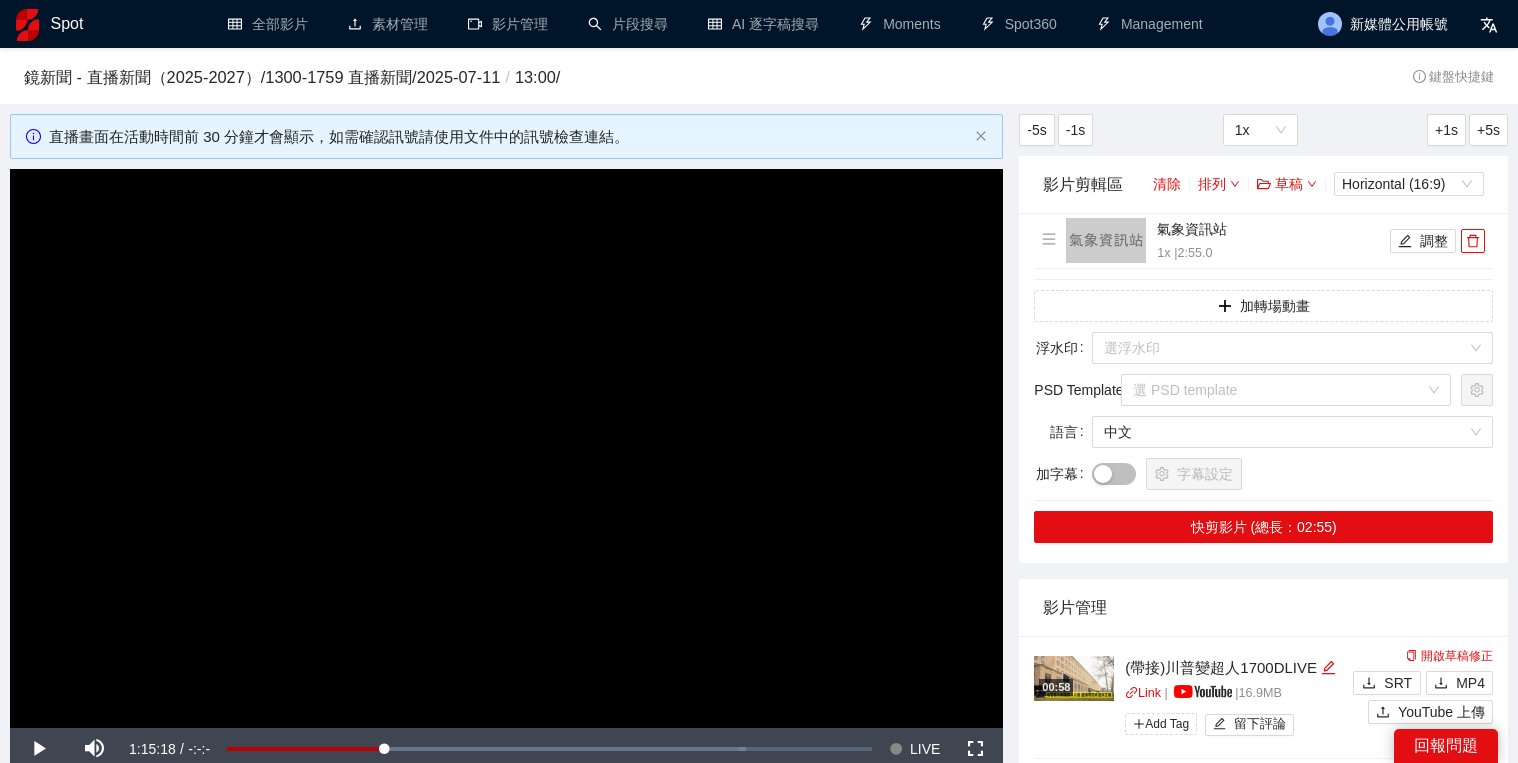 scroll, scrollTop: 0, scrollLeft: 0, axis: both 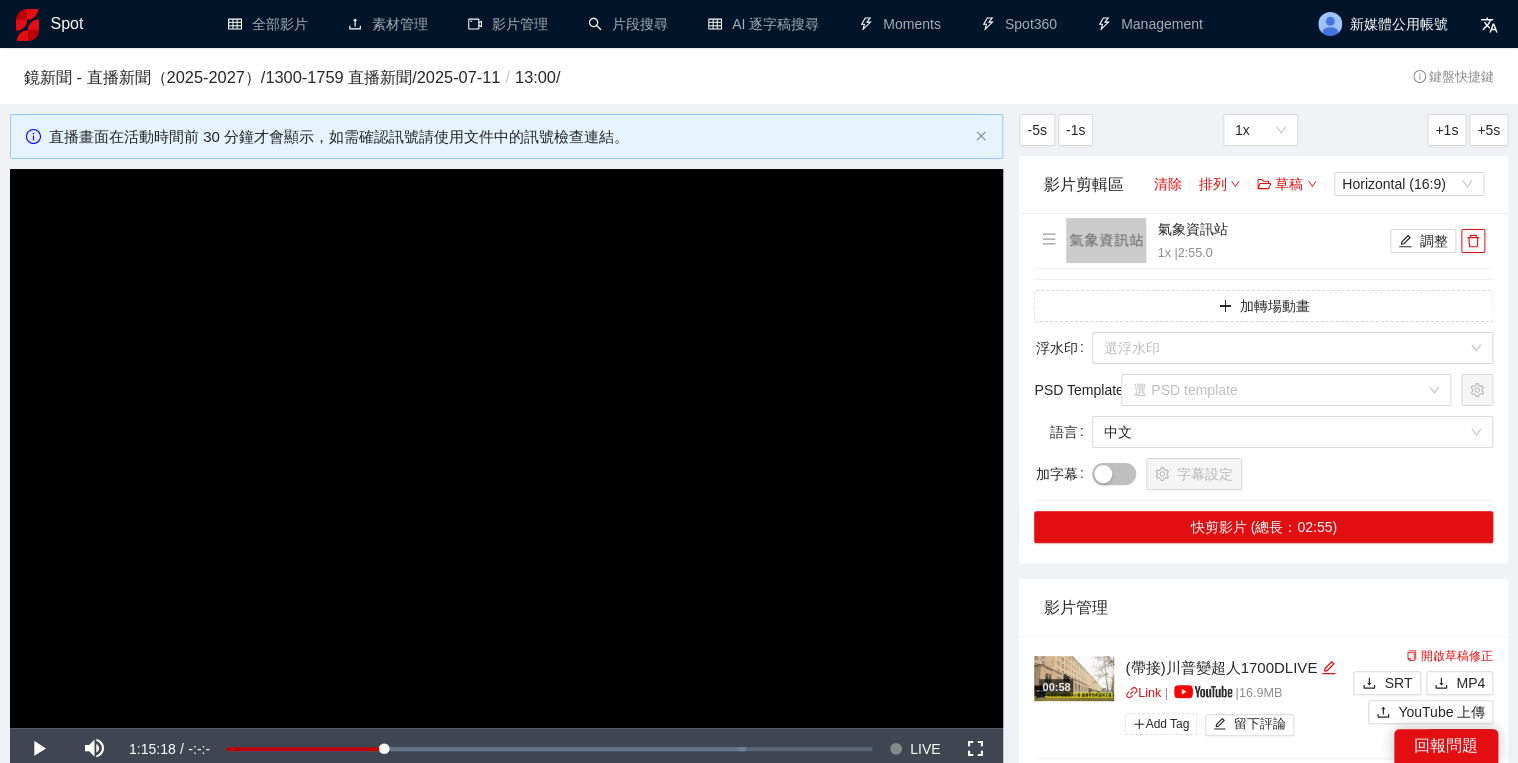 click on "鏡新聞 - 直播新聞（2025-2027）  /  1300-1759 直播新聞  /  2025-07-11 / 13:00  /      鍵盤快捷鍵" at bounding box center (759, 76) 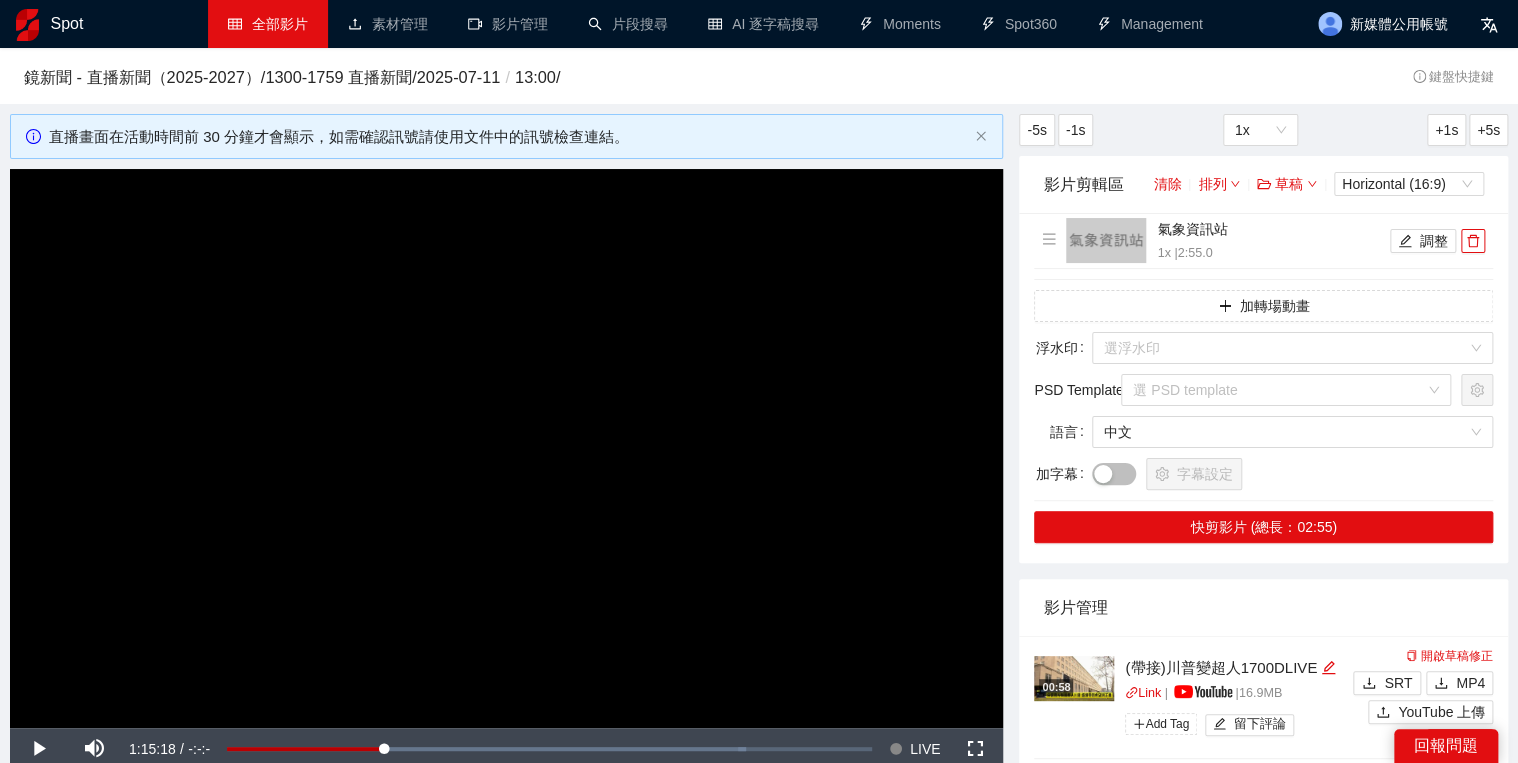 click on "全部影片" at bounding box center [268, 24] 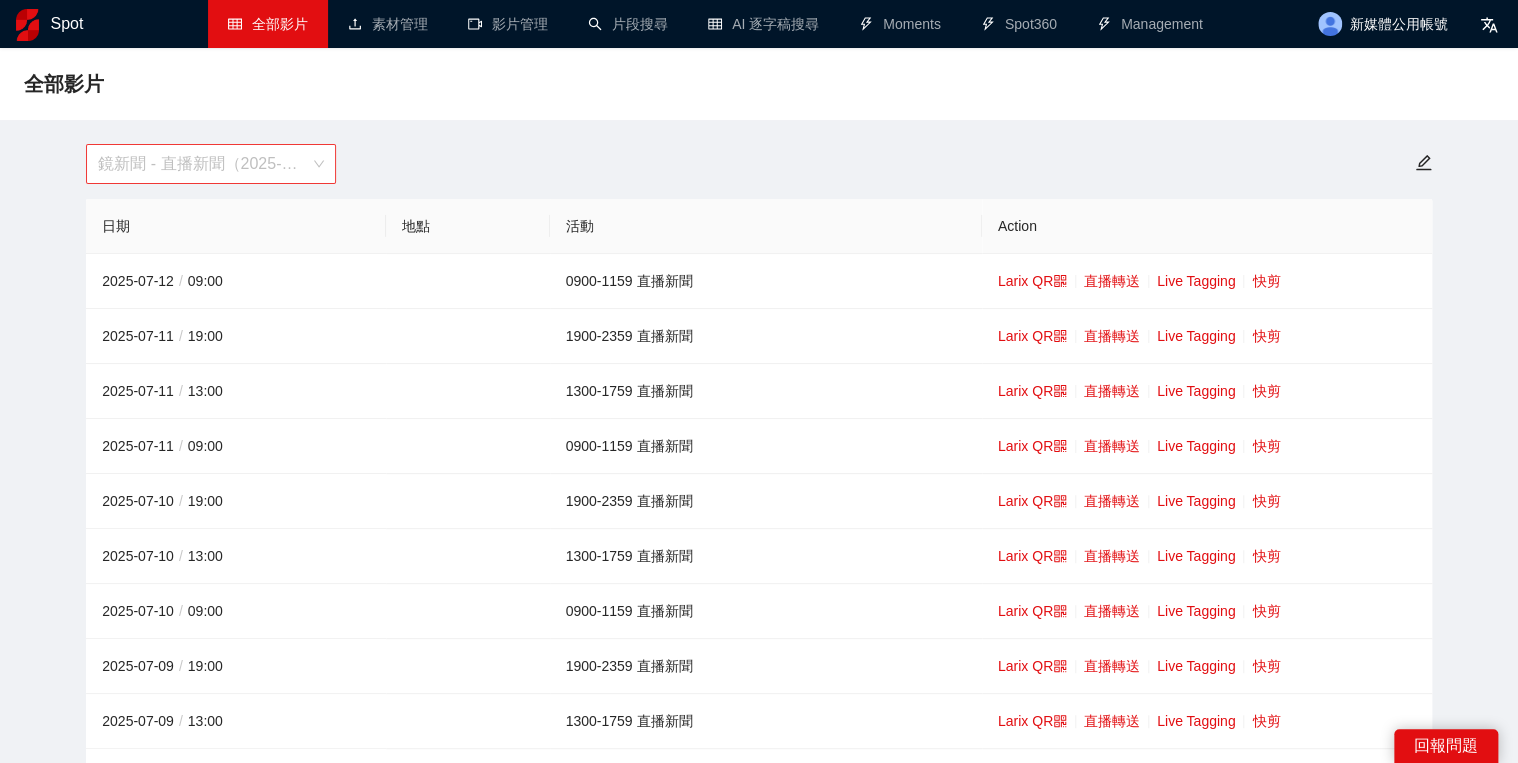click on "鏡新聞 - 直播新聞（2025-2027）" at bounding box center [211, 164] 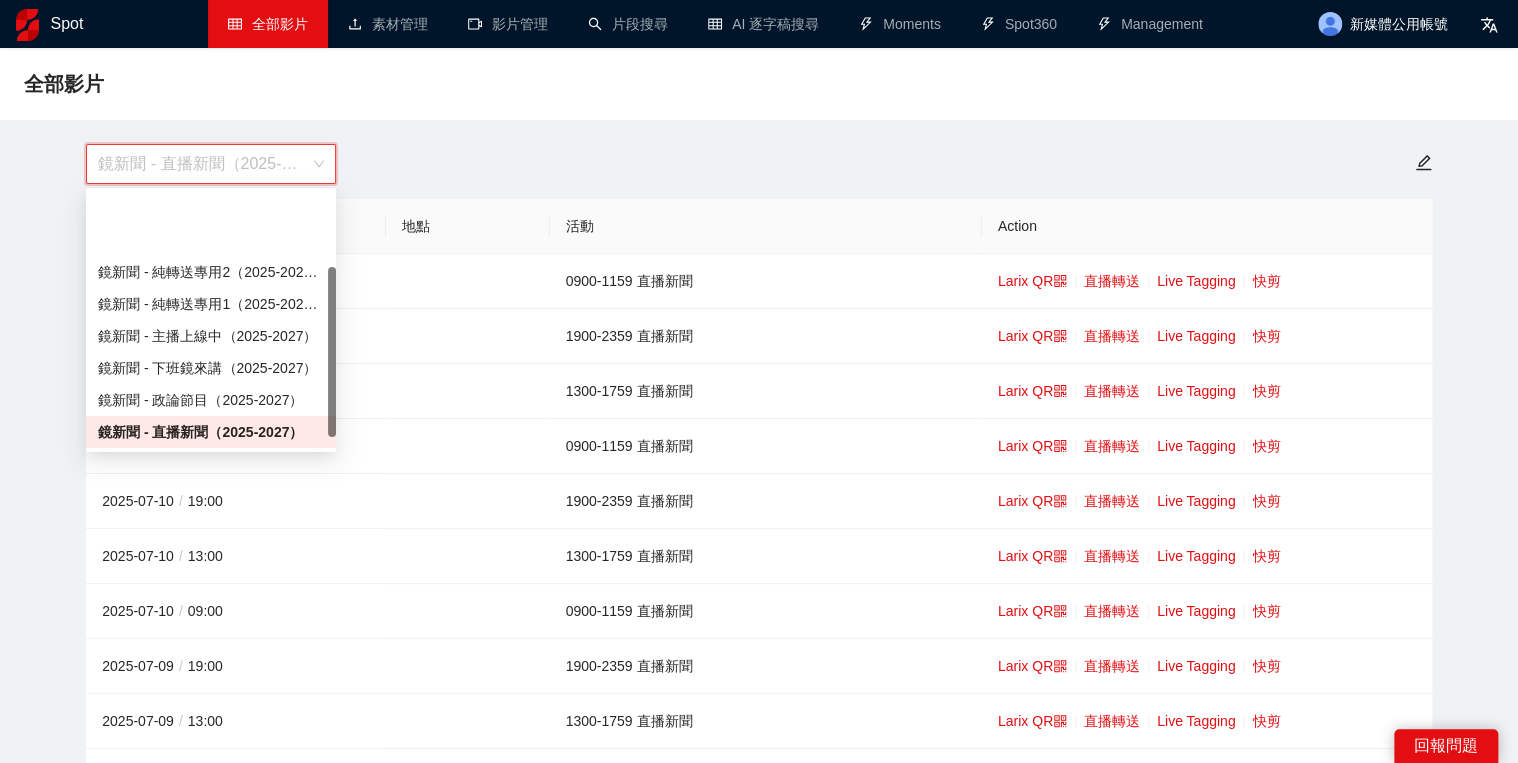 scroll, scrollTop: 112, scrollLeft: 0, axis: vertical 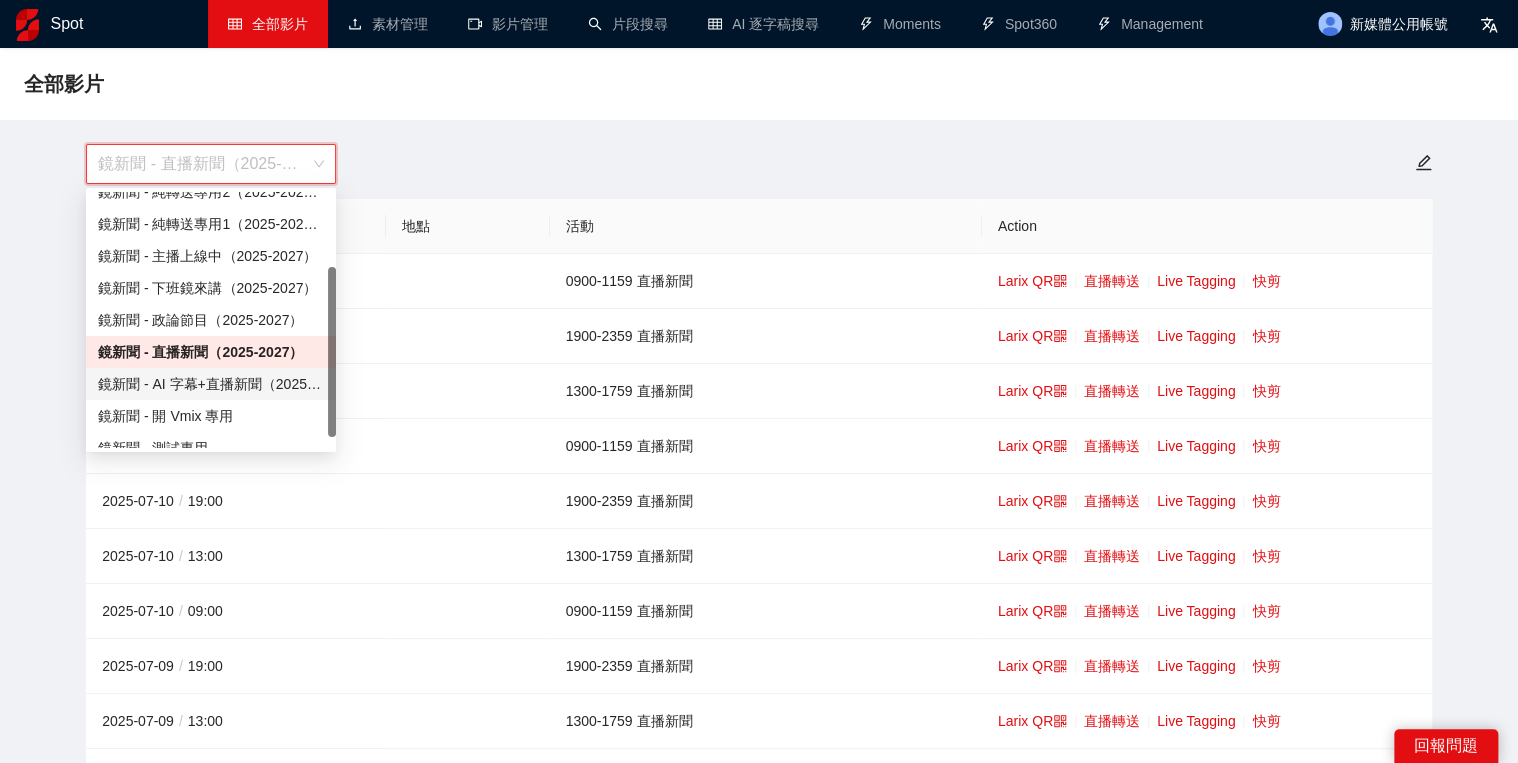 click on "鏡新聞 - AI 字幕+直播新聞（2025-2027）" at bounding box center (211, 384) 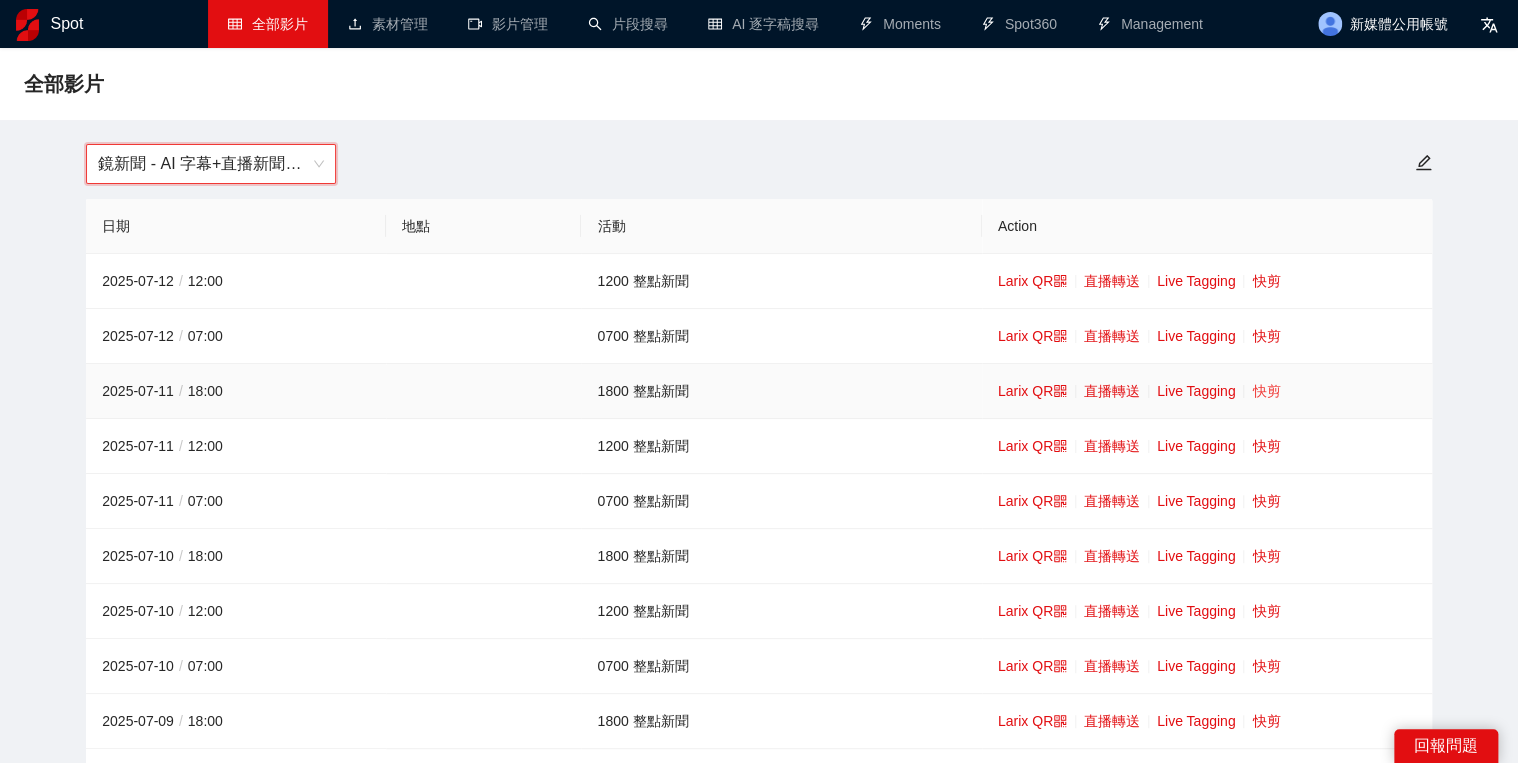 click on "快剪" at bounding box center (1266, 391) 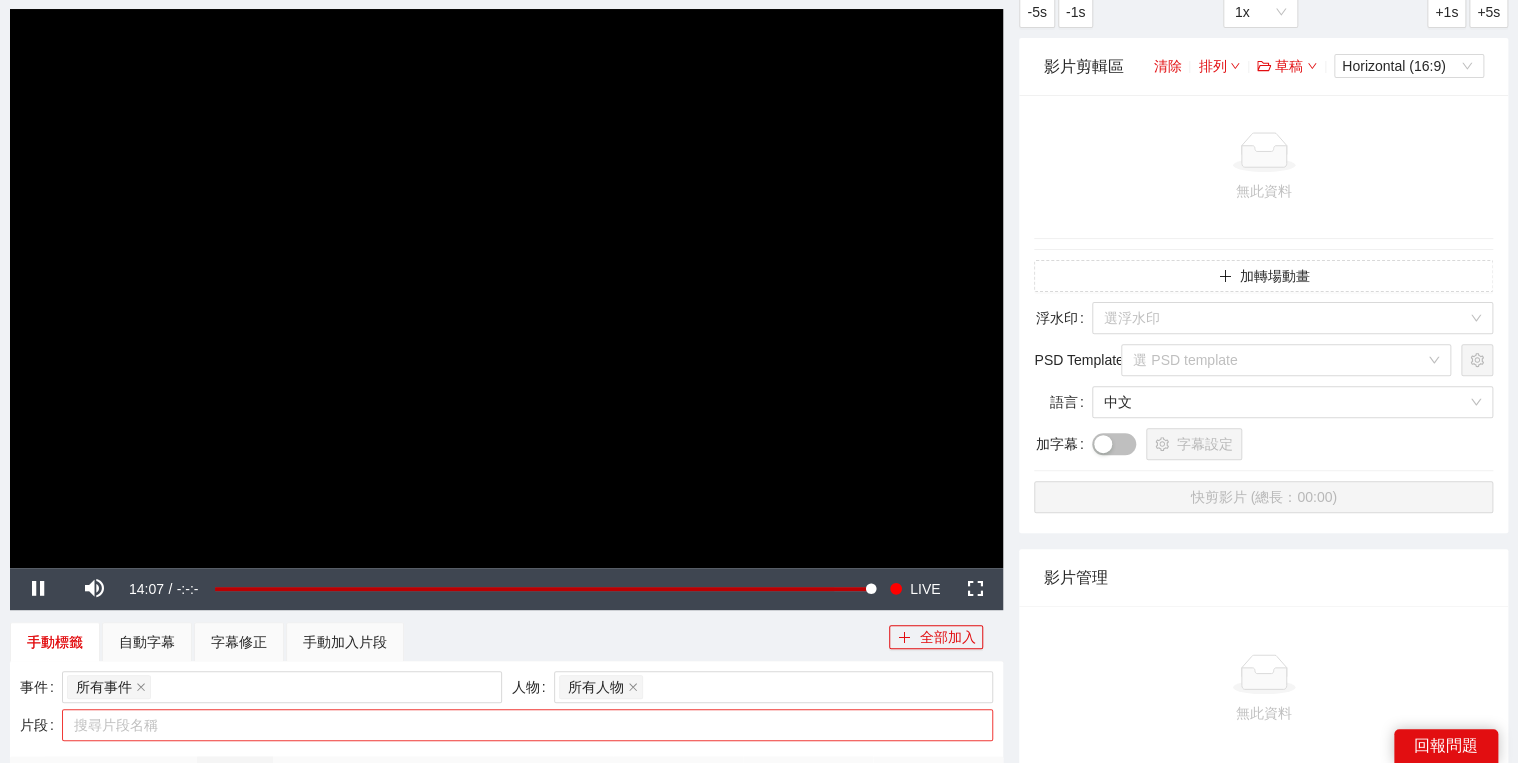 scroll, scrollTop: 480, scrollLeft: 0, axis: vertical 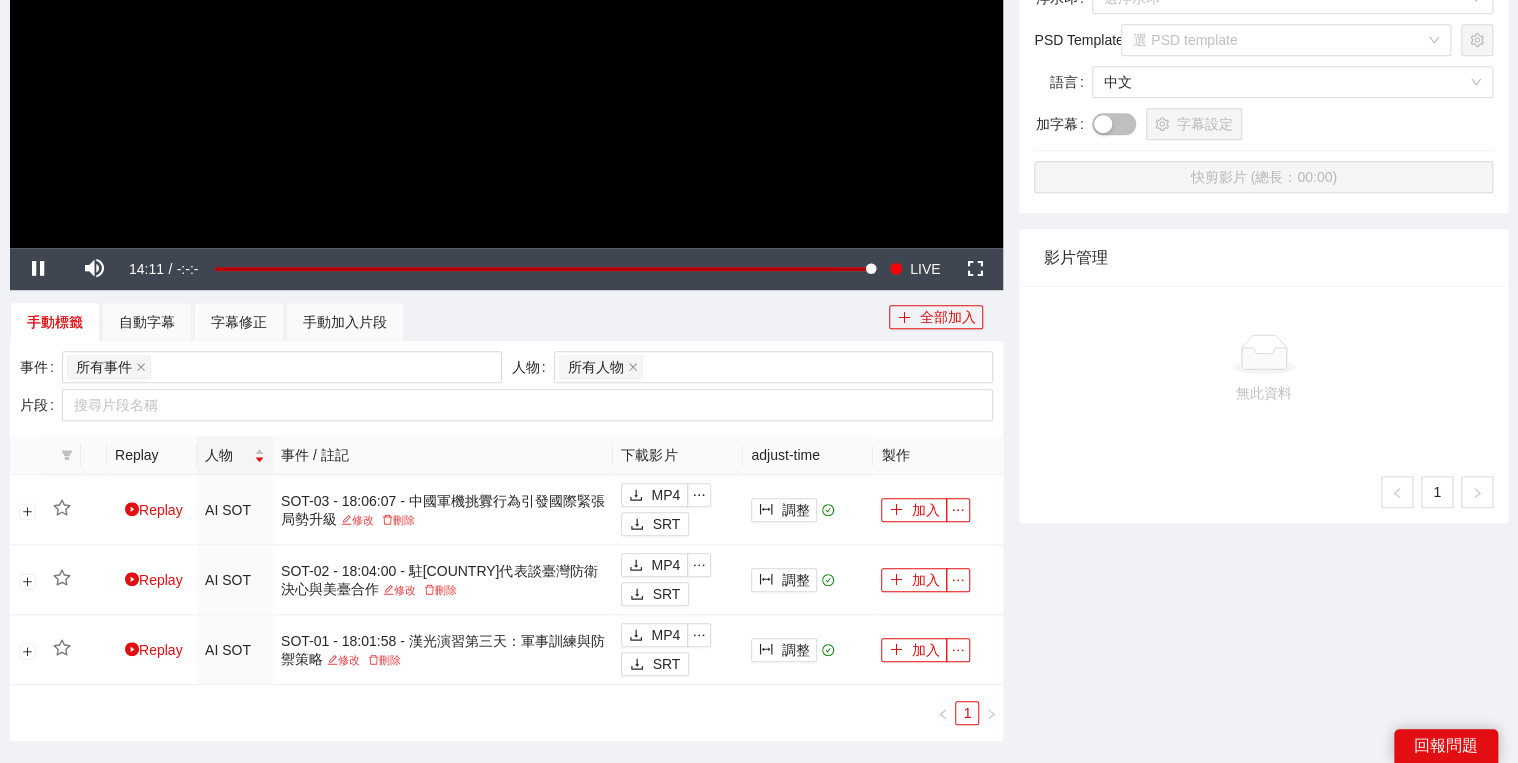 click at bounding box center (506, -32) 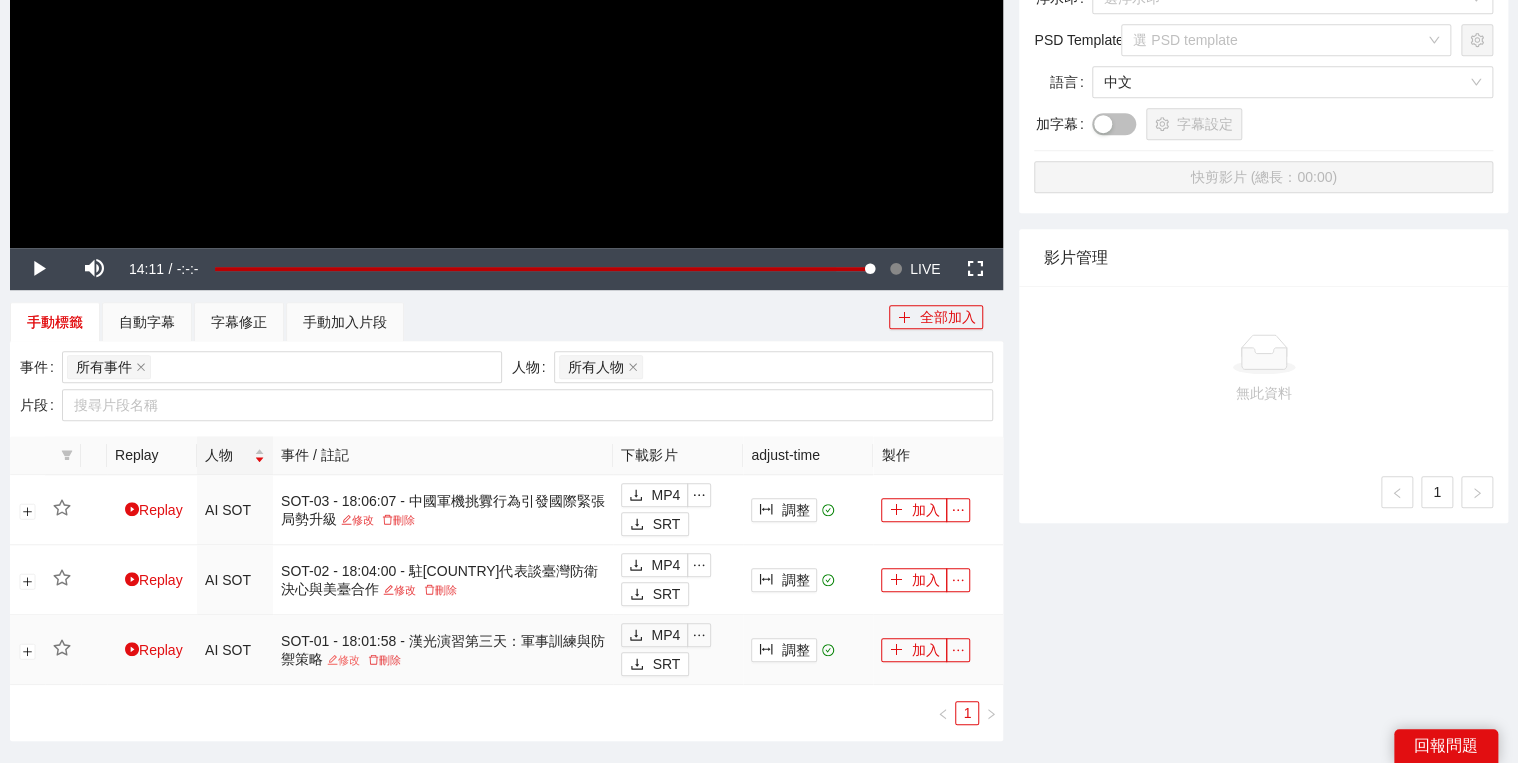 click on "修改" at bounding box center [343, 660] 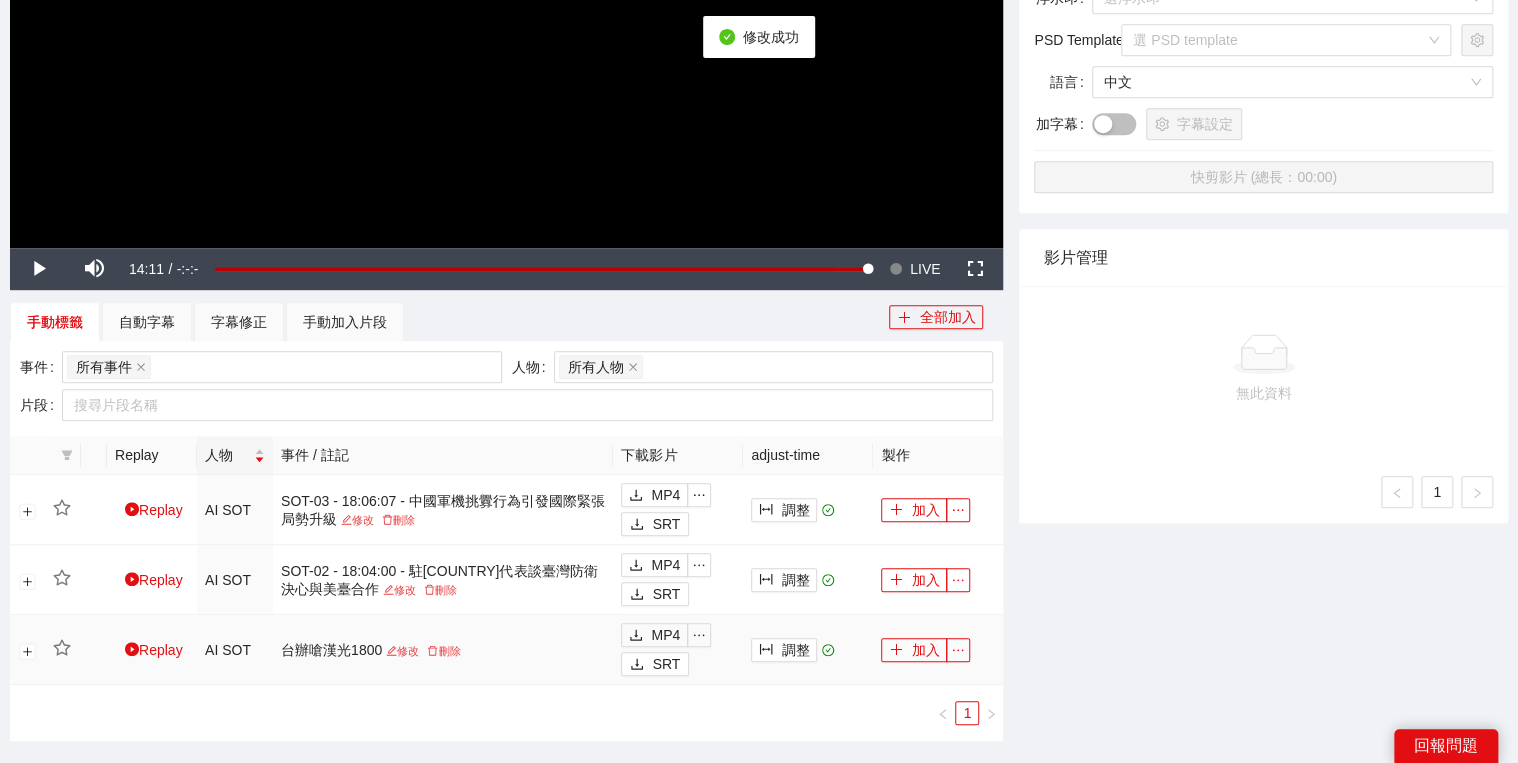 click on "加入" at bounding box center [938, 650] 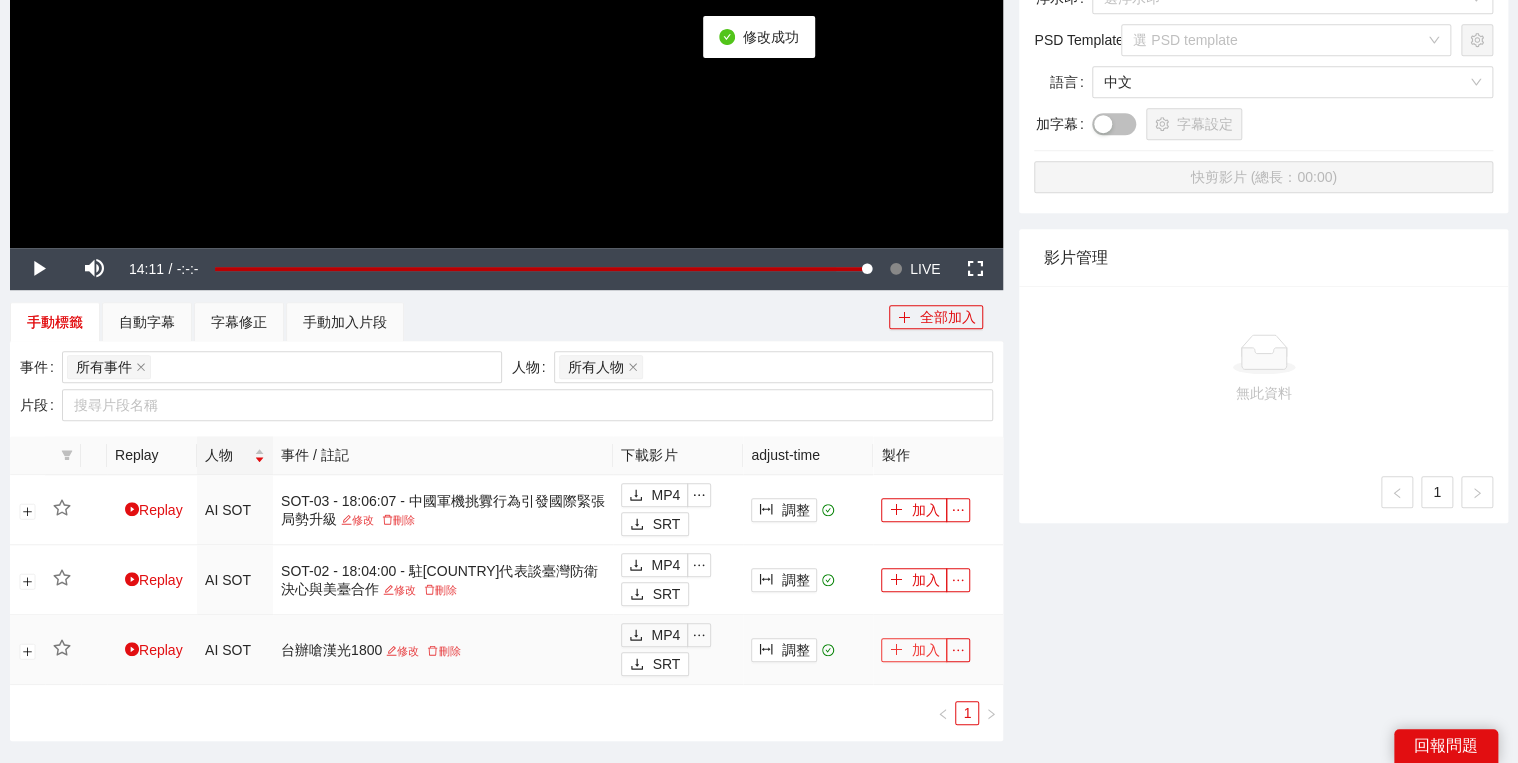 click on "加入" at bounding box center [914, 650] 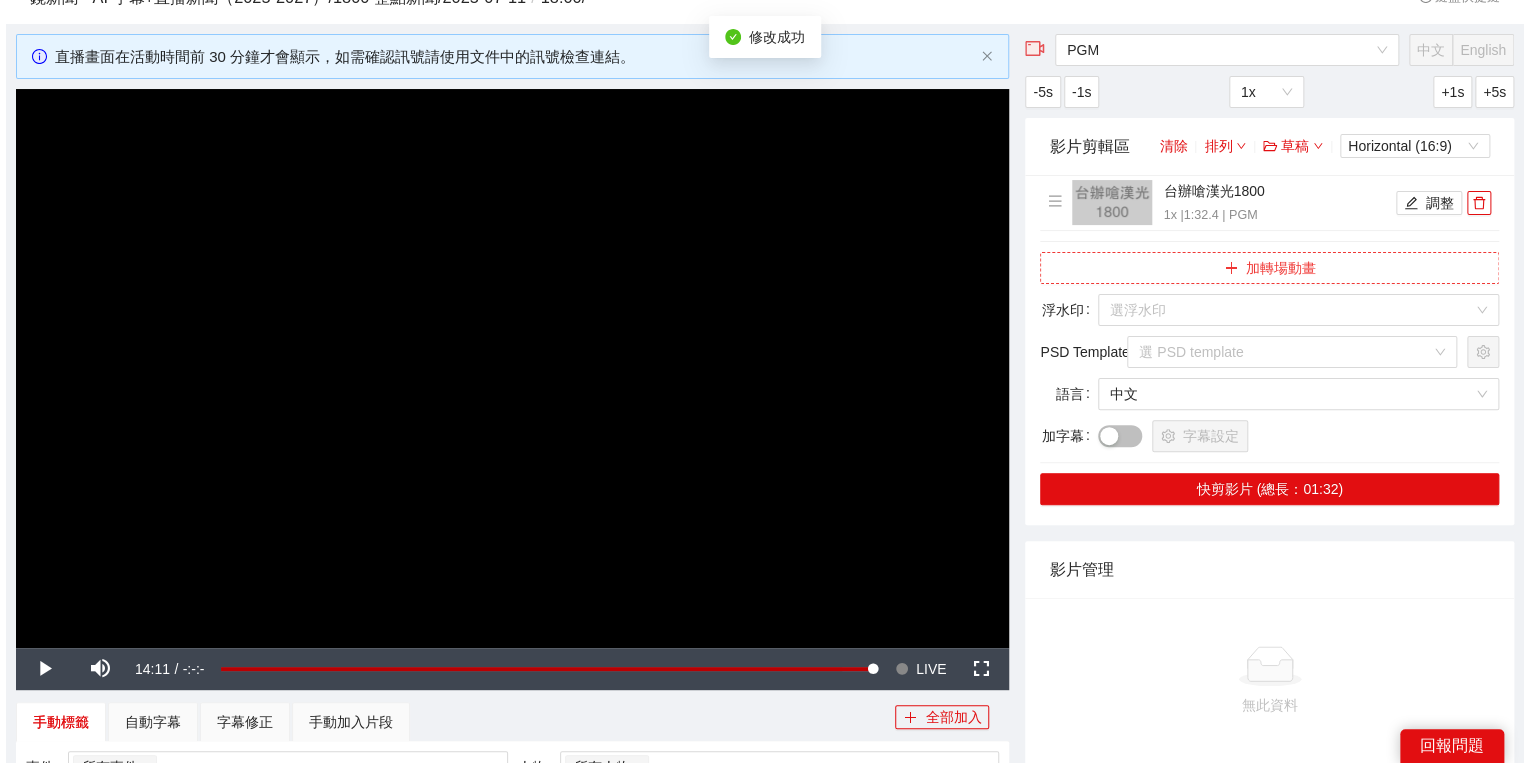 scroll, scrollTop: 0, scrollLeft: 0, axis: both 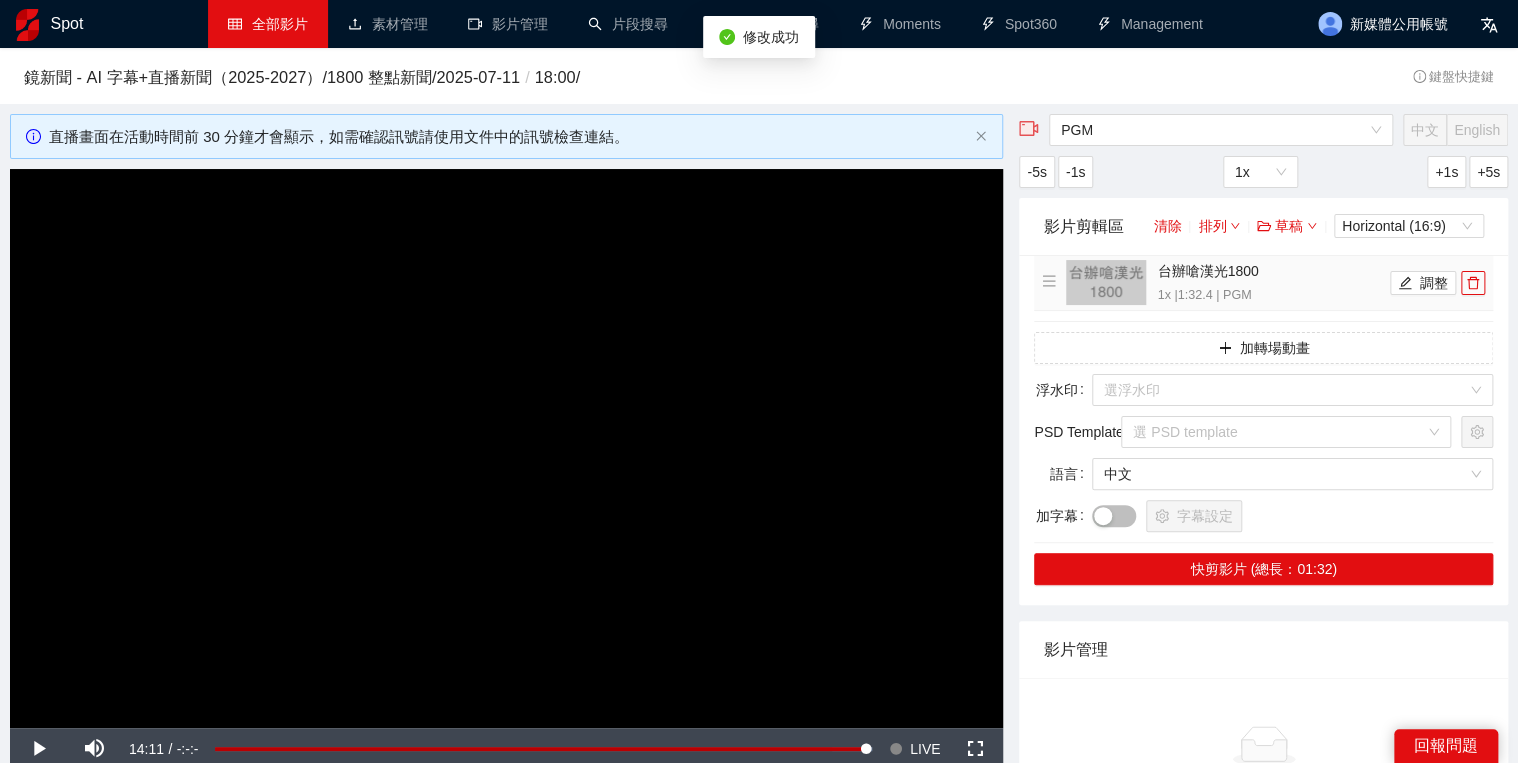 click on "台辦嗆漢光1800 1x |  1:32.4    | PGM   調整" at bounding box center [1263, 283] 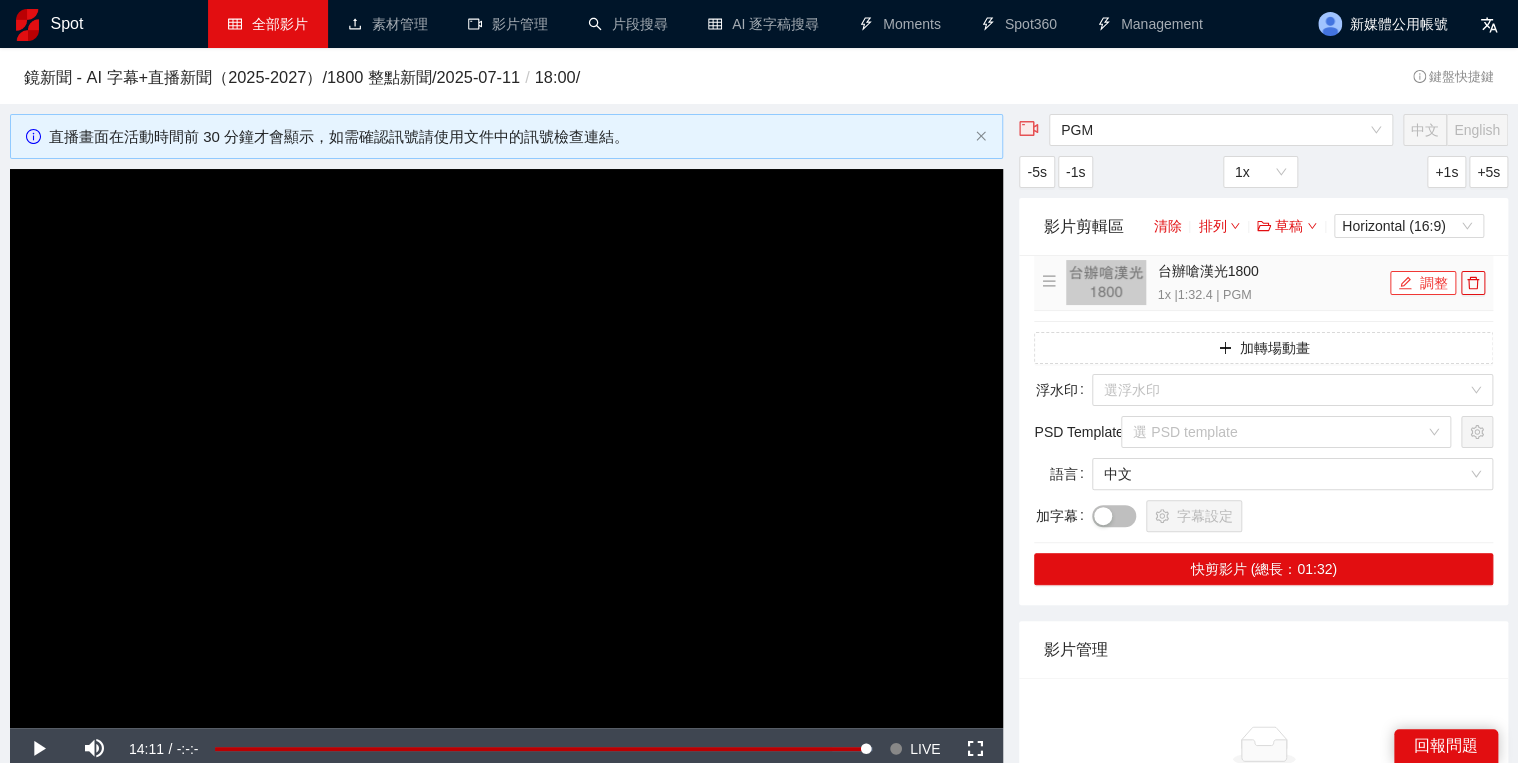 click 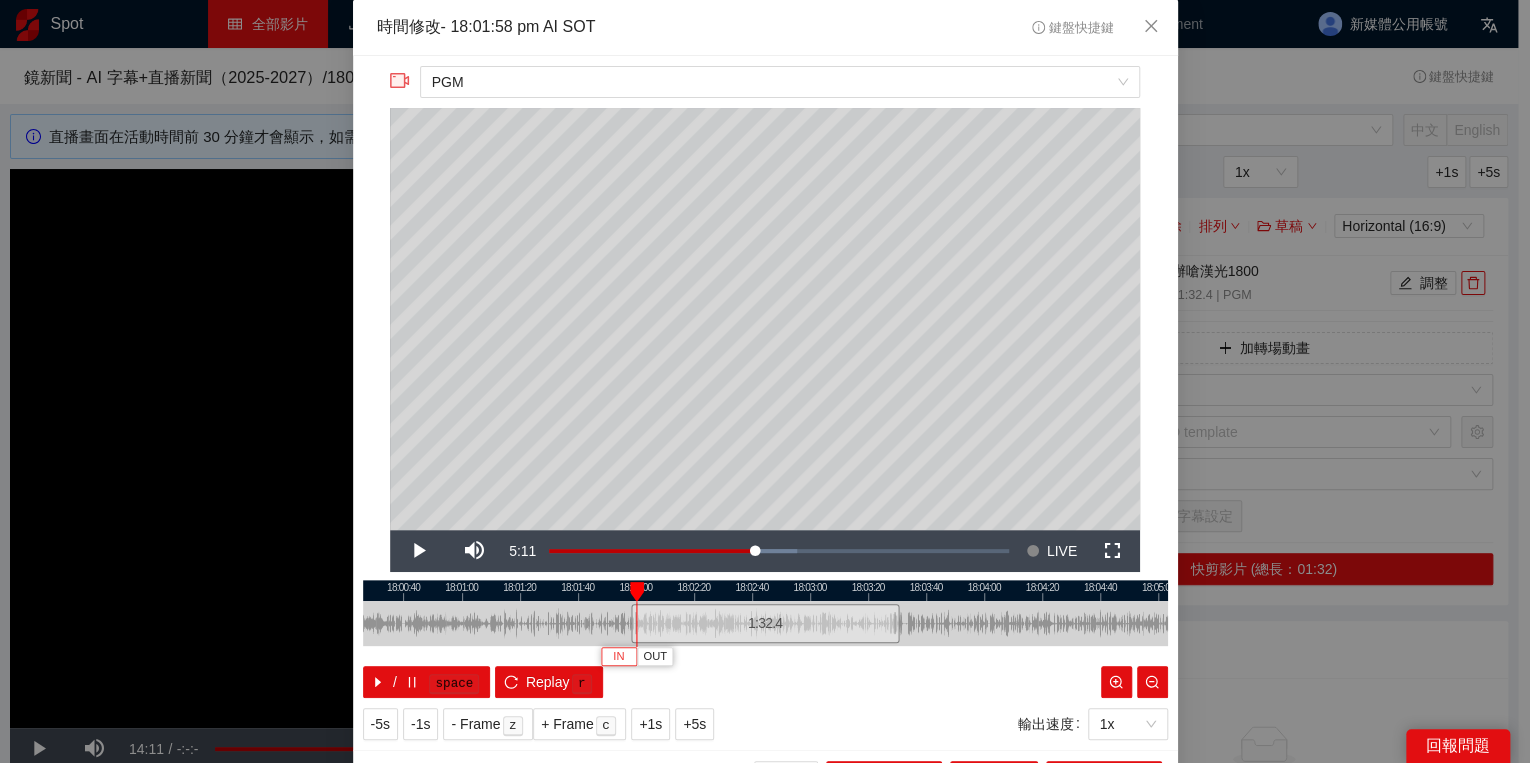 click on "IN" at bounding box center [618, 657] 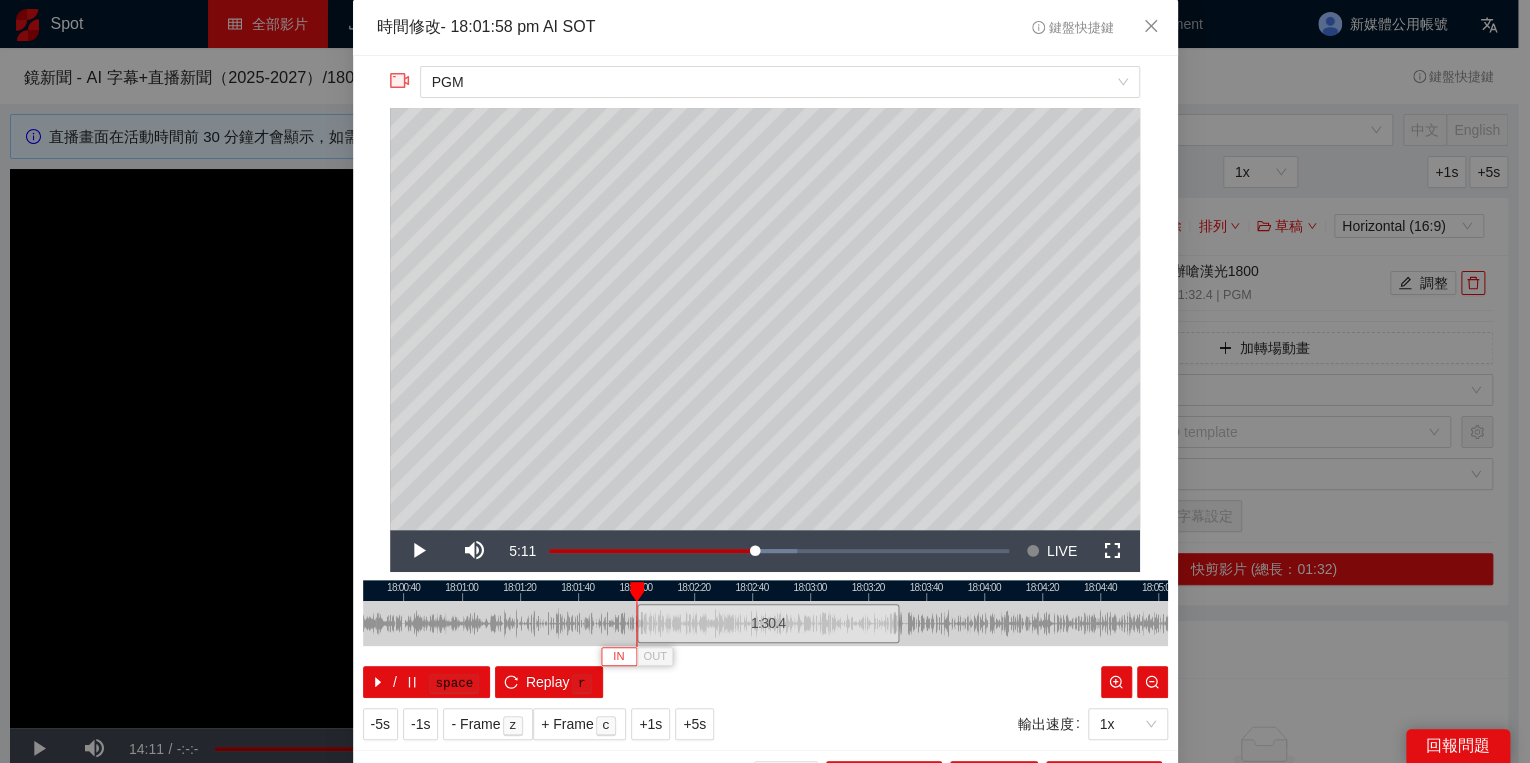 type 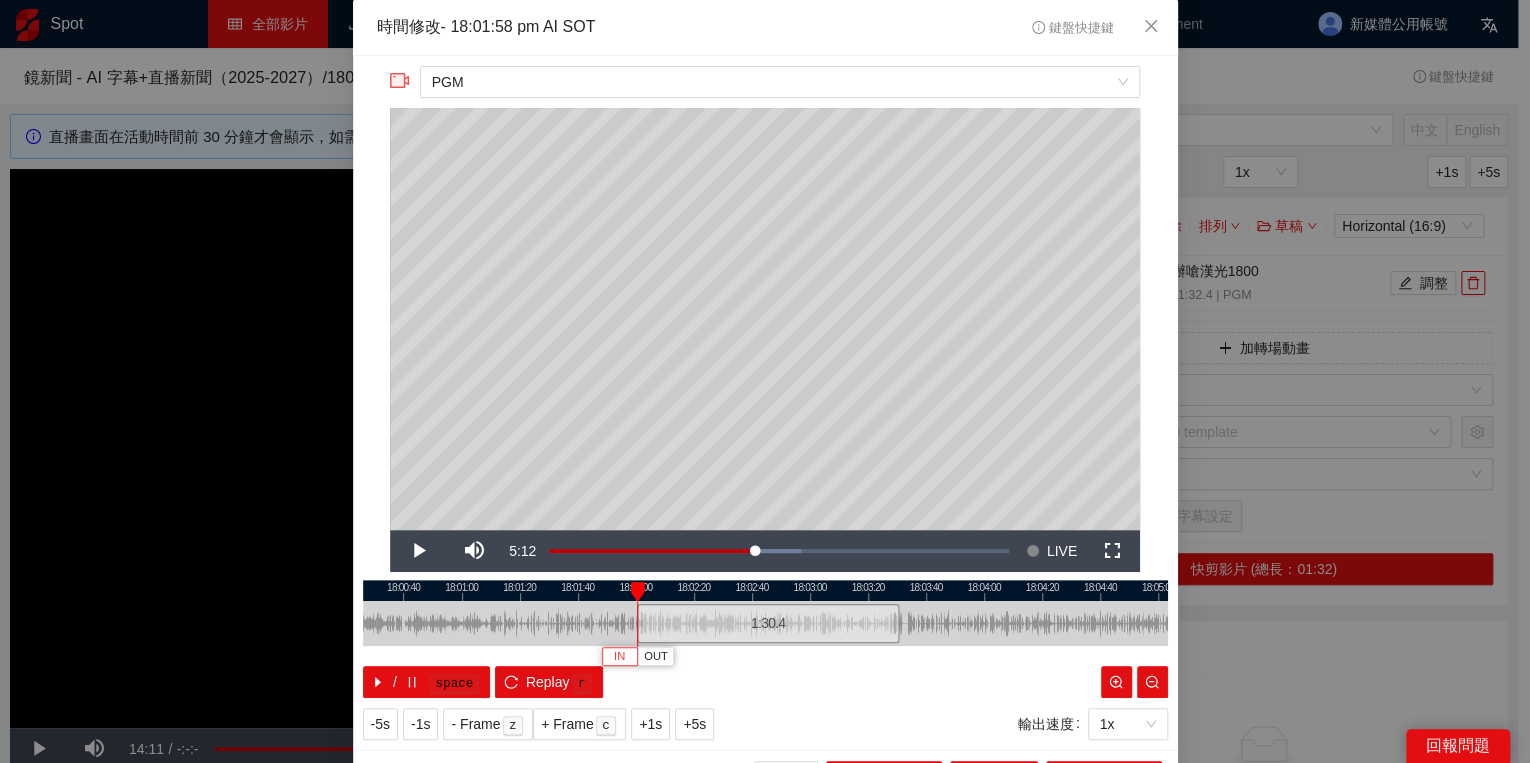 click on "IN" at bounding box center (619, 657) 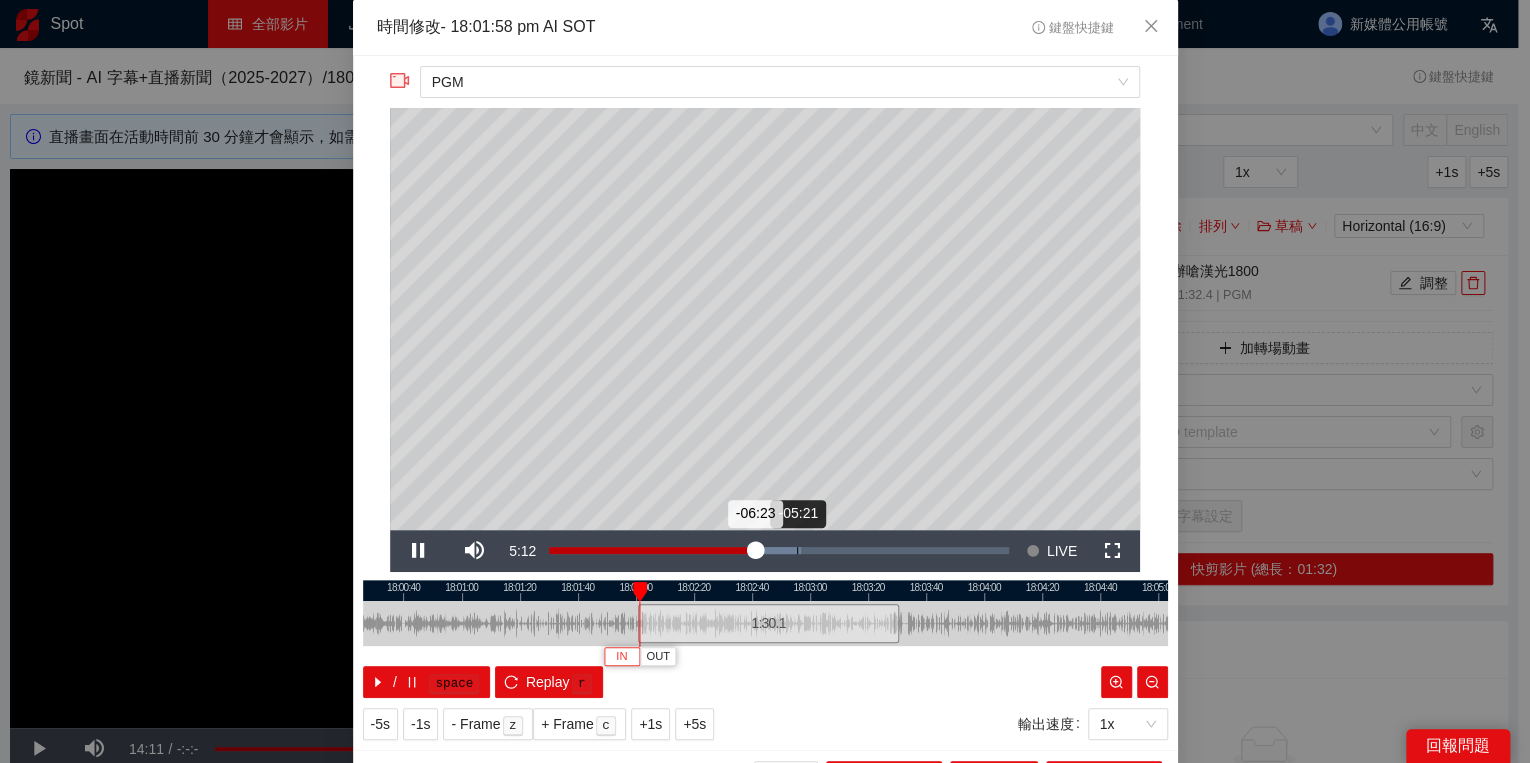 click on "Loaded :  54.77% -05:21 -06:23" at bounding box center (779, 551) 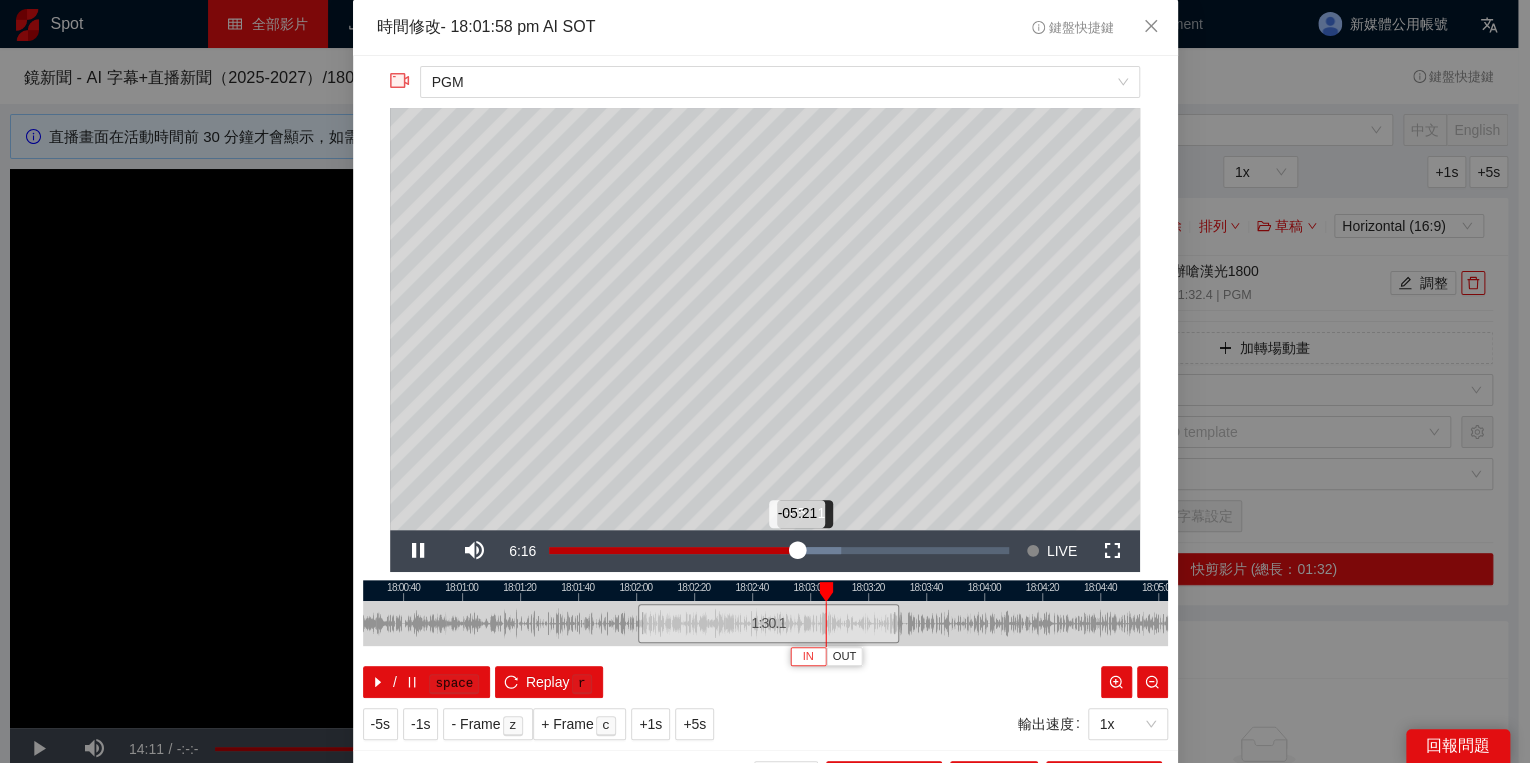 click on "-05:21" at bounding box center [673, 550] 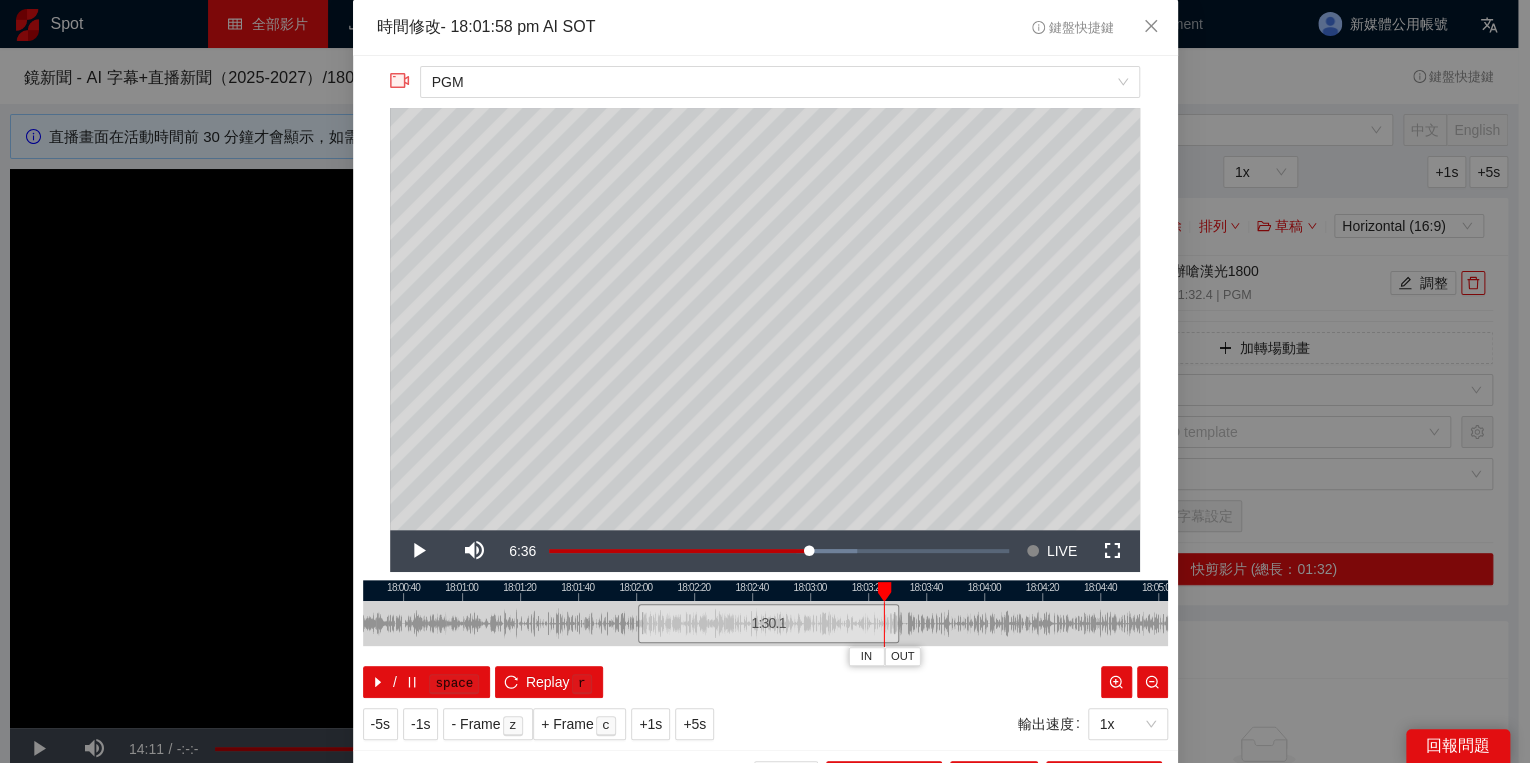 drag, startPoint x: 851, startPoint y: 588, endPoint x: 877, endPoint y: 588, distance: 26 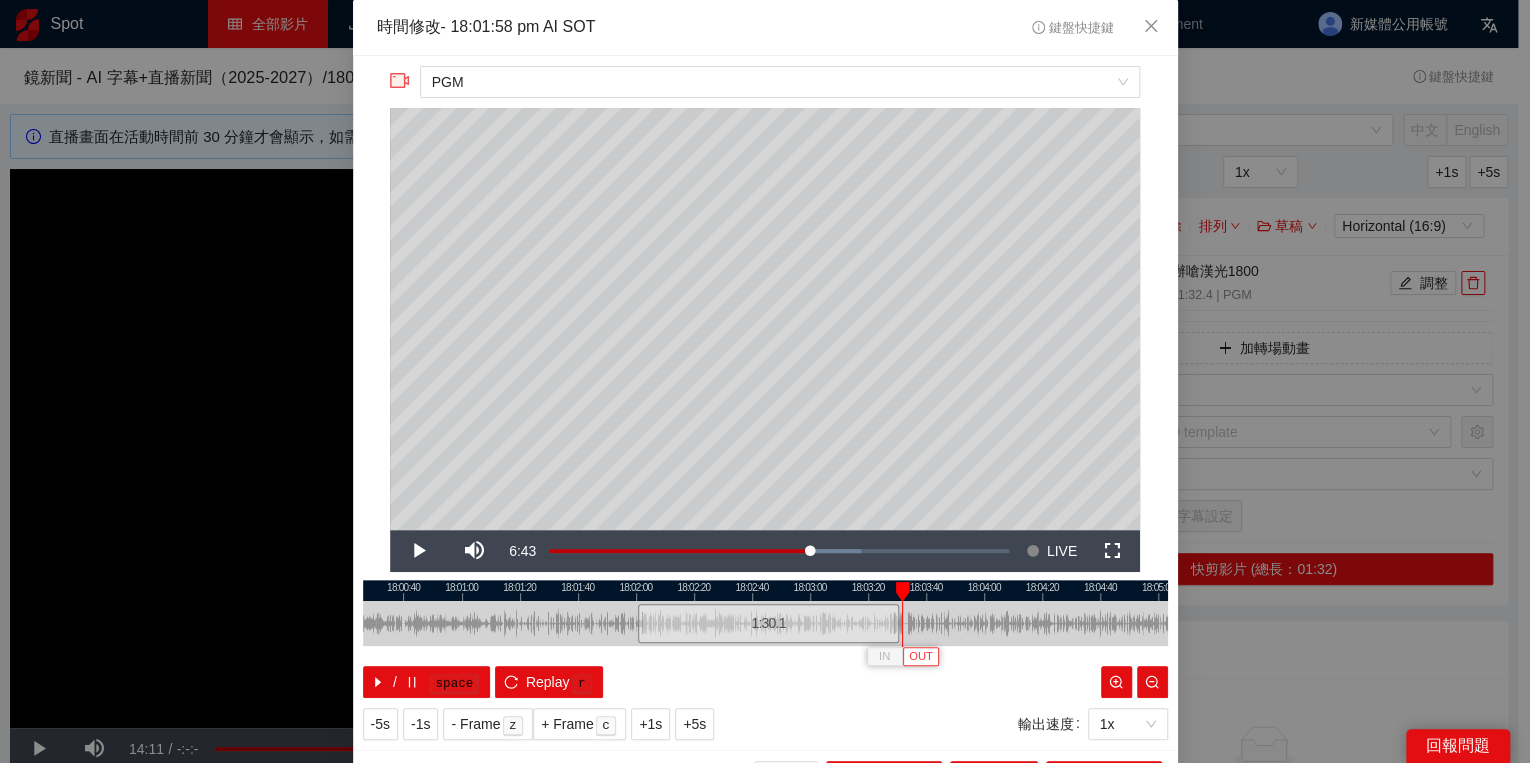 click on "OUT" at bounding box center (920, 656) 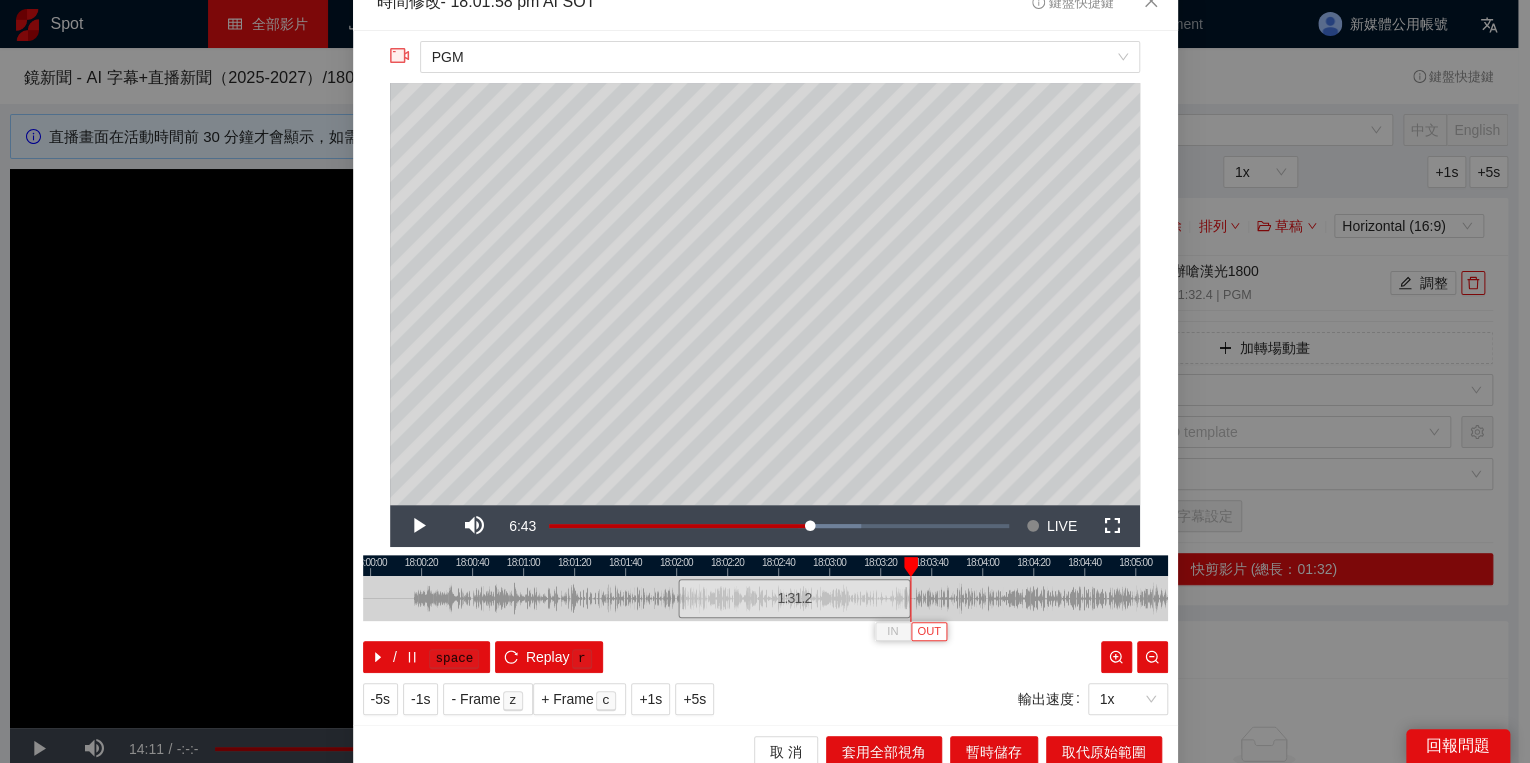 scroll, scrollTop: 39, scrollLeft: 0, axis: vertical 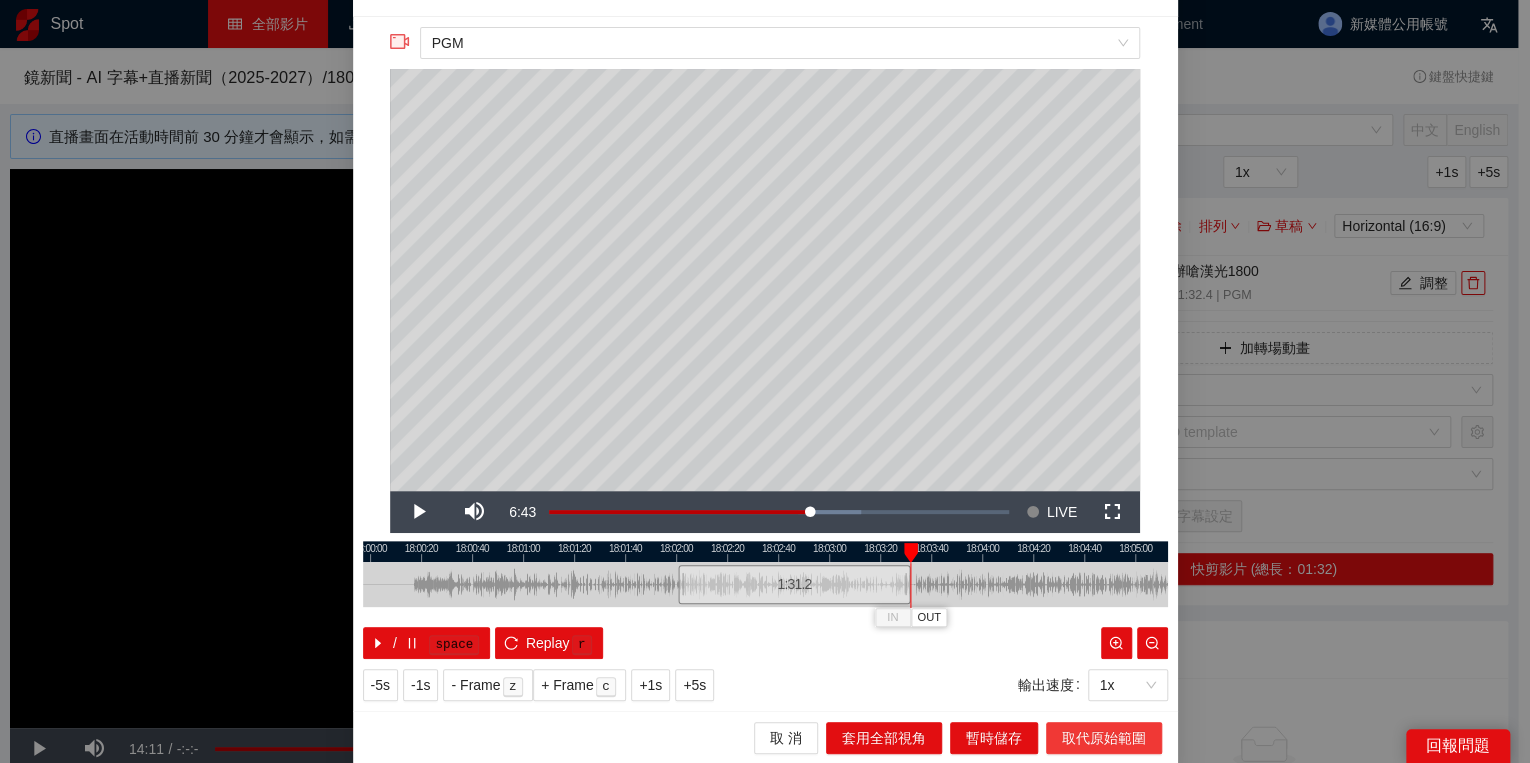 click on "取代原始範圍" at bounding box center (1104, 738) 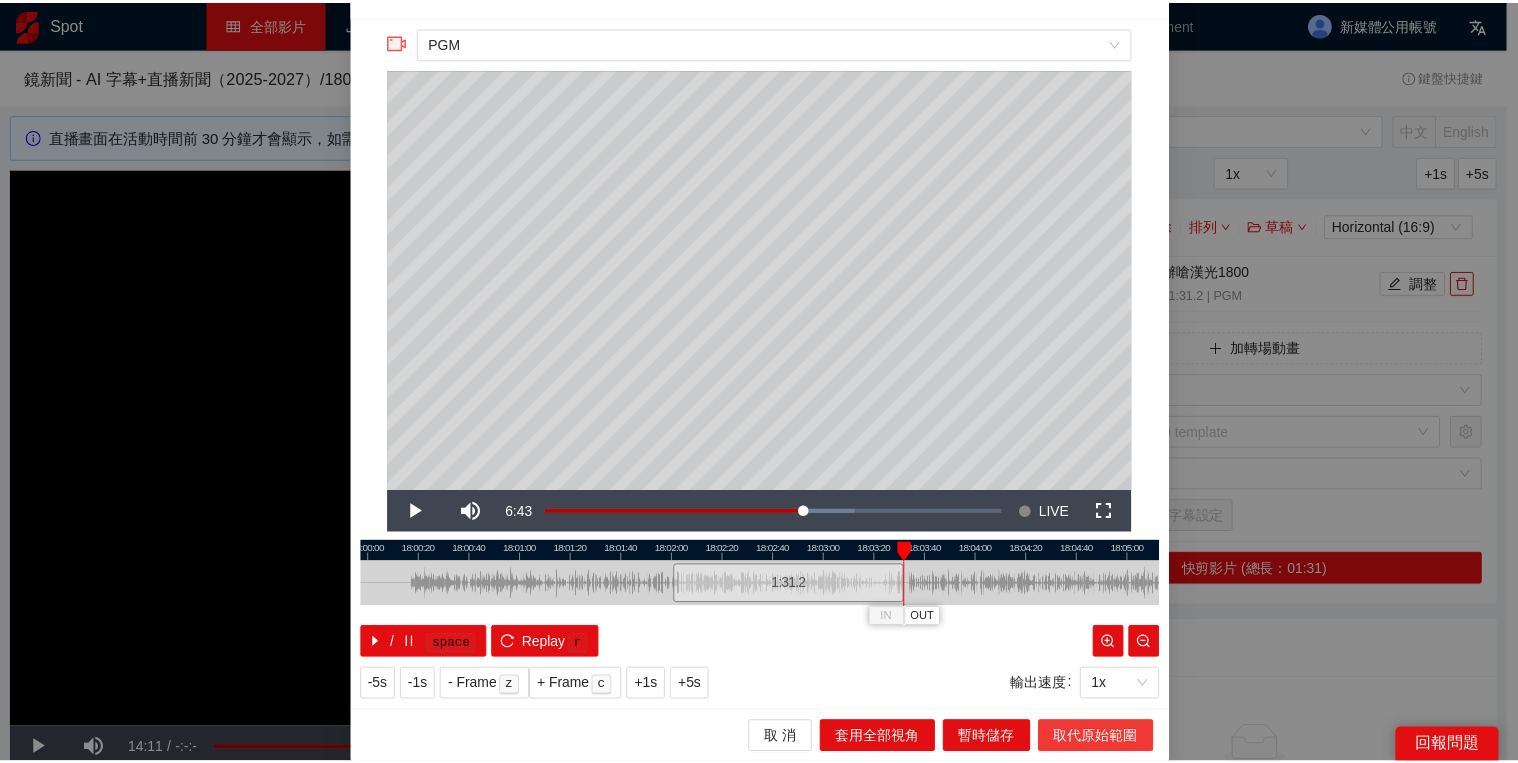 scroll, scrollTop: 0, scrollLeft: 0, axis: both 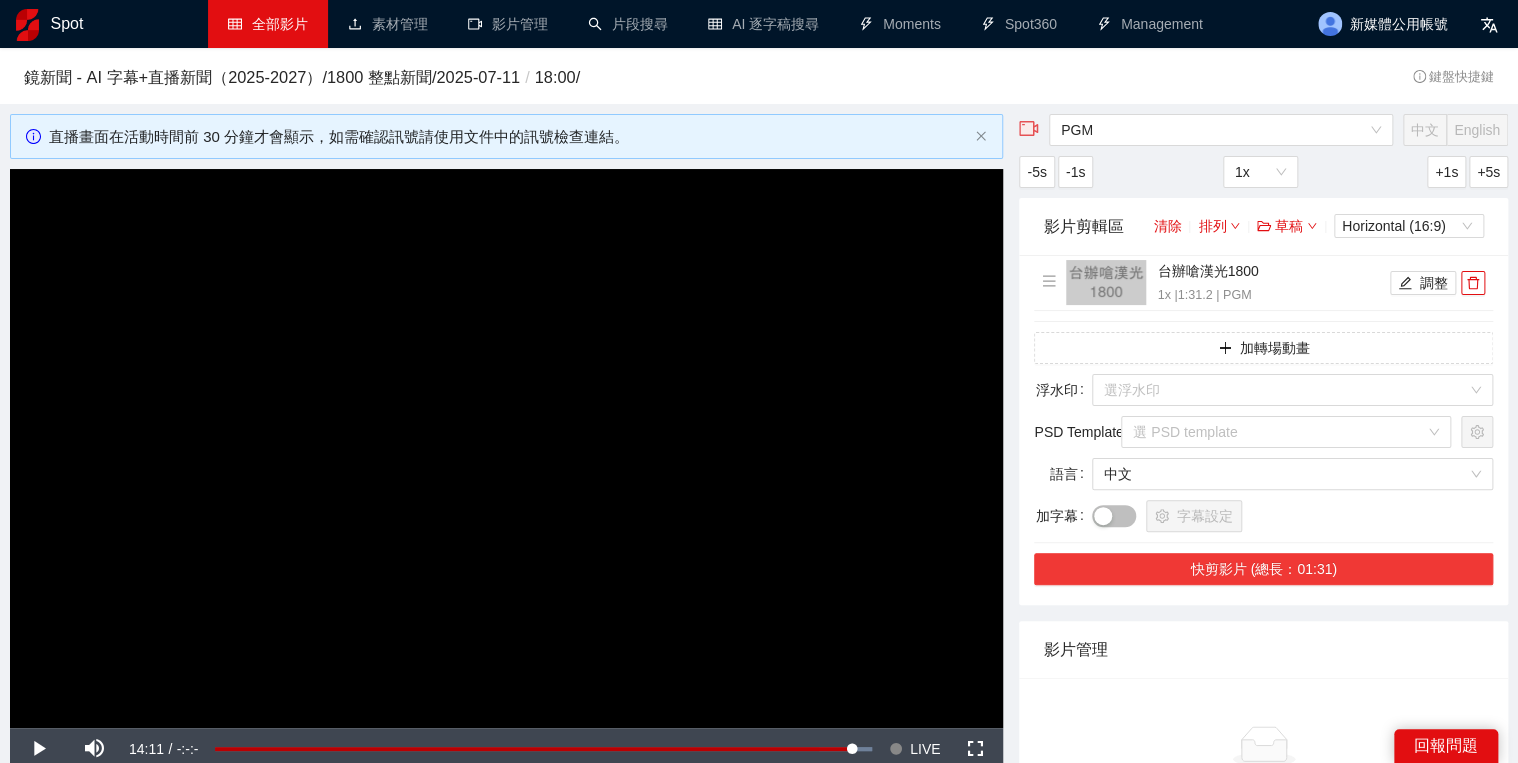 click on "快剪影片 (總長：01:31)" at bounding box center (1263, 569) 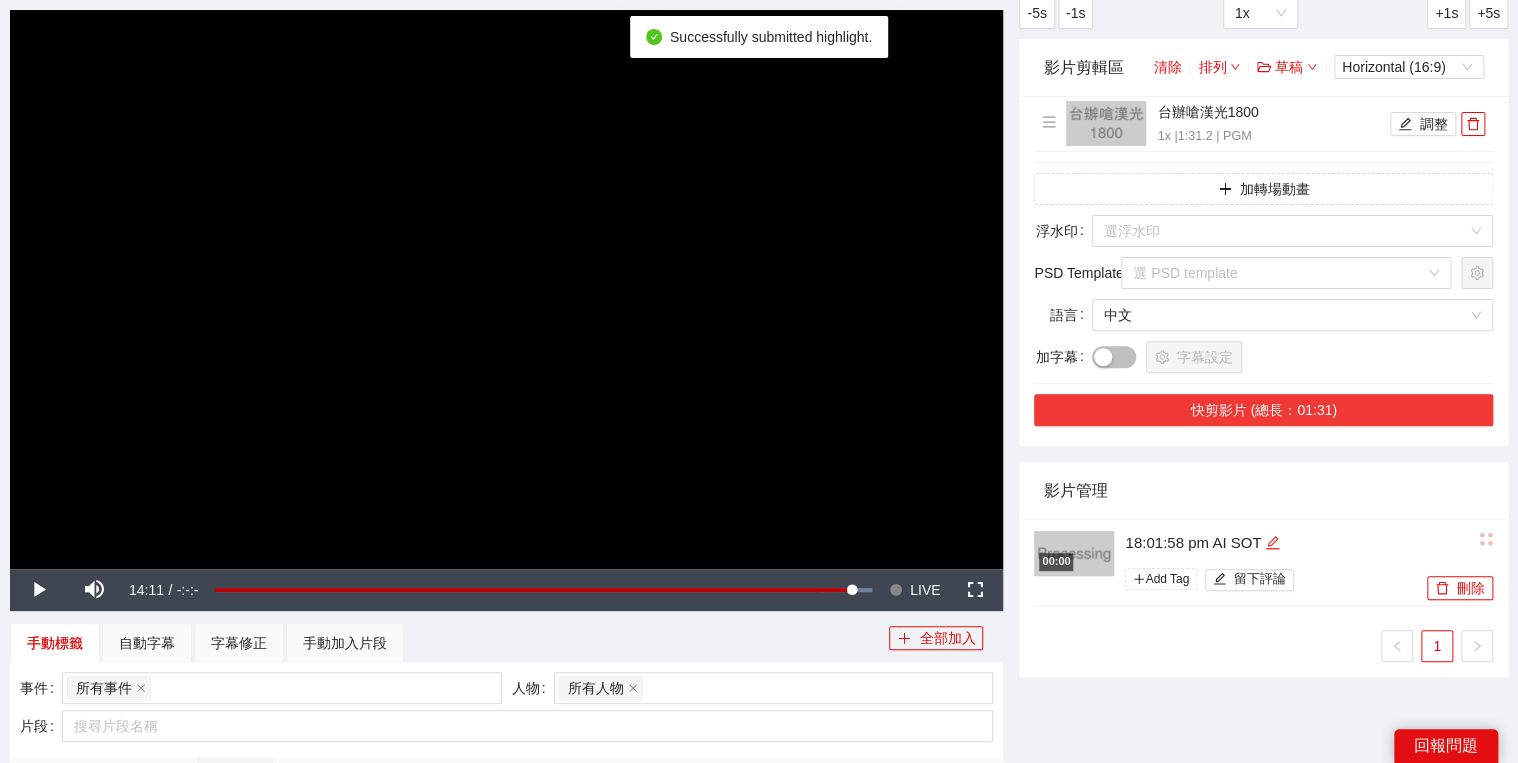 scroll, scrollTop: 160, scrollLeft: 0, axis: vertical 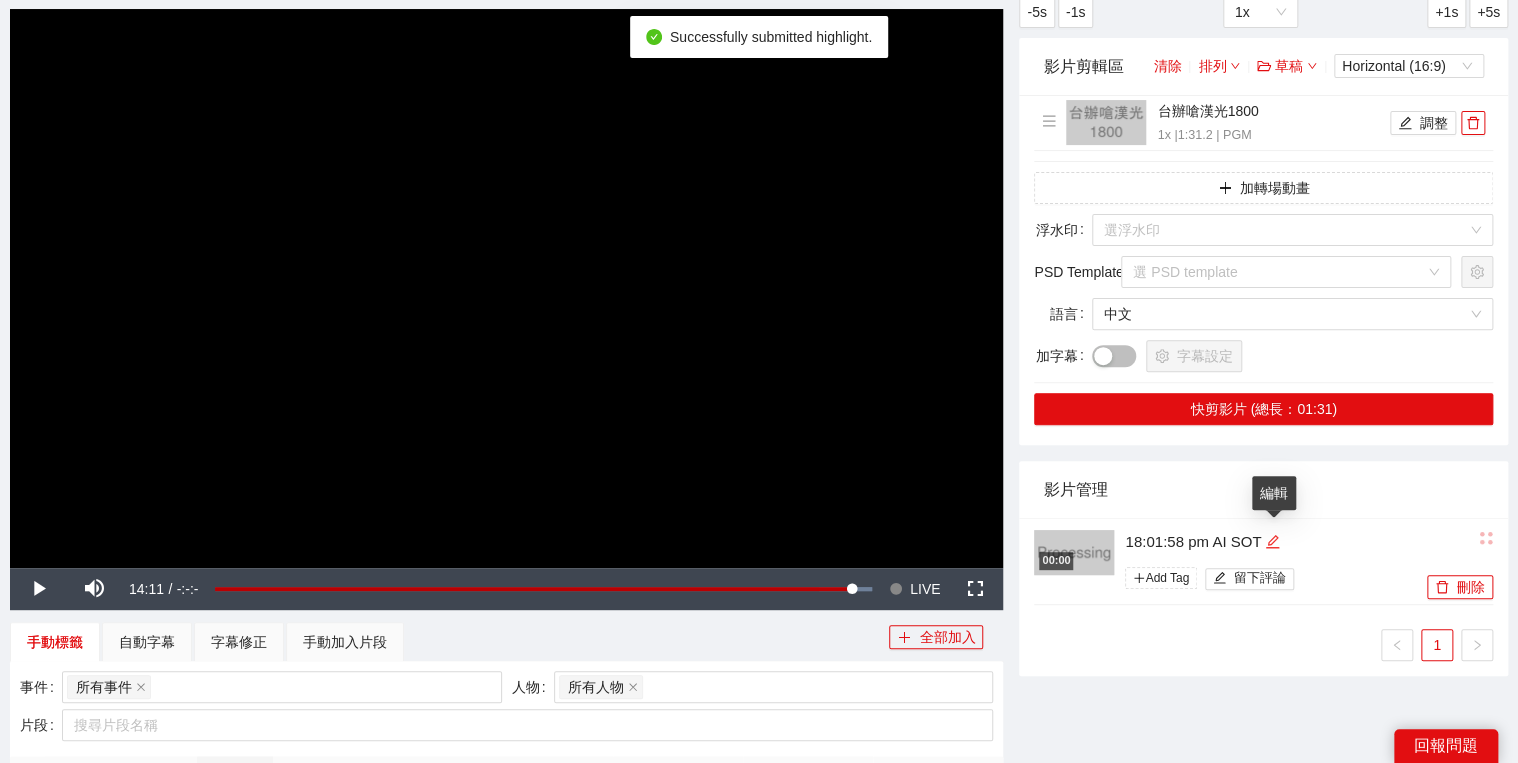 click 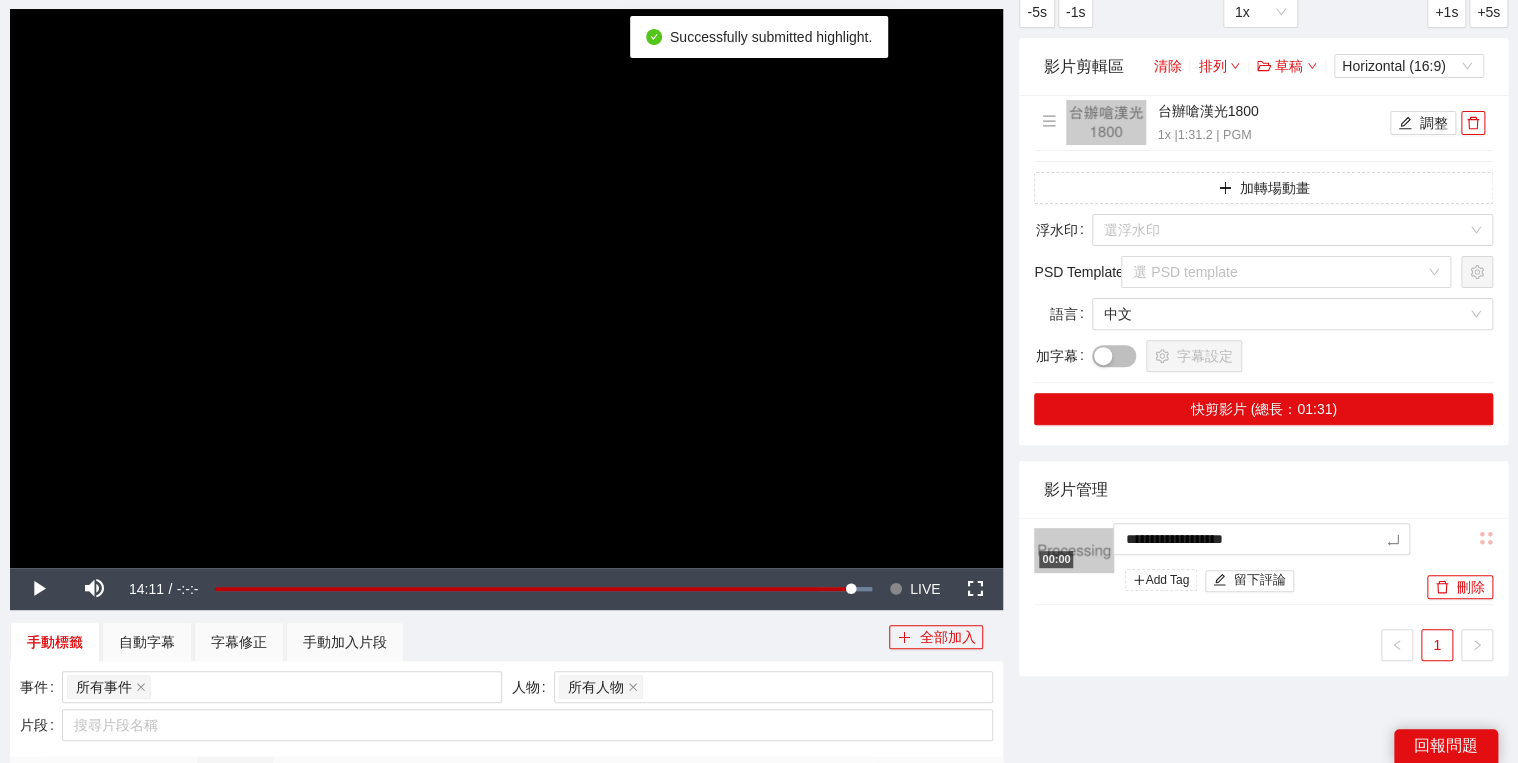 drag, startPoint x: 1164, startPoint y: 536, endPoint x: 1241, endPoint y: 505, distance: 83.00603 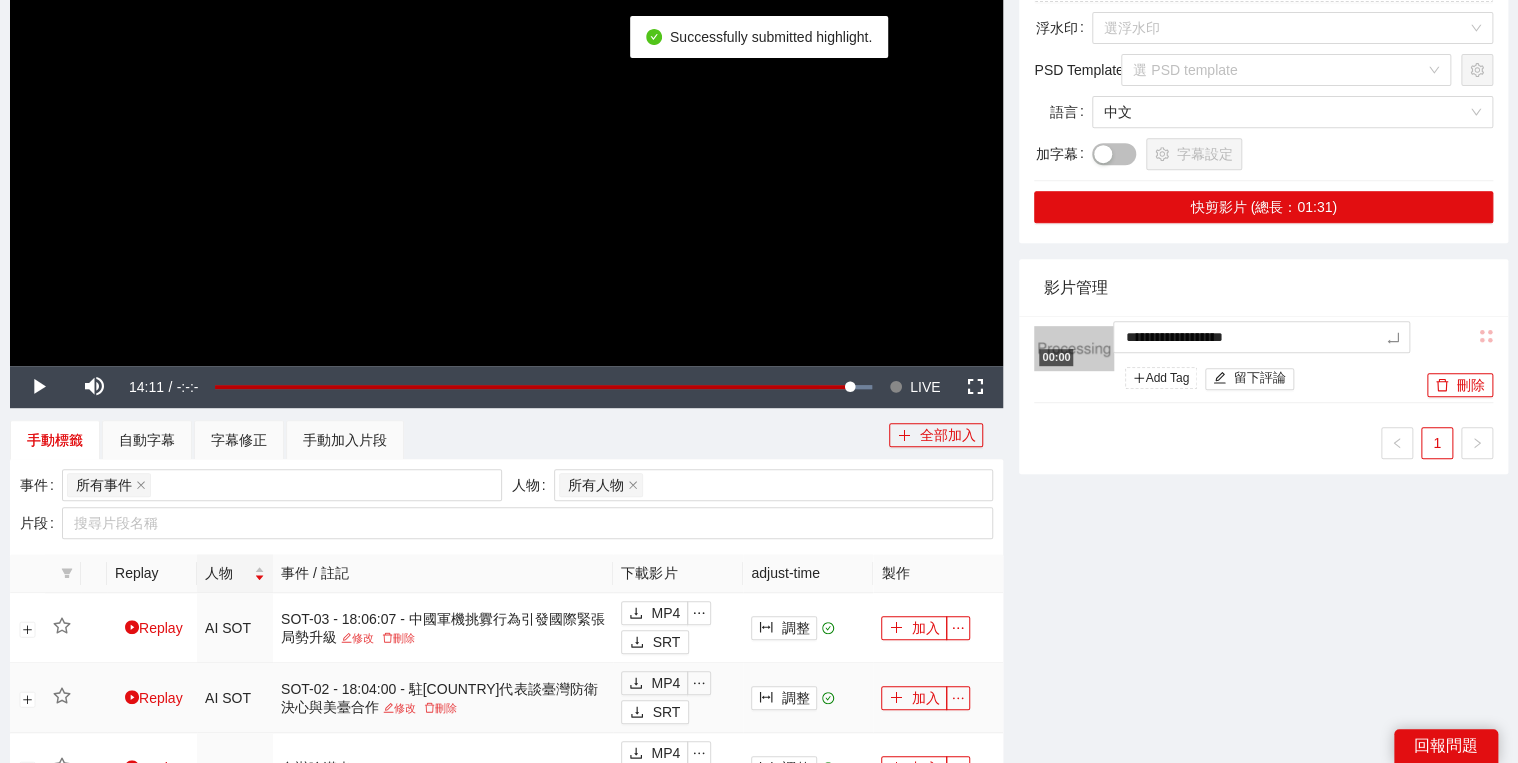 scroll, scrollTop: 480, scrollLeft: 0, axis: vertical 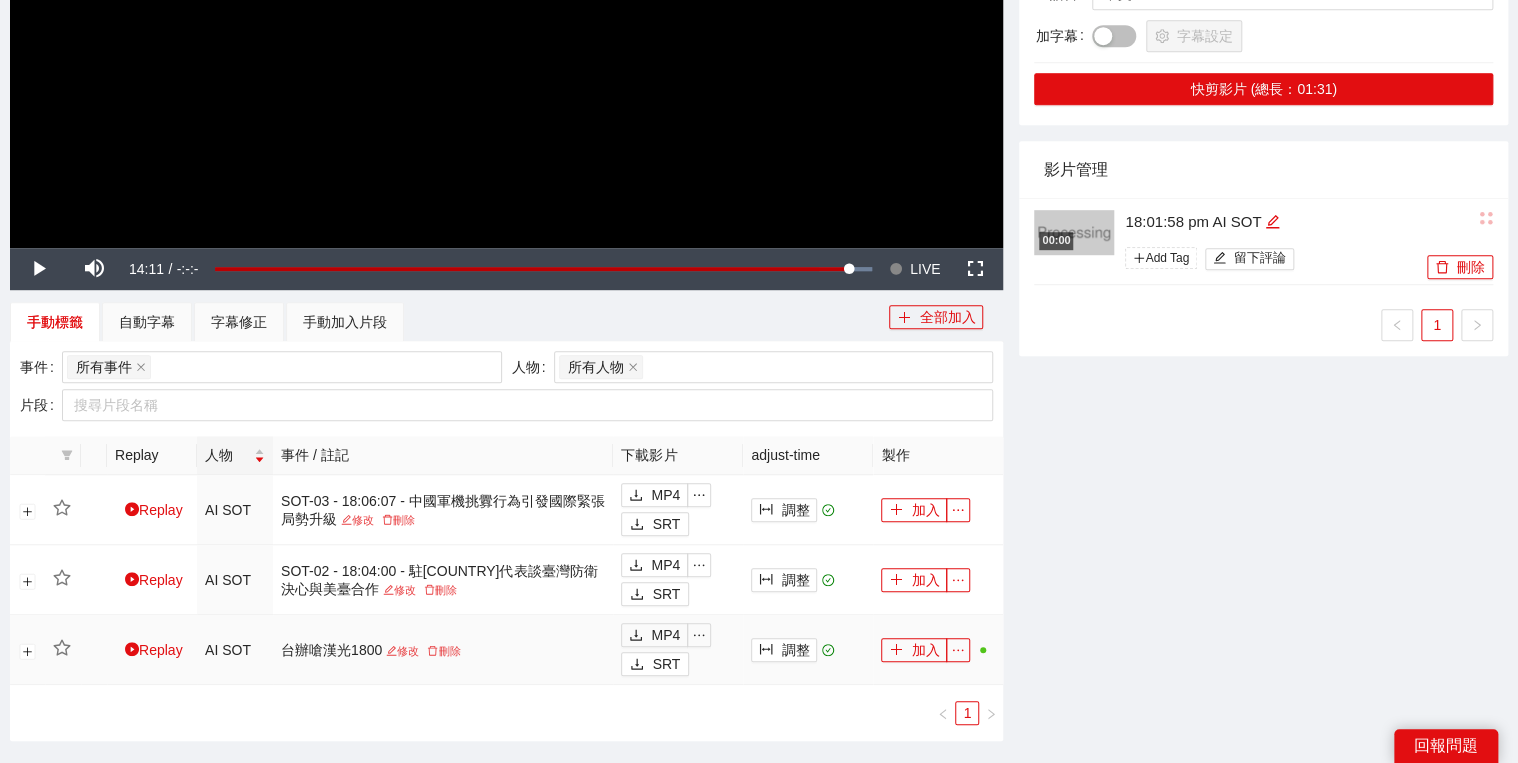 drag, startPoint x: 281, startPoint y: 647, endPoint x: 380, endPoint y: 644, distance: 99.04544 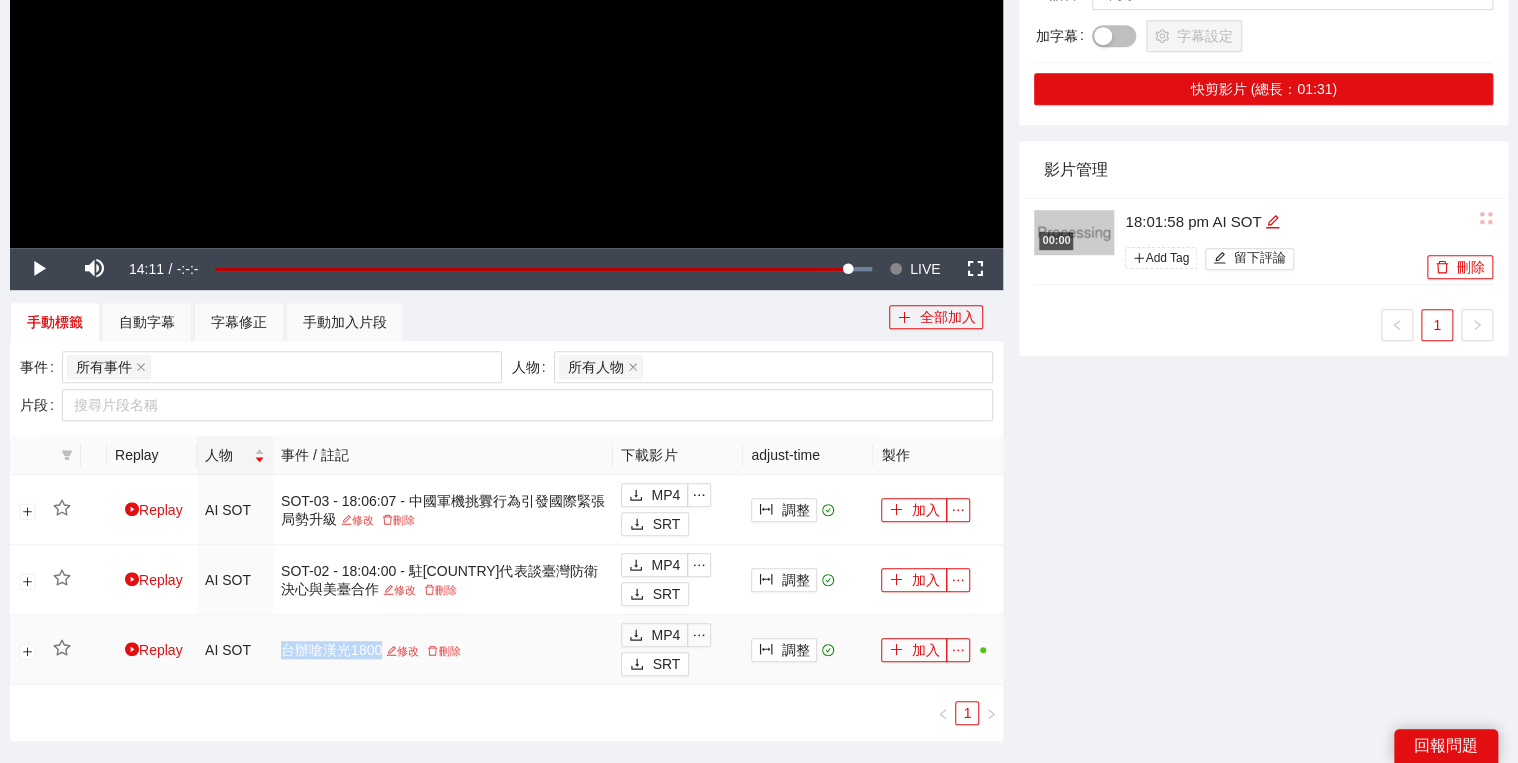 drag, startPoint x: 380, startPoint y: 644, endPoint x: 281, endPoint y: 648, distance: 99.08077 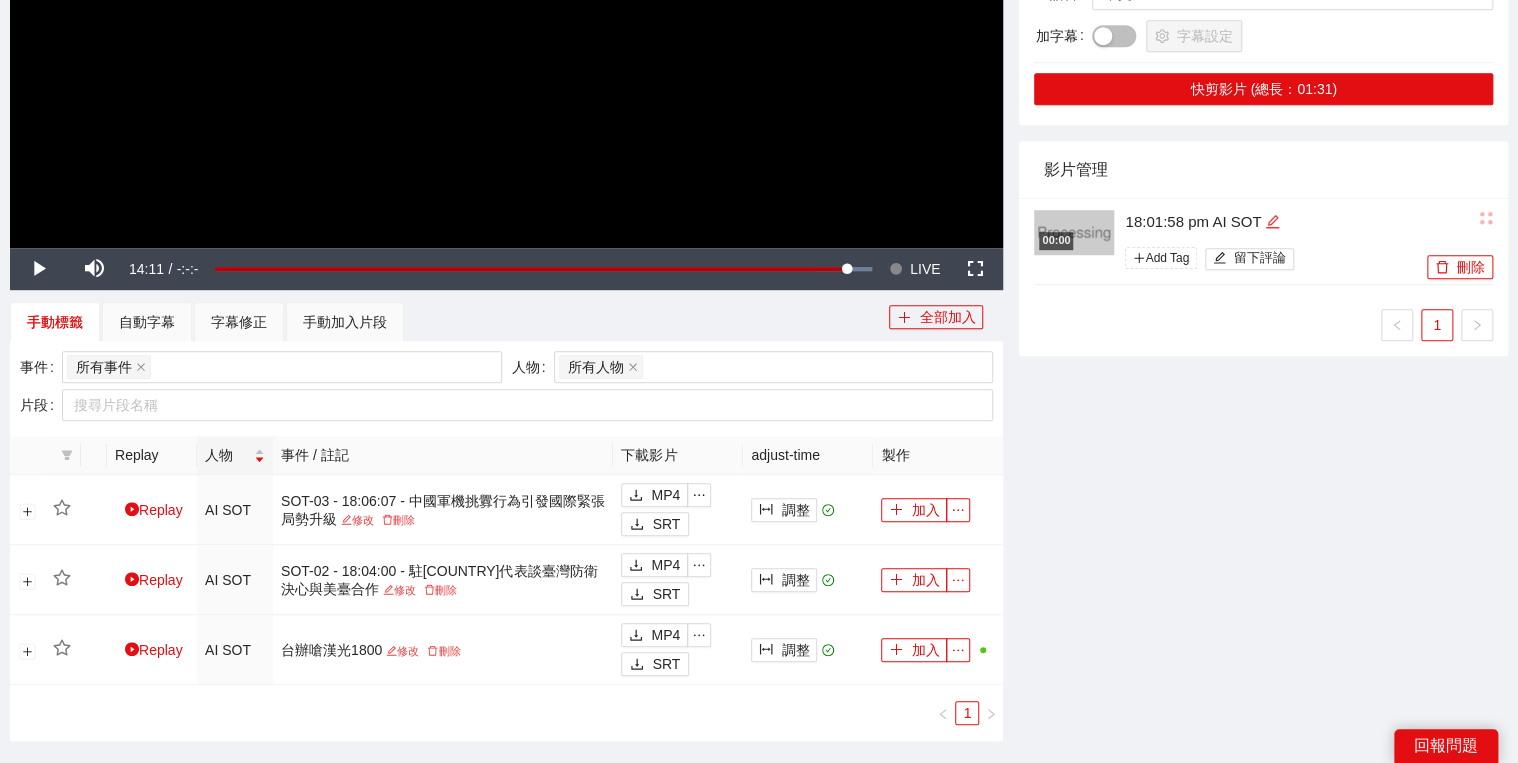click 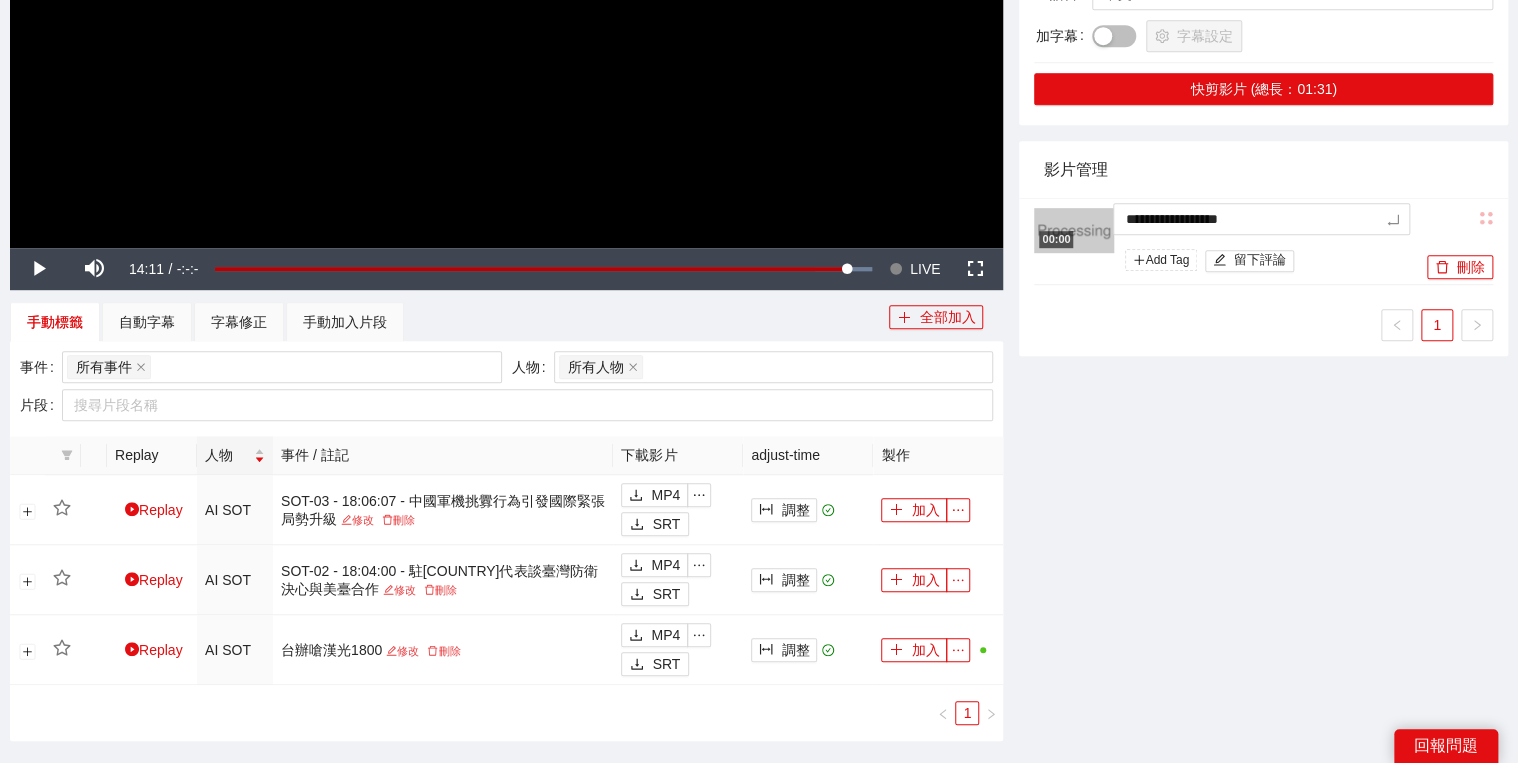 drag, startPoint x: 1141, startPoint y: 219, endPoint x: 1265, endPoint y: 160, distance: 137.32079 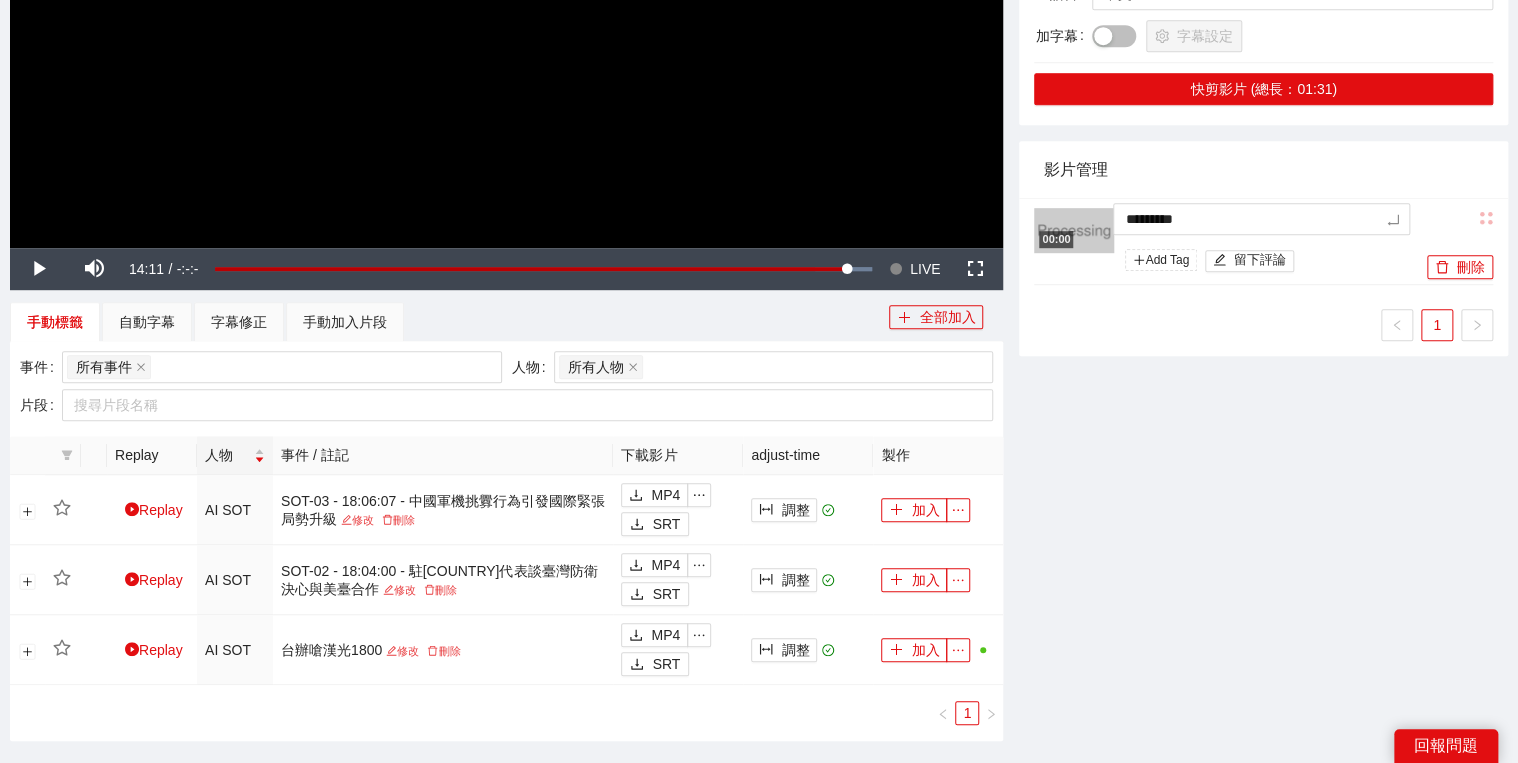 click on "影片管理" at bounding box center (1263, 169) 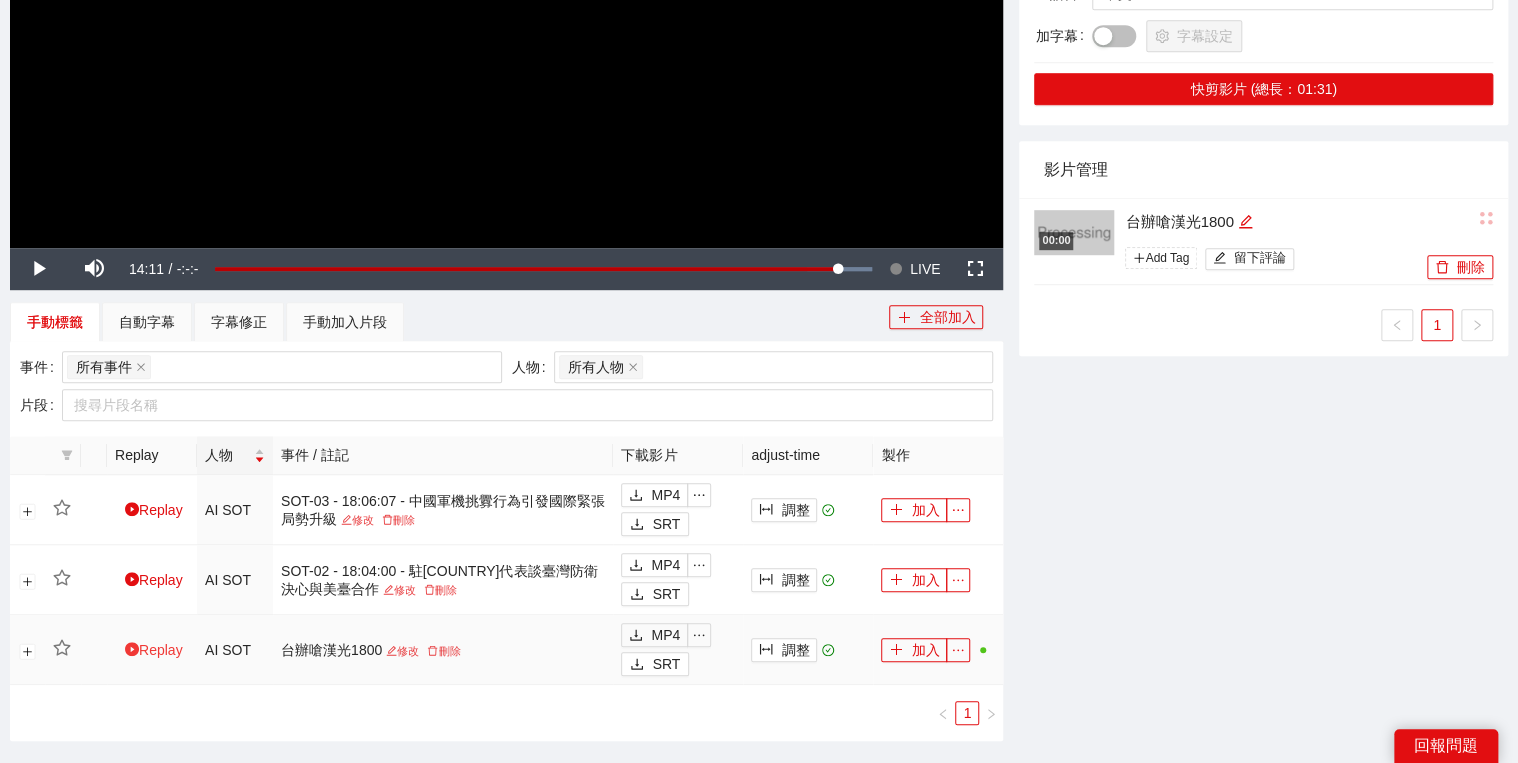 click on "Replay" at bounding box center [154, 650] 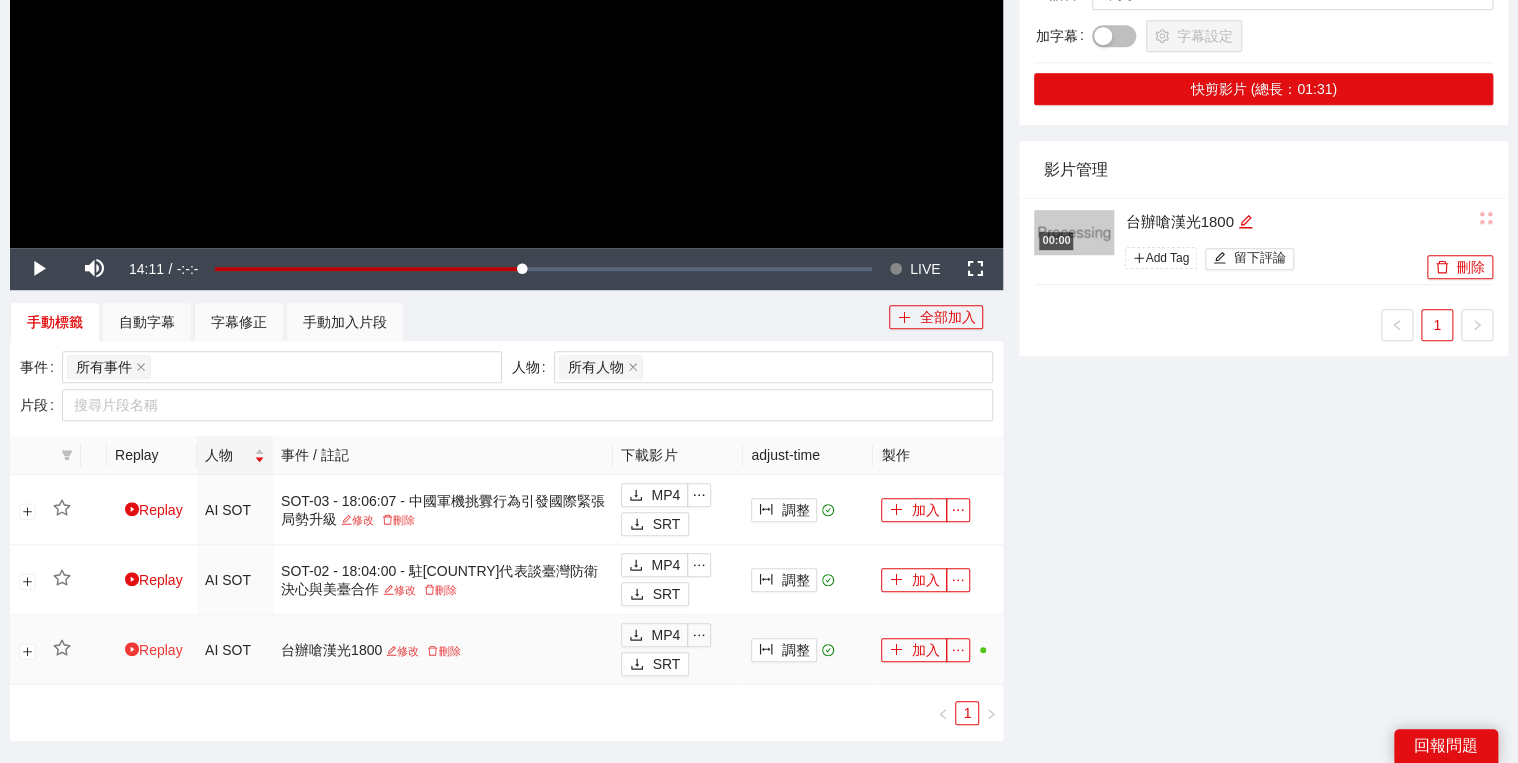 click on "Replay" at bounding box center (154, 580) 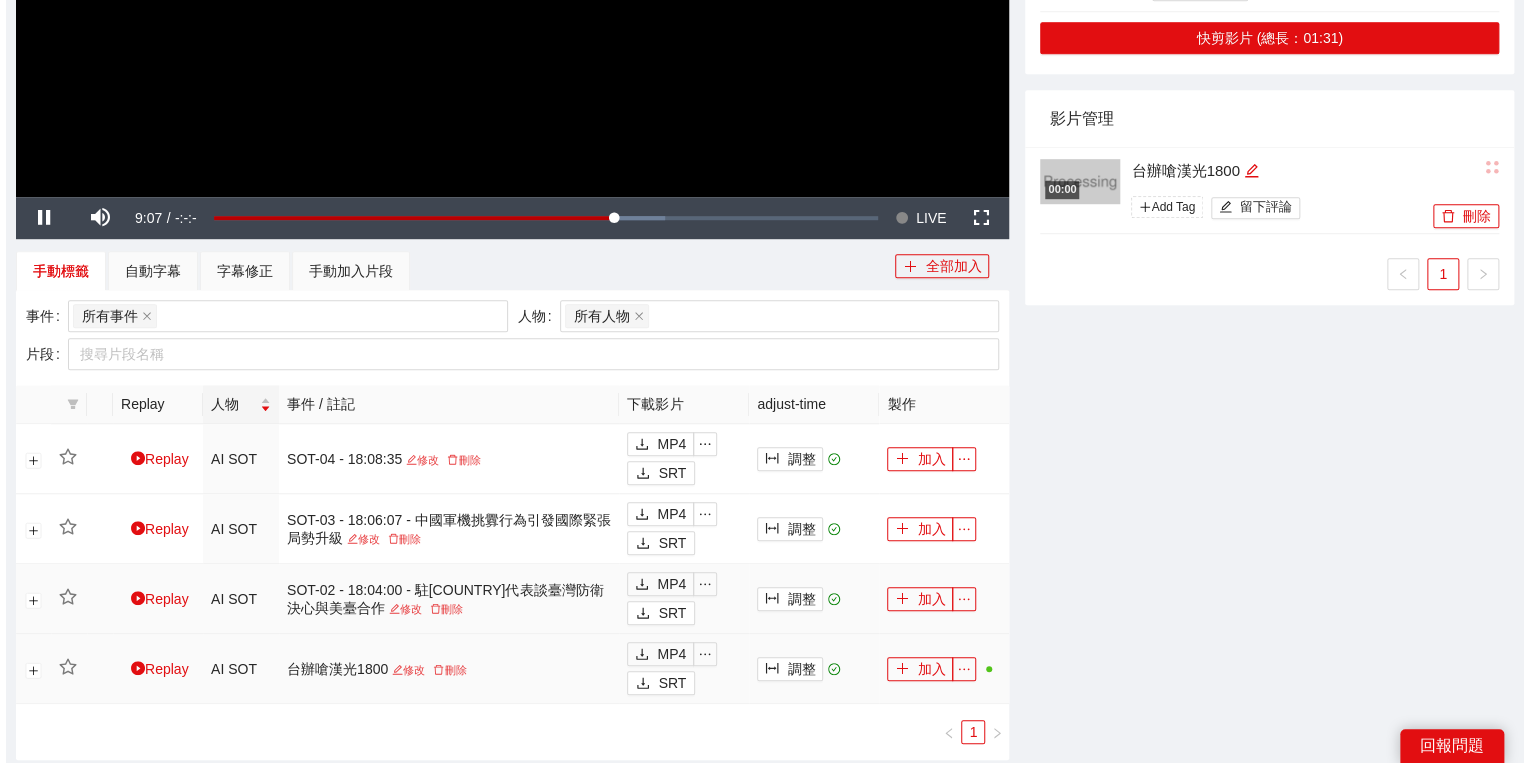 scroll, scrollTop: 560, scrollLeft: 0, axis: vertical 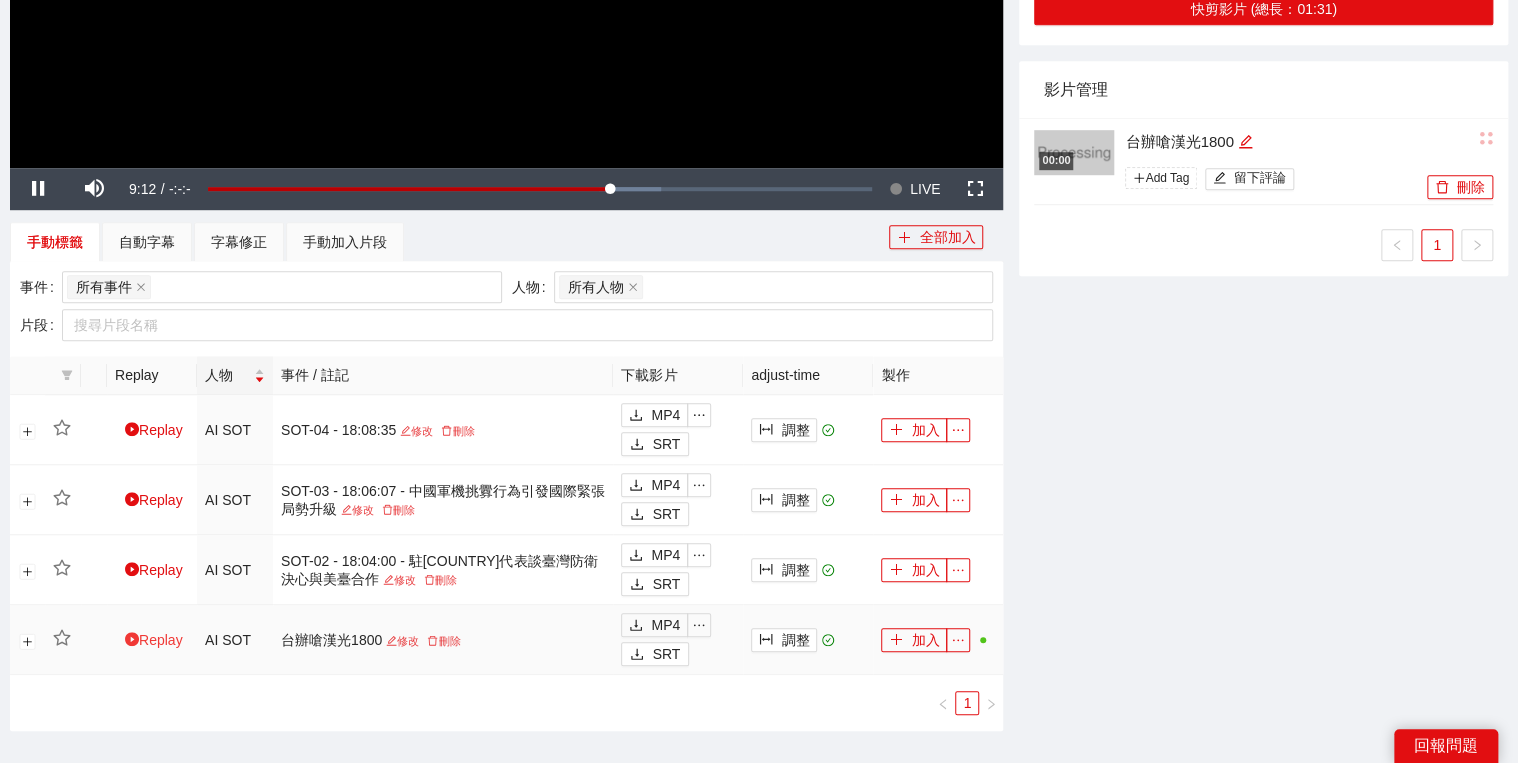 click on "Replay" at bounding box center (154, 640) 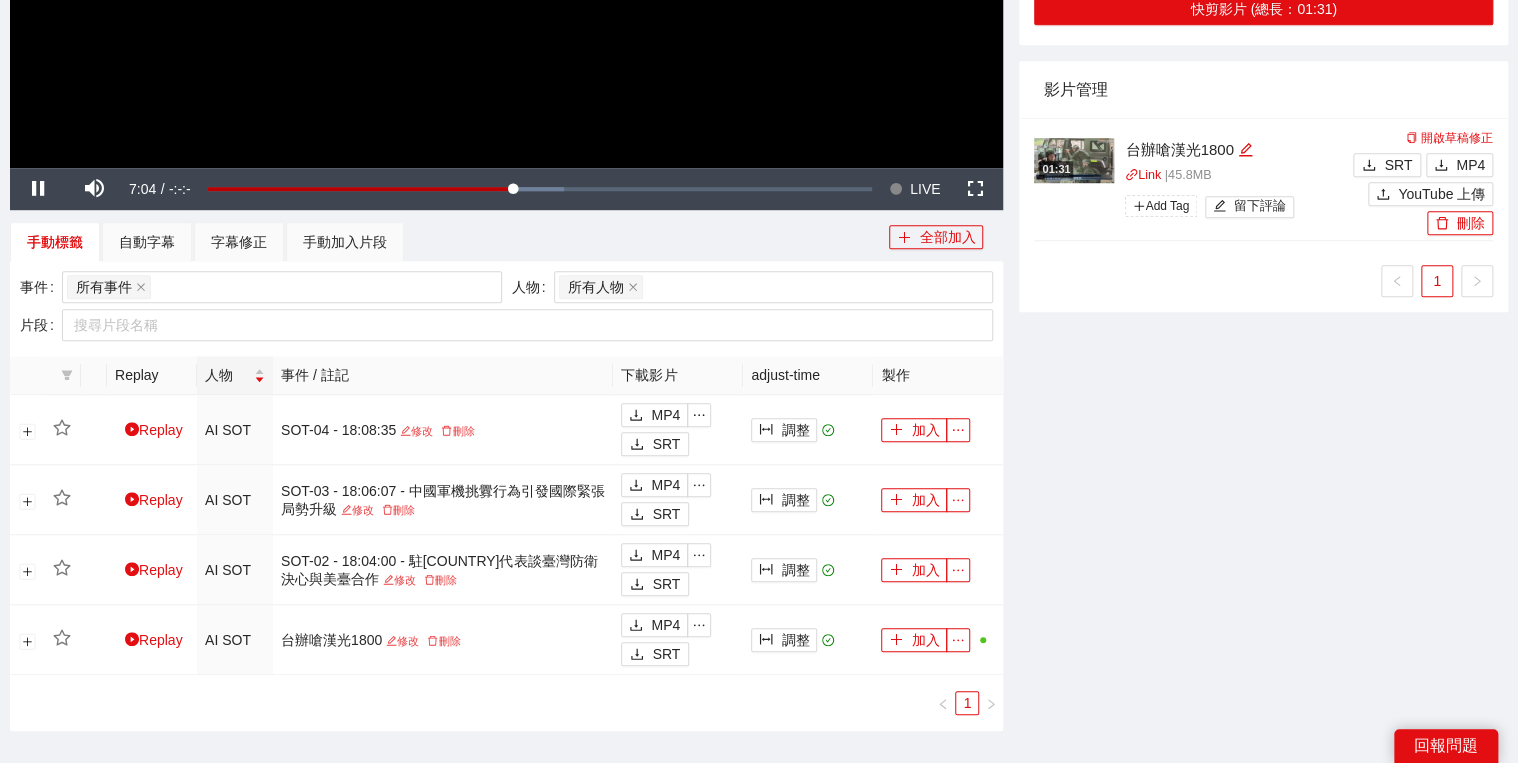 click at bounding box center (506, -112) 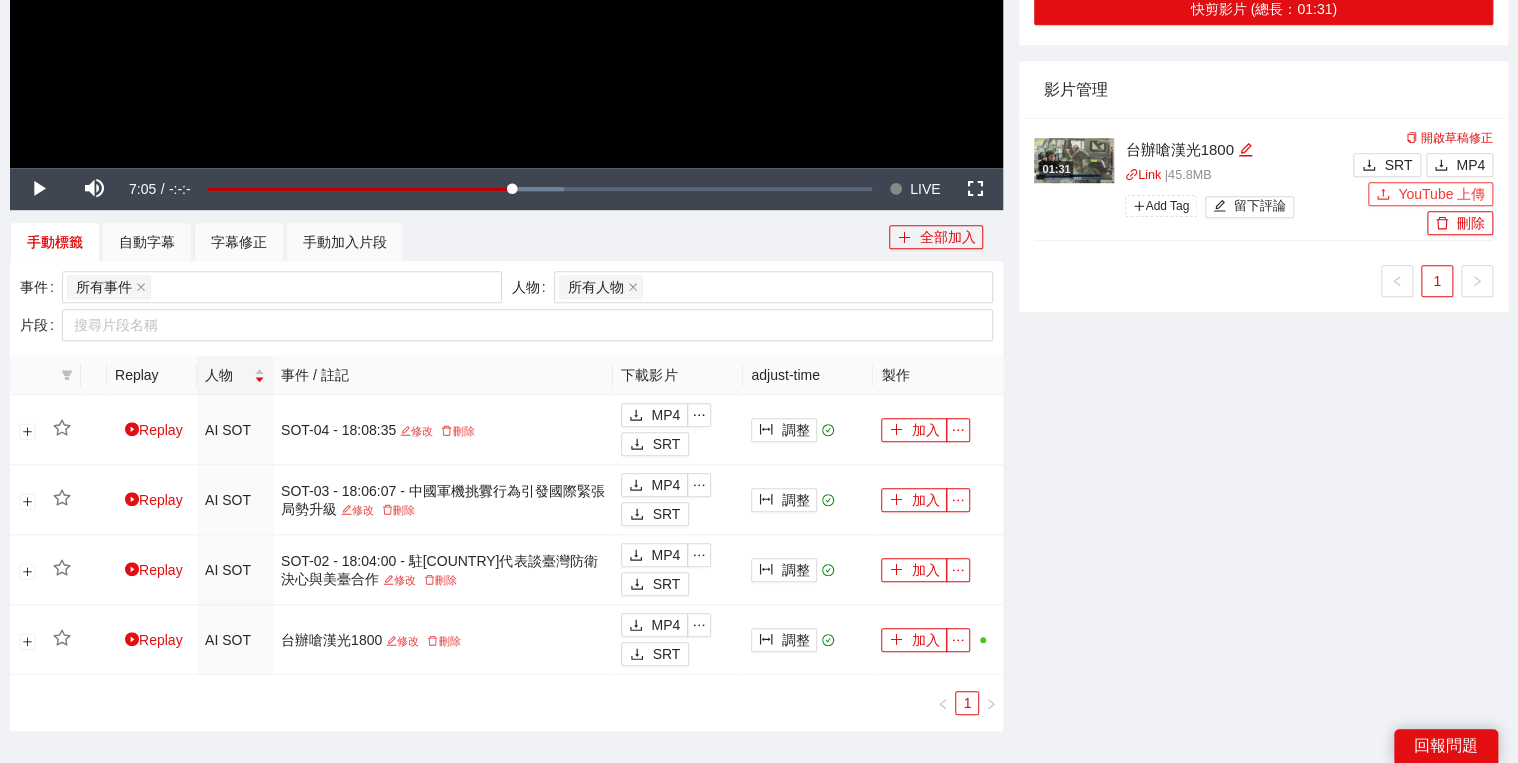 click on "YouTube 上傳" at bounding box center (1441, 194) 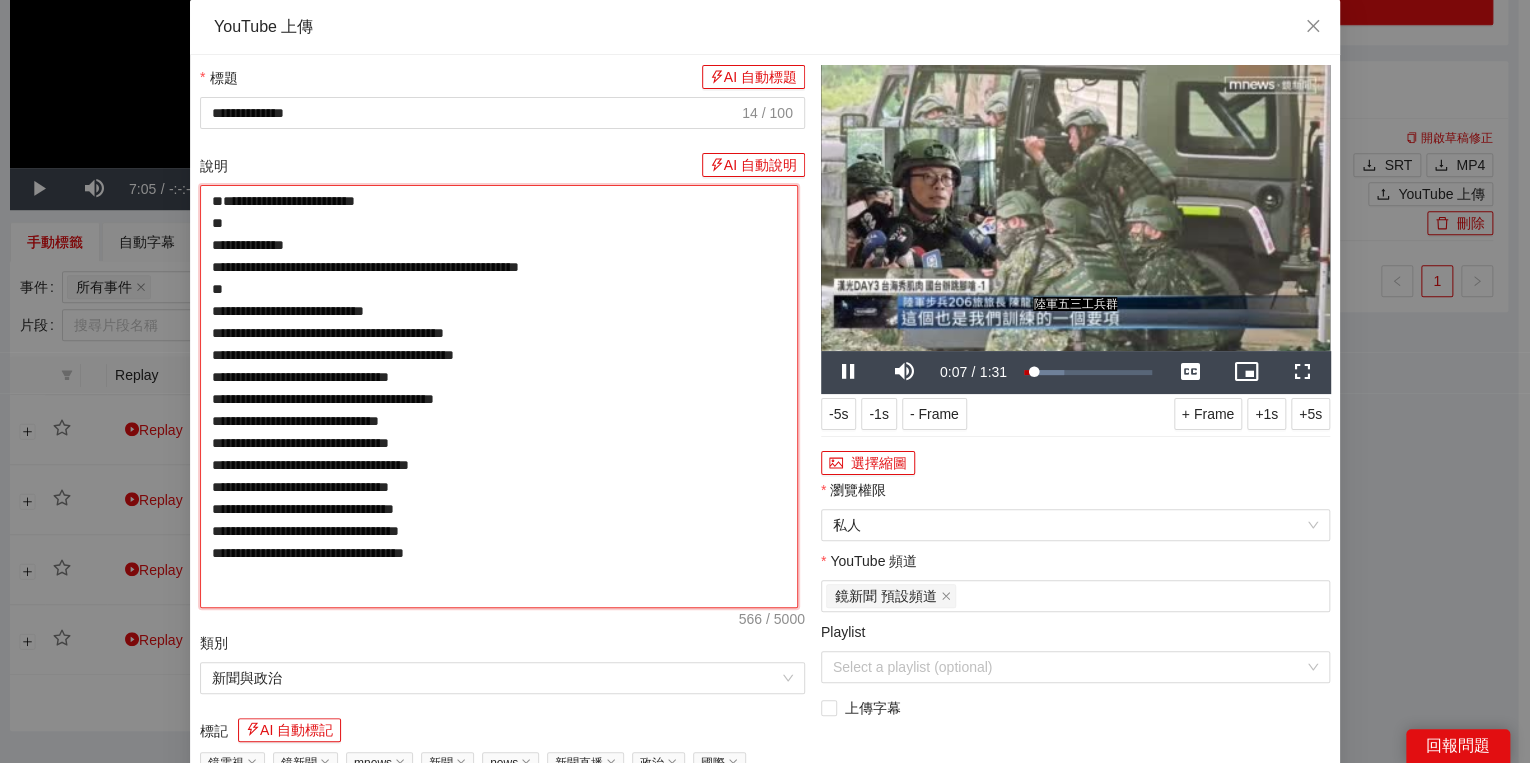 click on "**********" at bounding box center (499, 396) 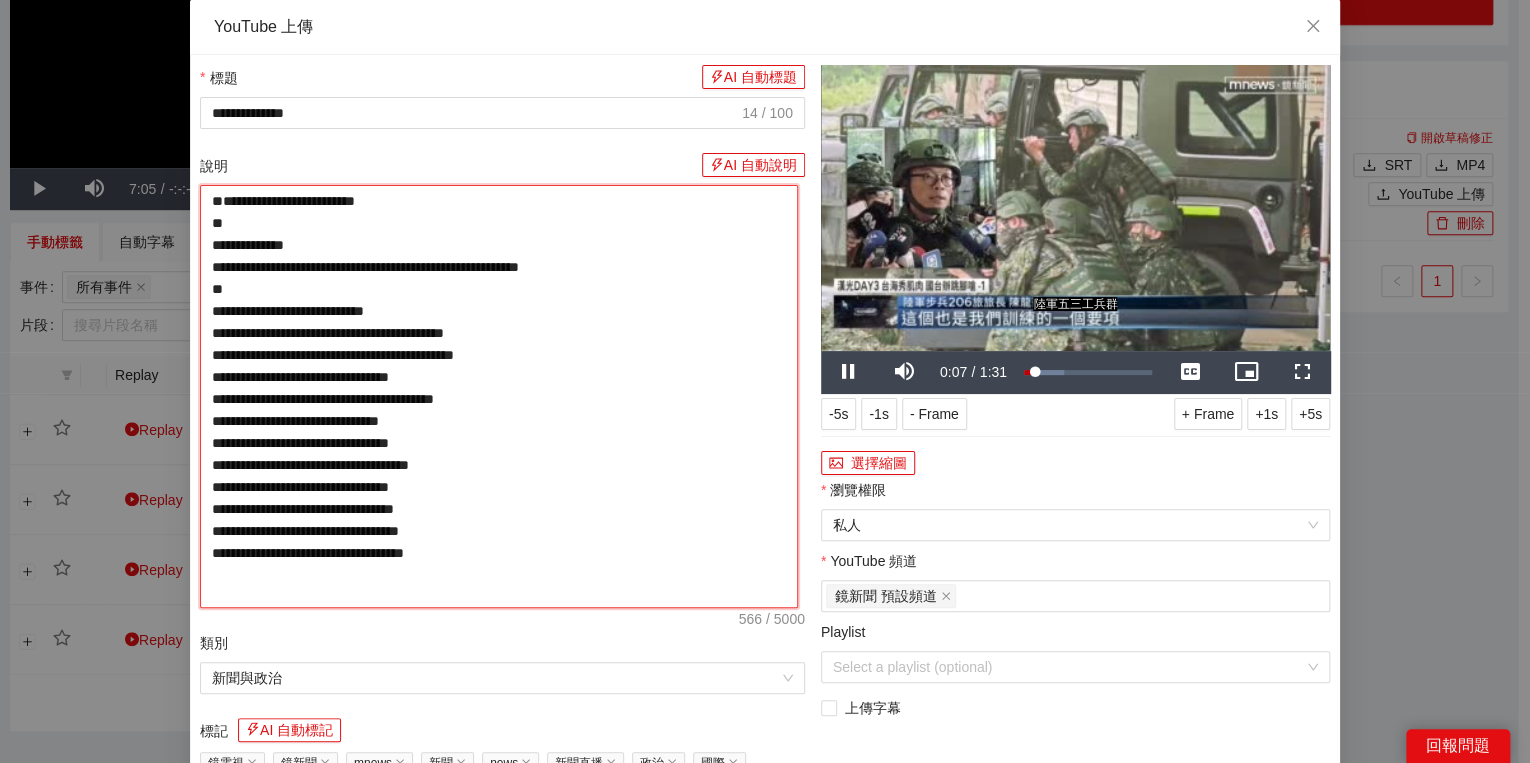 paste on "**********" 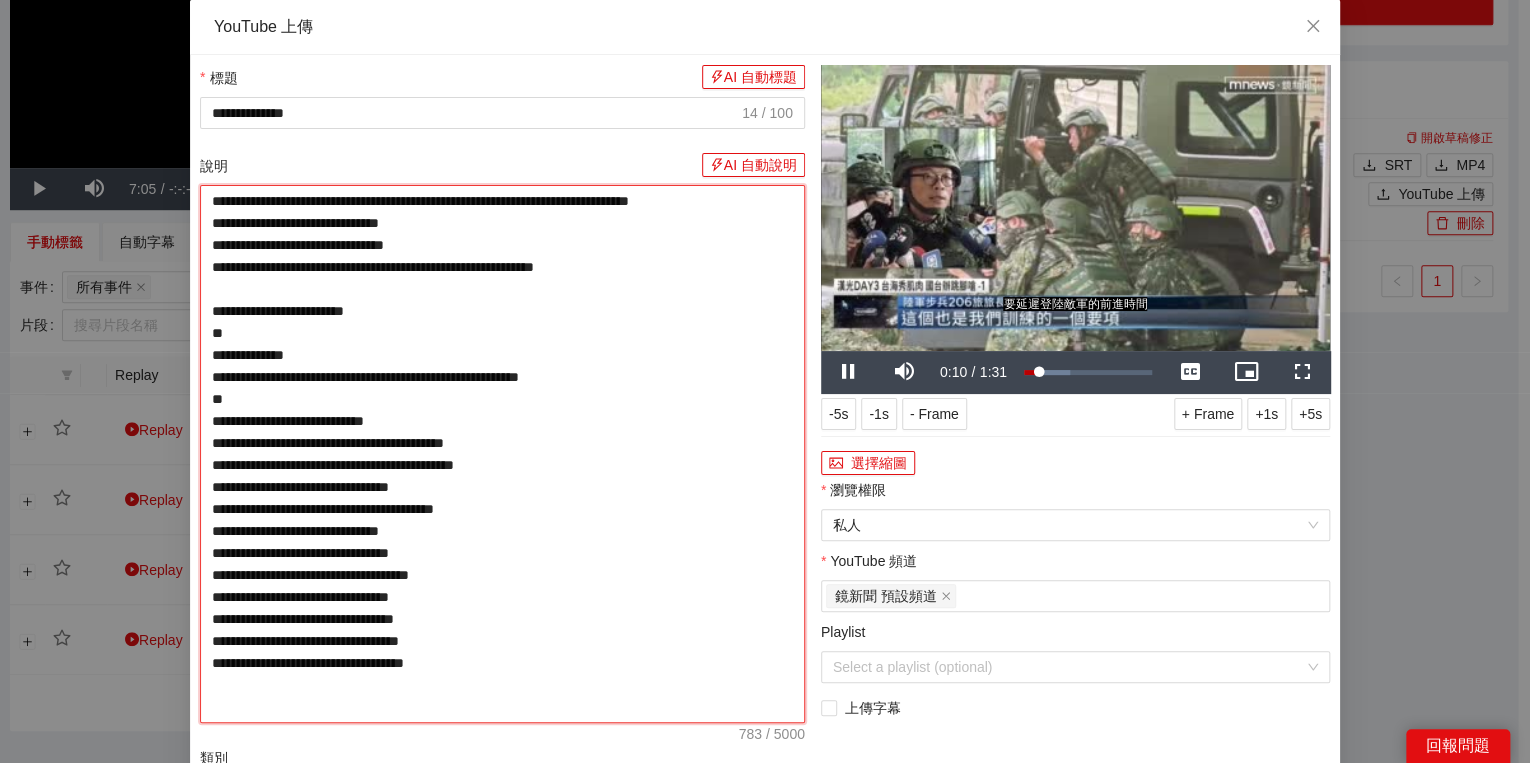 click on "**********" at bounding box center [502, 454] 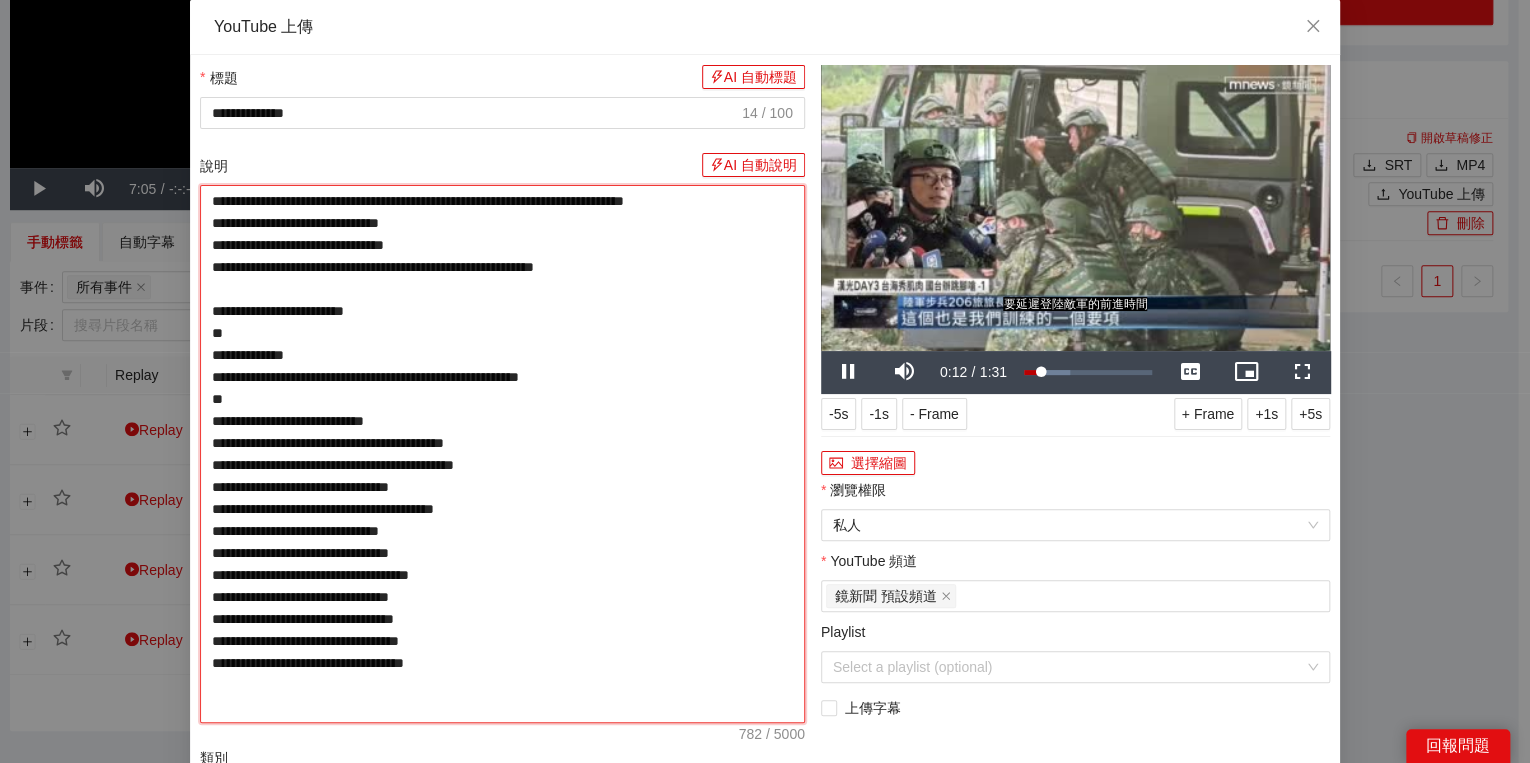 drag, startPoint x: 347, startPoint y: 221, endPoint x: 361, endPoint y: 221, distance: 14 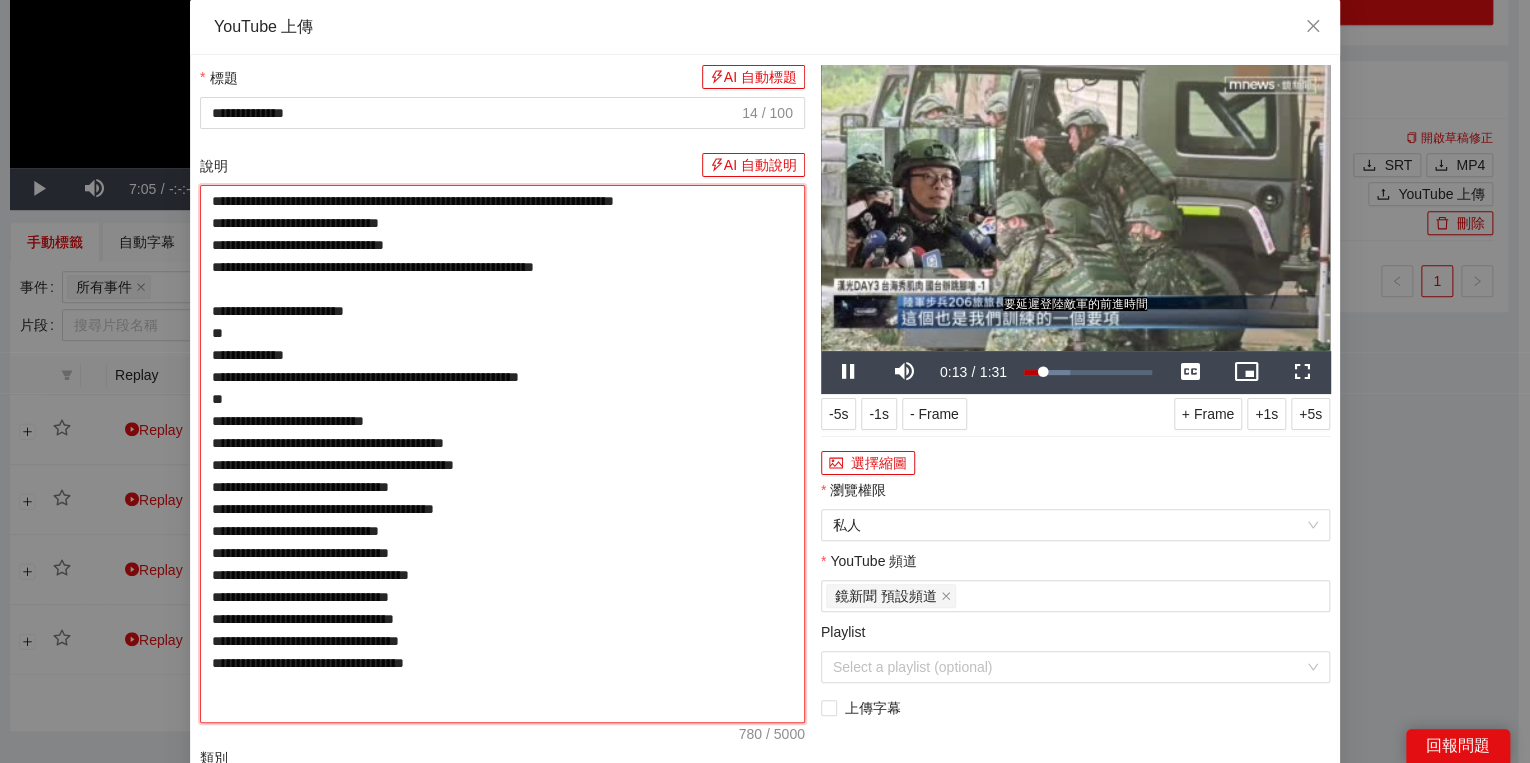 click on "**********" at bounding box center (502, 454) 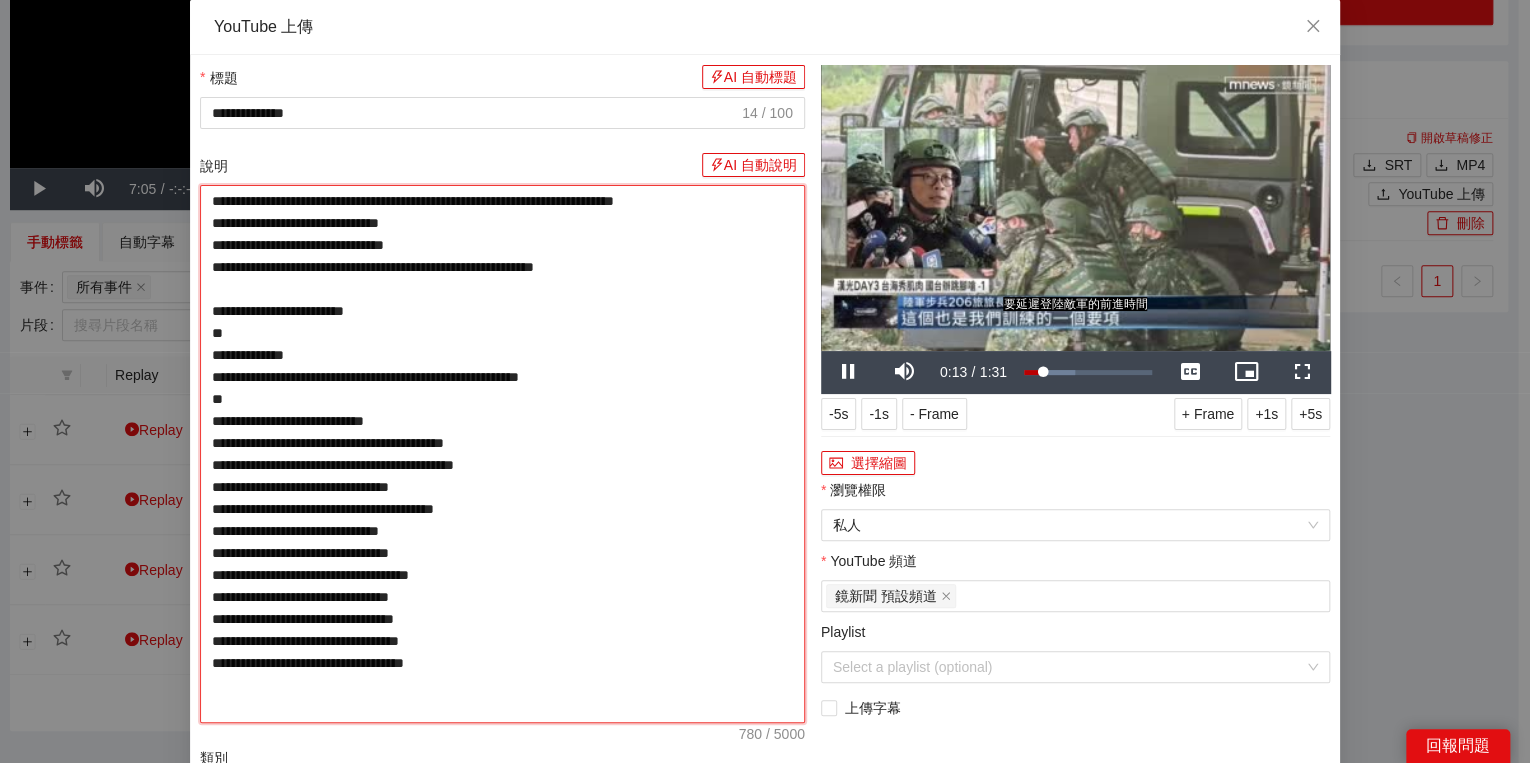 type on "**********" 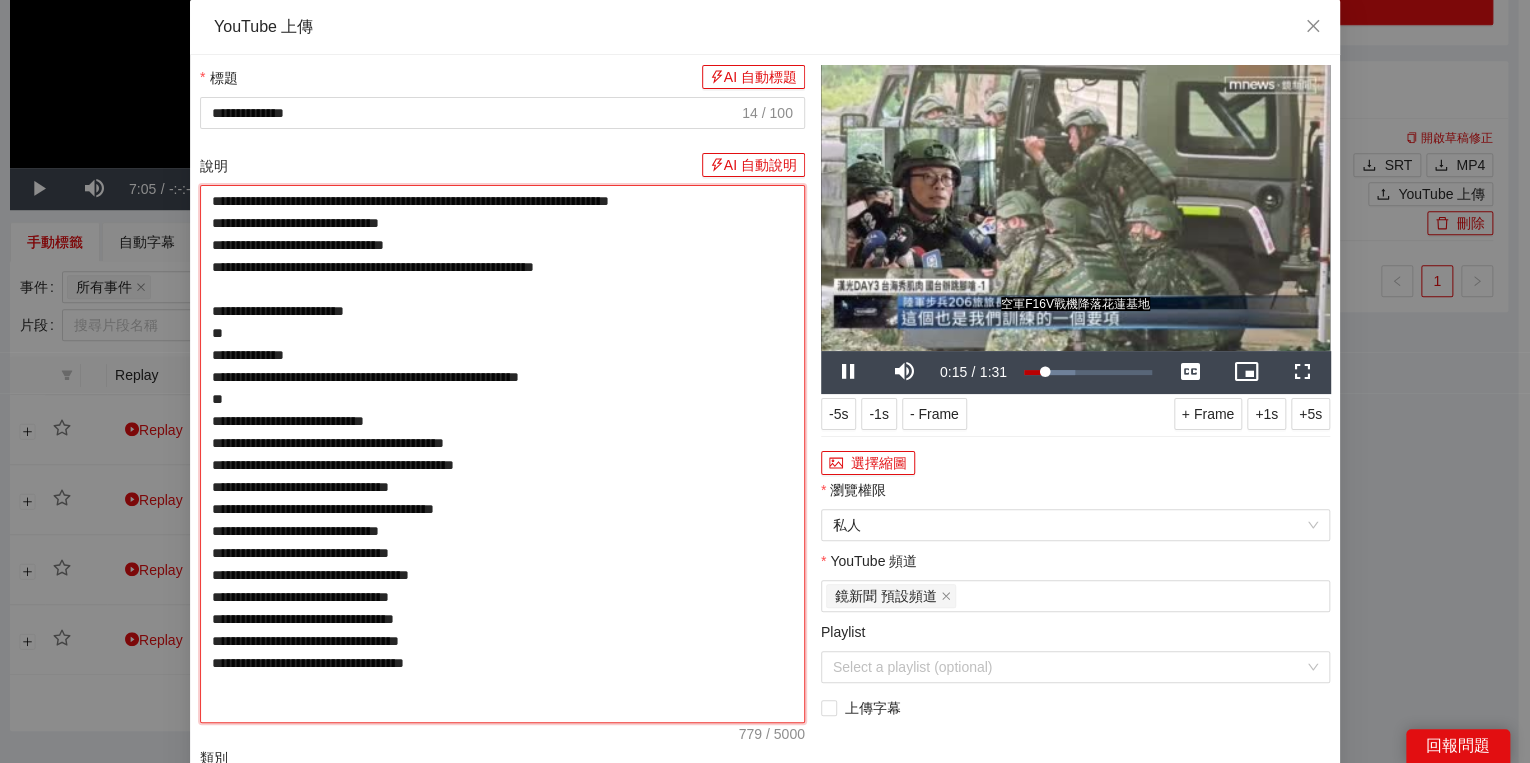click on "**********" at bounding box center [502, 454] 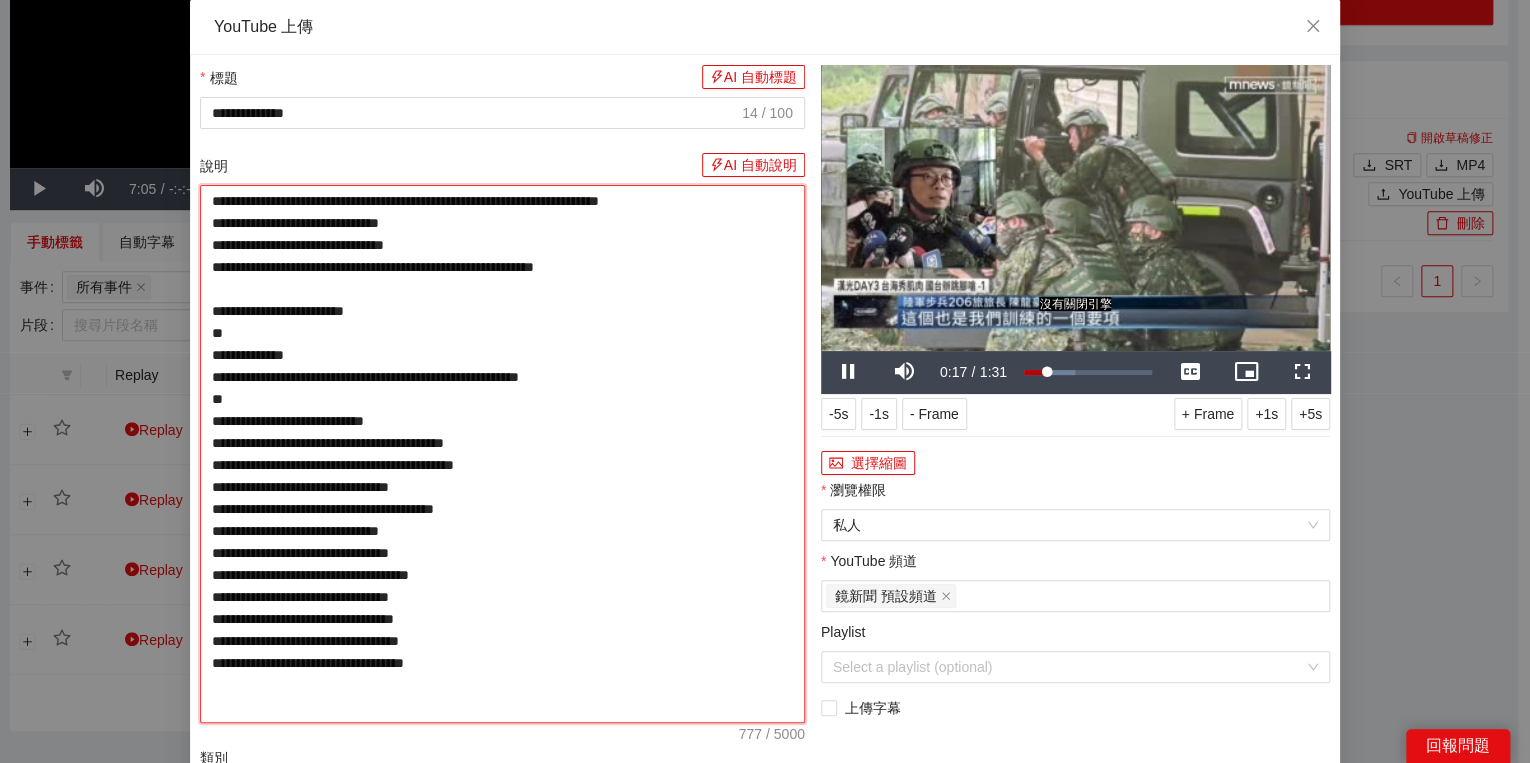 click on "**********" at bounding box center (502, 454) 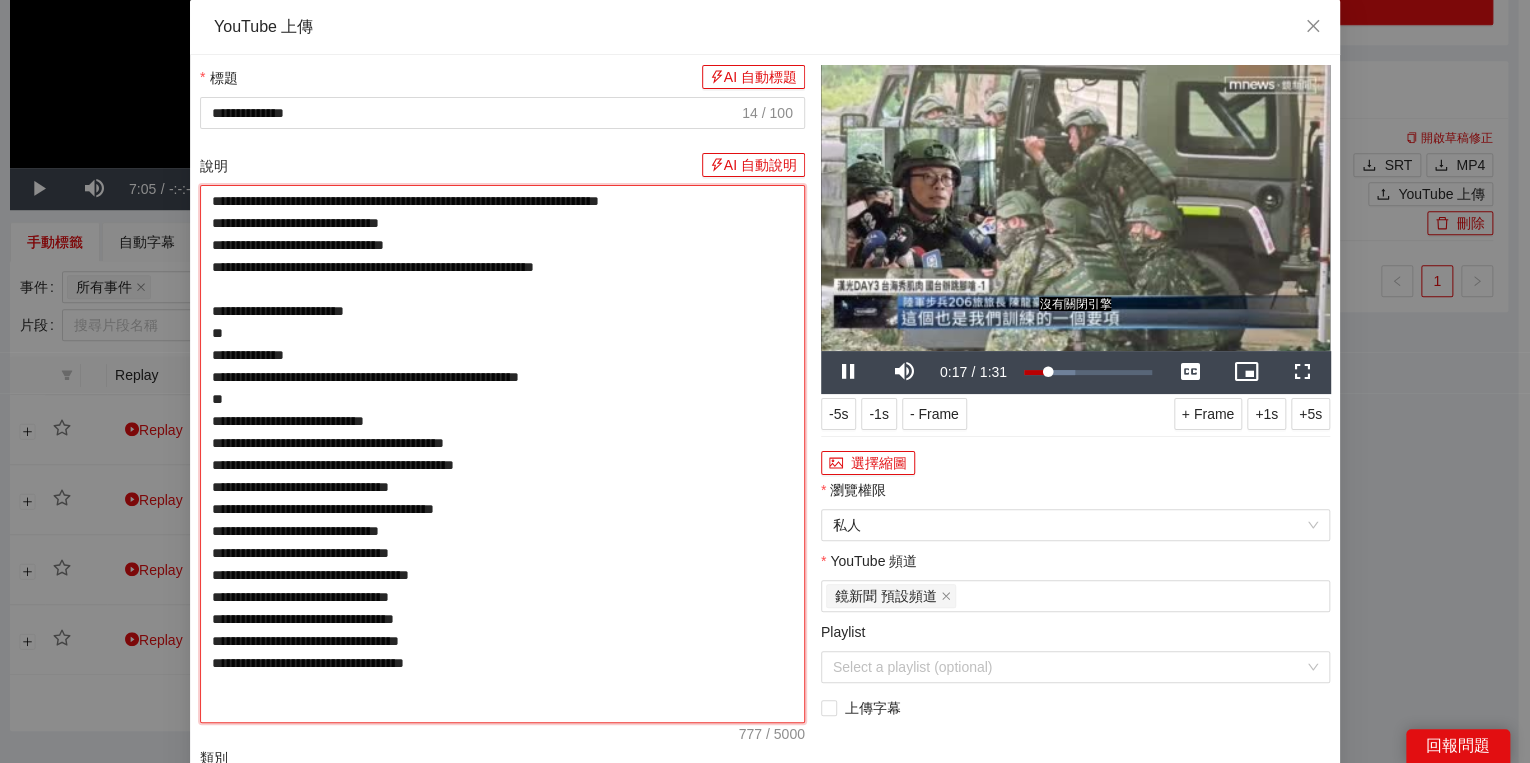 type on "**********" 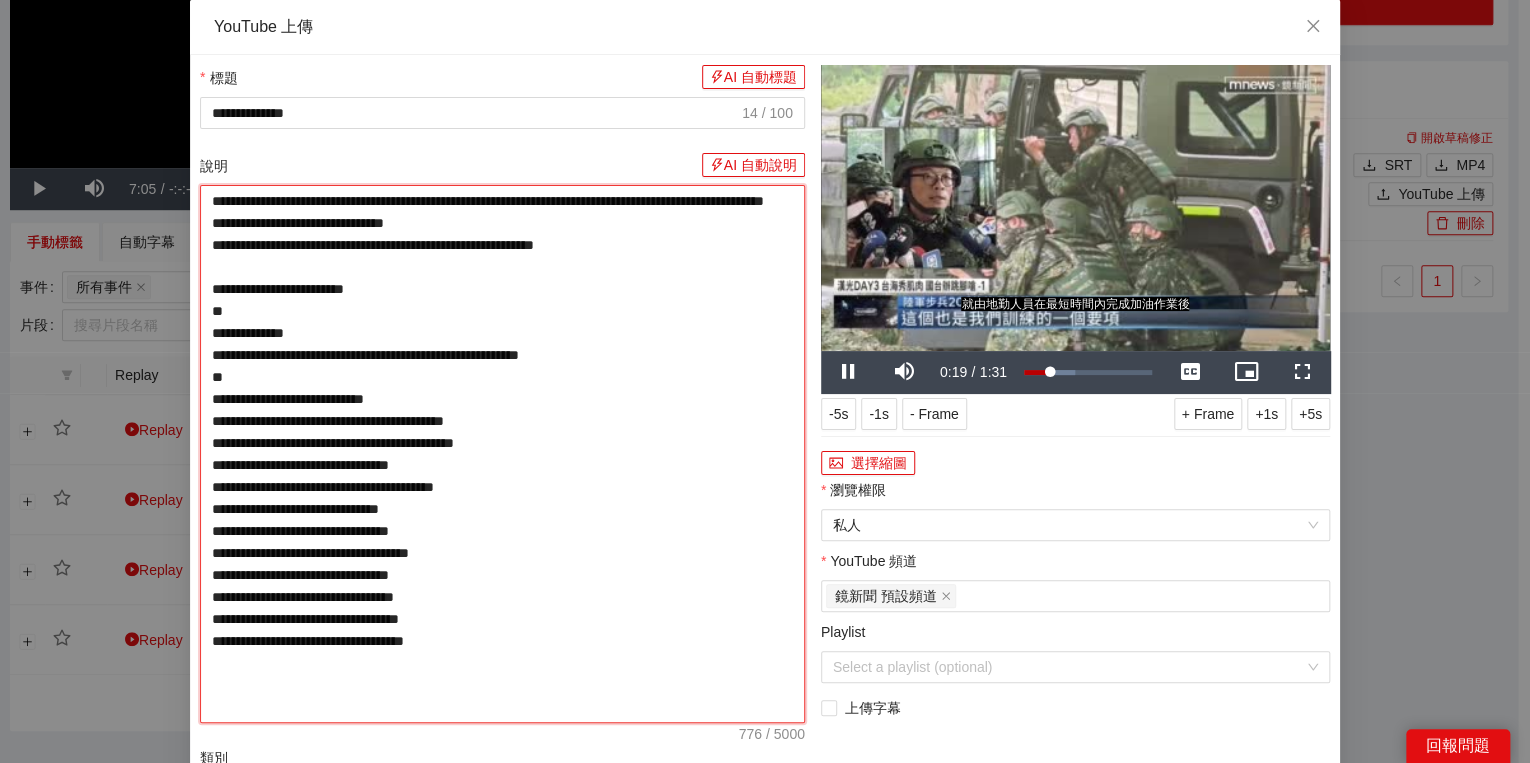 click on "**********" at bounding box center [502, 454] 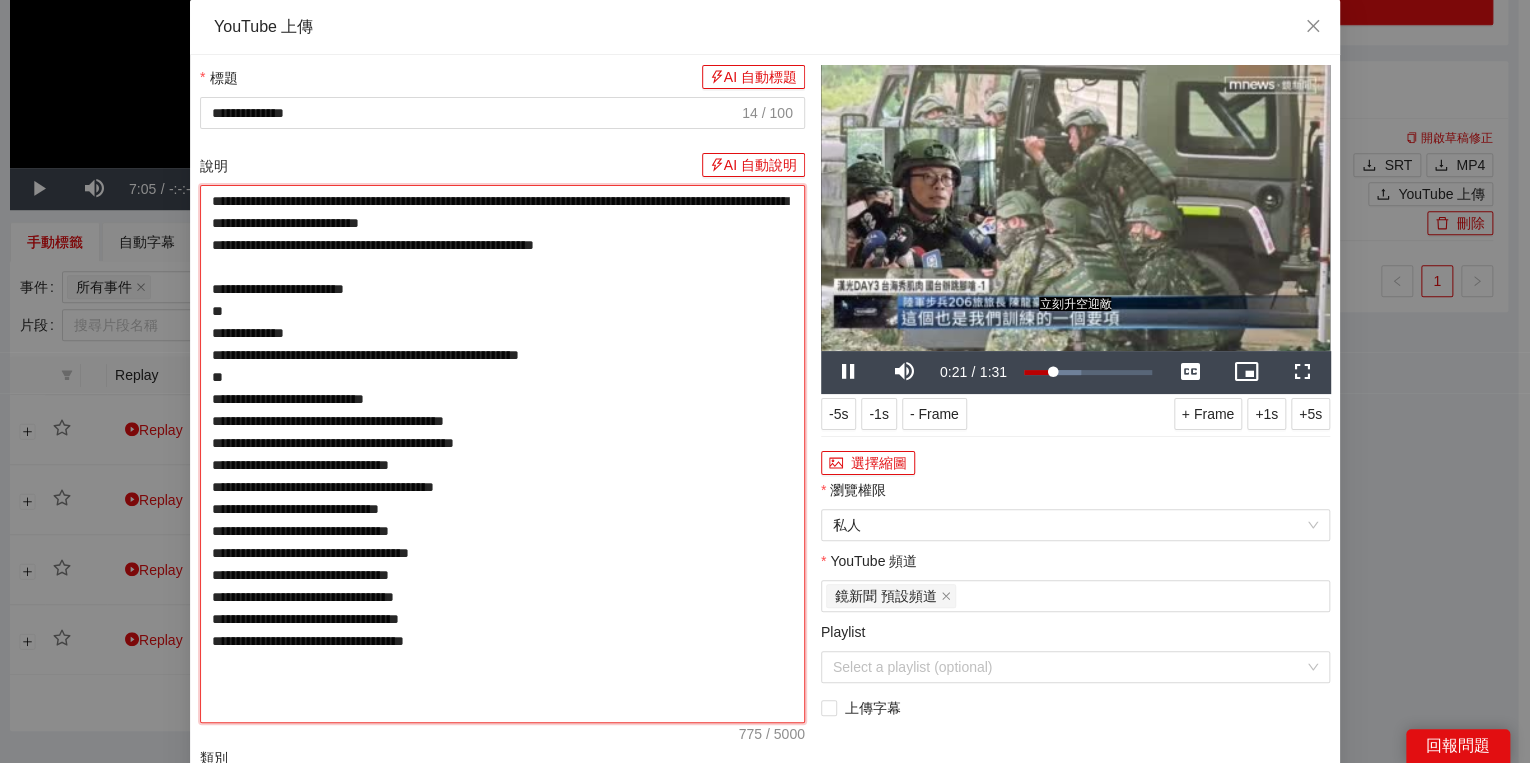 click on "**********" at bounding box center [502, 454] 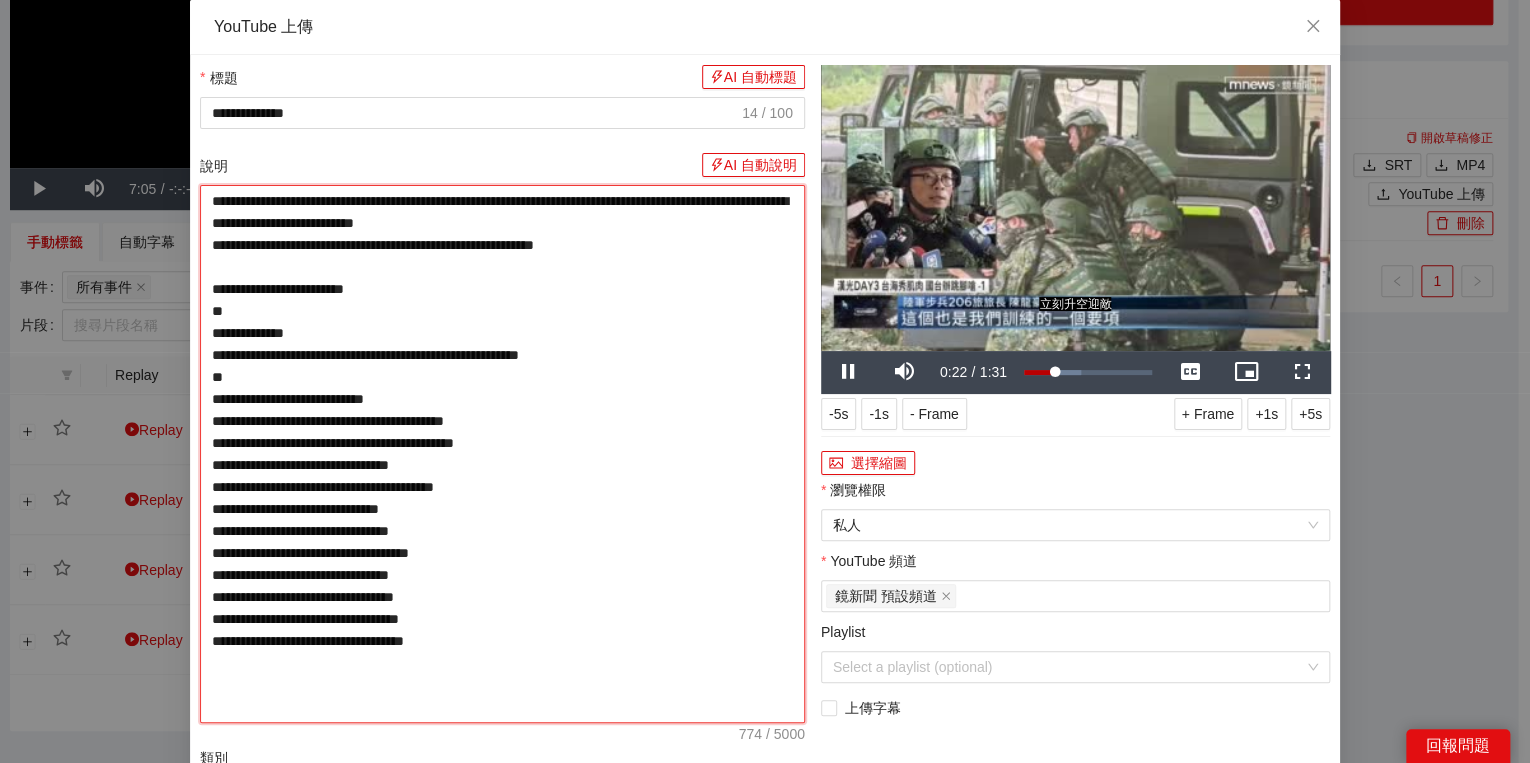 click on "**********" at bounding box center [502, 454] 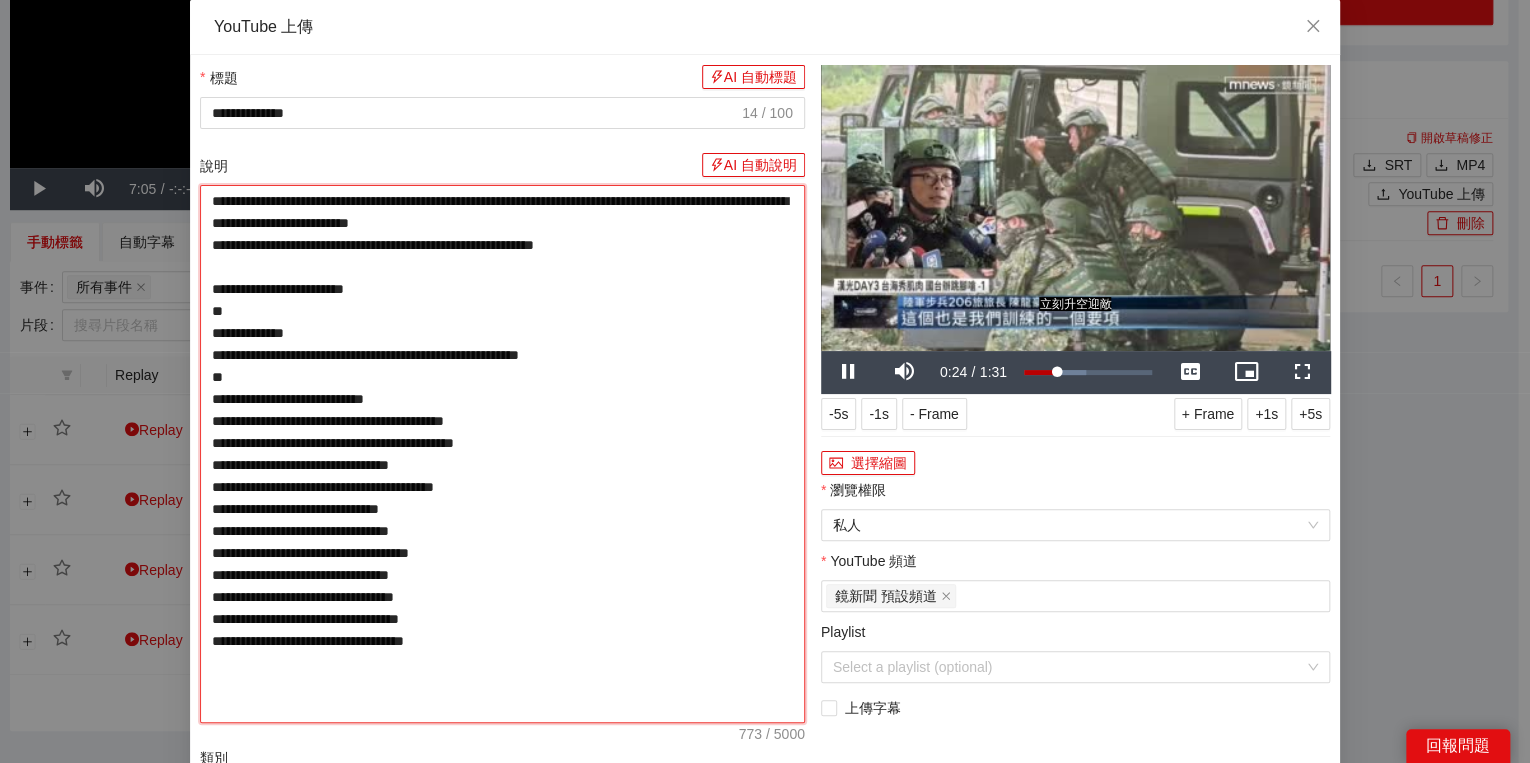 click on "**********" at bounding box center [502, 454] 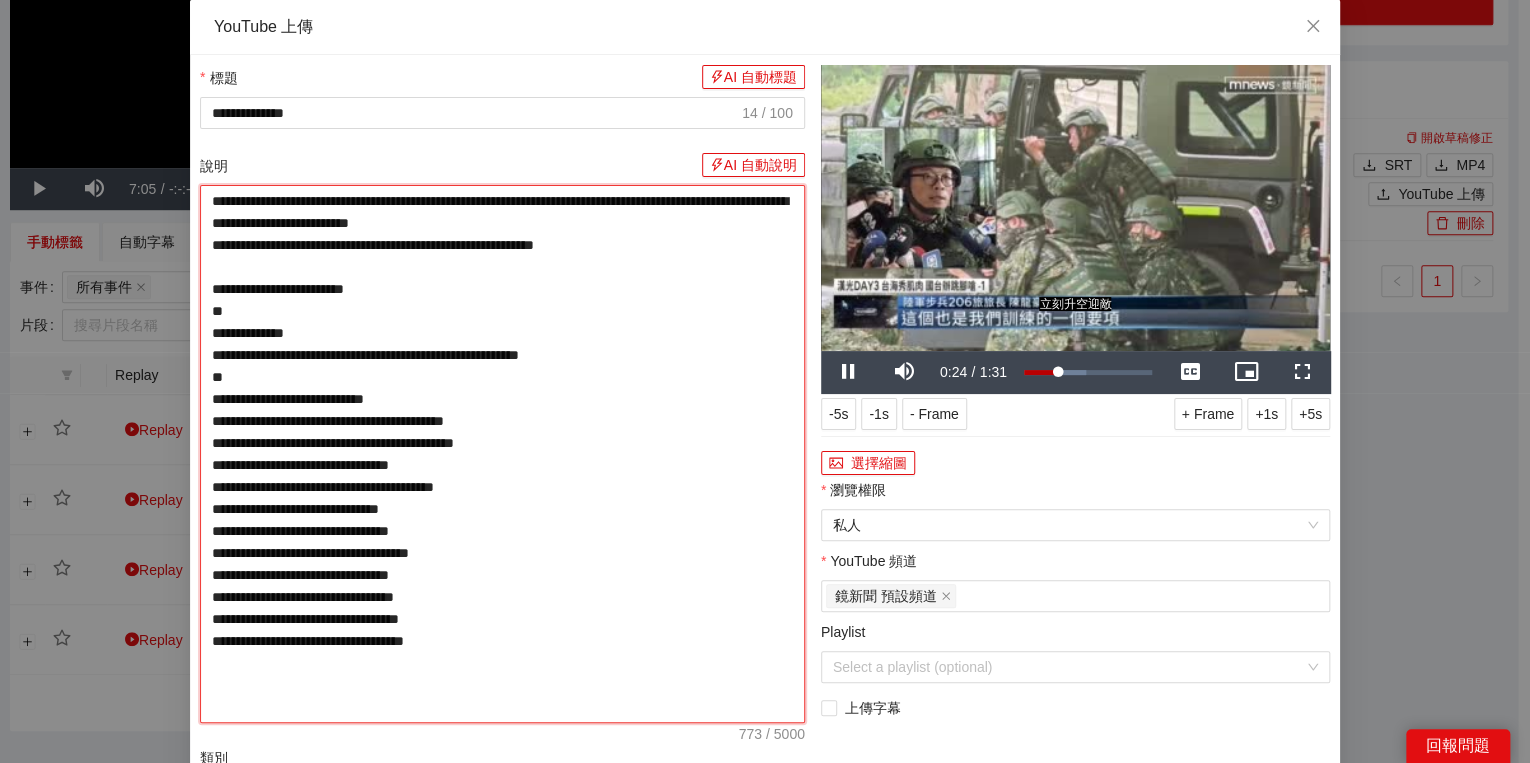 type on "**********" 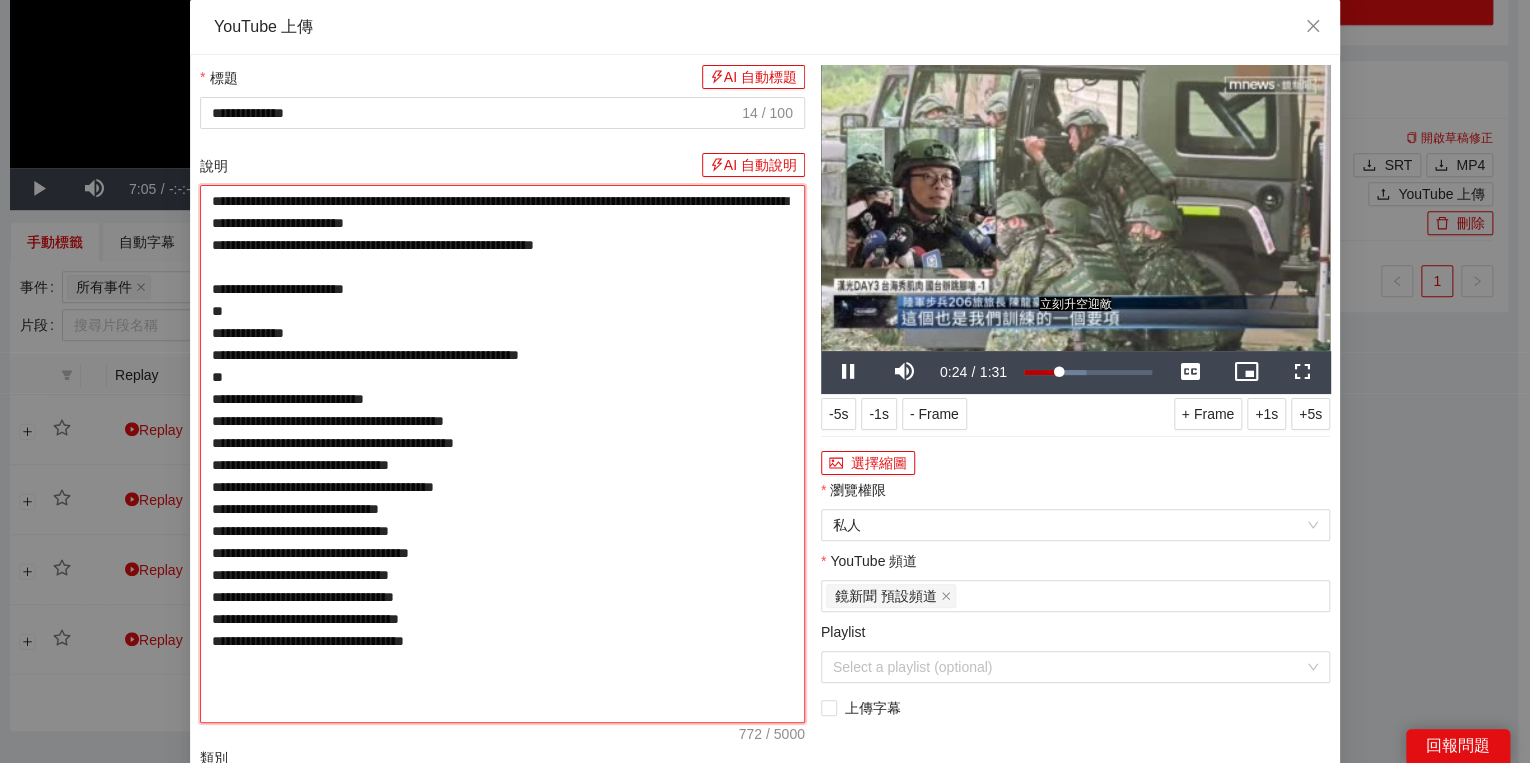 click on "**********" at bounding box center [502, 454] 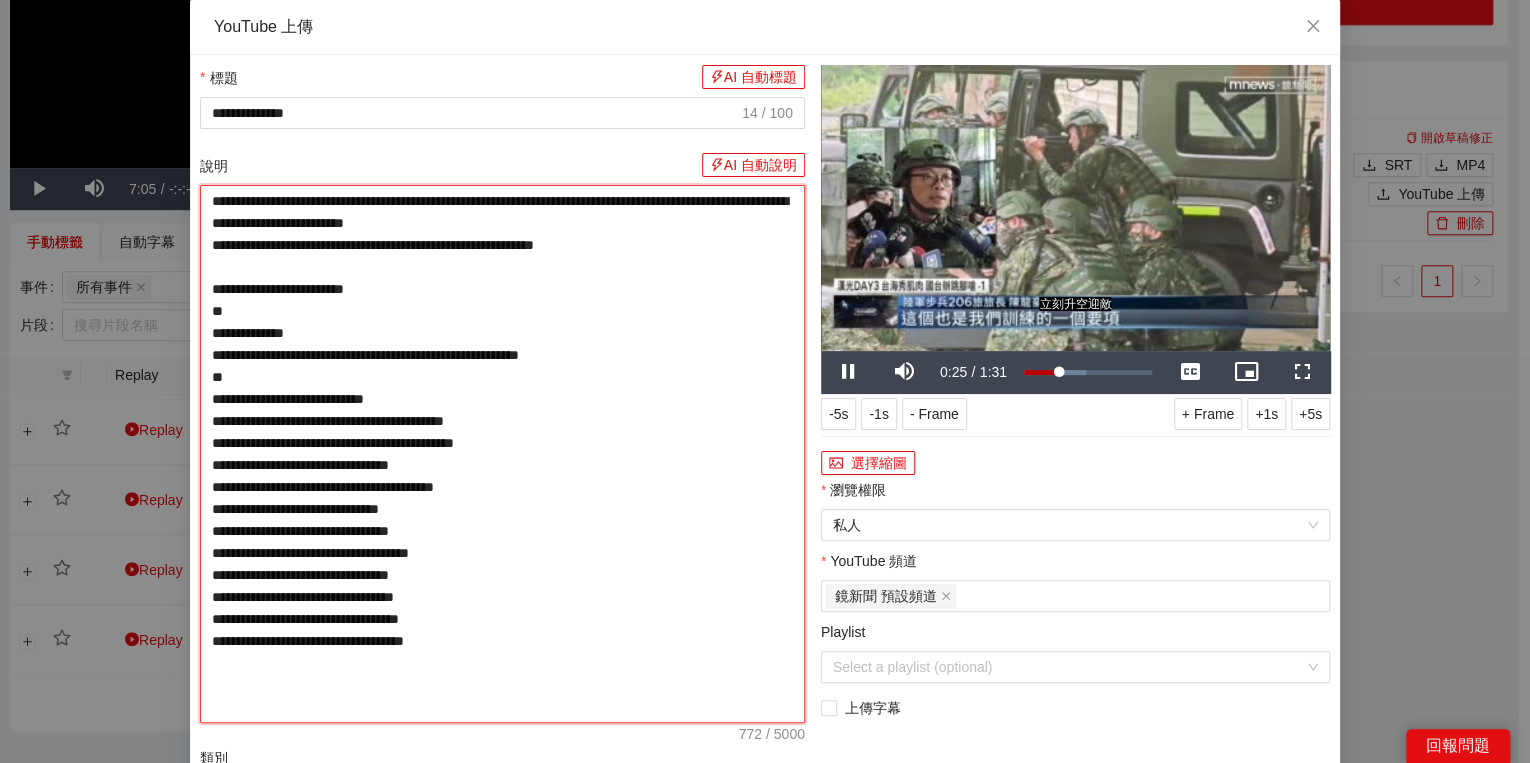 type on "**********" 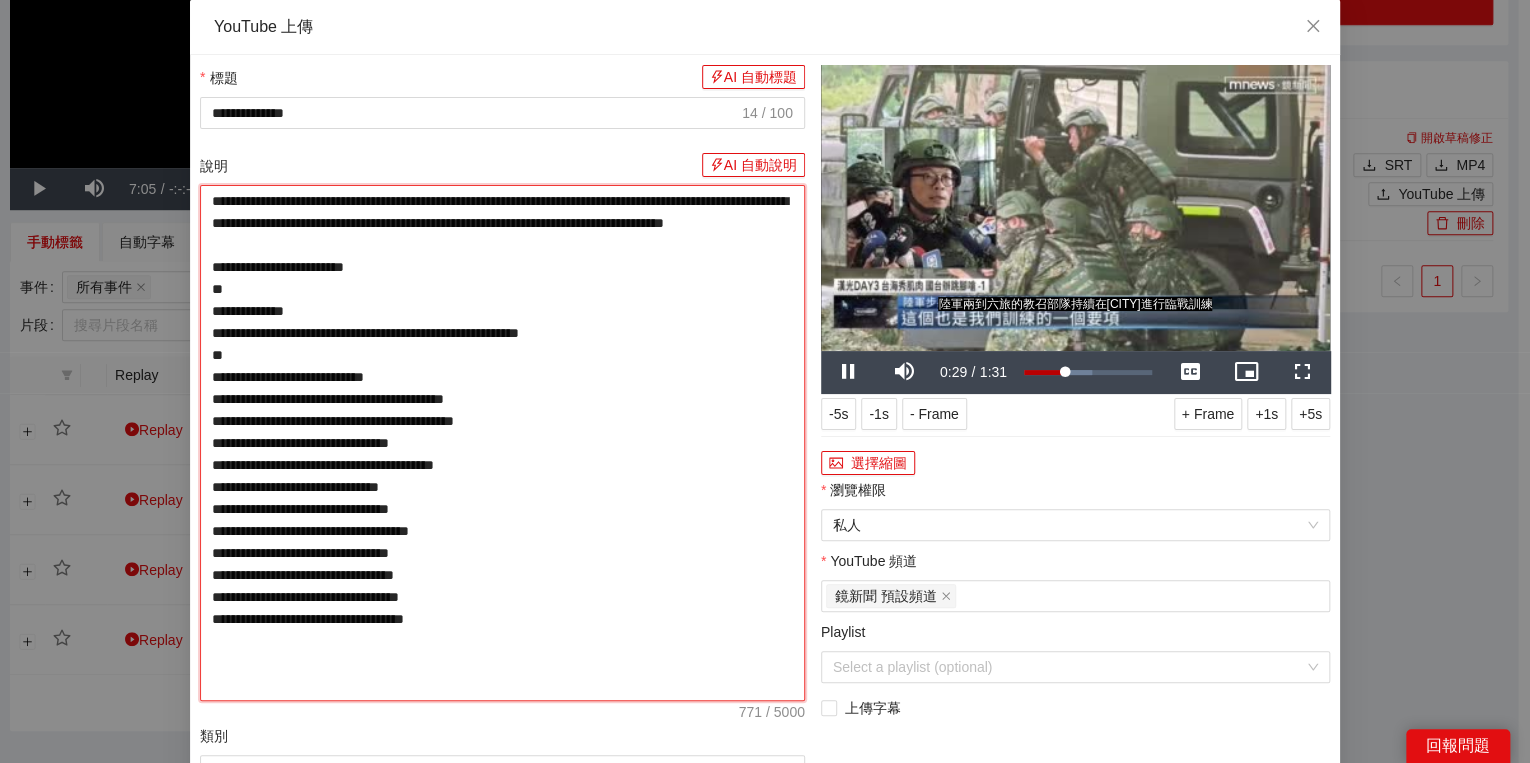 drag, startPoint x: 230, startPoint y: 290, endPoint x: 220, endPoint y: 286, distance: 10.770329 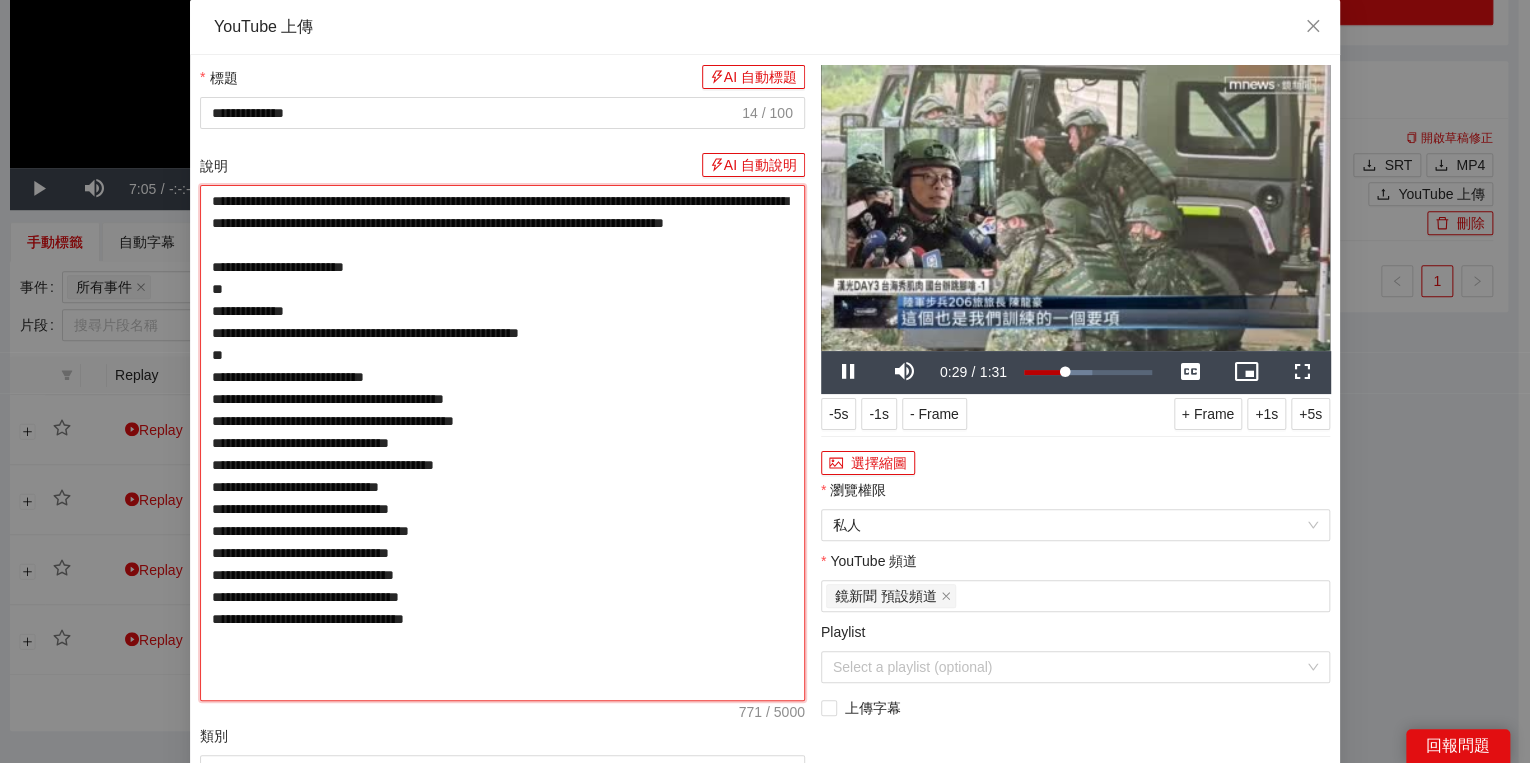type on "**********" 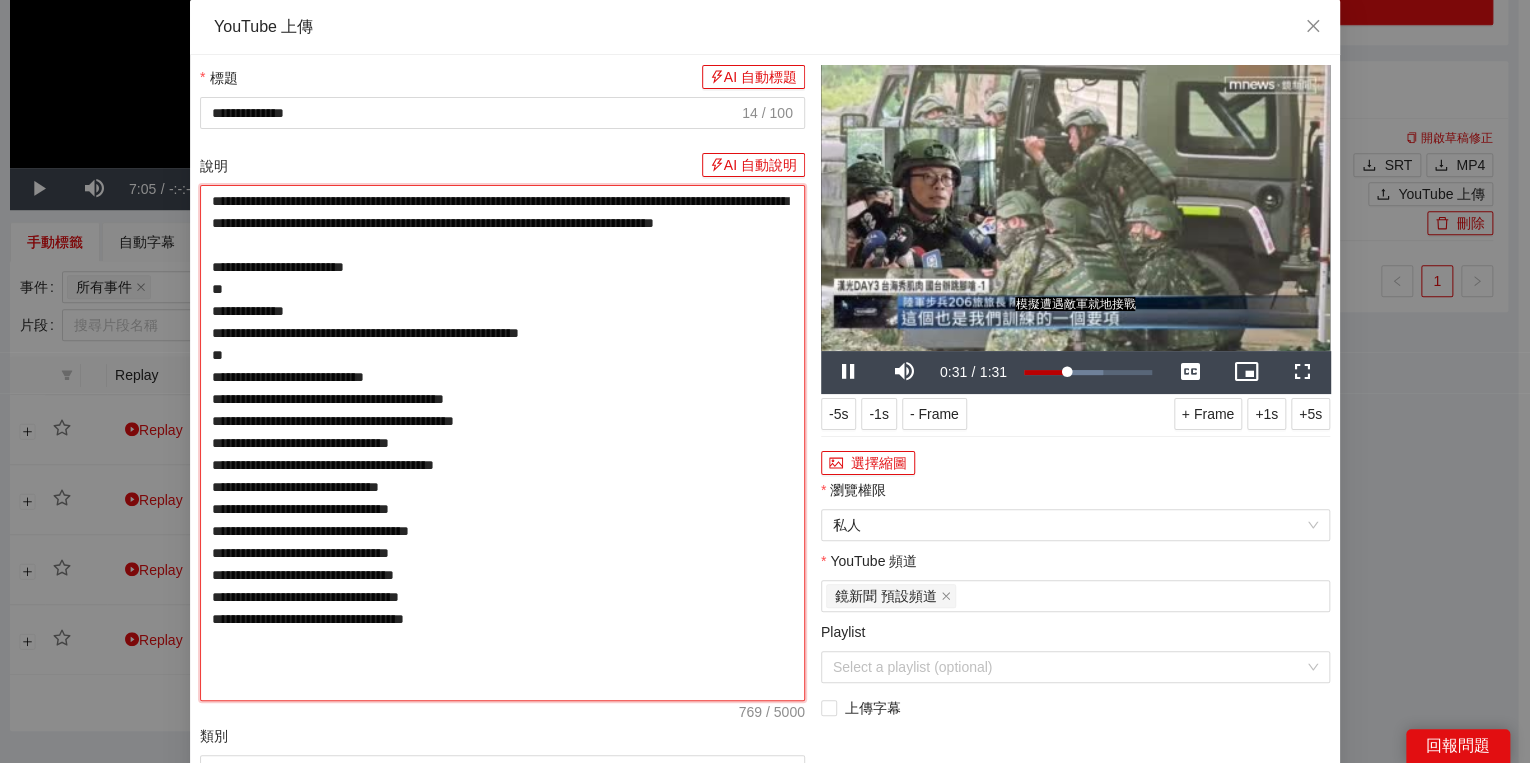 click on "**********" at bounding box center [502, 443] 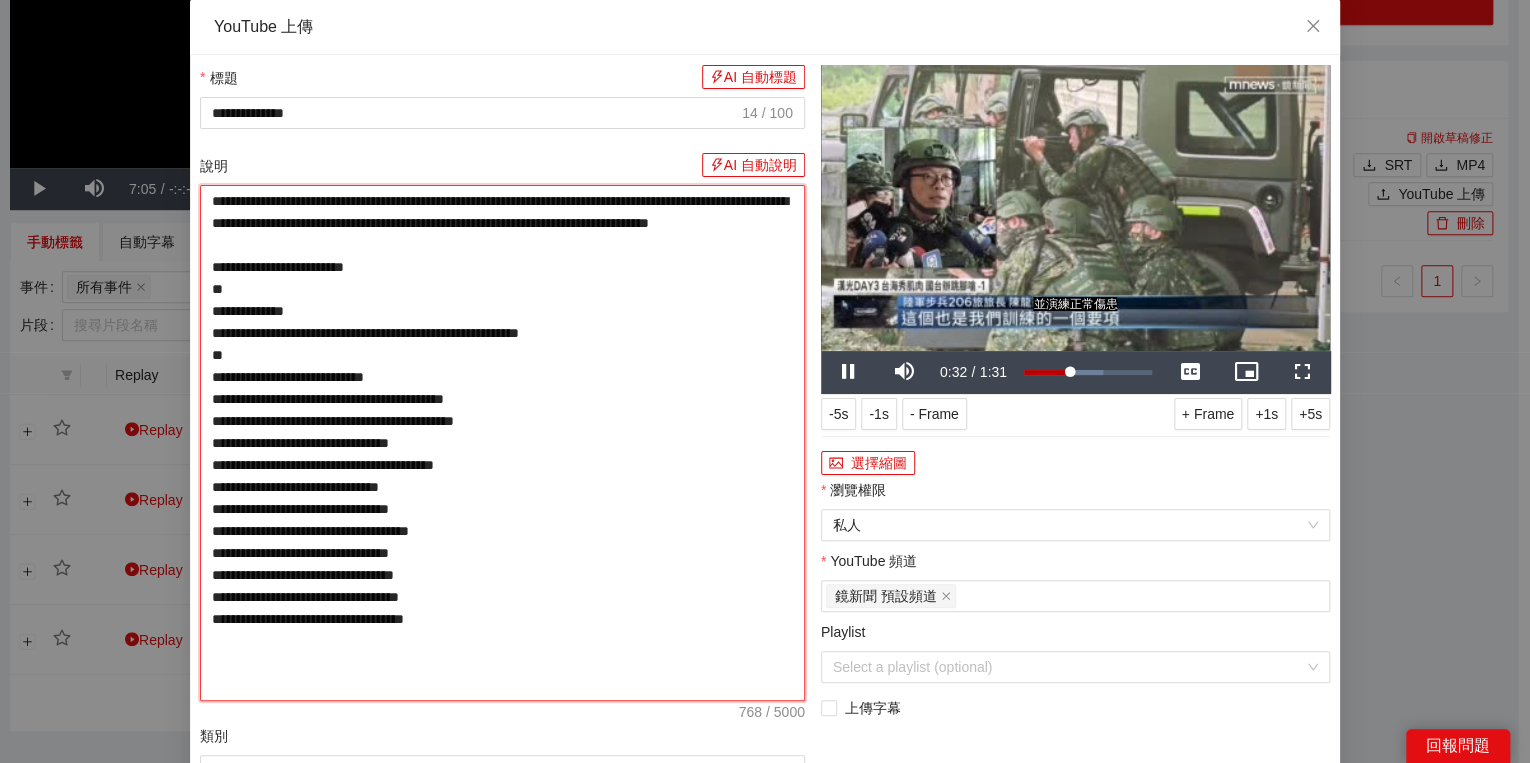 click on "**********" at bounding box center [502, 443] 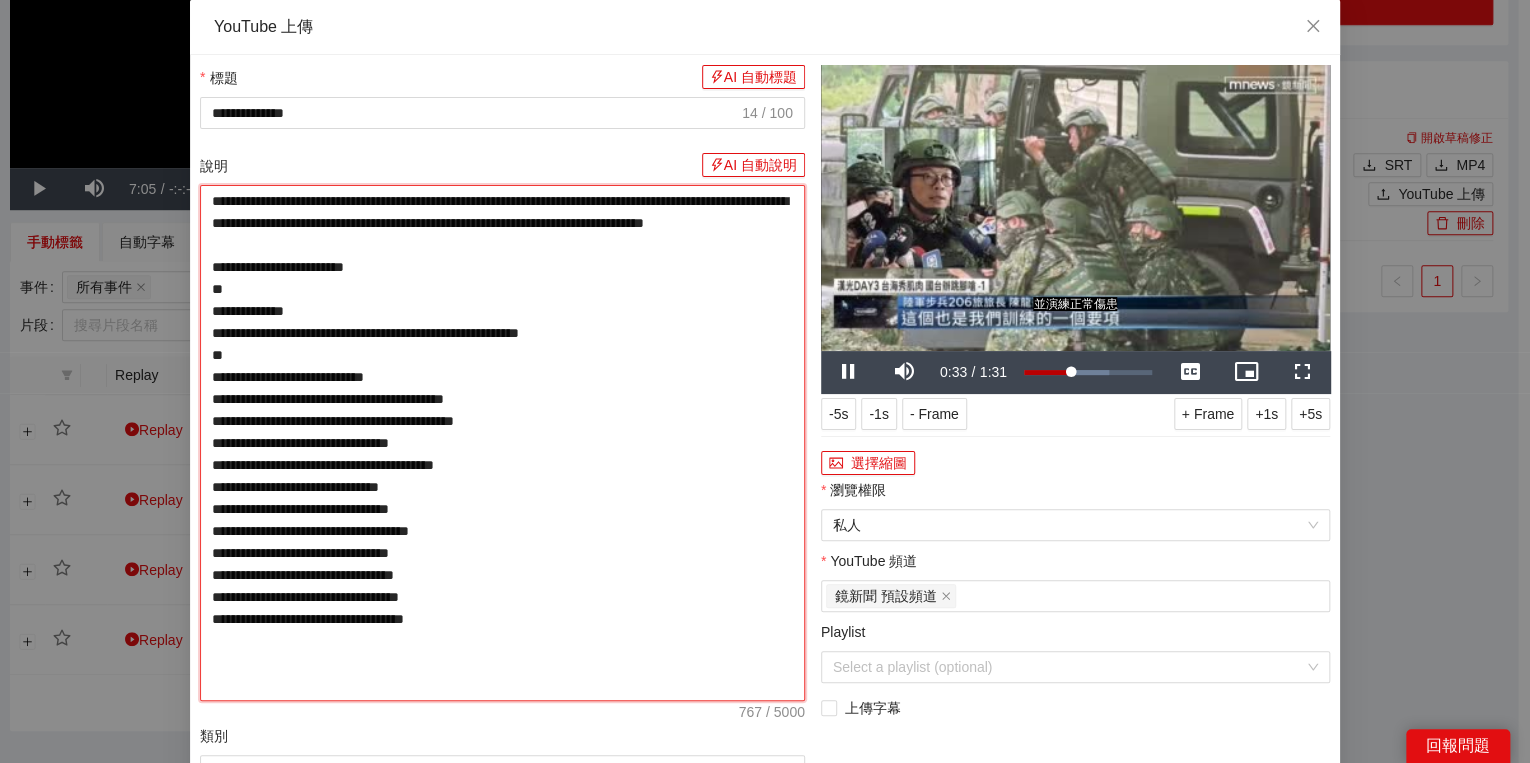 click on "**********" at bounding box center (502, 443) 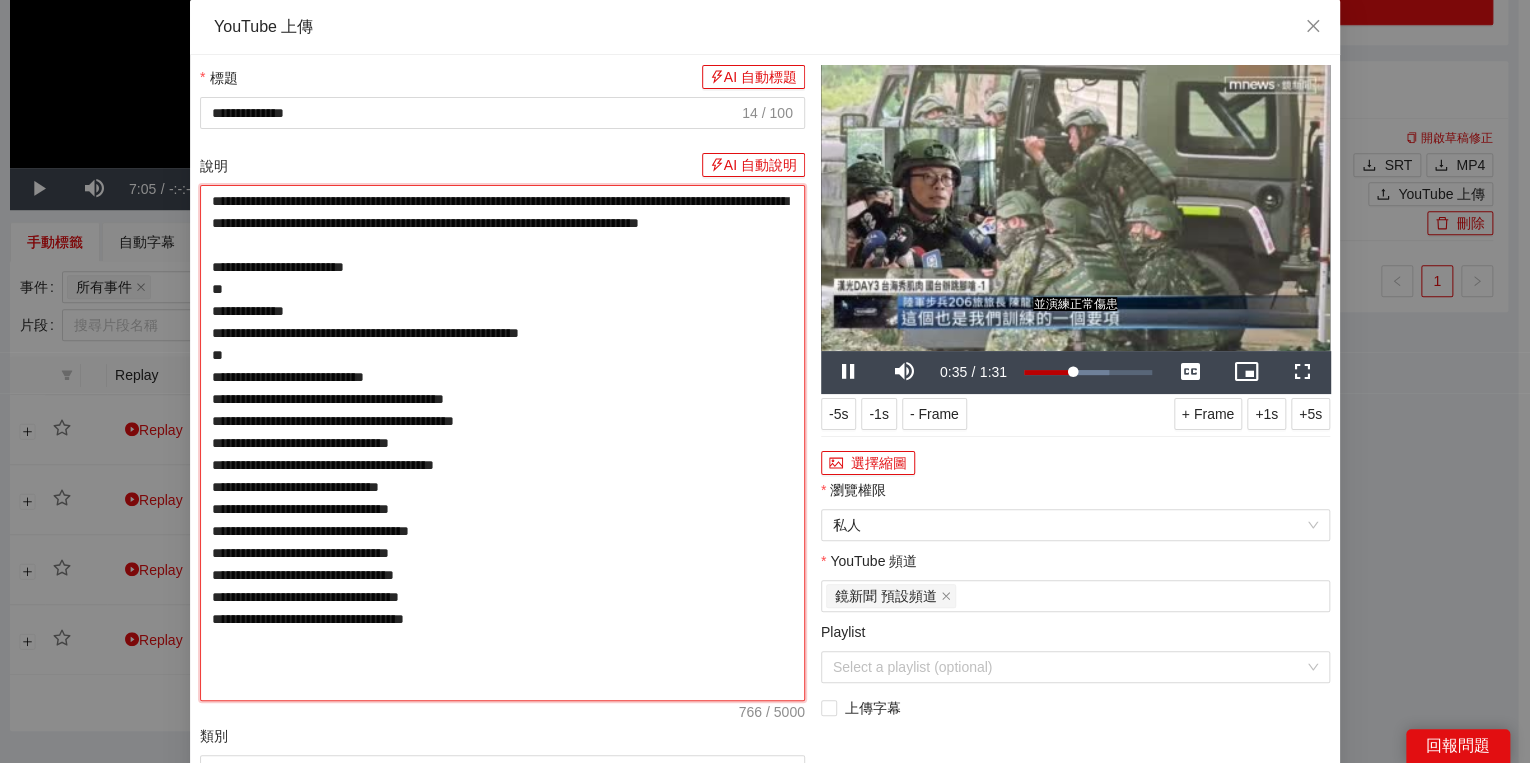 type on "**********" 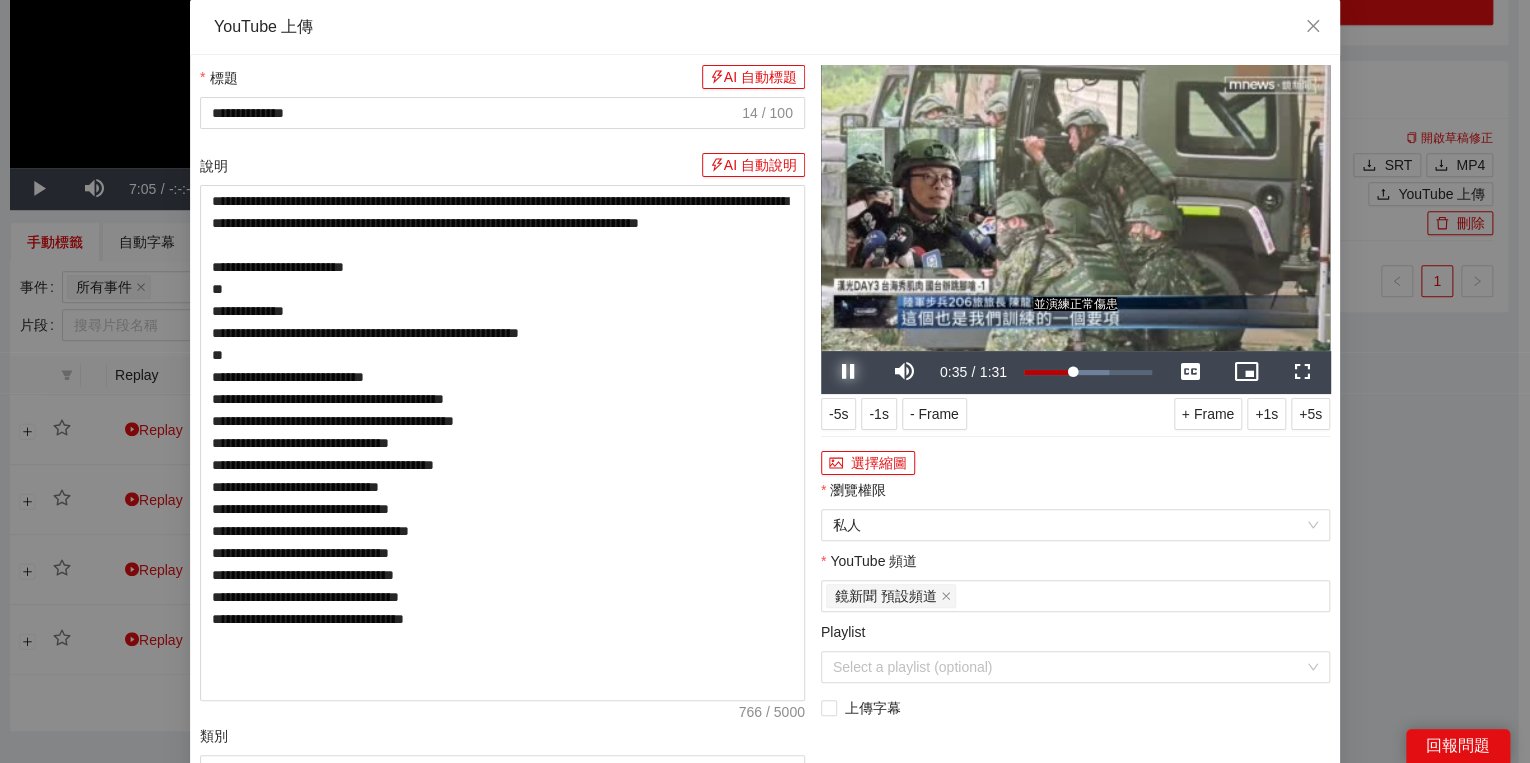 click at bounding box center (849, 372) 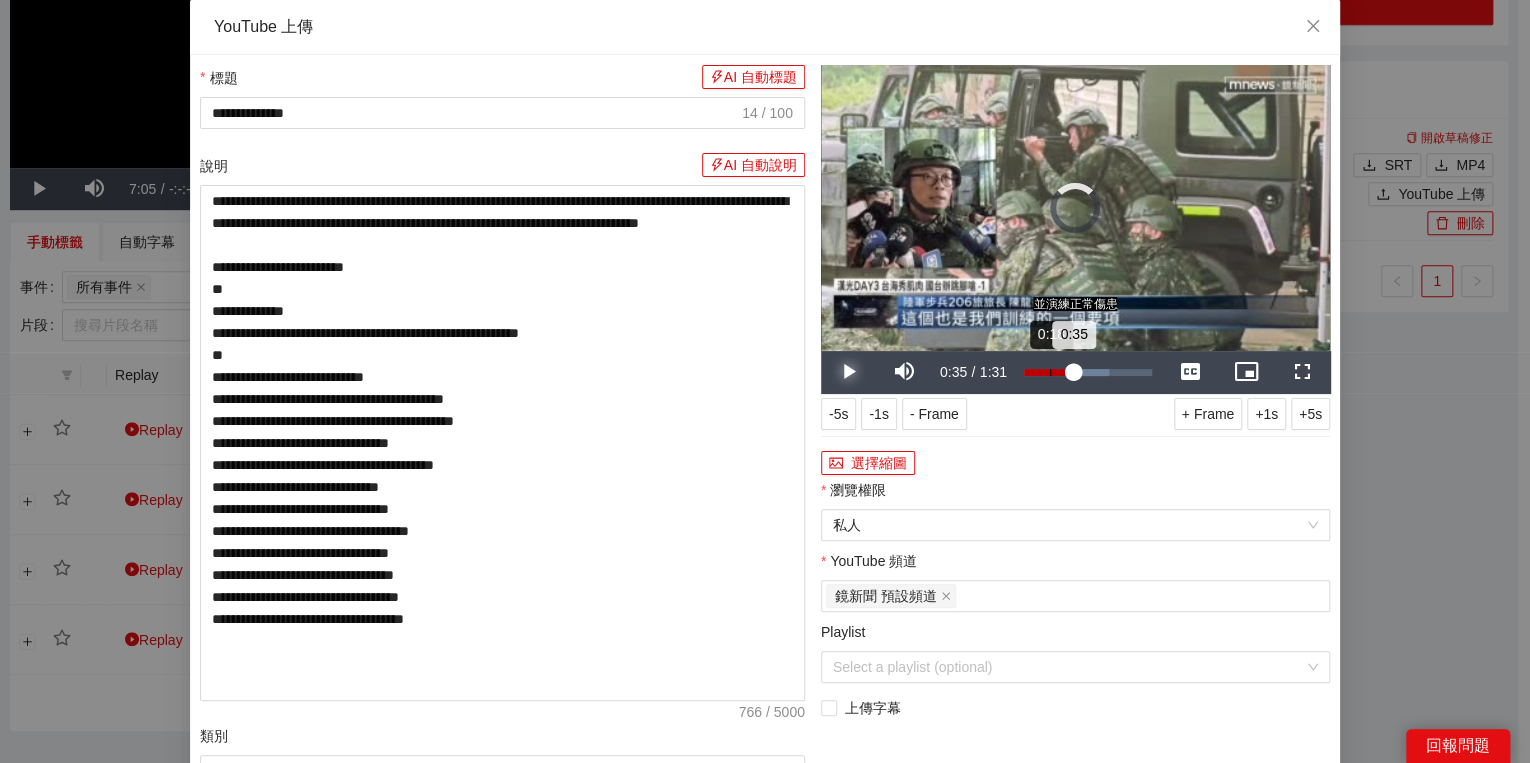 click on "Loaded :  66.28% 0:18 0:35" at bounding box center [1088, 372] 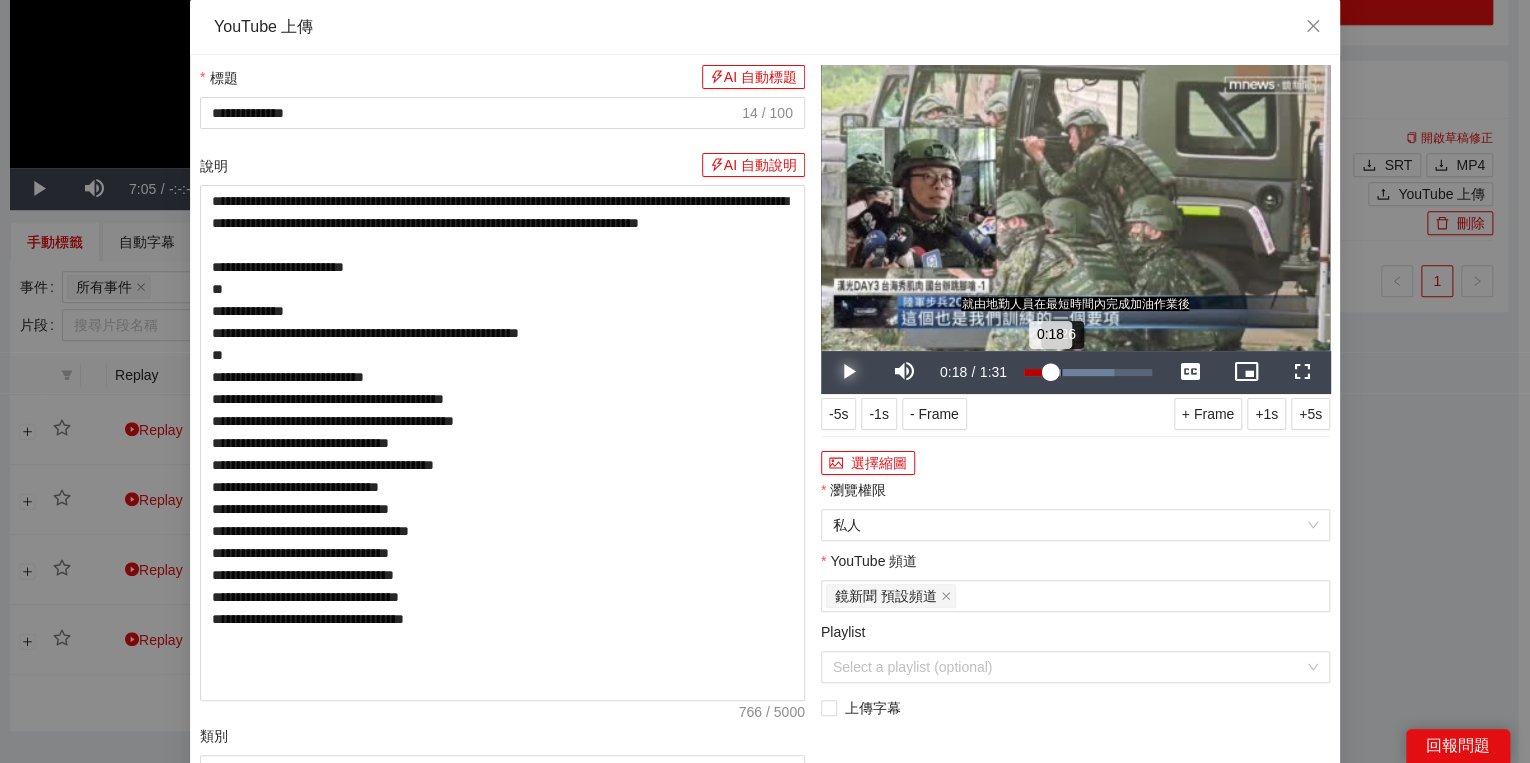 click on "0:18" at bounding box center [1037, 372] 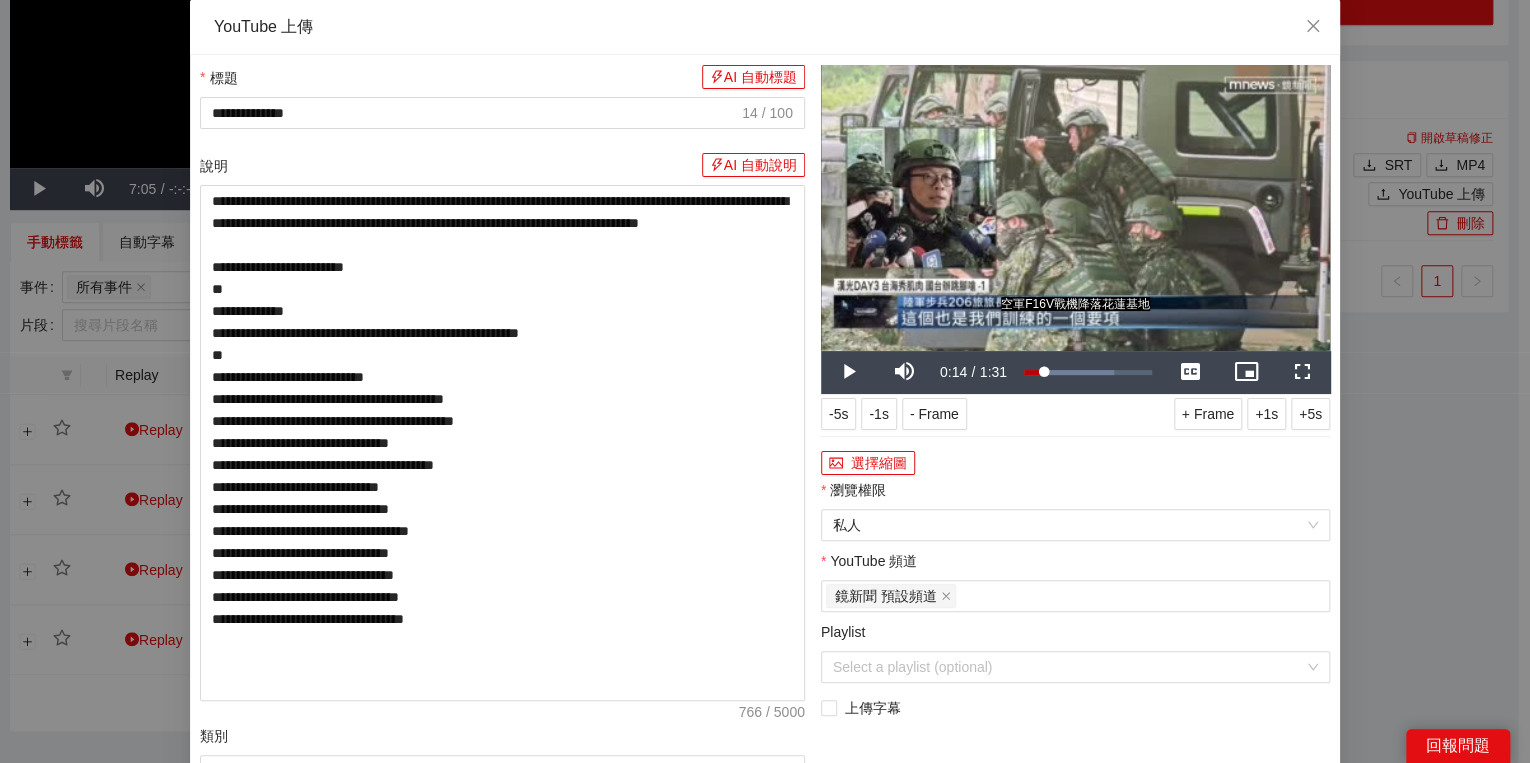 click on "**********" at bounding box center [765, -179] 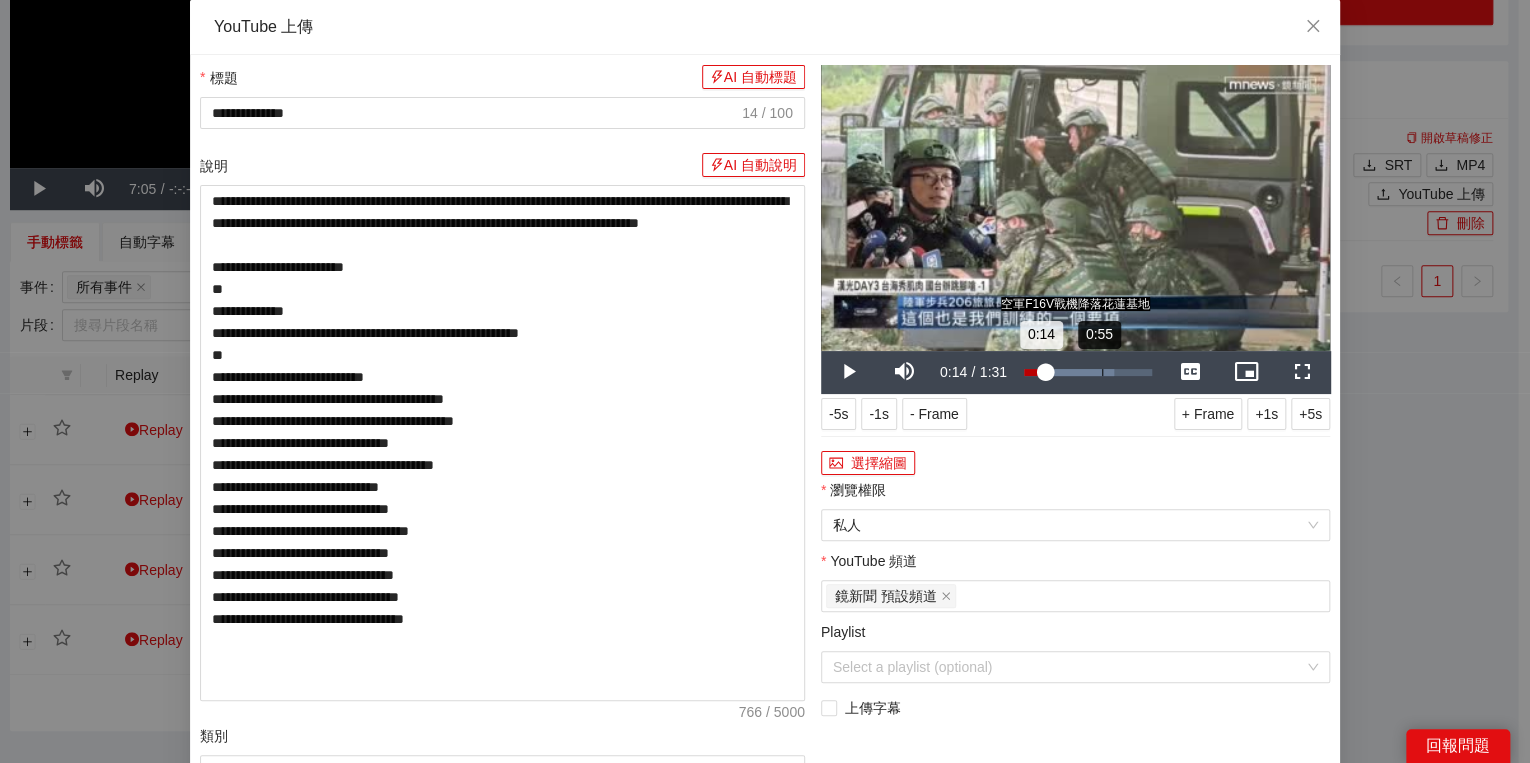 click on "Loaded :  70.65% 0:55 0:14" at bounding box center (1088, 372) 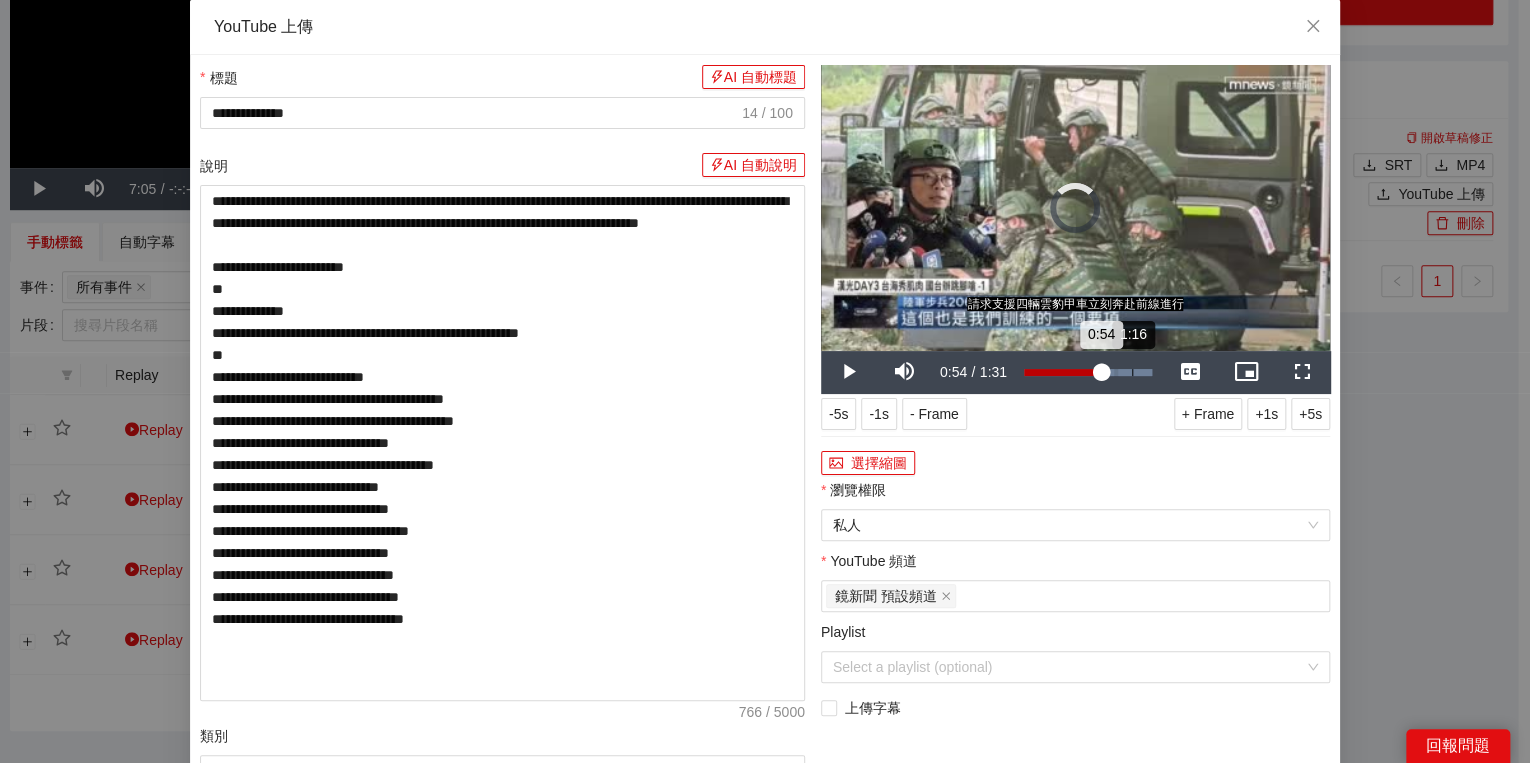 click on "Loaded :  100.00% 1:16 0:54" at bounding box center [1088, 372] 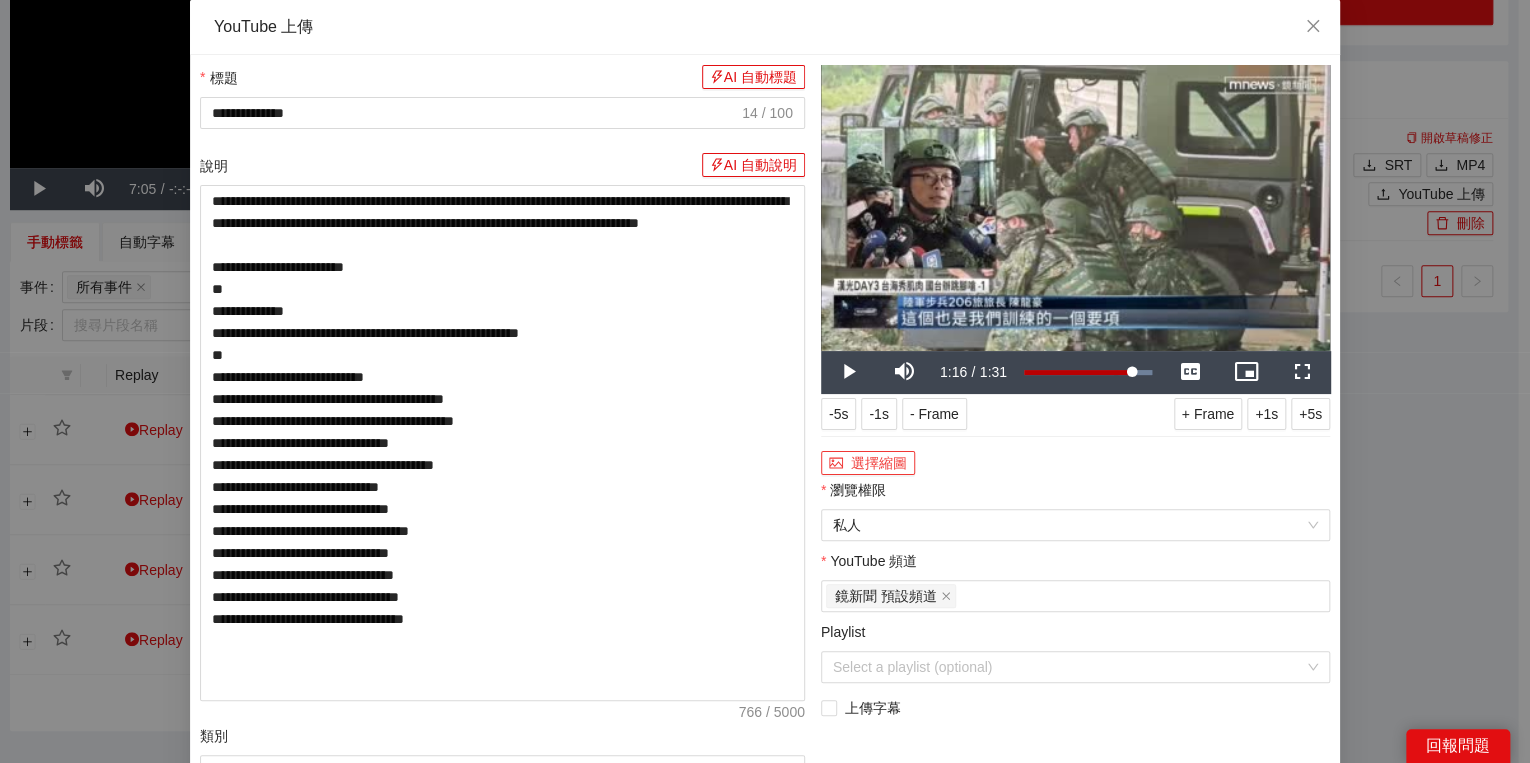 click on "選擇縮圖" at bounding box center (868, 463) 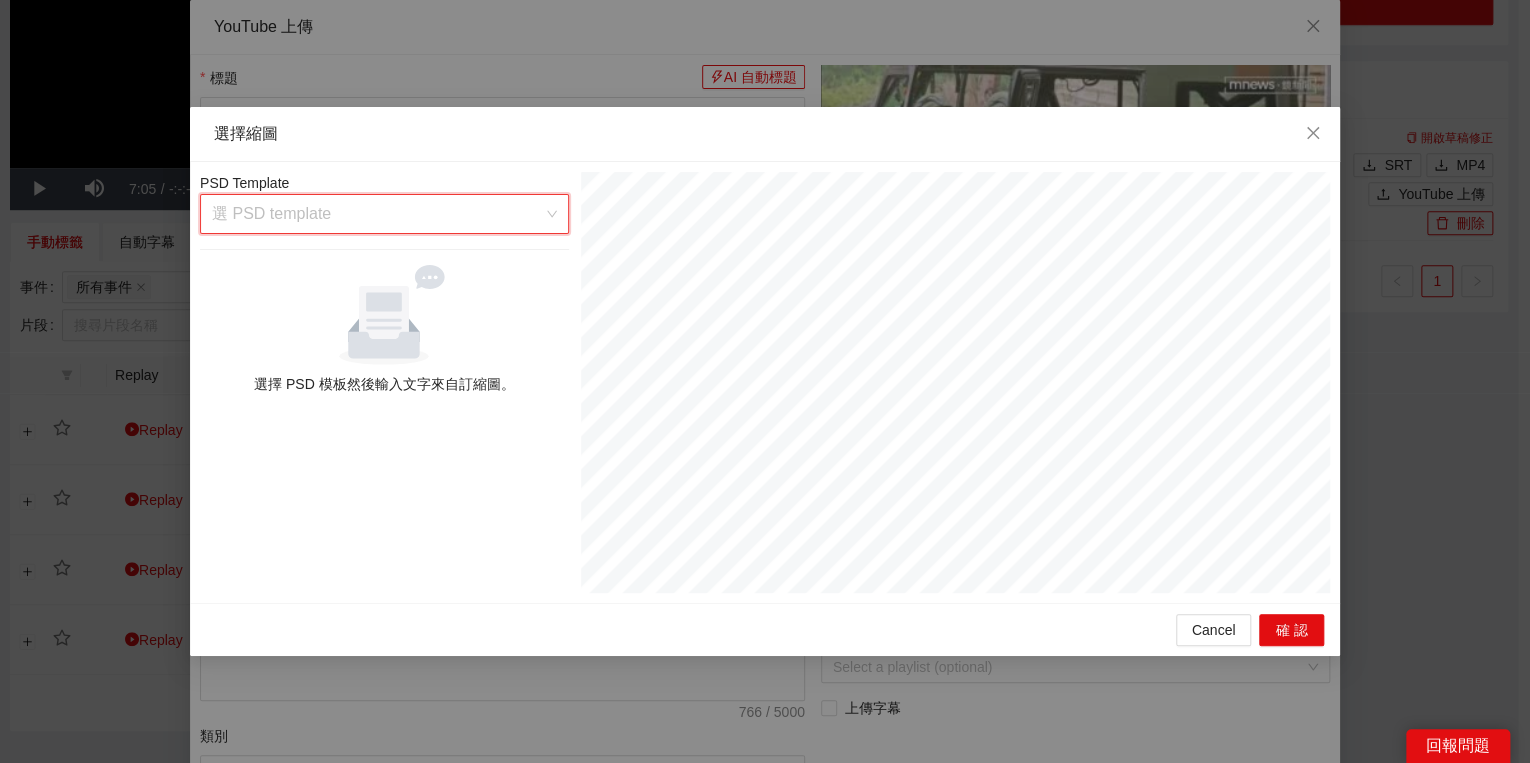 click at bounding box center (377, 214) 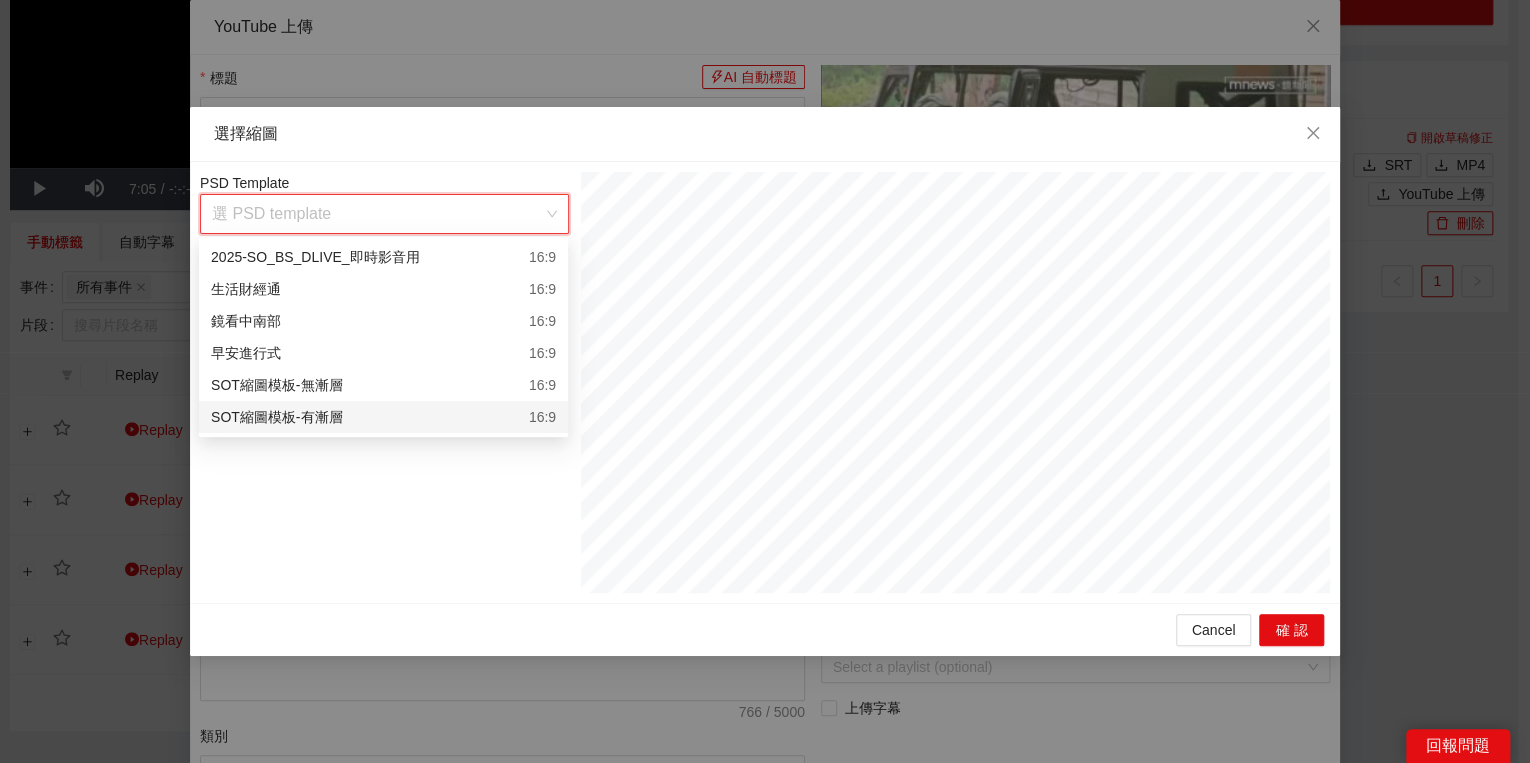 click on "SOT縮圖模板-有漸層 16:9" at bounding box center (383, 417) 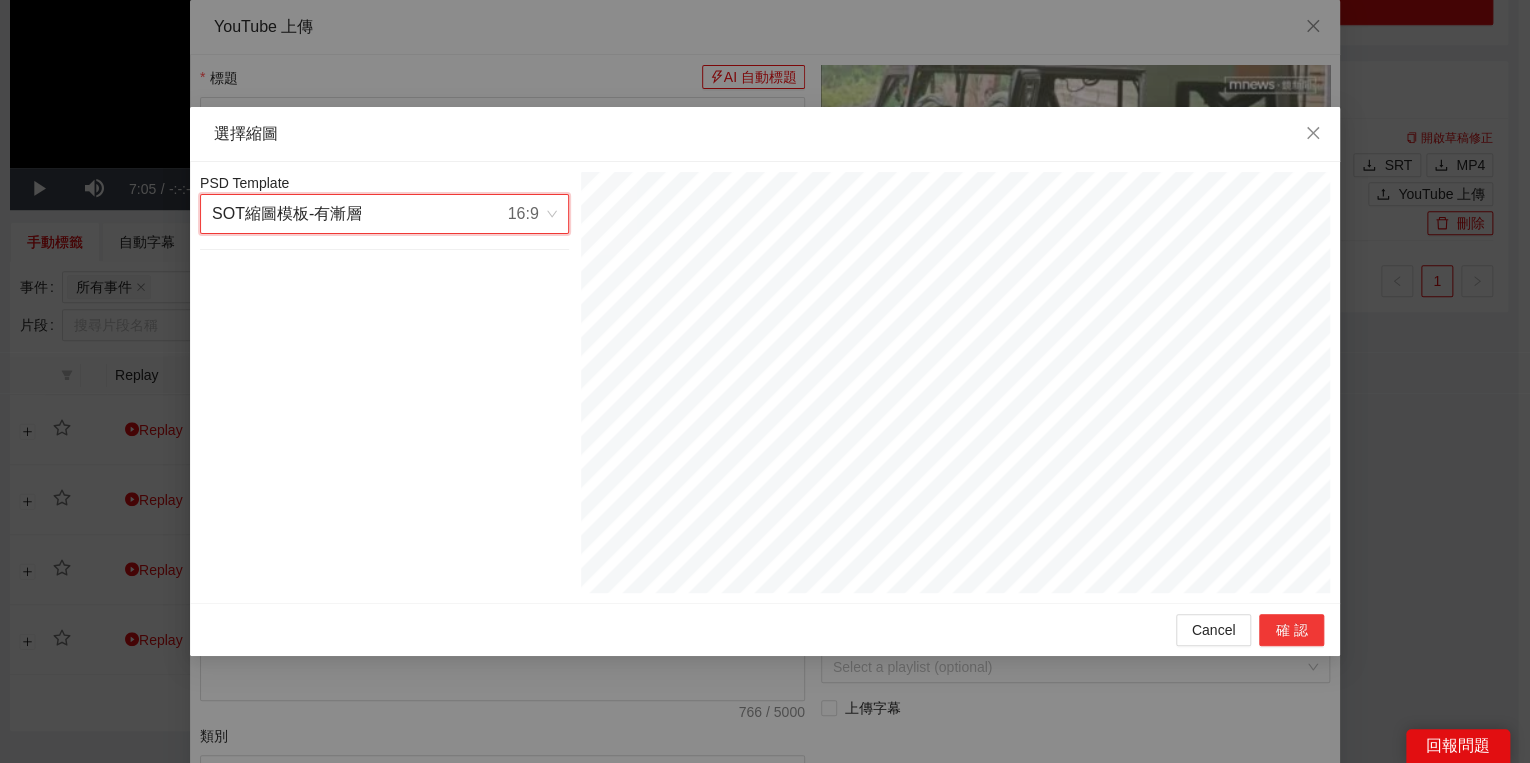 click on "確認" at bounding box center (1291, 630) 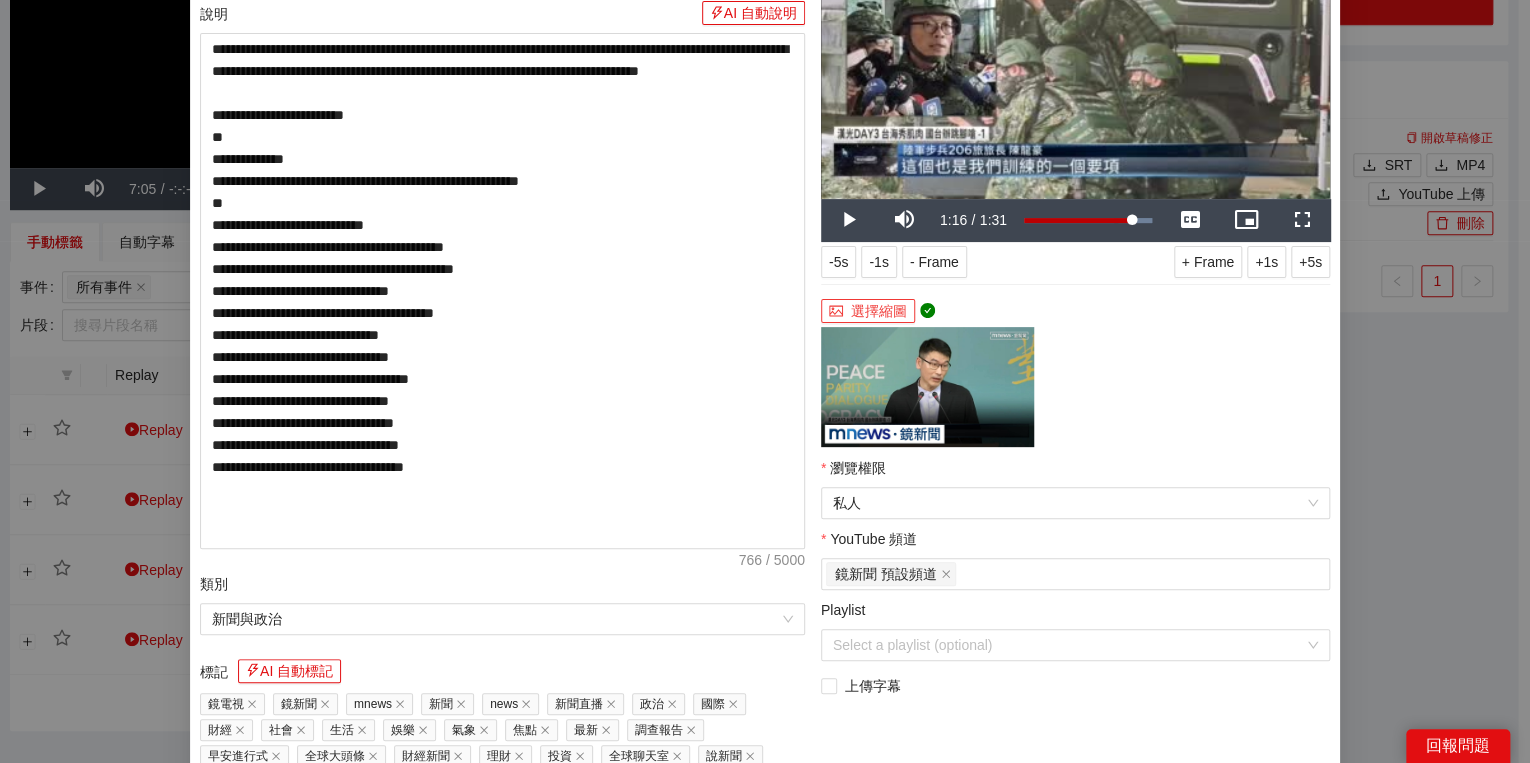 scroll, scrollTop: 240, scrollLeft: 0, axis: vertical 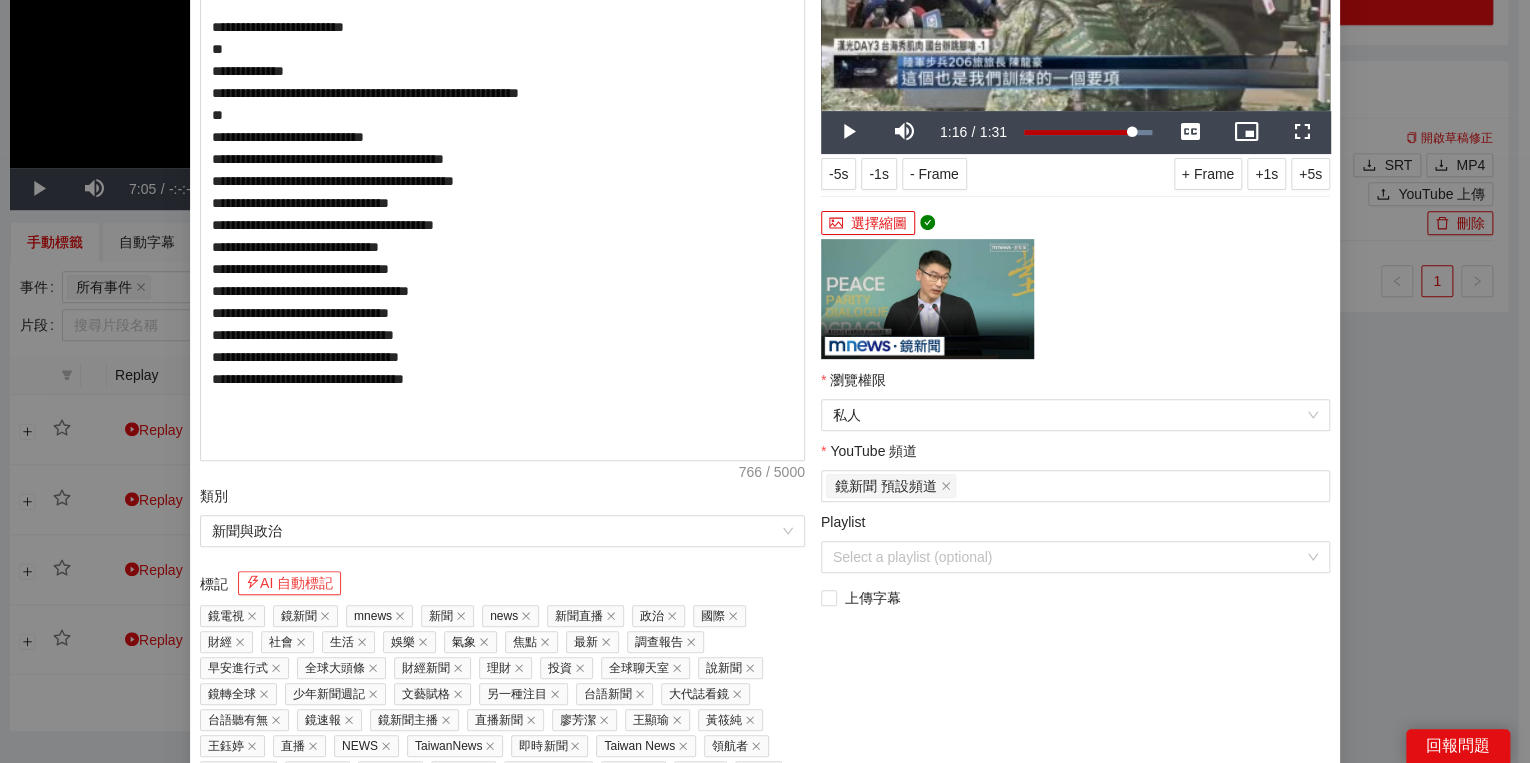click on "AI 自動標記" at bounding box center (289, 583) 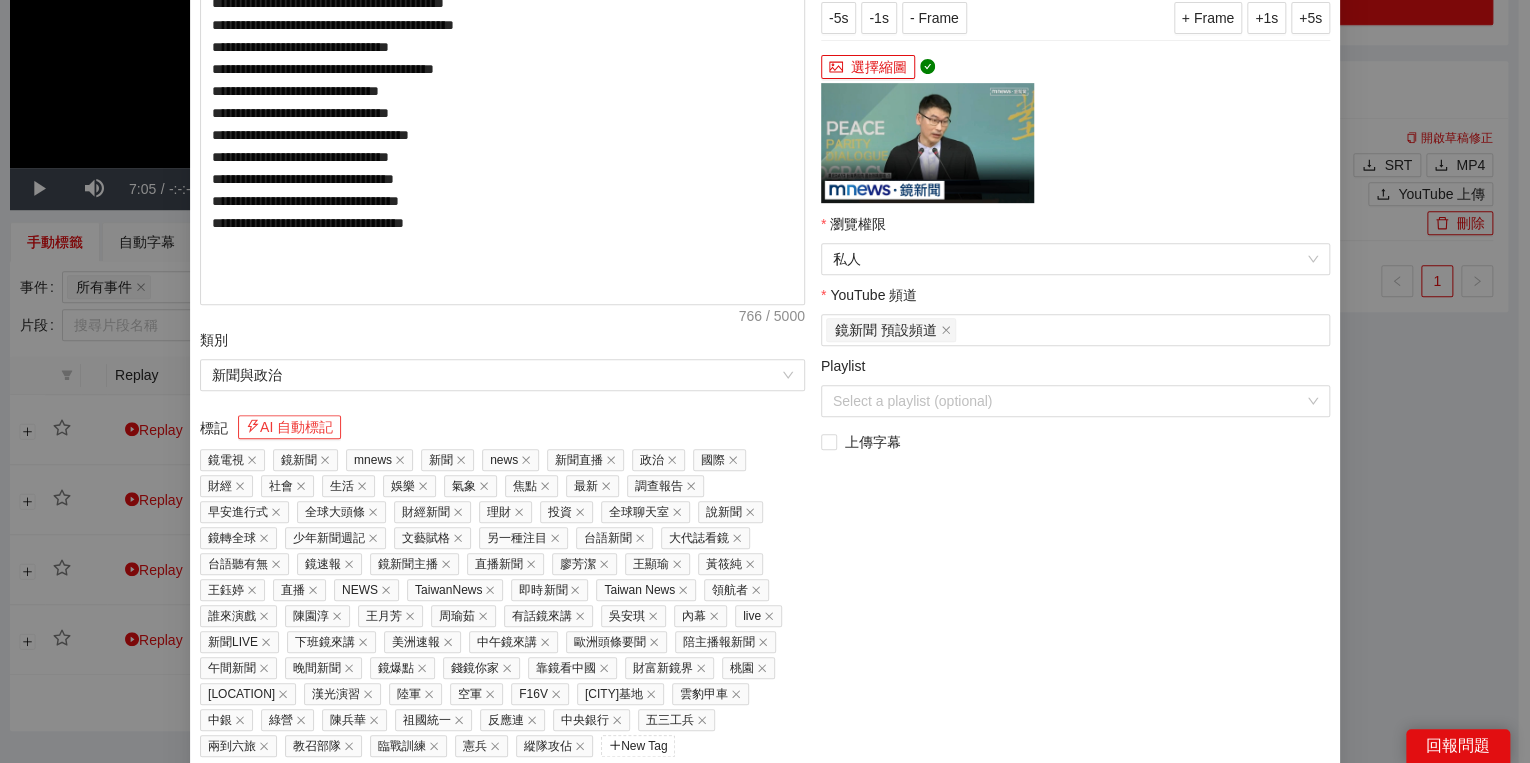 scroll, scrollTop: 473, scrollLeft: 0, axis: vertical 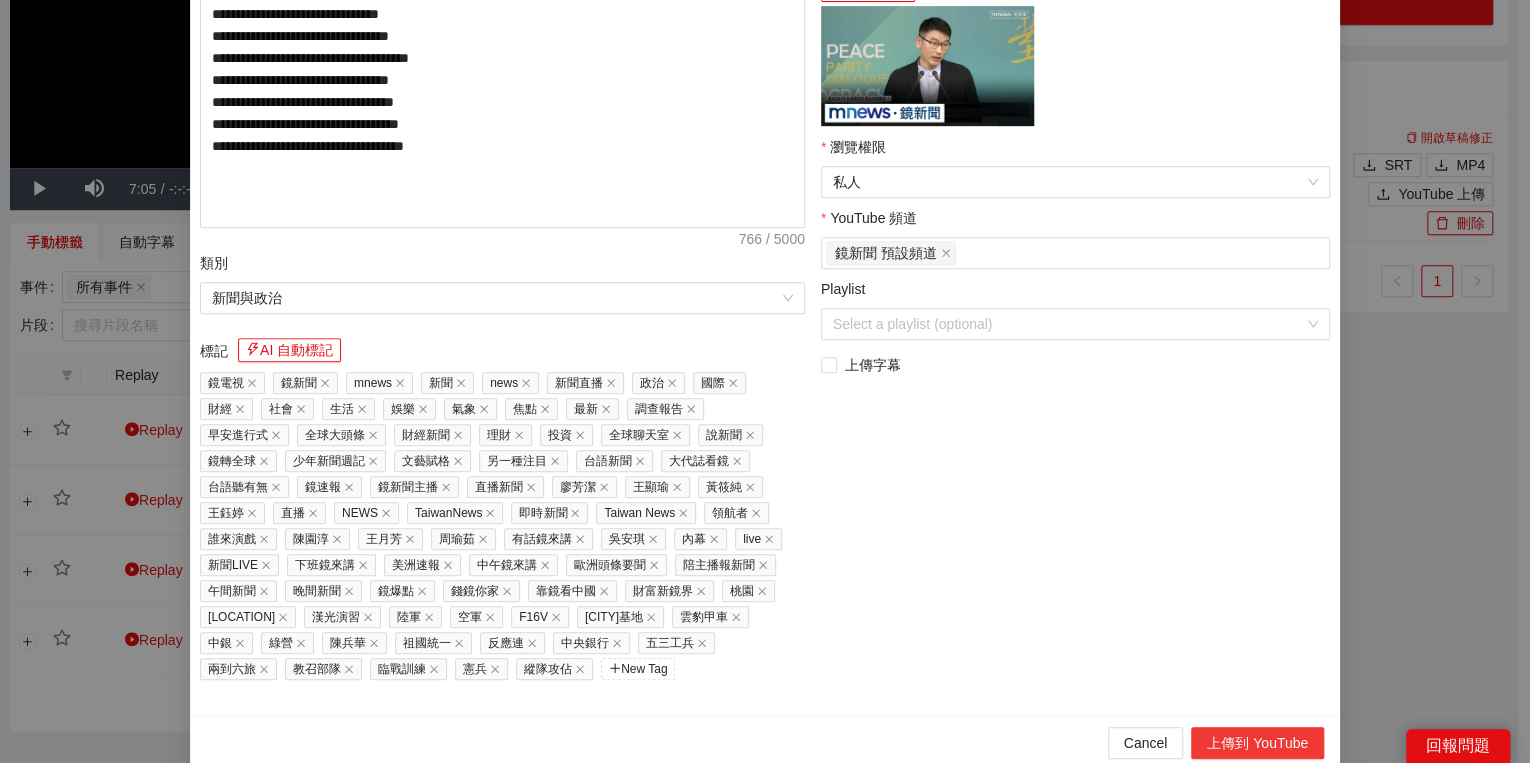 click on "上傳到 YouTube" at bounding box center (1257, 743) 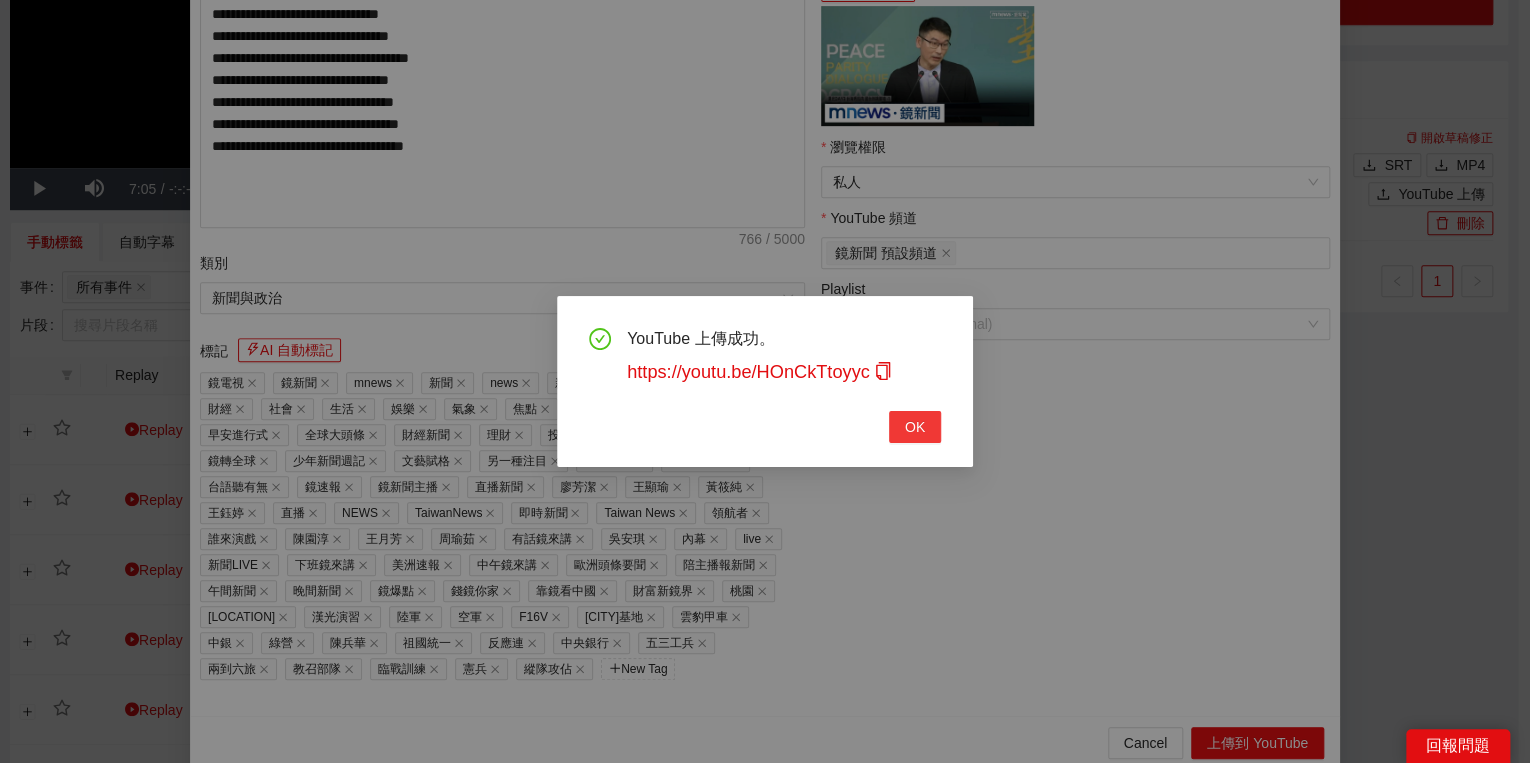 click on "OK" at bounding box center [915, 427] 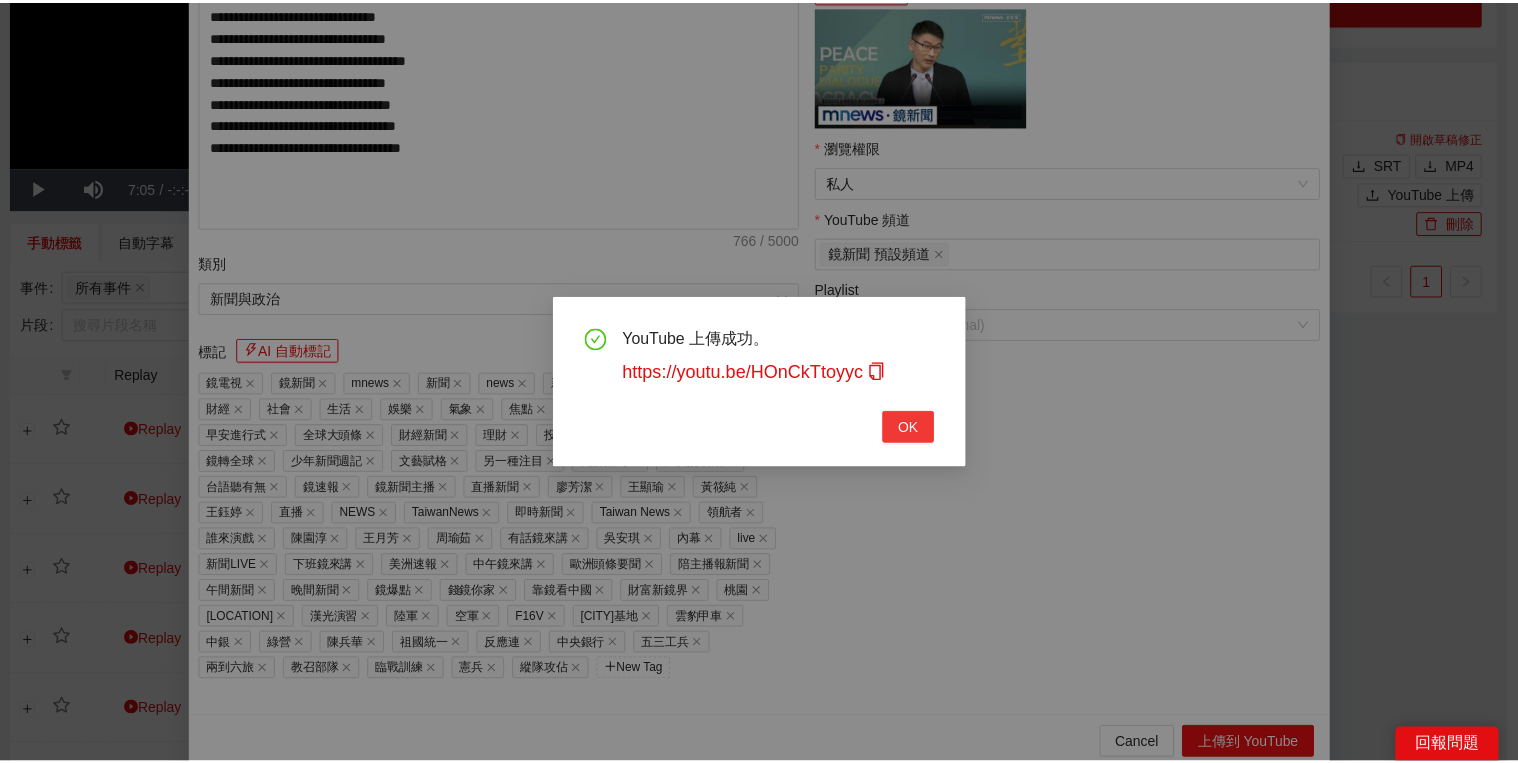scroll, scrollTop: 308, scrollLeft: 0, axis: vertical 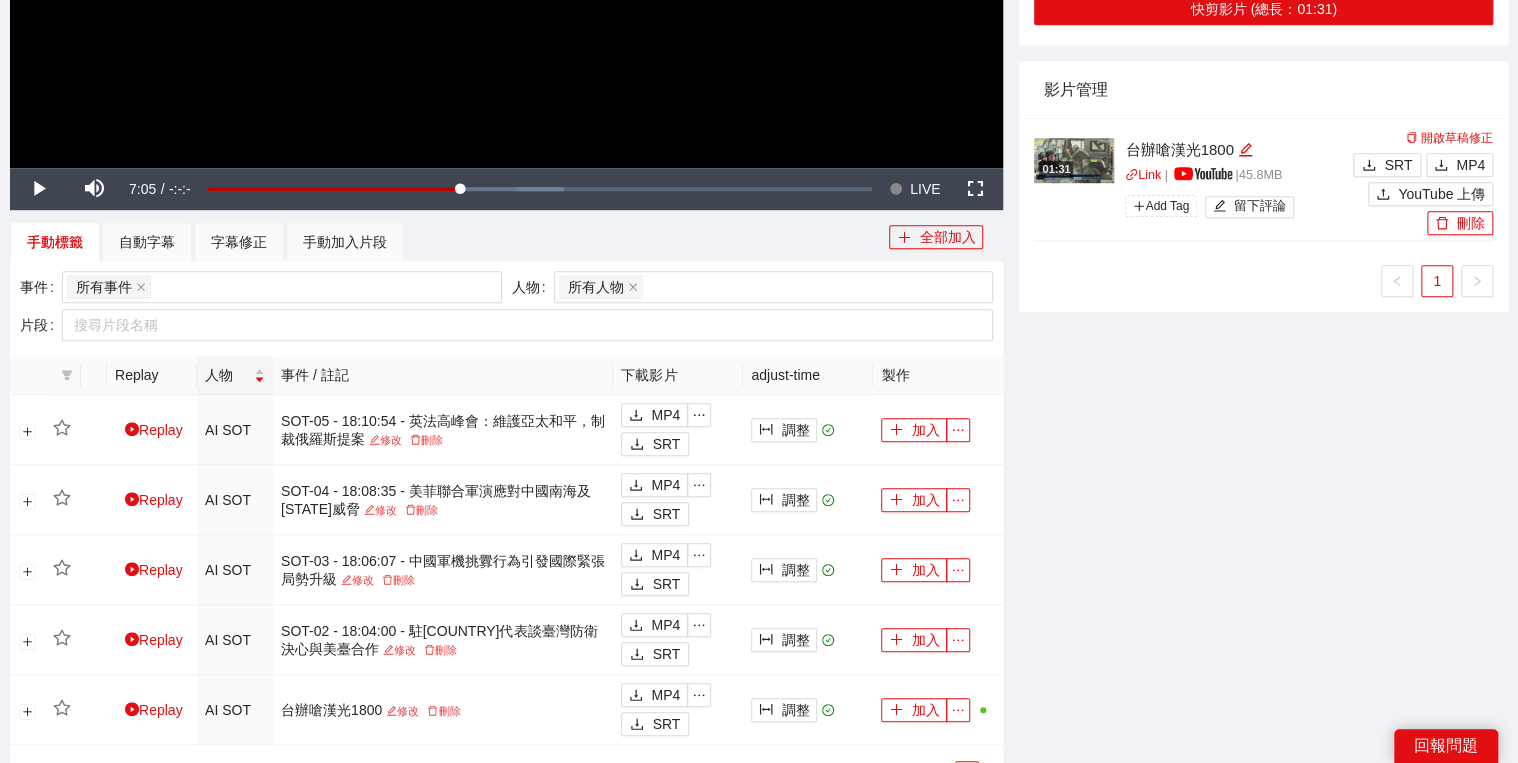 click at bounding box center [506, -112] 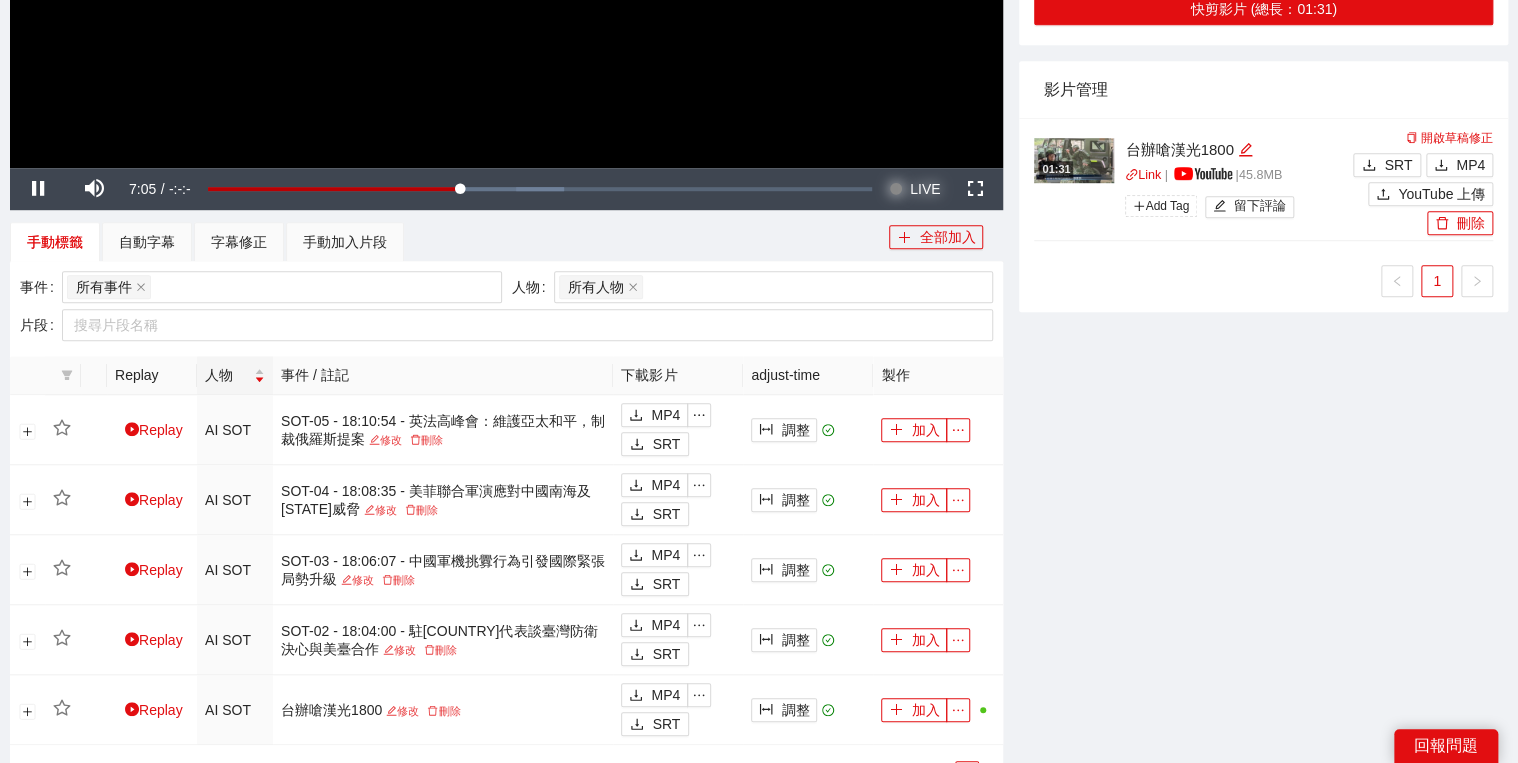 click on "Seek to live, currently behind live LIVE" at bounding box center (914, 189) 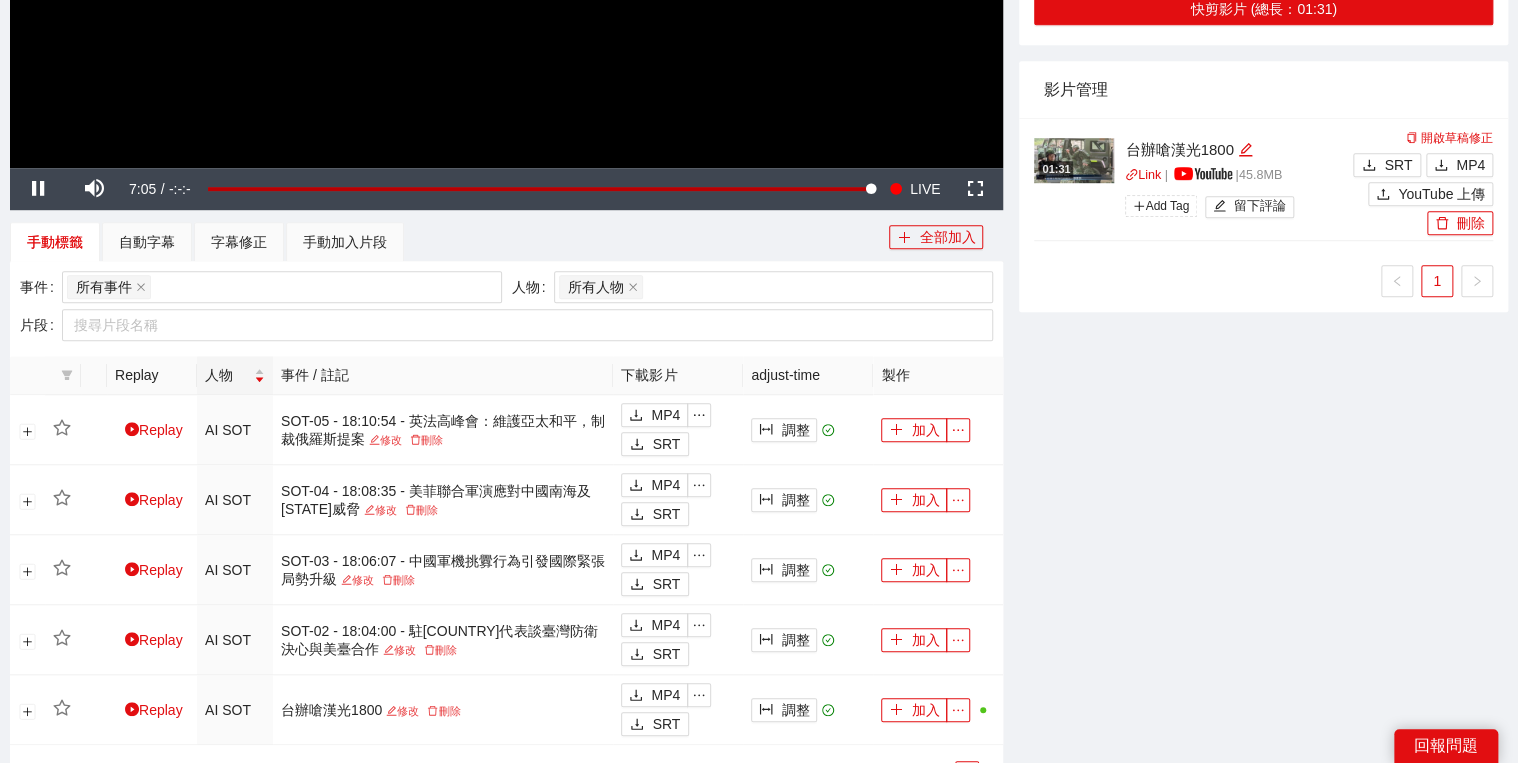 click at bounding box center (506, -112) 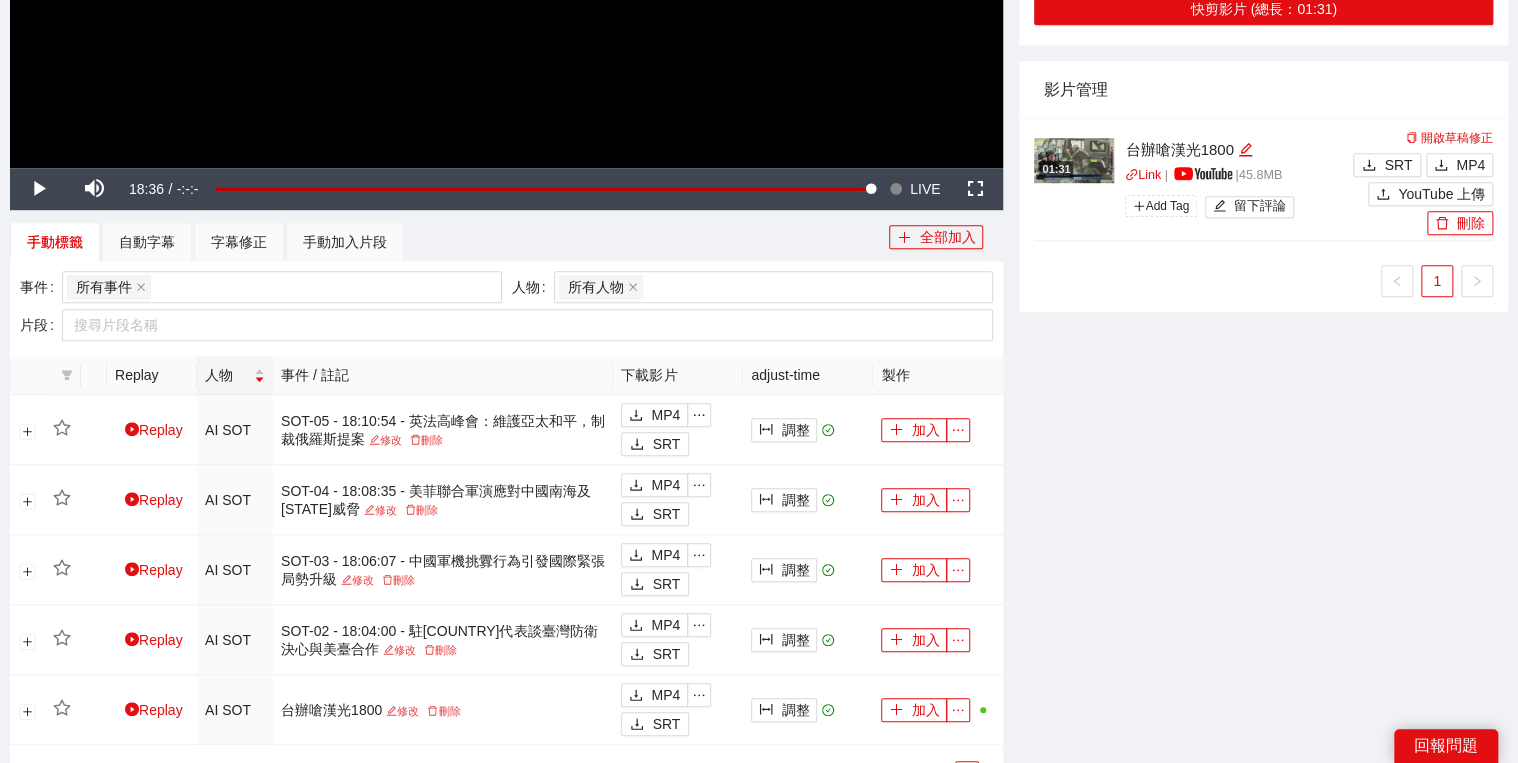 click at bounding box center [506, -112] 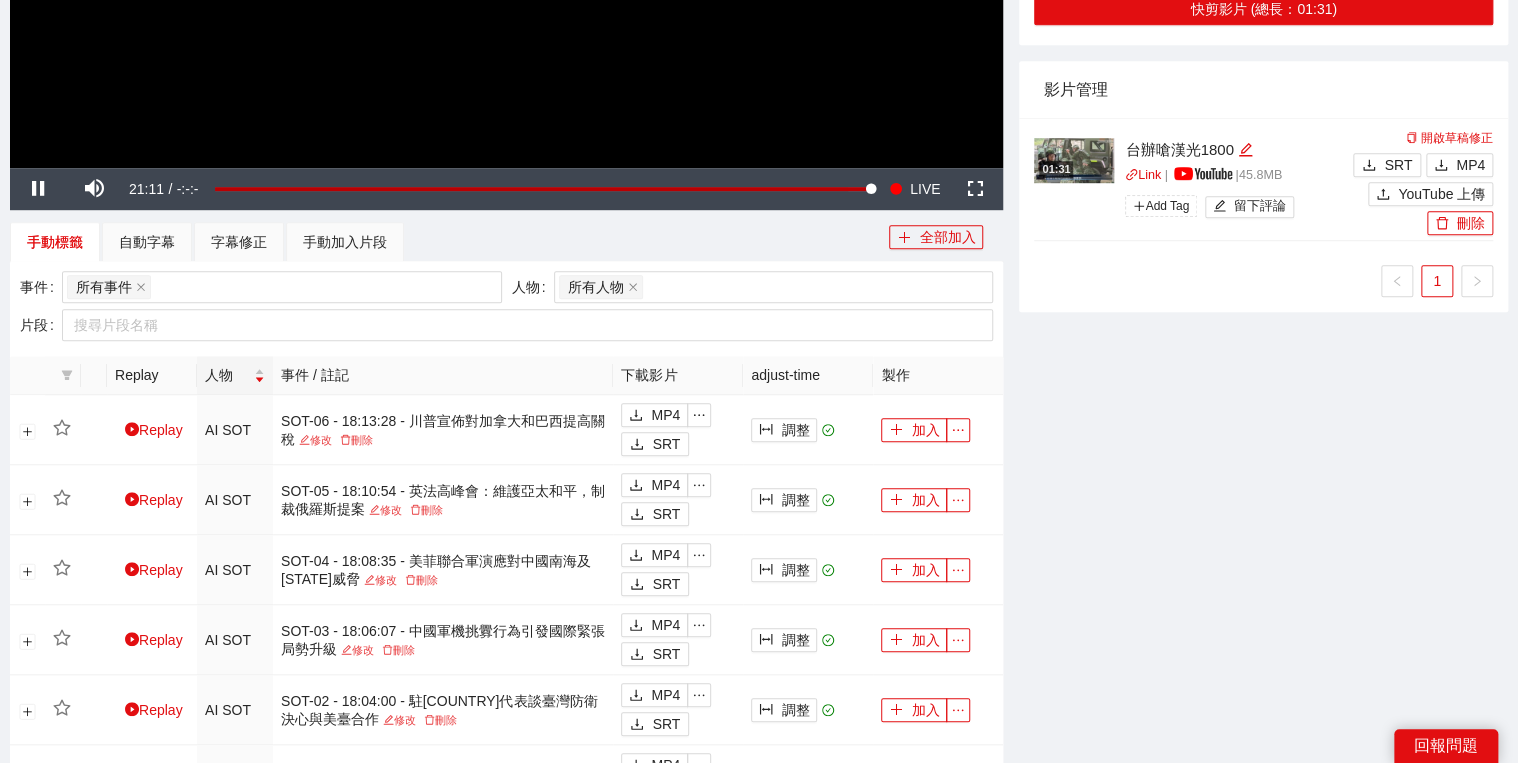 click on "PGM   中文 English -5s -1s 1x +1s +5s 影片剪輯區 清除 排列     草稿   Horizontal (16:9) 台辦嗆漢光1800 1x |  1:31.2    | PGM   調整   加轉場動畫 浮水印 選浮水印 PSD Template 選 PSD template 語言 中文 加字幕   字幕設定 快剪影片 (總長：01:31) 影片管理 01:31 台辦嗆漢光1800  Link   |   |  45.8  MB  Add Tag   留下評論   開啟草稿修正 SRT MP4 YouTube 上傳   刪除 1" at bounding box center (1263, 224) 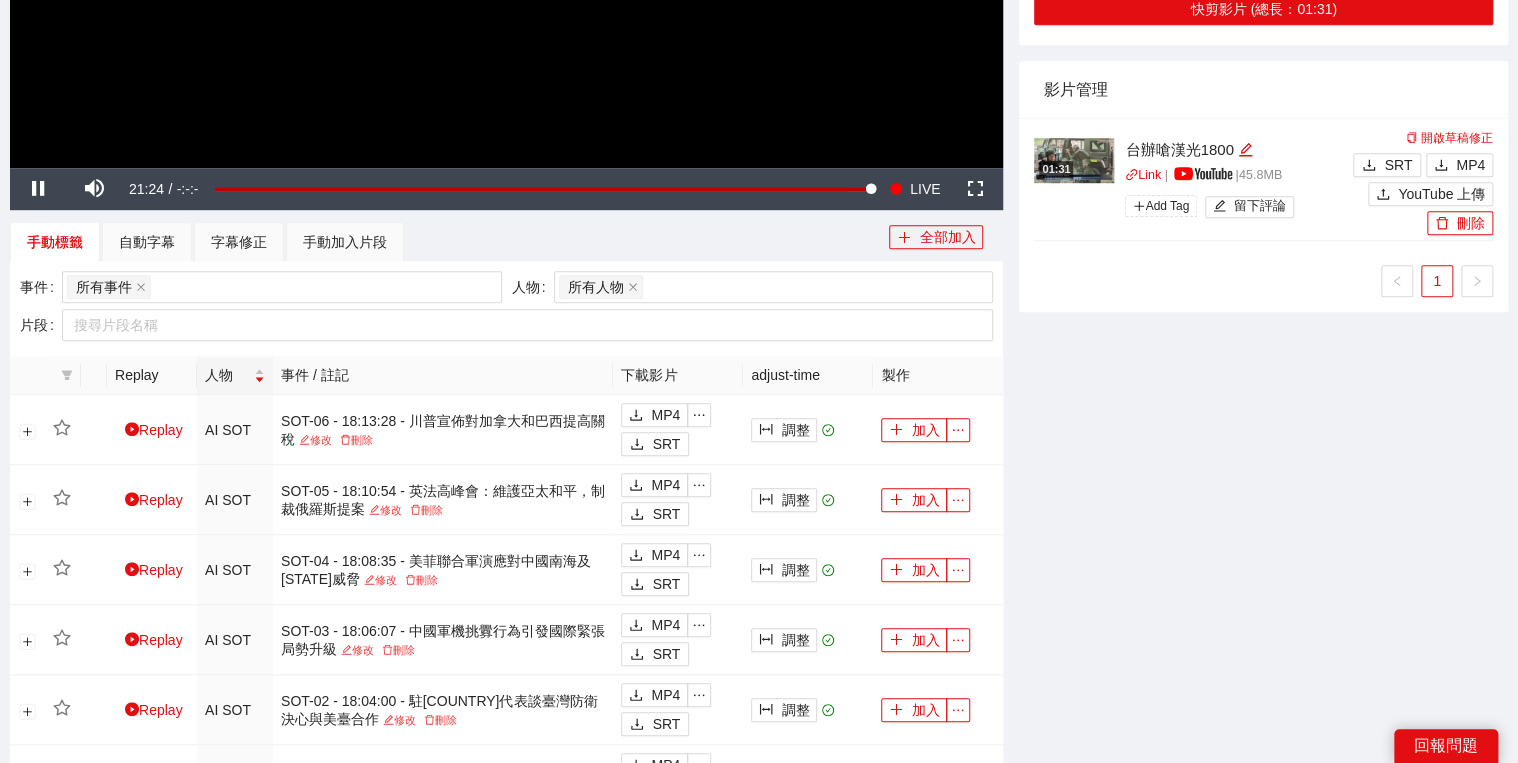 click at bounding box center (506, -112) 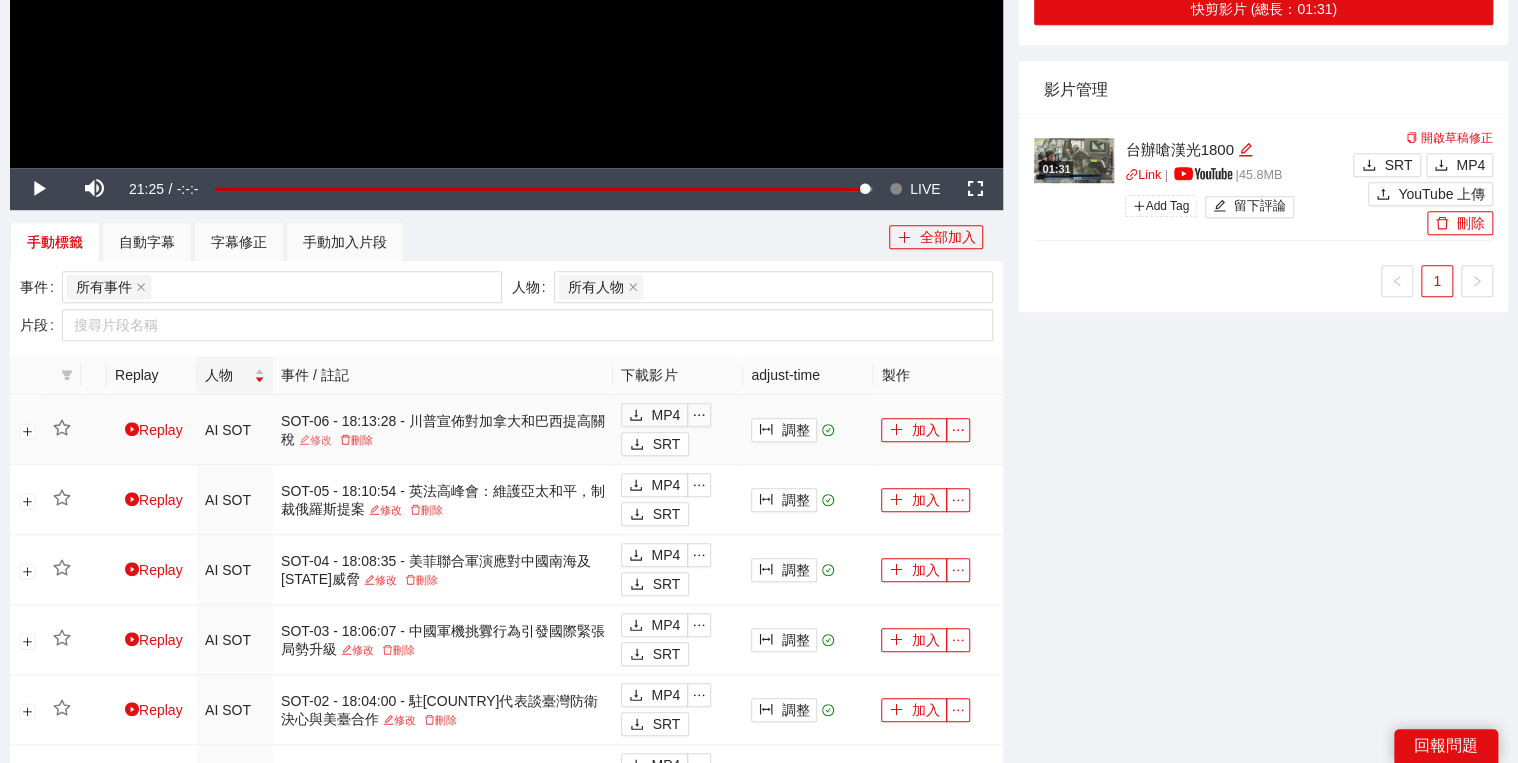 click on "修改" at bounding box center (315, 440) 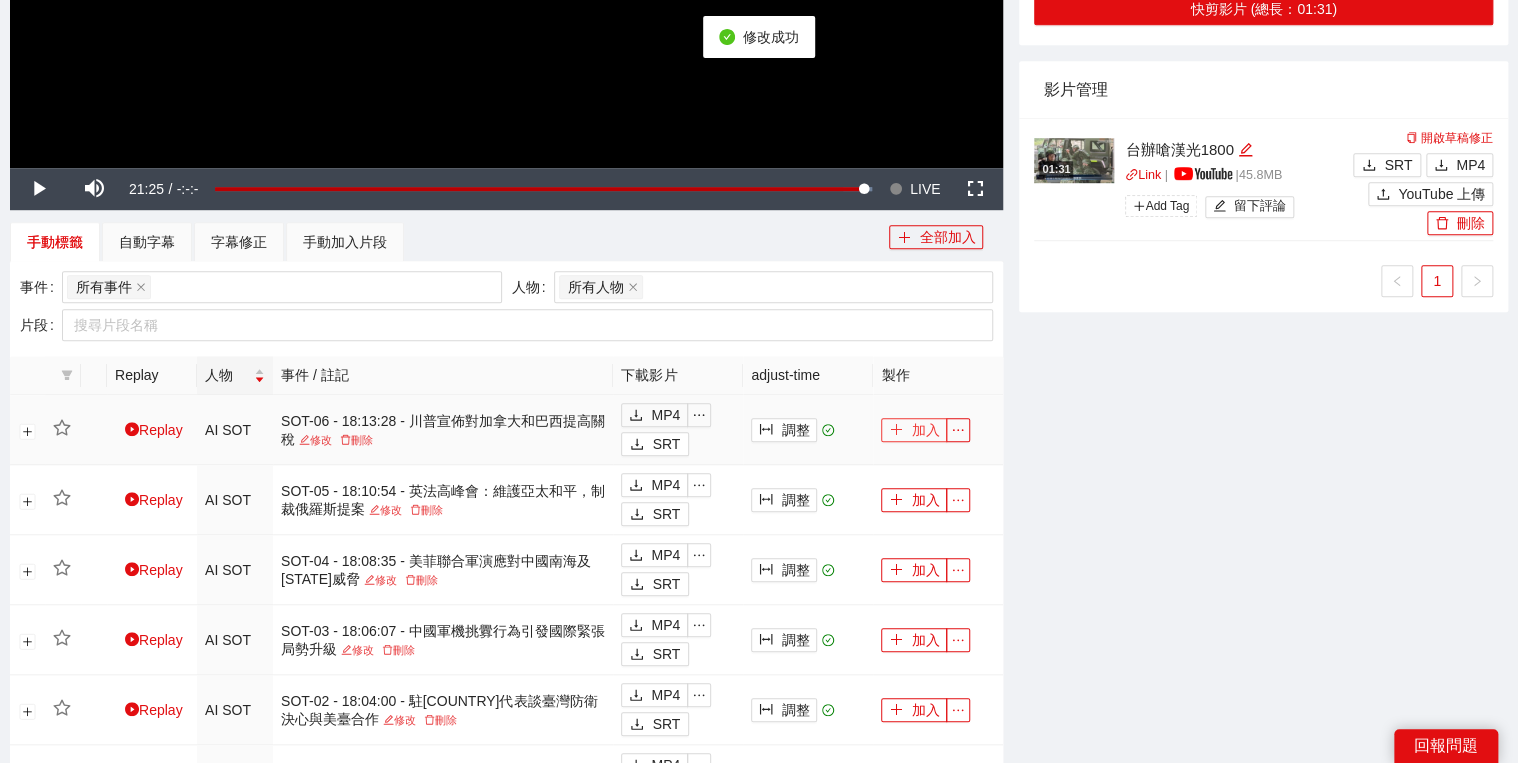 click on "加入" at bounding box center [914, 430] 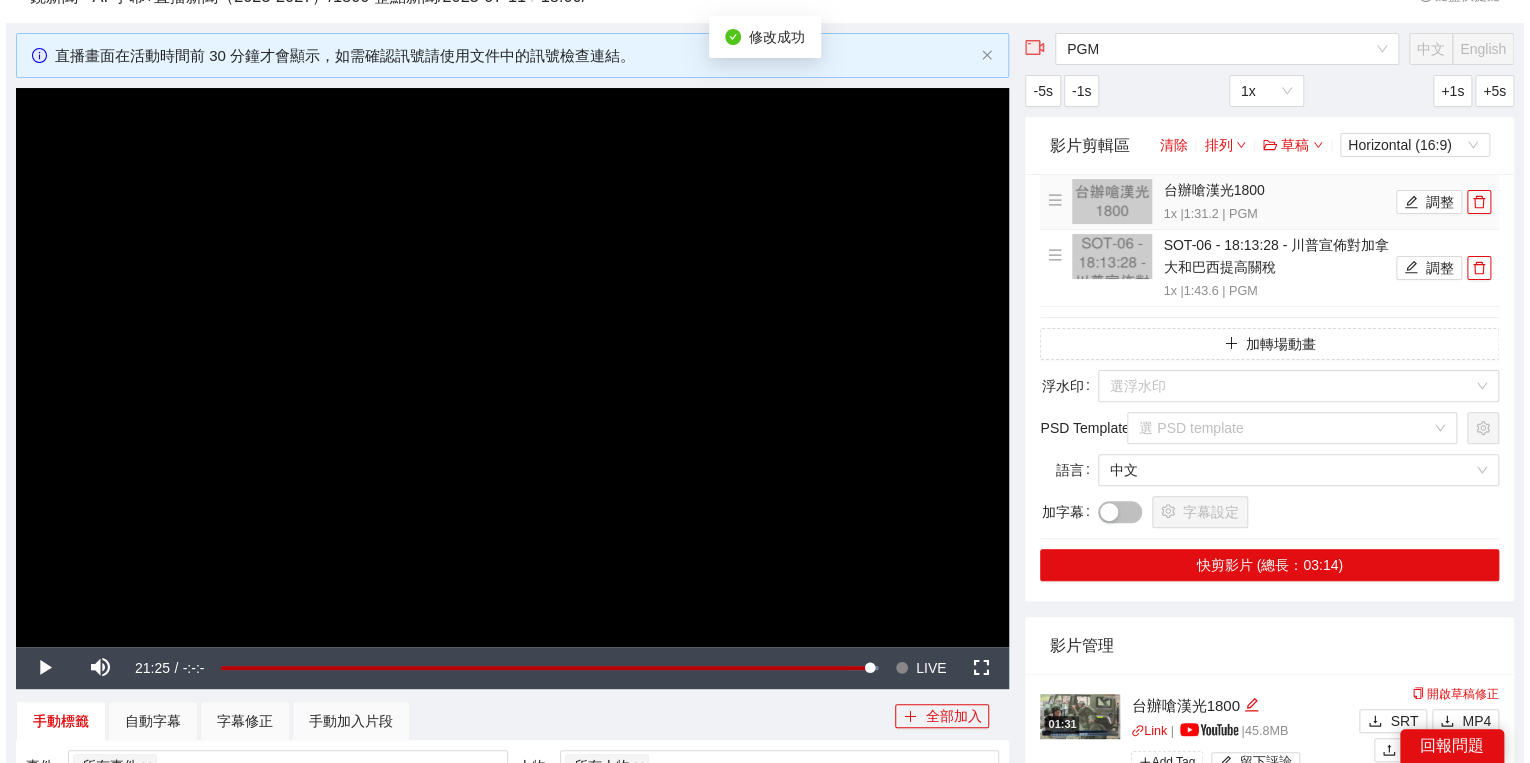 scroll, scrollTop: 80, scrollLeft: 0, axis: vertical 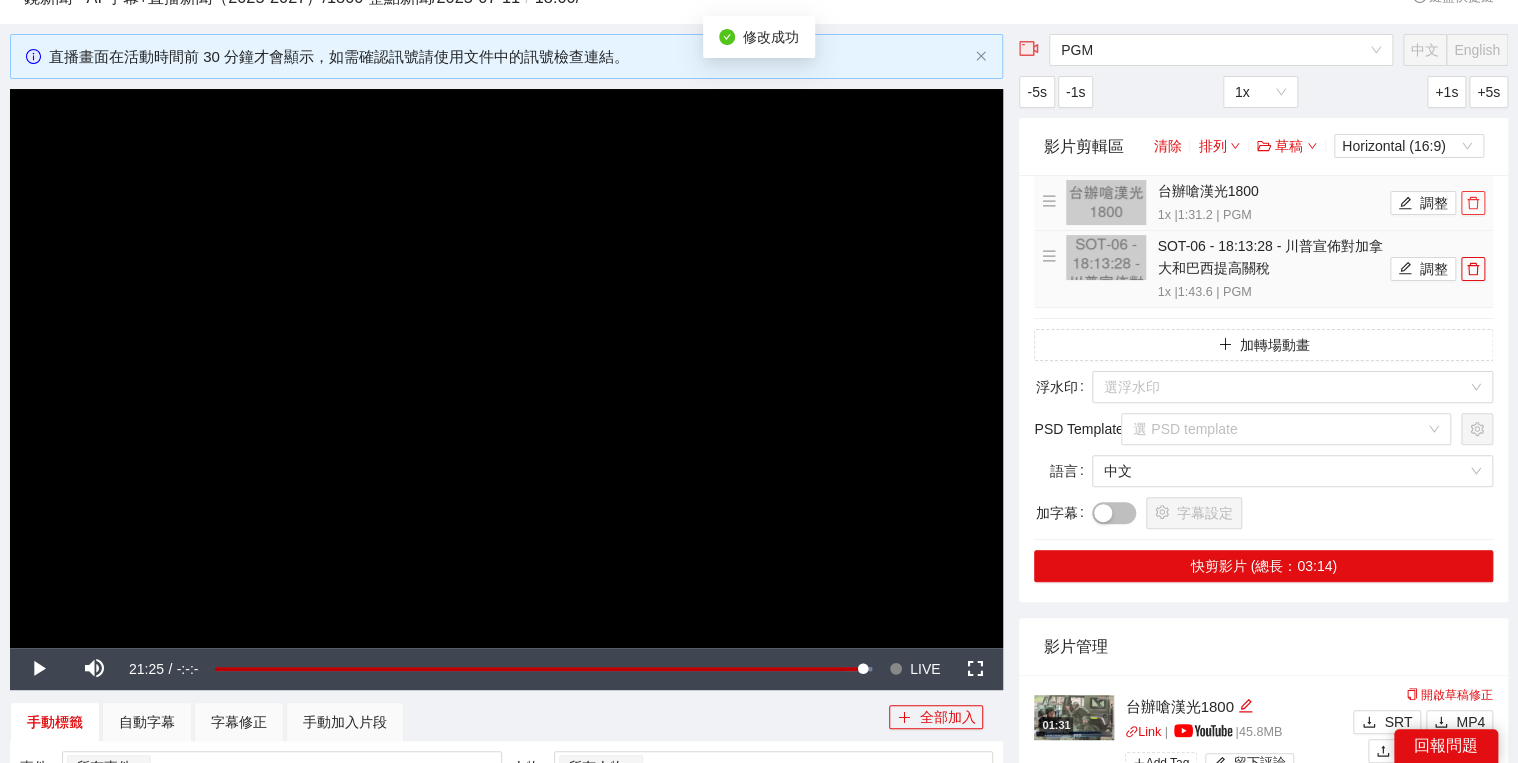 click at bounding box center [1473, 203] 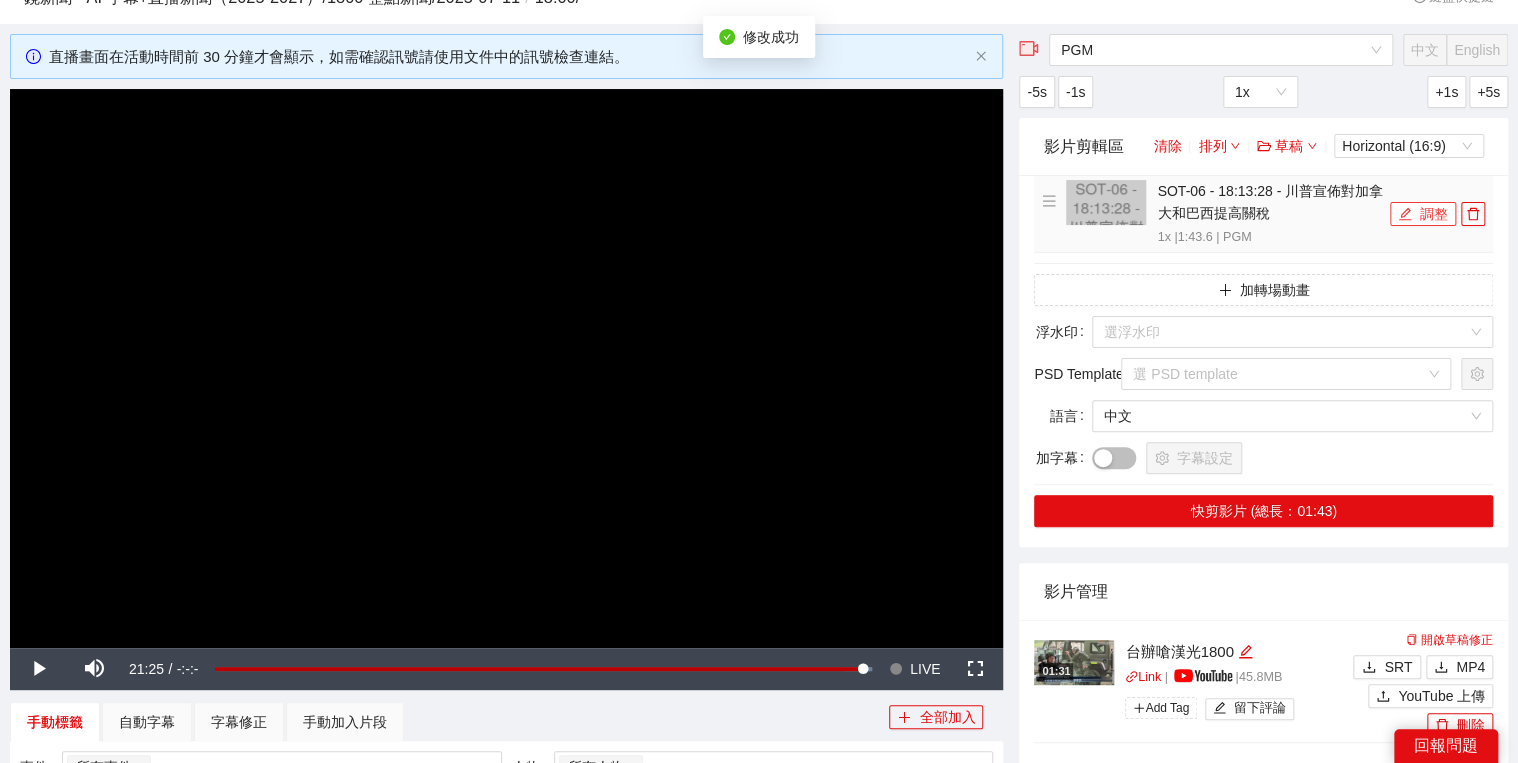 click 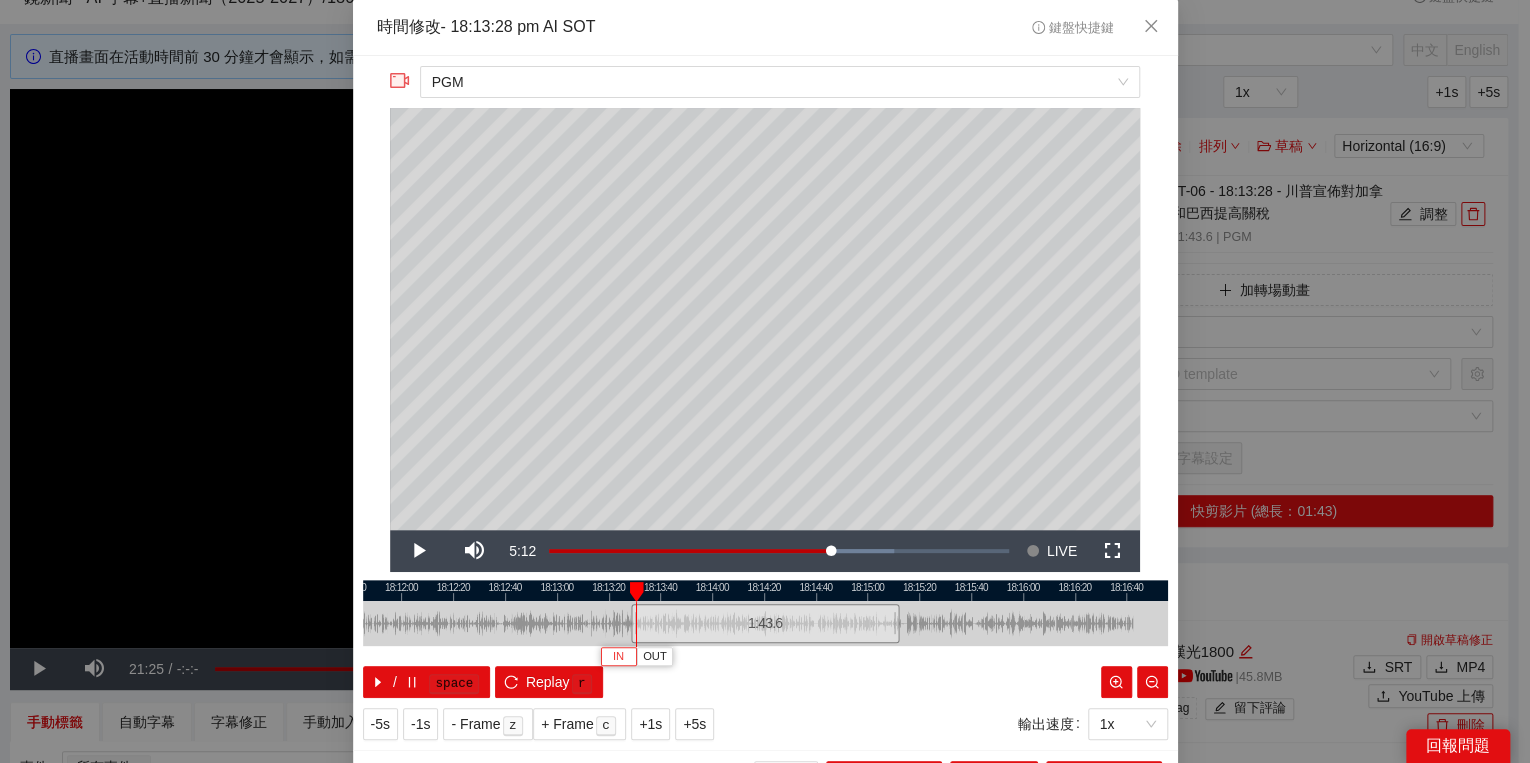 click on "IN" at bounding box center [618, 656] 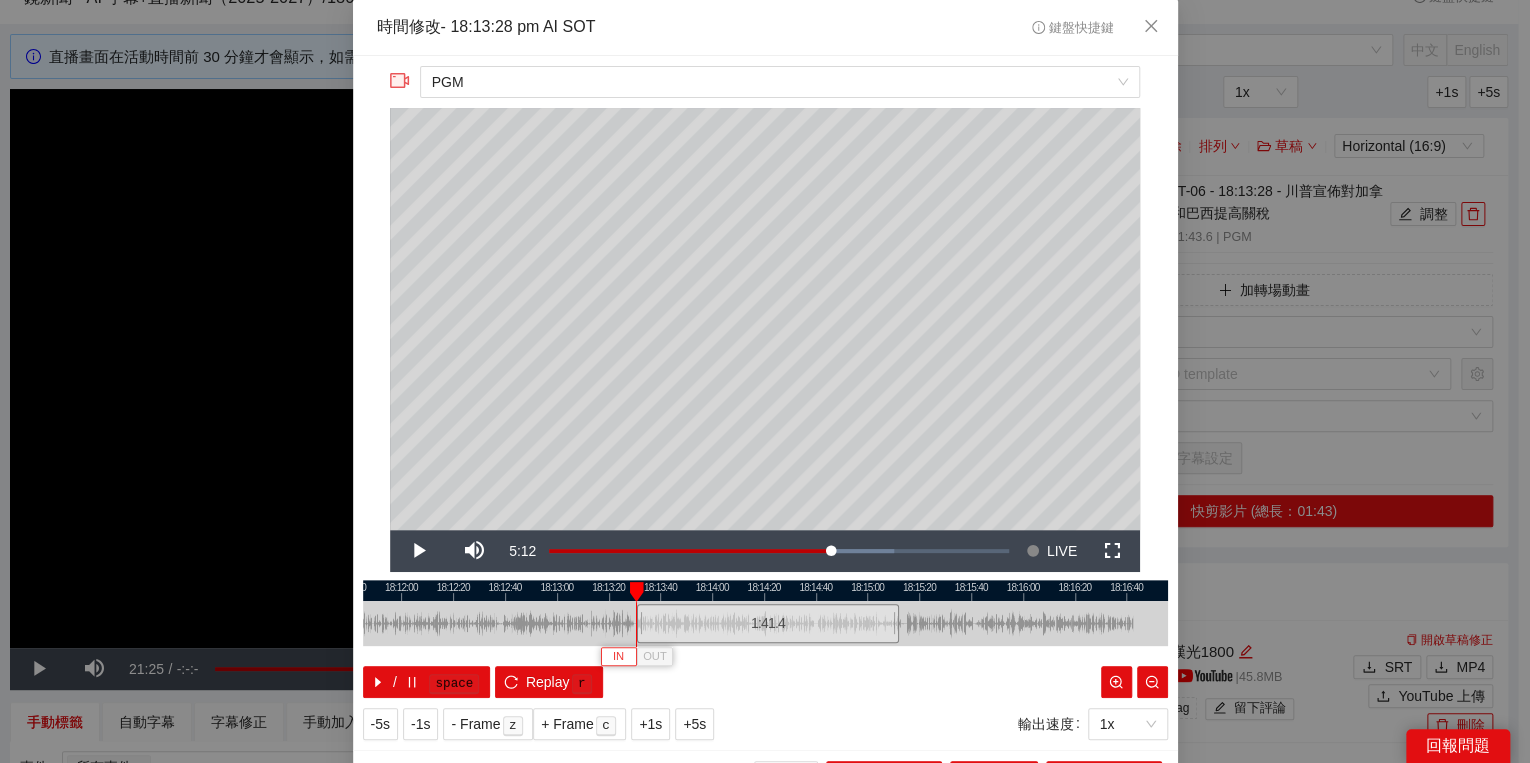 type 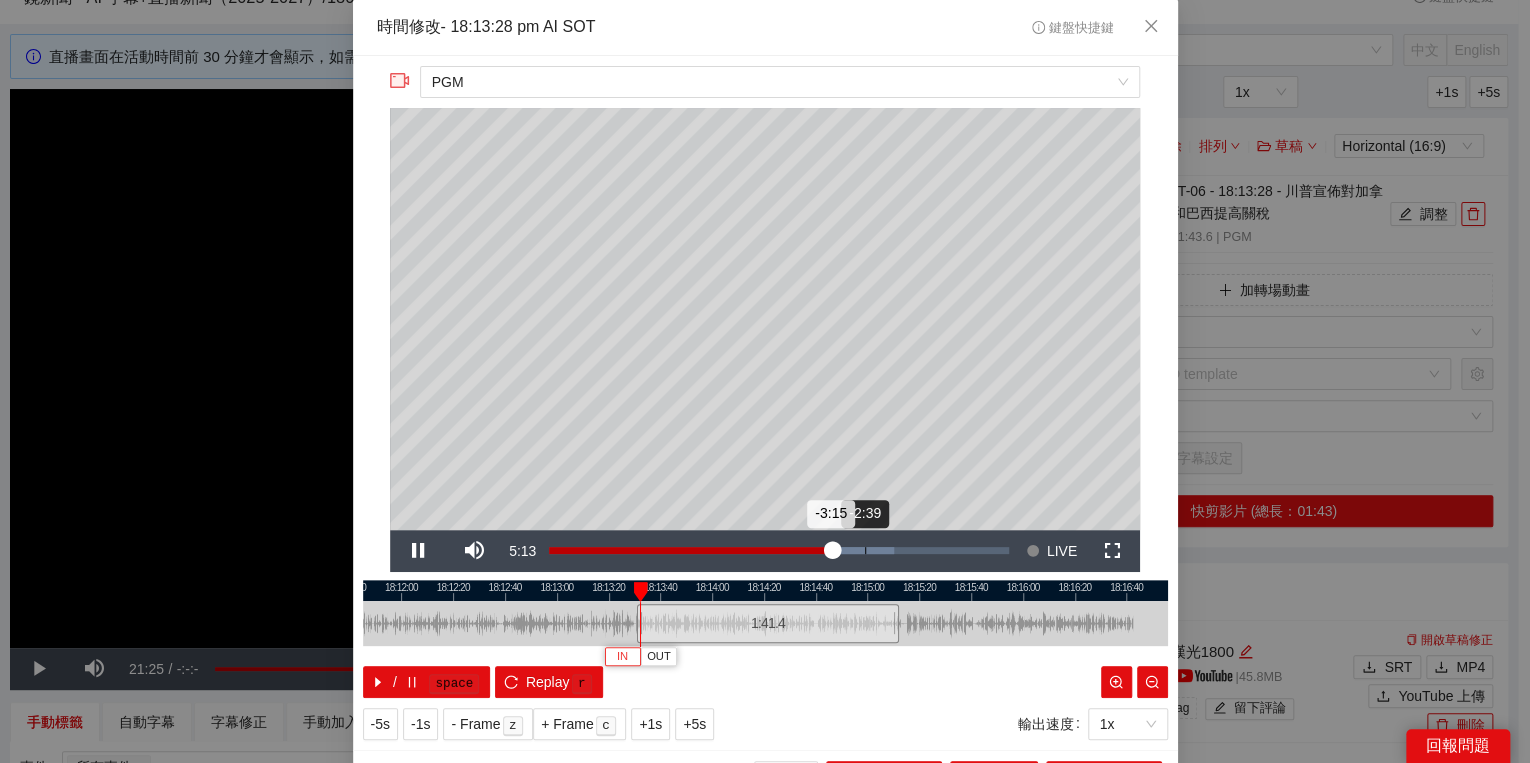 click on "Loaded :  74.99% -2:39 -3:15" at bounding box center [779, 550] 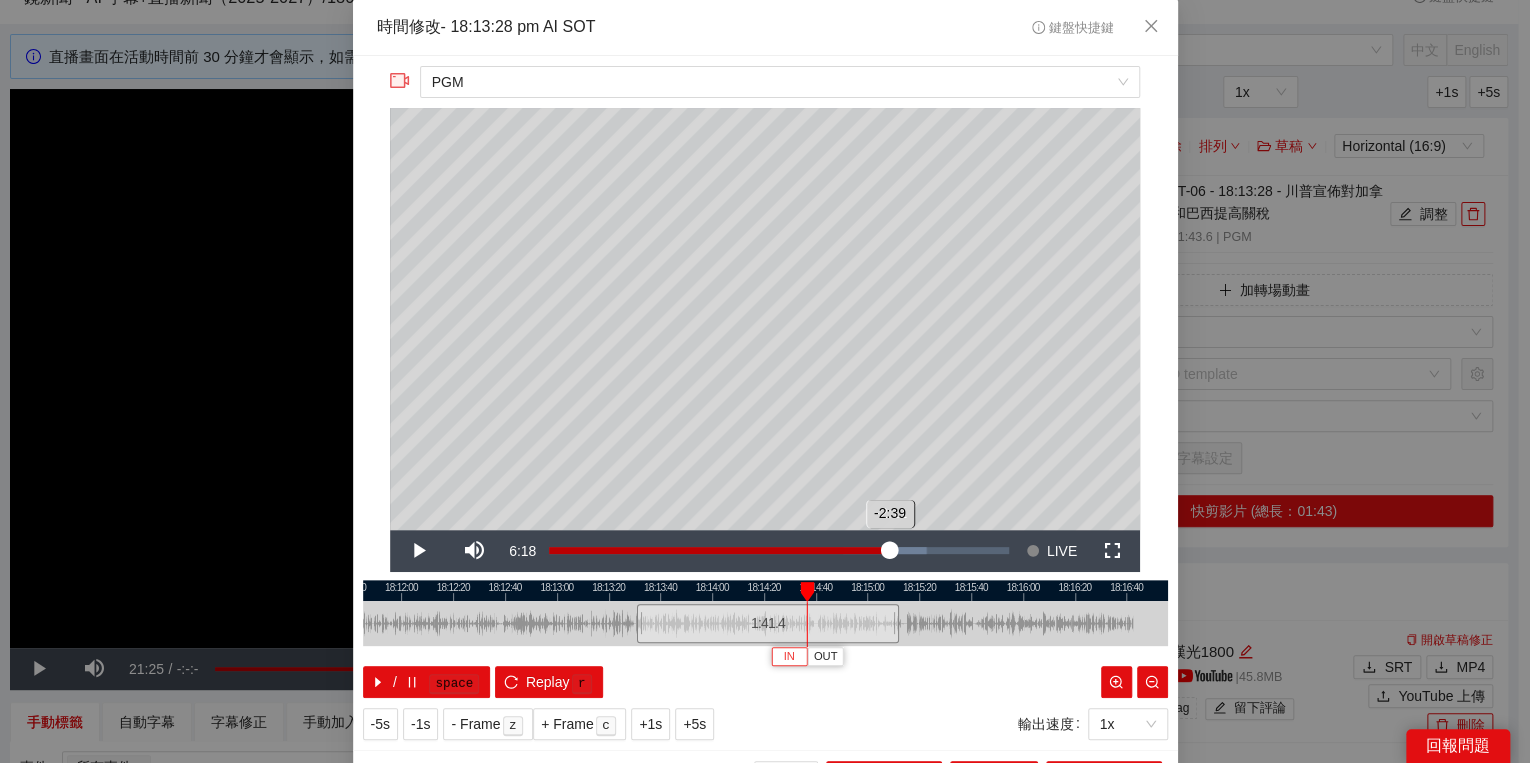 click on "Loaded :  82.13% -2:11 -2:39" at bounding box center [779, 550] 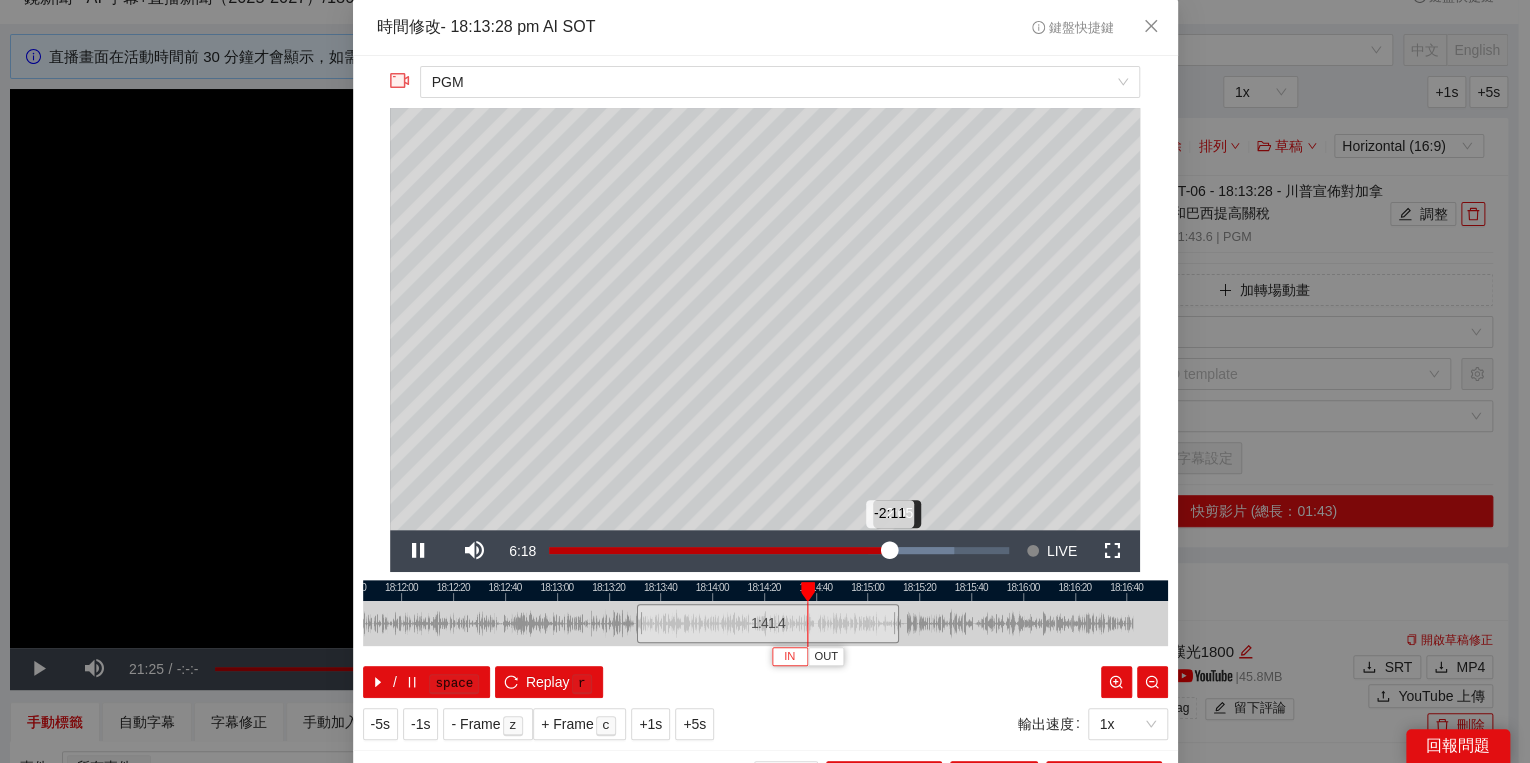 click on "-2:11" at bounding box center (719, 550) 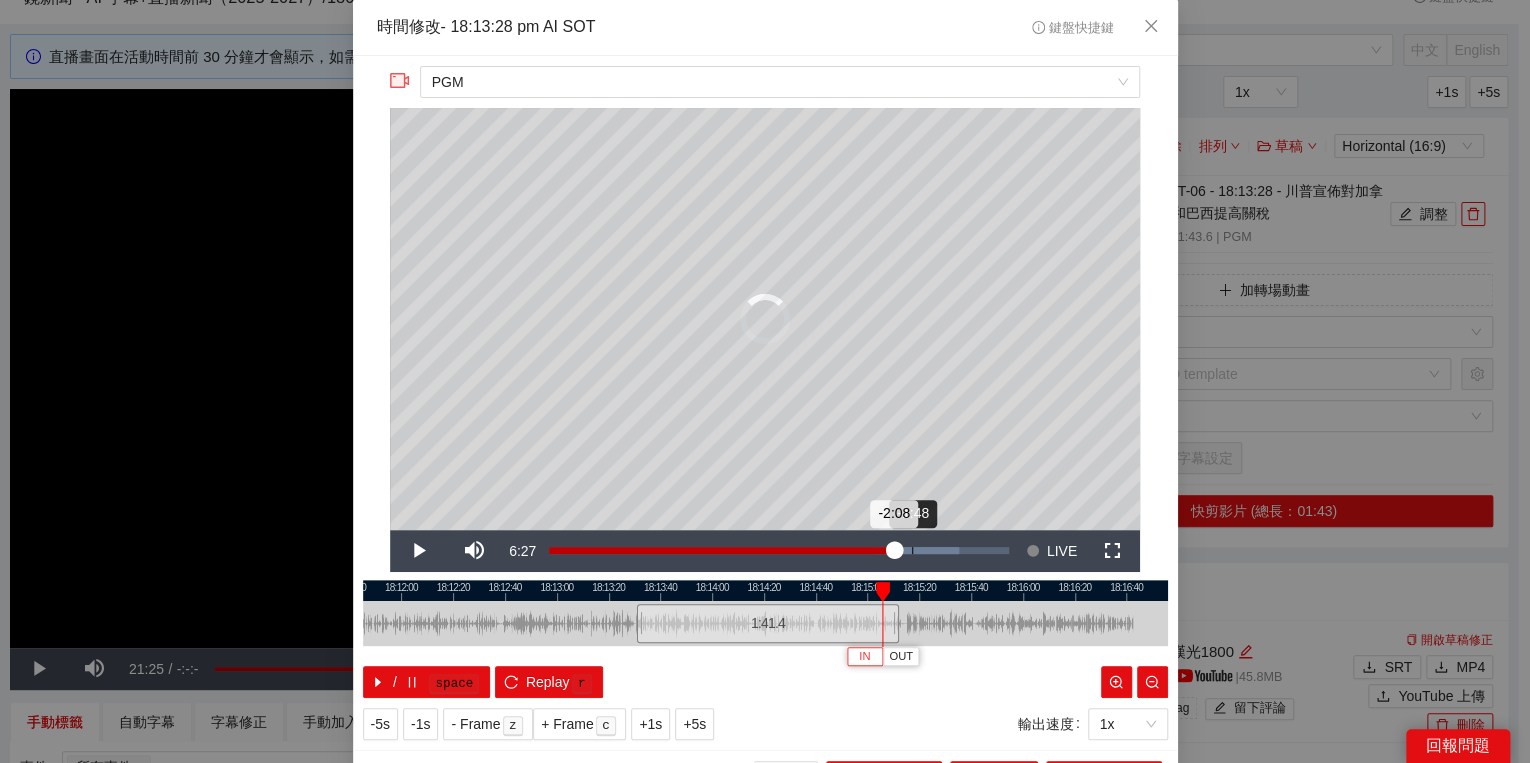 click on "Loaded :  89.28% -1:48 -2:08" at bounding box center [779, 550] 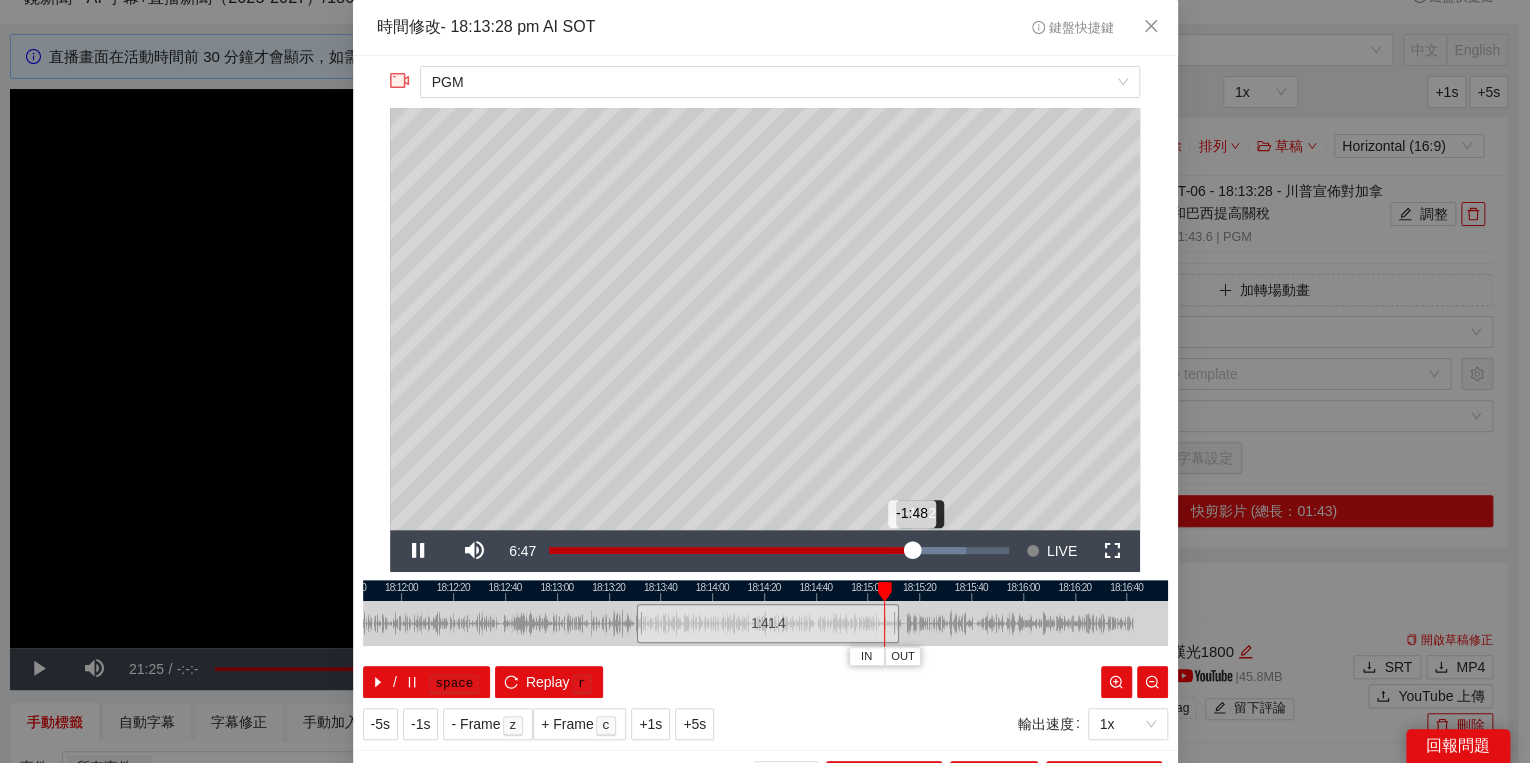 click on "-1:48" at bounding box center (730, 550) 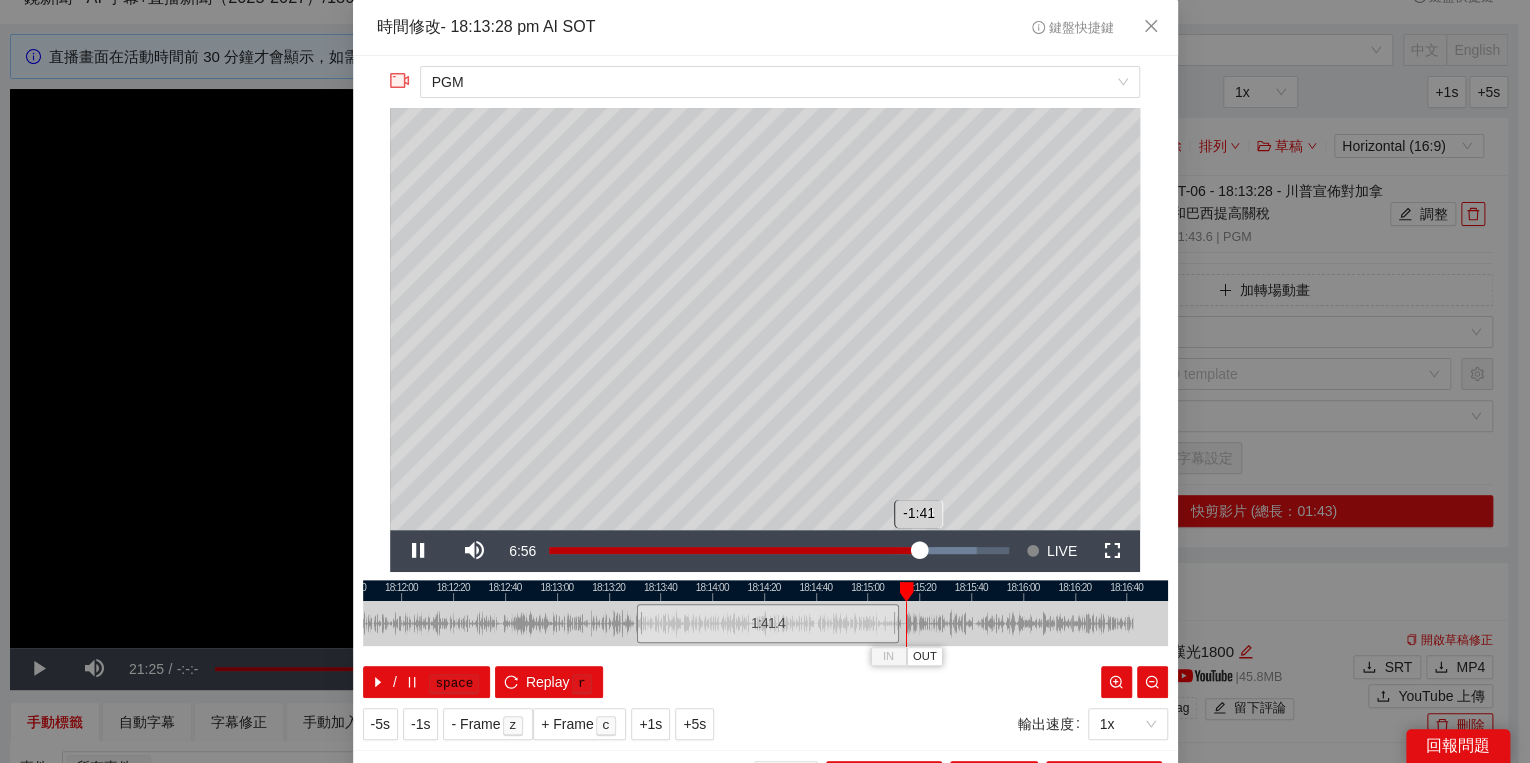 click on "-1:41" at bounding box center [734, 550] 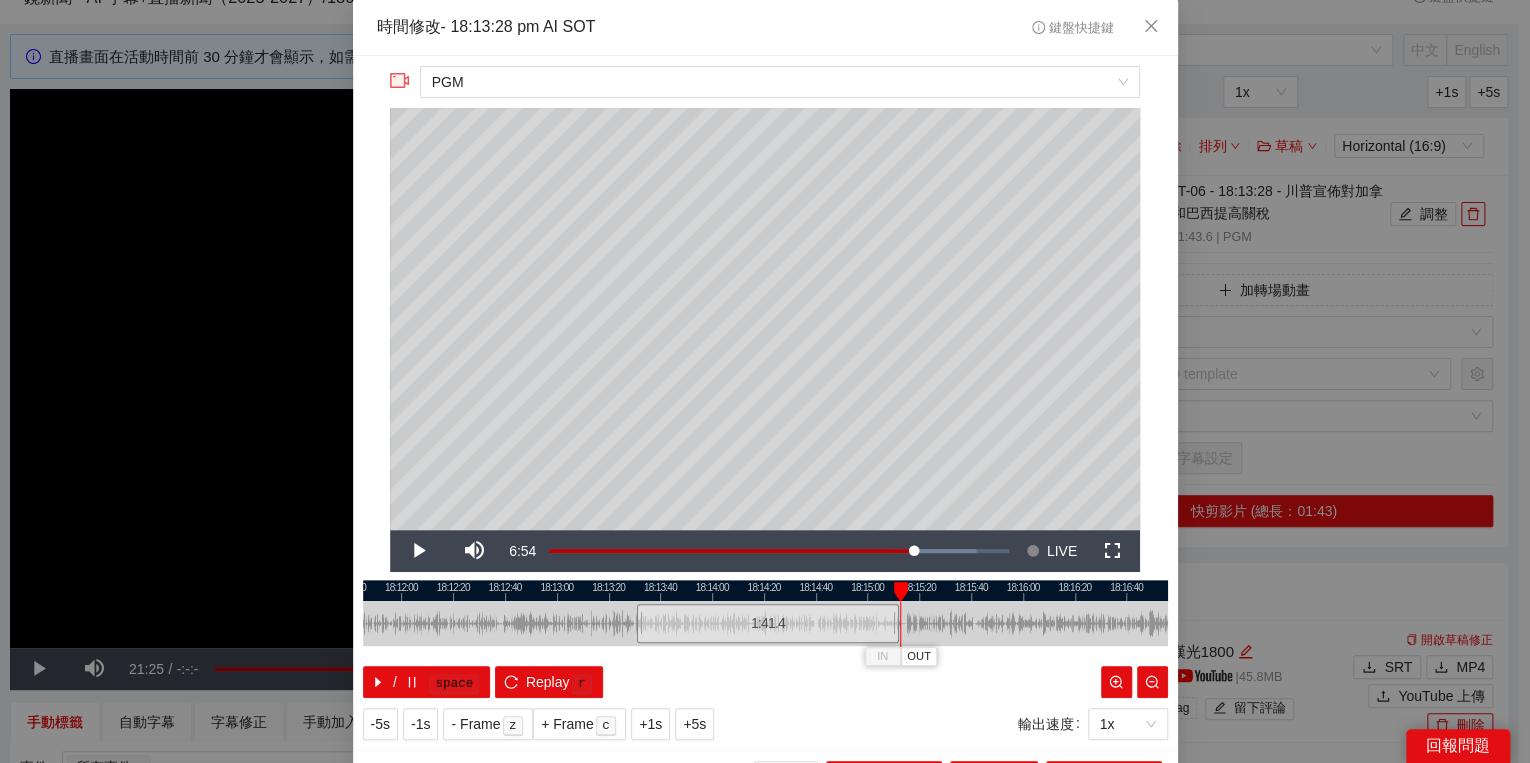 click at bounding box center (901, 592) 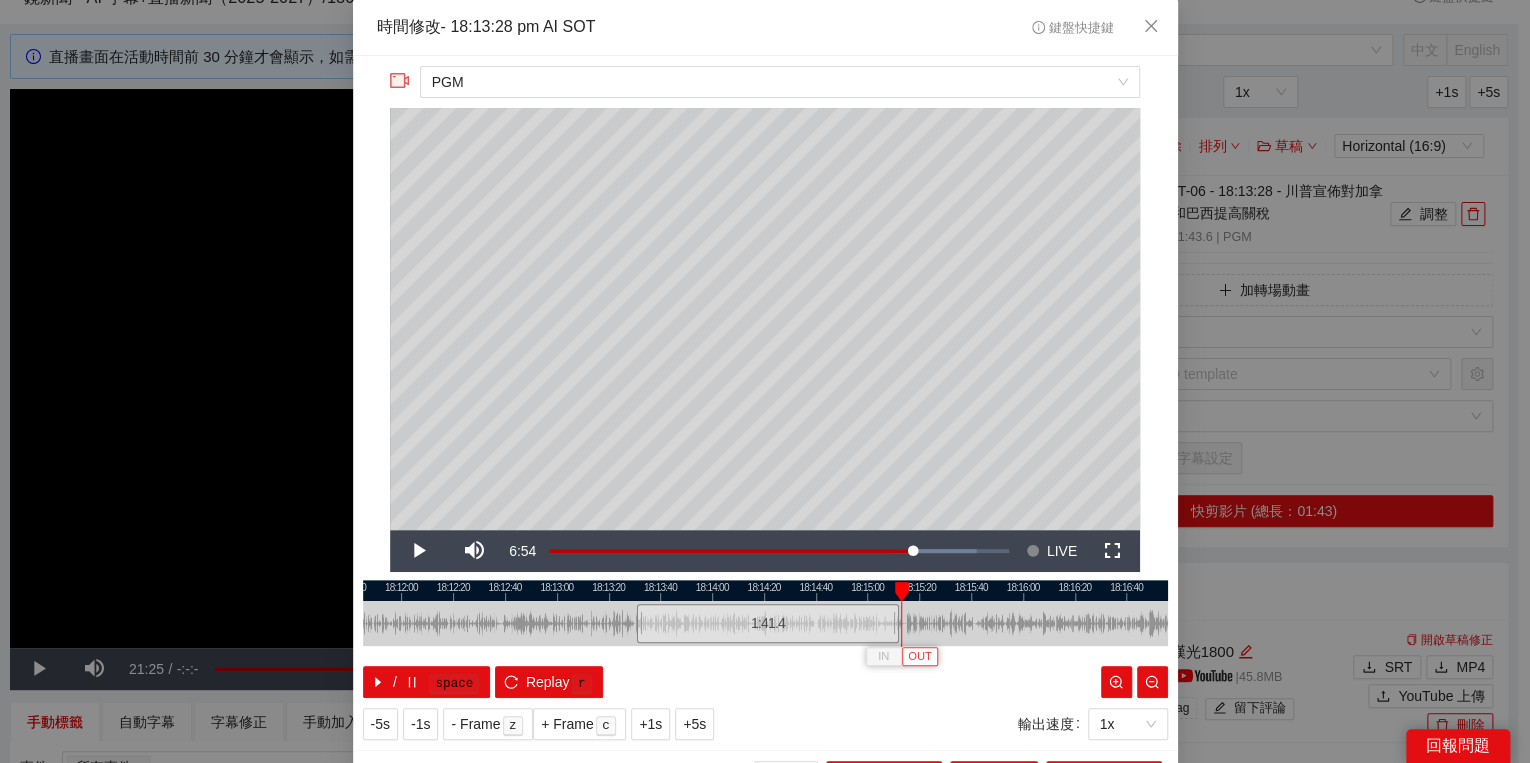 click on "OUT" at bounding box center [920, 657] 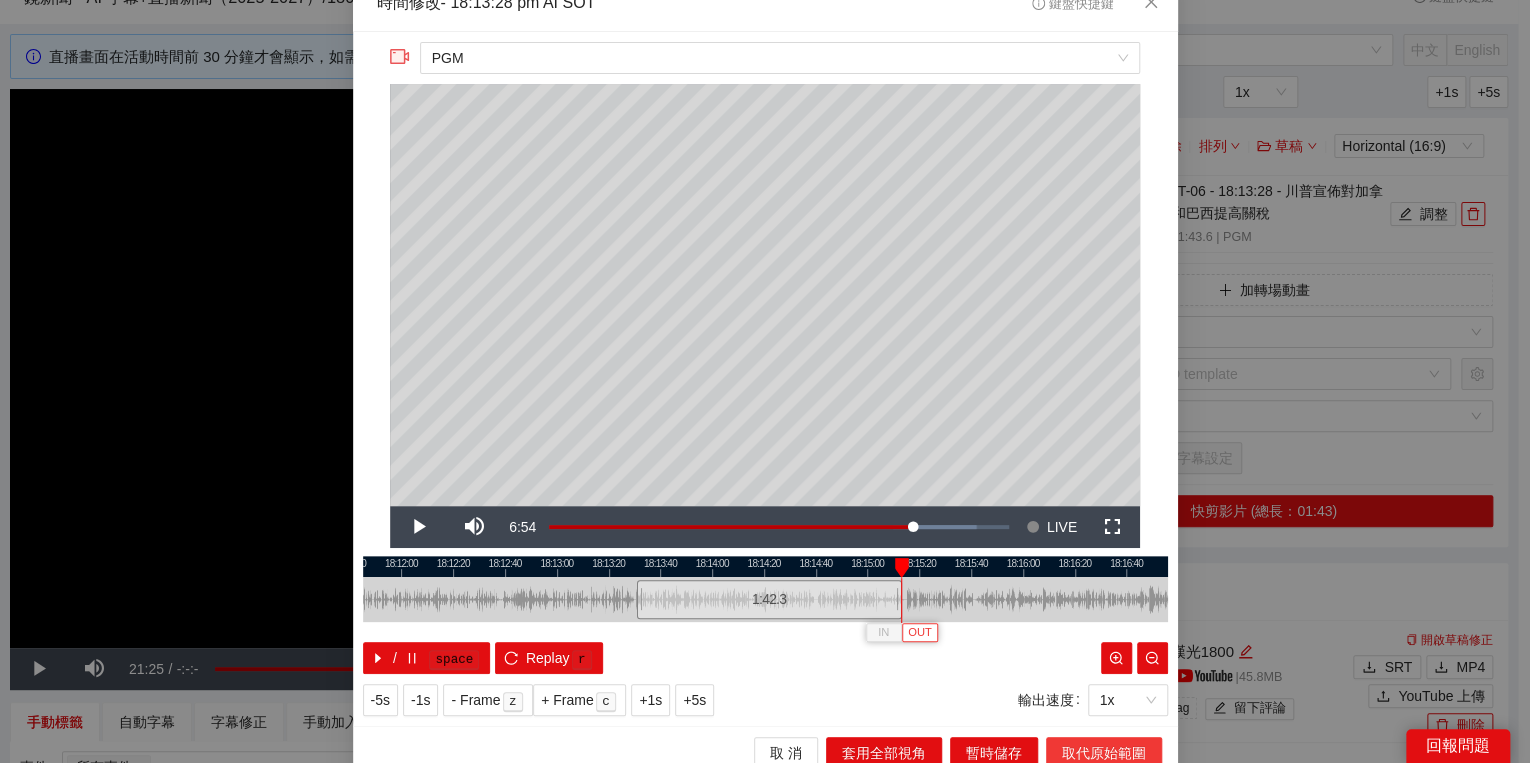 scroll, scrollTop: 39, scrollLeft: 0, axis: vertical 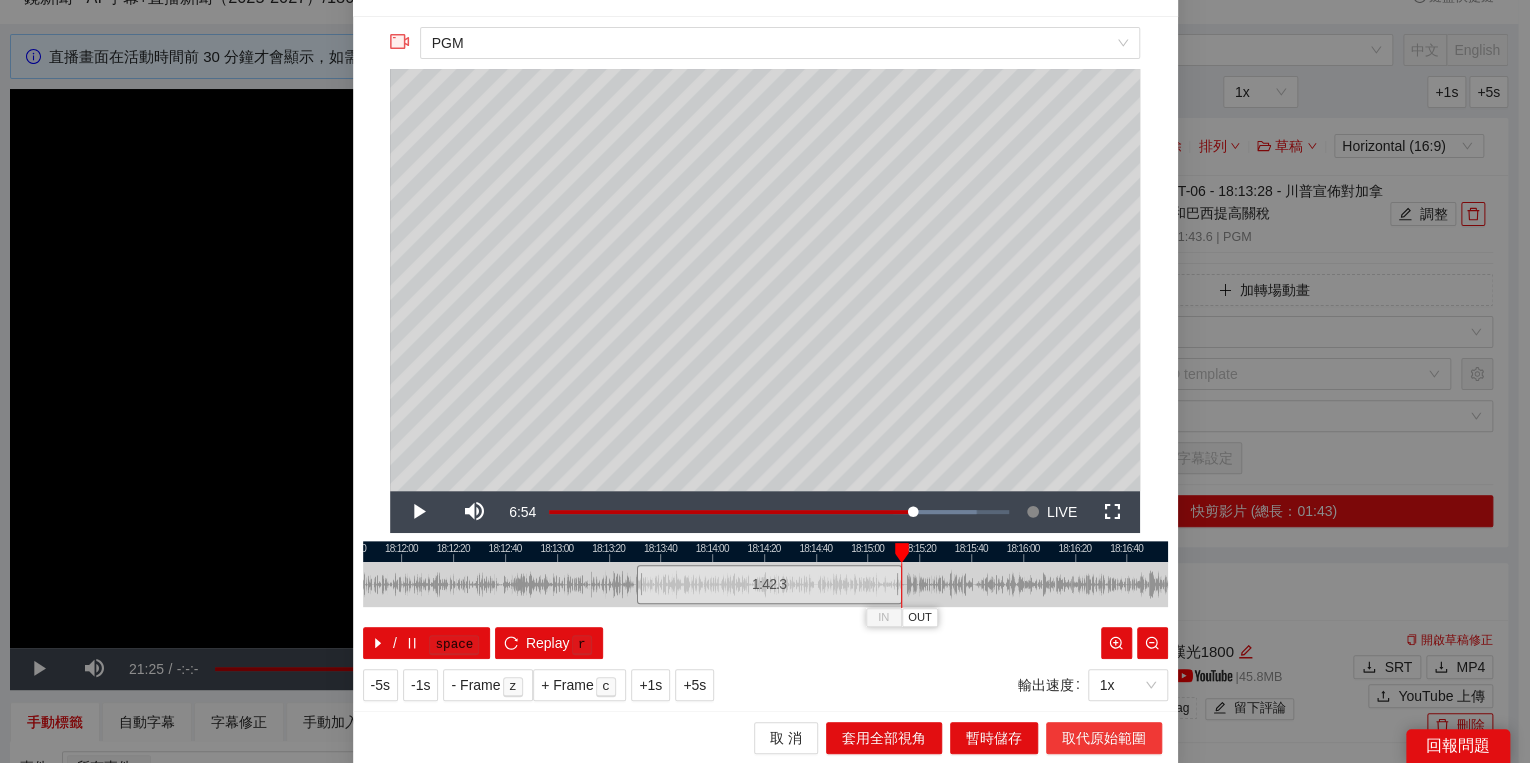 click on "取代原始範圍" at bounding box center (1104, 738) 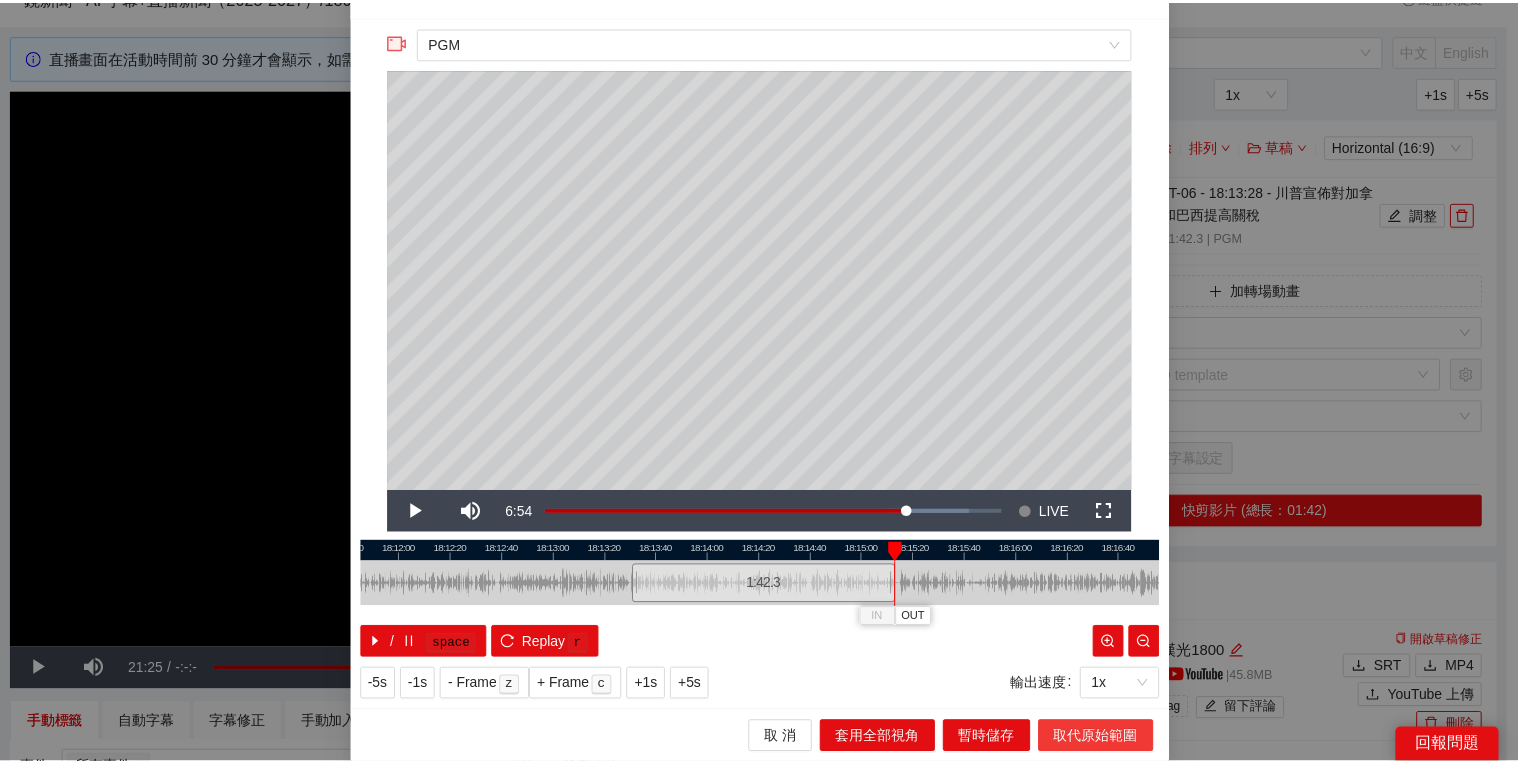 scroll, scrollTop: 0, scrollLeft: 0, axis: both 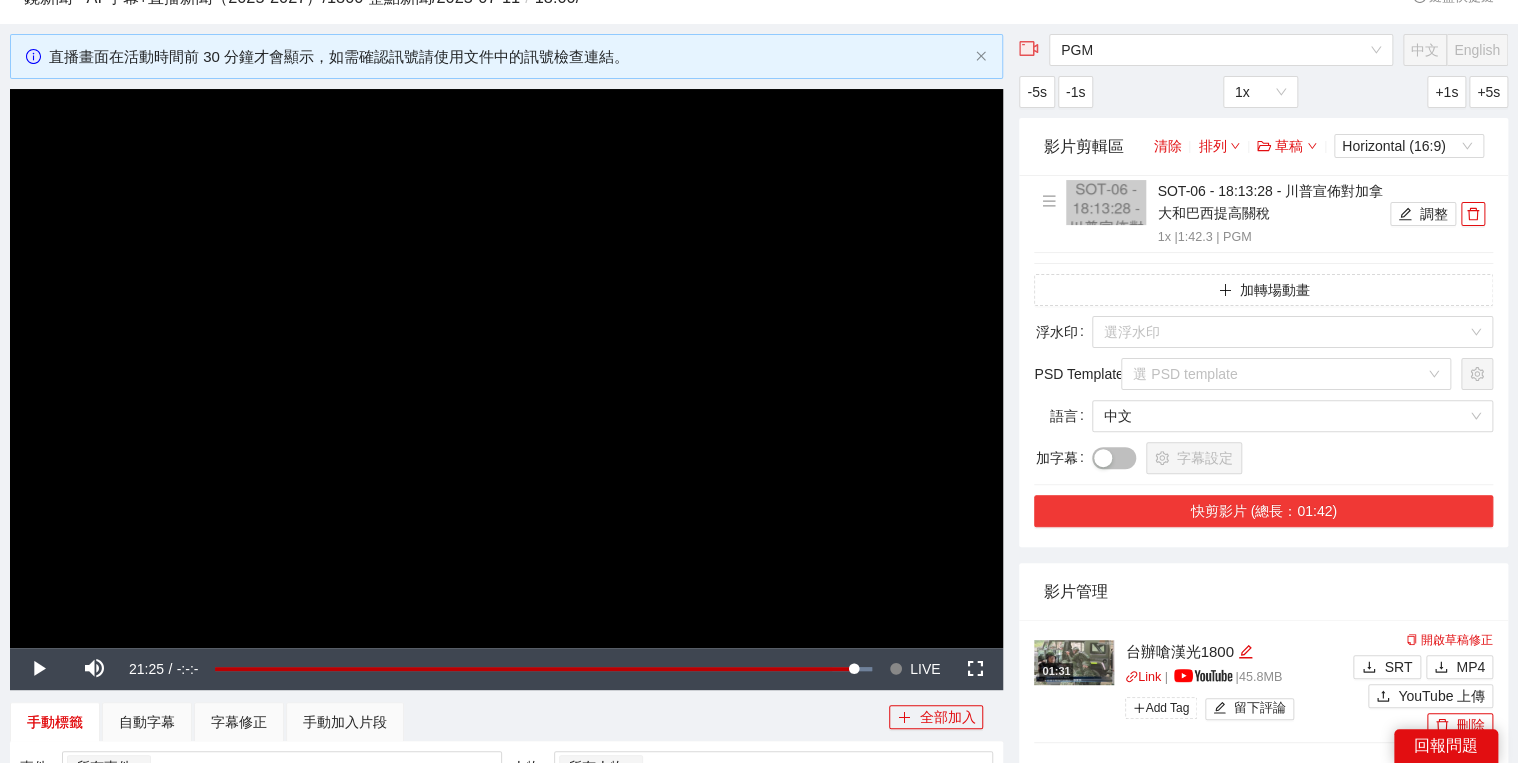 click on "快剪影片 (總長：01:42)" at bounding box center [1263, 511] 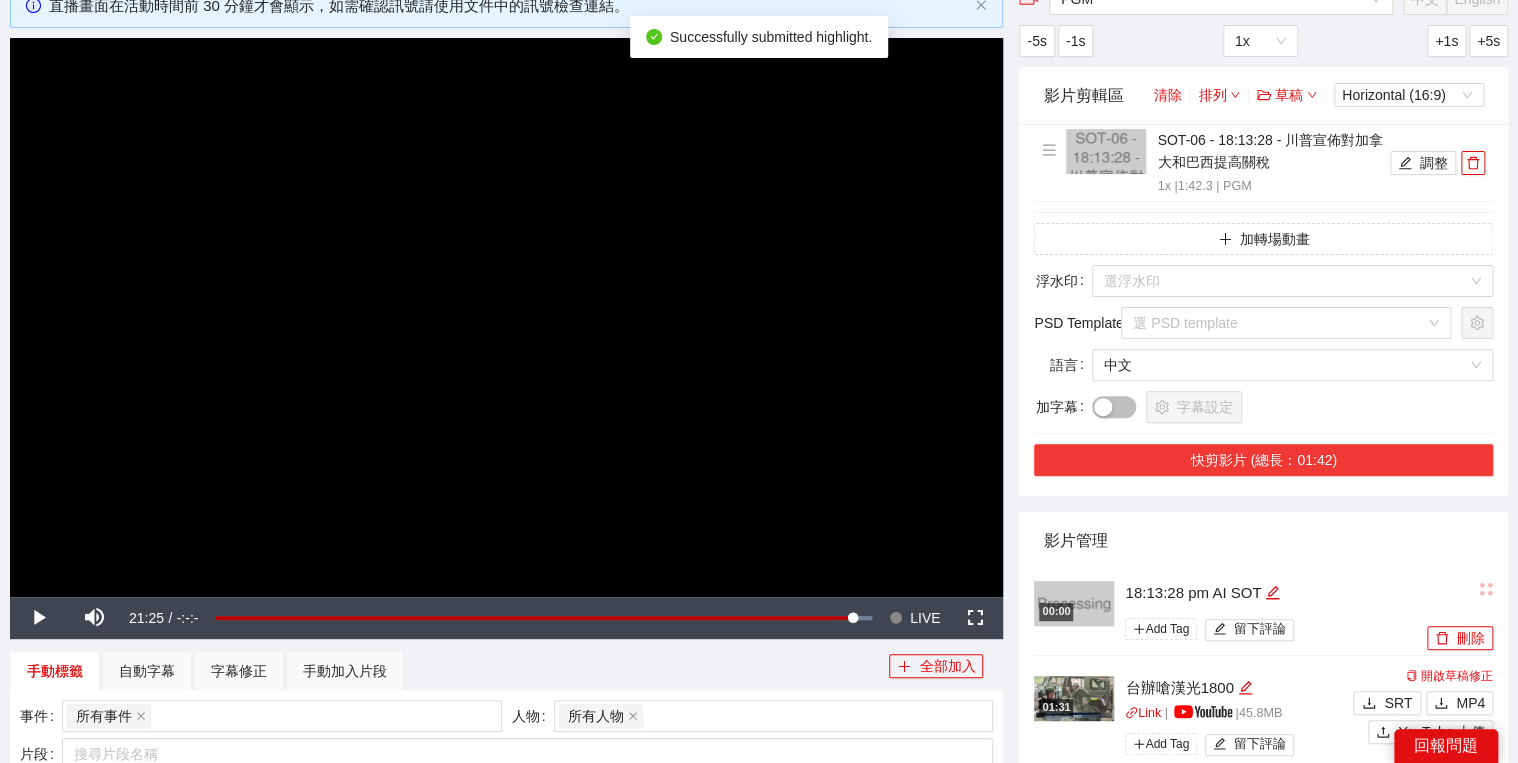 scroll, scrollTop: 160, scrollLeft: 0, axis: vertical 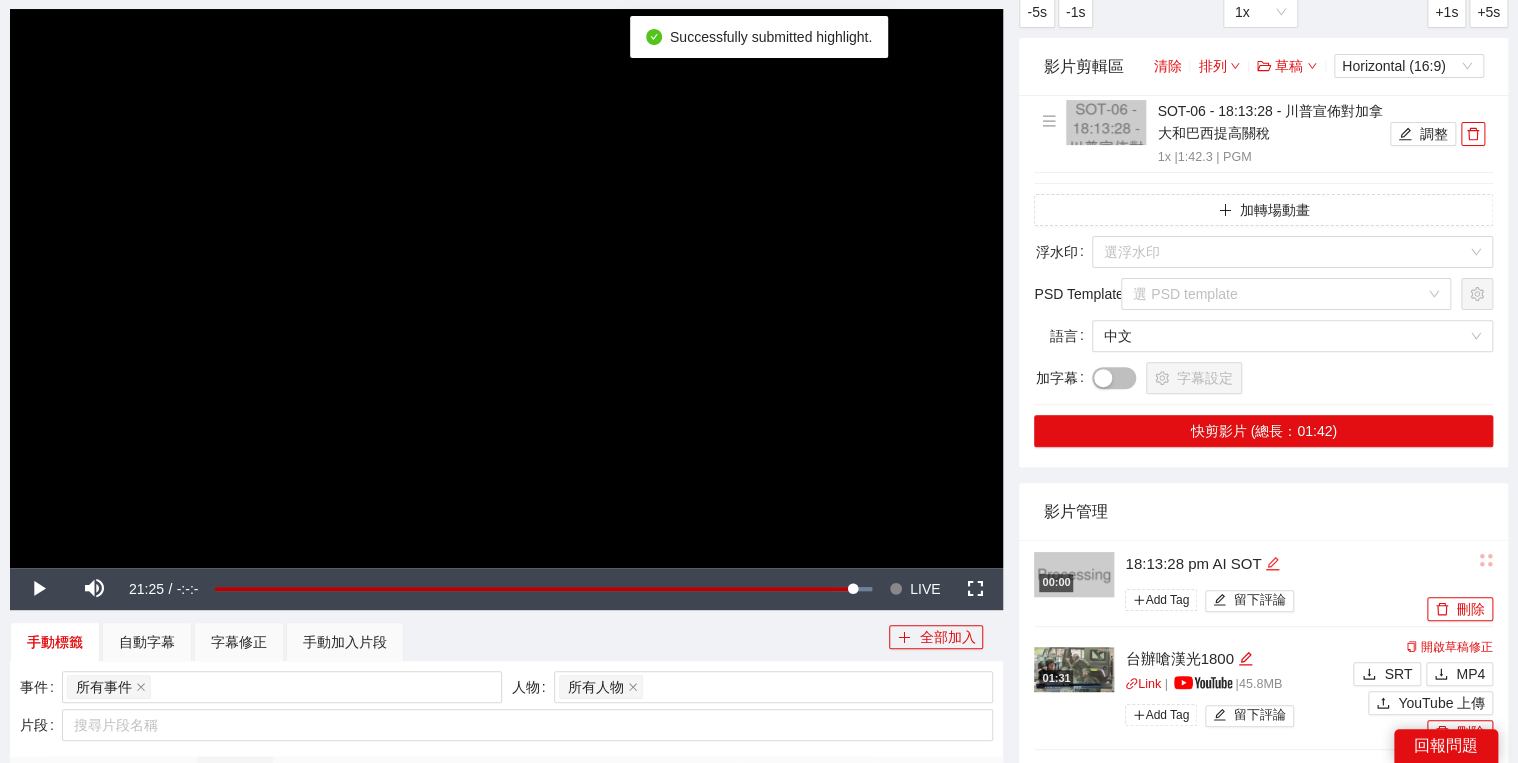 click 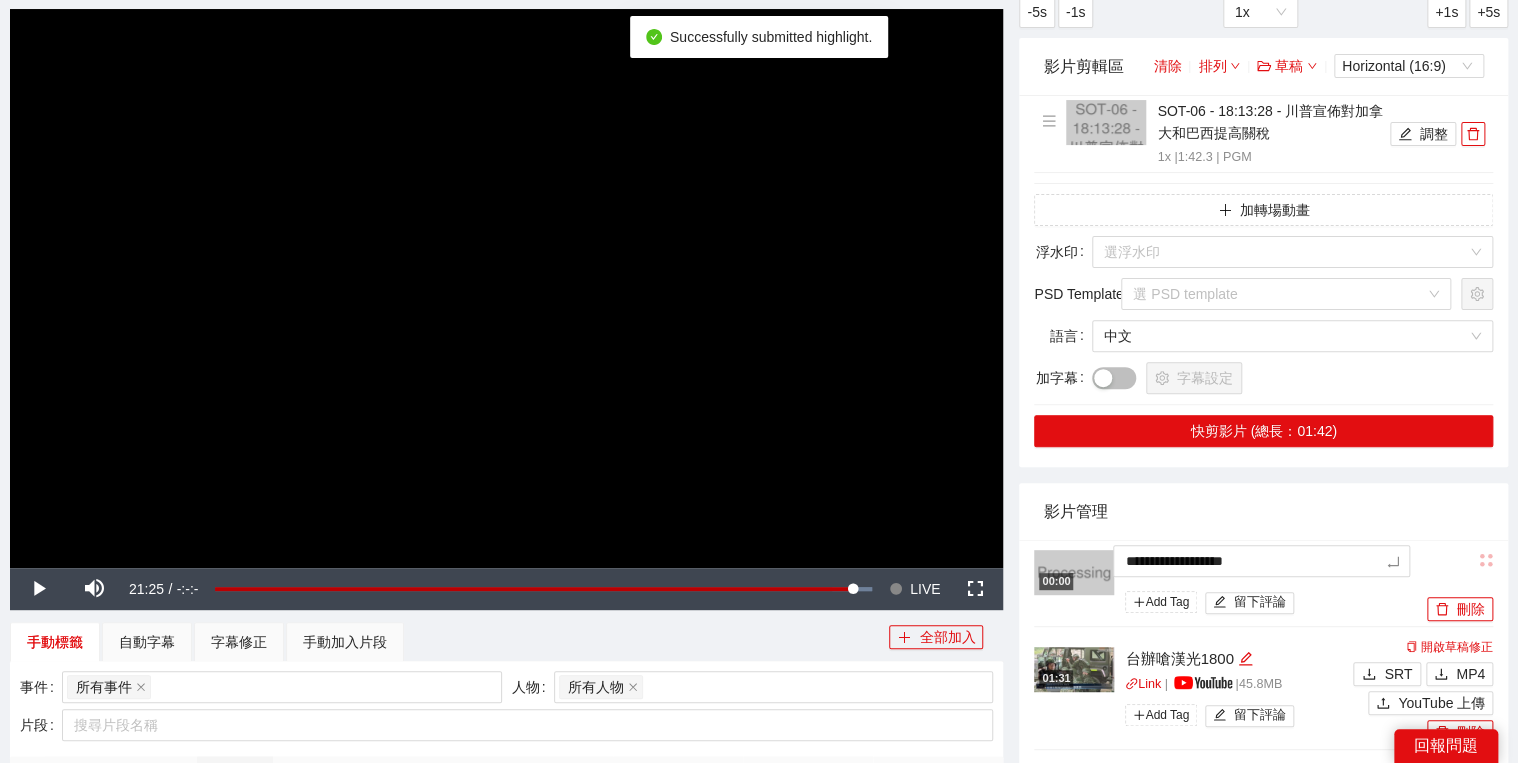 drag, startPoint x: 947, startPoint y: 536, endPoint x: 1040, endPoint y: 522, distance: 94.04786 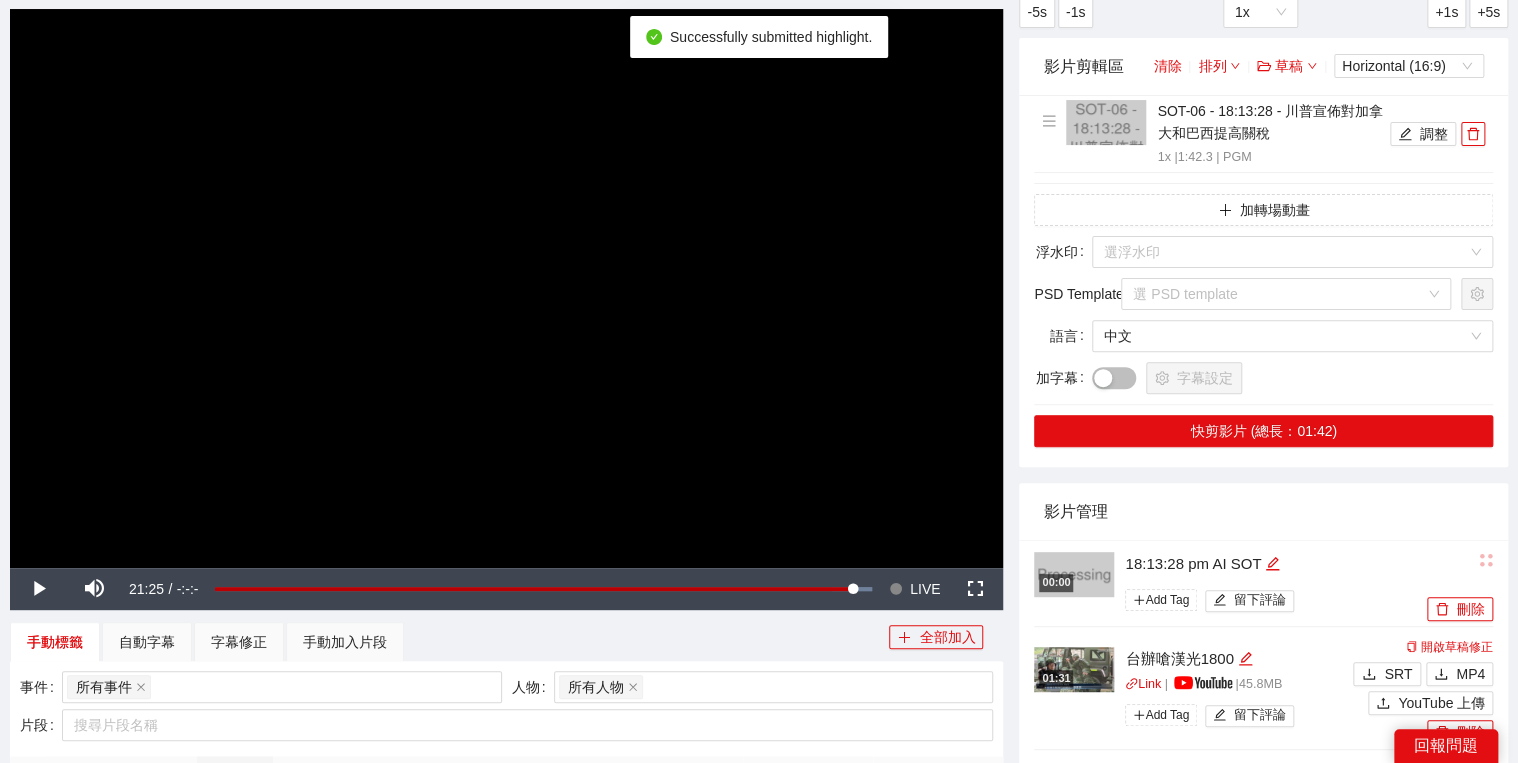 click on "影片管理" at bounding box center (1263, 511) 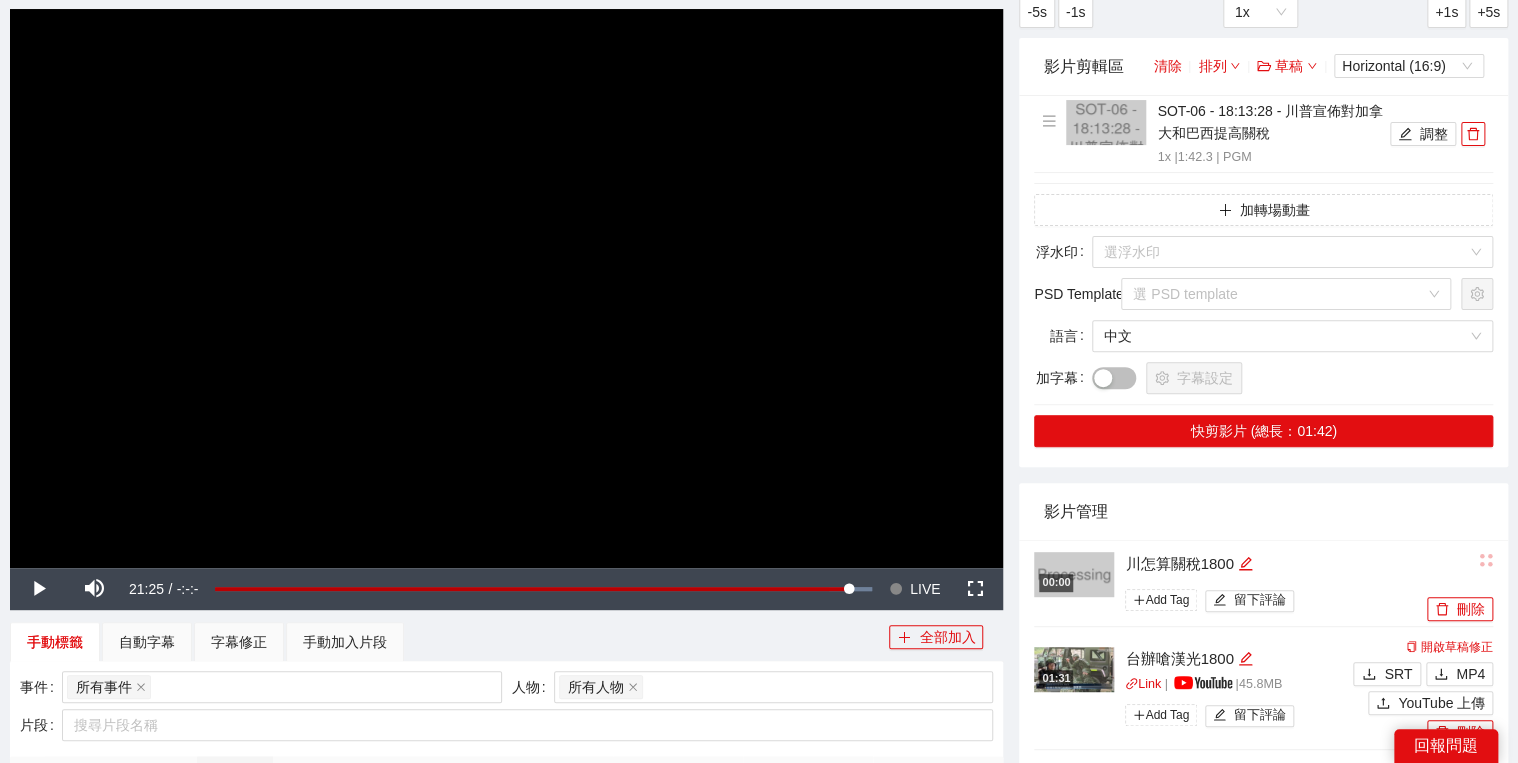 click on "[MONEY]" at bounding box center (1263, 583) 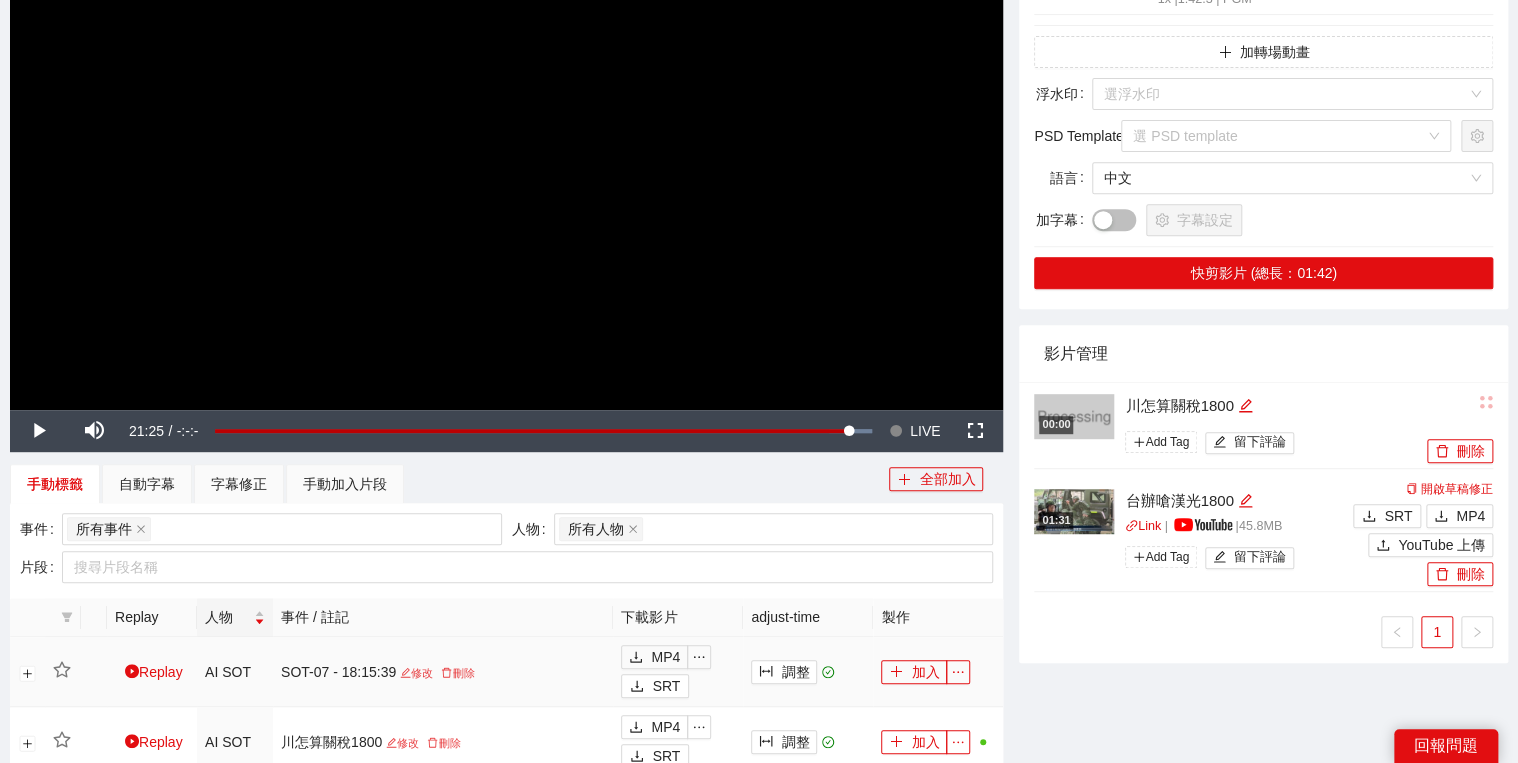 scroll, scrollTop: 320, scrollLeft: 0, axis: vertical 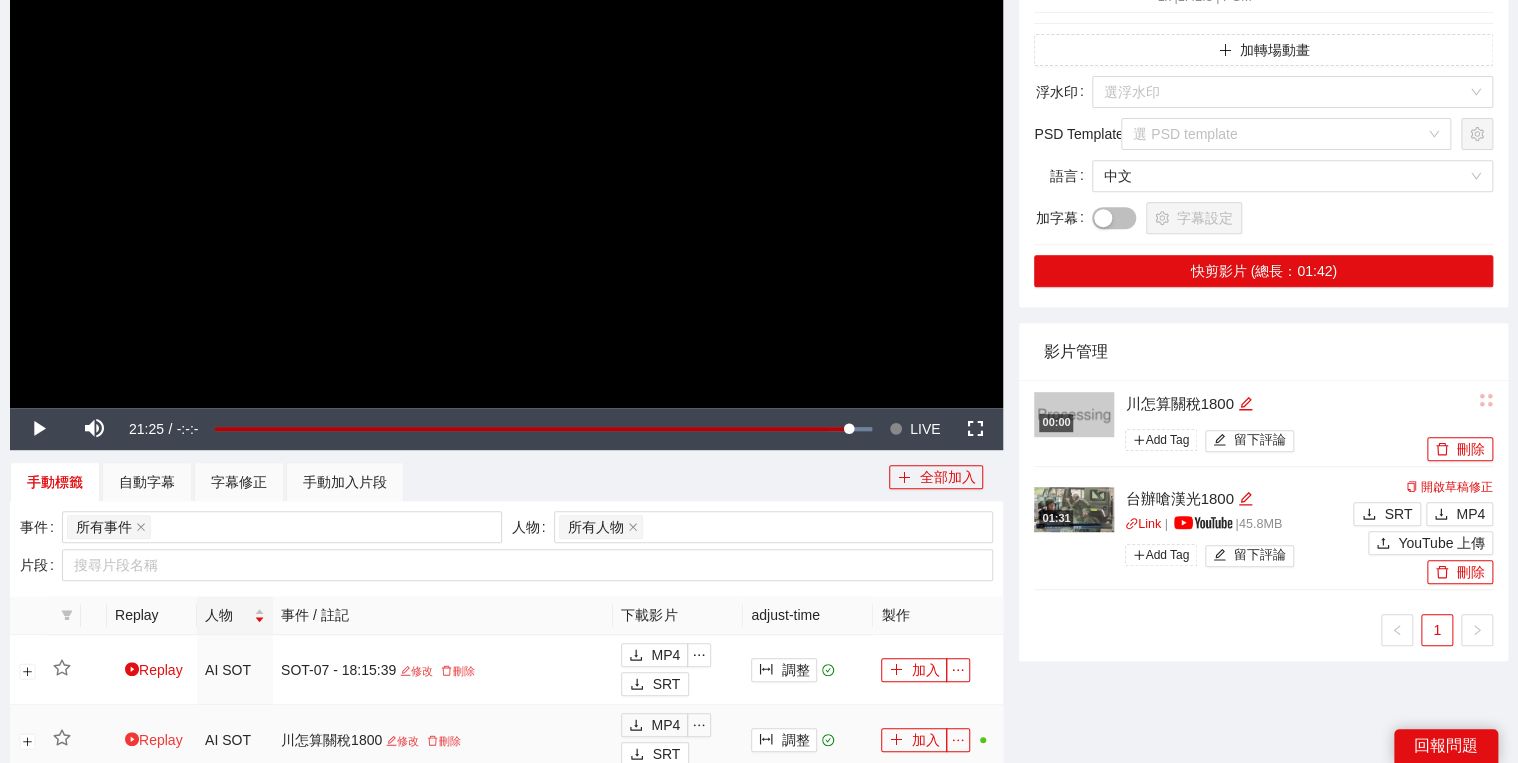 click on "Replay" at bounding box center [154, 740] 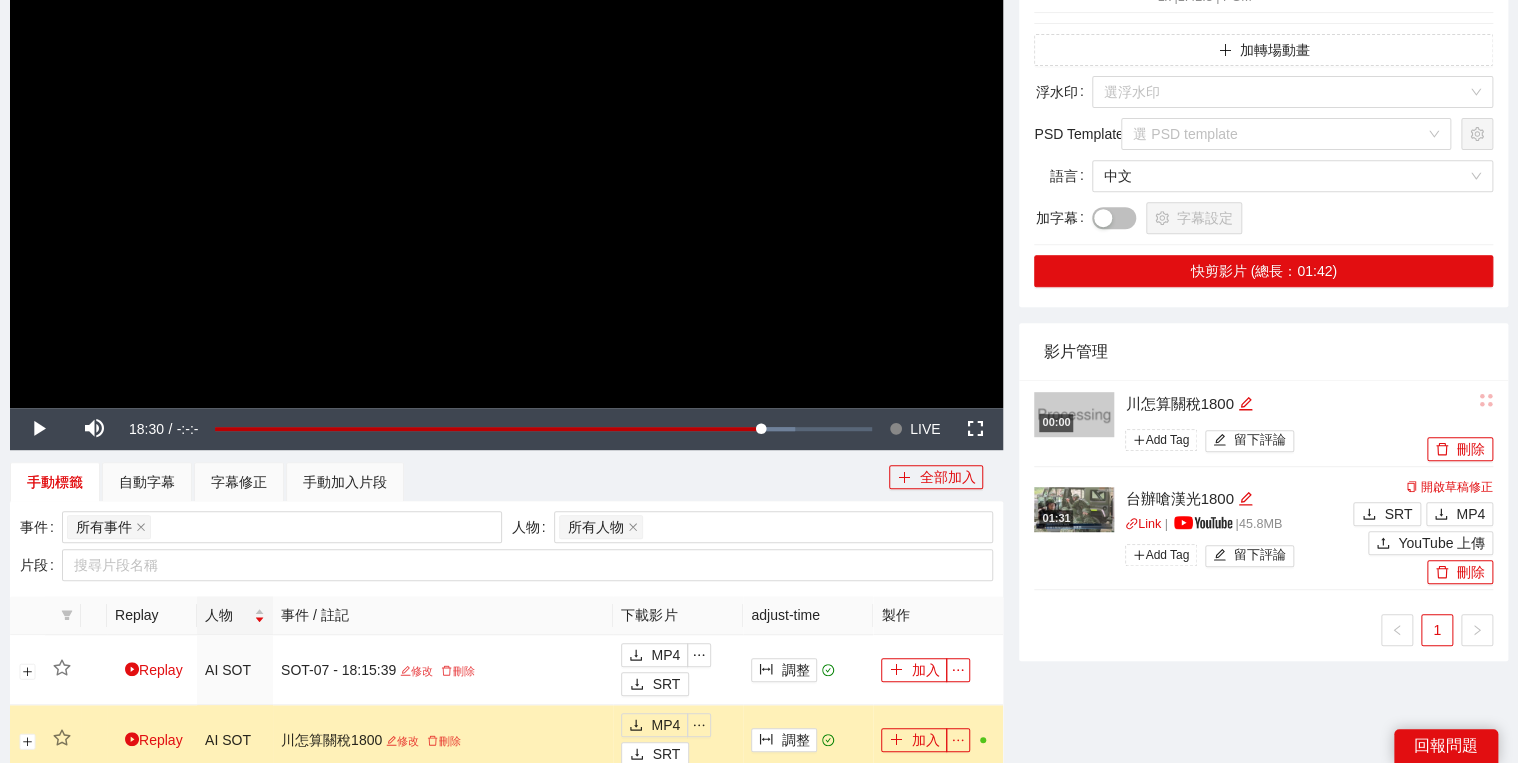 click at bounding box center (506, 128) 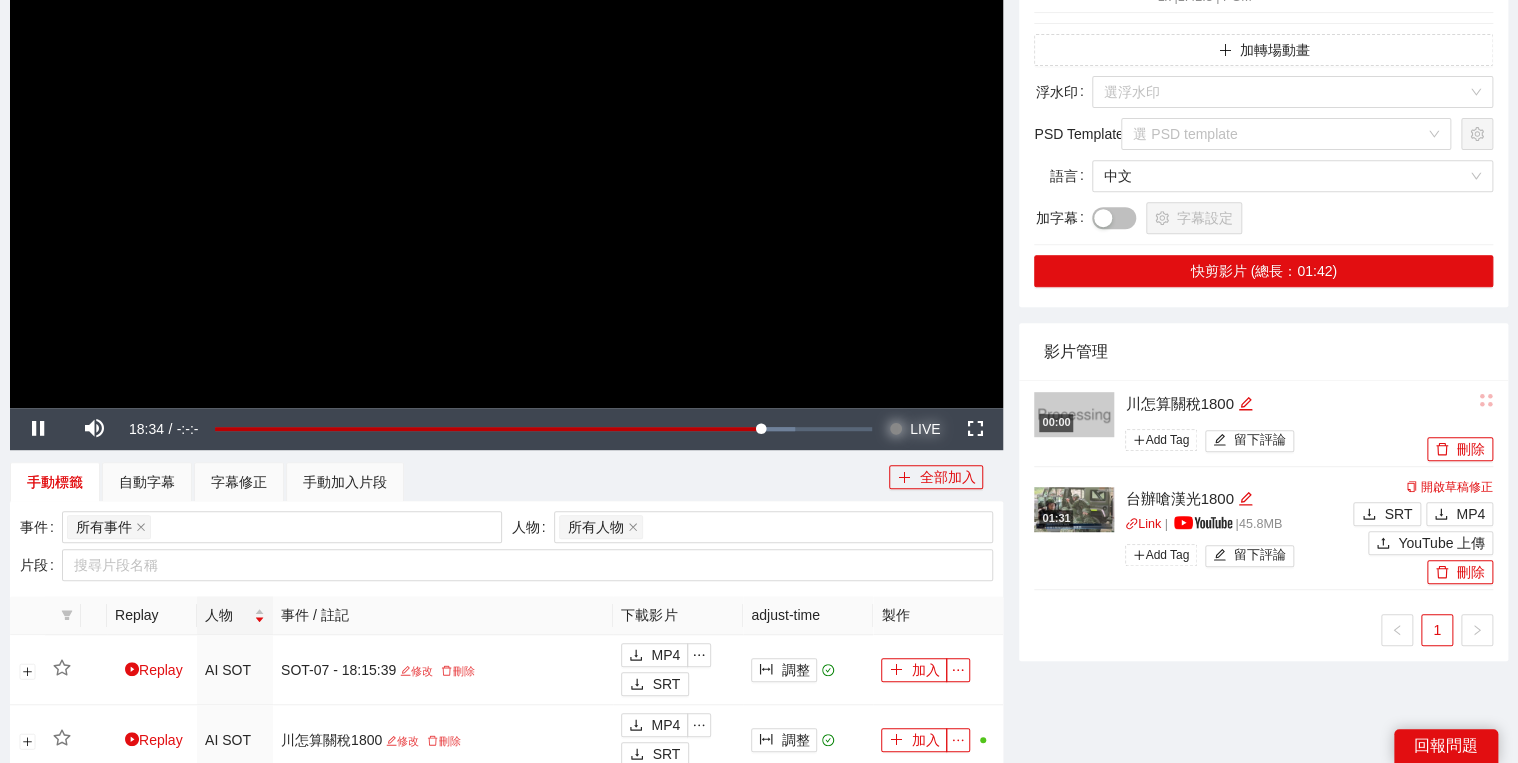 click on "LIVE" at bounding box center (925, 429) 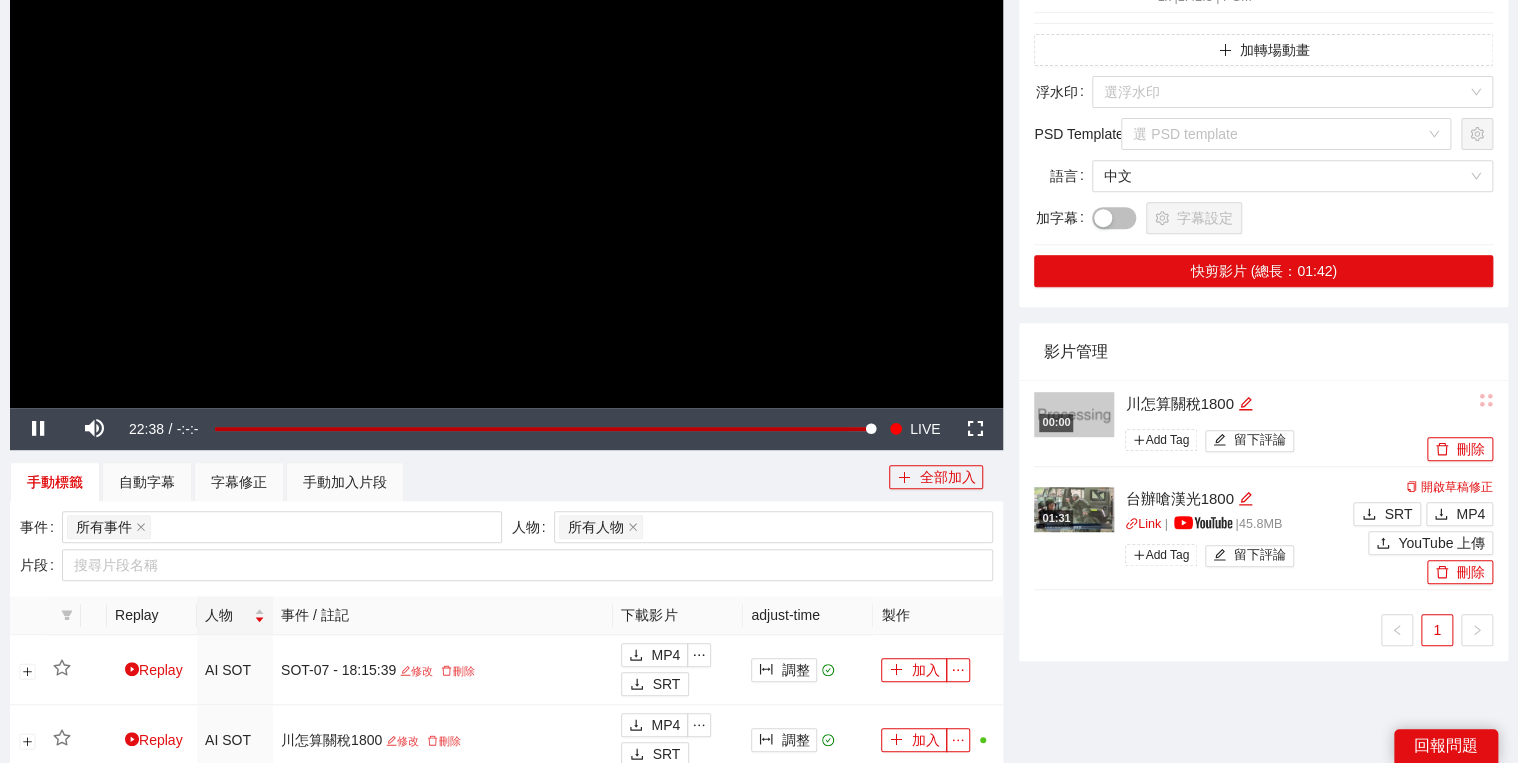 click at bounding box center [506, 128] 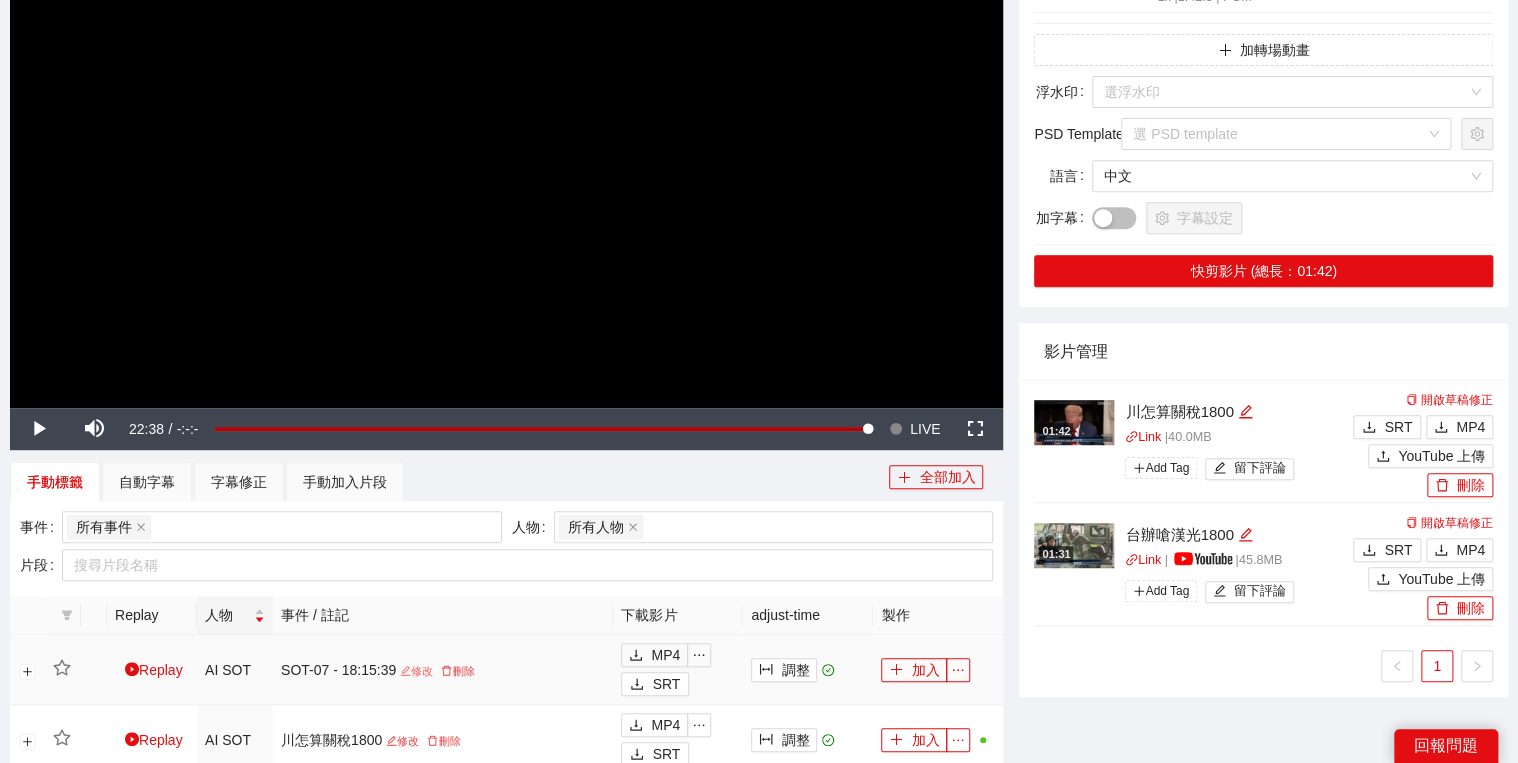 click on "修改" at bounding box center [416, 671] 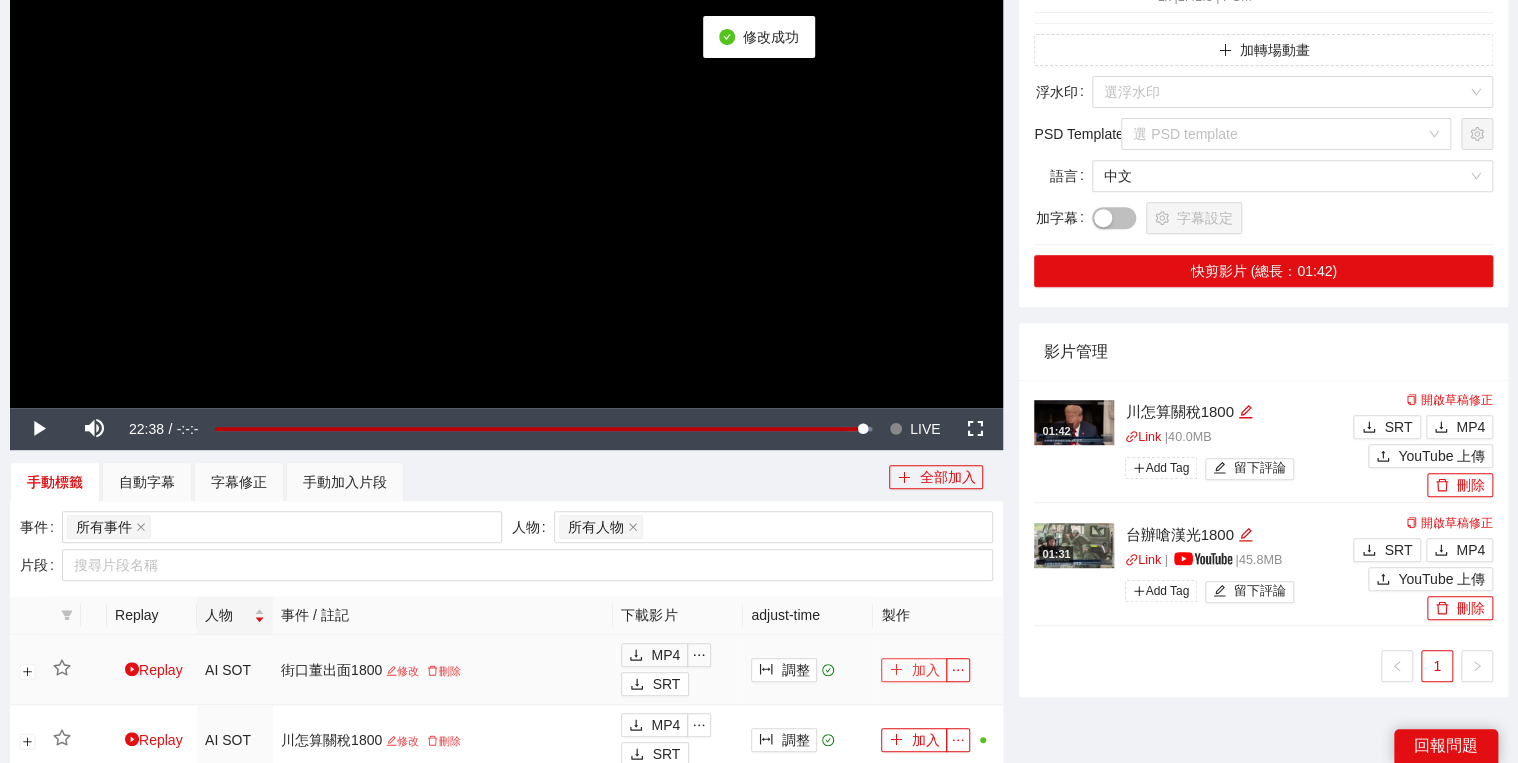 click 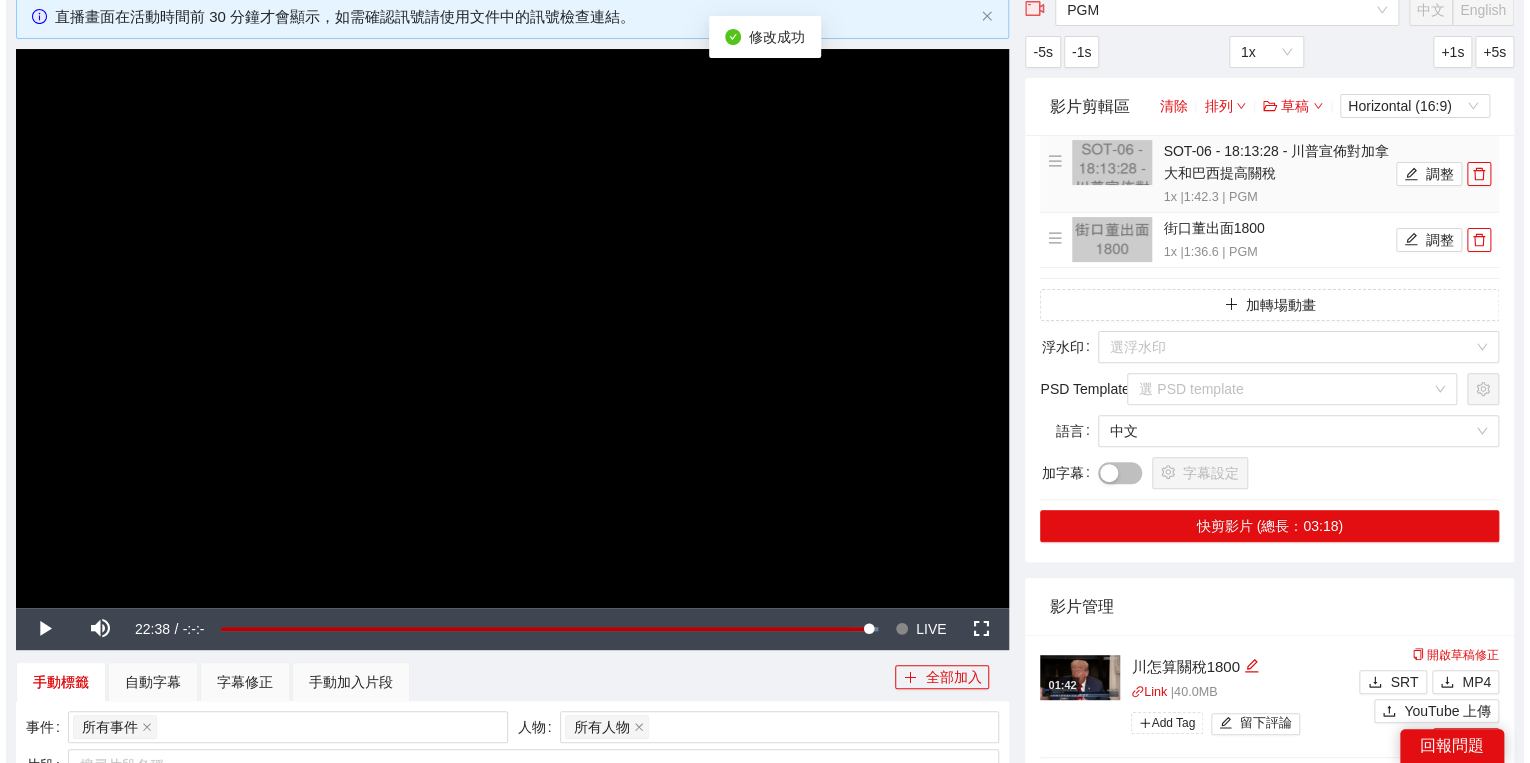 scroll, scrollTop: 0, scrollLeft: 0, axis: both 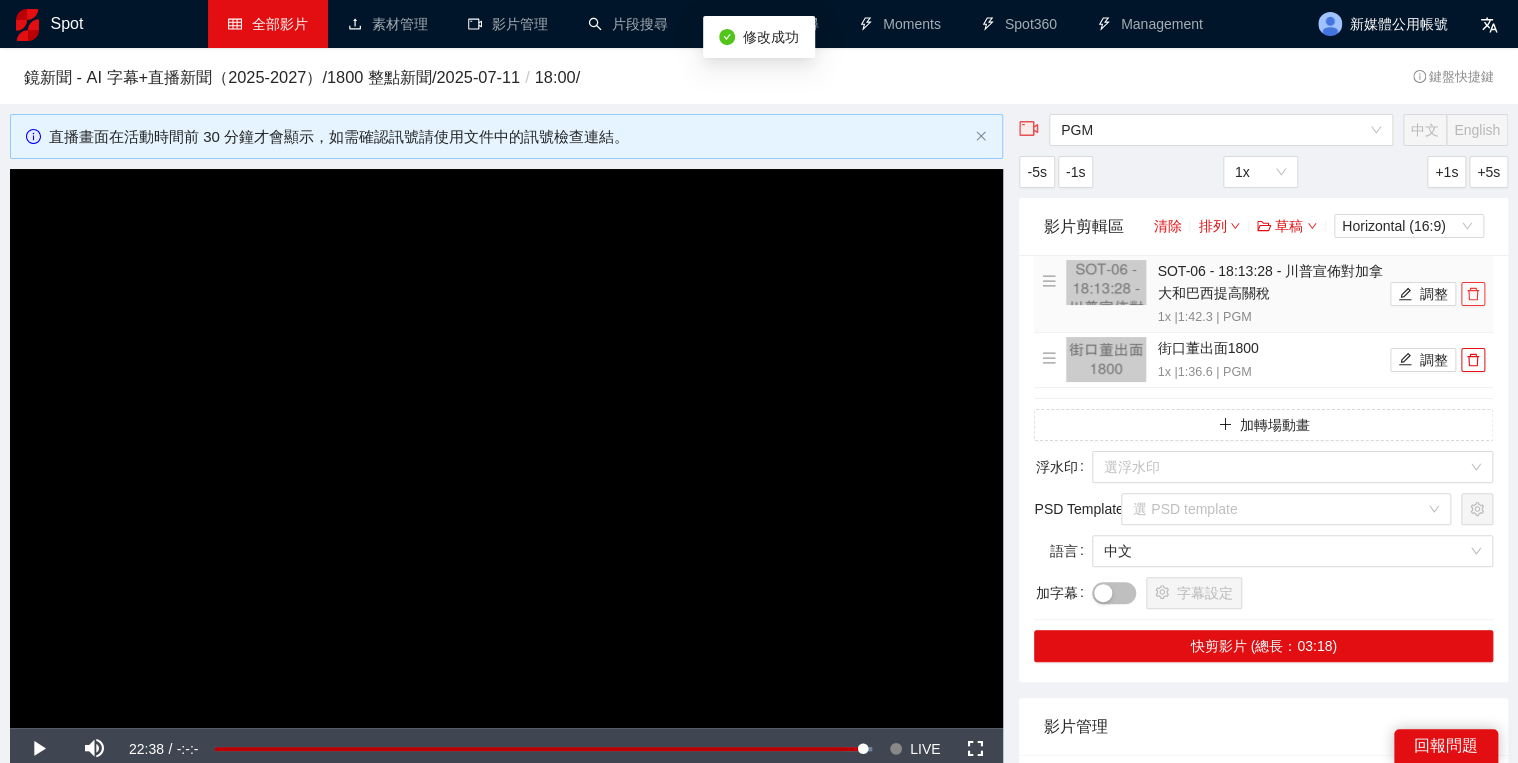 click at bounding box center (1473, 294) 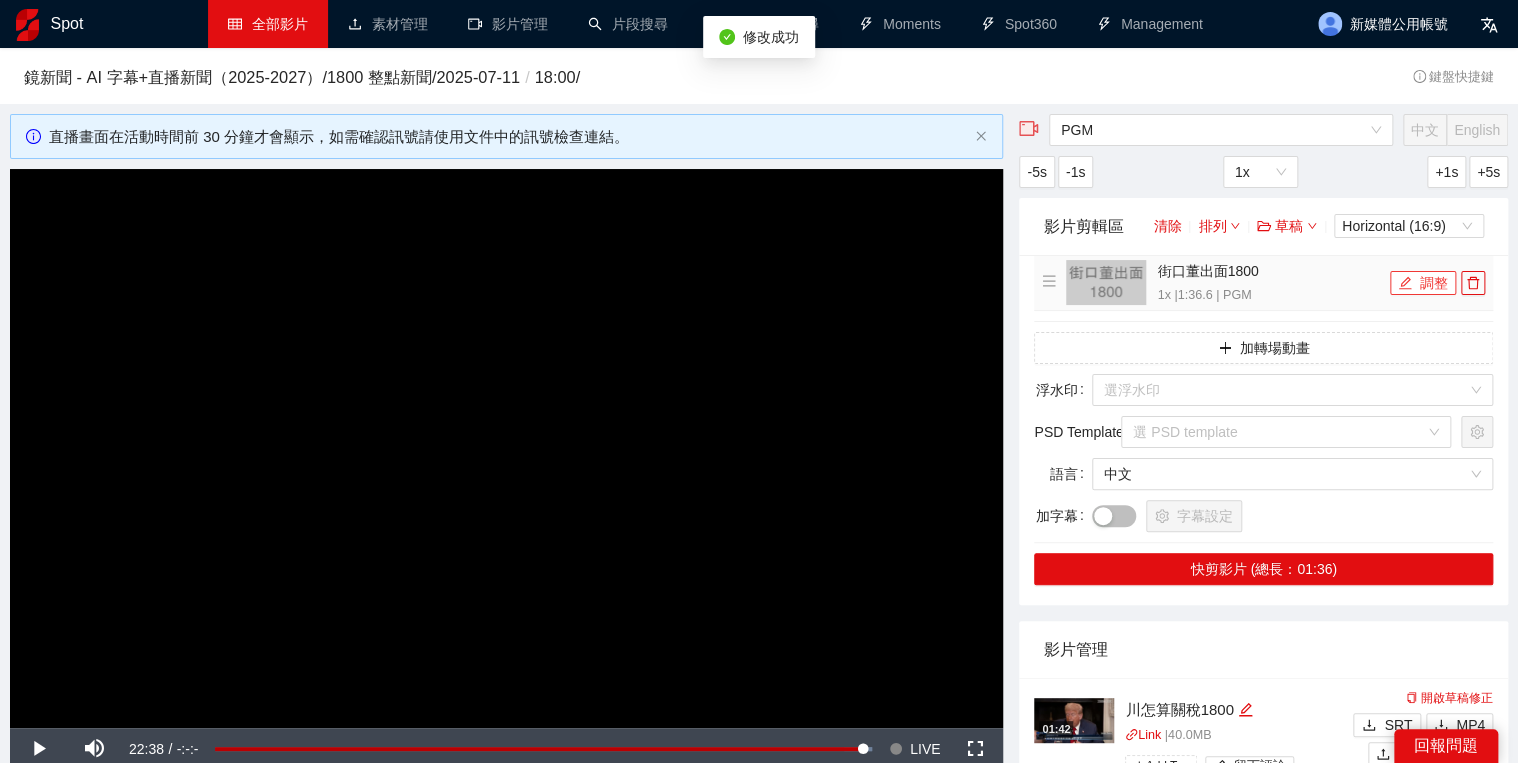 click on "調整" at bounding box center (1423, 283) 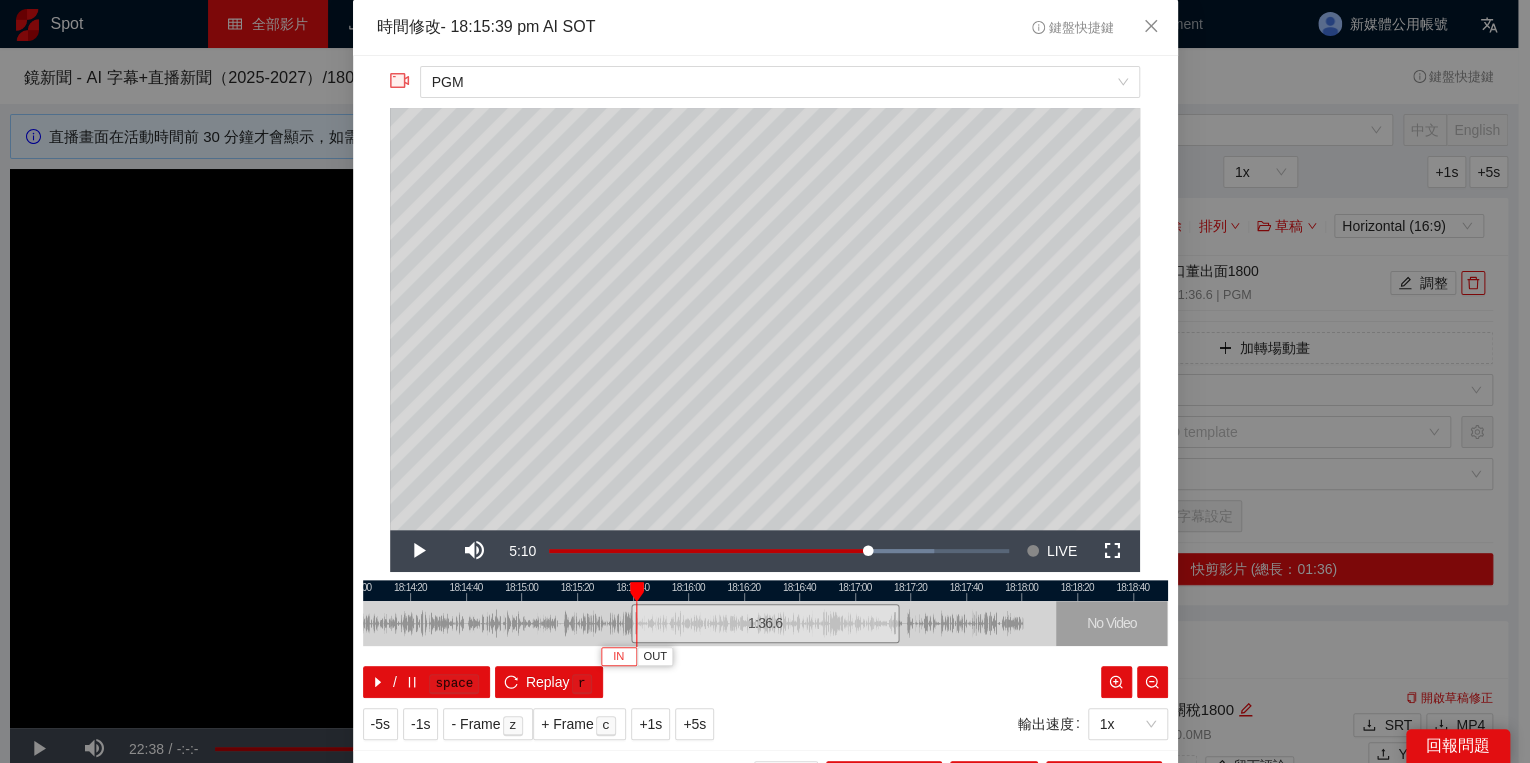 click on "IN" at bounding box center [618, 657] 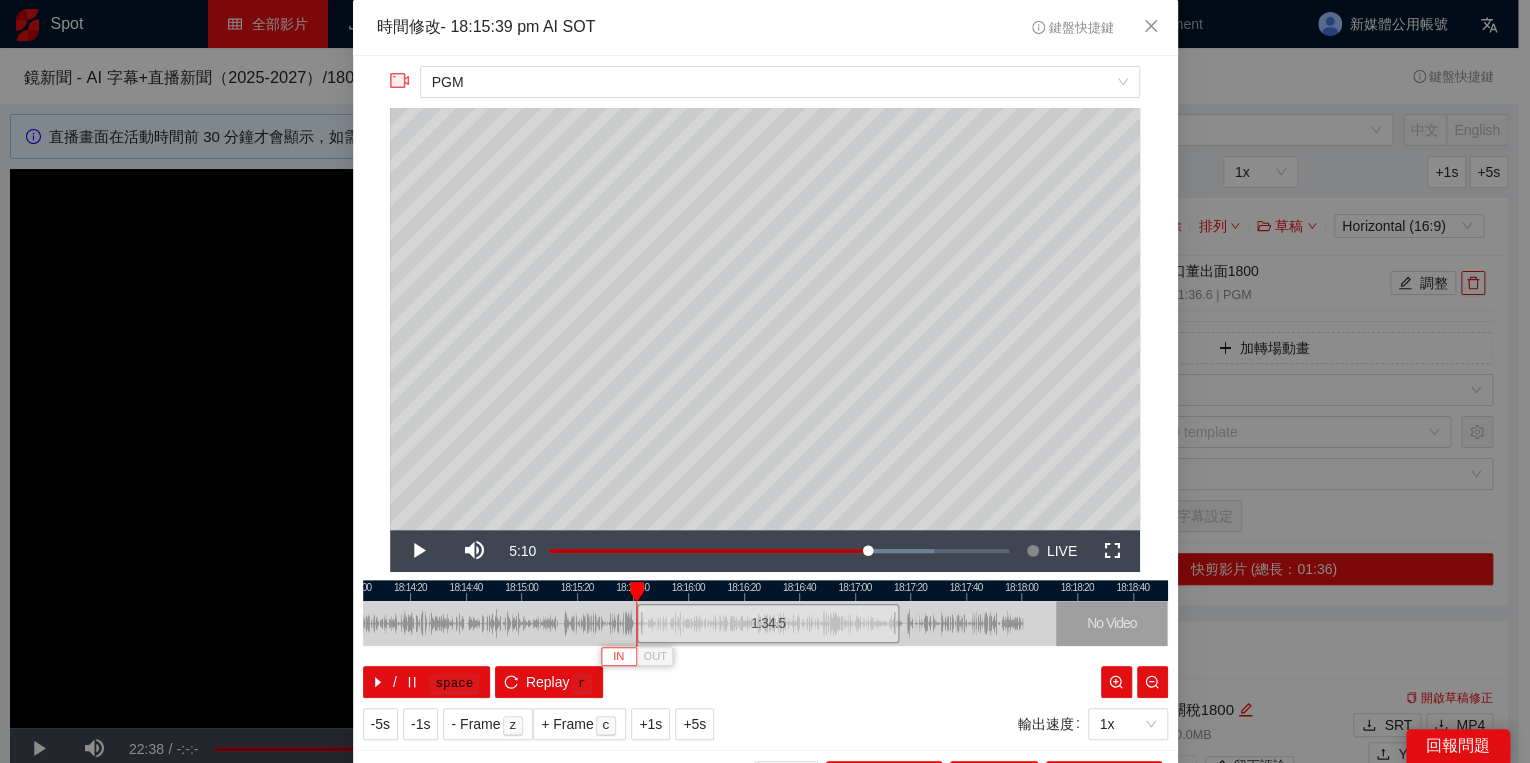 type 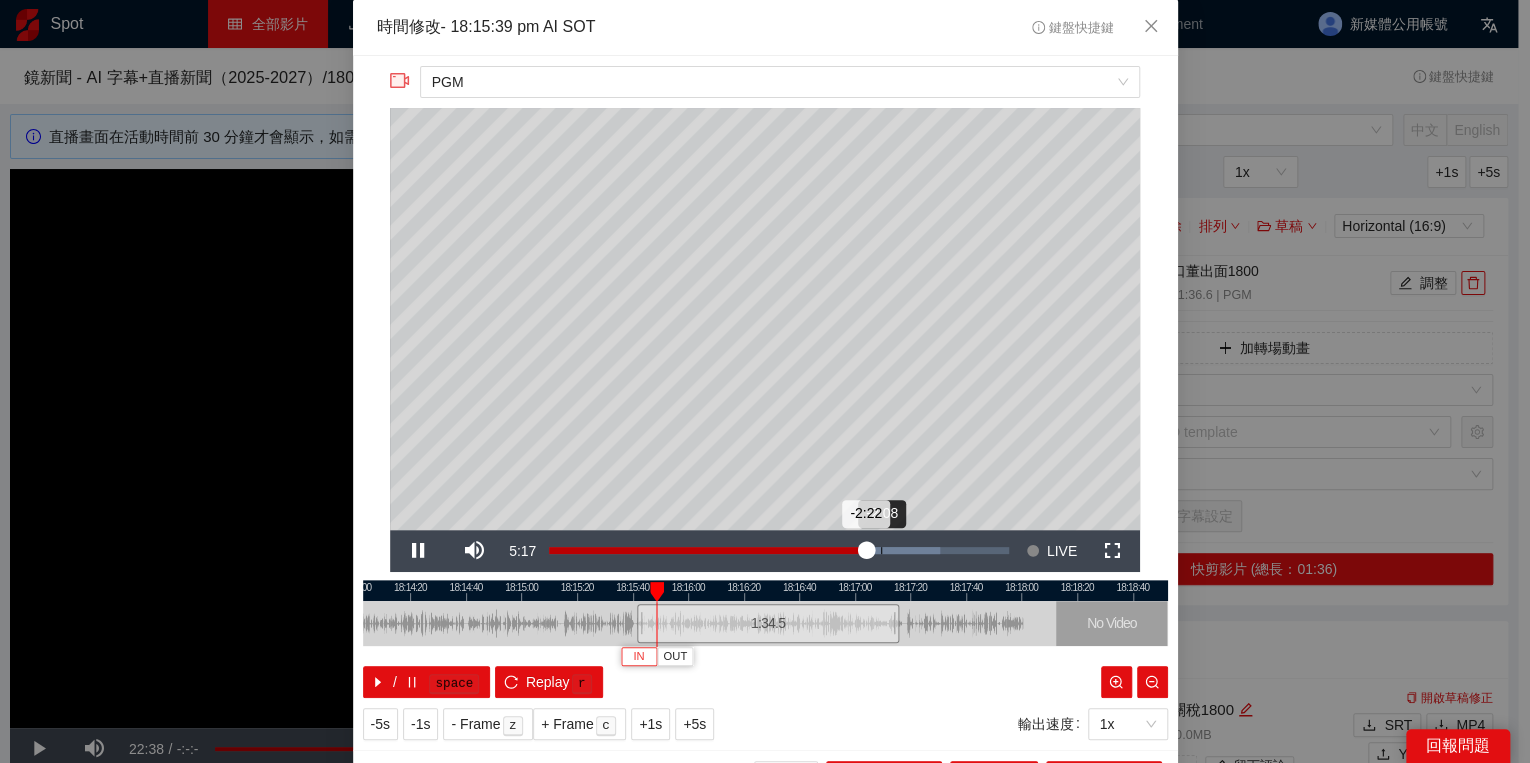 click on "Loaded :  85.12% -2:08 -2:22" at bounding box center [779, 550] 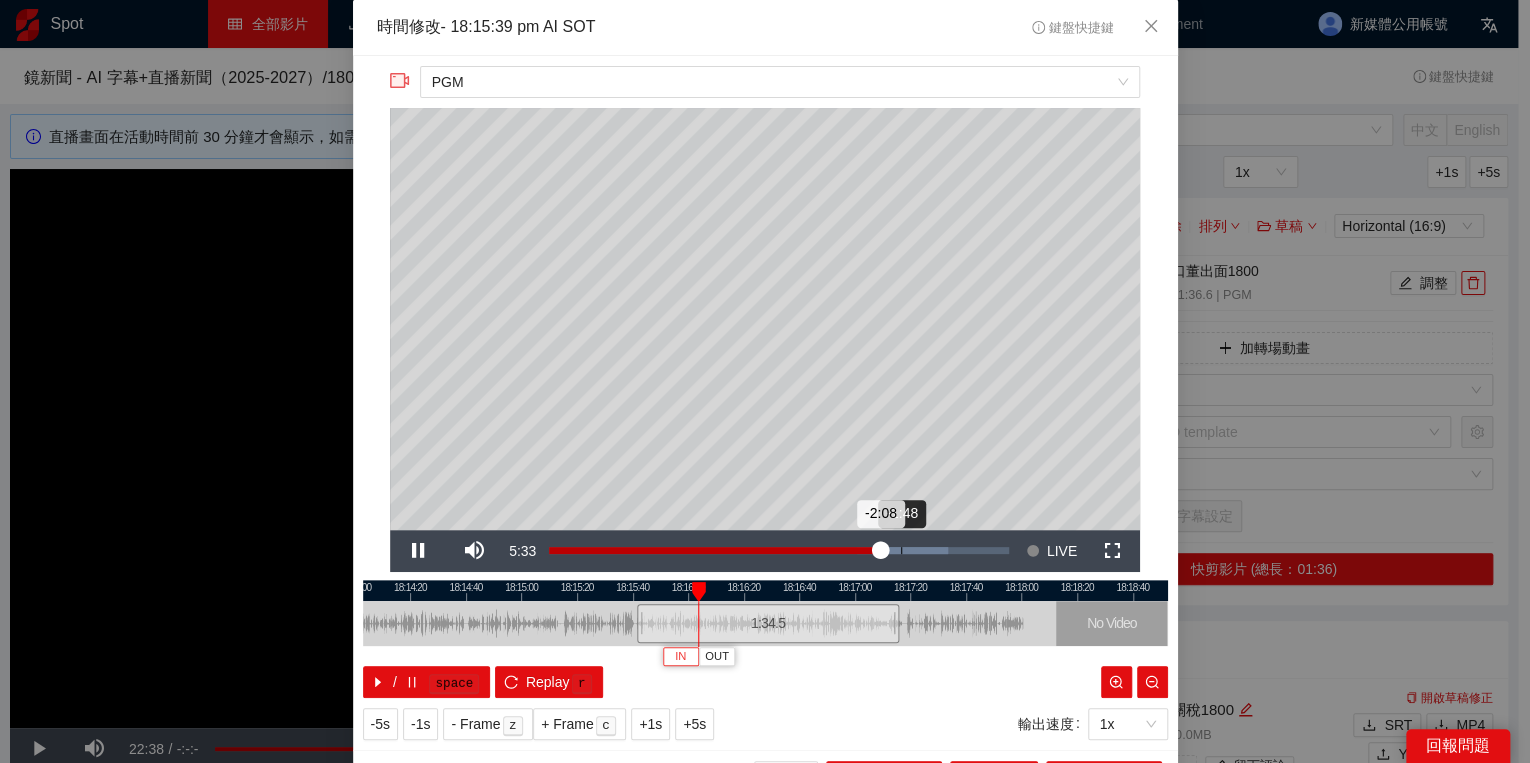 click on "Loaded :  86.83% -1:48 -2:08" at bounding box center (779, 551) 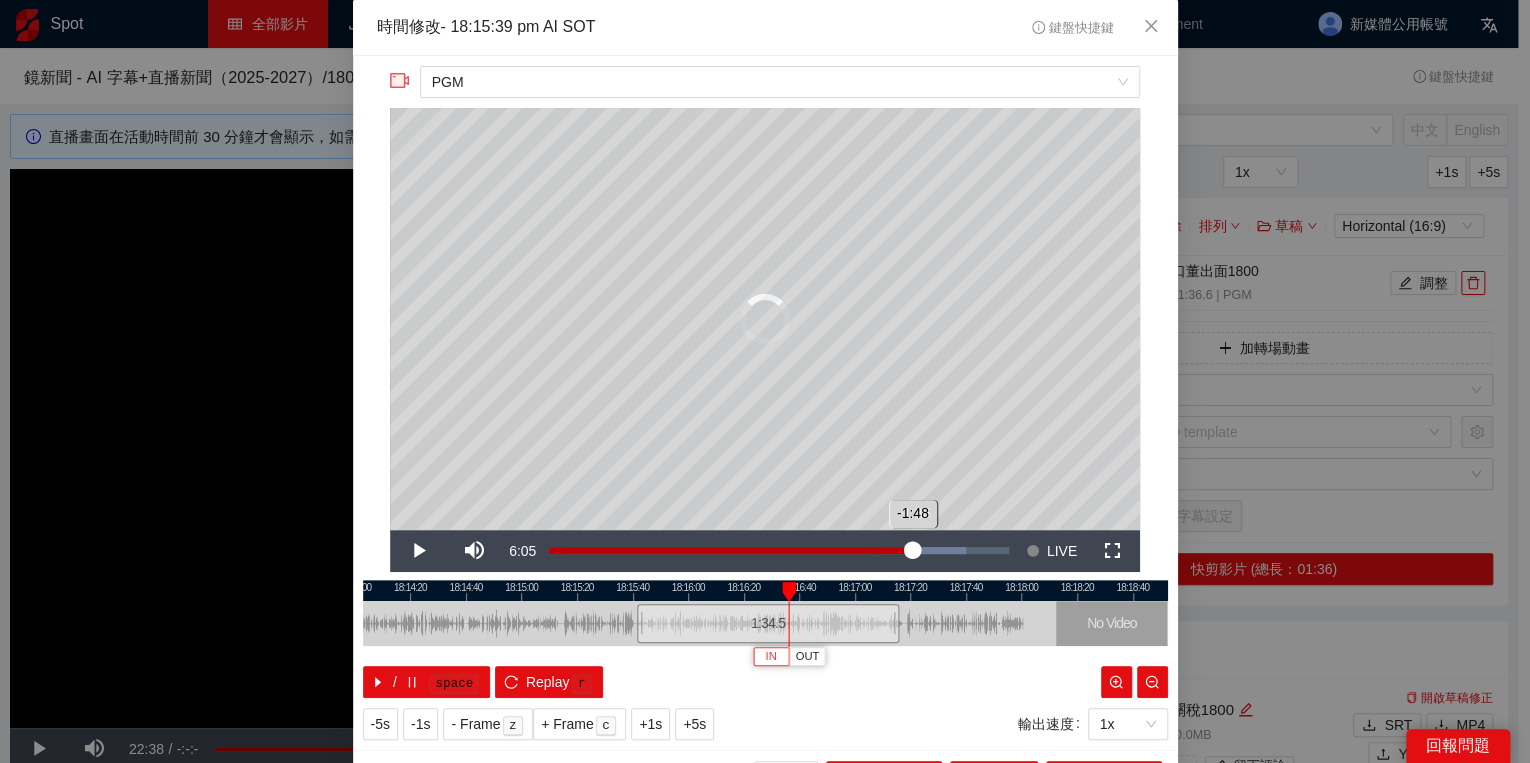 click on "Loaded :  90.78% -1:36 -1:48" at bounding box center [779, 551] 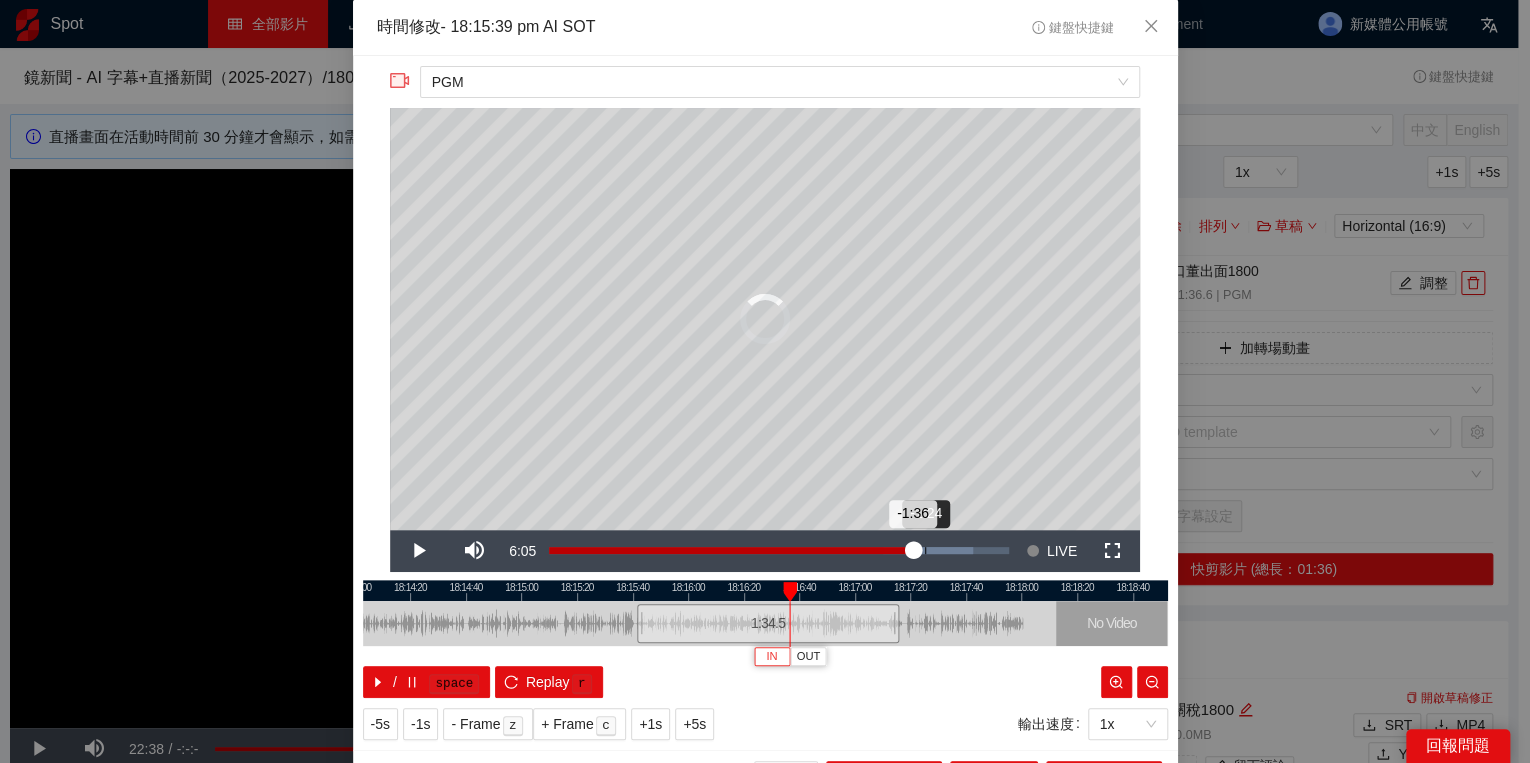 click on "Loaded :  92.20% -1:24 -1:36" at bounding box center (779, 551) 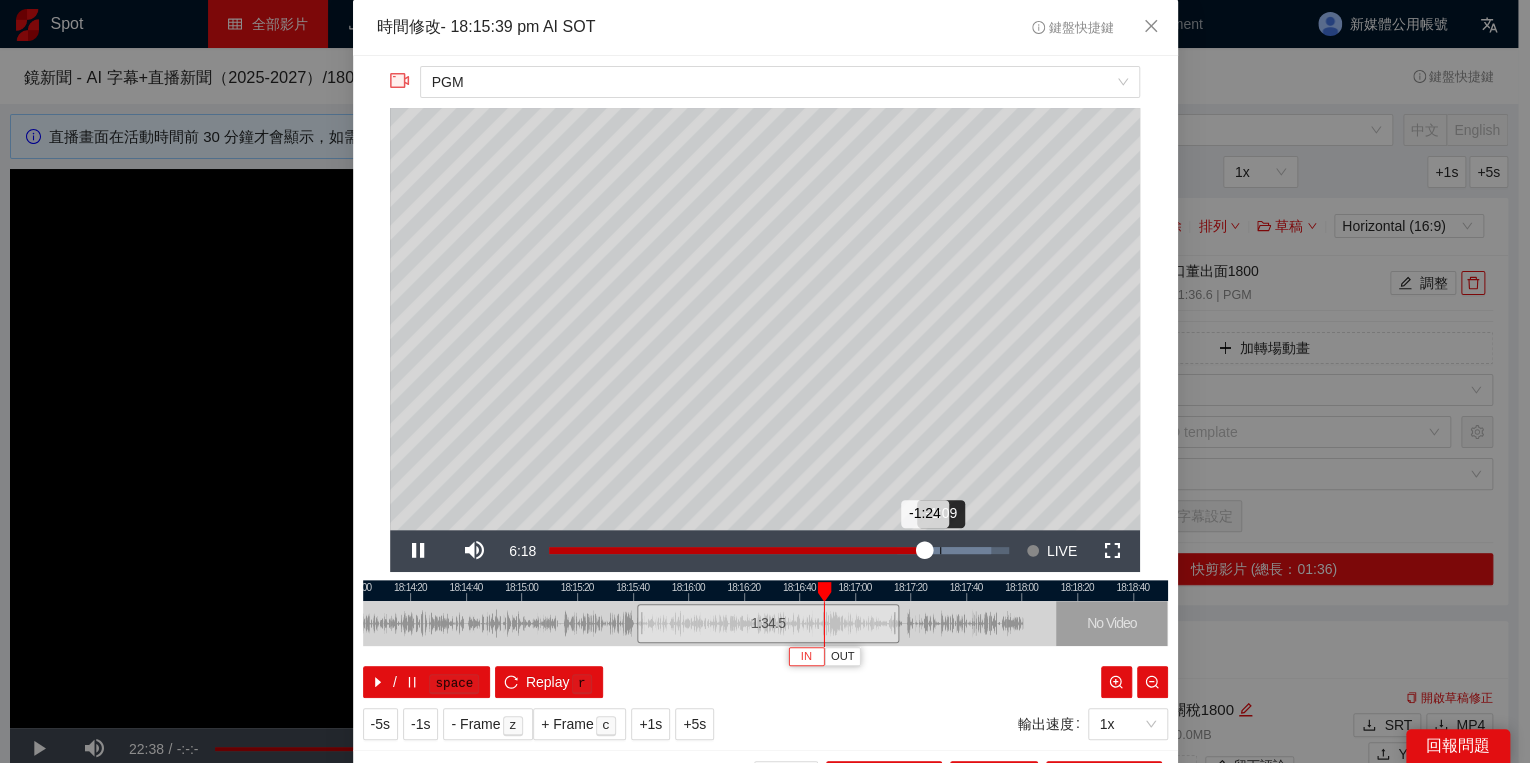 click on "Loaded :  96.09% -1:09 -1:24" at bounding box center (779, 551) 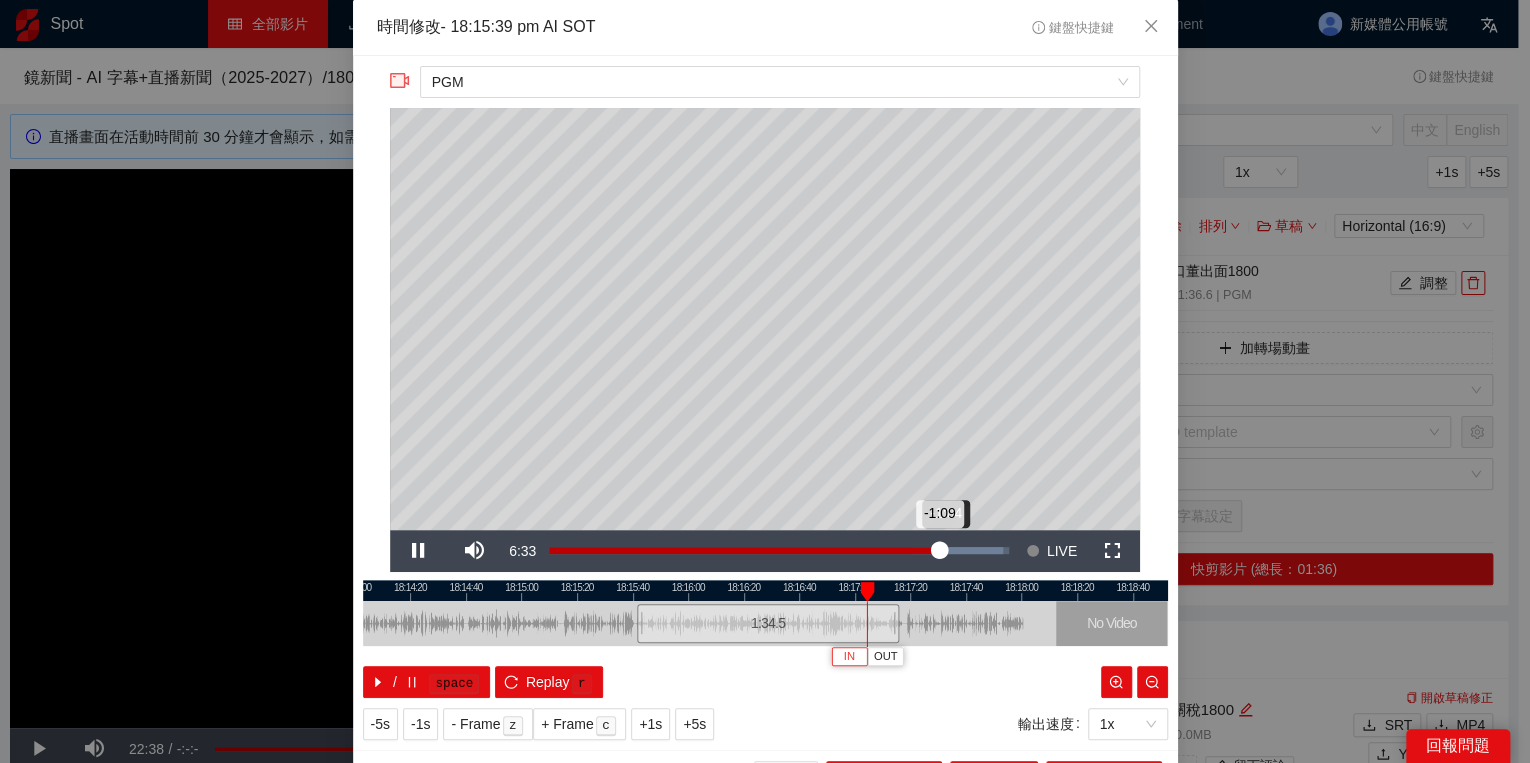 click on "-1:09" at bounding box center (744, 550) 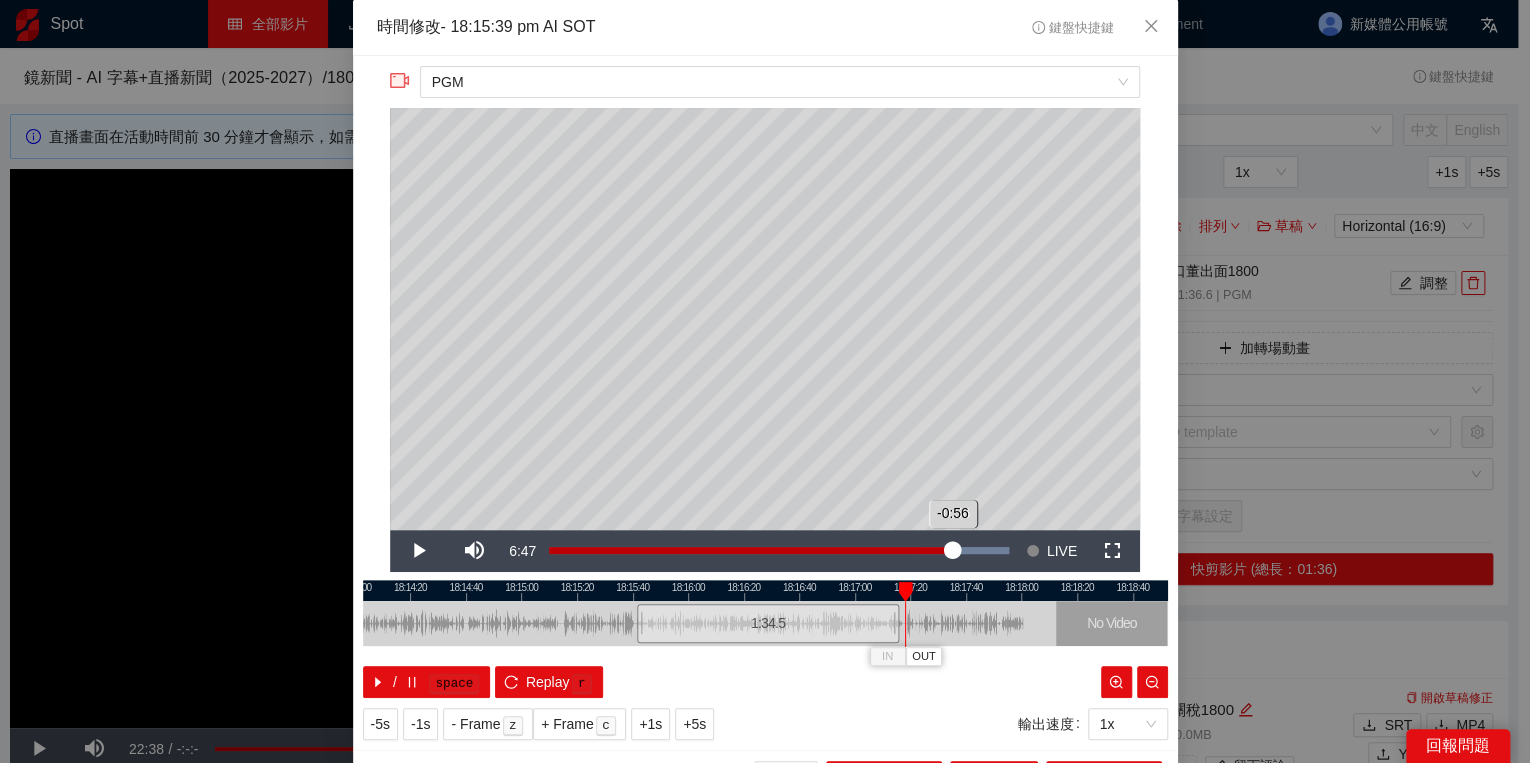 click on "-0:56" at bounding box center [751, 550] 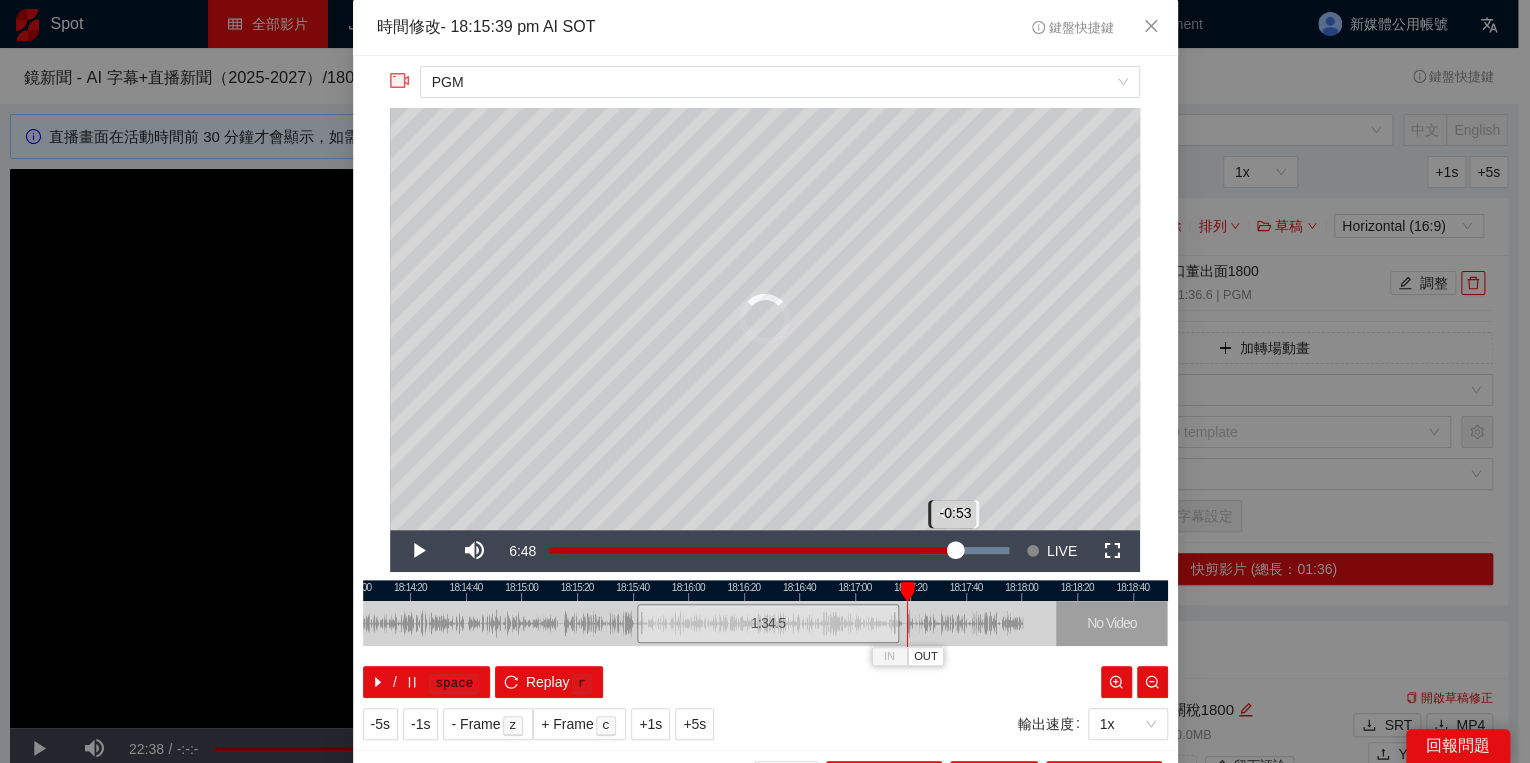 click on "-0:53" at bounding box center (752, 550) 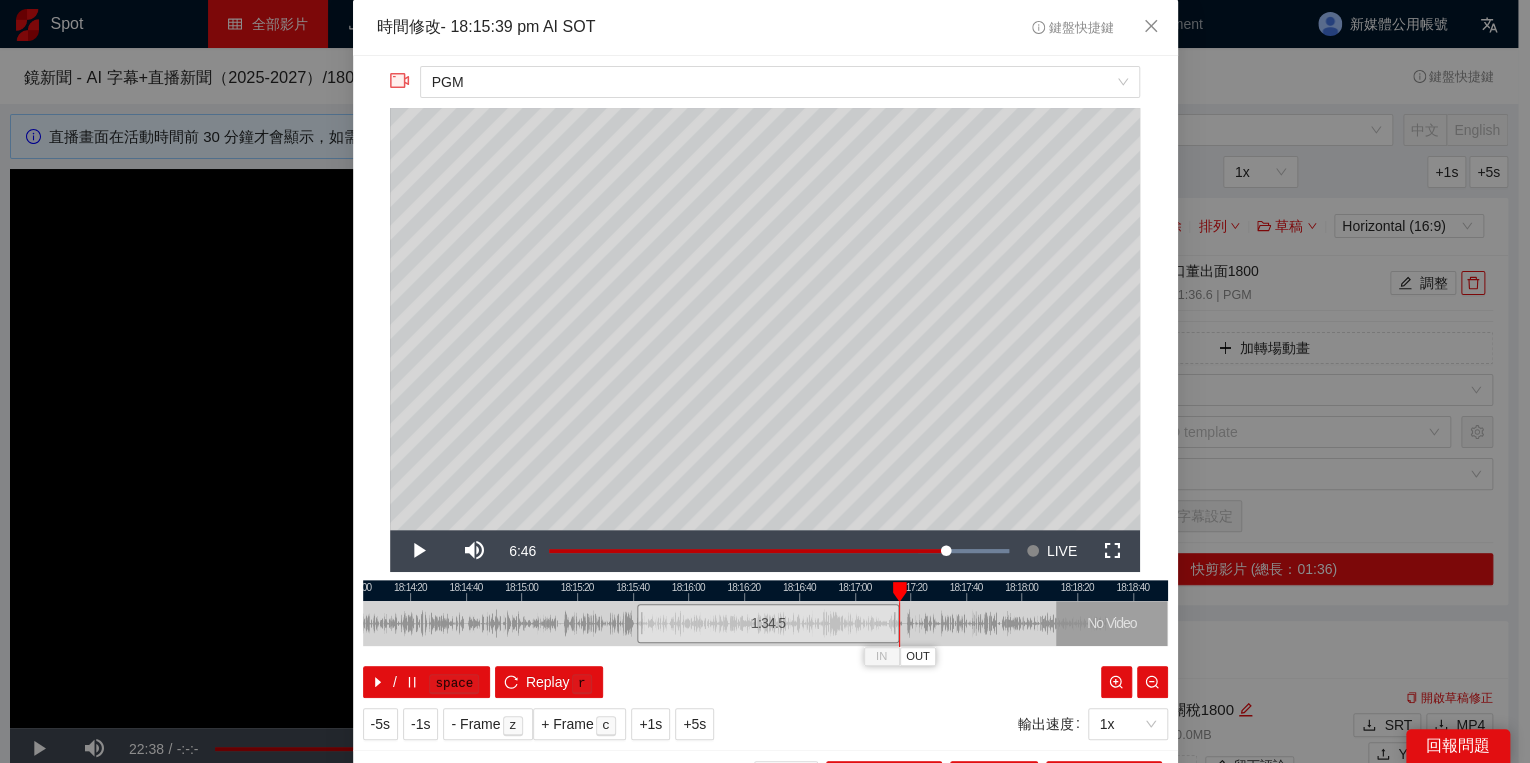 click at bounding box center [899, 592] 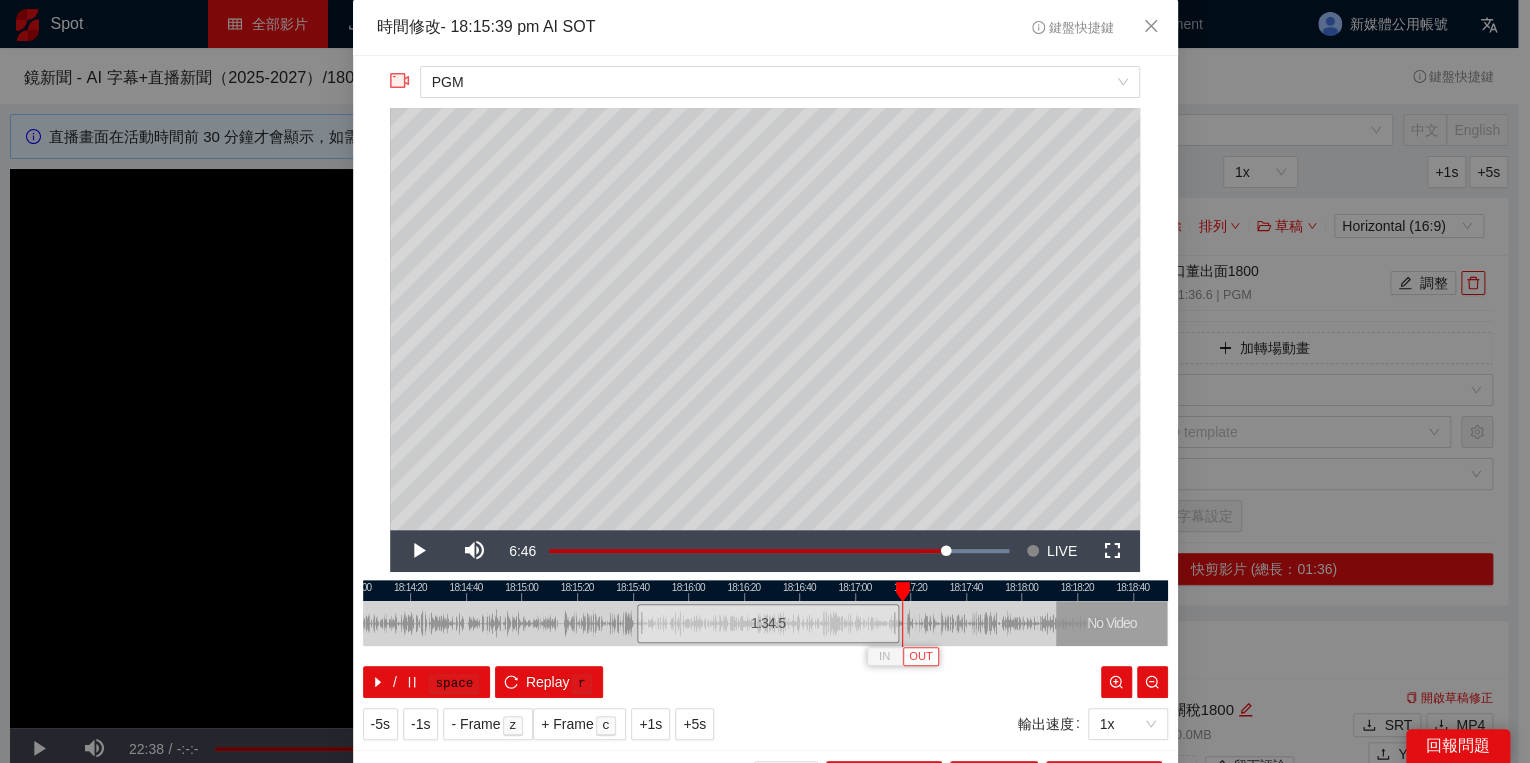 click on "OUT" at bounding box center [921, 657] 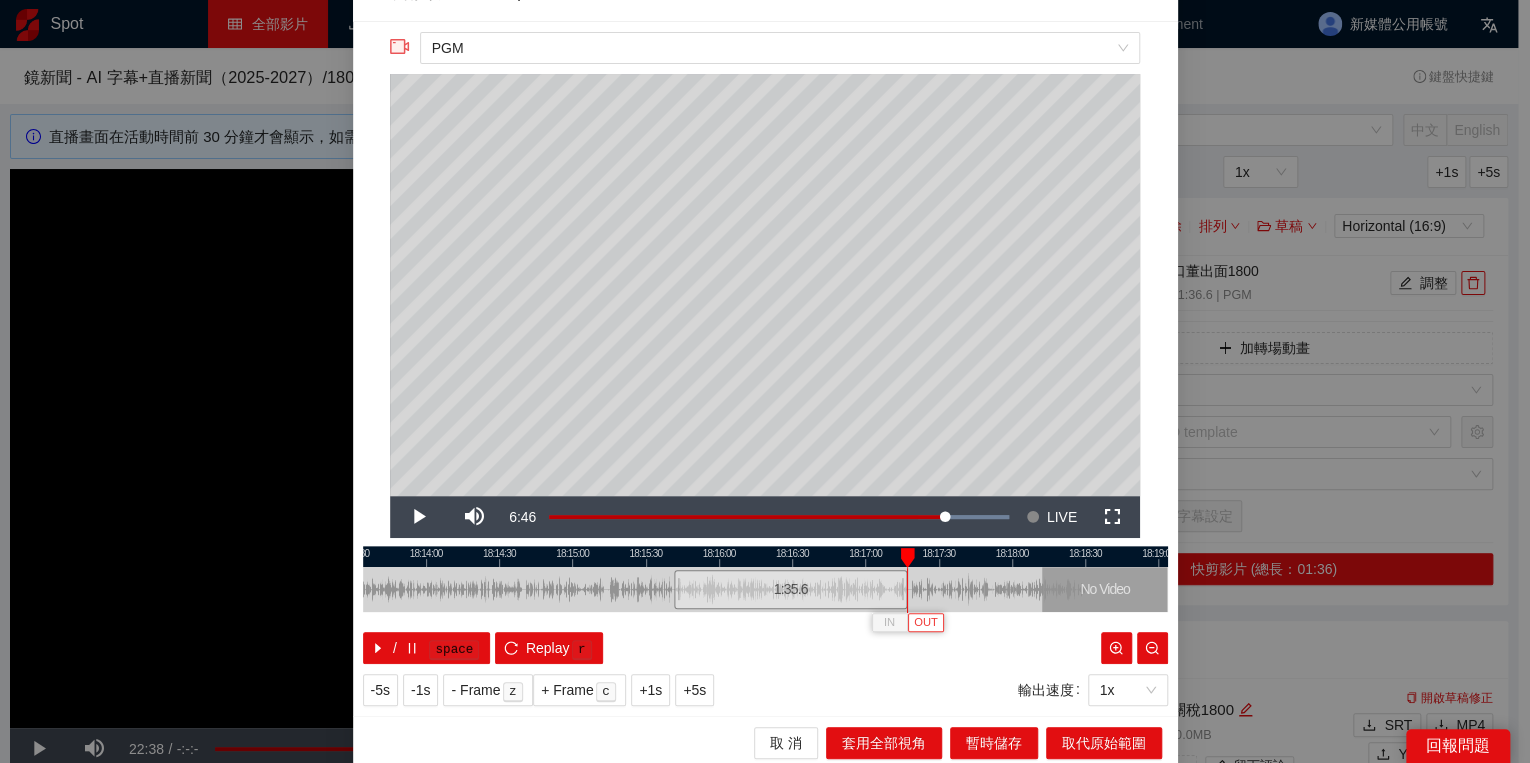 scroll, scrollTop: 39, scrollLeft: 0, axis: vertical 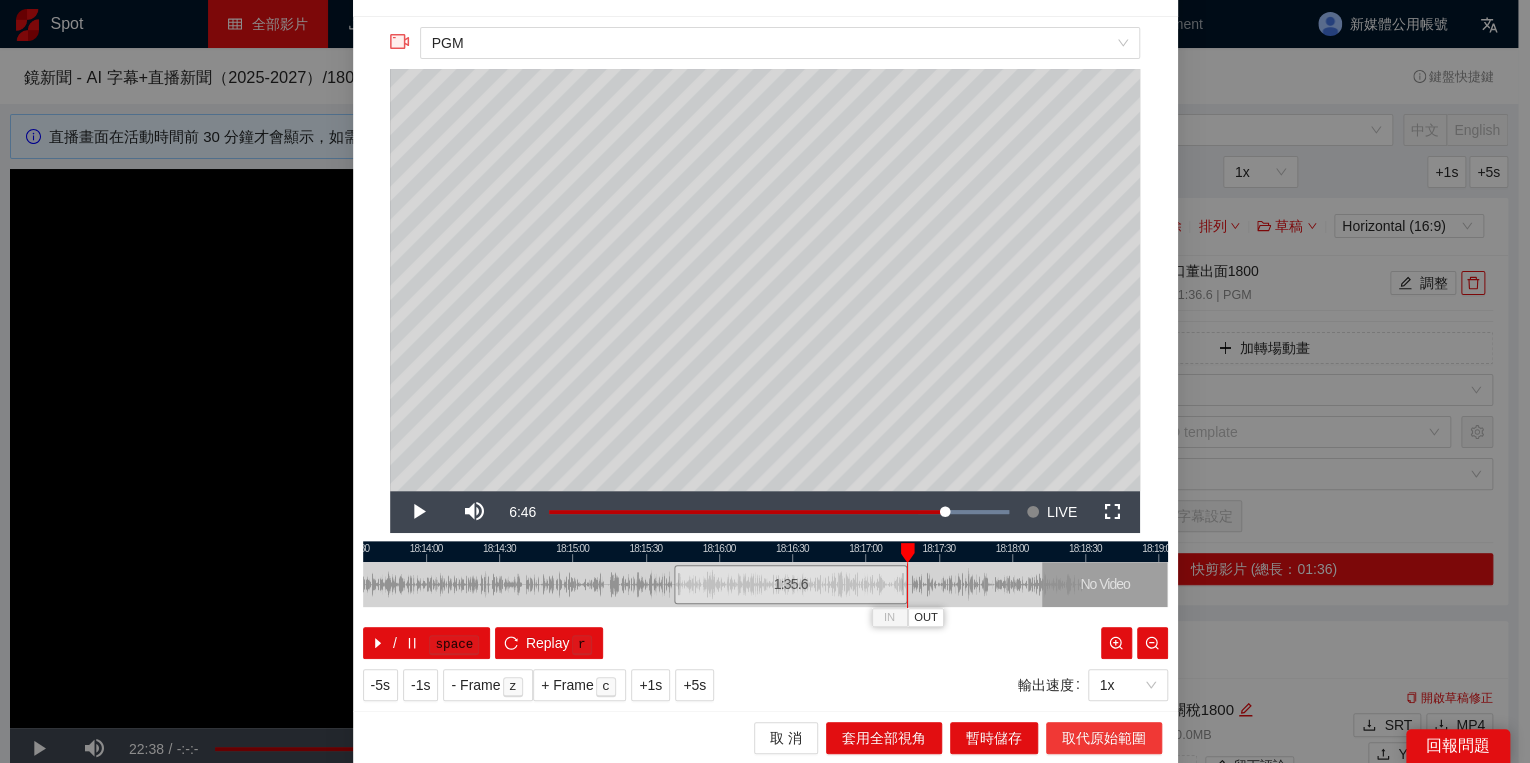 click on "取代原始範圍" at bounding box center (1104, 738) 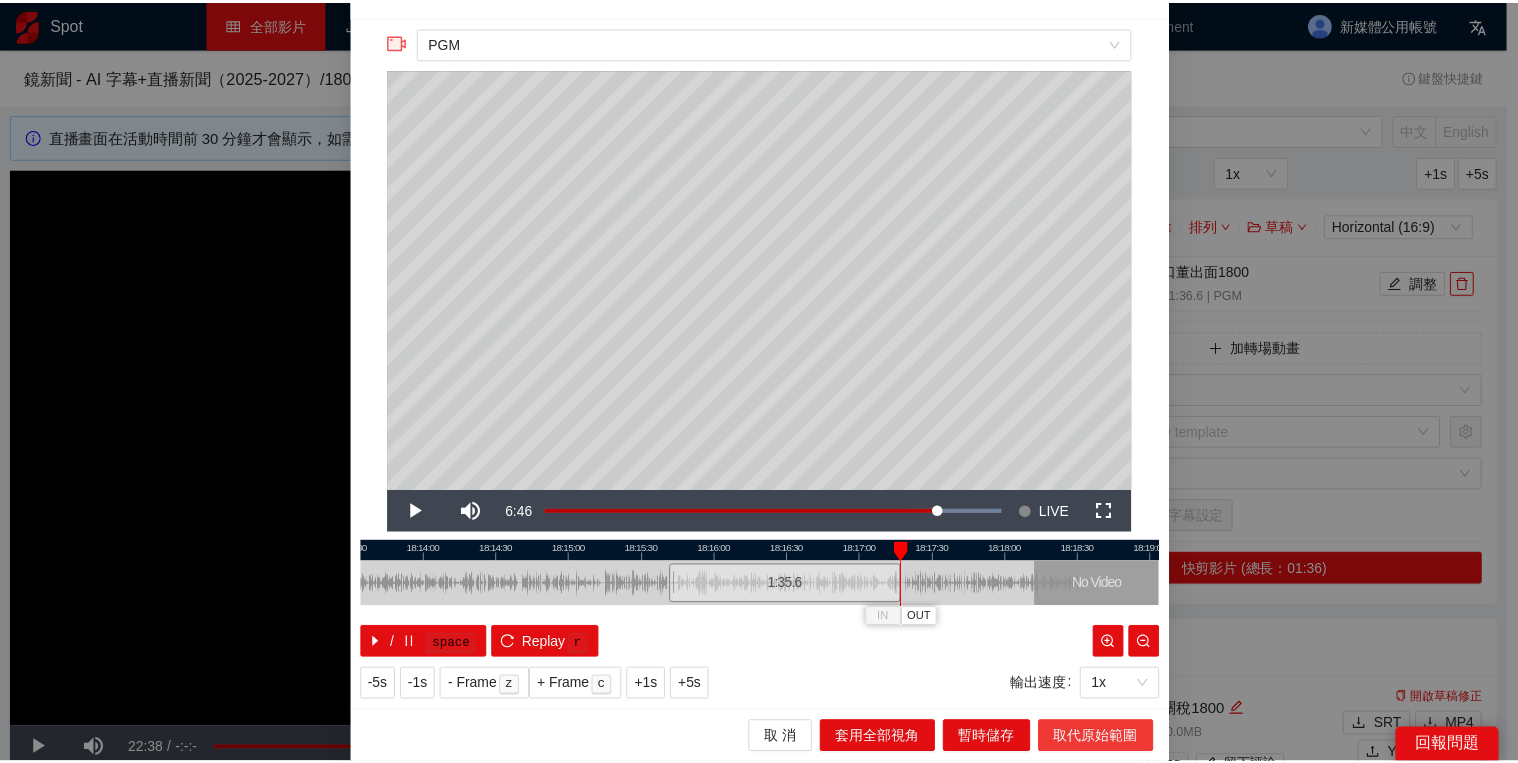scroll, scrollTop: 0, scrollLeft: 0, axis: both 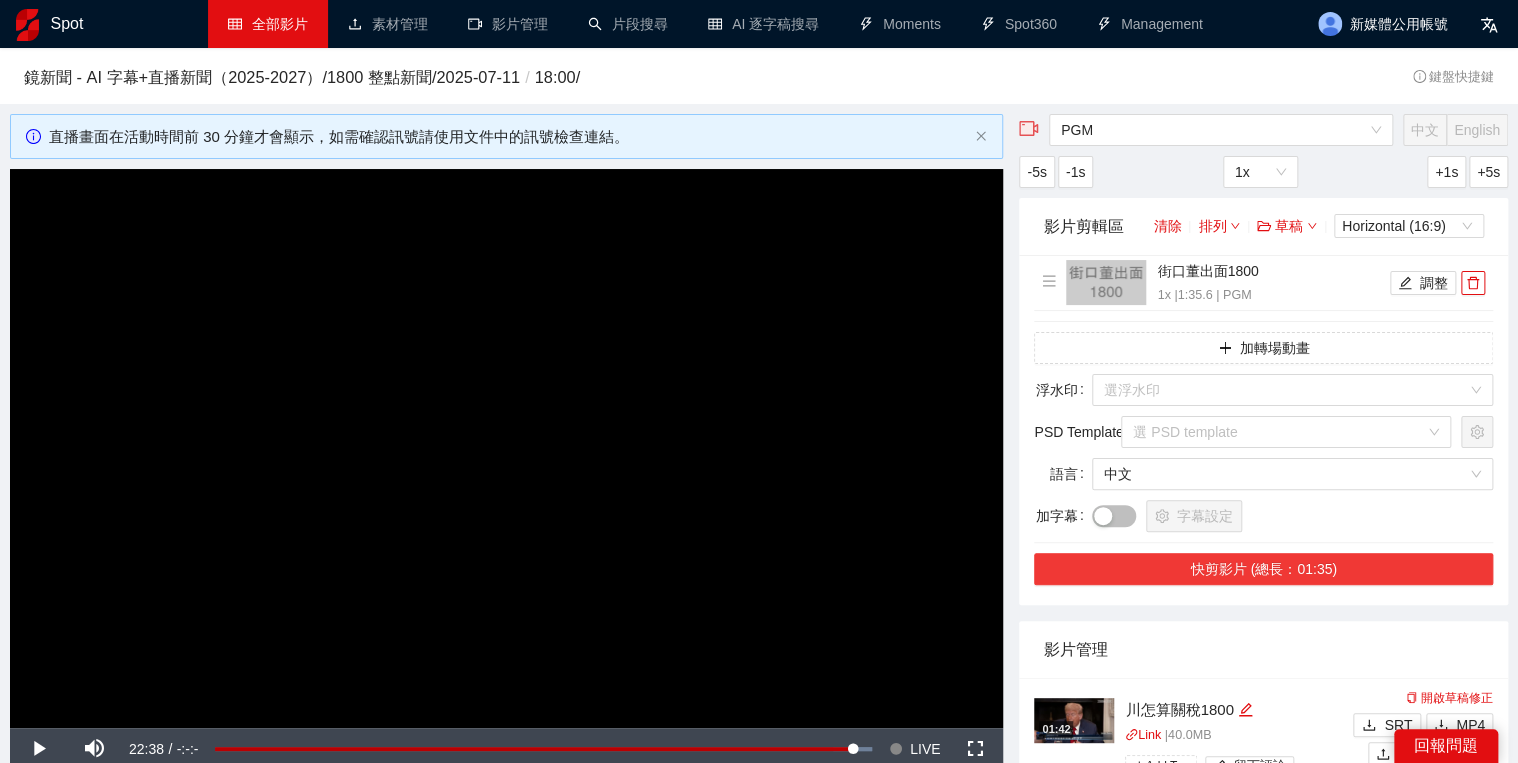 click on "快剪影片 (總長：01:35)" at bounding box center (1263, 569) 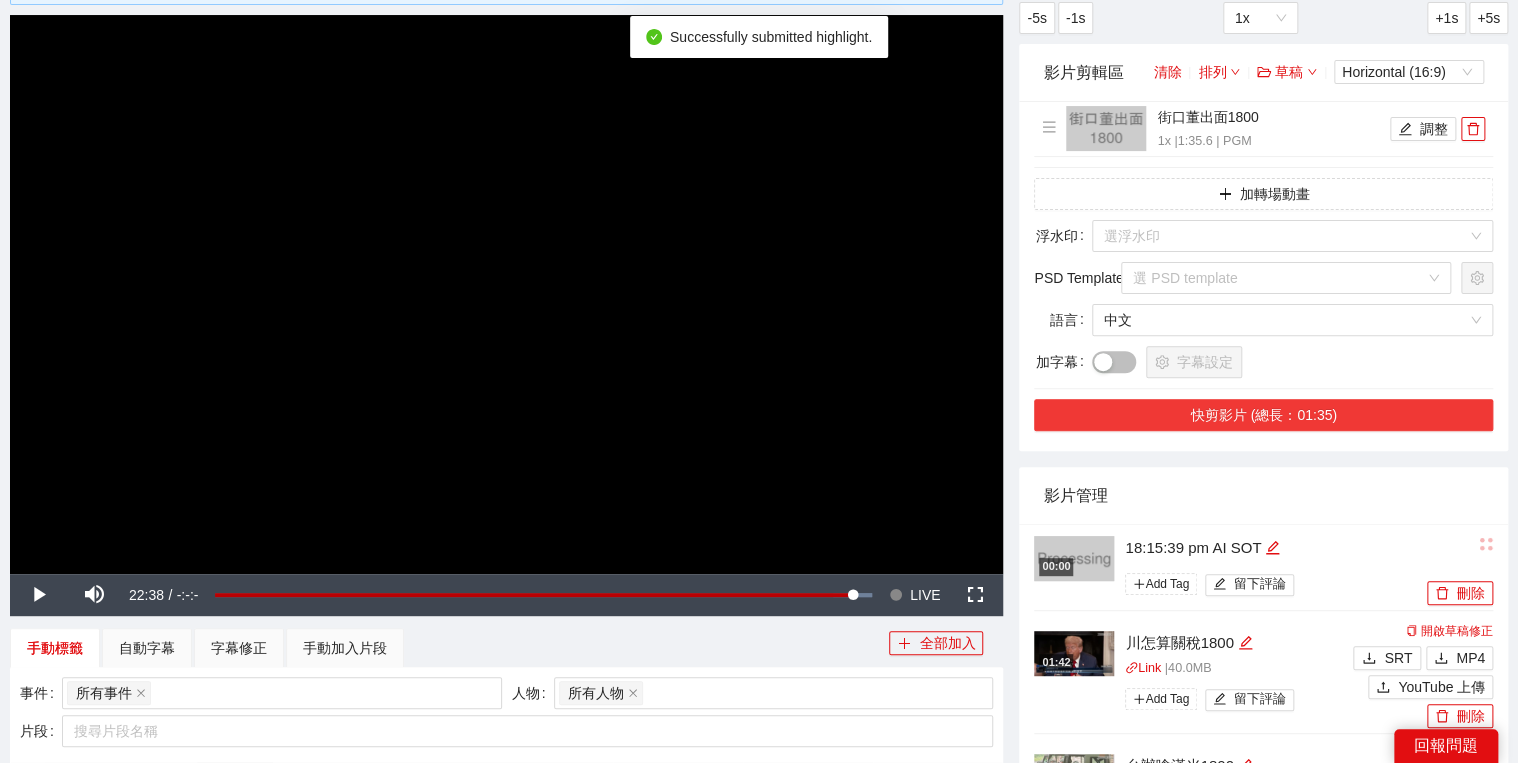 scroll, scrollTop: 160, scrollLeft: 0, axis: vertical 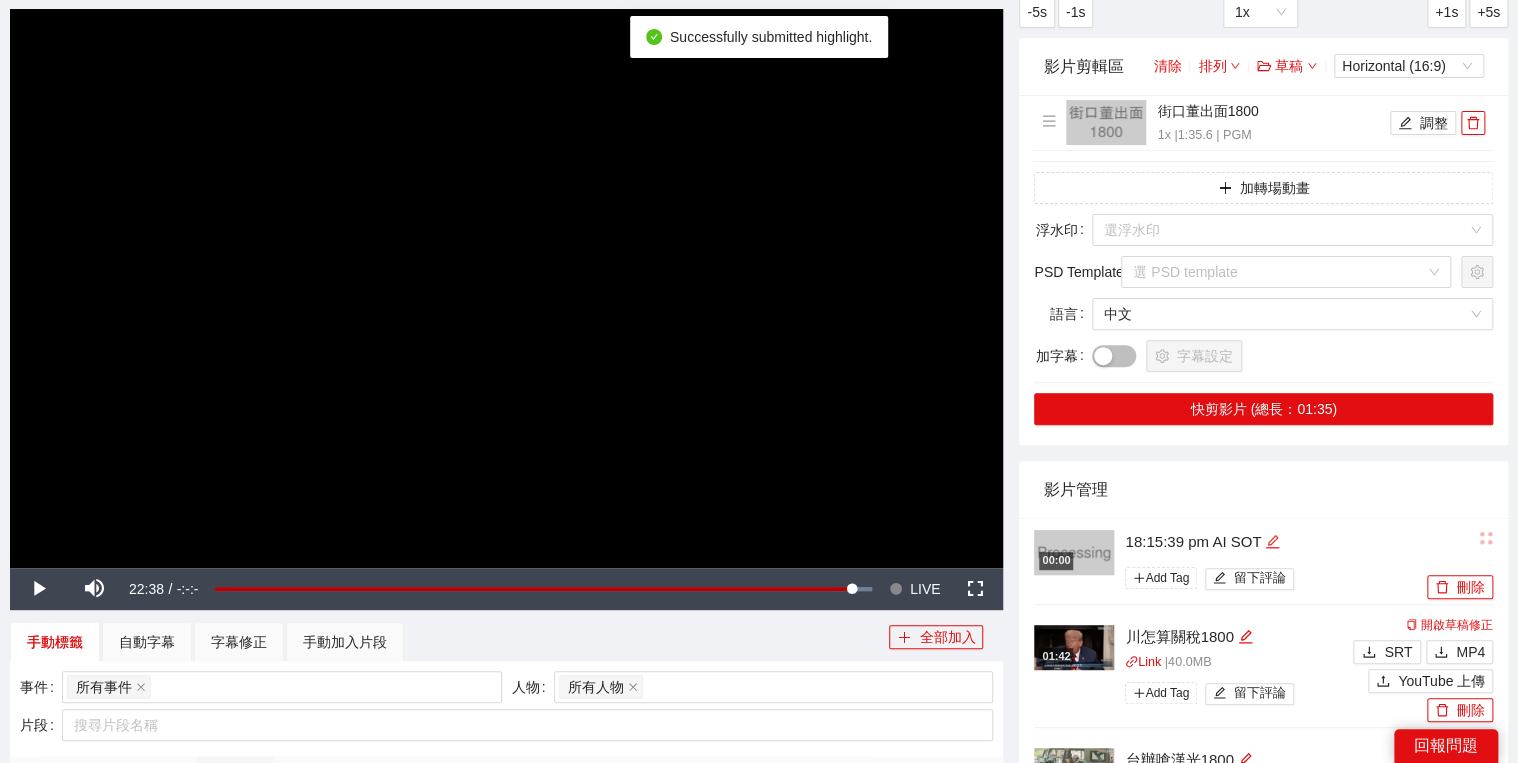 click 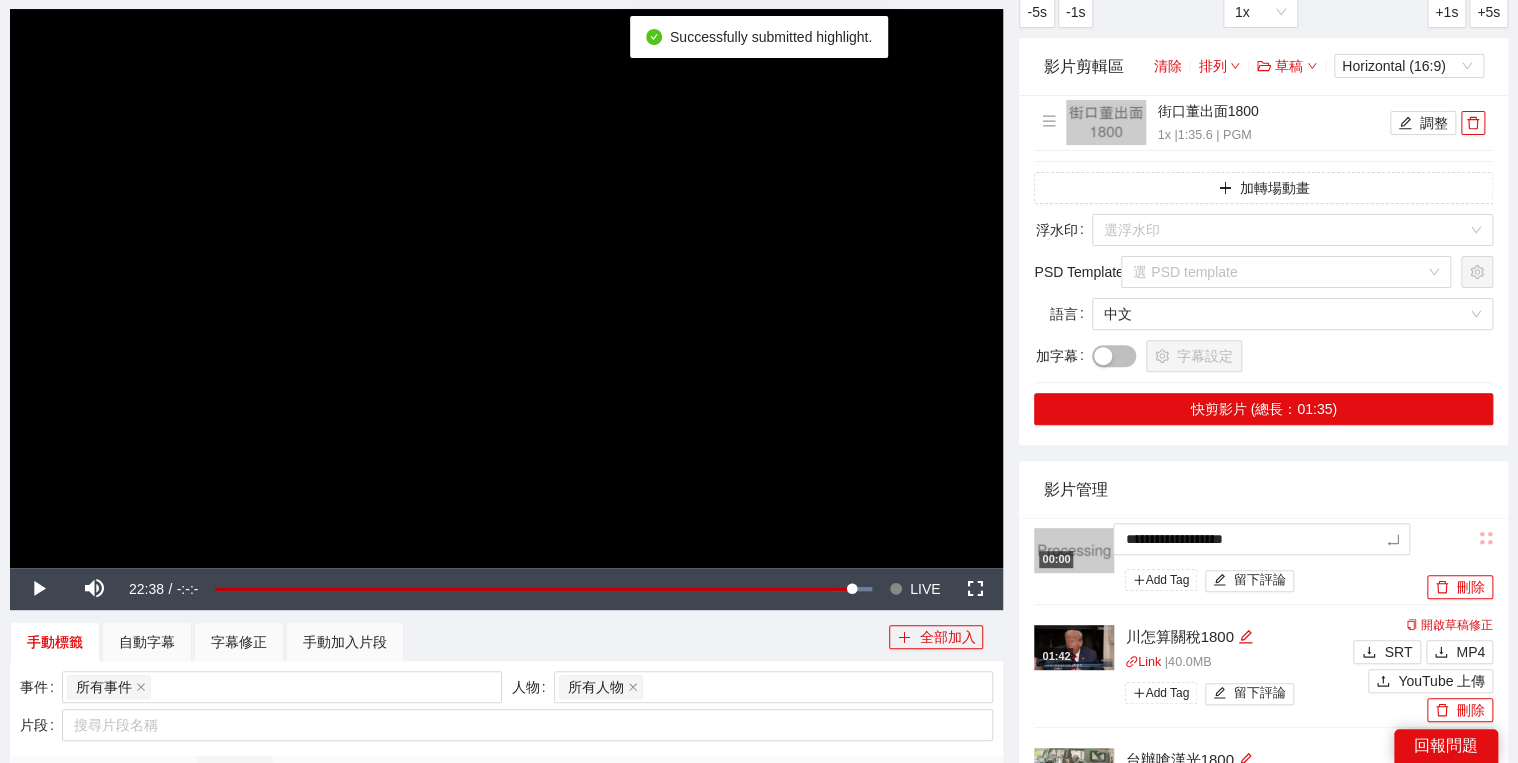 click on "**********" at bounding box center (1261, 539) 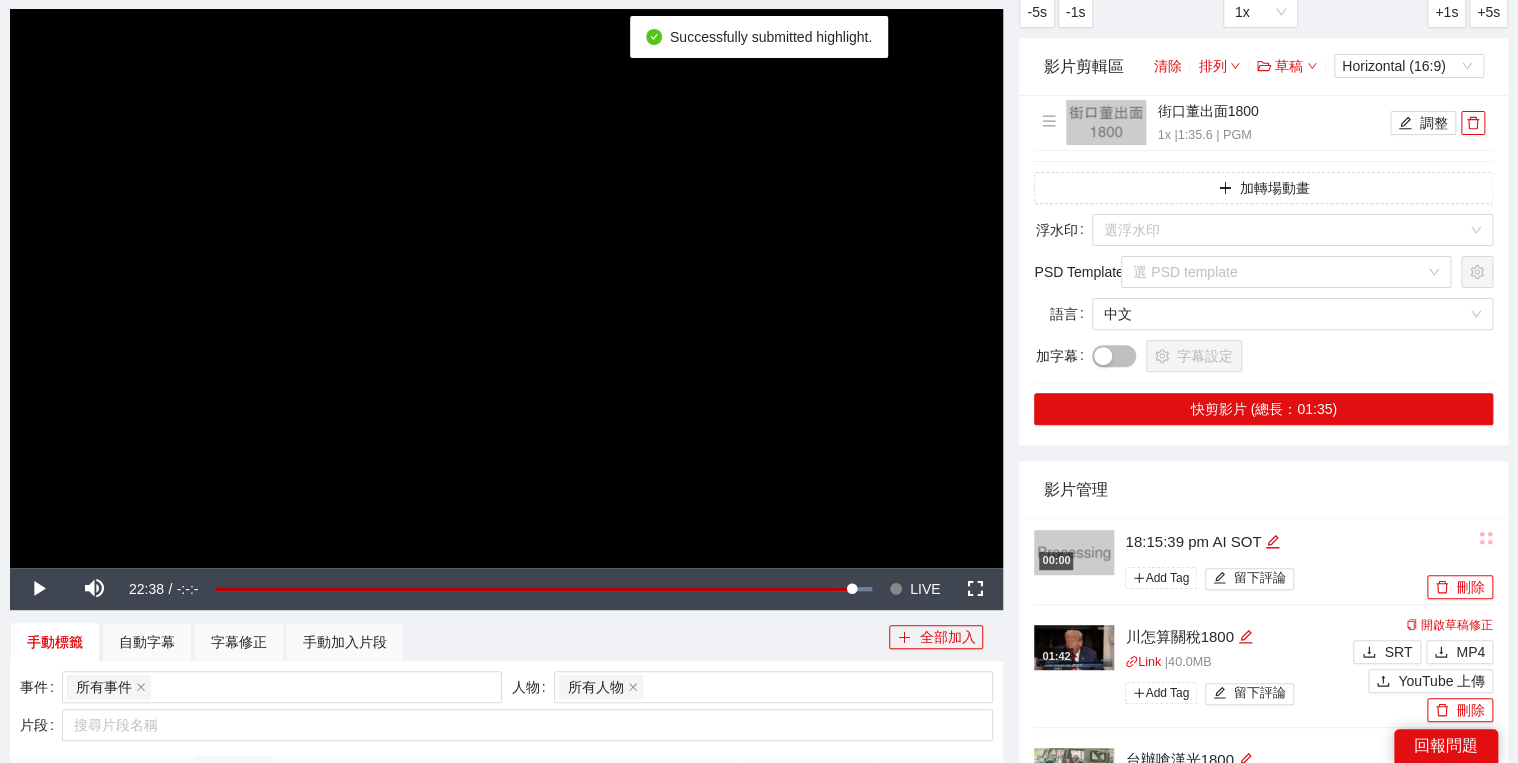 click on "影片管理" at bounding box center (1263, 489) 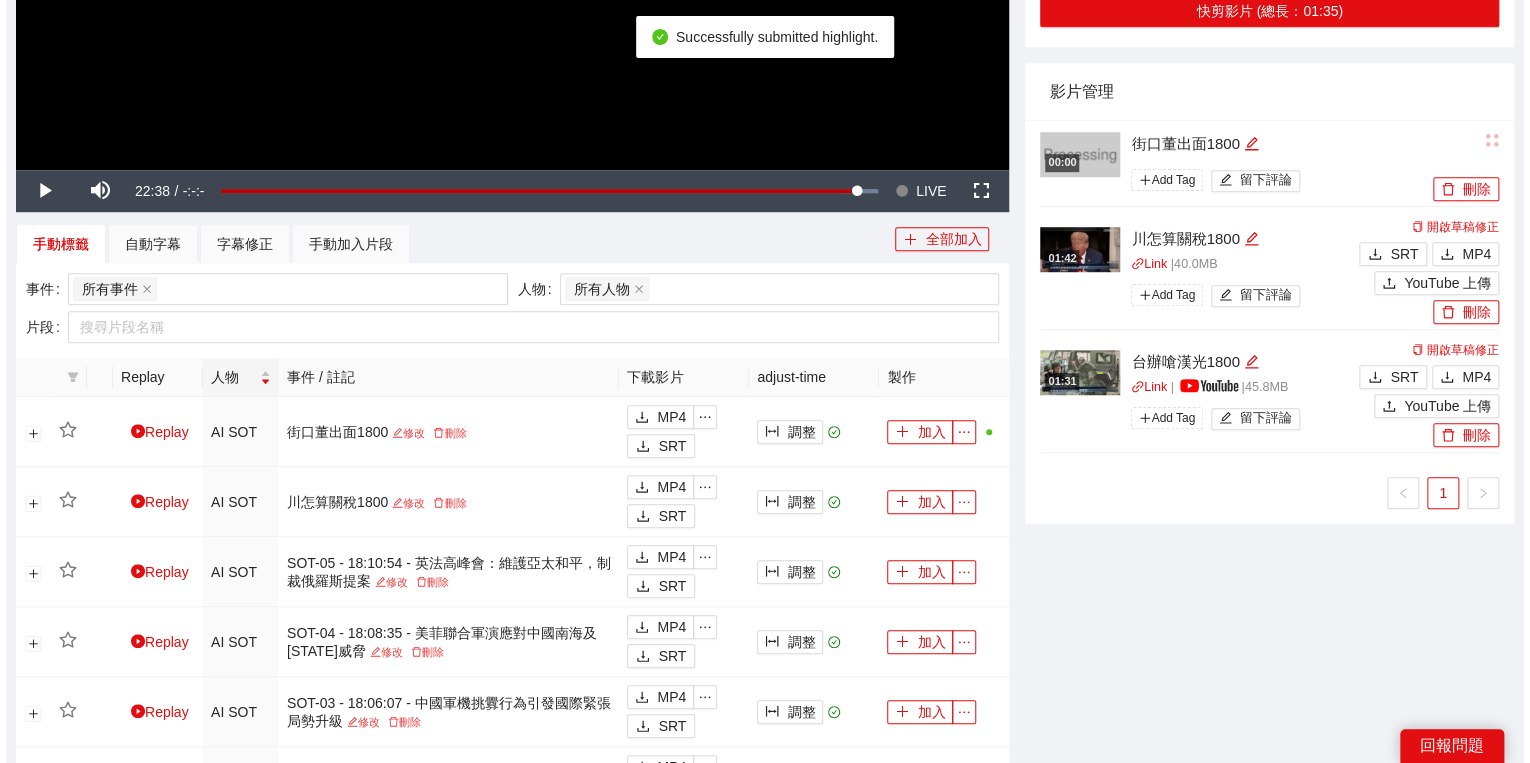 scroll, scrollTop: 560, scrollLeft: 0, axis: vertical 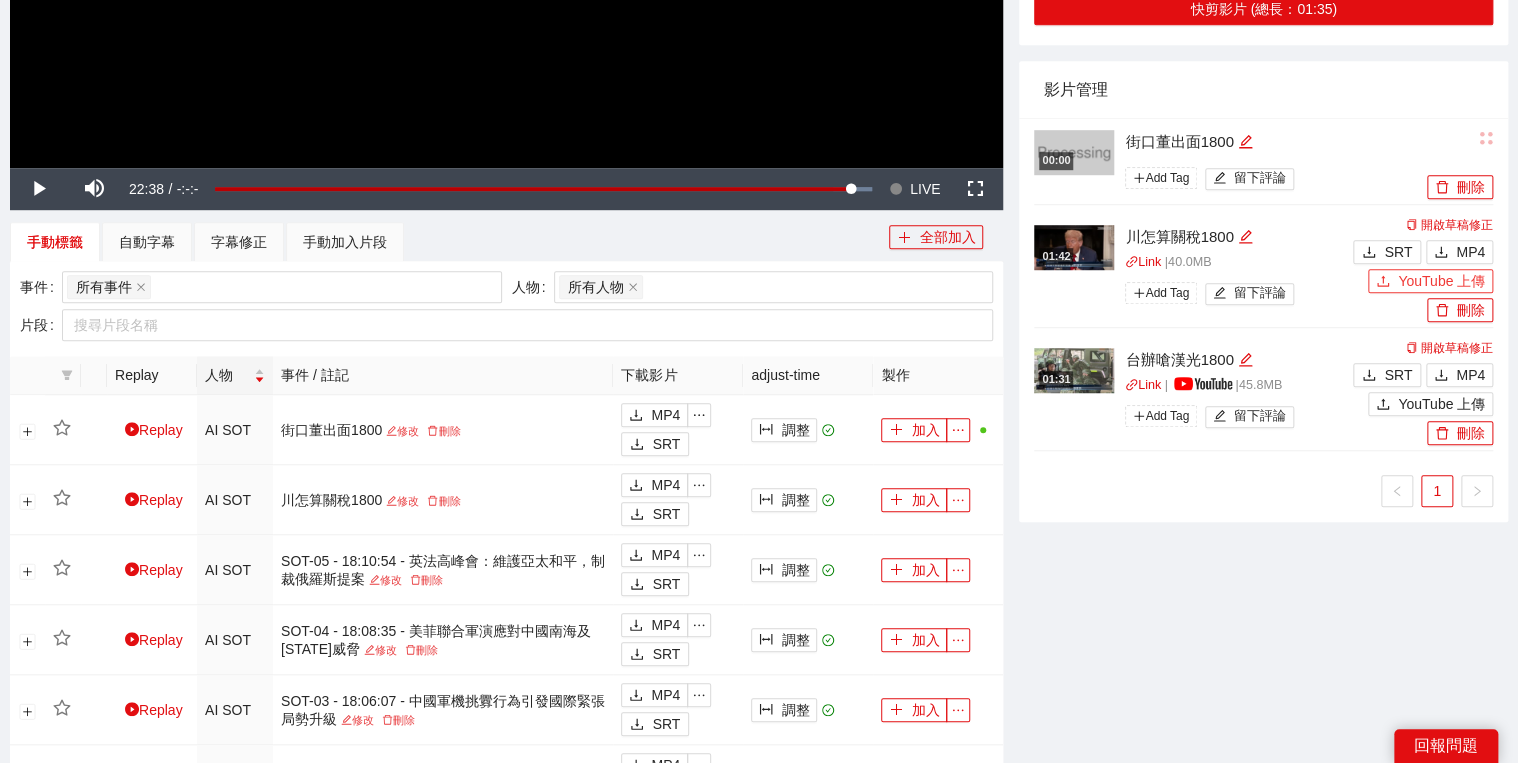 click on "YouTube 上傳" at bounding box center [1441, 281] 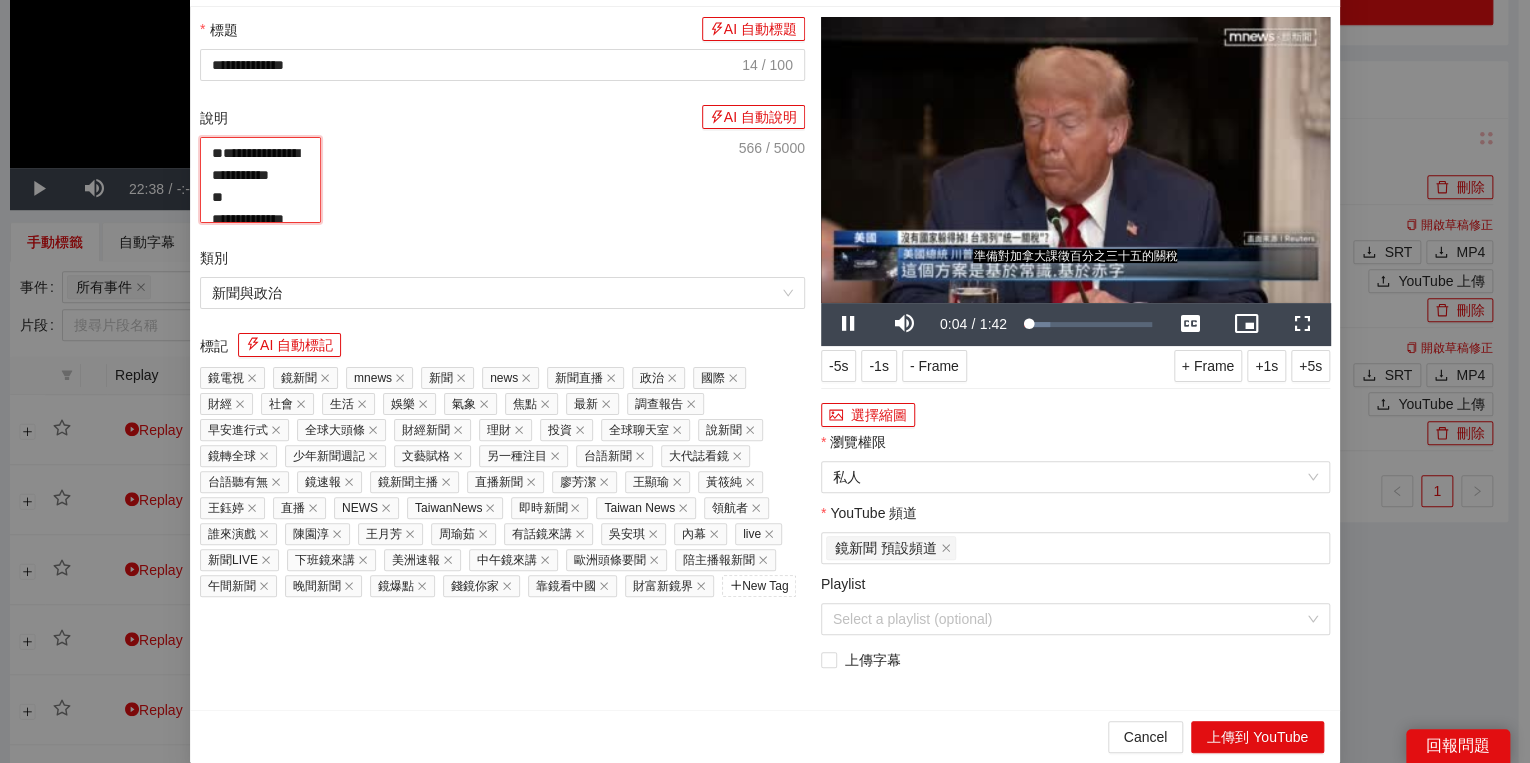 click on "**********" at bounding box center (260, 180) 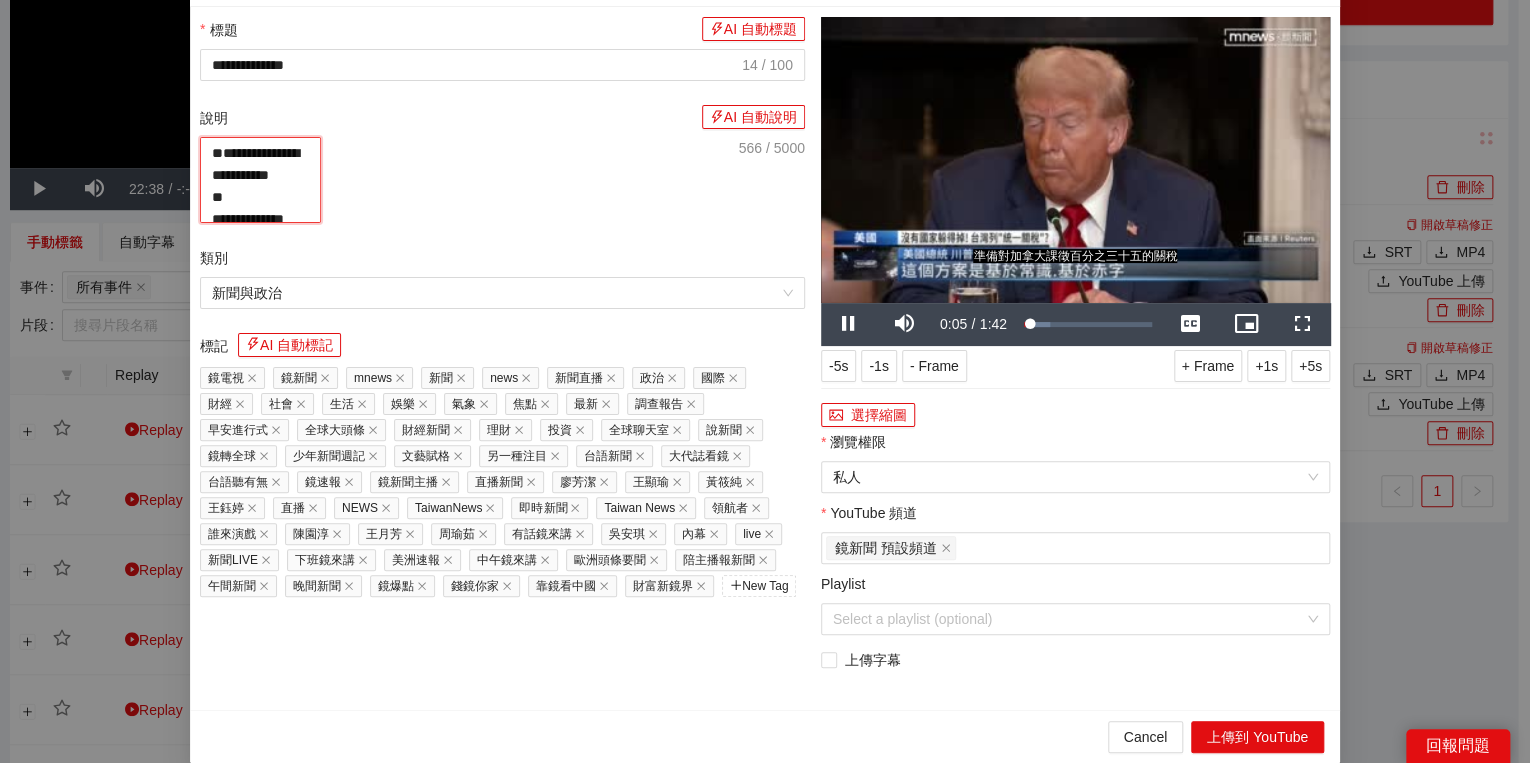 paste on "**********" 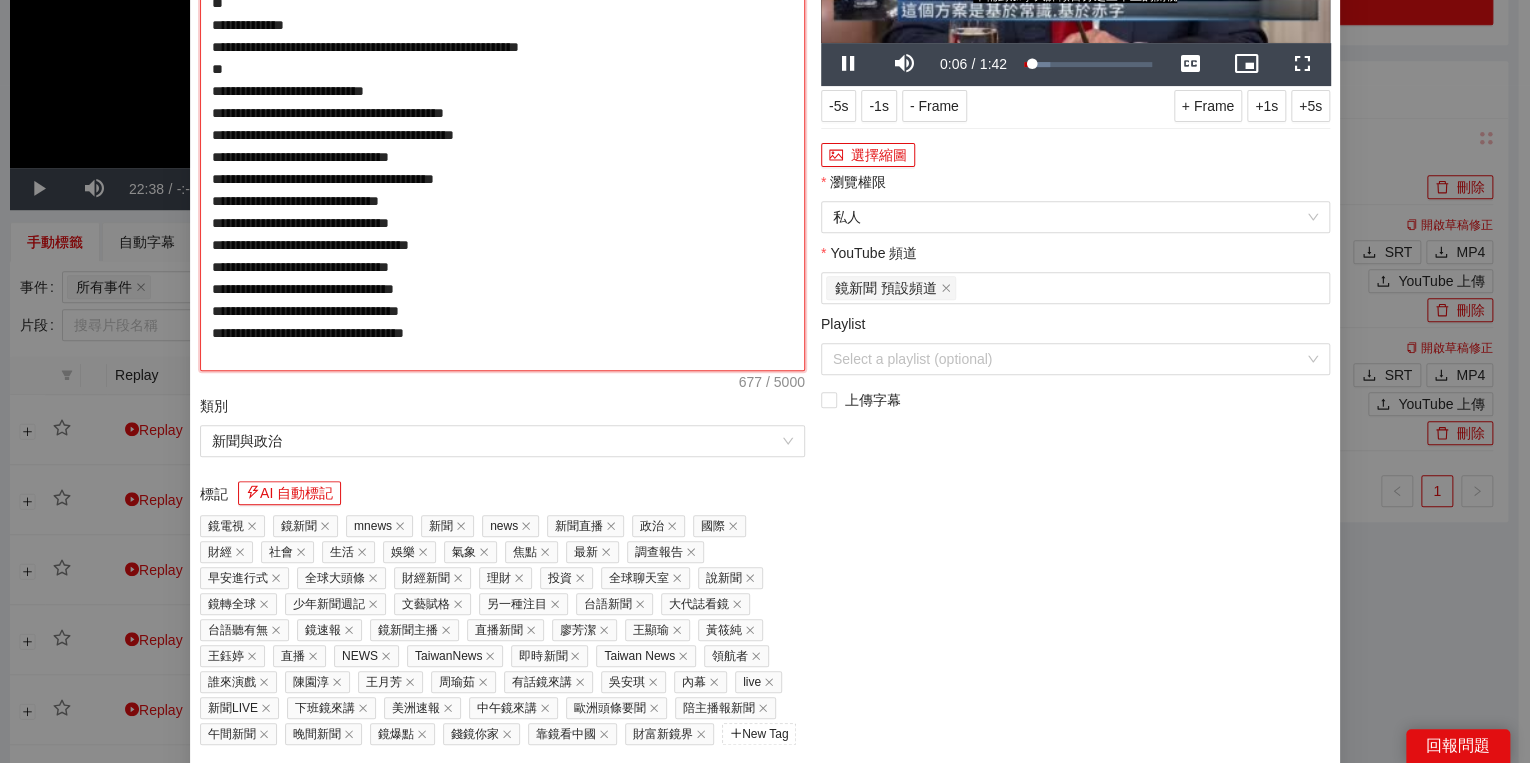 click on "**********" at bounding box center [502, 124] 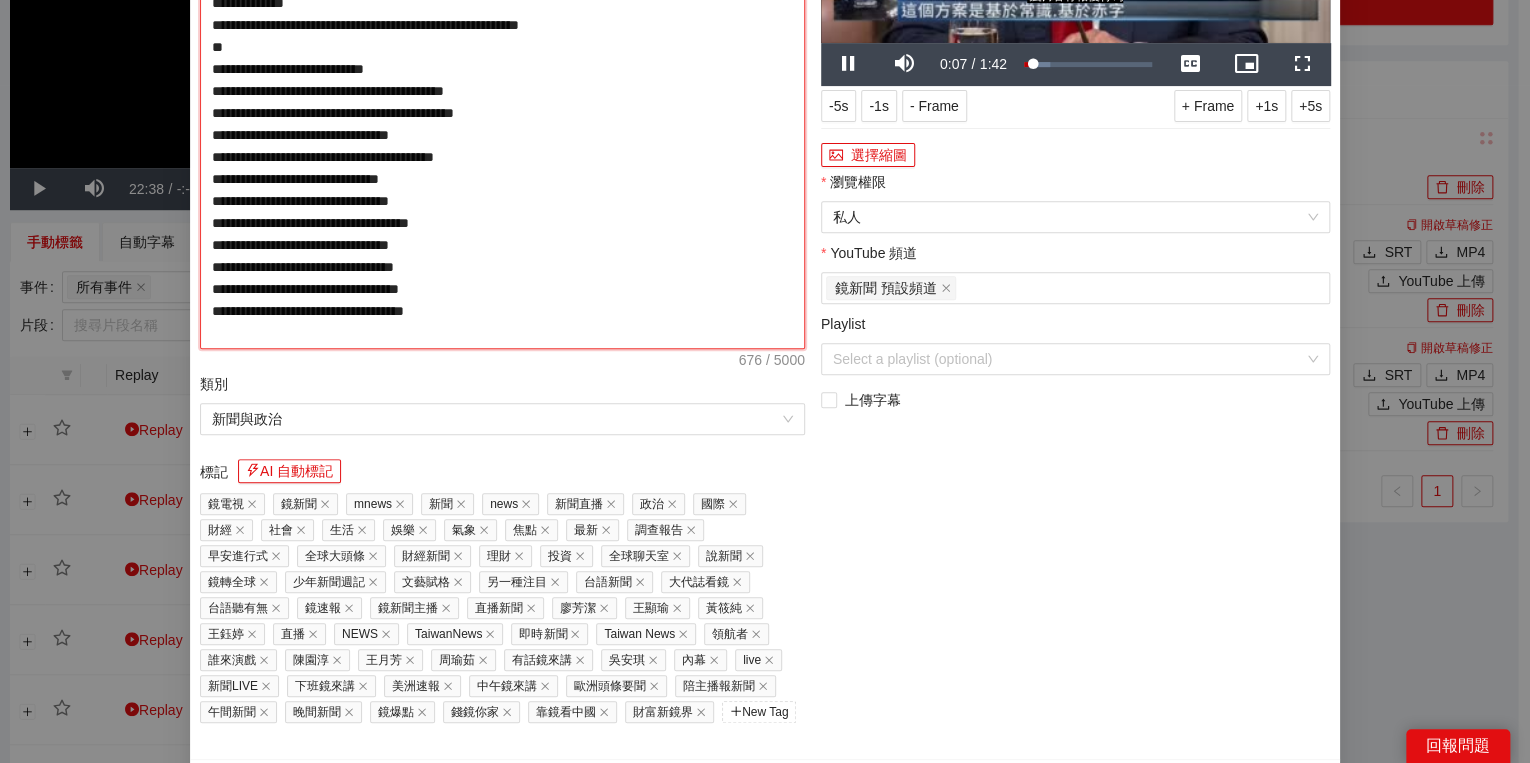 drag, startPoint x: 515, startPoint y: 200, endPoint x: 543, endPoint y: 204, distance: 28.284271 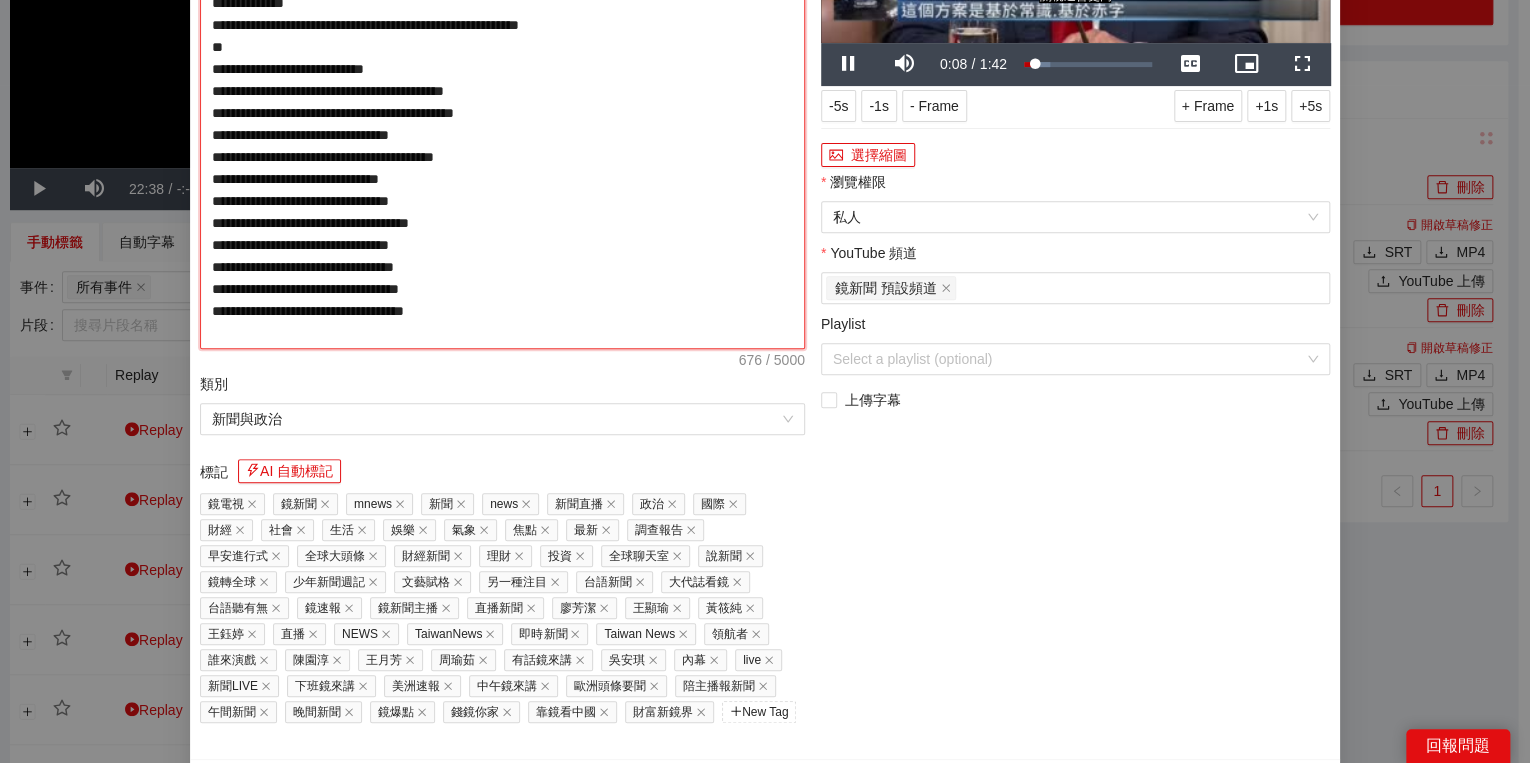 type on "**********" 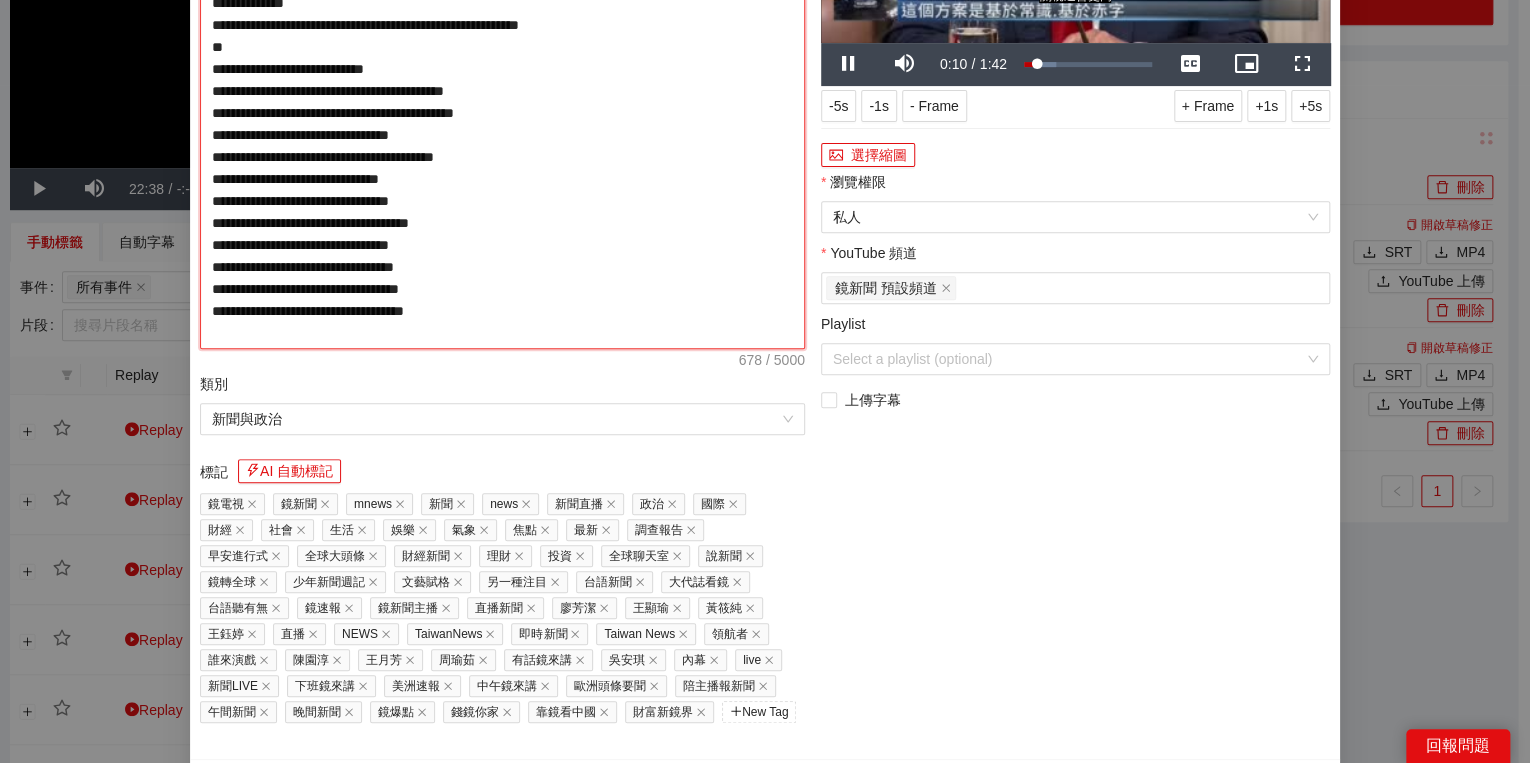 type on "**********" 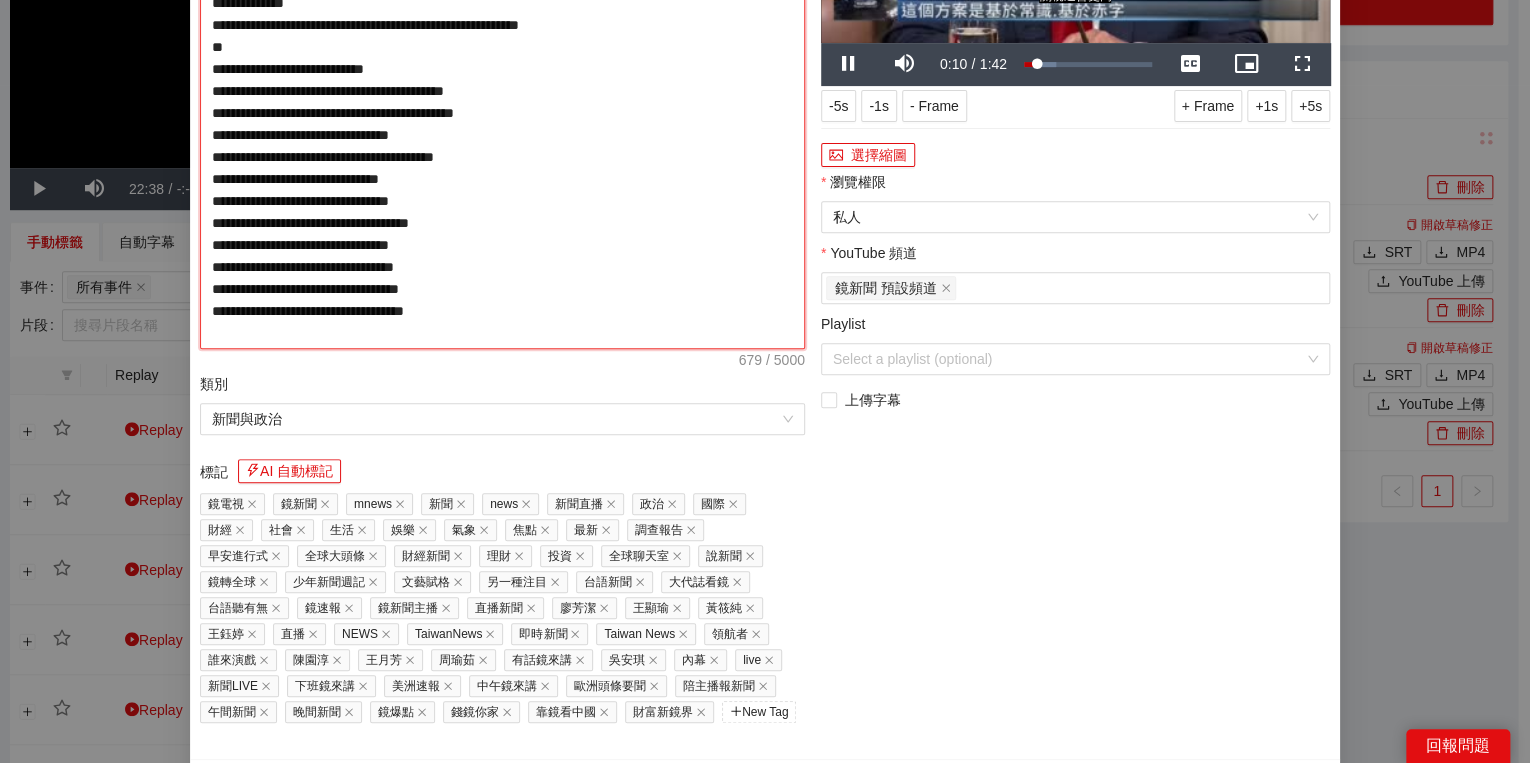 type on "**********" 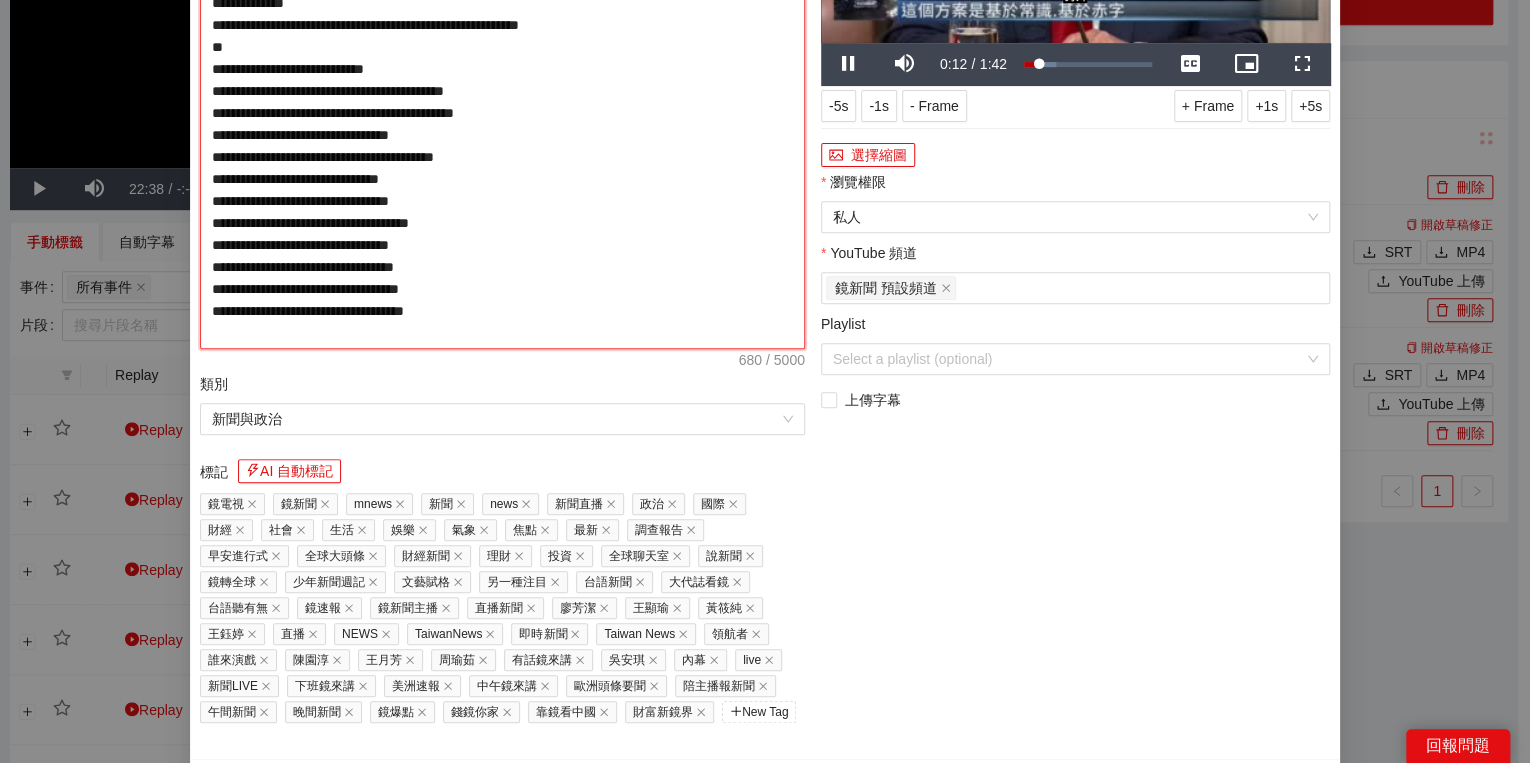 type on "**********" 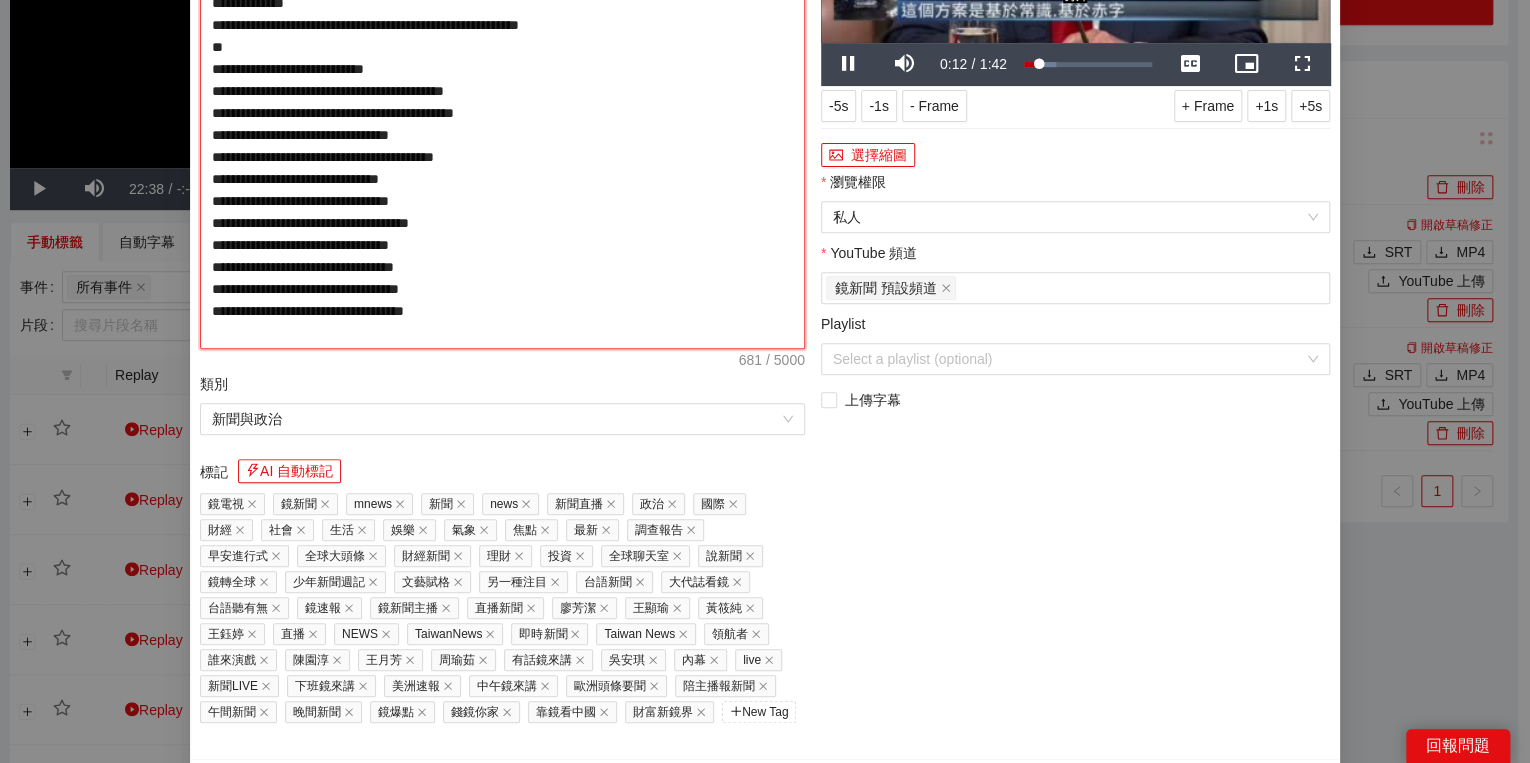 type on "**********" 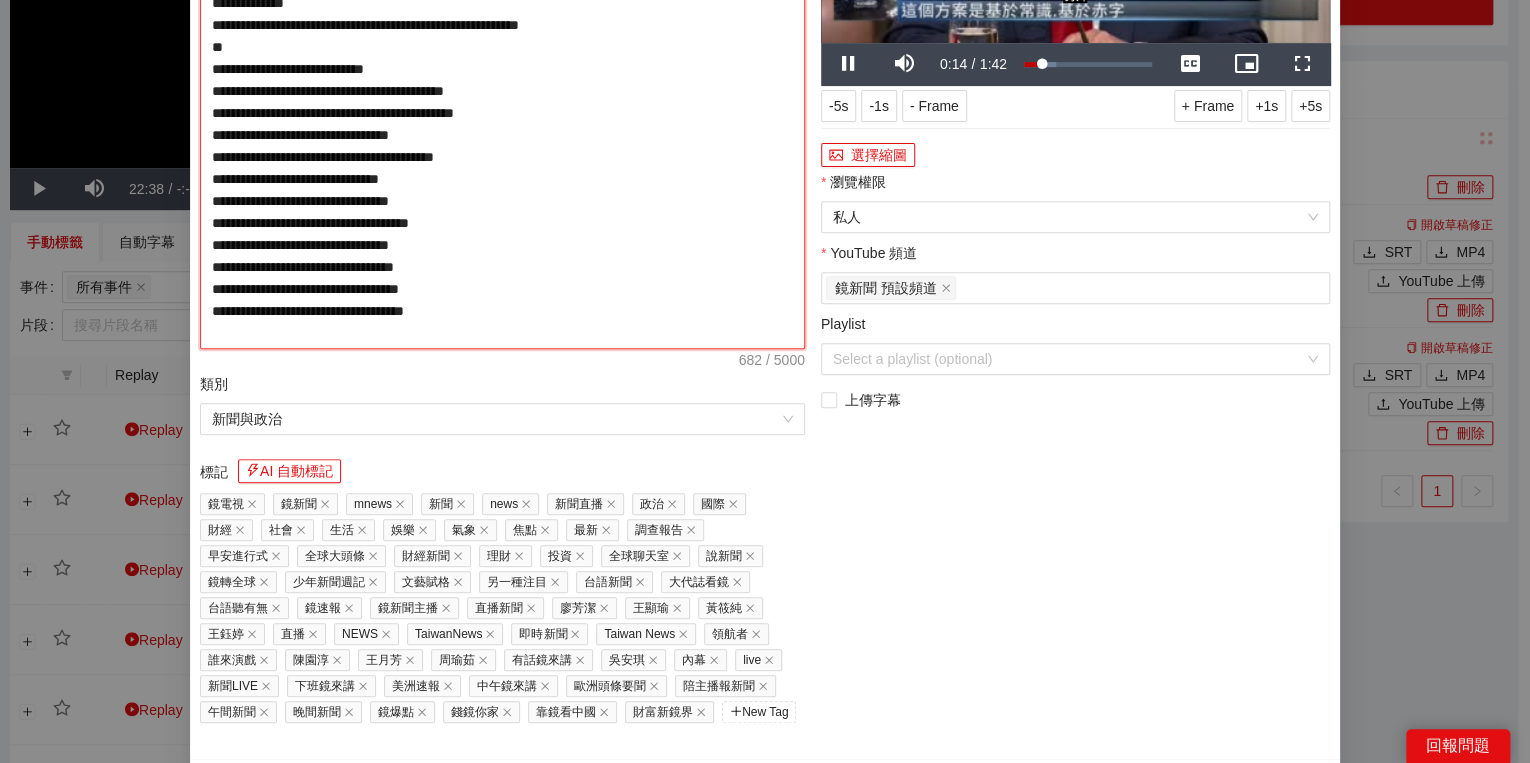 type on "**********" 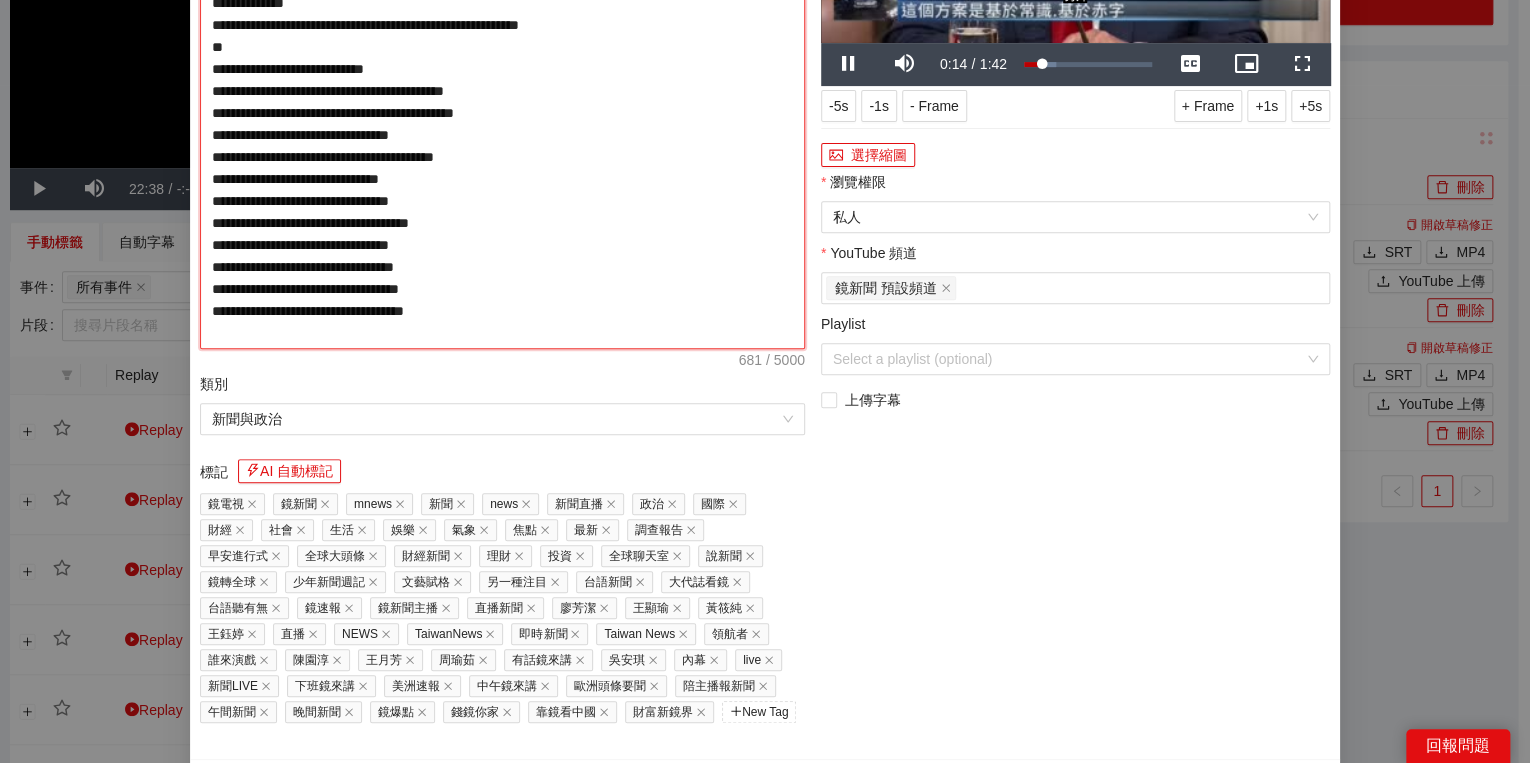 type on "**********" 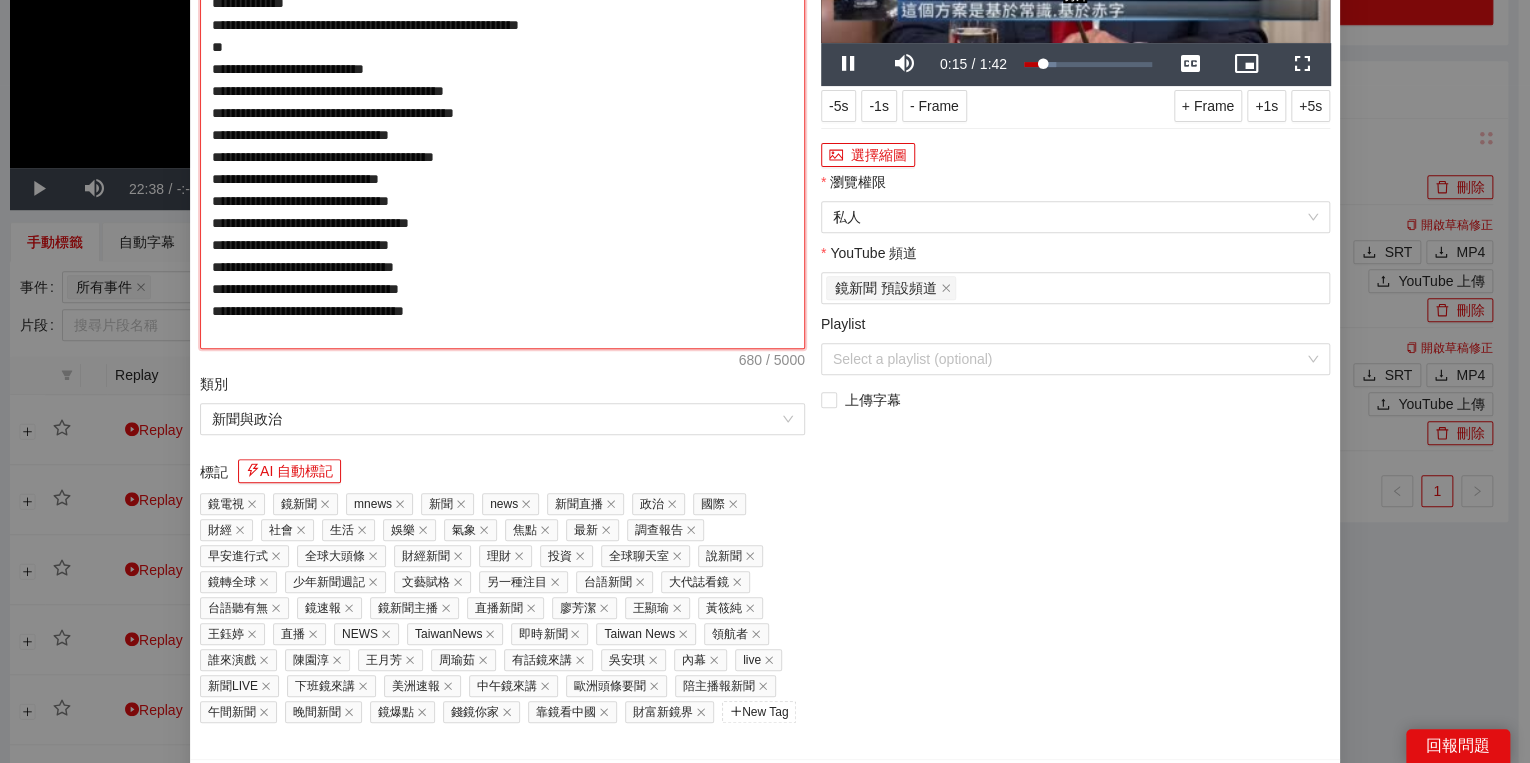 type on "**********" 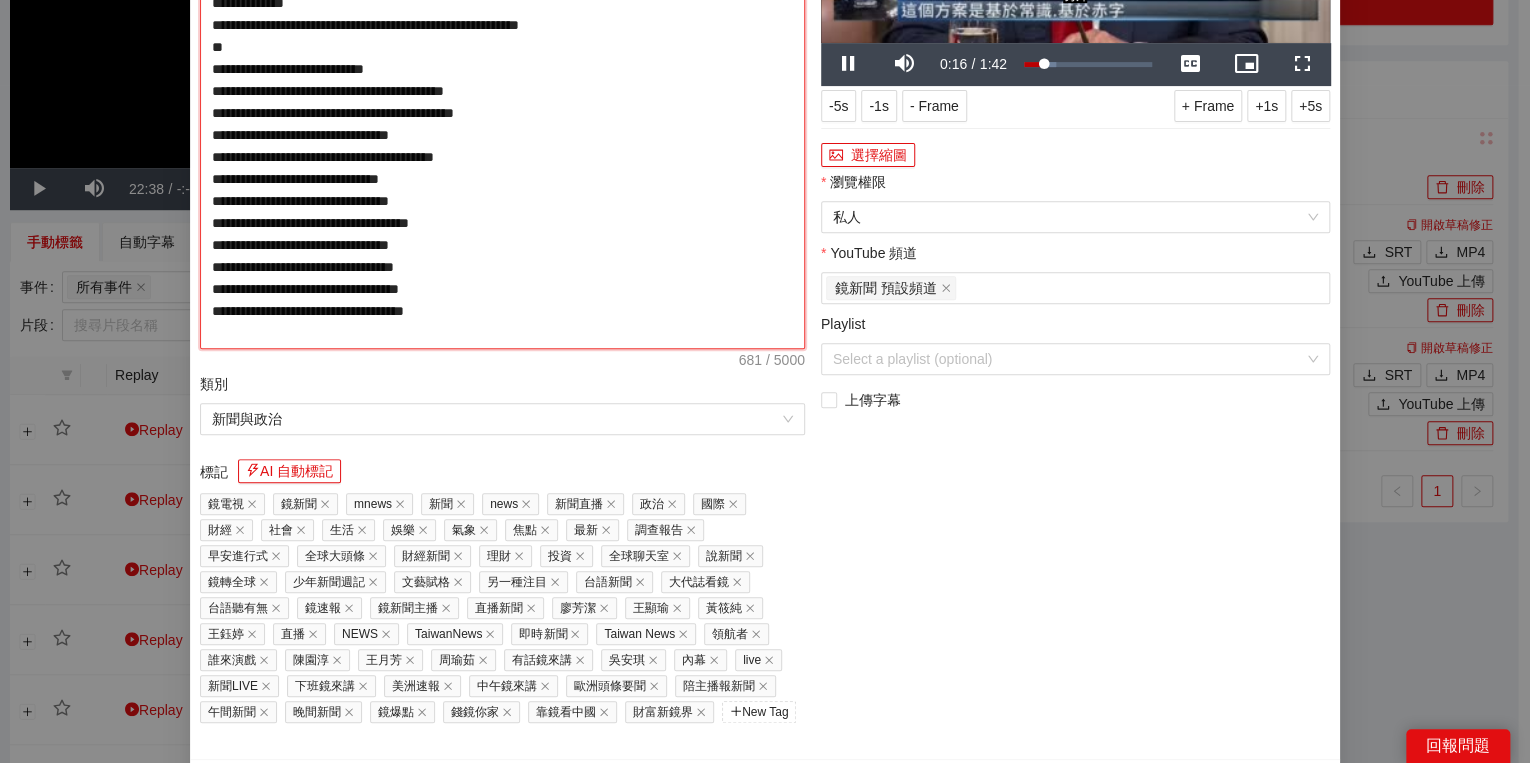 type on "**********" 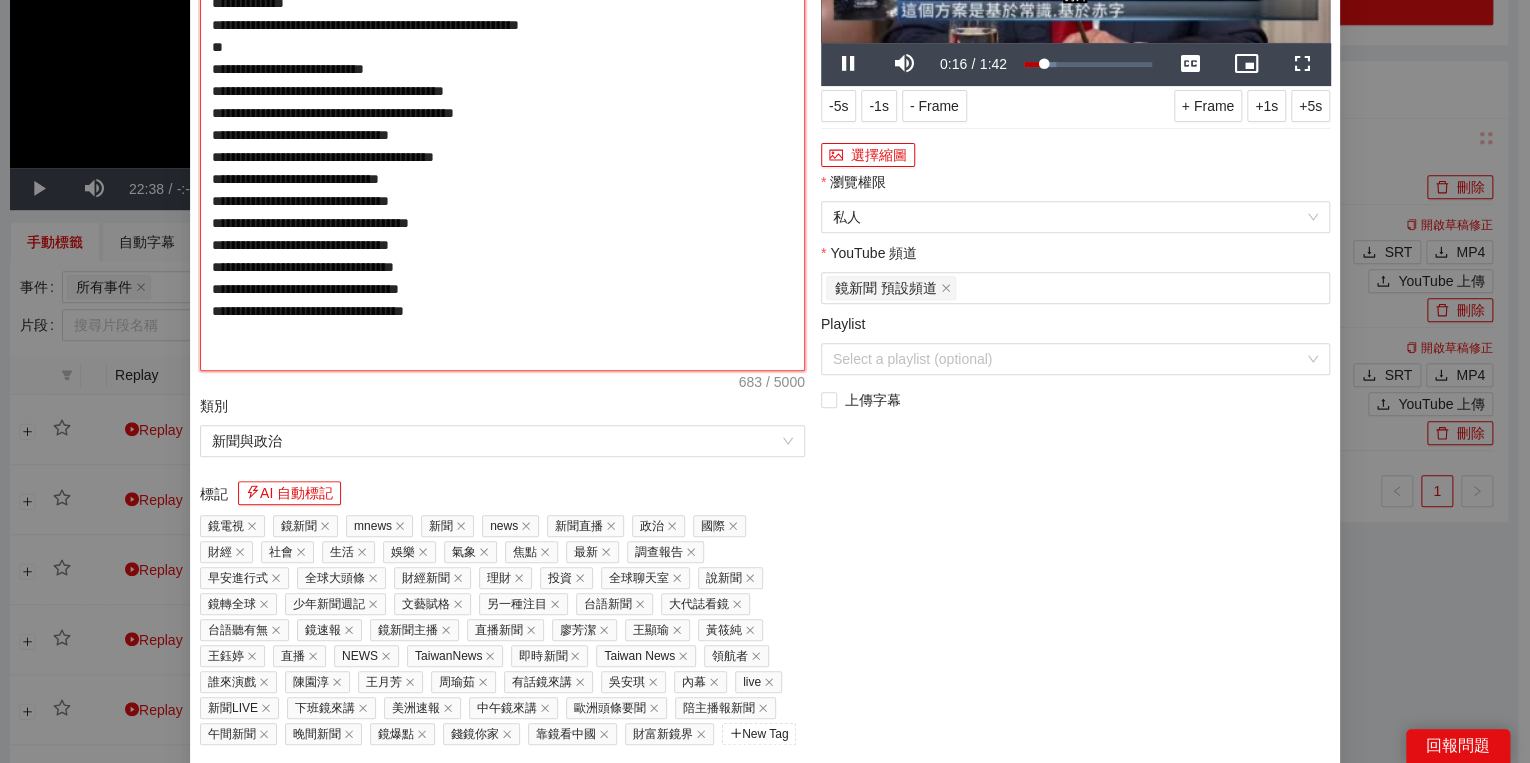 type on "**********" 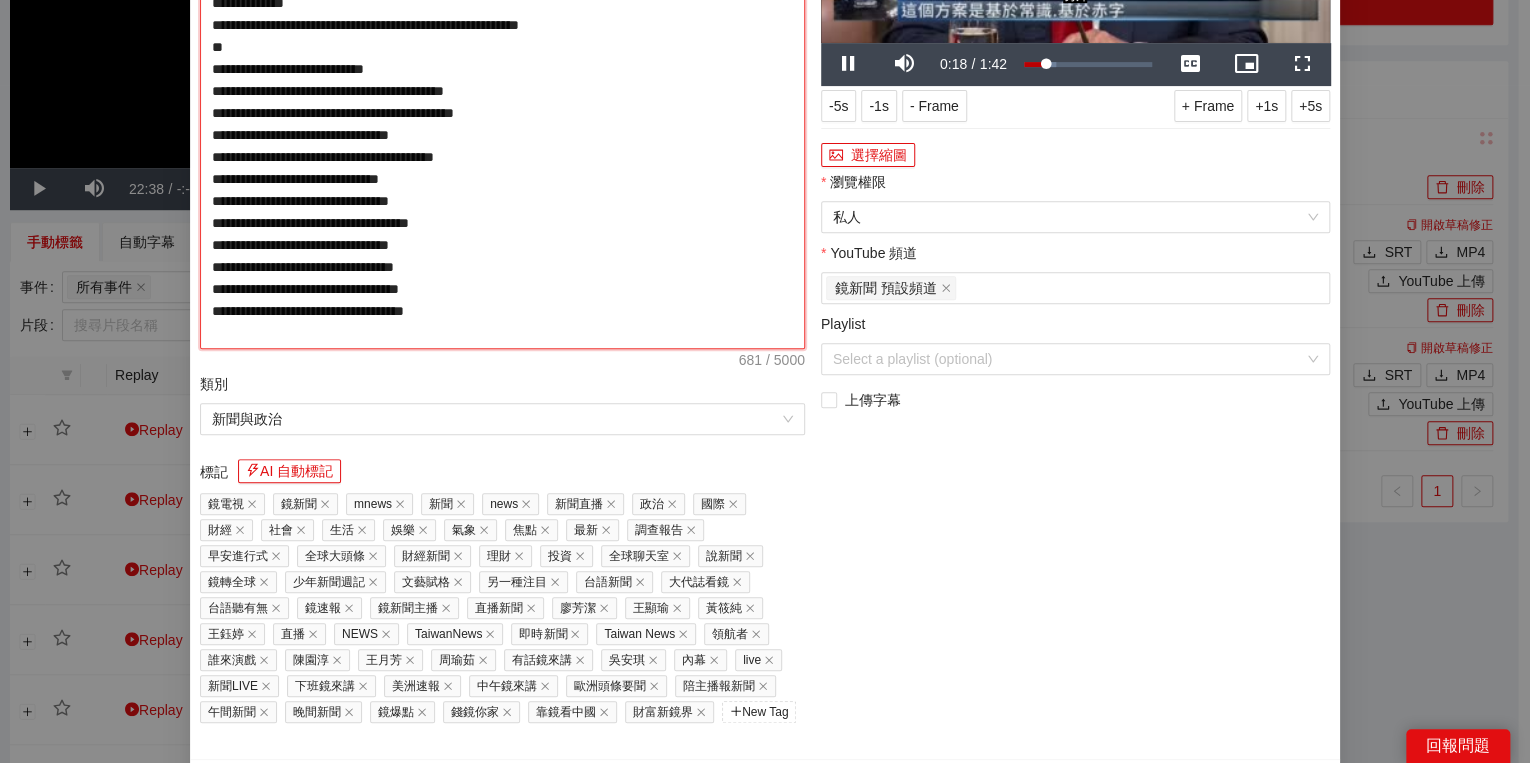 type on "**********" 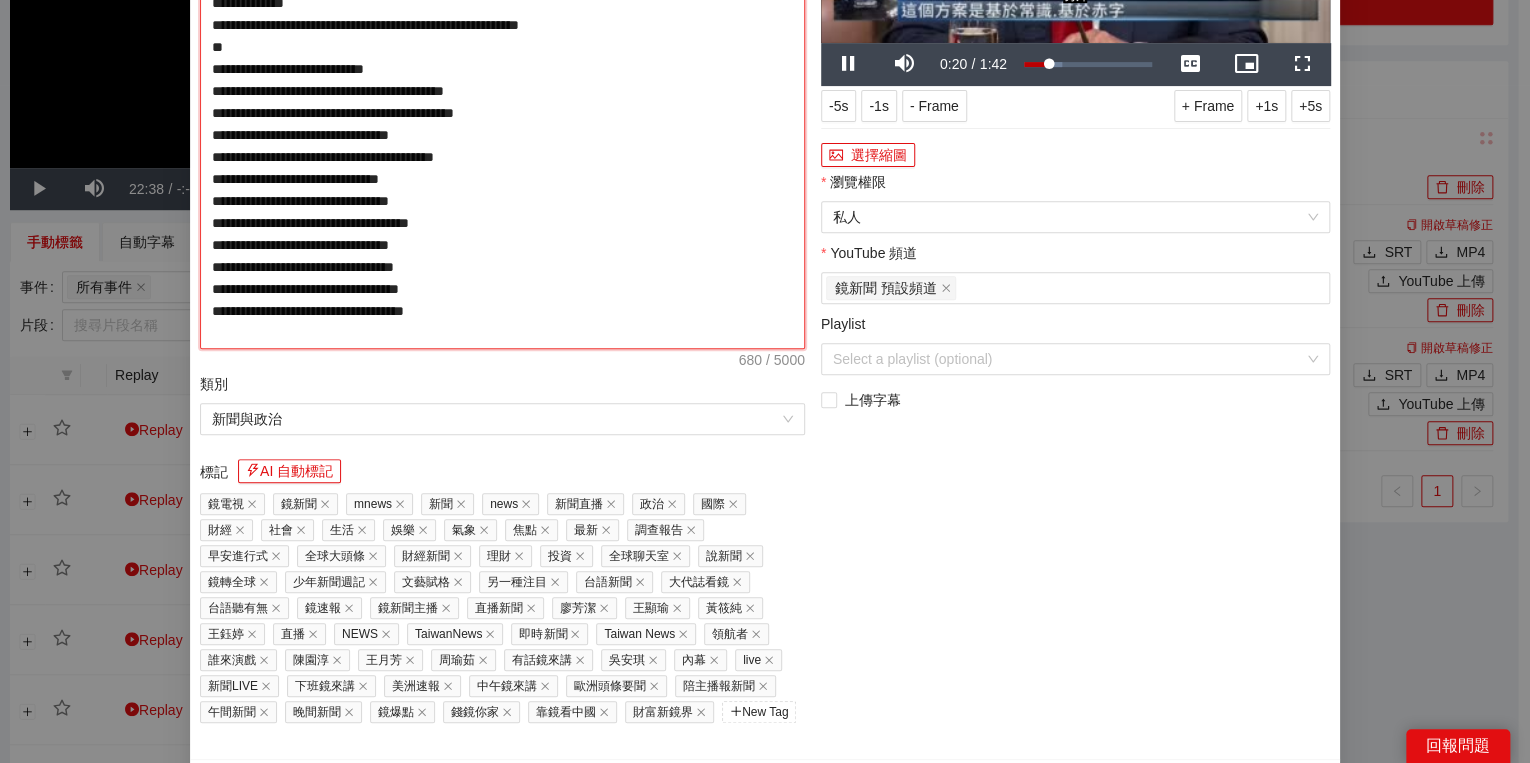 type on "**********" 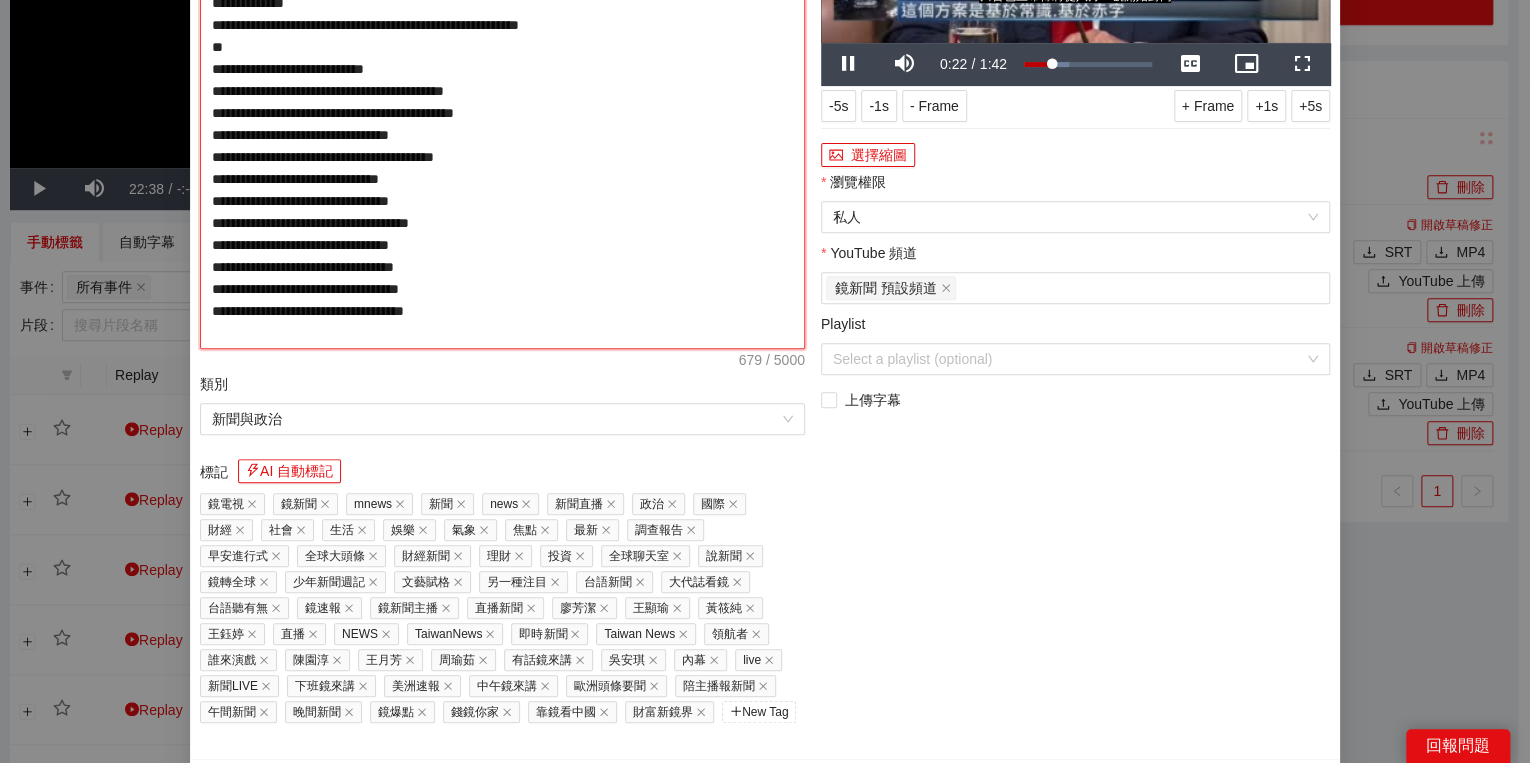 type on "**********" 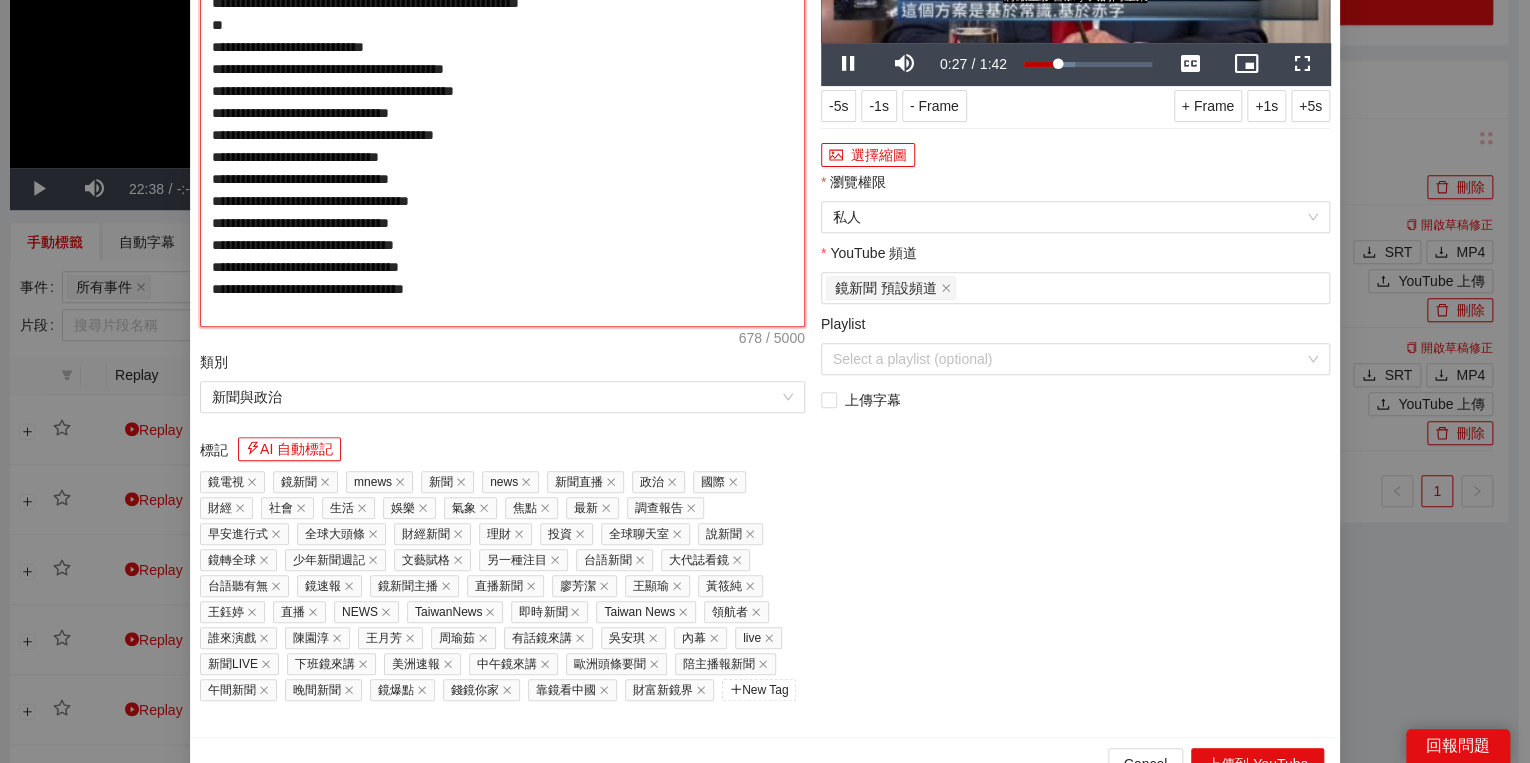 type on "**********" 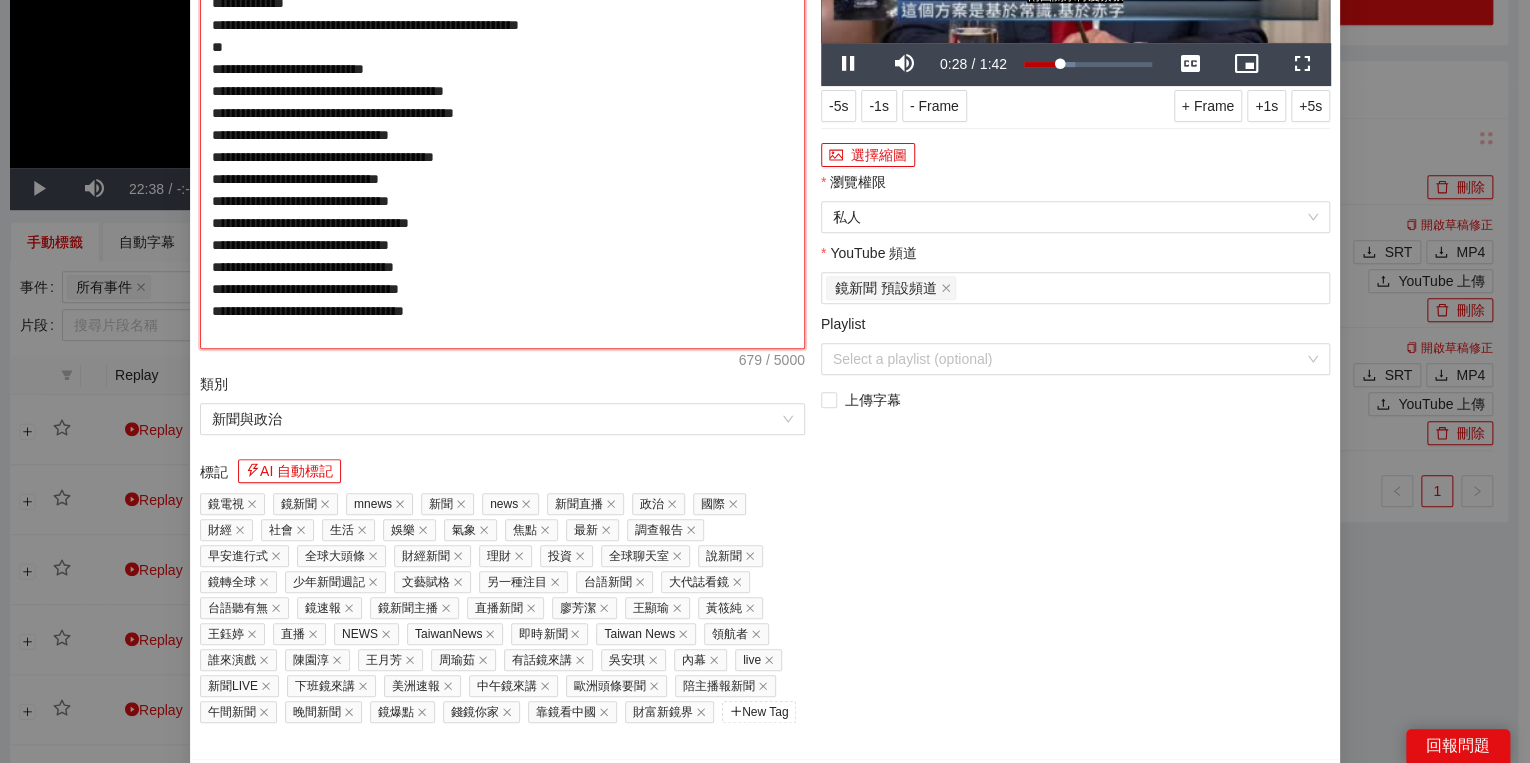 type on "**********" 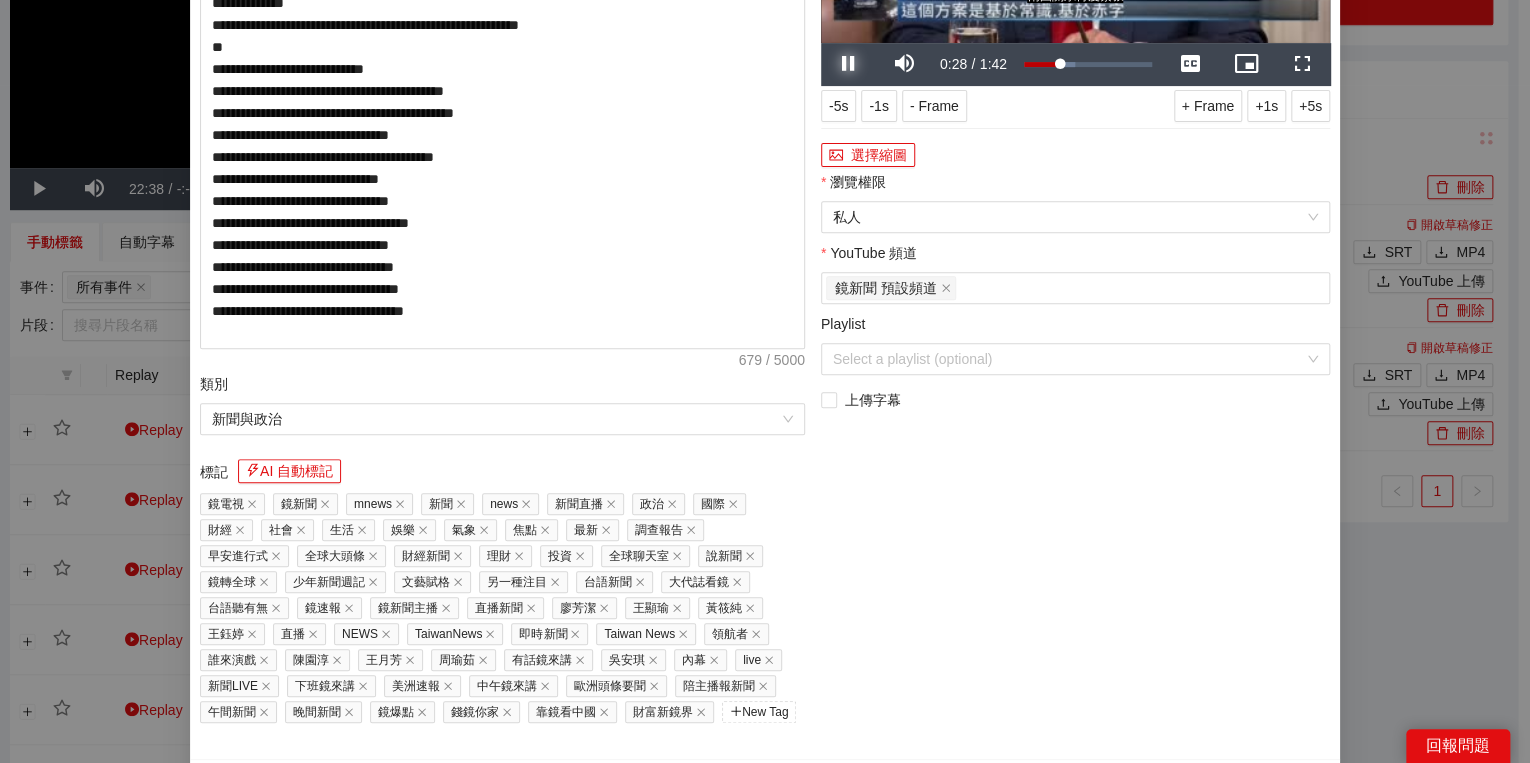 click at bounding box center (849, 64) 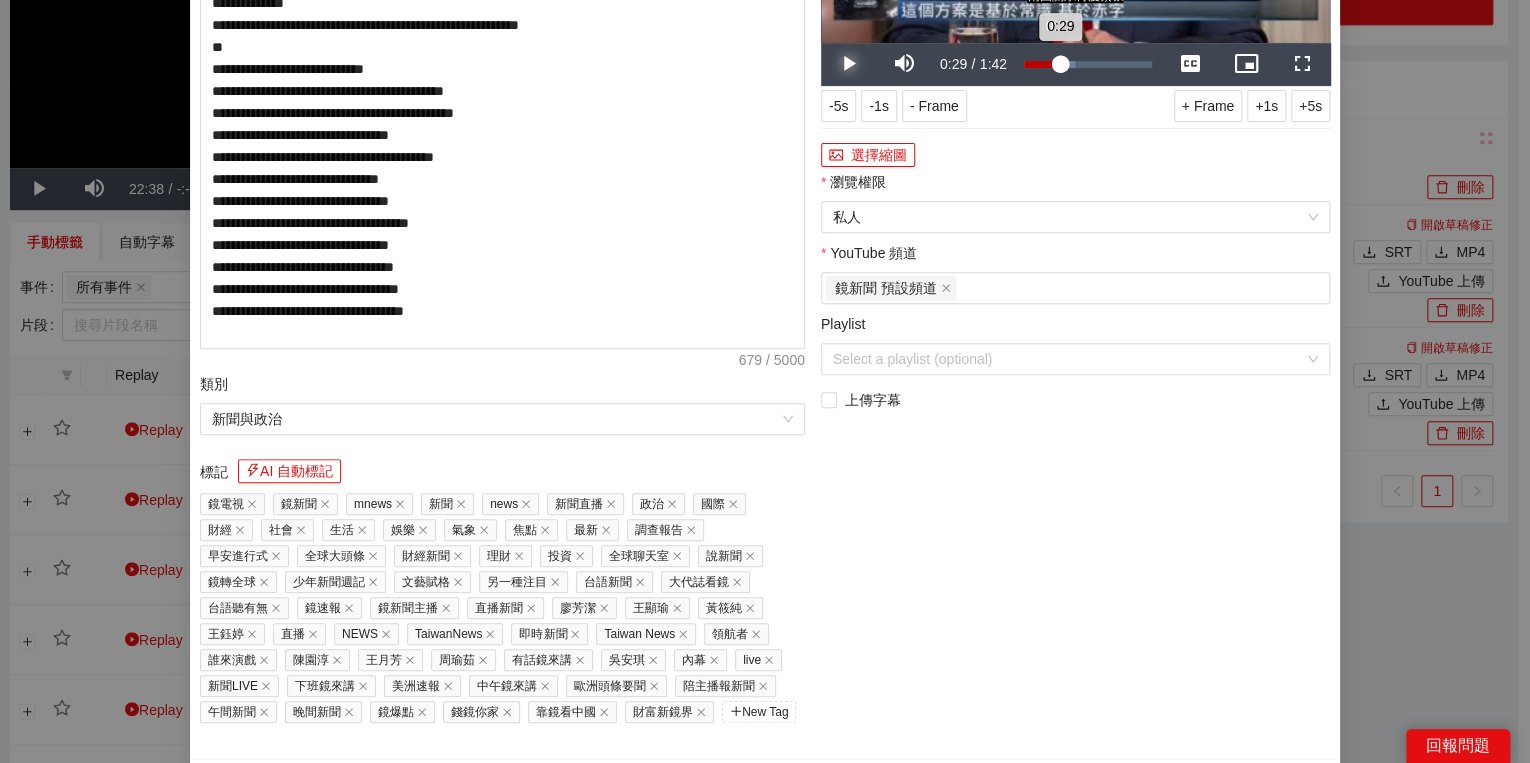 click on "0:29" at bounding box center [1042, 64] 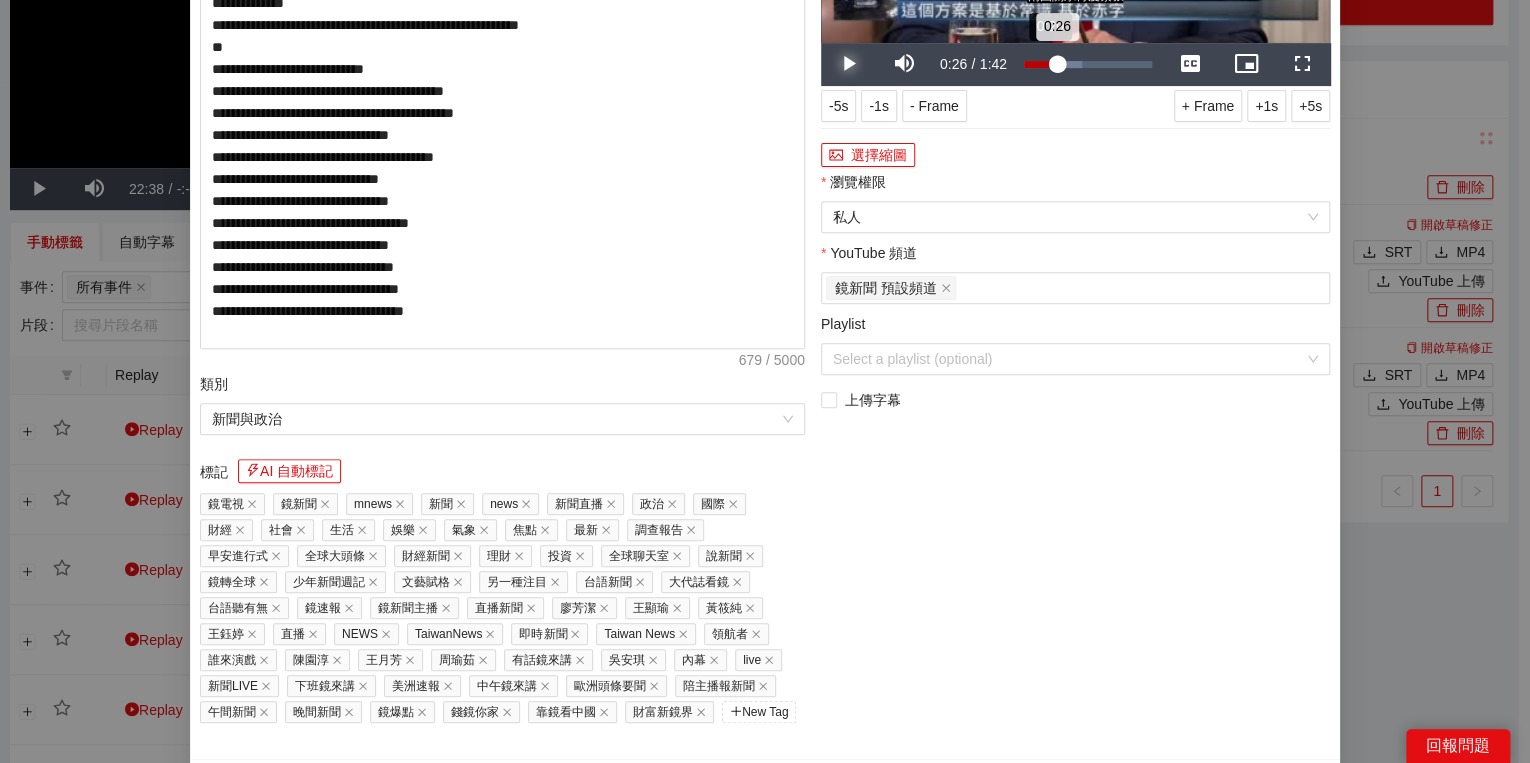 click on "0:26" at bounding box center [1040, 64] 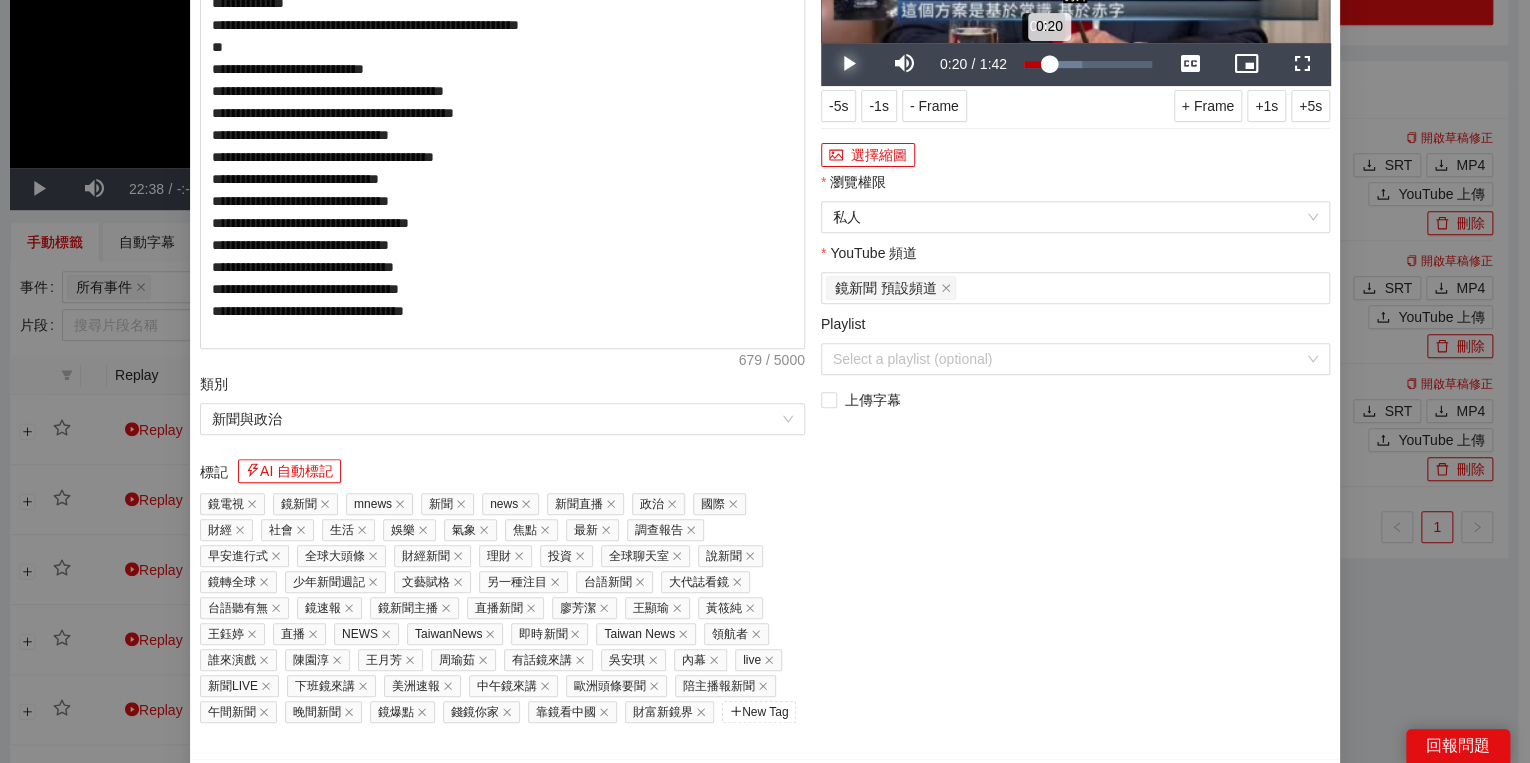 click on "0:20" at bounding box center (1036, 64) 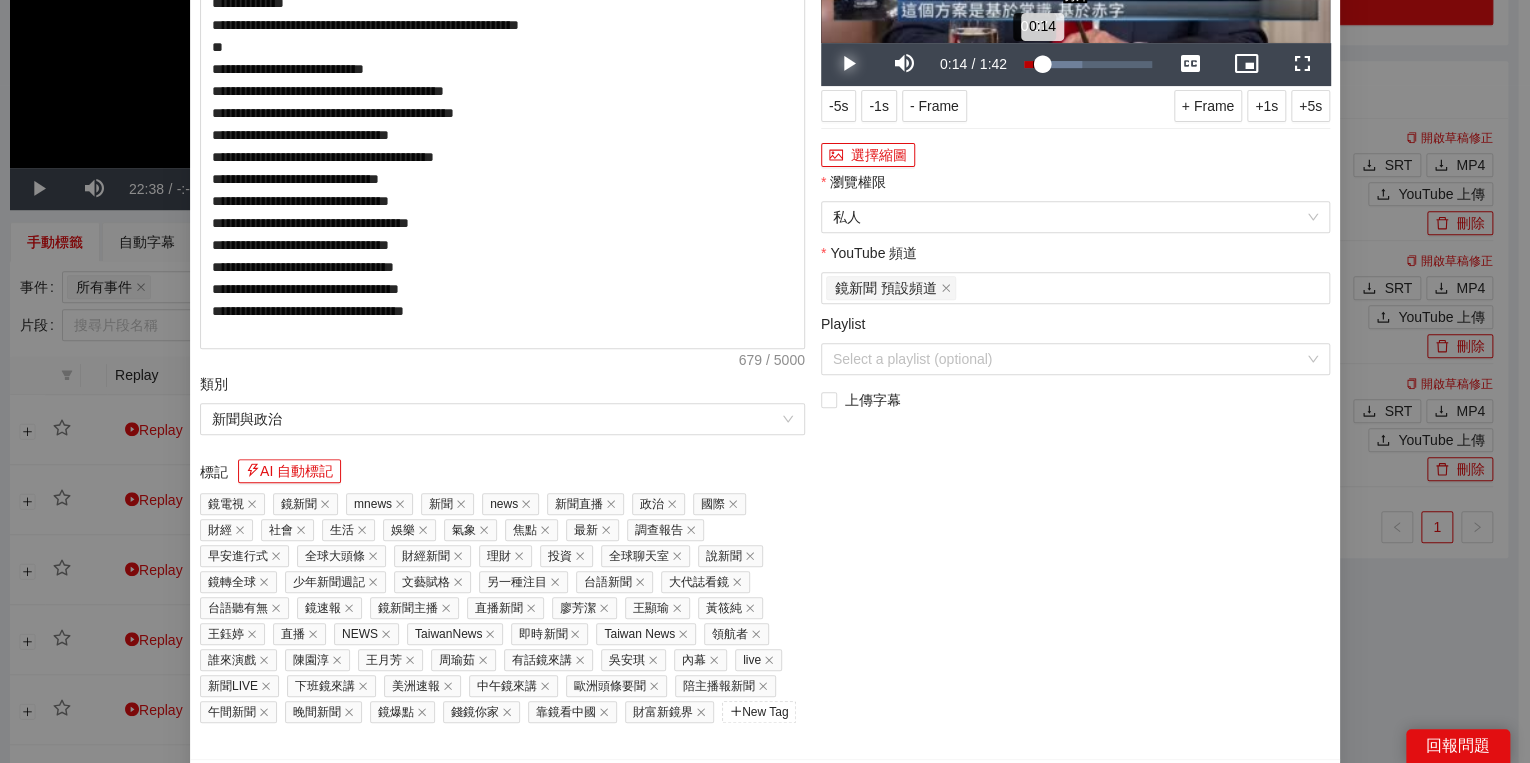 click on "0:14" at bounding box center [1033, 64] 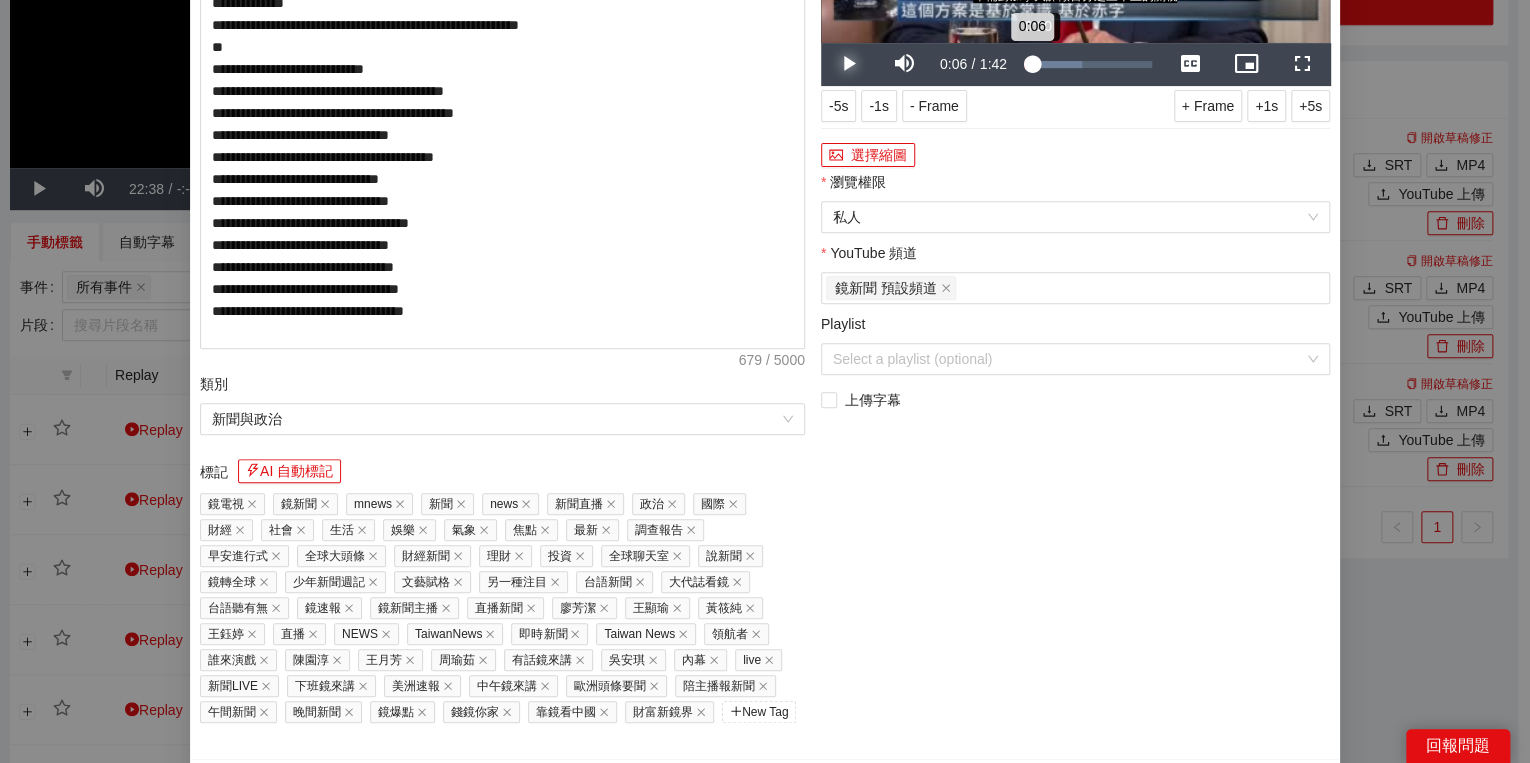 click on "0:06" at bounding box center (1028, 64) 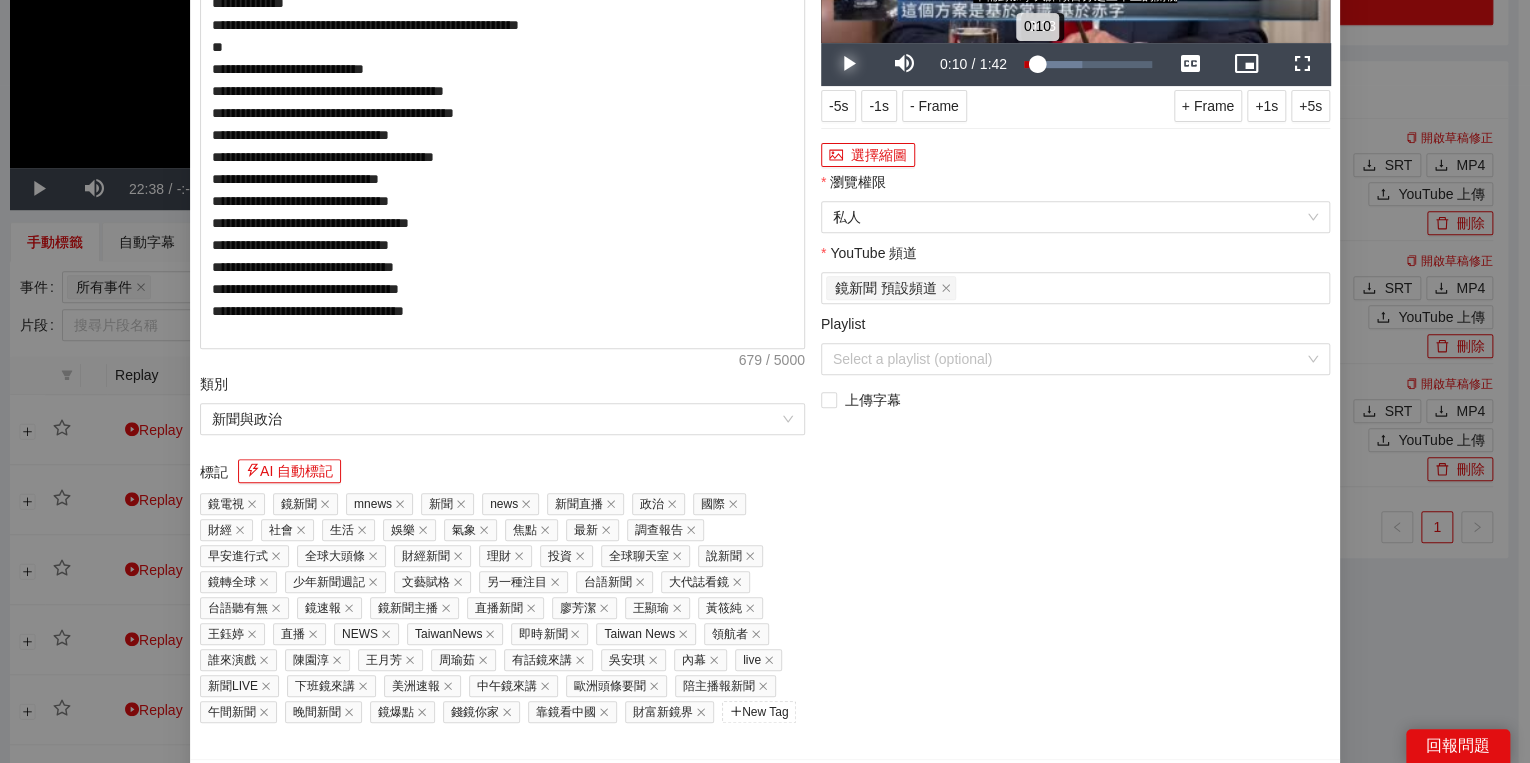 click on "0:10" at bounding box center [1030, 64] 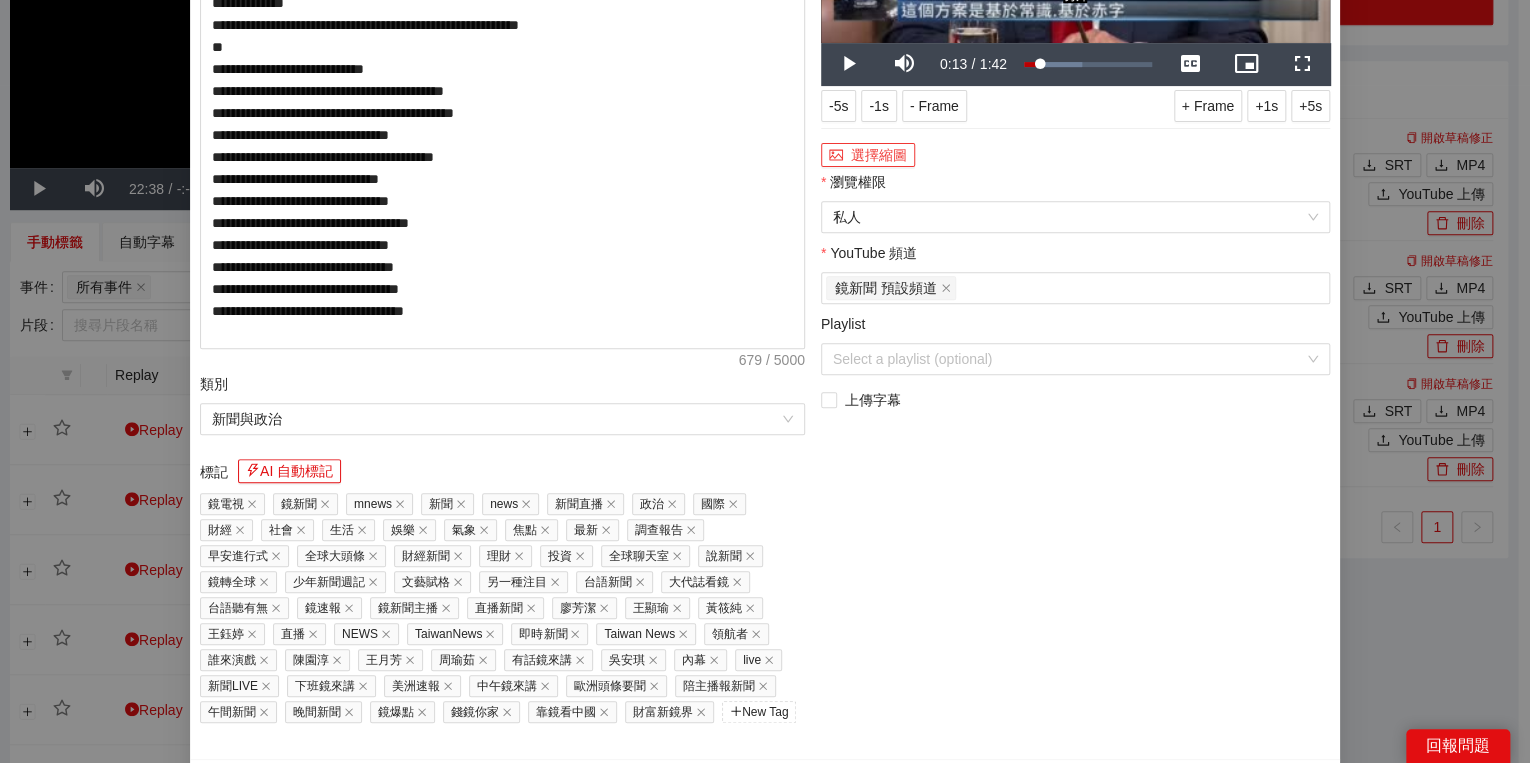 click on "選擇縮圖" at bounding box center [868, 155] 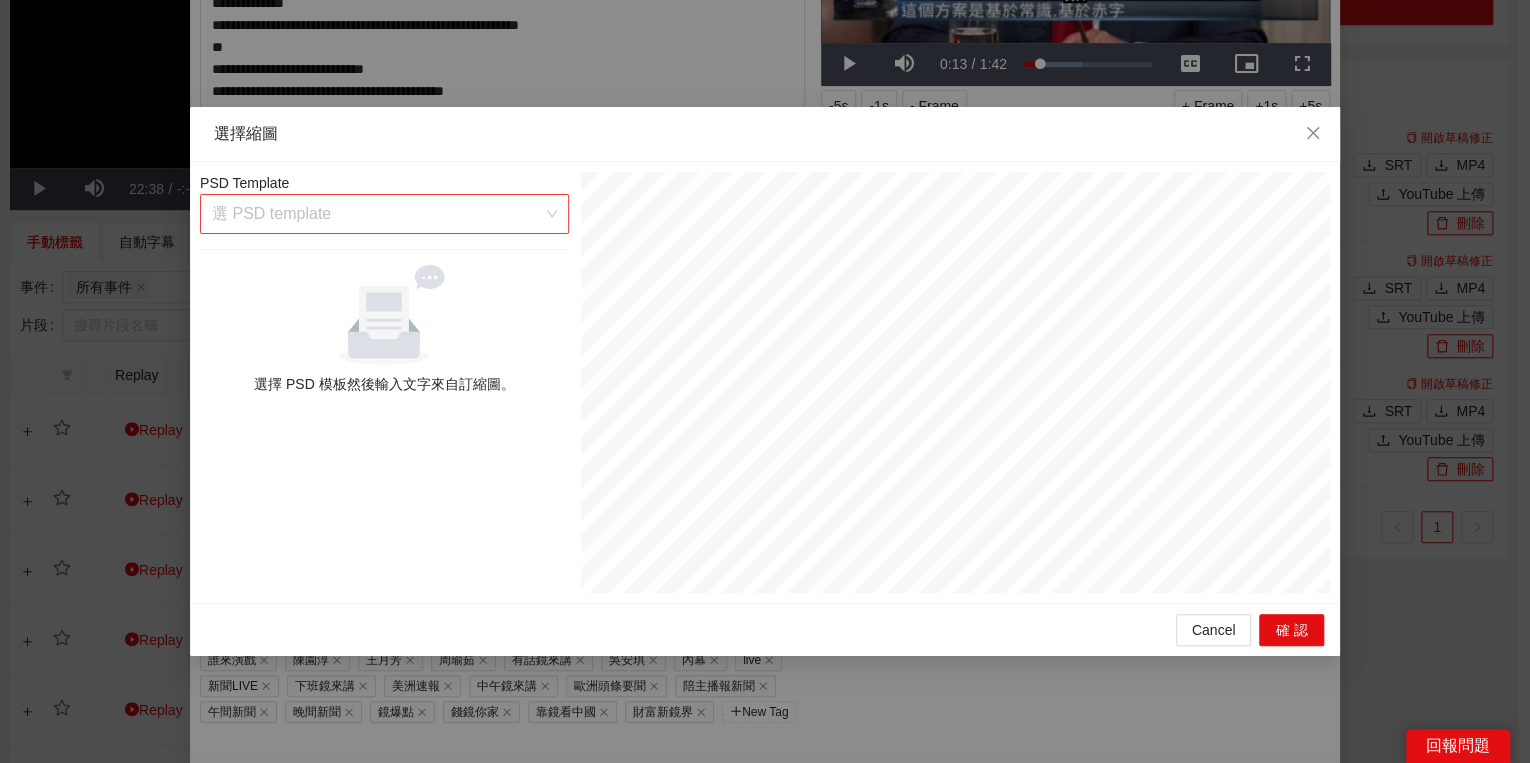click at bounding box center [377, 214] 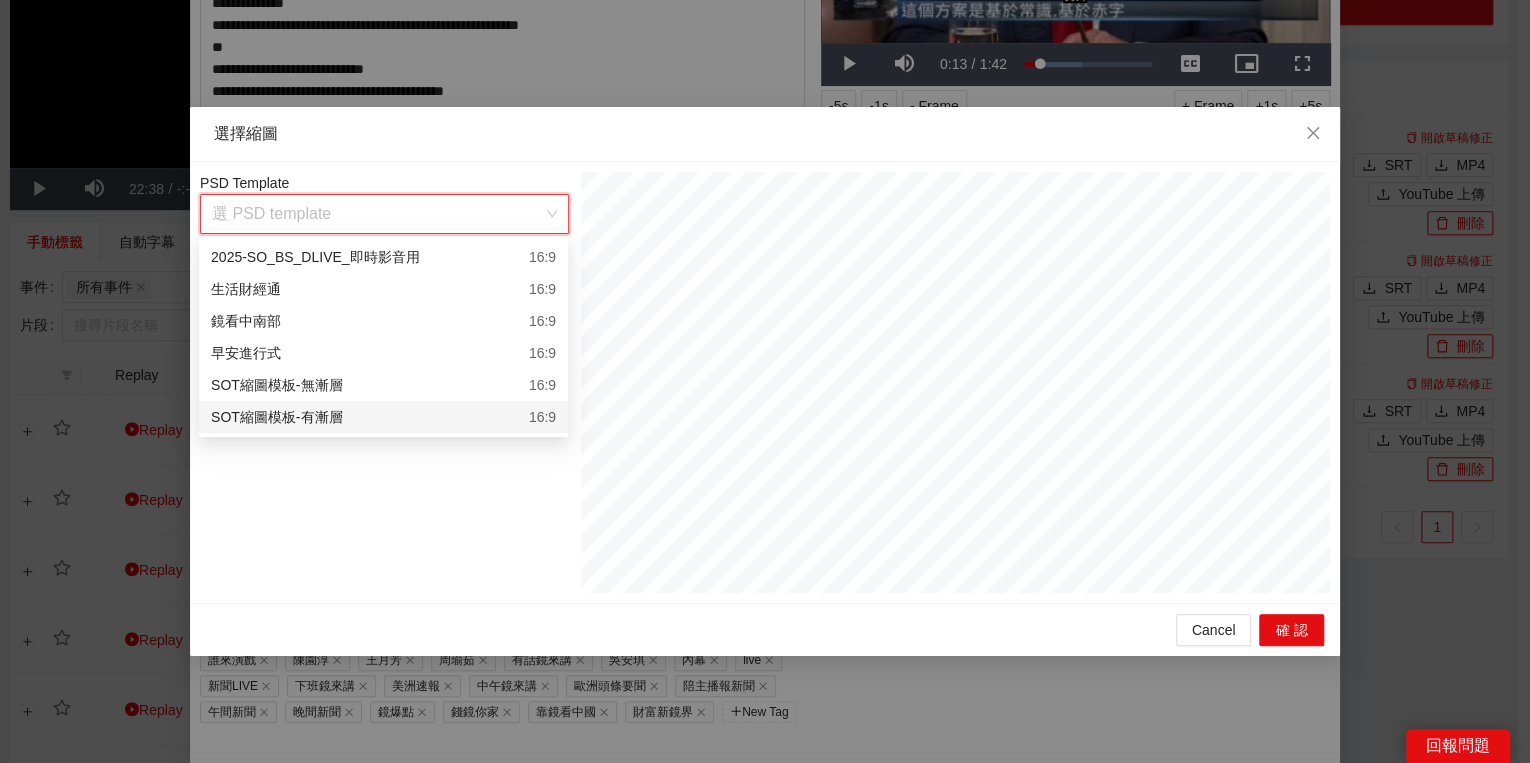 click on "SOT縮圖模板-有漸層 16:9" at bounding box center (383, 417) 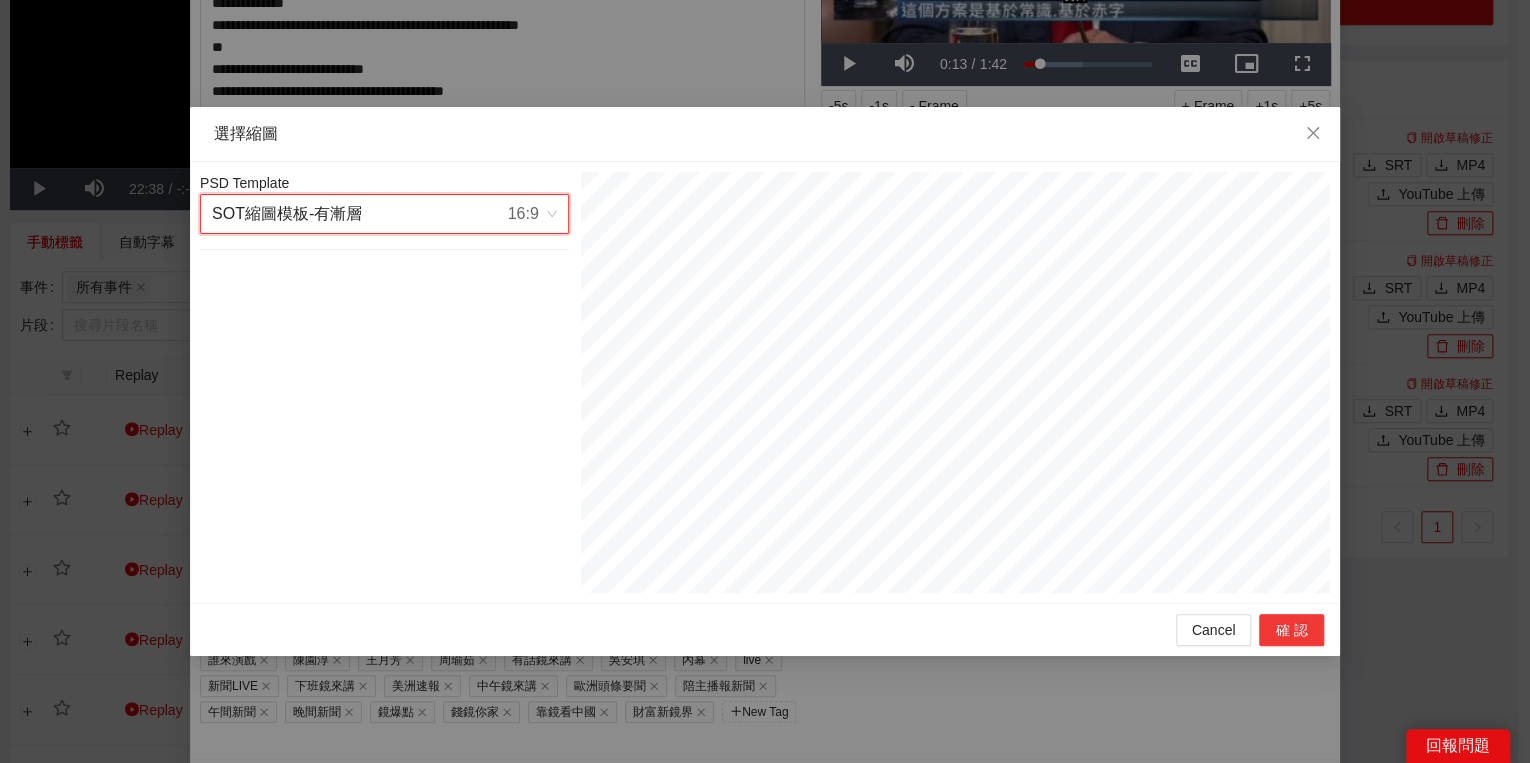 click on "確認" at bounding box center (1291, 630) 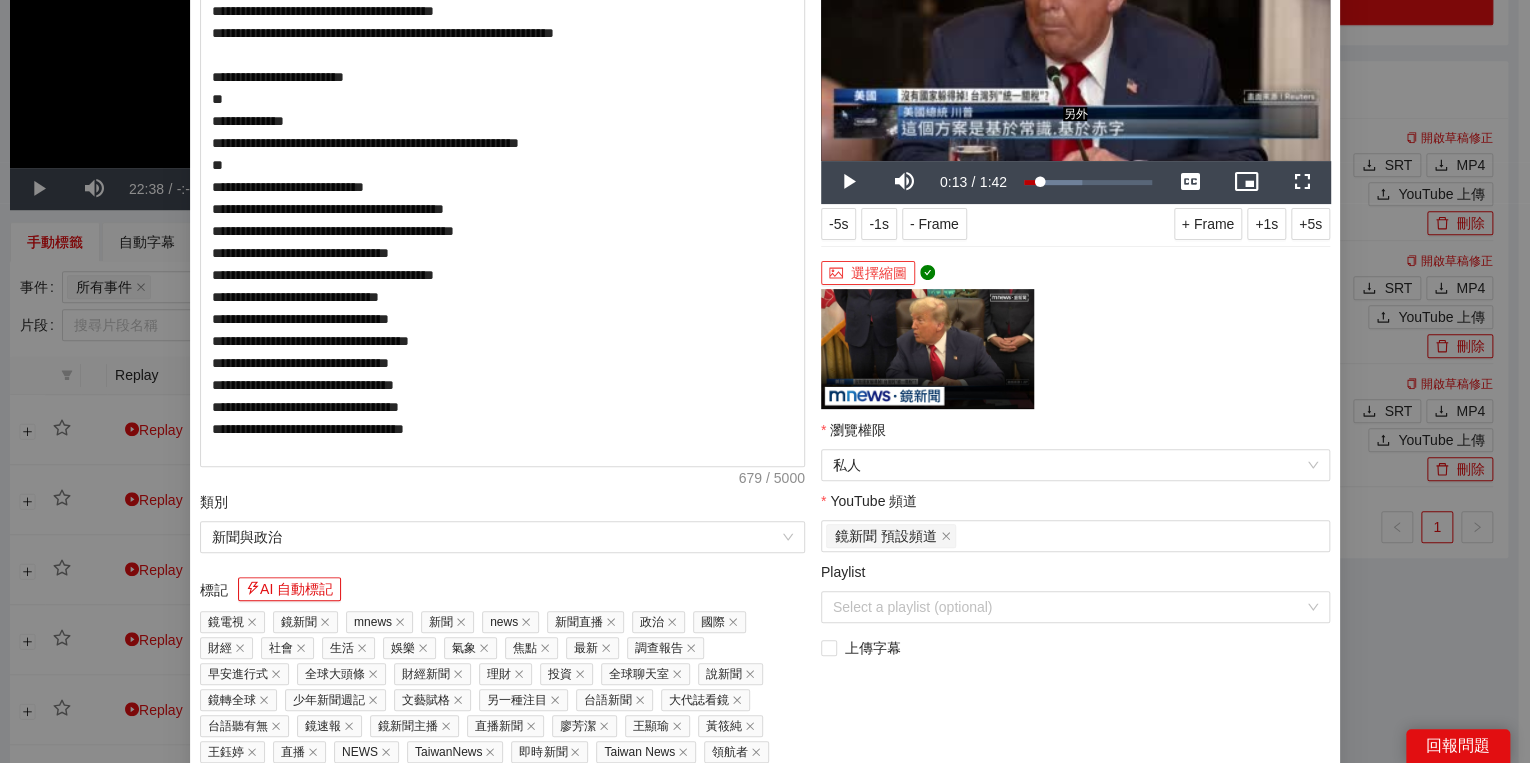 scroll, scrollTop: 352, scrollLeft: 0, axis: vertical 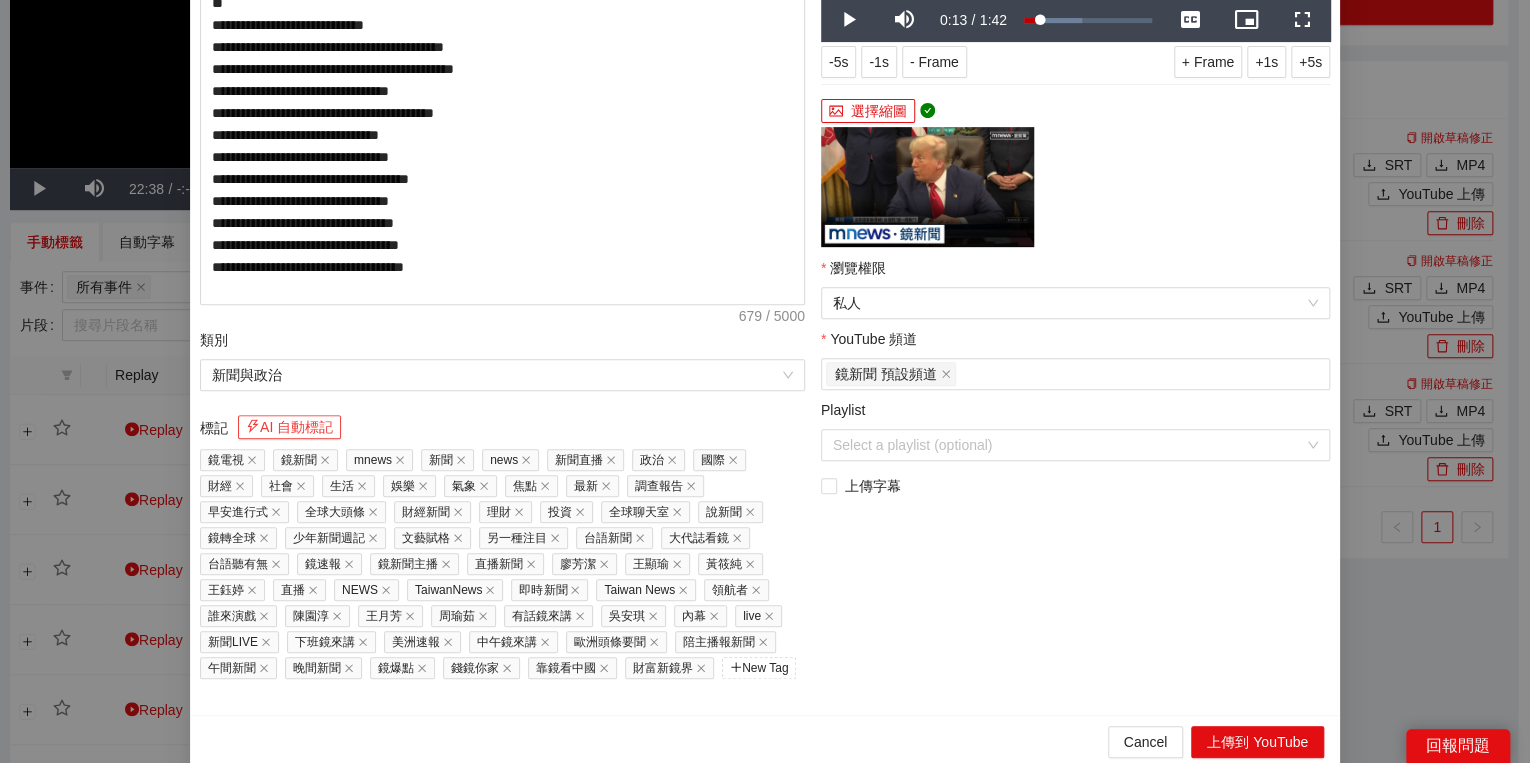 click on "AI 自動標記" at bounding box center [289, 427] 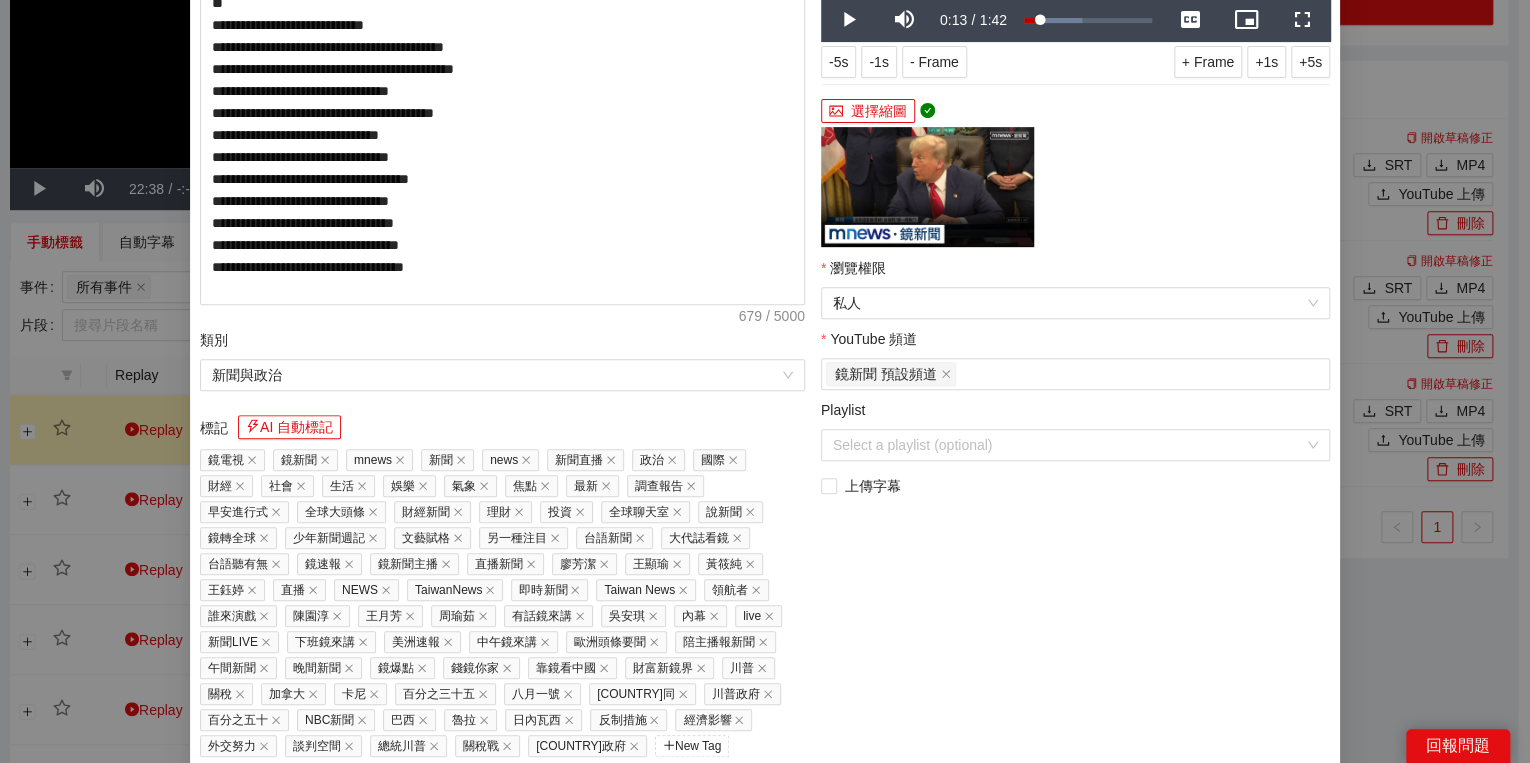 click on "**********" at bounding box center (1075, 248) 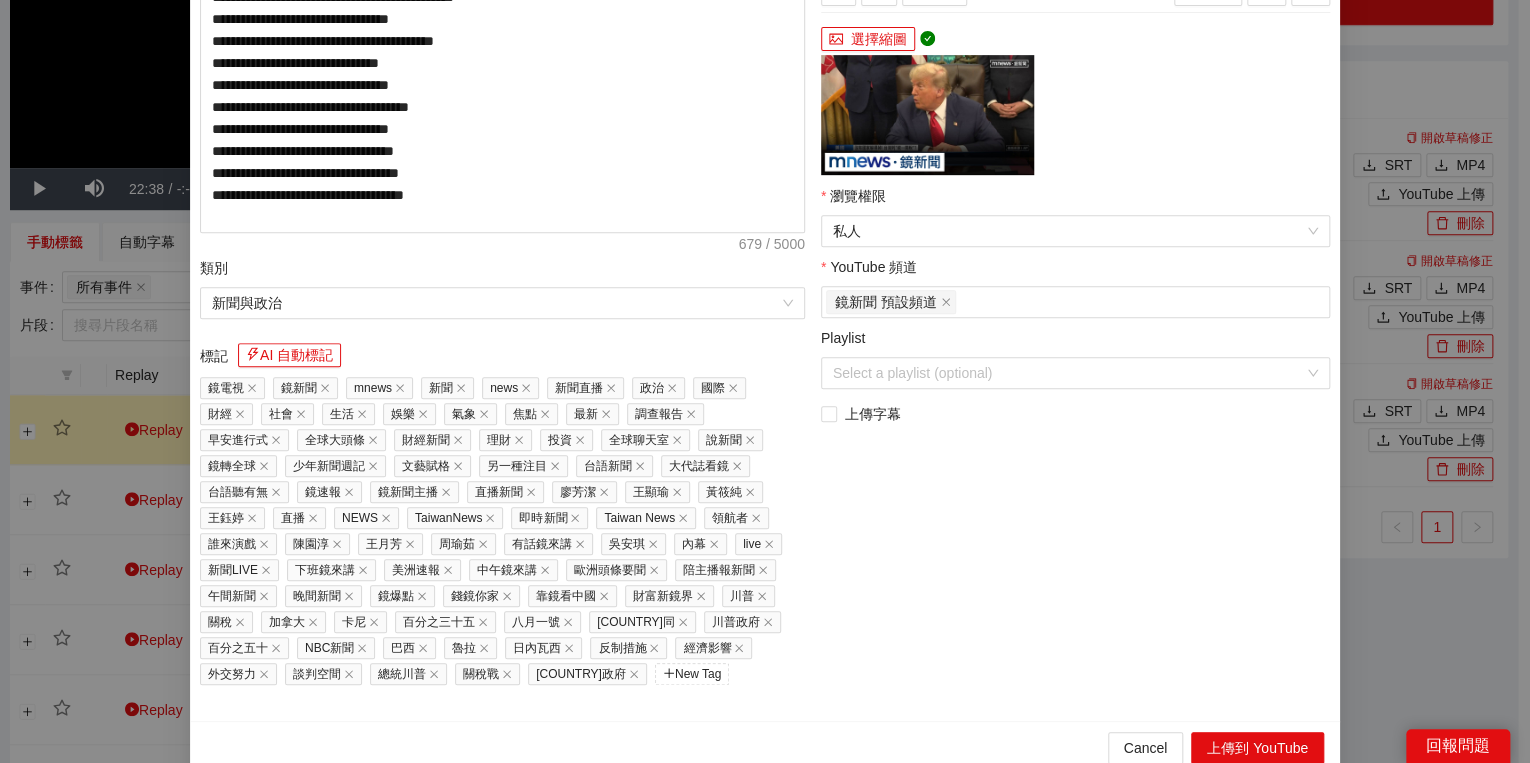 scroll, scrollTop: 429, scrollLeft: 0, axis: vertical 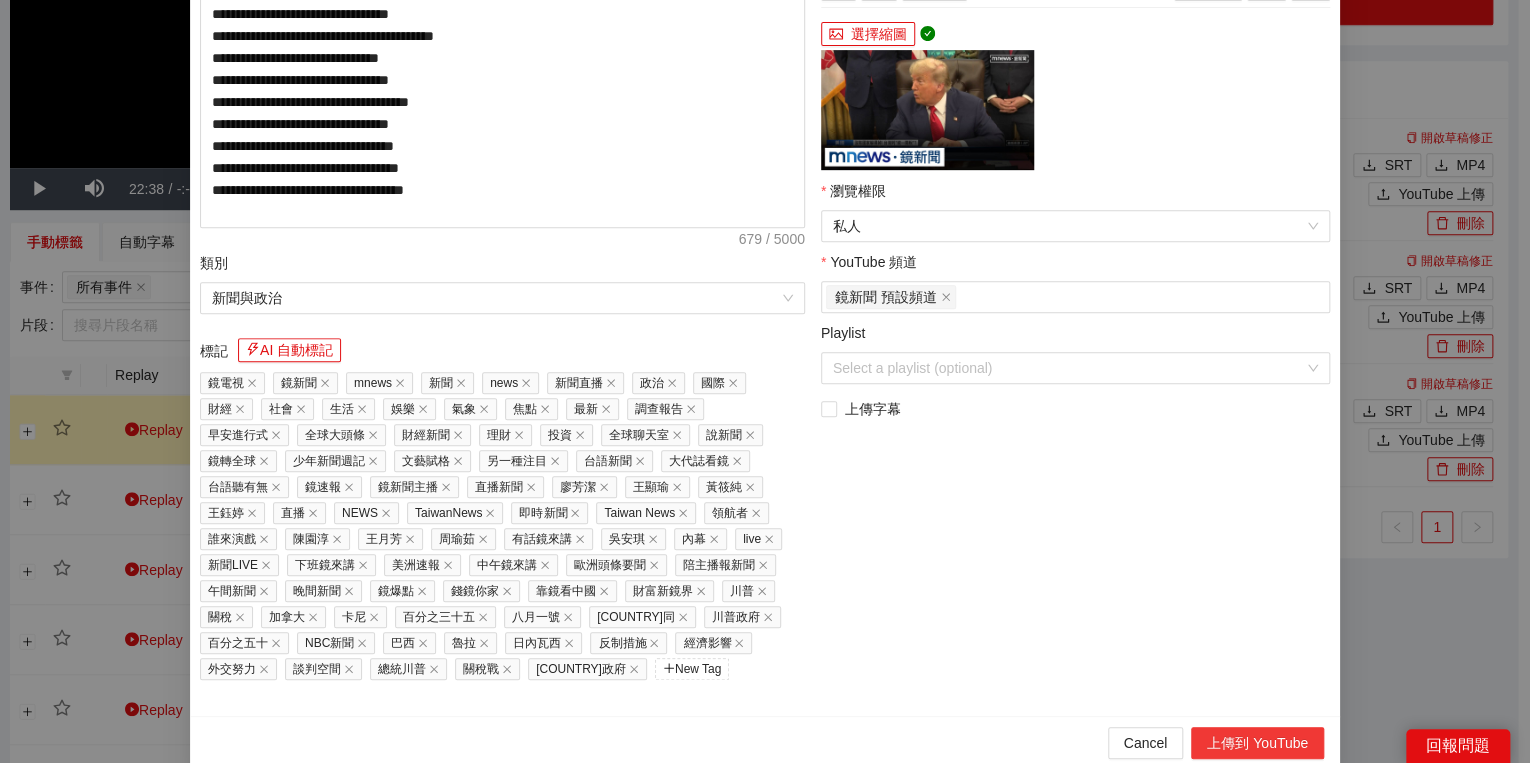 click on "上傳到 YouTube" at bounding box center (1257, 743) 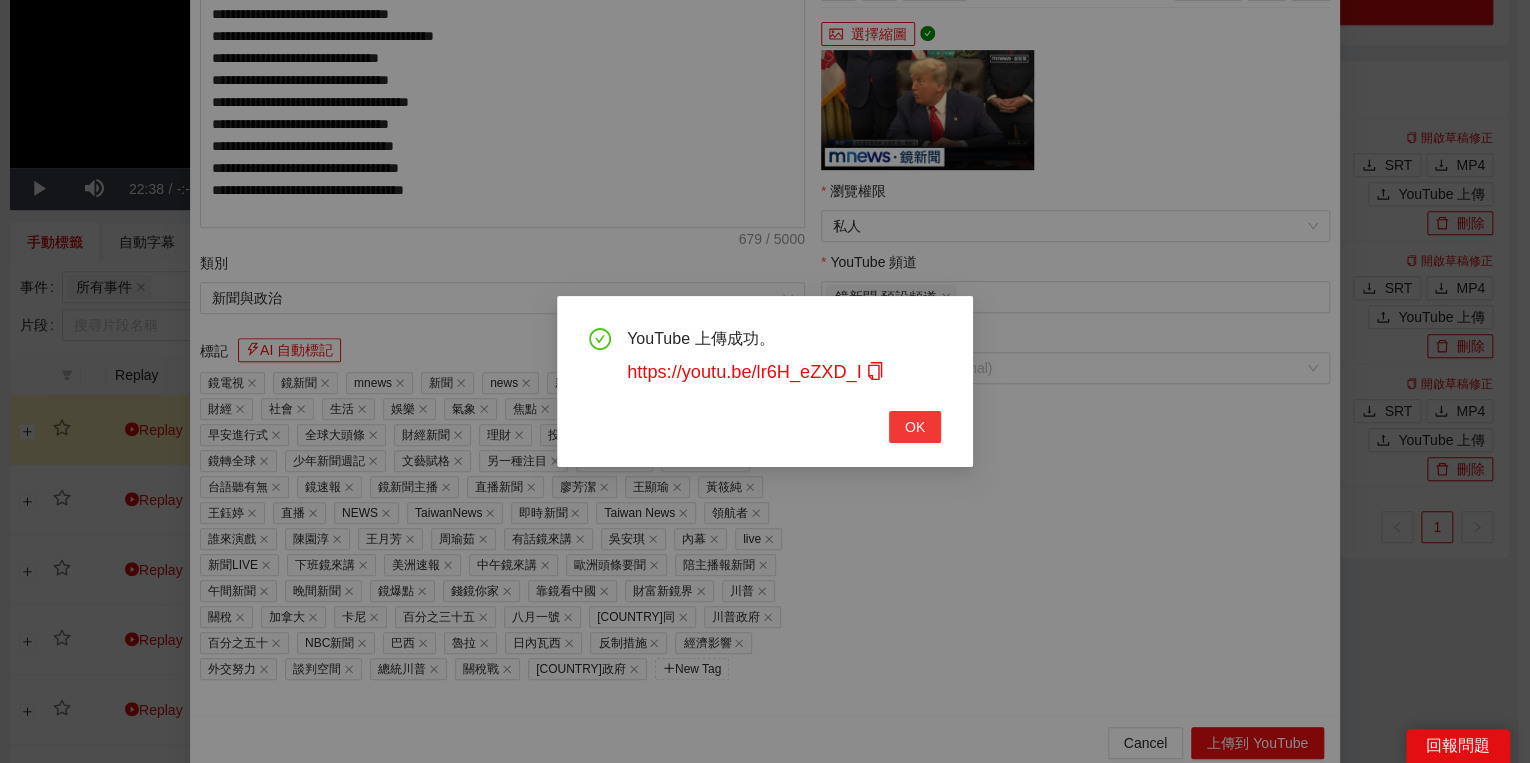 click on "OK" at bounding box center (915, 427) 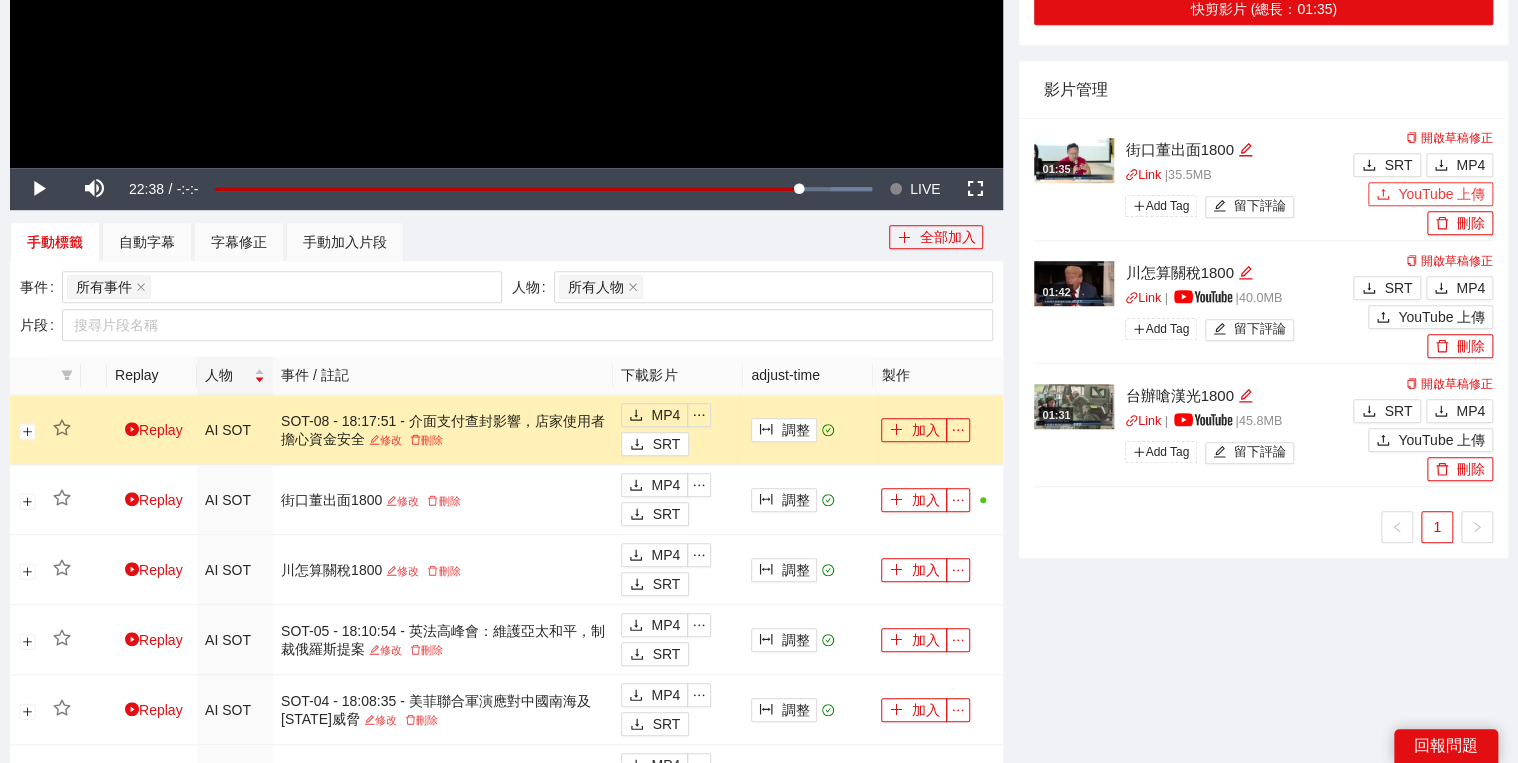 click at bounding box center [1383, 195] 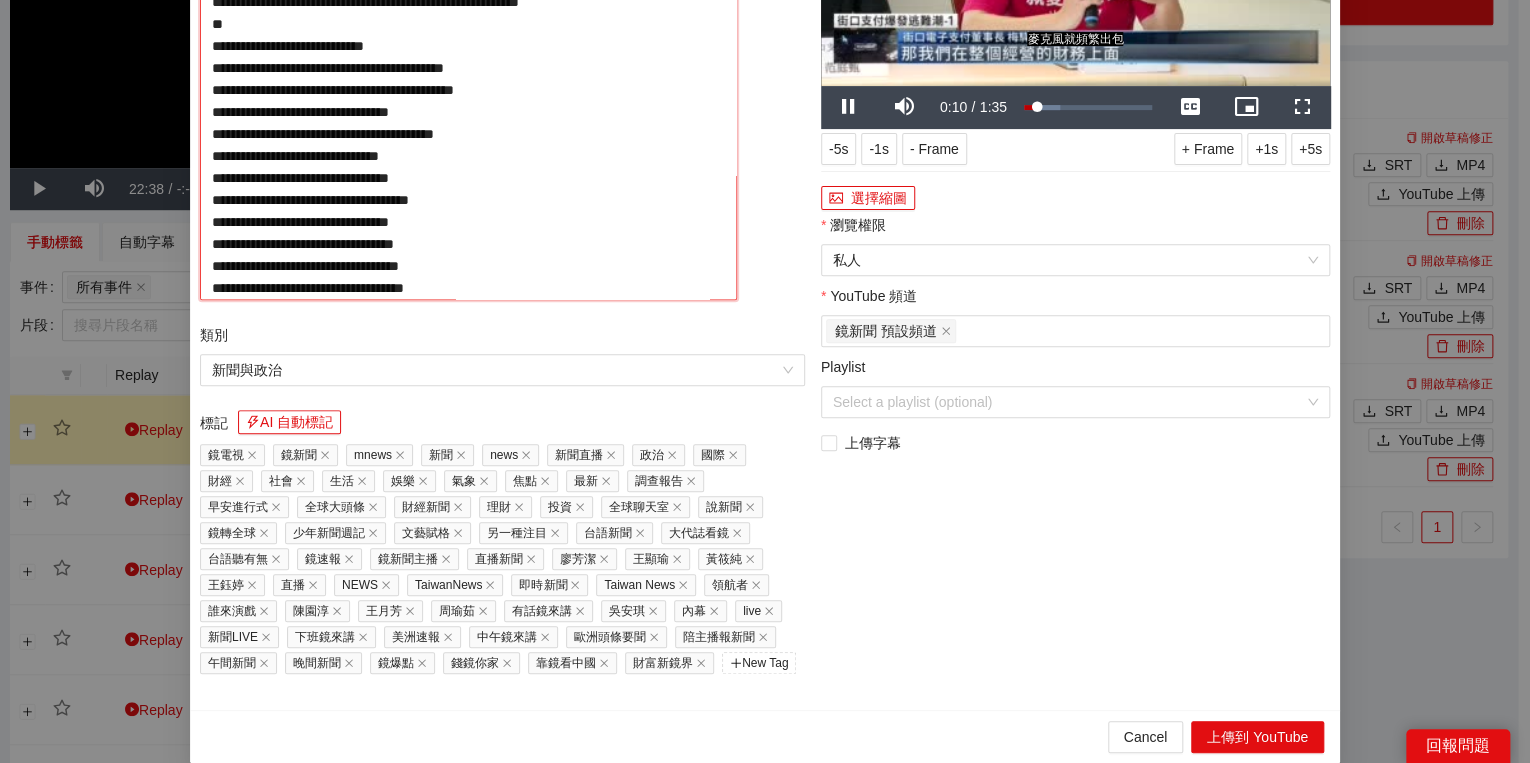 click on "**********" at bounding box center [468, 110] 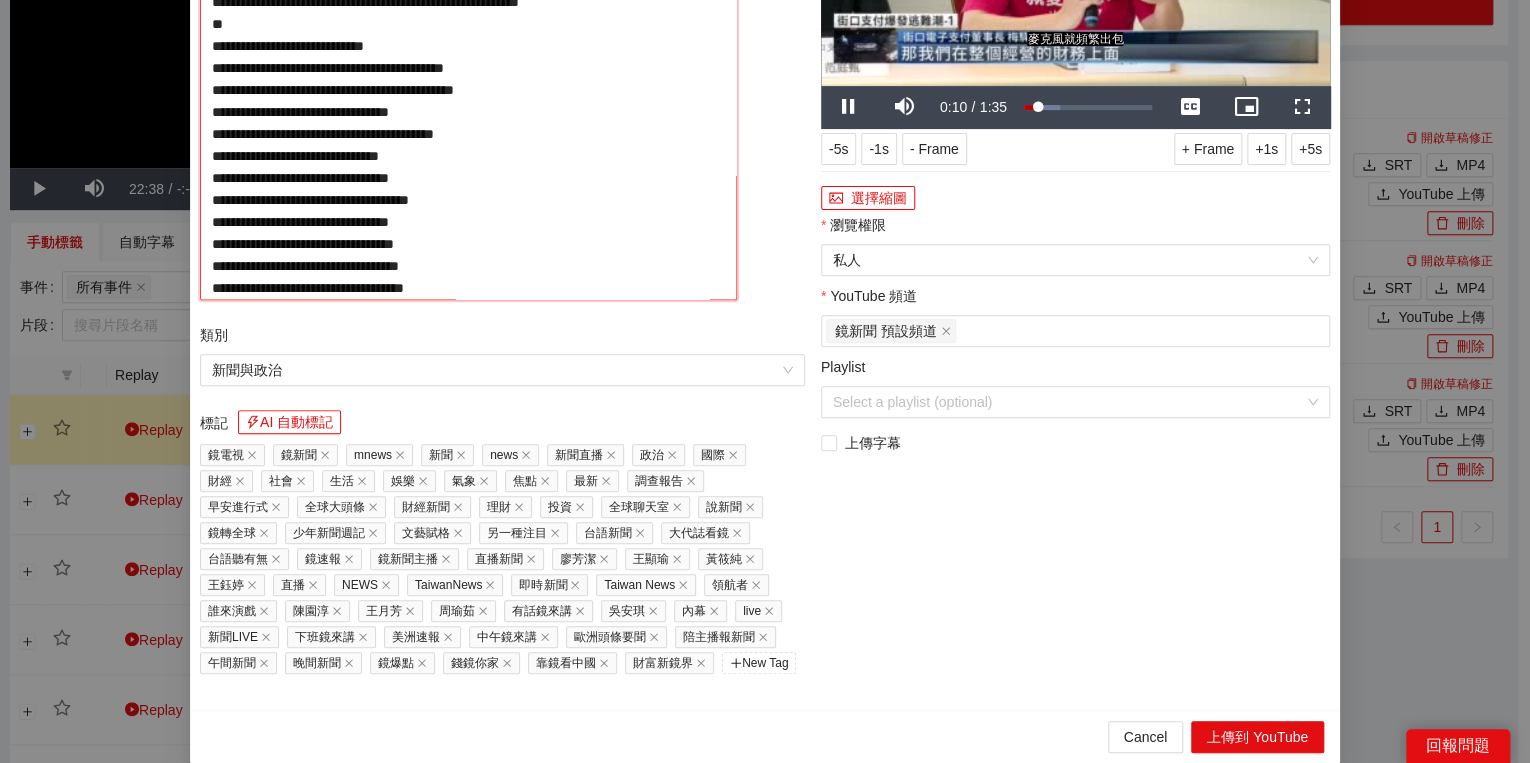 paste on "**********" 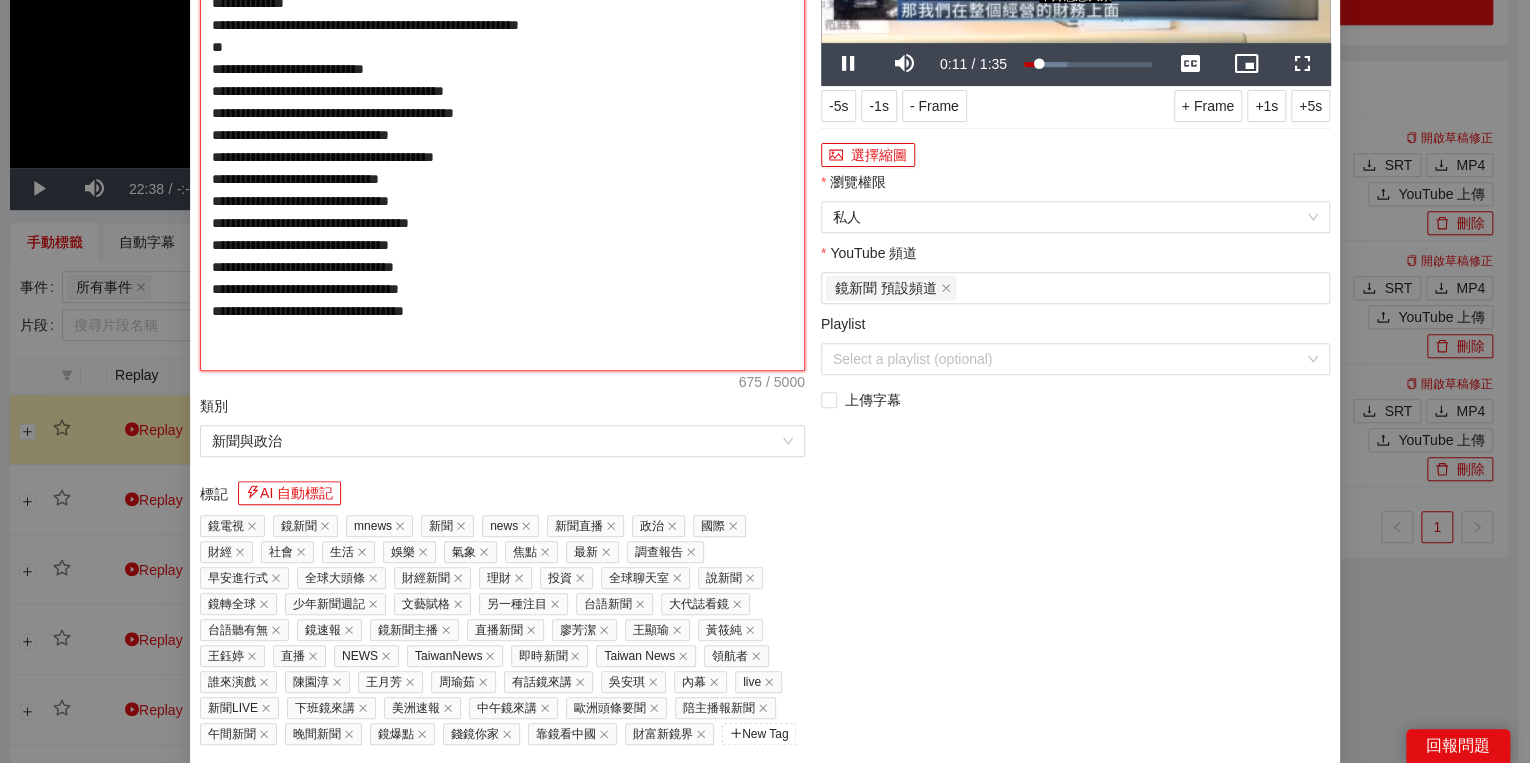 click on "**********" at bounding box center [502, 124] 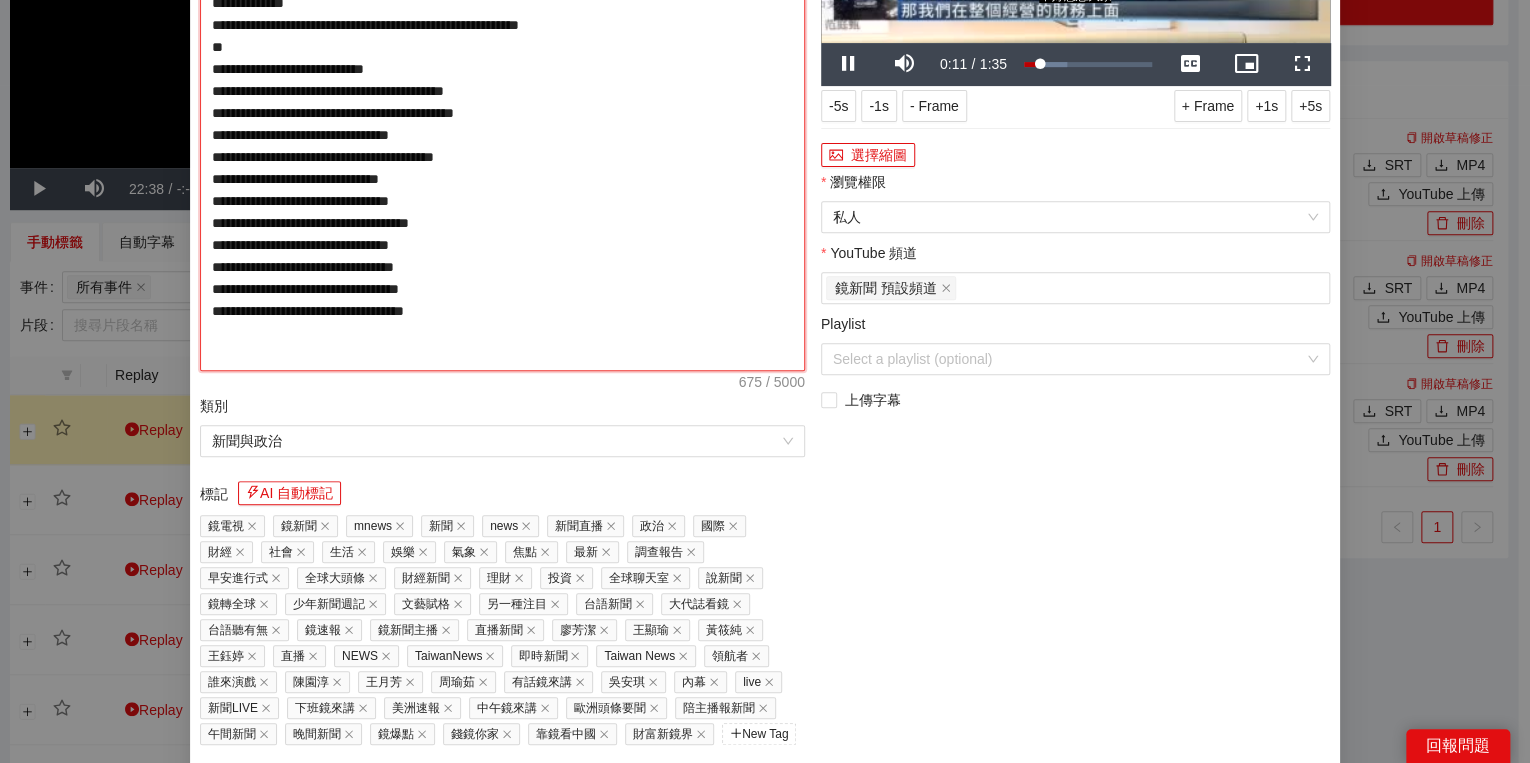 type on "**********" 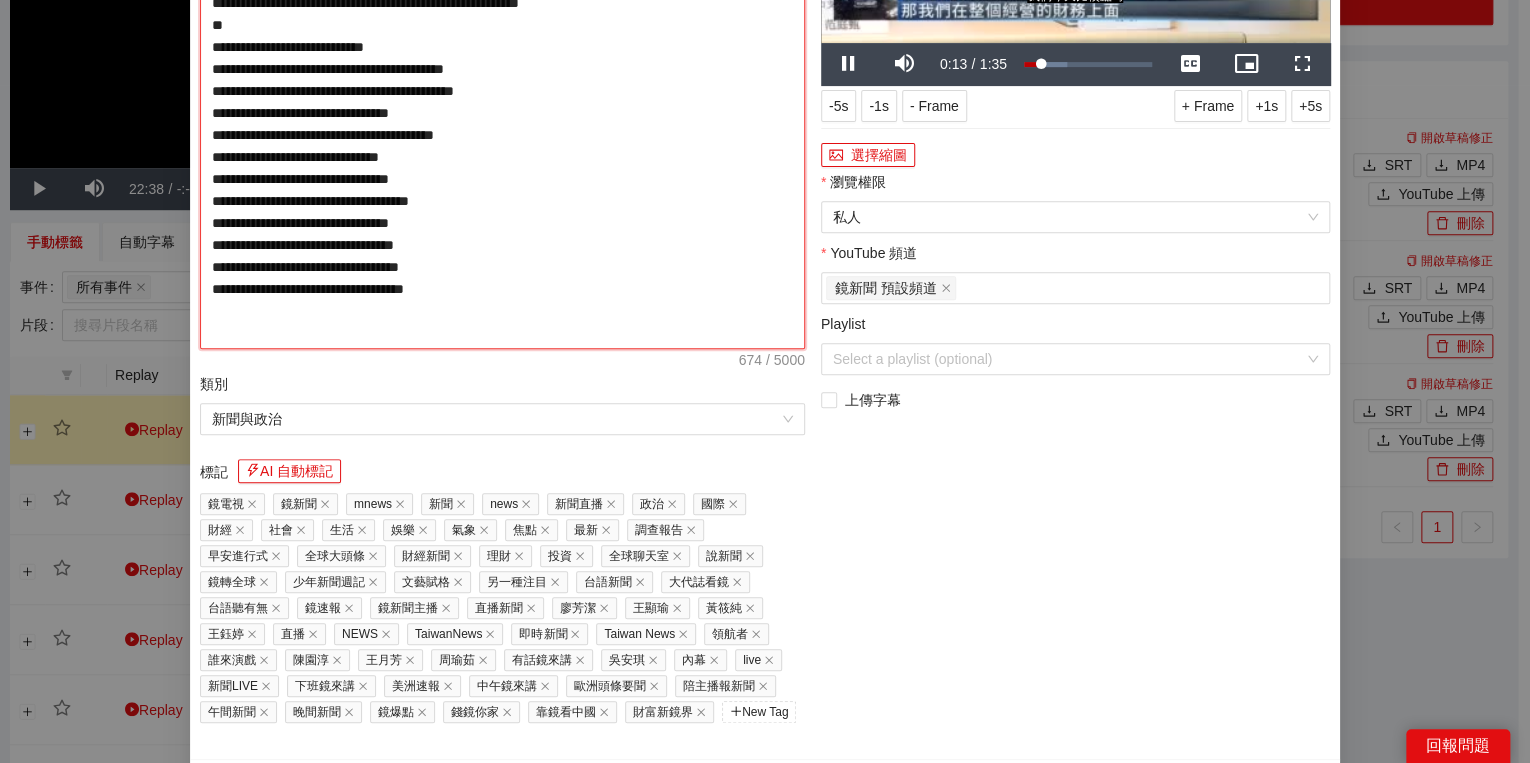 click on "**********" at bounding box center (502, 113) 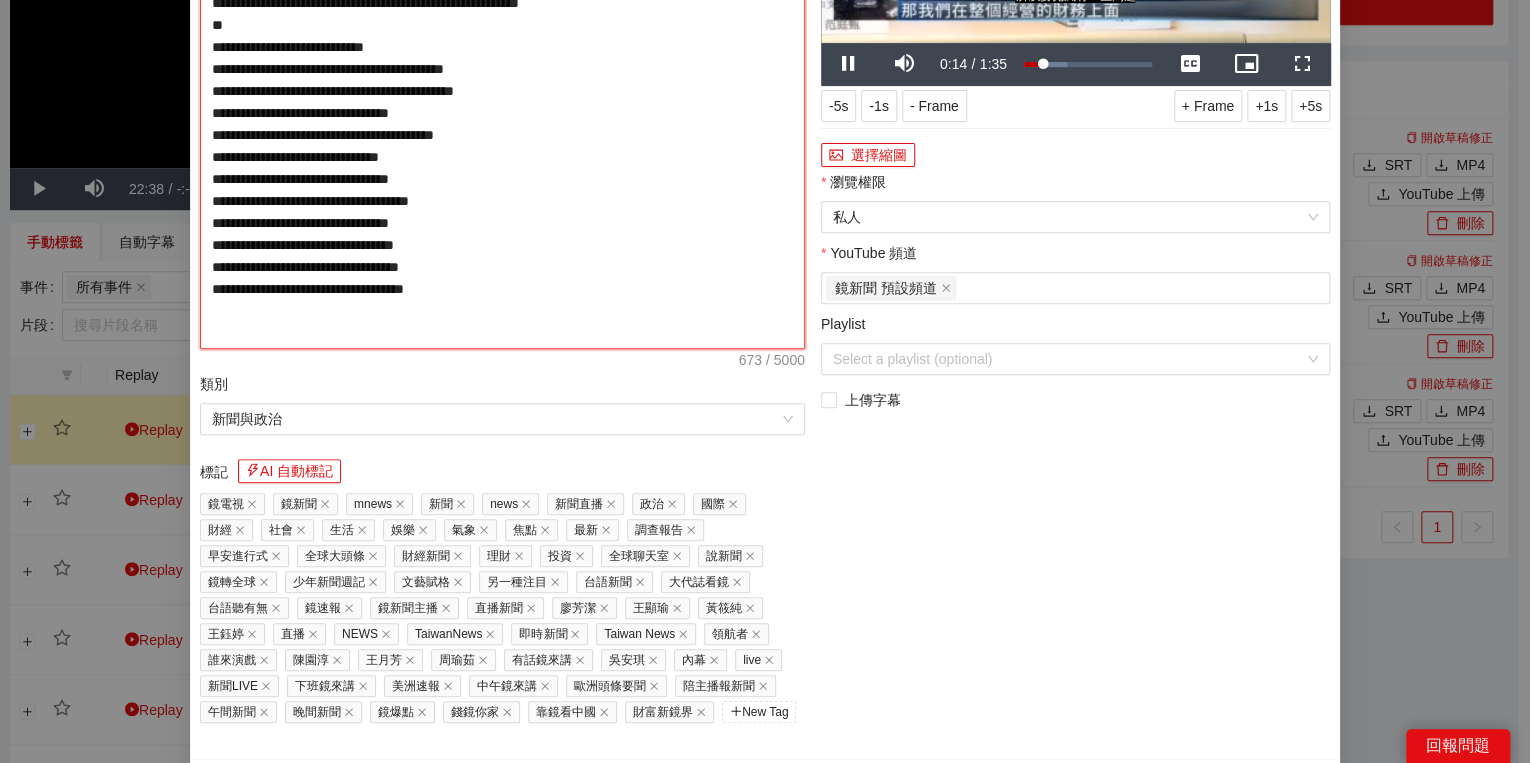 click on "**********" at bounding box center (502, 113) 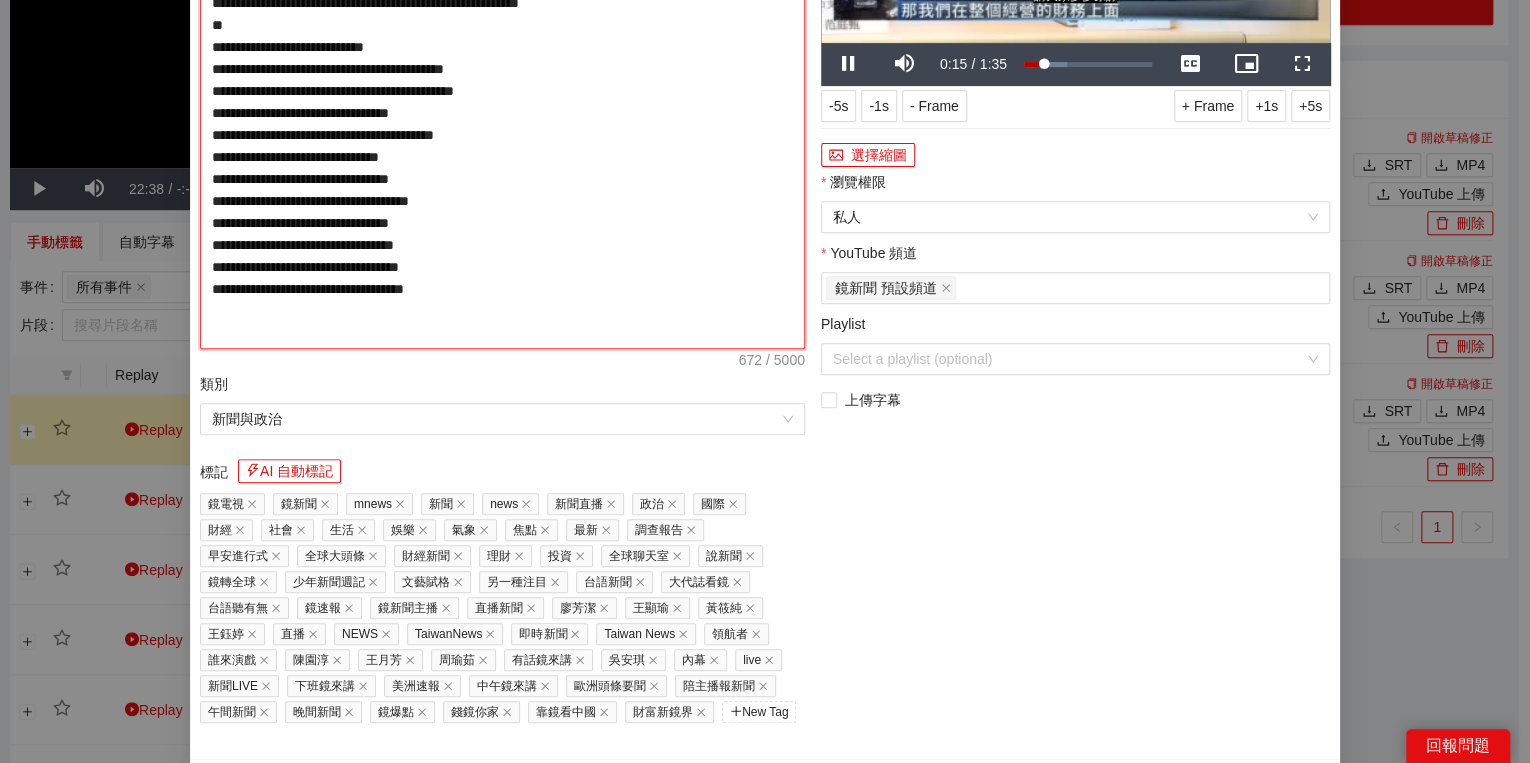click on "**********" at bounding box center (502, 113) 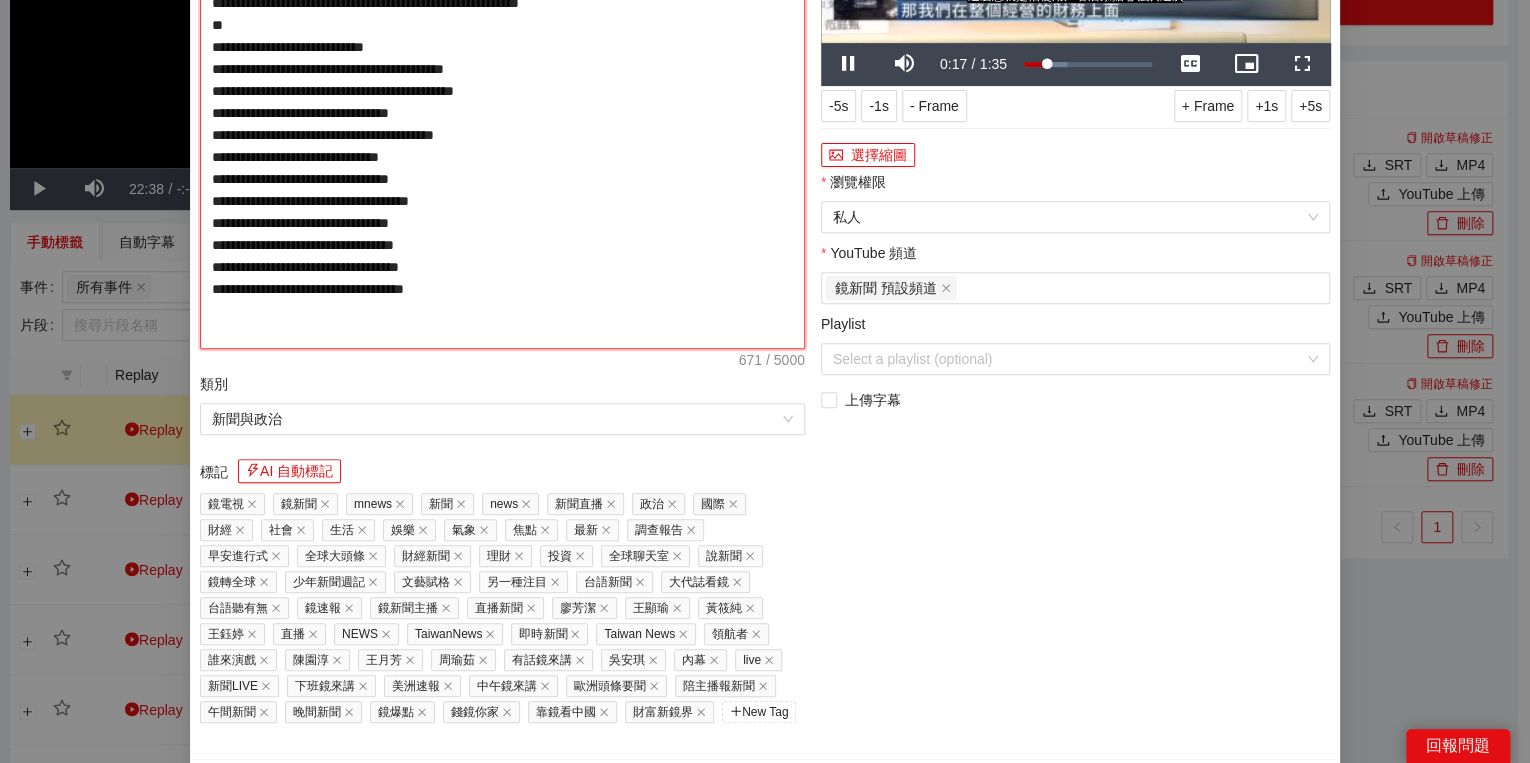 click on "**********" at bounding box center (502, 113) 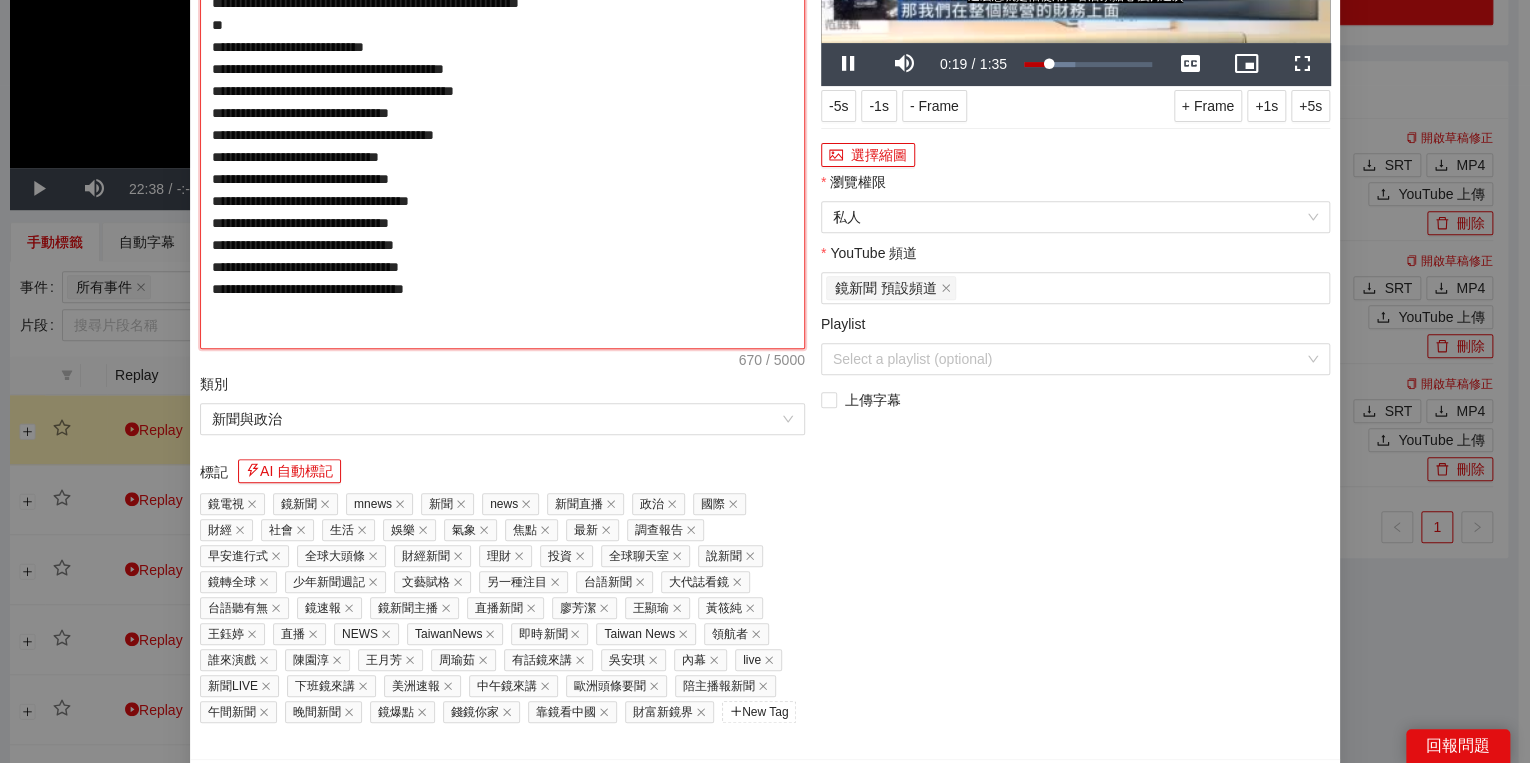 click on "**********" at bounding box center [502, 113] 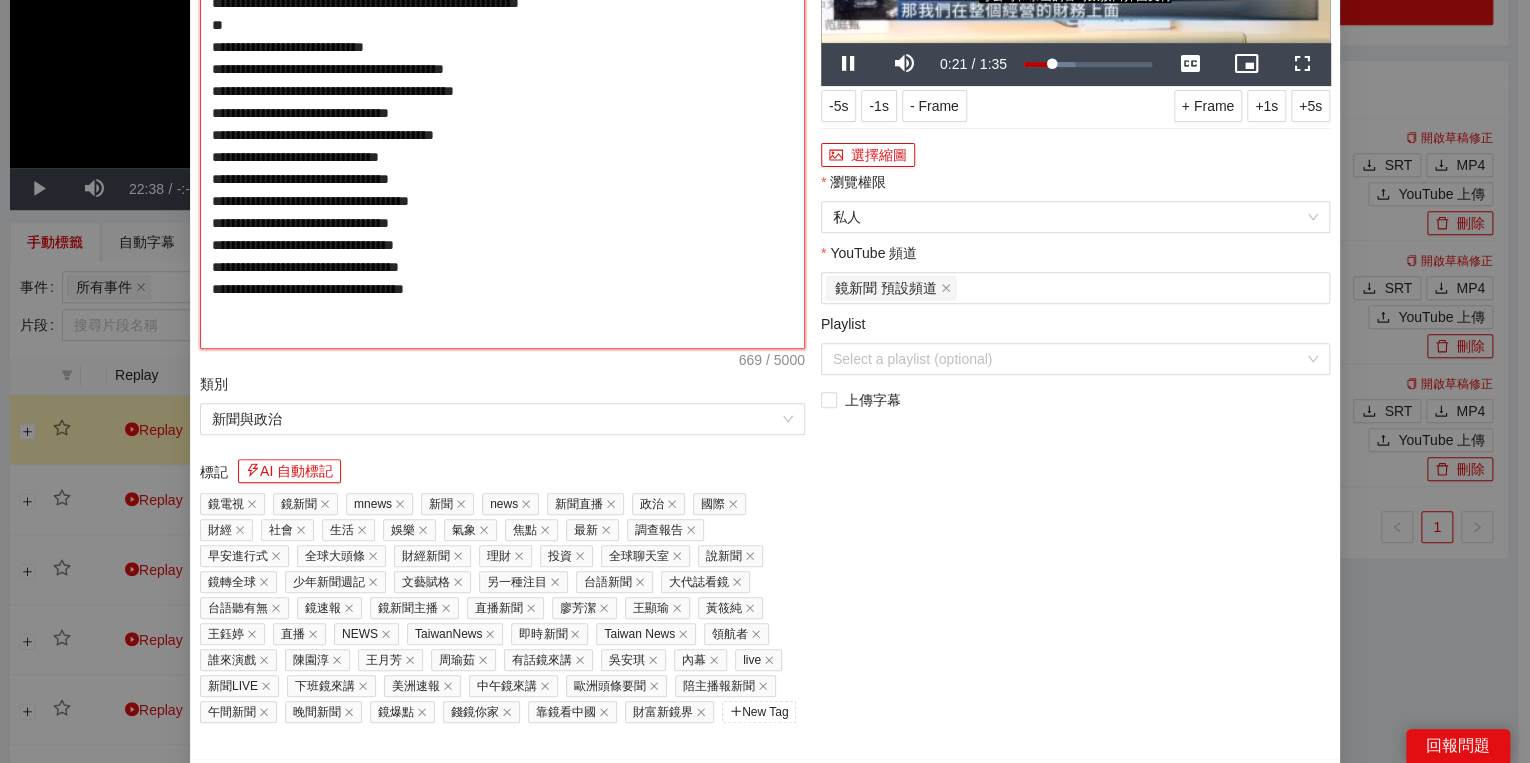 type on "**********" 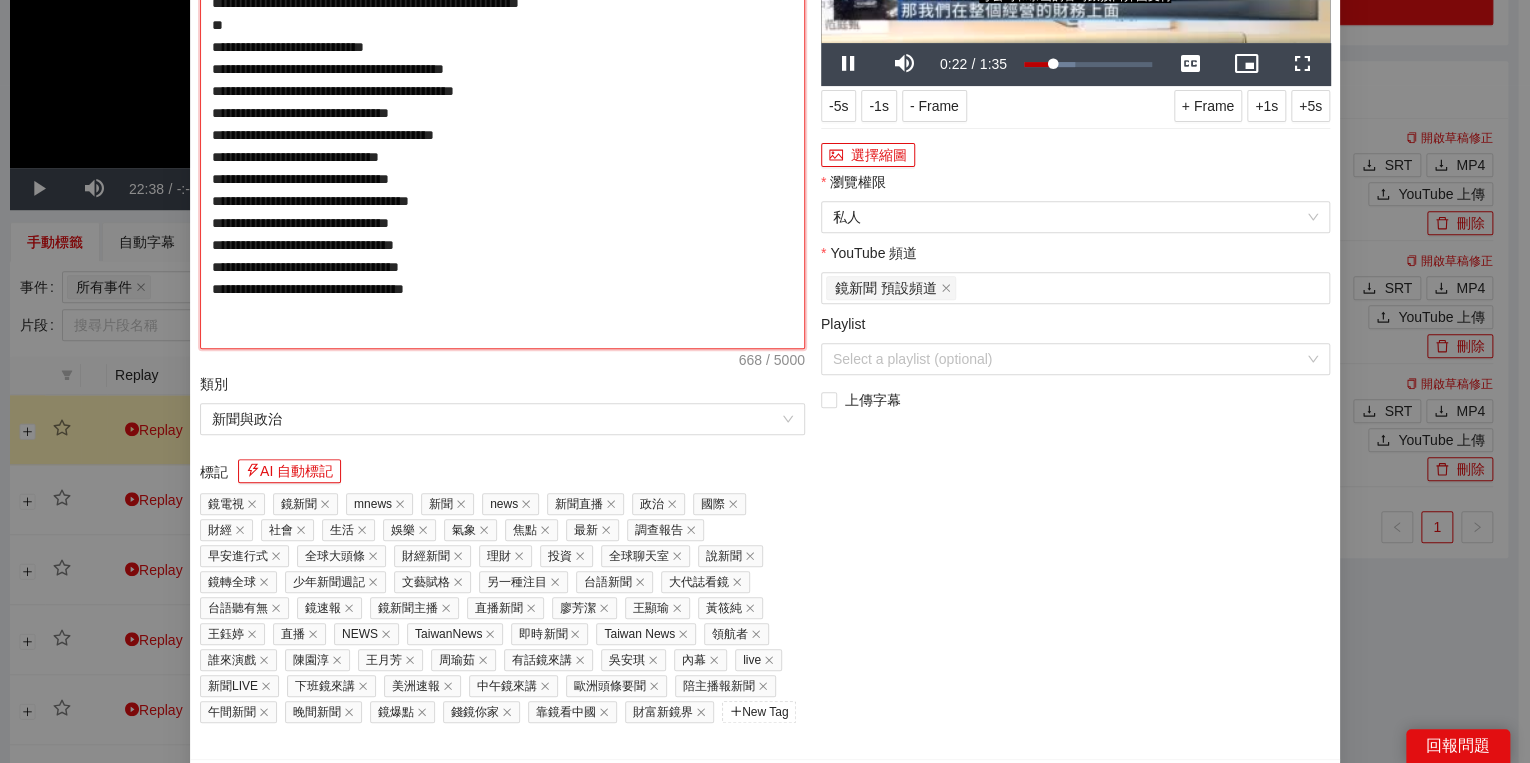 click on "**********" at bounding box center [502, 113] 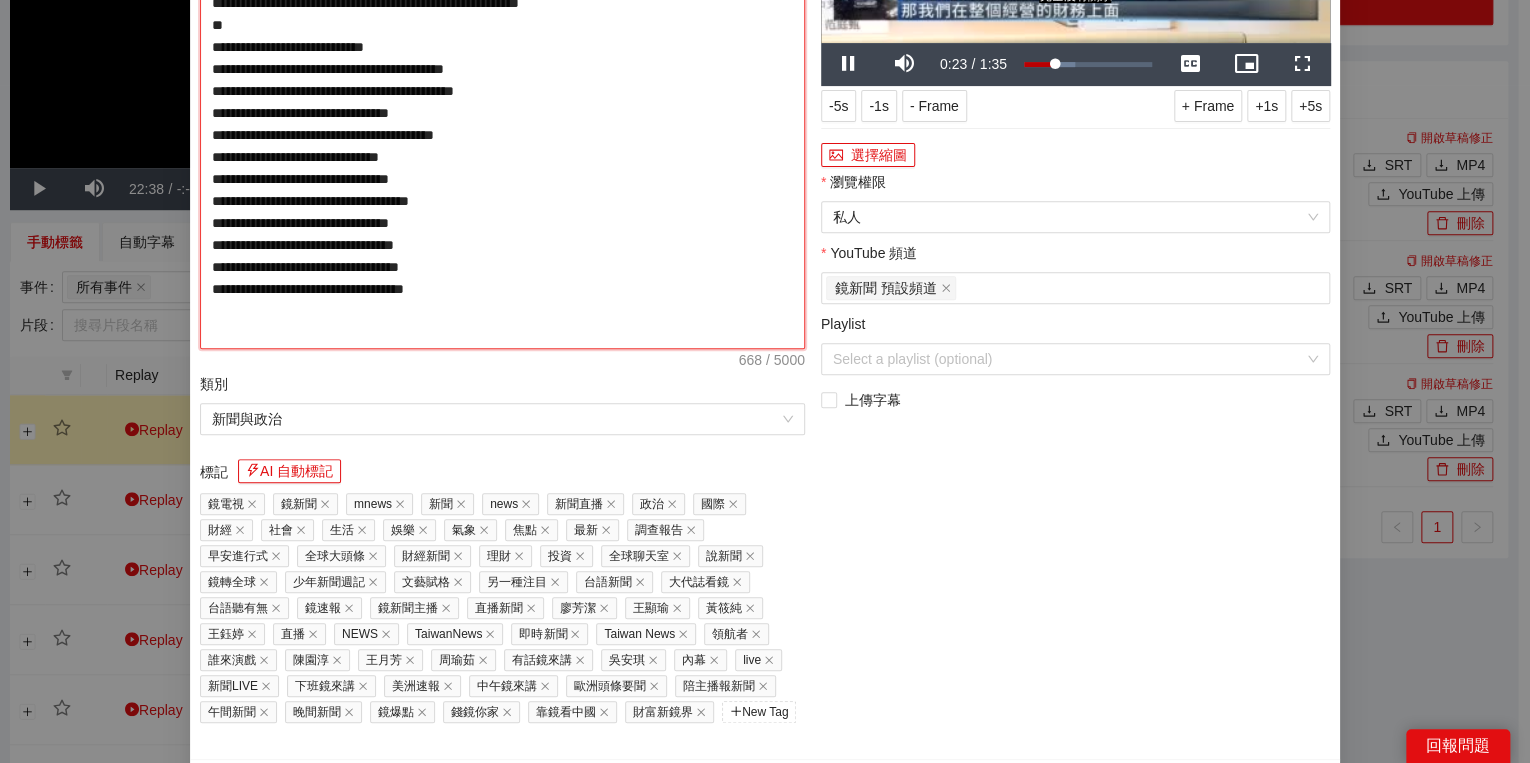 type on "**********" 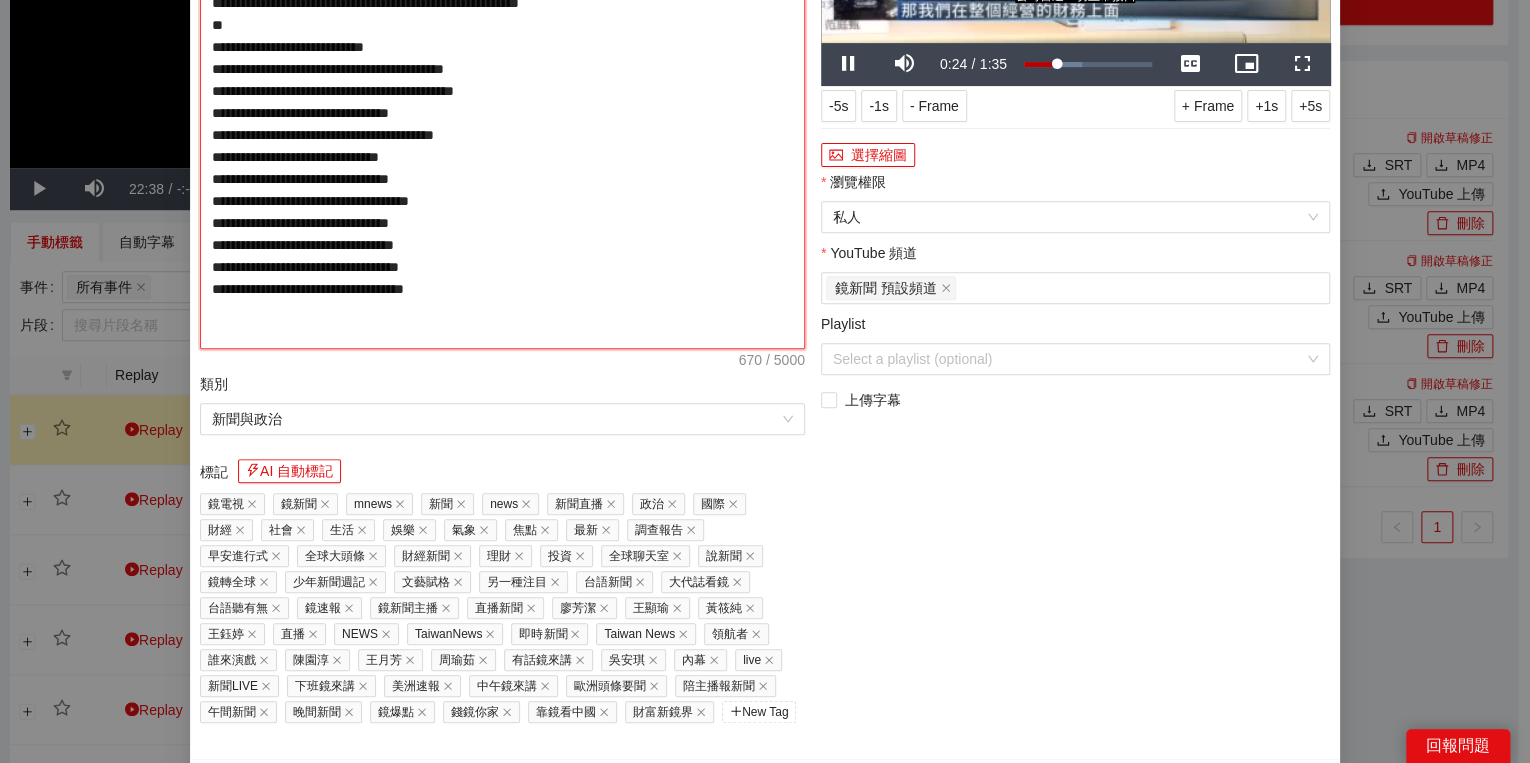 type on "**********" 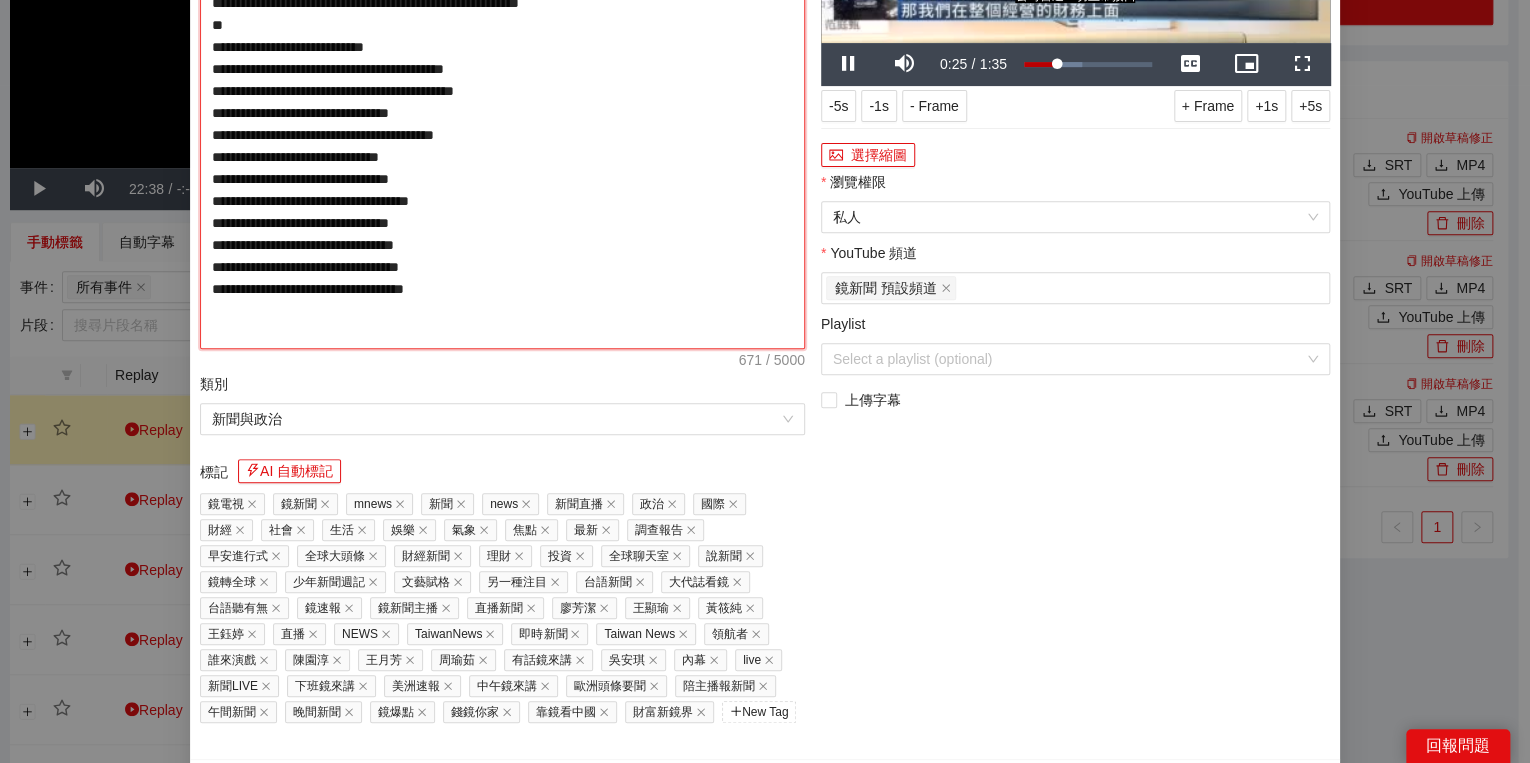 type on "**********" 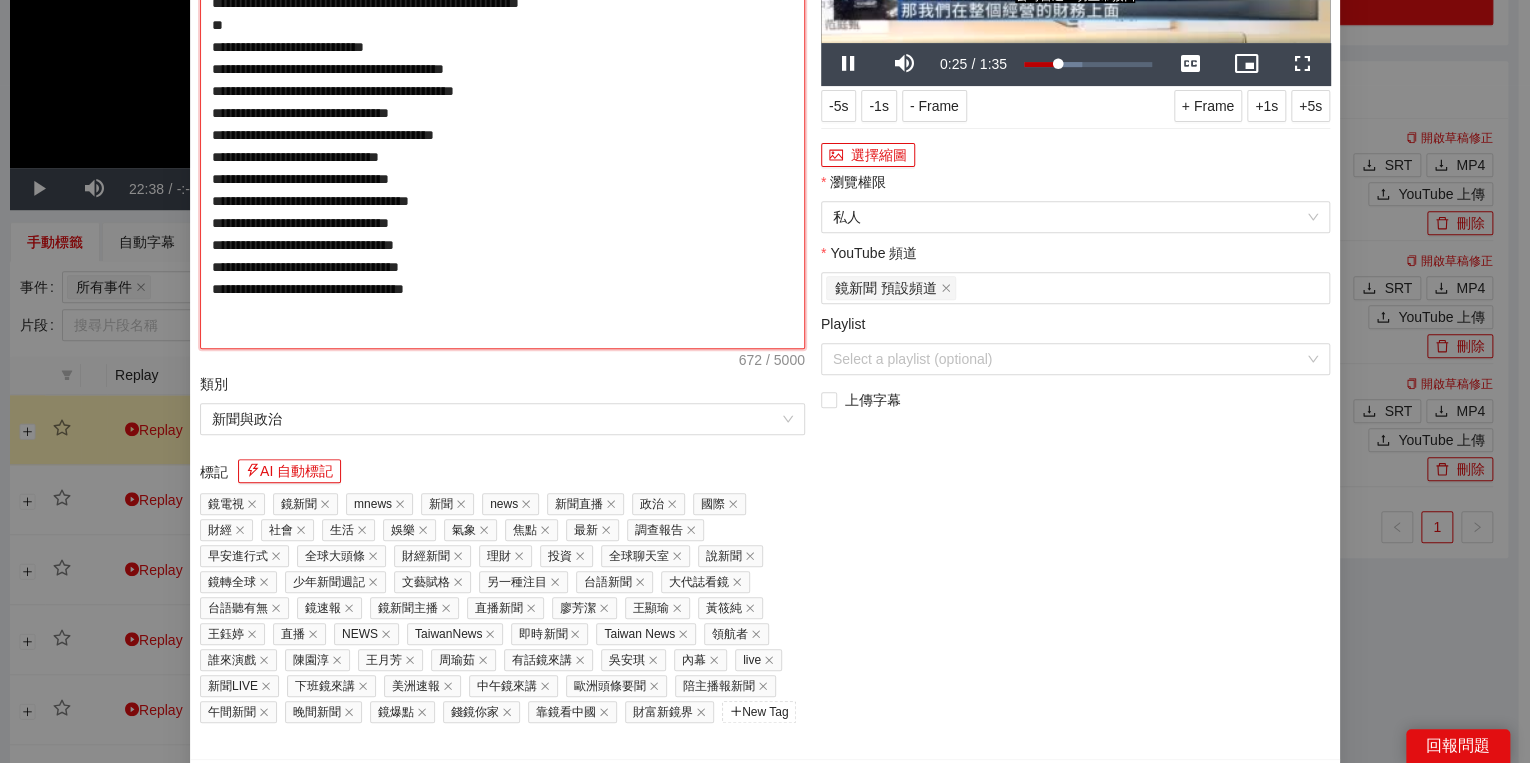 type on "**********" 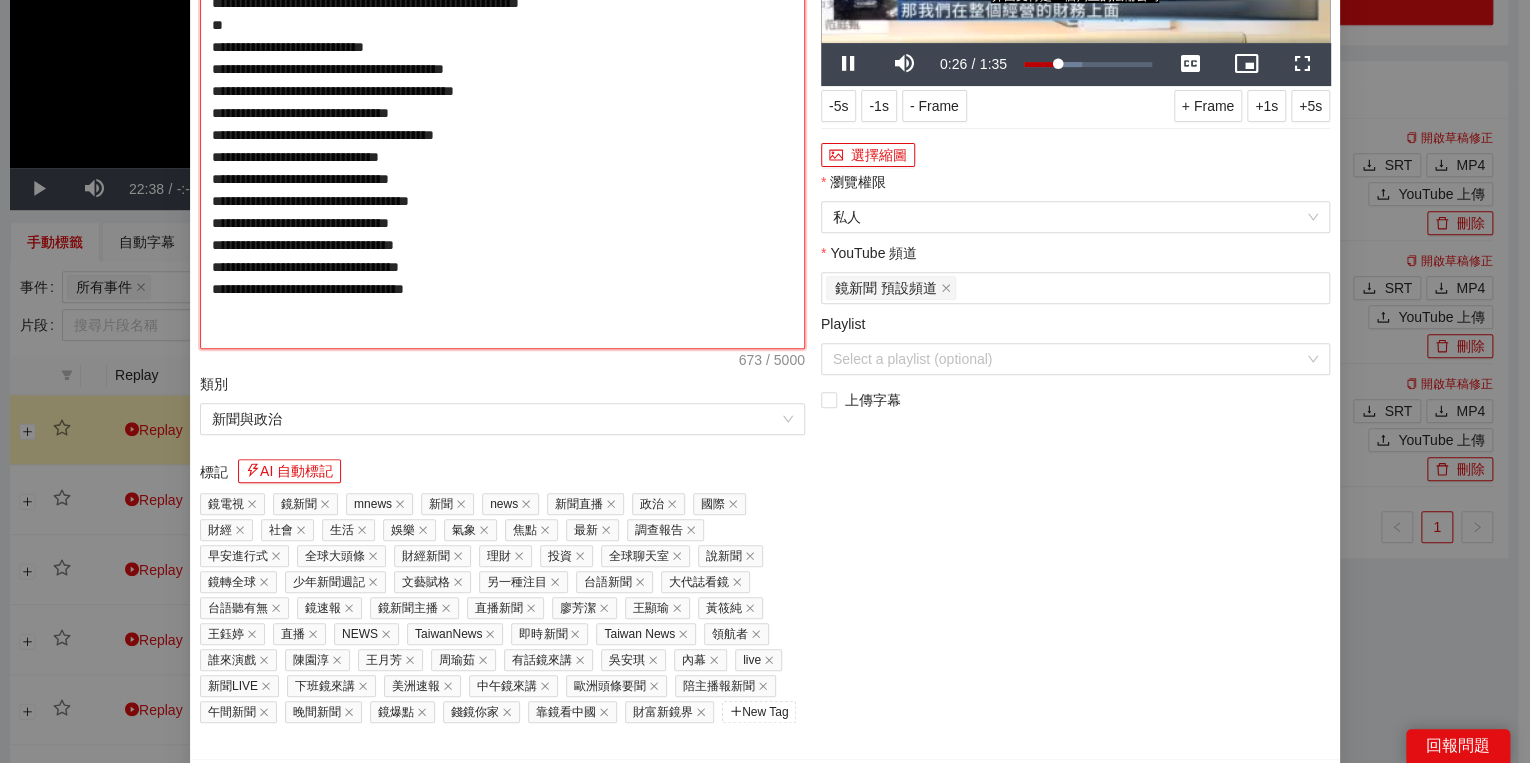 type on "**********" 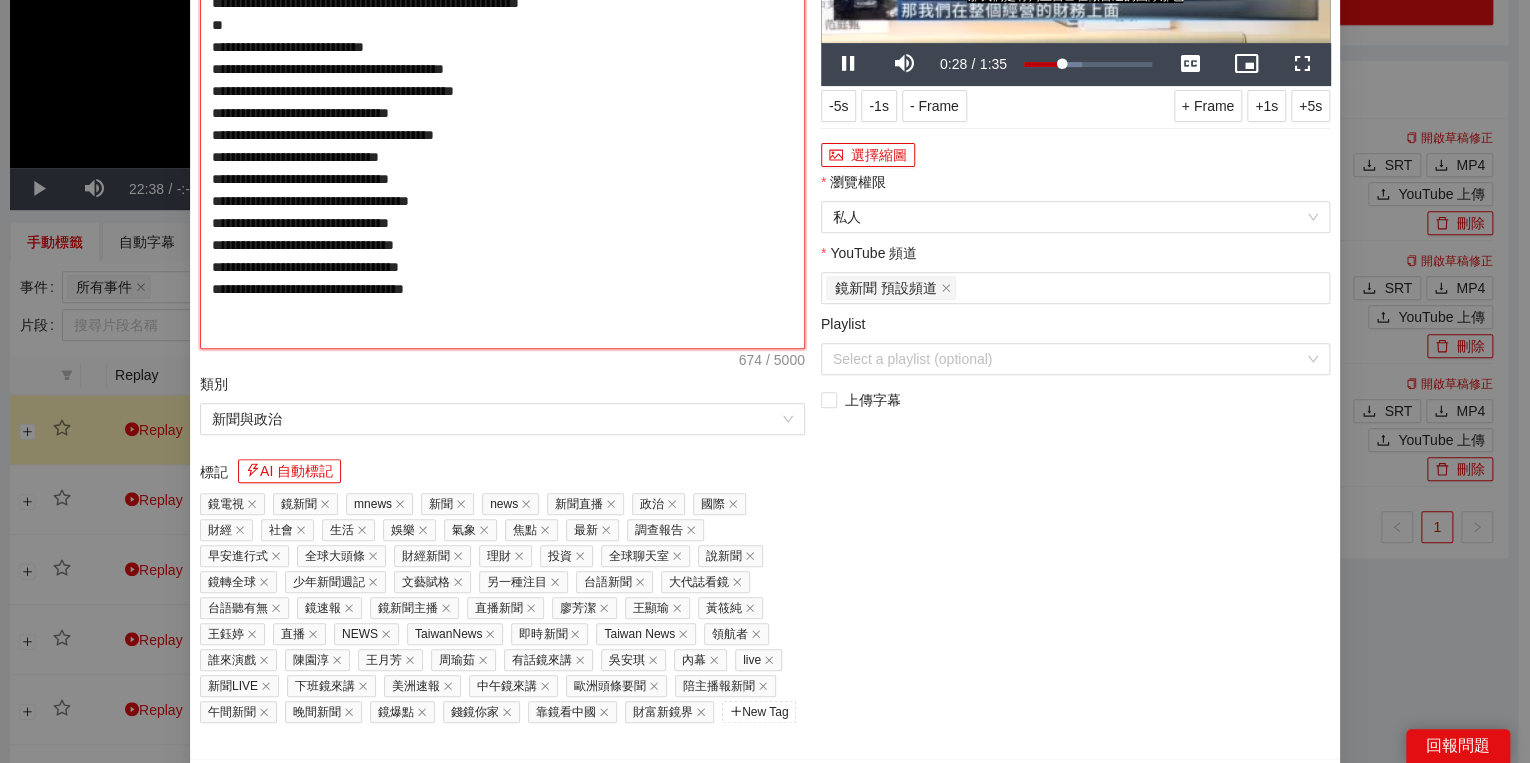 type on "**********" 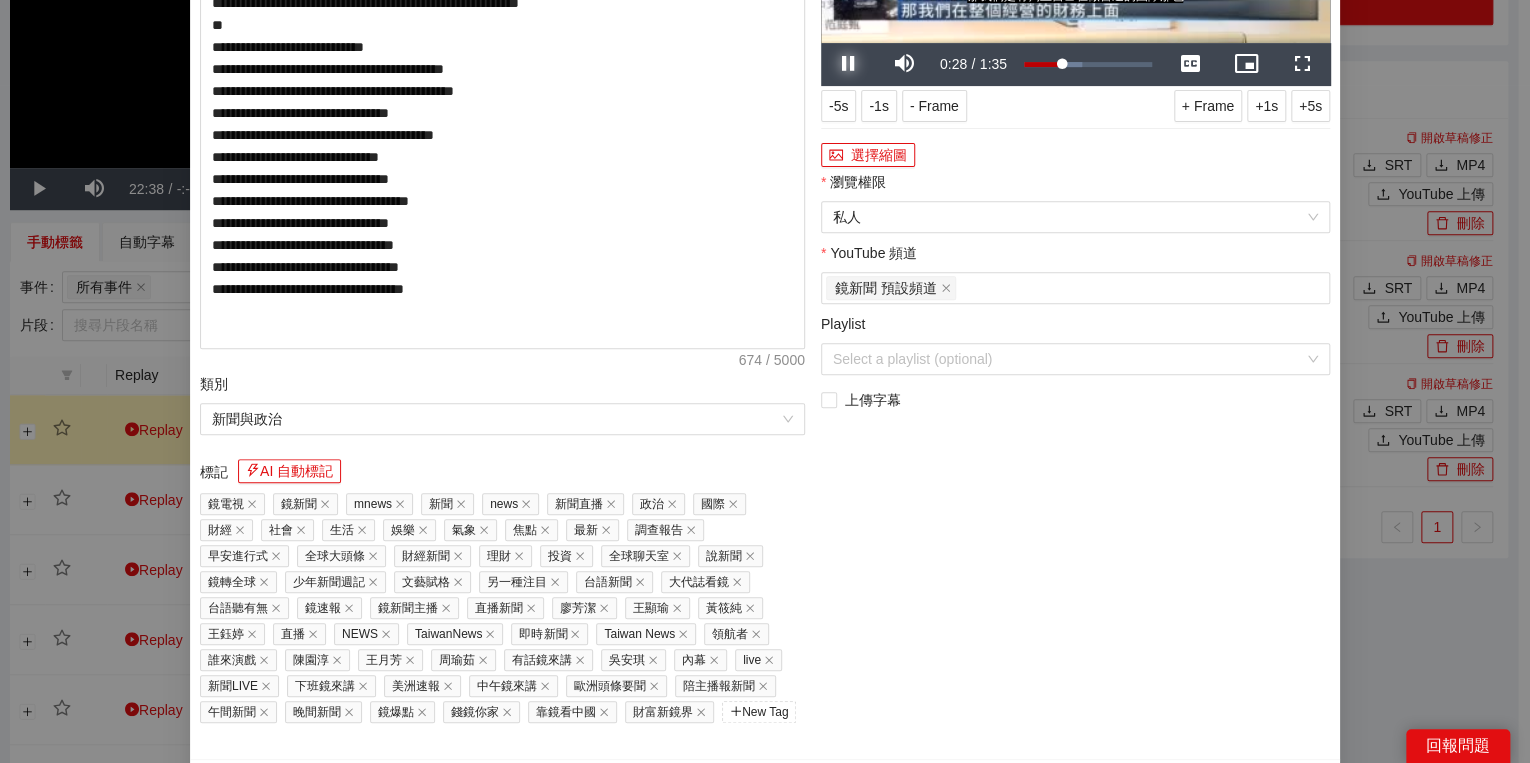 click at bounding box center [849, 64] 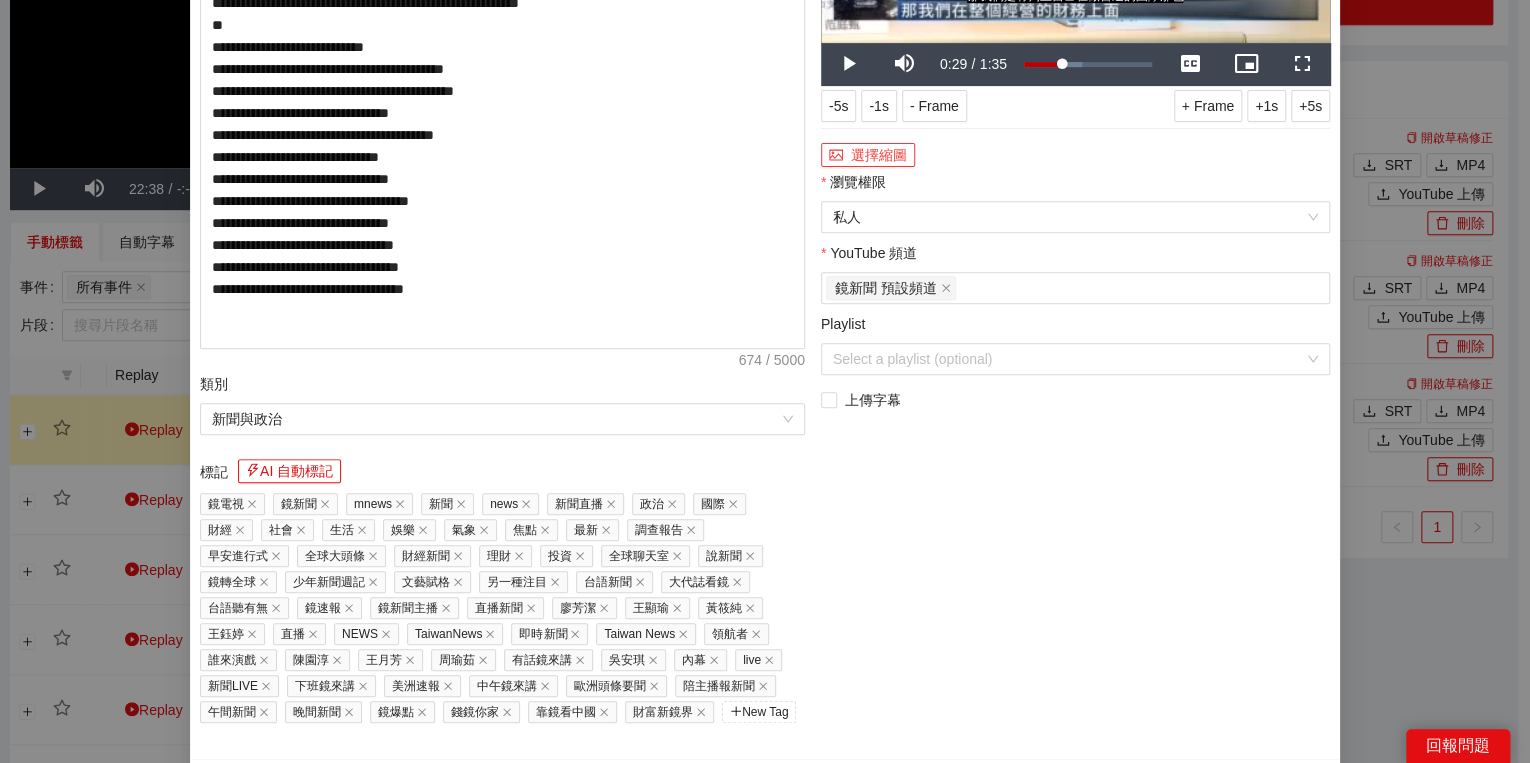 click on "選擇縮圖" at bounding box center [868, 155] 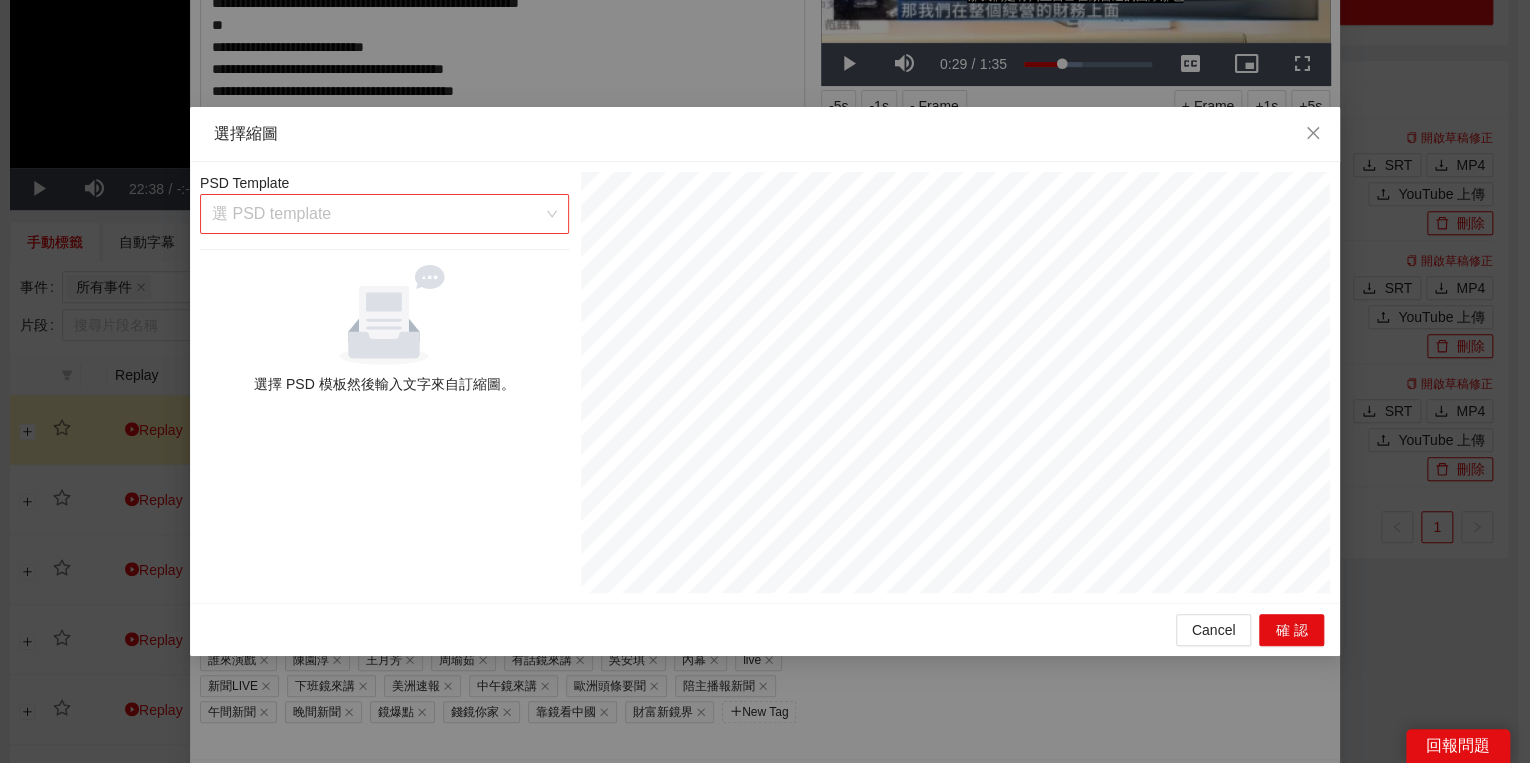 click at bounding box center [377, 214] 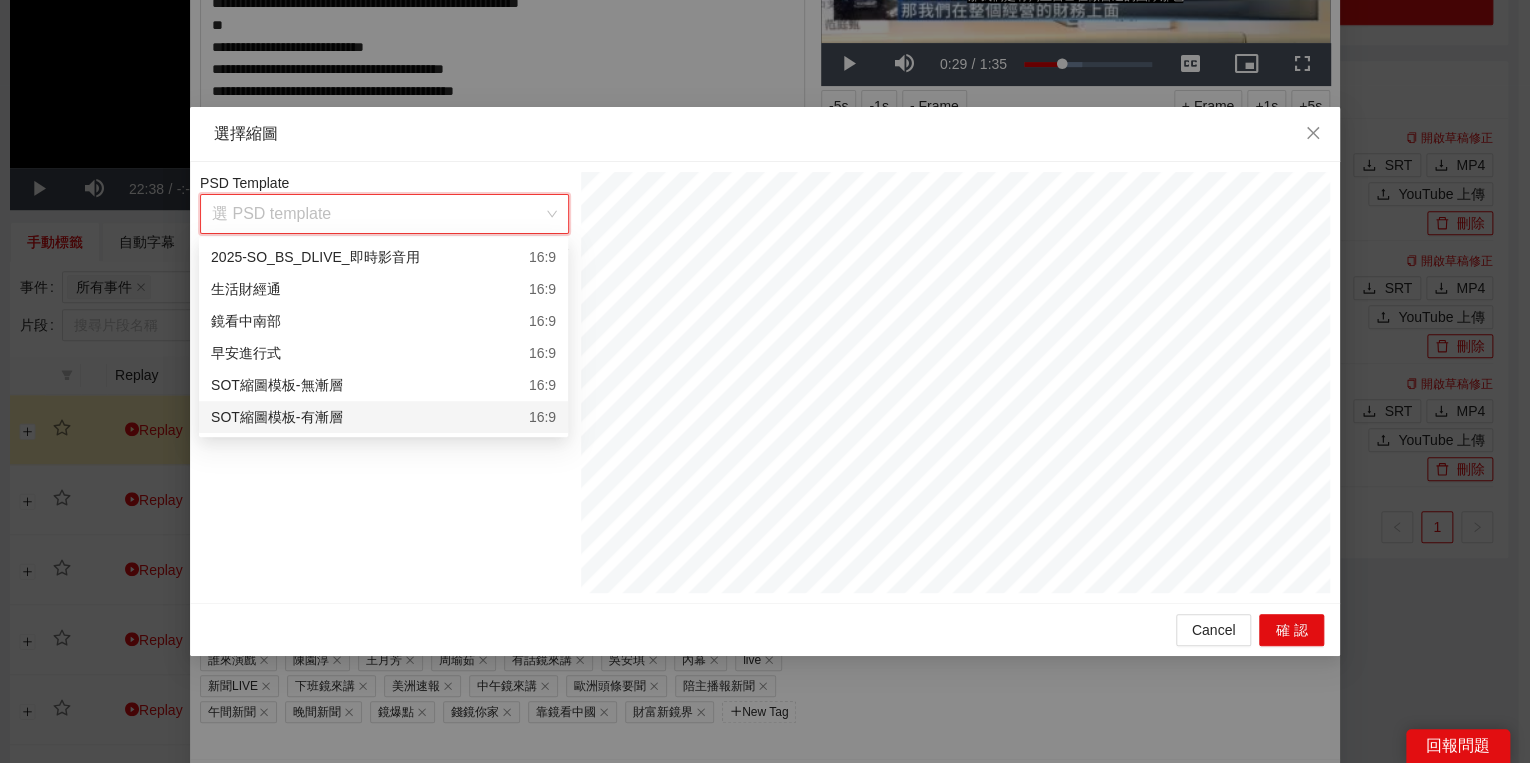 click on "SOT縮圖模板-有漸層 16:9" at bounding box center (383, 417) 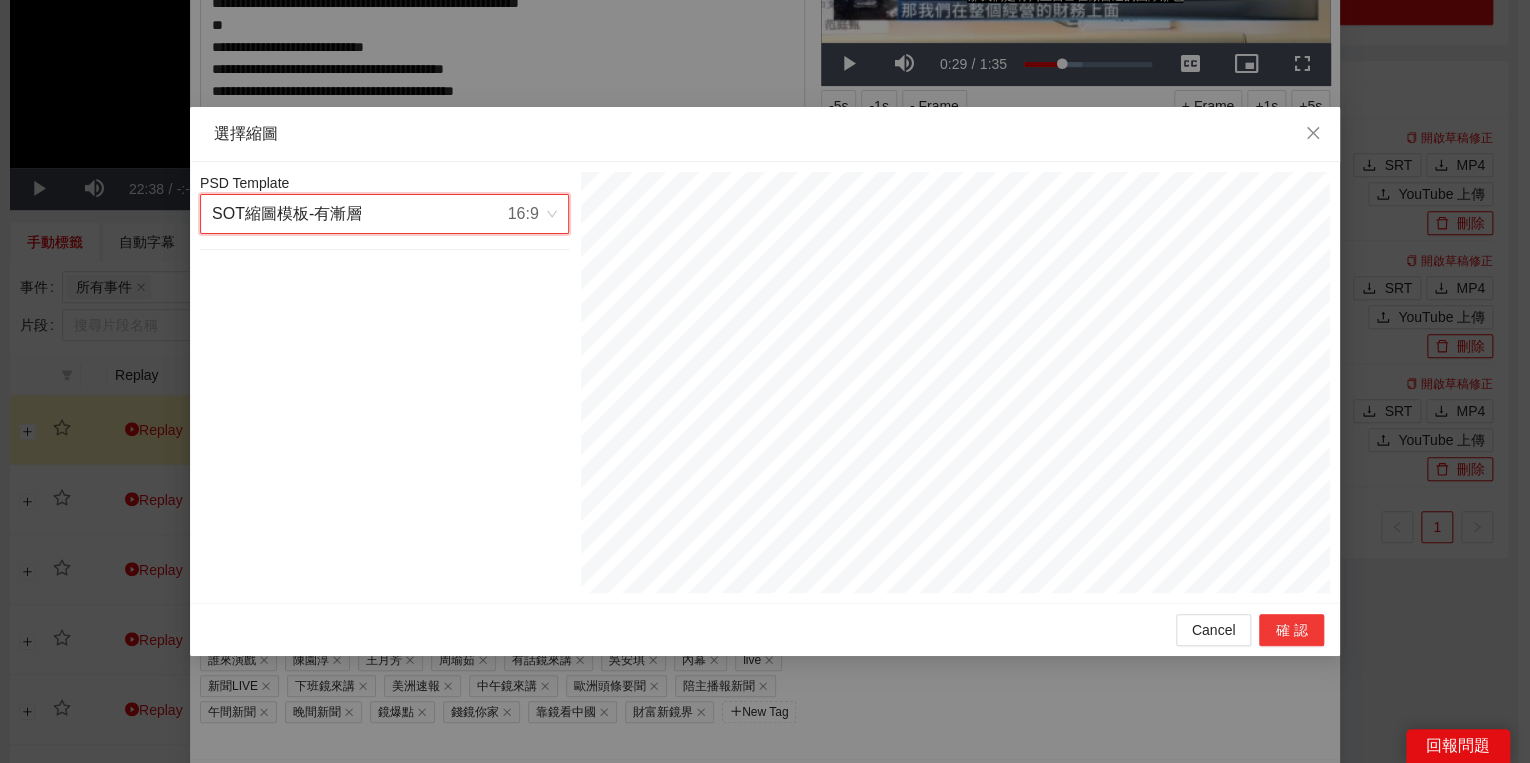 click on "確認" at bounding box center [1291, 630] 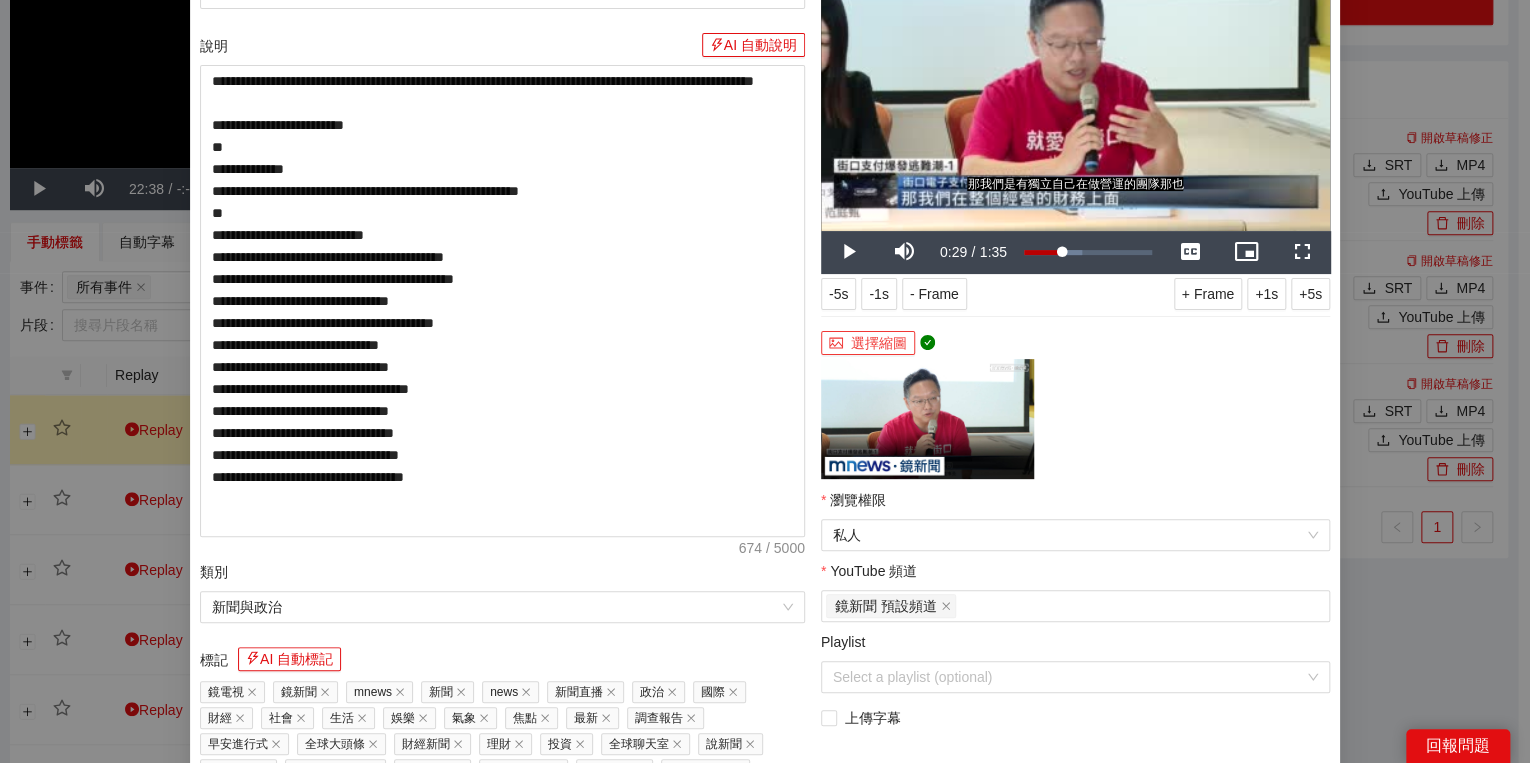 scroll, scrollTop: 320, scrollLeft: 0, axis: vertical 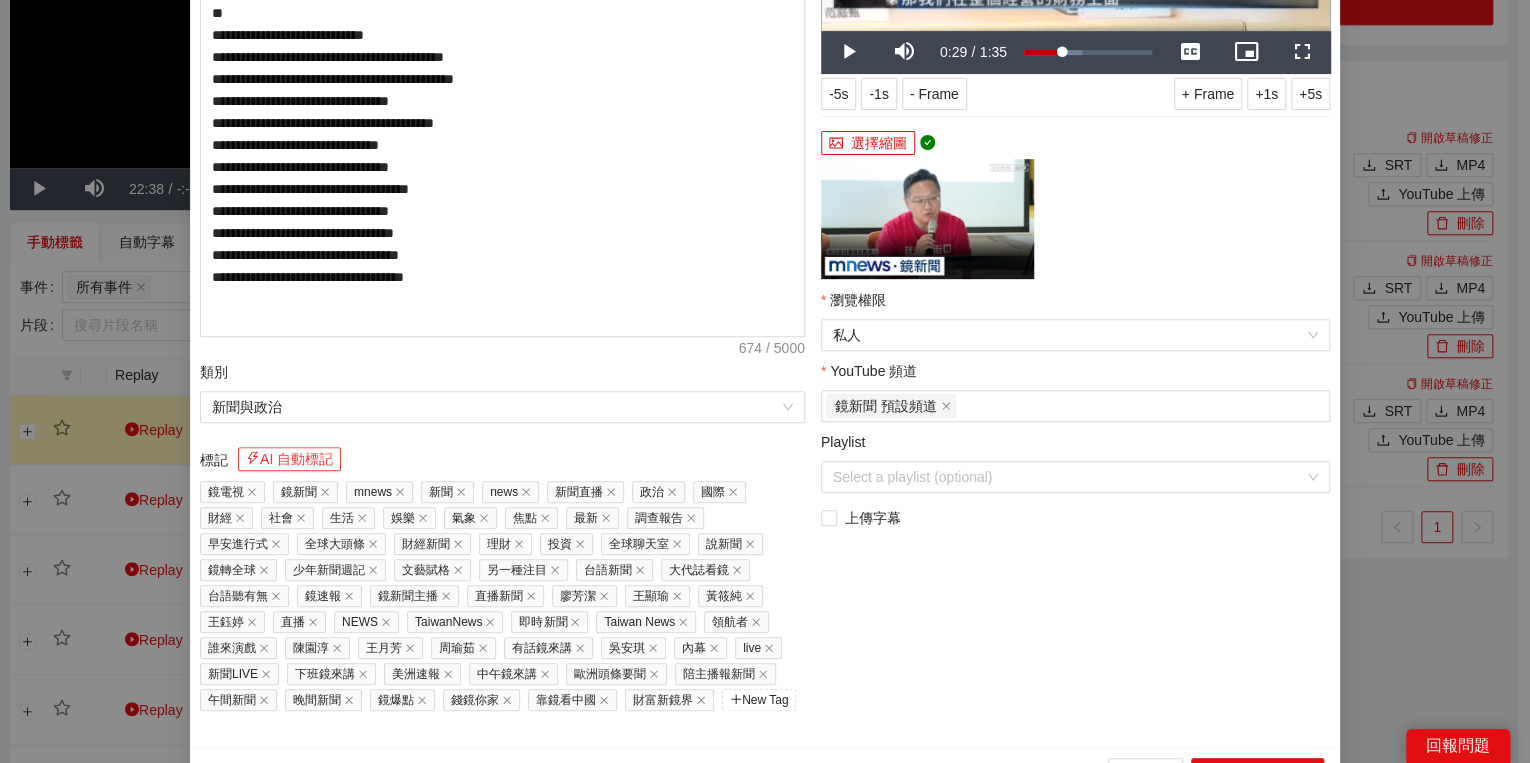 click on "AI 自動標記" at bounding box center [289, 459] 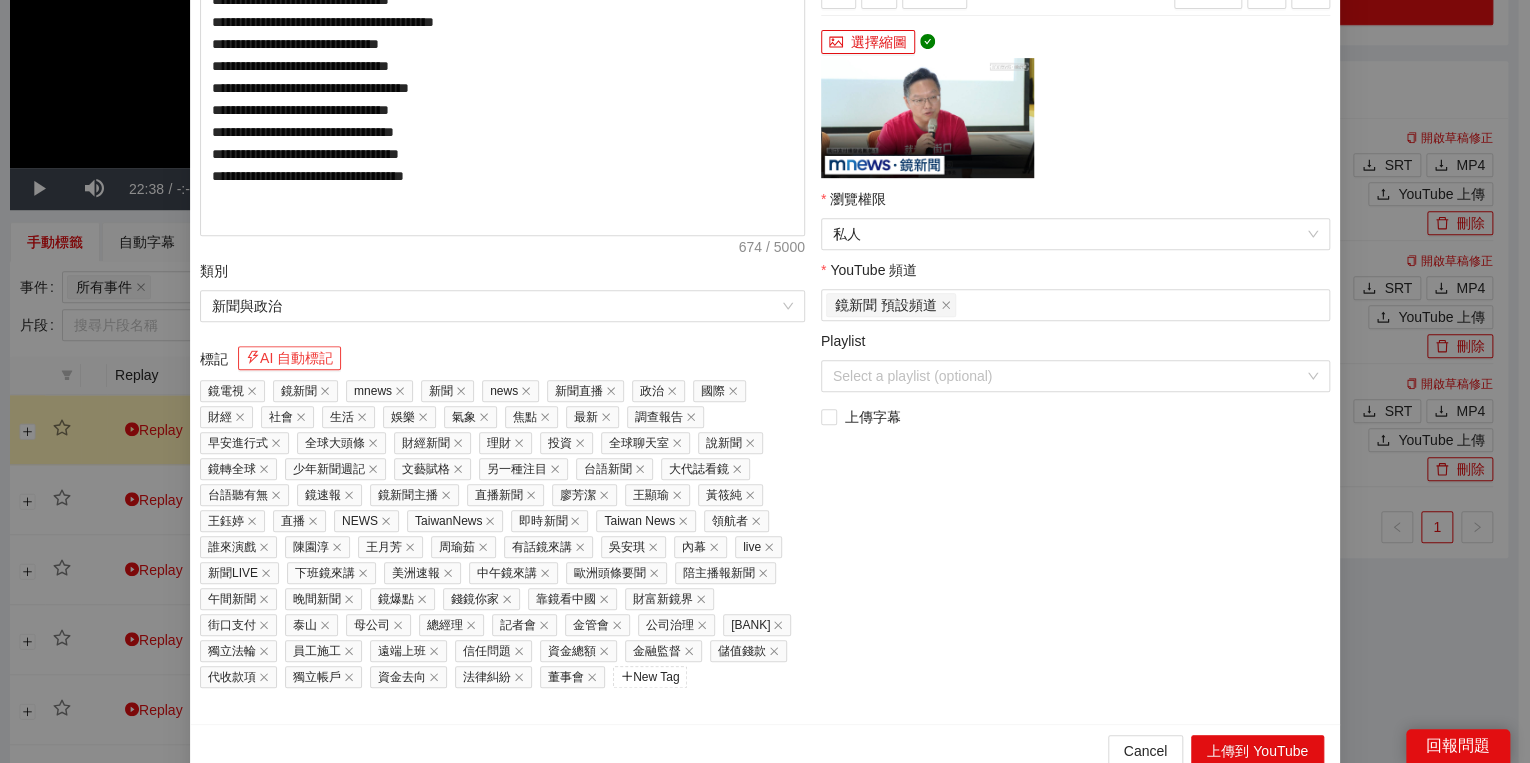 scroll, scrollTop: 429, scrollLeft: 0, axis: vertical 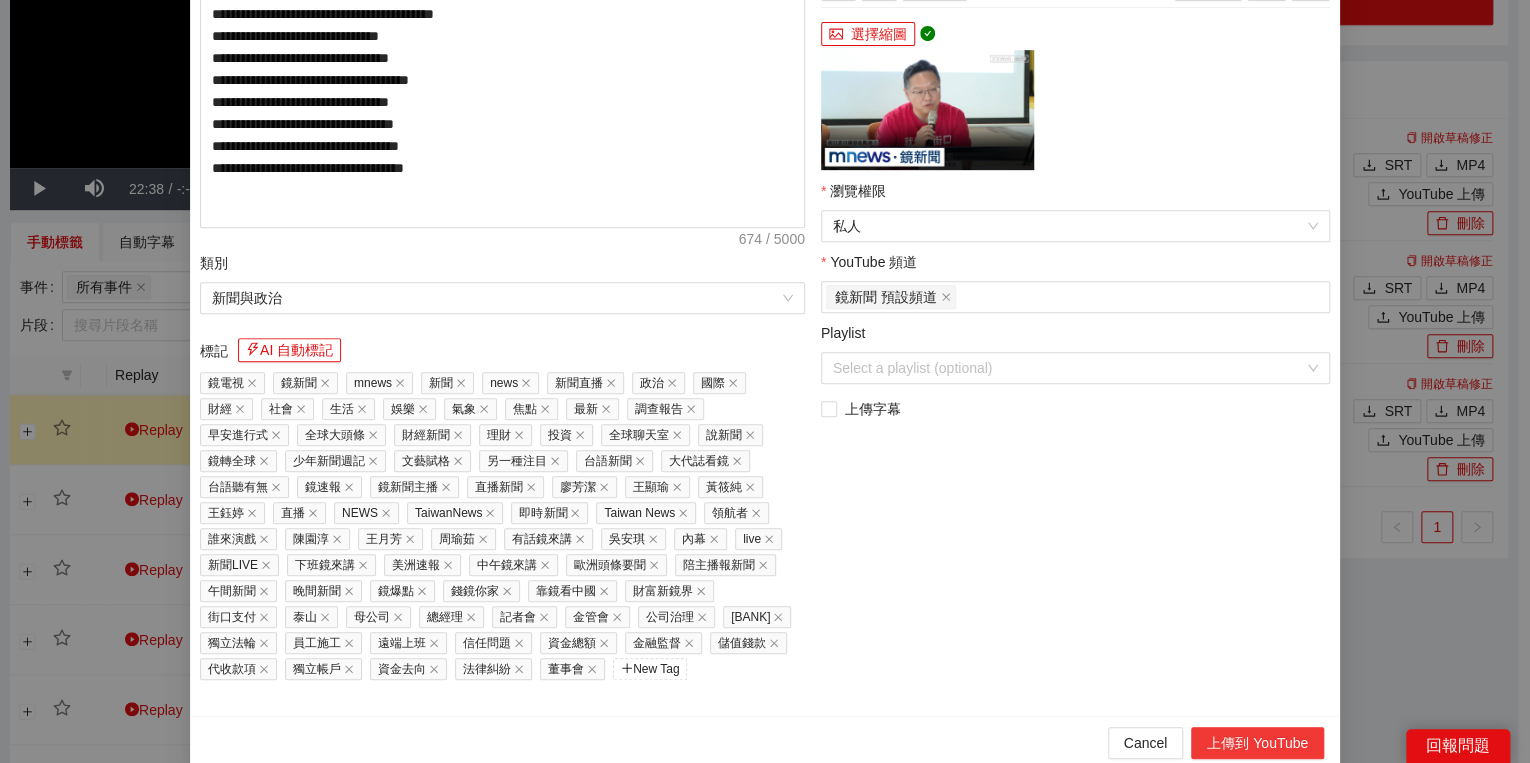 drag, startPoint x: 1263, startPoint y: 722, endPoint x: 1244, endPoint y: 726, distance: 19.416489 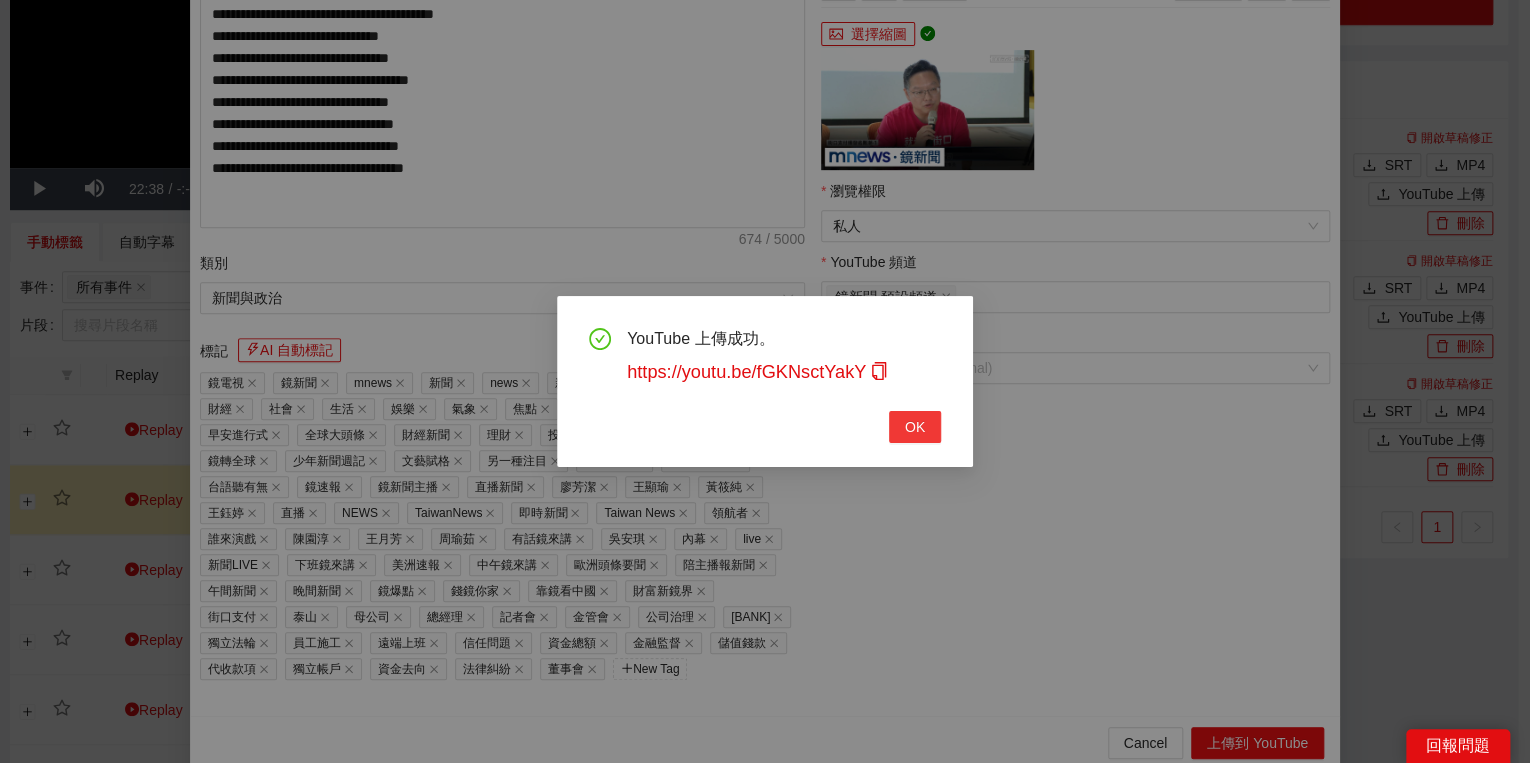 click on "OK" at bounding box center (915, 427) 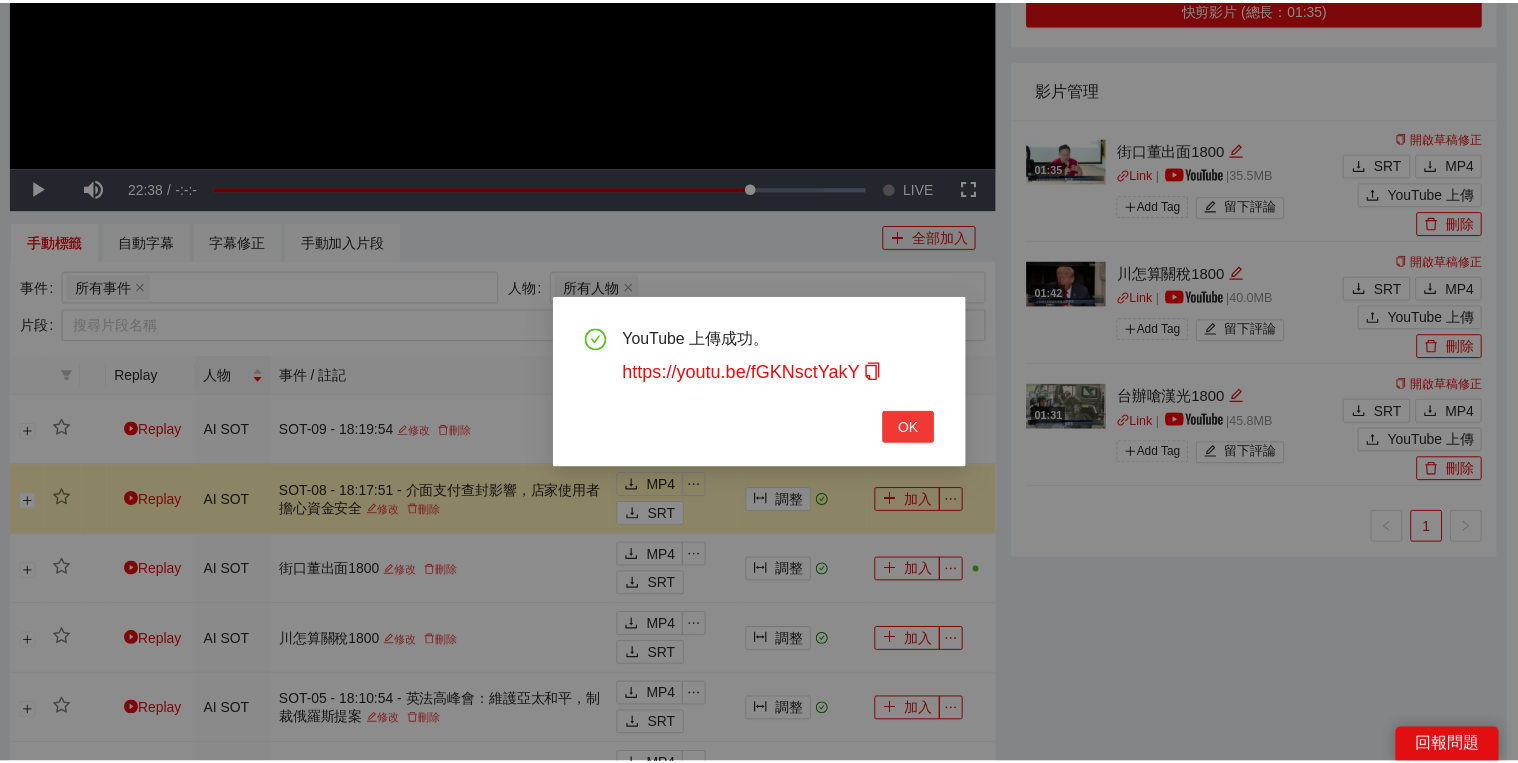 scroll, scrollTop: 308, scrollLeft: 0, axis: vertical 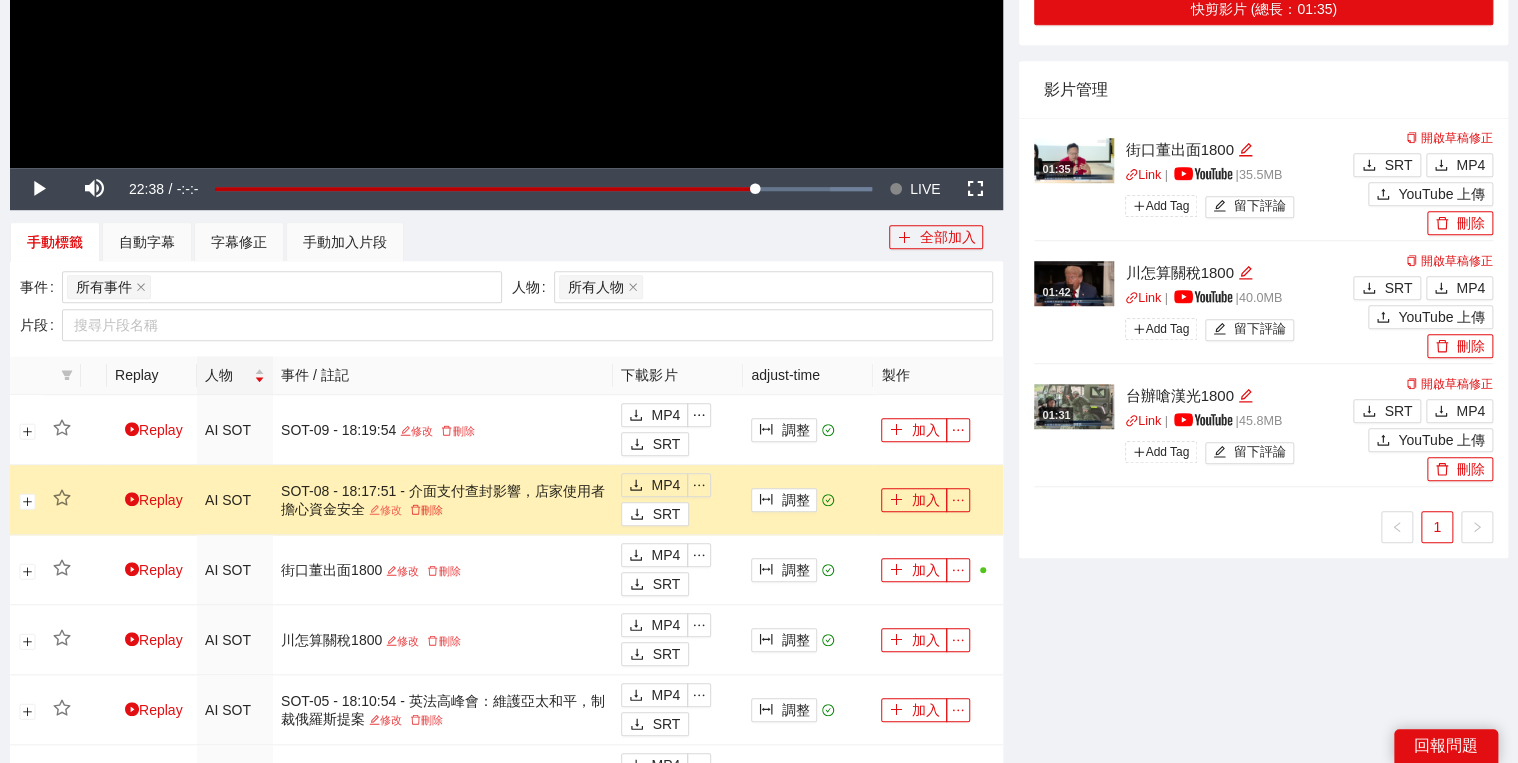click on "修改" at bounding box center [385, 510] 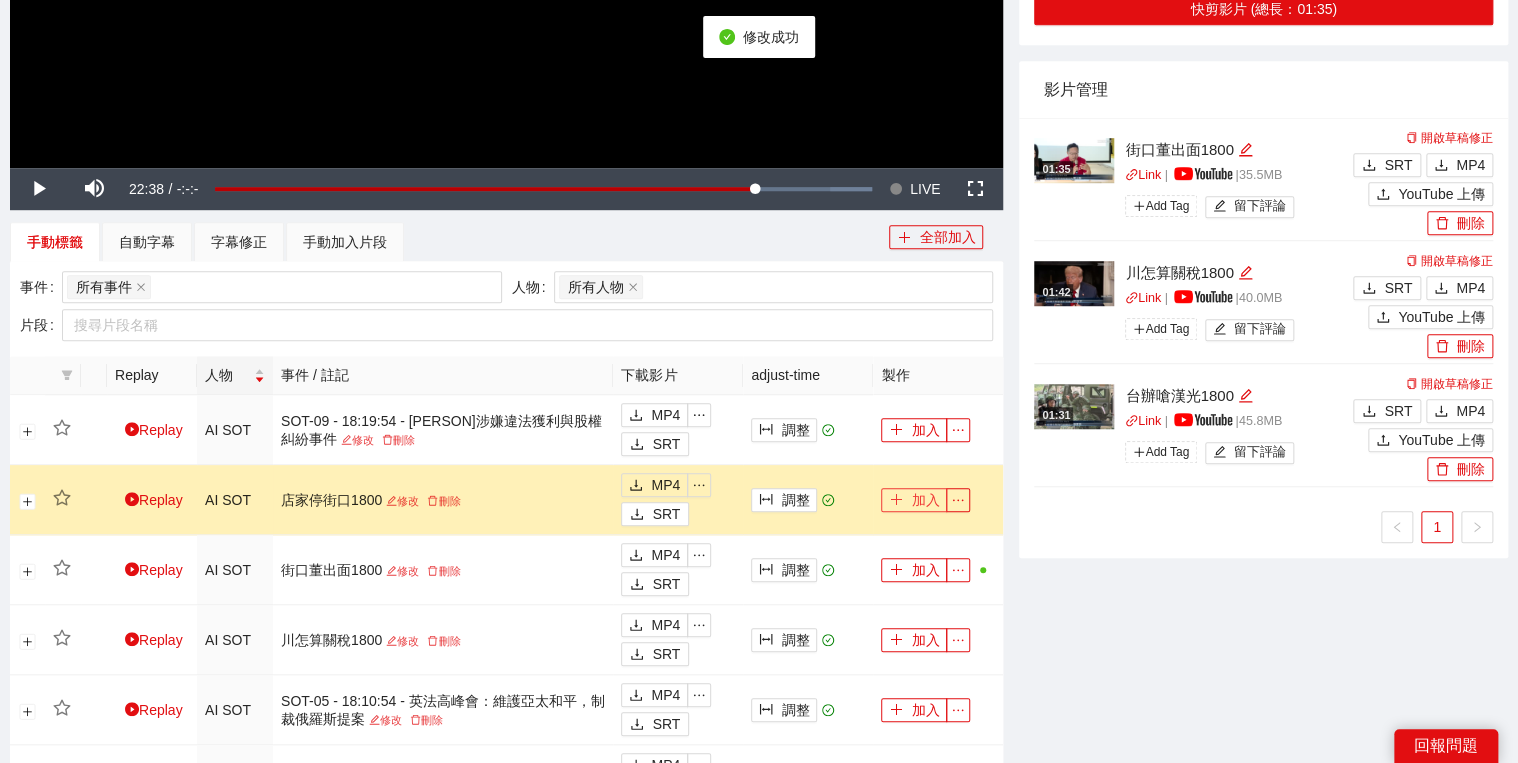 click on "加入" at bounding box center [914, 500] 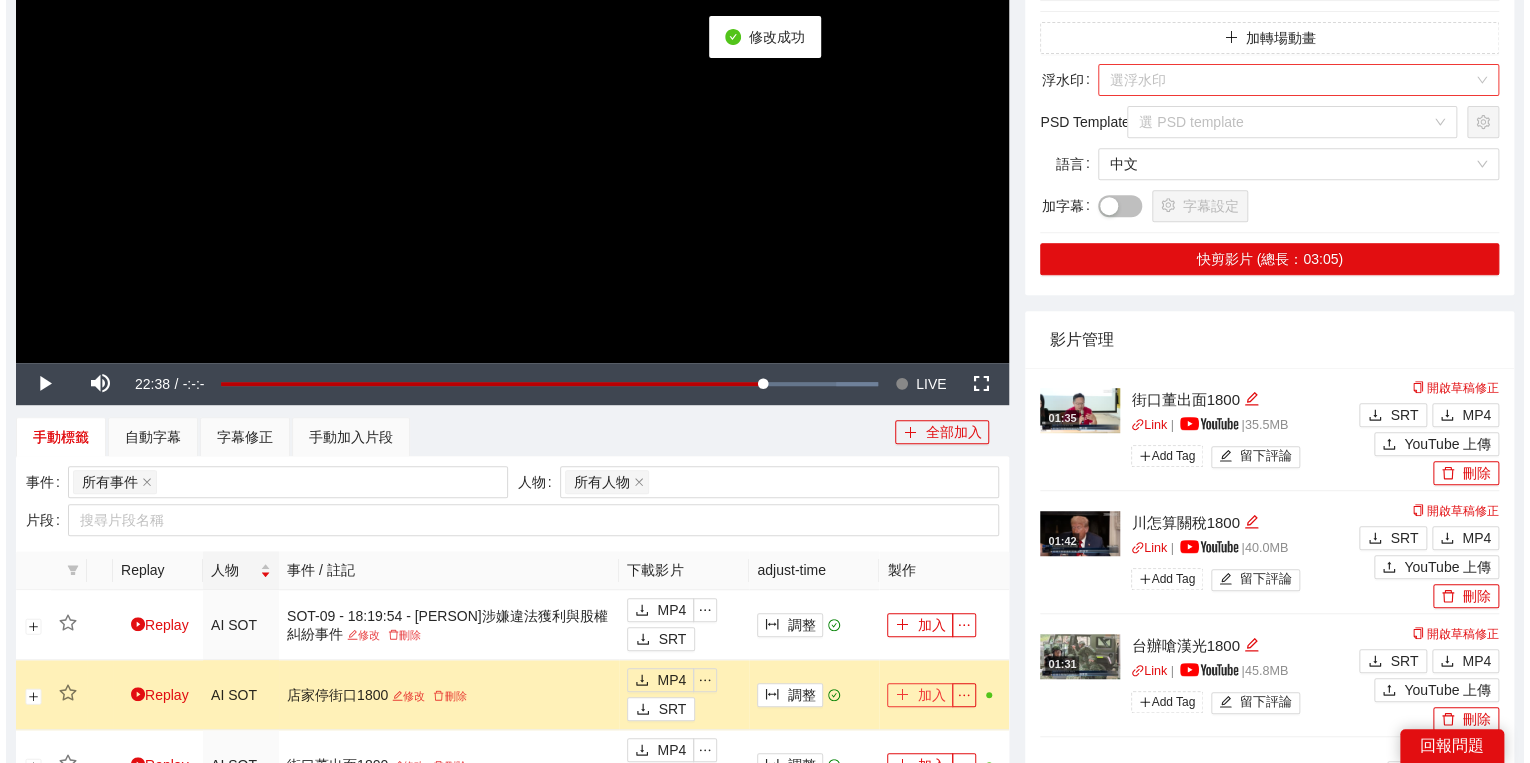scroll, scrollTop: 160, scrollLeft: 0, axis: vertical 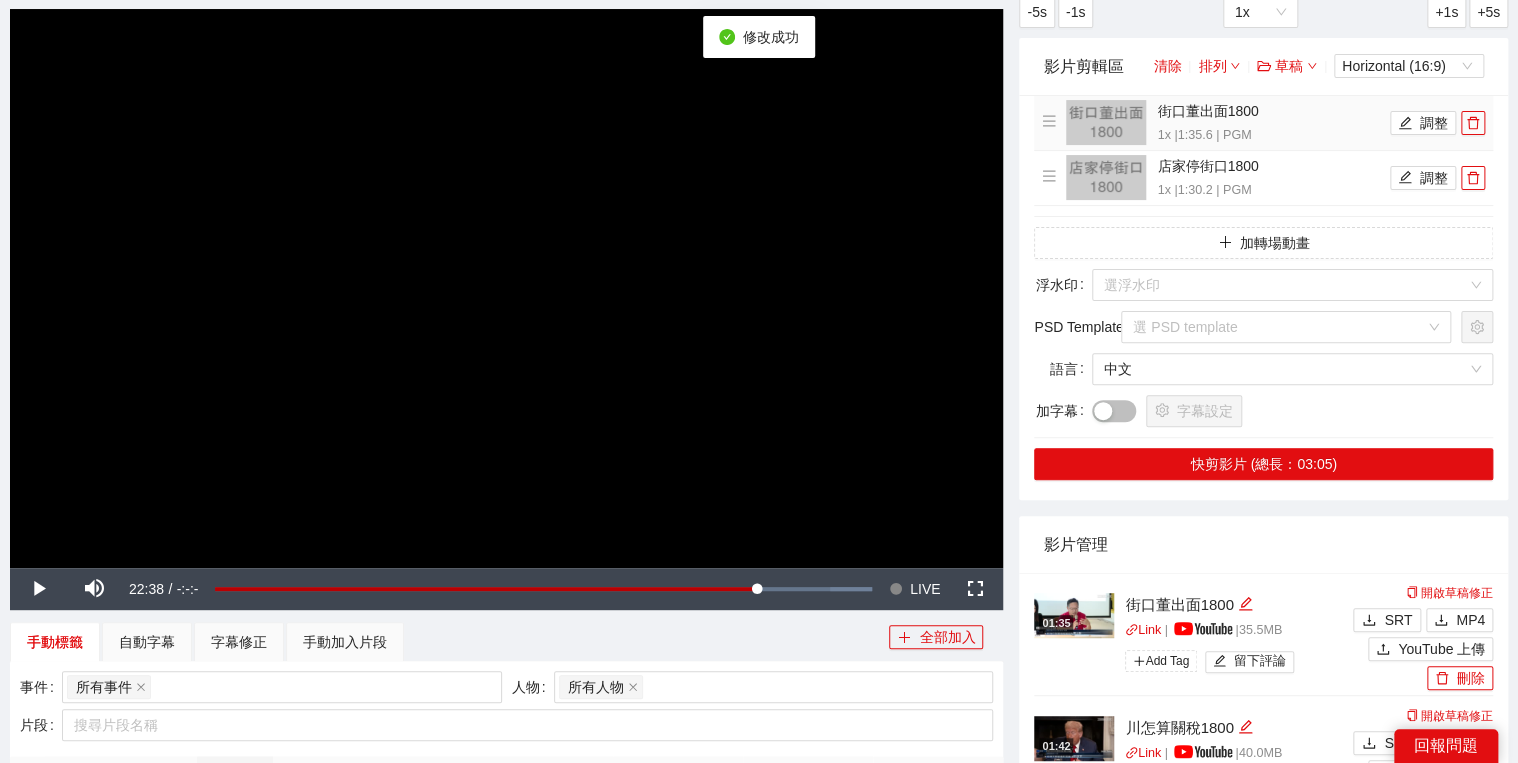 click on "街口董出面1800 1x |  1:35.6    | PGM   調整" at bounding box center (1263, 123) 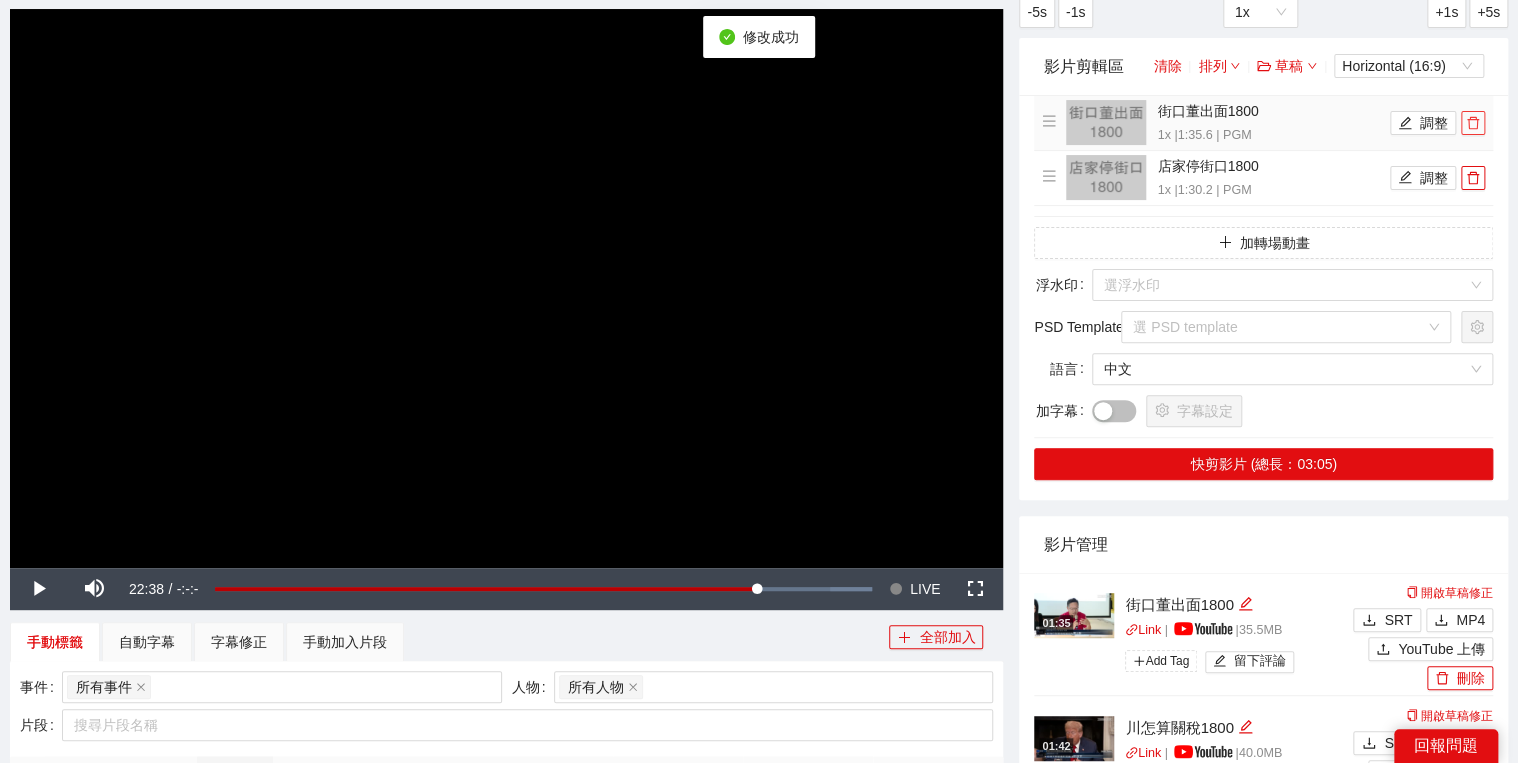 click 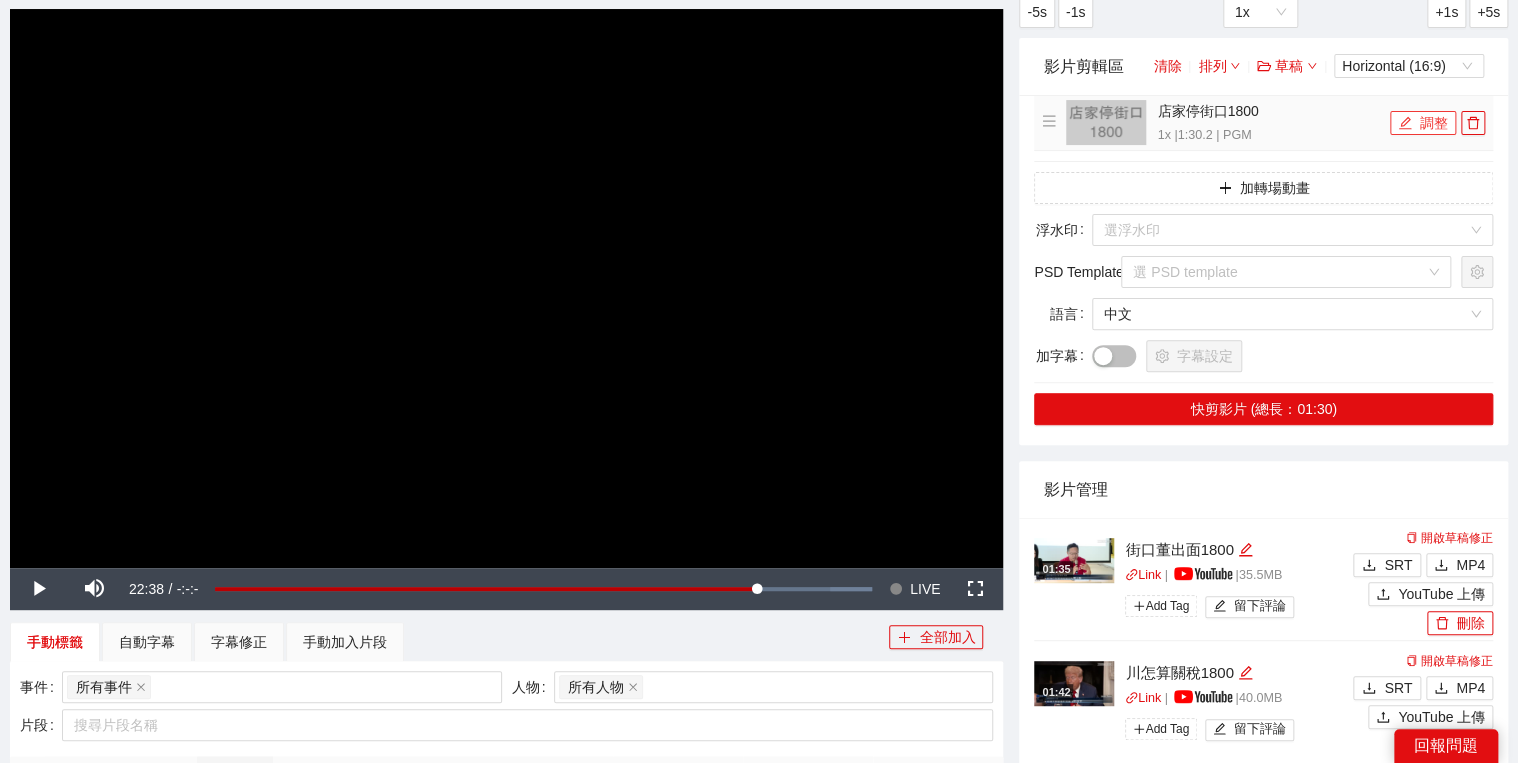 click 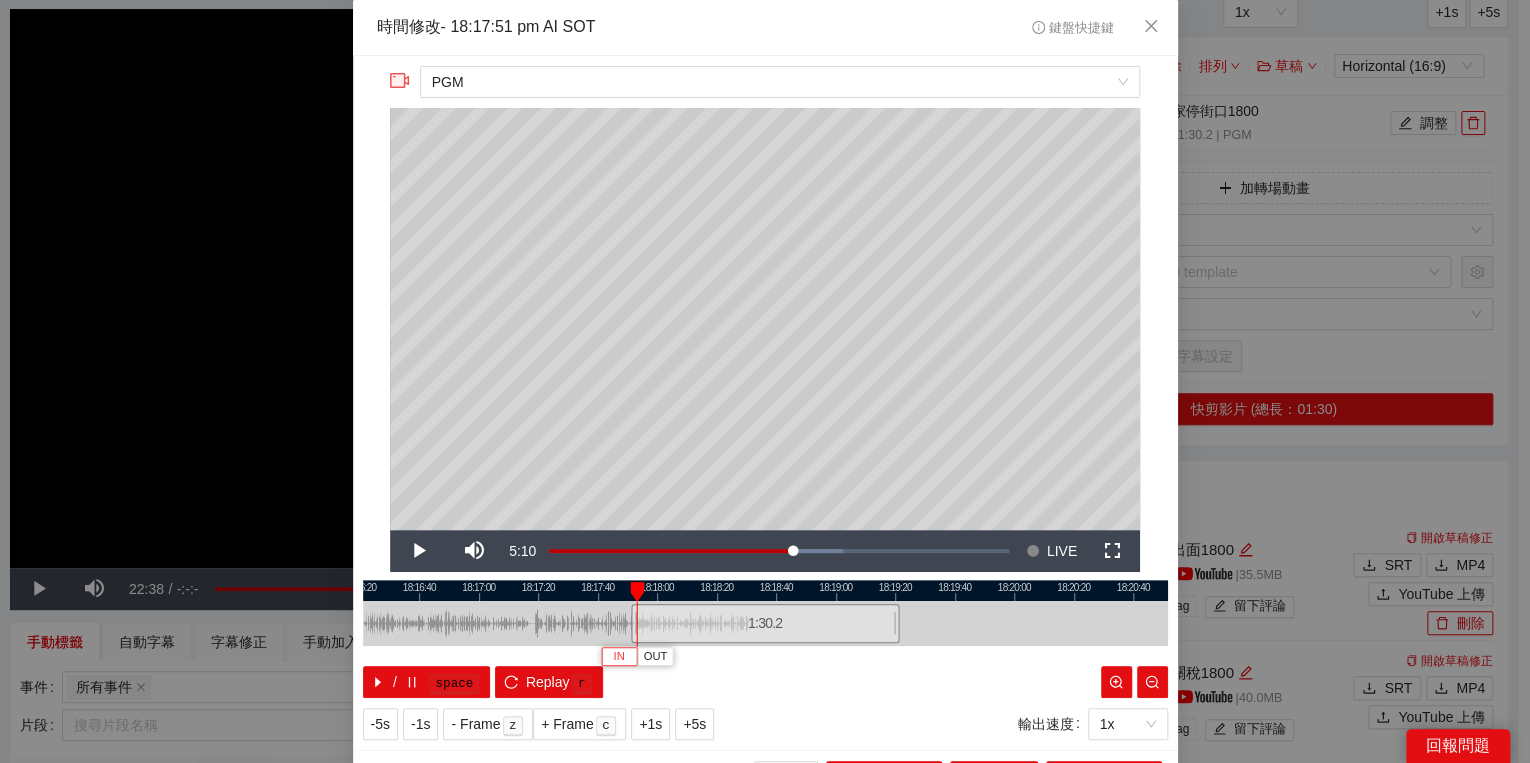 click on "IN" at bounding box center [619, 656] 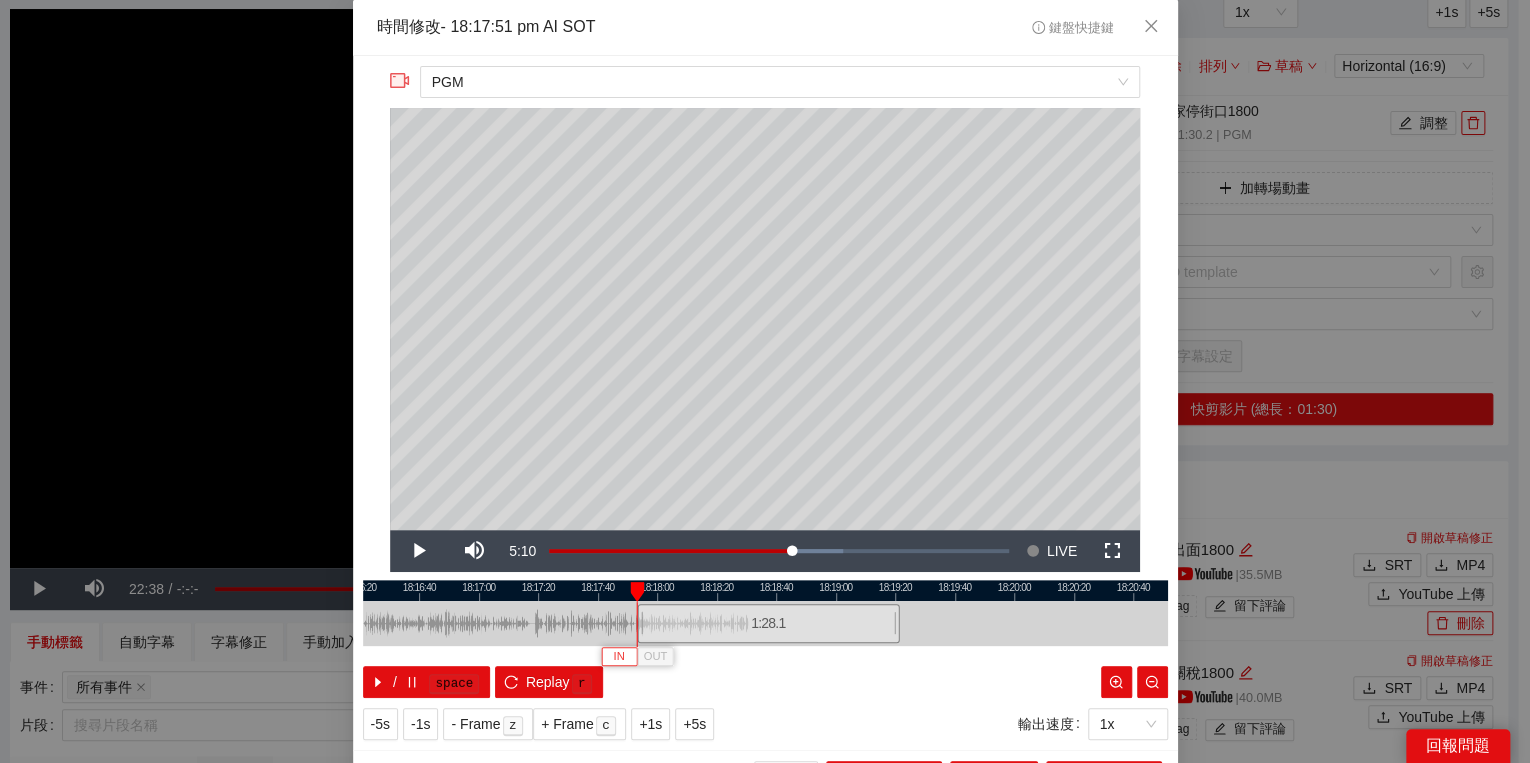 type 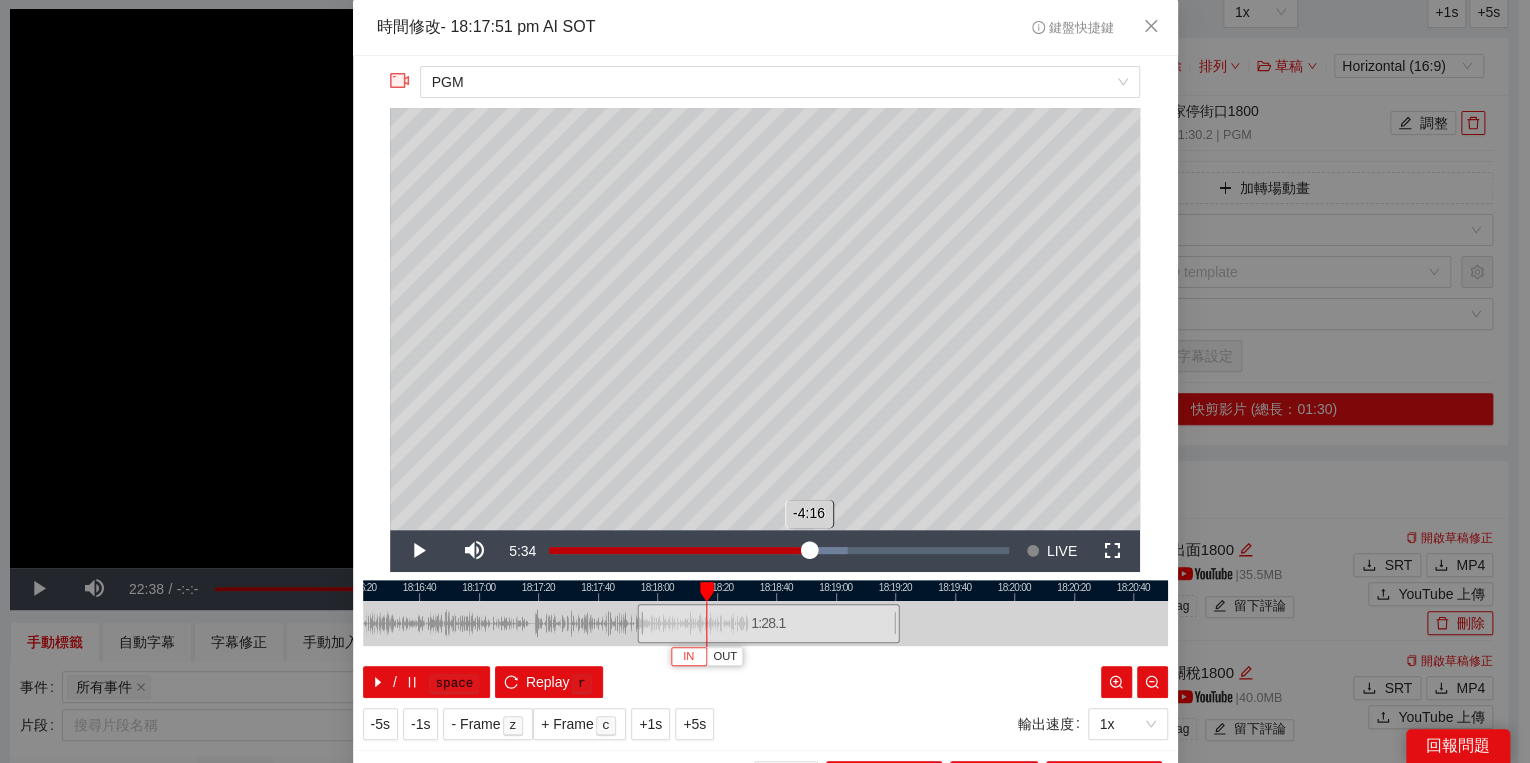 click on "Loaded :  64.94% -4:16 -4:16" at bounding box center (779, 551) 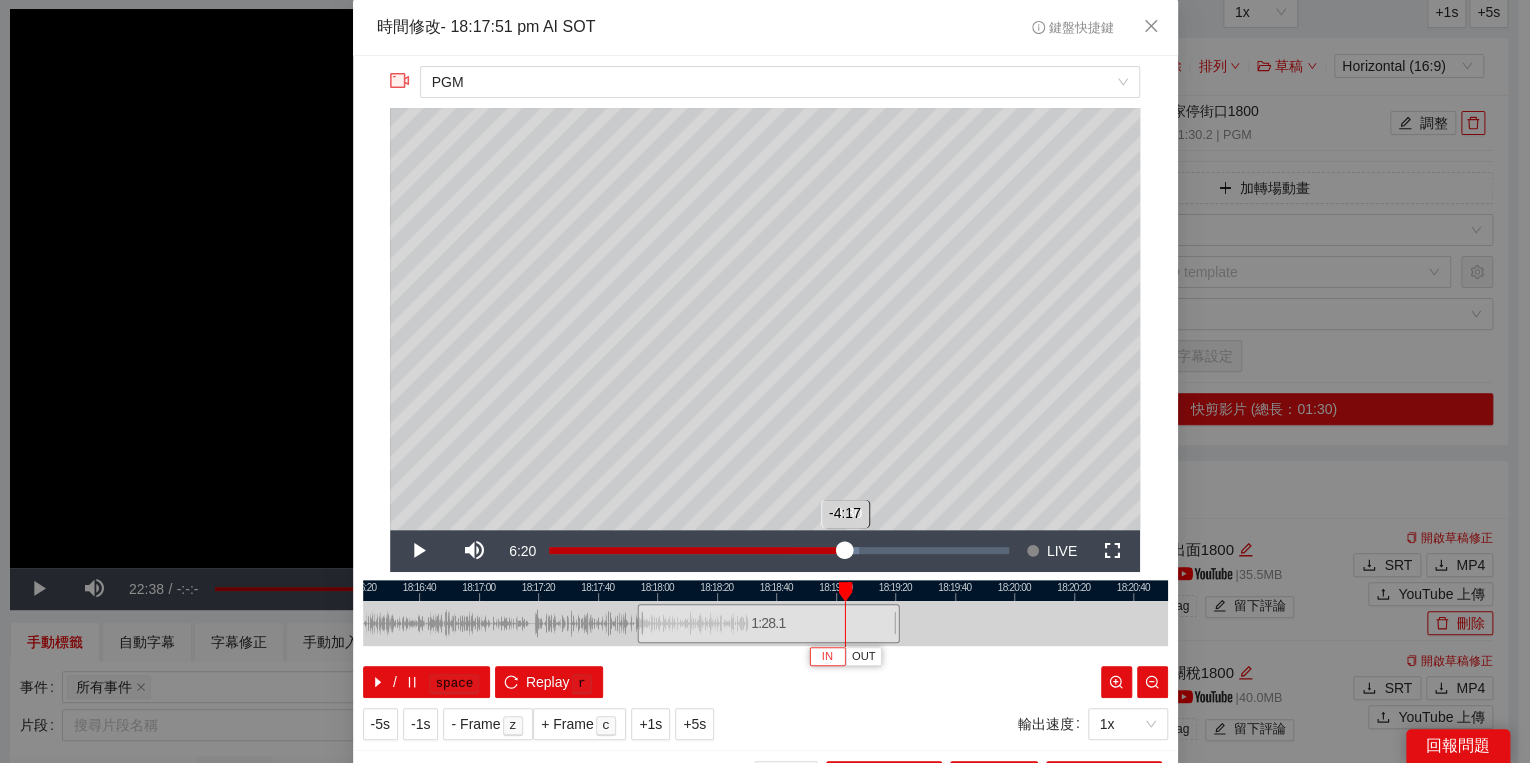 drag, startPoint x: 838, startPoint y: 565, endPoint x: 857, endPoint y: 569, distance: 19.416489 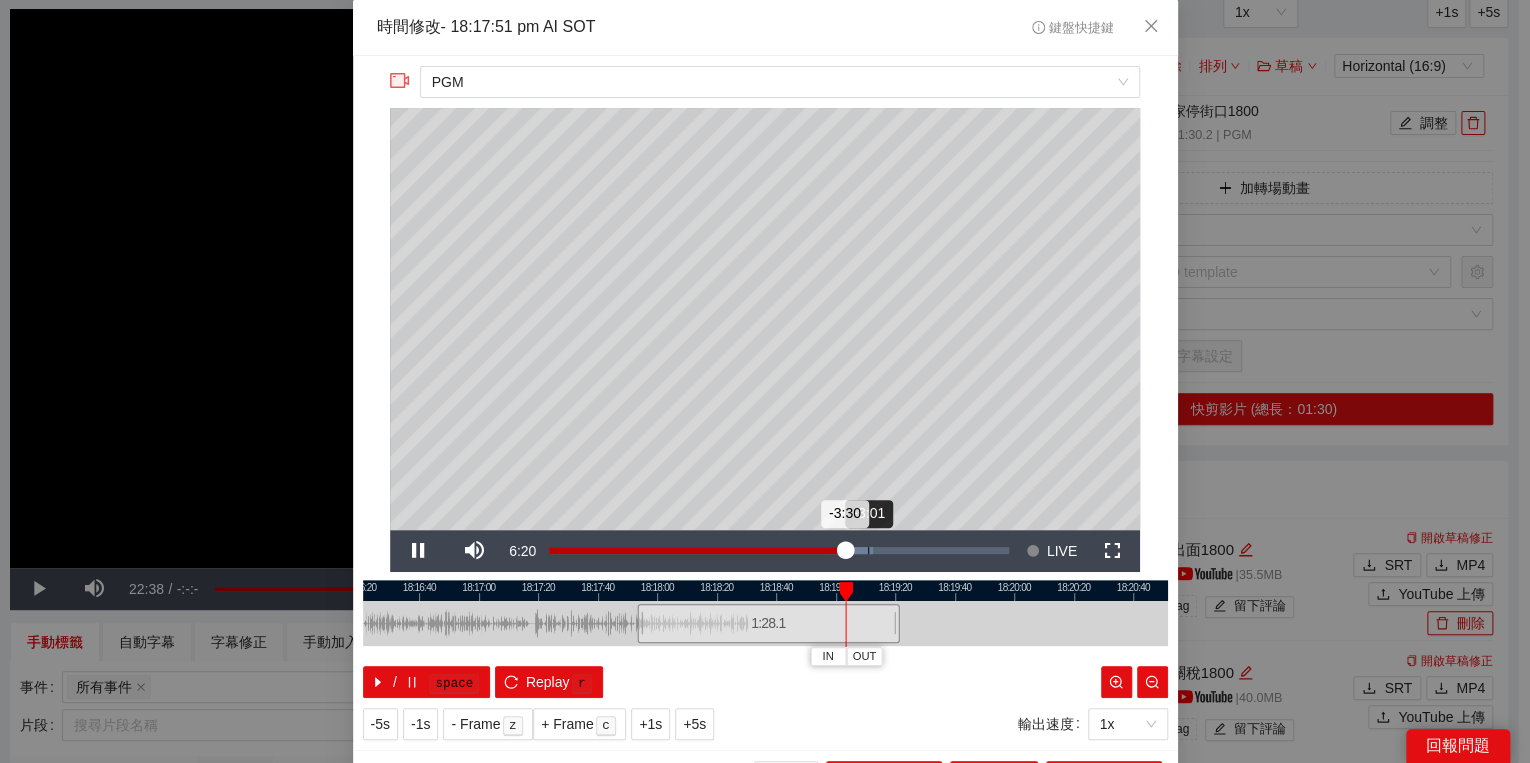 click on "Loaded :  70.40% -3:01 -3:30" at bounding box center (779, 551) 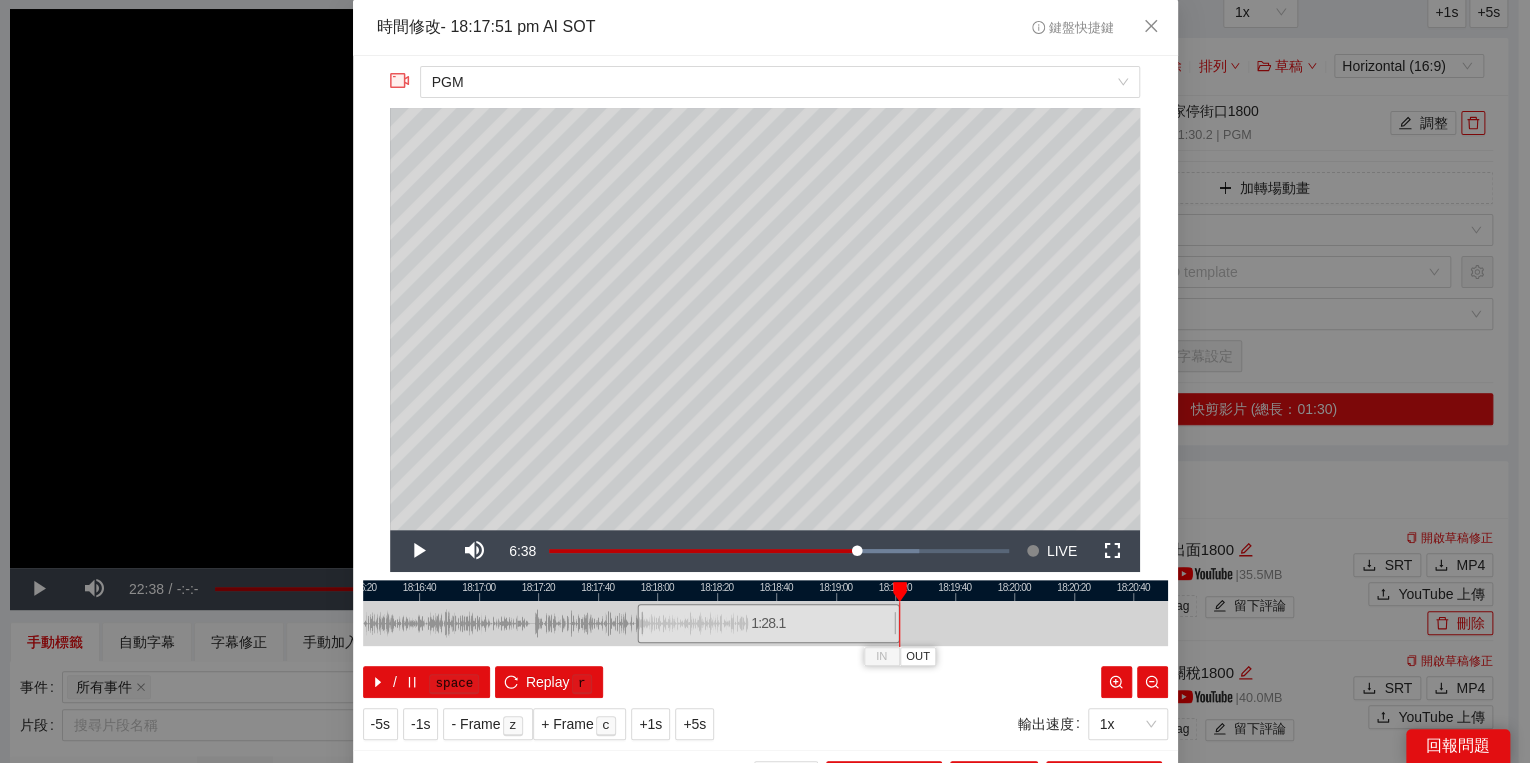 drag, startPoint x: 930, startPoint y: 589, endPoint x: 885, endPoint y: 592, distance: 45.099888 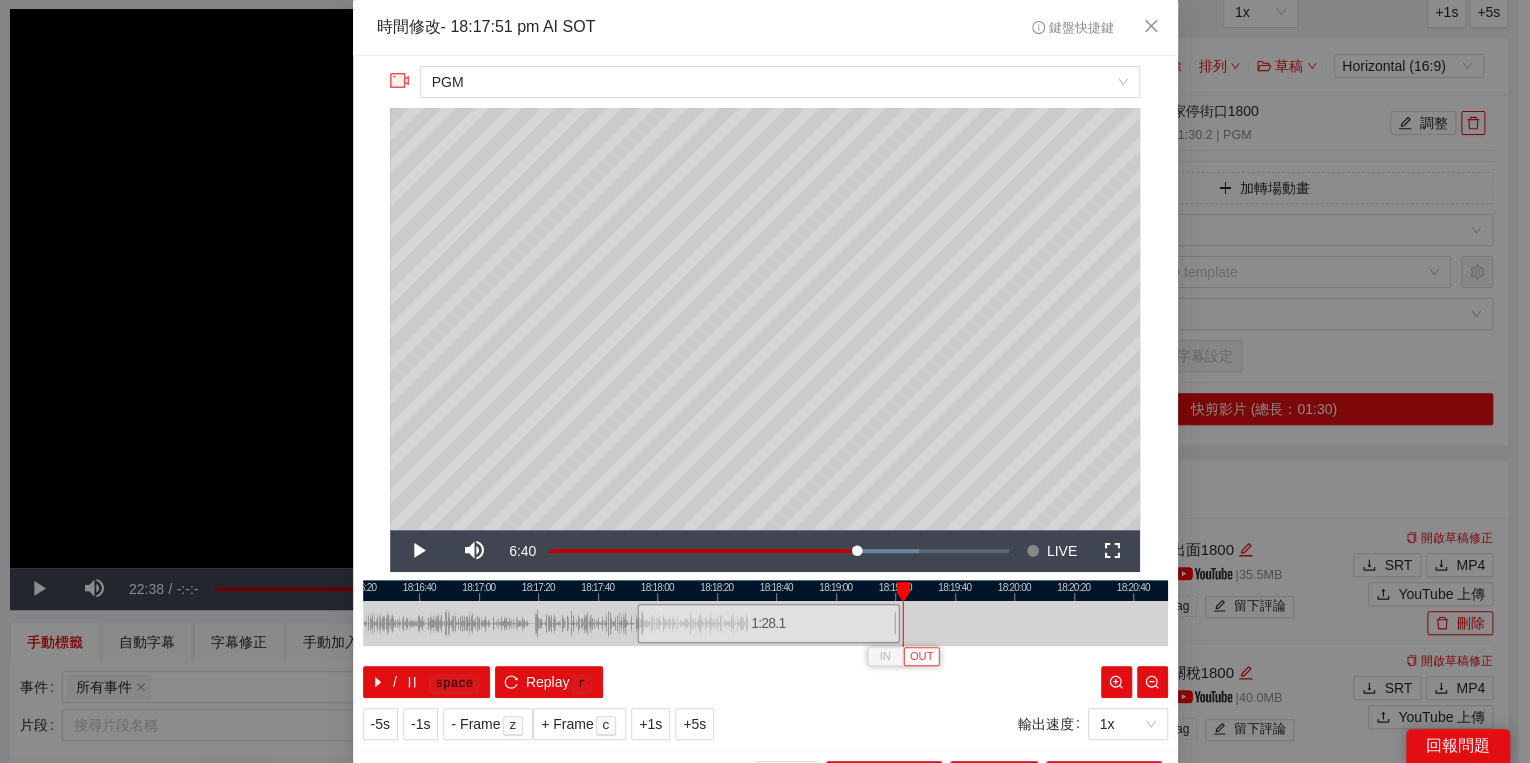 click on "OUT" at bounding box center (922, 657) 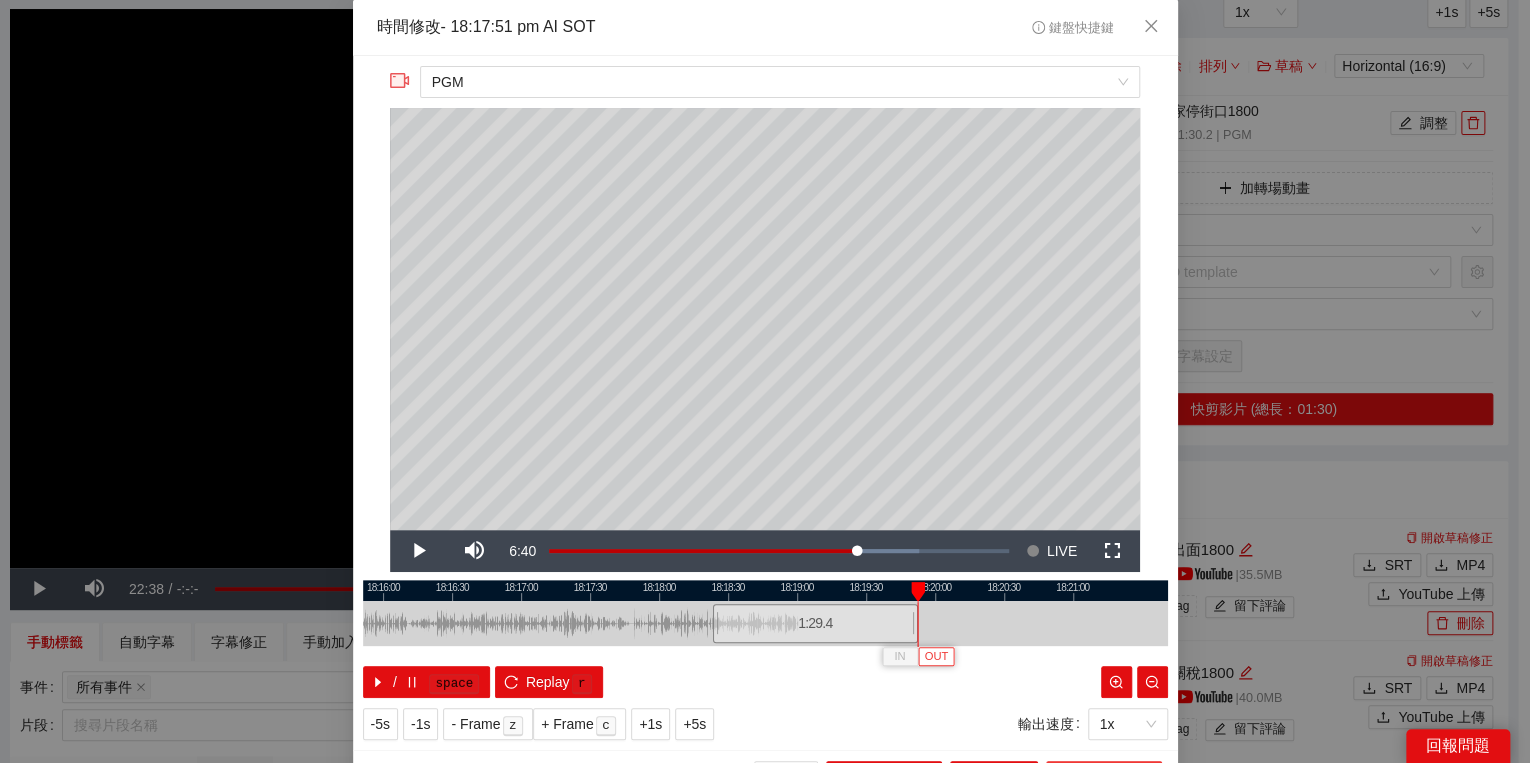 scroll, scrollTop: 39, scrollLeft: 0, axis: vertical 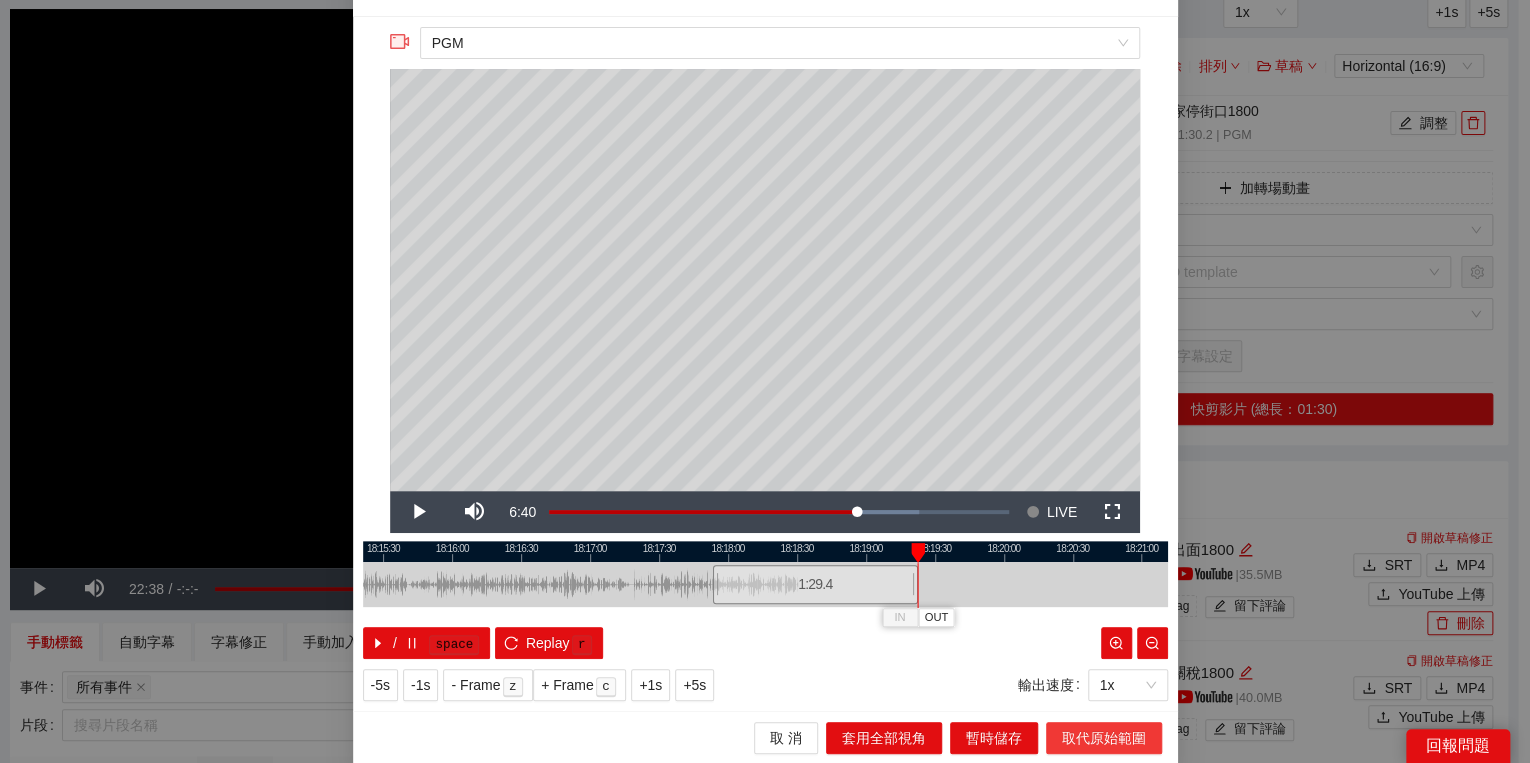 click on "取代原始範圍" at bounding box center (1104, 738) 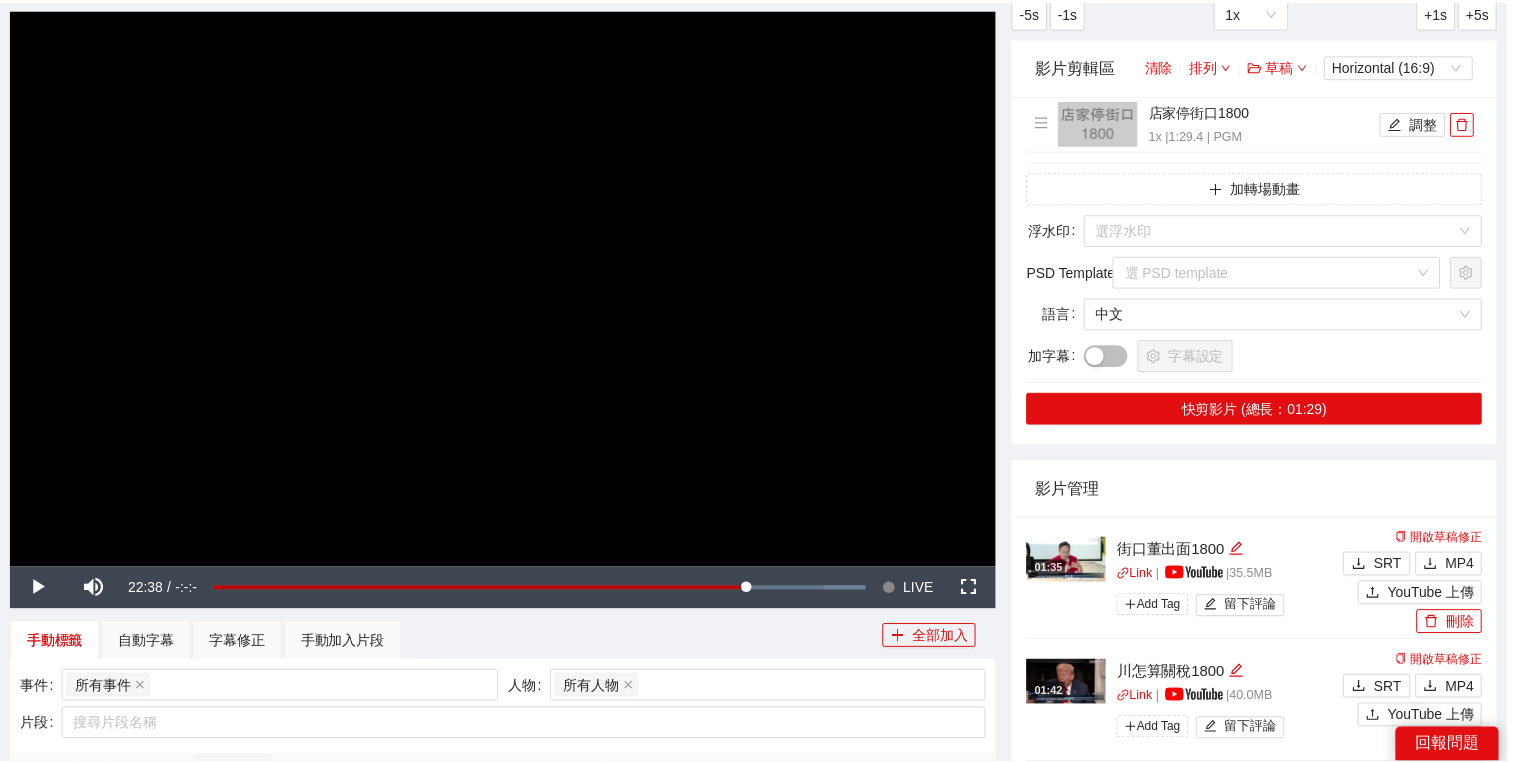 scroll, scrollTop: 0, scrollLeft: 0, axis: both 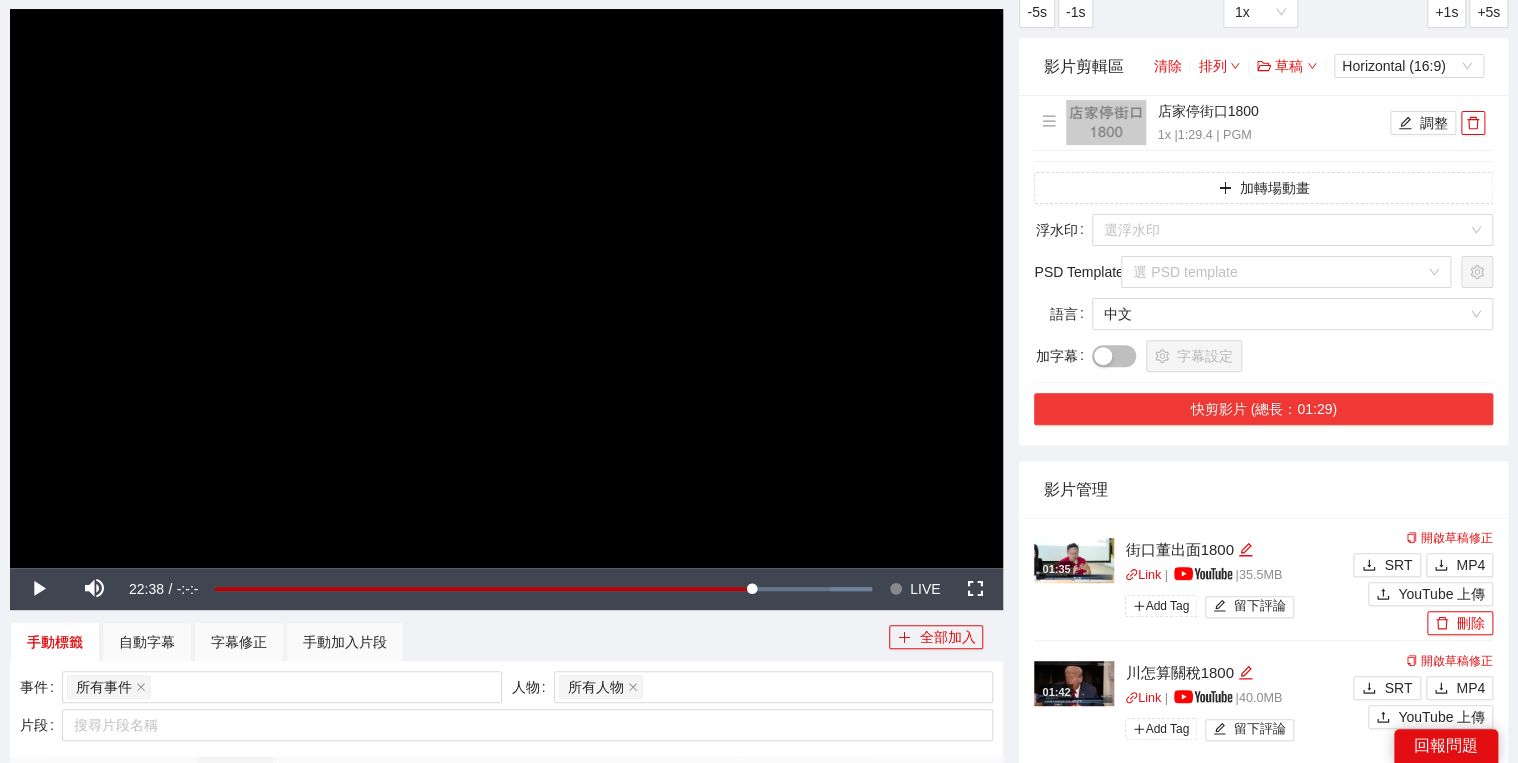 click on "快剪影片 (總長：01:29)" at bounding box center (1263, 409) 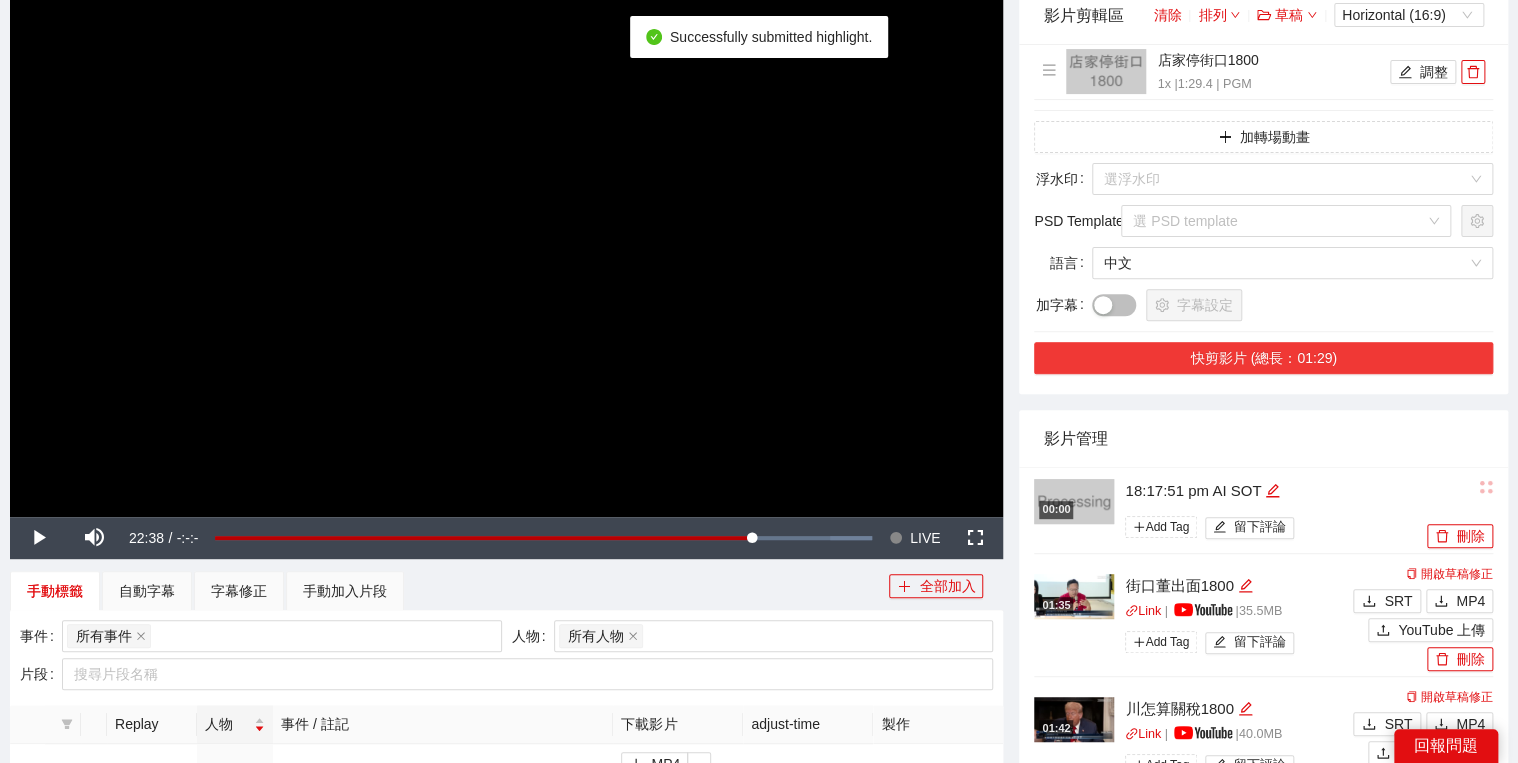 scroll, scrollTop: 240, scrollLeft: 0, axis: vertical 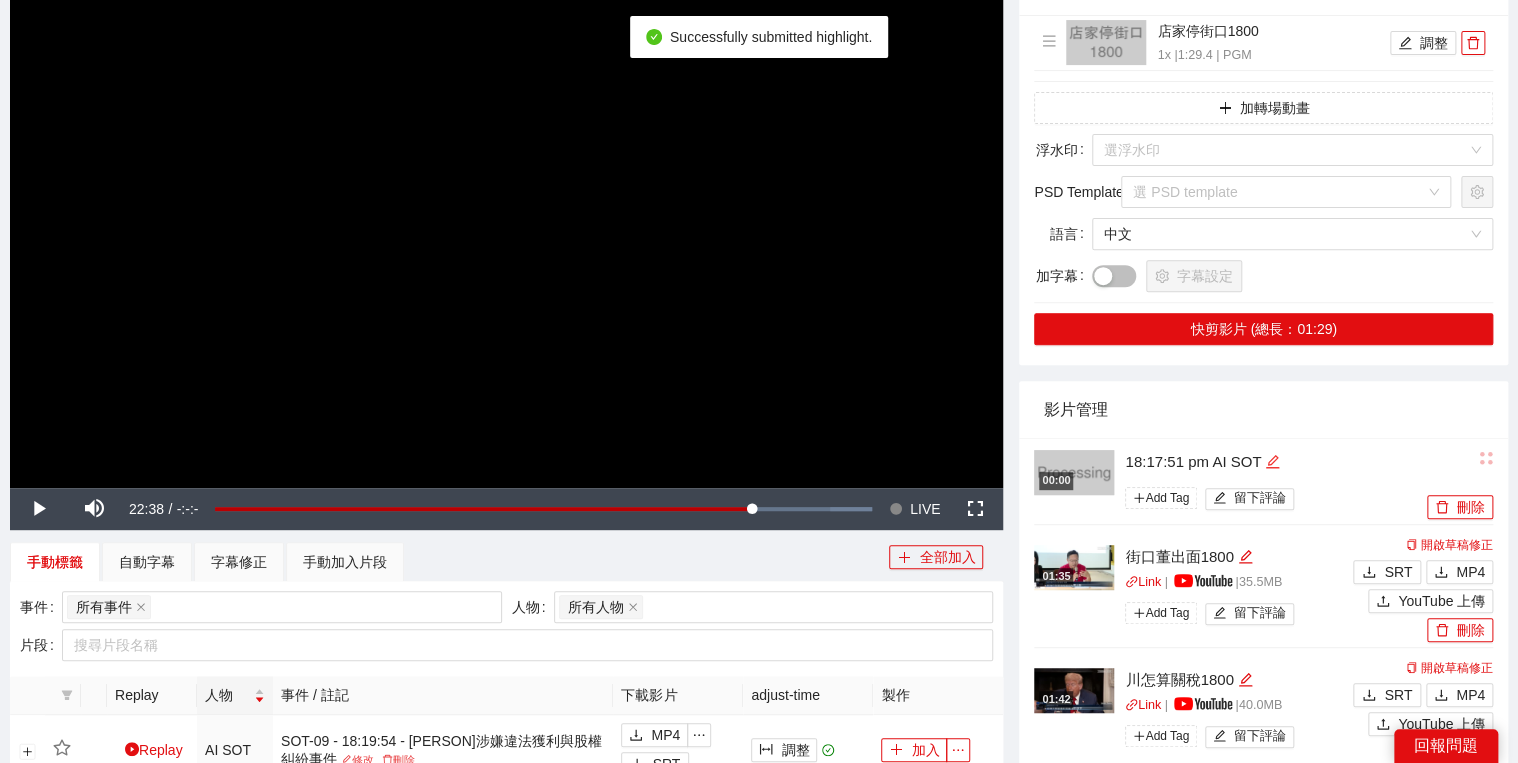 click 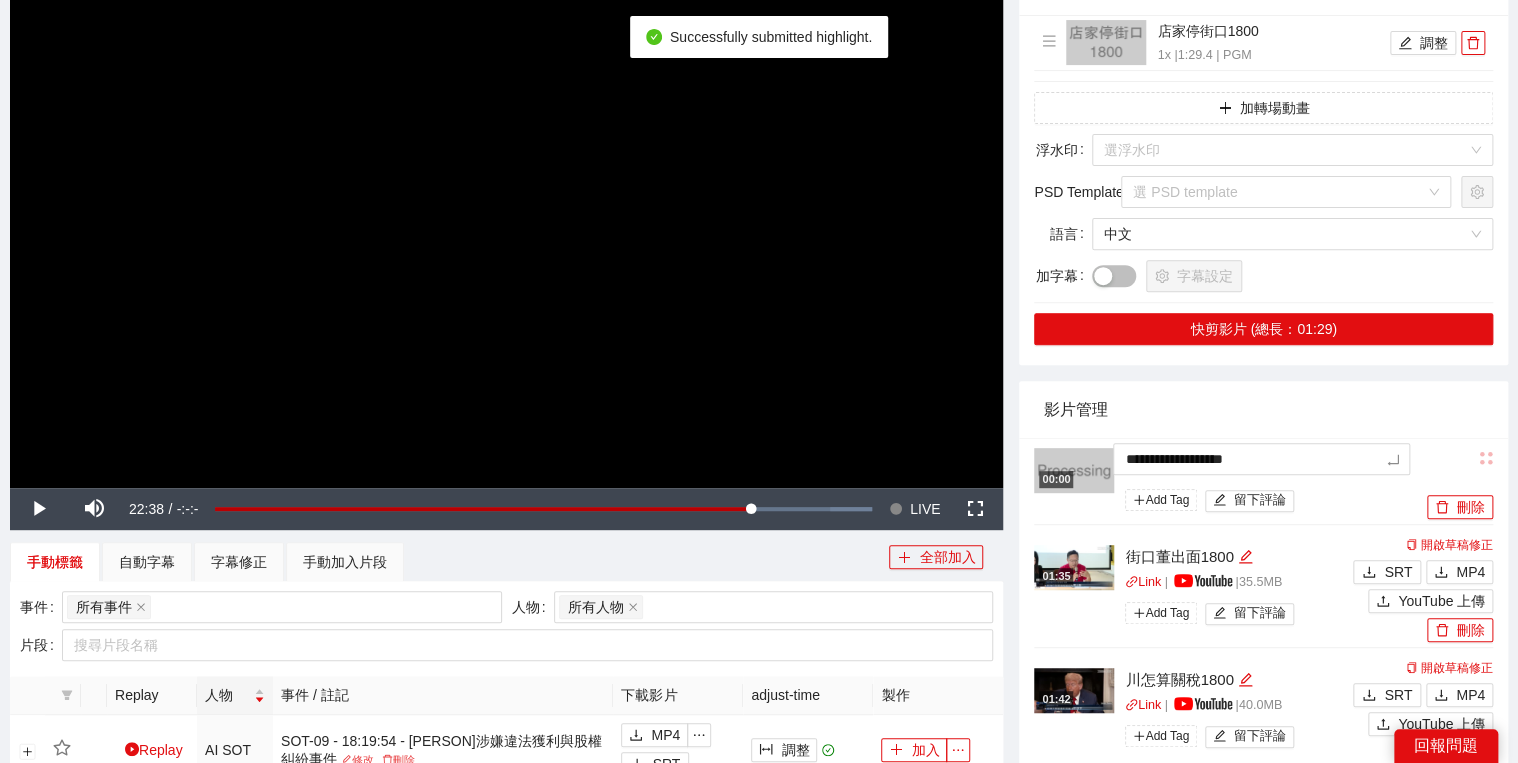 drag, startPoint x: 1164, startPoint y: 451, endPoint x: 1224, endPoint y: 412, distance: 71.561165 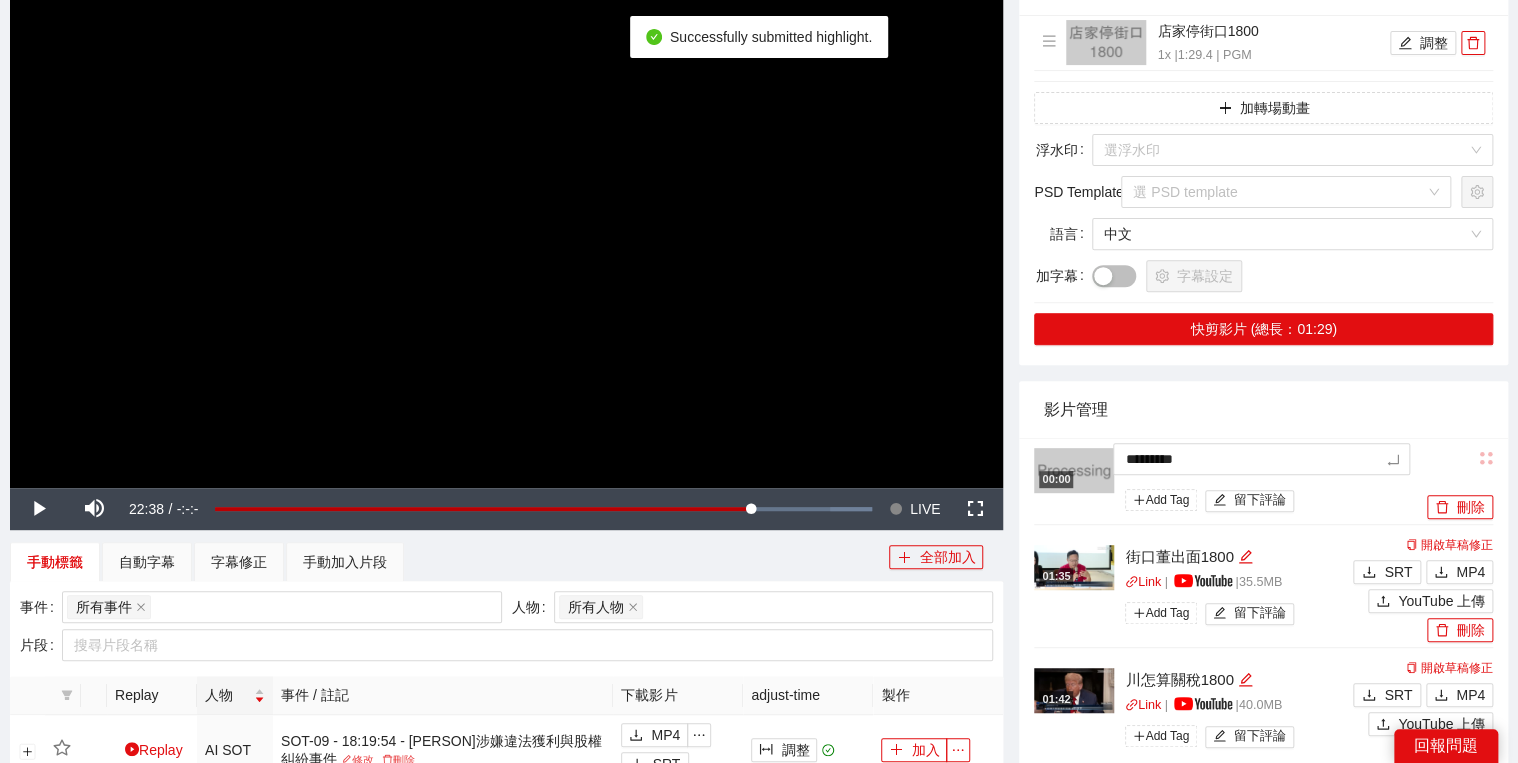 click on "影片管理" at bounding box center (1263, 409) 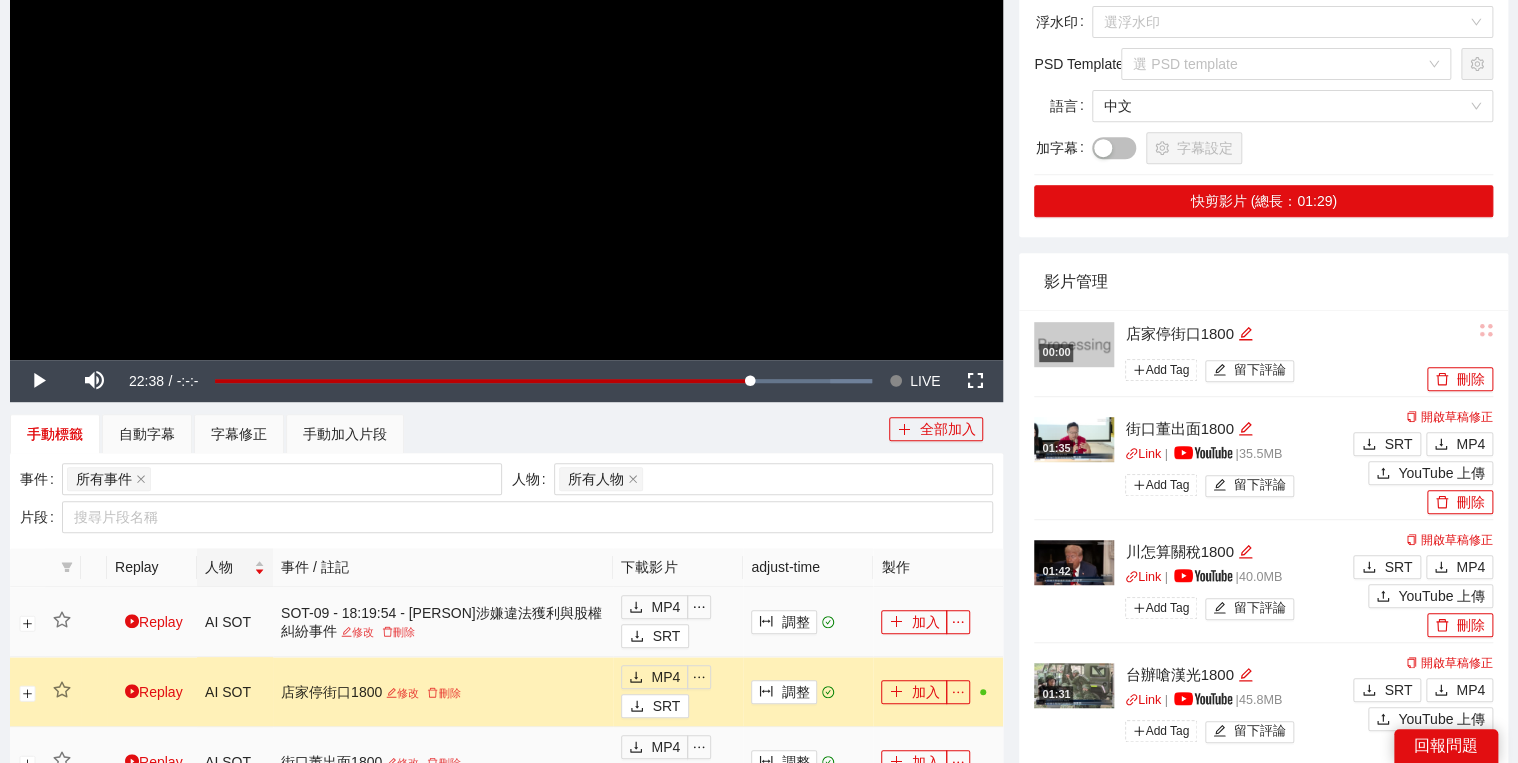 scroll, scrollTop: 560, scrollLeft: 0, axis: vertical 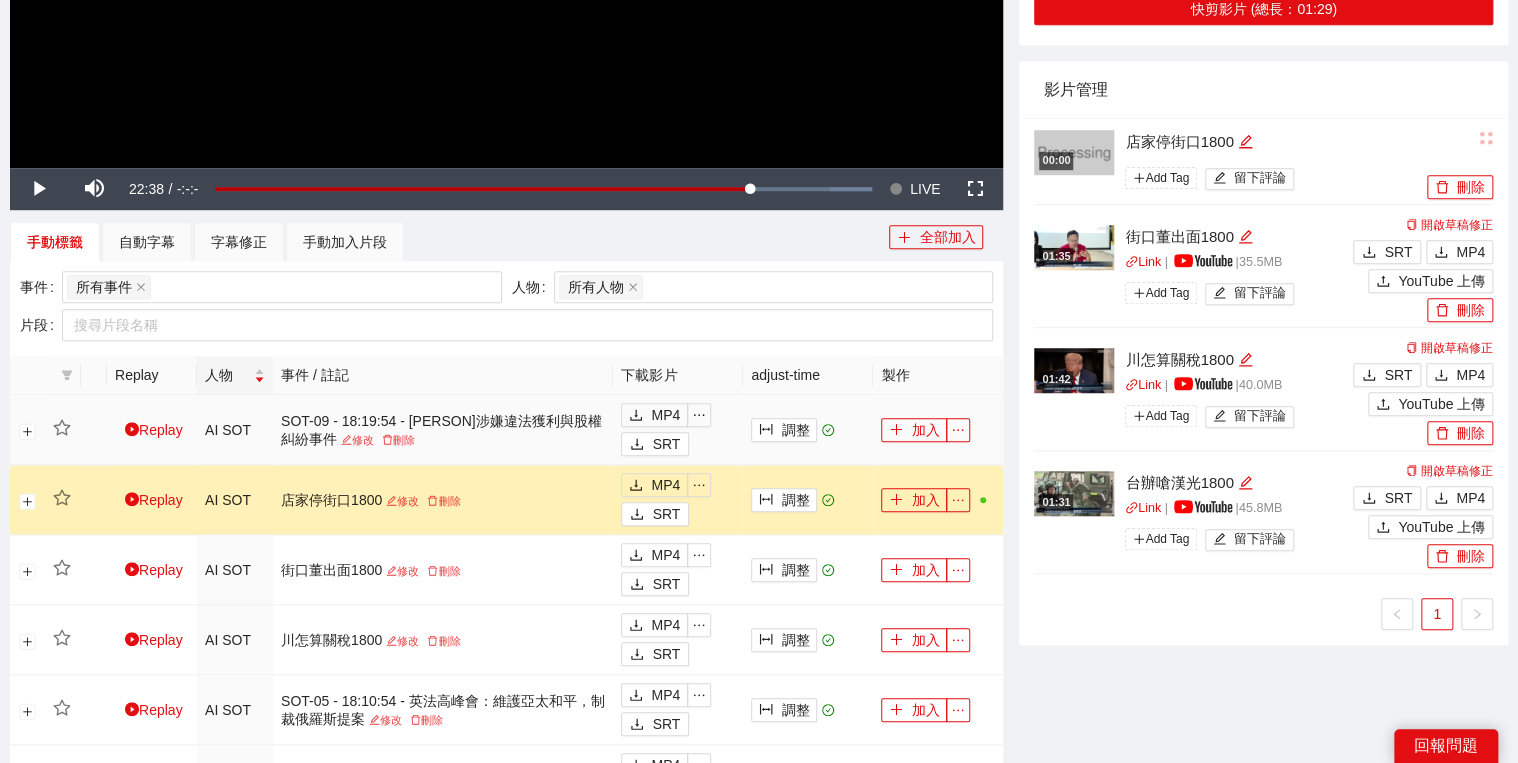 click on "SOT-09 - 18:19:54 - [PERSON]涉嫌違法獲利與股權糾紛事件 修改 刪除" at bounding box center [443, 430] 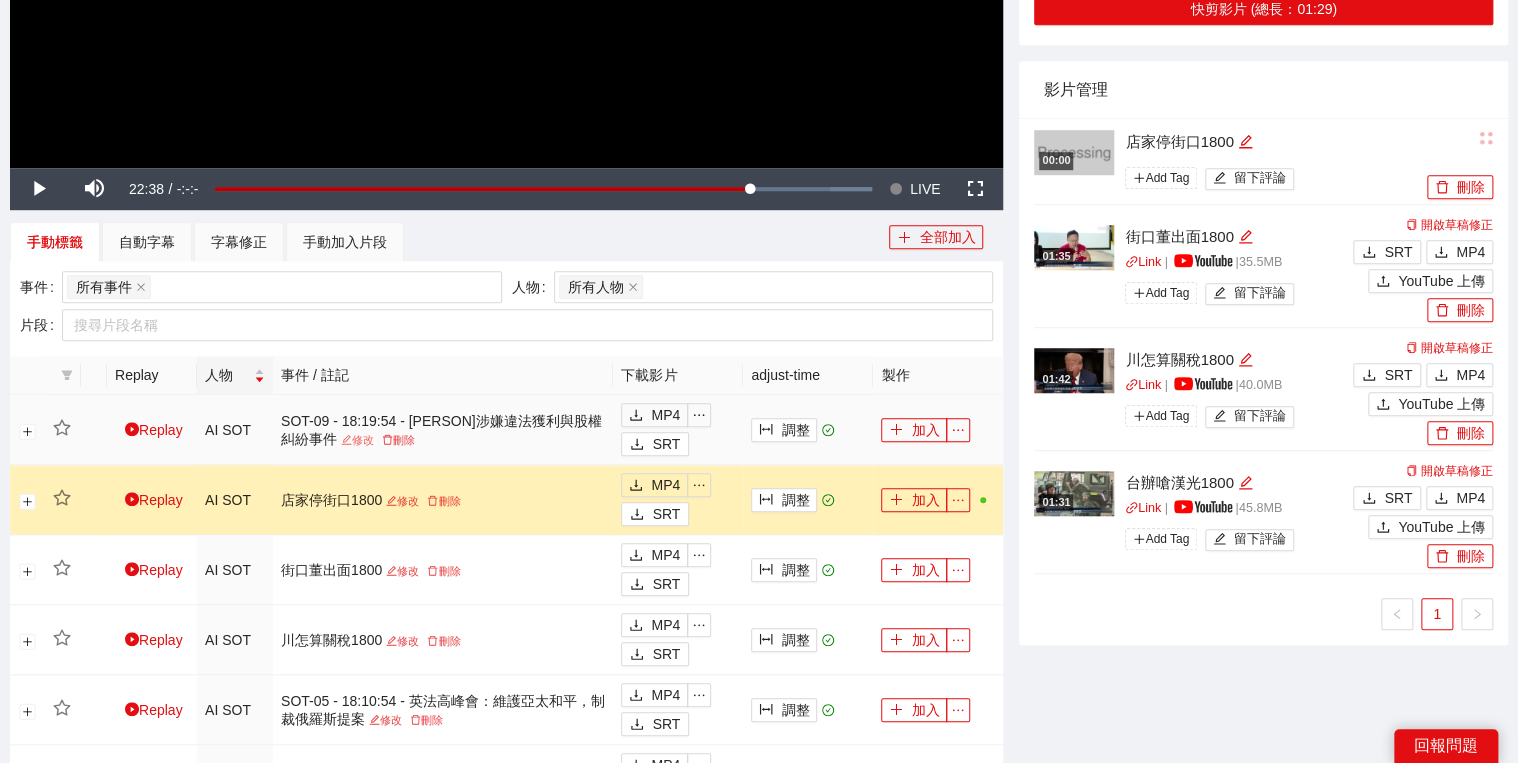 click on "修改" at bounding box center [357, 440] 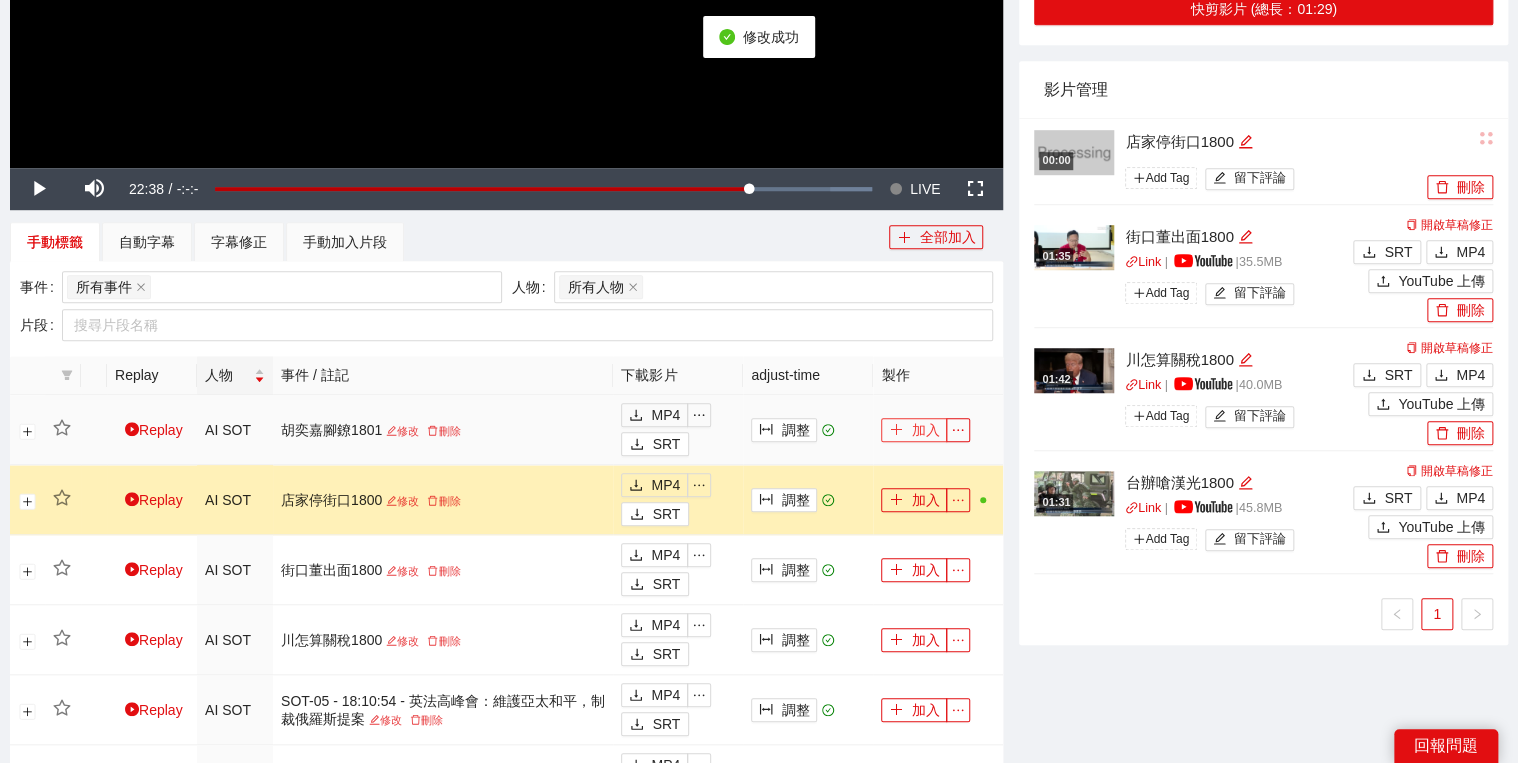 click on "加入" at bounding box center [914, 430] 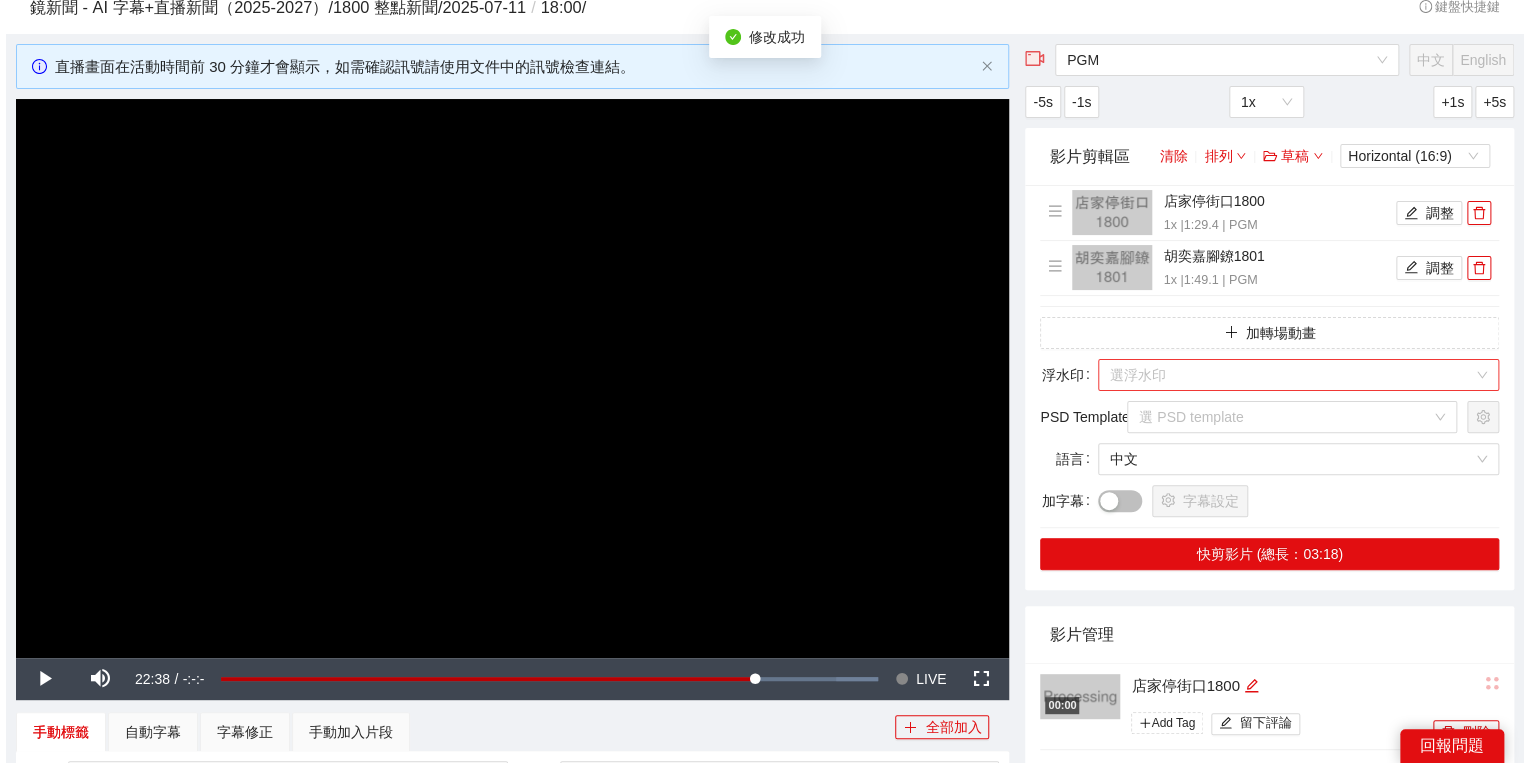scroll, scrollTop: 0, scrollLeft: 0, axis: both 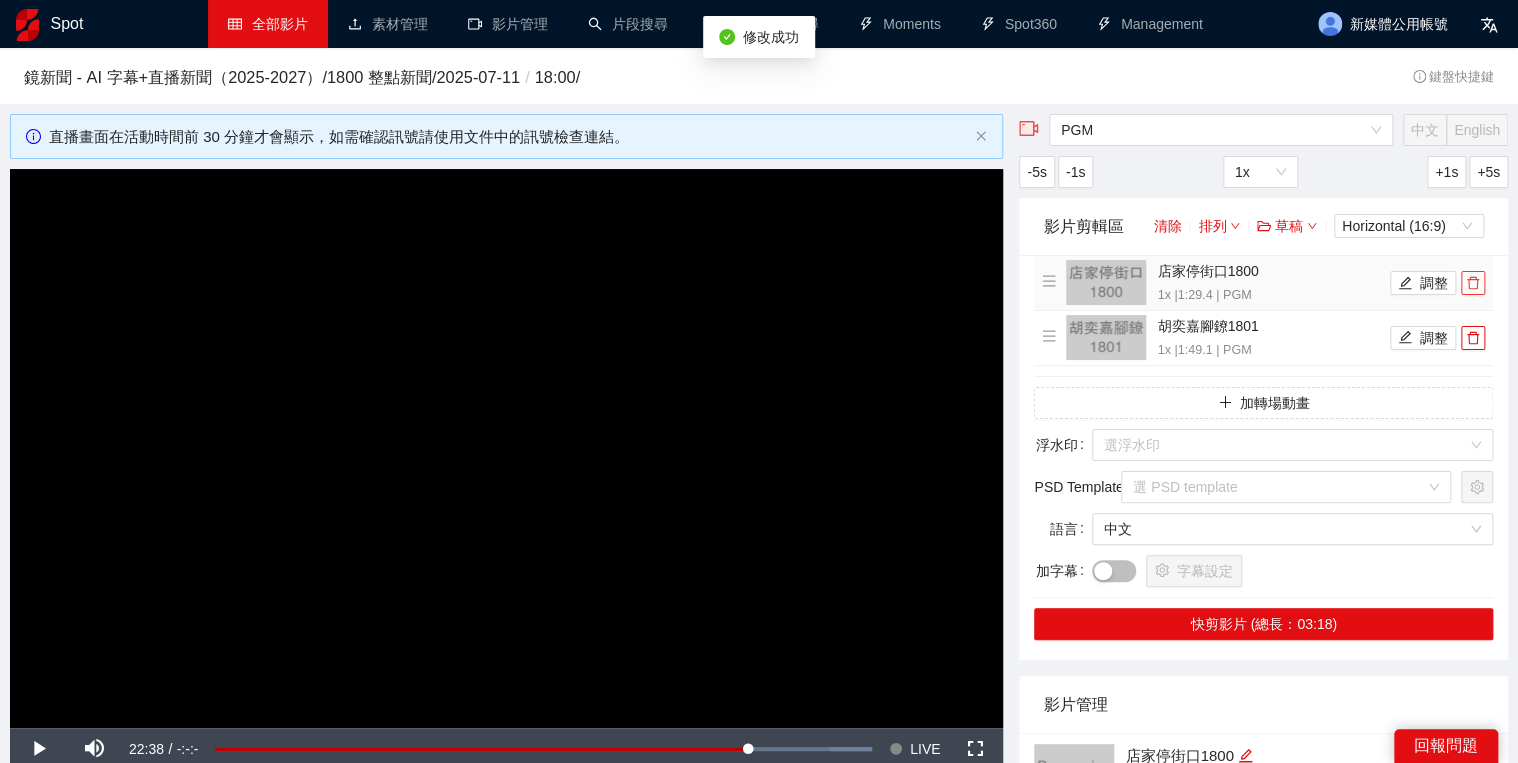 click 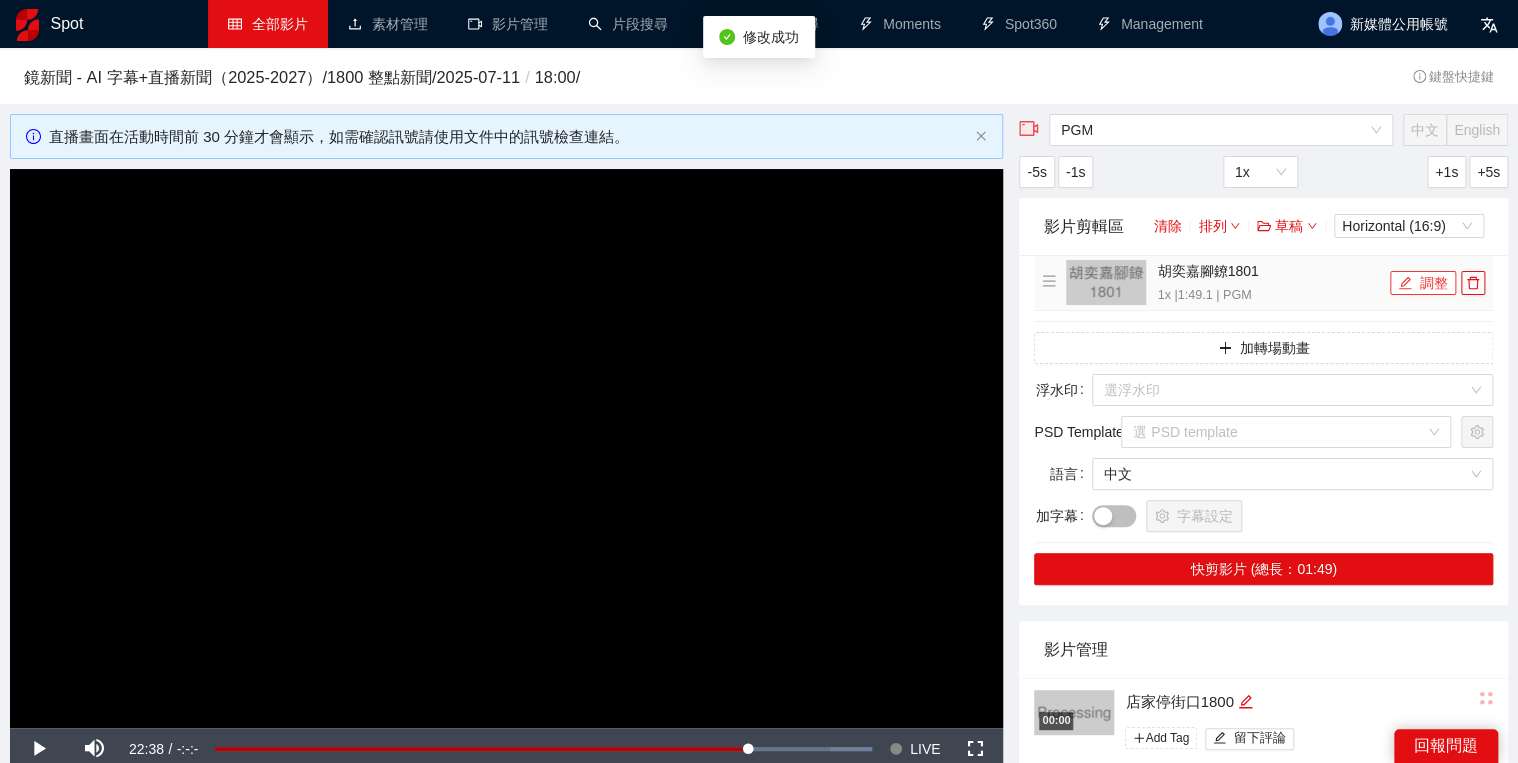 click on "調整" at bounding box center [1423, 283] 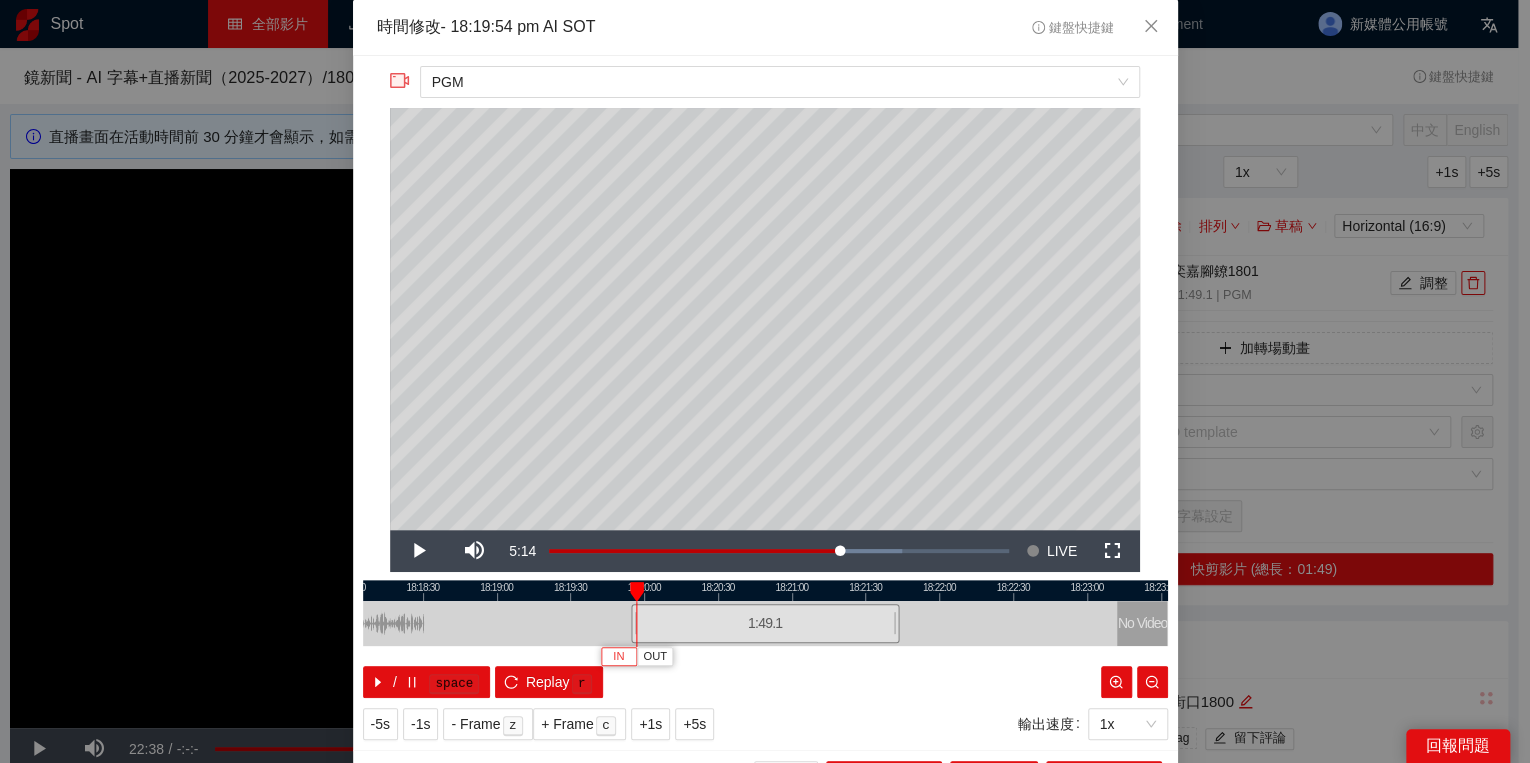 click on "IN" at bounding box center (618, 657) 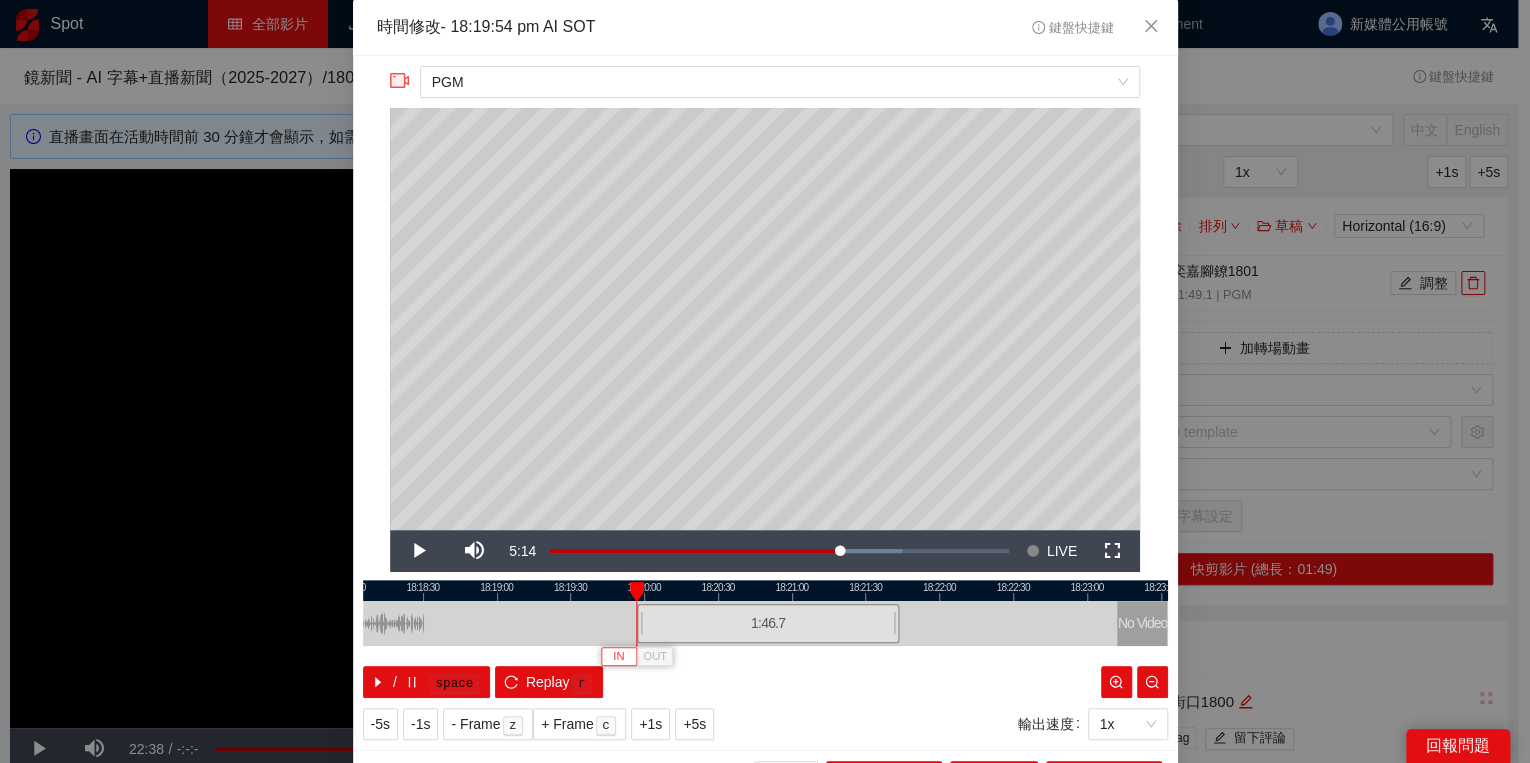 type 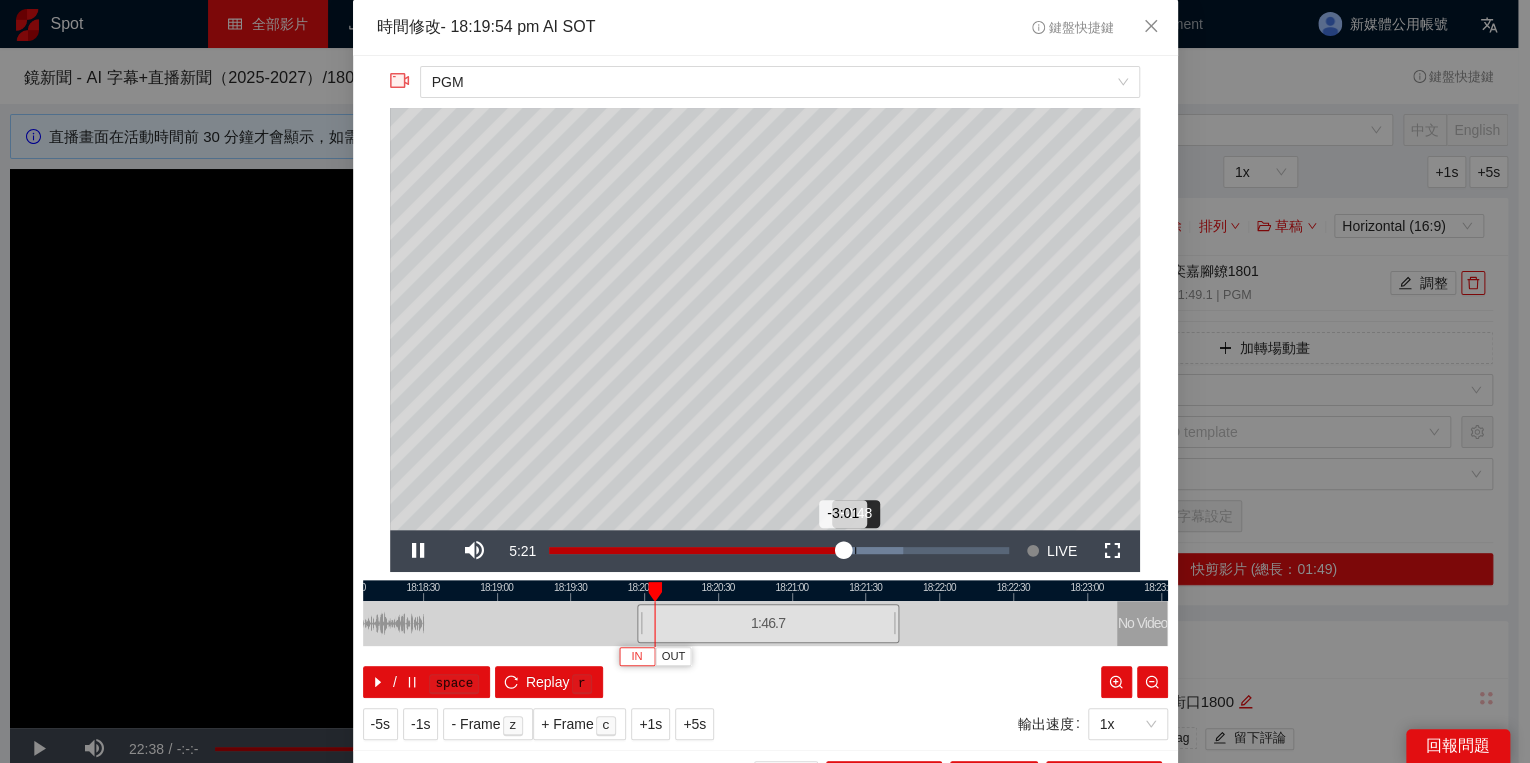 click on "Loaded :  77.10% -2:48 -3:01" at bounding box center [779, 550] 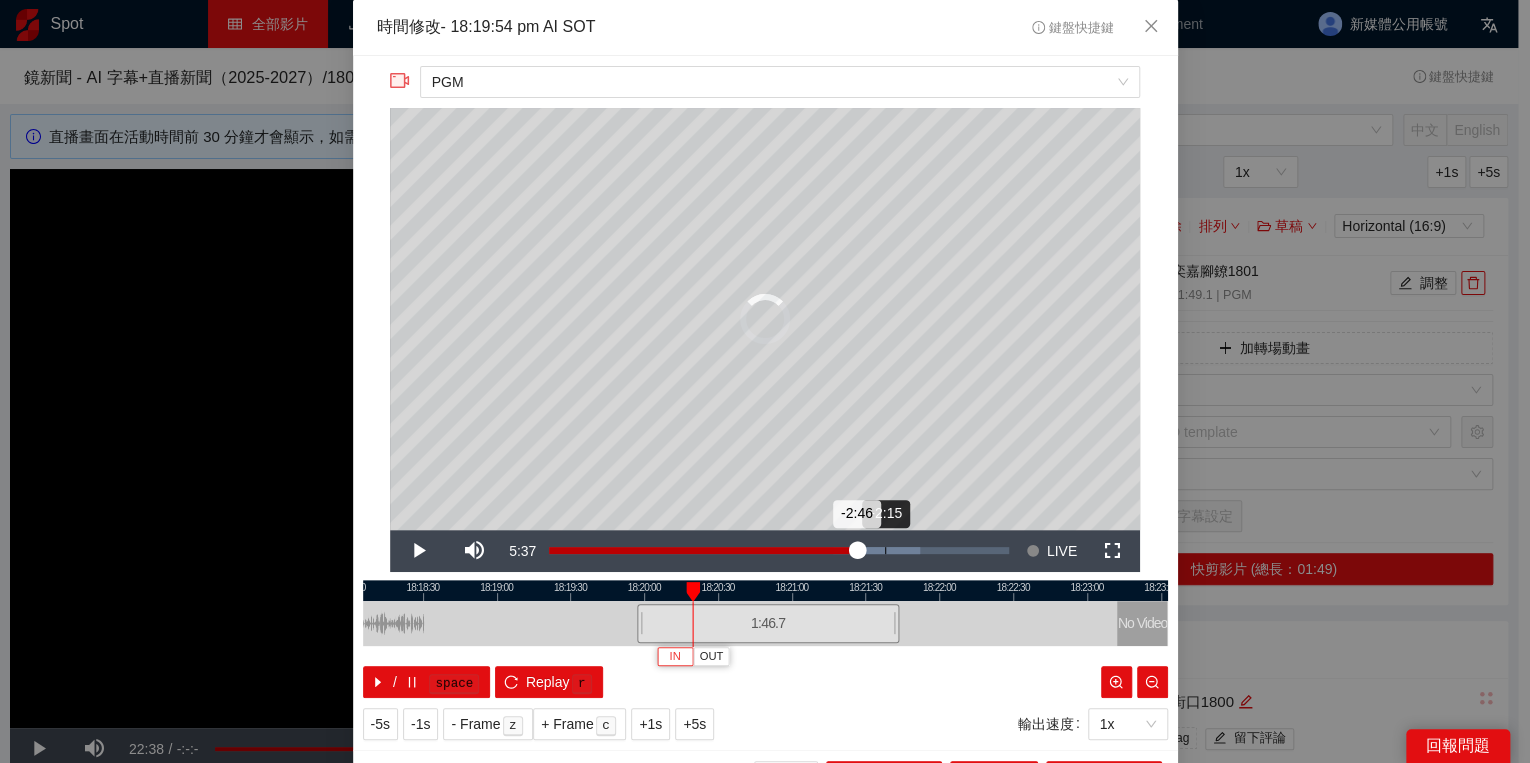 click on "Loaded :  80.71% -2:15 -2:46" at bounding box center [779, 551] 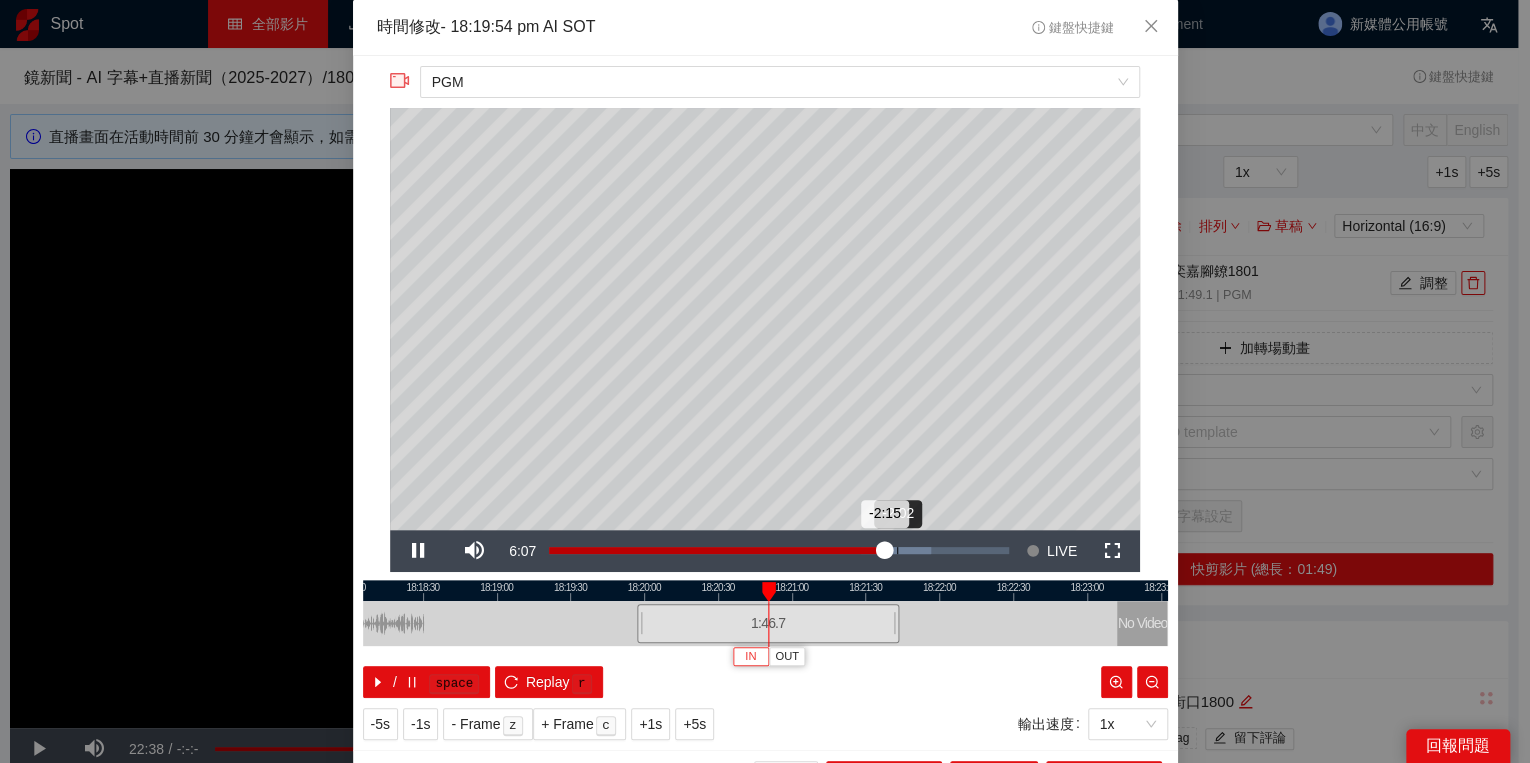 click on "Loaded :  83.12% -2:02 -2:15" at bounding box center [779, 550] 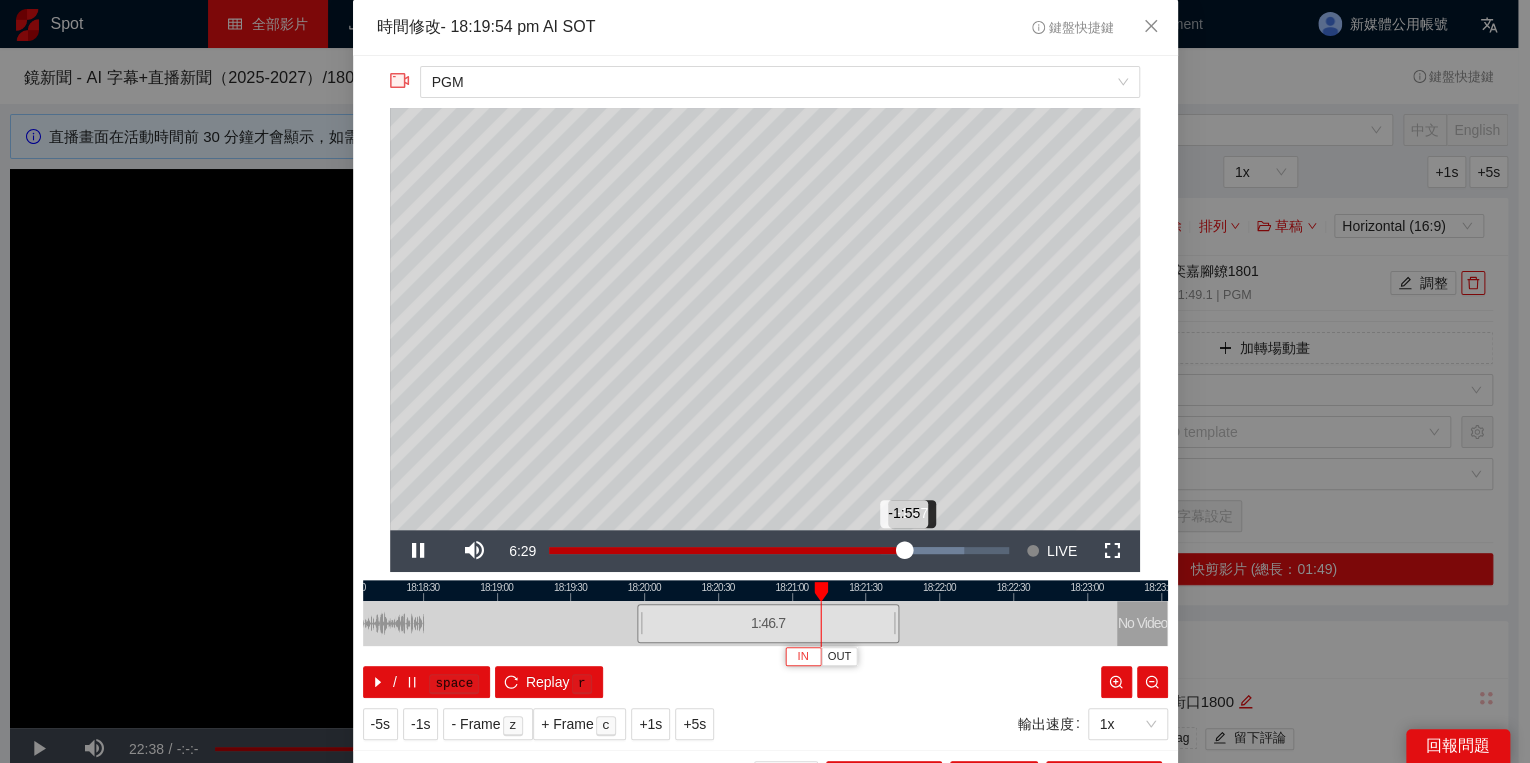 click on "-1:55" at bounding box center [726, 550] 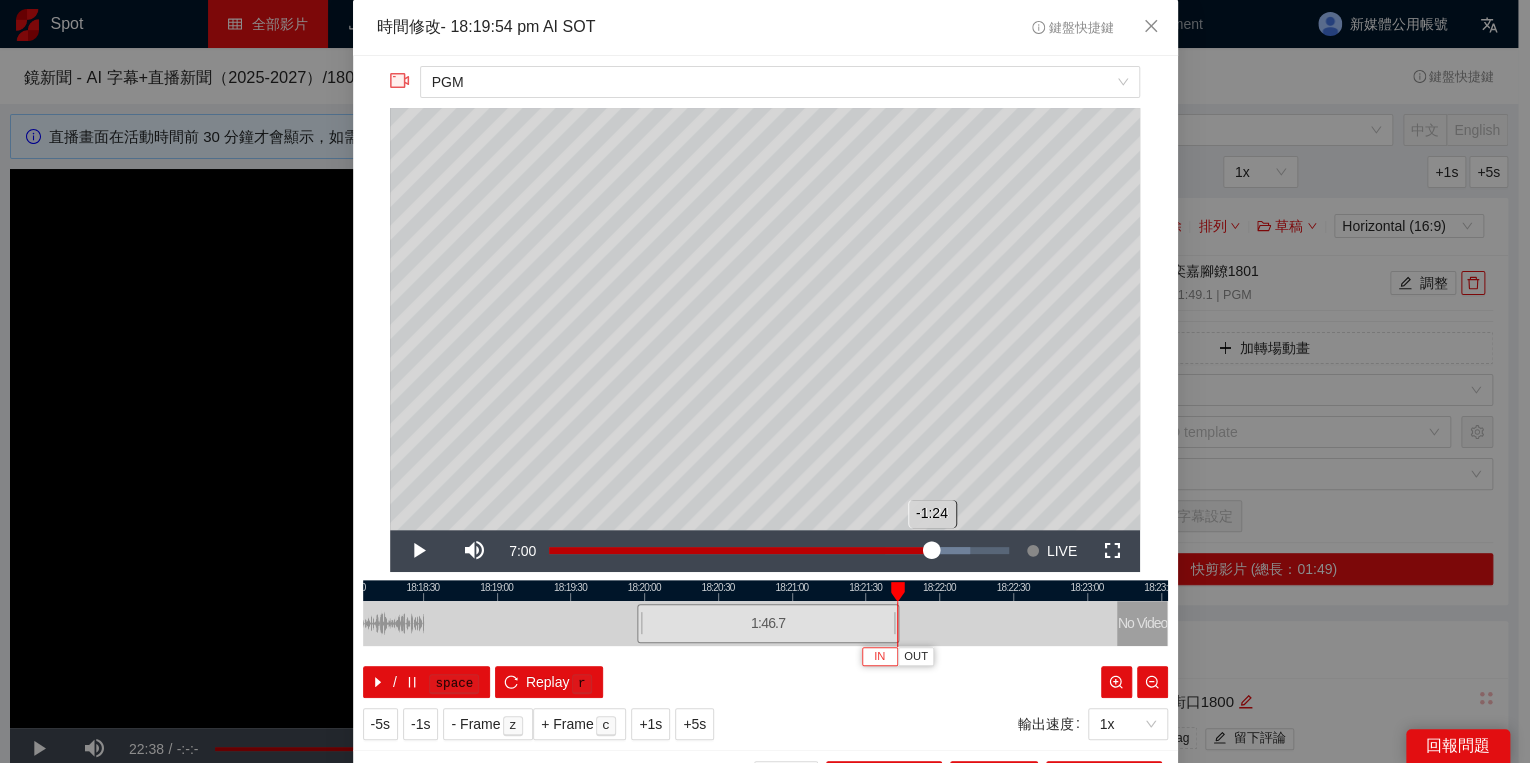 click on "Loaded :  91.66% -1:24 -1:24" at bounding box center (779, 550) 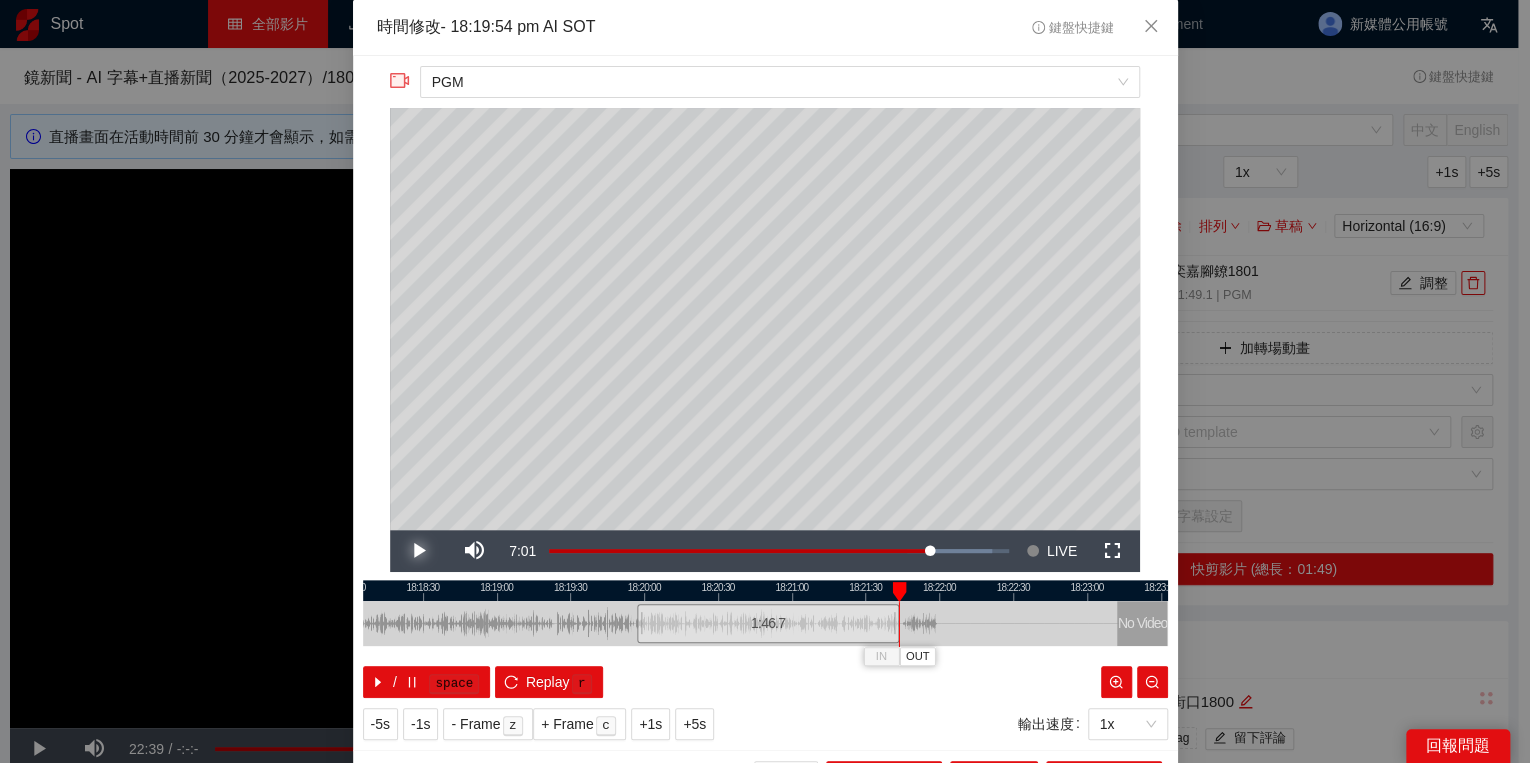 click at bounding box center (418, 551) 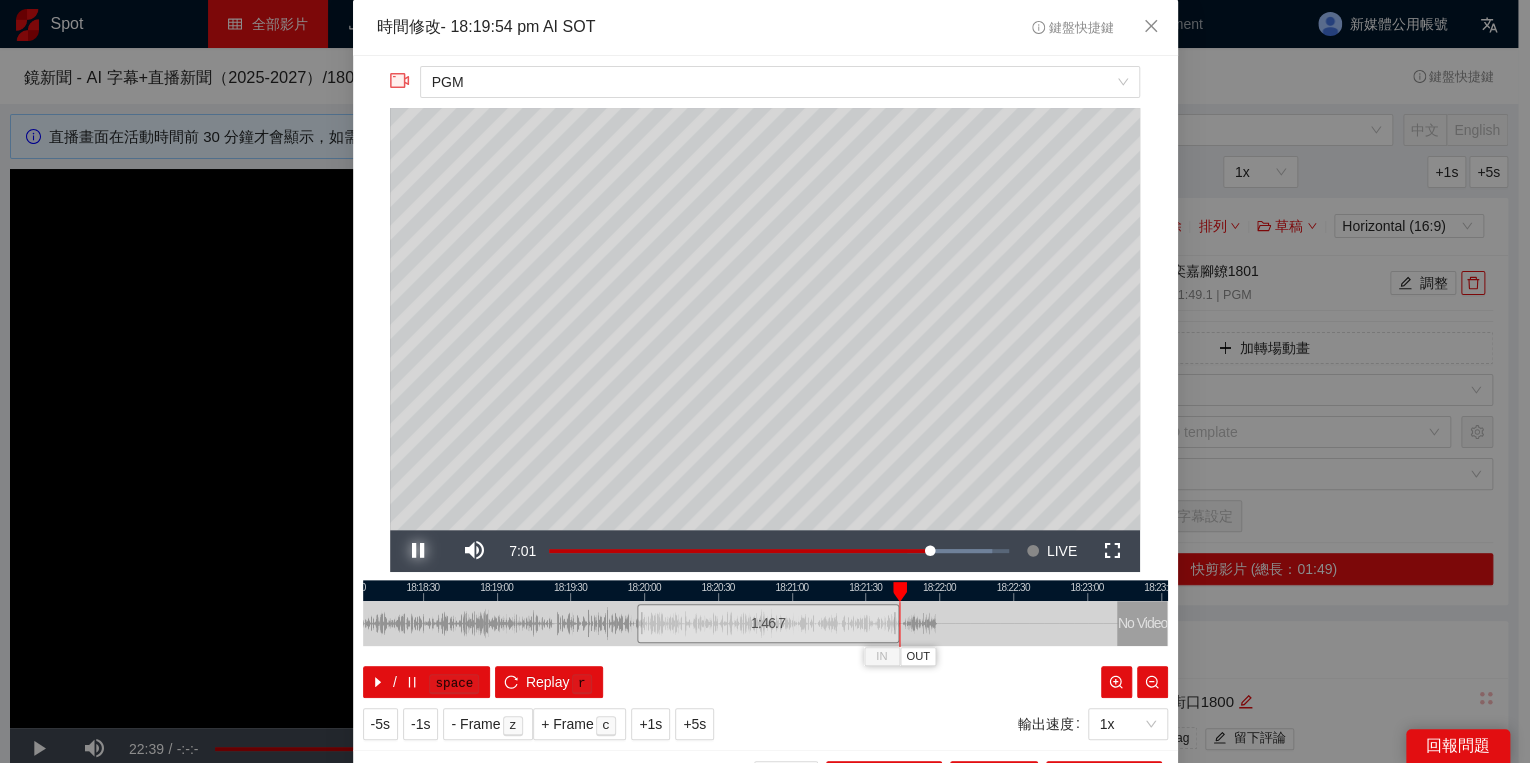 type 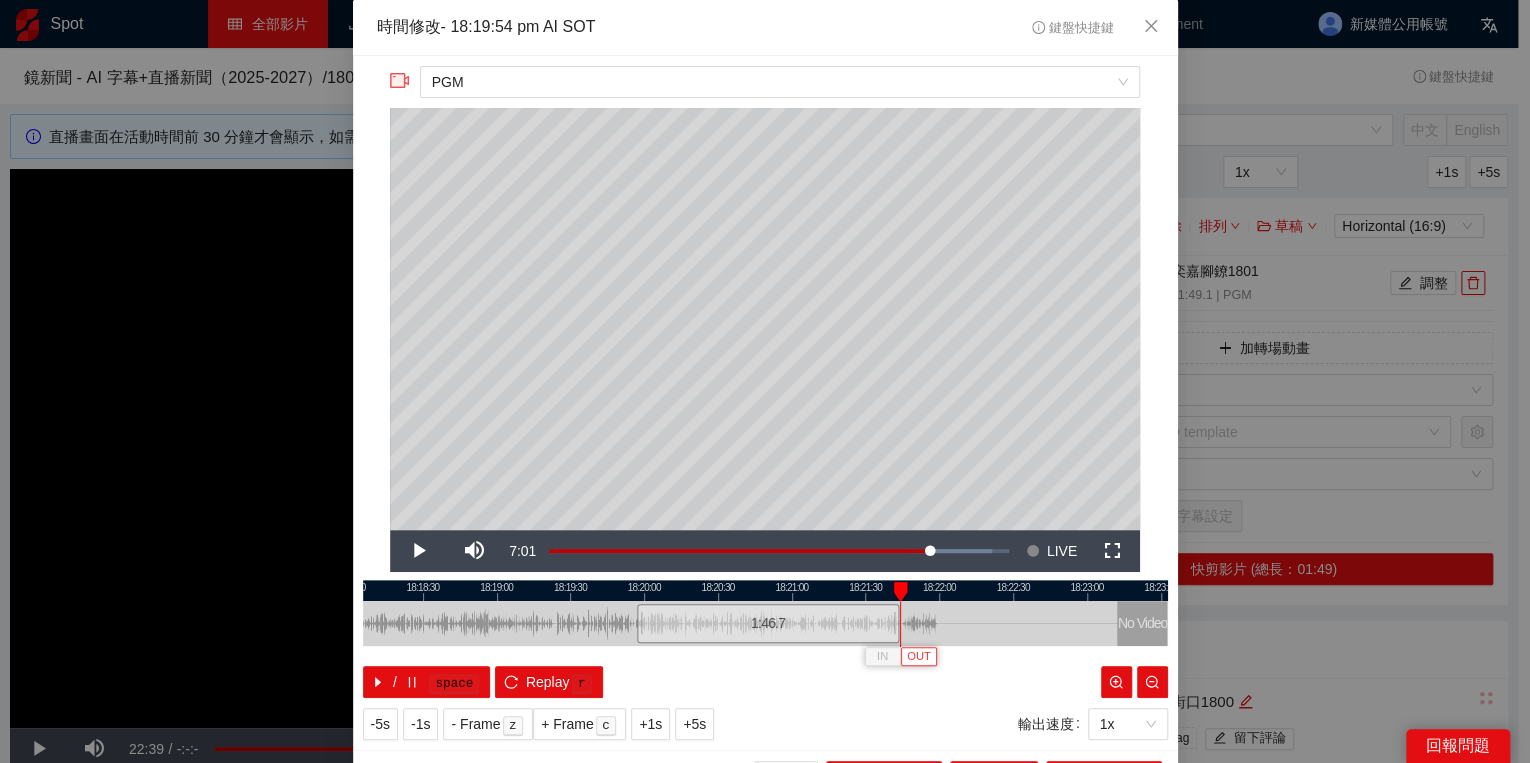click on "OUT" at bounding box center [919, 657] 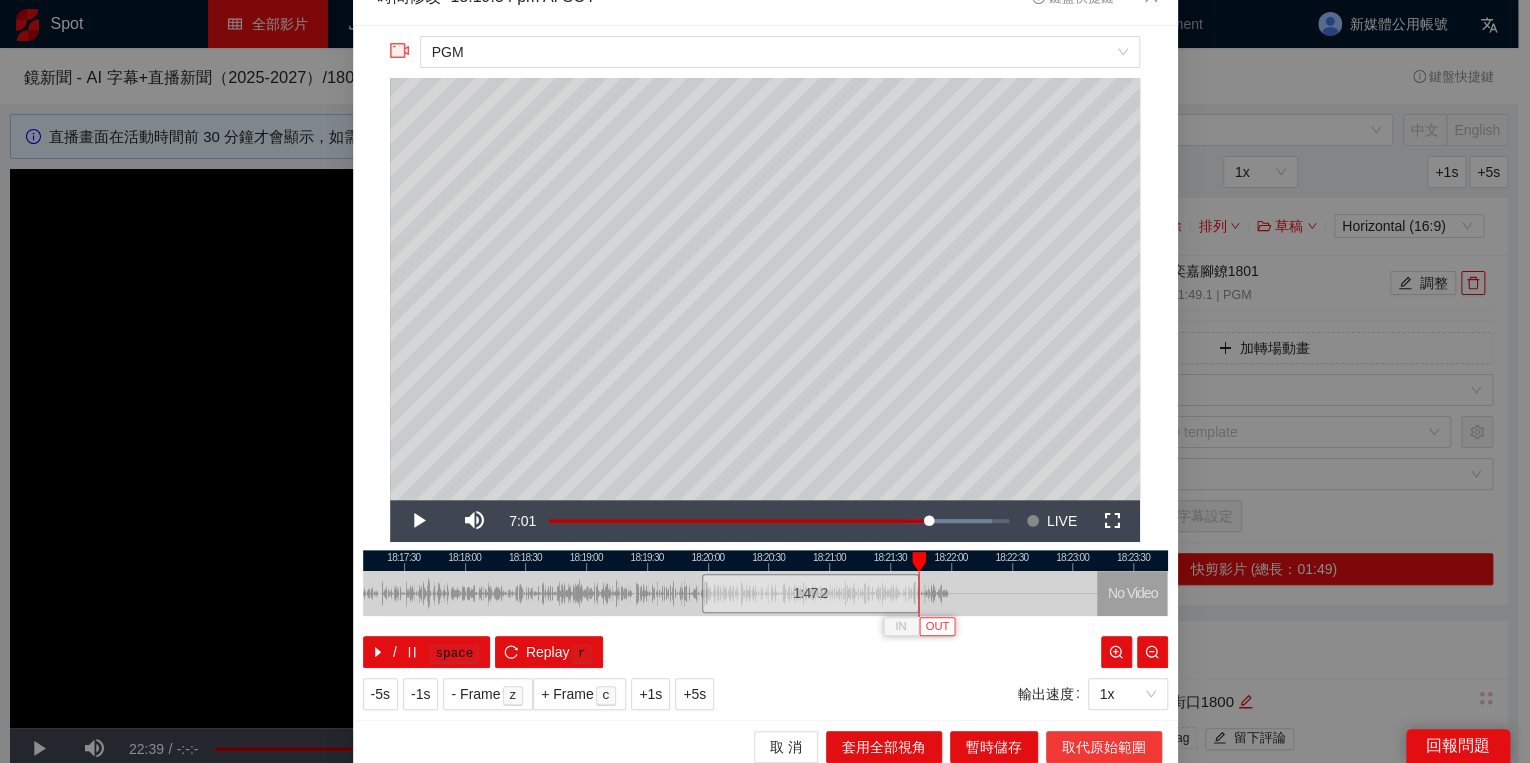 scroll, scrollTop: 39, scrollLeft: 0, axis: vertical 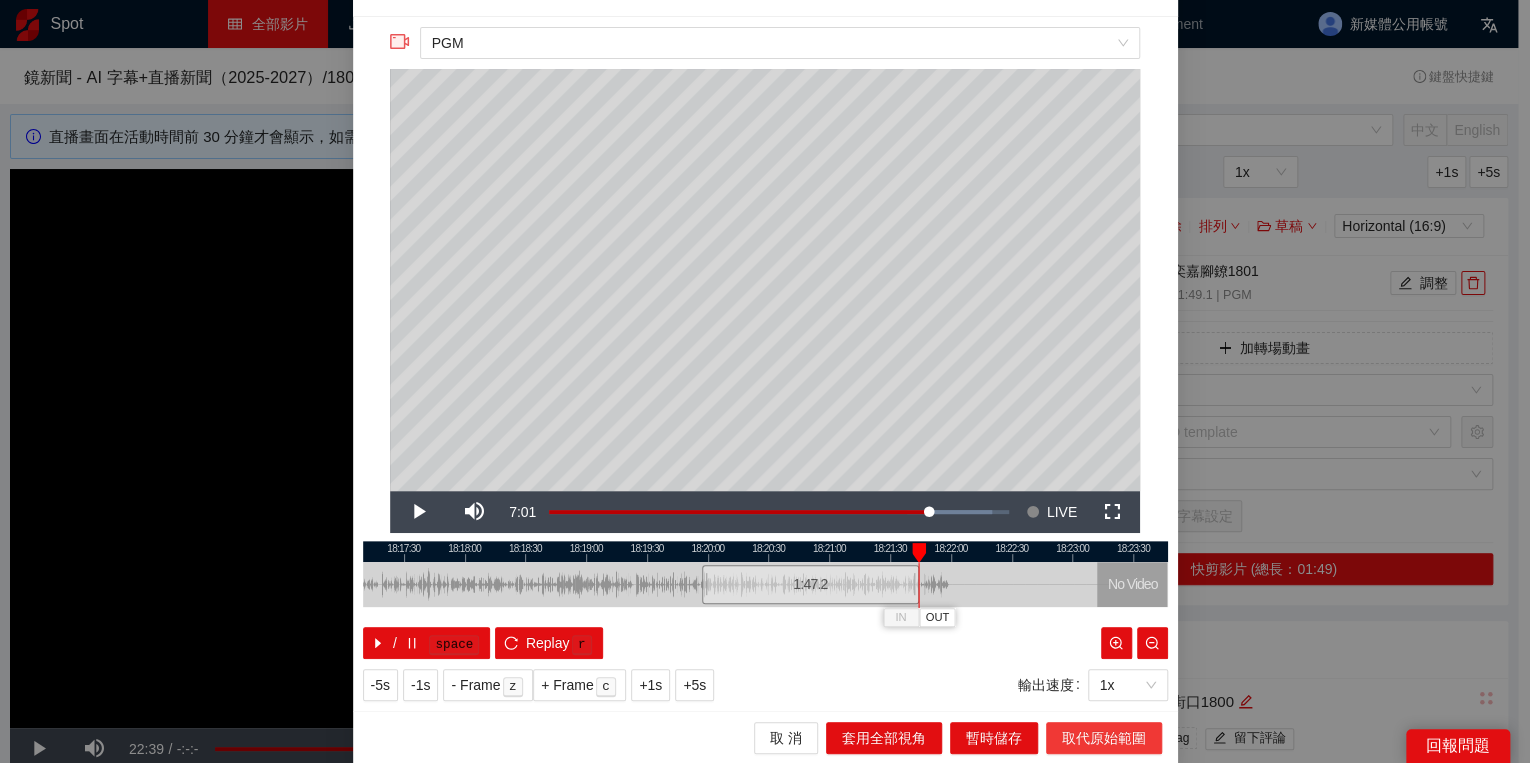 click on "取代原始範圍" at bounding box center (1104, 738) 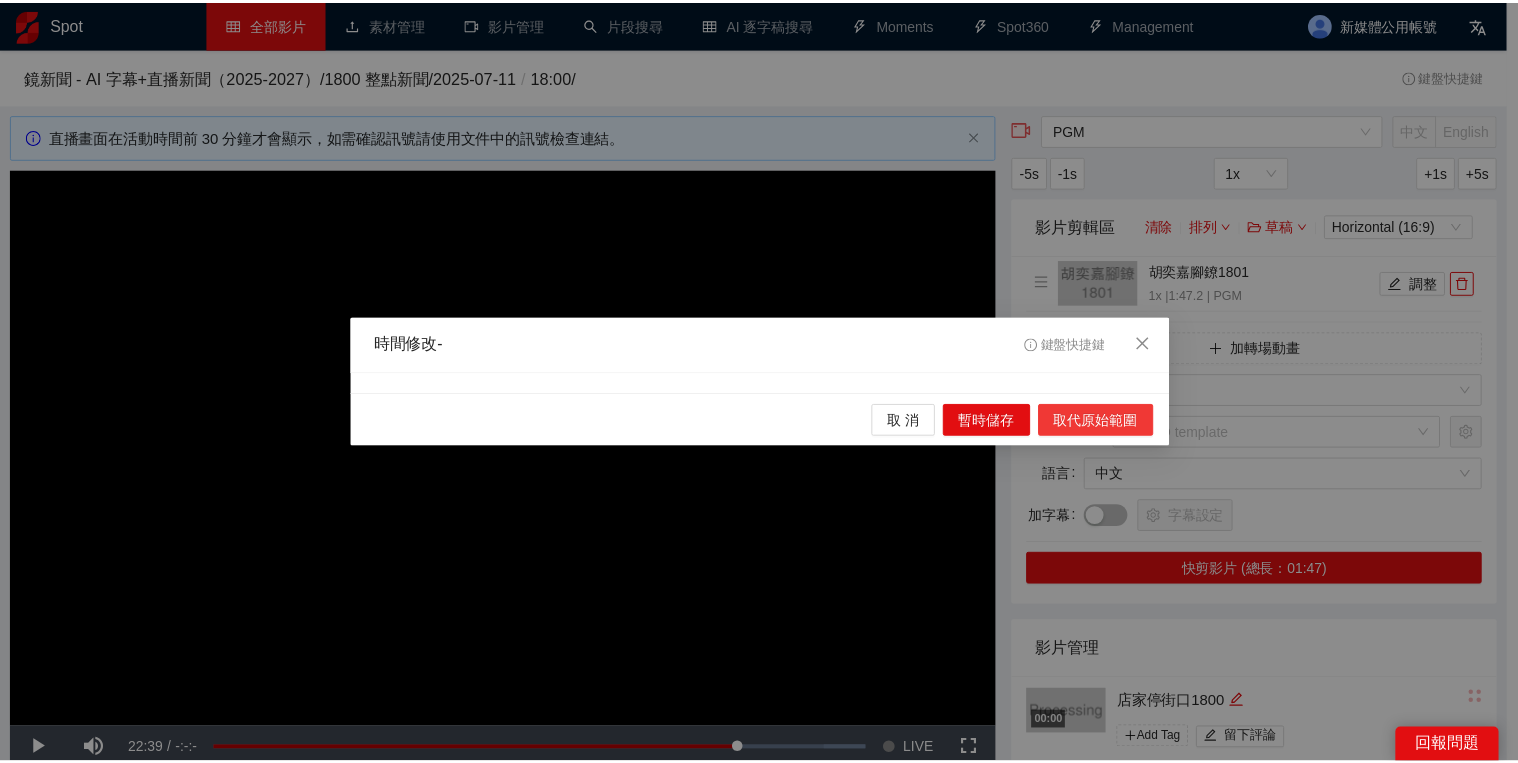 scroll, scrollTop: 0, scrollLeft: 0, axis: both 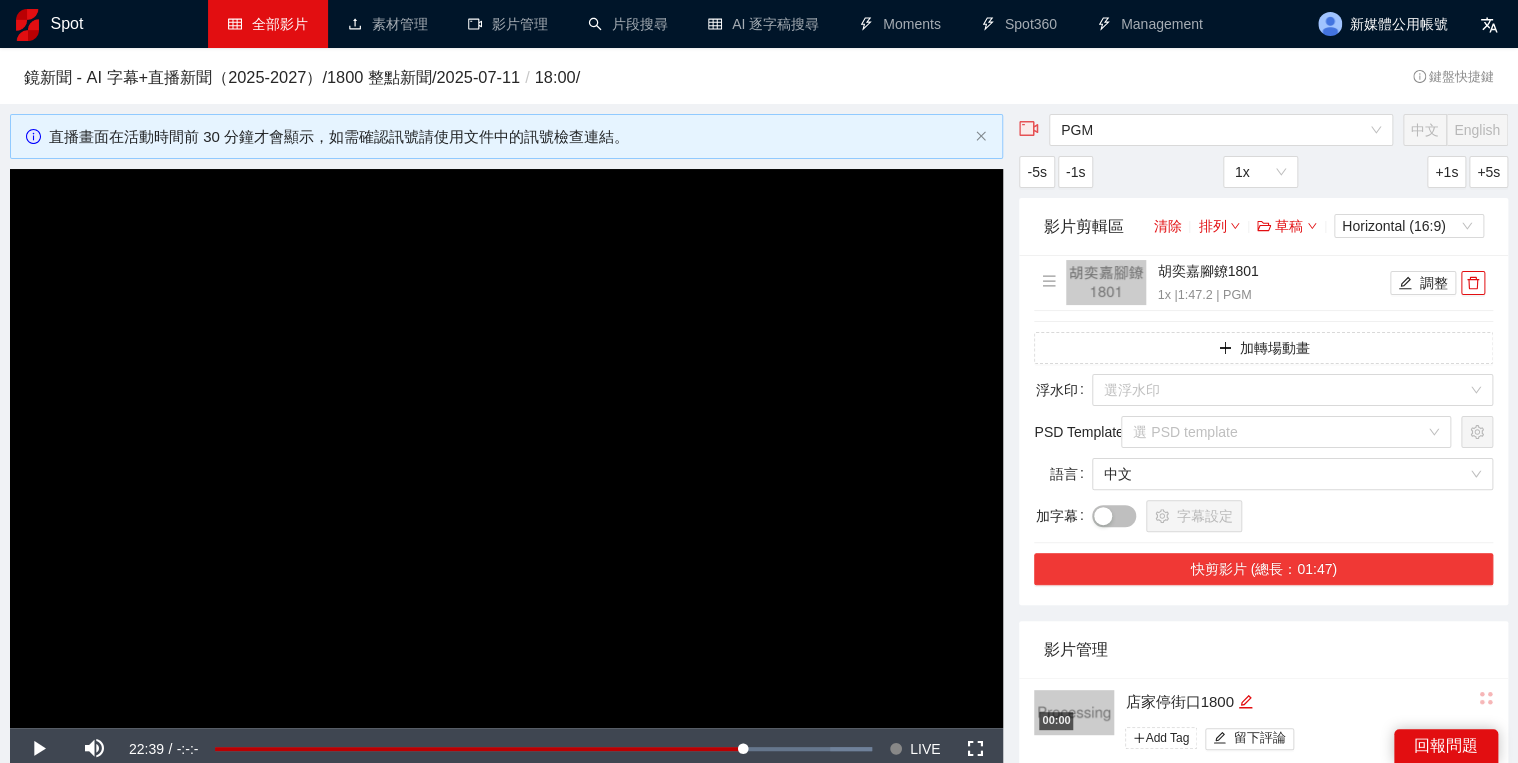click on "快剪影片 (總長：01:47)" at bounding box center [1263, 569] 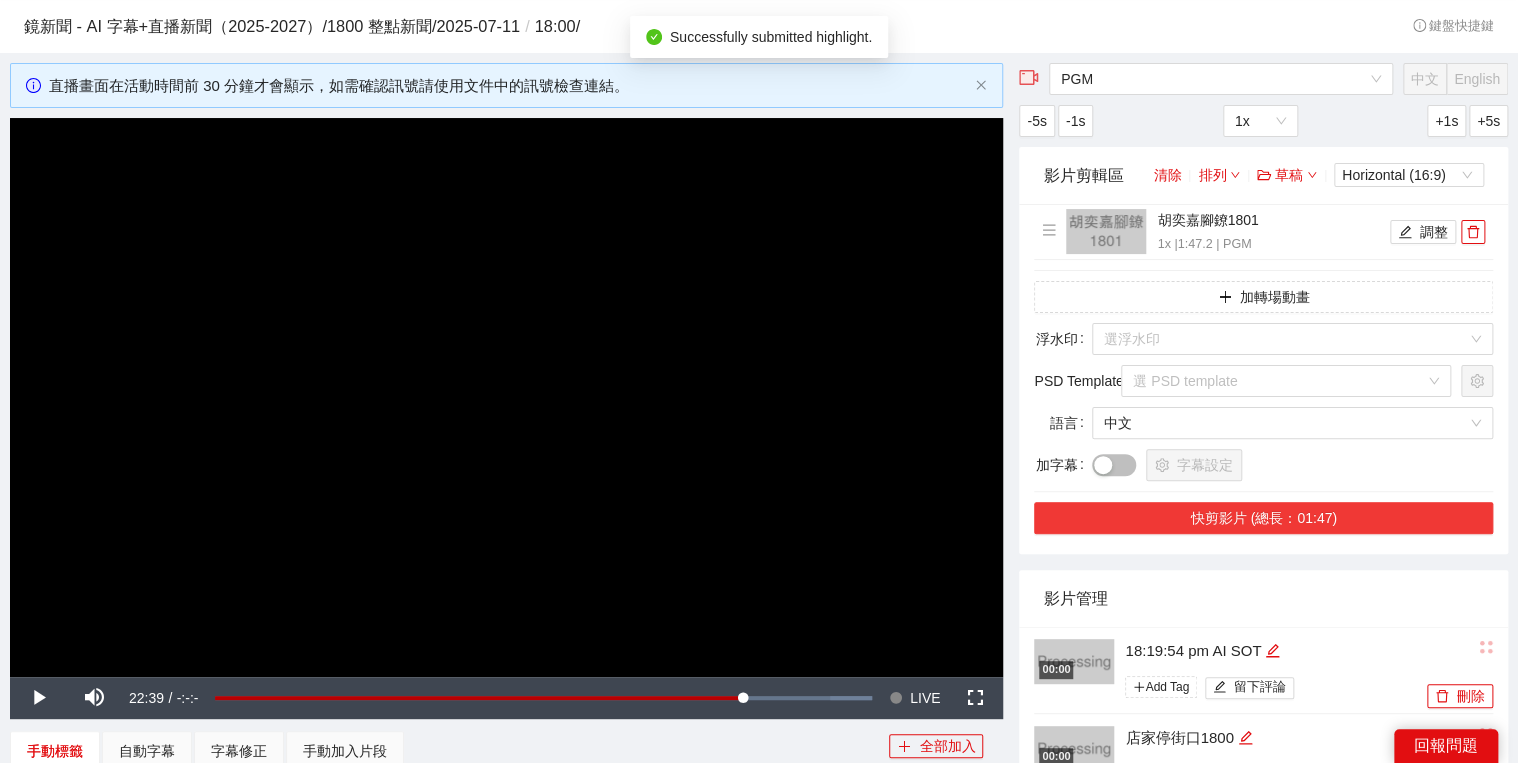 scroll, scrollTop: 80, scrollLeft: 0, axis: vertical 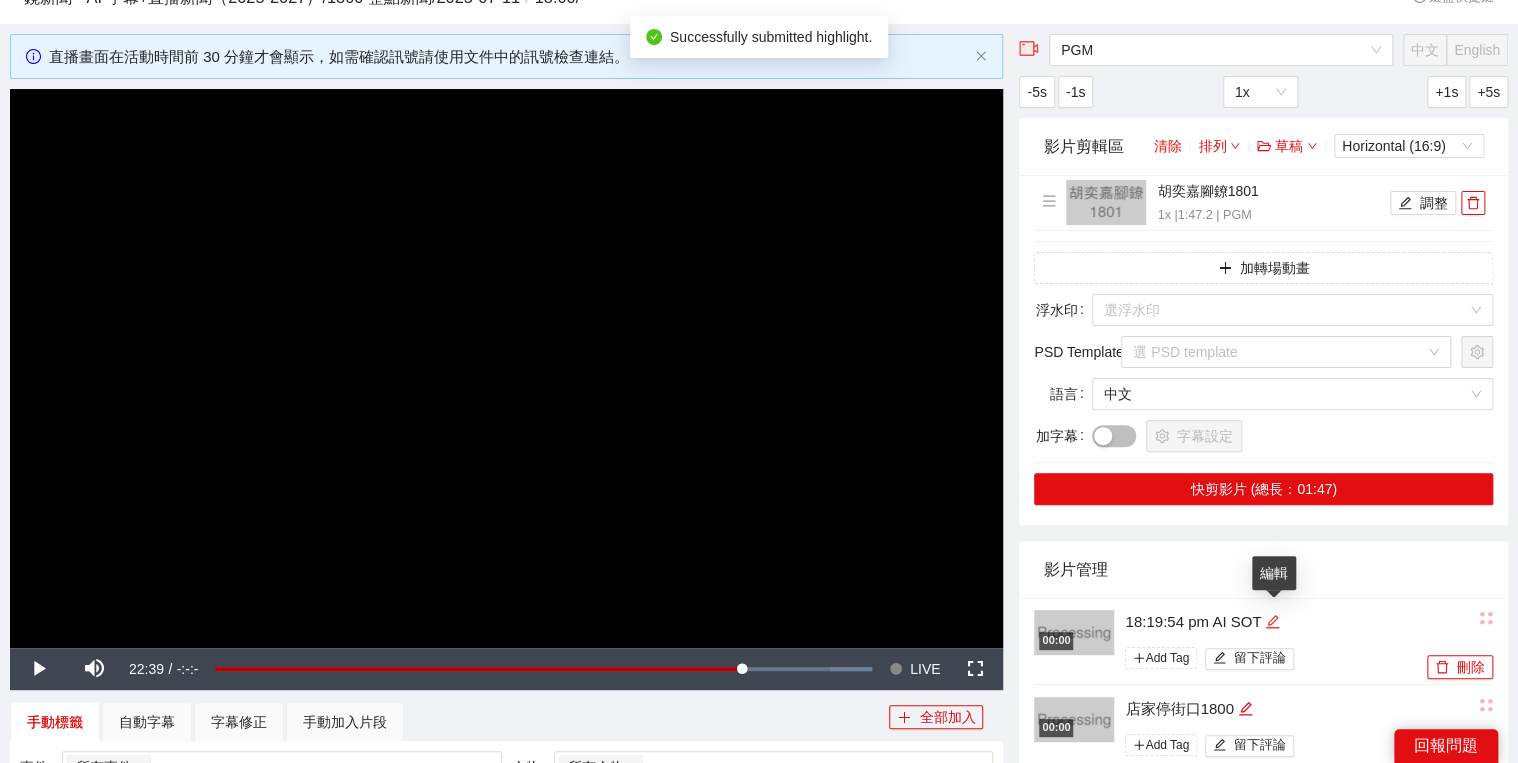 click 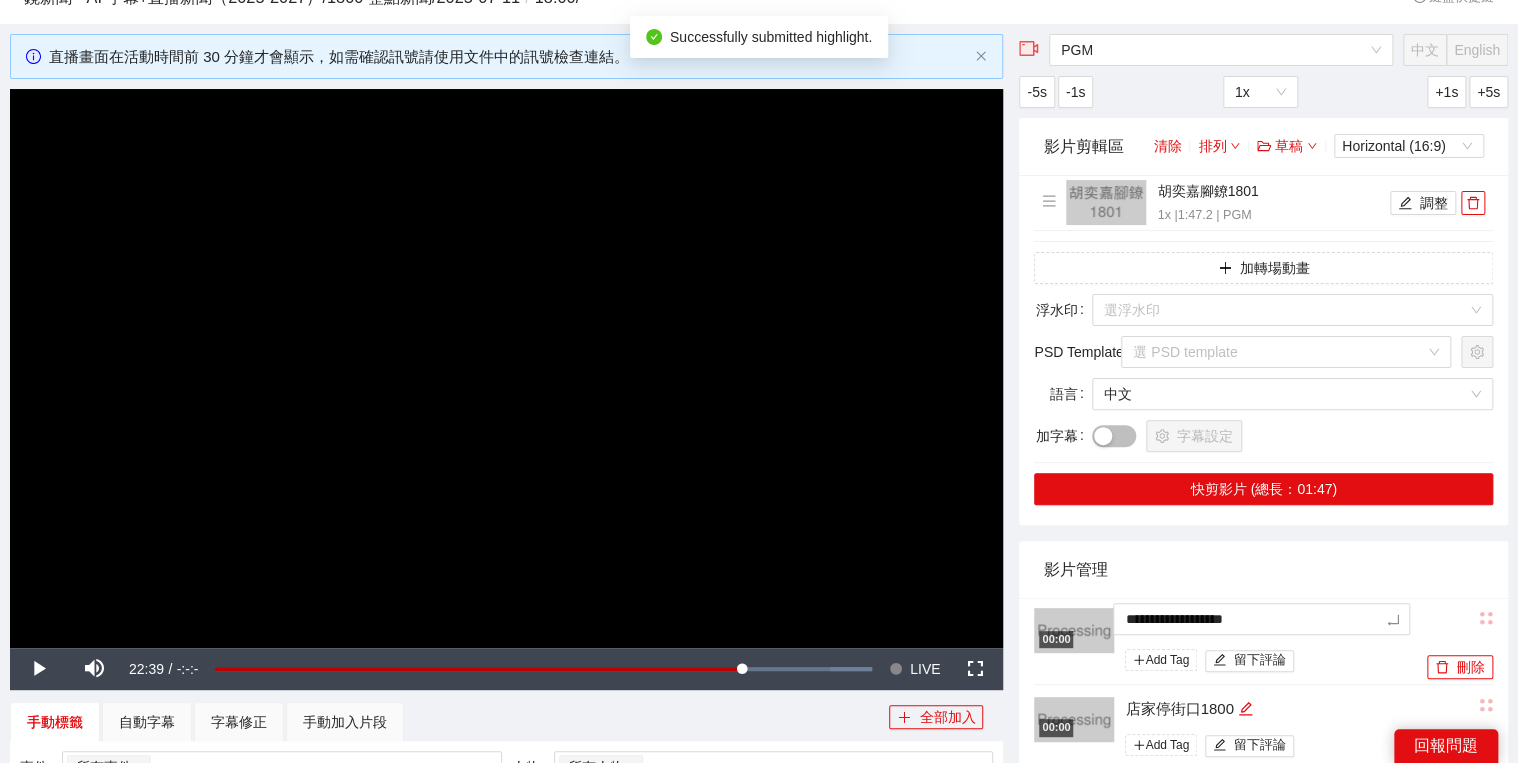 click on "**********" at bounding box center [1263, 905] 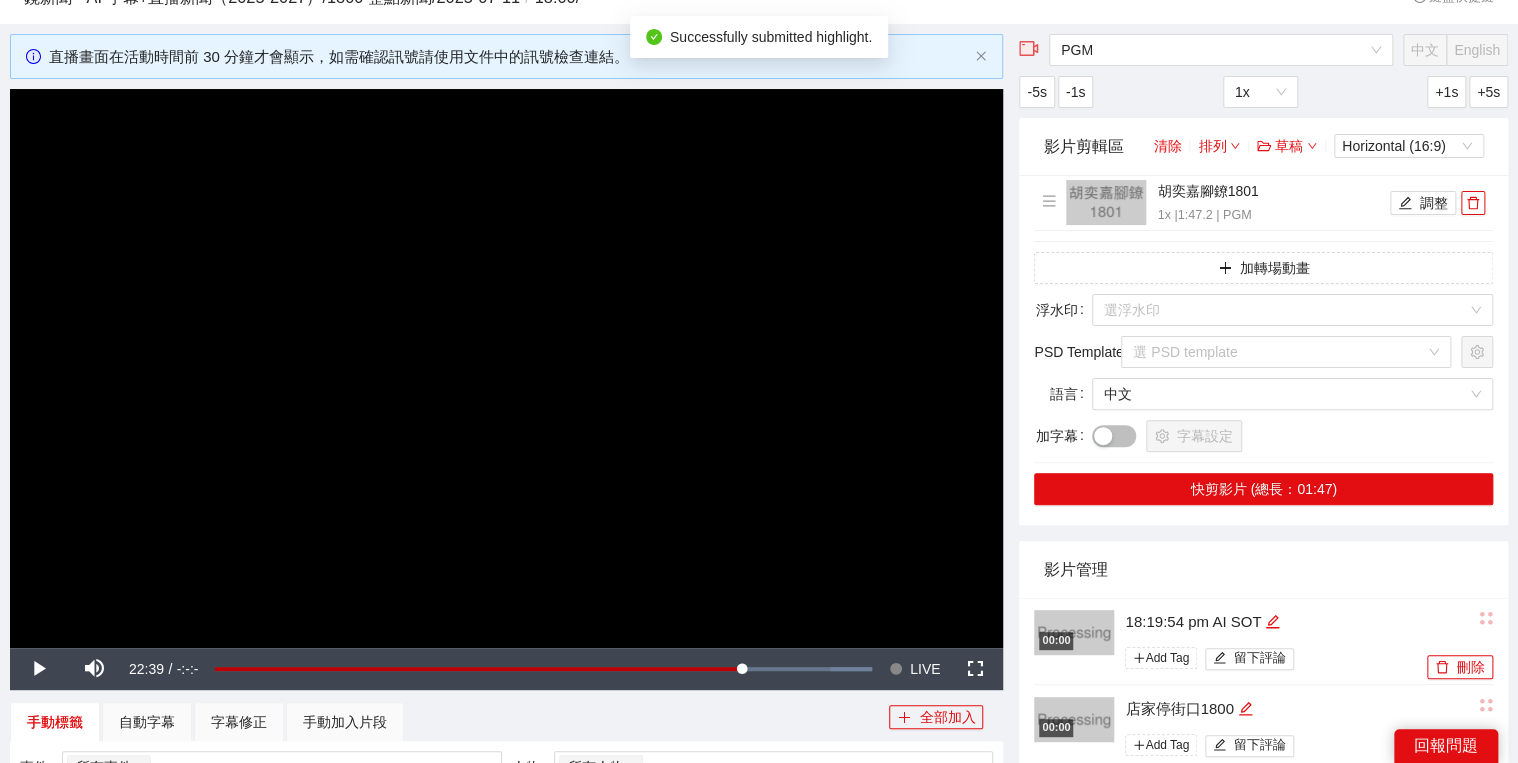 click on "影片管理" at bounding box center (1263, 569) 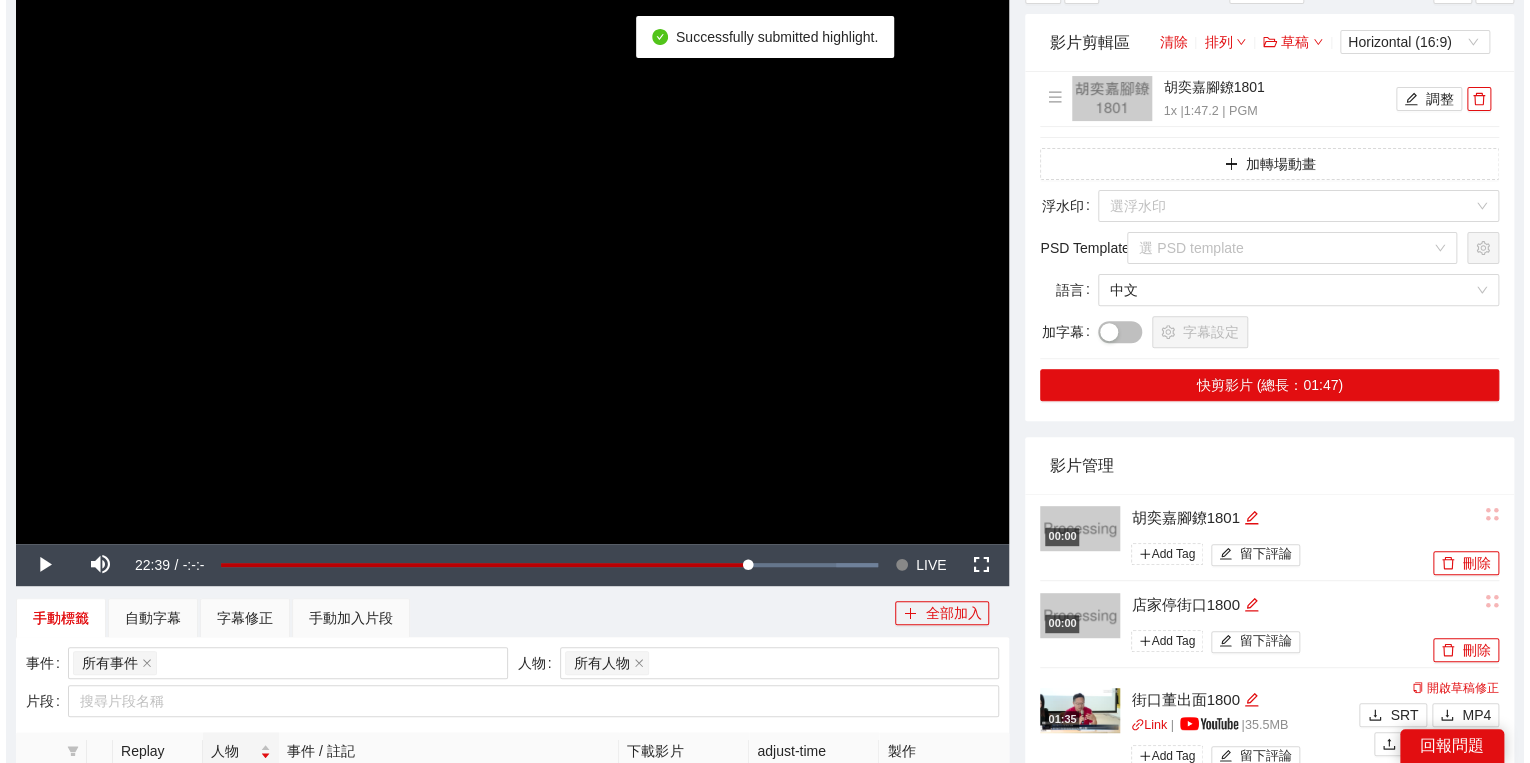 scroll, scrollTop: 400, scrollLeft: 0, axis: vertical 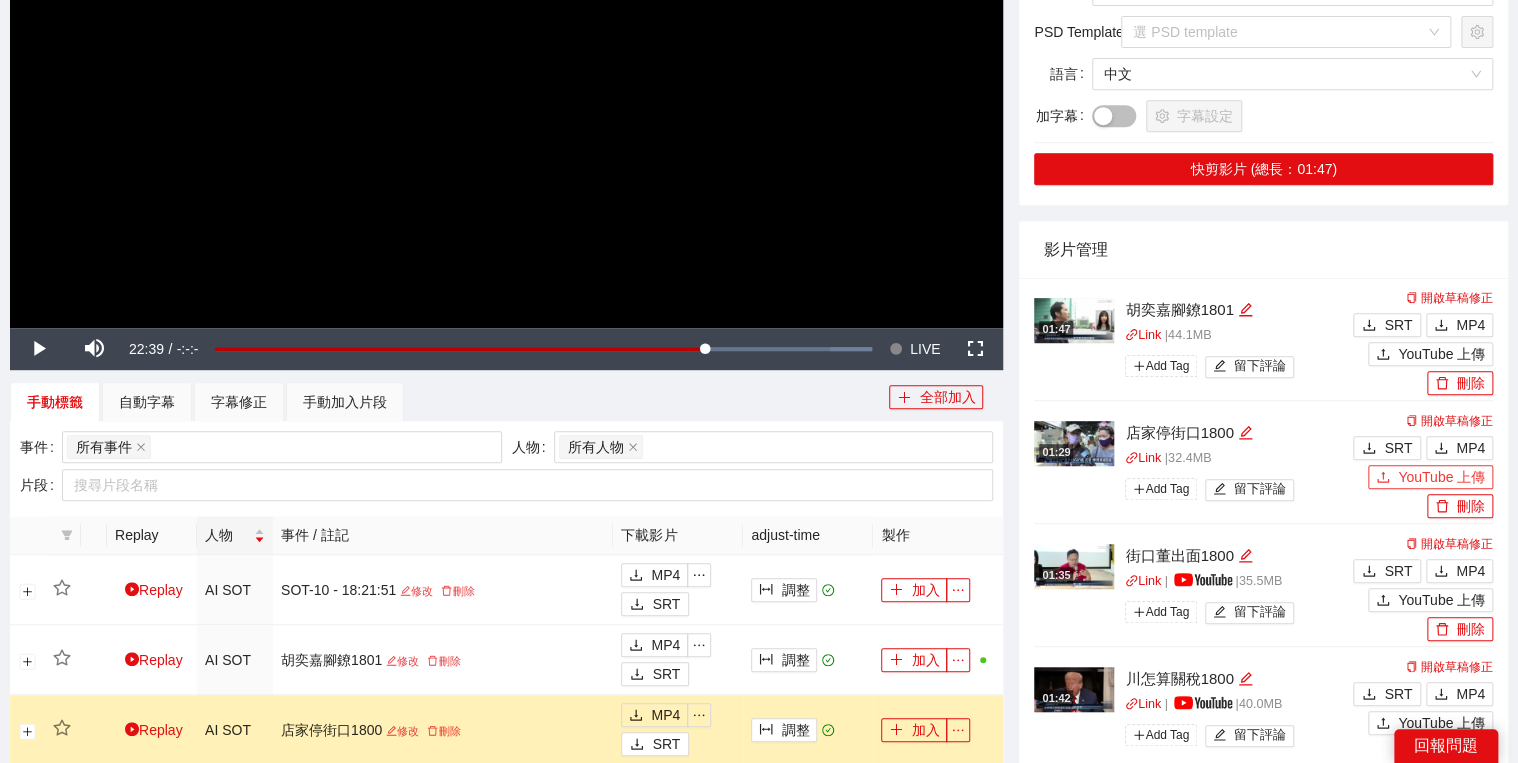 click 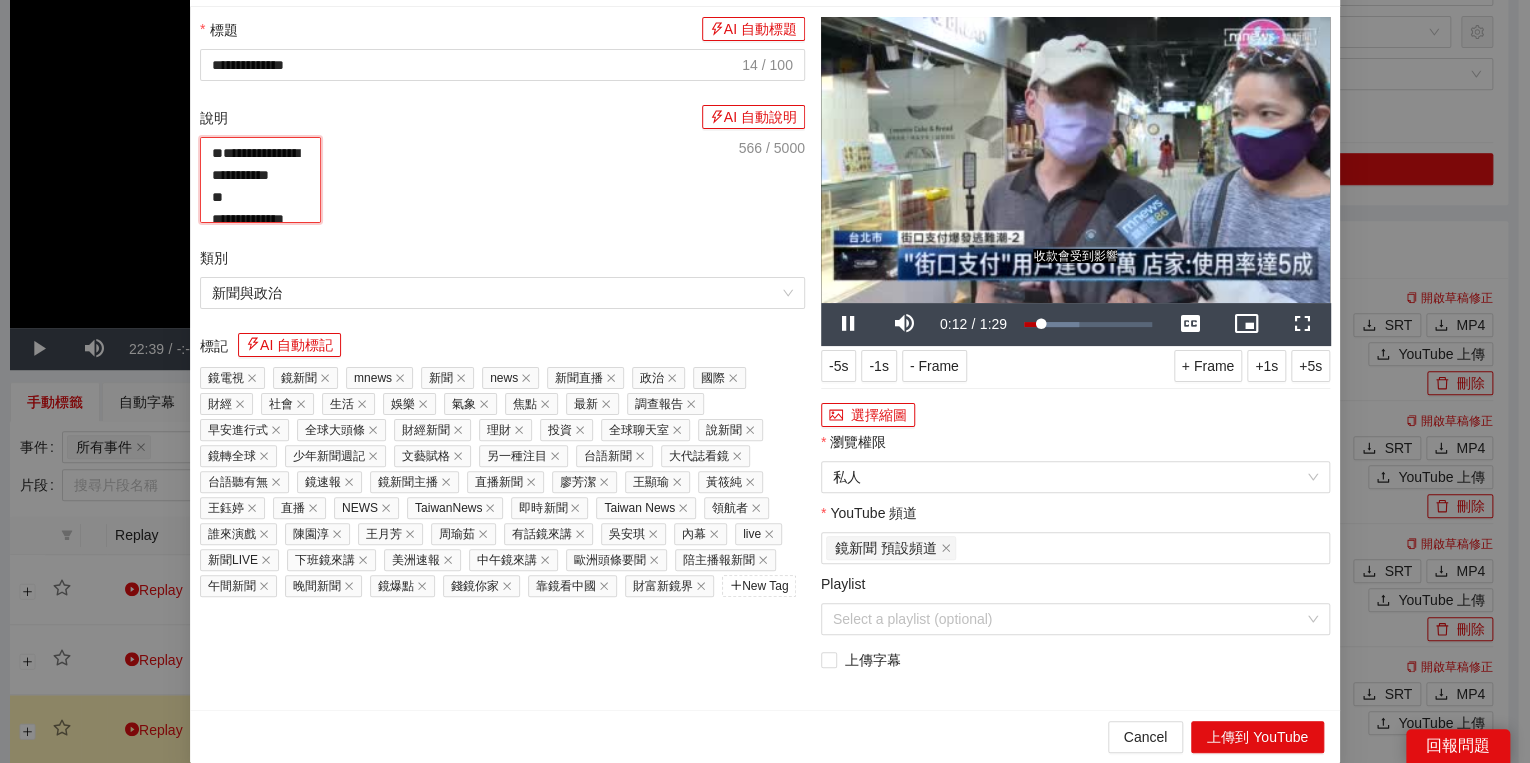 click on "**********" at bounding box center (260, 180) 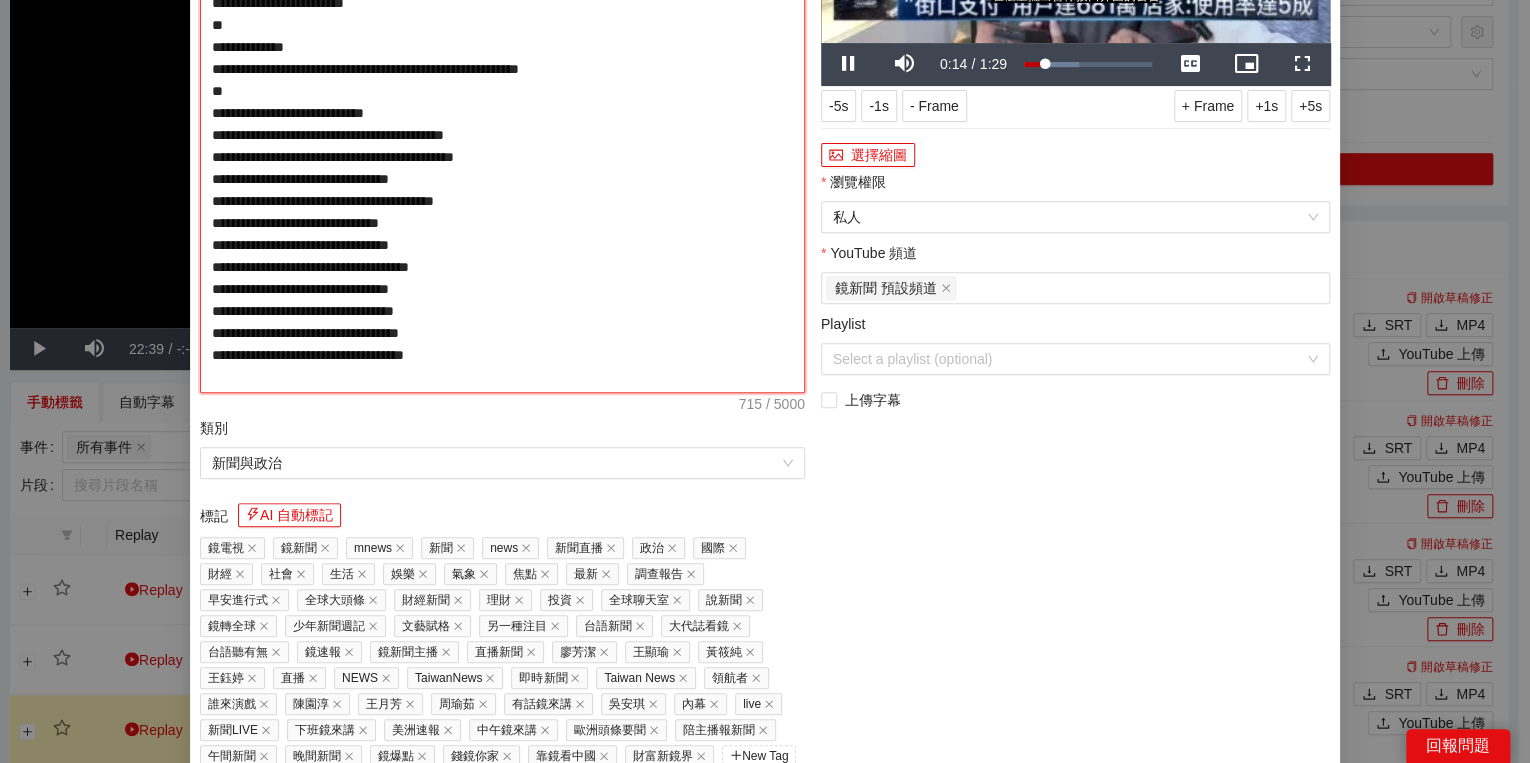 click on "**********" at bounding box center (502, 135) 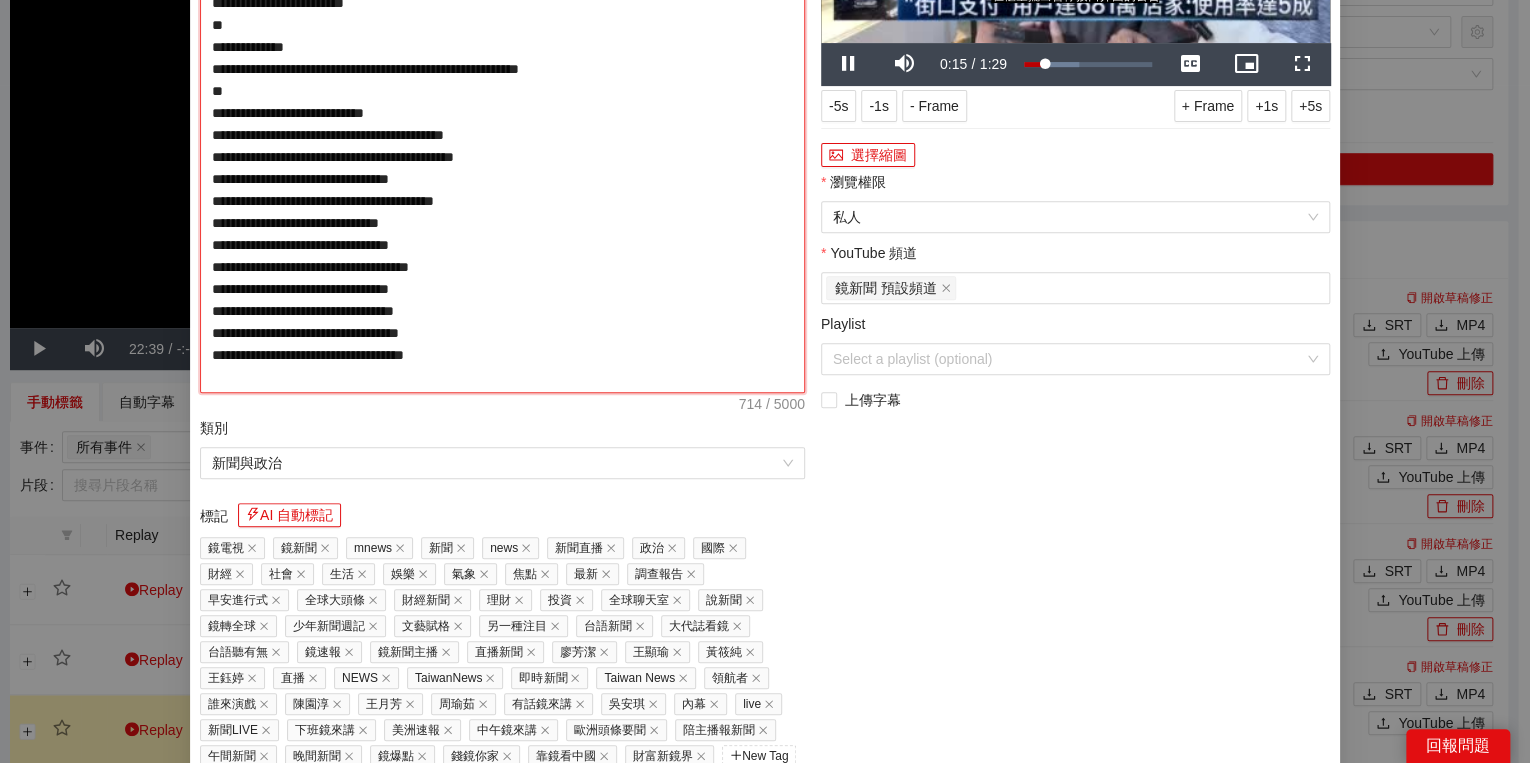 type on "**********" 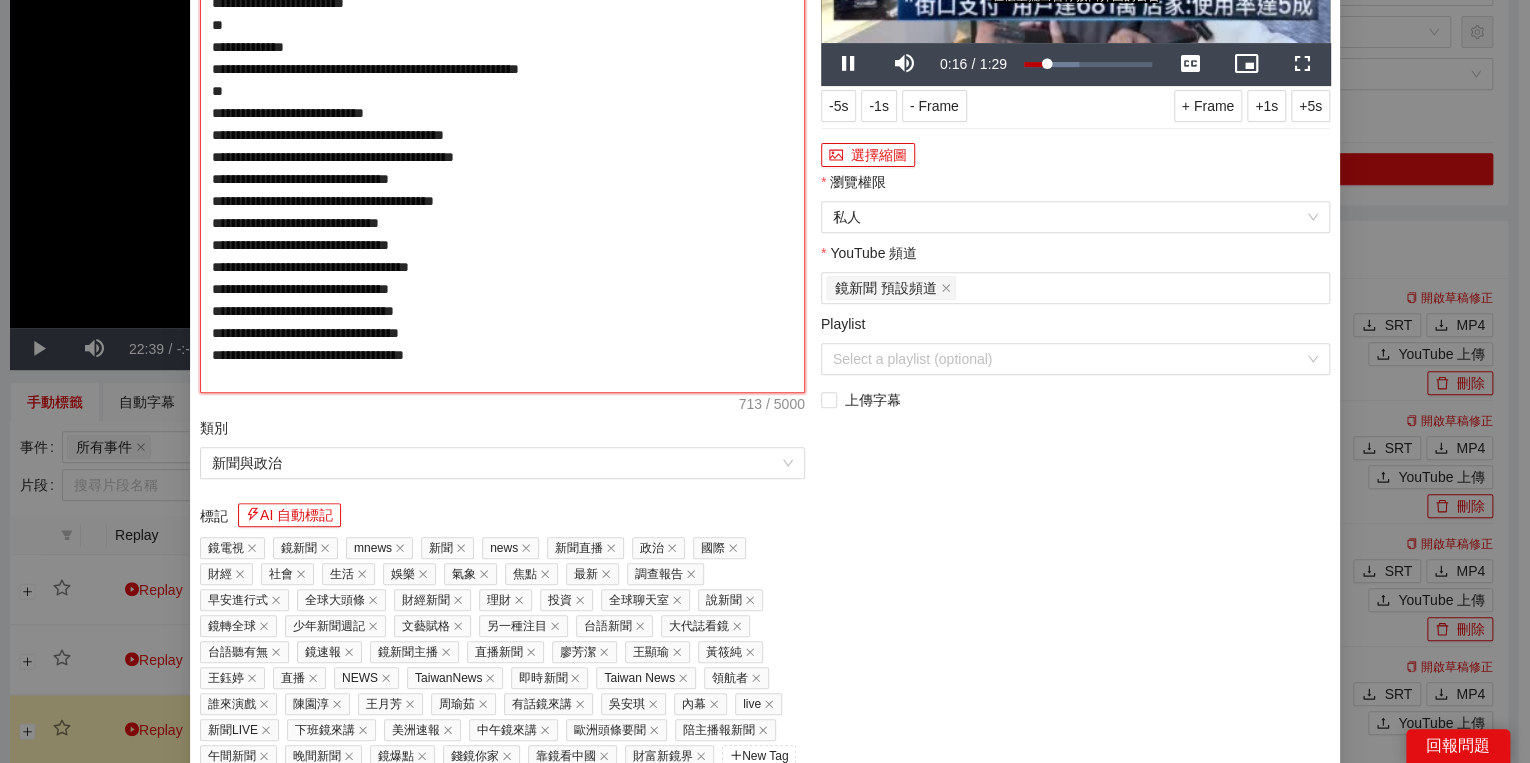 click on "**********" at bounding box center (502, 135) 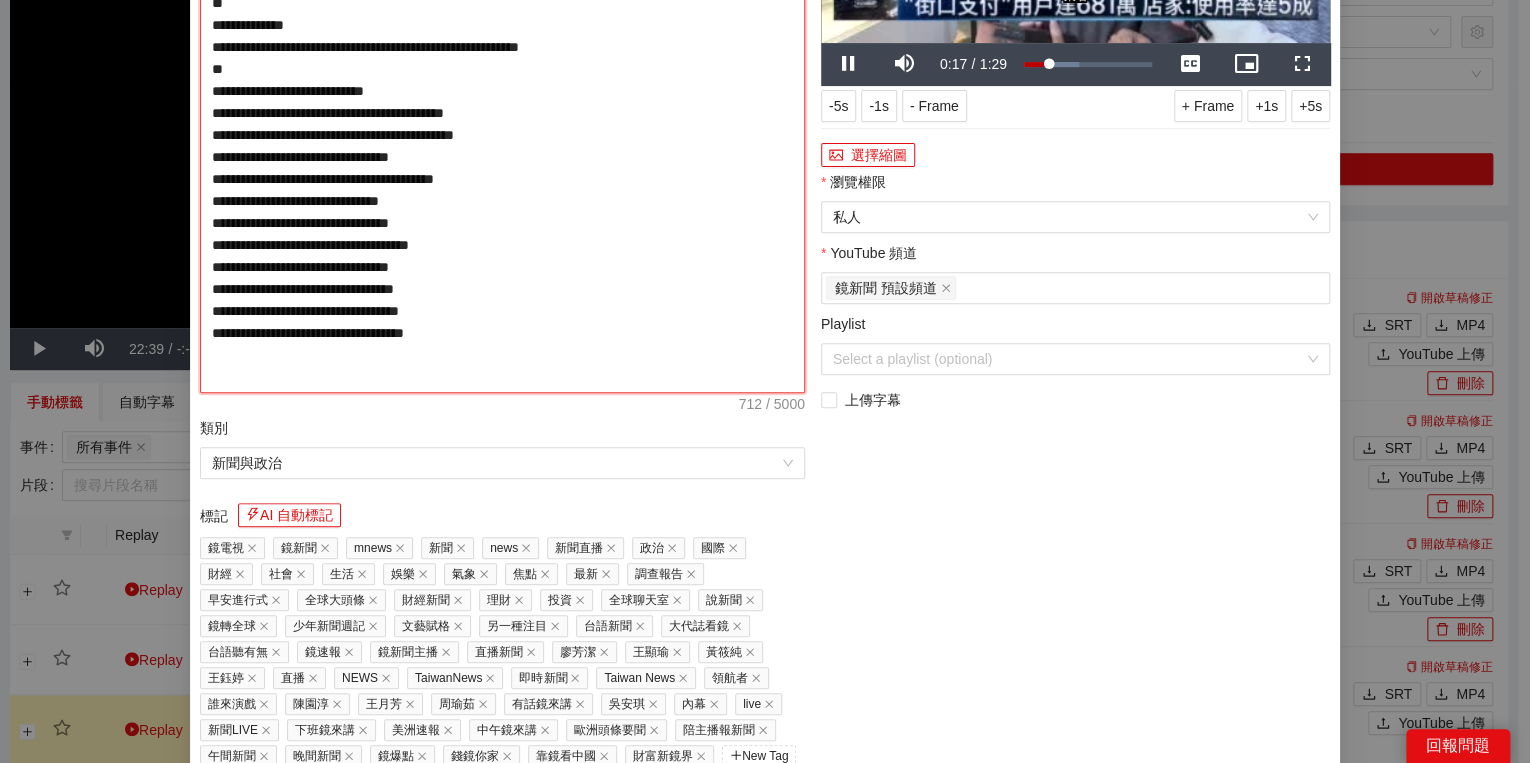 click on "**********" at bounding box center [502, 135] 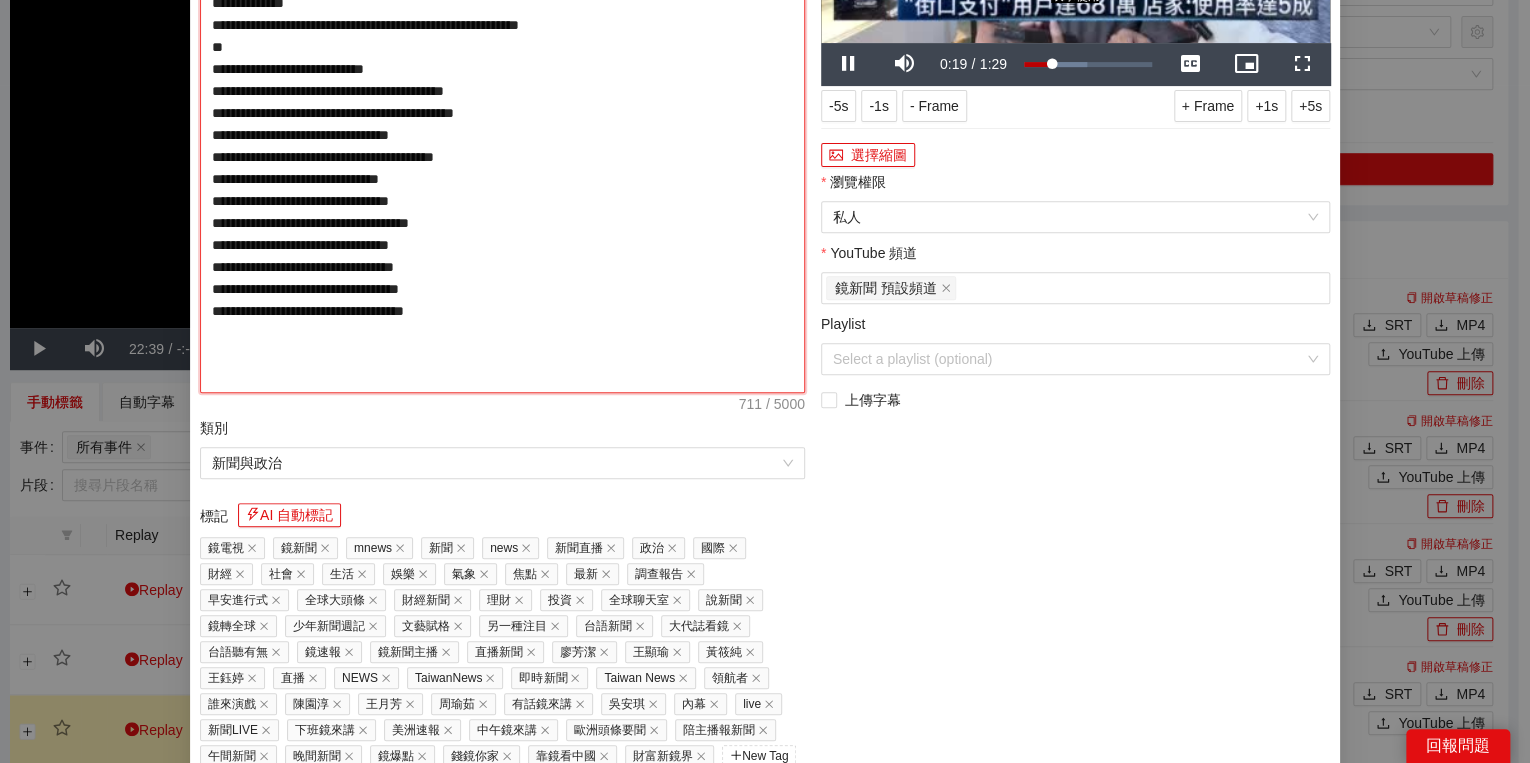 type on "**********" 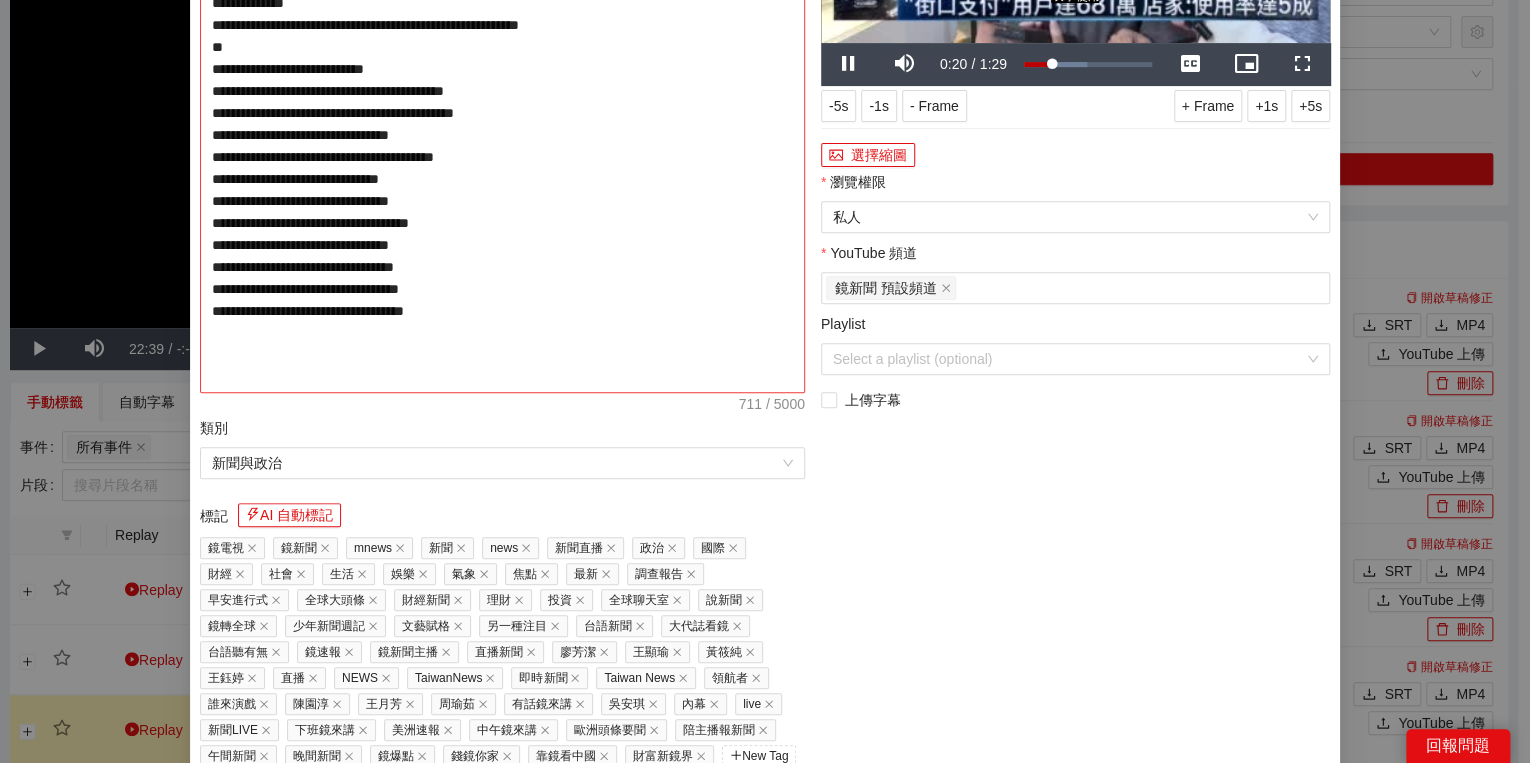 type on "**********" 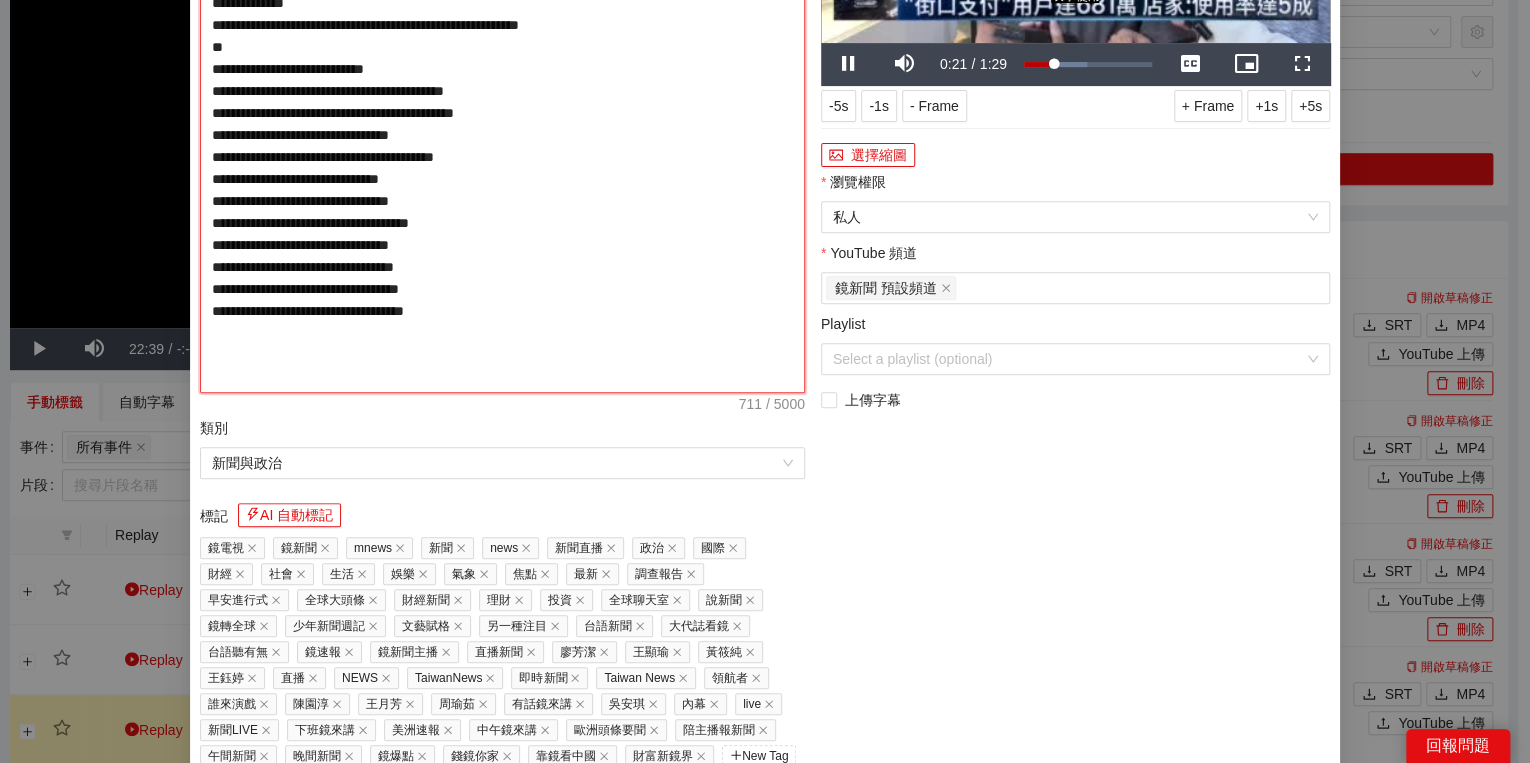drag, startPoint x: 669, startPoint y: 223, endPoint x: 680, endPoint y: 223, distance: 11 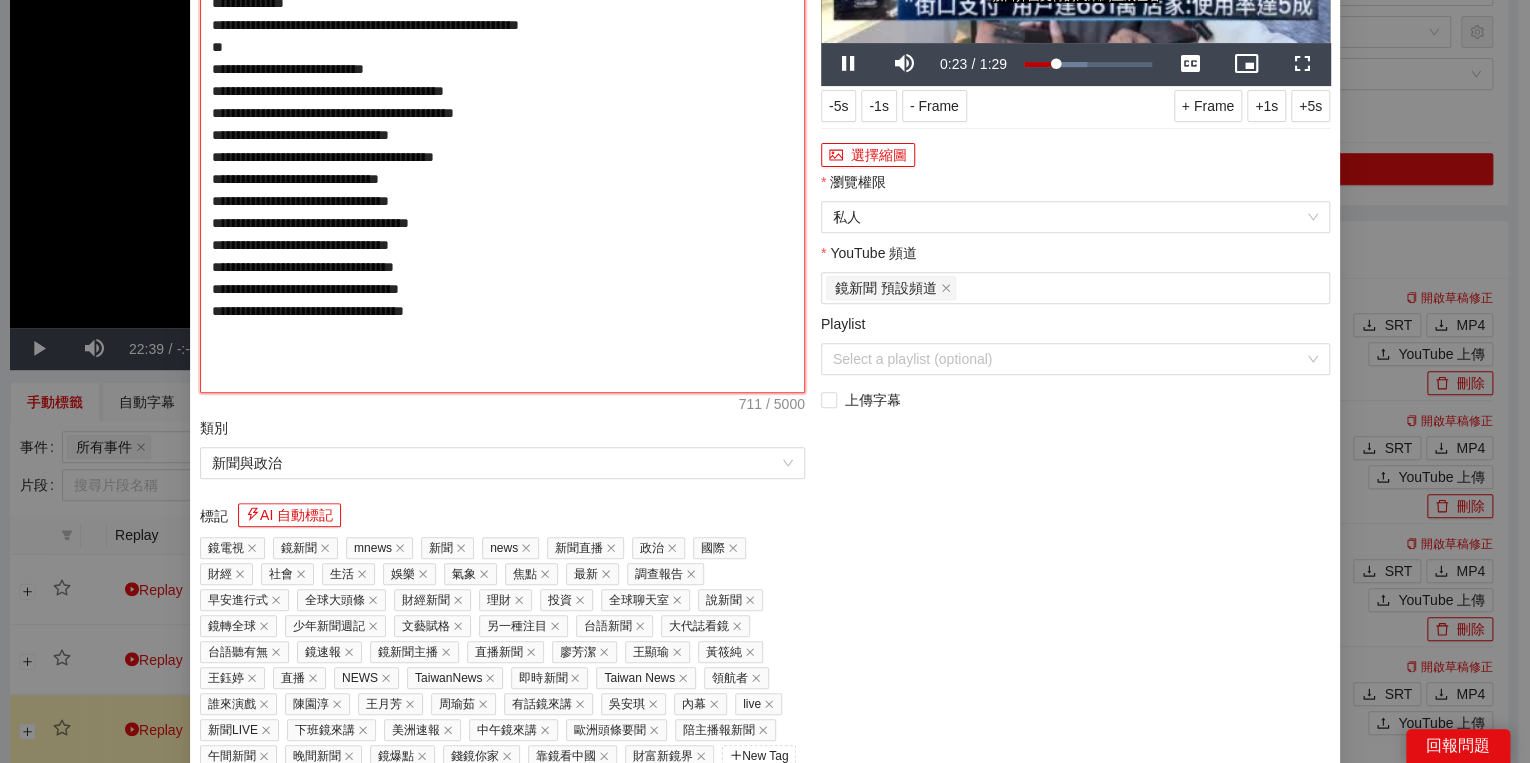 type on "**********" 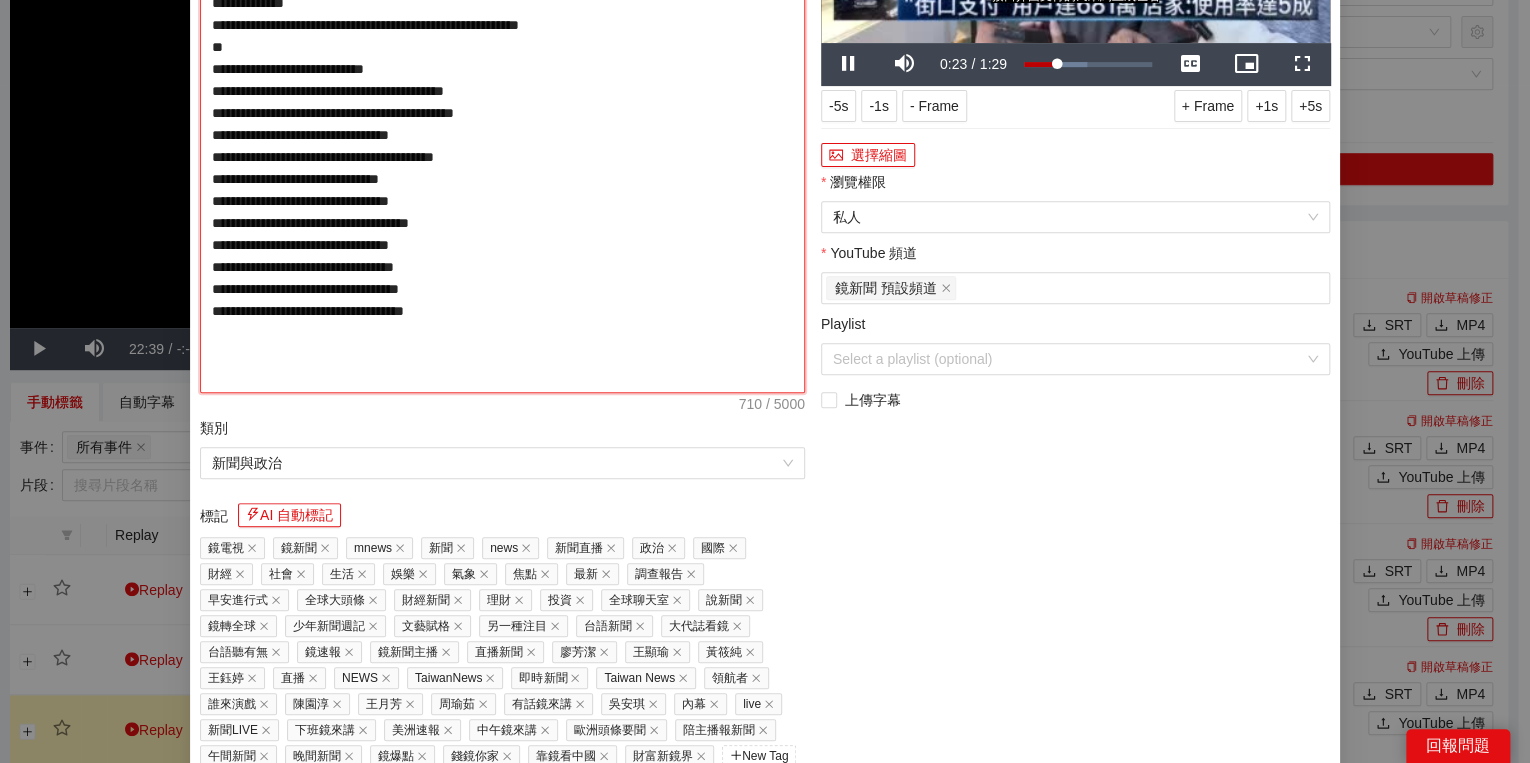 type on "**********" 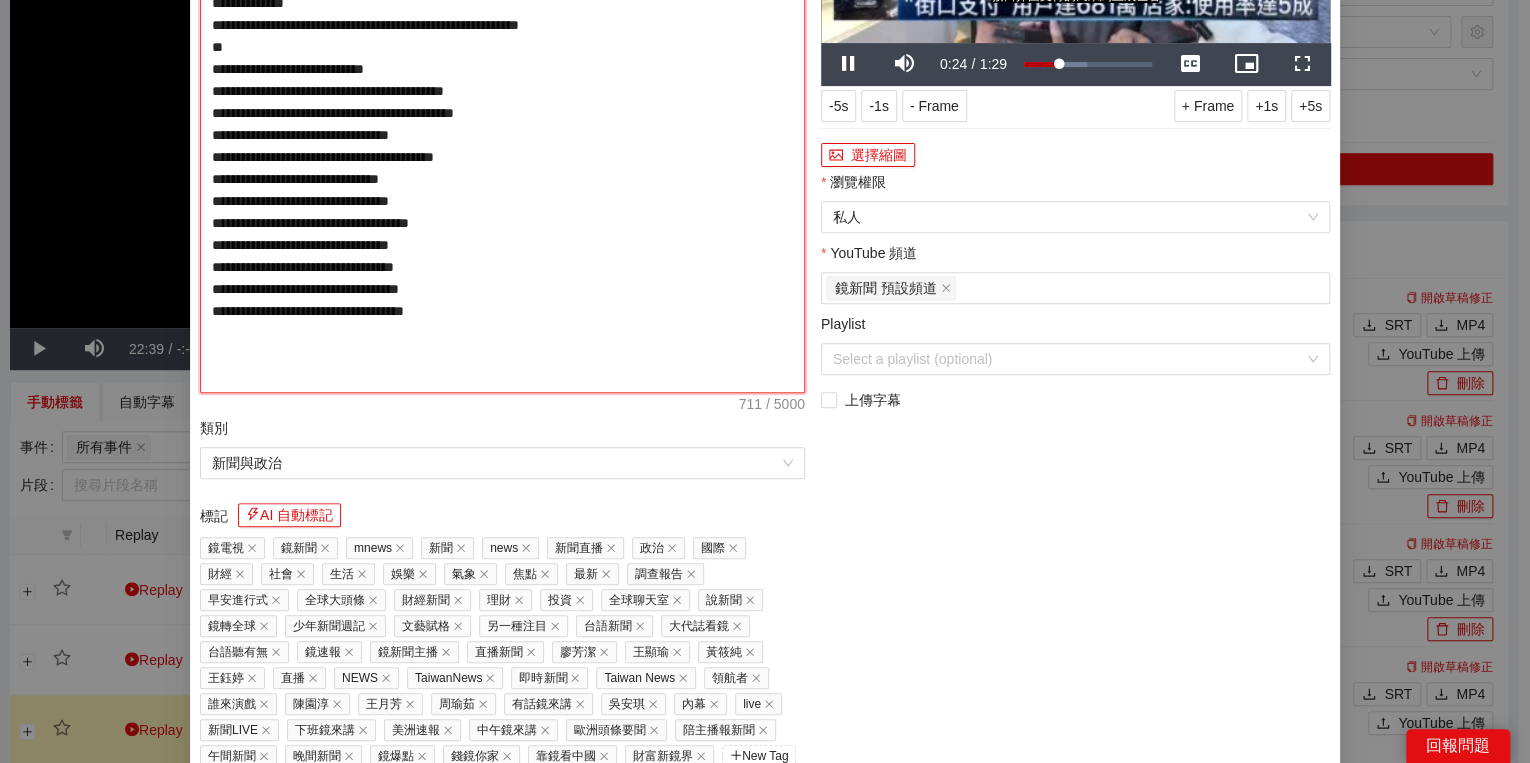type on "**********" 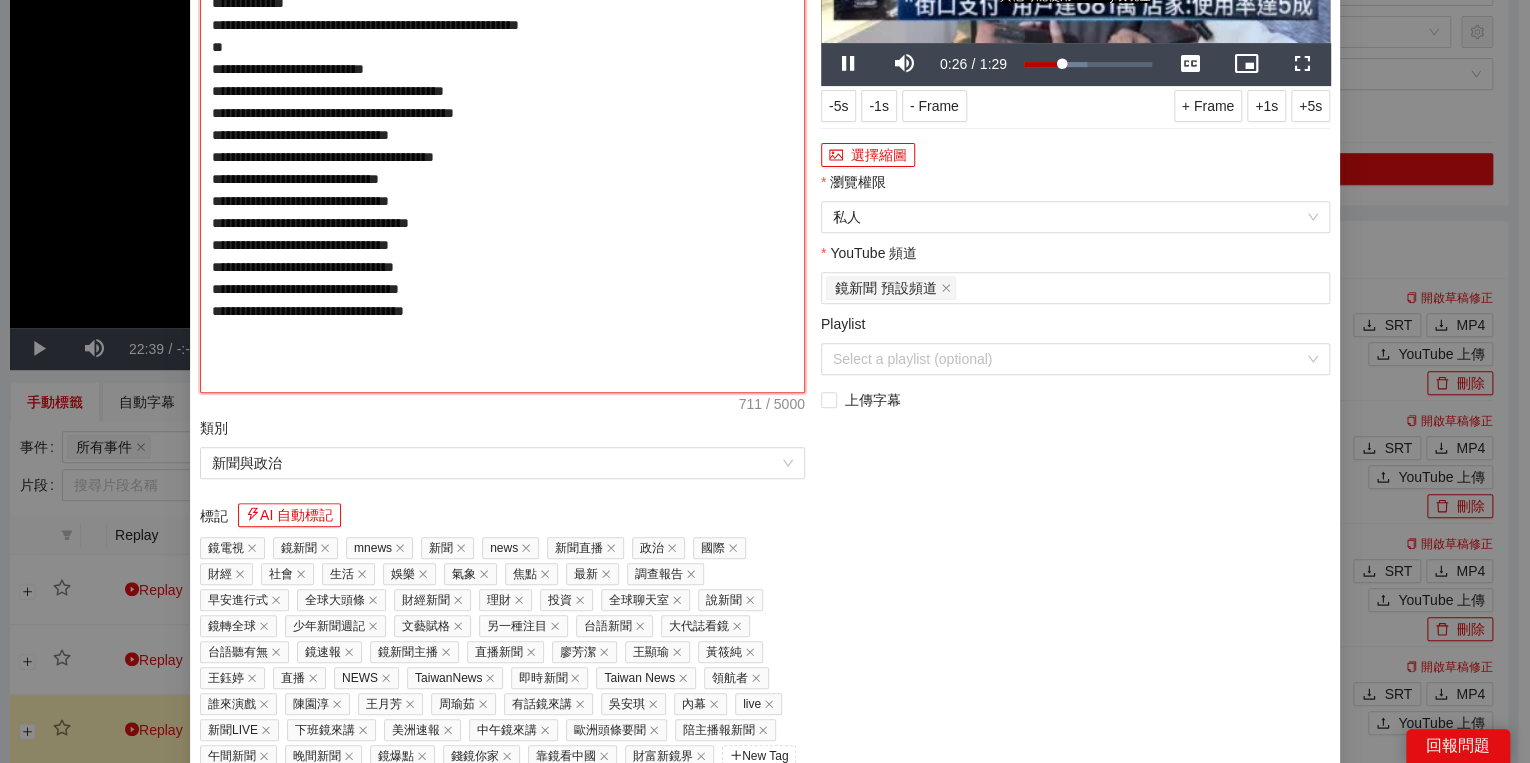 click on "**********" at bounding box center (502, 135) 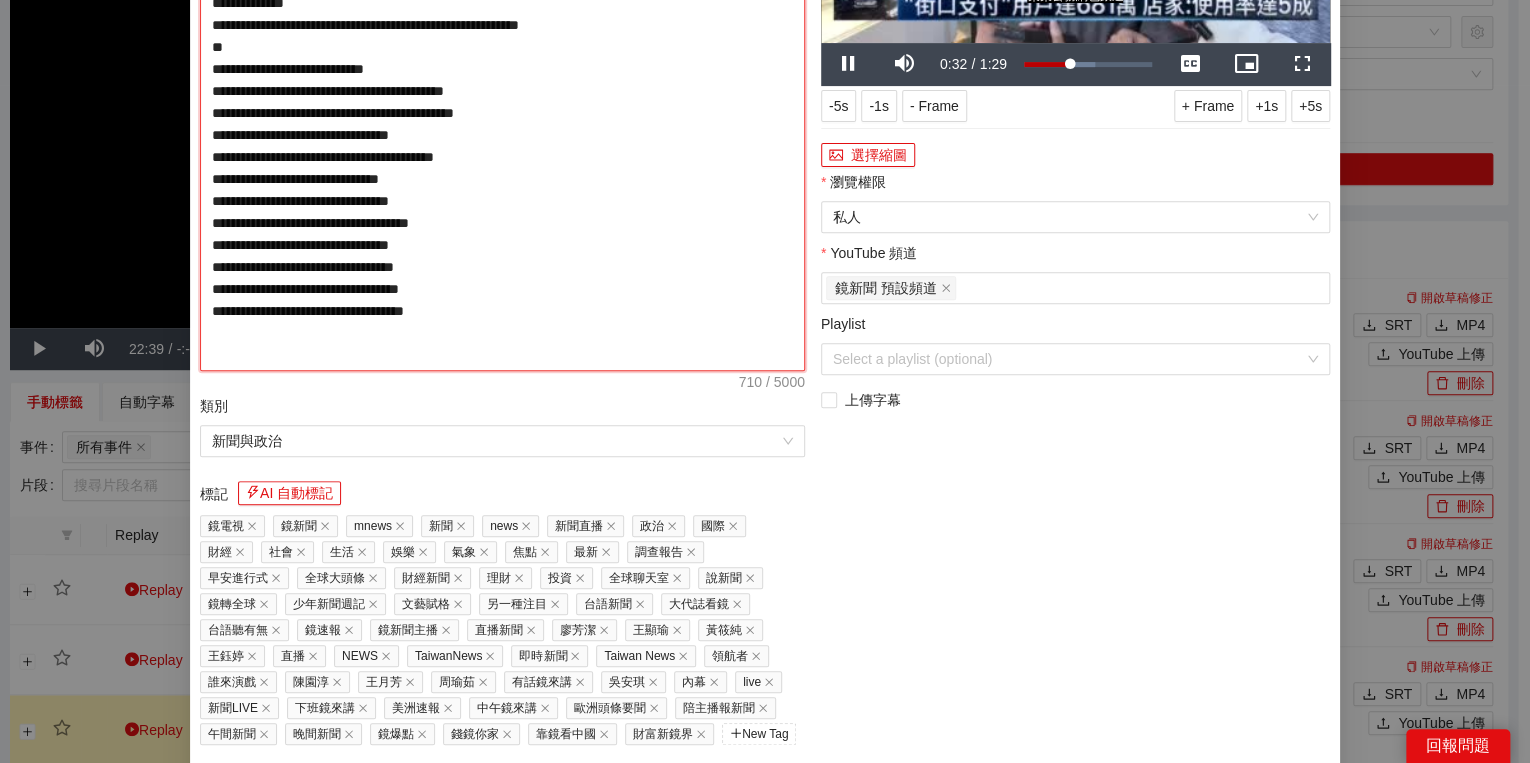 click on "**********" at bounding box center (502, 124) 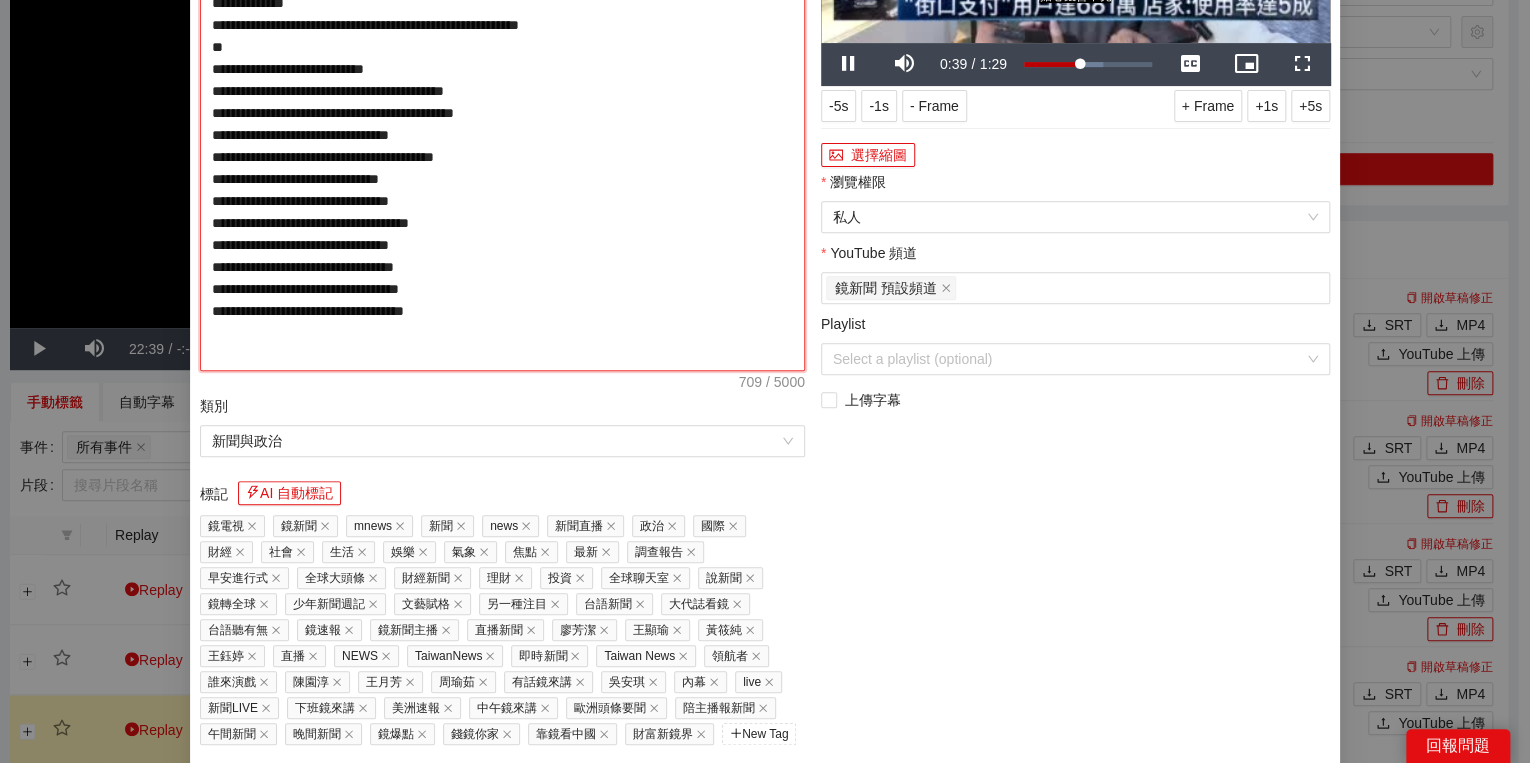 type on "**********" 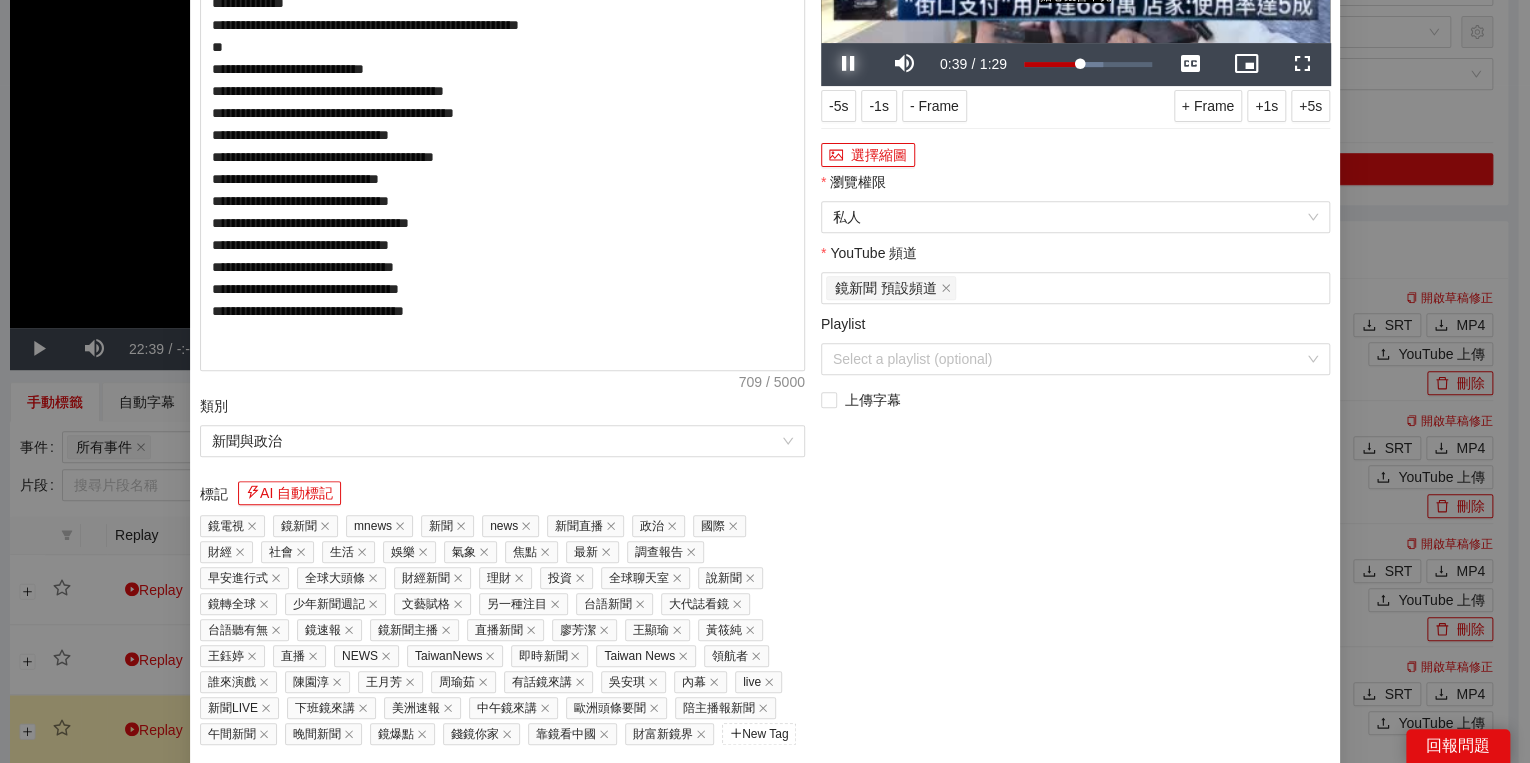 click at bounding box center [849, 64] 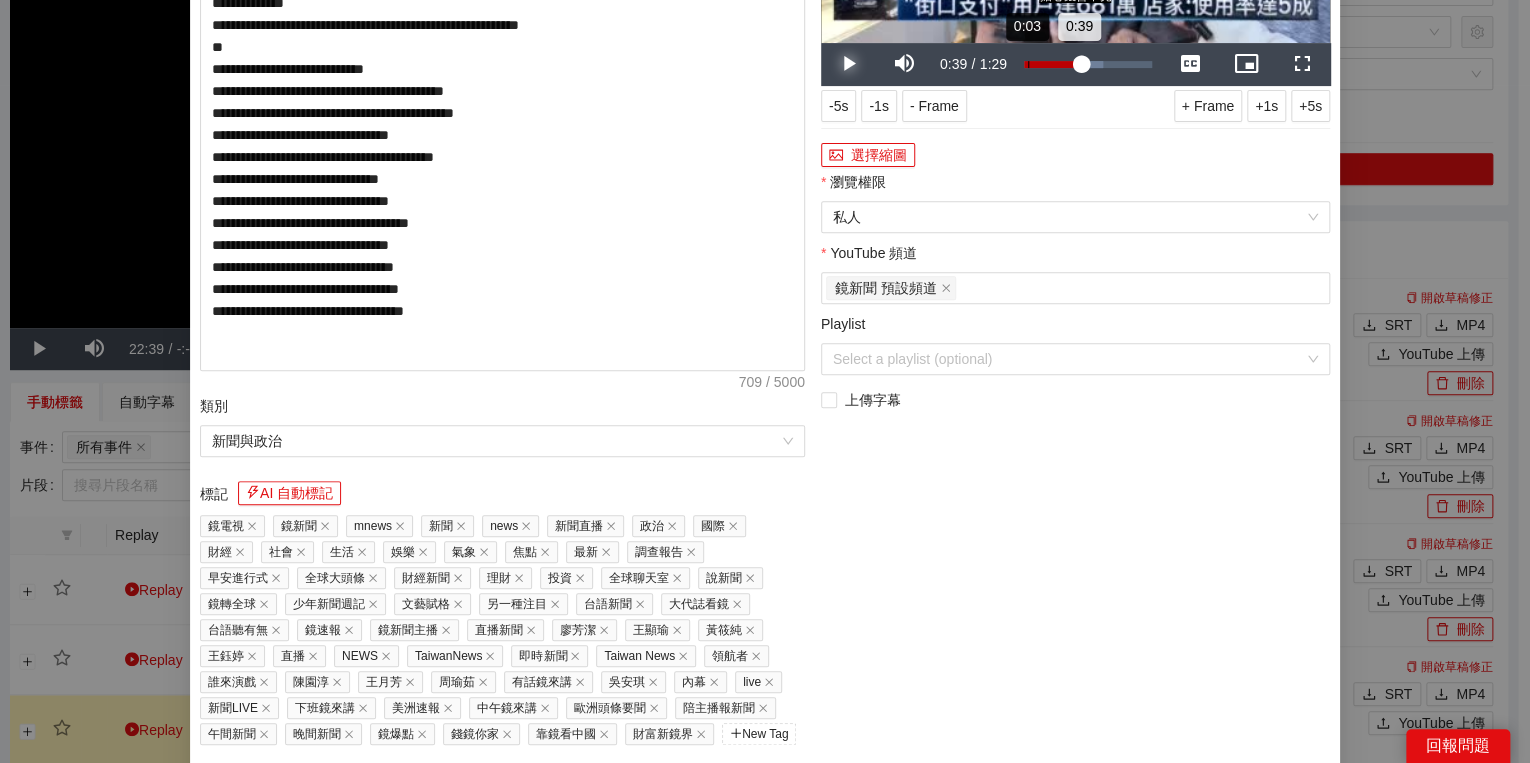 click on "Loaded :  61.86% 0:03 0:39" at bounding box center [1088, 64] 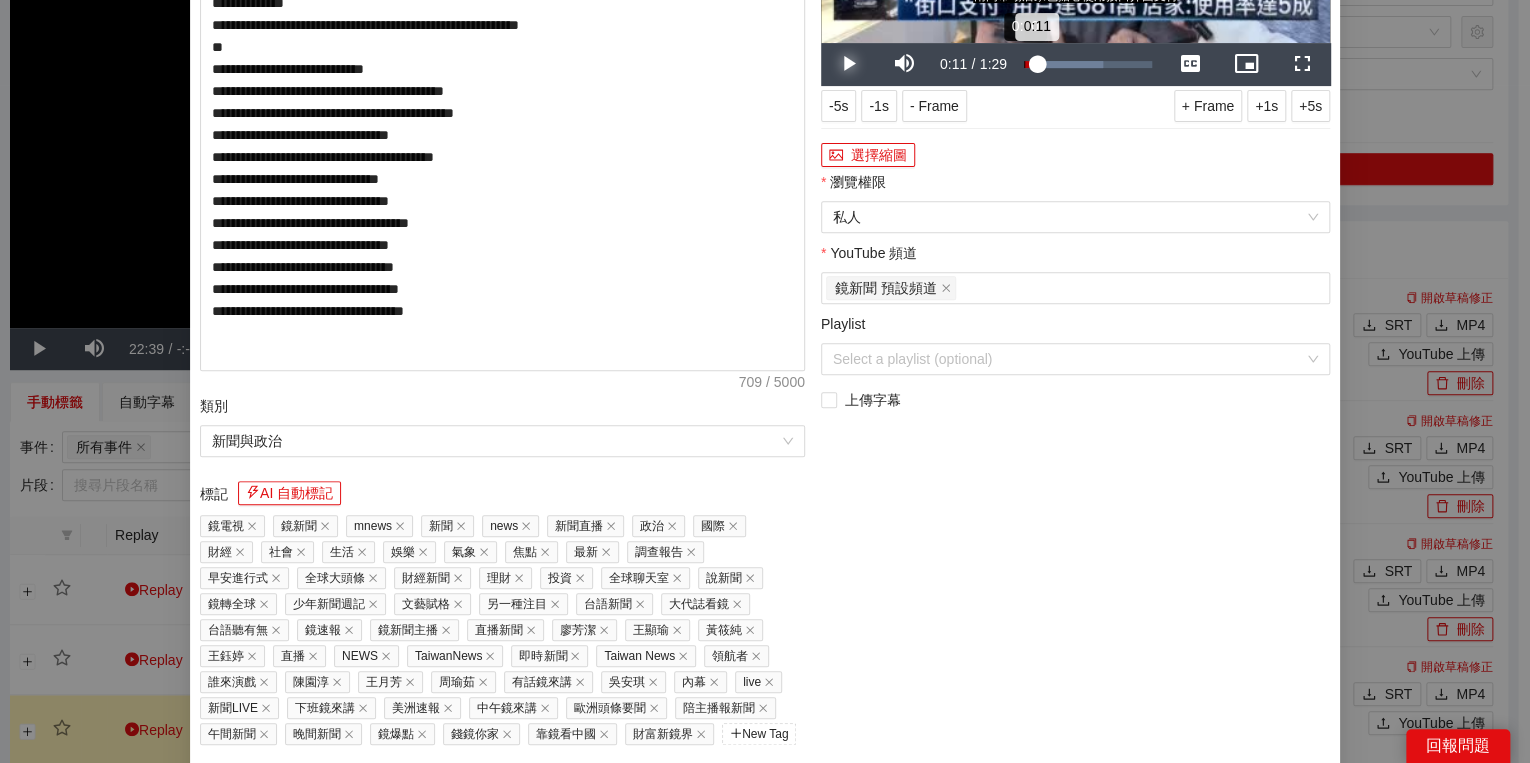 click on "Loaded :  61.86% 0:00 0:11" at bounding box center (1088, 64) 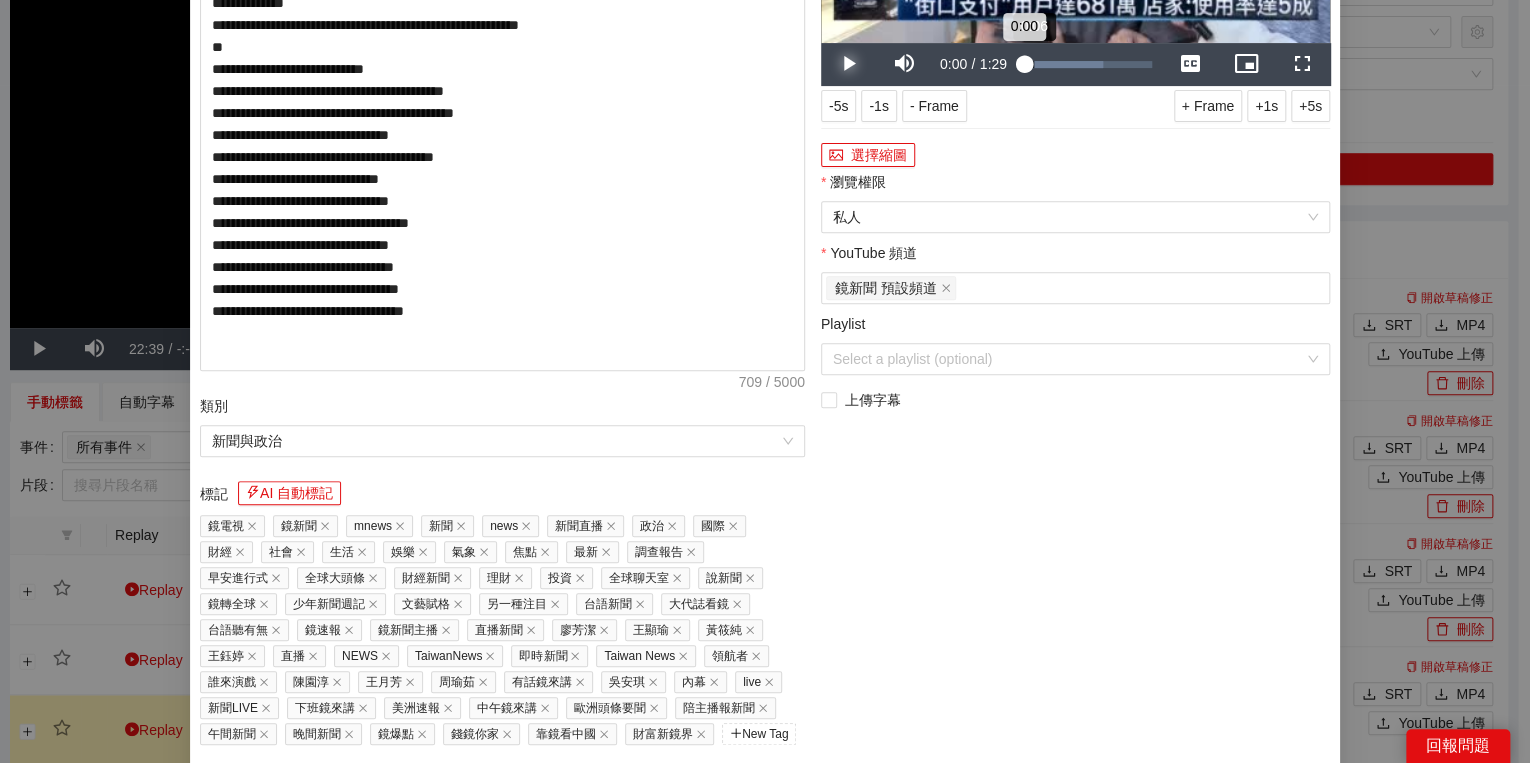 click on "0:00" at bounding box center [1024, 64] 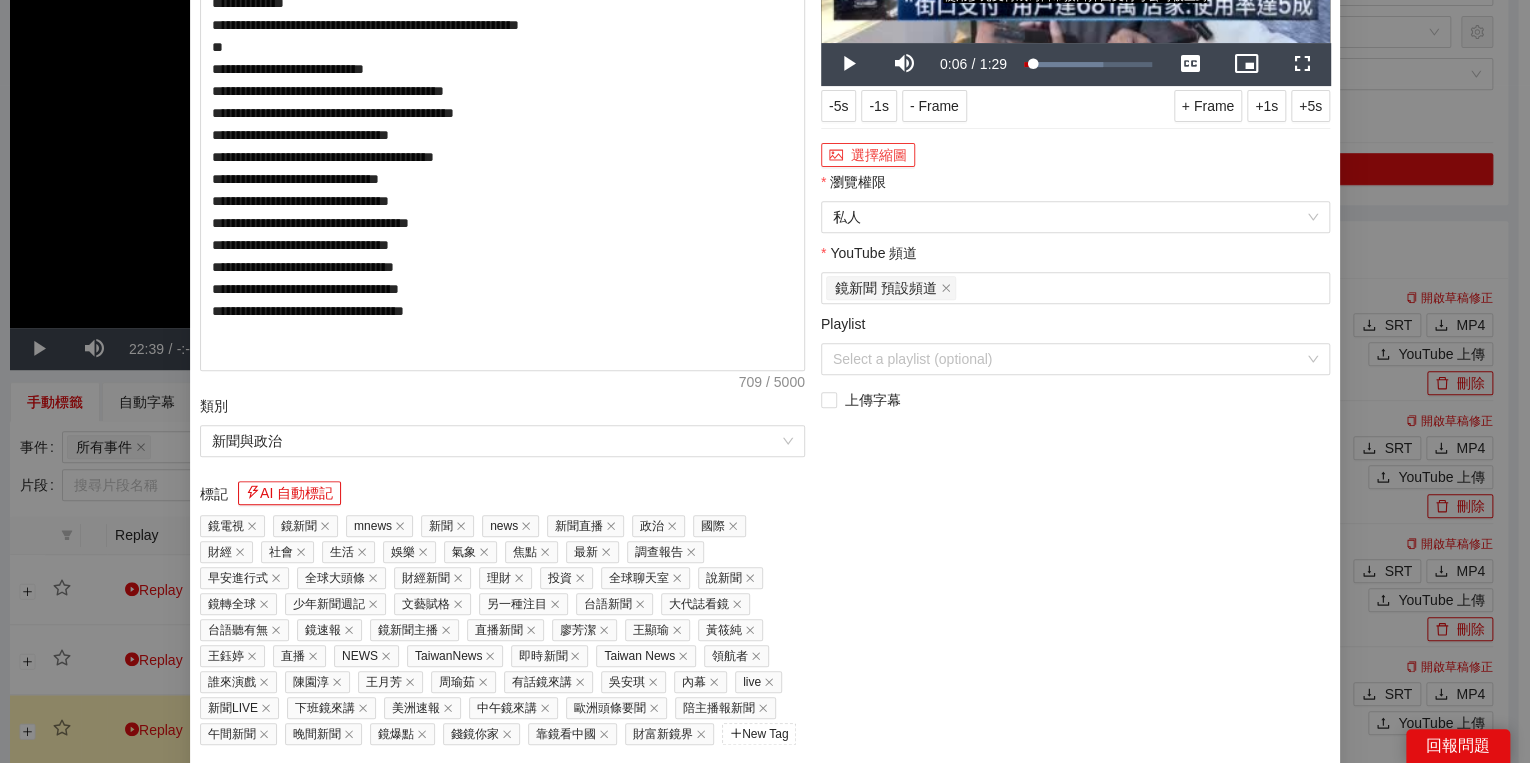 click on "選擇縮圖" at bounding box center (868, 155) 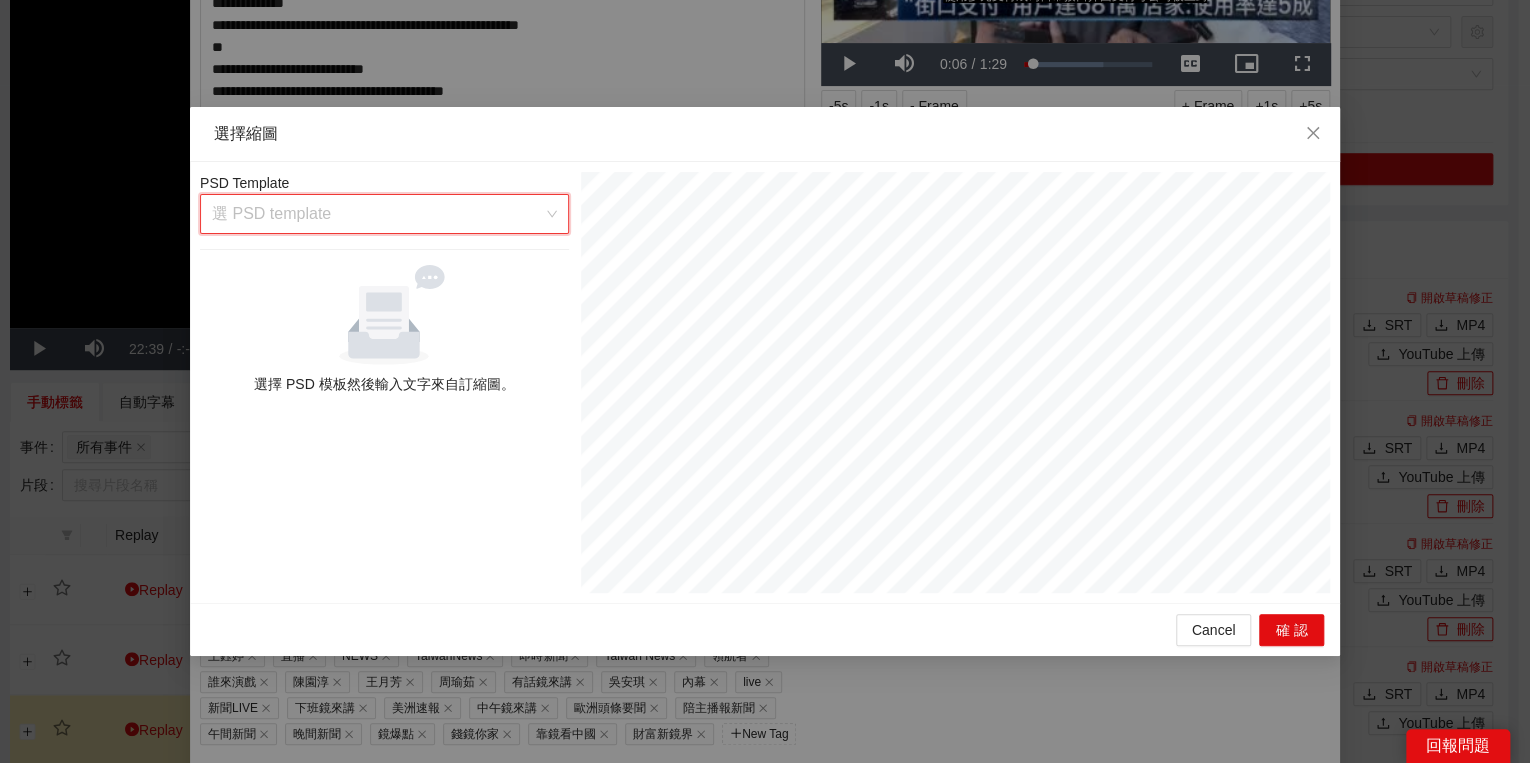 click at bounding box center [377, 214] 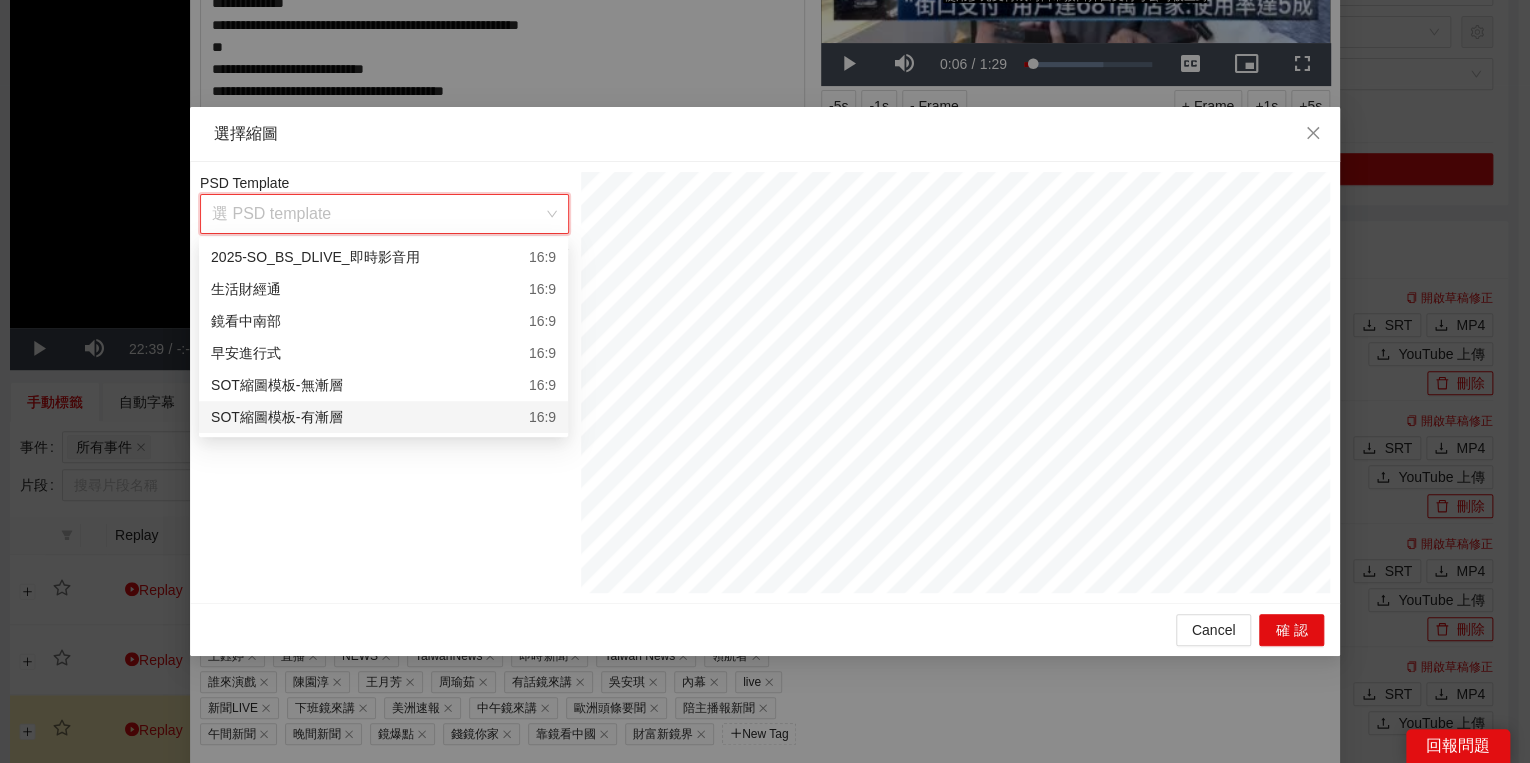 click on "SOT縮圖模板-有漸層 16:9" at bounding box center [383, 417] 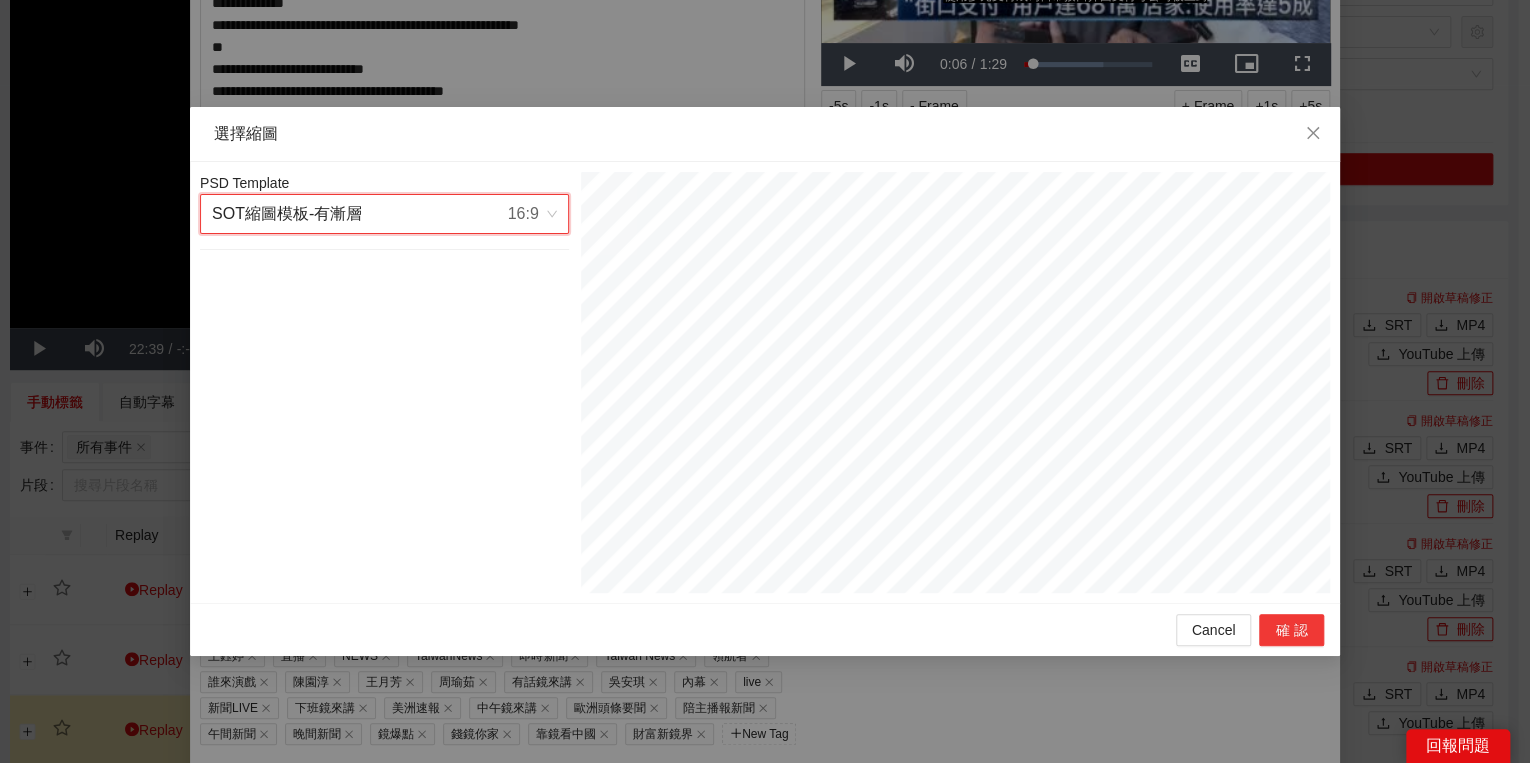 click on "確認" at bounding box center [1291, 630] 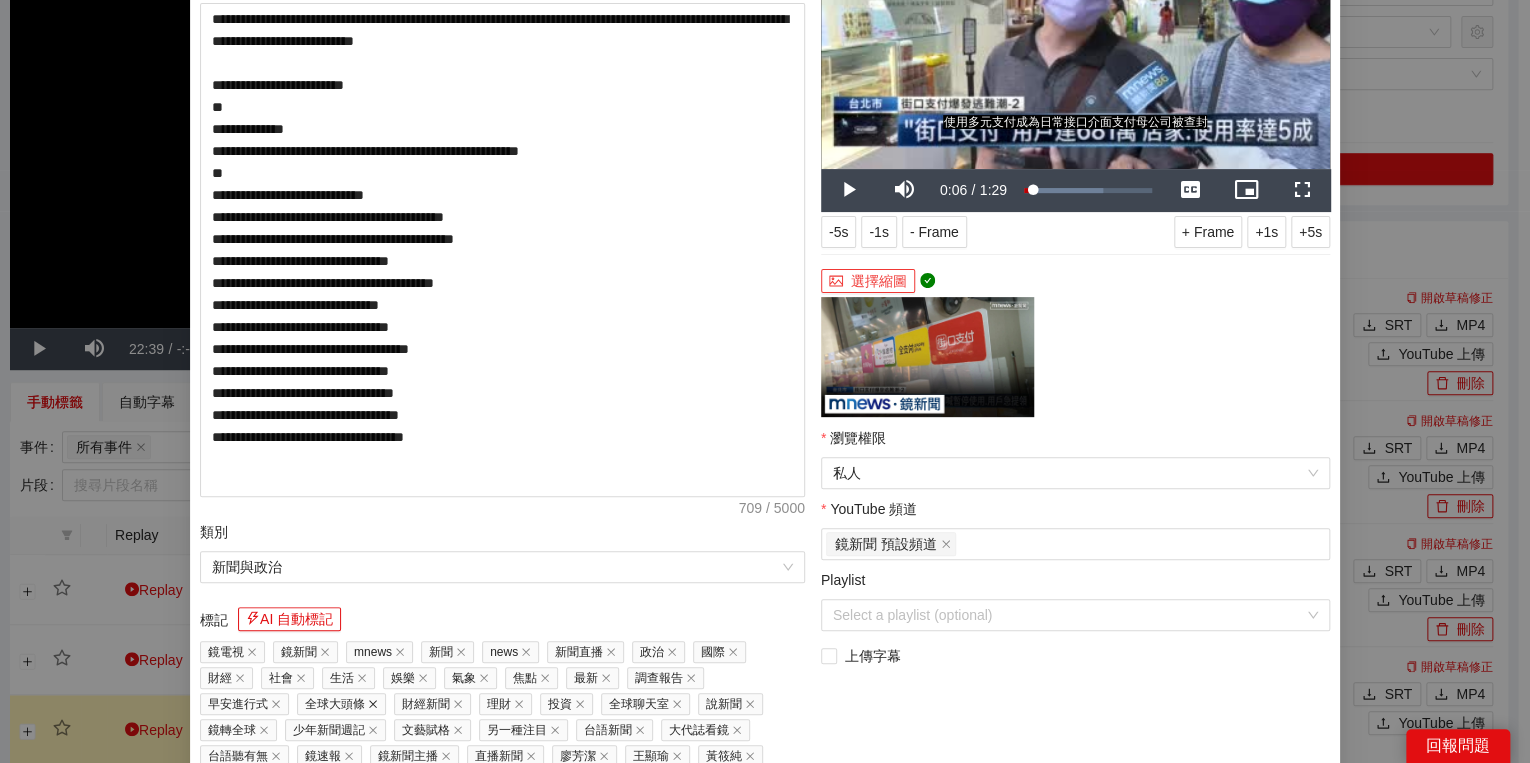 scroll, scrollTop: 374, scrollLeft: 0, axis: vertical 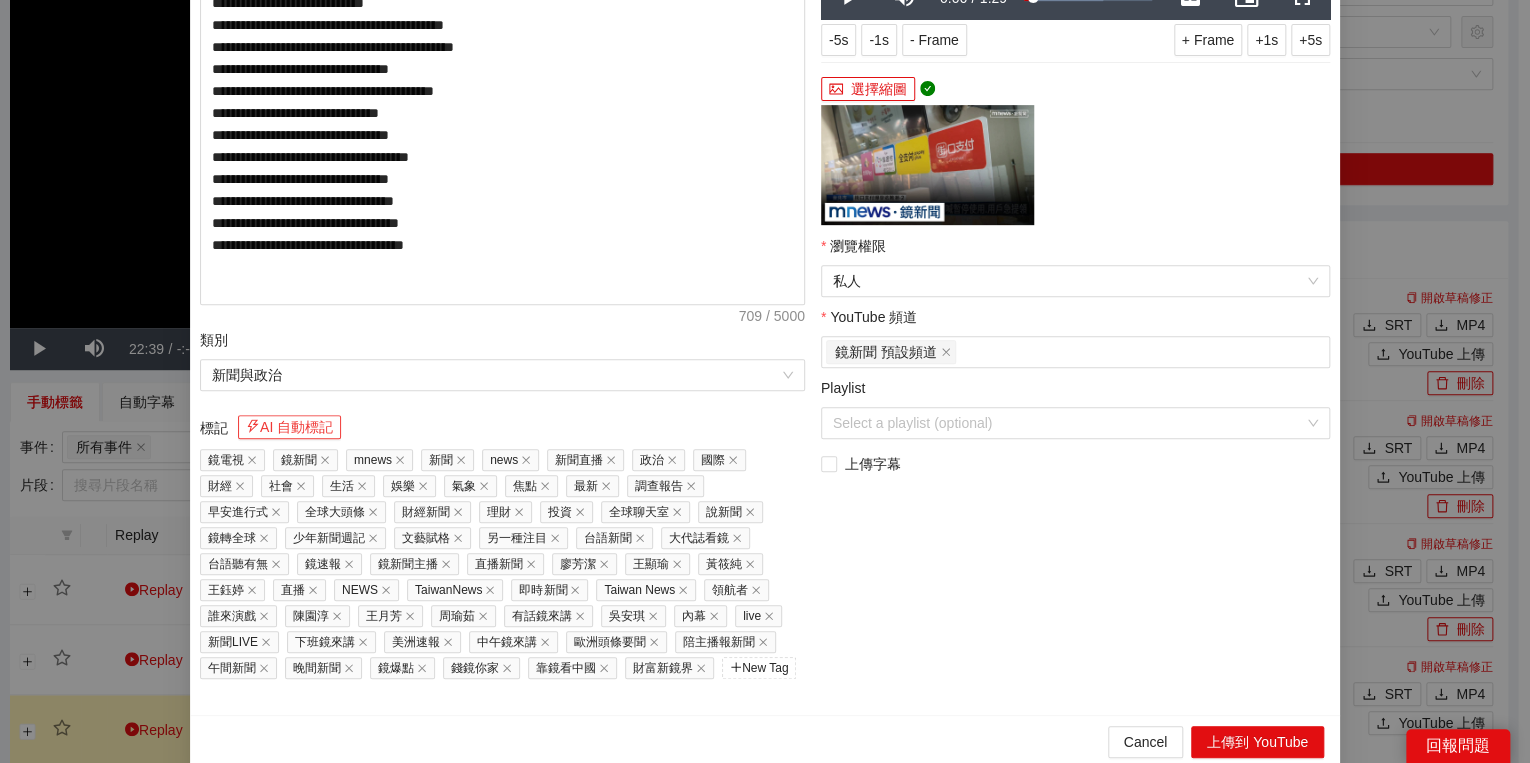 click on "AI 自動標記" at bounding box center [289, 427] 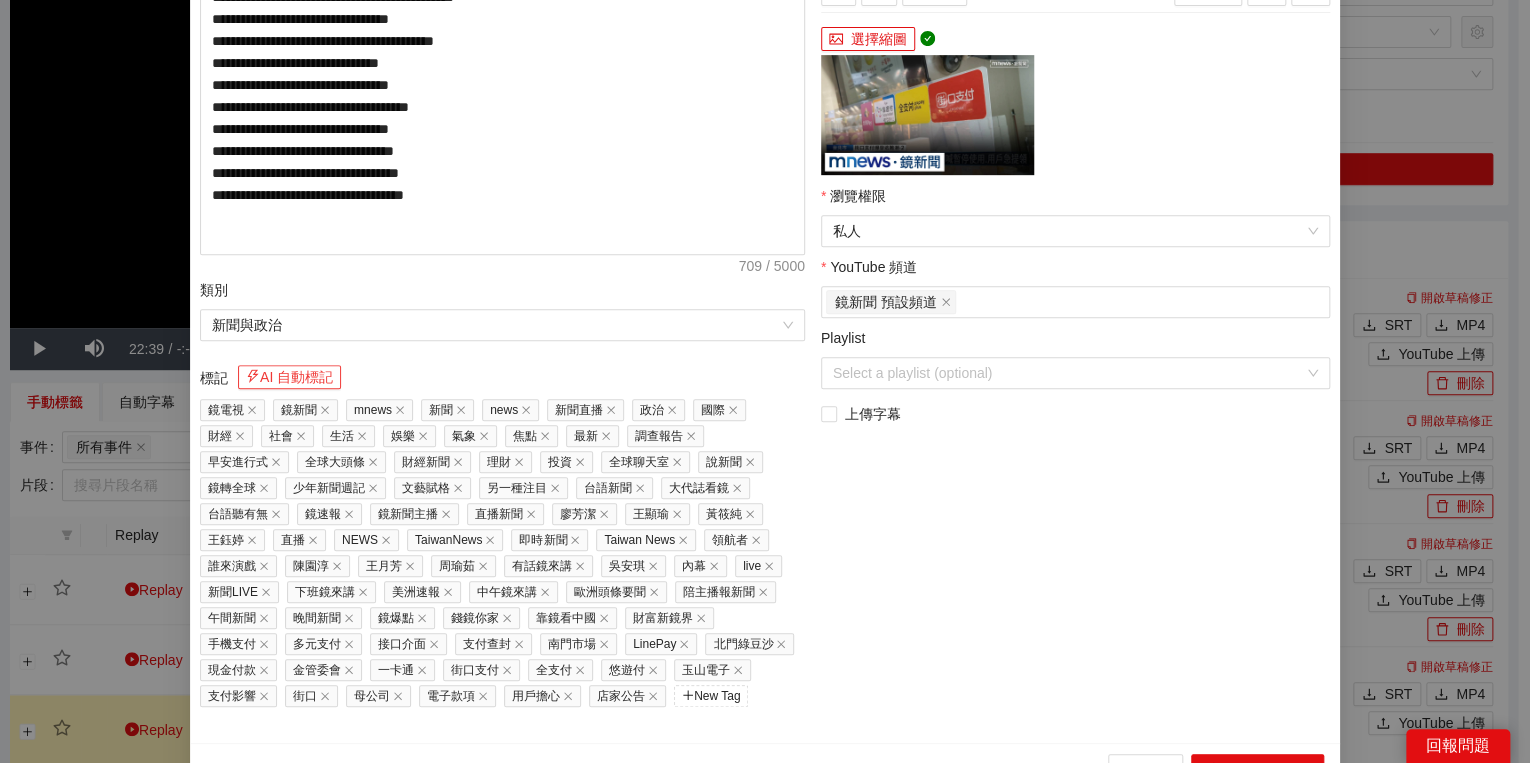 scroll, scrollTop: 451, scrollLeft: 0, axis: vertical 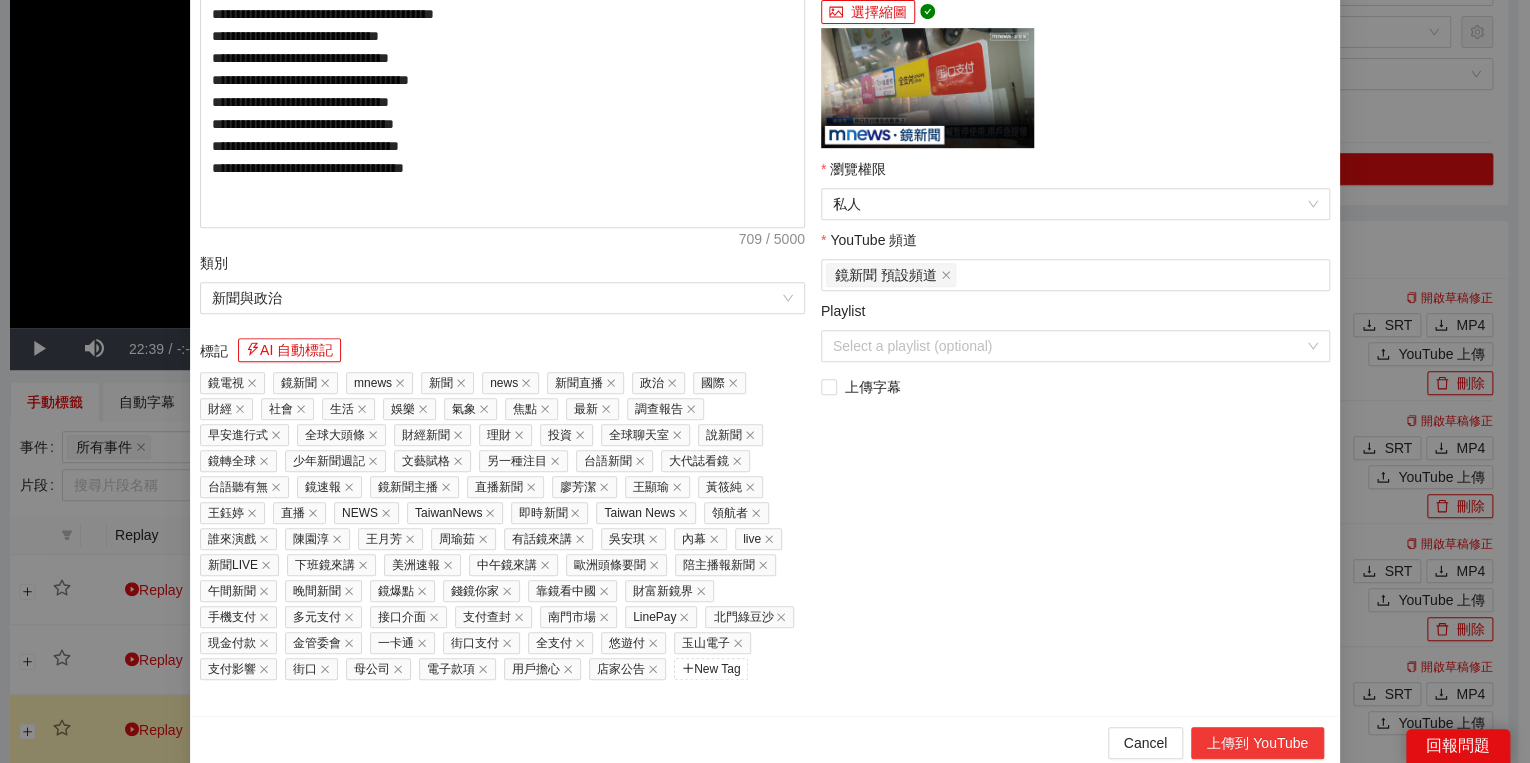 click on "上傳到 YouTube" at bounding box center (1257, 743) 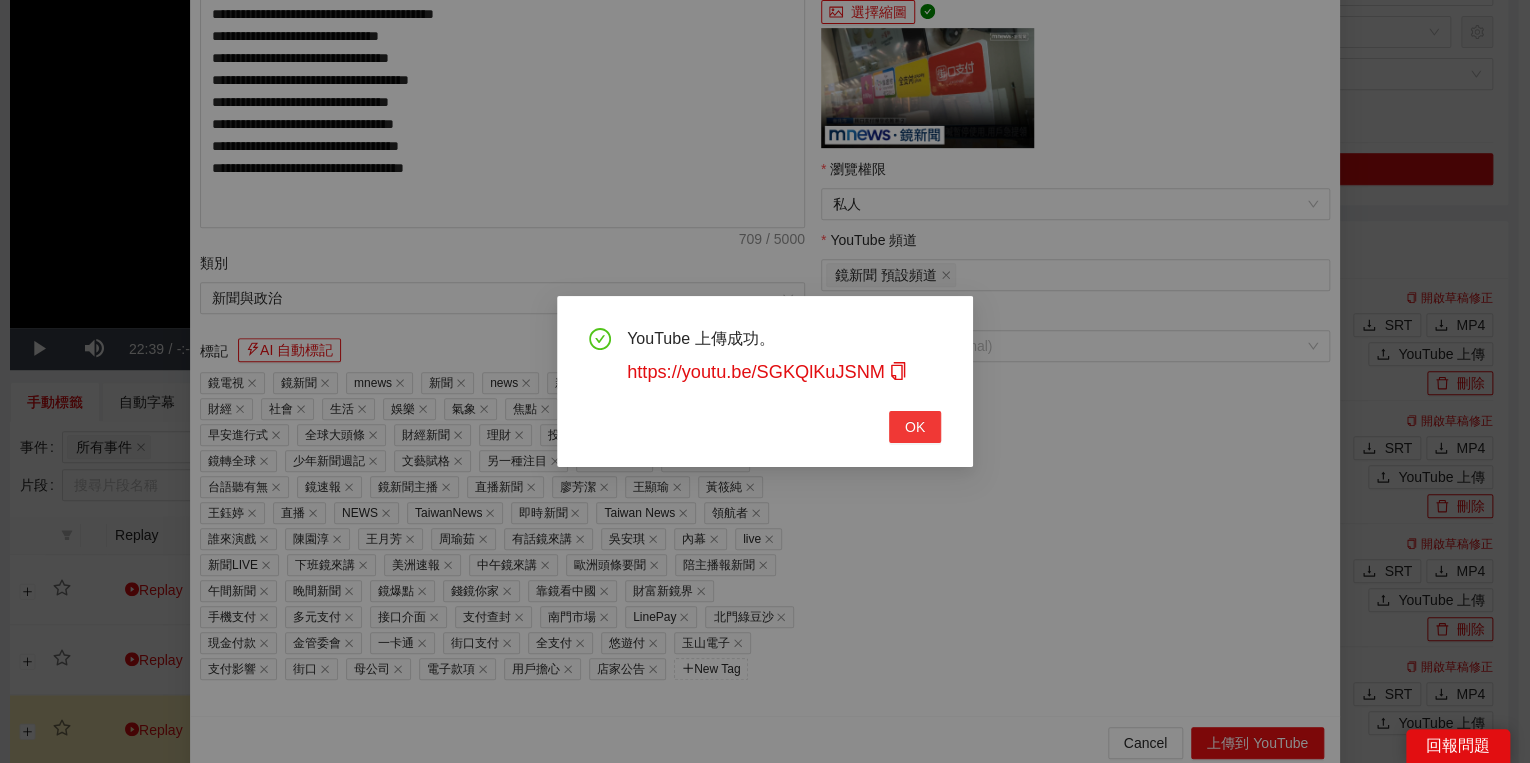 click on "OK" at bounding box center [915, 427] 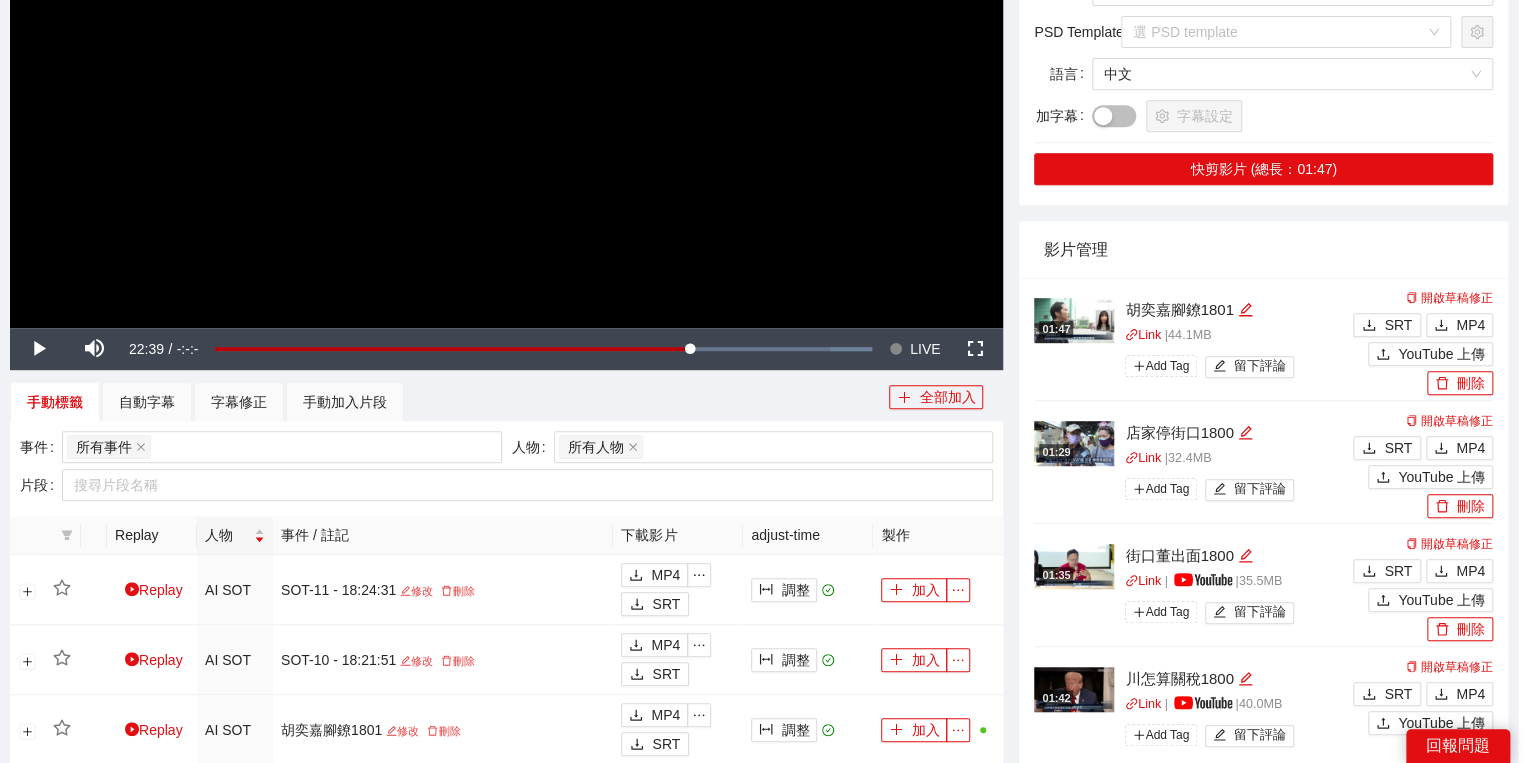 scroll, scrollTop: 308, scrollLeft: 0, axis: vertical 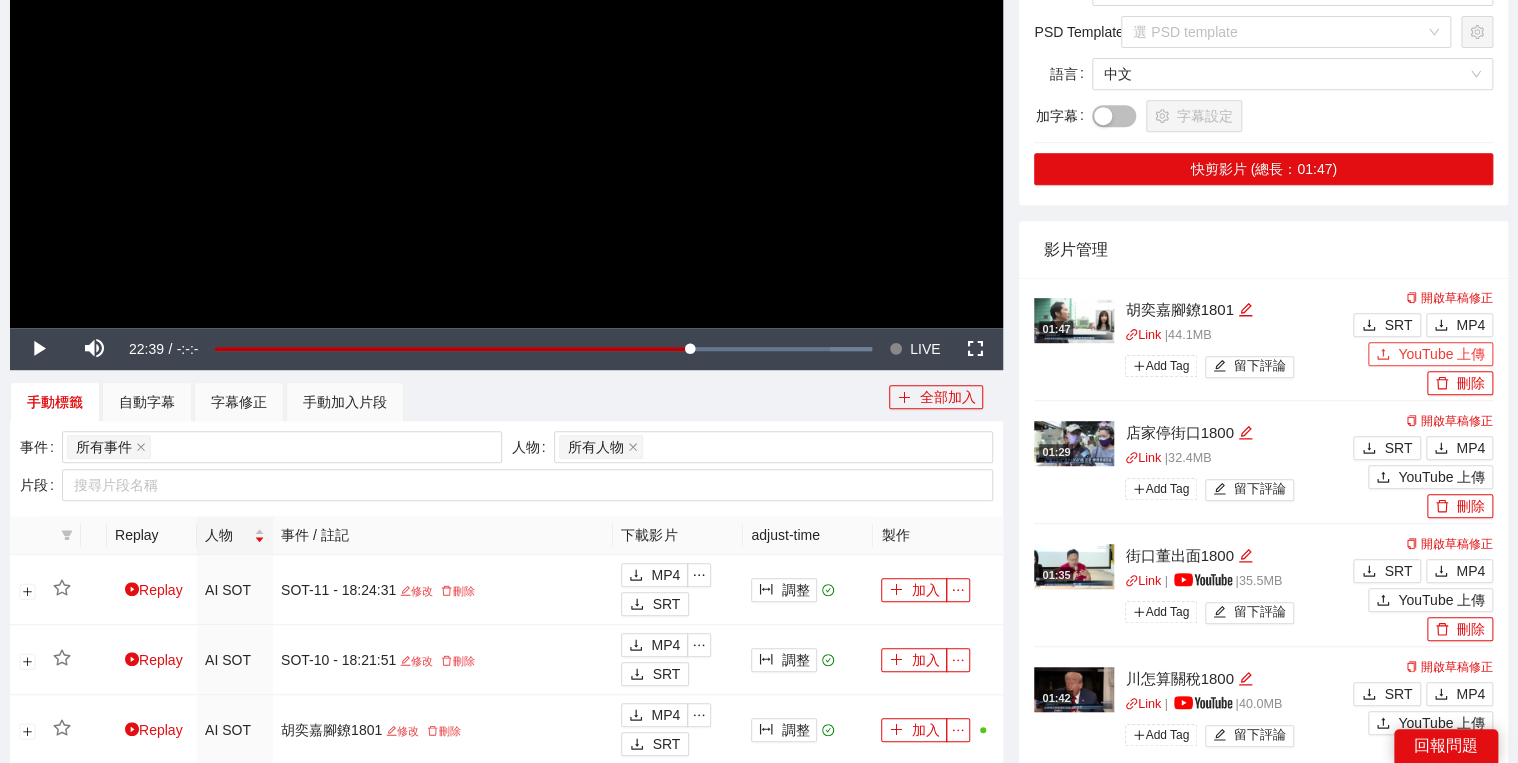 click on "YouTube 上傳" at bounding box center (1441, 354) 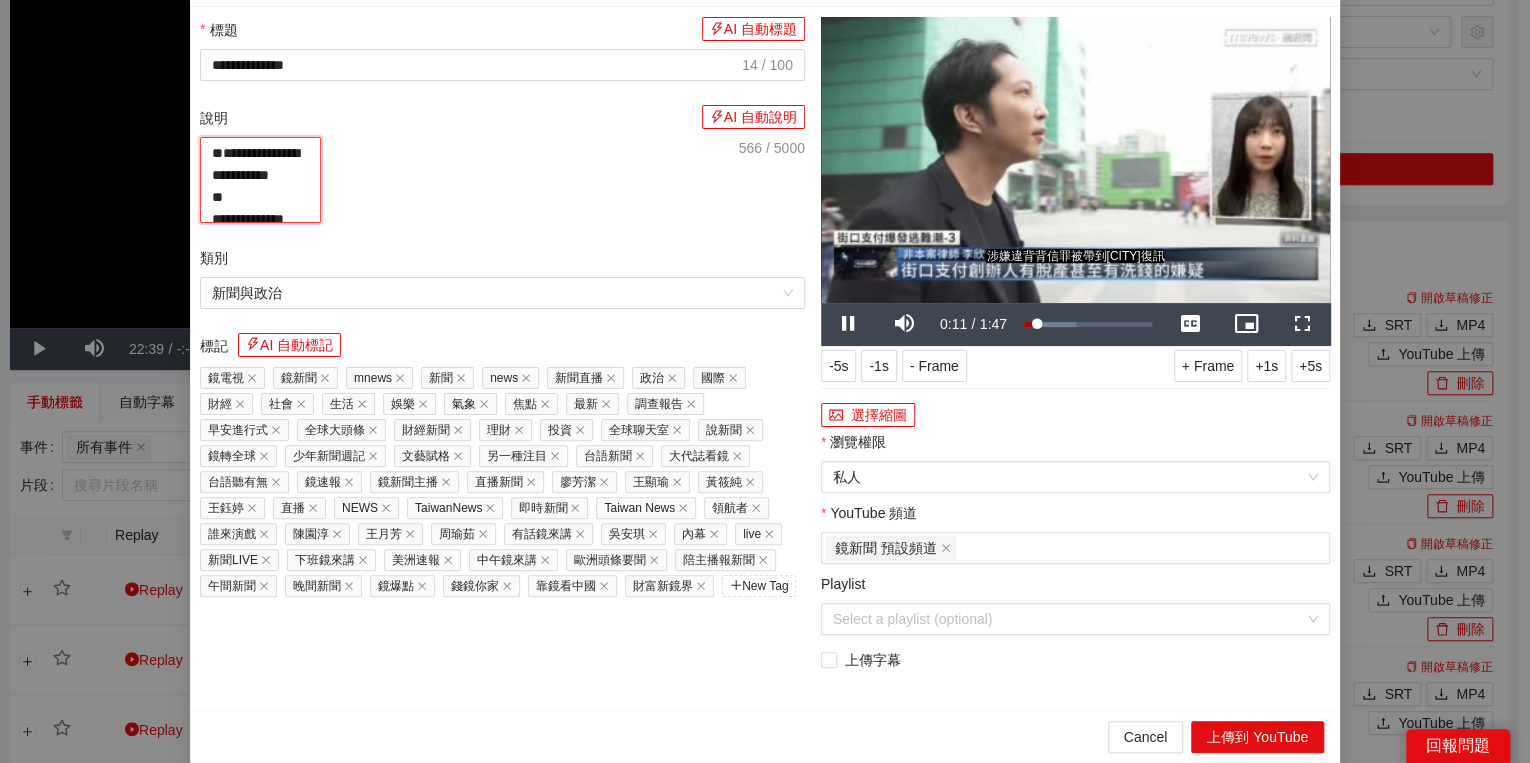 click on "**********" at bounding box center [260, 180] 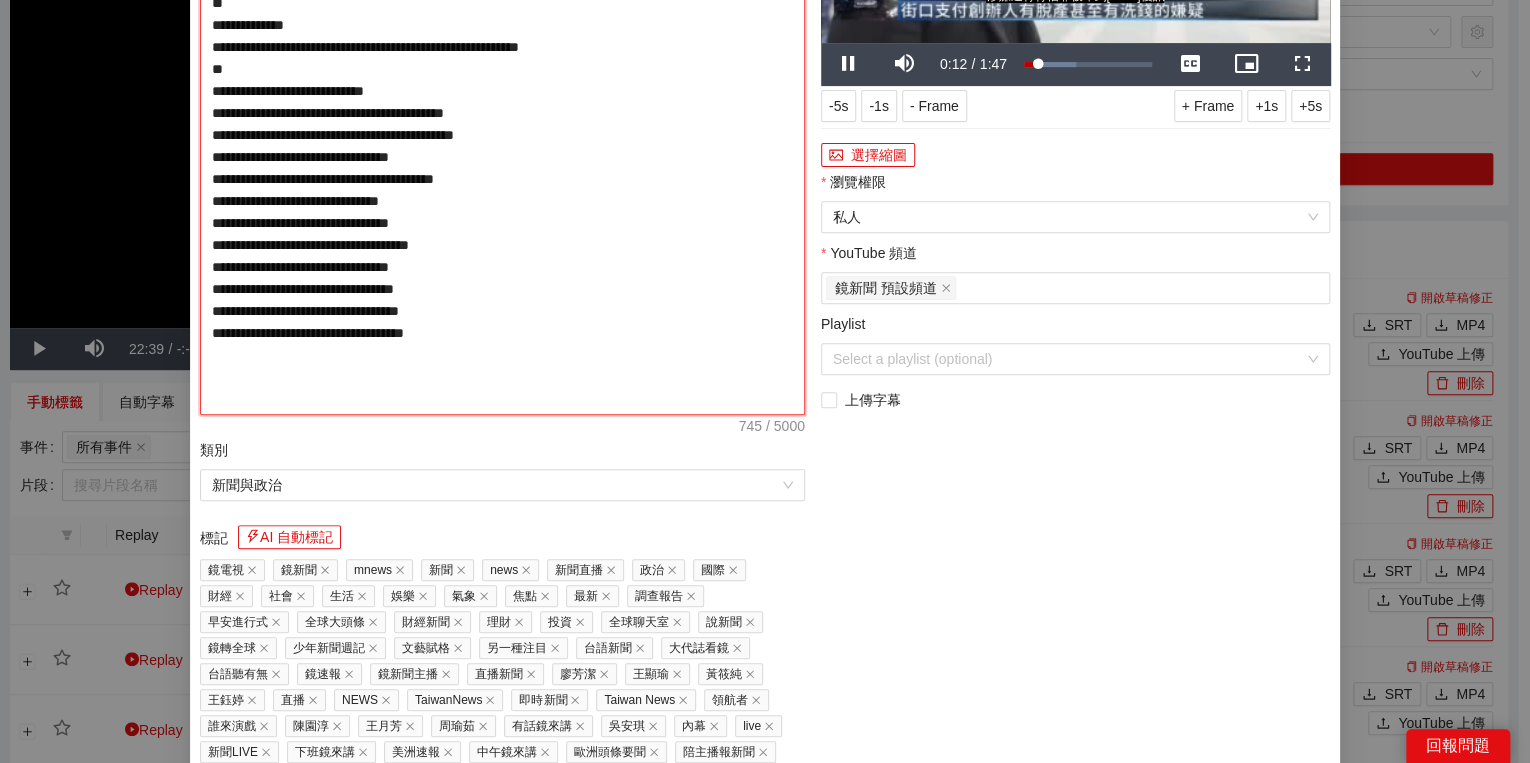 click on "**********" at bounding box center (502, 146) 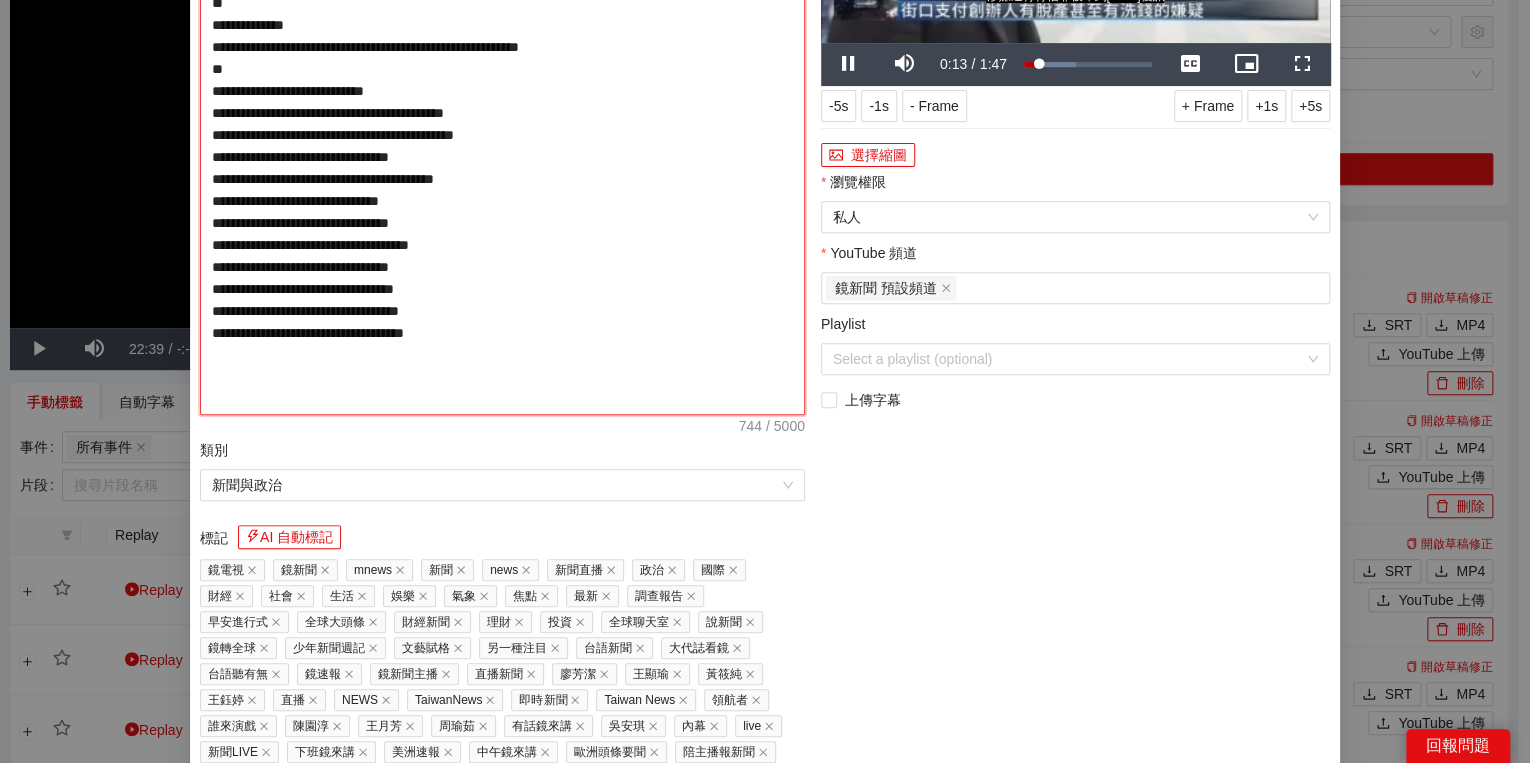 click on "**********" at bounding box center [502, 146] 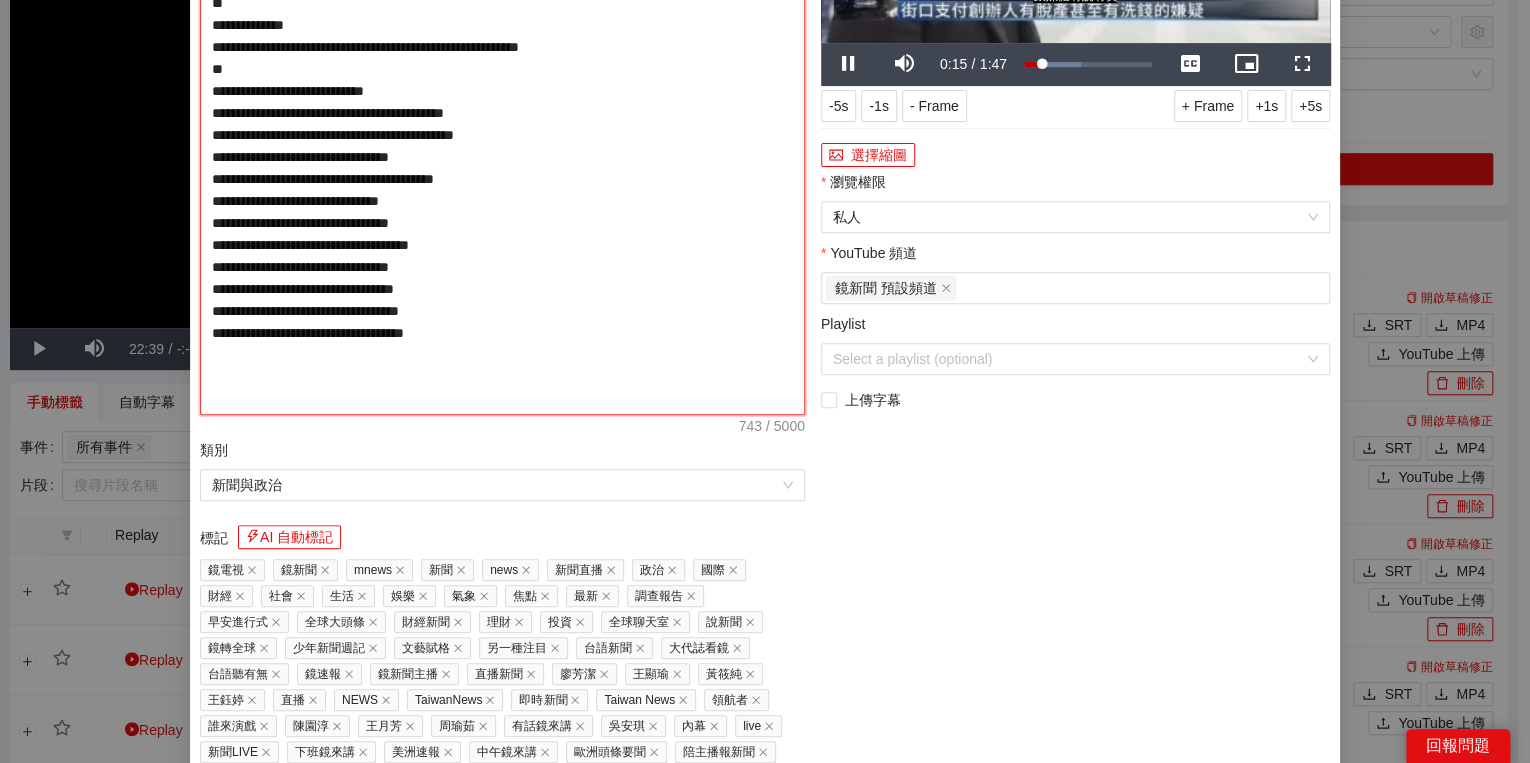 click on "**********" at bounding box center [502, 146] 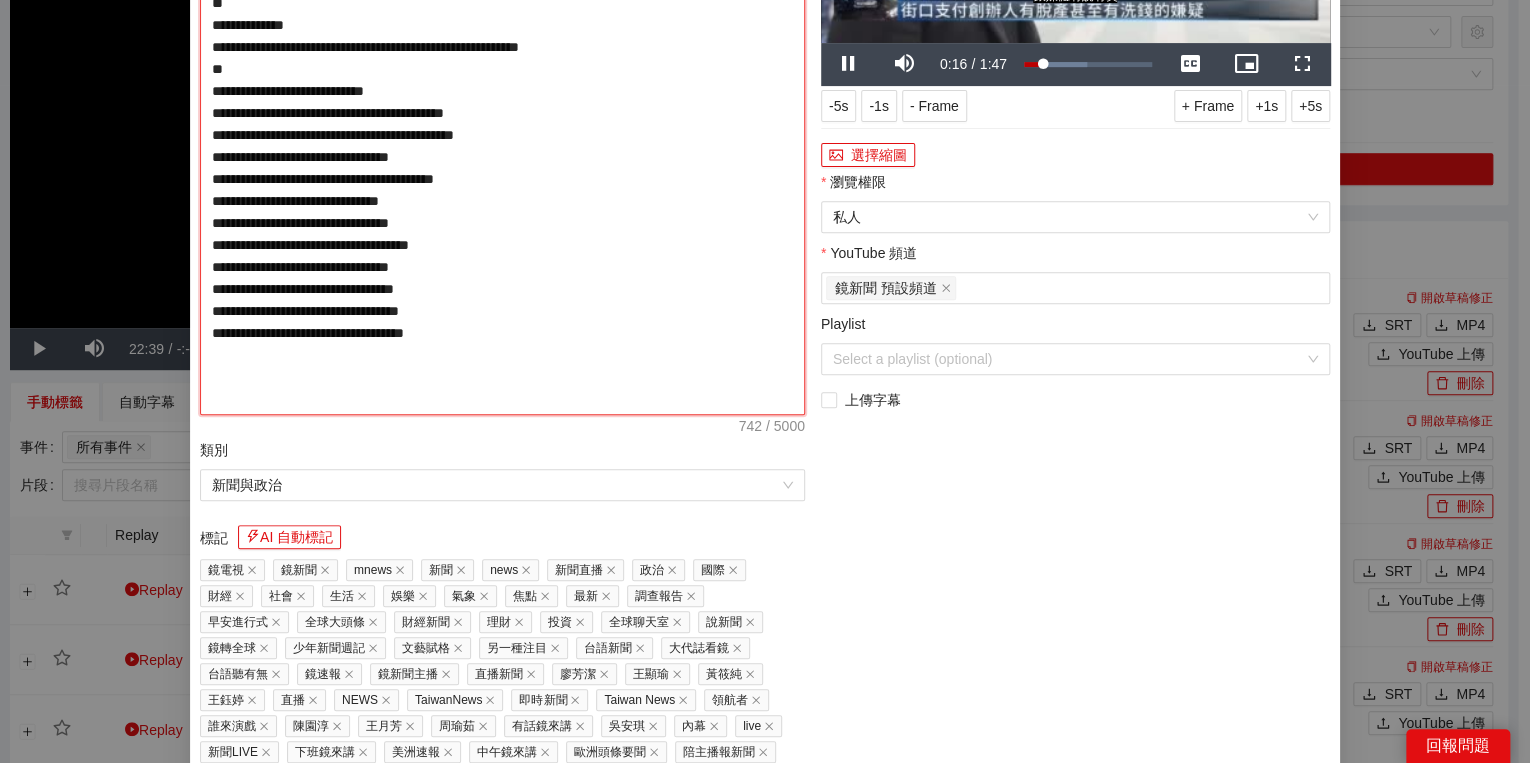 click on "**********" at bounding box center (502, 146) 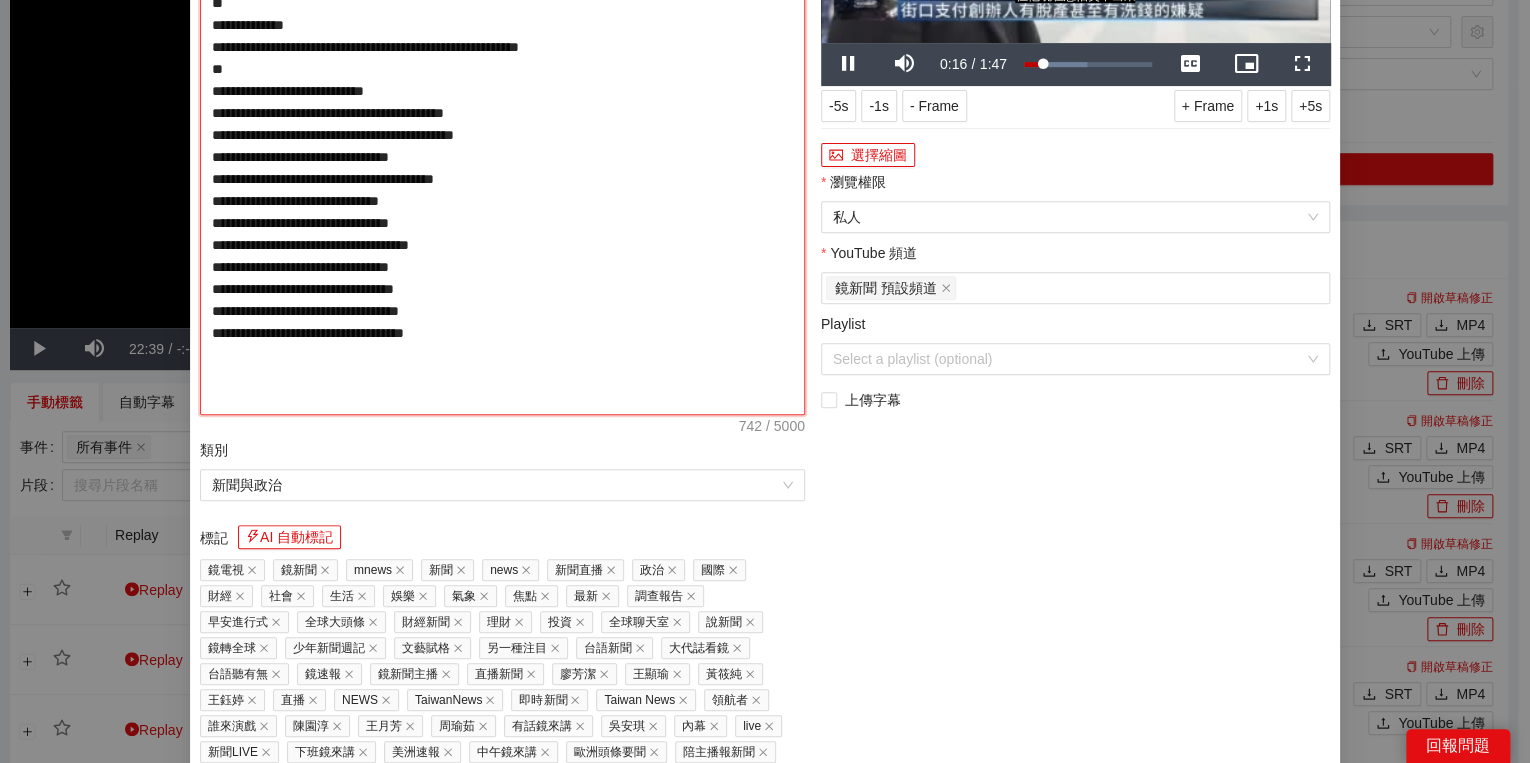 type on "**********" 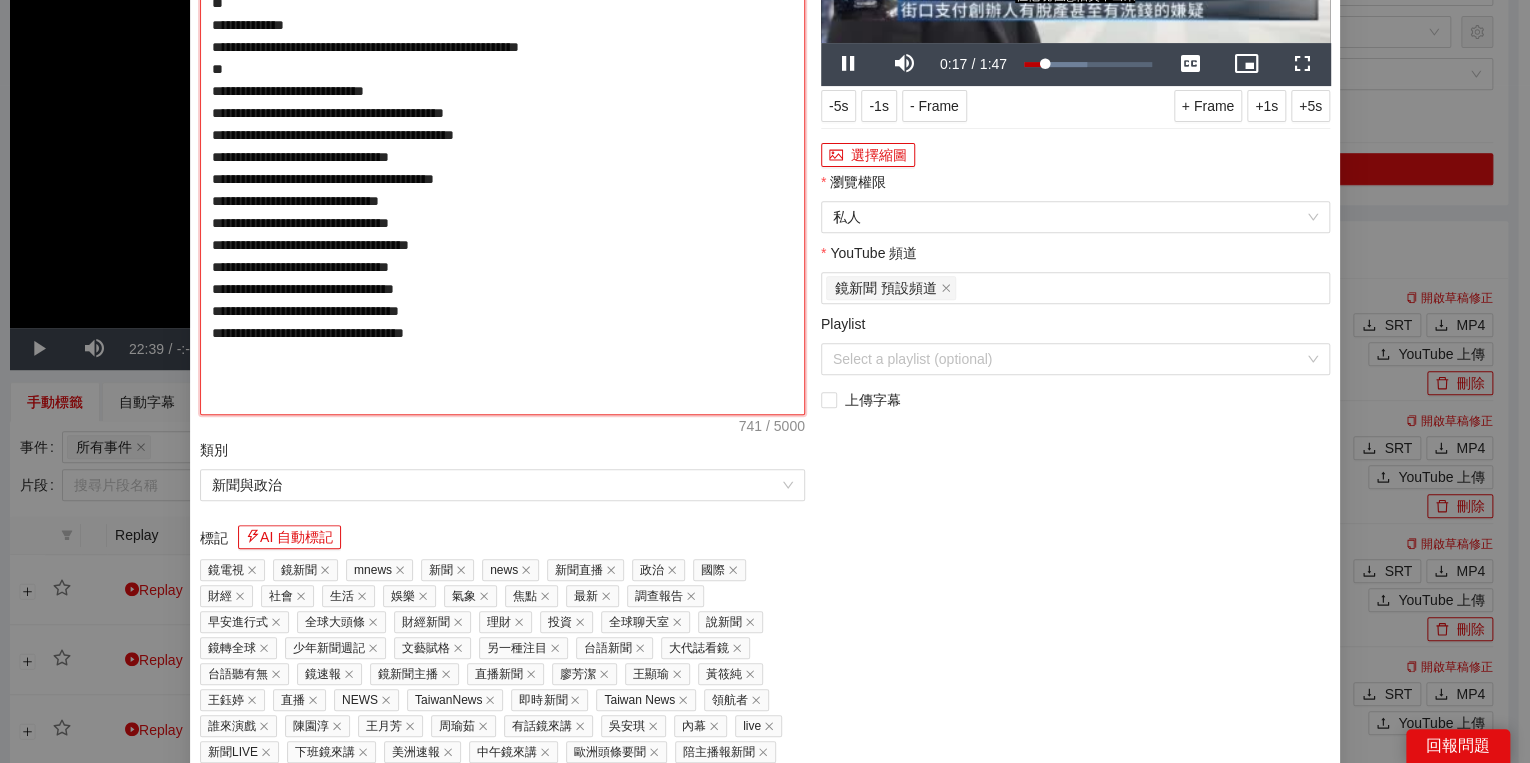 click on "**********" at bounding box center (502, 146) 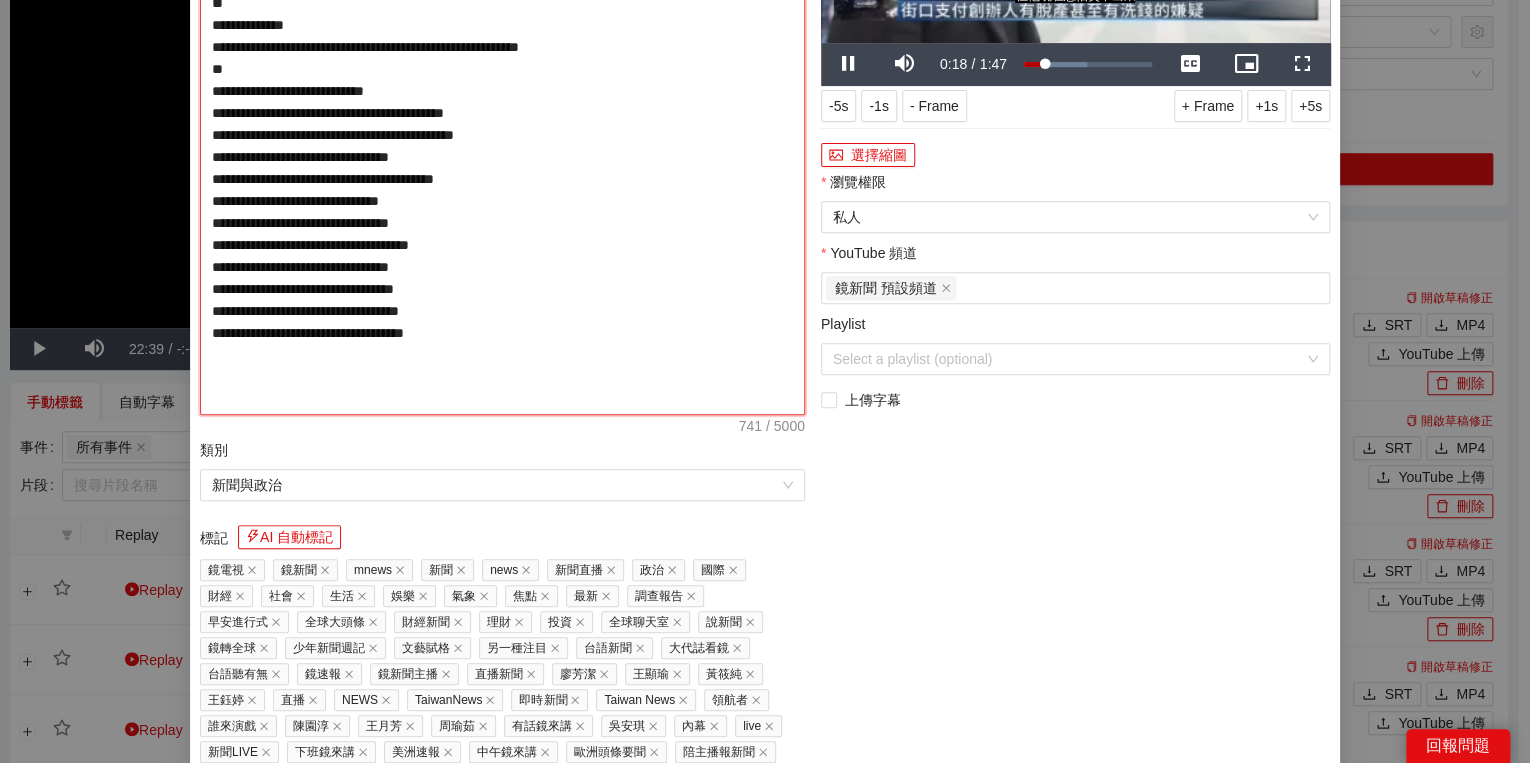 type on "**********" 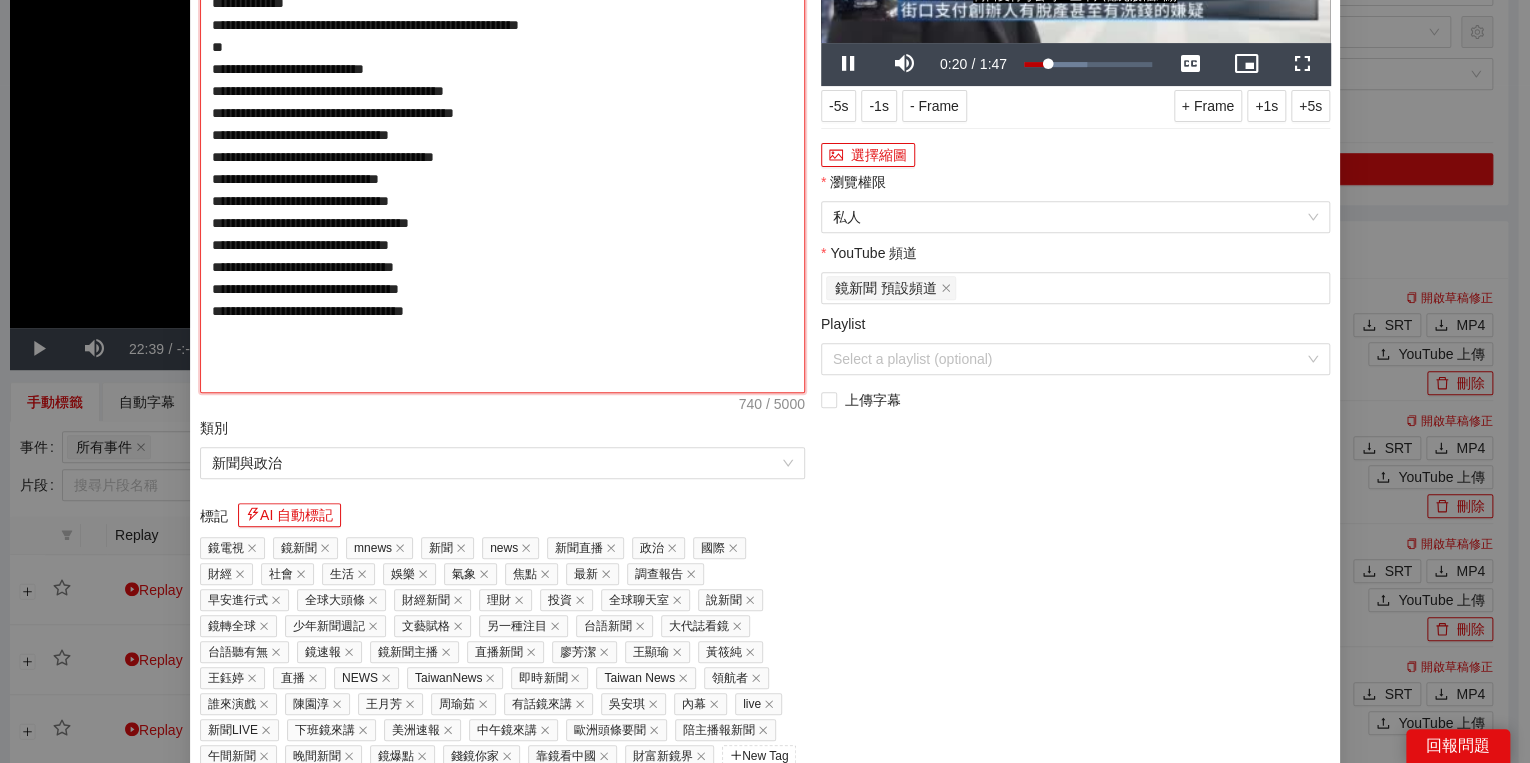 click on "**********" at bounding box center [502, 135] 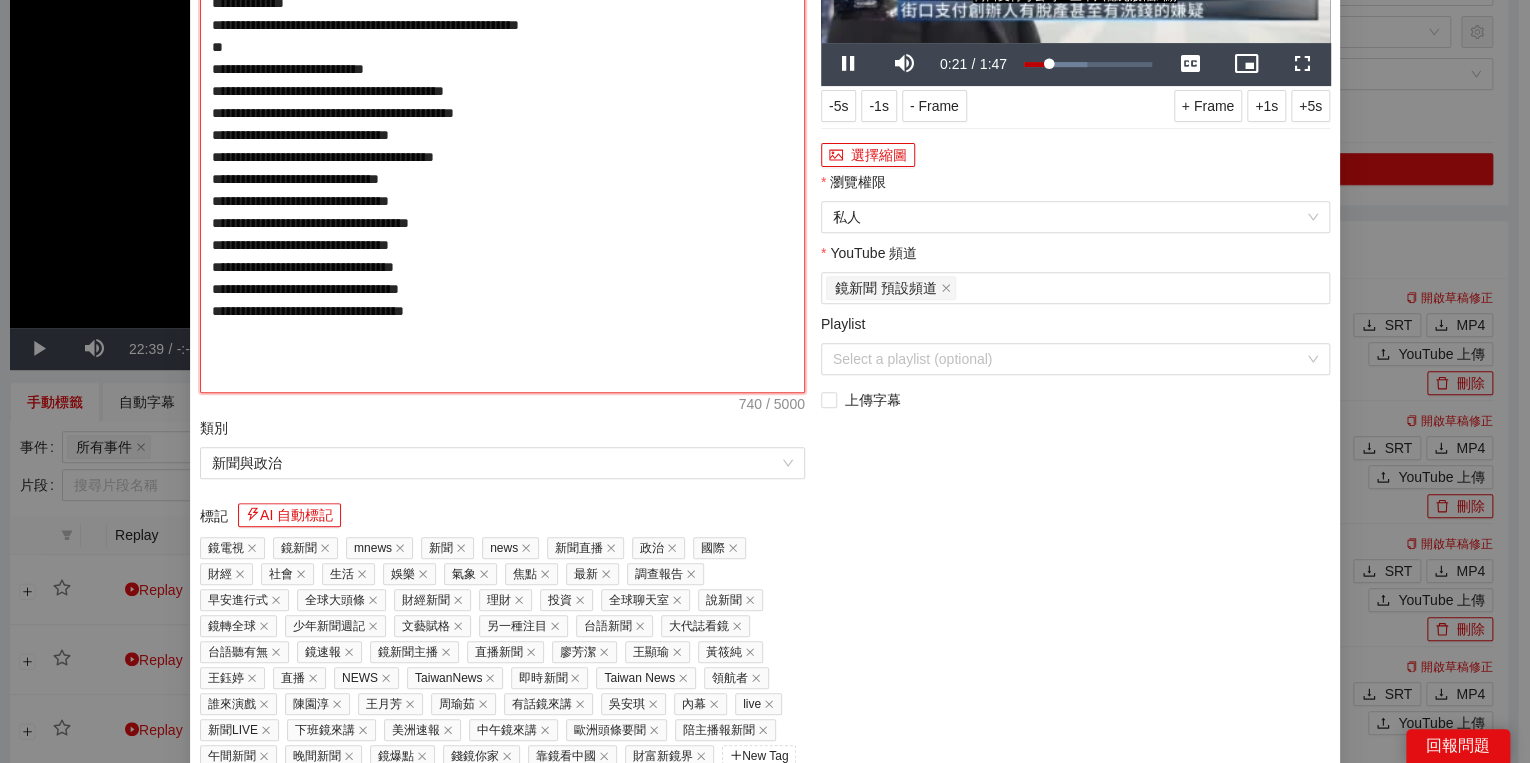 type on "**********" 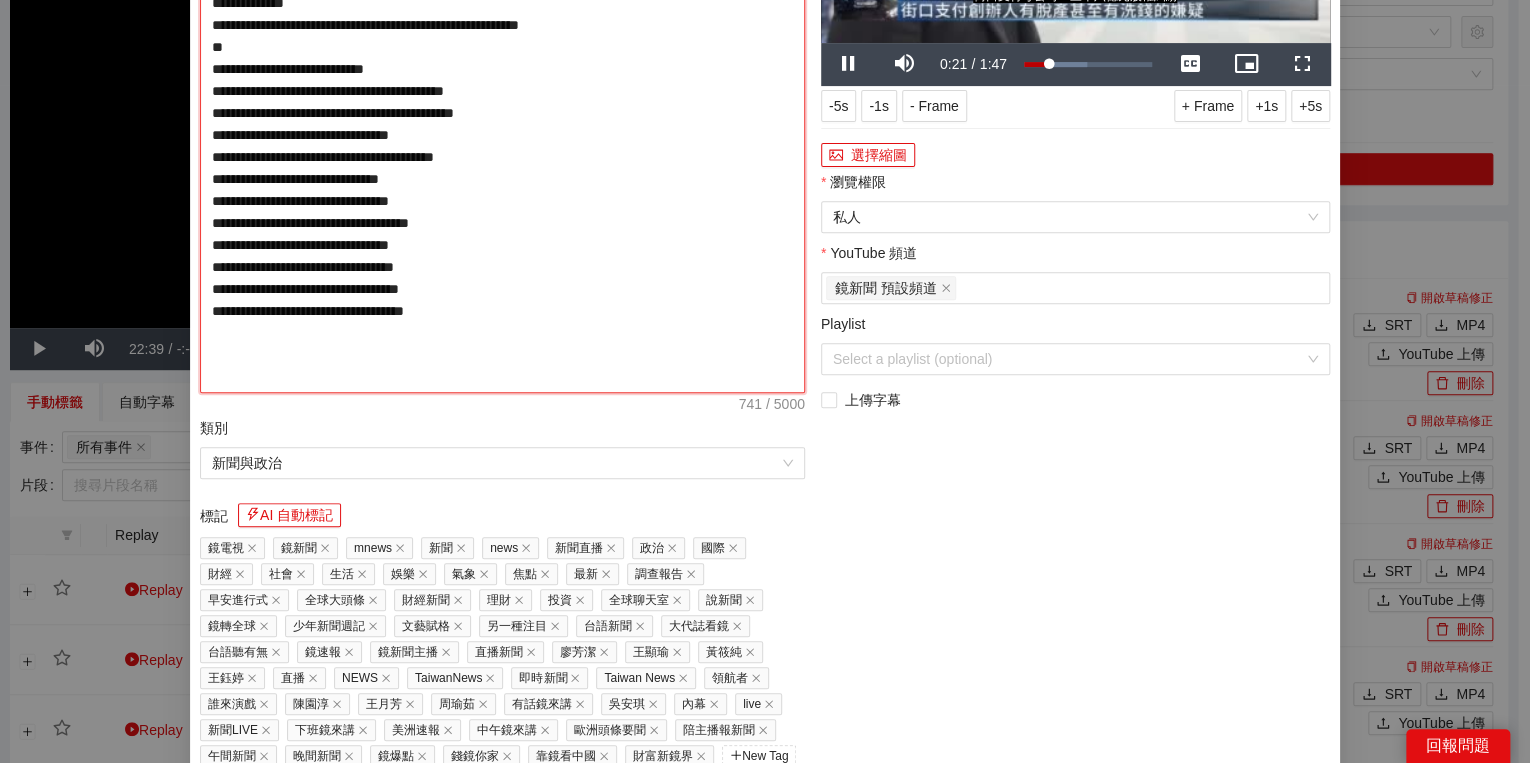 type on "**********" 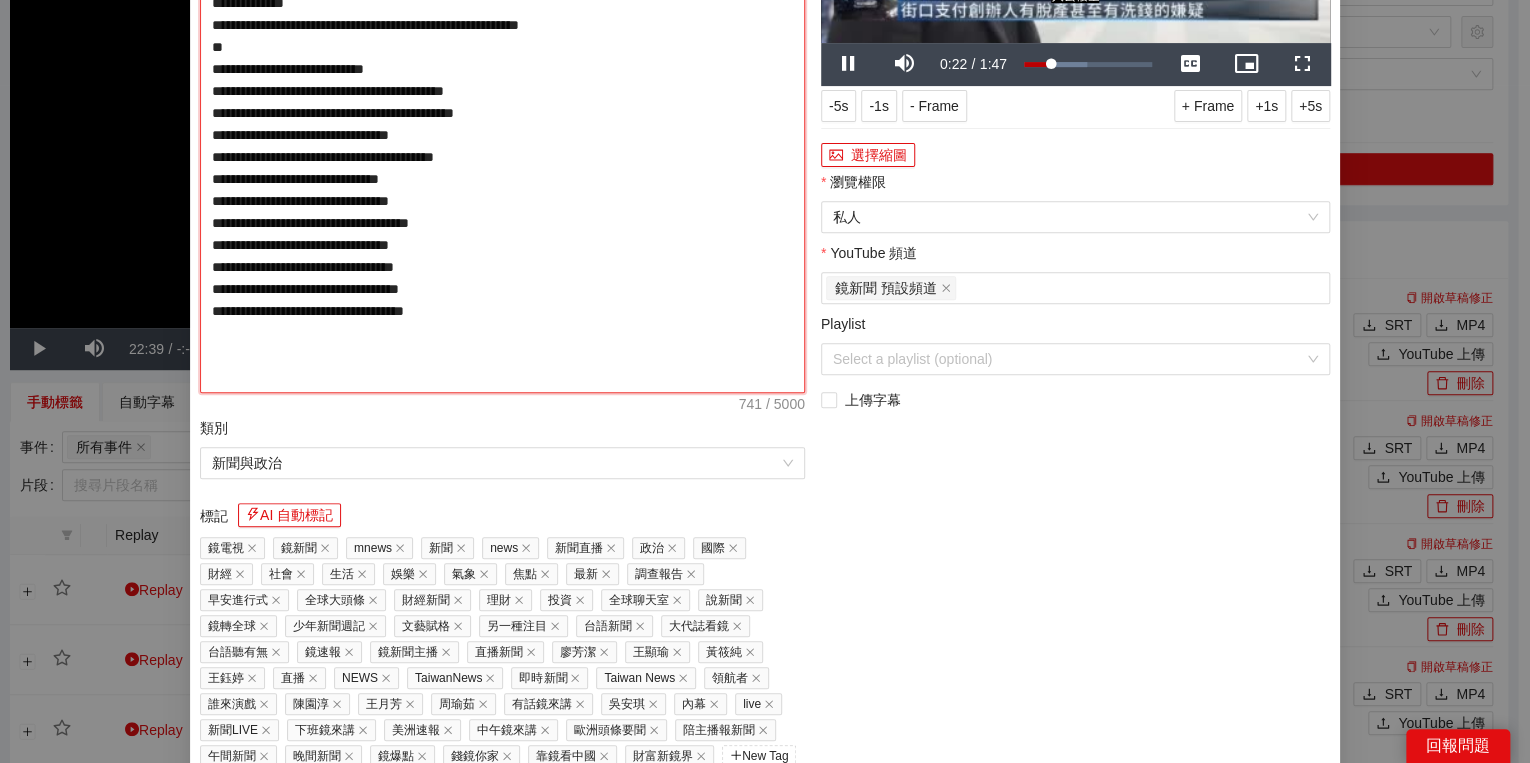 type on "**********" 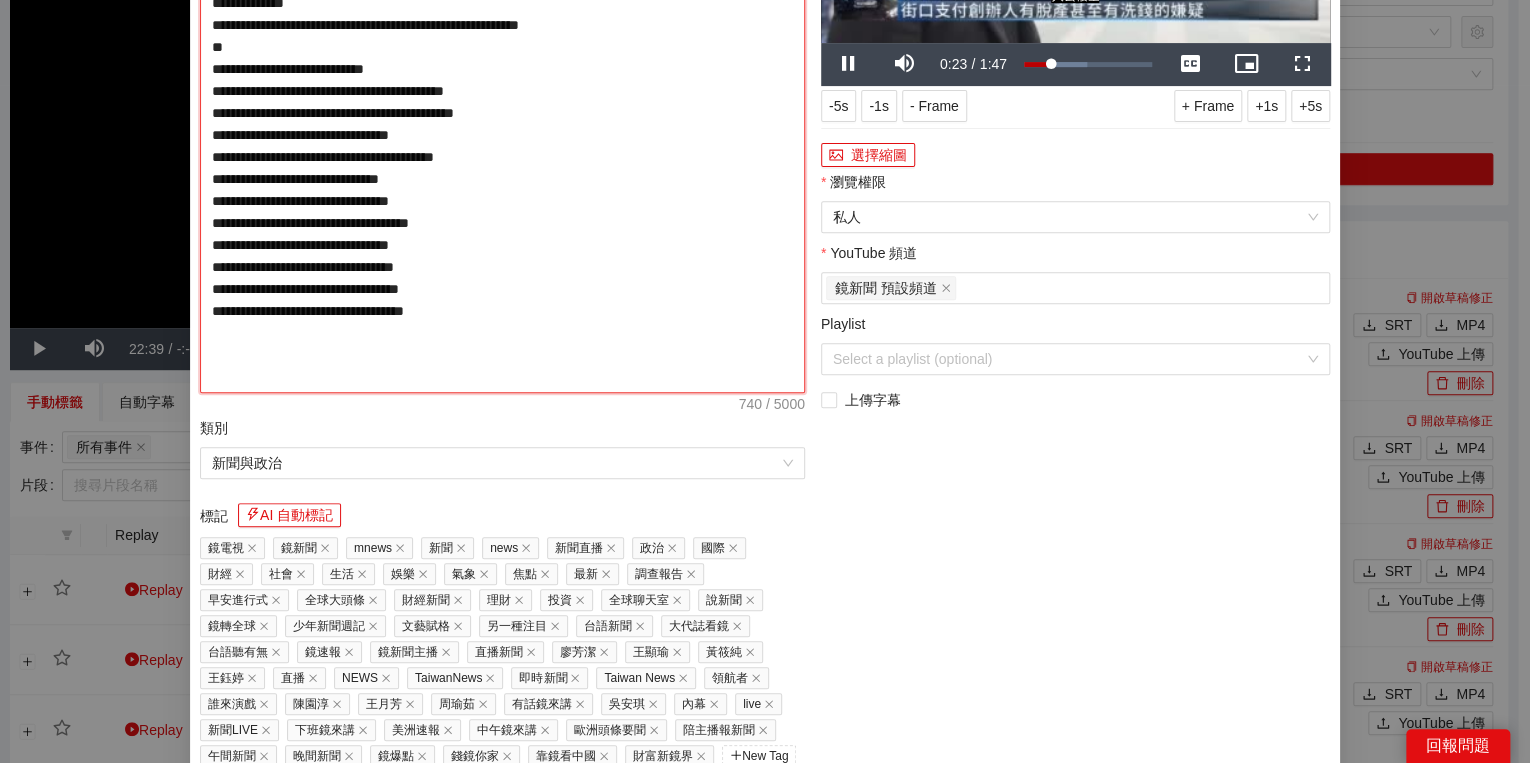 type on "**********" 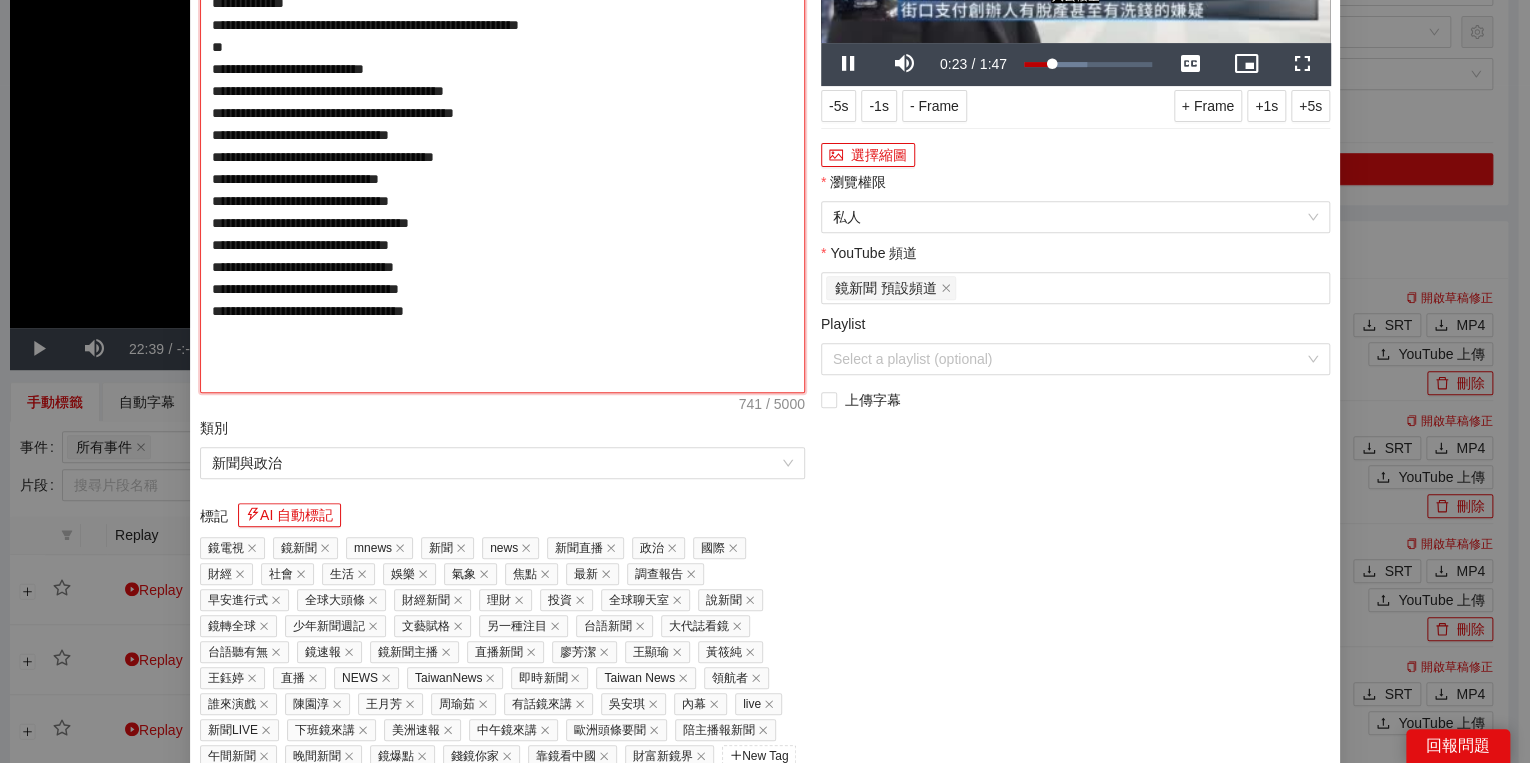 type on "**********" 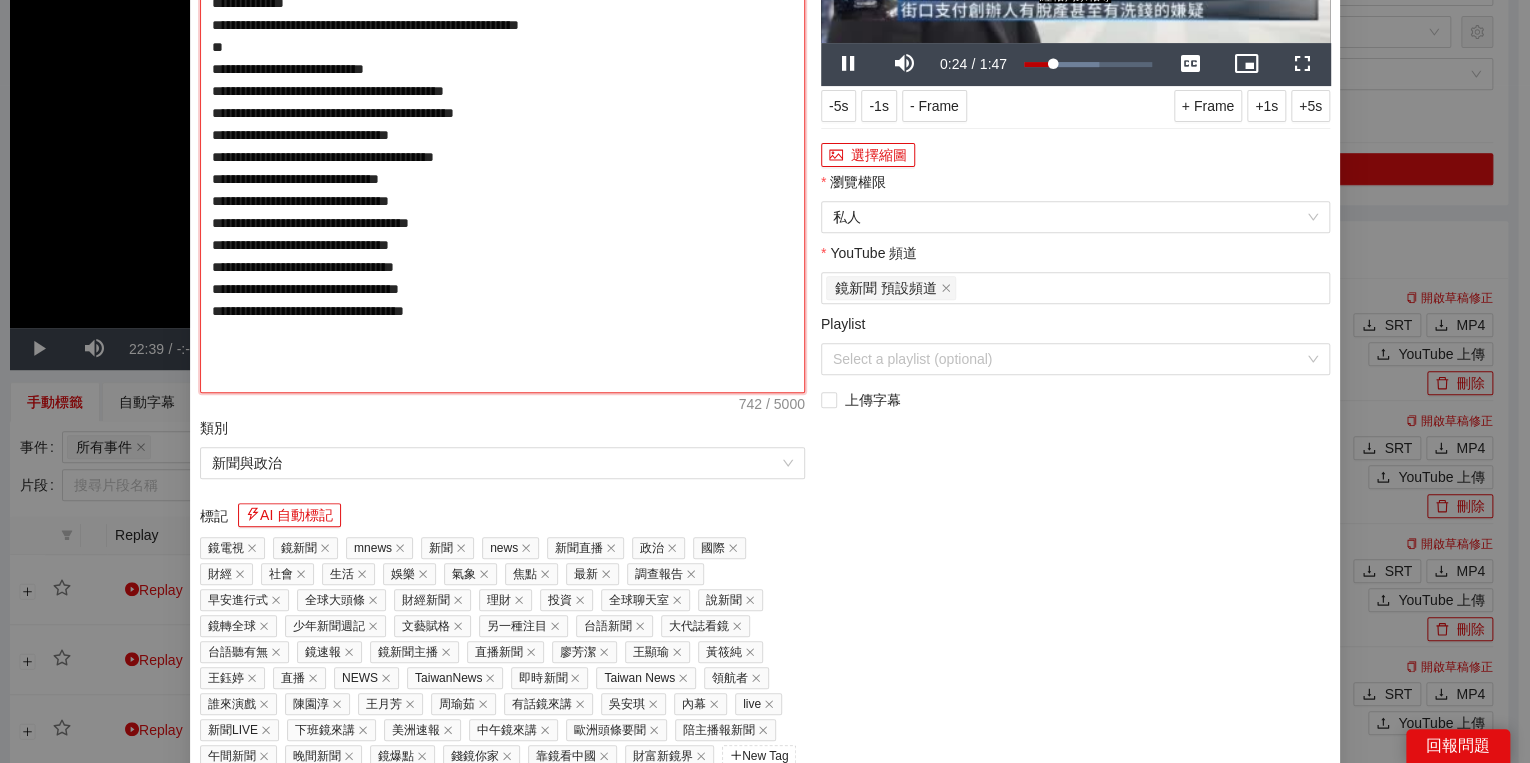 type on "**********" 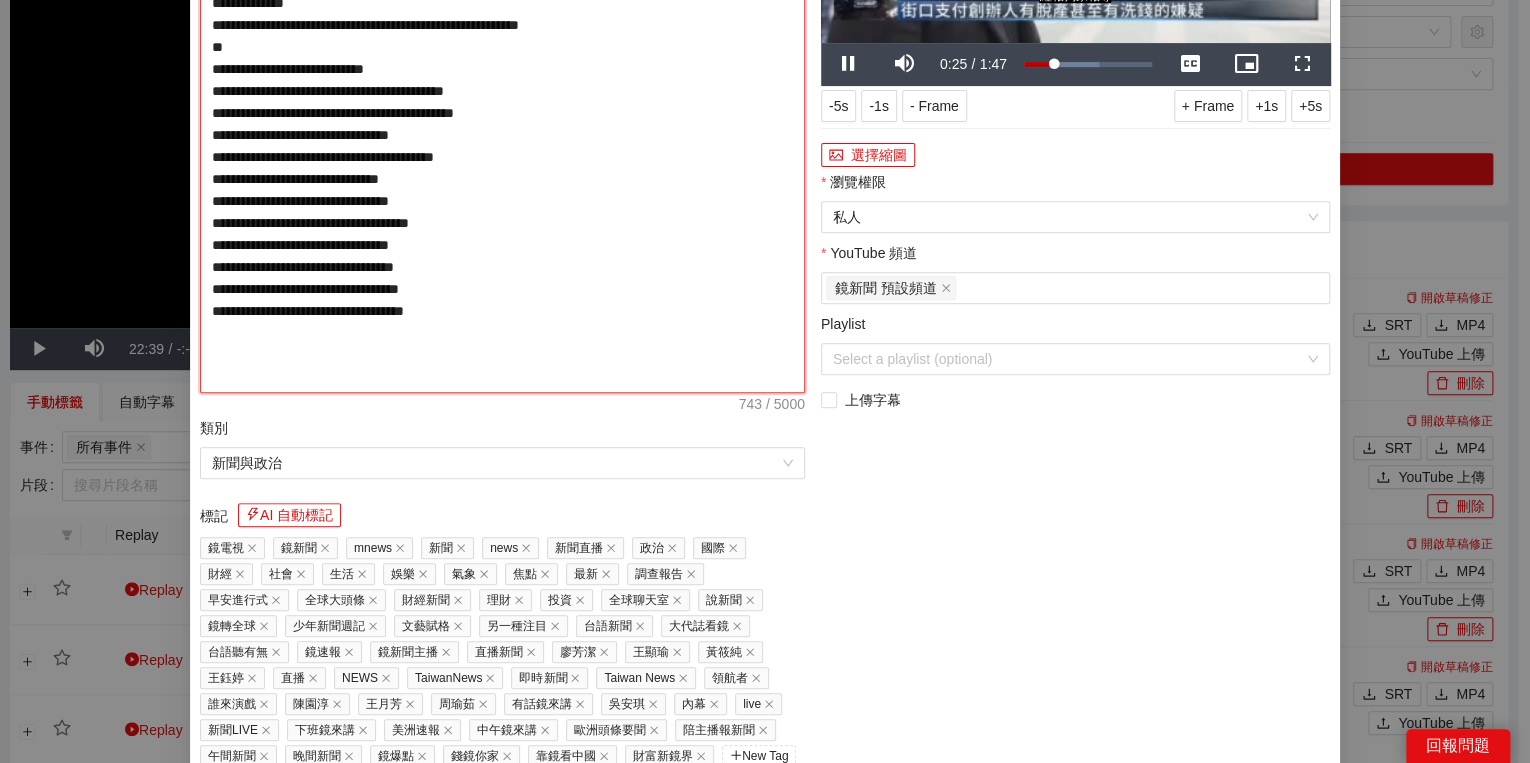 type on "**********" 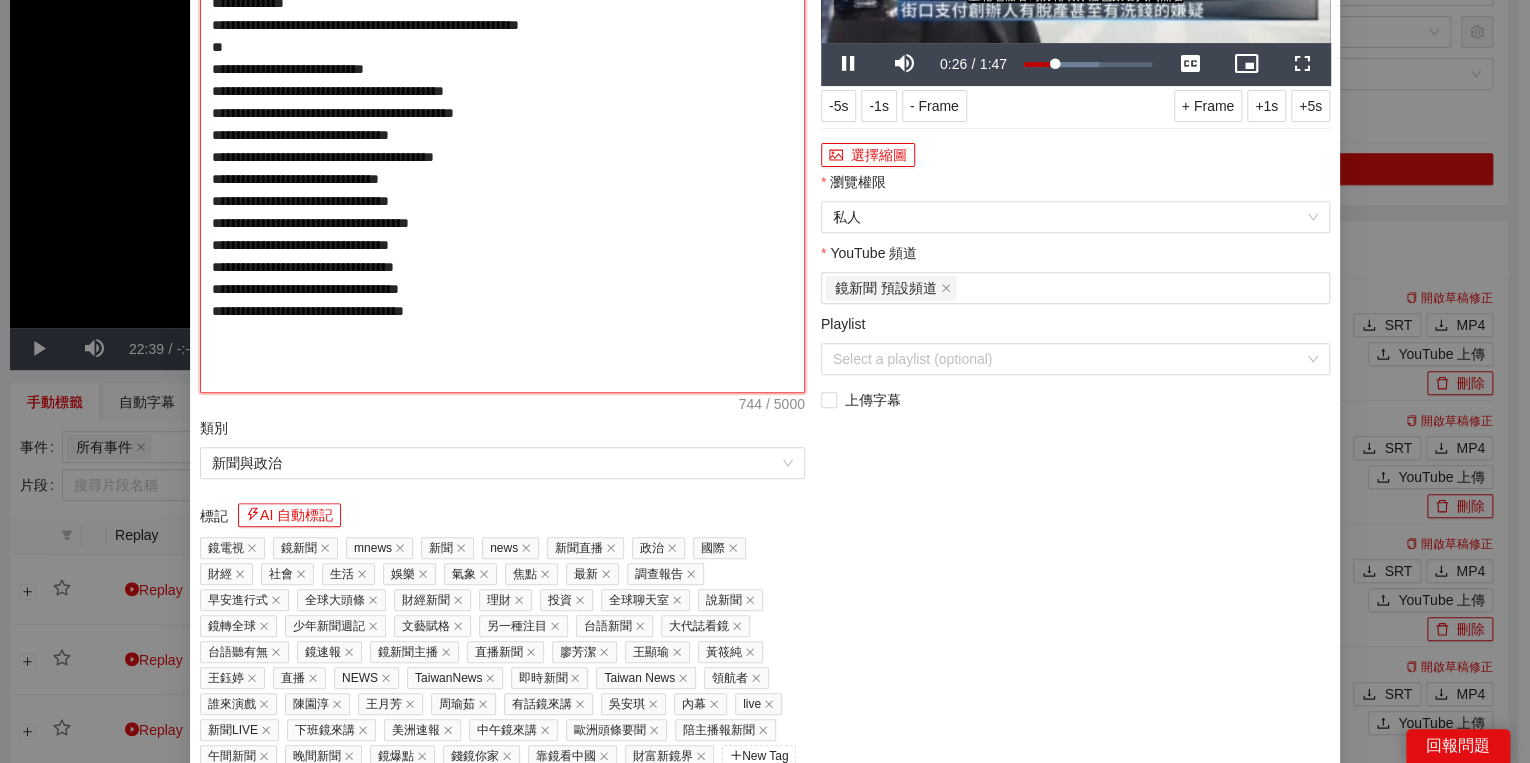 type on "**********" 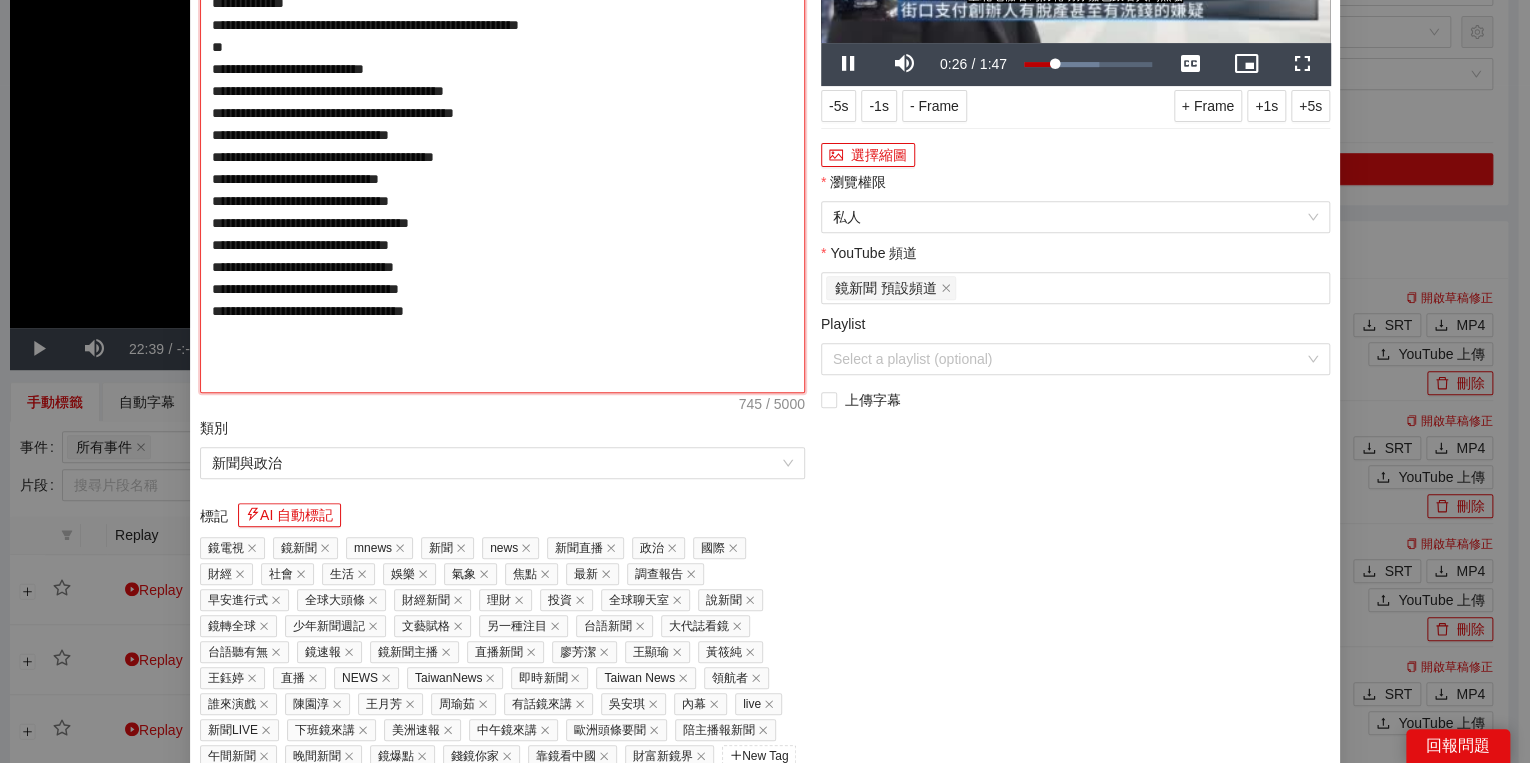 type on "**********" 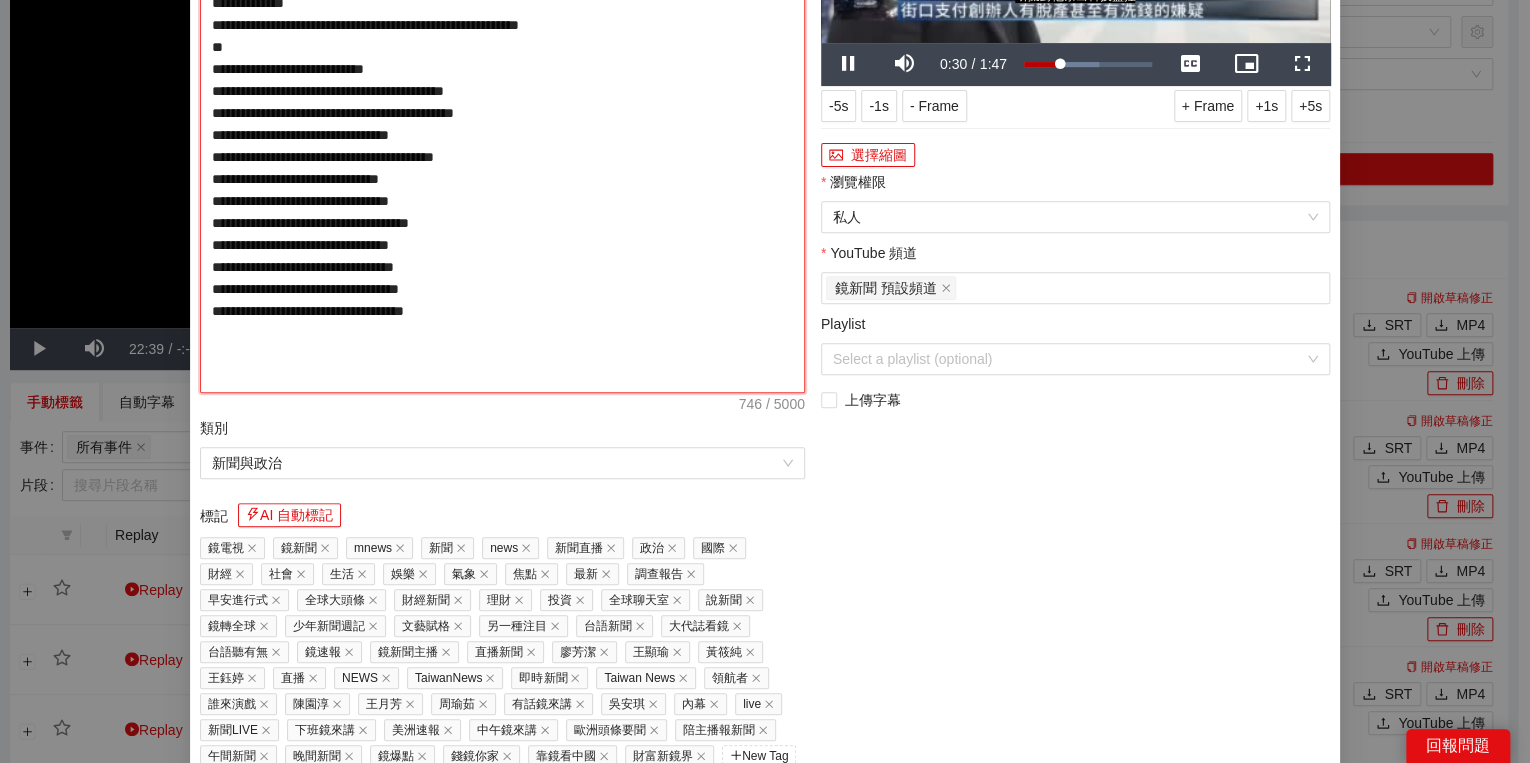 click on "**********" at bounding box center (502, 135) 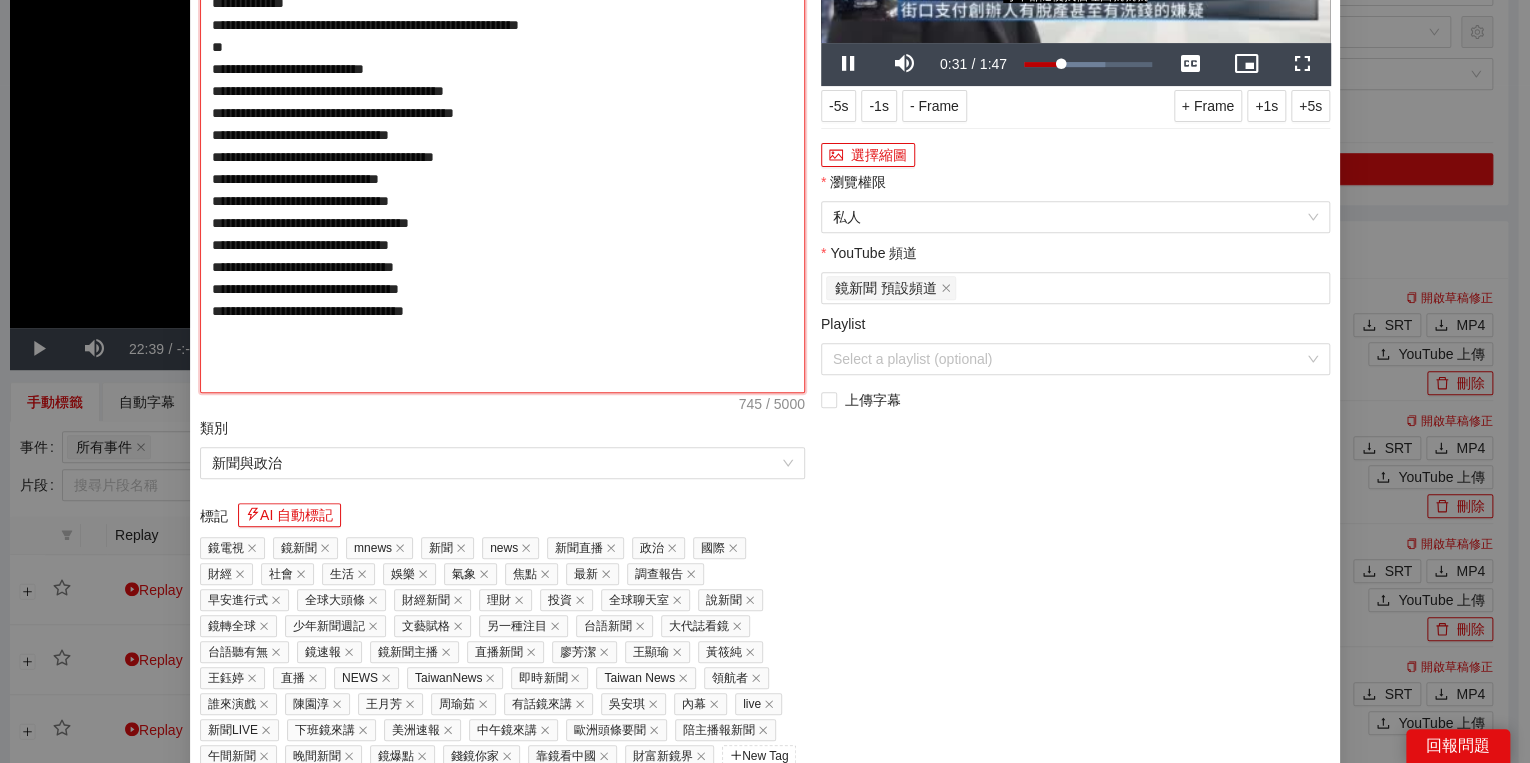 click on "**********" at bounding box center (502, 135) 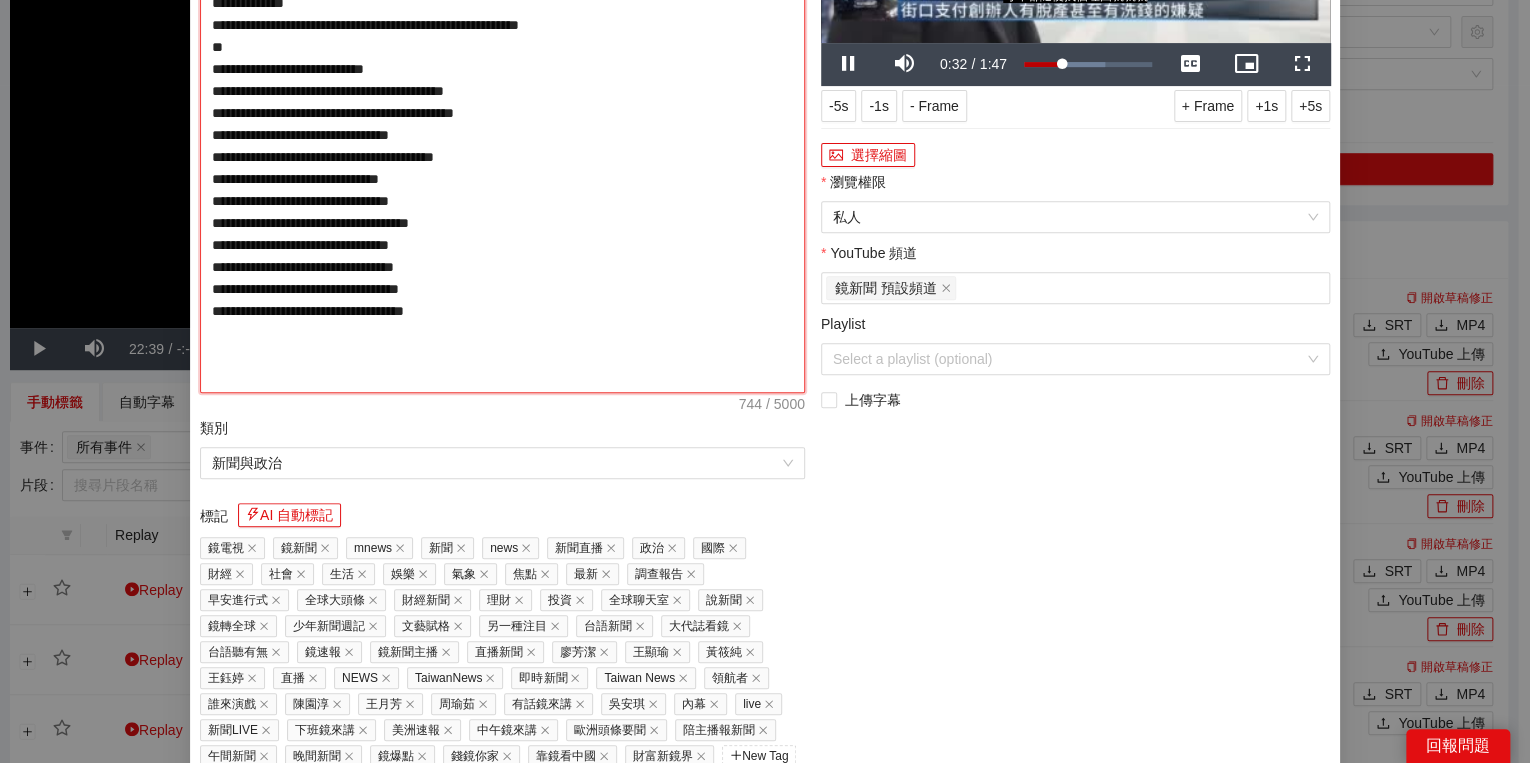 click on "**********" at bounding box center [502, 135] 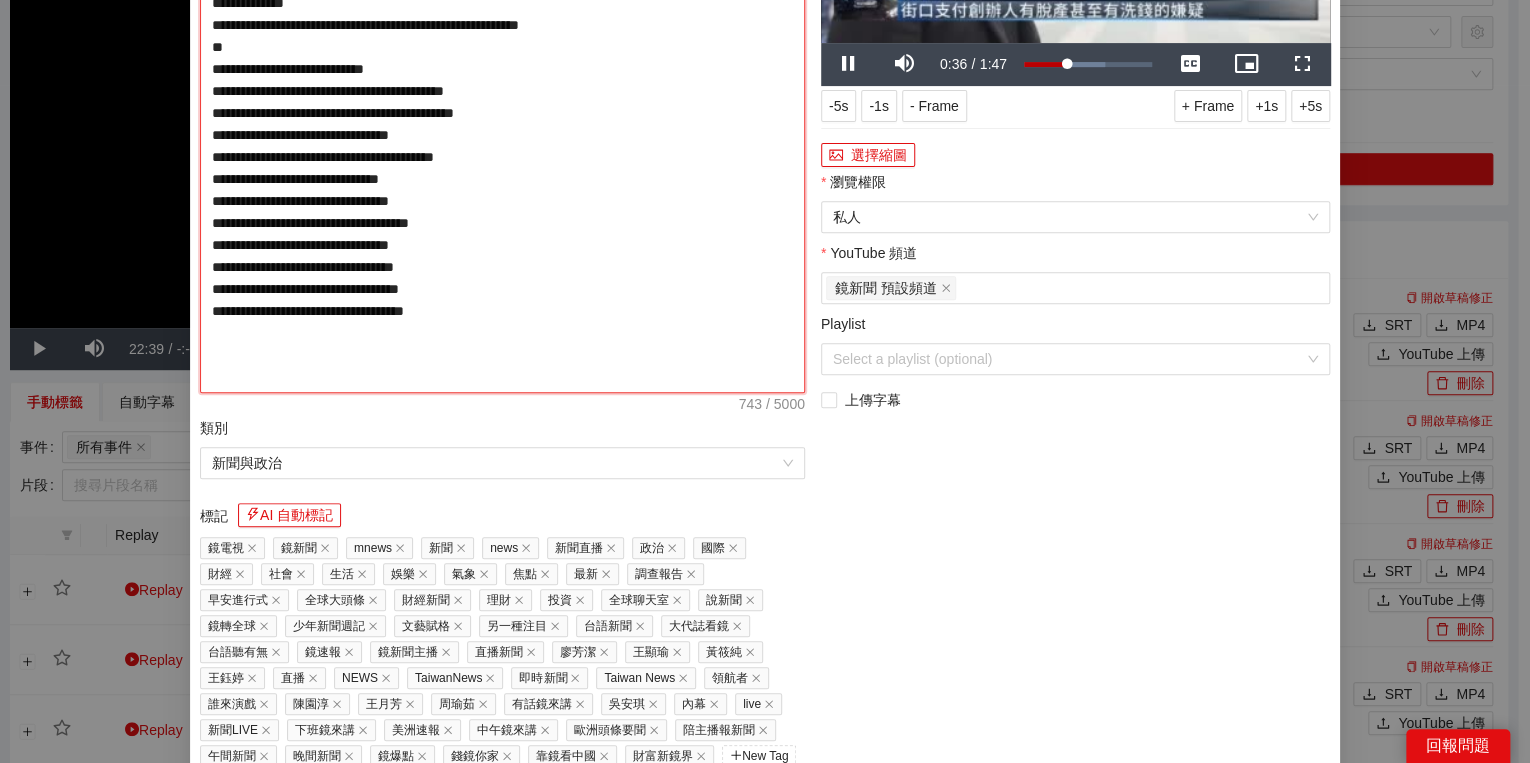 click on "**********" at bounding box center [502, 135] 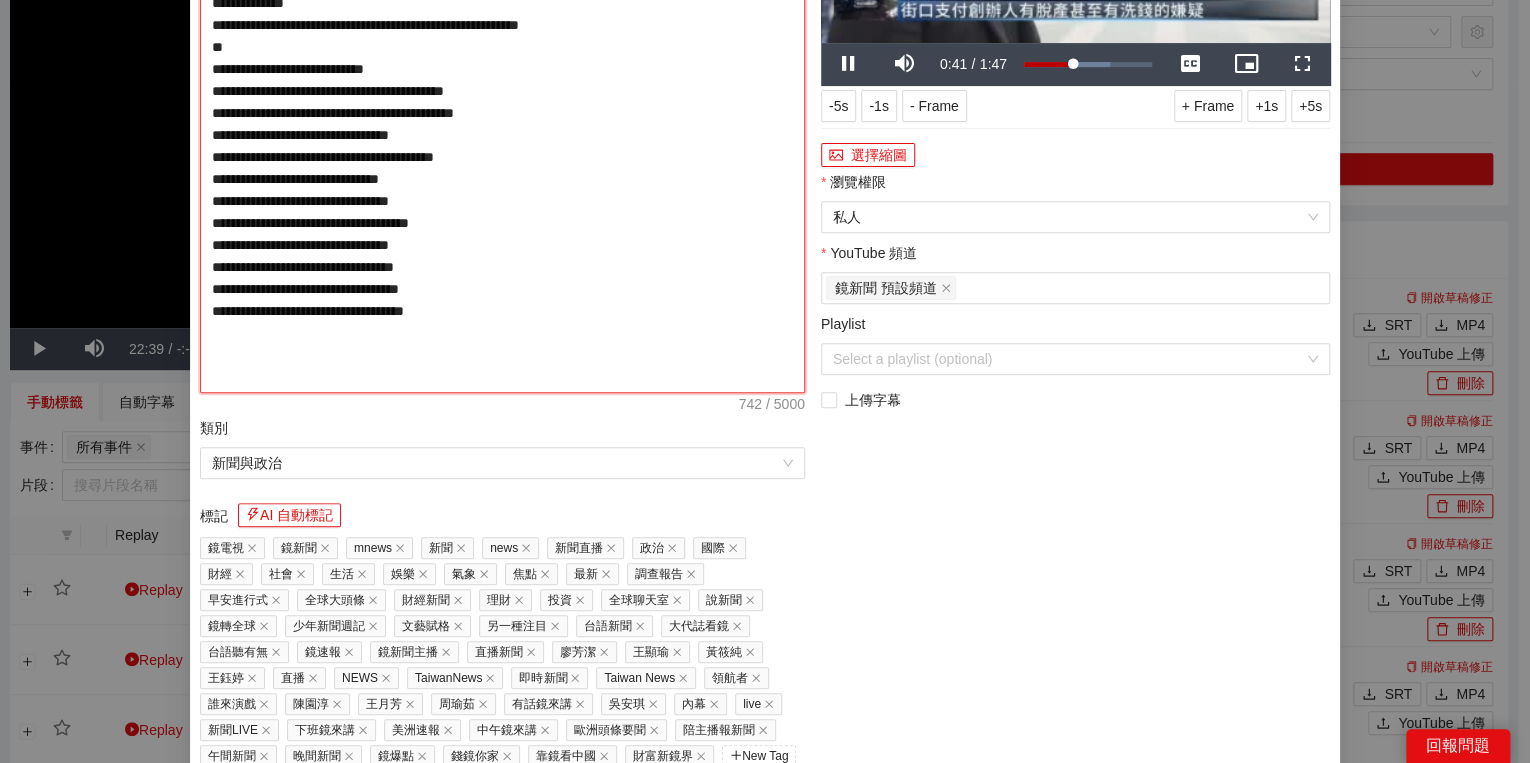 click on "**********" at bounding box center (502, 135) 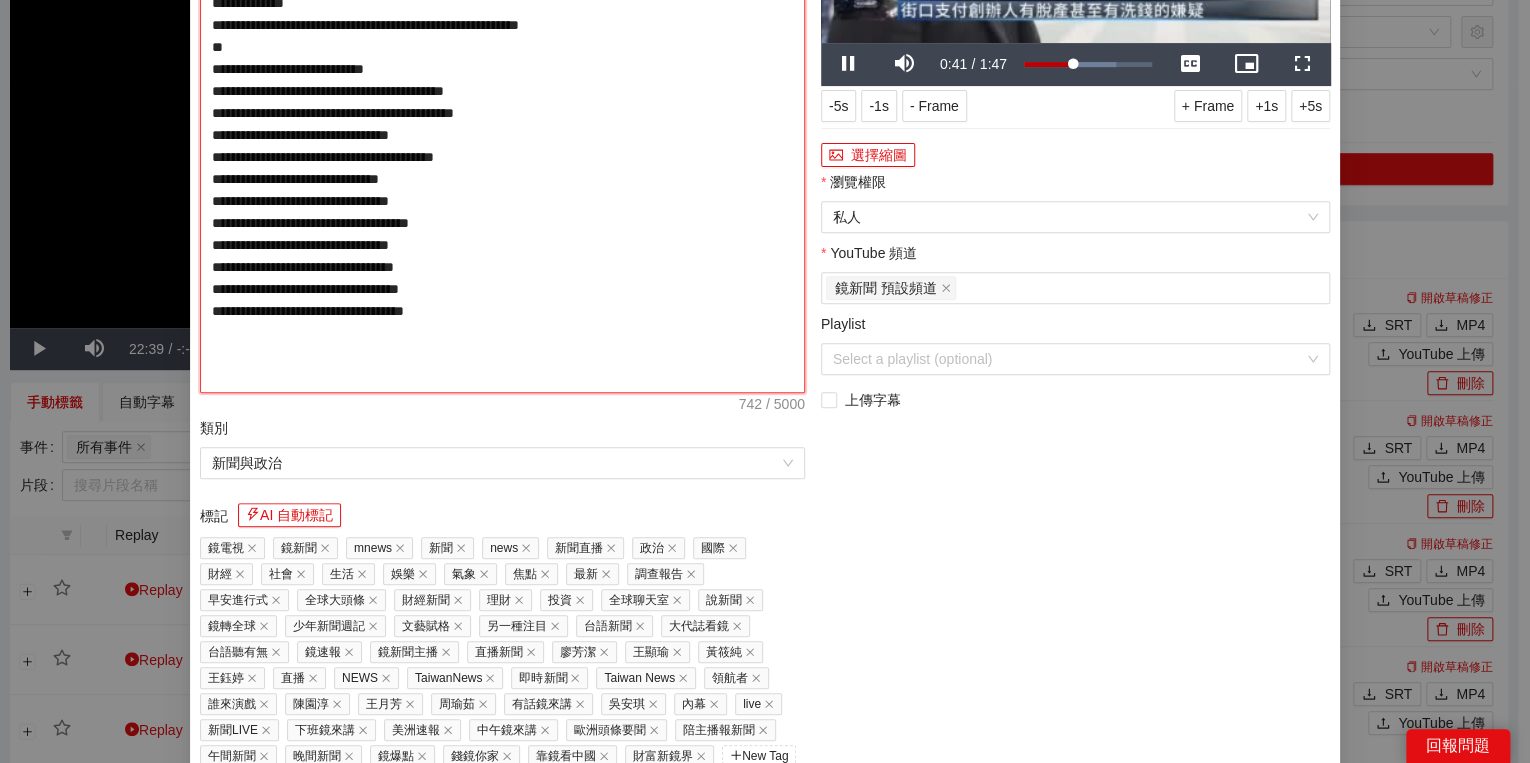 type on "**********" 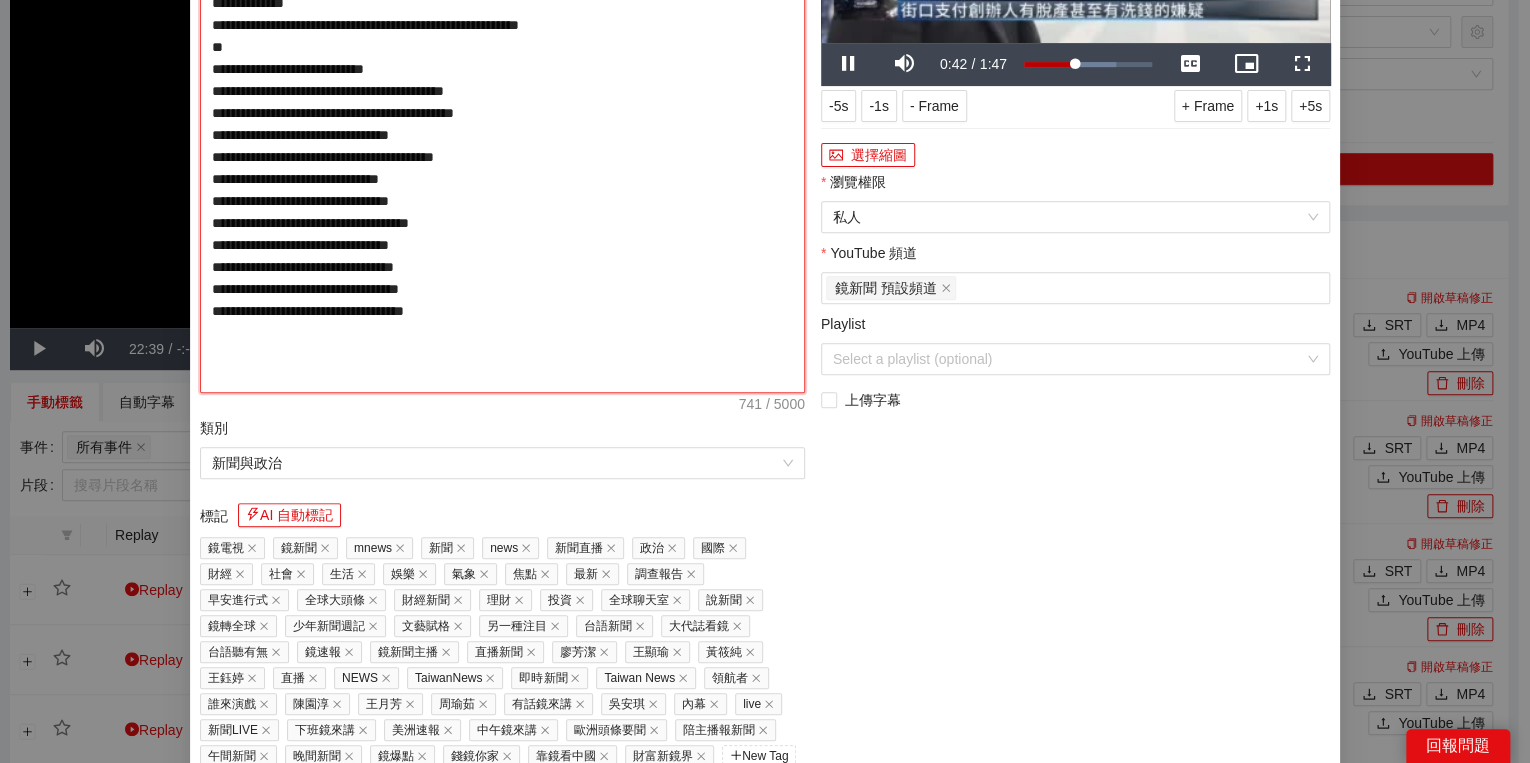 drag, startPoint x: 639, startPoint y: 271, endPoint x: 660, endPoint y: 272, distance: 21.023796 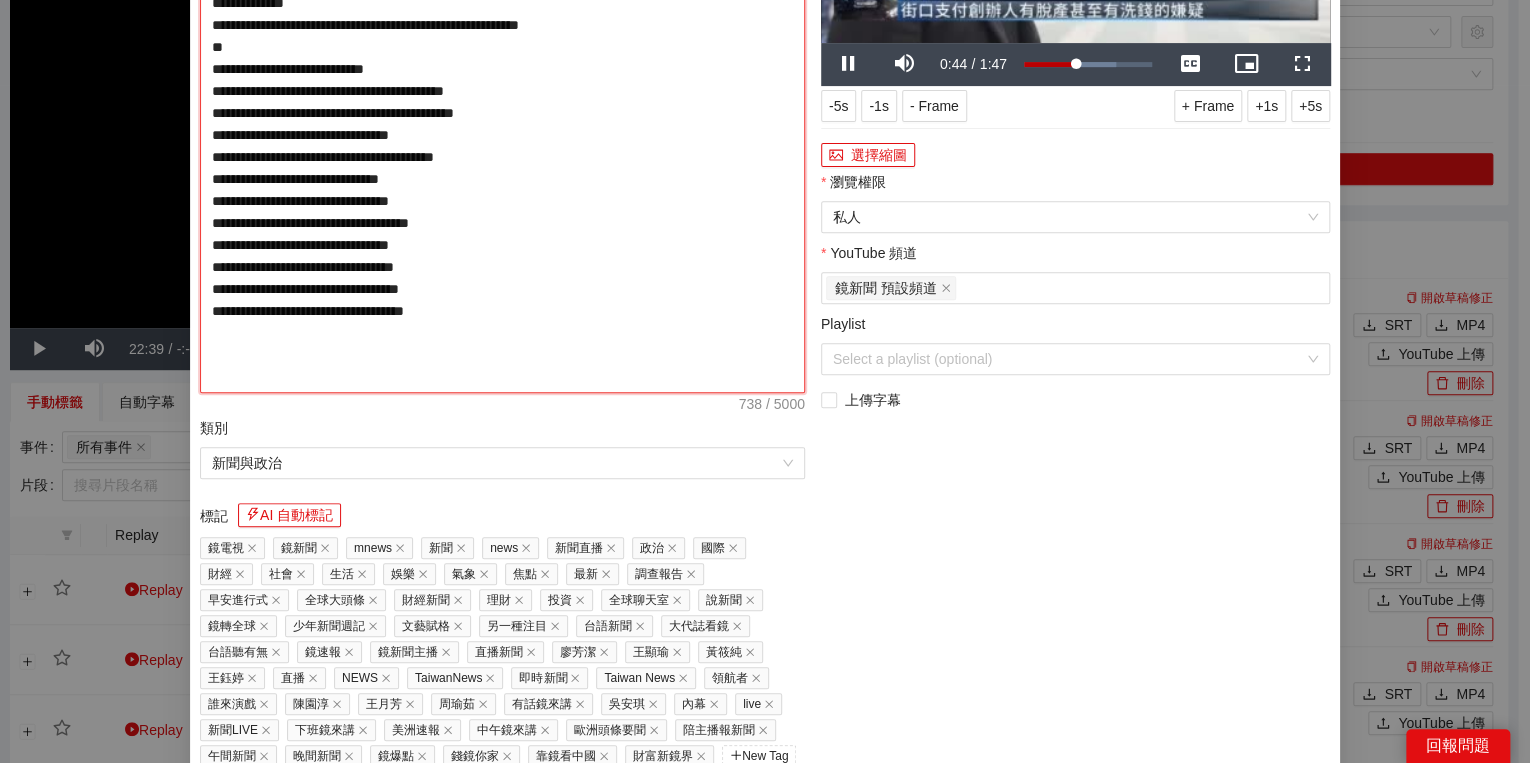 click on "**********" at bounding box center (502, 135) 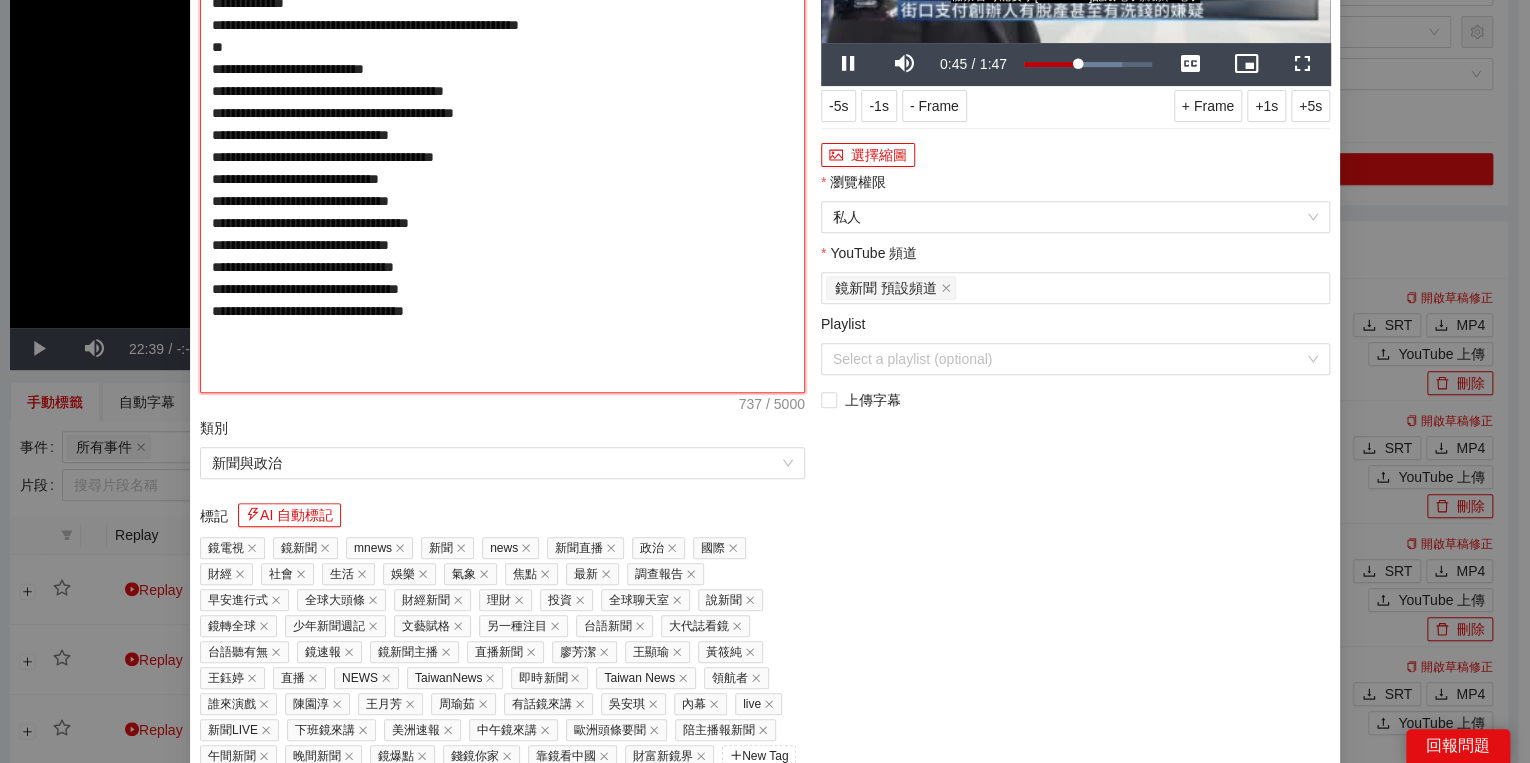 click on "**********" at bounding box center [502, 135] 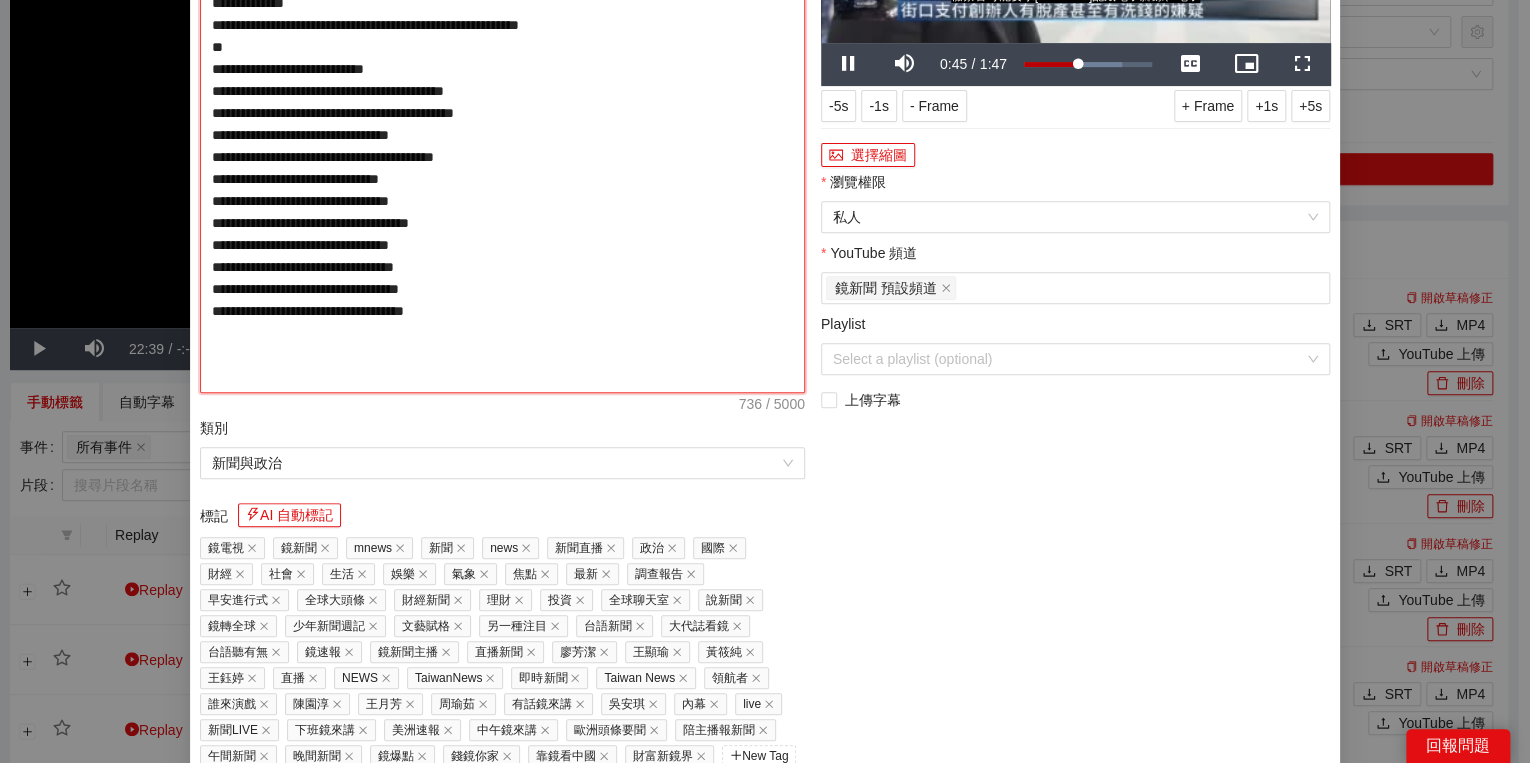 type on "**********" 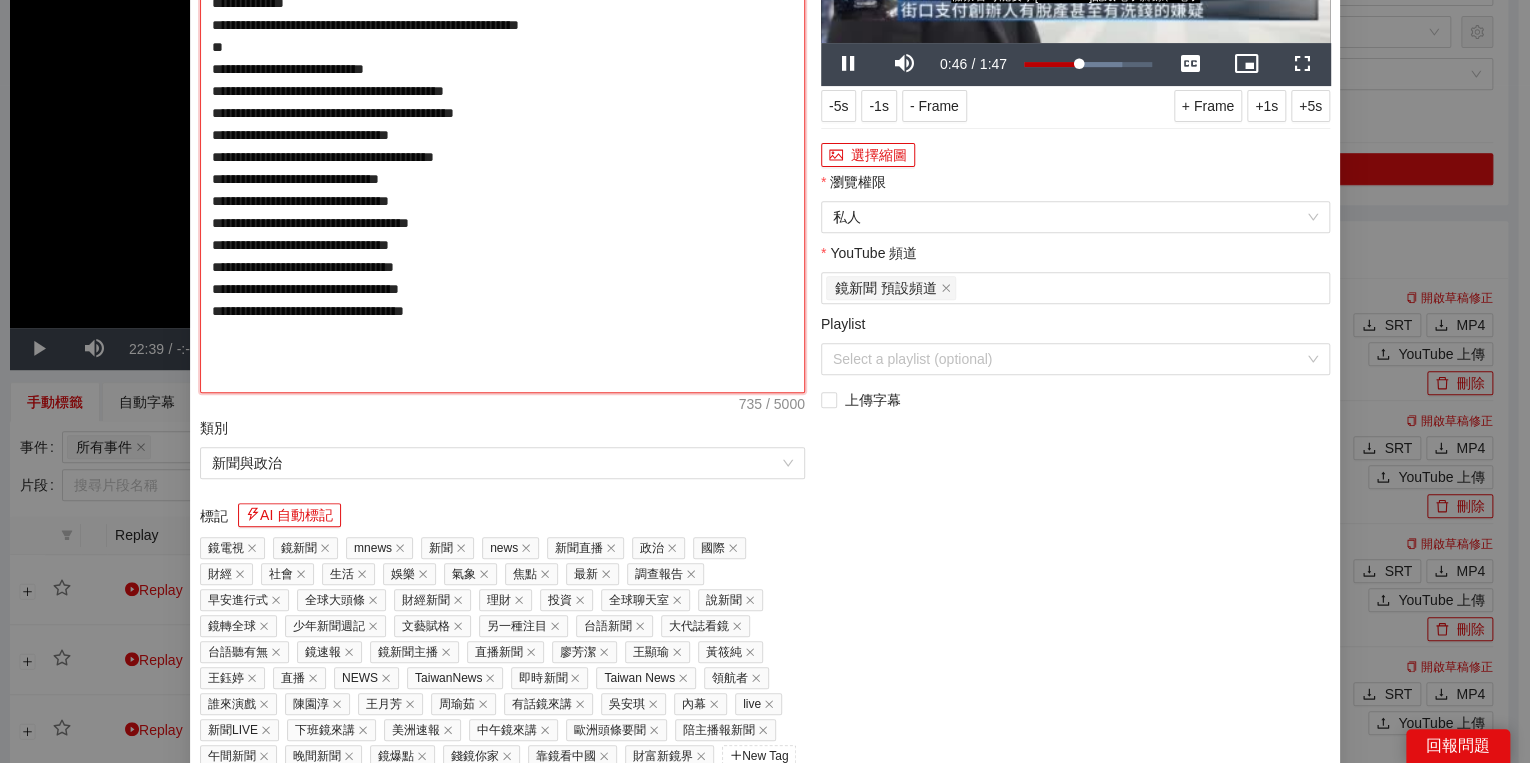 type on "**********" 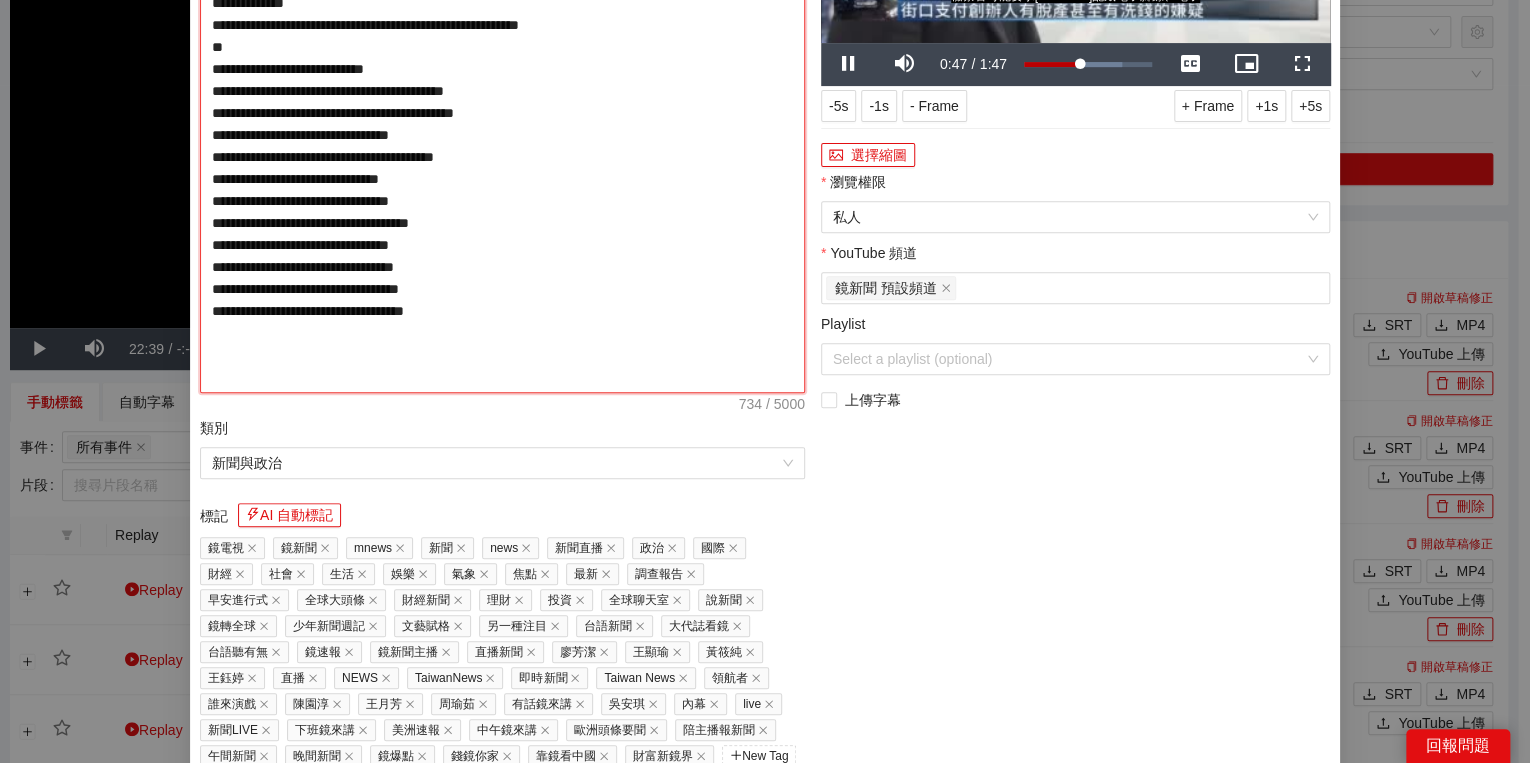 type on "**********" 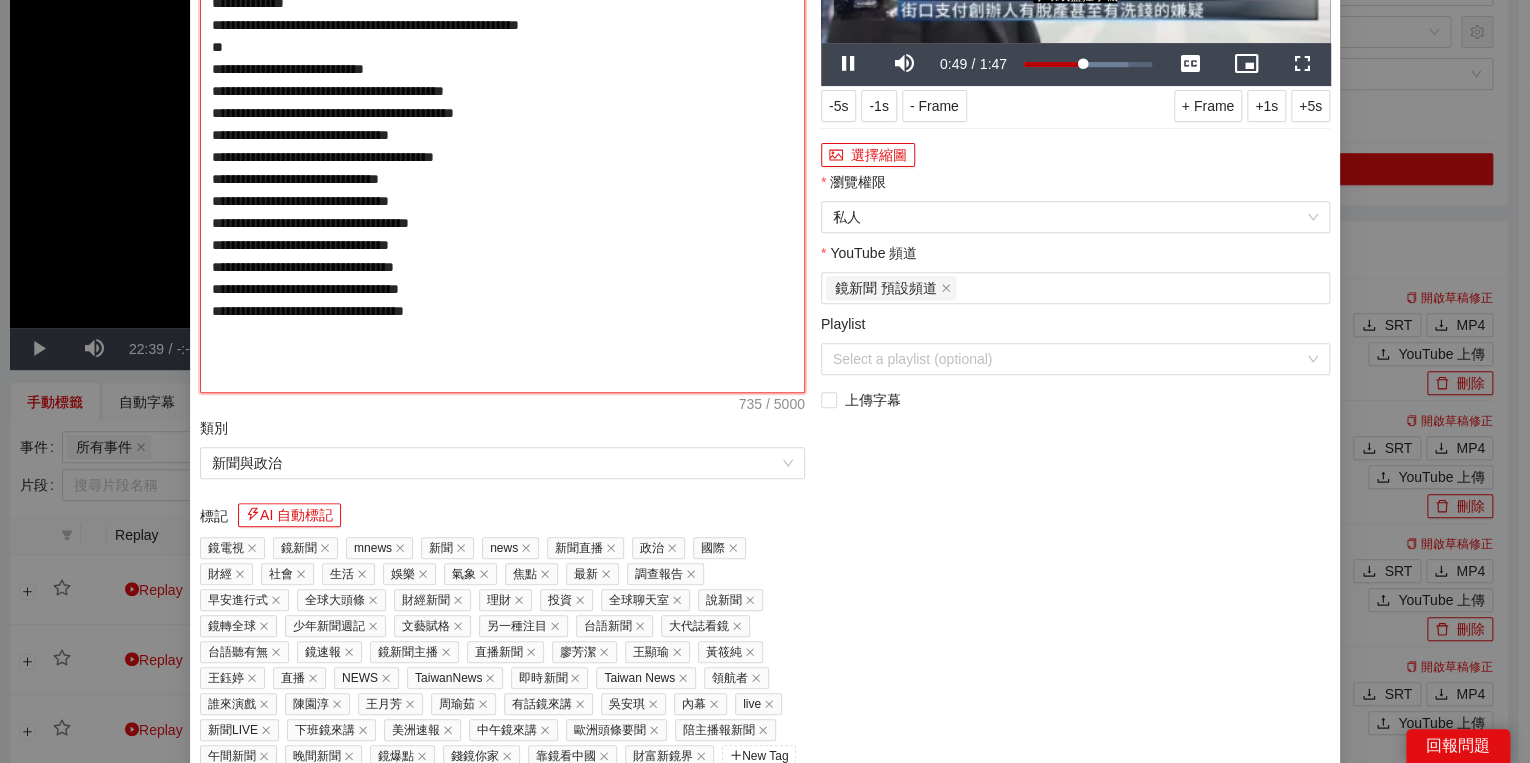 type on "**********" 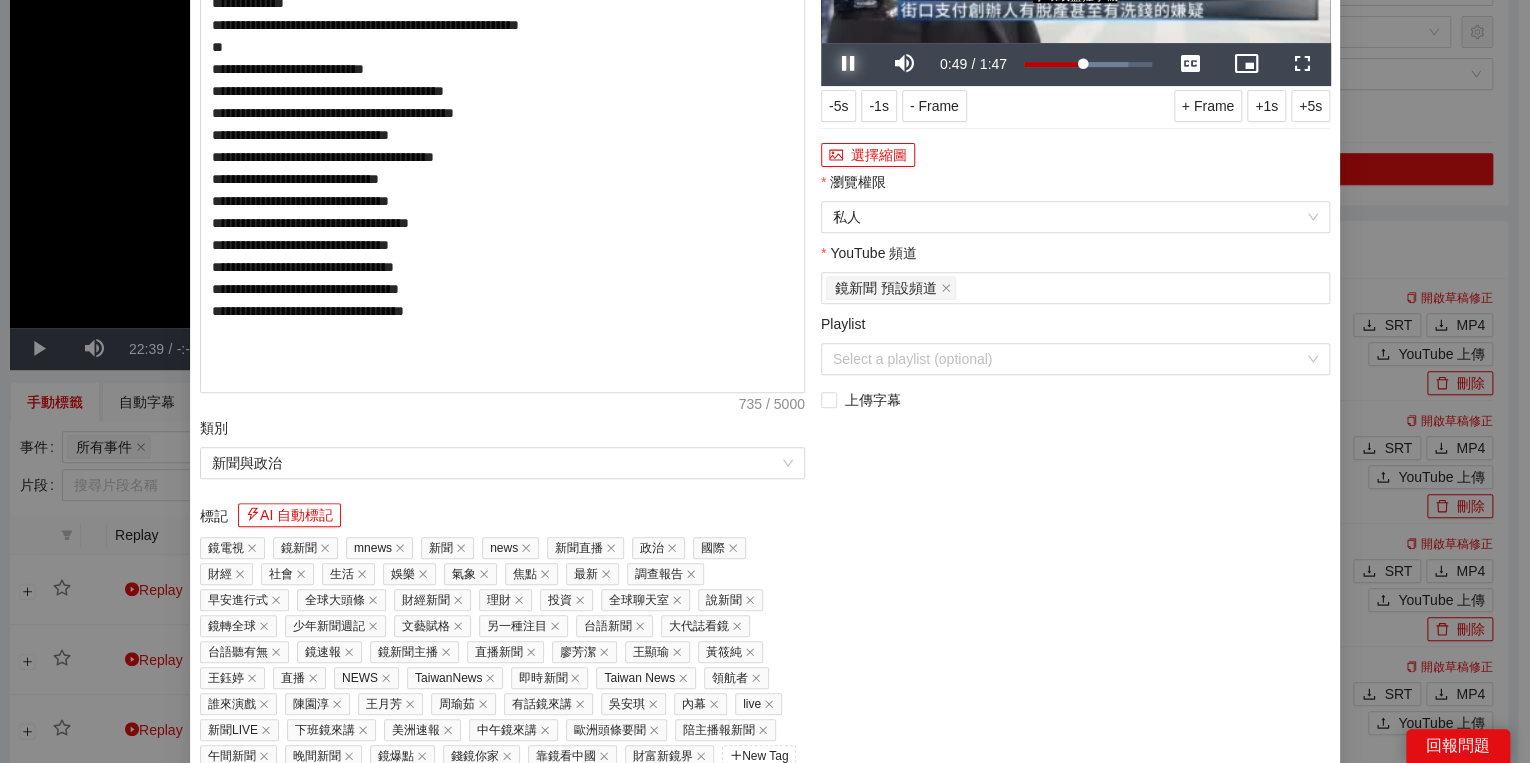click at bounding box center [849, 64] 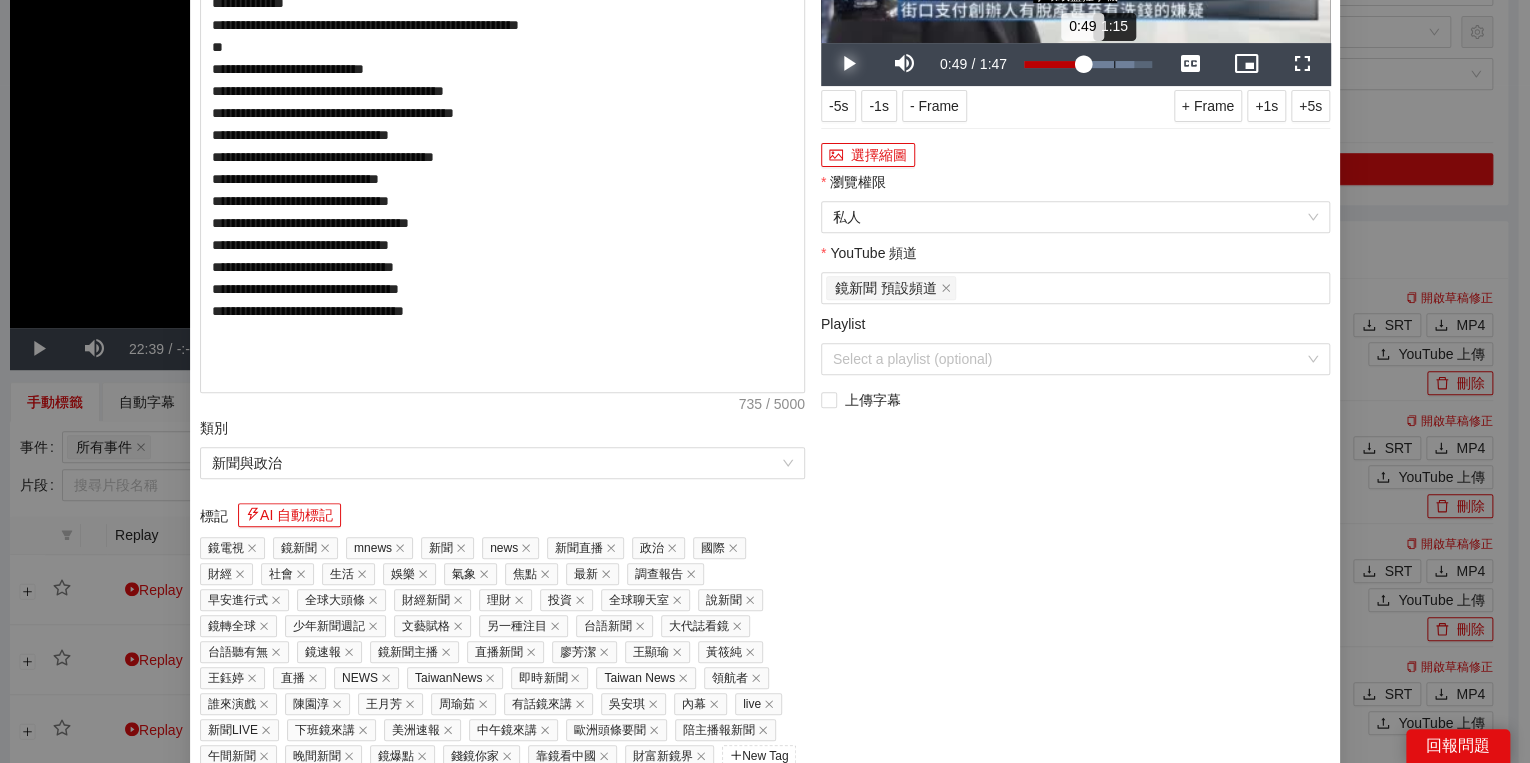 click on "Loaded :  85.76% 1:15 0:49" at bounding box center (1088, 64) 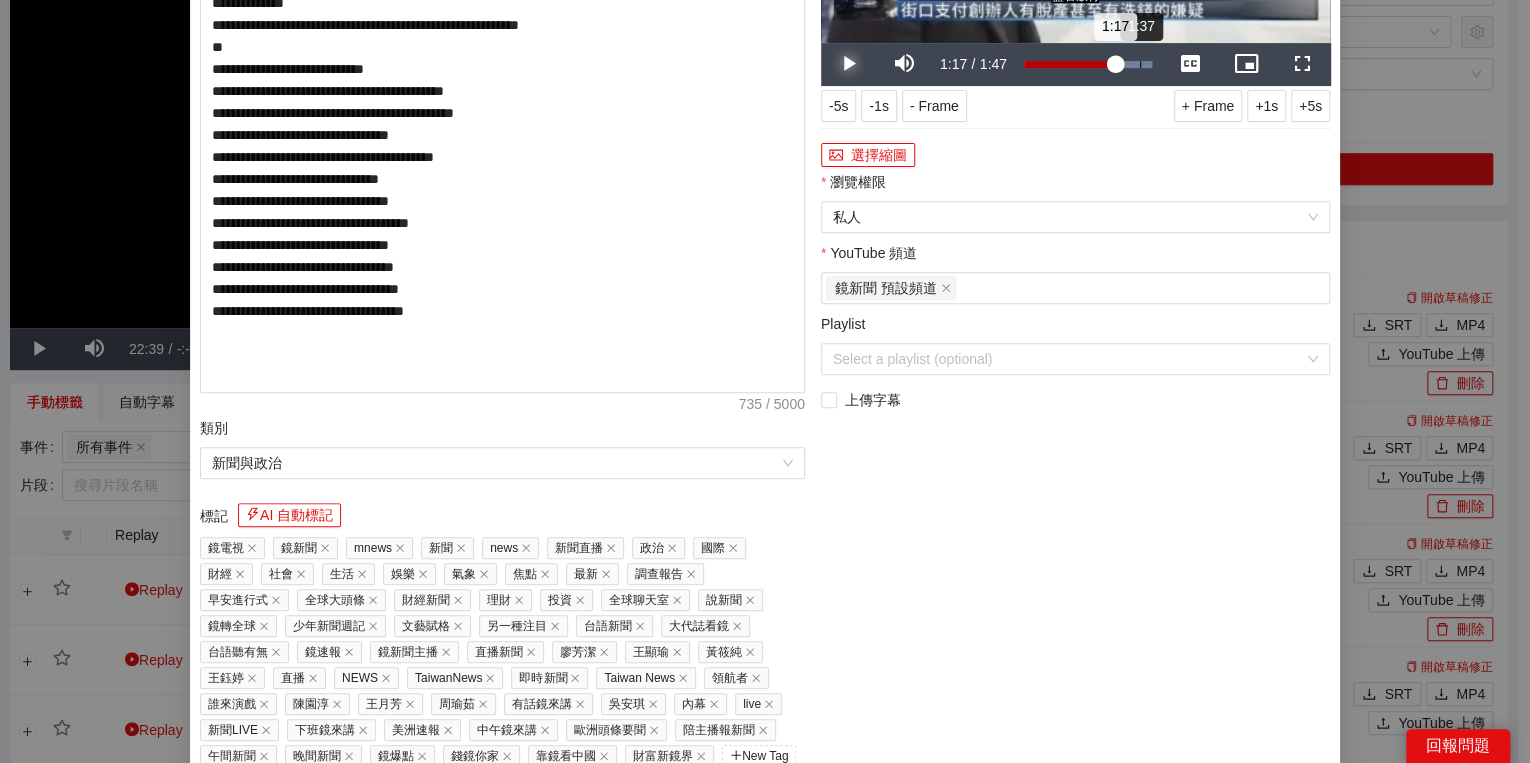 click on "Loaded :  100.00% 1:37 1:17" at bounding box center [1088, 64] 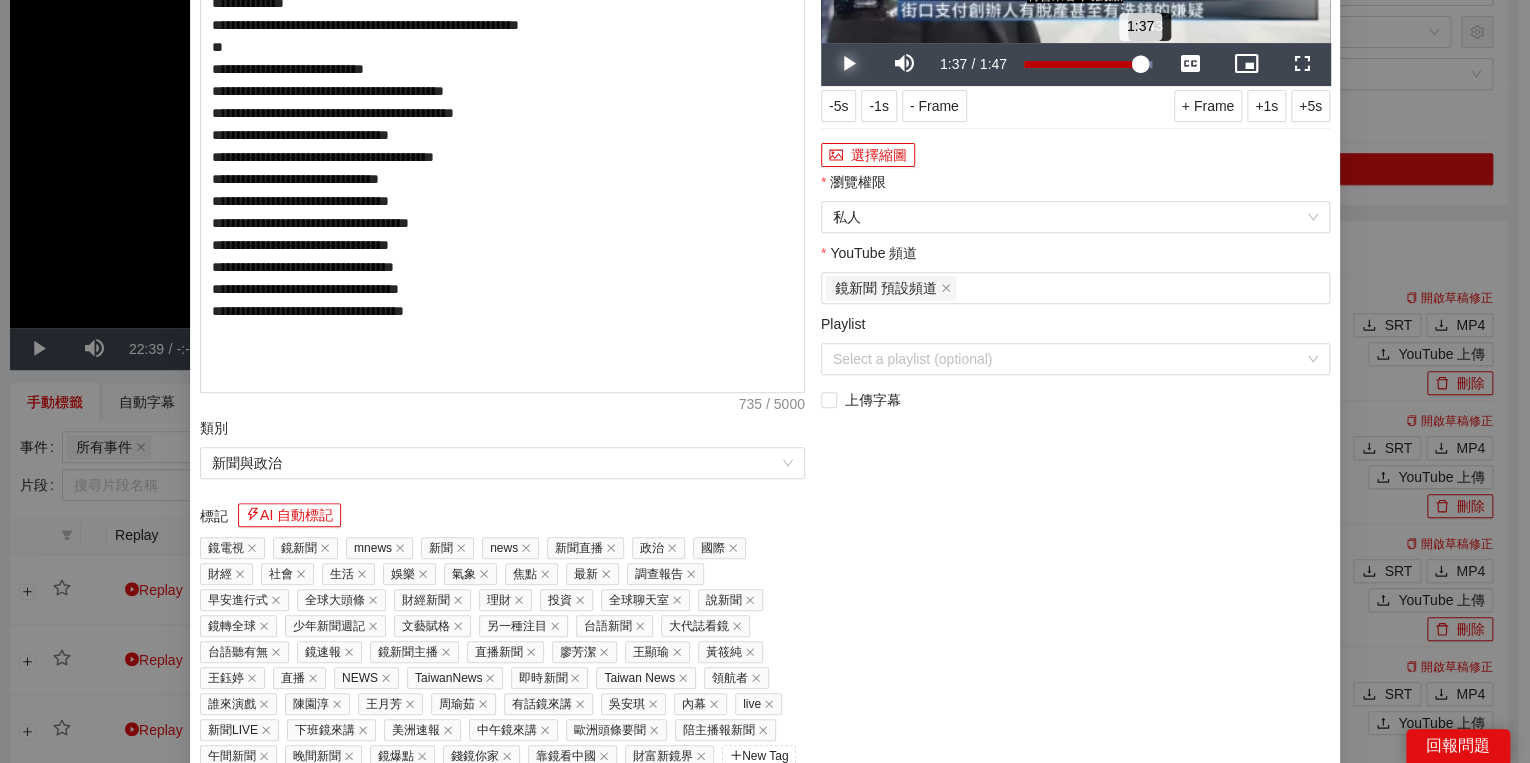 click on "1:37" at bounding box center [1082, 64] 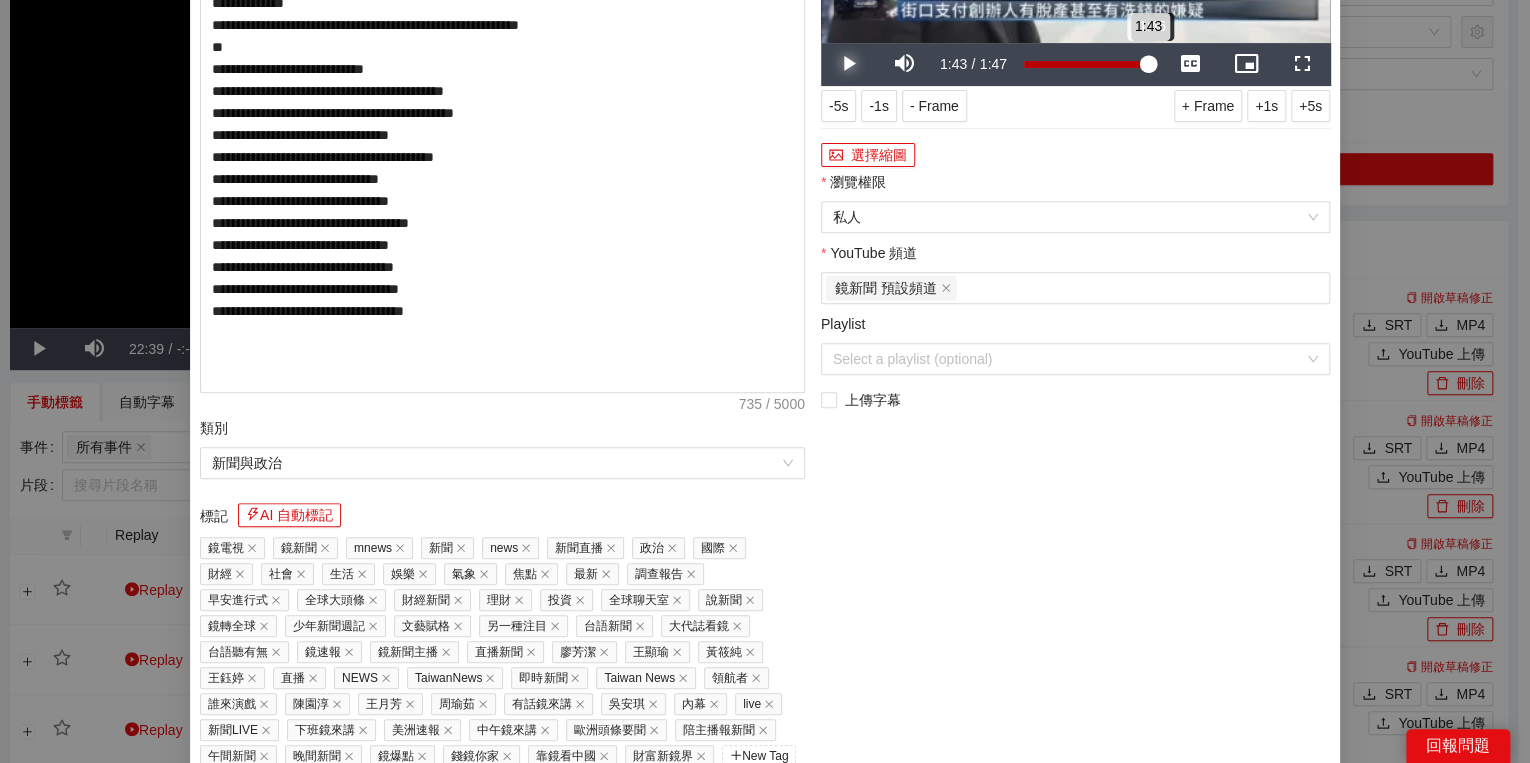 click on "1:43" at bounding box center (1086, 64) 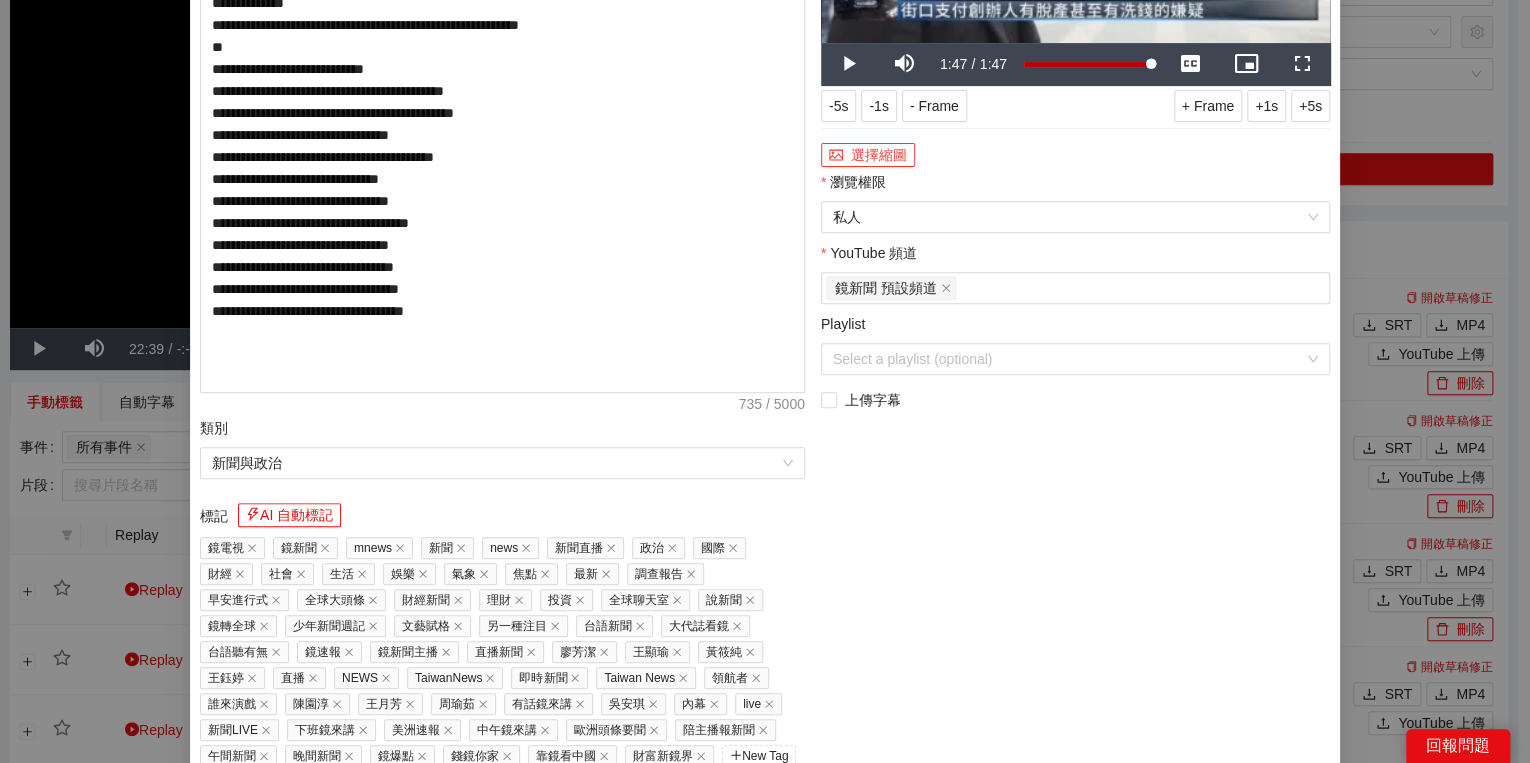 click on "選擇縮圖" at bounding box center (868, 155) 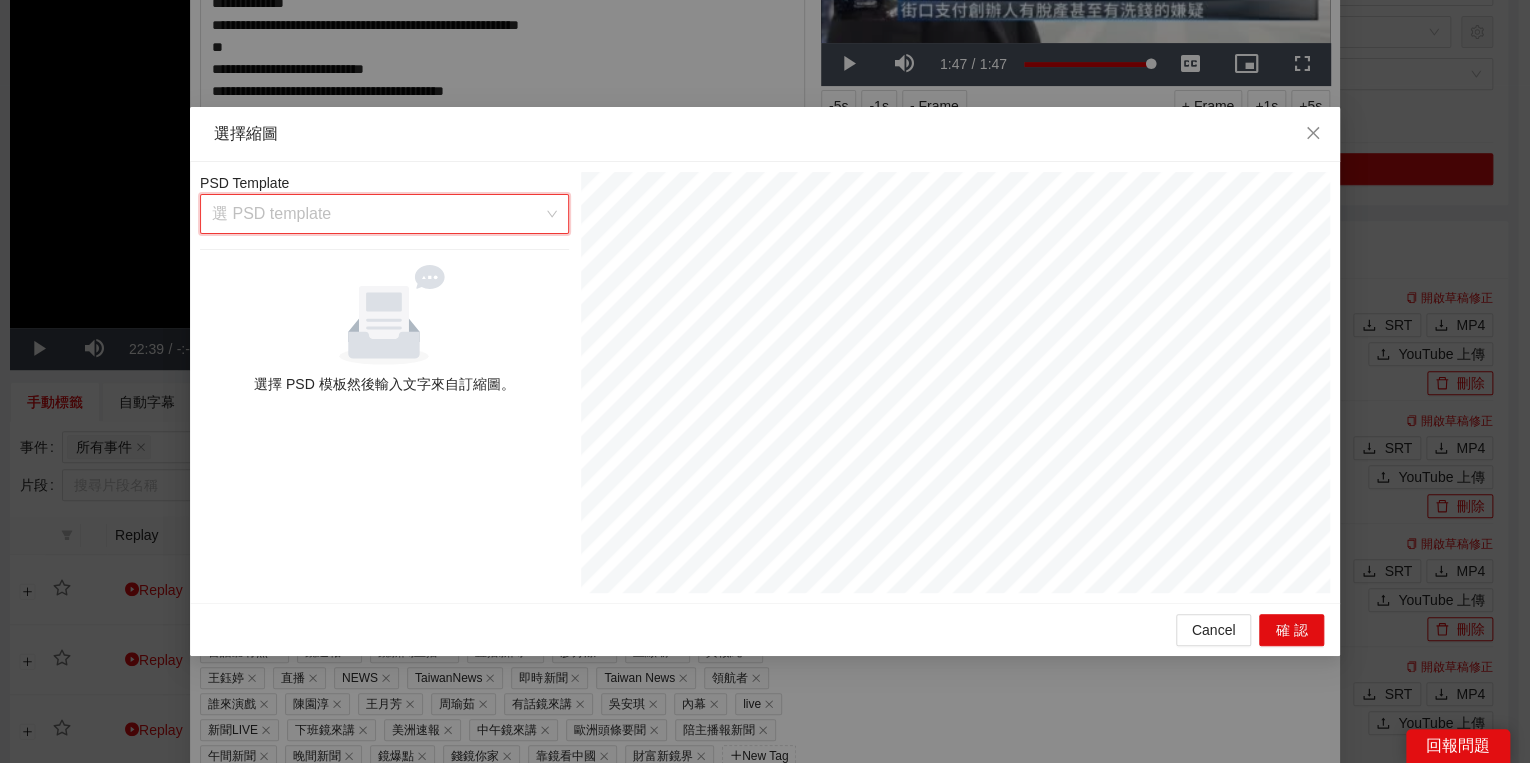 click at bounding box center (377, 214) 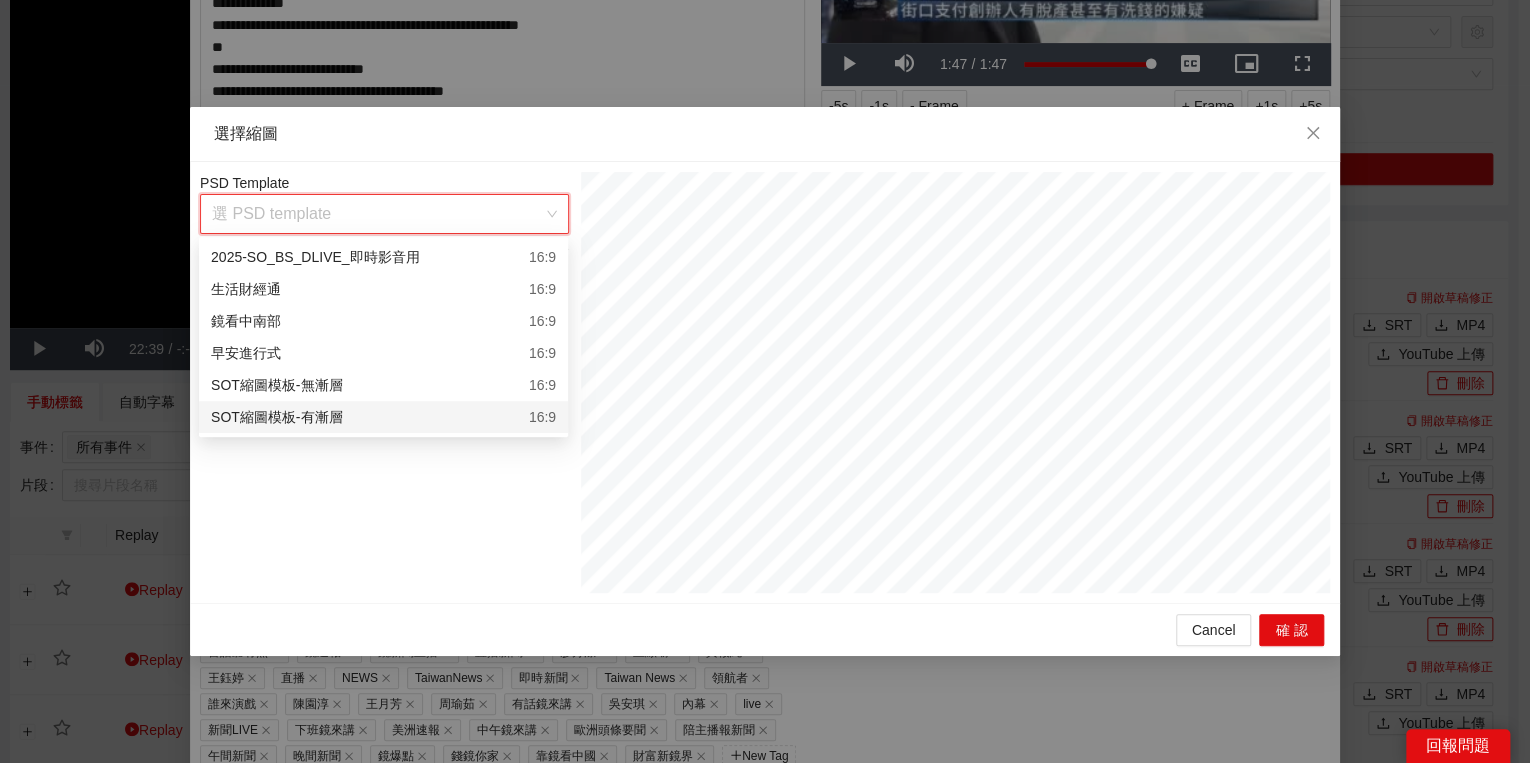 drag, startPoint x: 331, startPoint y: 419, endPoint x: 343, endPoint y: 424, distance: 13 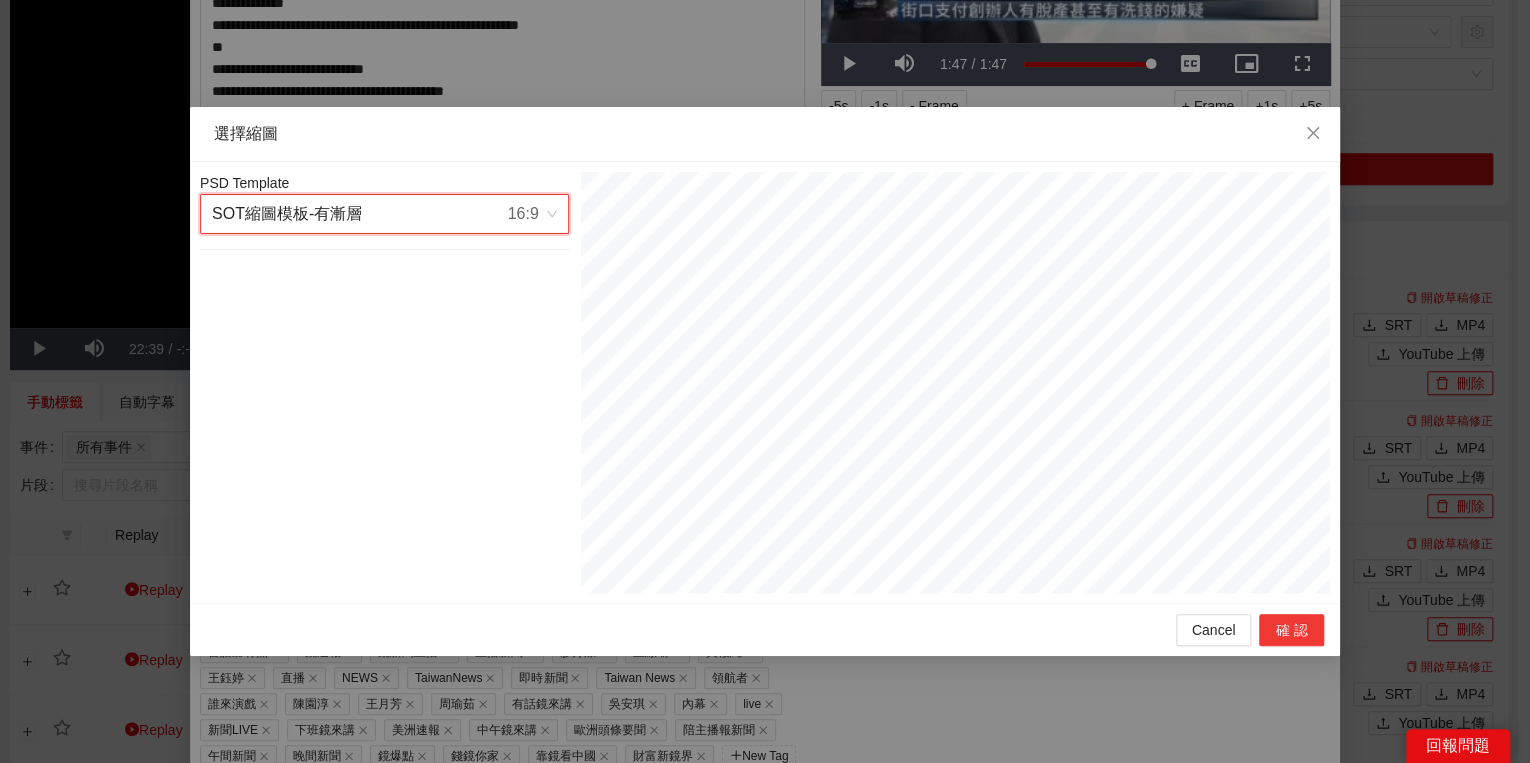 click on "確認" at bounding box center (1291, 630) 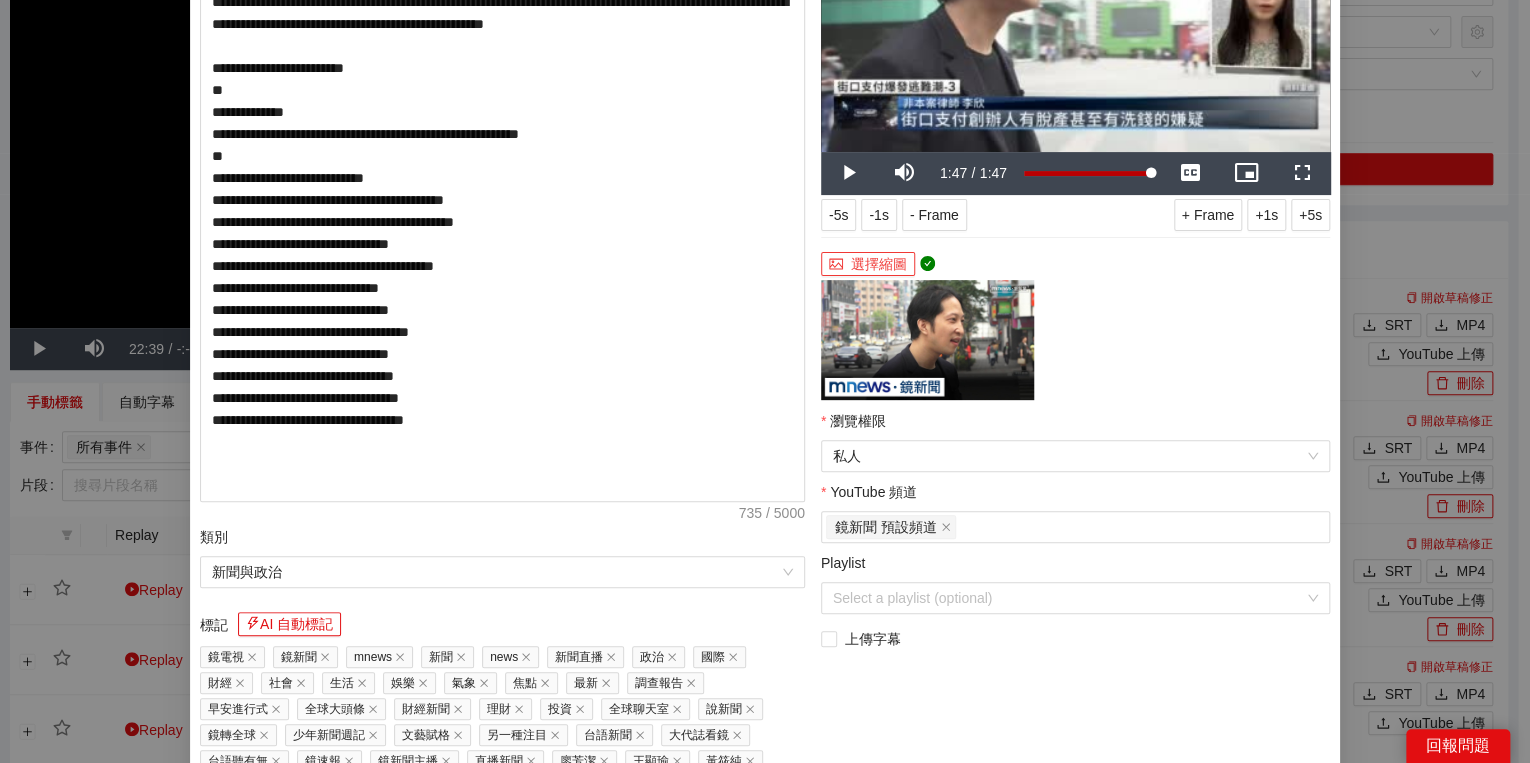 scroll, scrollTop: 320, scrollLeft: 0, axis: vertical 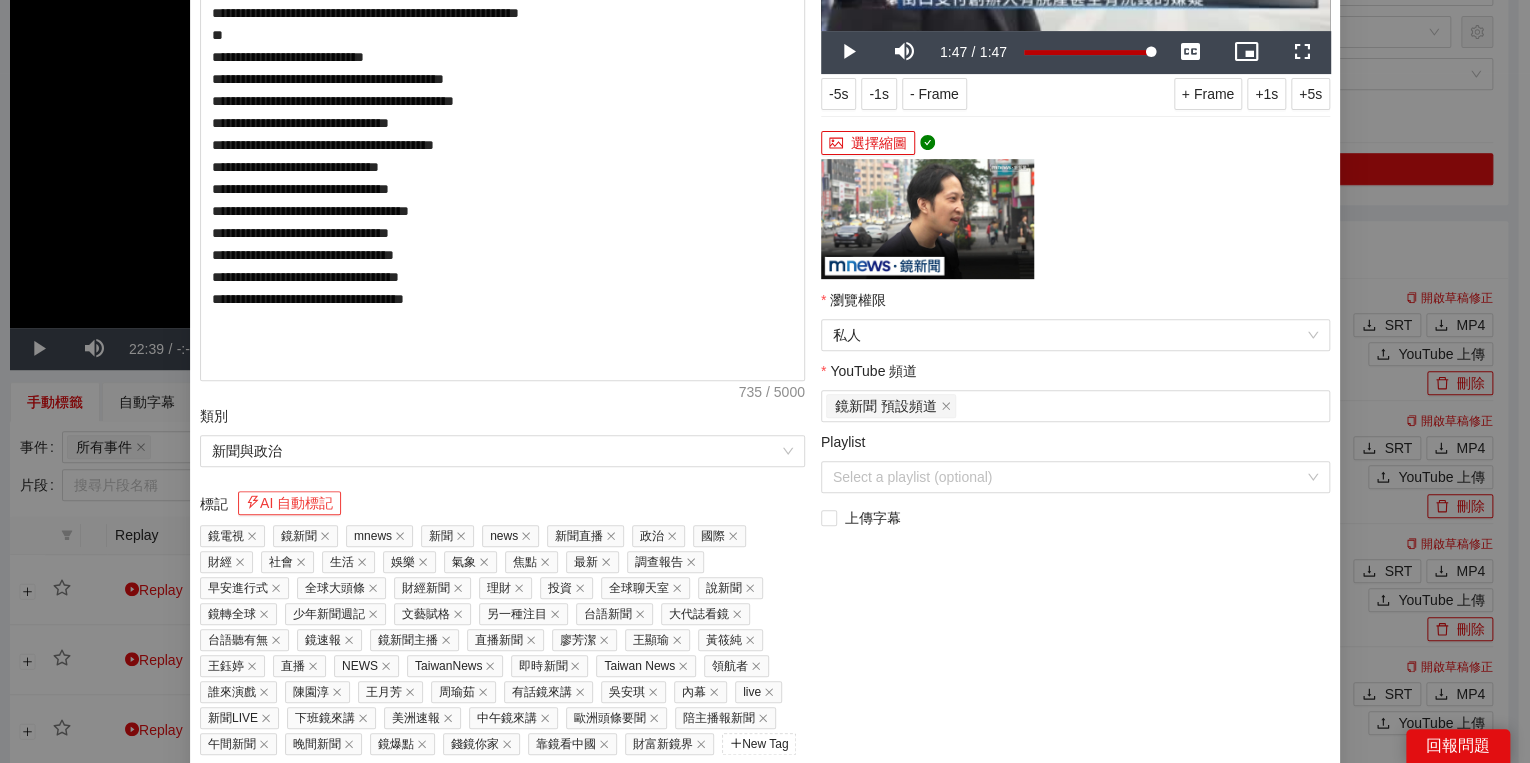 click on "AI 自動標記" at bounding box center (289, 503) 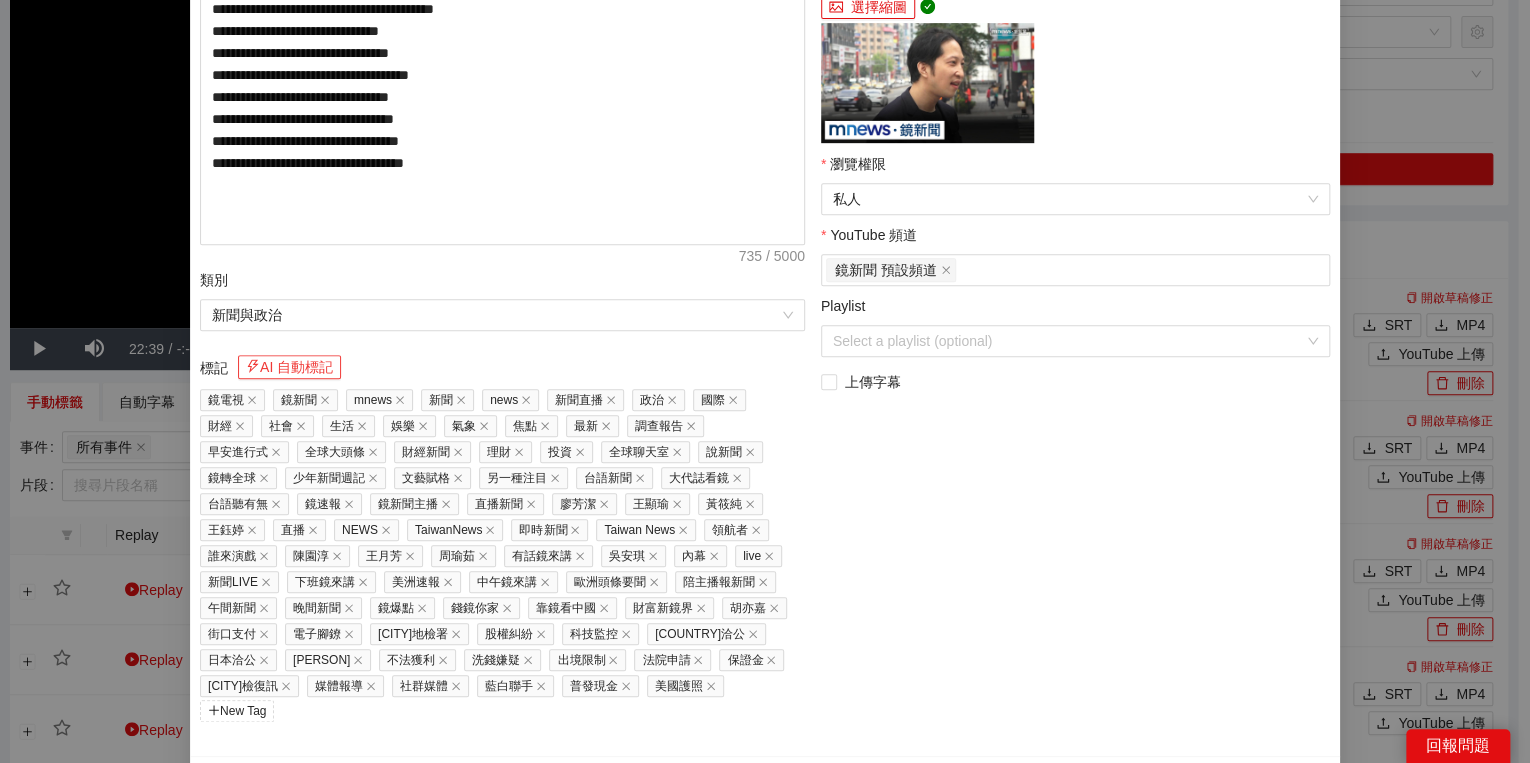 scroll, scrollTop: 473, scrollLeft: 0, axis: vertical 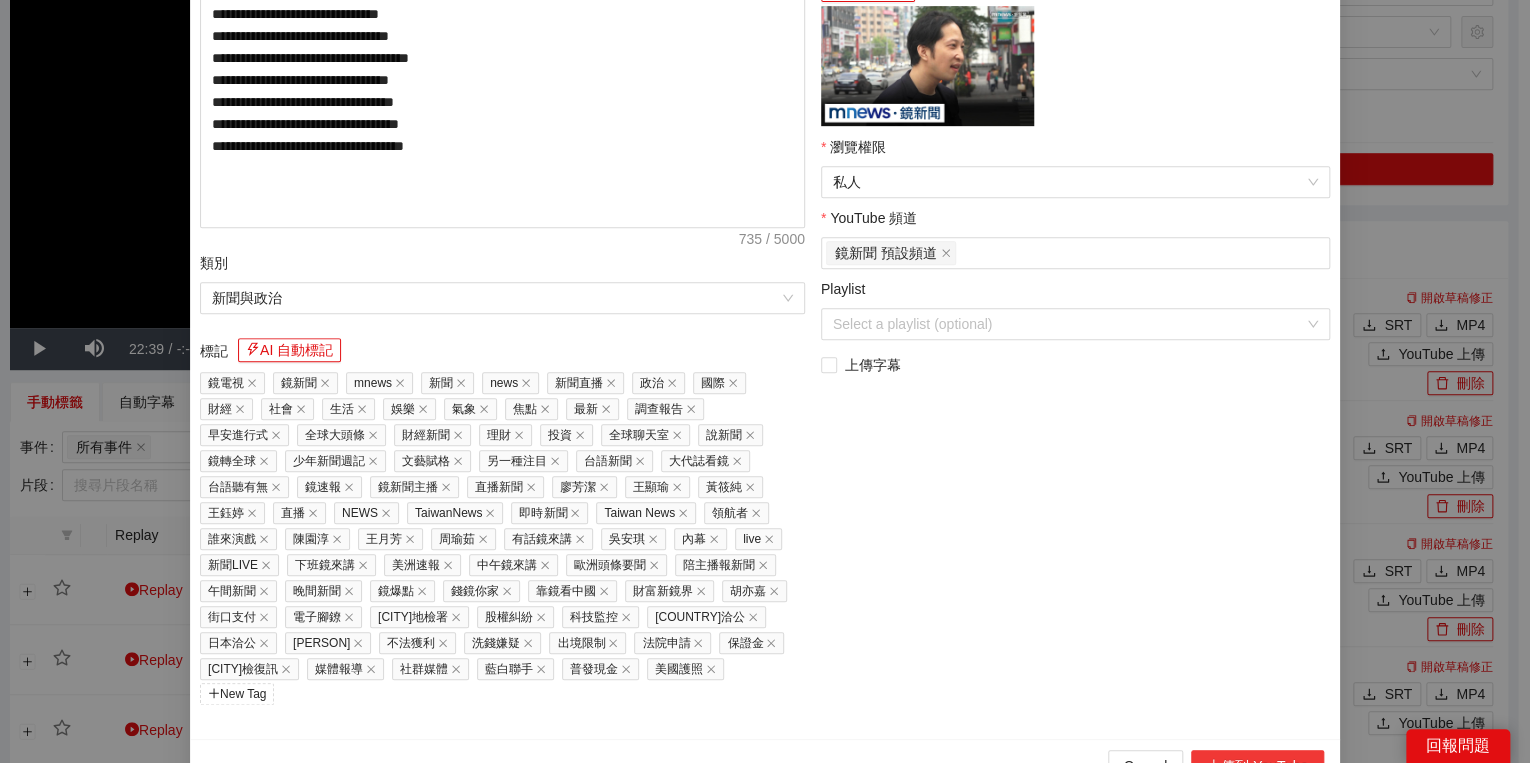 click on "上傳到 YouTube" at bounding box center [1257, 766] 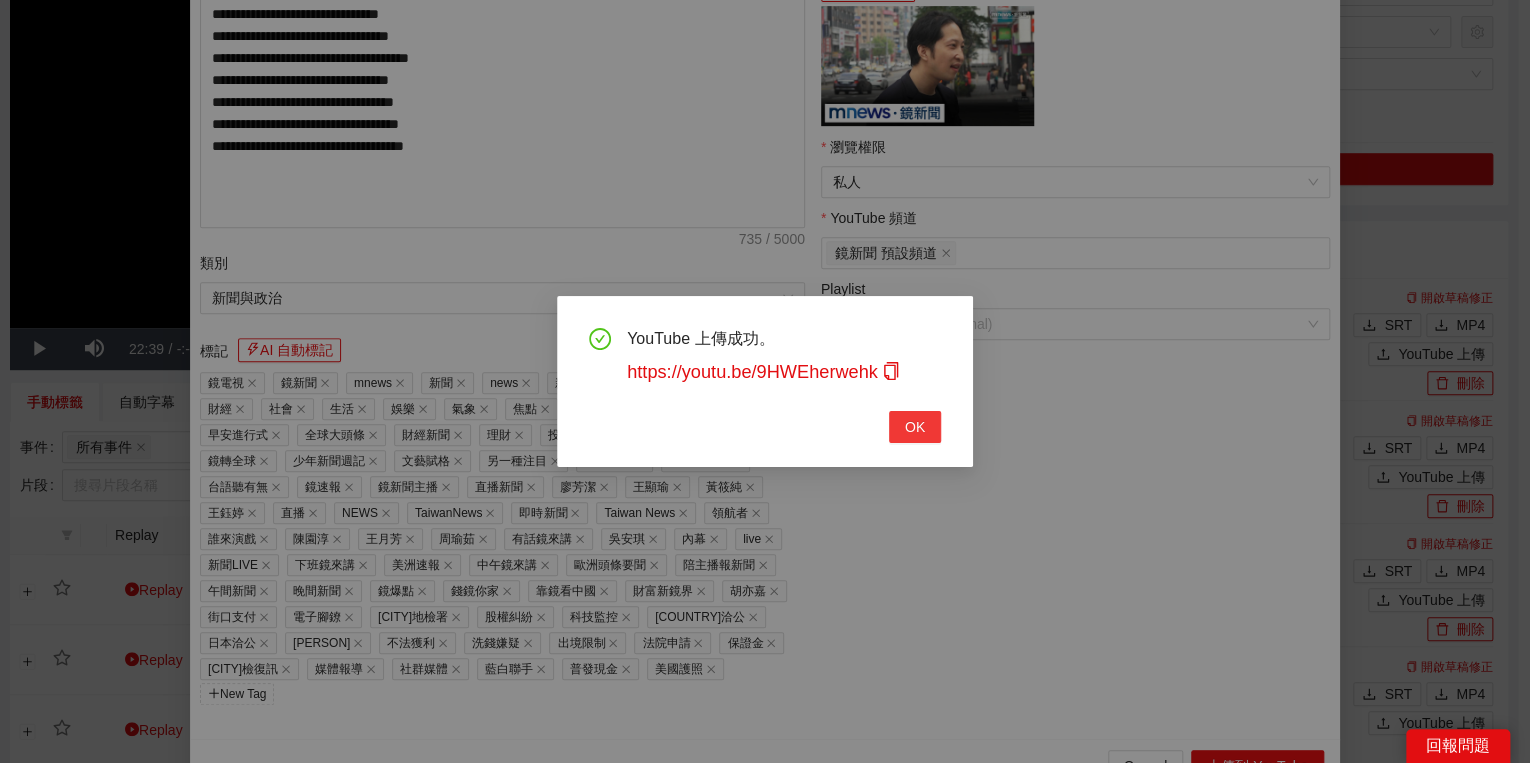 click on "OK" at bounding box center [915, 427] 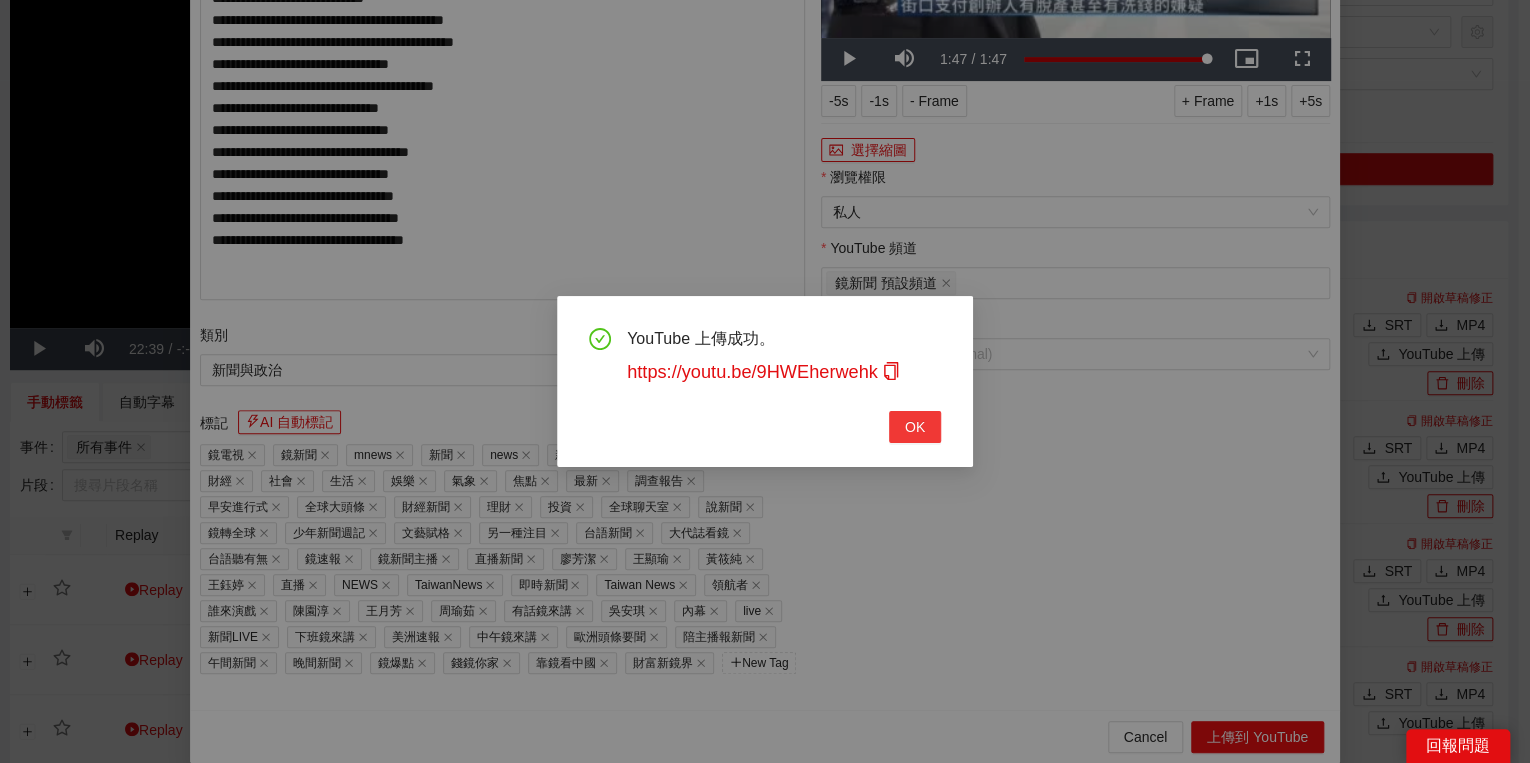 type on "**********" 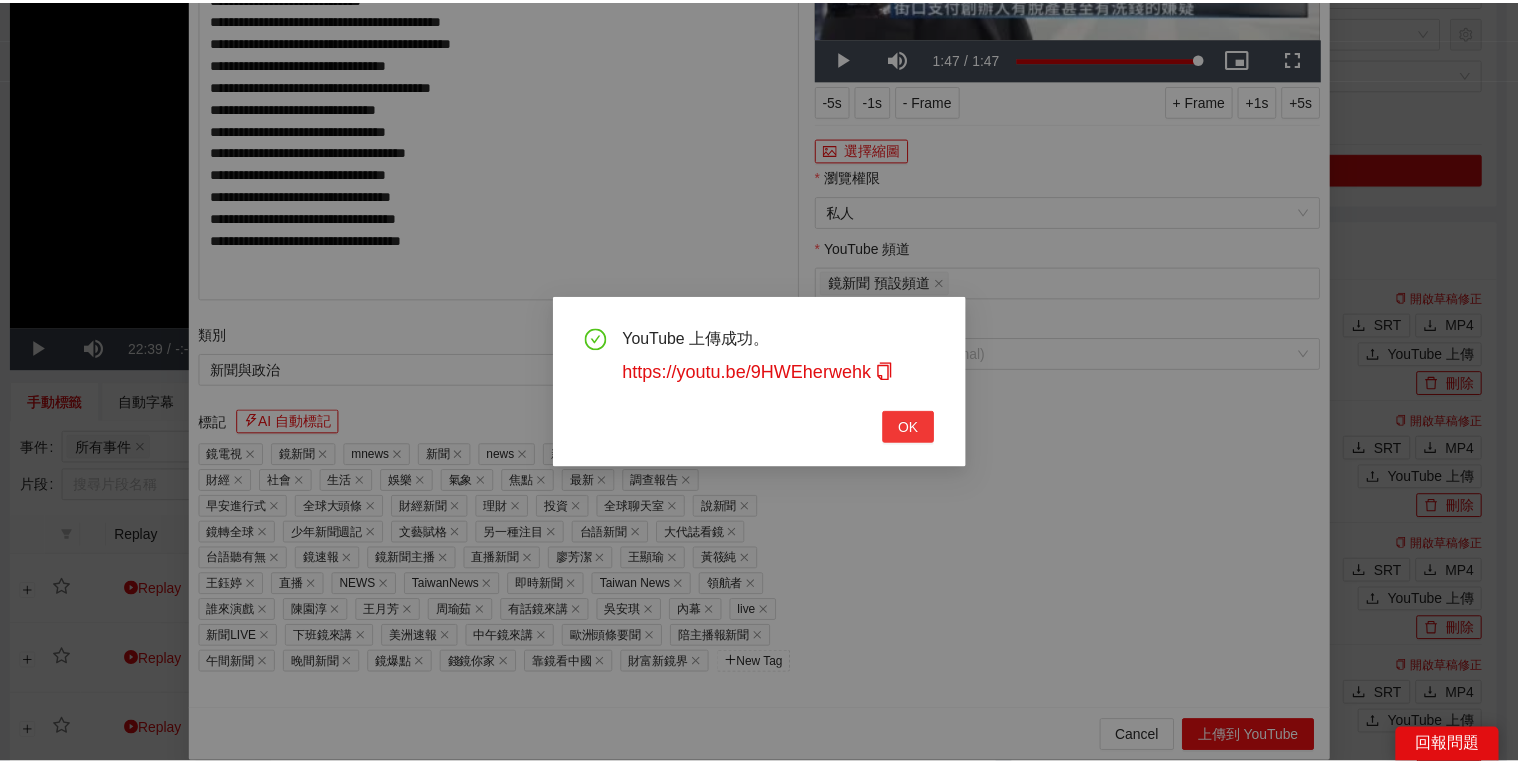 scroll, scrollTop: 308, scrollLeft: 0, axis: vertical 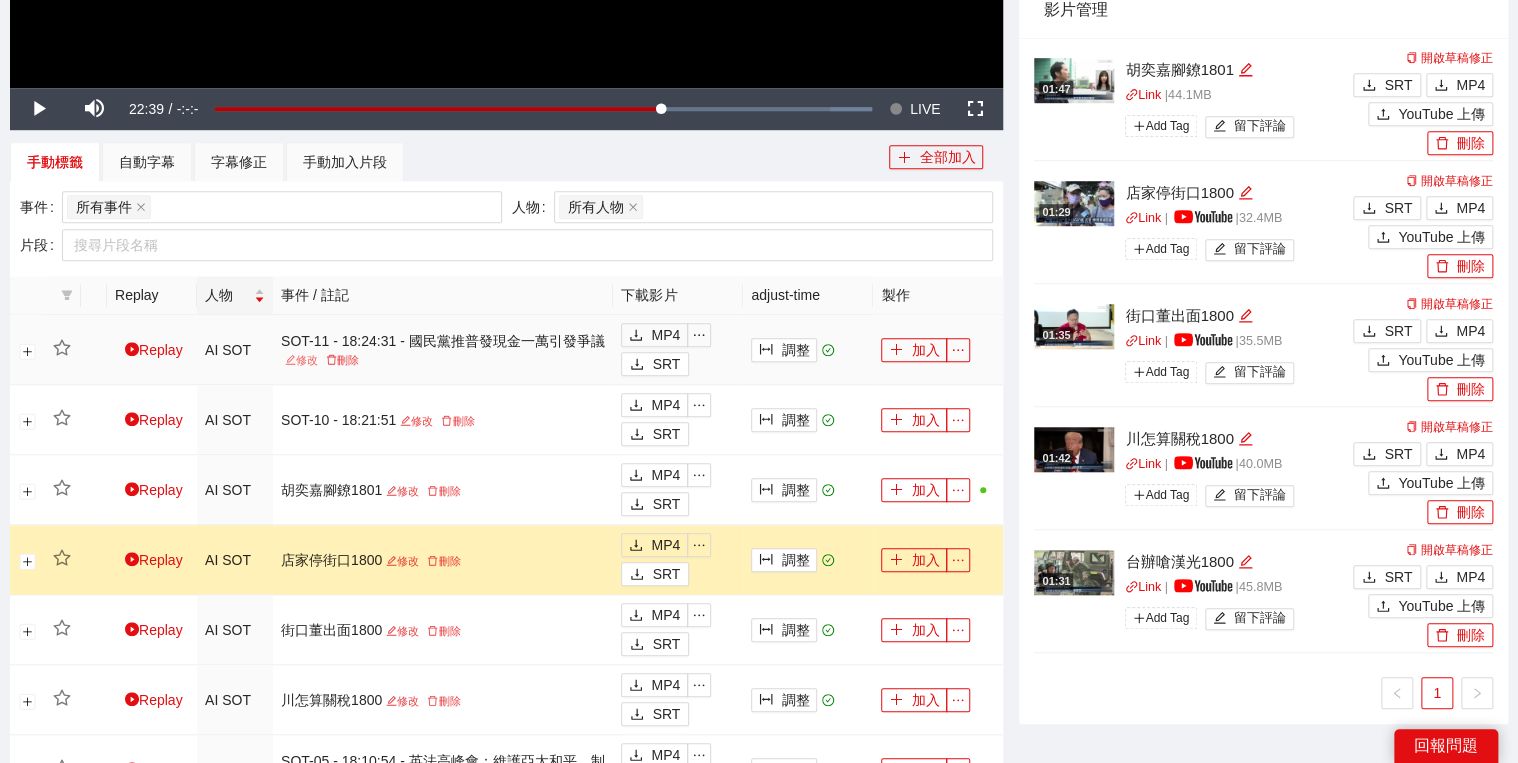 click on "修改" at bounding box center [301, 360] 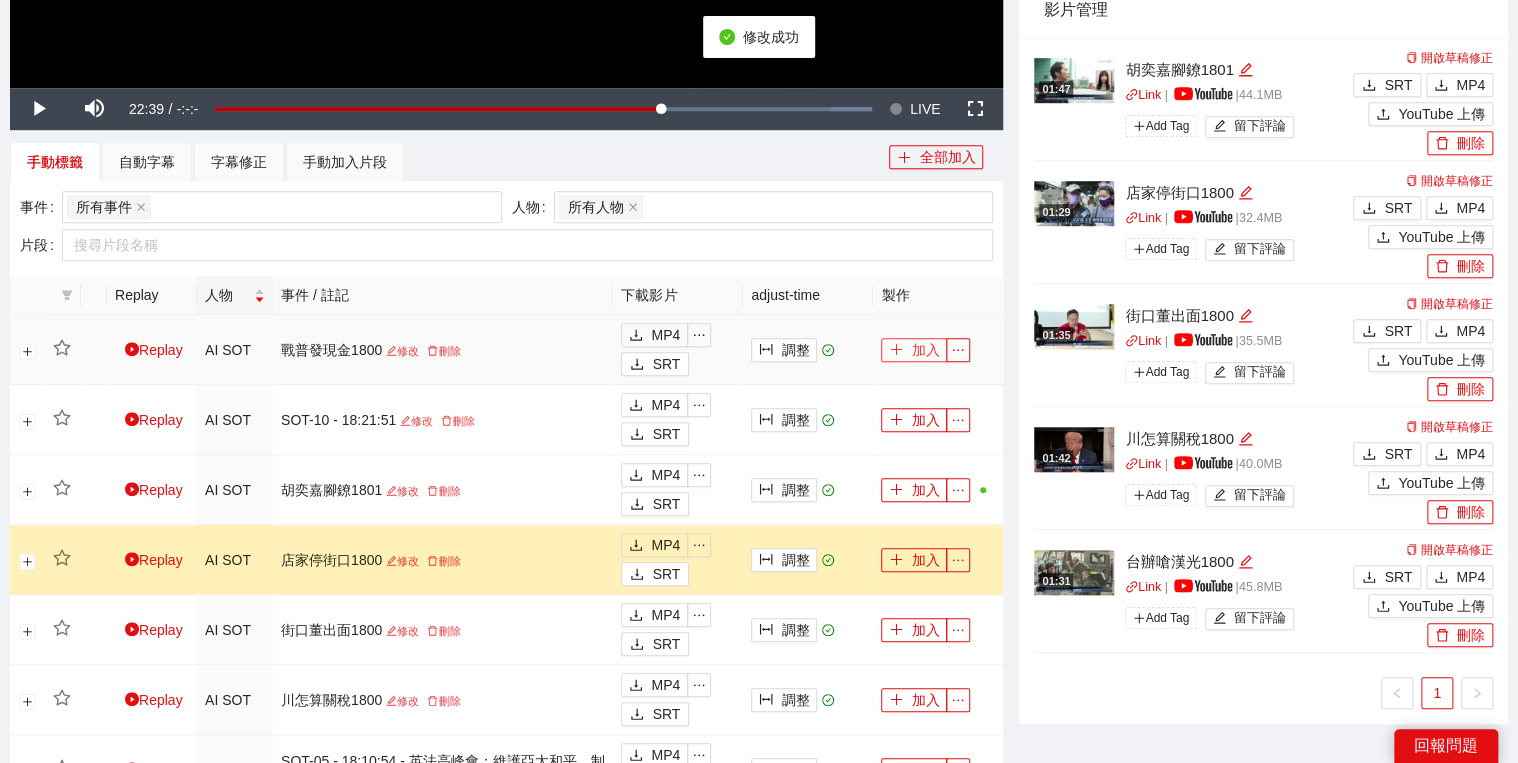 click on "加入" at bounding box center [914, 350] 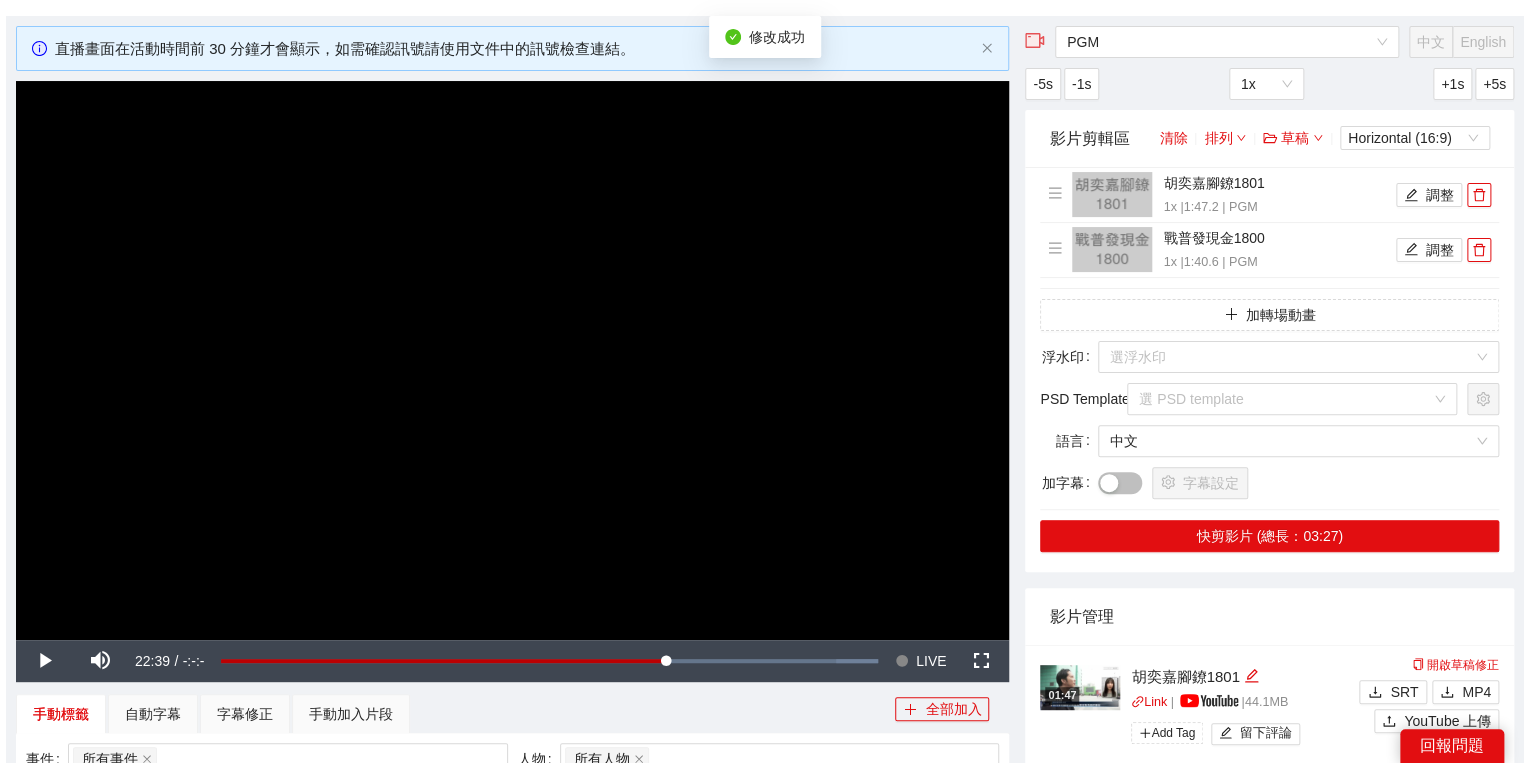 scroll, scrollTop: 0, scrollLeft: 0, axis: both 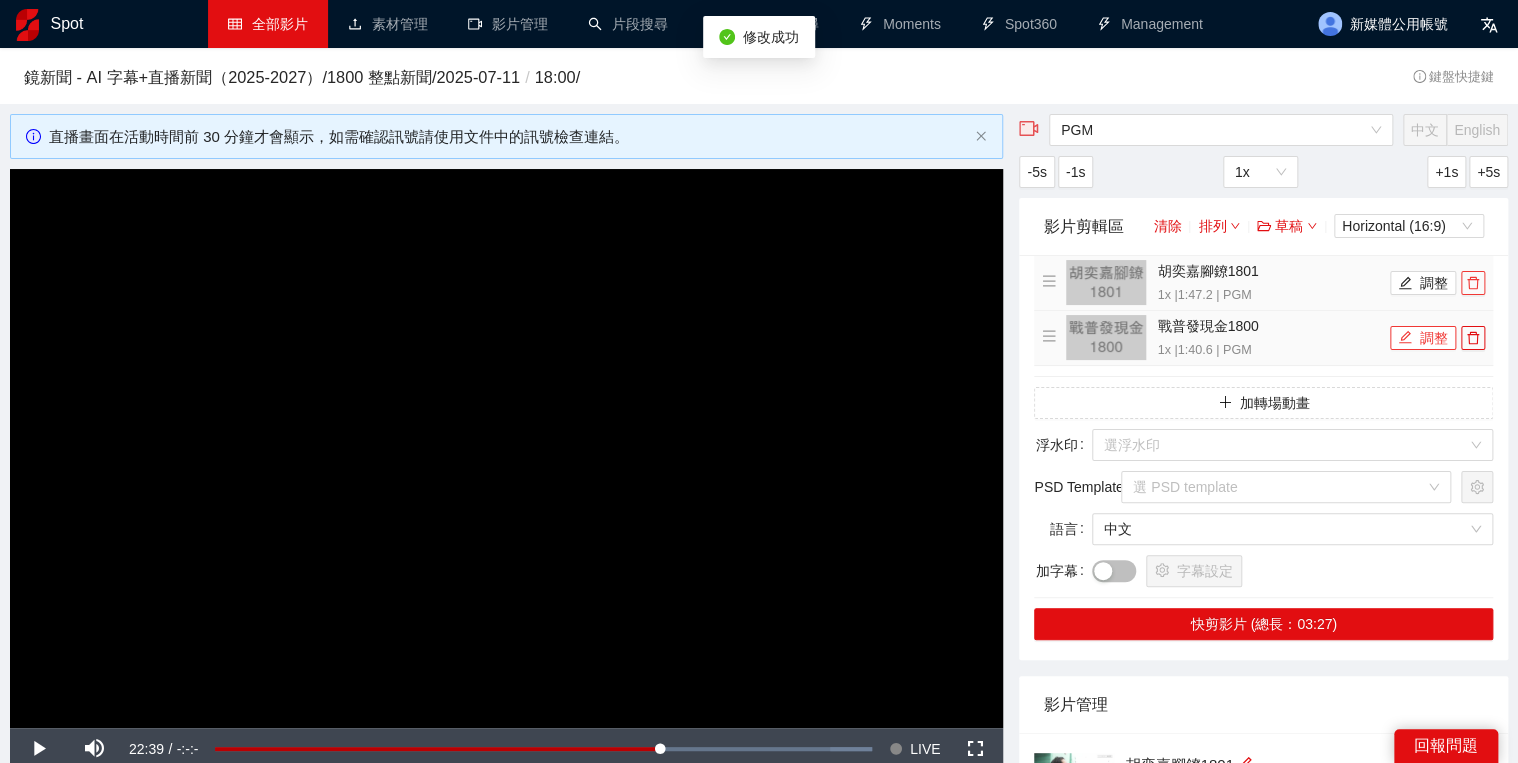 drag, startPoint x: 1473, startPoint y: 279, endPoint x: 1436, endPoint y: 280, distance: 37.01351 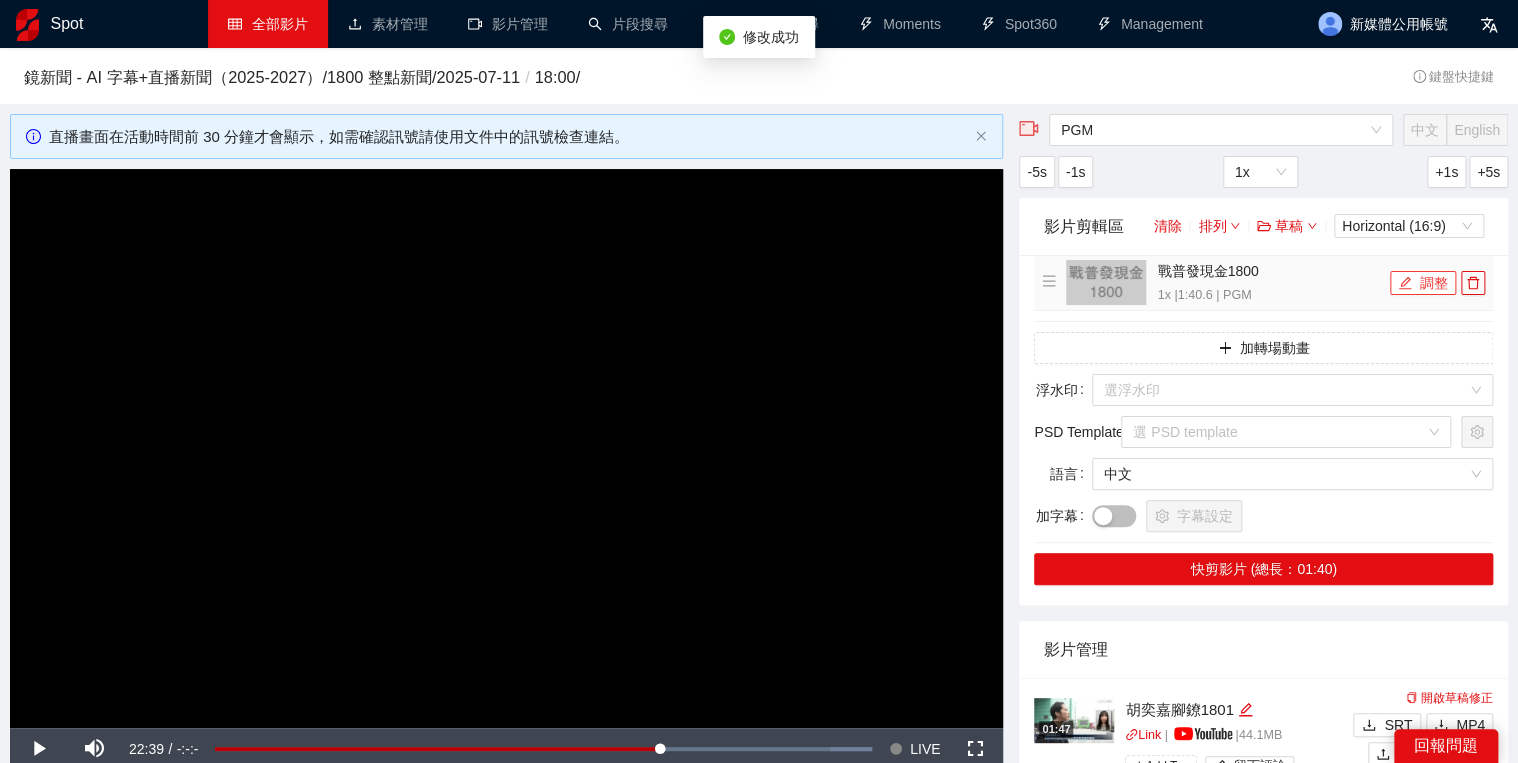 click on "調整" at bounding box center [1423, 283] 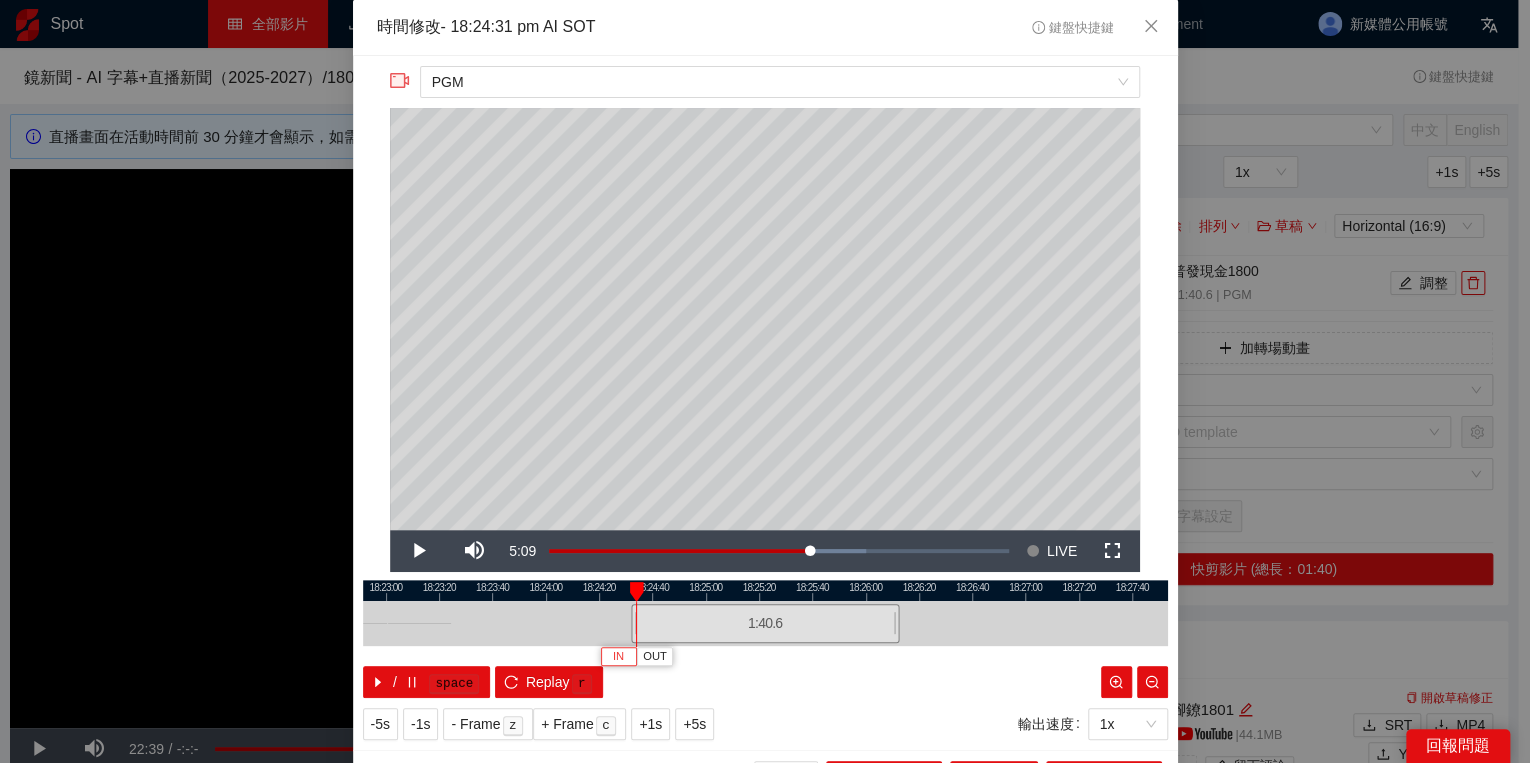 click on "IN" at bounding box center (618, 657) 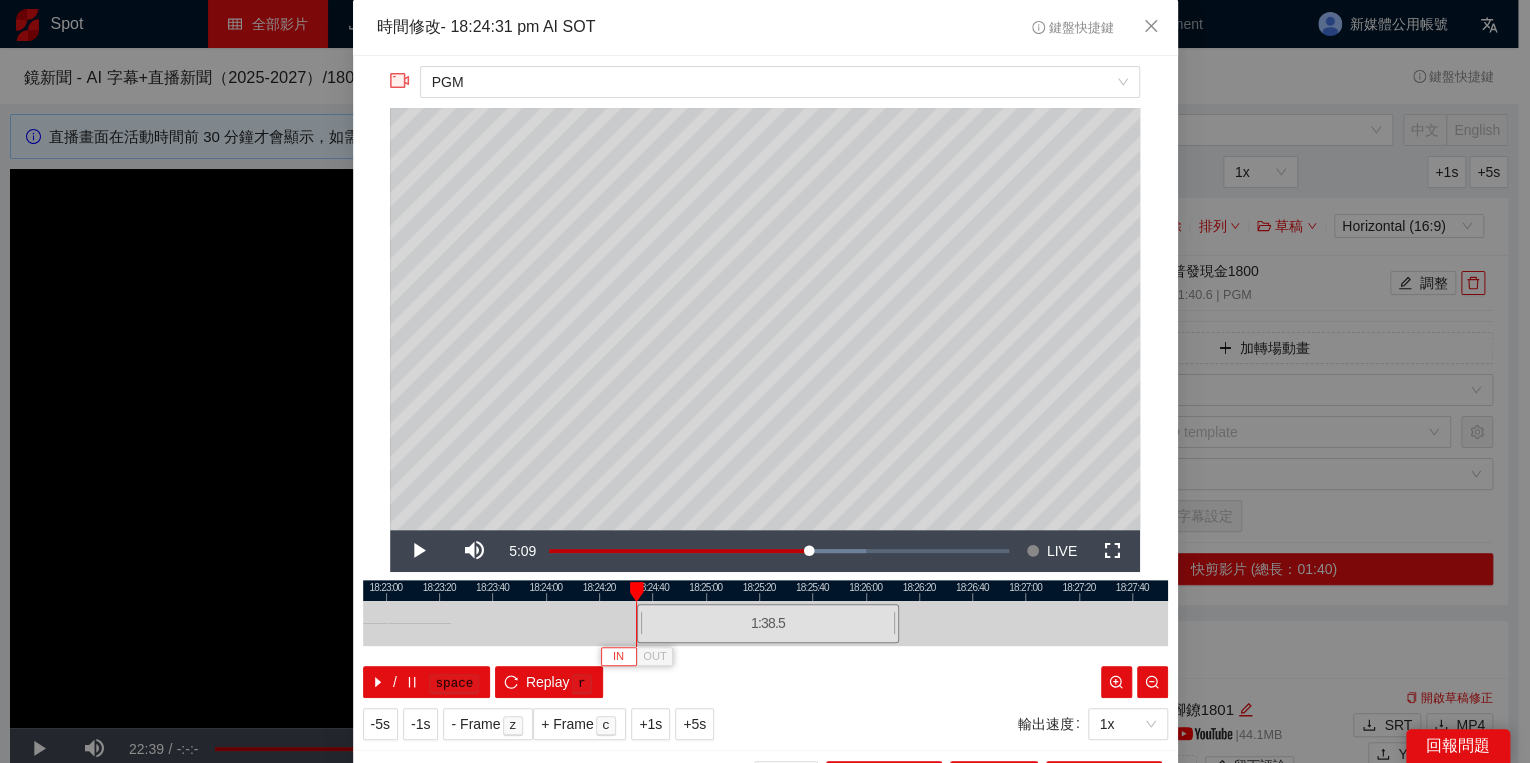 type 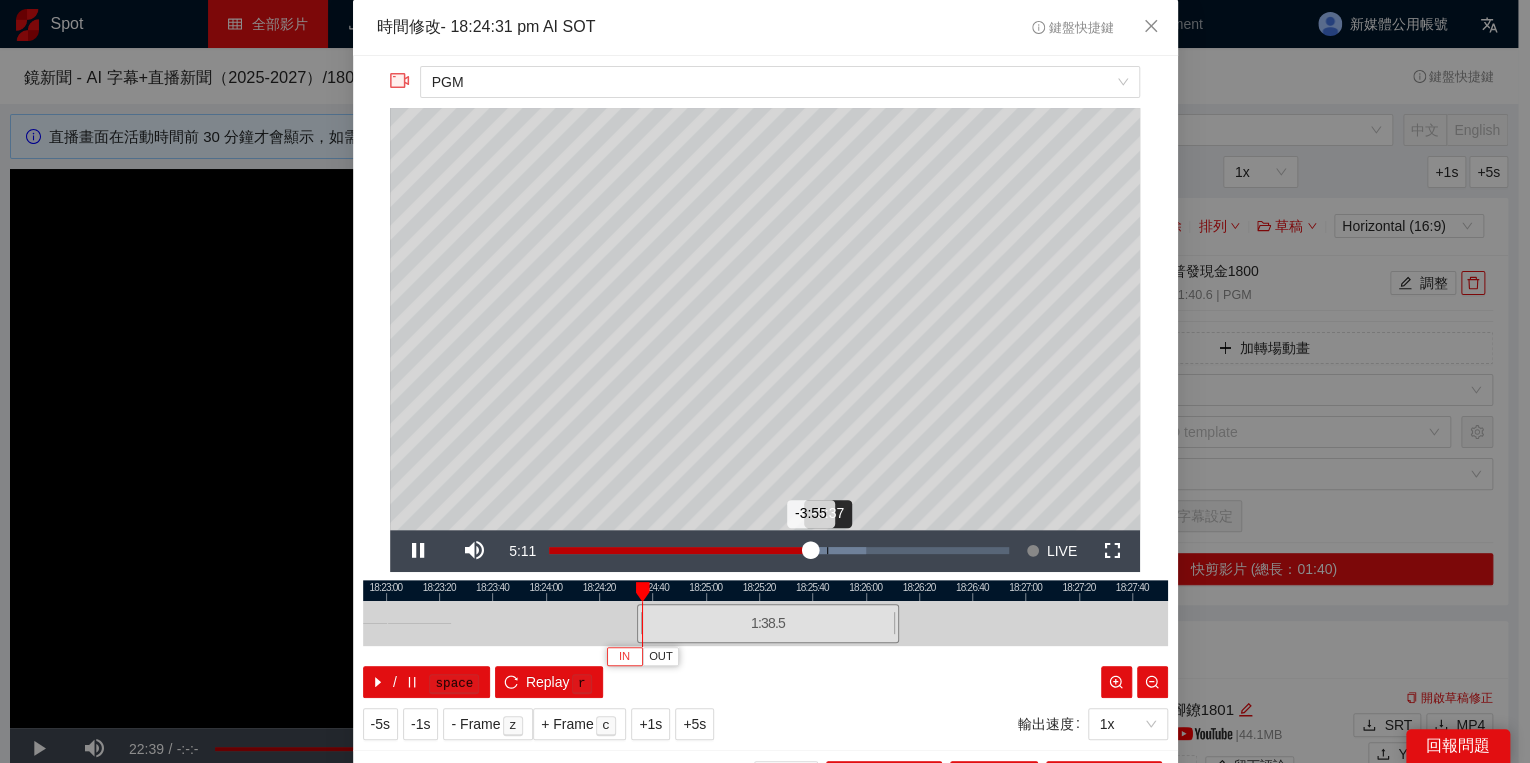 click on "Loaded :  68.88% -3:37 -3:55" at bounding box center (779, 551) 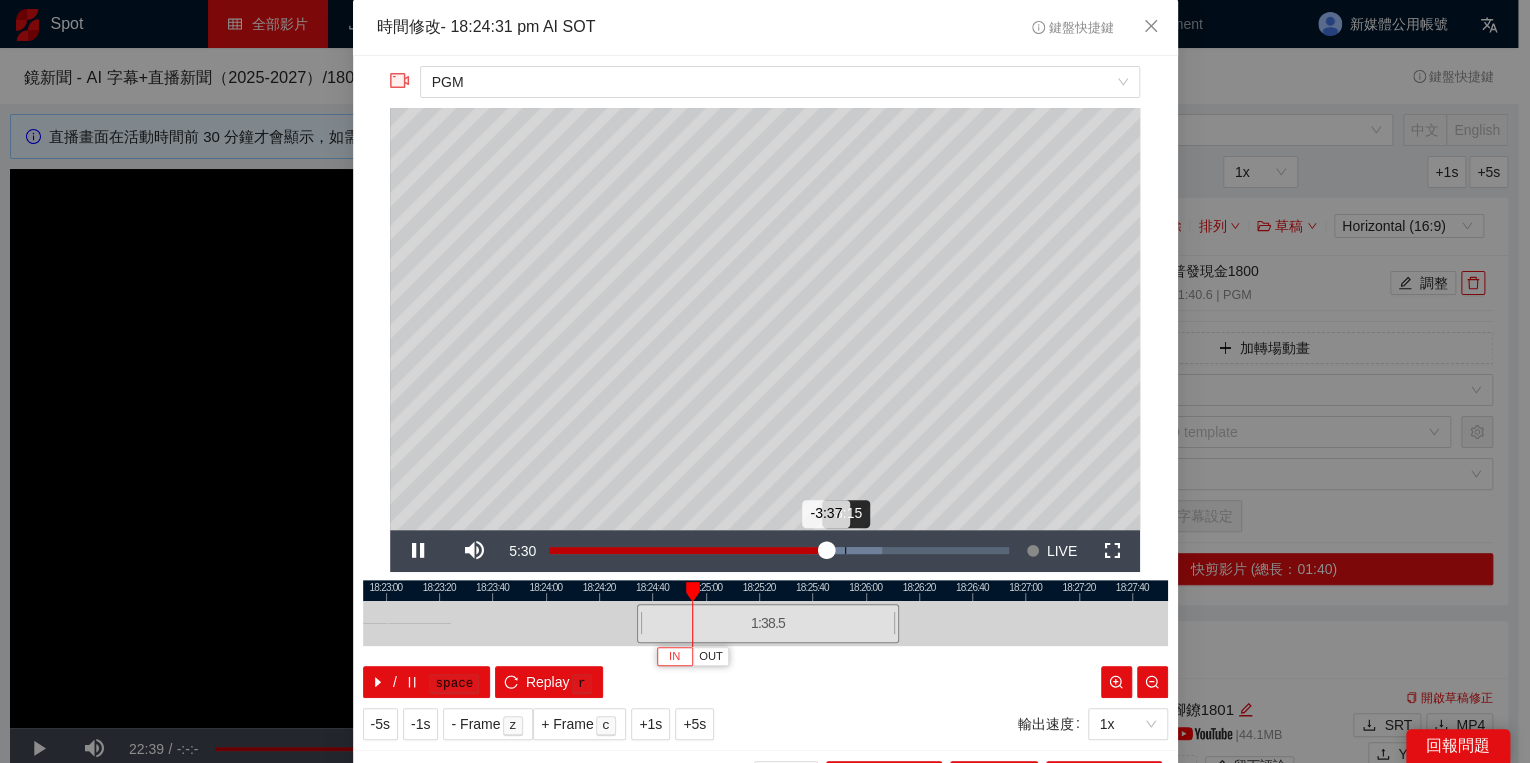 click on "Loaded :  72.52% -3:15 -3:37" at bounding box center [779, 551] 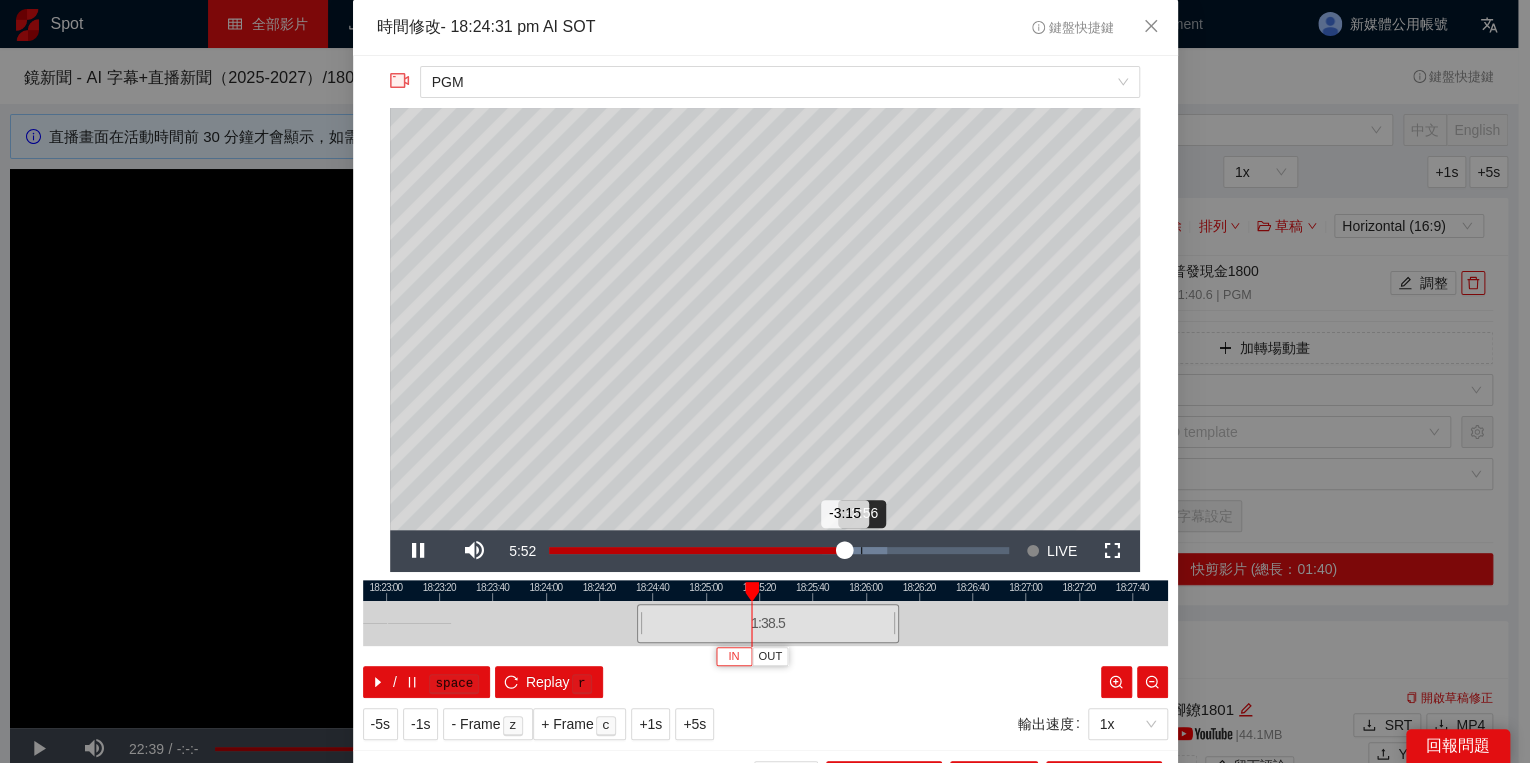 click on "Loaded :  73.61% -2:56 -3:15" at bounding box center [779, 551] 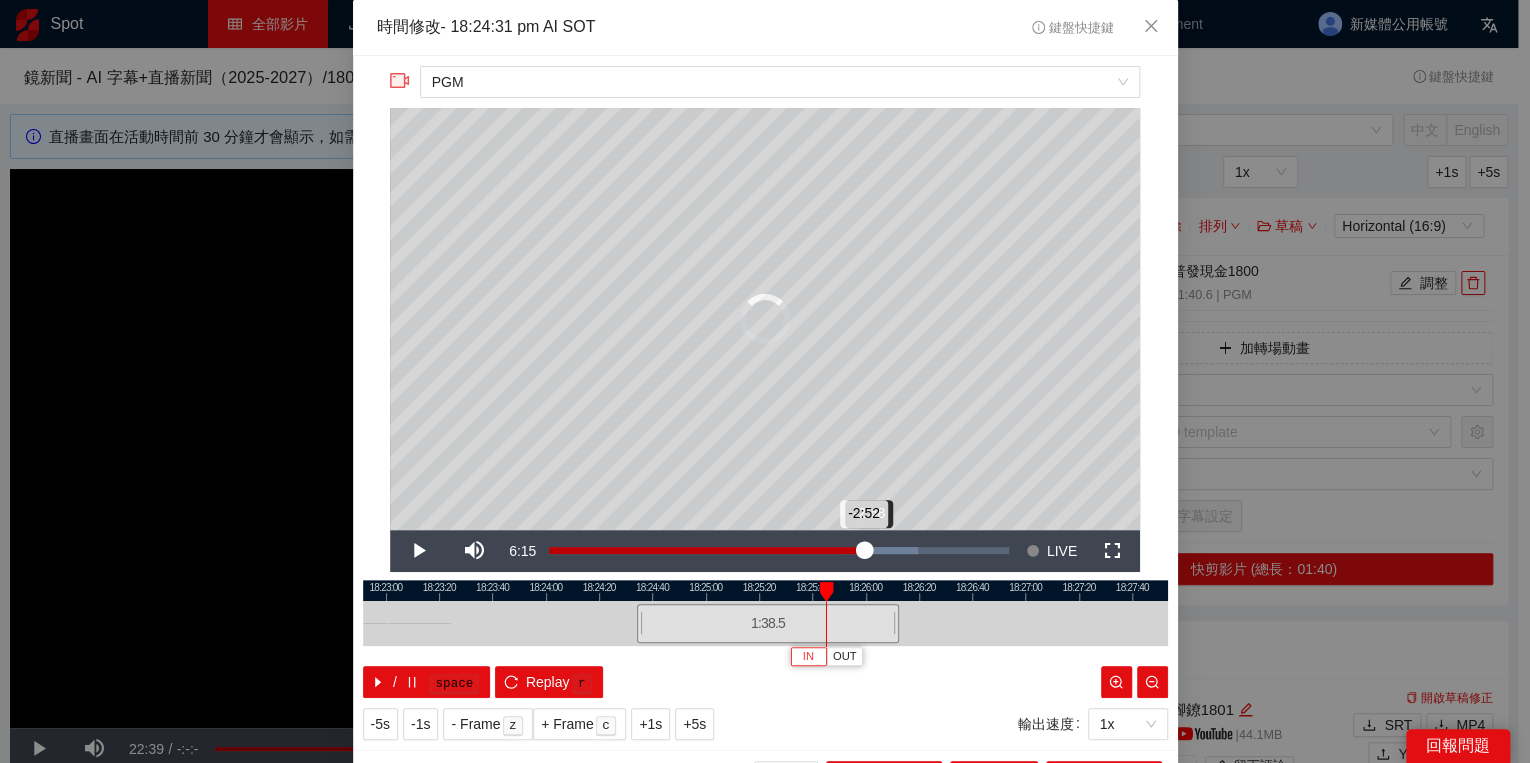 click on "Loaded :  80.21% -2:48 -2:52" at bounding box center (779, 551) 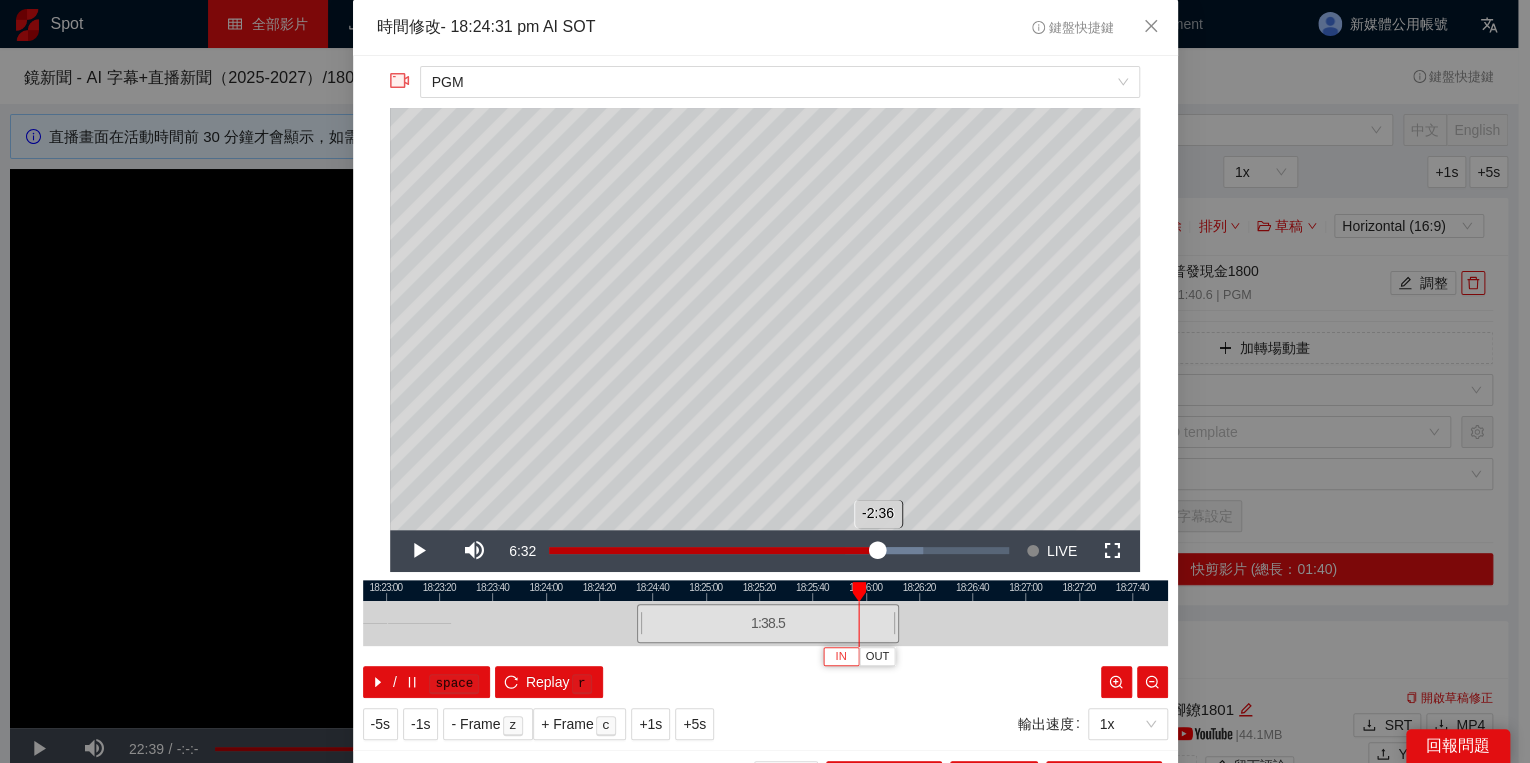 click on "Loaded :  81.31% -2:36 -2:36" at bounding box center [779, 551] 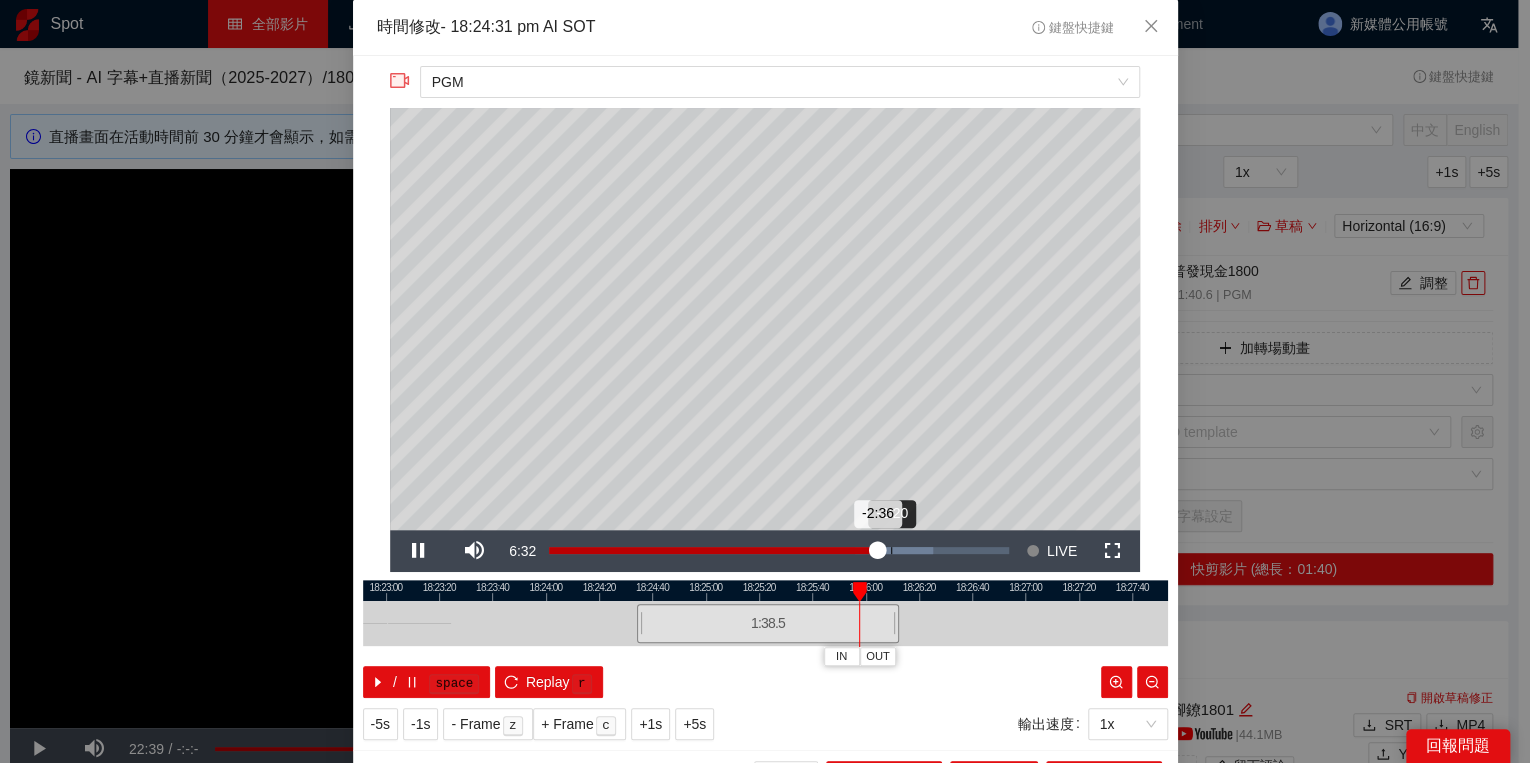 click on "Loaded :  83.51% -2:20 -2:36" at bounding box center (779, 551) 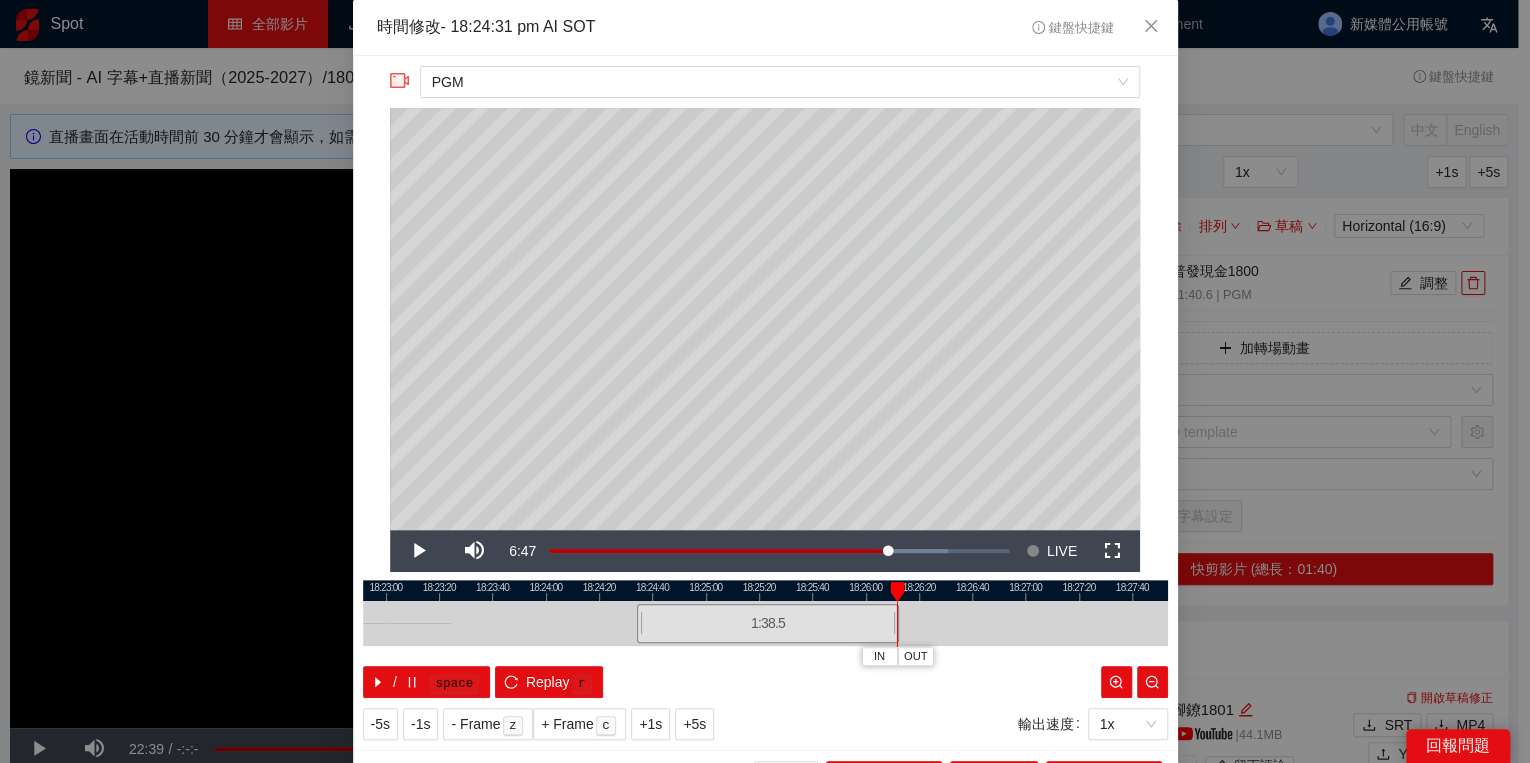 click at bounding box center (897, 592) 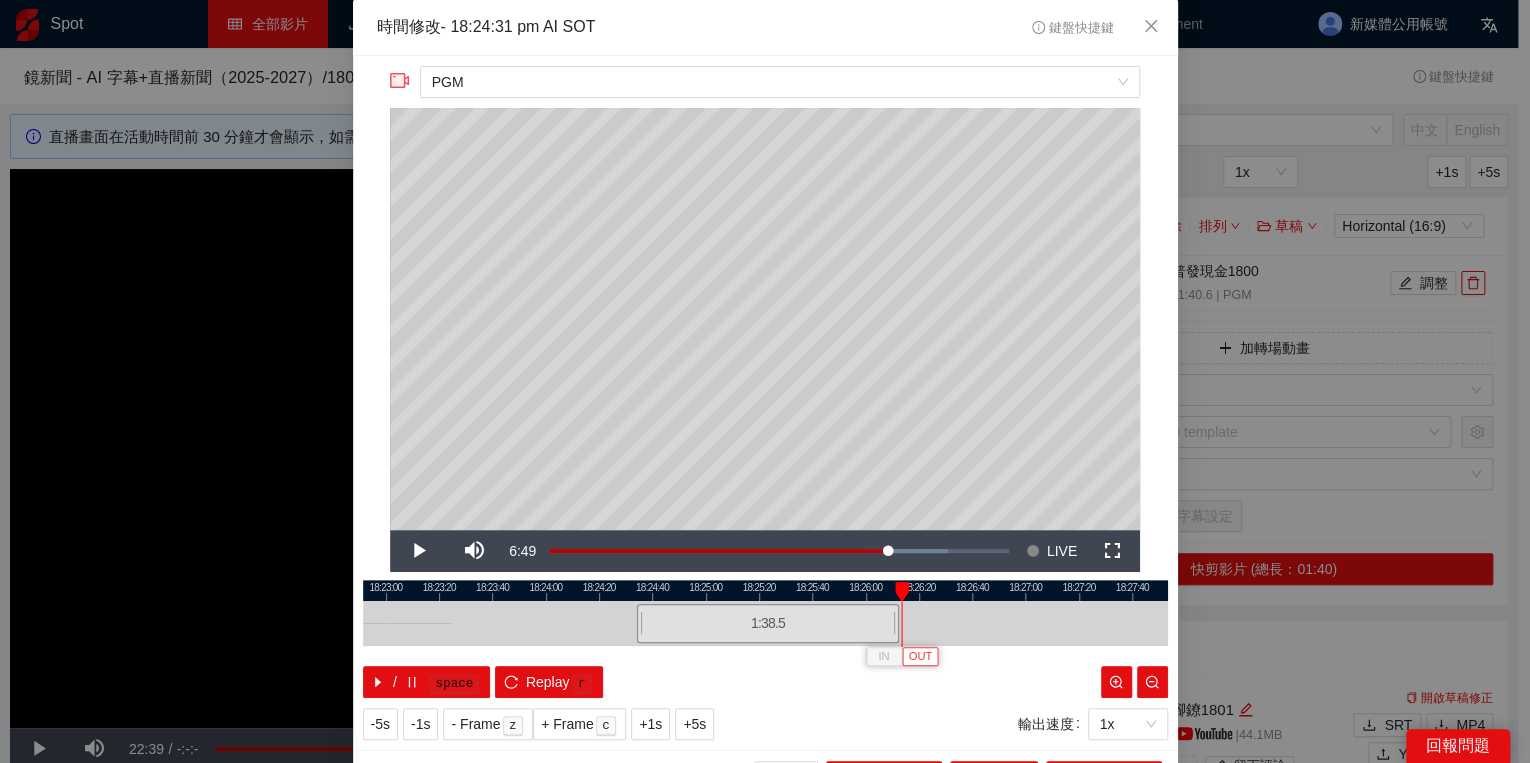 click on "OUT" at bounding box center (920, 657) 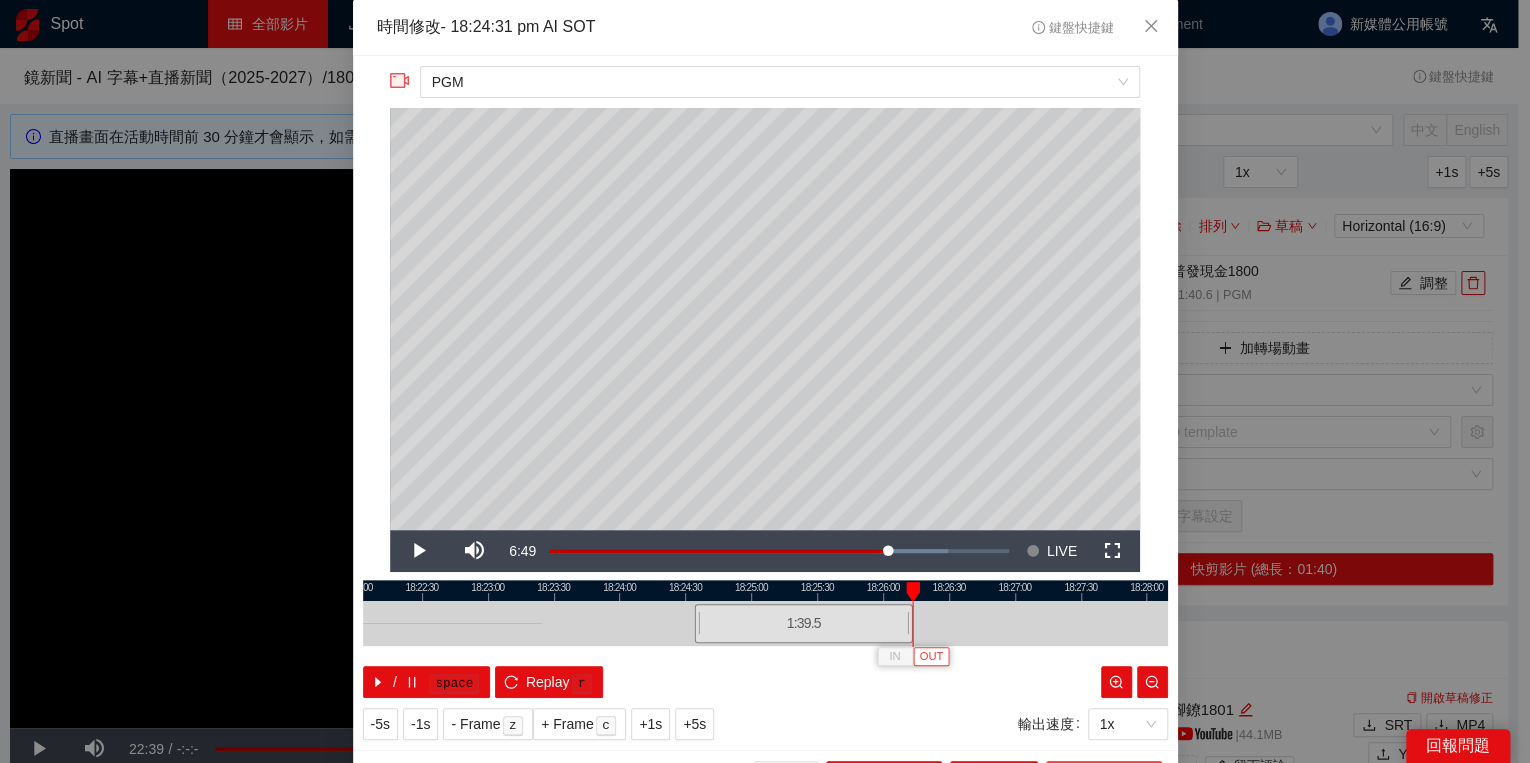 scroll, scrollTop: 39, scrollLeft: 0, axis: vertical 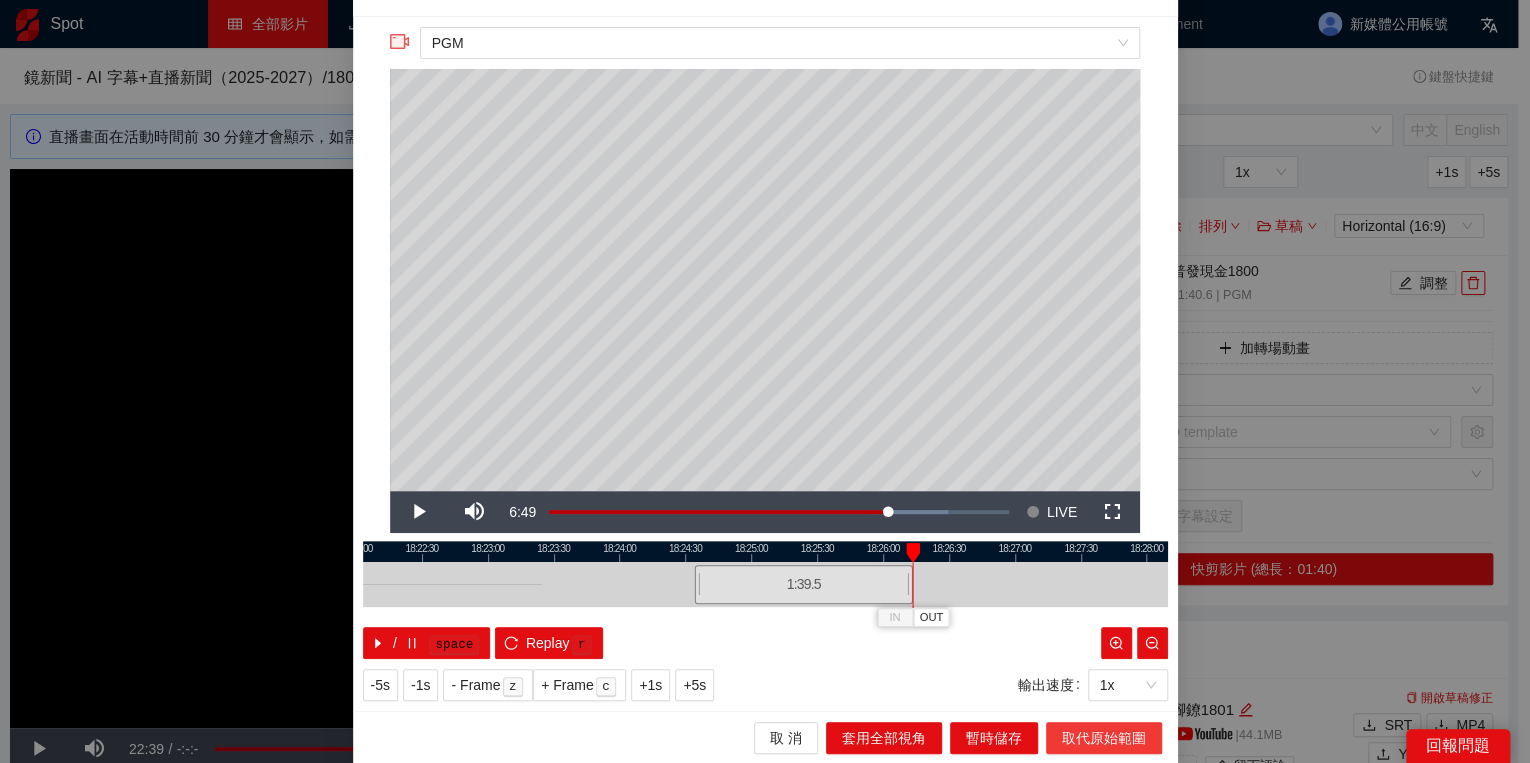 drag, startPoint x: 1143, startPoint y: 744, endPoint x: 1218, endPoint y: 680, distance: 98.59513 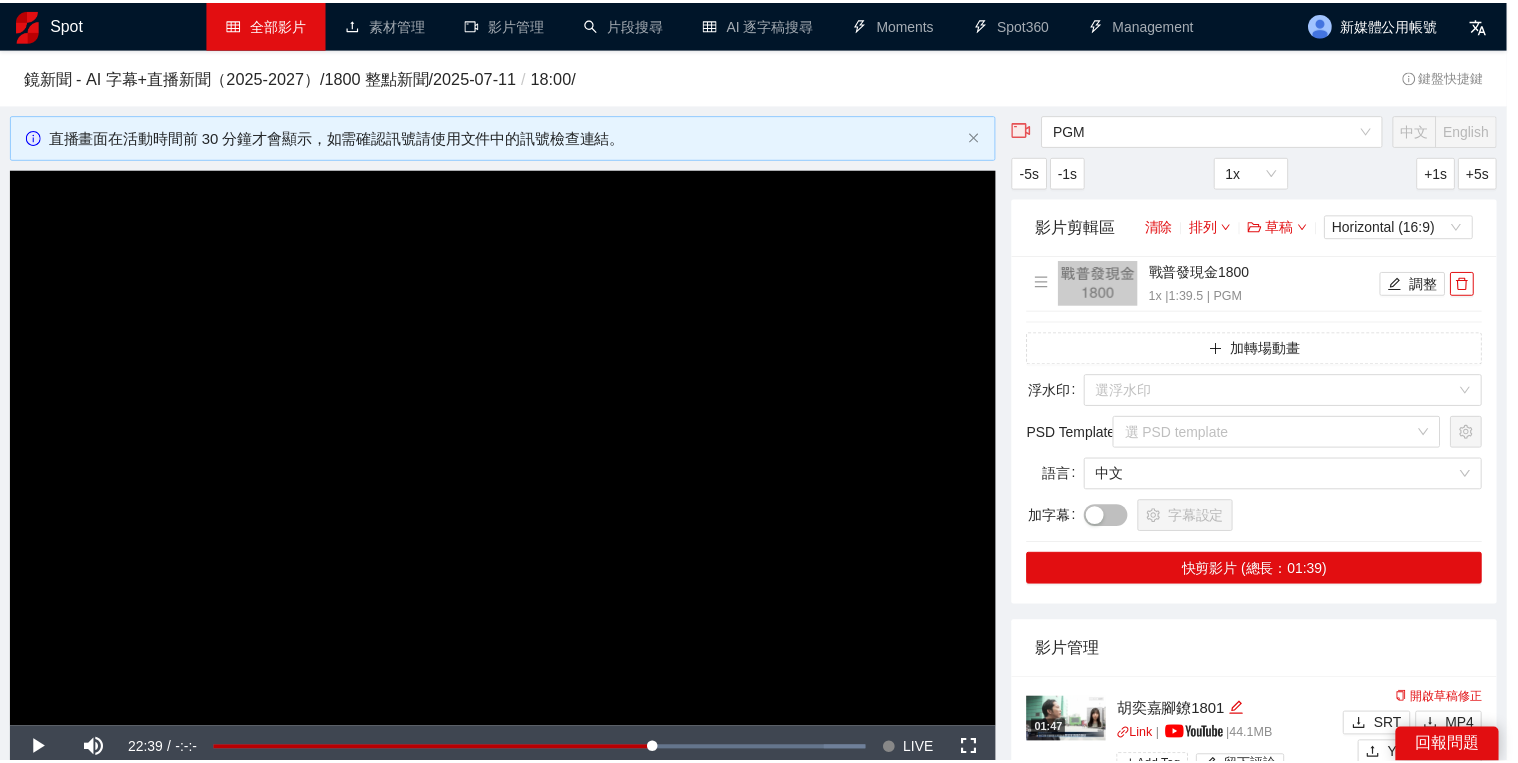 scroll, scrollTop: 0, scrollLeft: 0, axis: both 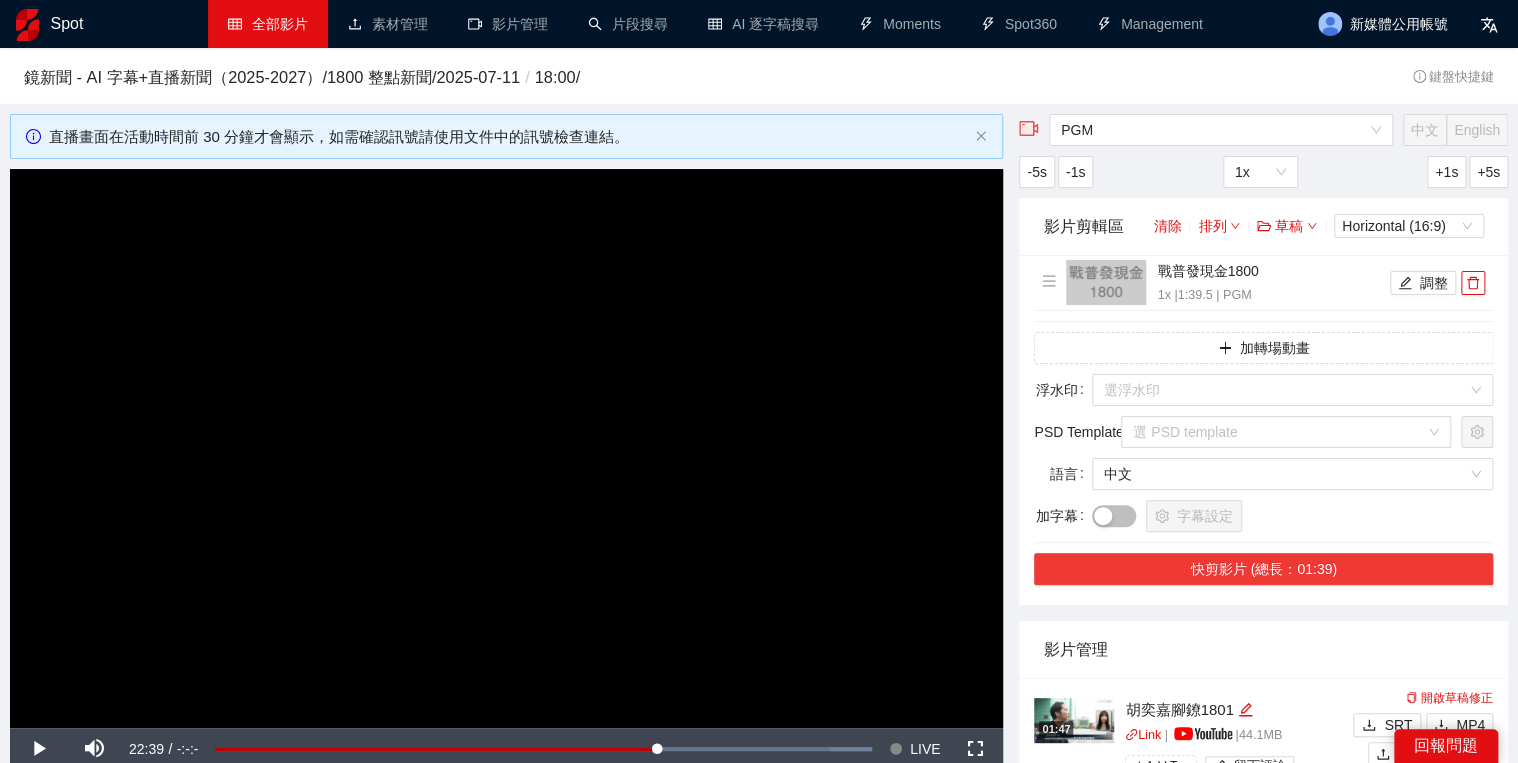 click on "快剪影片 (總長：01:39)" at bounding box center (1263, 569) 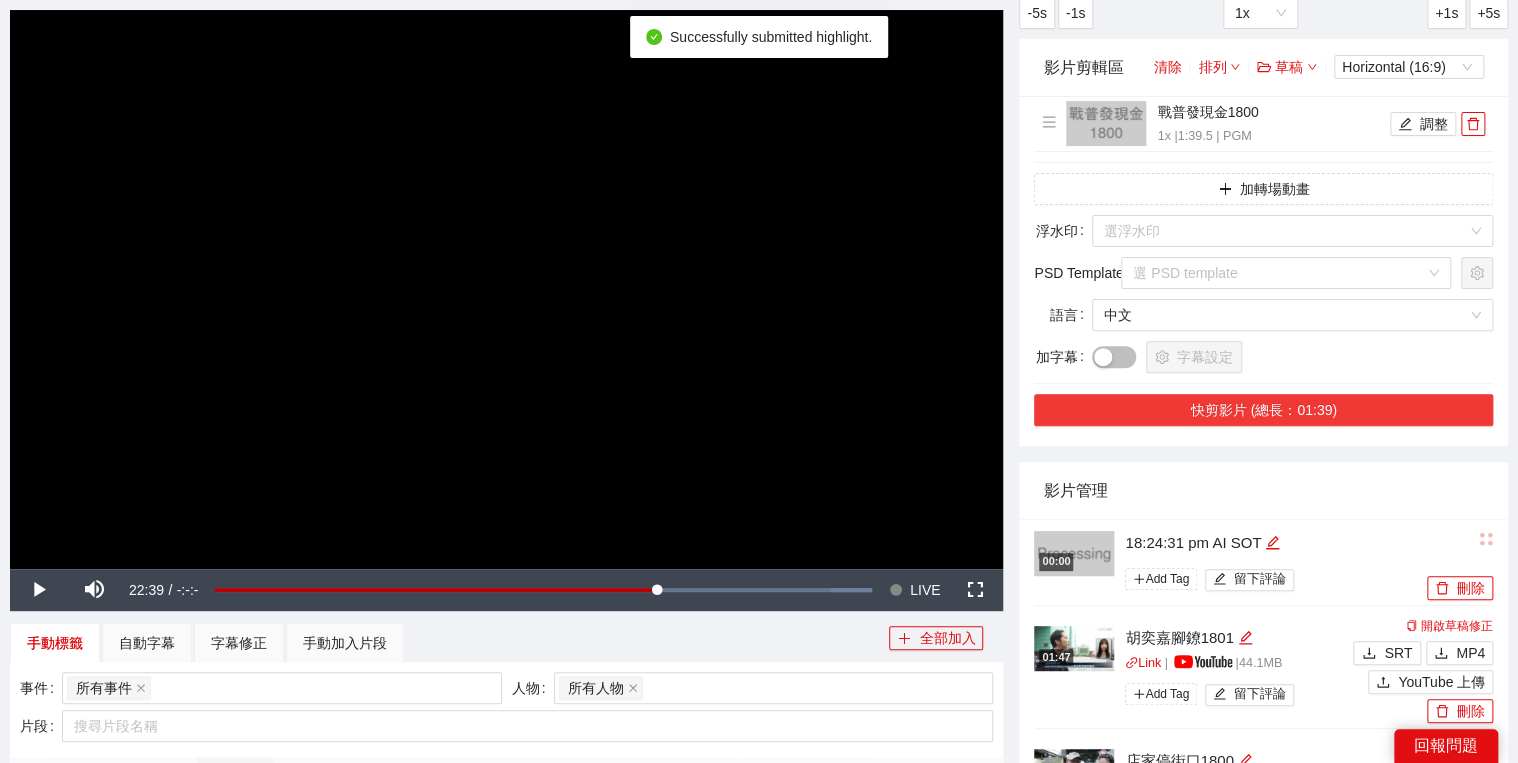scroll, scrollTop: 160, scrollLeft: 0, axis: vertical 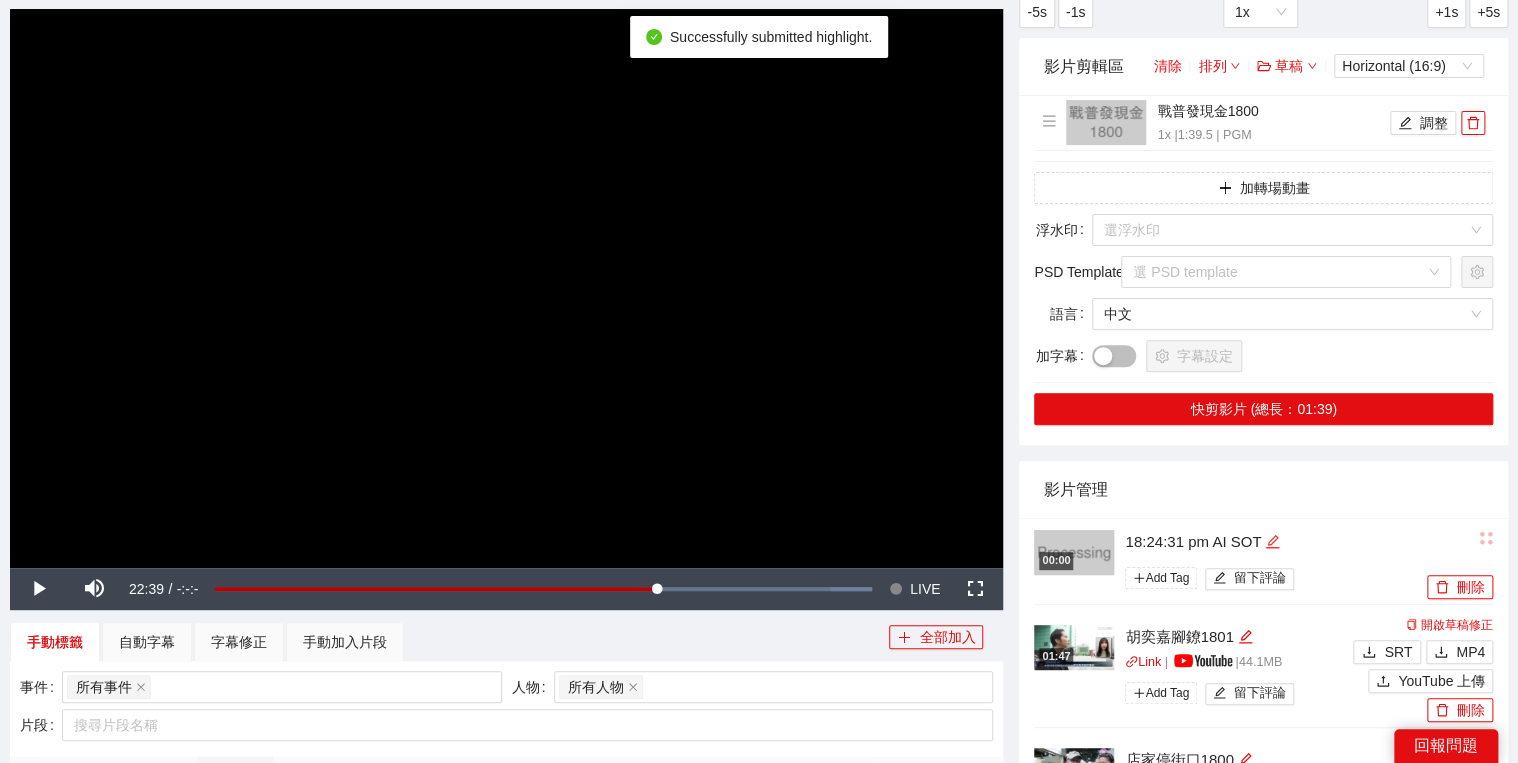 click 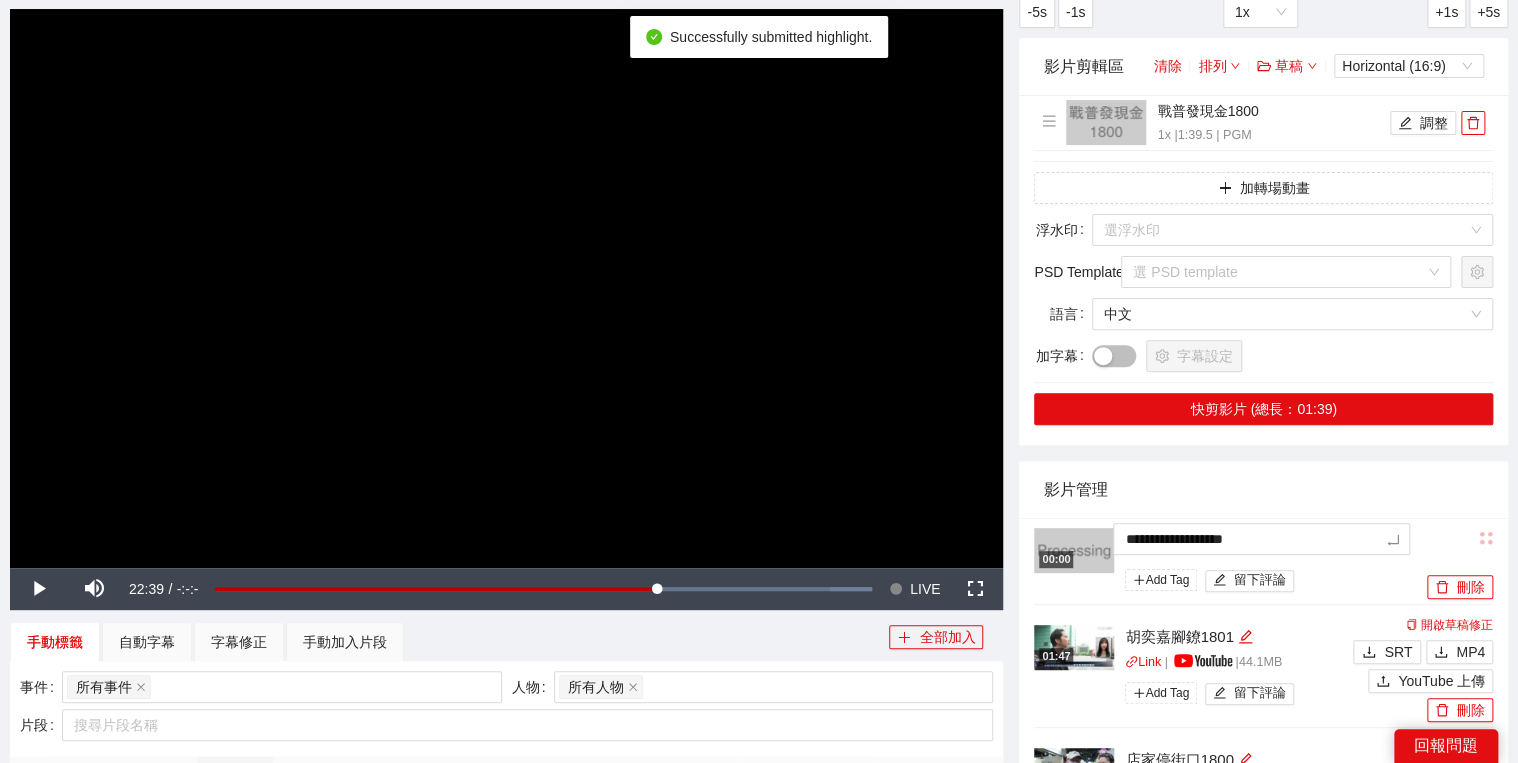 drag, startPoint x: 1172, startPoint y: 536, endPoint x: 1194, endPoint y: 503, distance: 39.661064 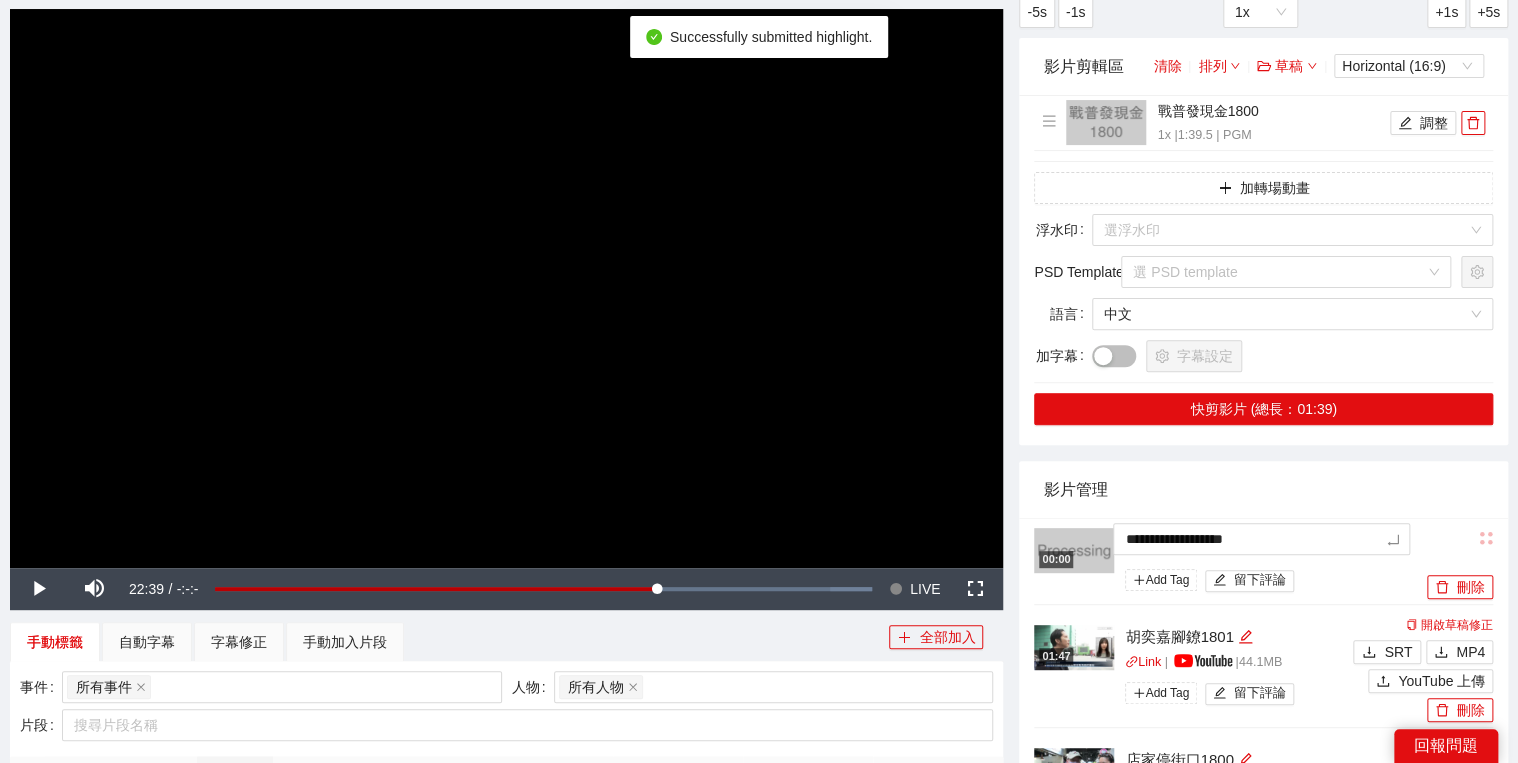 type on "*********" 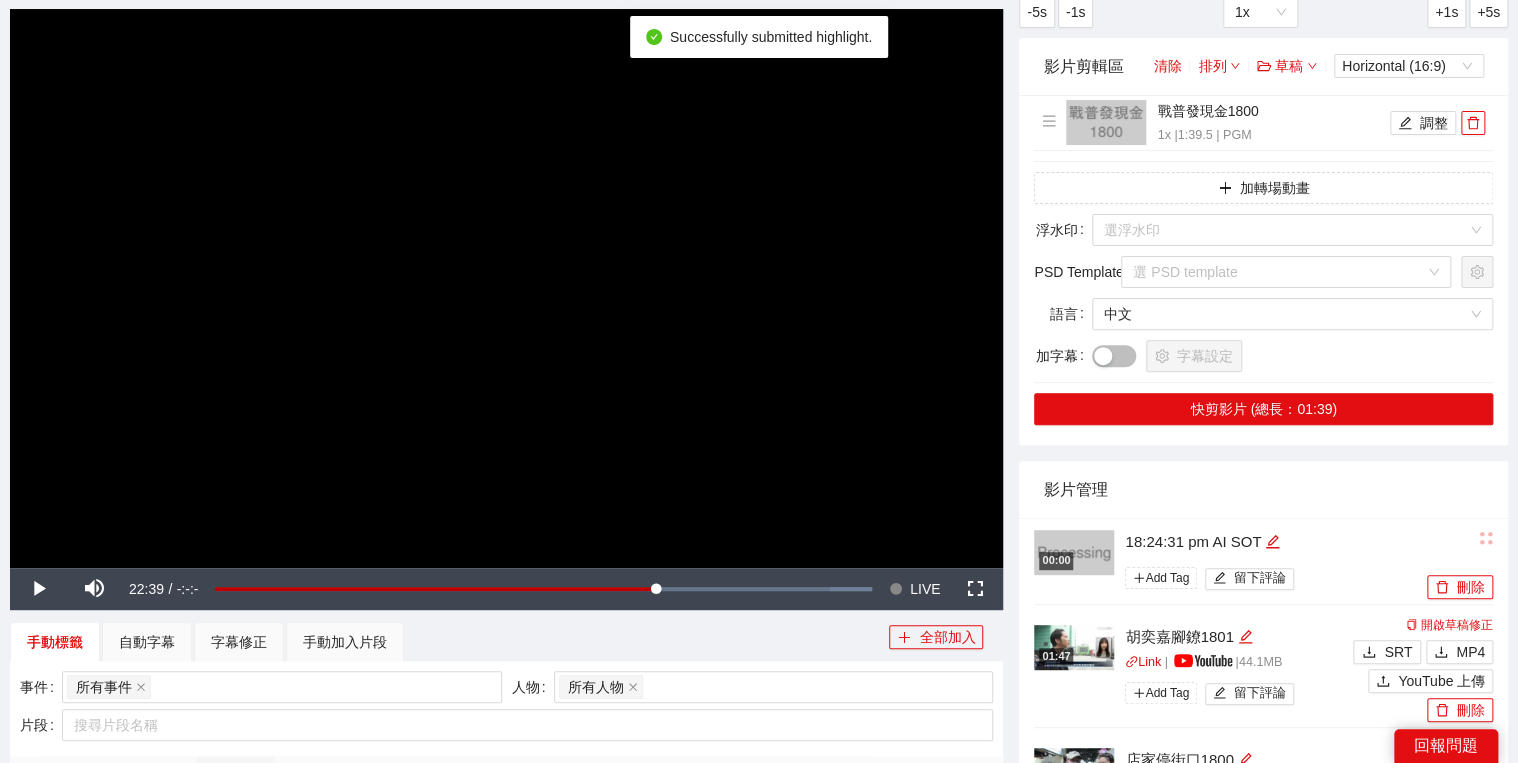 click on "影片管理" at bounding box center [1263, 489] 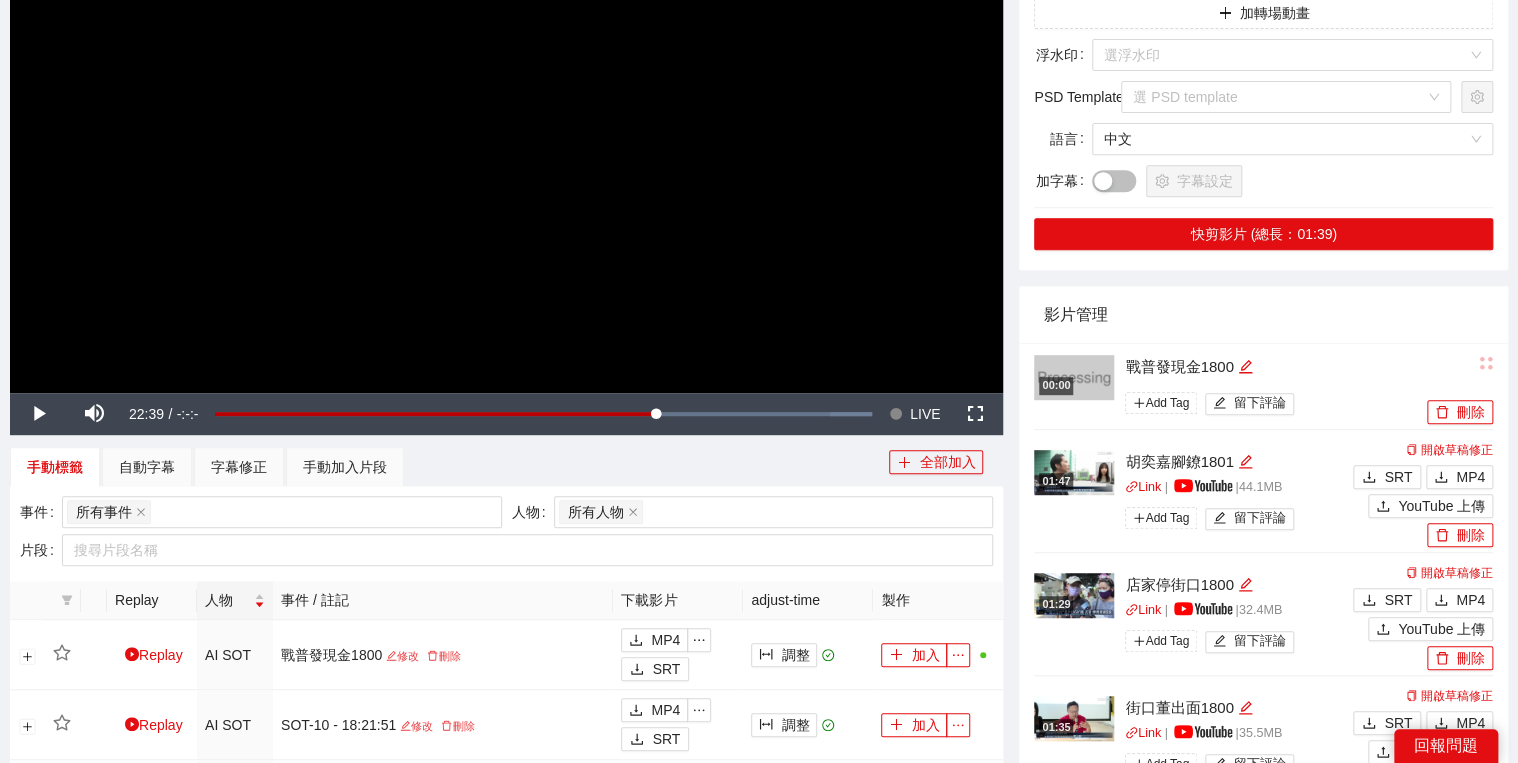 scroll, scrollTop: 480, scrollLeft: 0, axis: vertical 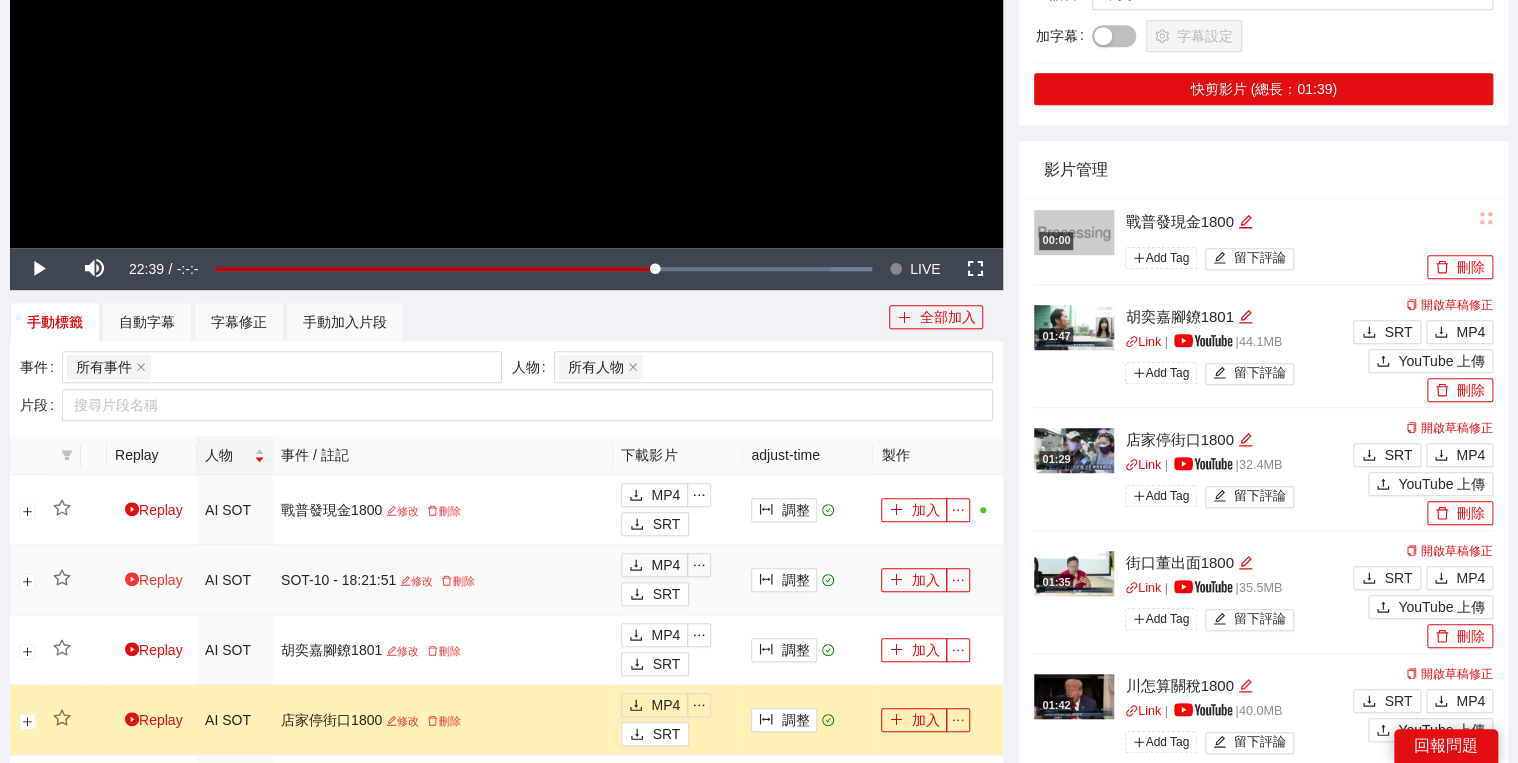 click on "Replay" at bounding box center (154, 580) 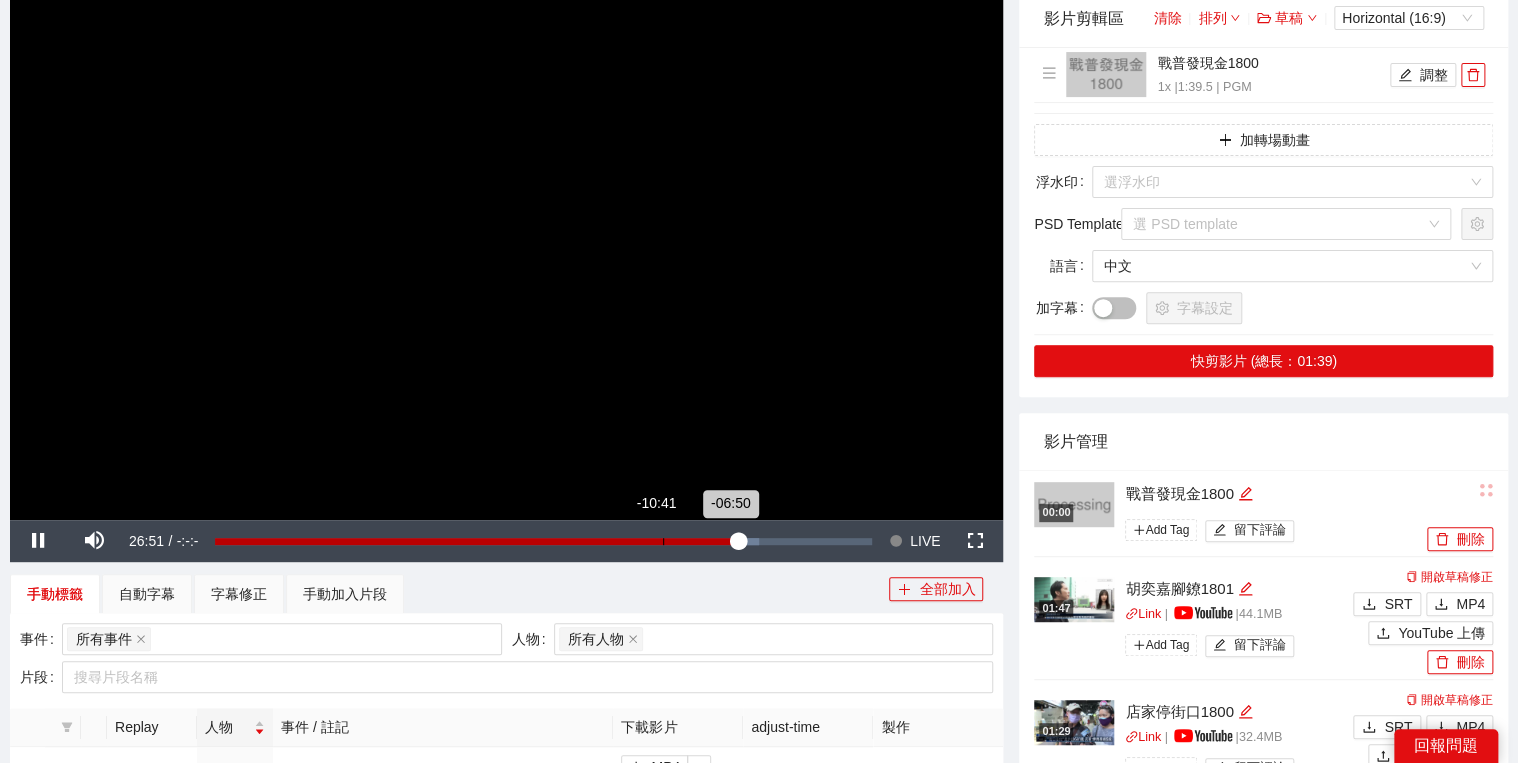scroll, scrollTop: 160, scrollLeft: 0, axis: vertical 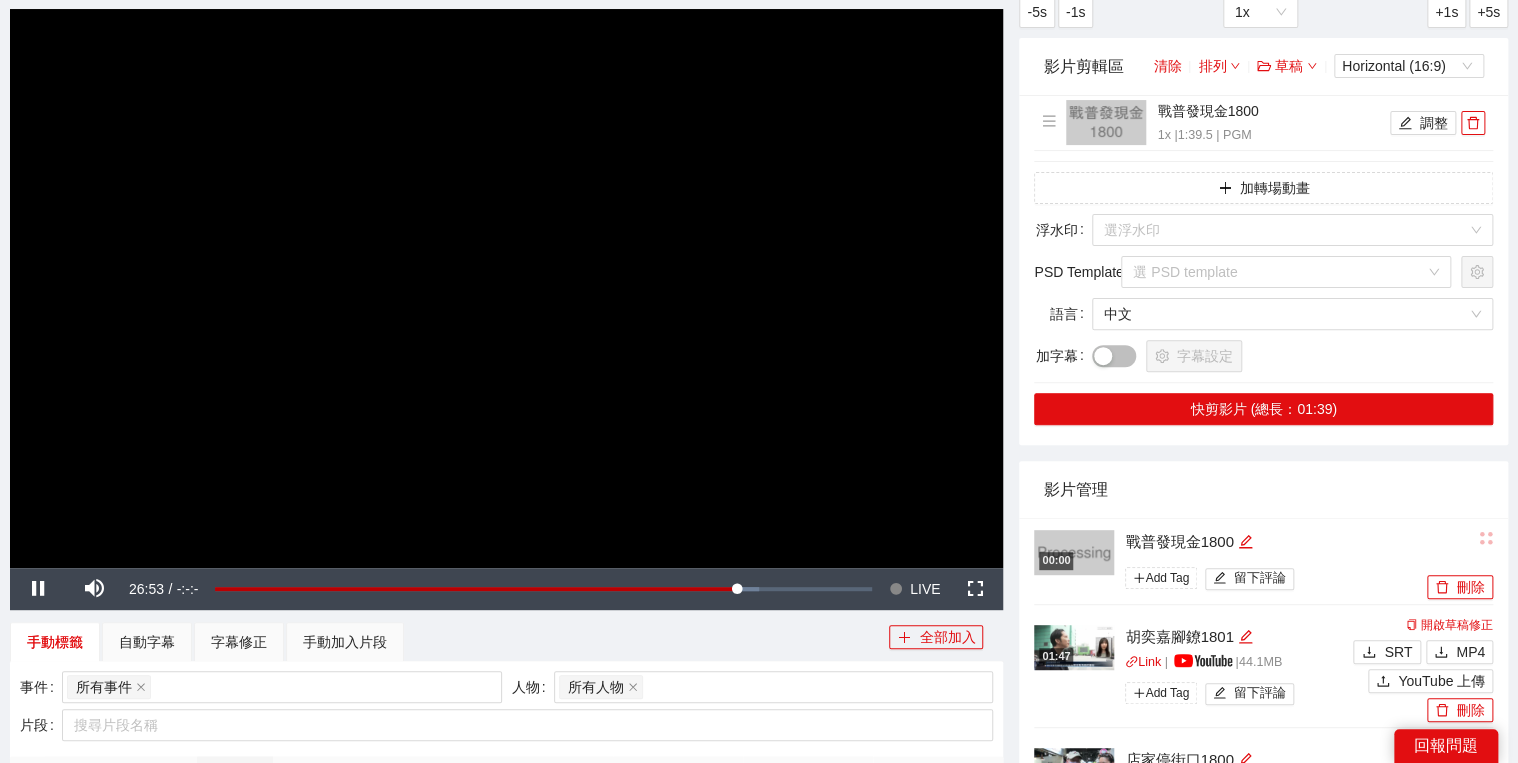 click at bounding box center [506, 288] 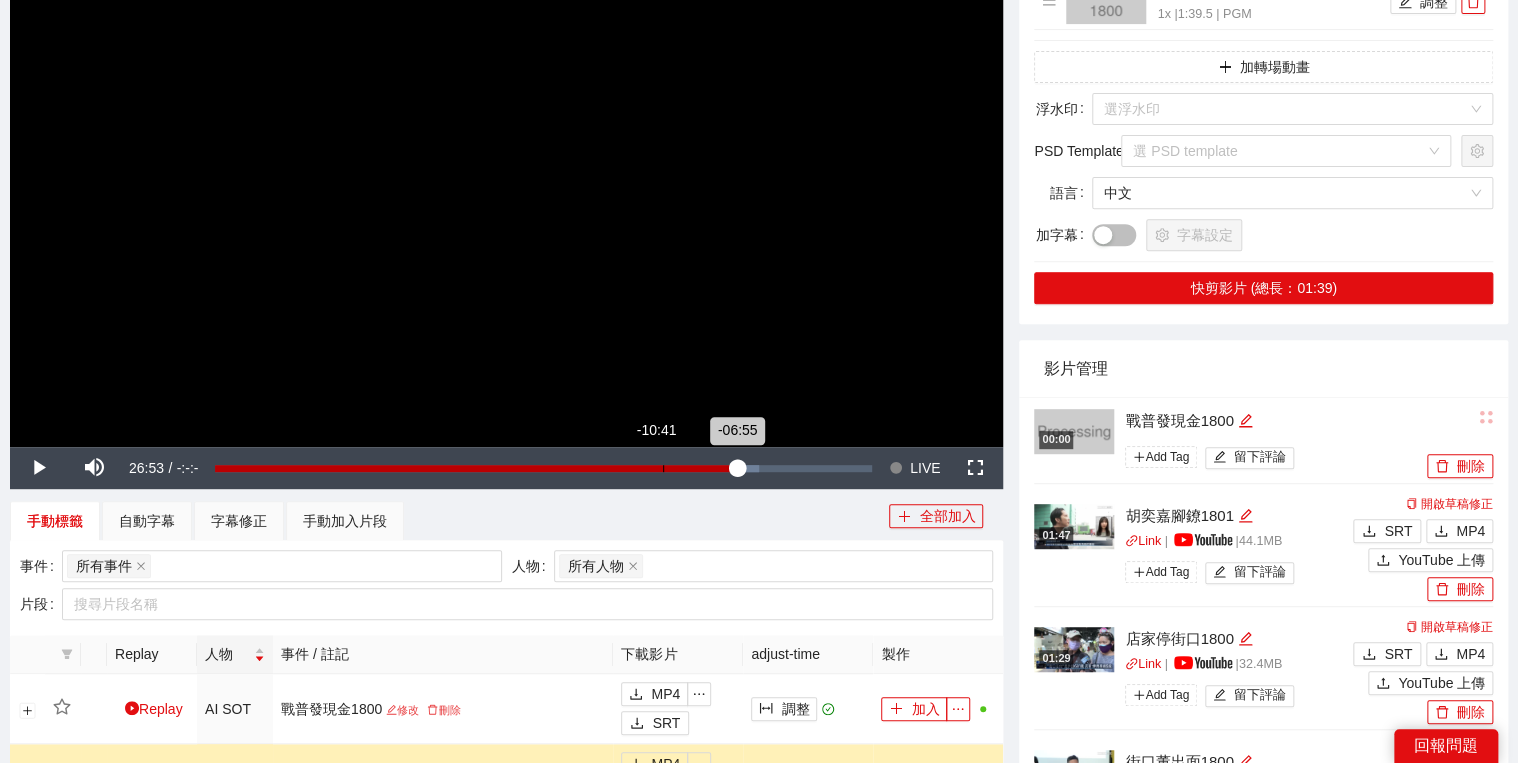 scroll, scrollTop: 400, scrollLeft: 0, axis: vertical 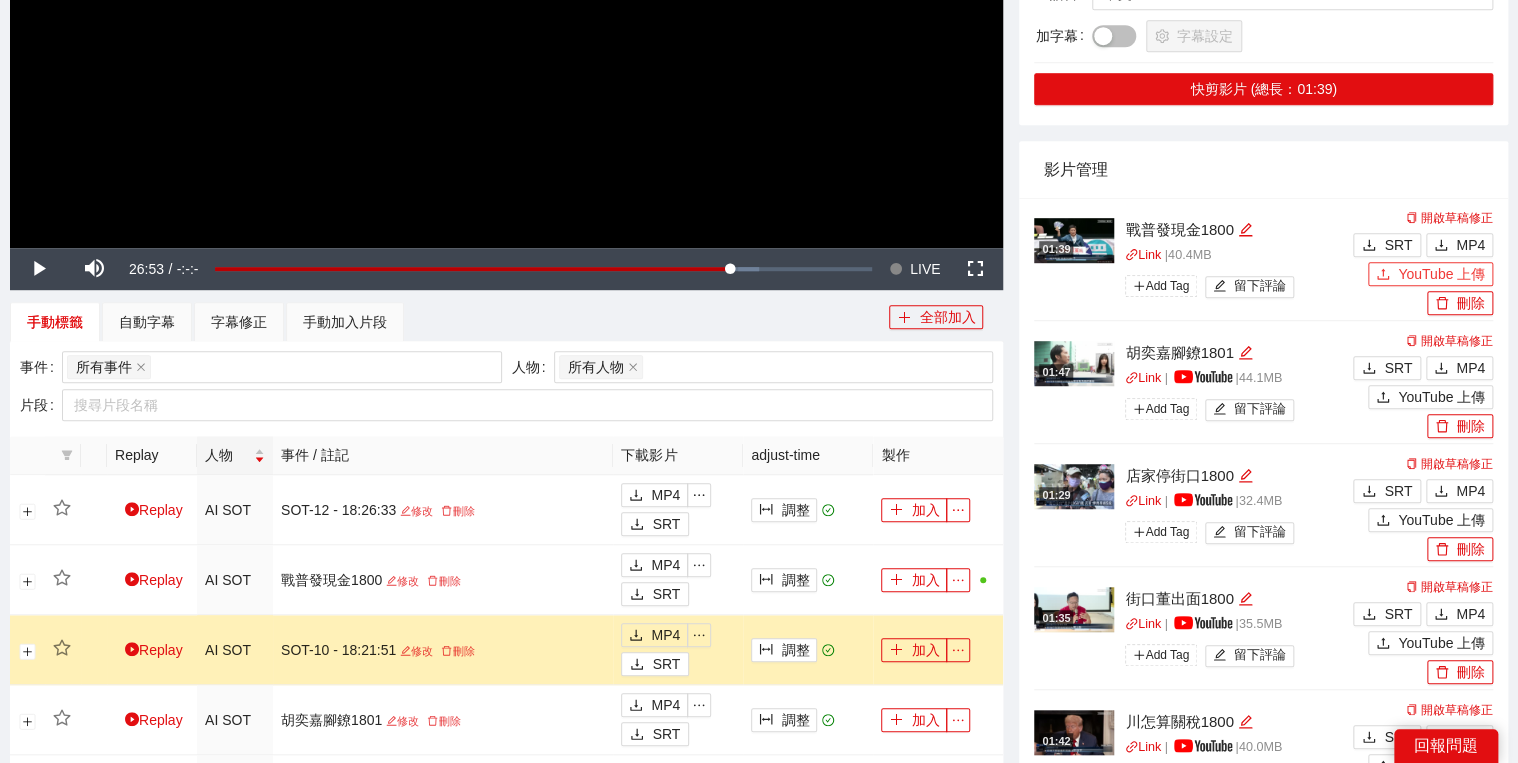 click 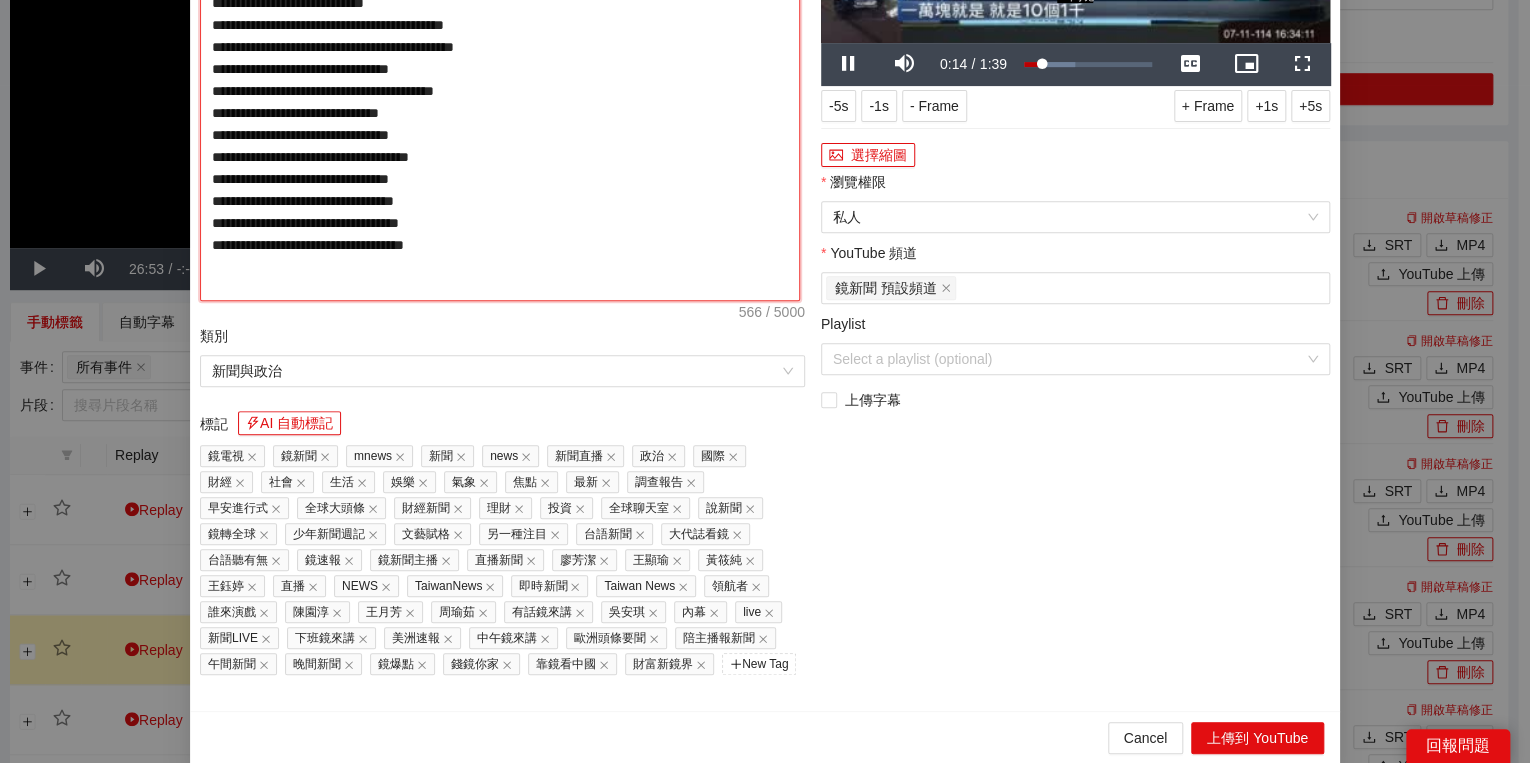 click on "**********" at bounding box center (500, 89) 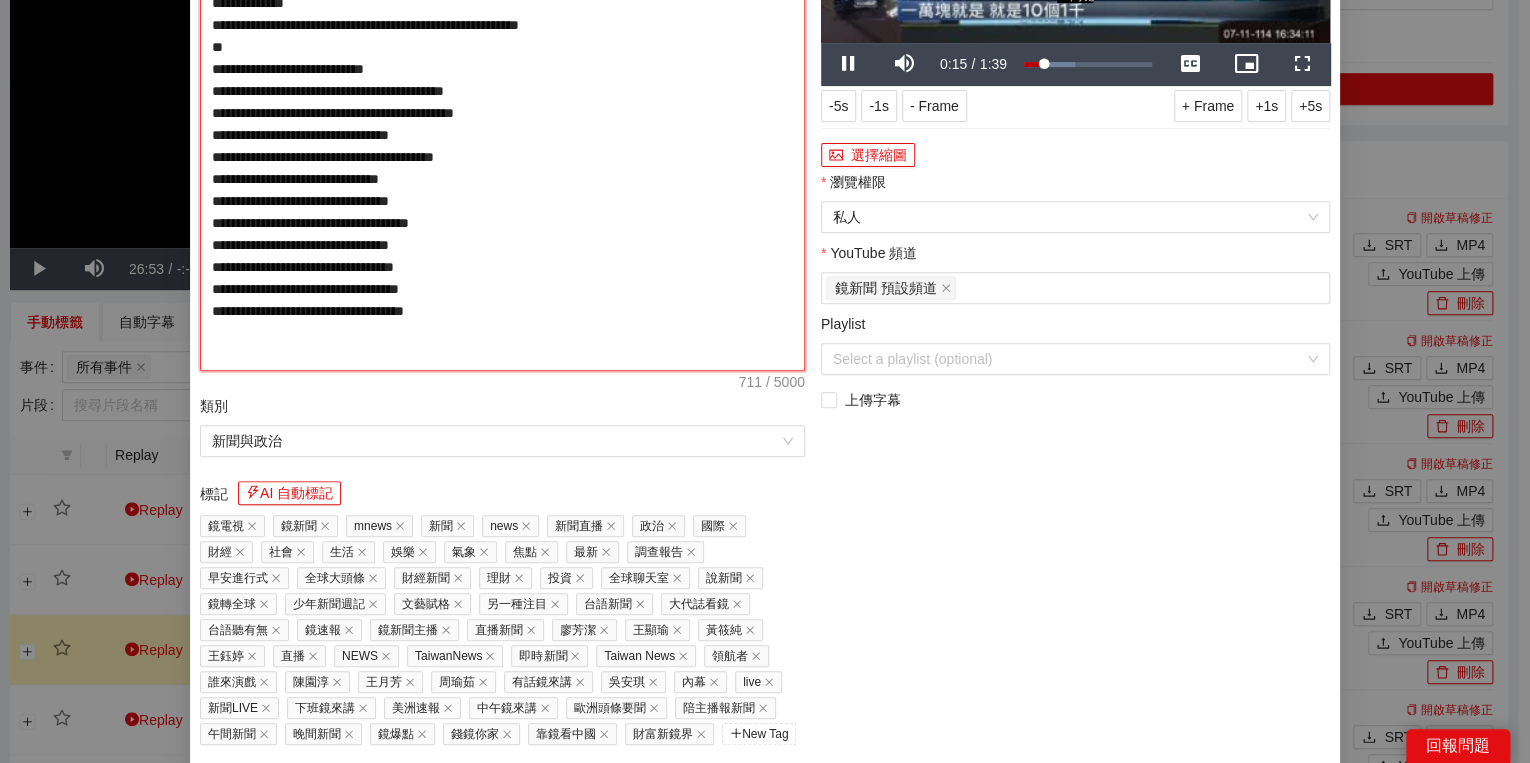 click on "**********" at bounding box center (502, 124) 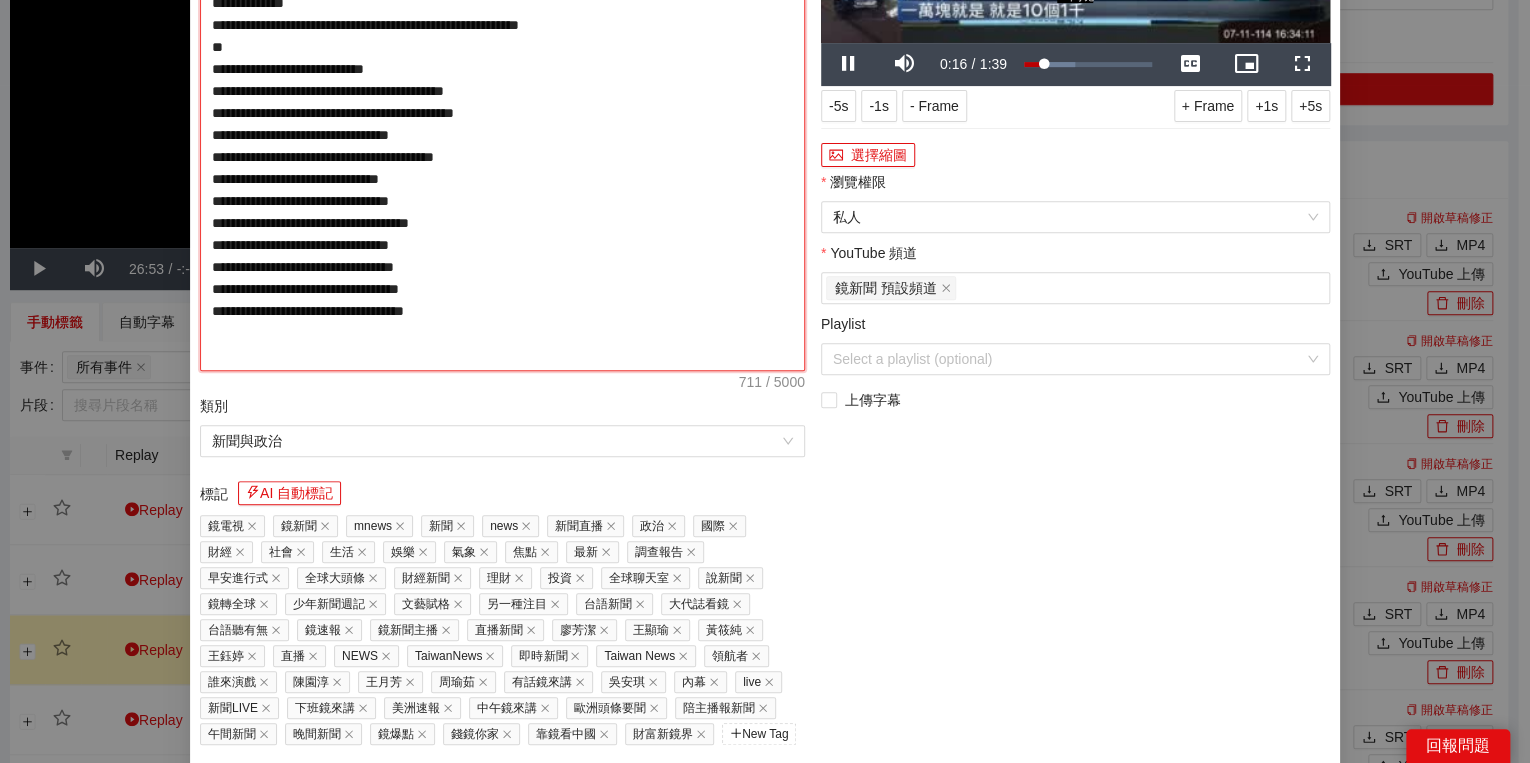 type on "**********" 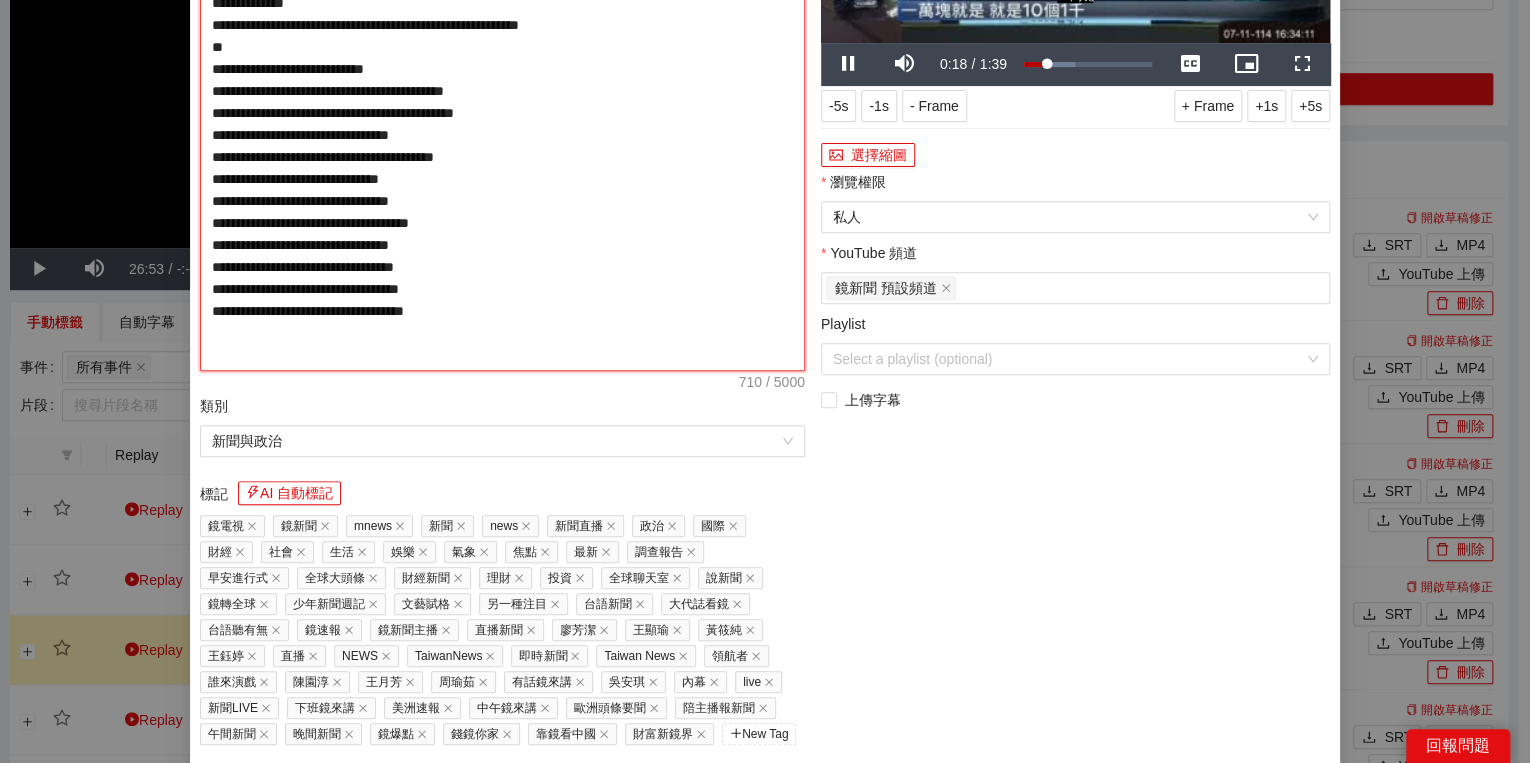 click on "**********" at bounding box center (502, 124) 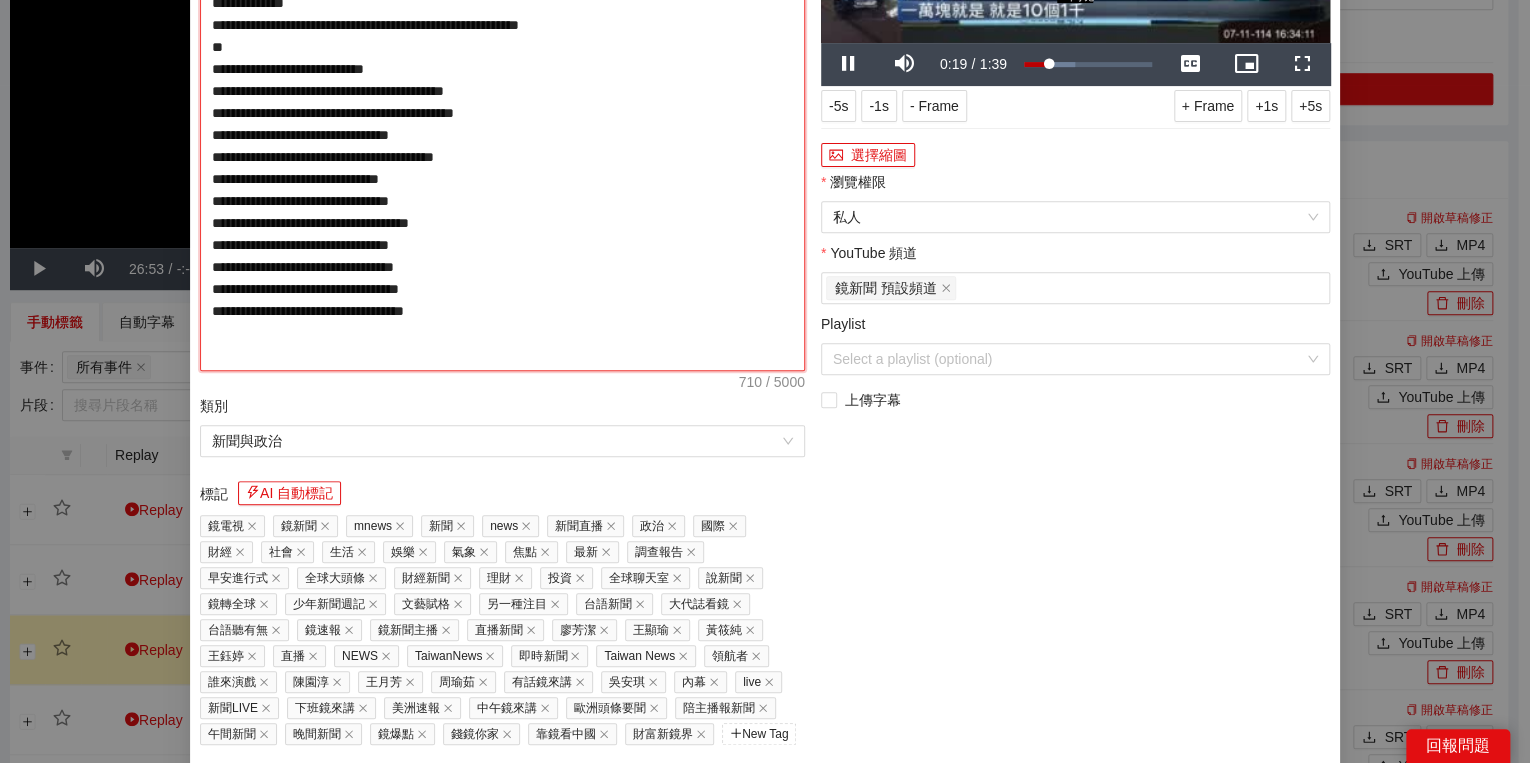 type on "**********" 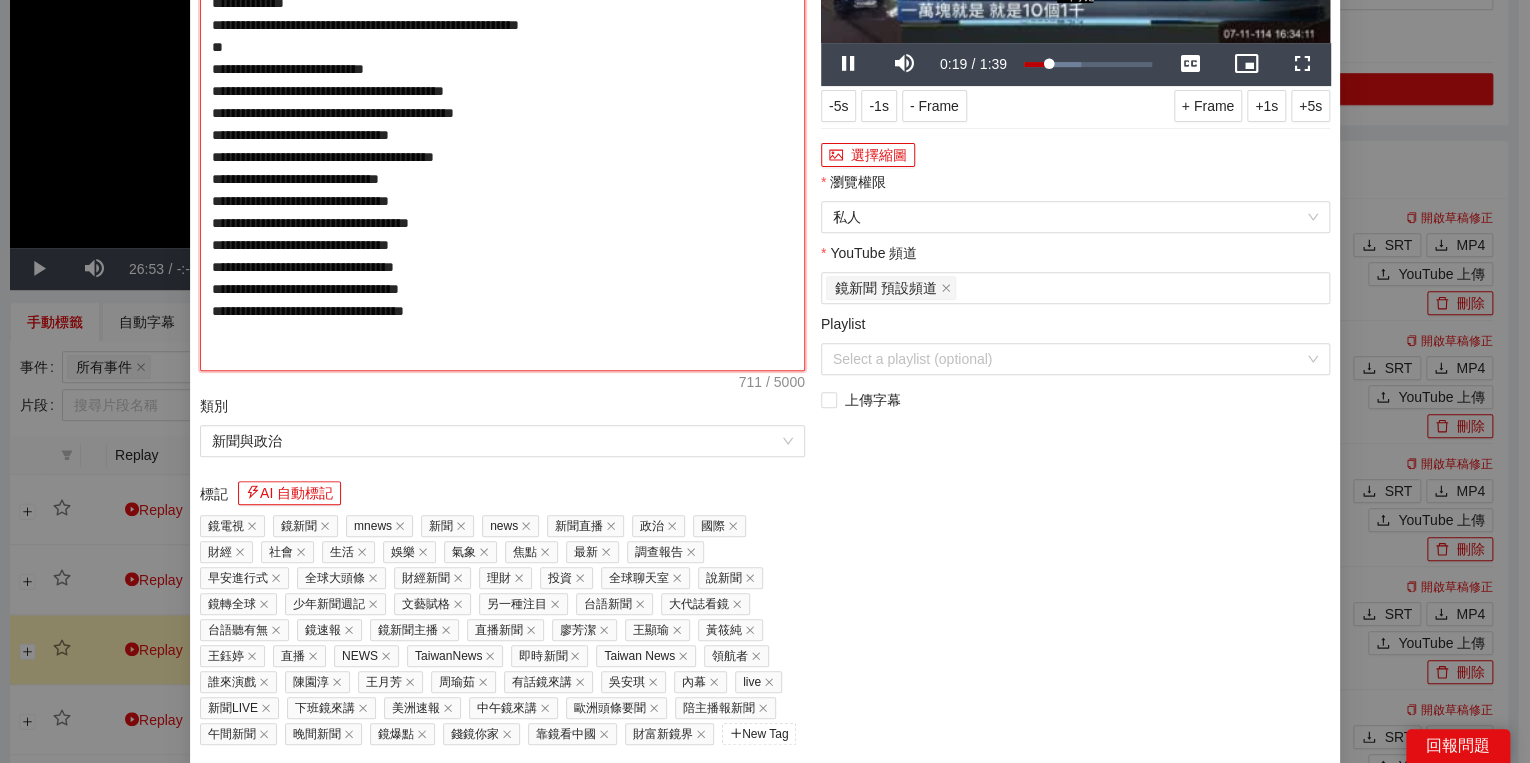 type on "**********" 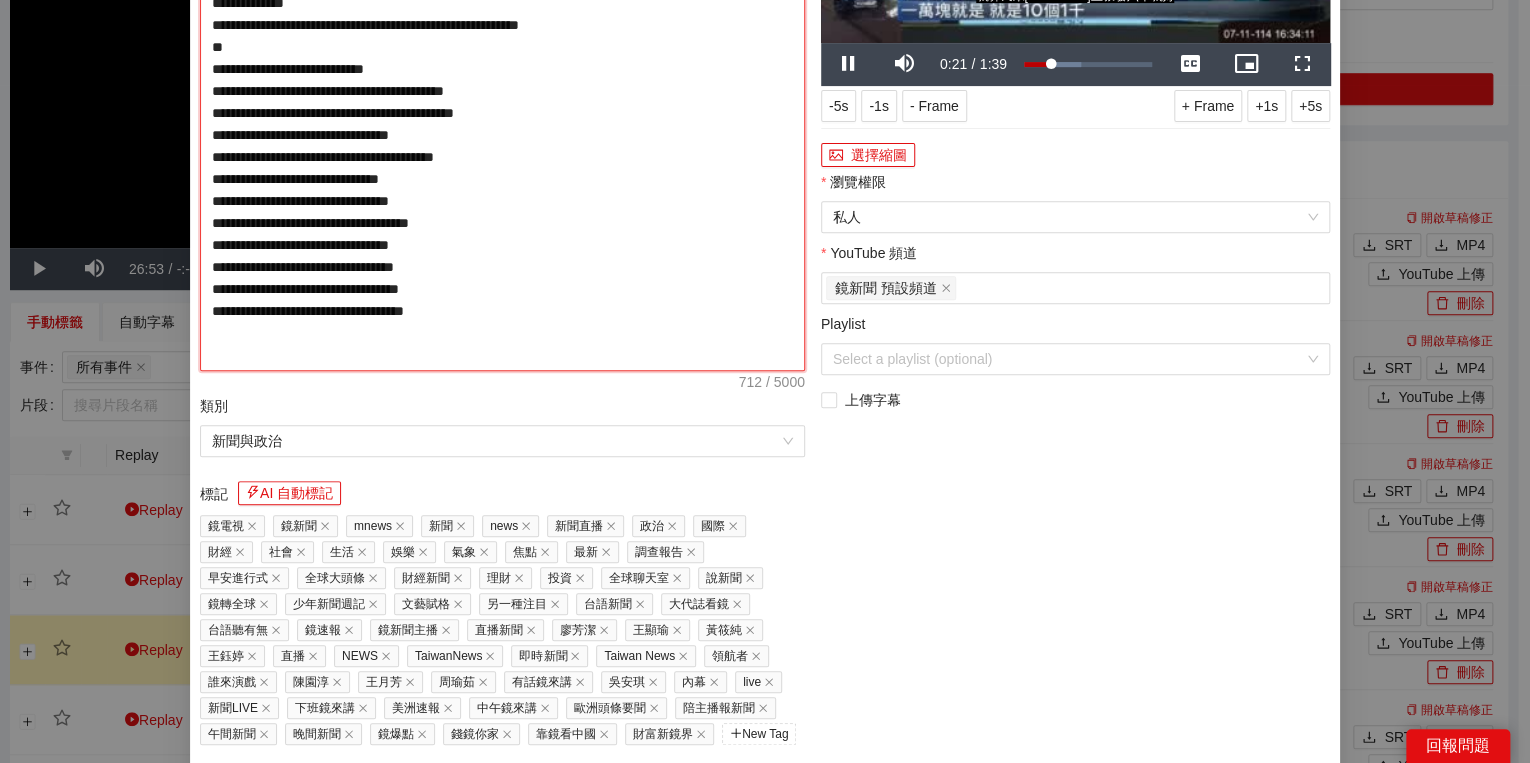 type on "**********" 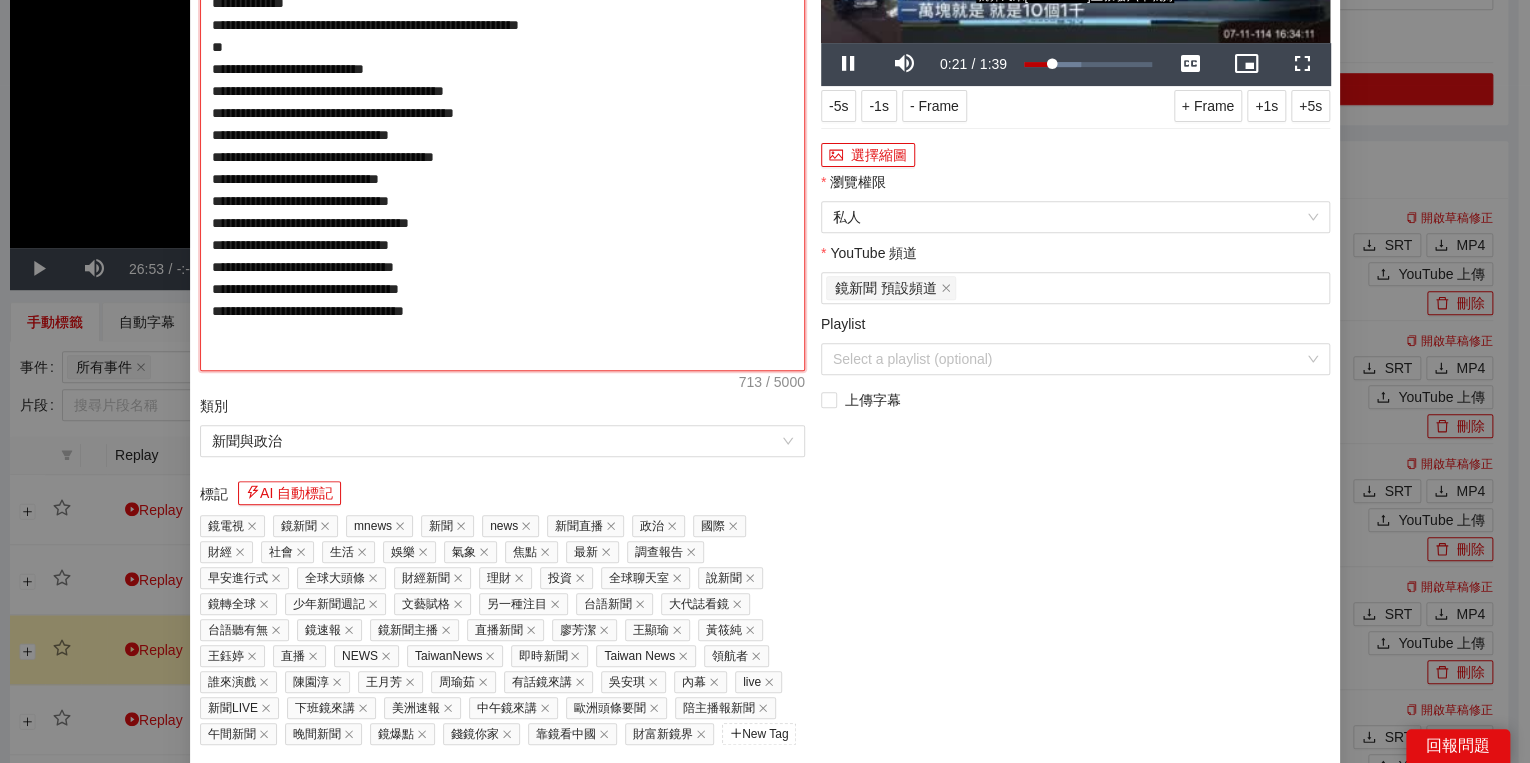 type on "**********" 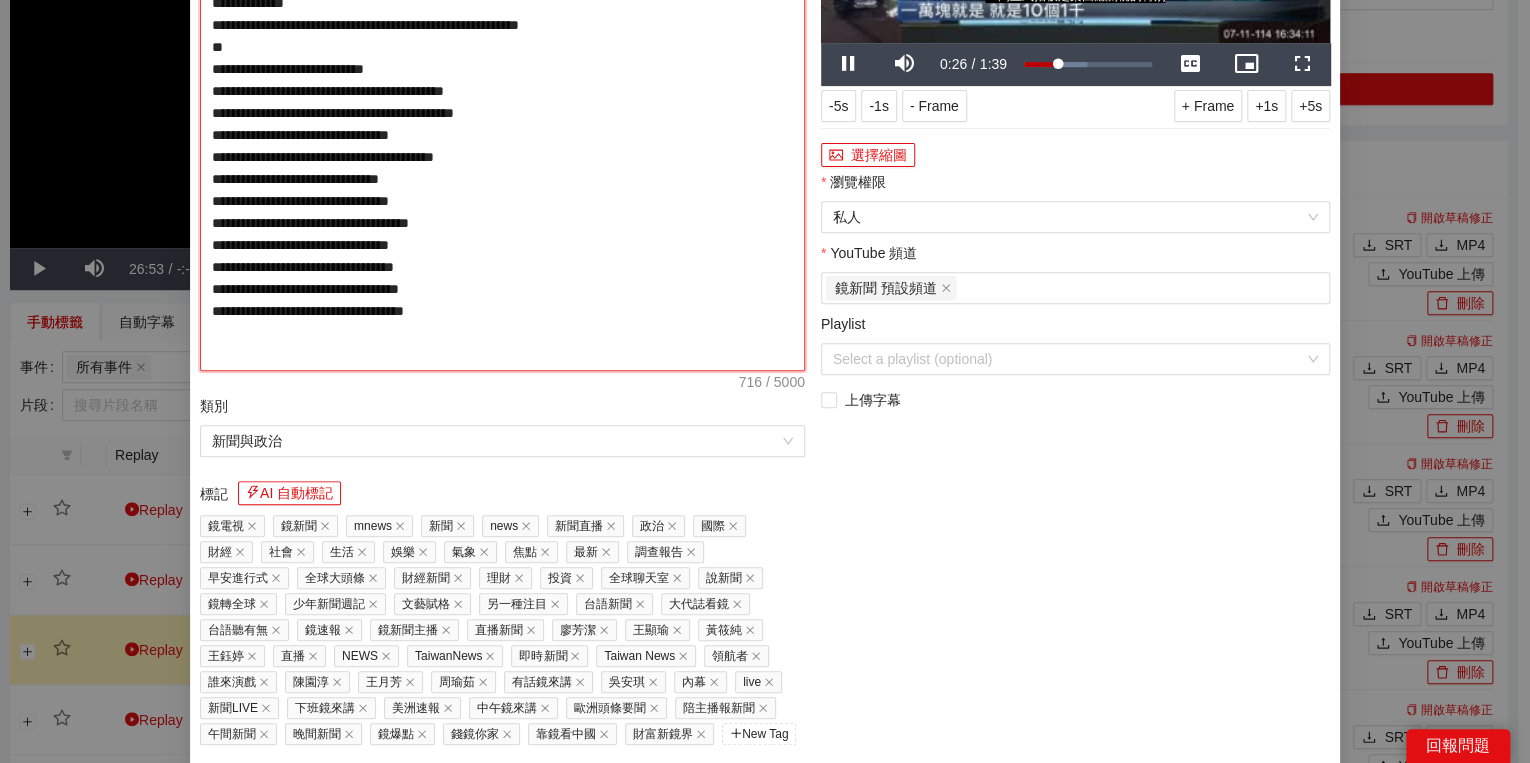 click on "**********" at bounding box center (502, 124) 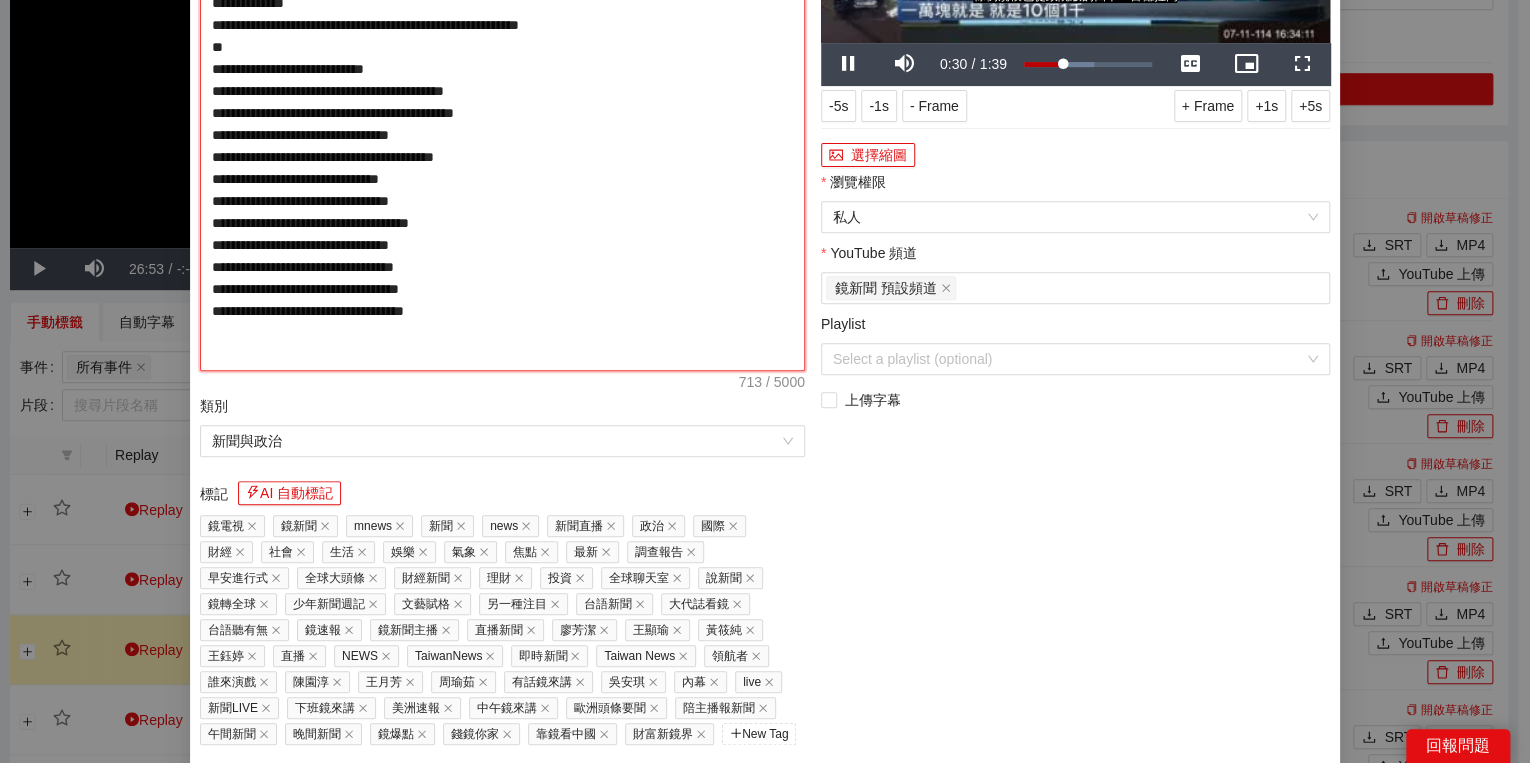 click on "**********" at bounding box center [502, 124] 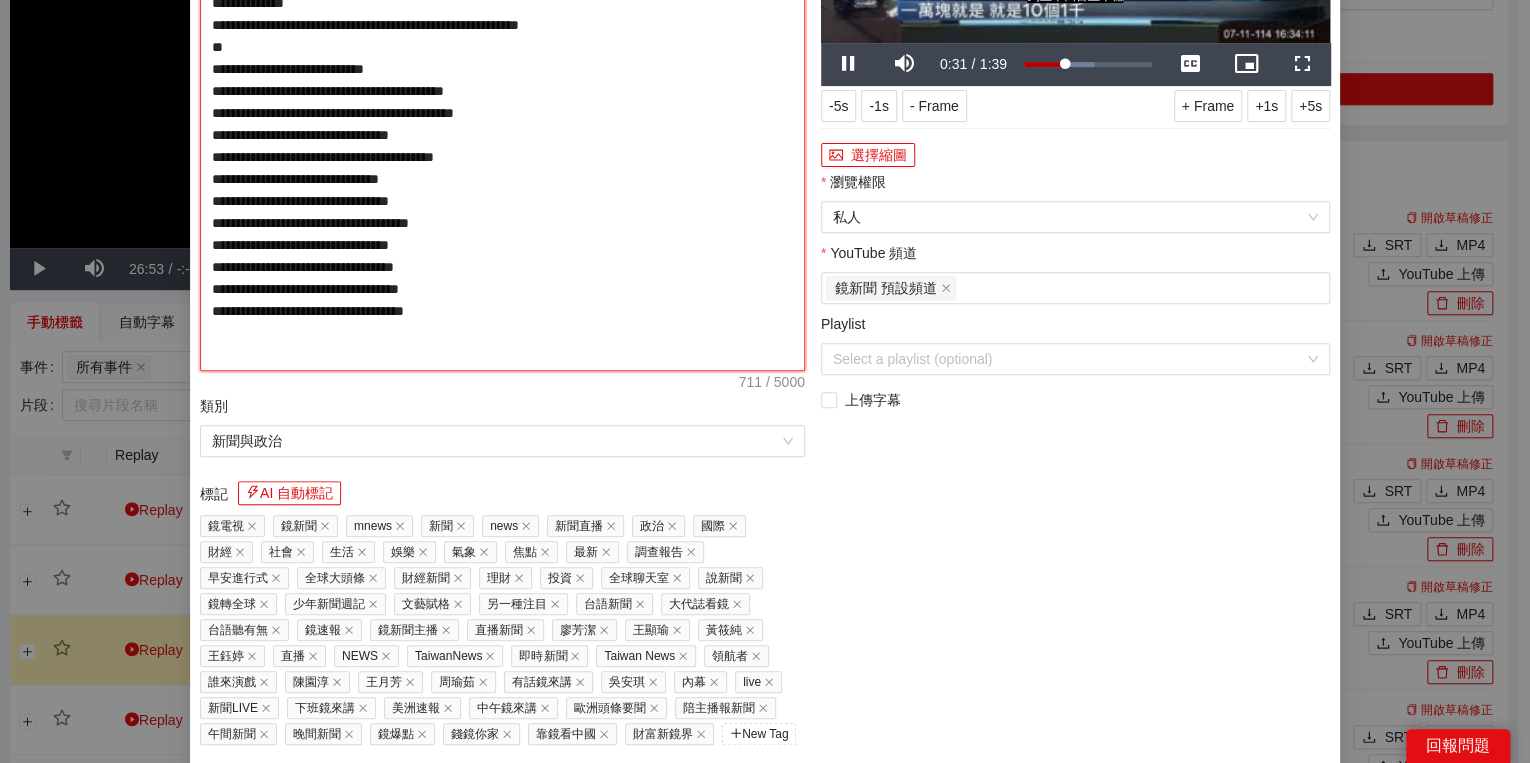 click on "**********" at bounding box center (502, 124) 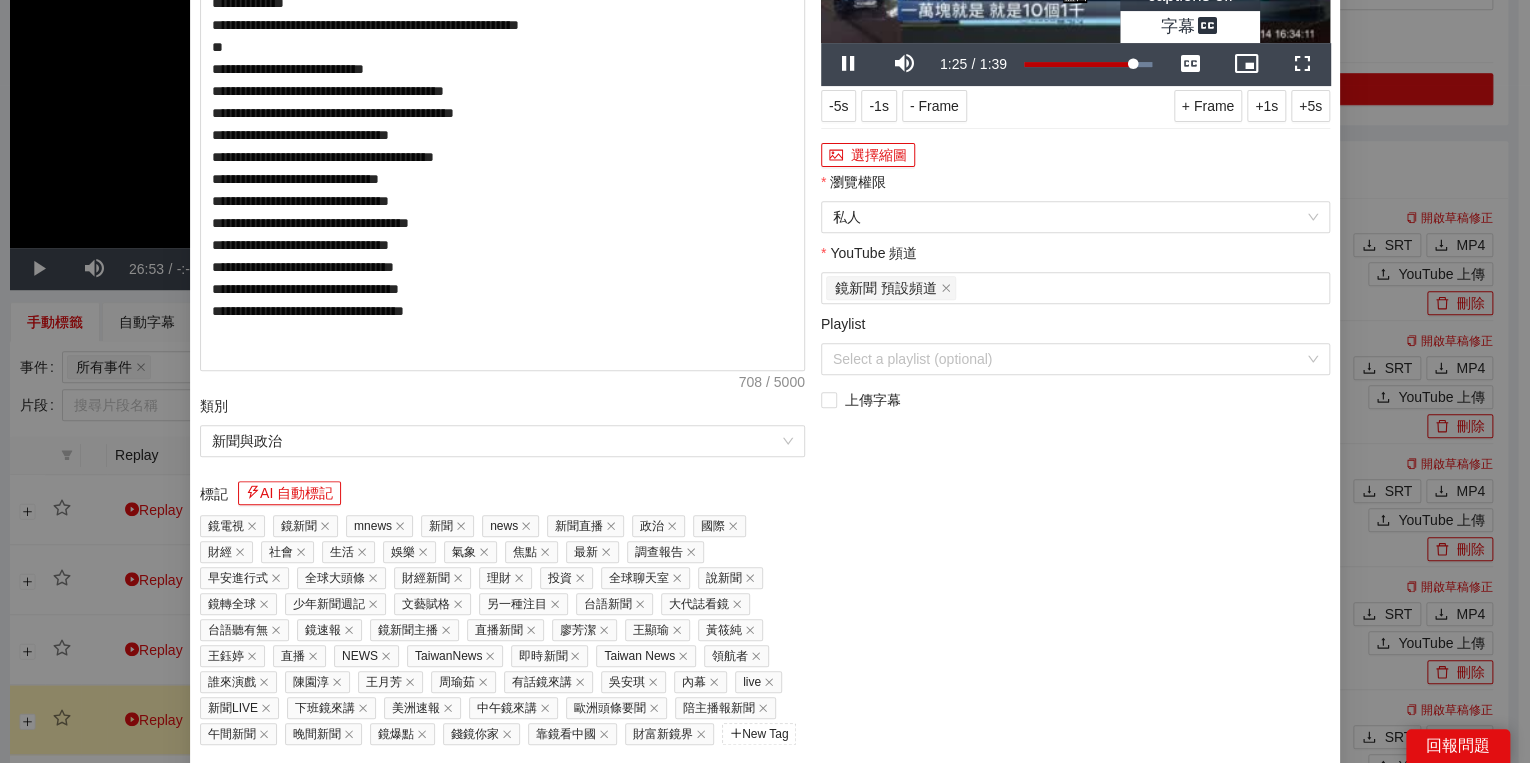click at bounding box center [1190, 64] 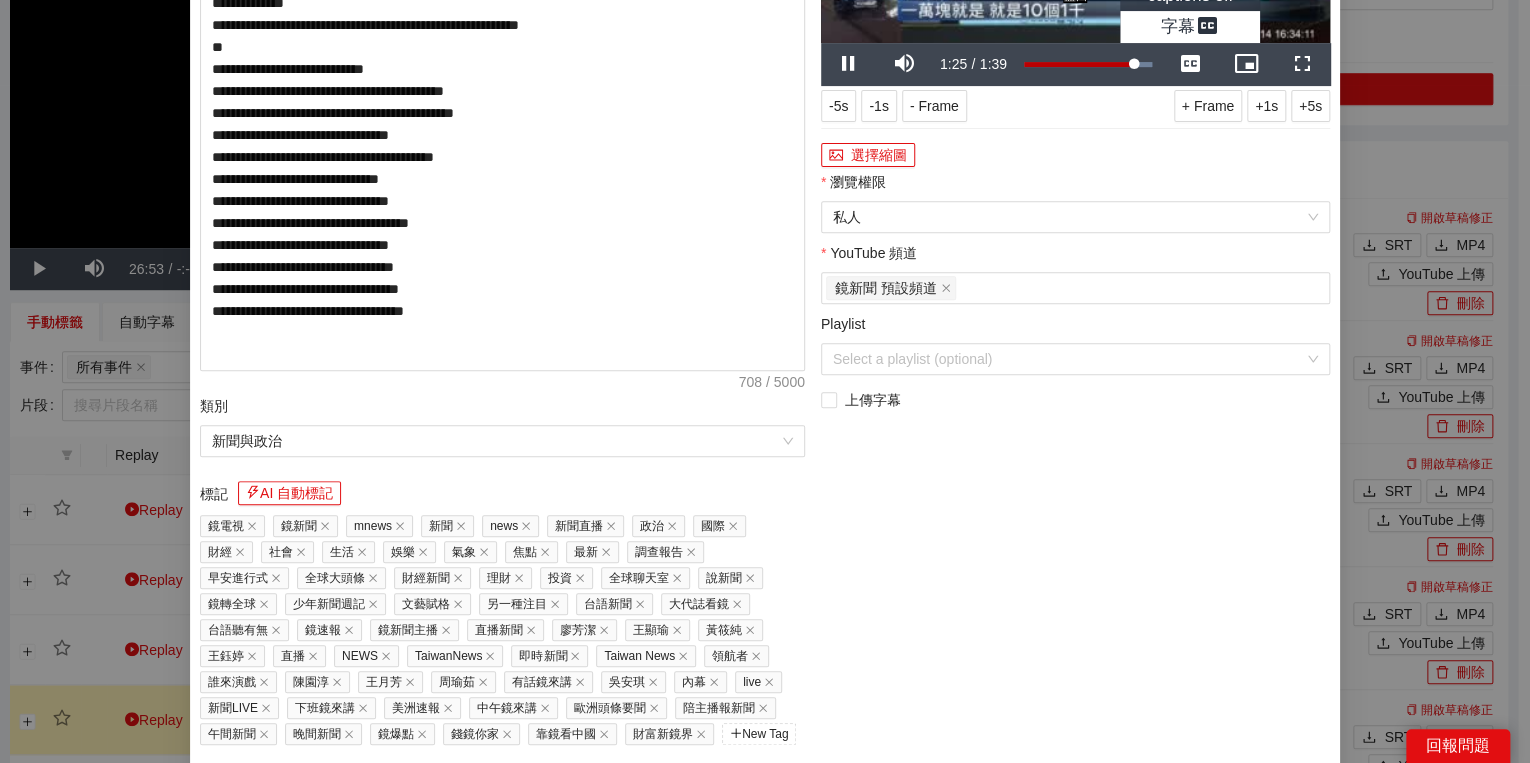 click on "captions off" at bounding box center (1190, -5) 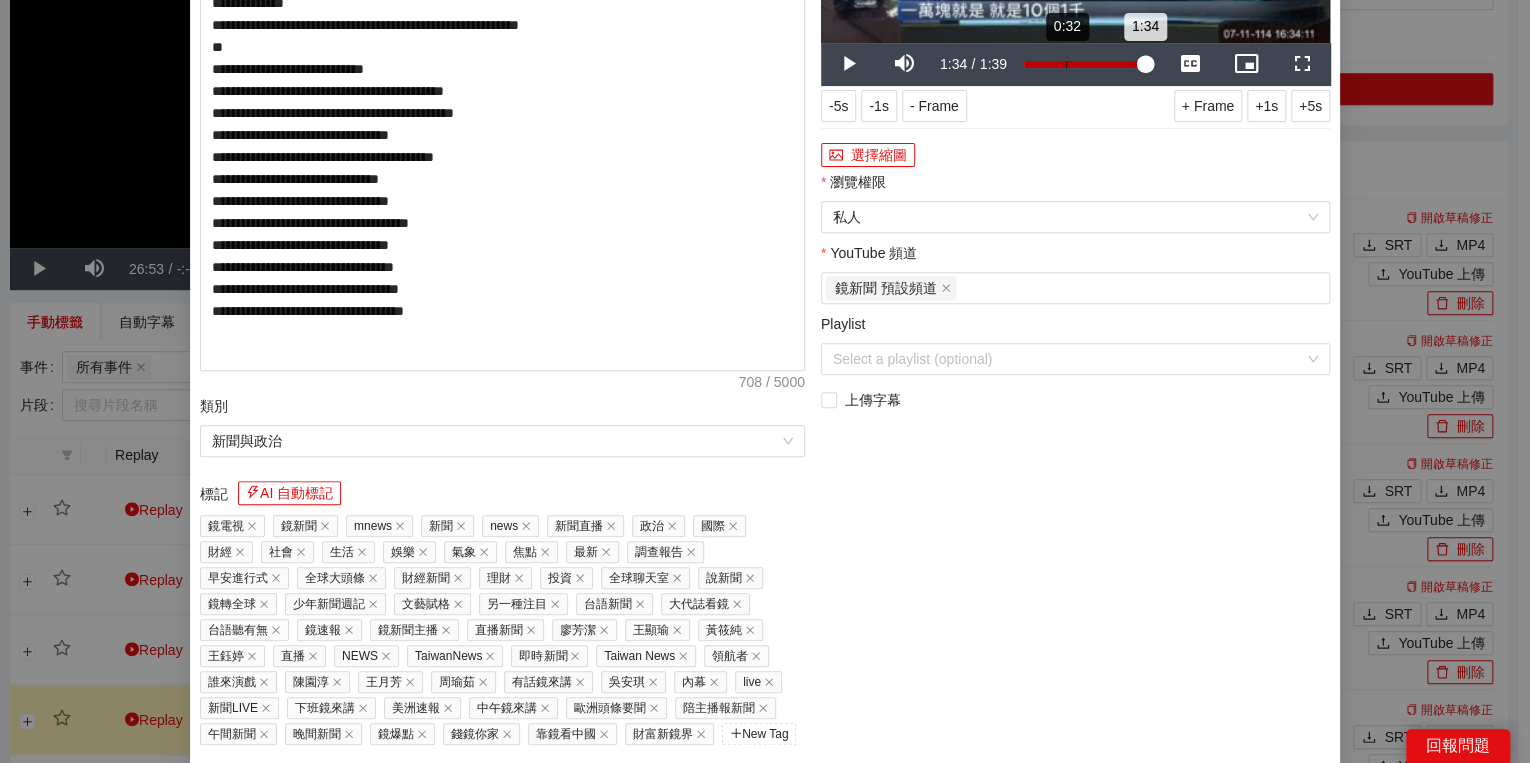 click on "Loaded :  100.00% 0:32 1:34" at bounding box center (1088, 64) 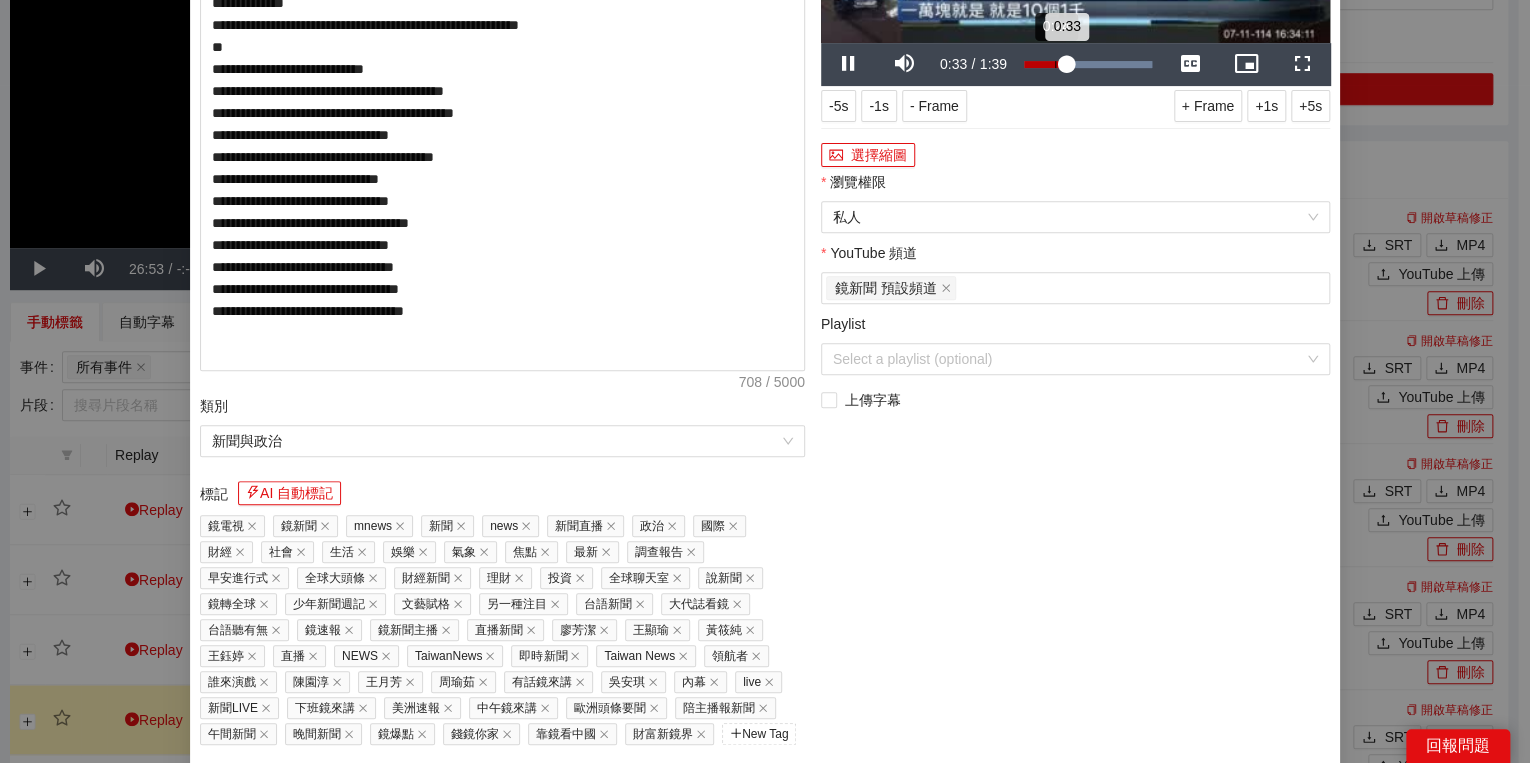 click on "Loaded :  100.00% 0:24 0:33" at bounding box center [1088, 64] 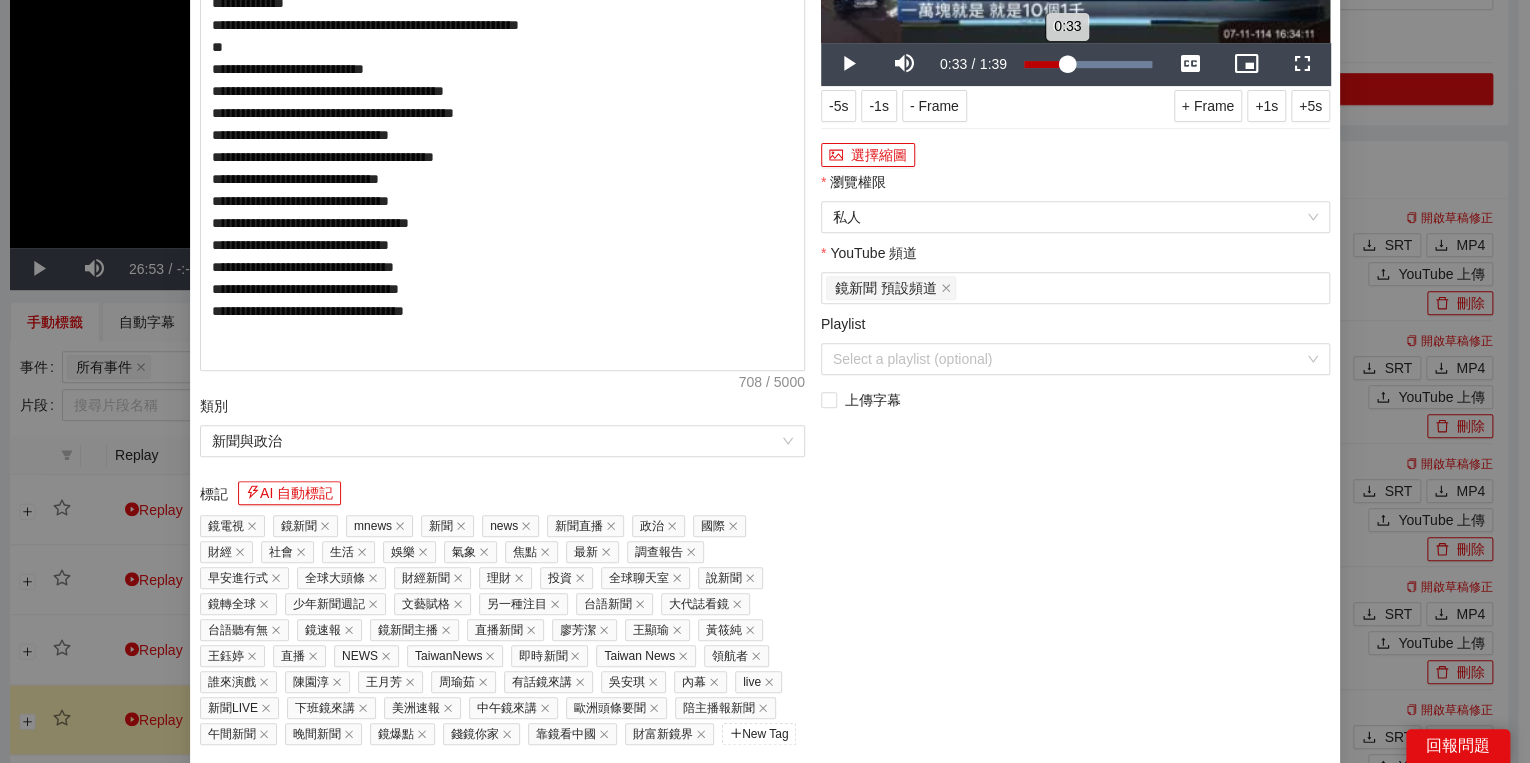 click on "0:33" at bounding box center [1046, 64] 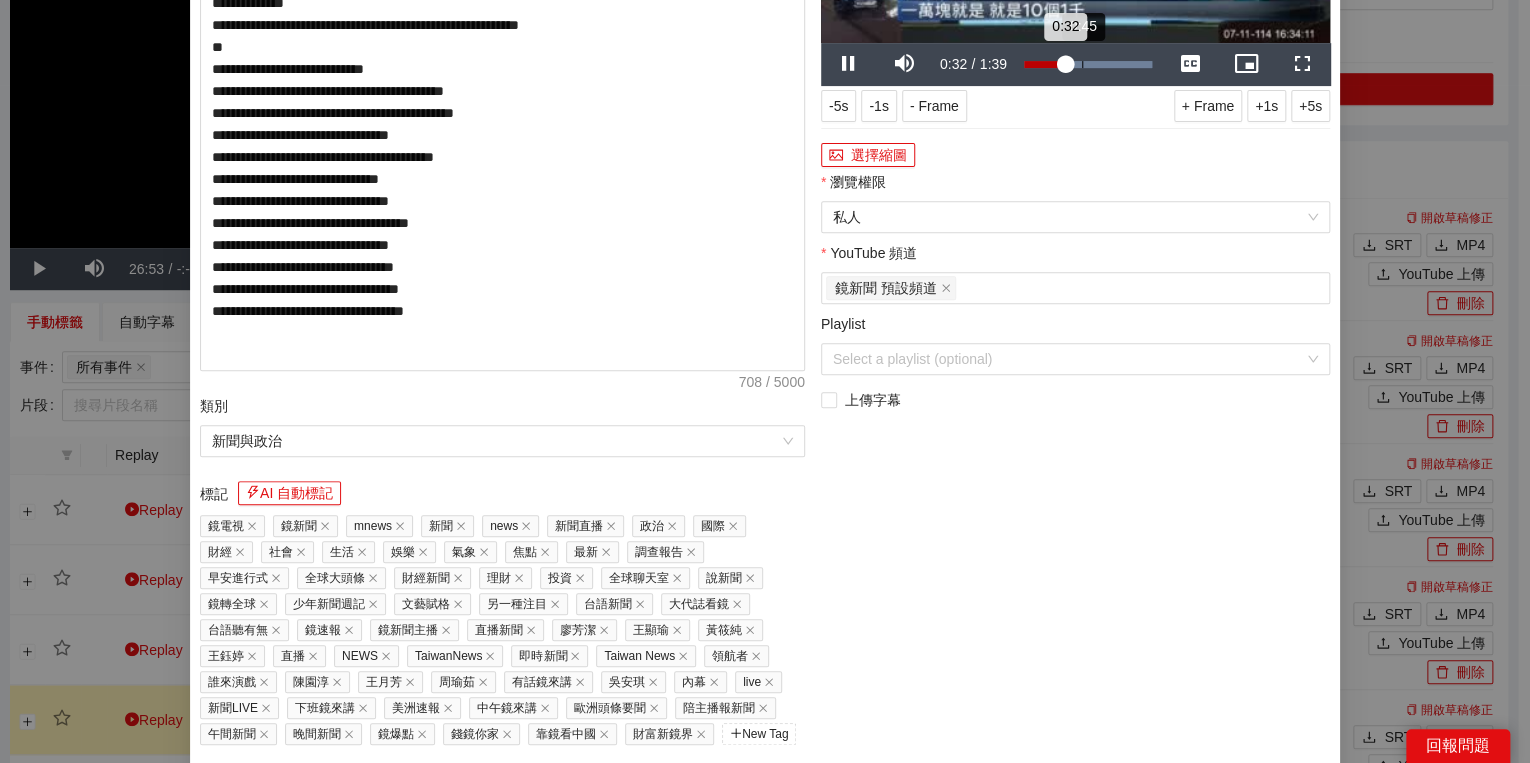 click on "Loaded :  100.00% 0:45 0:32" at bounding box center [1088, 64] 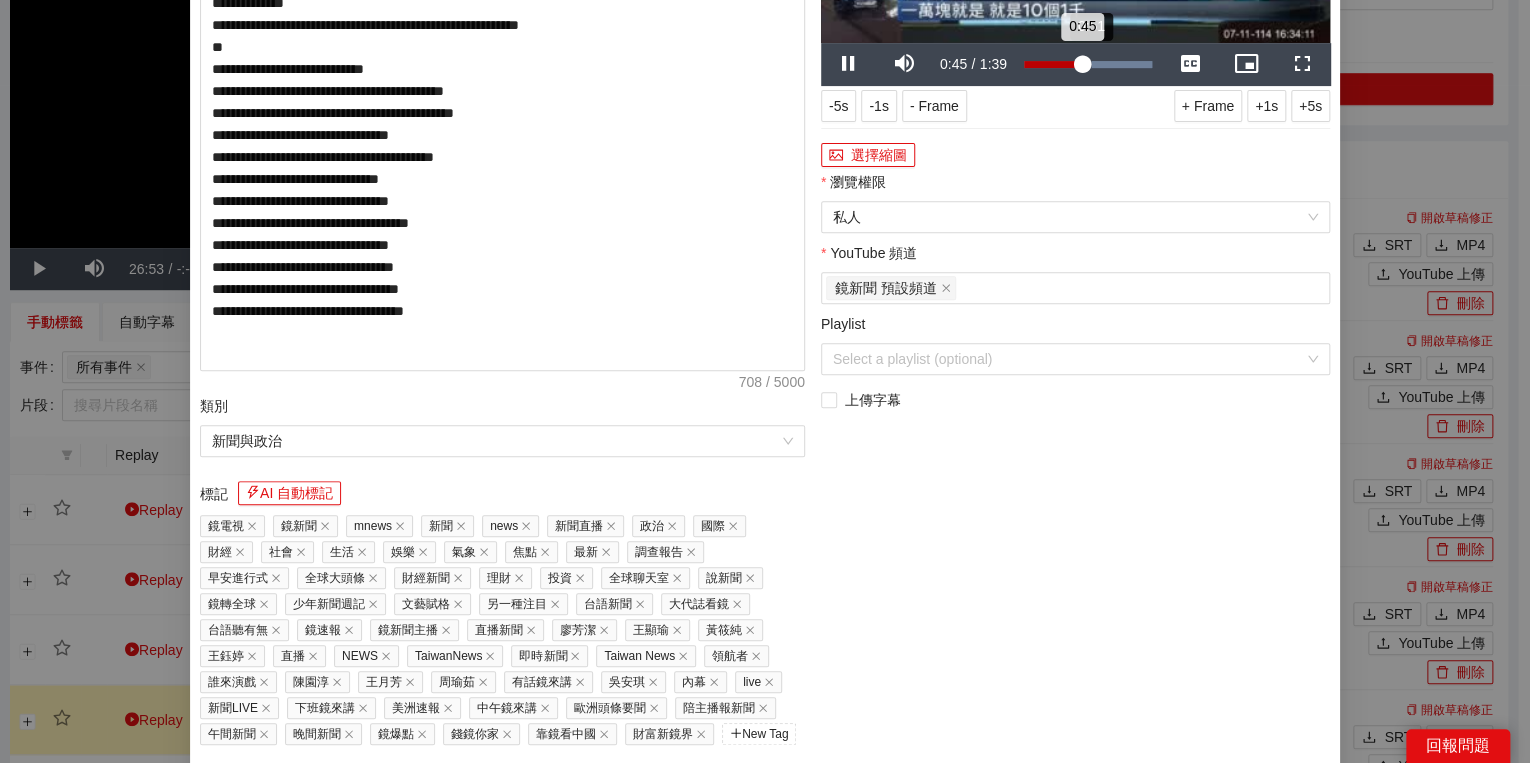 click on "0:45" at bounding box center (1053, 64) 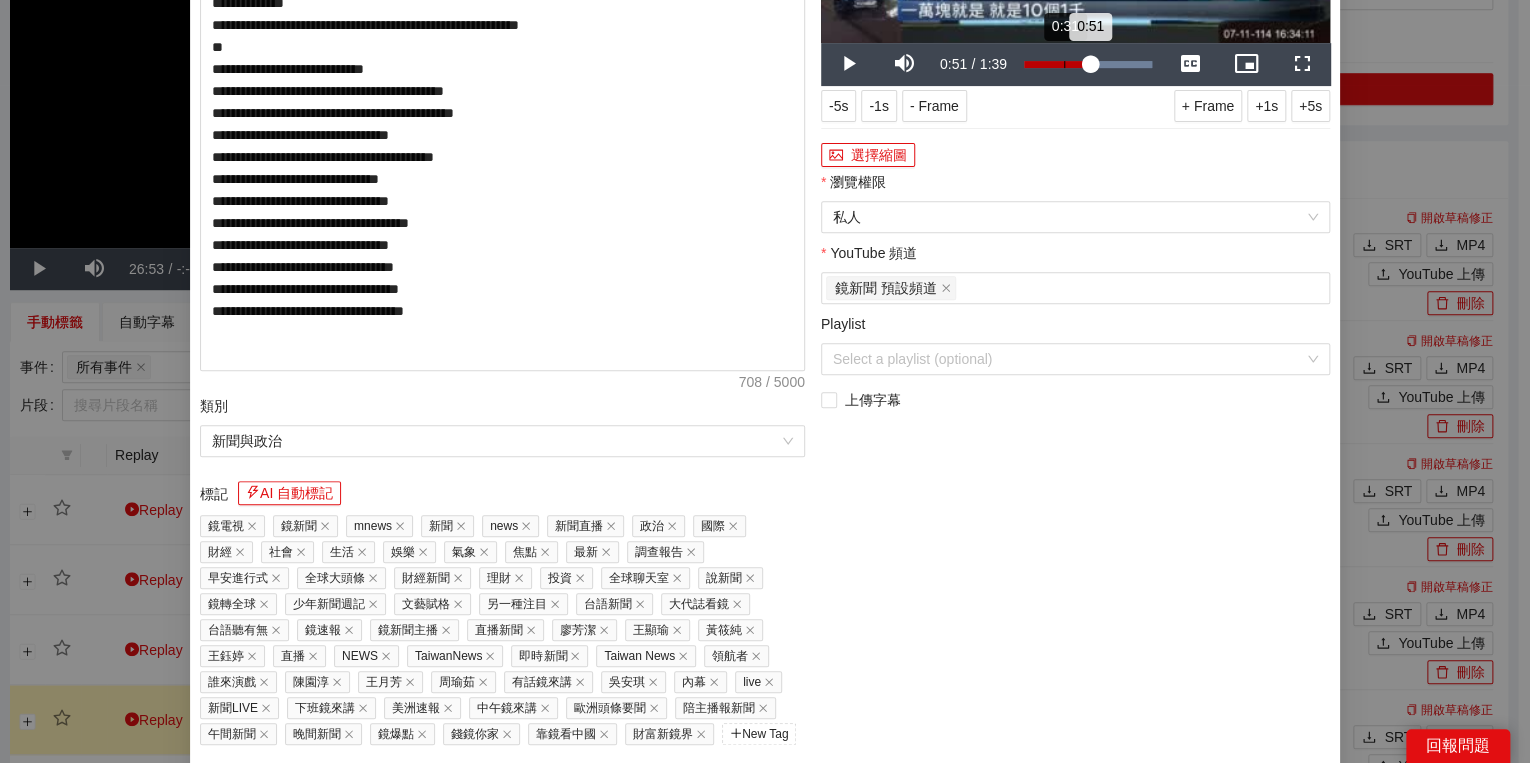 click on "Loaded :  100.00% 0:31 0:51" at bounding box center [1088, 64] 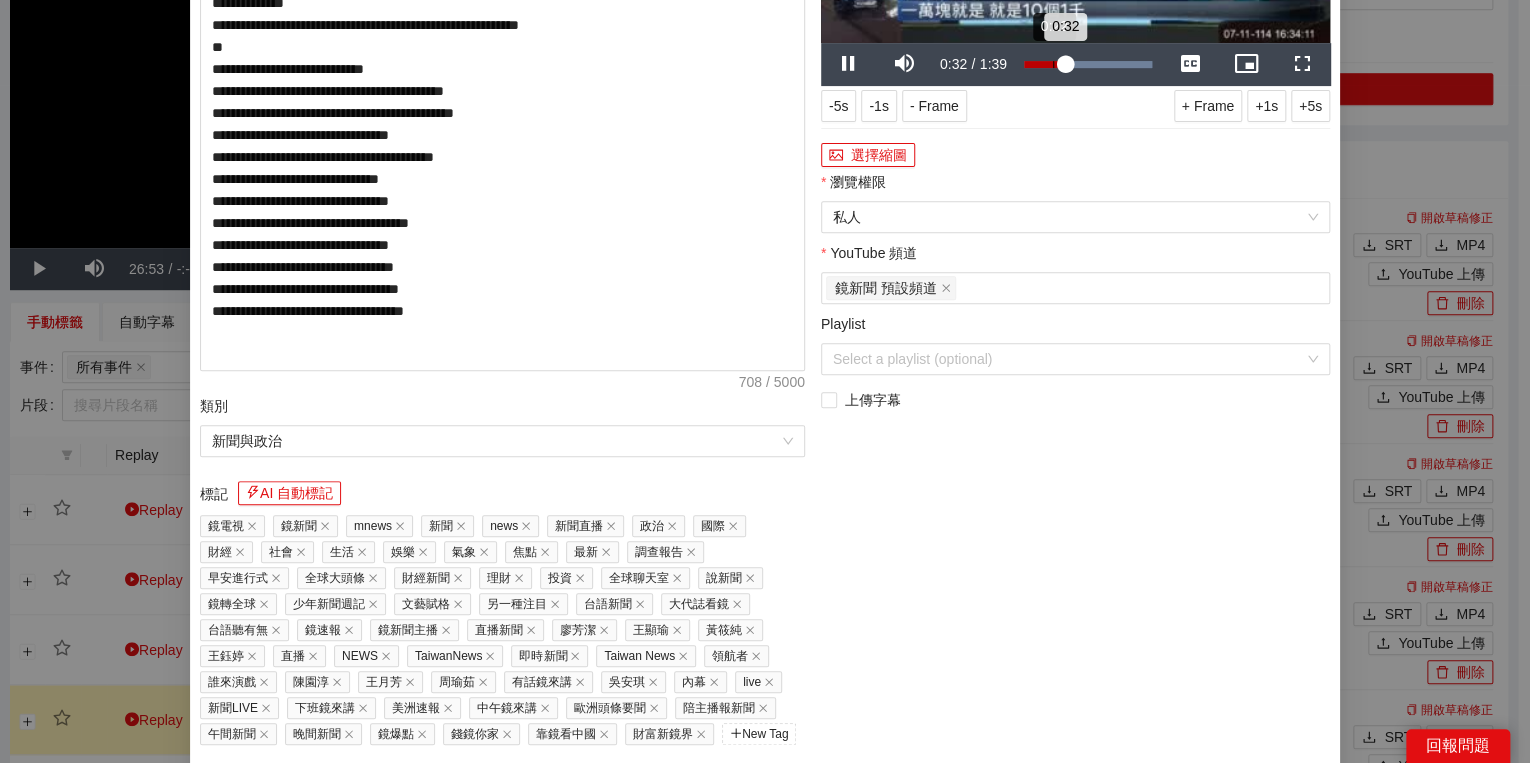 click on "Loaded :  100.00% 0:22 0:32" at bounding box center [1088, 64] 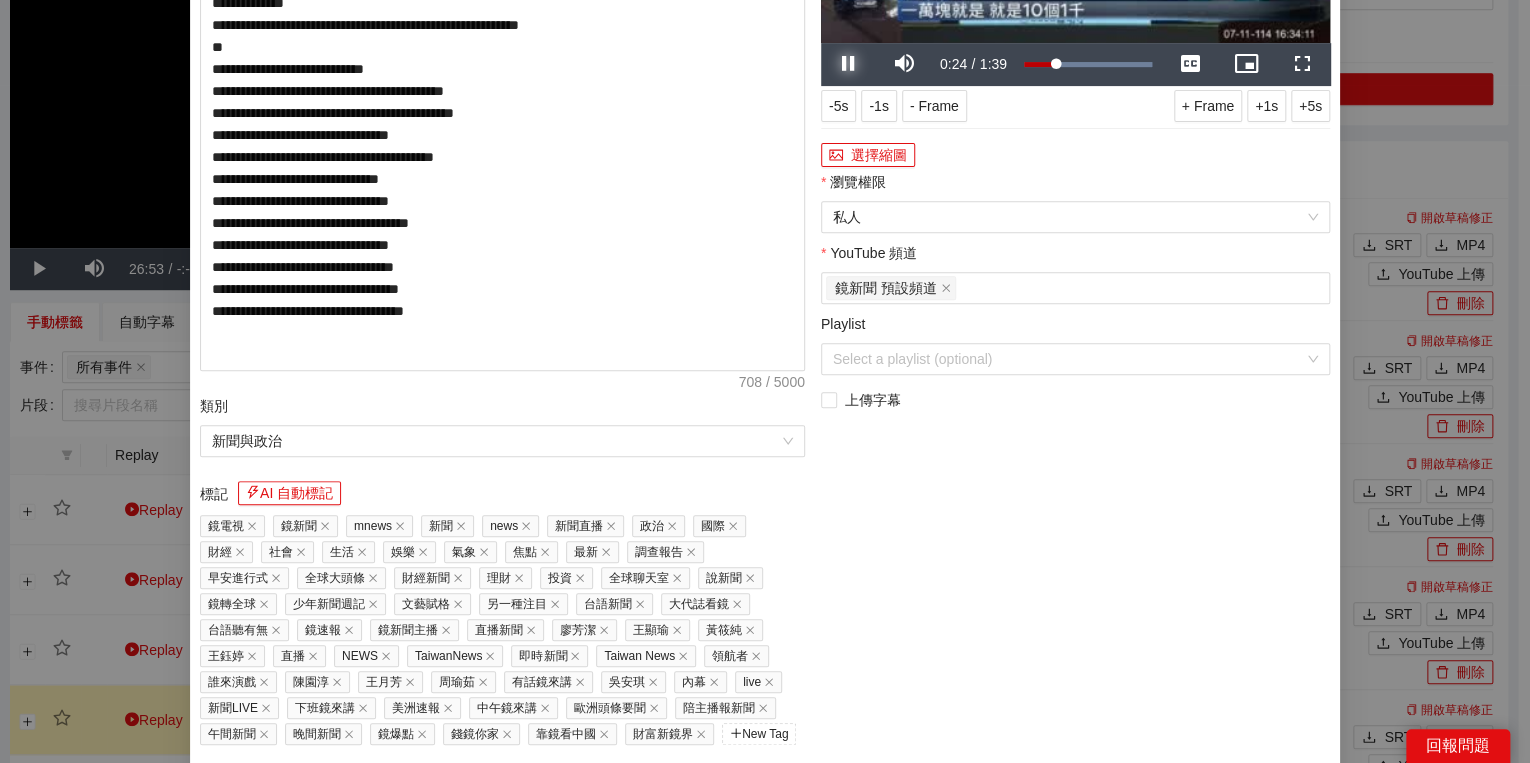click at bounding box center [849, 64] 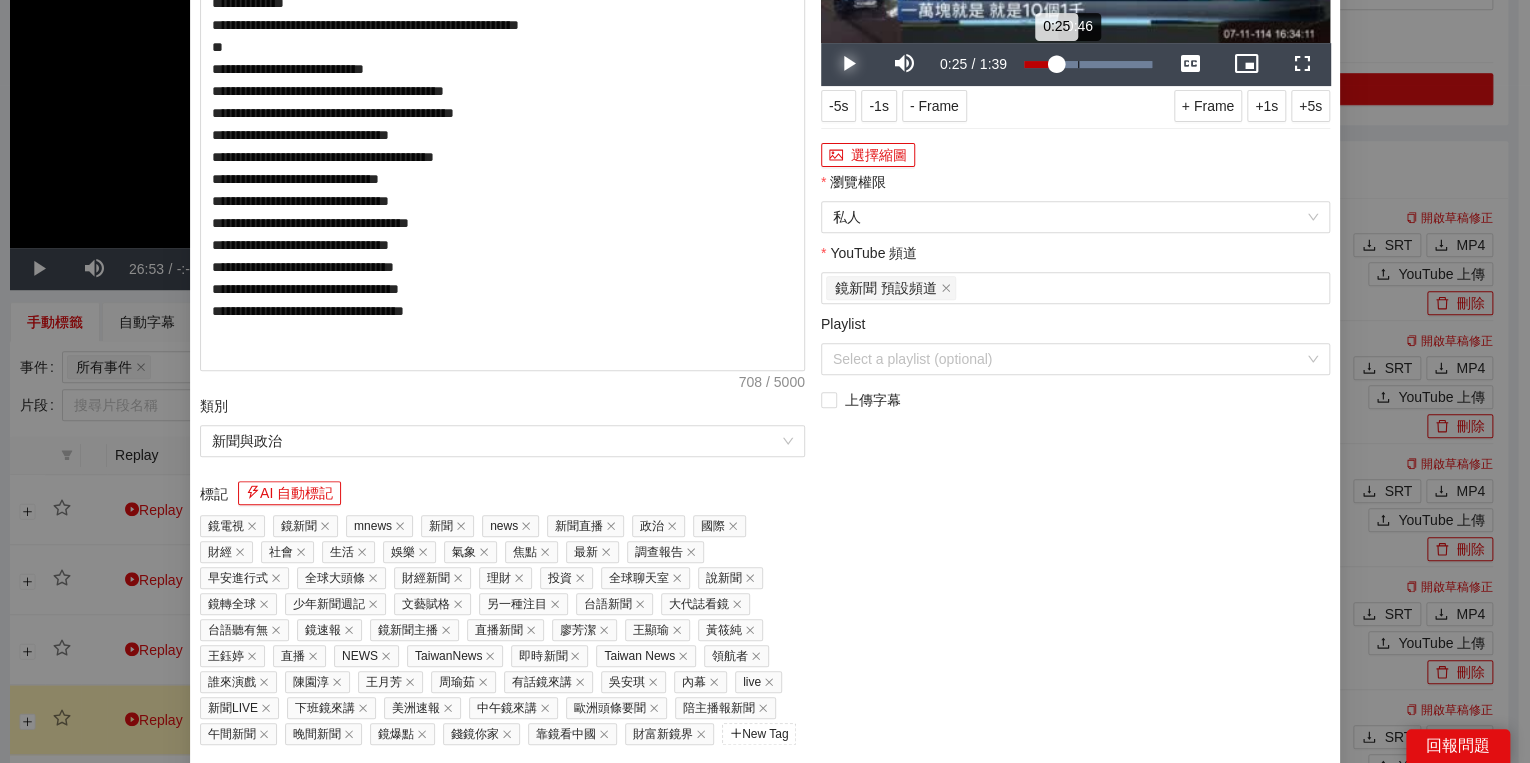 click at bounding box center [1088, 64] 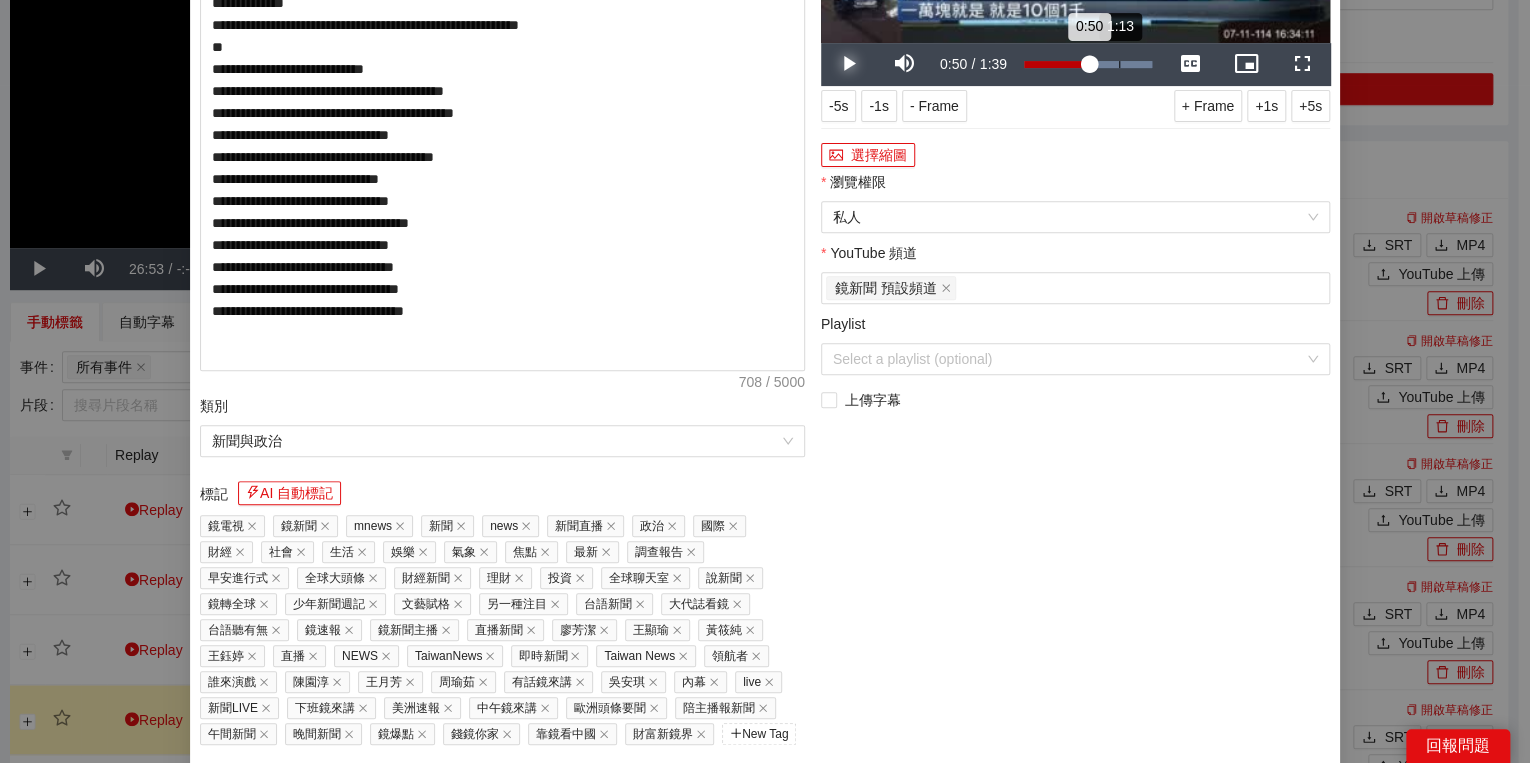 click on "1:13" at bounding box center [1119, 64] 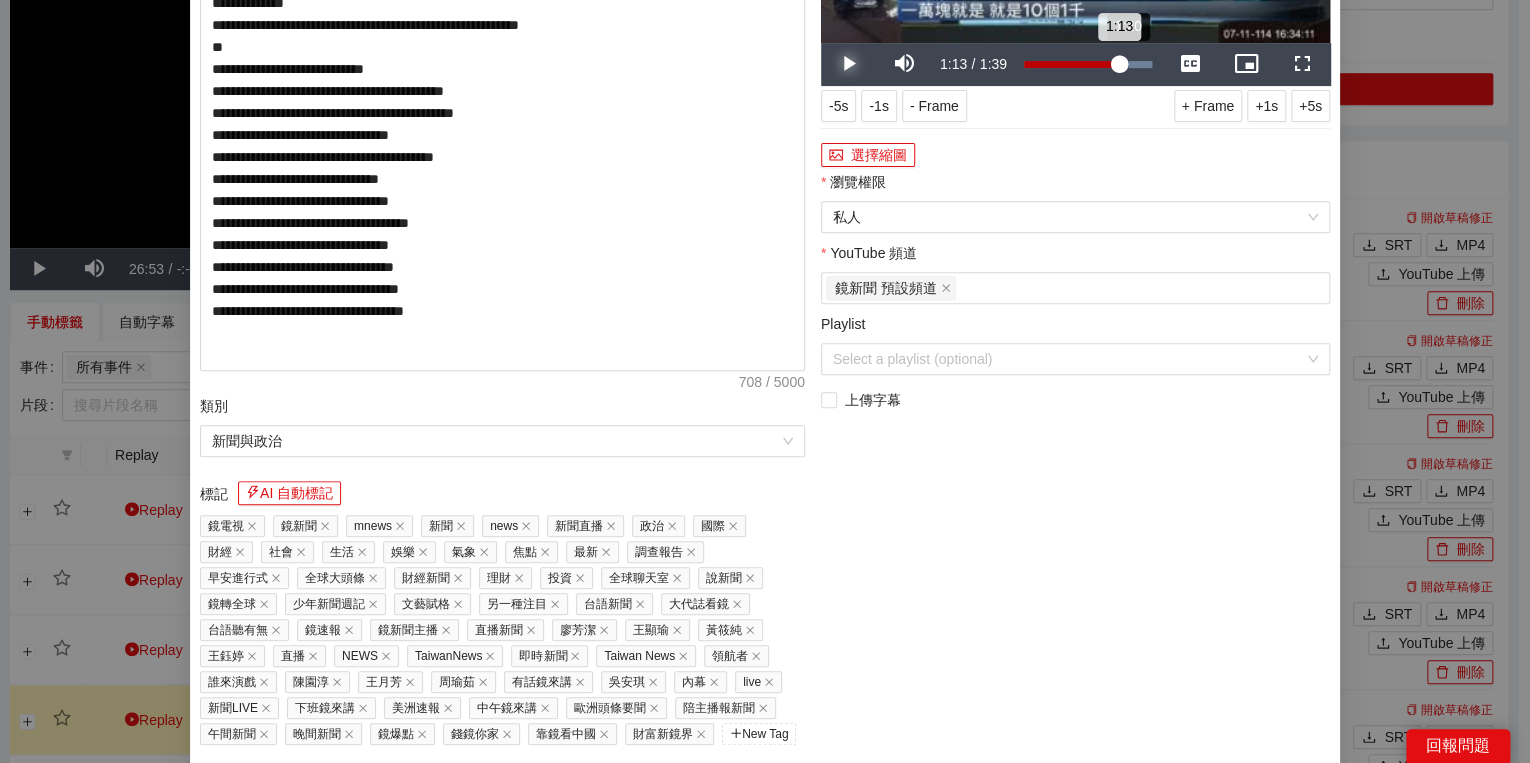 click on "1:13" at bounding box center [1071, 64] 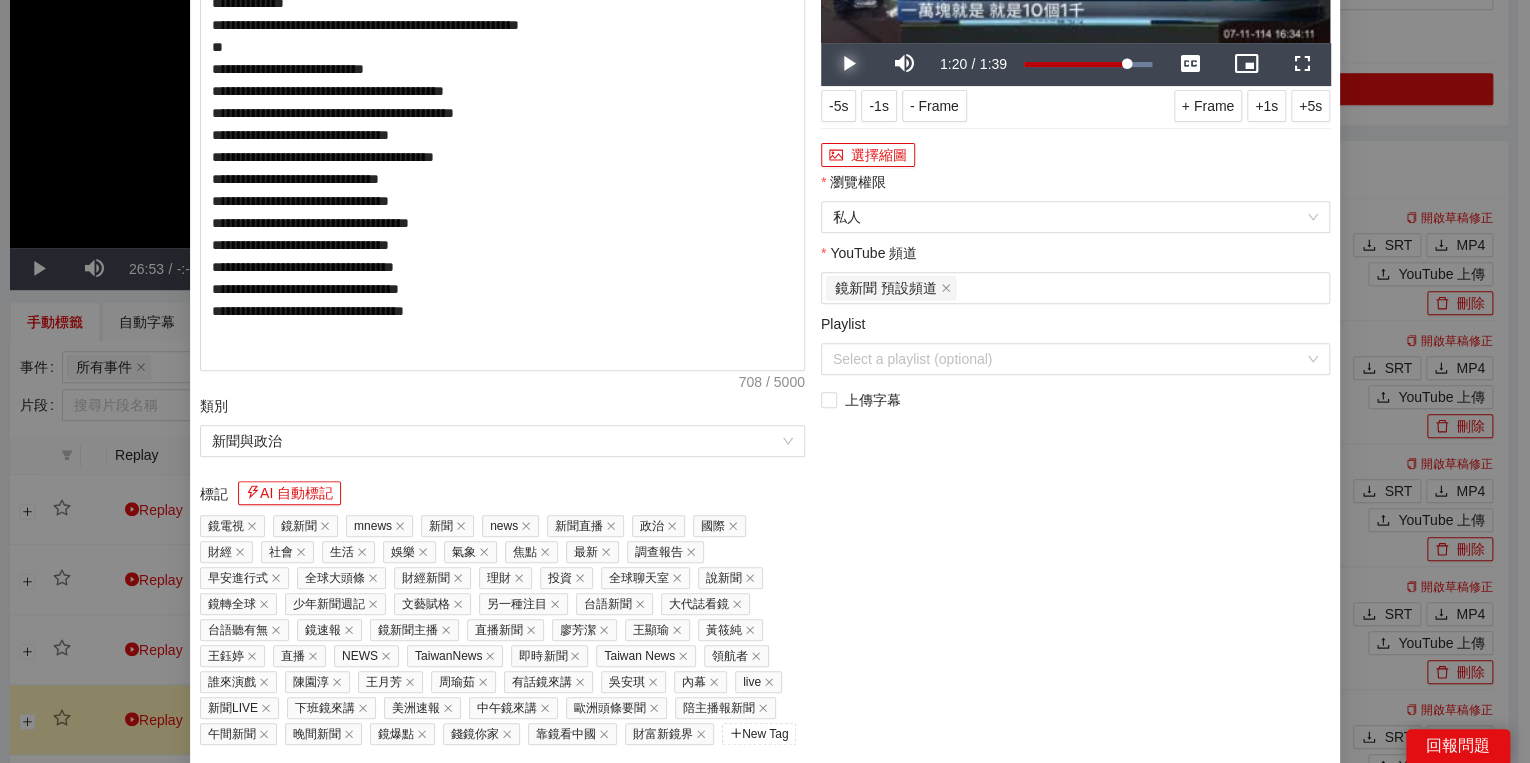 click at bounding box center (849, 64) 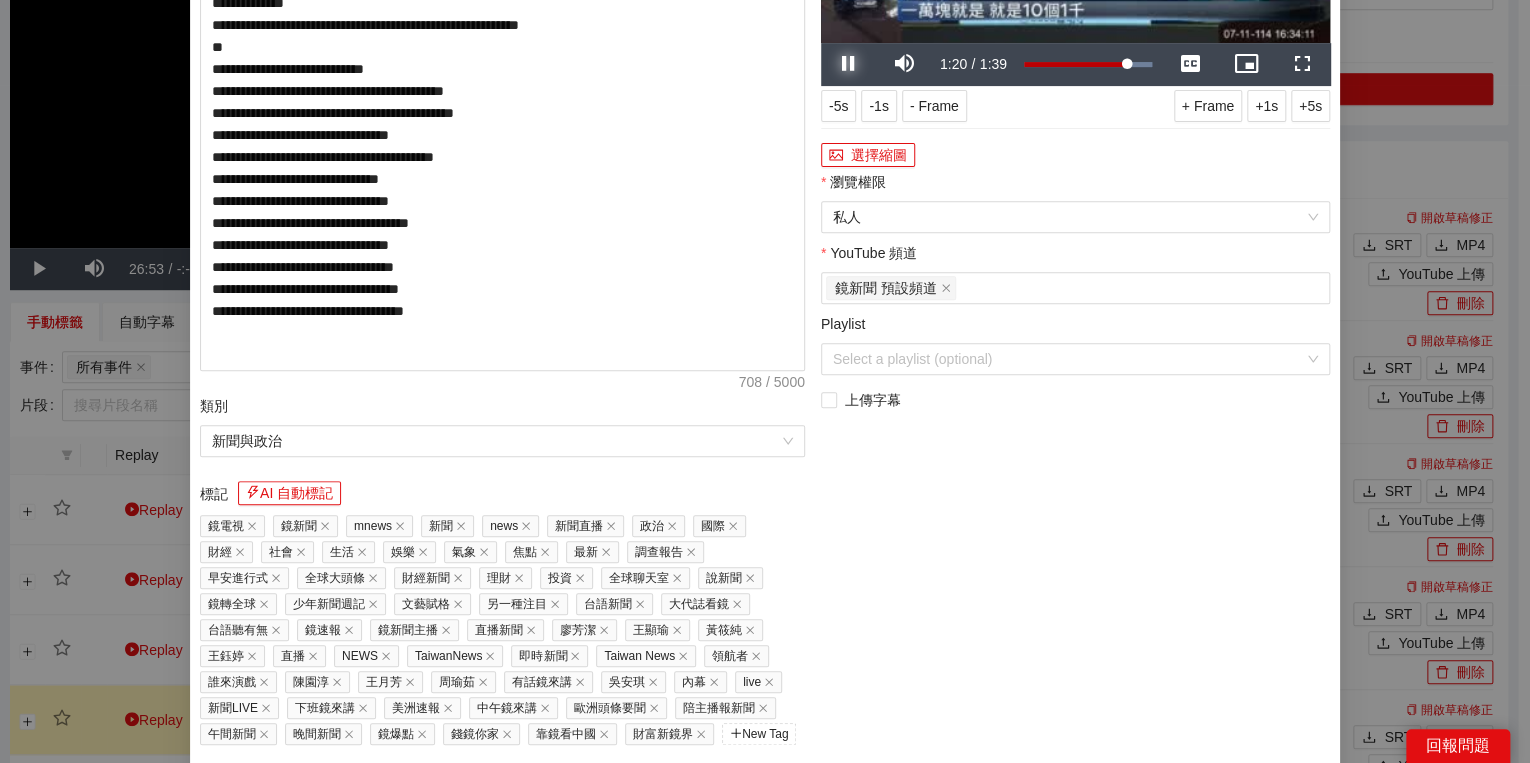 click at bounding box center [849, 64] 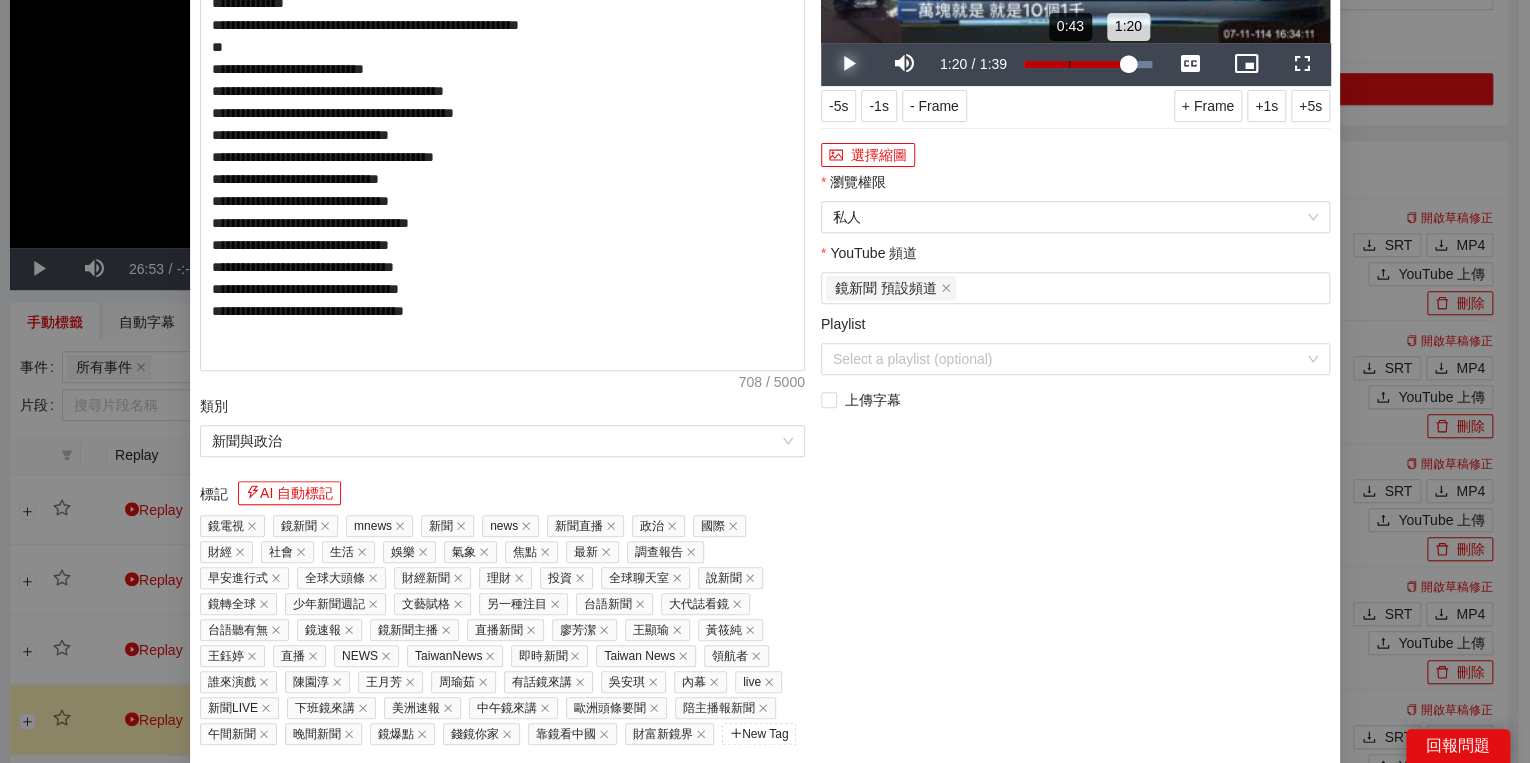 click on "Loaded :  100.00% 0:43 1:20" at bounding box center (1088, 64) 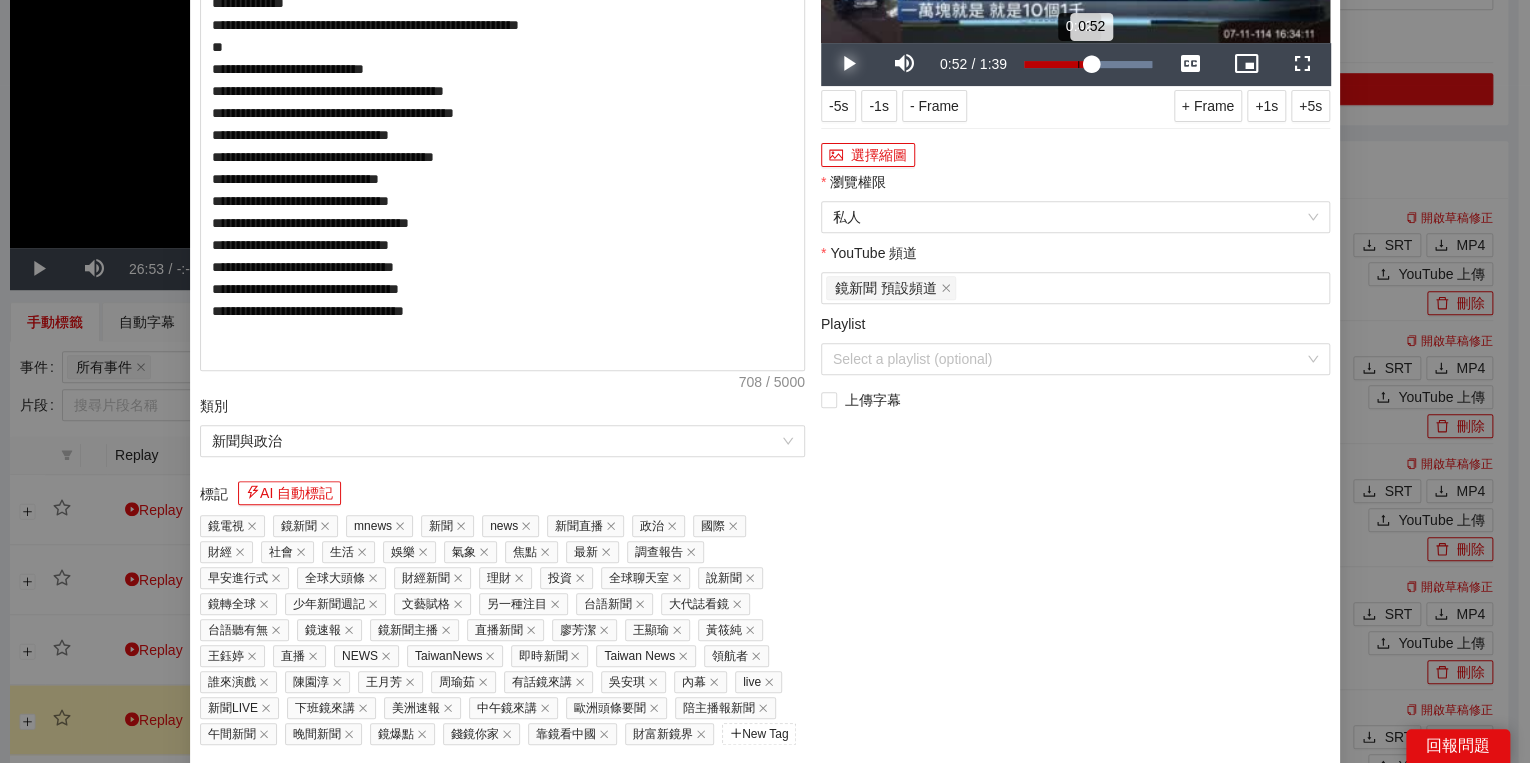 click on "0:42" at bounding box center (1078, 64) 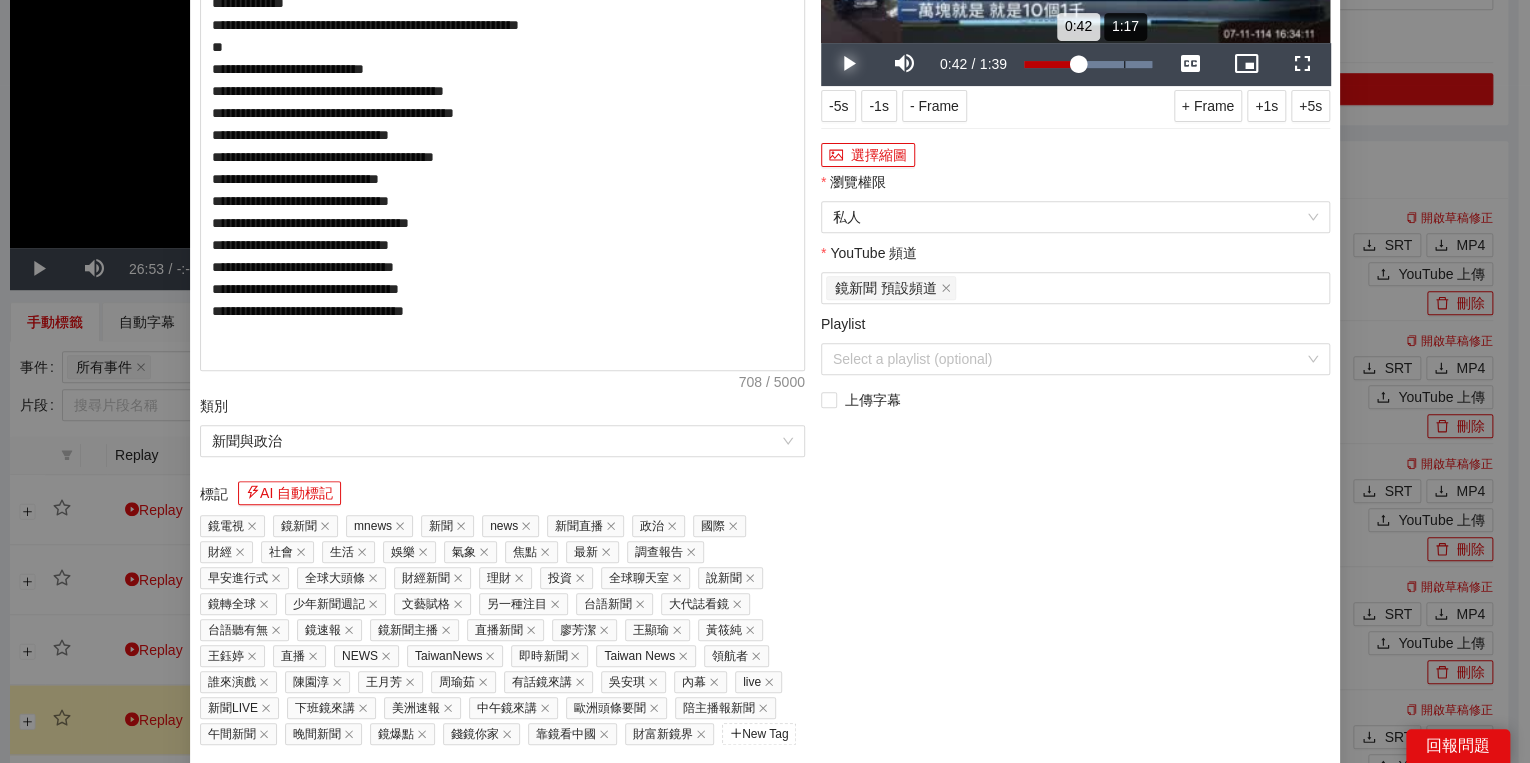click on "1:17" at bounding box center [1124, 64] 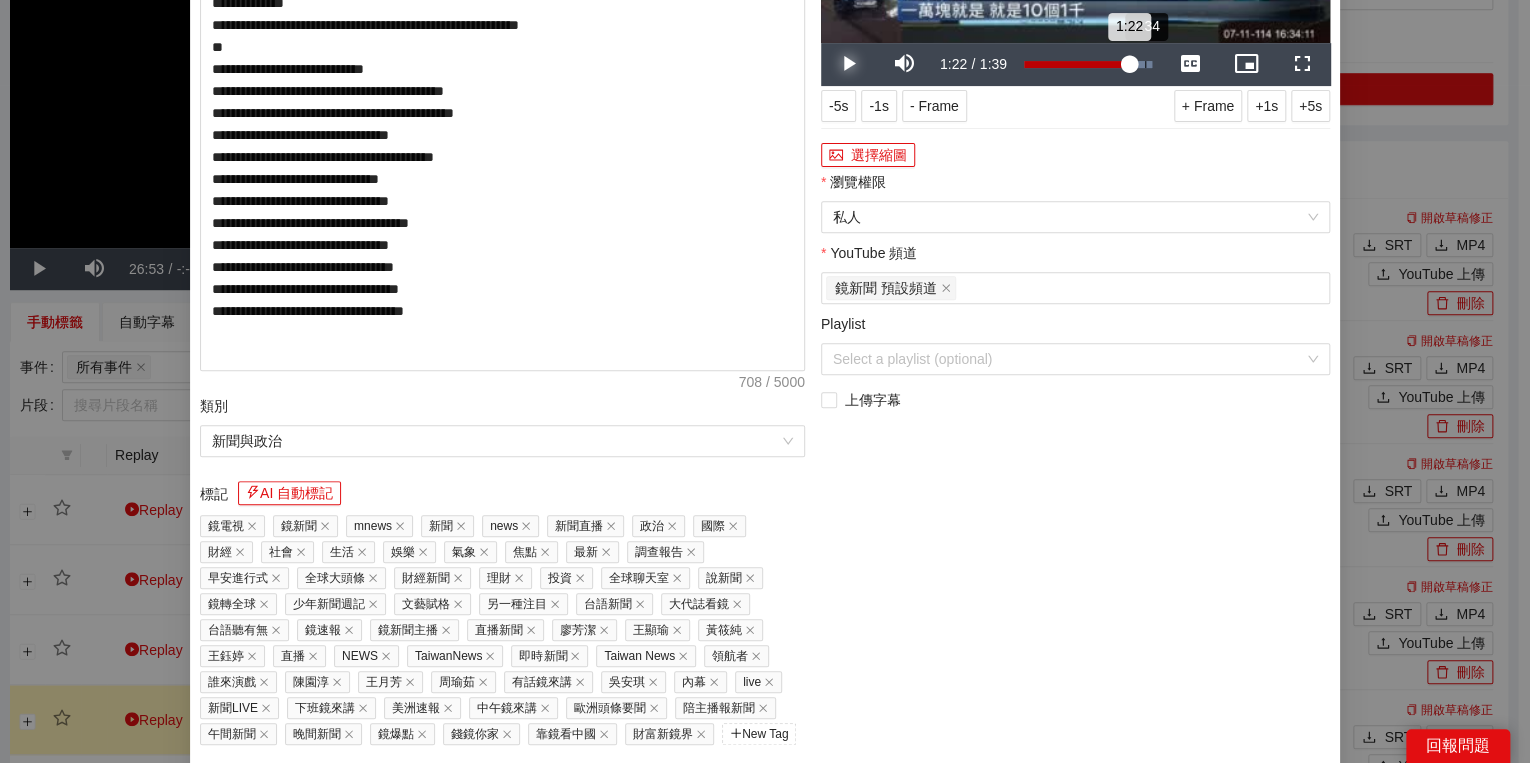 click on "1:34" at bounding box center (1145, 64) 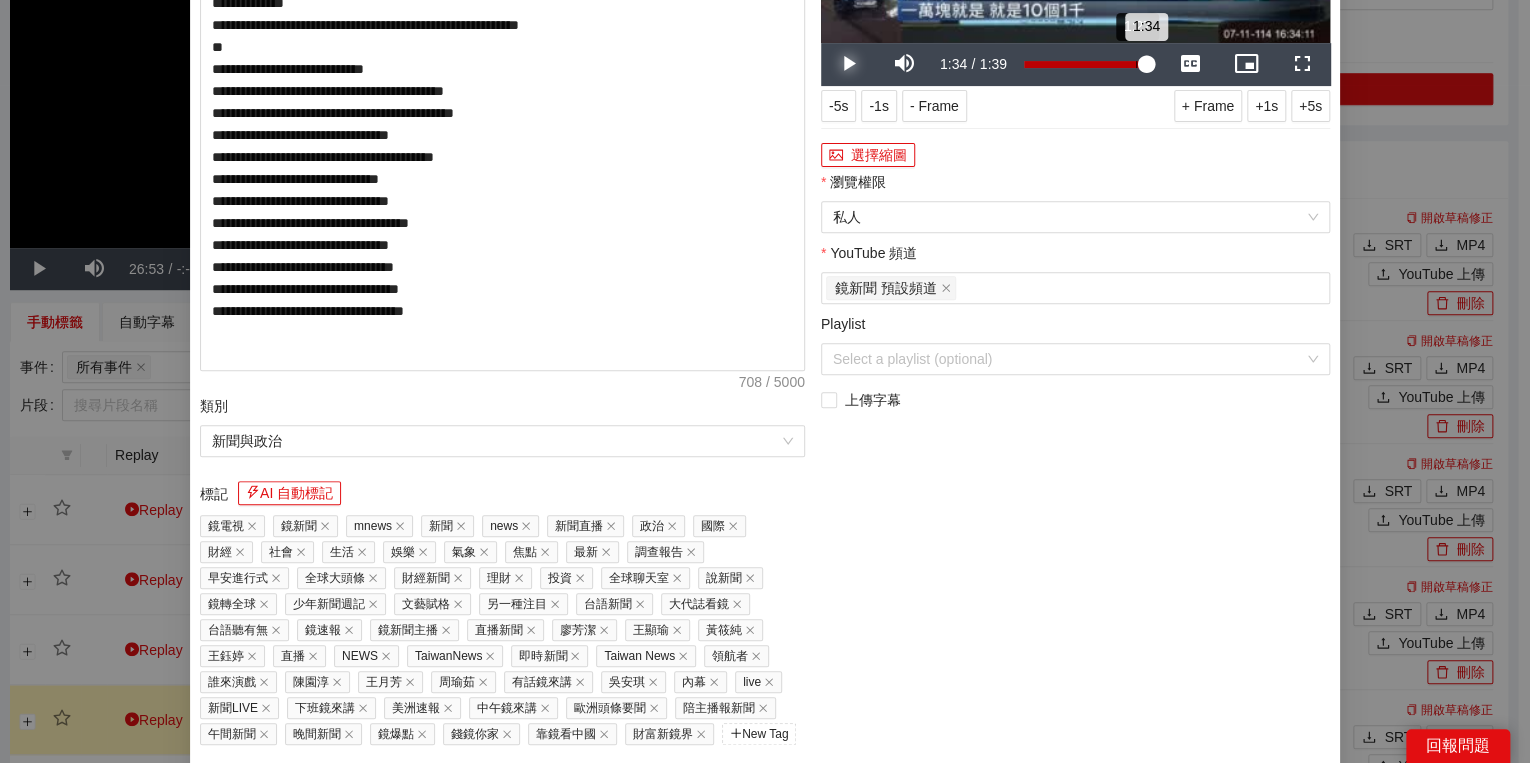 click on "1:34" at bounding box center (1085, 64) 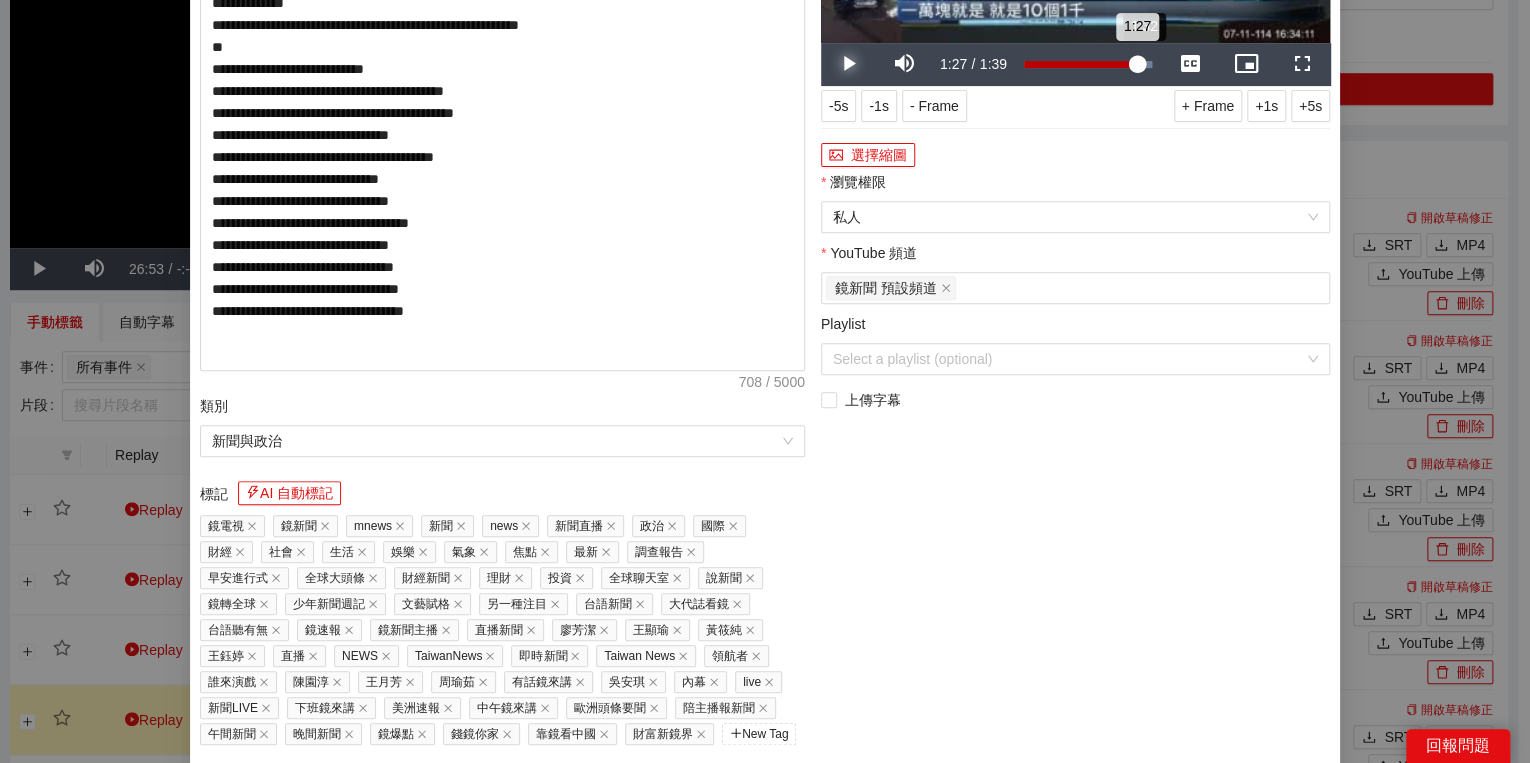 click on "1:27" at bounding box center [1080, 64] 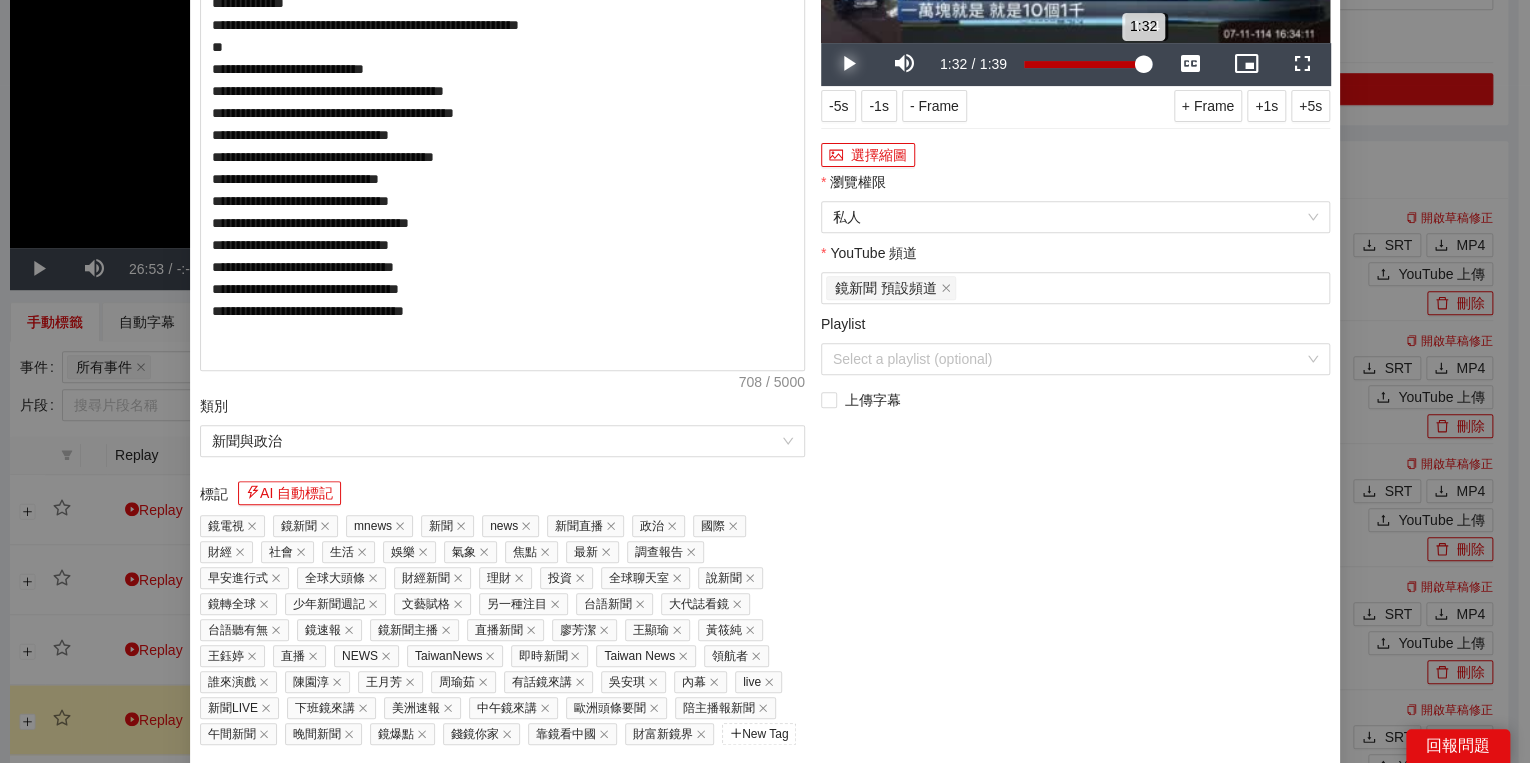 click on "1:32" at bounding box center [1083, 64] 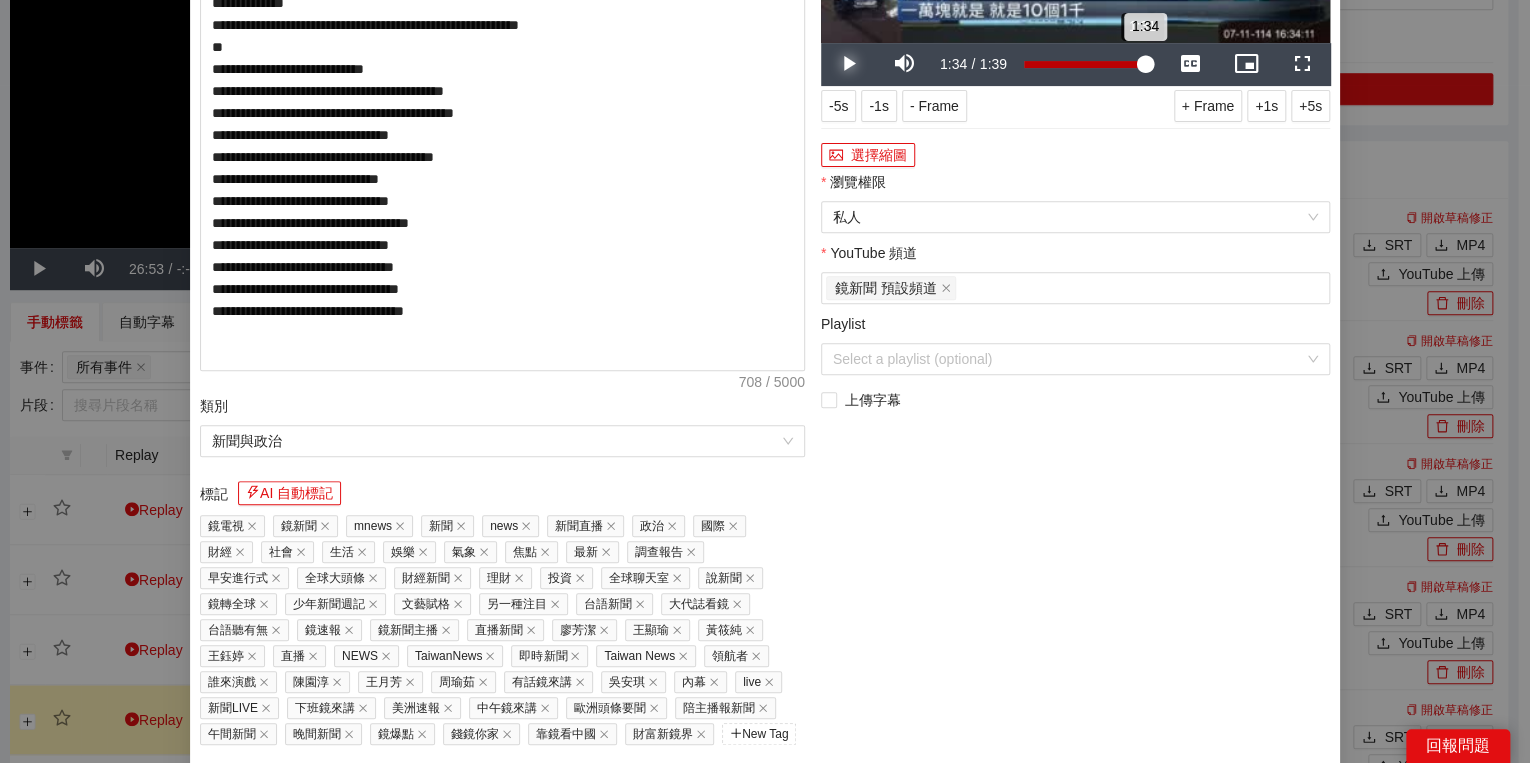 click on "1:34" at bounding box center [1084, 64] 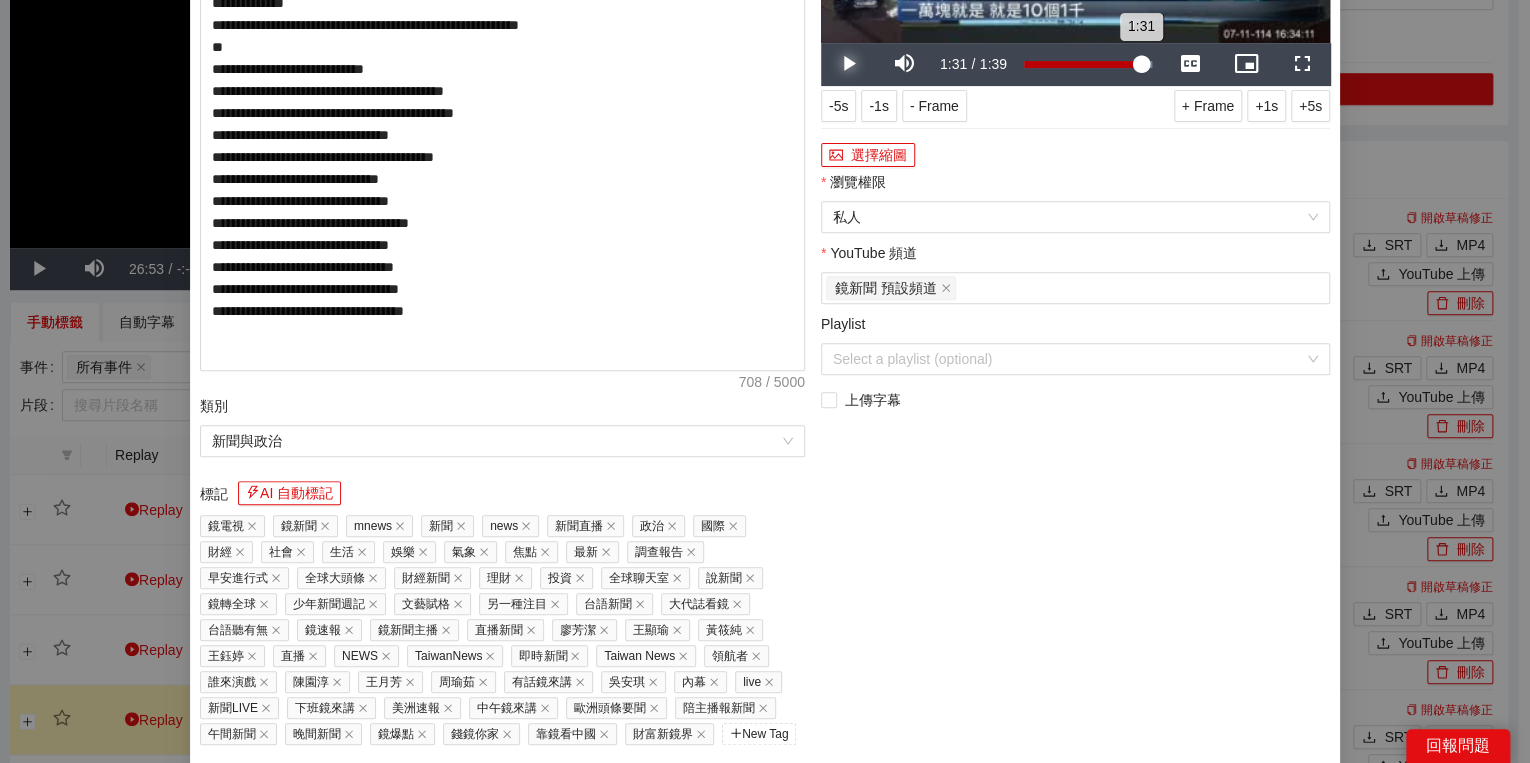 click on "1:31" at bounding box center (1082, 64) 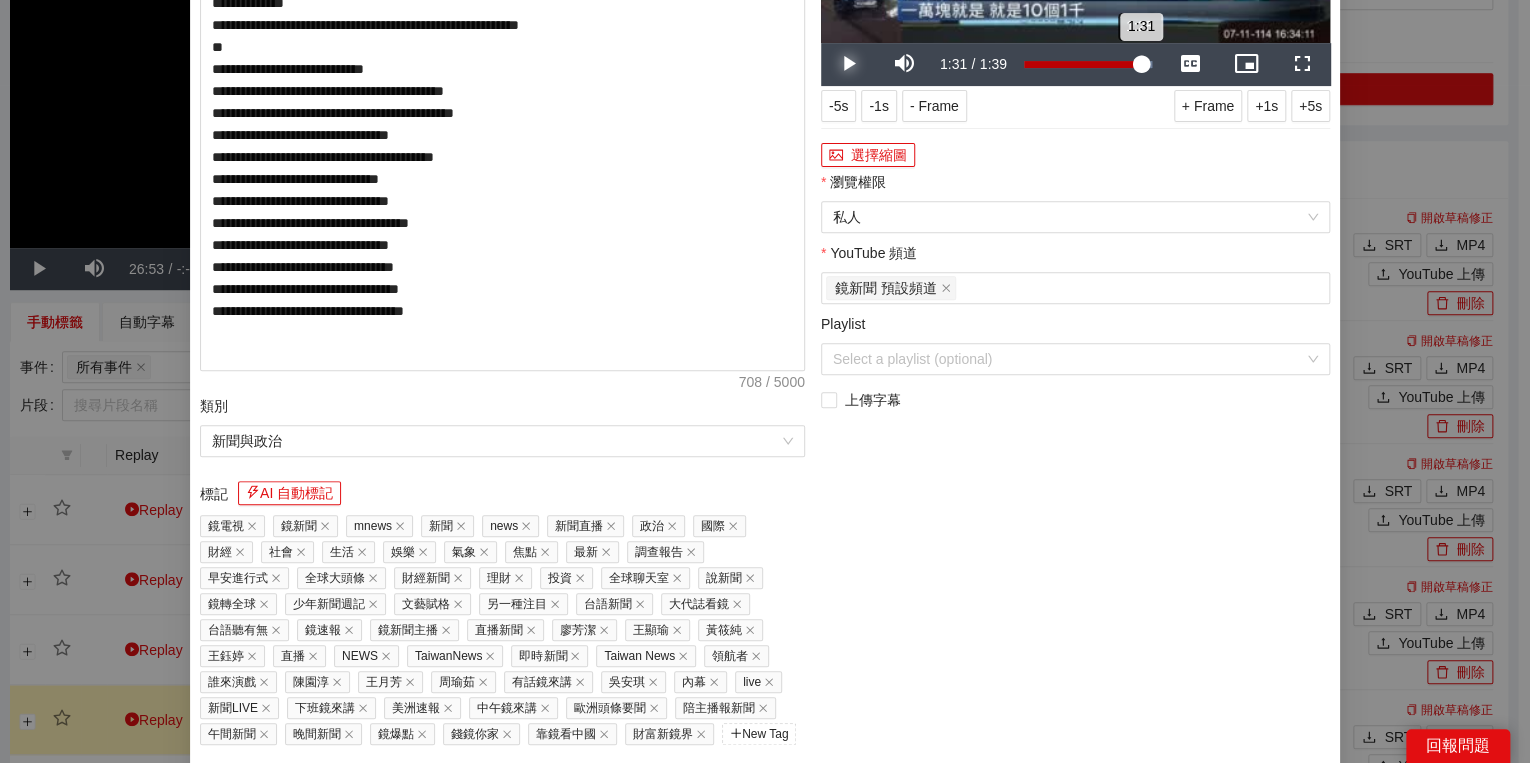 click on "1:31" at bounding box center (1082, 64) 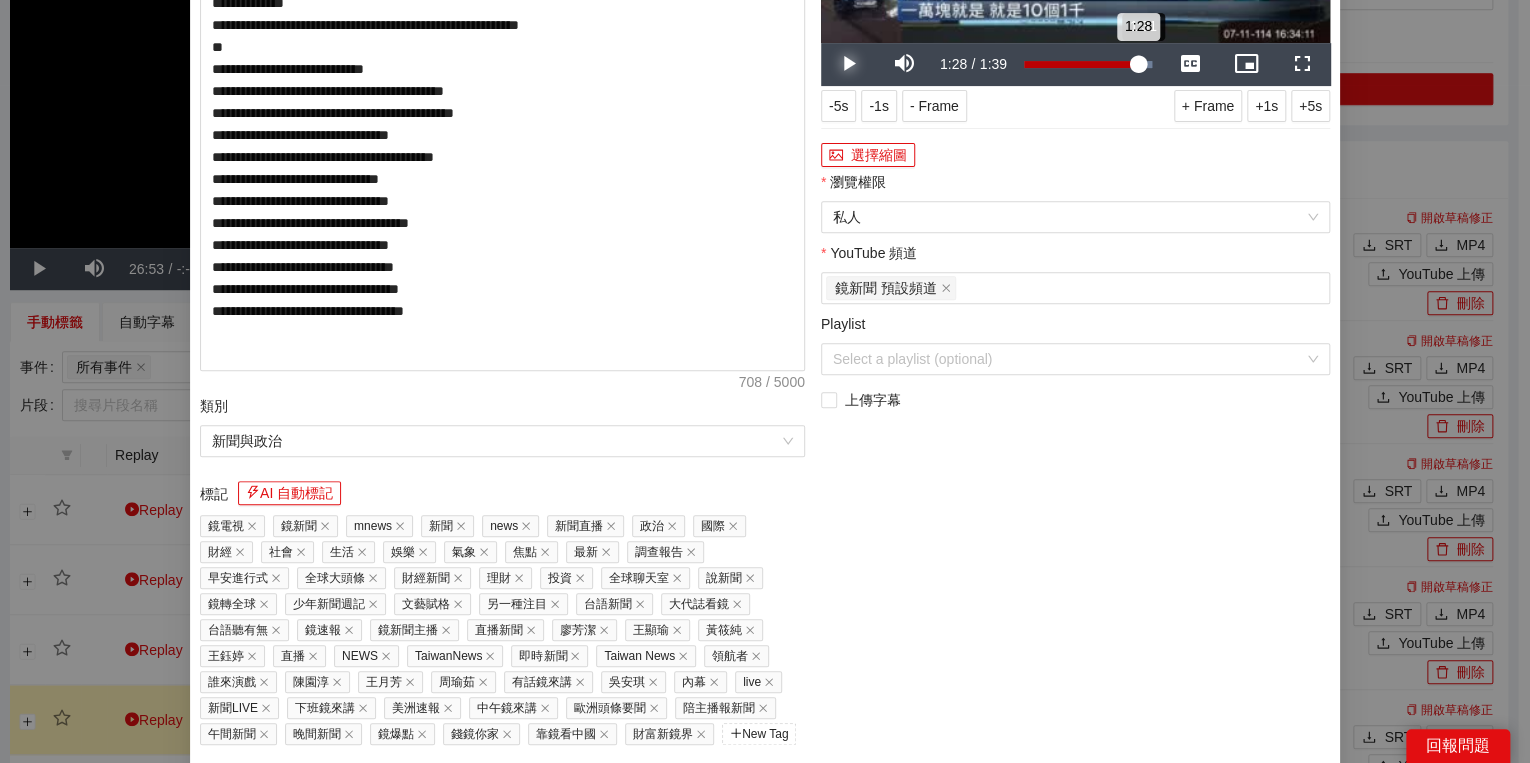 click on "1:28" at bounding box center [1081, 64] 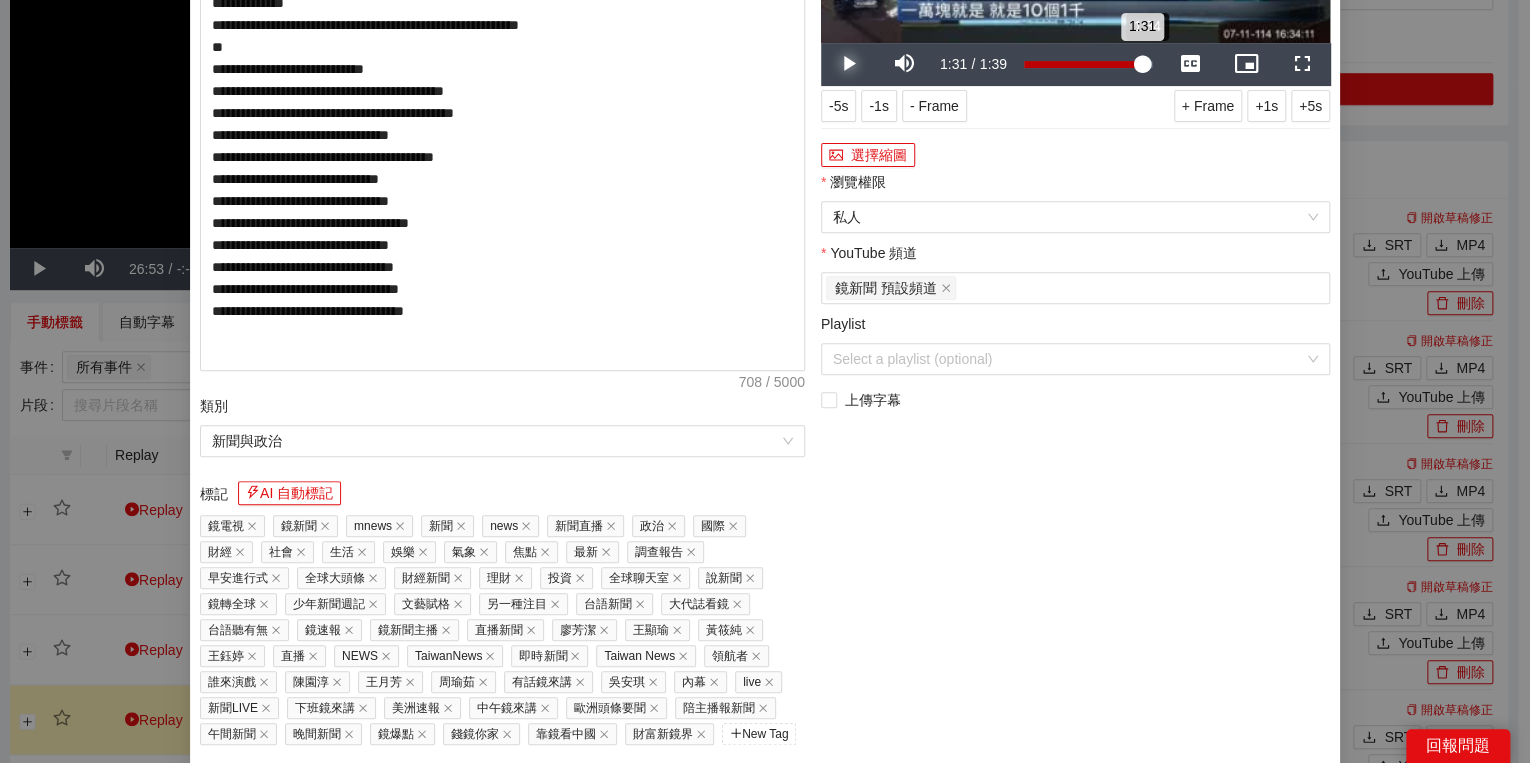 click on "1:31" at bounding box center [1083, 64] 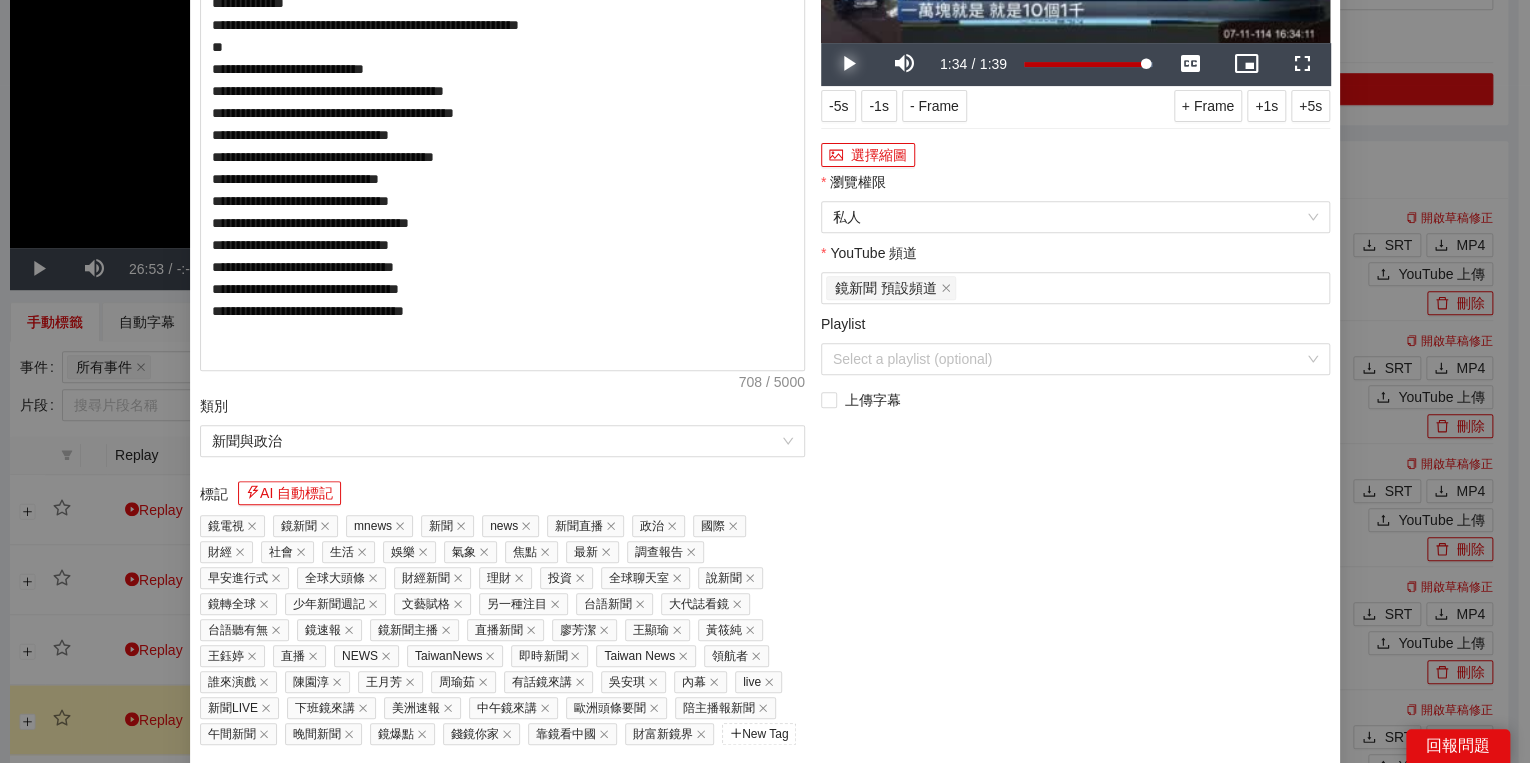 click at bounding box center (849, 64) 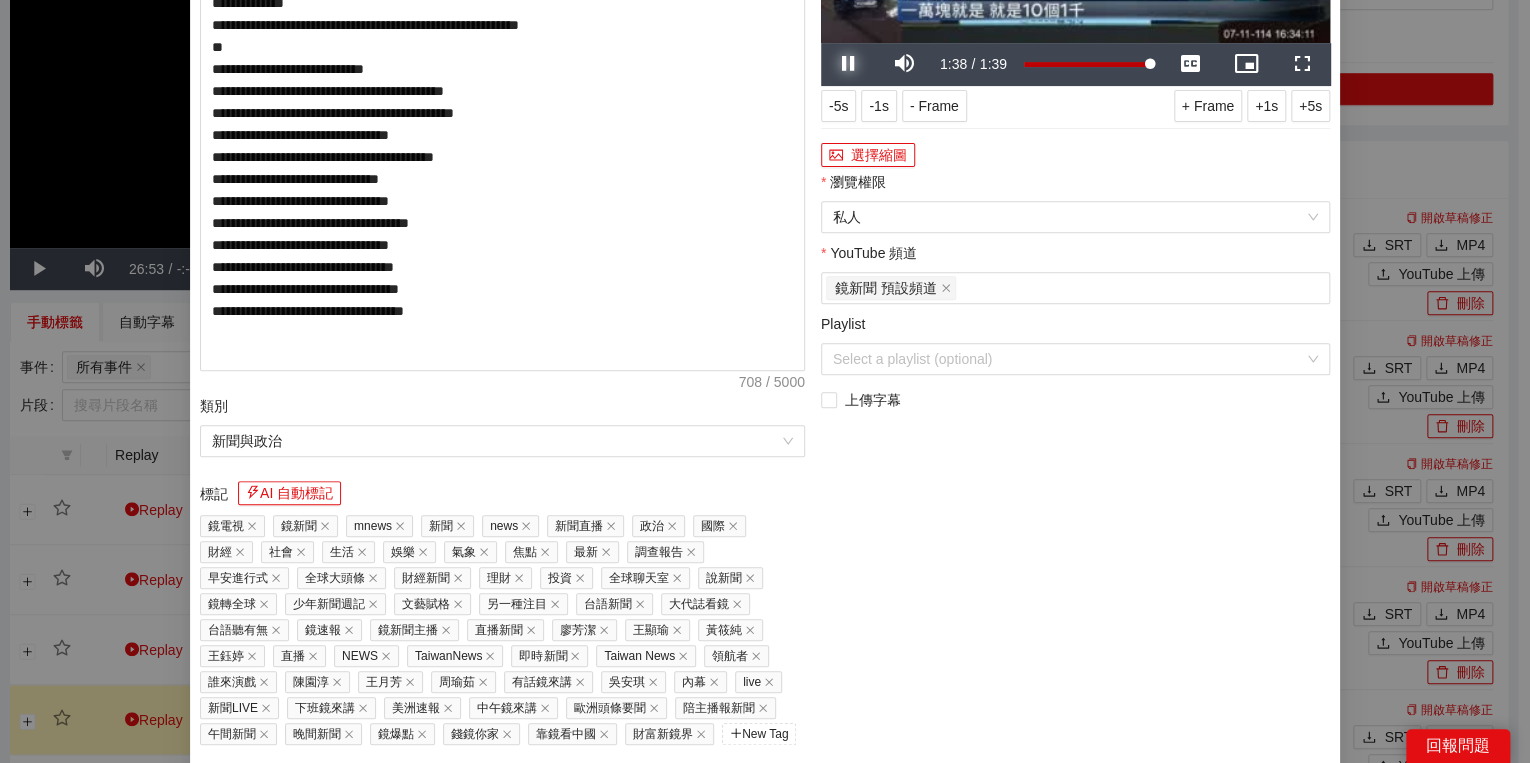 drag, startPoint x: 856, startPoint y: 368, endPoint x: 872, endPoint y: 366, distance: 16.124516 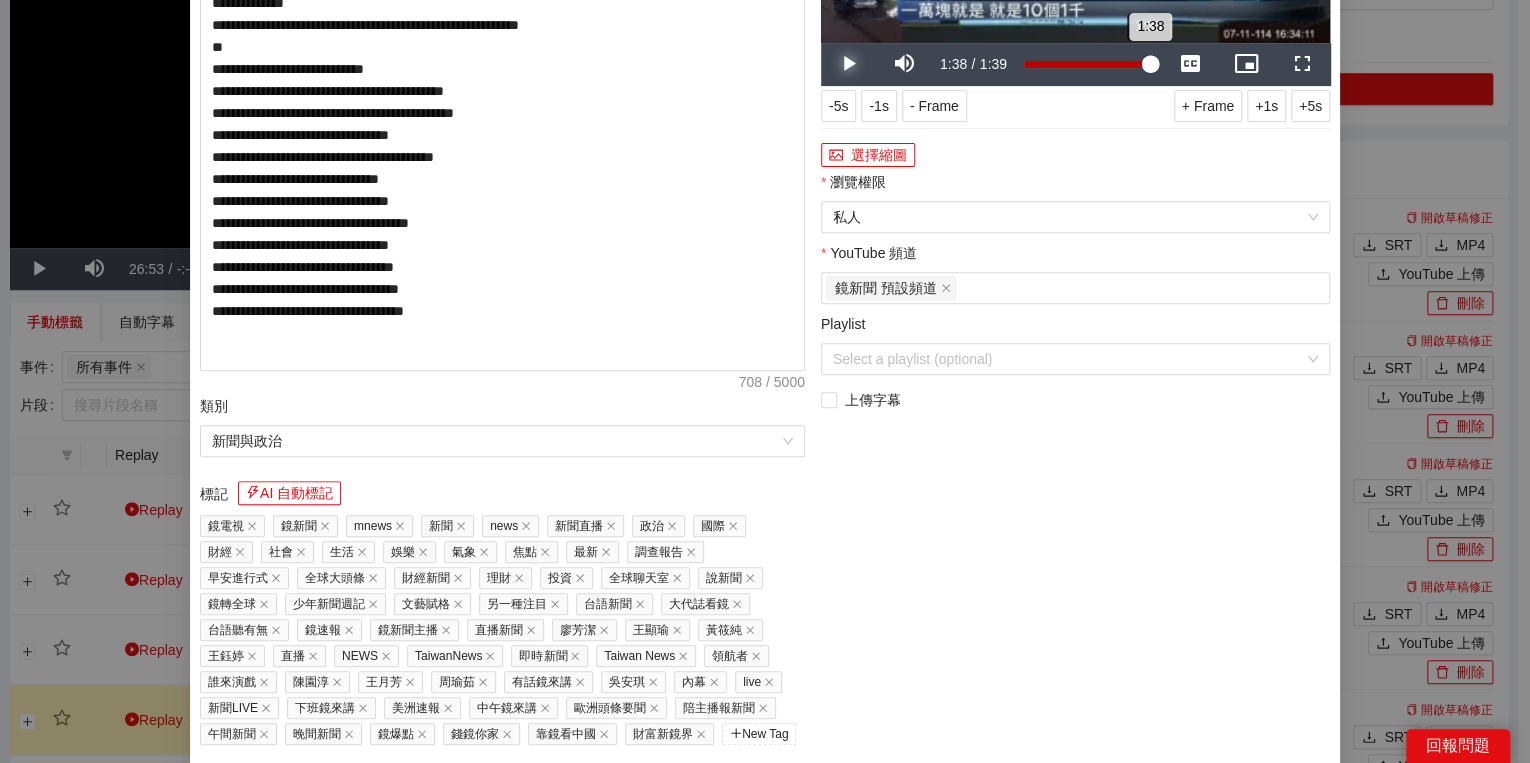 click on "1:38" at bounding box center (1087, 64) 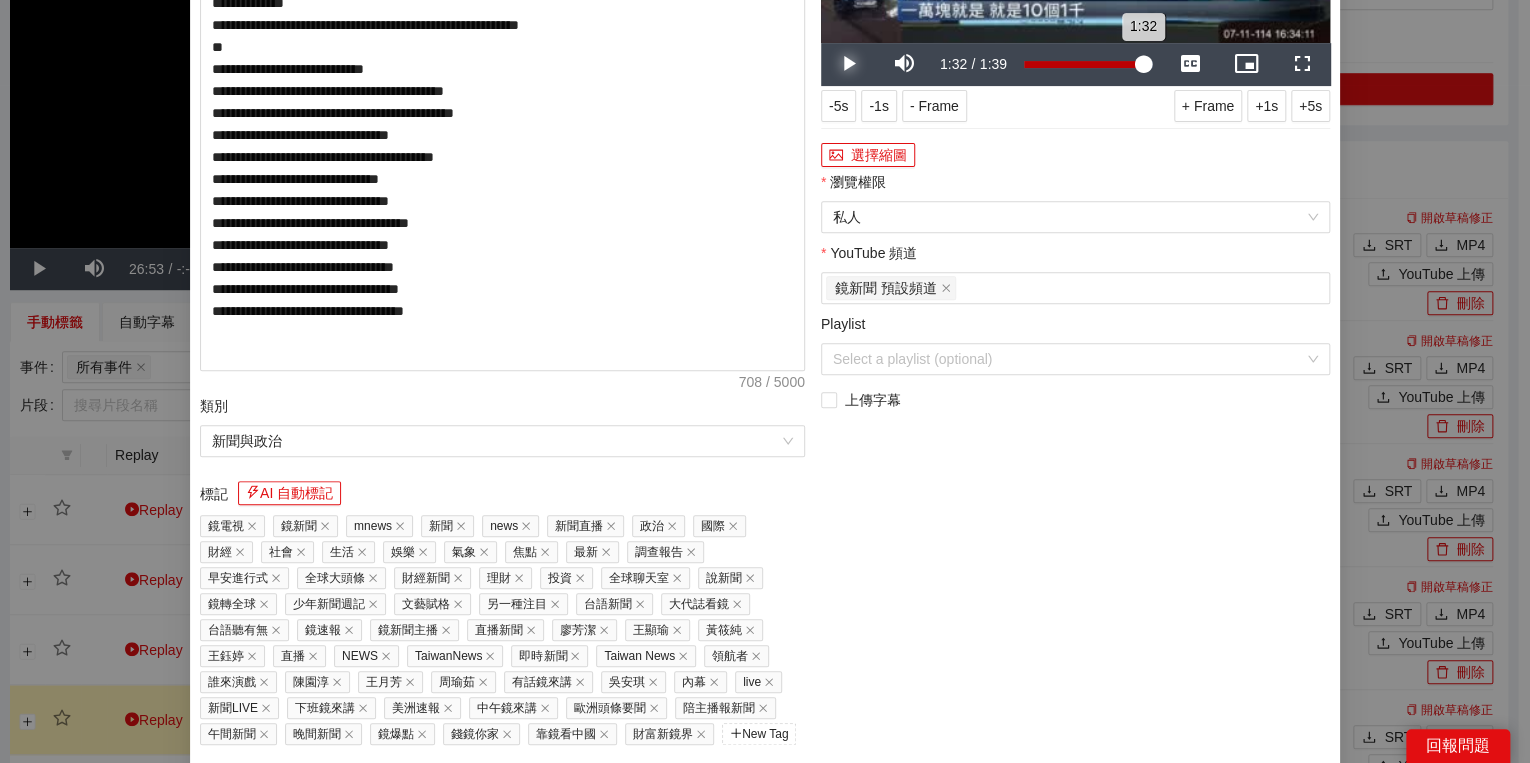 click on "1:32" at bounding box center (1083, 64) 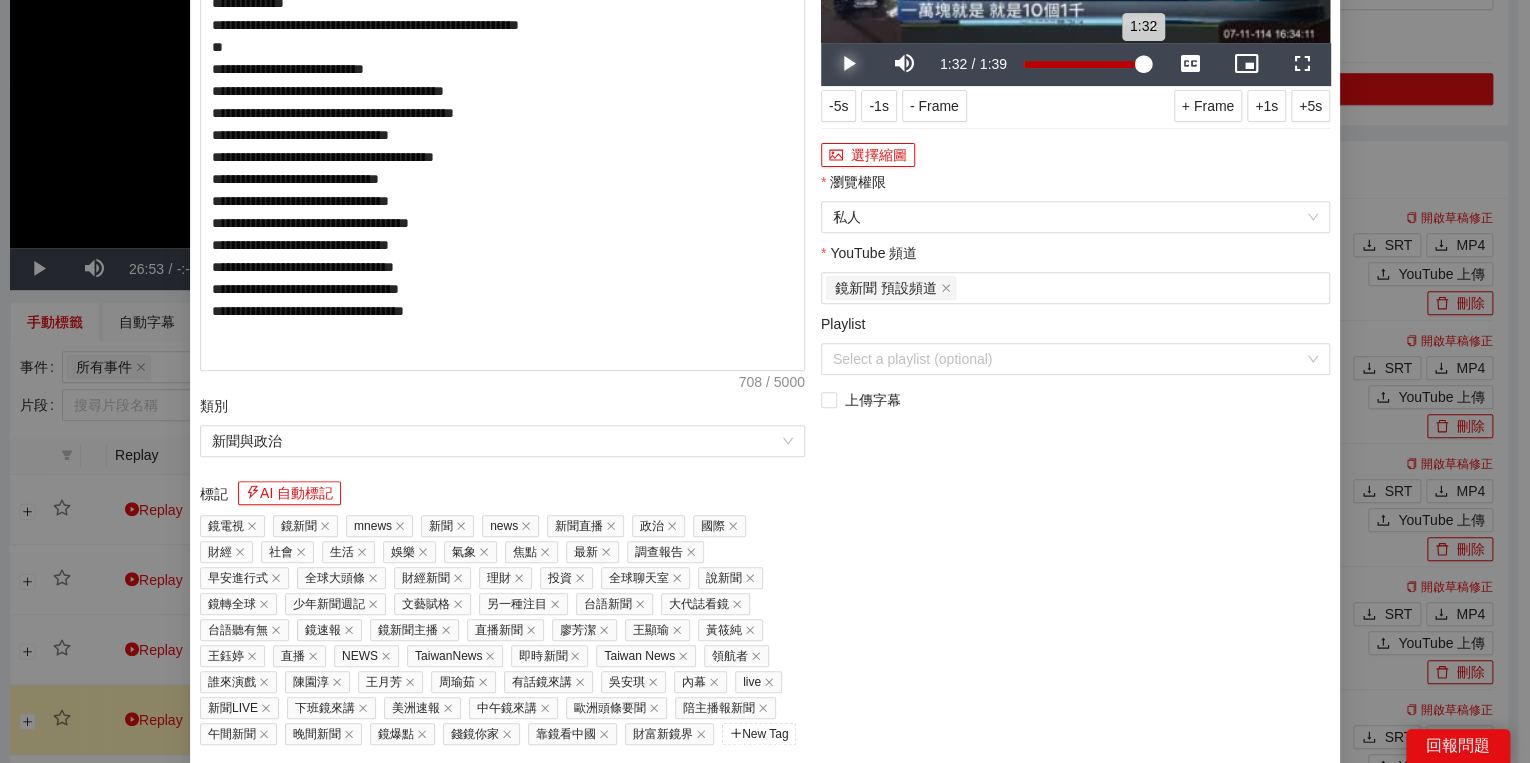 click on "1:32" at bounding box center [1083, 64] 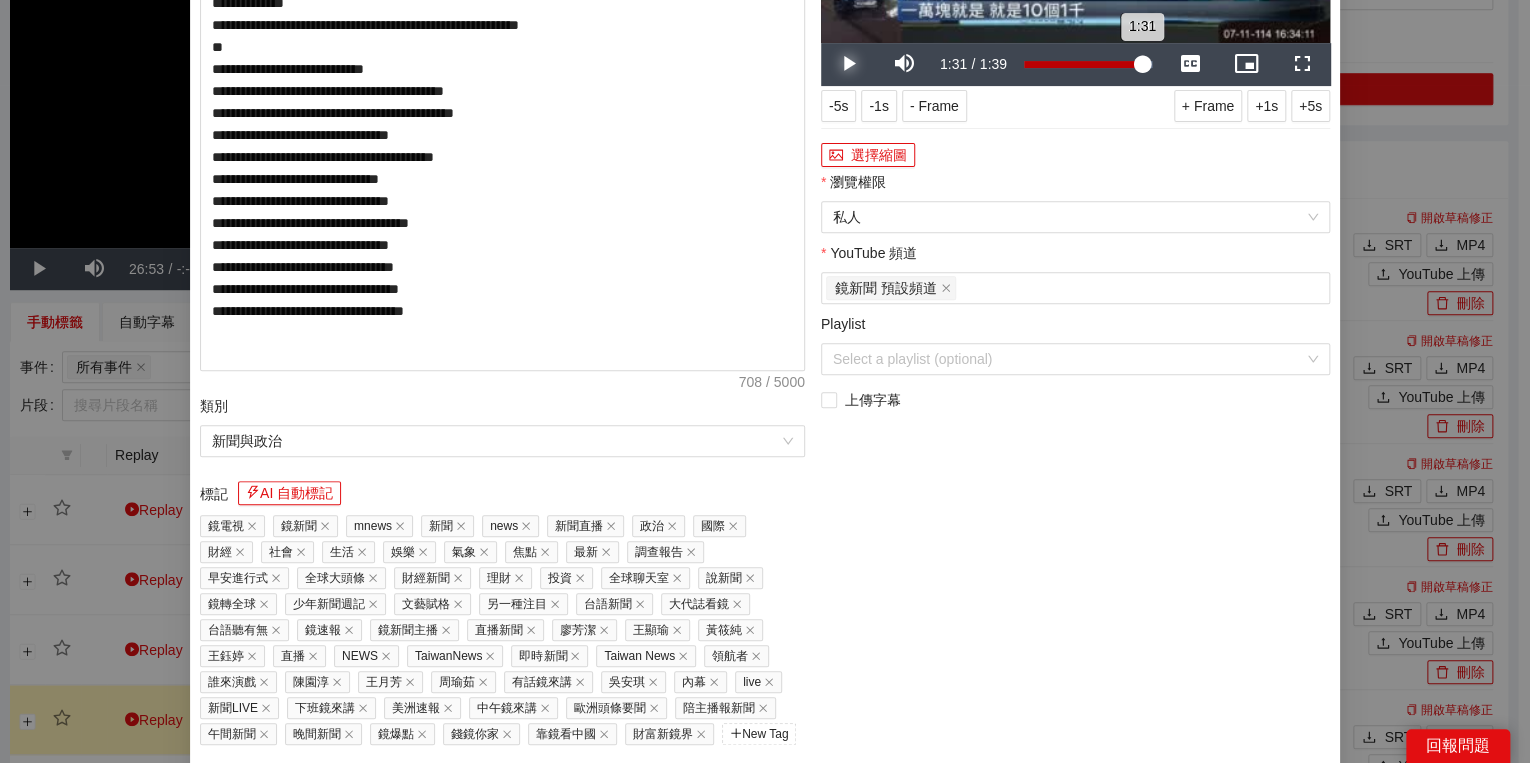 click on "1:31" at bounding box center [1083, 64] 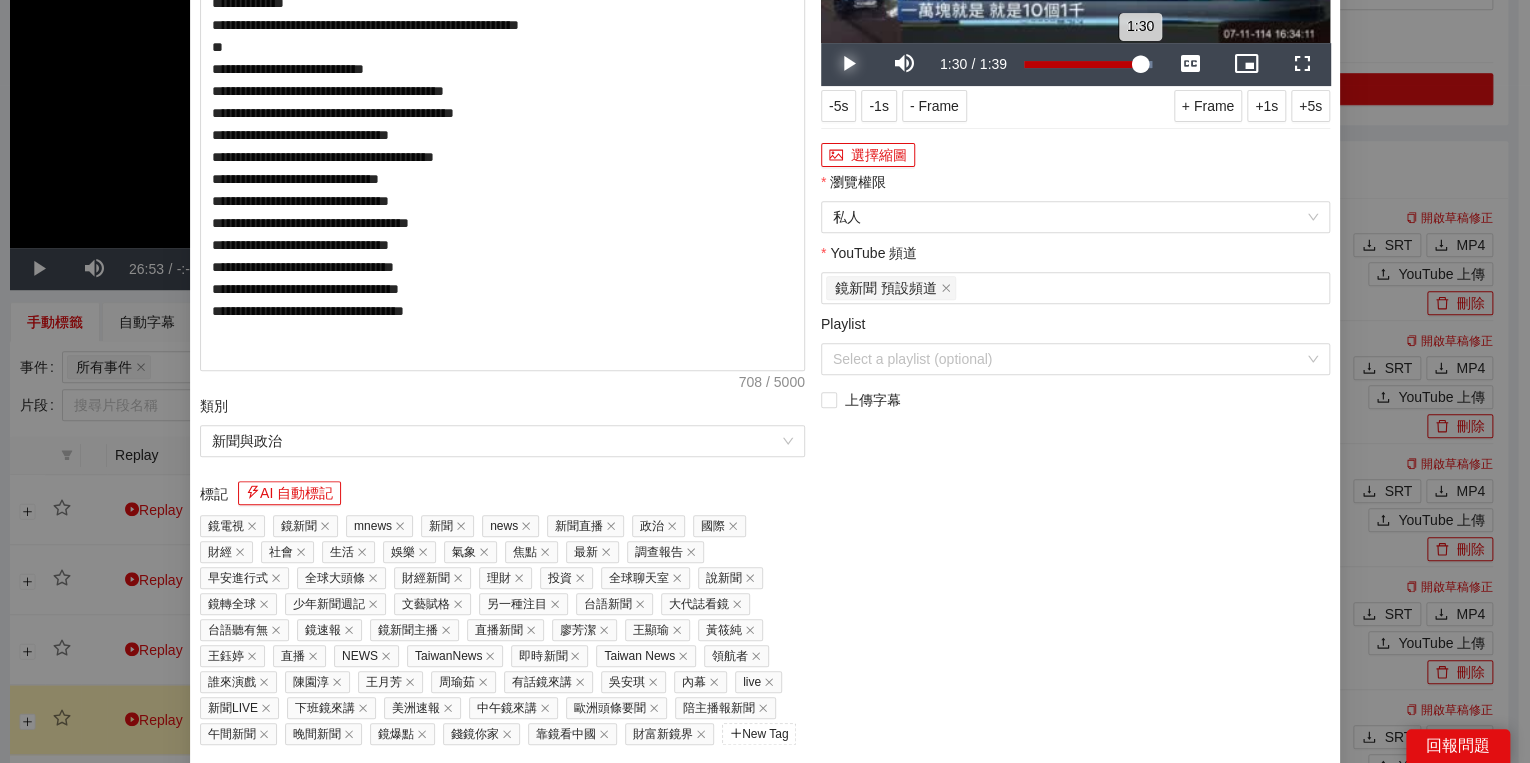 click on "1:30" at bounding box center (1082, 64) 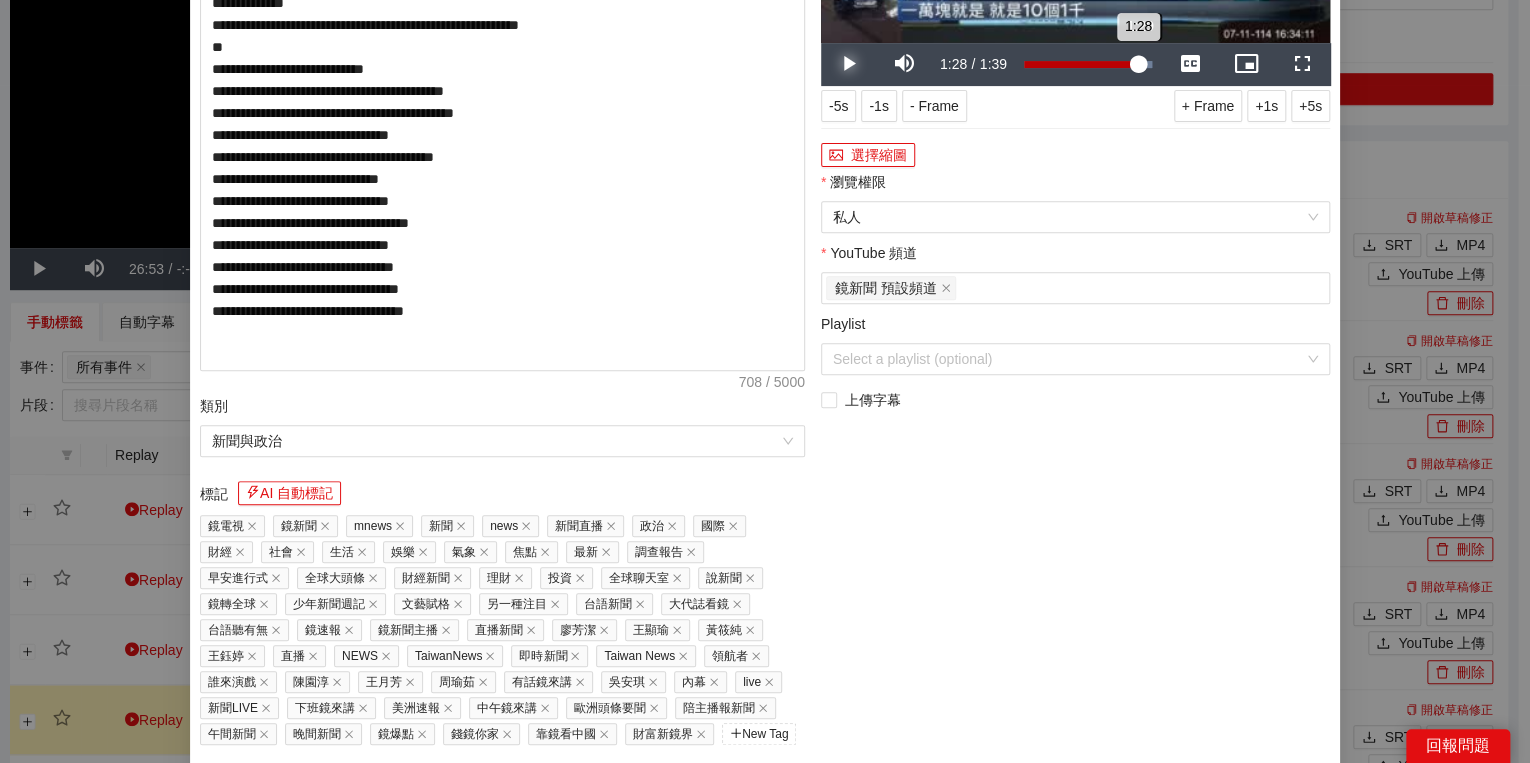 click on "1:28" at bounding box center [1081, 64] 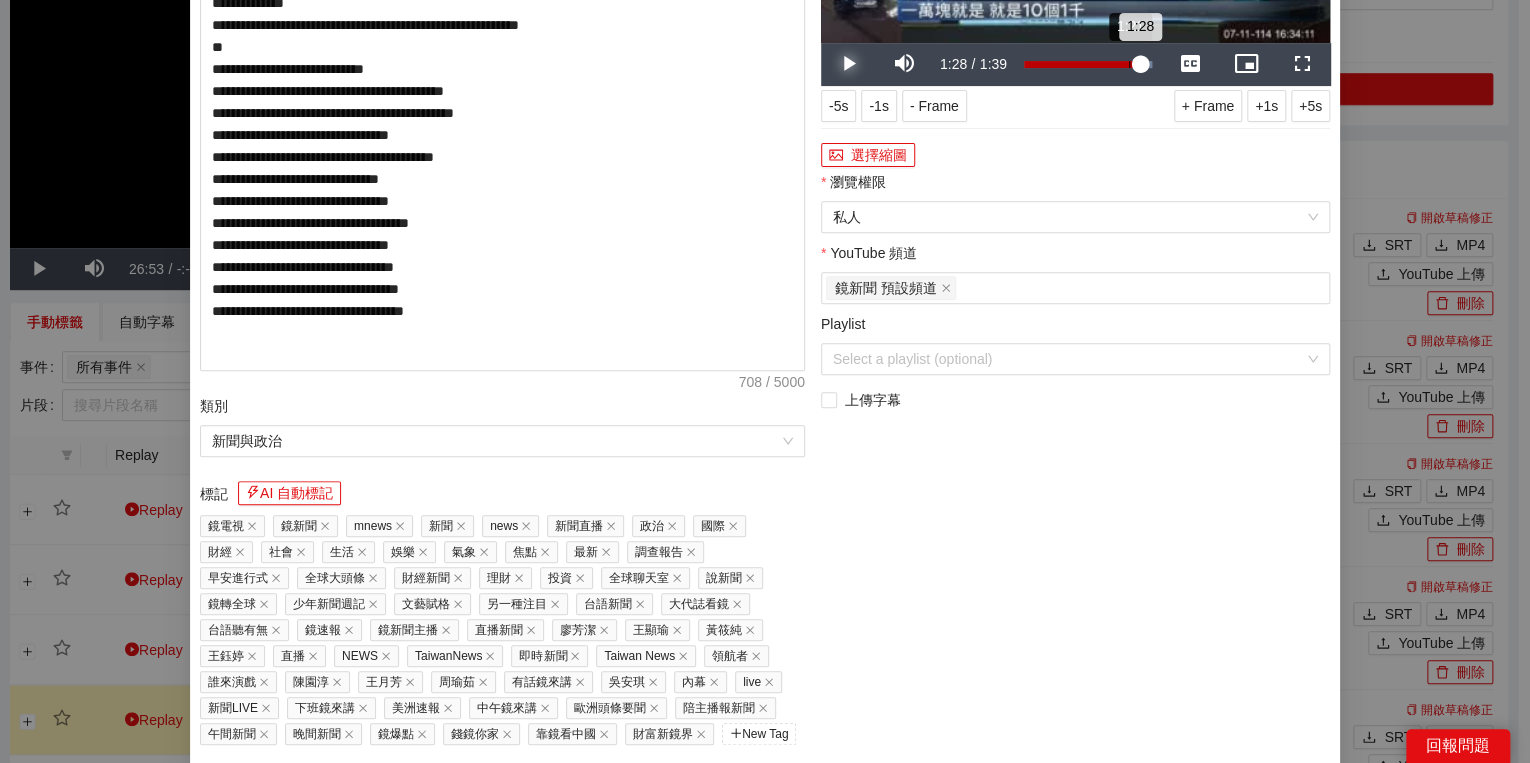 click on "Loaded :  100.00% 1:21 1:28" at bounding box center [1088, 64] 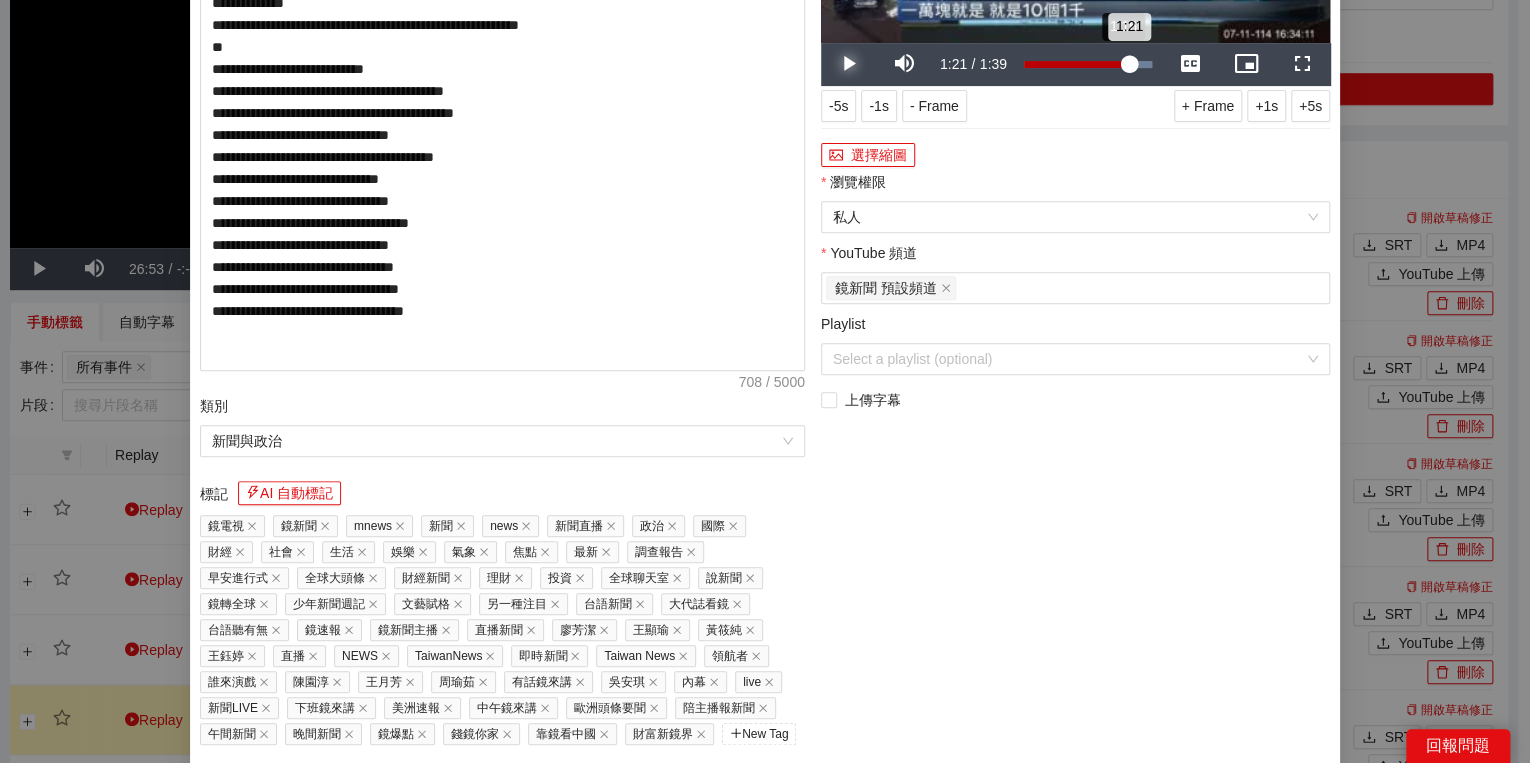 click on "1:21" at bounding box center [1076, 64] 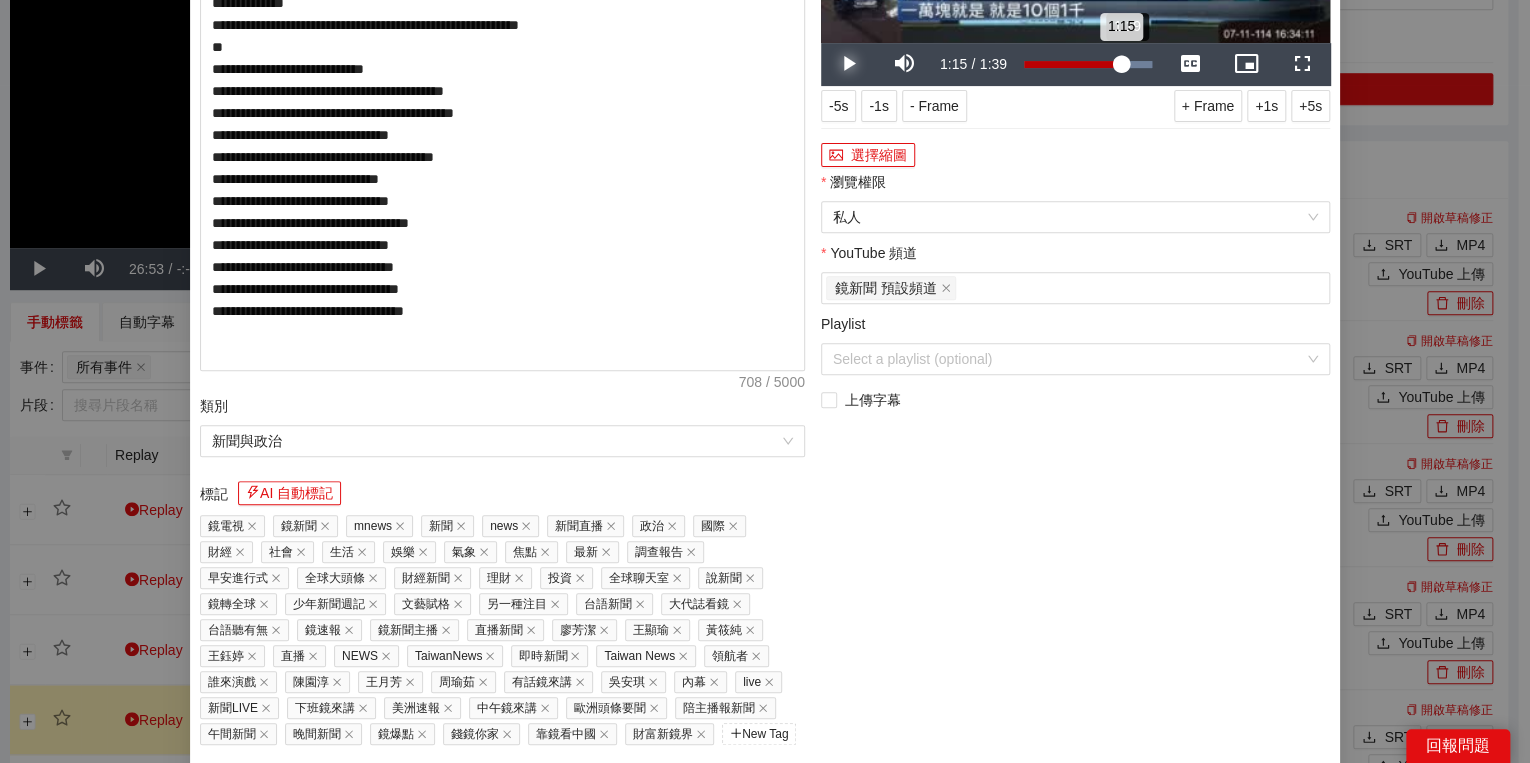 click on "1:15" at bounding box center (1072, 64) 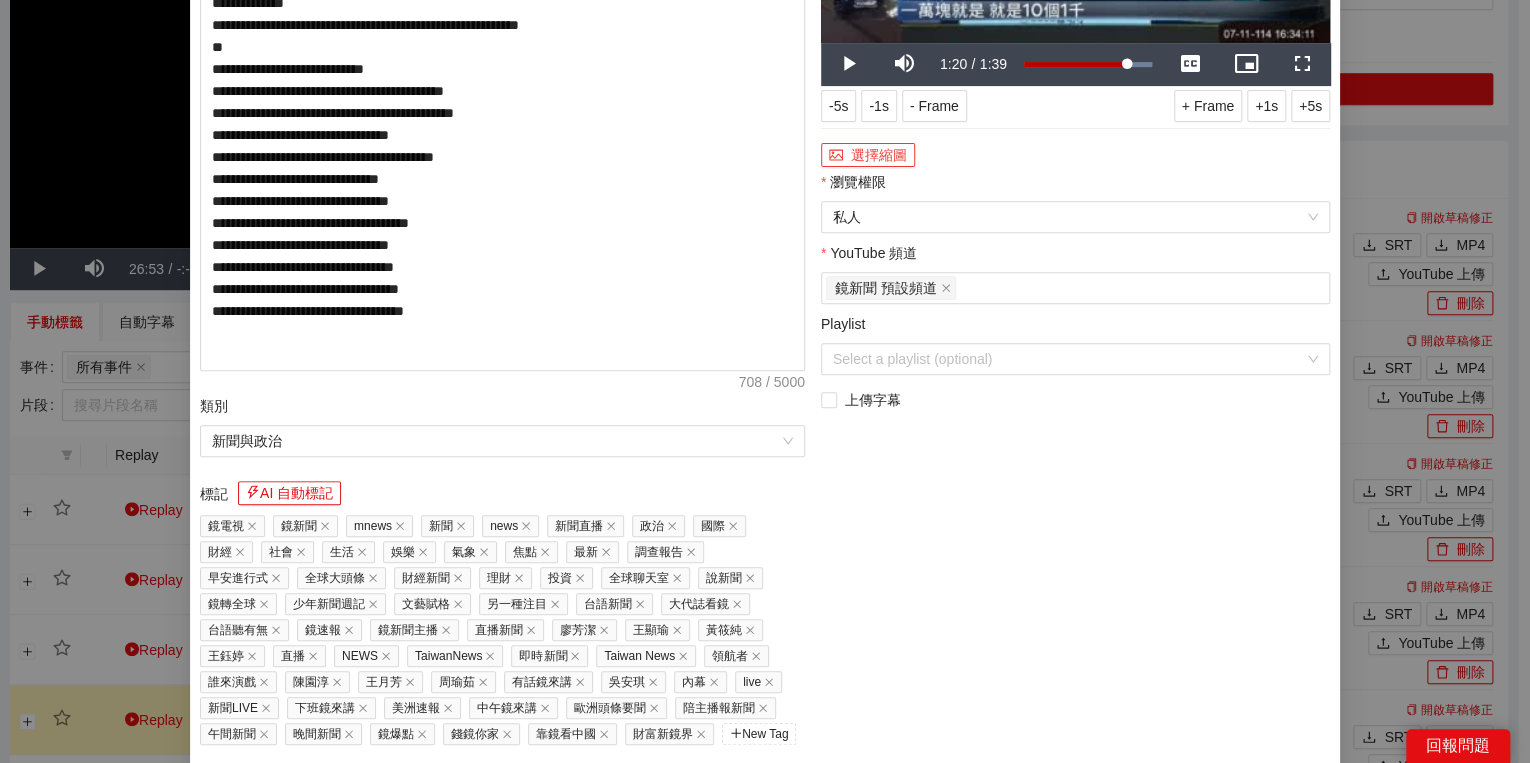click on "選擇縮圖" at bounding box center [868, 155] 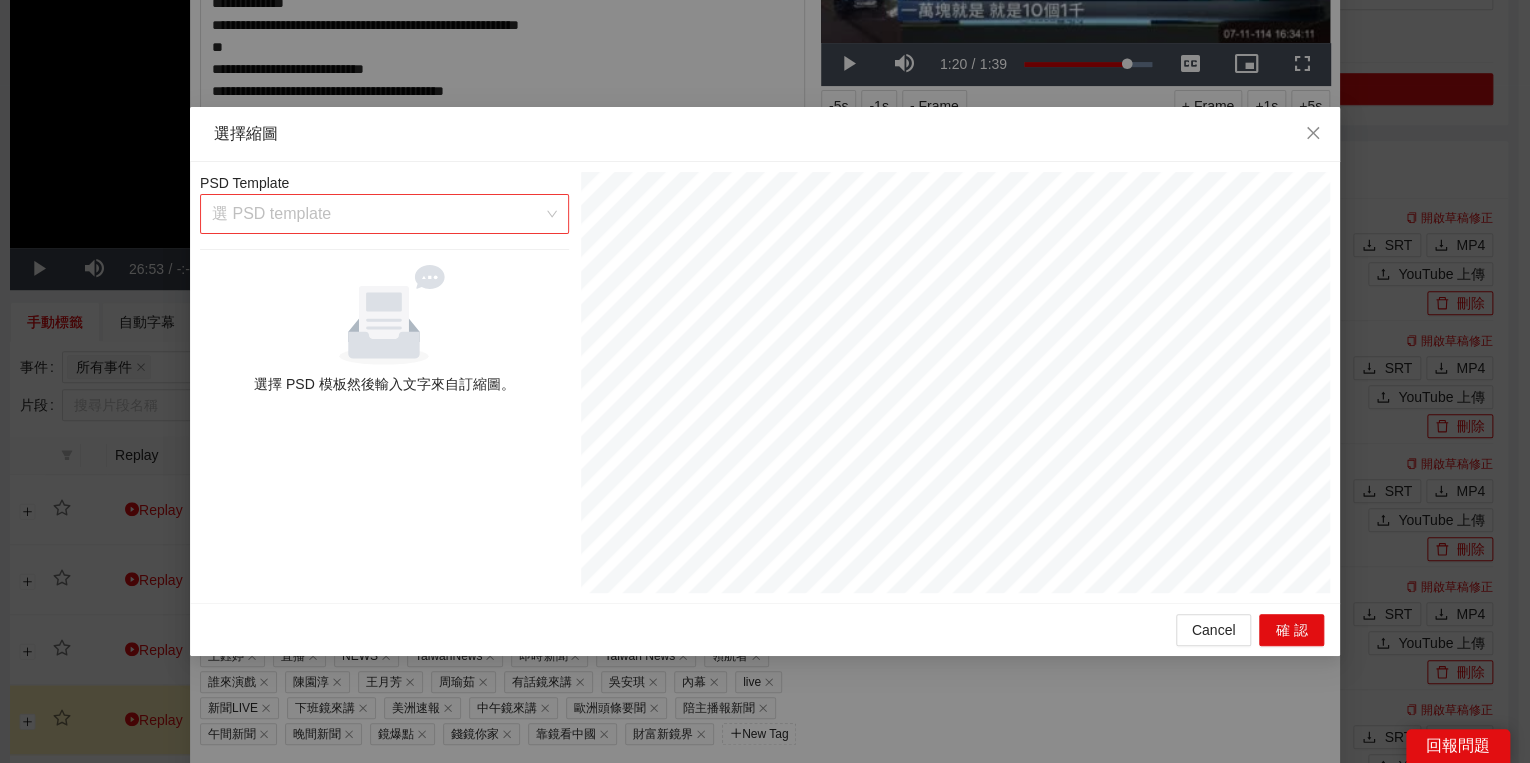 click at bounding box center (377, 214) 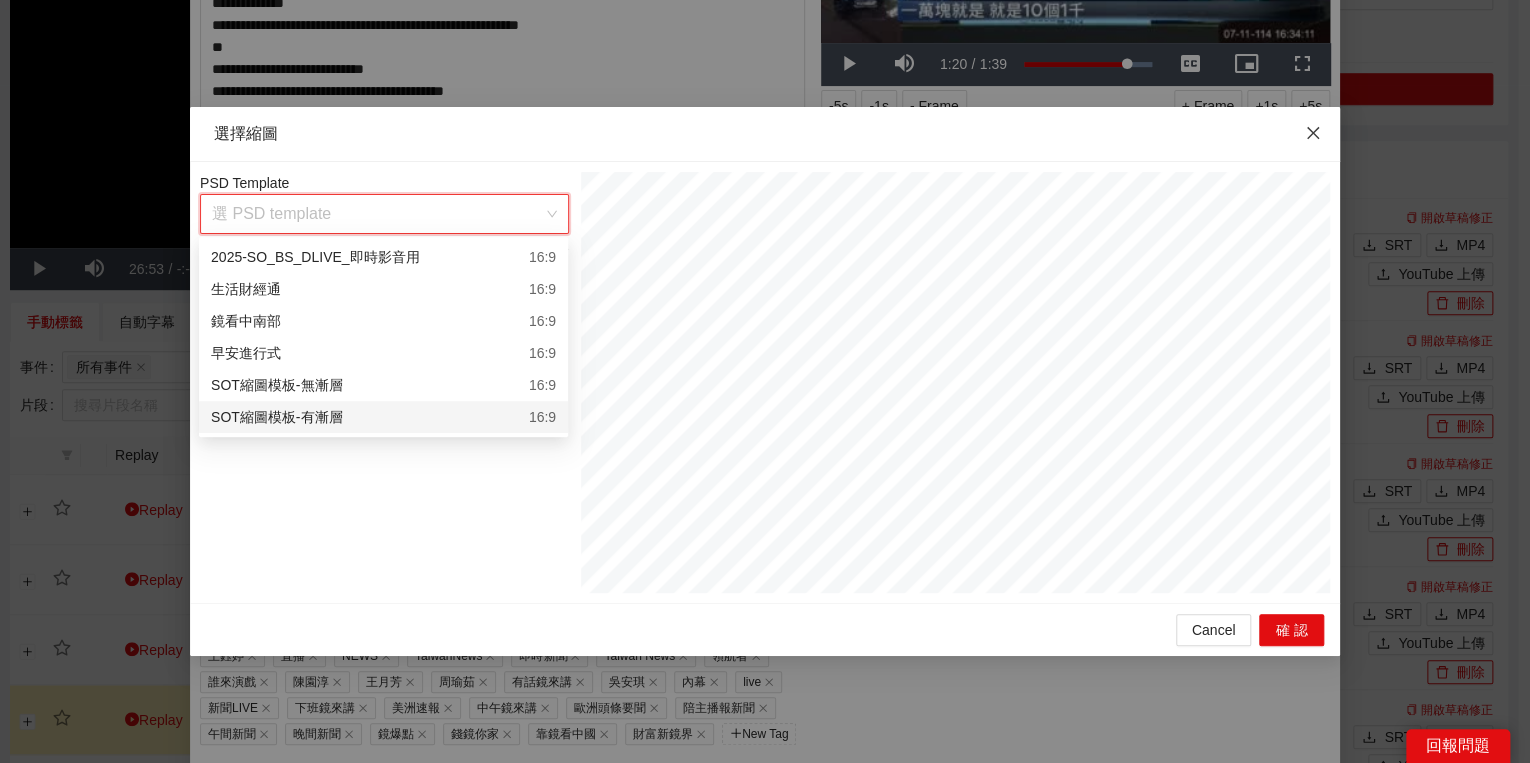 click at bounding box center [1313, 134] 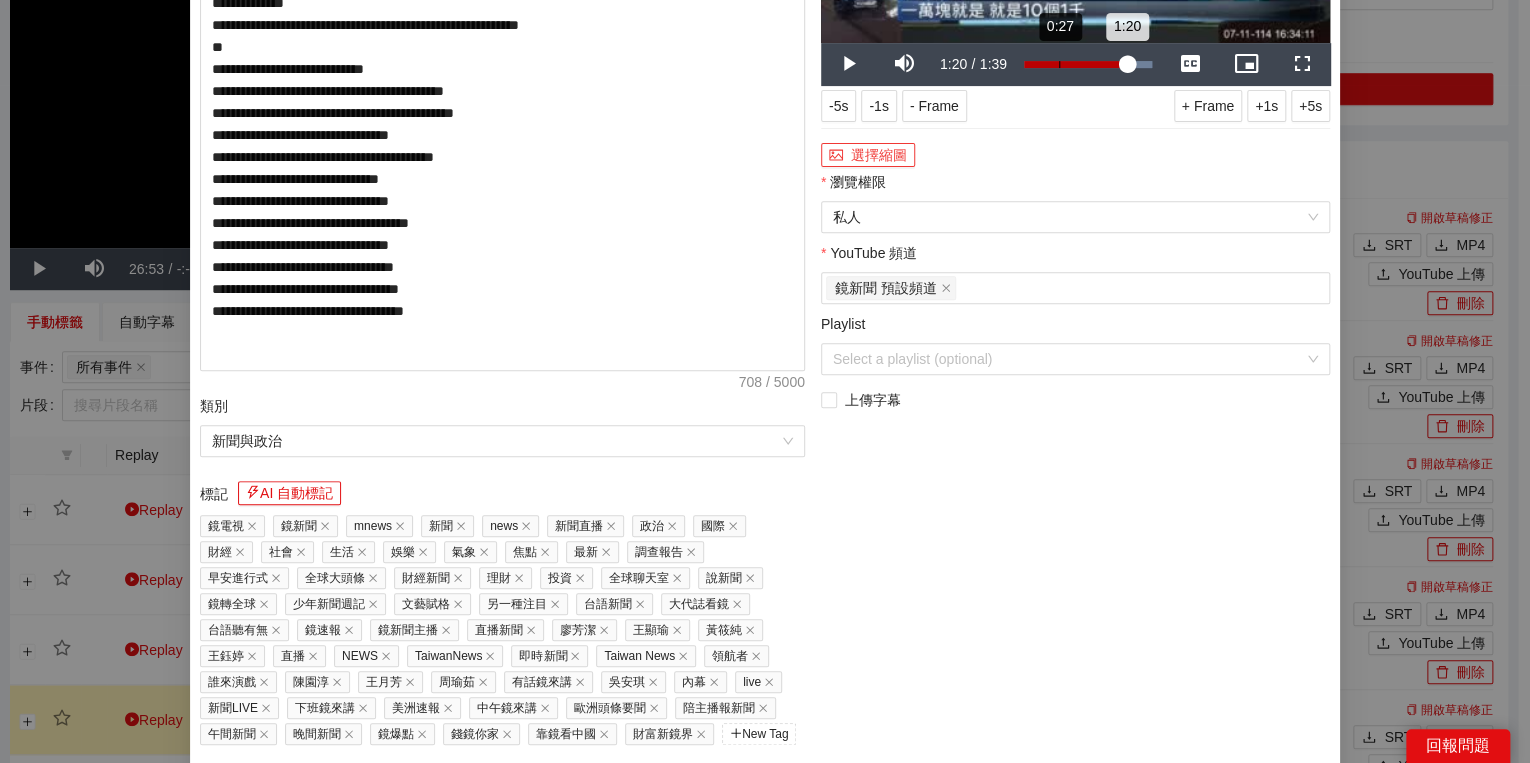 click on "0:27" at bounding box center [1059, 64] 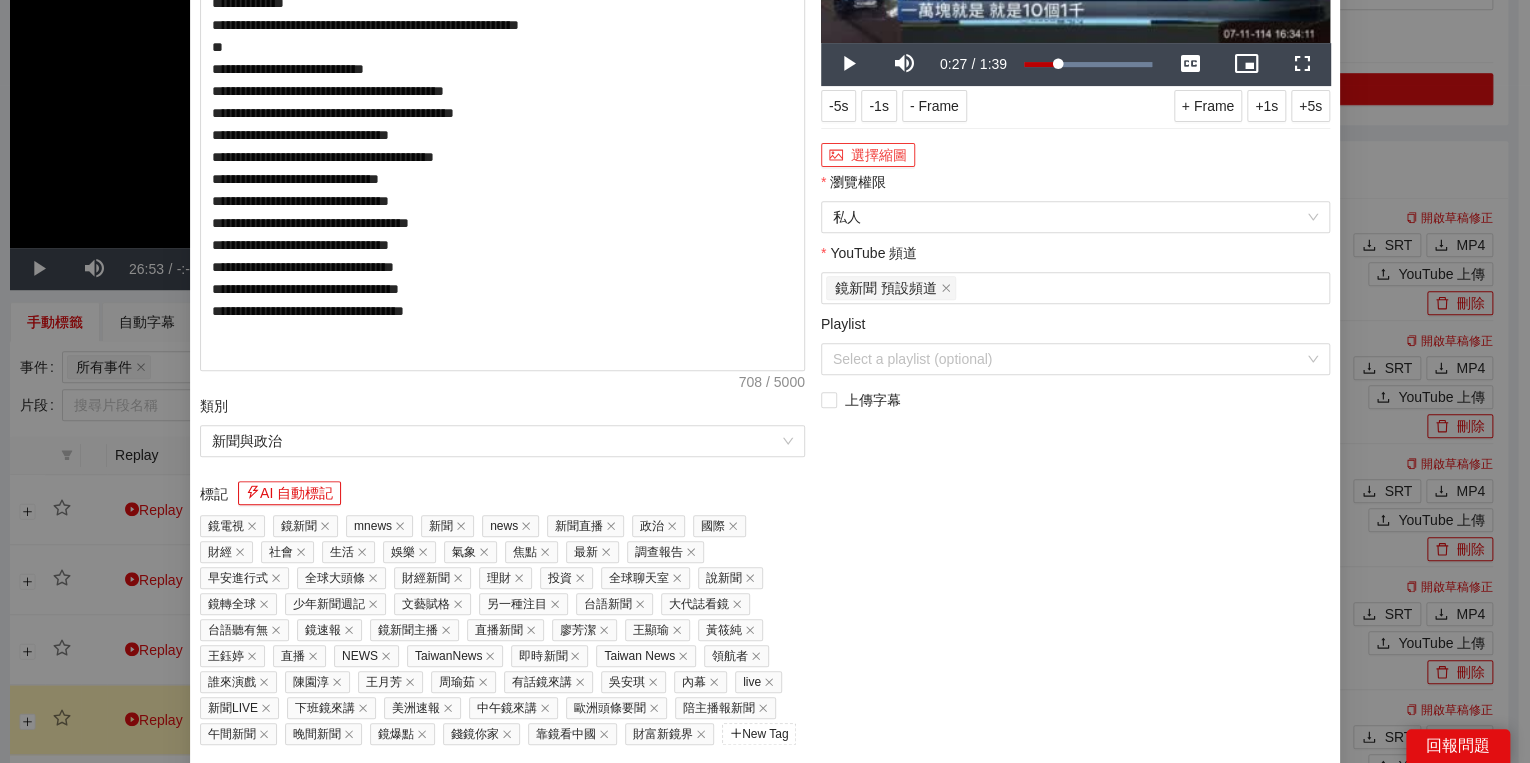 click on "選擇縮圖" at bounding box center [868, 155] 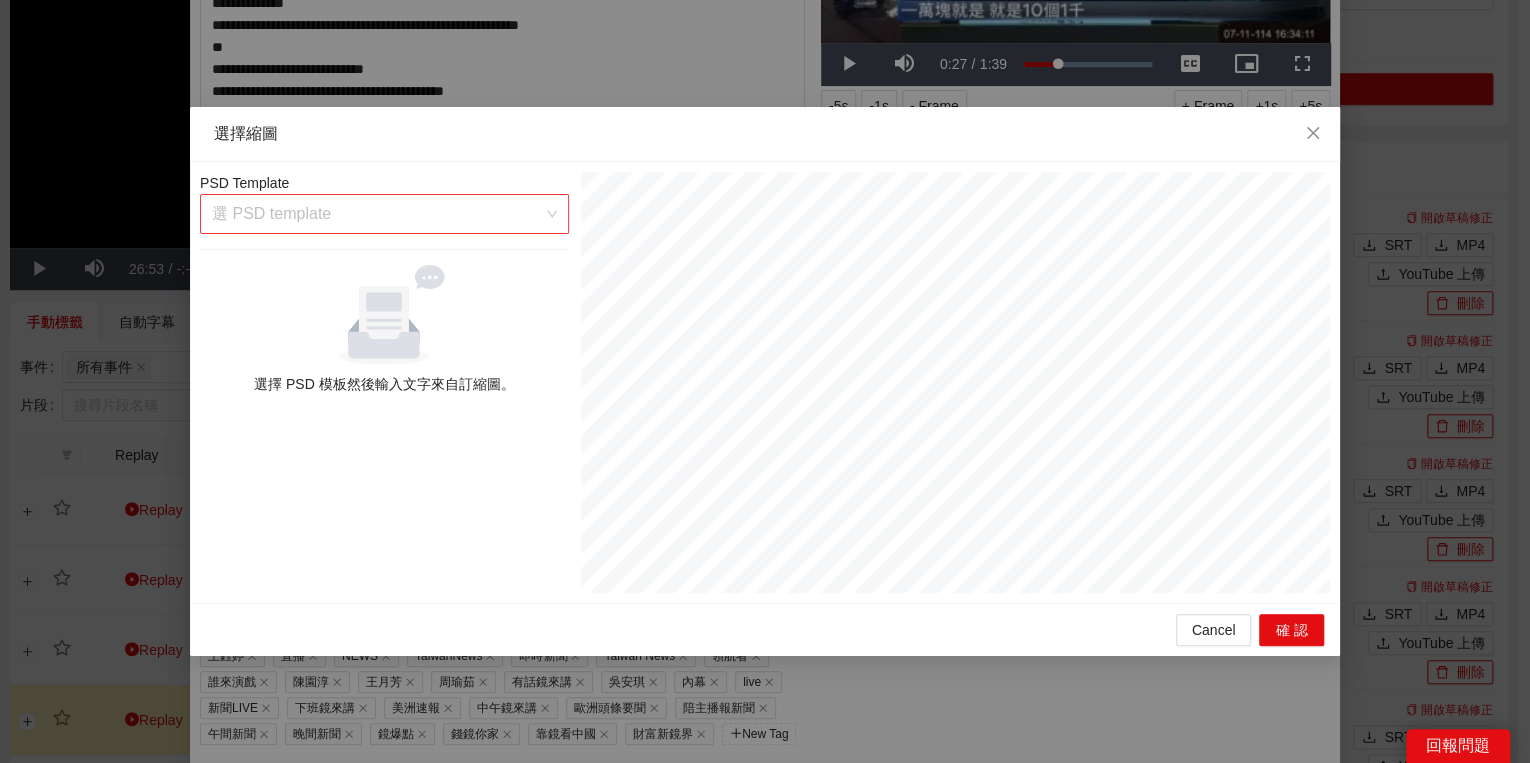 click at bounding box center (377, 214) 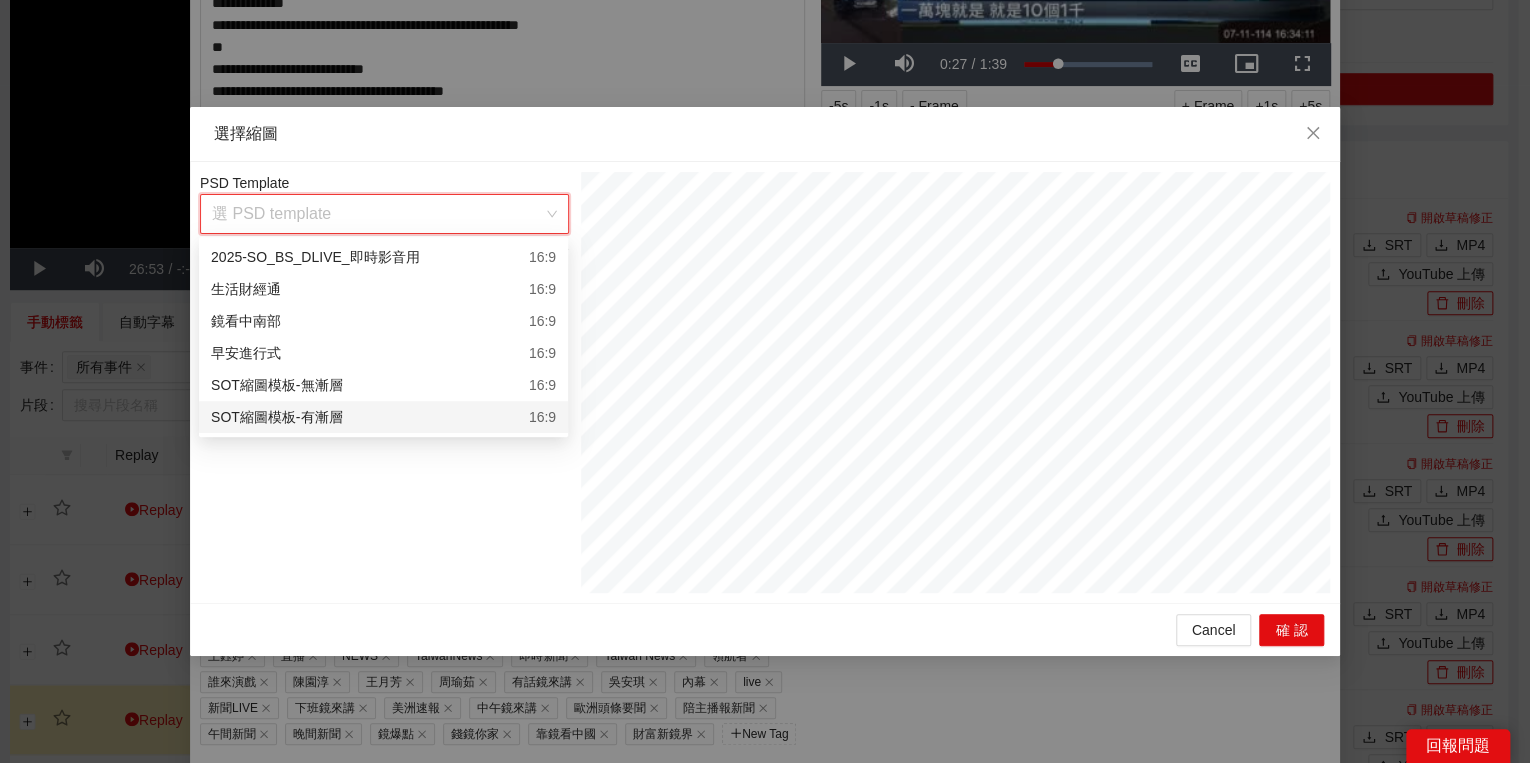 click on "SOT縮圖模板-有漸層 16:9" at bounding box center [383, 417] 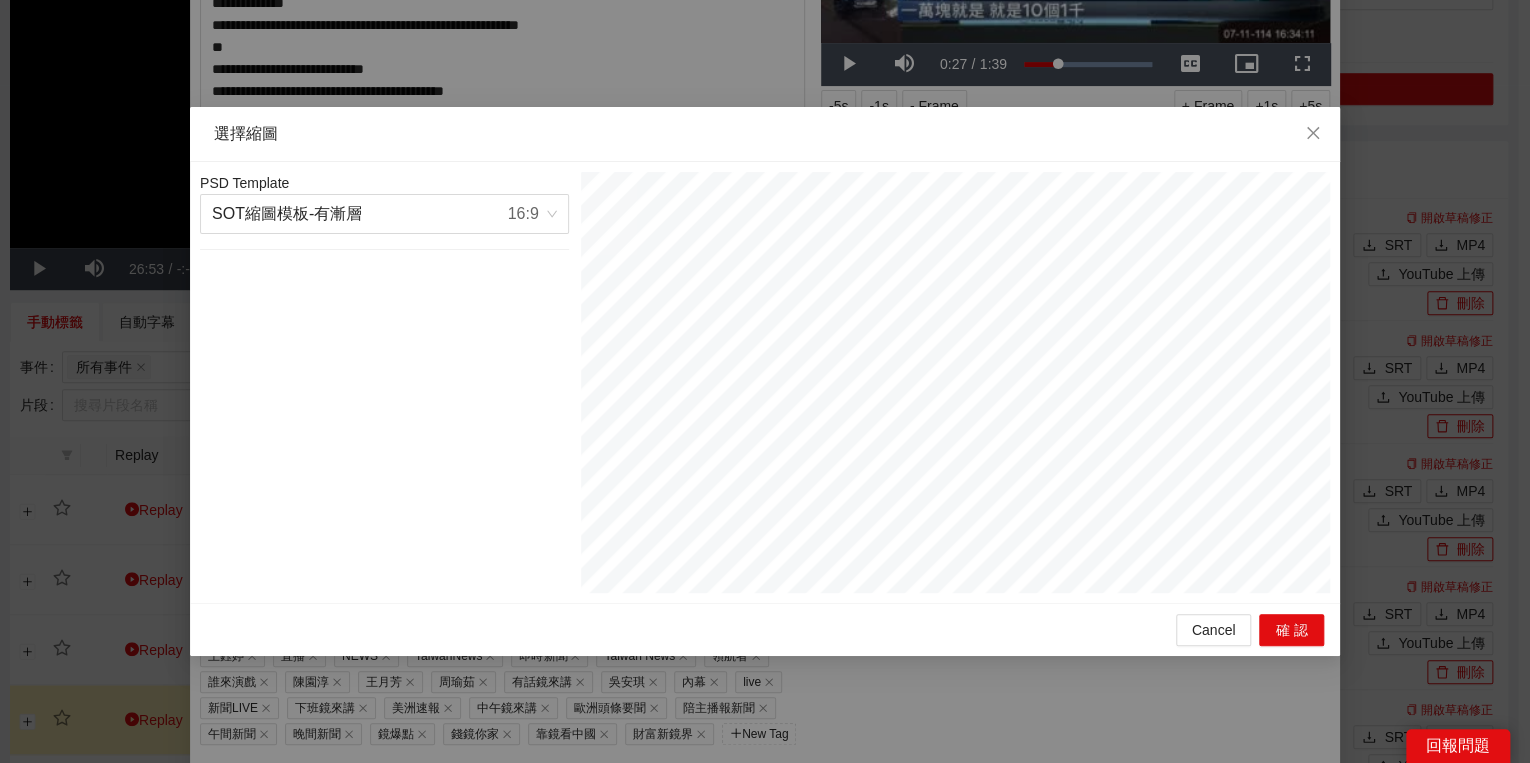 click on "Cancel 確認" at bounding box center [765, 629] 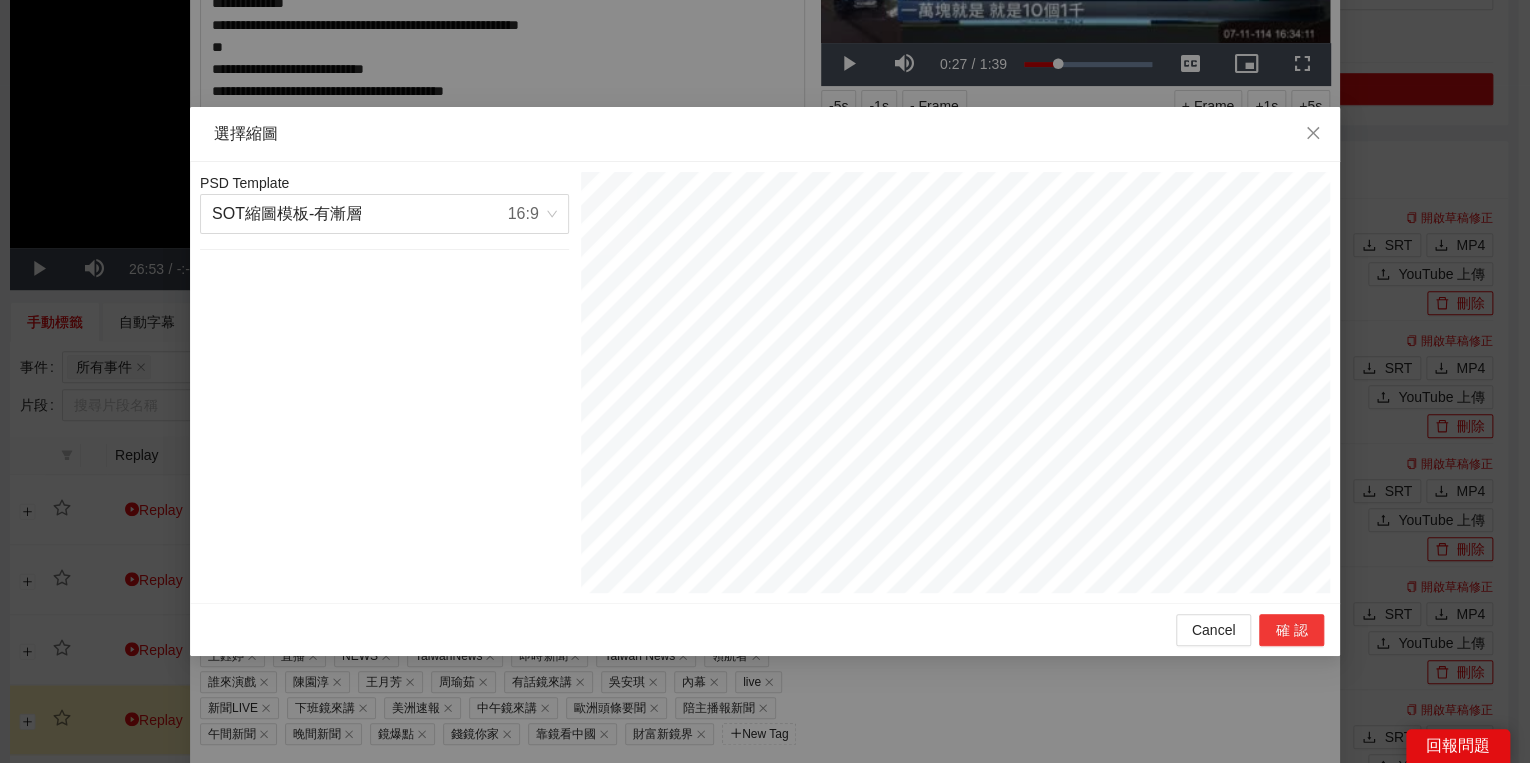click on "確認" at bounding box center (1291, 630) 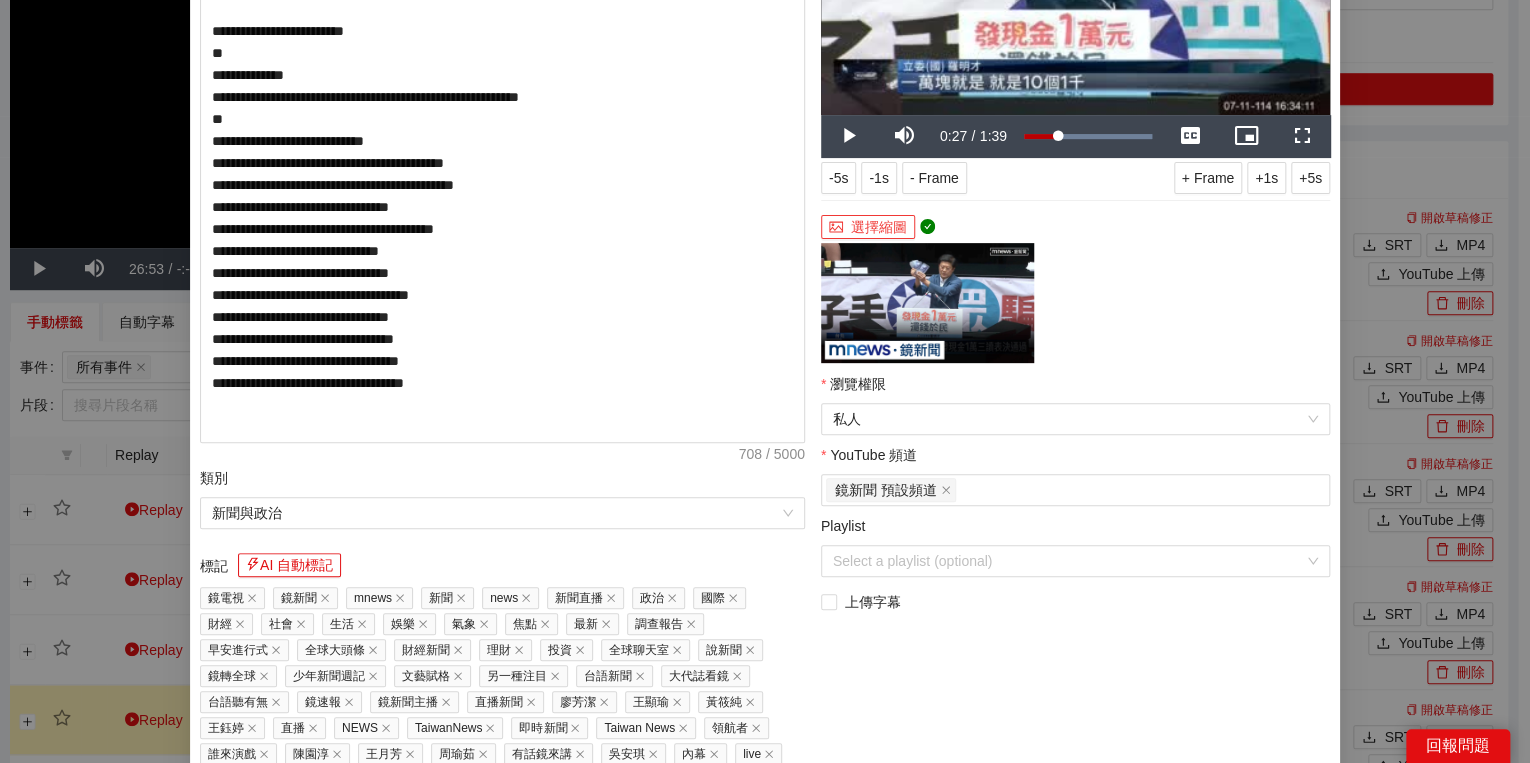 scroll, scrollTop: 320, scrollLeft: 0, axis: vertical 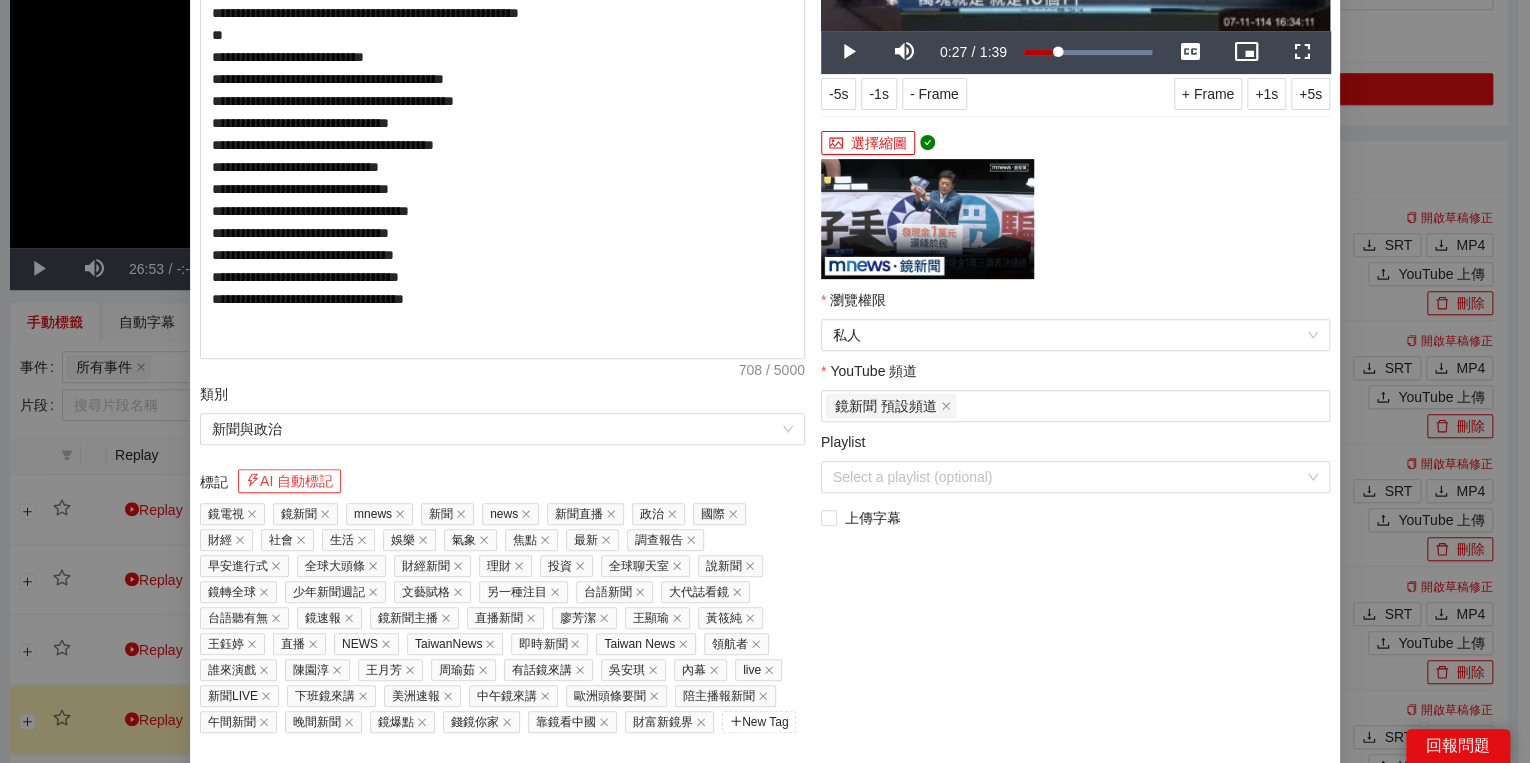 click on "AI 自動標記" at bounding box center (289, 481) 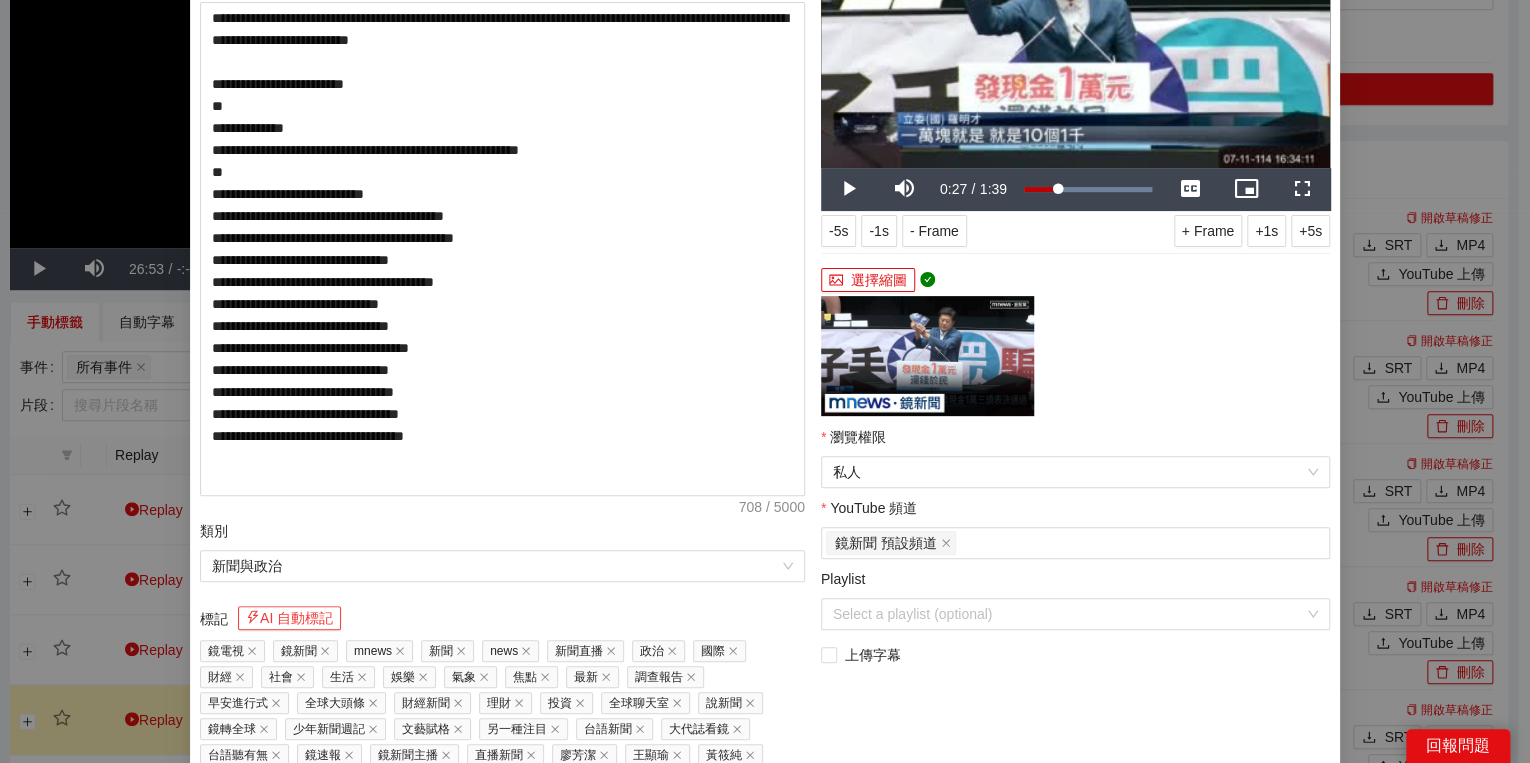 scroll, scrollTop: 400, scrollLeft: 0, axis: vertical 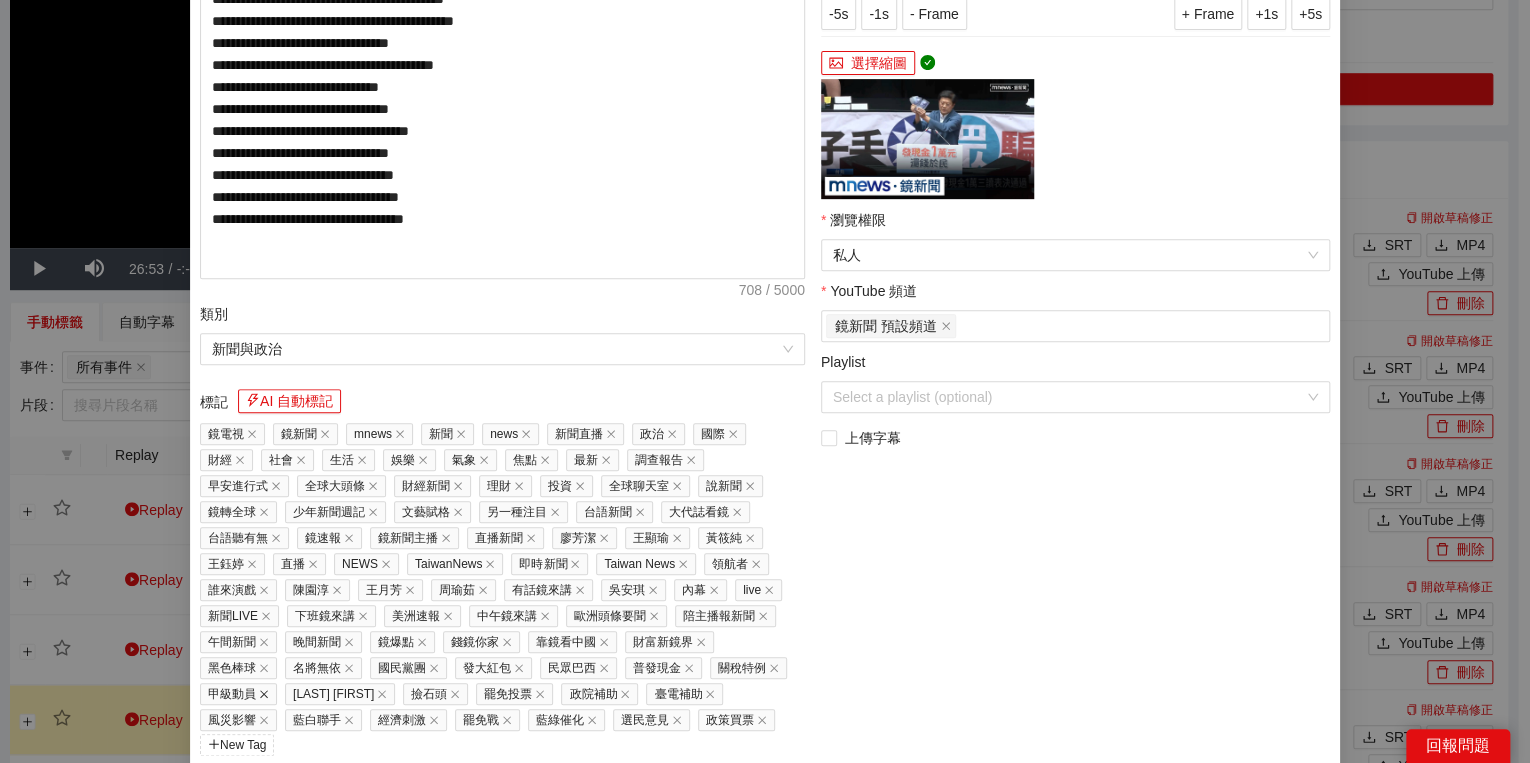click 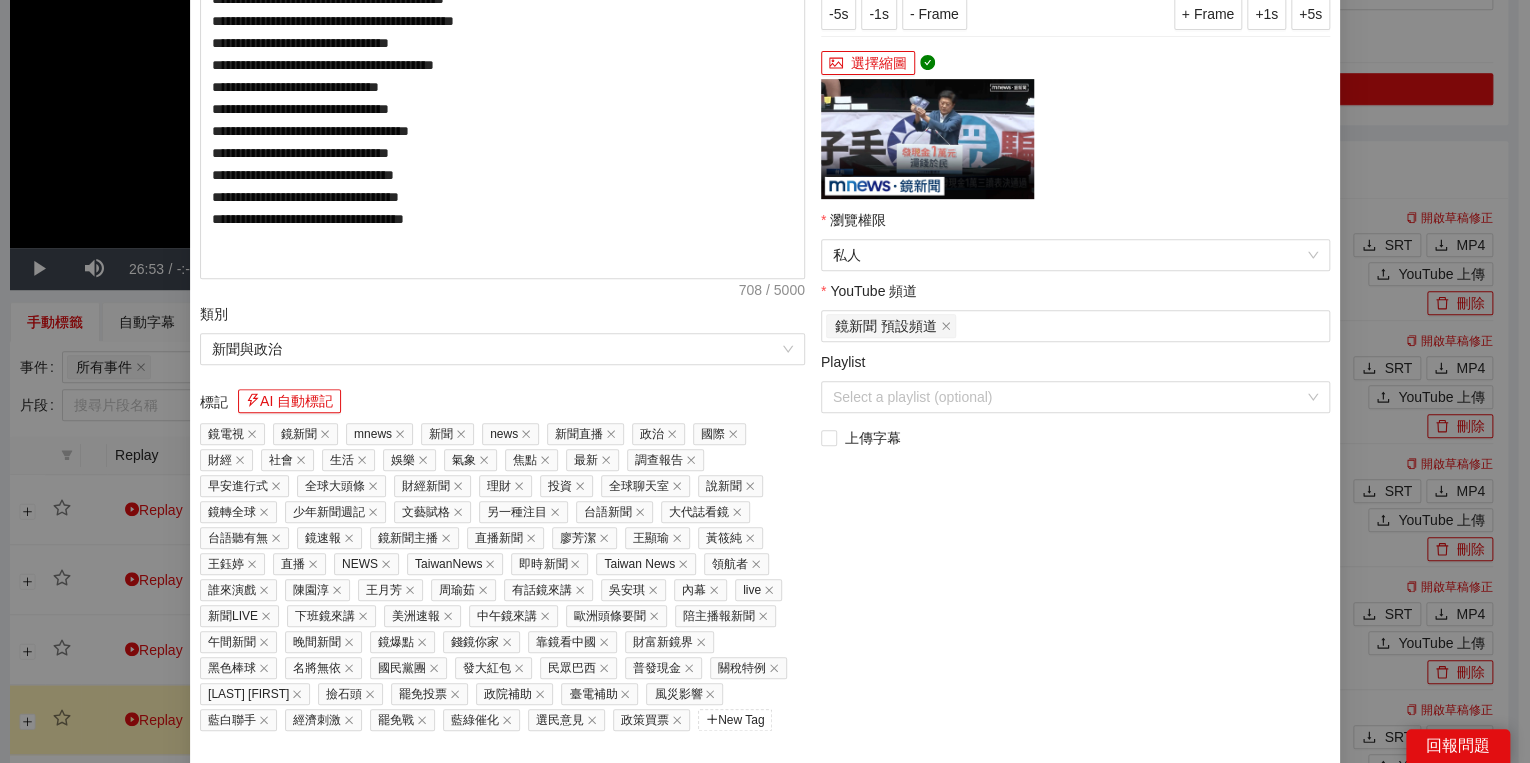click on "黑色棒球" at bounding box center (238, 668) 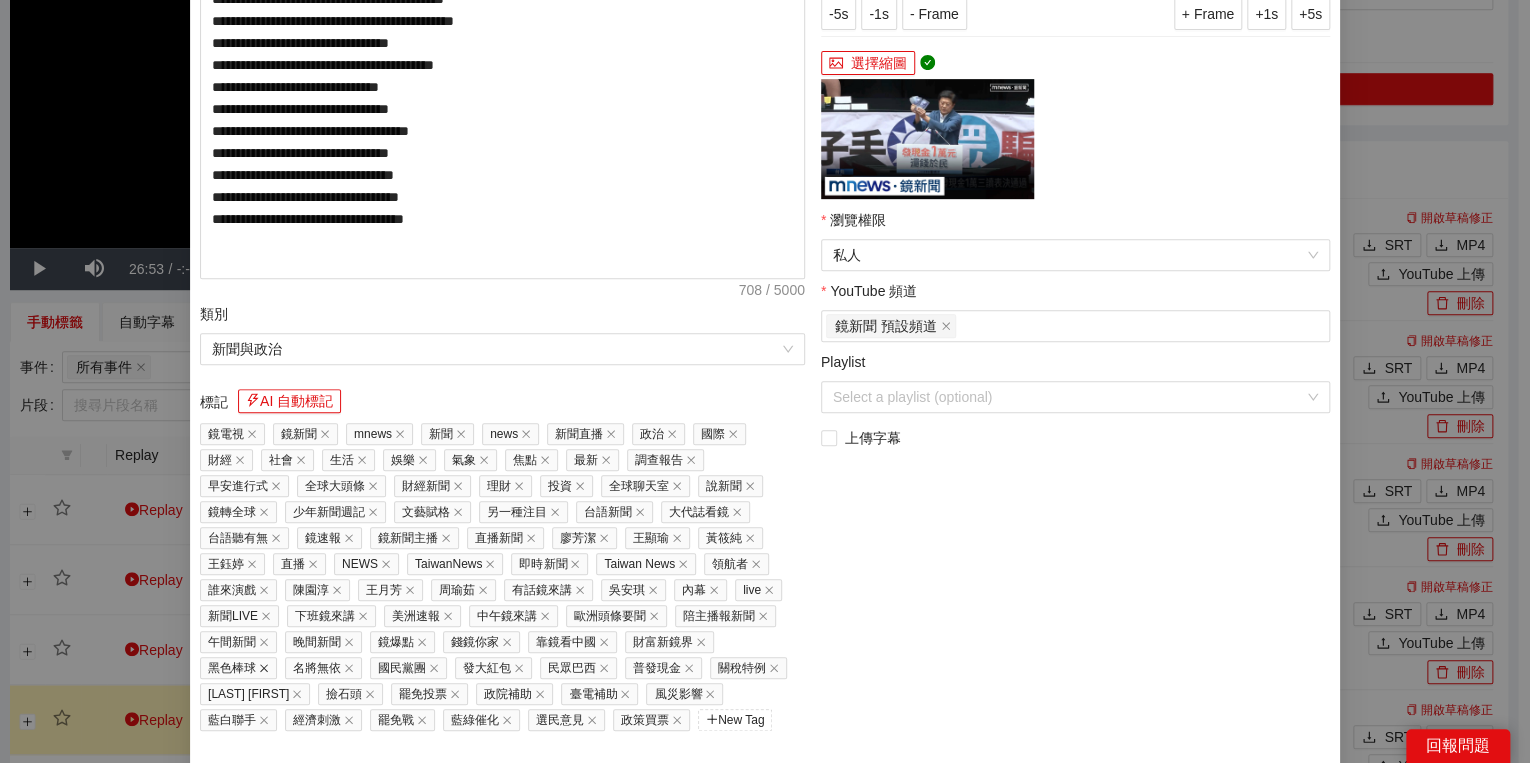click 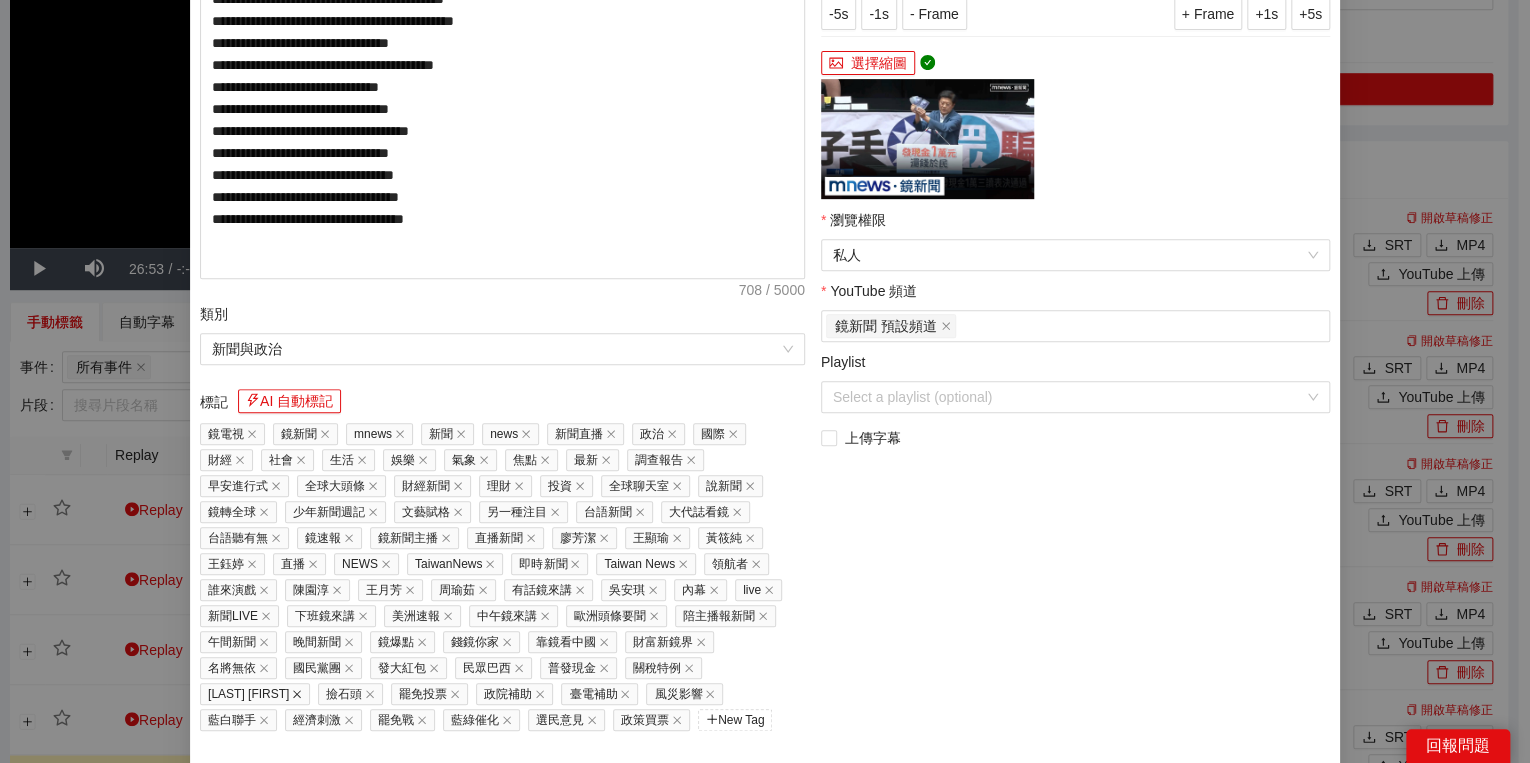 click 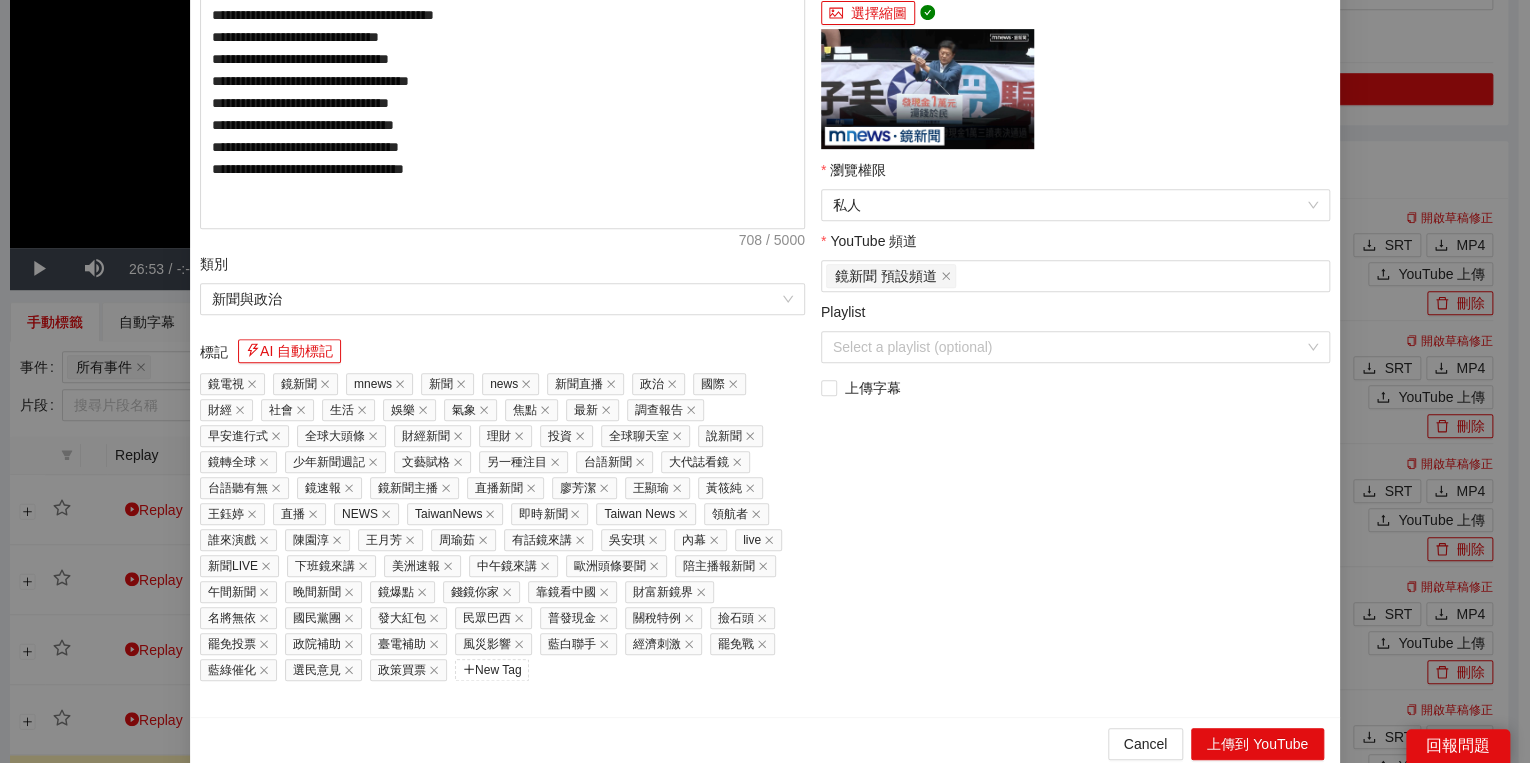 scroll, scrollTop: 451, scrollLeft: 0, axis: vertical 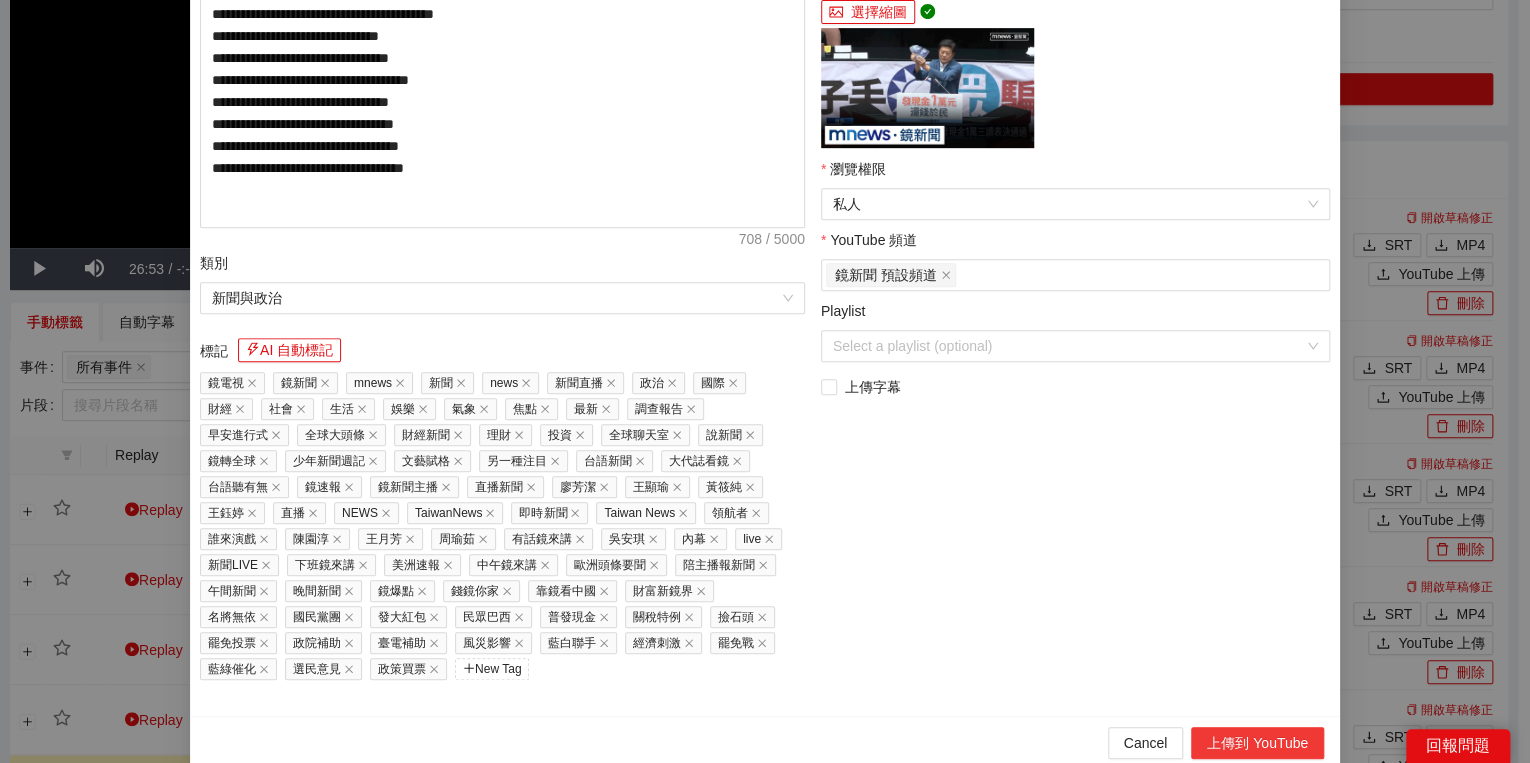 click on "上傳到 YouTube" at bounding box center (1257, 743) 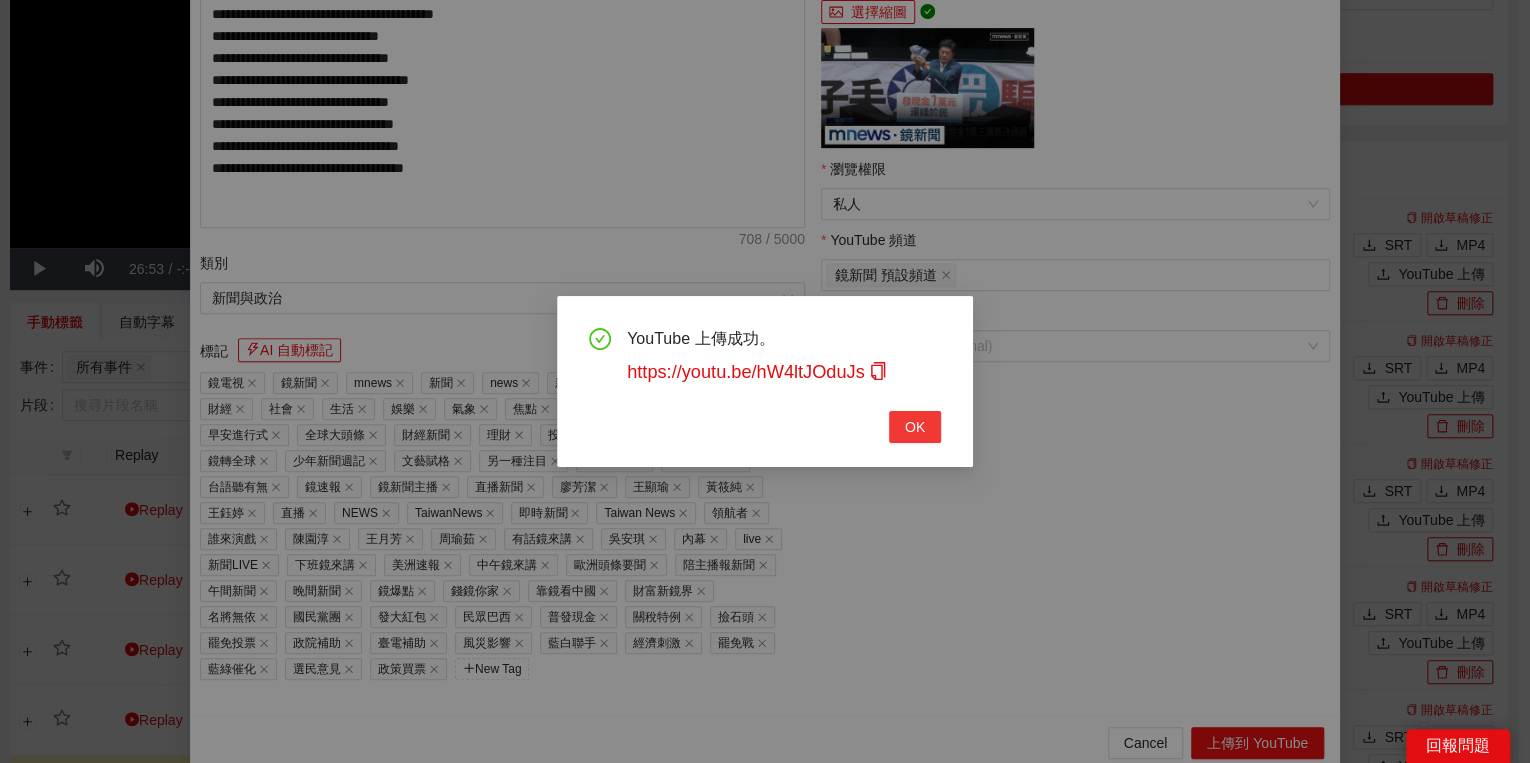 click on "OK" at bounding box center [915, 427] 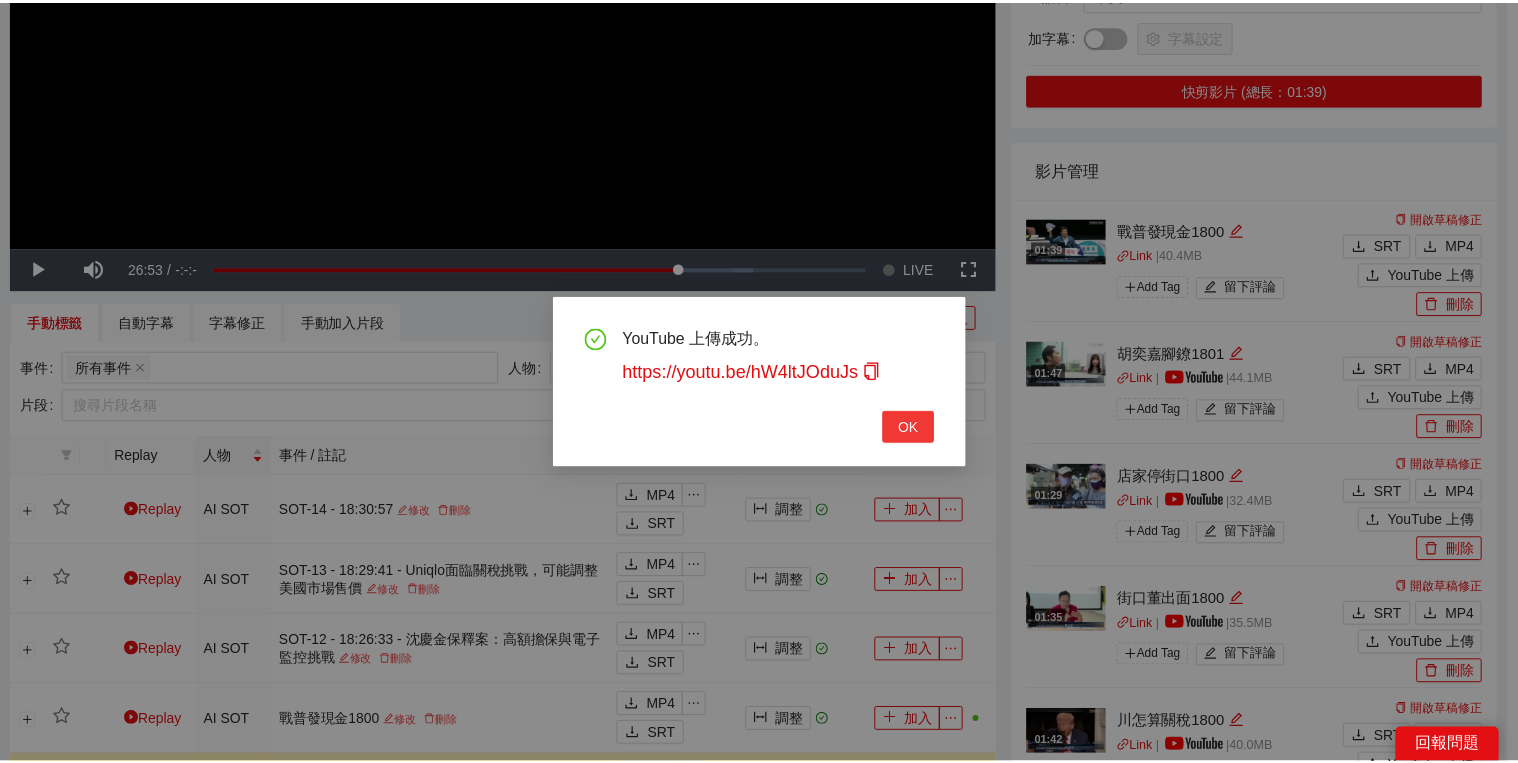 scroll, scrollTop: 308, scrollLeft: 0, axis: vertical 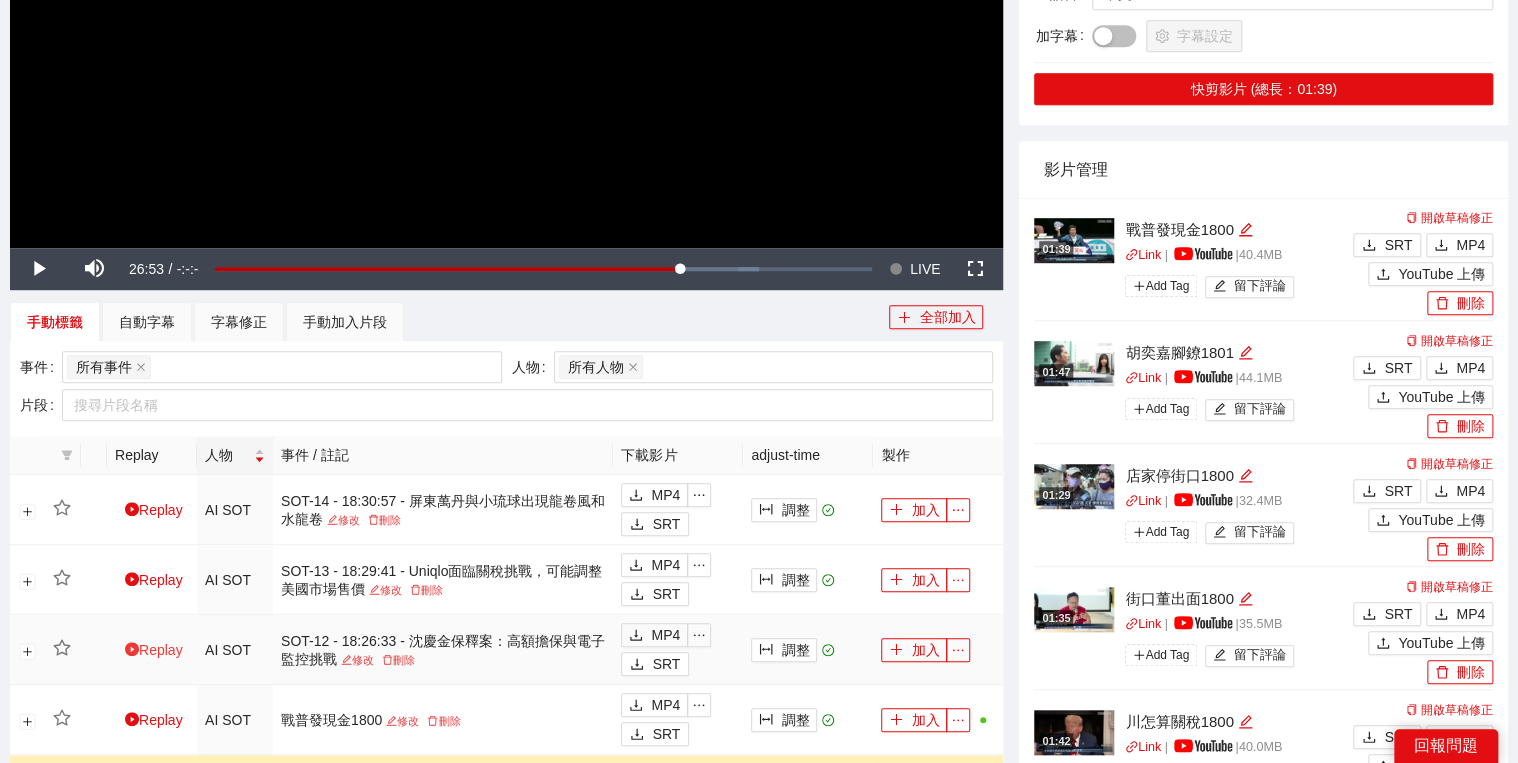 click on "Replay" at bounding box center [154, 650] 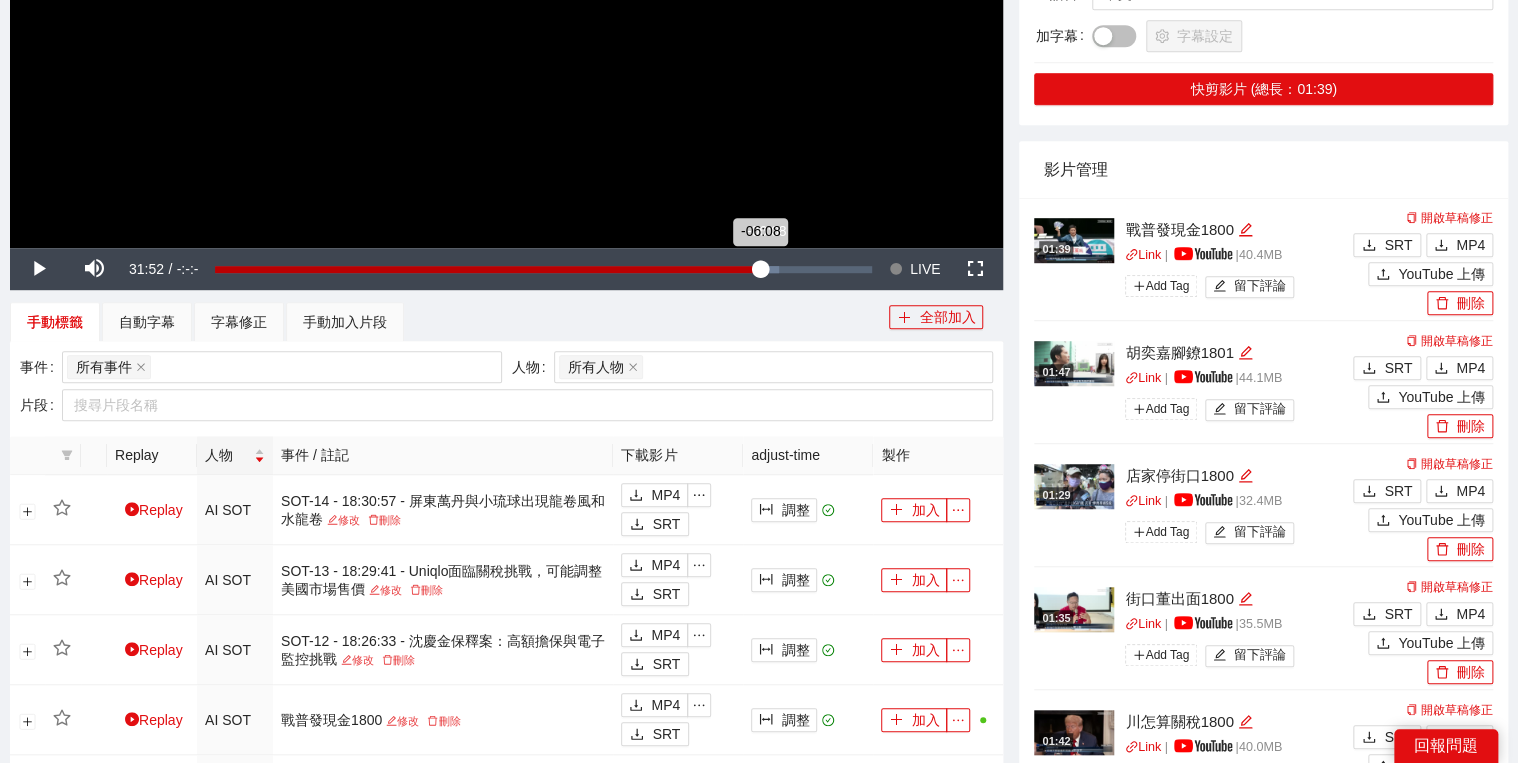 click on "-06:08" at bounding box center [487, 269] 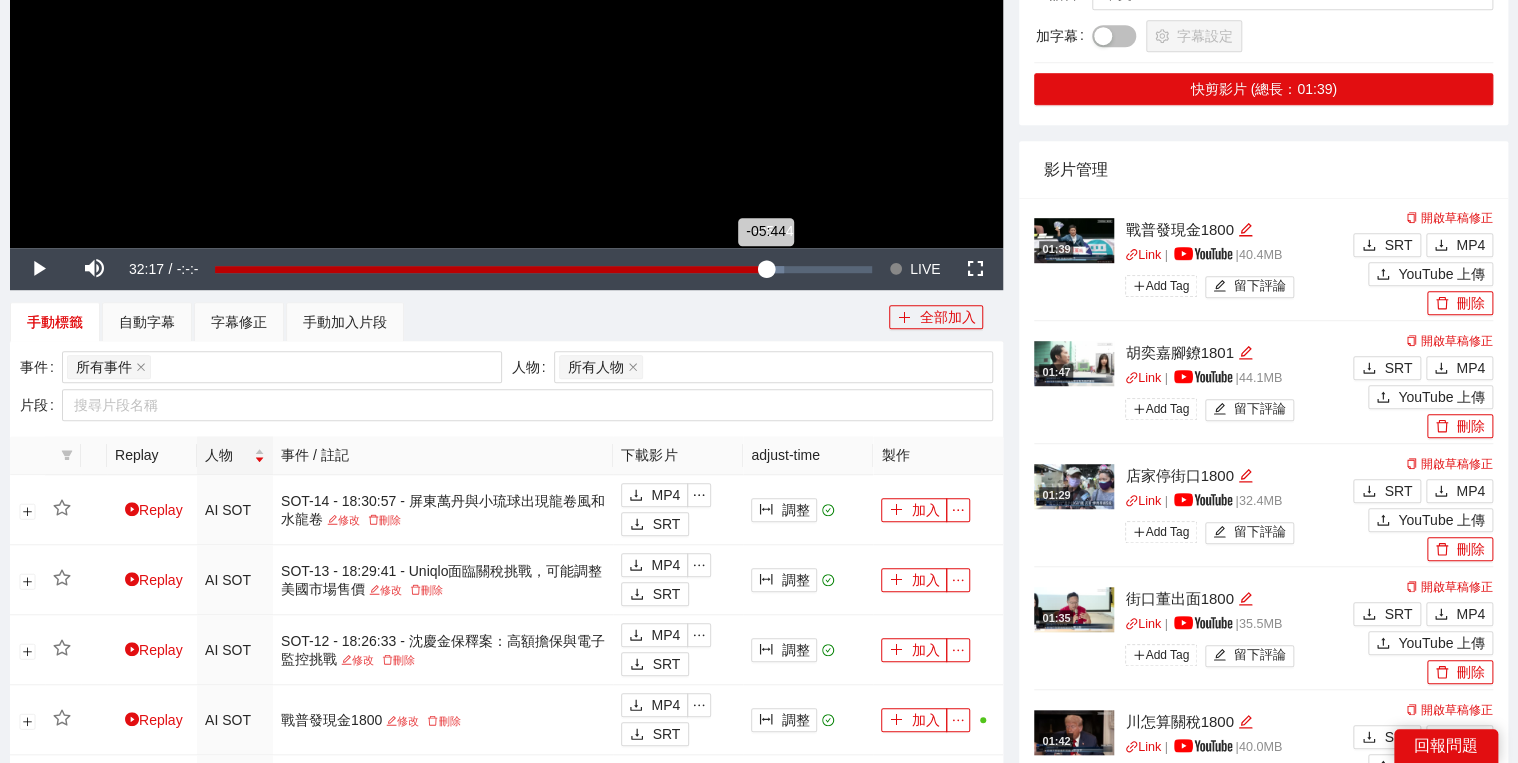 click on "-05:44" at bounding box center [490, 269] 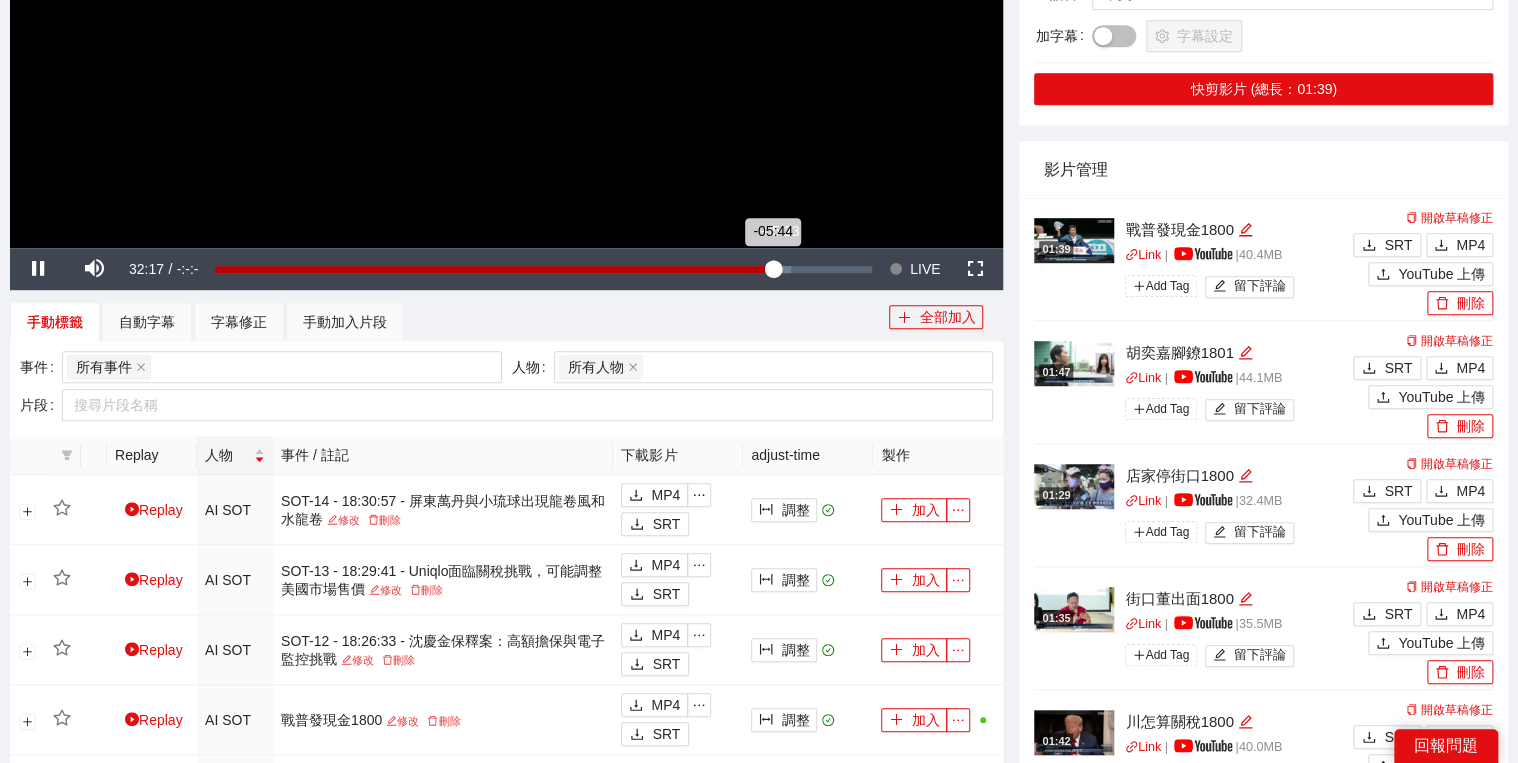 click on "-05:44" at bounding box center (493, 269) 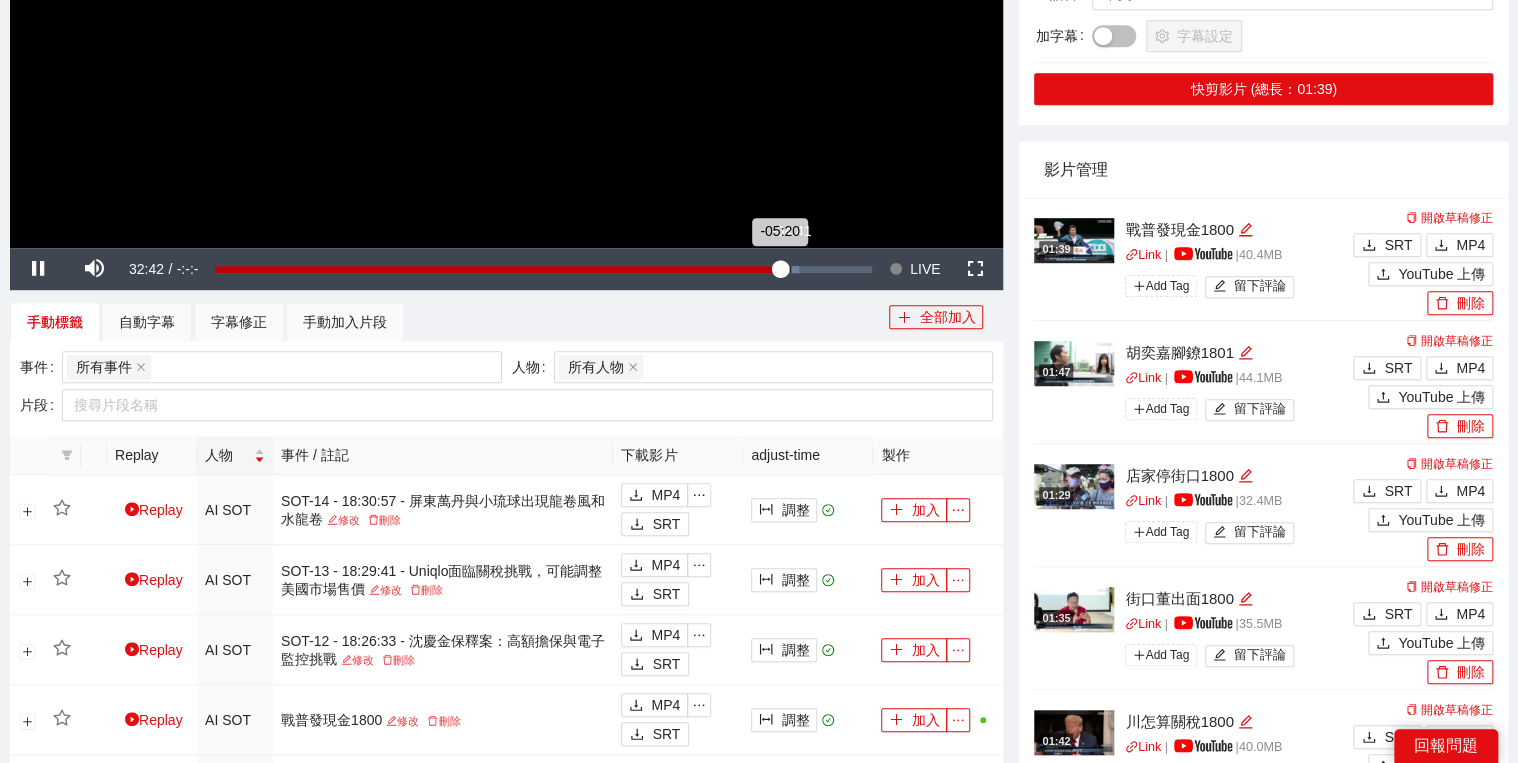 click on "Loaded :  88.94% -04:41 -05:20" at bounding box center (543, 269) 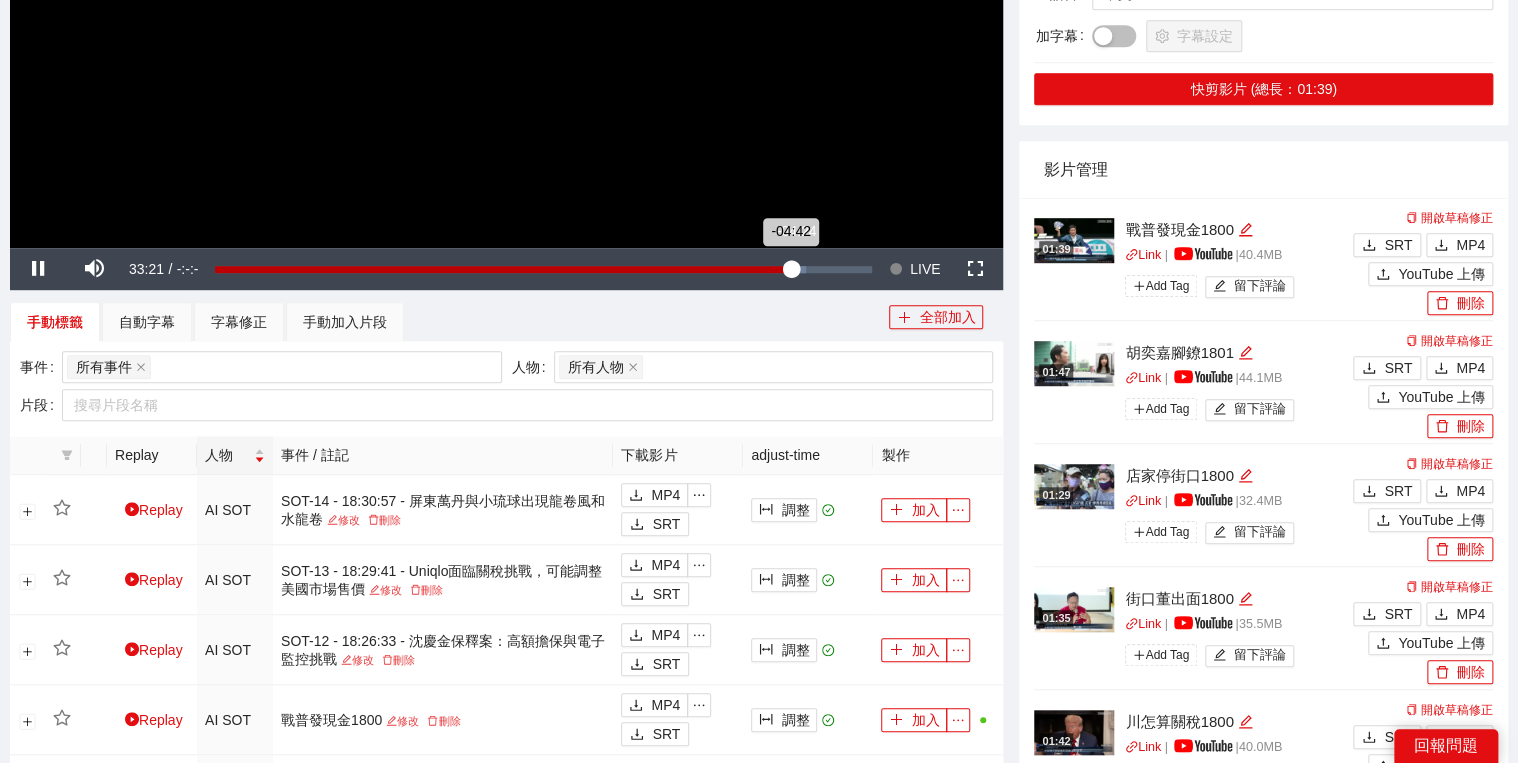 click on "-04:42" at bounding box center [502, 269] 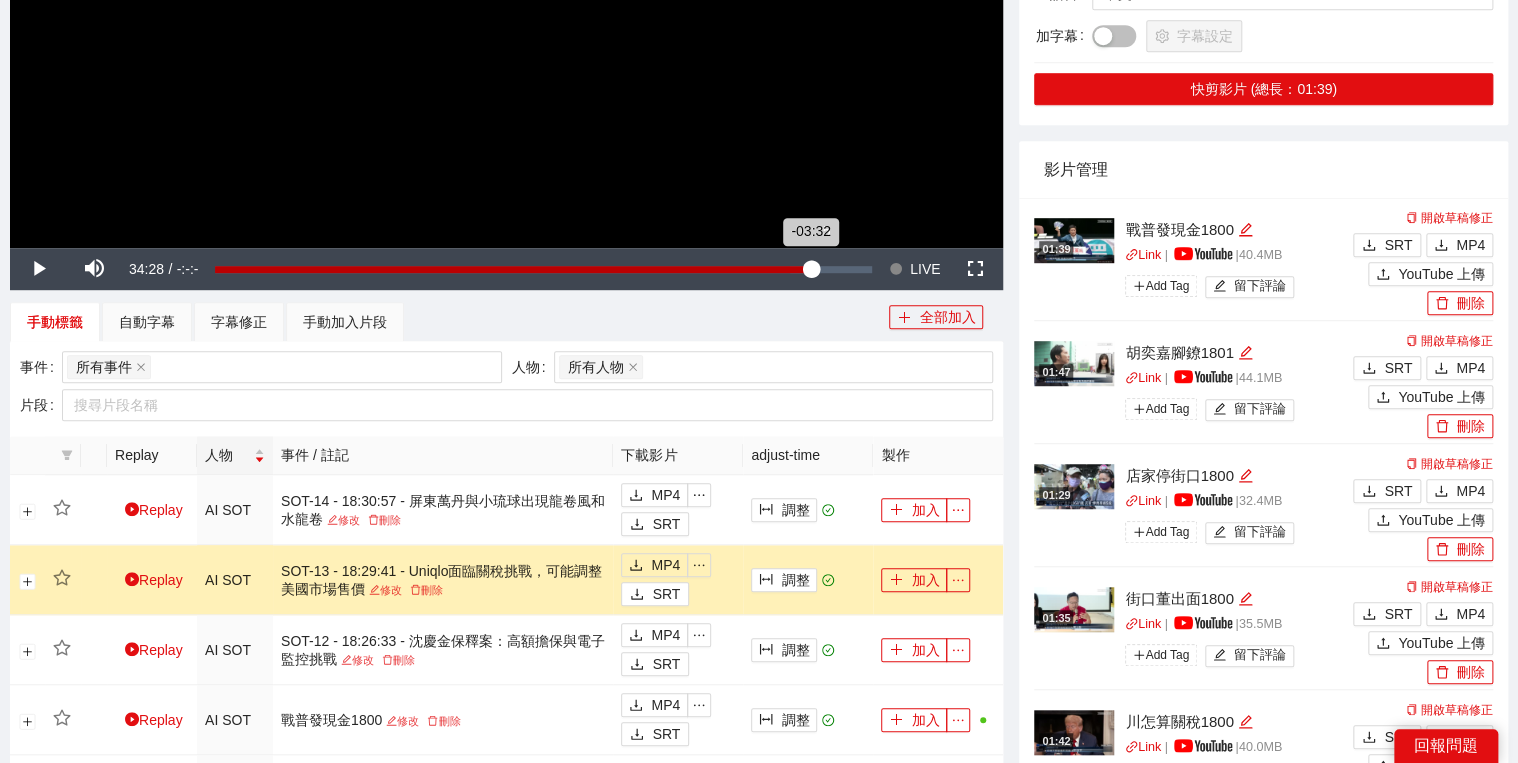 click on "Loaded :  91.32% -03:35 -03:32" at bounding box center [543, 269] 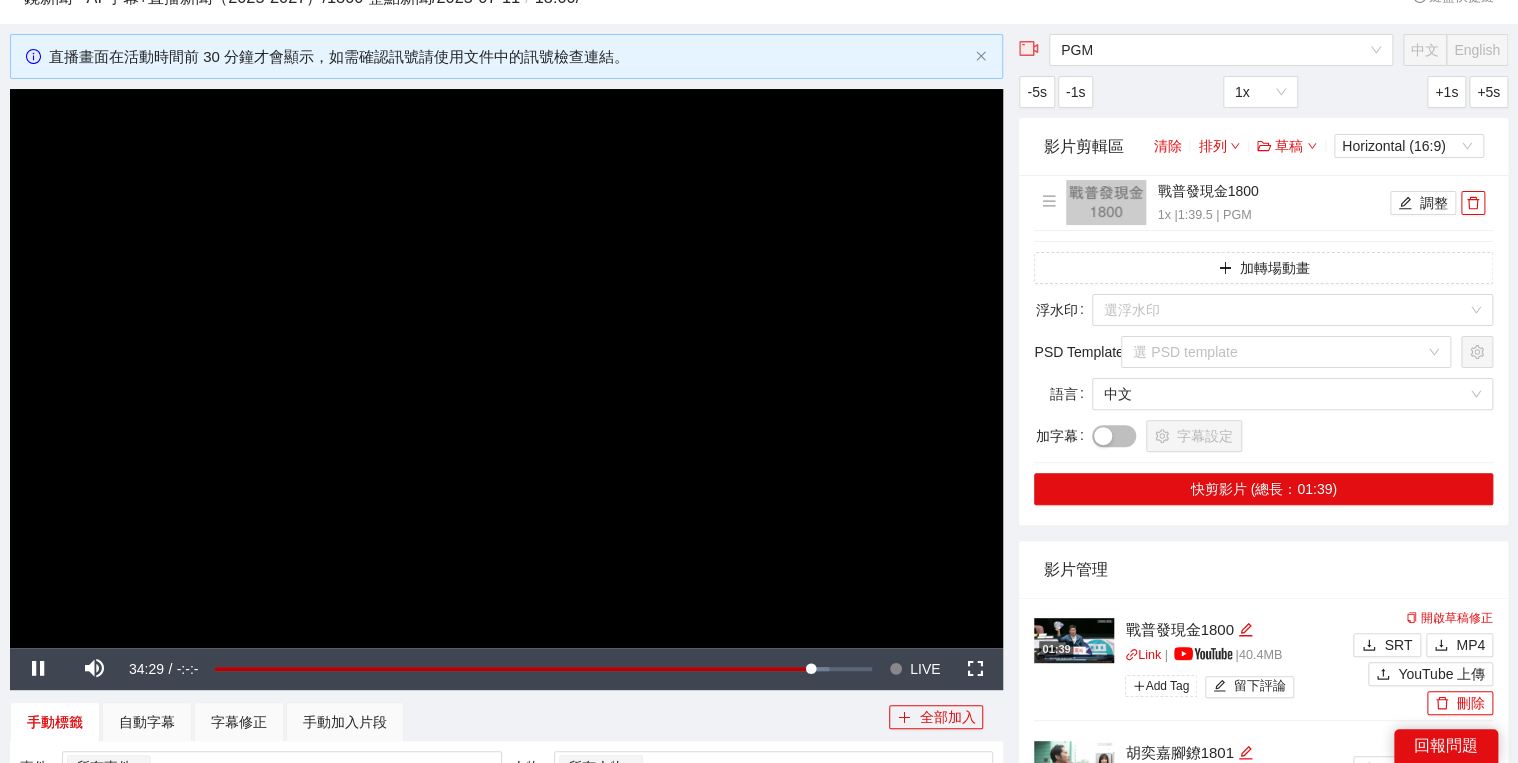scroll, scrollTop: 240, scrollLeft: 0, axis: vertical 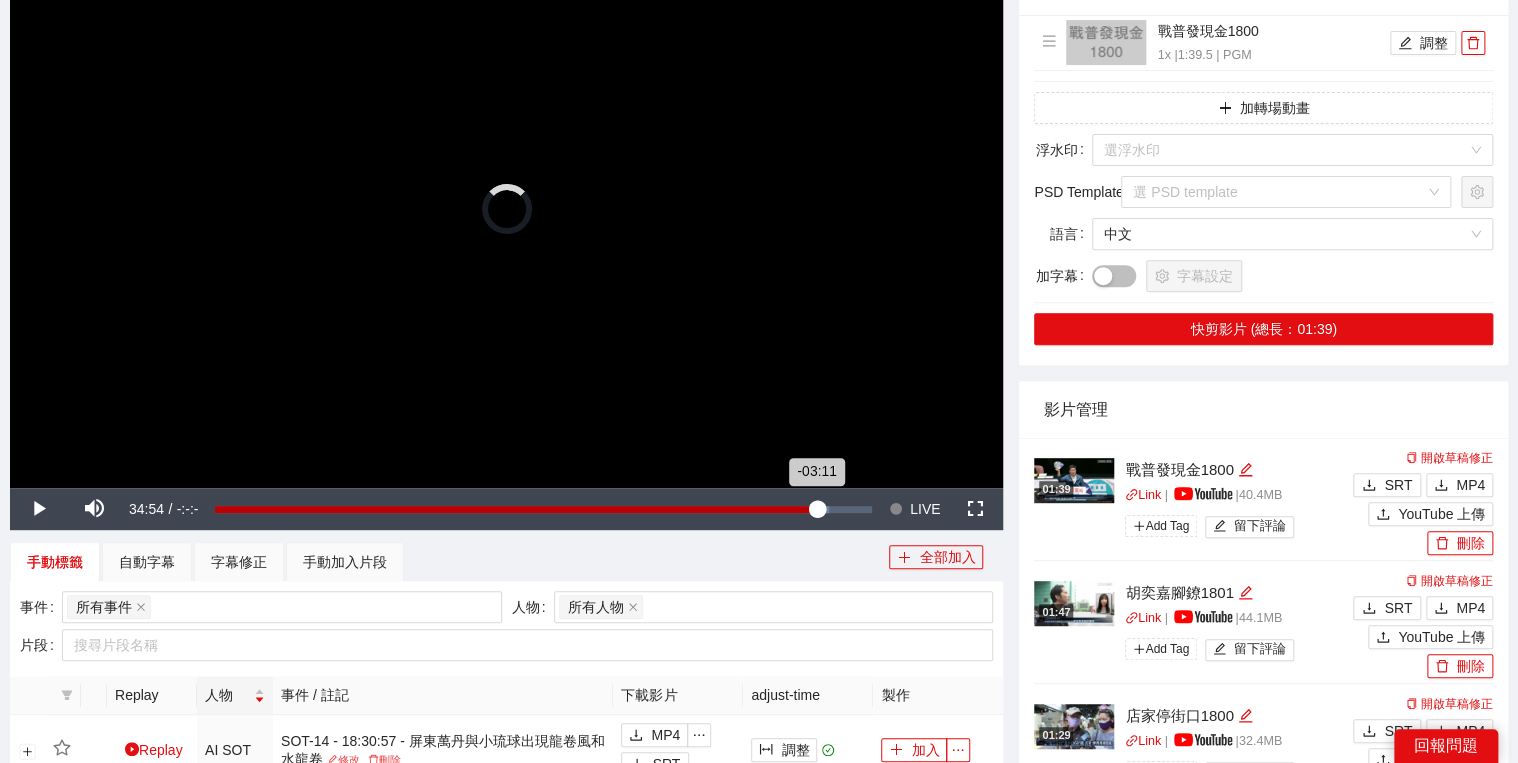 click on "-03:11" at bounding box center [516, 509] 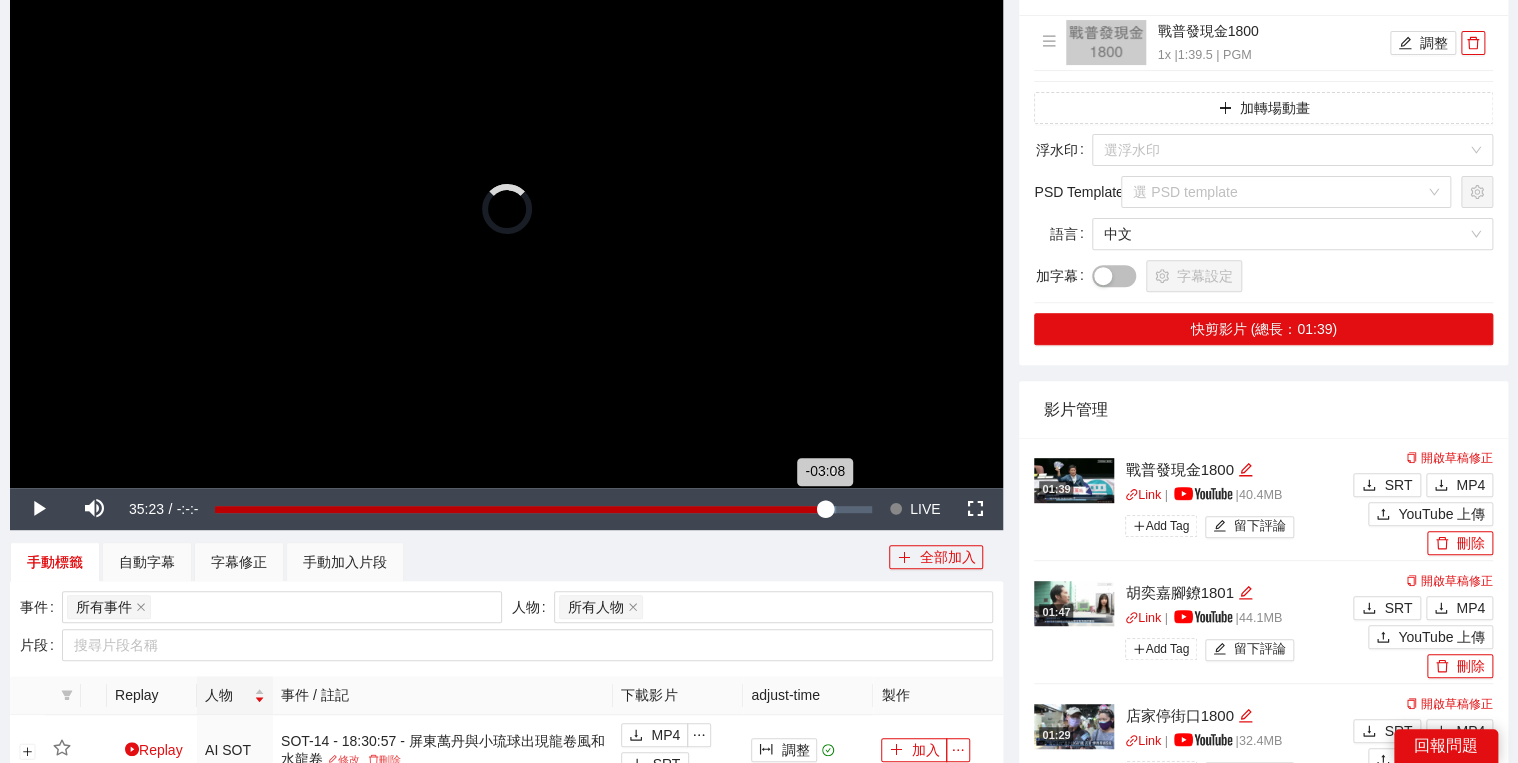 click on "-03:08" at bounding box center (520, 509) 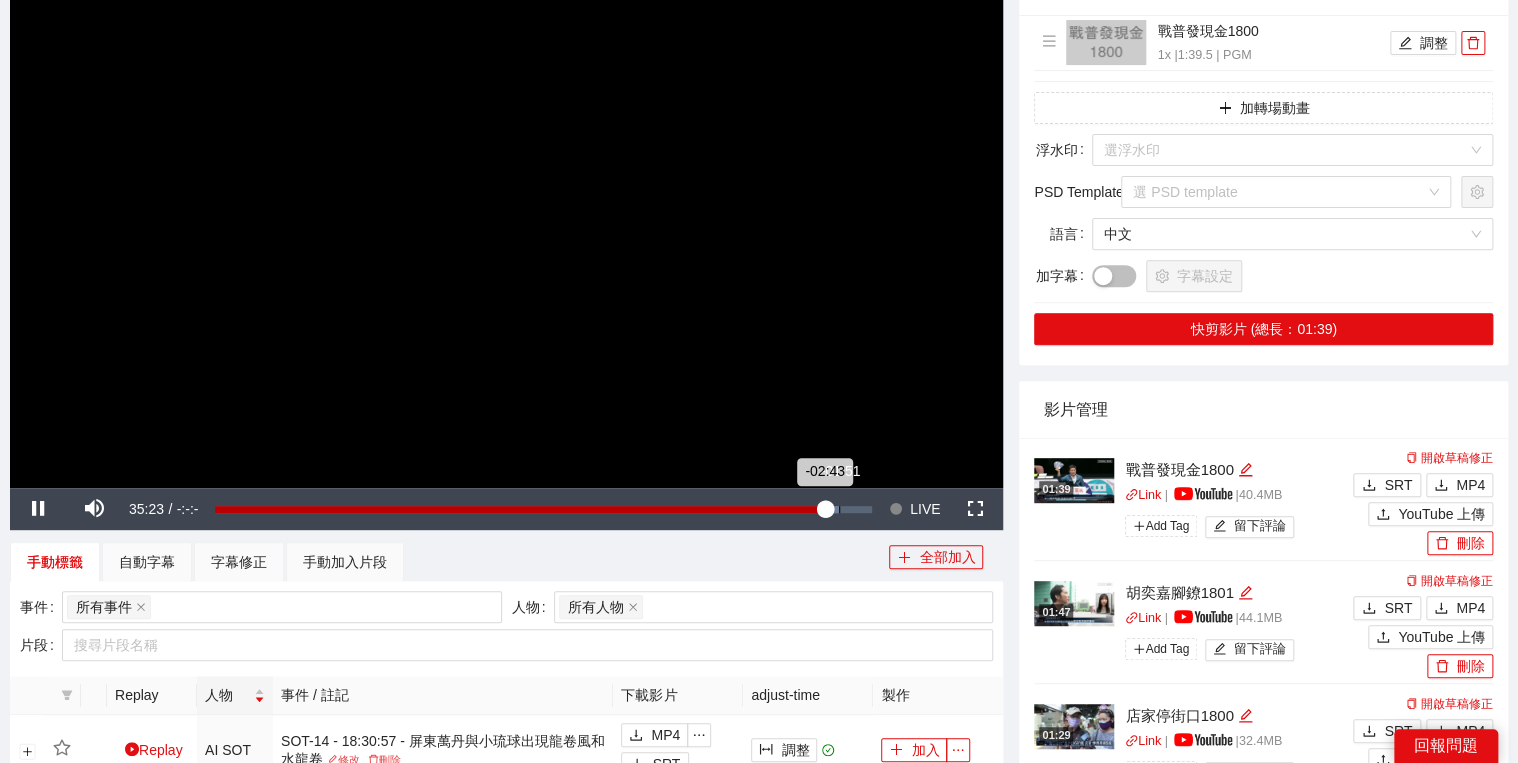 click on "Loaded :  95.01% -01:51 -02:43" at bounding box center (543, 509) 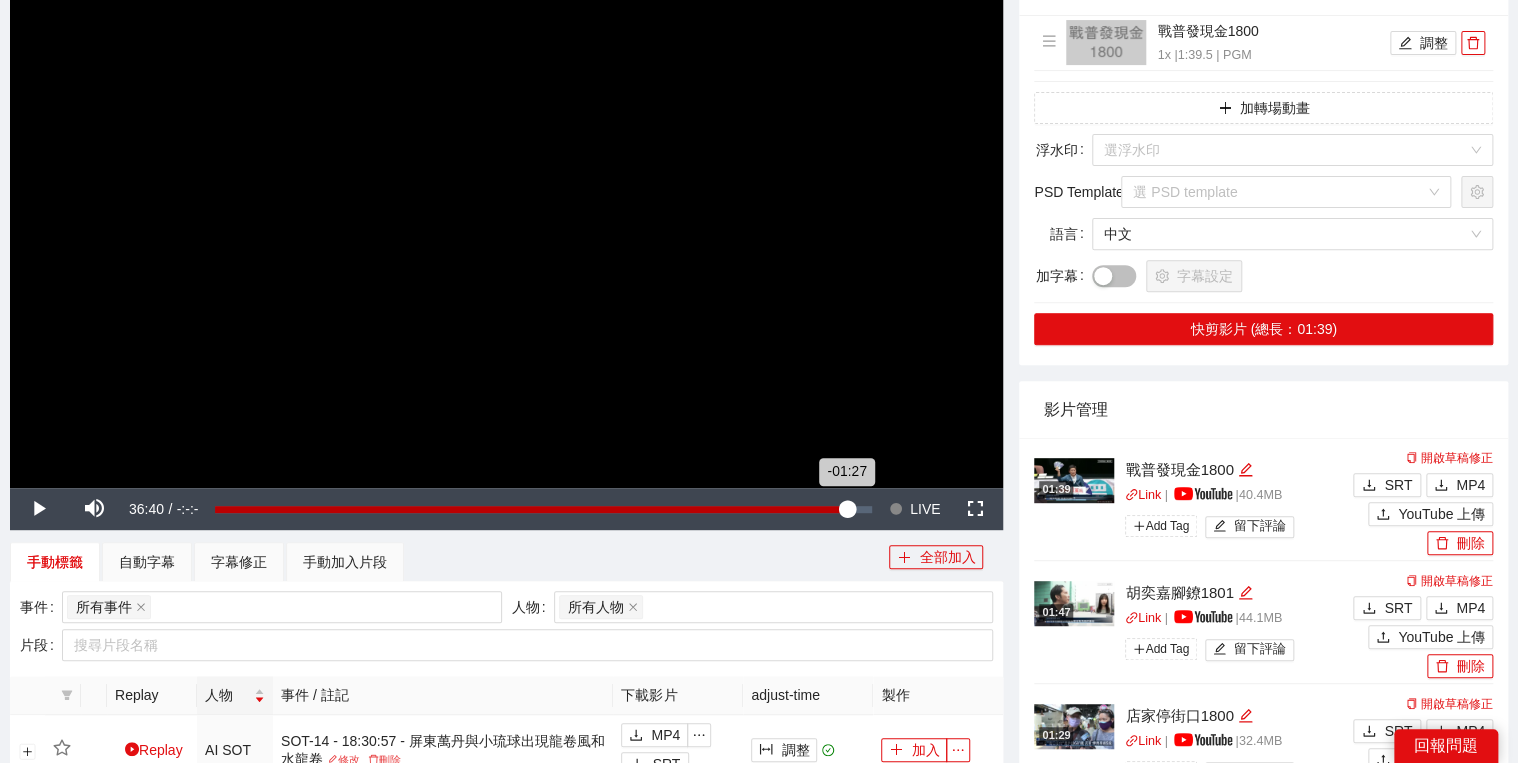 click on "-01:27" at bounding box center (531, 509) 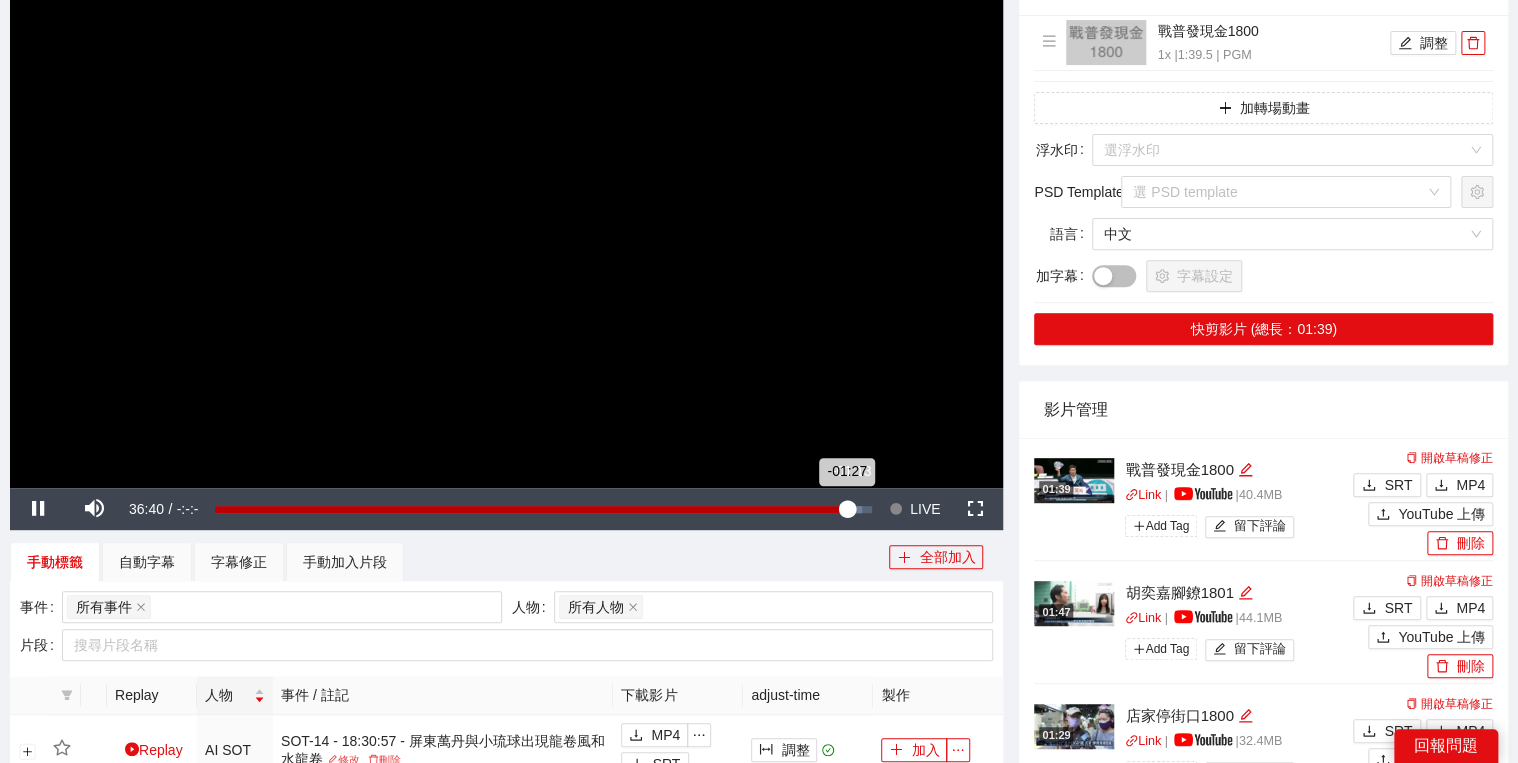 click on "-01:27" at bounding box center [531, 509] 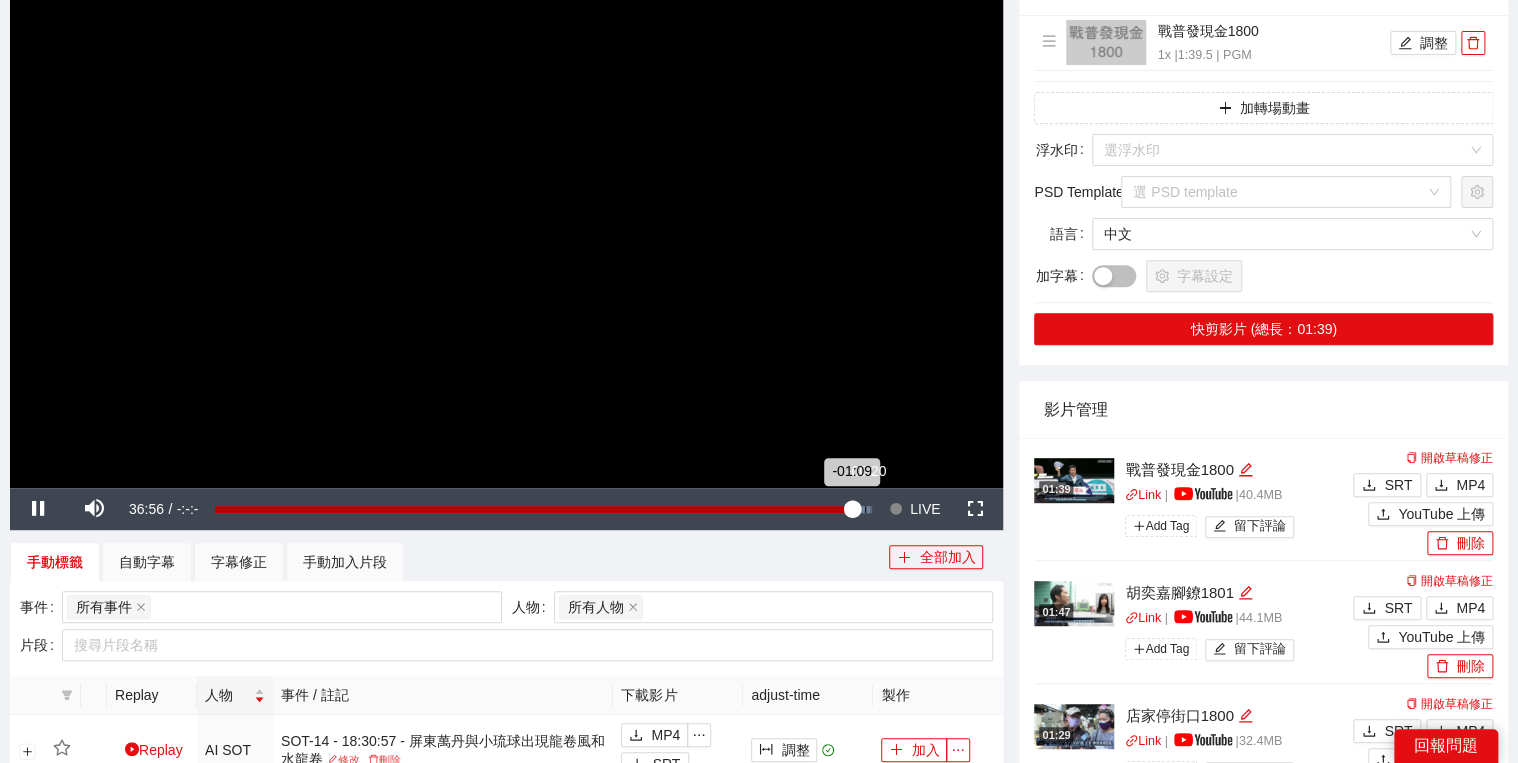 click on "Loaded :  99.74% -00:20 -01:09" at bounding box center (543, 509) 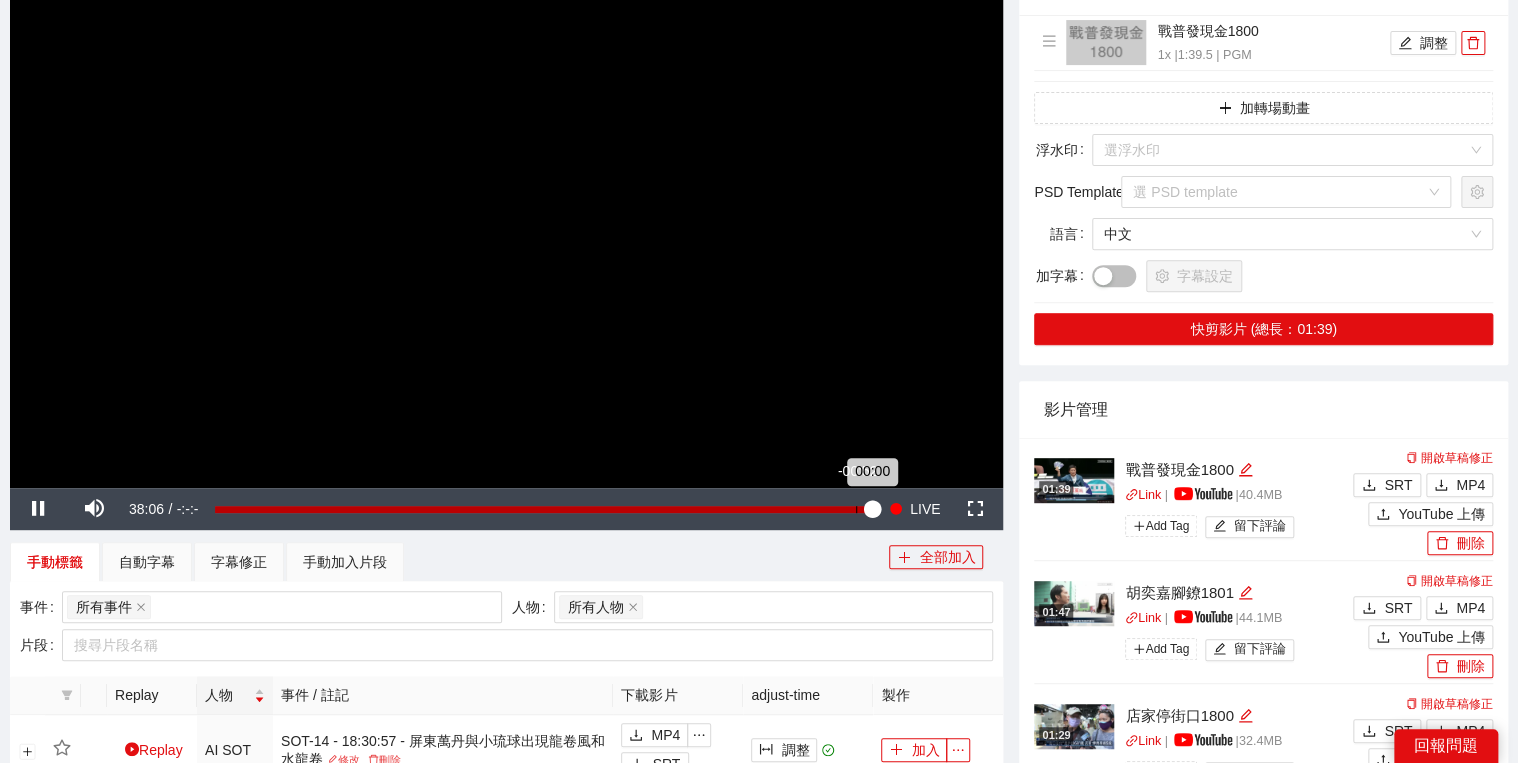 click on "Loaded :  100.00% -00:52 00:00" at bounding box center [543, 509] 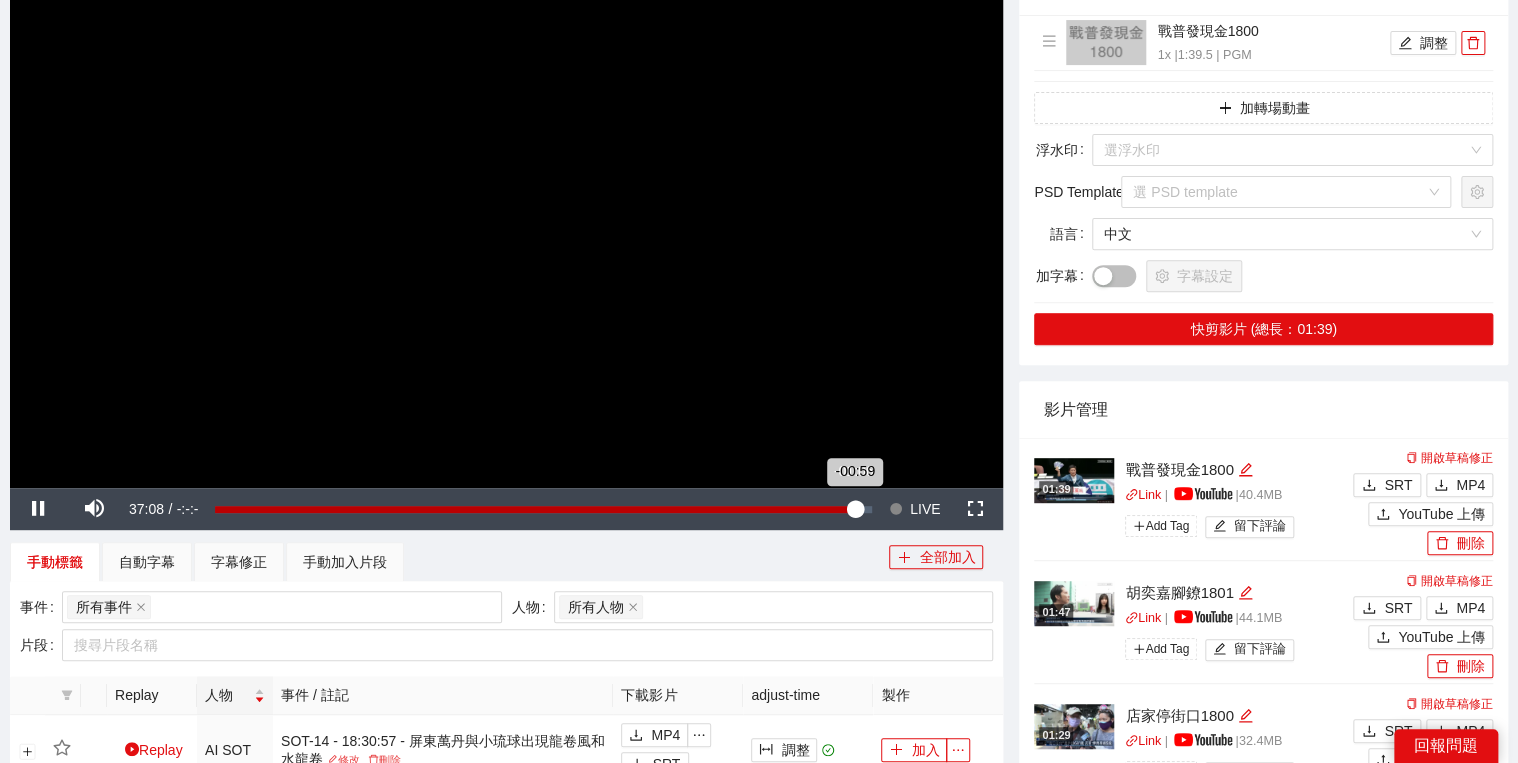 click on "-00:59" at bounding box center (535, 509) 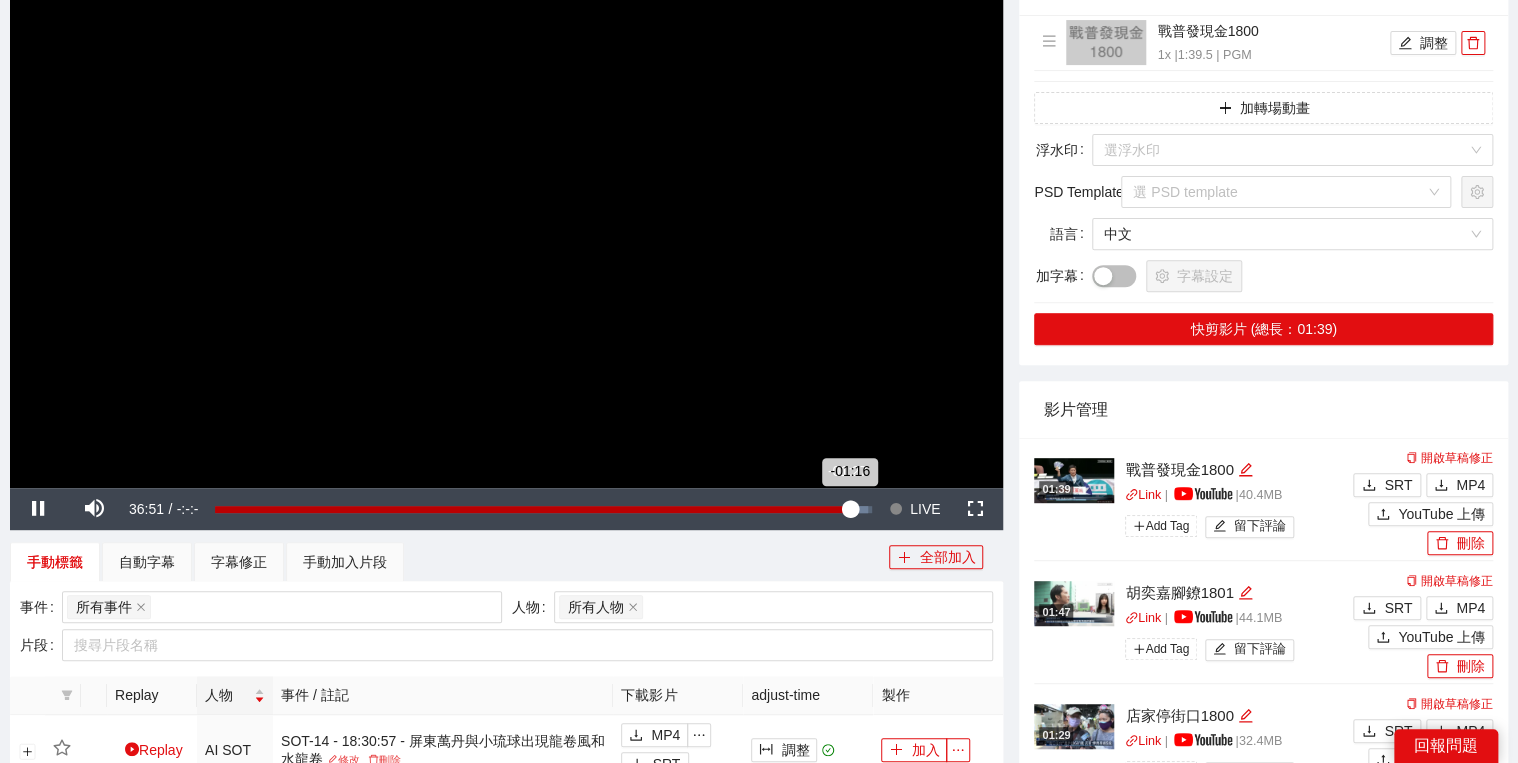 click on "-01:16" at bounding box center (532, 509) 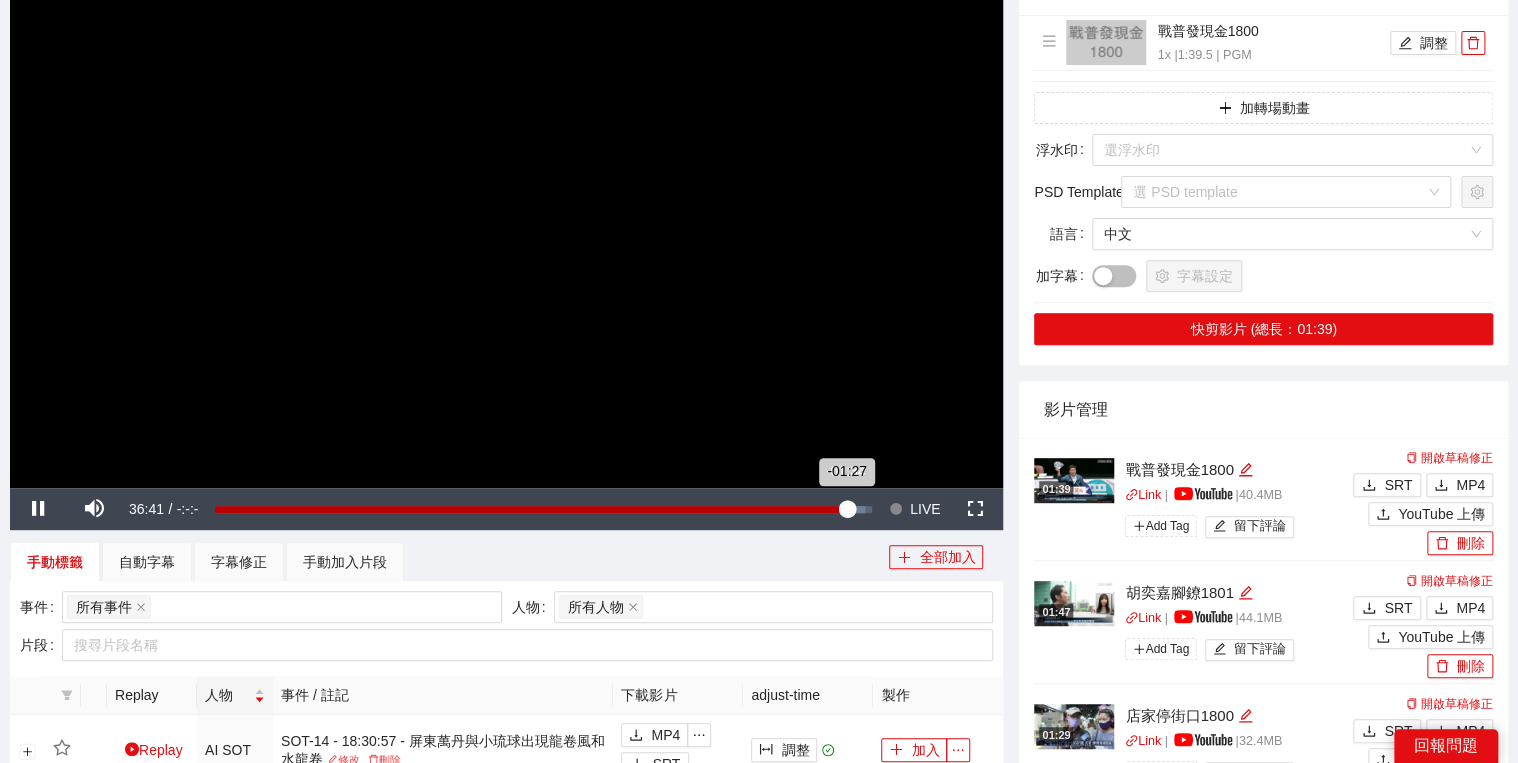 click on "-01:27" at bounding box center (530, 509) 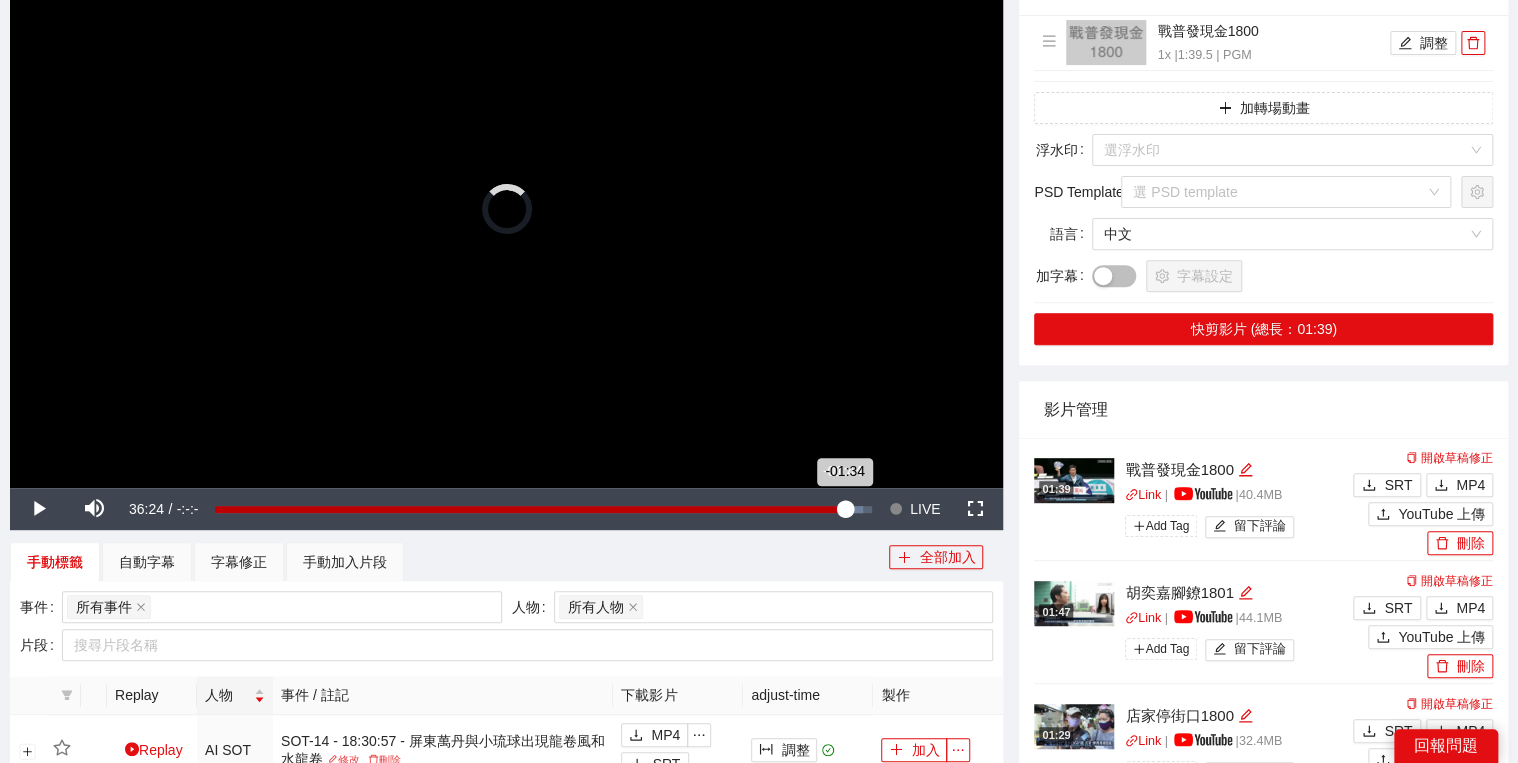 click on "-01:34" at bounding box center (530, 509) 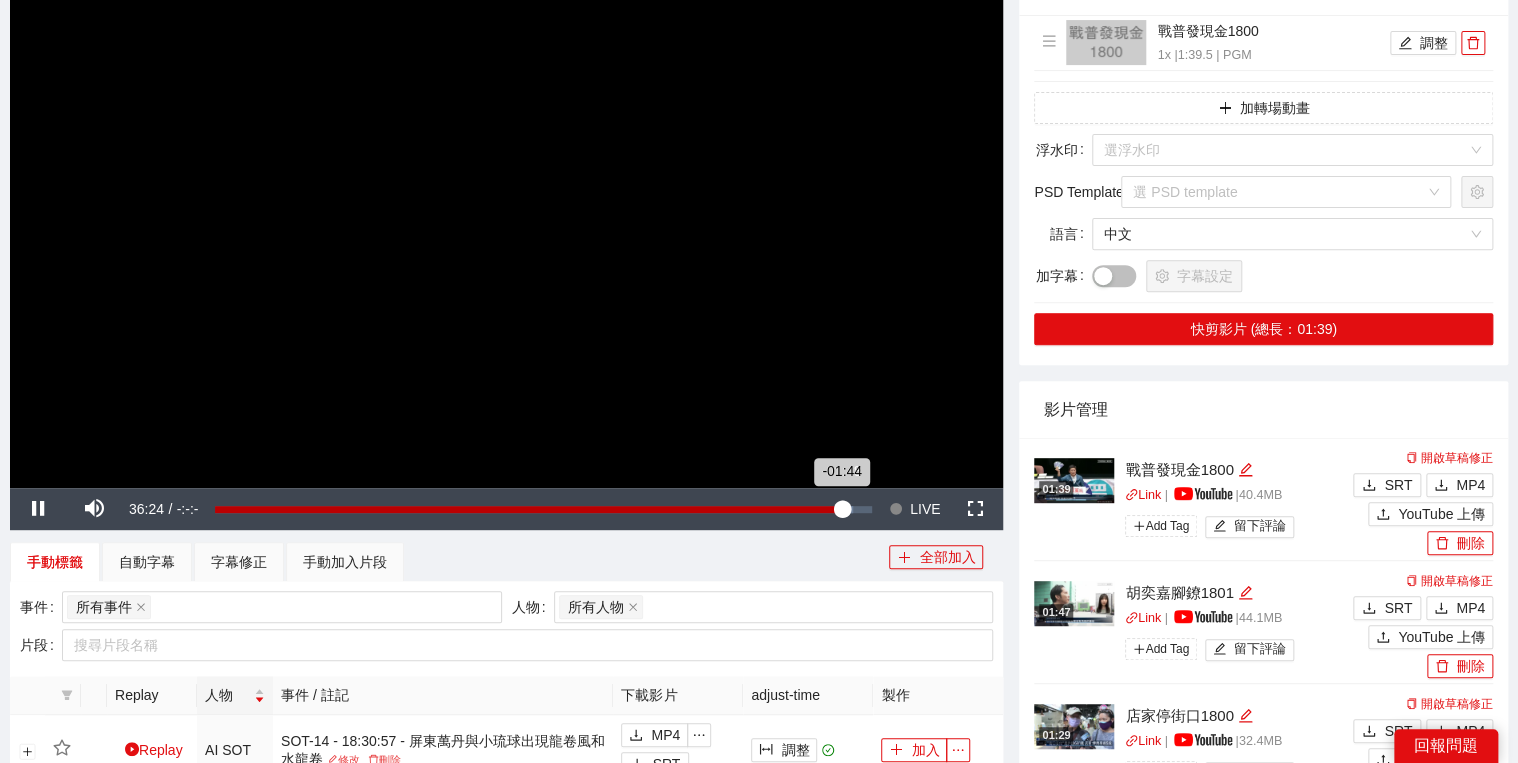 click on "-01:44" at bounding box center (528, 509) 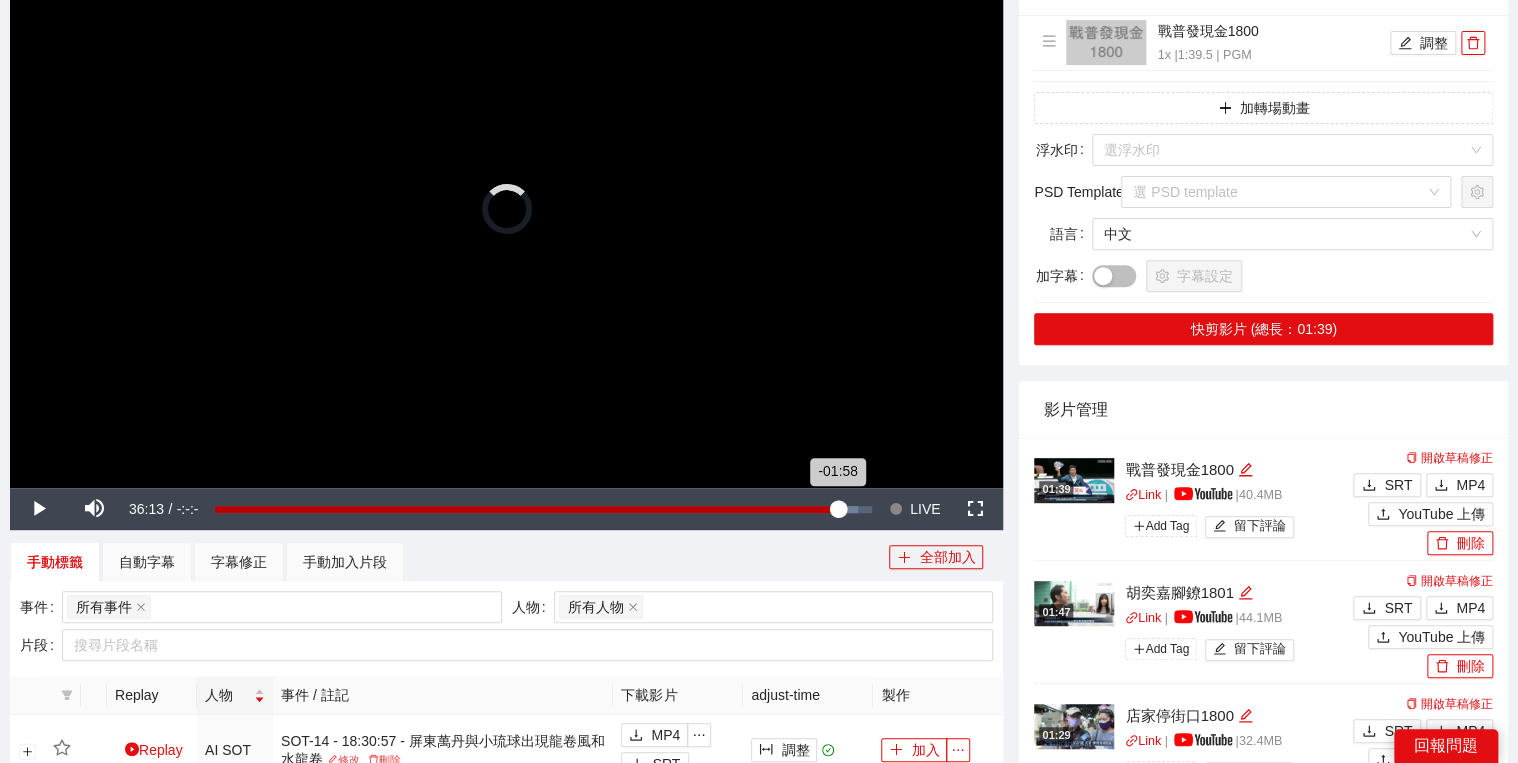 click on "-01:58" at bounding box center [526, 509] 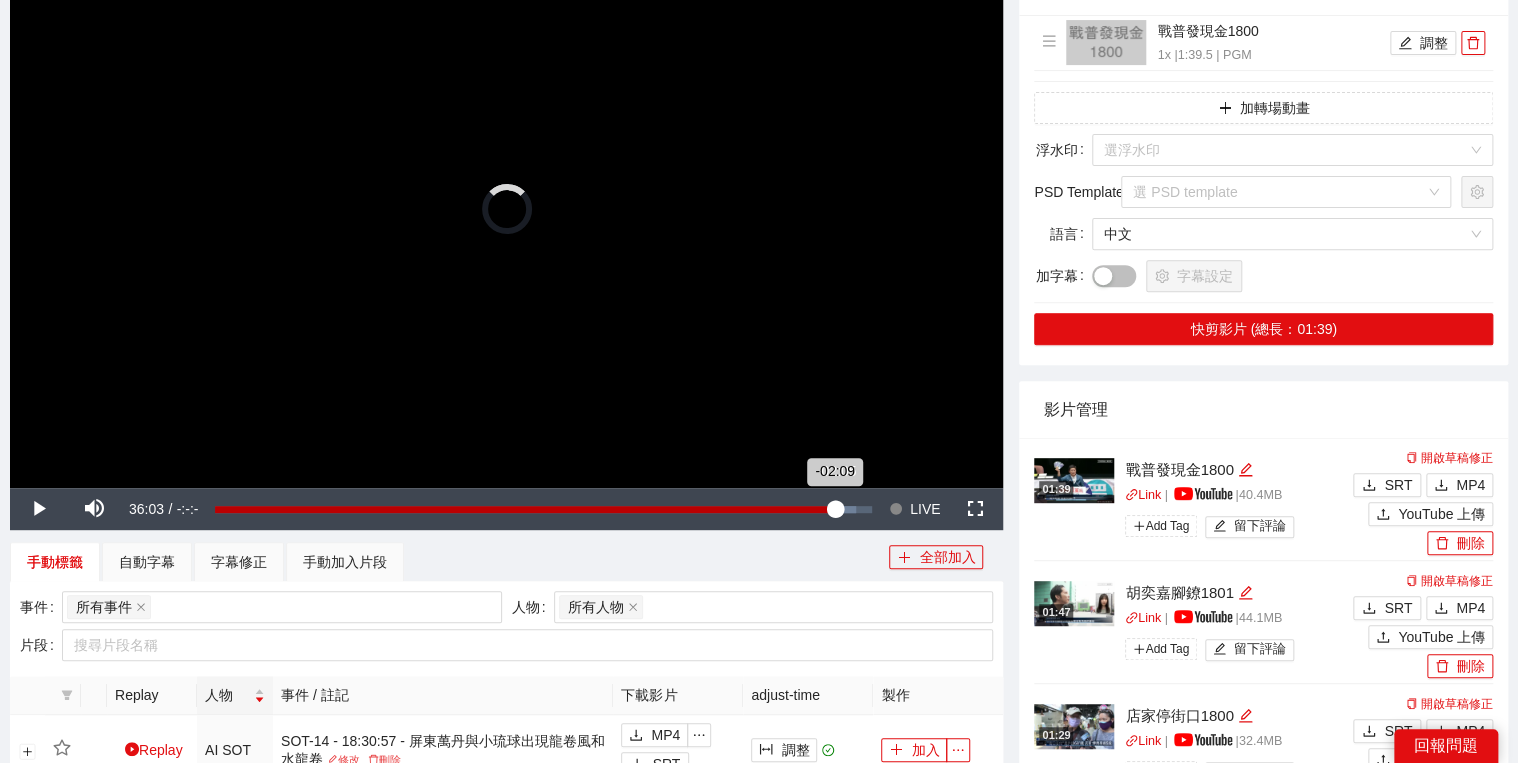 click on "-02:09" at bounding box center [525, 509] 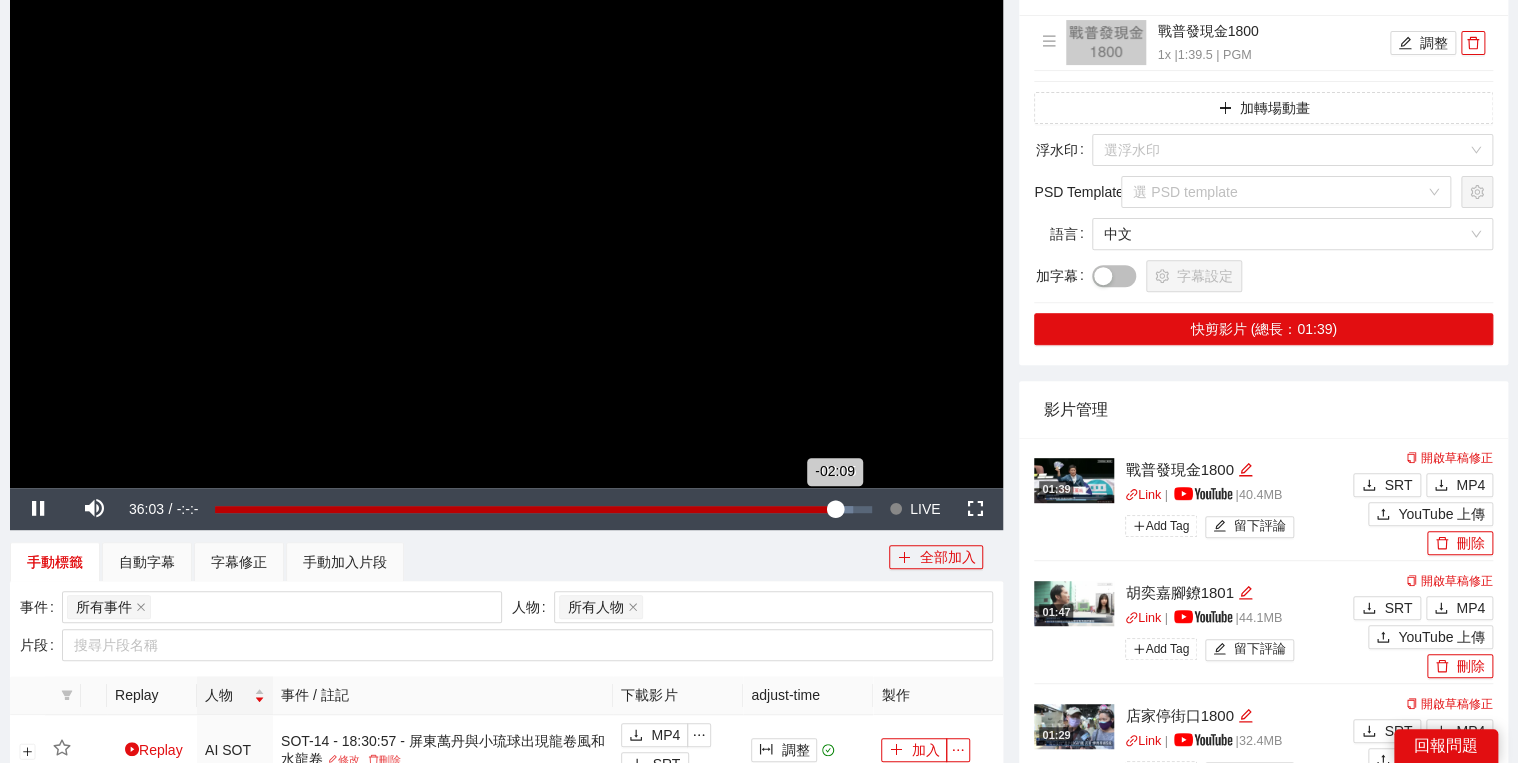 click on "-02:09" at bounding box center (524, 509) 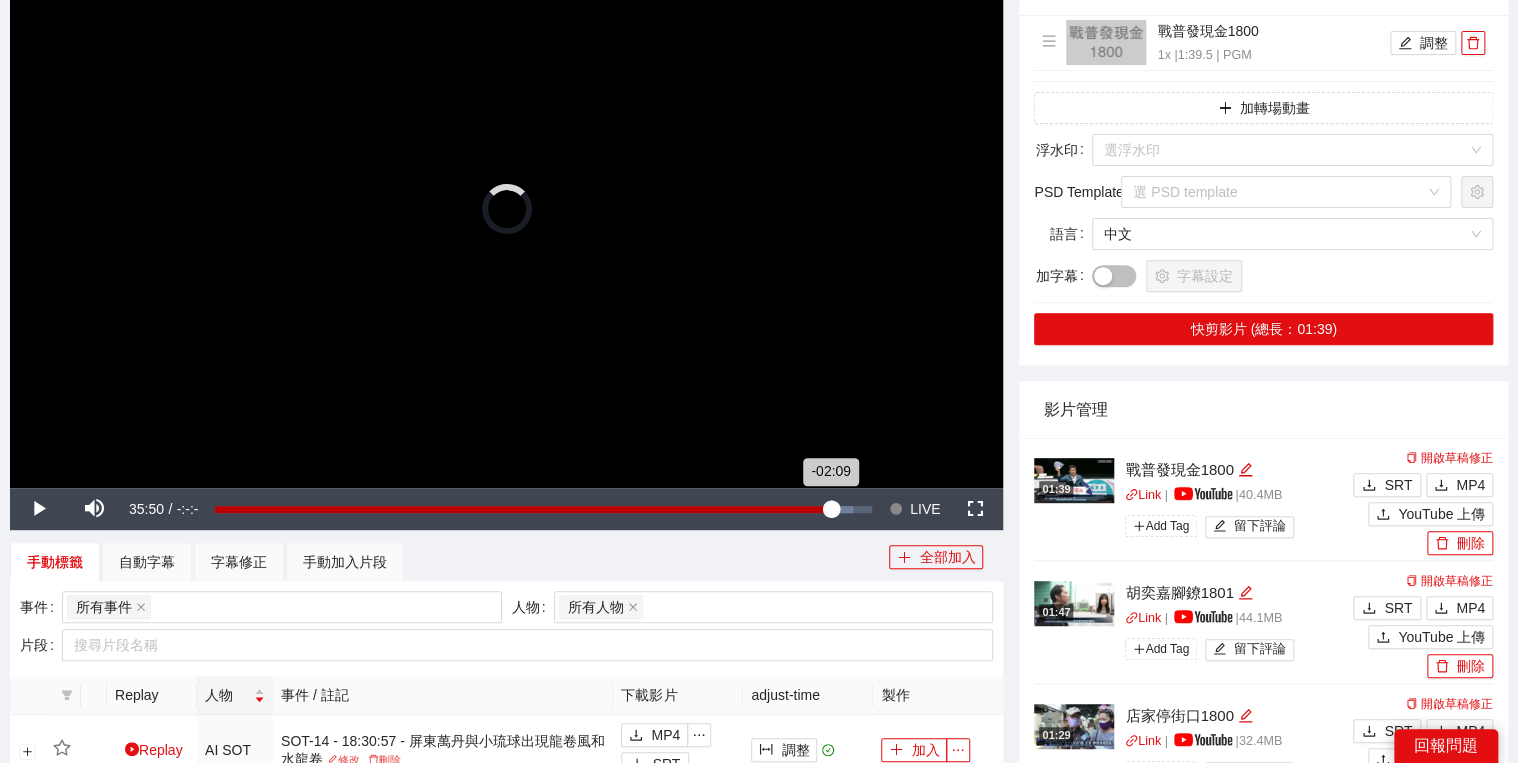 click on "-02:09" at bounding box center [523, 509] 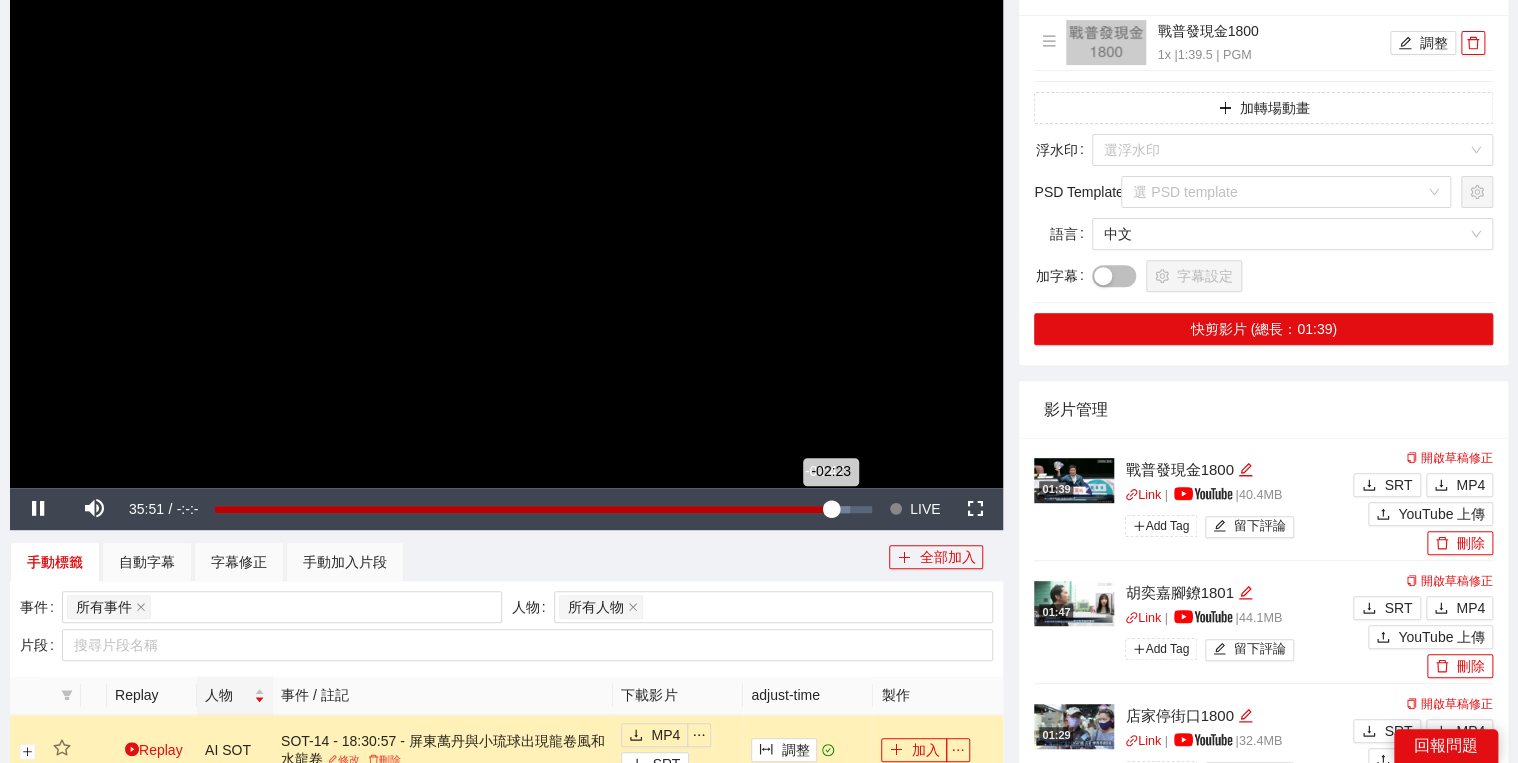 click on "-02:23" at bounding box center [523, 509] 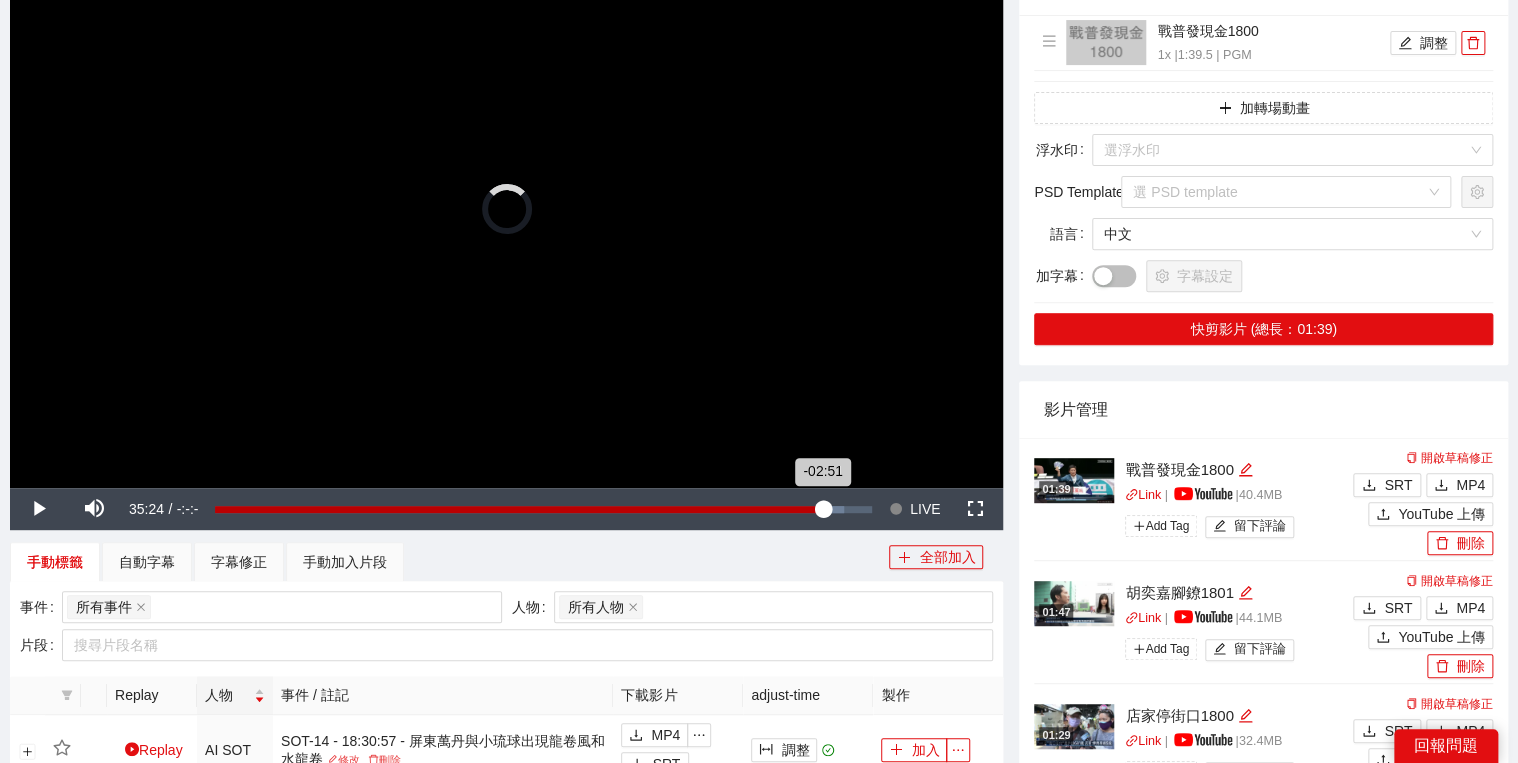 click on "-02:51" at bounding box center (519, 509) 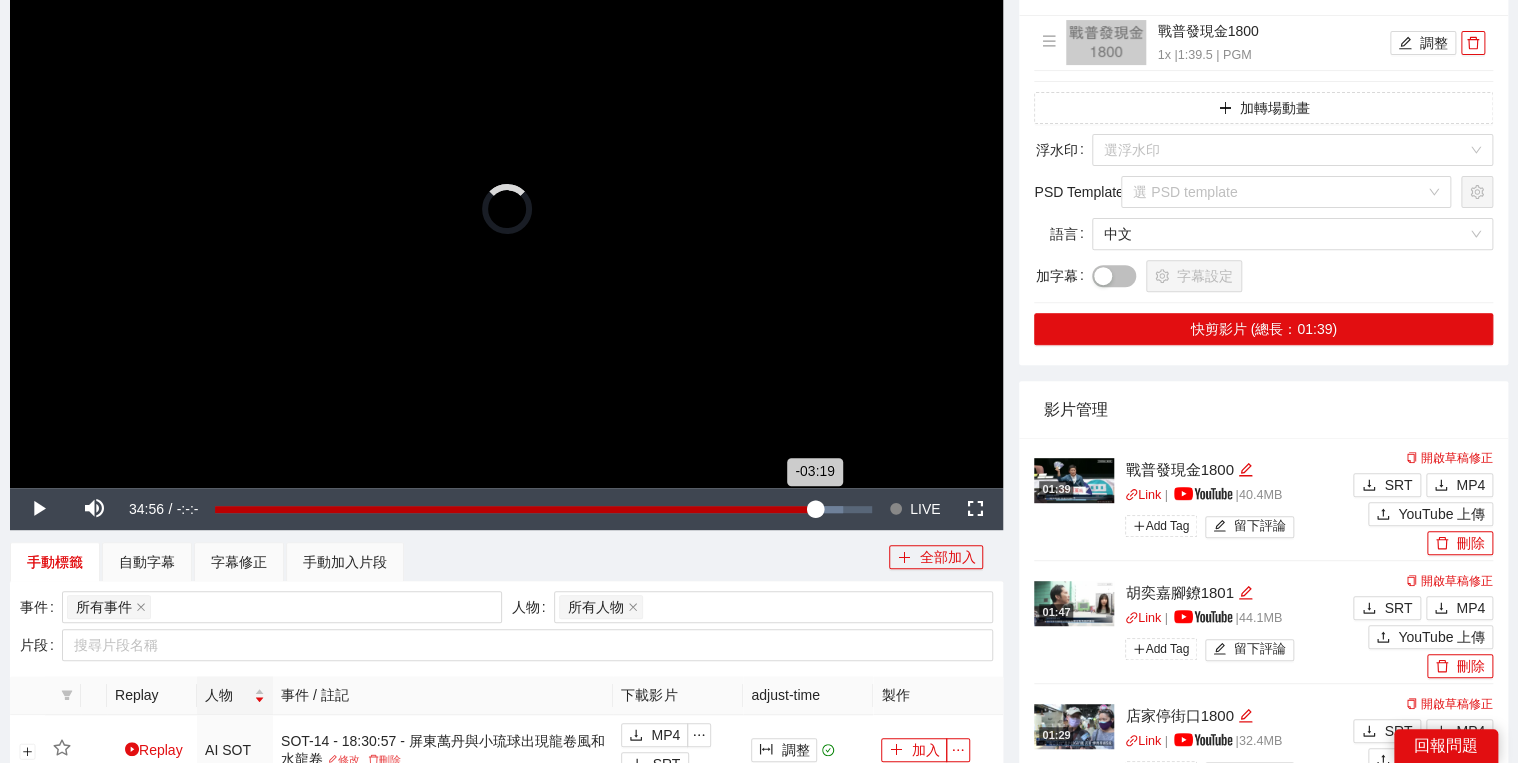 click on "-03:19" at bounding box center (515, 509) 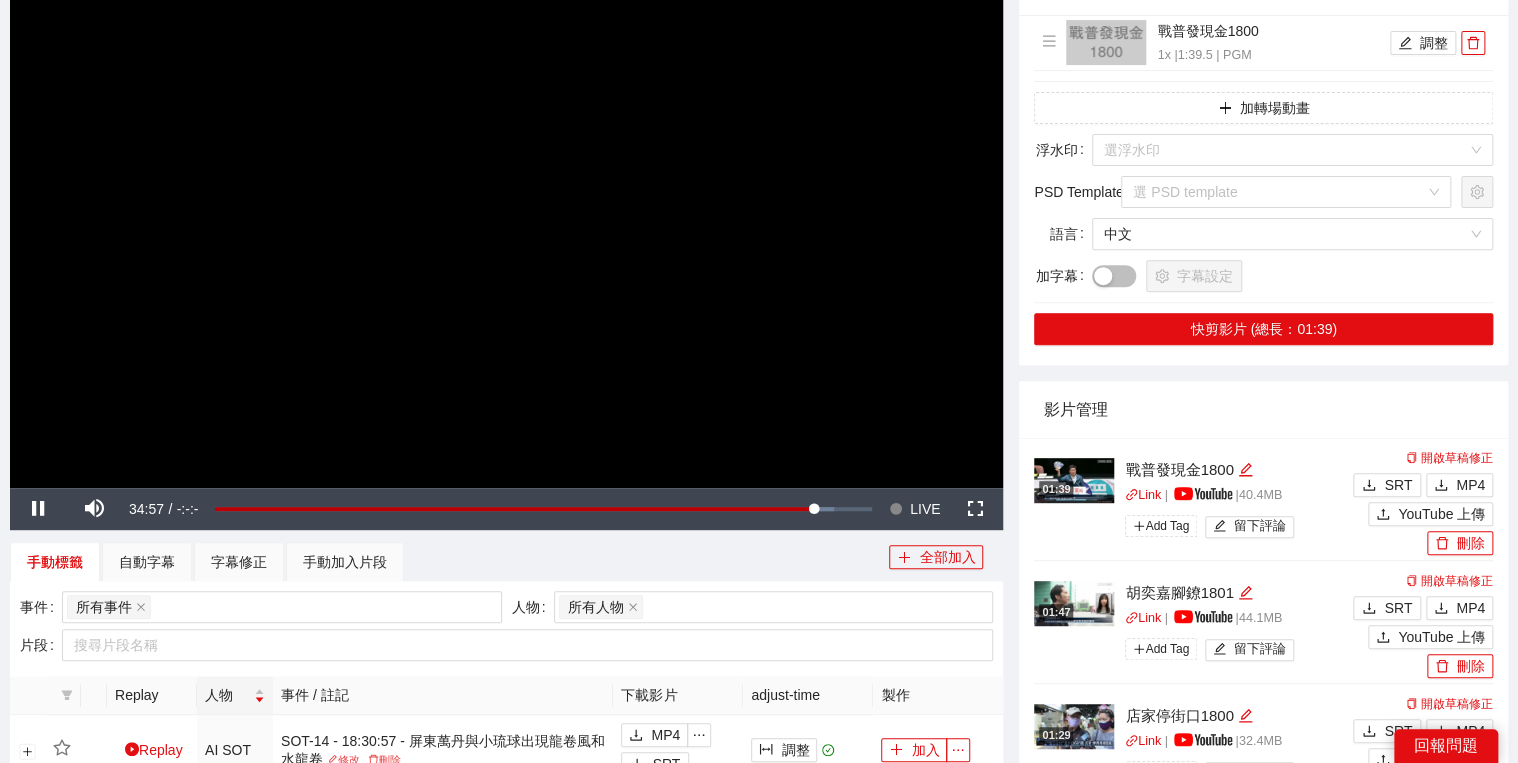 click at bounding box center (506, 208) 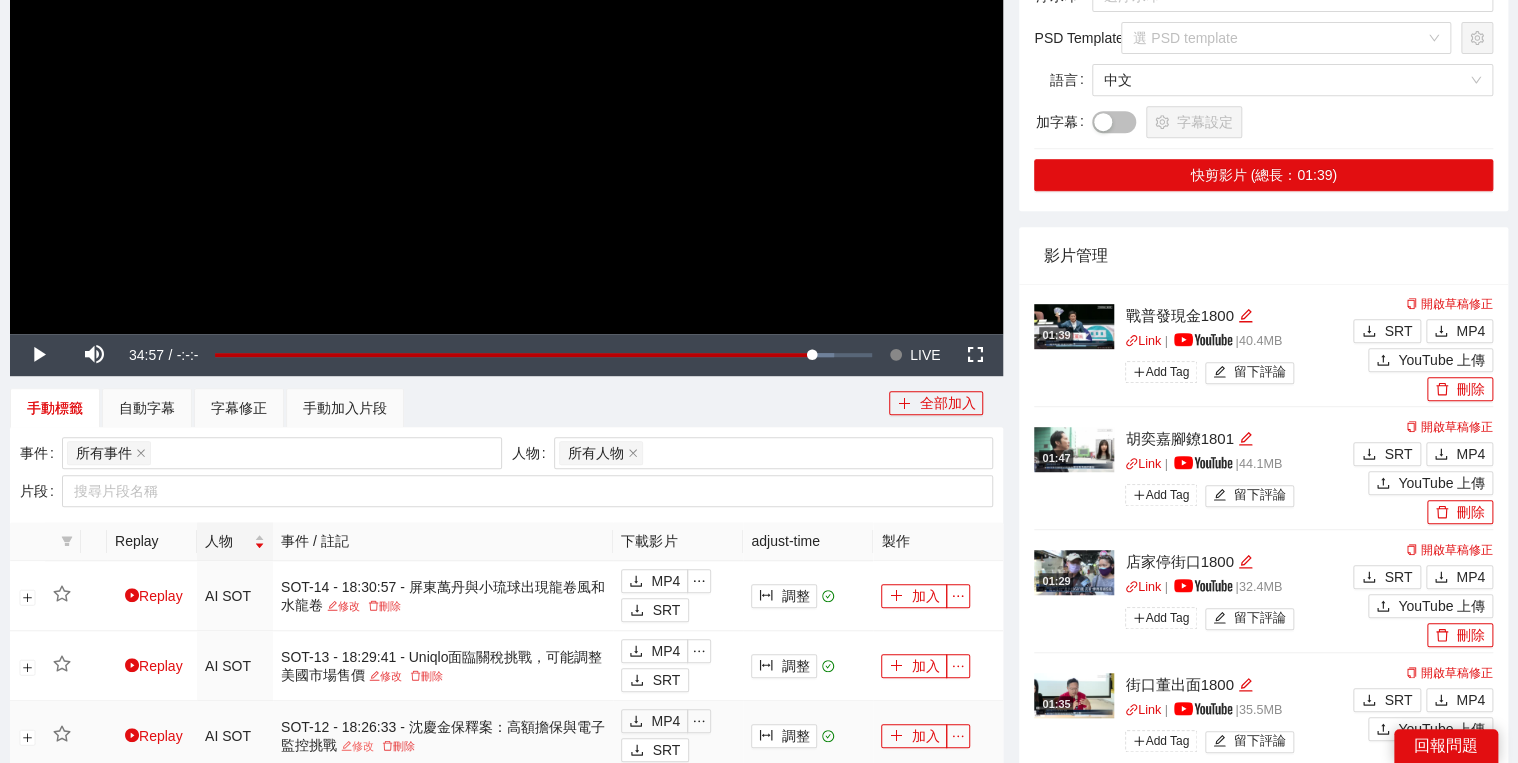 scroll, scrollTop: 560, scrollLeft: 0, axis: vertical 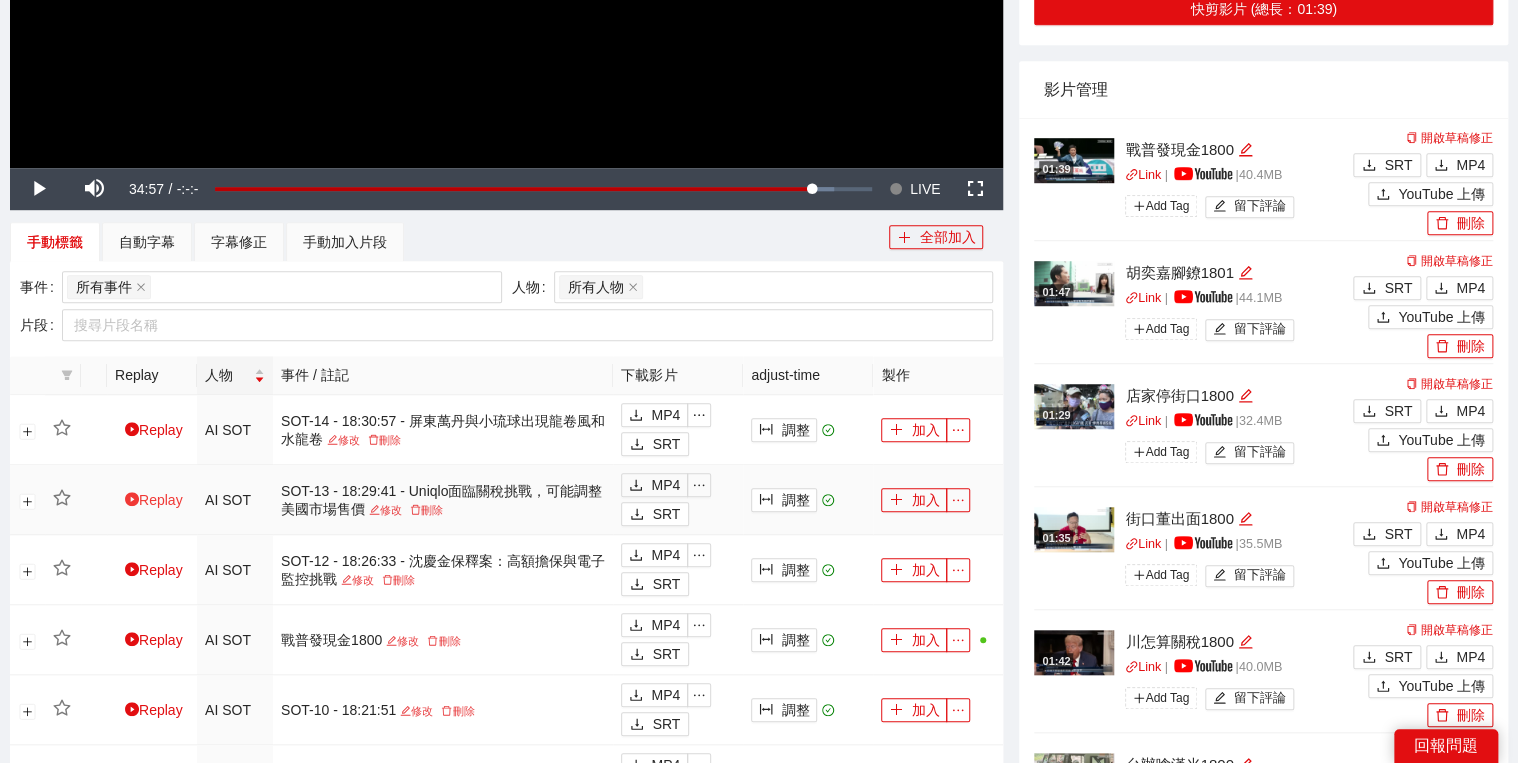 click on "Replay" at bounding box center (154, 500) 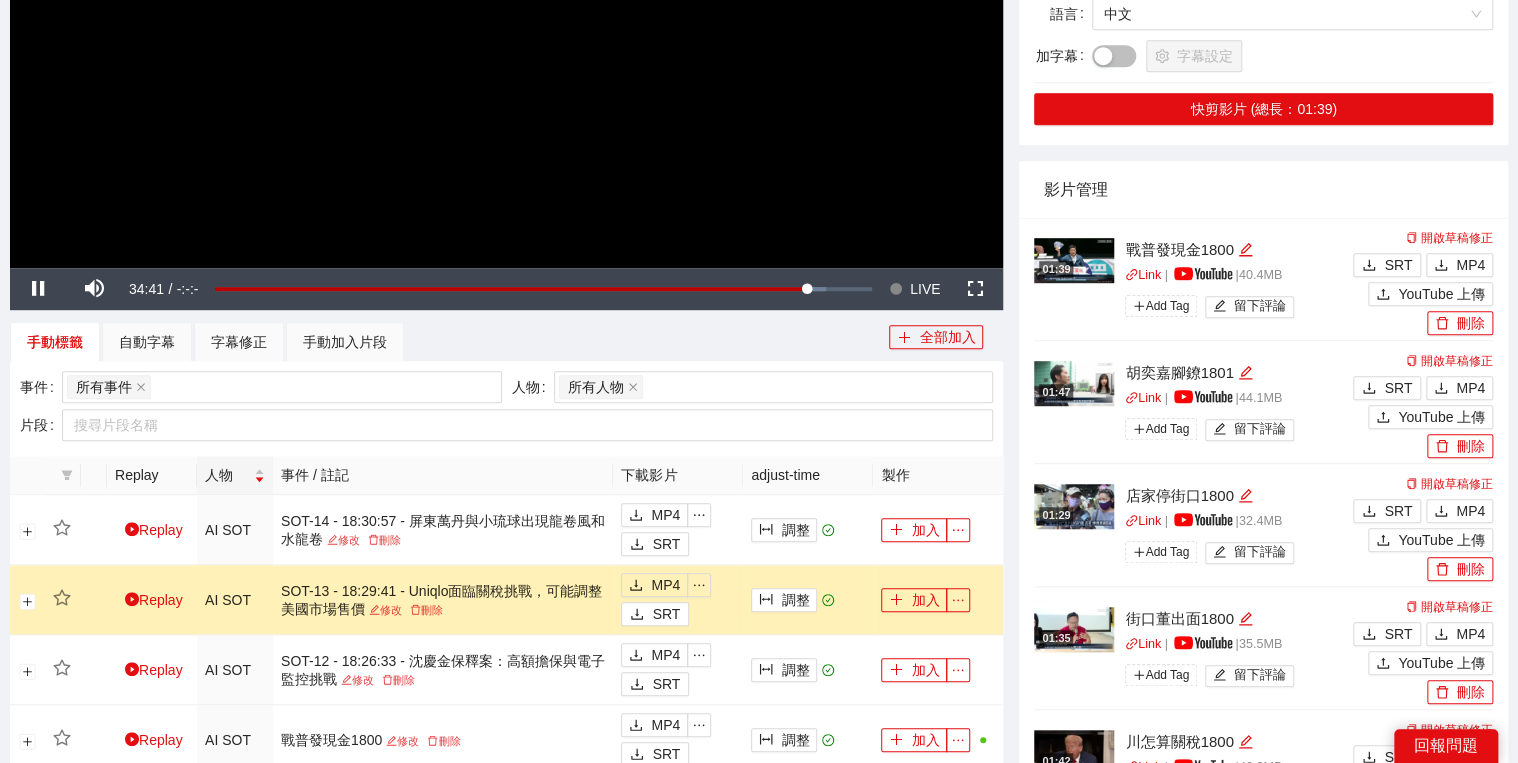 scroll, scrollTop: 320, scrollLeft: 0, axis: vertical 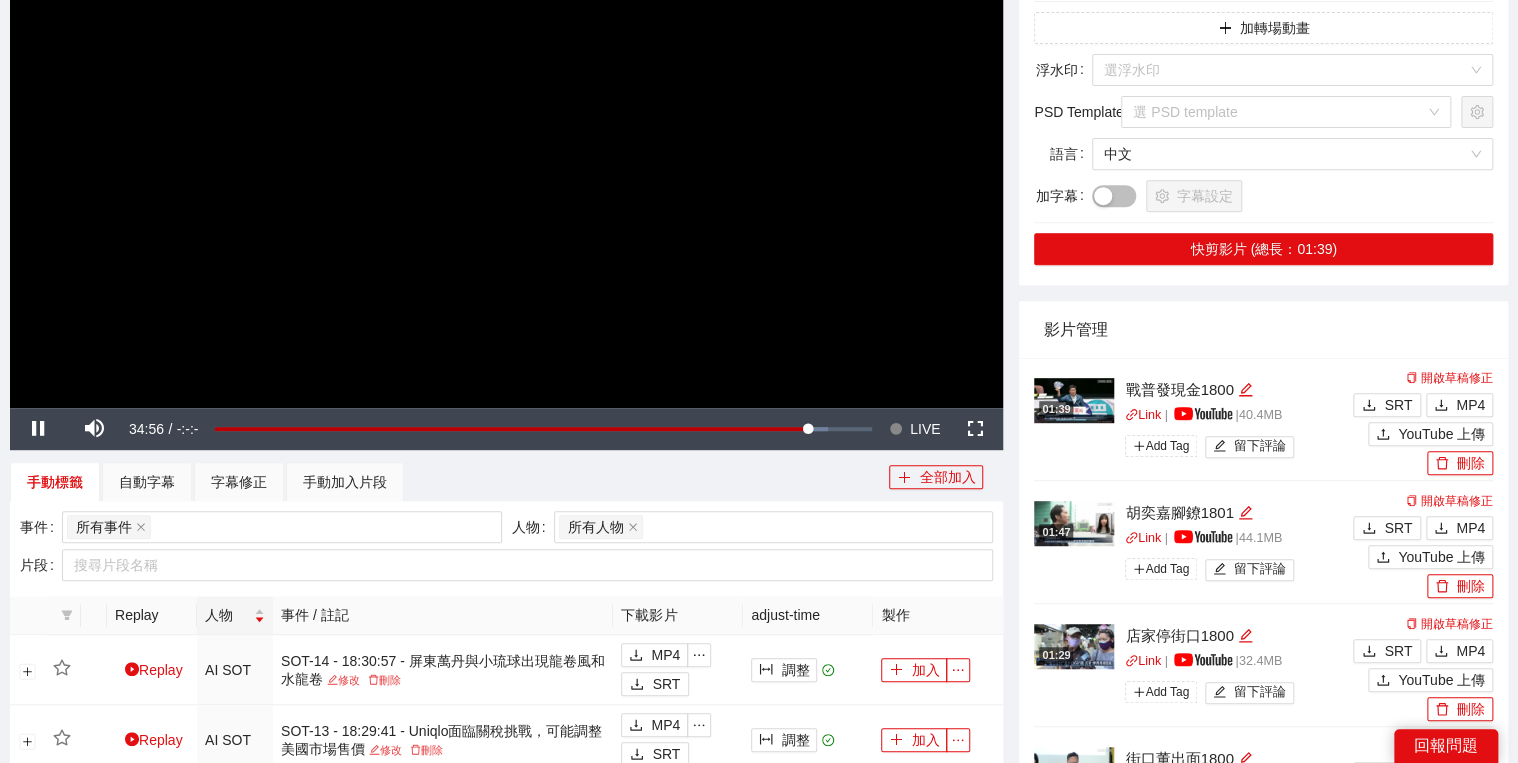 click on "手動標籤 自動字幕 字幕修正 手動加入片段" at bounding box center (449, 482) 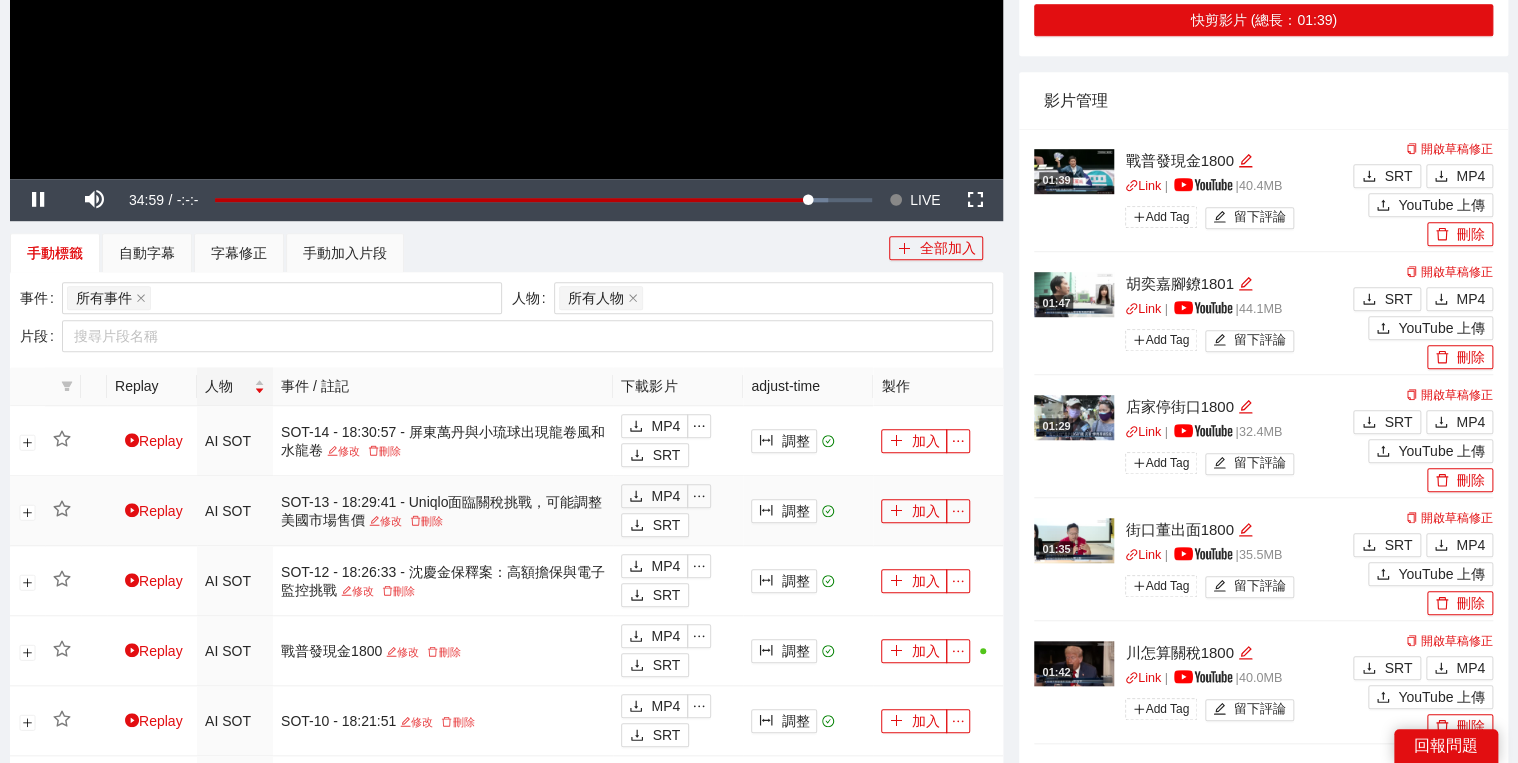 scroll, scrollTop: 560, scrollLeft: 0, axis: vertical 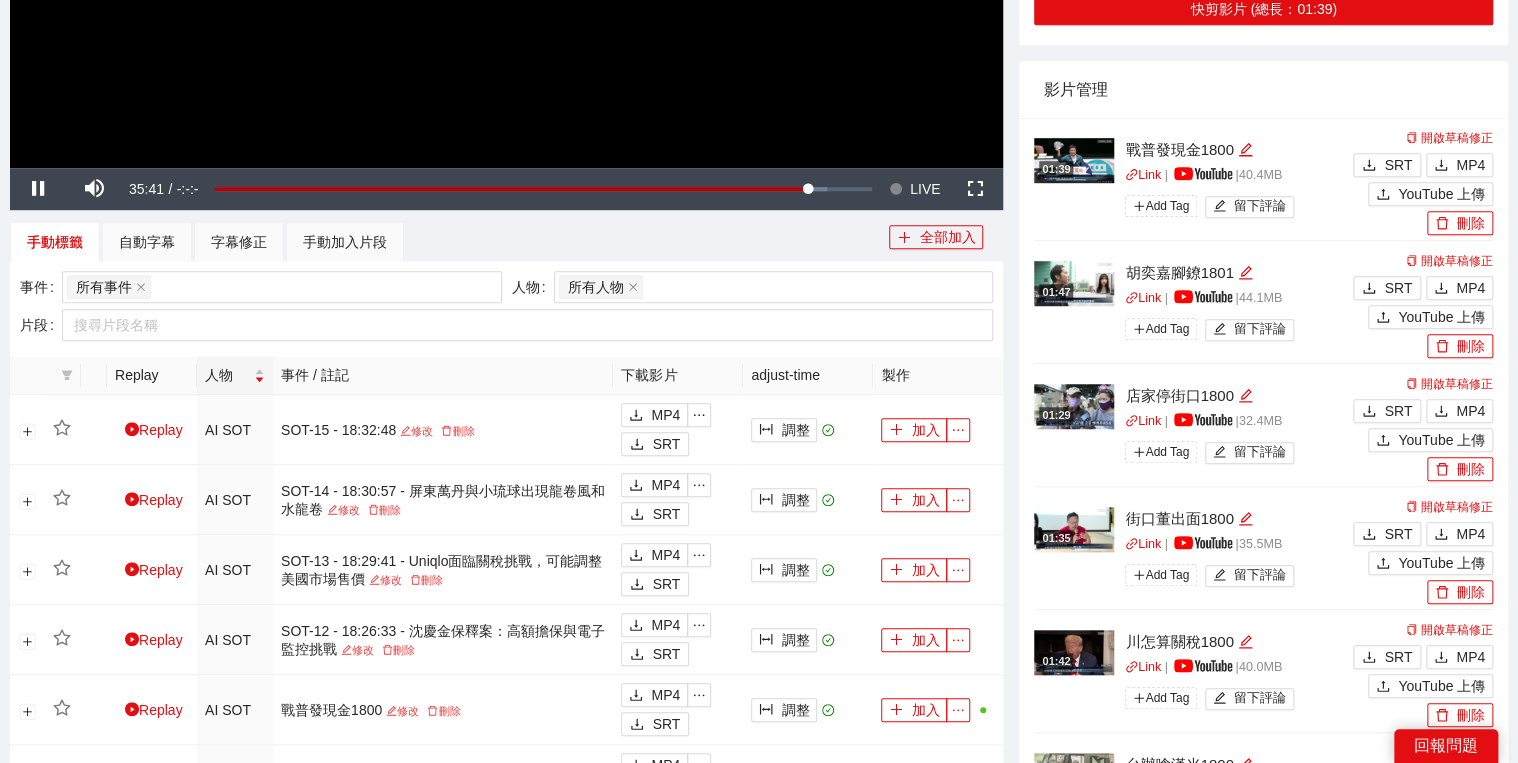 click at bounding box center (506, -112) 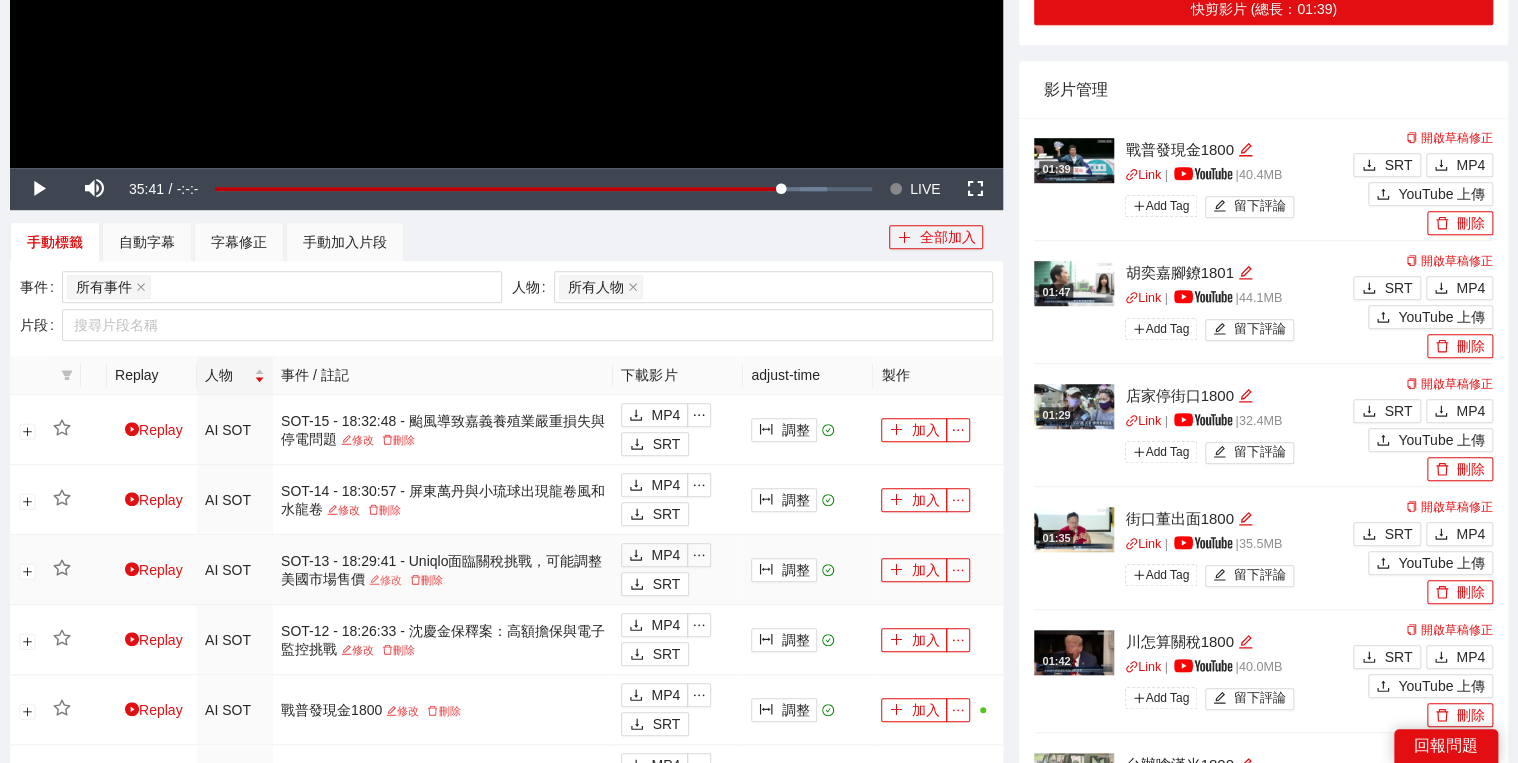 click on "修改" at bounding box center [385, 580] 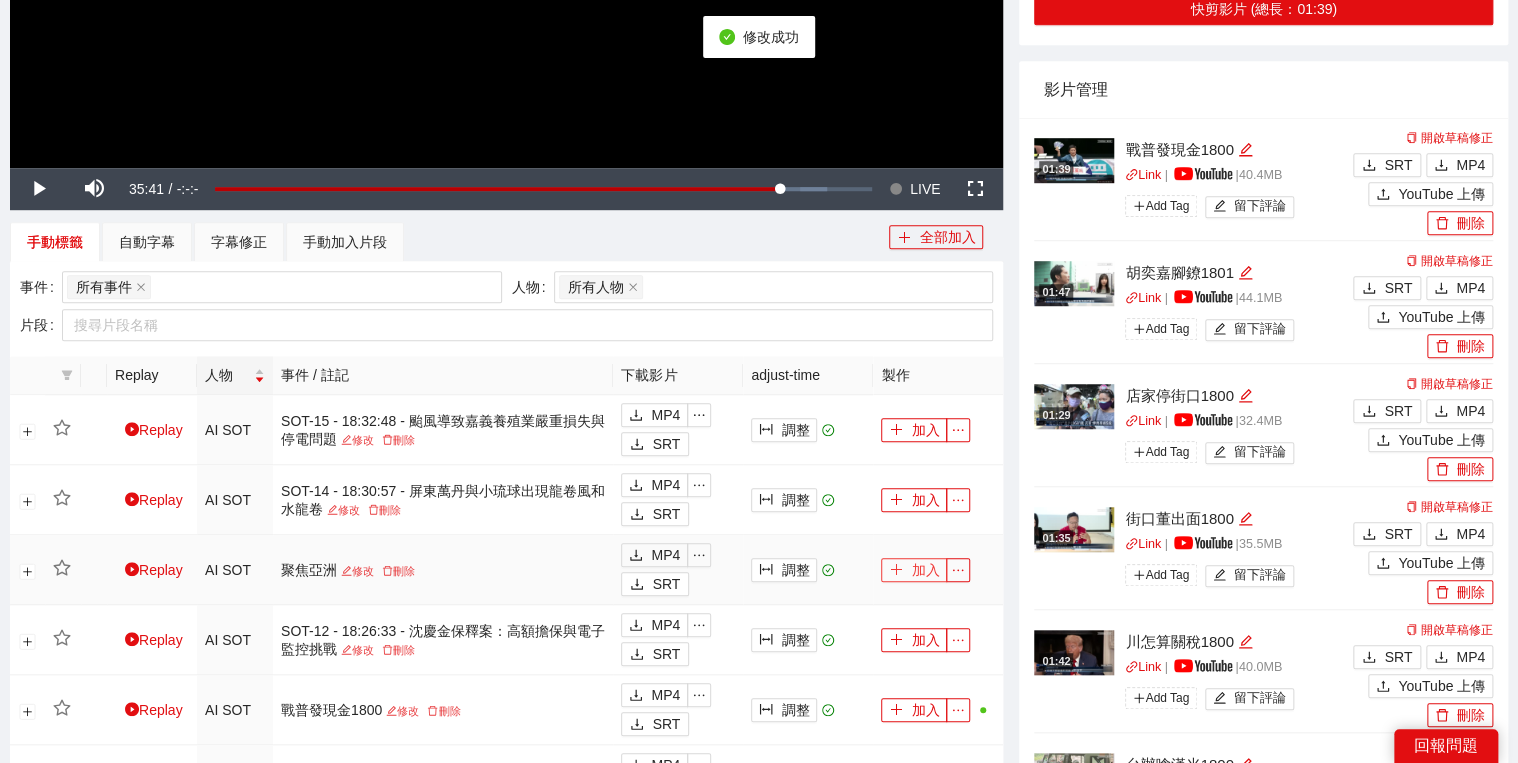 click on "加入" at bounding box center (914, 570) 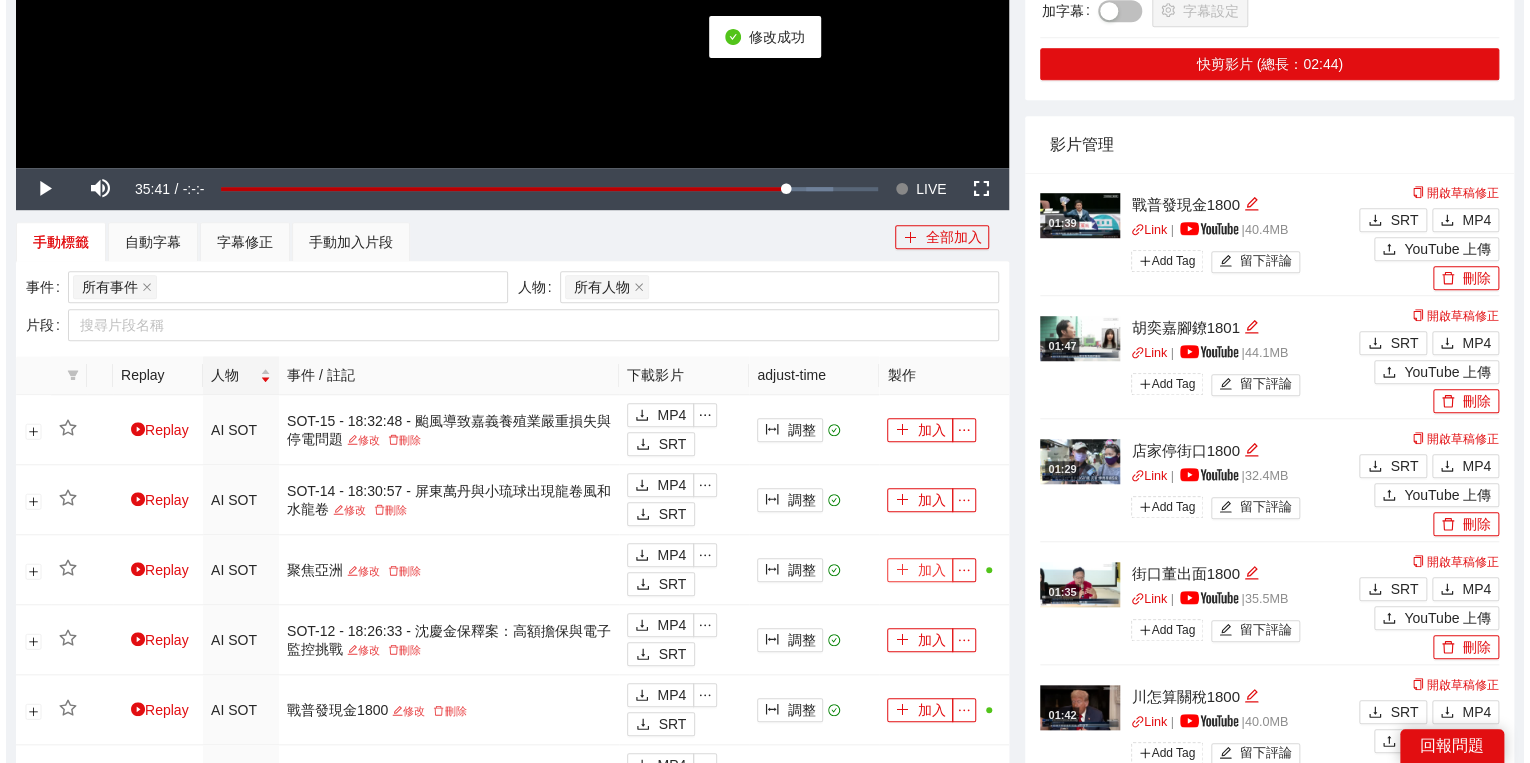 scroll, scrollTop: 0, scrollLeft: 0, axis: both 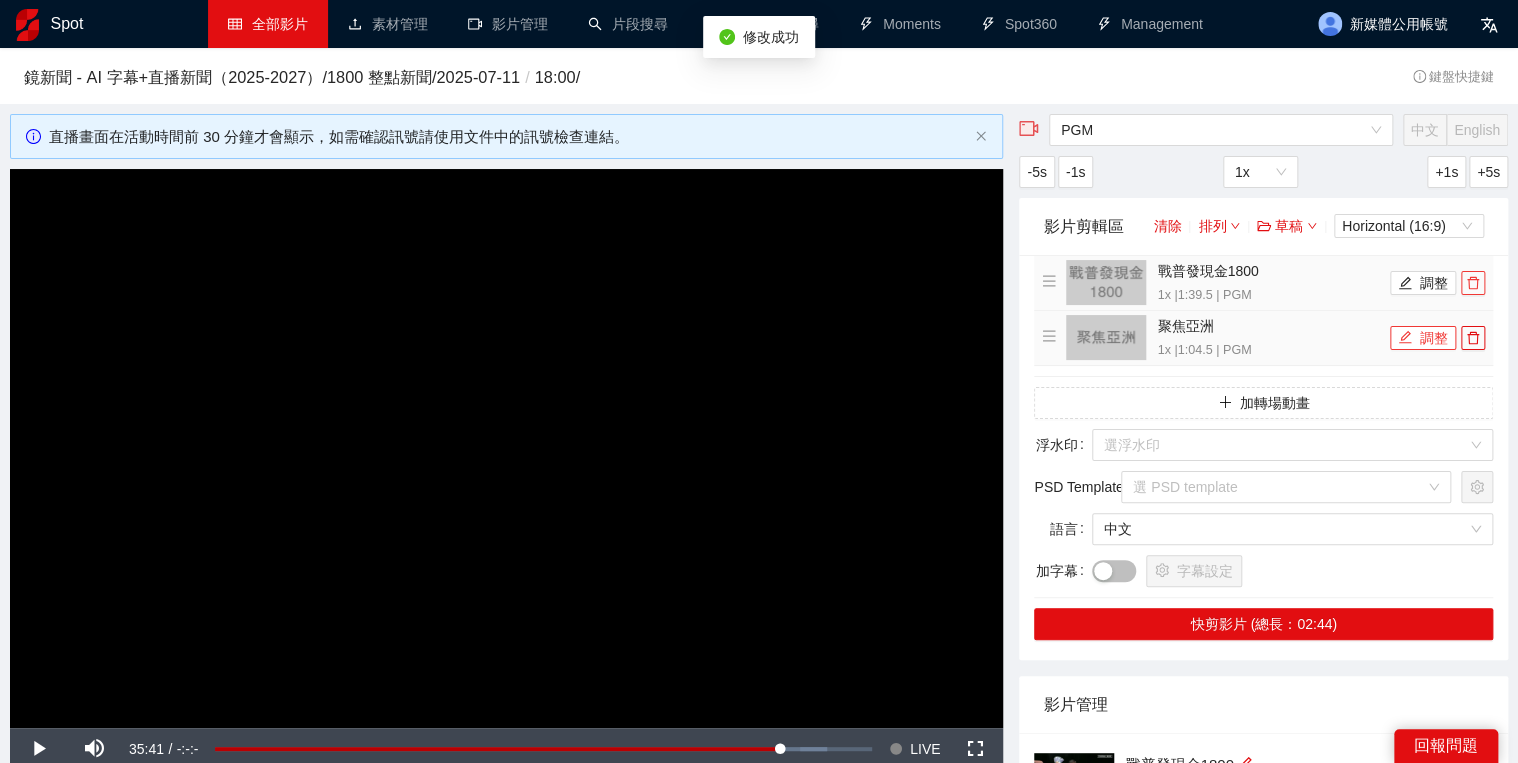 drag, startPoint x: 1472, startPoint y: 280, endPoint x: 1441, endPoint y: 279, distance: 31.016125 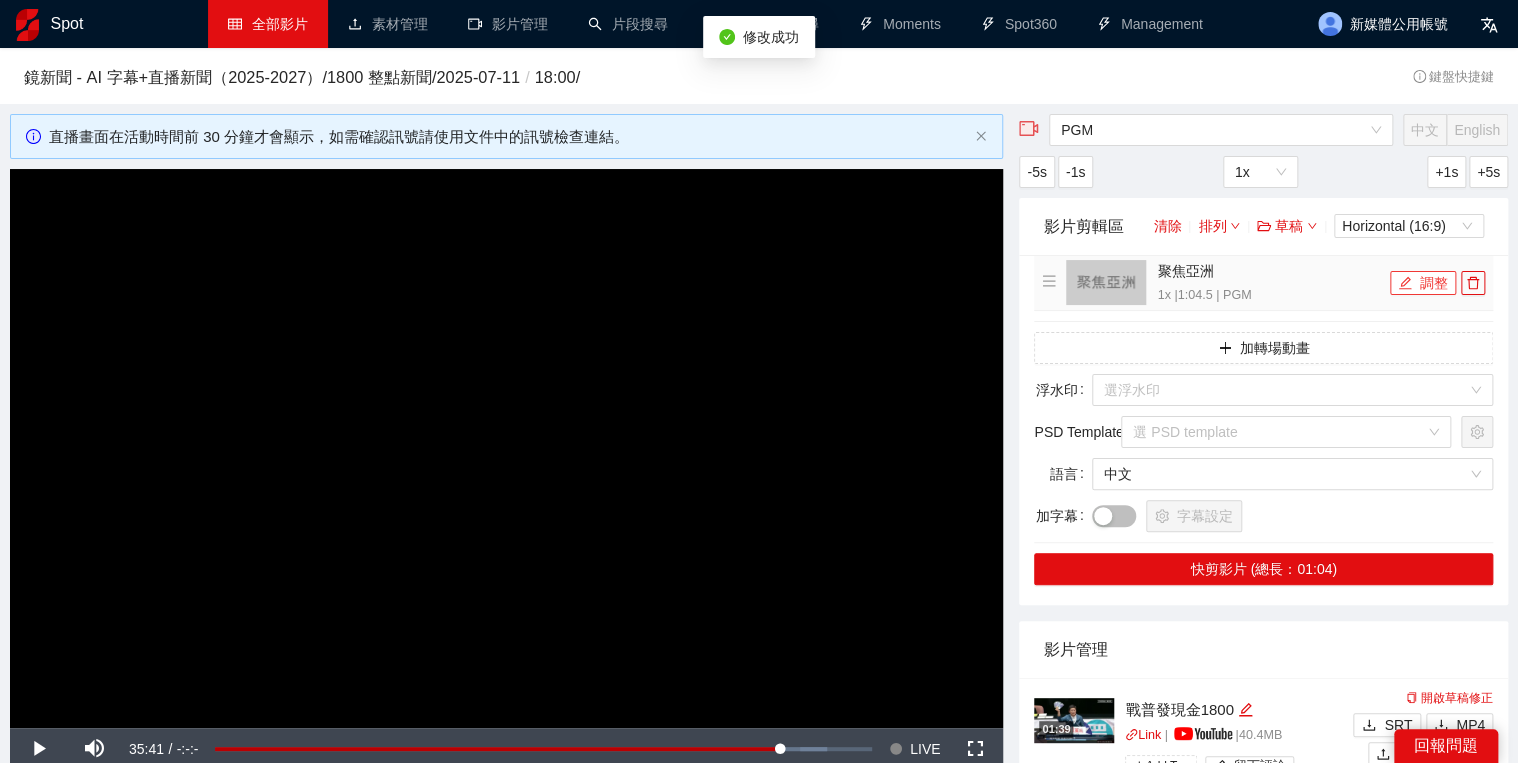 click on "調整" at bounding box center (1423, 283) 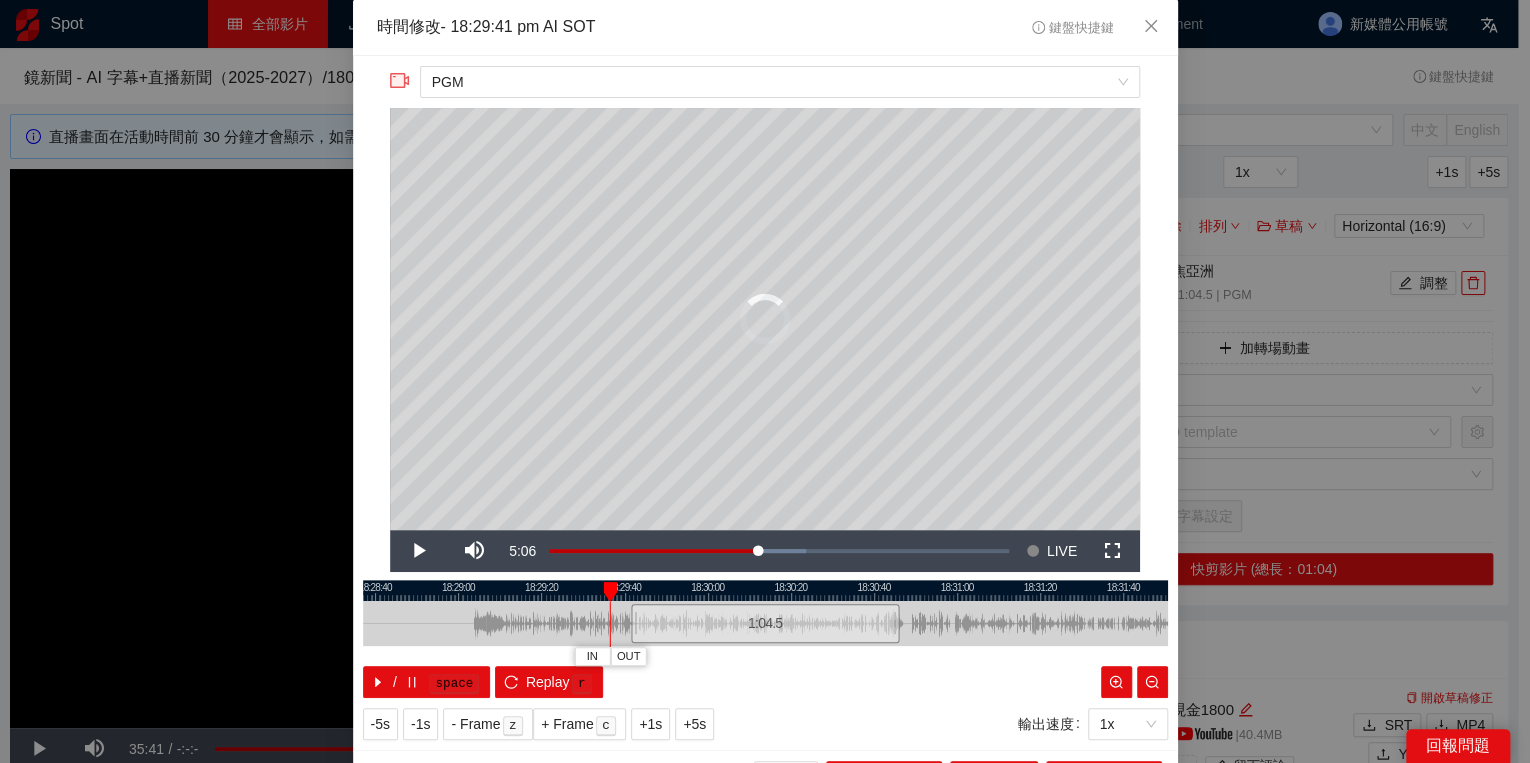 drag, startPoint x: 627, startPoint y: 584, endPoint x: 584, endPoint y: 587, distance: 43.104523 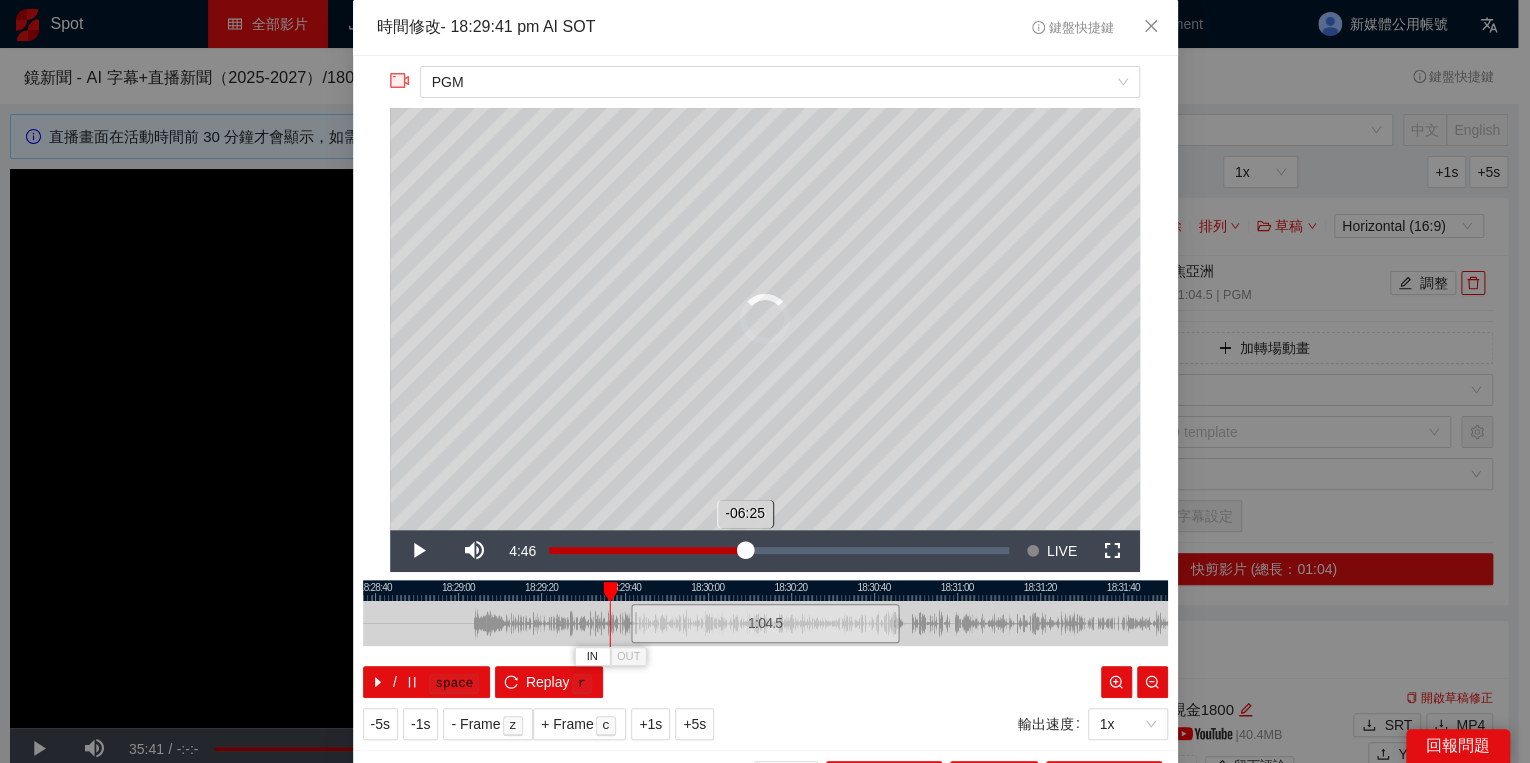 click on "-06:25" at bounding box center [745, 550] 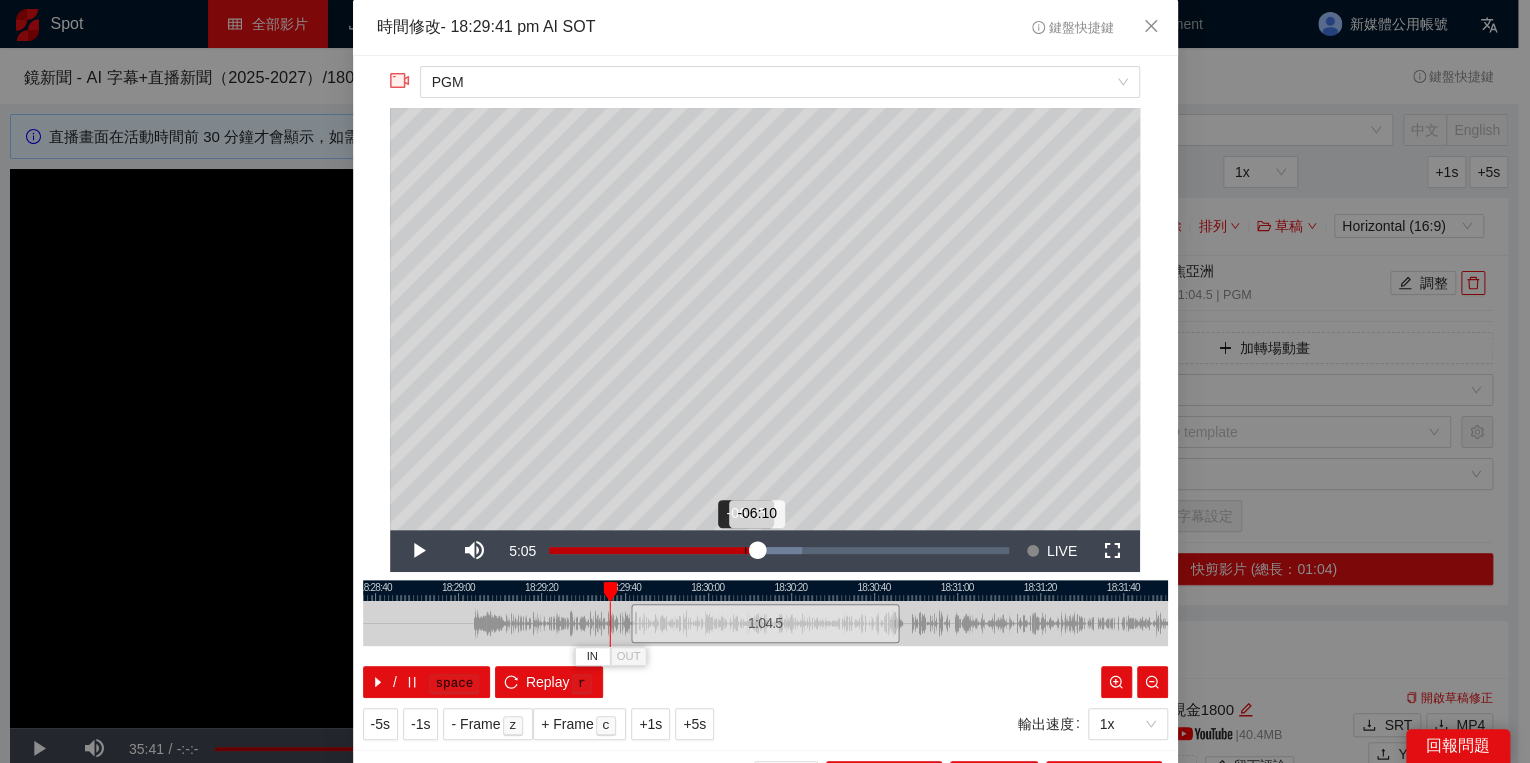click on "Loaded :  54.95% -06:25 -06:10" at bounding box center (779, 551) 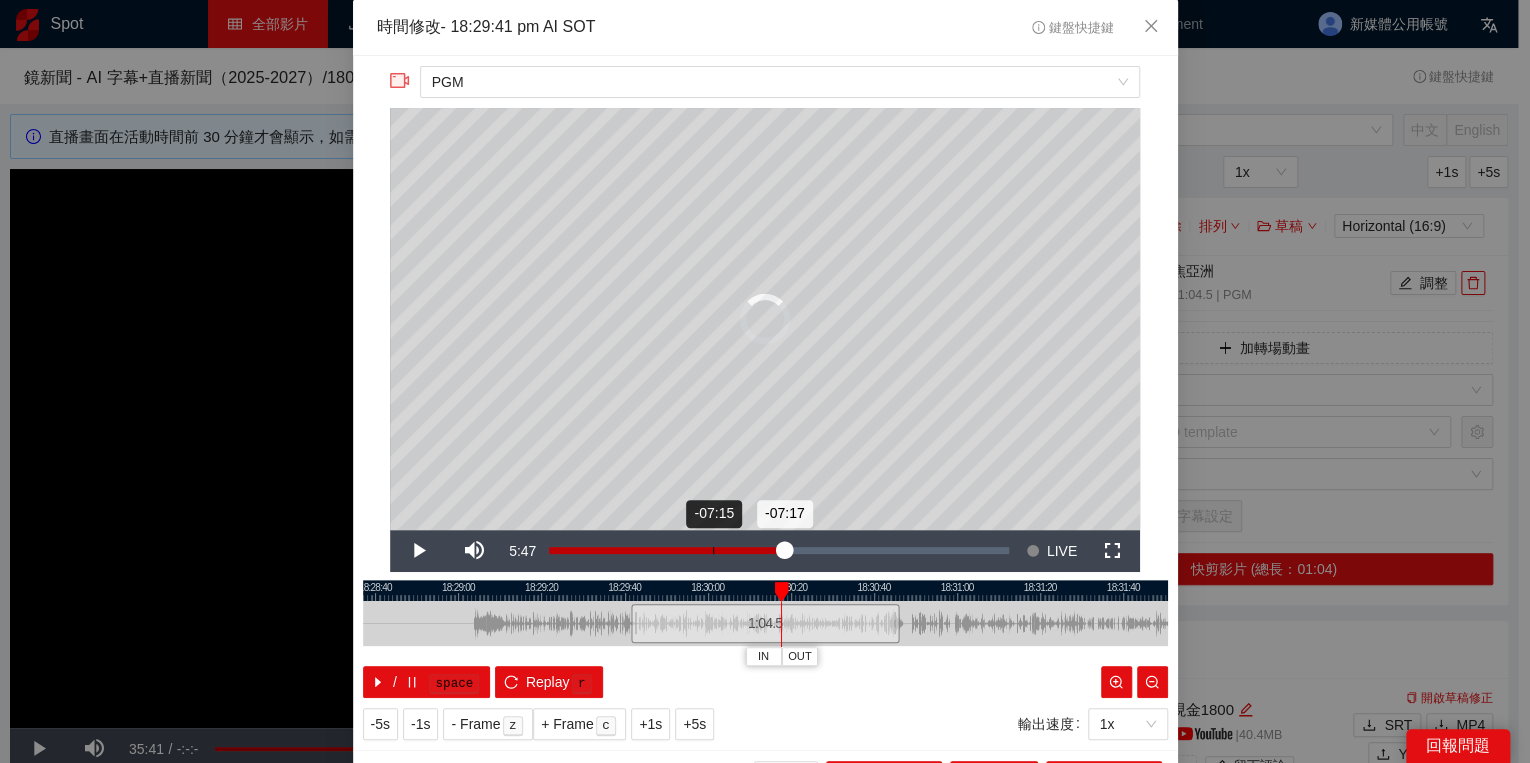 click on "Loaded :  0.00% -07:15 -07:17" at bounding box center [779, 551] 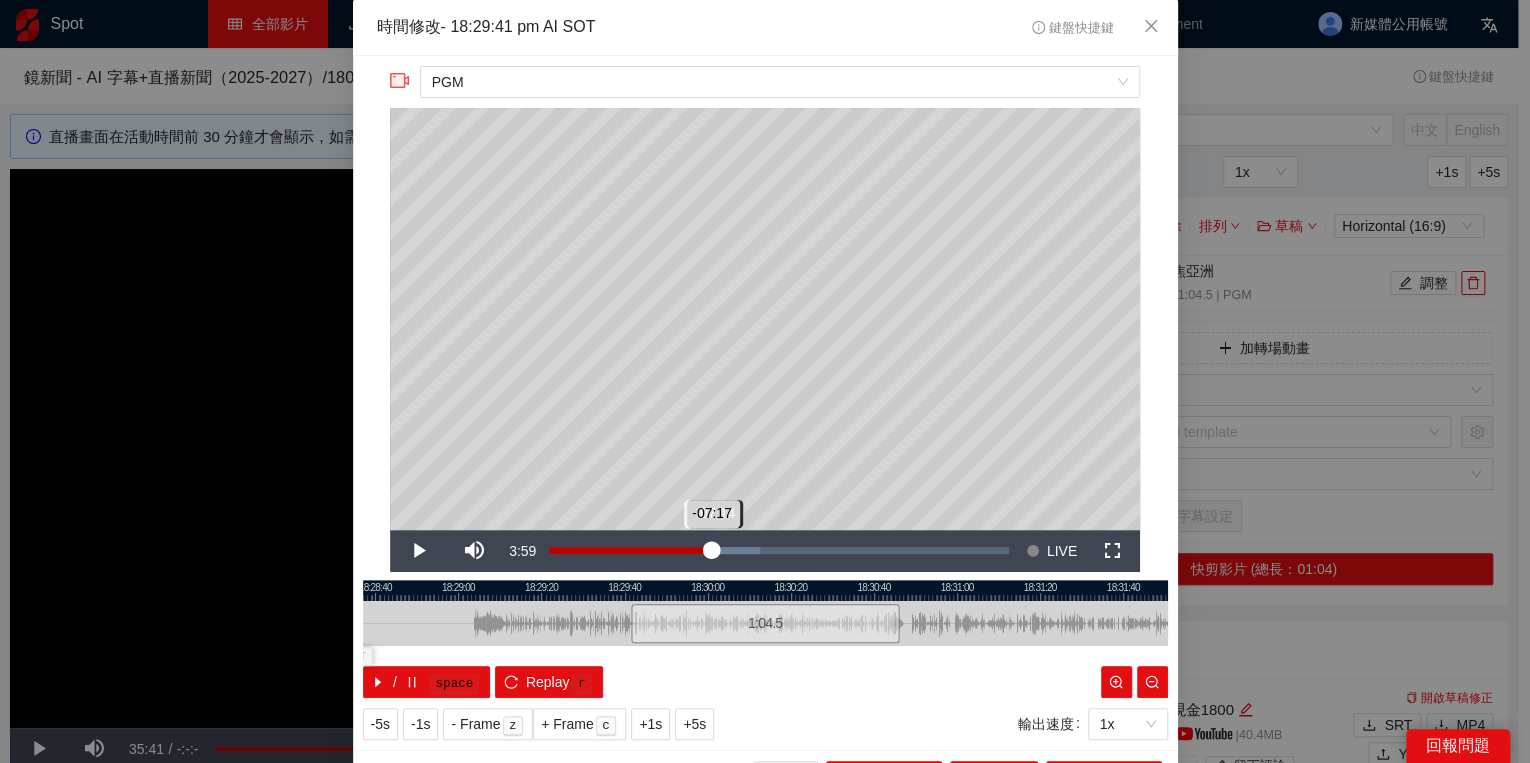 click on "-07:17" at bounding box center (630, 550) 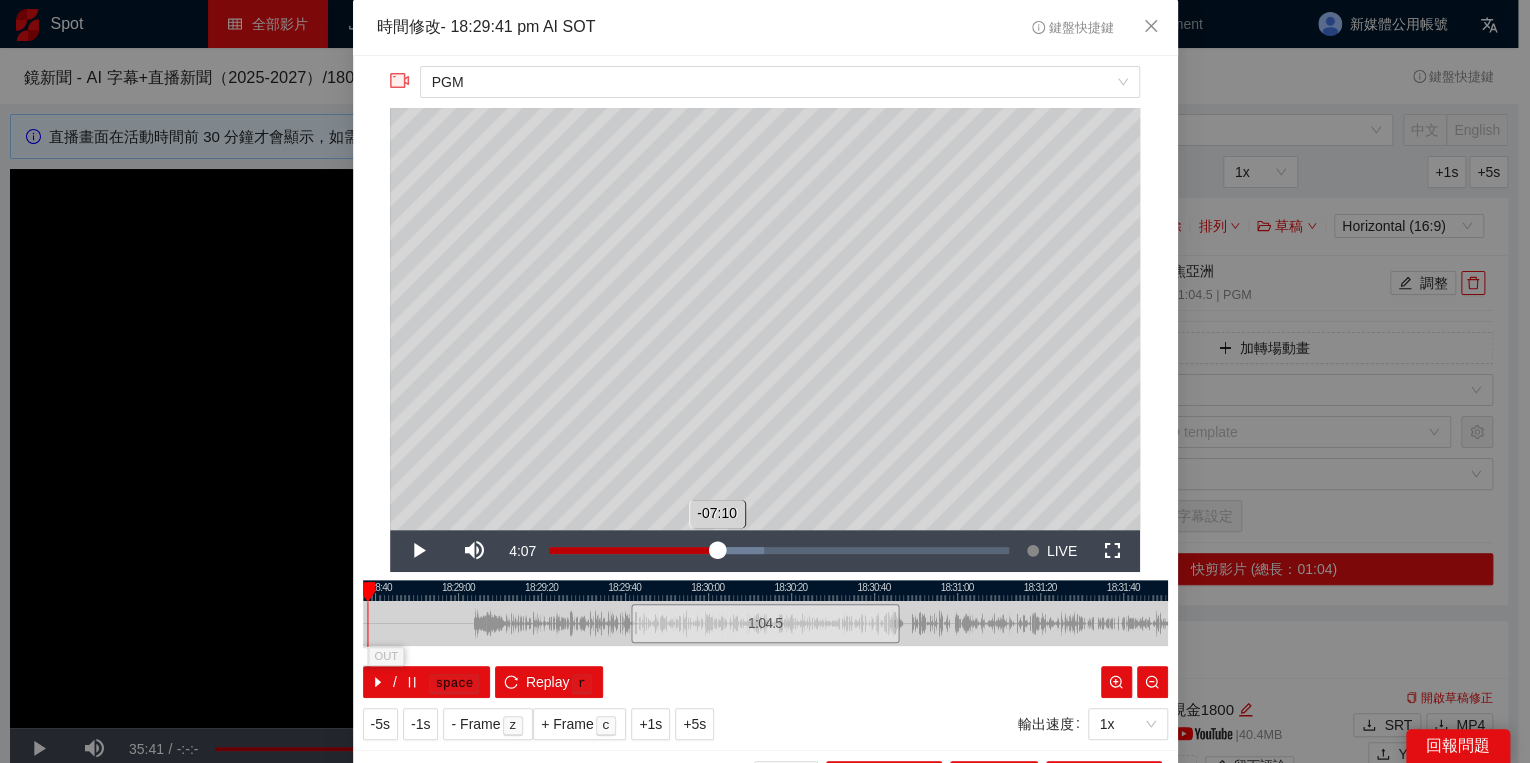 click on "-07:10" at bounding box center [633, 550] 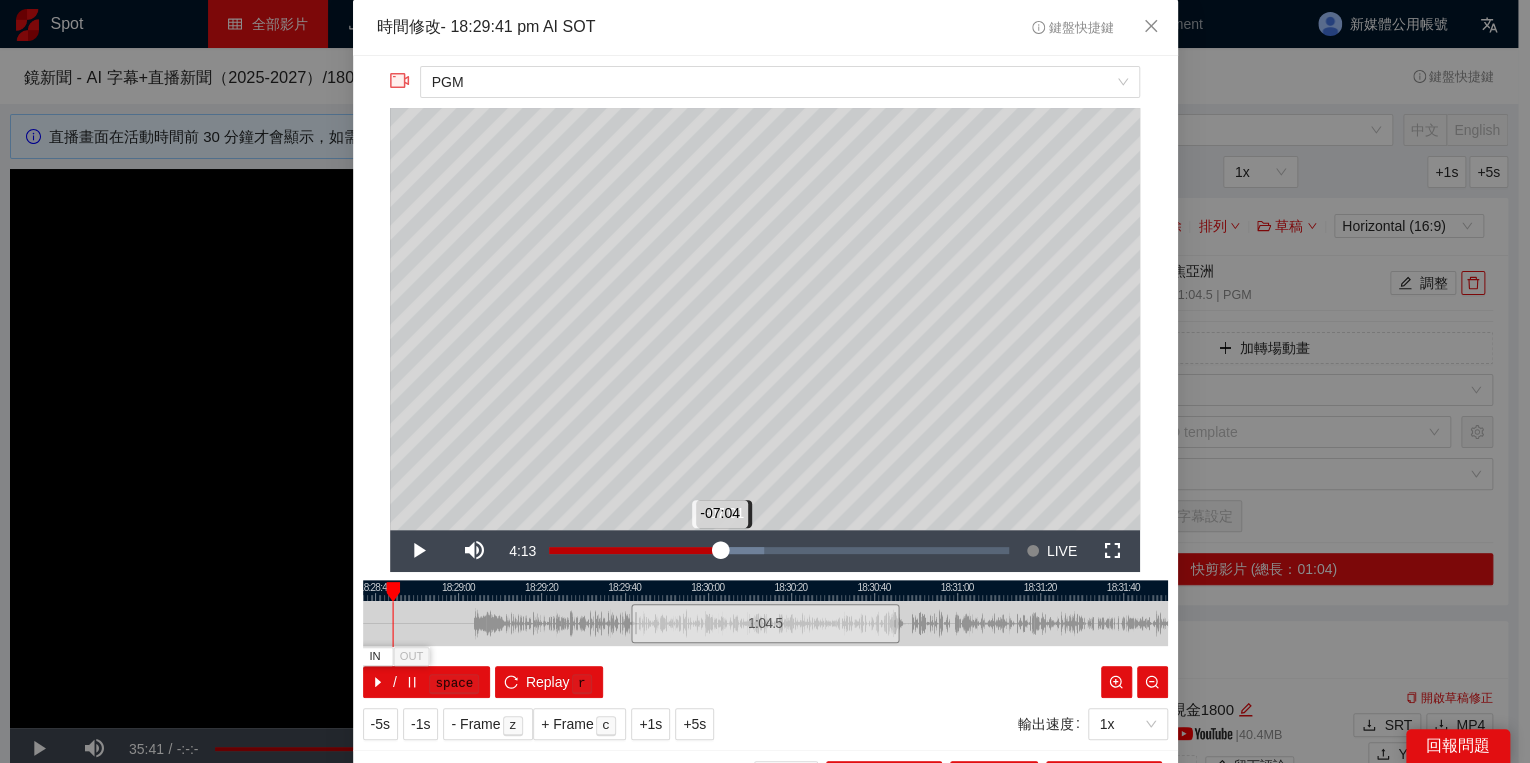 click on "-07:04" at bounding box center (634, 550) 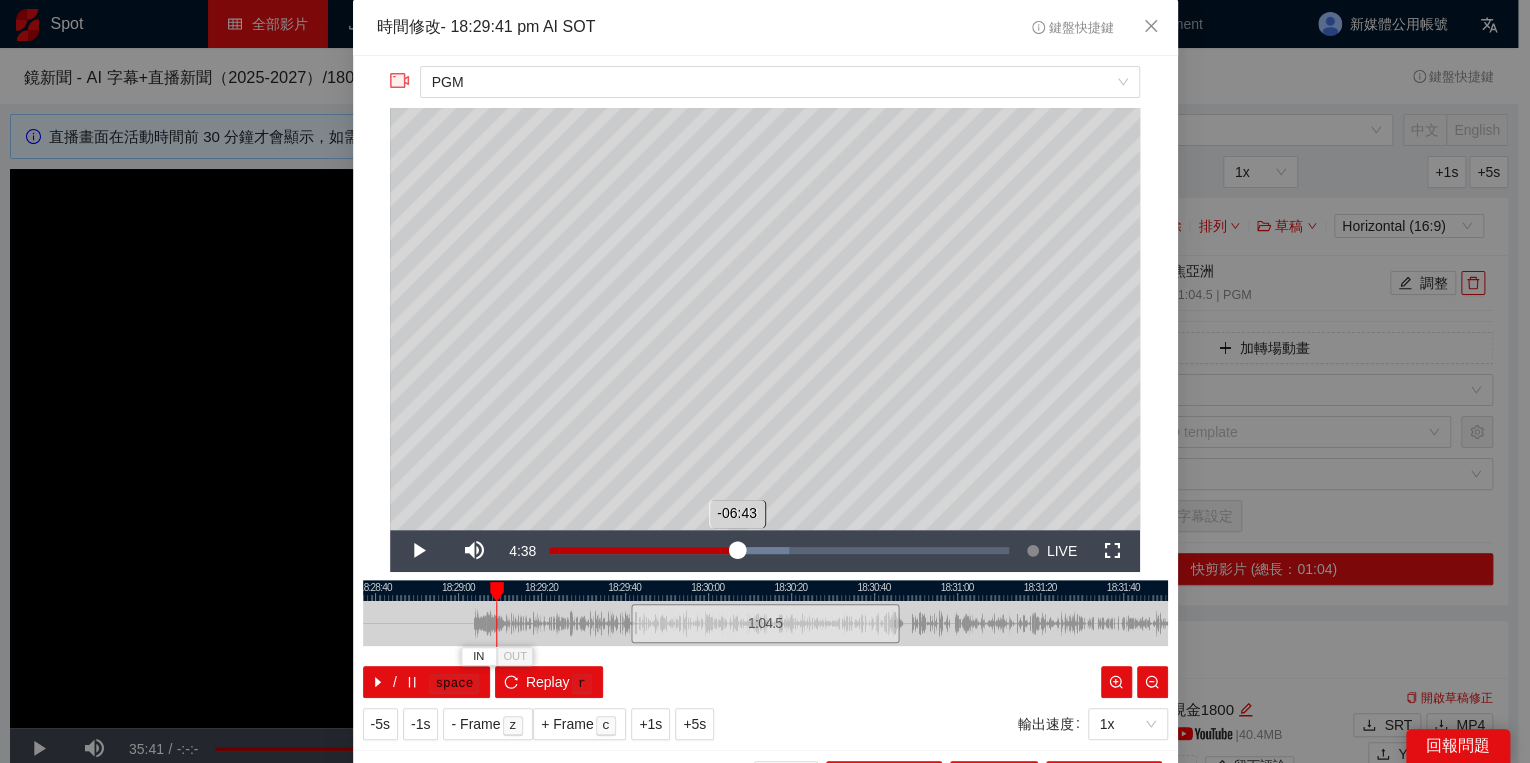 click on "-06:43" at bounding box center [643, 550] 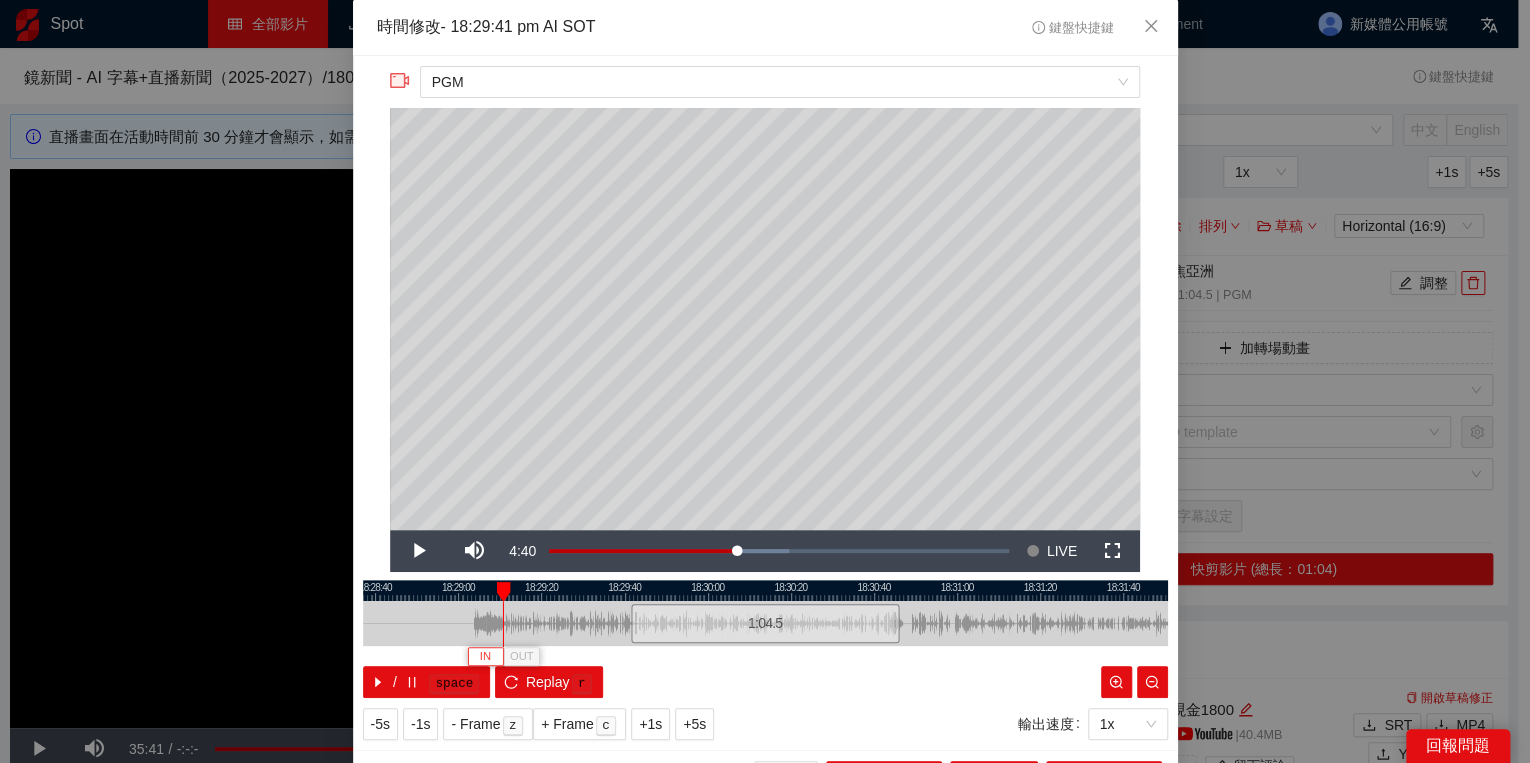 click on "IN" at bounding box center [485, 656] 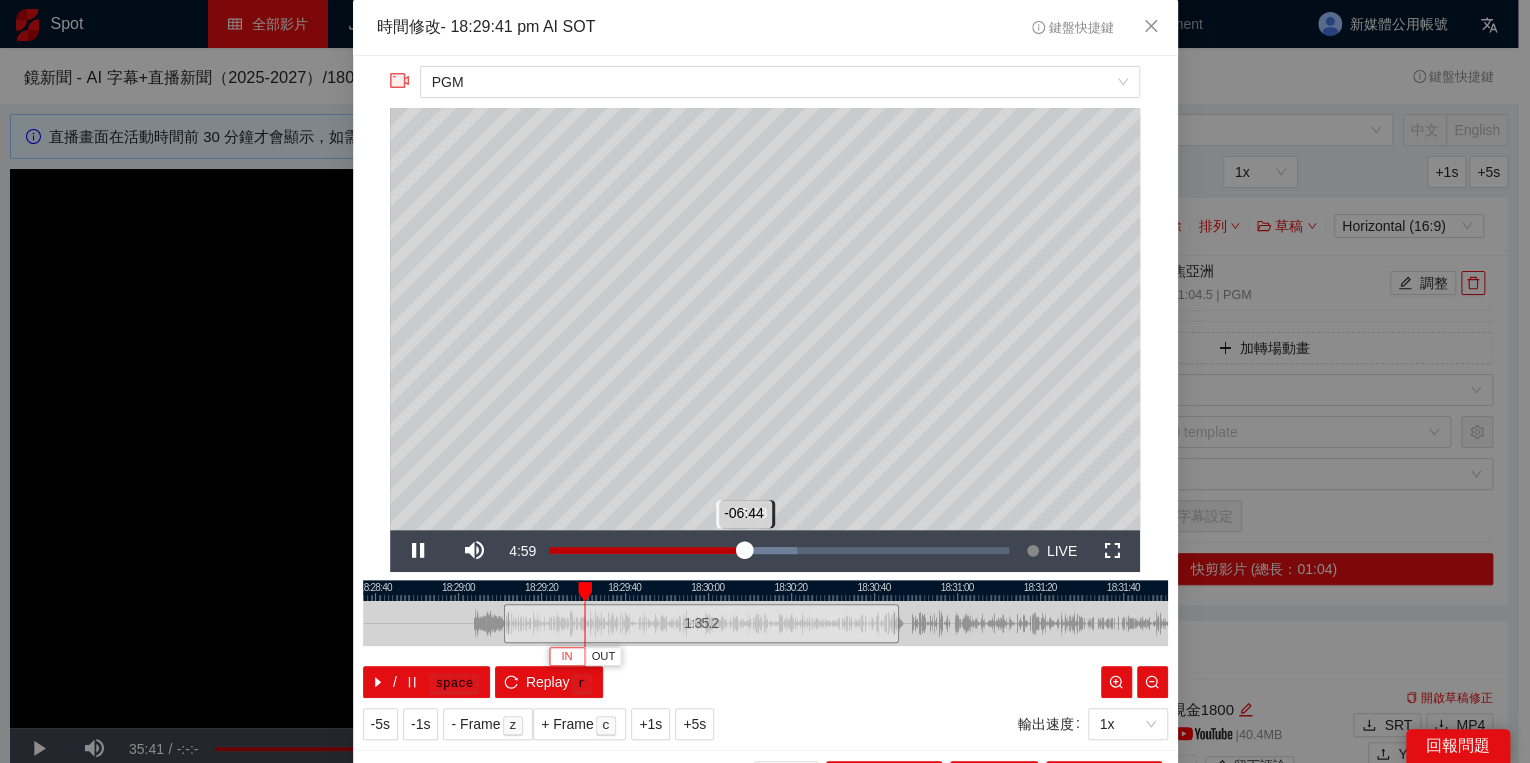 click on "Loaded :  54.04% -06:38 -06:44" at bounding box center [779, 551] 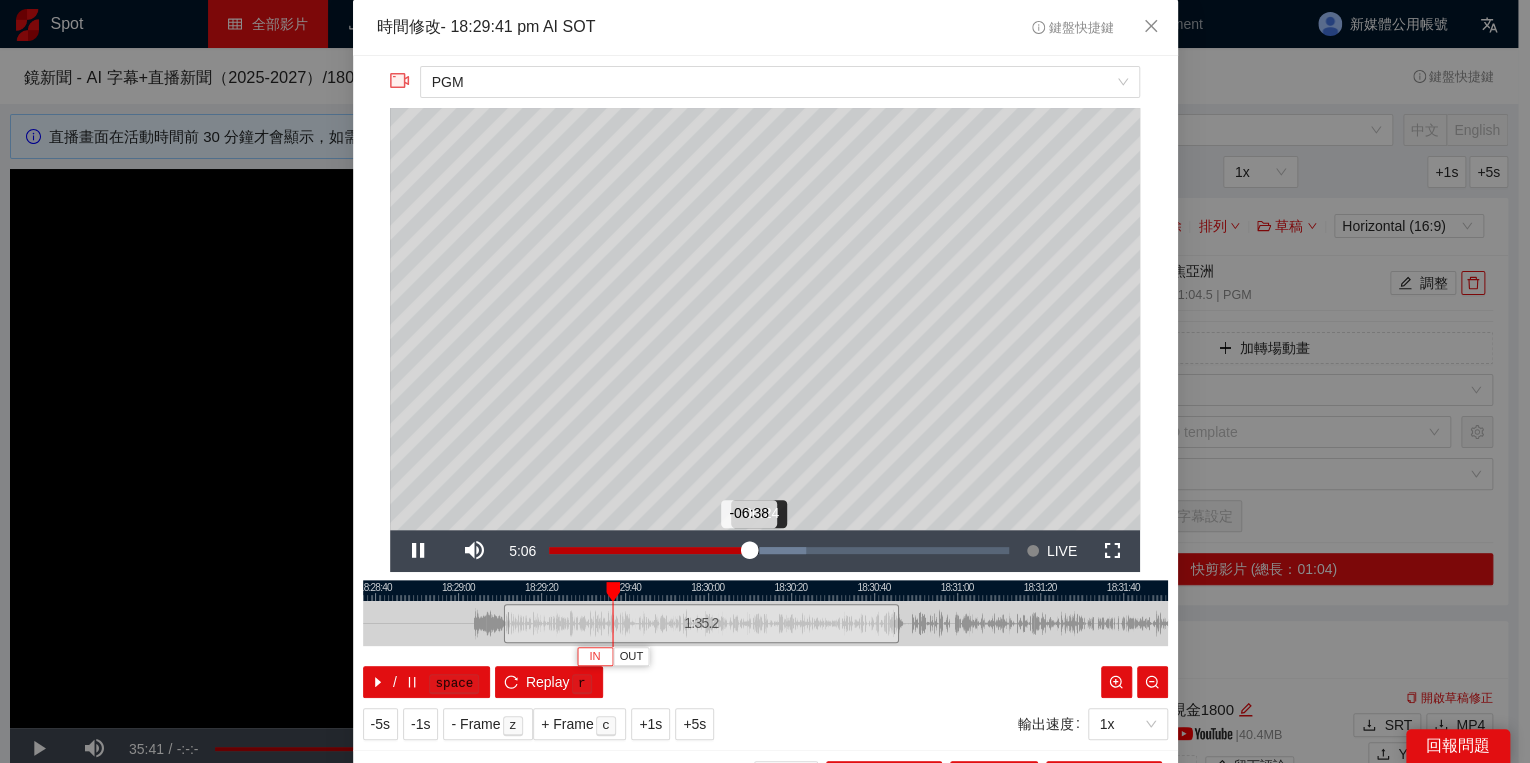 click on "Loaded :  55.85% -06:24 -06:38" at bounding box center (779, 551) 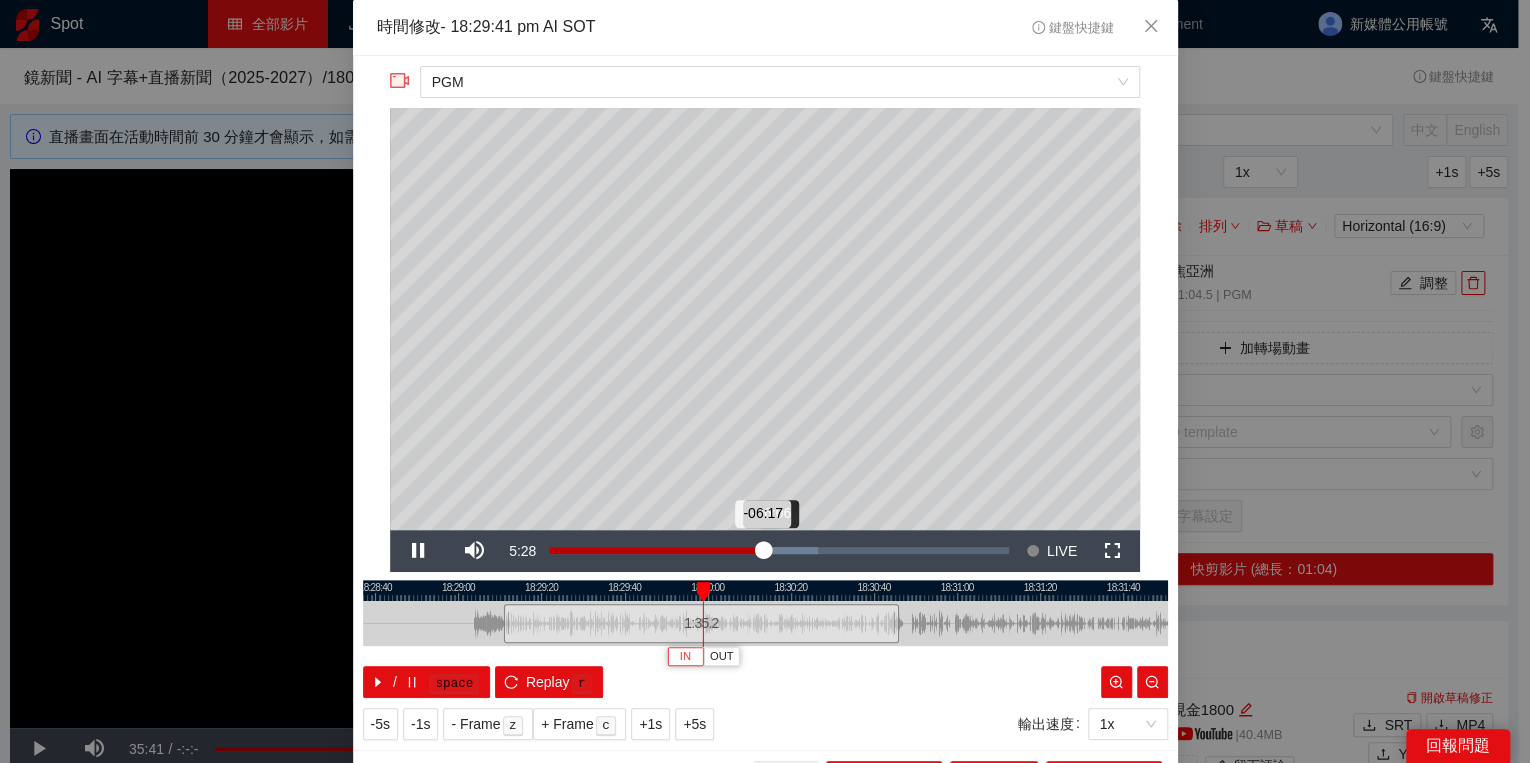 click on "Loaded :  58.55% -06:06 -06:17" at bounding box center [779, 551] 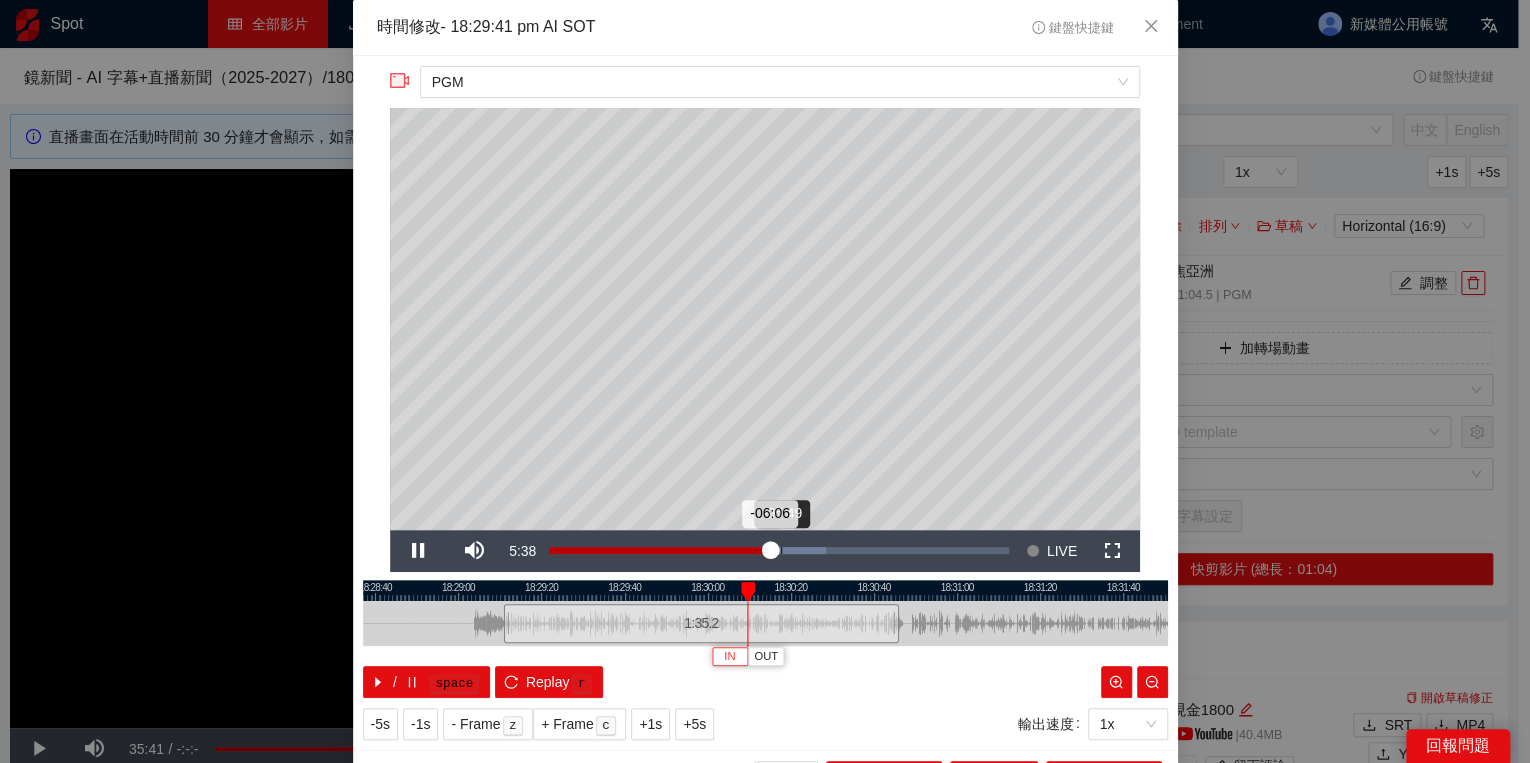 click on "Loaded :  60.35% -05:49 -06:06" at bounding box center (779, 551) 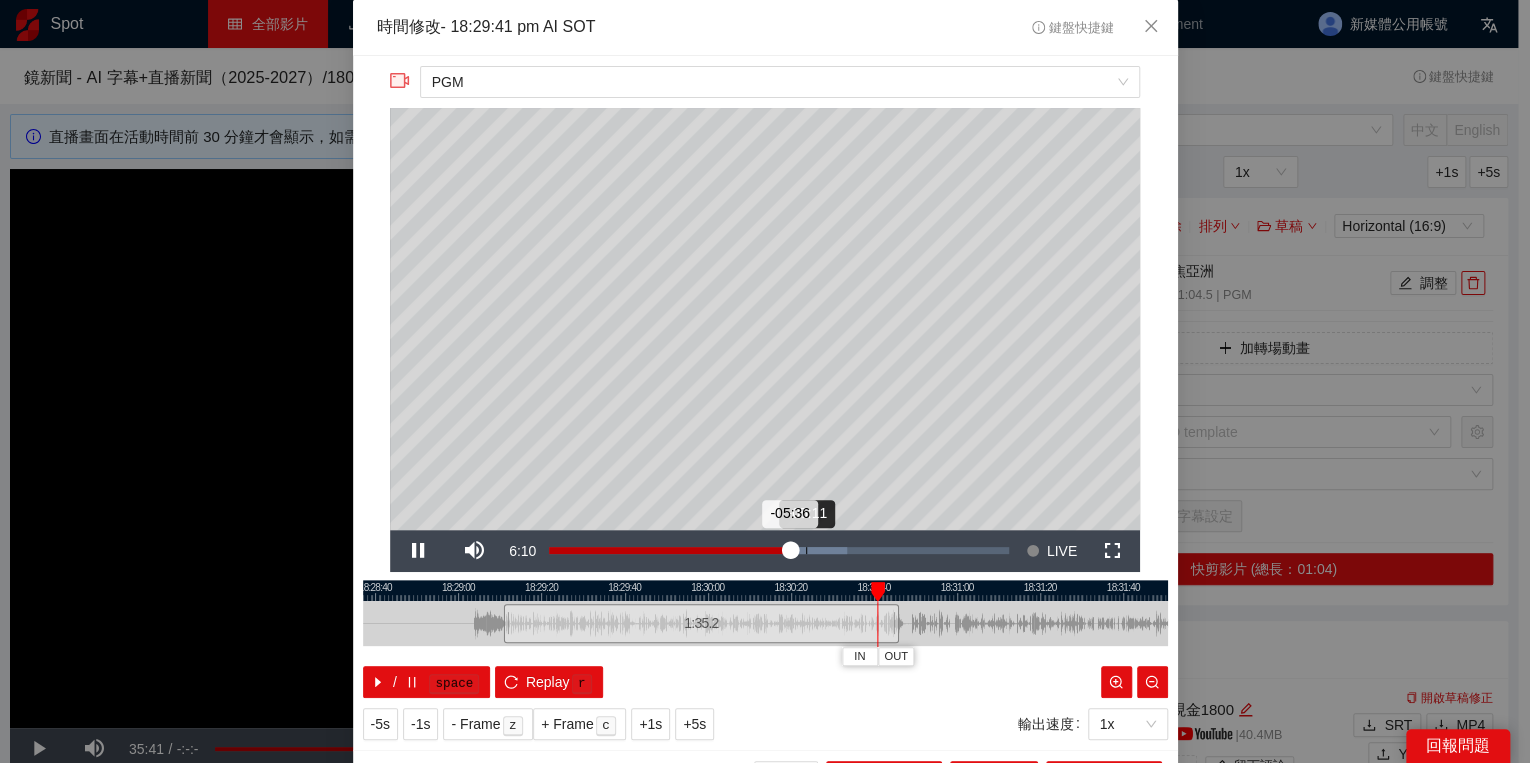 click on "Loaded :  64.86% -05:11 -05:36" at bounding box center (779, 551) 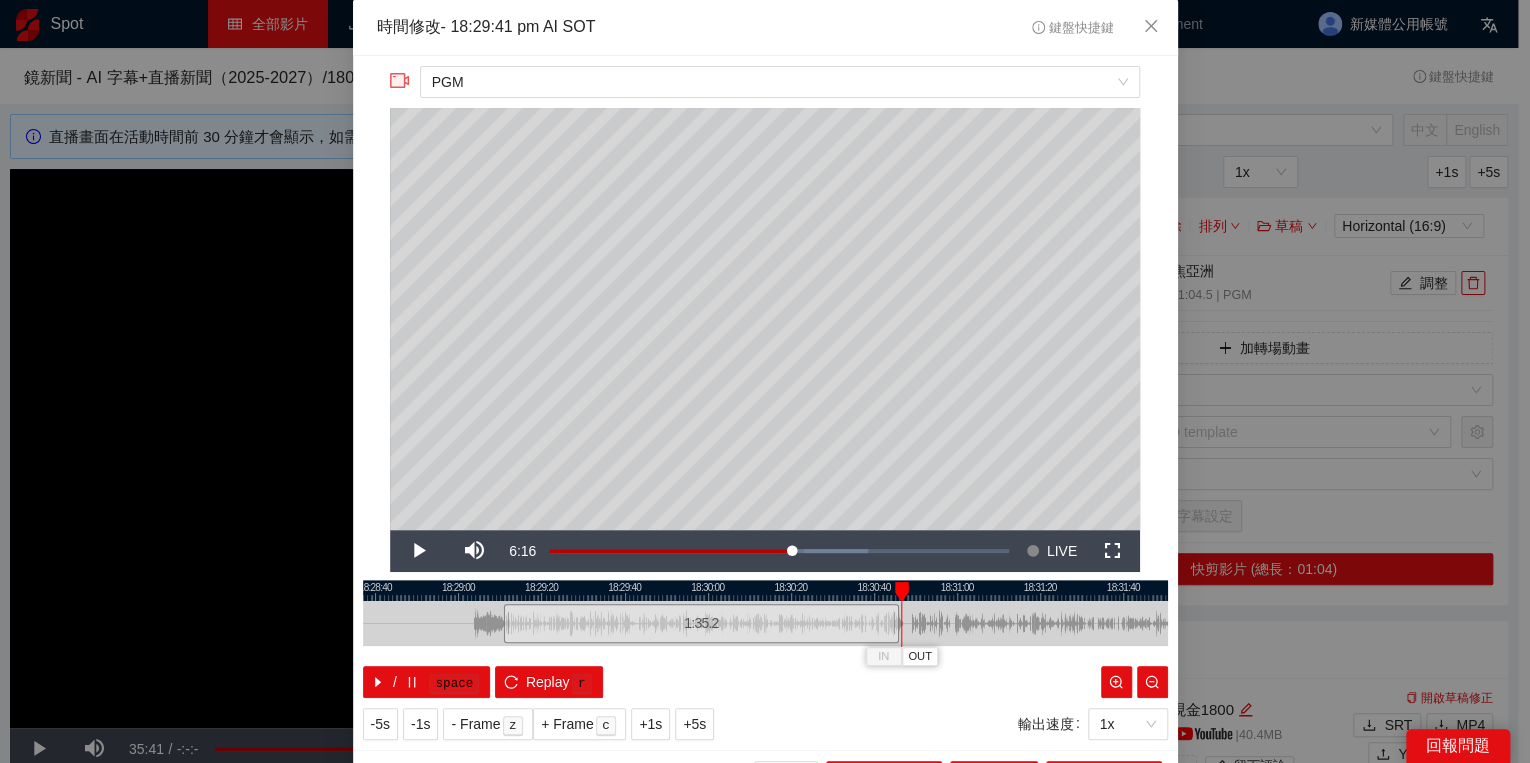 drag, startPoint x: 991, startPoint y: 588, endPoint x: 890, endPoint y: 593, distance: 101.12369 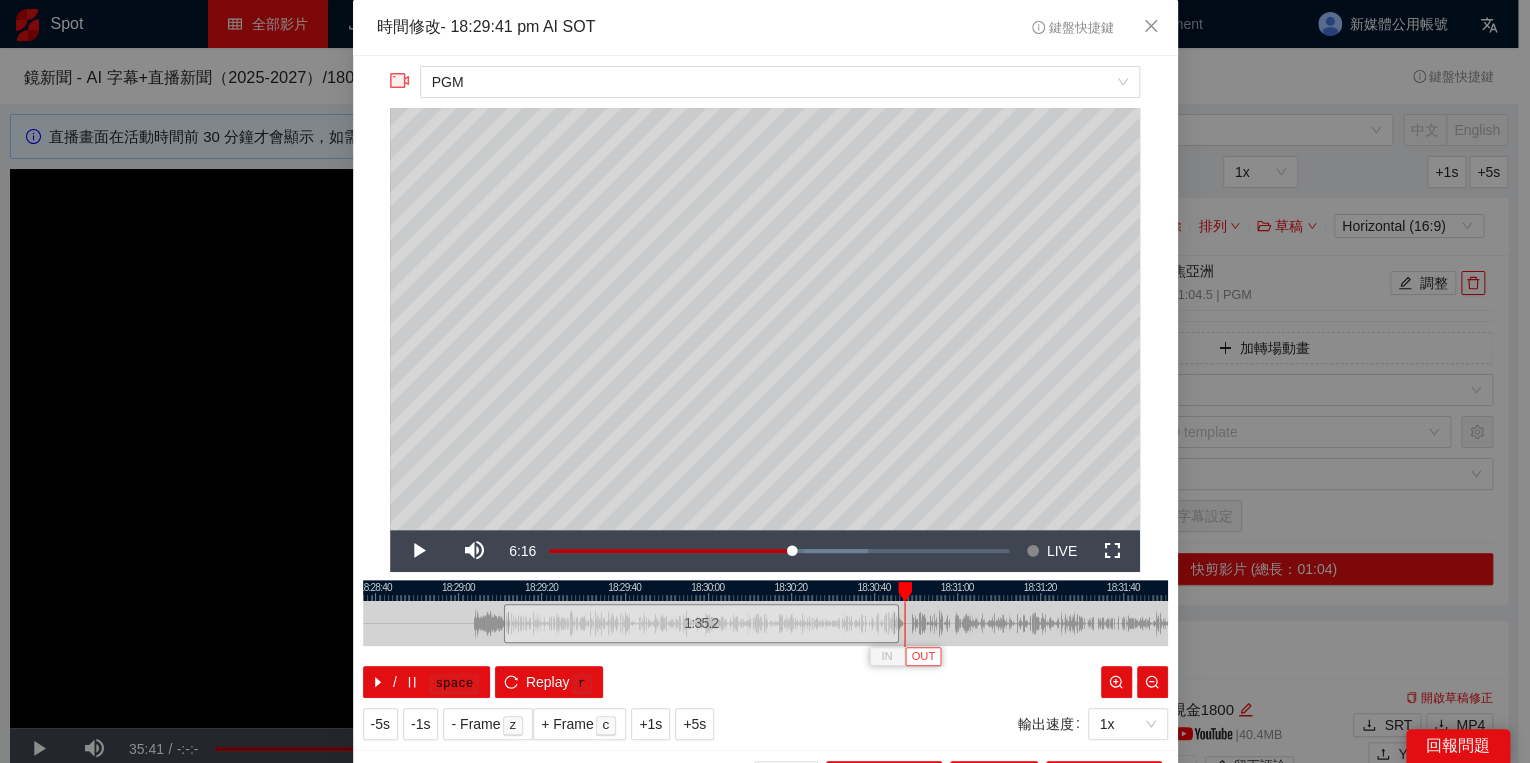 click on "OUT" at bounding box center (923, 657) 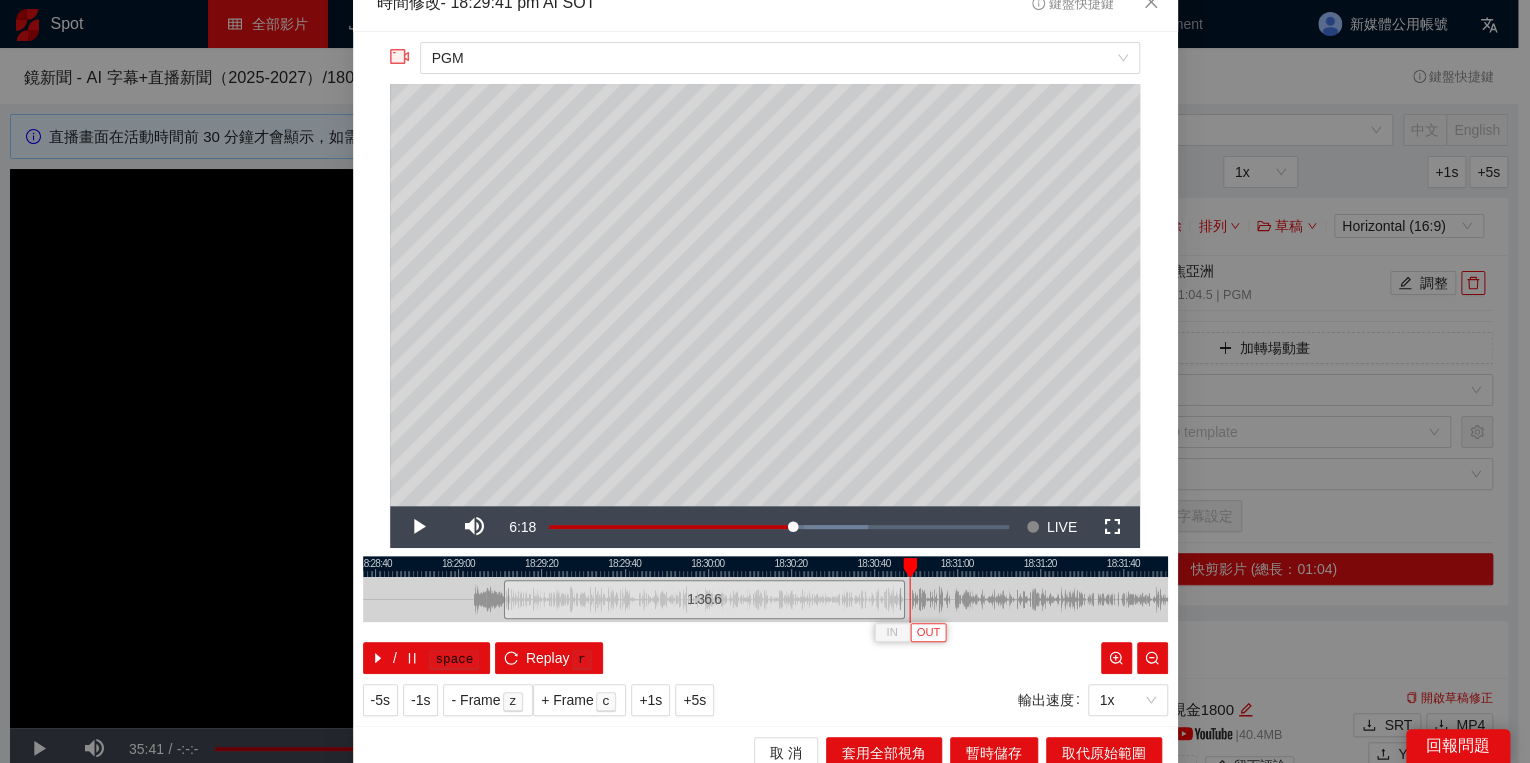 scroll, scrollTop: 39, scrollLeft: 0, axis: vertical 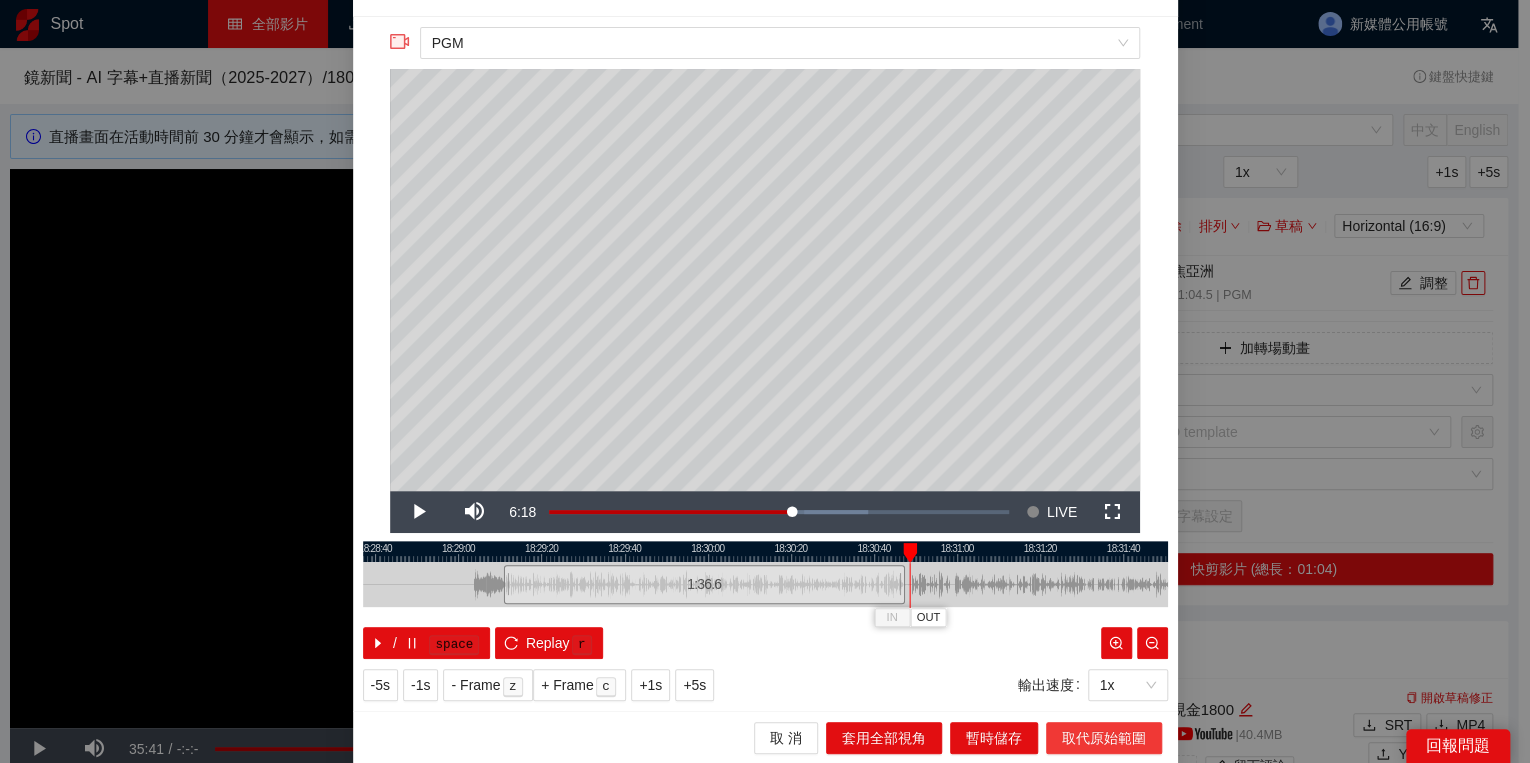 click on "取代原始範圍" at bounding box center [1104, 738] 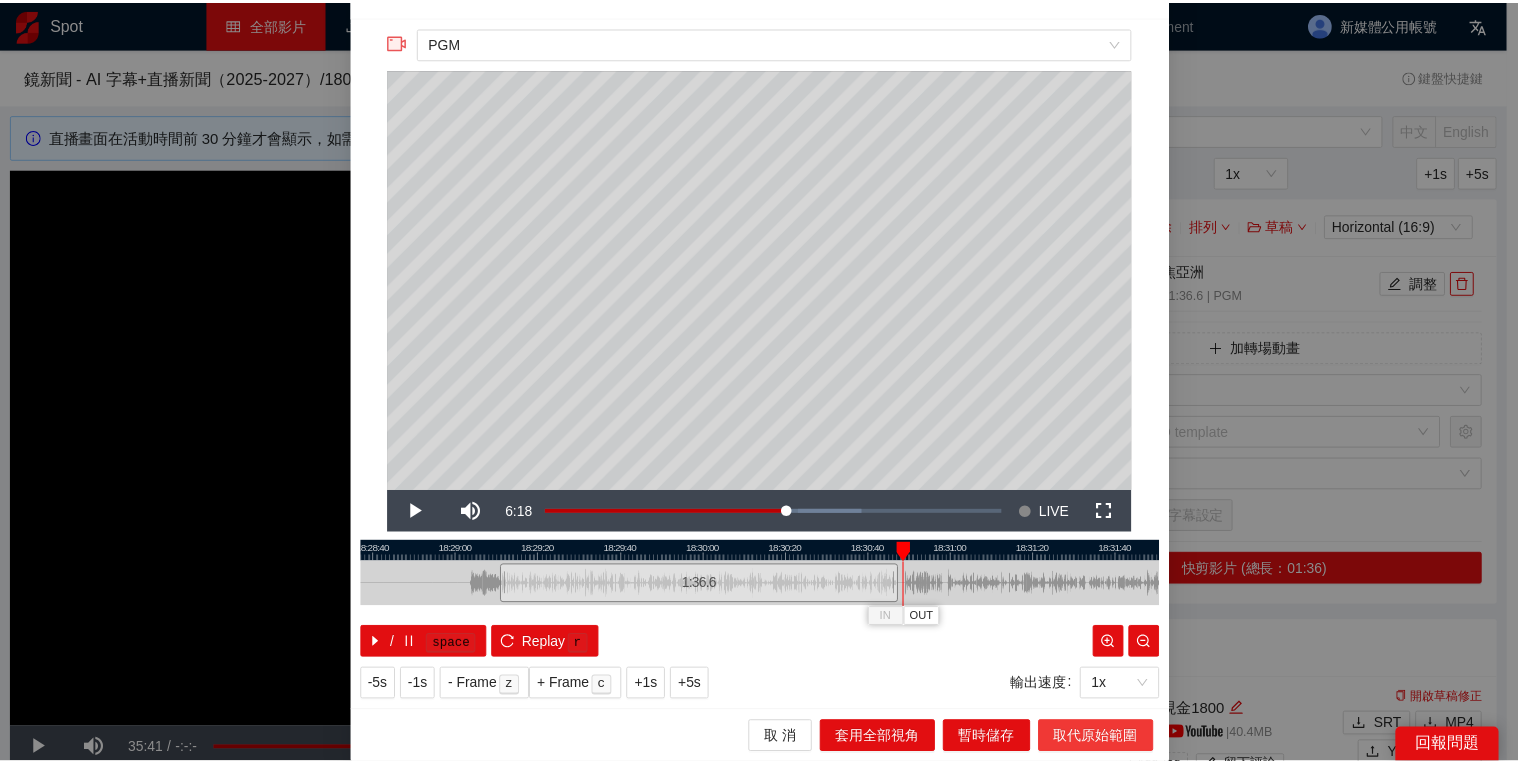 scroll, scrollTop: 0, scrollLeft: 0, axis: both 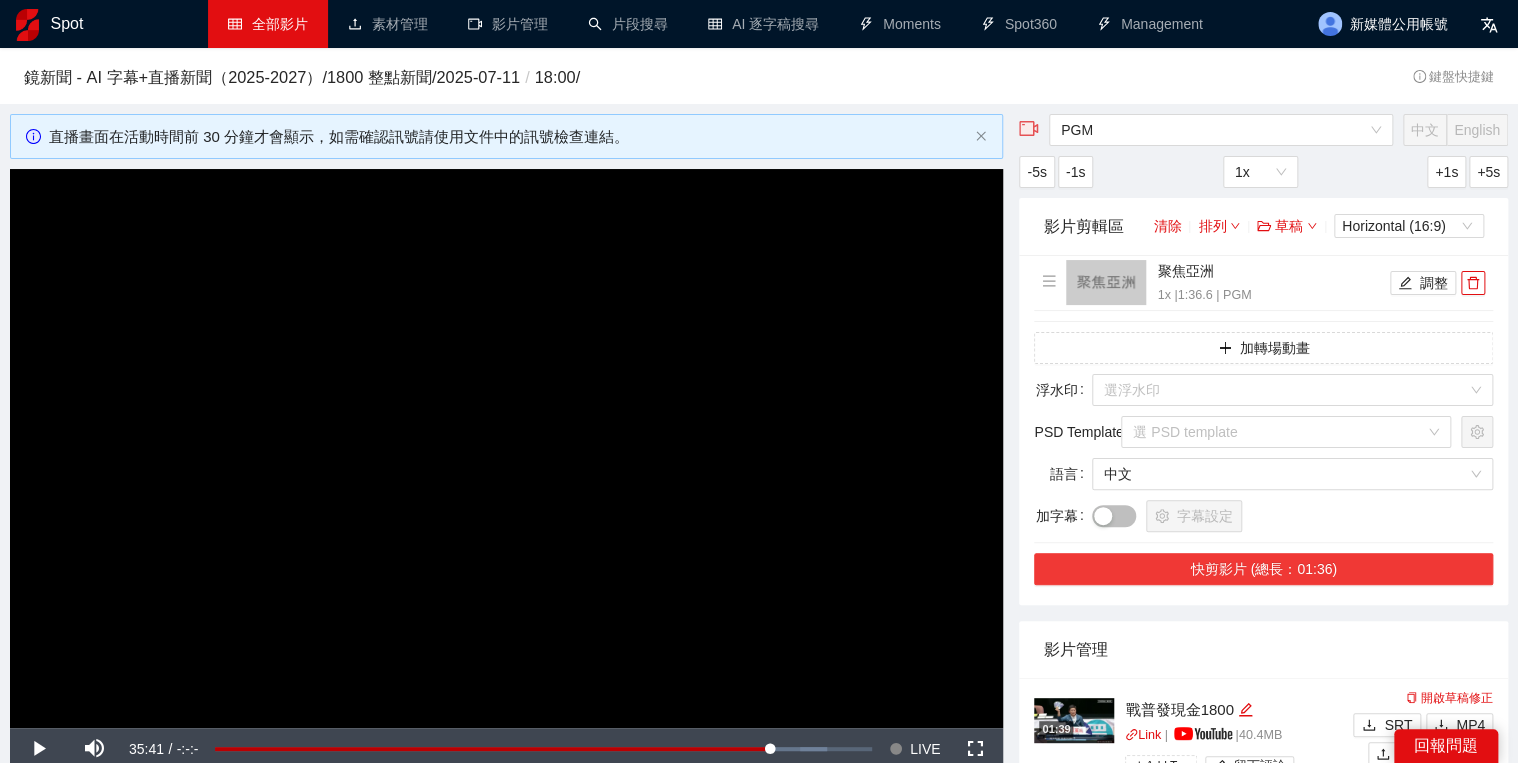 click on "快剪影片 (總長：01:36)" at bounding box center [1263, 569] 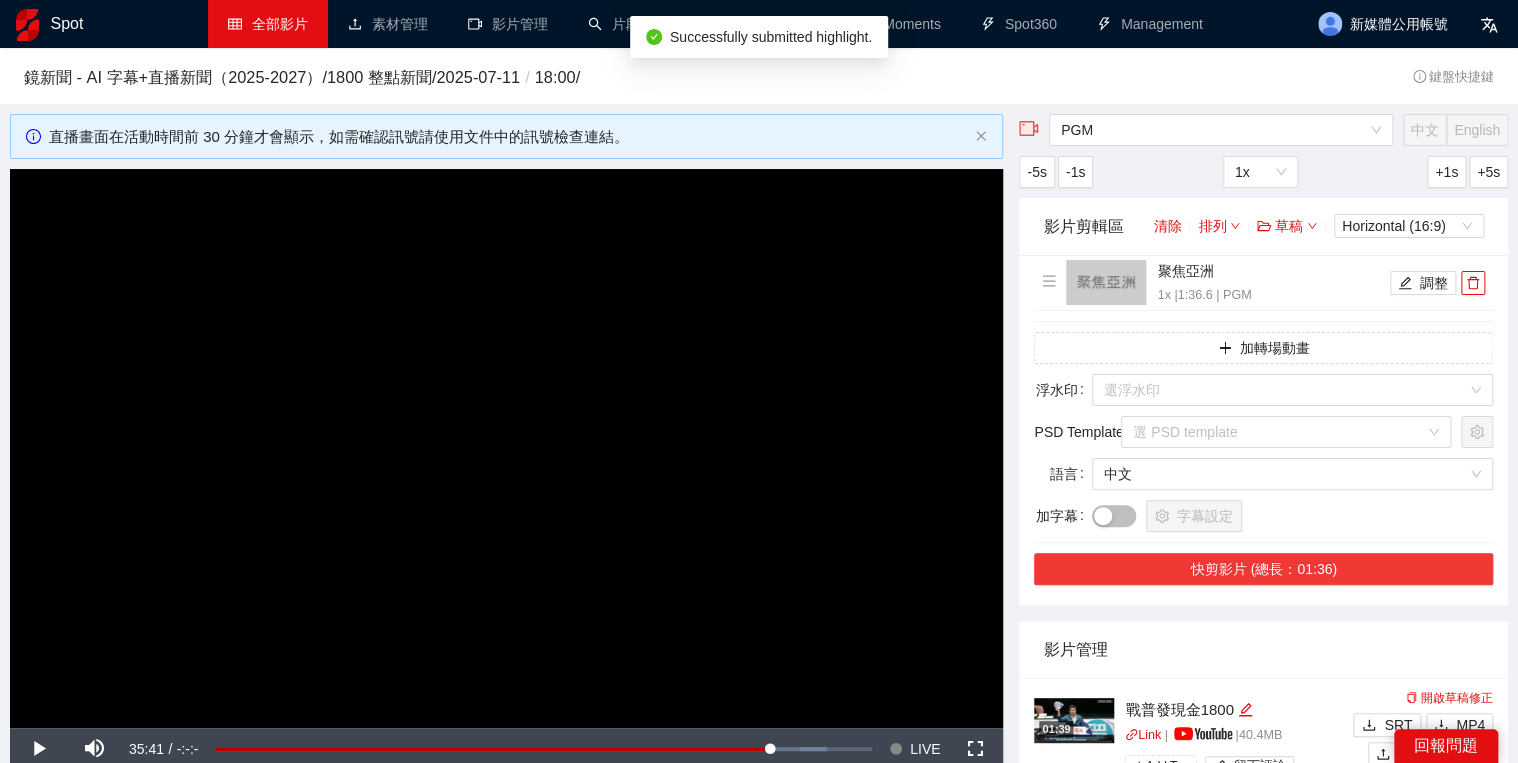 scroll, scrollTop: 160, scrollLeft: 0, axis: vertical 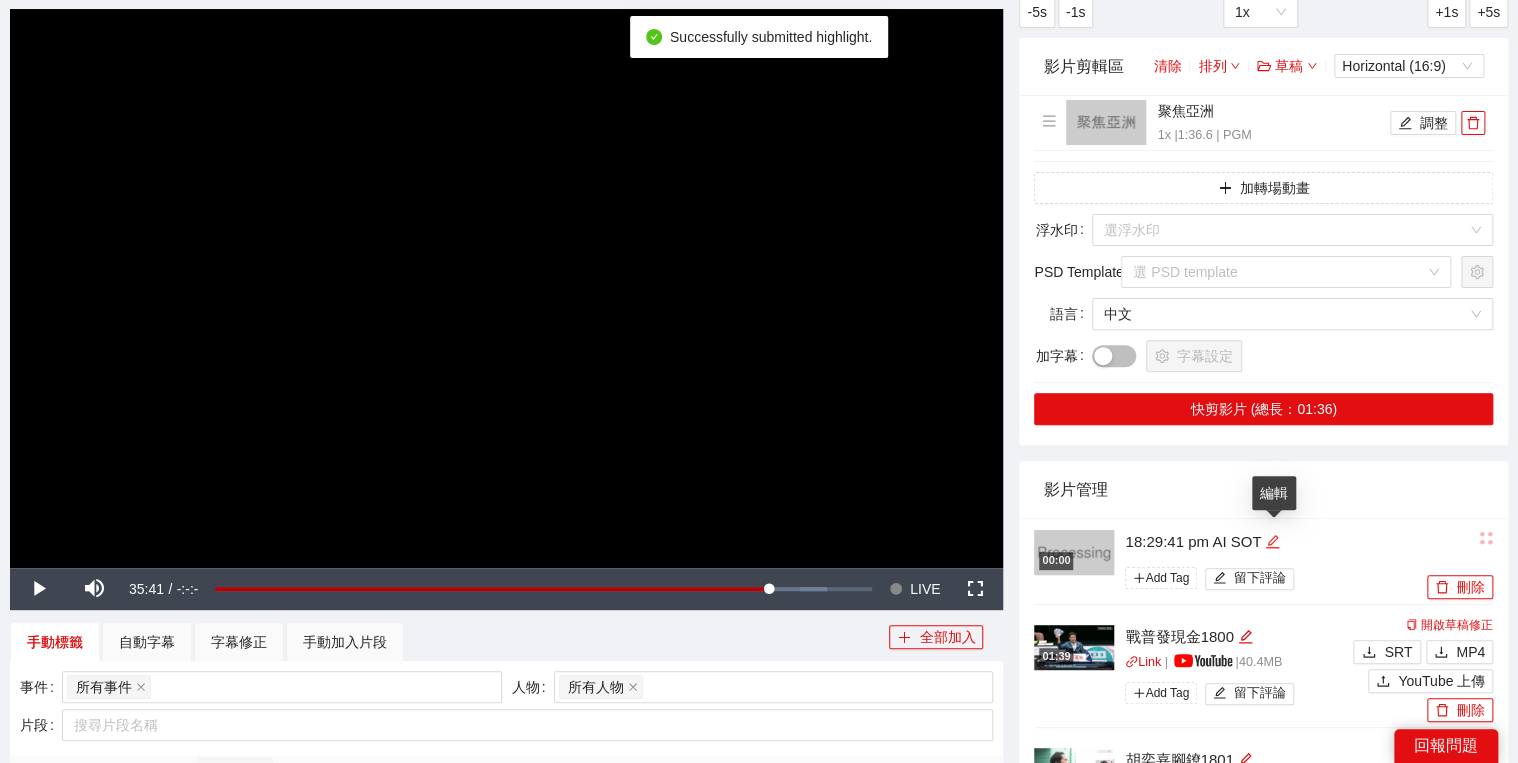 click 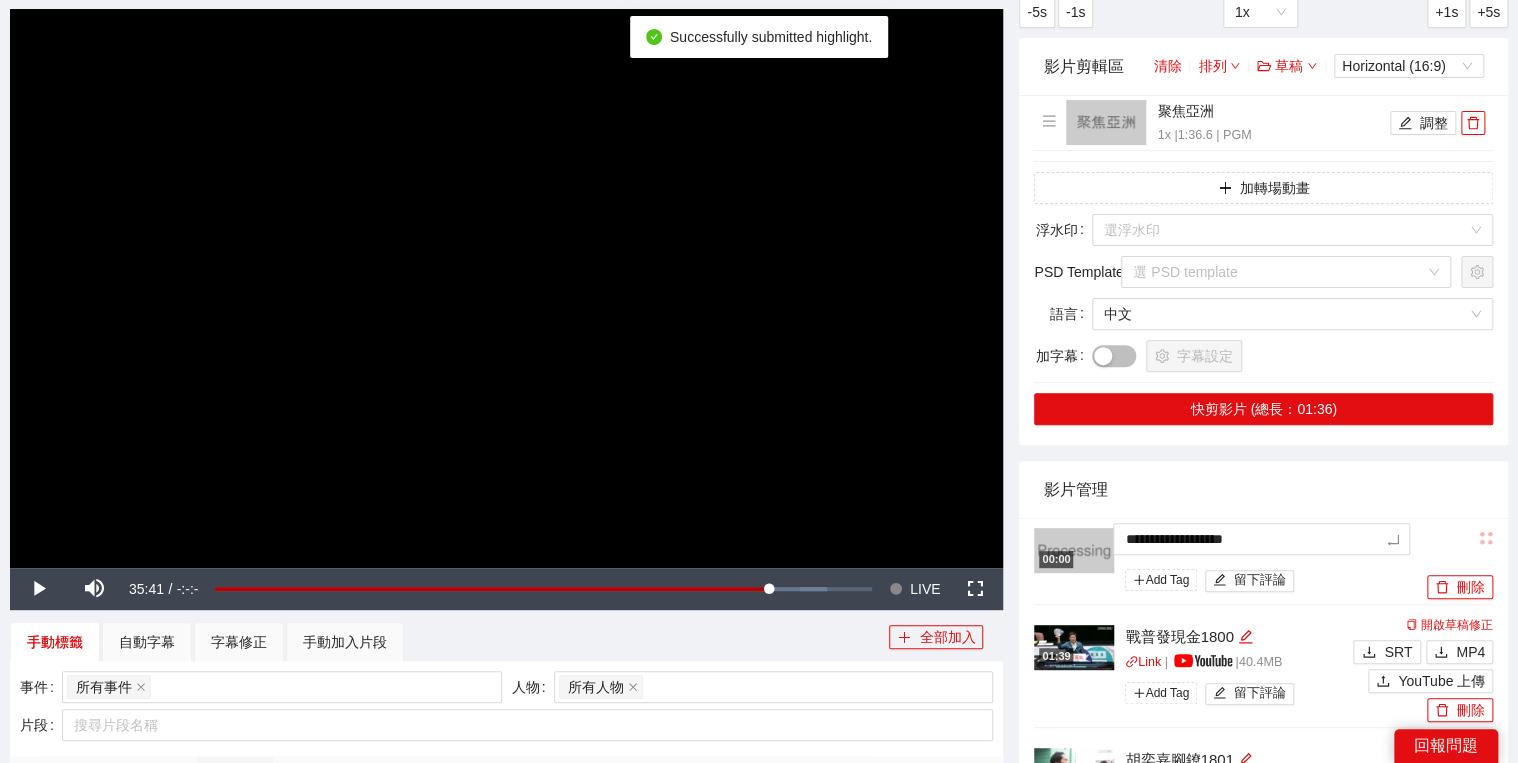 click on "**********" at bounding box center (759, 974) 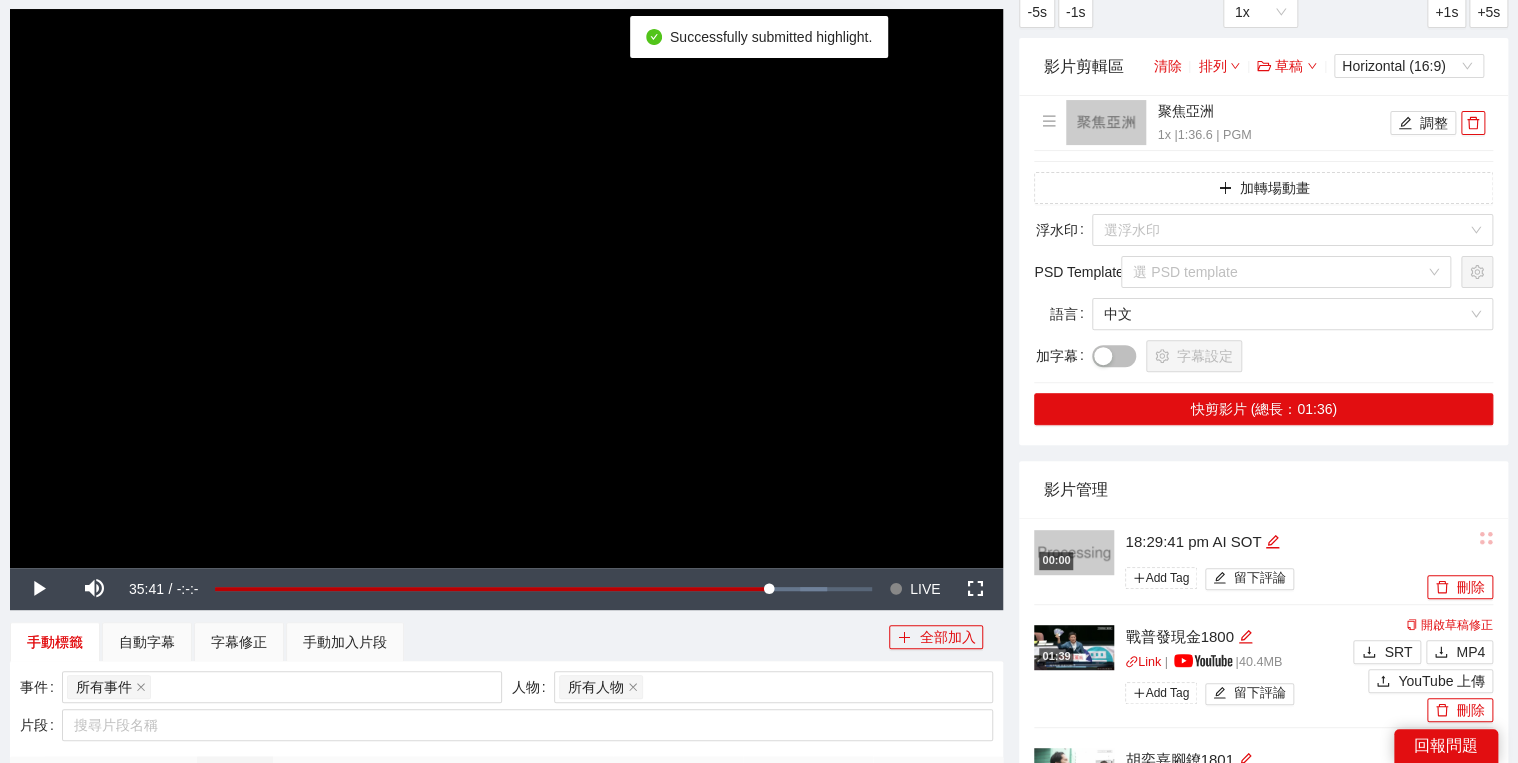 click on "影片管理" at bounding box center (1263, 489) 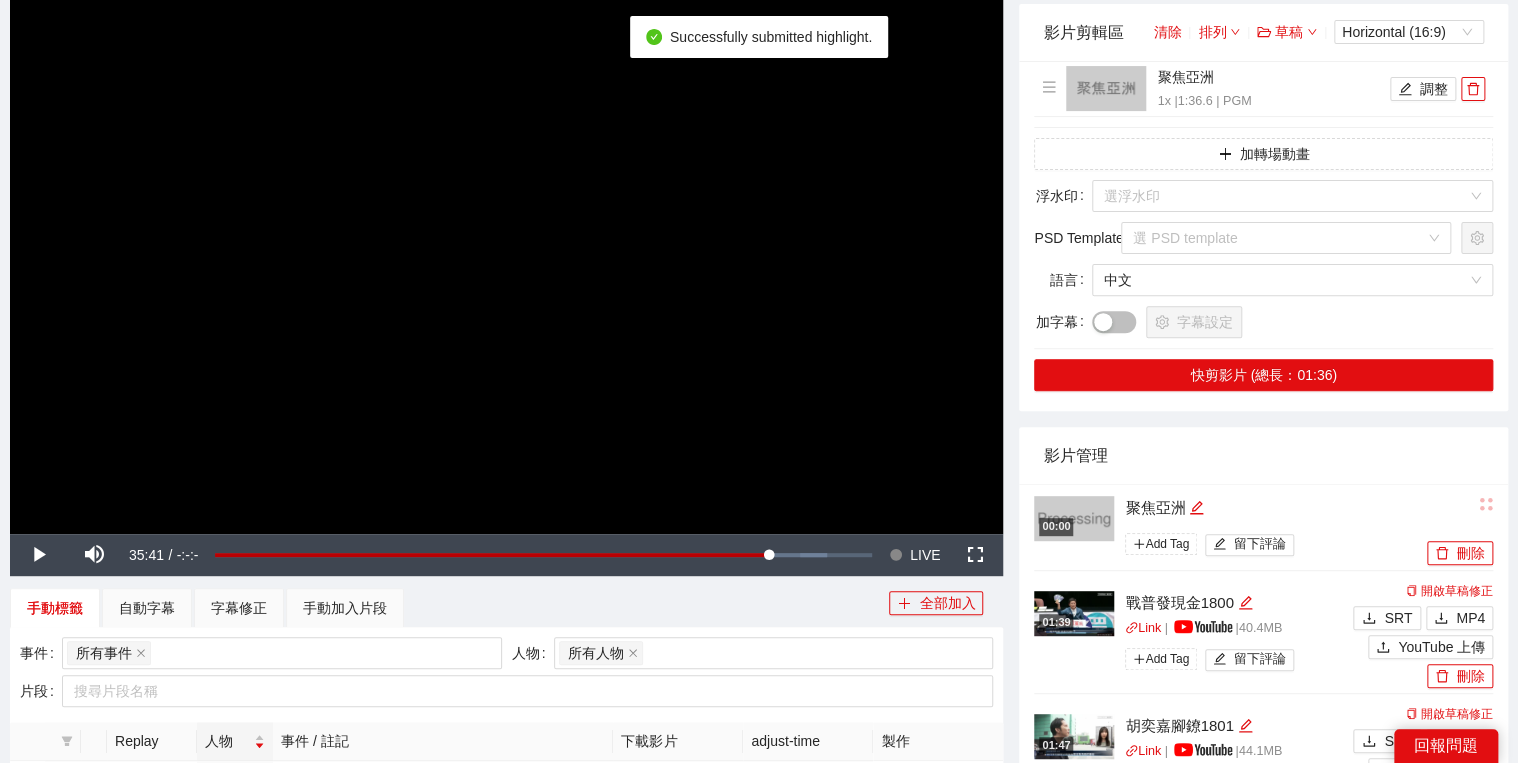 scroll, scrollTop: 480, scrollLeft: 0, axis: vertical 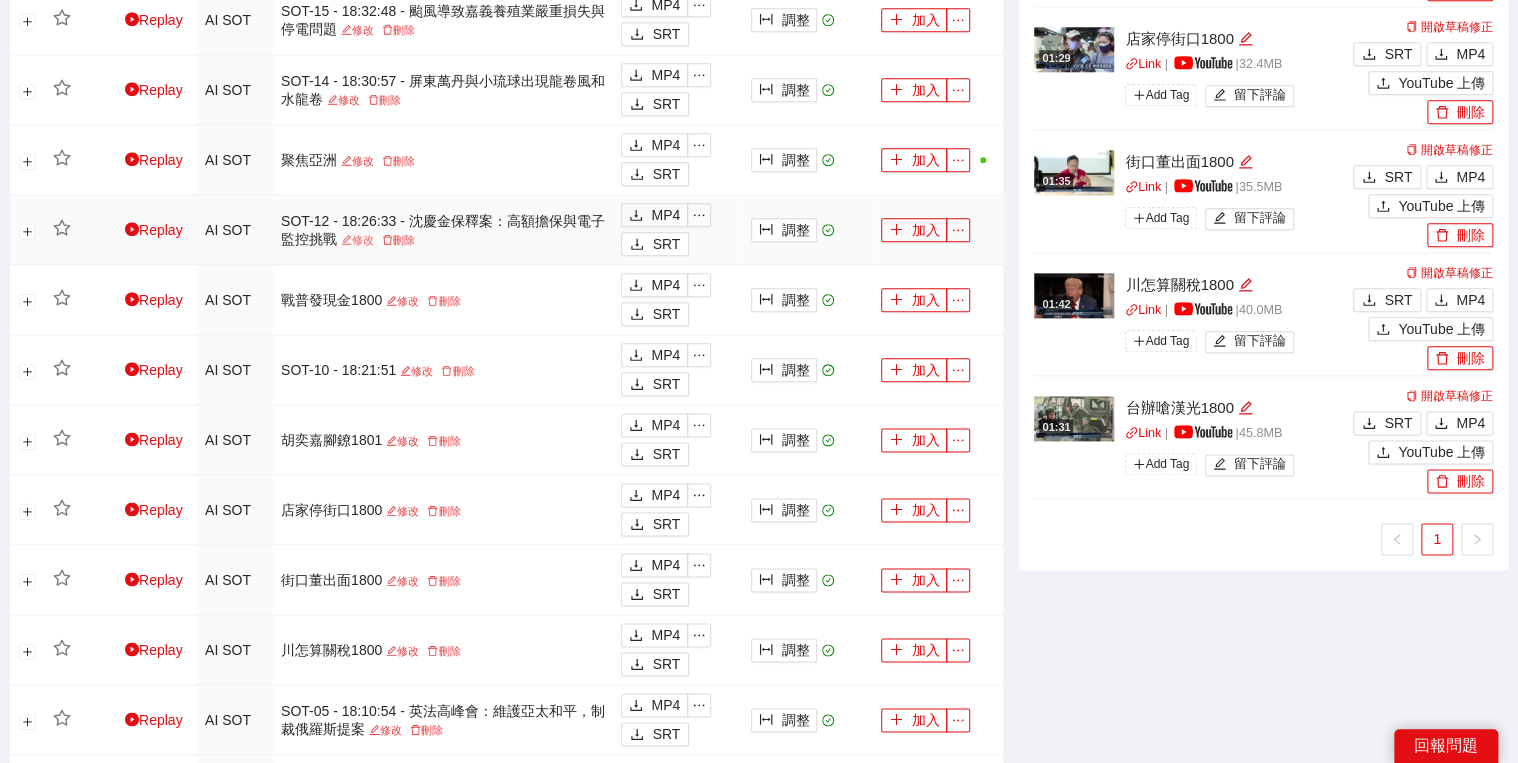 click on "修改" at bounding box center (357, 240) 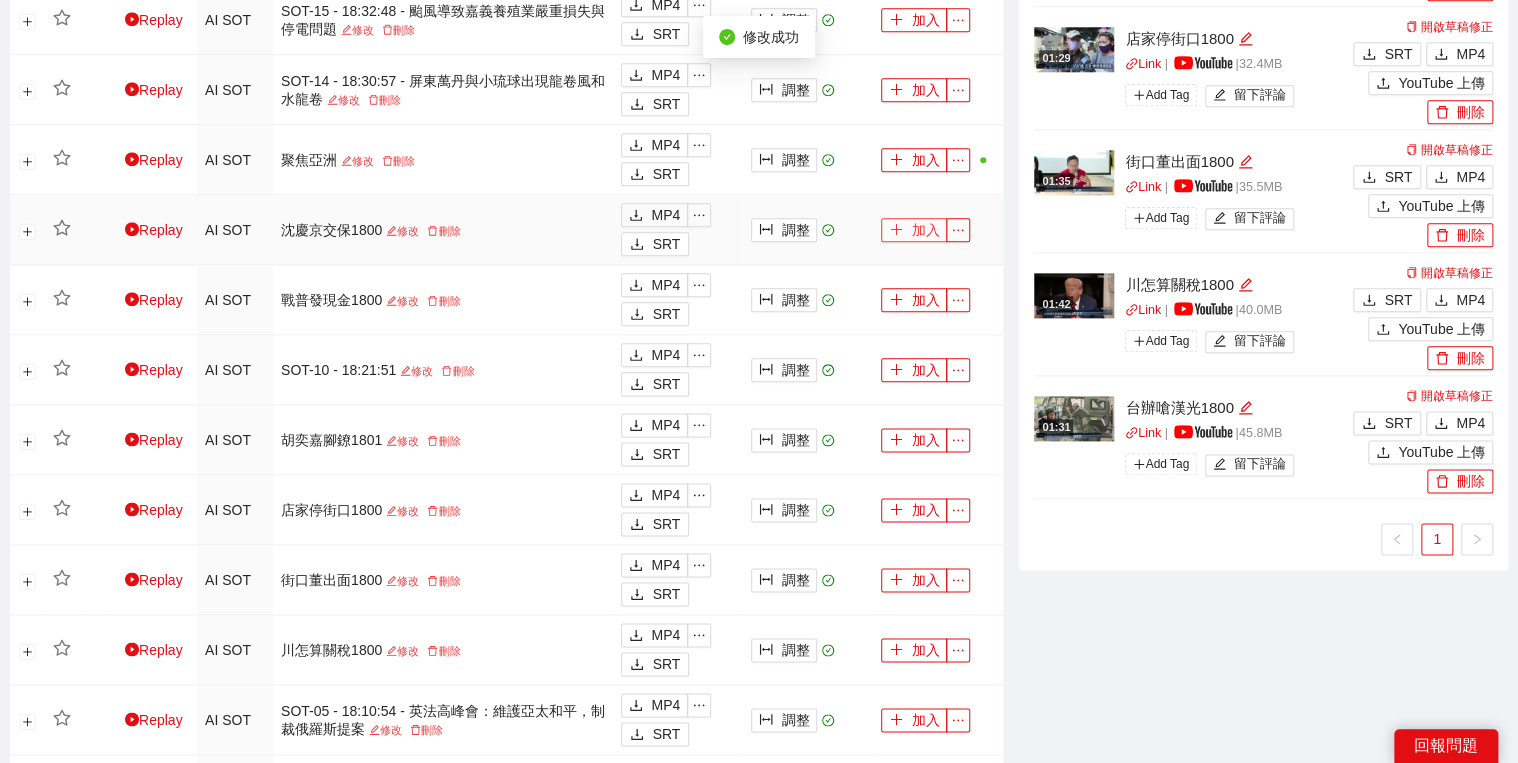 click 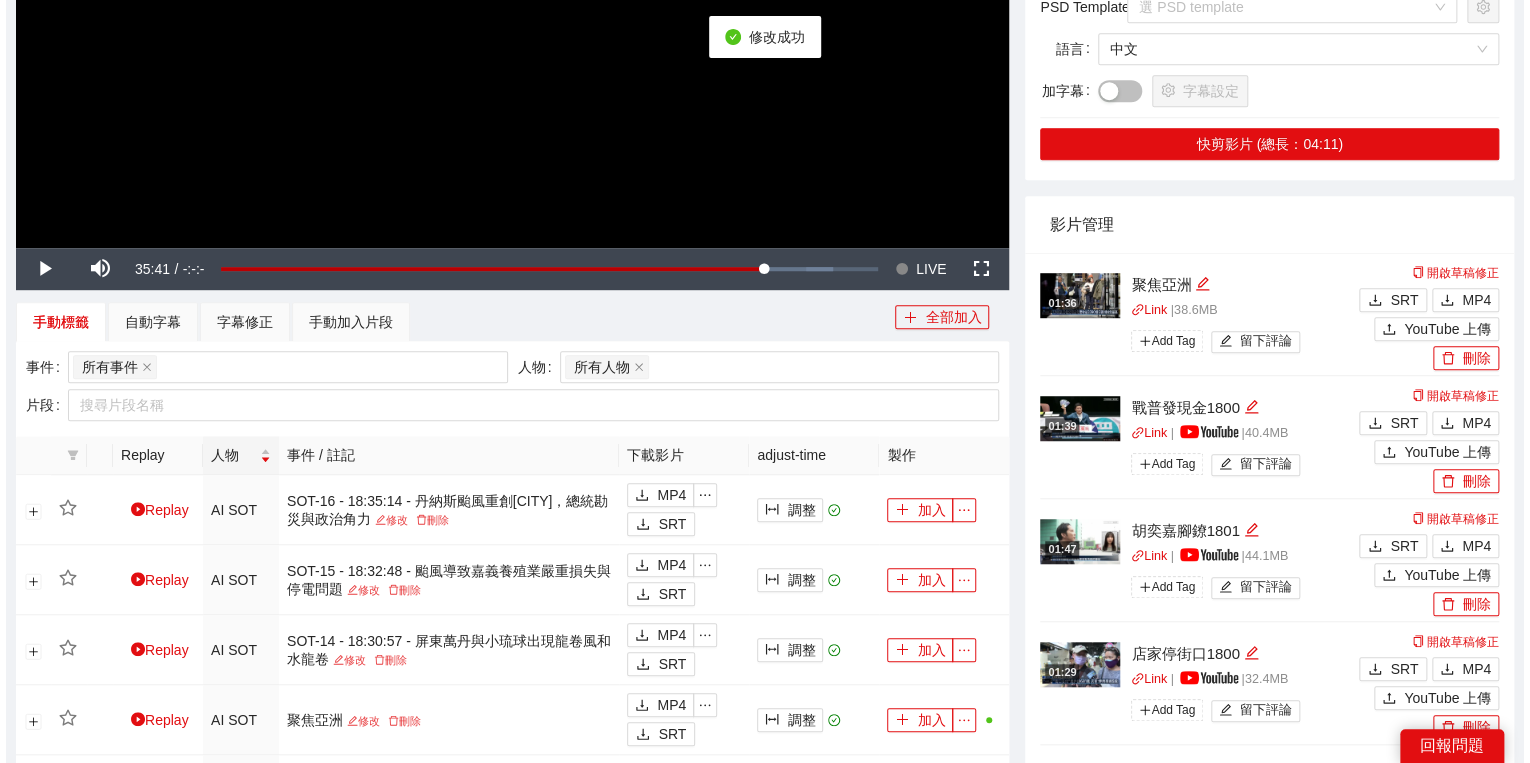 scroll, scrollTop: 0, scrollLeft: 0, axis: both 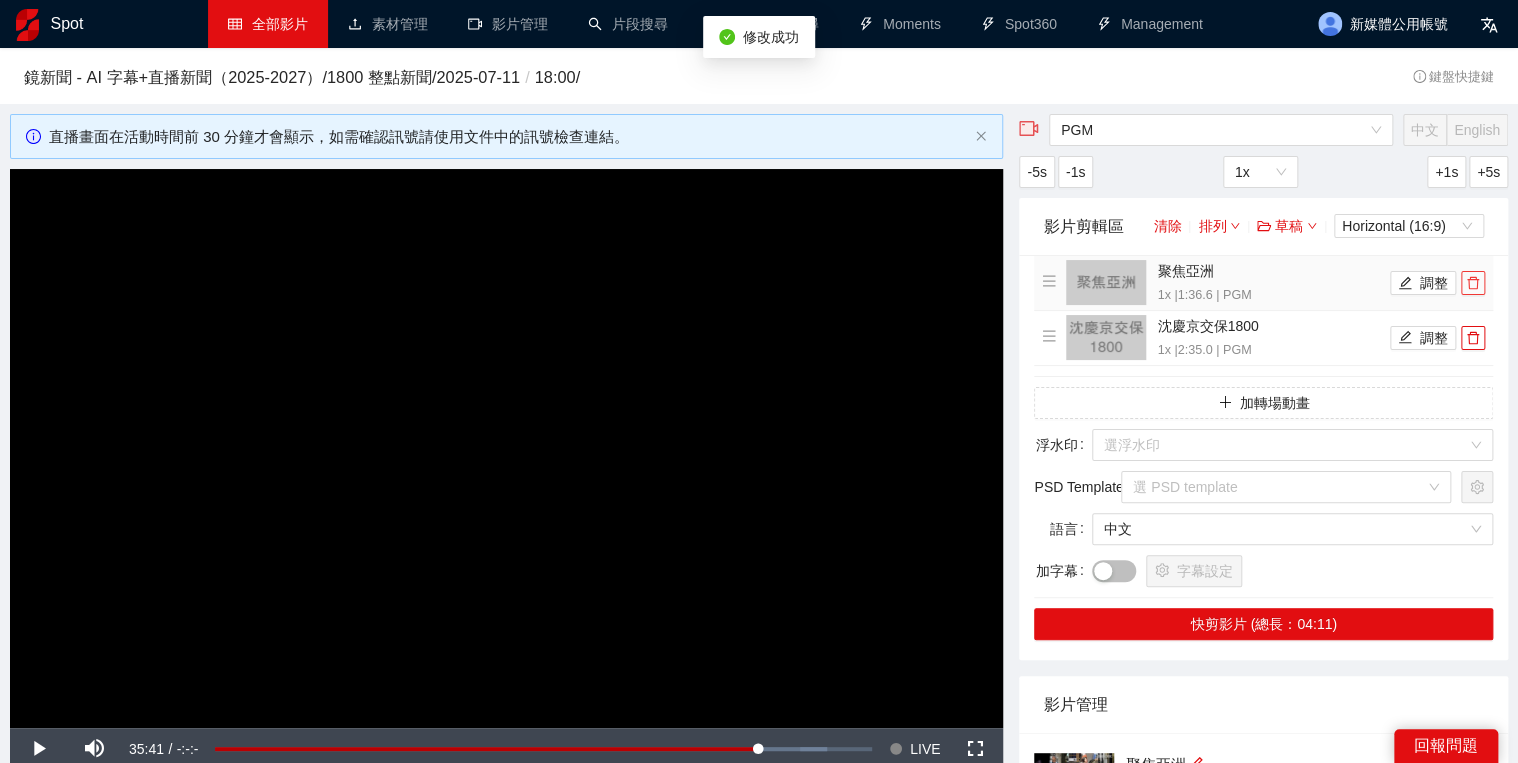 click 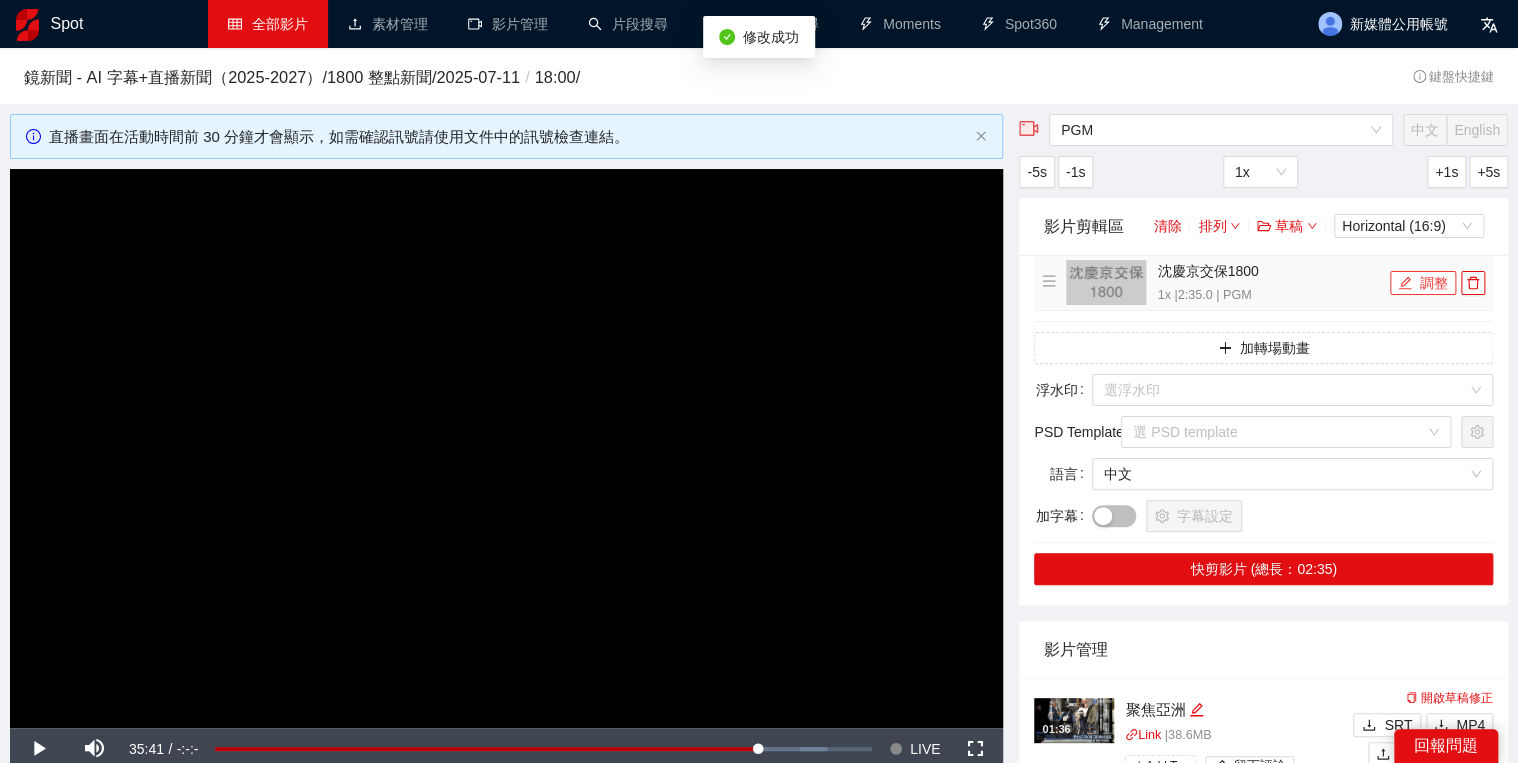 click on "調整" at bounding box center [1423, 283] 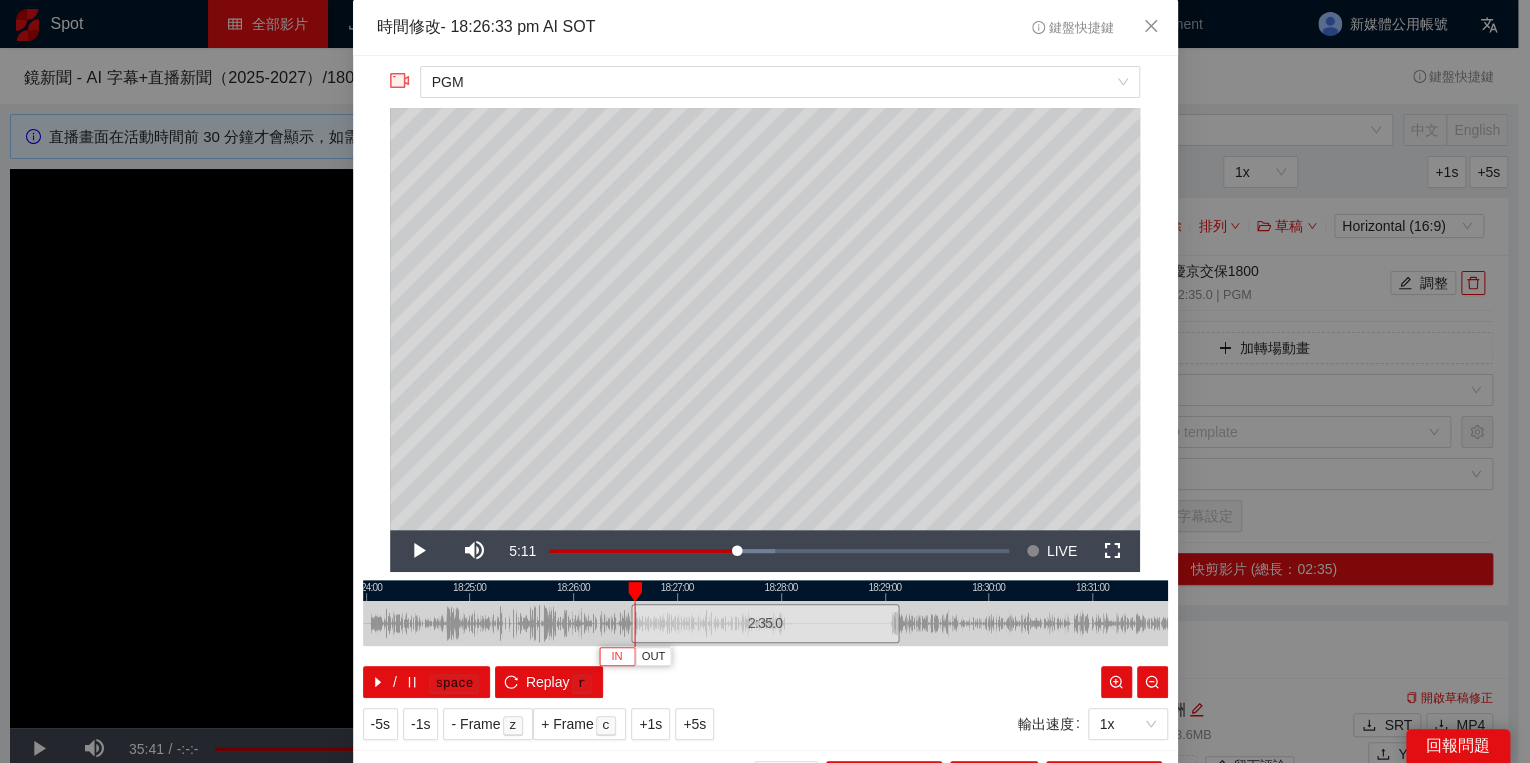 click on "IN" at bounding box center (617, 656) 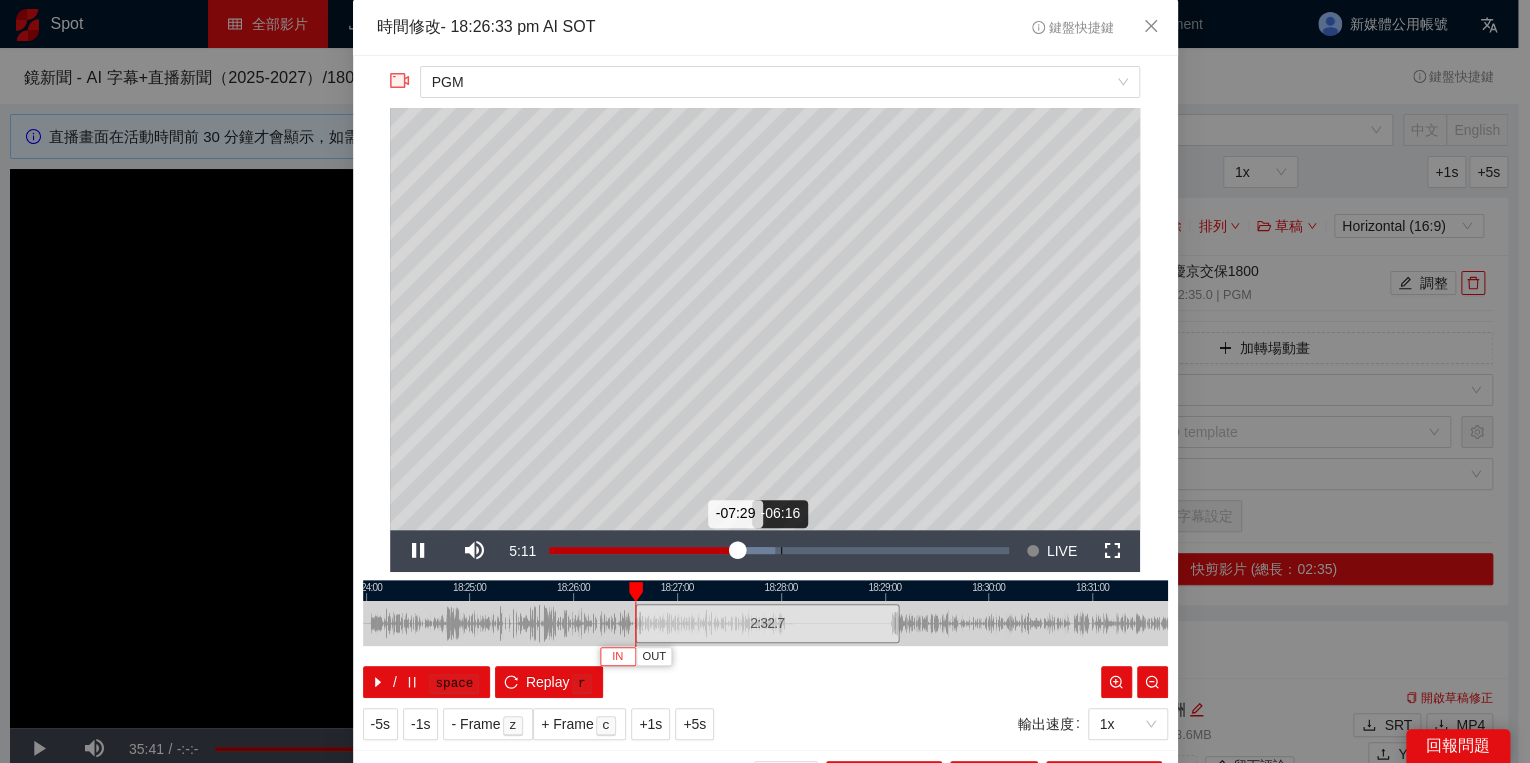 click on "Loaded :  49.20% -06:16 -07:29" at bounding box center (779, 550) 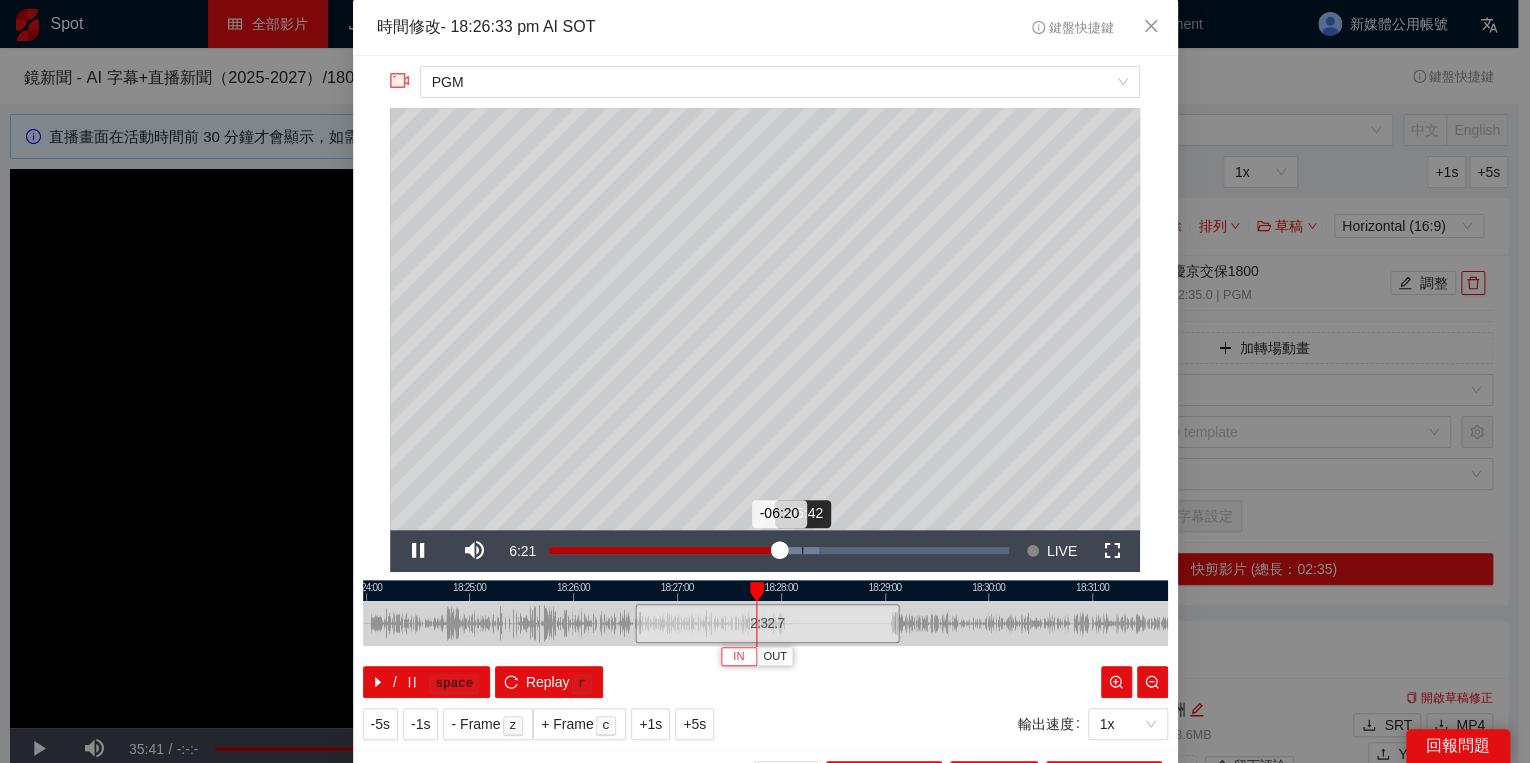click on "Loaded :  58.72% -05:42 -06:20" at bounding box center (779, 550) 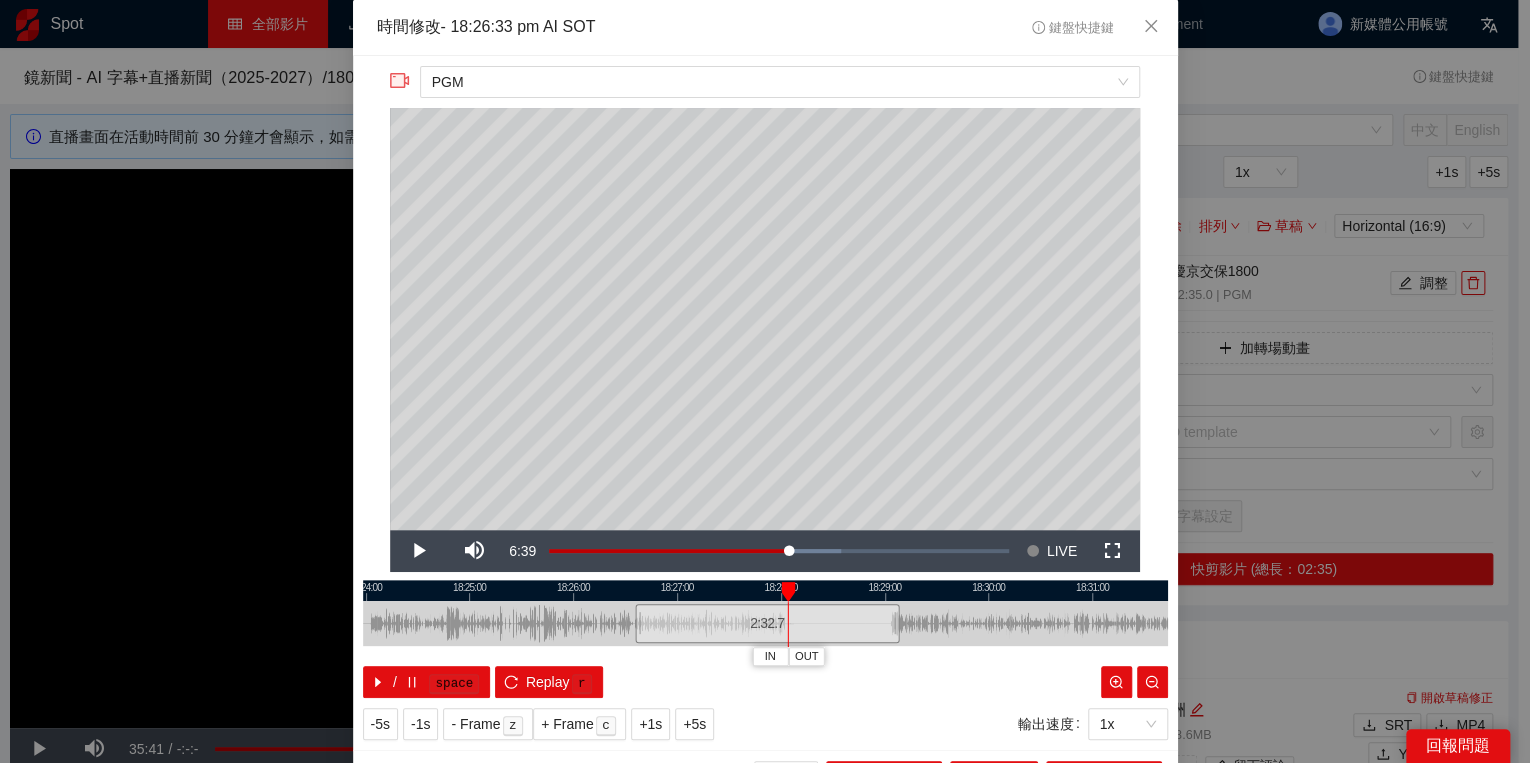 drag, startPoint x: 804, startPoint y: 587, endPoint x: 780, endPoint y: 587, distance: 24 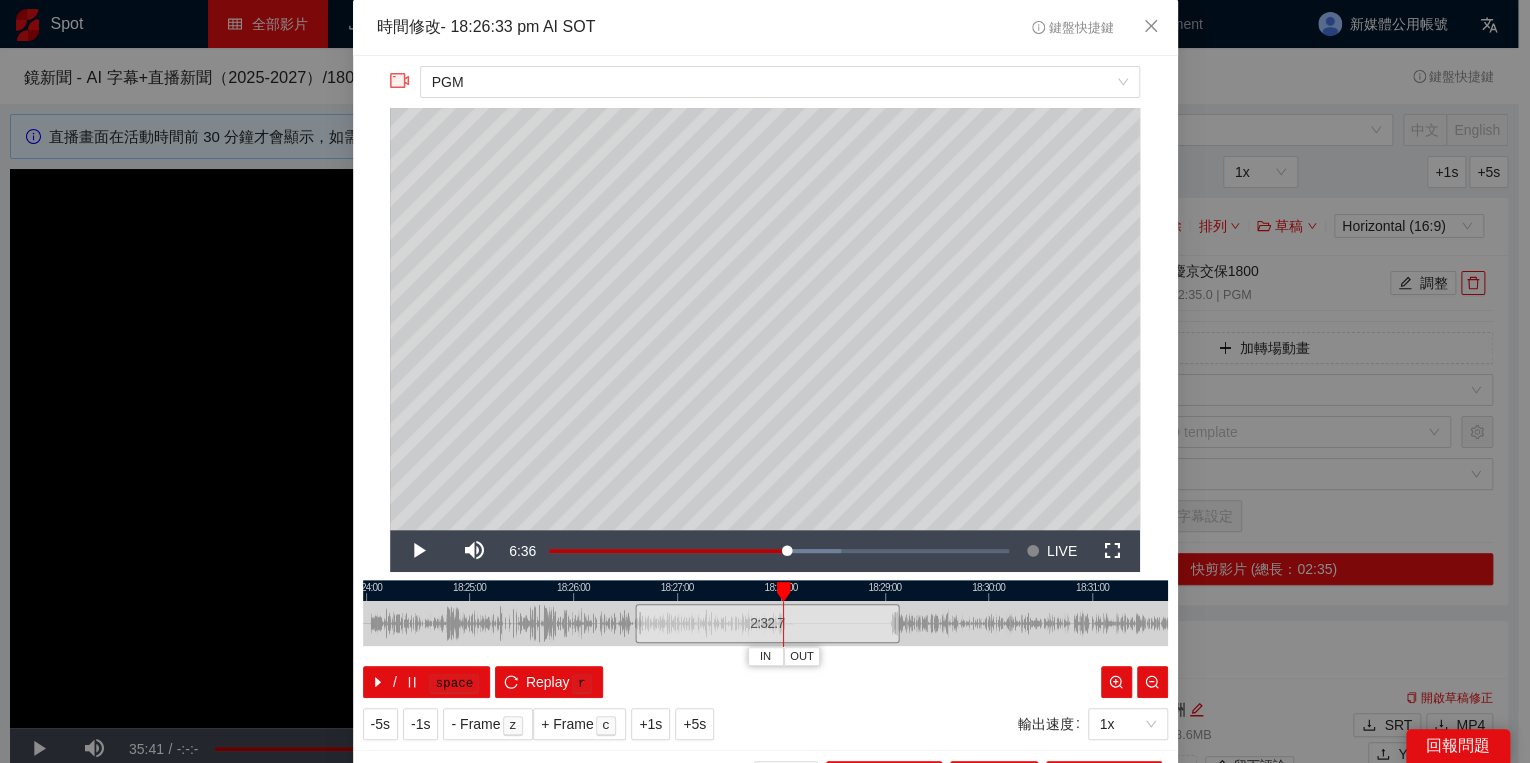 click at bounding box center [783, 592] 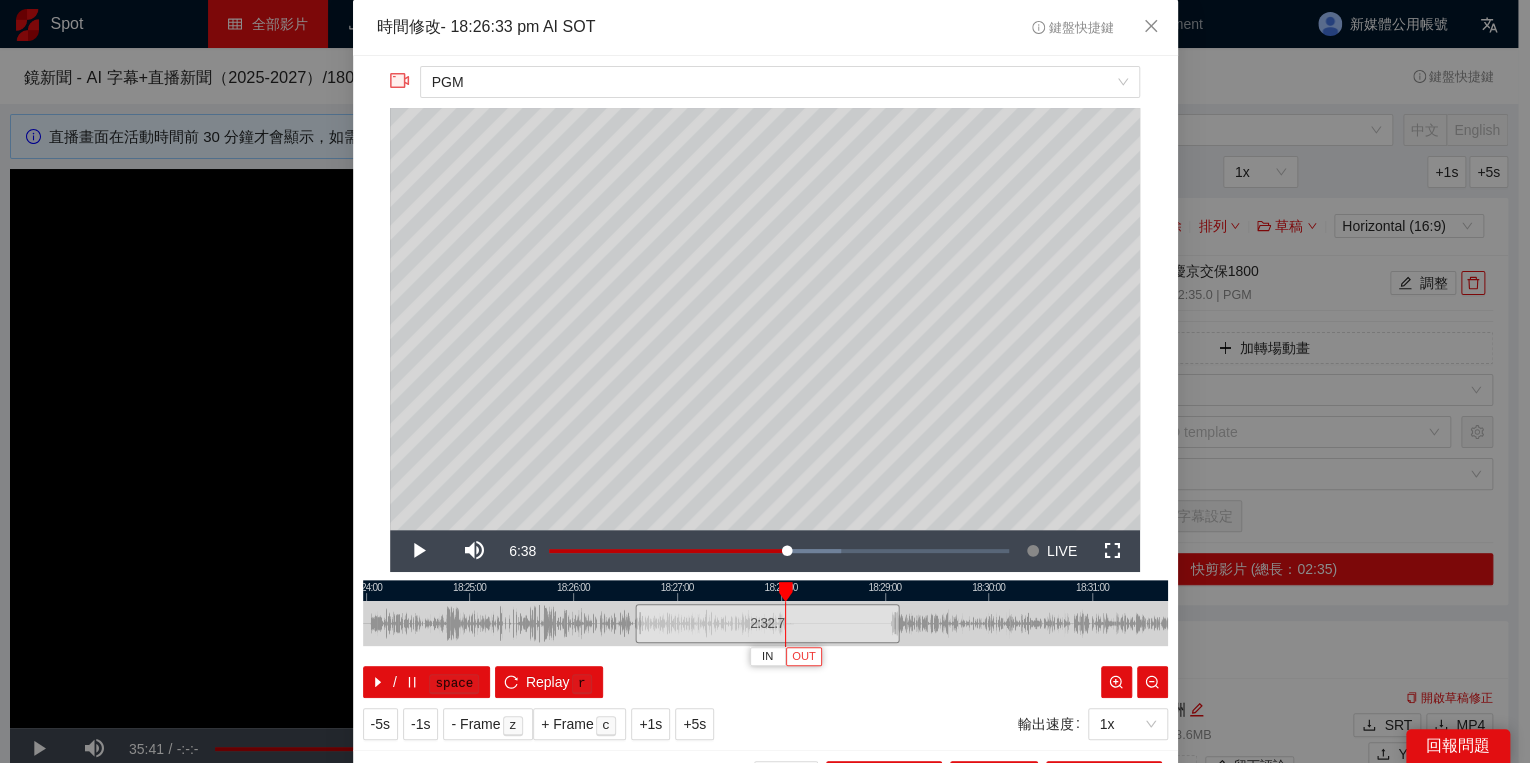 click on "OUT" at bounding box center [804, 657] 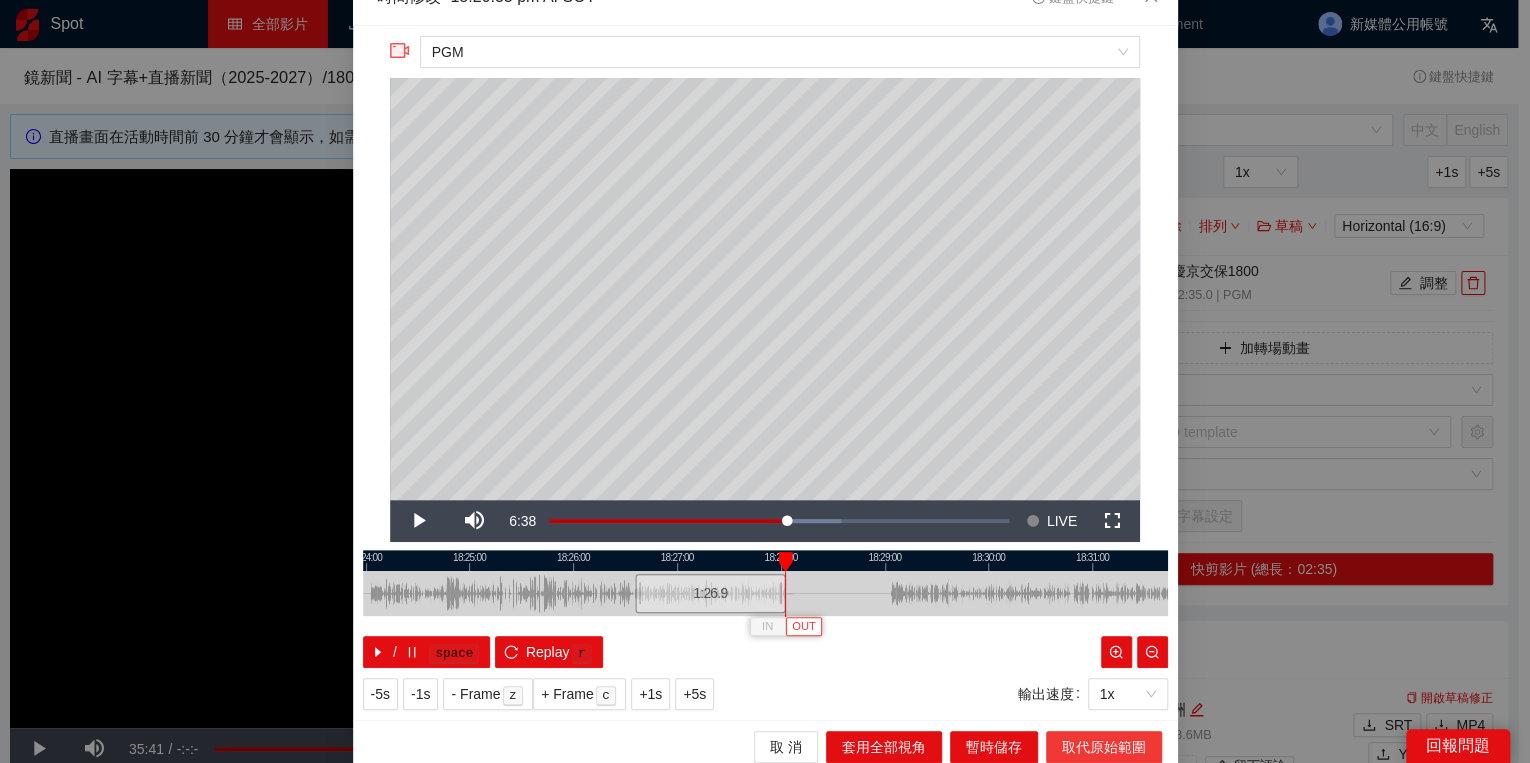 scroll, scrollTop: 39, scrollLeft: 0, axis: vertical 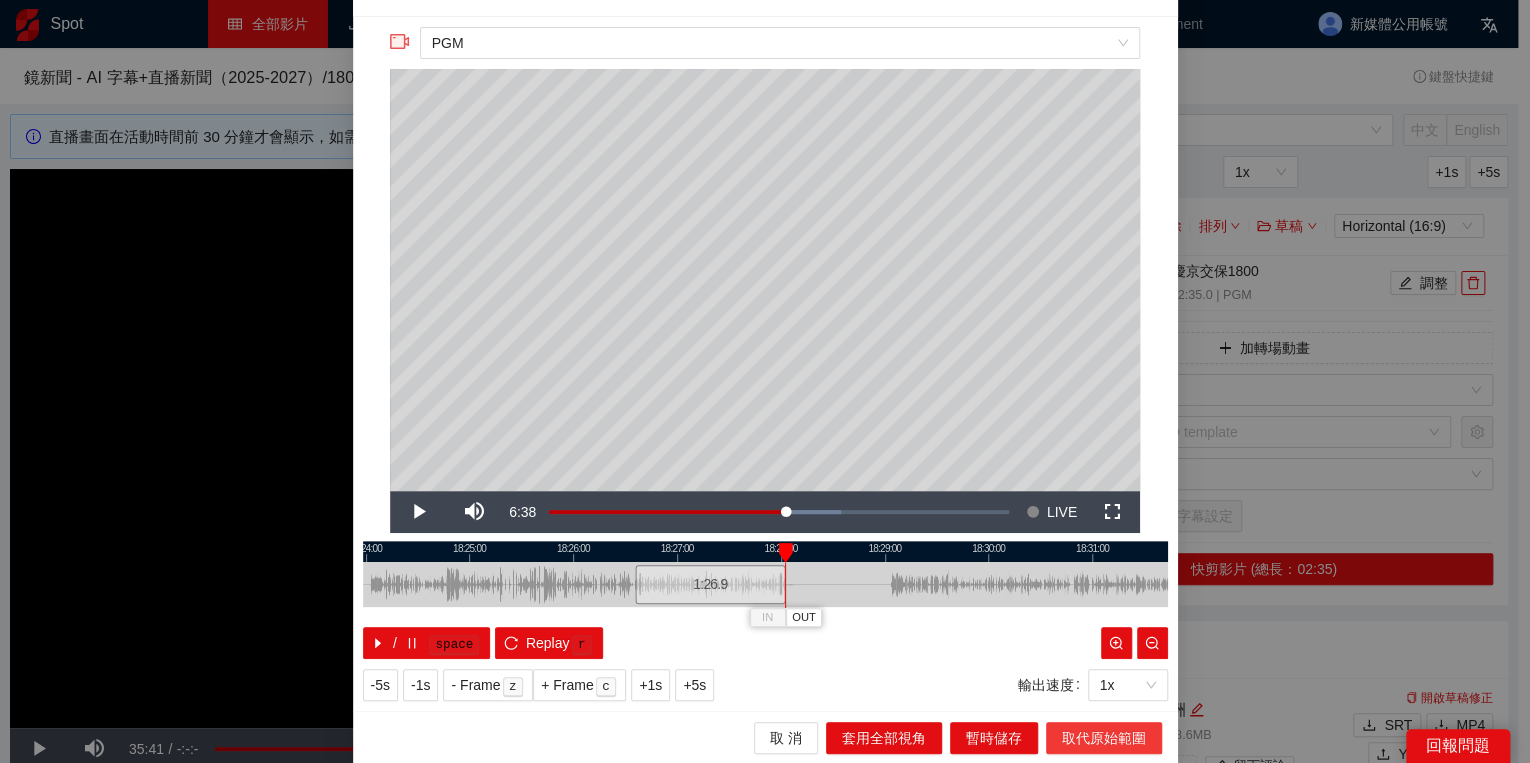 click on "取代原始範圍" at bounding box center [1104, 738] 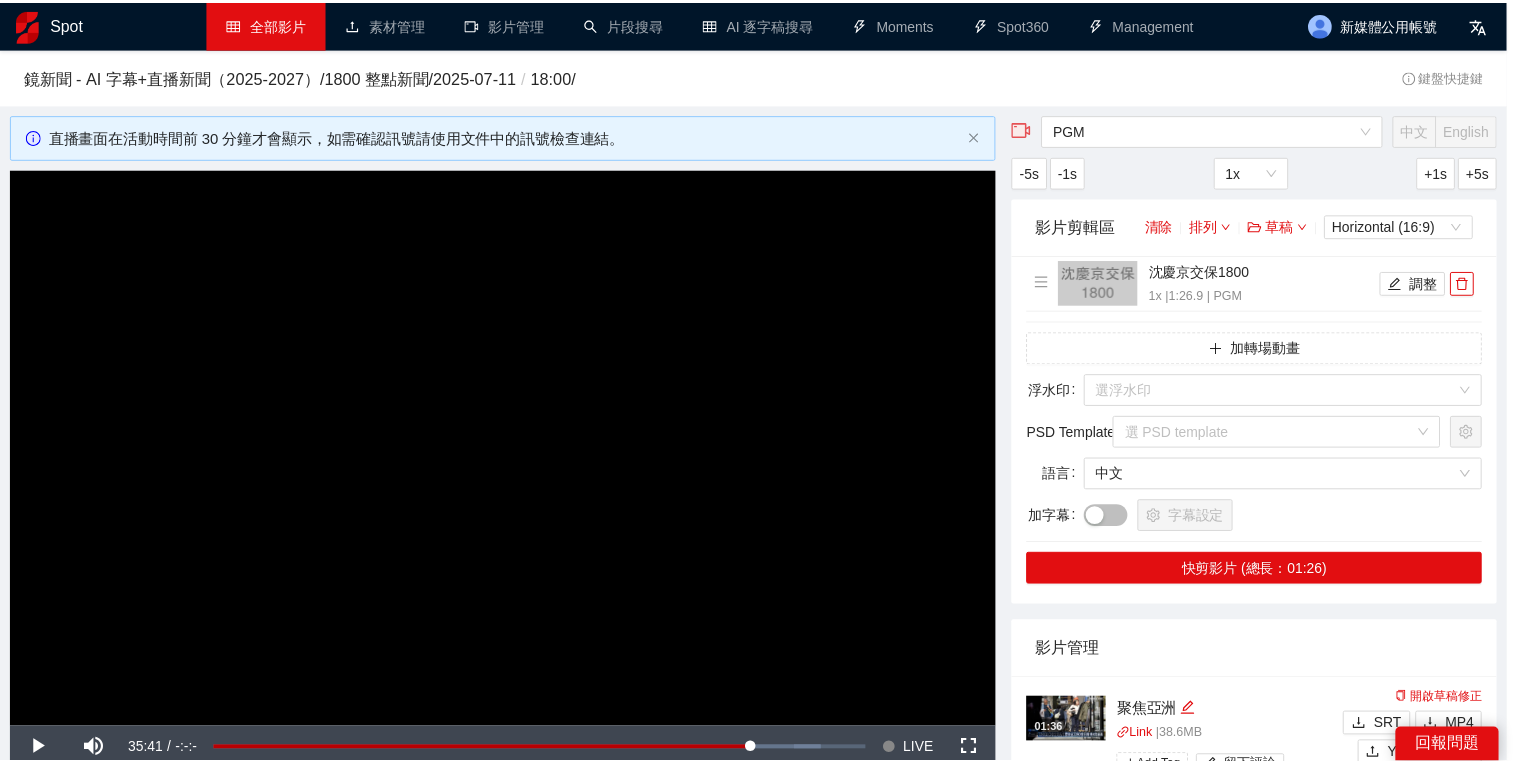 scroll, scrollTop: 0, scrollLeft: 0, axis: both 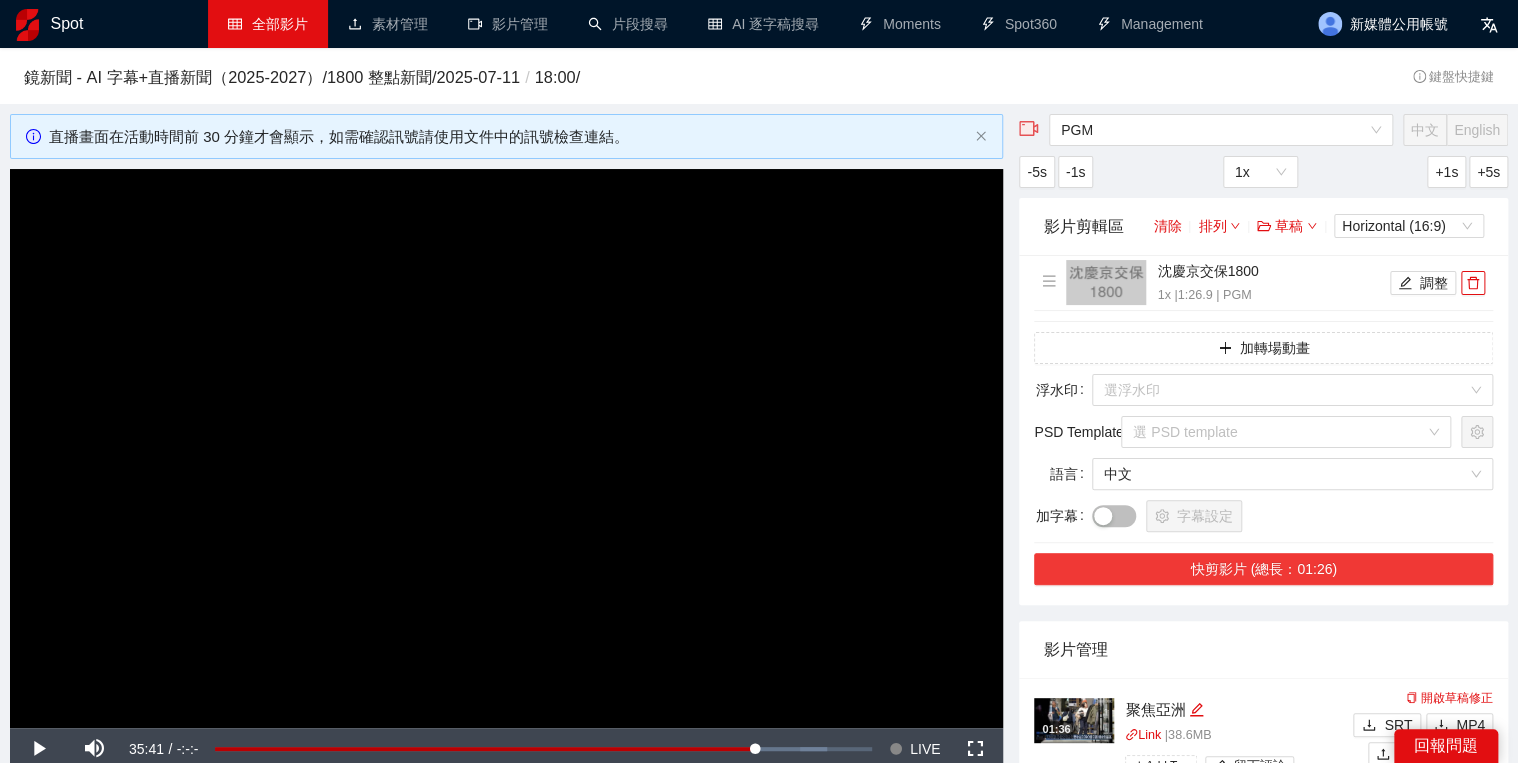 click on "快剪影片 (總長：01:26)" at bounding box center (1263, 569) 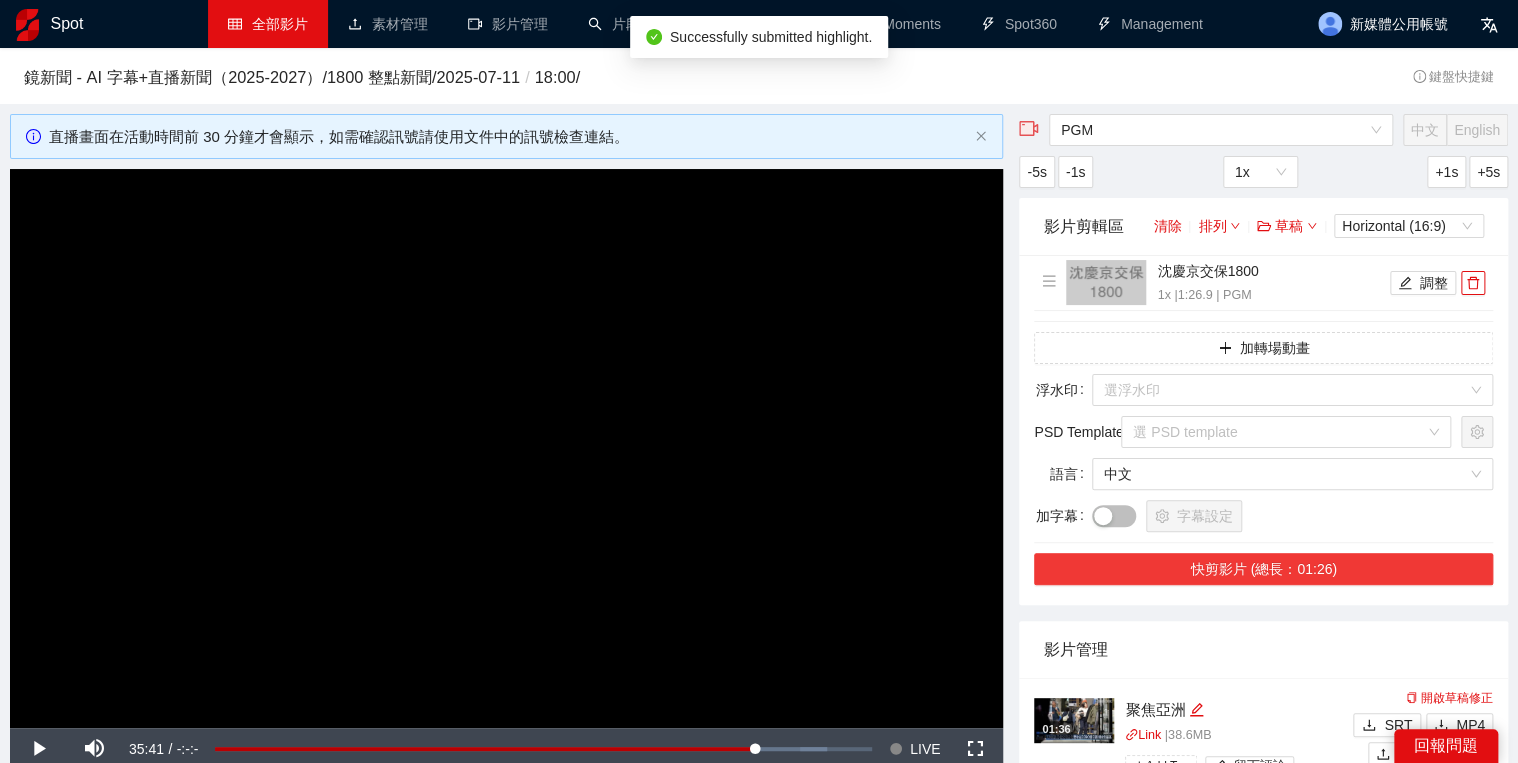scroll, scrollTop: 80, scrollLeft: 0, axis: vertical 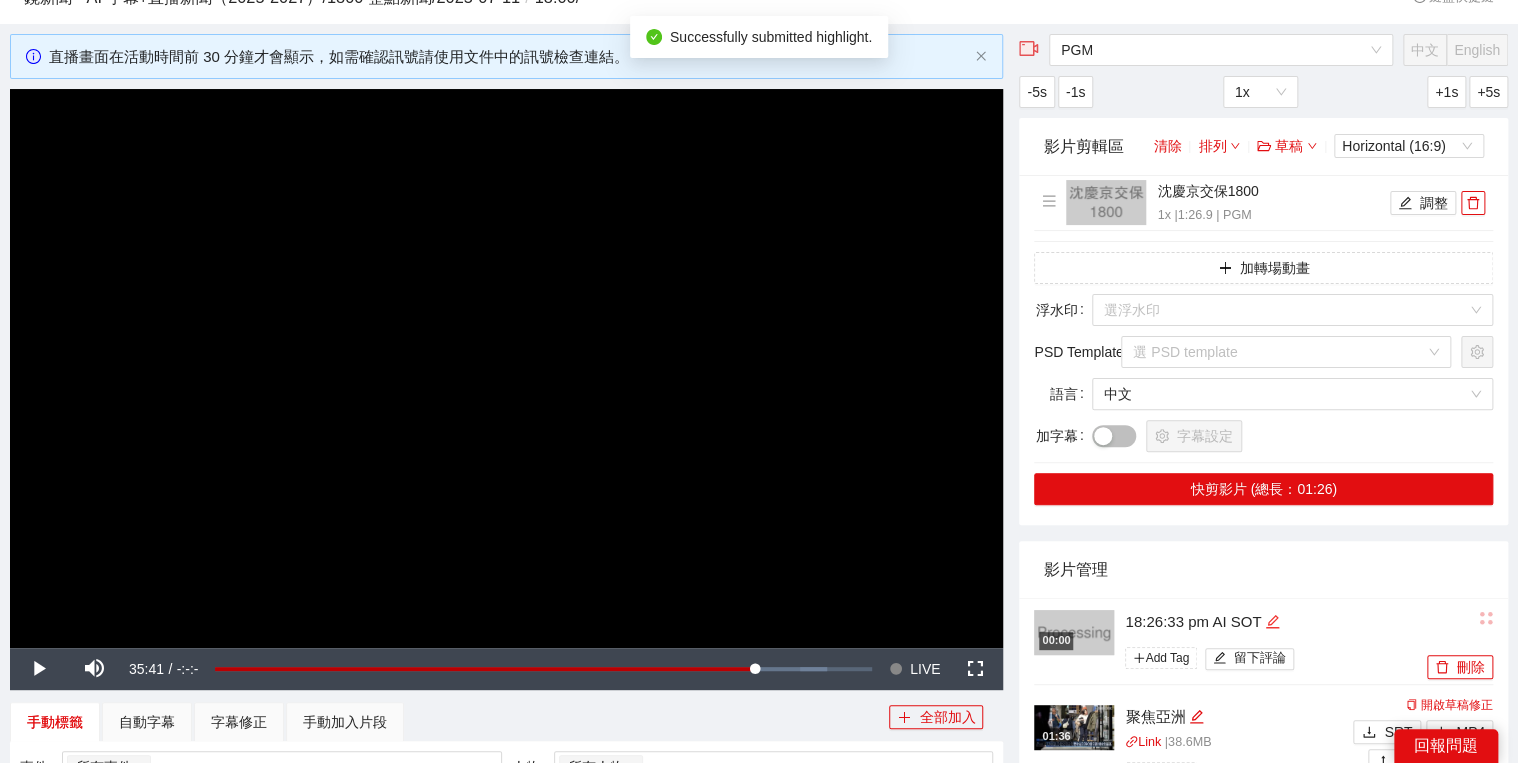 click 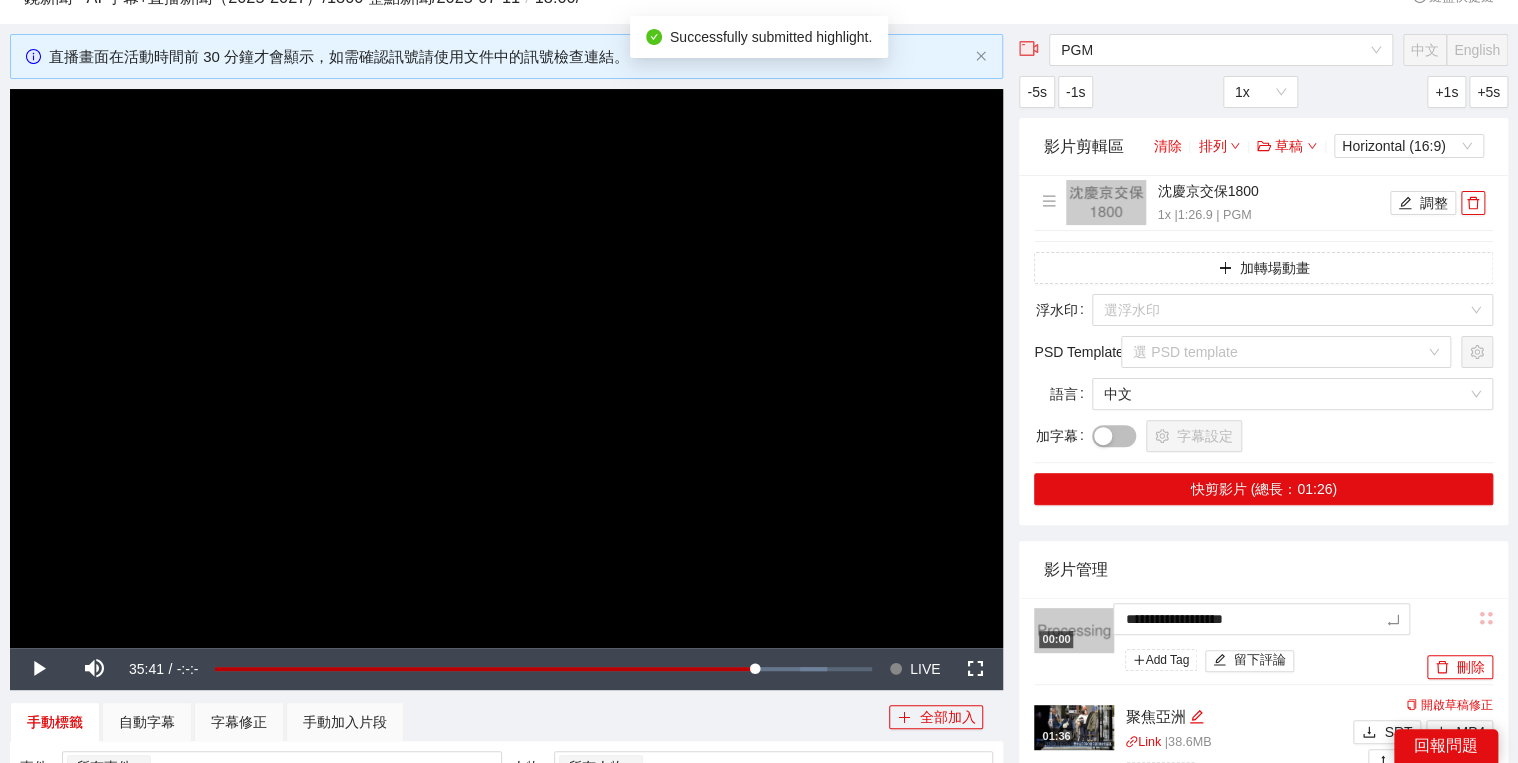 click on "**********" at bounding box center [1263, 641] 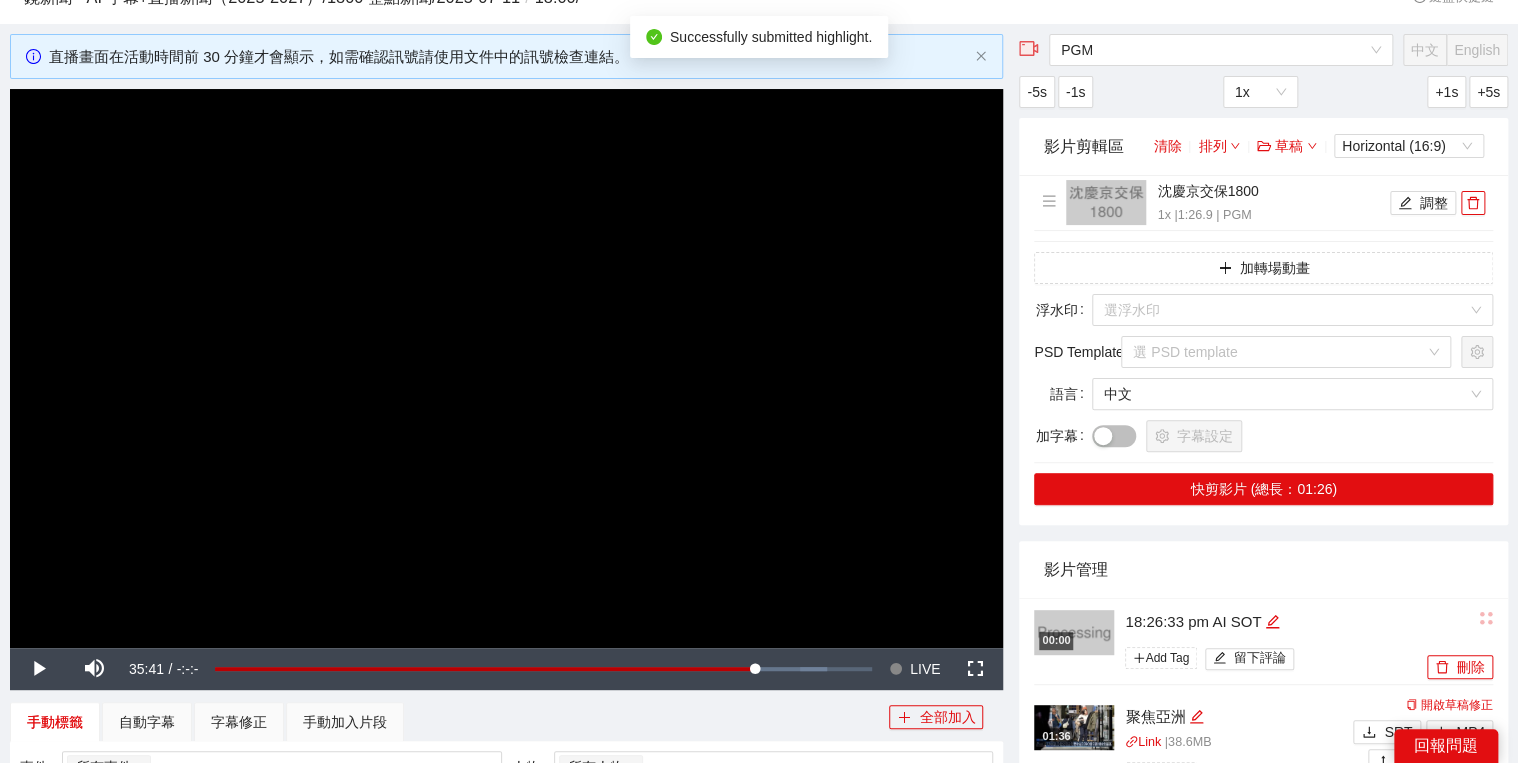 click on "影片管理" at bounding box center [1263, 569] 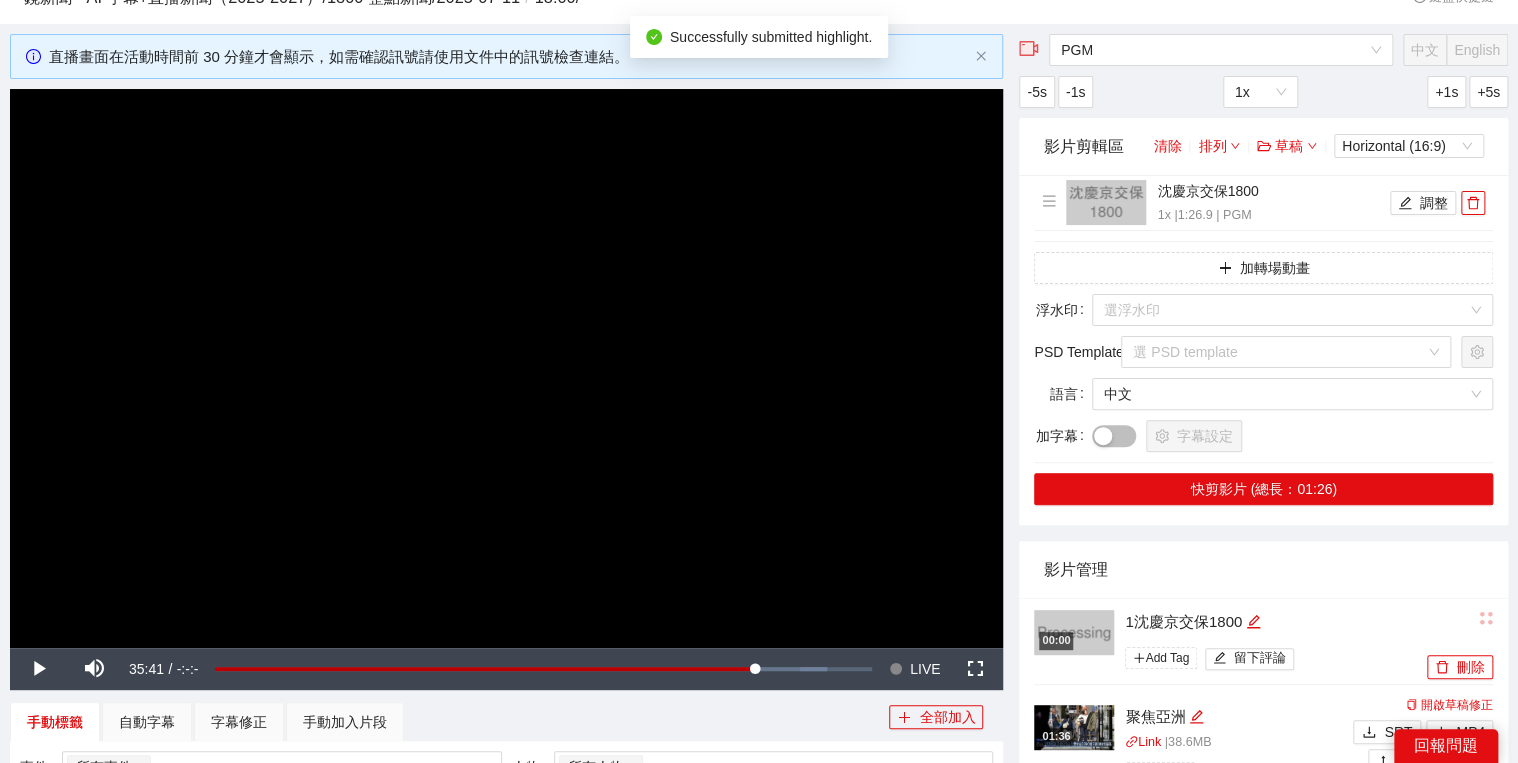 click on "1沈慶京交保1800" at bounding box center [1273, 622] 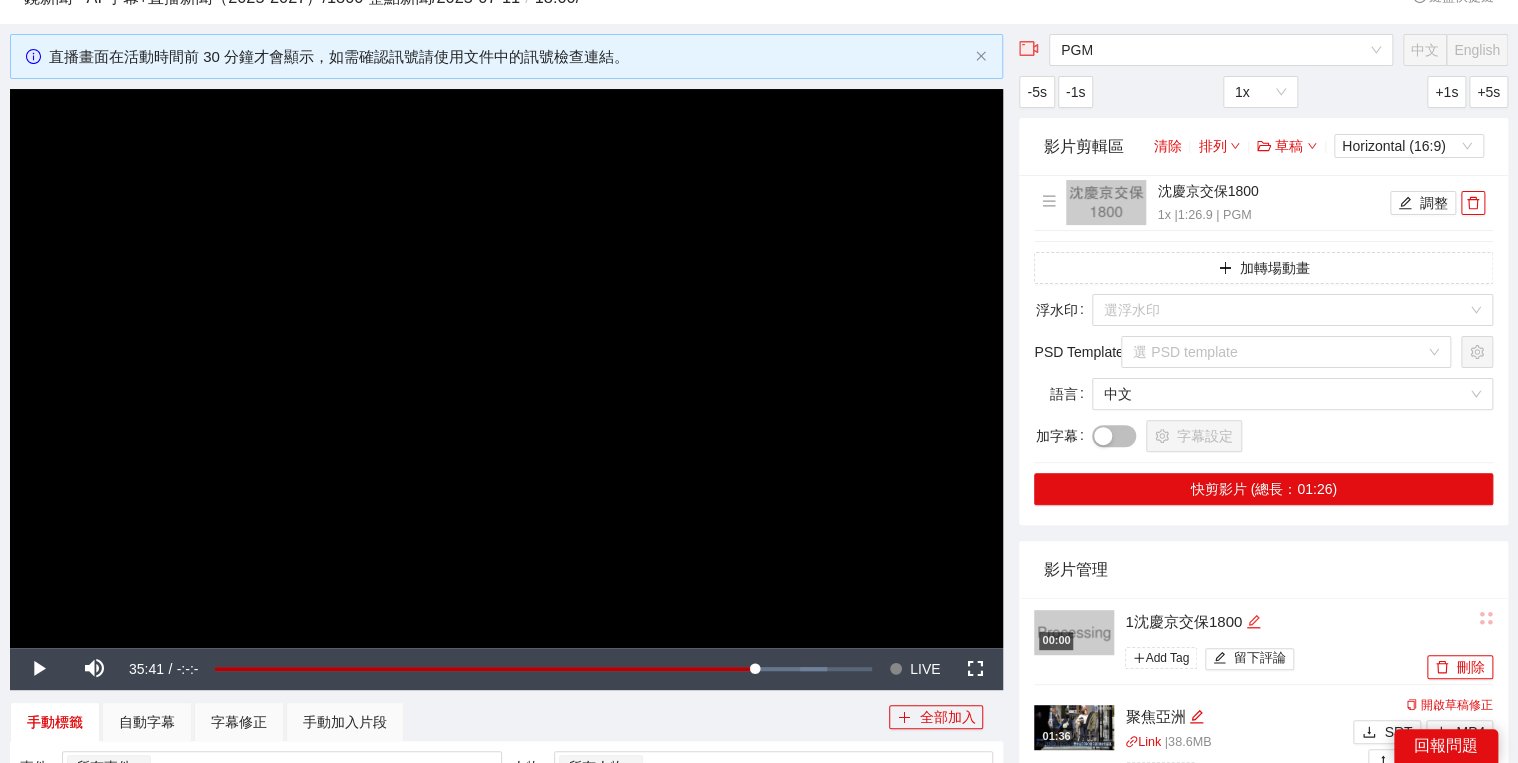 click 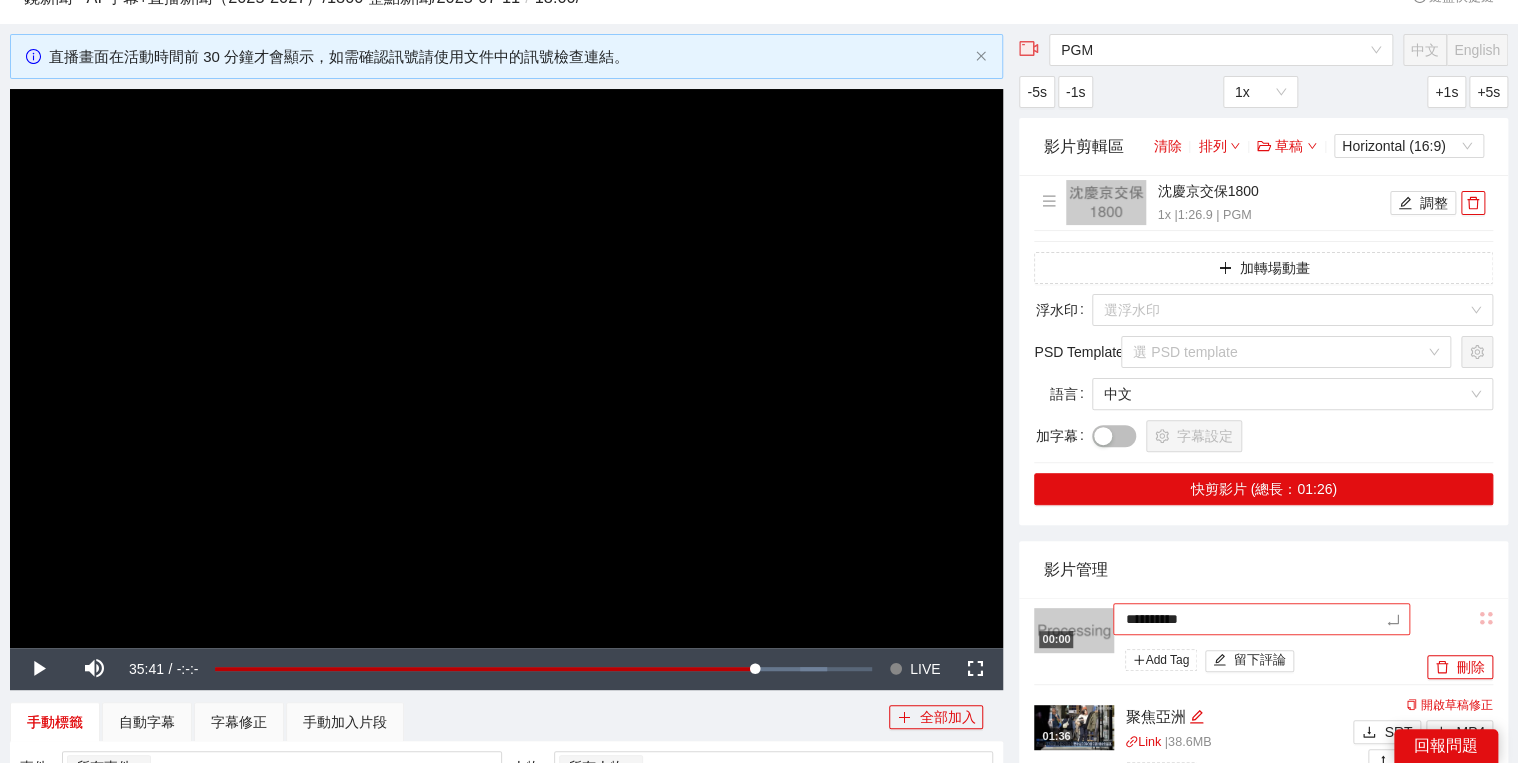 drag, startPoint x: 1132, startPoint y: 617, endPoint x: 1120, endPoint y: 614, distance: 12.369317 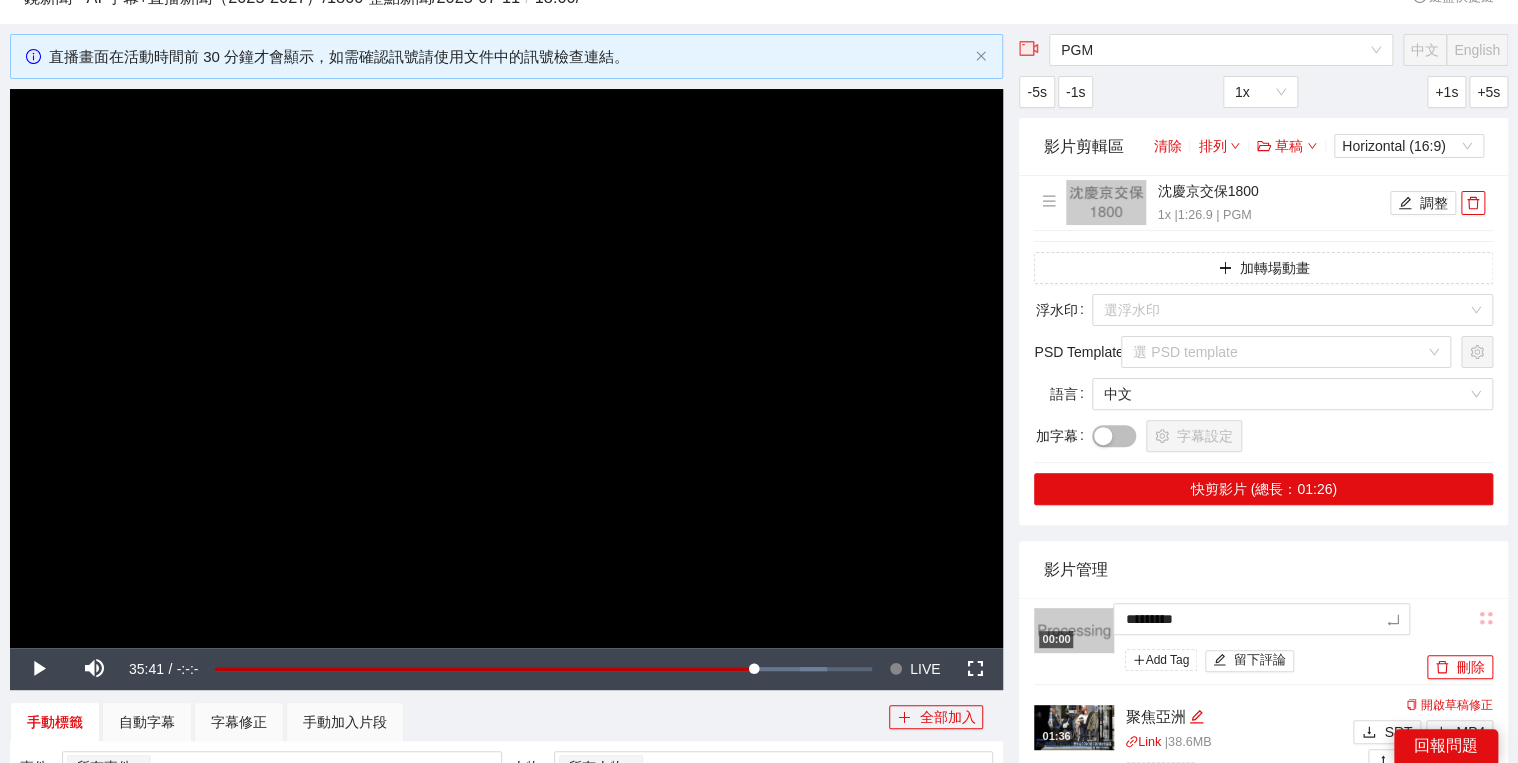 click on "影片管理" at bounding box center [1263, 569] 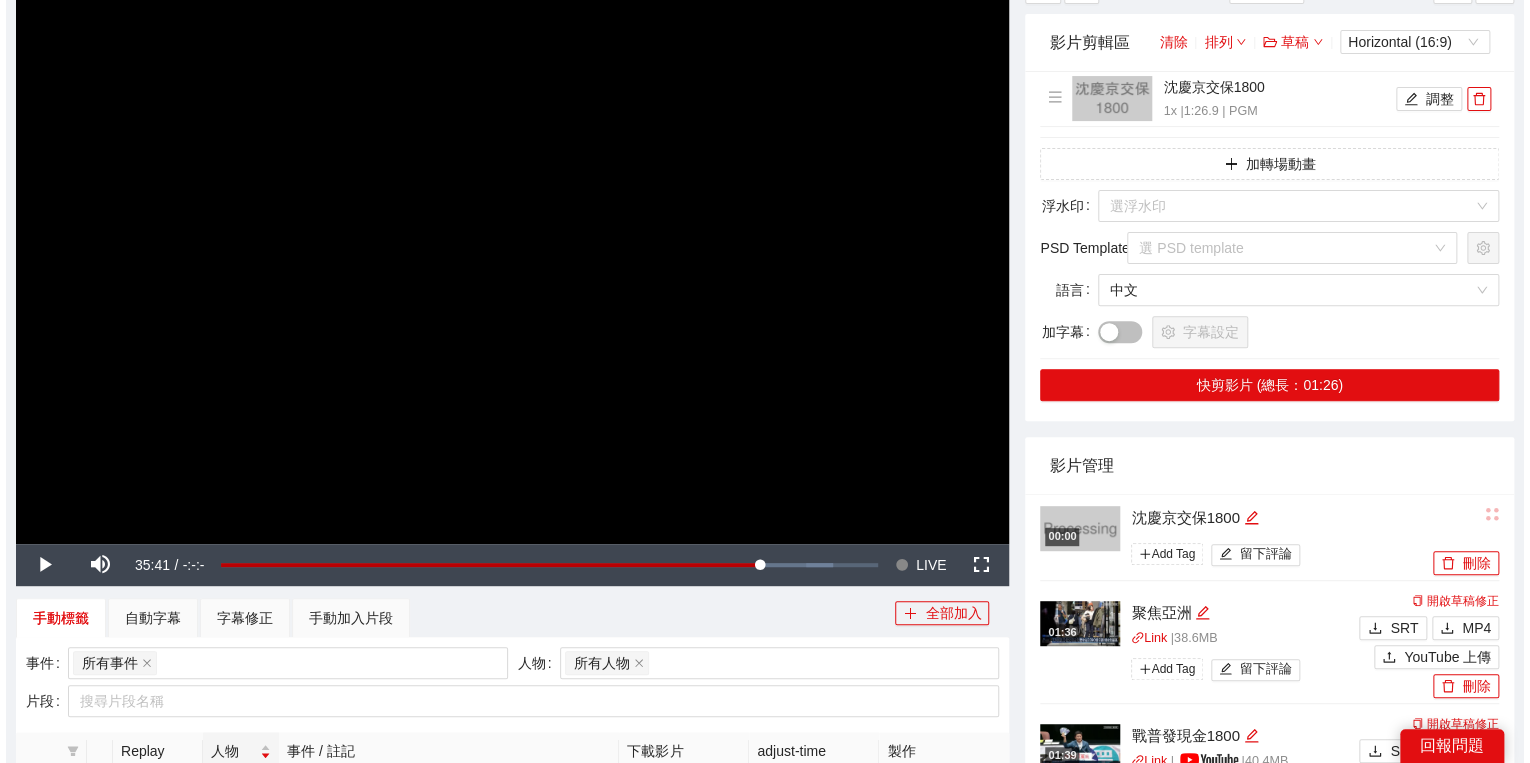 scroll, scrollTop: 240, scrollLeft: 0, axis: vertical 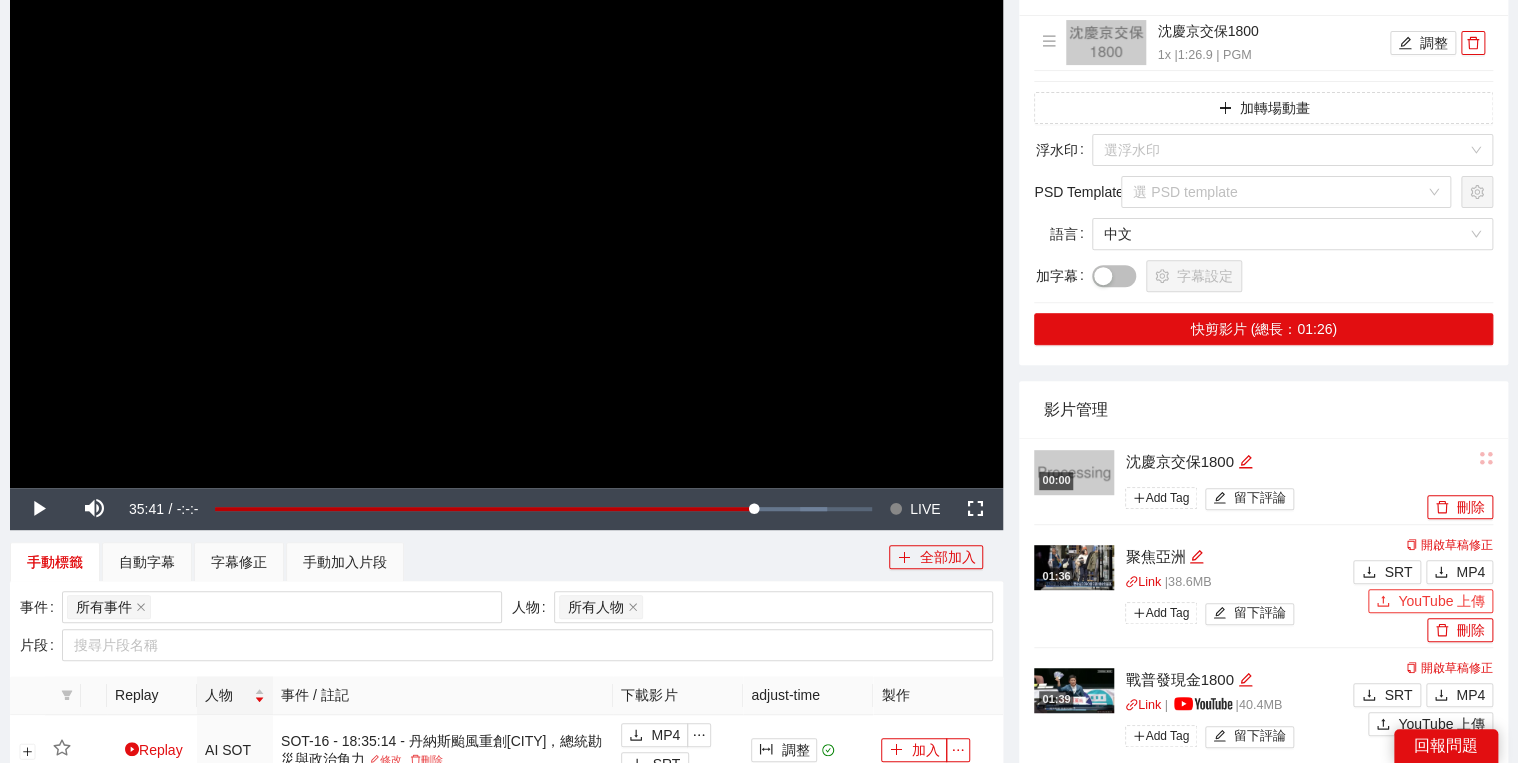 click at bounding box center (1383, 602) 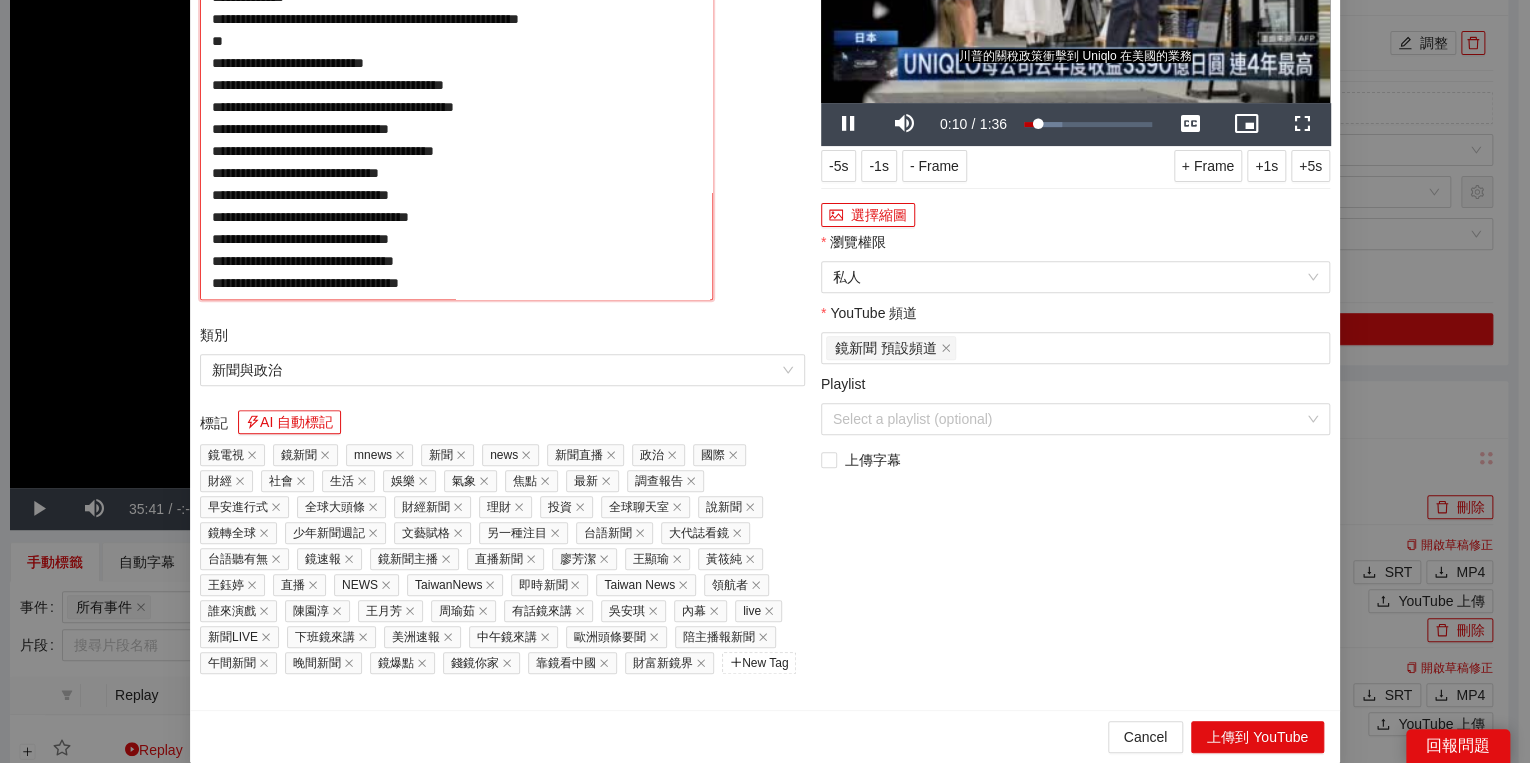 click on "**********" at bounding box center (456, 118) 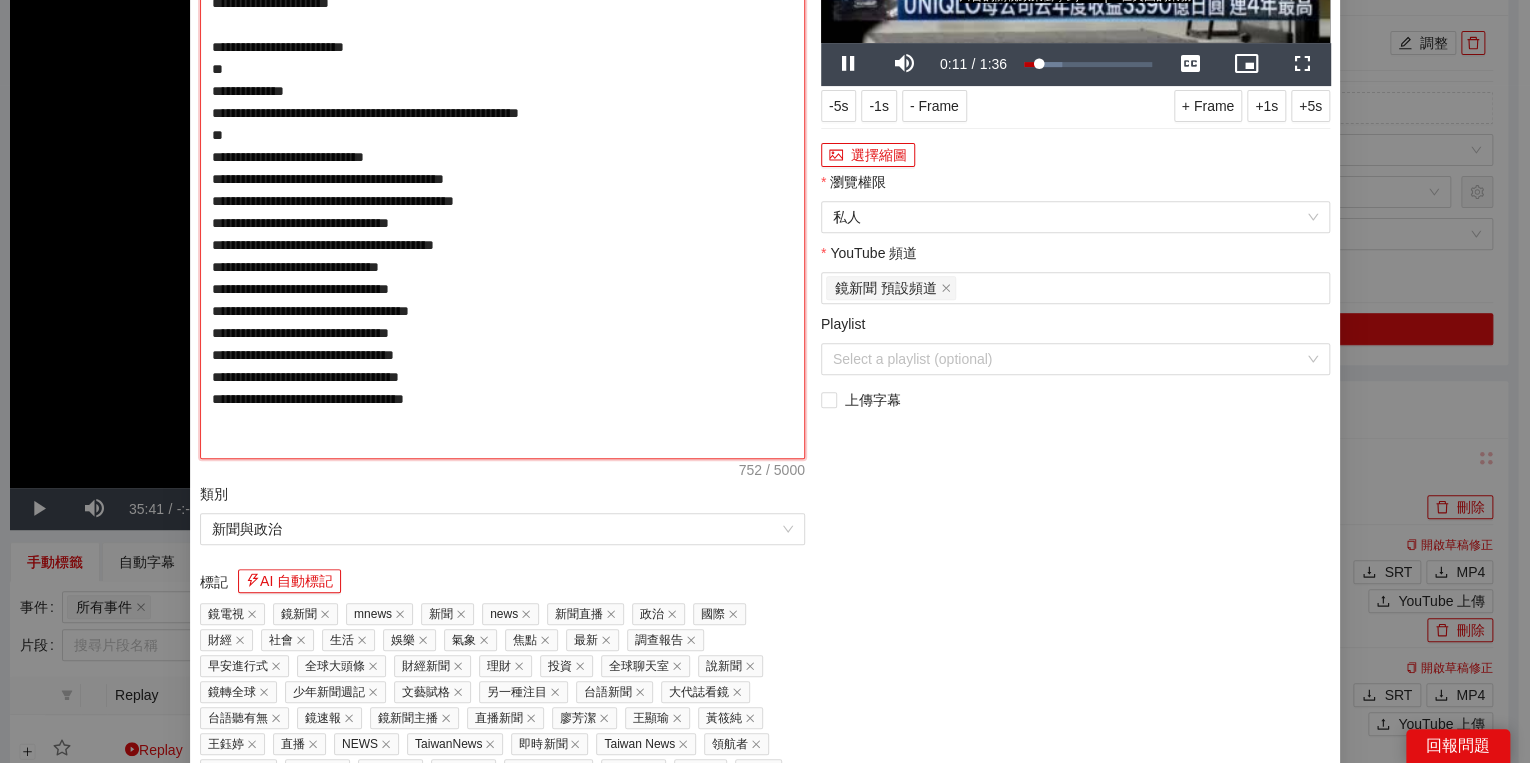 click on "**********" at bounding box center [502, 168] 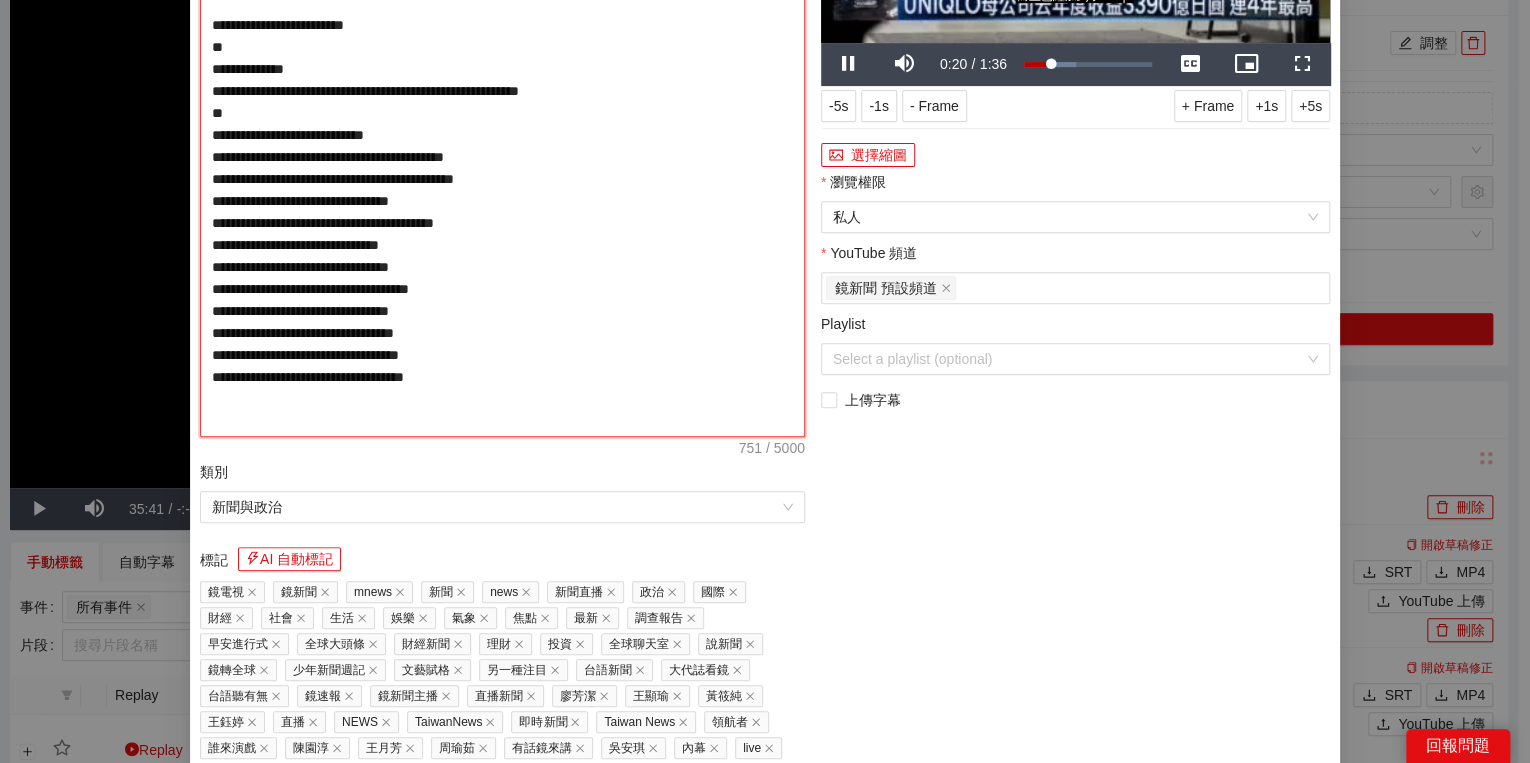click on "**********" at bounding box center [502, 157] 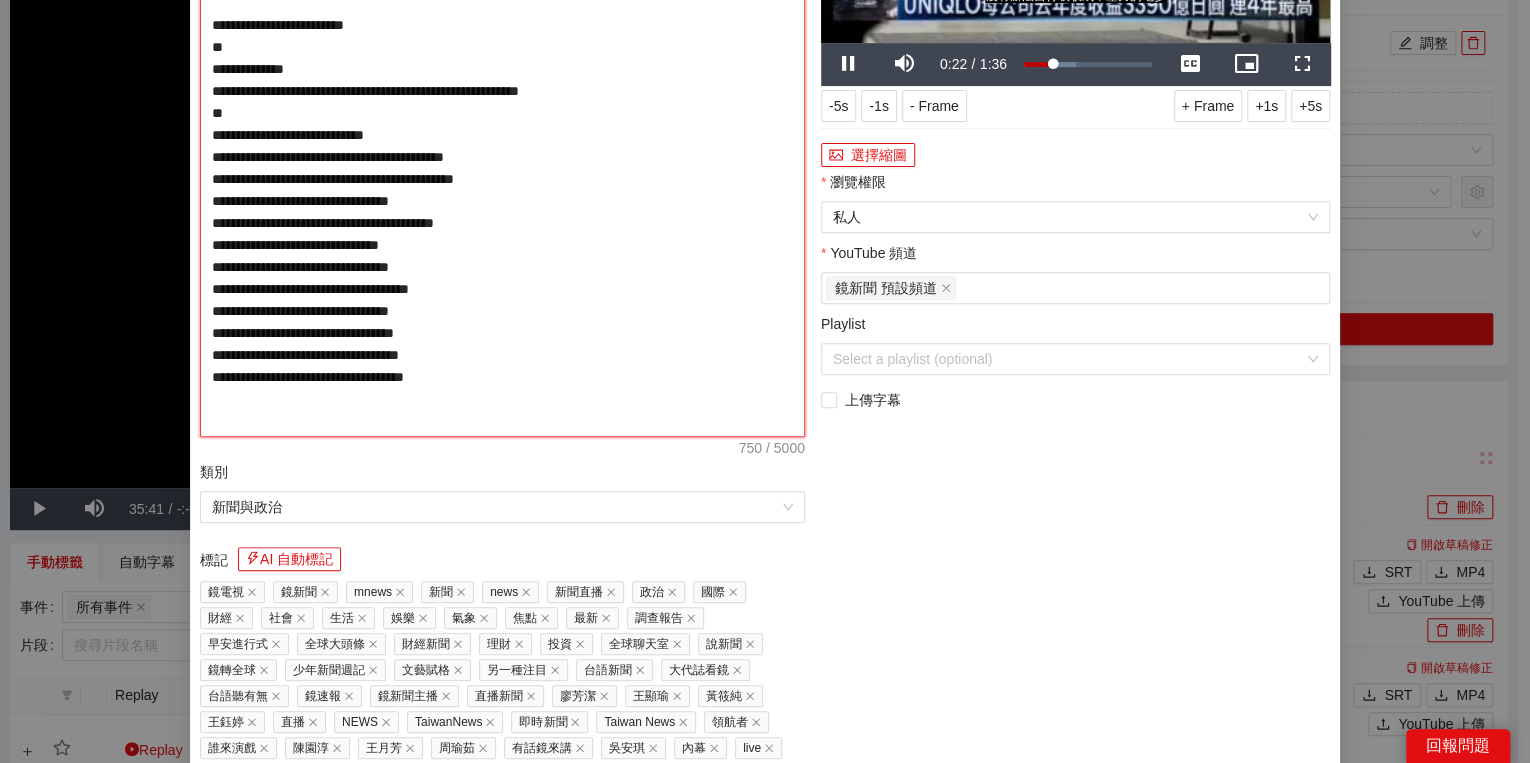 click on "**********" at bounding box center (502, 157) 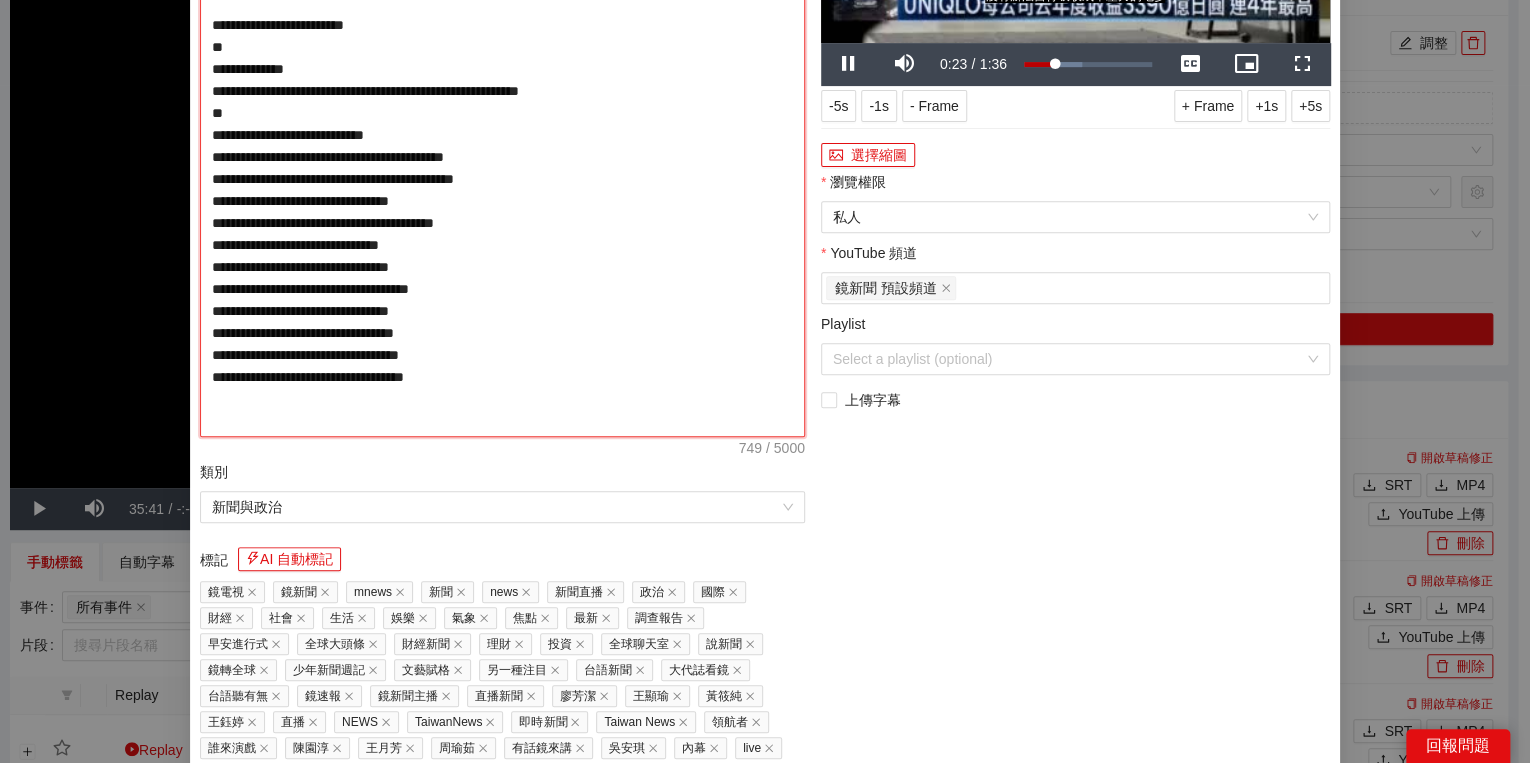 click on "**********" at bounding box center [502, 157] 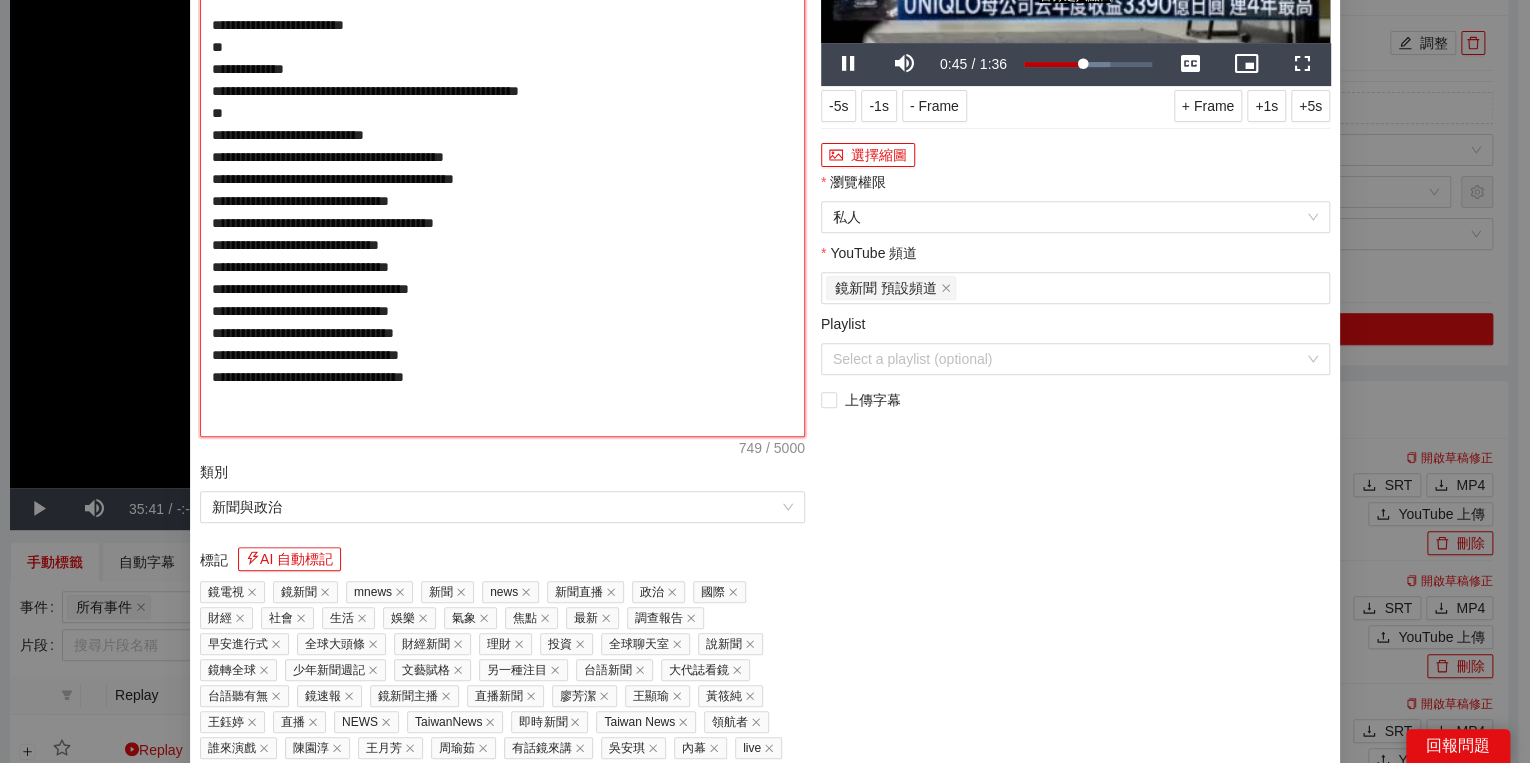 drag, startPoint x: 398, startPoint y: 264, endPoint x: 363, endPoint y: 264, distance: 35 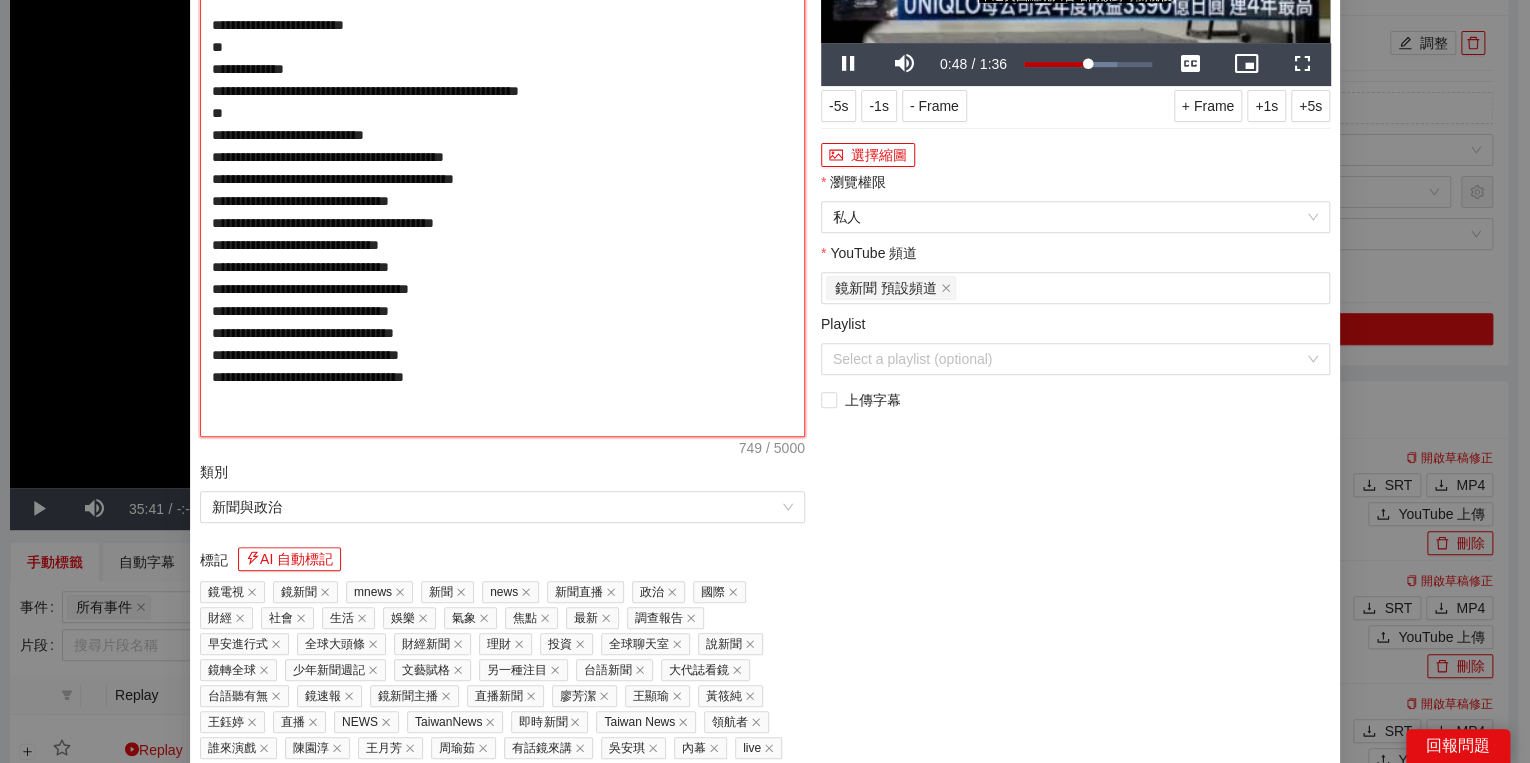 click on "**********" at bounding box center [502, 157] 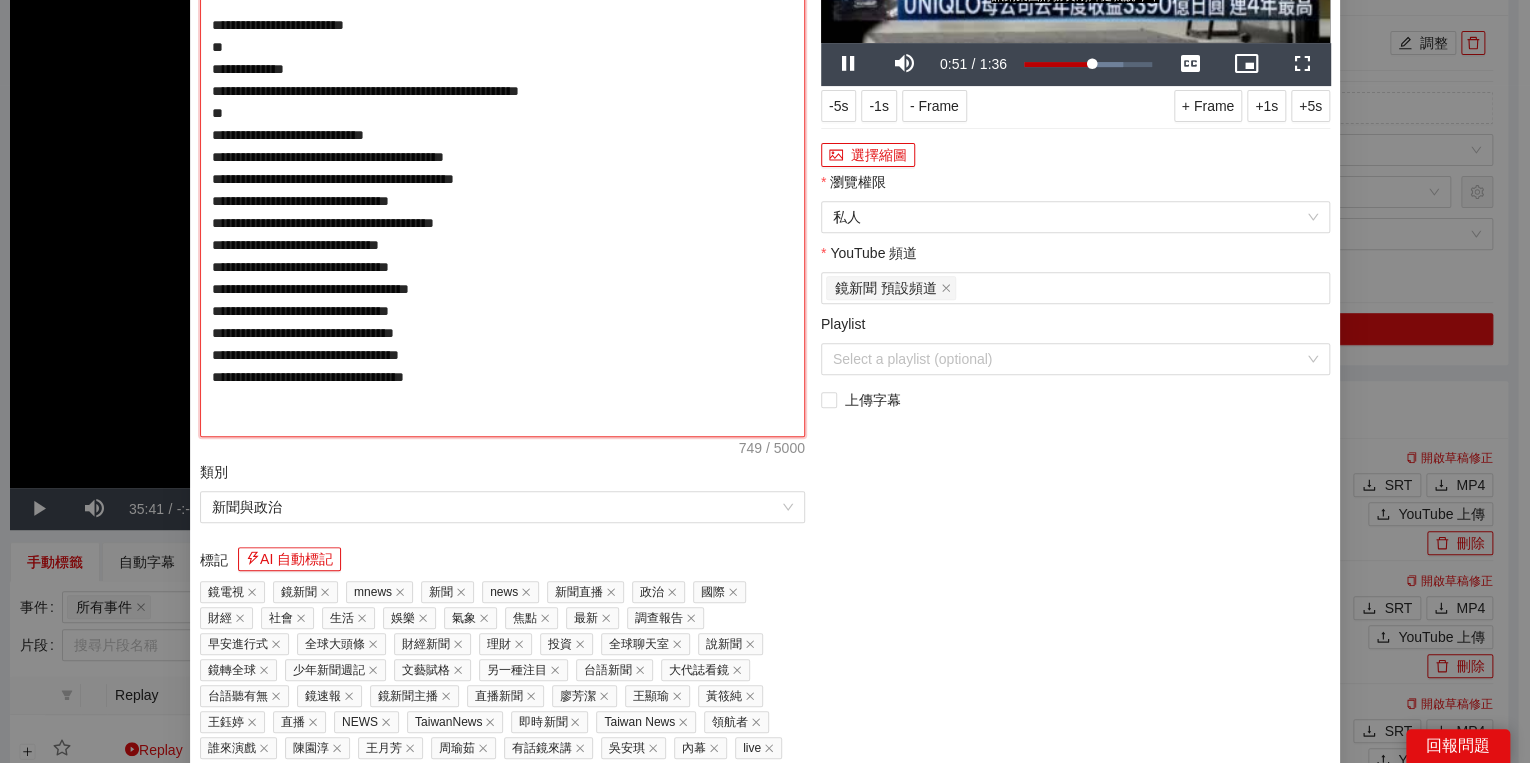 drag, startPoint x: 671, startPoint y: 240, endPoint x: 368, endPoint y: 267, distance: 304.2006 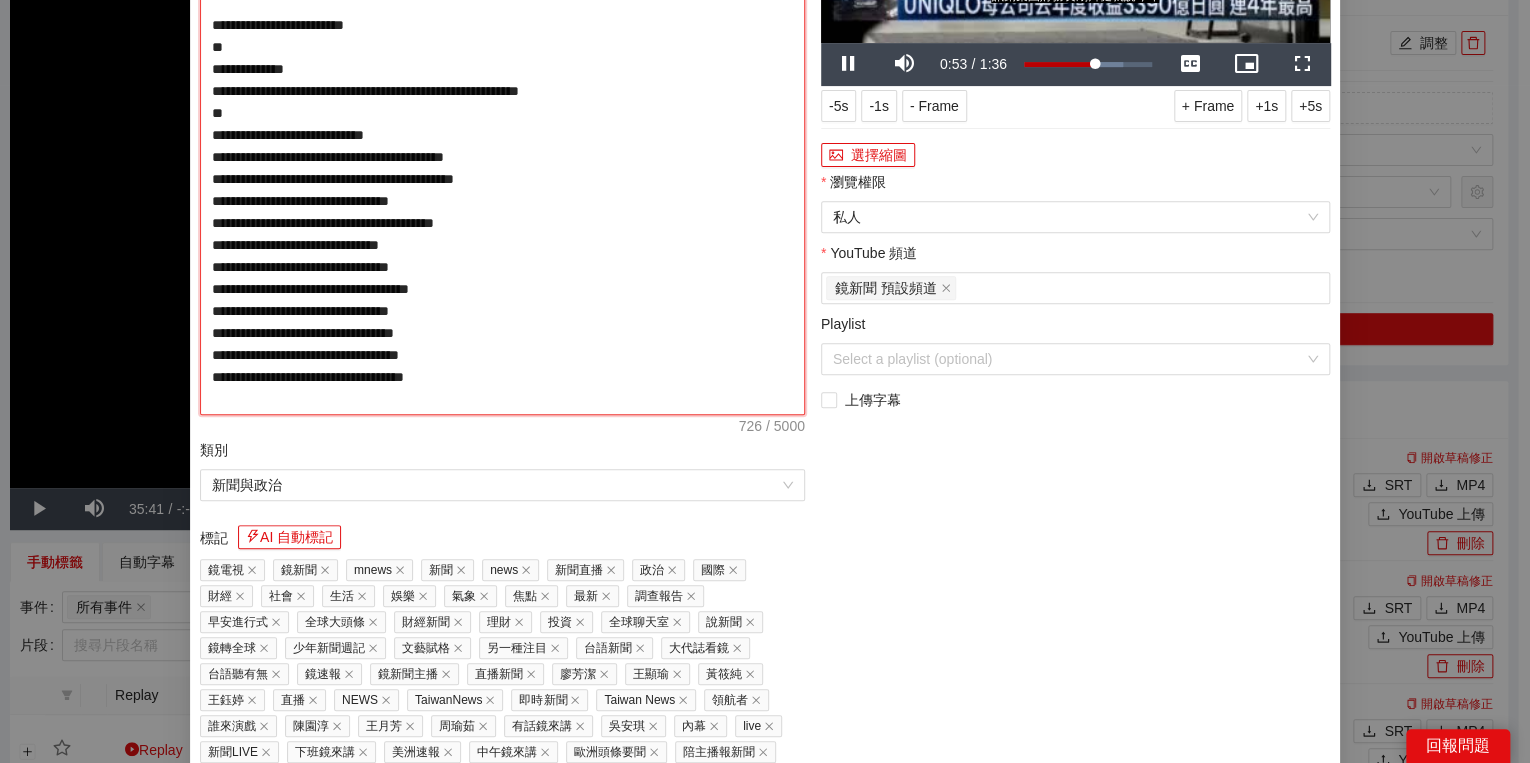 click on "**********" at bounding box center [502, 146] 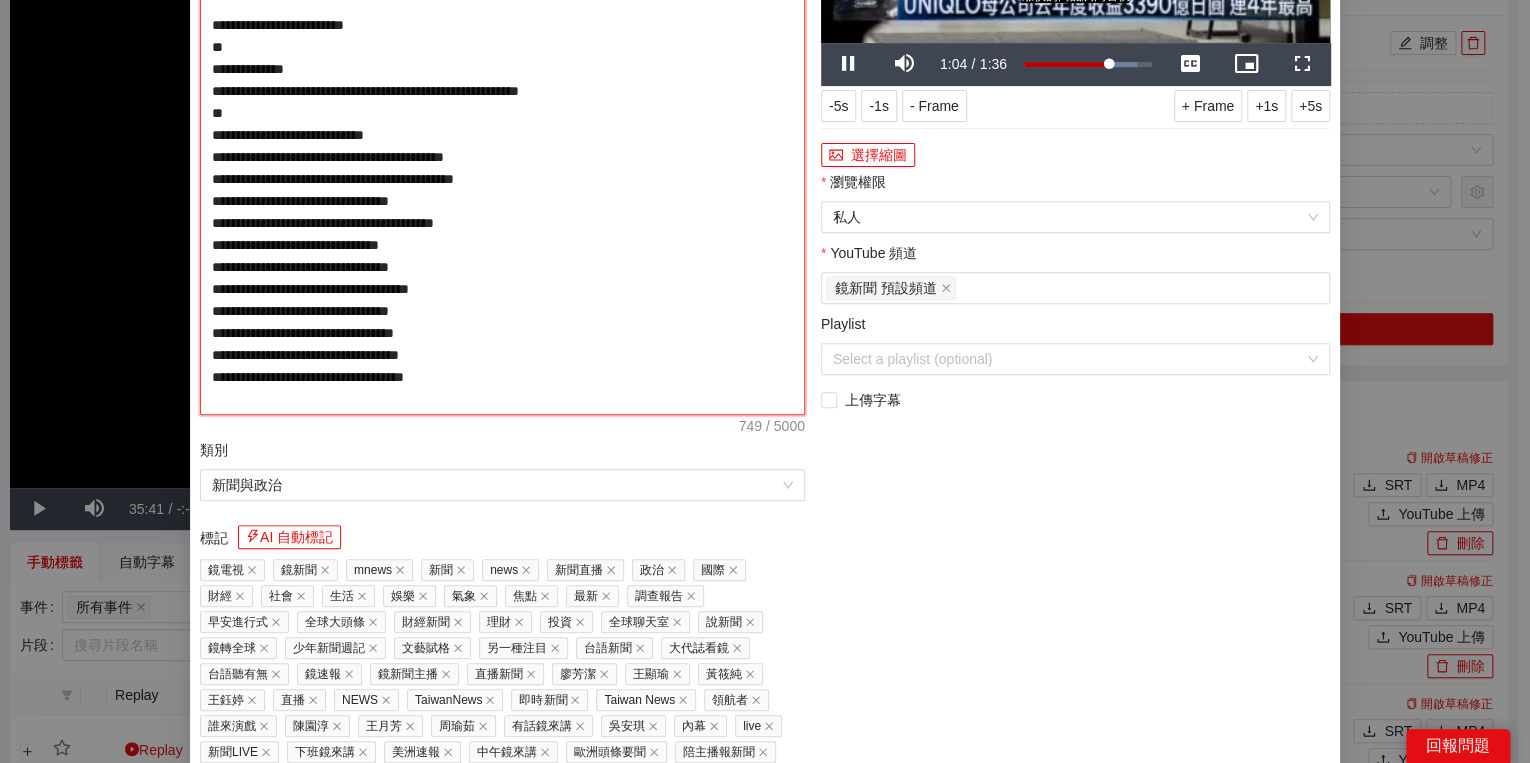 click on "**********" at bounding box center (502, 146) 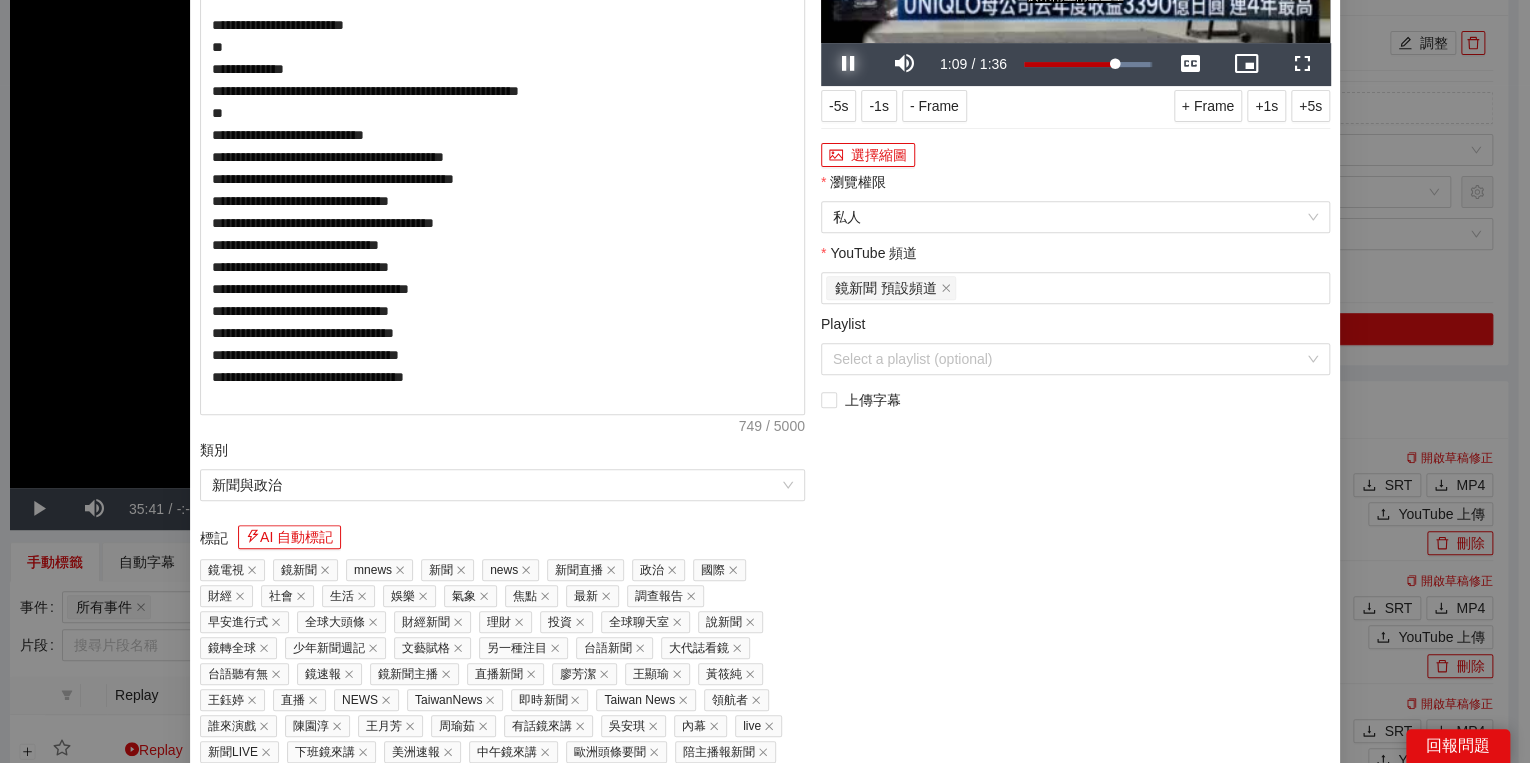 click at bounding box center [849, 64] 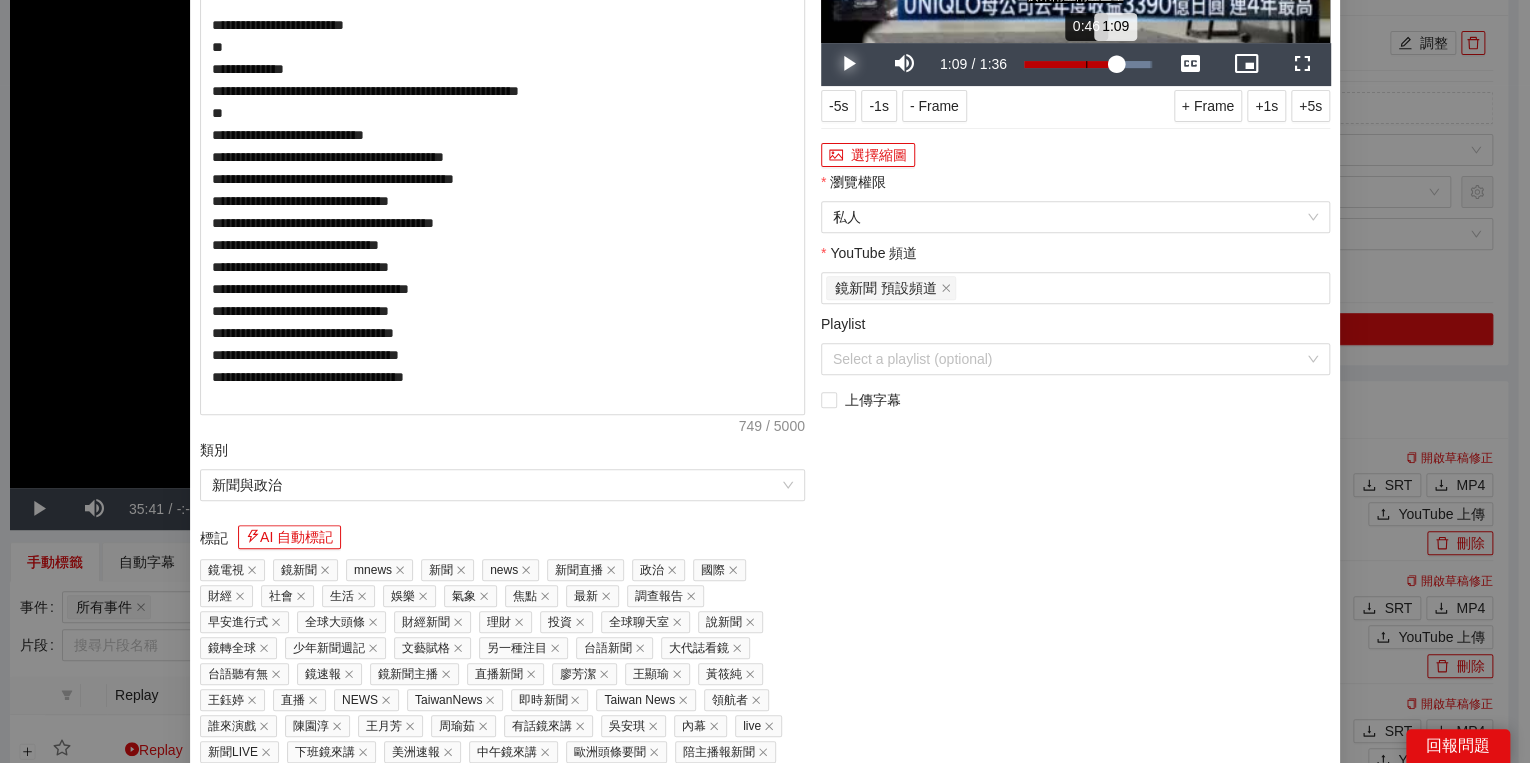 click on "Loaded :  98.46% 0:46 1:09" at bounding box center [1088, 64] 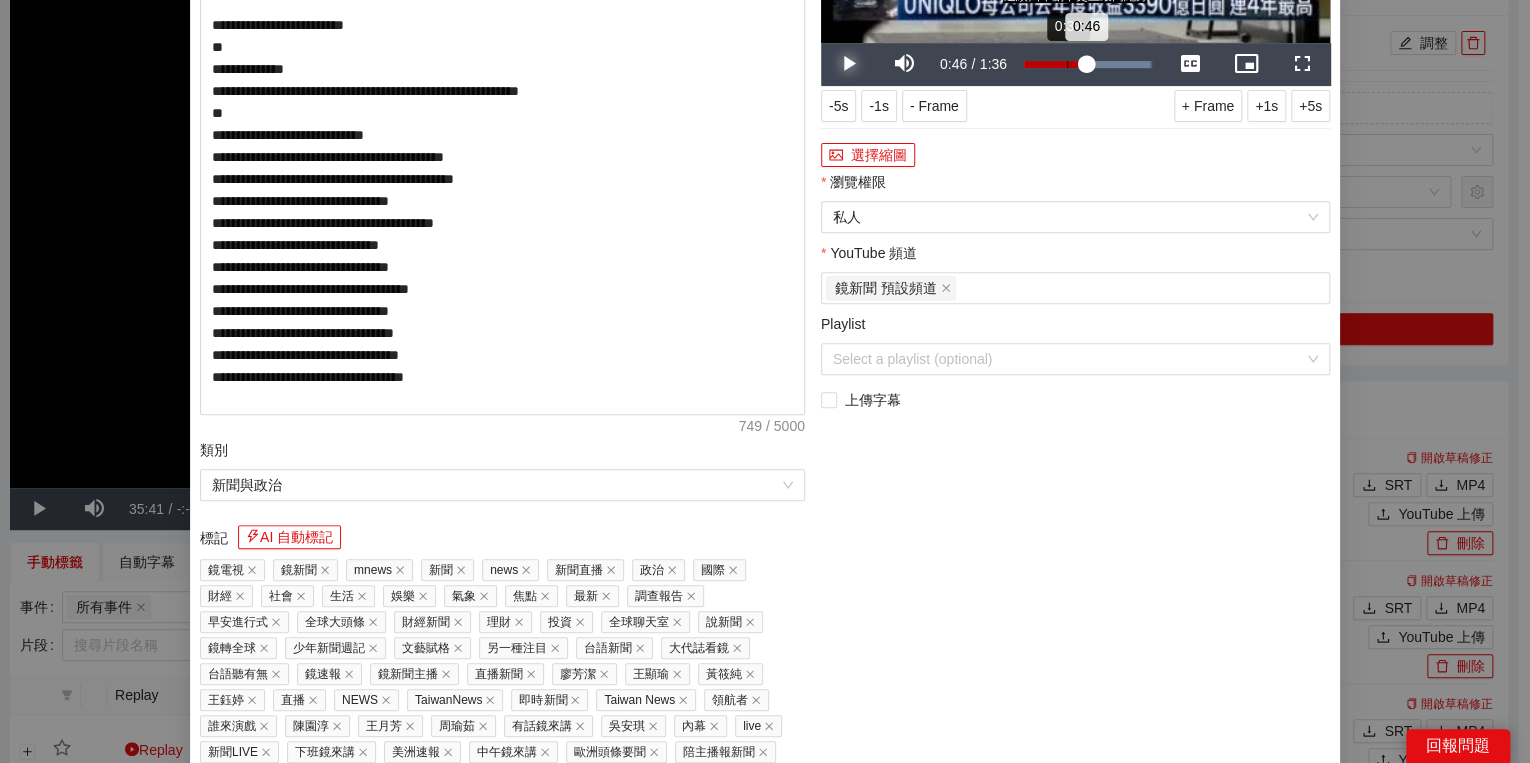 click on "Loaded :  98.46% 0:32 0:46" at bounding box center (1088, 64) 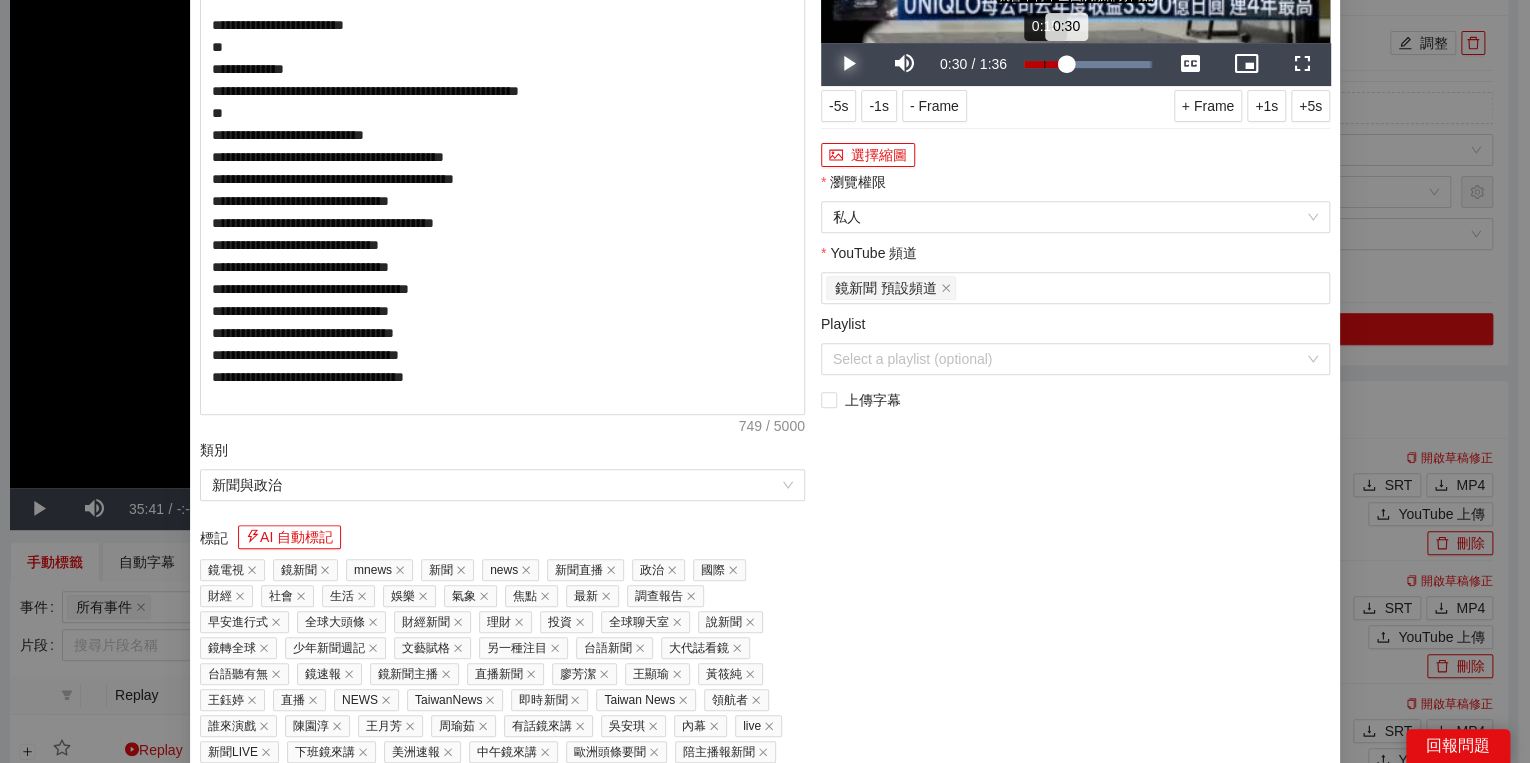 click on "Loaded :  98.46% 0:15 0:30" at bounding box center [1088, 64] 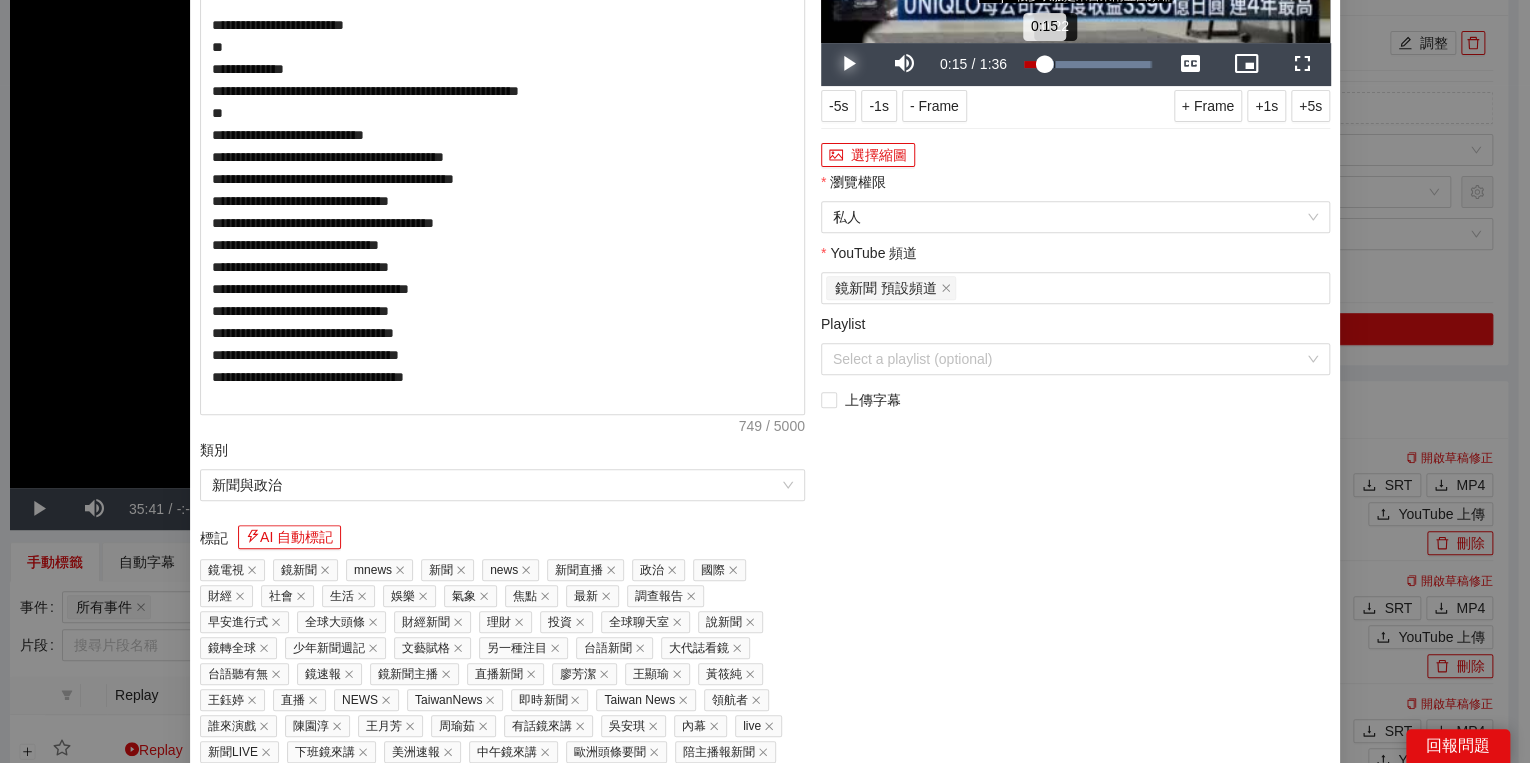 click on "0:15" at bounding box center (1034, 64) 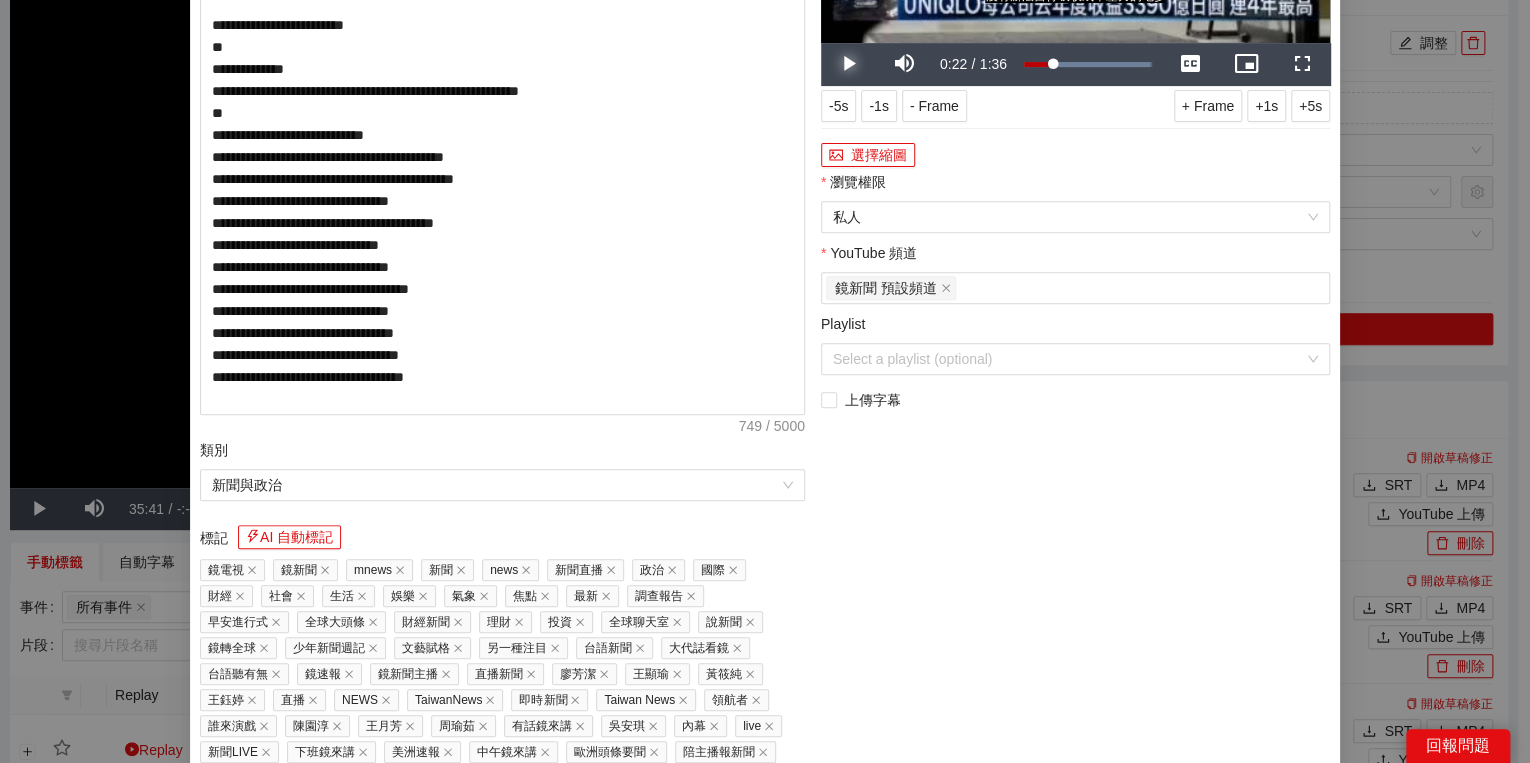 click at bounding box center [849, 64] 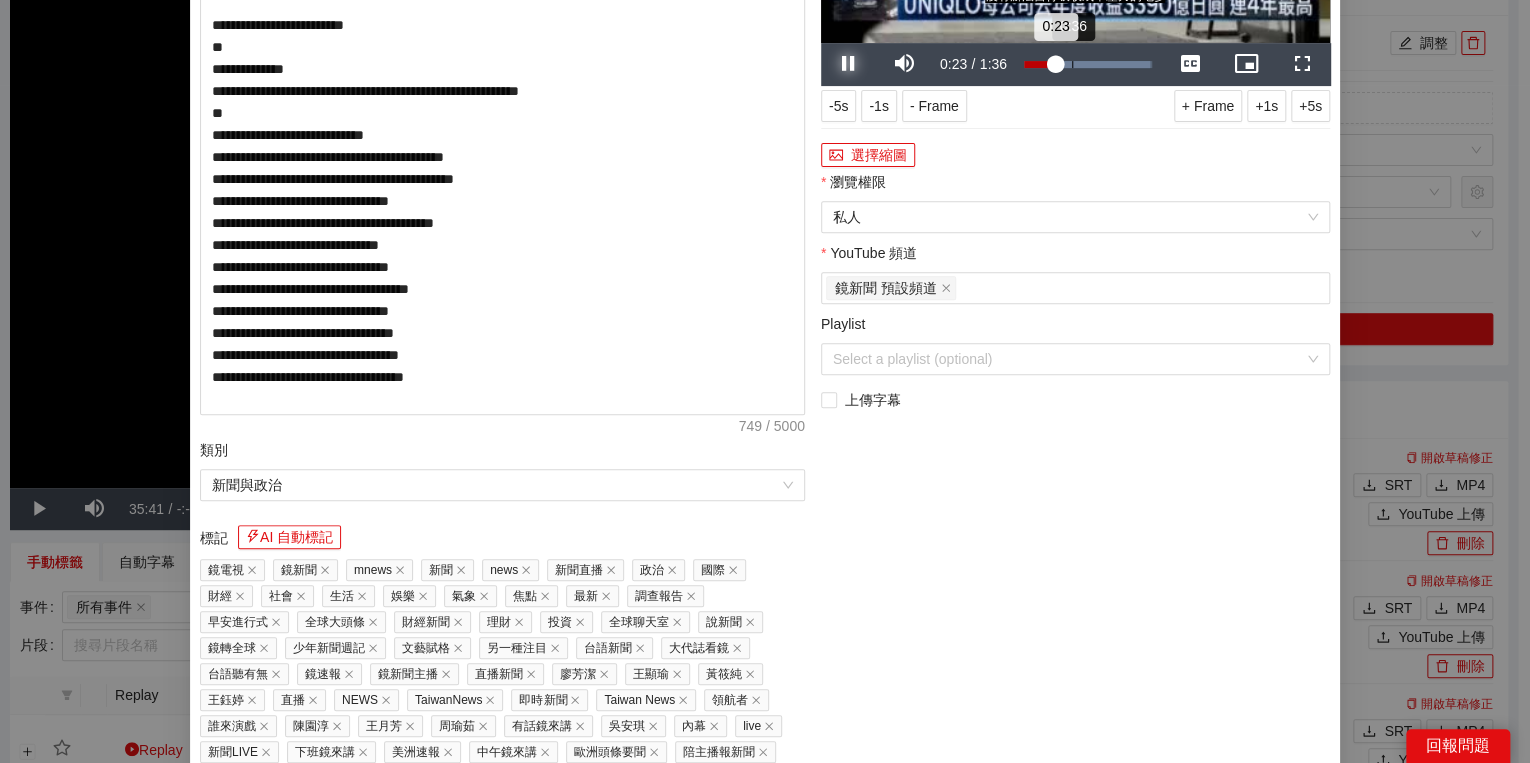 click on "0:36" at bounding box center [1072, 64] 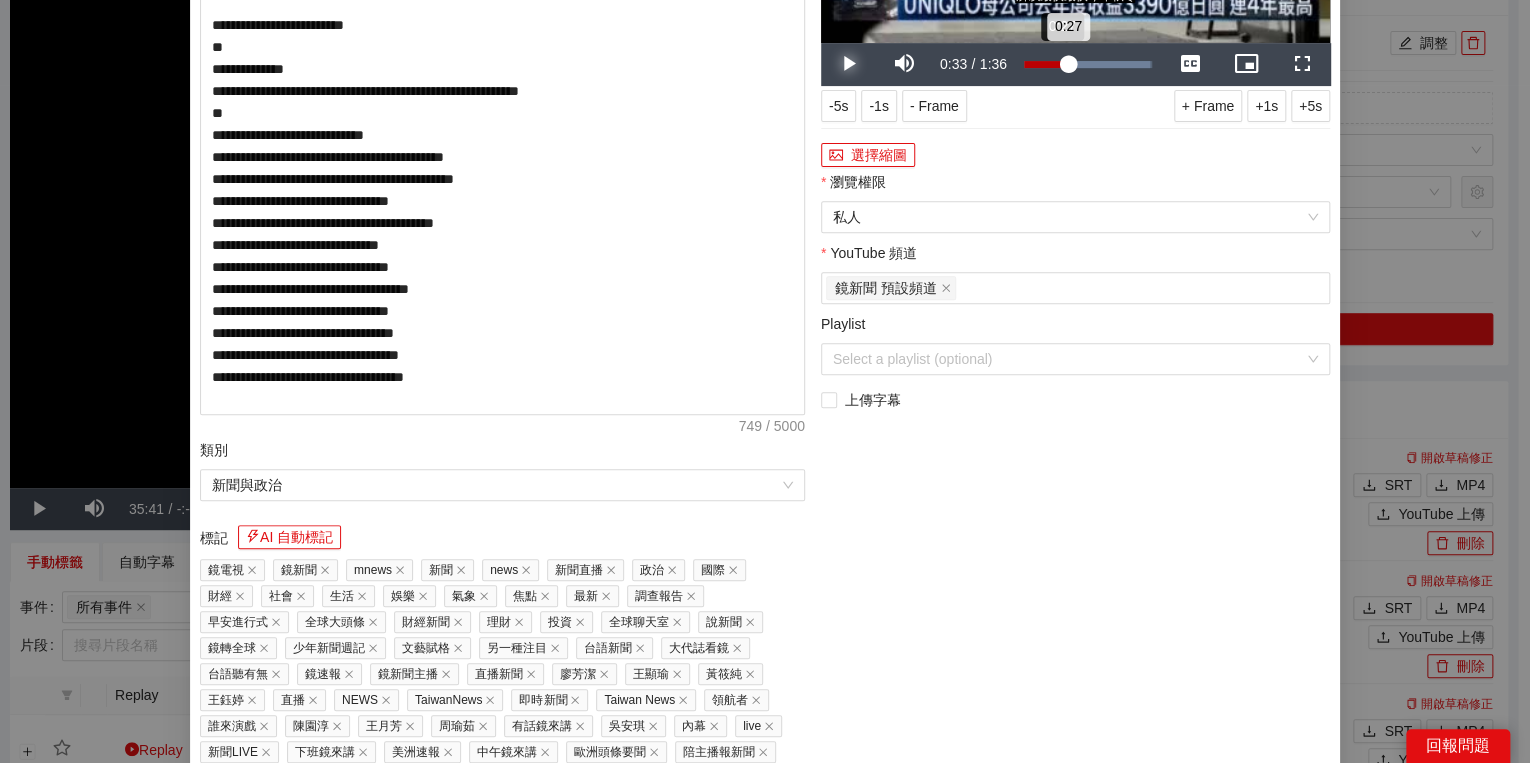 click on "0:27" at bounding box center (1046, 64) 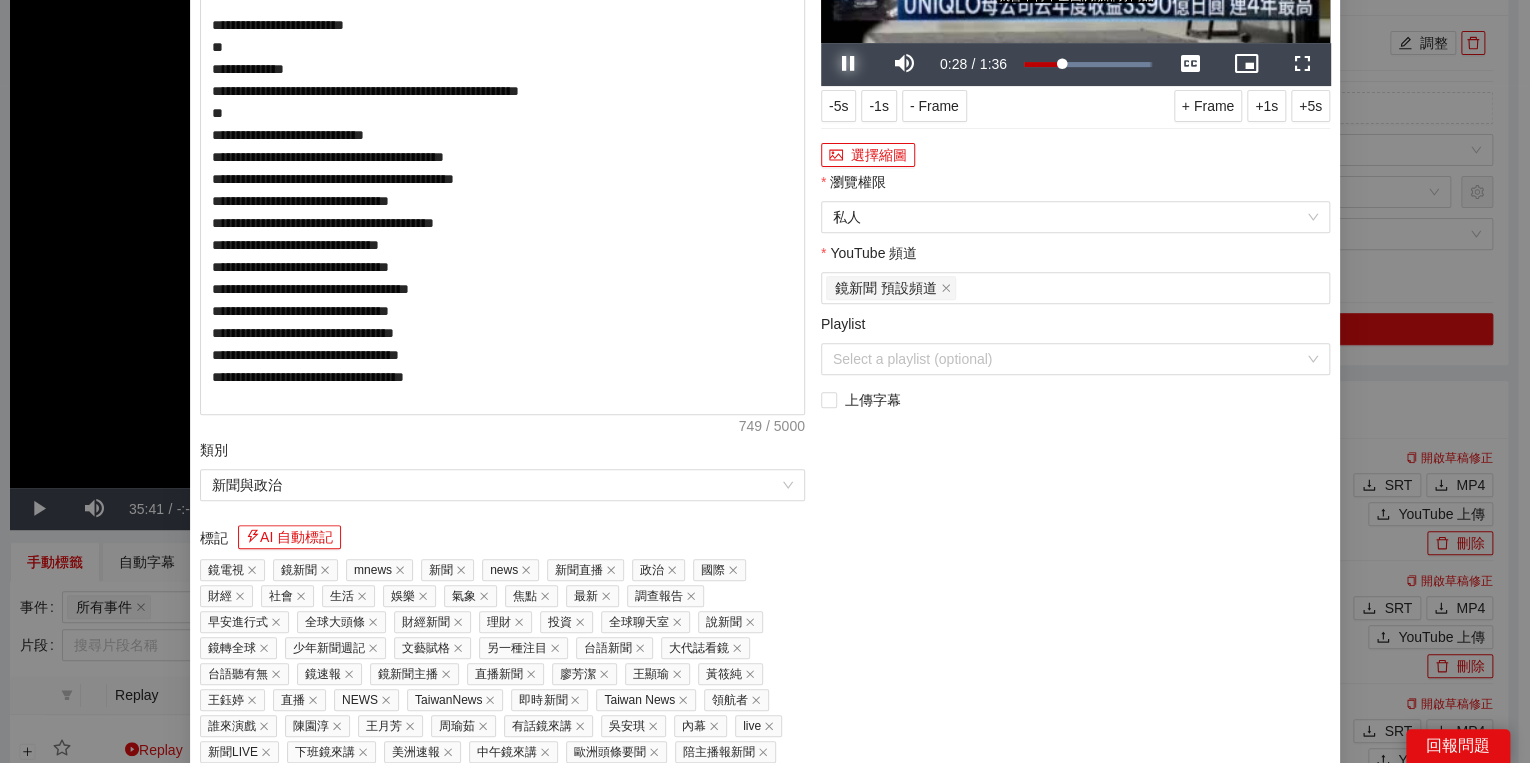 click at bounding box center (849, 64) 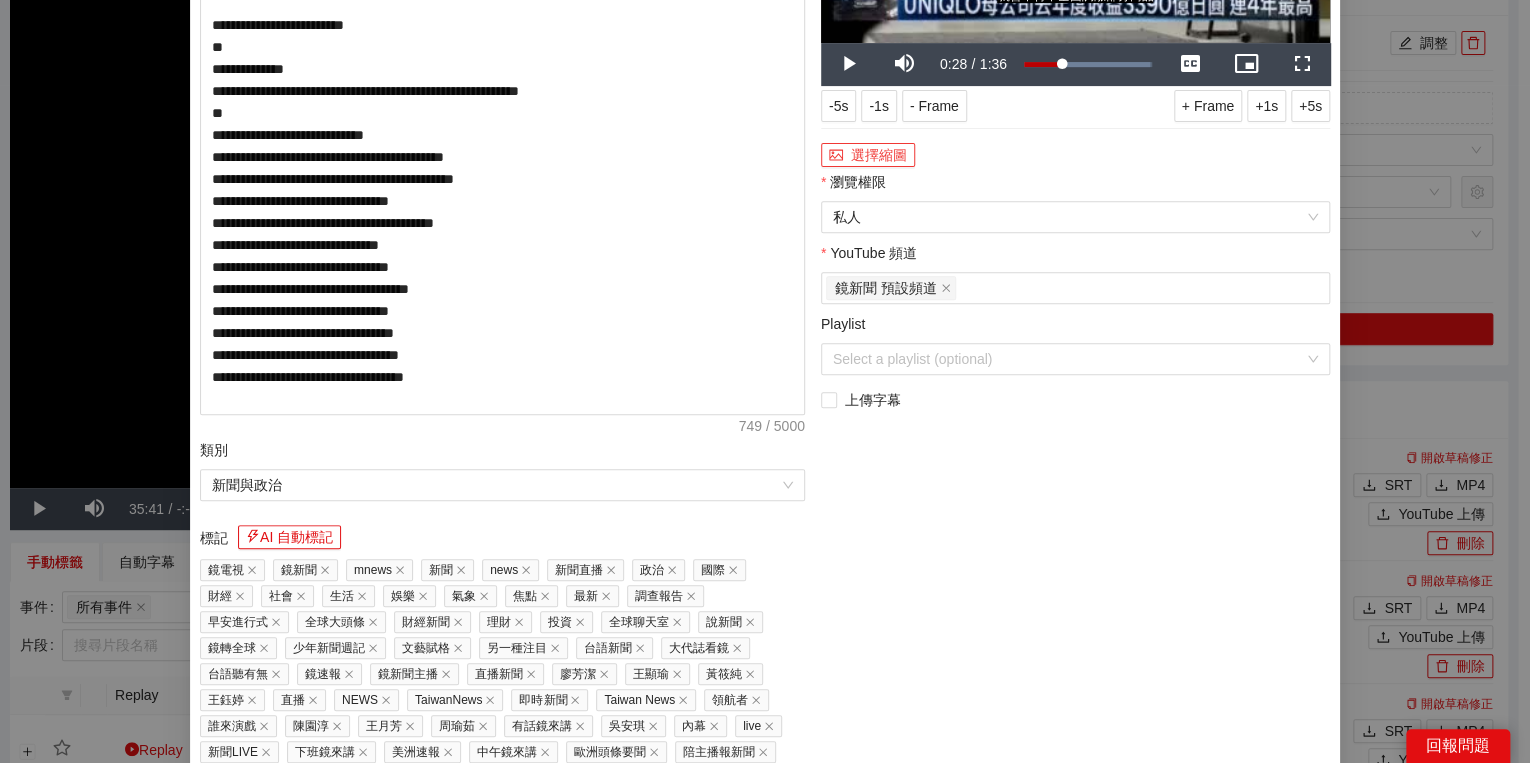 click on "選擇縮圖" at bounding box center (868, 155) 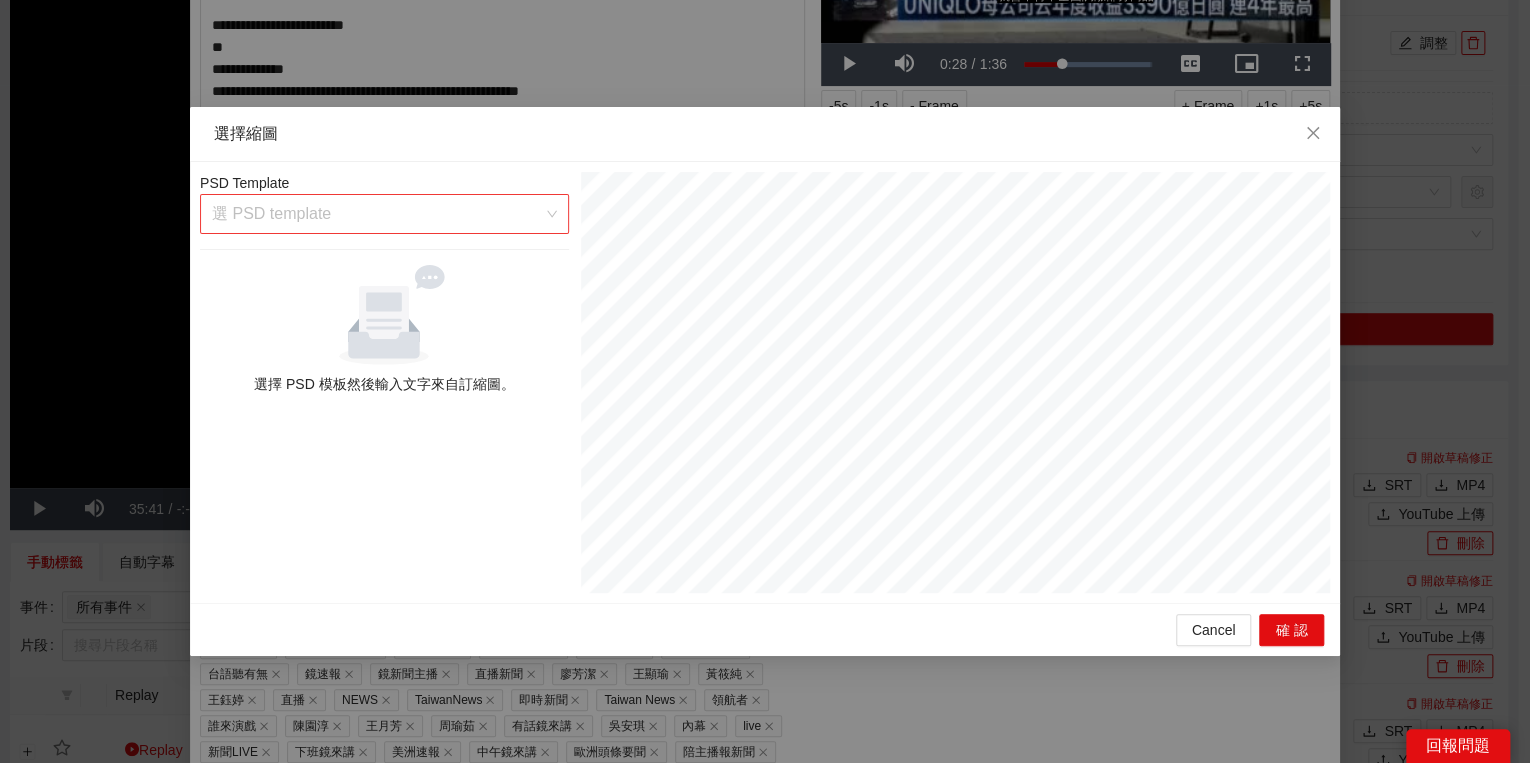 click at bounding box center [377, 214] 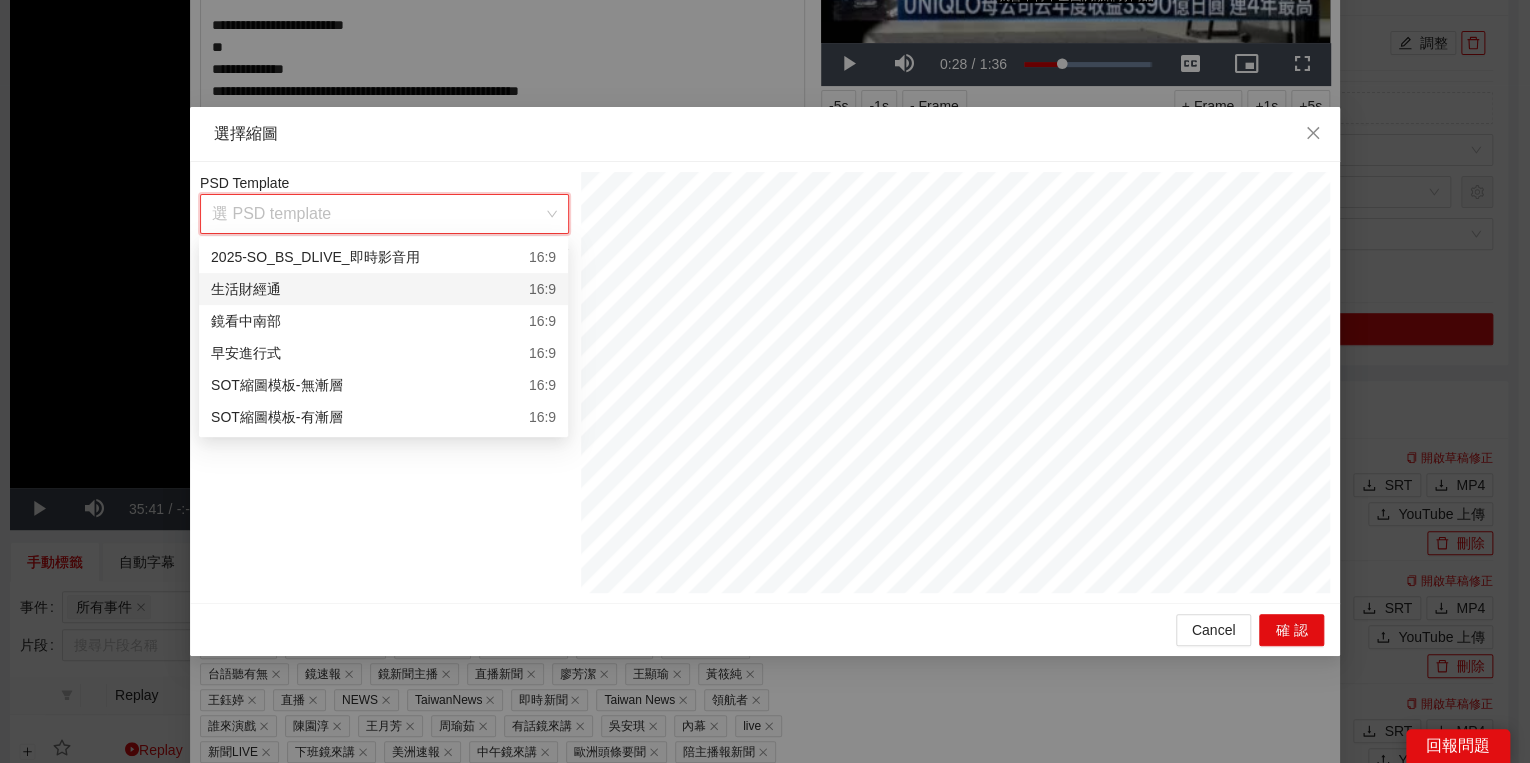 click on "生活財經通 16:9" at bounding box center [383, 289] 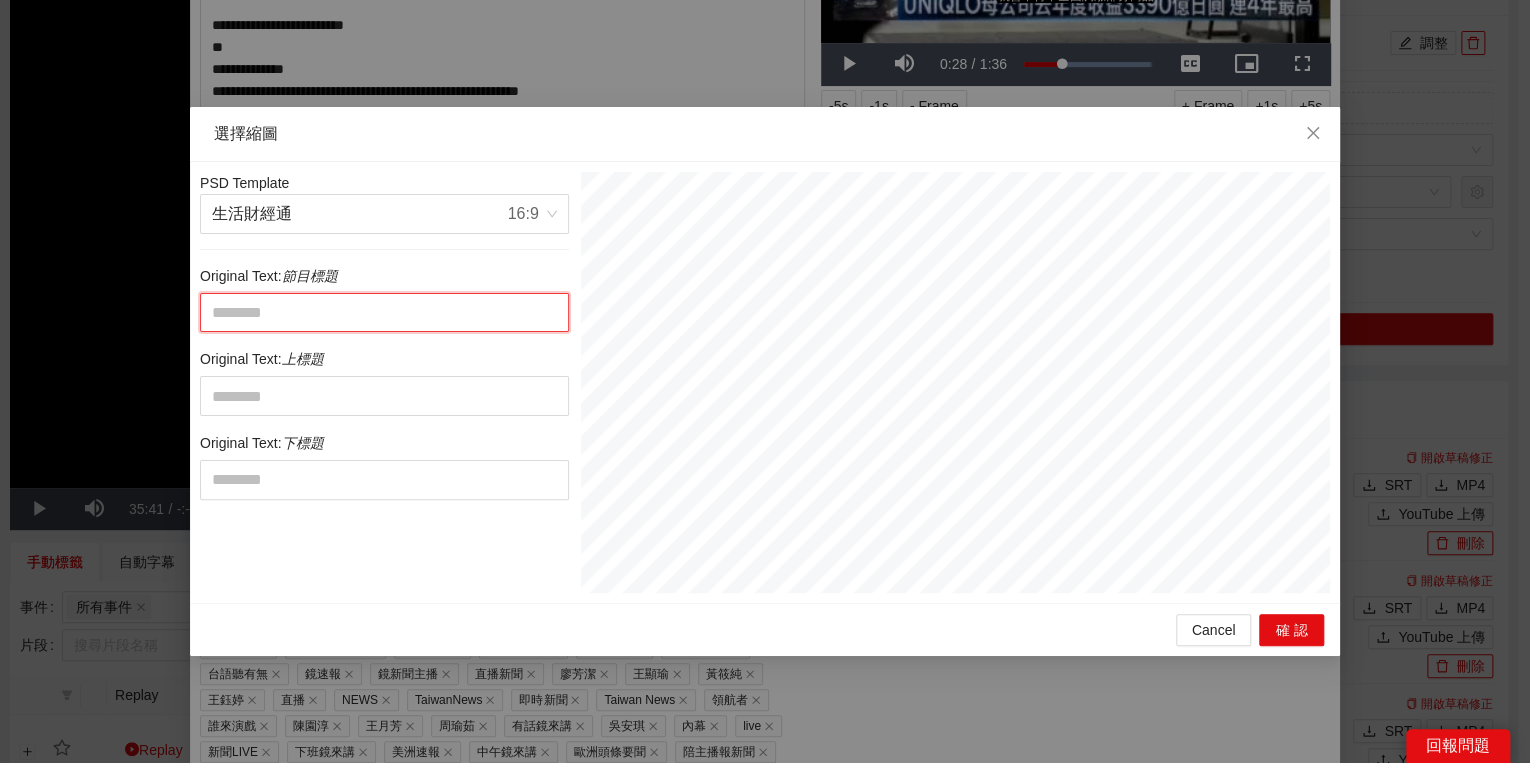 click at bounding box center (384, 313) 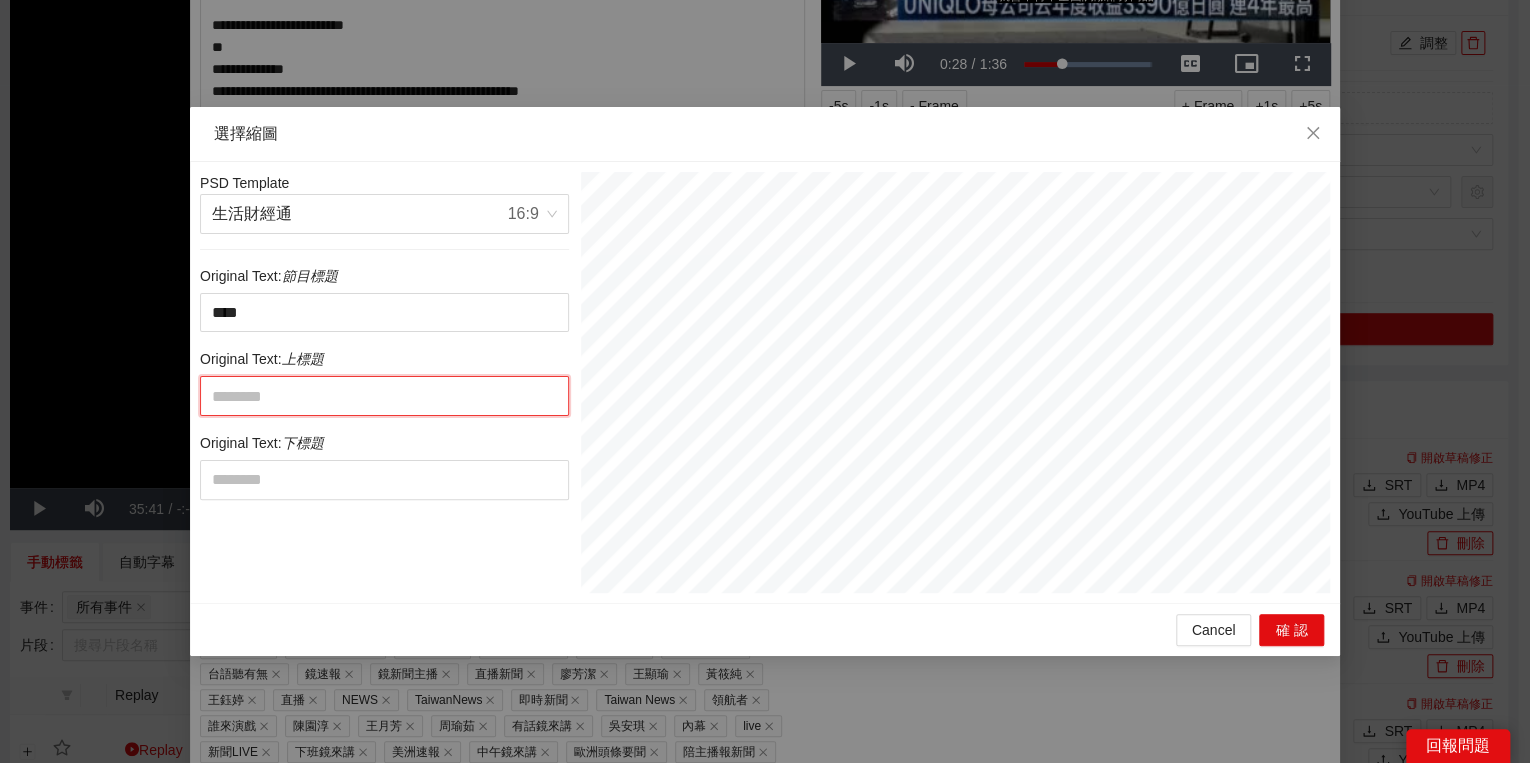 click at bounding box center [384, 396] 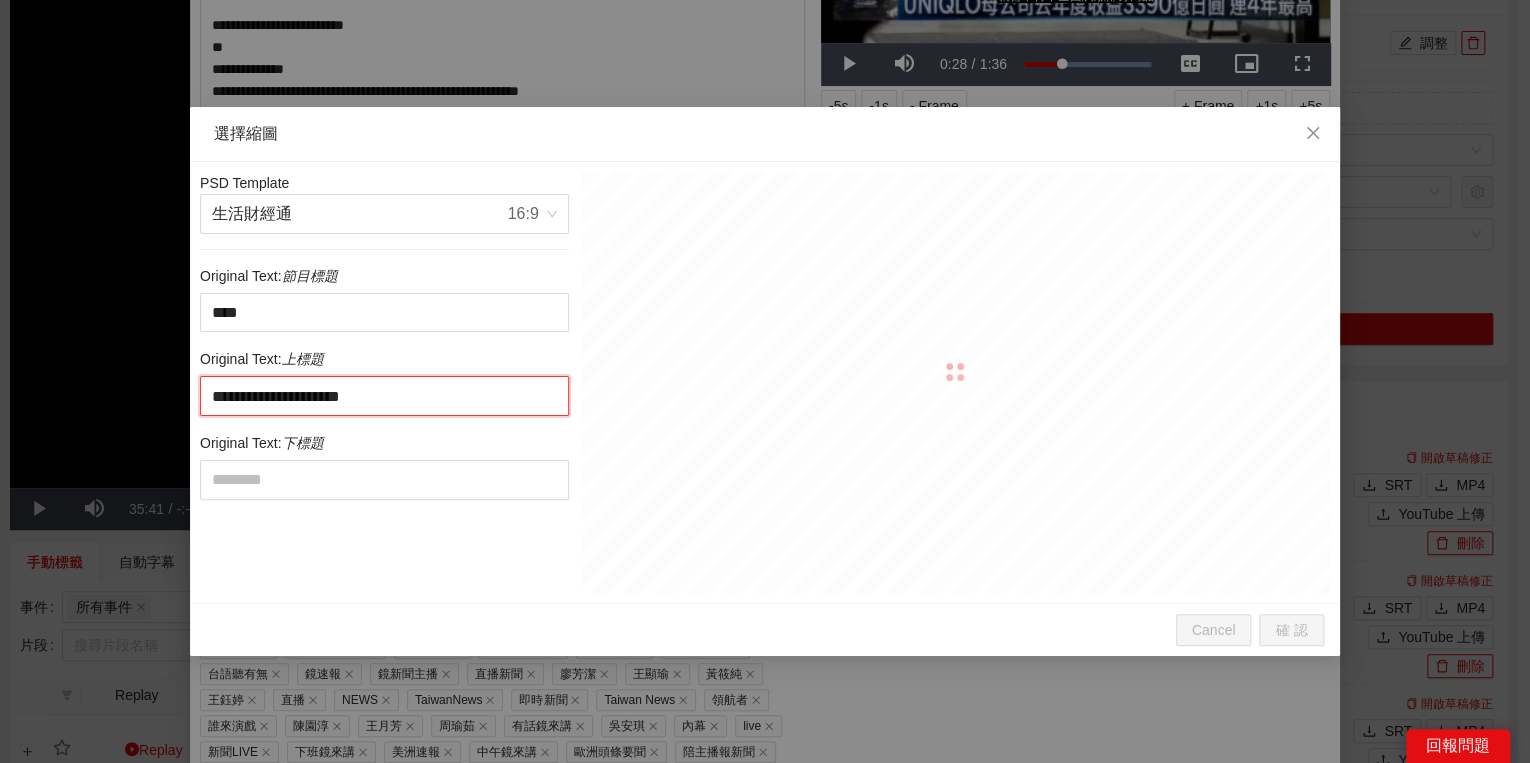 drag, startPoint x: 321, startPoint y: 395, endPoint x: 336, endPoint y: 395, distance: 15 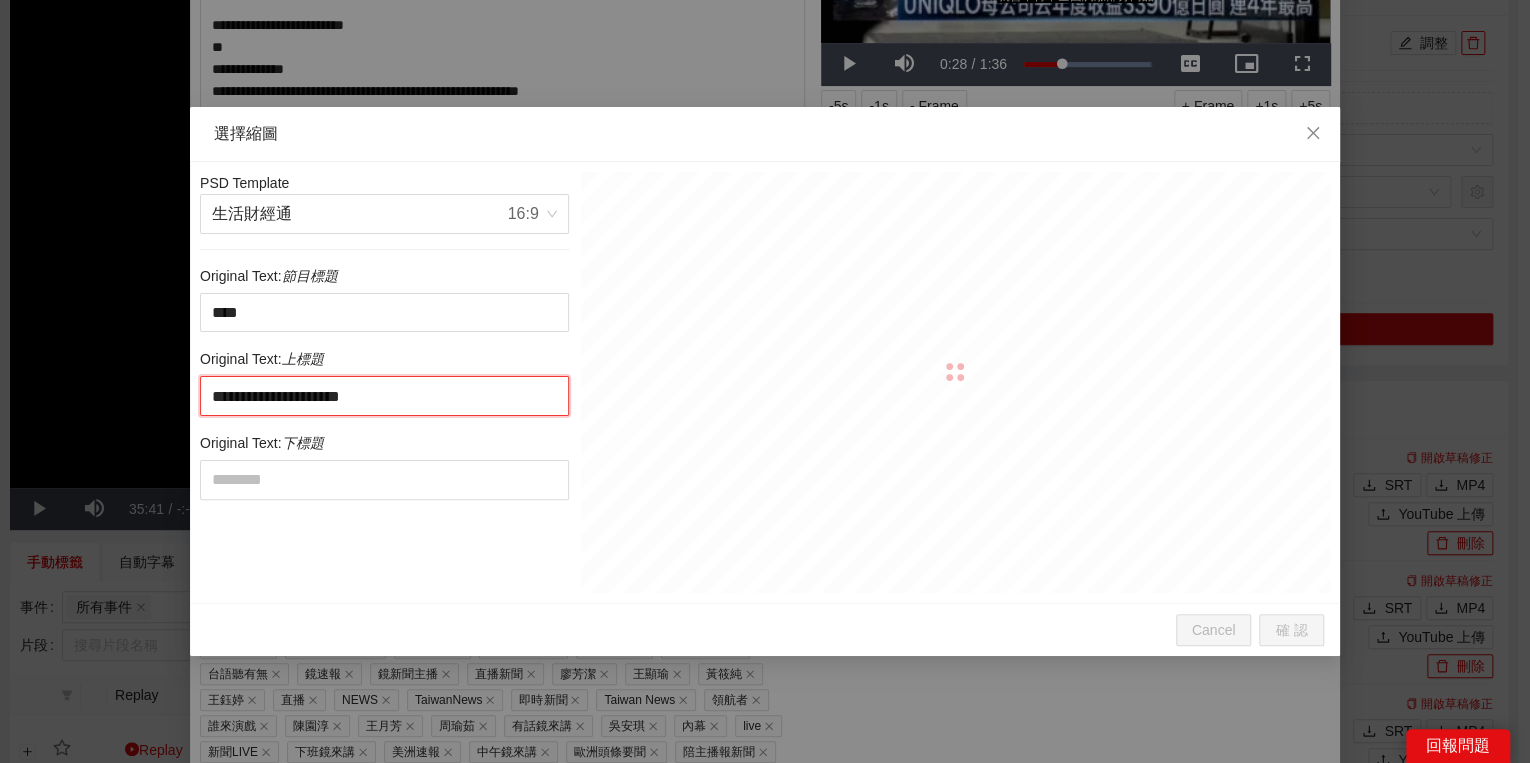 click on "**********" at bounding box center (384, 396) 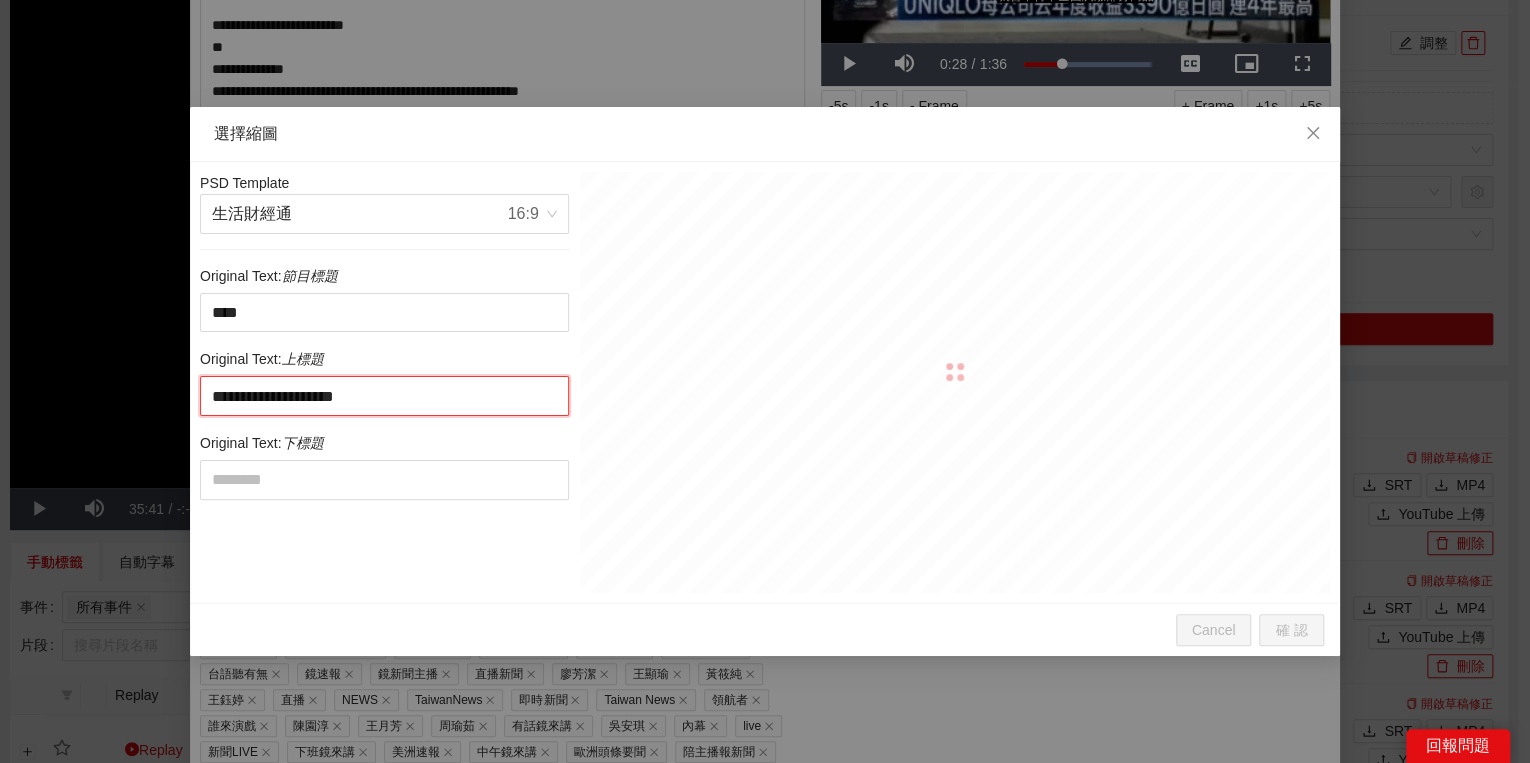 drag, startPoint x: 507, startPoint y: 397, endPoint x: 320, endPoint y: 390, distance: 187.13097 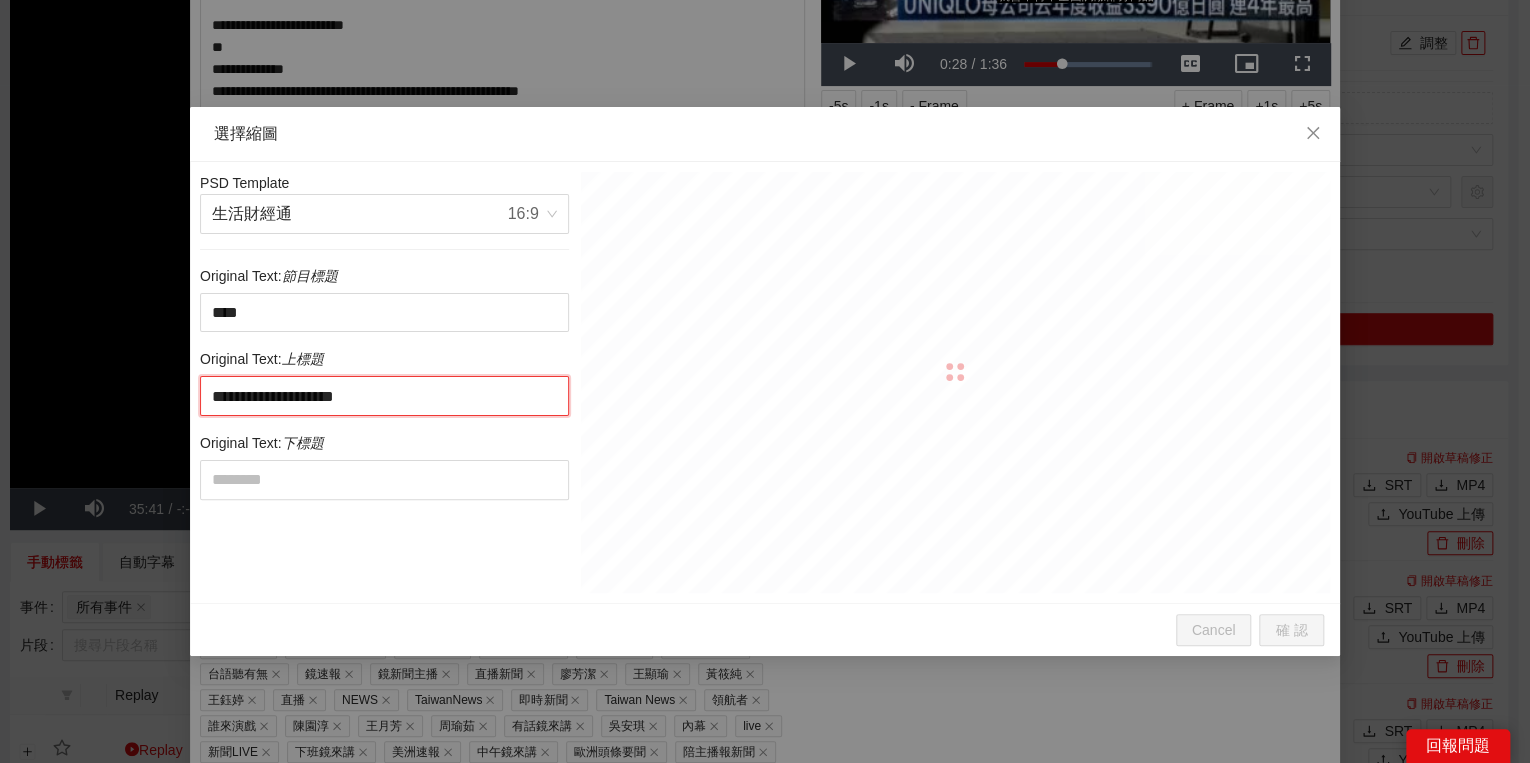 click on "**********" at bounding box center [384, 396] 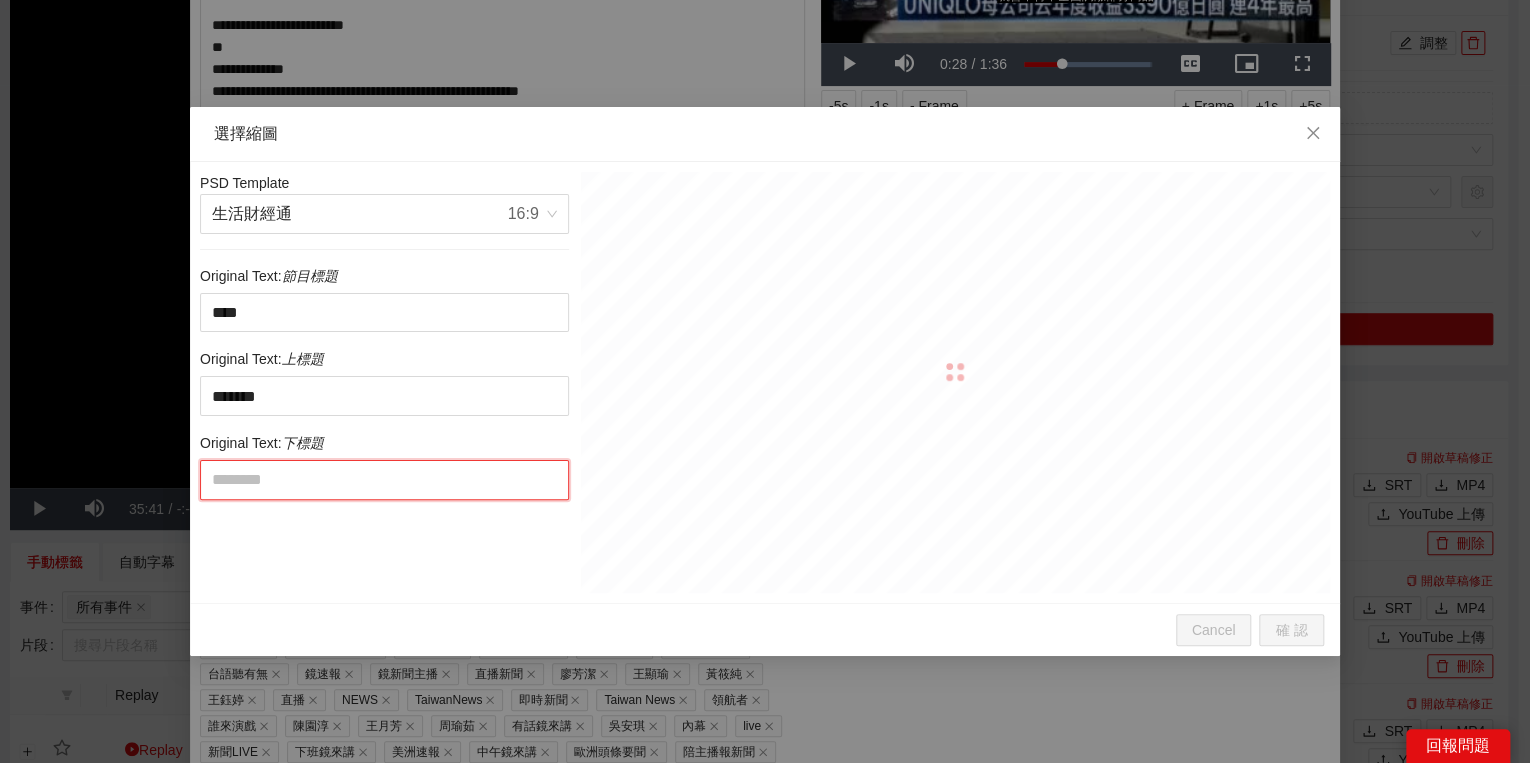 click at bounding box center [384, 480] 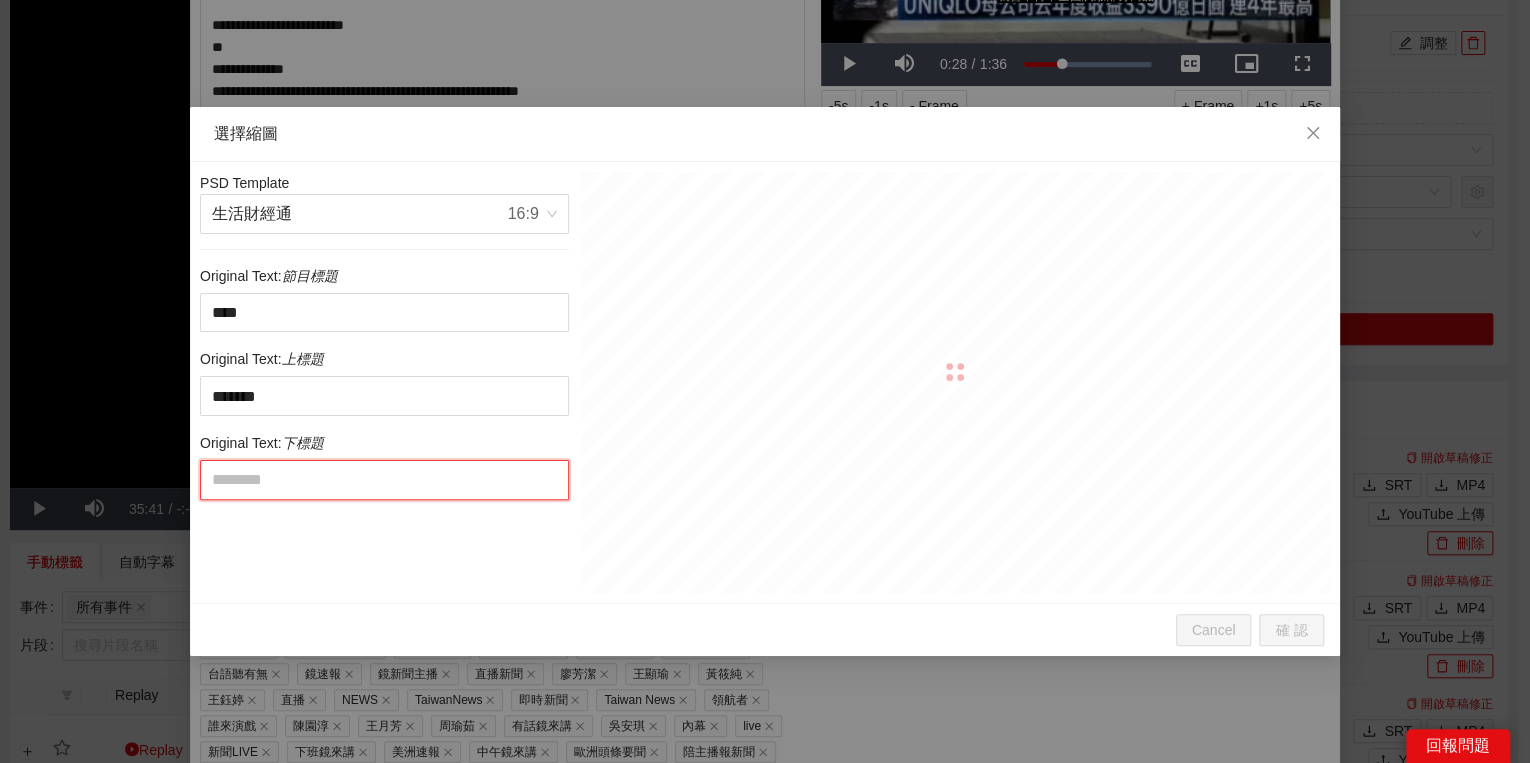 paste on "**********" 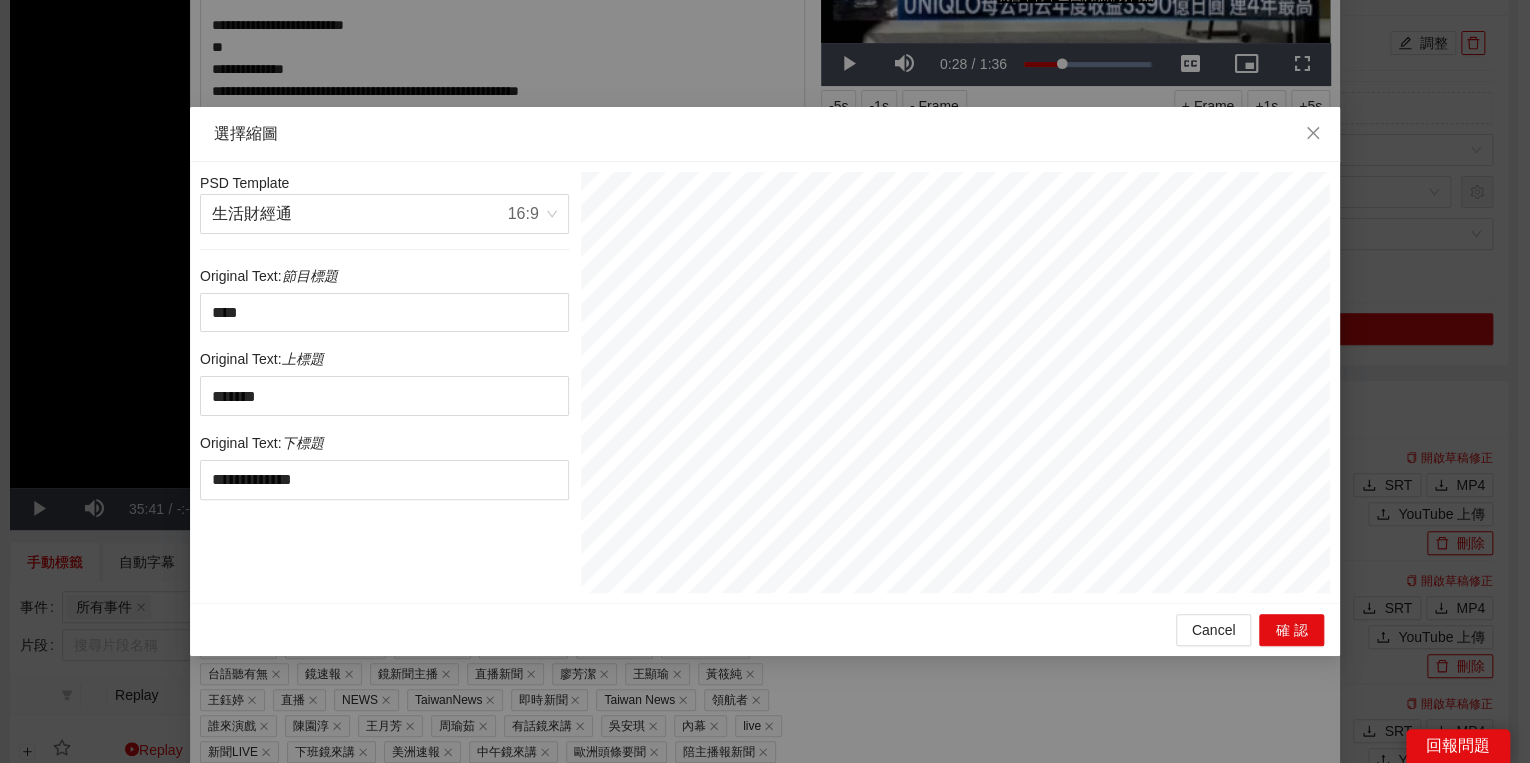 click on "PSD Template 生活財經通 16:9 Original Text: 節目標題 **** Original Text: 上標題 ******* Original Text: 下標題 ********" at bounding box center [384, 382] 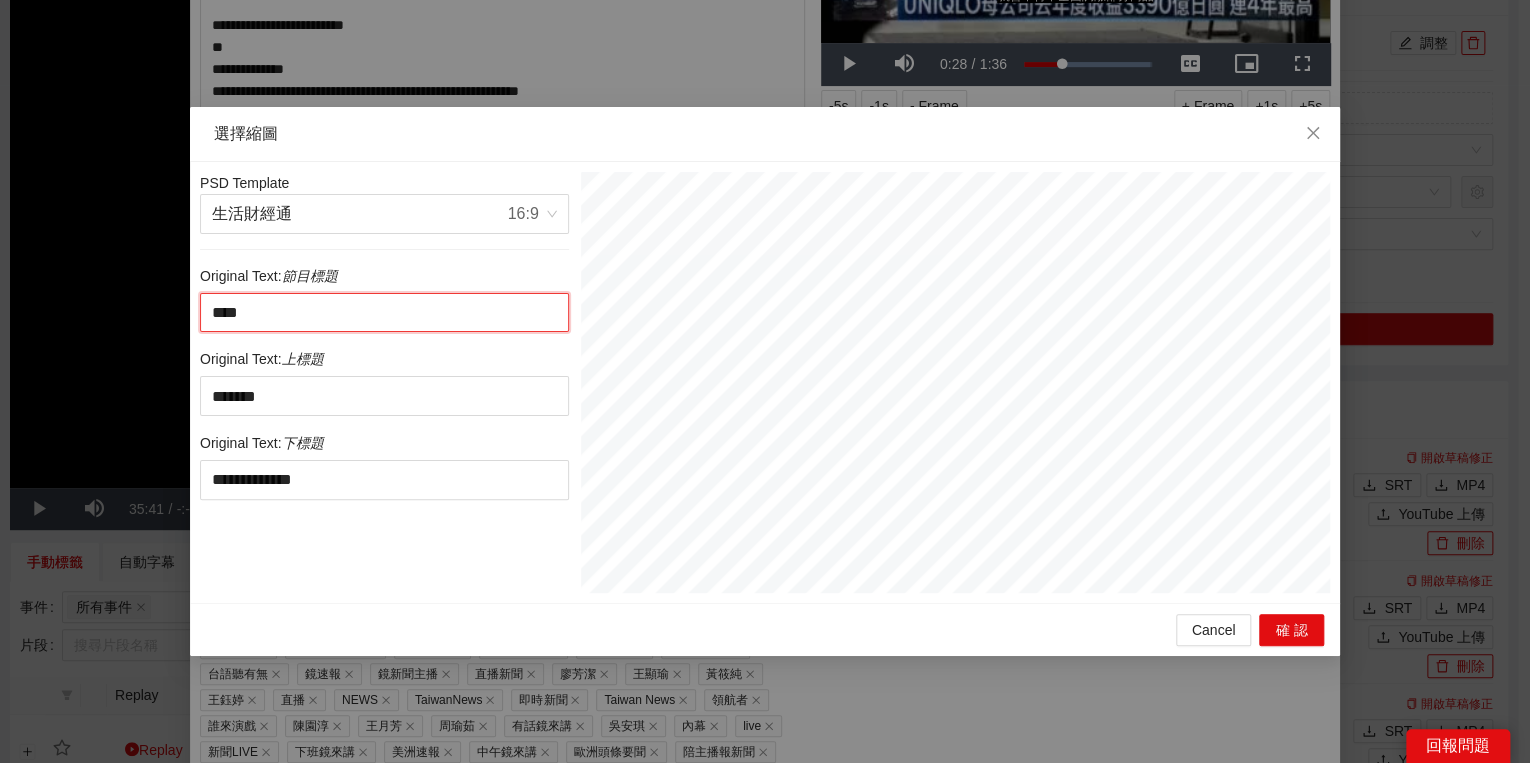click on "****" at bounding box center (384, 313) 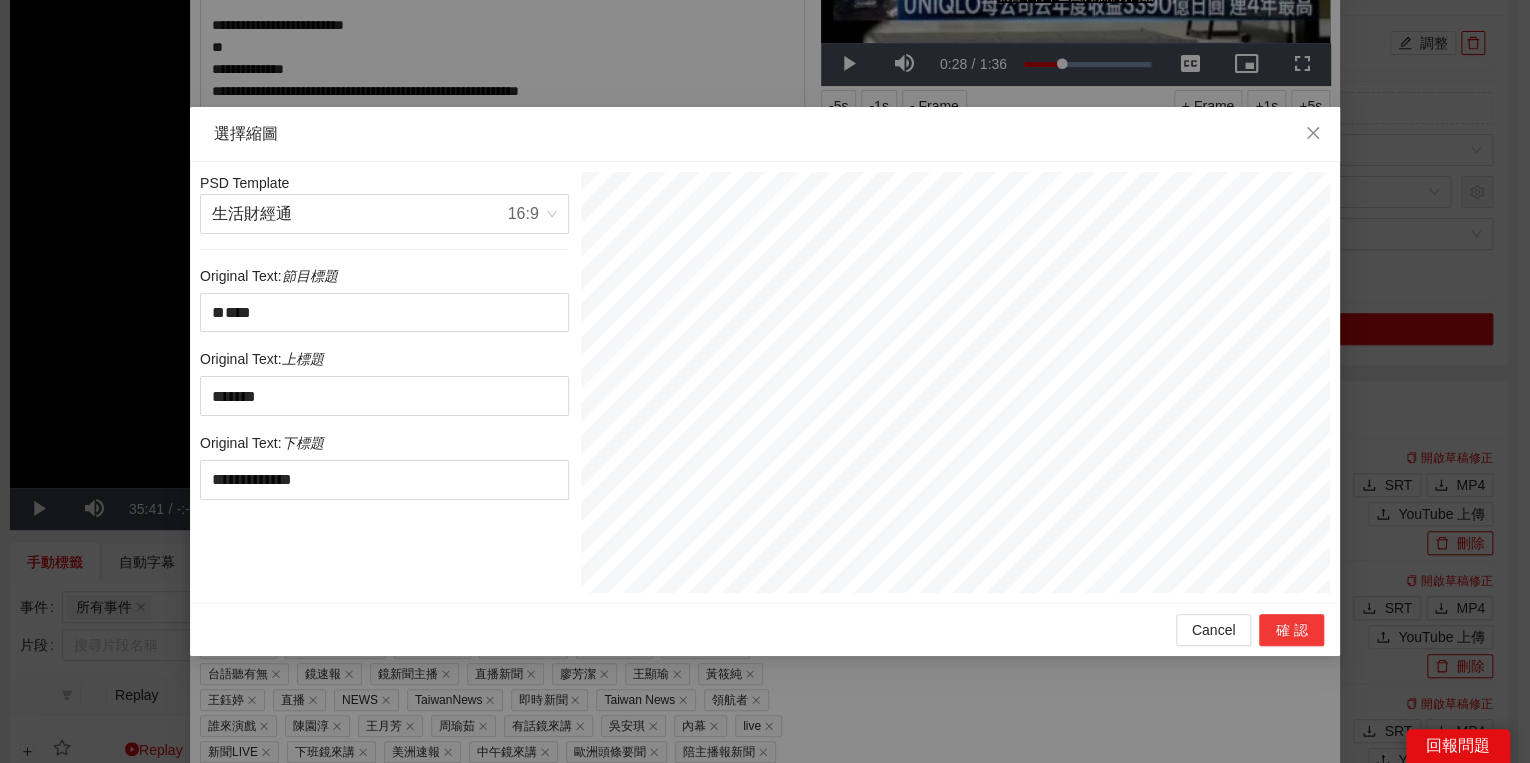 click on "確認" at bounding box center (1291, 630) 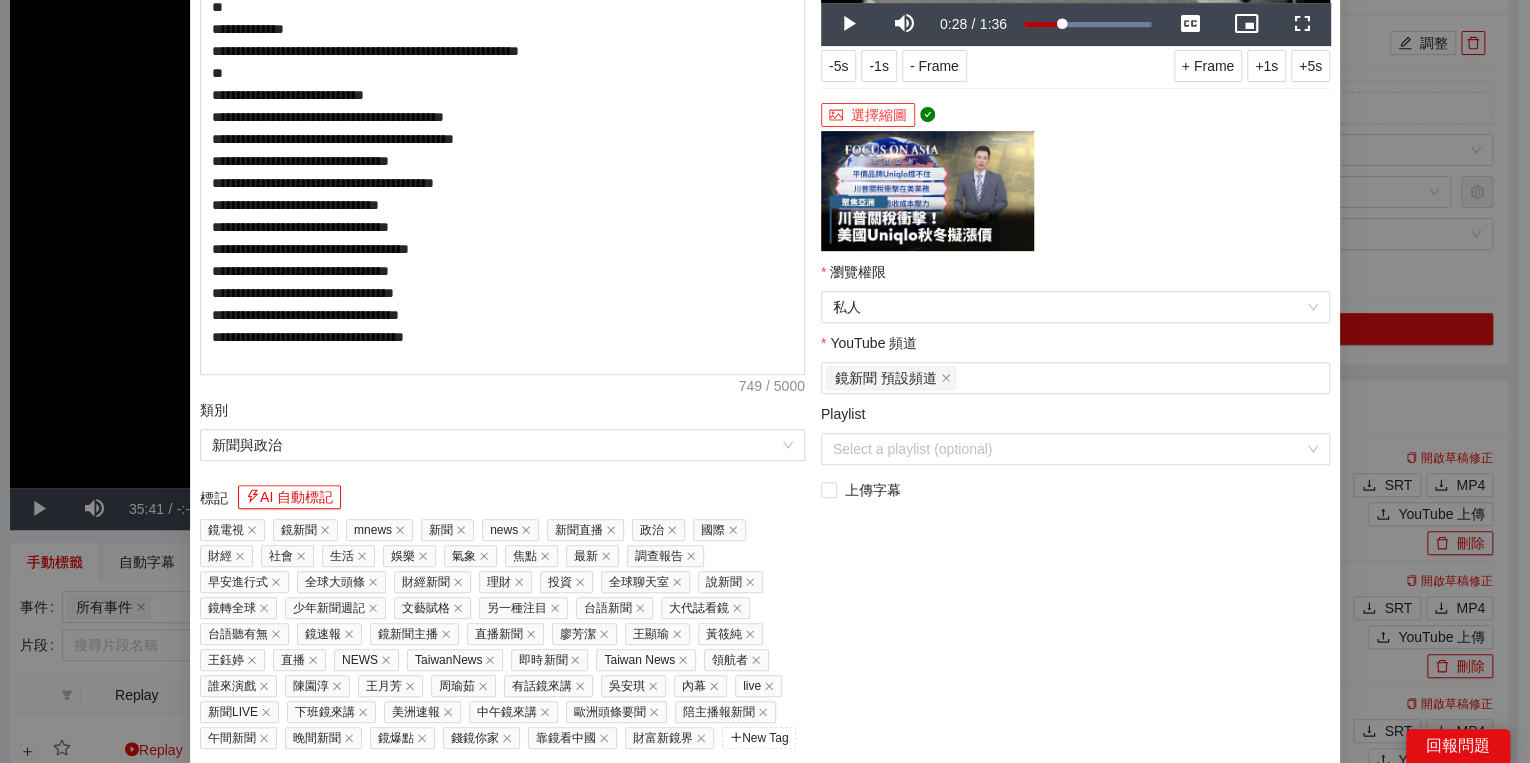 scroll, scrollTop: 320, scrollLeft: 0, axis: vertical 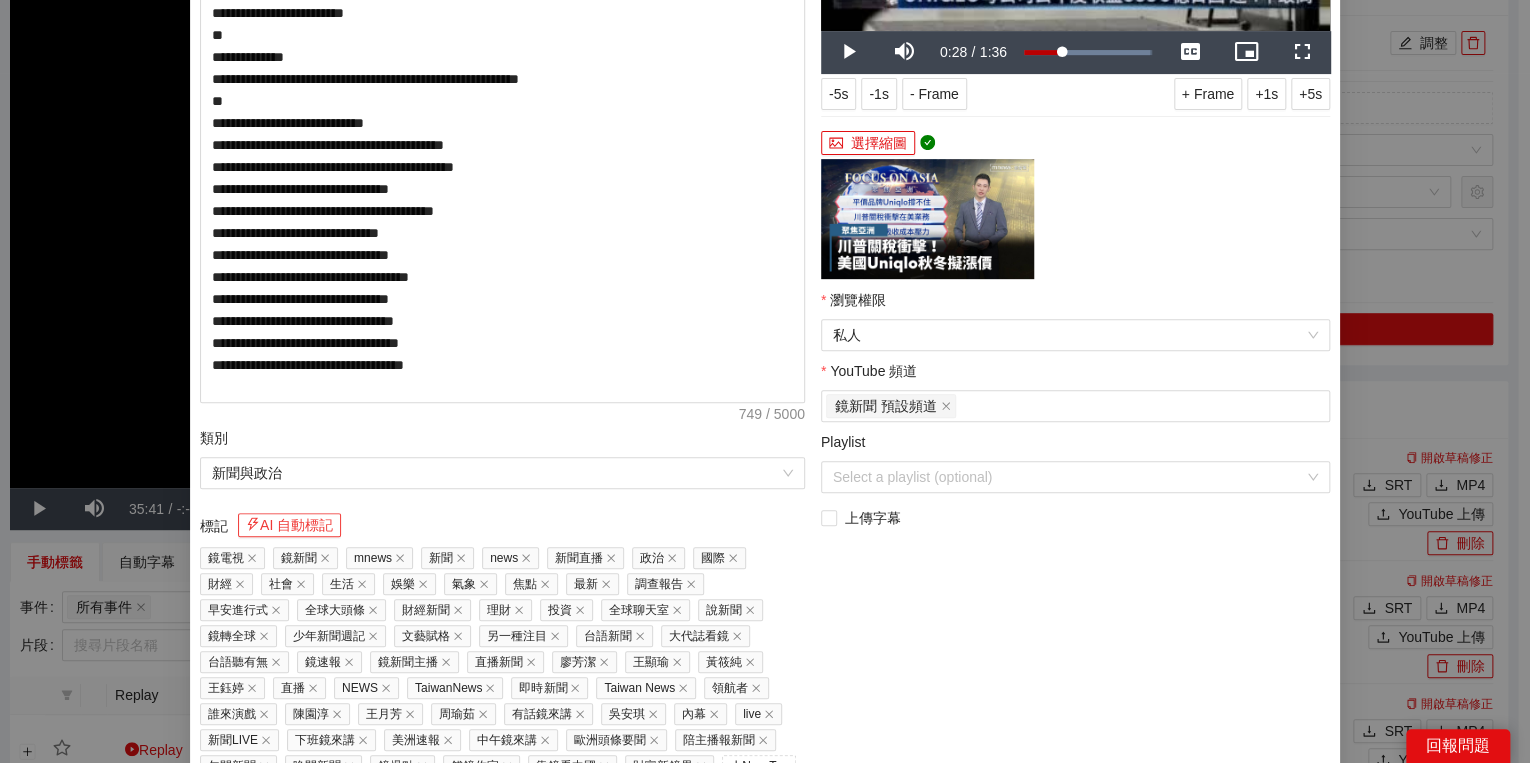 click on "AI 自動標記" at bounding box center (289, 525) 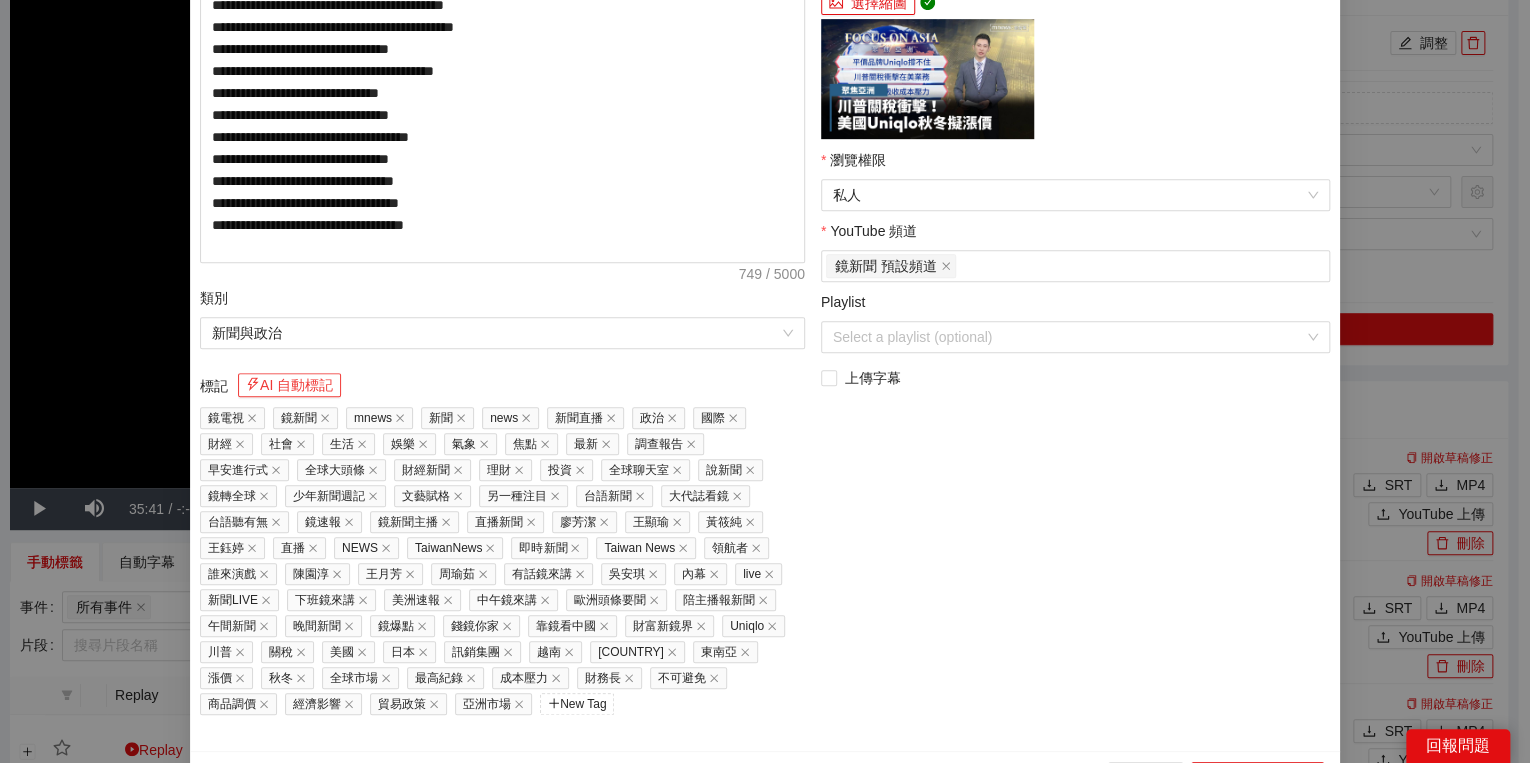 scroll, scrollTop: 495, scrollLeft: 0, axis: vertical 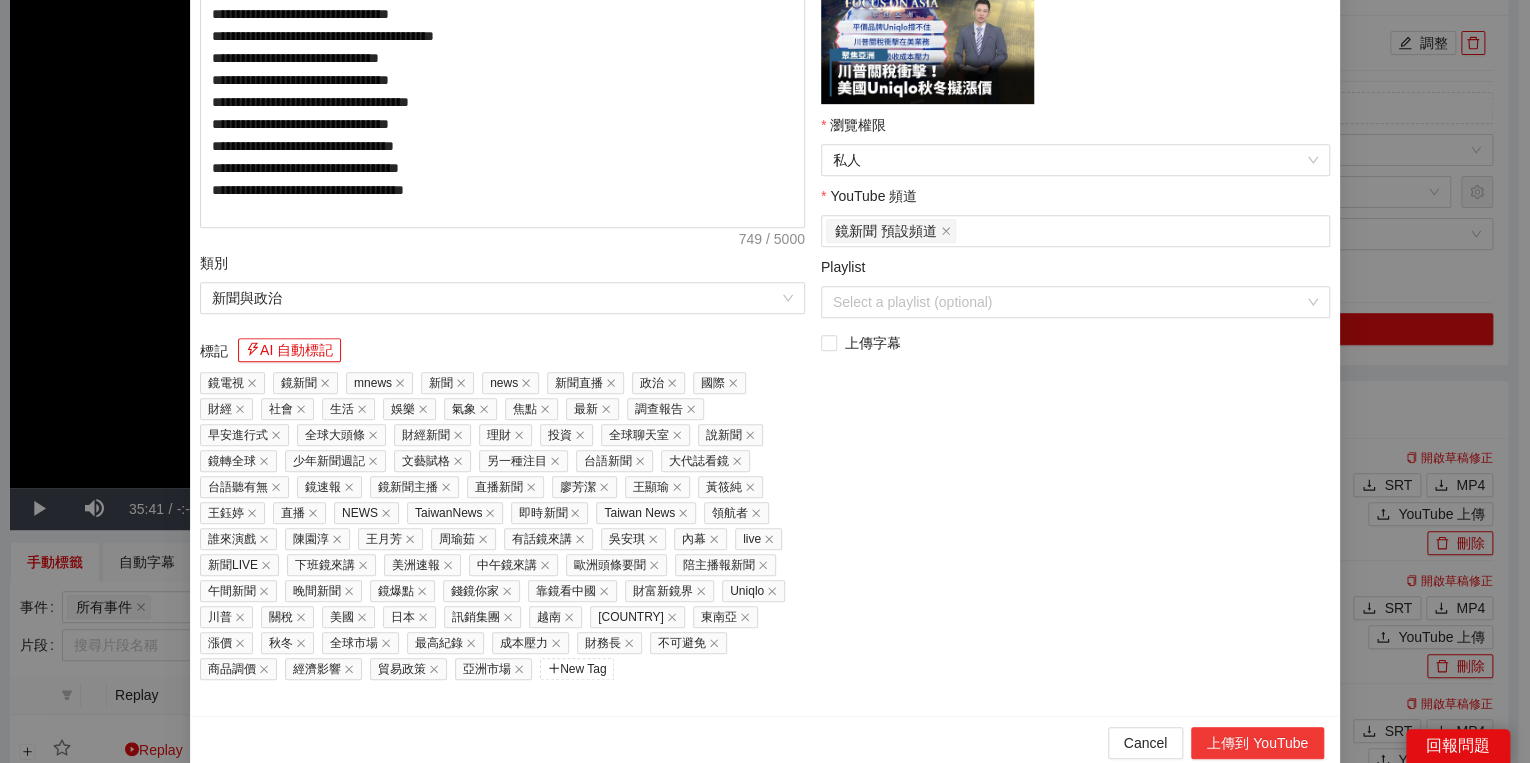 click on "上傳到 YouTube" at bounding box center [1257, 743] 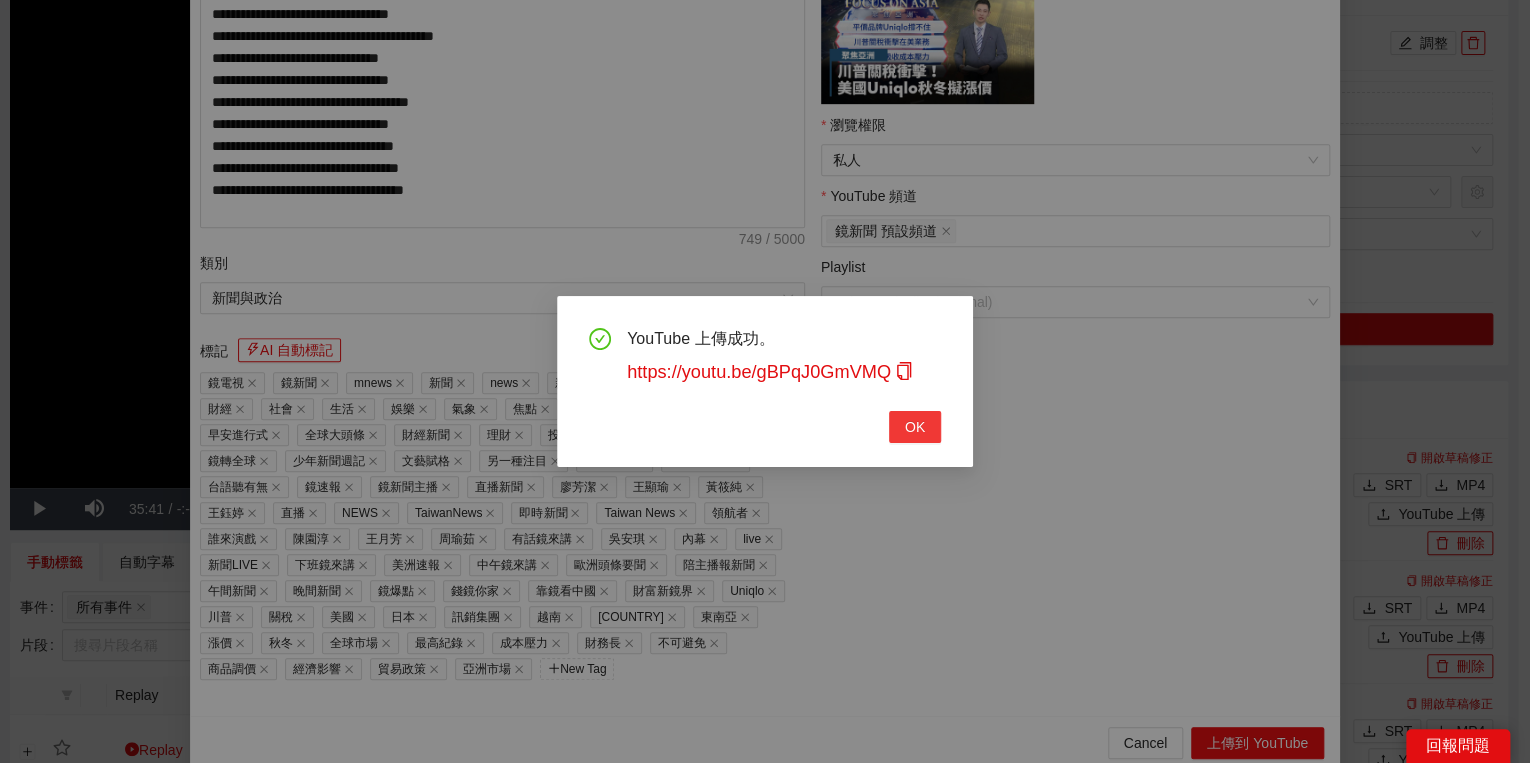 click on "OK" at bounding box center (915, 427) 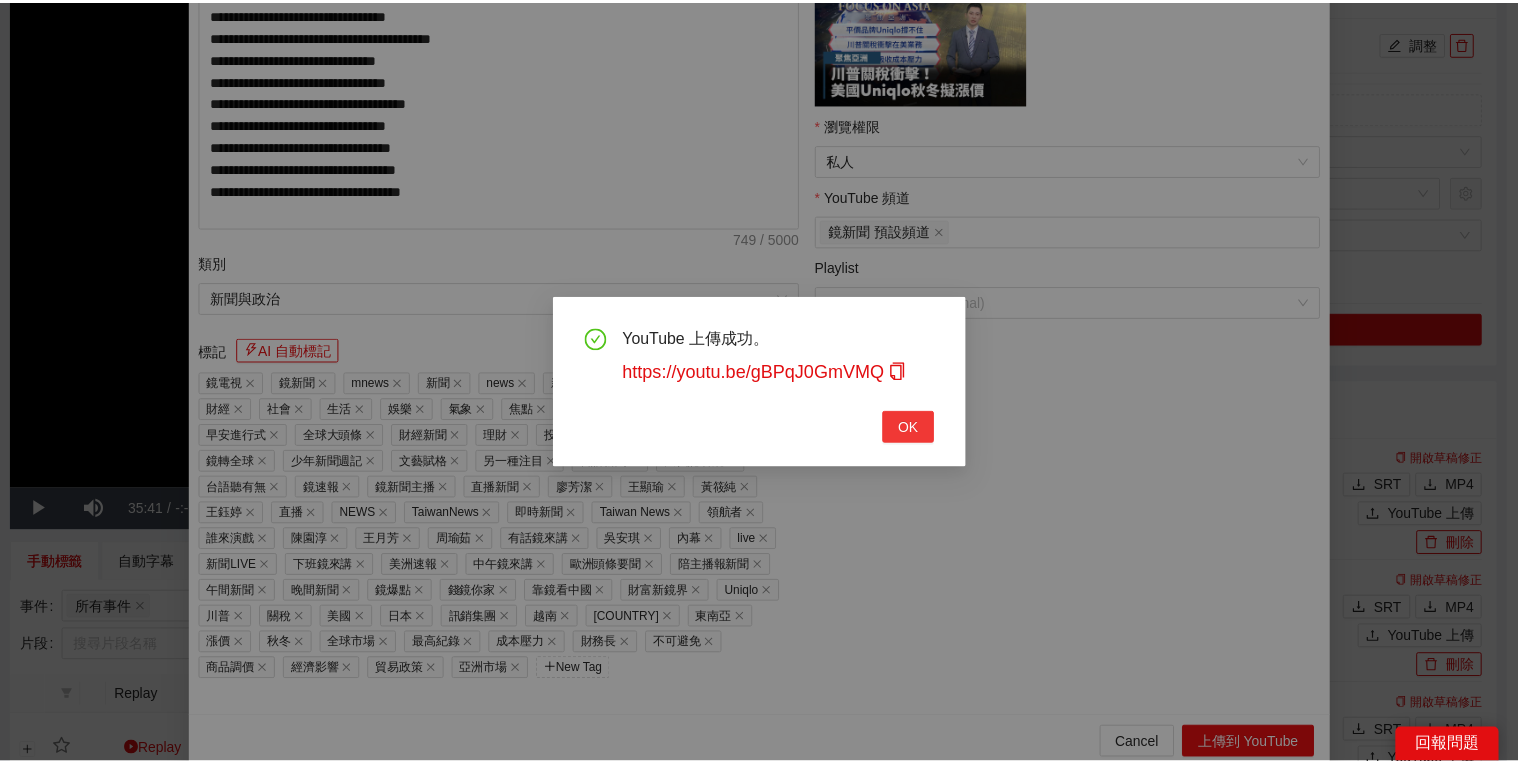 scroll, scrollTop: 308, scrollLeft: 0, axis: vertical 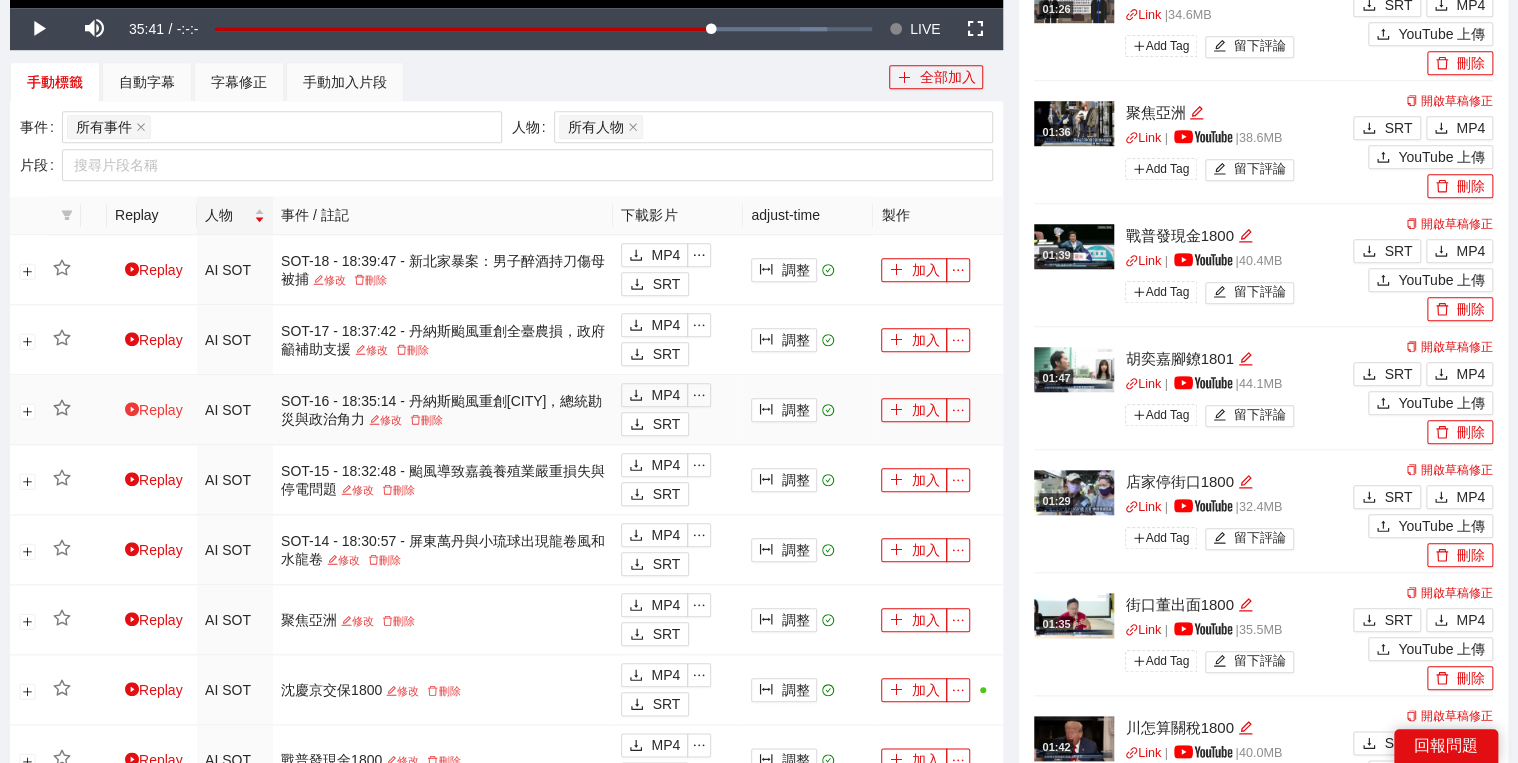 click on "Replay" at bounding box center [154, 410] 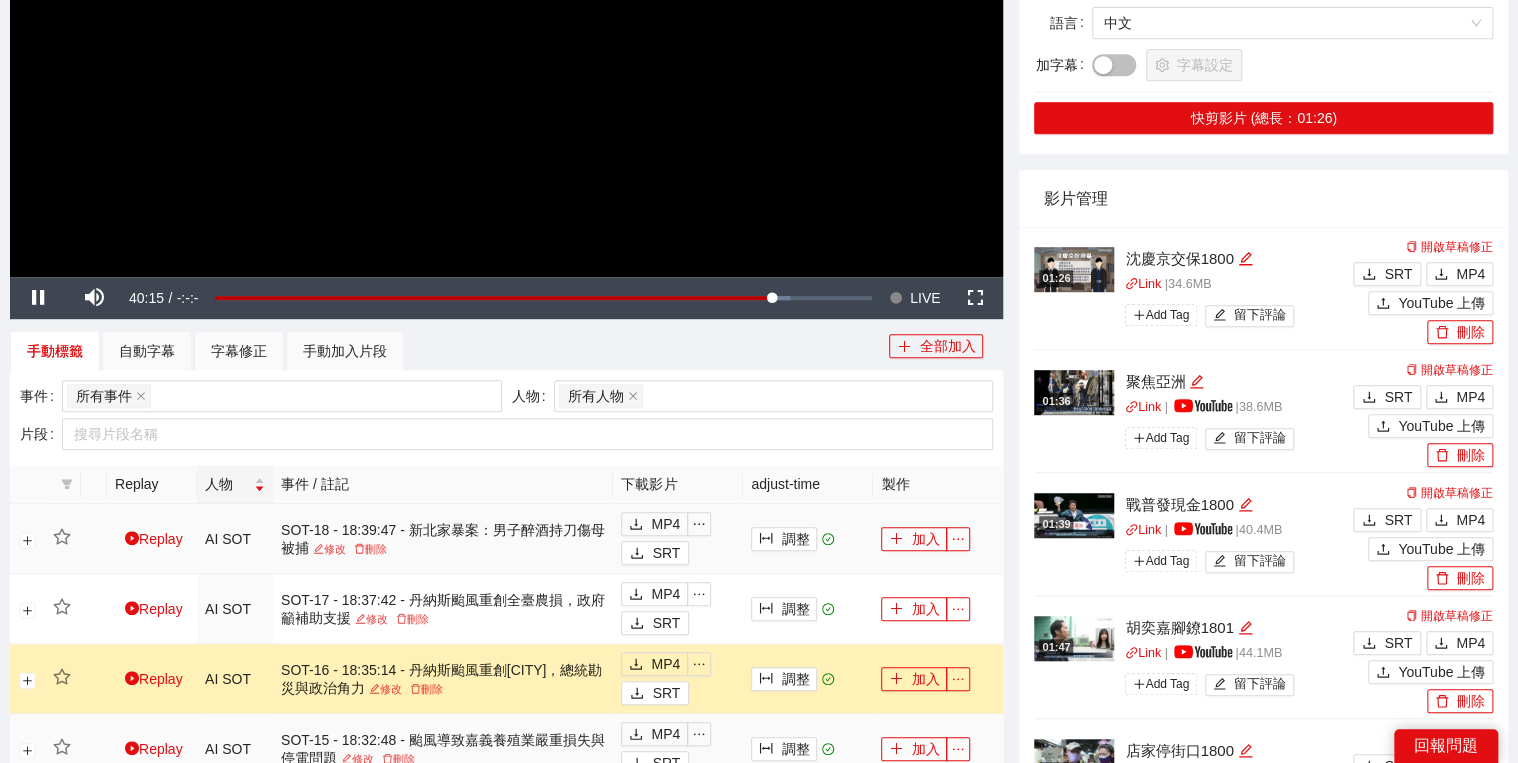 scroll, scrollTop: 480, scrollLeft: 0, axis: vertical 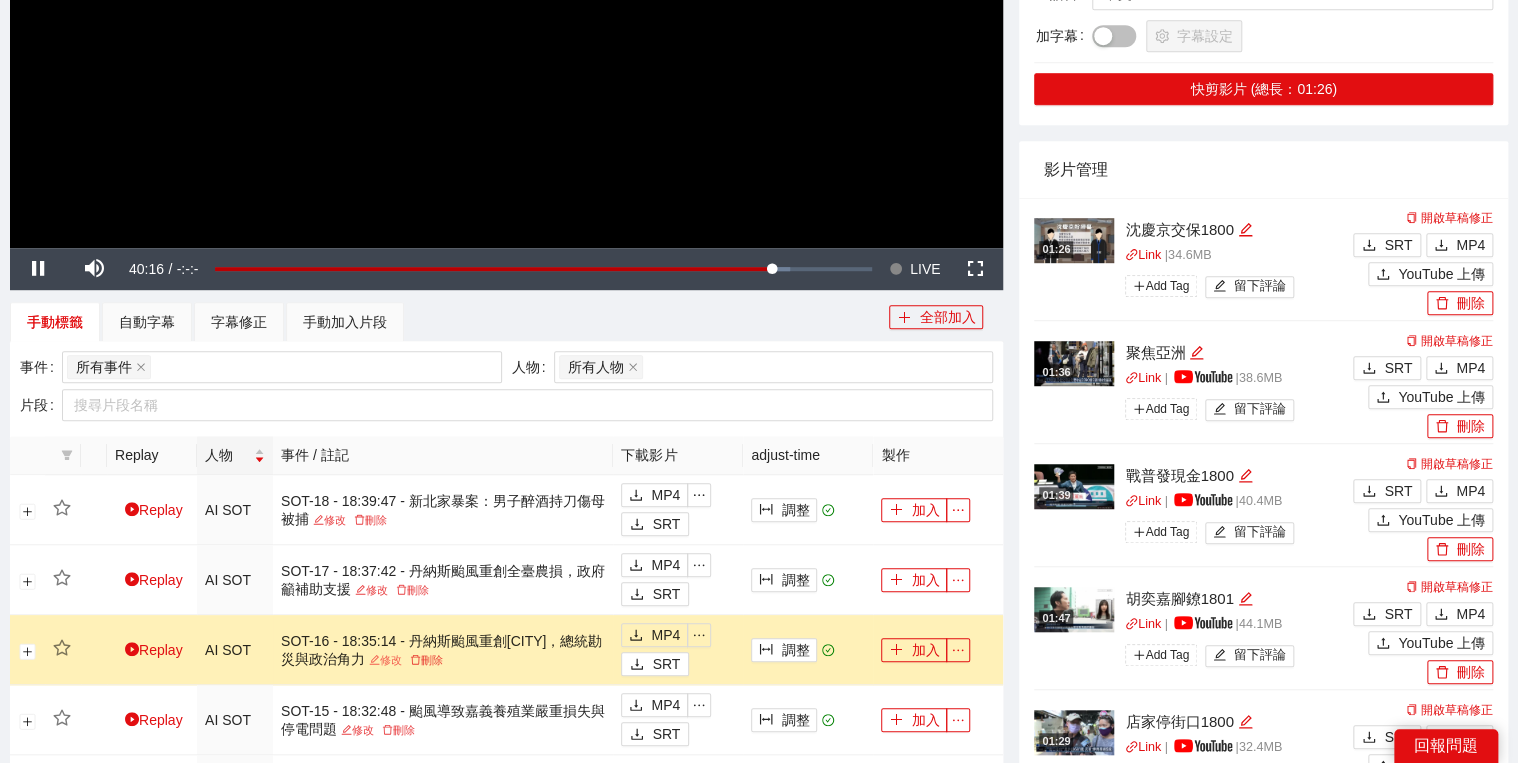 click on "修改" at bounding box center [385, 660] 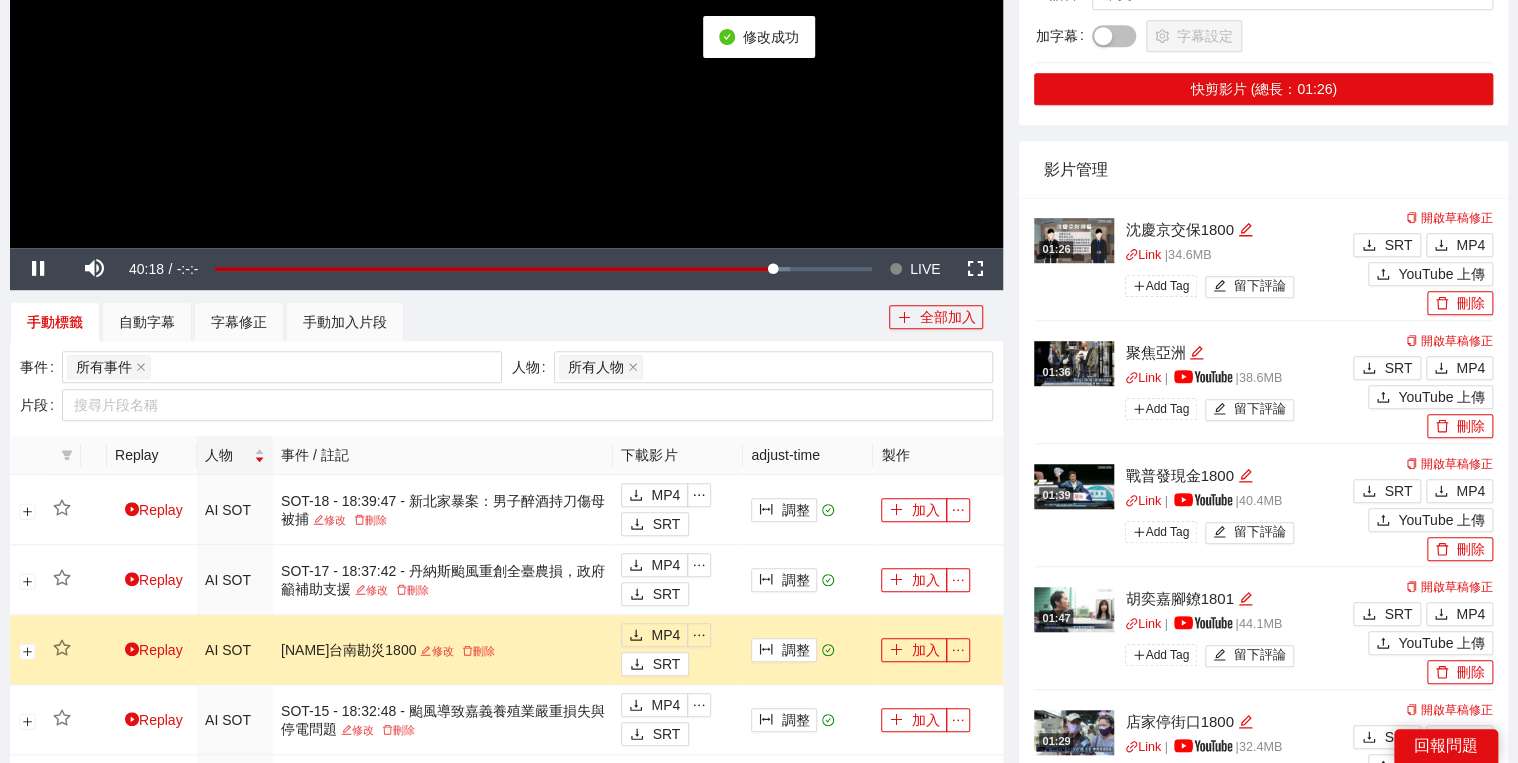 click at bounding box center [506, -32] 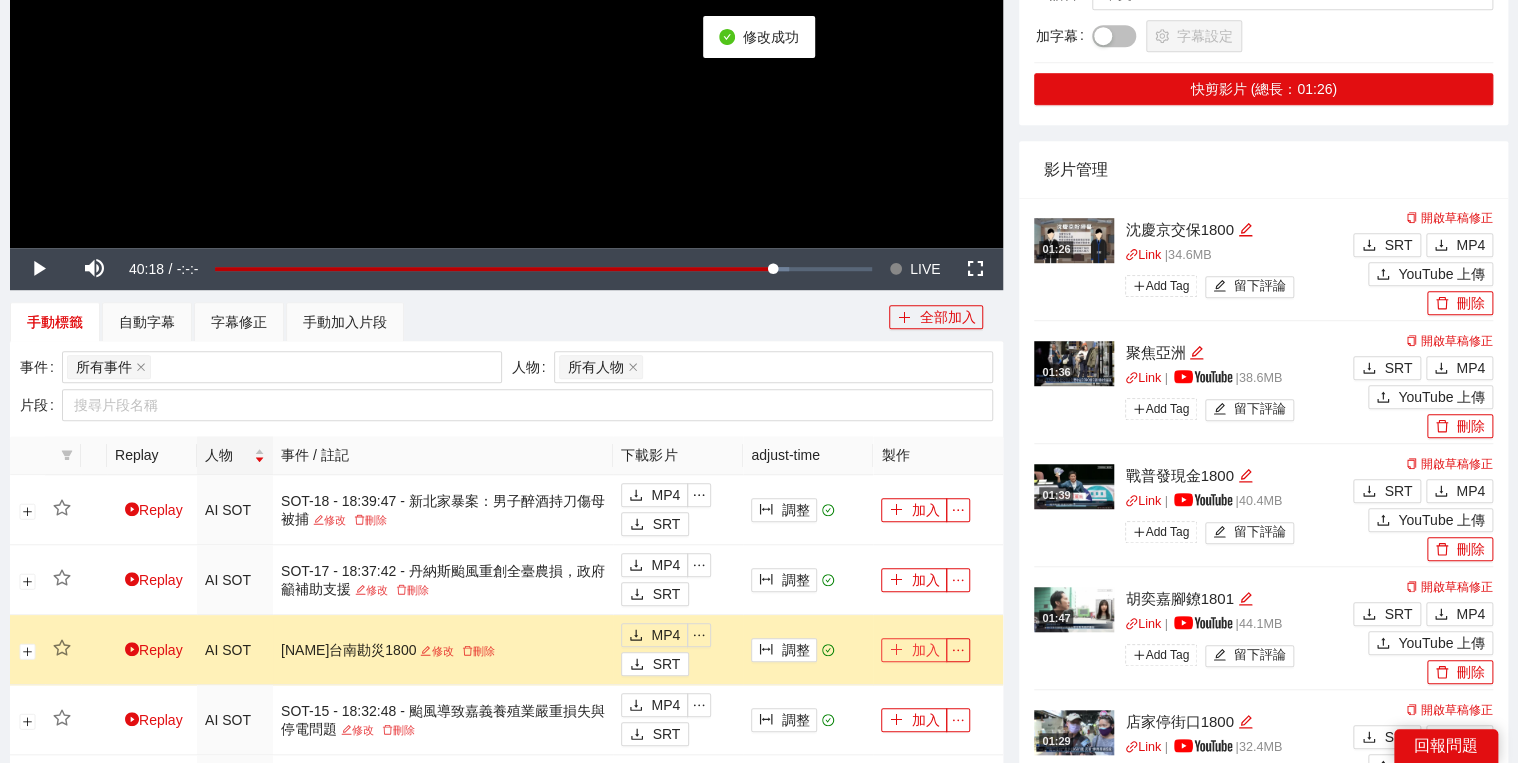 click on "加入" at bounding box center [914, 650] 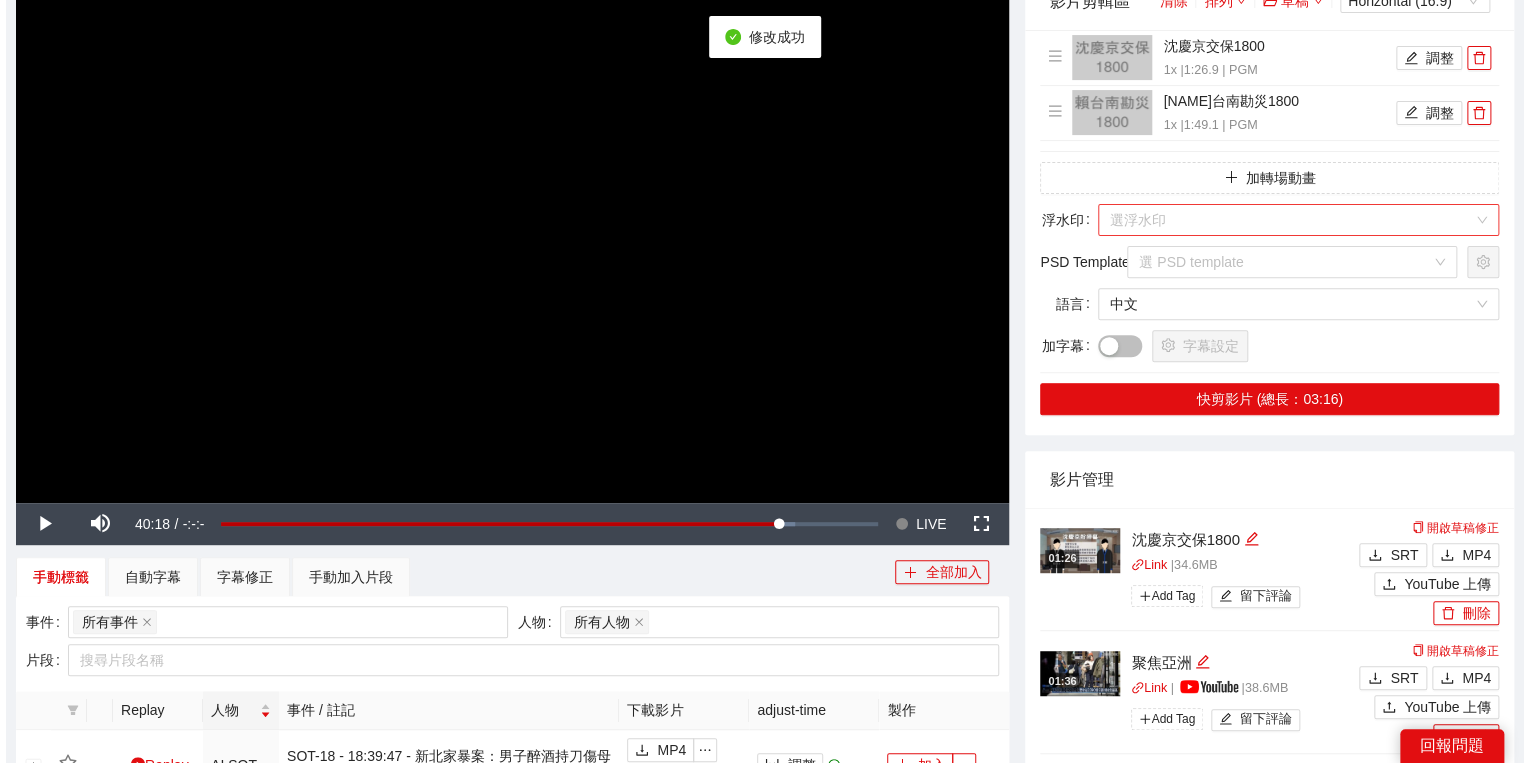 scroll, scrollTop: 0, scrollLeft: 0, axis: both 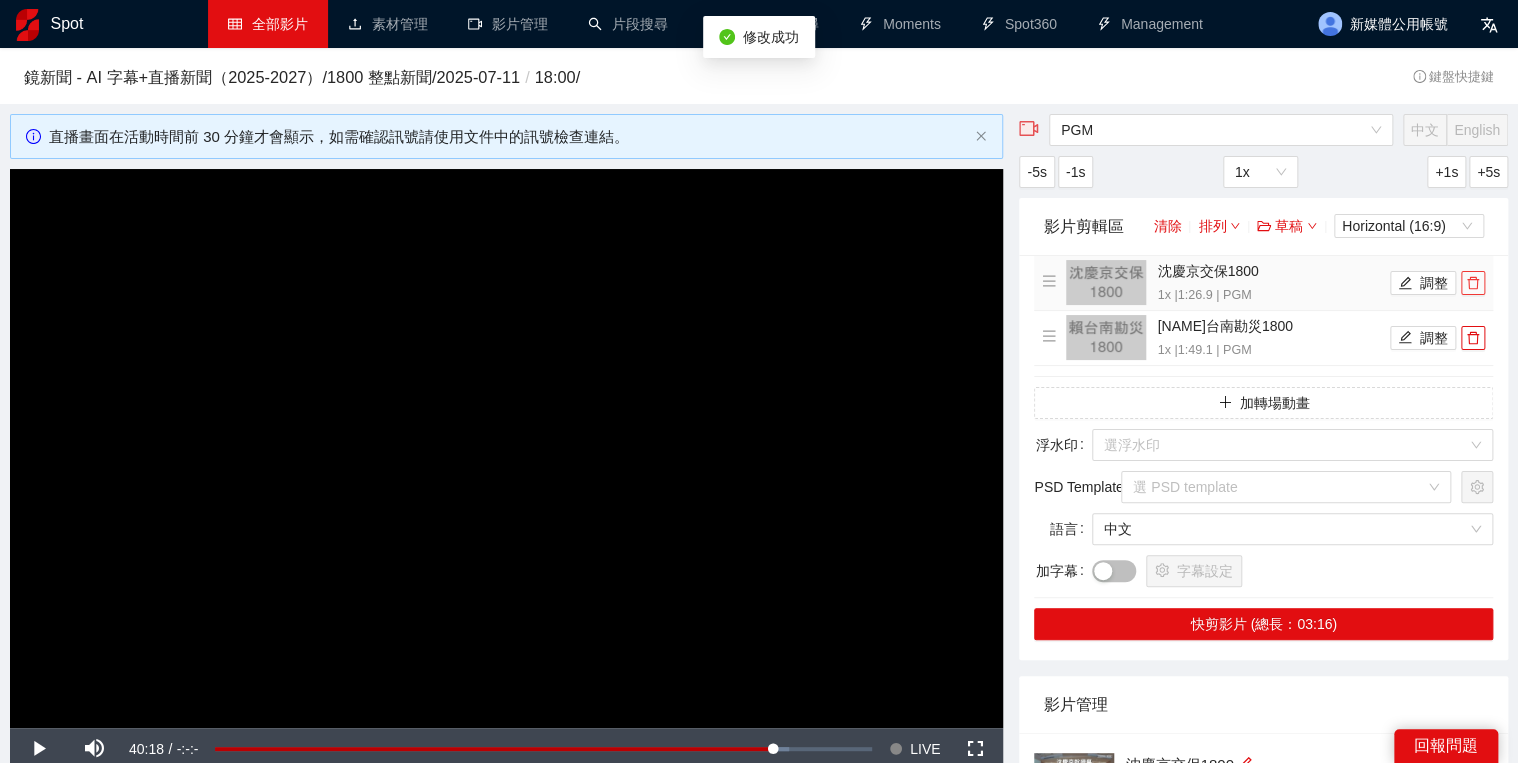 click at bounding box center [1473, 283] 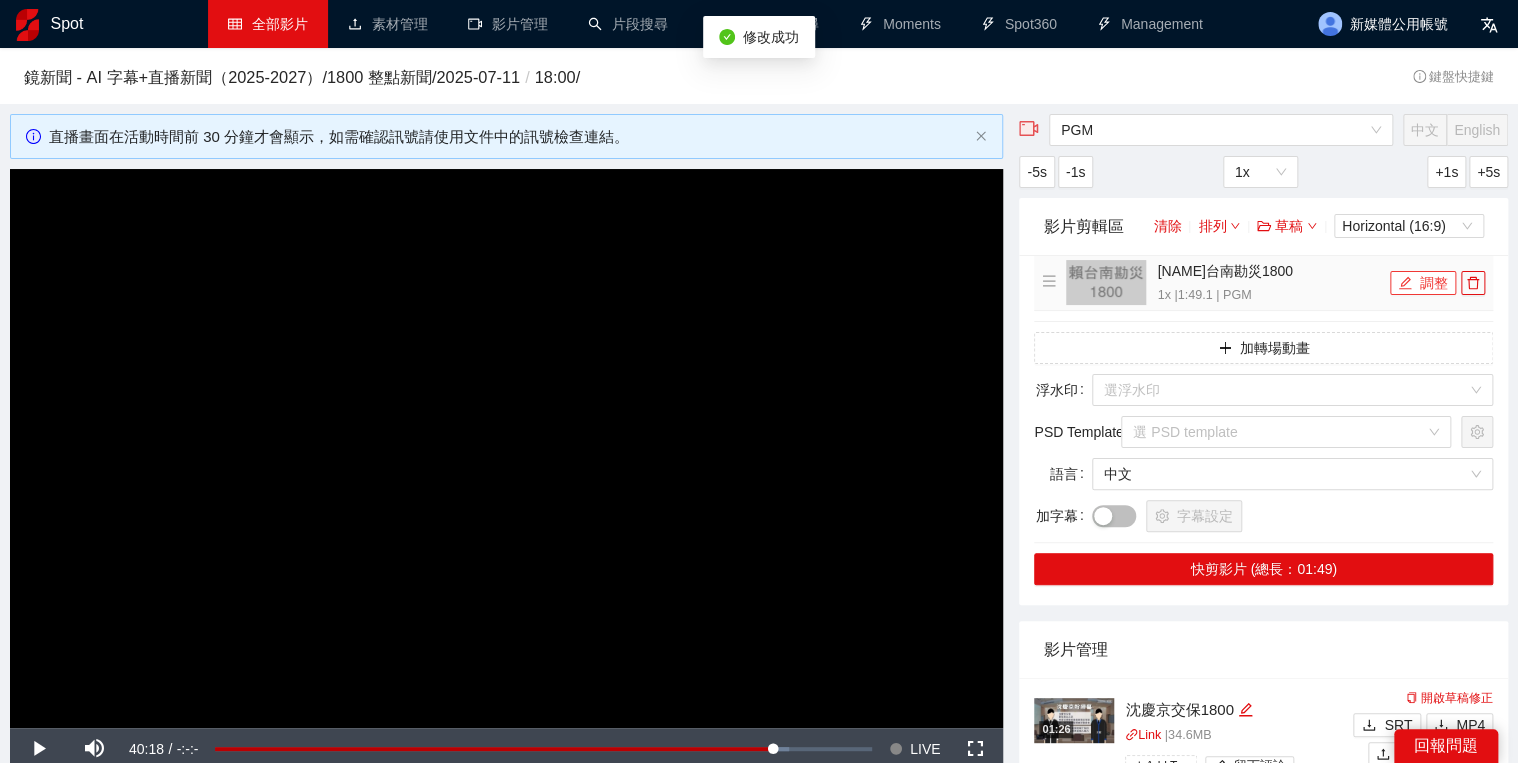 click on "調整" at bounding box center (1423, 283) 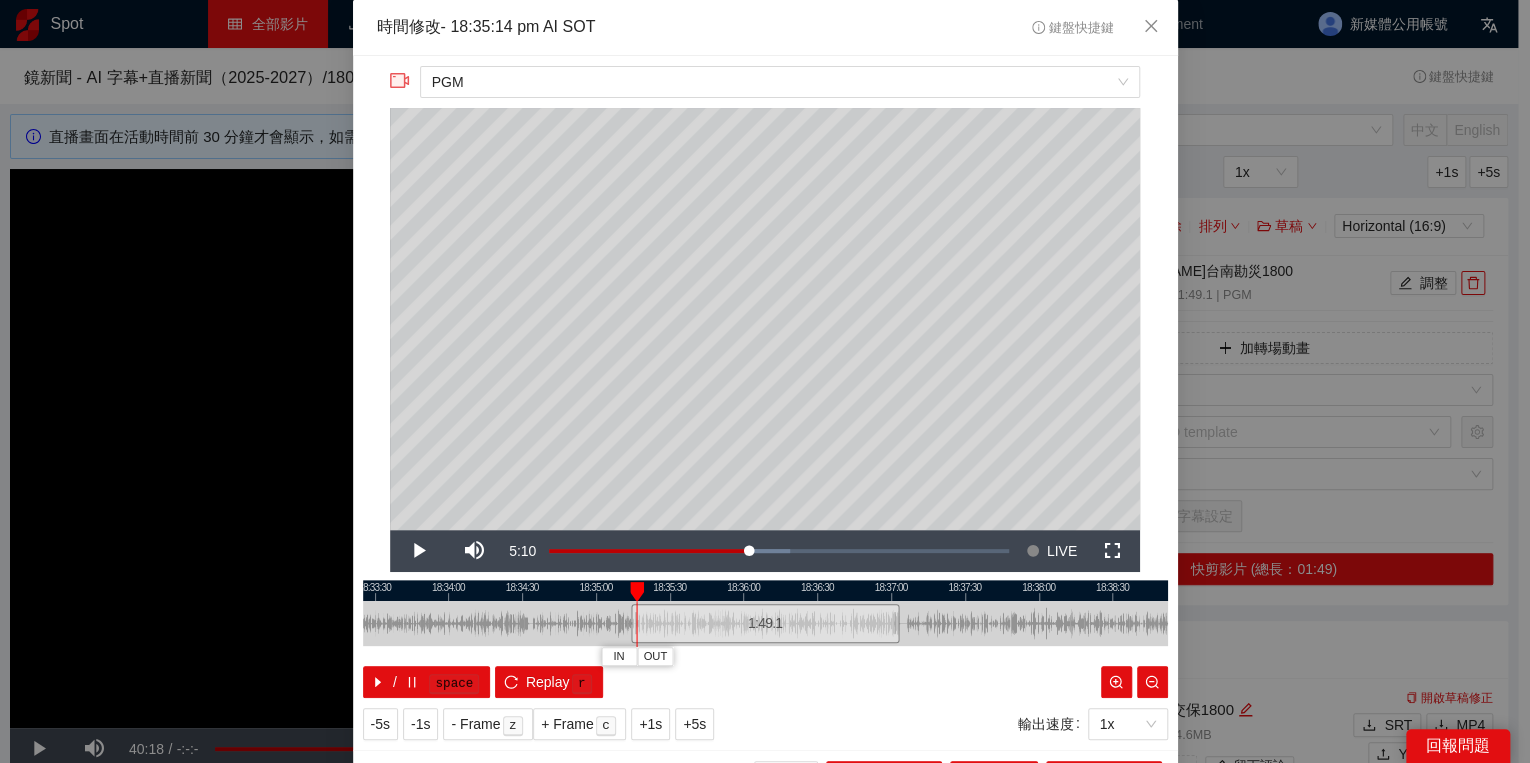 click on "IN OUT" at bounding box center [637, 592] 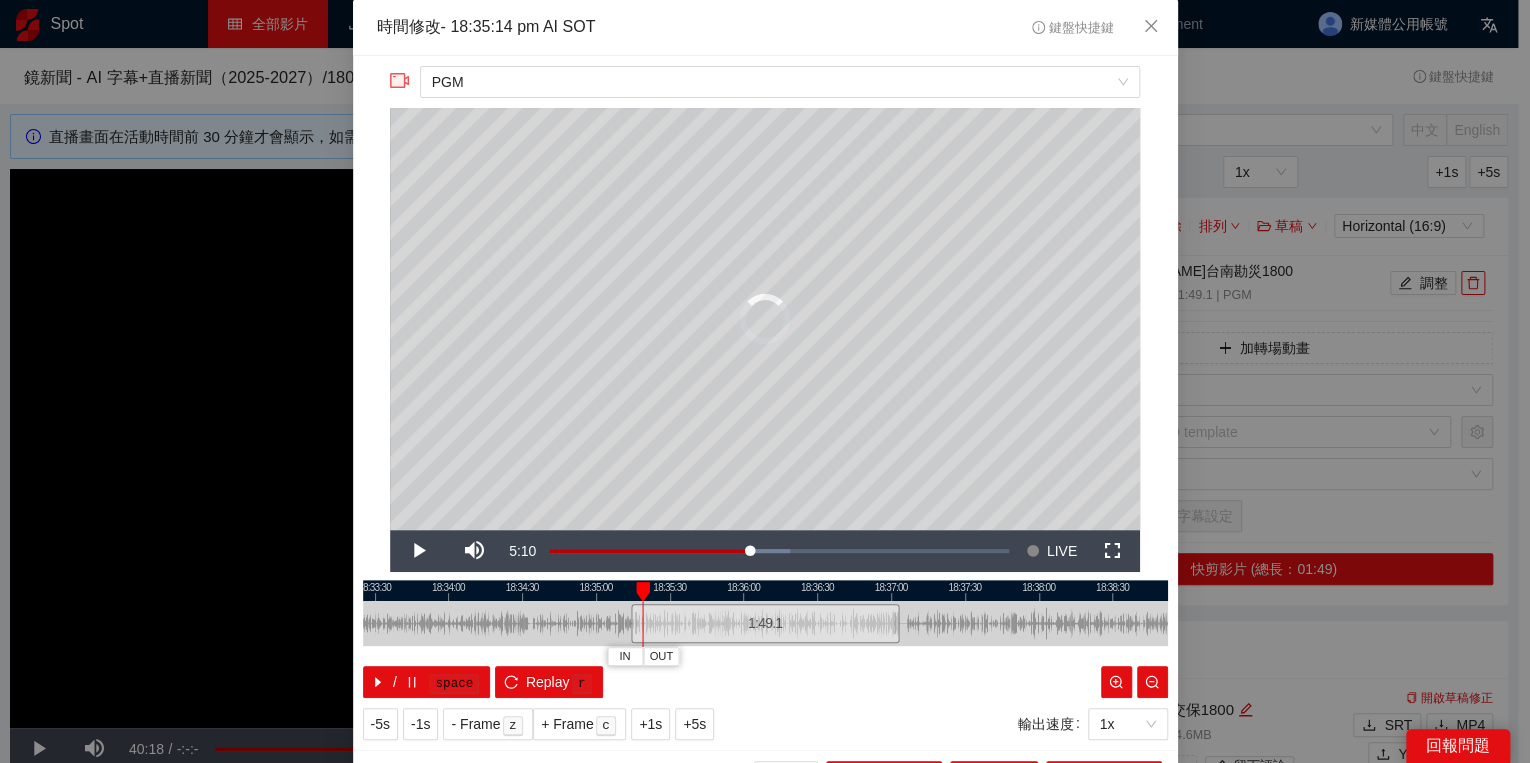 click at bounding box center [643, 592] 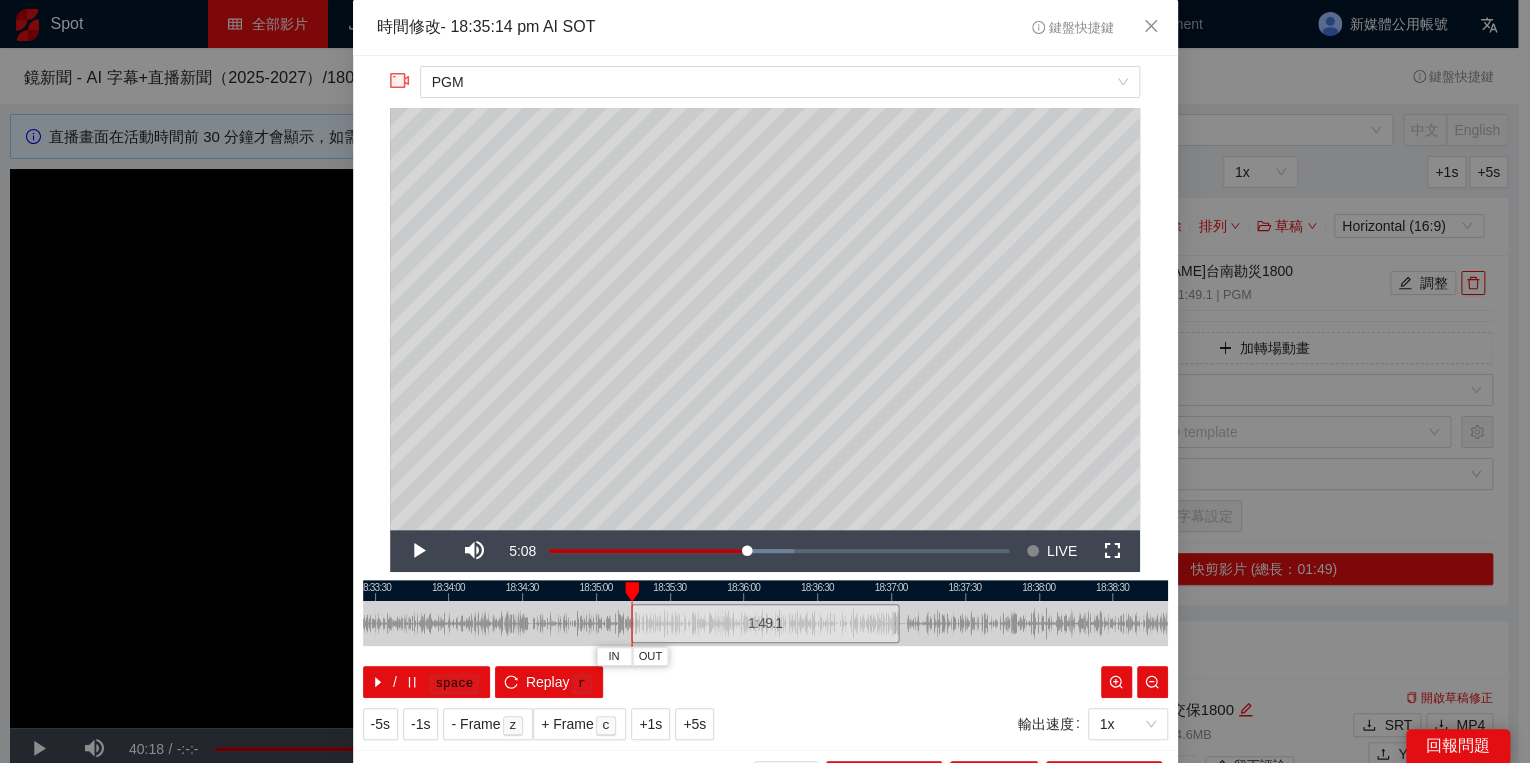 click at bounding box center [632, 592] 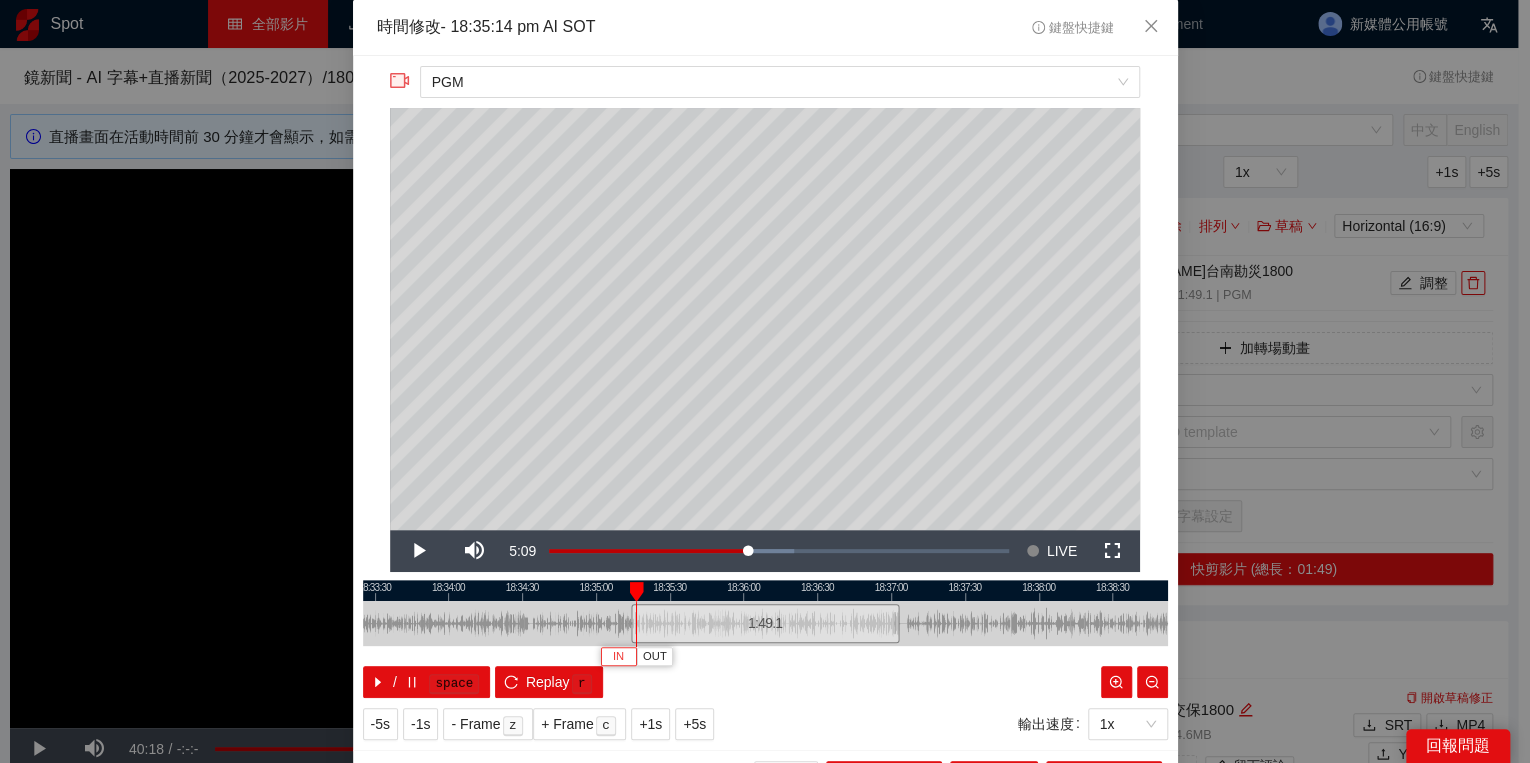 click on "IN" at bounding box center [618, 657] 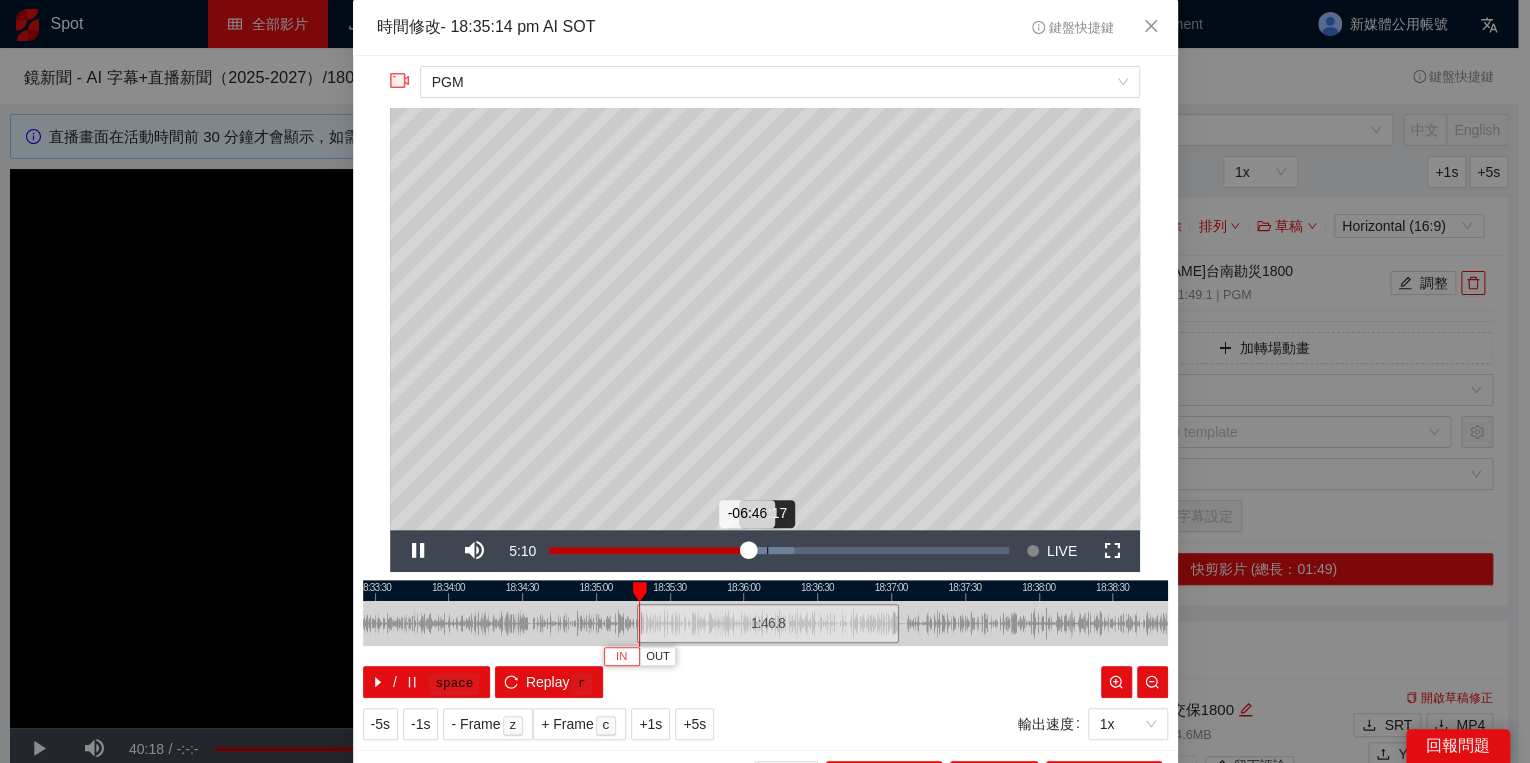 click on "Loaded :  53.38% -06:17 -06:46" at bounding box center (779, 551) 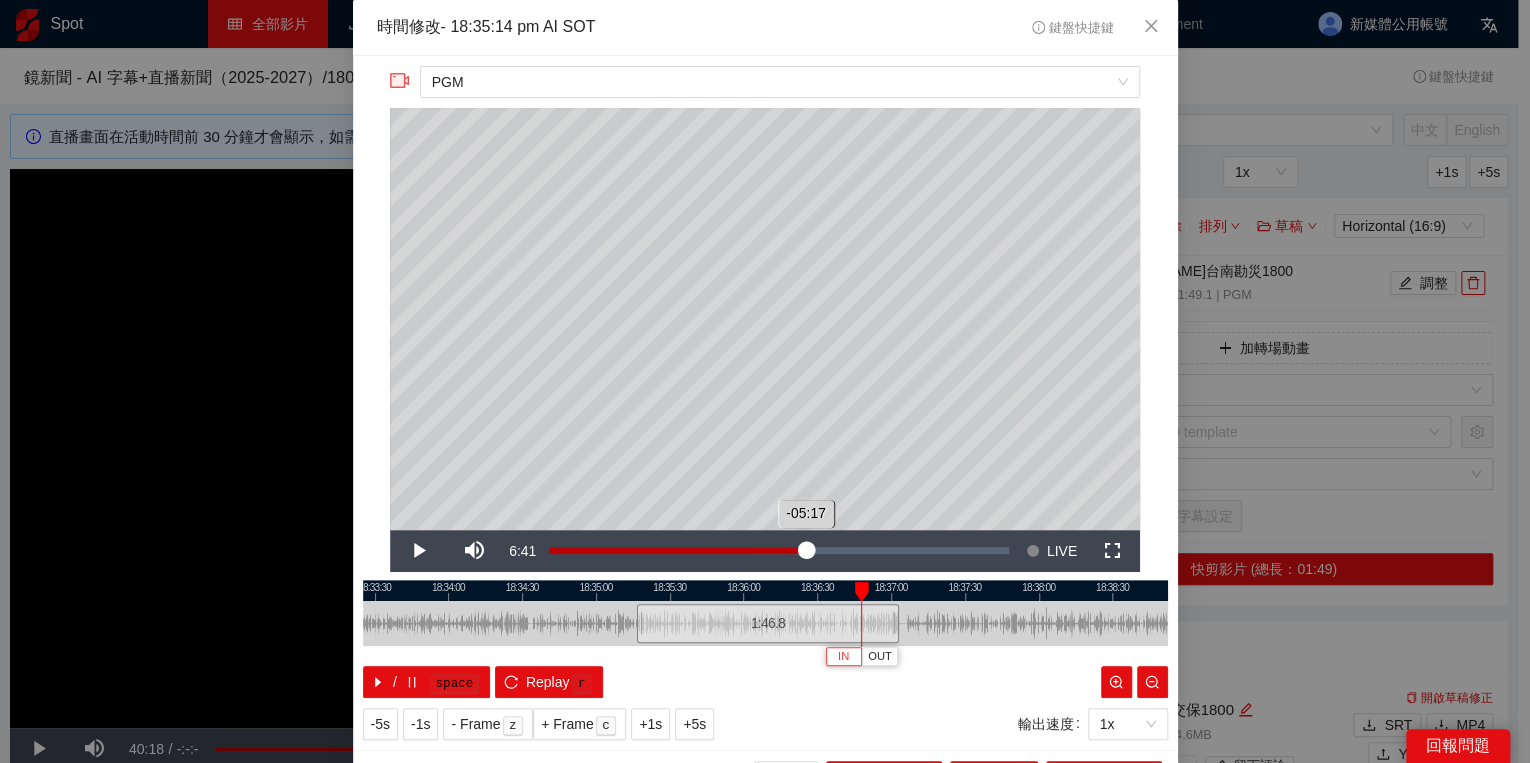 click on "Loaded :  56.77% -05:17 -05:17" at bounding box center [779, 551] 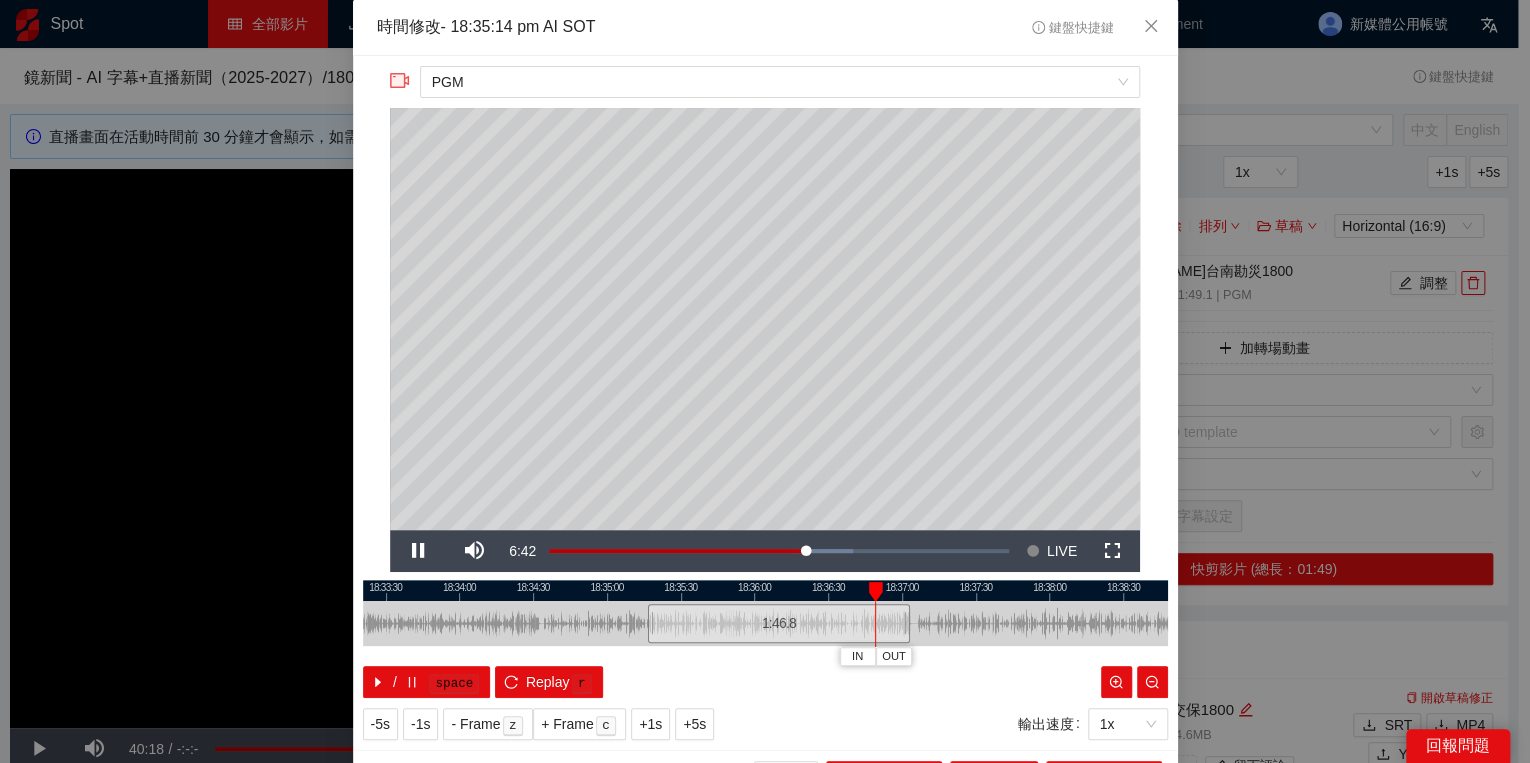click on "18:33:00 18:33:30 18:34:00 18:34:30 18:35:00 18:35:30 18:36:00 18:36:30 18:37:00 18:37:30 18:38:00 18:38:30 IN OUT 1:46.8 /   space  Replay  r" at bounding box center [765, 639] 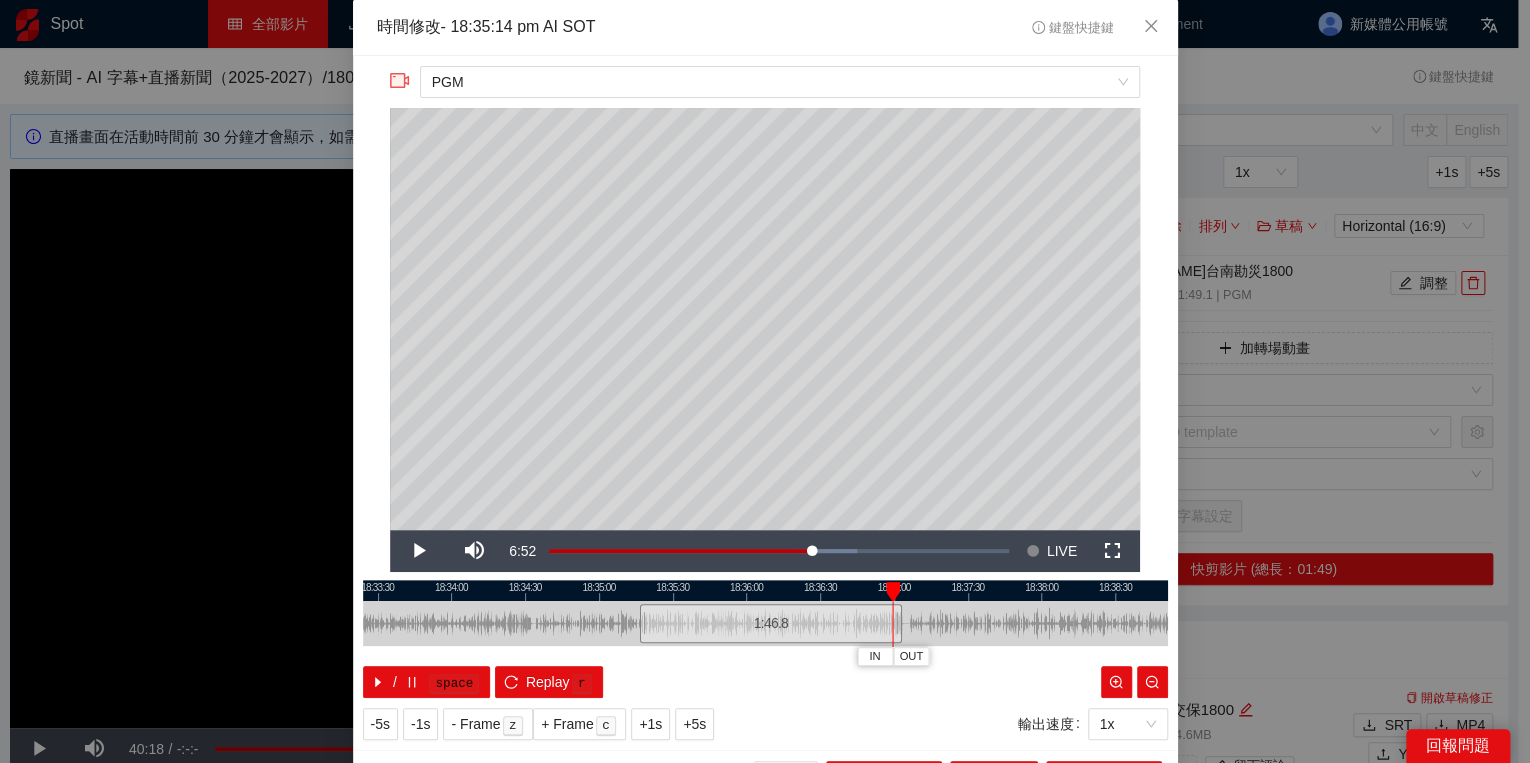 drag, startPoint x: 868, startPoint y: 588, endPoint x: 892, endPoint y: 591, distance: 24.186773 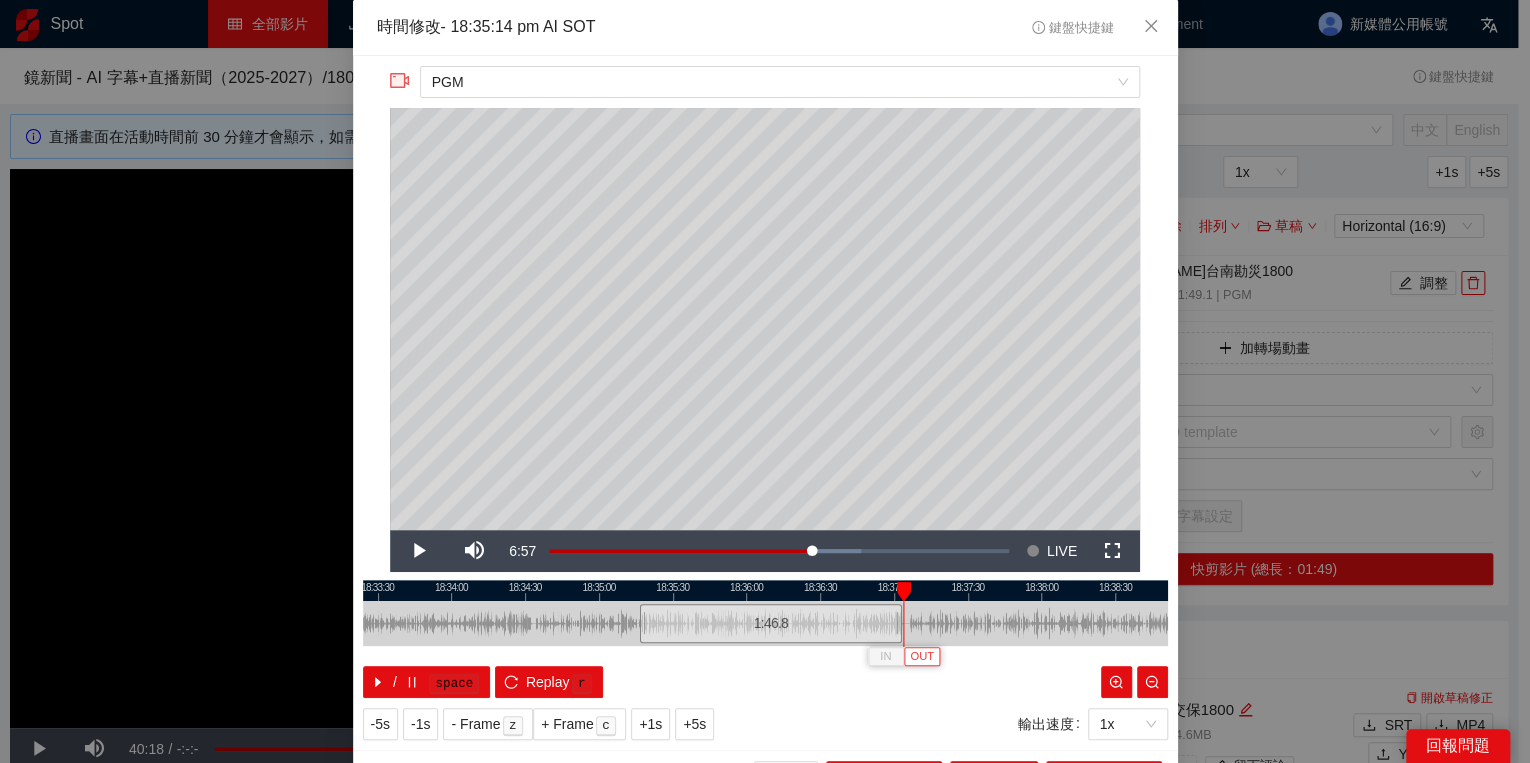 click on "OUT" at bounding box center [922, 657] 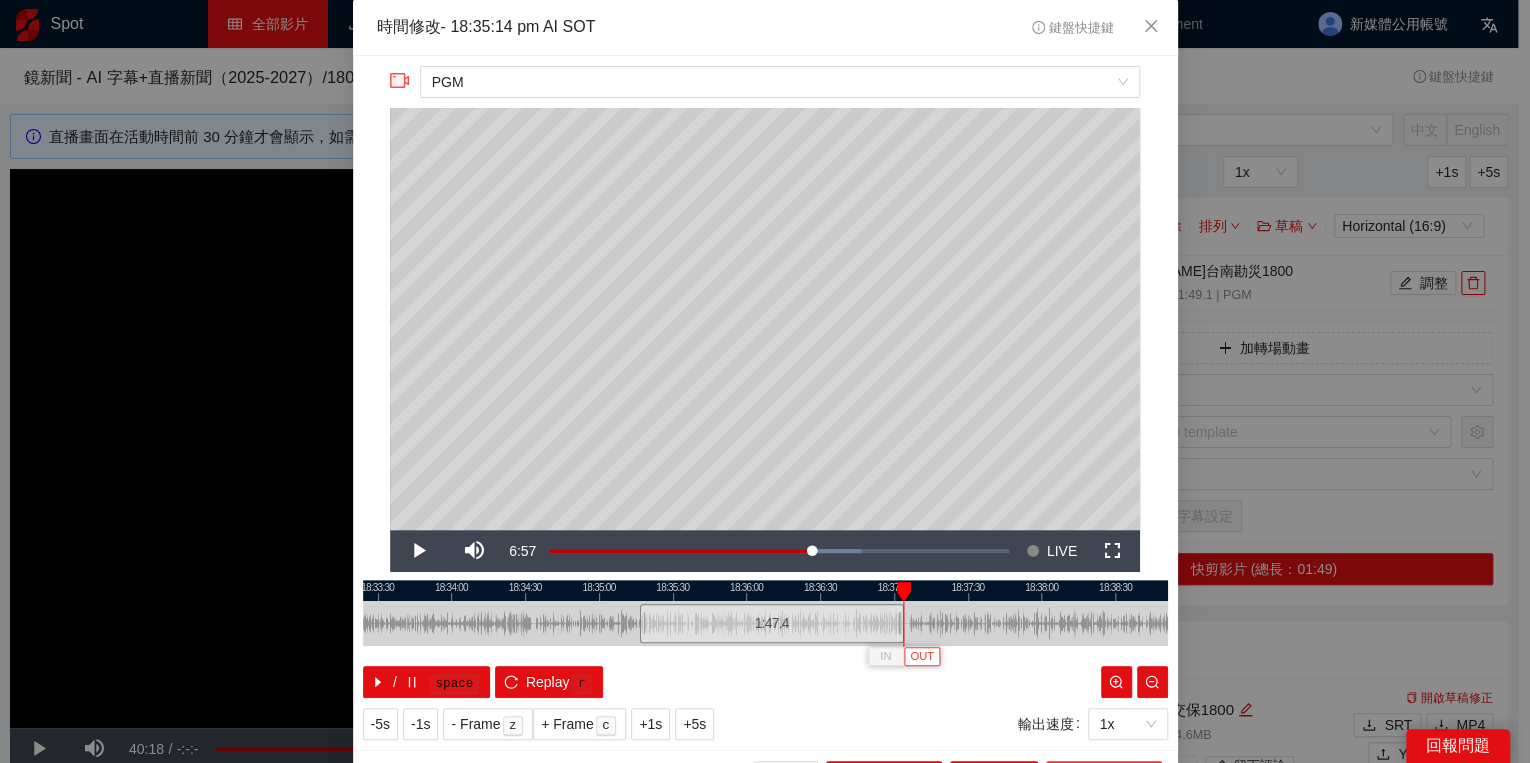 scroll, scrollTop: 39, scrollLeft: 0, axis: vertical 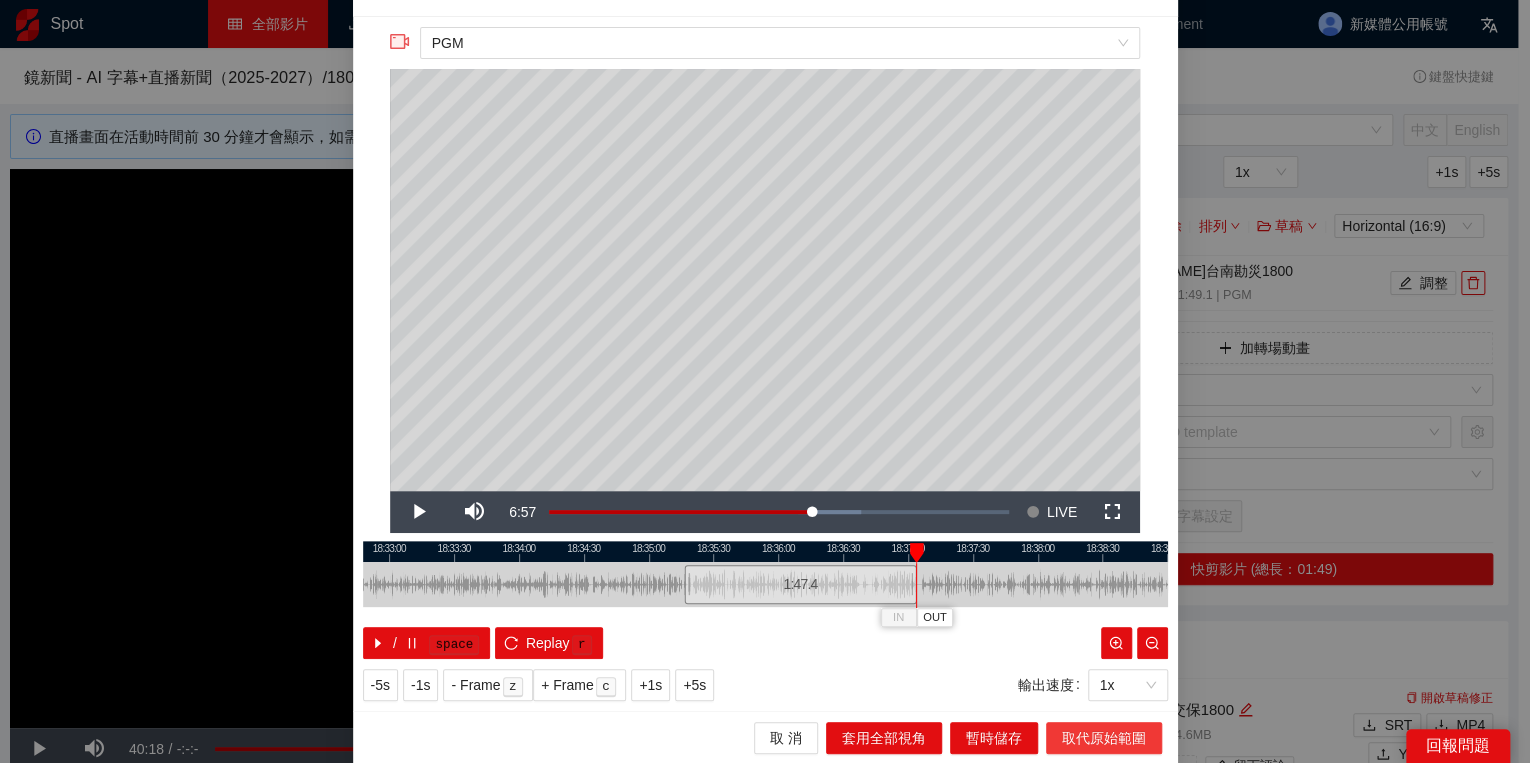 click on "取代原始範圍" at bounding box center (1104, 738) 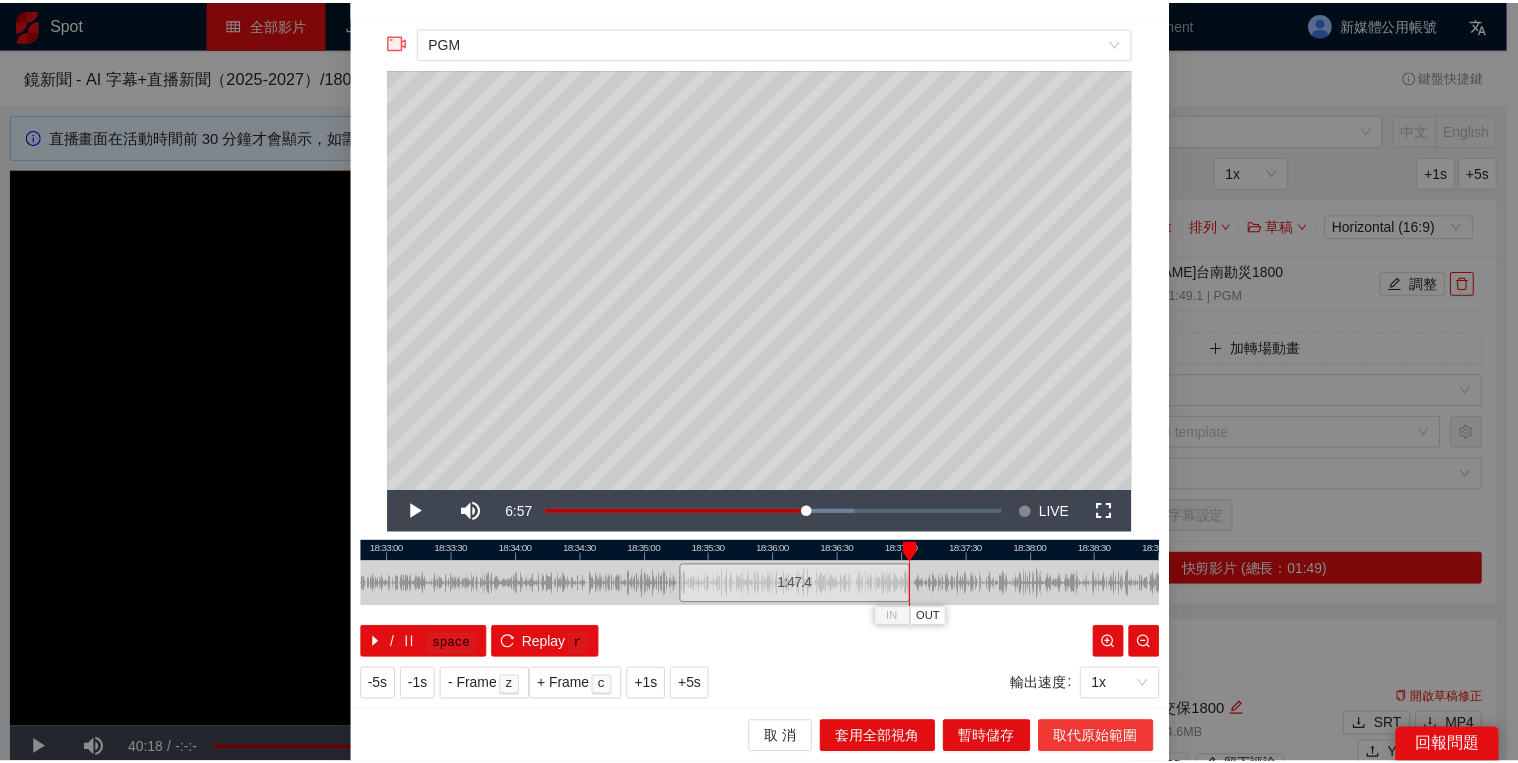 scroll, scrollTop: 0, scrollLeft: 0, axis: both 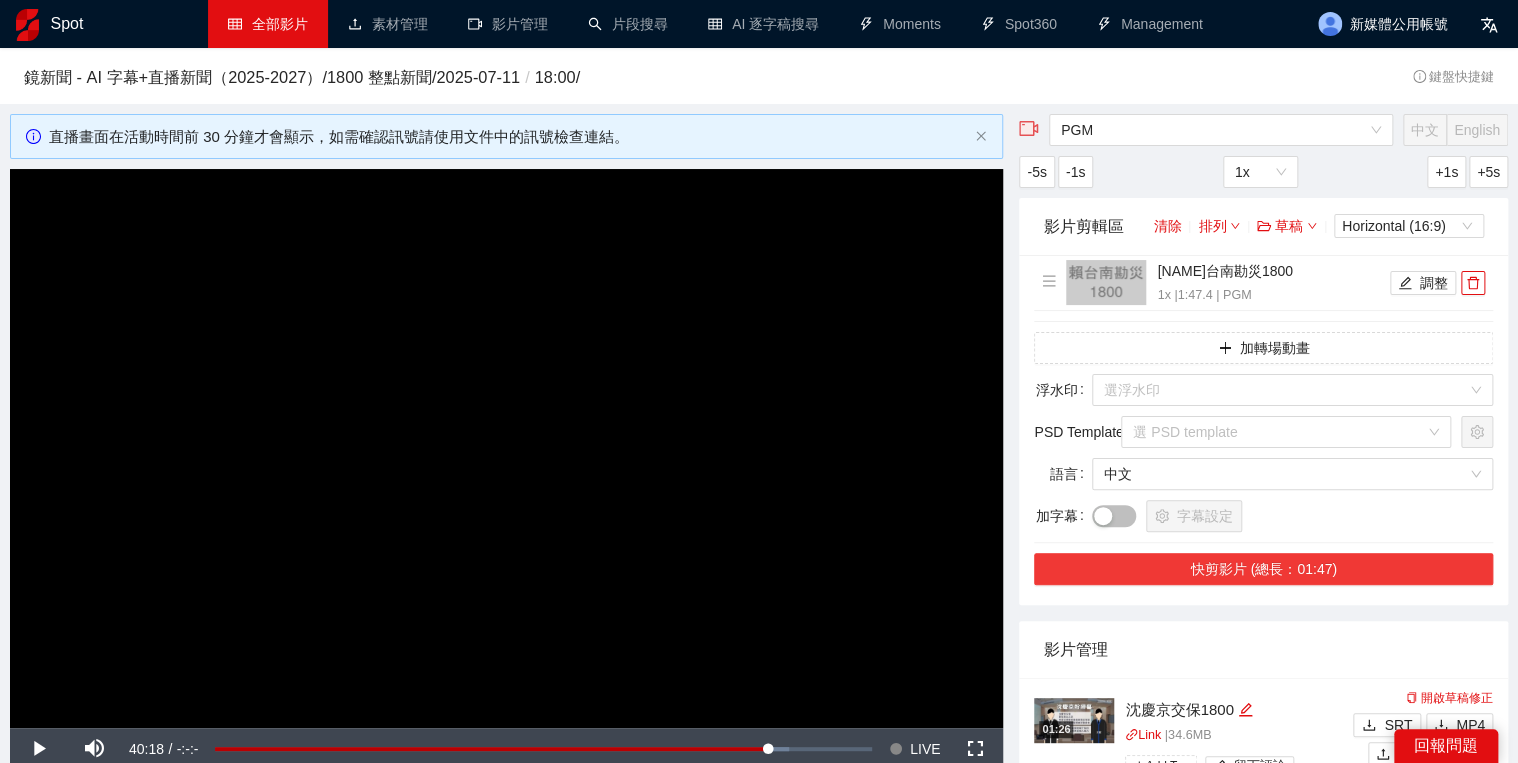 click on "快剪影片 (總長：01:47)" at bounding box center [1263, 569] 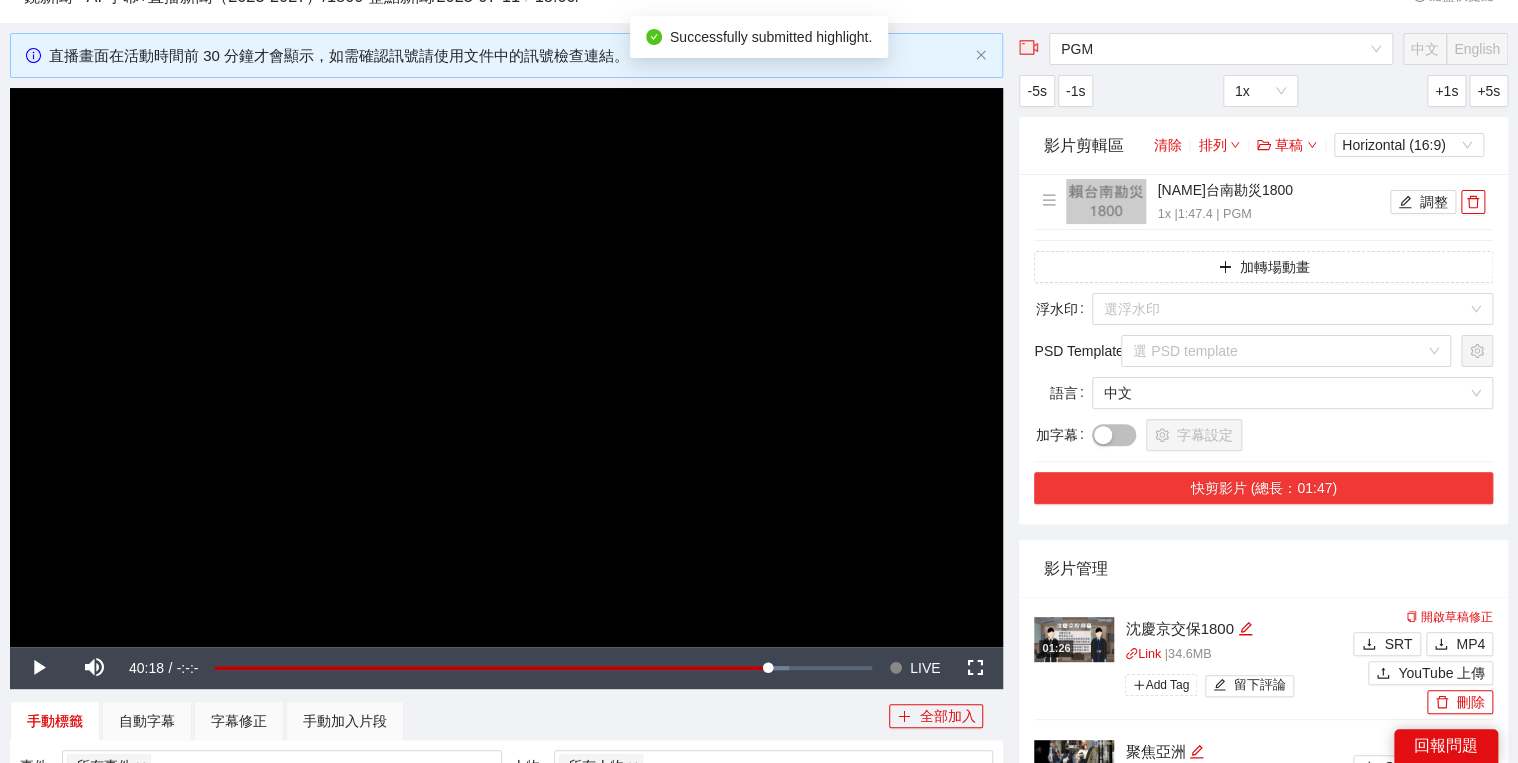 scroll, scrollTop: 160, scrollLeft: 0, axis: vertical 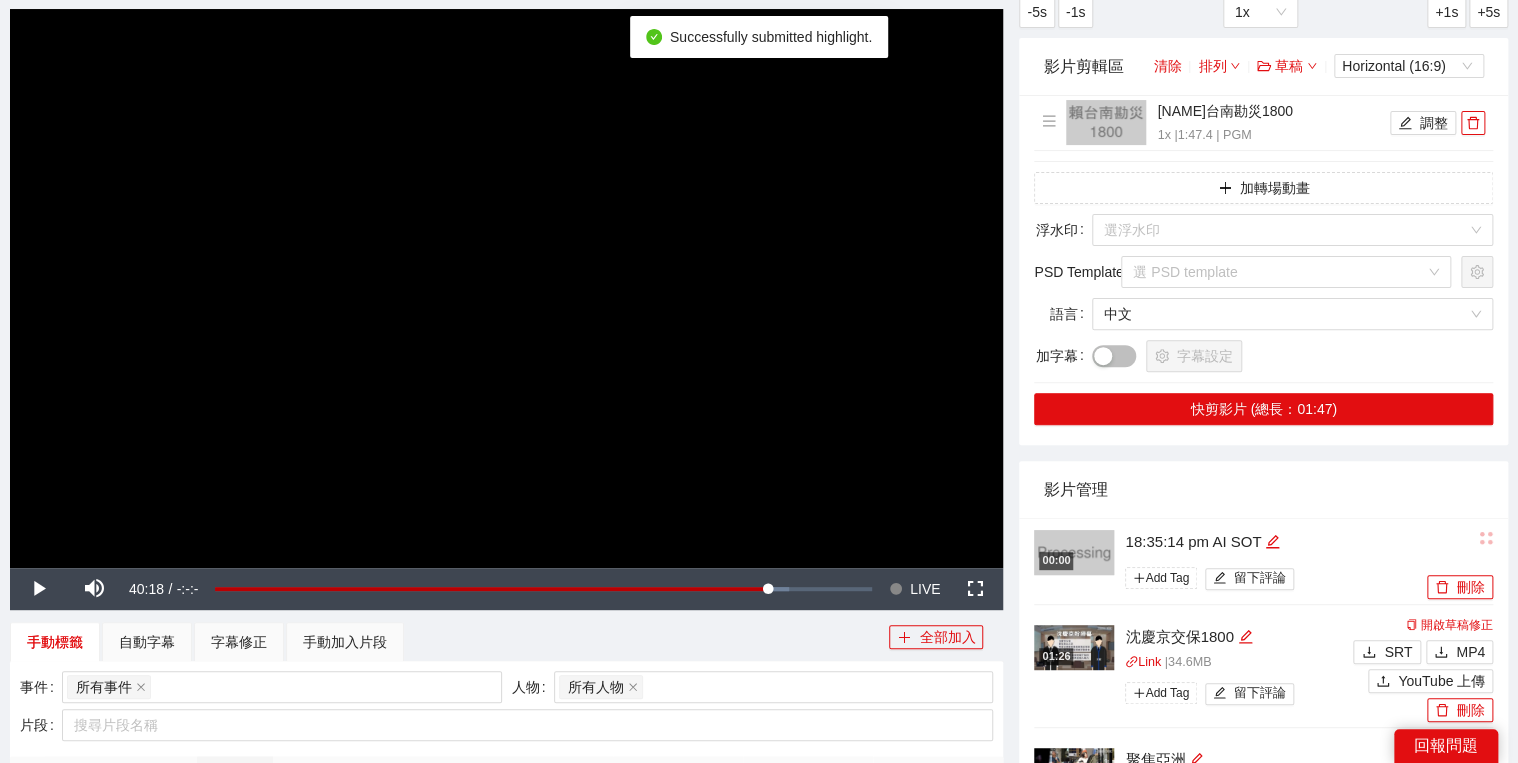 click on "18:35:14 pm AI SOT" at bounding box center (1273, 542) 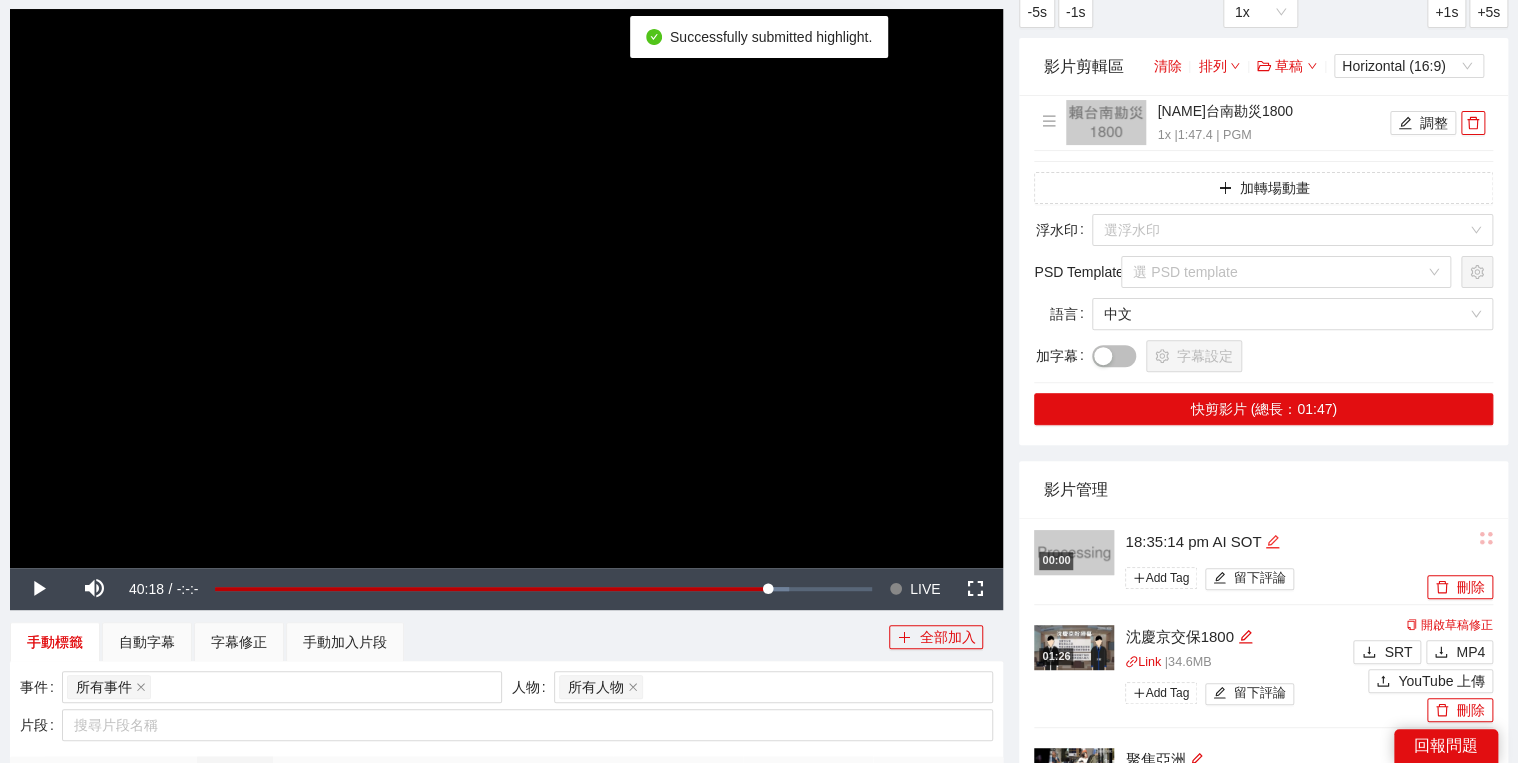 click 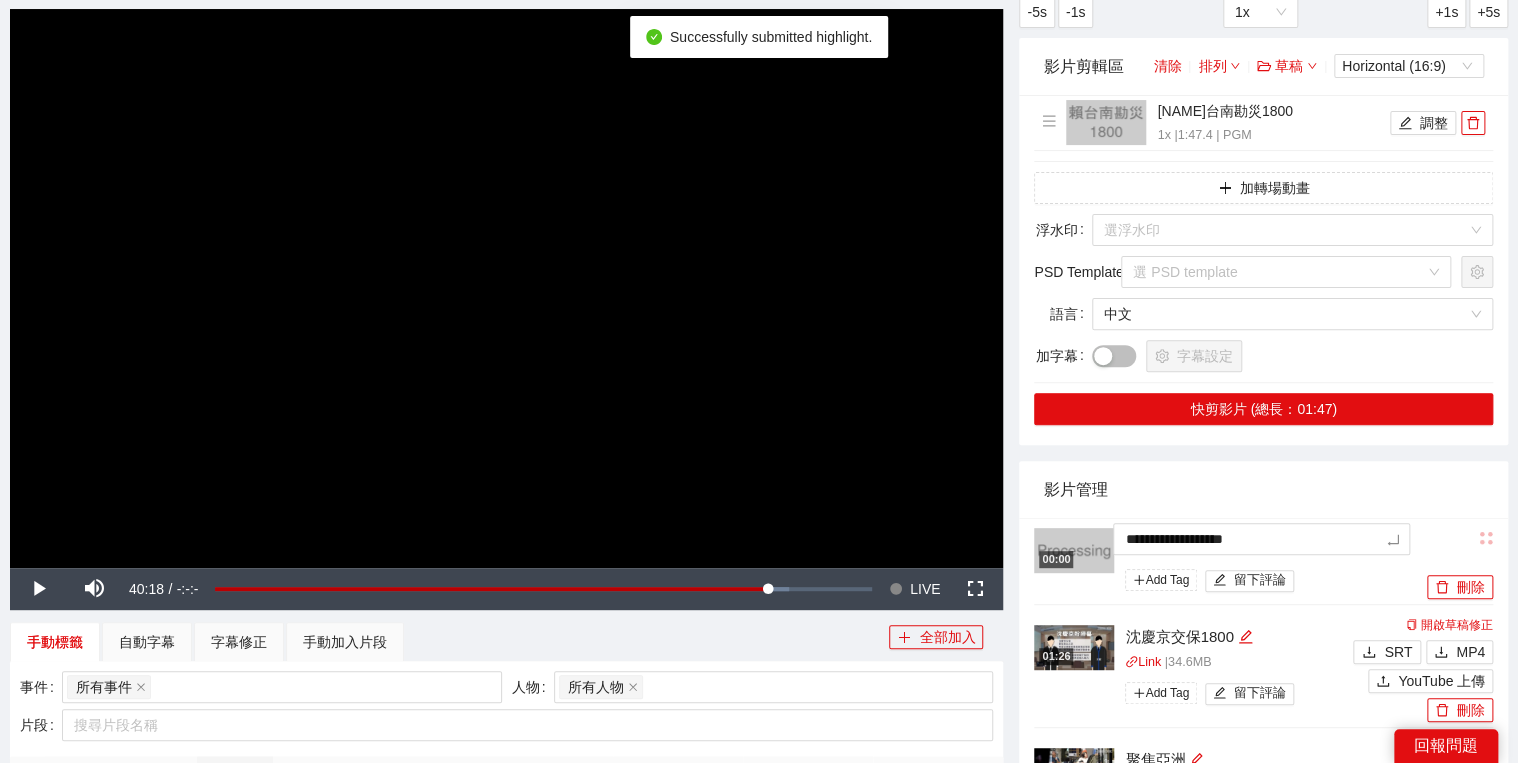 click on "**********" at bounding box center [1263, 561] 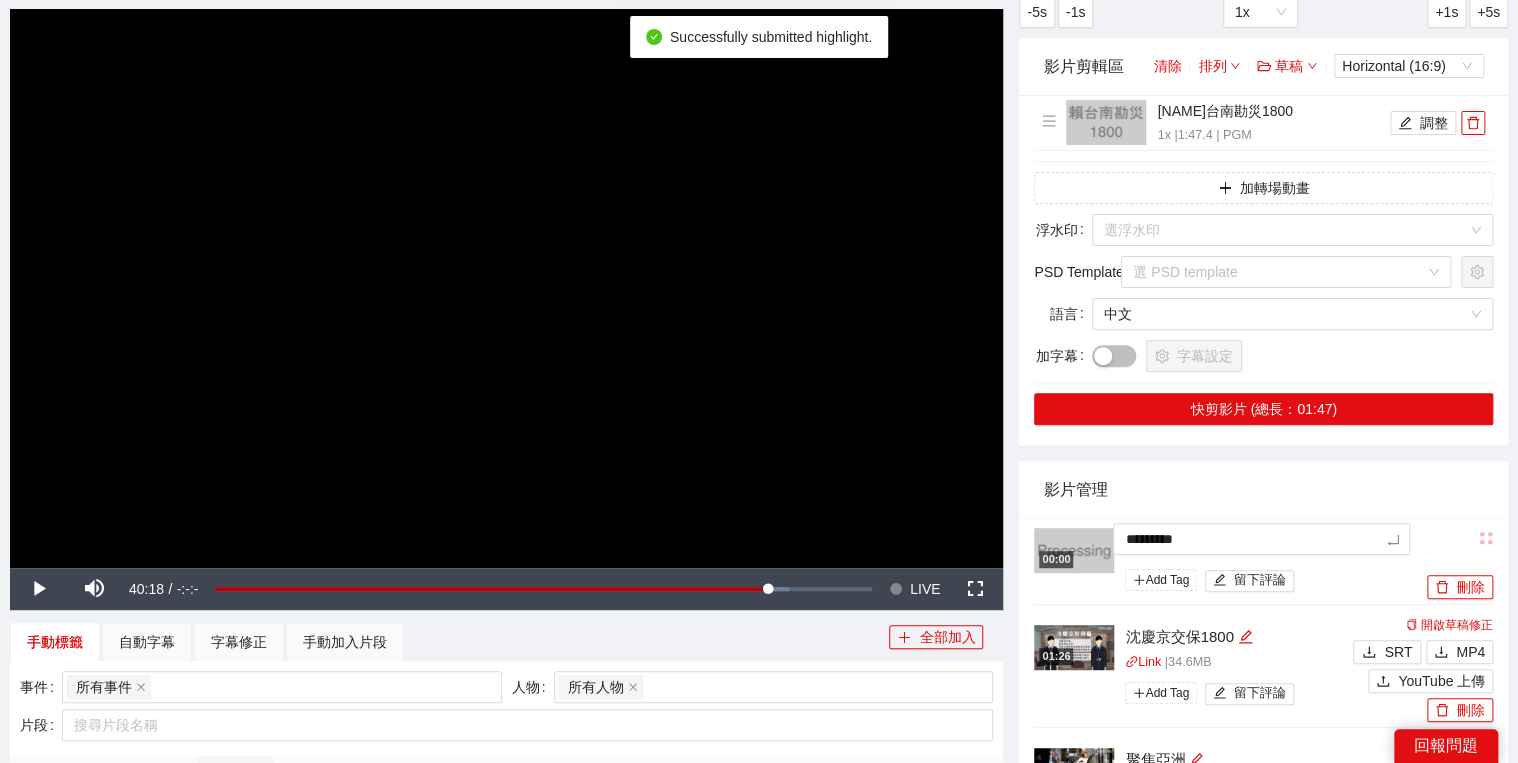click on "影片管理" at bounding box center (1263, 489) 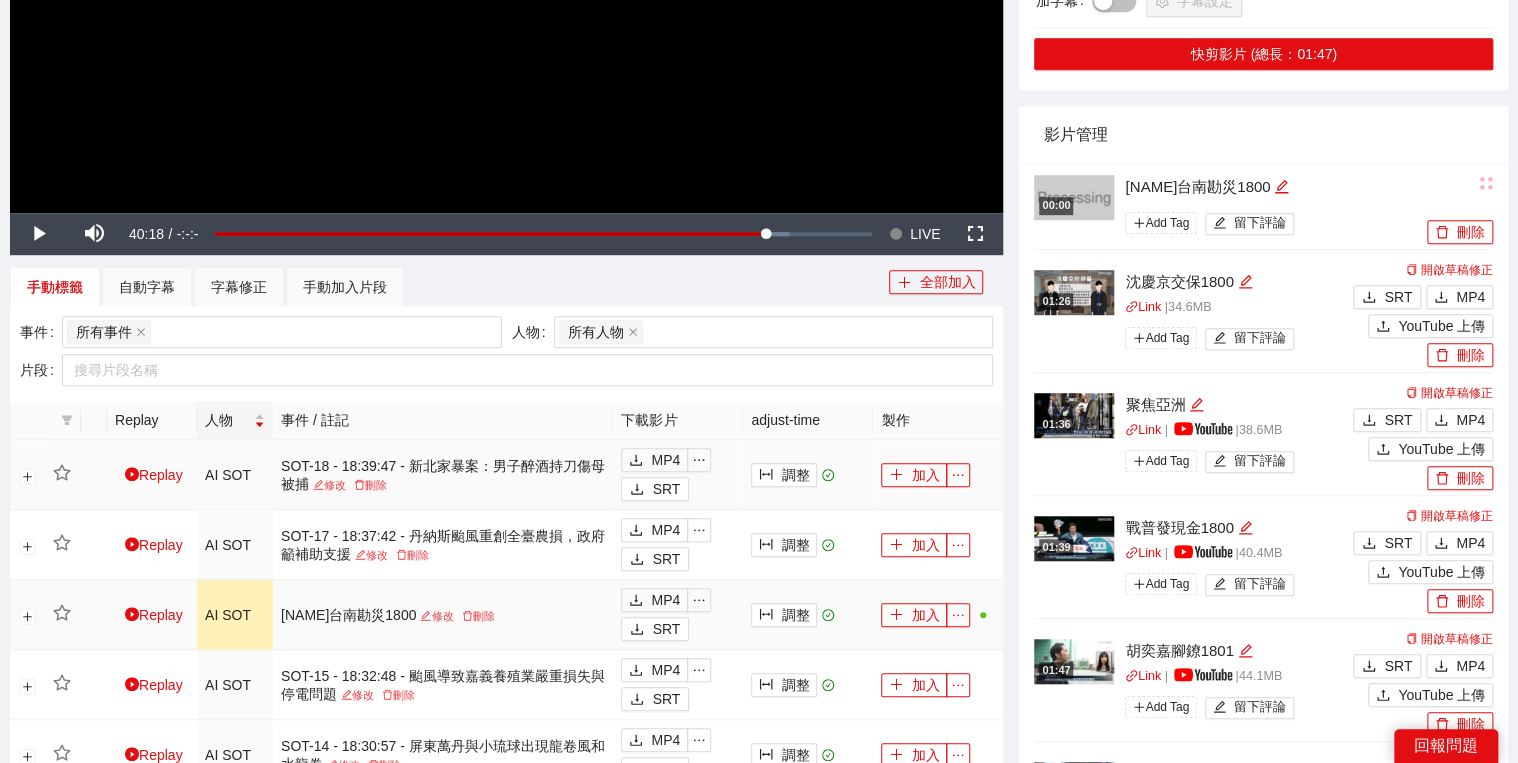 scroll, scrollTop: 640, scrollLeft: 0, axis: vertical 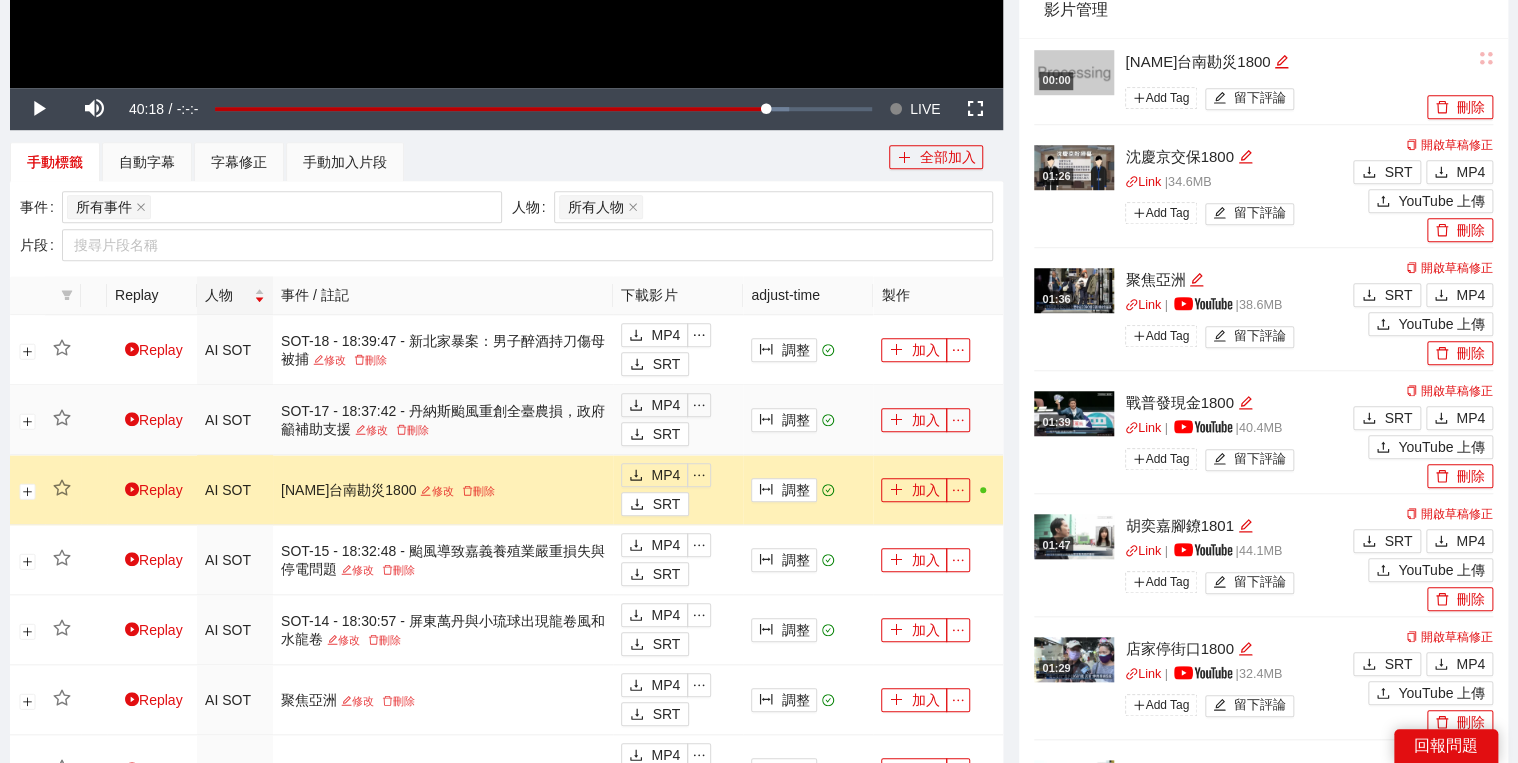 click on "Replay" at bounding box center (152, 420) 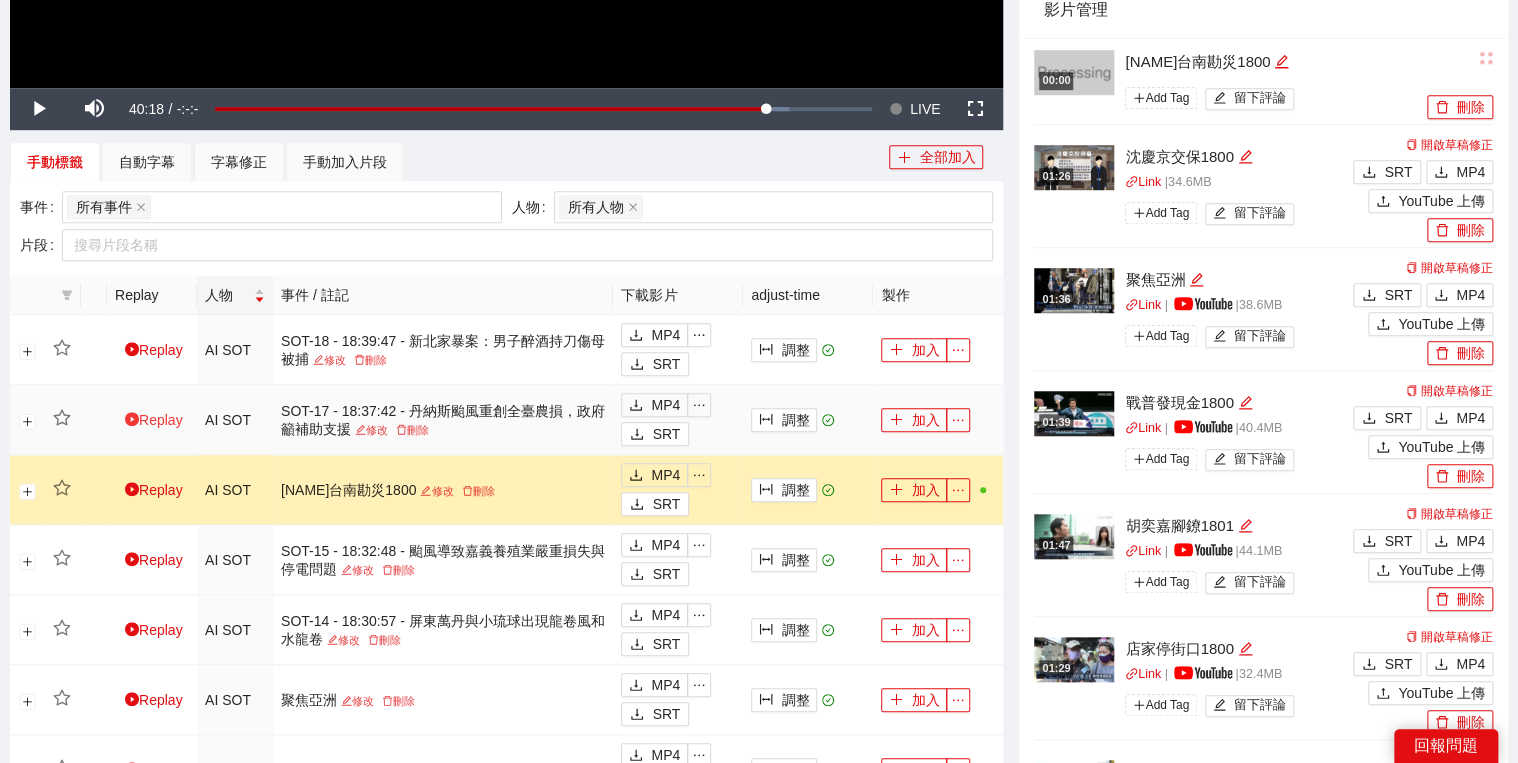 click on "Replay" at bounding box center [154, 420] 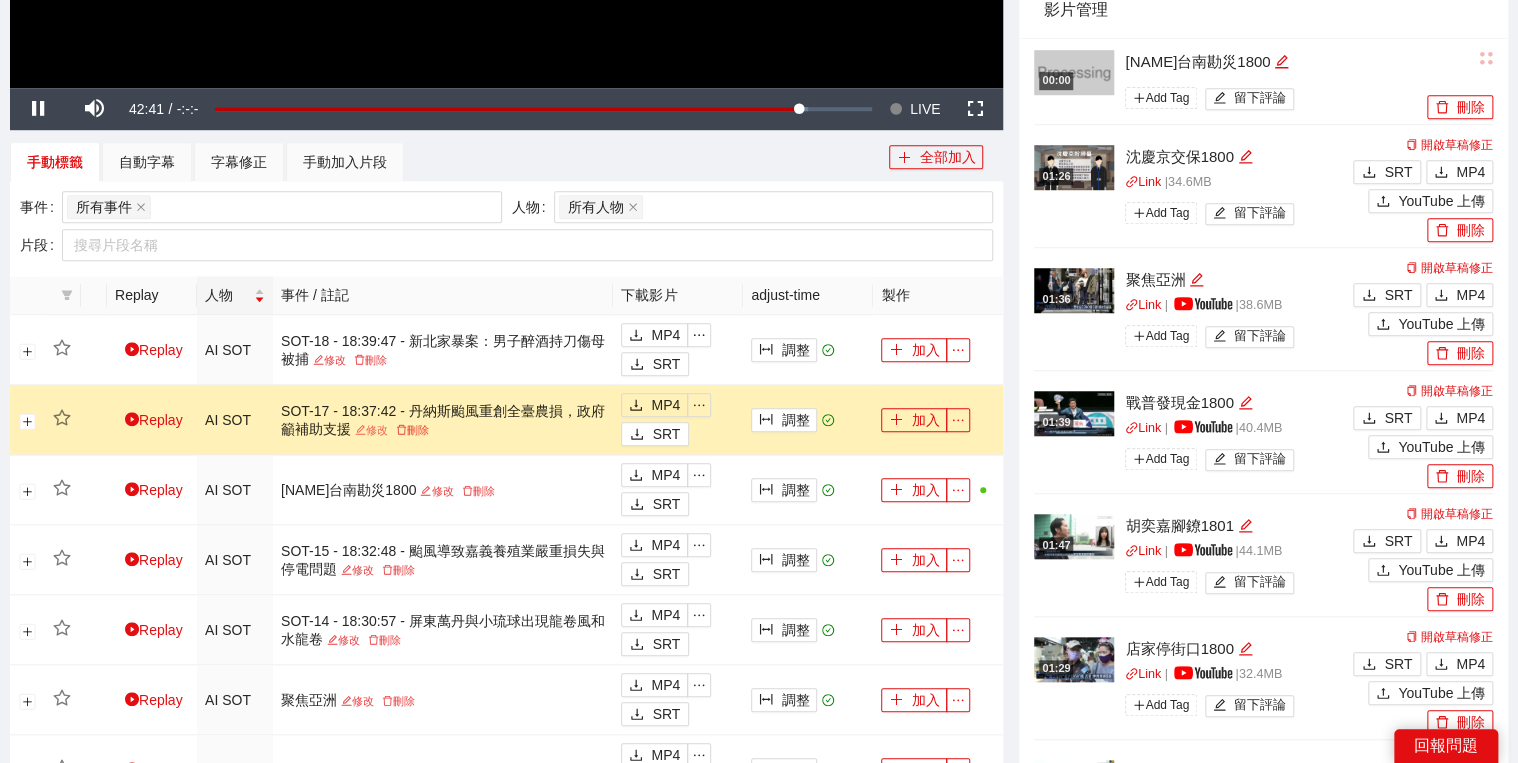 click 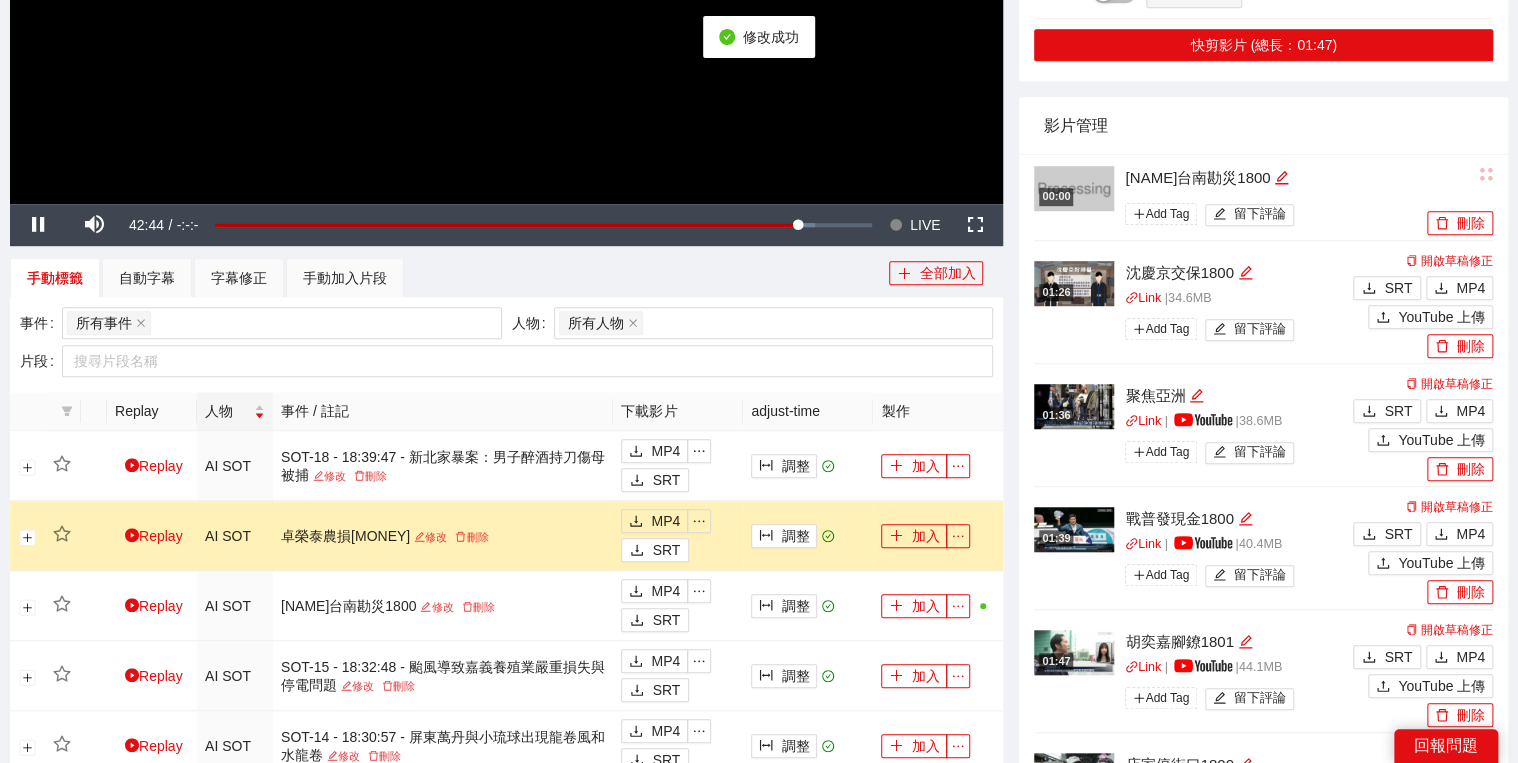 scroll, scrollTop: 400, scrollLeft: 0, axis: vertical 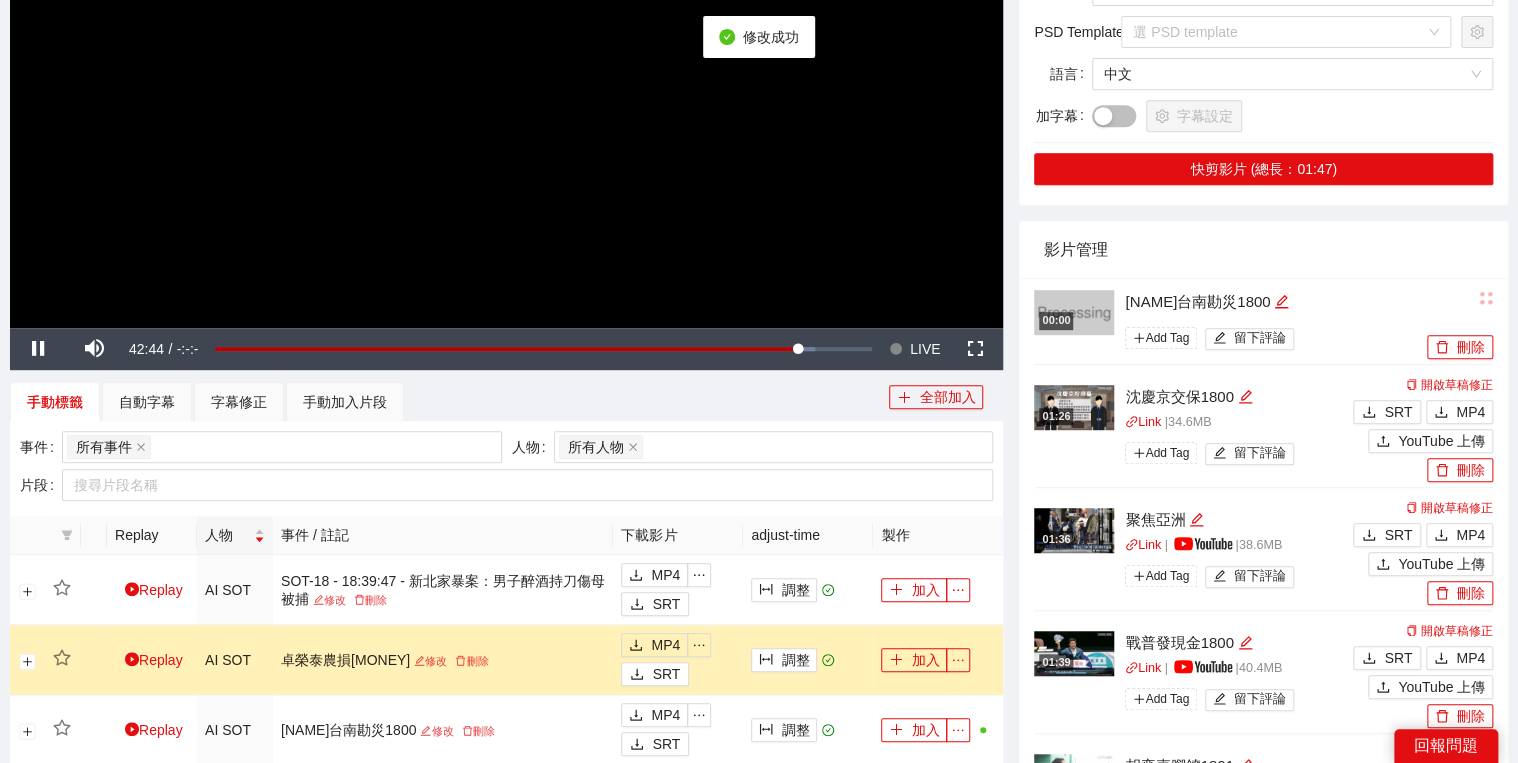 click at bounding box center (506, 48) 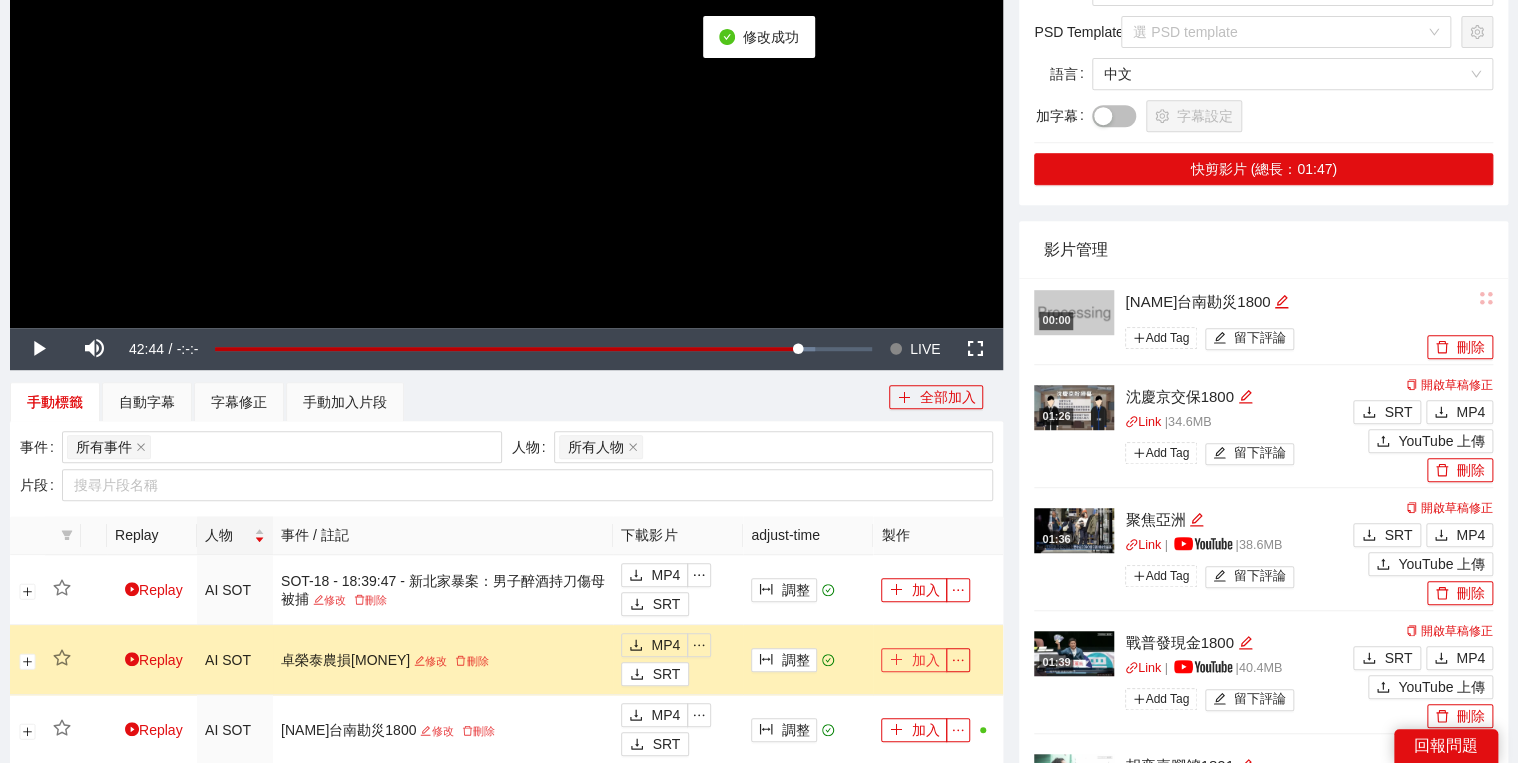 click on "加入" at bounding box center (914, 660) 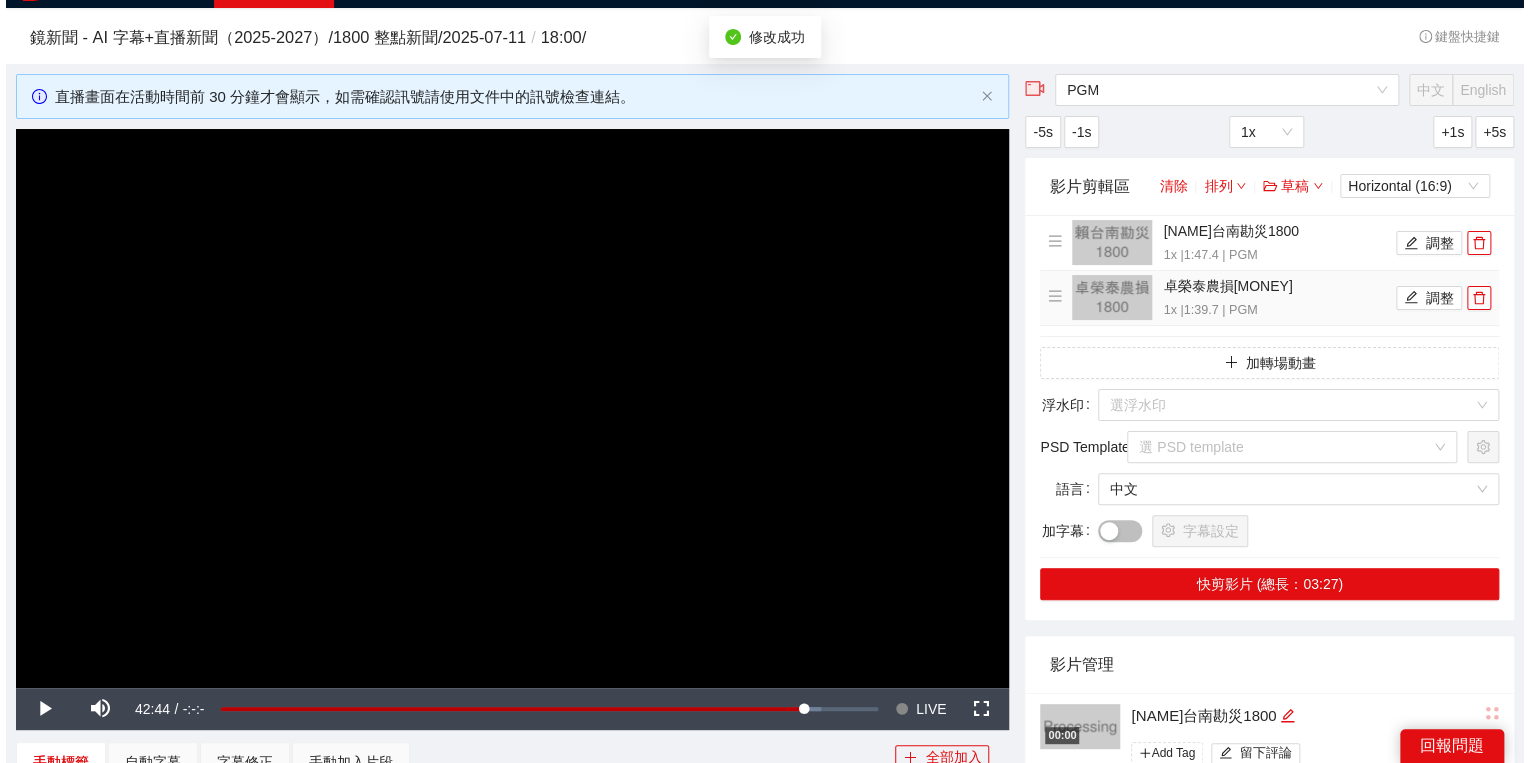 scroll, scrollTop: 0, scrollLeft: 0, axis: both 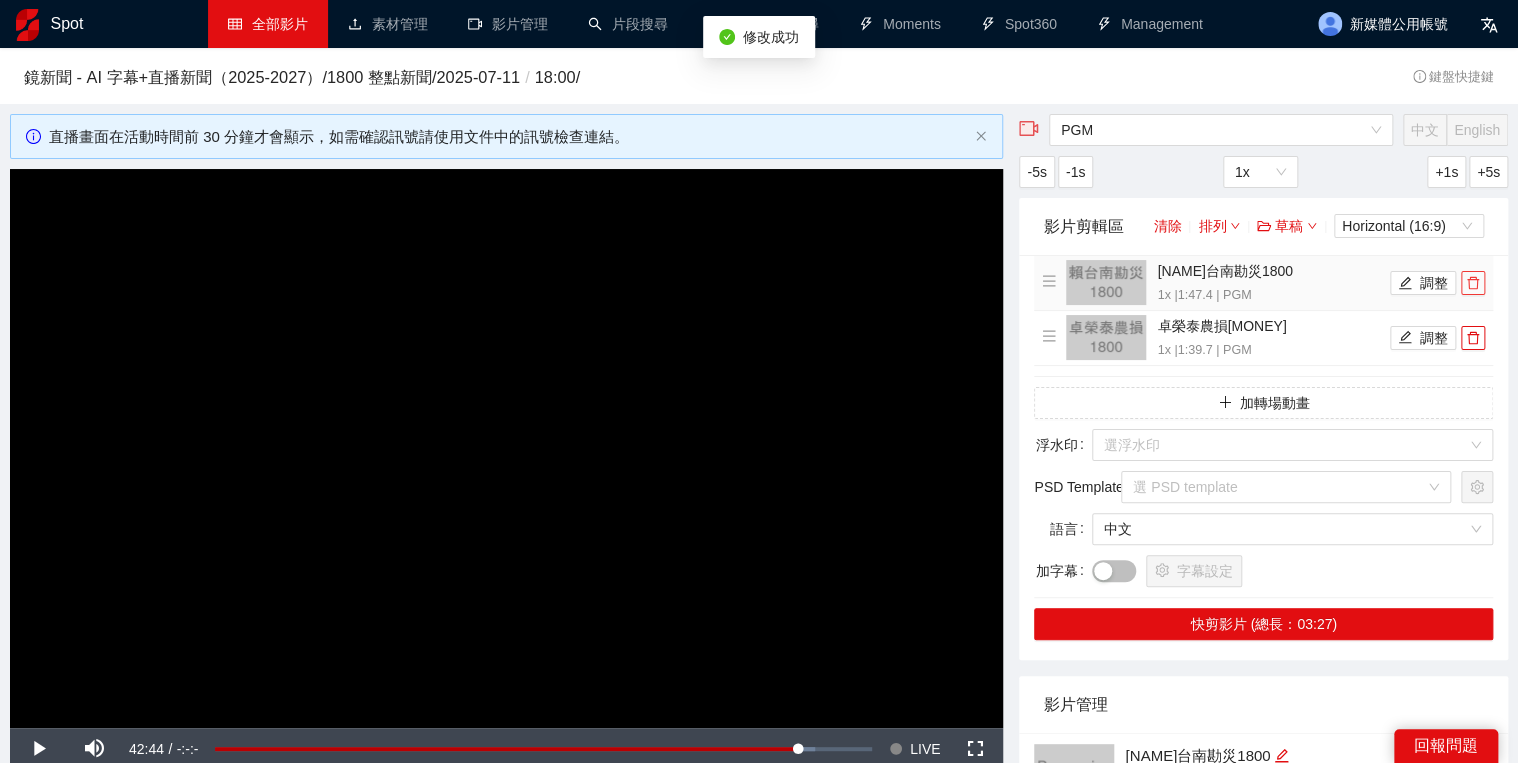 click 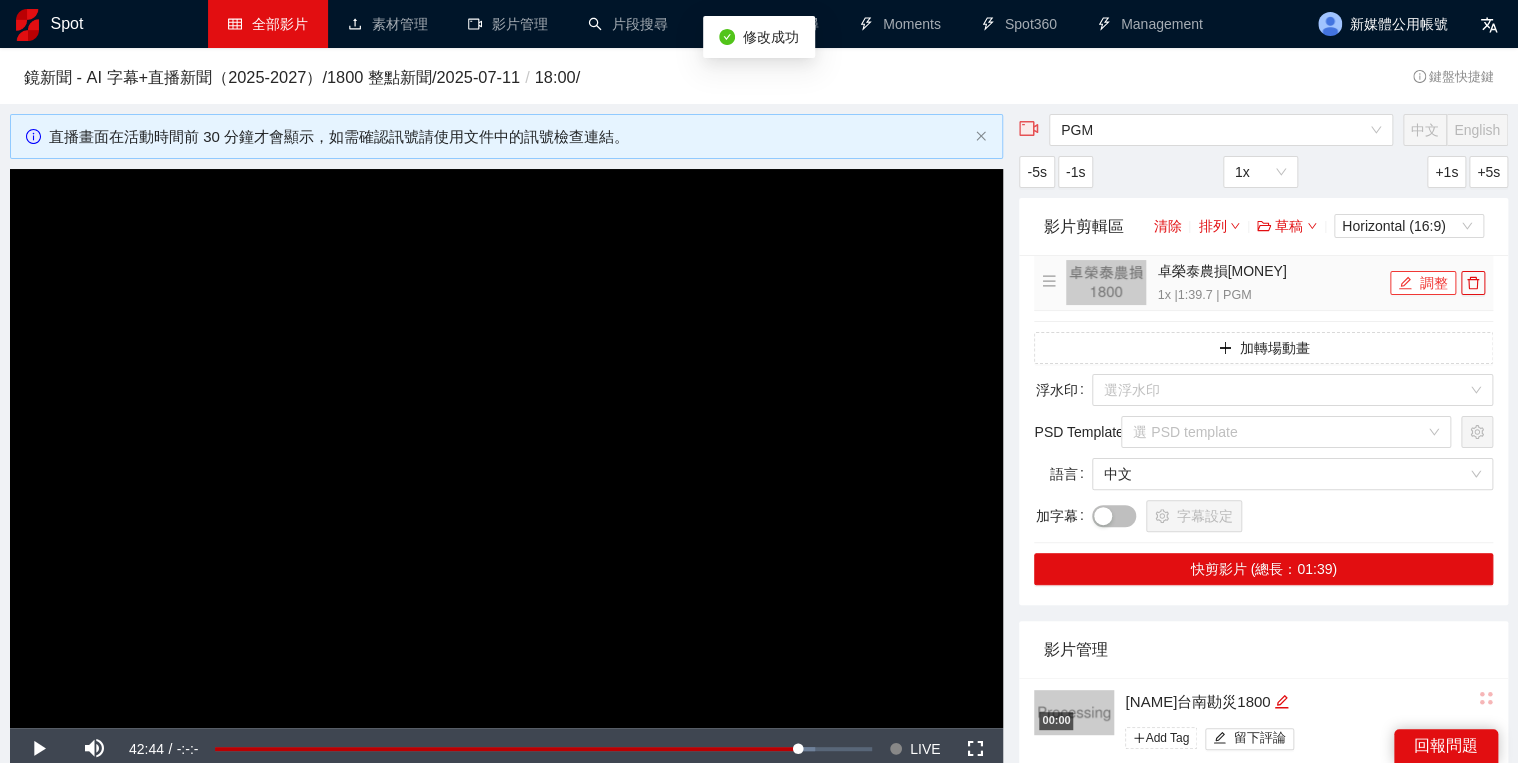 click on "調整" at bounding box center (1423, 283) 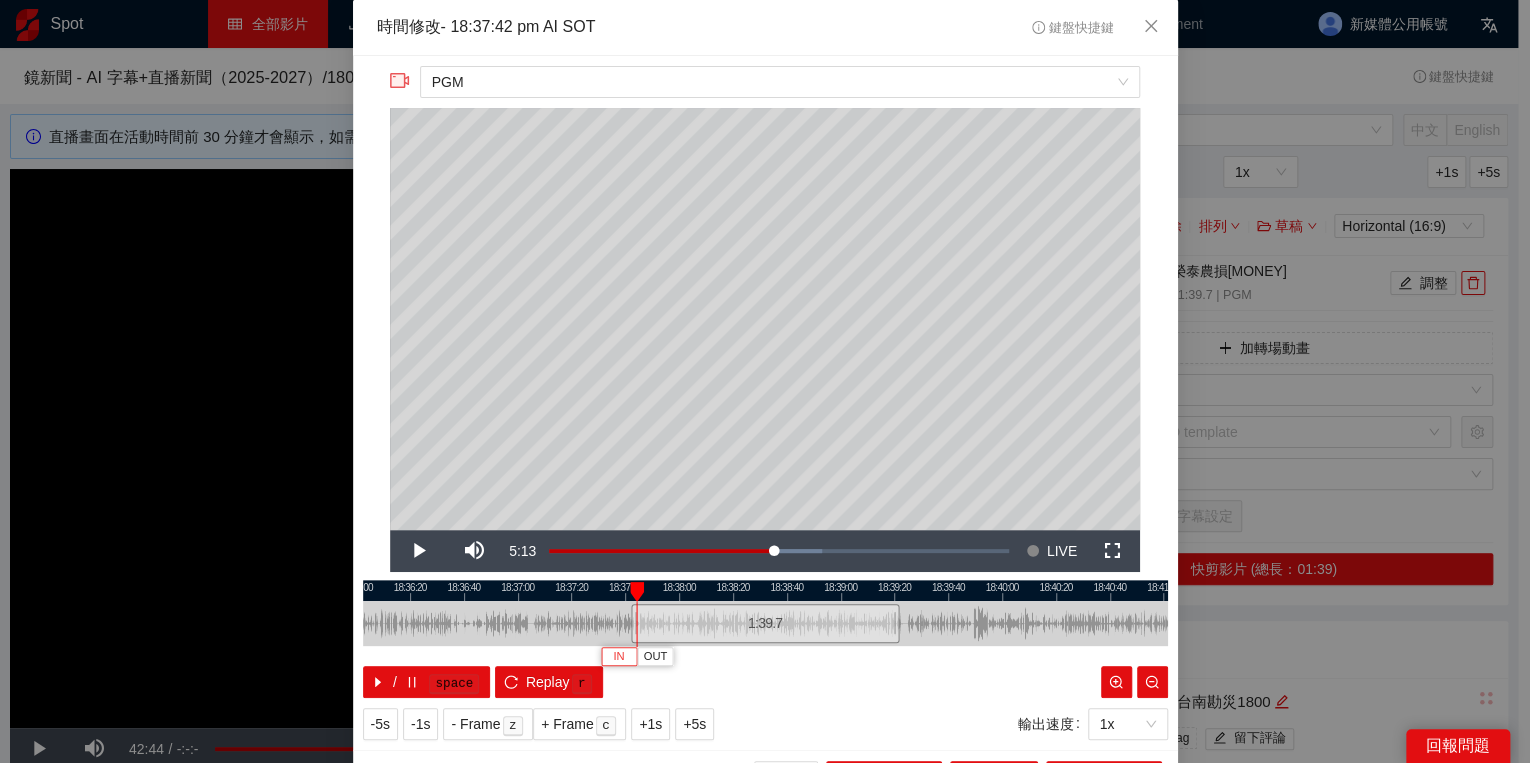 click on "IN" at bounding box center (618, 657) 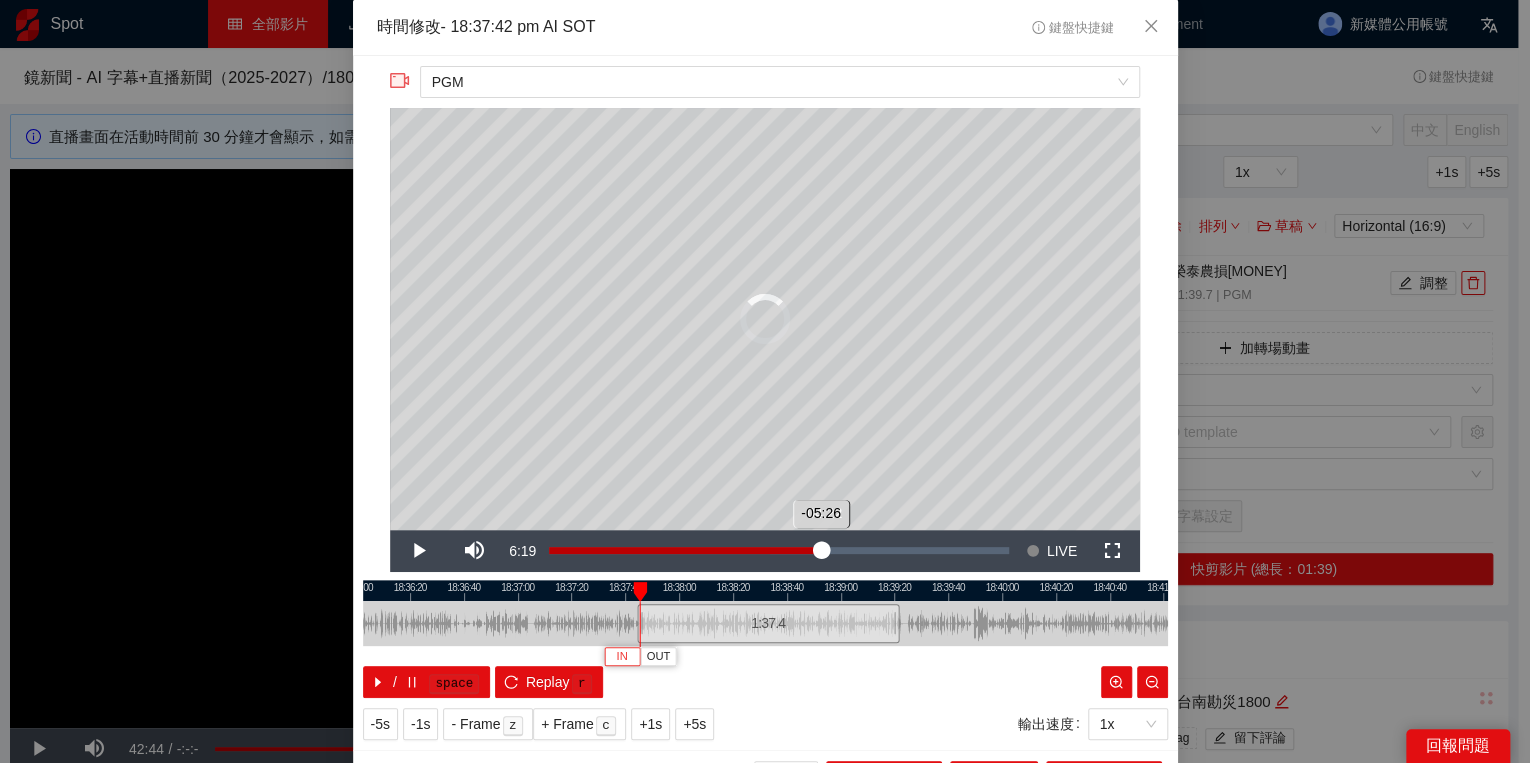 click on "Loaded :  59.42% -04:22 -05:26" at bounding box center [779, 550] 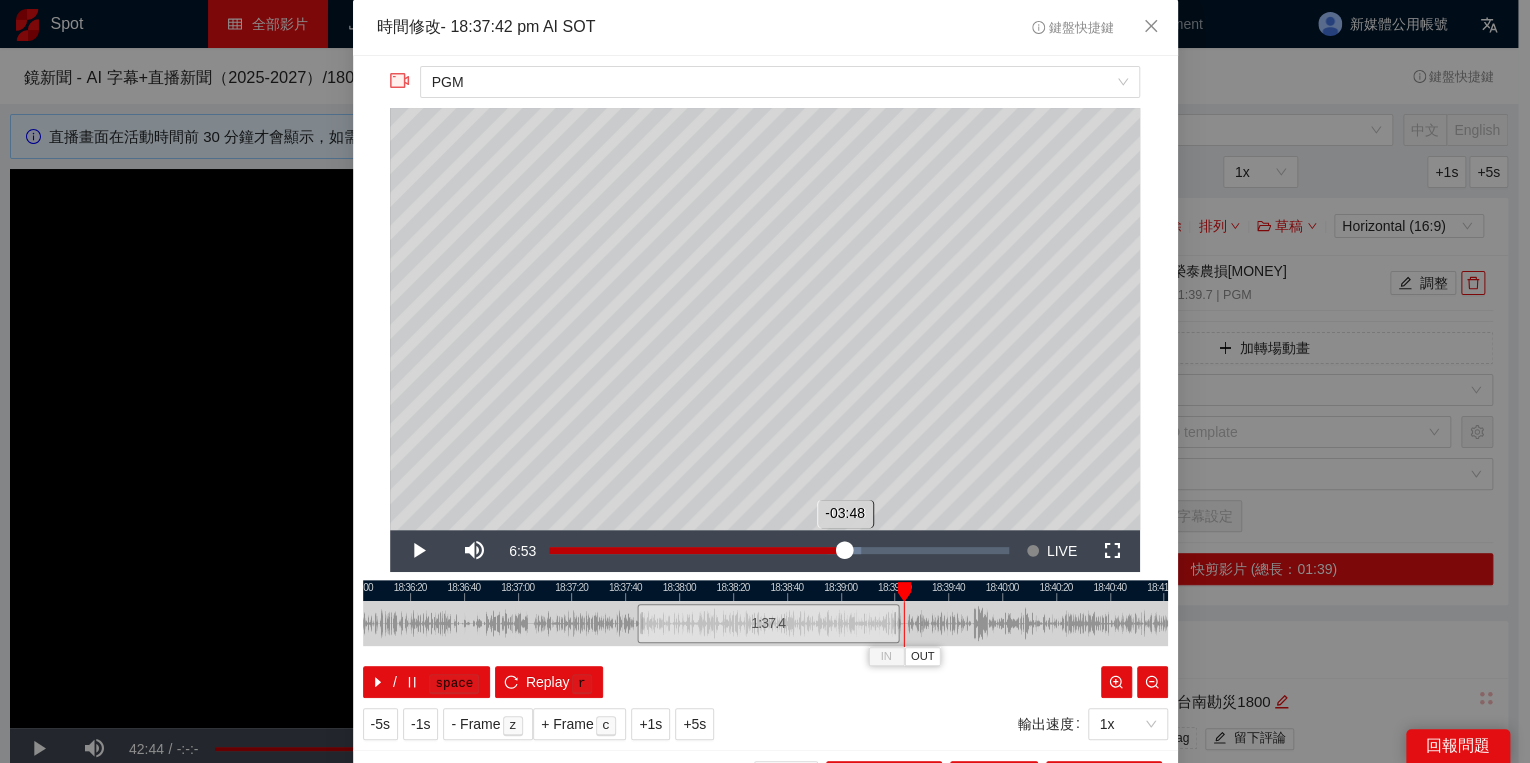 click on "Loaded :  67.91% -03:48 -03:48" at bounding box center (779, 550) 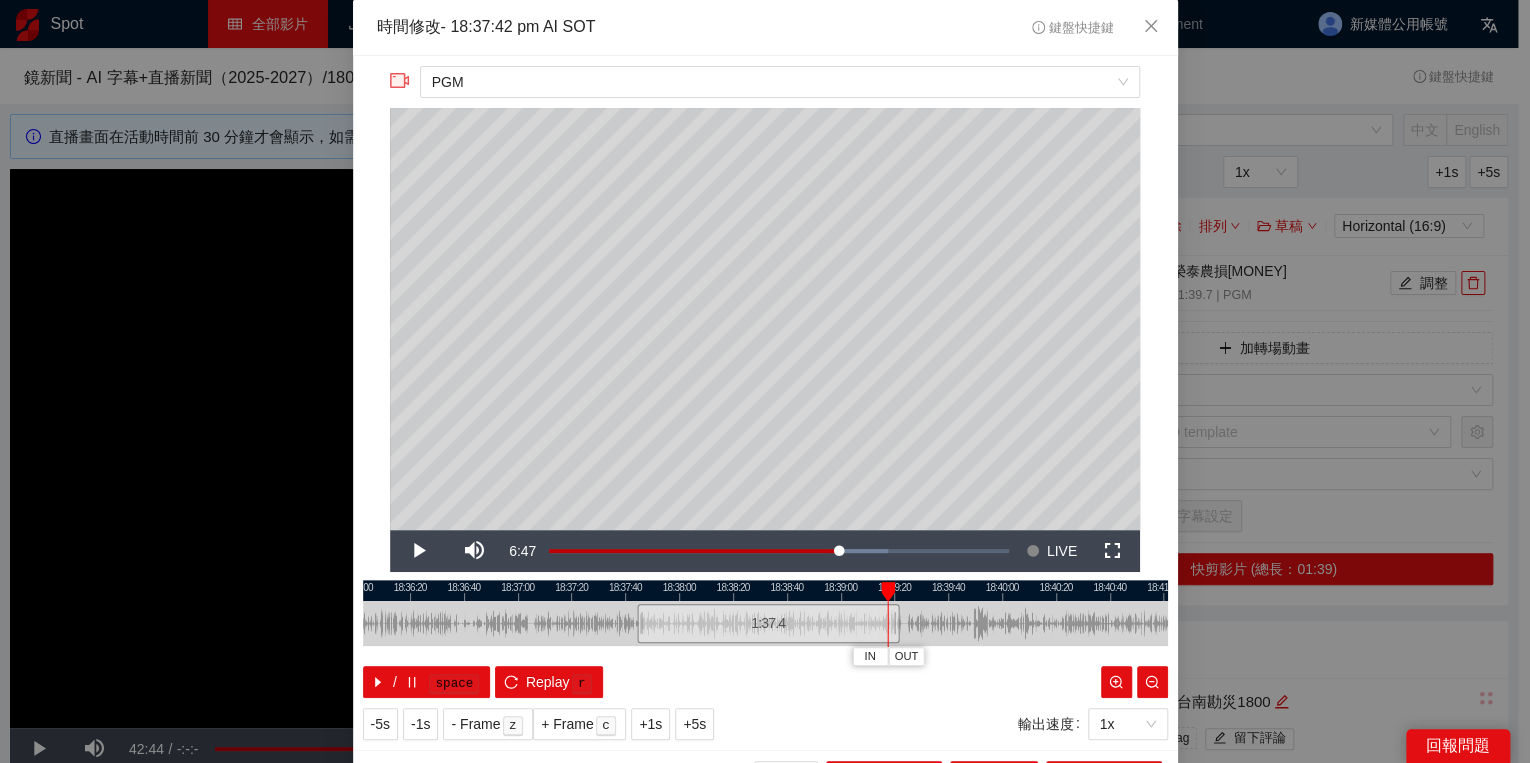 drag, startPoint x: 897, startPoint y: 584, endPoint x: 879, endPoint y: 587, distance: 18.248287 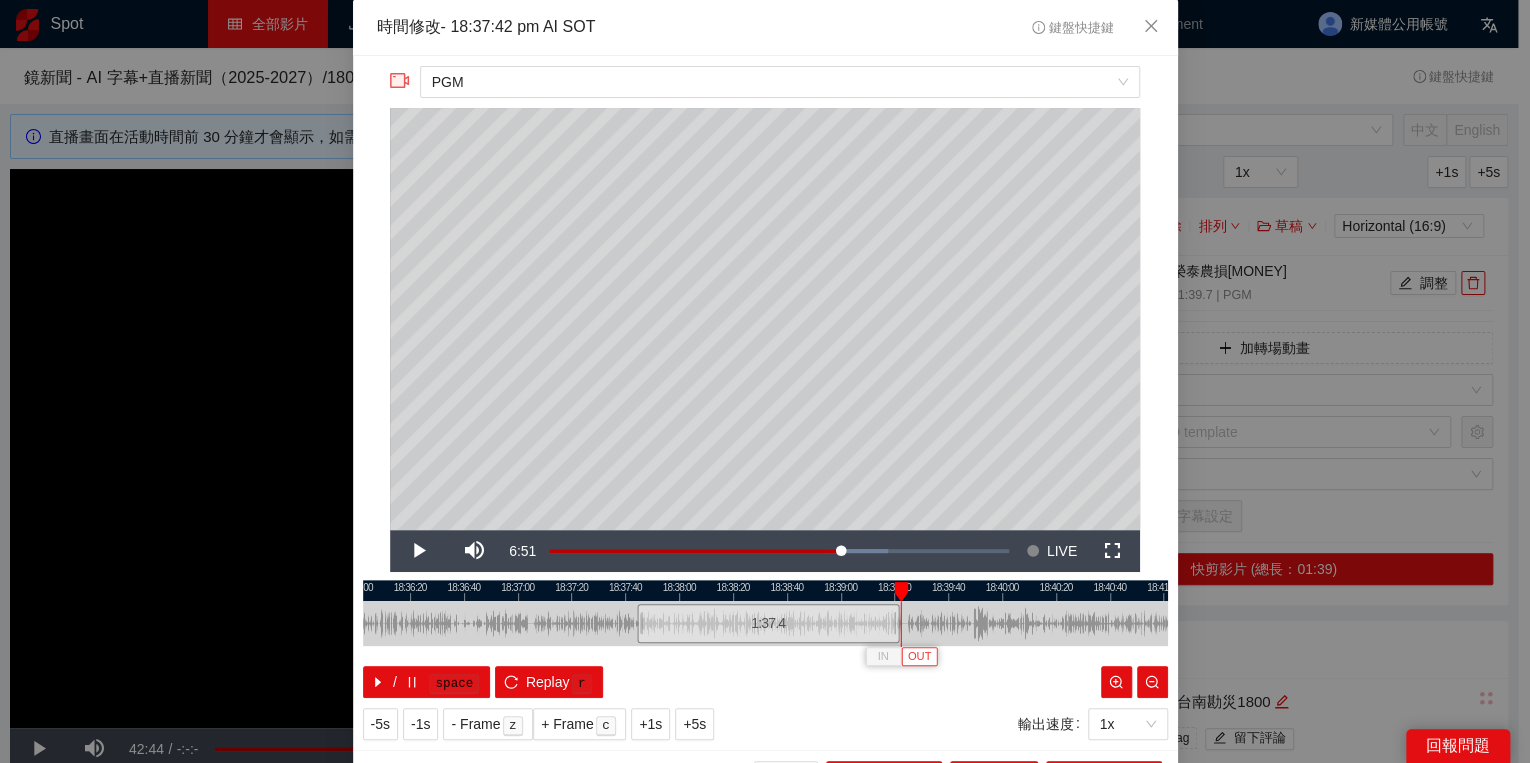 click on "OUT" at bounding box center (920, 657) 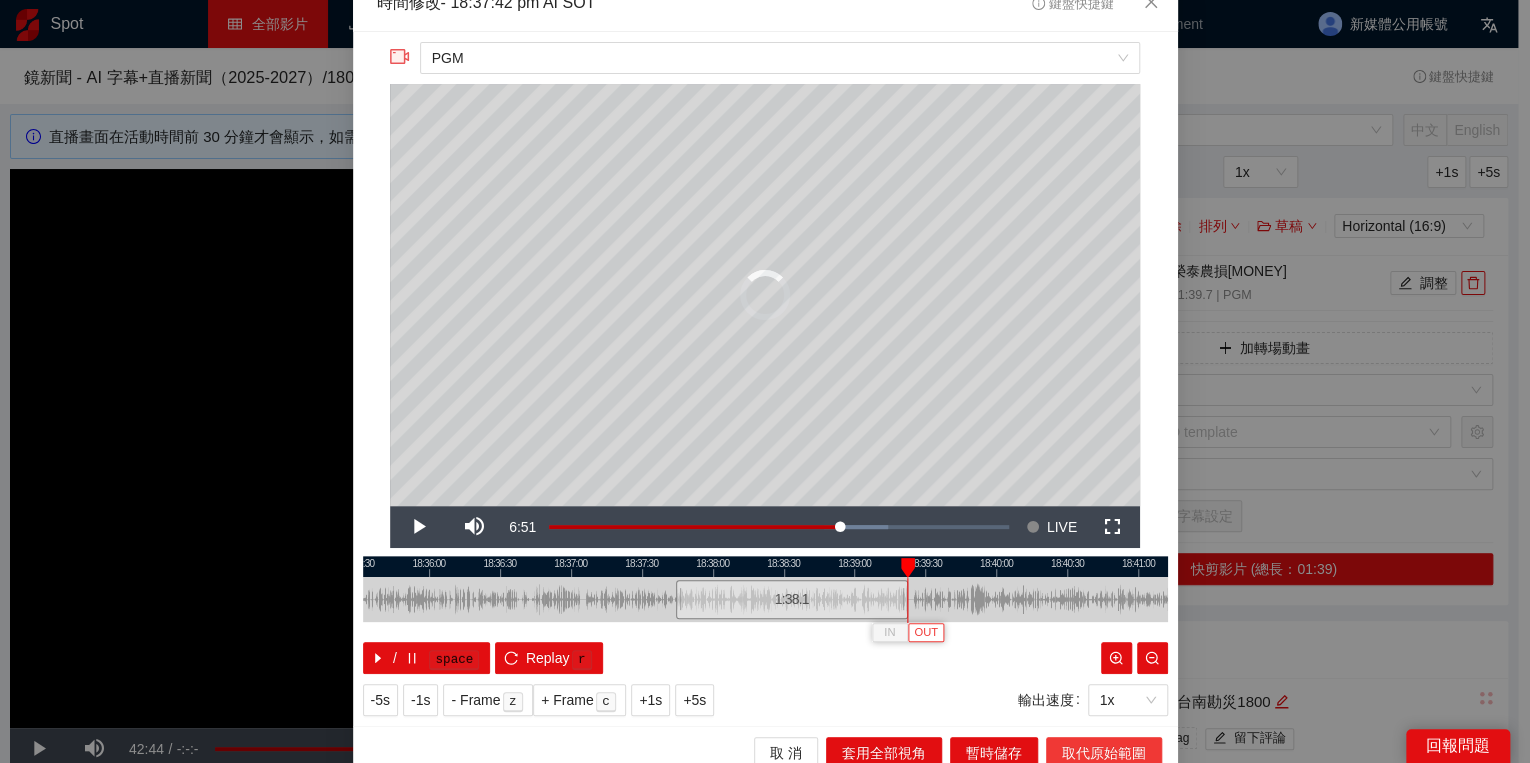 scroll, scrollTop: 39, scrollLeft: 0, axis: vertical 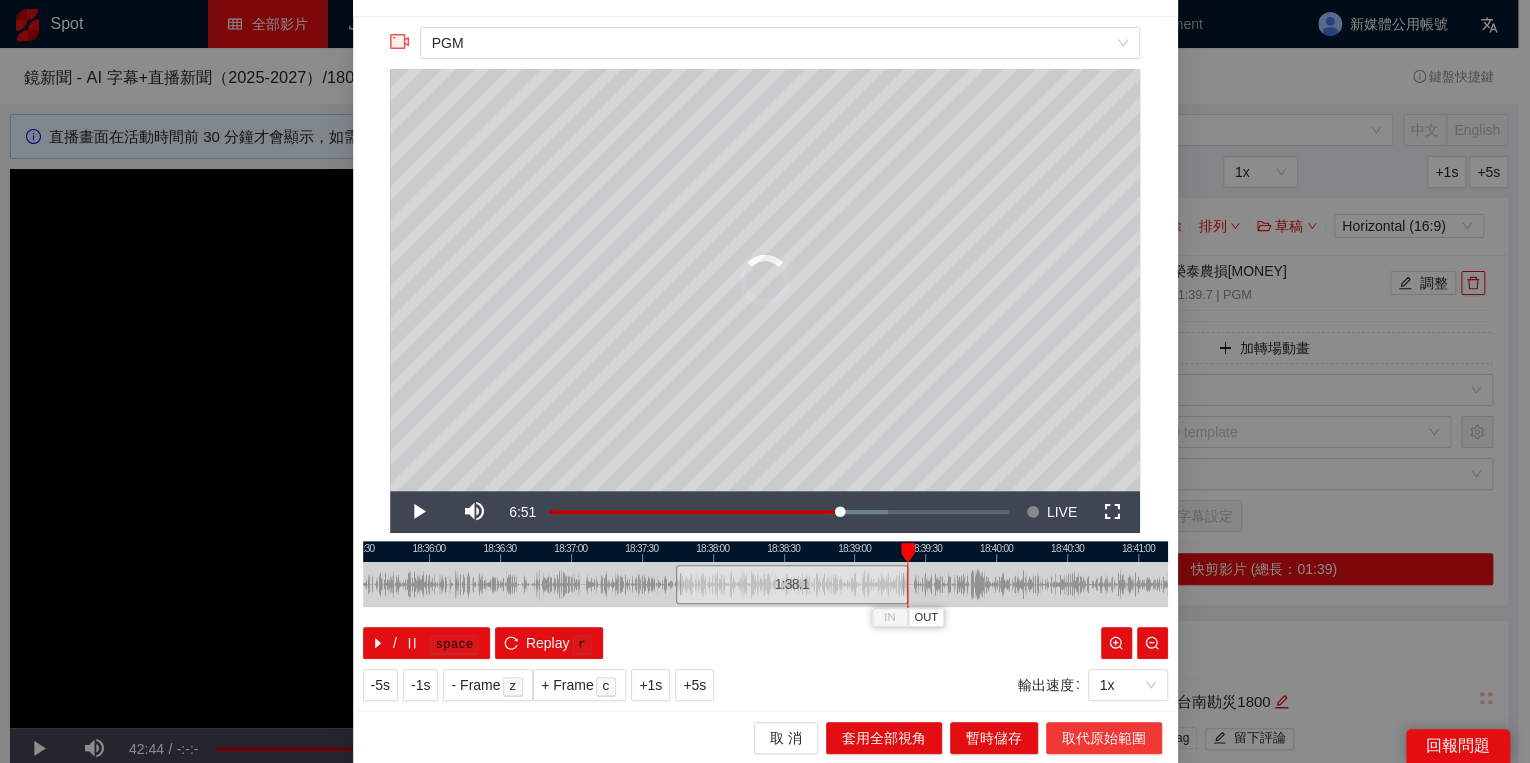 click on "取代原始範圍" at bounding box center (1104, 738) 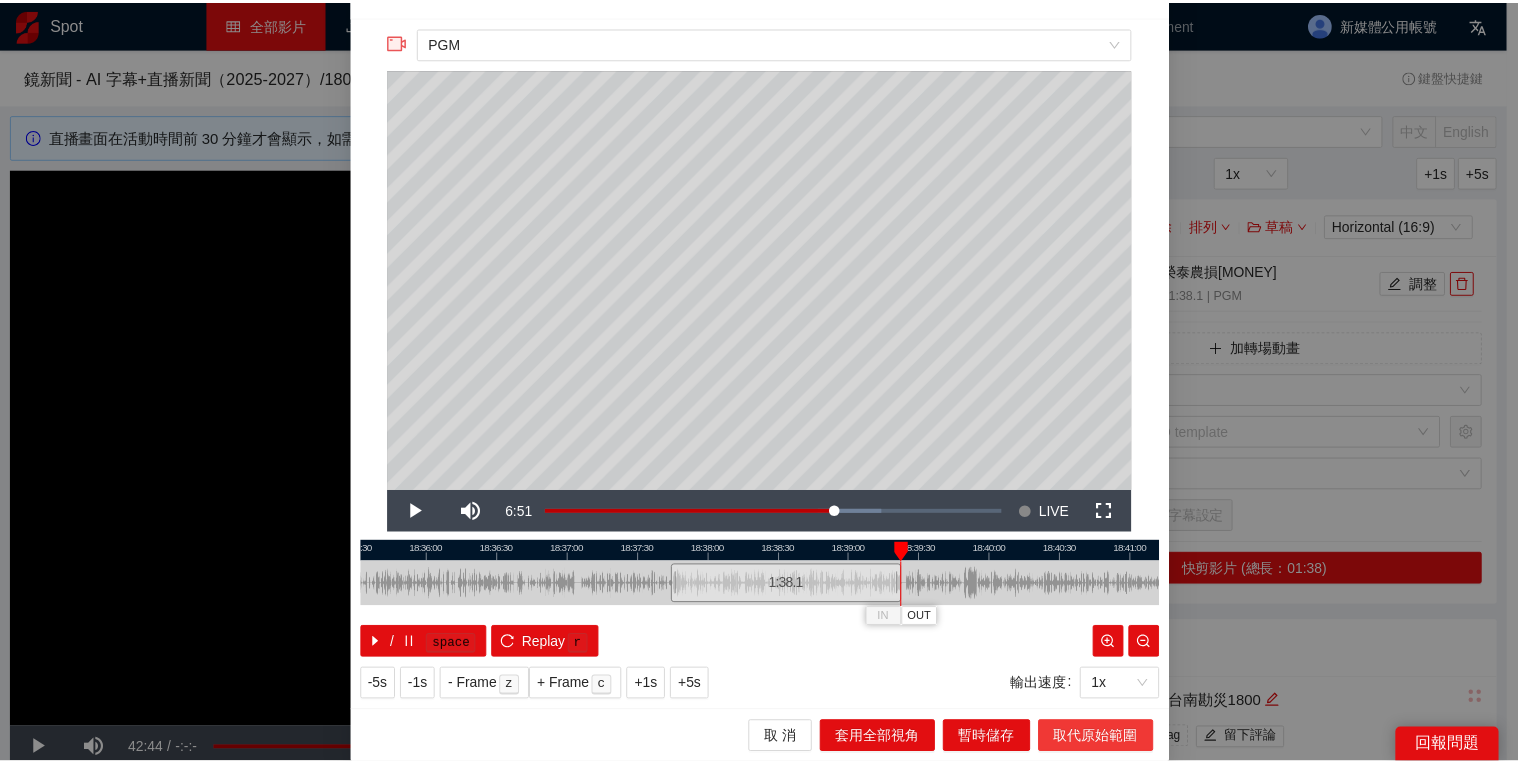 scroll, scrollTop: 0, scrollLeft: 0, axis: both 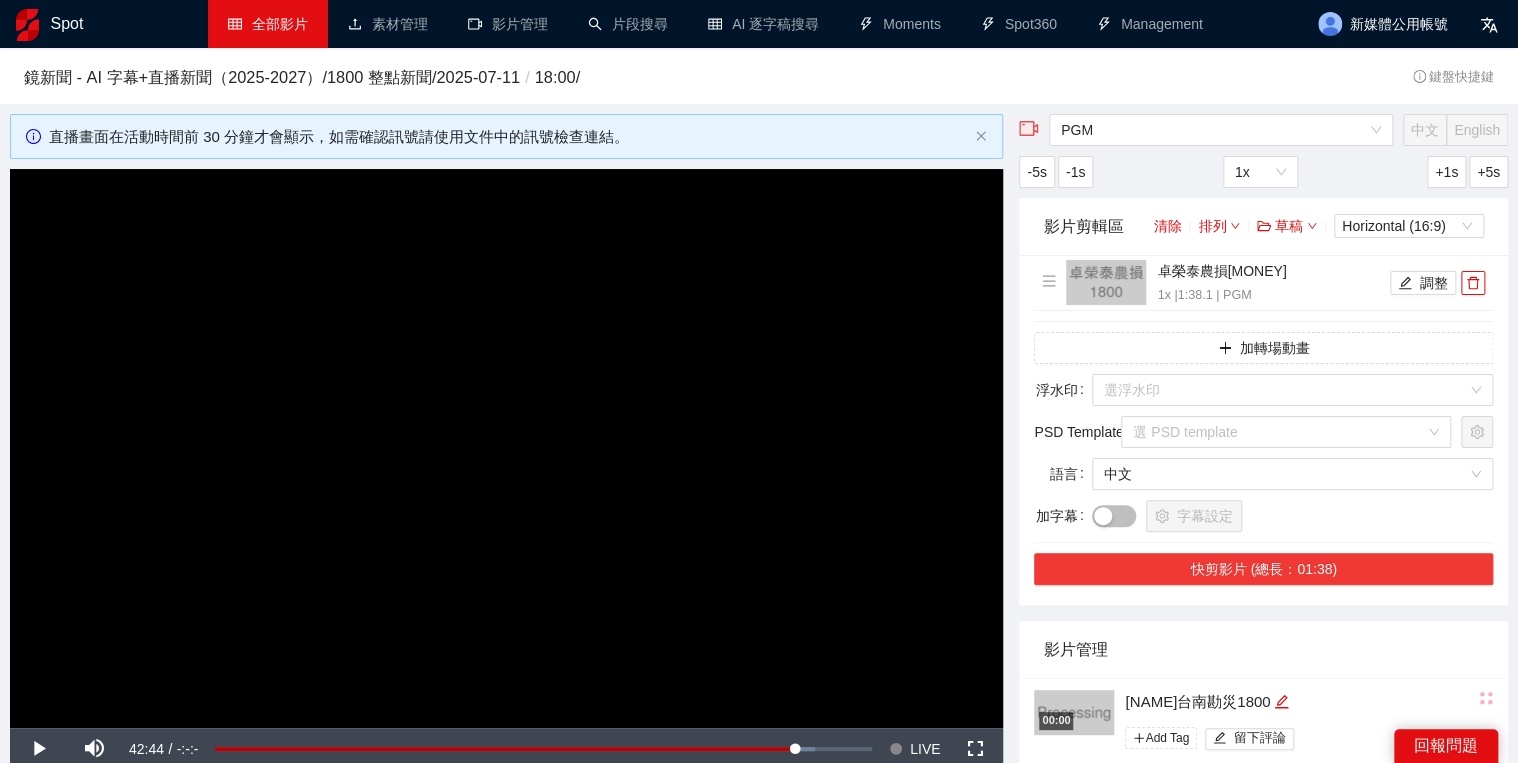 click on "快剪影片 (總長：01:38)" at bounding box center [1263, 569] 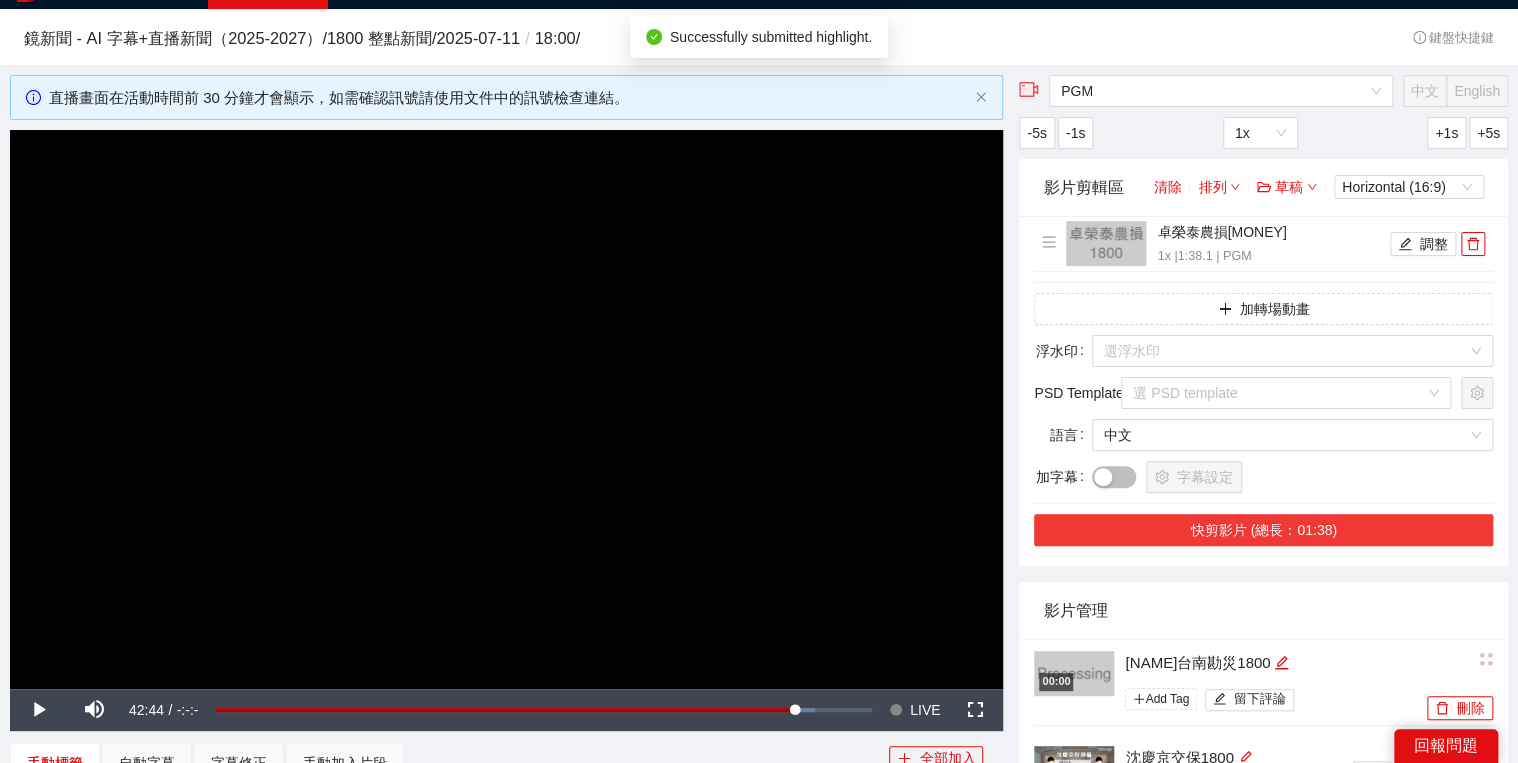 scroll, scrollTop: 160, scrollLeft: 0, axis: vertical 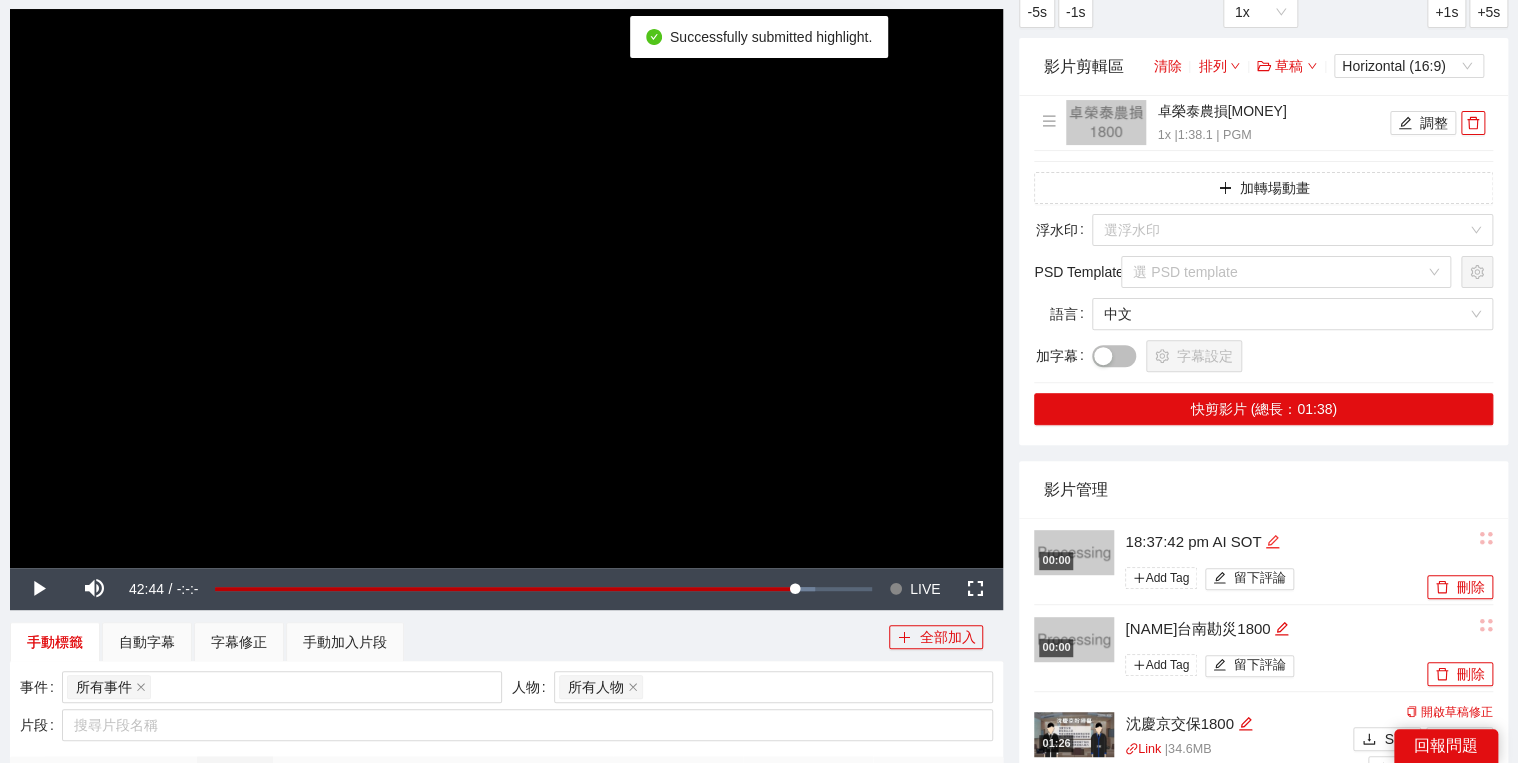 click 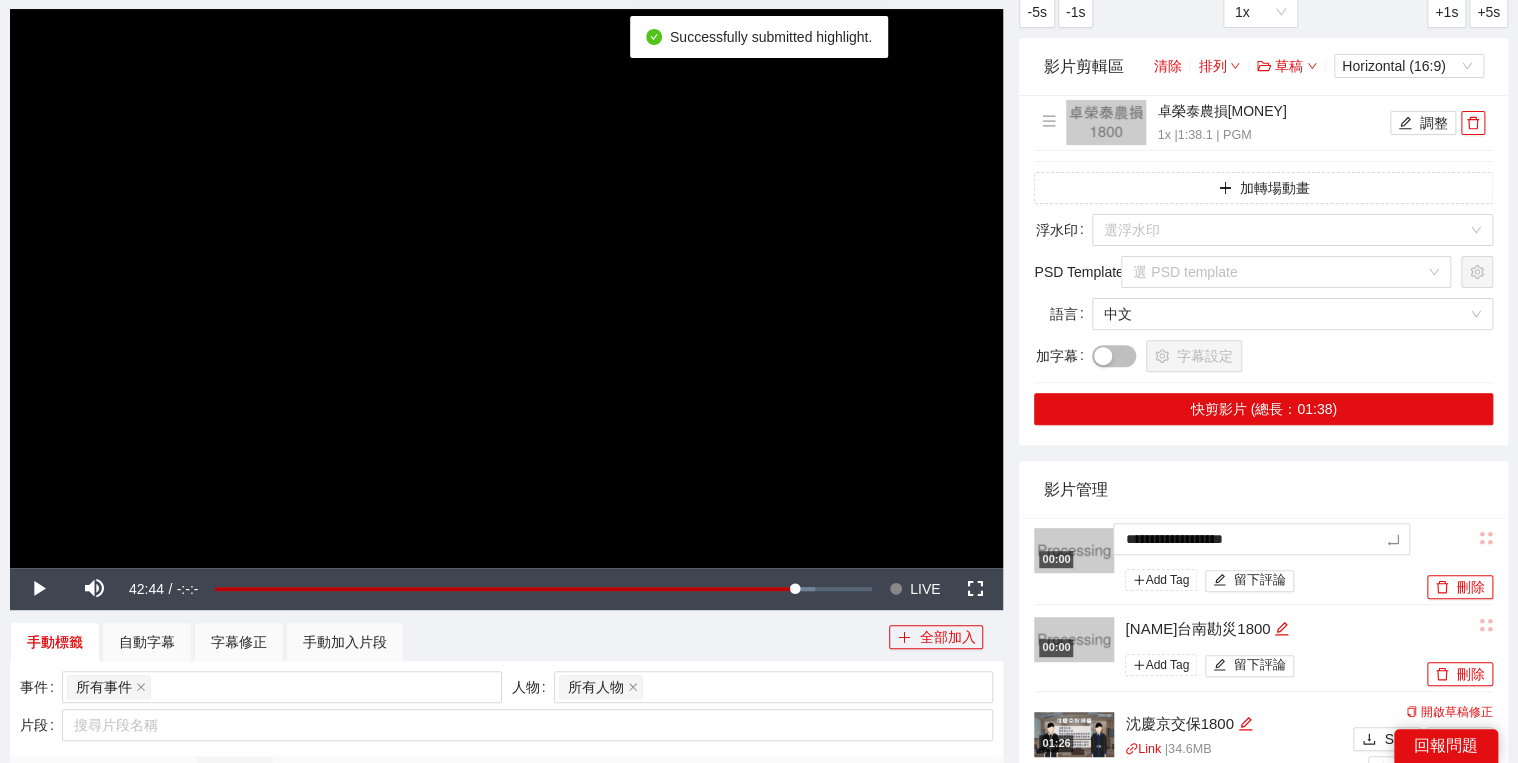 click on "**********" at bounding box center (1228, 562) 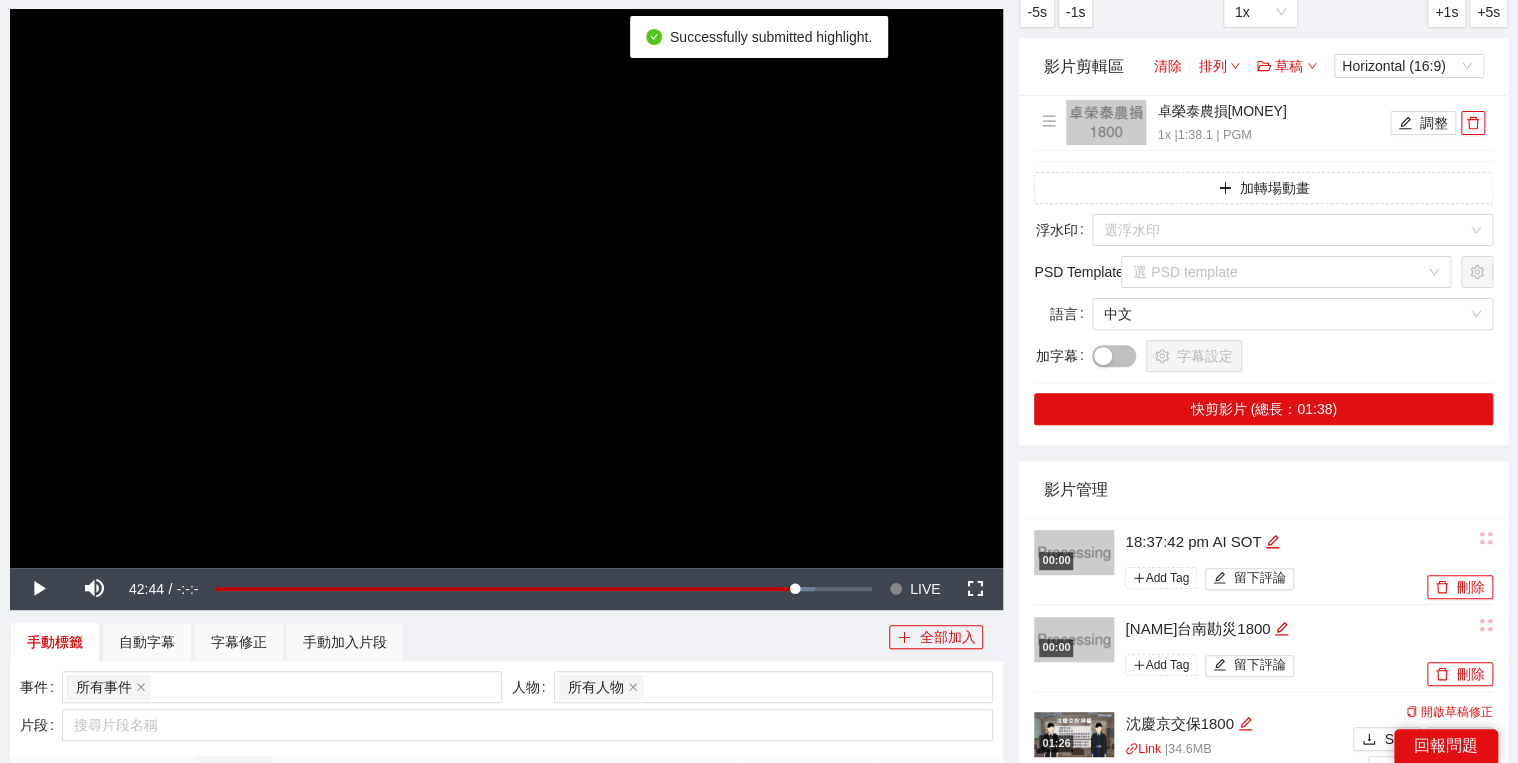 click on "影片管理" at bounding box center [1263, 489] 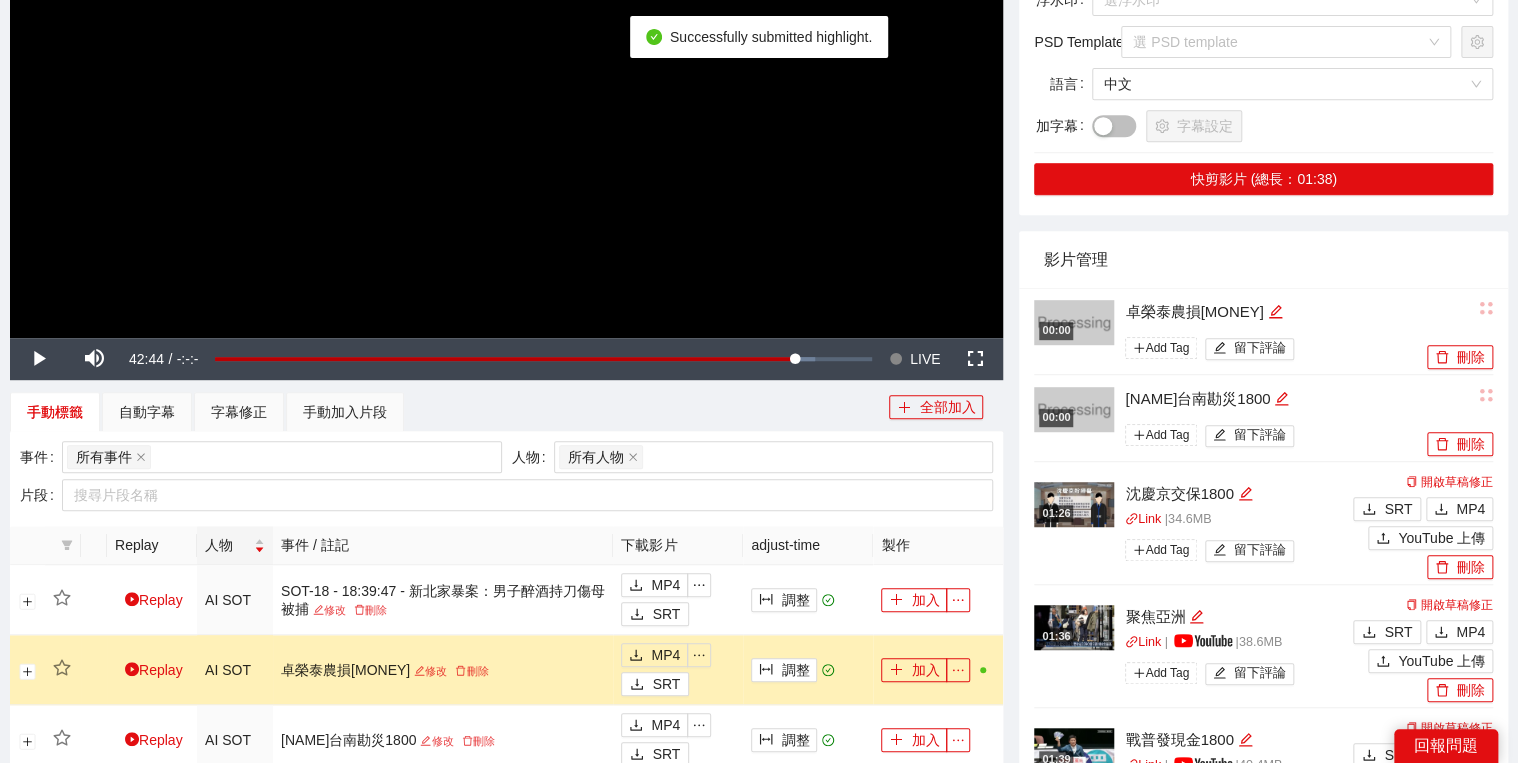 scroll, scrollTop: 480, scrollLeft: 0, axis: vertical 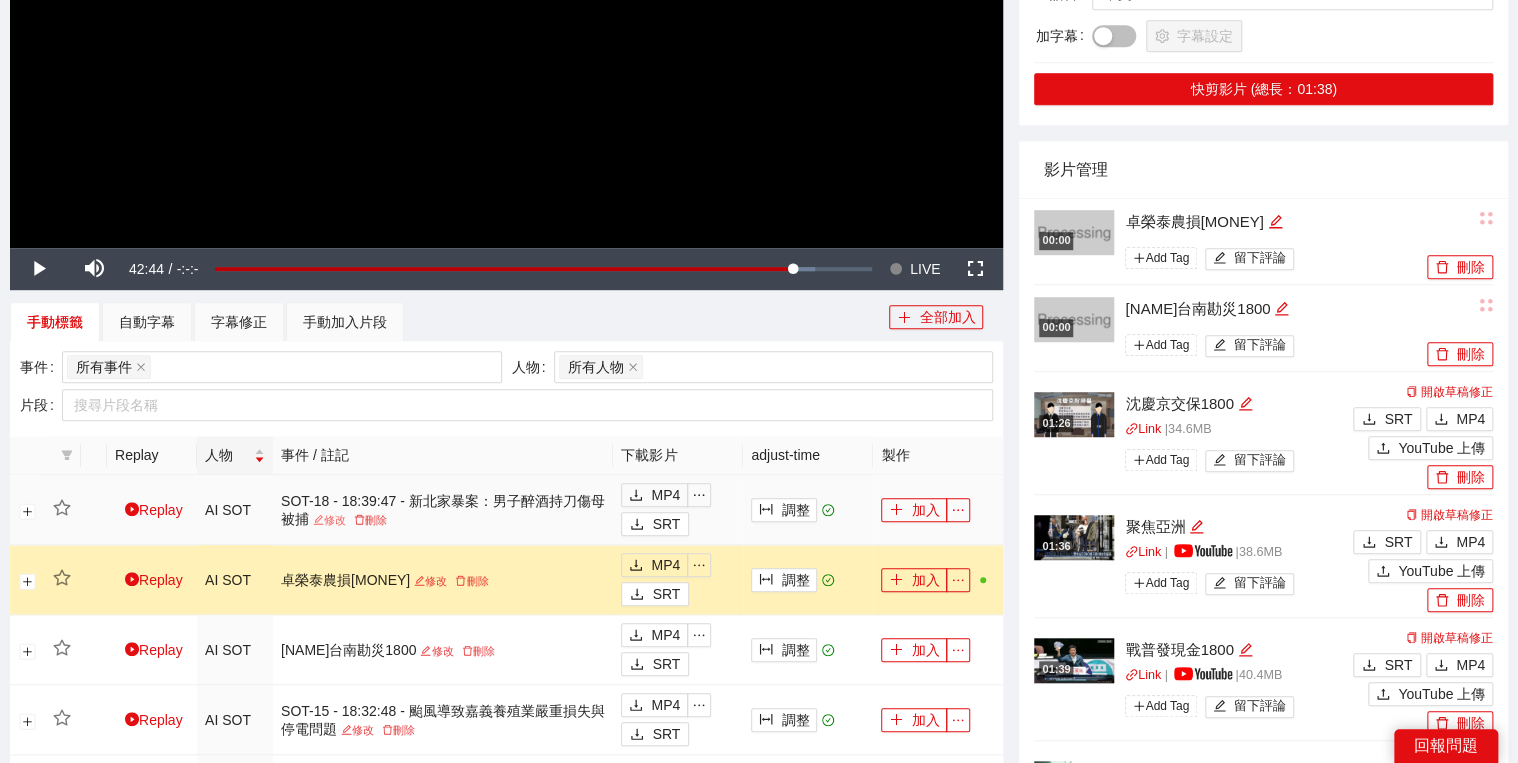 click on "修改" at bounding box center (329, 520) 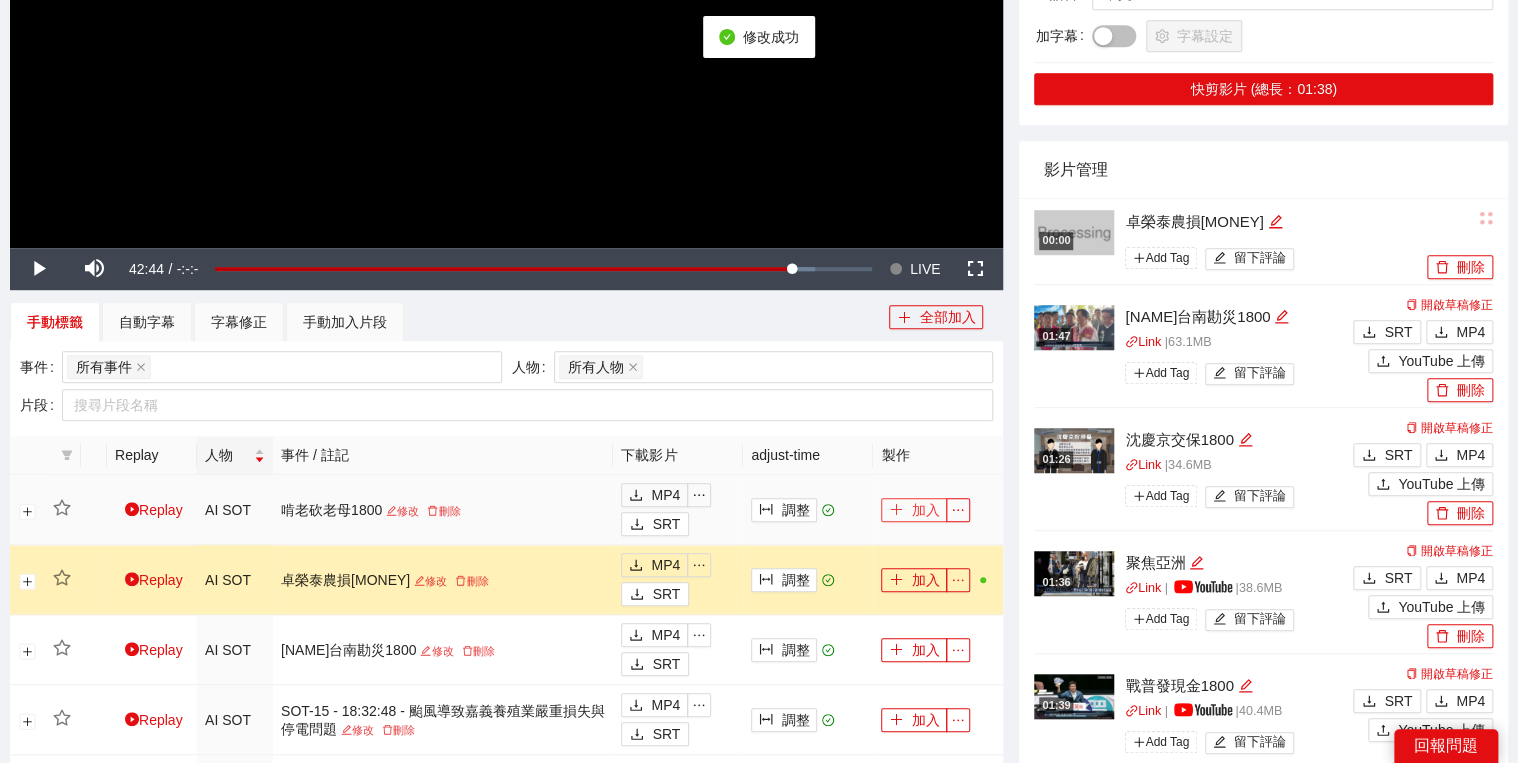 click on "加入" at bounding box center [914, 510] 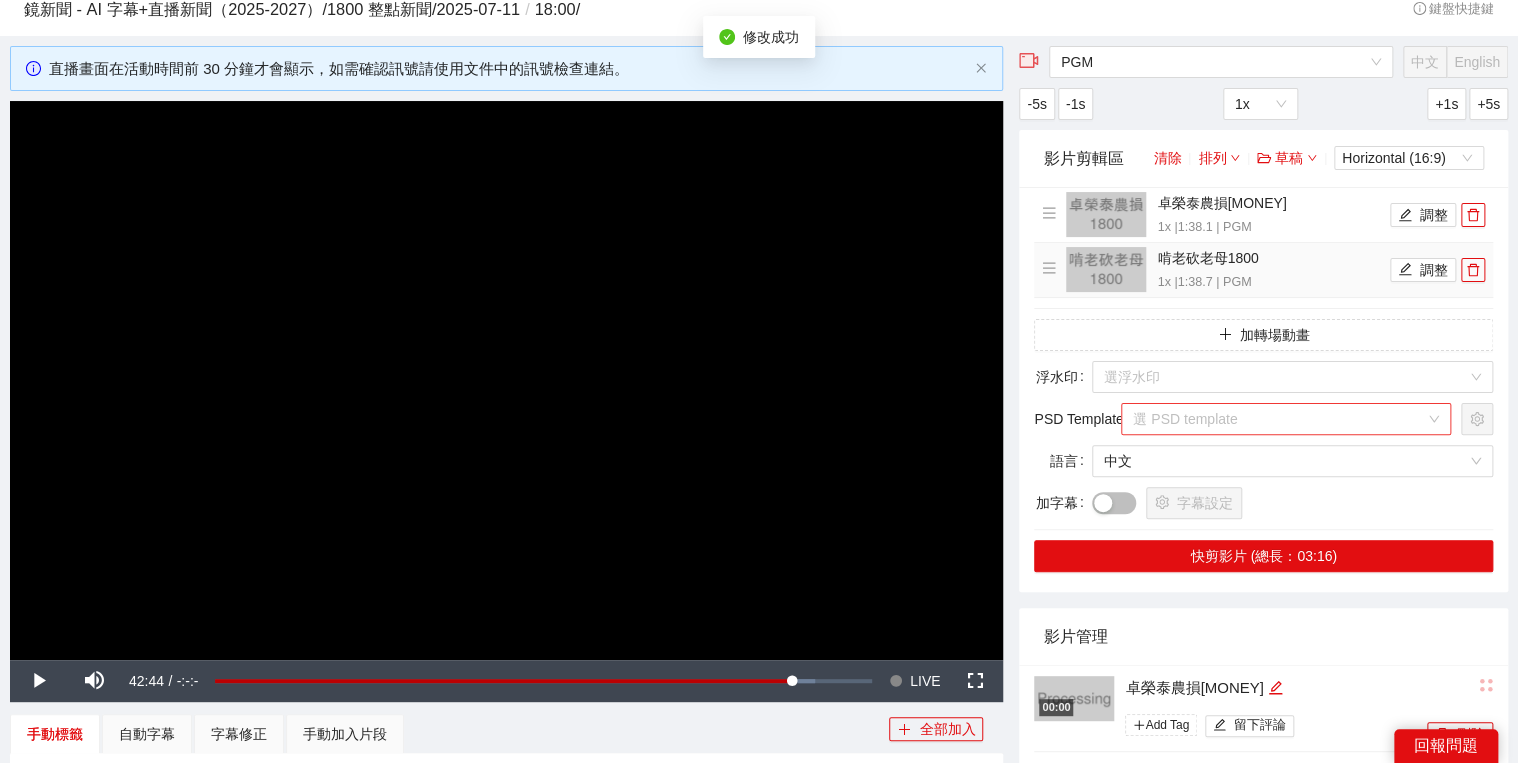 scroll, scrollTop: 0, scrollLeft: 0, axis: both 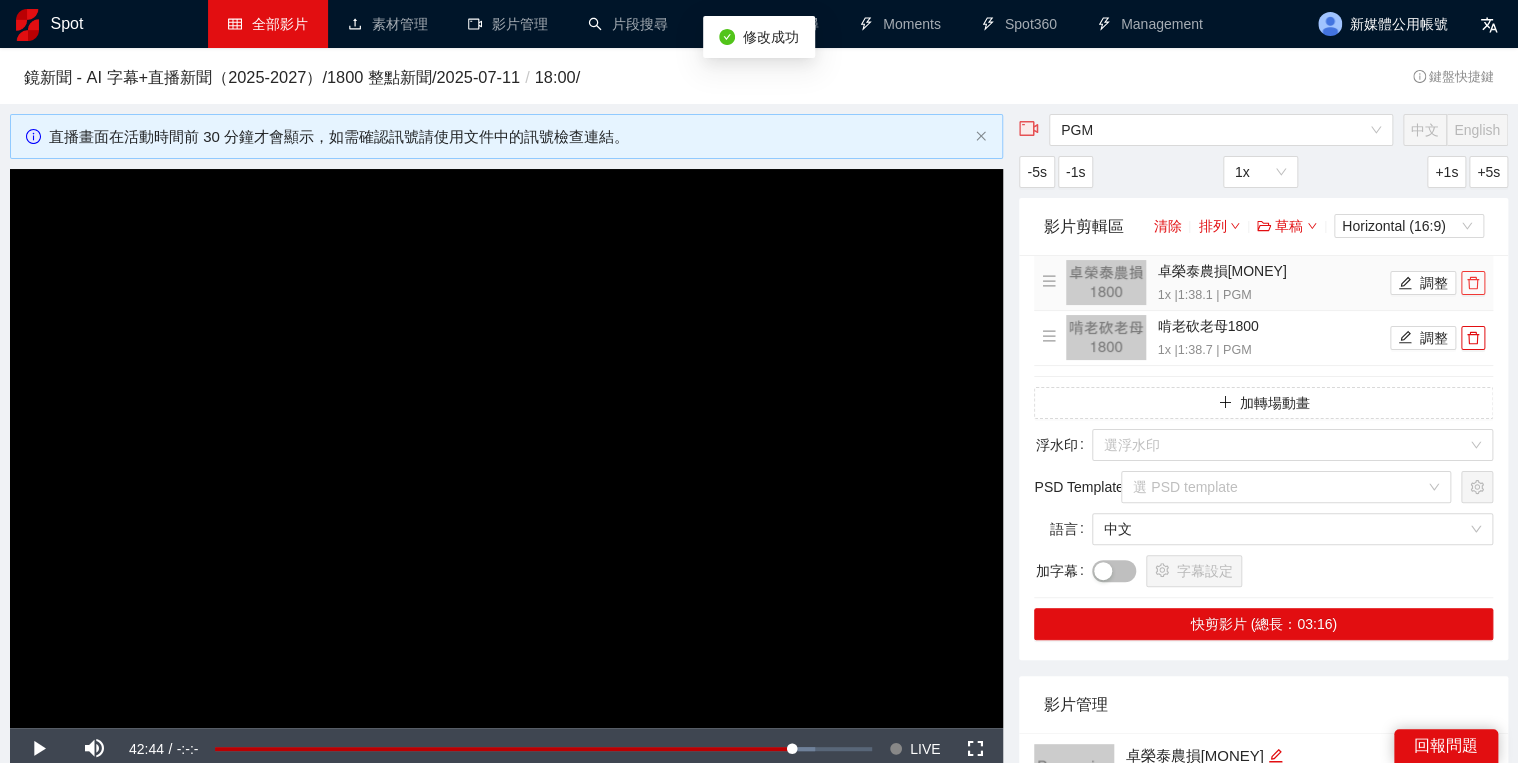 click at bounding box center (1473, 283) 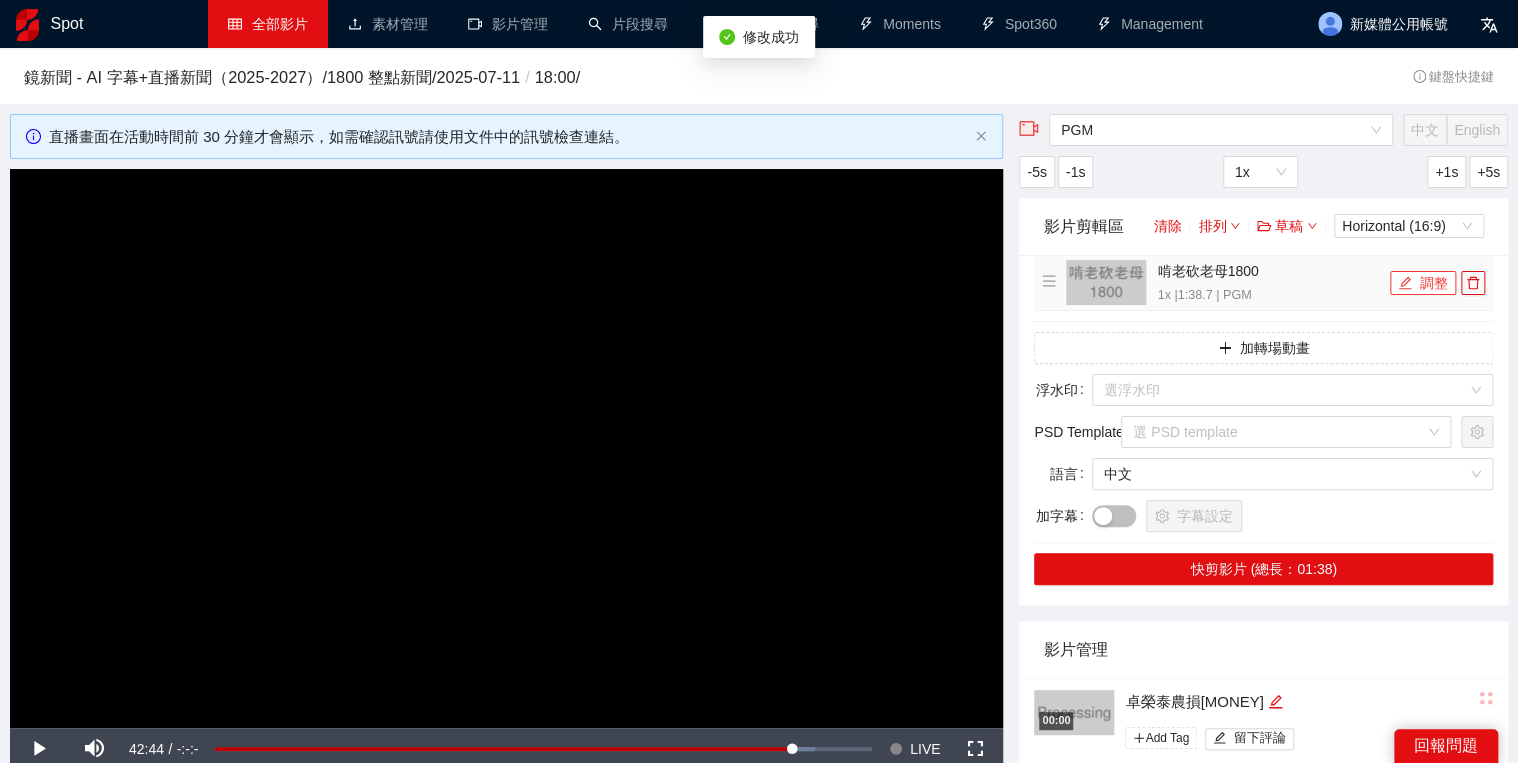 click on "調整" at bounding box center [1423, 283] 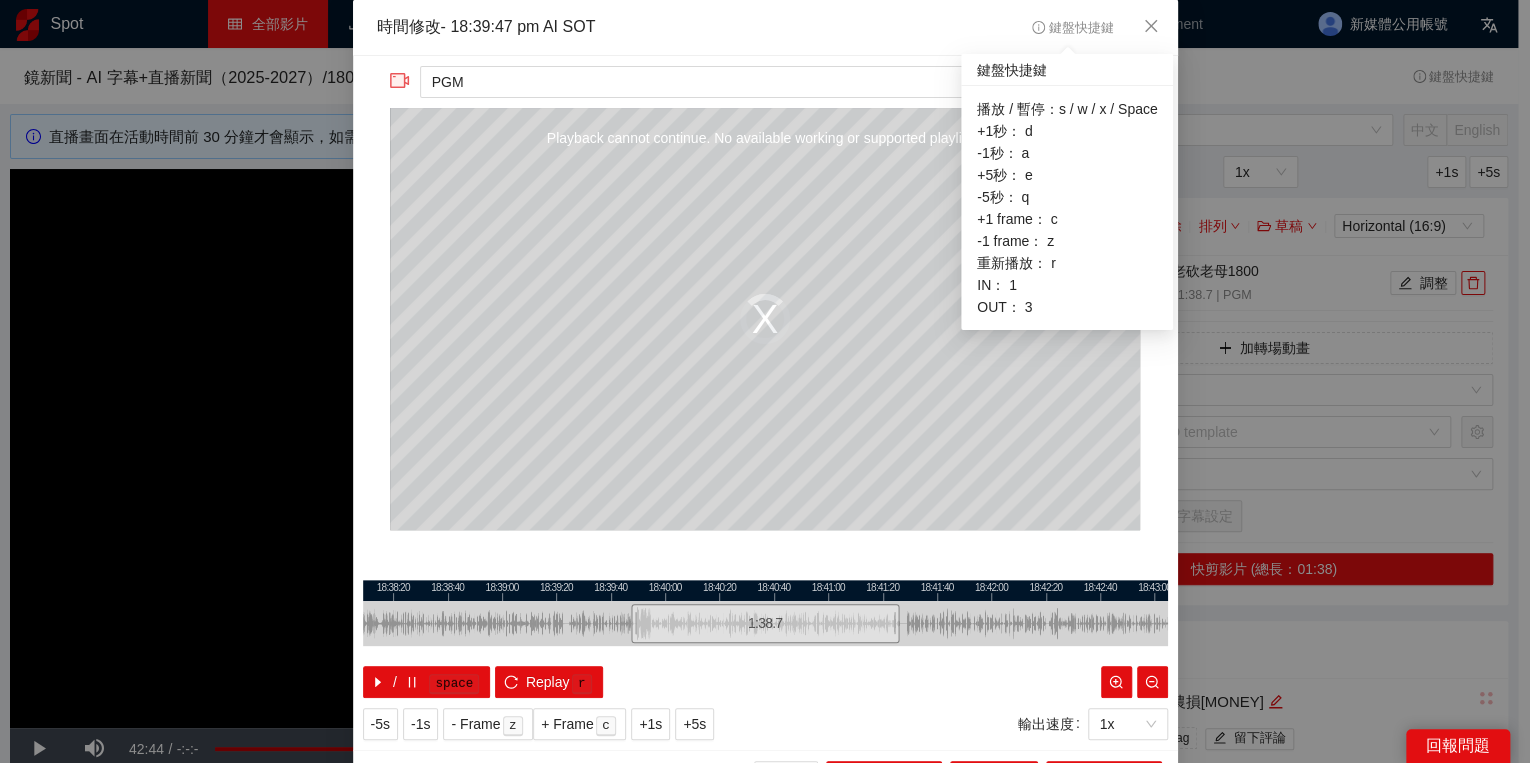 click on "時間修改  -   18:39:47 pm AI SOT    鍵盤快捷鍵" at bounding box center (765, 27) 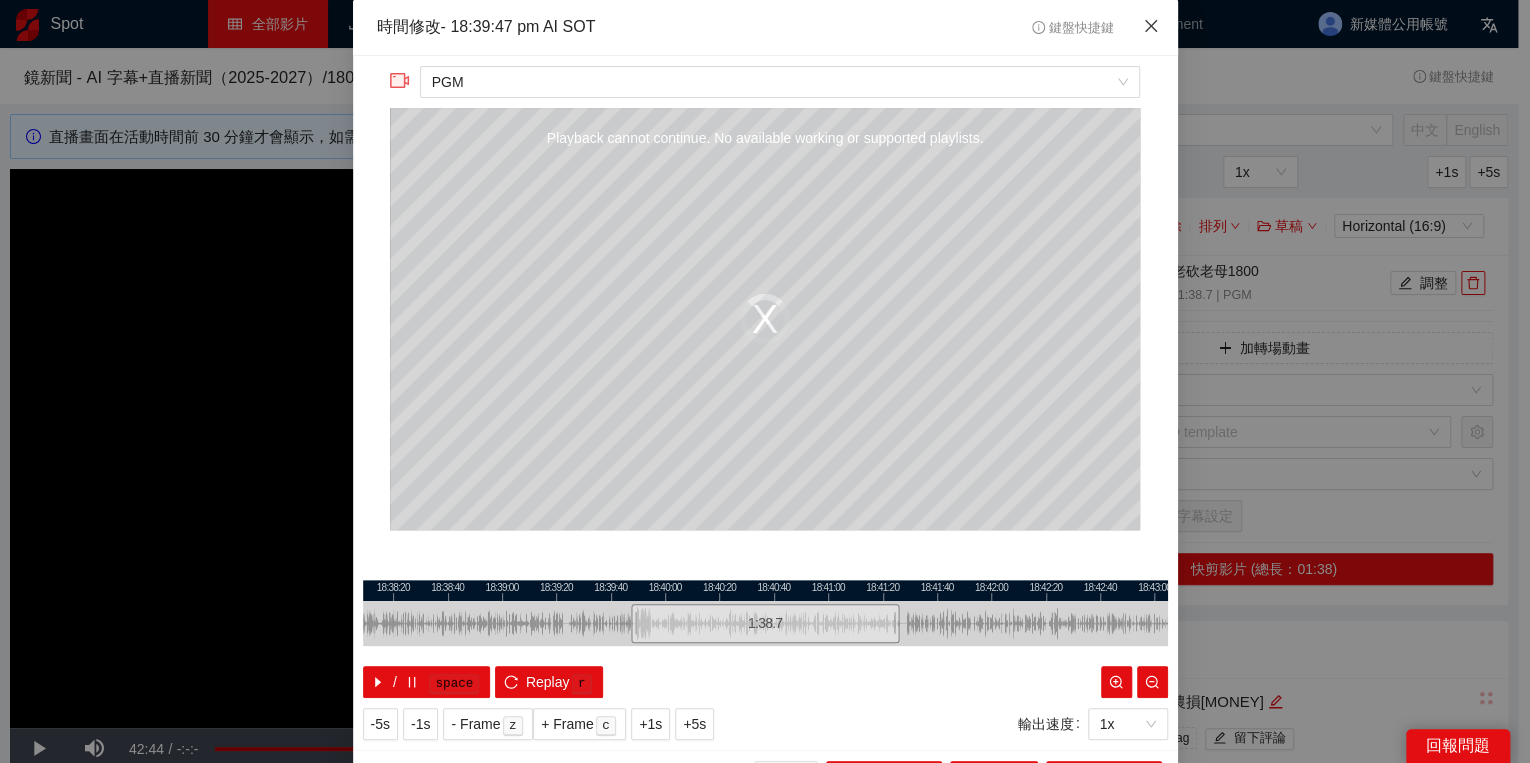click at bounding box center [1151, 27] 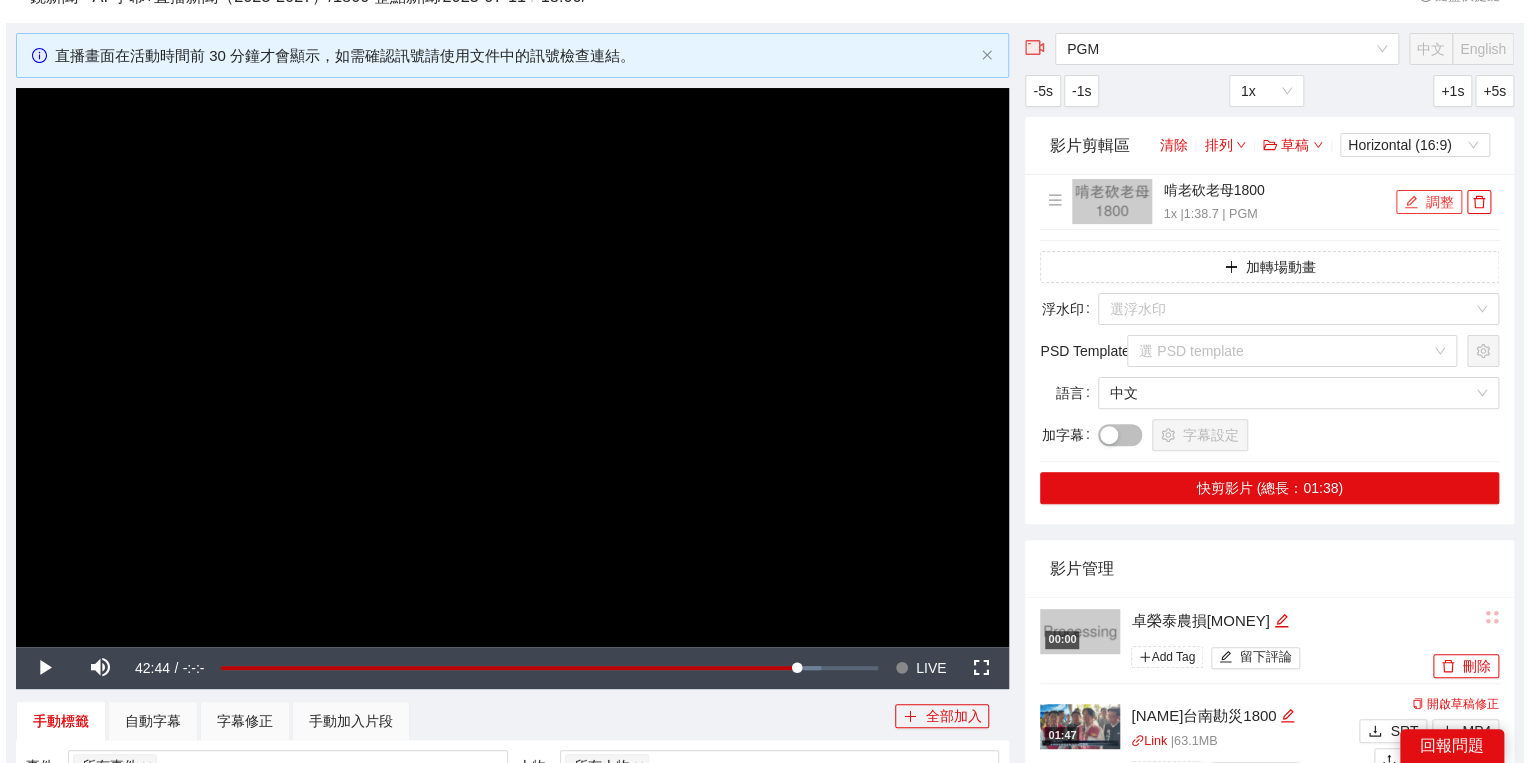 scroll, scrollTop: 80, scrollLeft: 0, axis: vertical 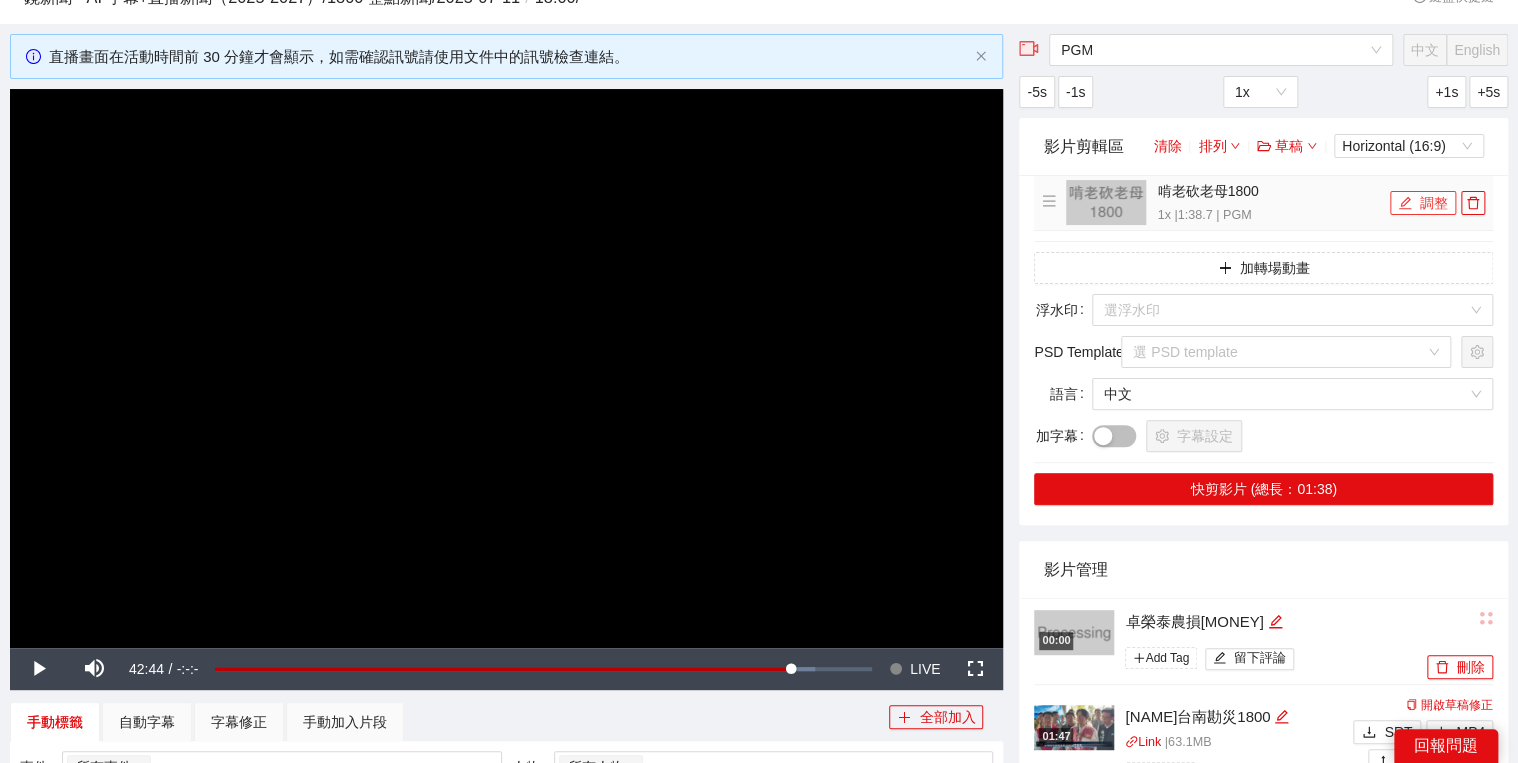 click on "調整" at bounding box center (1423, 203) 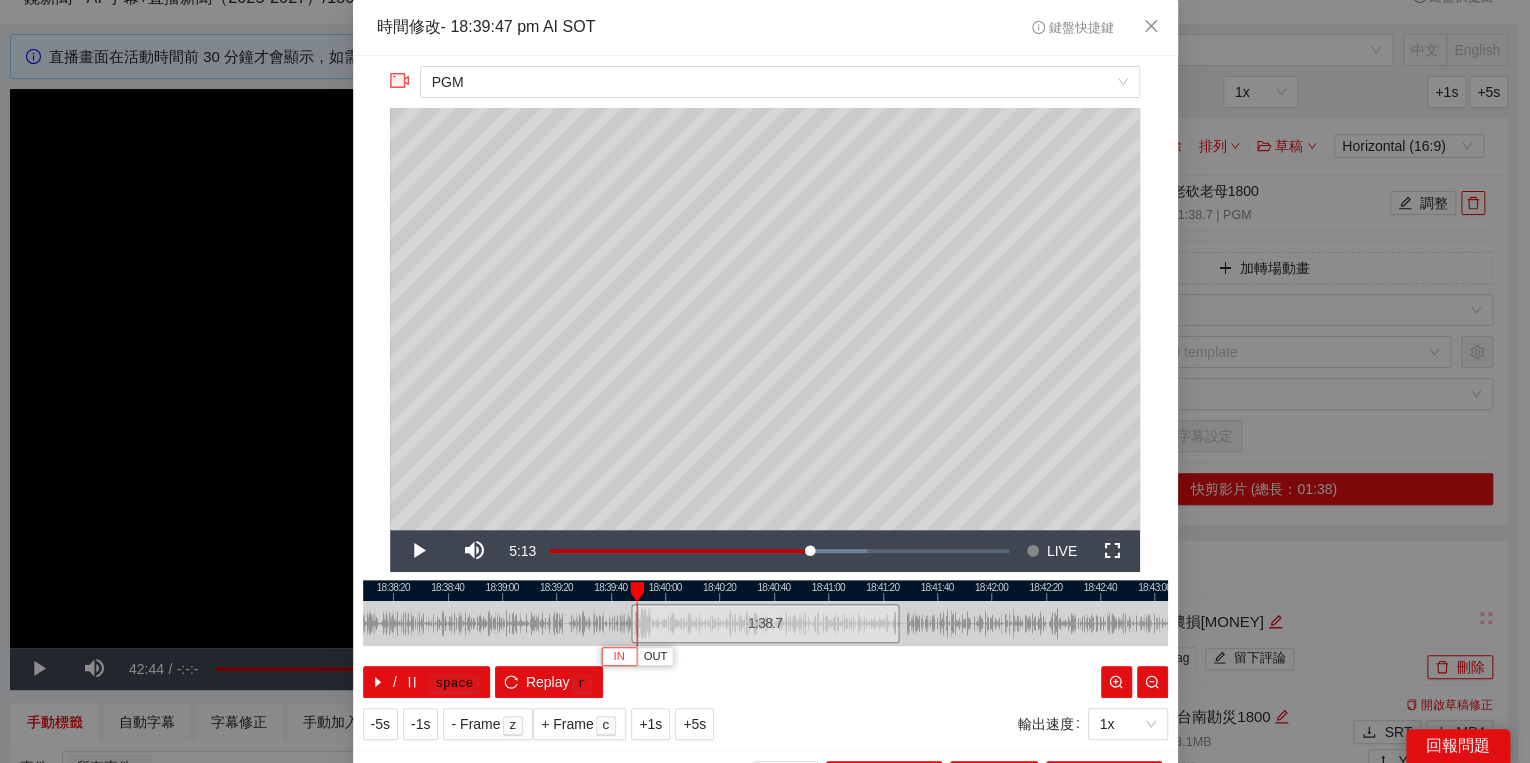 click on "IN" at bounding box center (618, 657) 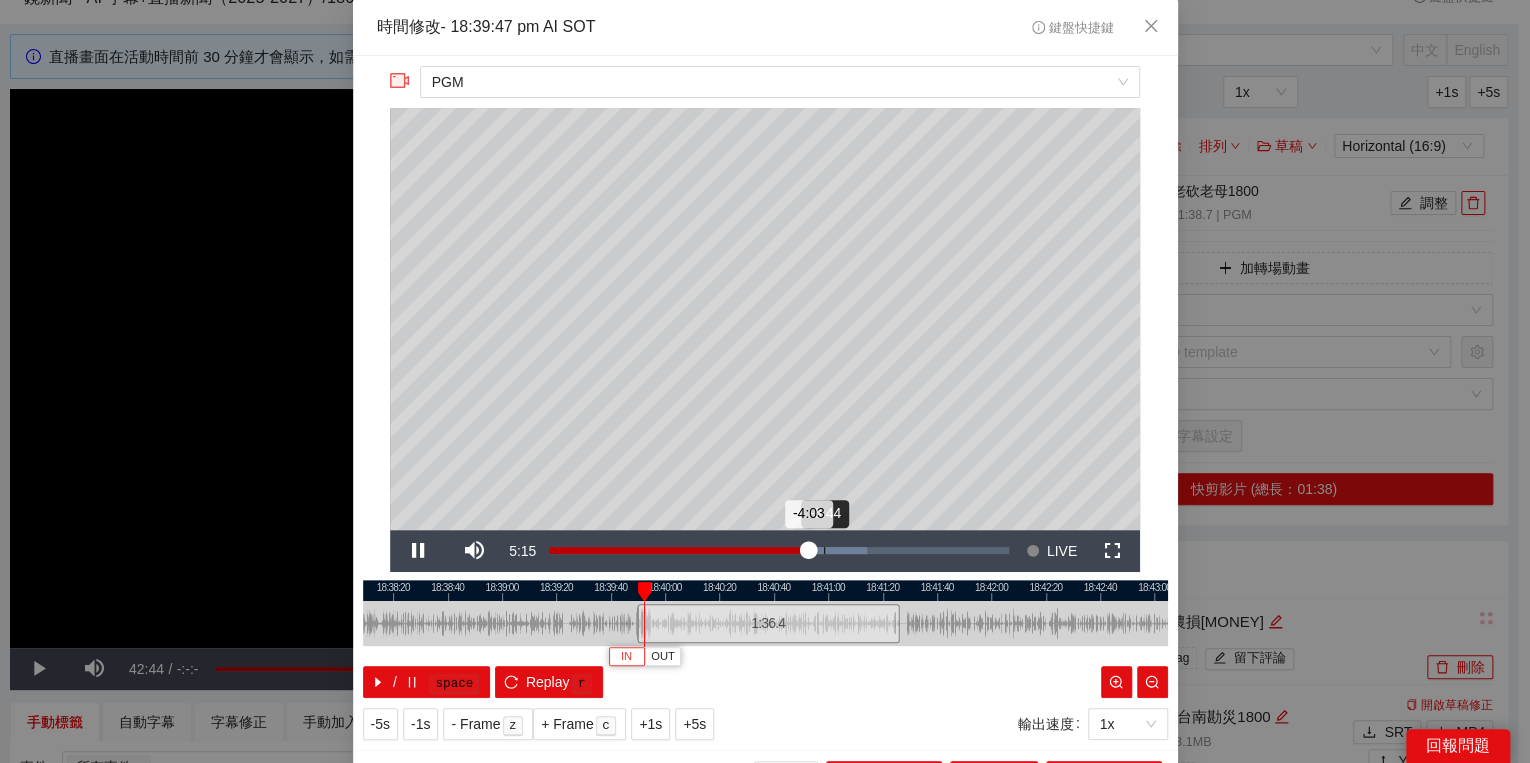 click on "Loaded :  69.22% -3:44 -4:03" at bounding box center [779, 551] 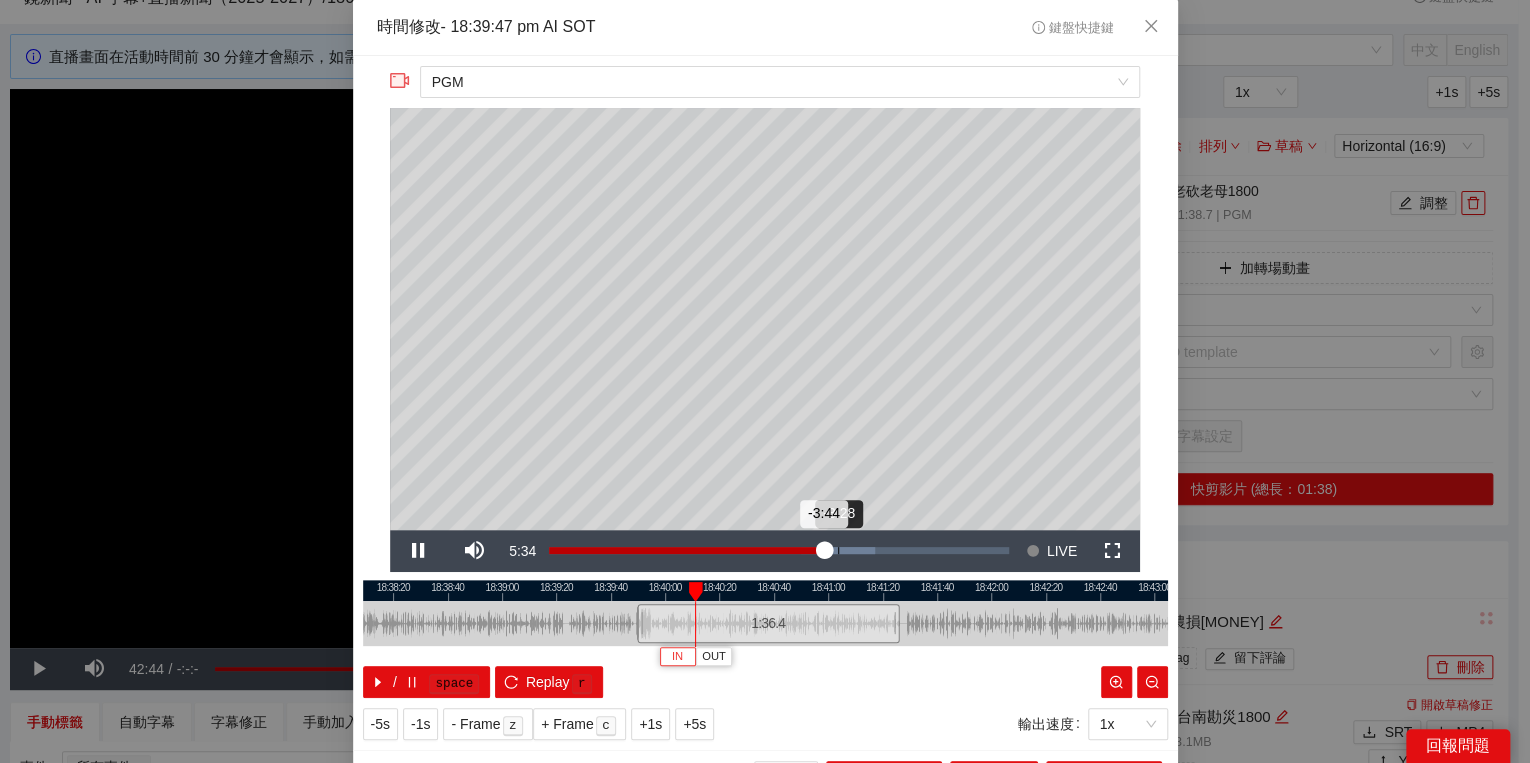 click on "Loaded :  70.96% -3:28 -3:44" at bounding box center [779, 551] 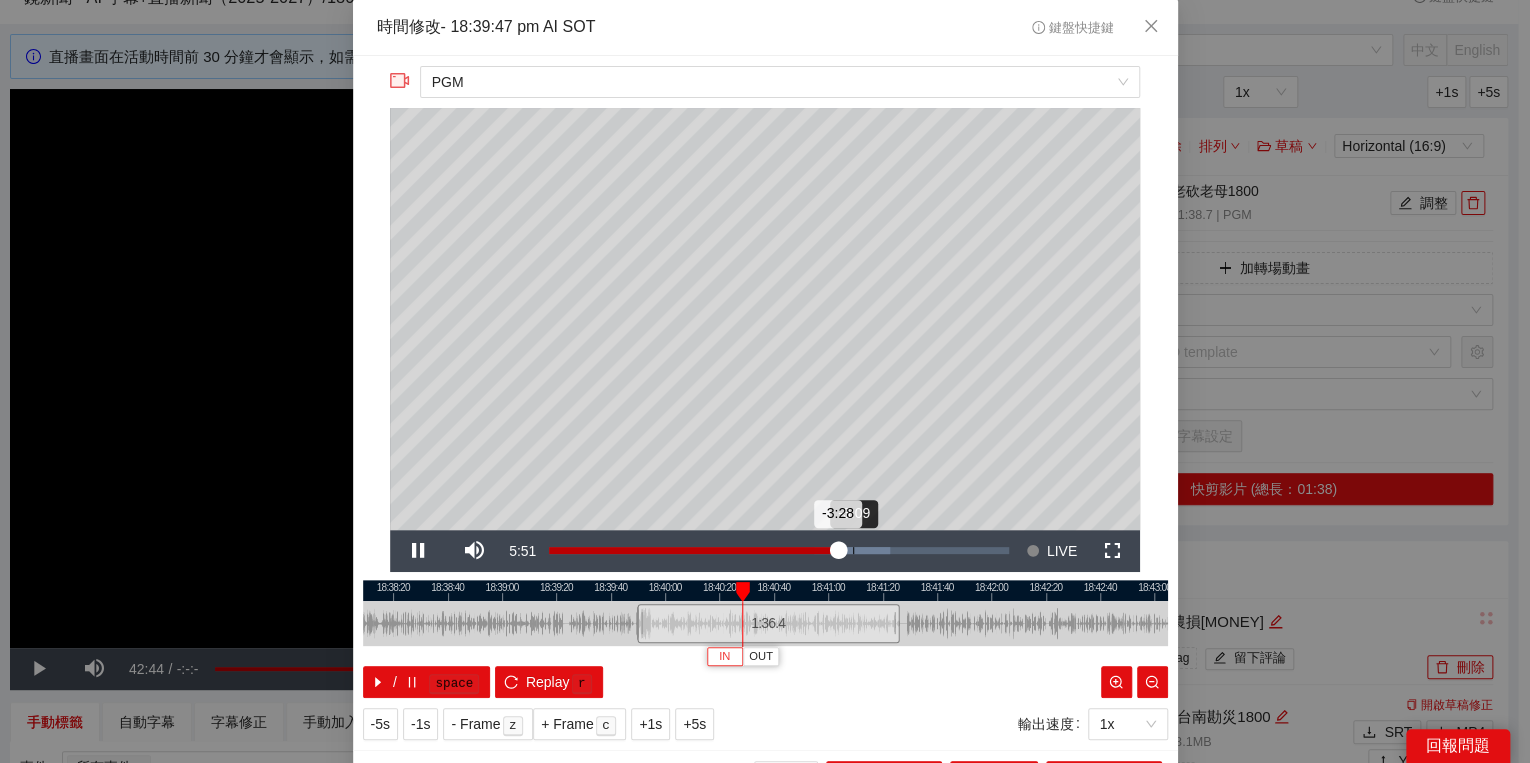 click on "Loaded :  74.18% -3:09 -3:28" at bounding box center (779, 551) 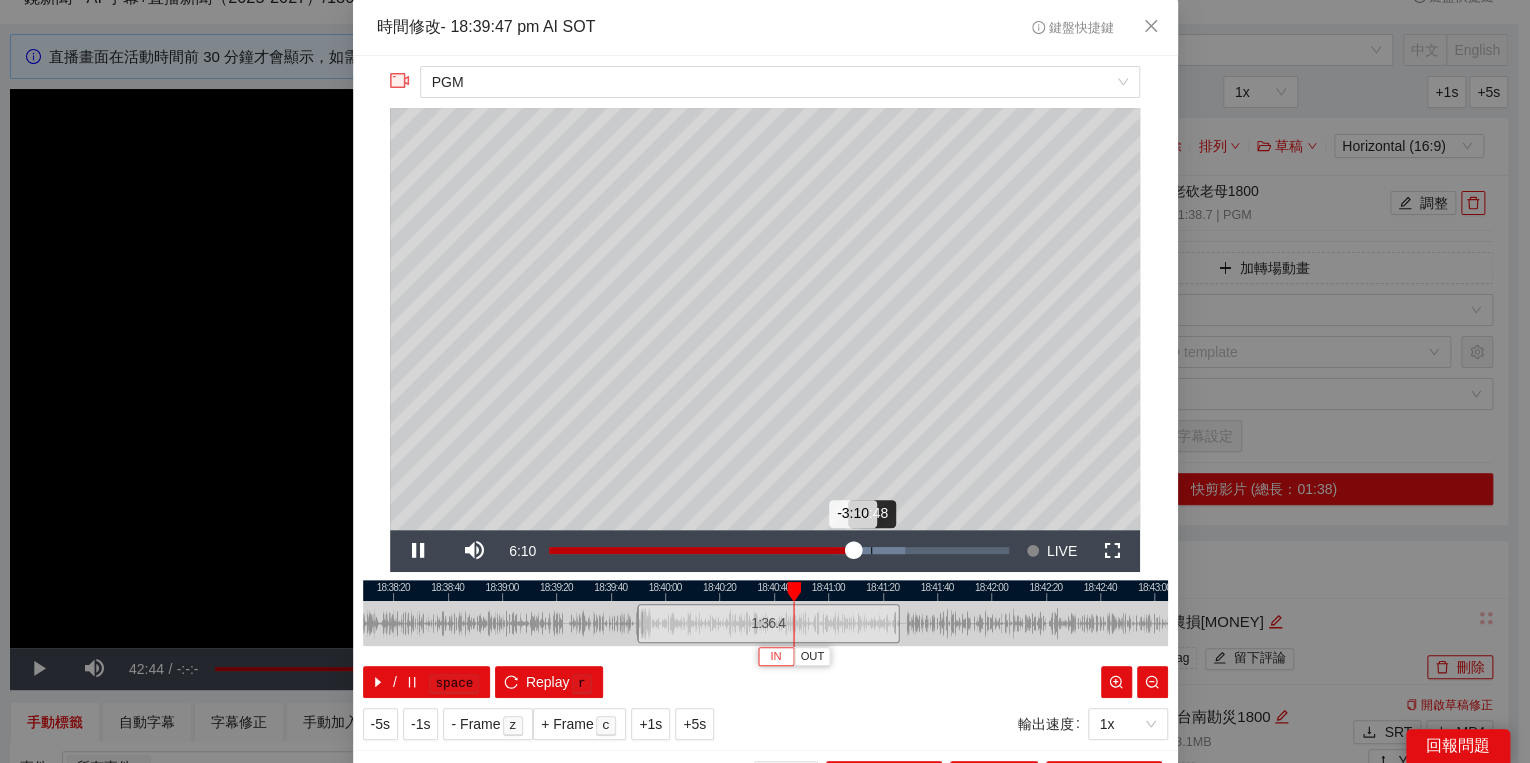 click on "Loaded :  77.41% -2:48 -3:10" at bounding box center (779, 551) 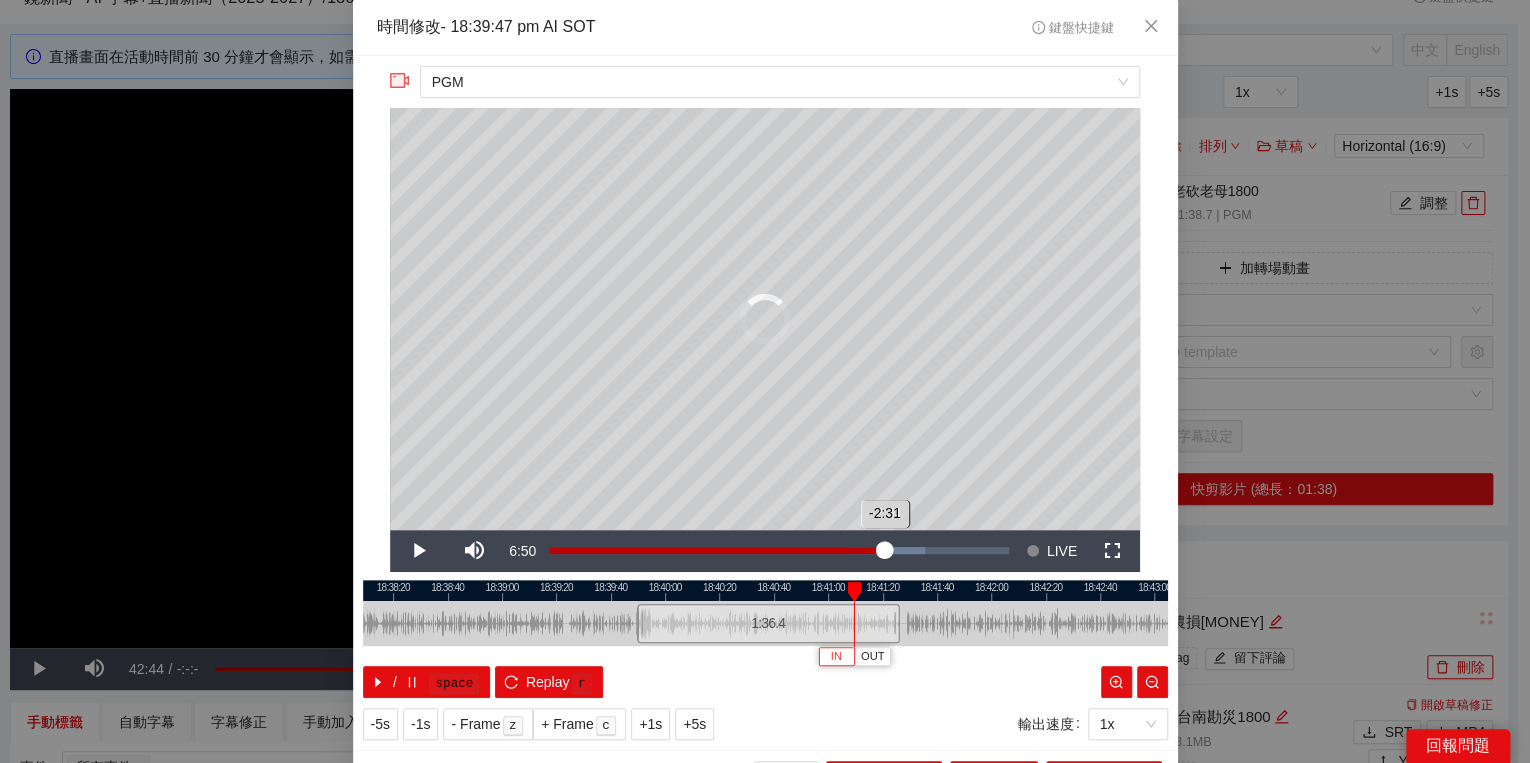click on "Loaded :  81.71% -2:31 -2:31" at bounding box center (779, 551) 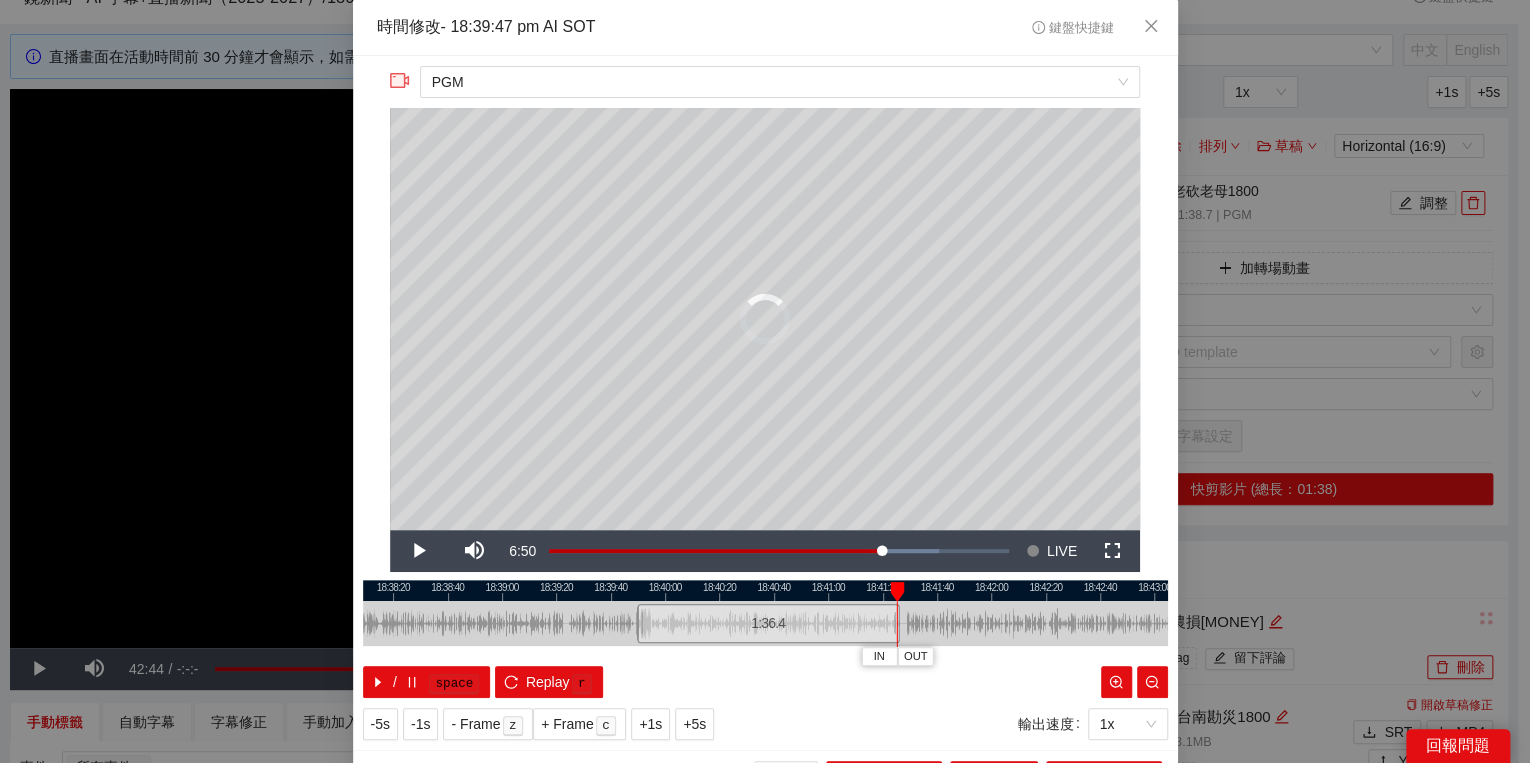 click at bounding box center (897, 592) 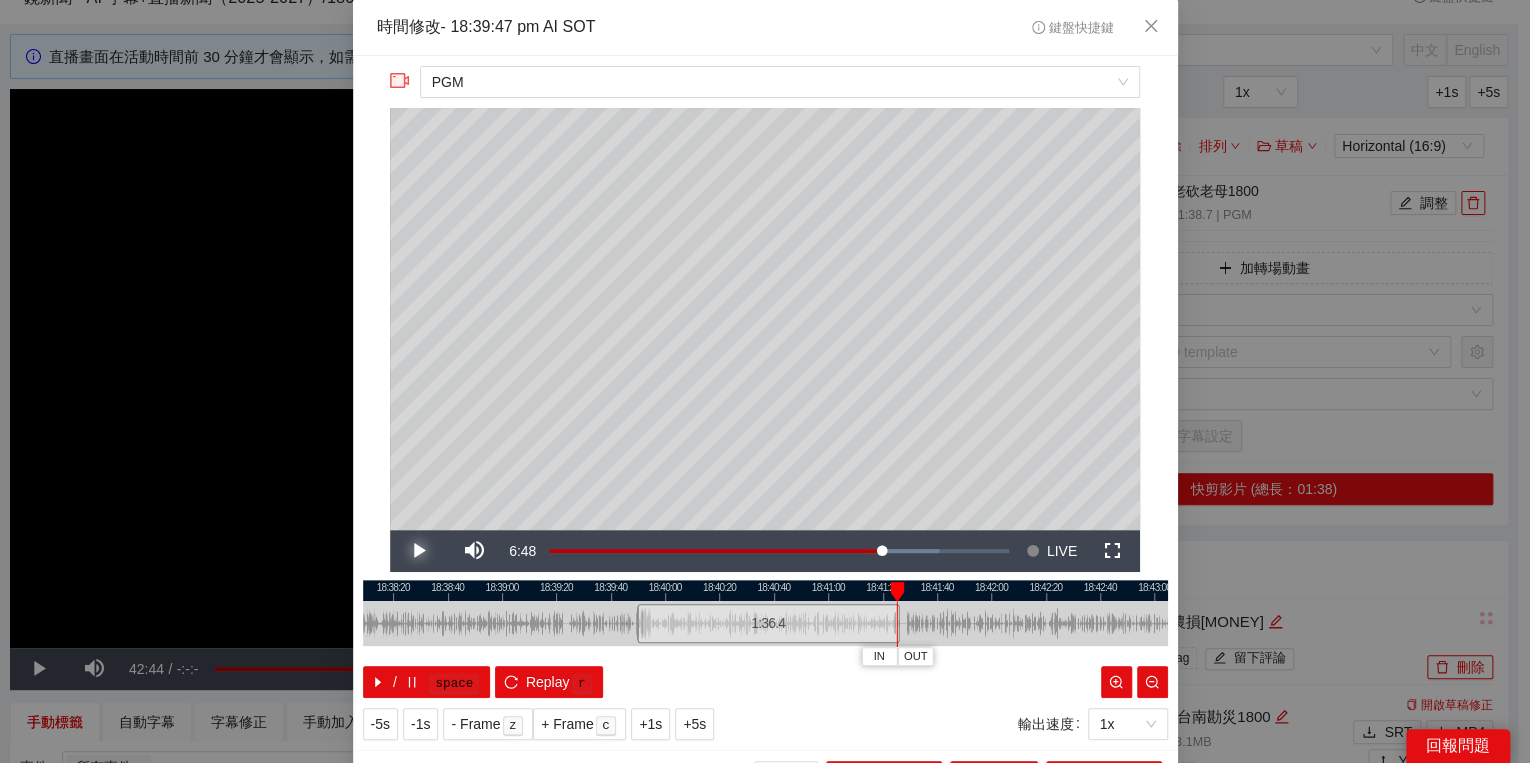 click at bounding box center (418, 551) 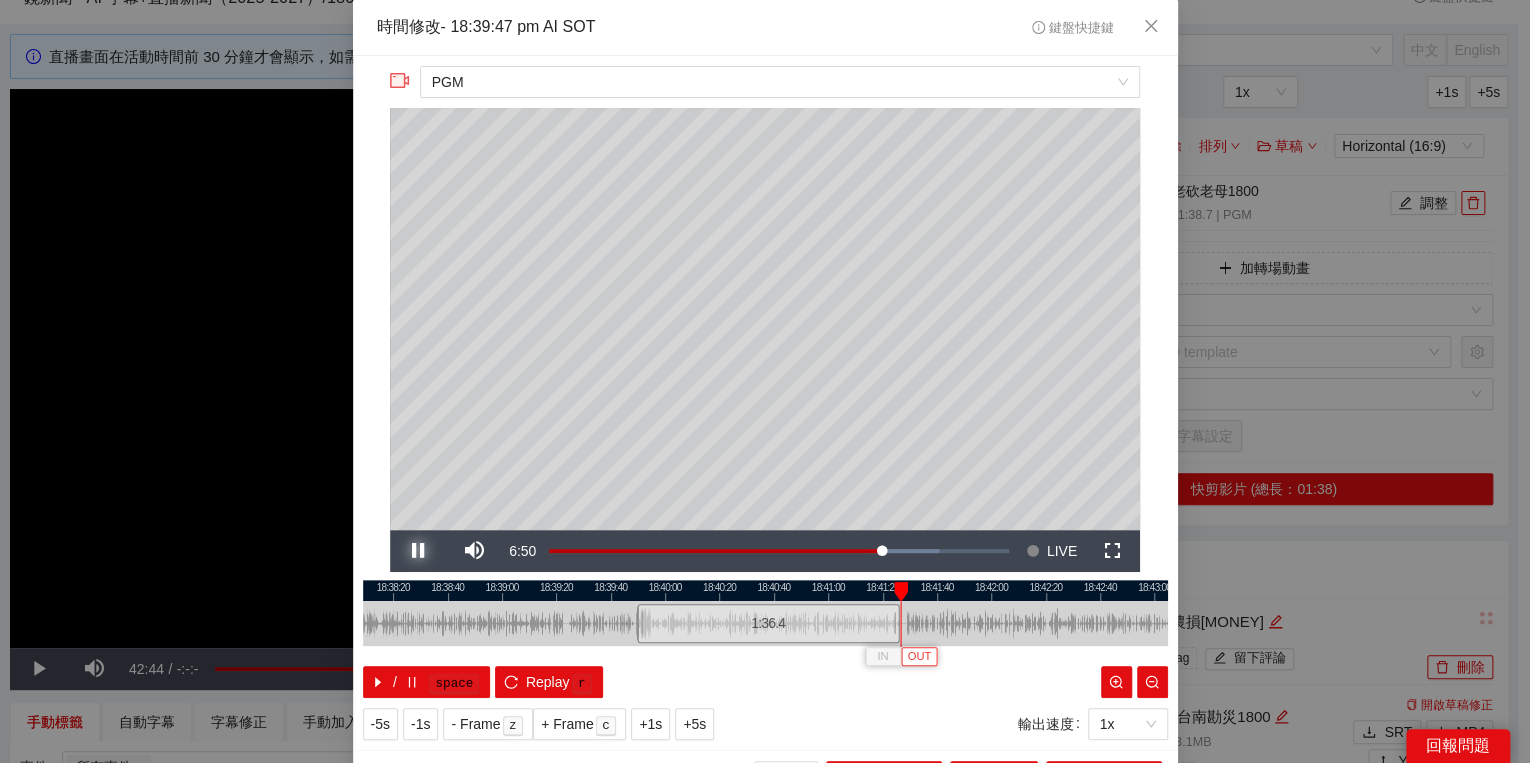 click on "Pause" at bounding box center [418, 551] 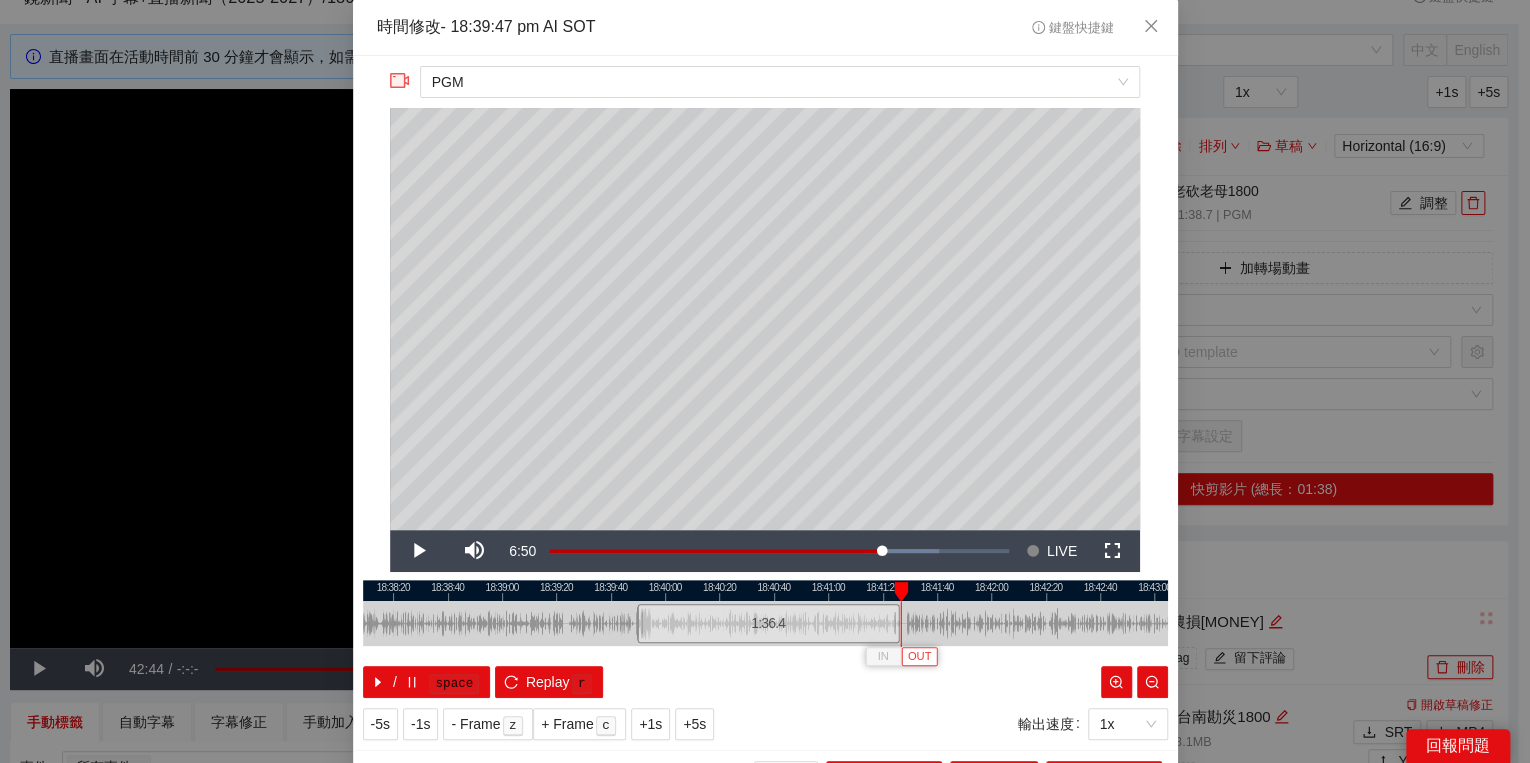 click on "OUT" at bounding box center [920, 657] 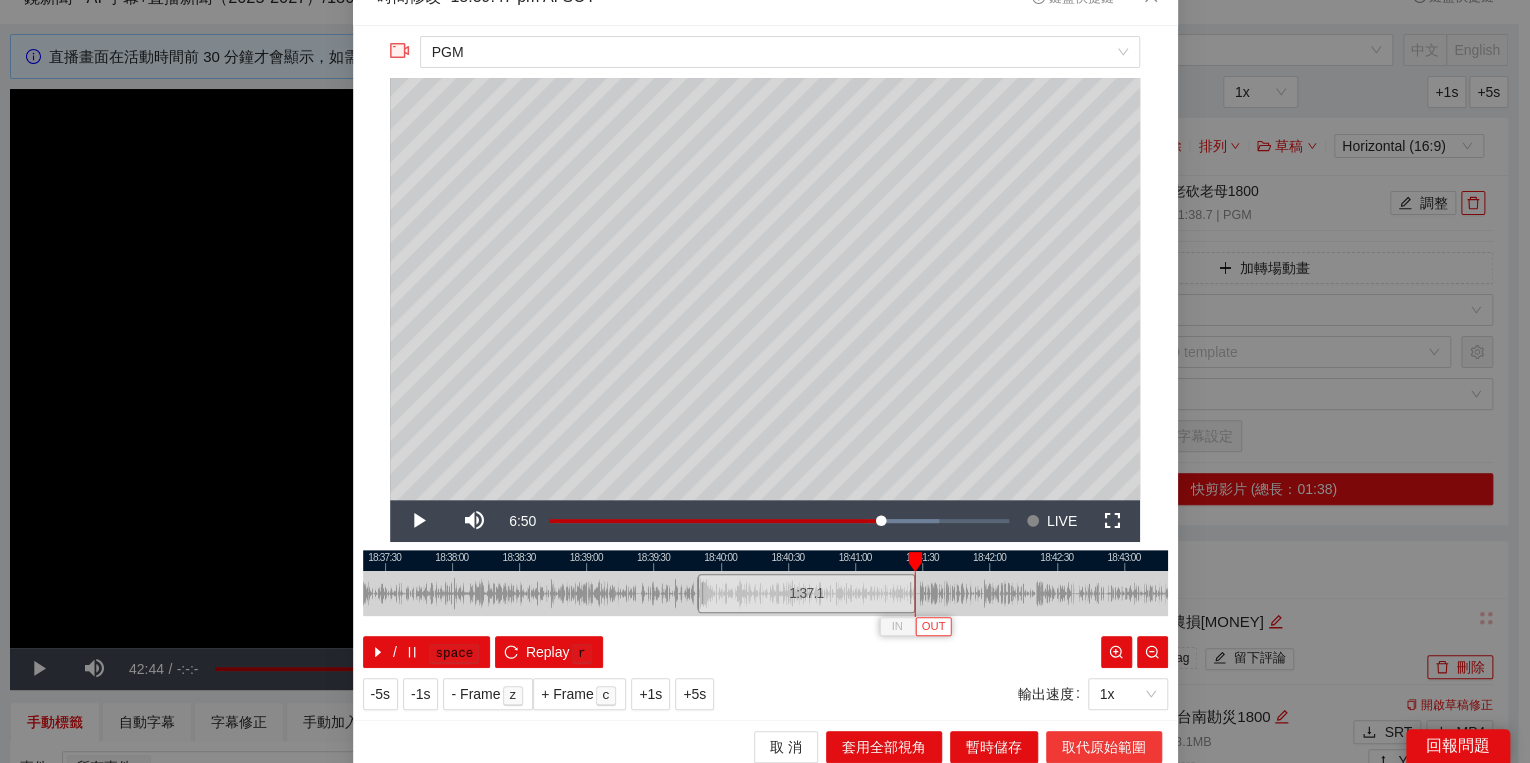 scroll, scrollTop: 39, scrollLeft: 0, axis: vertical 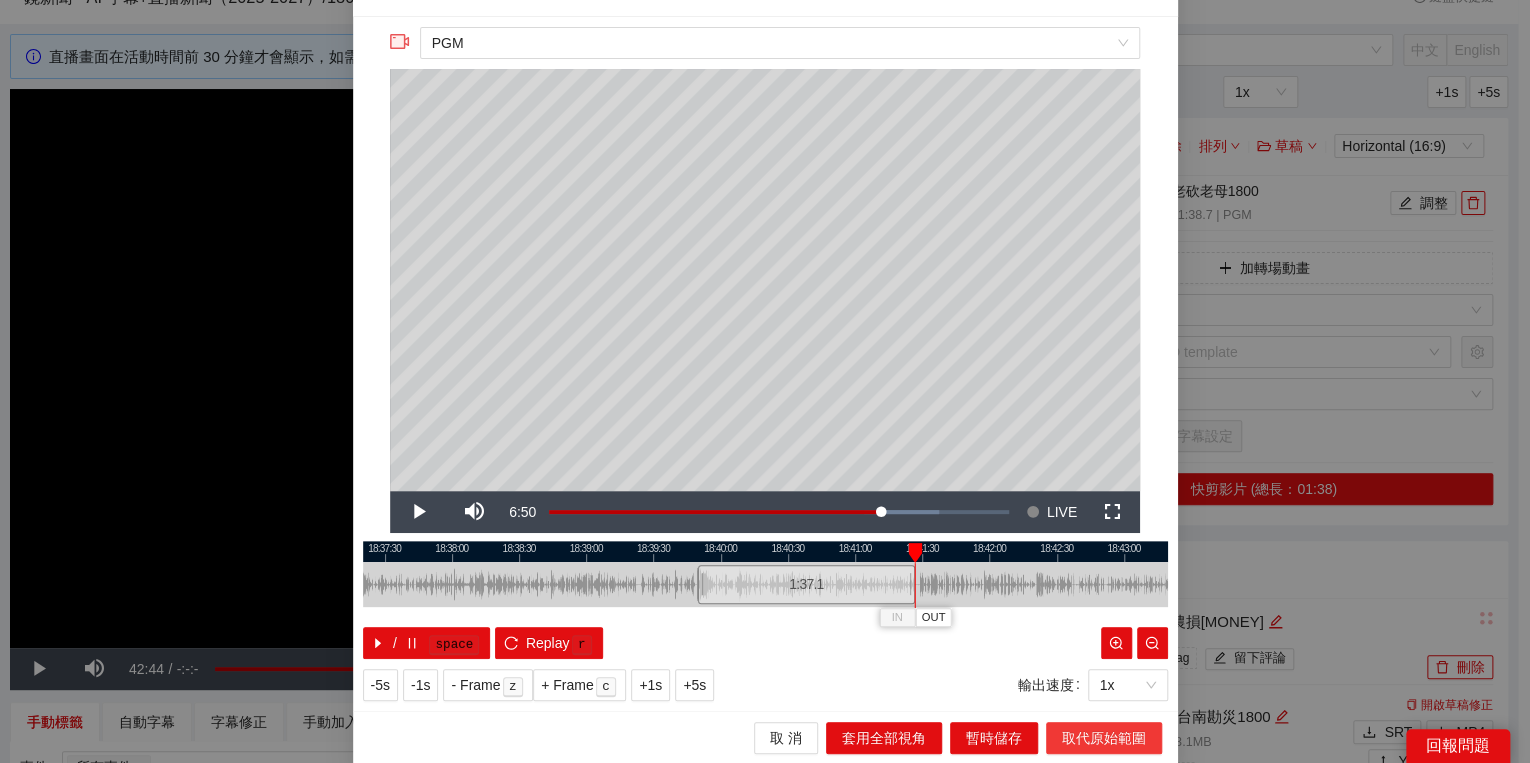 click on "取代原始範圍" at bounding box center (1104, 738) 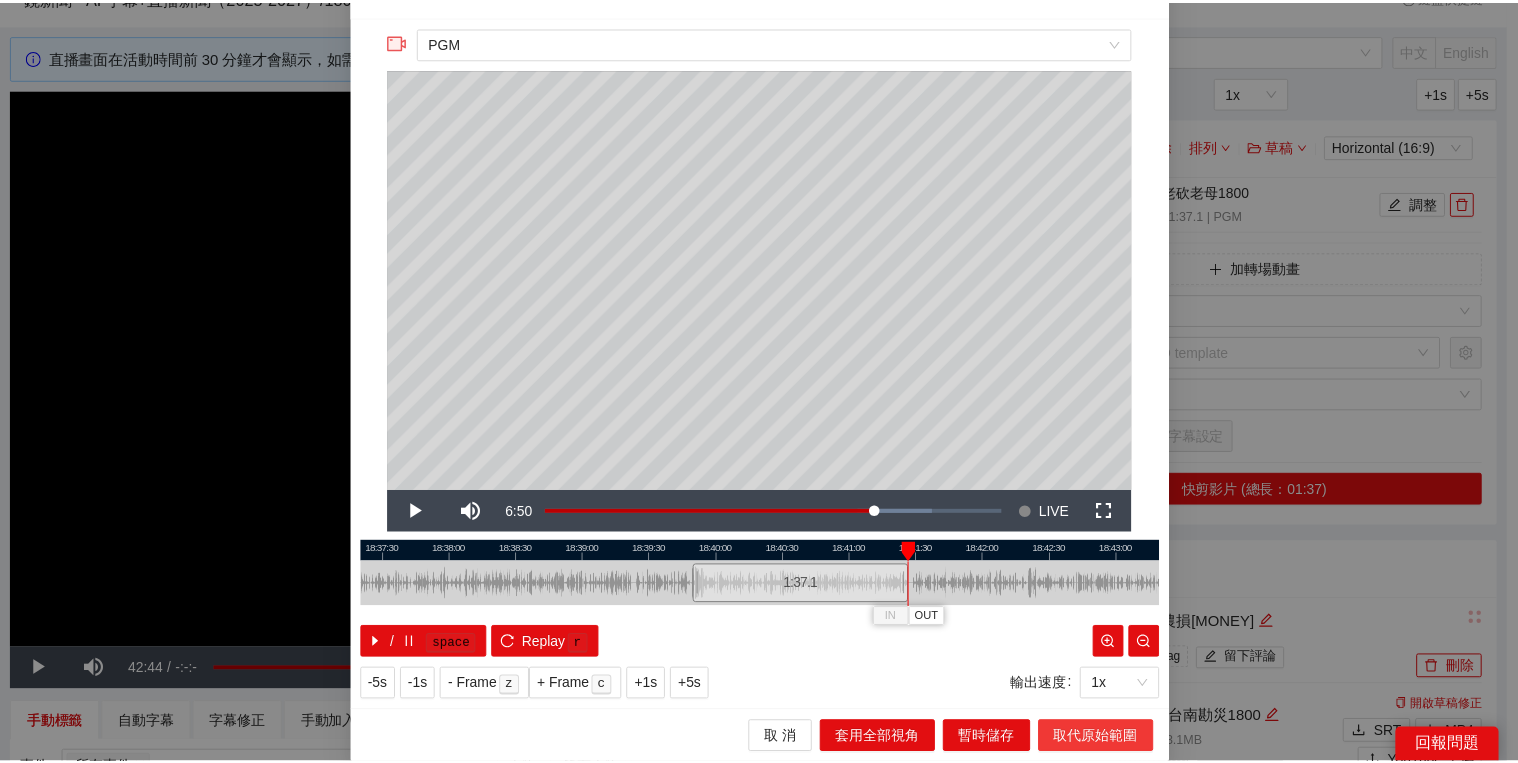 scroll, scrollTop: 0, scrollLeft: 0, axis: both 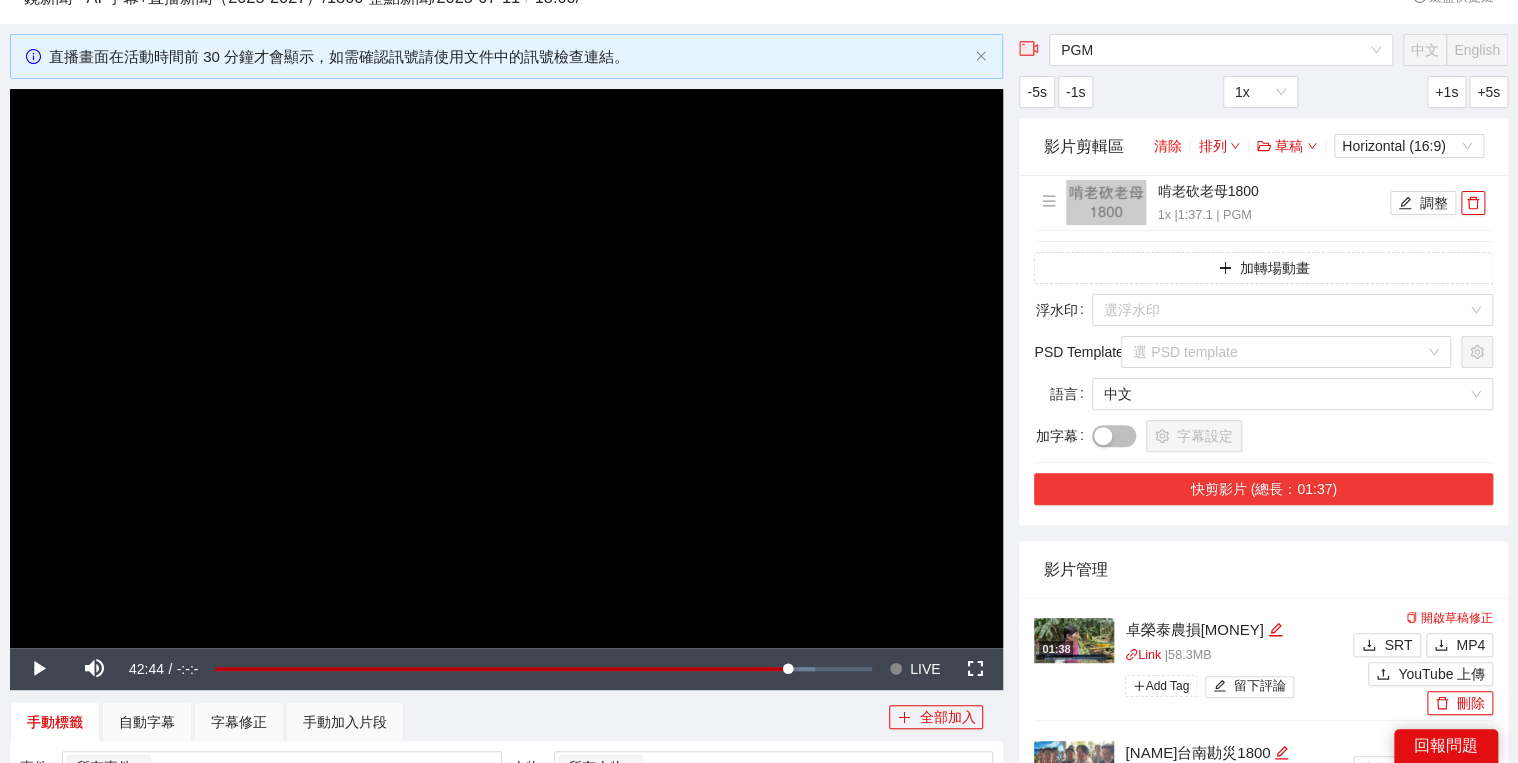 click on "快剪影片 (總長：01:37)" at bounding box center [1263, 489] 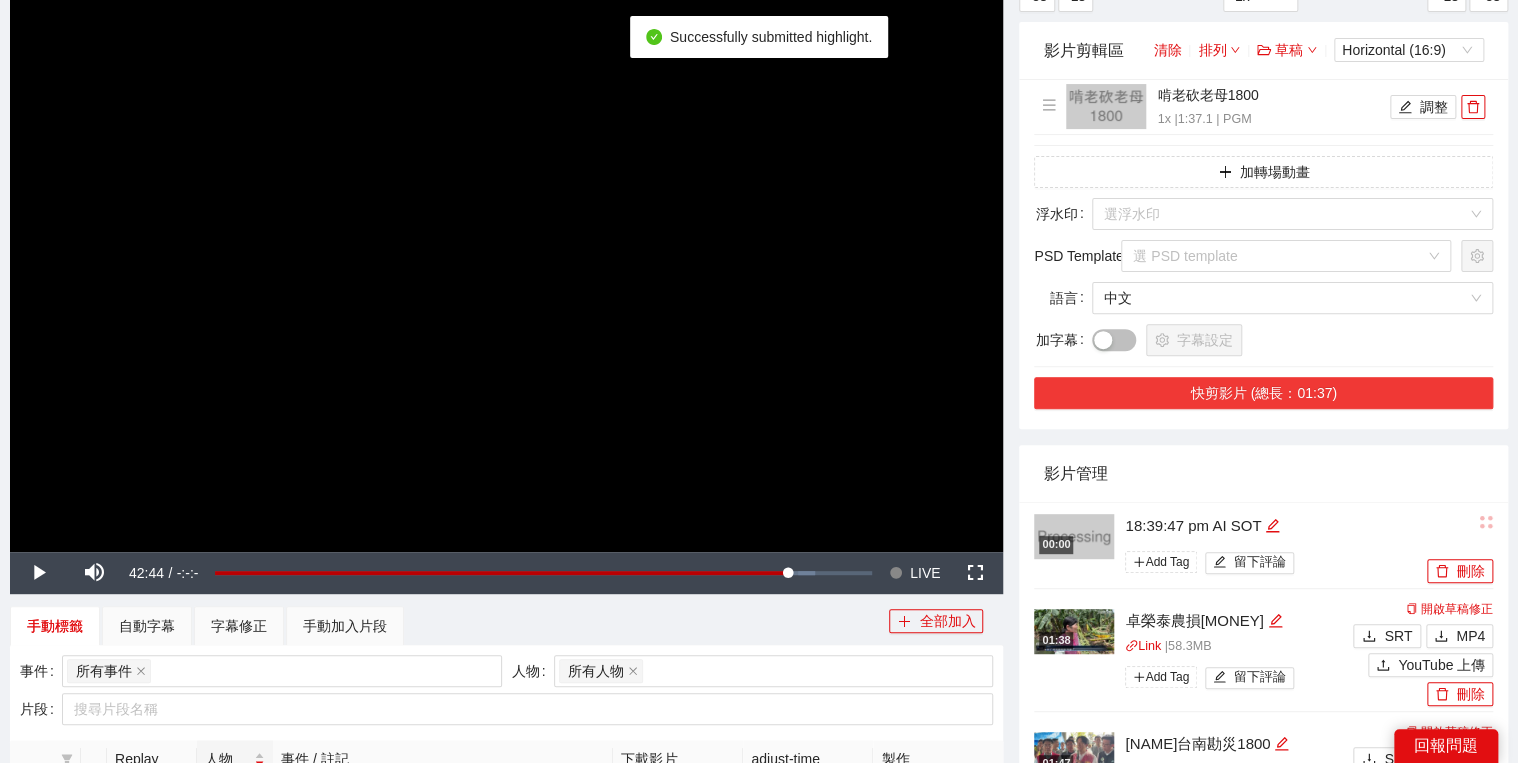 scroll, scrollTop: 240, scrollLeft: 0, axis: vertical 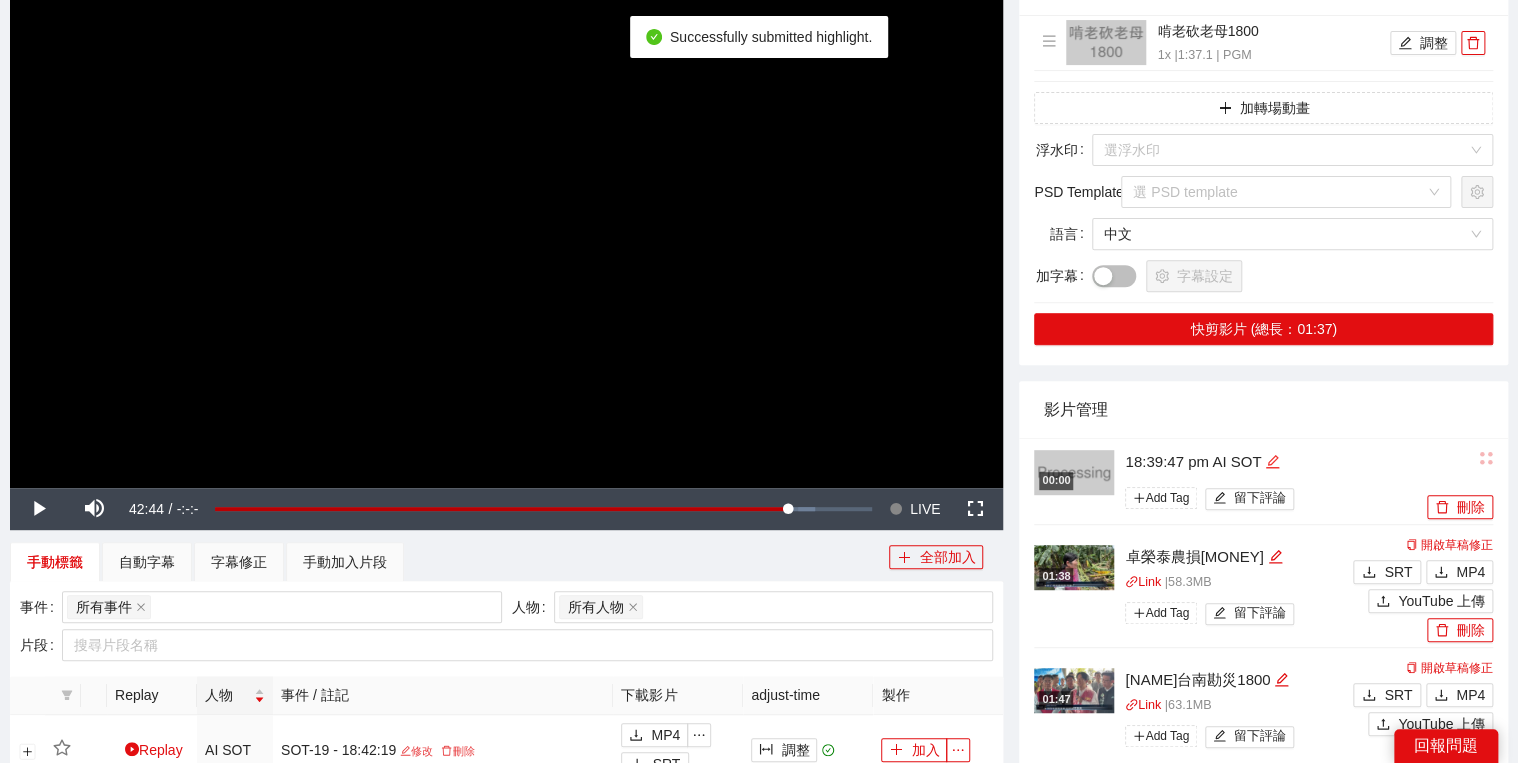 click 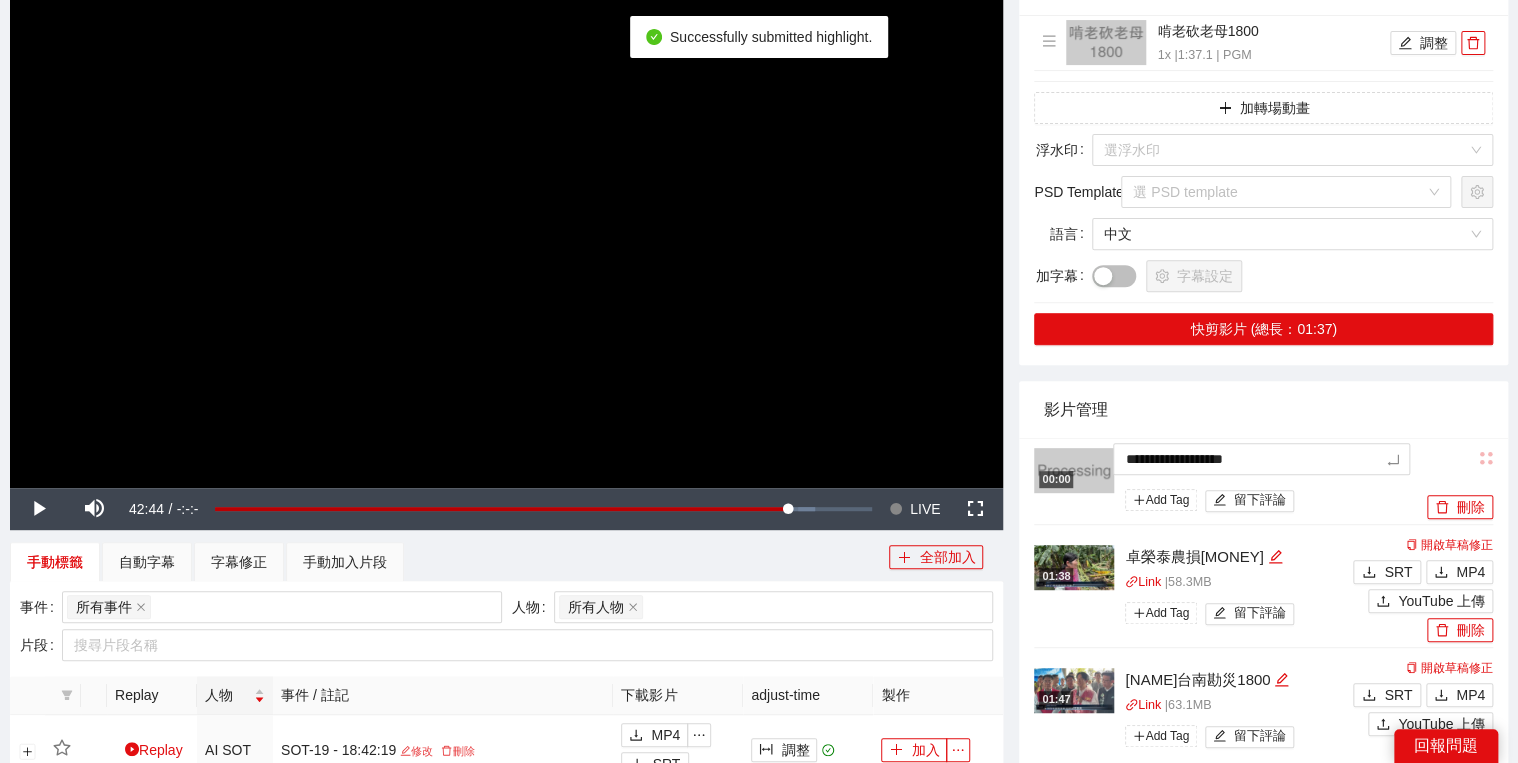 drag, startPoint x: 1278, startPoint y: 463, endPoint x: 972, endPoint y: 417, distance: 309.4382 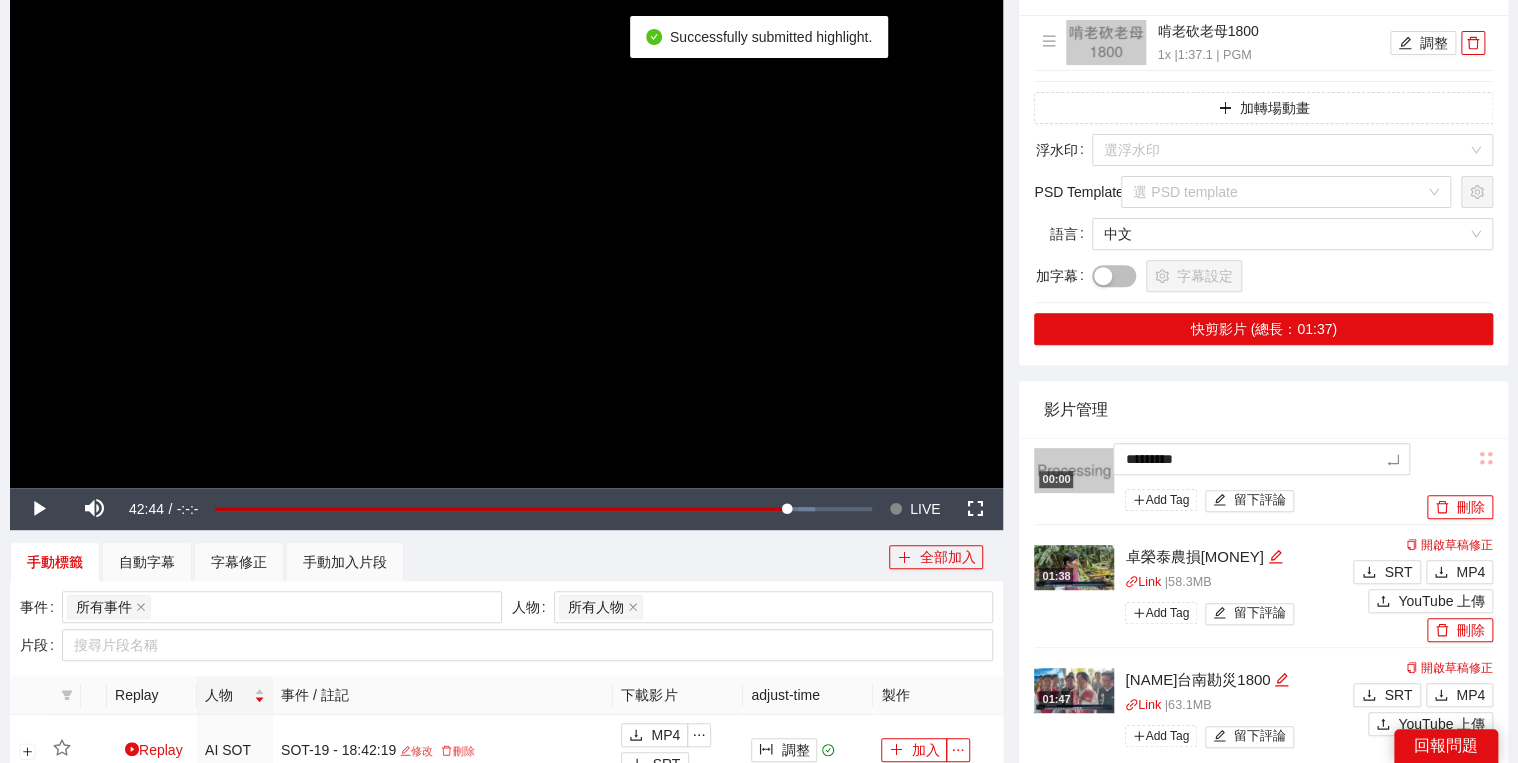 click on "影片管理" at bounding box center (1263, 409) 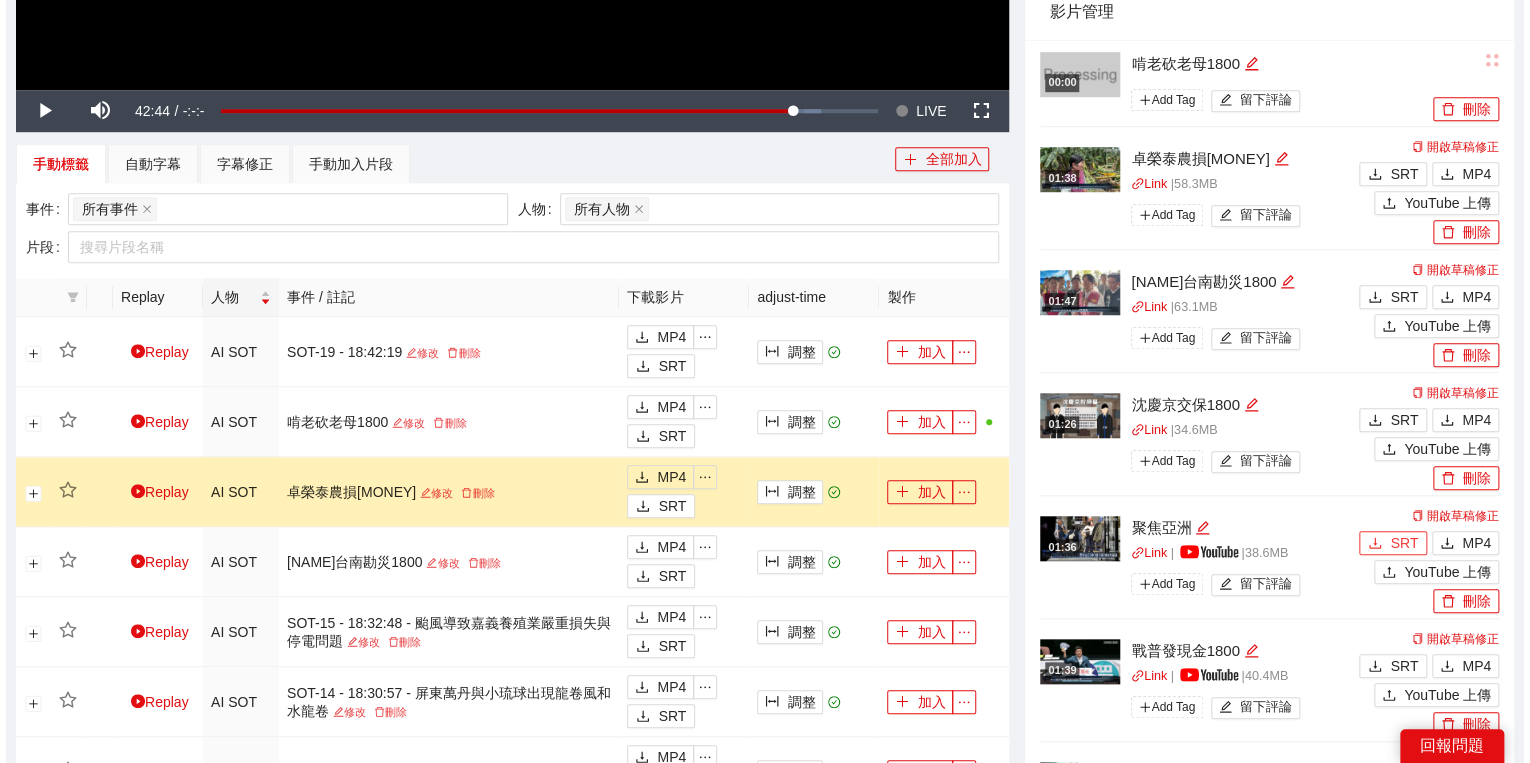 scroll, scrollTop: 640, scrollLeft: 0, axis: vertical 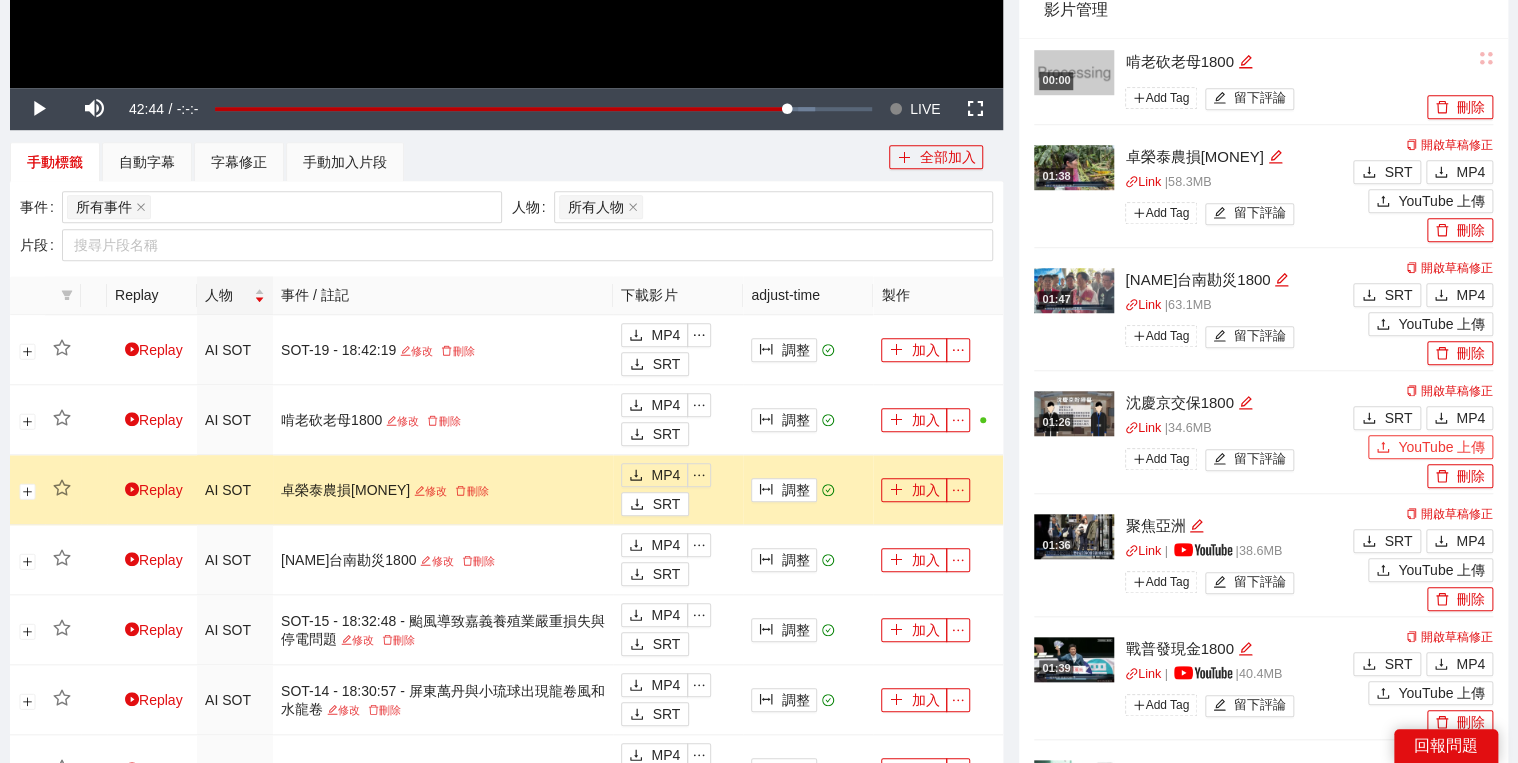 click on "YouTube 上傳" at bounding box center (1430, 447) 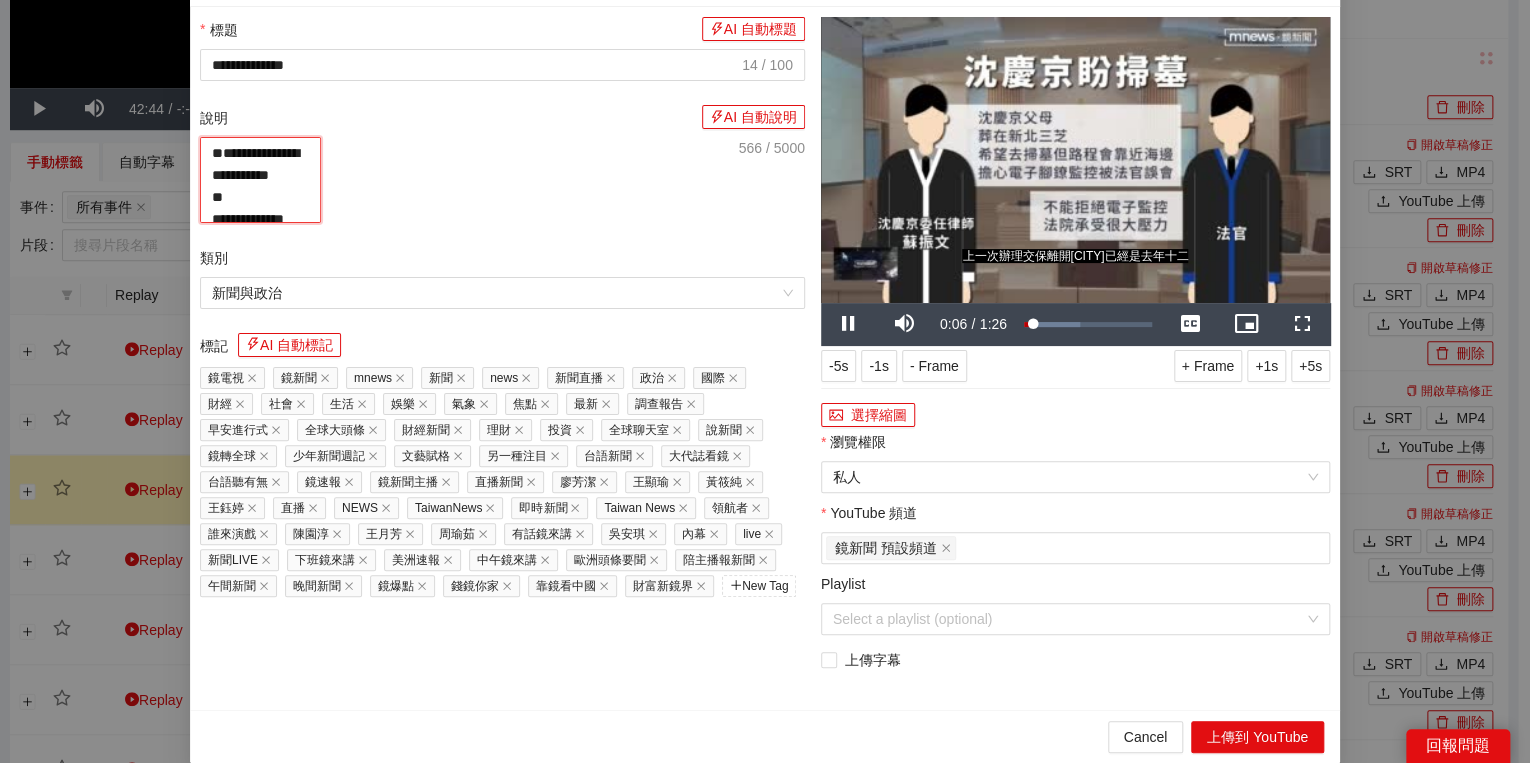 click on "**********" at bounding box center [260, 180] 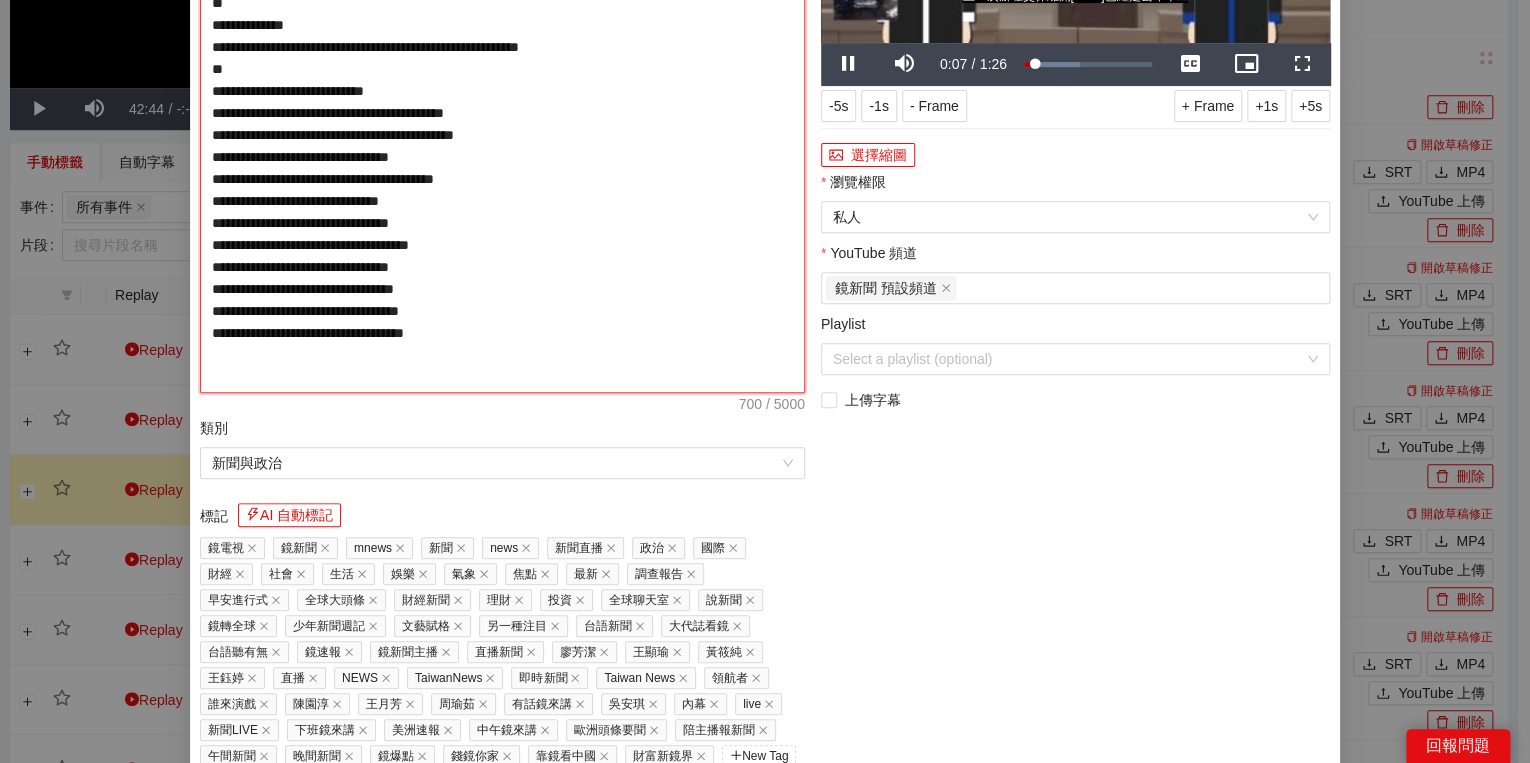 click on "**********" at bounding box center [502, 135] 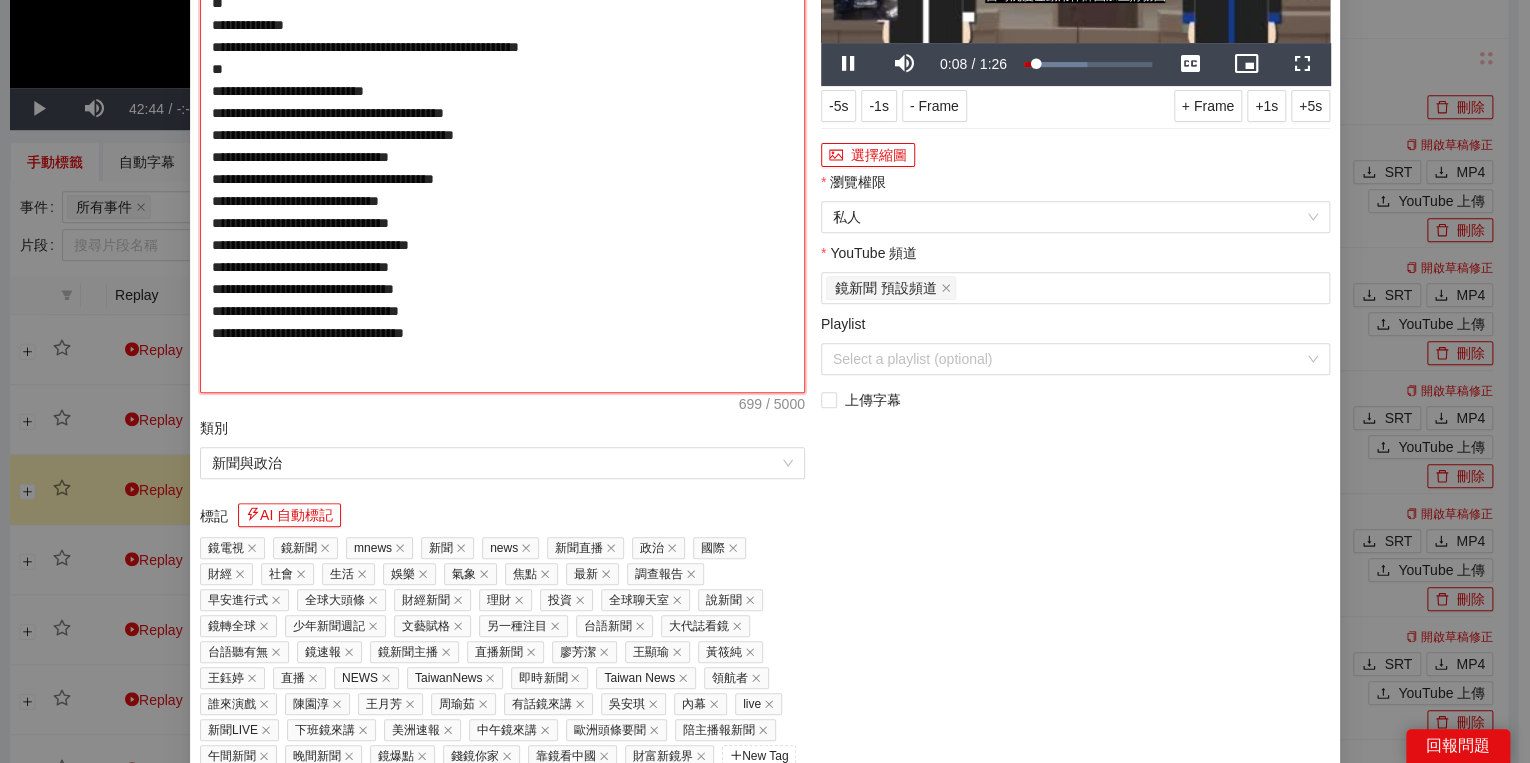 click on "**********" at bounding box center (502, 135) 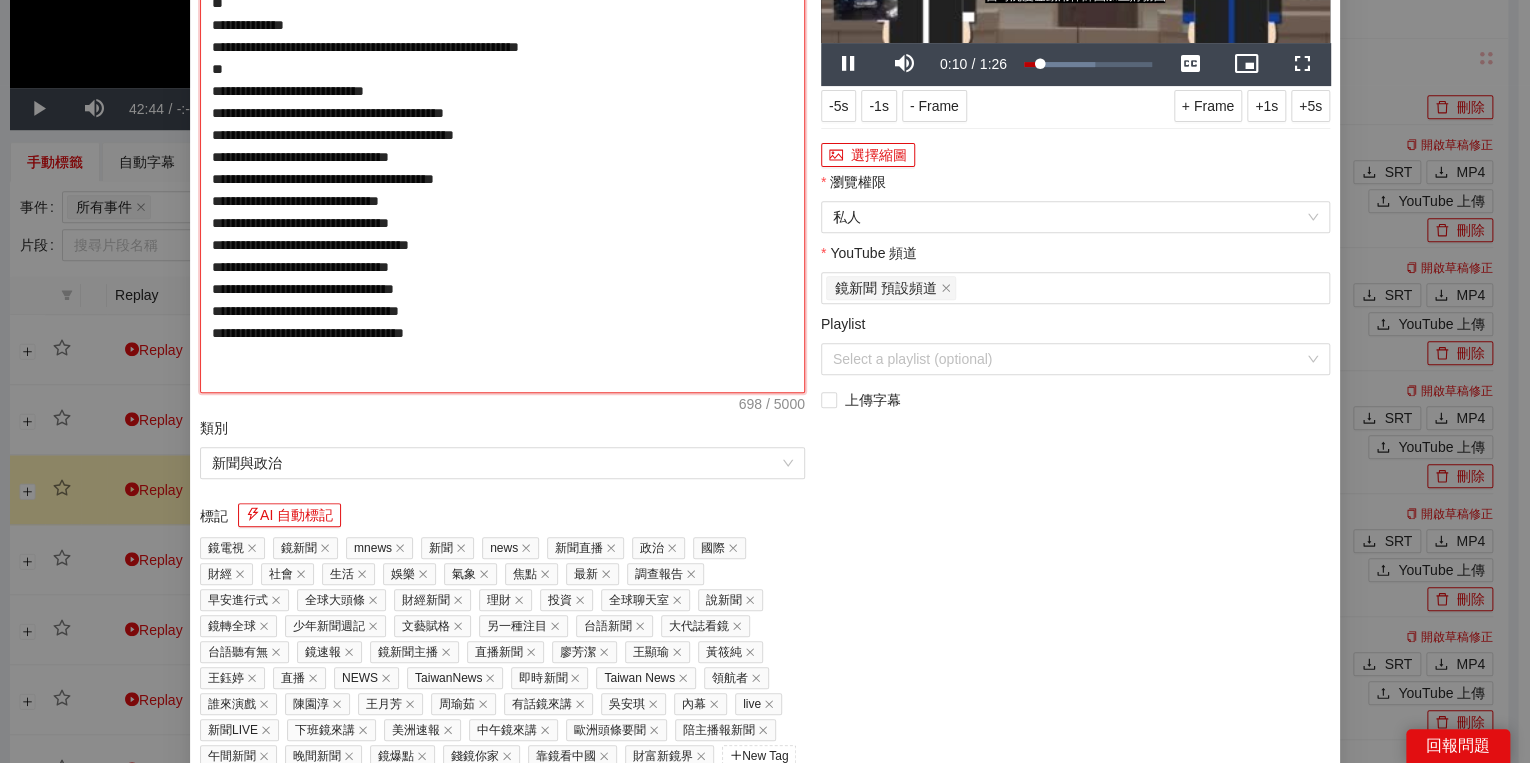 click on "**********" at bounding box center (502, 135) 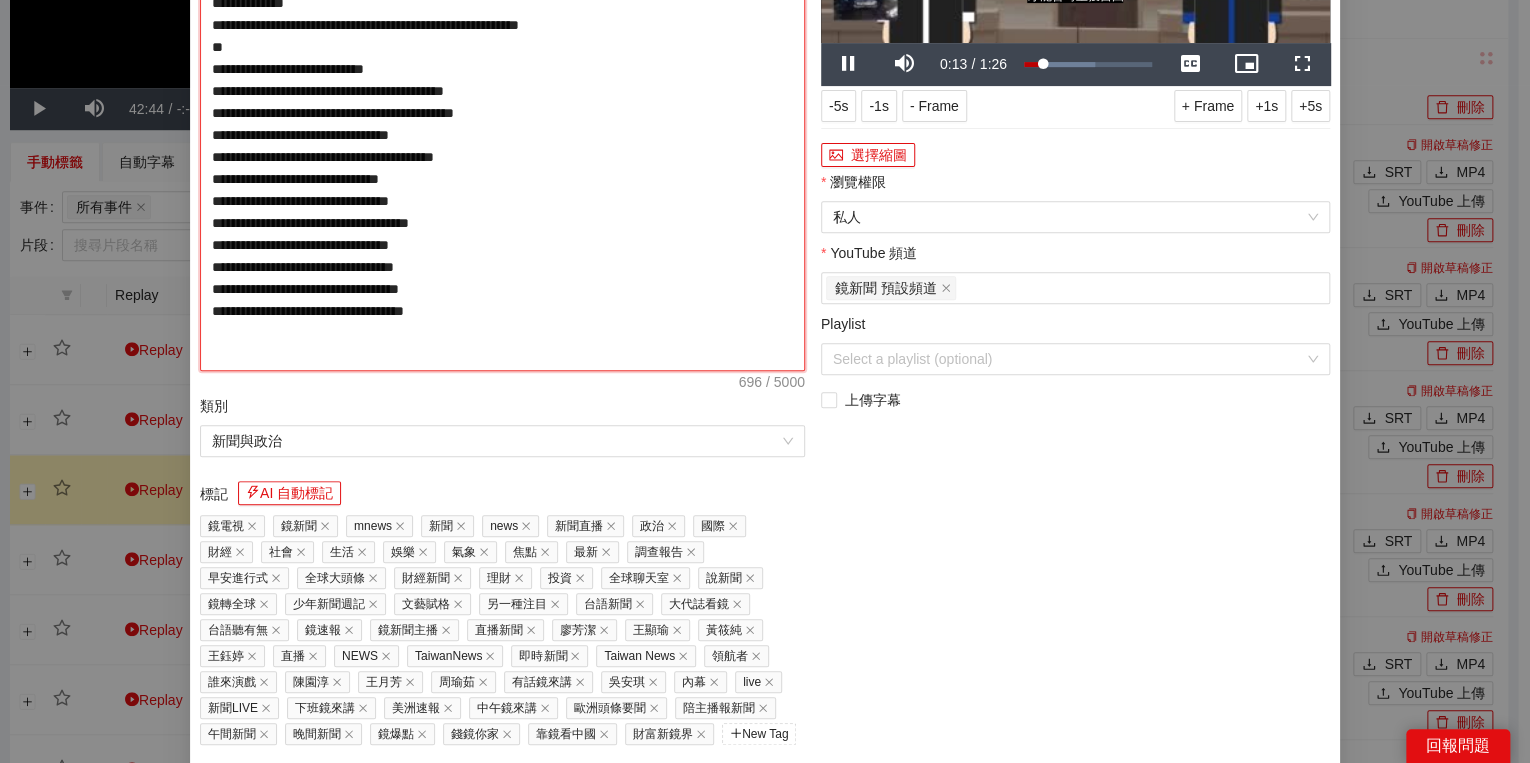 drag, startPoint x: 450, startPoint y: 223, endPoint x: 437, endPoint y: 223, distance: 13 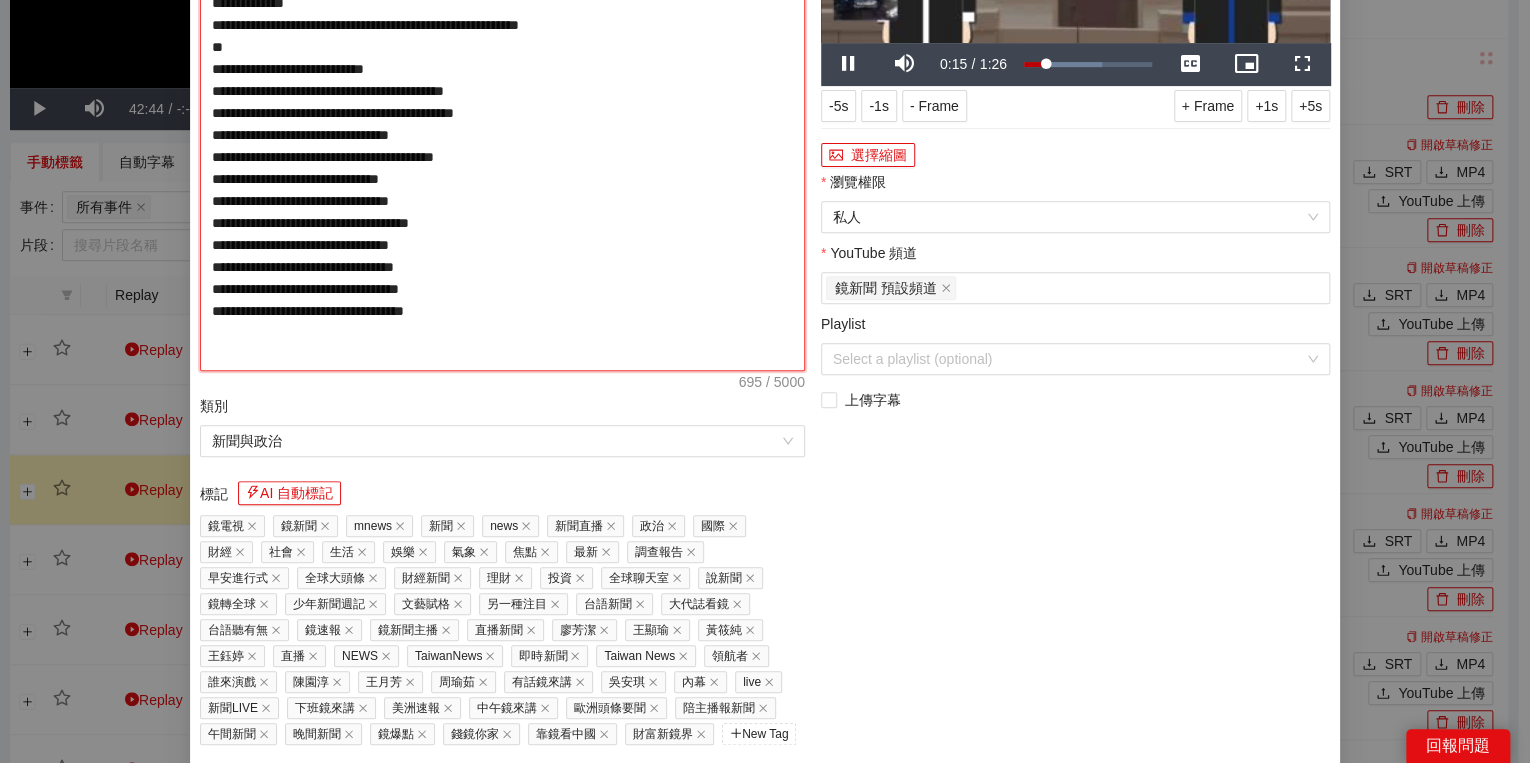 click on "**********" at bounding box center [502, 124] 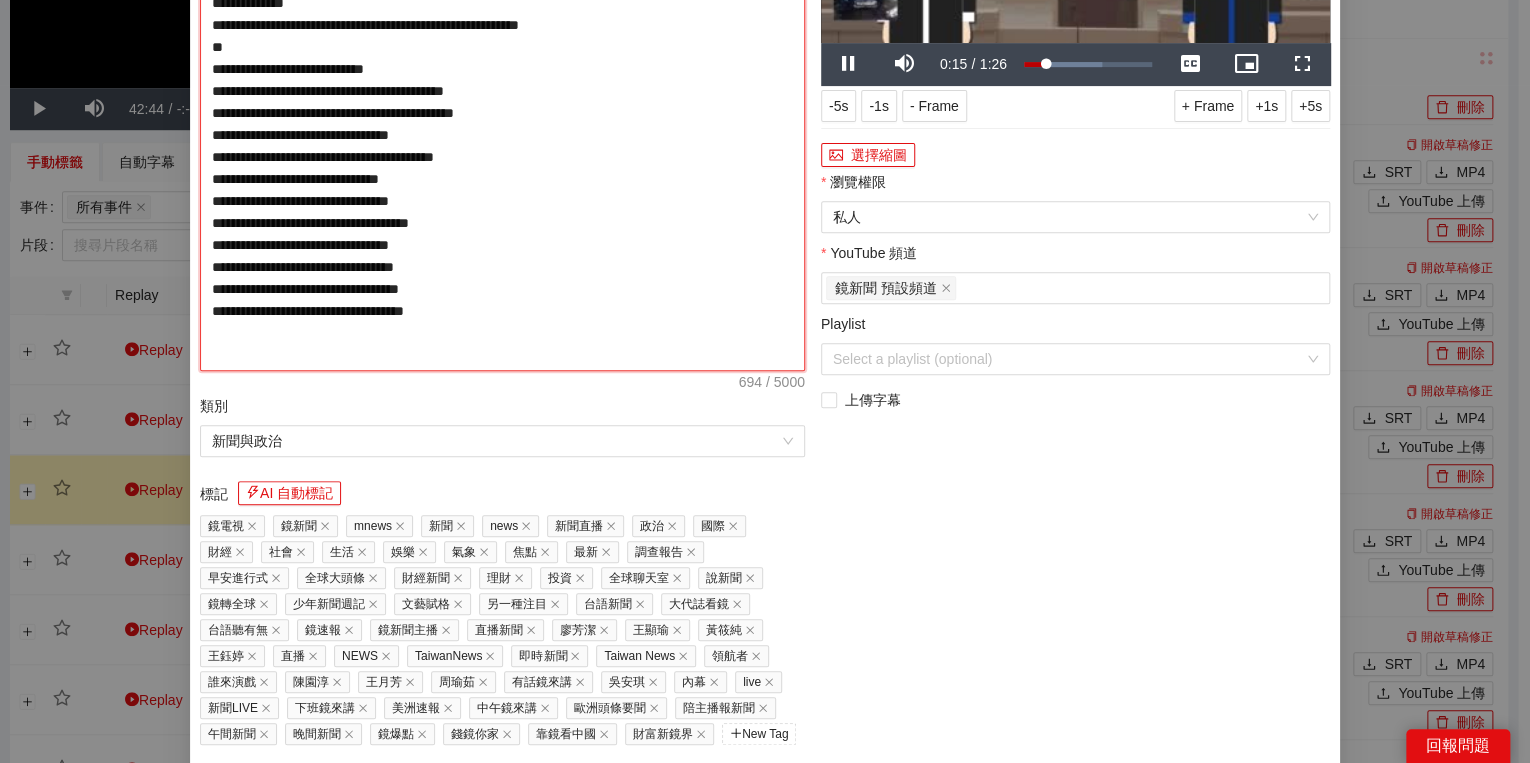 click on "**********" at bounding box center (502, 124) 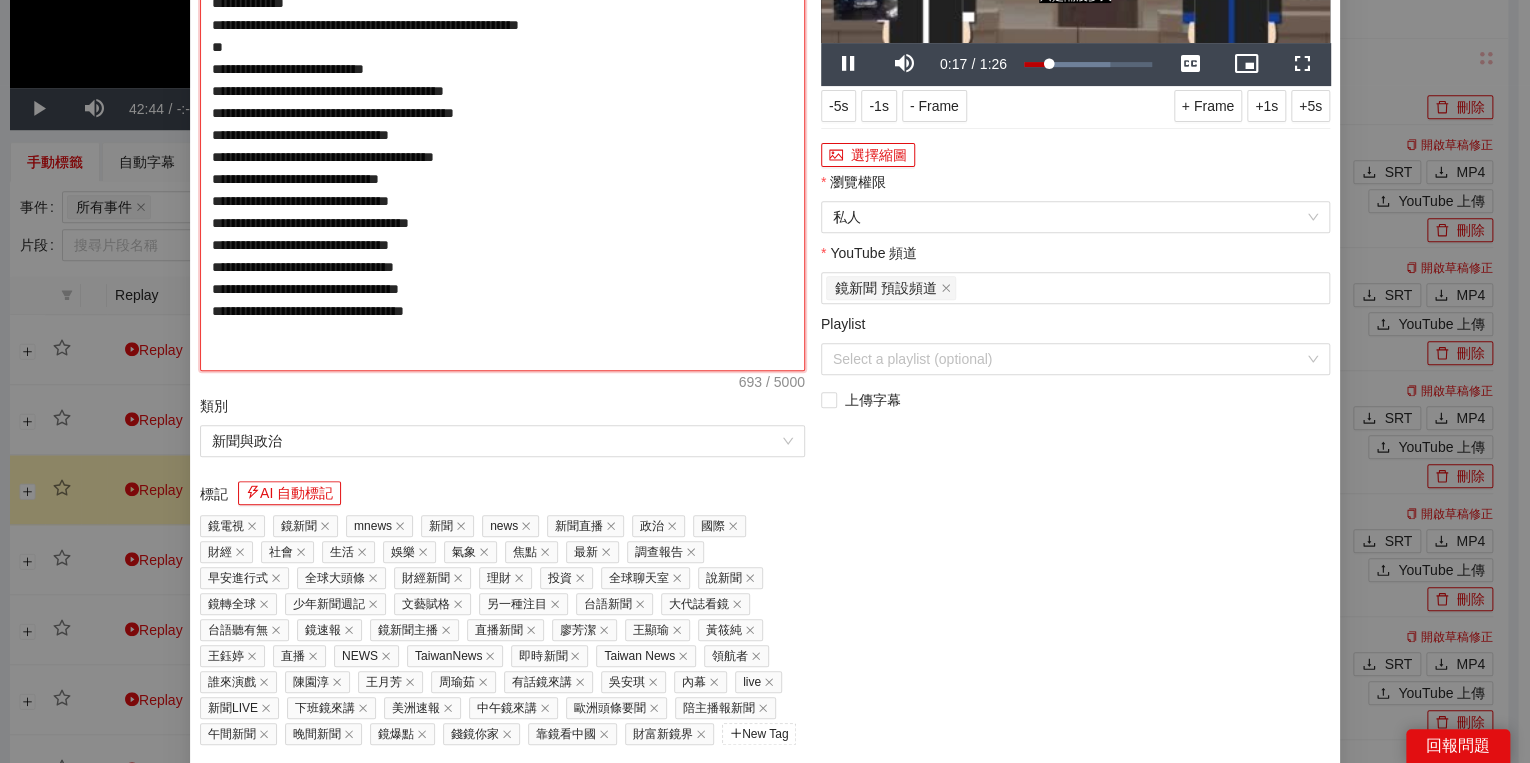 click on "**********" at bounding box center (502, 124) 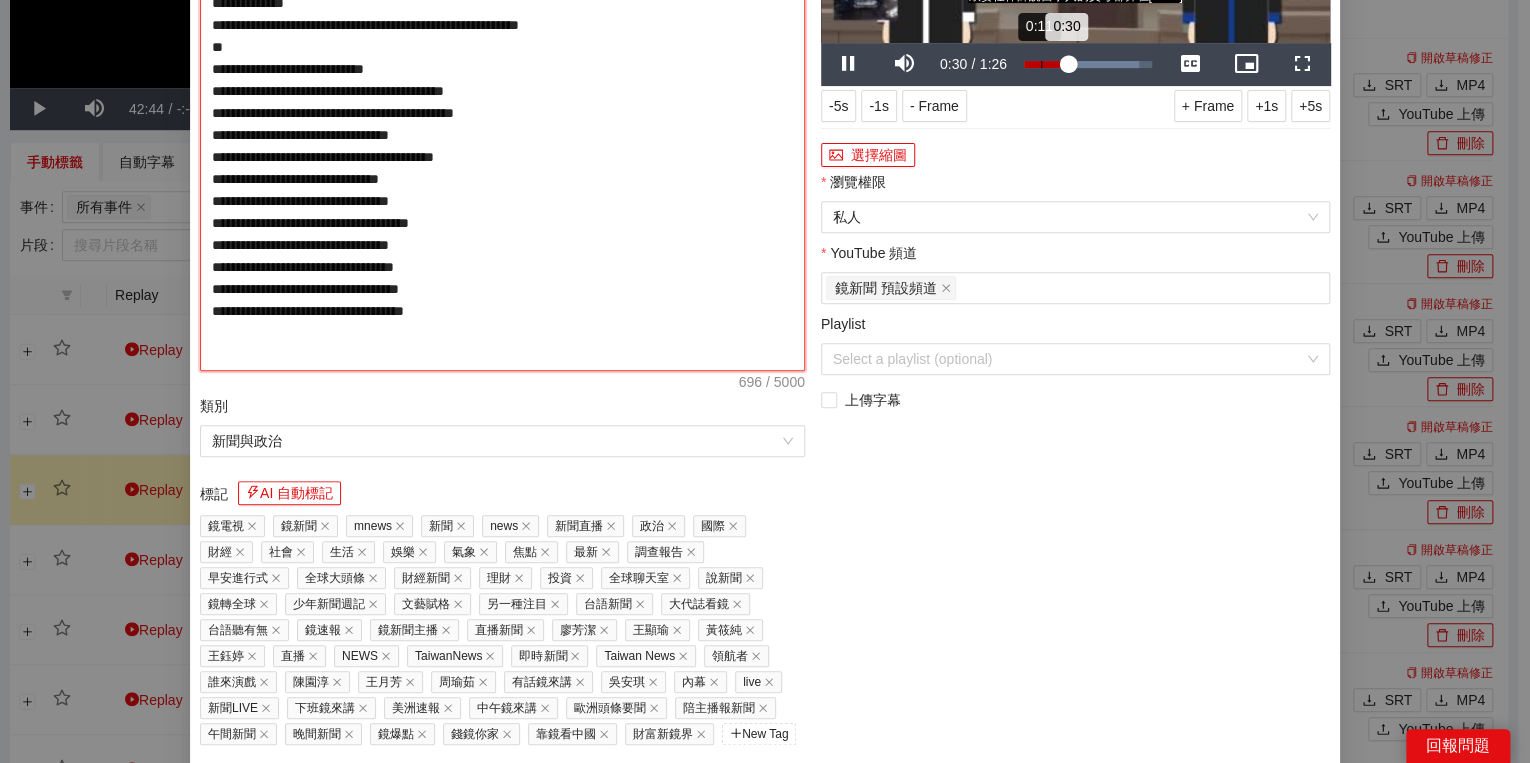 click on "Loaded :  90.12% 0:11 0:30" at bounding box center (1088, 64) 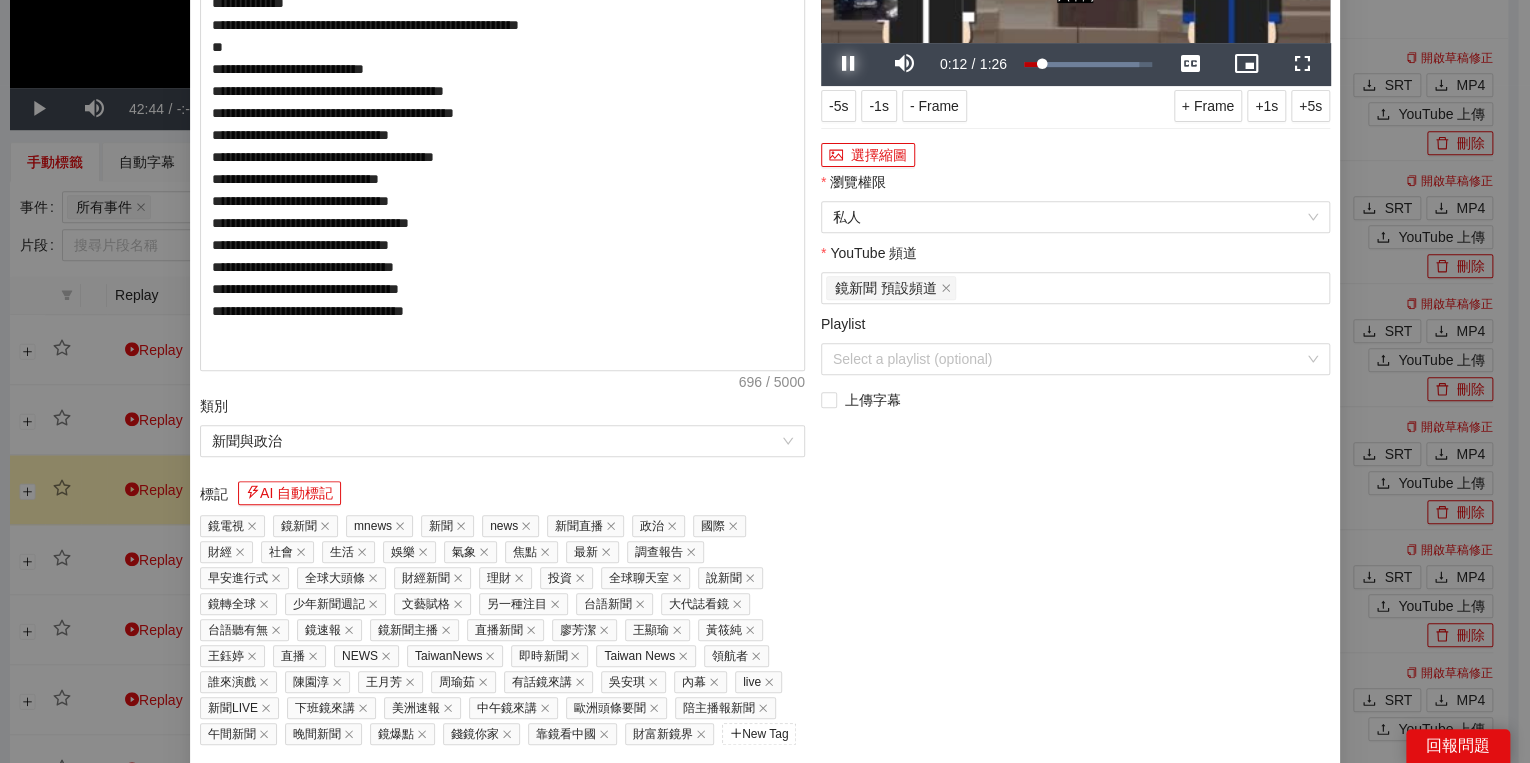 click at bounding box center (849, 64) 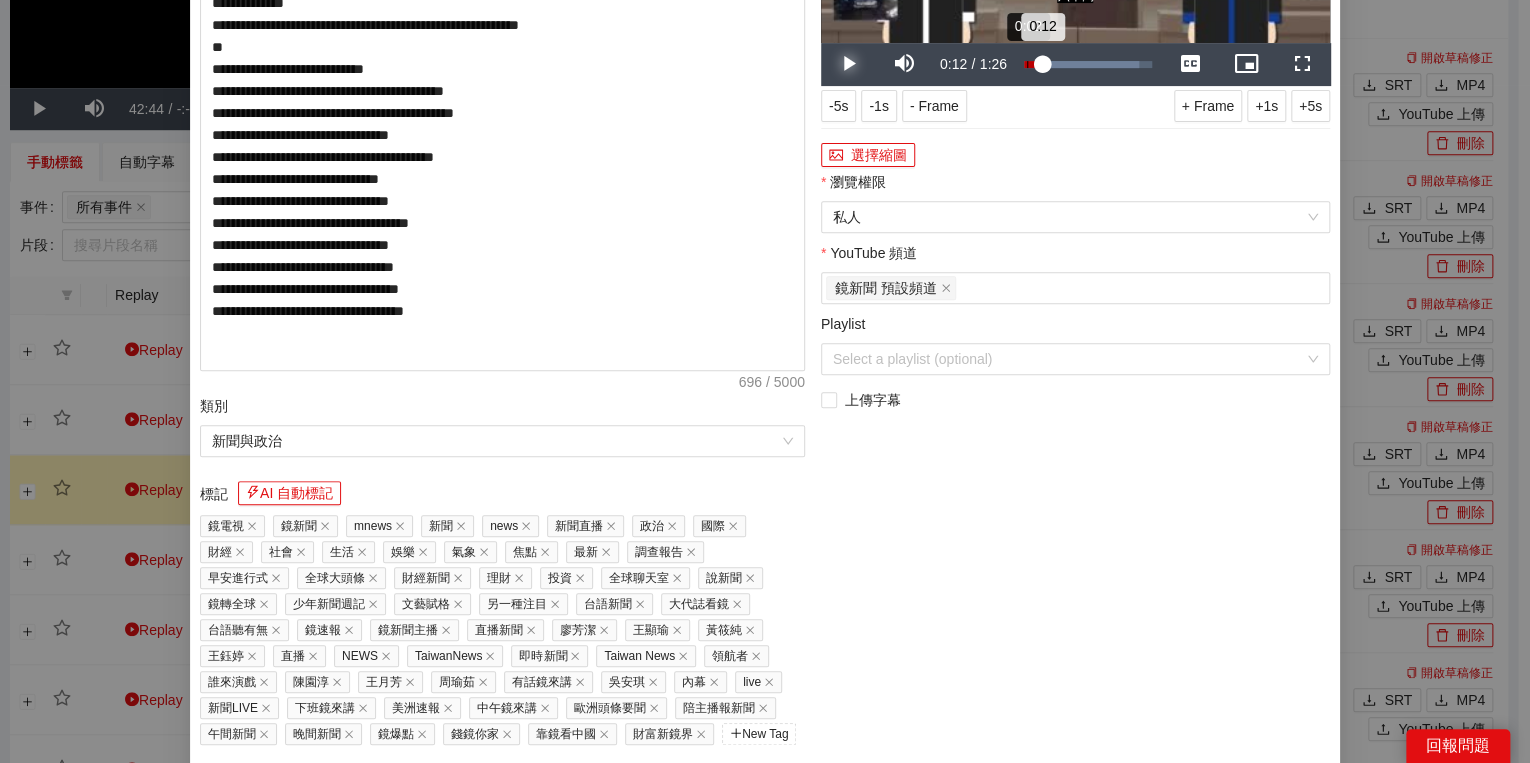 click on "Loaded :  90.12% 0:02 0:12" at bounding box center [1088, 64] 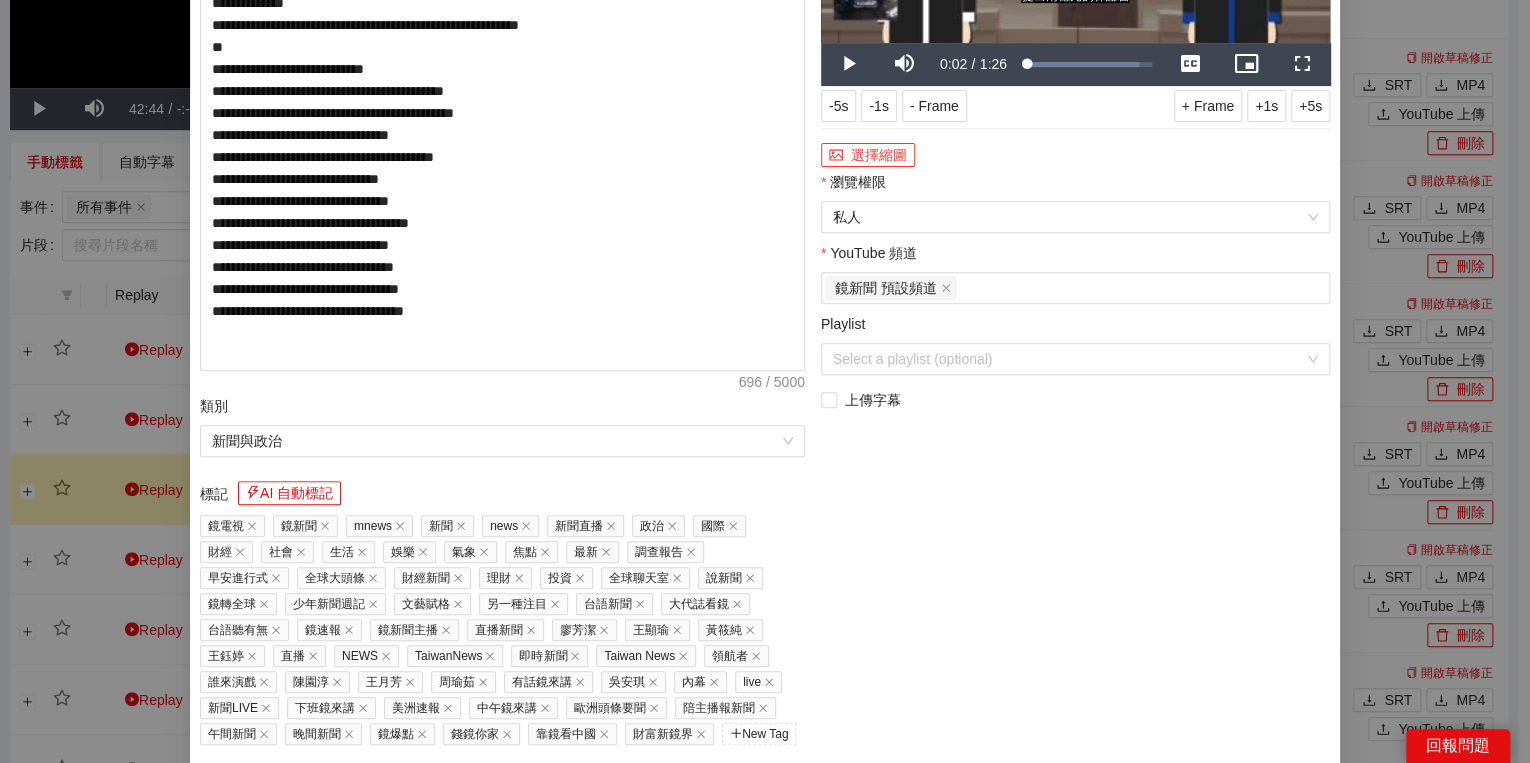 click on "選擇縮圖" at bounding box center (868, 155) 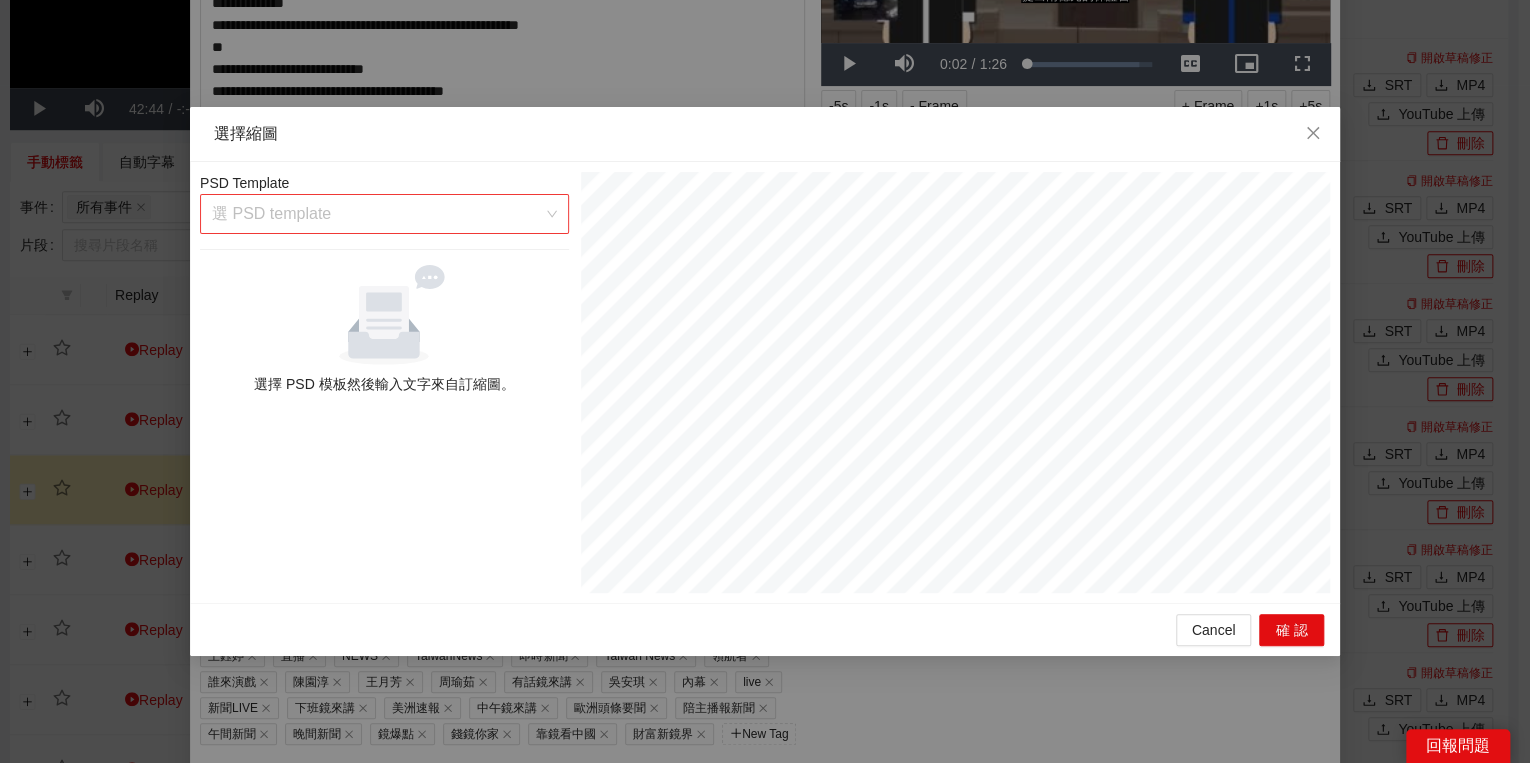 click at bounding box center [377, 214] 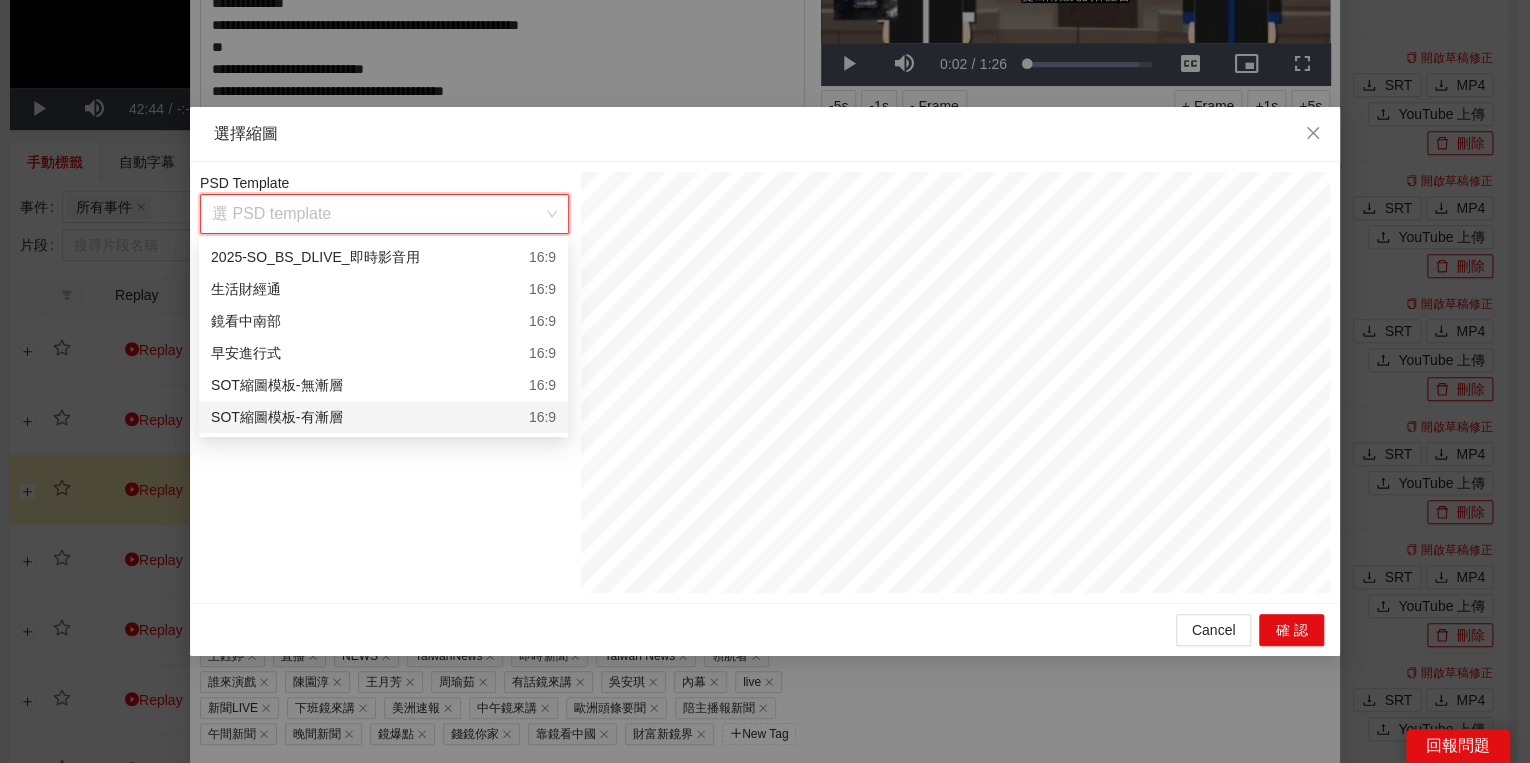 click on "SOT縮圖模板-有漸層 16:9" at bounding box center (383, 417) 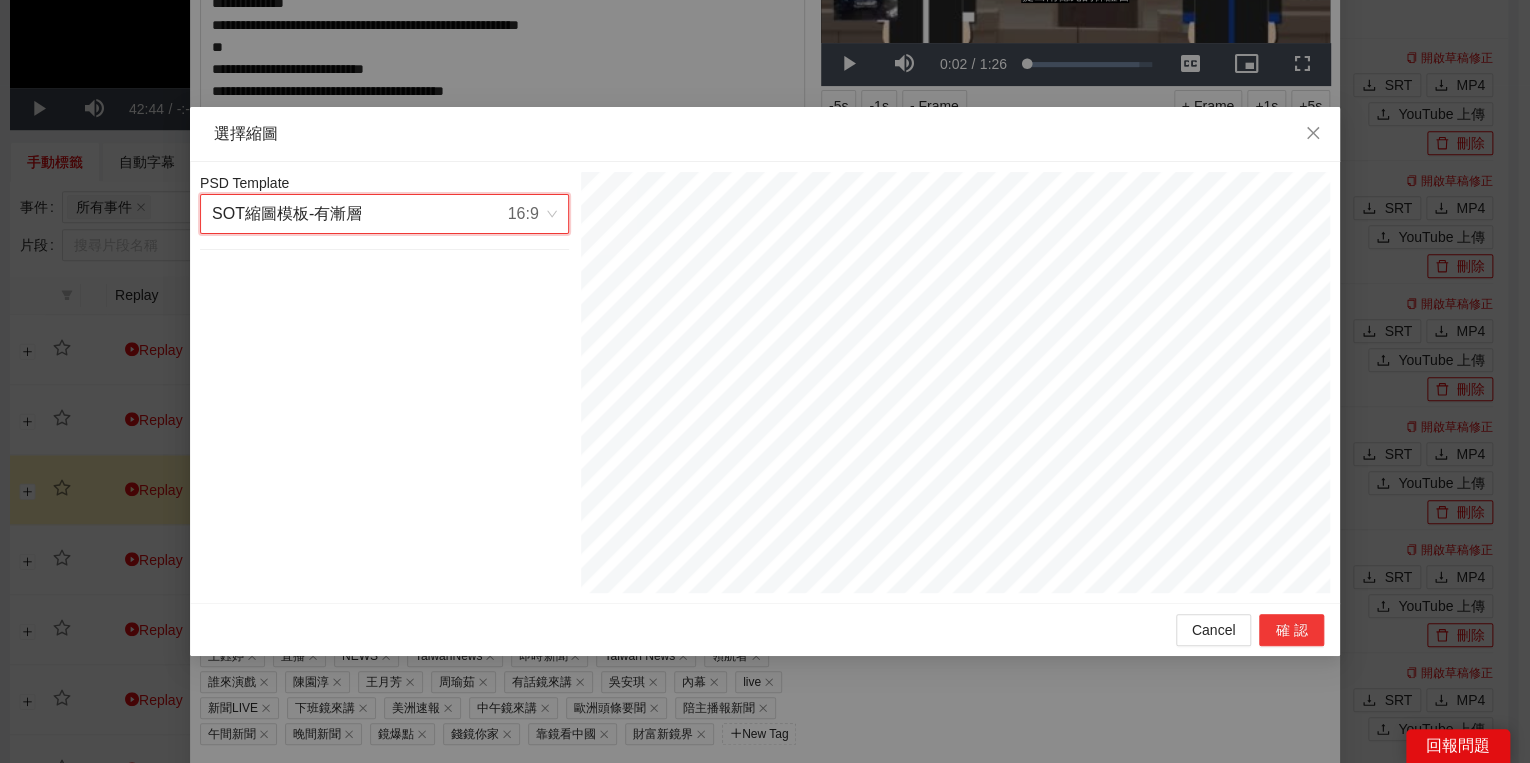 click on "確認" at bounding box center (1291, 630) 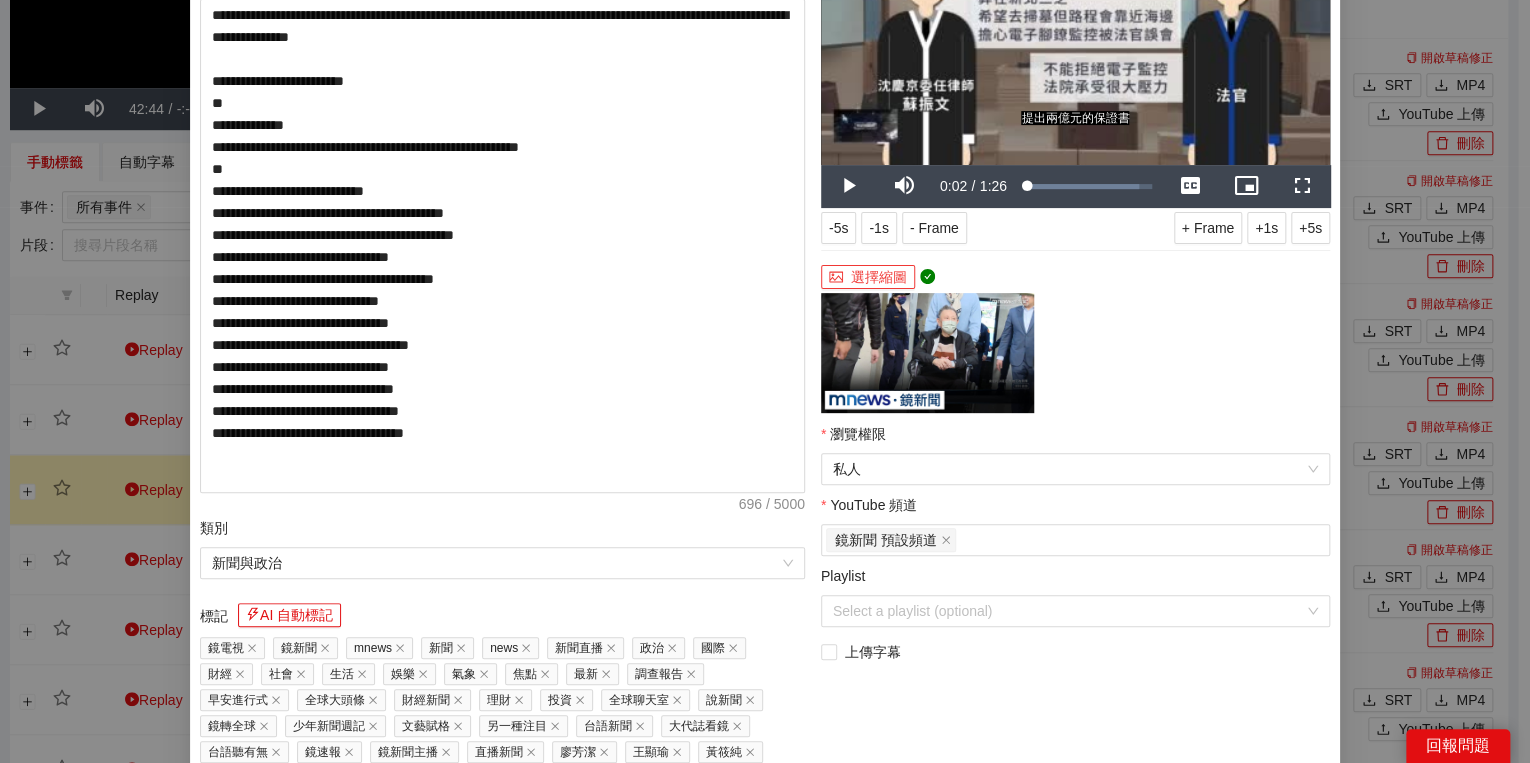 scroll, scrollTop: 240, scrollLeft: 0, axis: vertical 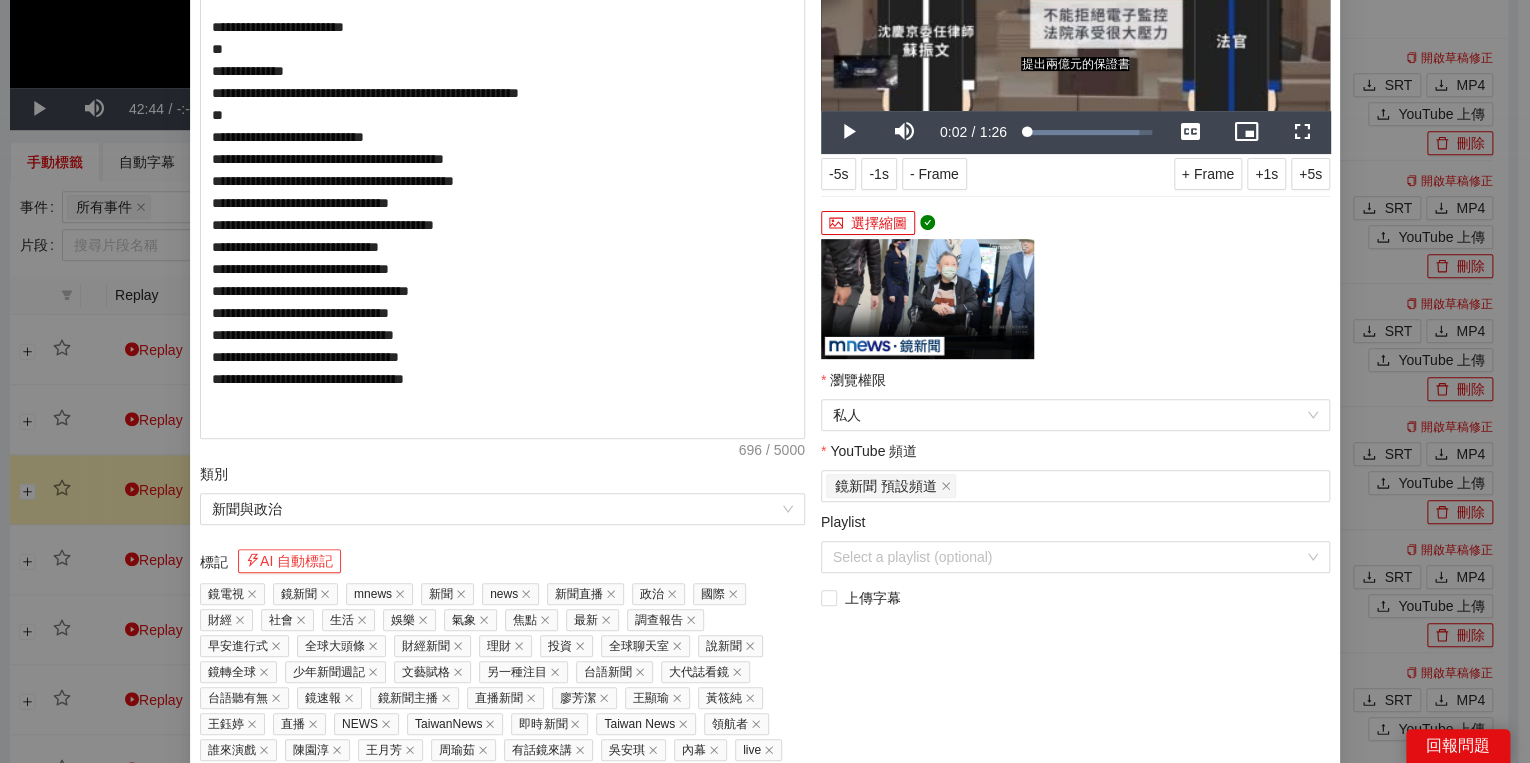 click on "AI 自動標記" at bounding box center (289, 561) 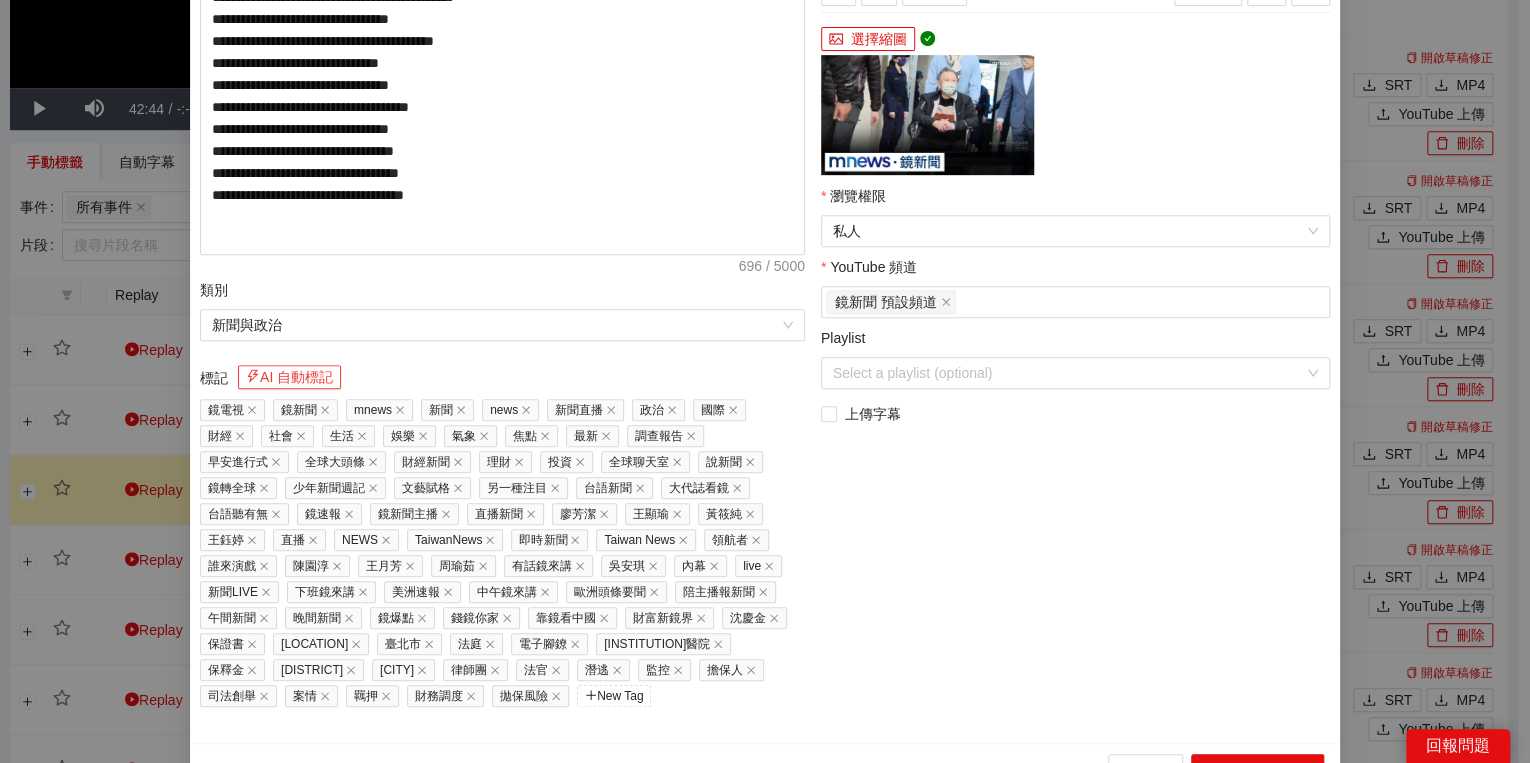 scroll, scrollTop: 451, scrollLeft: 0, axis: vertical 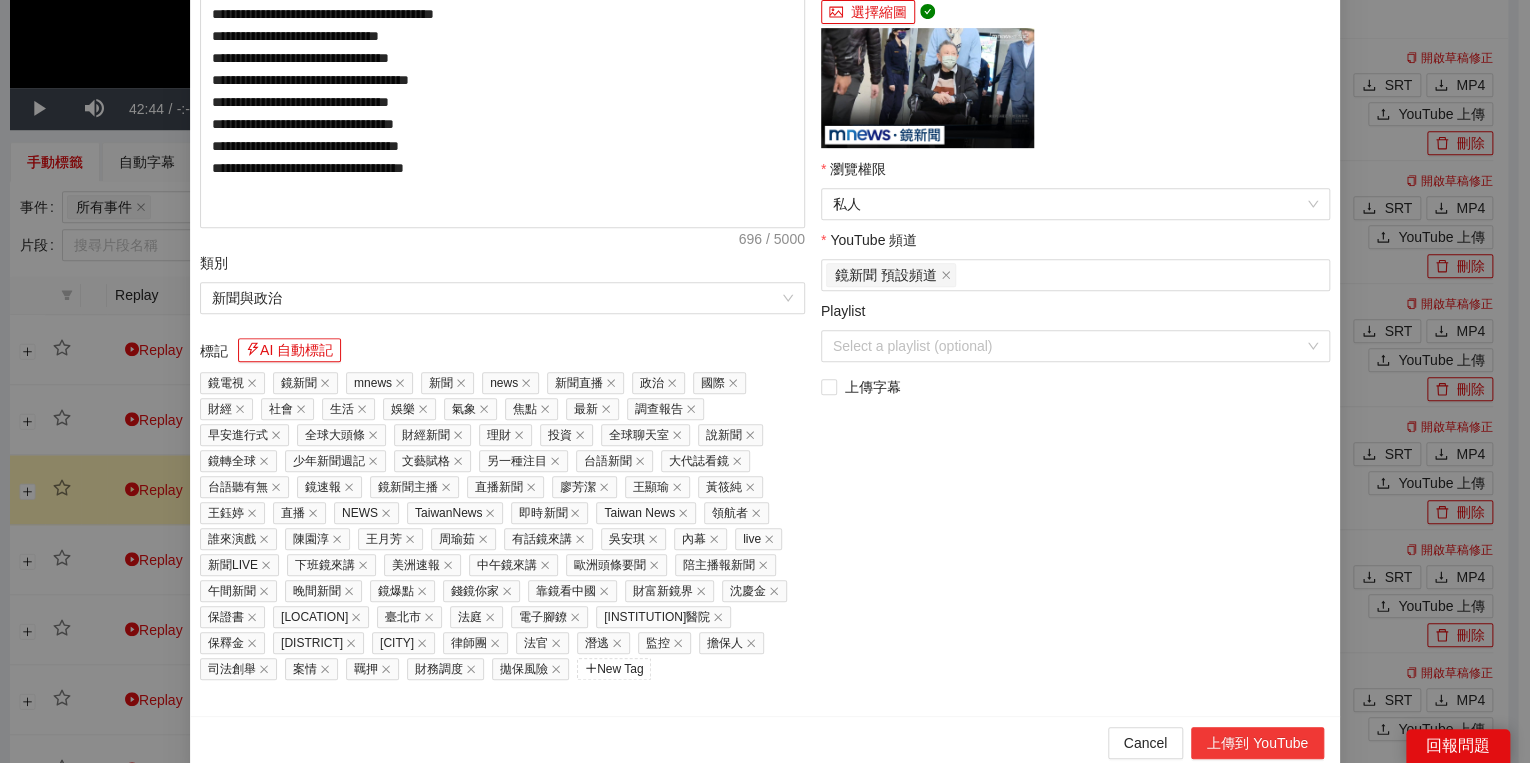click on "上傳到 YouTube" at bounding box center [1257, 743] 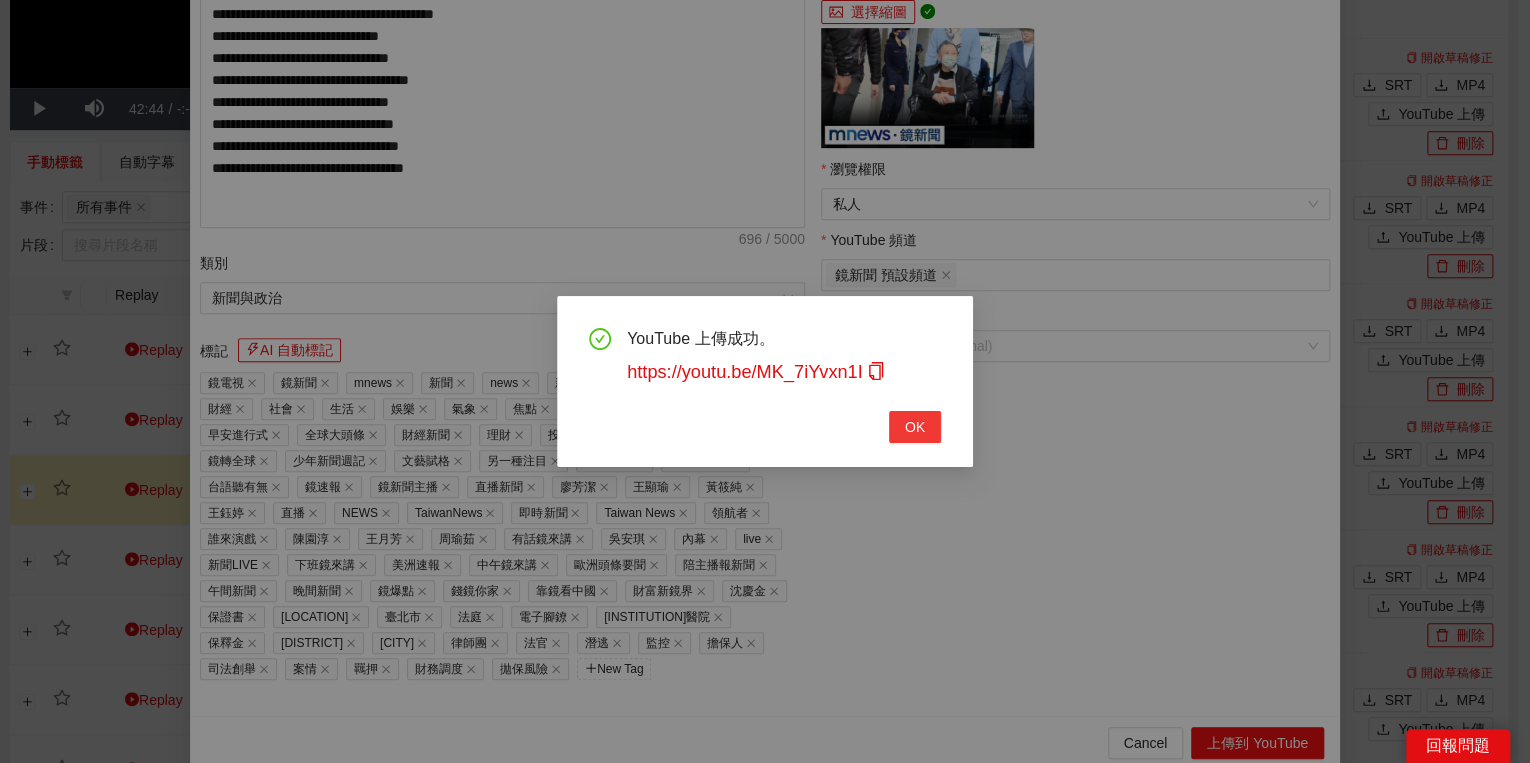 click on "YouTube 上傳成功。 https://youtu.be/MK_7iYvxn1I OK" at bounding box center (765, 385) 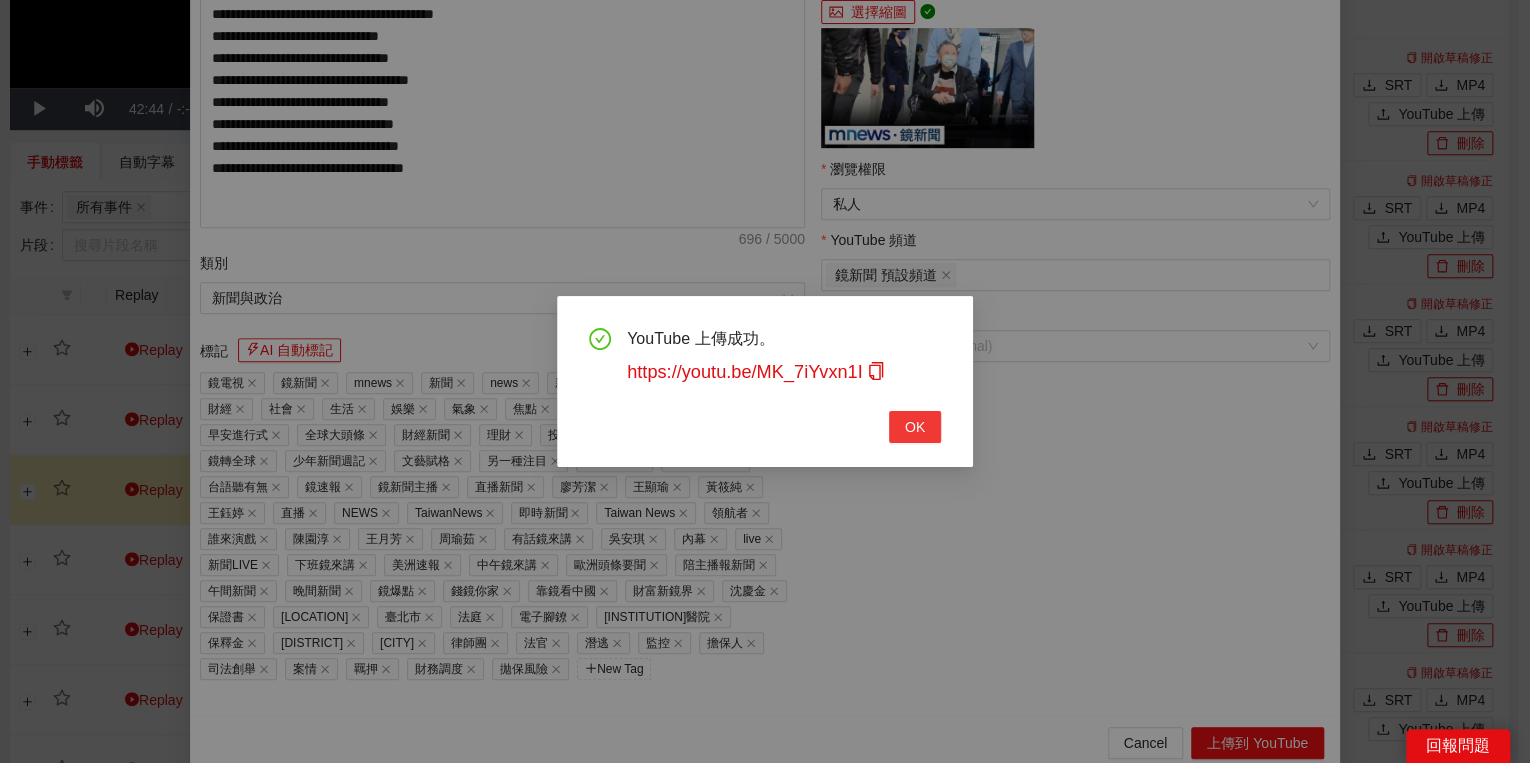 click on "OK" at bounding box center [915, 427] 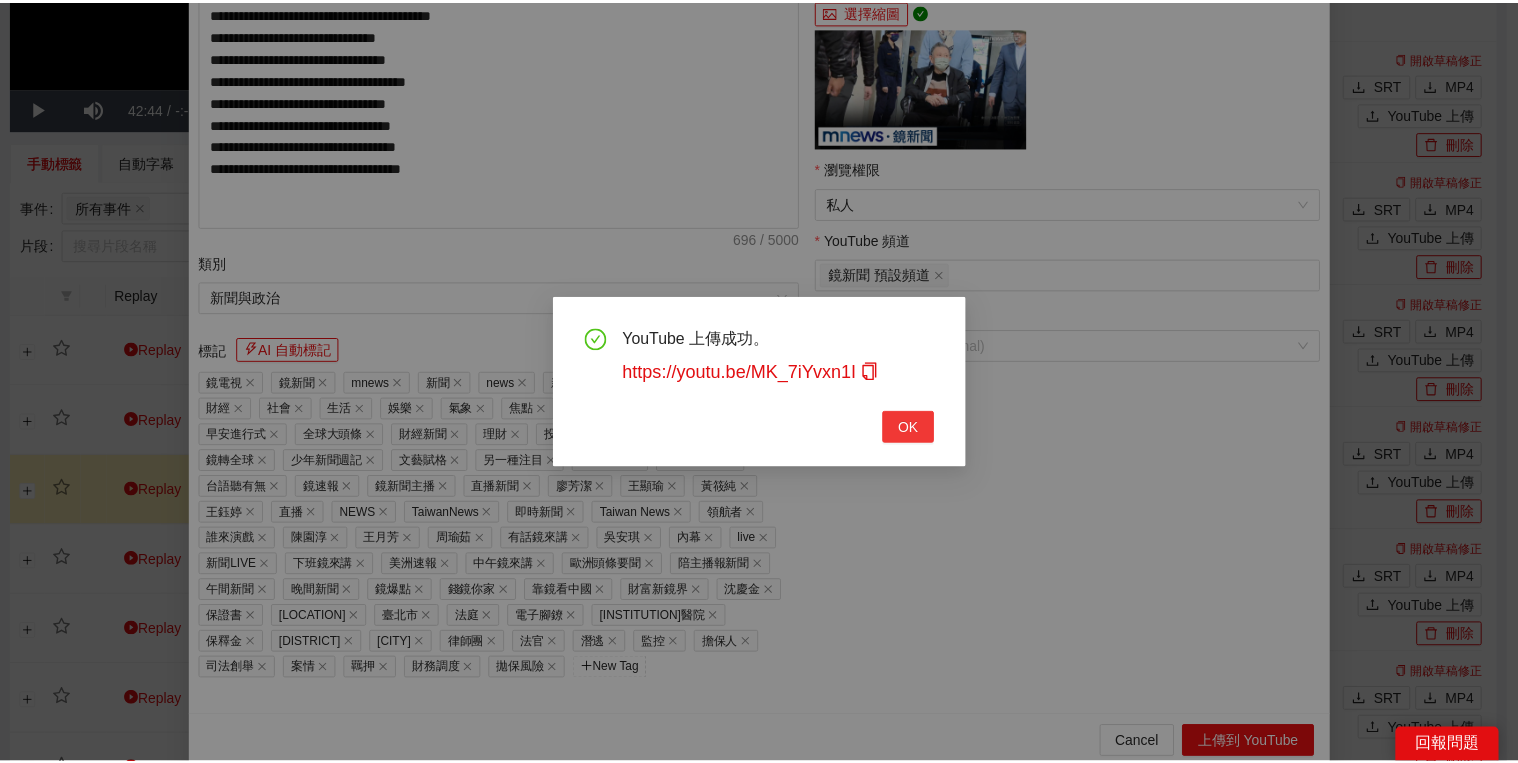 scroll, scrollTop: 308, scrollLeft: 0, axis: vertical 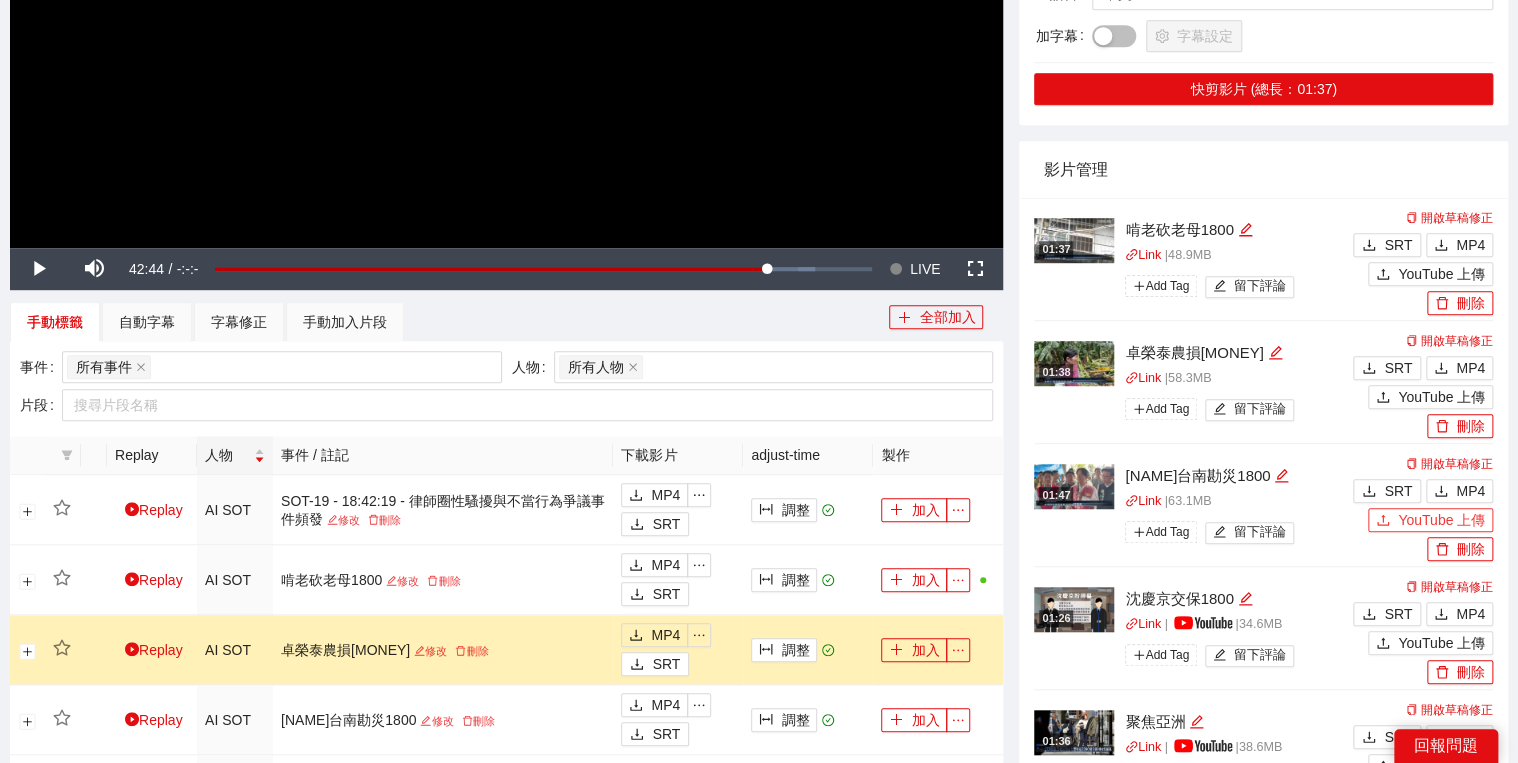 click on "YouTube 上傳" at bounding box center (1441, 520) 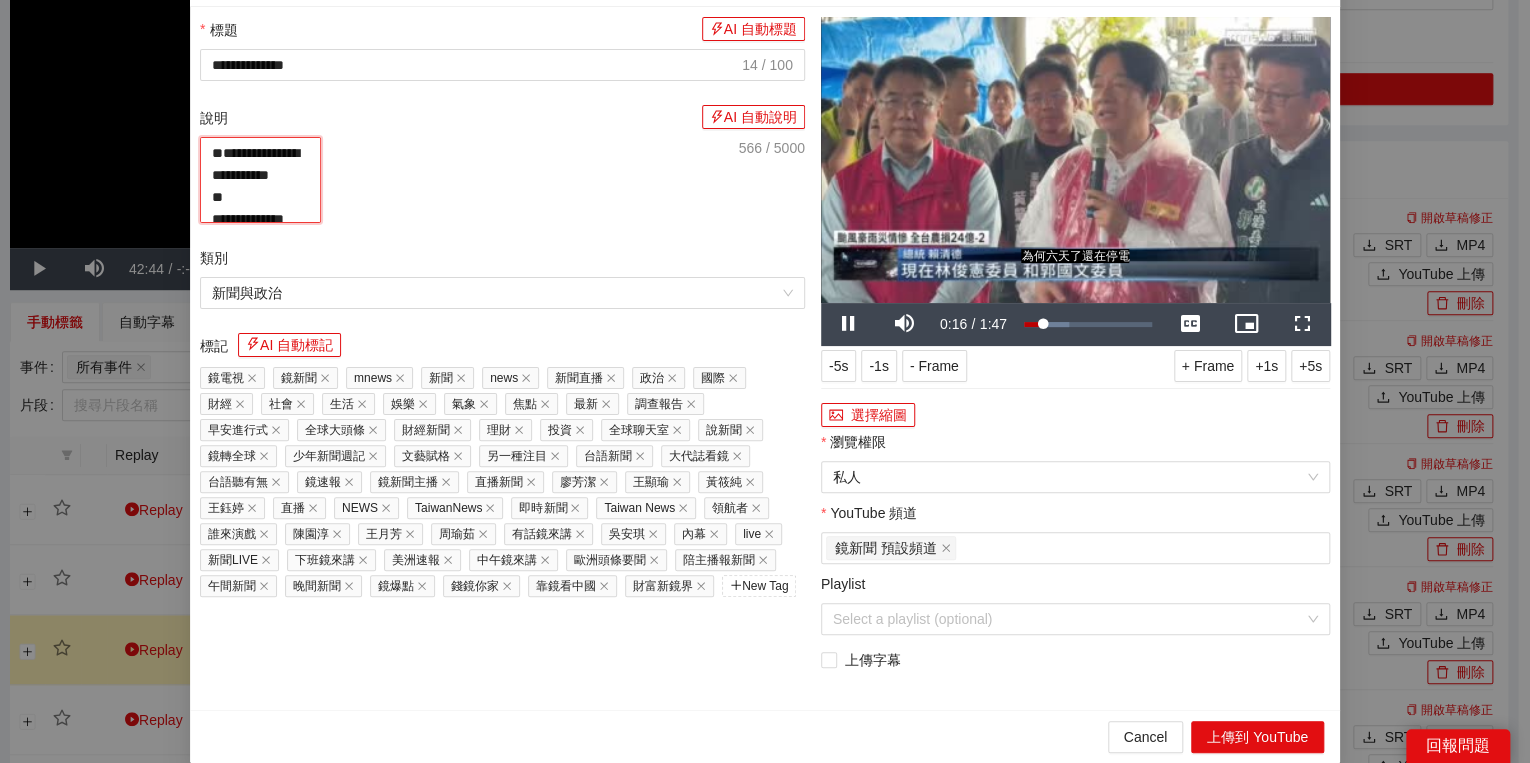 click on "**********" at bounding box center (260, 180) 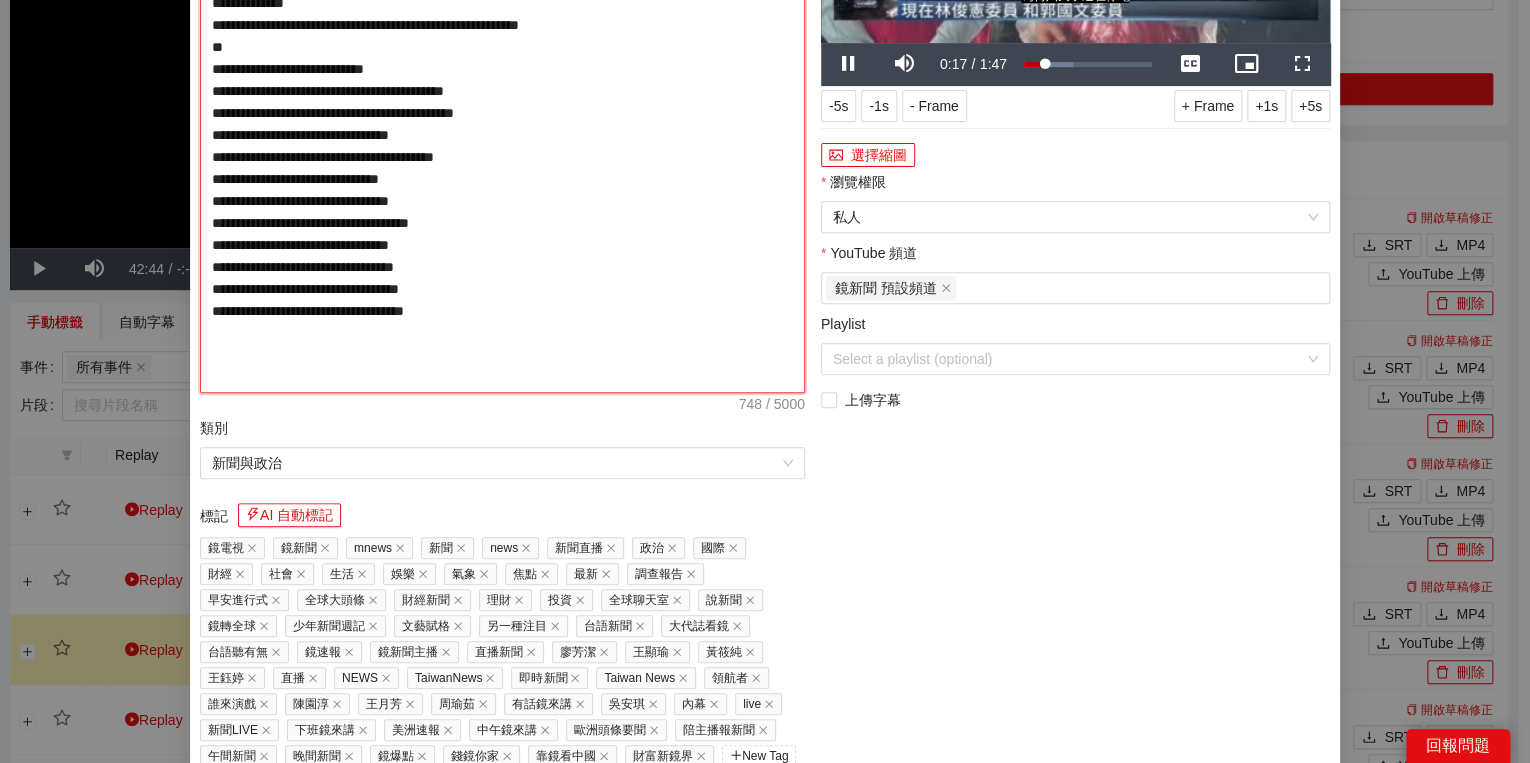 click on "**********" at bounding box center (502, 135) 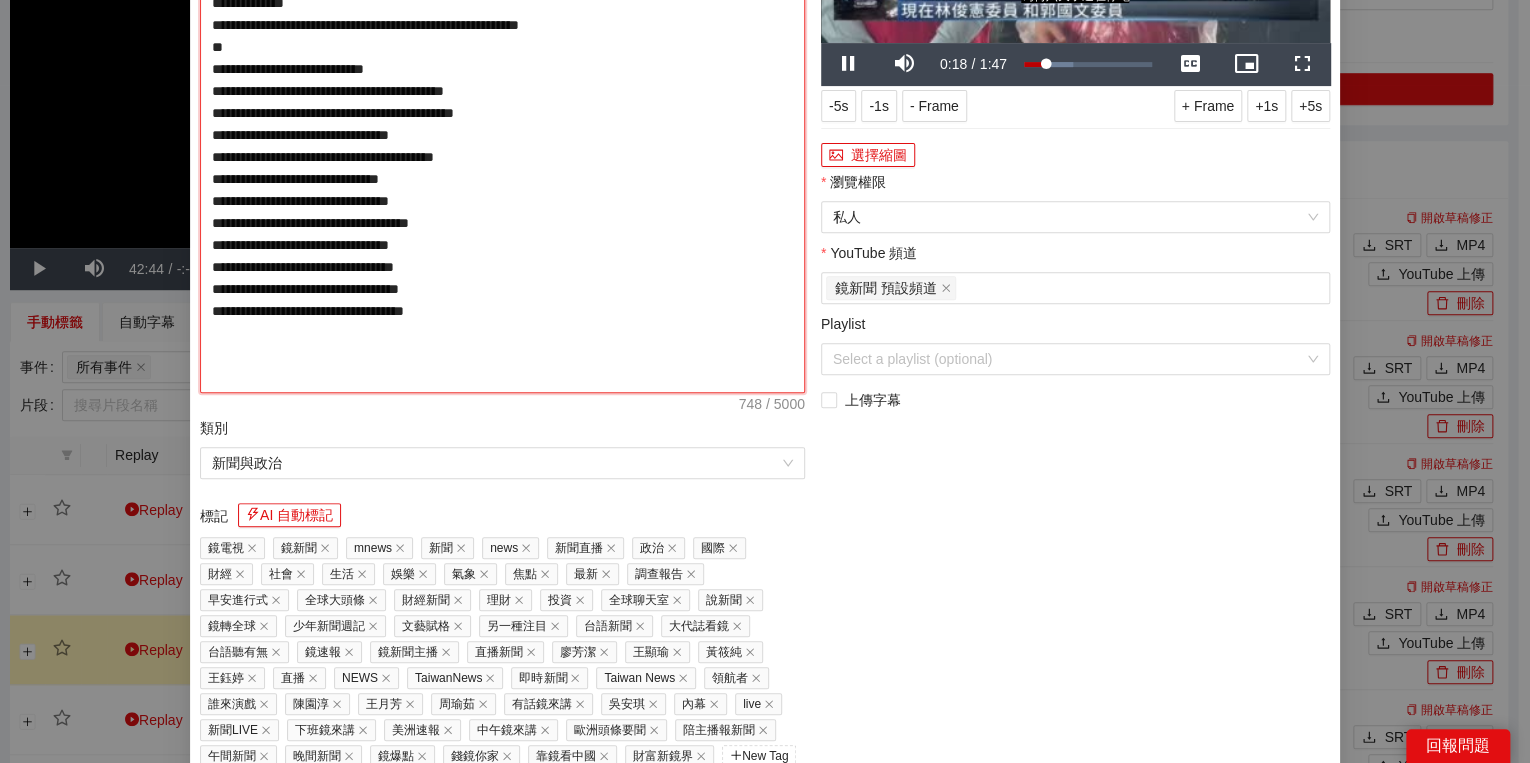 click on "**********" at bounding box center (502, 135) 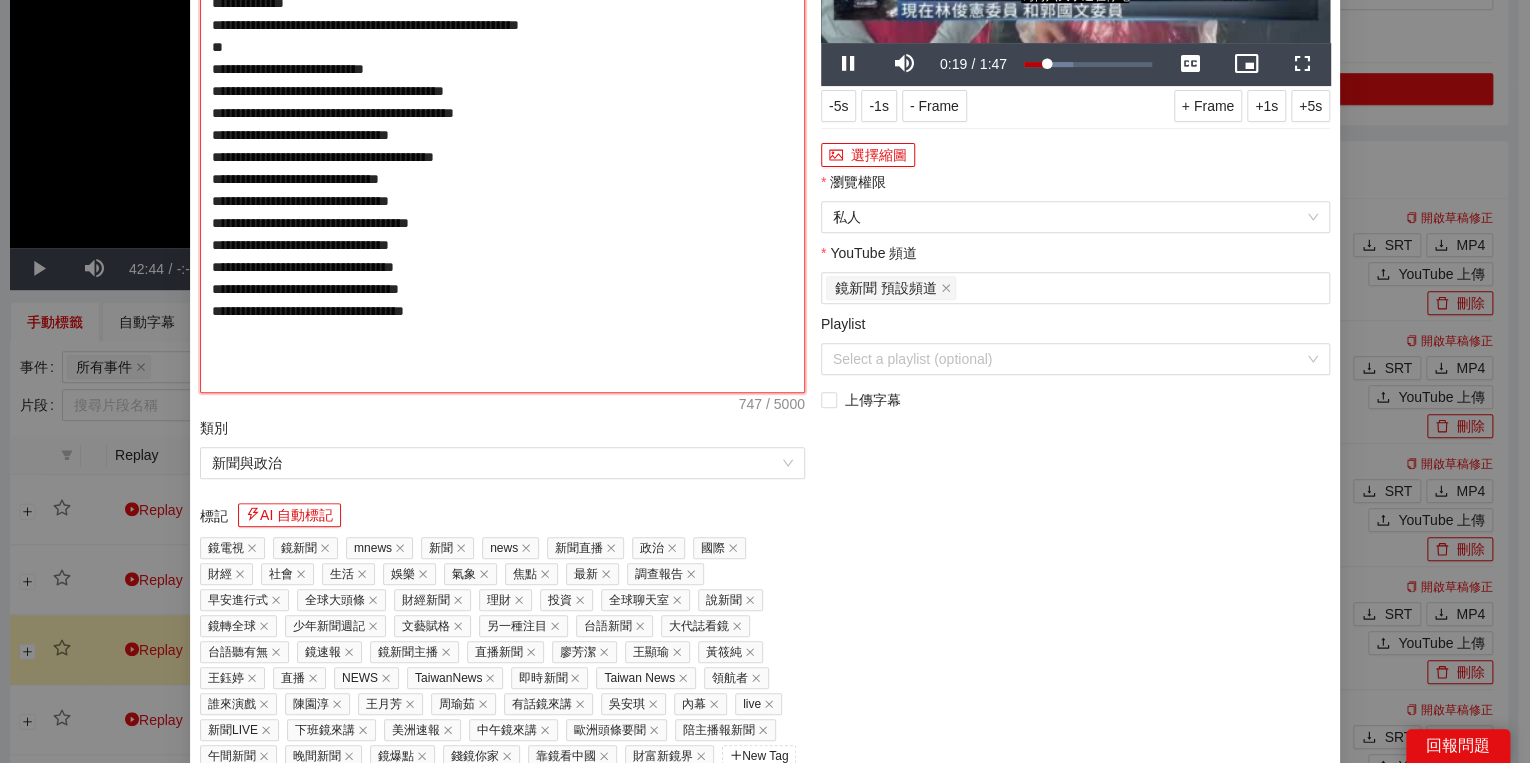 click on "**********" at bounding box center [502, 135] 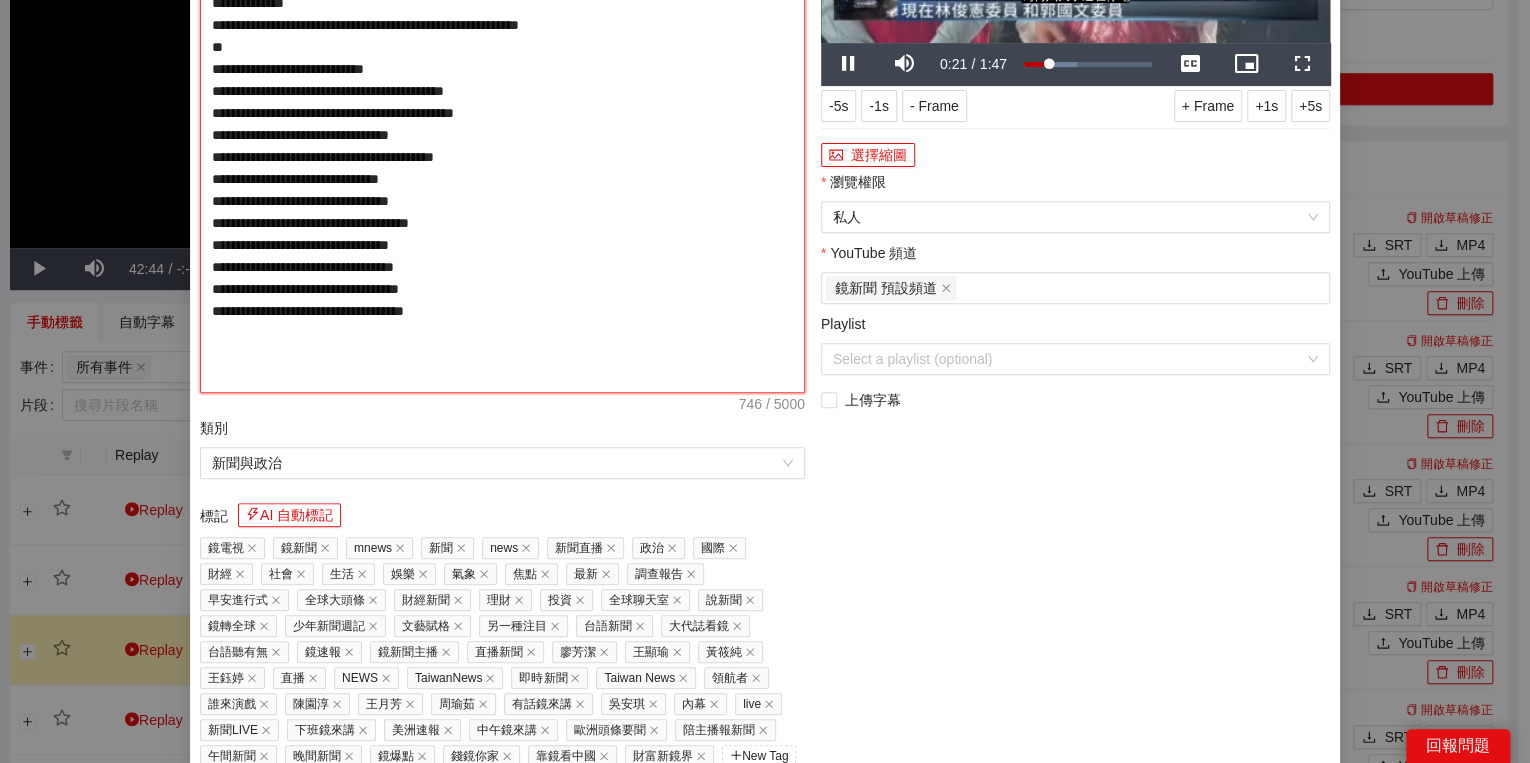 click on "**********" at bounding box center [502, 135] 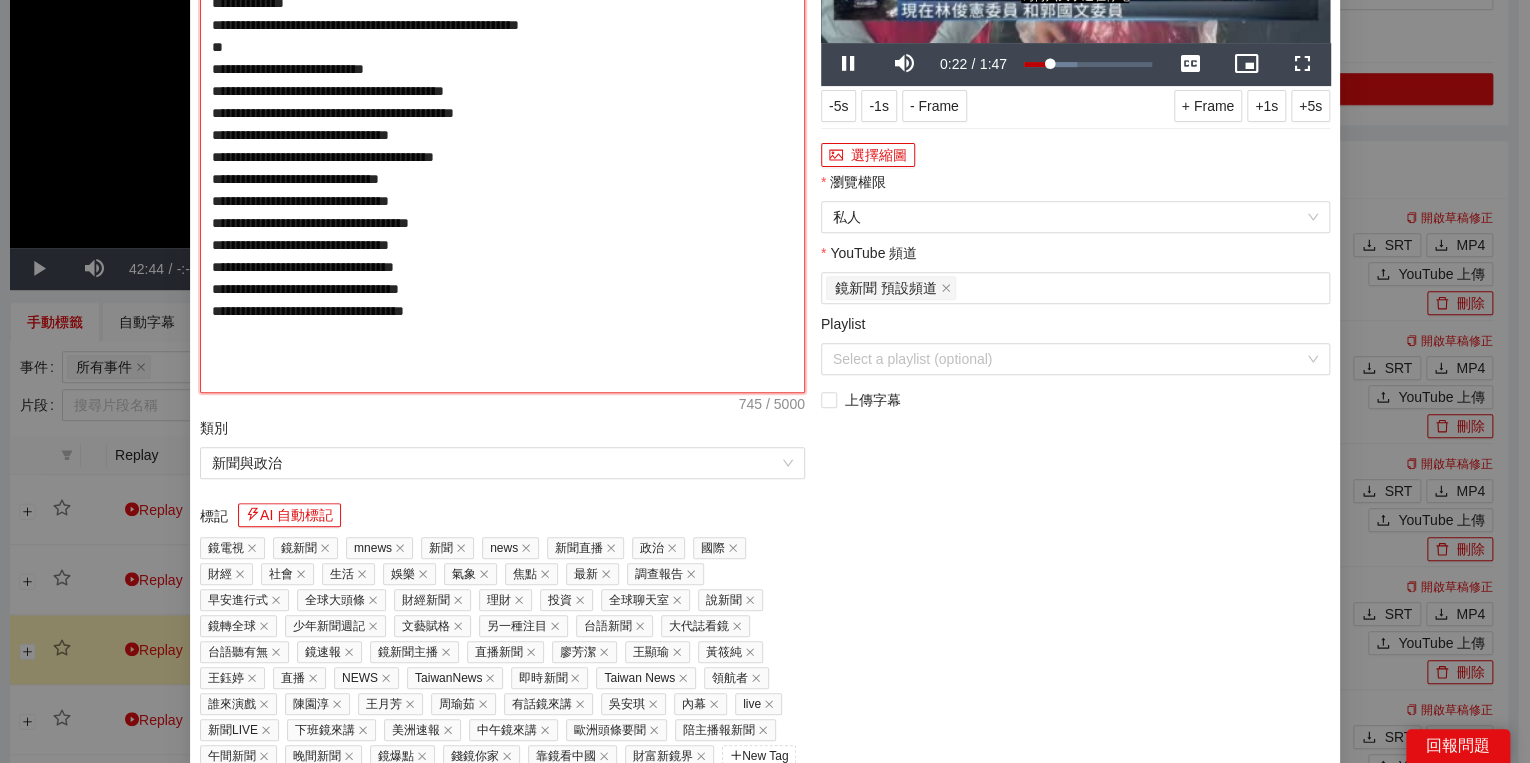 click on "**********" at bounding box center [502, 135] 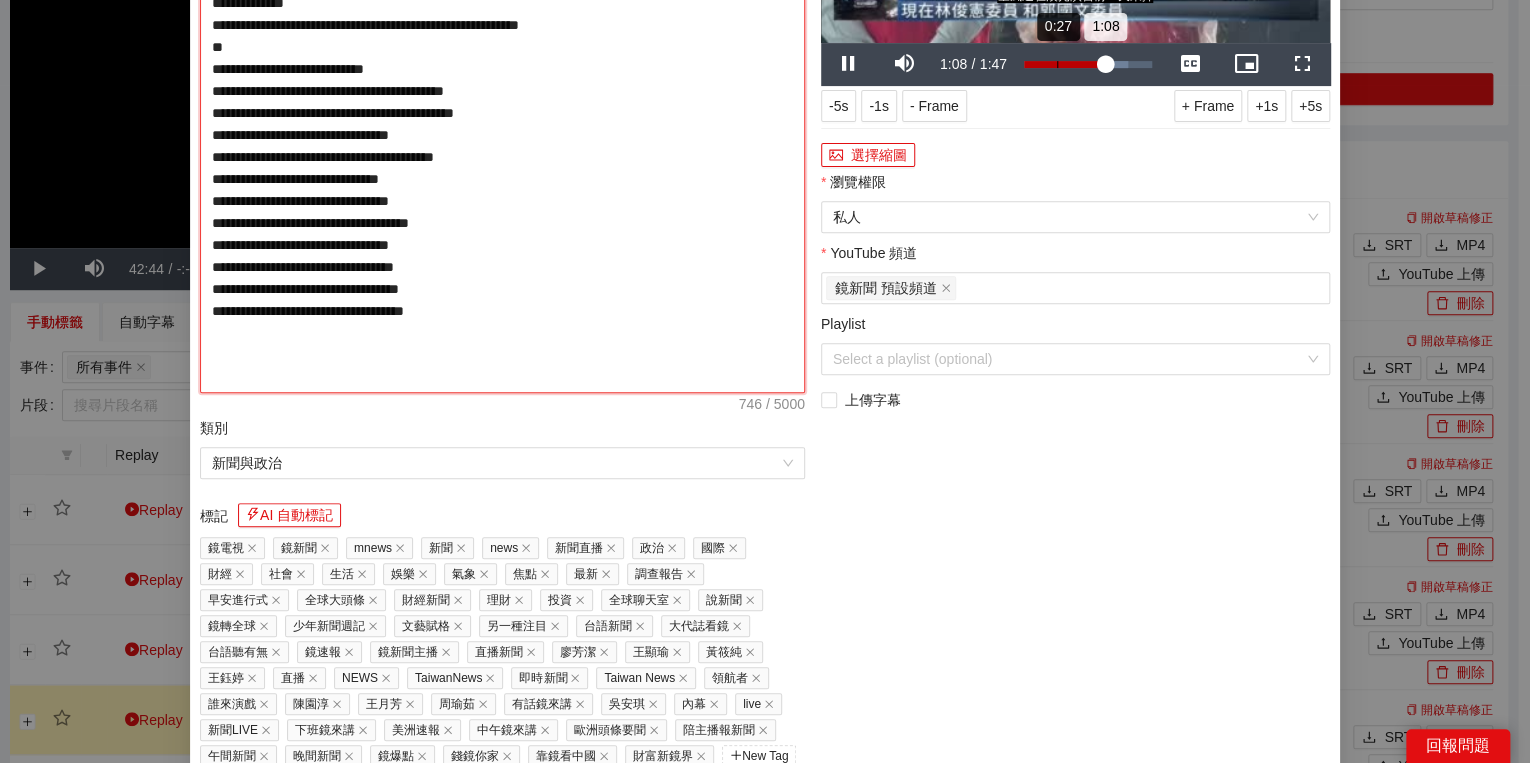 click on "Loaded :  81.21% 0:27 1:08" at bounding box center (1088, 64) 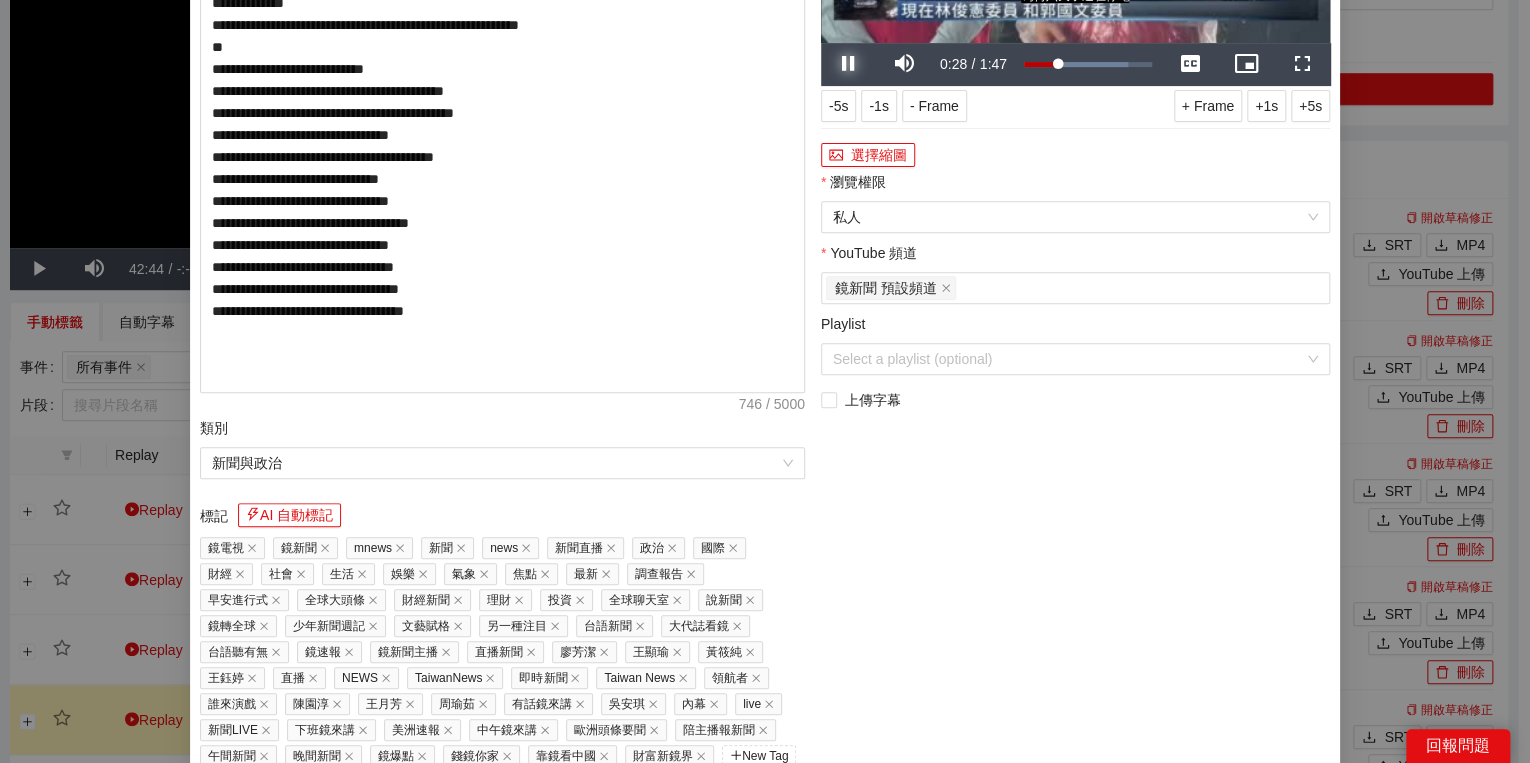 click at bounding box center (849, 64) 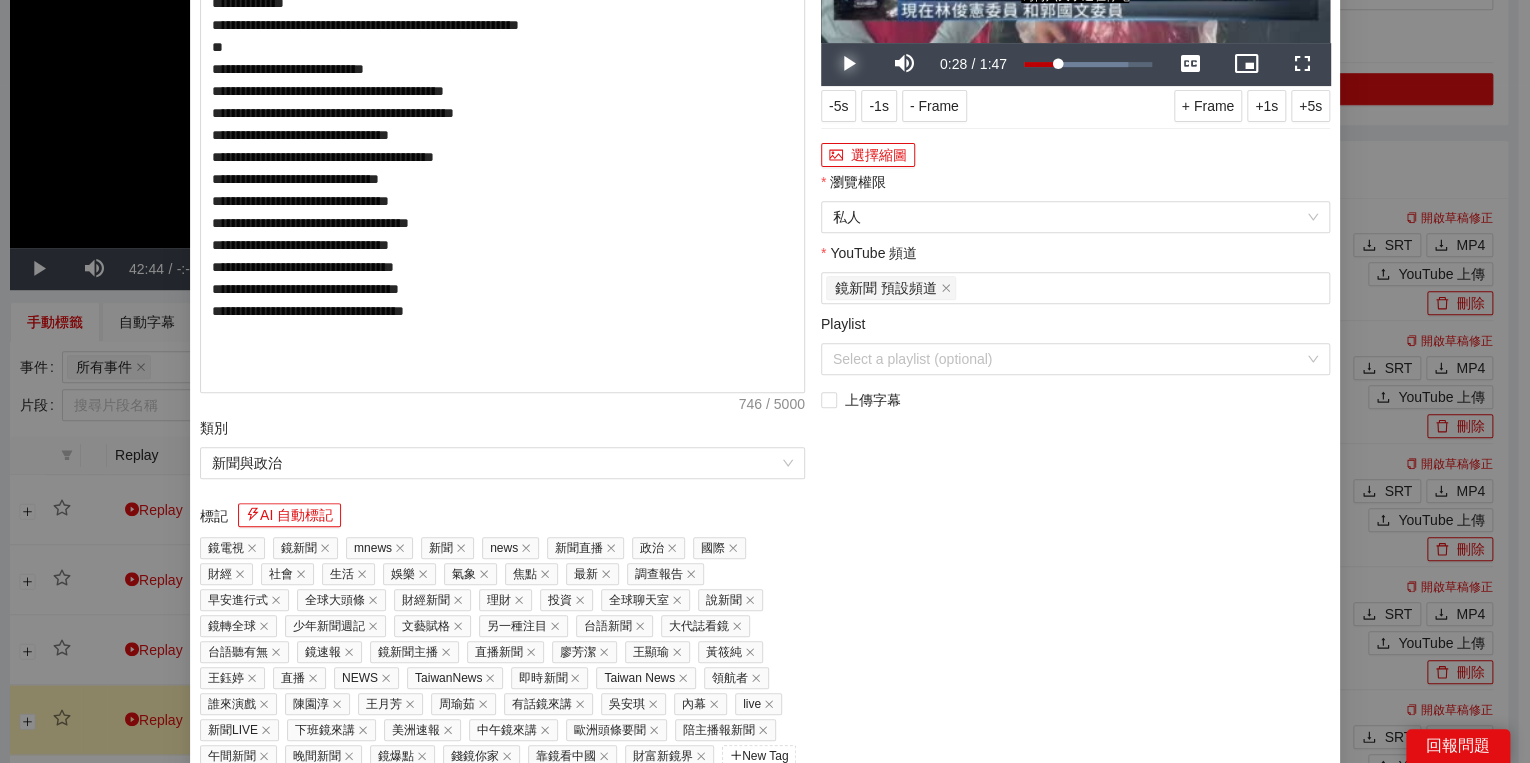 click at bounding box center (849, 64) 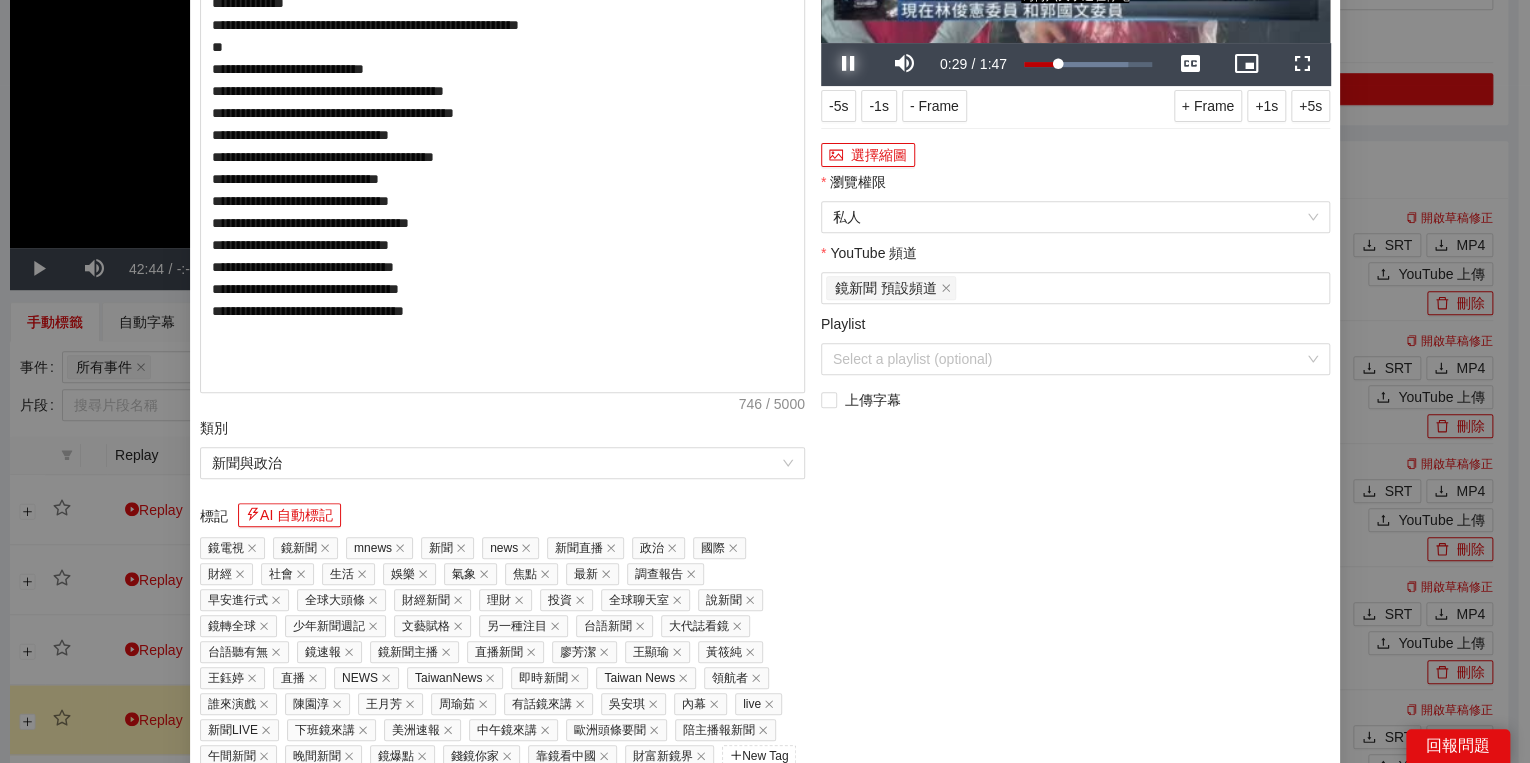 click at bounding box center [849, 64] 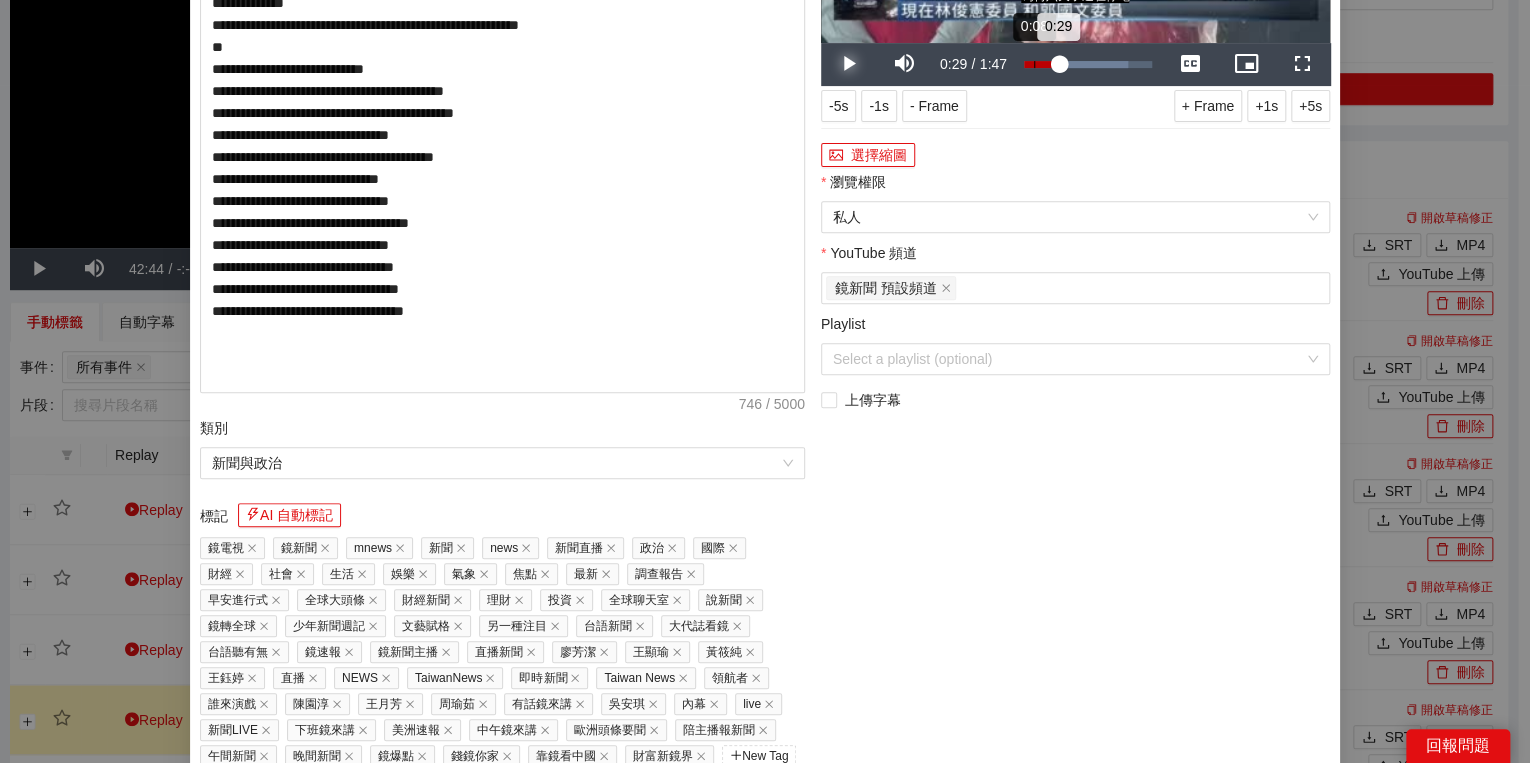 click on "Loaded :  81.21% 0:08 0:29" at bounding box center [1088, 64] 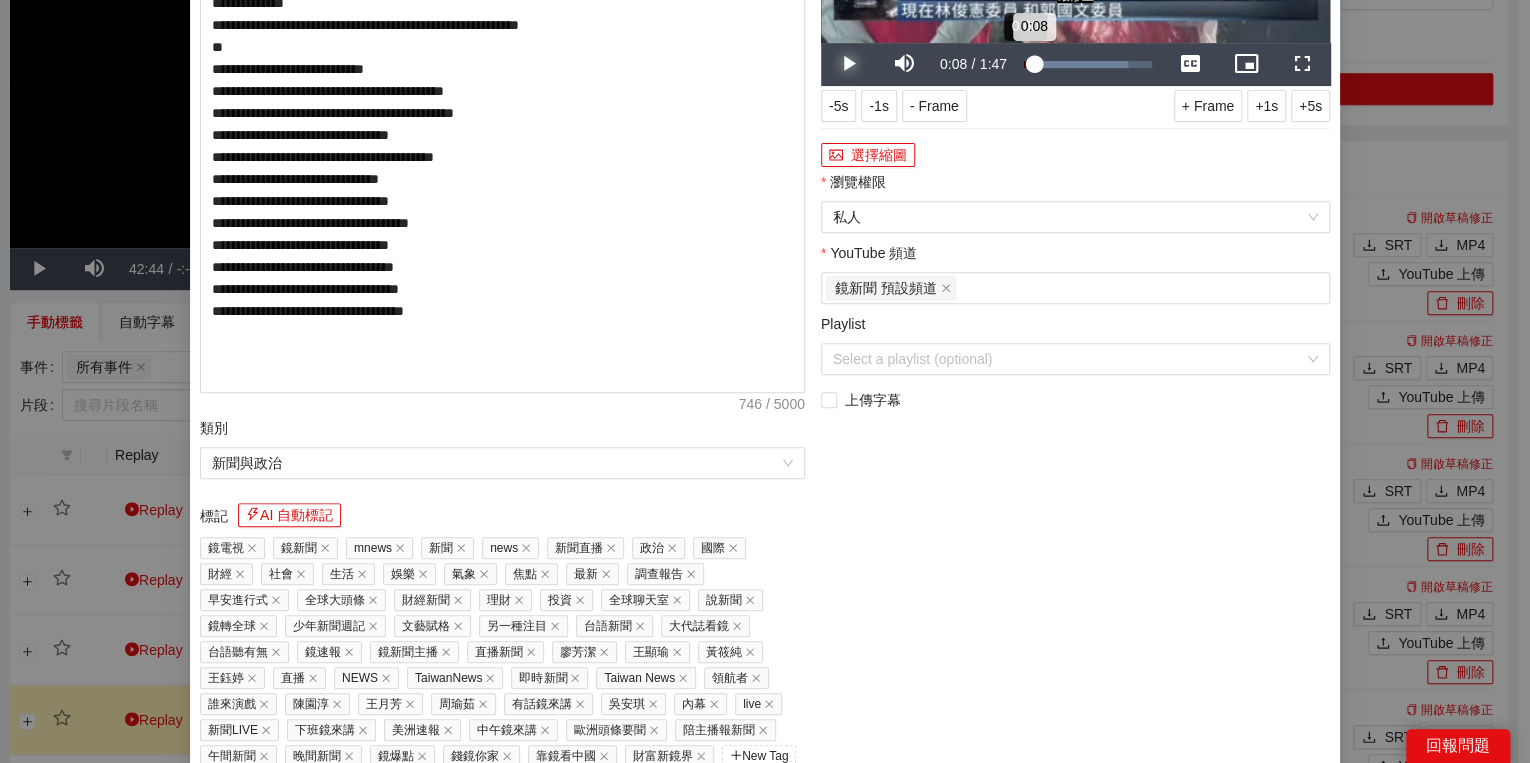 click on "0:08" at bounding box center (1029, 64) 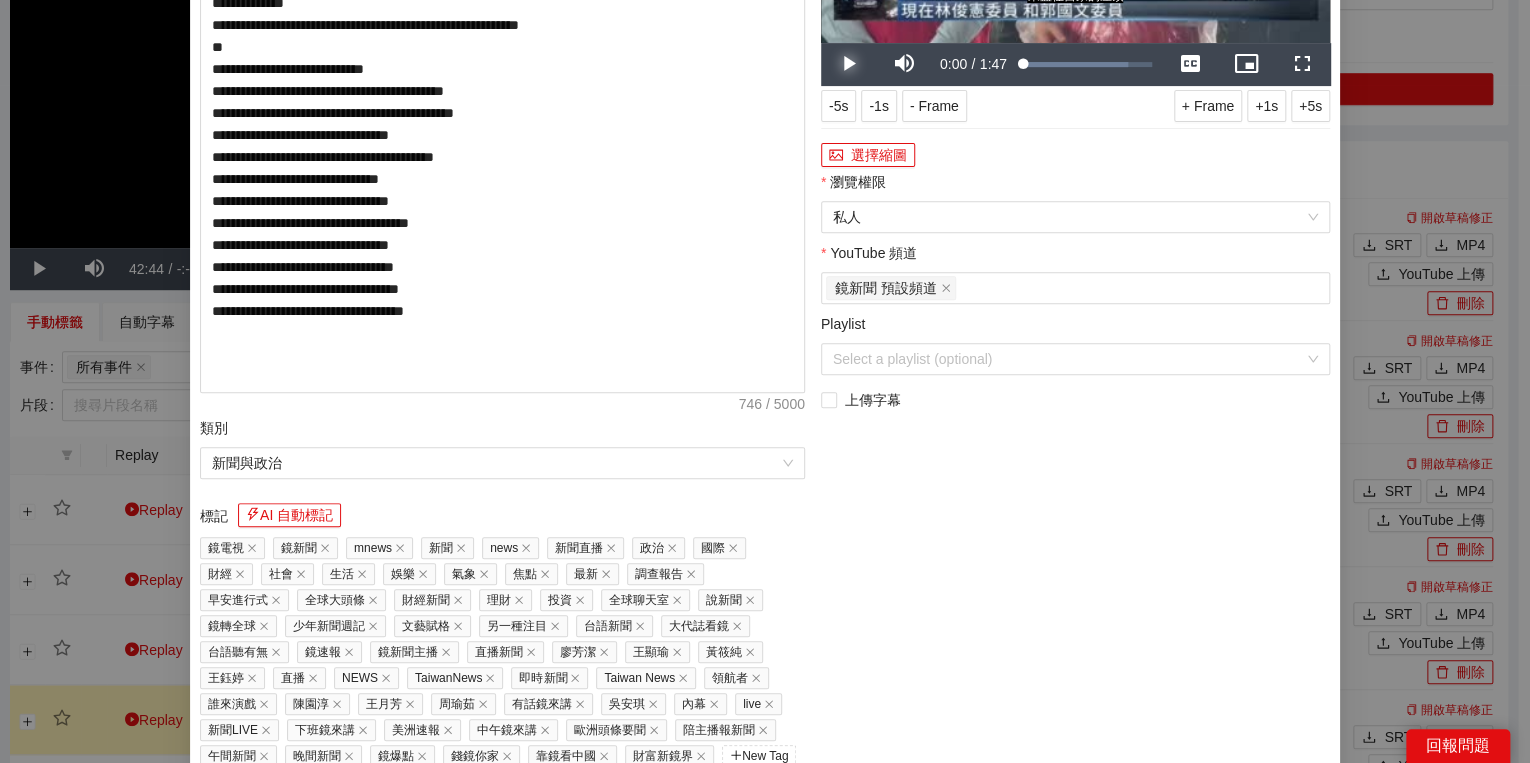 click at bounding box center (849, 64) 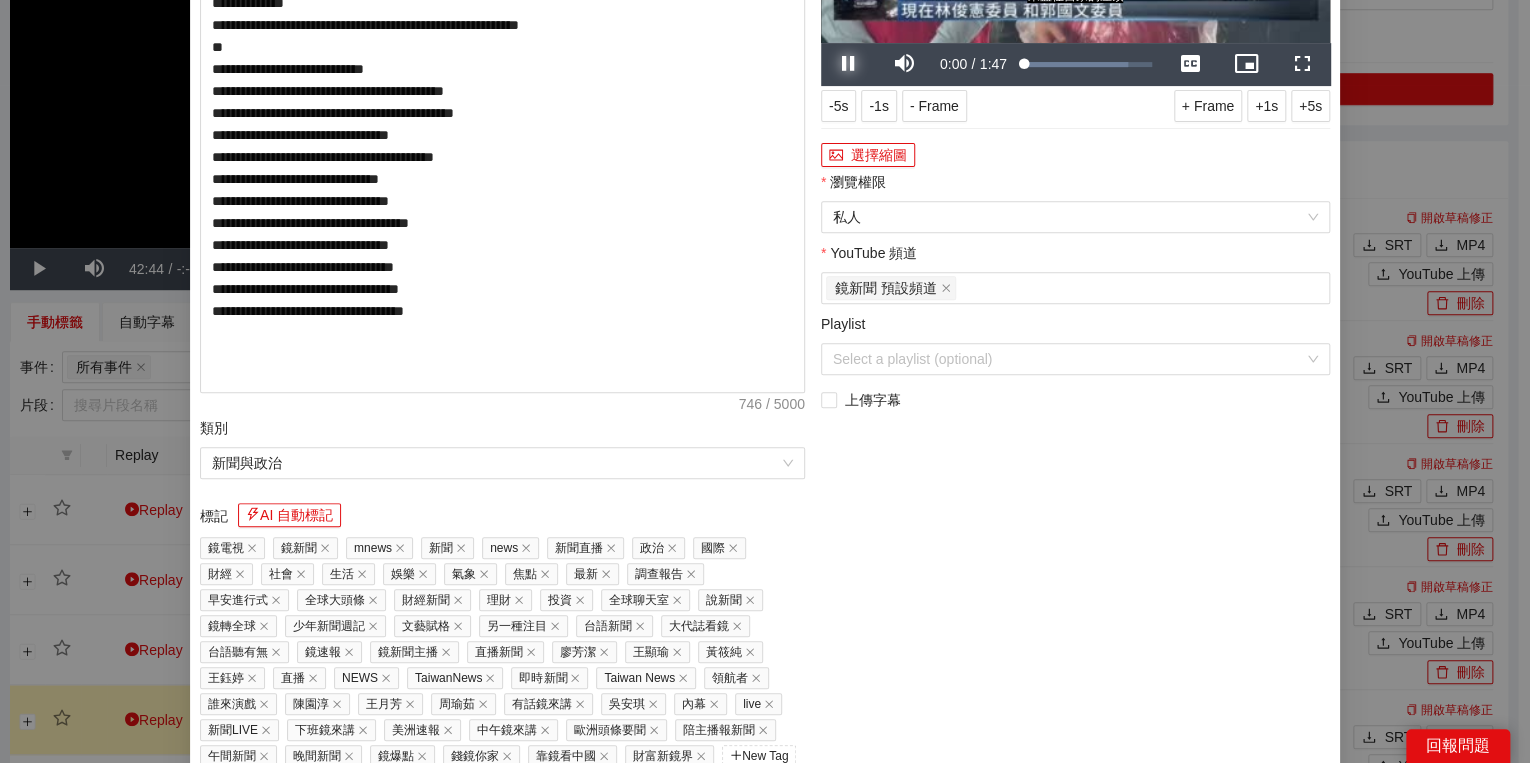 click at bounding box center (849, 64) 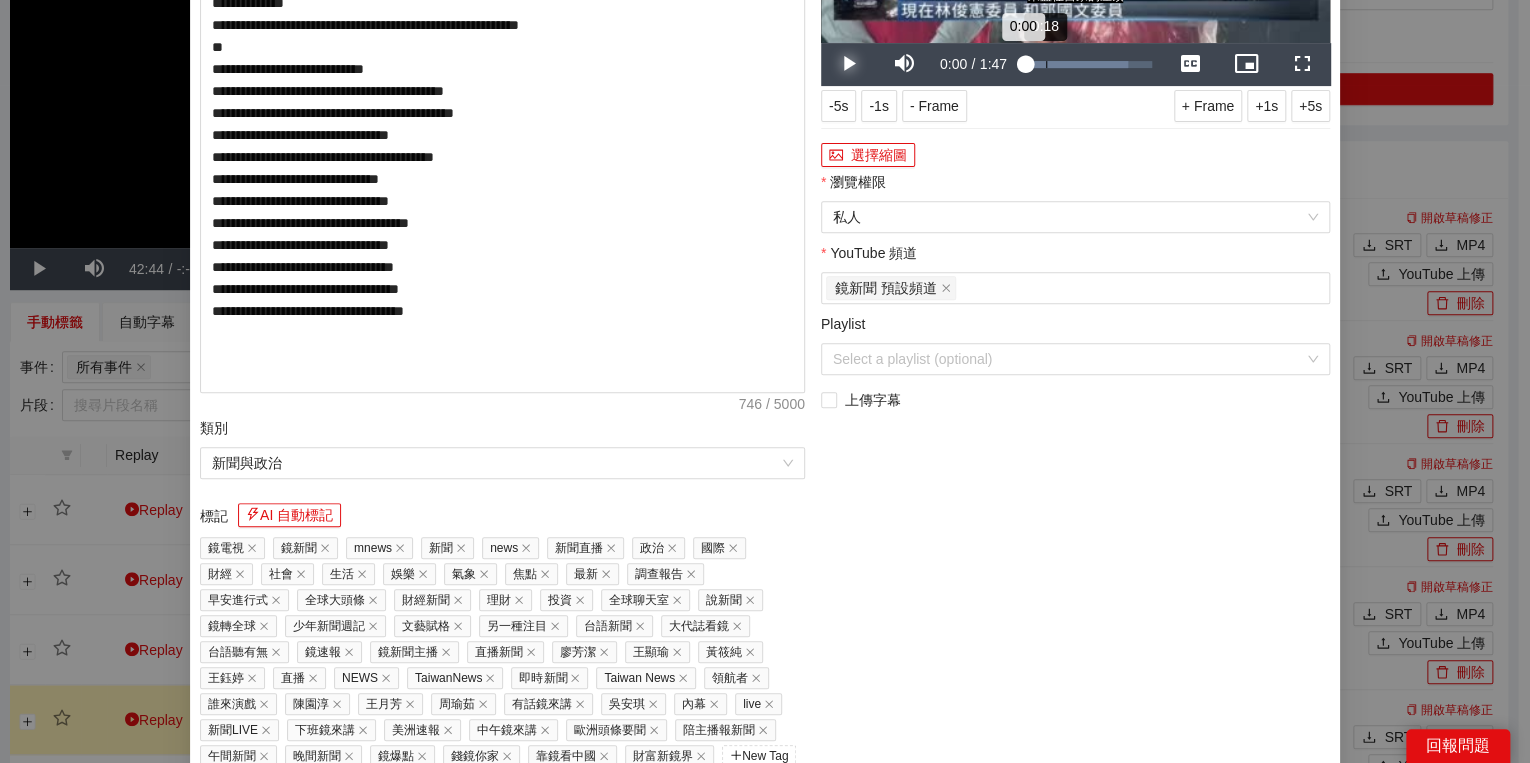 click on "Loaded :  81.21% 0:18 0:00" at bounding box center (1088, 64) 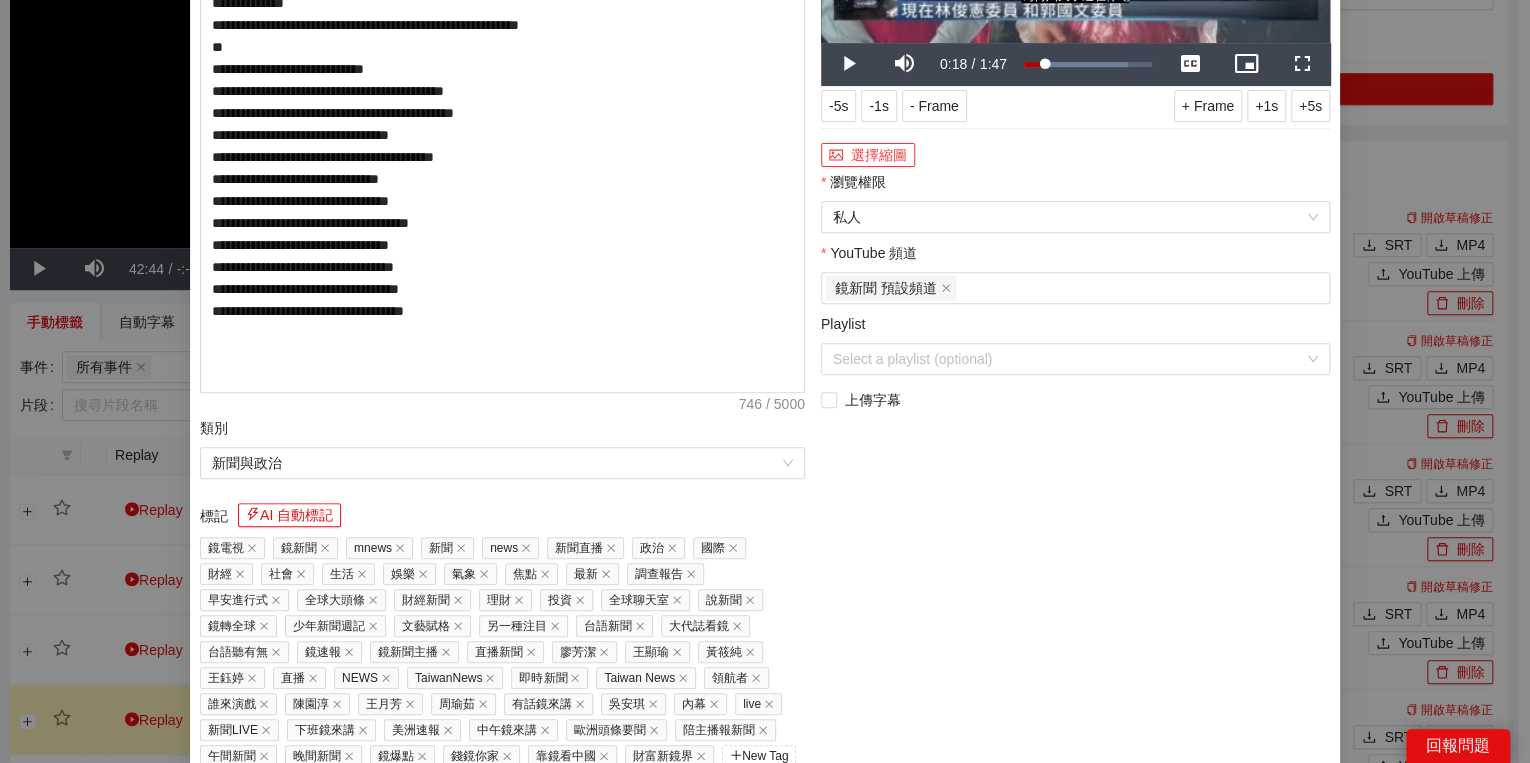 click on "選擇縮圖" at bounding box center [868, 155] 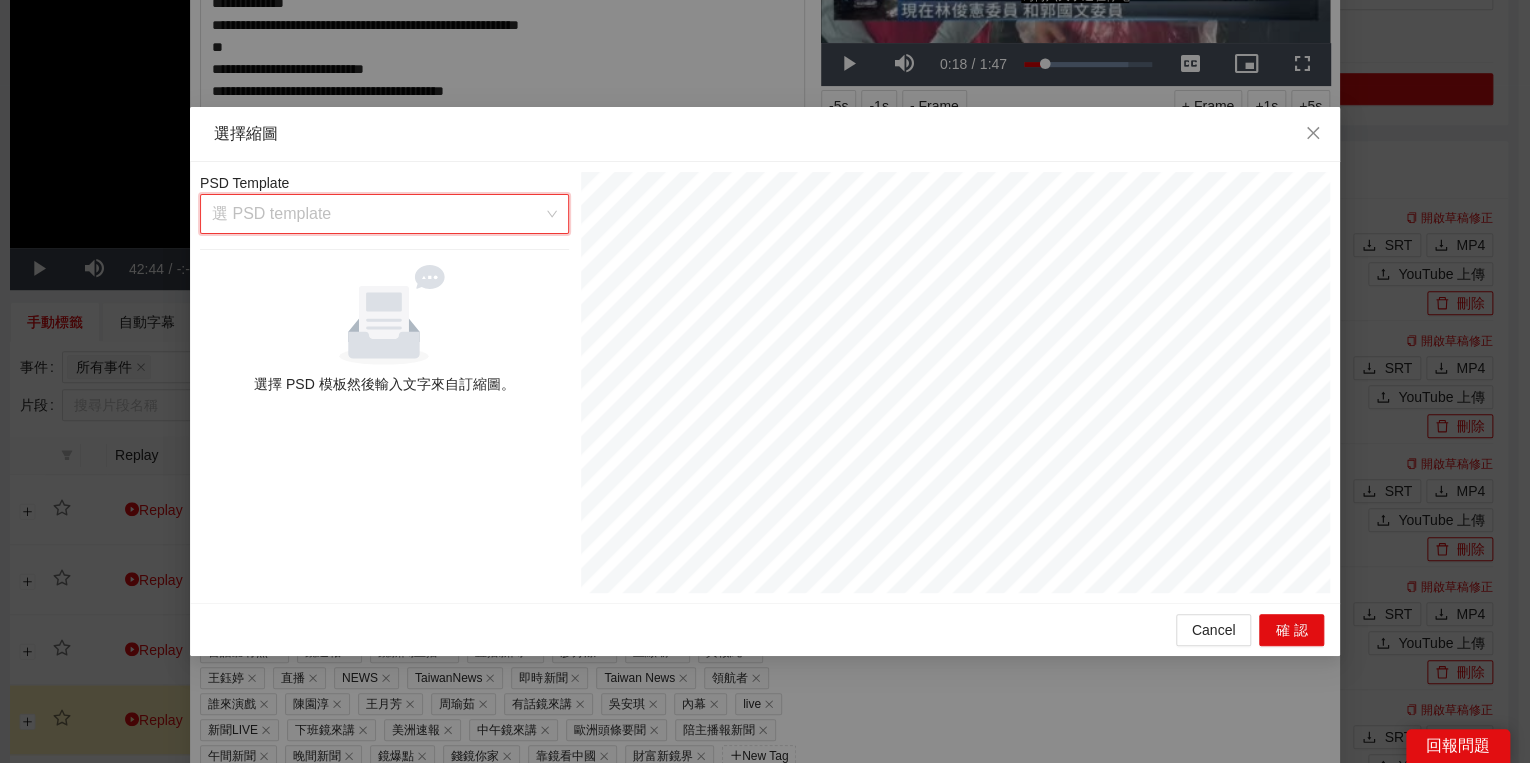 click at bounding box center (377, 214) 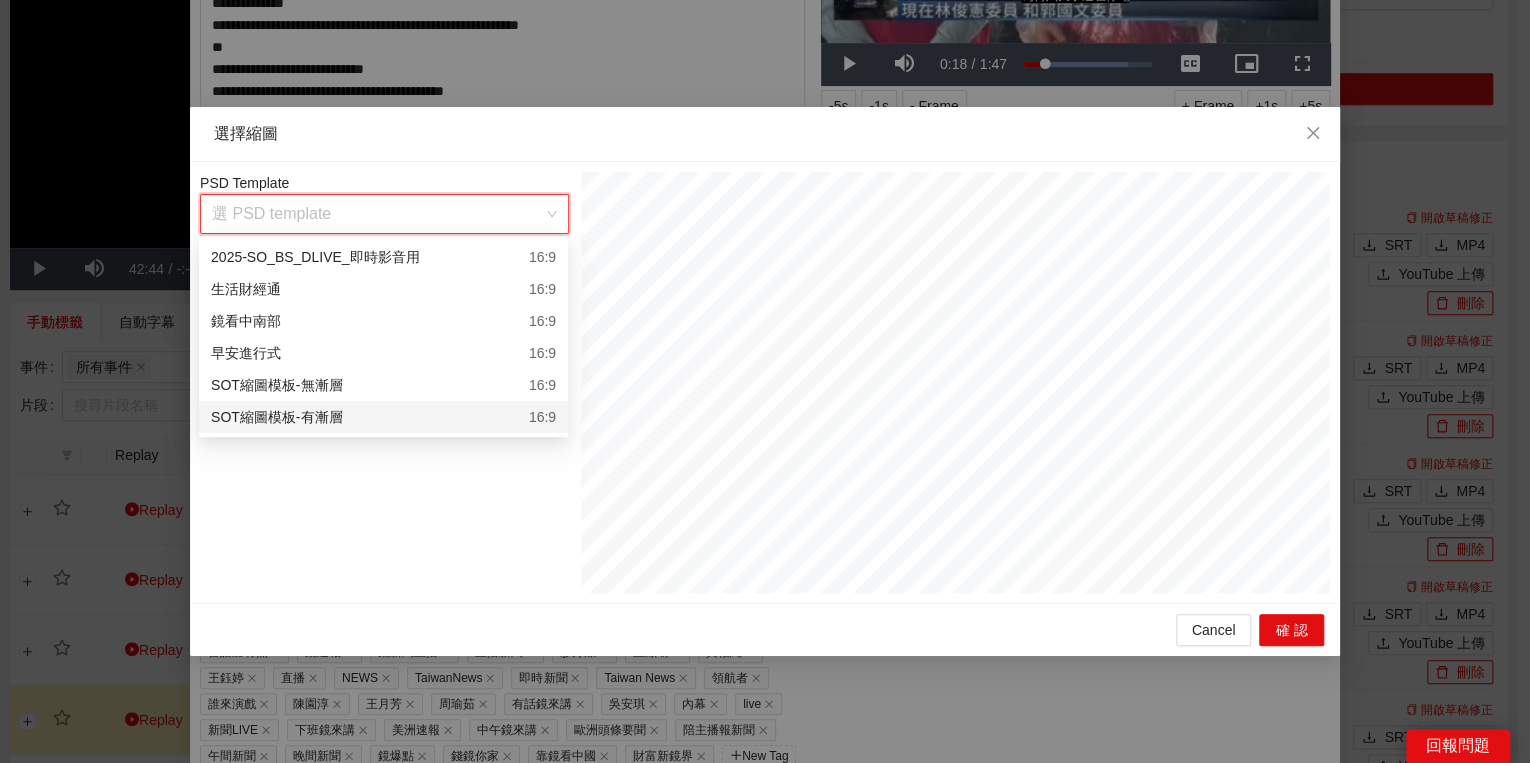 click on "SOT縮圖模板-有漸層 16:9" at bounding box center [383, 417] 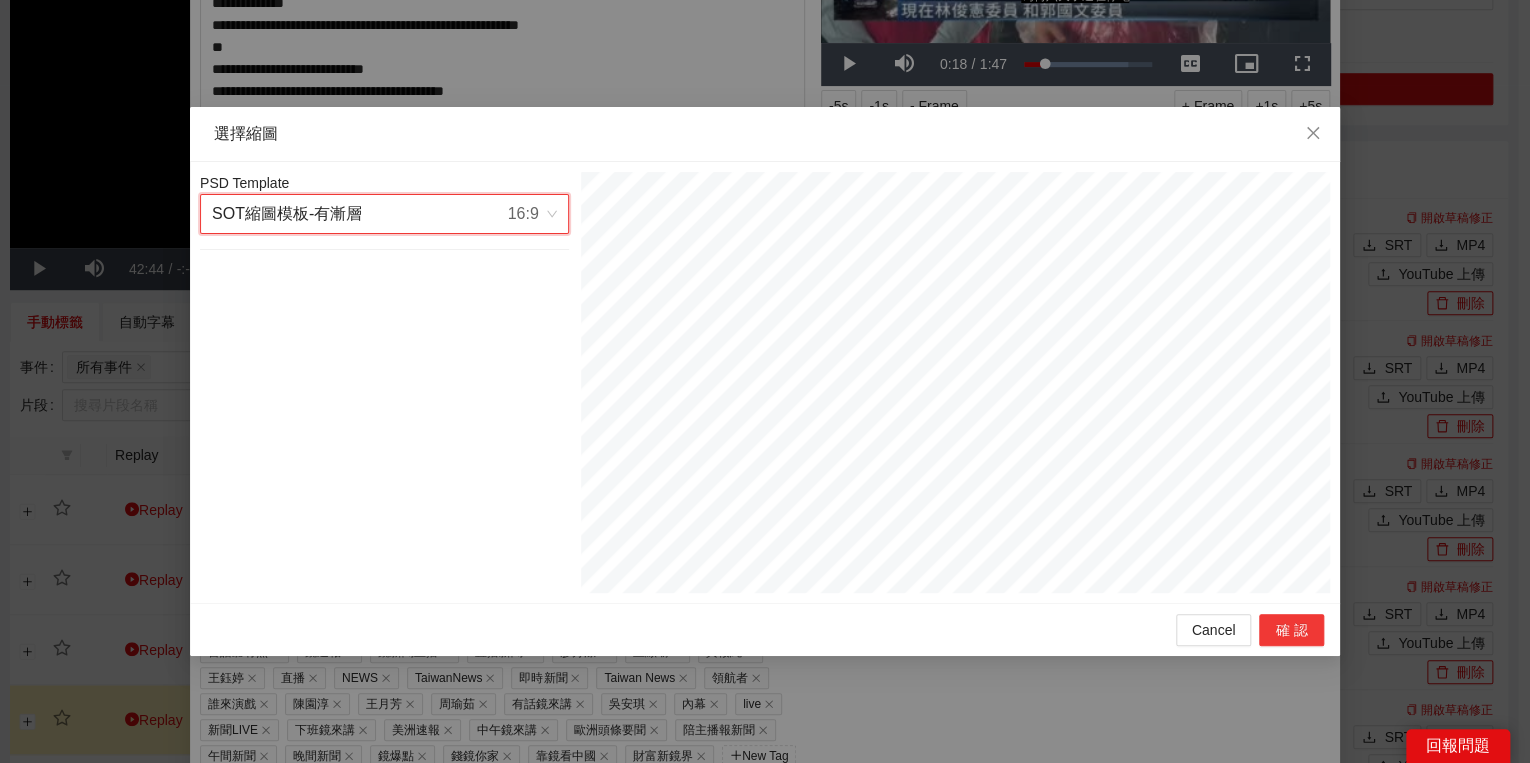 click on "確認" at bounding box center [1291, 630] 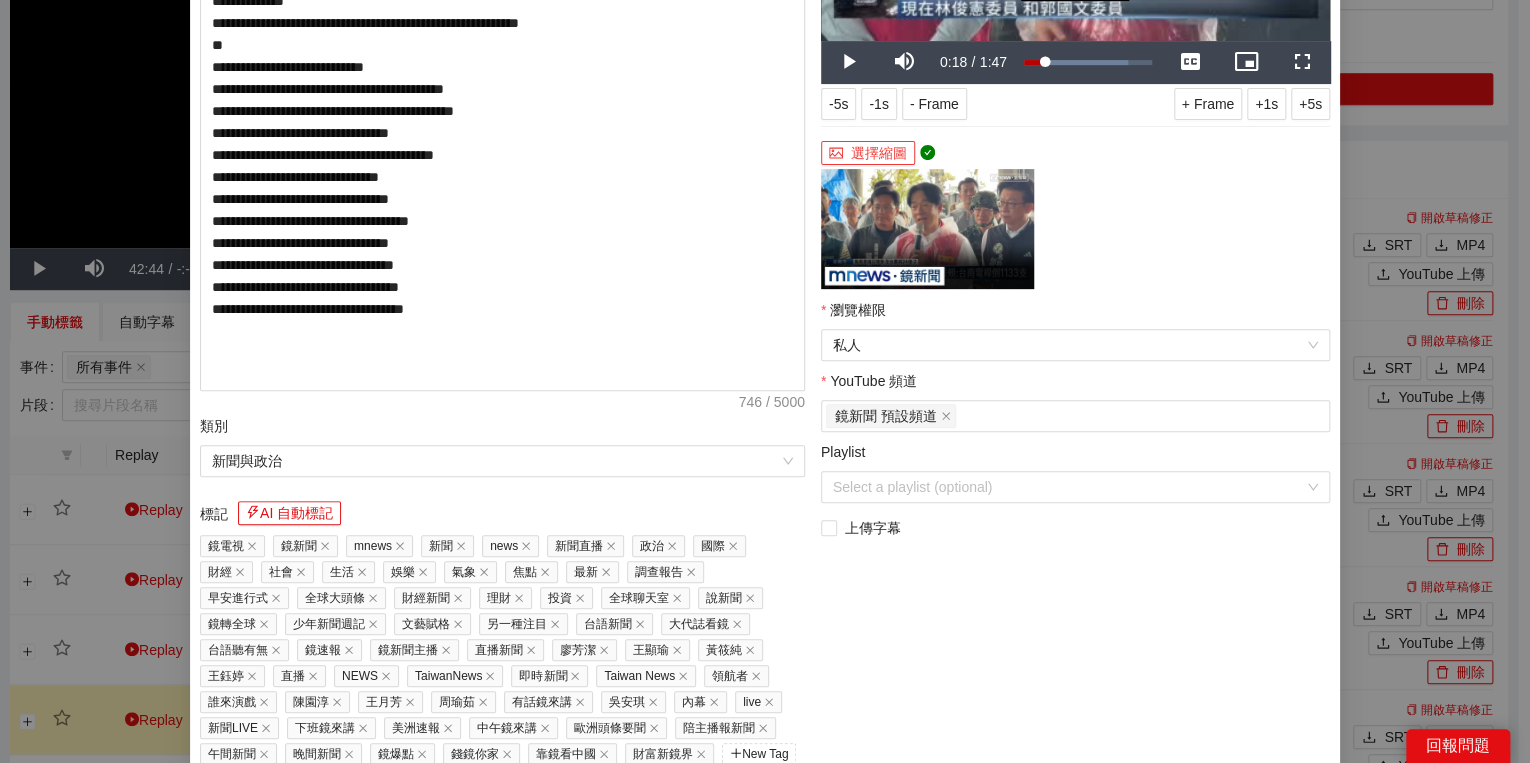 scroll, scrollTop: 396, scrollLeft: 0, axis: vertical 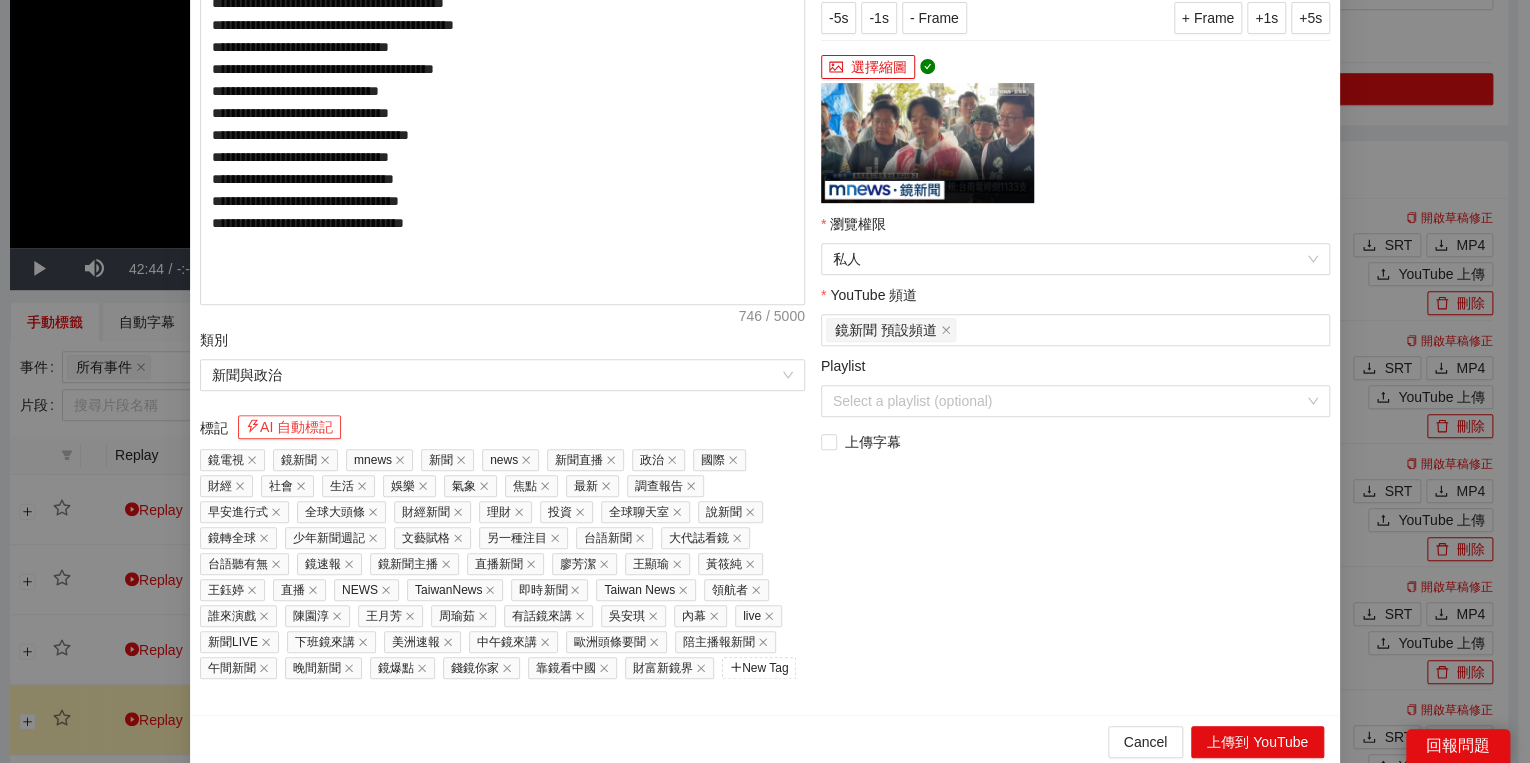 click on "AI 自動標記" at bounding box center (289, 427) 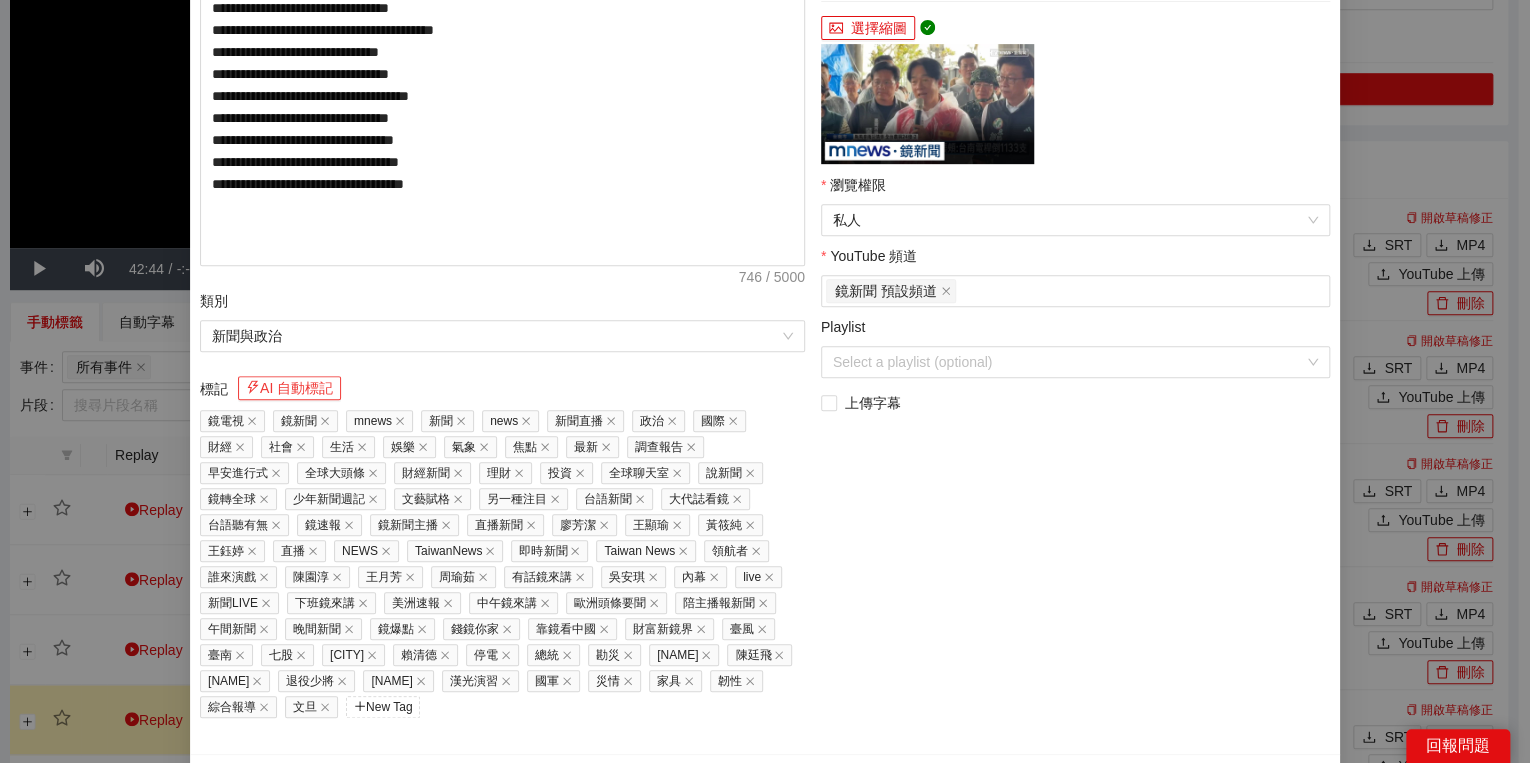scroll, scrollTop: 473, scrollLeft: 0, axis: vertical 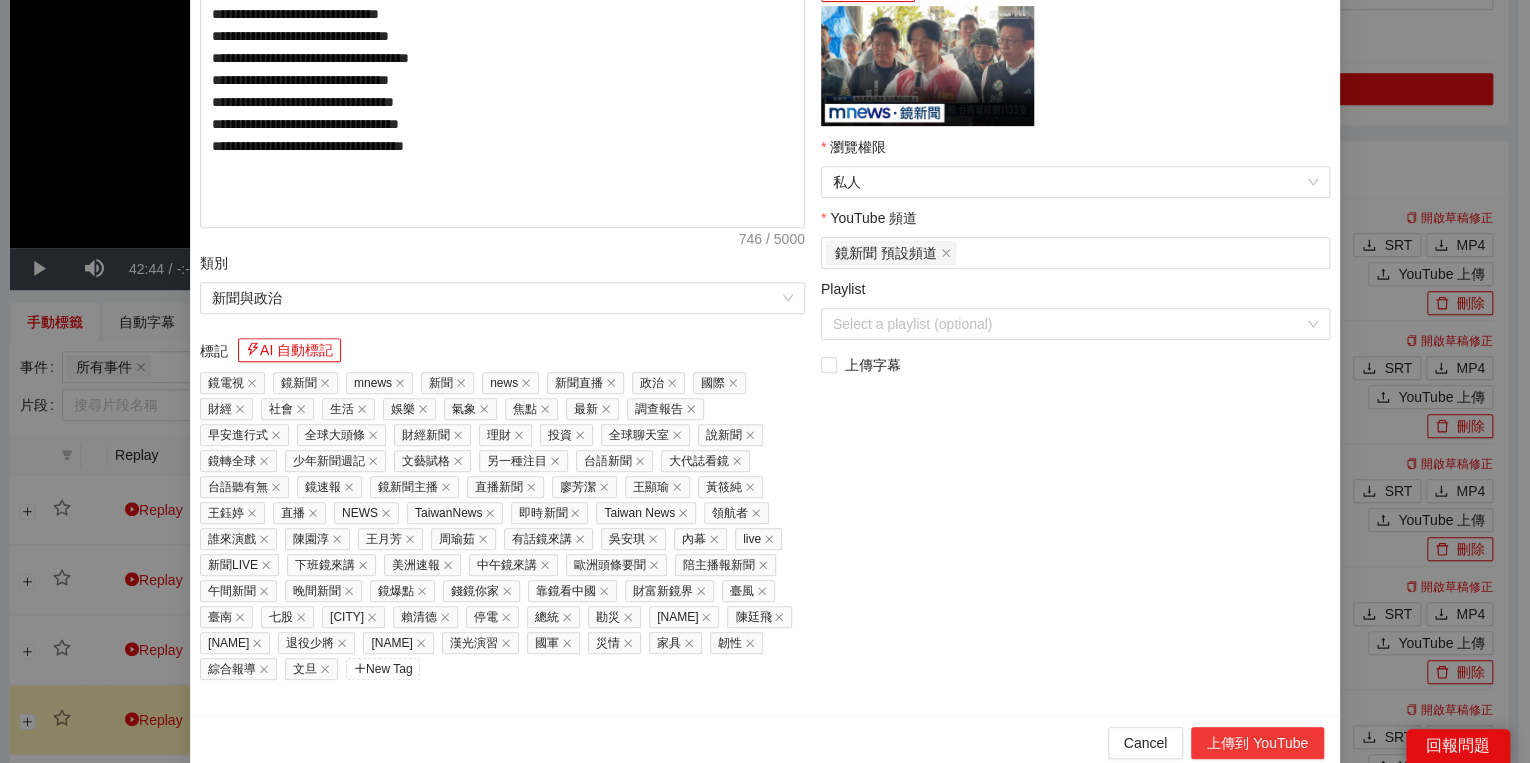 click on "上傳到 YouTube" at bounding box center [1257, 743] 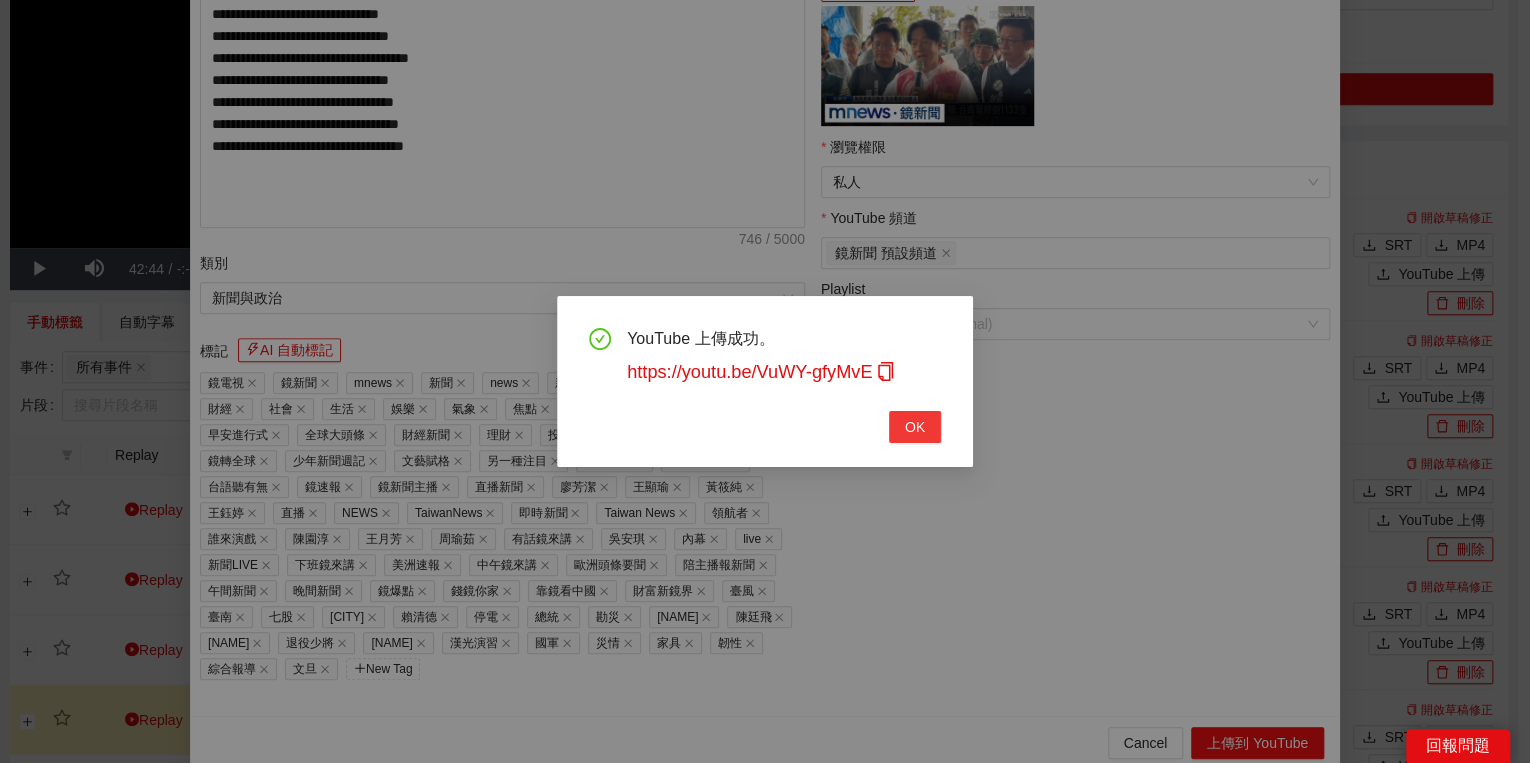 click on "OK" at bounding box center (915, 427) 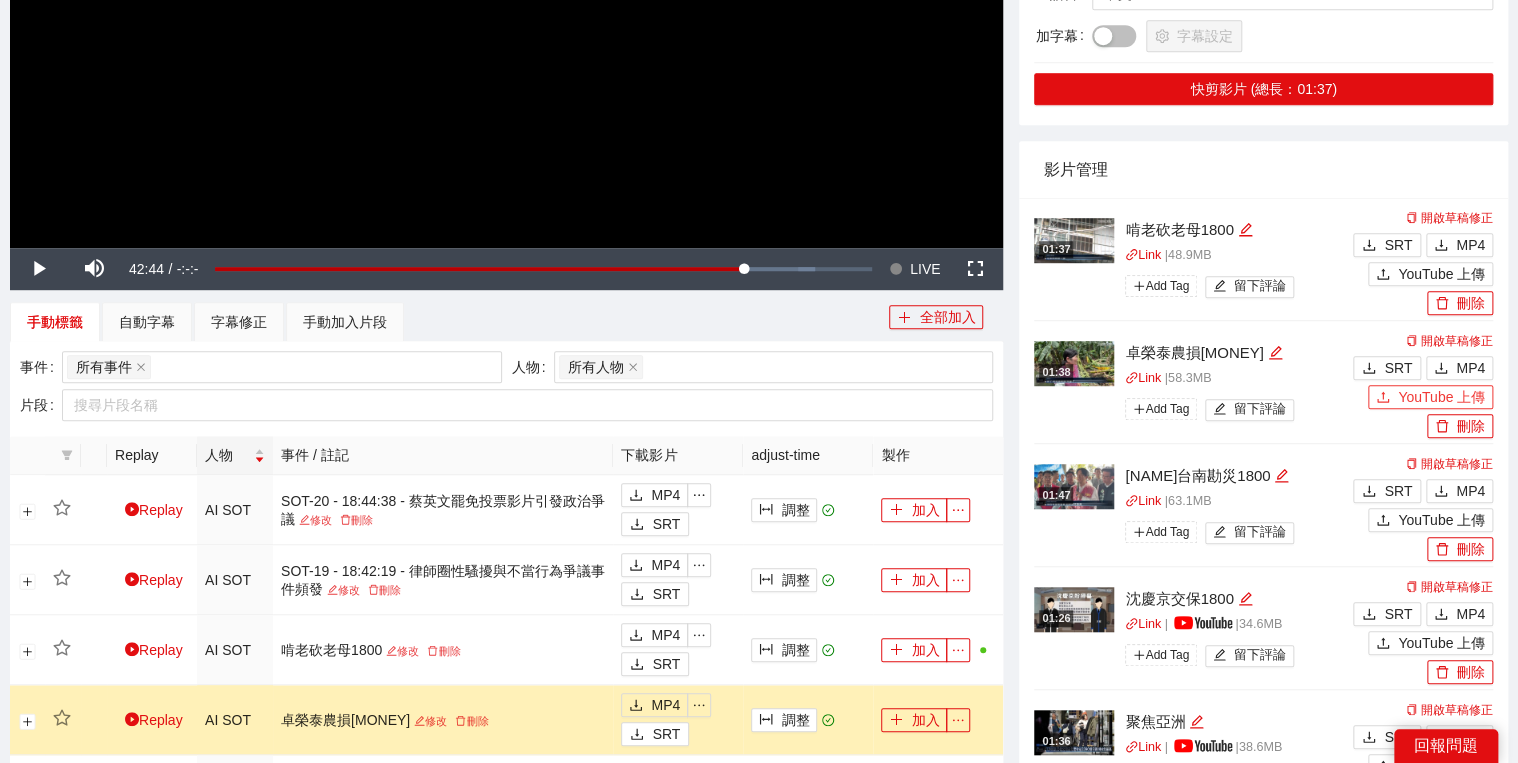 click on "YouTube 上傳" at bounding box center [1441, 397] 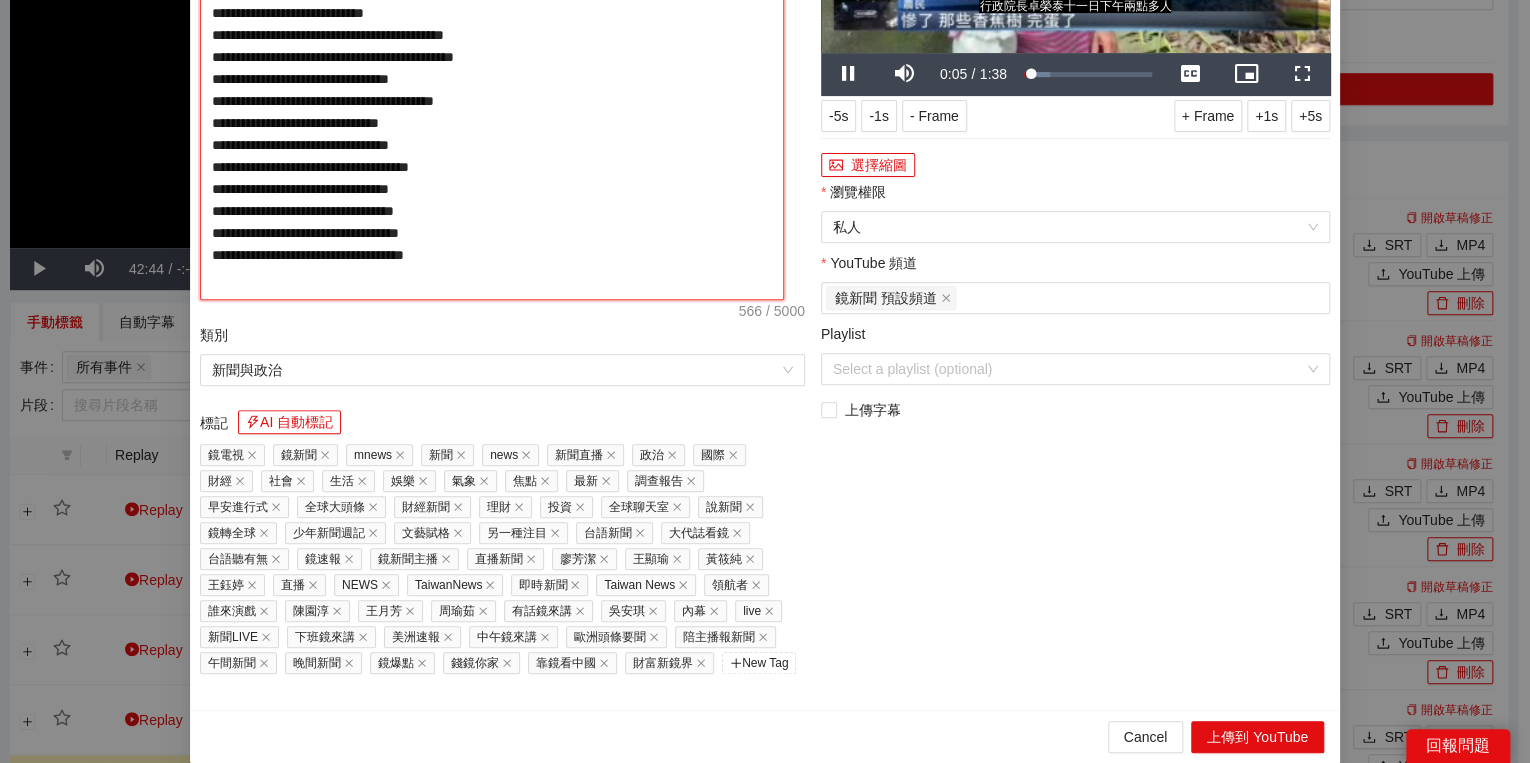 click on "**********" at bounding box center (492, 93) 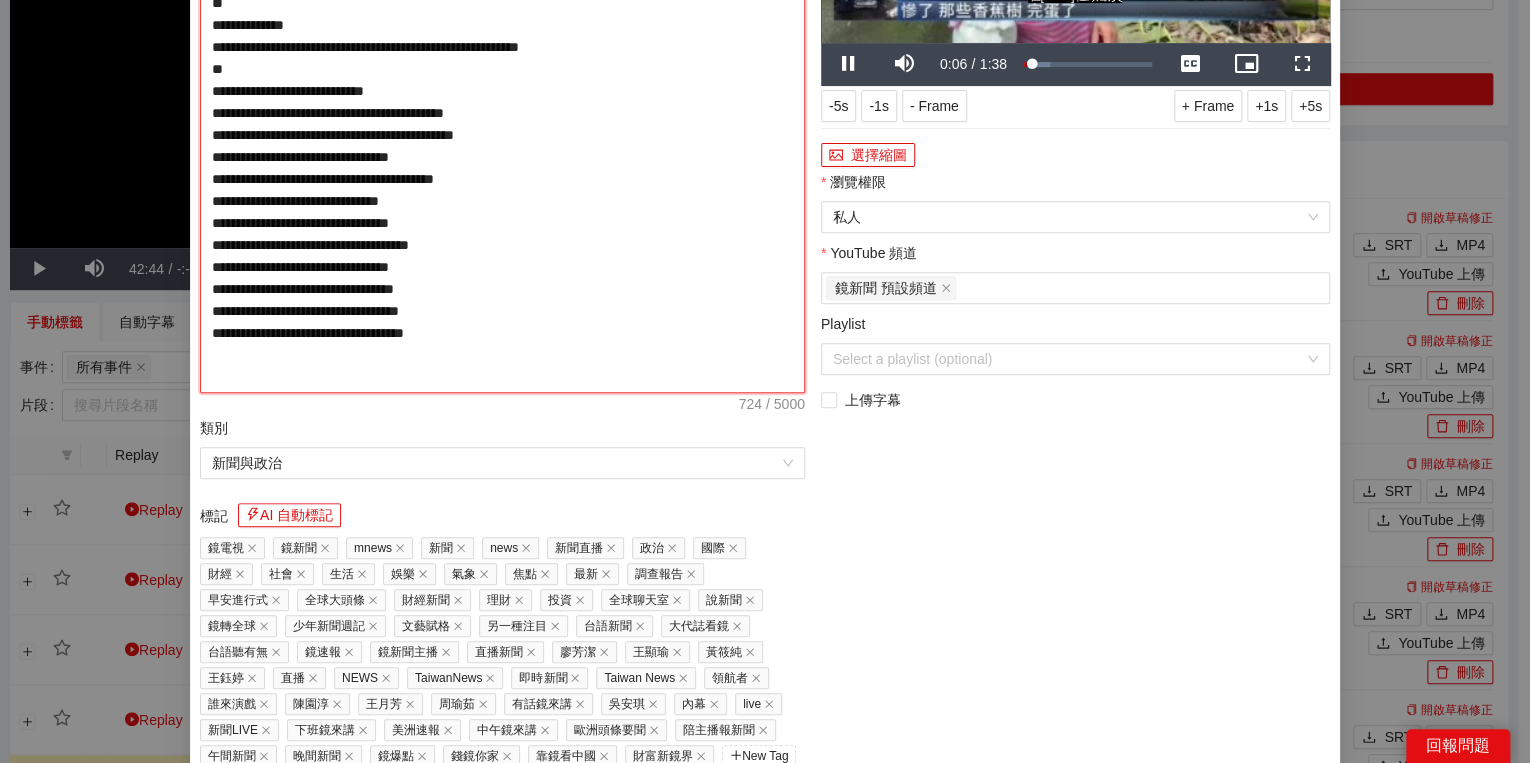 click on "**********" at bounding box center [502, 135] 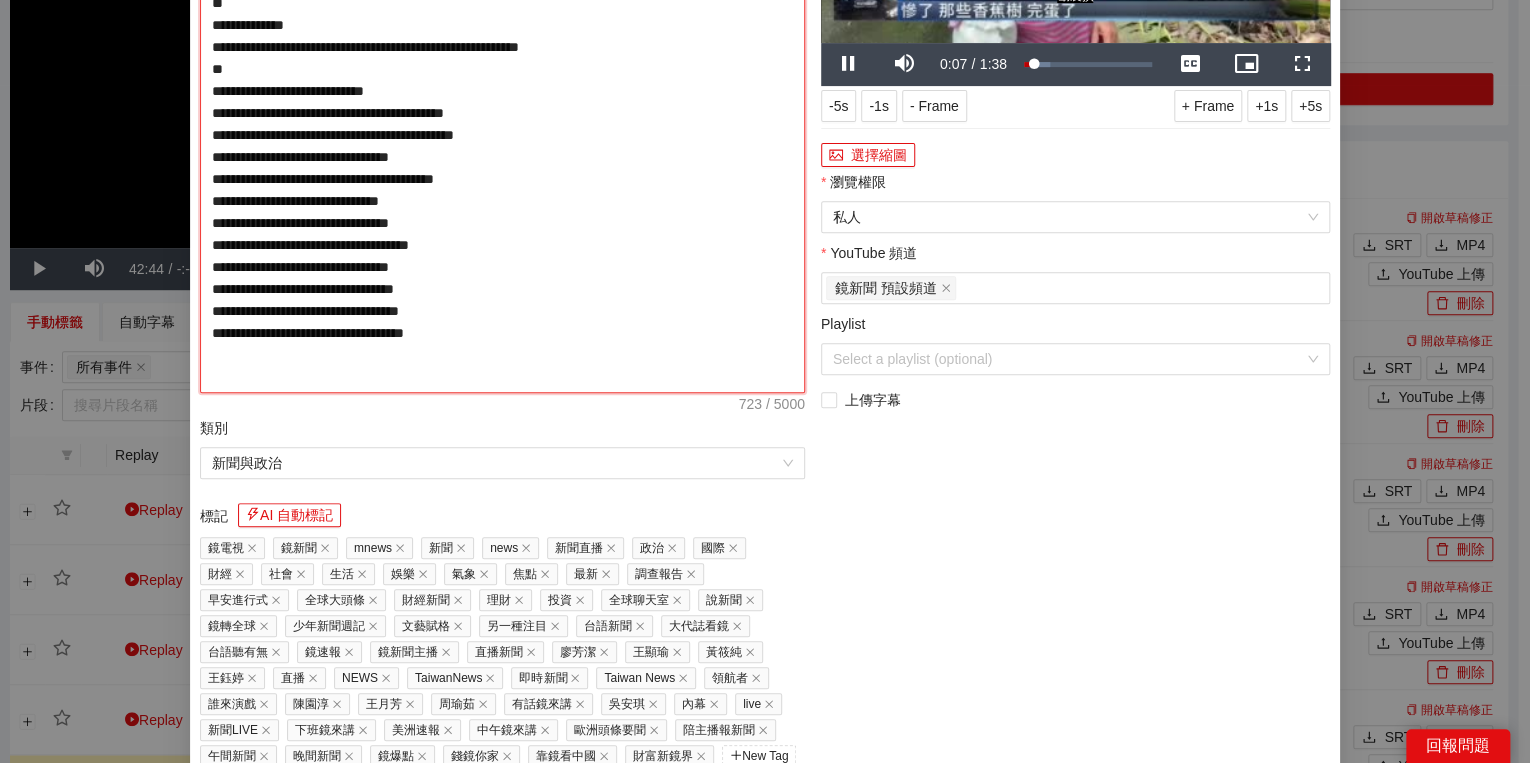 click on "**********" at bounding box center (502, 135) 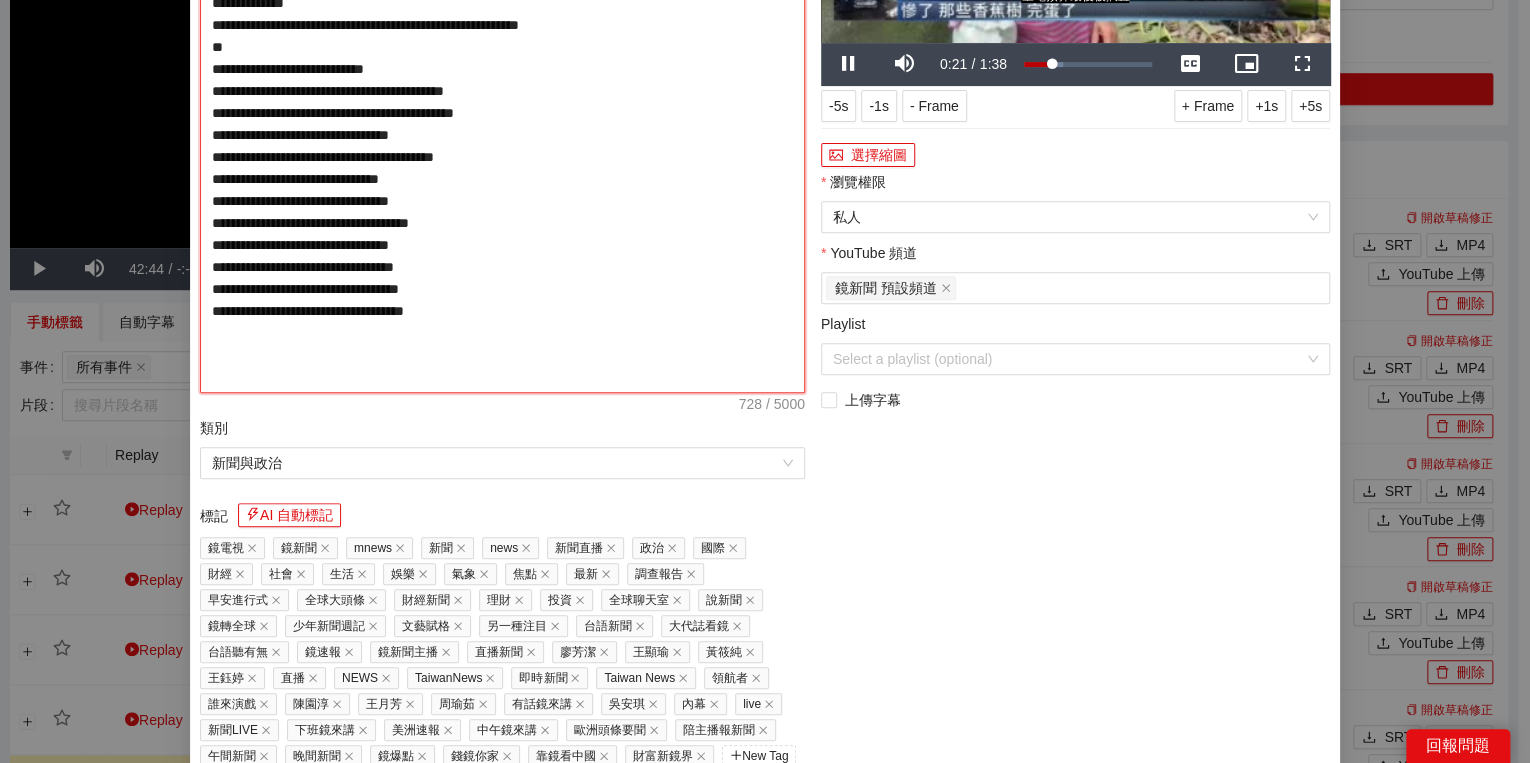 drag, startPoint x: 480, startPoint y: 192, endPoint x: 433, endPoint y: 198, distance: 47.38143 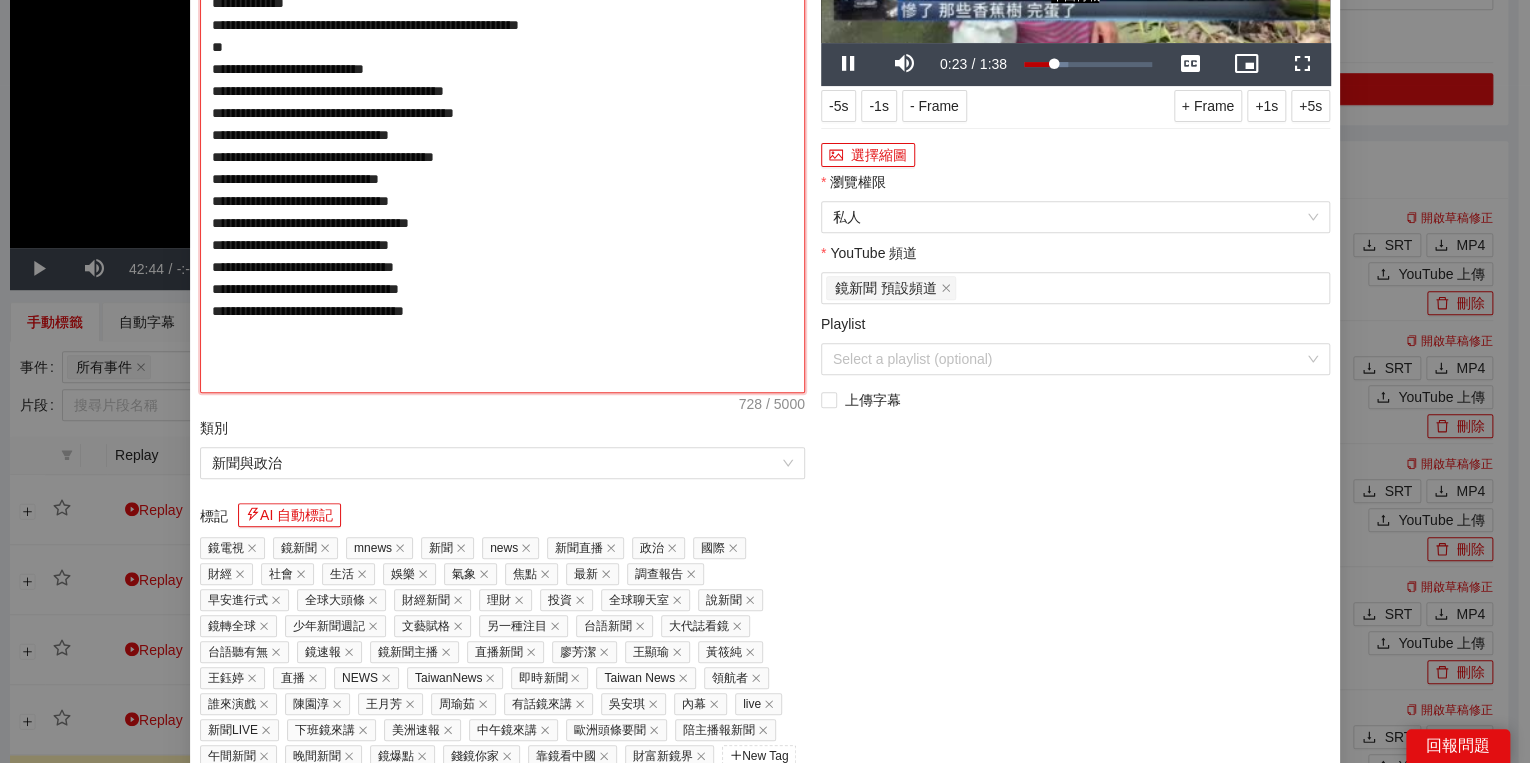 click on "**********" at bounding box center [502, 135] 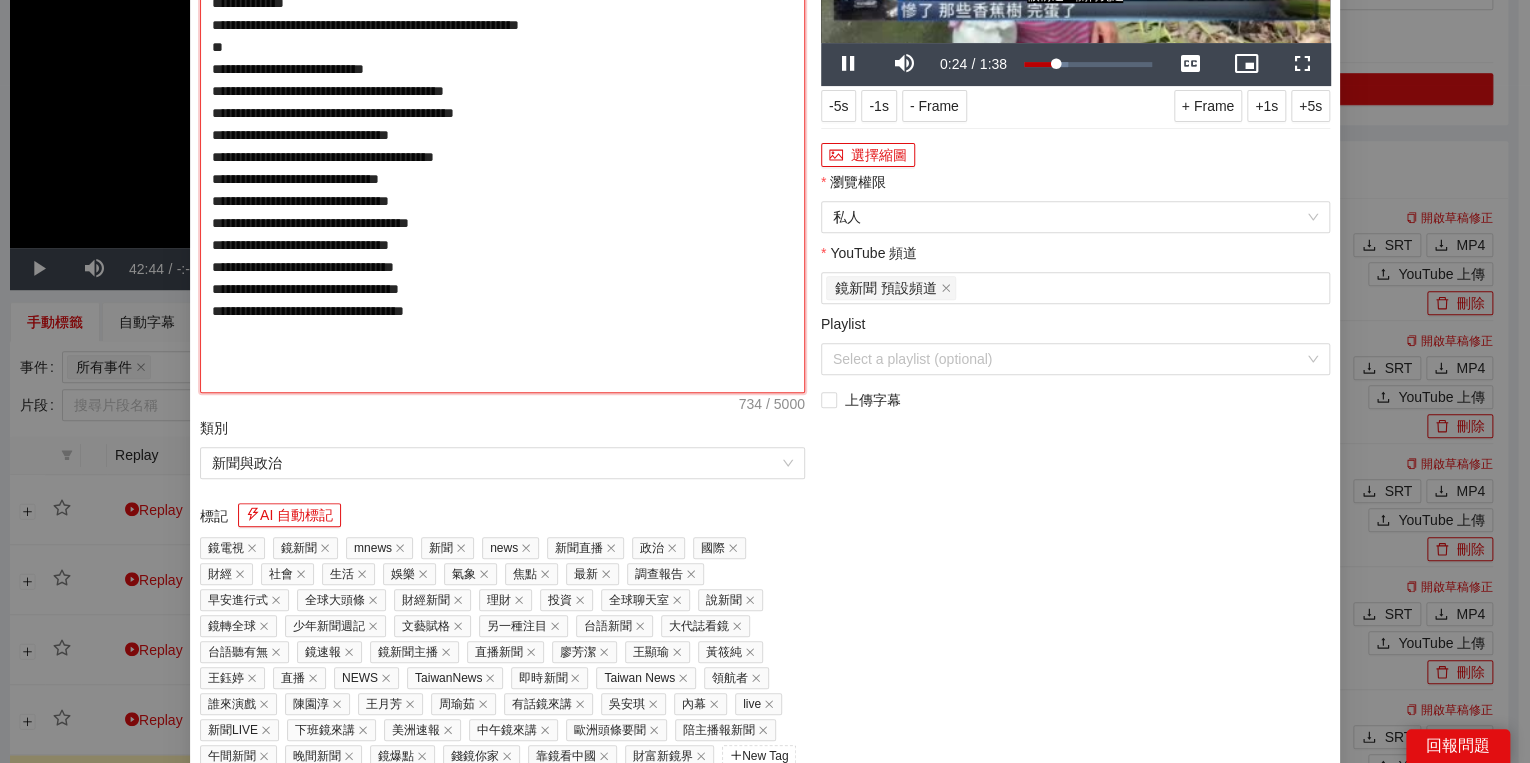 click on "**********" at bounding box center [502, 135] 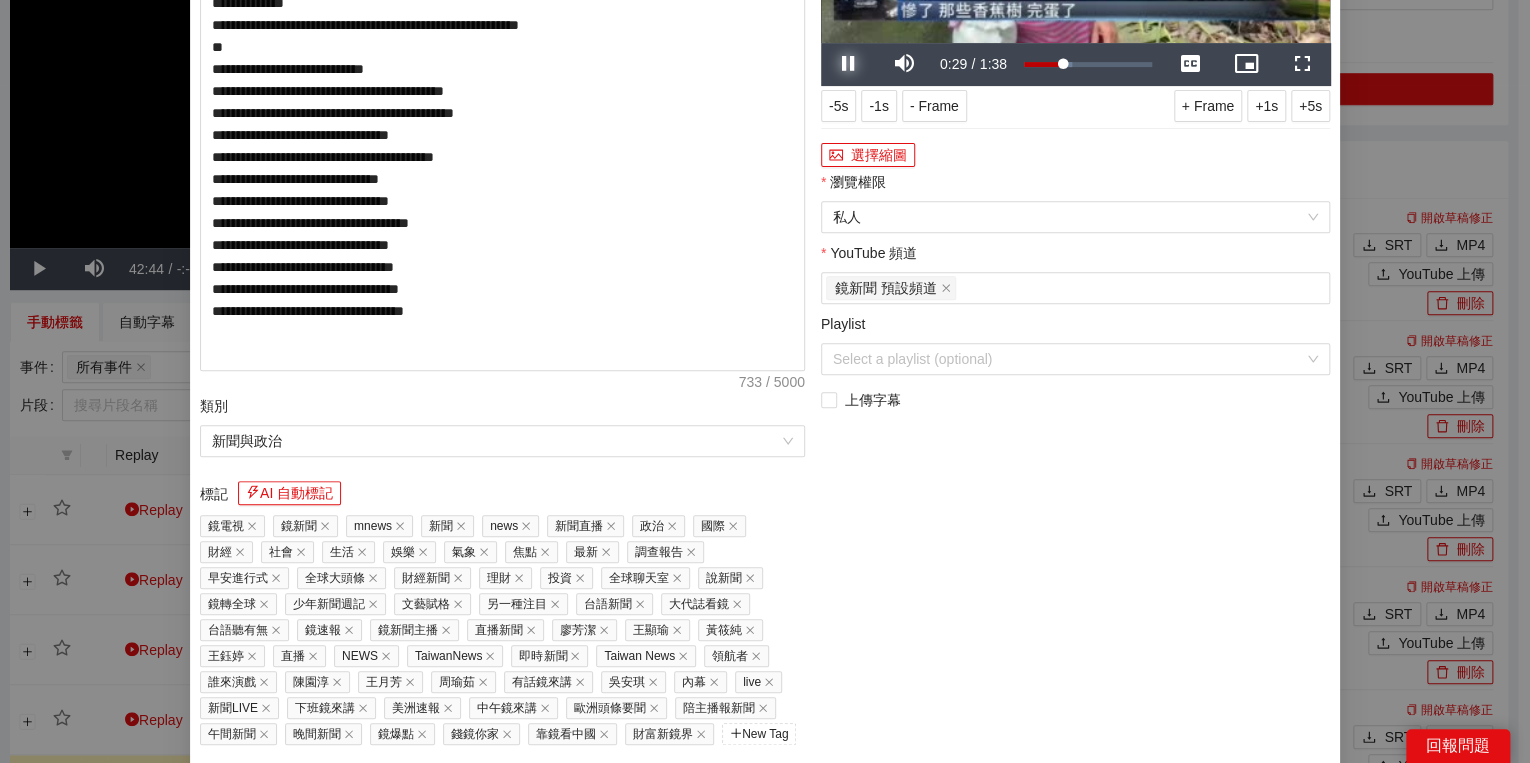 click at bounding box center [849, 64] 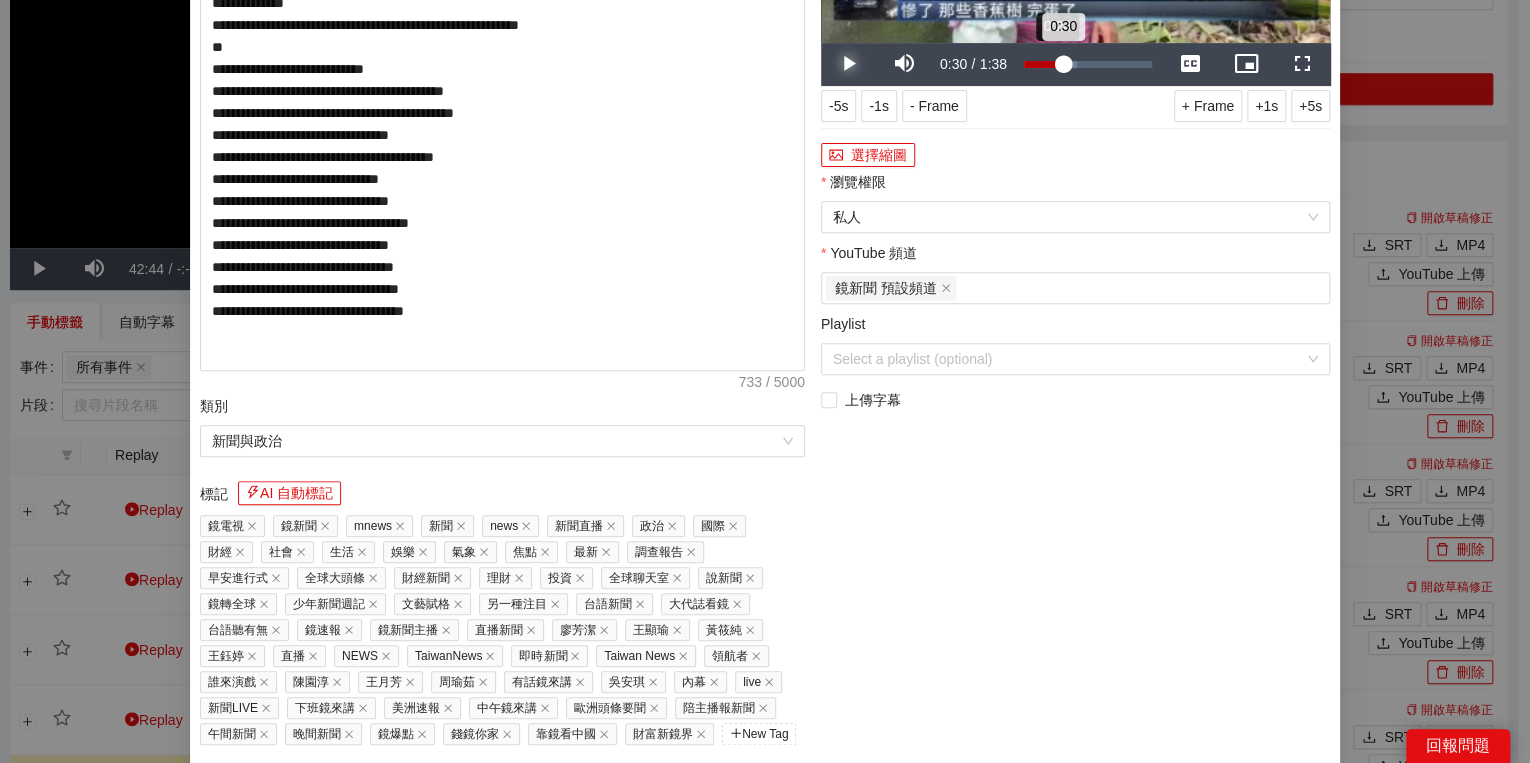 click on "0:30" at bounding box center [1043, 64] 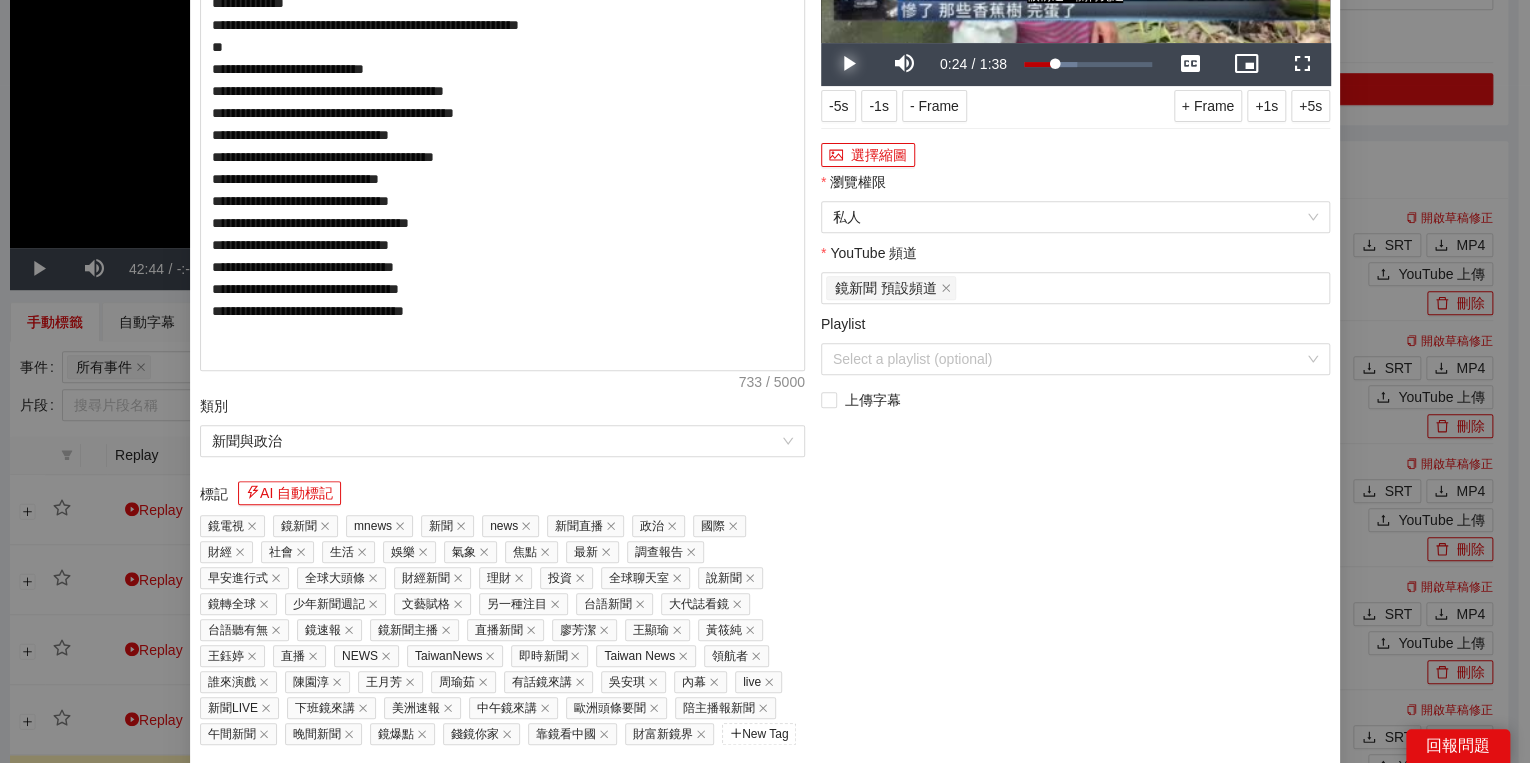 click at bounding box center (849, 64) 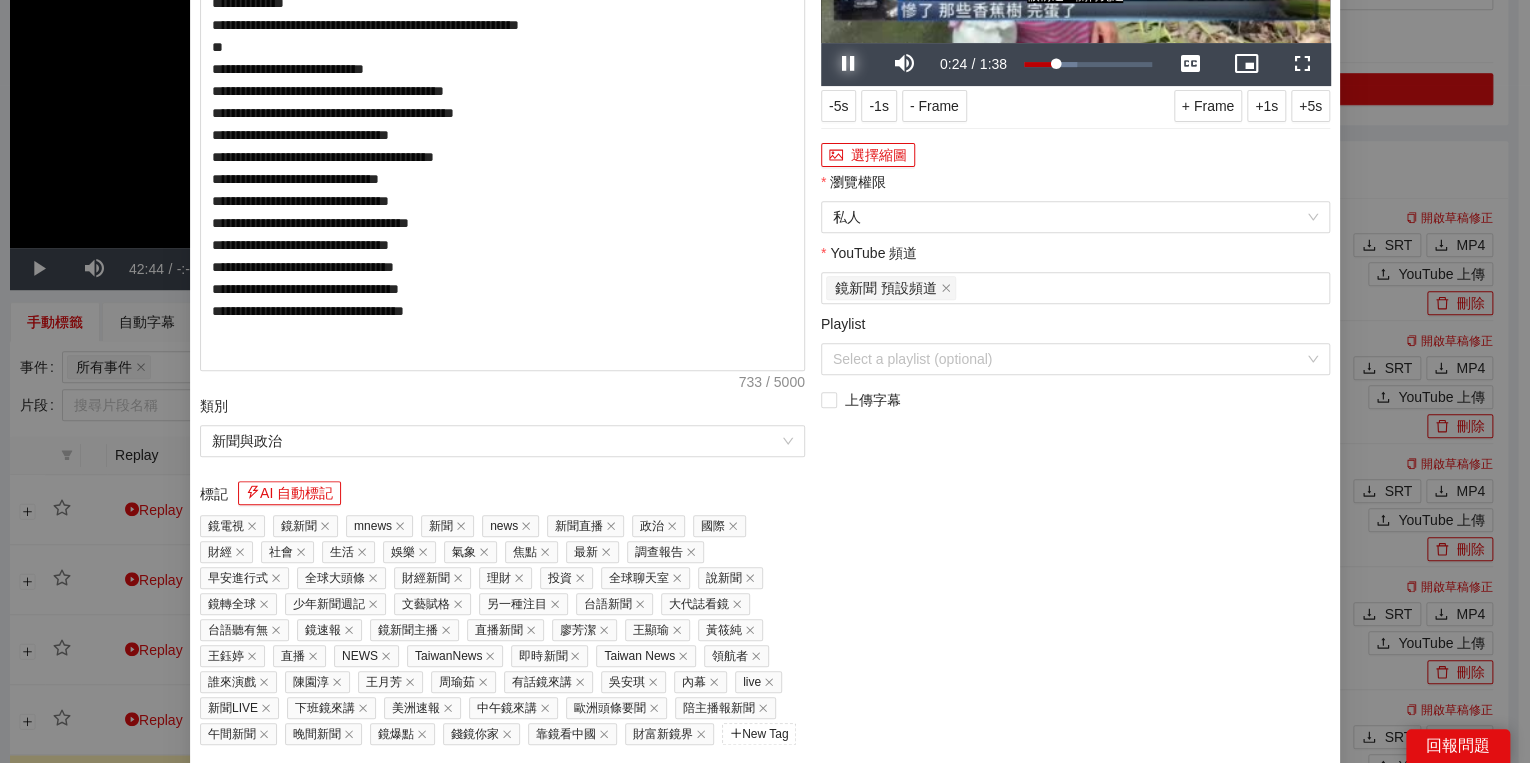 click at bounding box center [849, 64] 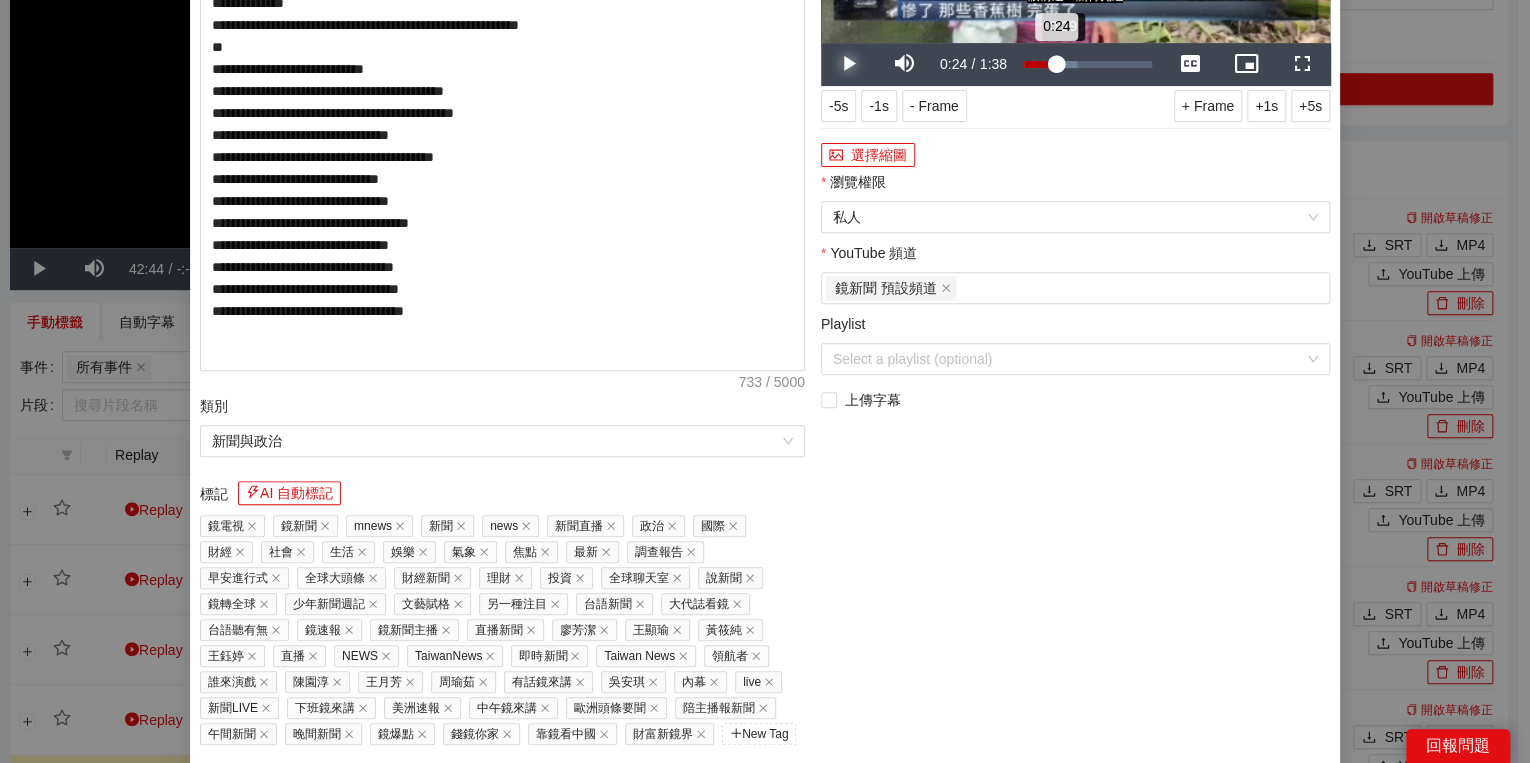 click on "0:24" at bounding box center (1040, 64) 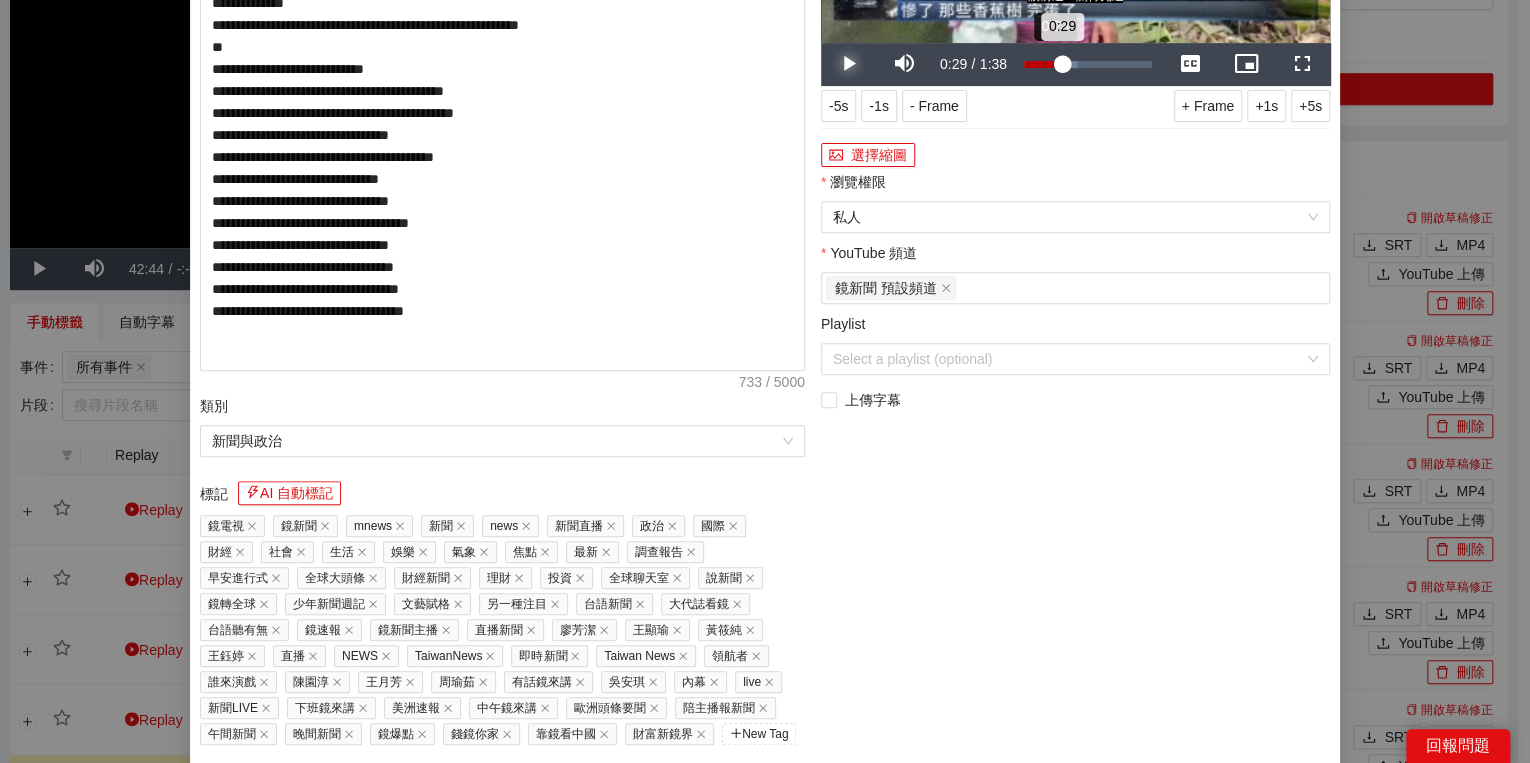 click on "0:29" at bounding box center (1043, 64) 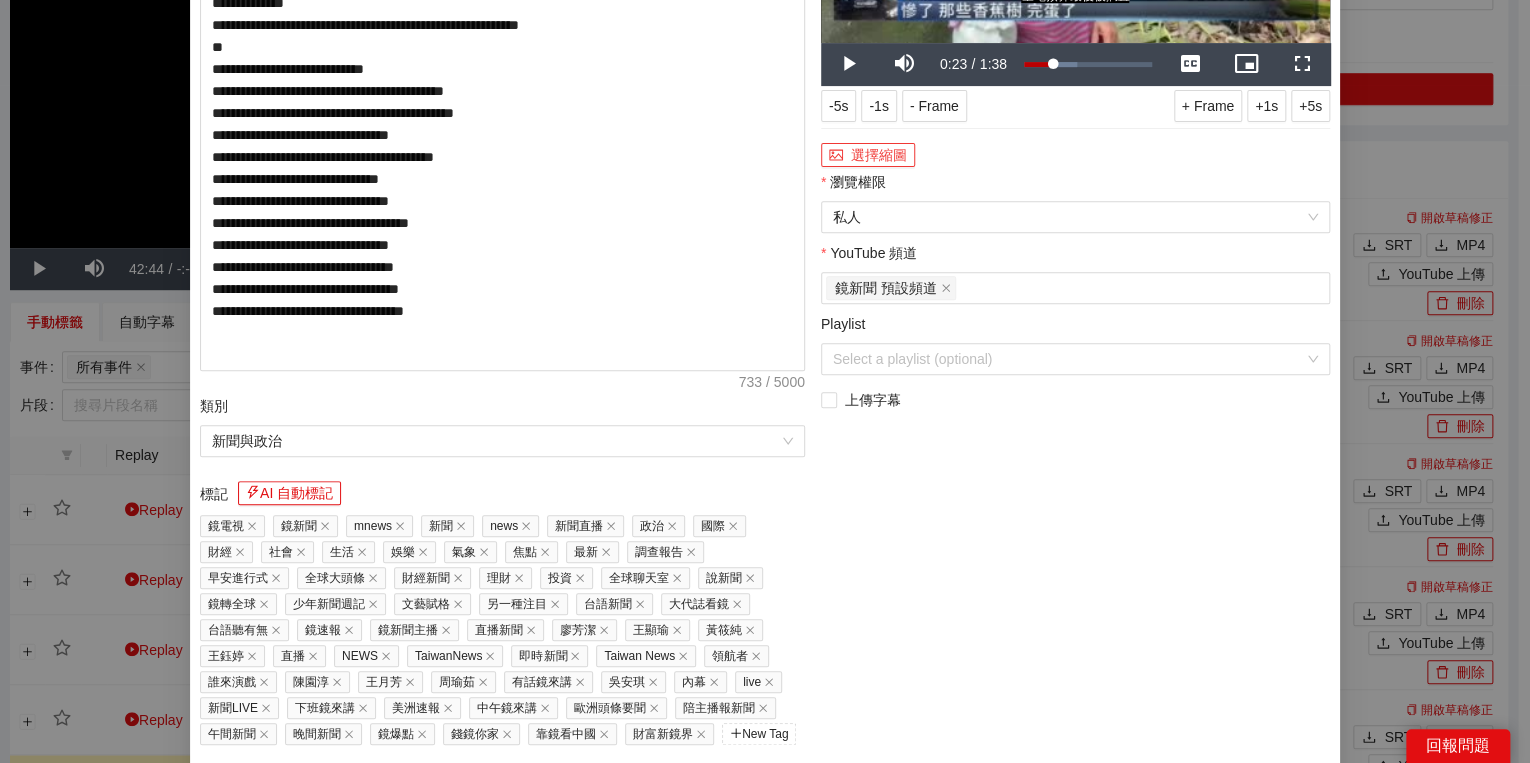 click on "選擇縮圖" at bounding box center (868, 155) 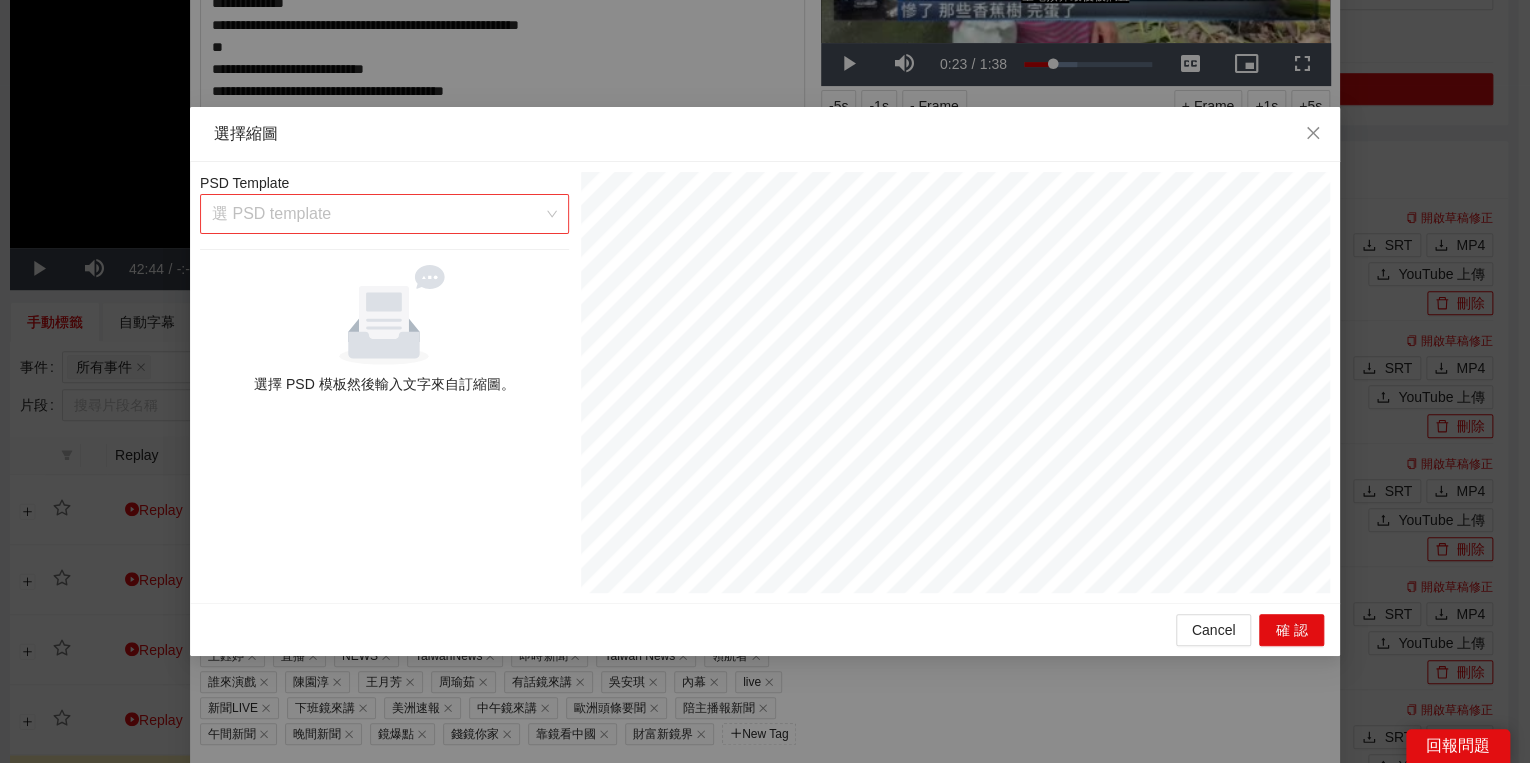 click at bounding box center (377, 214) 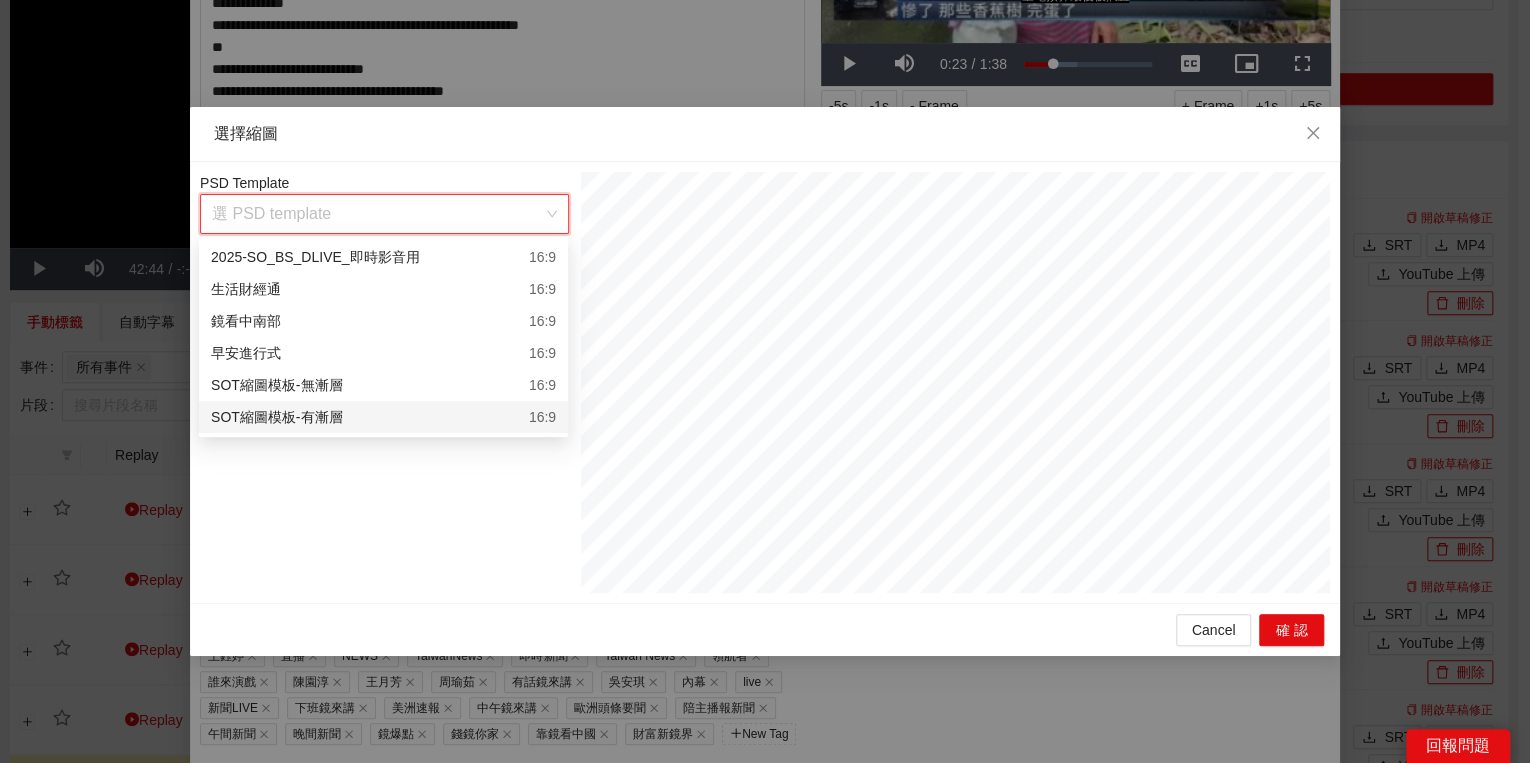click on "SOT縮圖模板-有漸層 16:9" at bounding box center [383, 417] 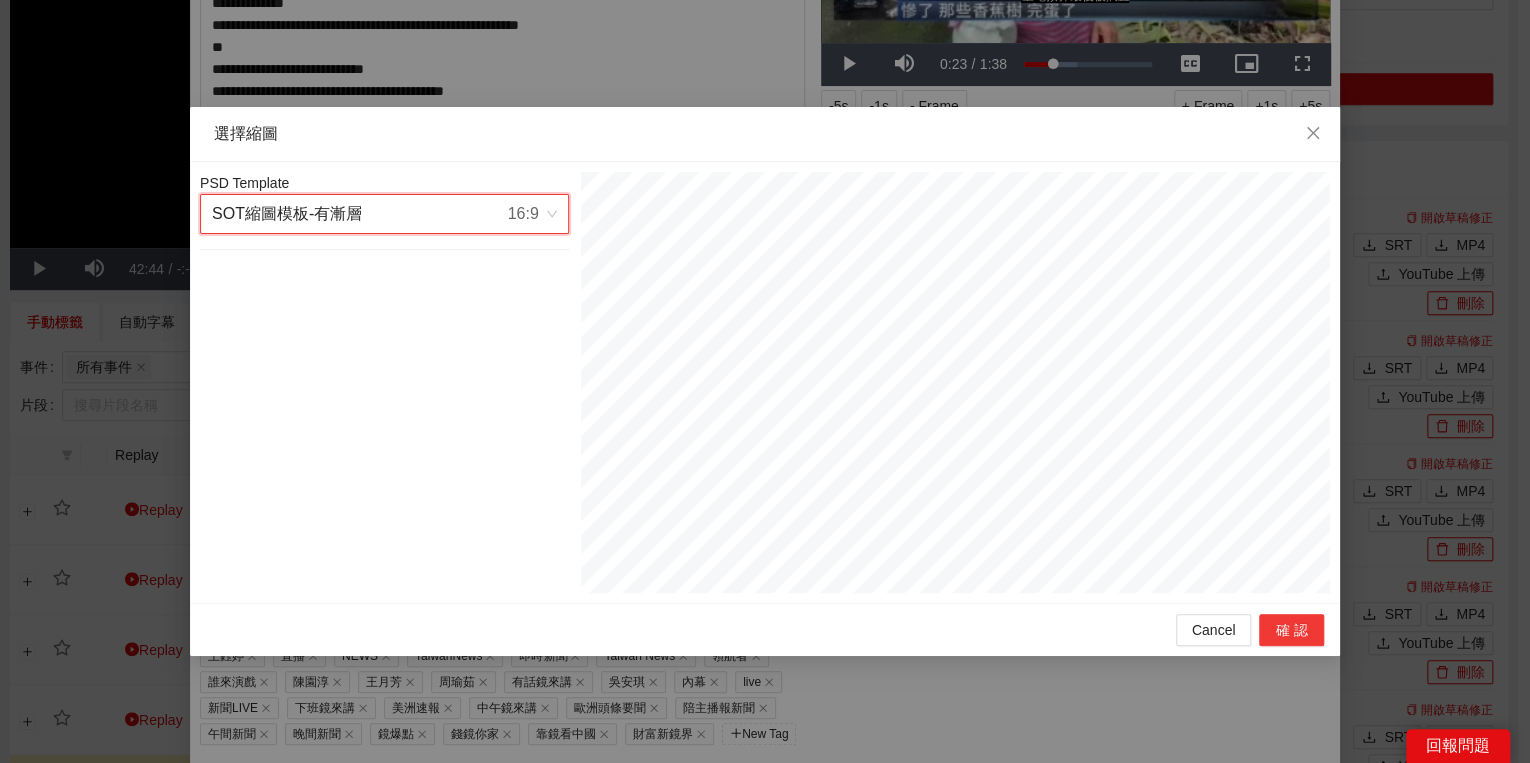 click on "確認" at bounding box center [1291, 630] 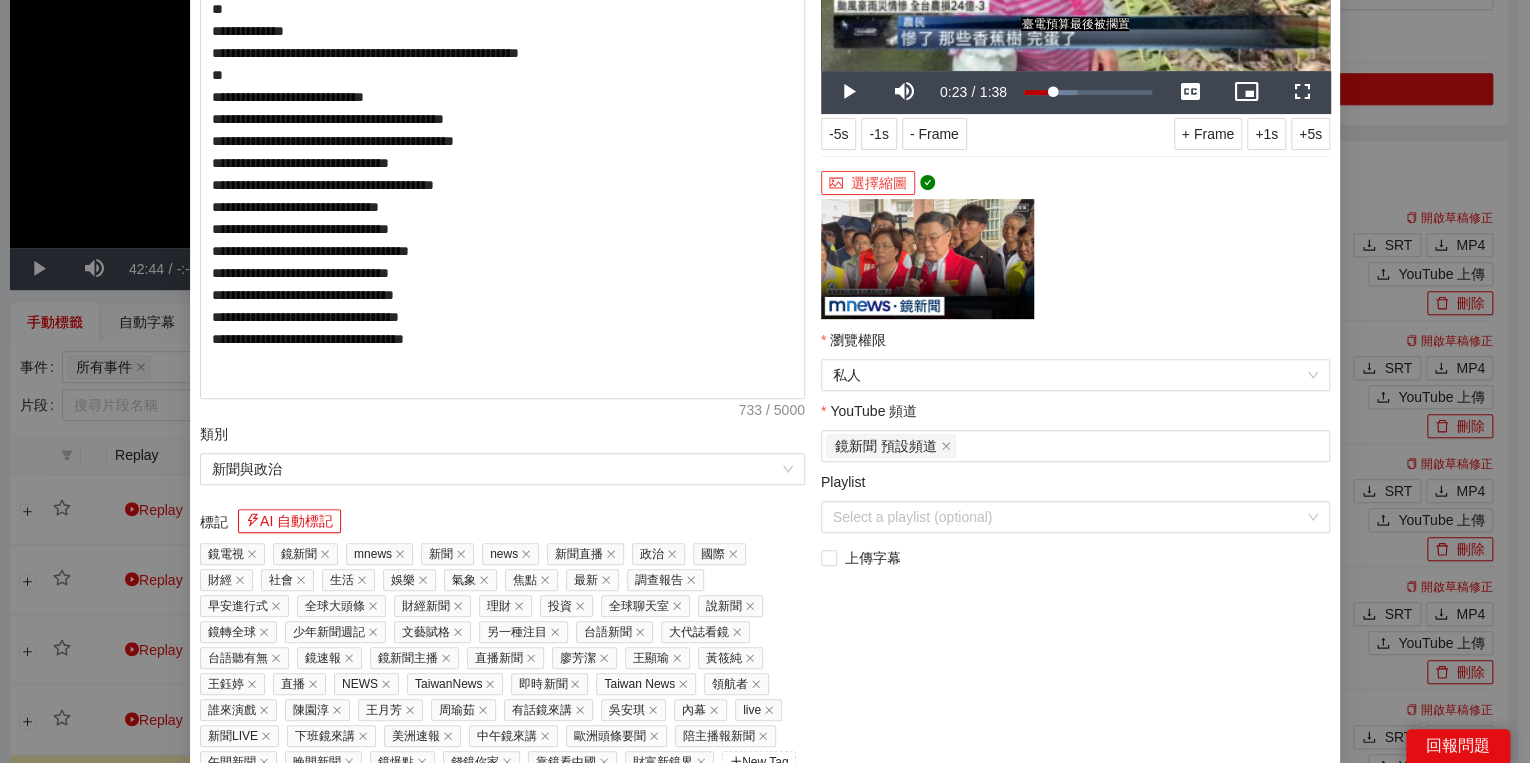 scroll, scrollTop: 374, scrollLeft: 0, axis: vertical 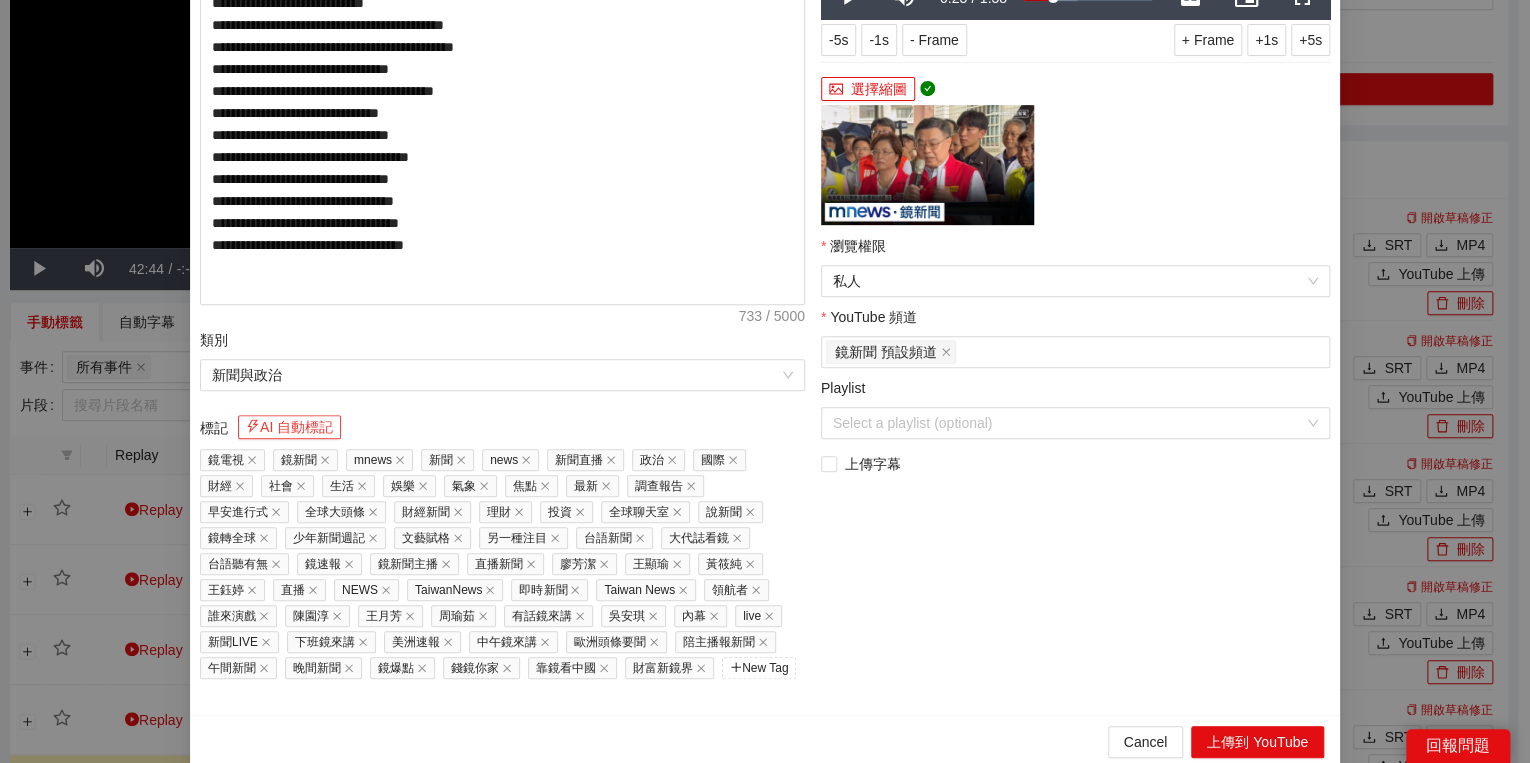 click on "AI 自動標記" at bounding box center (289, 427) 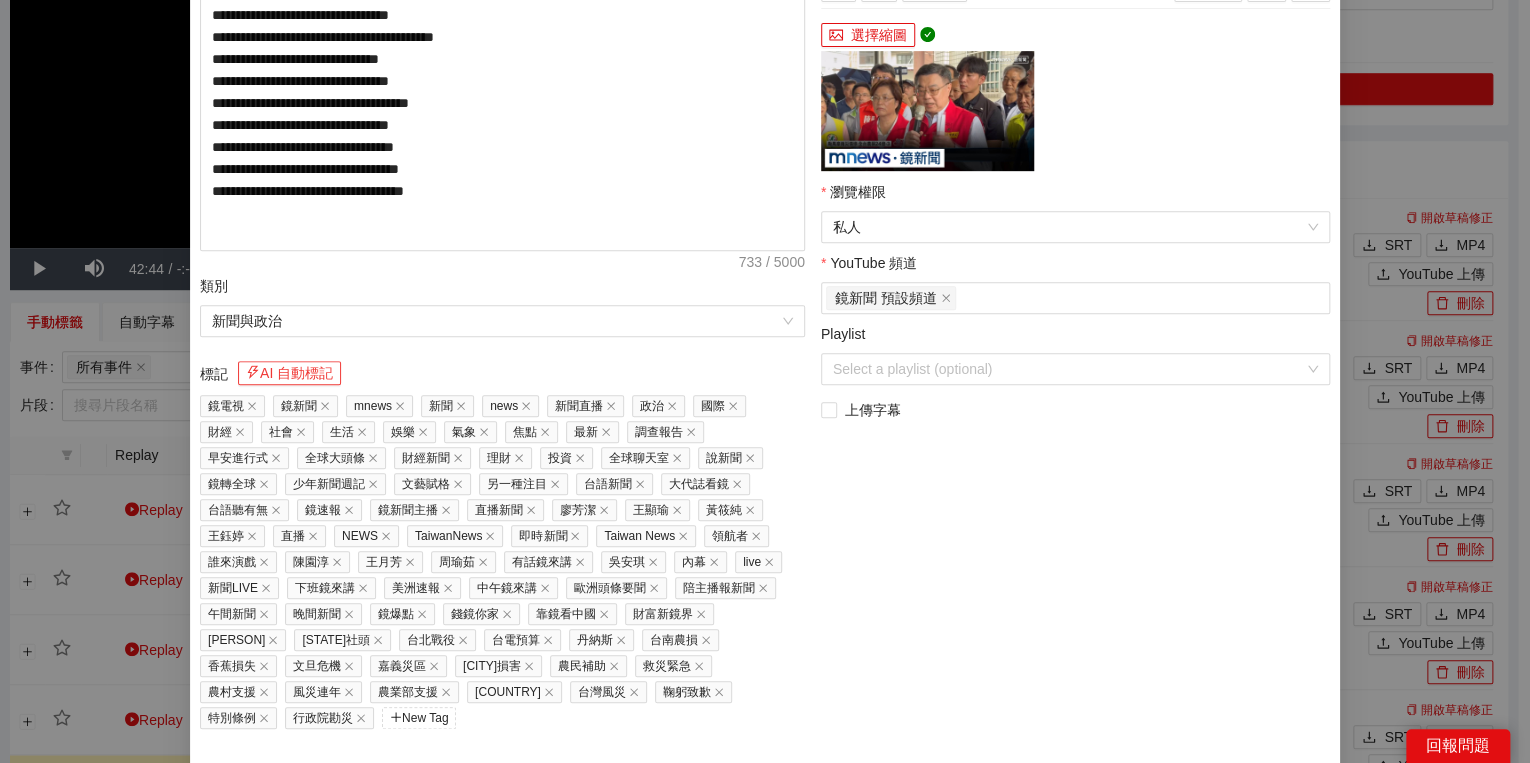 scroll, scrollTop: 451, scrollLeft: 0, axis: vertical 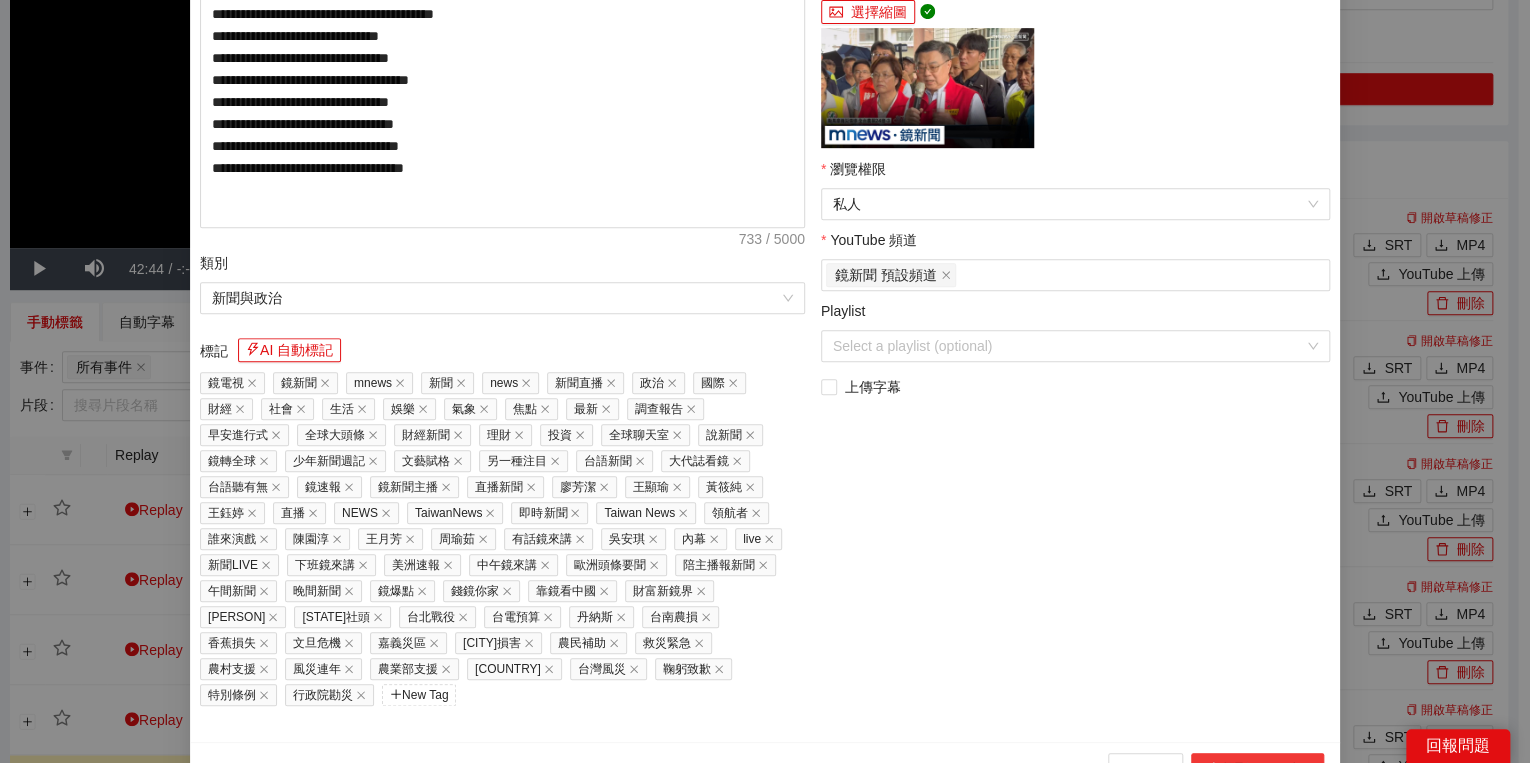 click on "上傳到 YouTube" at bounding box center (1257, 769) 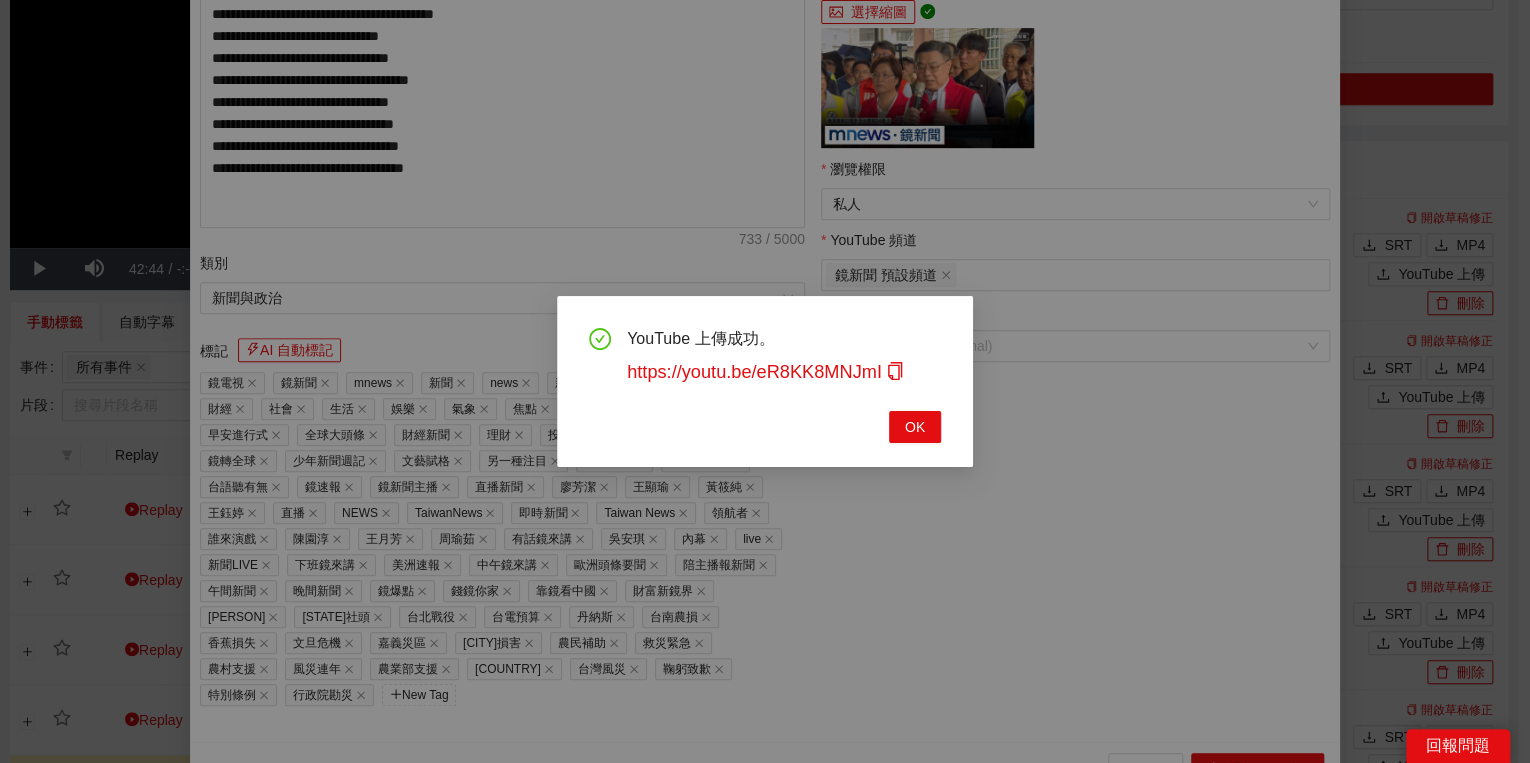 drag, startPoint x: 1472, startPoint y: 223, endPoint x: 1380, endPoint y: 272, distance: 104.23531 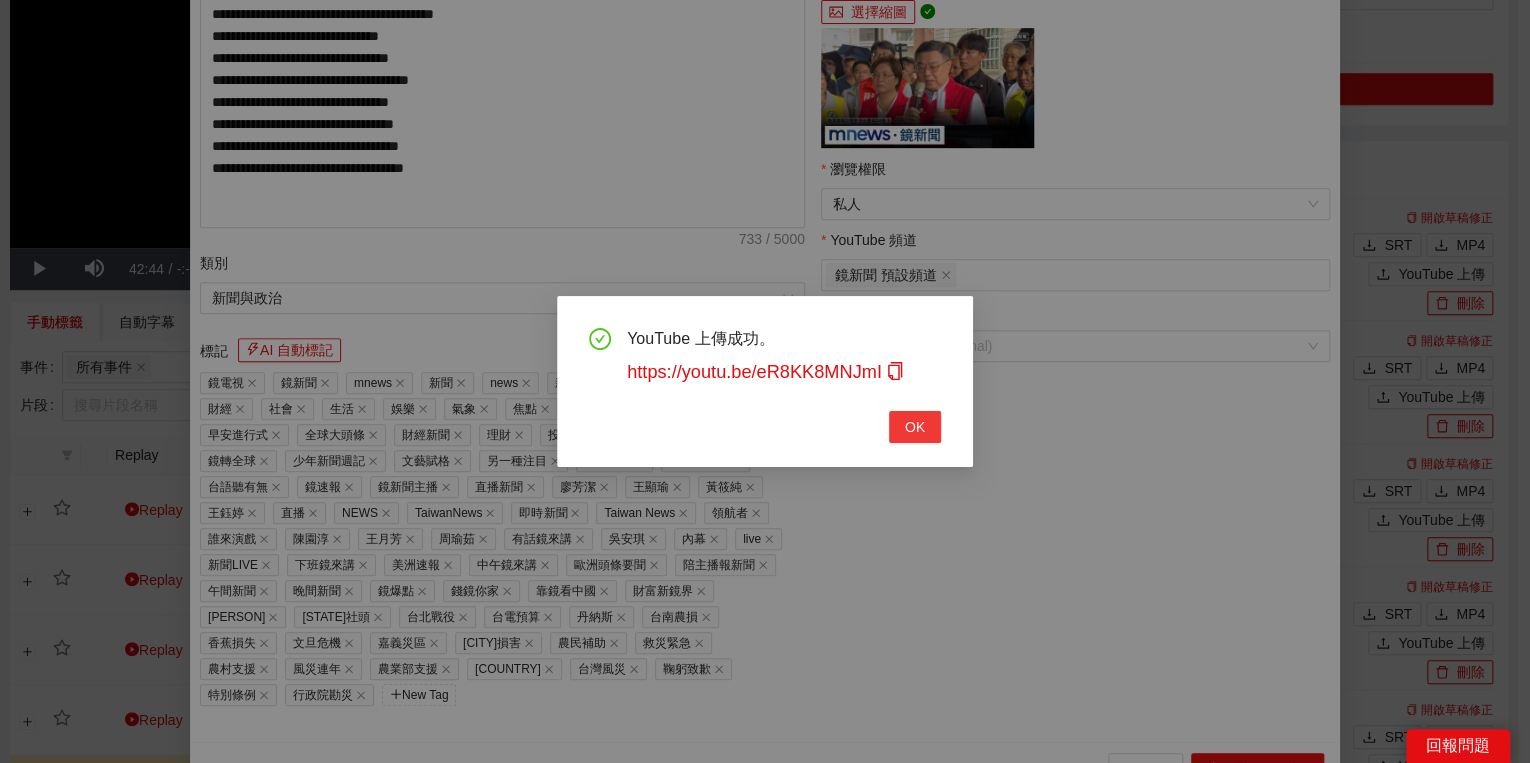 click on "OK" at bounding box center (915, 427) 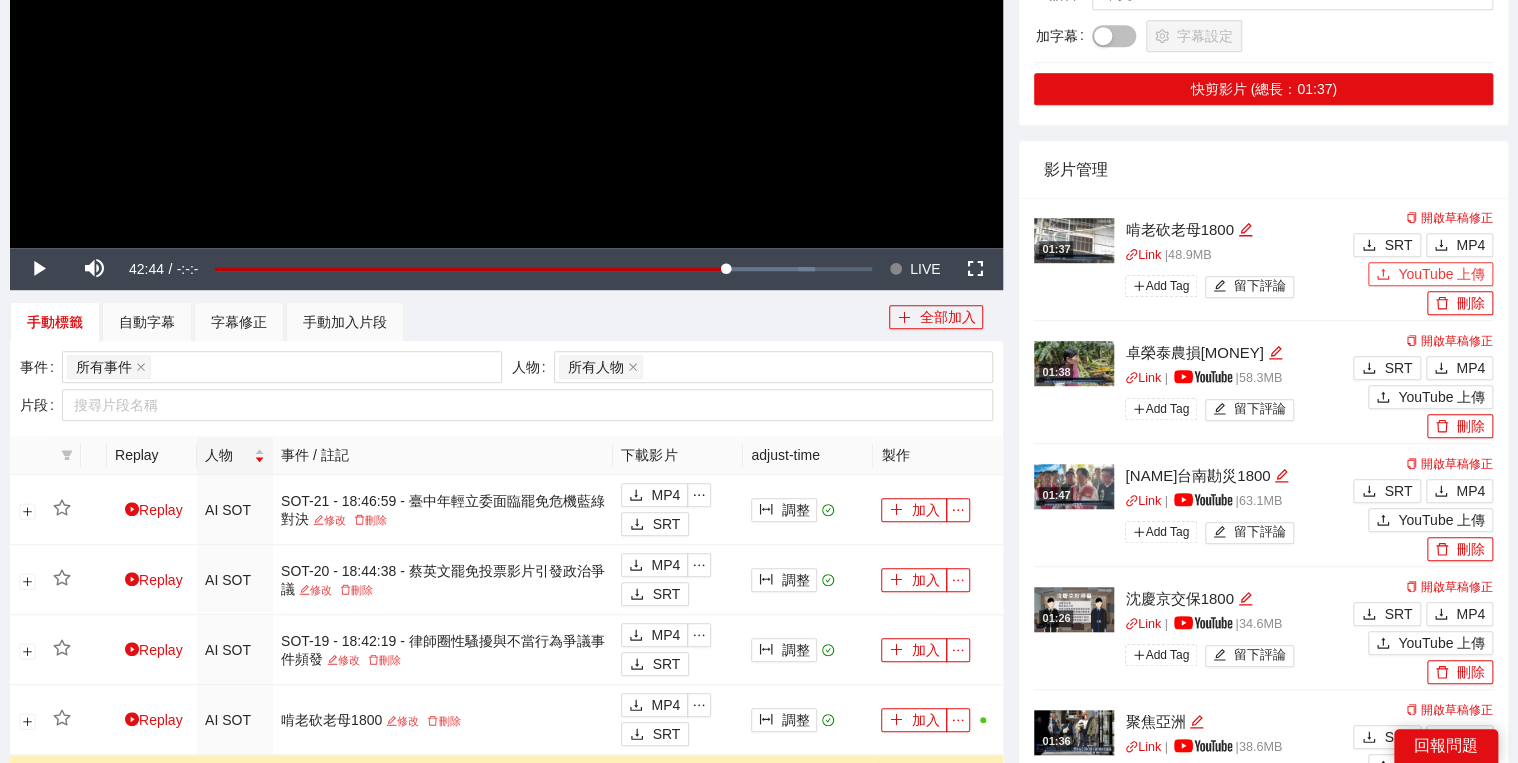 click on "YouTube 上傳" at bounding box center [1430, 274] 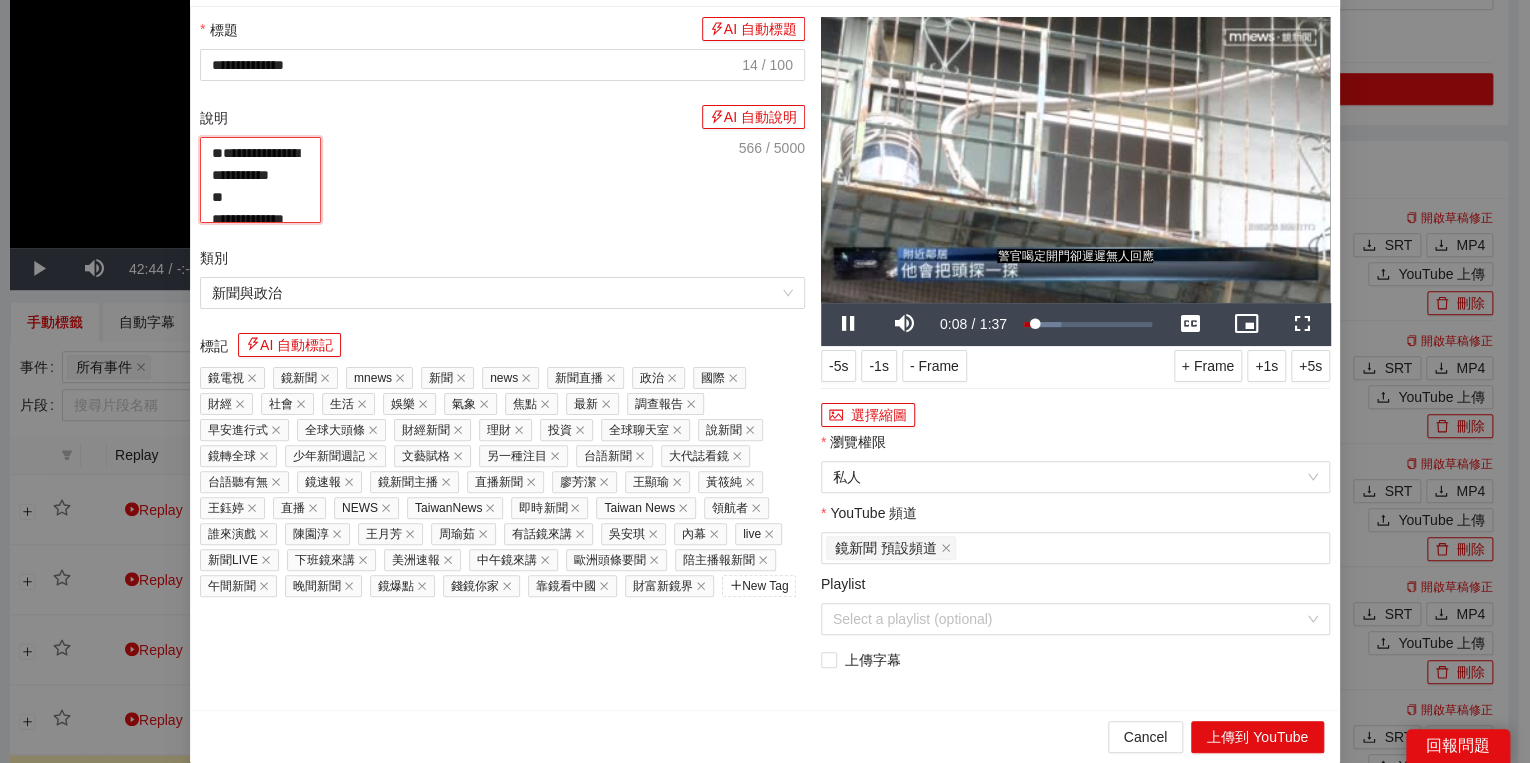 click on "**********" at bounding box center [260, 180] 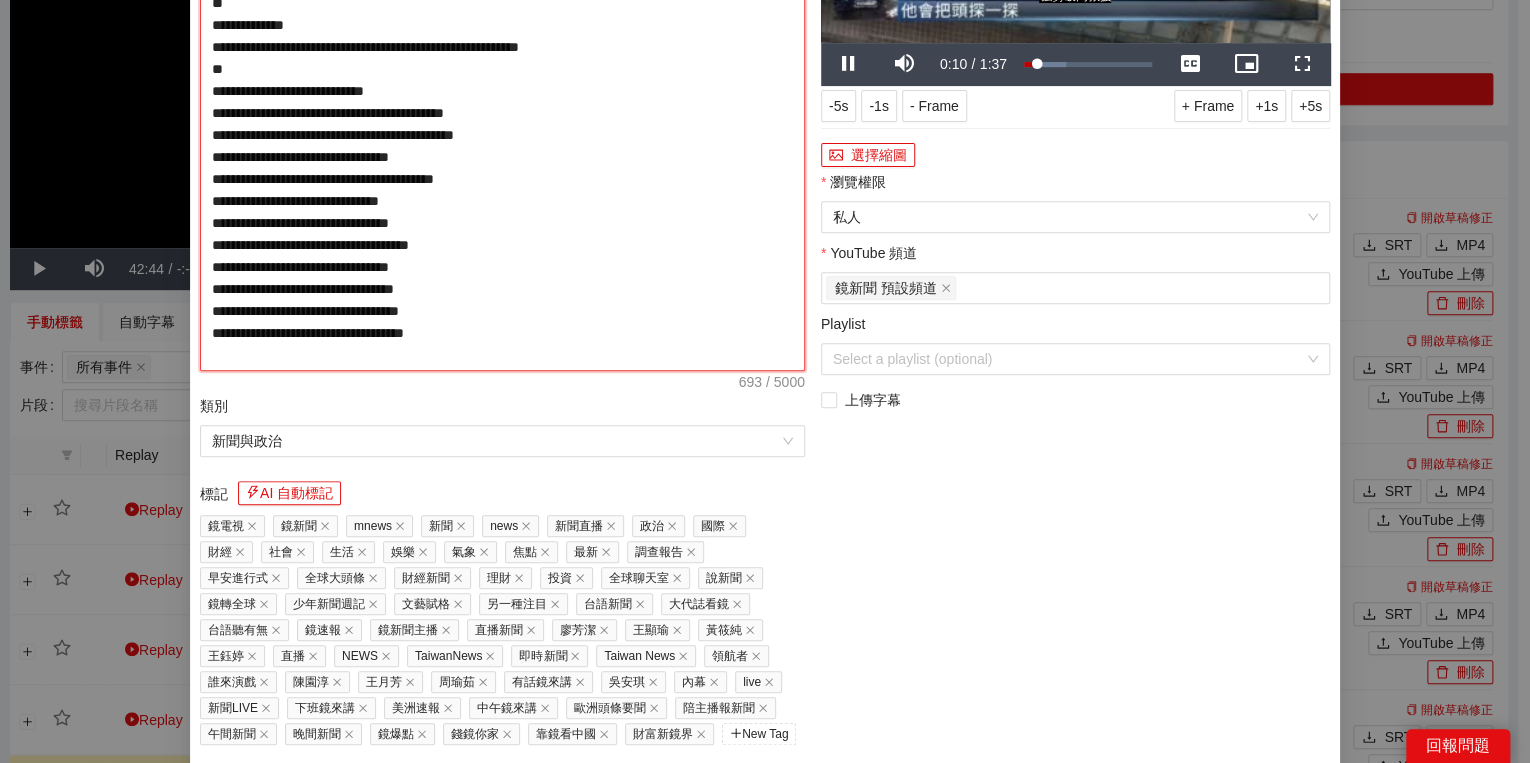 click on "**********" at bounding box center (502, 124) 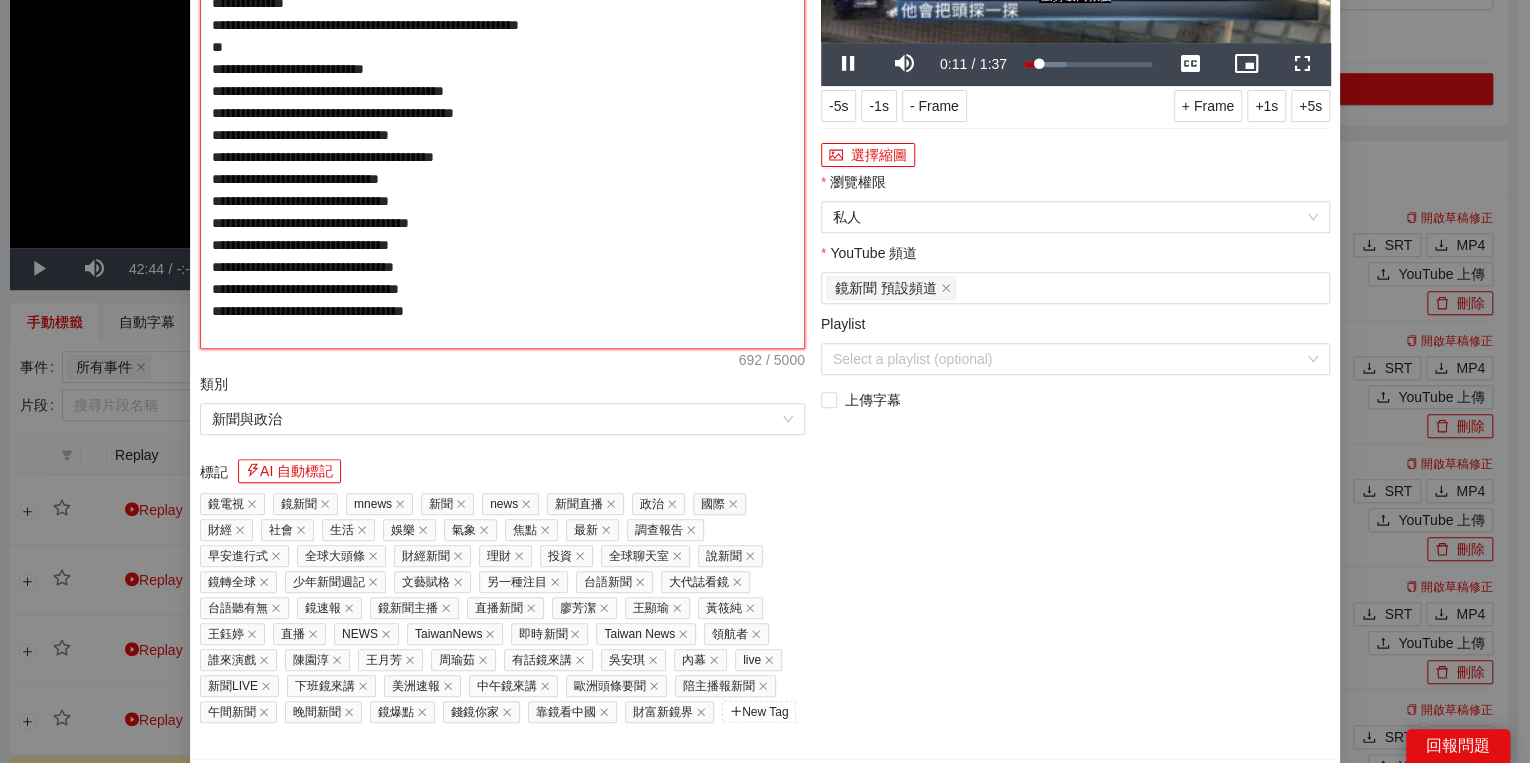 click on "**********" at bounding box center (502, 113) 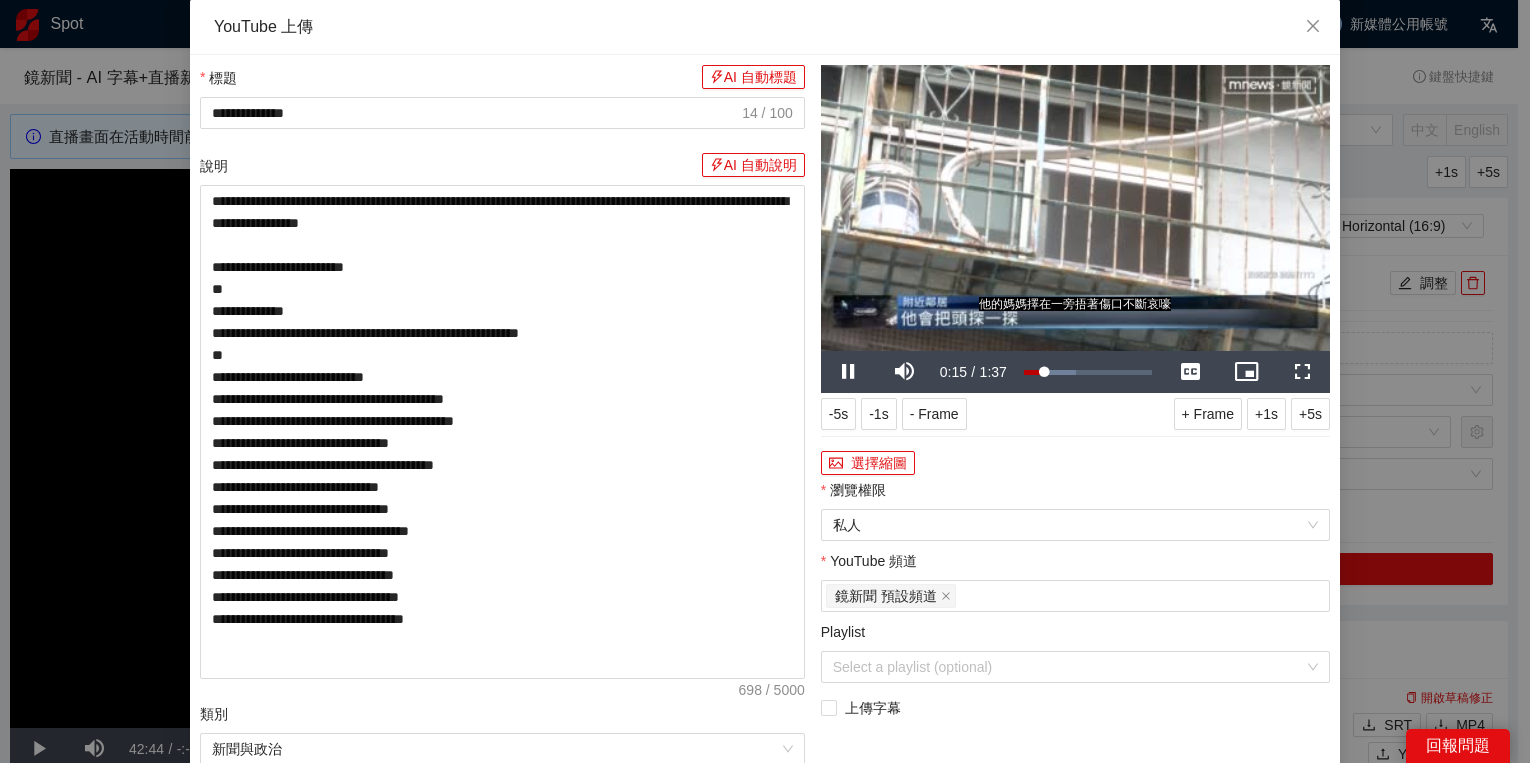 scroll, scrollTop: 480, scrollLeft: 0, axis: vertical 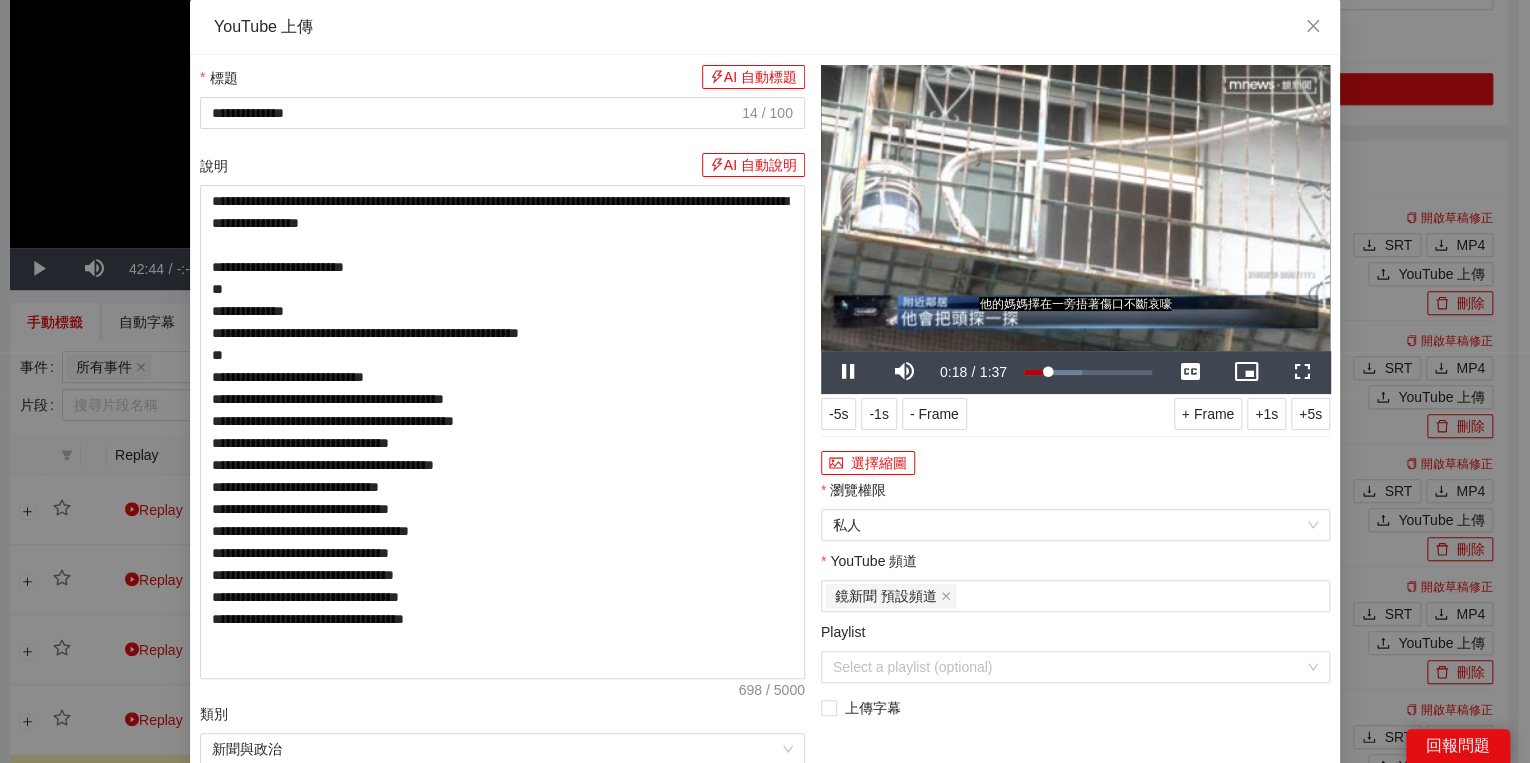 type on "**********" 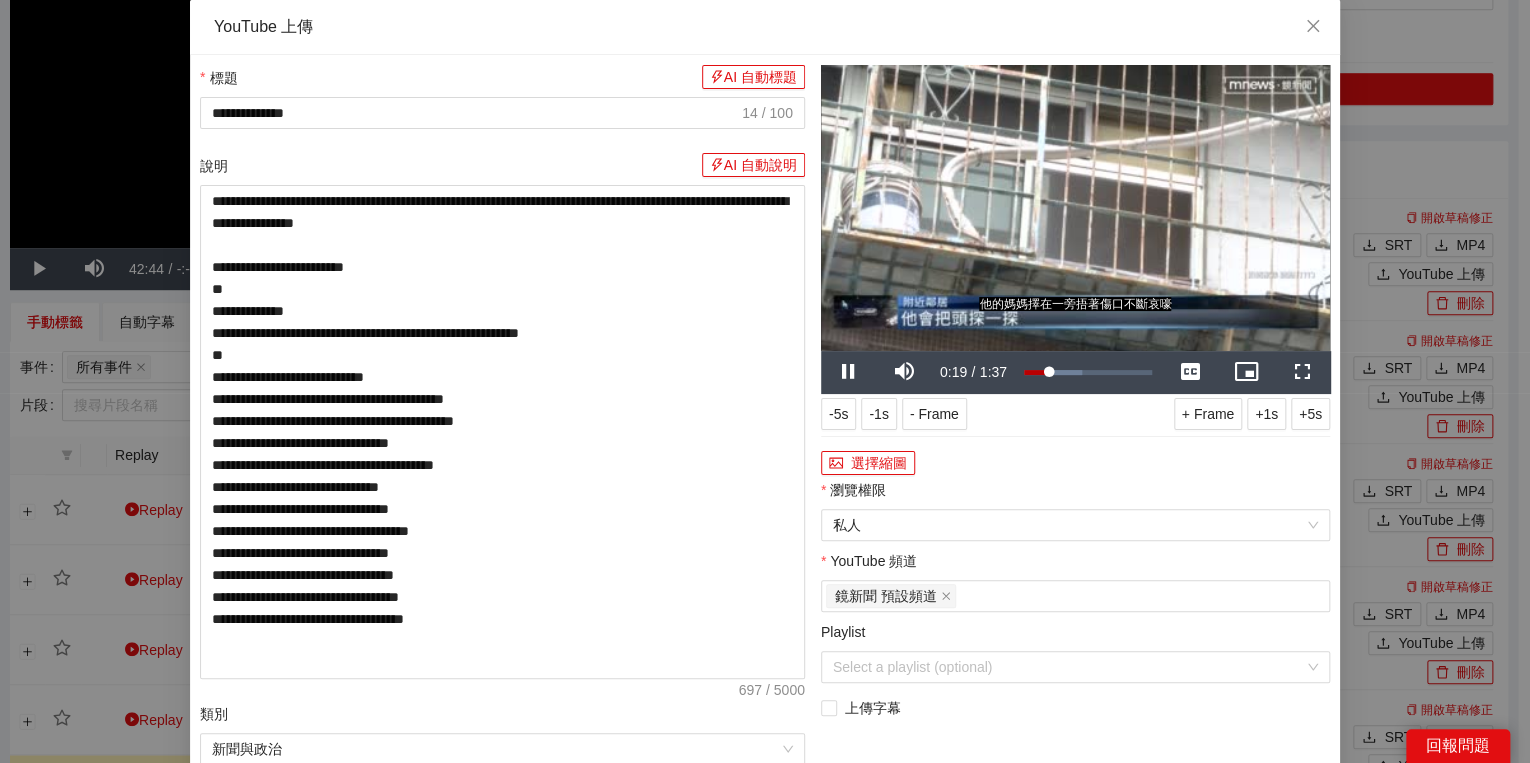 type on "**********" 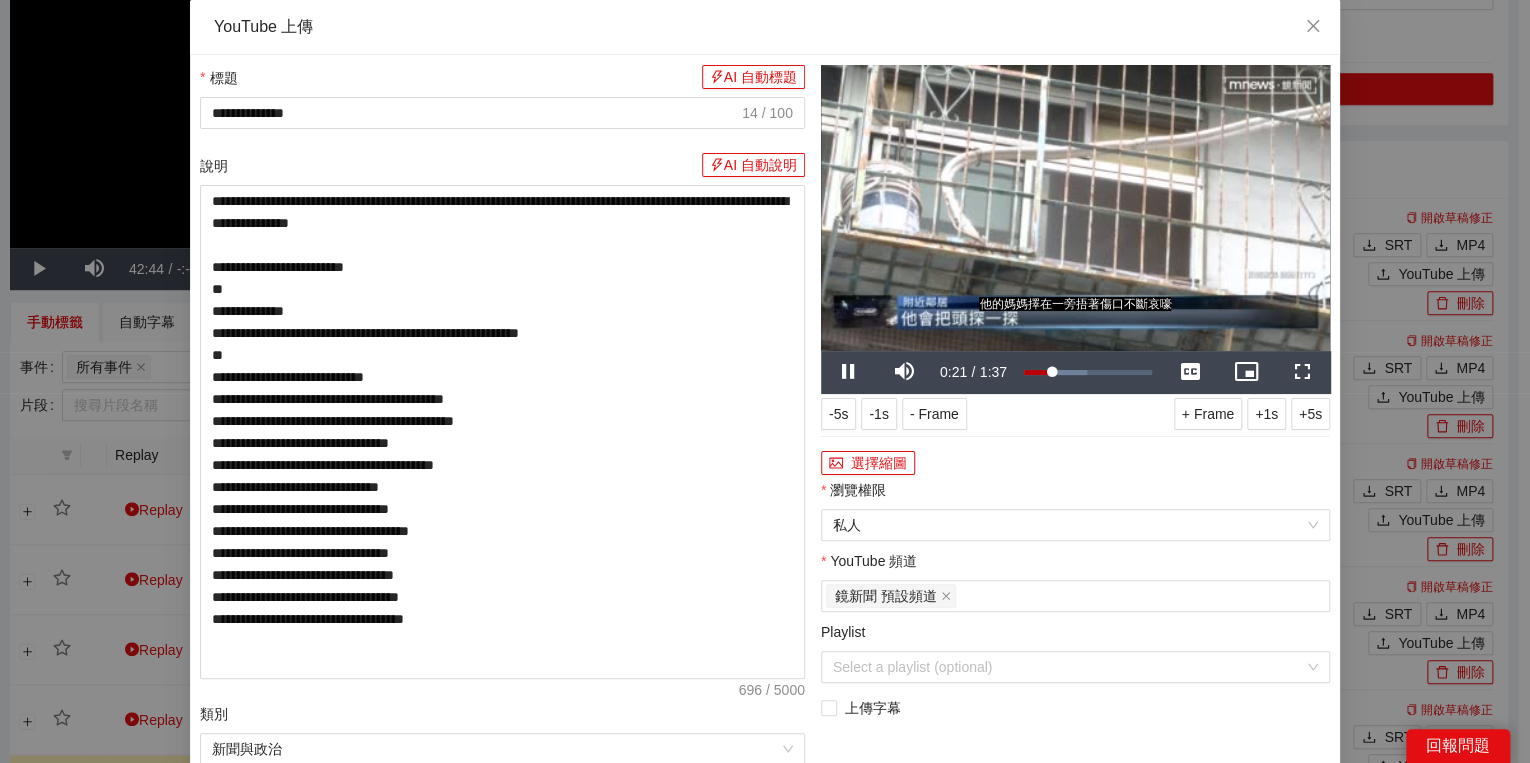 type on "**********" 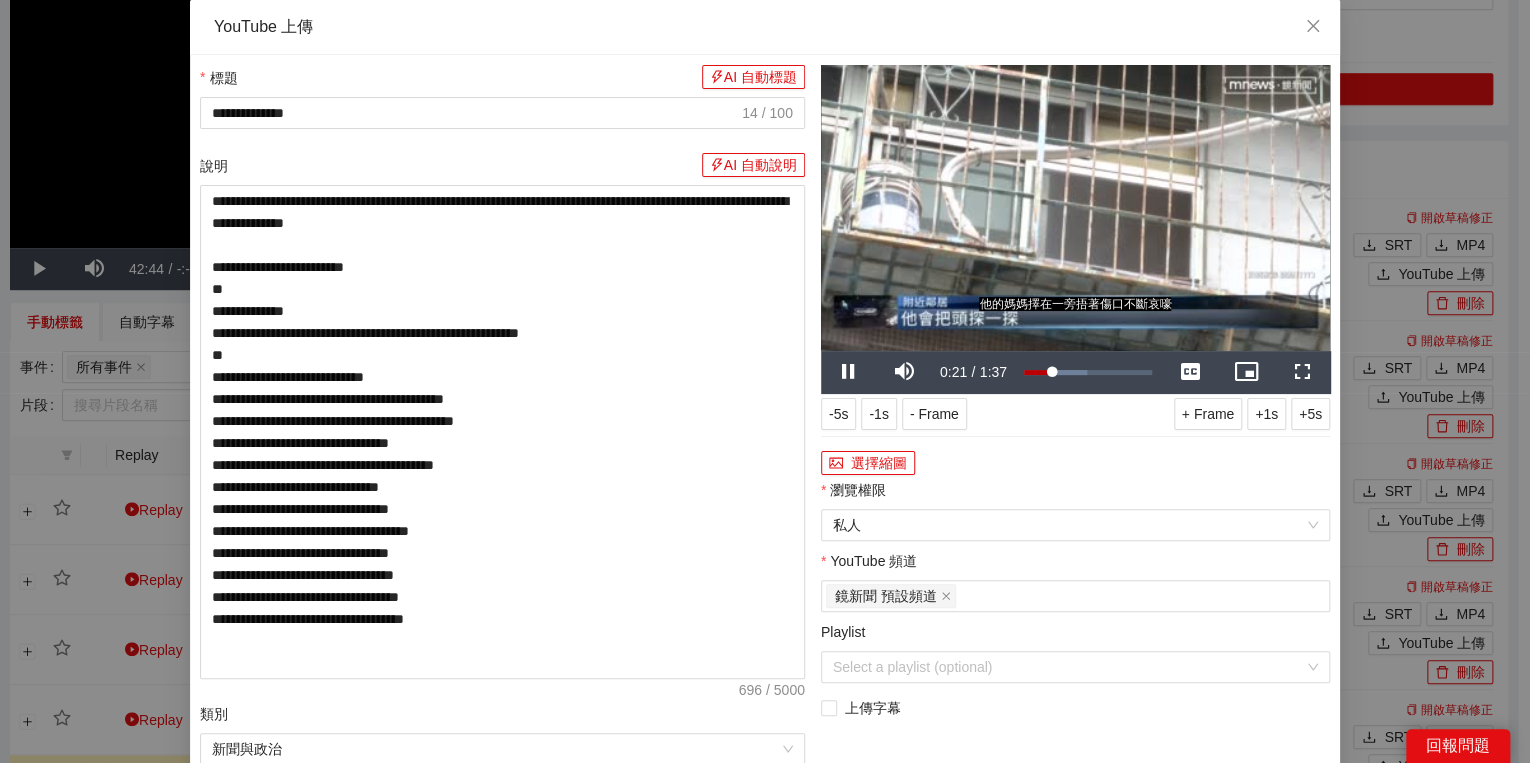 type on "**********" 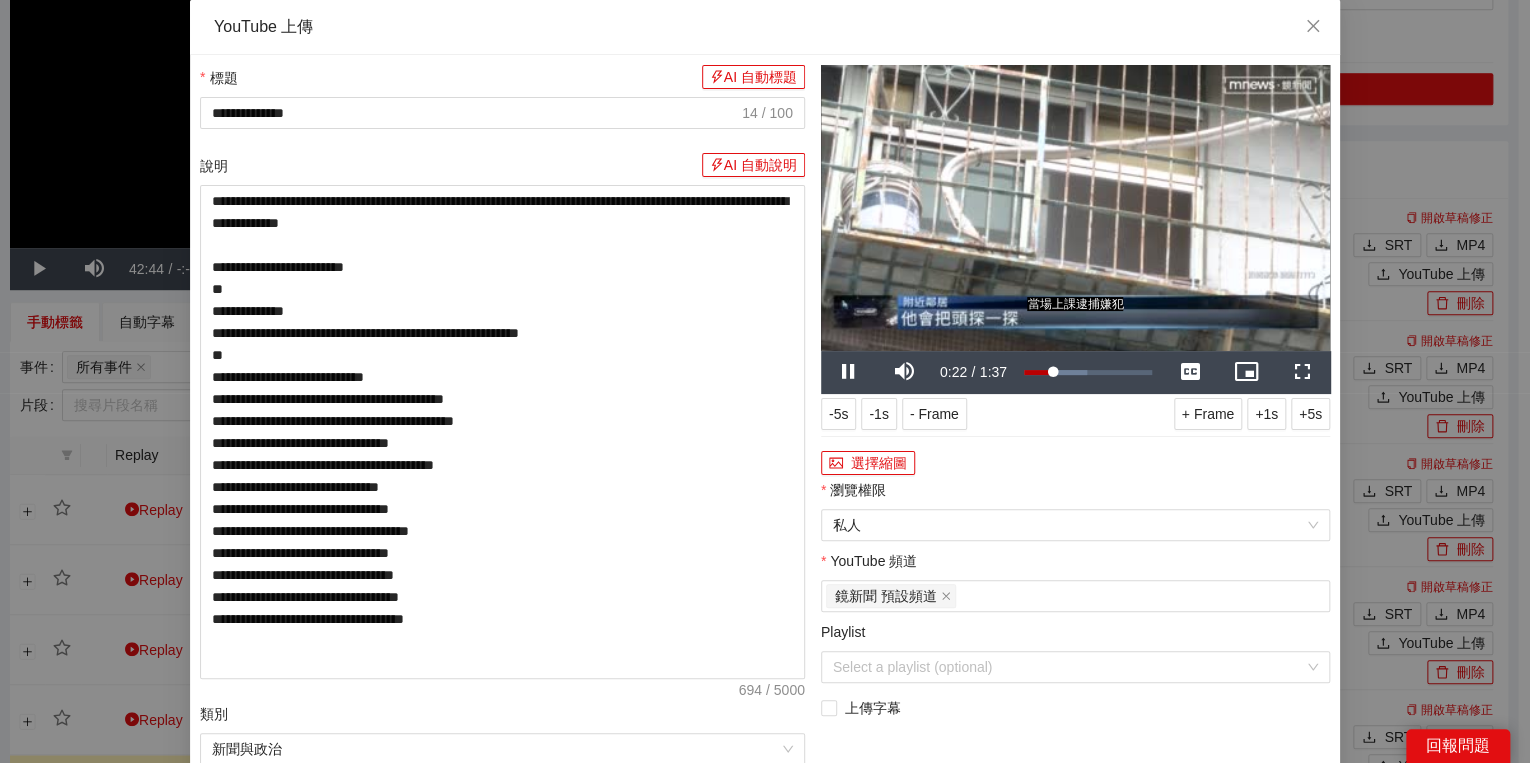 type on "**********" 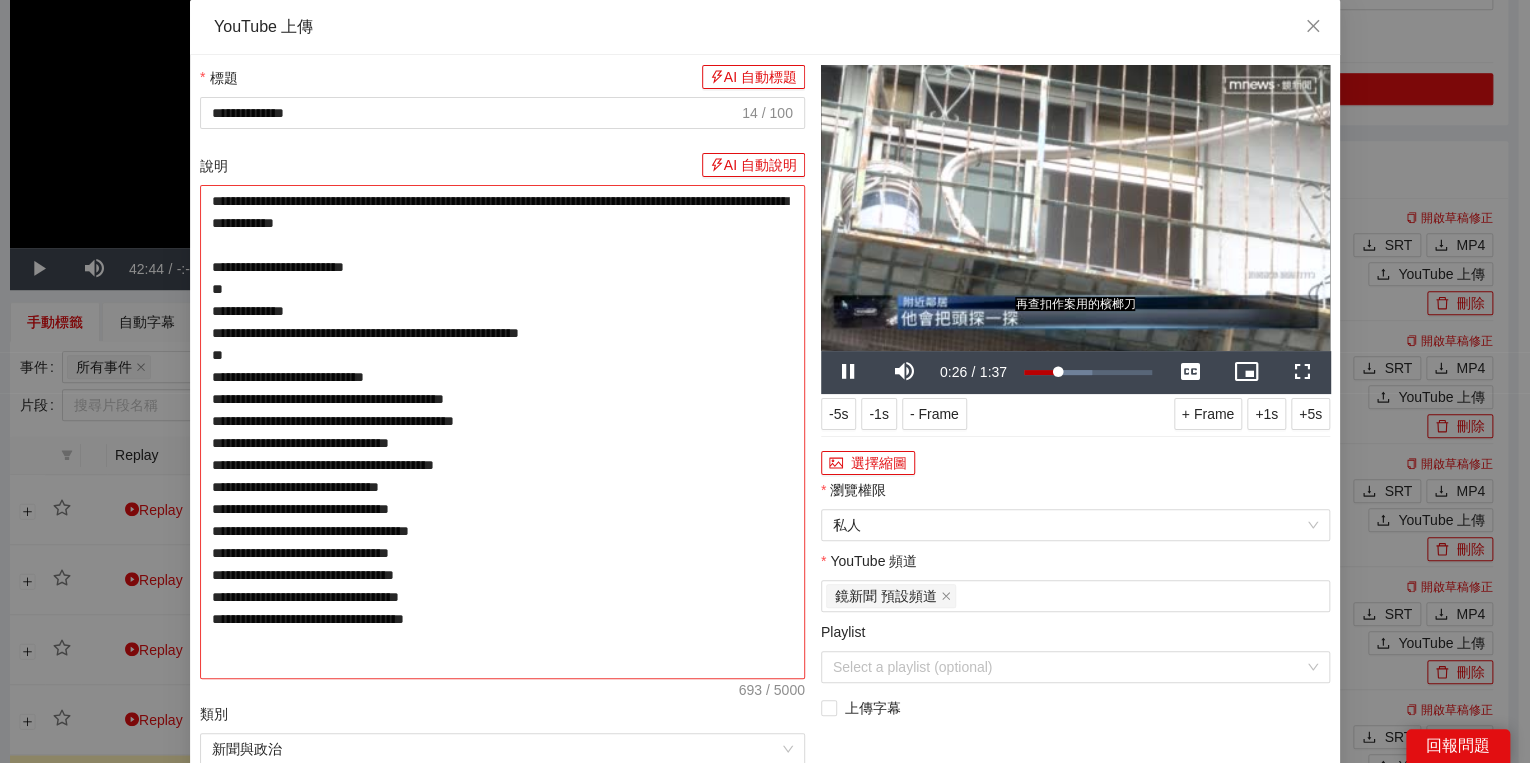 click on "**********" at bounding box center (502, 432) 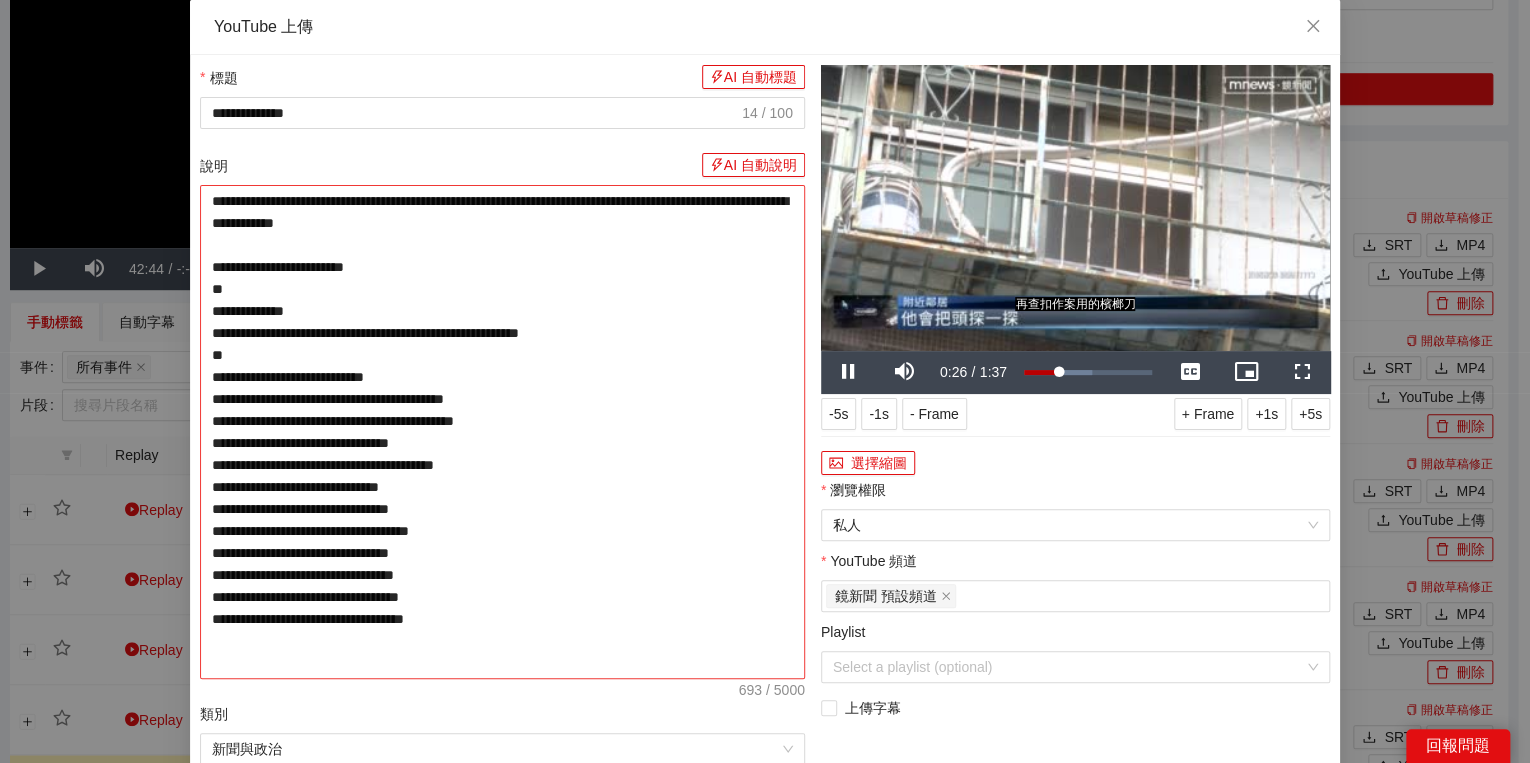 type on "**********" 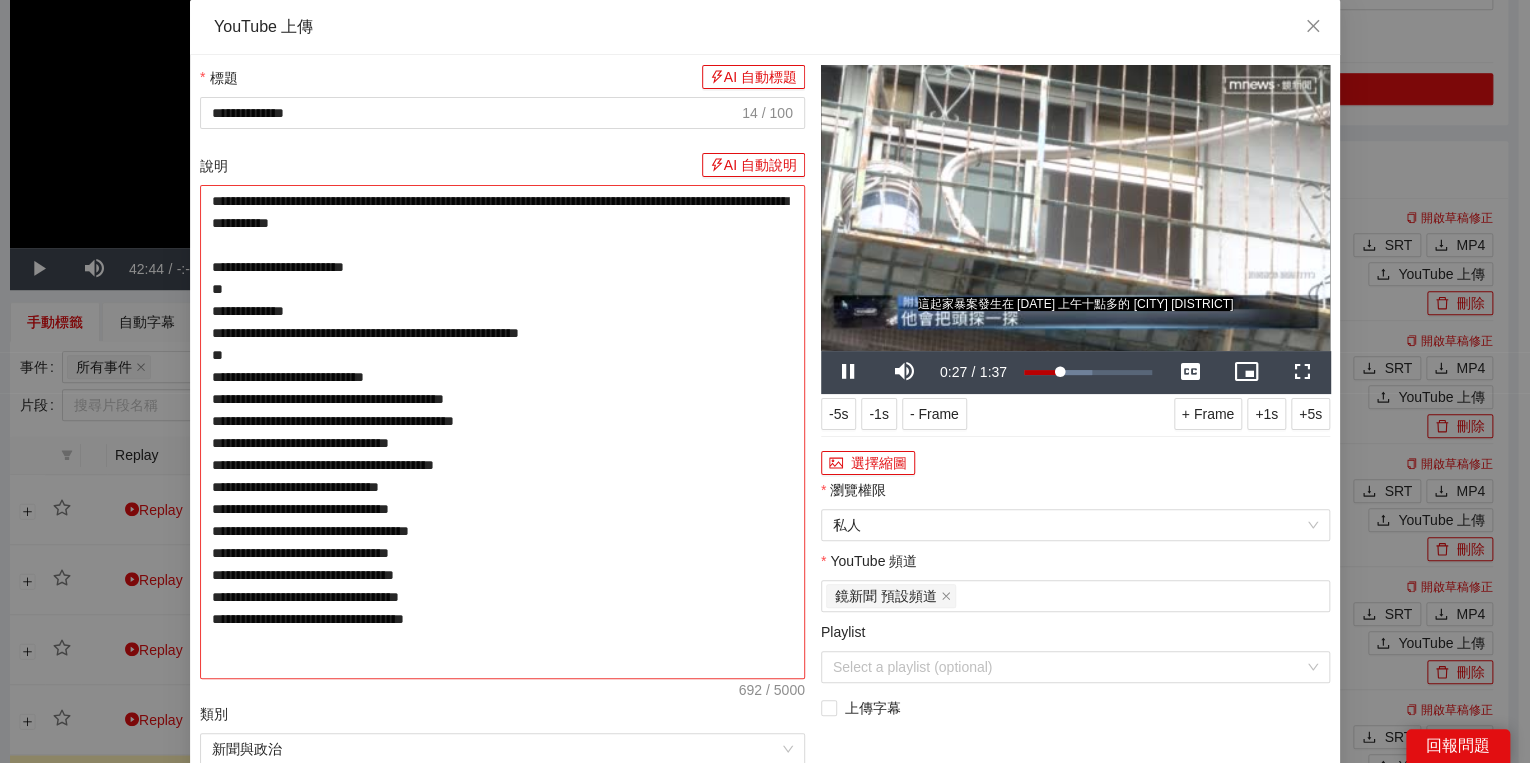 type on "**********" 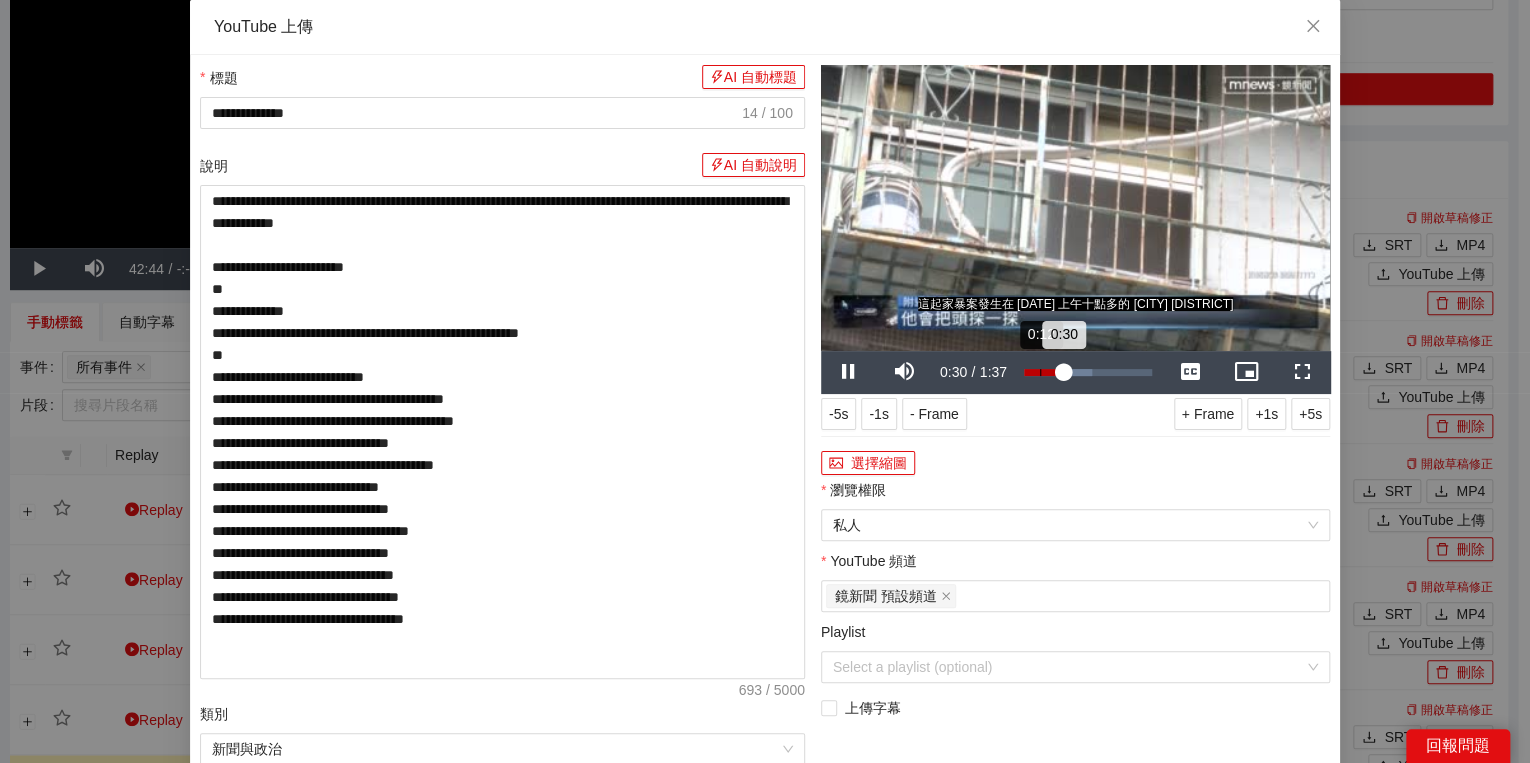 click on "Loaded :  53.19% 0:12 0:30" at bounding box center [1088, 372] 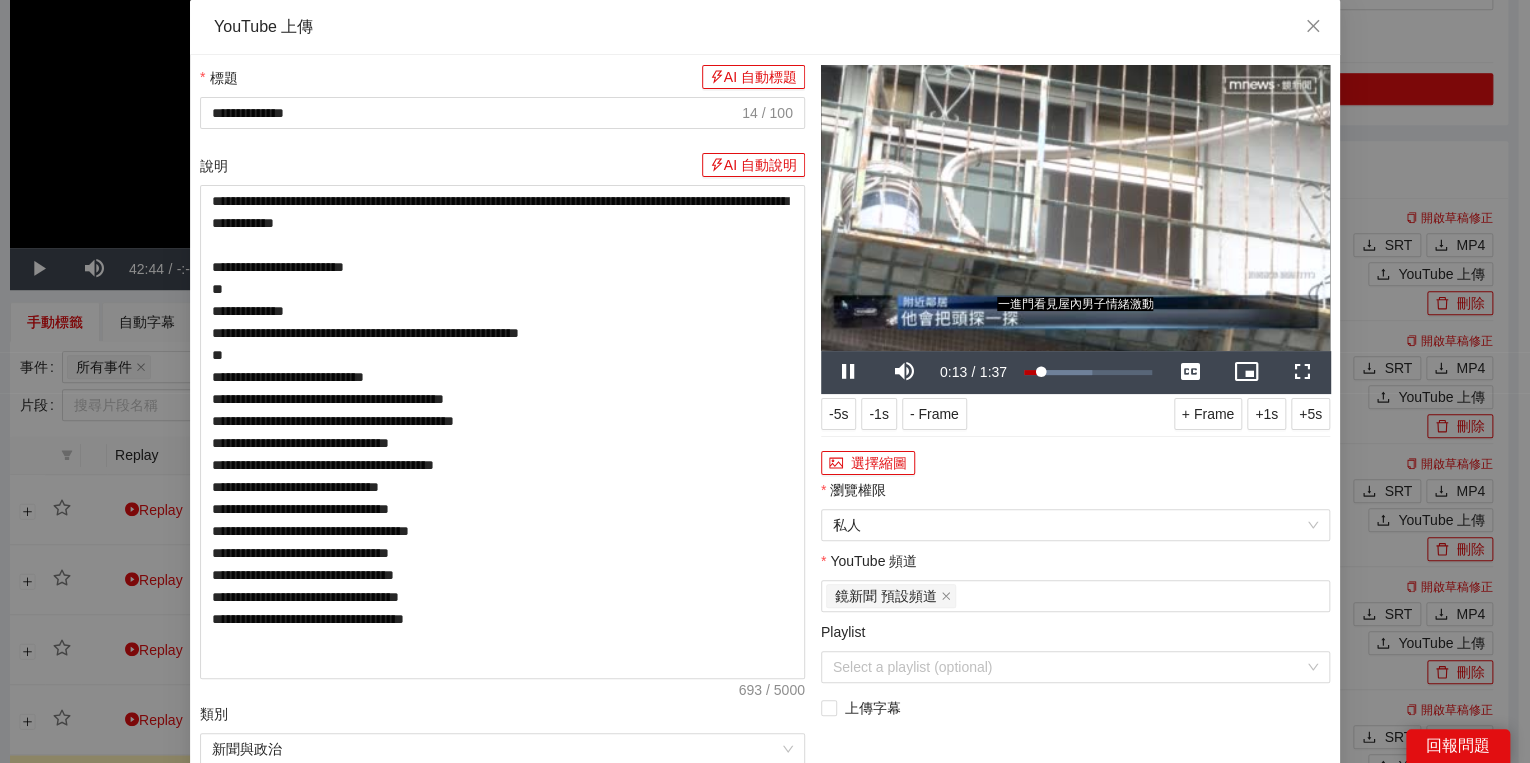 type on "**********" 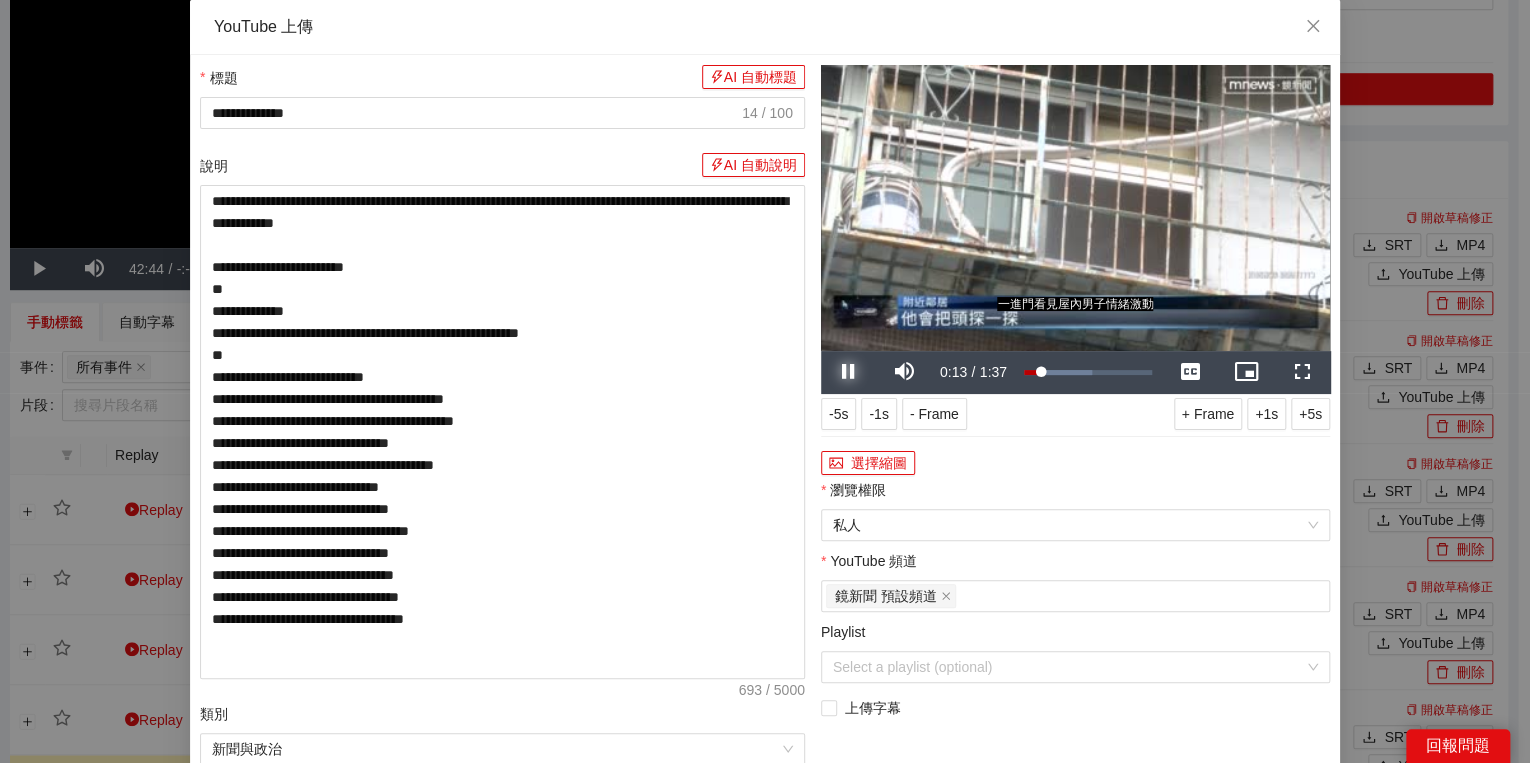click at bounding box center (849, 372) 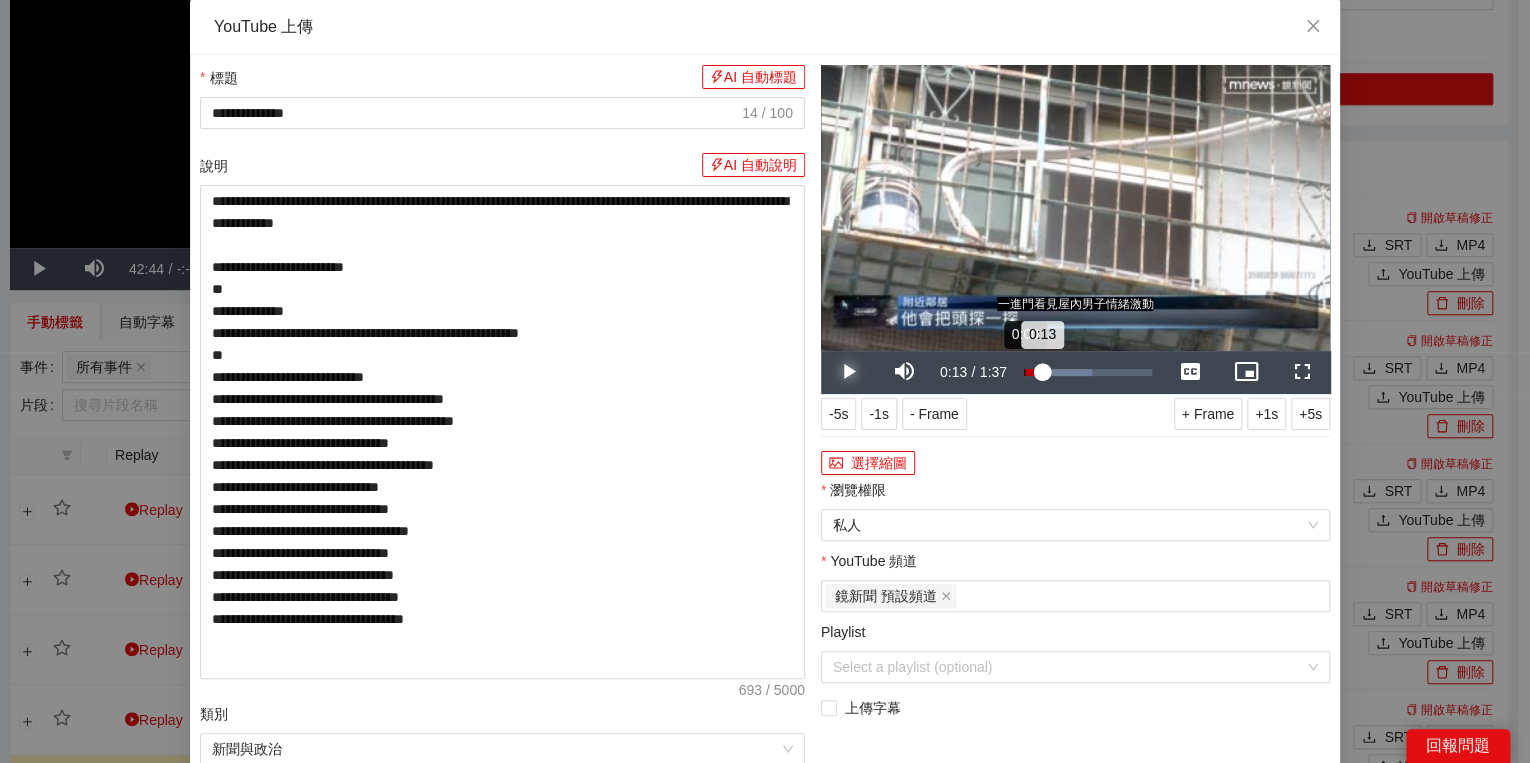 click on "Loaded :  53.19% 0:00 0:13" at bounding box center [1088, 372] 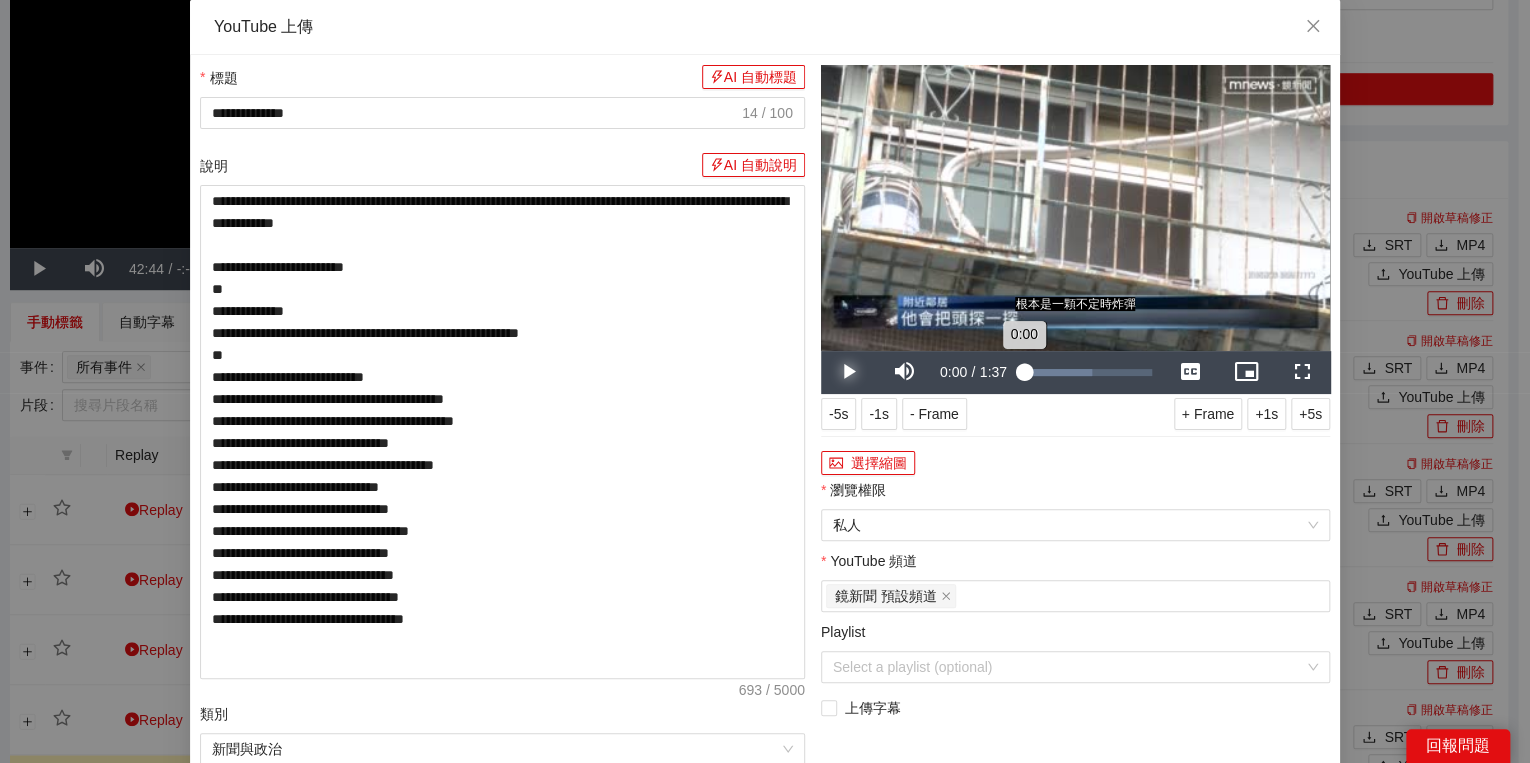 click on "0:00" at bounding box center (1024, 372) 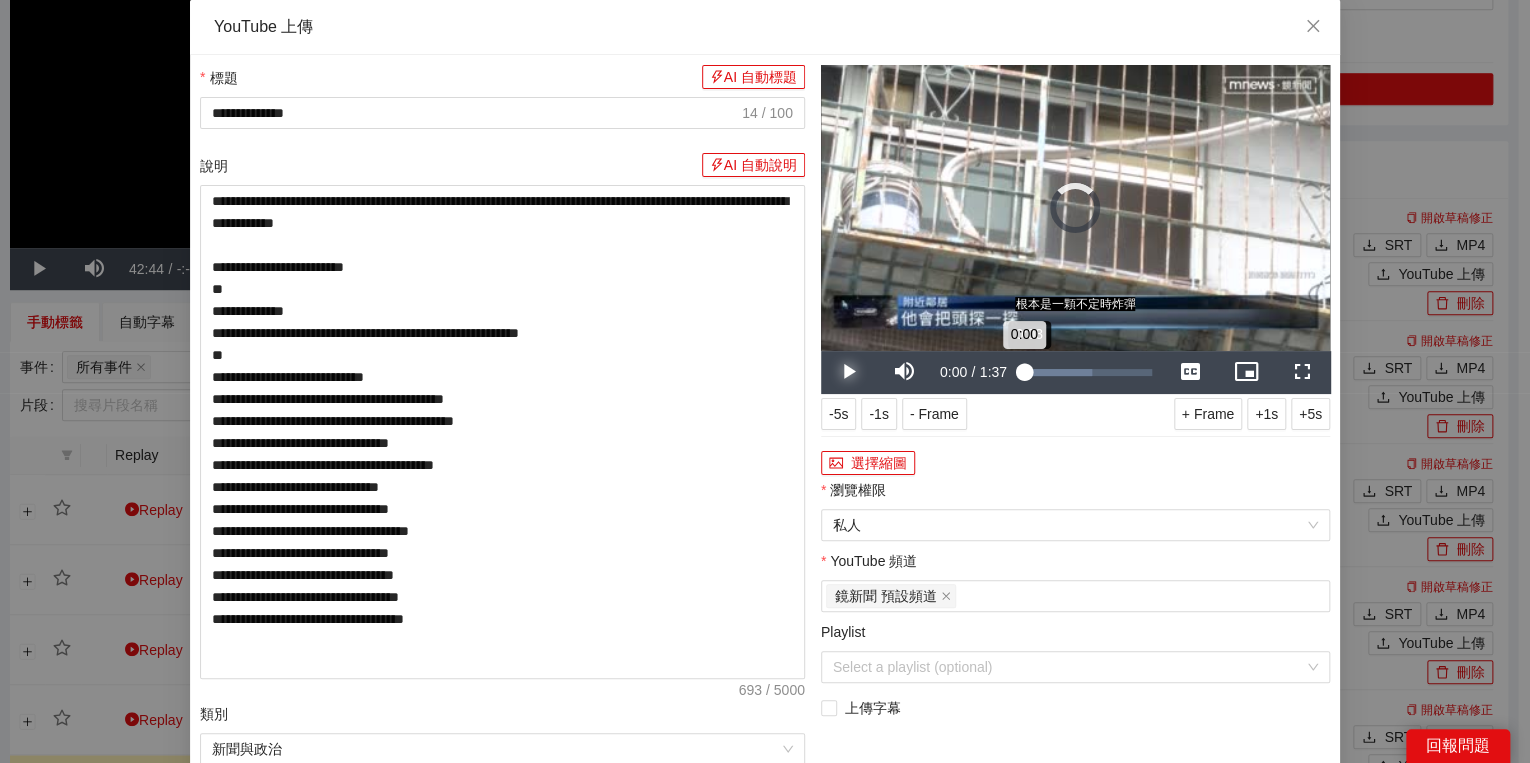 click on "0:00" at bounding box center (1024, 372) 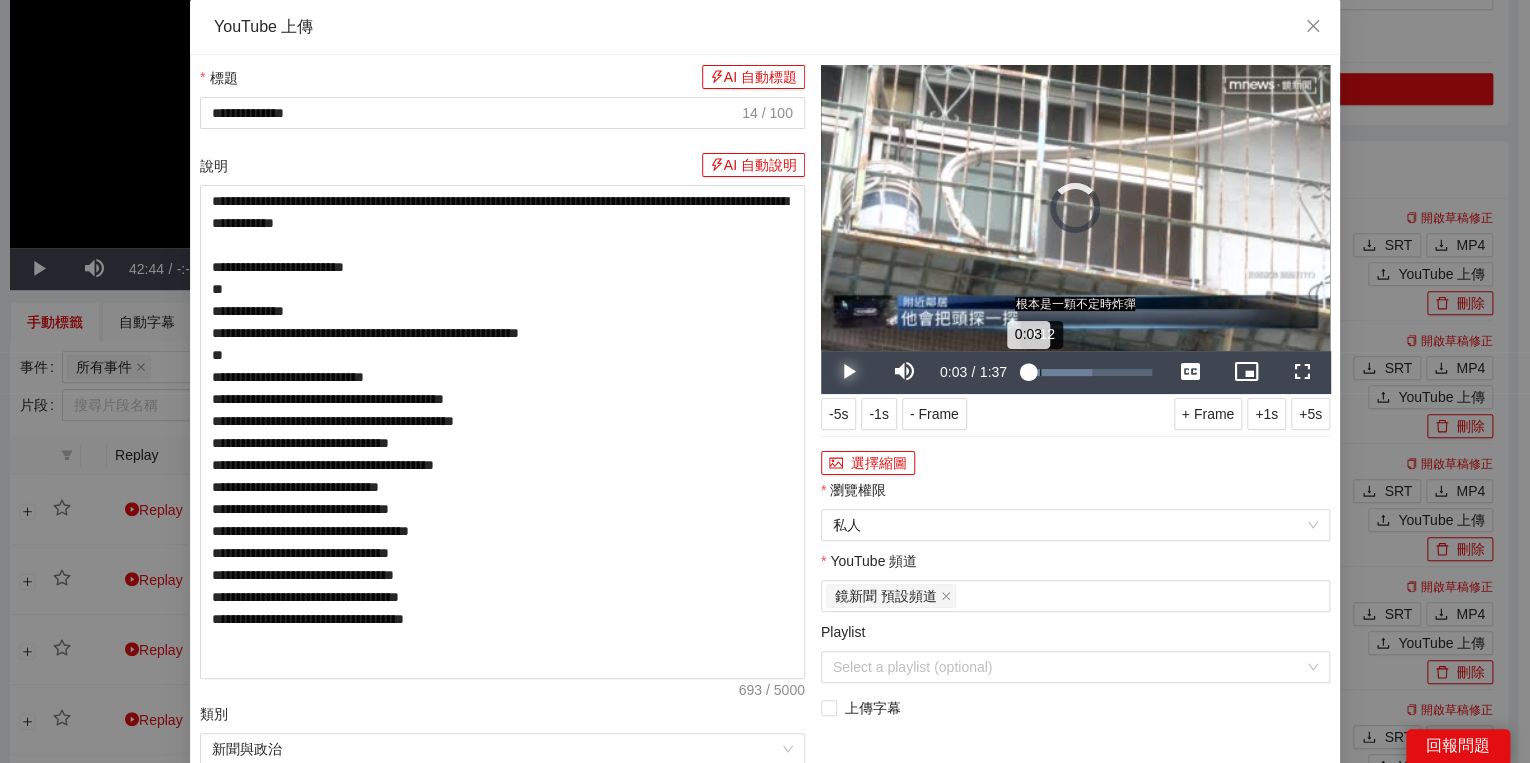 click on "Loaded :  53.19% 0:12 0:03" at bounding box center (1088, 372) 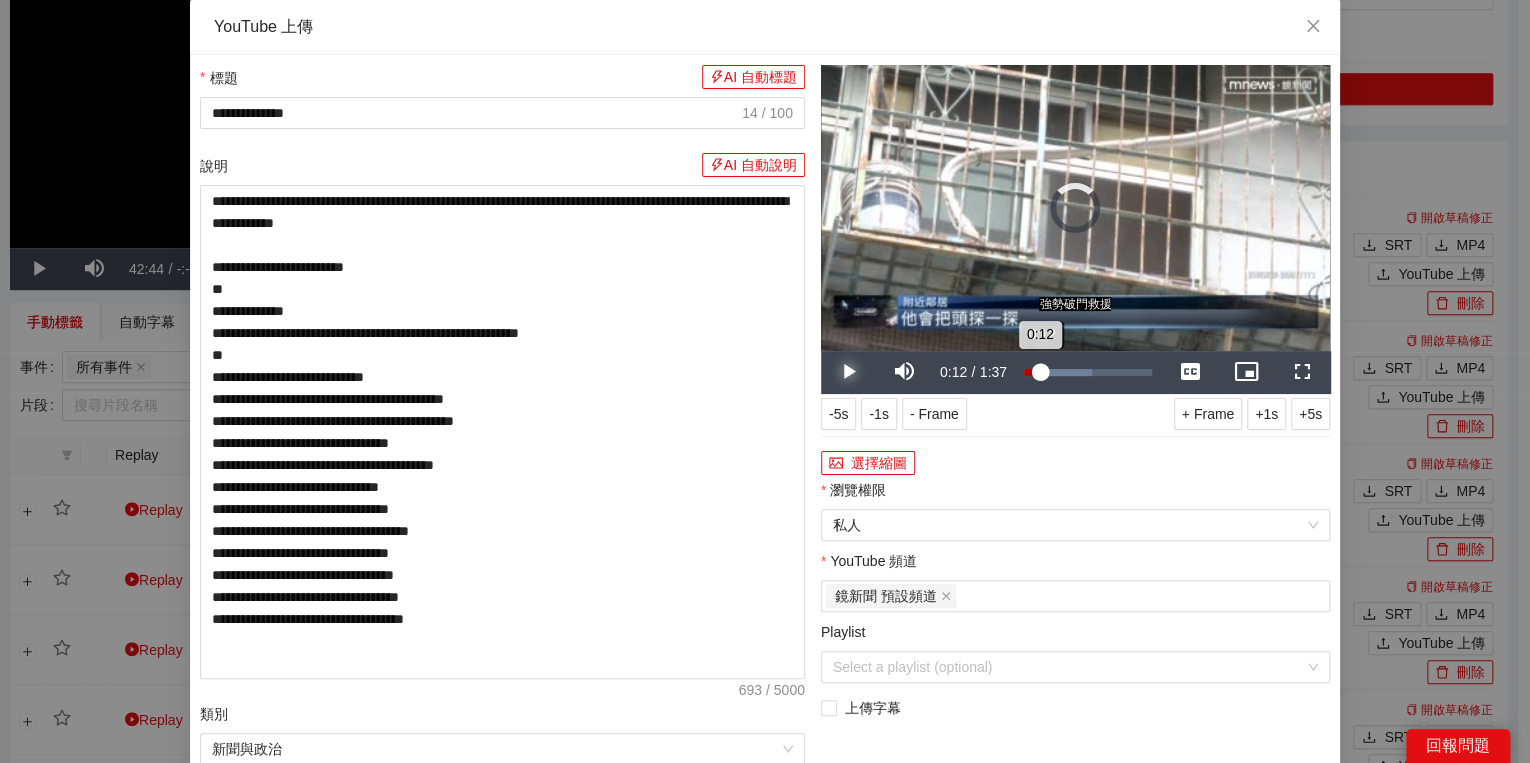 click on "0:12" at bounding box center (1032, 372) 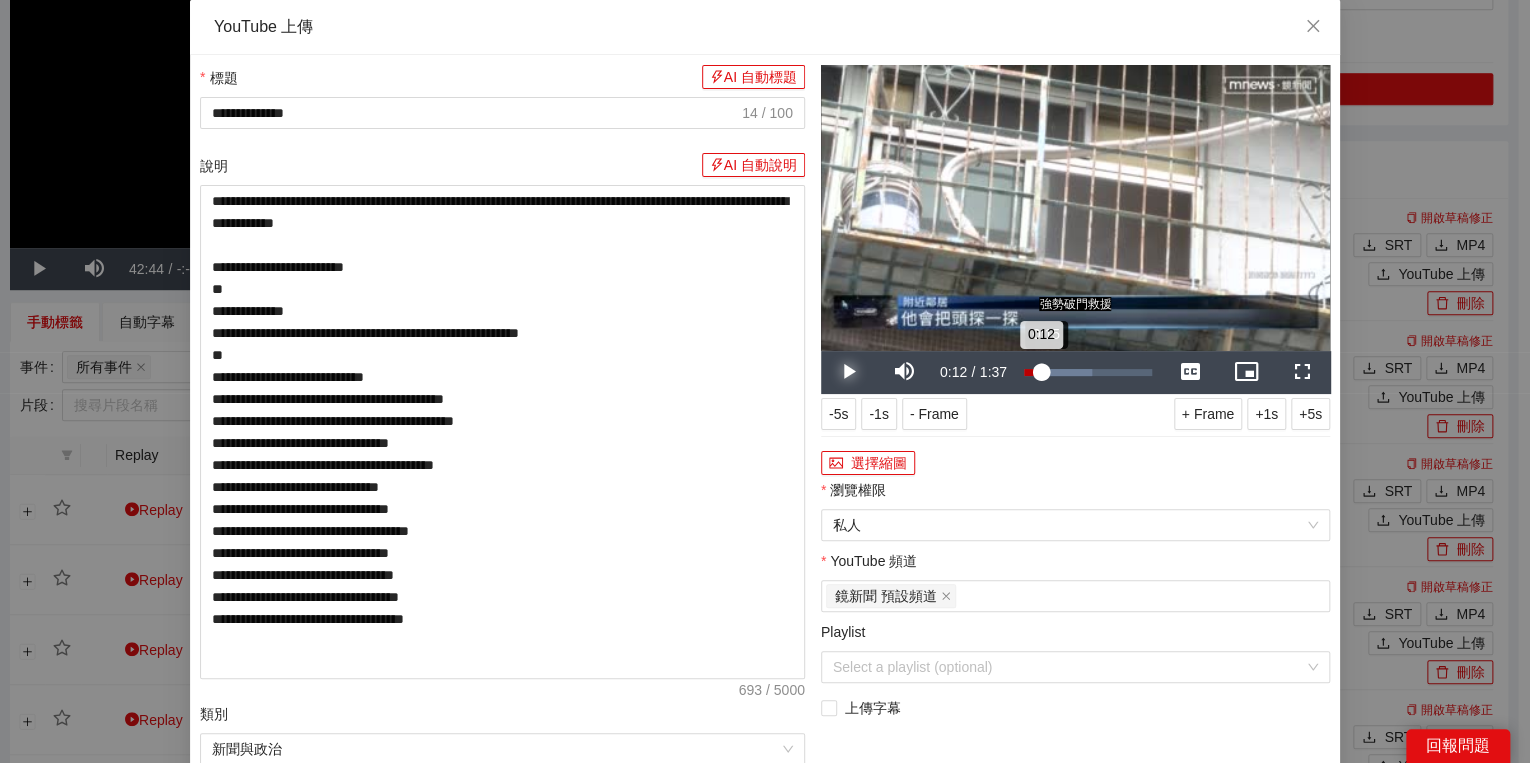 click on "0:12" at bounding box center (1032, 372) 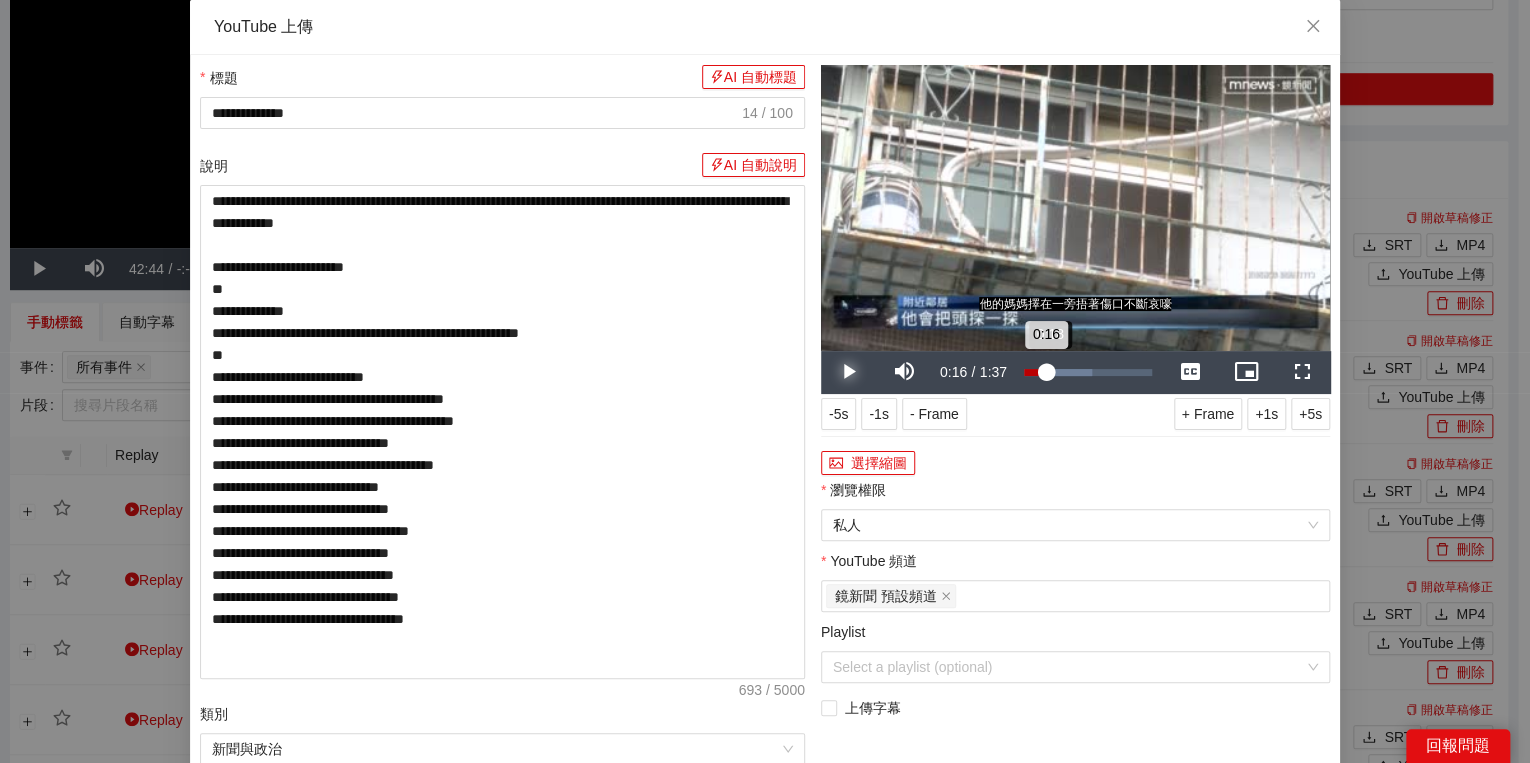 click on "0:16" at bounding box center (1035, 372) 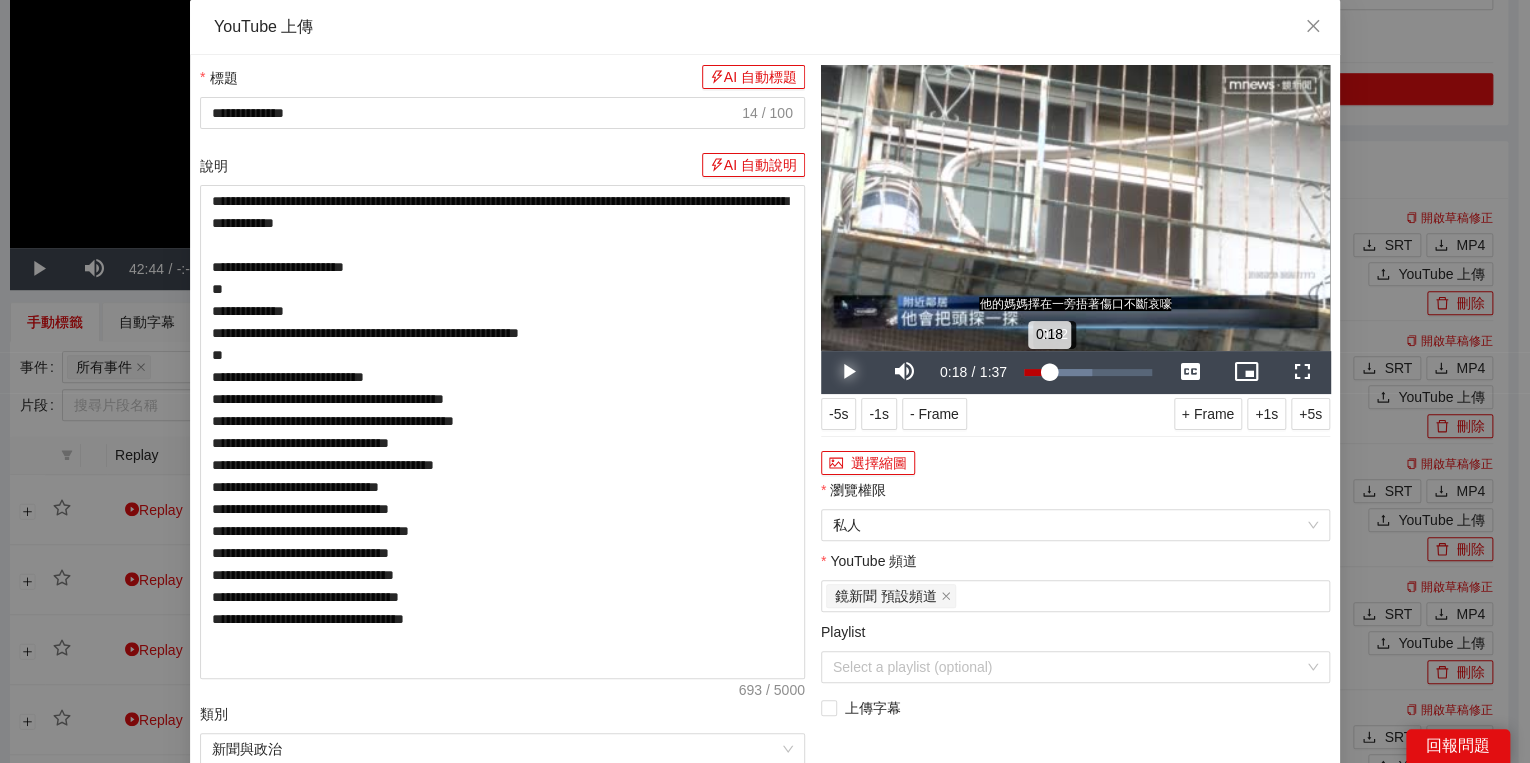 click on "0:18" at bounding box center (1036, 372) 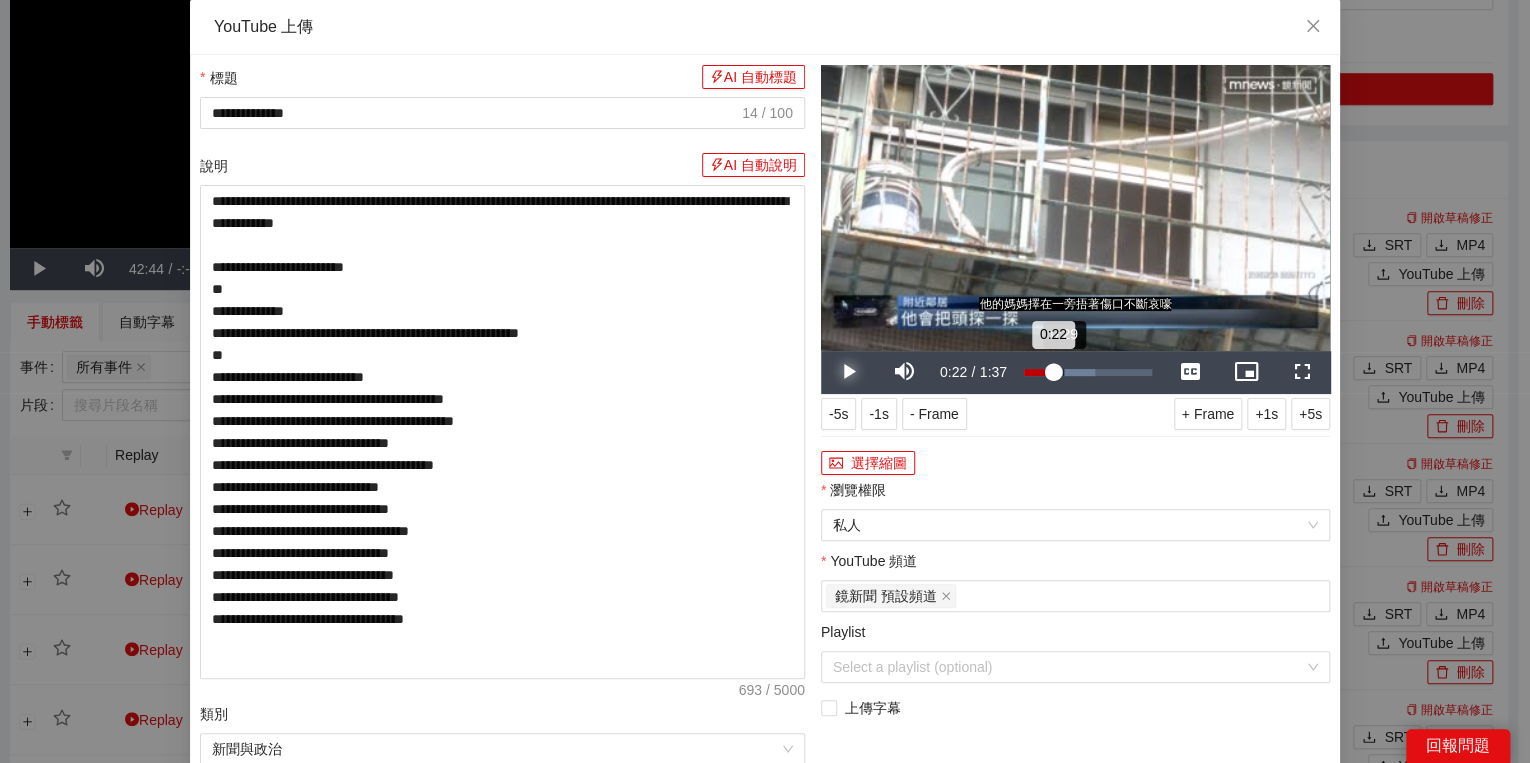 click on "0:22" at bounding box center [1038, 372] 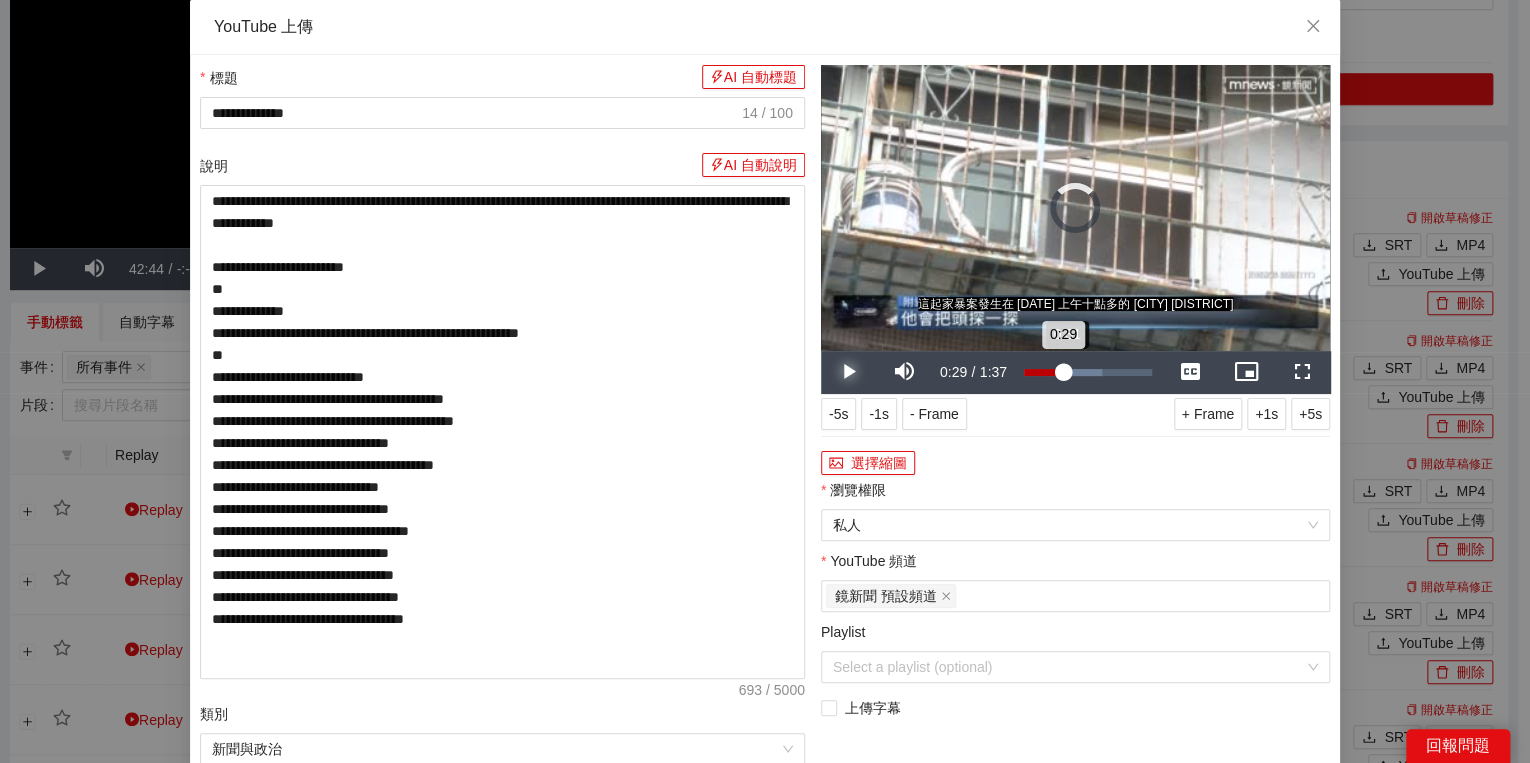 click on "0:29" at bounding box center (1043, 372) 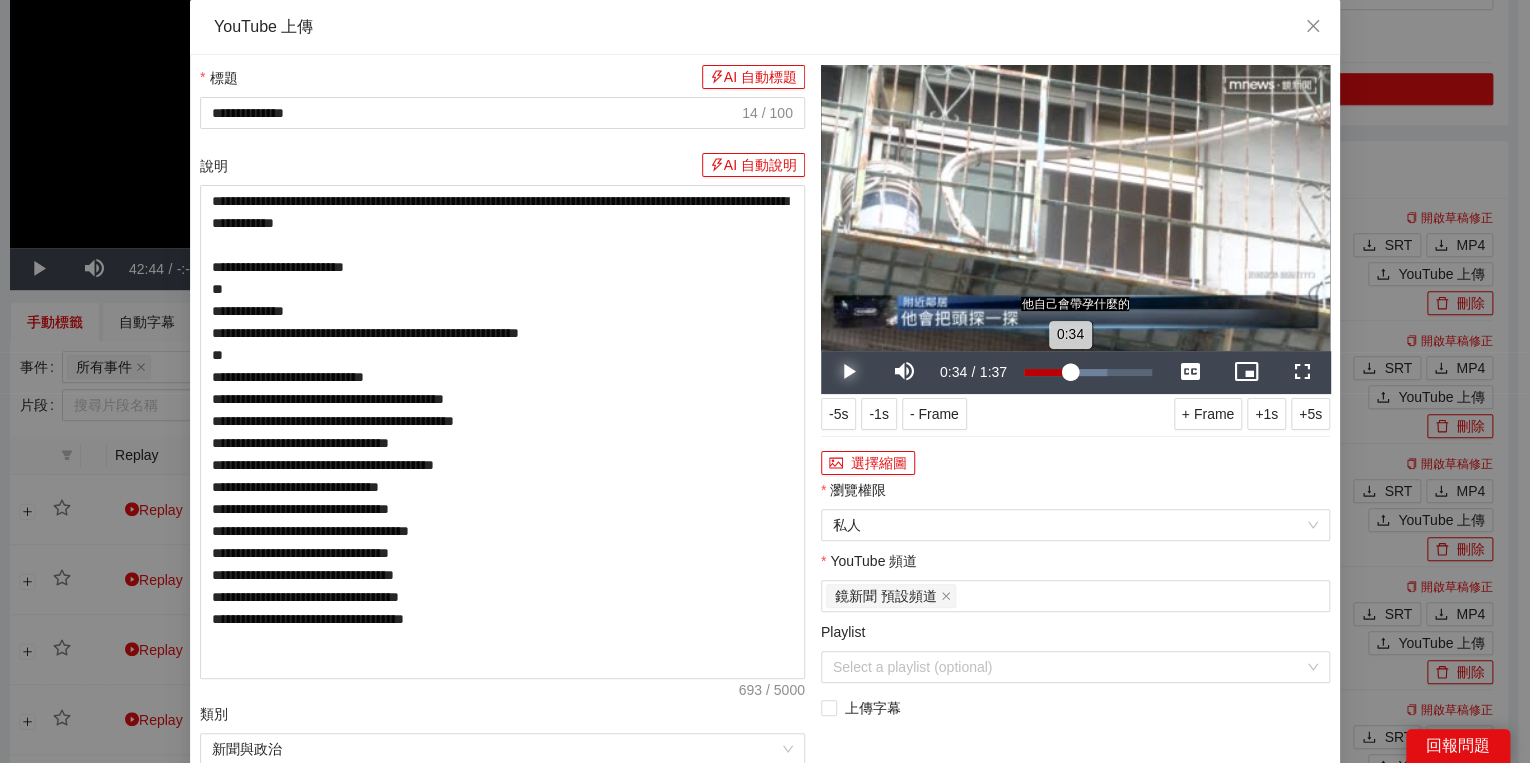 click on "0:34" at bounding box center [1047, 372] 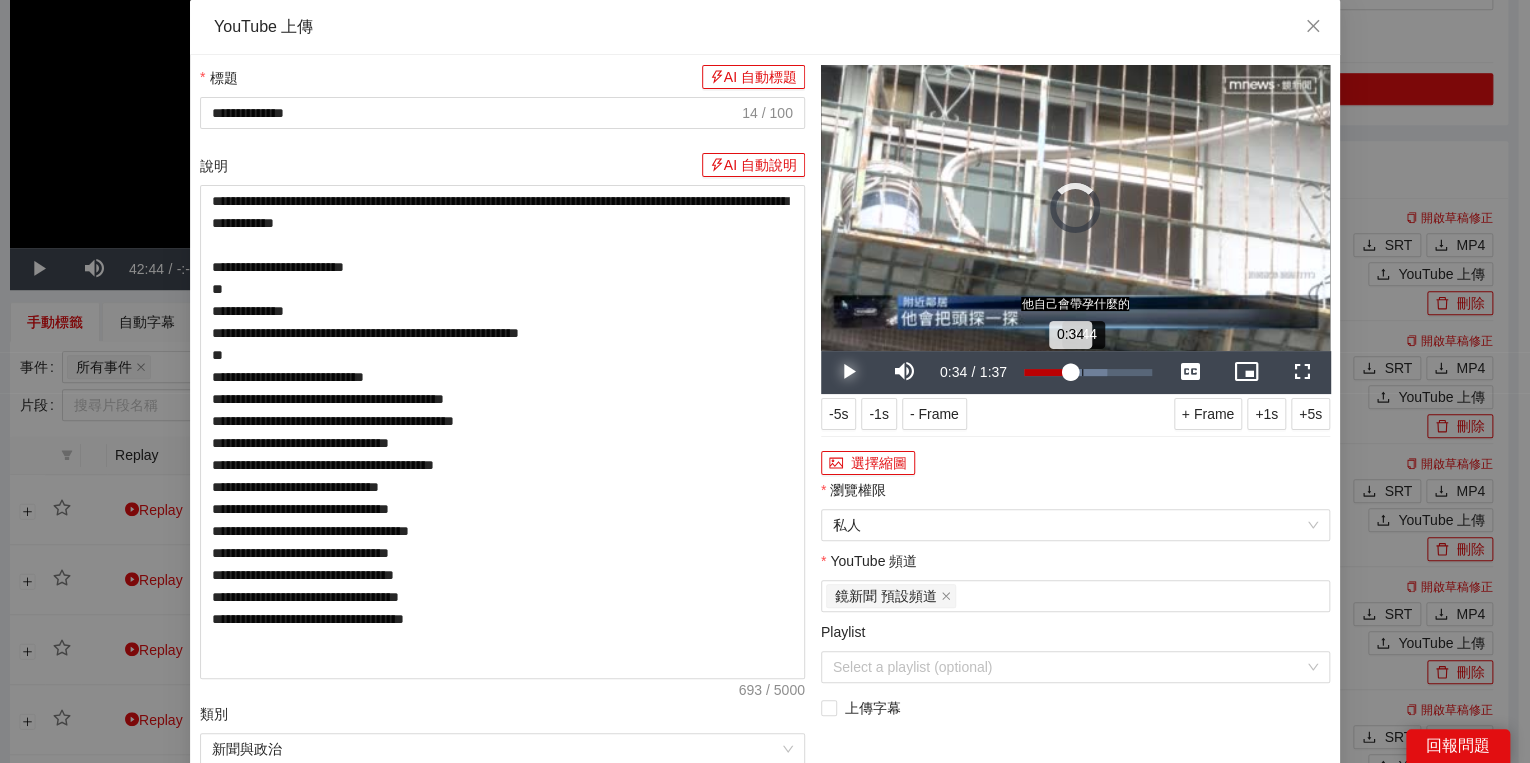 click on "Loaded :  65.19% 0:44 0:34" at bounding box center (1088, 372) 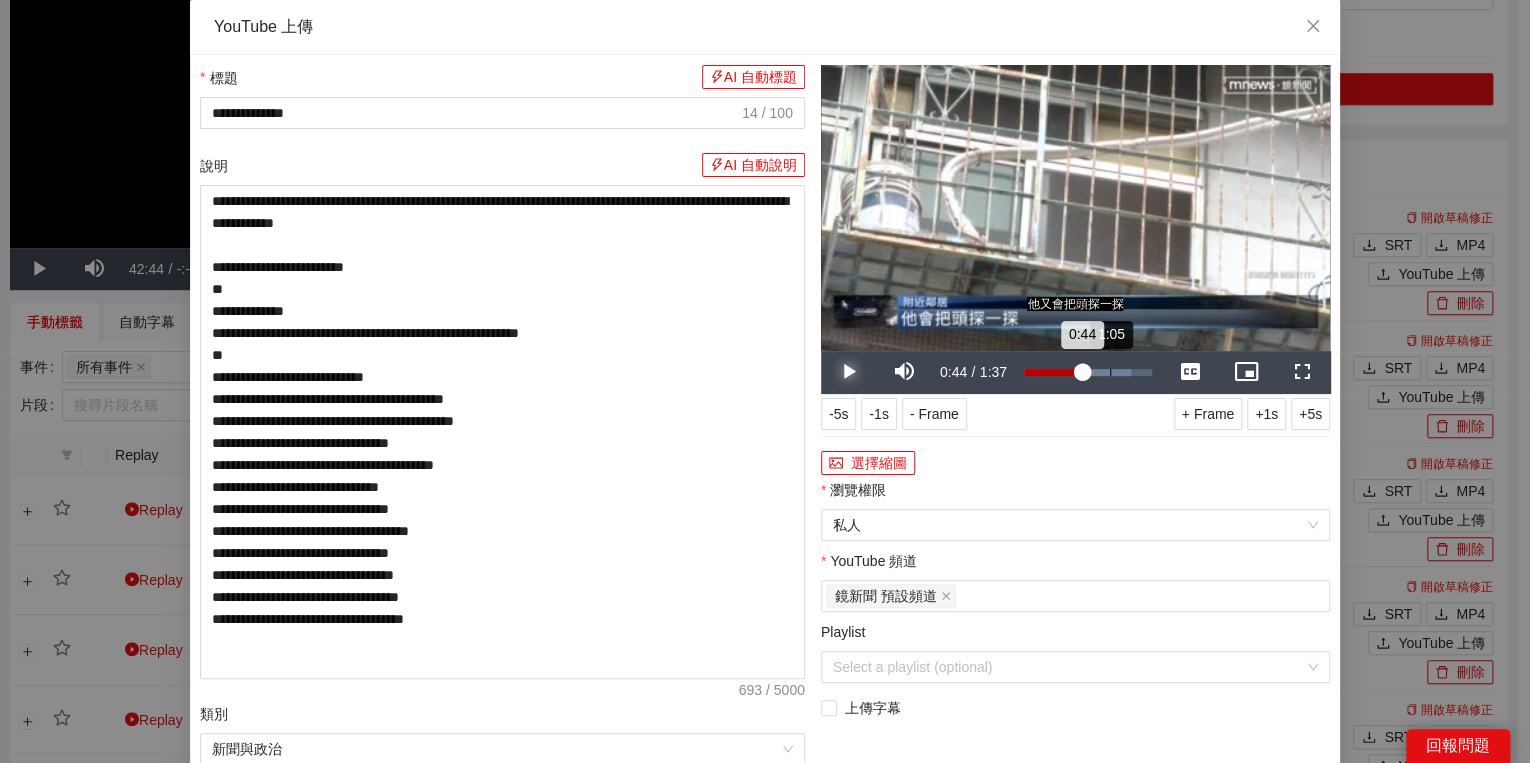 click on "Loaded :  83.84% 1:05 0:44" at bounding box center [1088, 372] 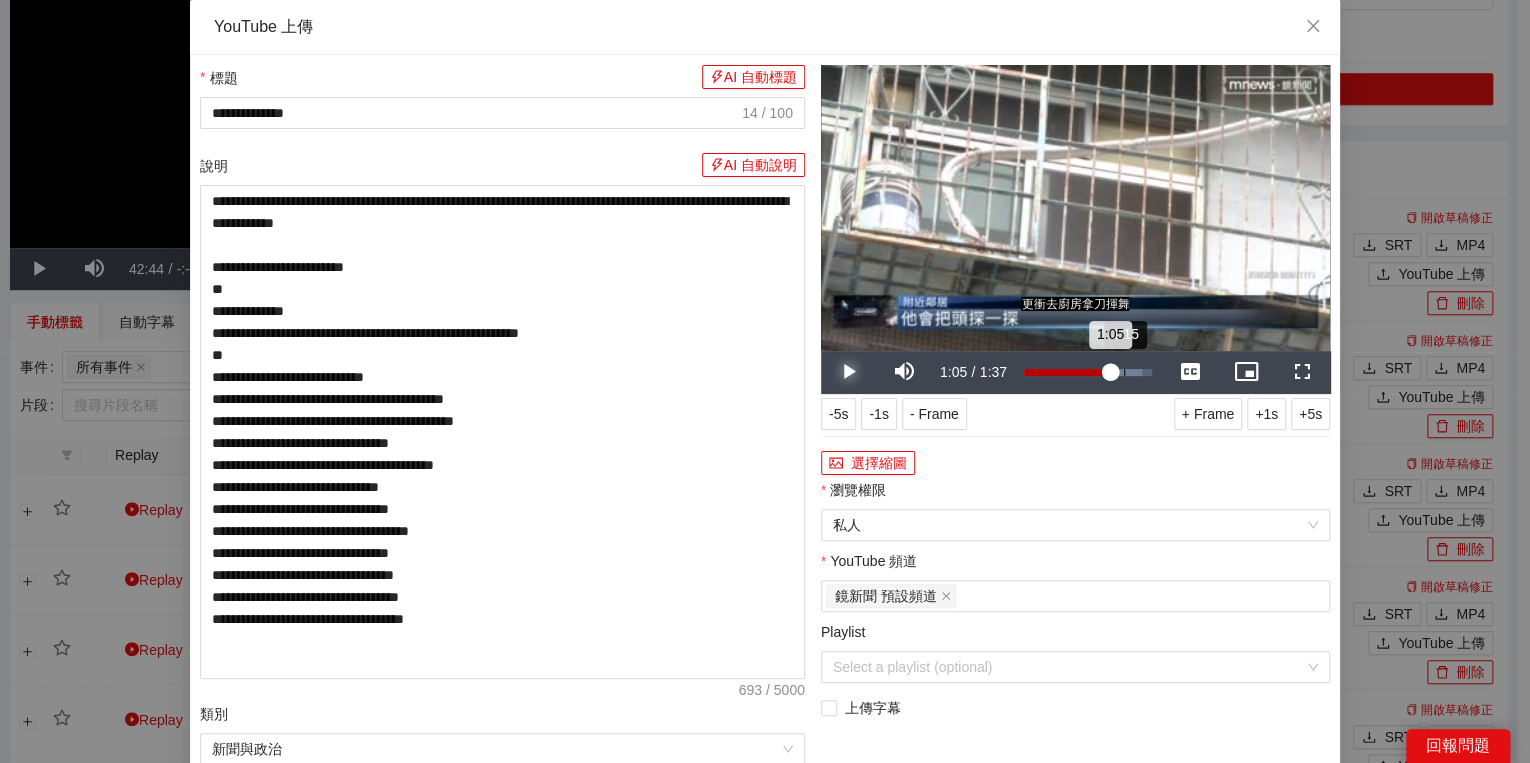 click on "Loaded :  91.89% 1:15 1:05" at bounding box center (1088, 372) 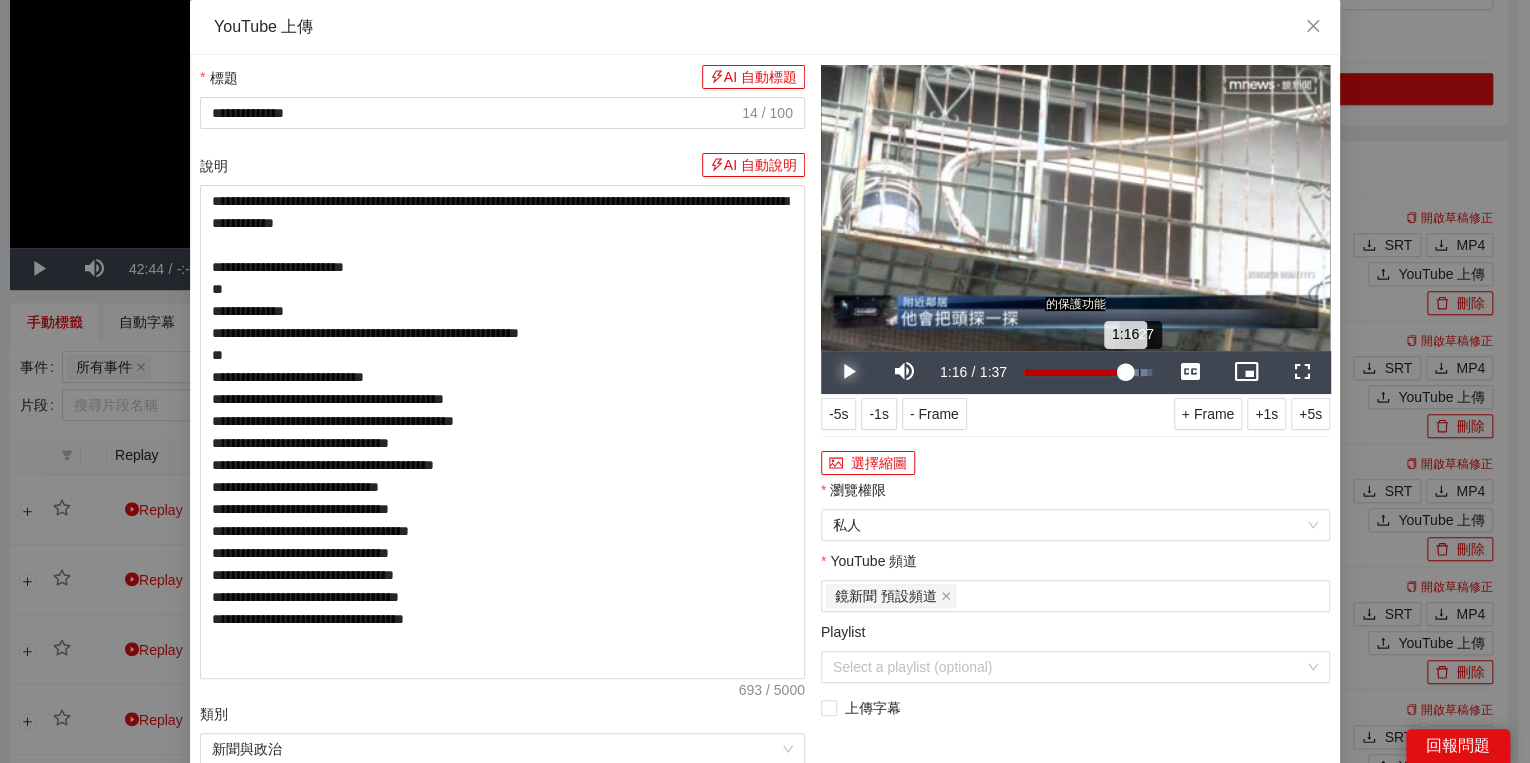 click on "Loaded :  95.97% 1:27 1:16" at bounding box center [1088, 372] 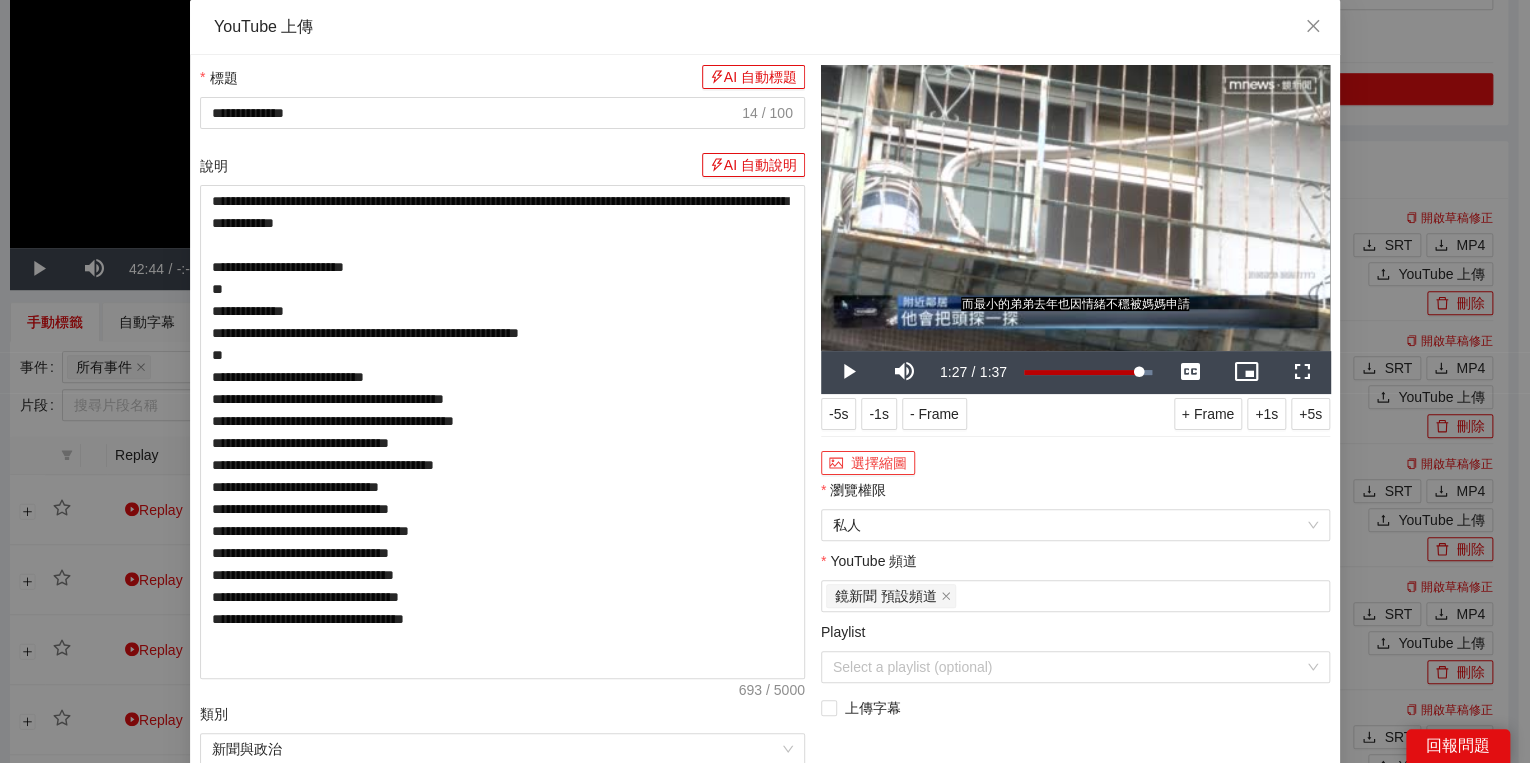 click on "選擇縮圖" at bounding box center [868, 463] 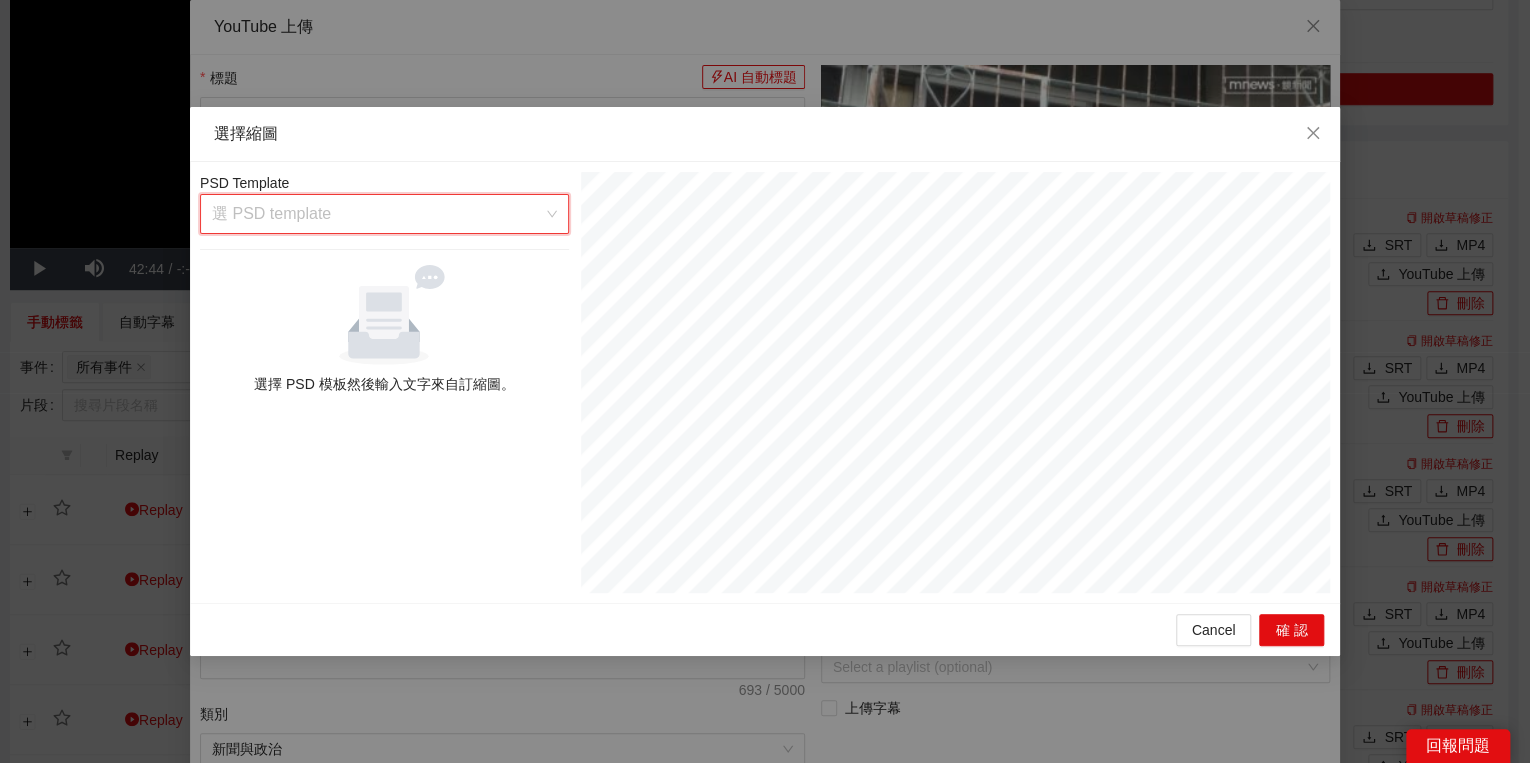 click at bounding box center (377, 214) 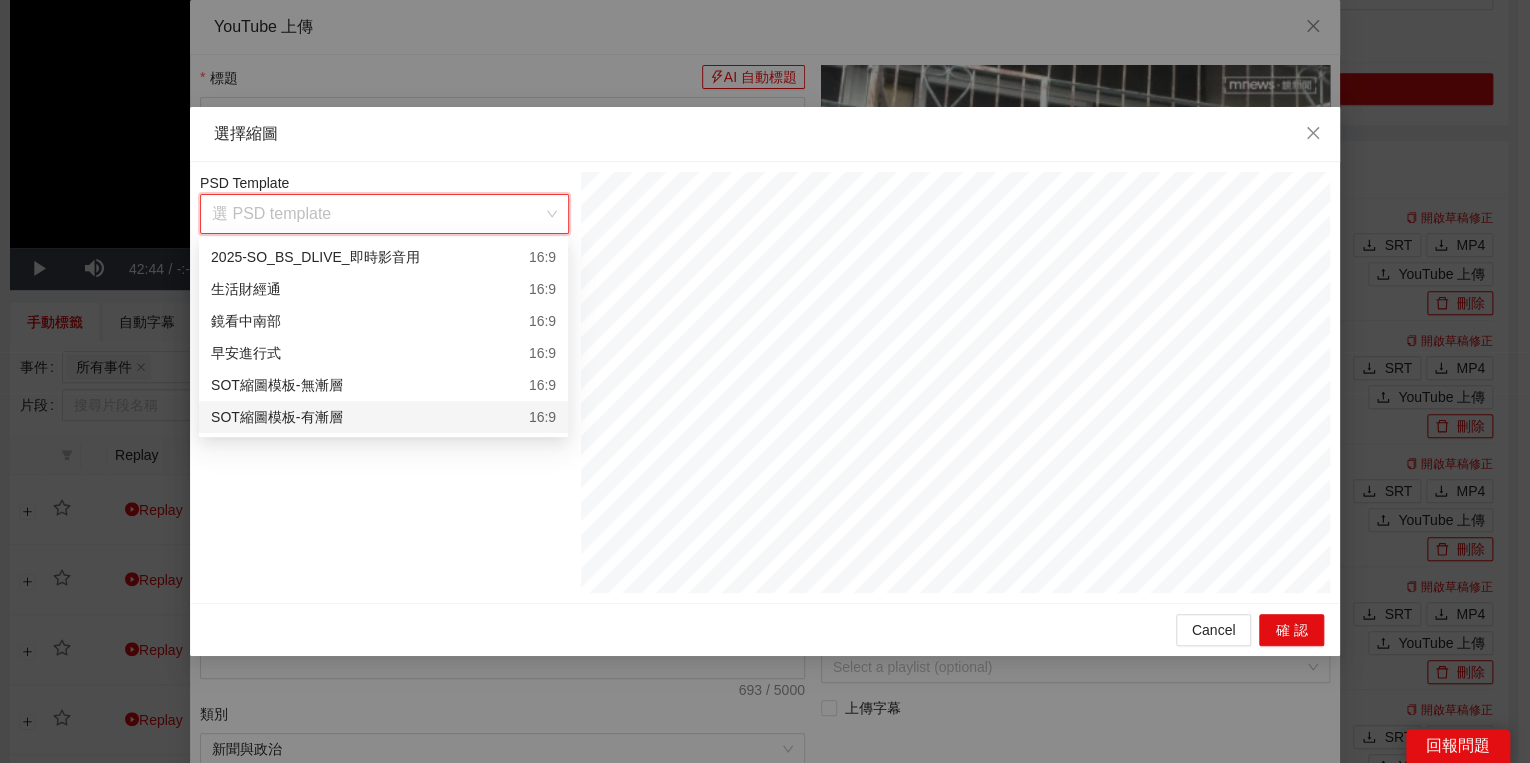 click on "SOT縮圖模板-有漸層 16:9" at bounding box center [383, 417] 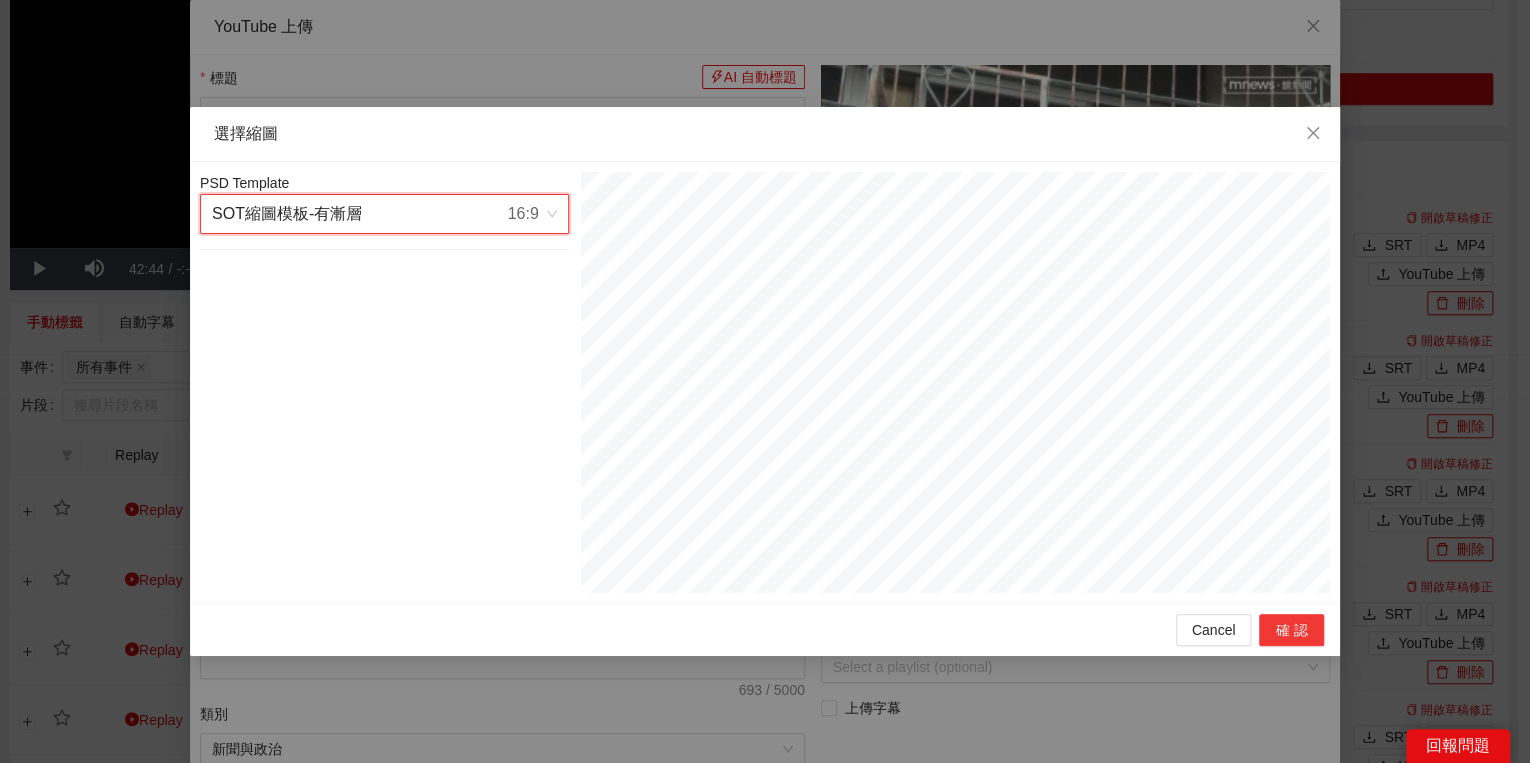 click on "確認" at bounding box center (1291, 630) 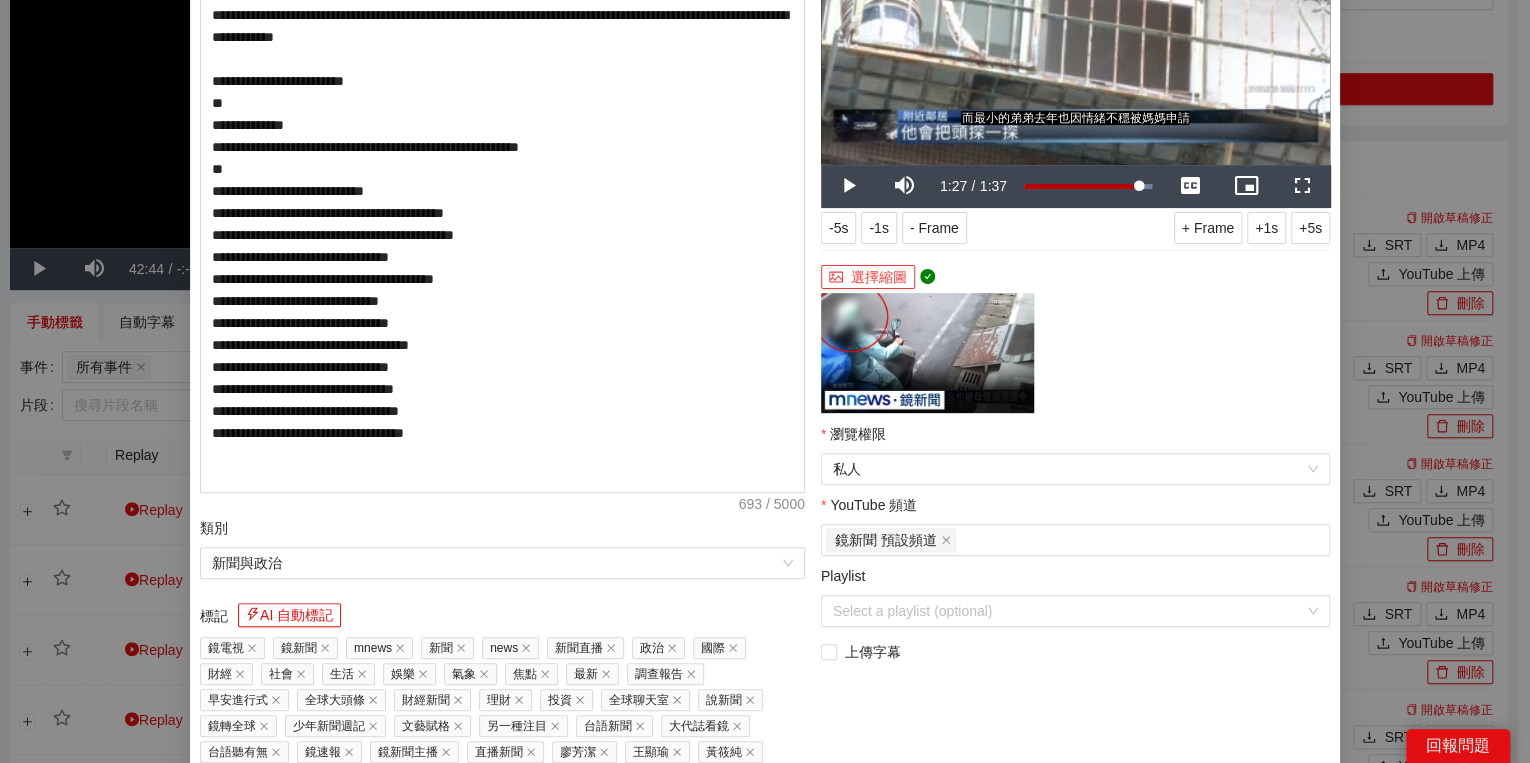 scroll, scrollTop: 374, scrollLeft: 0, axis: vertical 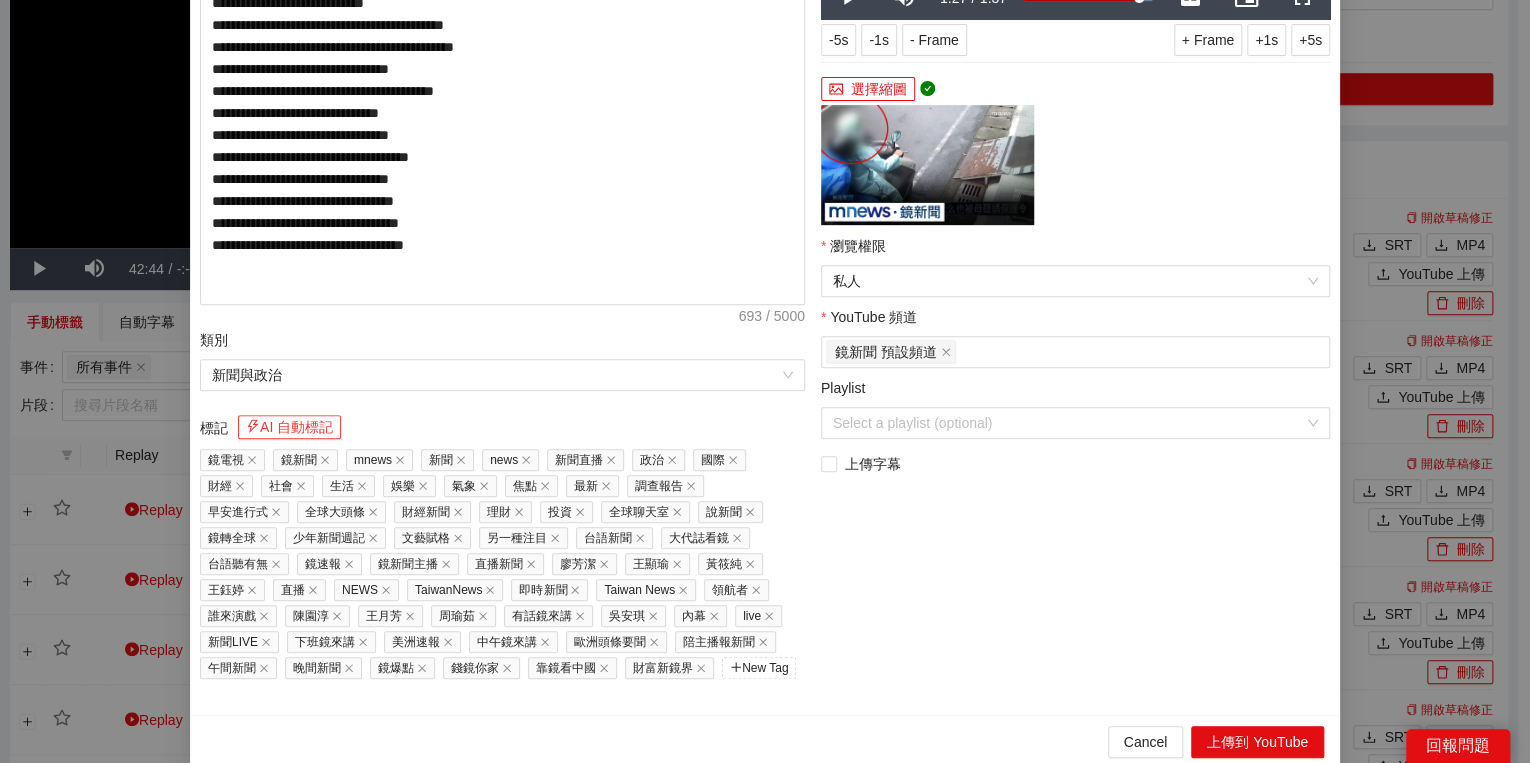 click on "AI 自動標記" at bounding box center [289, 427] 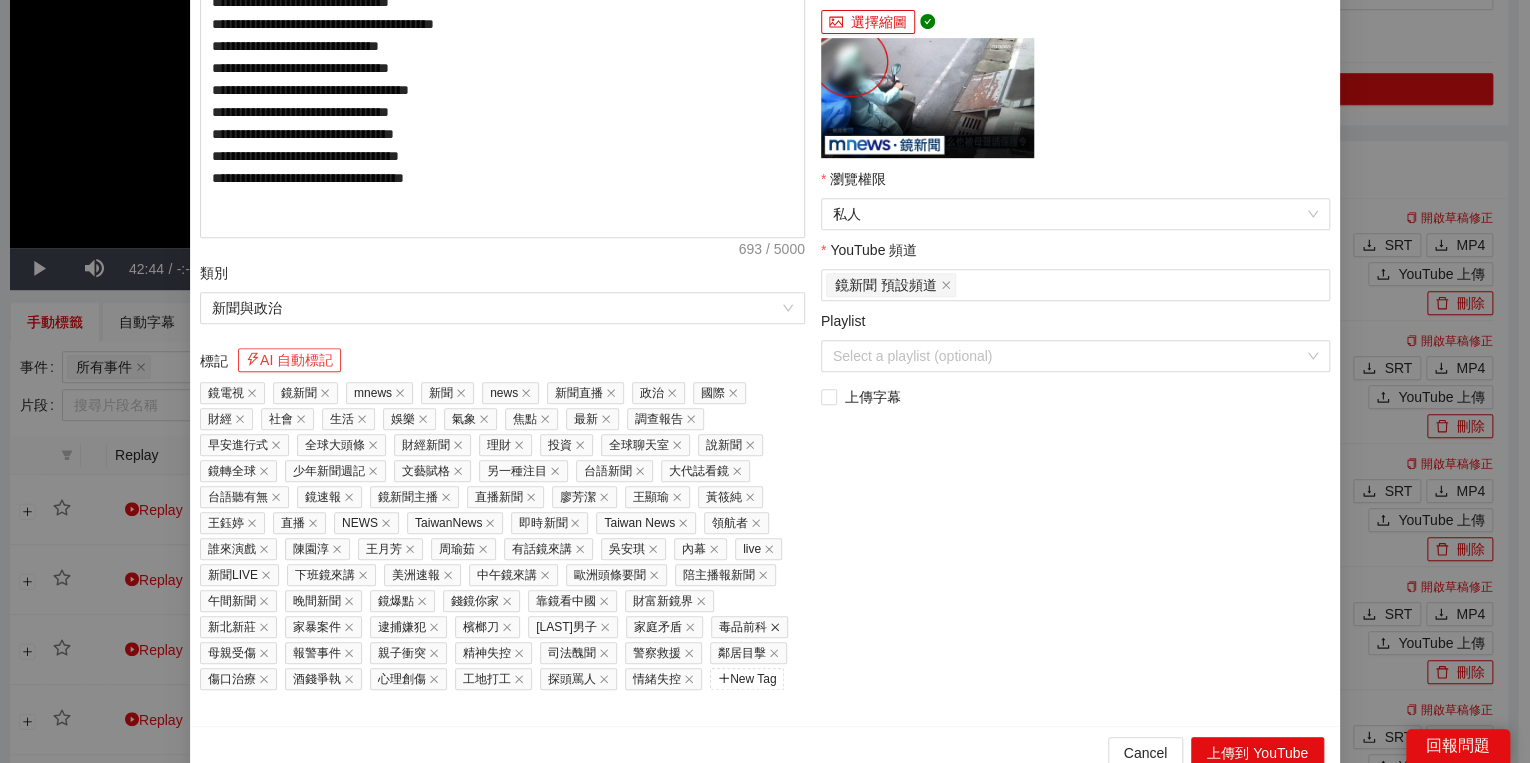 scroll, scrollTop: 451, scrollLeft: 0, axis: vertical 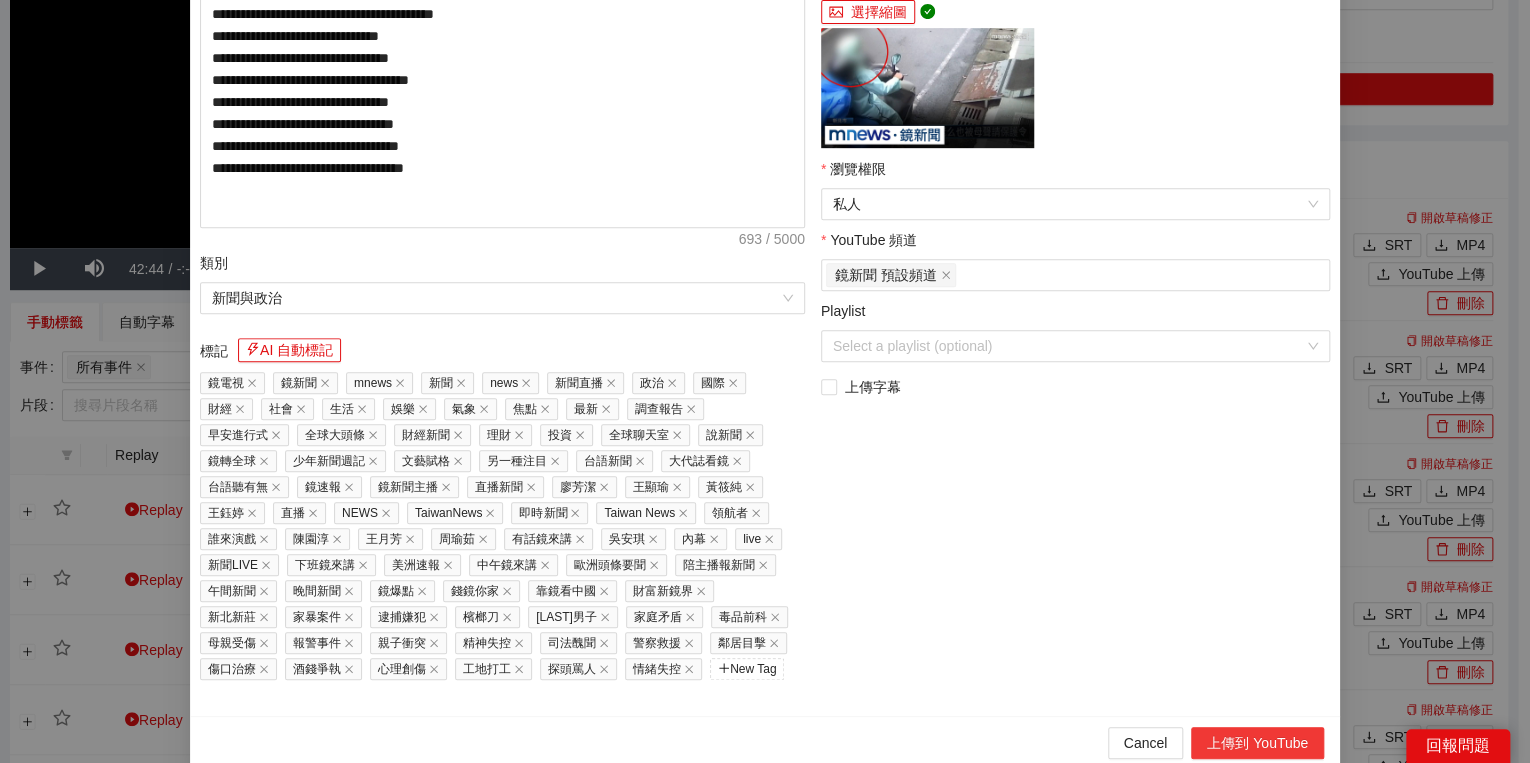 click on "上傳到 YouTube" at bounding box center [1257, 743] 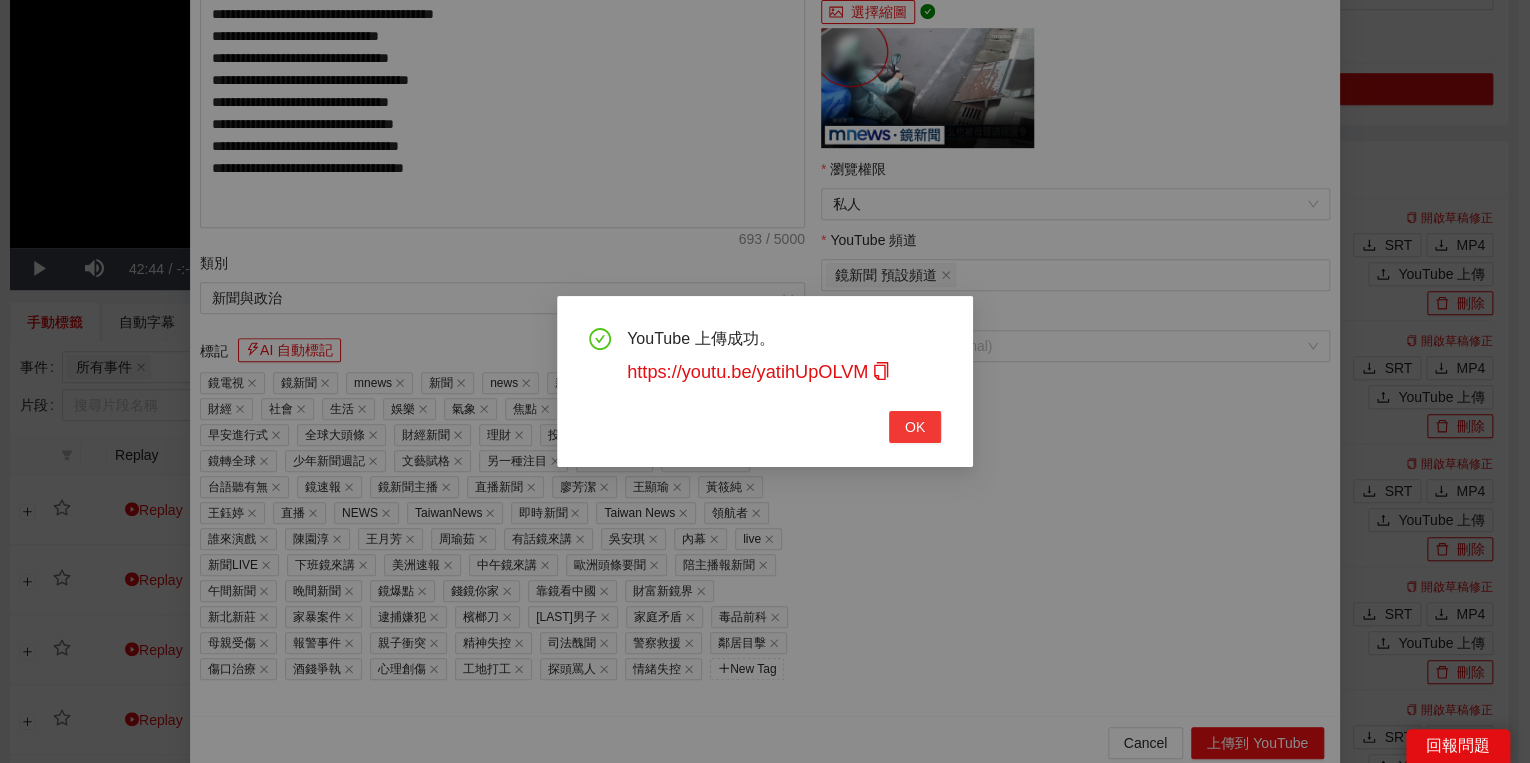 drag, startPoint x: 940, startPoint y: 443, endPoint x: 927, endPoint y: 436, distance: 14.764823 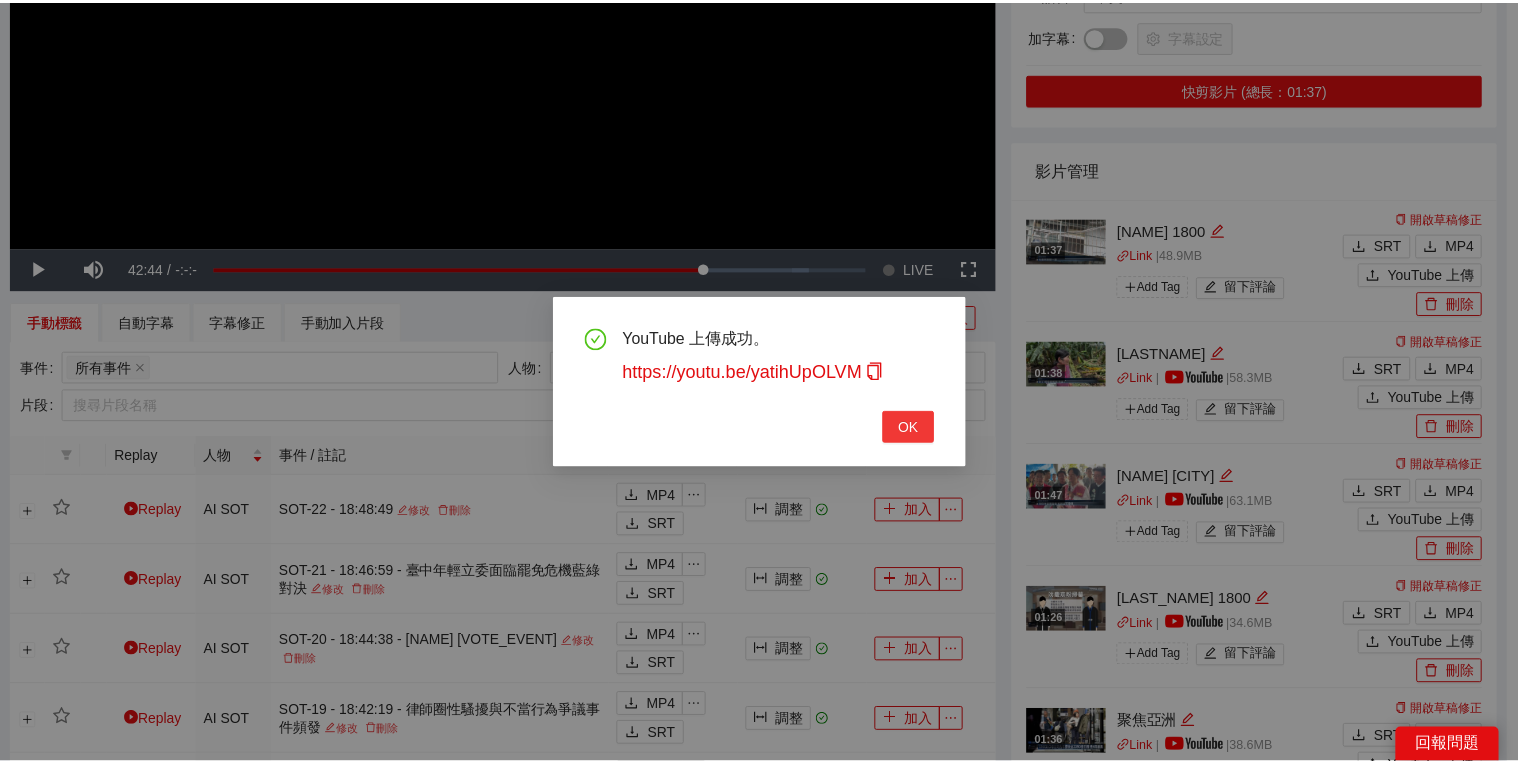 scroll, scrollTop: 308, scrollLeft: 0, axis: vertical 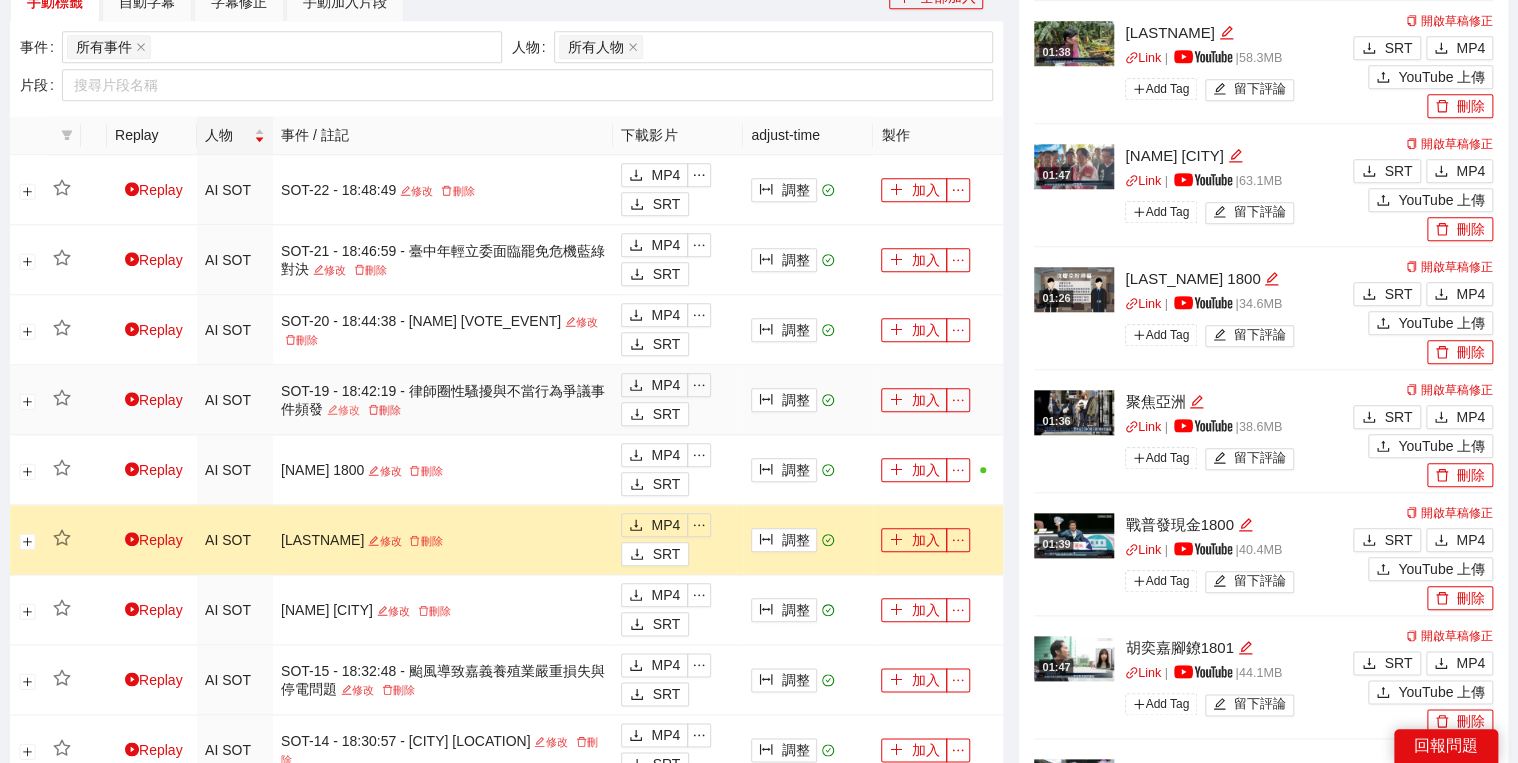 click 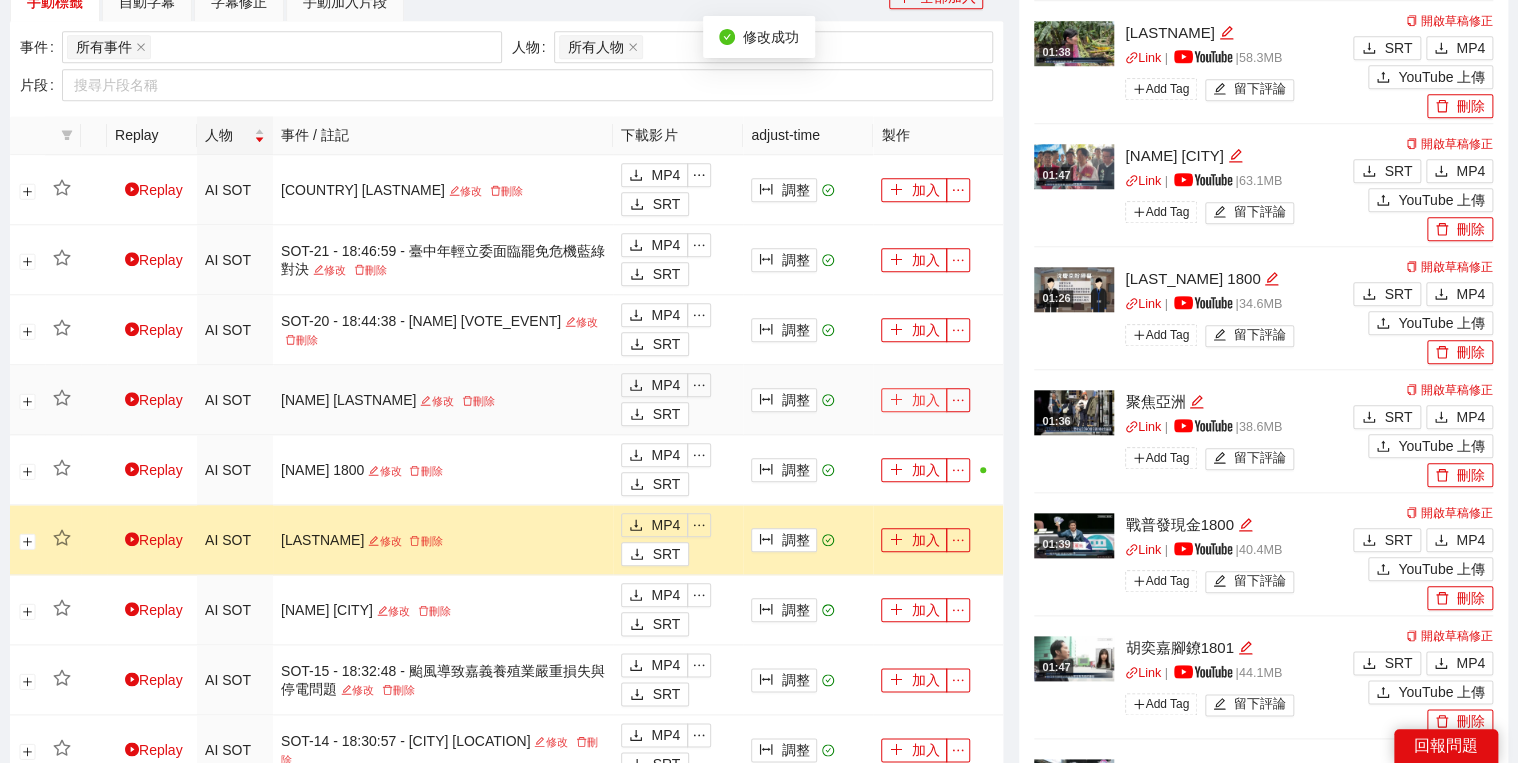 click 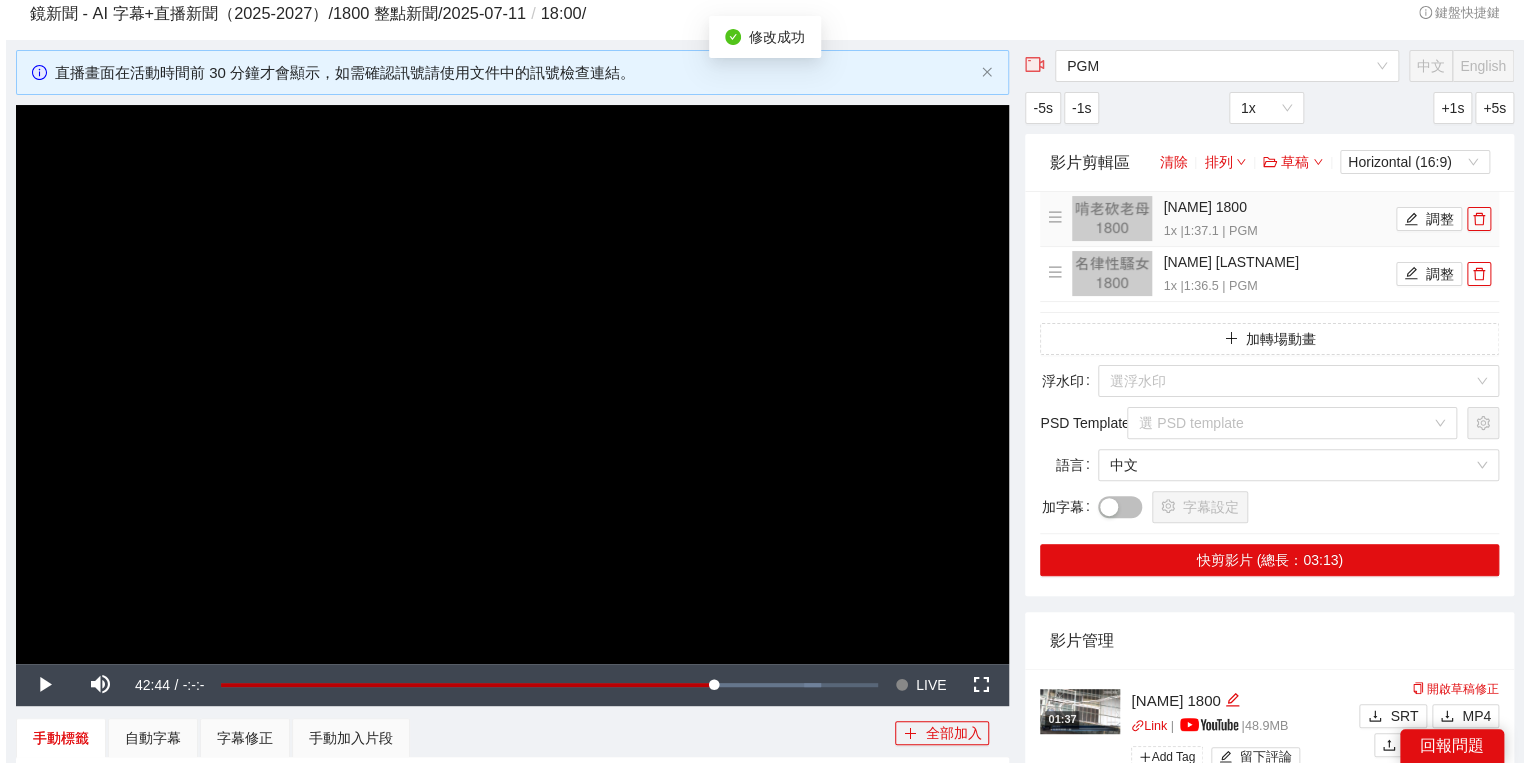 scroll, scrollTop: 0, scrollLeft: 0, axis: both 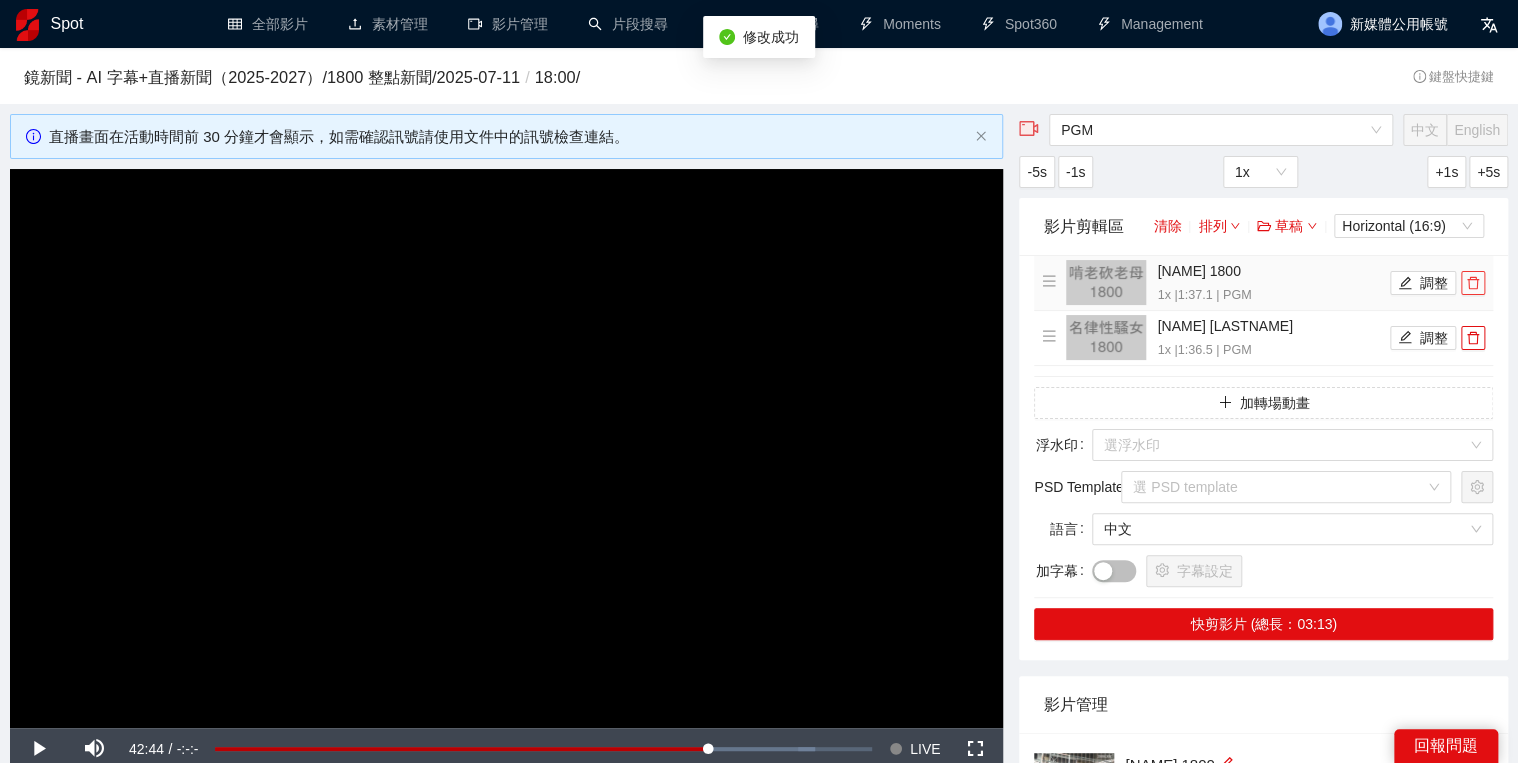click 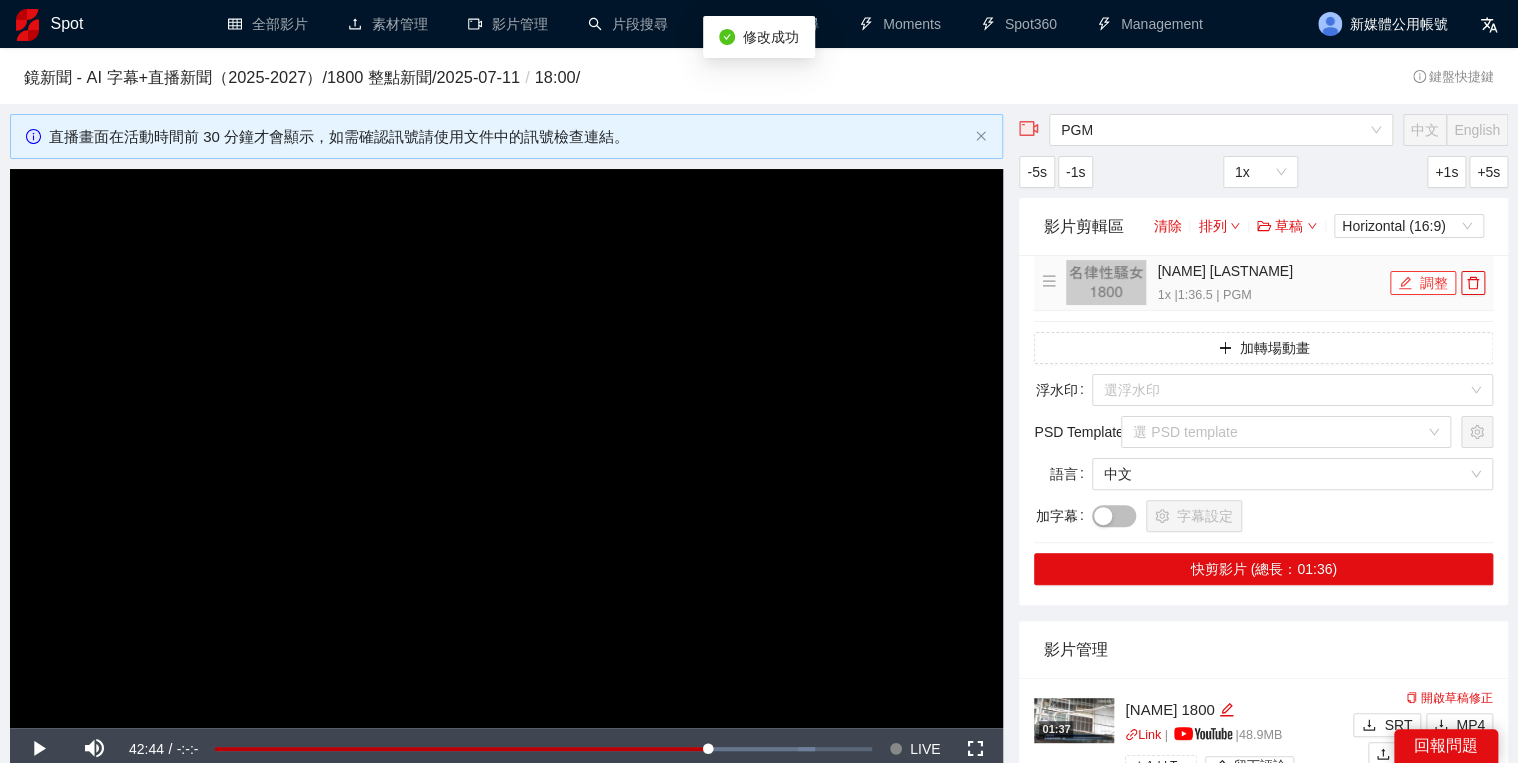 click 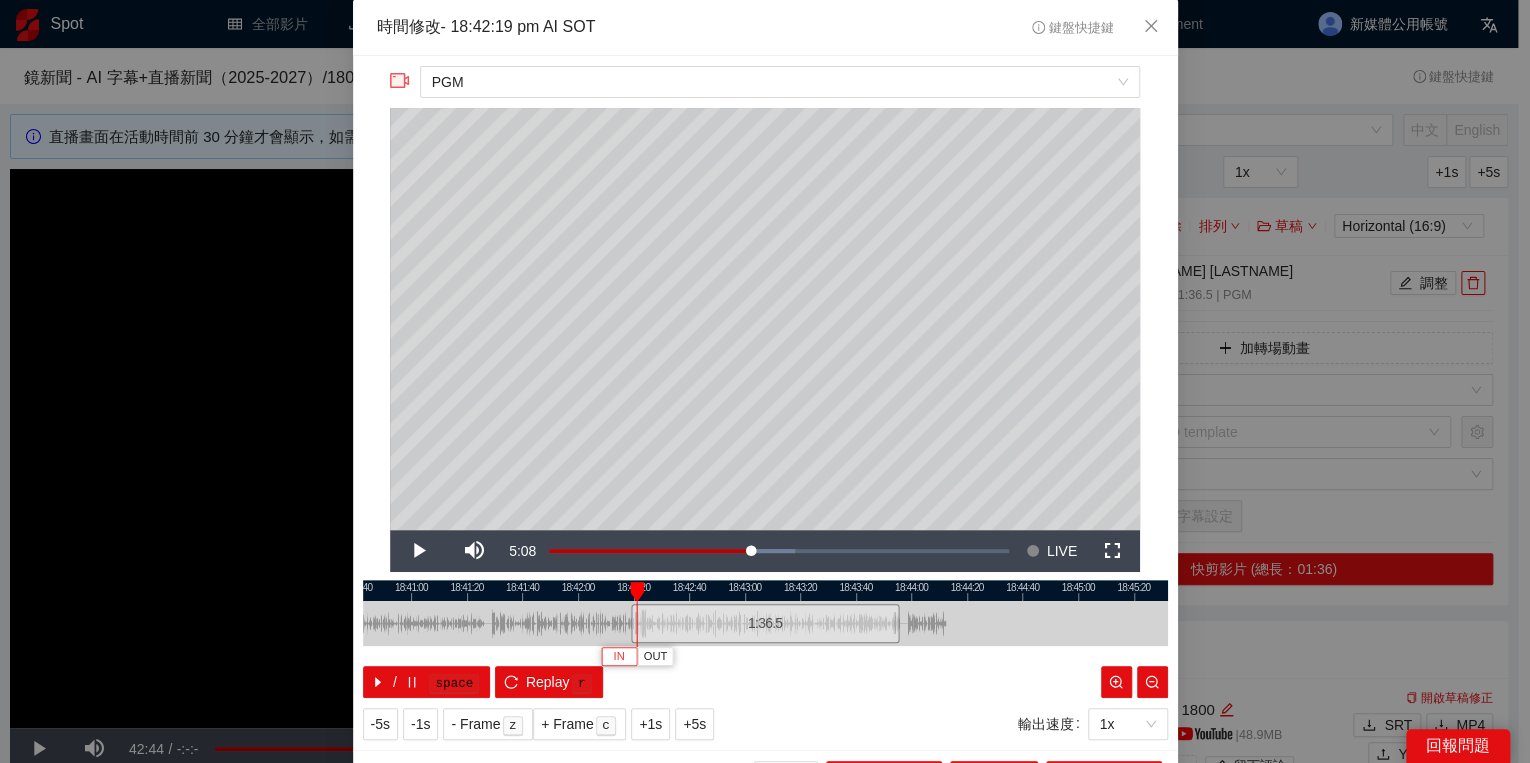 click on "IN" at bounding box center (618, 657) 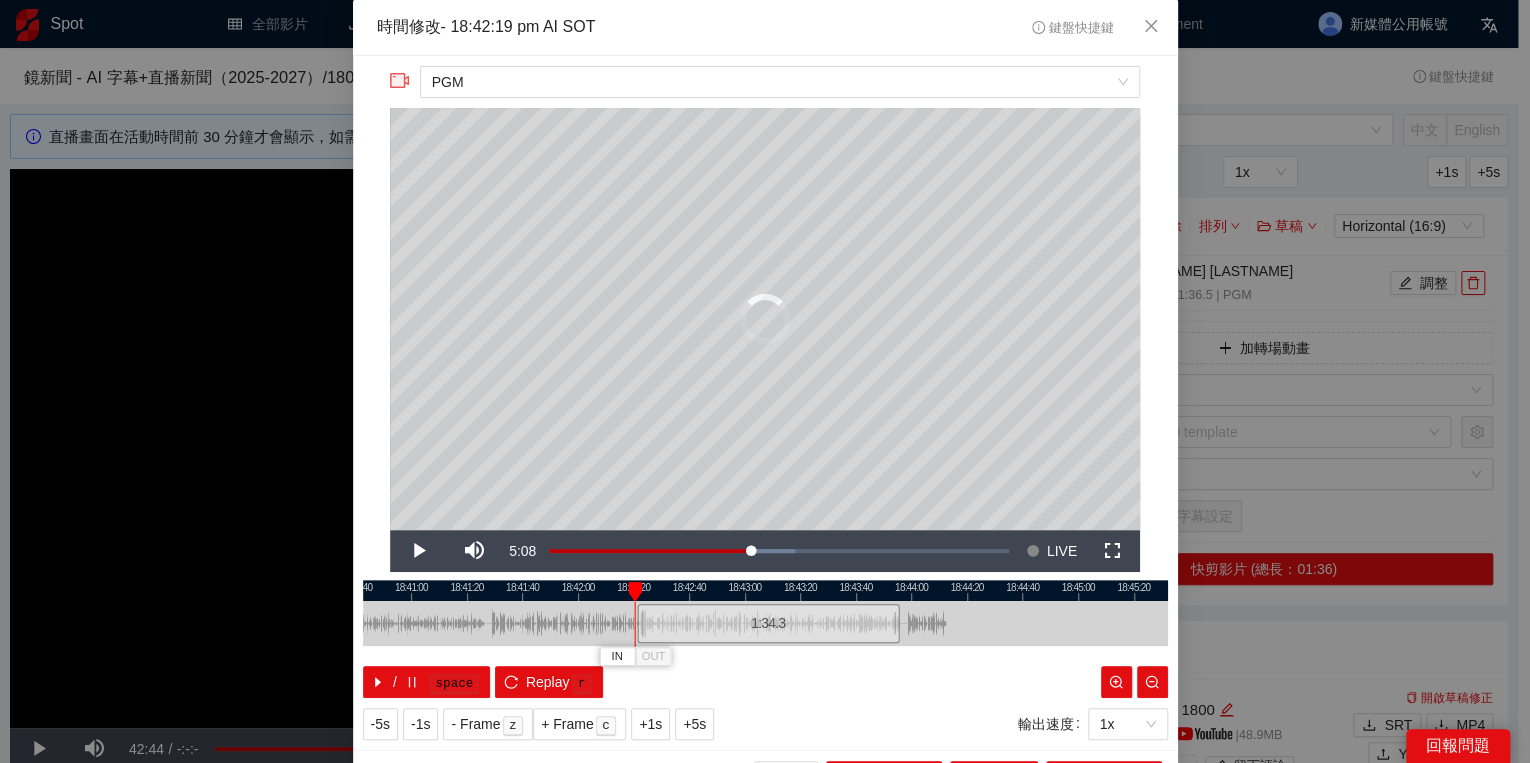 click at bounding box center (635, 592) 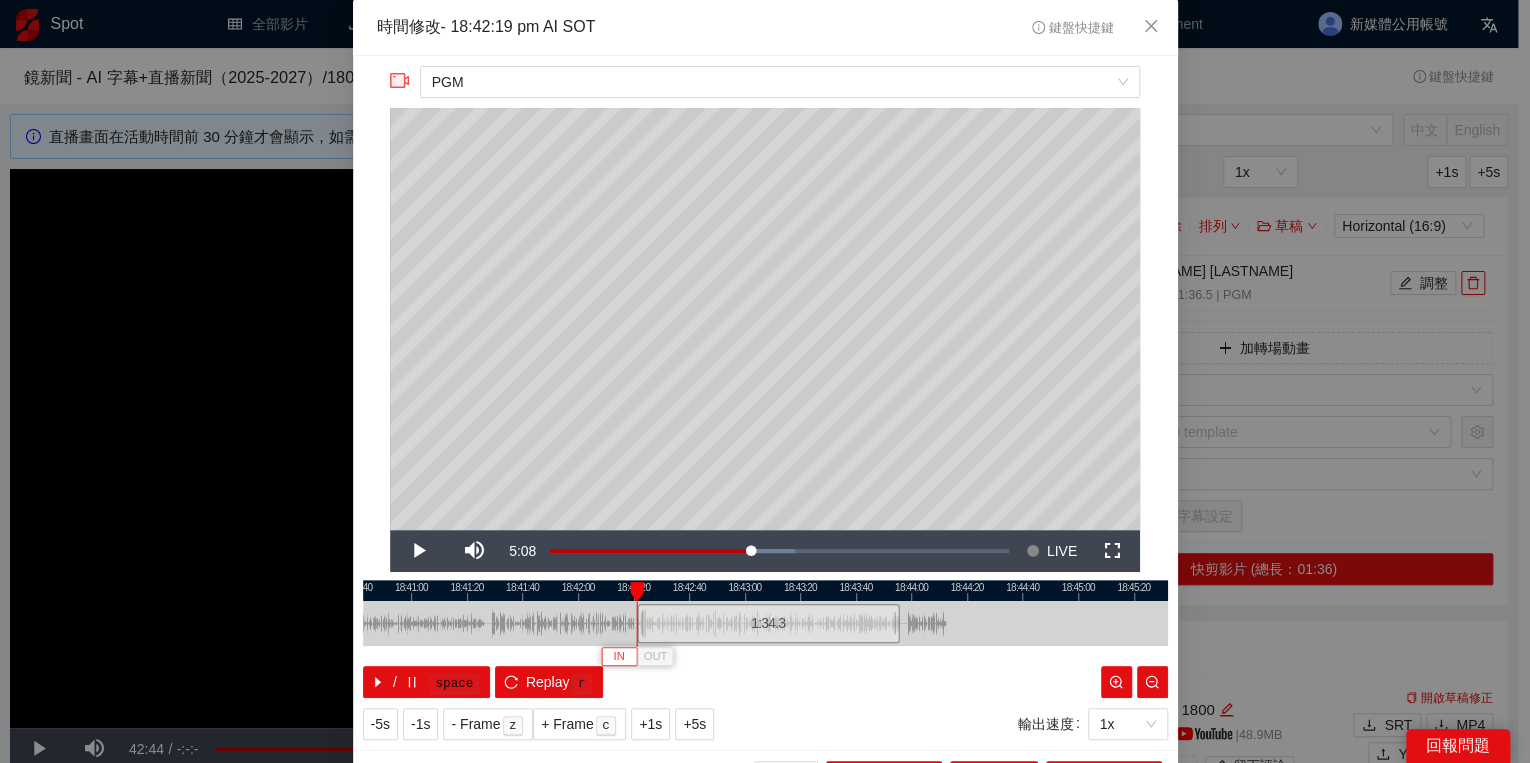 click on "IN" at bounding box center (618, 657) 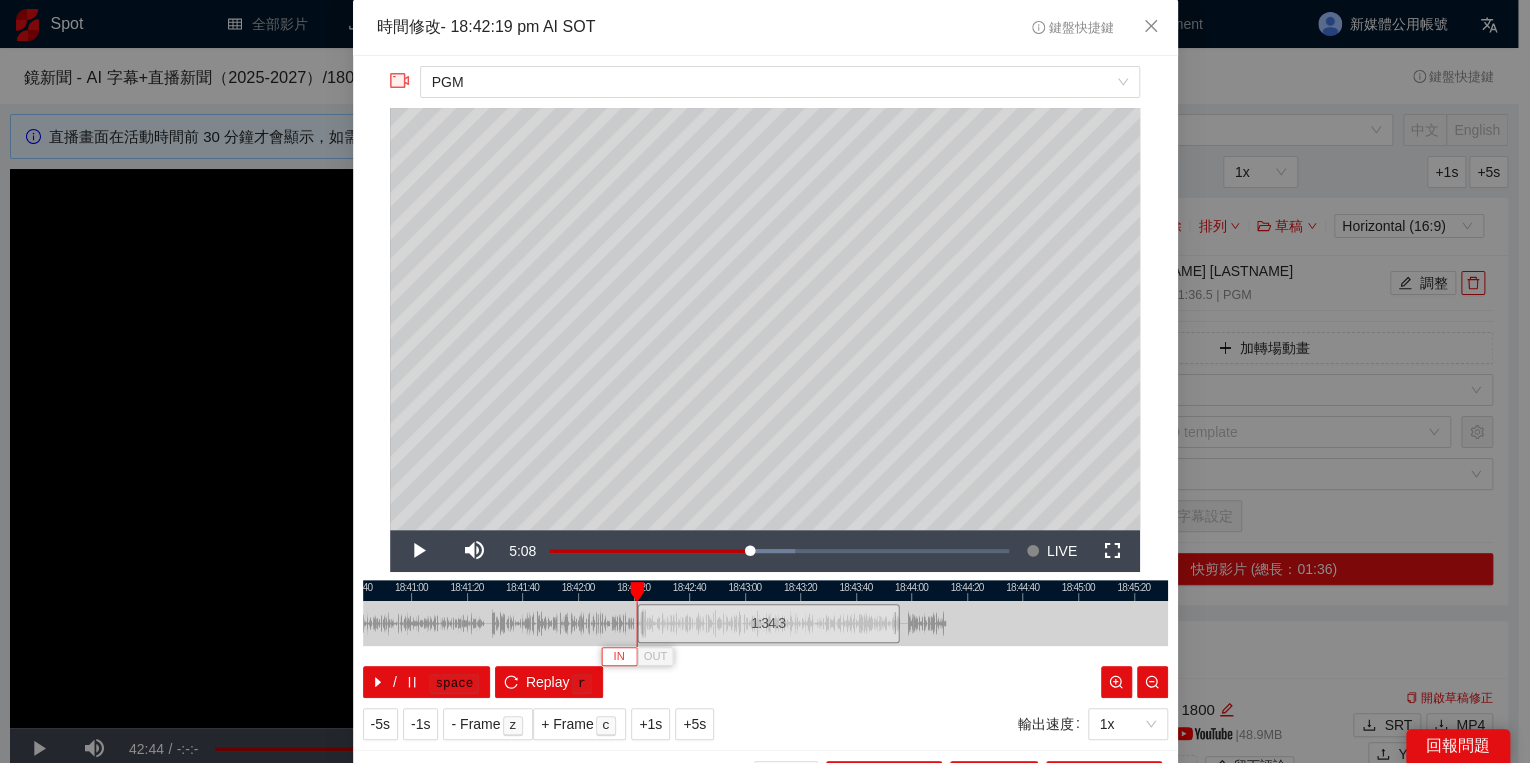 click on "IN" at bounding box center (618, 657) 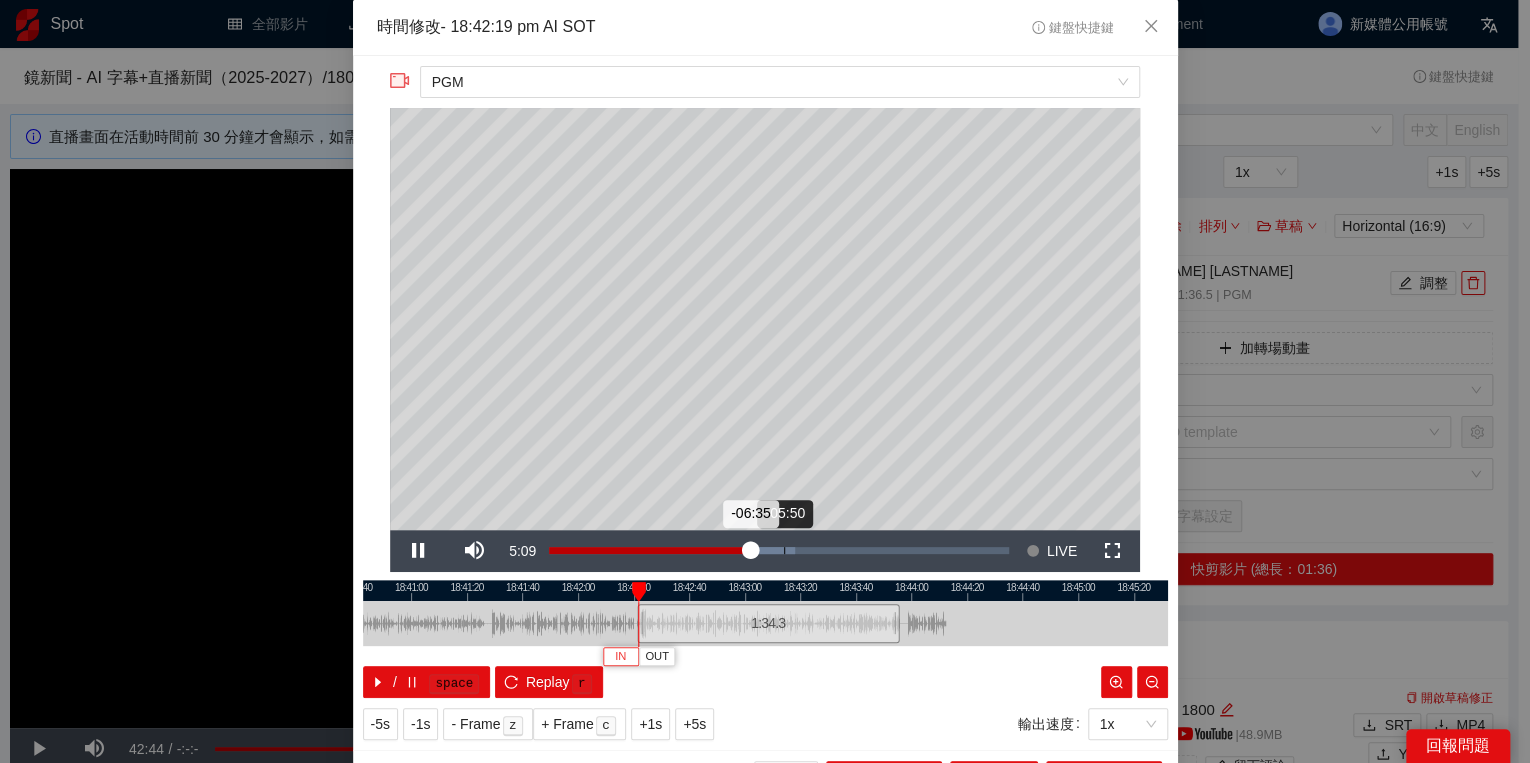 click on "Loaded :  53.44% -05:50 -06:35" at bounding box center [779, 551] 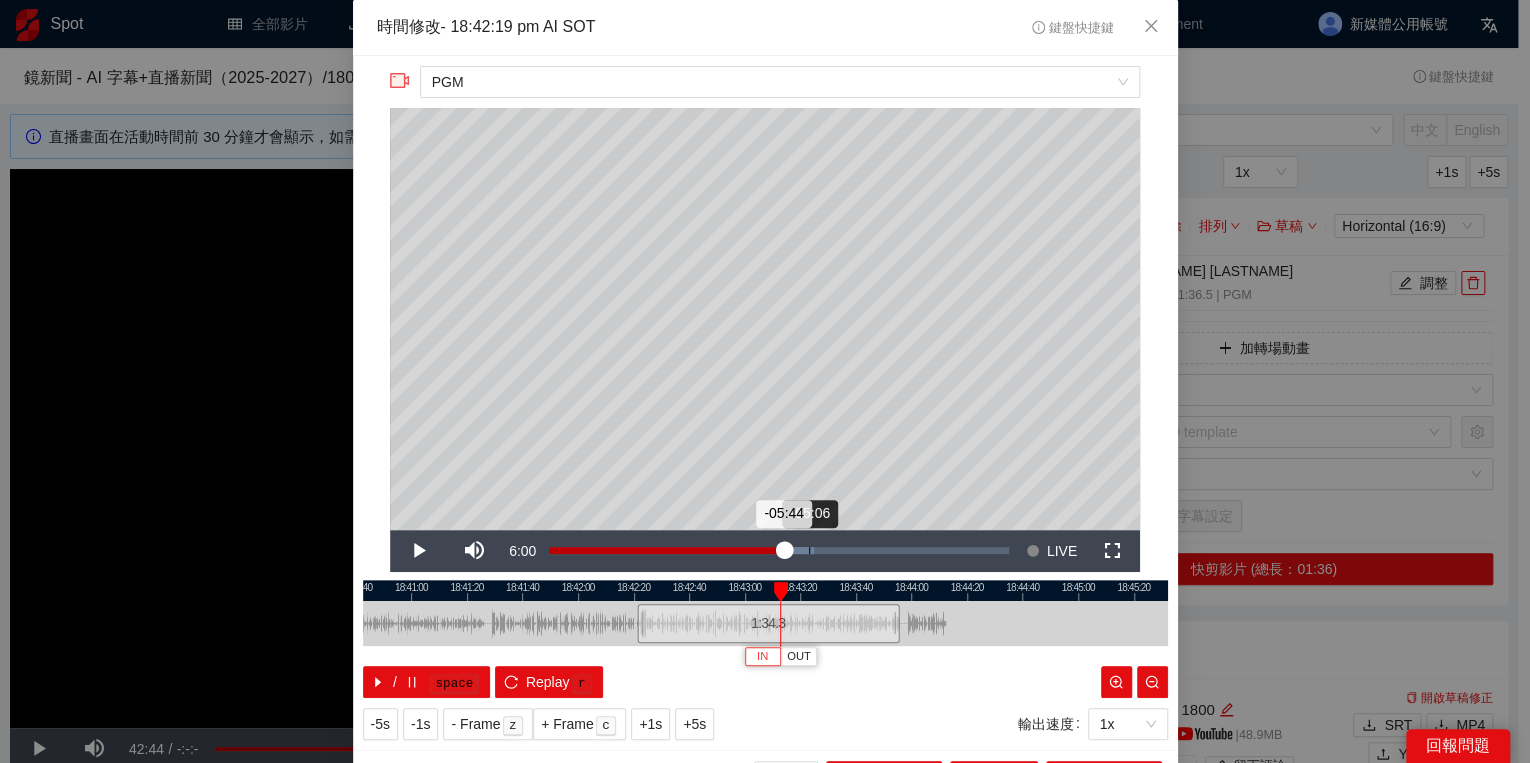 click on "Loaded :  57.75% -05:06 -05:44" at bounding box center [779, 551] 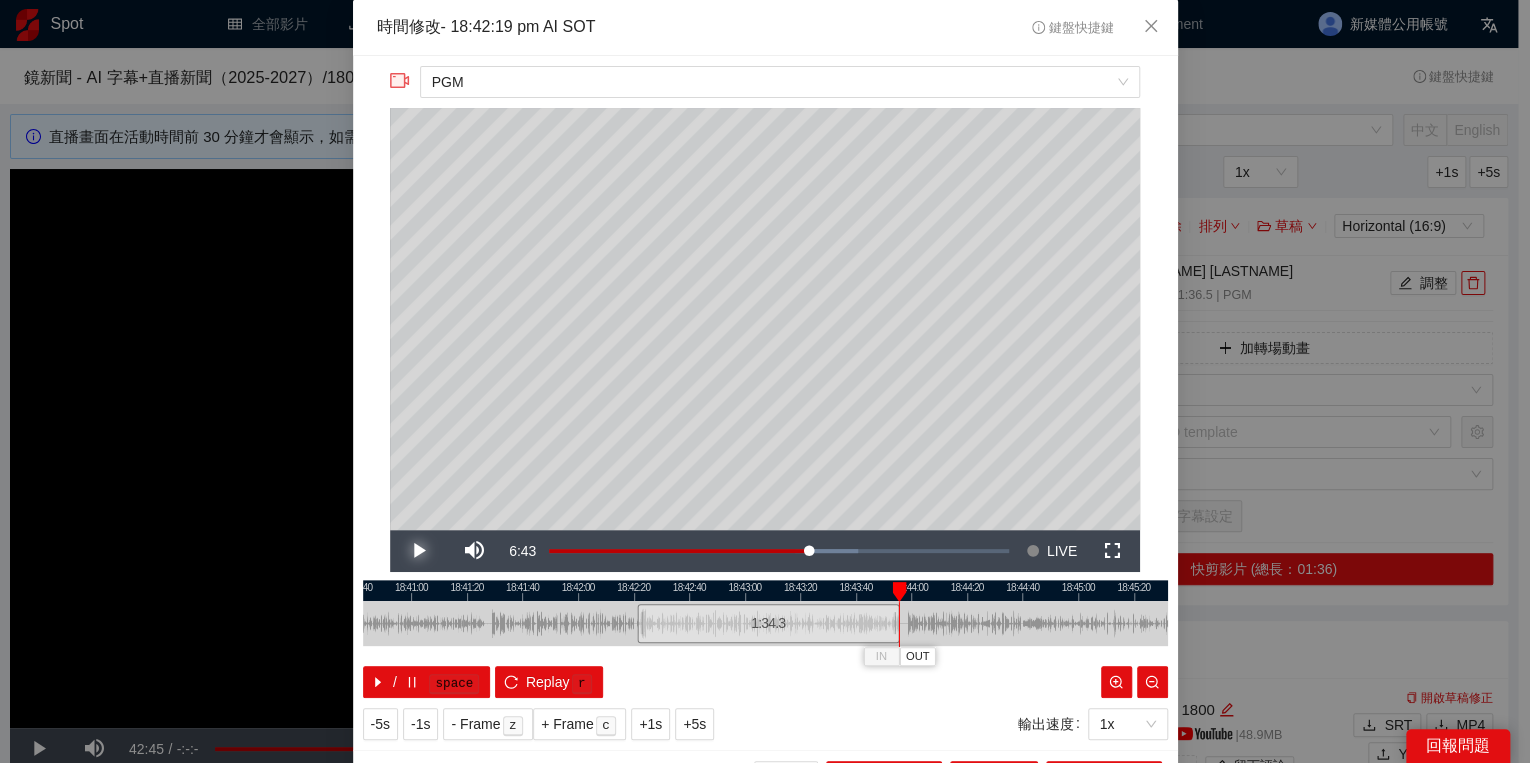 click at bounding box center [418, 551] 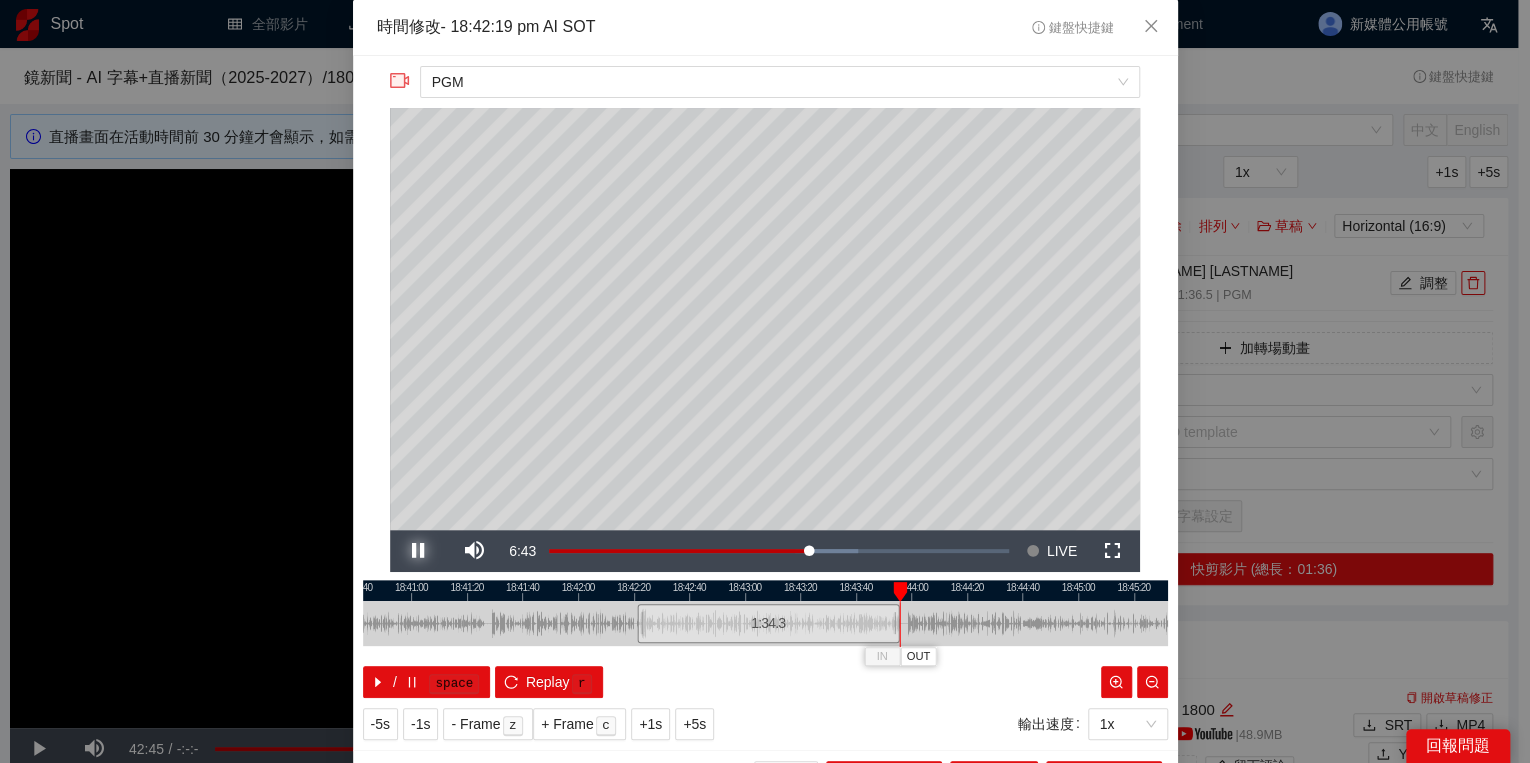 type 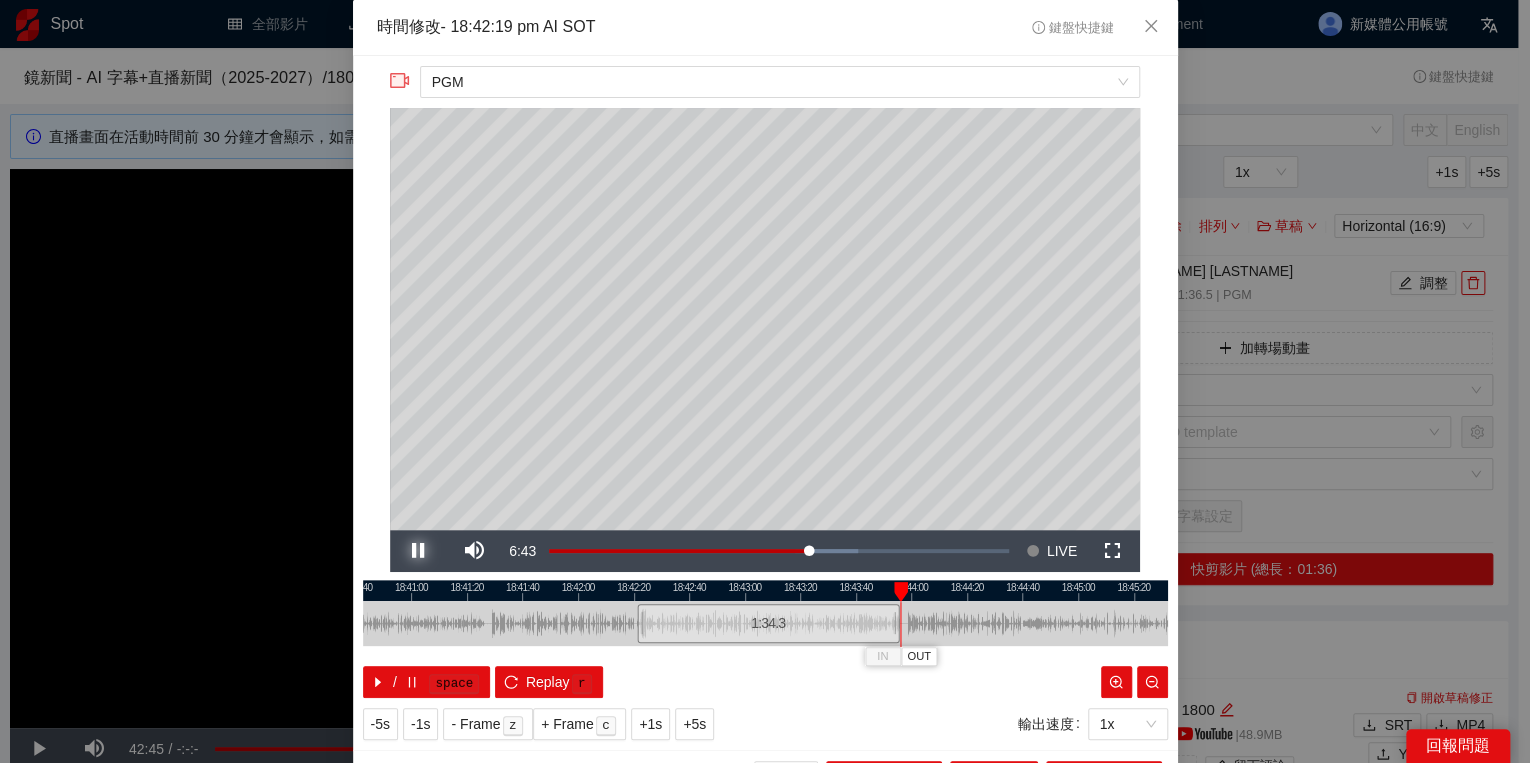 click on "Pause" at bounding box center [418, 551] 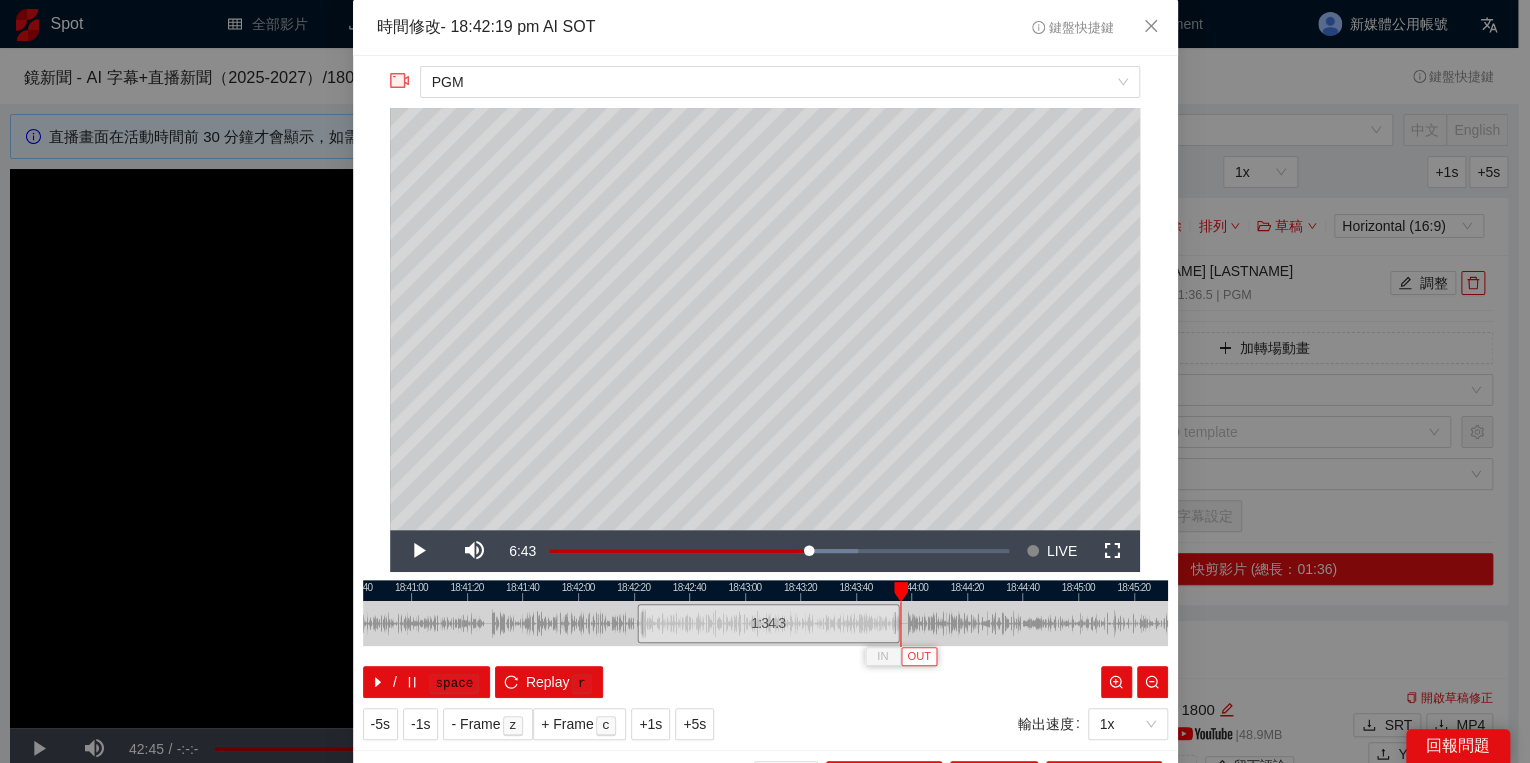 click on "OUT" at bounding box center (919, 657) 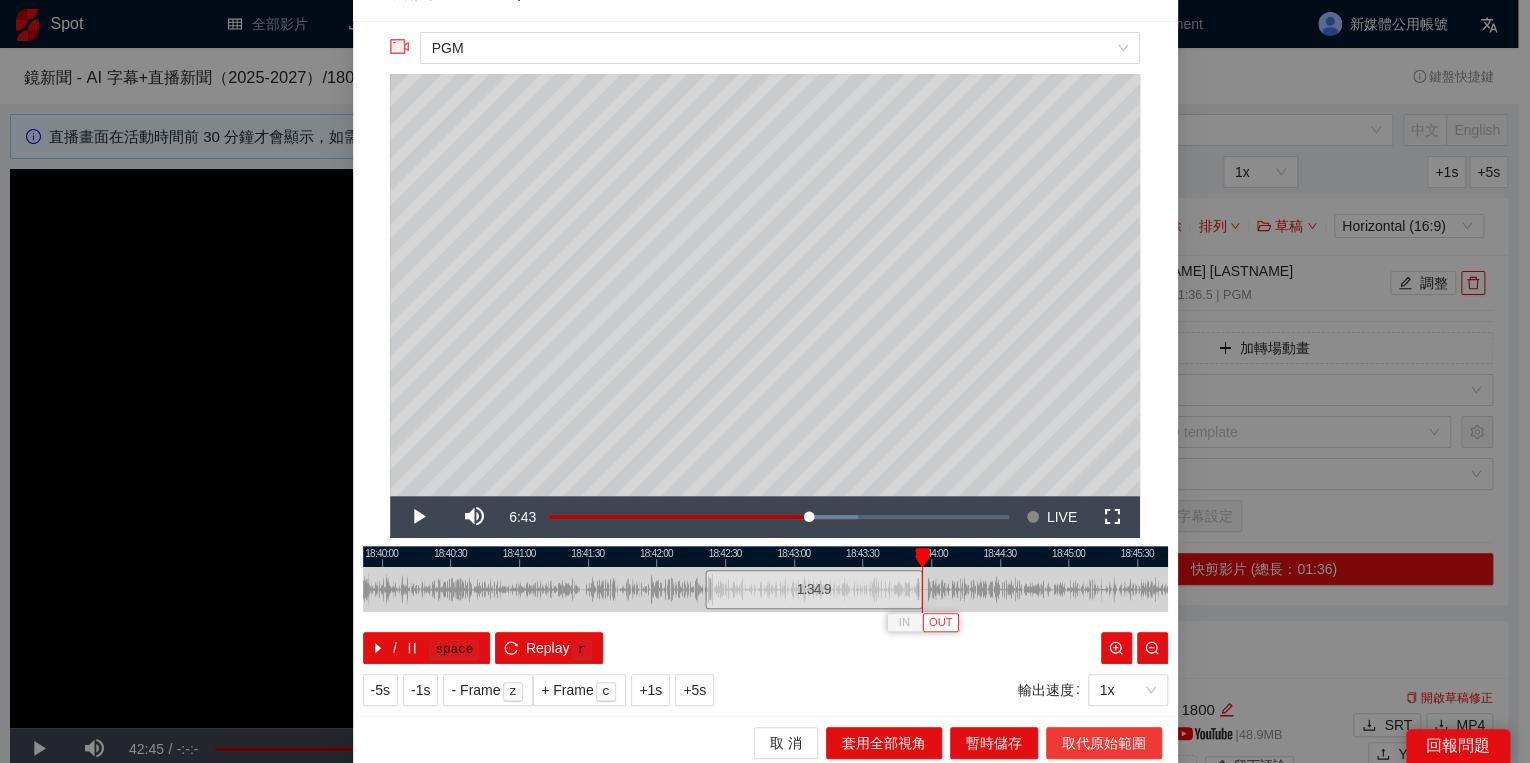 scroll, scrollTop: 39, scrollLeft: 0, axis: vertical 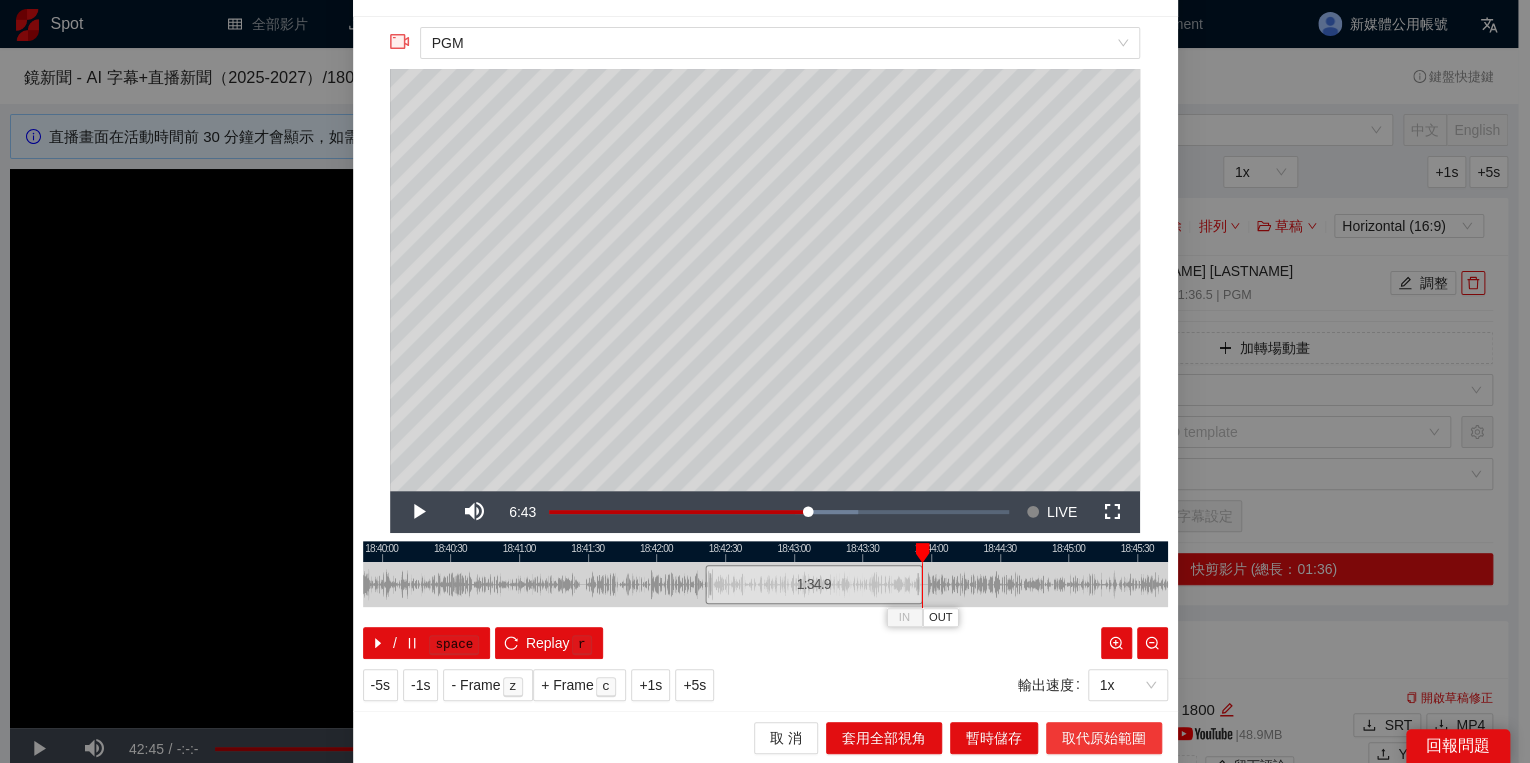 click on "取代原始範圍" at bounding box center [1104, 738] 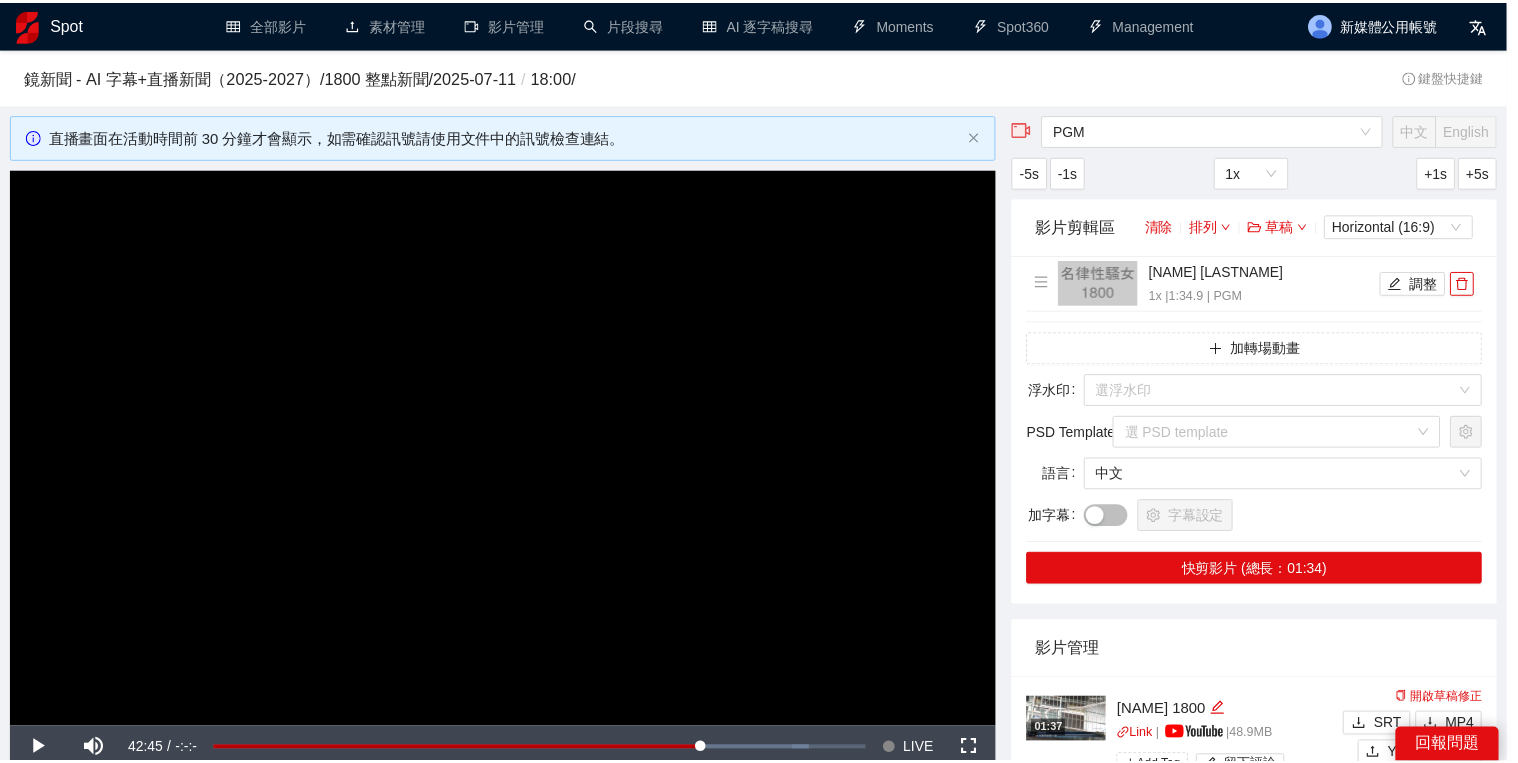 scroll, scrollTop: 0, scrollLeft: 0, axis: both 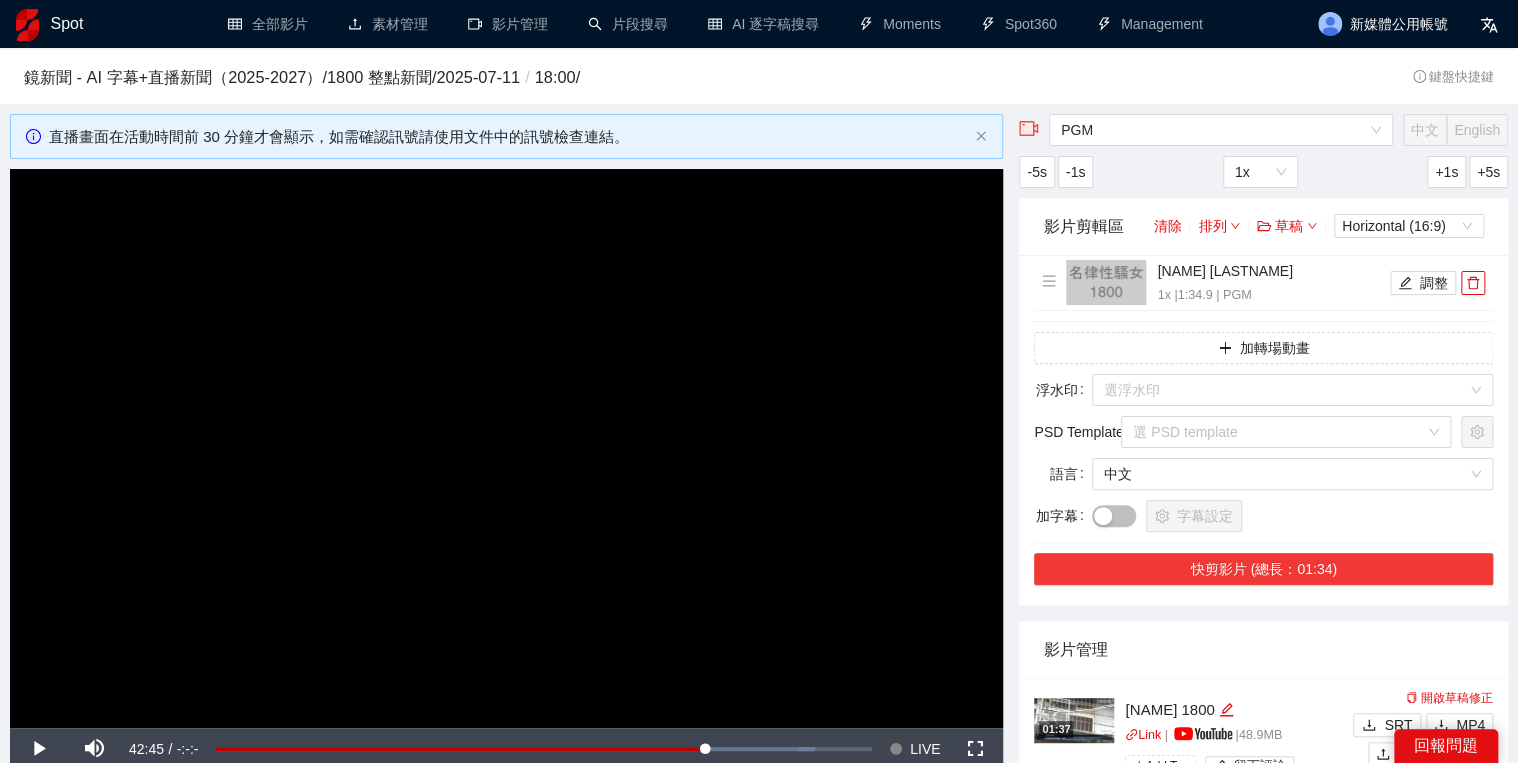 click on "快剪影片 (總長：01:34)" at bounding box center (1263, 569) 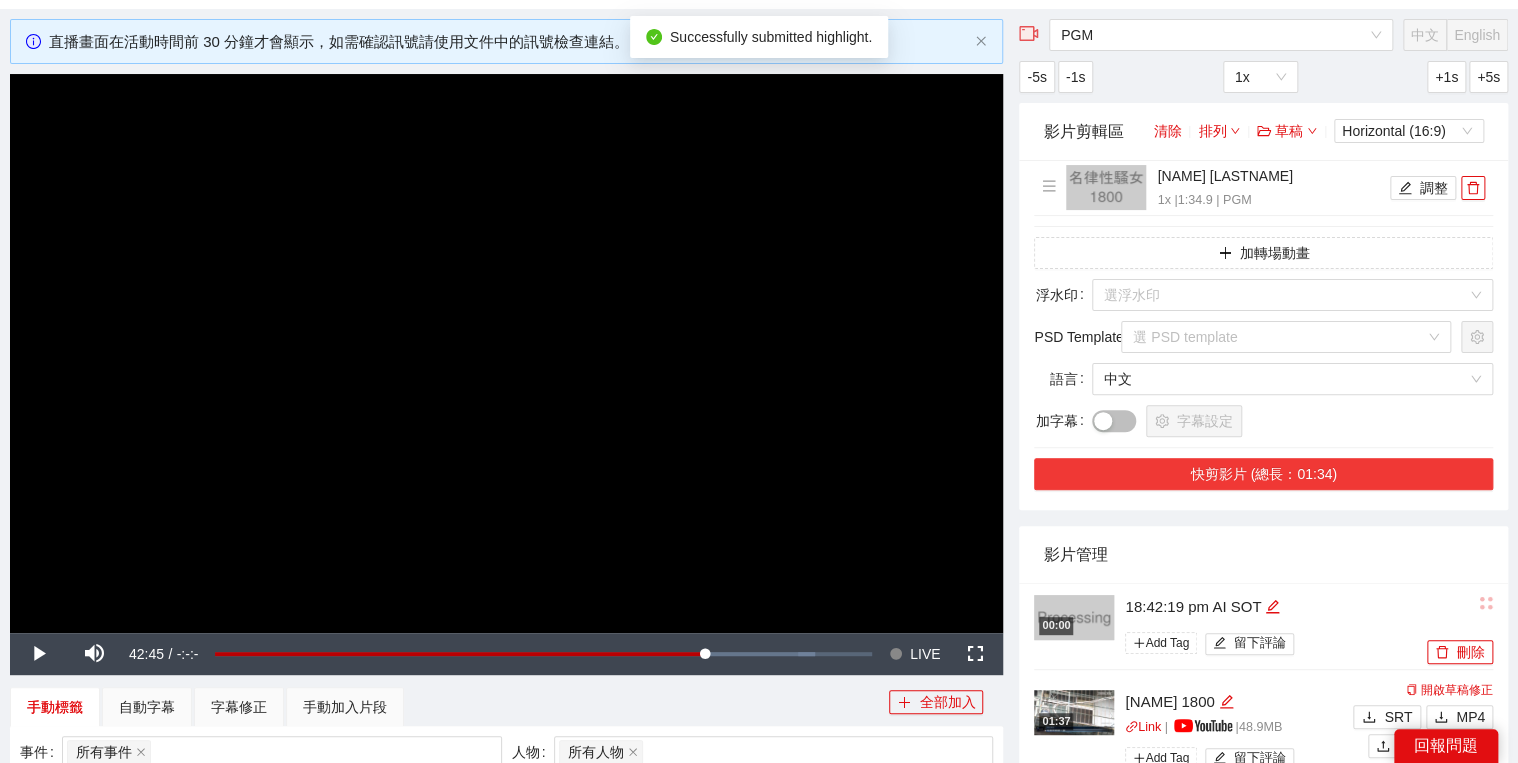 scroll, scrollTop: 240, scrollLeft: 0, axis: vertical 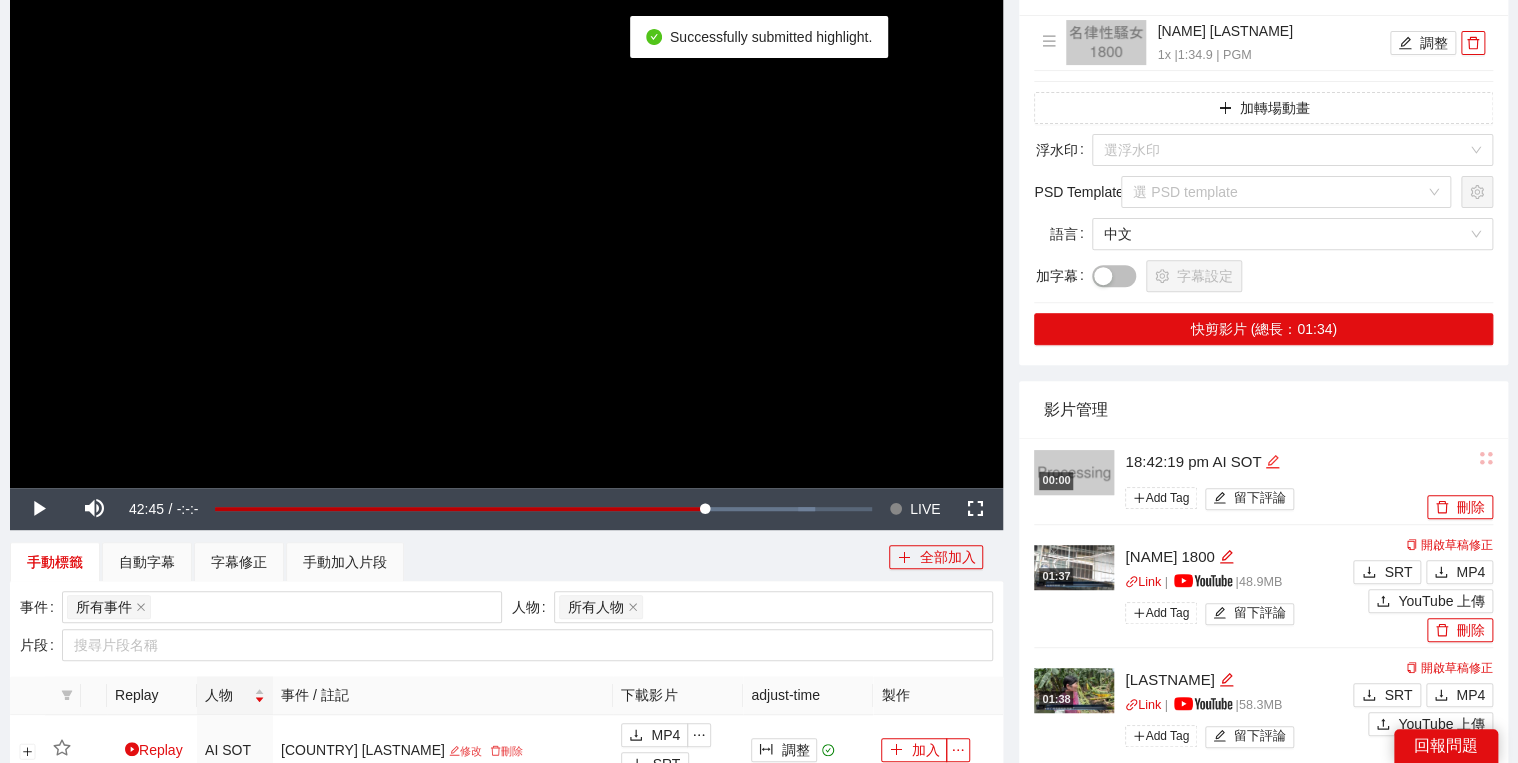 click 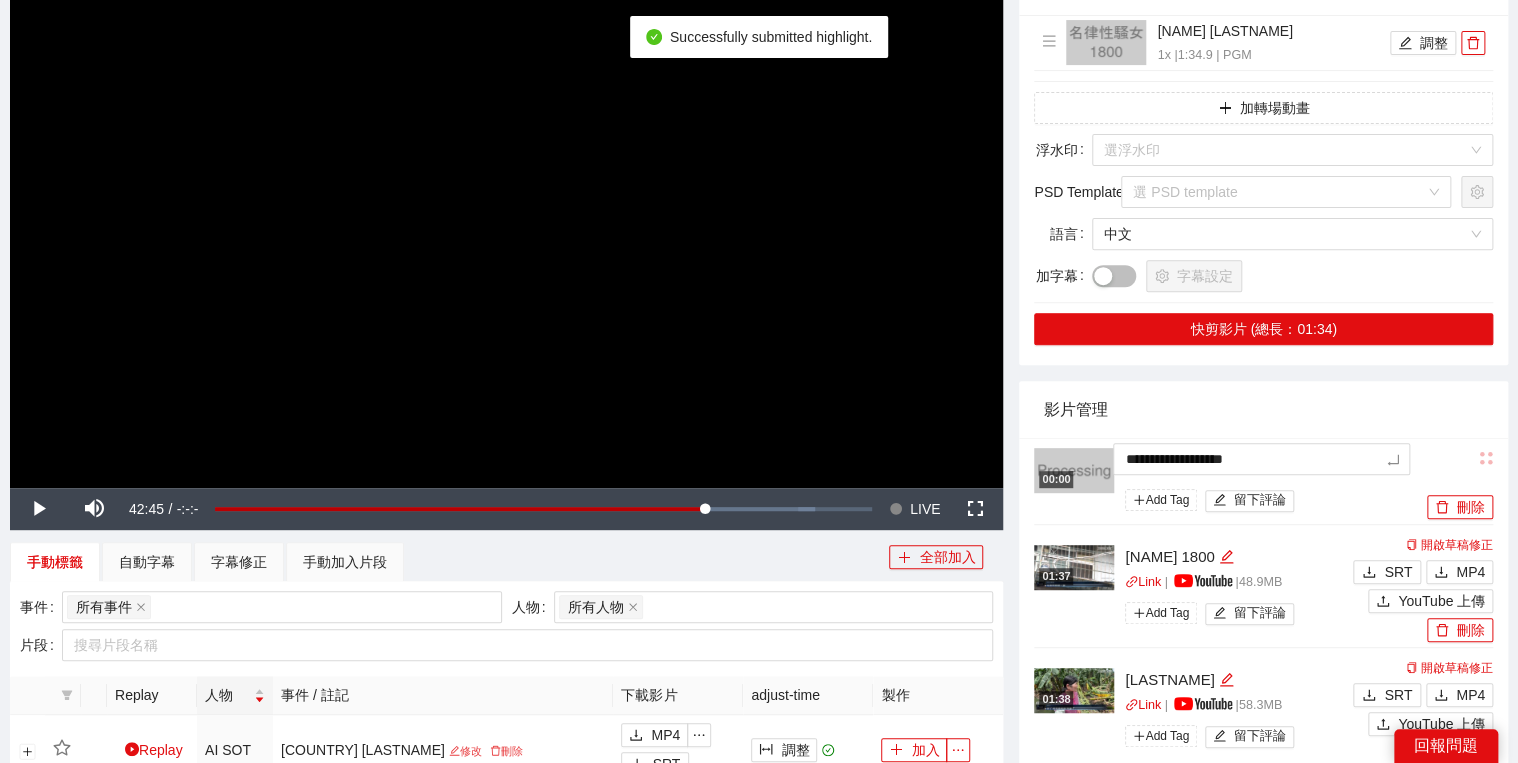 drag, startPoint x: 1279, startPoint y: 464, endPoint x: 1232, endPoint y: 432, distance: 56.859474 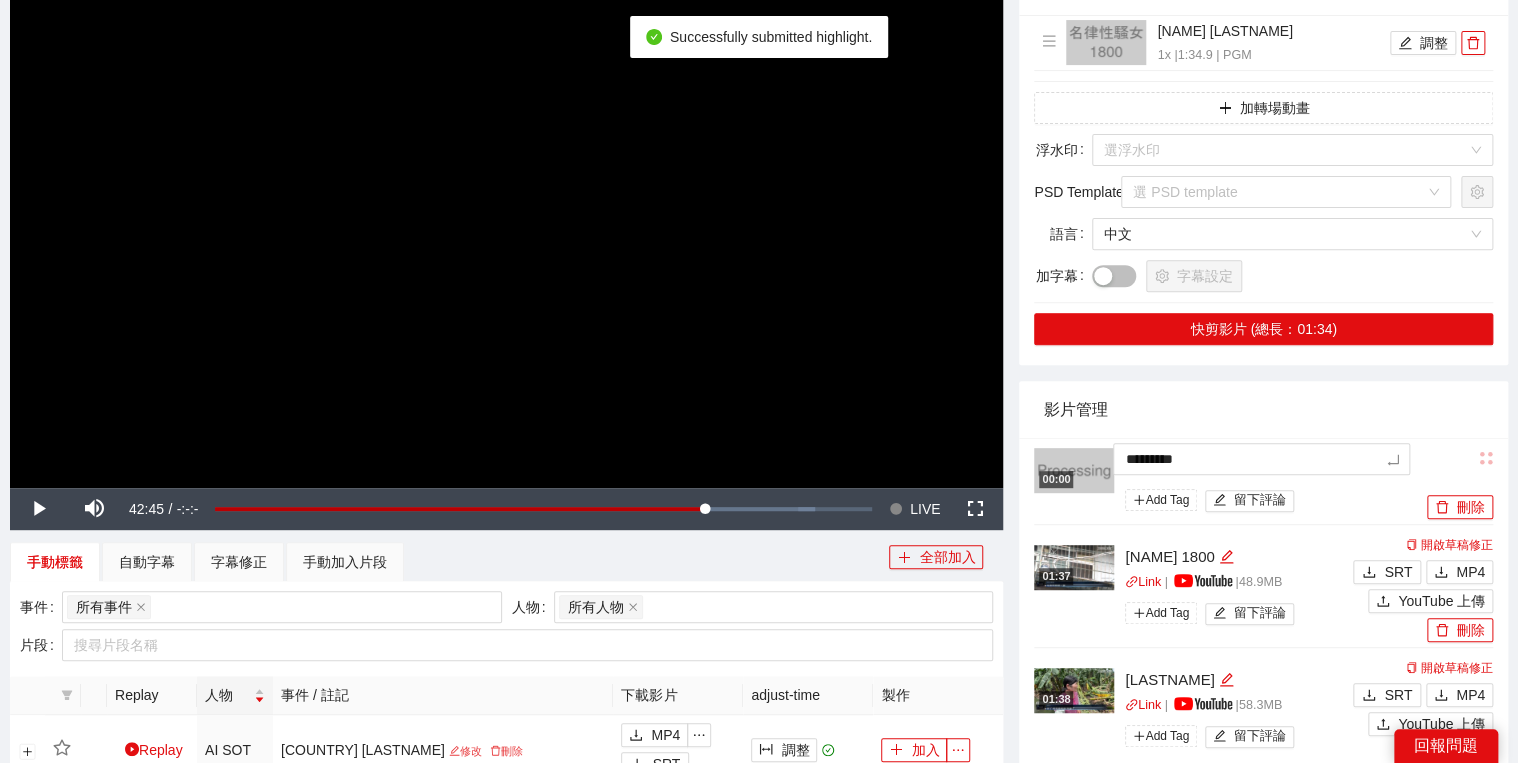 click on "影片管理" at bounding box center (1263, 409) 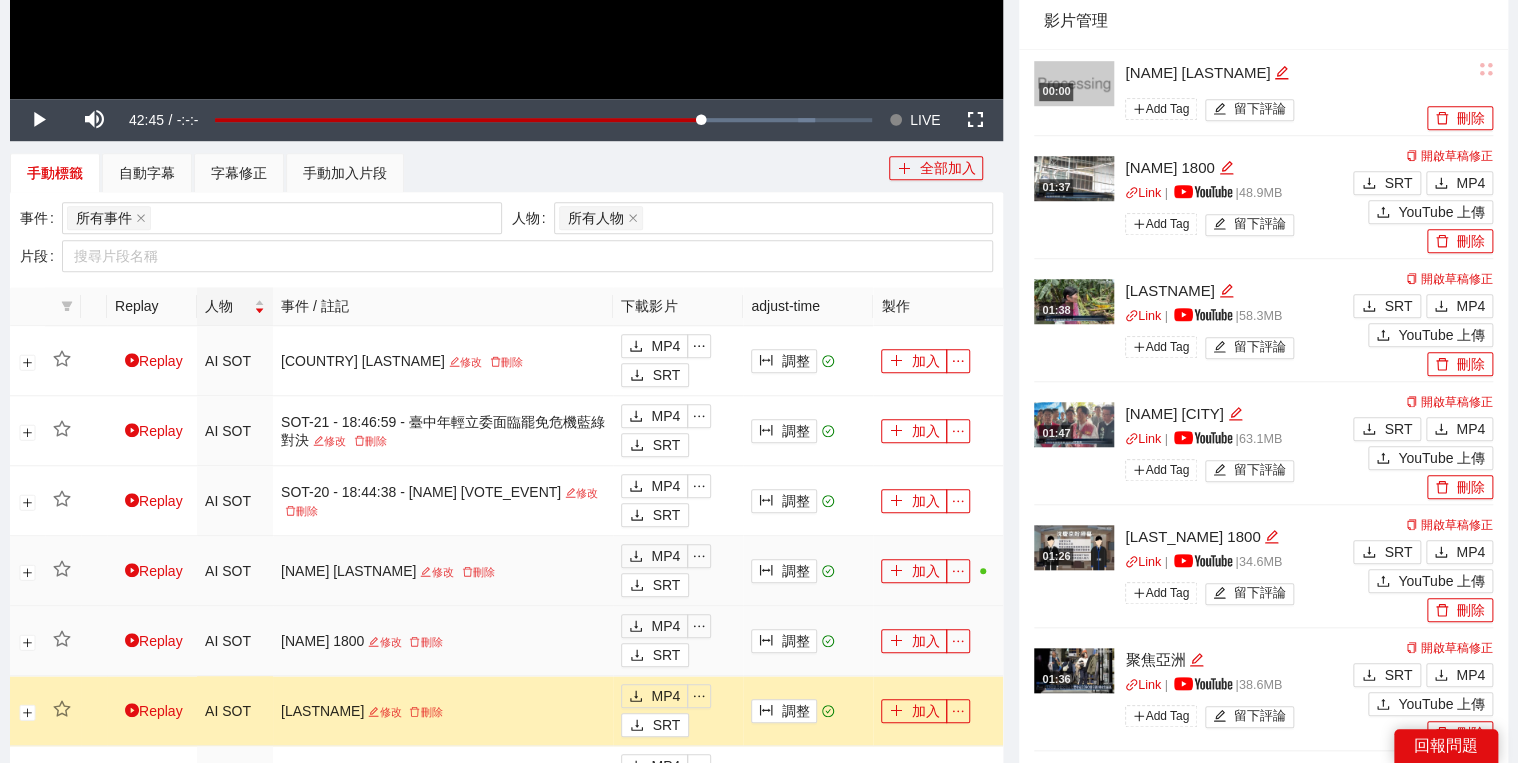 scroll, scrollTop: 720, scrollLeft: 0, axis: vertical 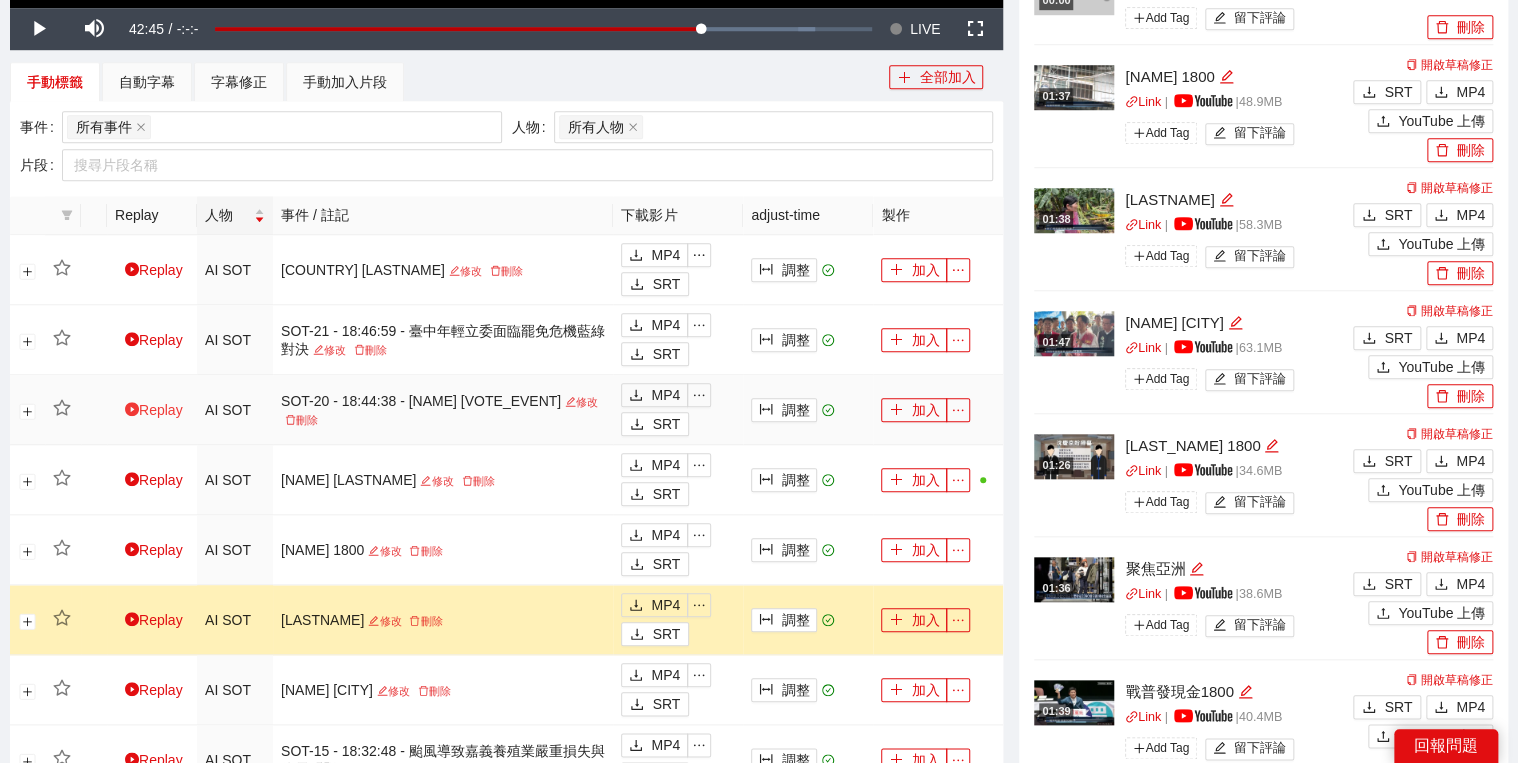 click on "Replay" at bounding box center [154, 410] 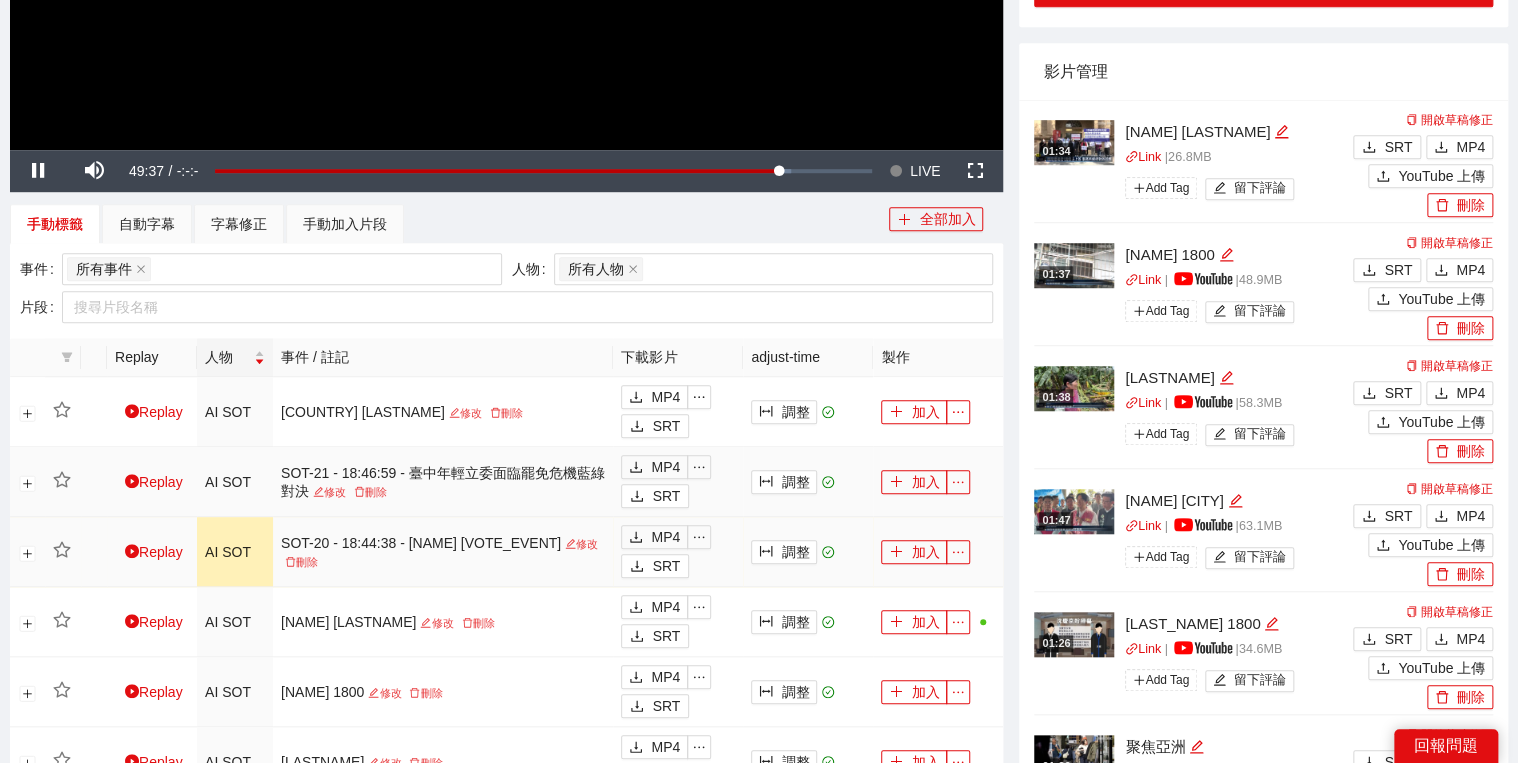 scroll, scrollTop: 560, scrollLeft: 0, axis: vertical 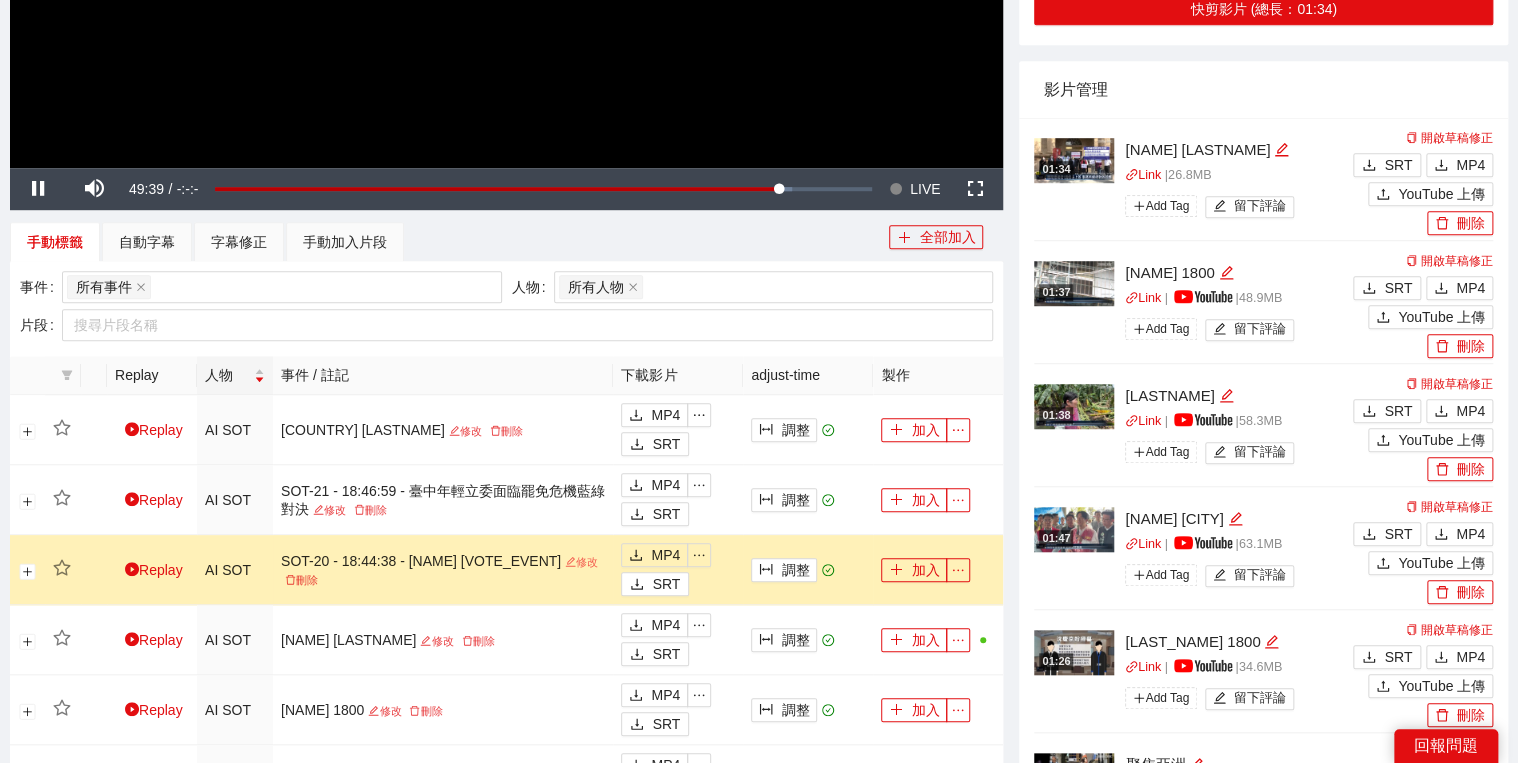 click 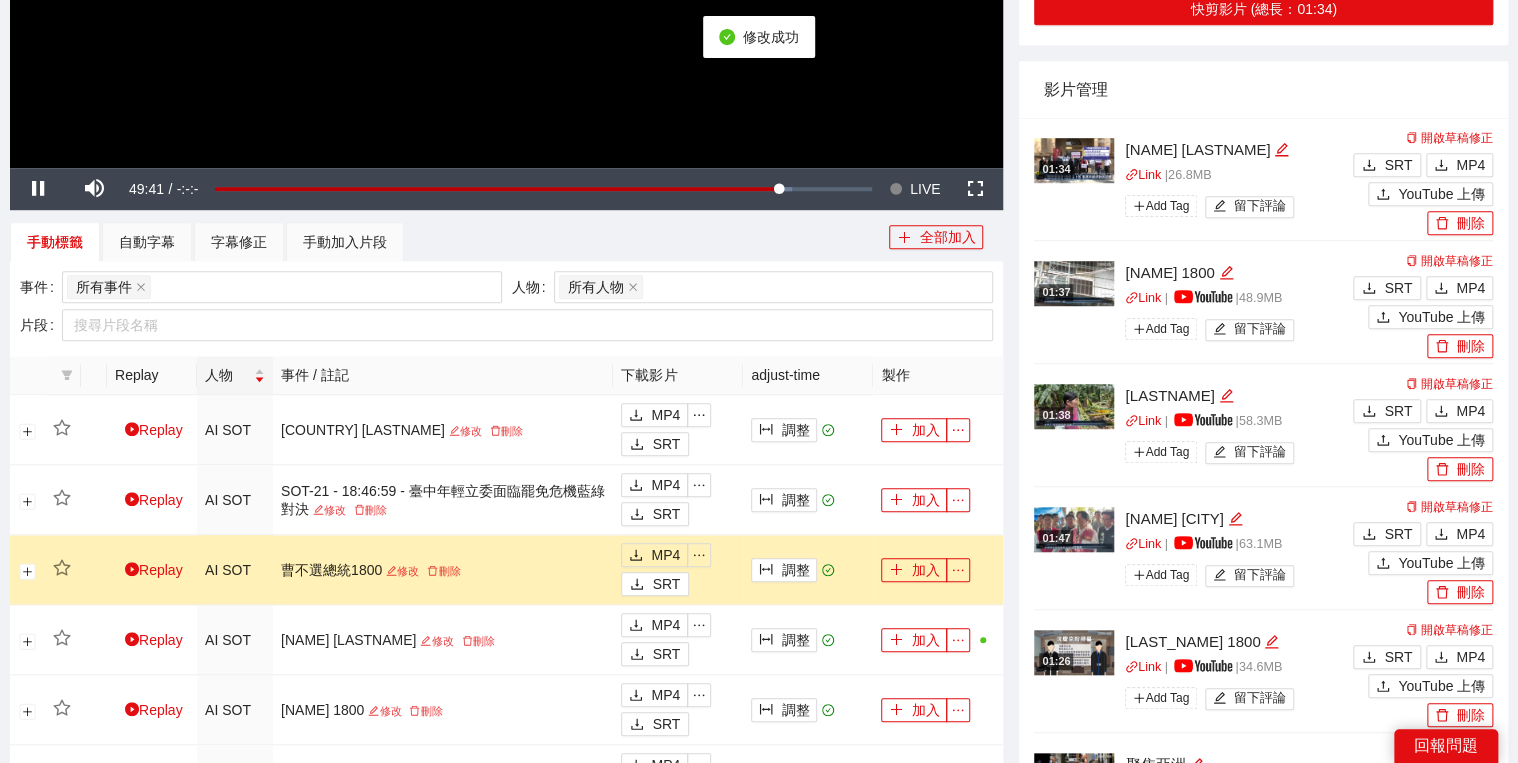 click at bounding box center [506, -112] 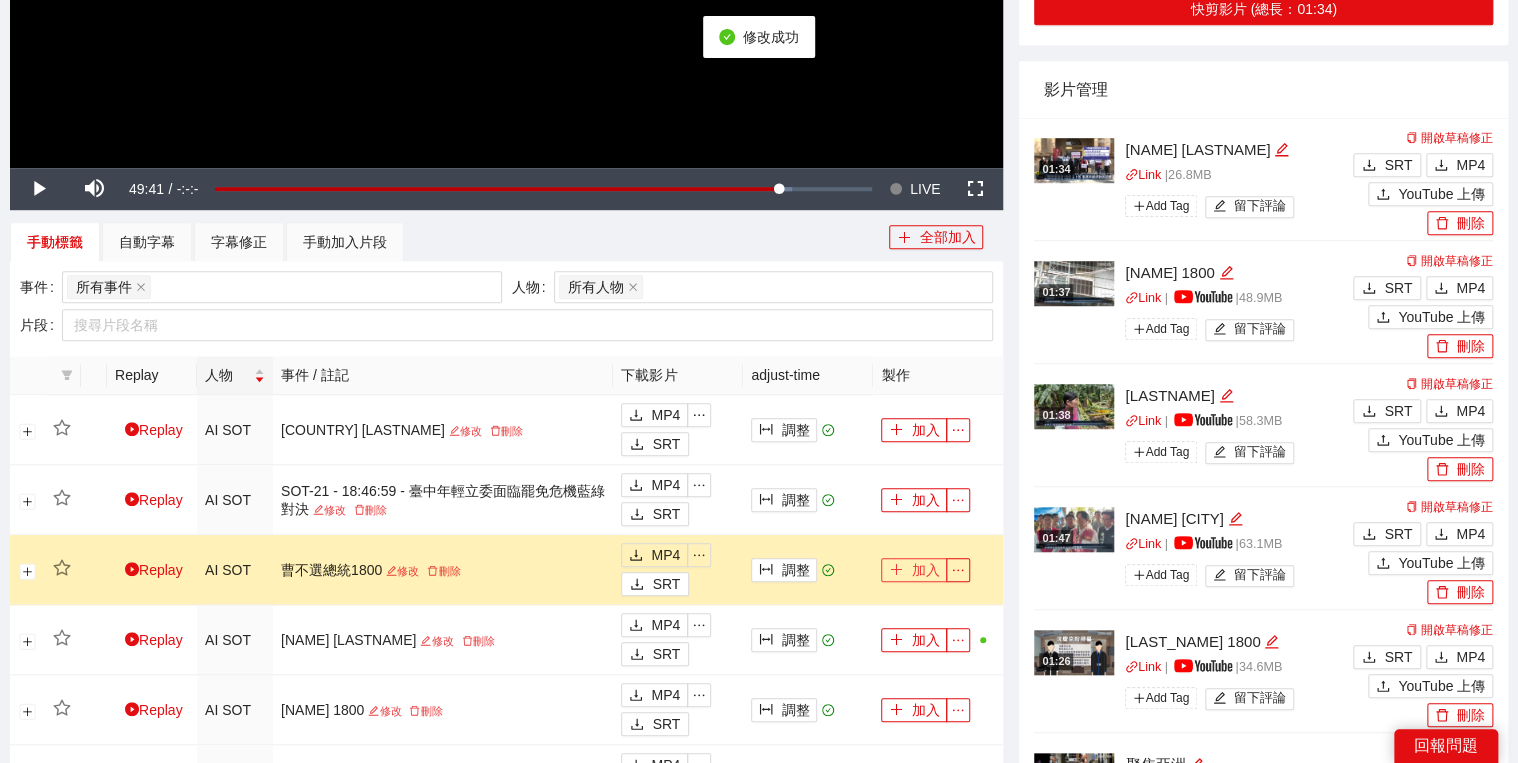 click on "加入" at bounding box center [914, 570] 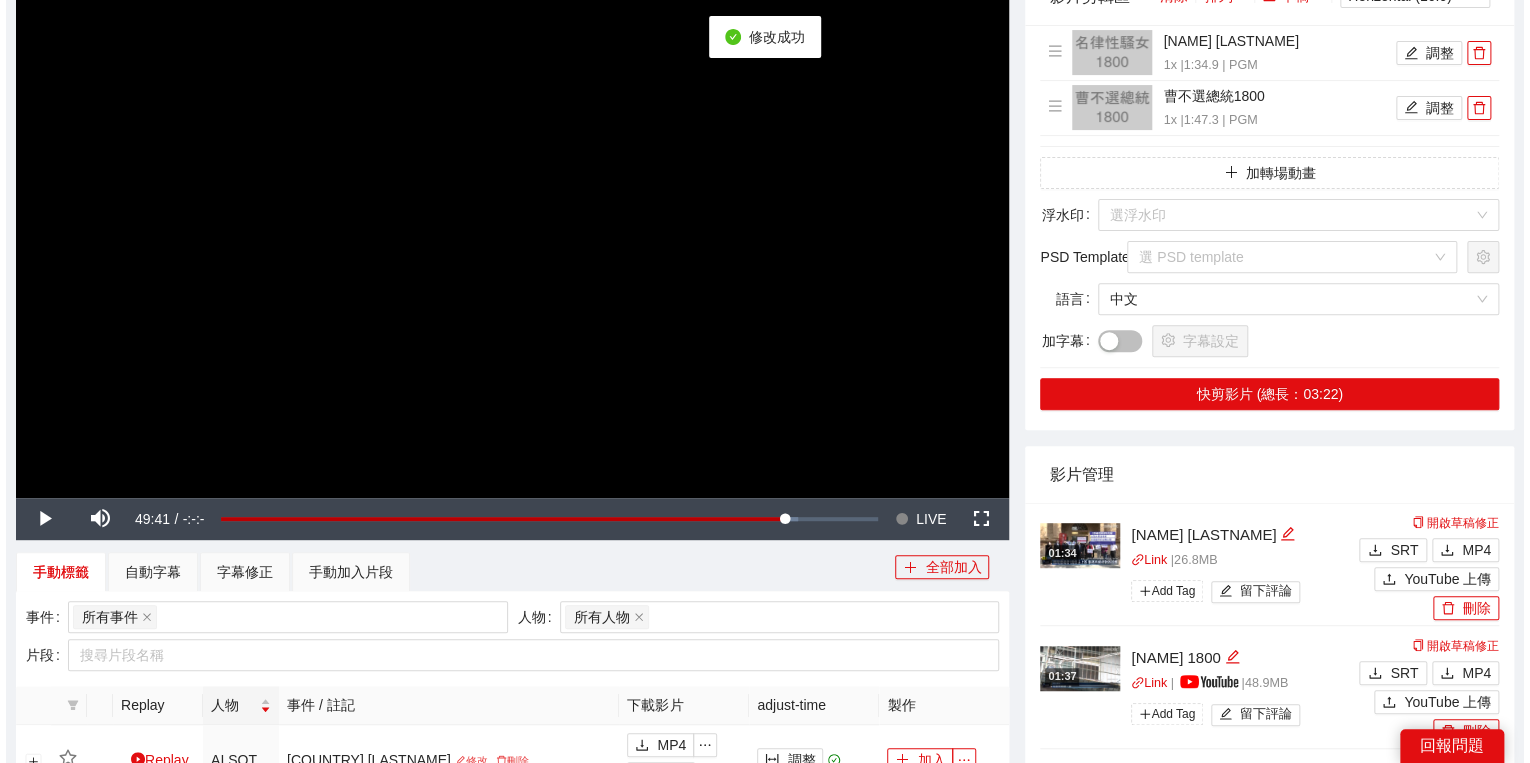 scroll, scrollTop: 0, scrollLeft: 0, axis: both 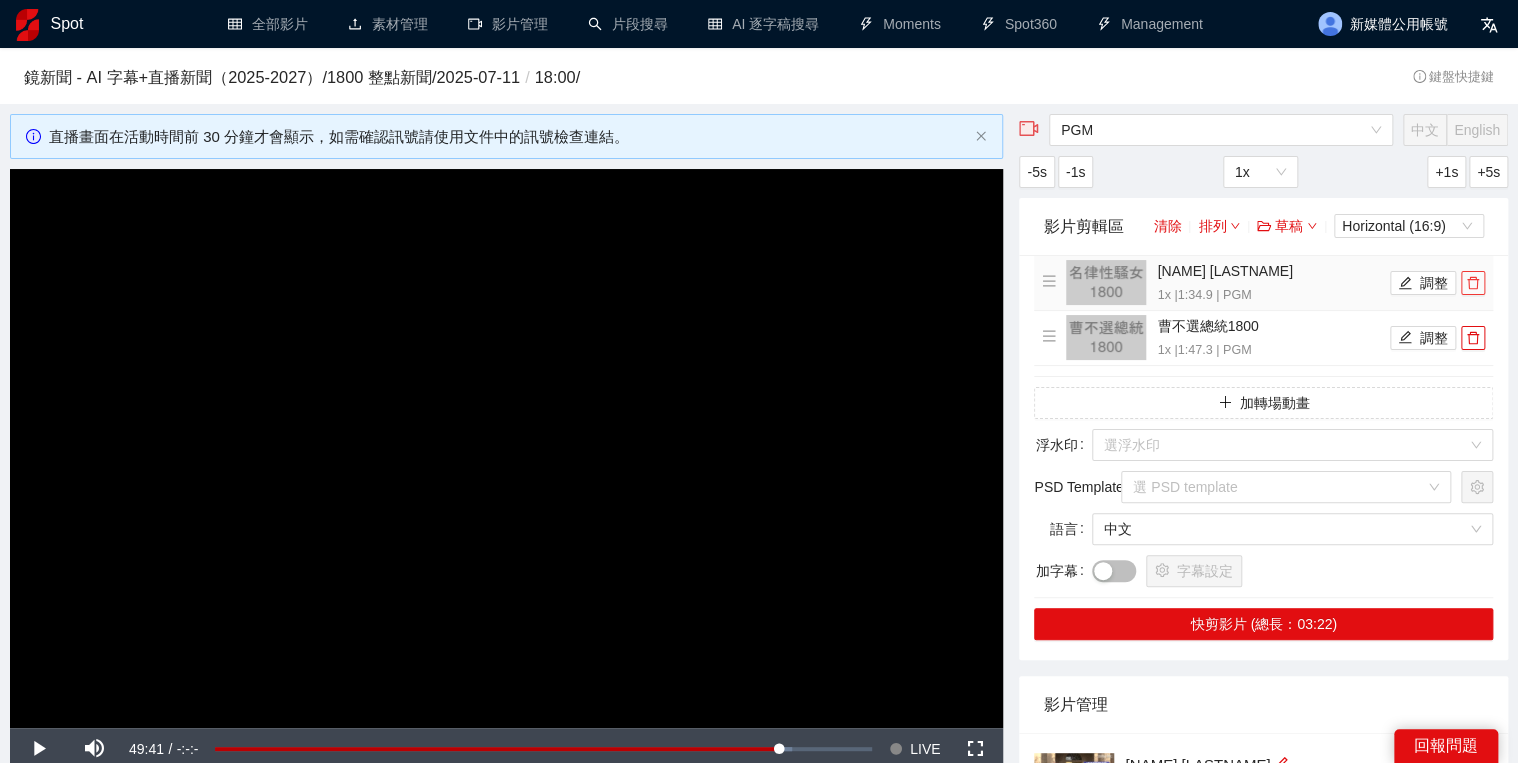 click at bounding box center [1473, 283] 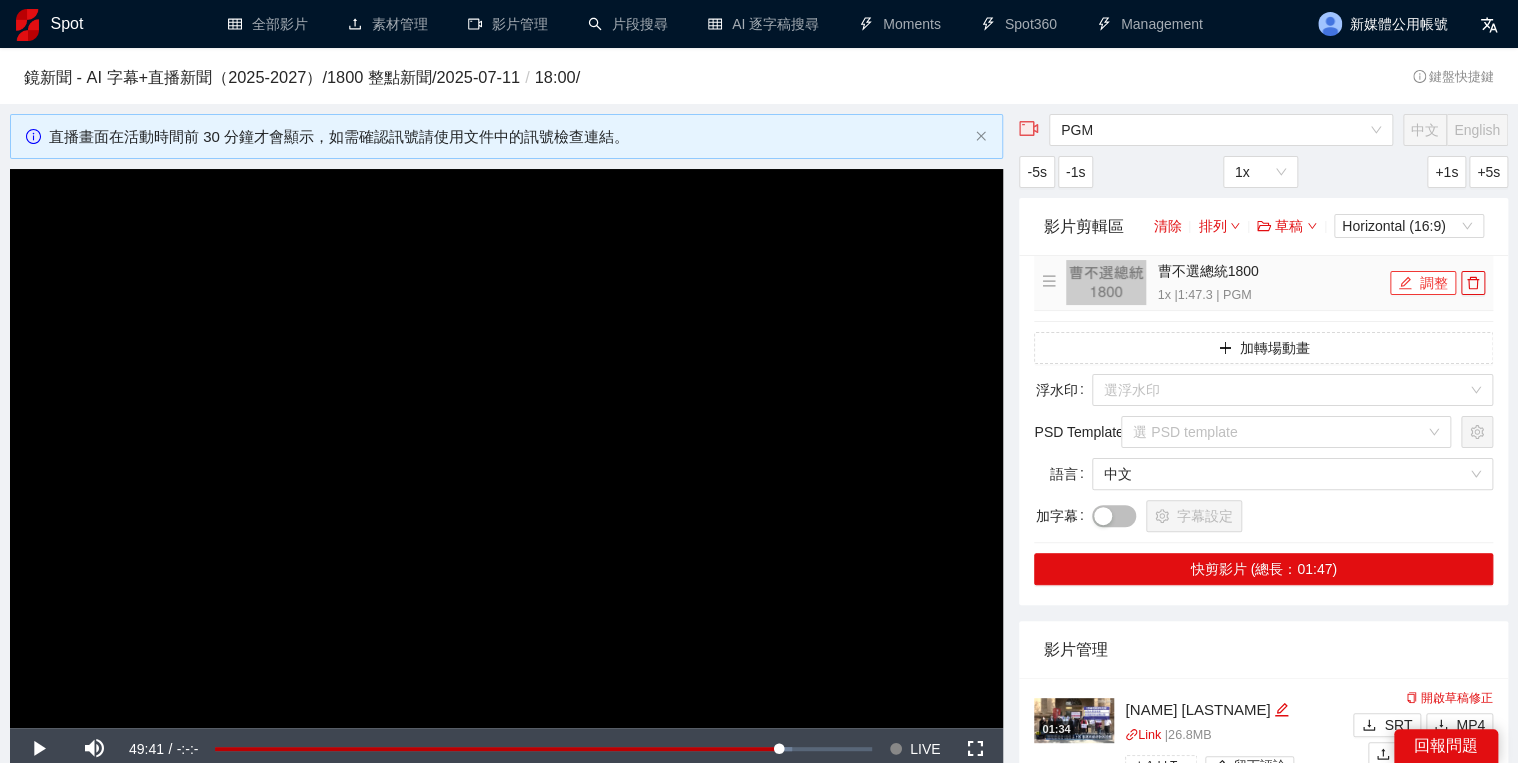 click on "調整" at bounding box center (1423, 283) 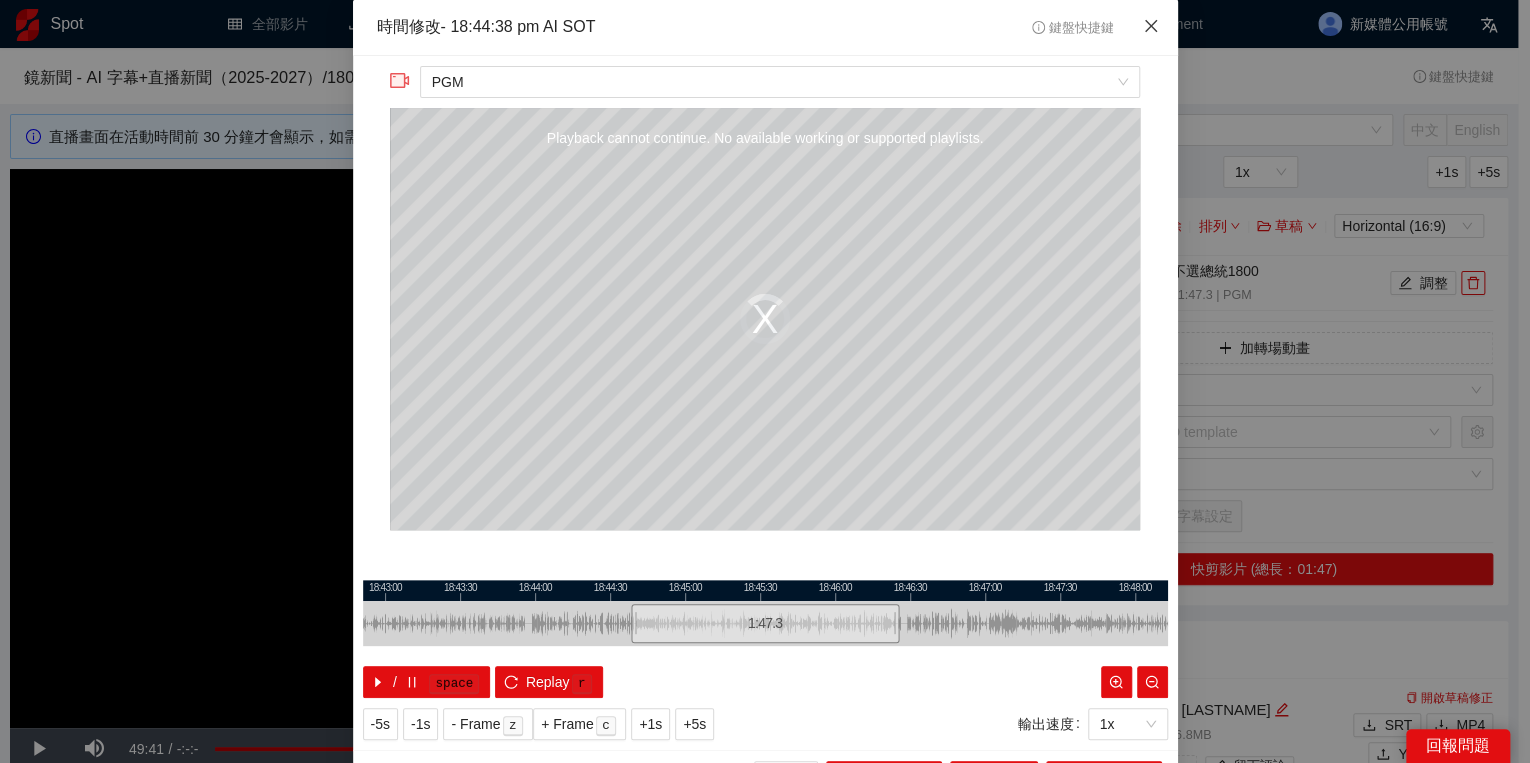 click at bounding box center [1151, 27] 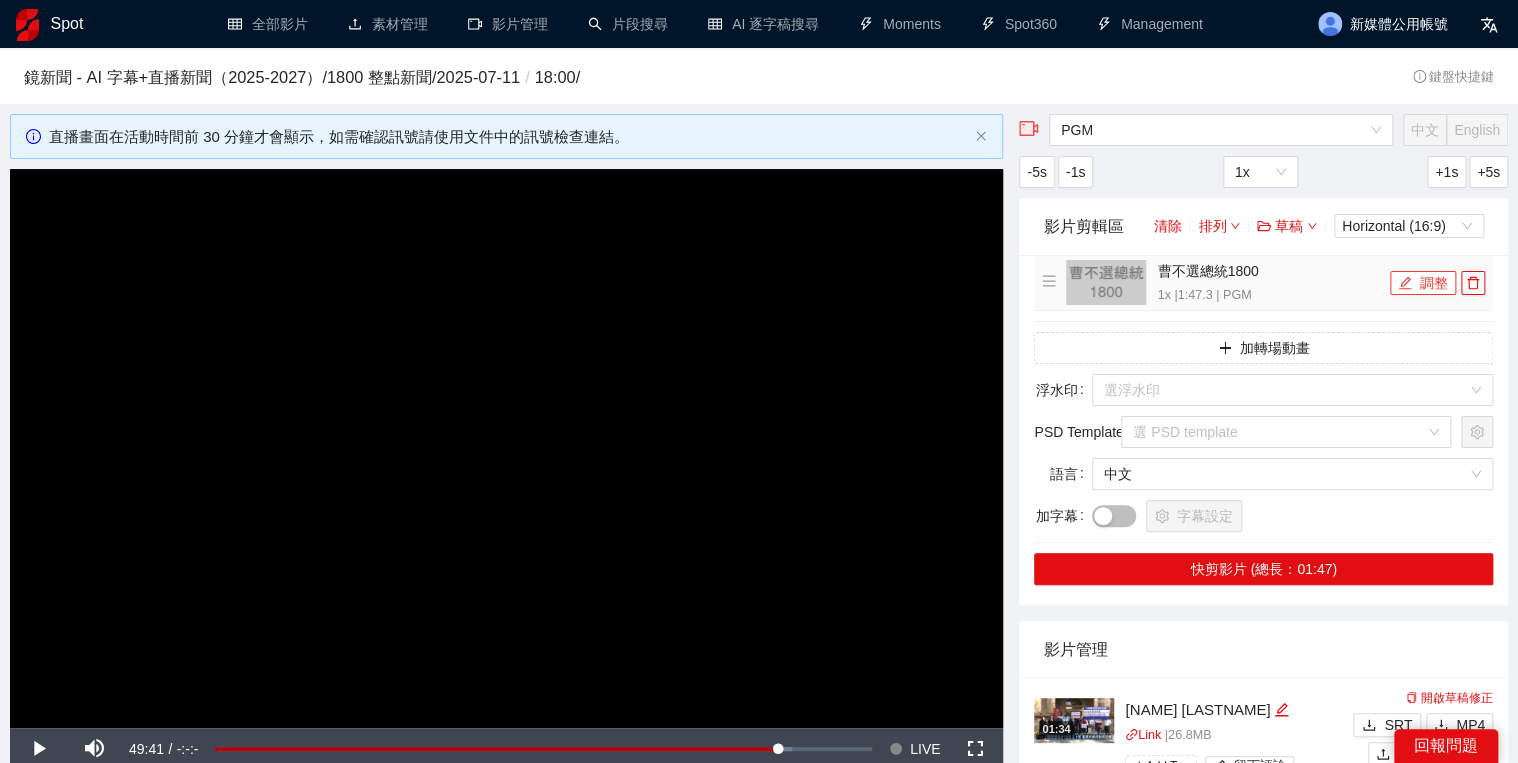click 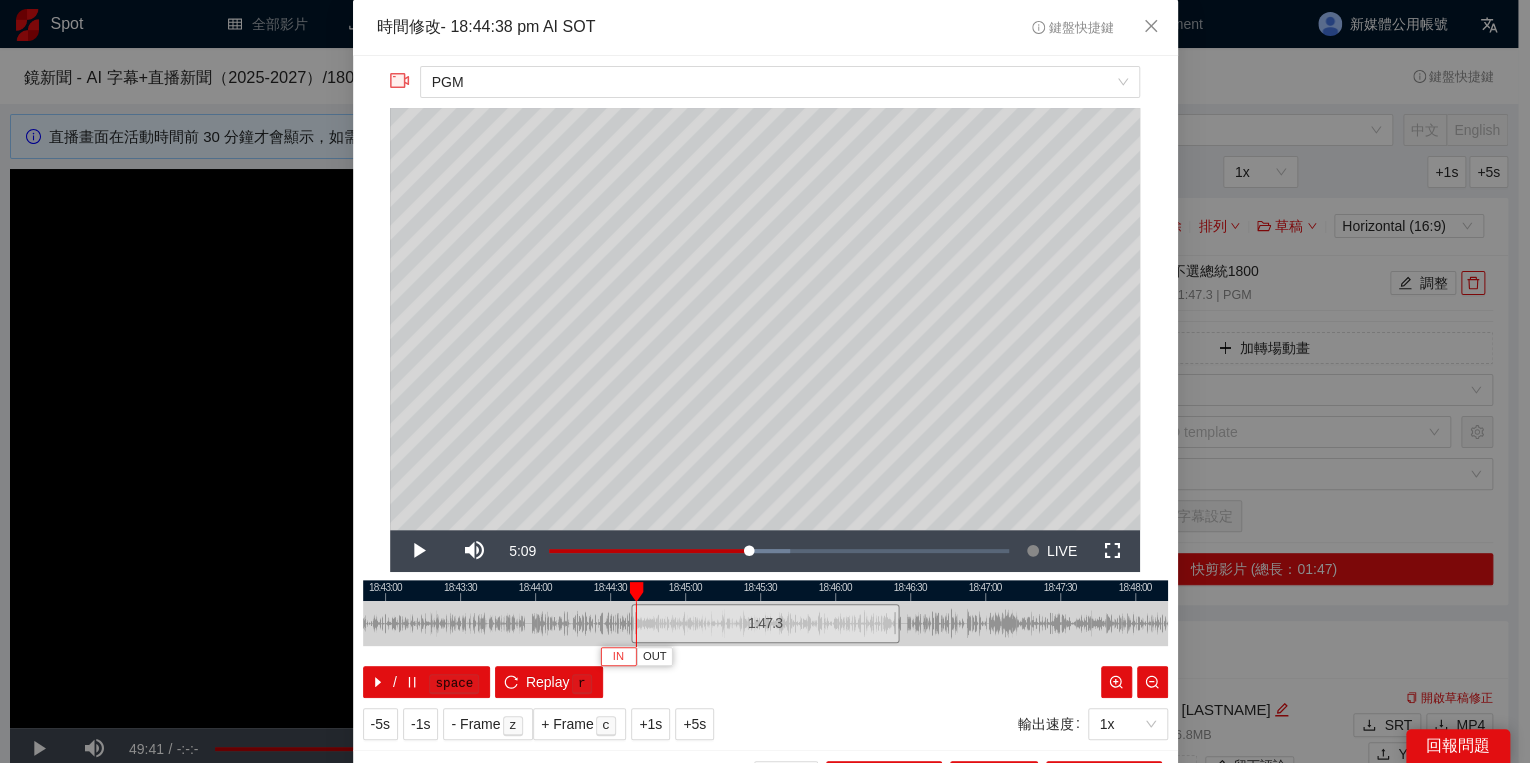 click on "IN" at bounding box center (618, 657) 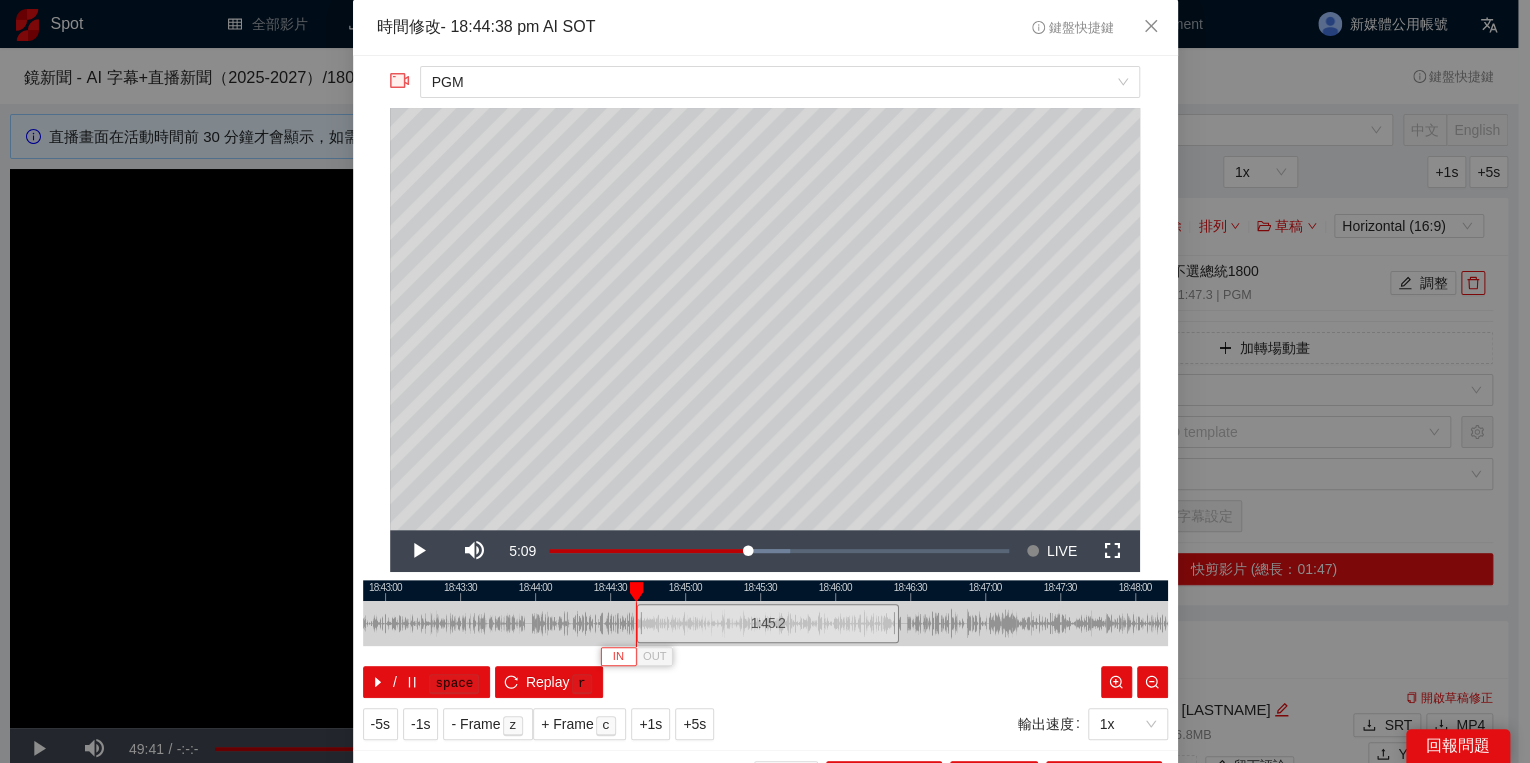 type 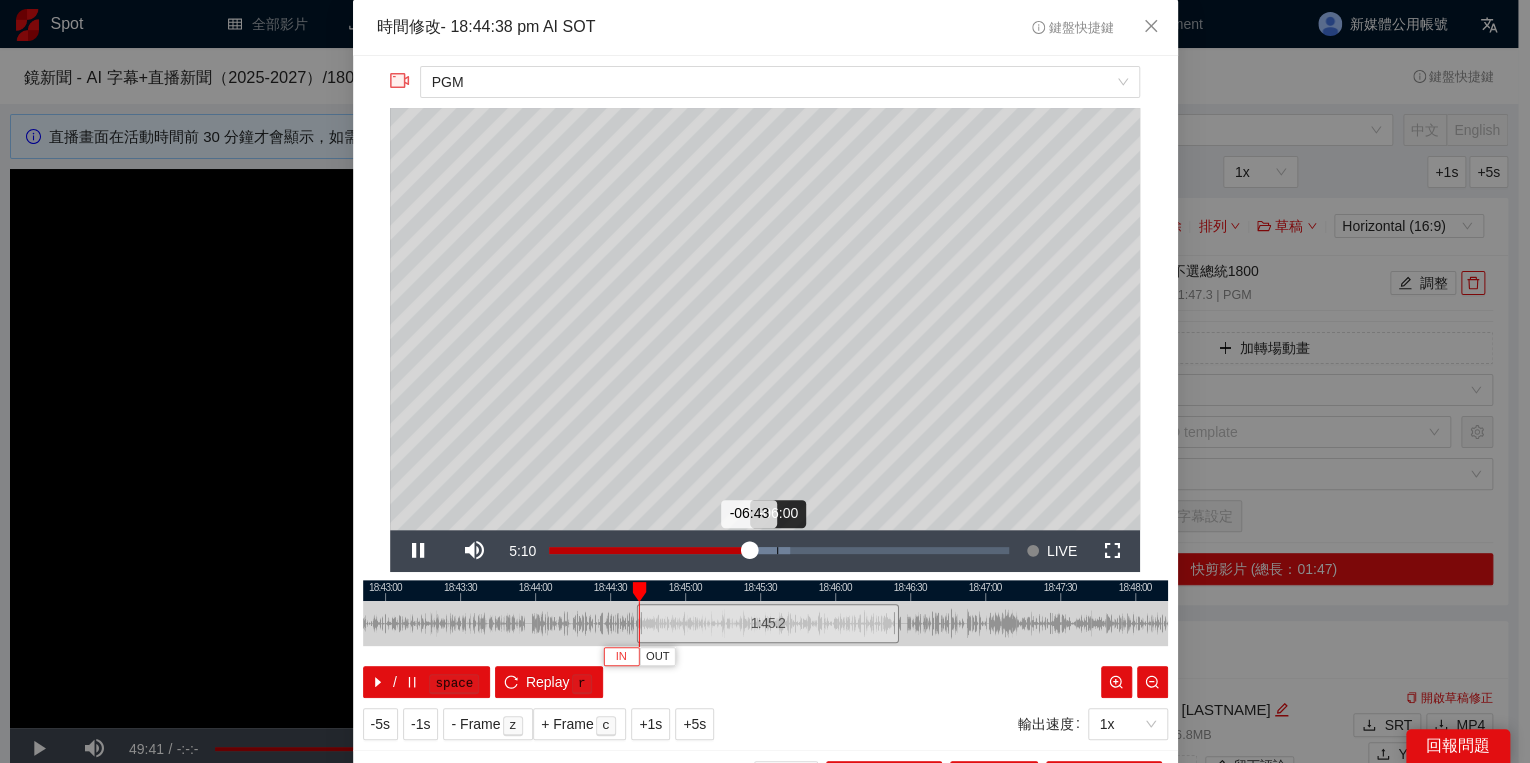 click on "Loaded :  52.53% -06:00 -06:43" at bounding box center (779, 551) 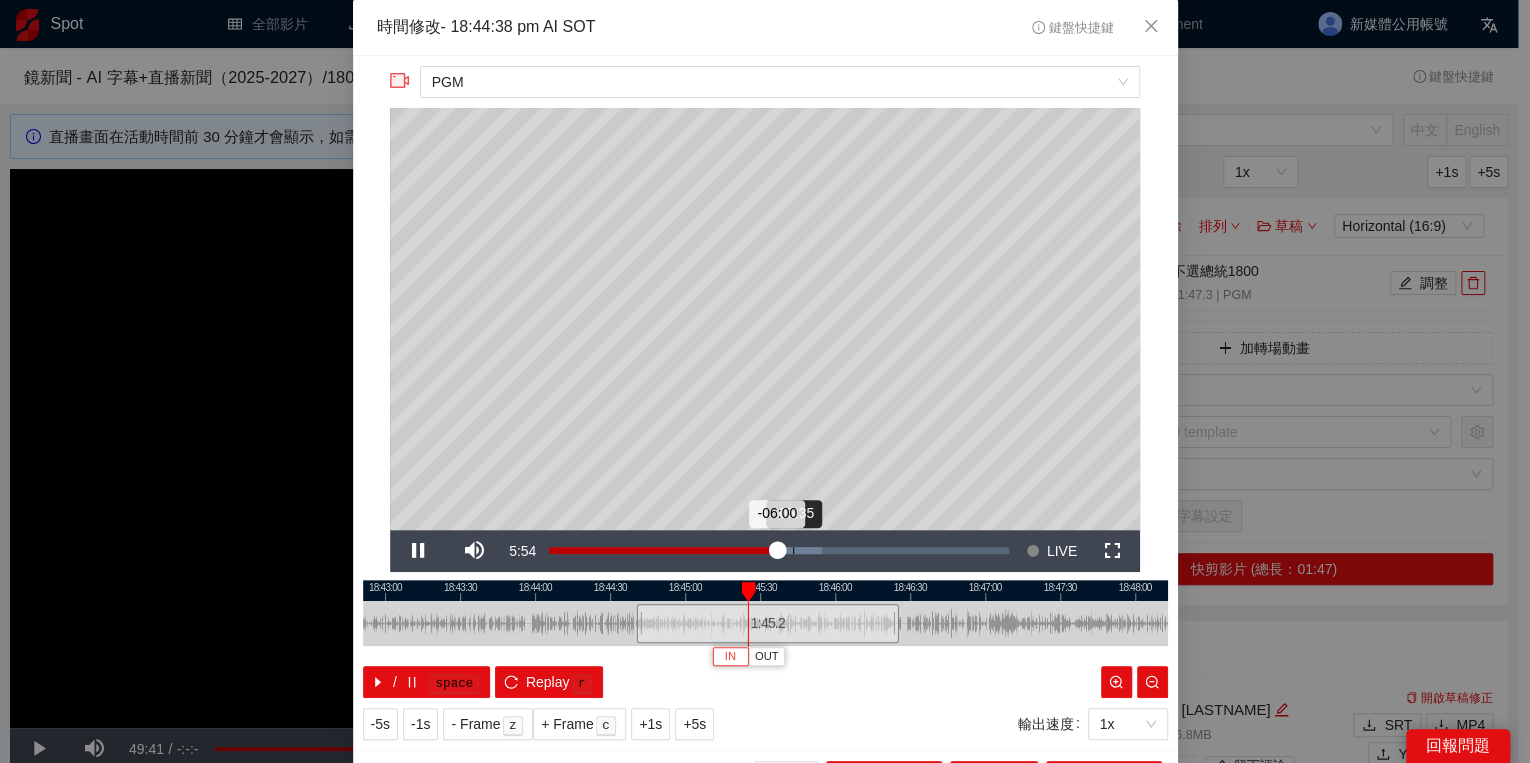 click on "Loaded :  59.31% -05:35 -06:00" at bounding box center (779, 551) 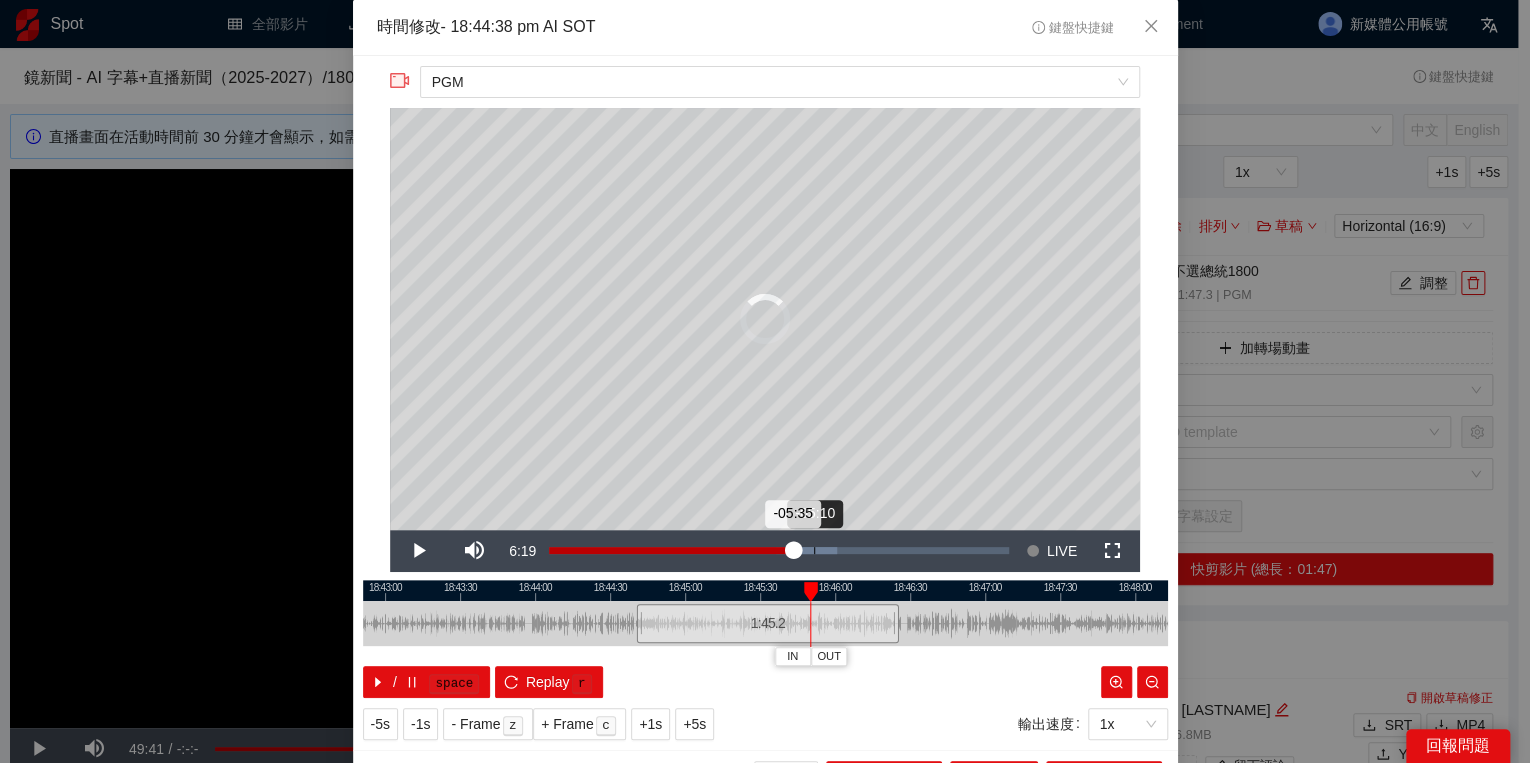 click on "Loaded :  62.70% -05:10 -05:35" at bounding box center (779, 551) 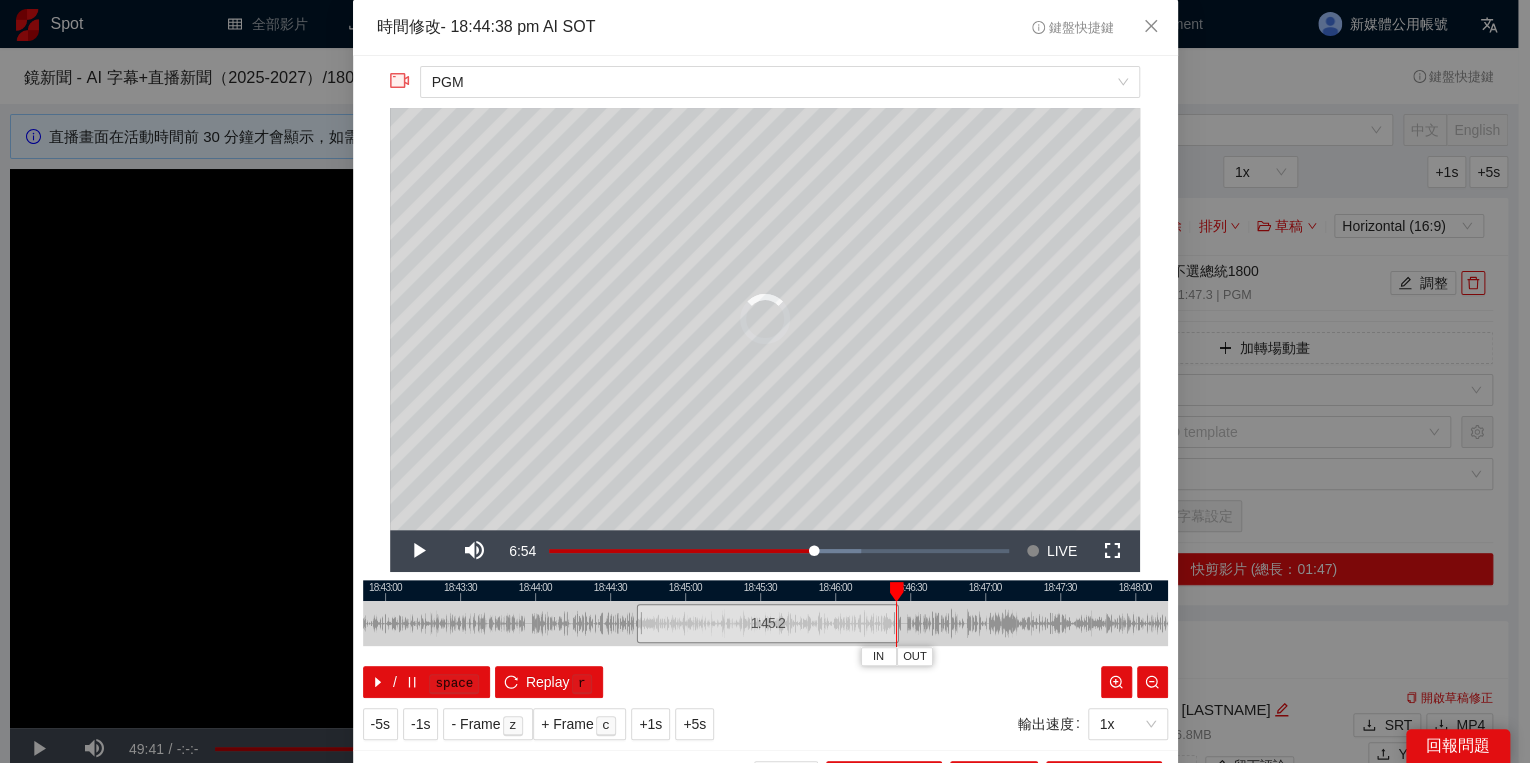 click at bounding box center (896, 592) 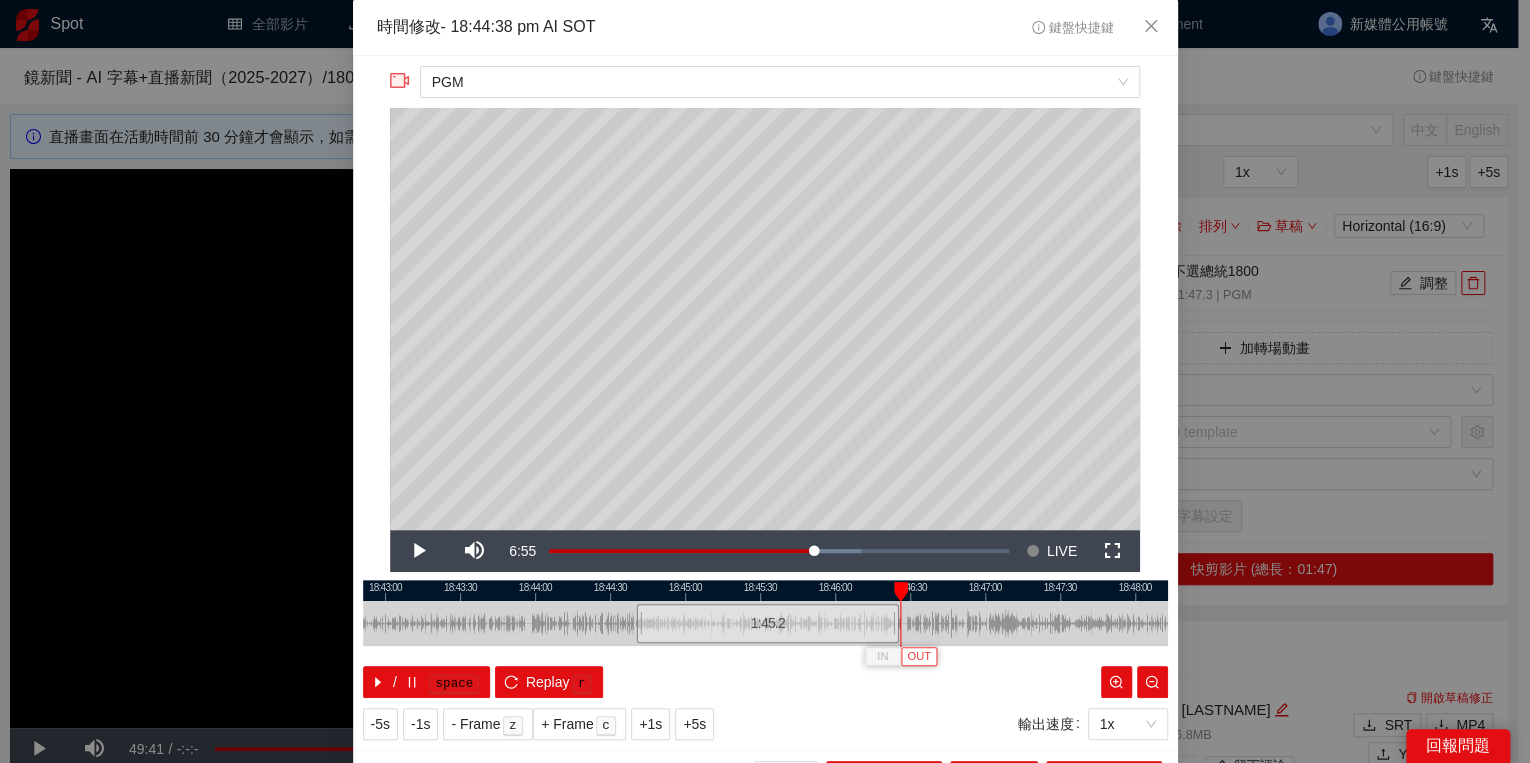 click on "OUT" at bounding box center (919, 656) 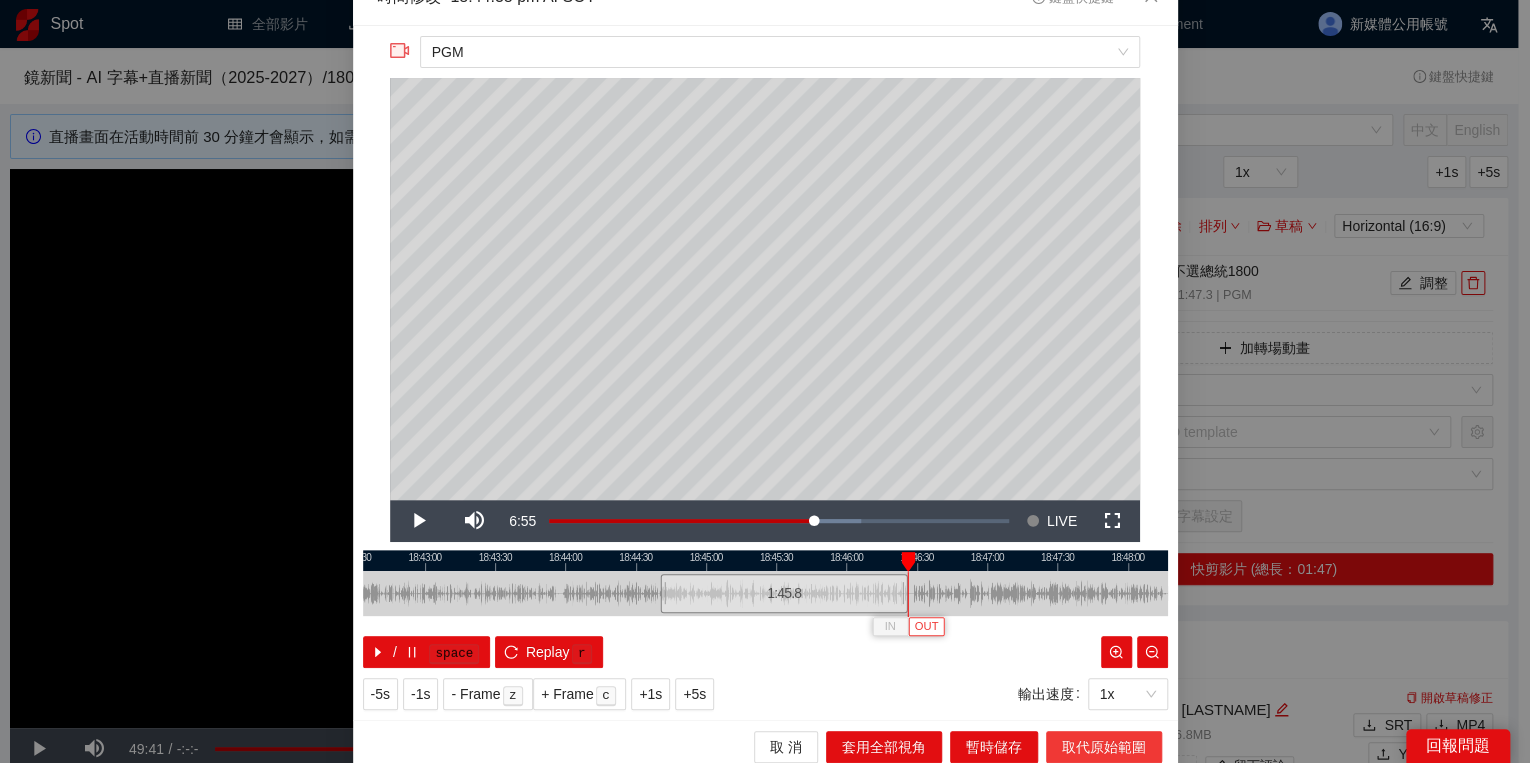 scroll, scrollTop: 39, scrollLeft: 0, axis: vertical 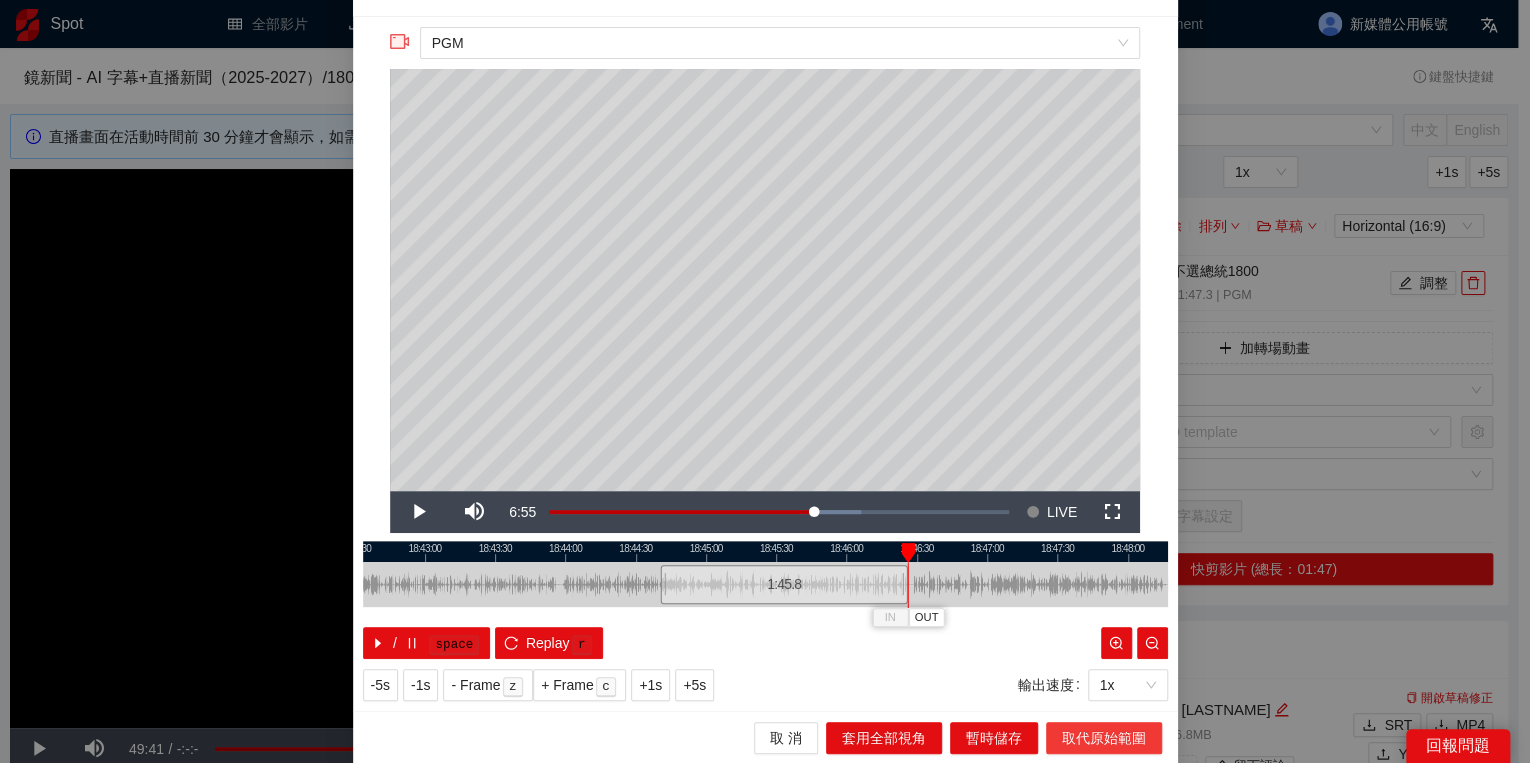 drag, startPoint x: 1134, startPoint y: 732, endPoint x: 1227, endPoint y: 627, distance: 140.26404 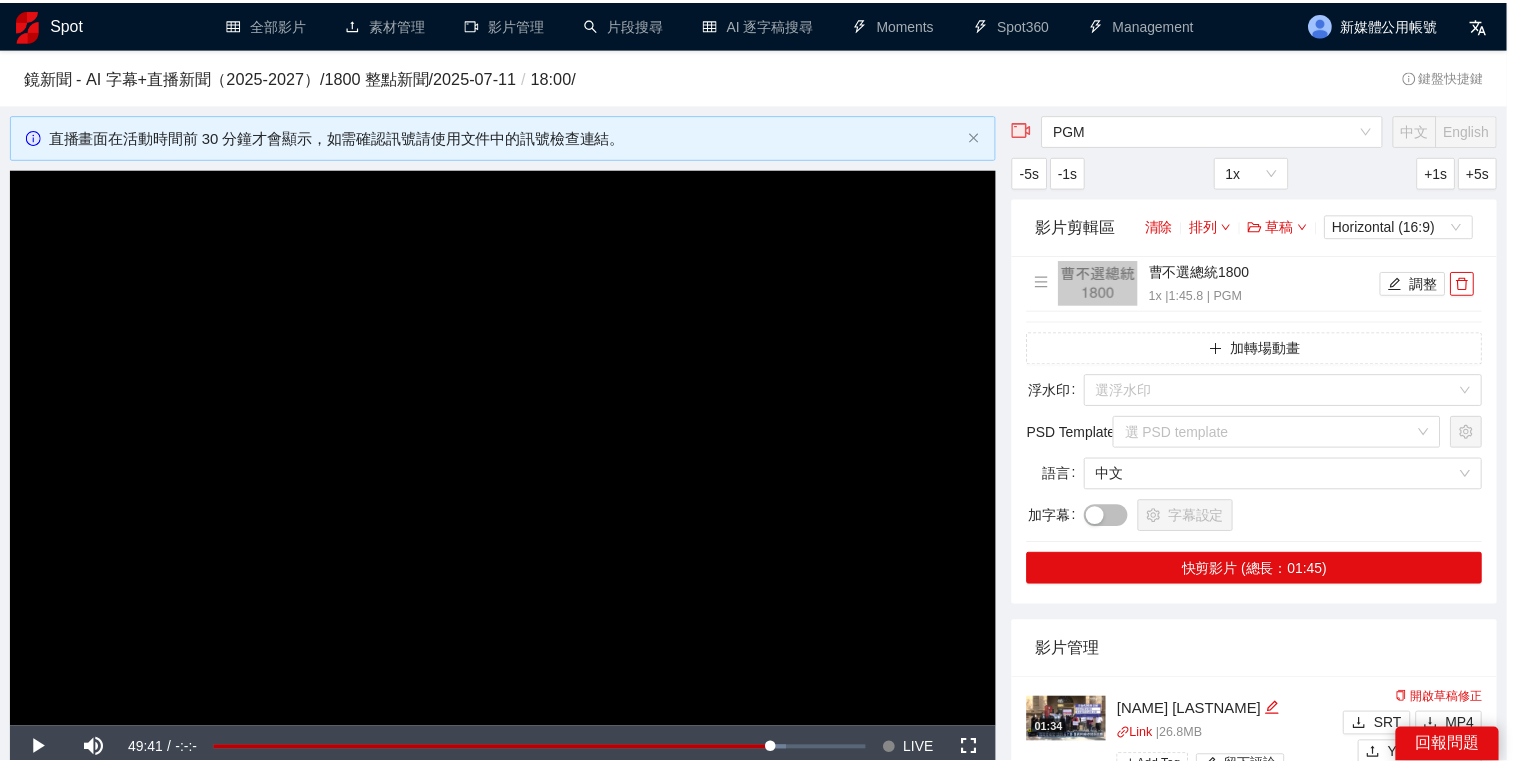 scroll, scrollTop: 0, scrollLeft: 0, axis: both 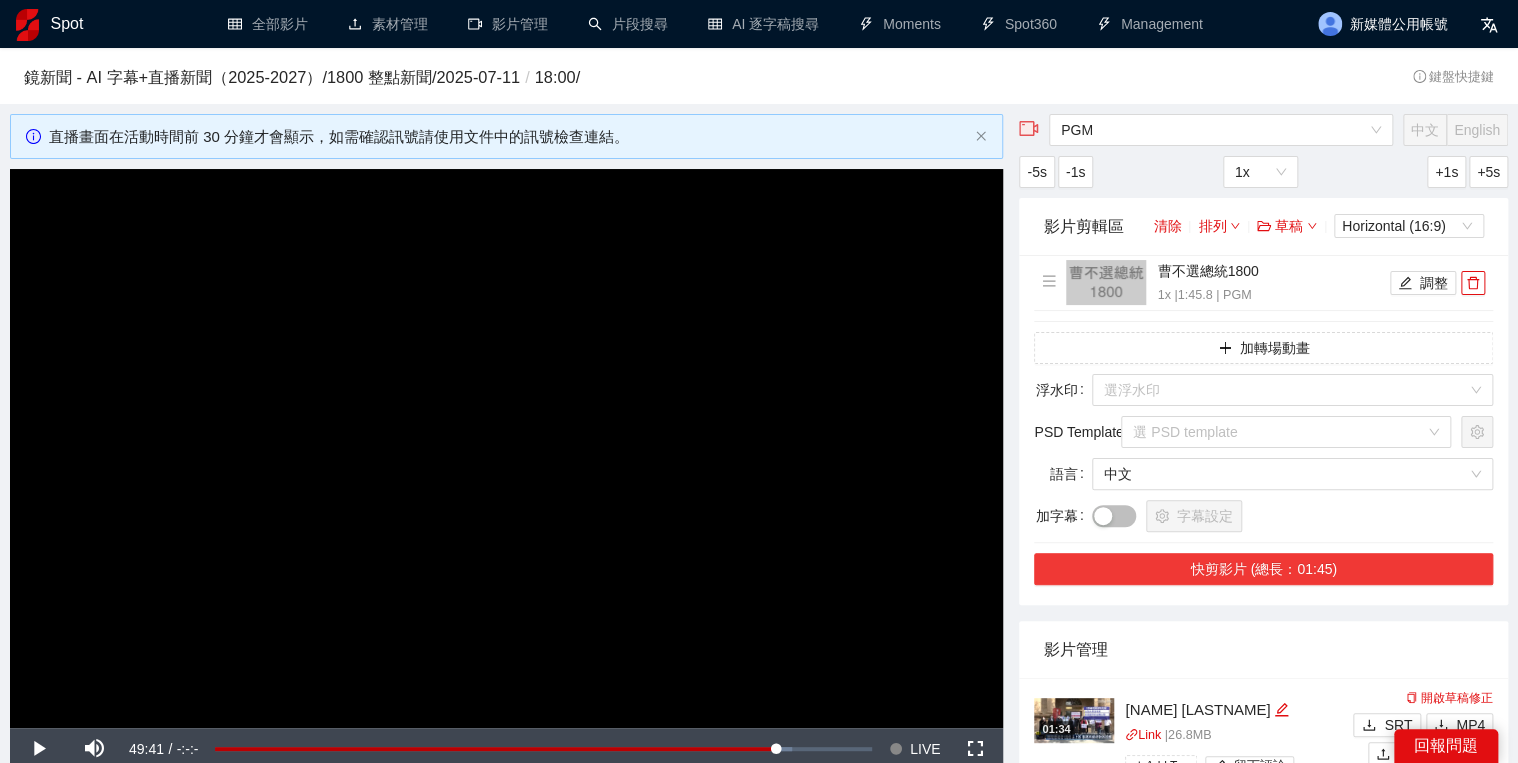 click on "快剪影片 (總長：01:45)" at bounding box center [1263, 569] 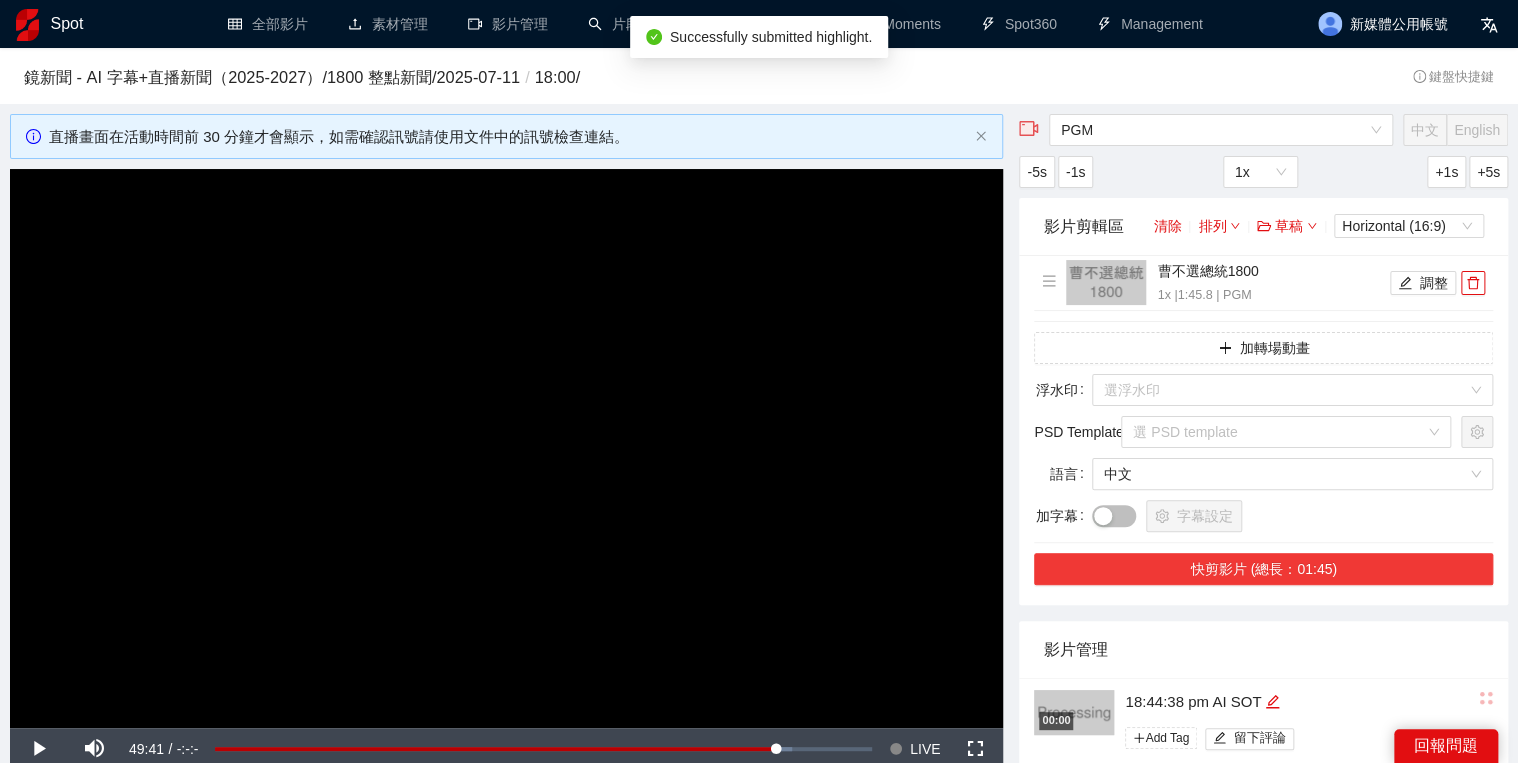 scroll, scrollTop: 160, scrollLeft: 0, axis: vertical 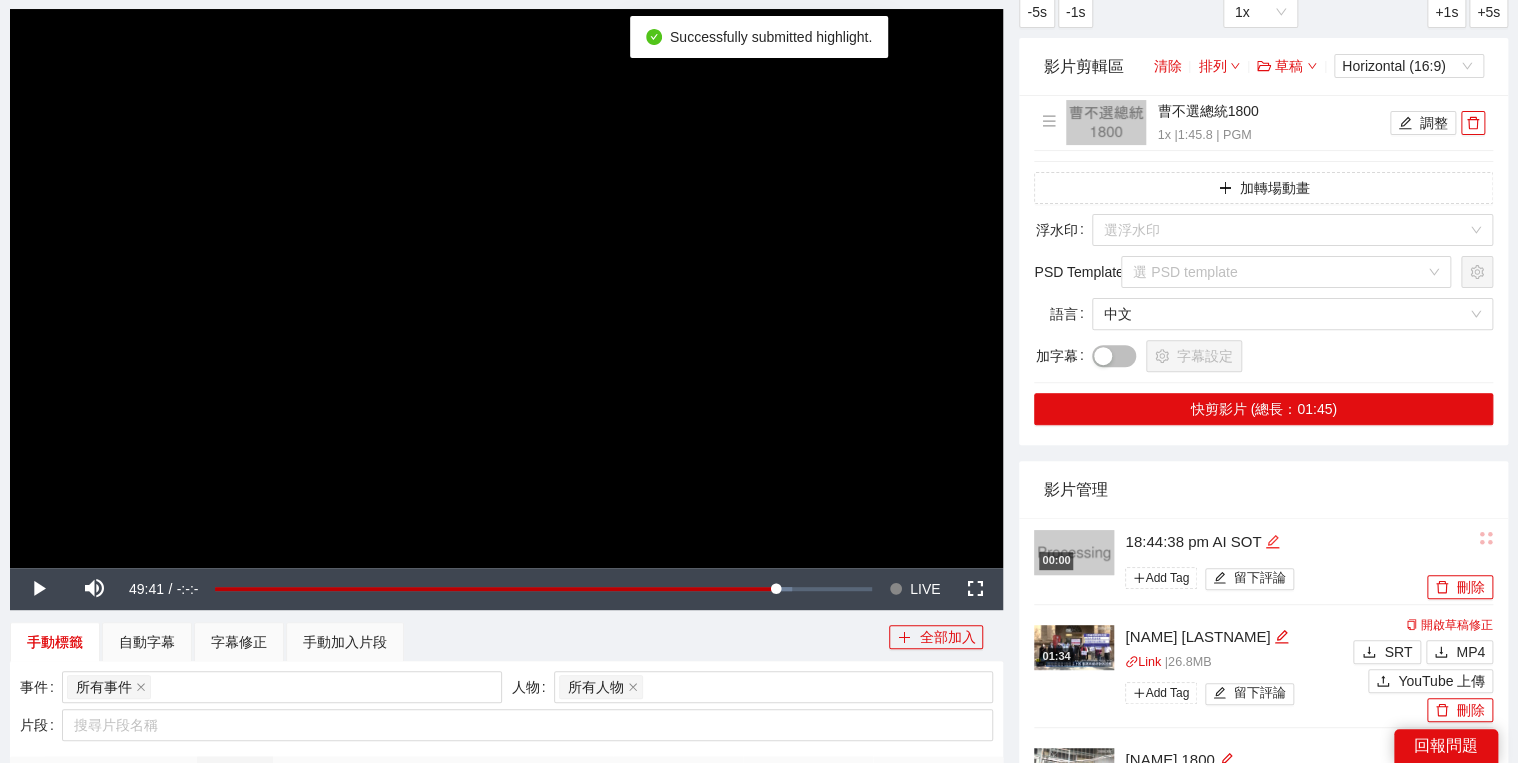 click 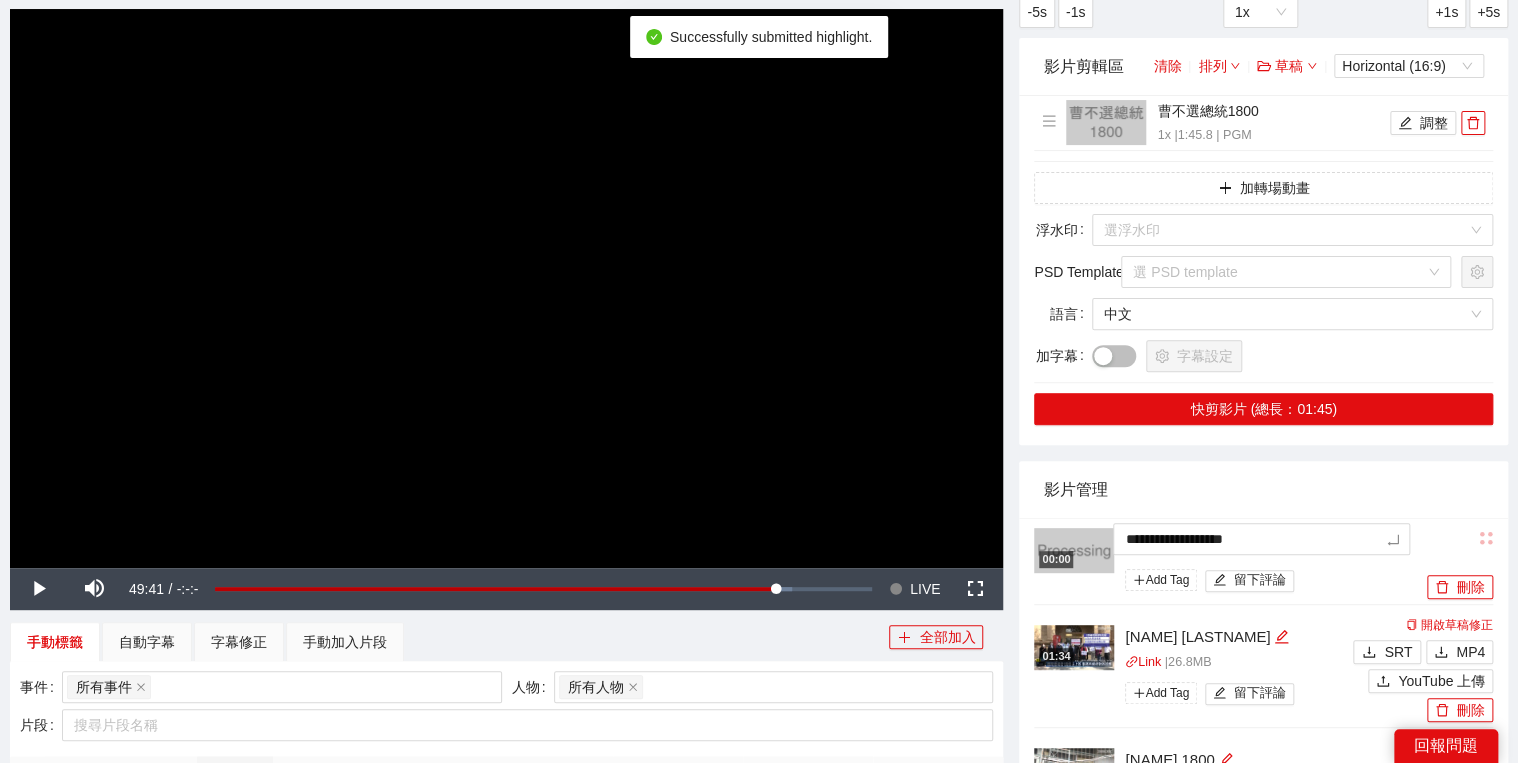 click on "**********" at bounding box center (1263, 561) 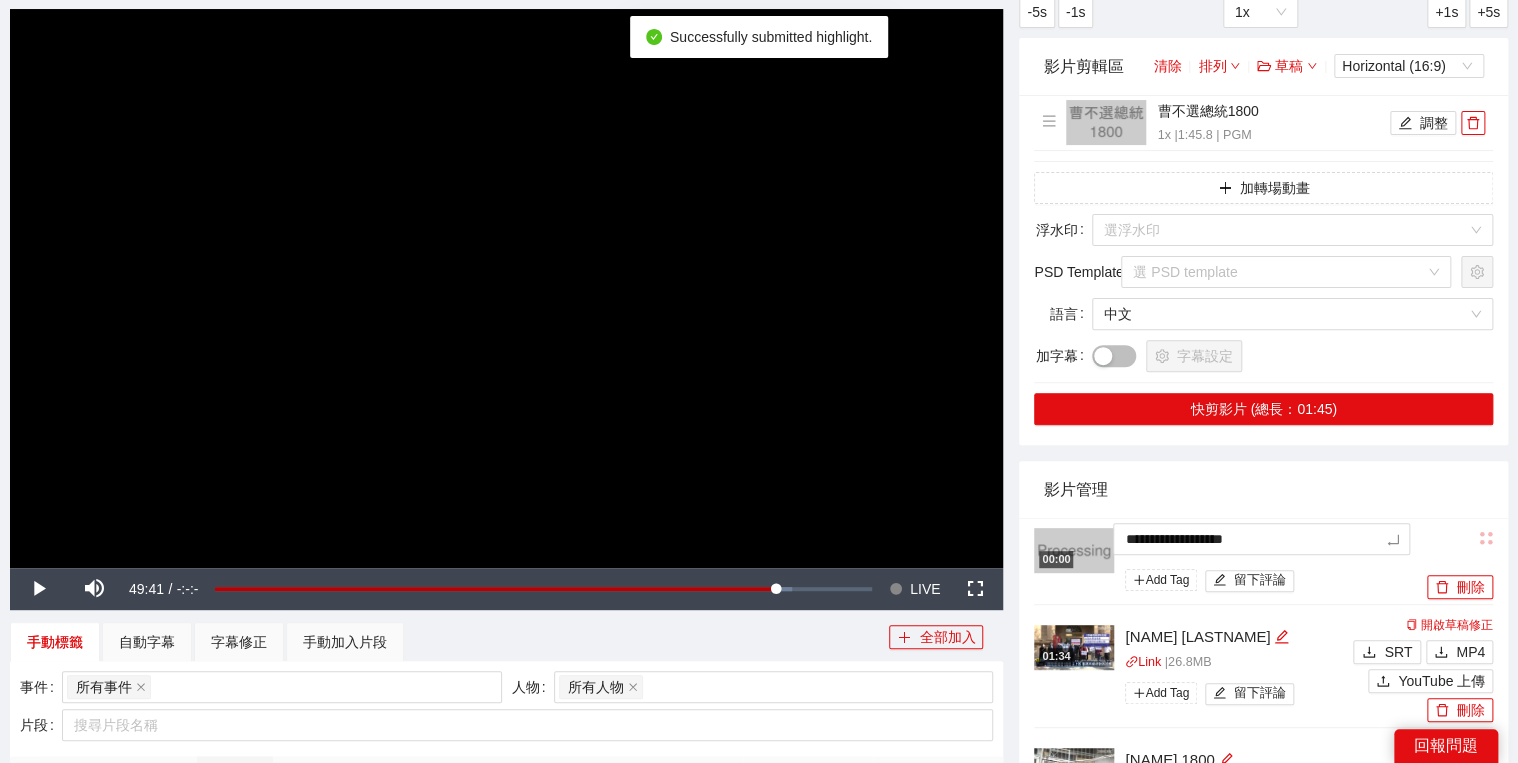 type on "*********" 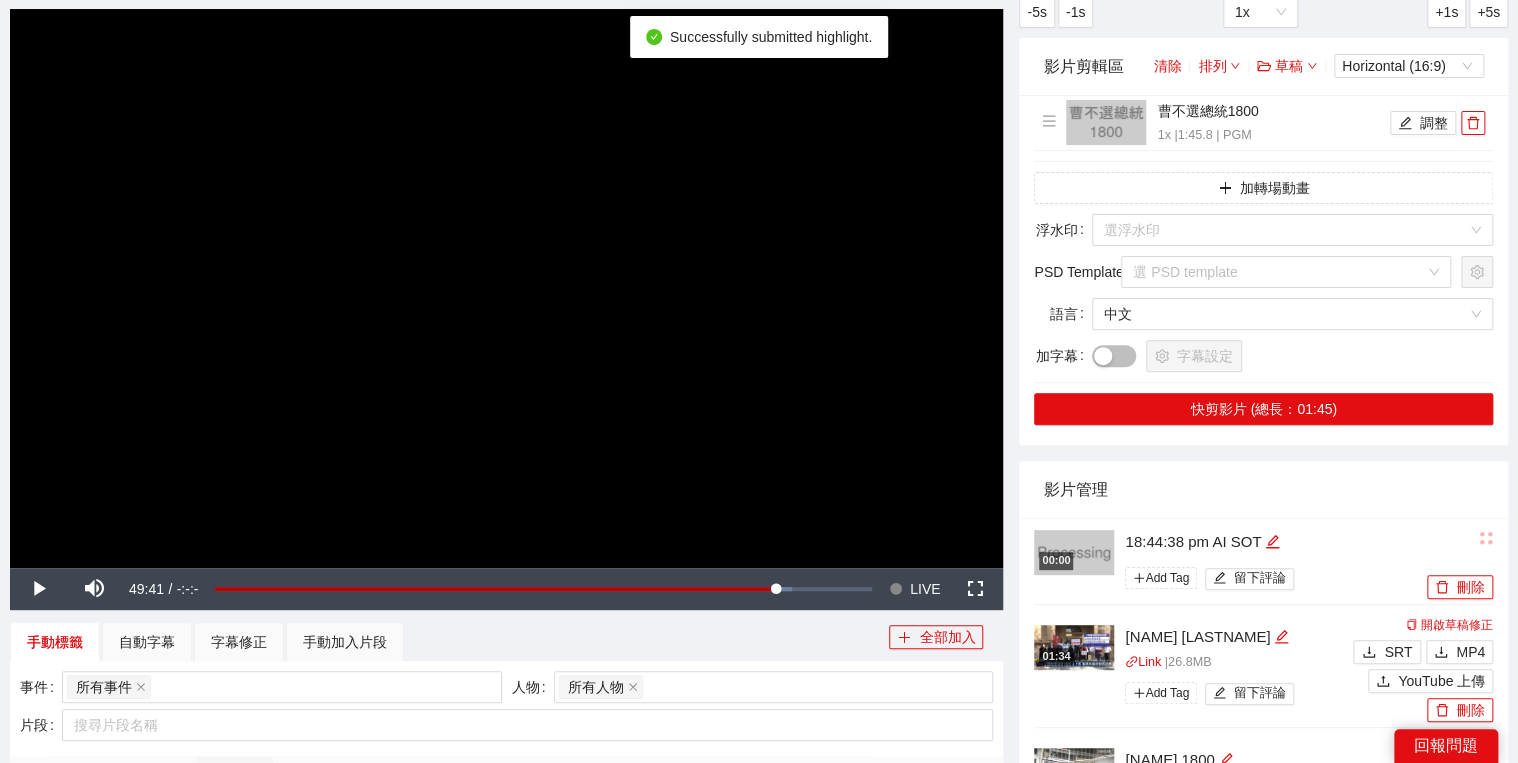 click on "影片管理" at bounding box center (1263, 489) 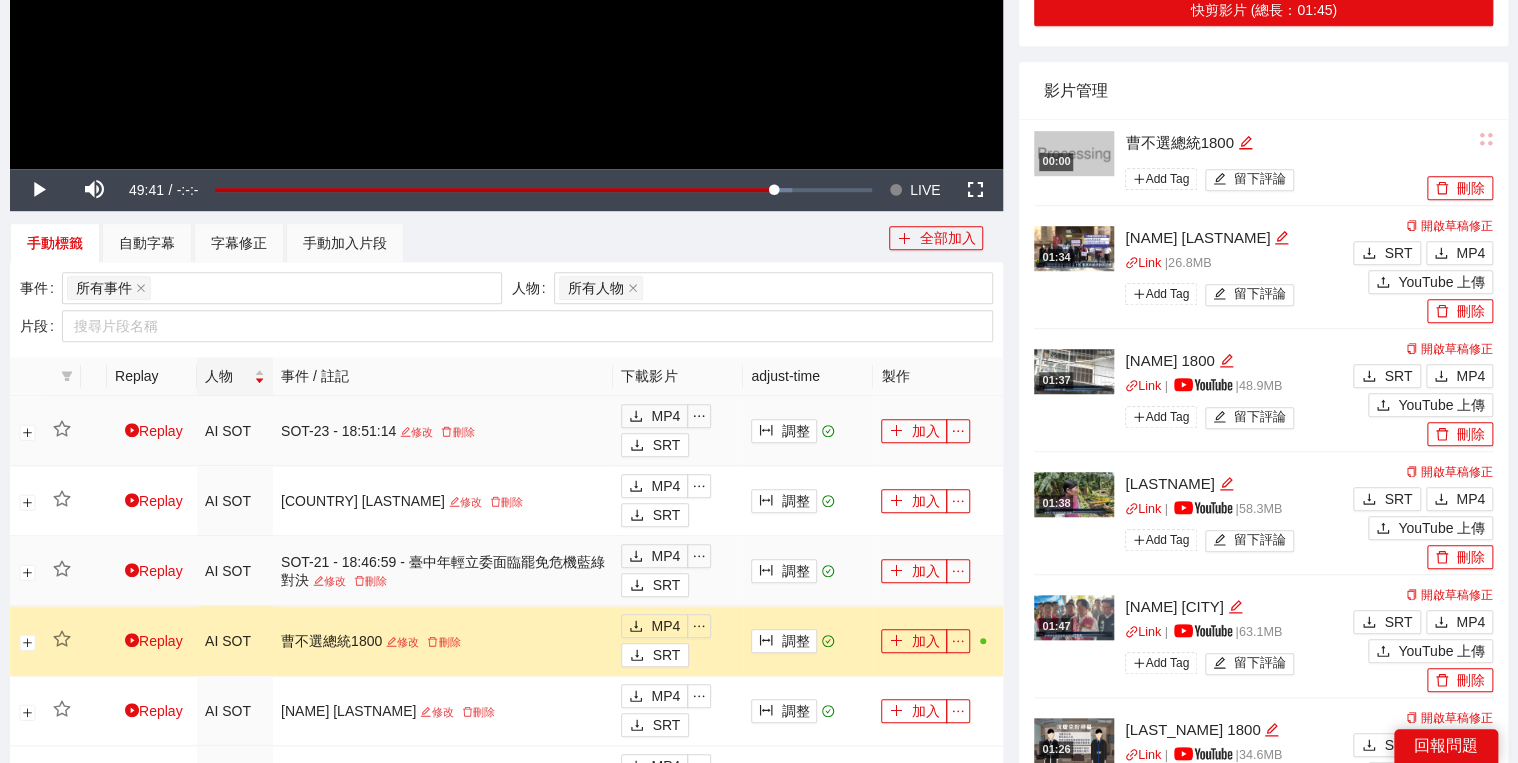 scroll, scrollTop: 560, scrollLeft: 0, axis: vertical 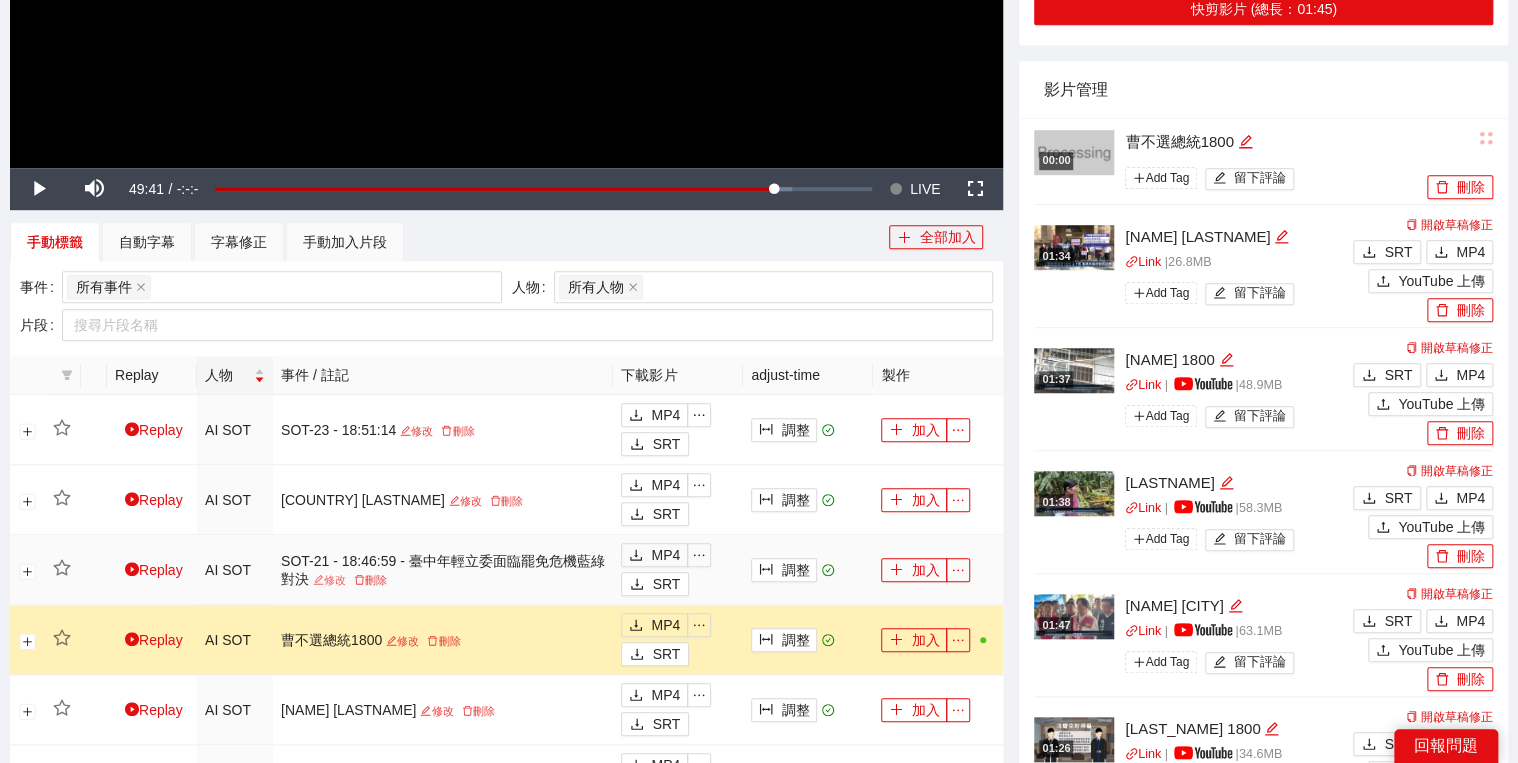 click on "修改" at bounding box center (329, 580) 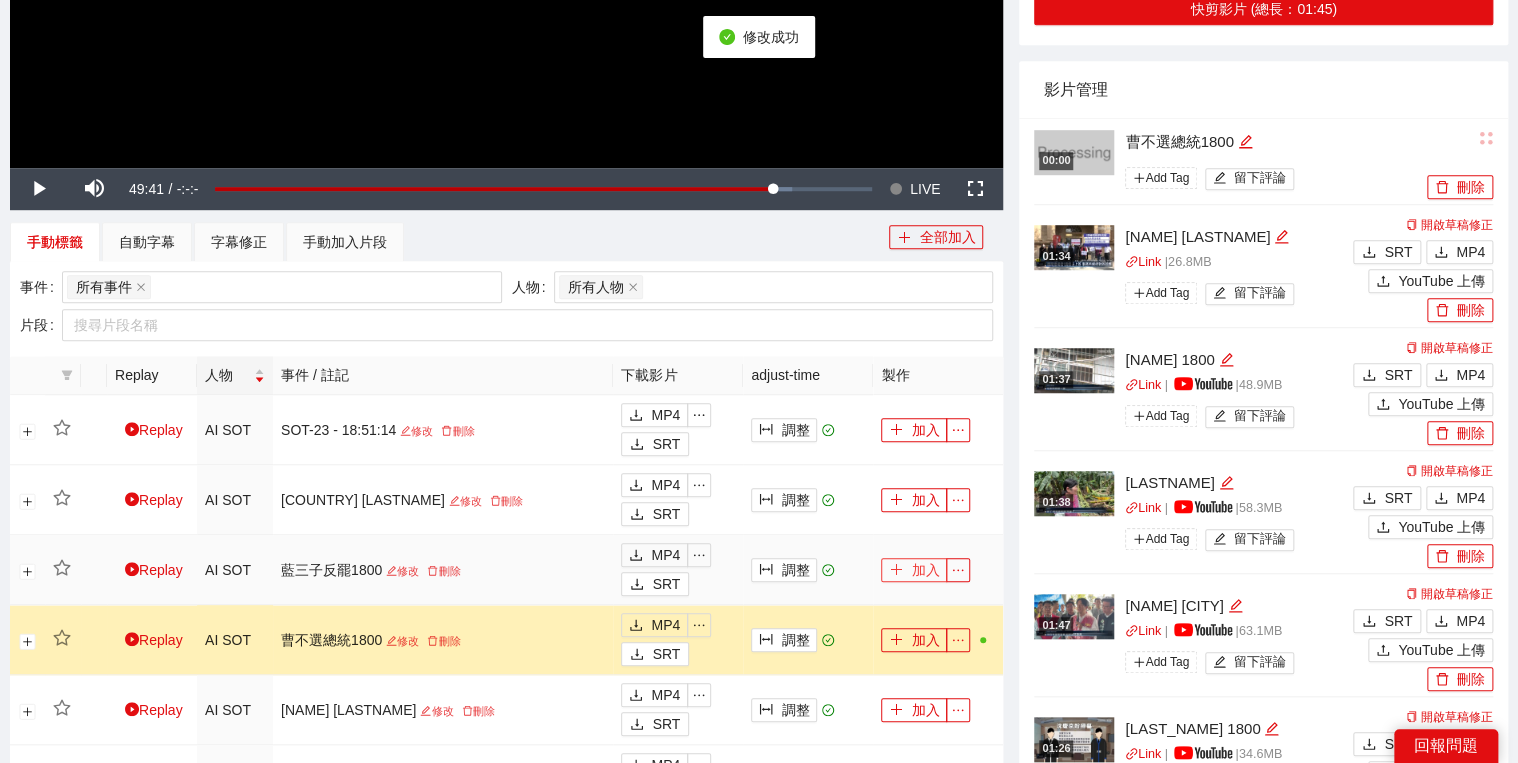 click 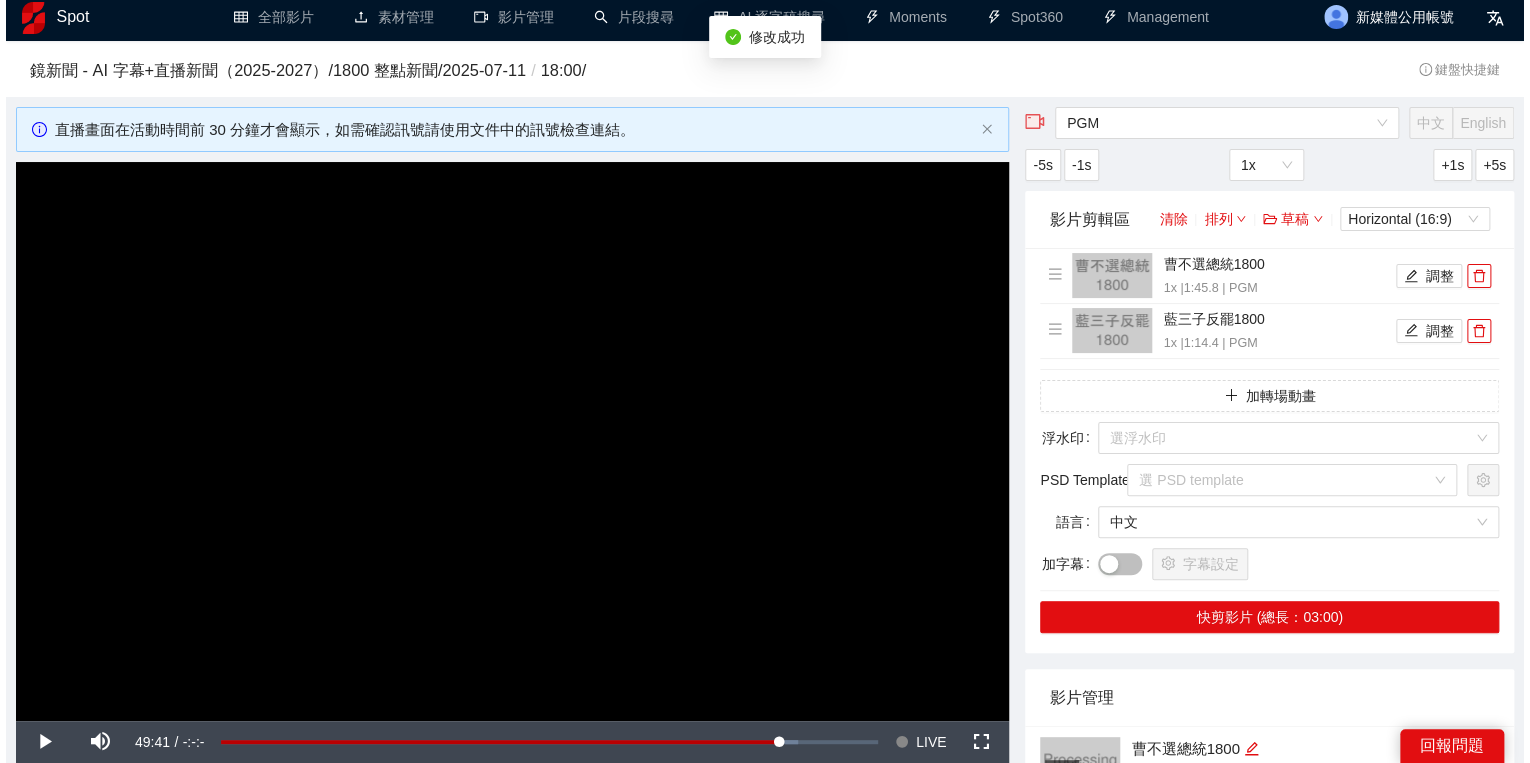 scroll, scrollTop: 0, scrollLeft: 0, axis: both 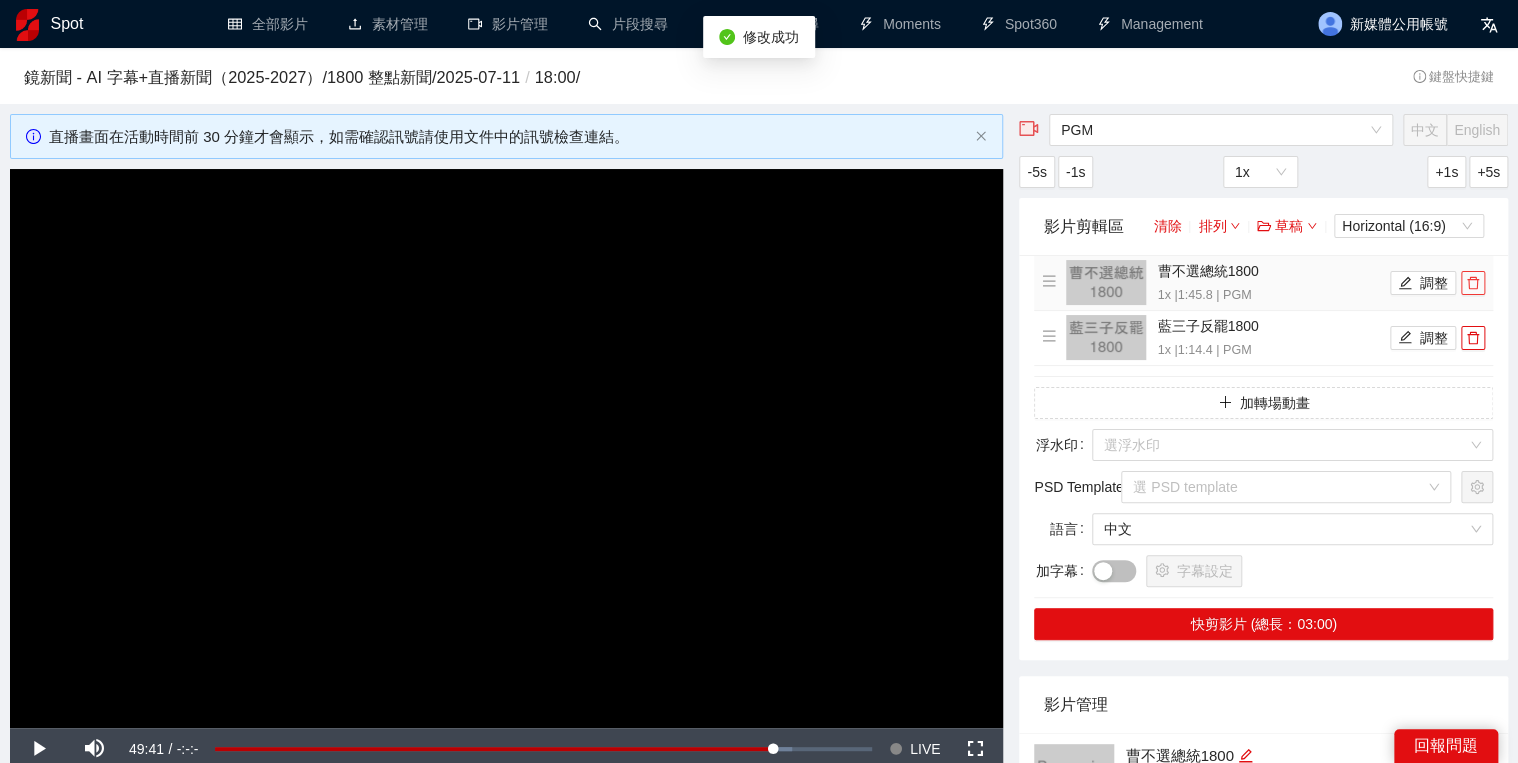 click 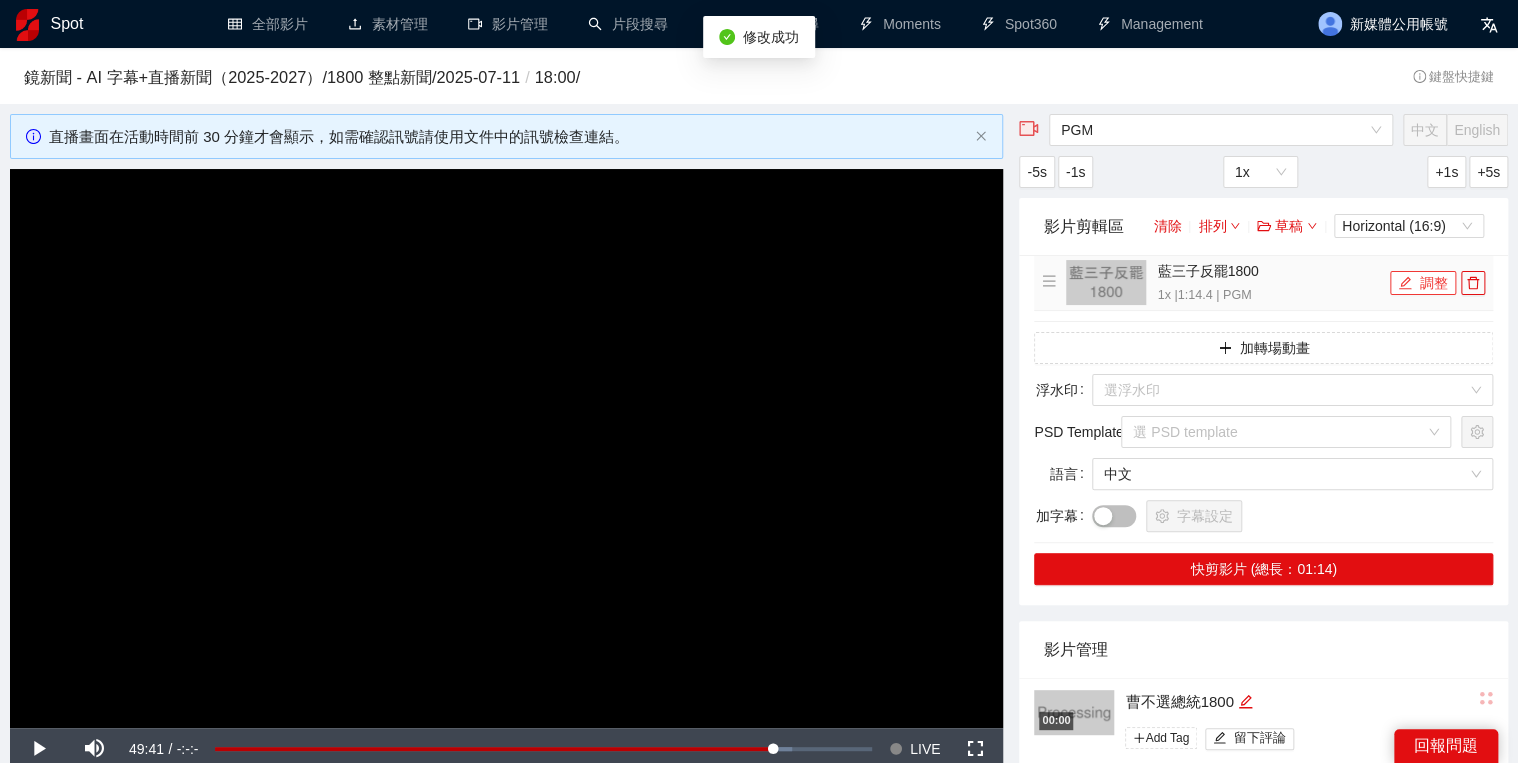 click on "調整" at bounding box center [1423, 283] 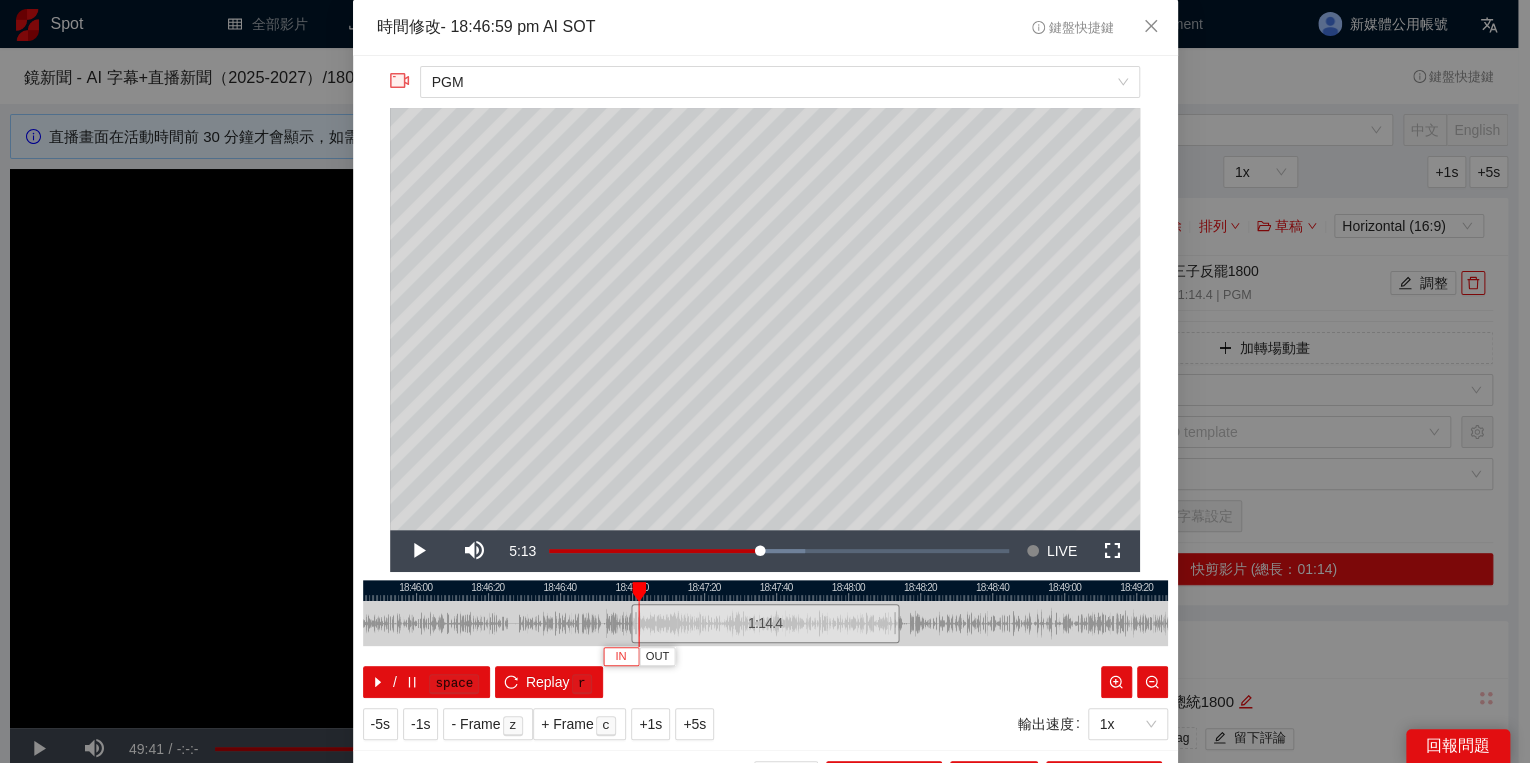 click on "IN" at bounding box center (620, 657) 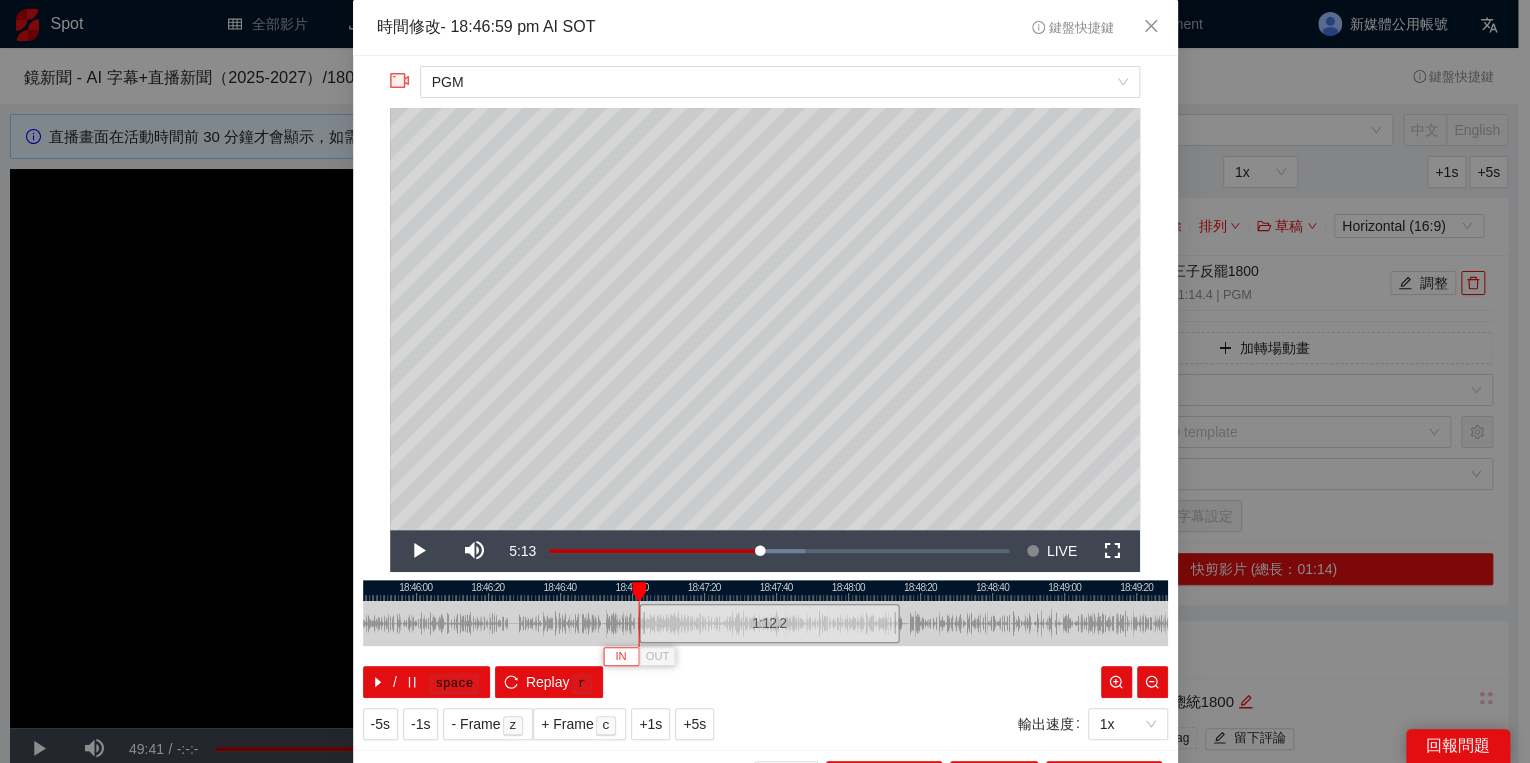 type 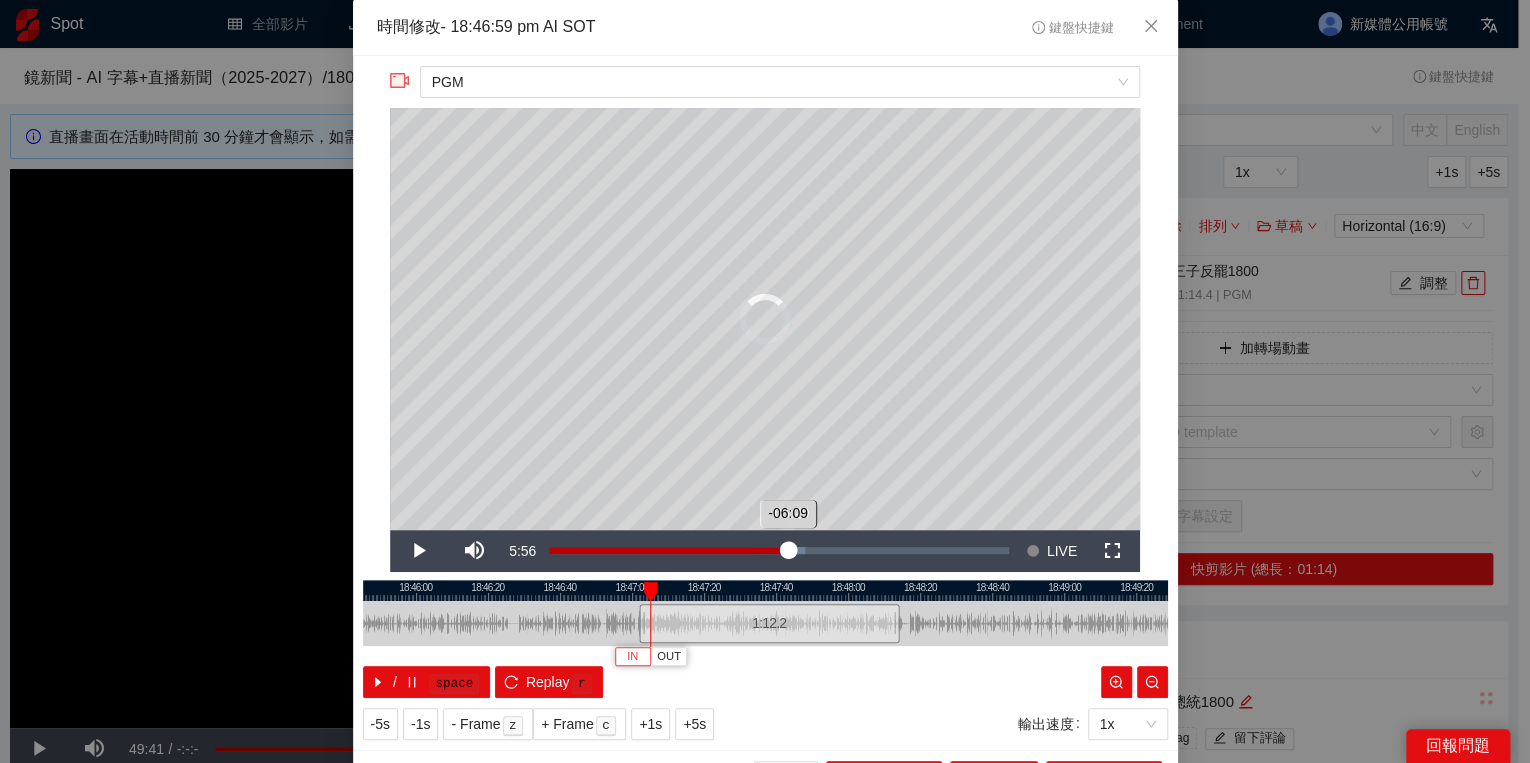 drag, startPoint x: 781, startPoint y: 546, endPoint x: 796, endPoint y: 553, distance: 16.552946 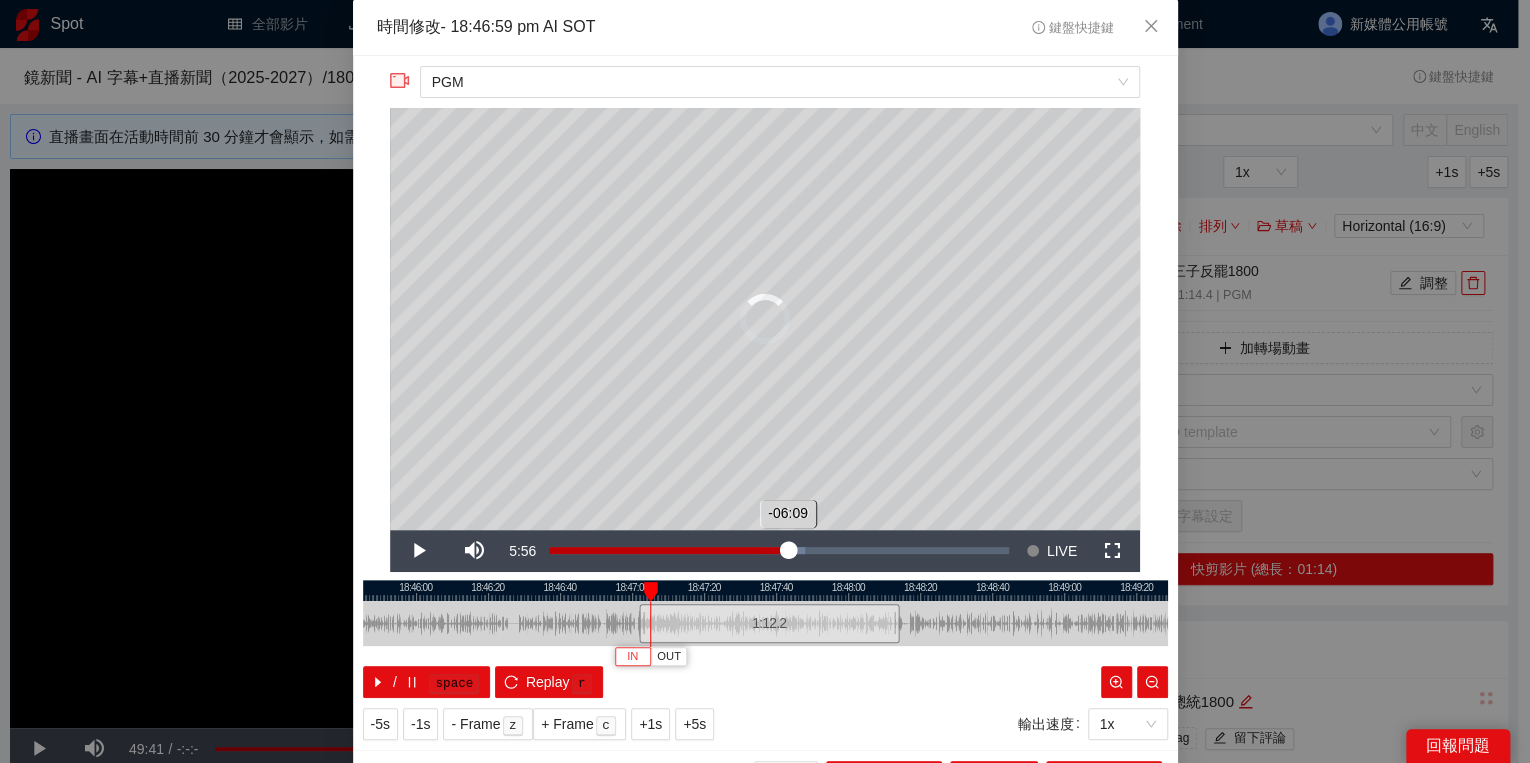 click on "Loaded :  55.74% -05:29 -06:09" at bounding box center [779, 550] 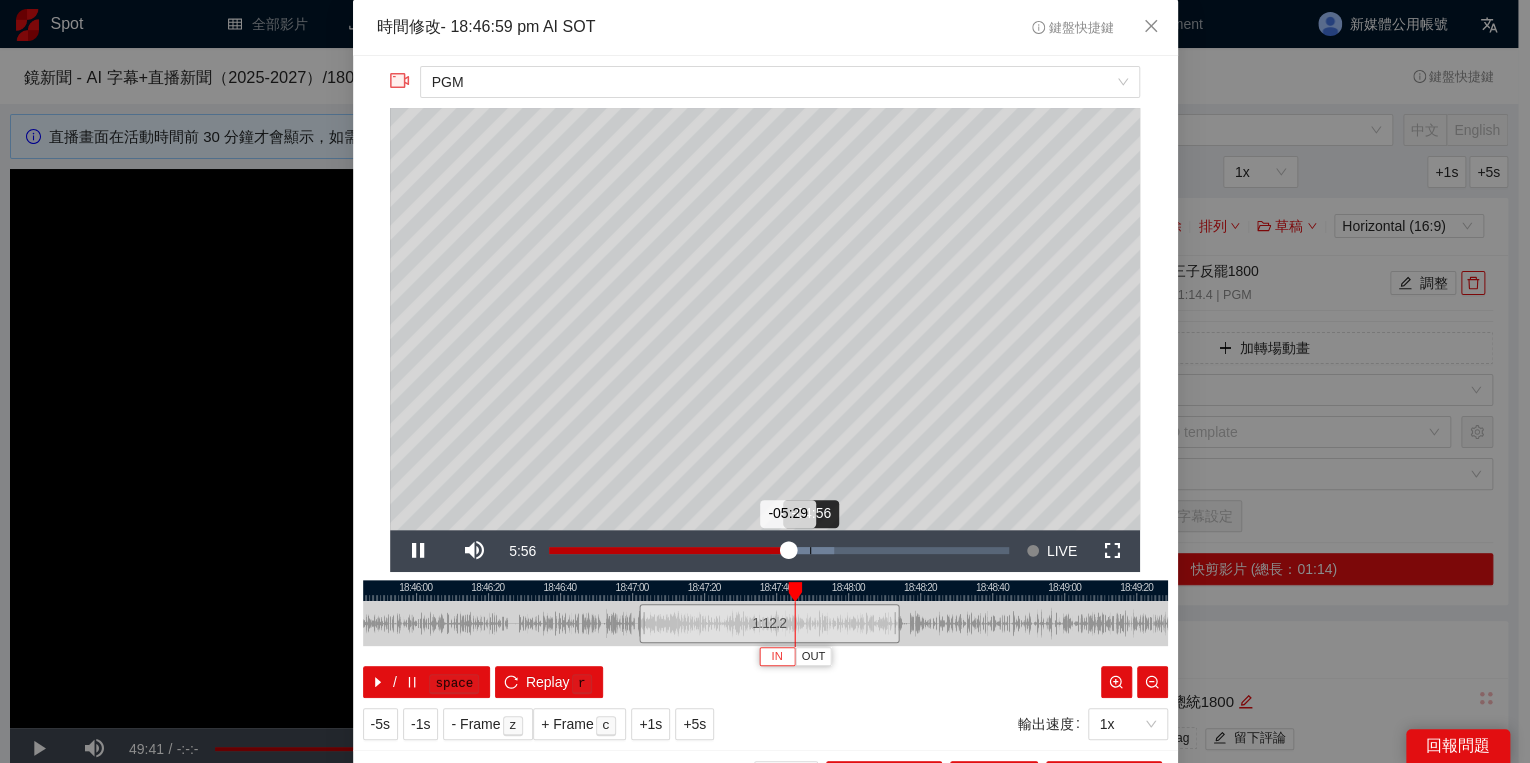 click on "Loaded :  61.94% -04:56 -05:29" at bounding box center (779, 550) 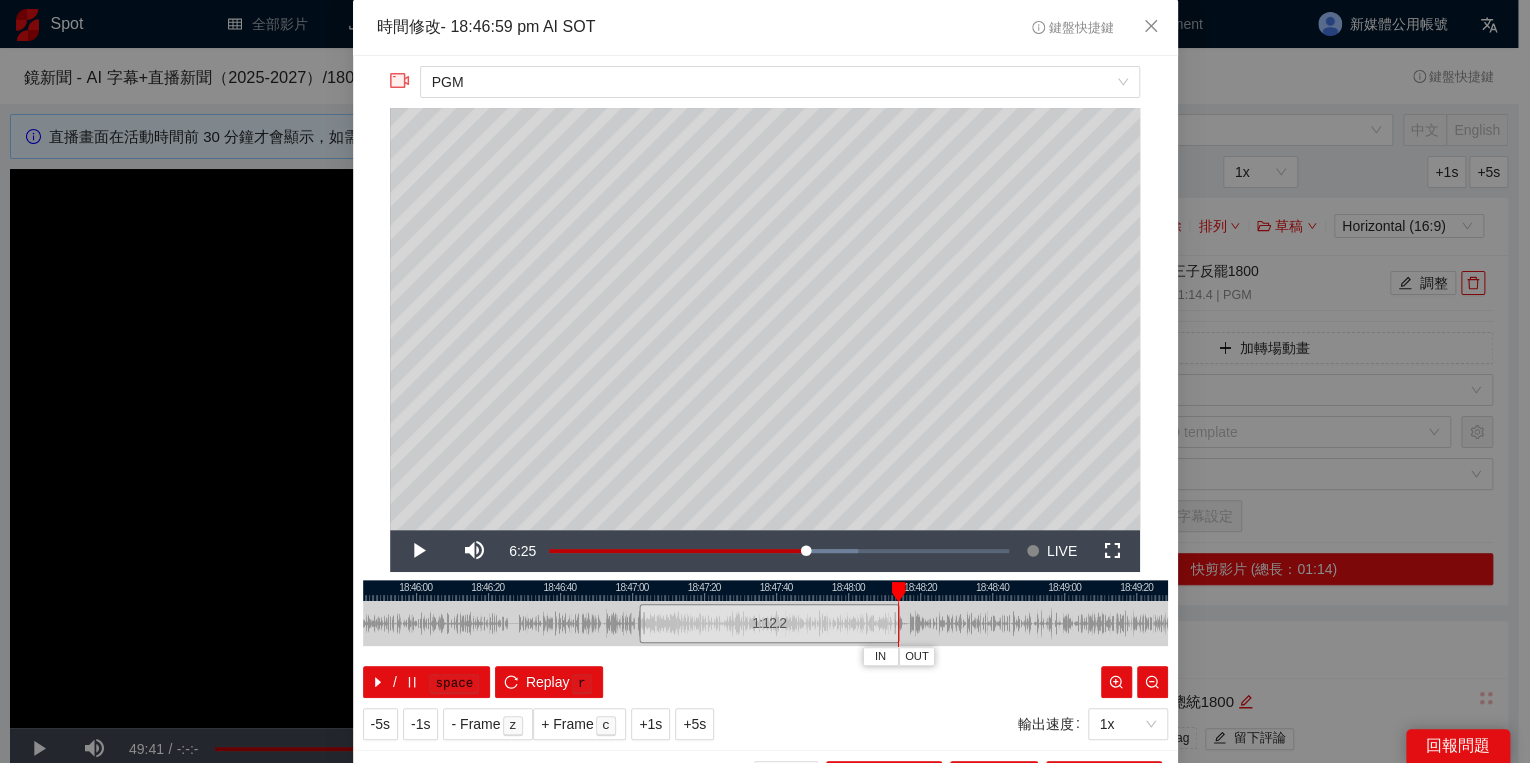 drag, startPoint x: 908, startPoint y: 589, endPoint x: 892, endPoint y: 590, distance: 16.03122 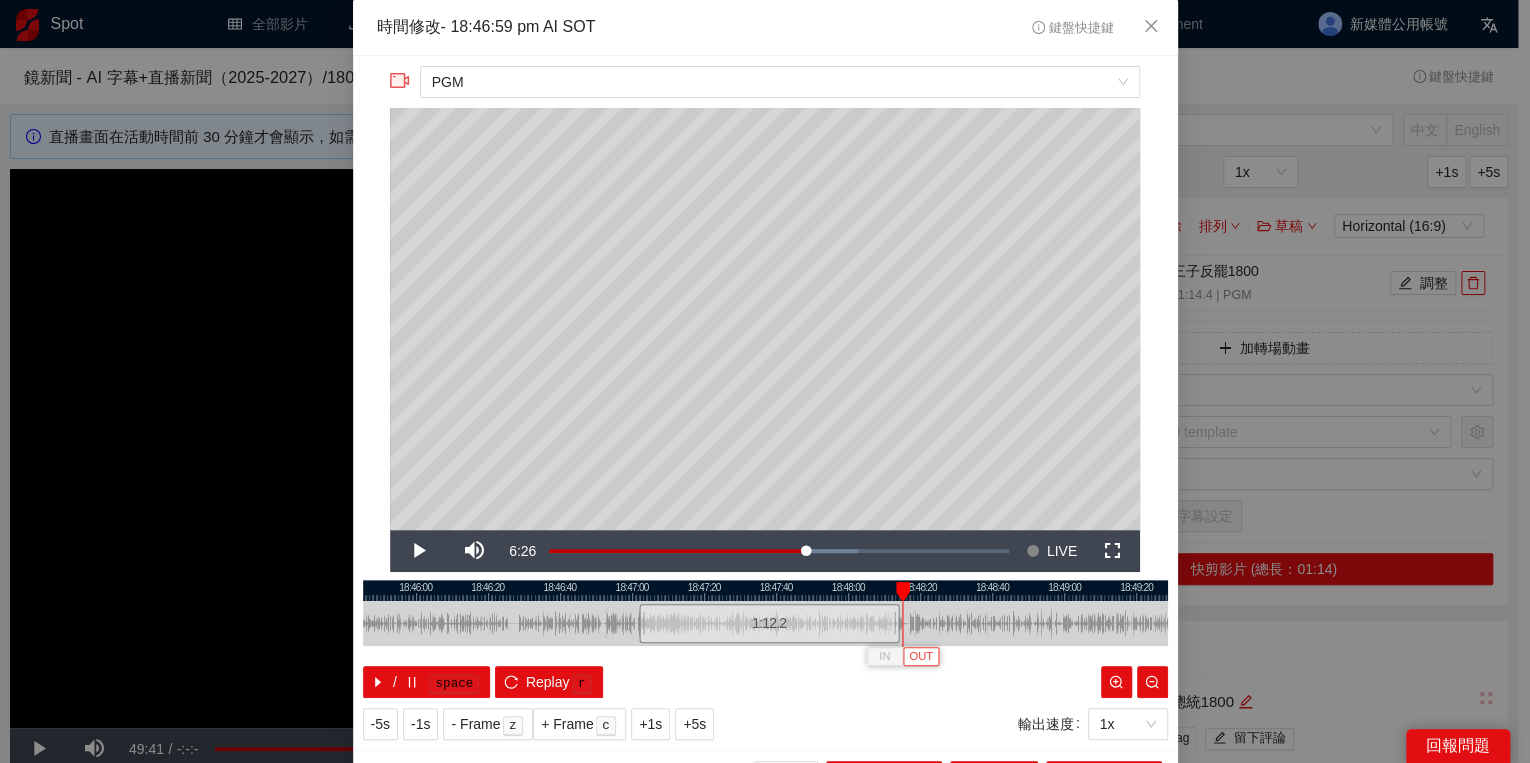 click on "OUT" at bounding box center (921, 657) 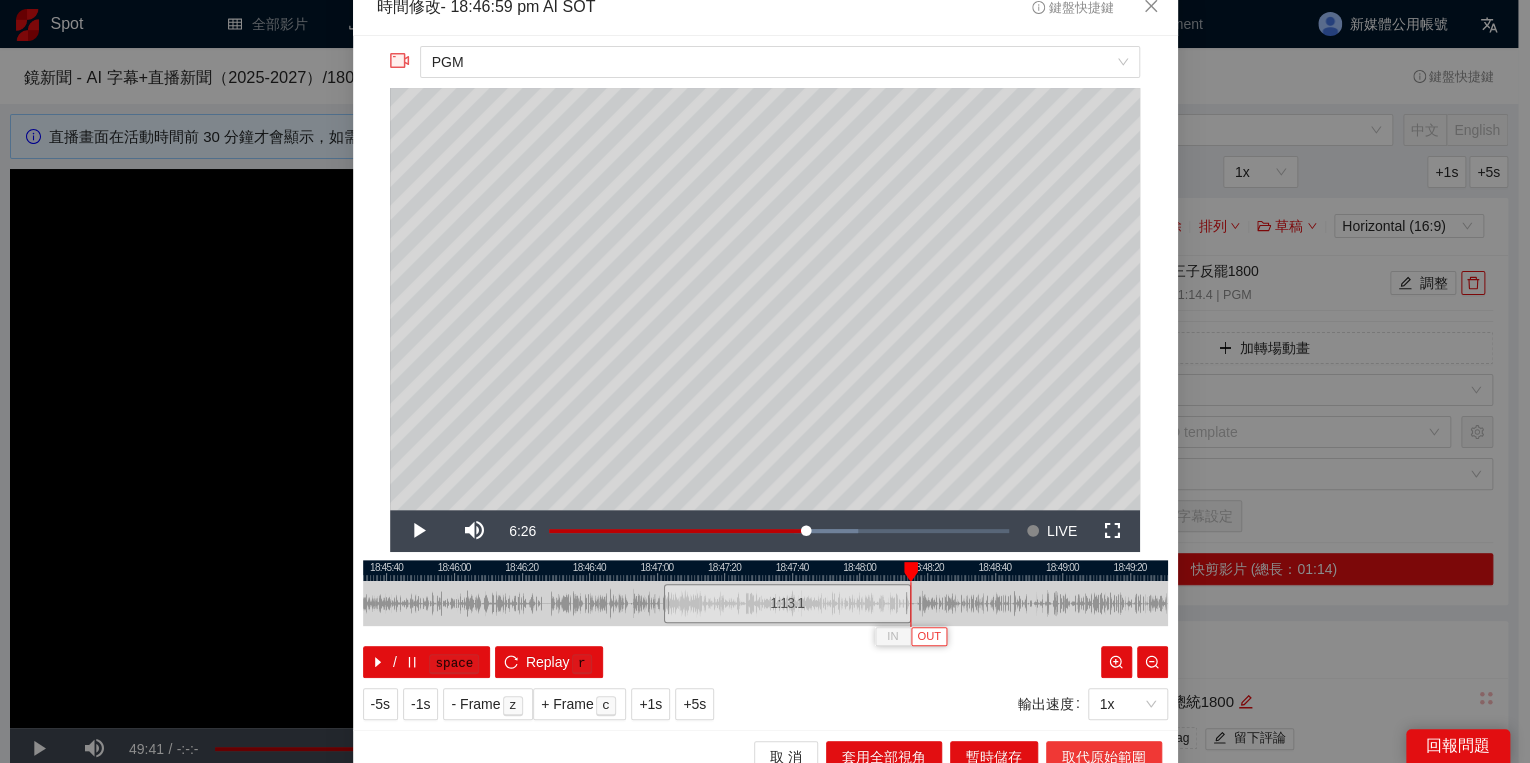 scroll, scrollTop: 39, scrollLeft: 0, axis: vertical 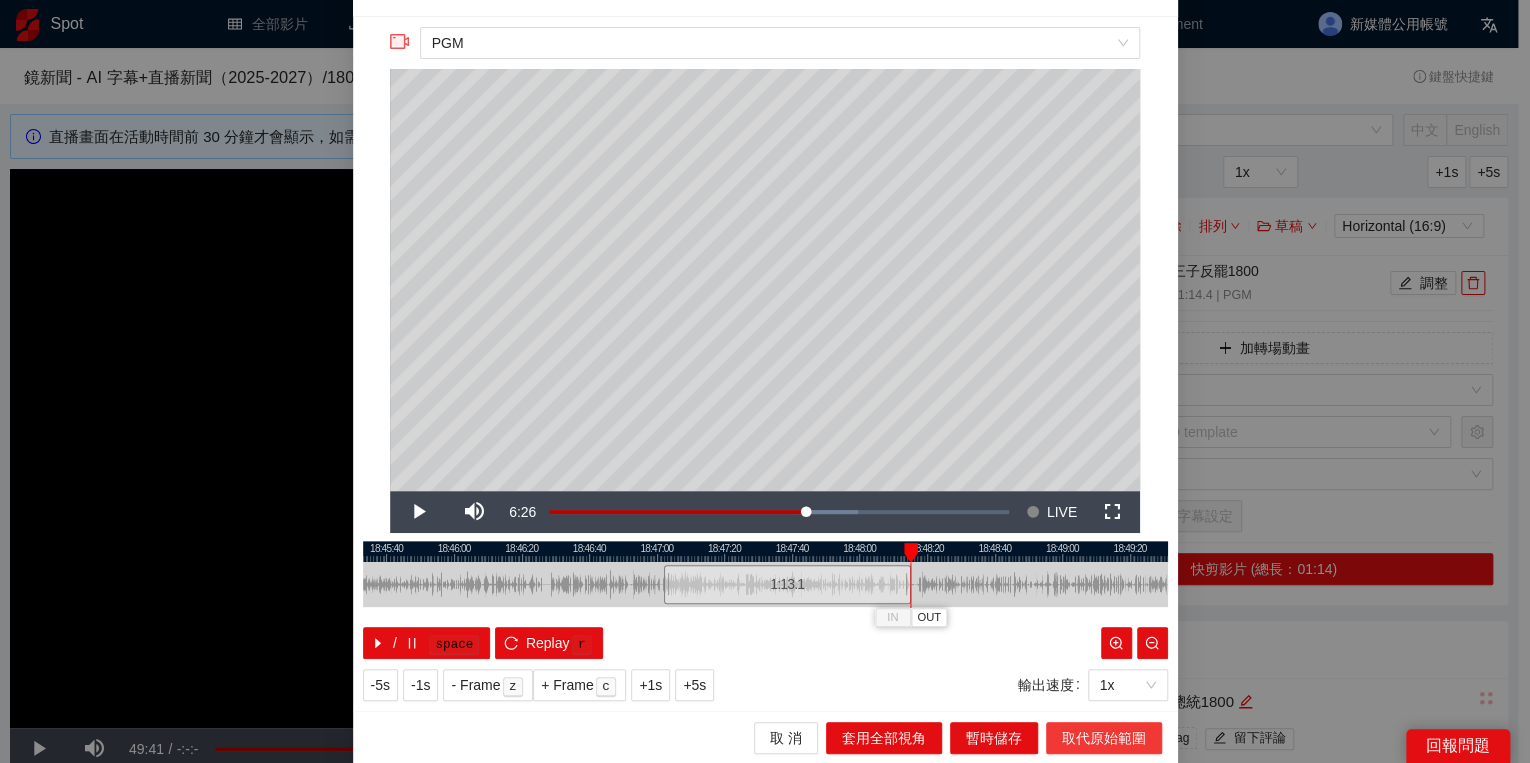click on "取代原始範圍" at bounding box center (1104, 738) 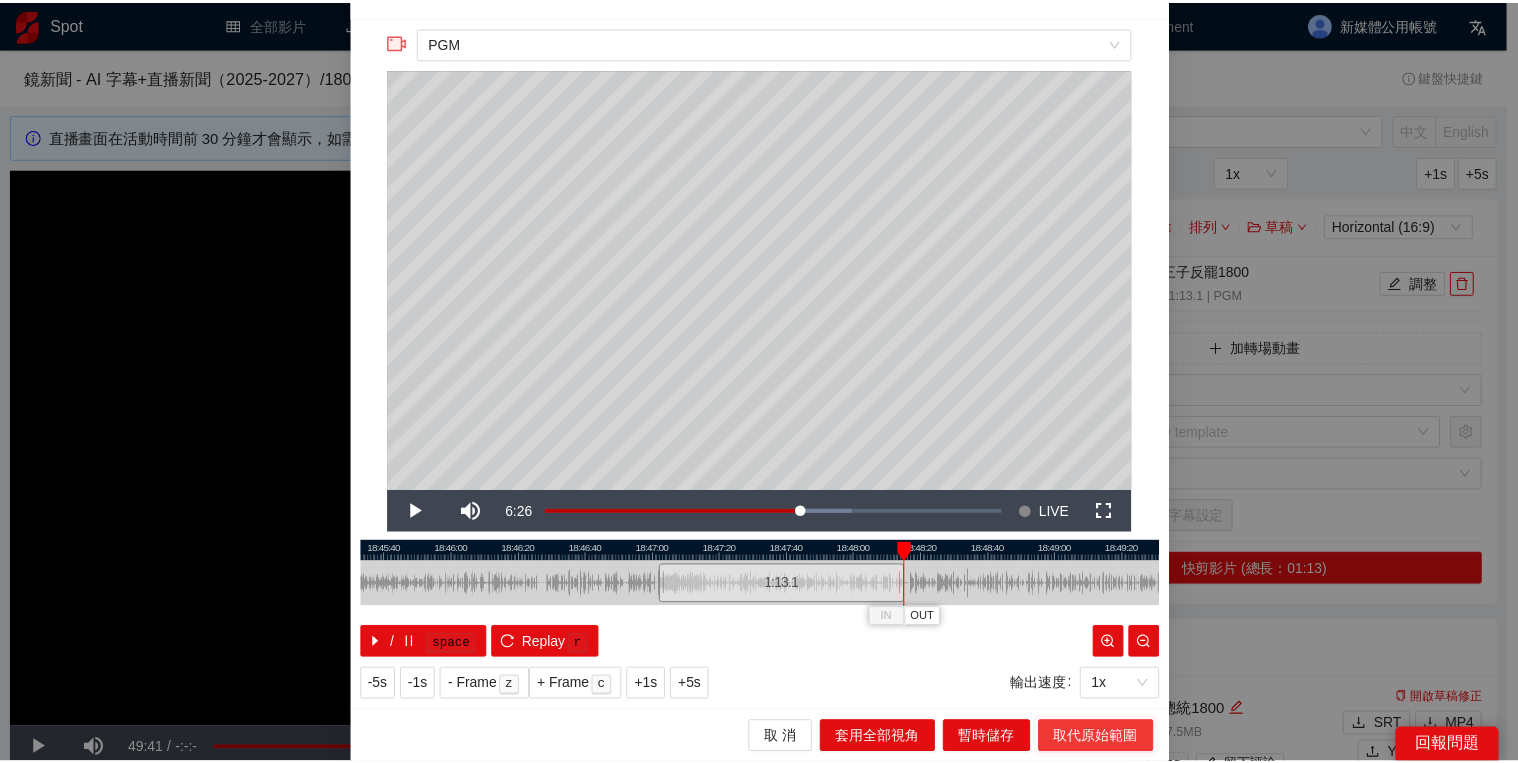 scroll, scrollTop: 0, scrollLeft: 0, axis: both 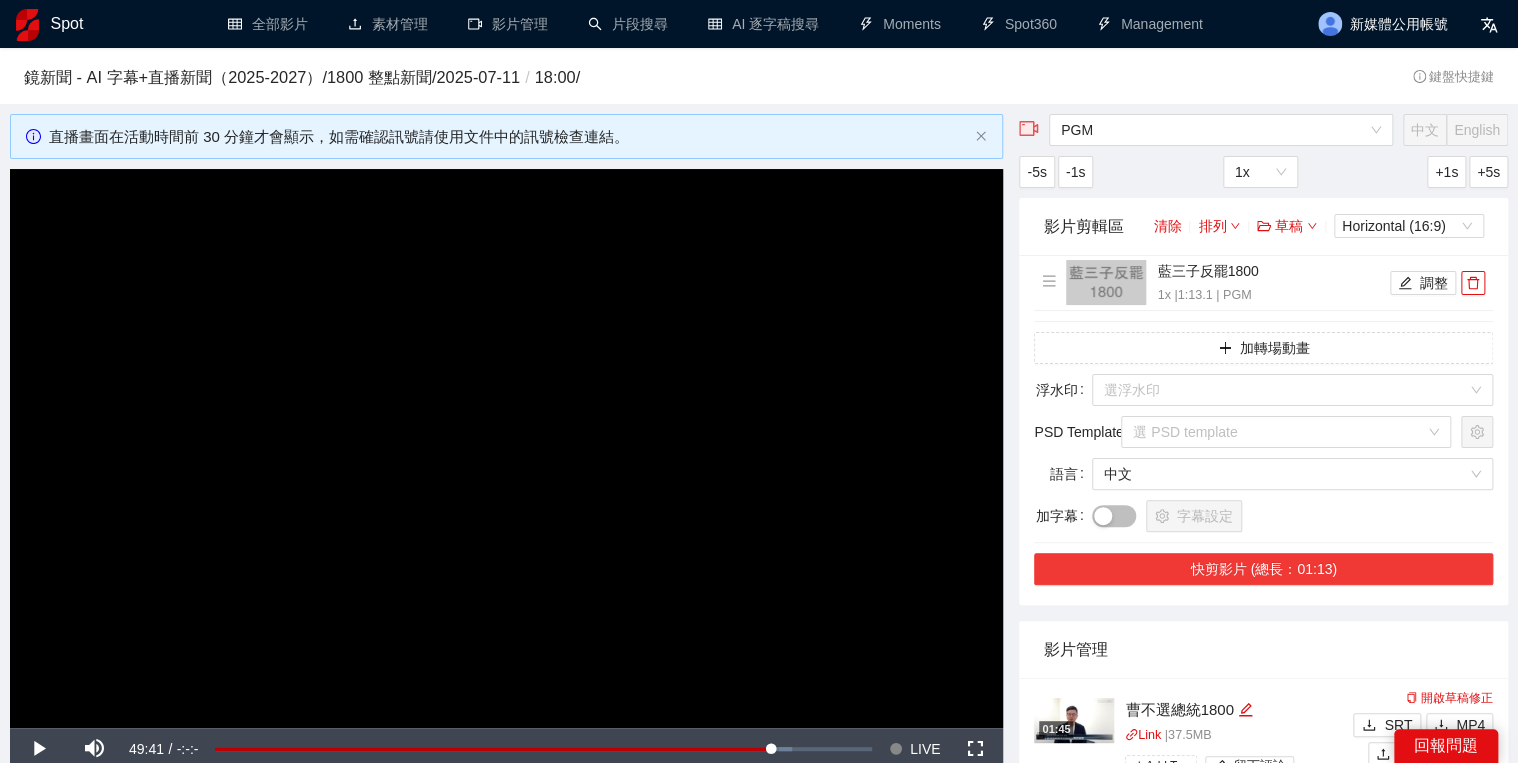 click on "快剪影片 (總長：01:13)" at bounding box center (1263, 569) 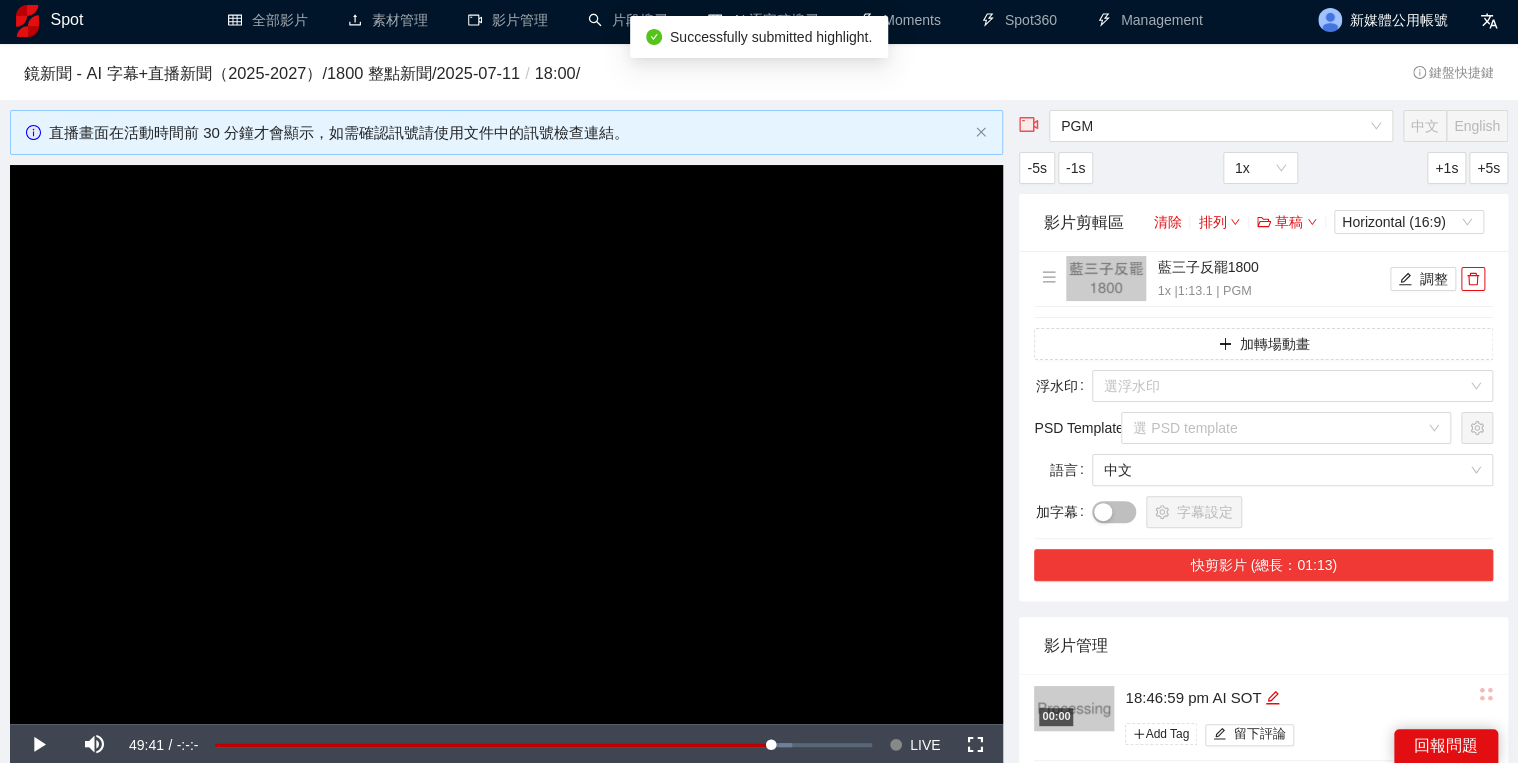scroll, scrollTop: 160, scrollLeft: 0, axis: vertical 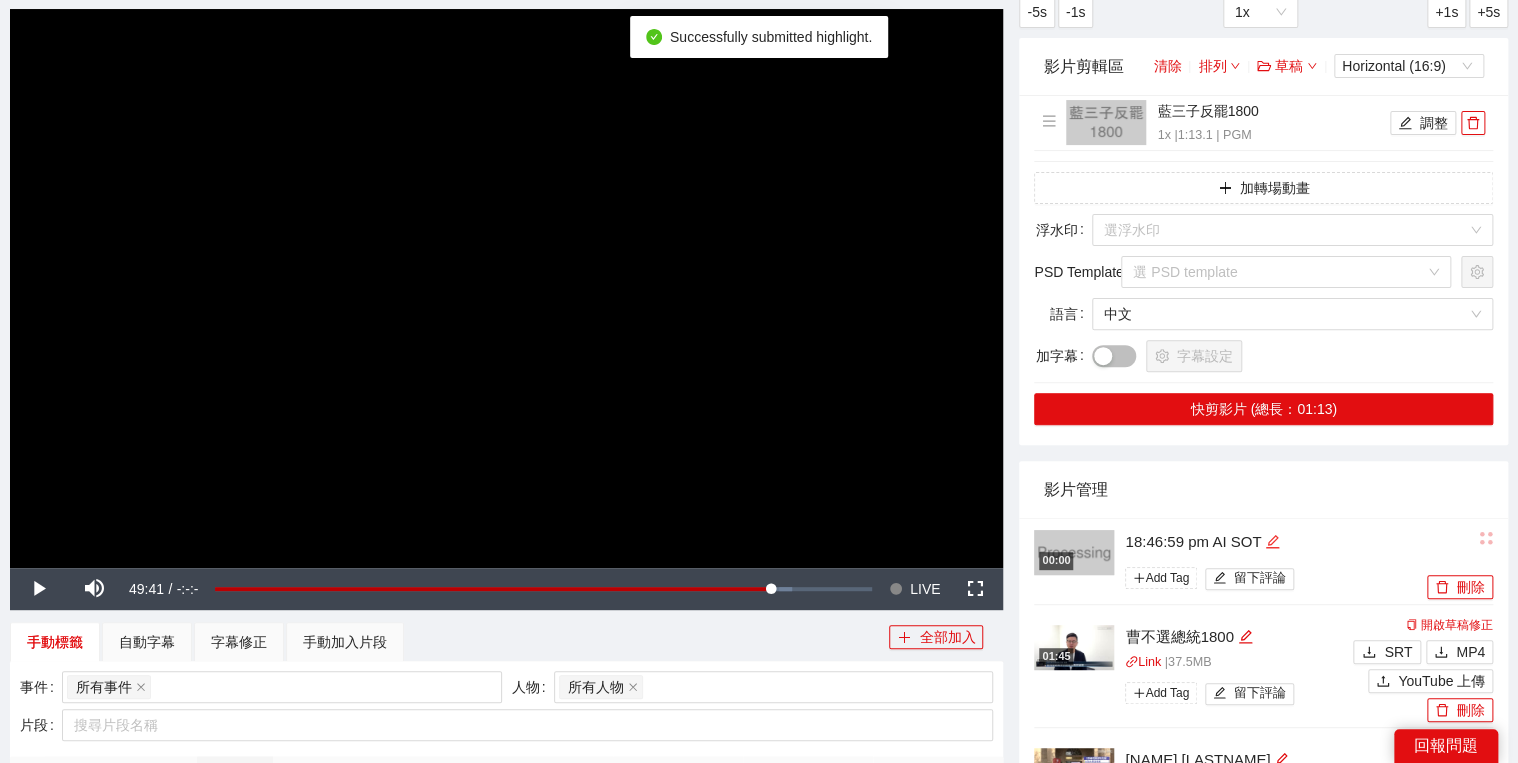 click at bounding box center (1272, 542) 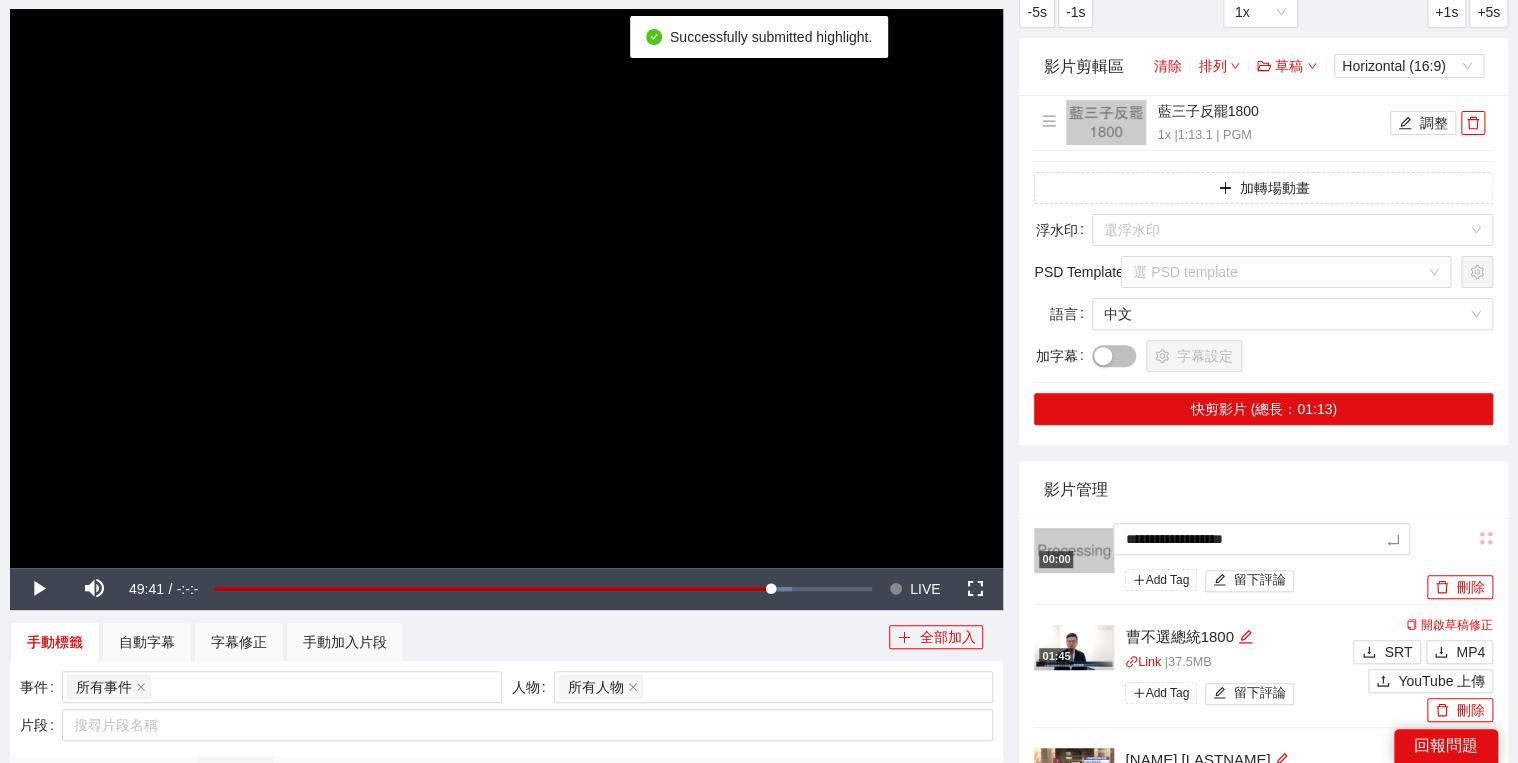 drag, startPoint x: 1282, startPoint y: 539, endPoint x: 1040, endPoint y: 528, distance: 242.24988 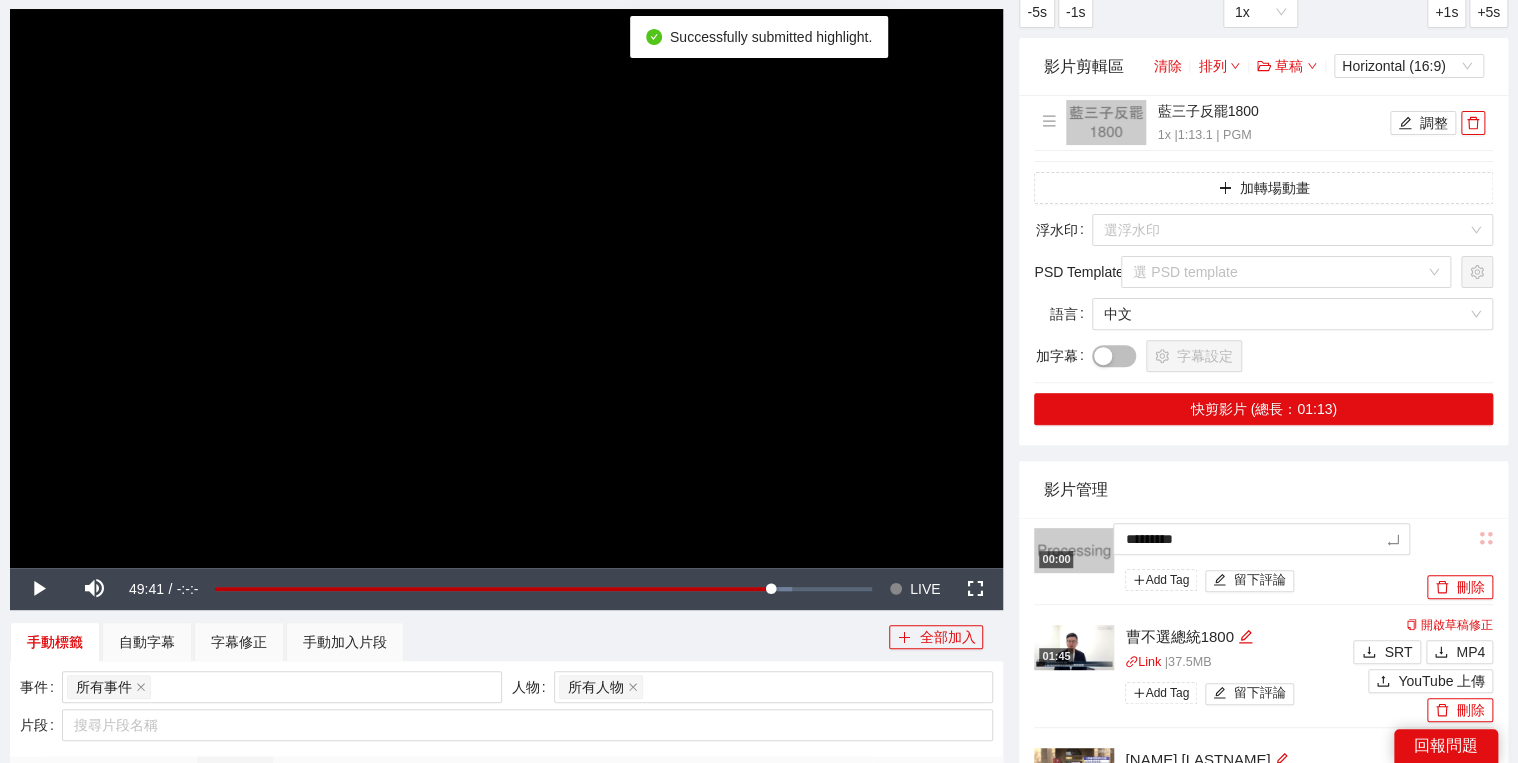 click on "影片管理" at bounding box center (1263, 489) 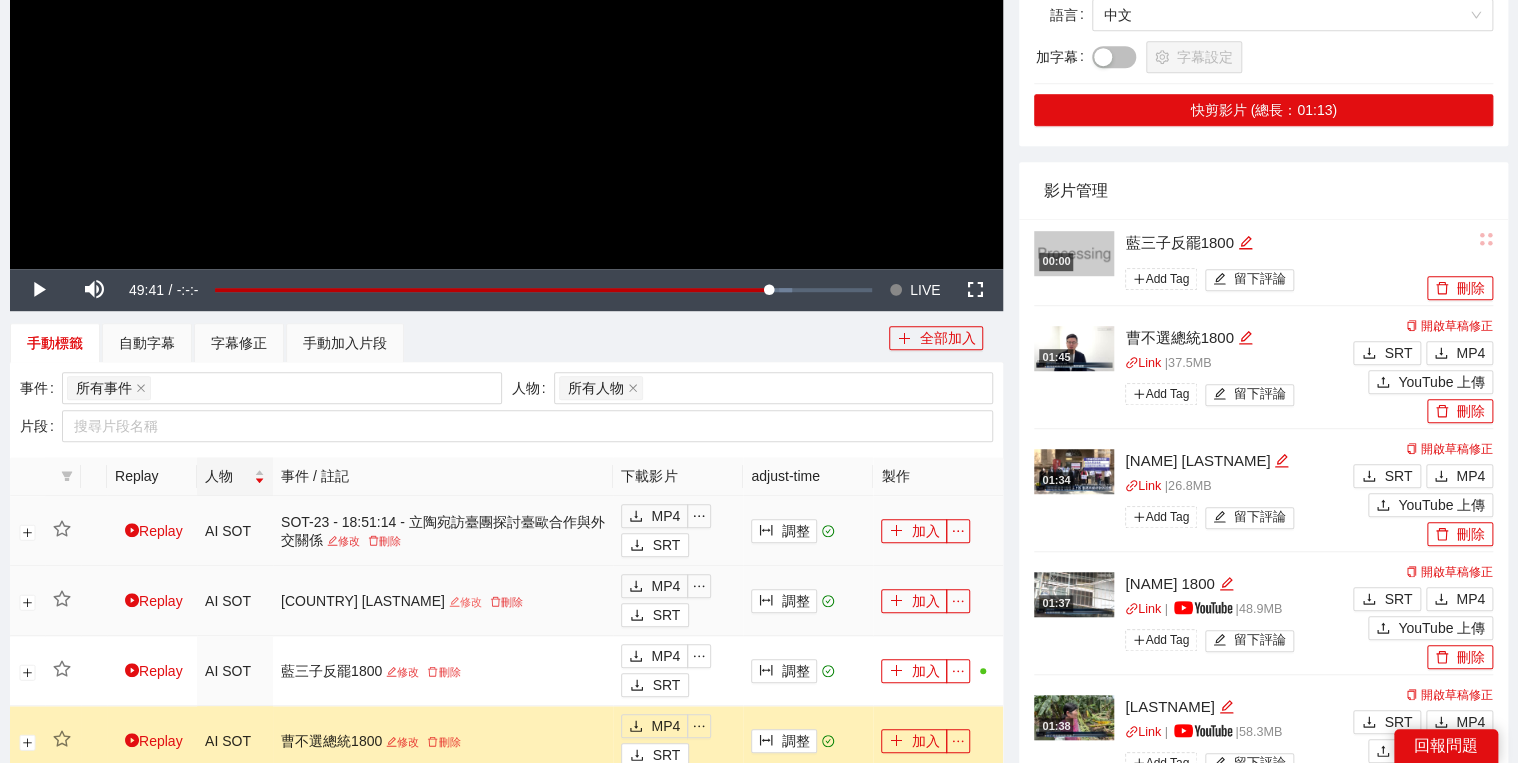 scroll, scrollTop: 480, scrollLeft: 0, axis: vertical 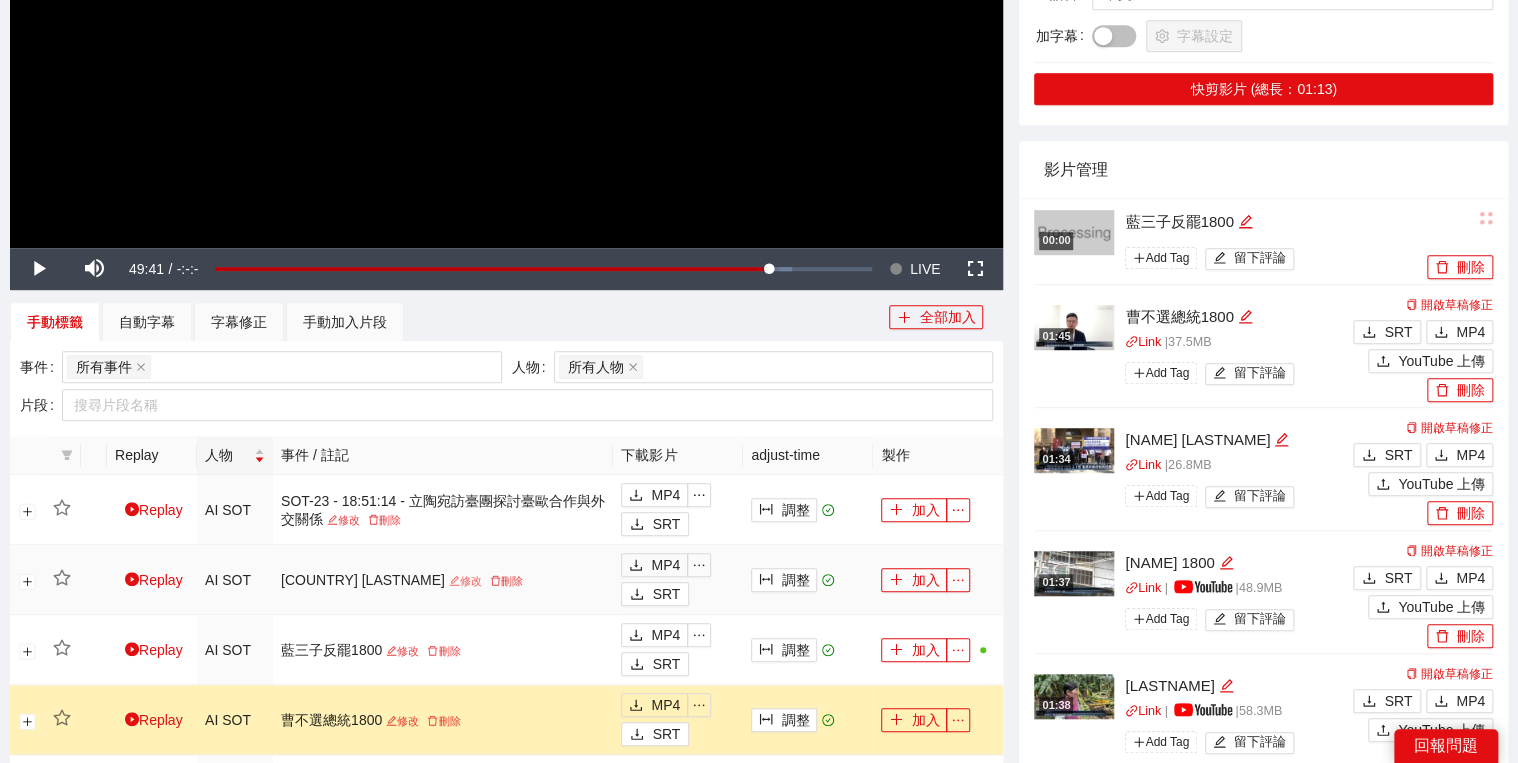 click 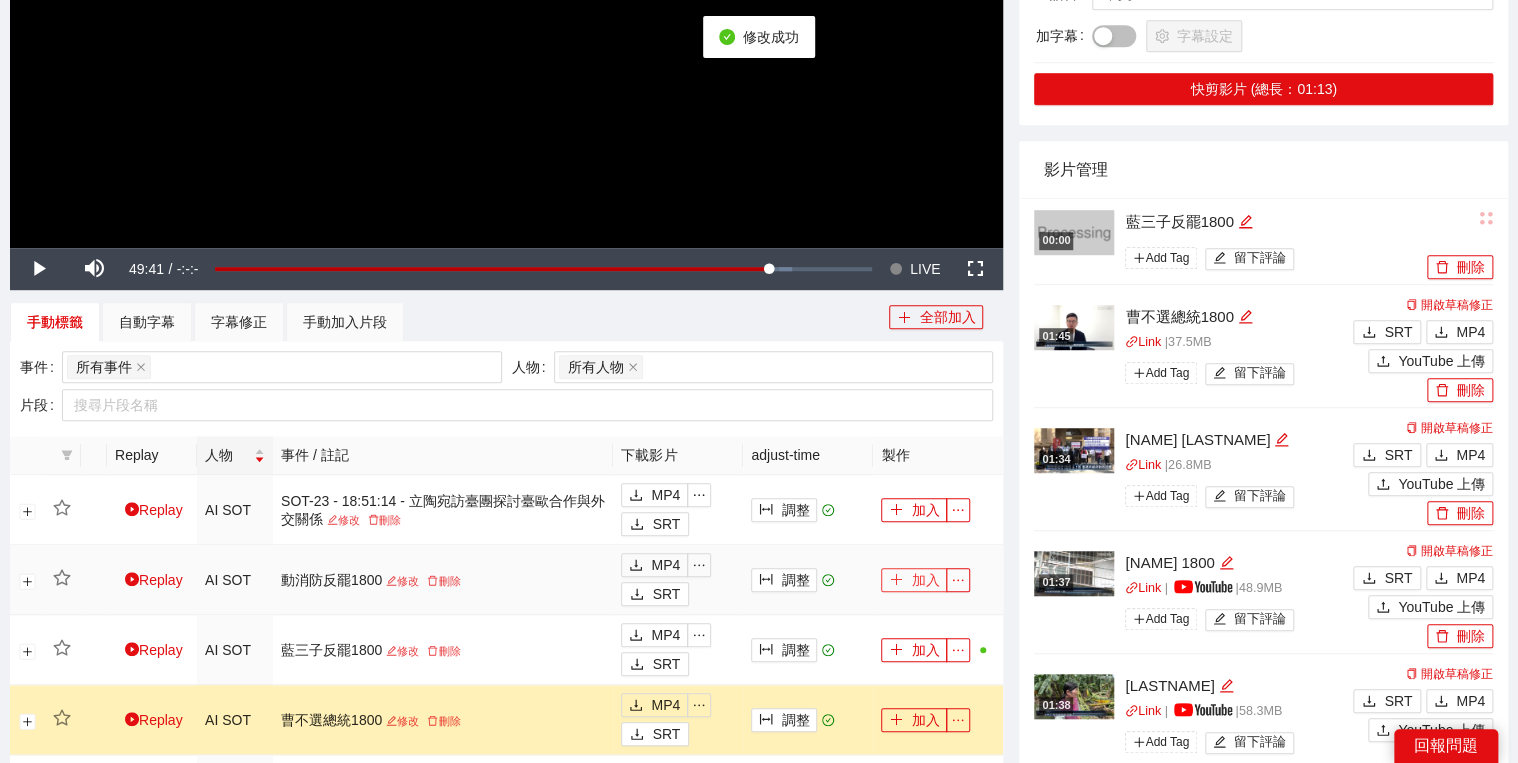 click on "加入" at bounding box center (914, 580) 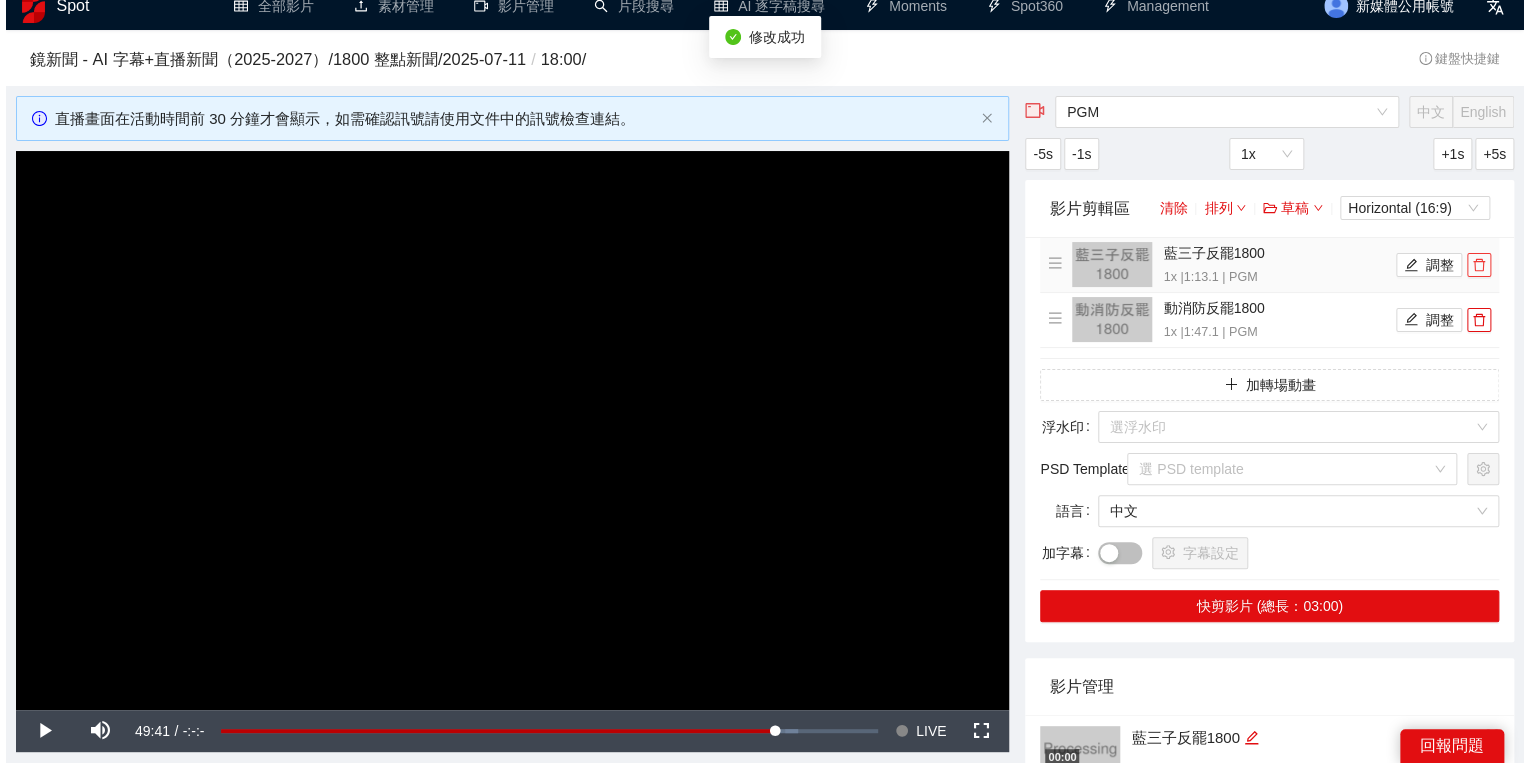 scroll, scrollTop: 0, scrollLeft: 0, axis: both 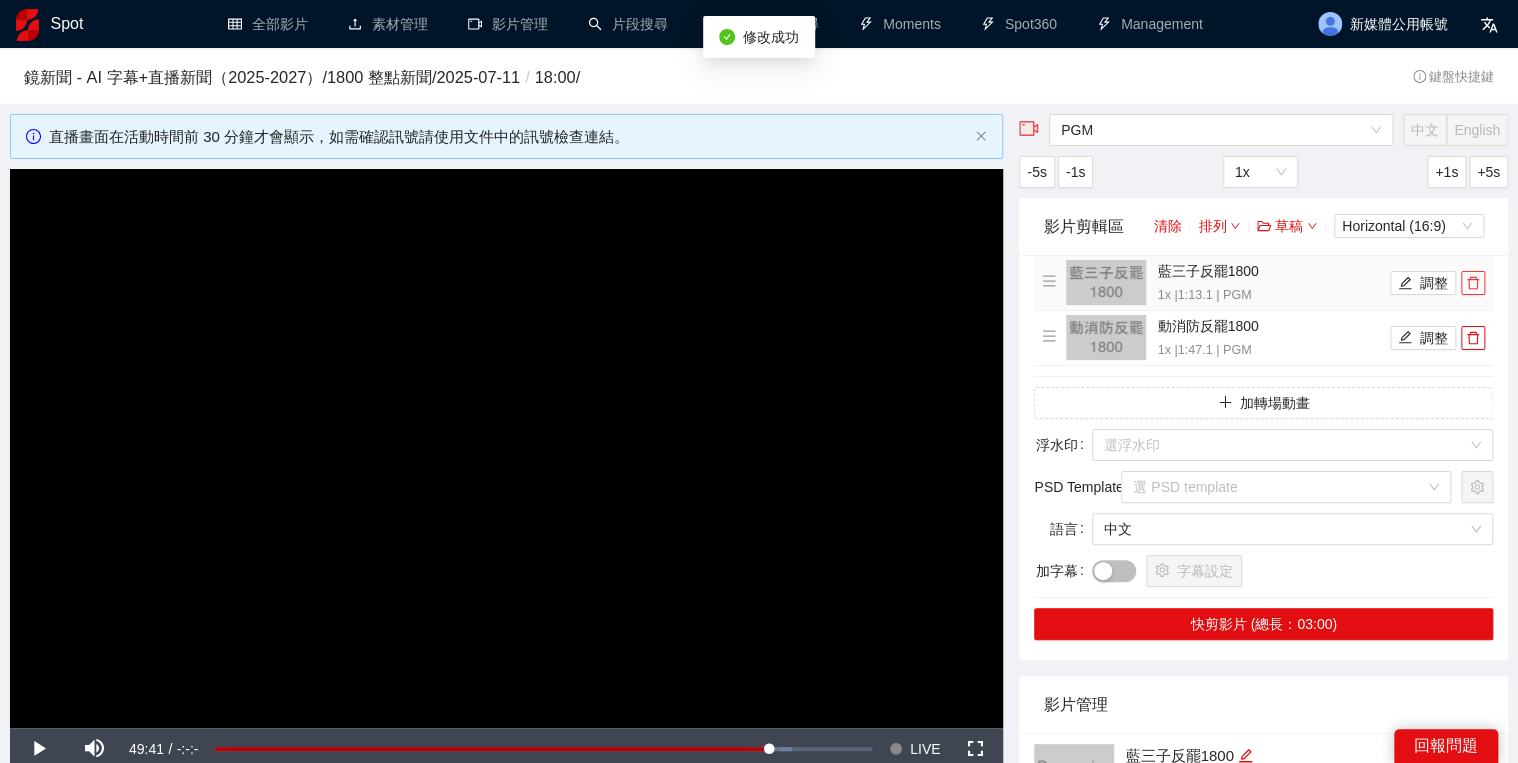 click at bounding box center (1473, 283) 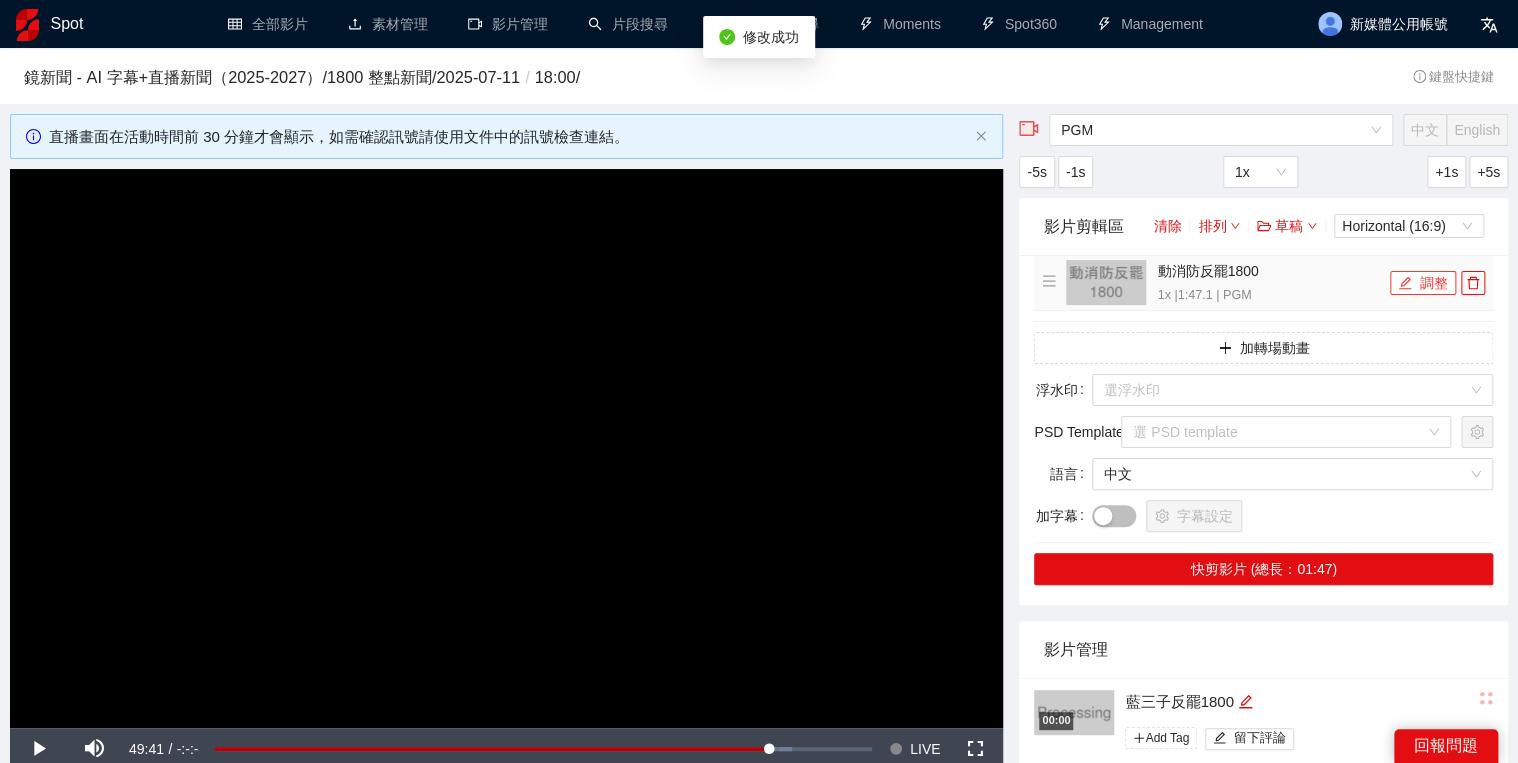 click on "調整" at bounding box center (1423, 283) 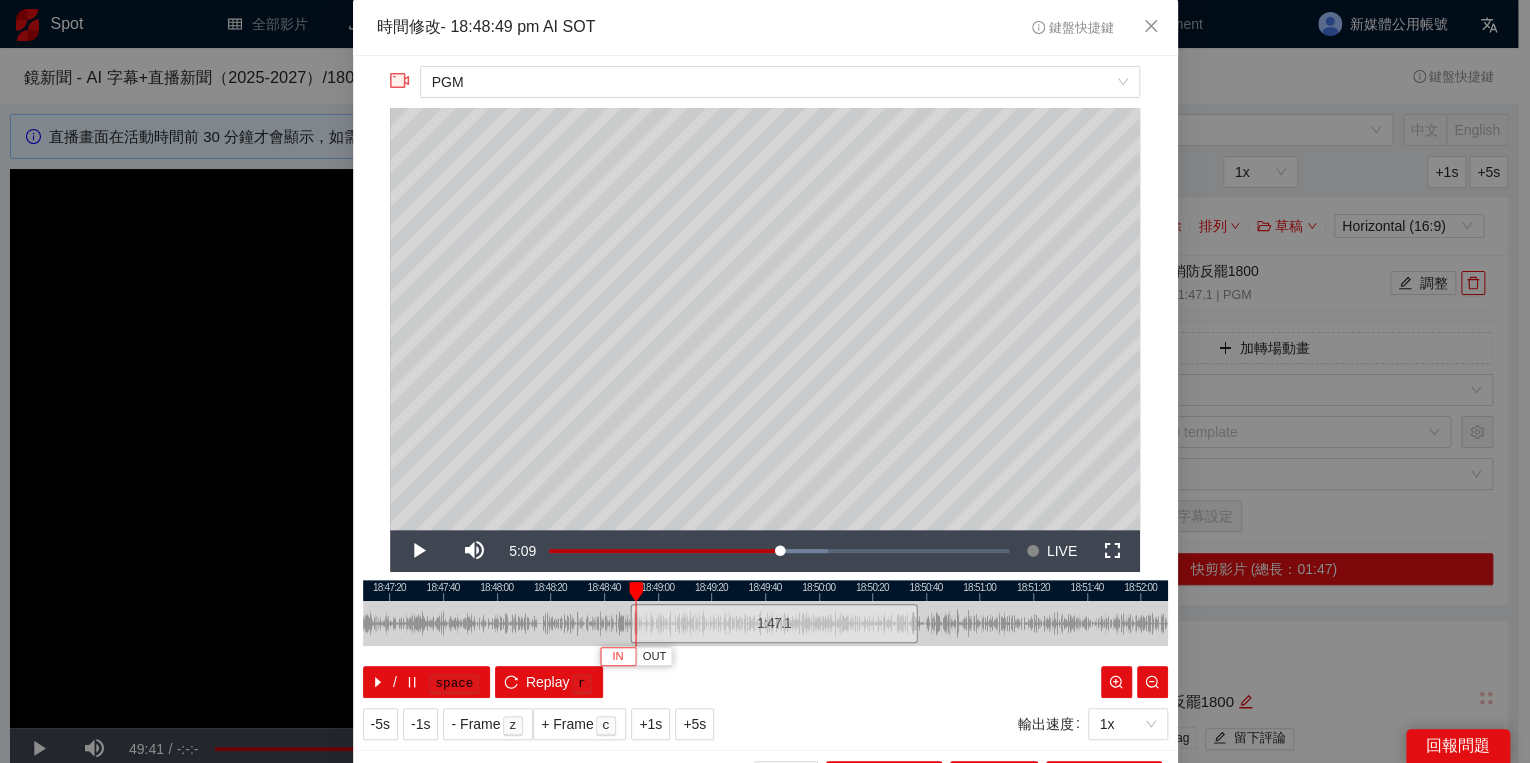 click on "IN" at bounding box center [617, 657] 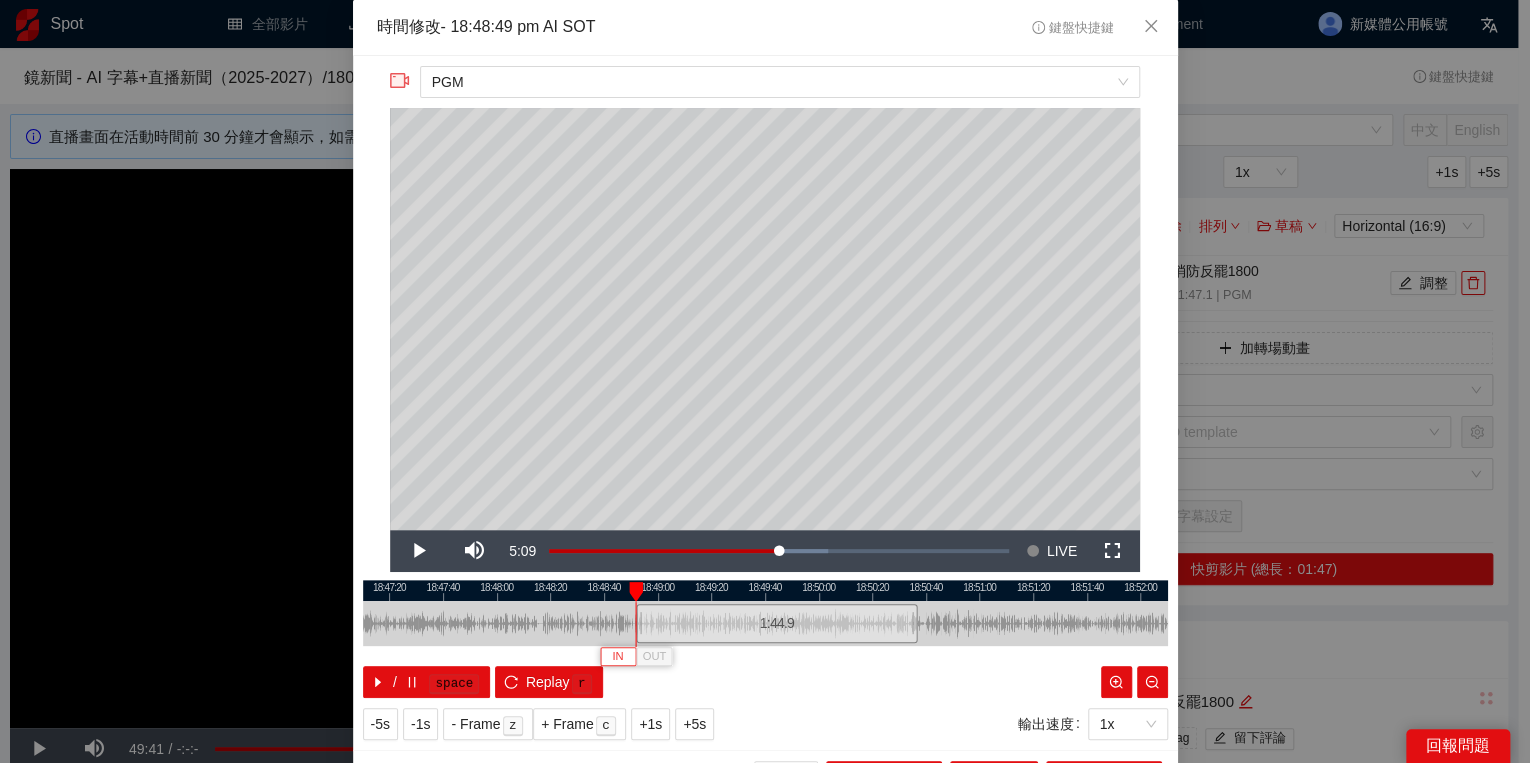 type 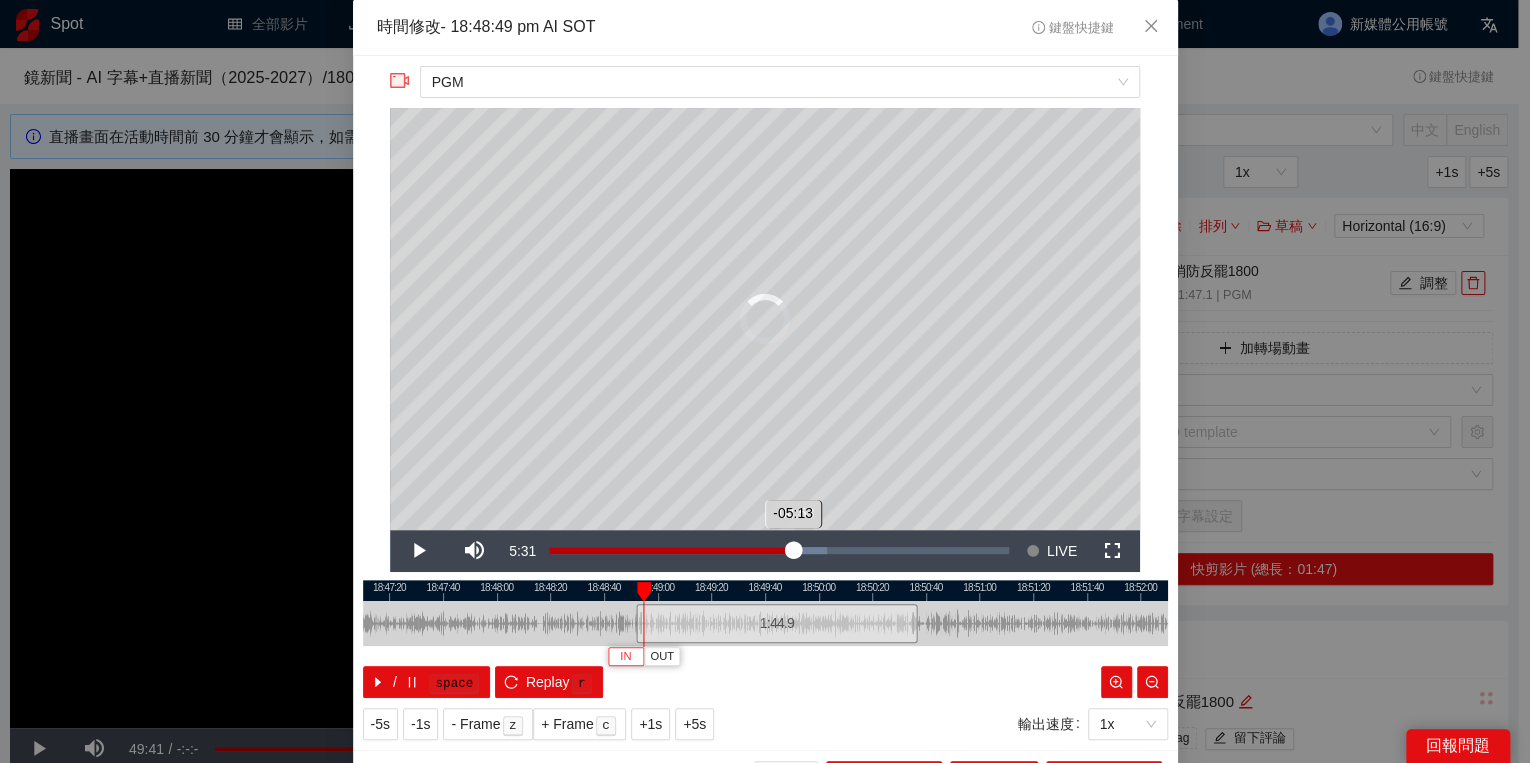 click on "Loaded :  60.57% -04:53 -05:13" at bounding box center (779, 551) 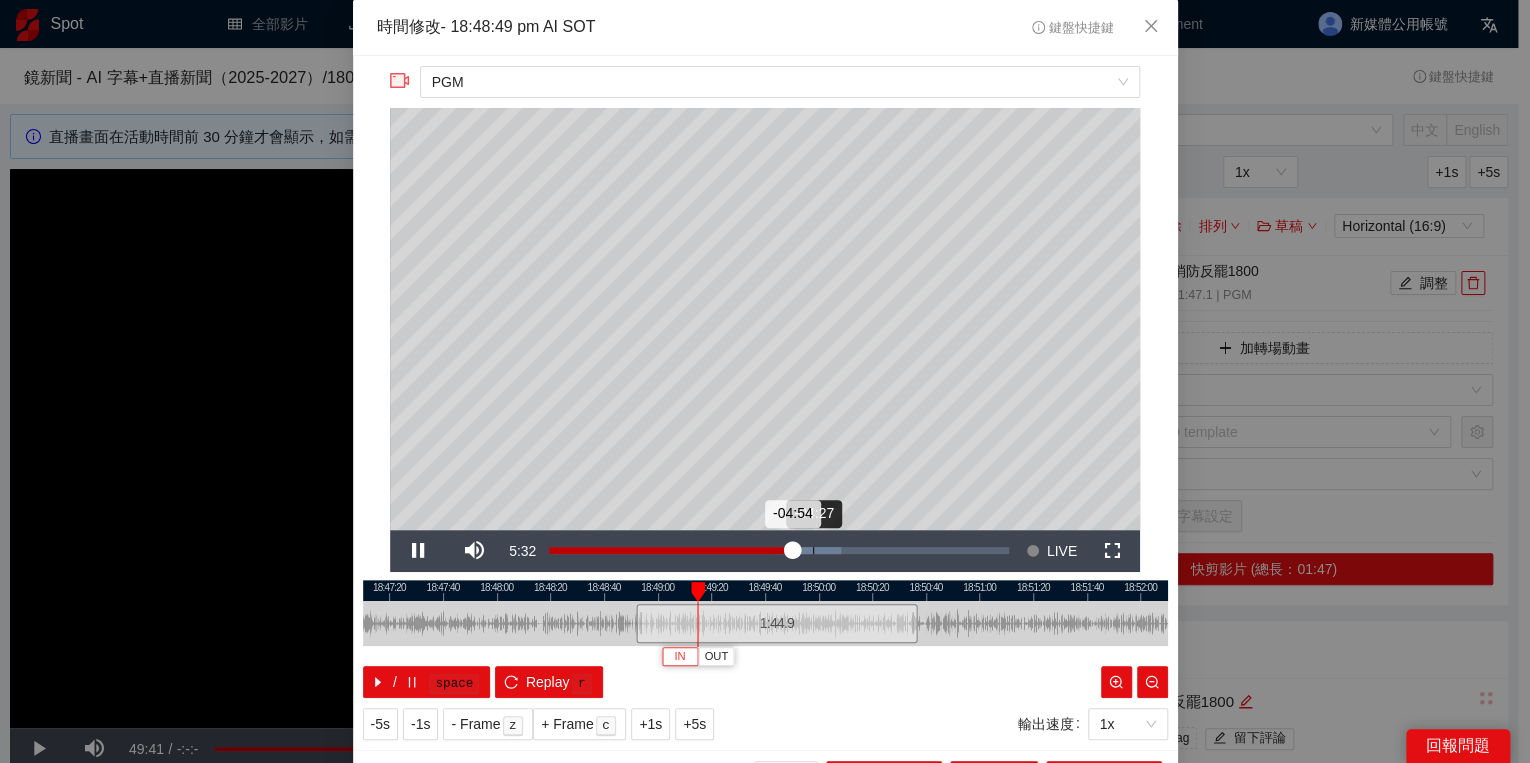 click on "Loaded :  63.45% -04:27 -04:54" at bounding box center (779, 551) 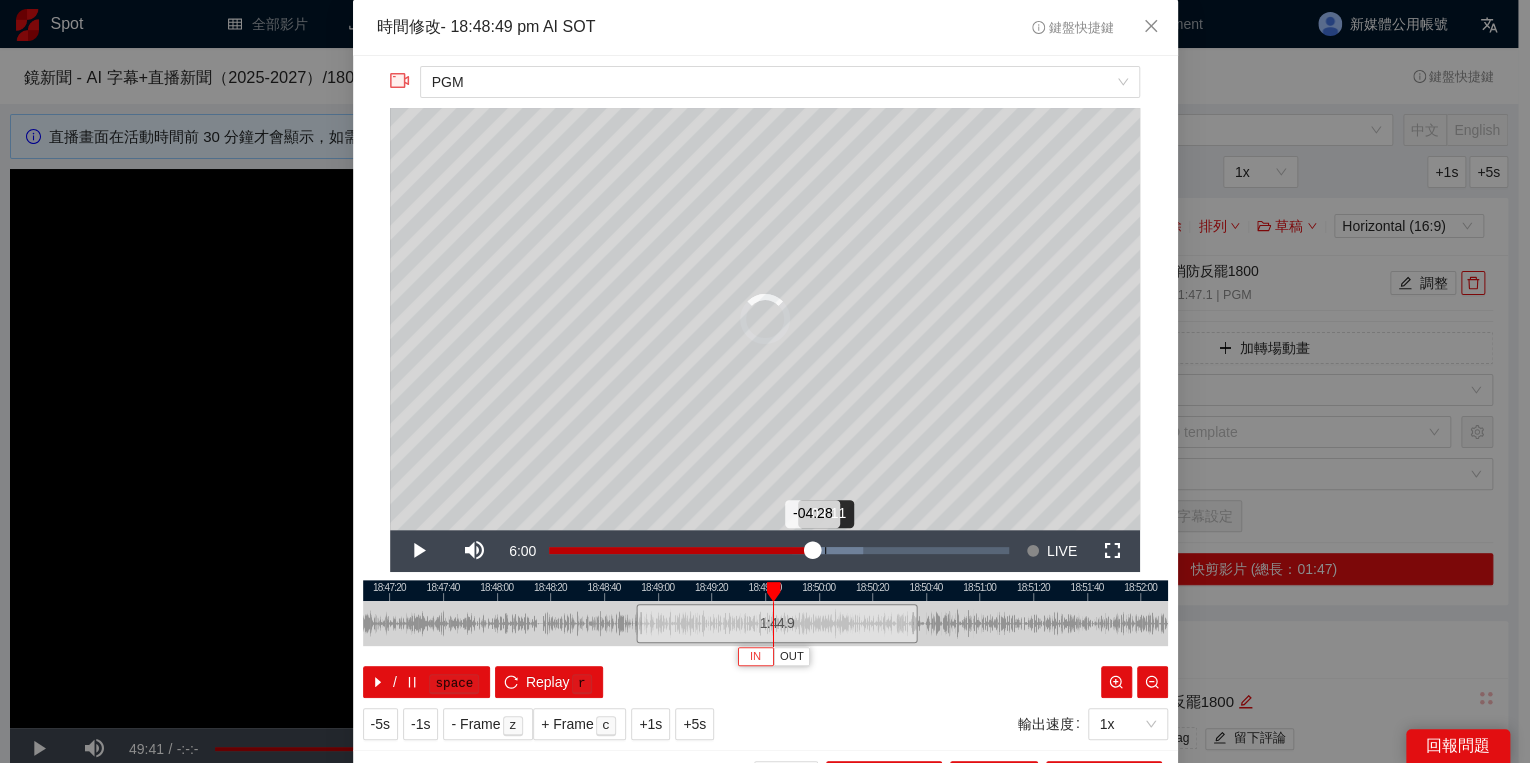 click on "Loaded :  68.26% -04:11 -04:28" at bounding box center [779, 550] 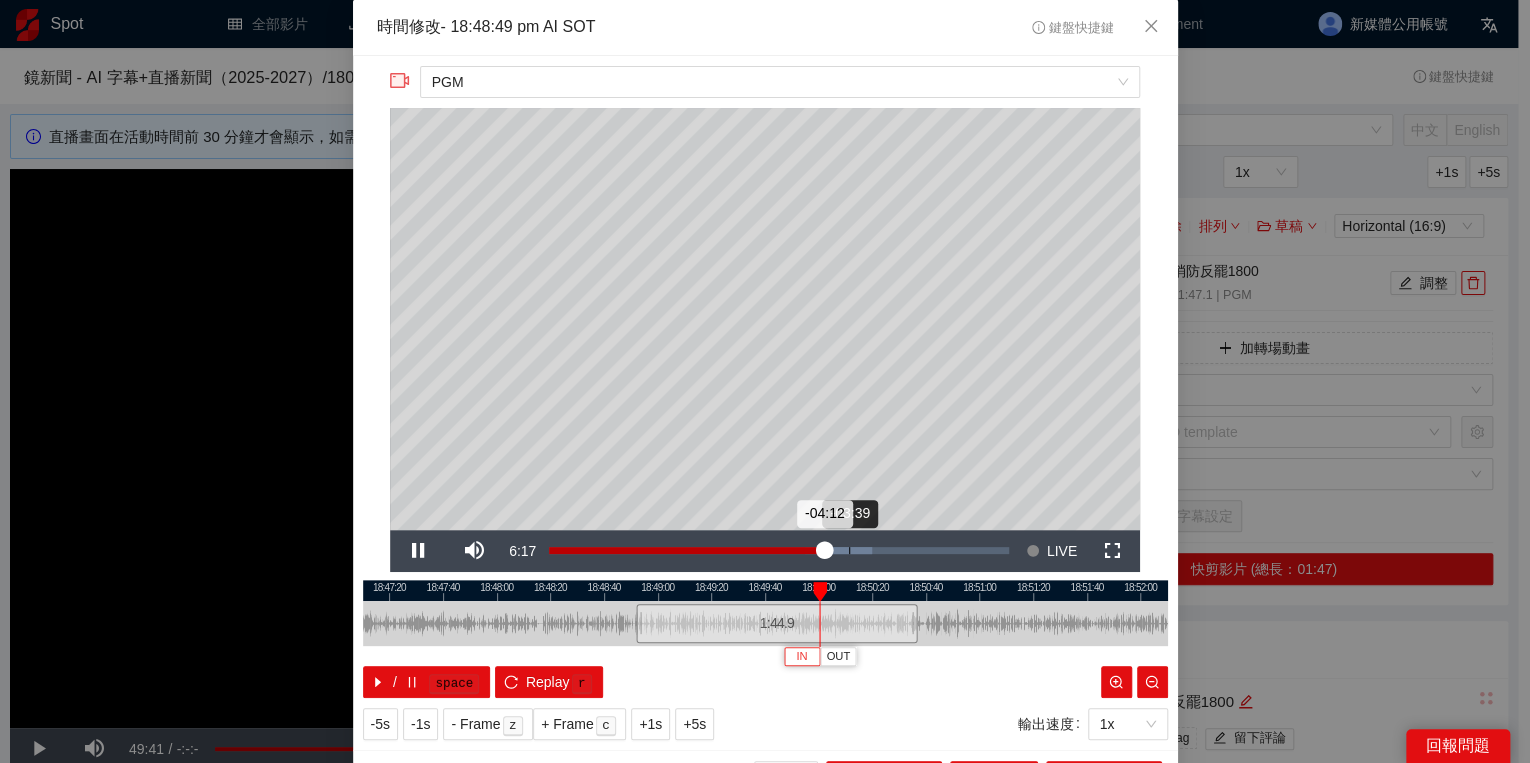 click on "Loaded :  70.18% -03:39 -04:12" at bounding box center [779, 551] 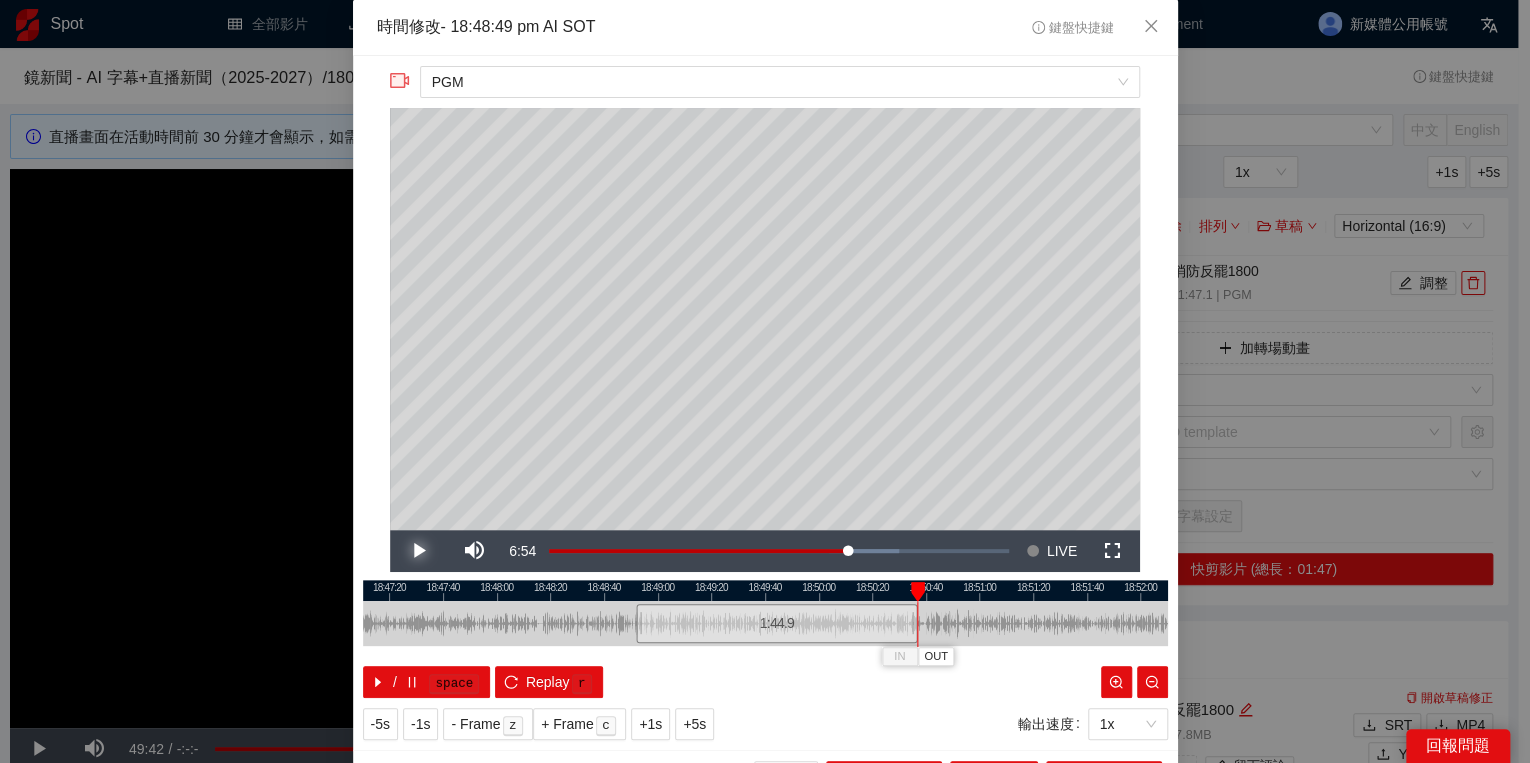 click at bounding box center (418, 551) 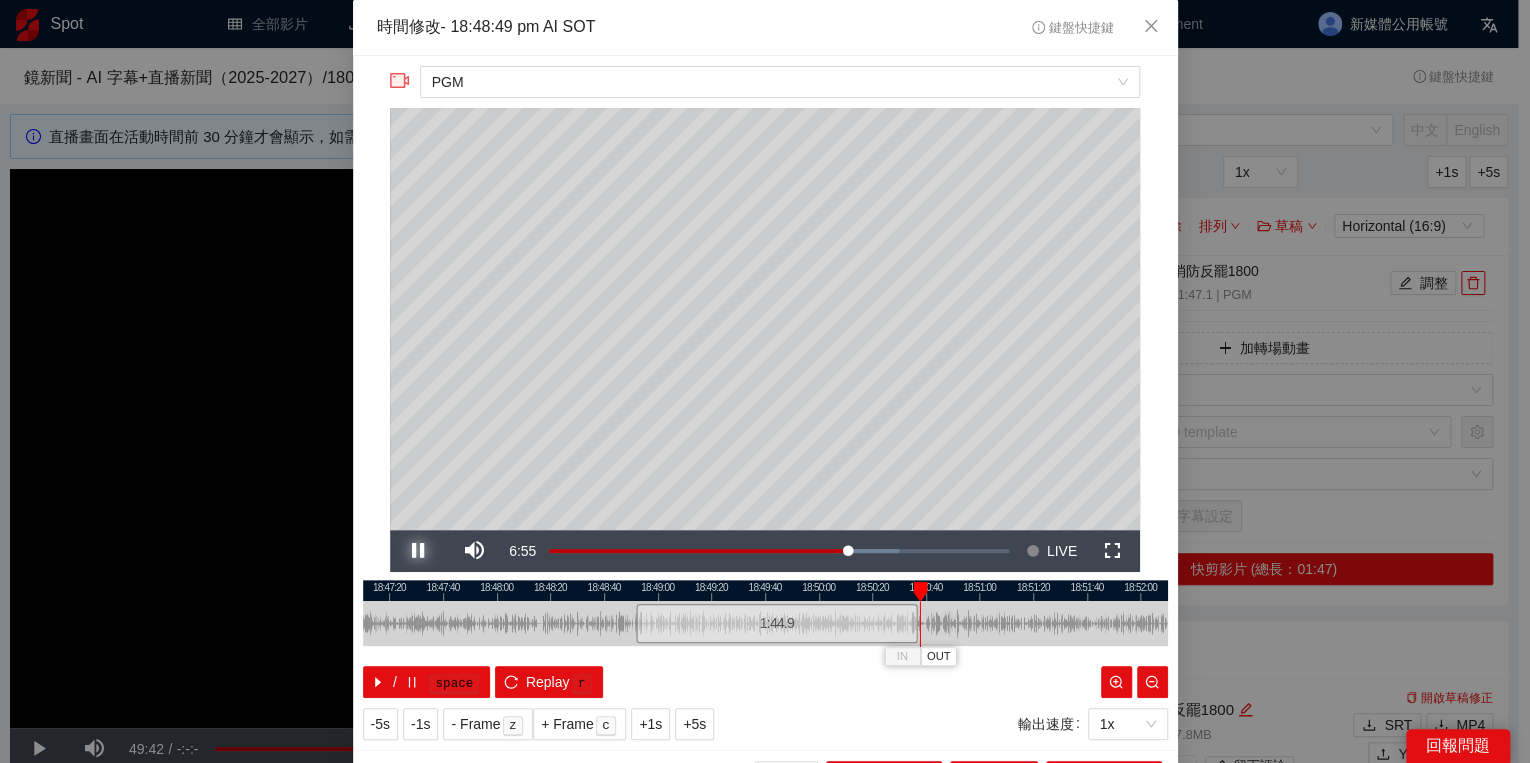 type 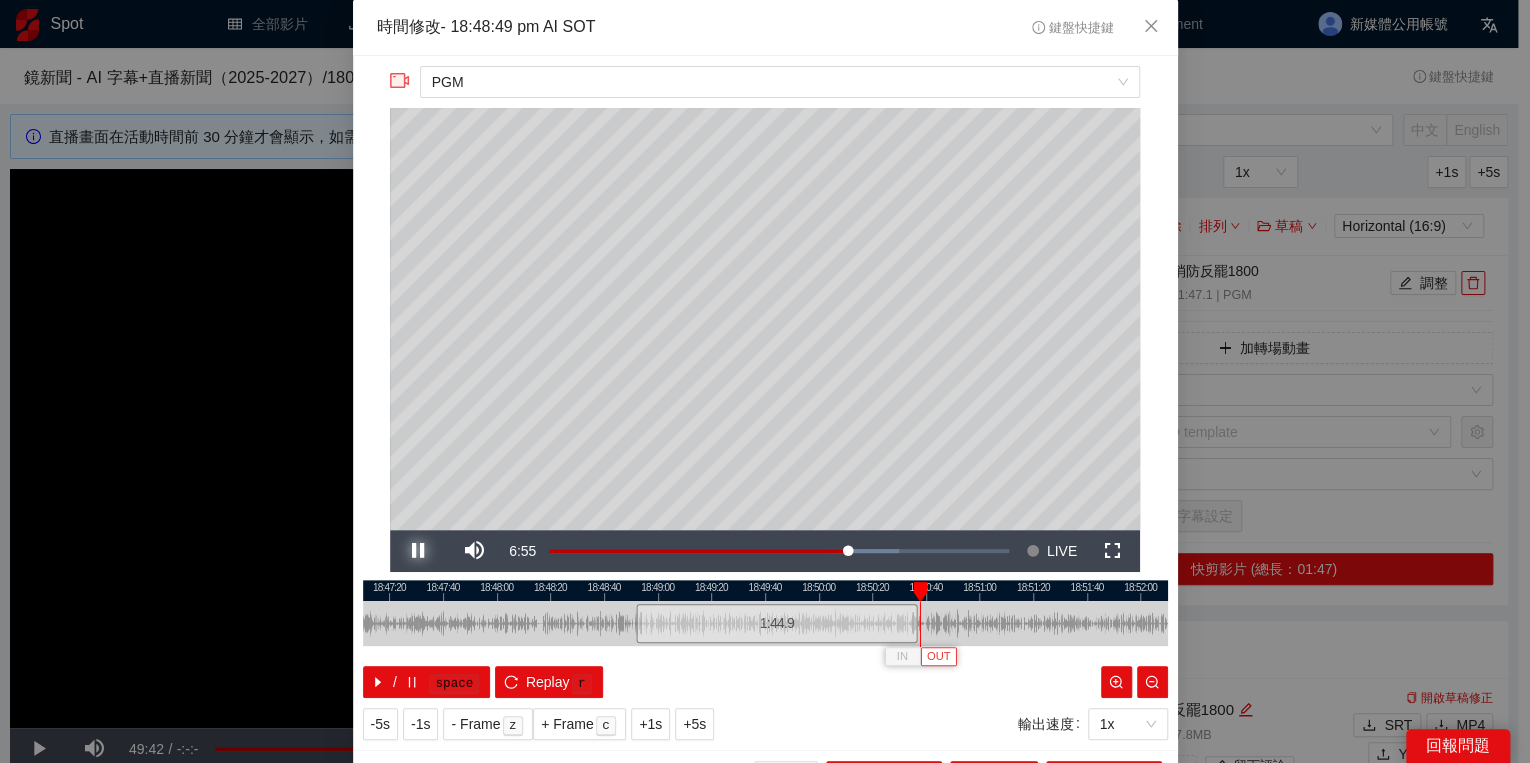 click on "Pause" at bounding box center [418, 551] 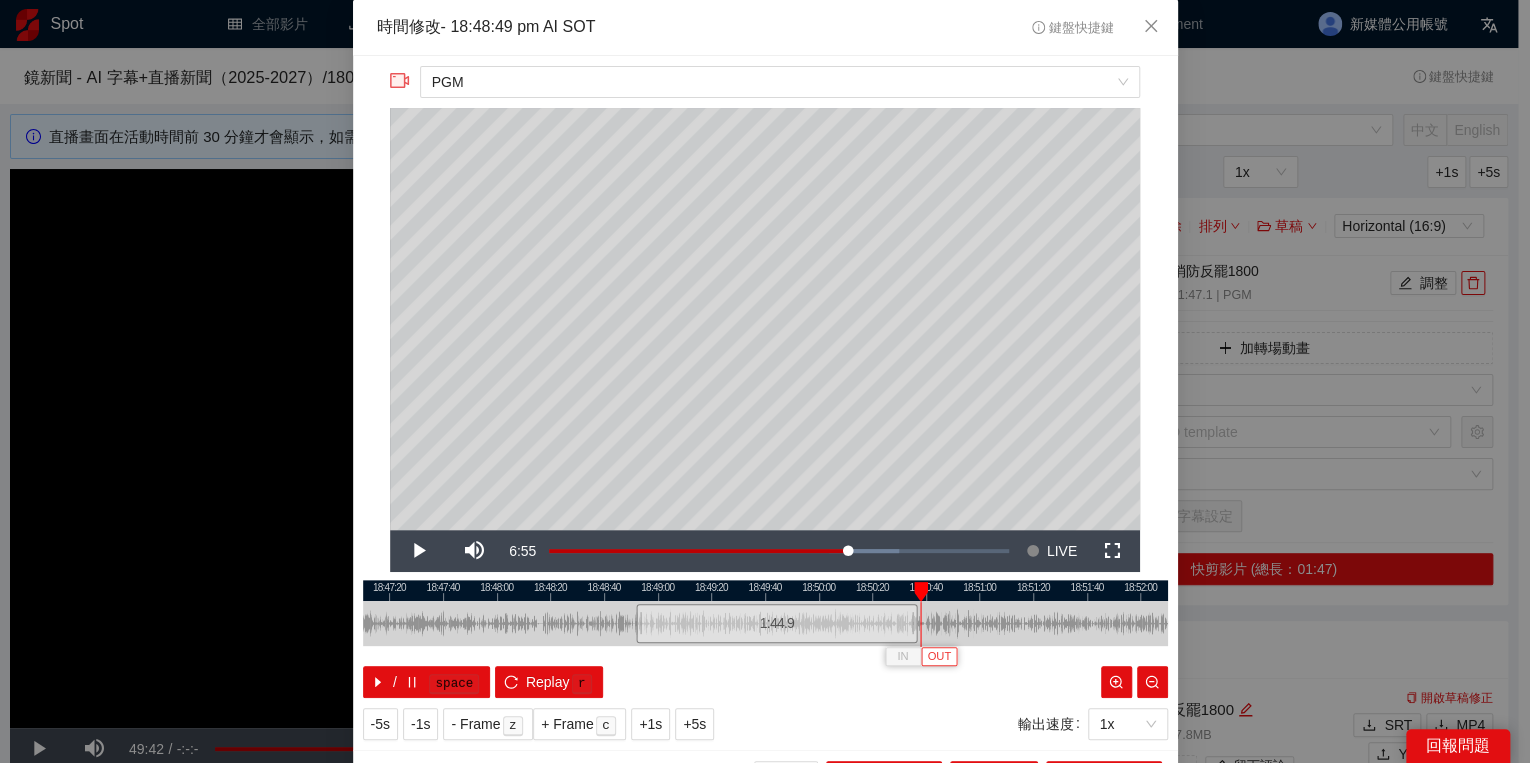 click on "OUT" at bounding box center (939, 656) 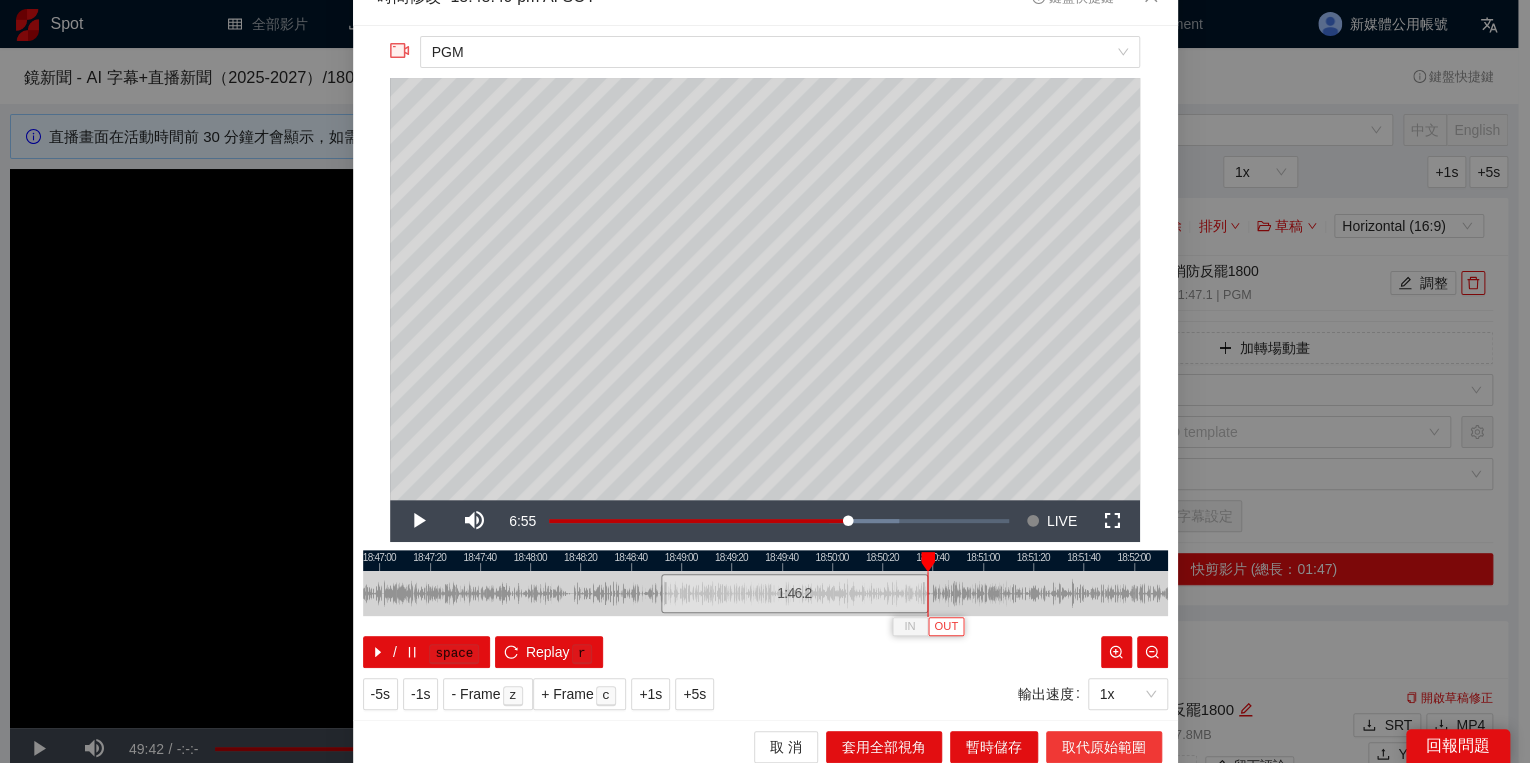 scroll, scrollTop: 39, scrollLeft: 0, axis: vertical 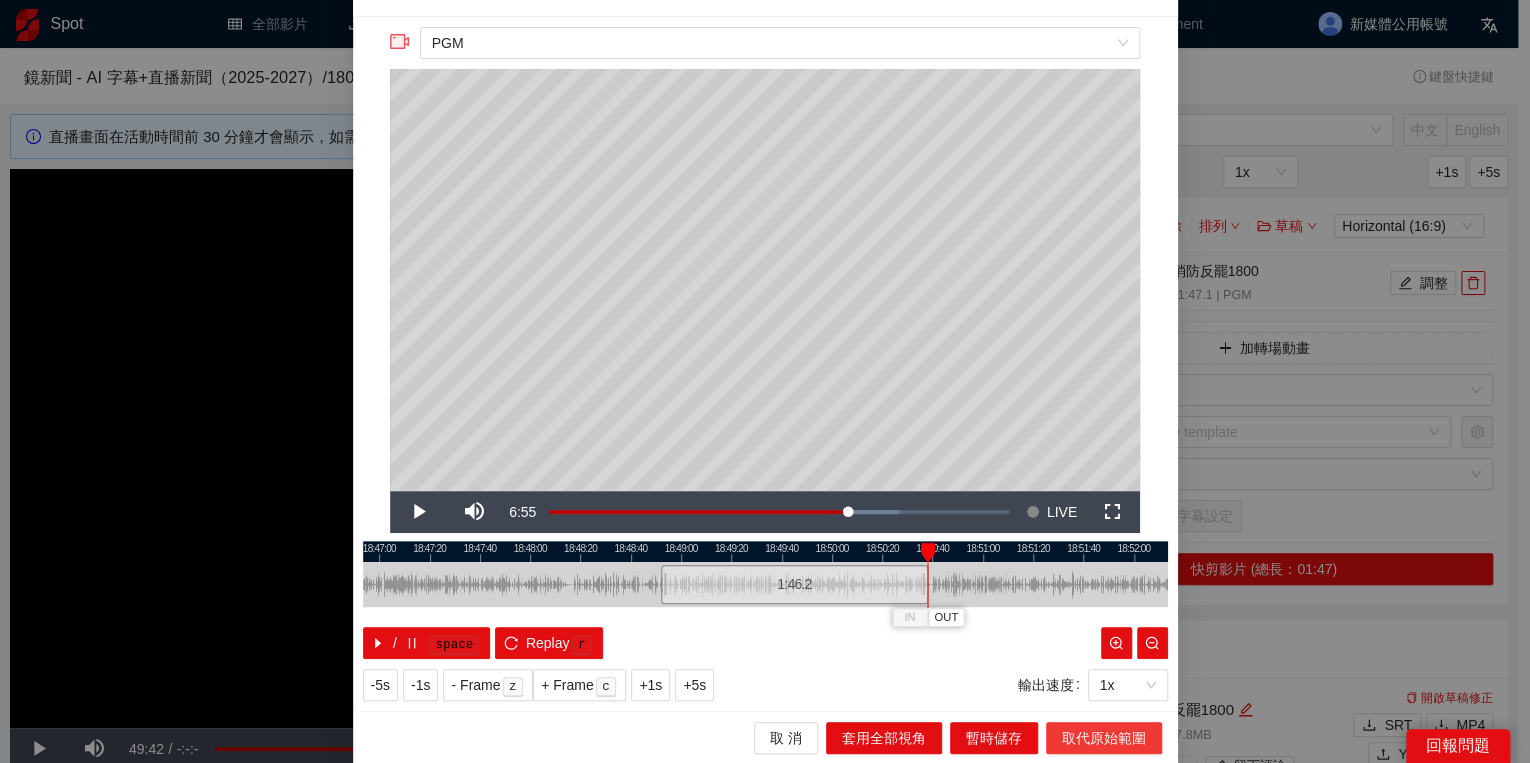 click on "取代原始範圍" at bounding box center (1104, 738) 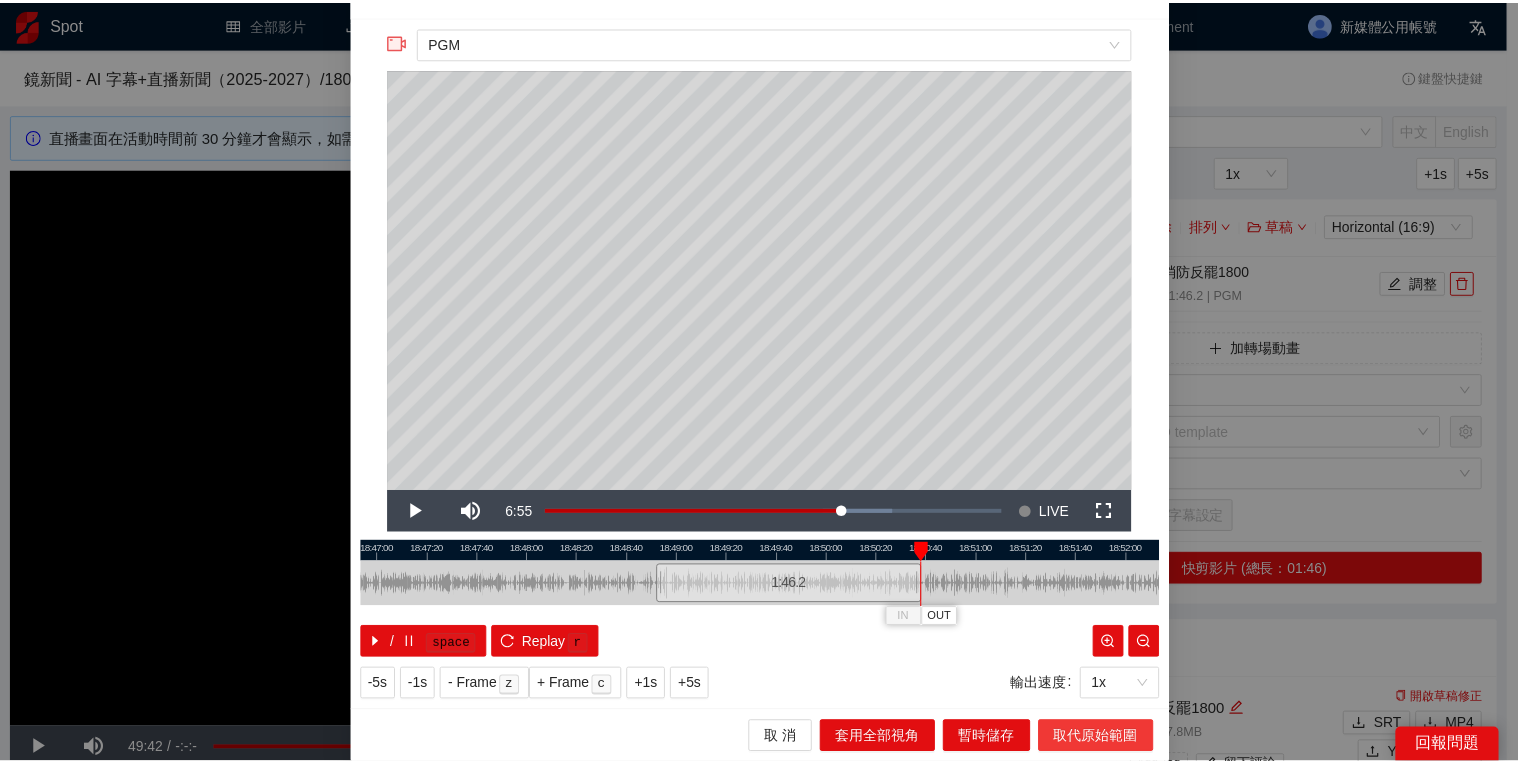 scroll, scrollTop: 0, scrollLeft: 0, axis: both 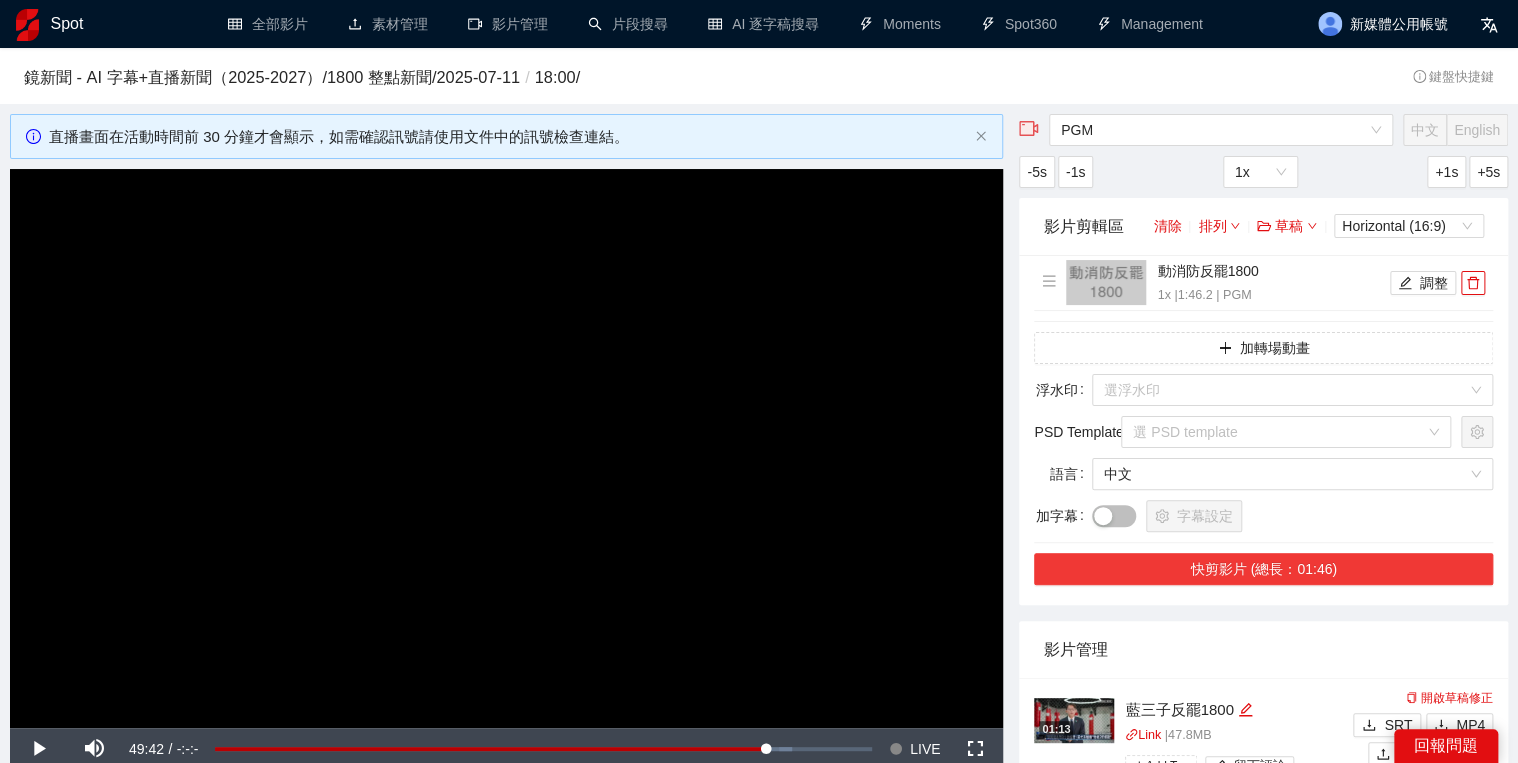 click on "快剪影片 (總長：01:46)" at bounding box center (1263, 569) 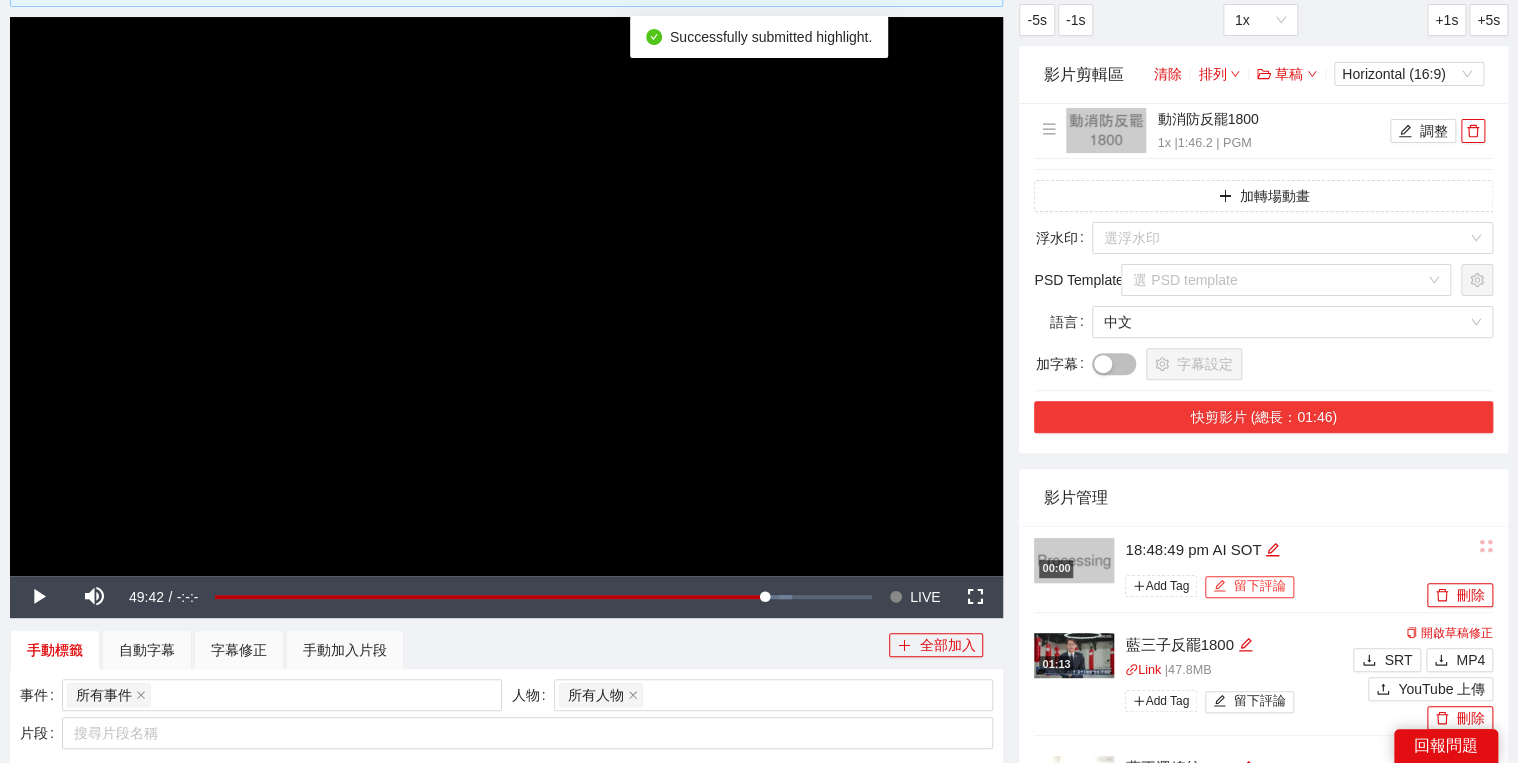scroll, scrollTop: 160, scrollLeft: 0, axis: vertical 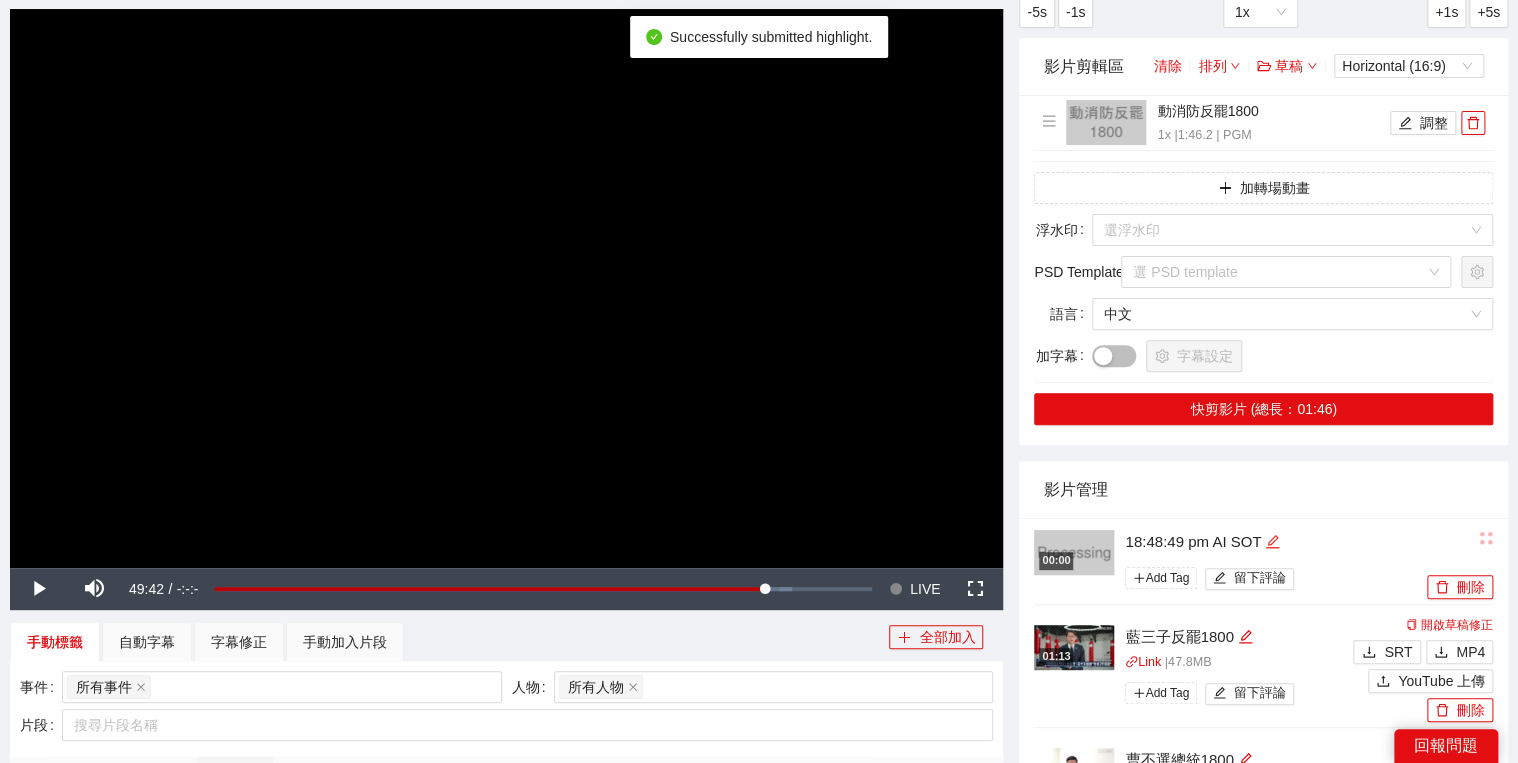 click 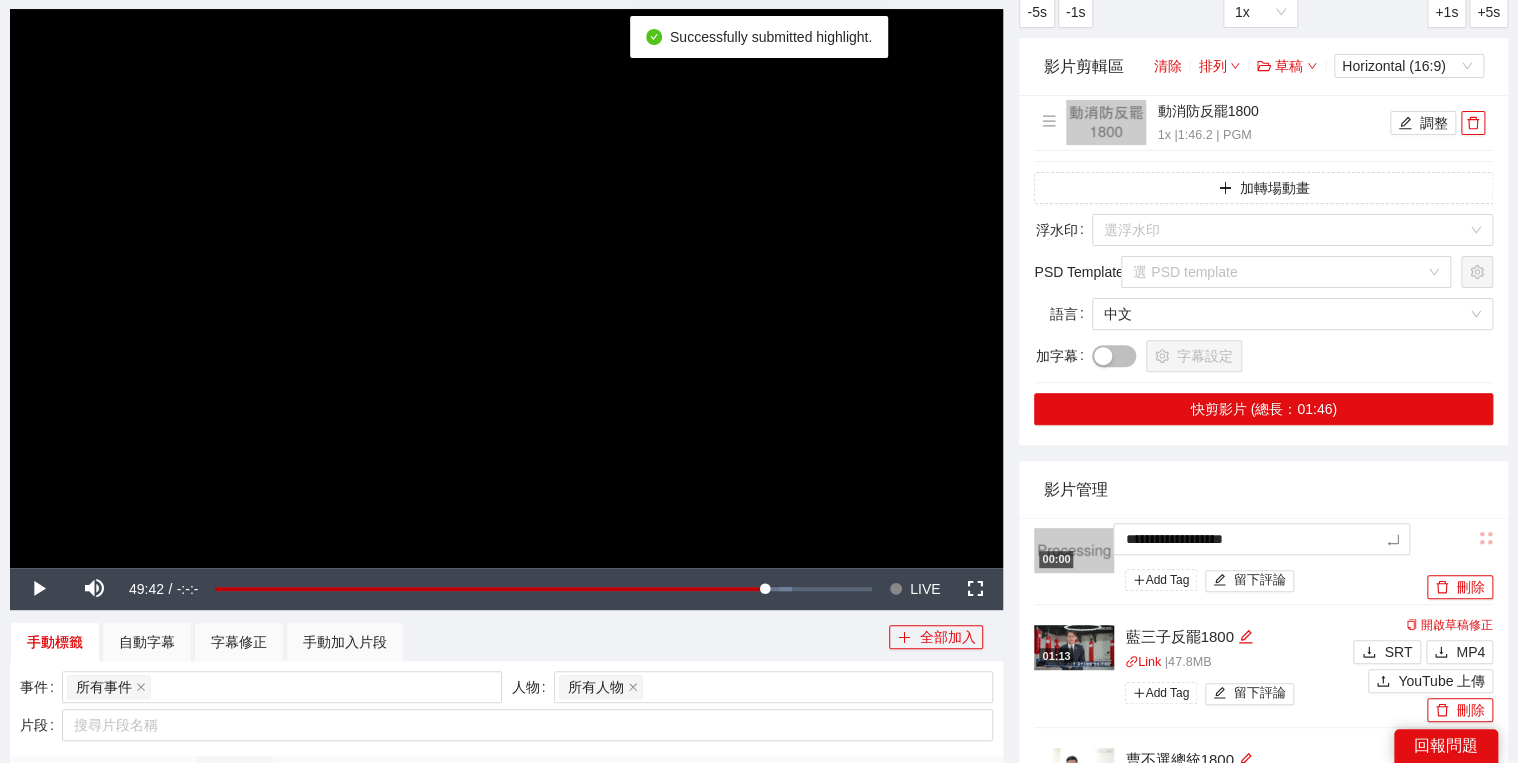 drag, startPoint x: 1153, startPoint y: 539, endPoint x: 980, endPoint y: 536, distance: 173.02602 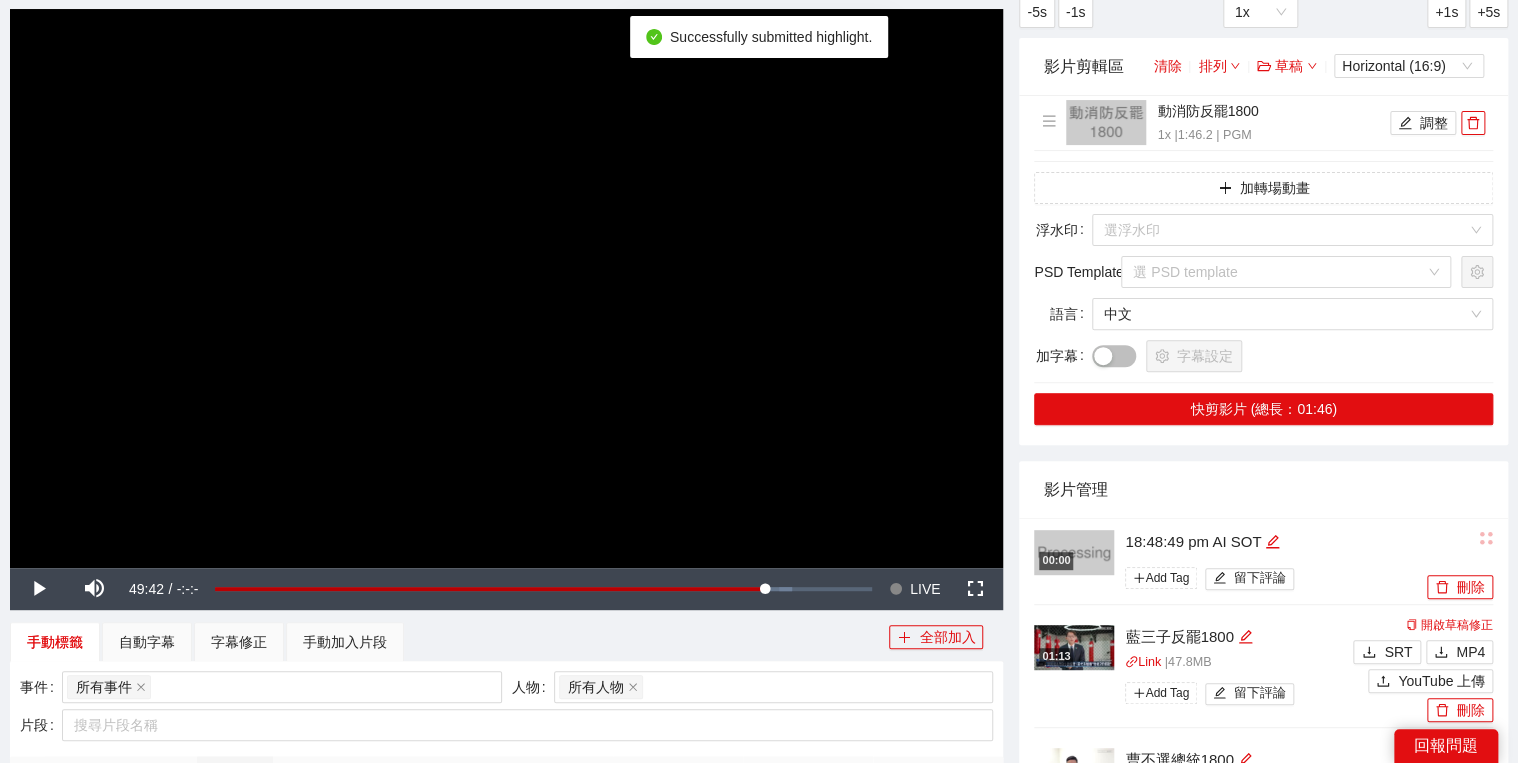 click on "影片管理" at bounding box center [1263, 489] 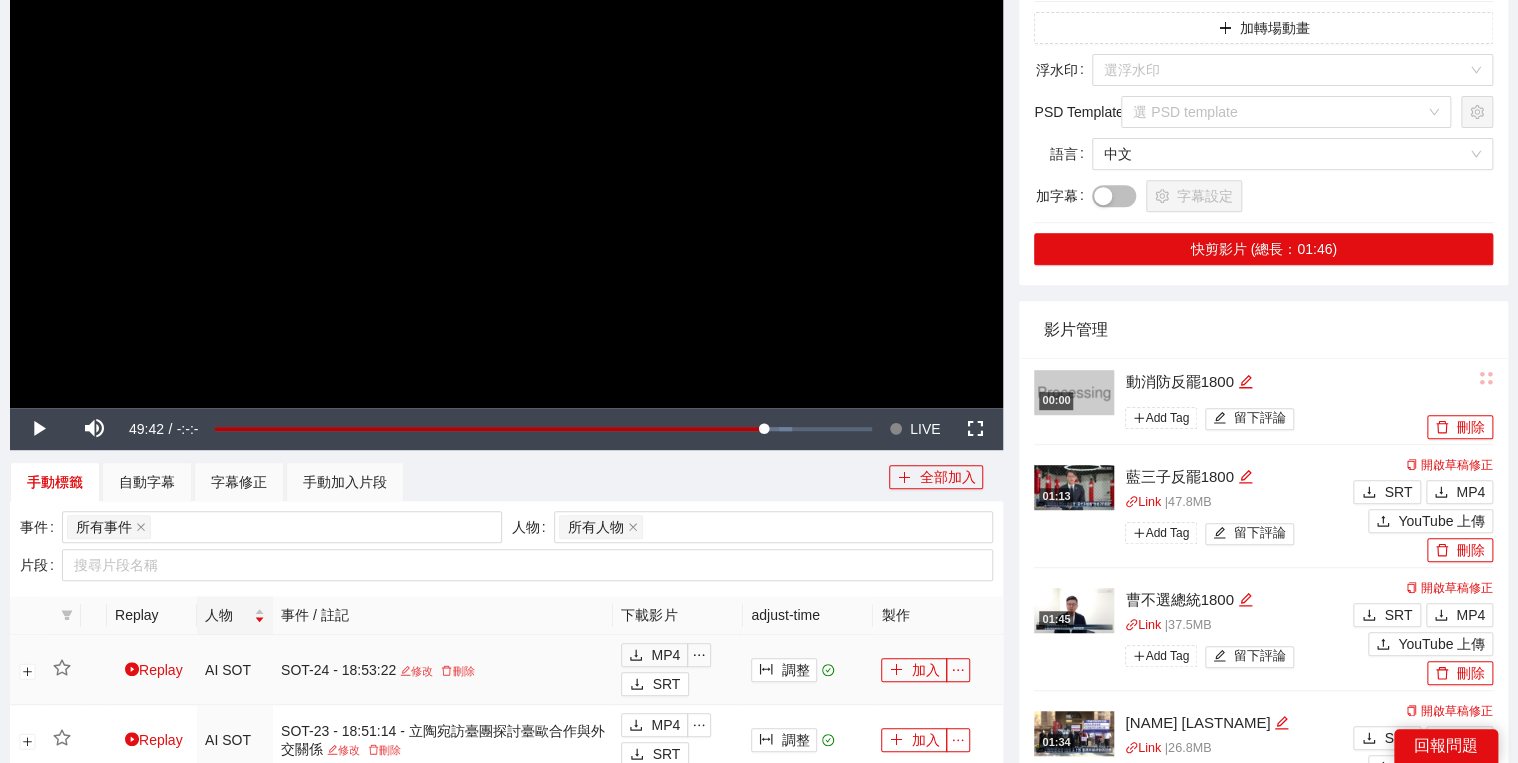 scroll, scrollTop: 560, scrollLeft: 0, axis: vertical 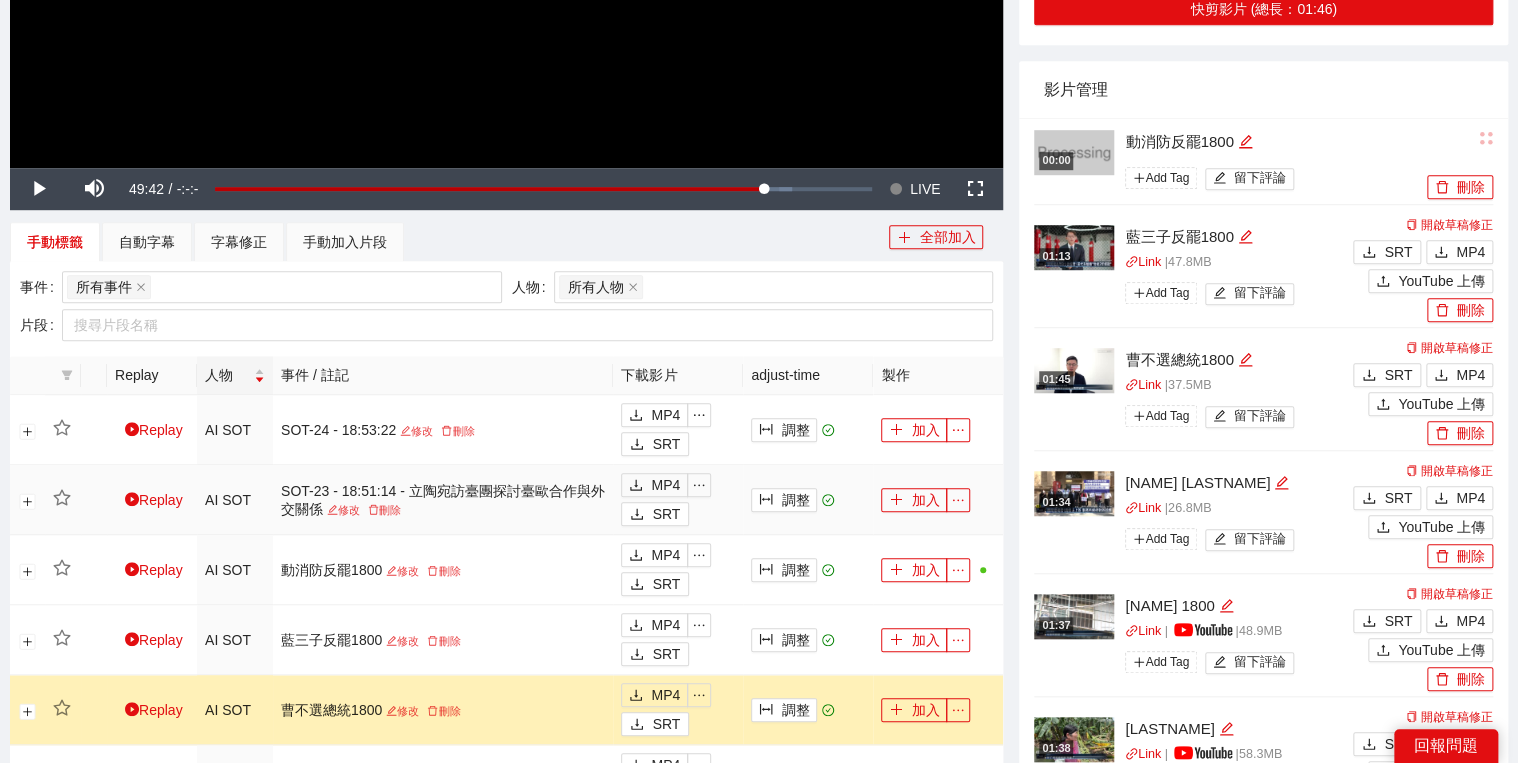click on "修改" at bounding box center (343, 510) 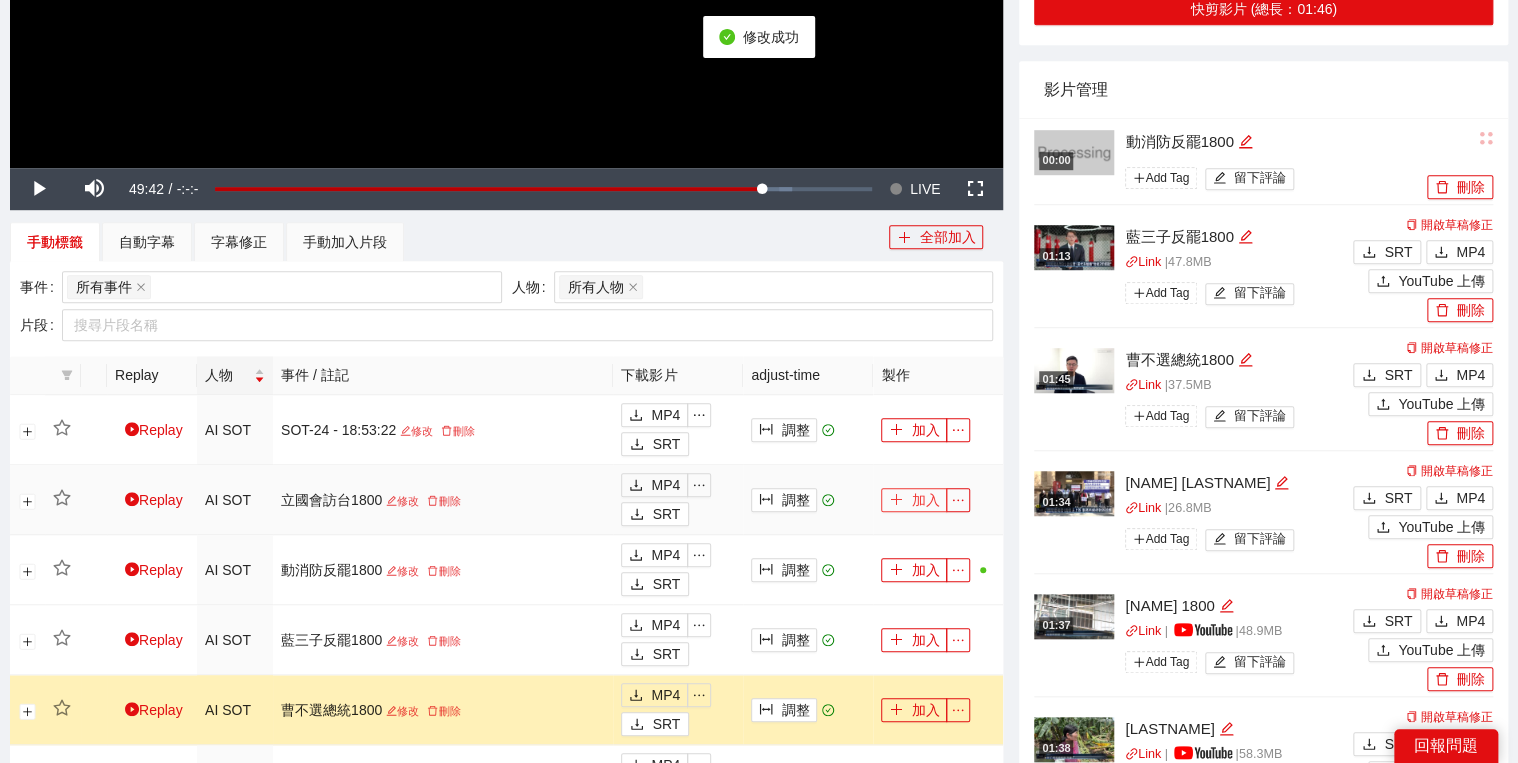 click on "加入" at bounding box center (914, 500) 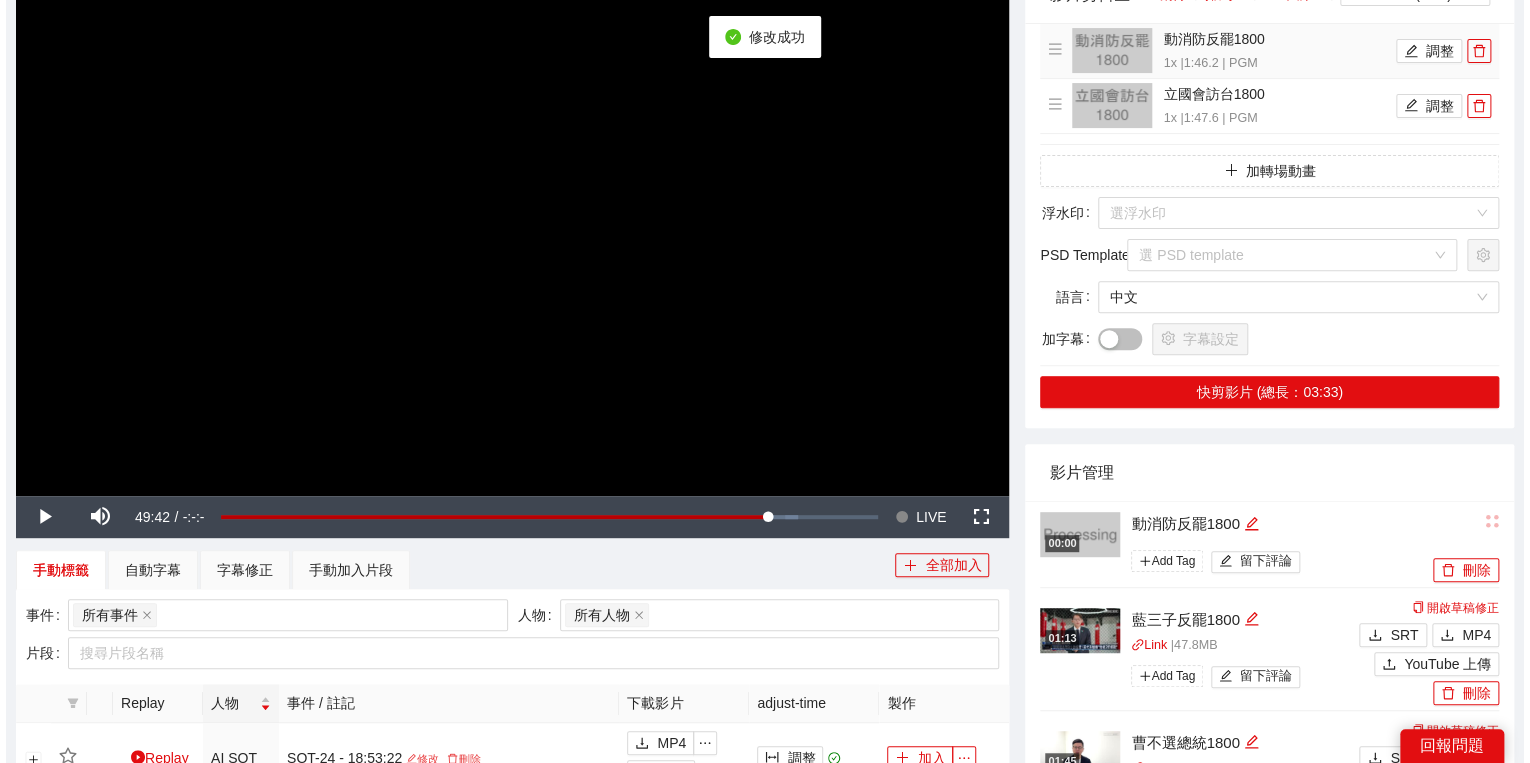 scroll, scrollTop: 0, scrollLeft: 0, axis: both 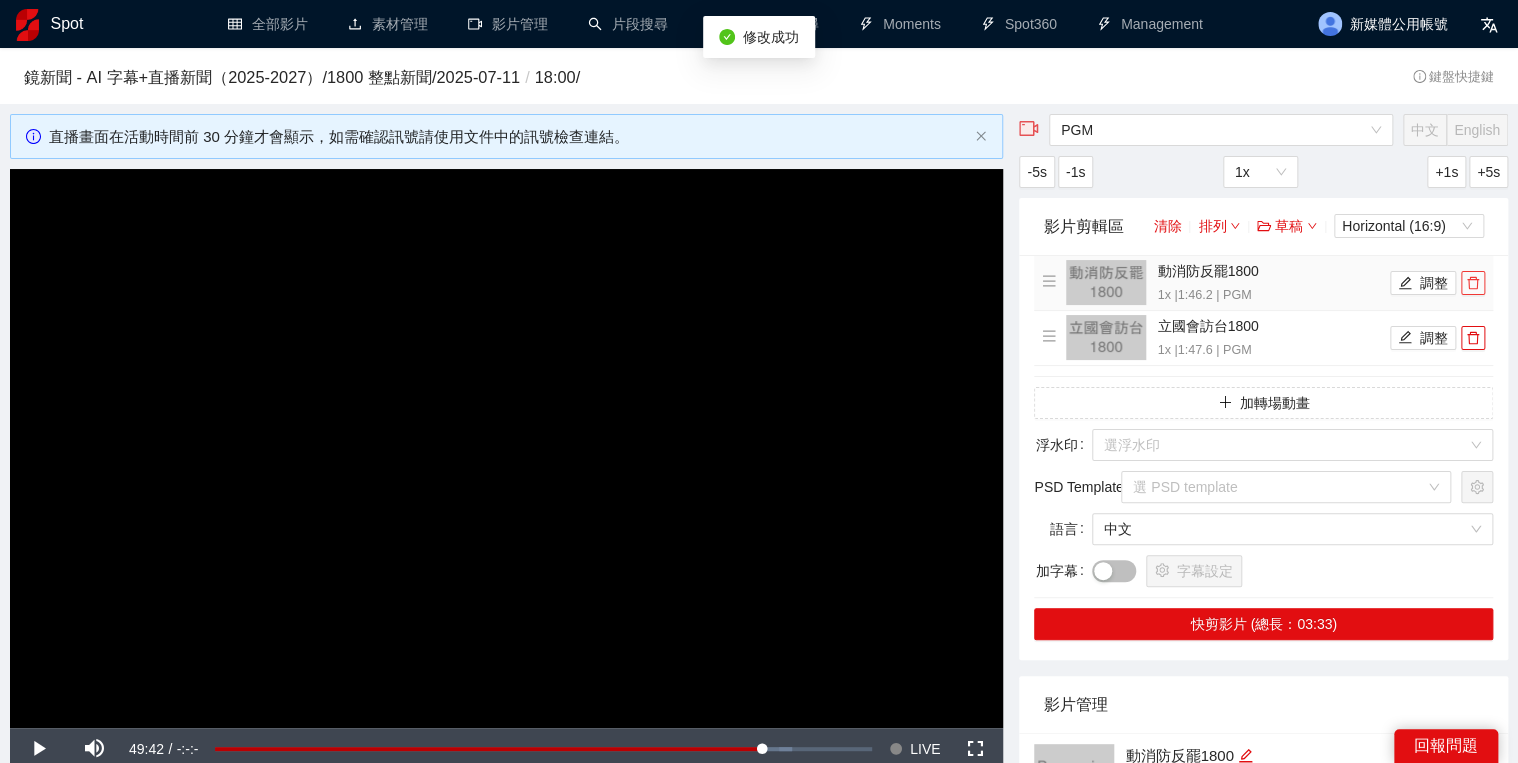 click at bounding box center (1473, 283) 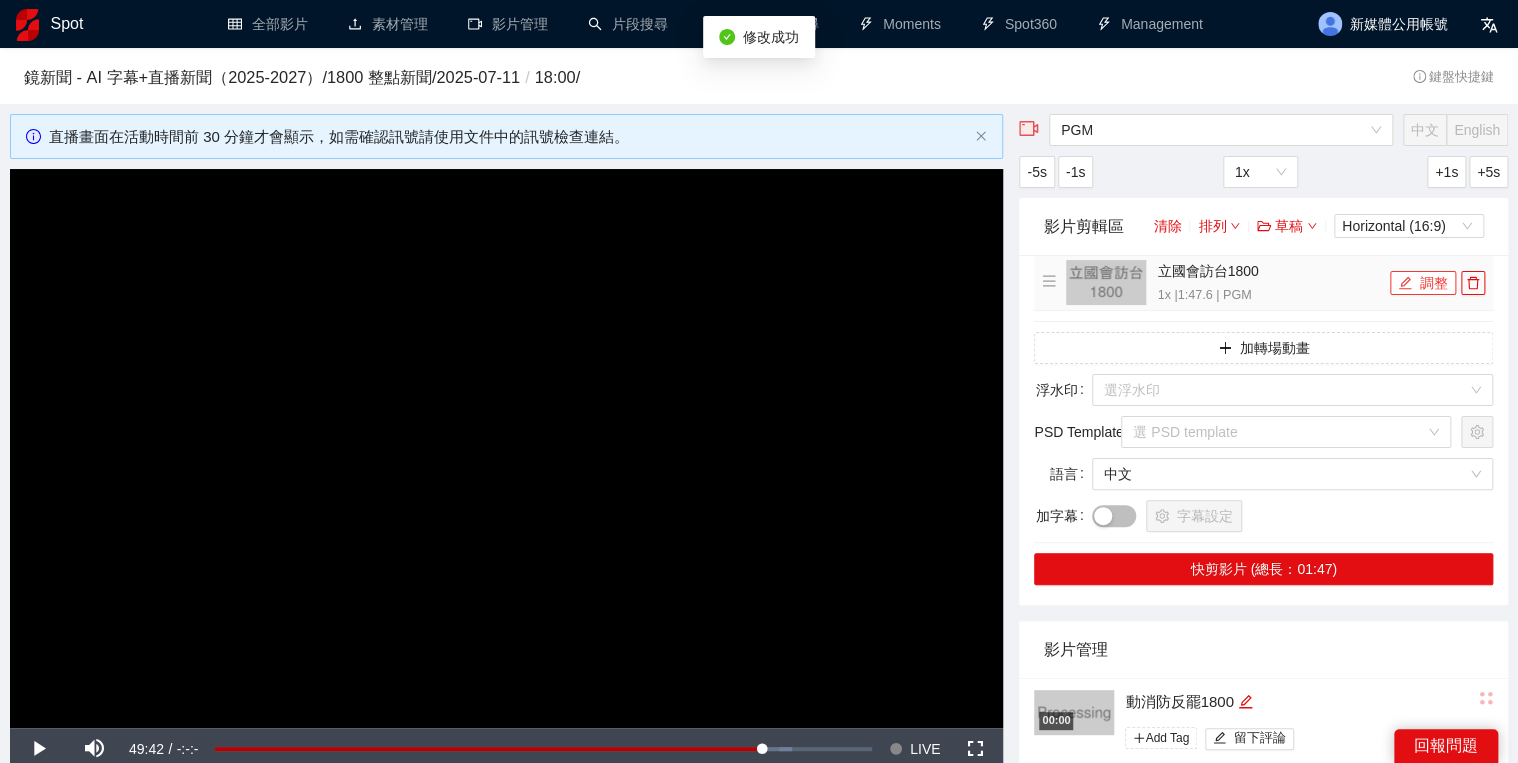 click on "調整" at bounding box center (1423, 283) 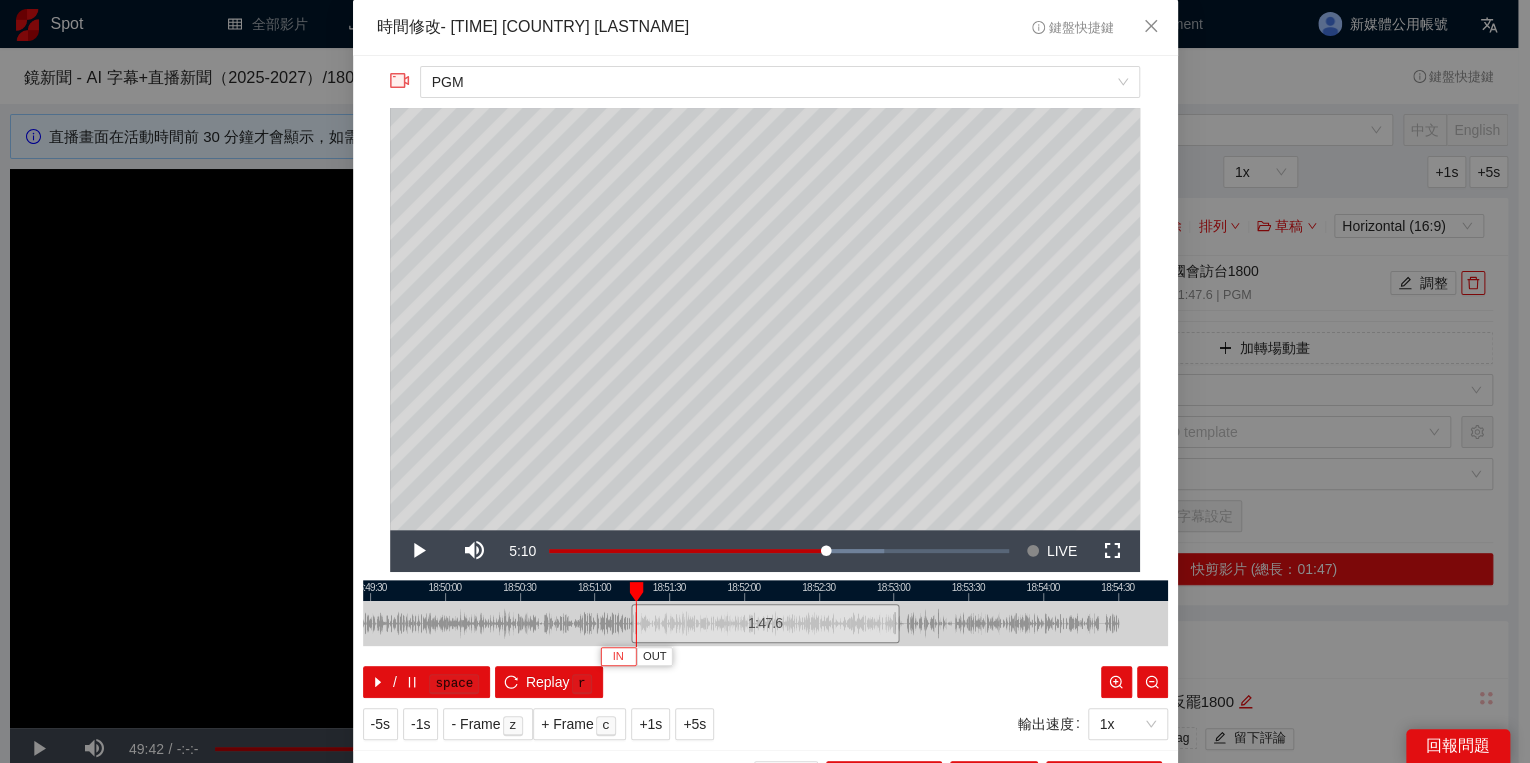 click on "IN" at bounding box center (618, 657) 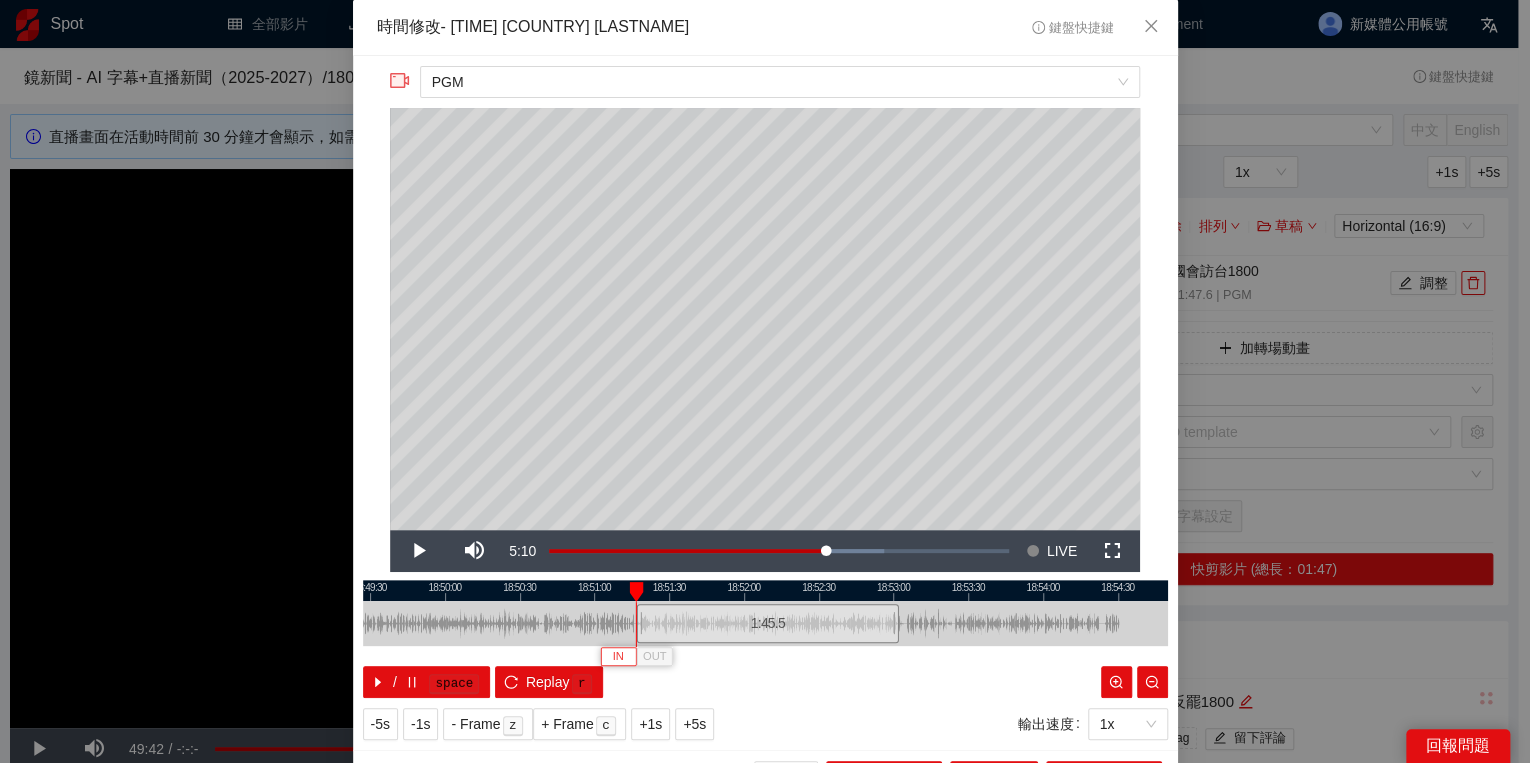 type 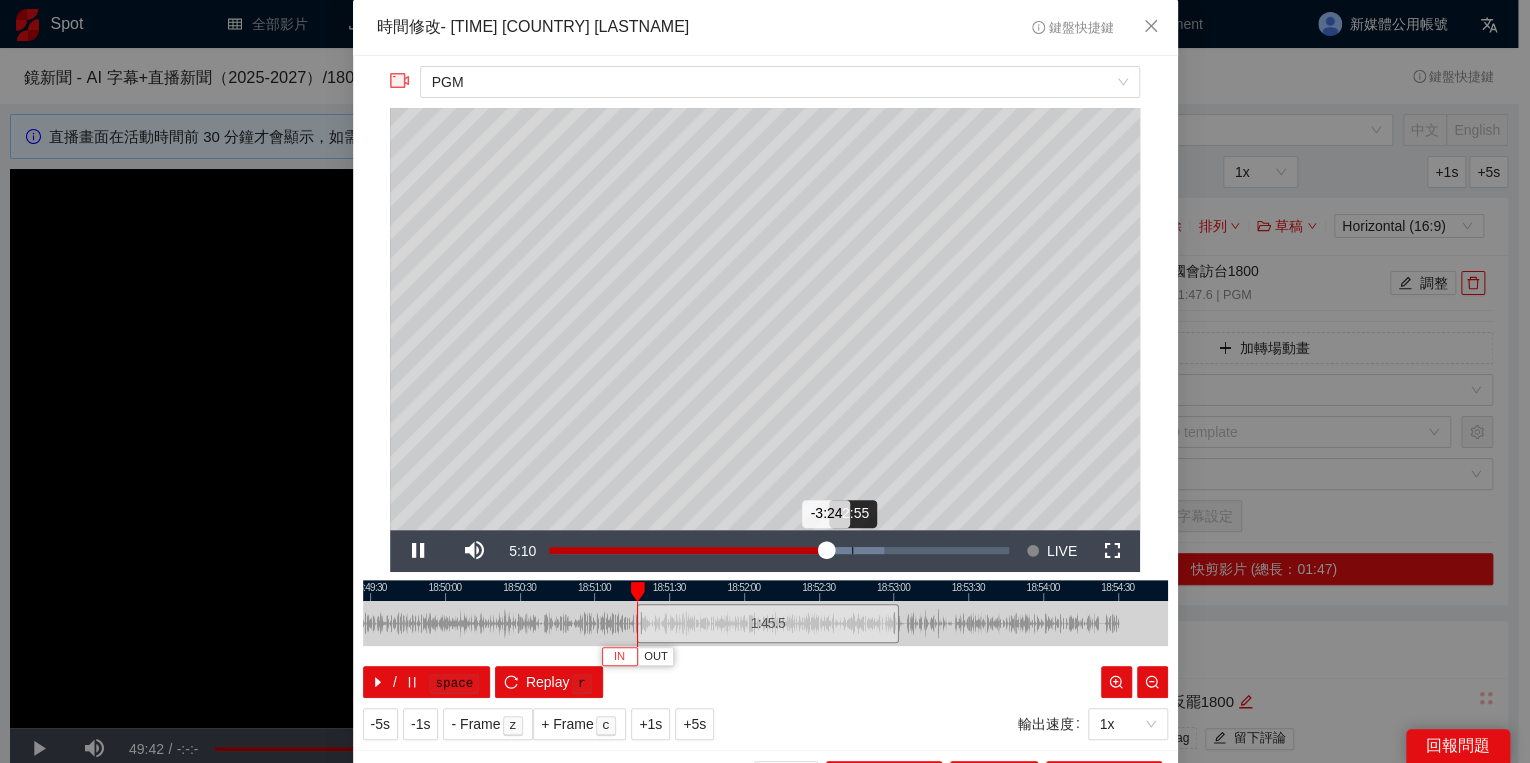 click on "Loaded :  72.93% -2:55 -3:24" at bounding box center [779, 551] 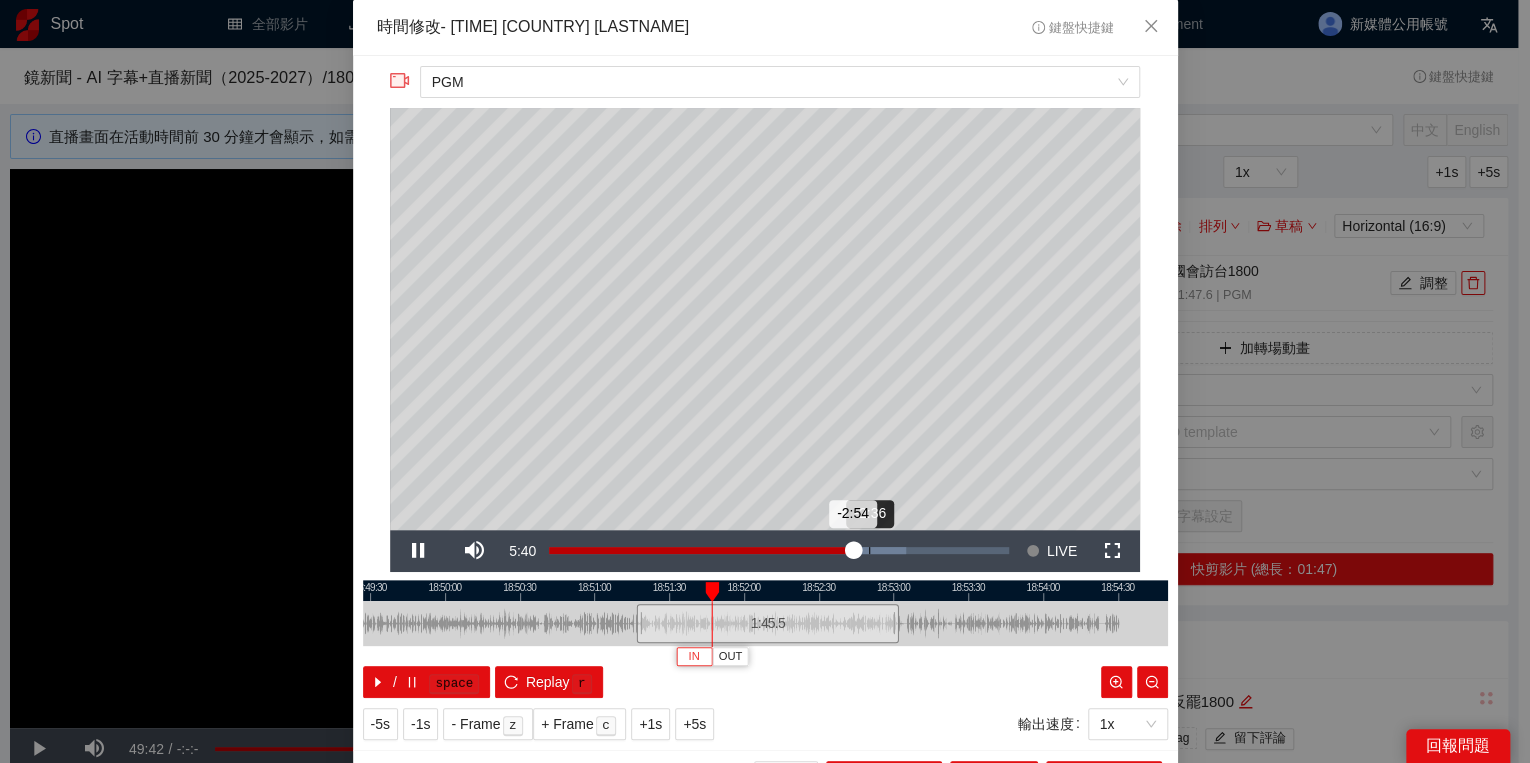 click on "Loaded :  77.64% -2:36 -2:54" at bounding box center [779, 551] 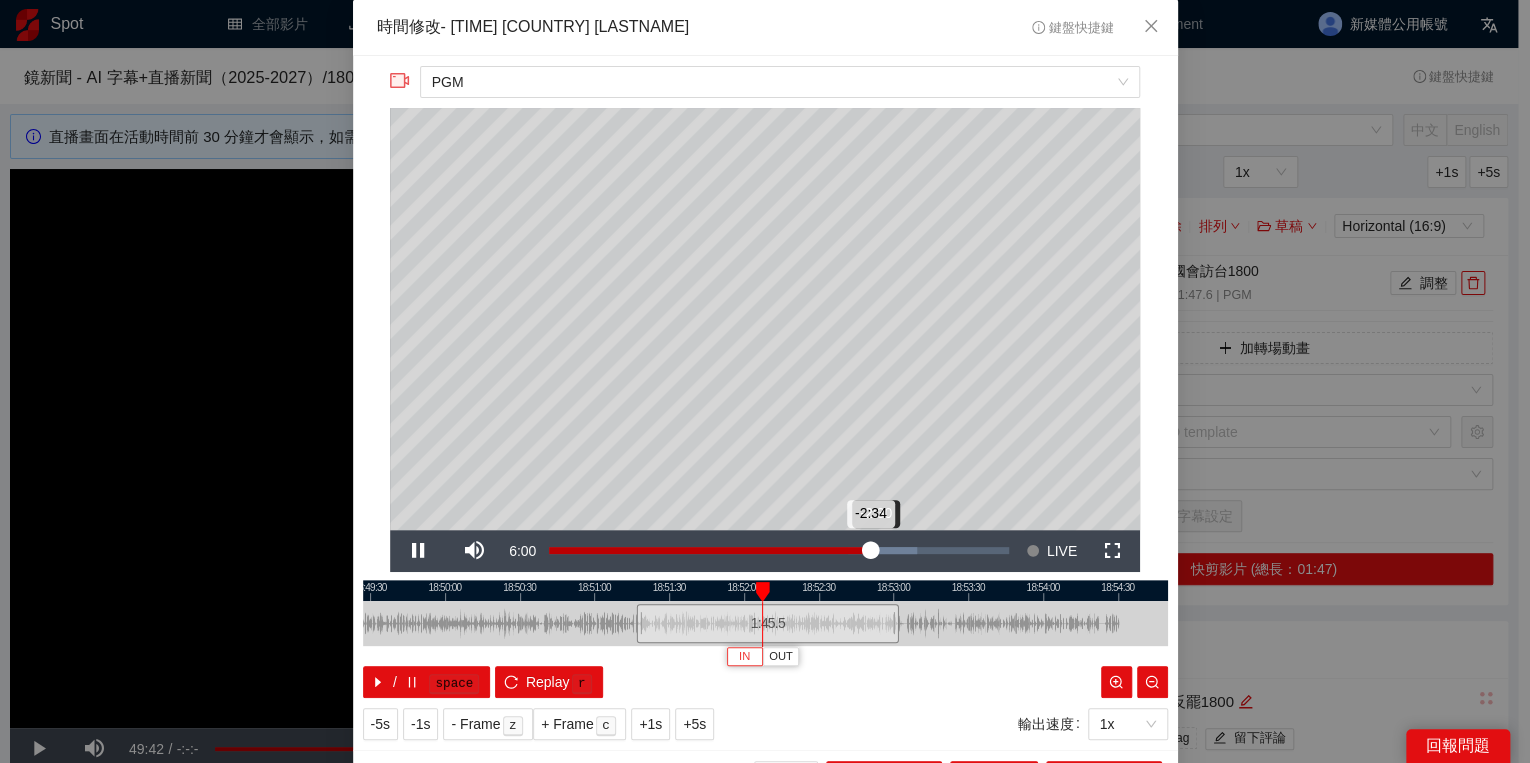 click on "Loaded :  79.99% -2:30 -2:34" at bounding box center [779, 551] 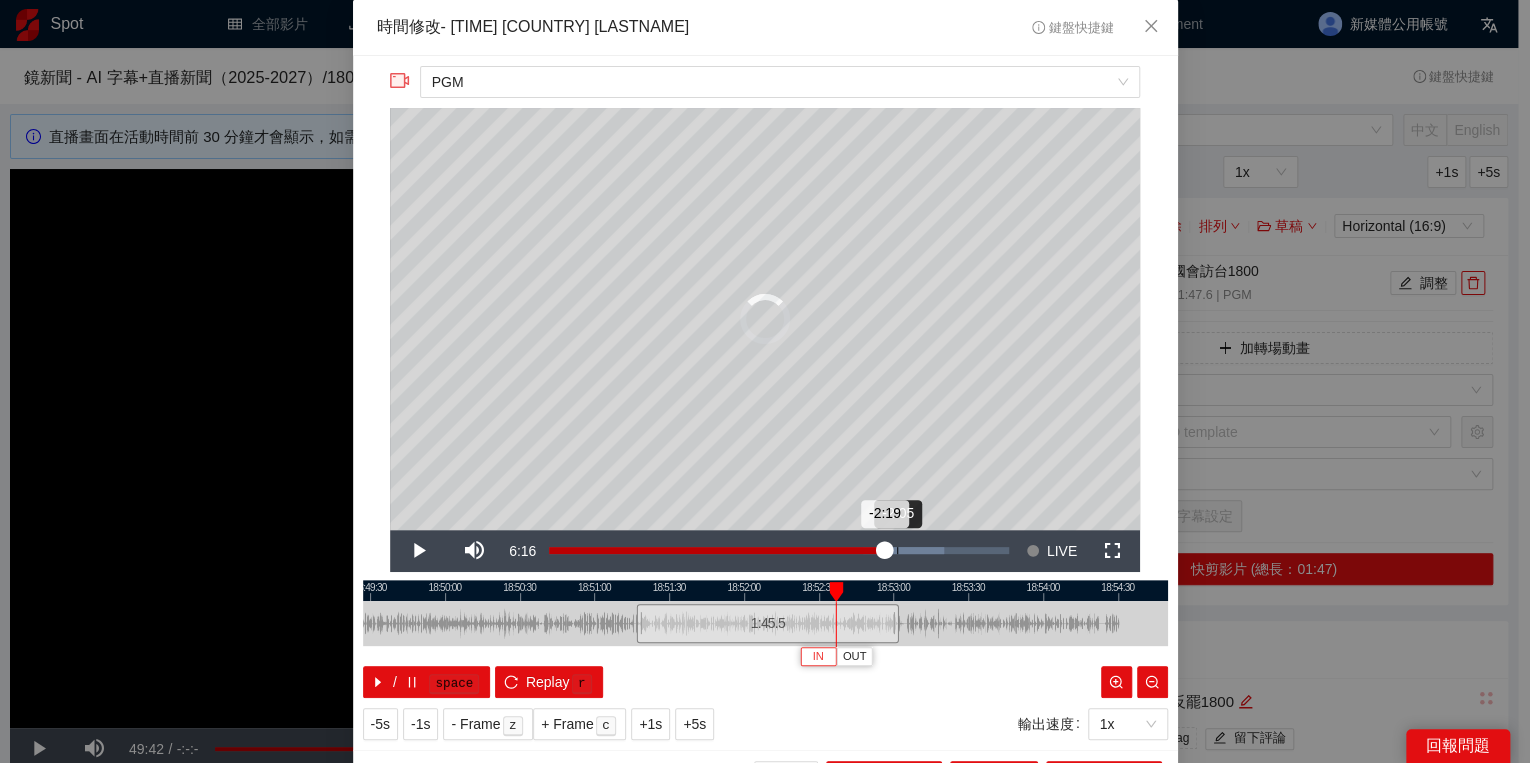 drag, startPoint x: 891, startPoint y: 554, endPoint x: 913, endPoint y: 554, distance: 22 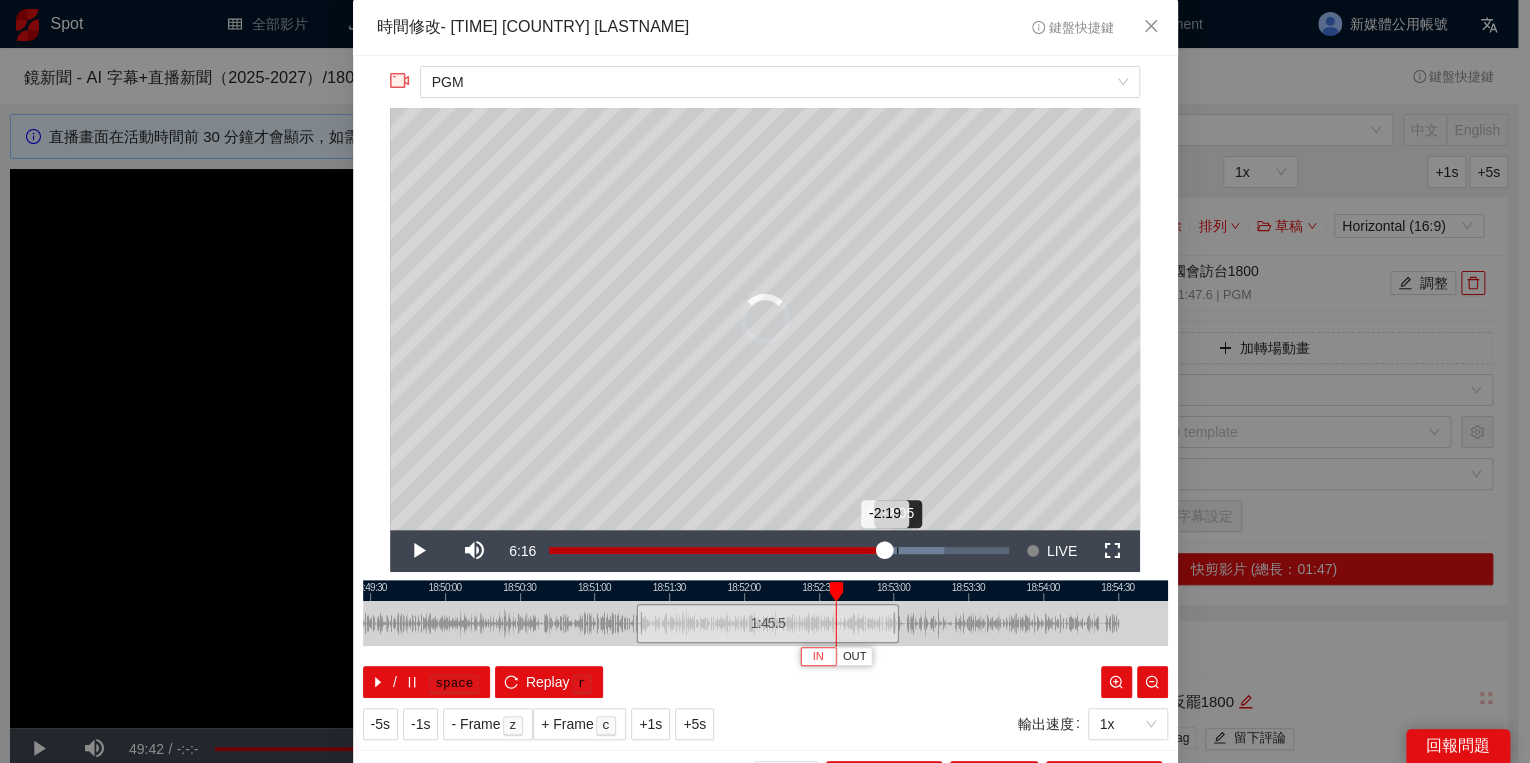 click on "Loaded :  85.87% -2:05 -2:19" at bounding box center (779, 551) 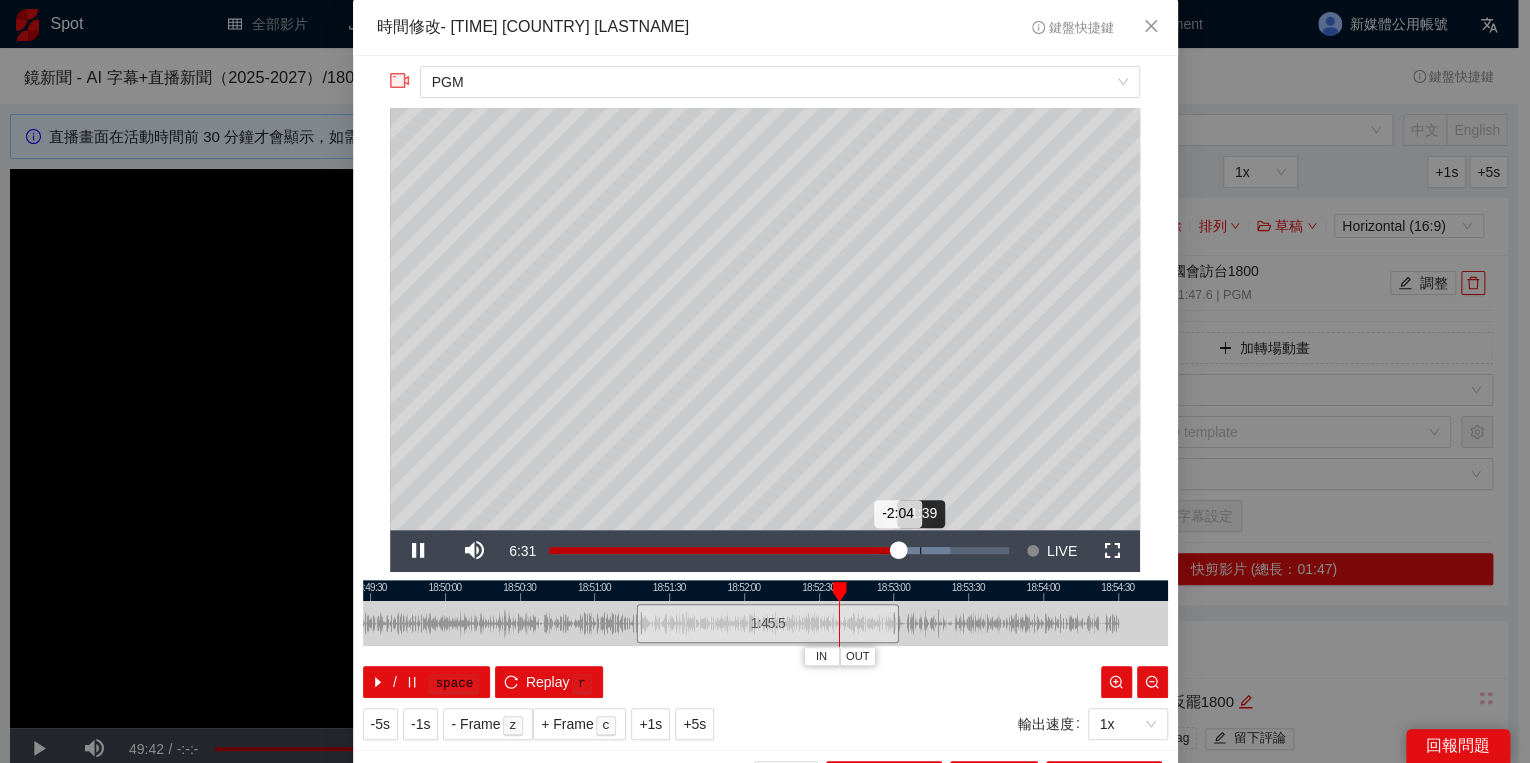 click on "Loaded :  87.20% -1:39 -2:04" at bounding box center (779, 551) 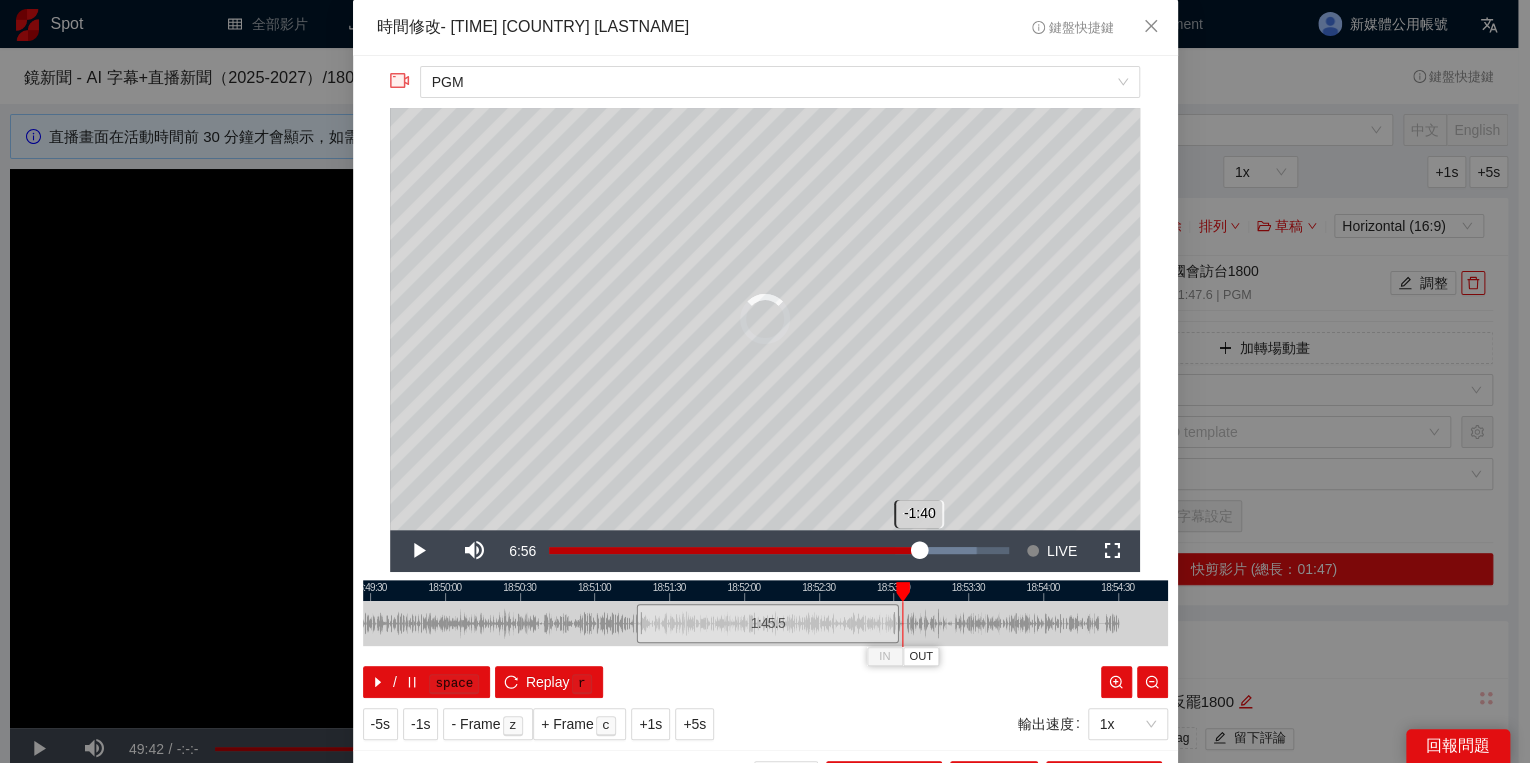 click on "-1:40" at bounding box center [734, 550] 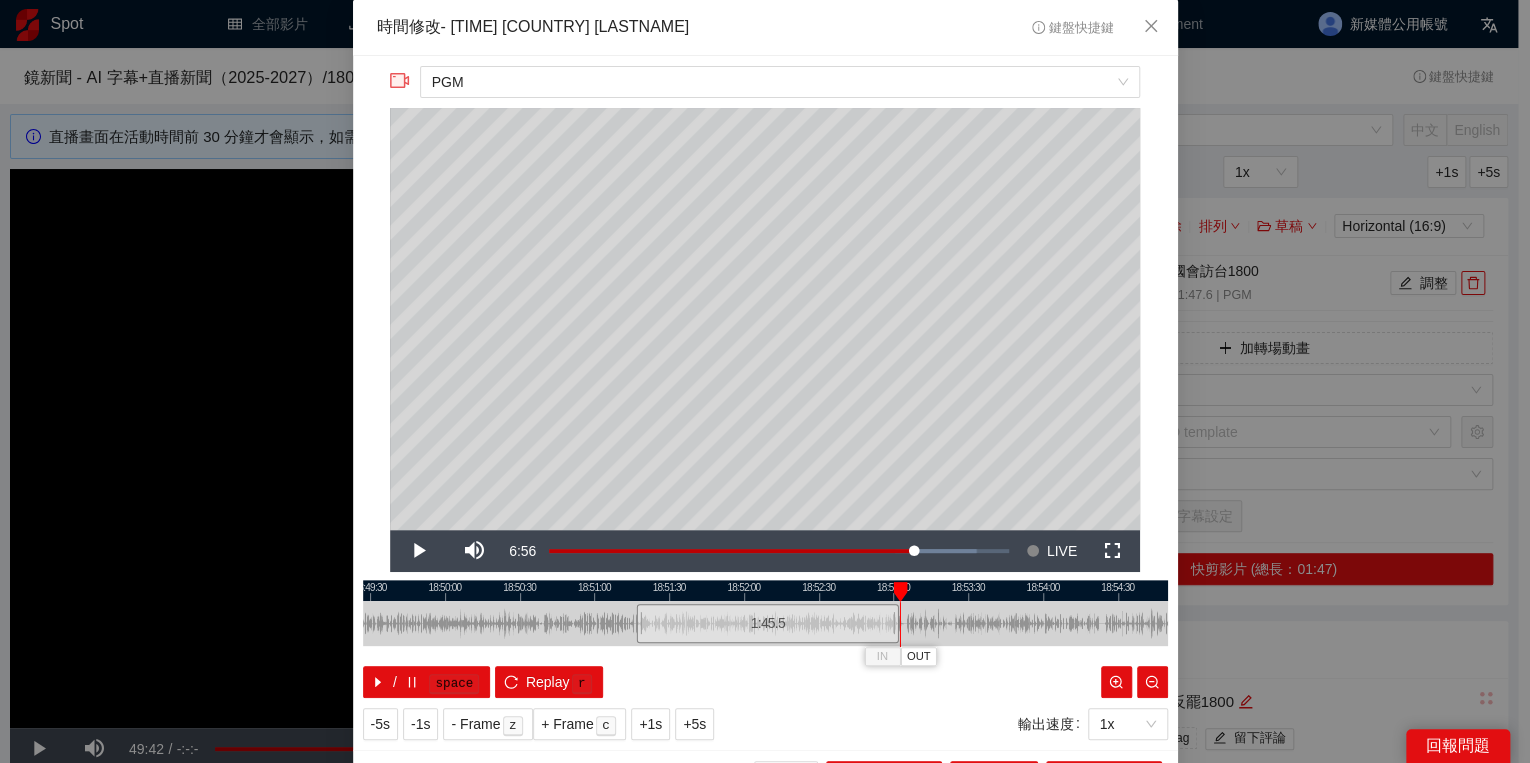 click at bounding box center (900, 592) 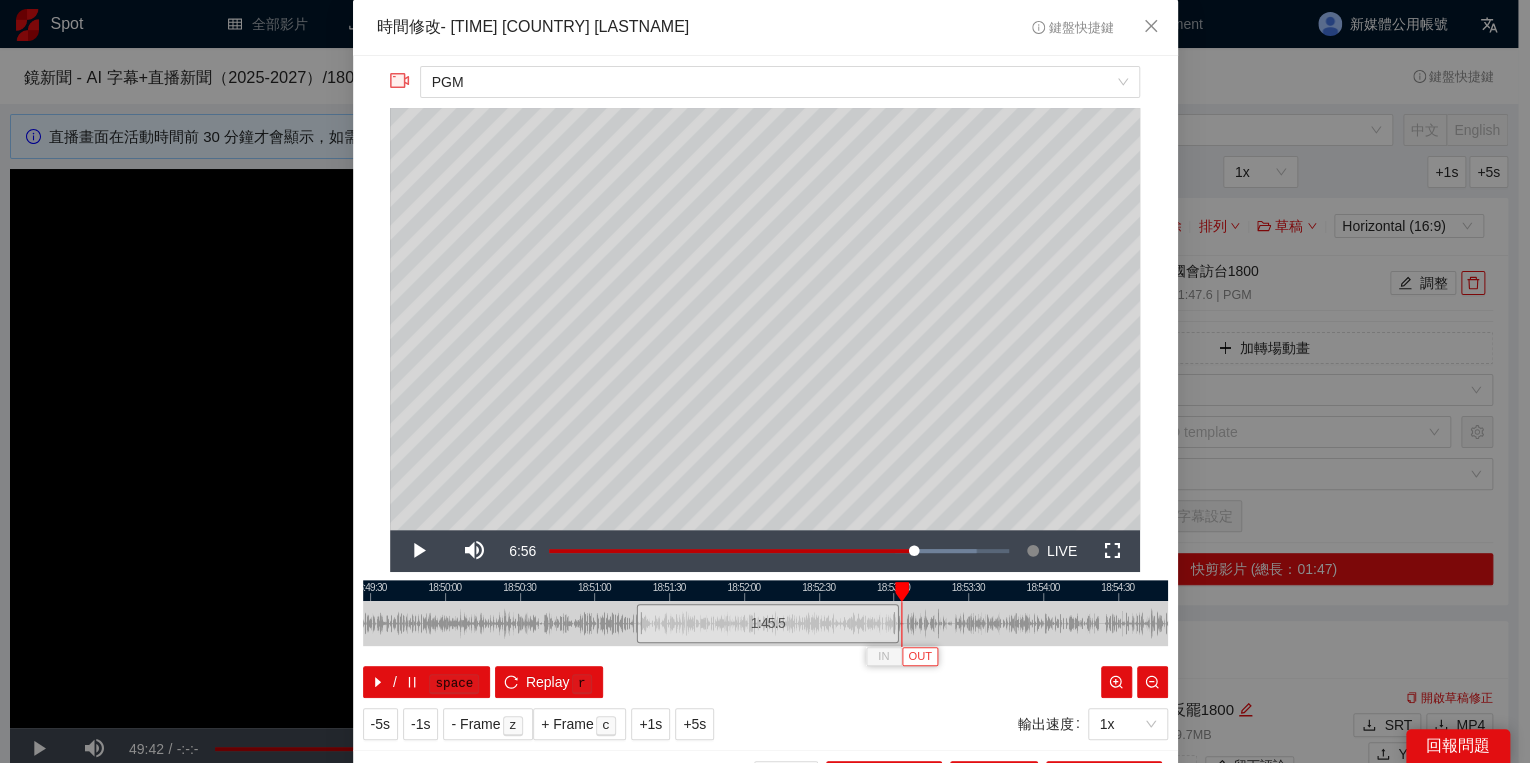 click on "OUT" at bounding box center (920, 657) 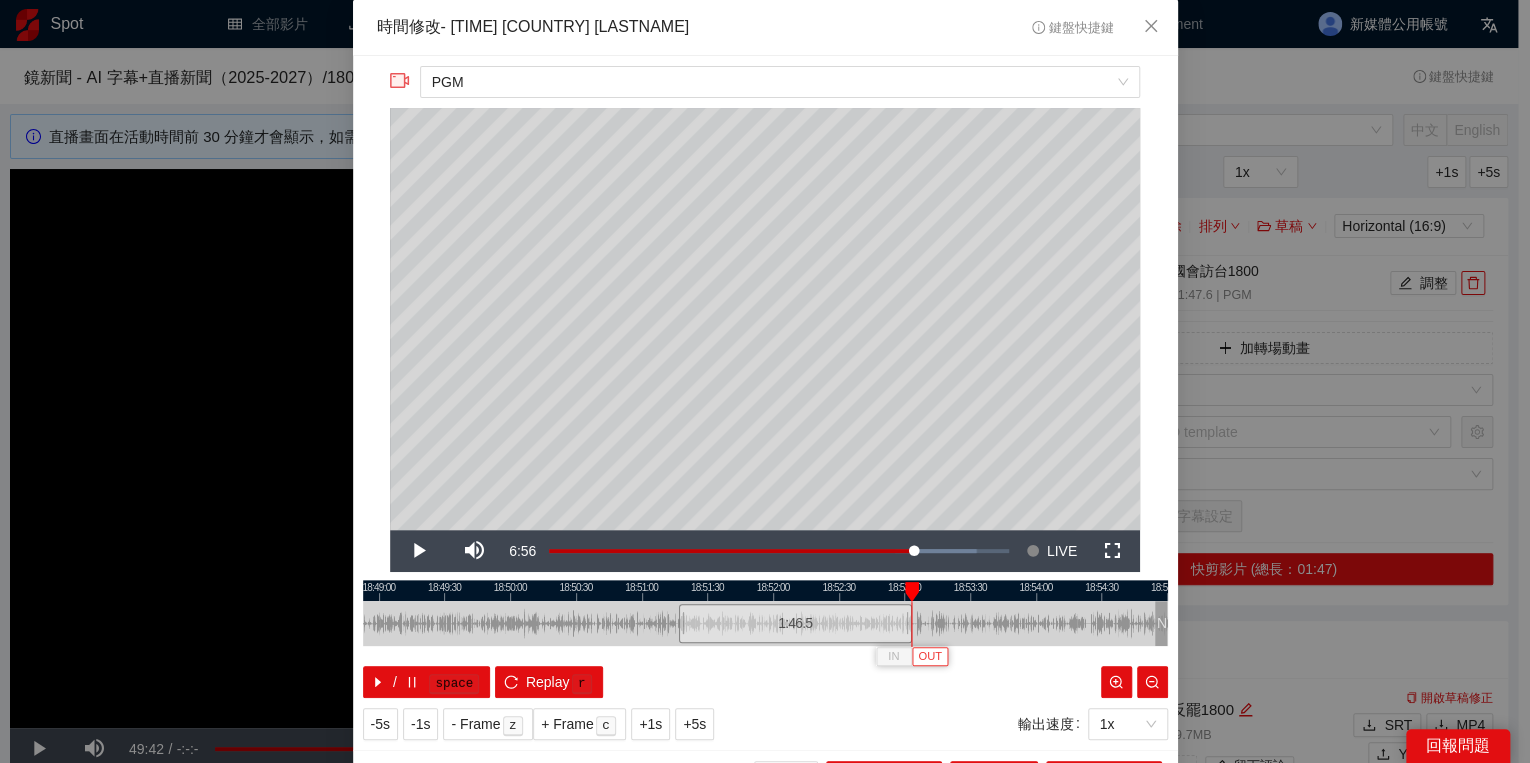 scroll, scrollTop: 39, scrollLeft: 0, axis: vertical 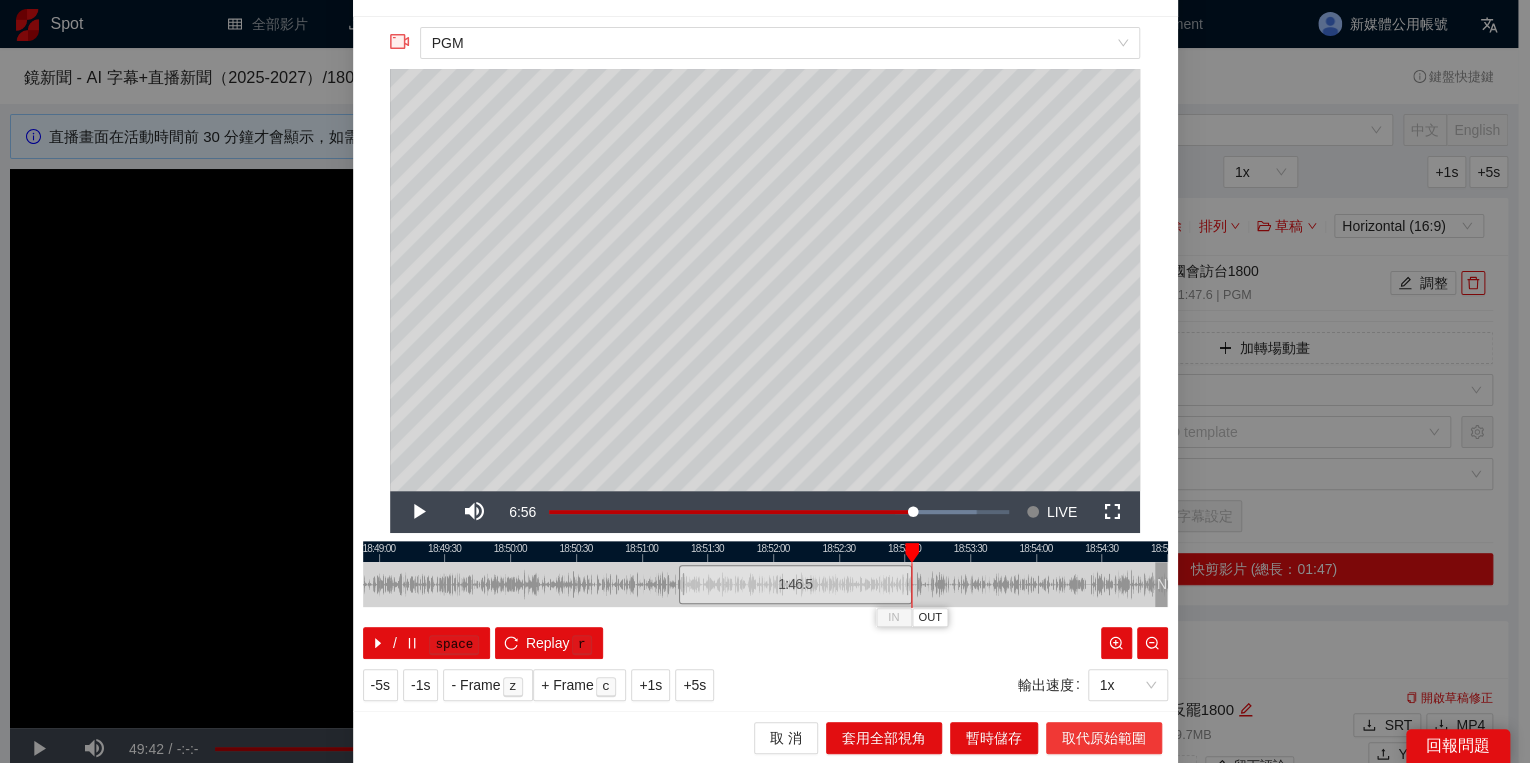 click on "取代原始範圍" at bounding box center (1104, 738) 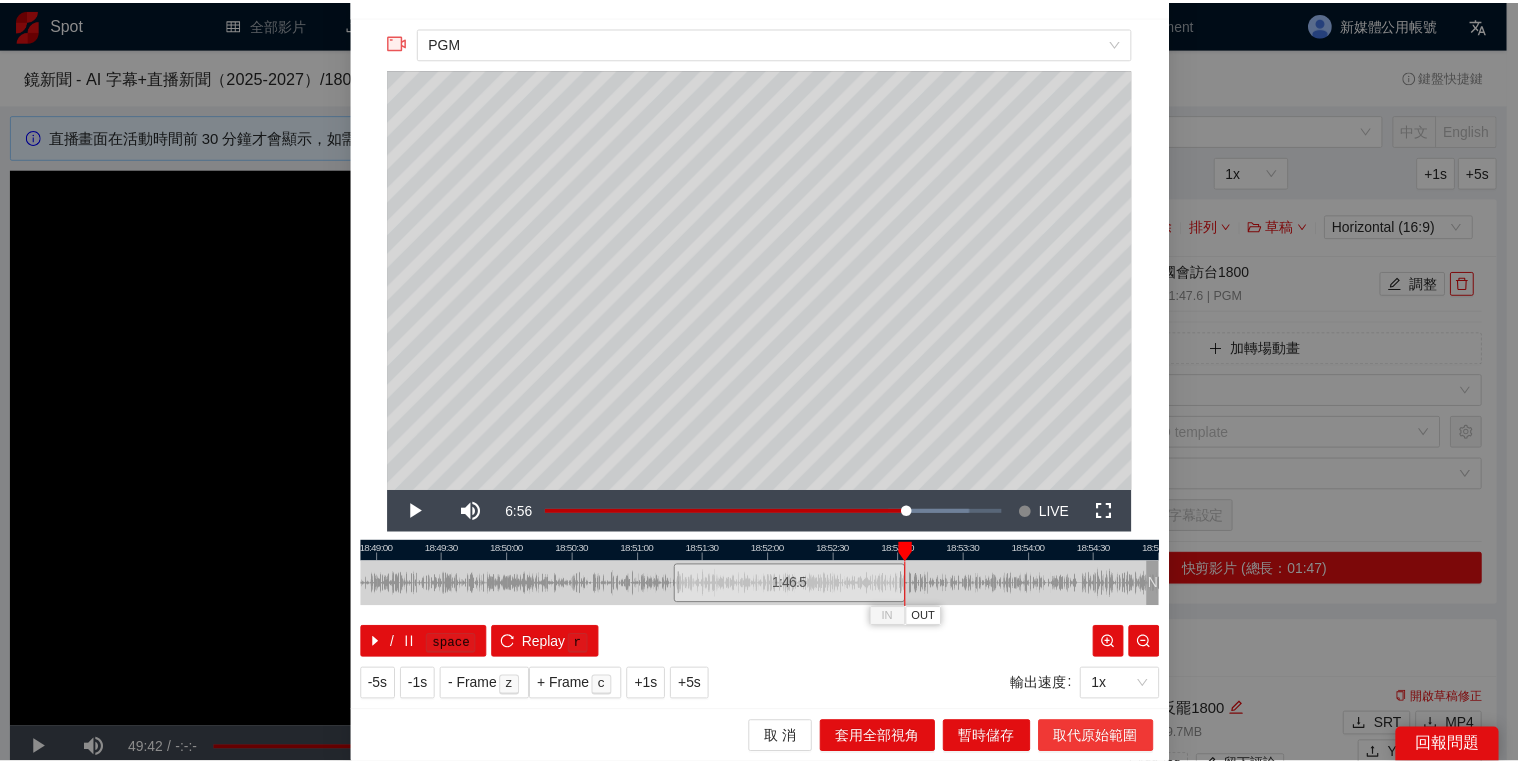 scroll, scrollTop: 0, scrollLeft: 0, axis: both 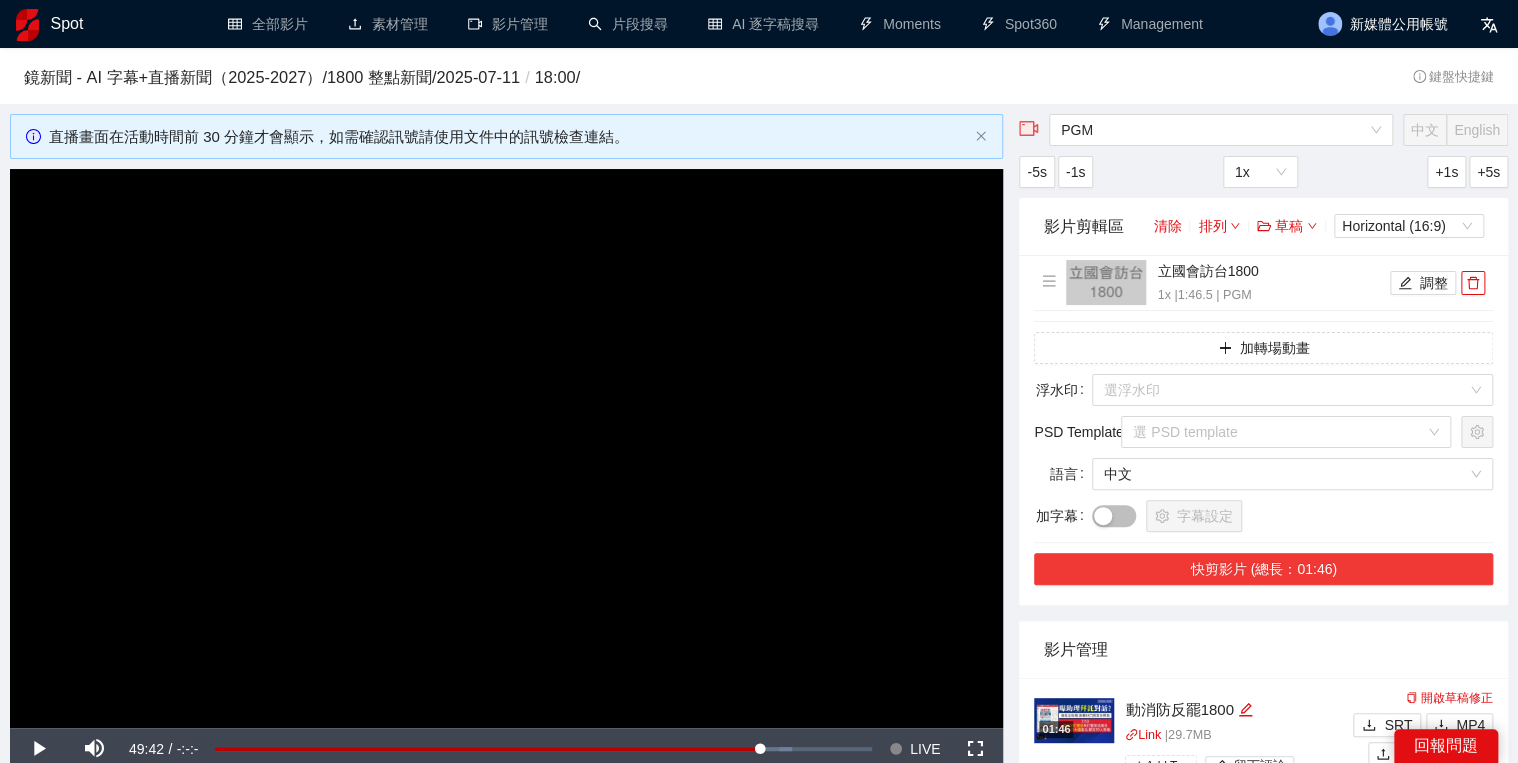 click on "快剪影片 (總長：01:46)" at bounding box center (1263, 569) 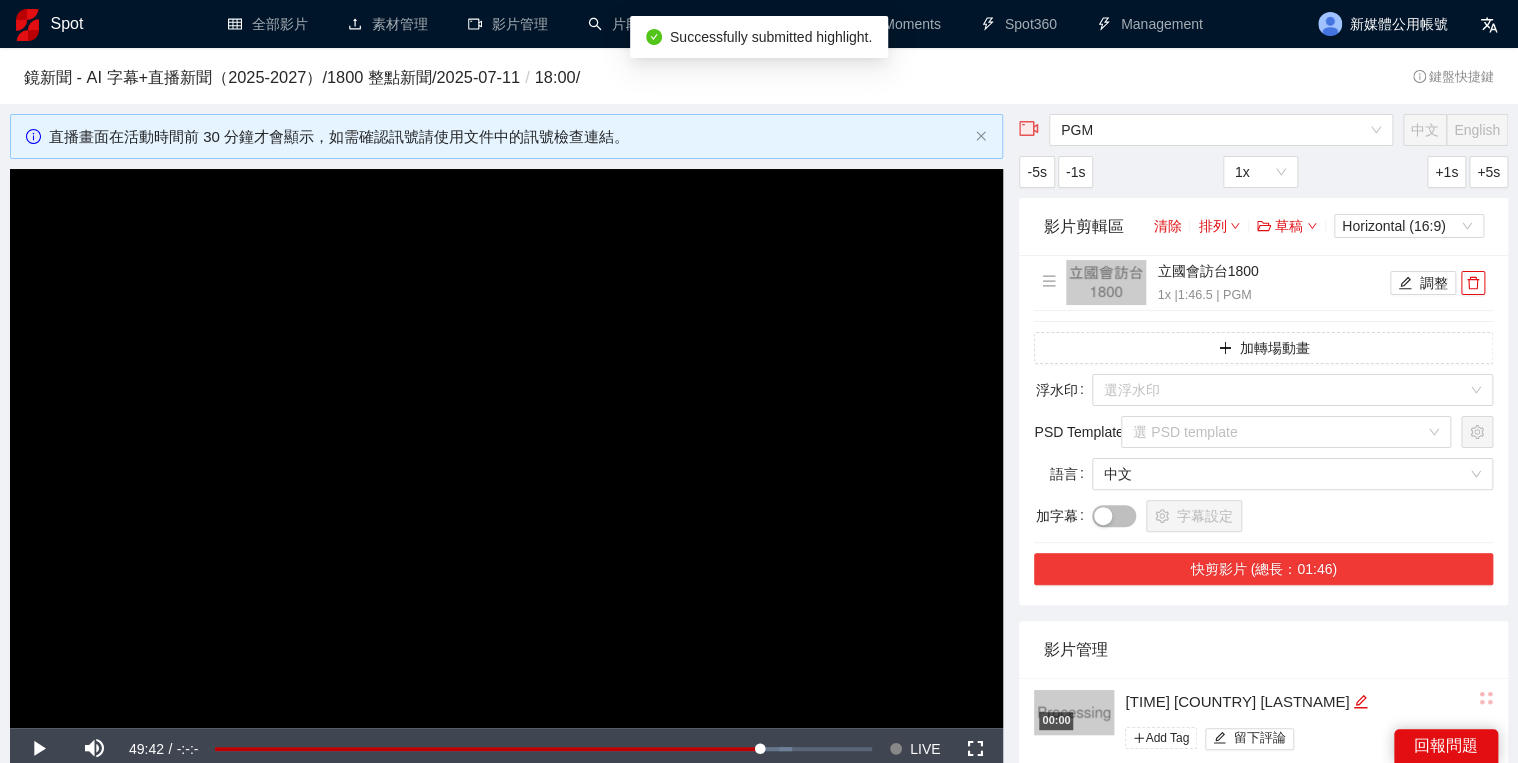 scroll, scrollTop: 160, scrollLeft: 0, axis: vertical 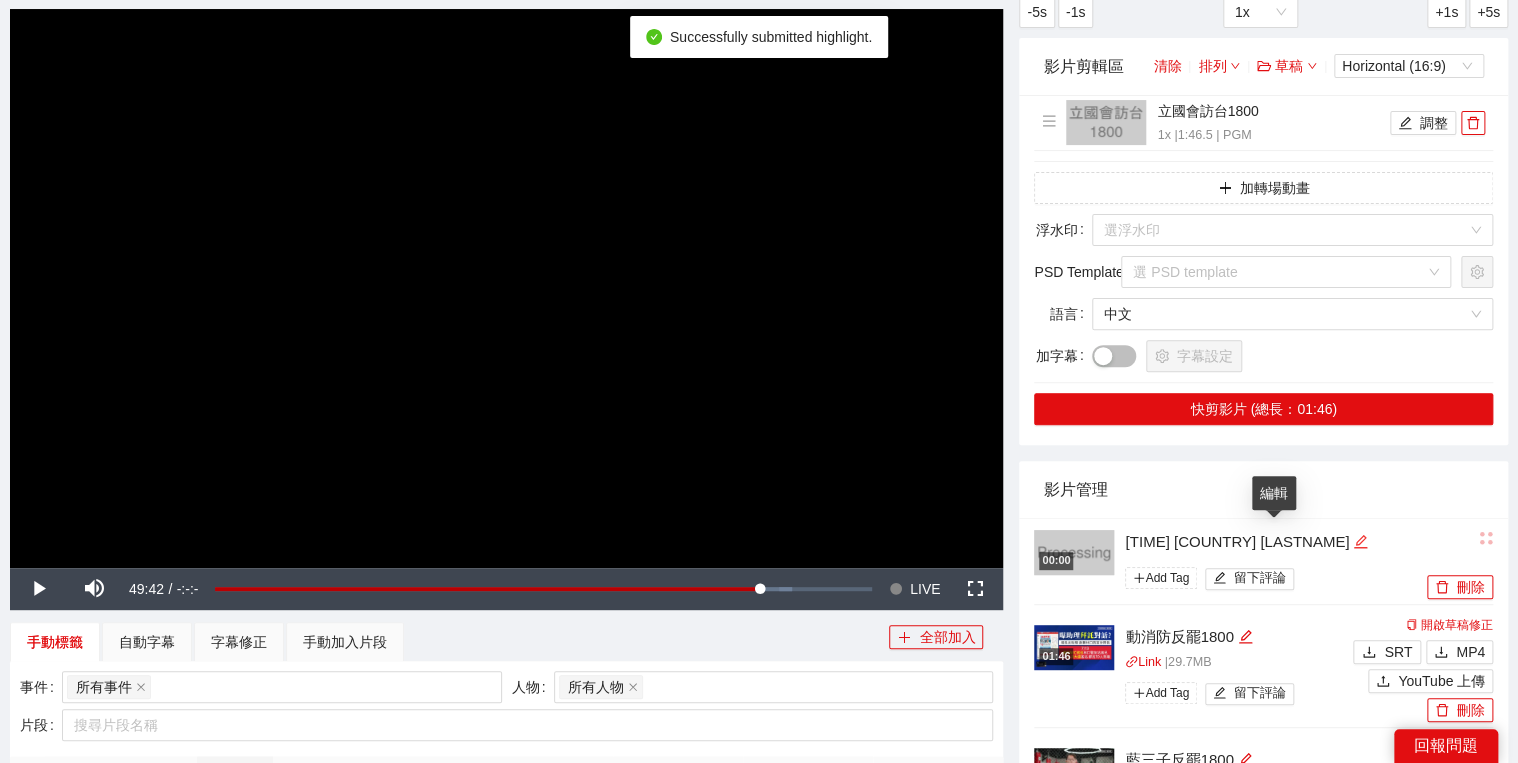 click at bounding box center [1360, 542] 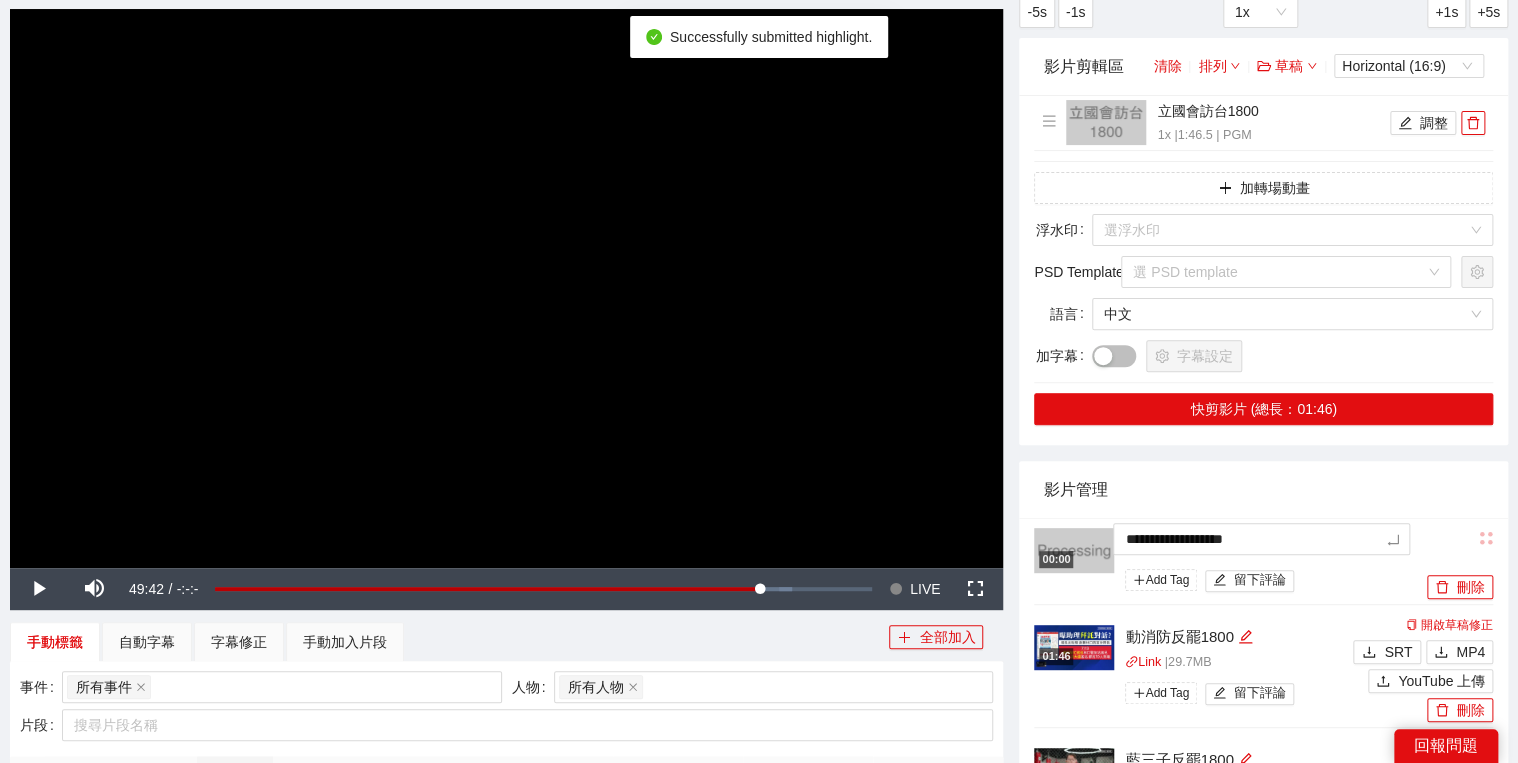 drag, startPoint x: 1276, startPoint y: 529, endPoint x: 1109, endPoint y: 512, distance: 167.86304 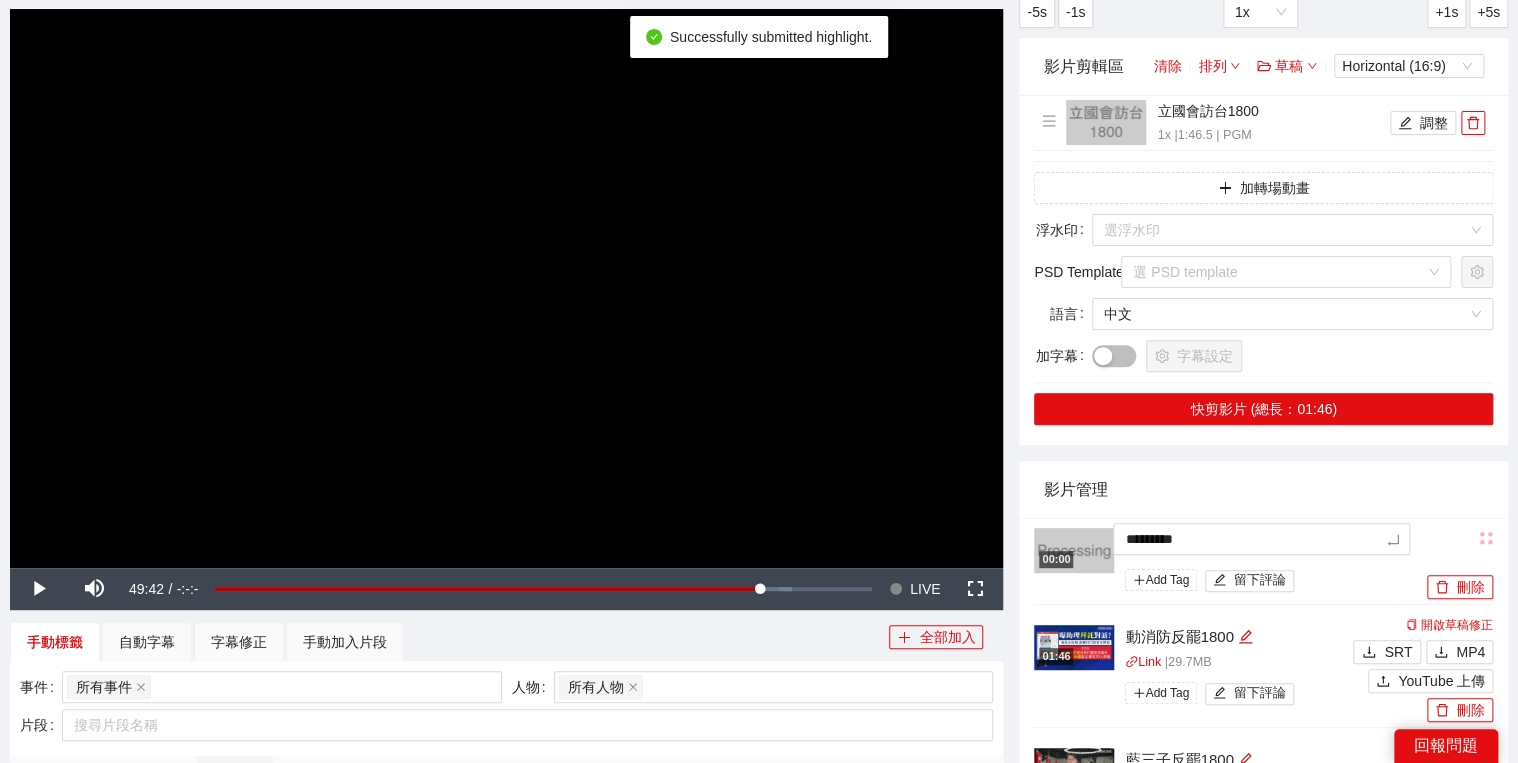 click on "影片管理" at bounding box center (1263, 489) 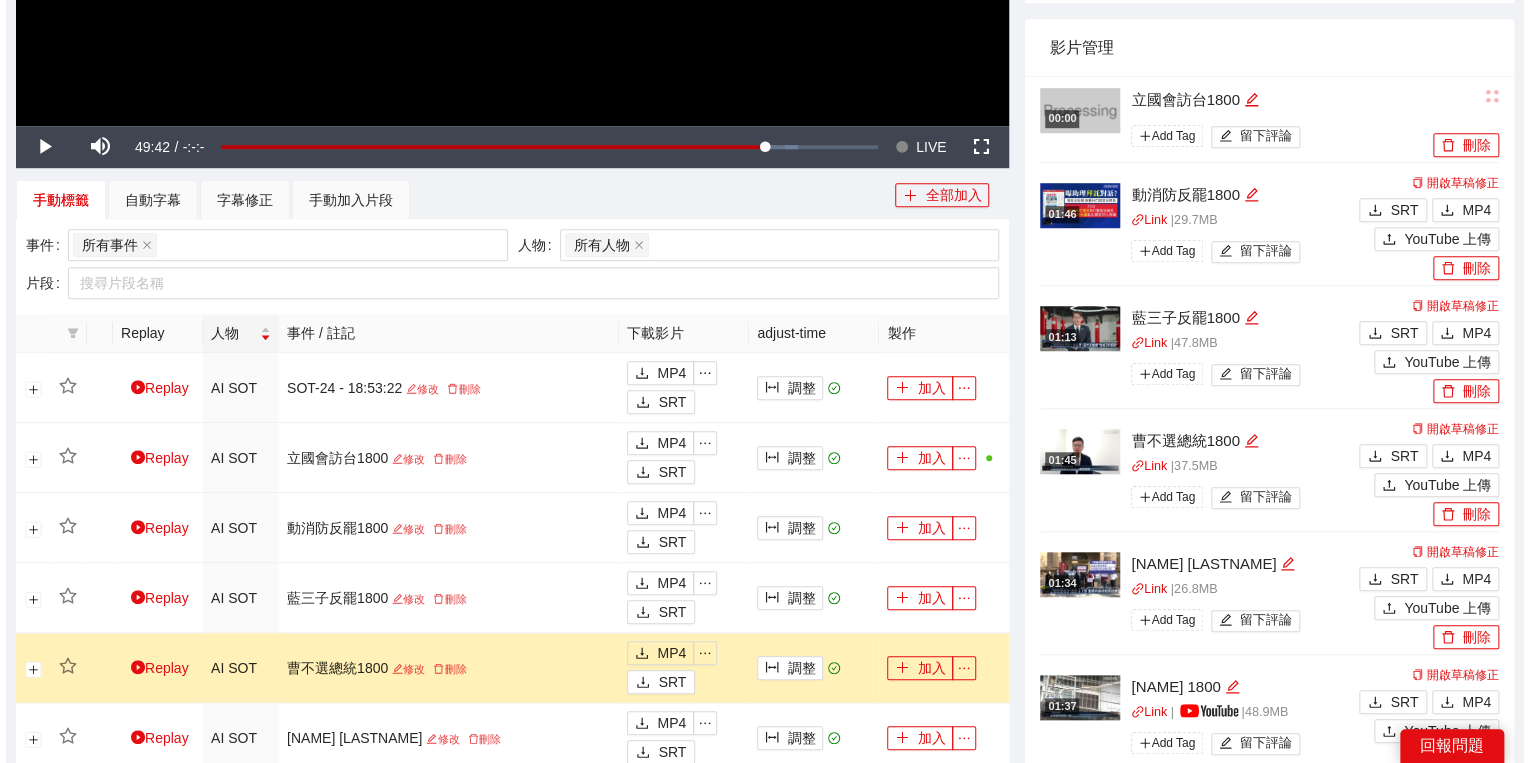 scroll, scrollTop: 720, scrollLeft: 0, axis: vertical 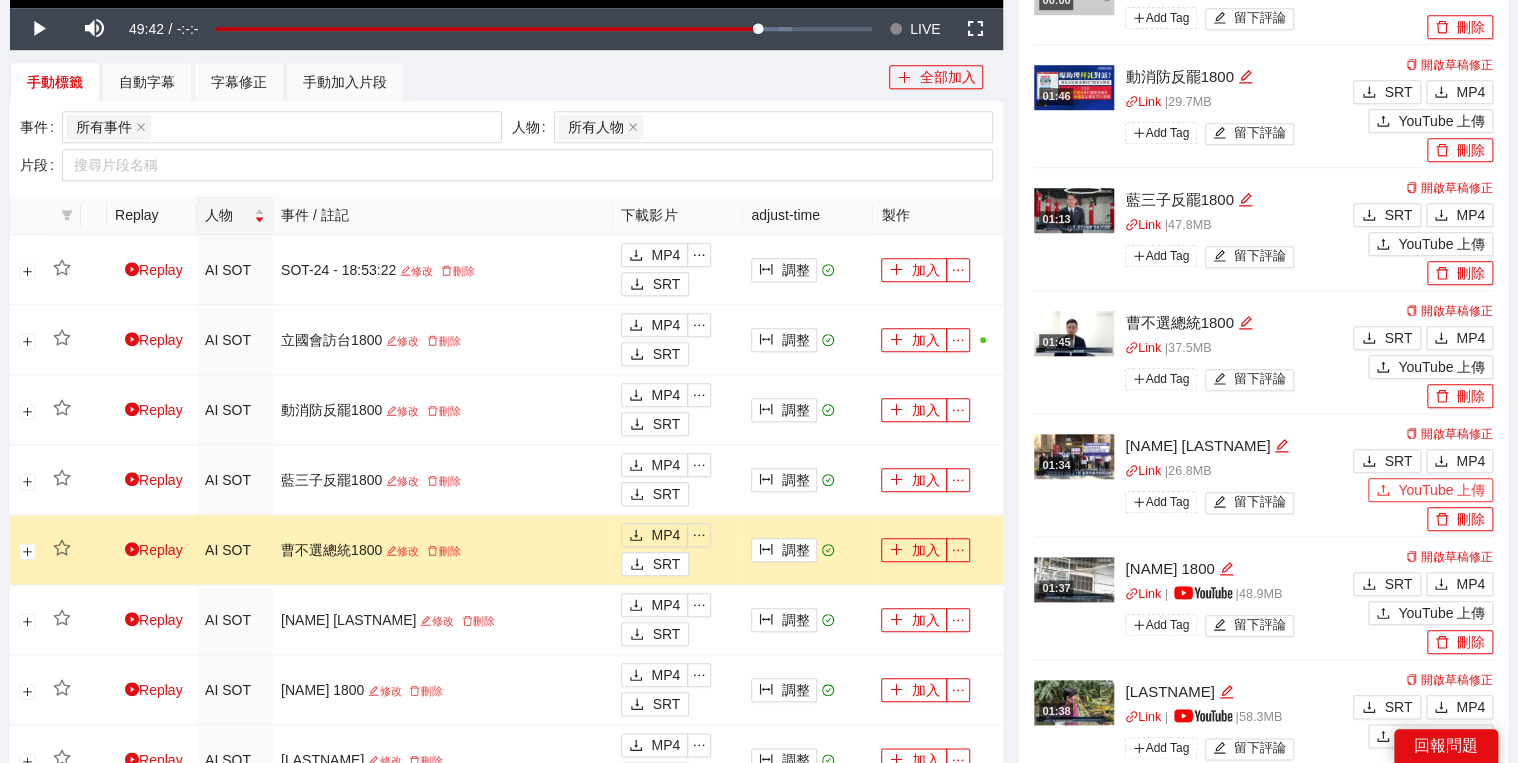 click on "YouTube 上傳" at bounding box center (1441, 490) 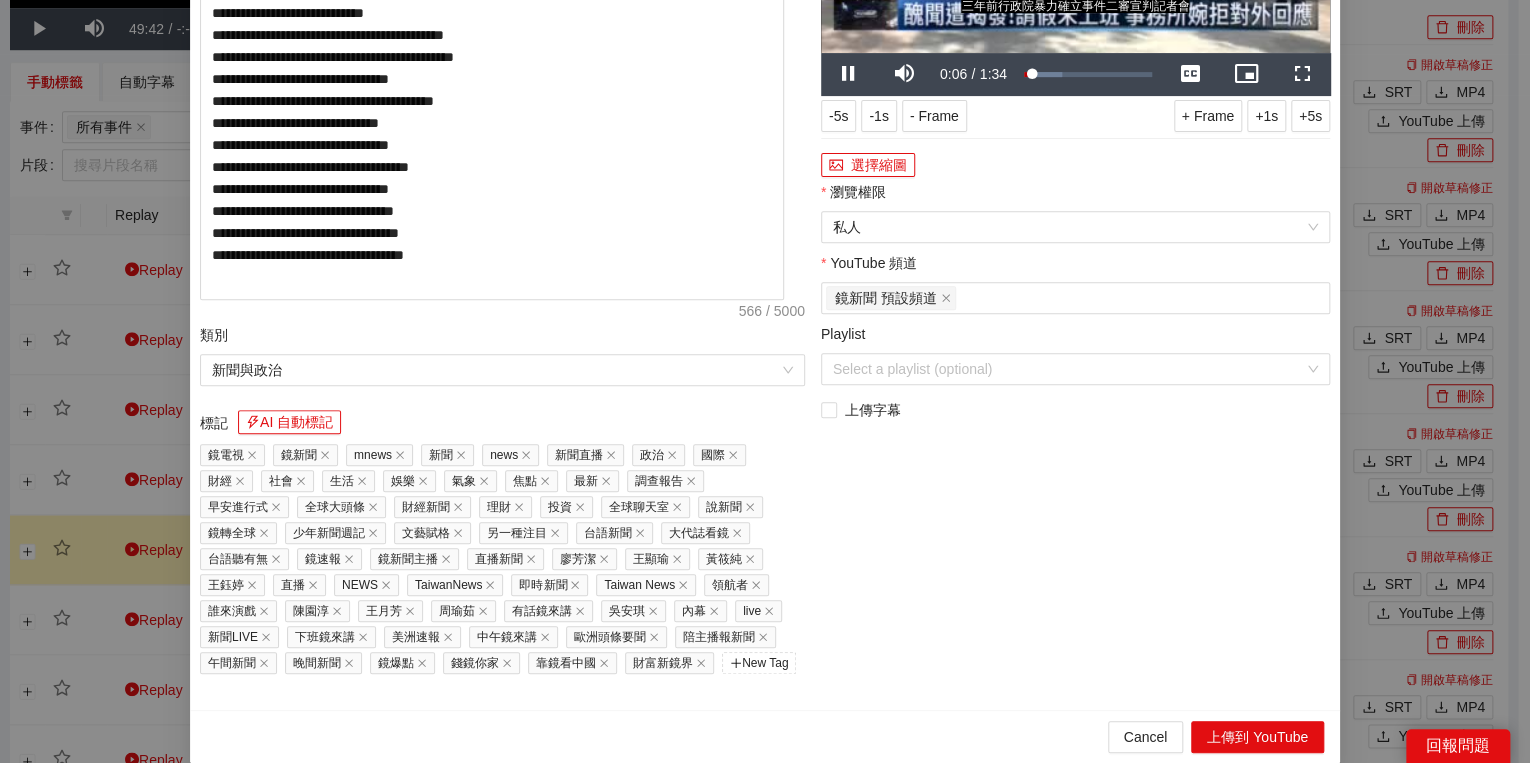 click on "說明 AI 自動說明" at bounding box center (502, -133) 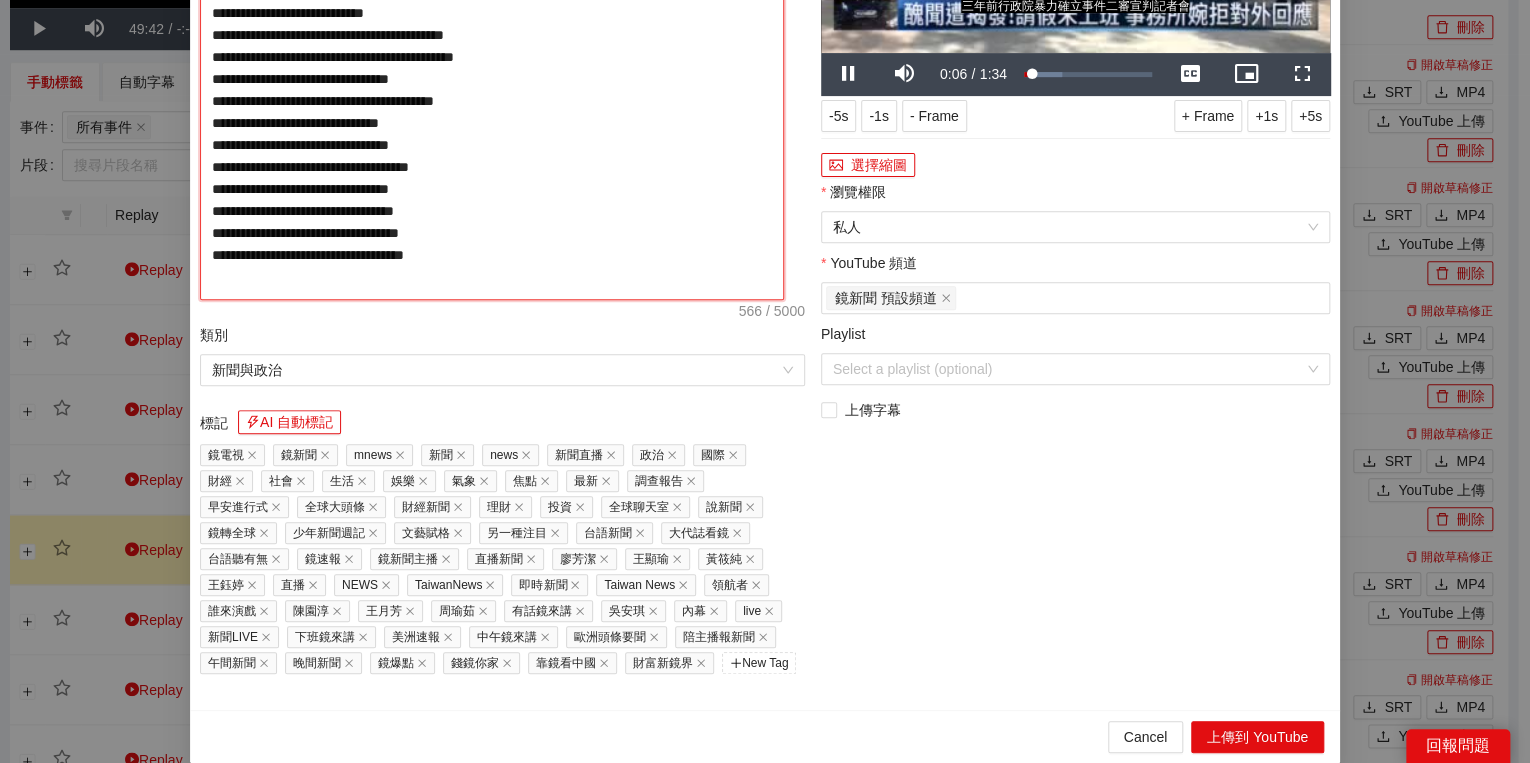 click on "**********" at bounding box center [492, 93] 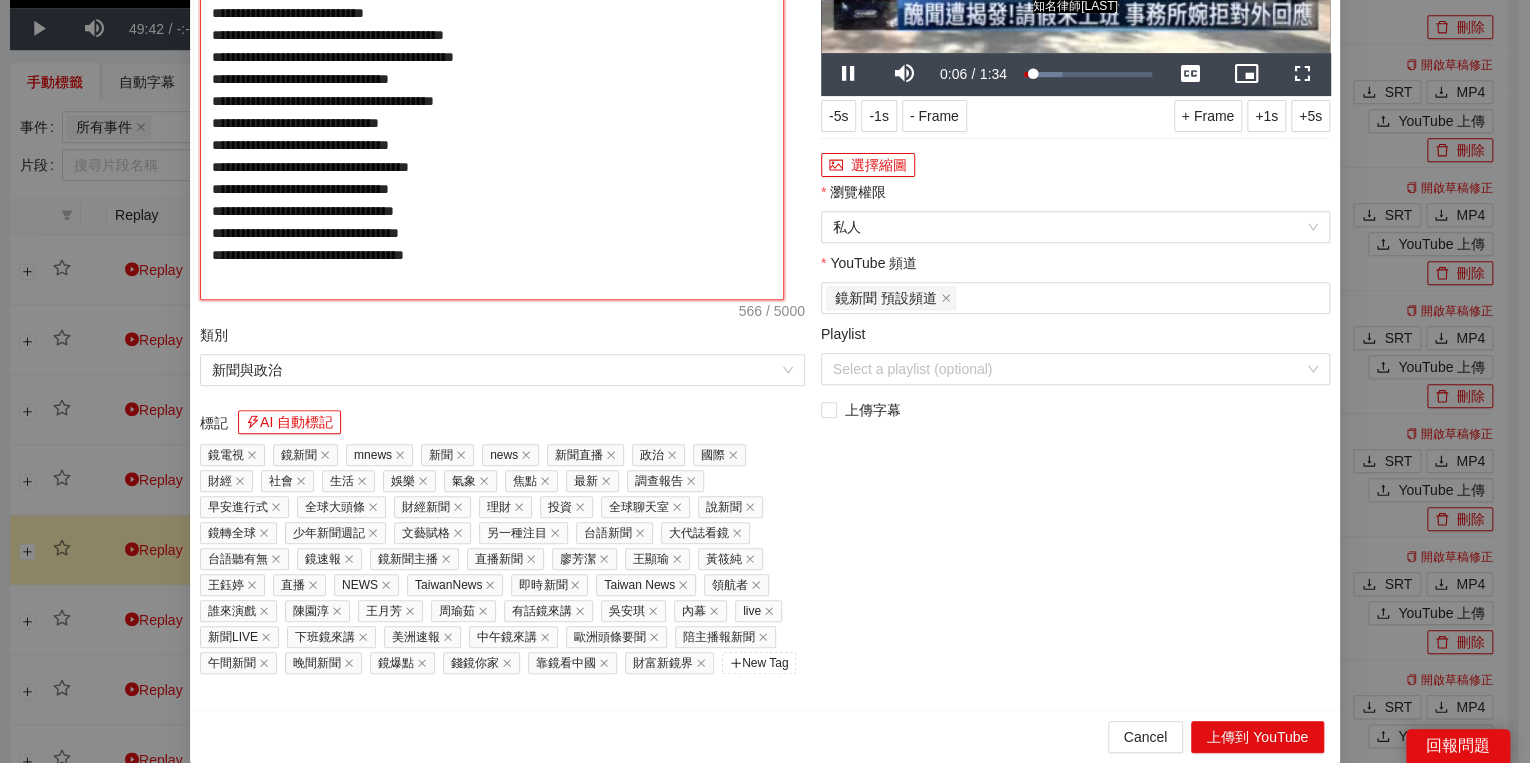 click on "**********" at bounding box center [492, 93] 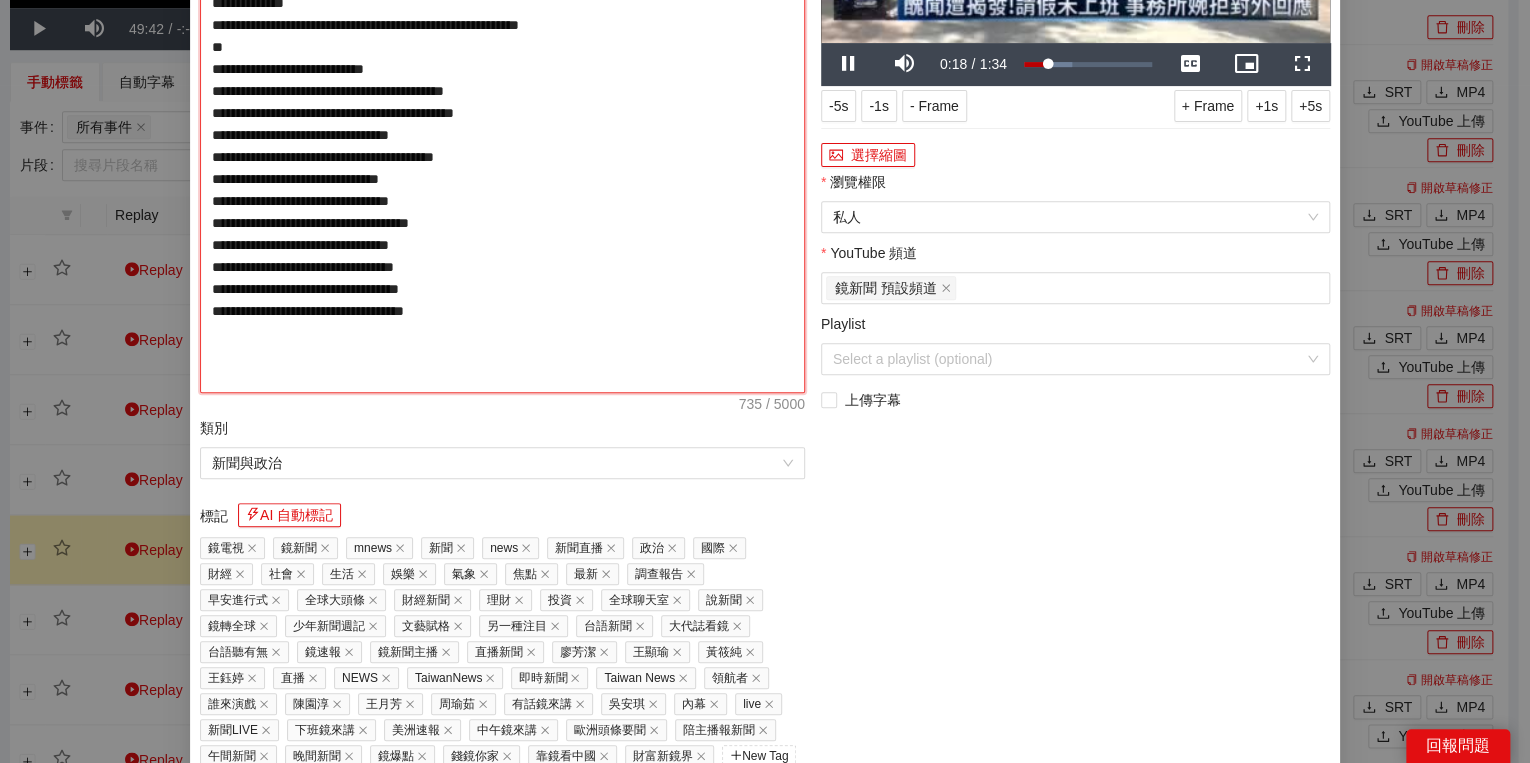 drag, startPoint x: 412, startPoint y: 268, endPoint x: 456, endPoint y: 268, distance: 44 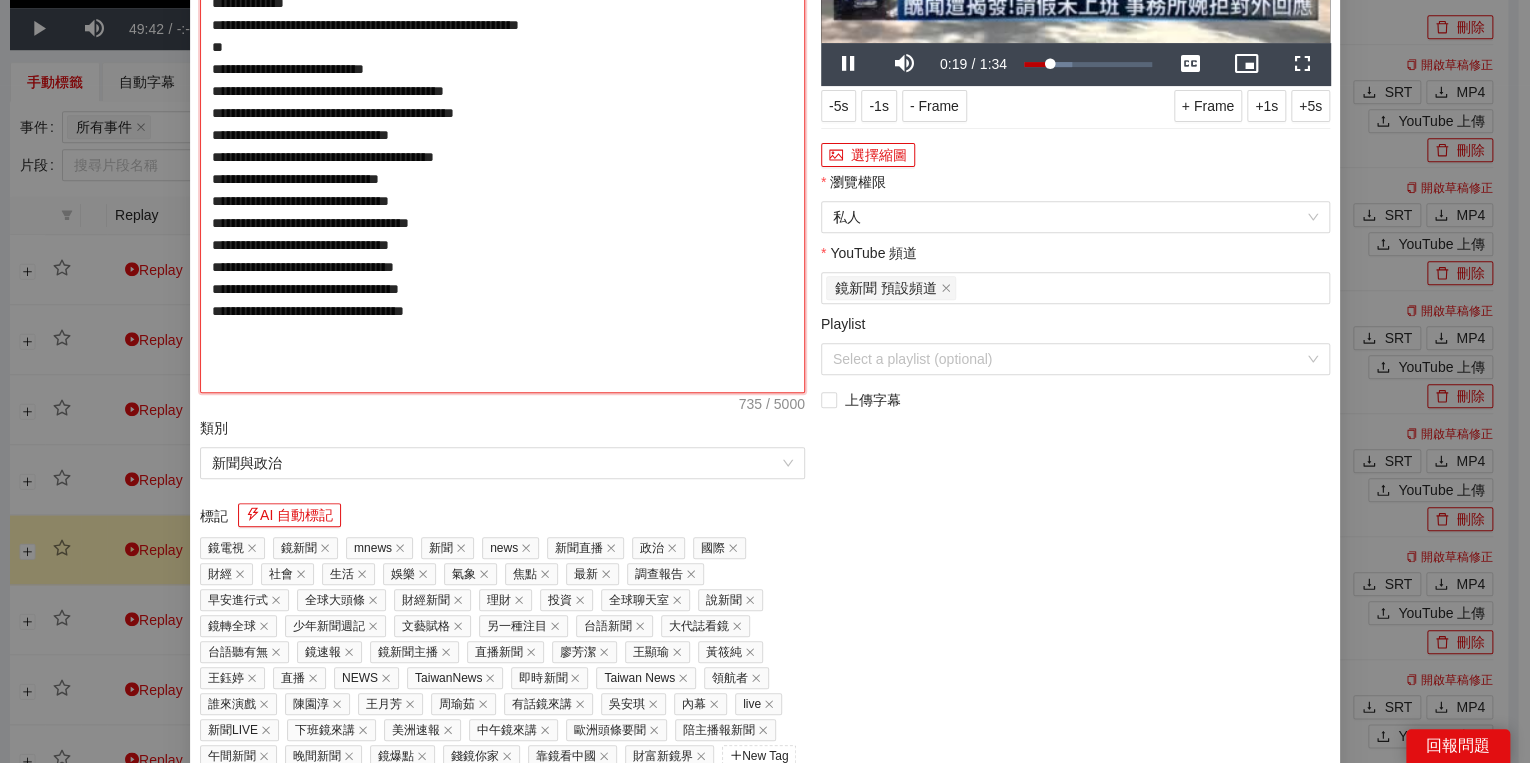 type on "**********" 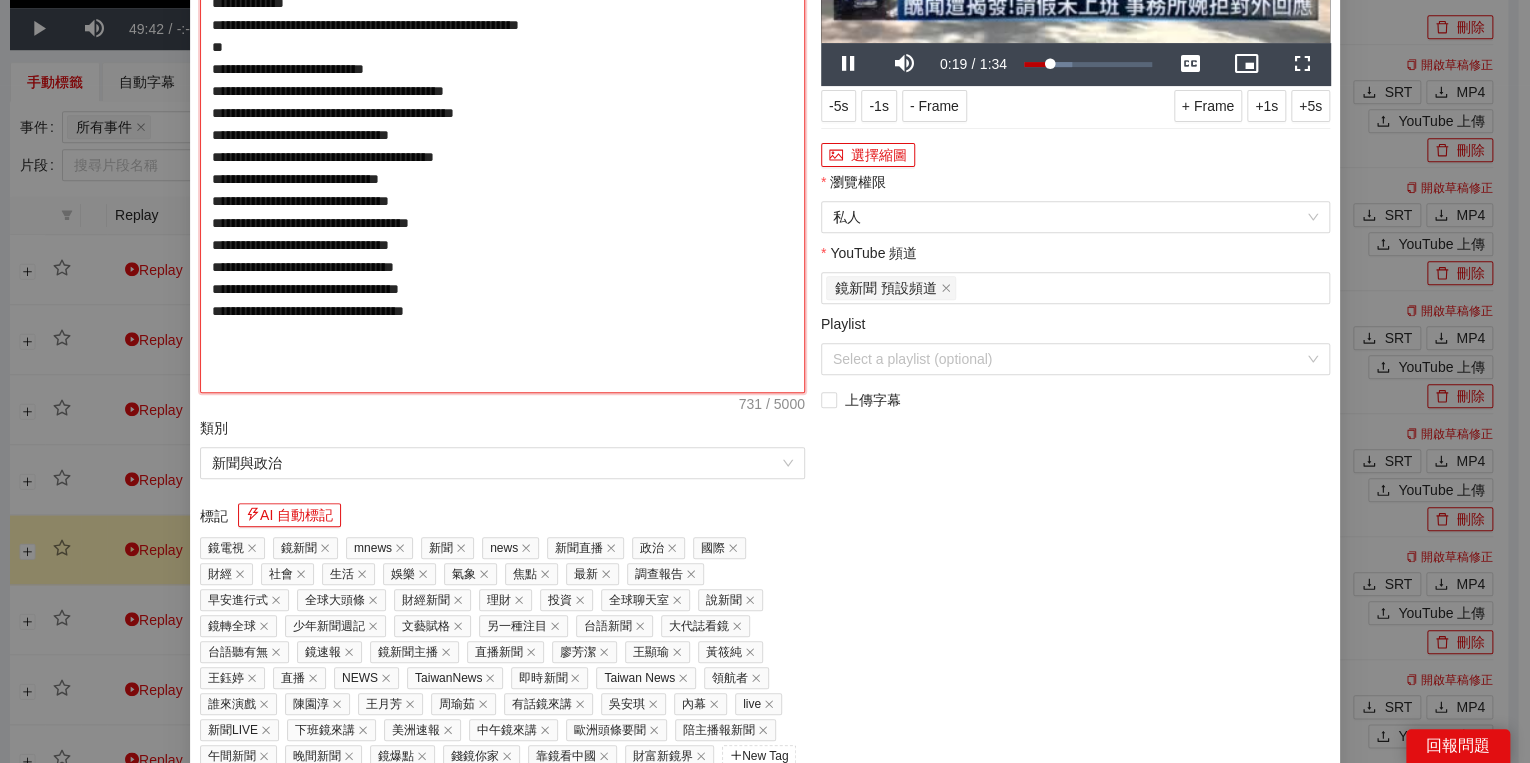 type on "**********" 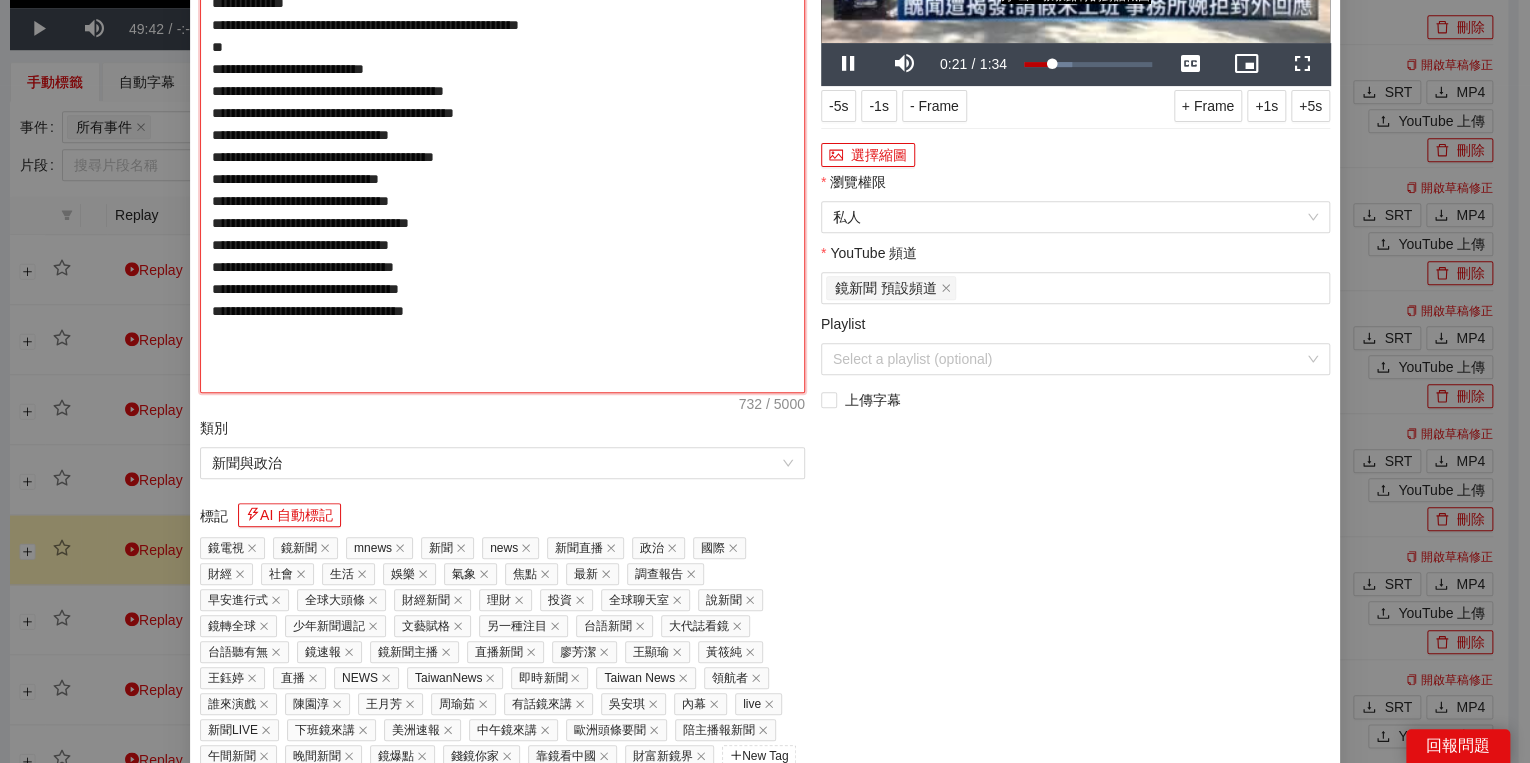 type on "**********" 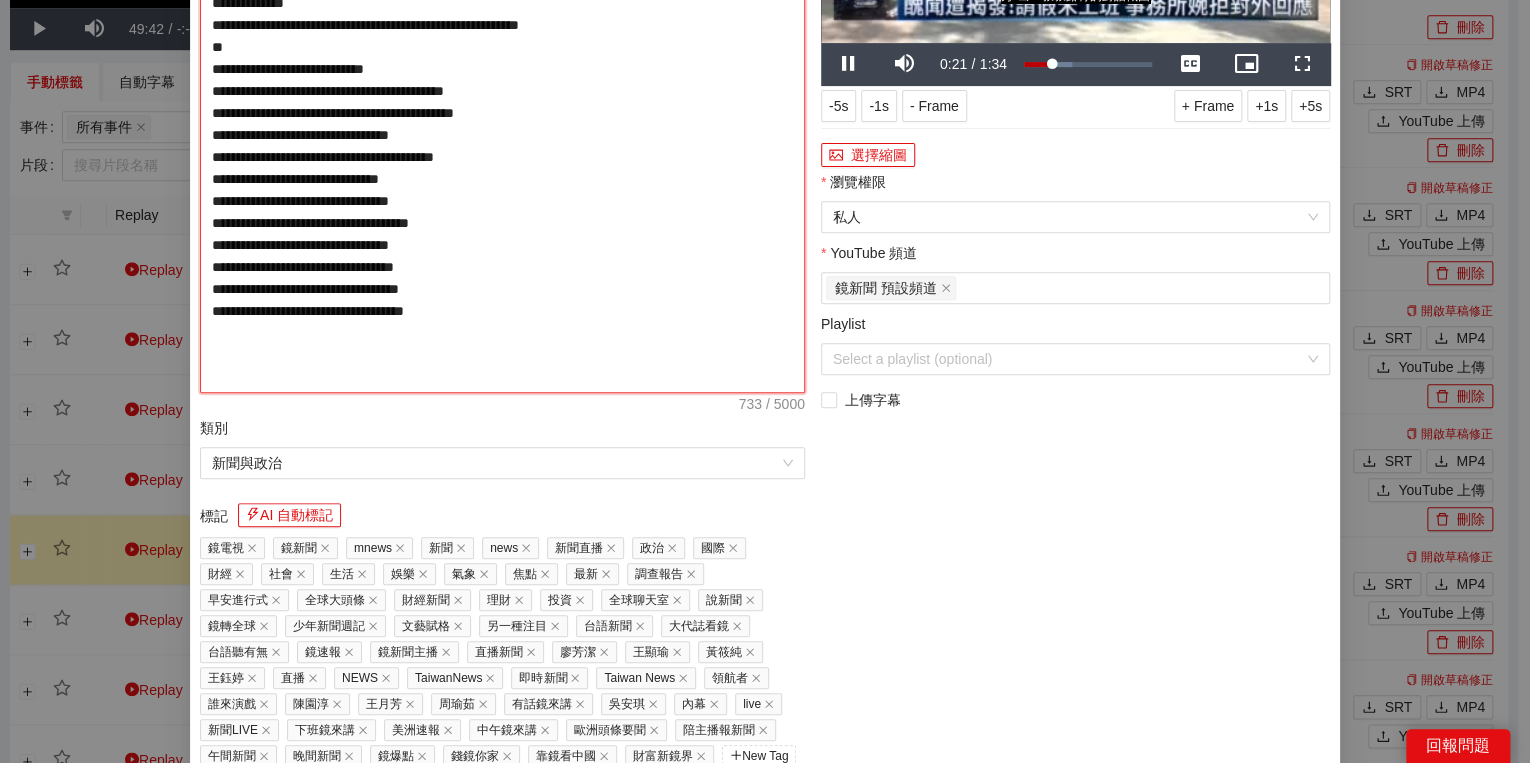 type on "**********" 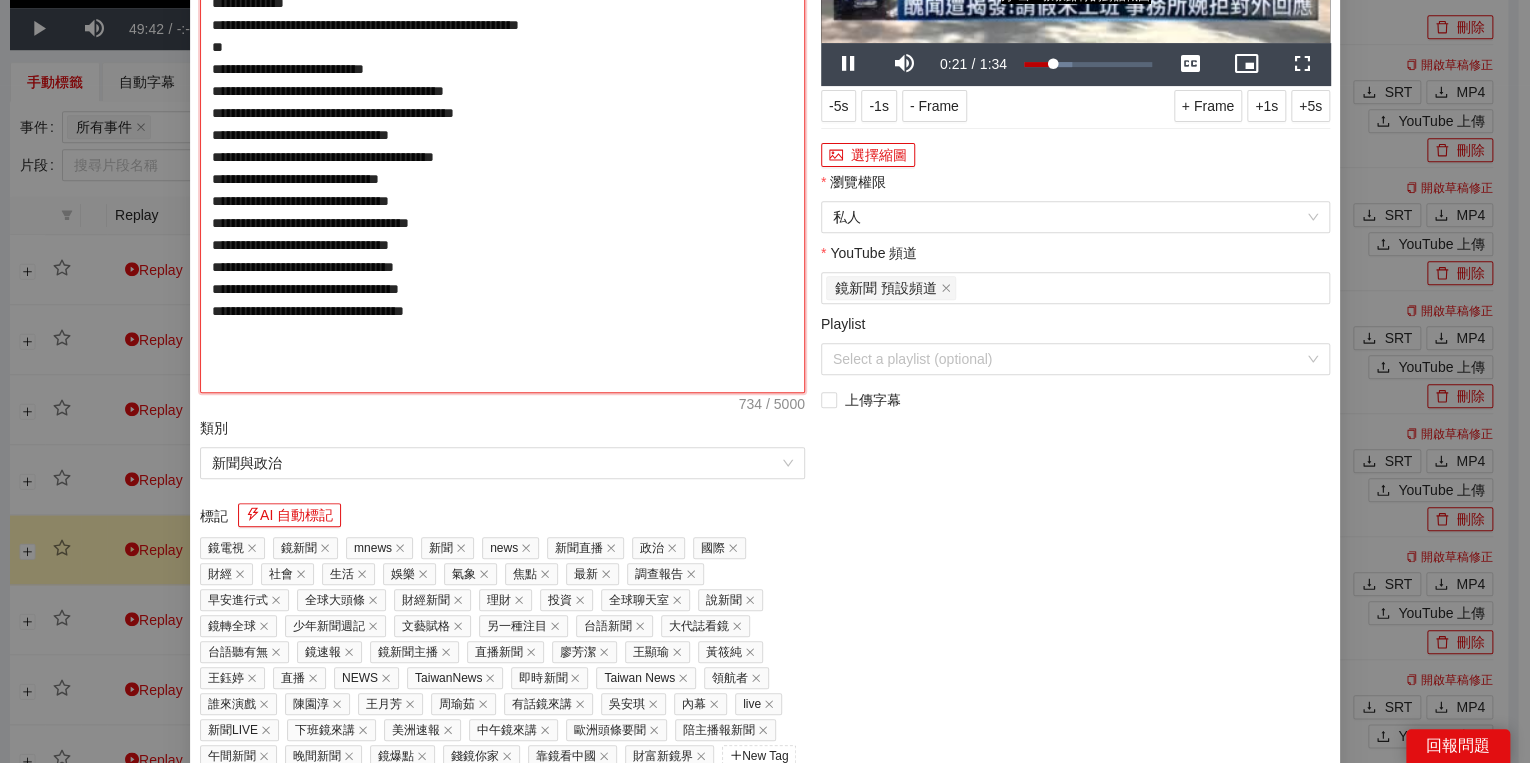 type on "**********" 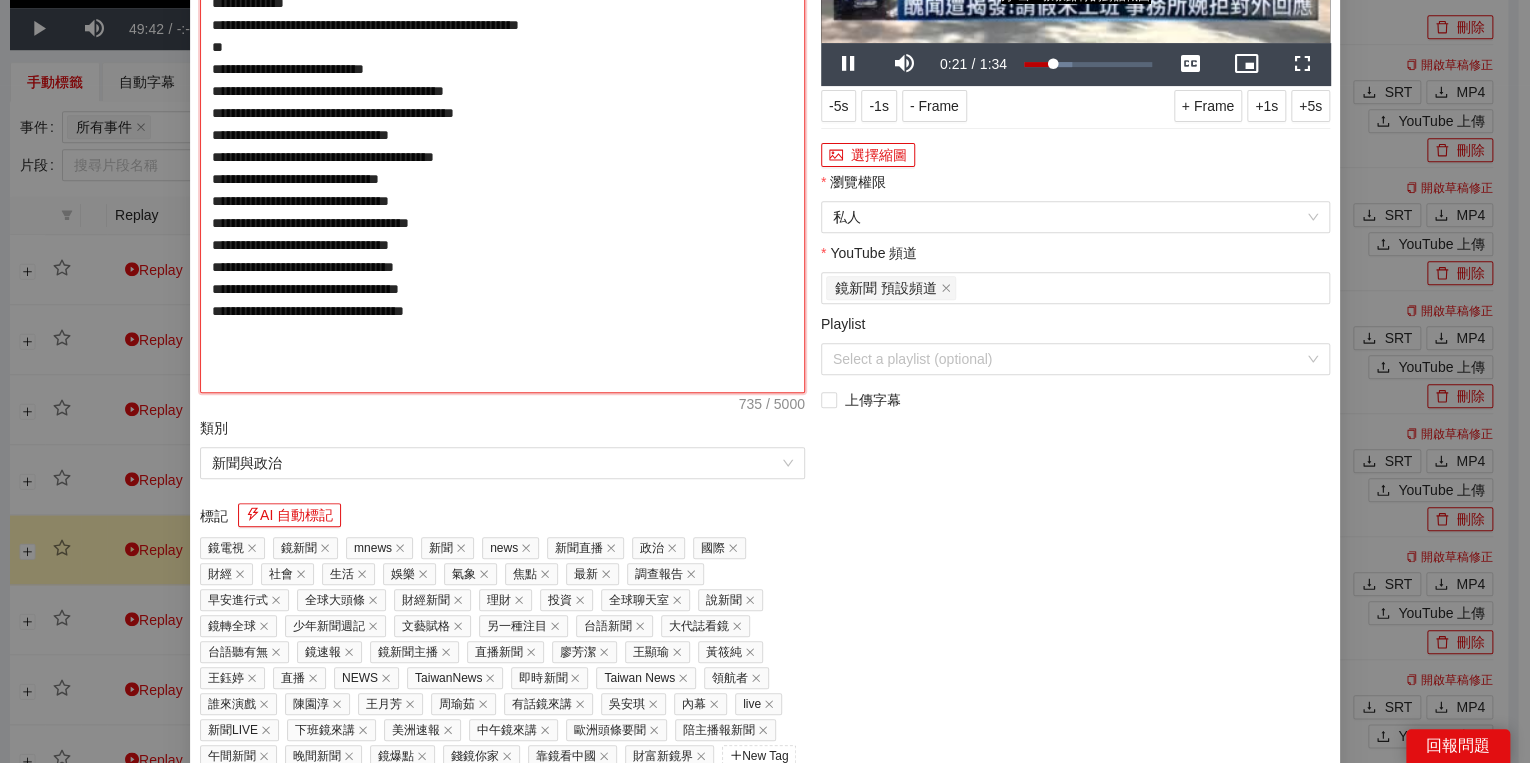 type on "**********" 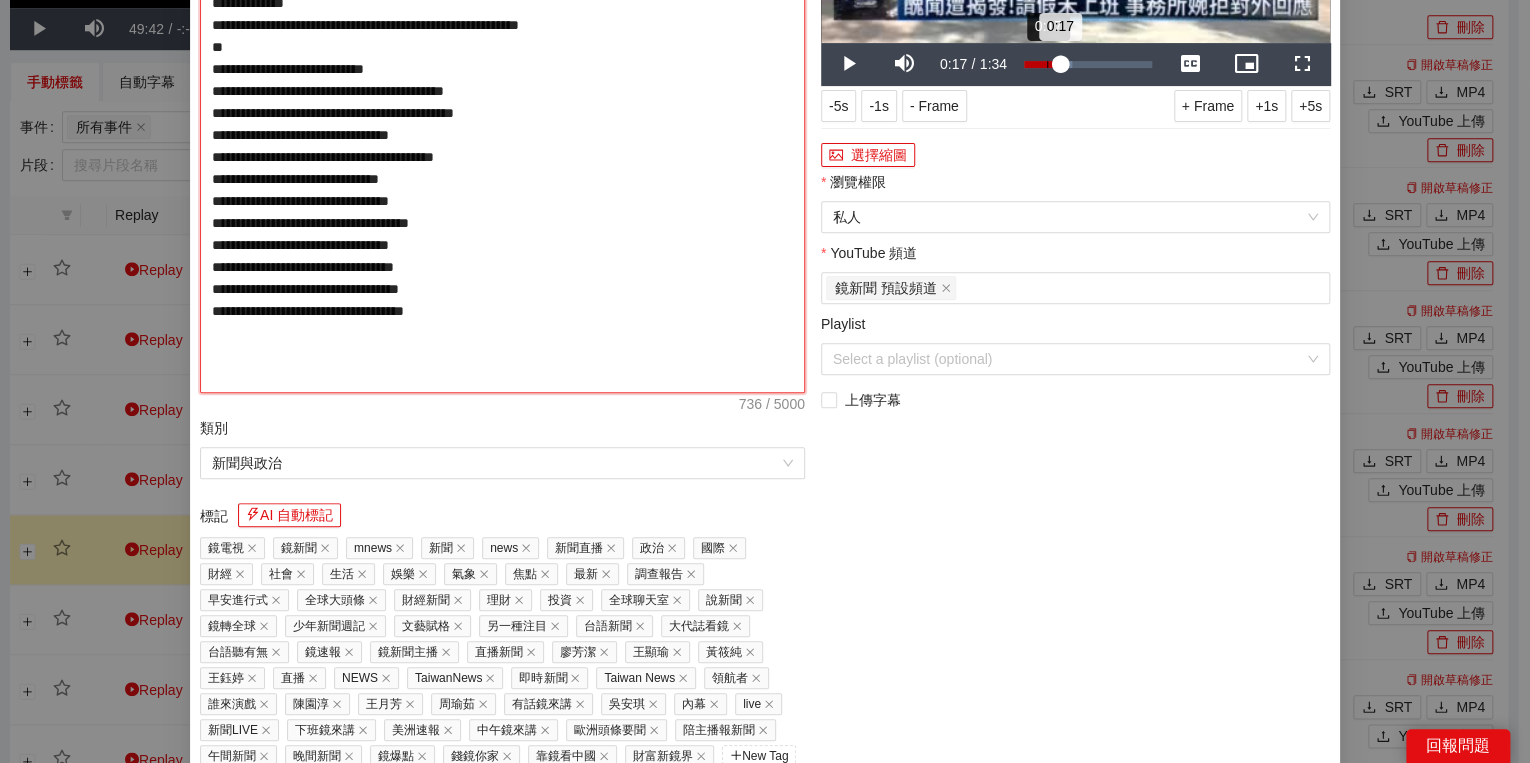 click on "0:17" at bounding box center [1047, 64] 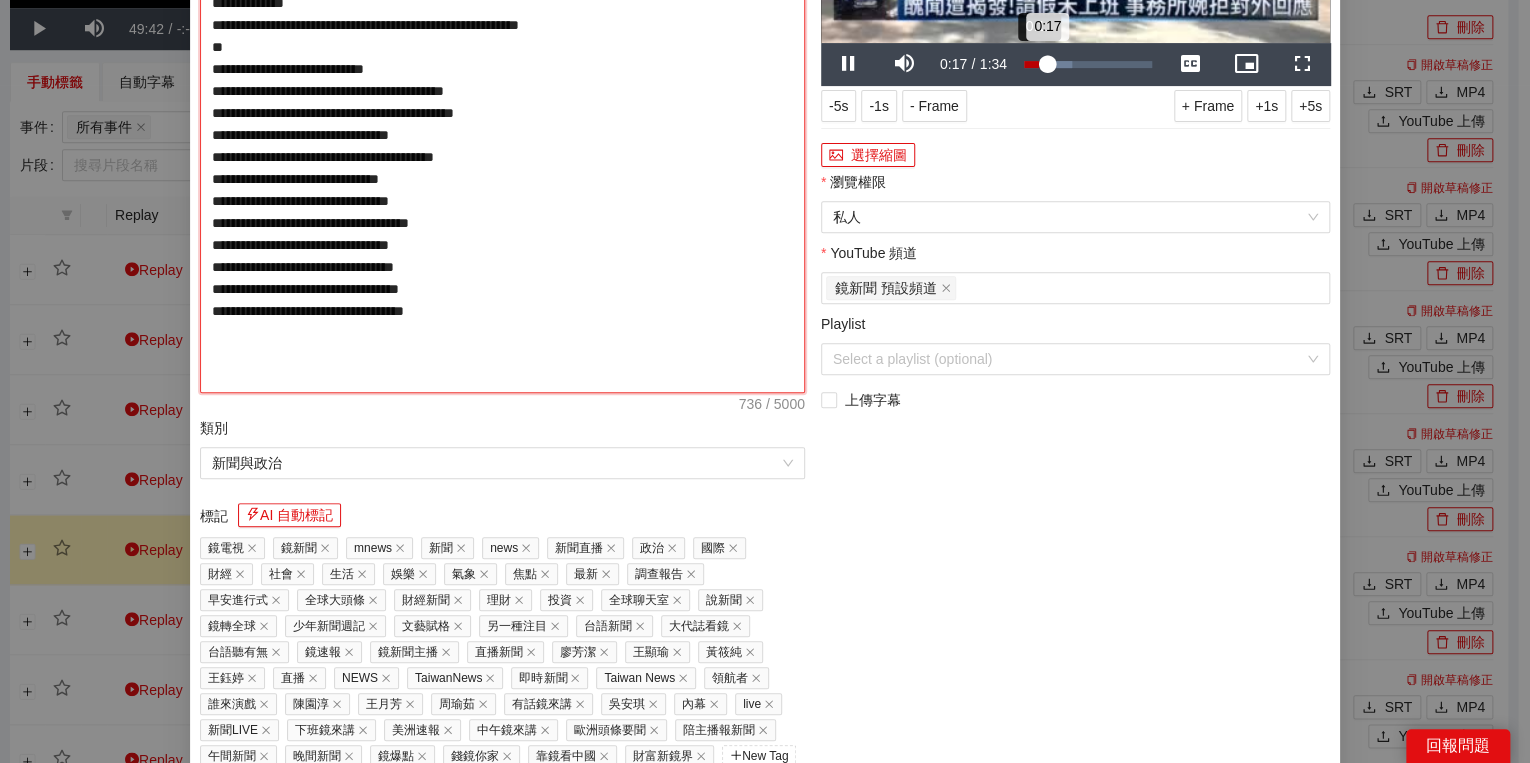 click on "0:17" at bounding box center (1036, 64) 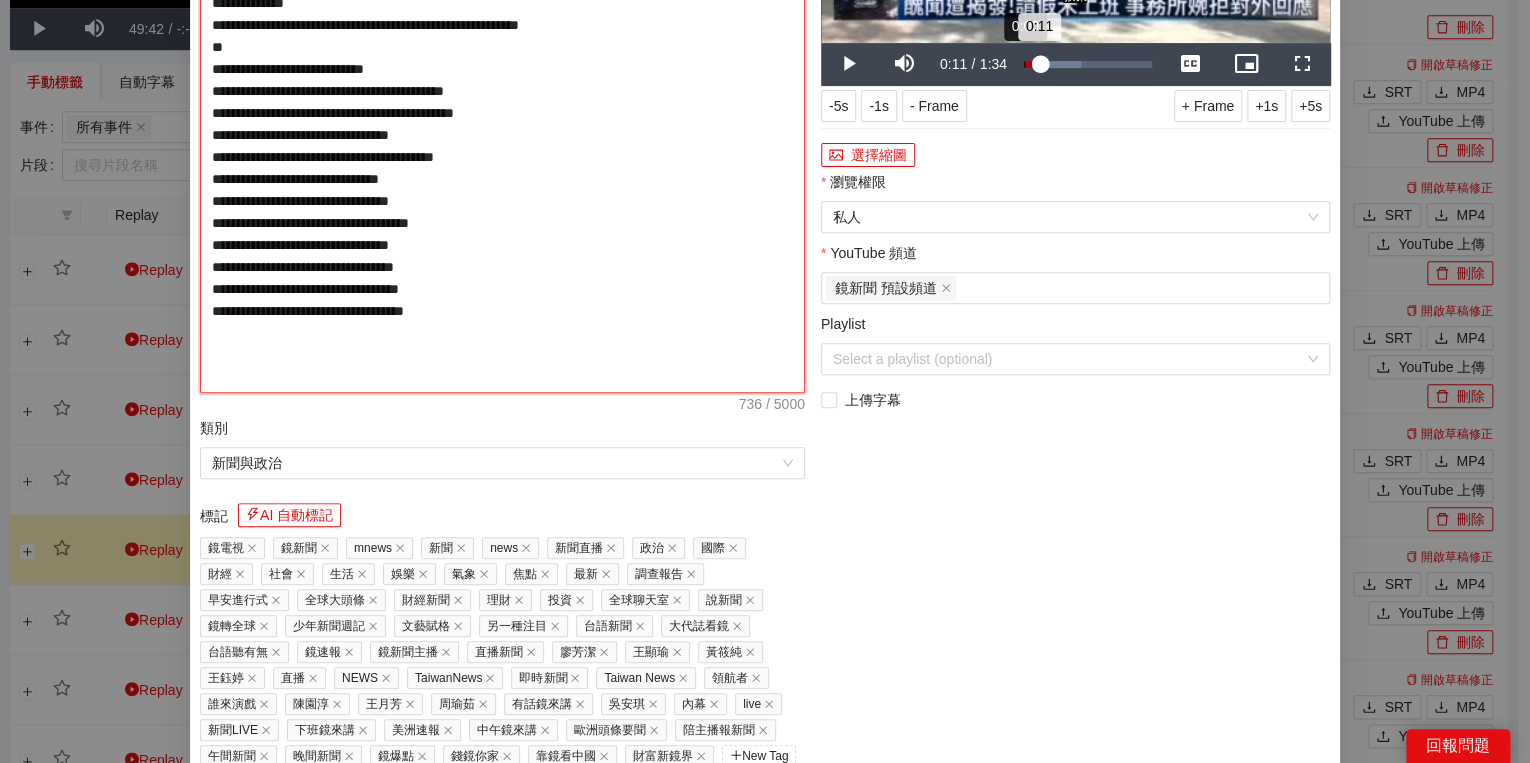 click on "Loaded :  44.97% 0:00 0:11" at bounding box center [1088, 64] 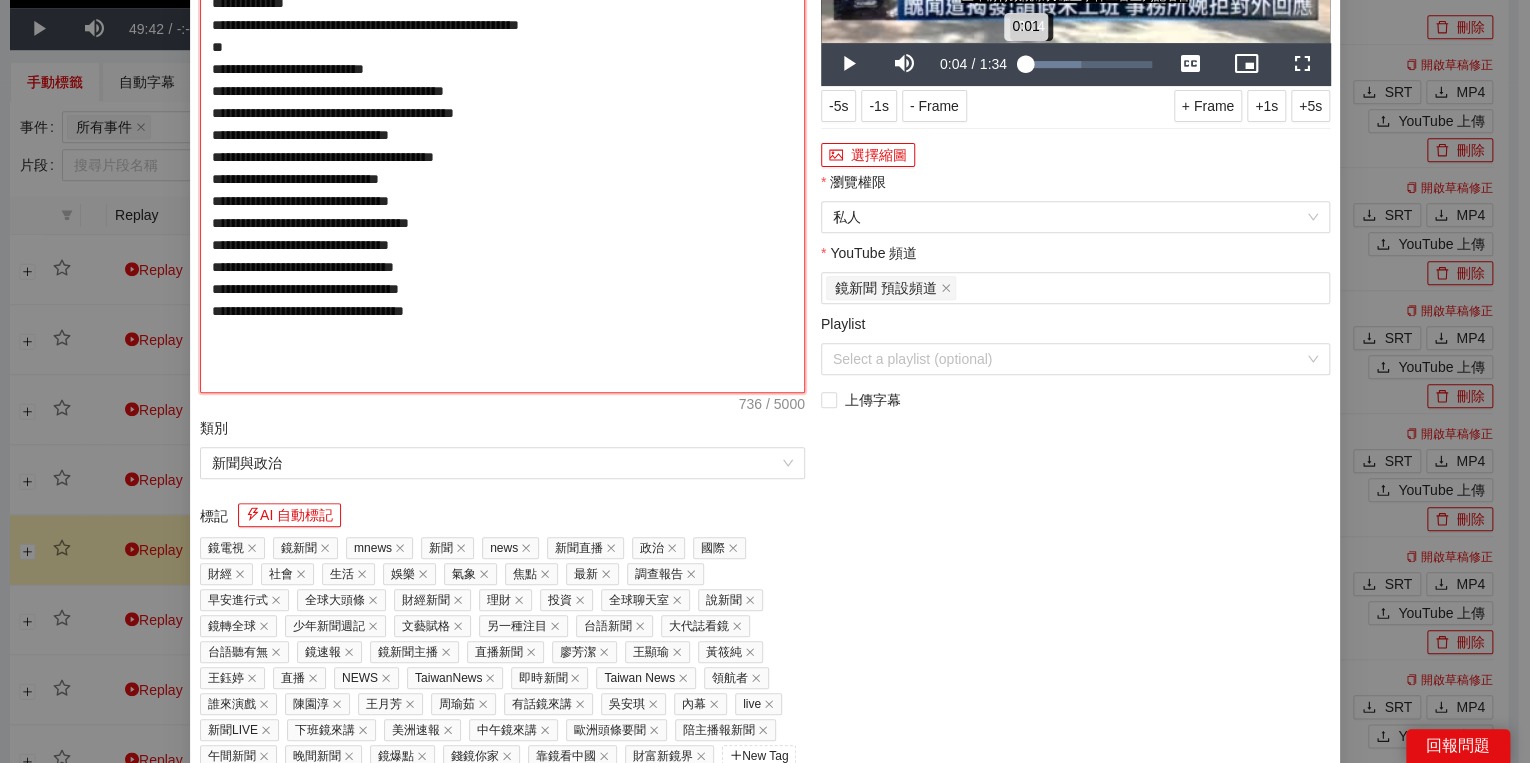 click on "0:01" at bounding box center [1025, 64] 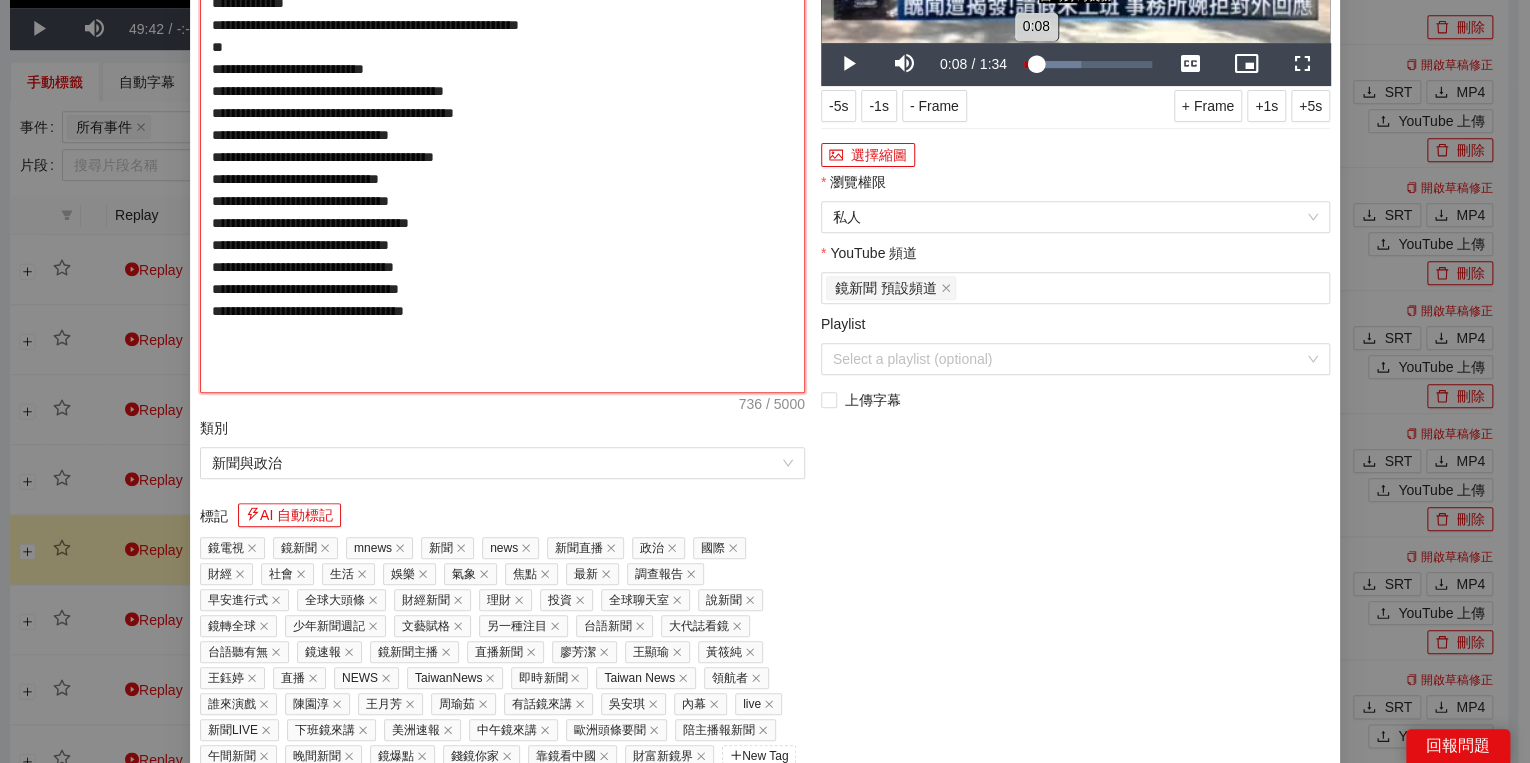 click on "0:08" at bounding box center [1030, 64] 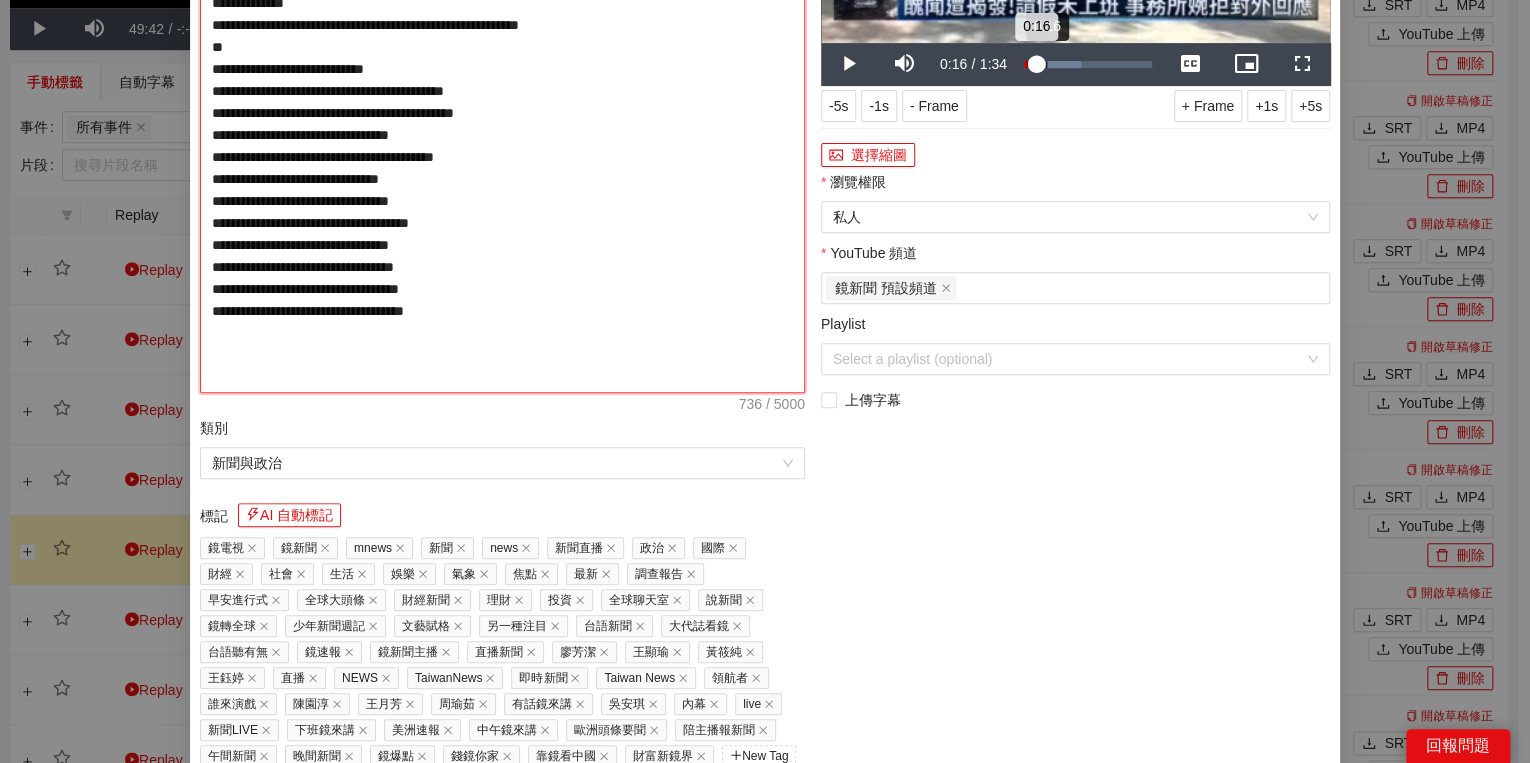 click on "Loaded :  44.97% 0:16 0:16" at bounding box center [1088, 64] 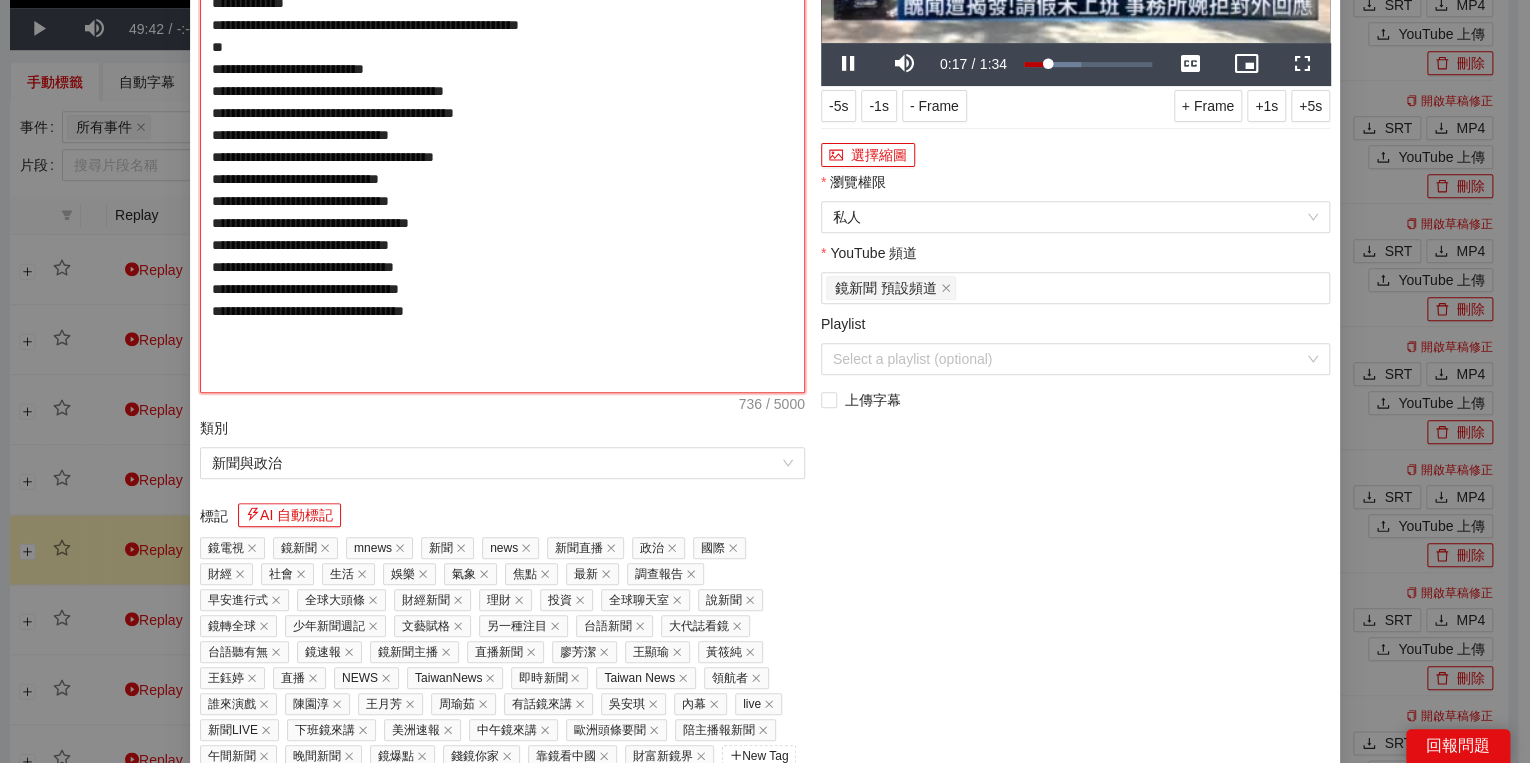 type on "**********" 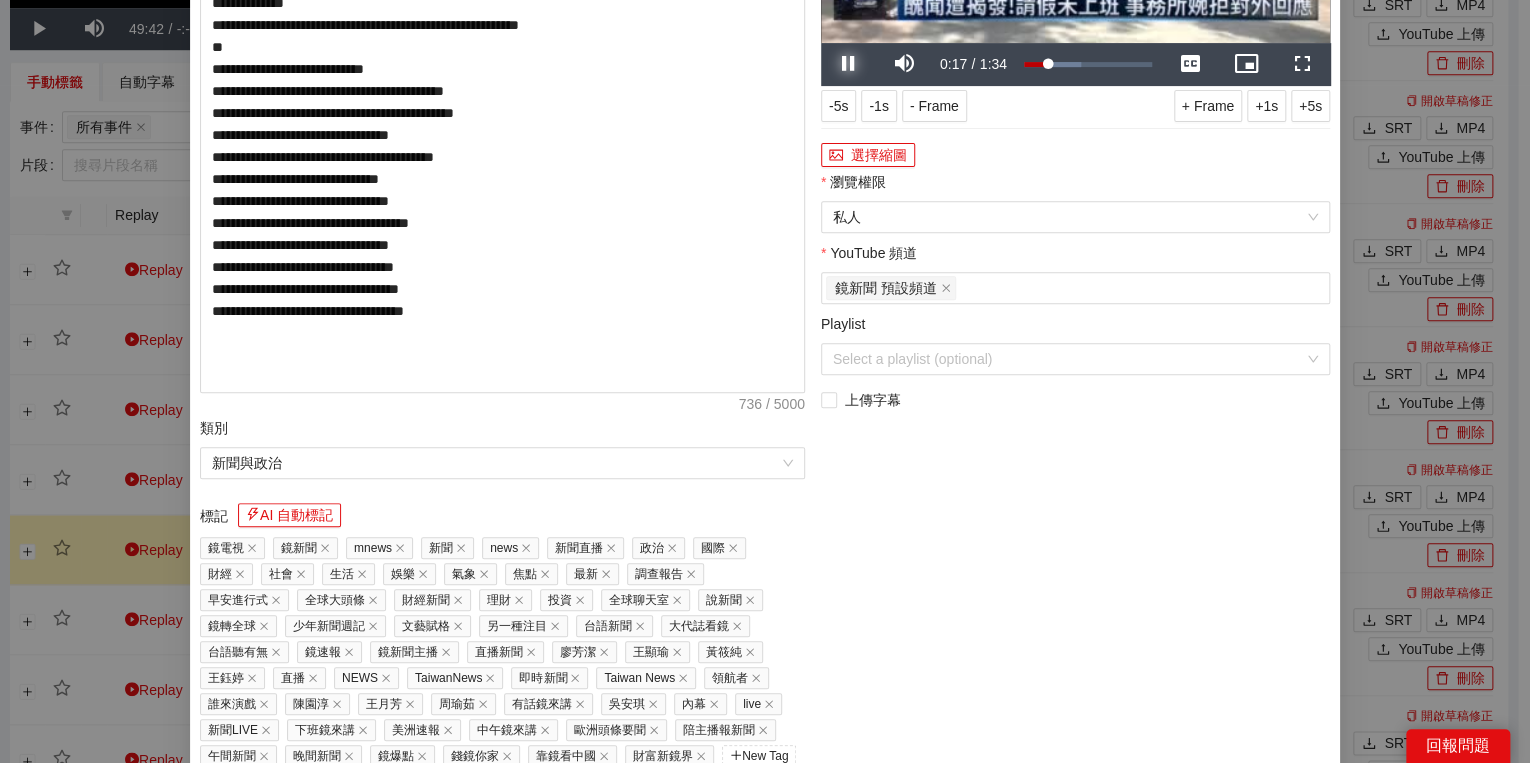 click at bounding box center [849, 64] 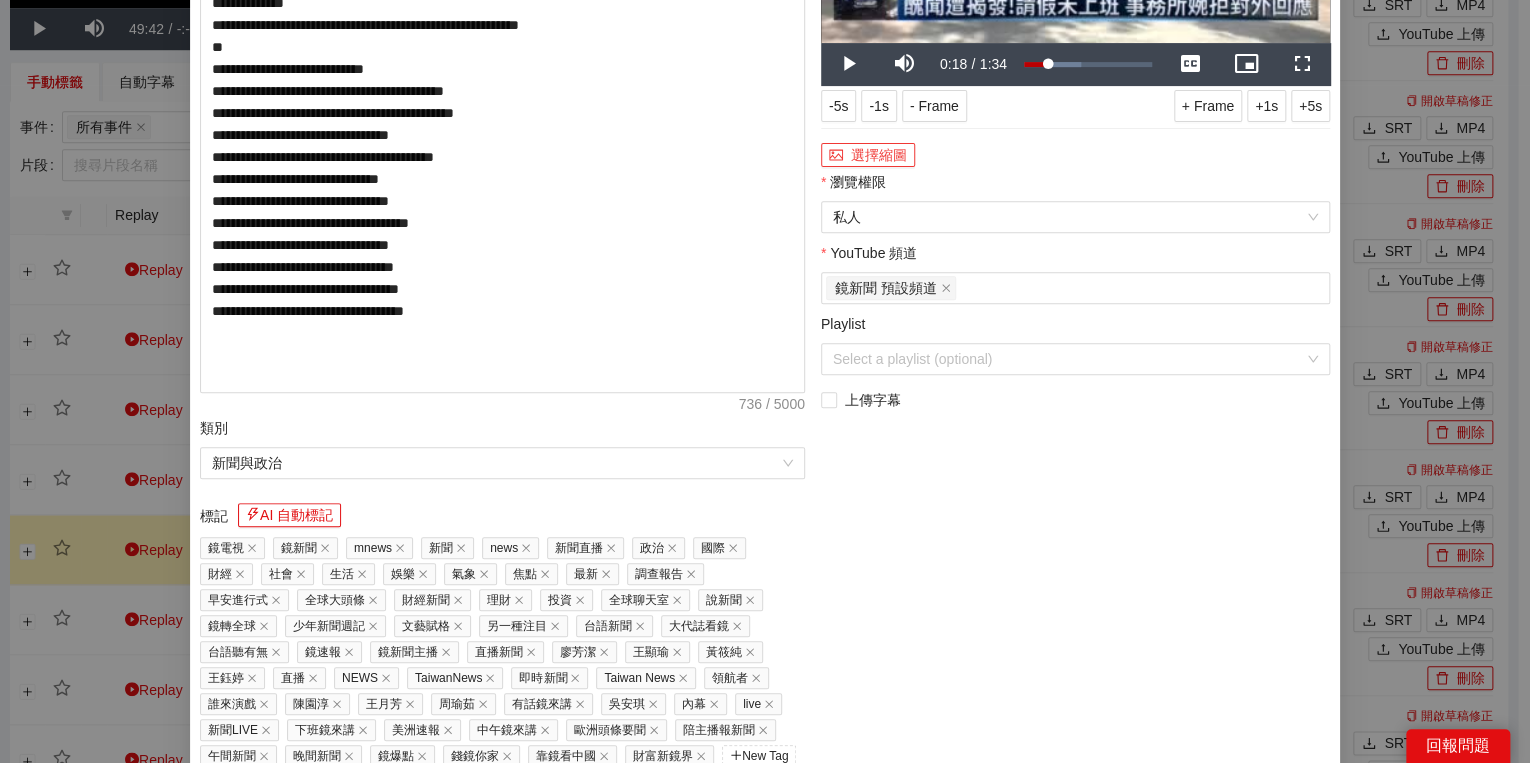 click on "選擇縮圖" at bounding box center [868, 155] 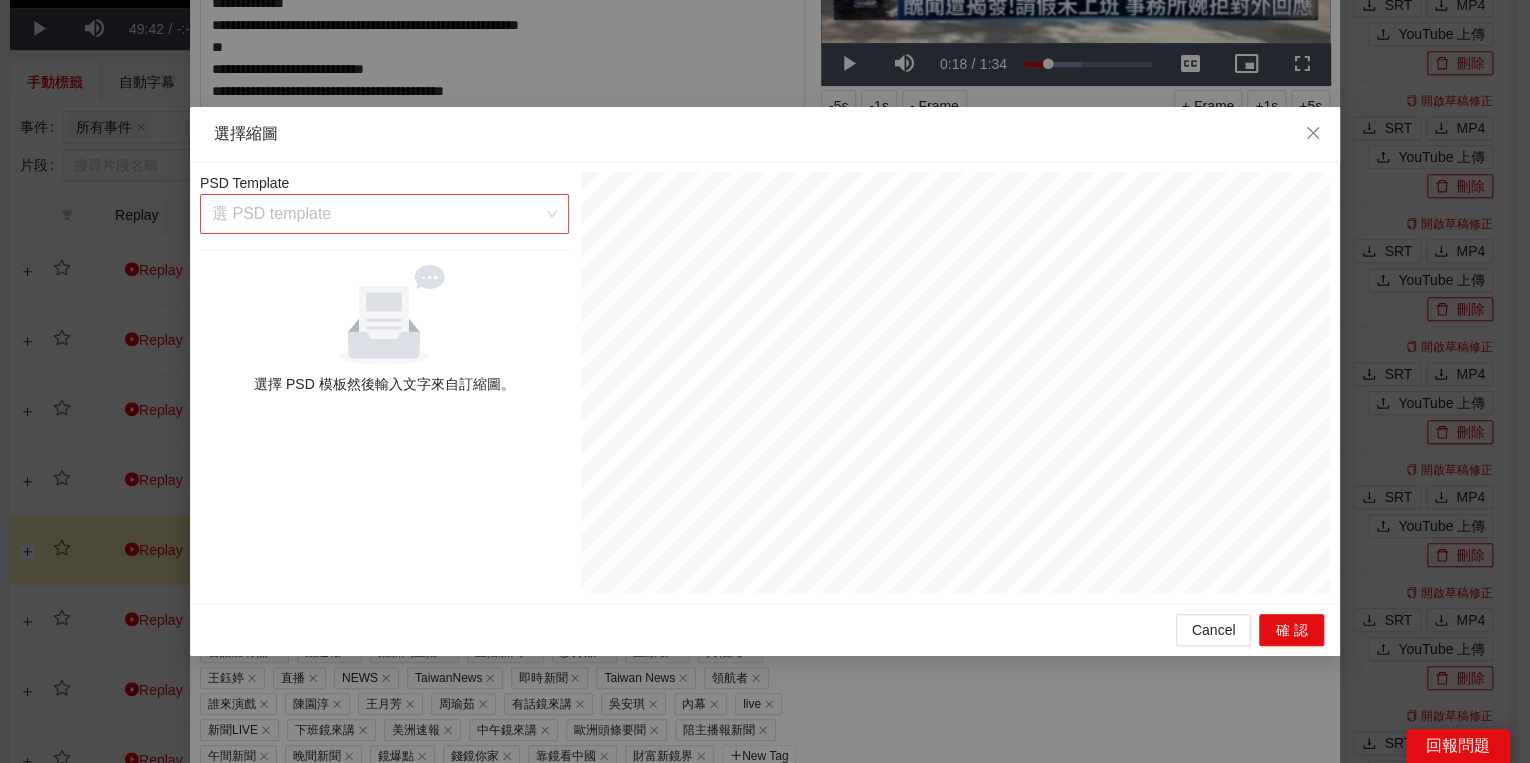 click on "選 PSD template" at bounding box center [384, 214] 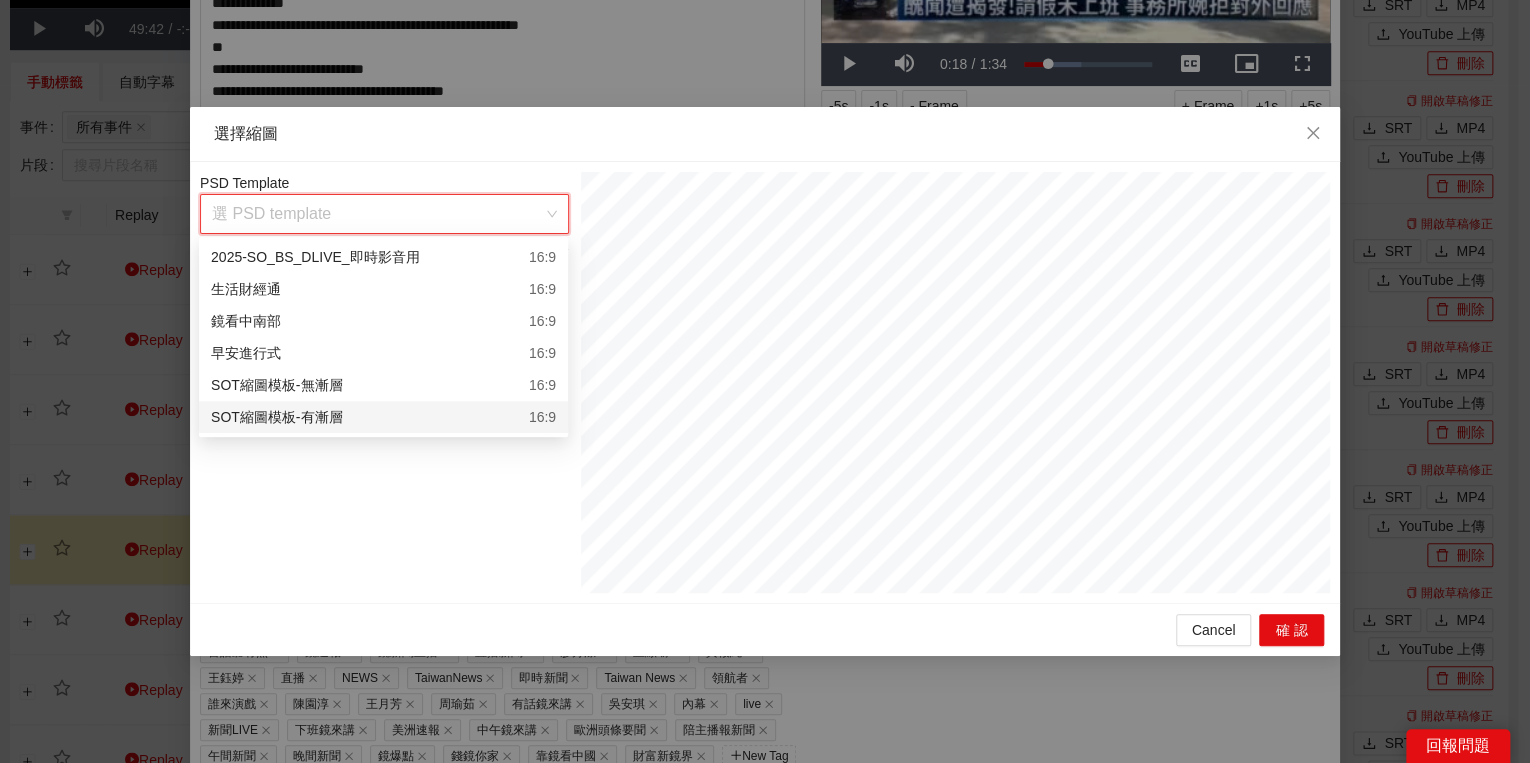 click on "SOT縮圖模板-有漸層 16:9" at bounding box center (383, 417) 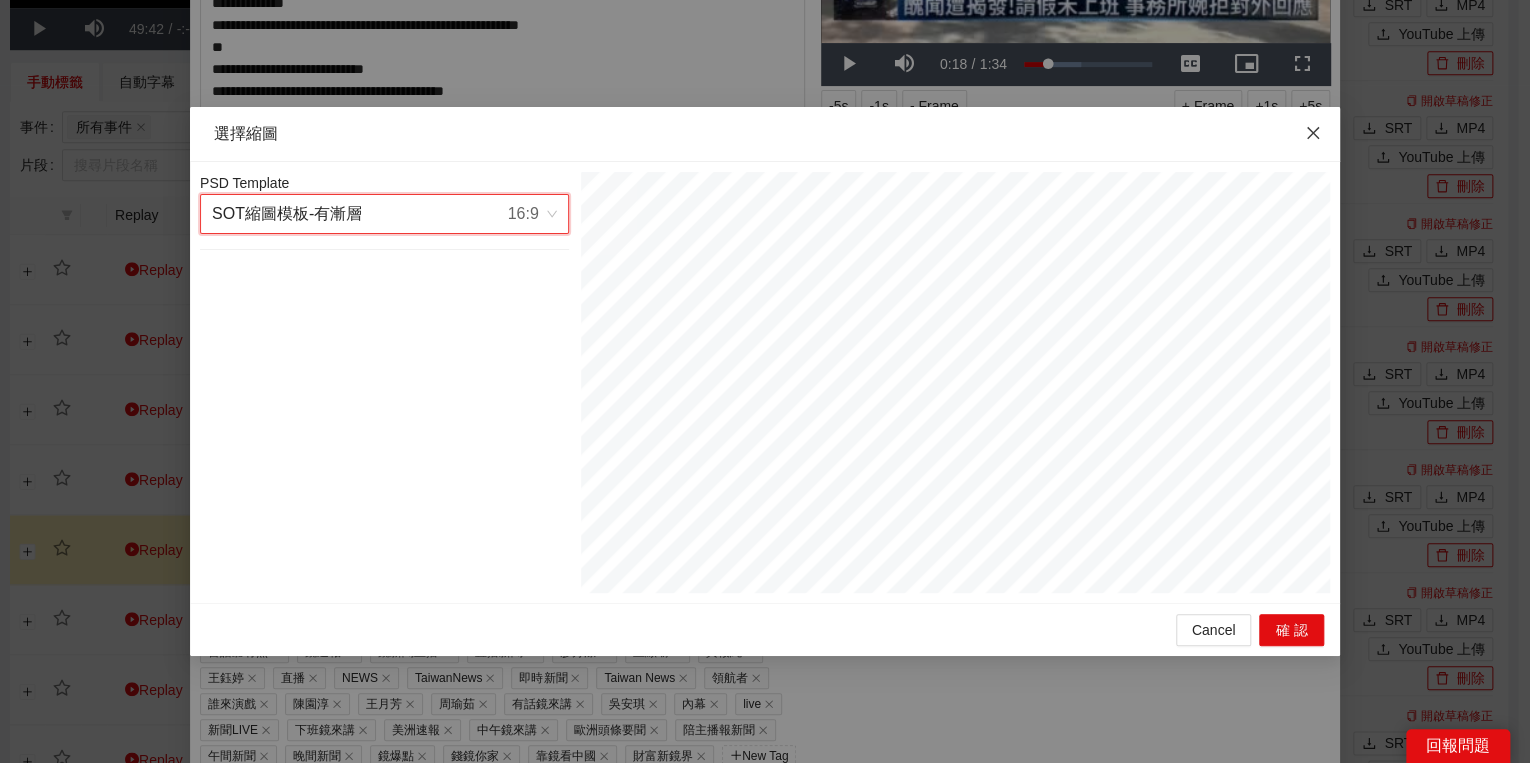 click 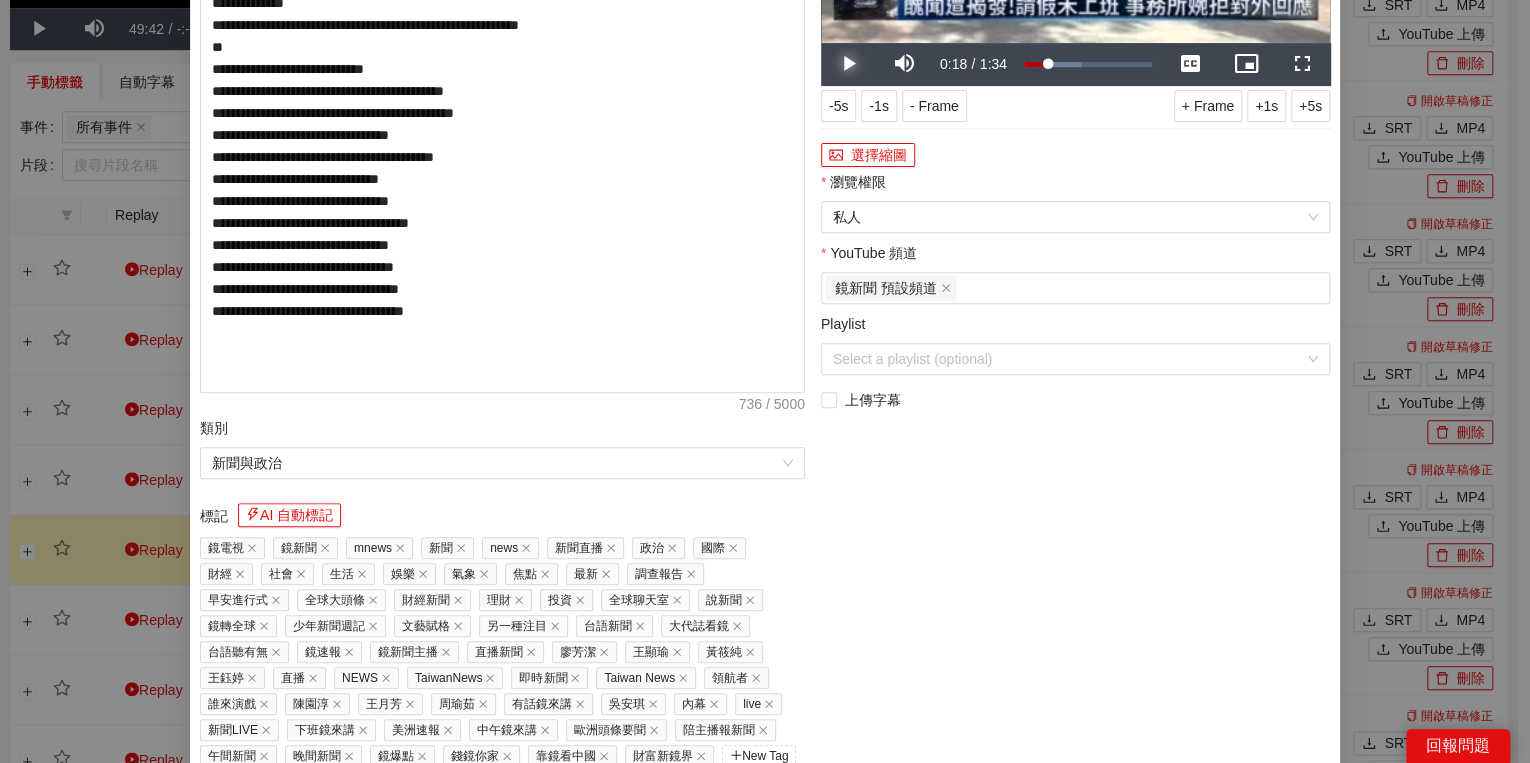 click at bounding box center [849, 64] 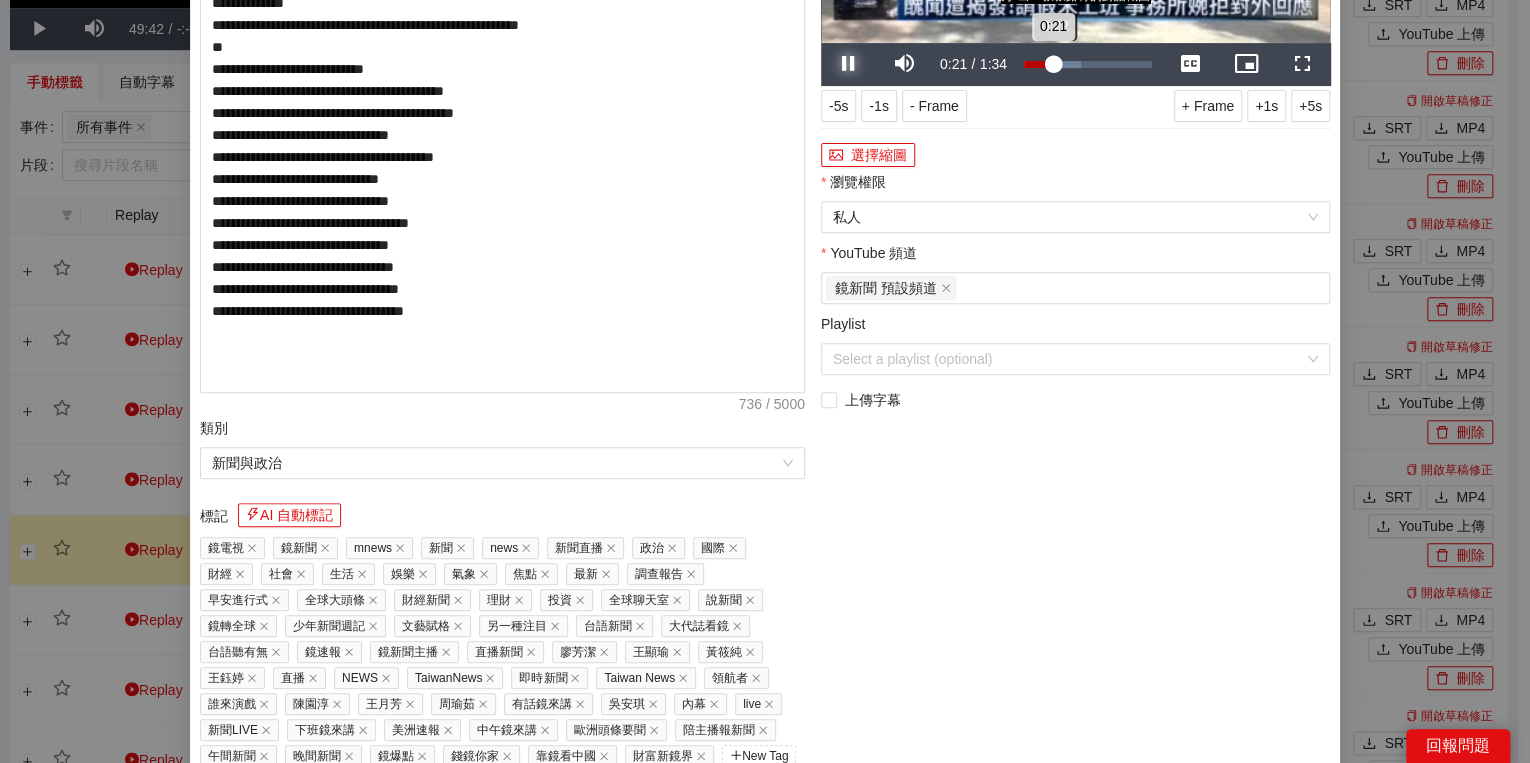 click on "0:21" at bounding box center (1038, 64) 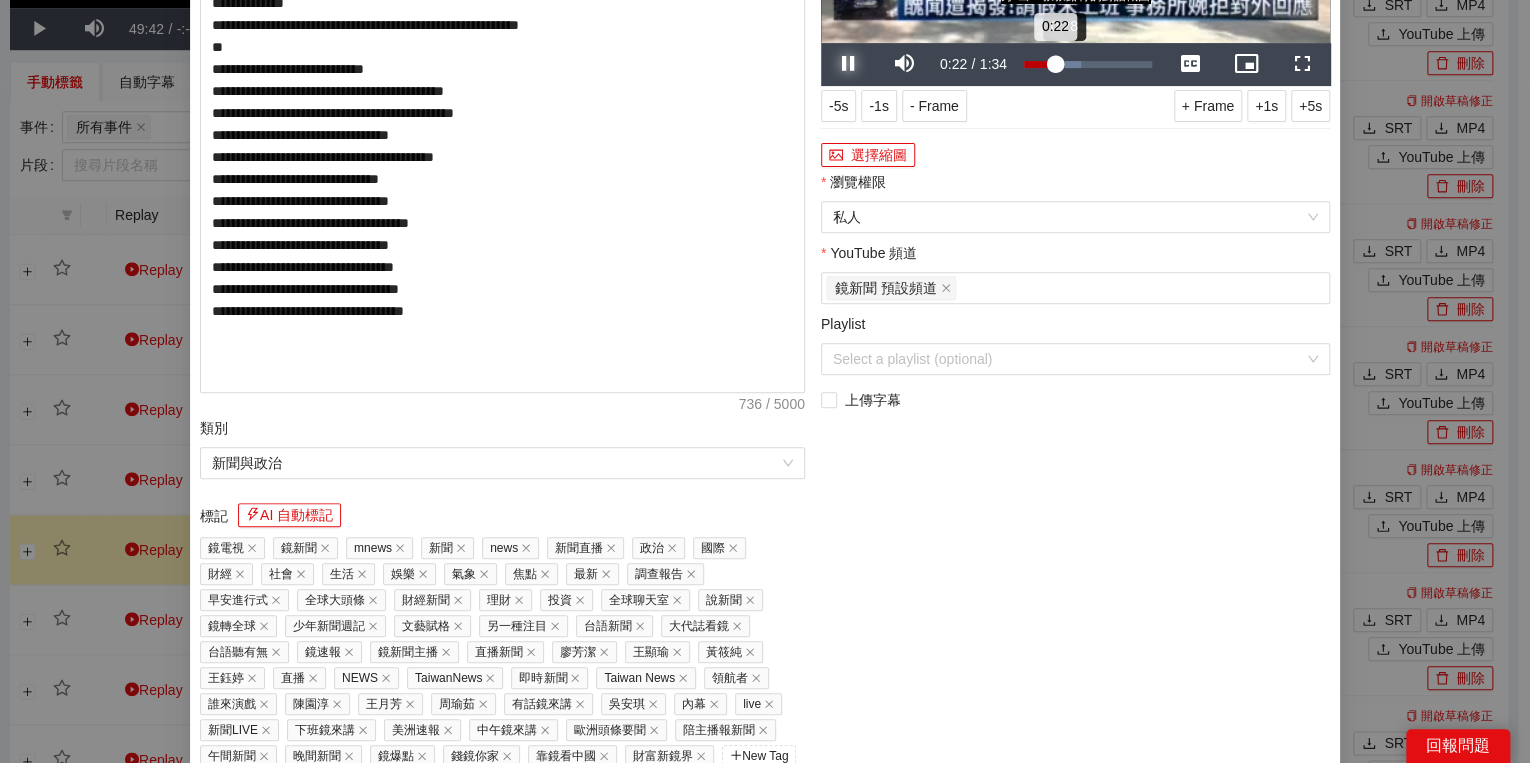 click on "0:22" at bounding box center [1039, 64] 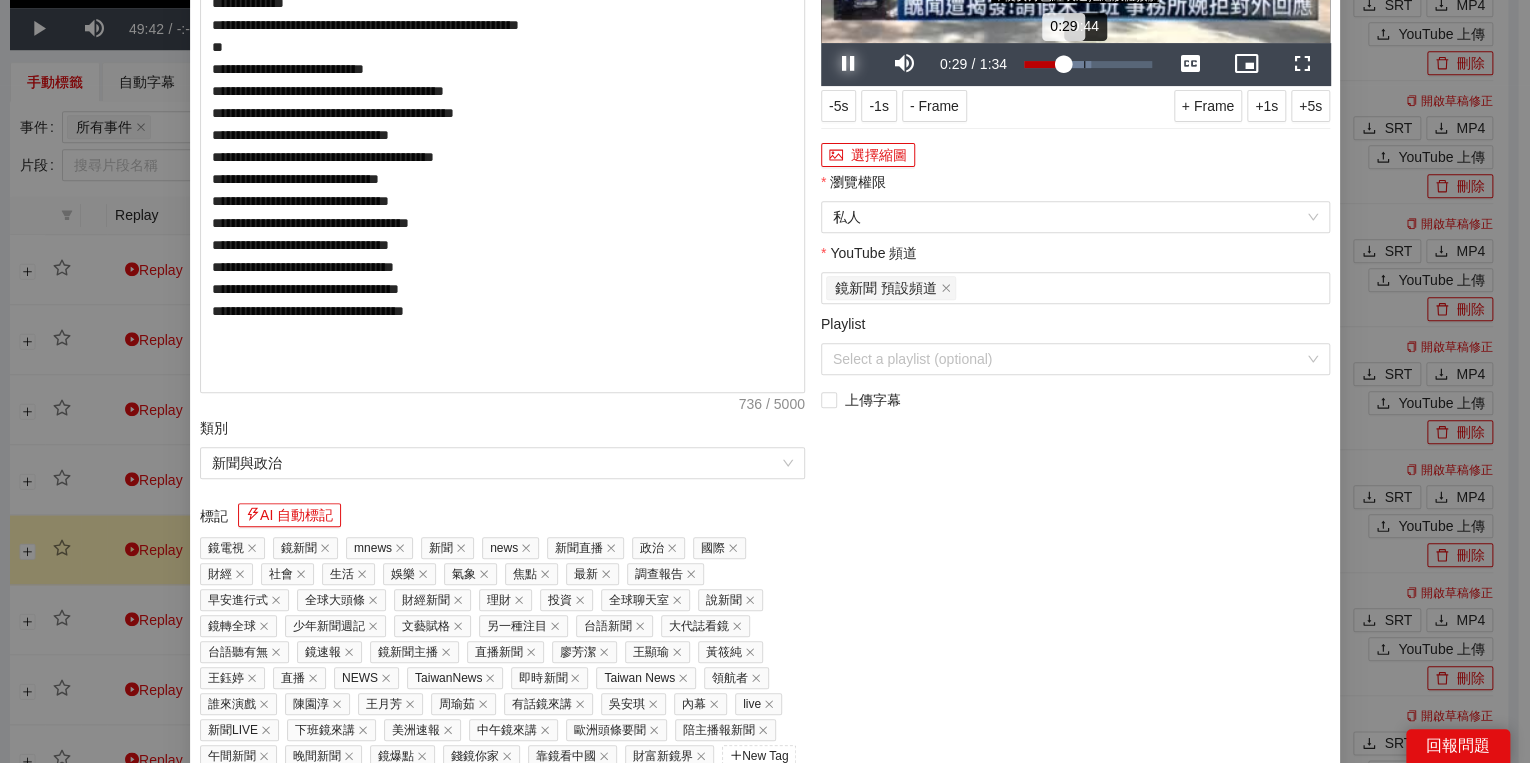 click on "0:44" at bounding box center (1084, 64) 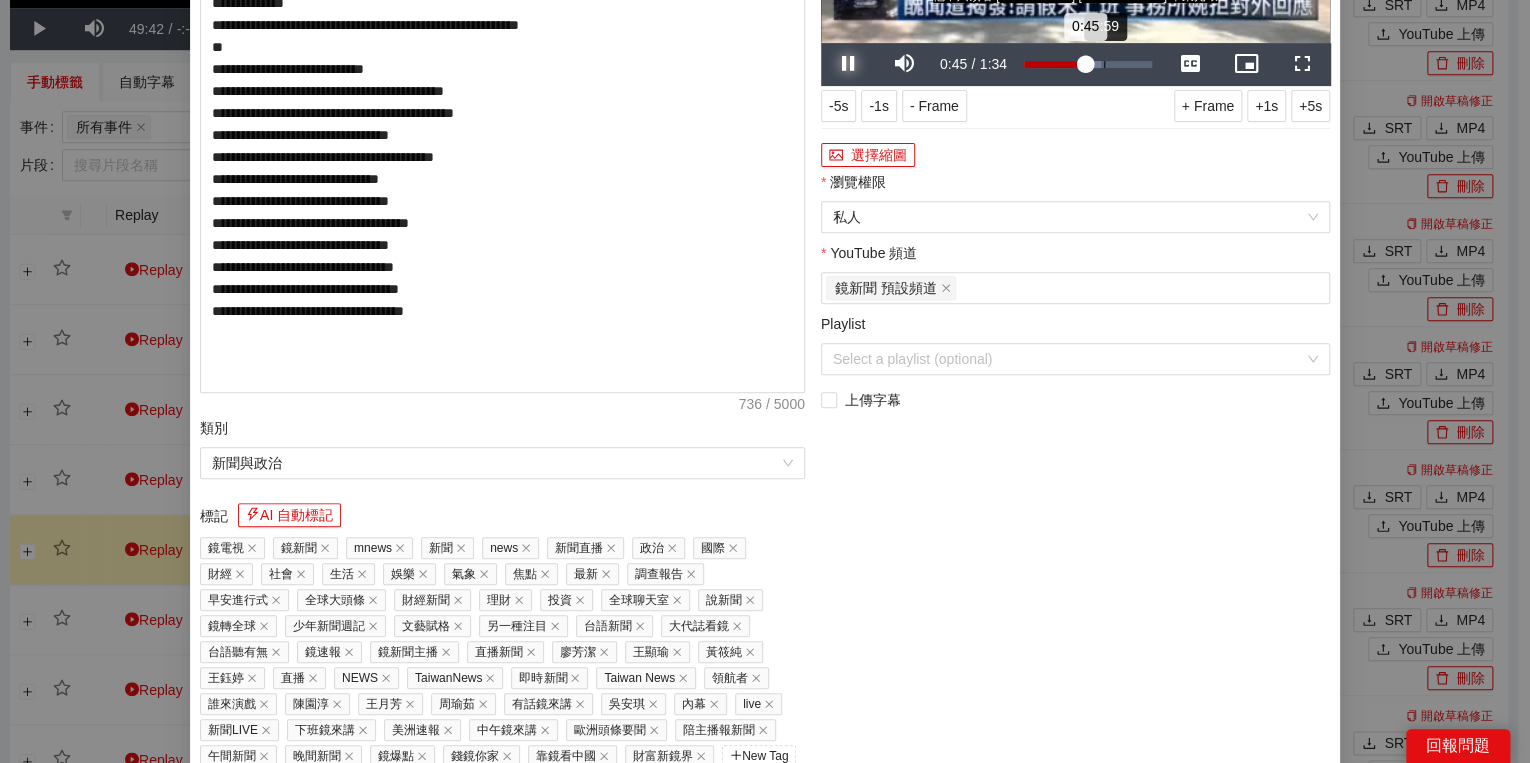 click on "0:59" at bounding box center [1104, 64] 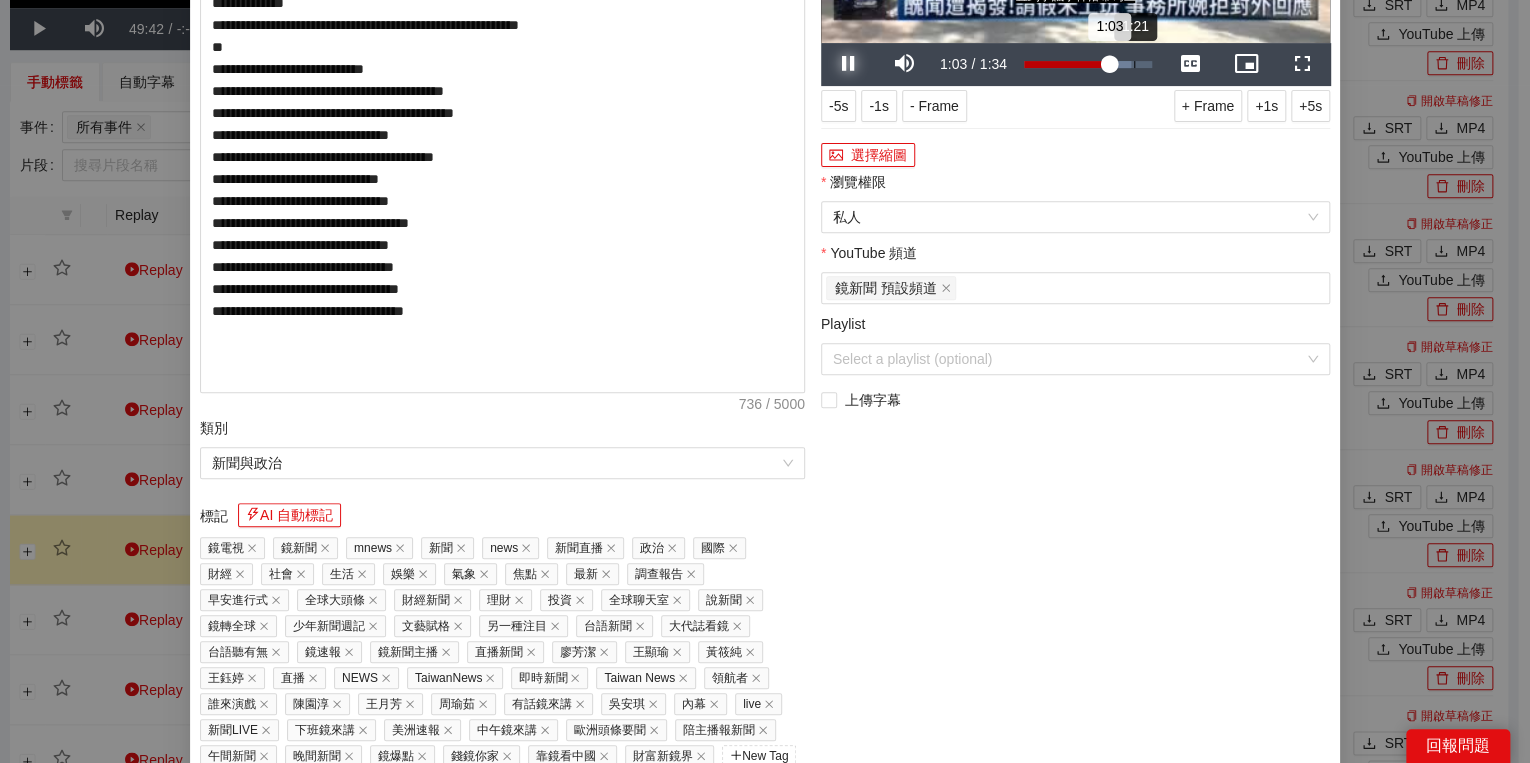 click on "Loaded :  83.76% 1:21 1:03" at bounding box center (1088, 64) 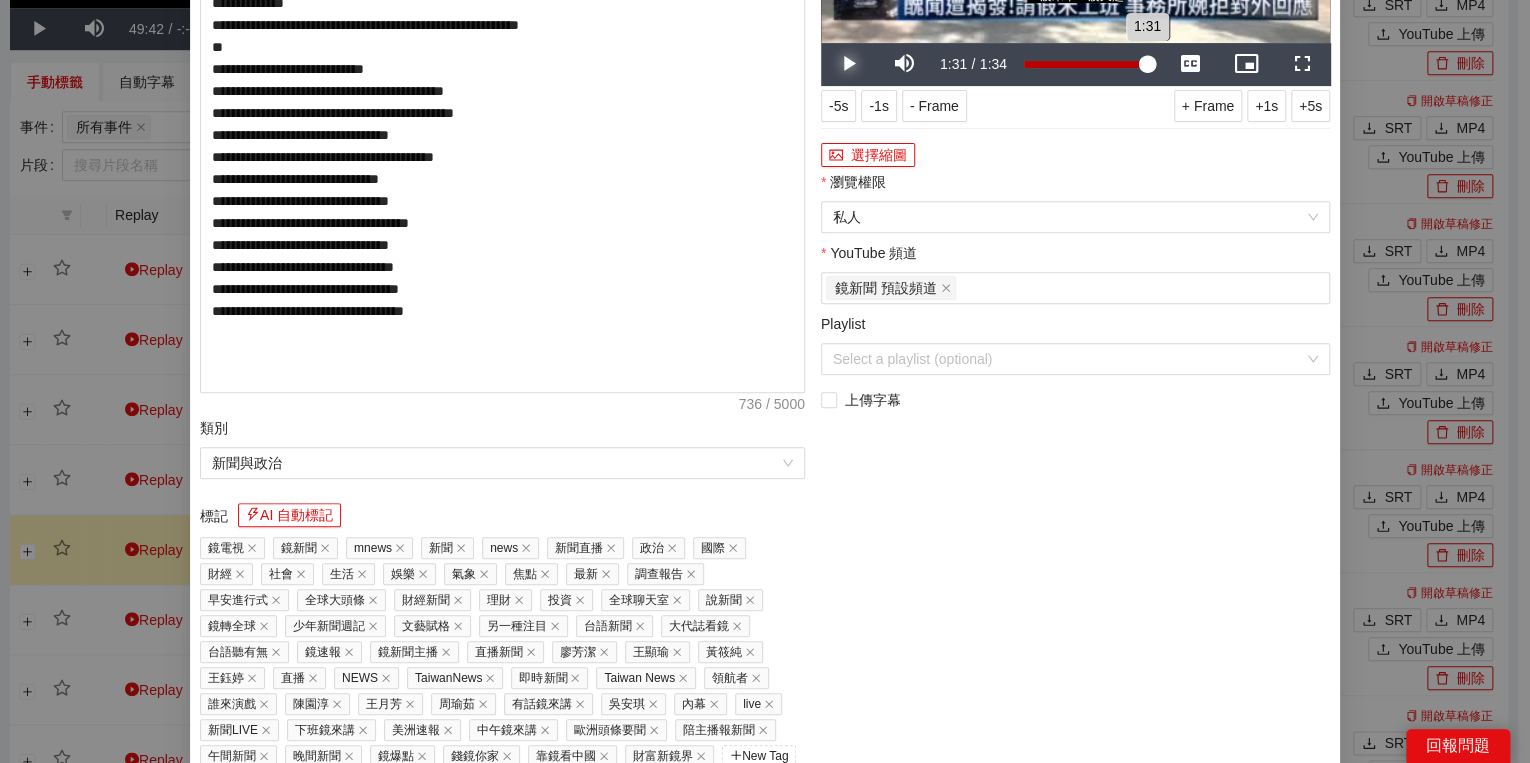 click on "Loaded :  100.00% 1:31 1:31" at bounding box center [1088, 64] 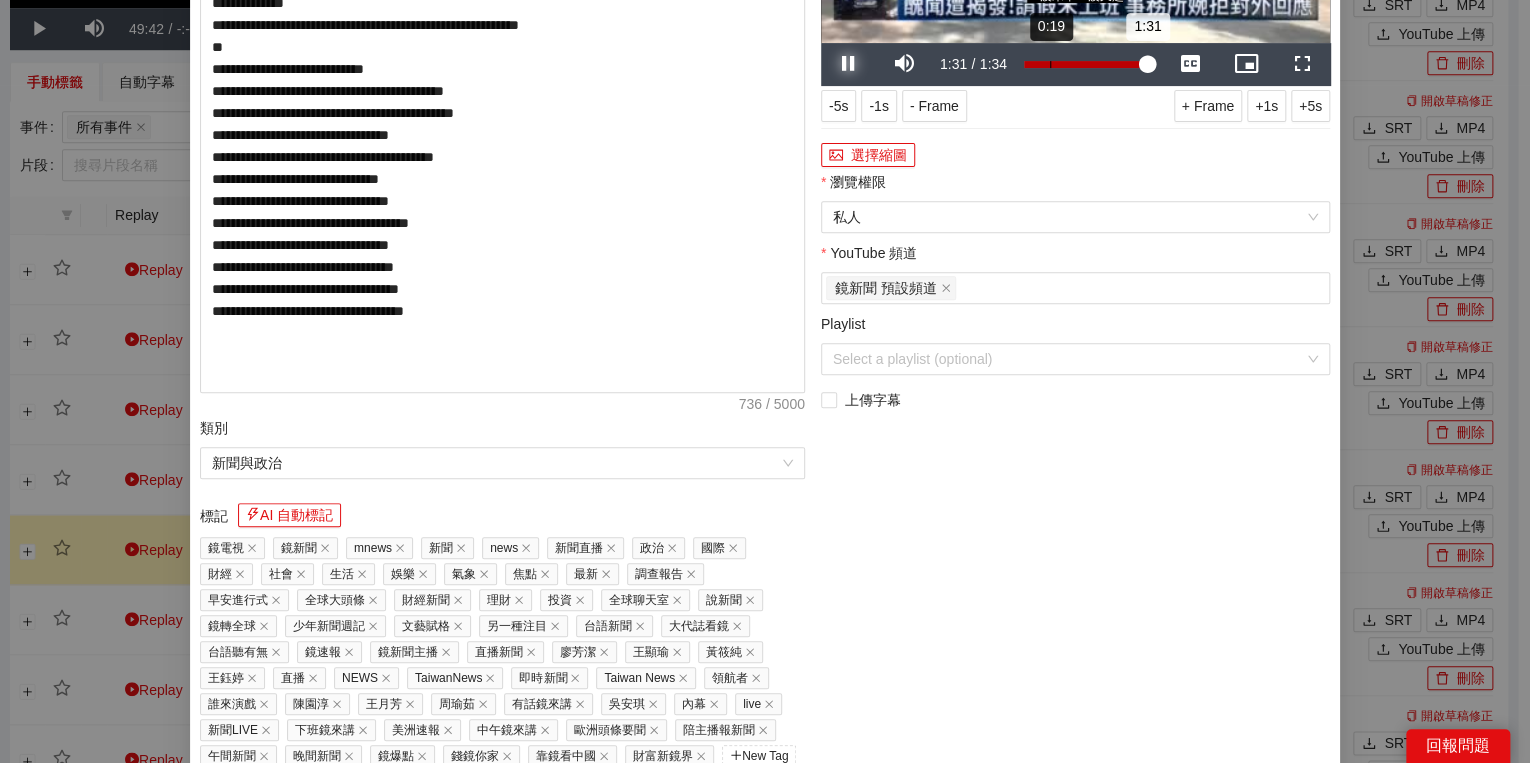 click on "Loaded :  100.00% 0:19 1:31" at bounding box center [1088, 64] 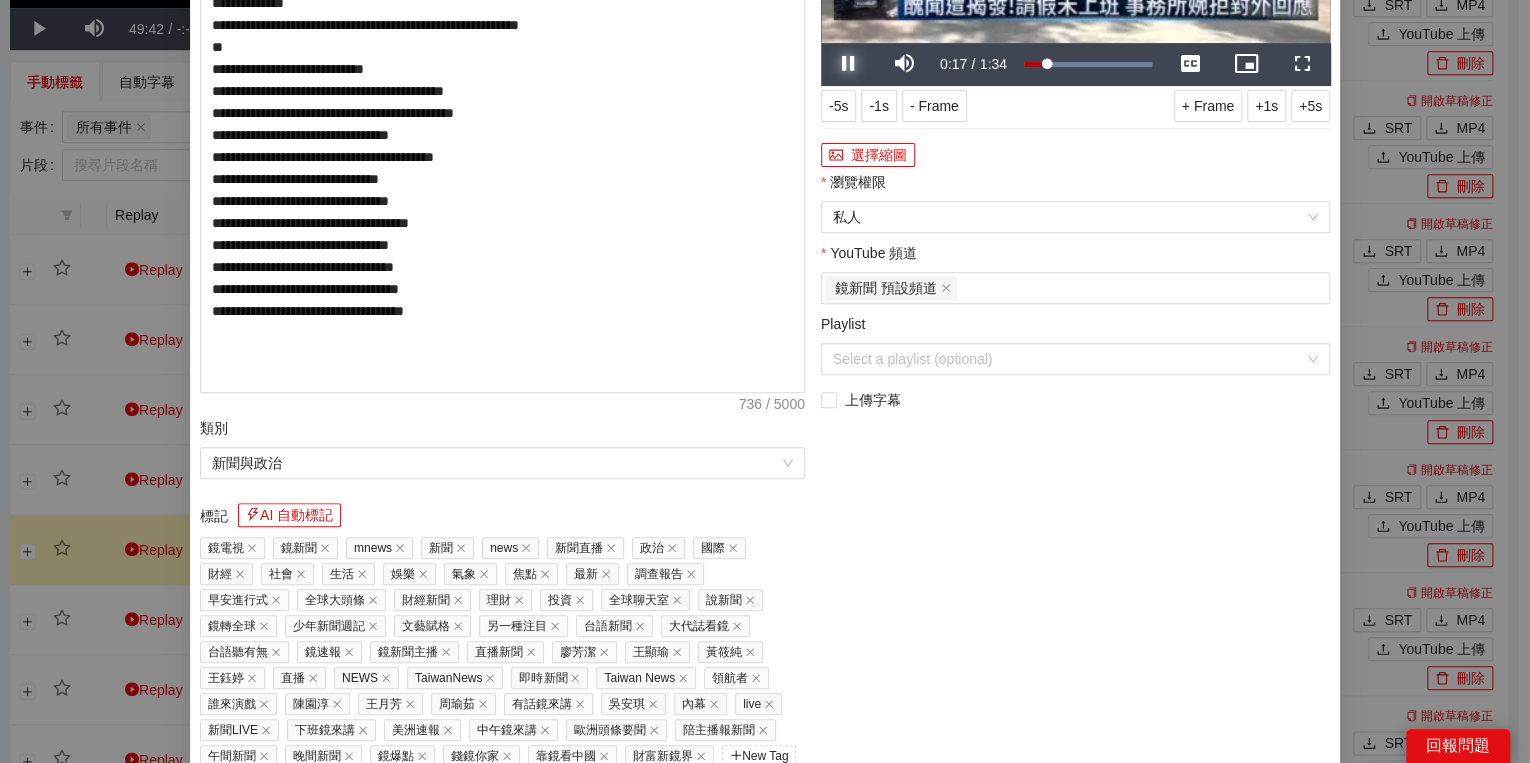click at bounding box center [849, 64] 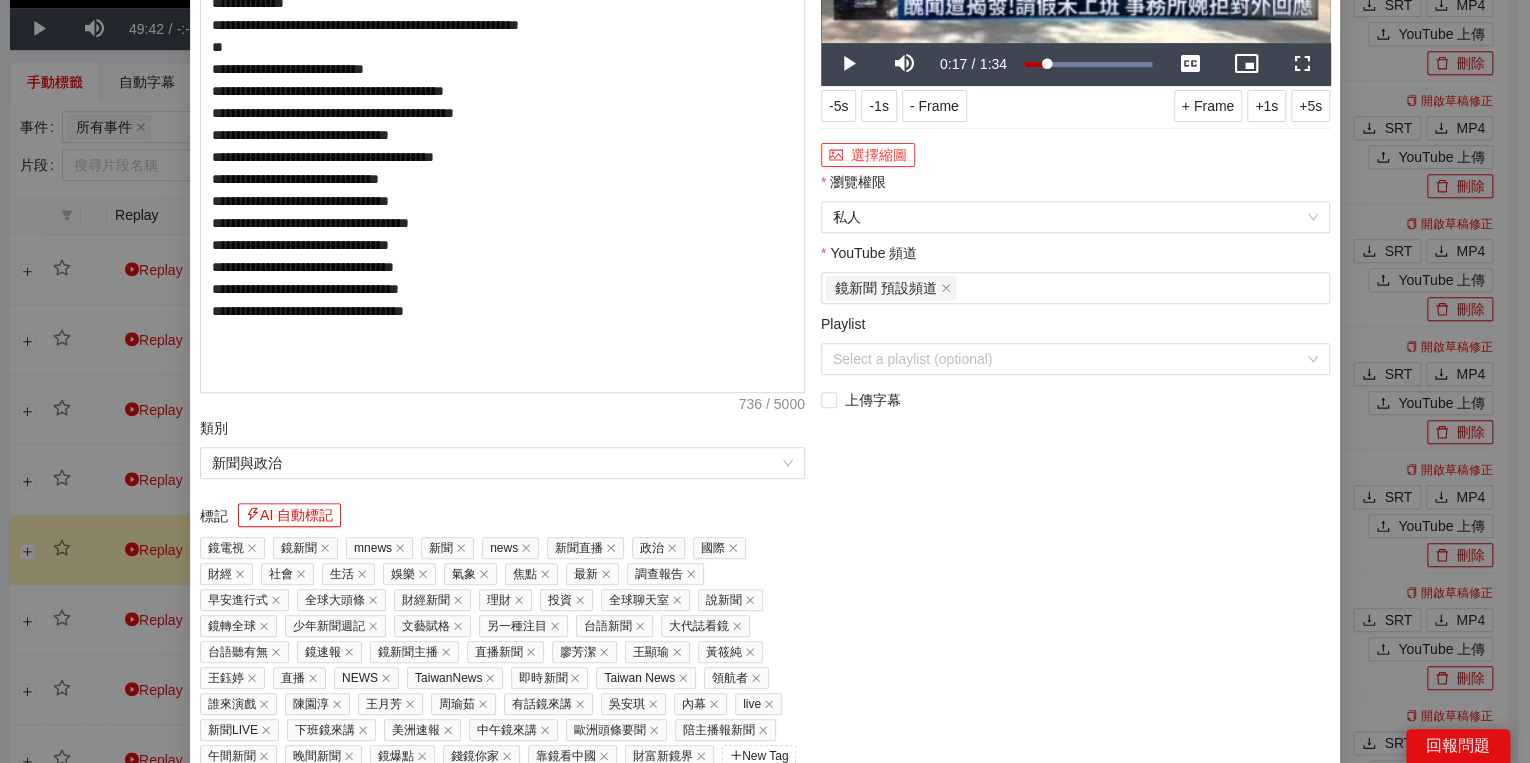 click on "選擇縮圖" at bounding box center [868, 155] 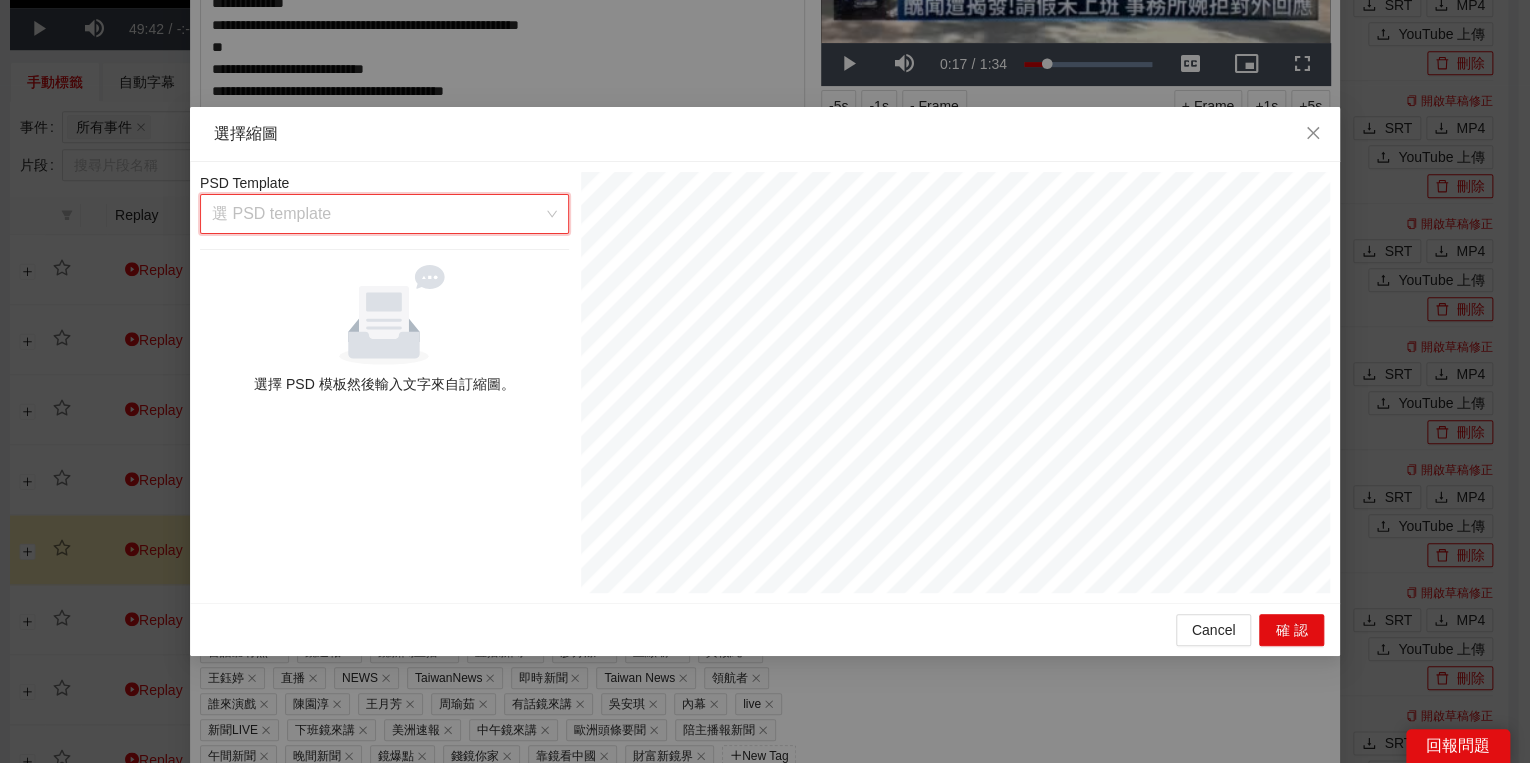click at bounding box center (377, 214) 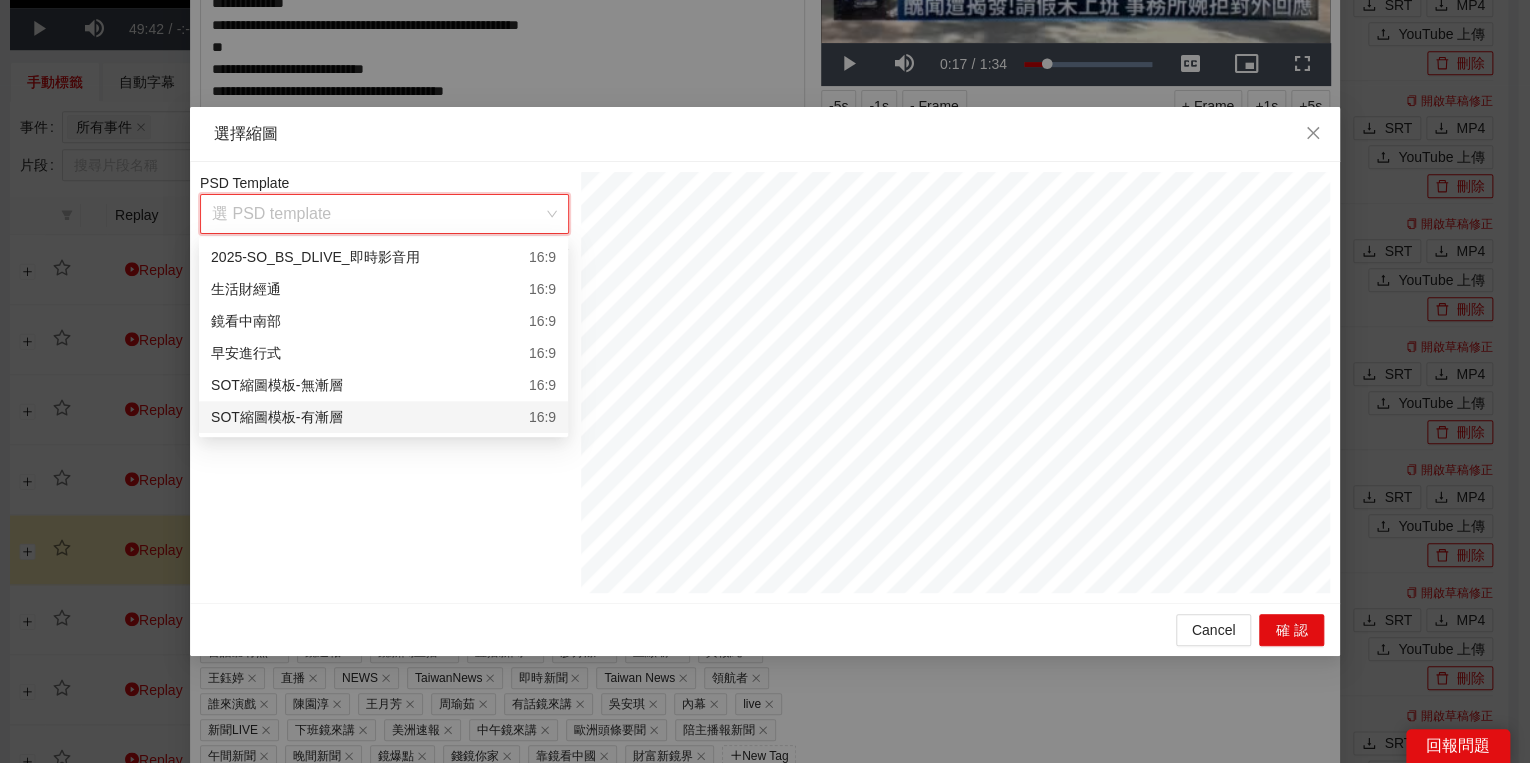 click on "SOT縮圖模板-有漸層 16:9" at bounding box center [383, 417] 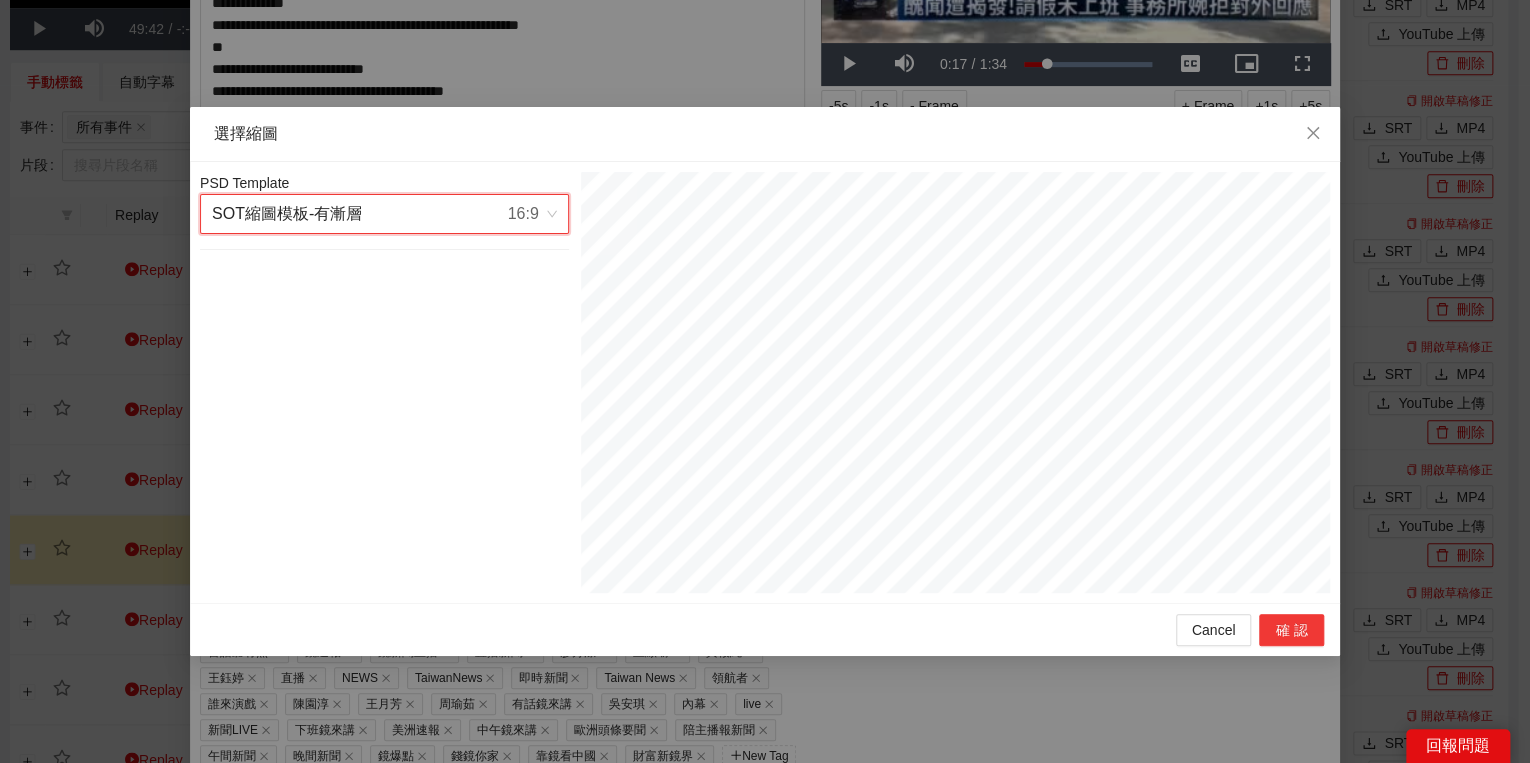 click on "確認" at bounding box center [1291, 630] 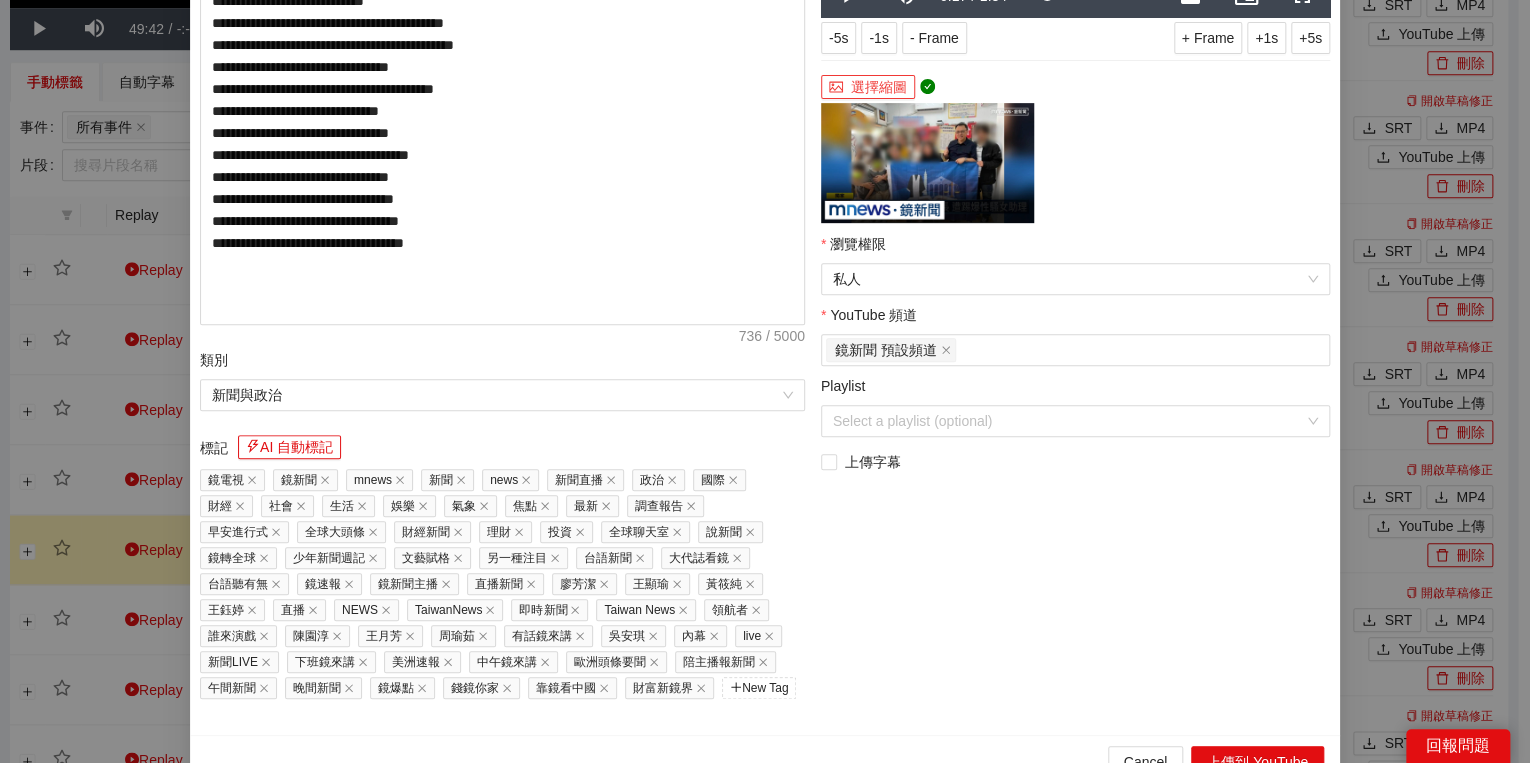 scroll, scrollTop: 396, scrollLeft: 0, axis: vertical 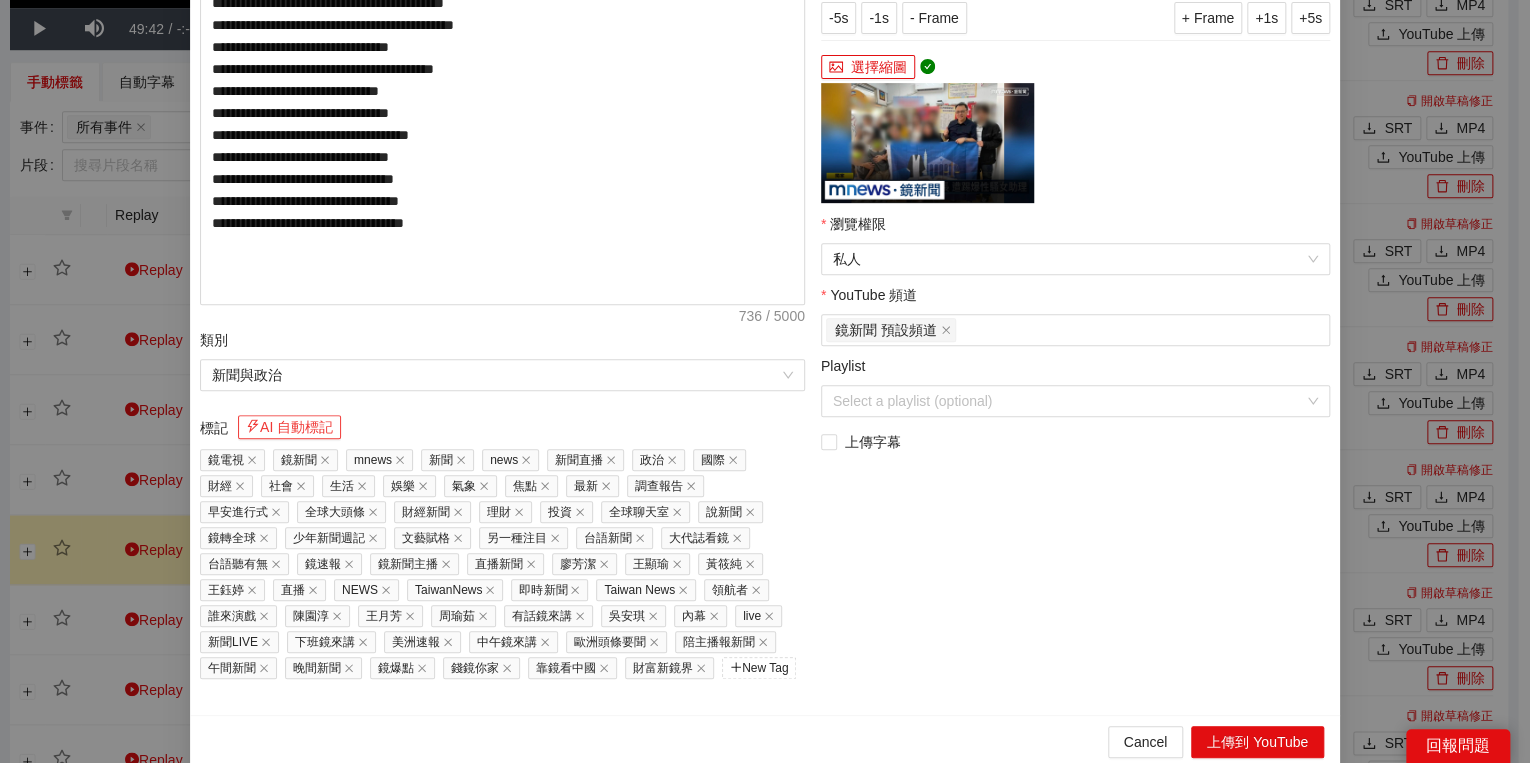 click on "AI 自動標記" at bounding box center (289, 427) 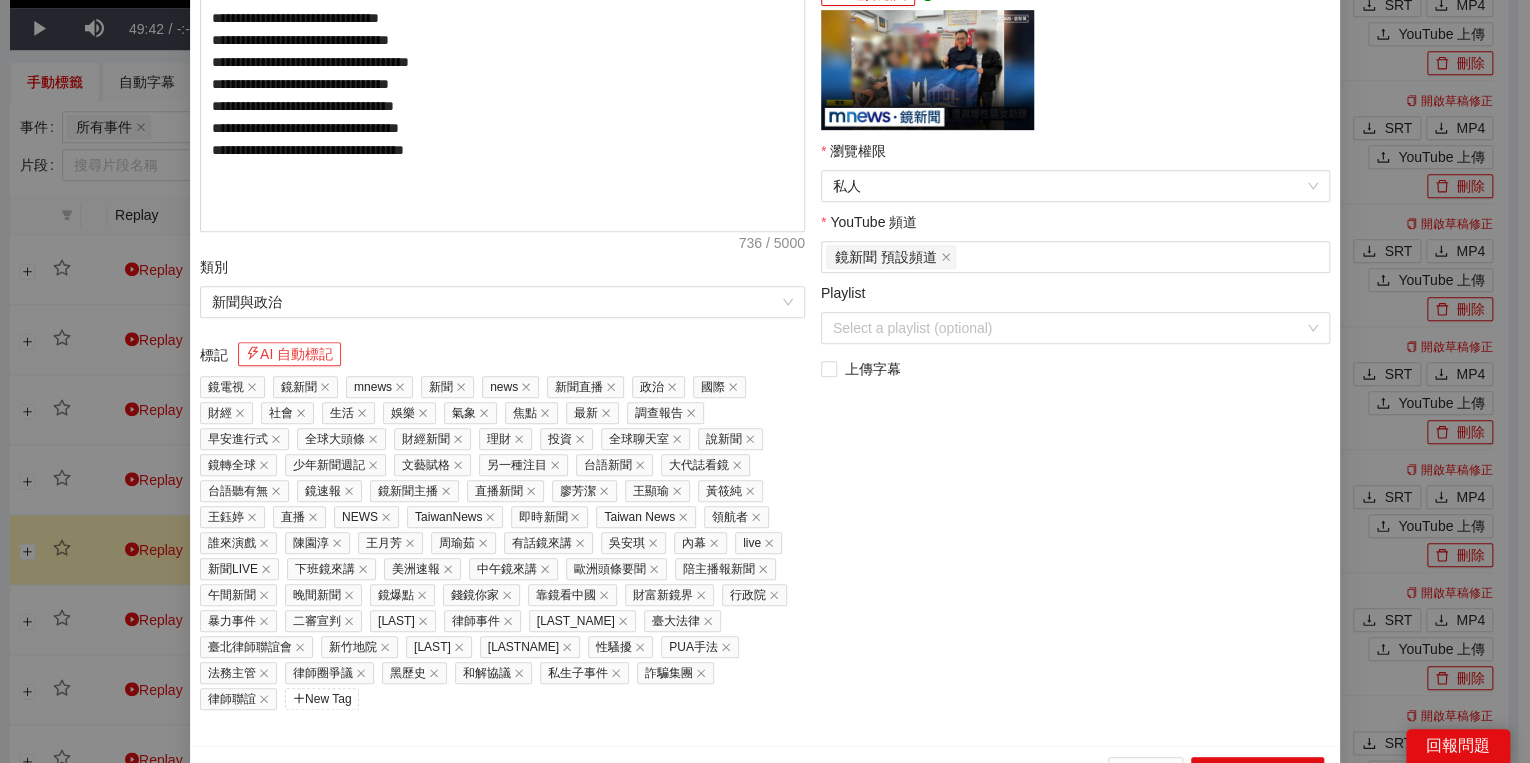 scroll, scrollTop: 473, scrollLeft: 0, axis: vertical 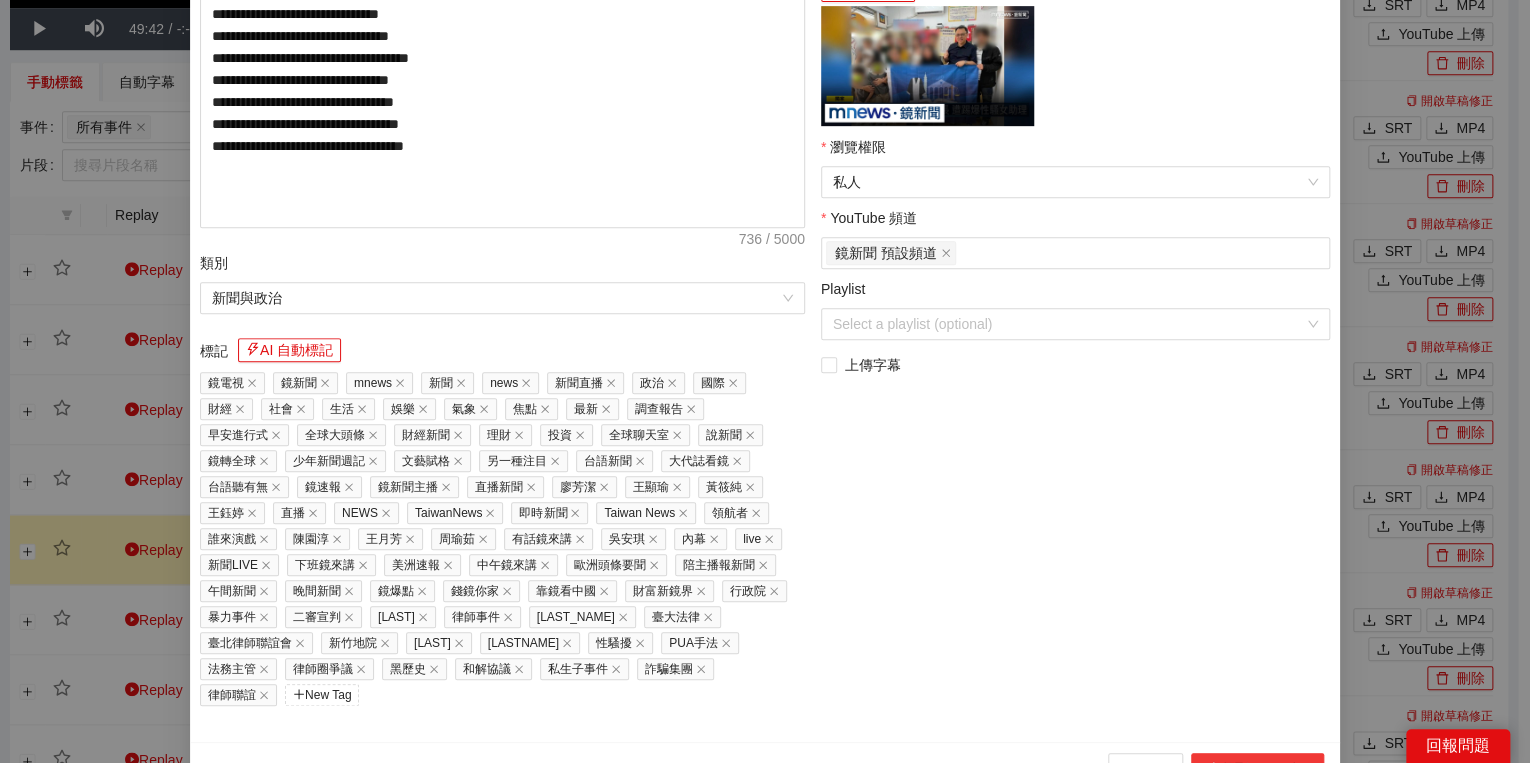 click on "上傳到 YouTube" at bounding box center (1257, 769) 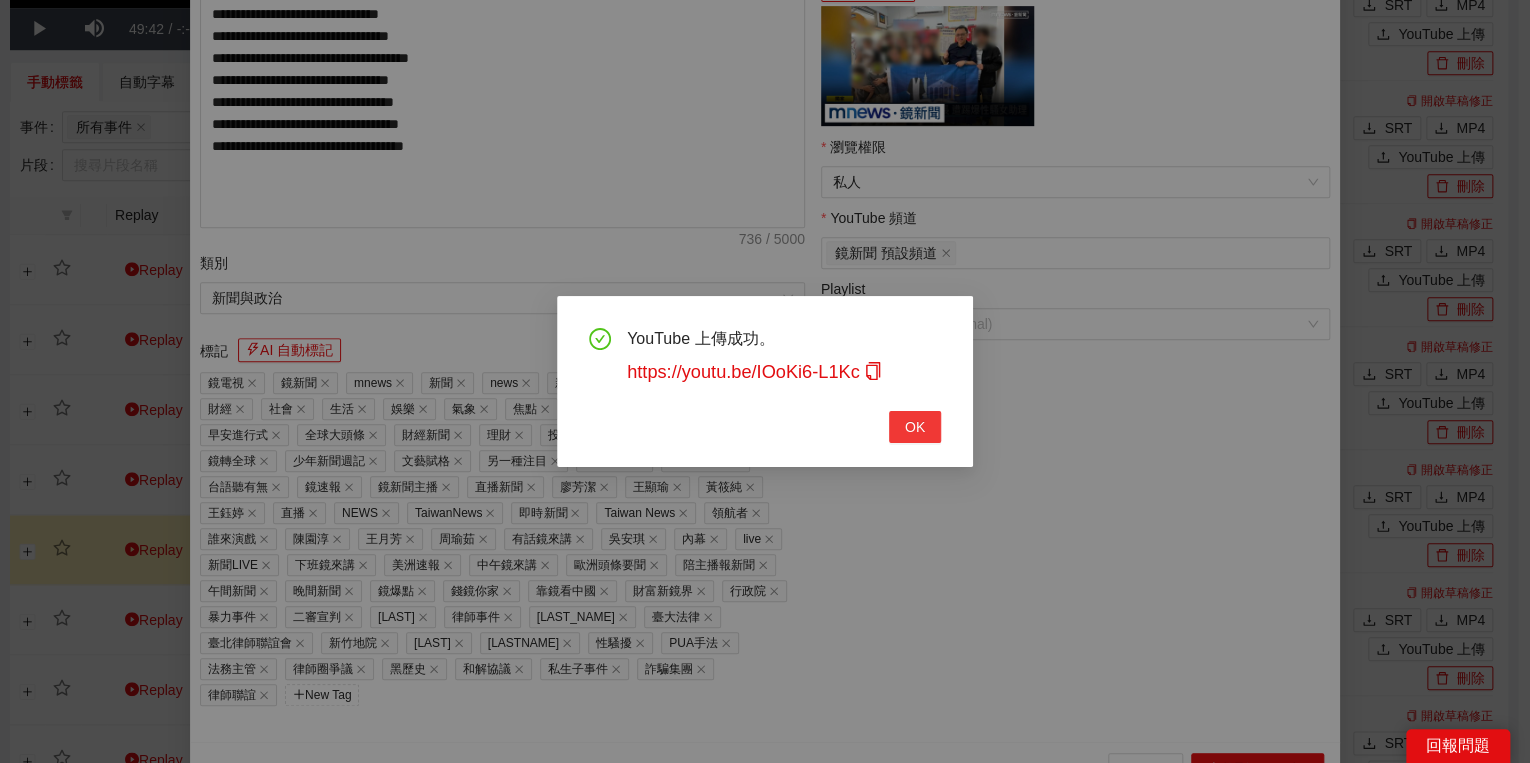 click on "OK" at bounding box center (915, 427) 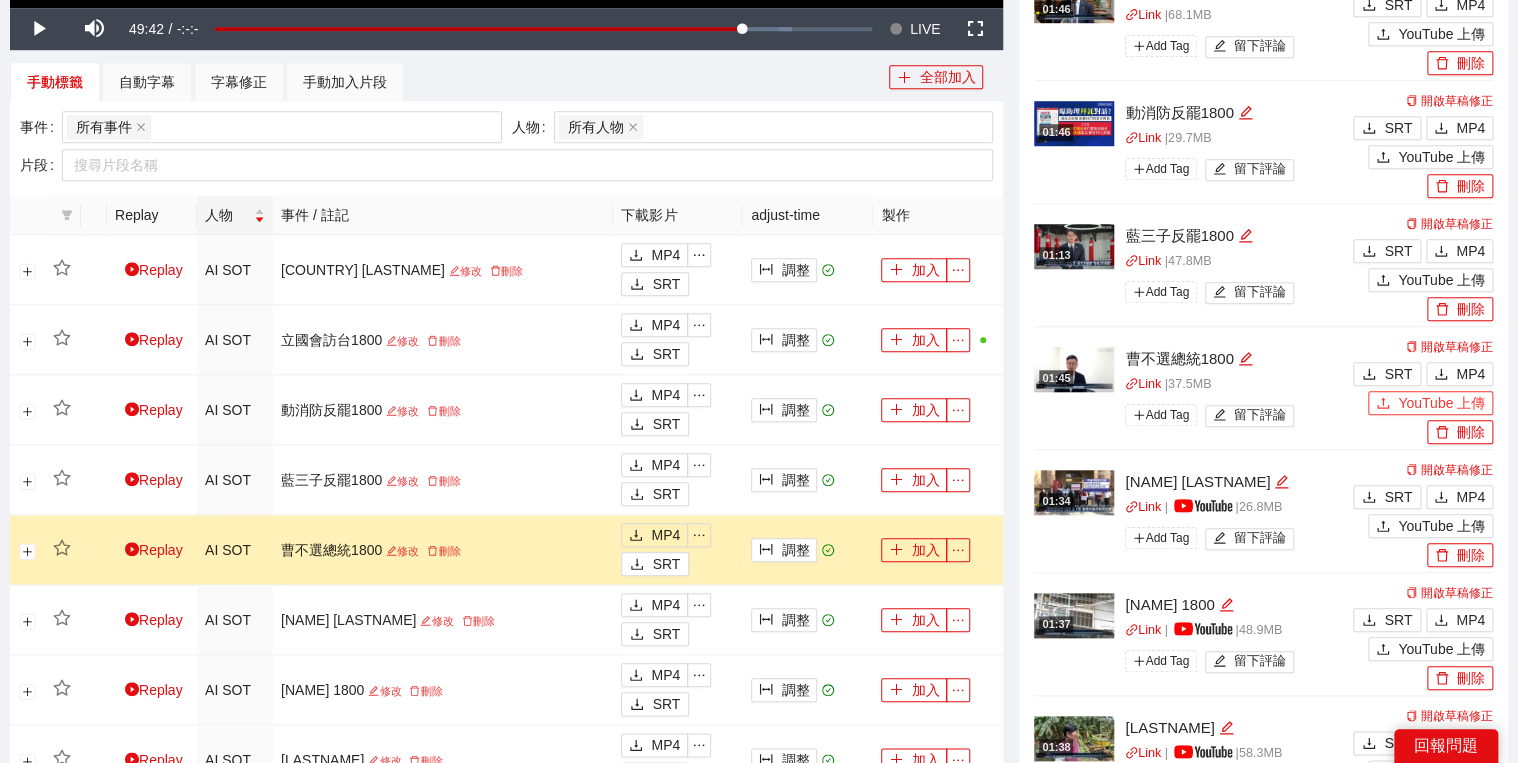 click on "YouTube 上傳" at bounding box center (1441, 403) 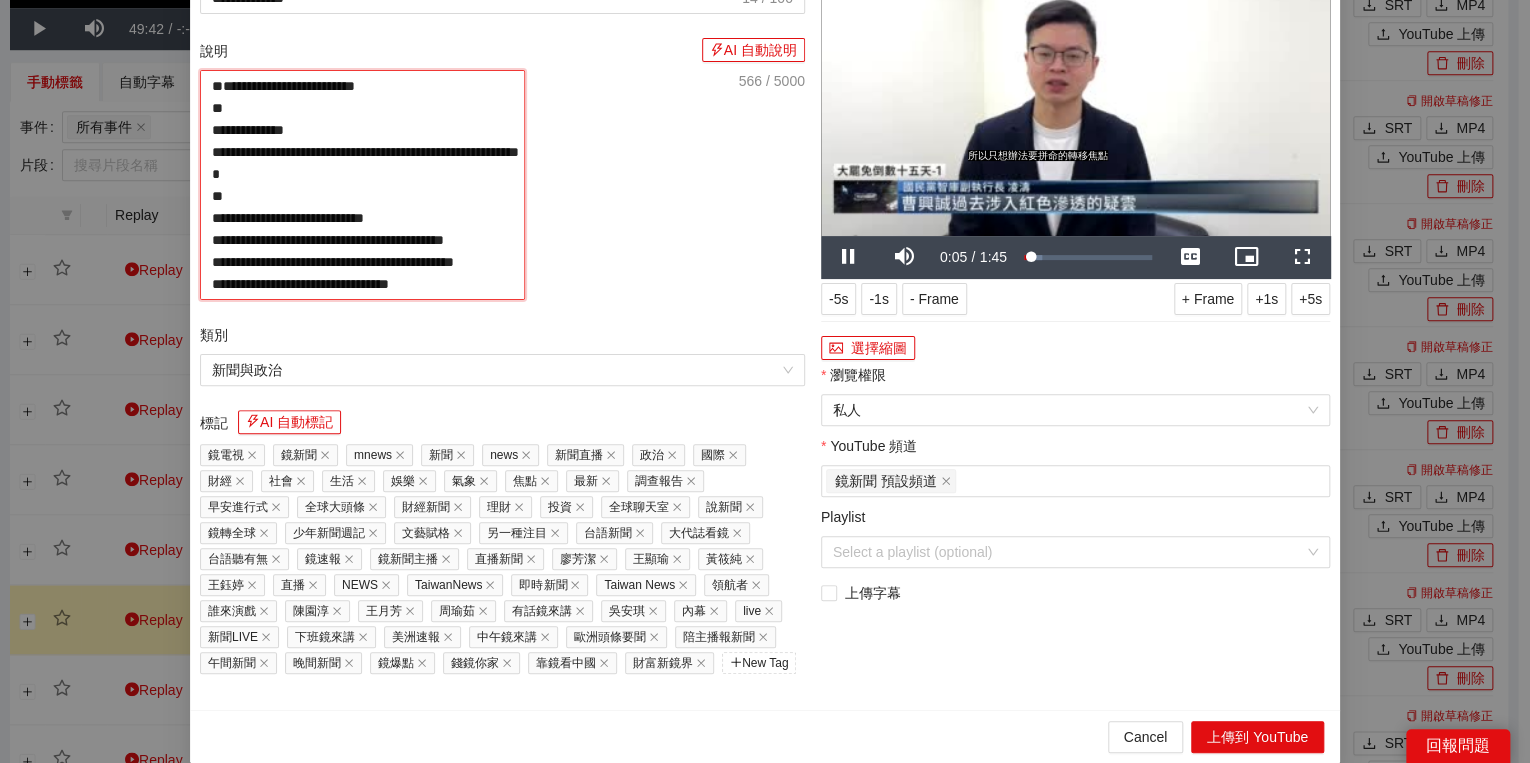 click on "**********" at bounding box center [362, 185] 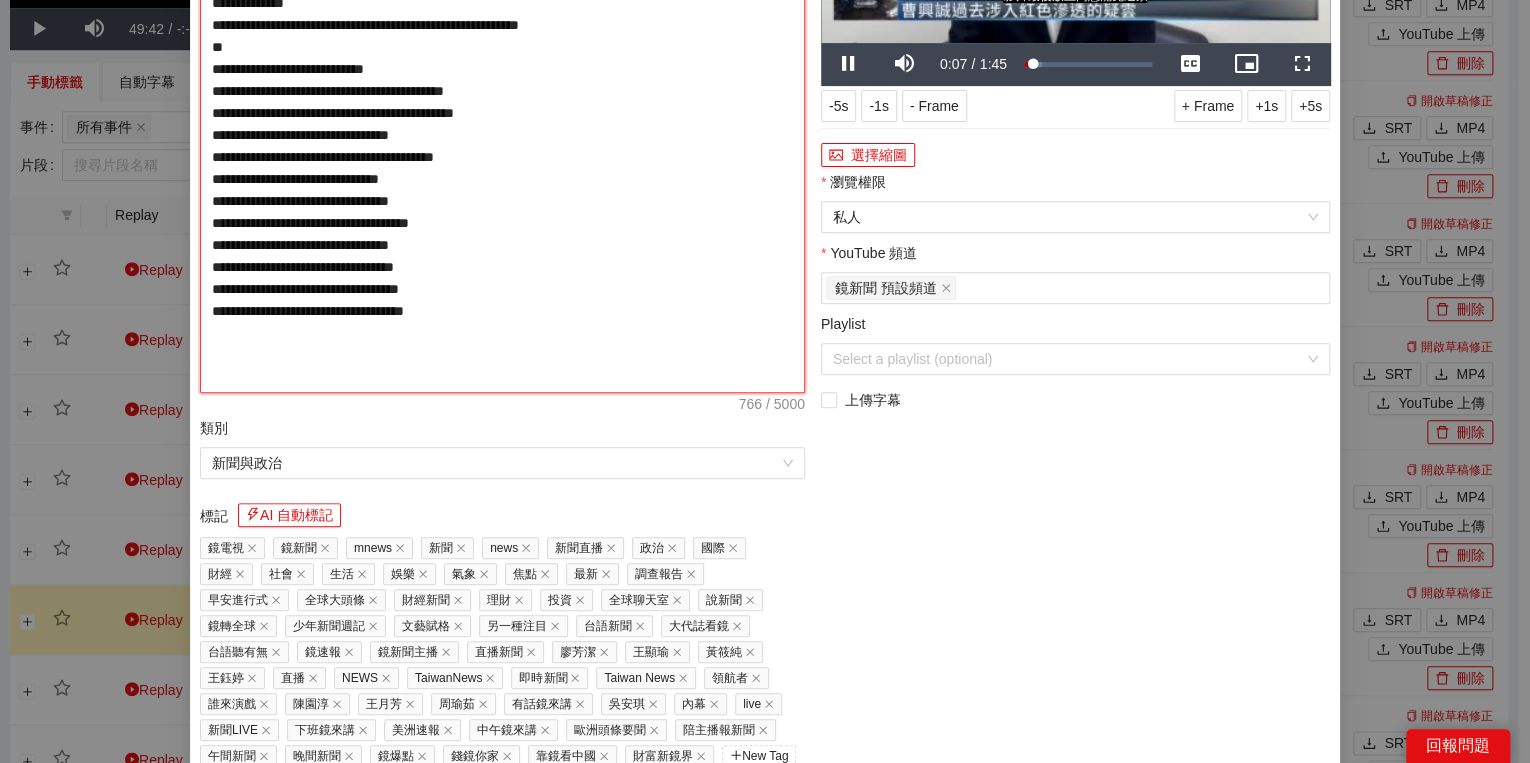 click on "**********" at bounding box center [502, 135] 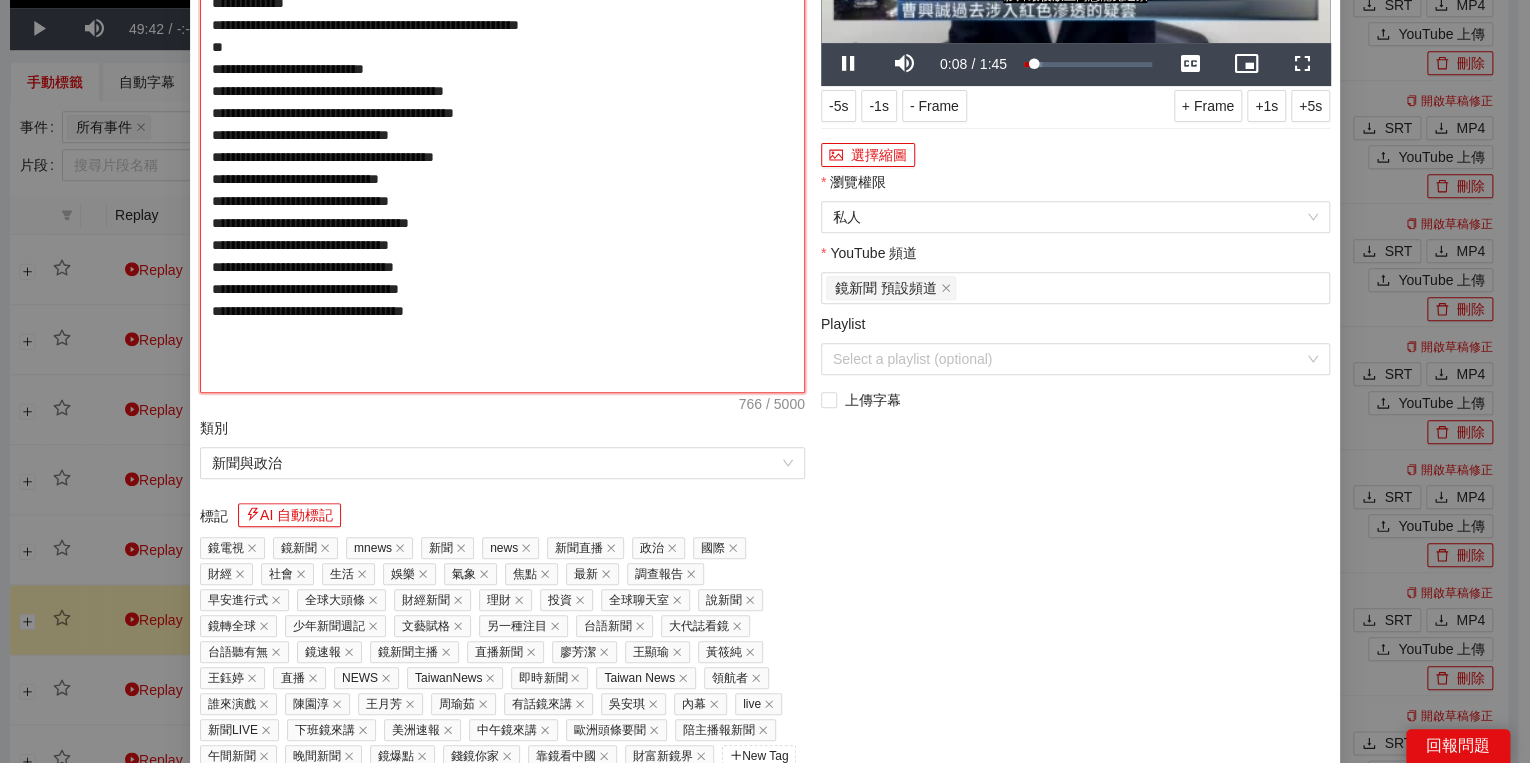 type on "**********" 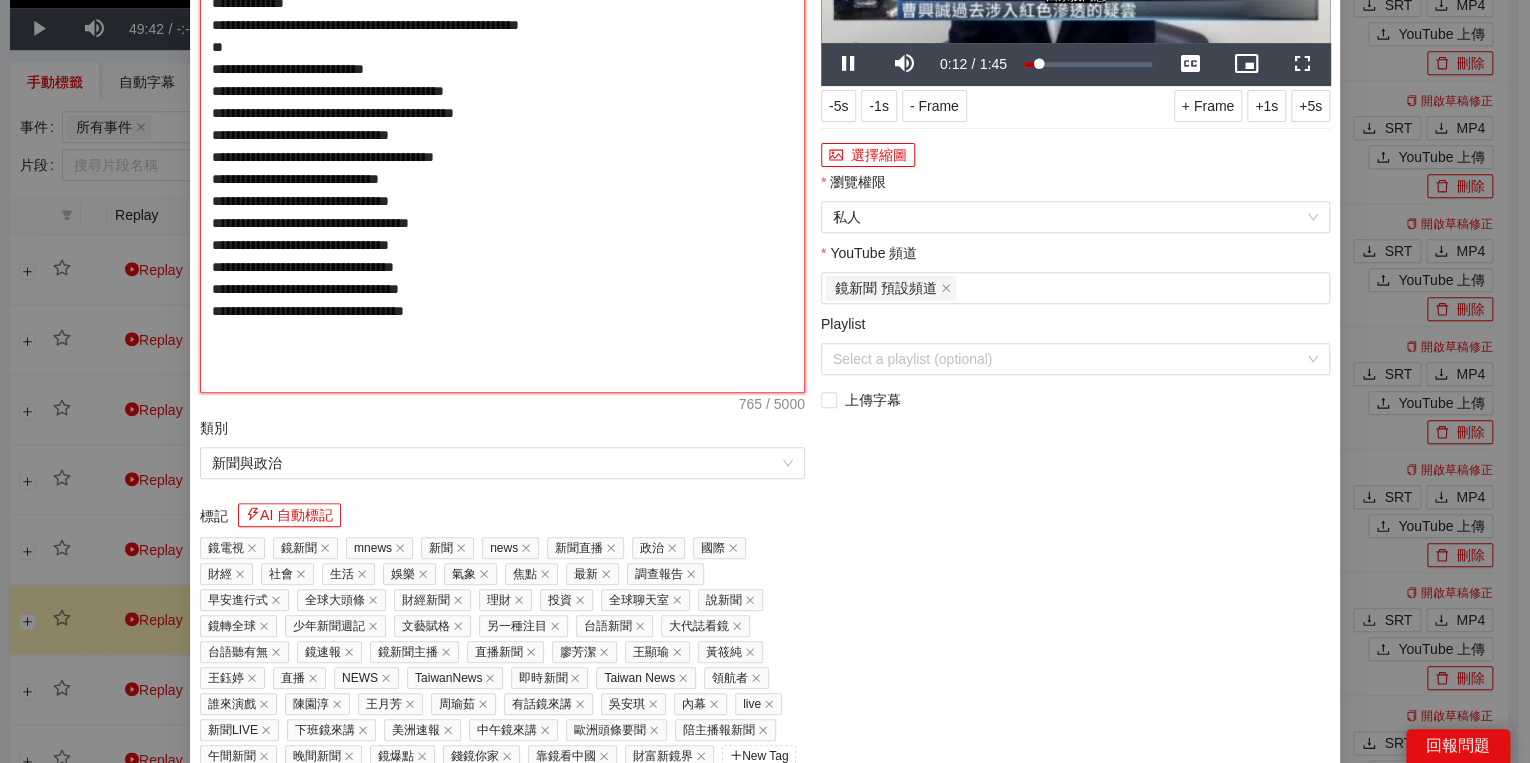 type on "**********" 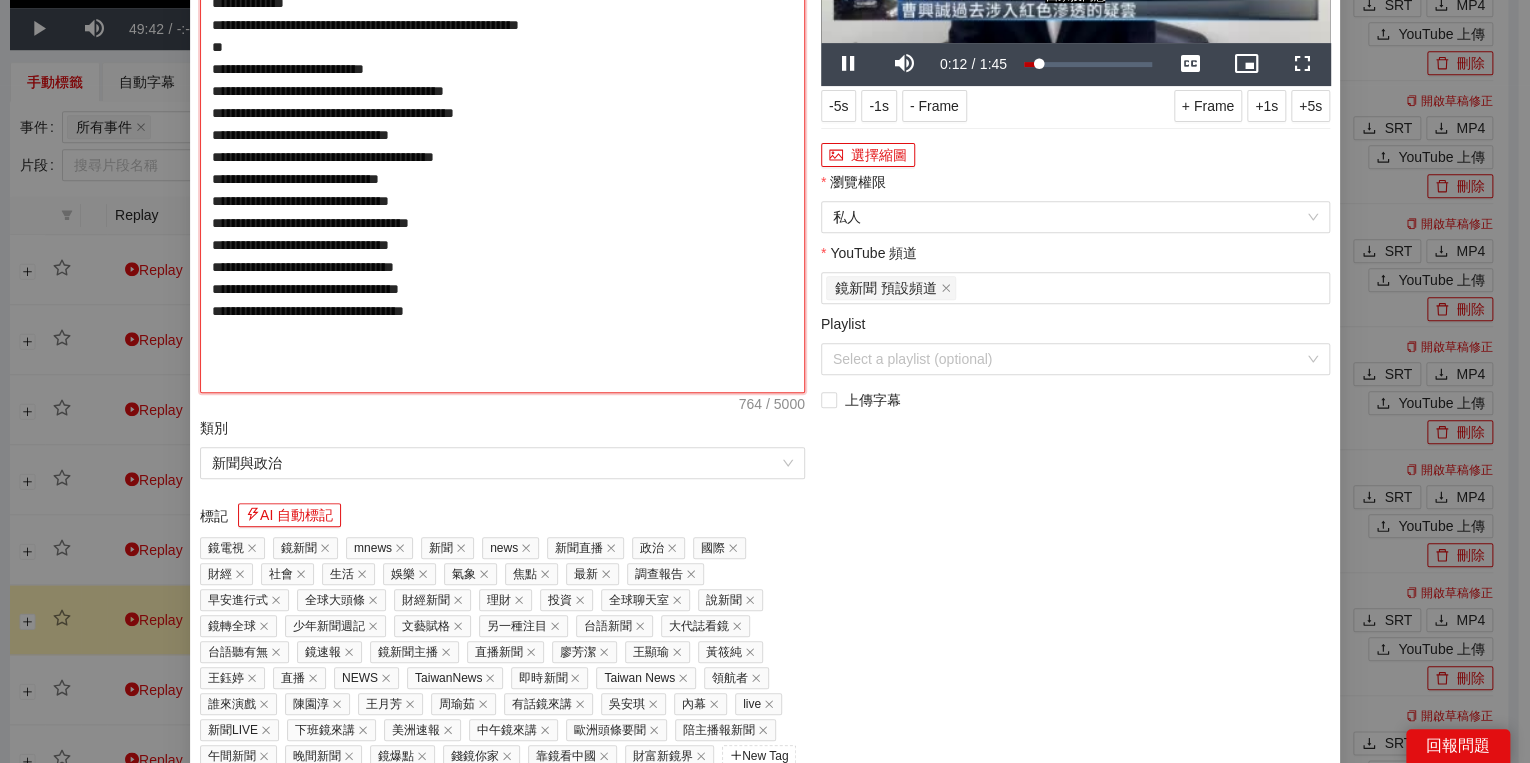 type on "**********" 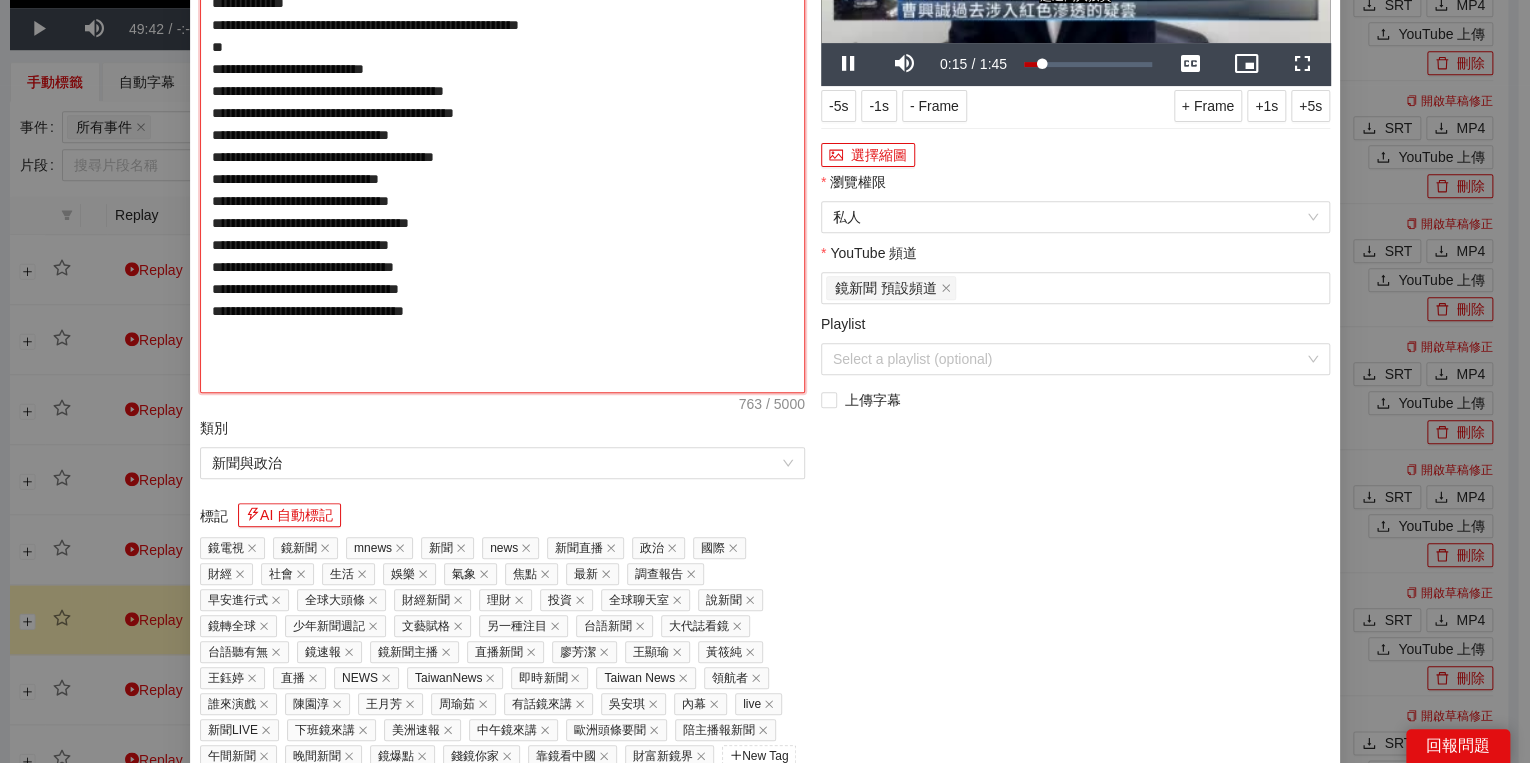 click on "**********" at bounding box center [502, 135] 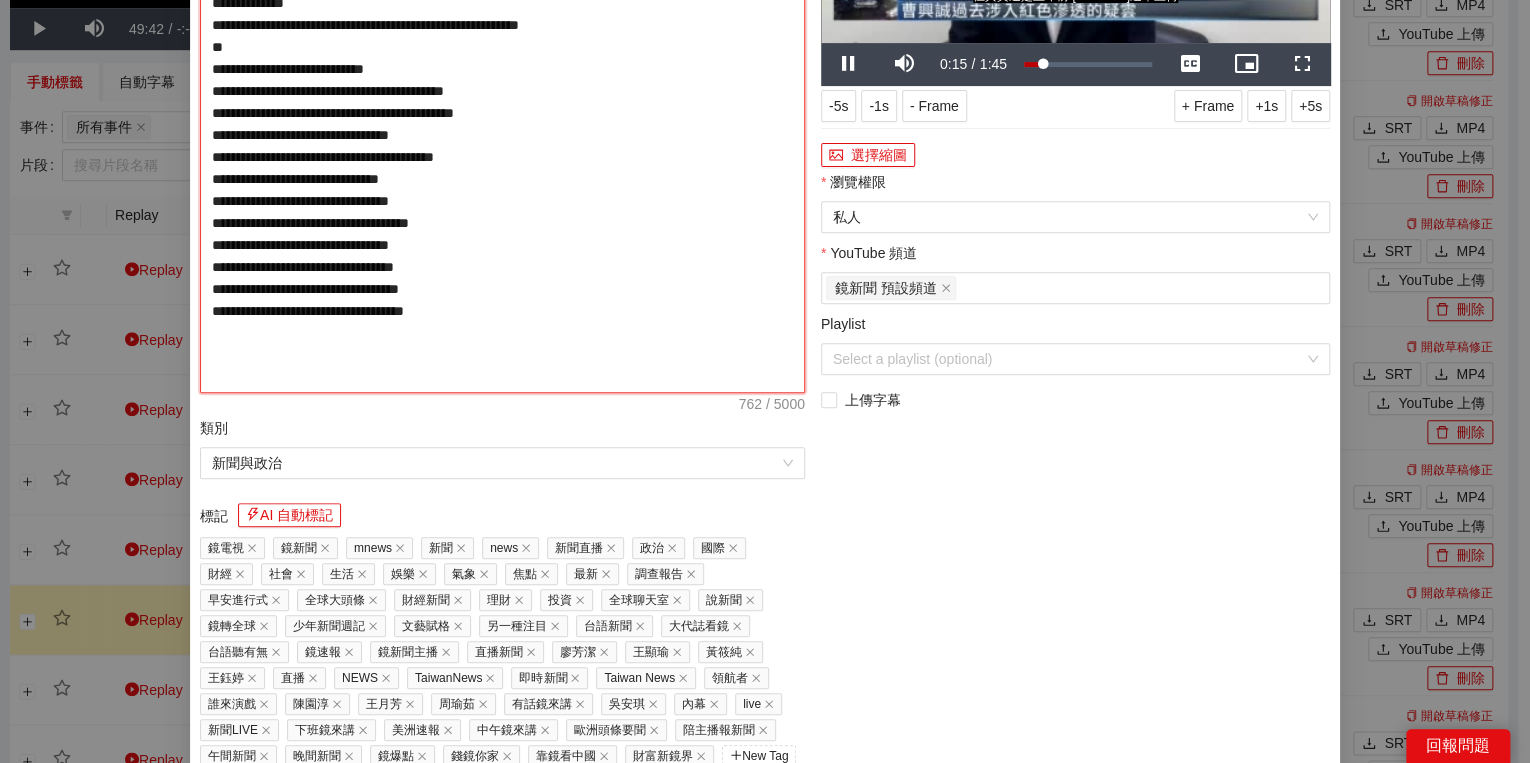 click on "**********" at bounding box center (502, 135) 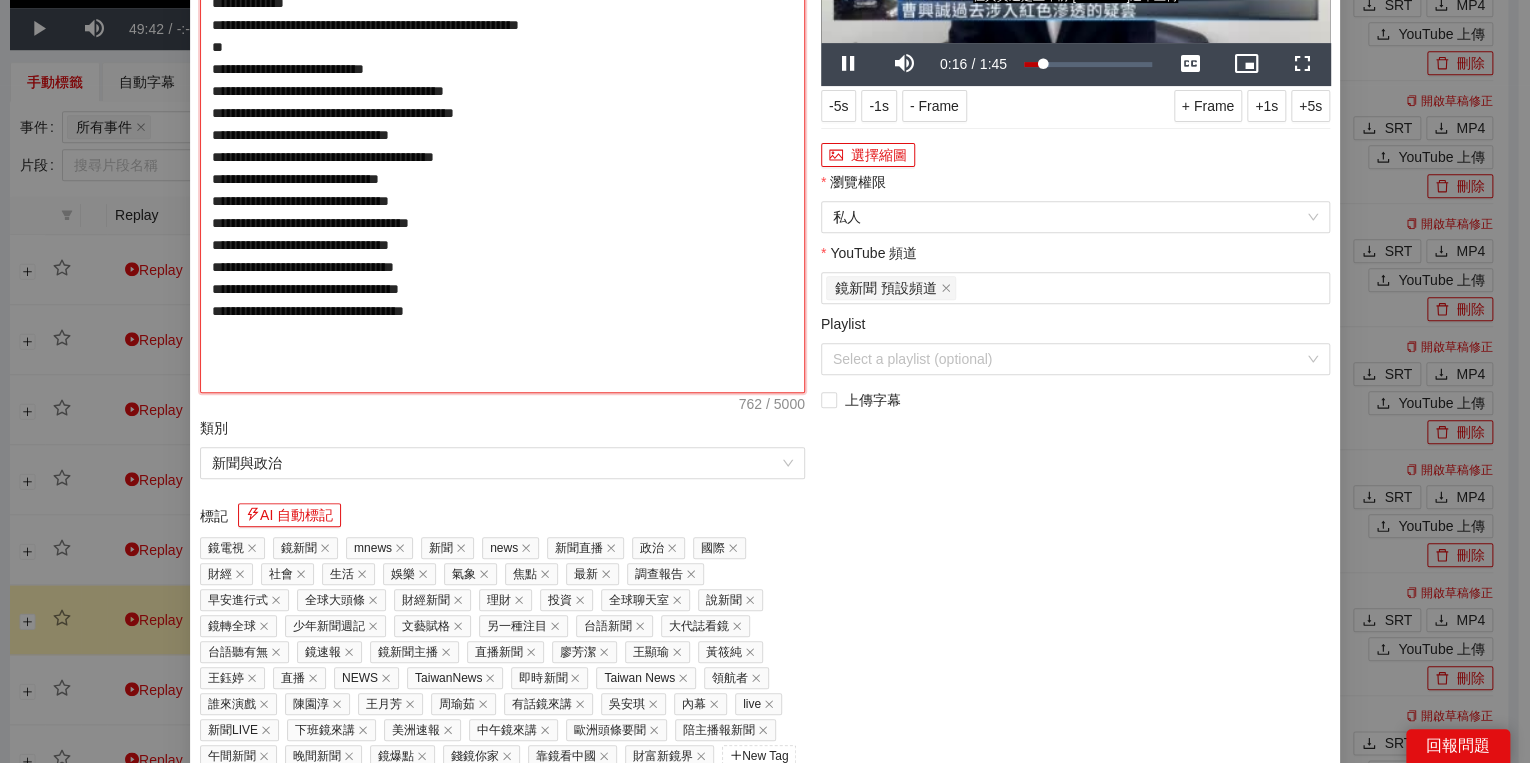 type on "**********" 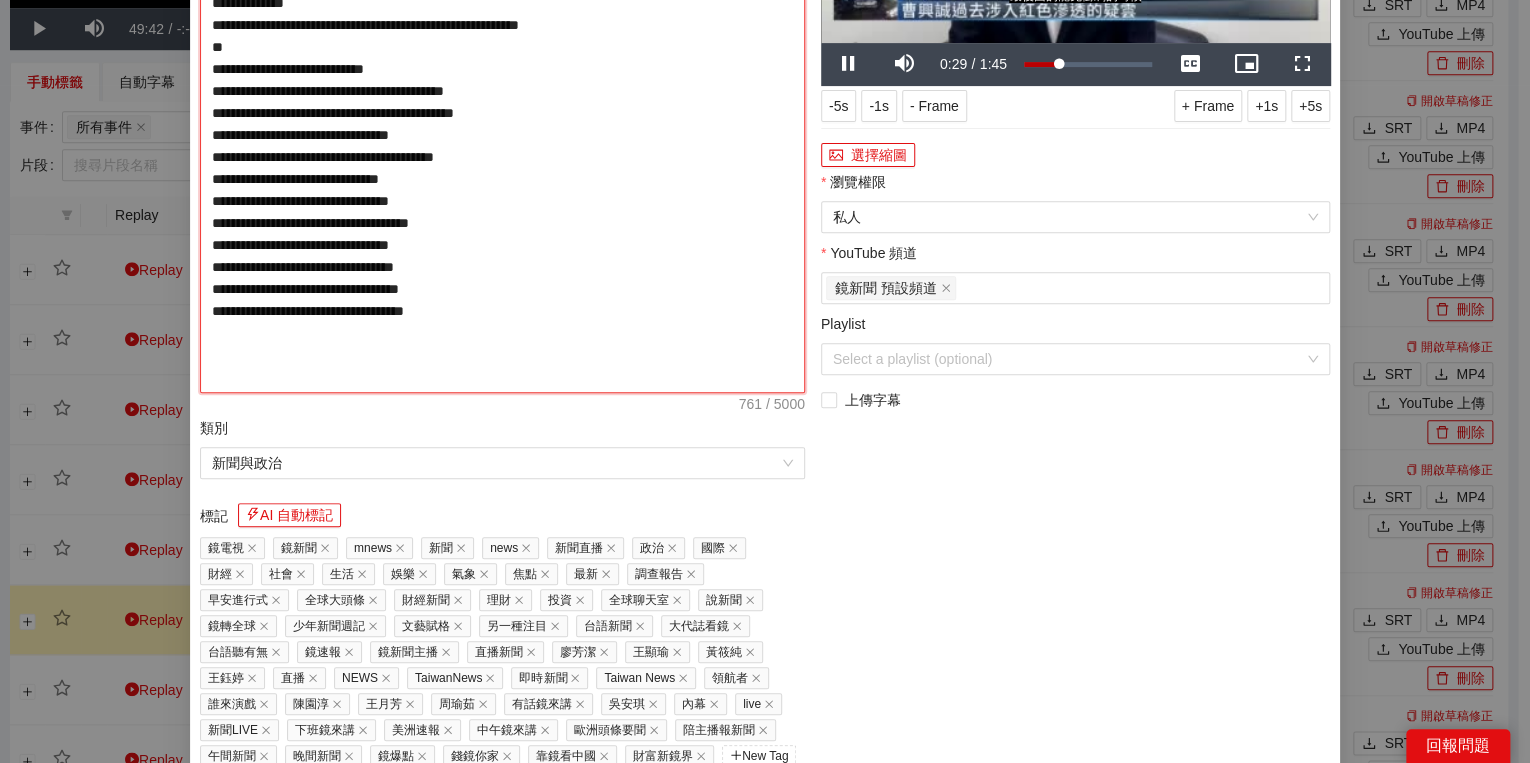 type on "**********" 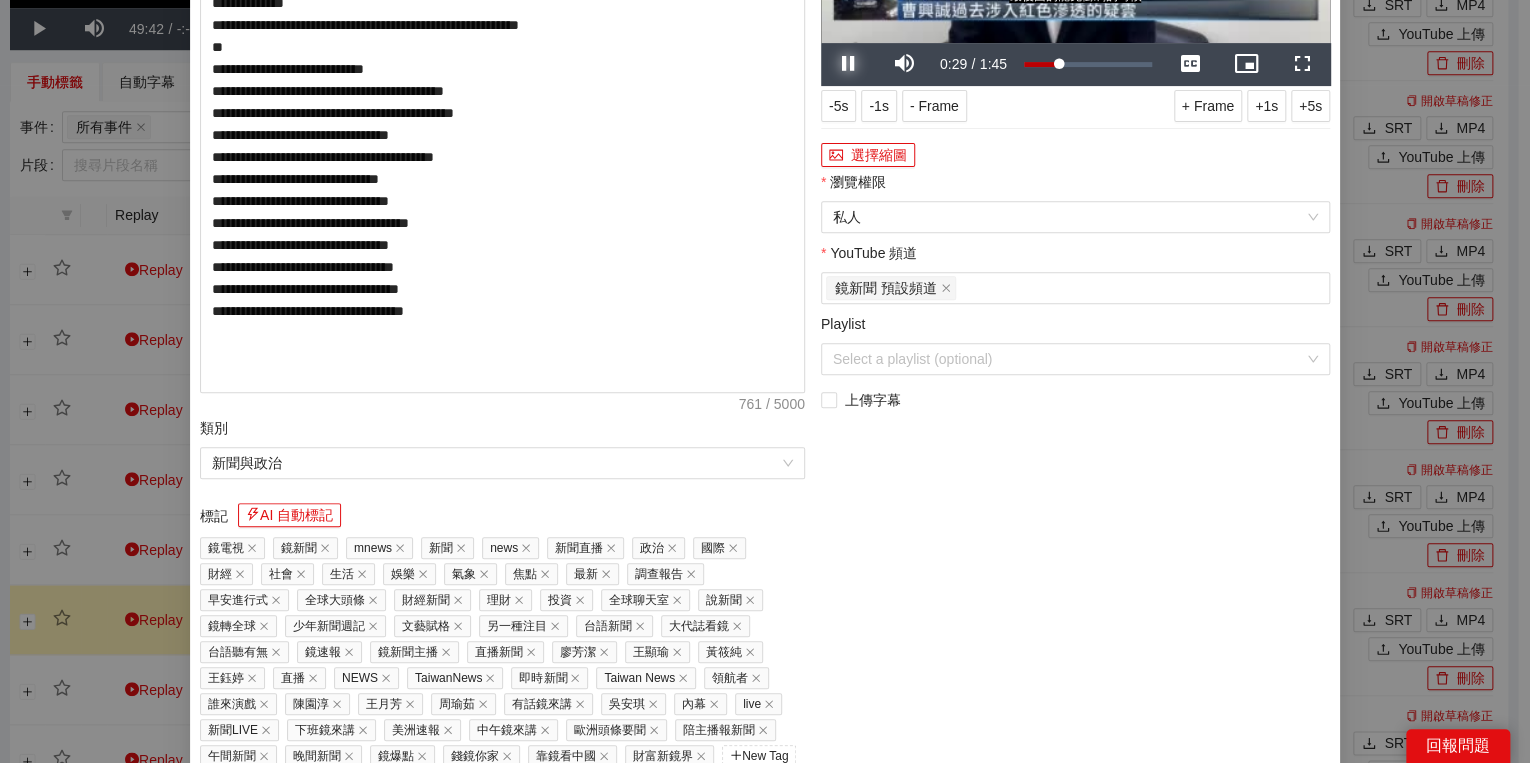 click at bounding box center (849, 64) 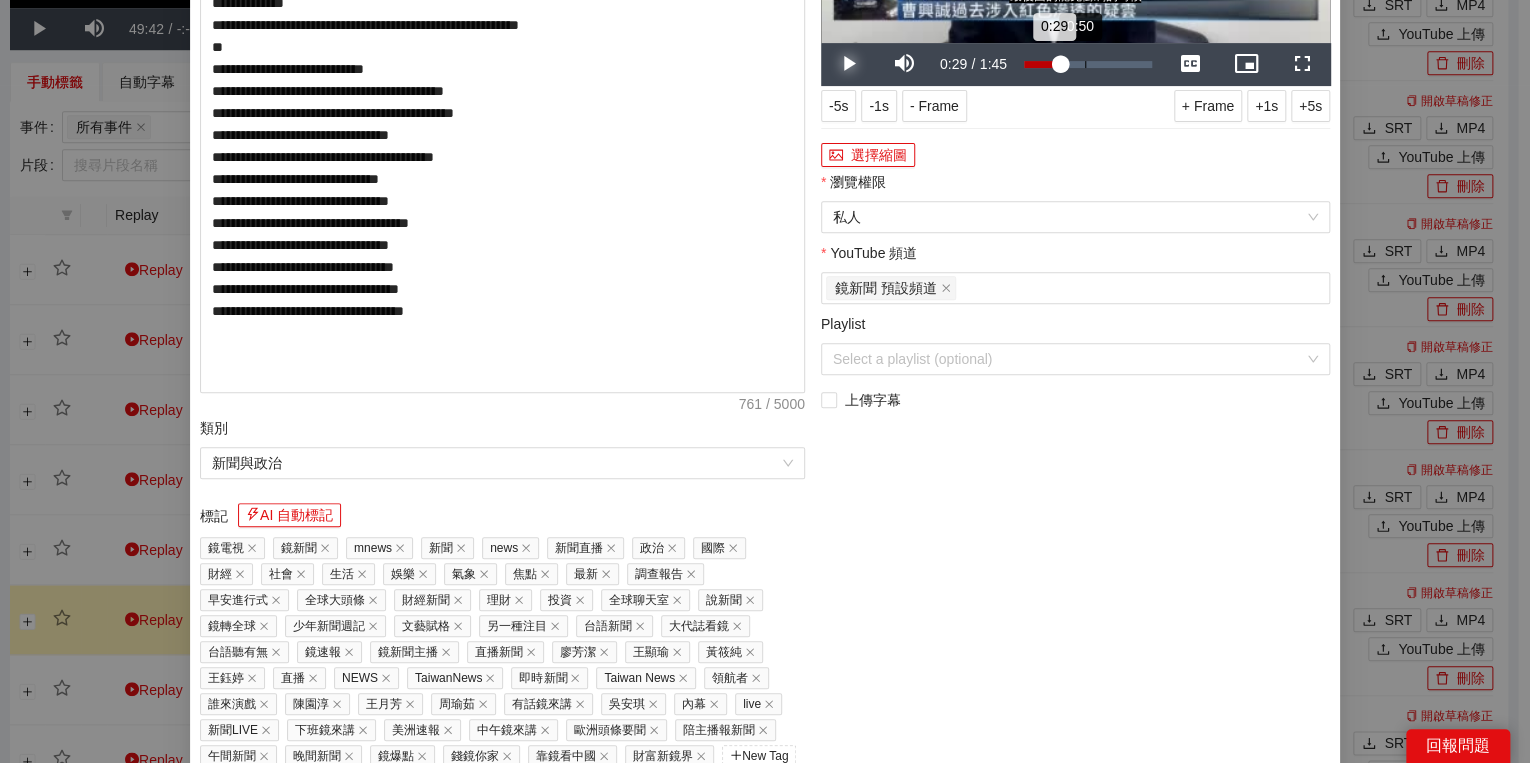 click on "Loaded :  26.12% 0:50 0:29" at bounding box center [1088, 64] 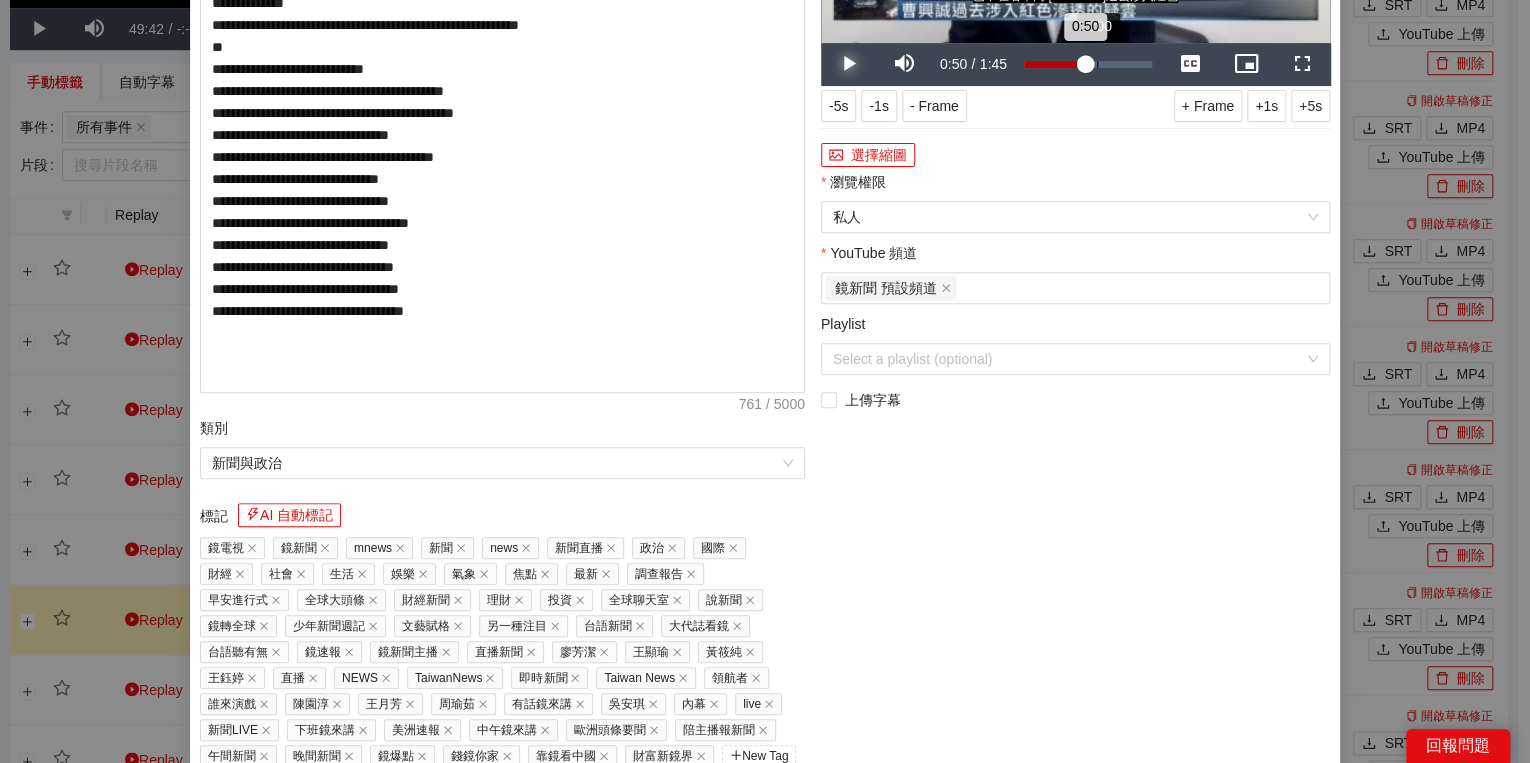 click on "Loaded :  49.86% 1:00 0:50" at bounding box center (1088, 64) 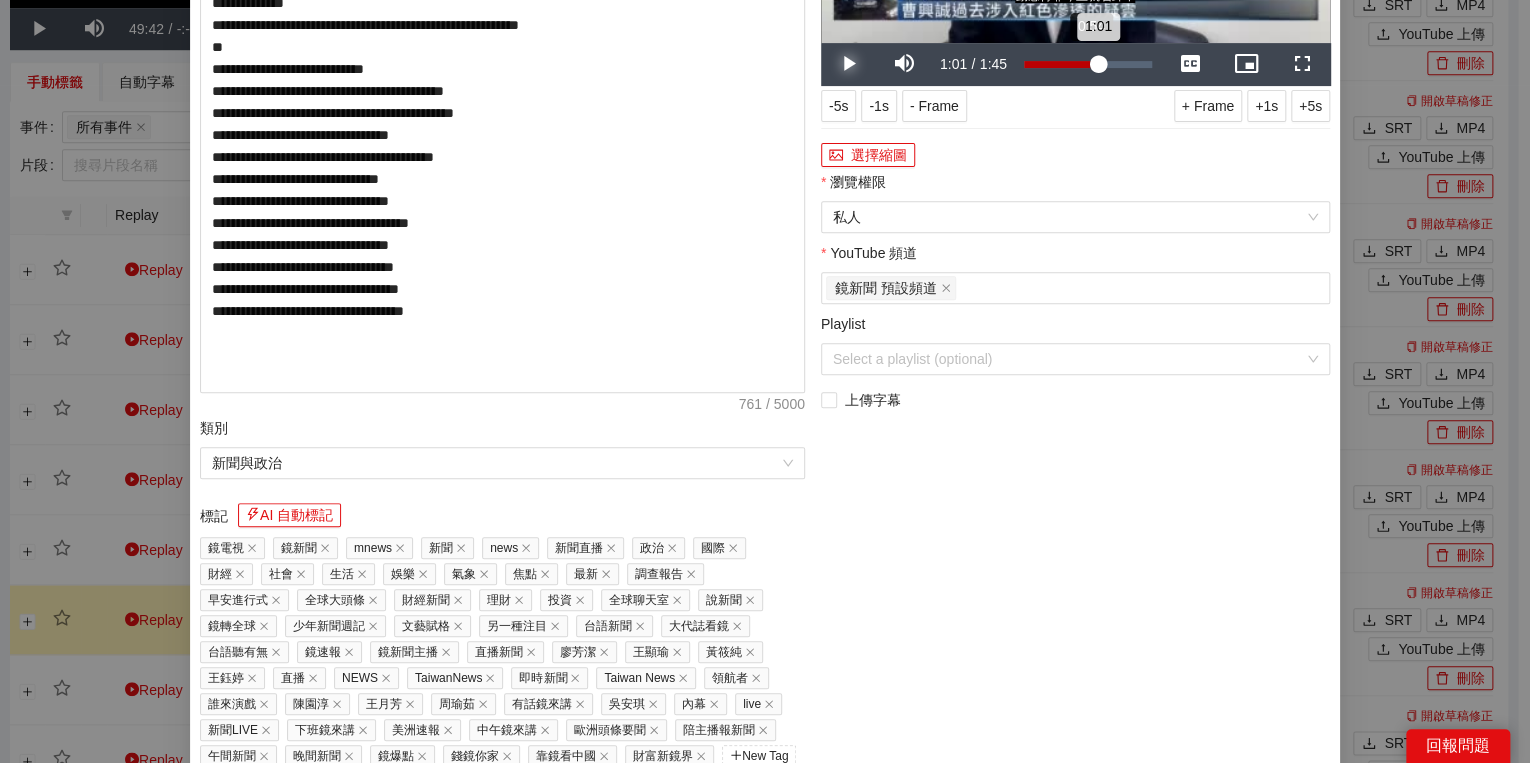 click on "1:01" at bounding box center (1061, 64) 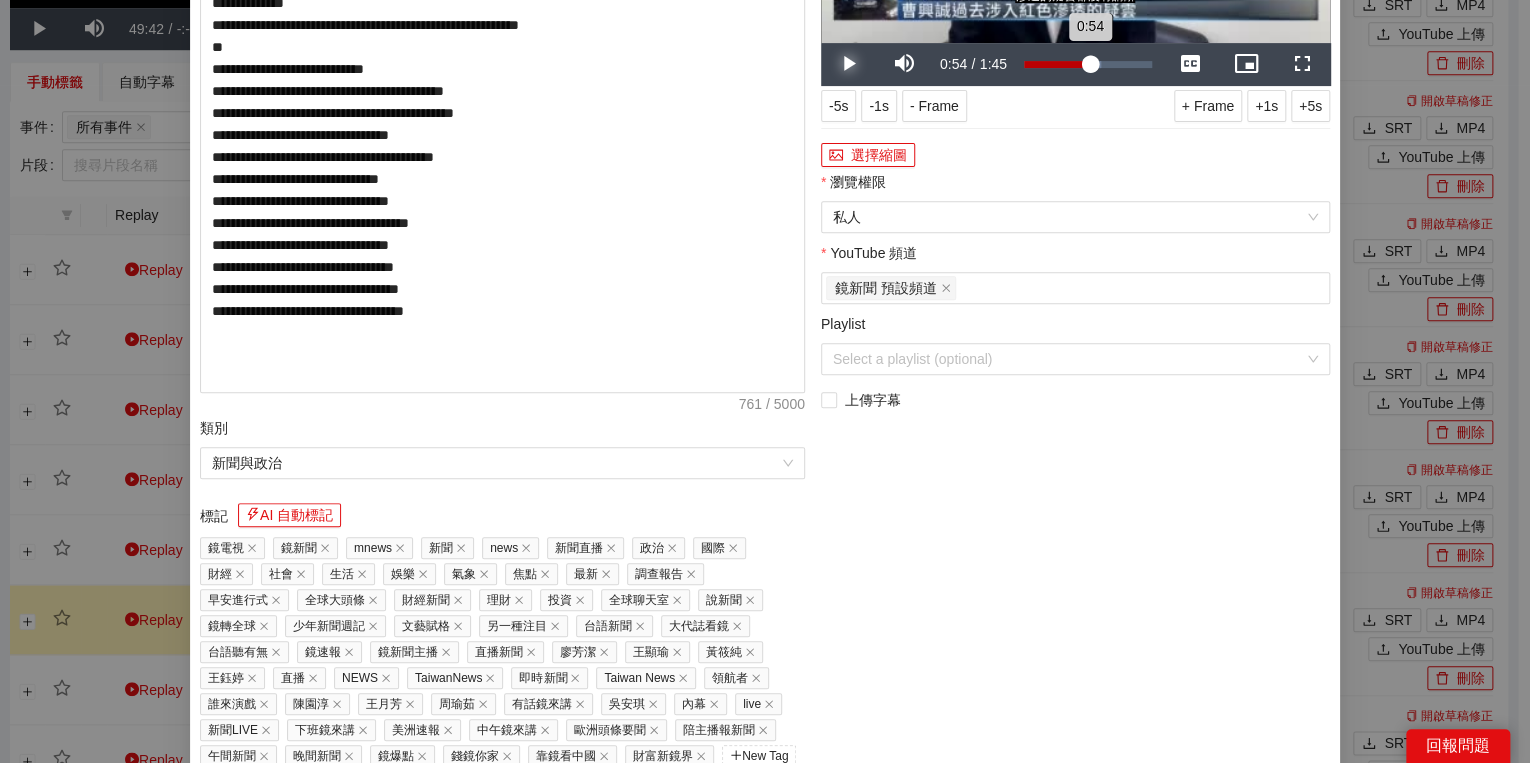 click on "0:54" at bounding box center [1057, 64] 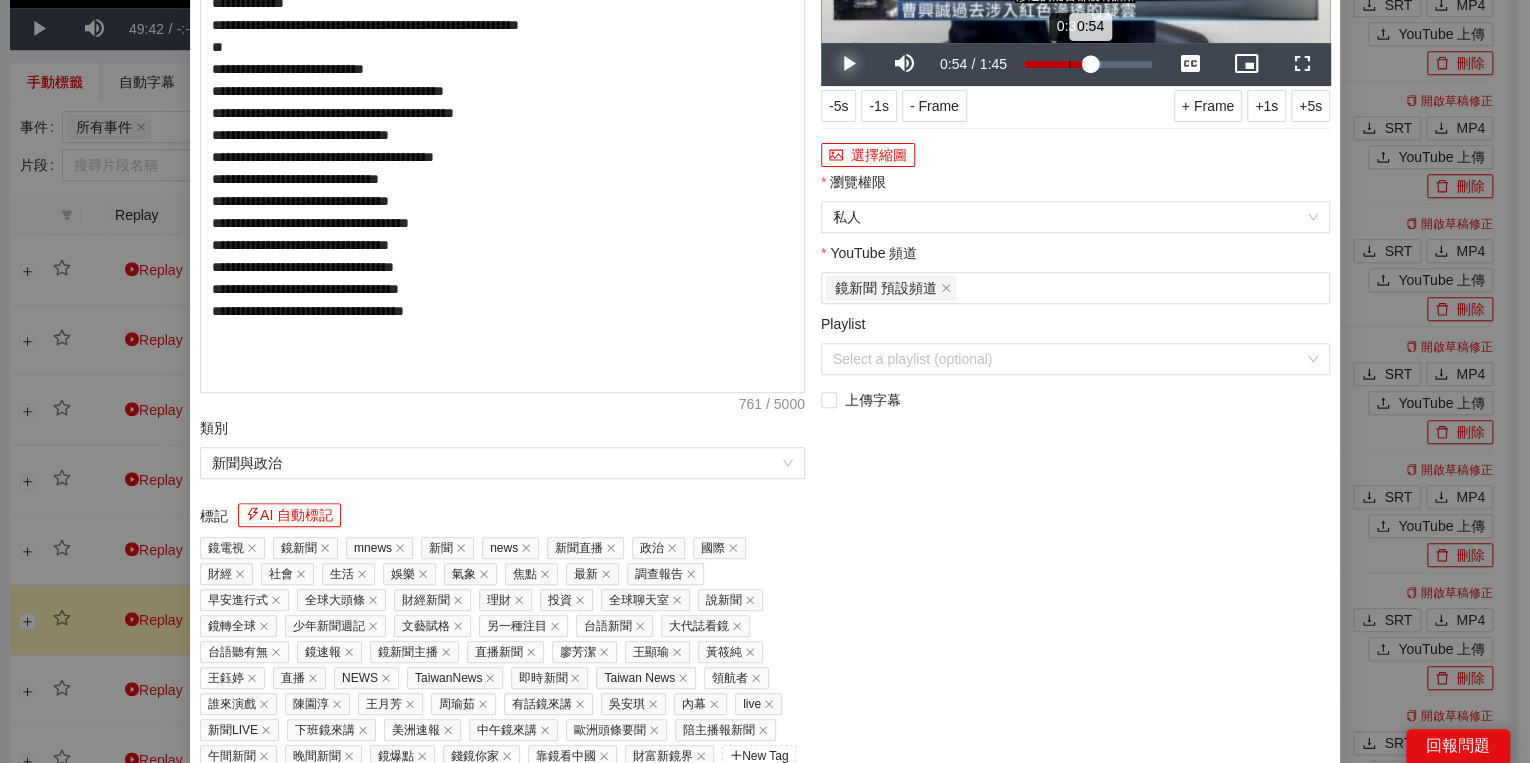 click on "Loaded :  60.04% 0:37 0:54" at bounding box center [1088, 64] 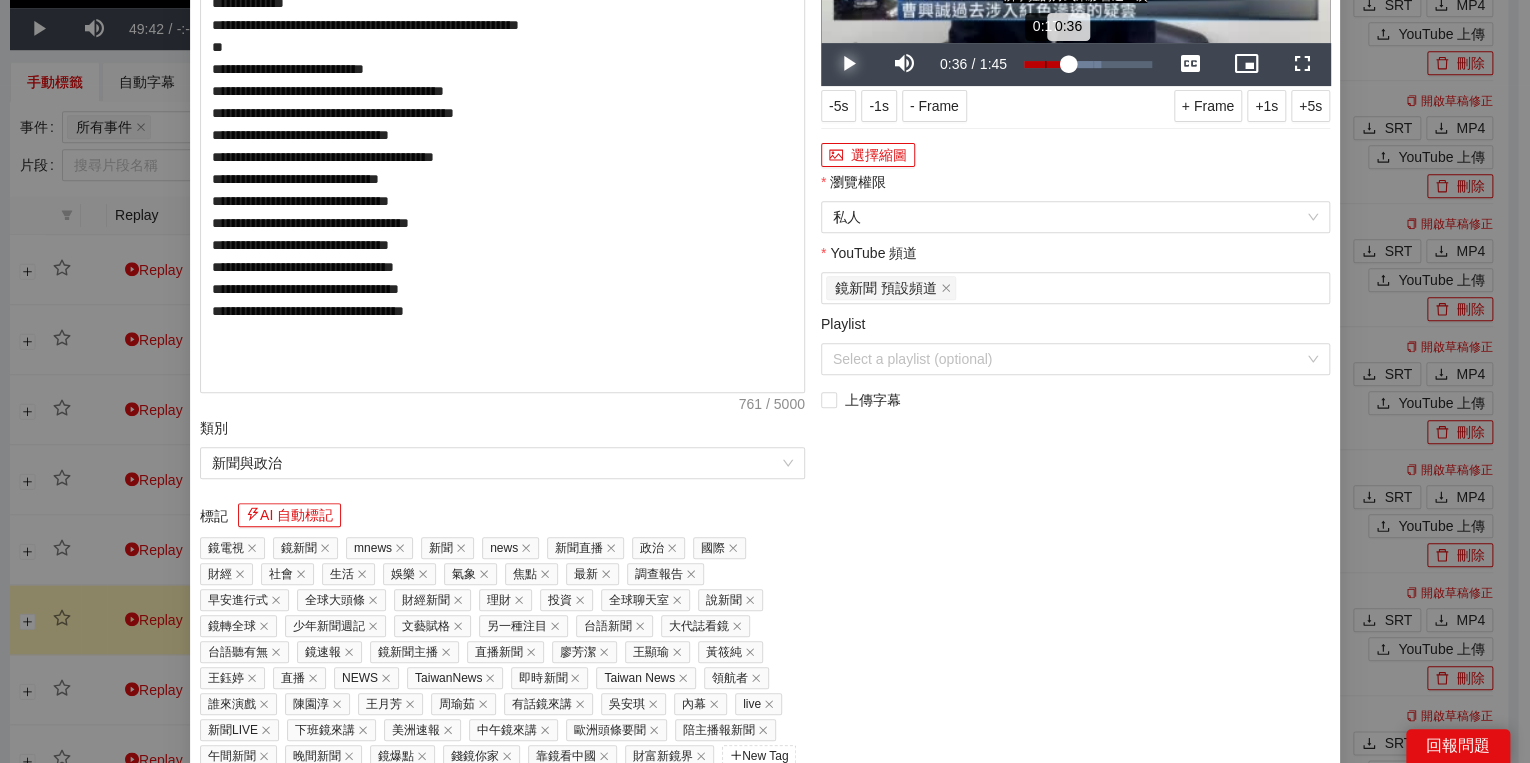 click on "Loaded :  60.04% 0:17 0:36" at bounding box center (1088, 64) 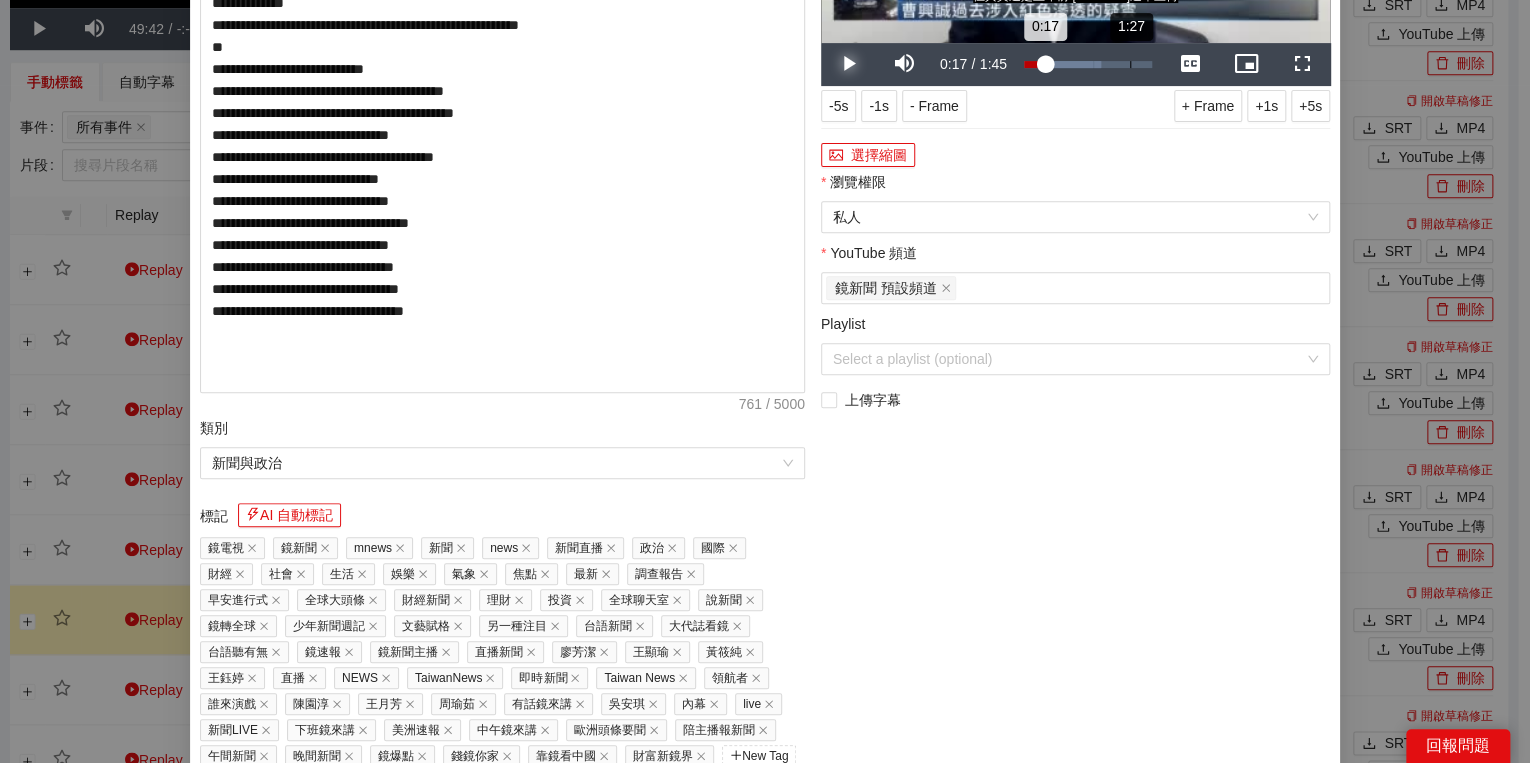 click on "Loaded :  60.04% 1:27 0:17" at bounding box center (1088, 64) 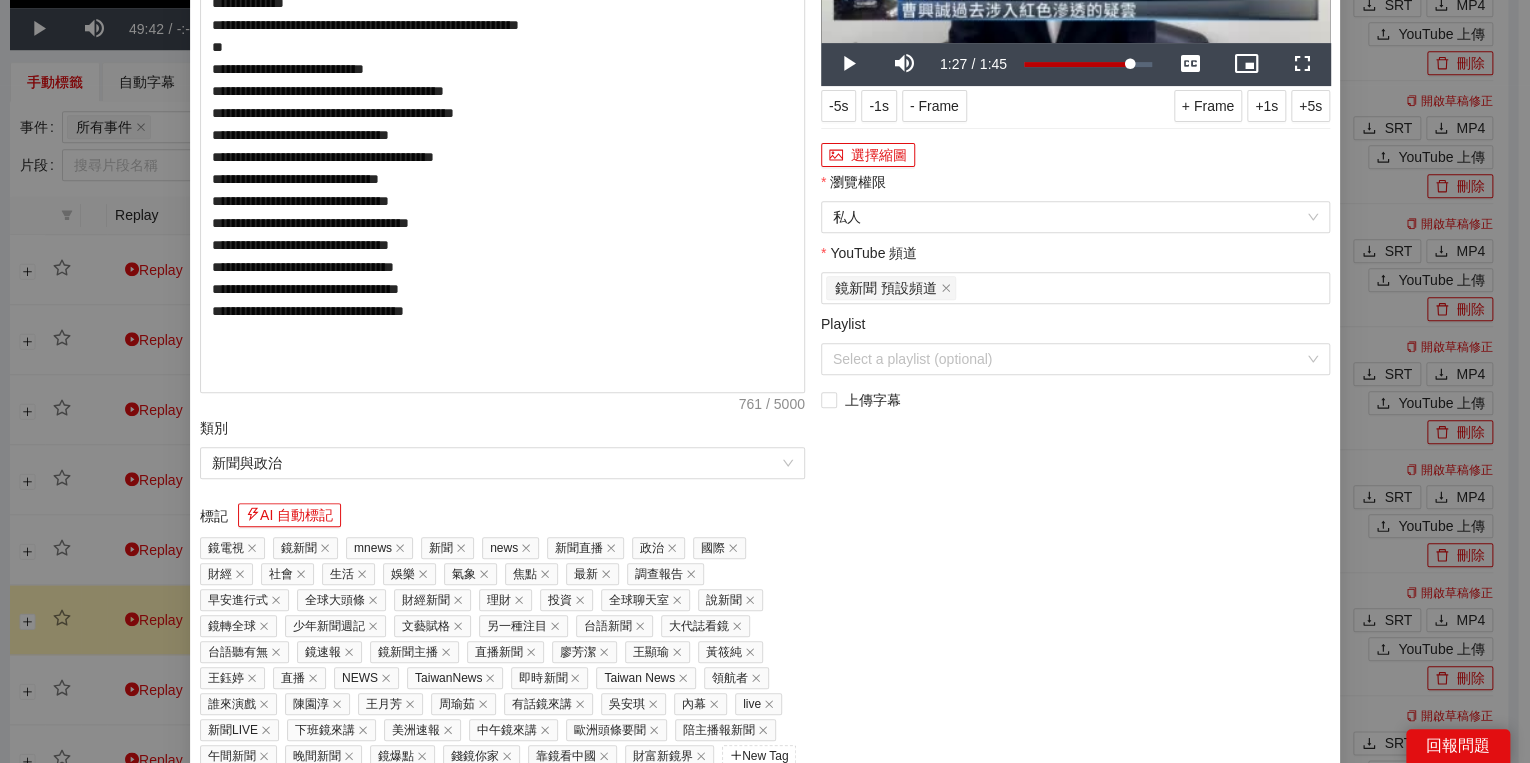 click on "選擇縮圖" at bounding box center [1075, 155] 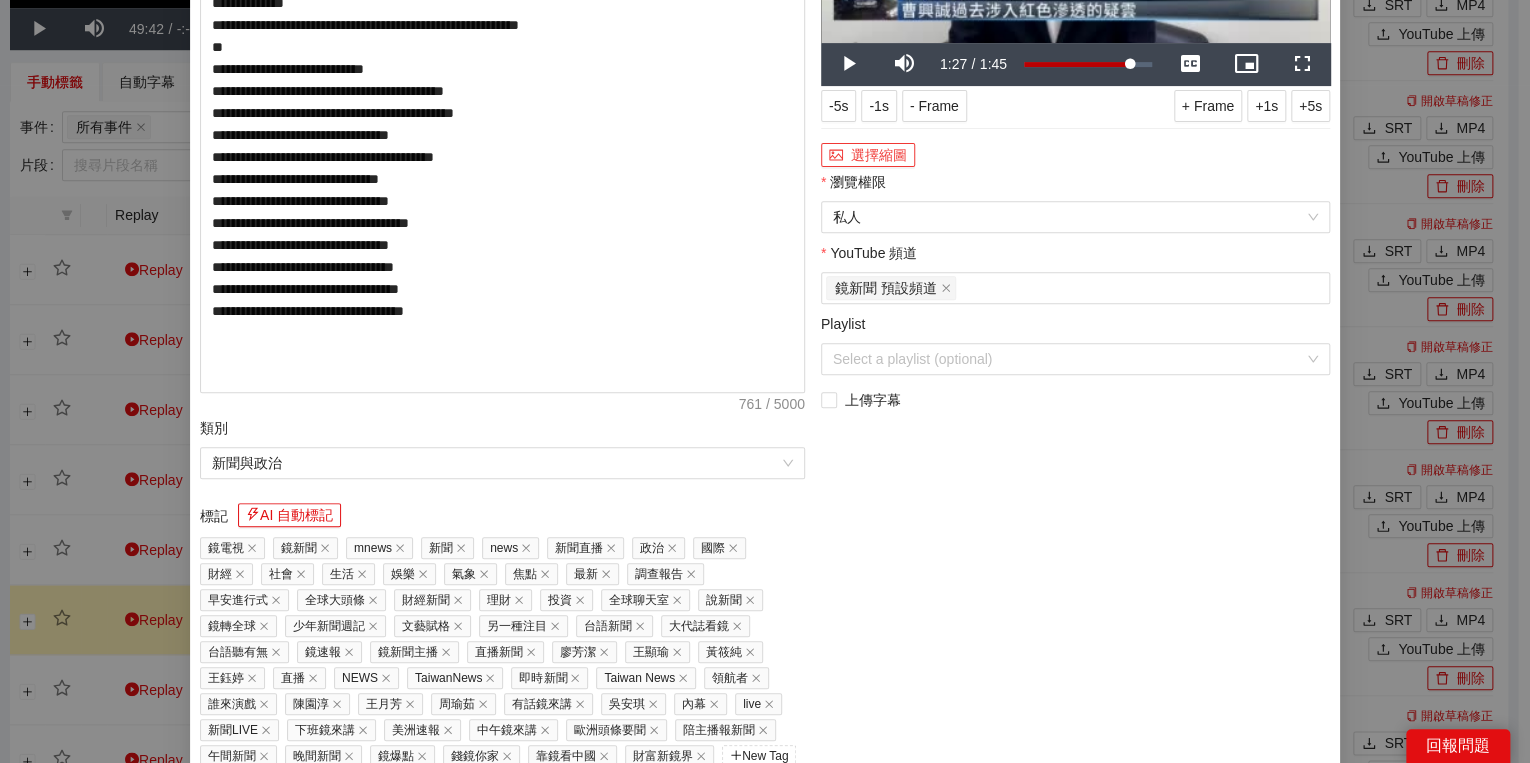 click on "選擇縮圖" at bounding box center [868, 155] 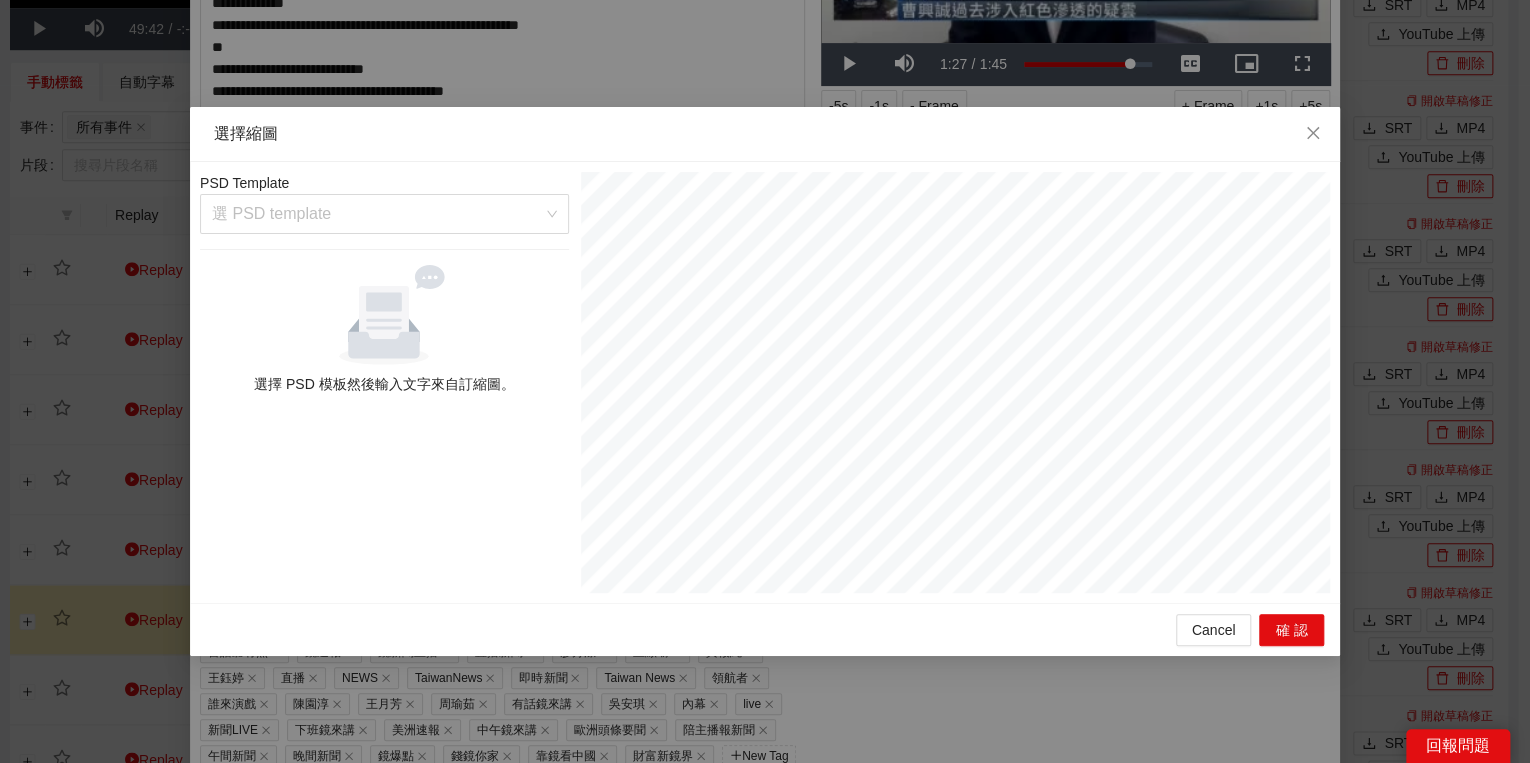 click on "PSD Template 選 PSD template 選擇 PSD 模板然後輸入文字來自訂縮圖。" at bounding box center [384, 382] 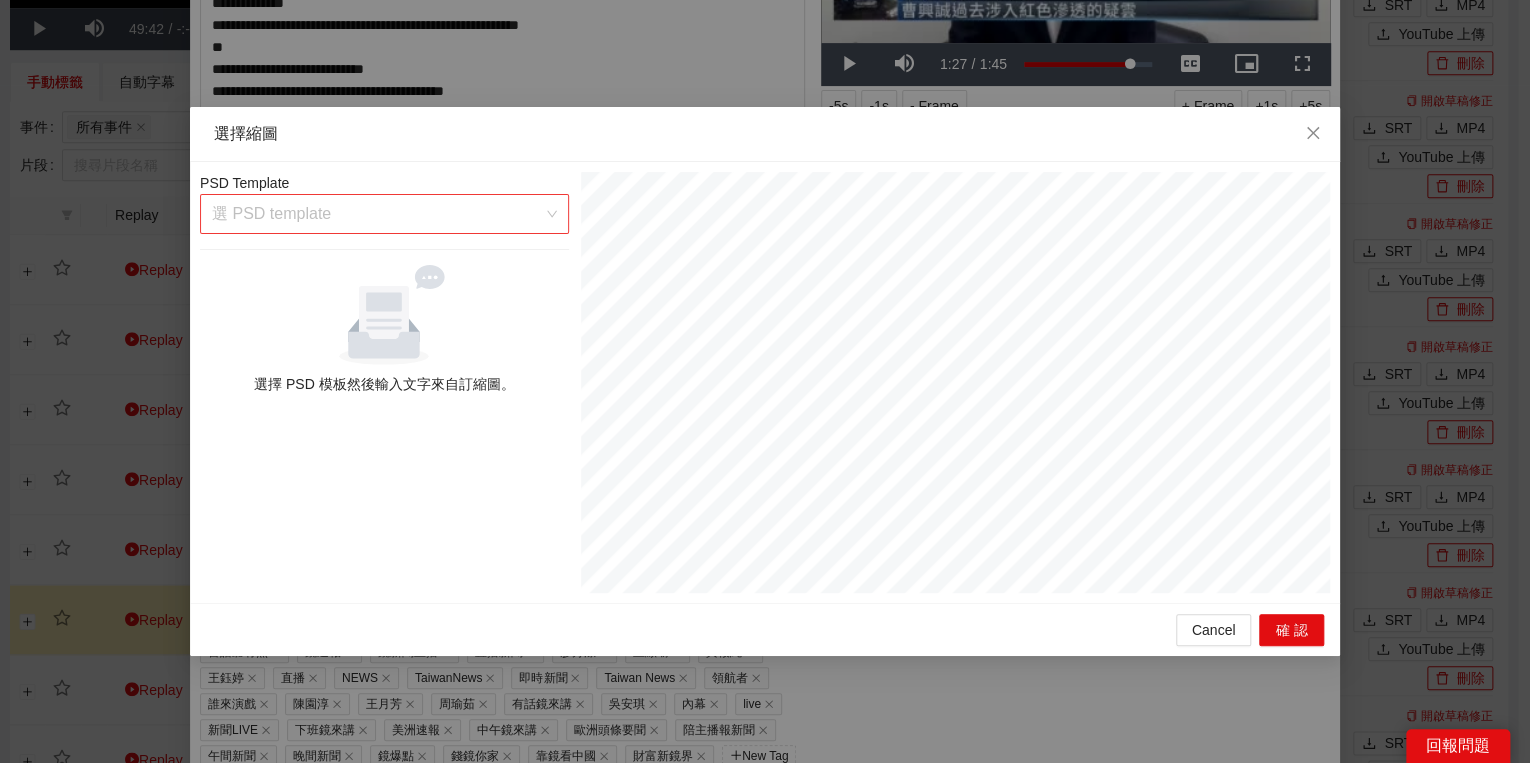 click at bounding box center (377, 214) 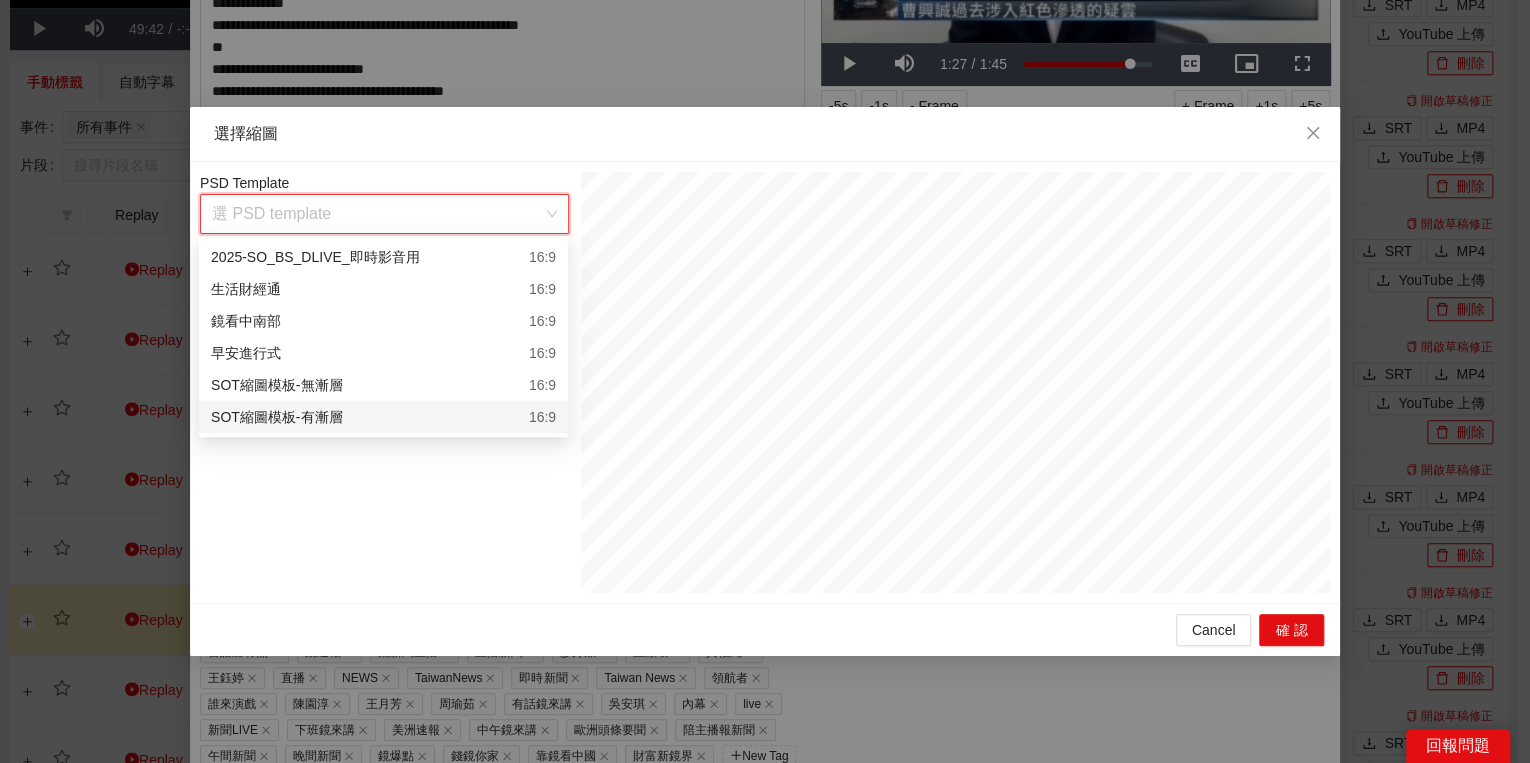 click on "SOT縮圖模板-有漸層" at bounding box center [276, 417] 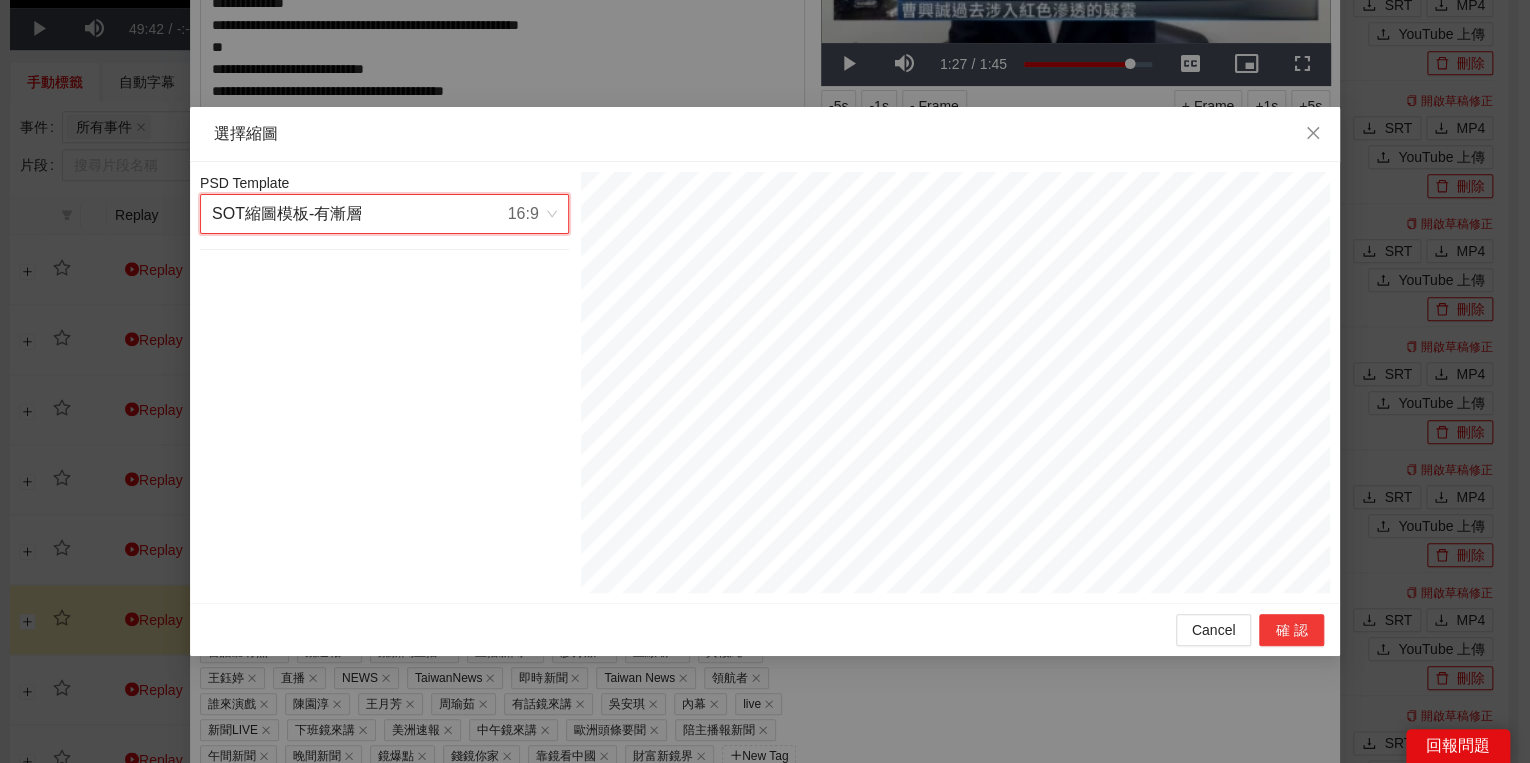 click on "確認" at bounding box center [1291, 630] 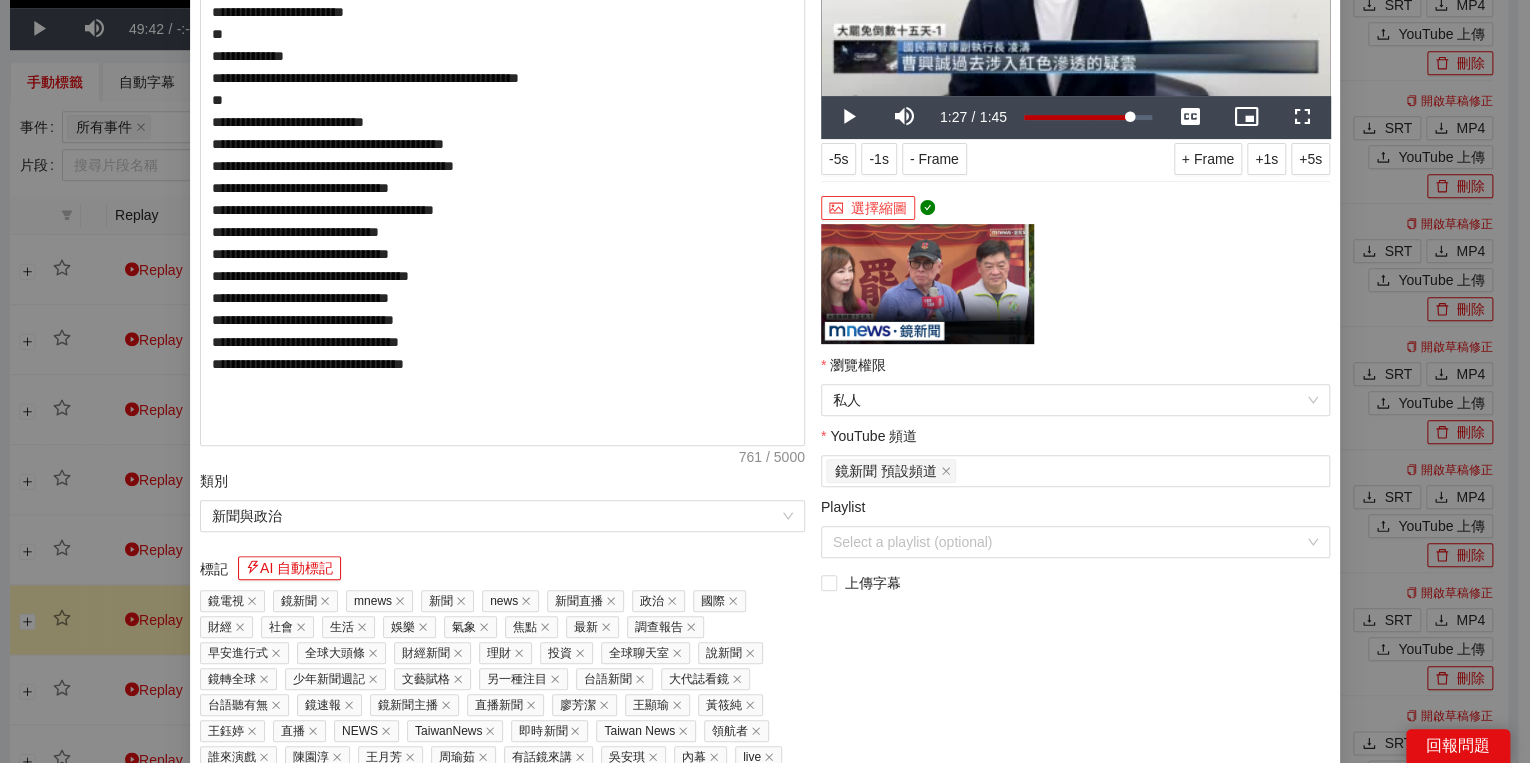 scroll, scrollTop: 396, scrollLeft: 0, axis: vertical 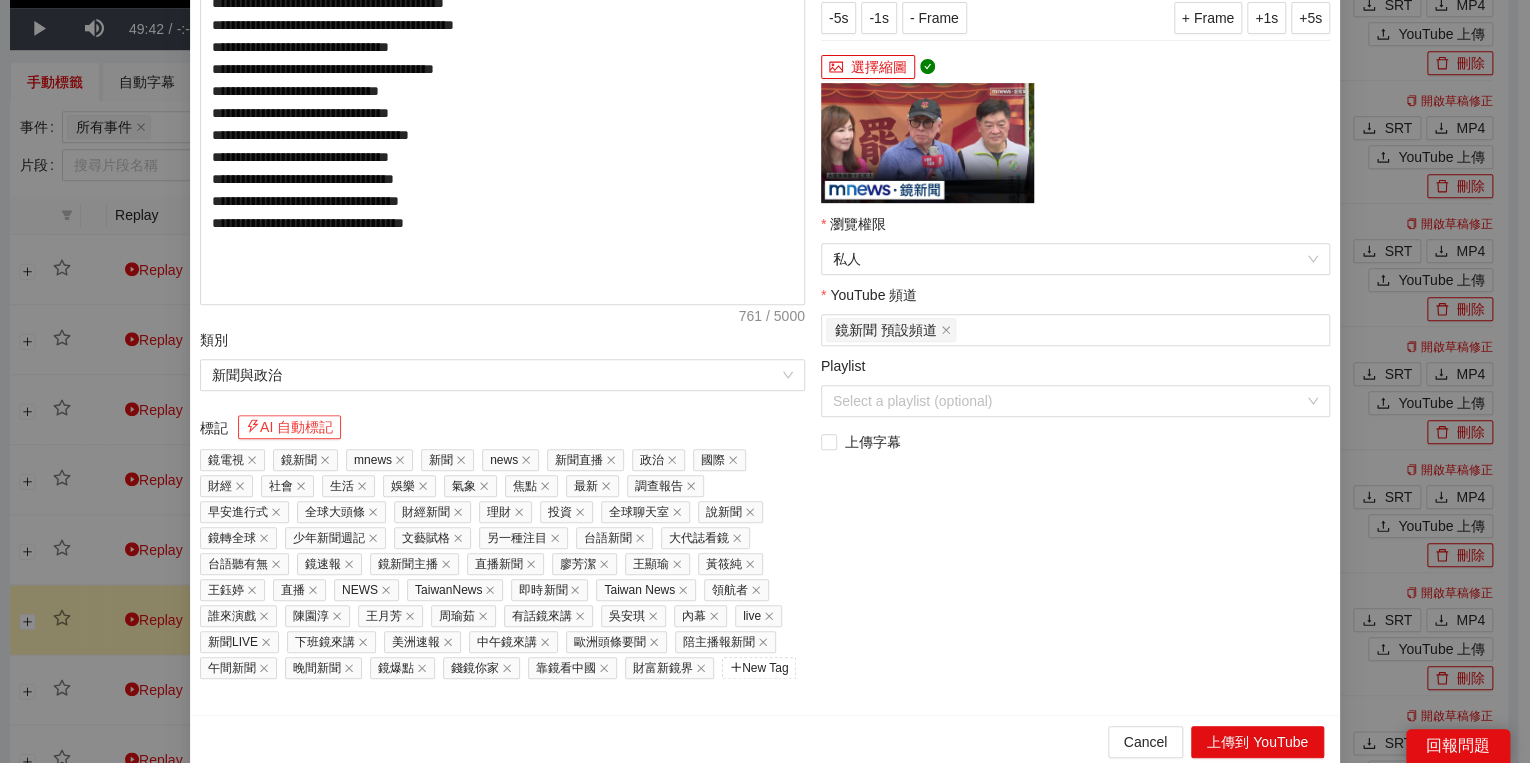 click on "AI 自動標記" at bounding box center [289, 427] 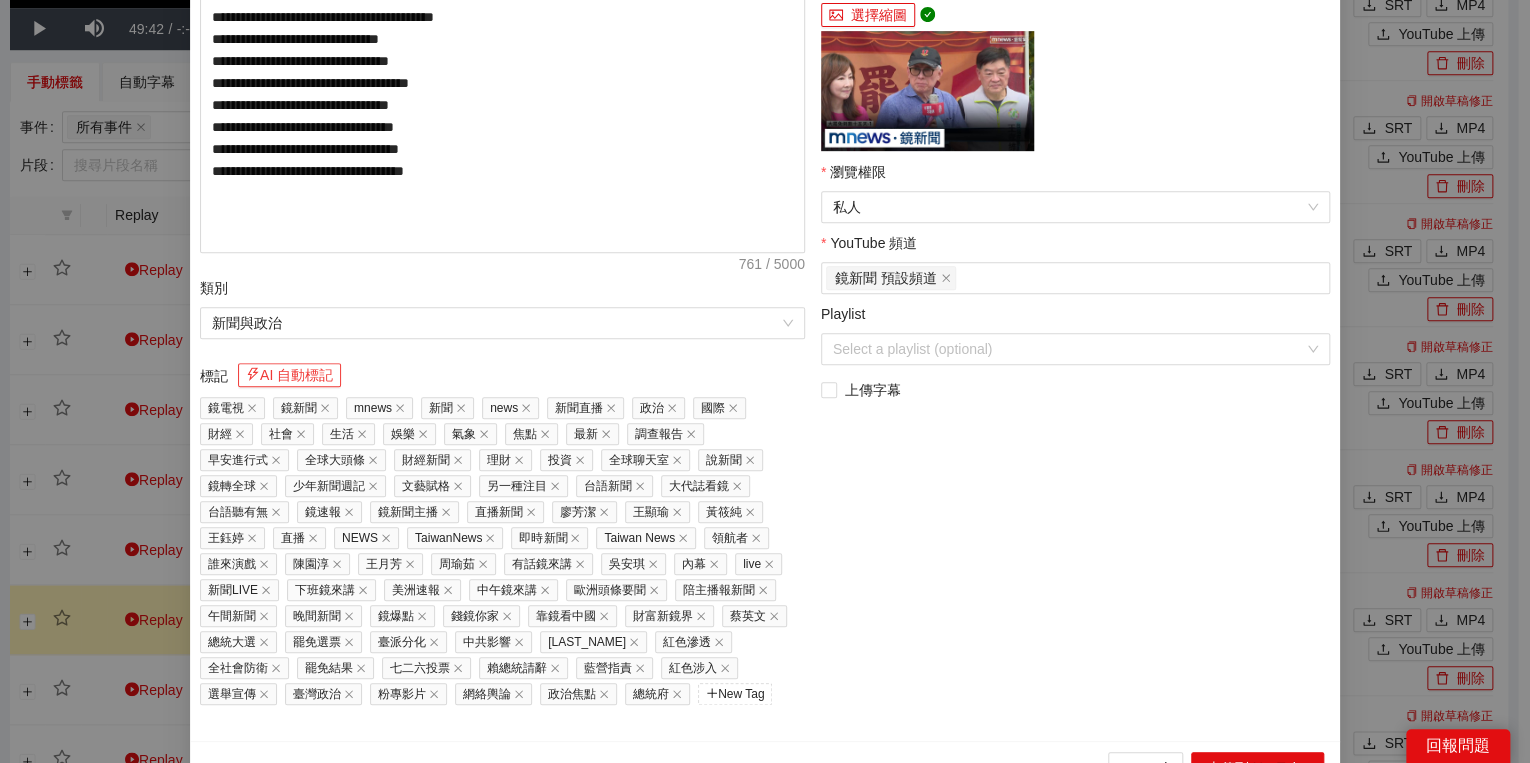 scroll, scrollTop: 473, scrollLeft: 0, axis: vertical 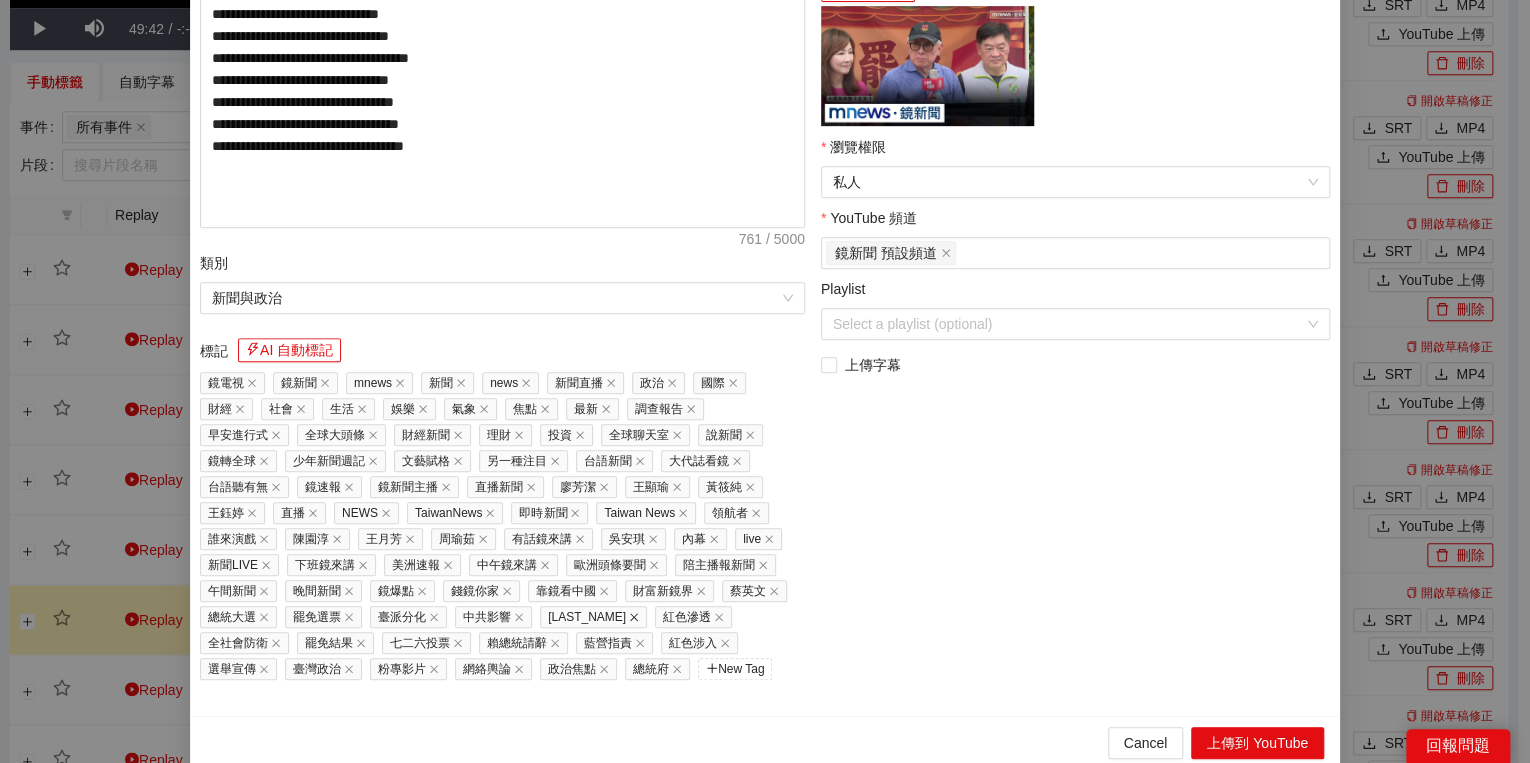 click 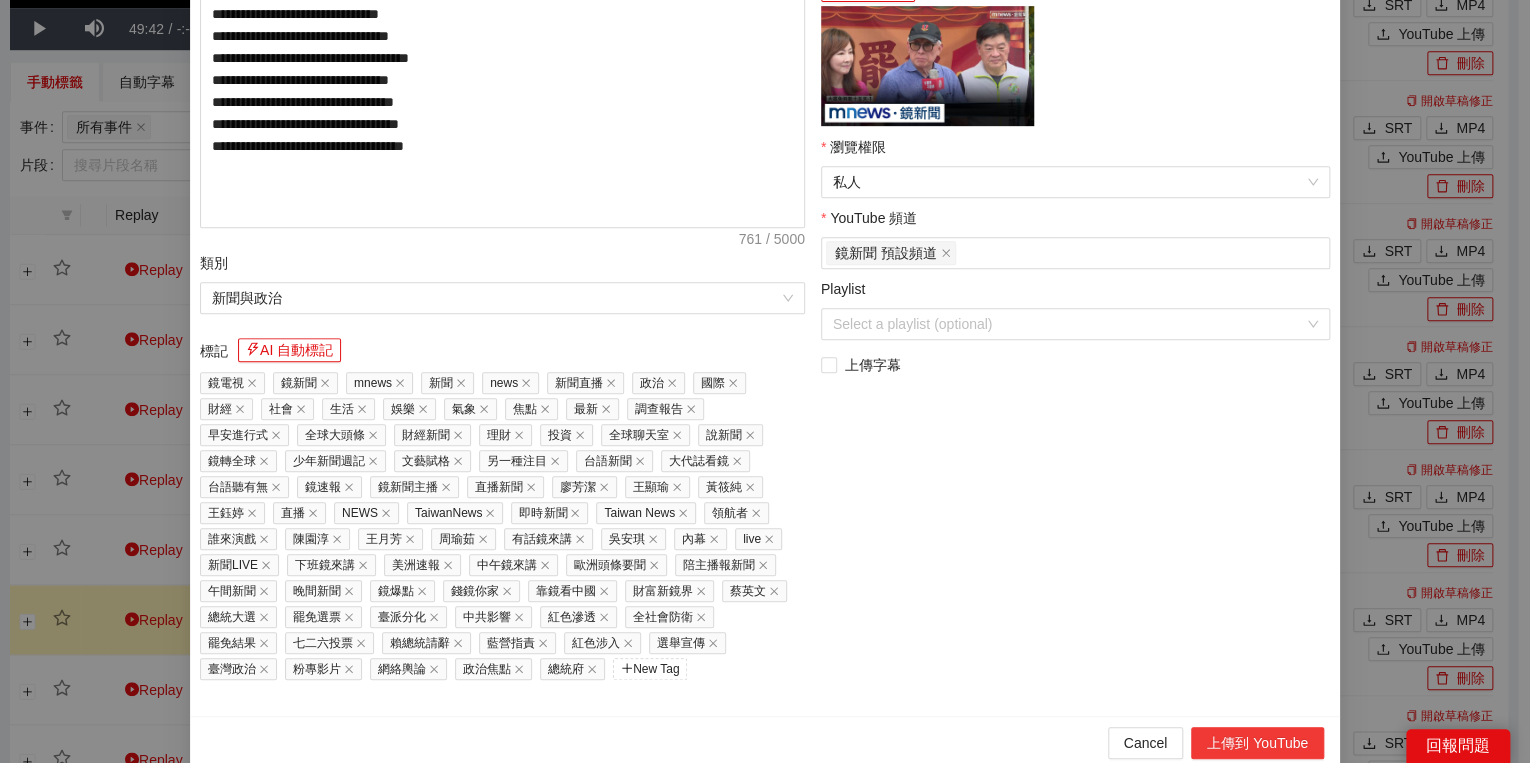 click on "上傳到 YouTube" at bounding box center (1257, 743) 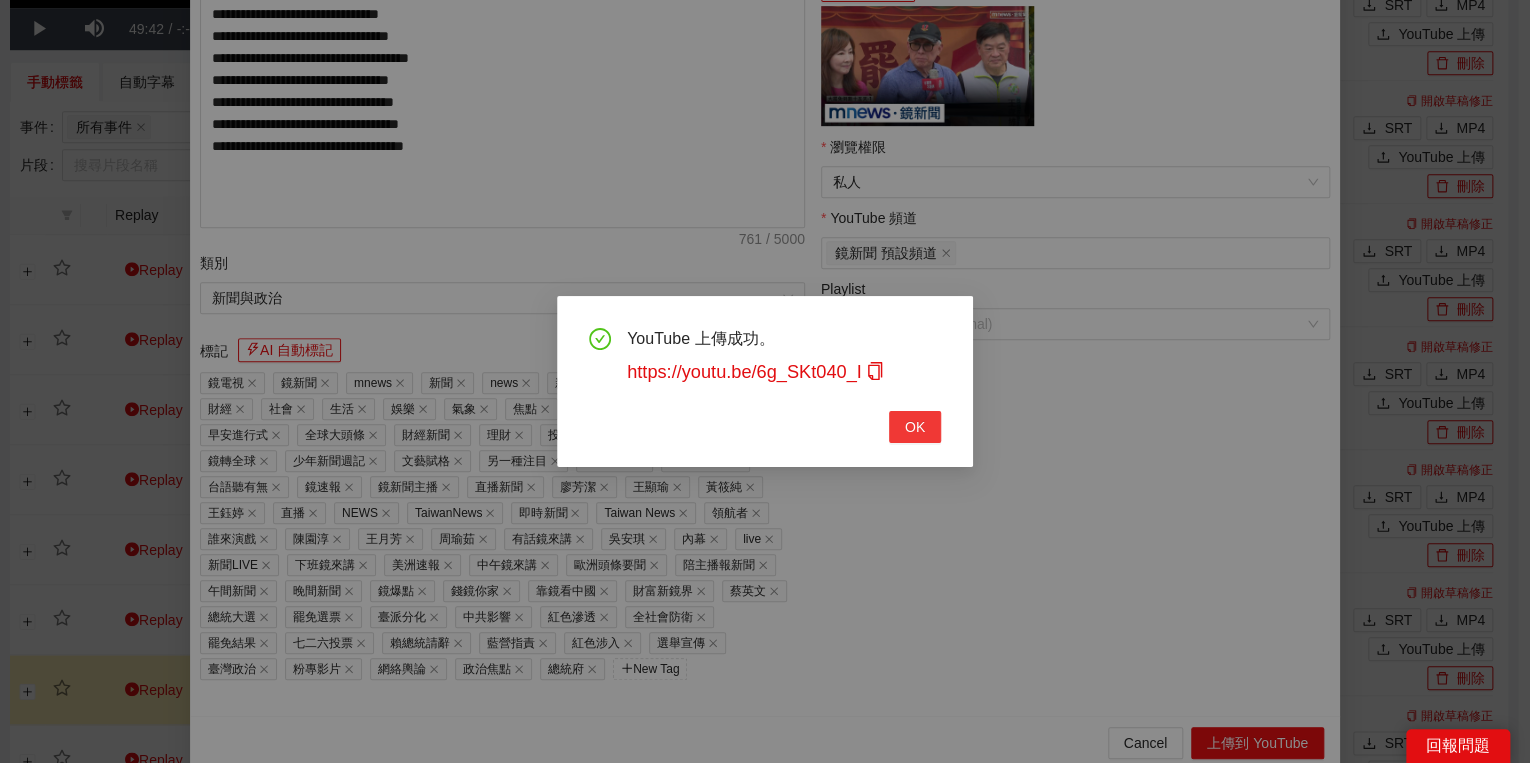 click on "OK" at bounding box center (915, 427) 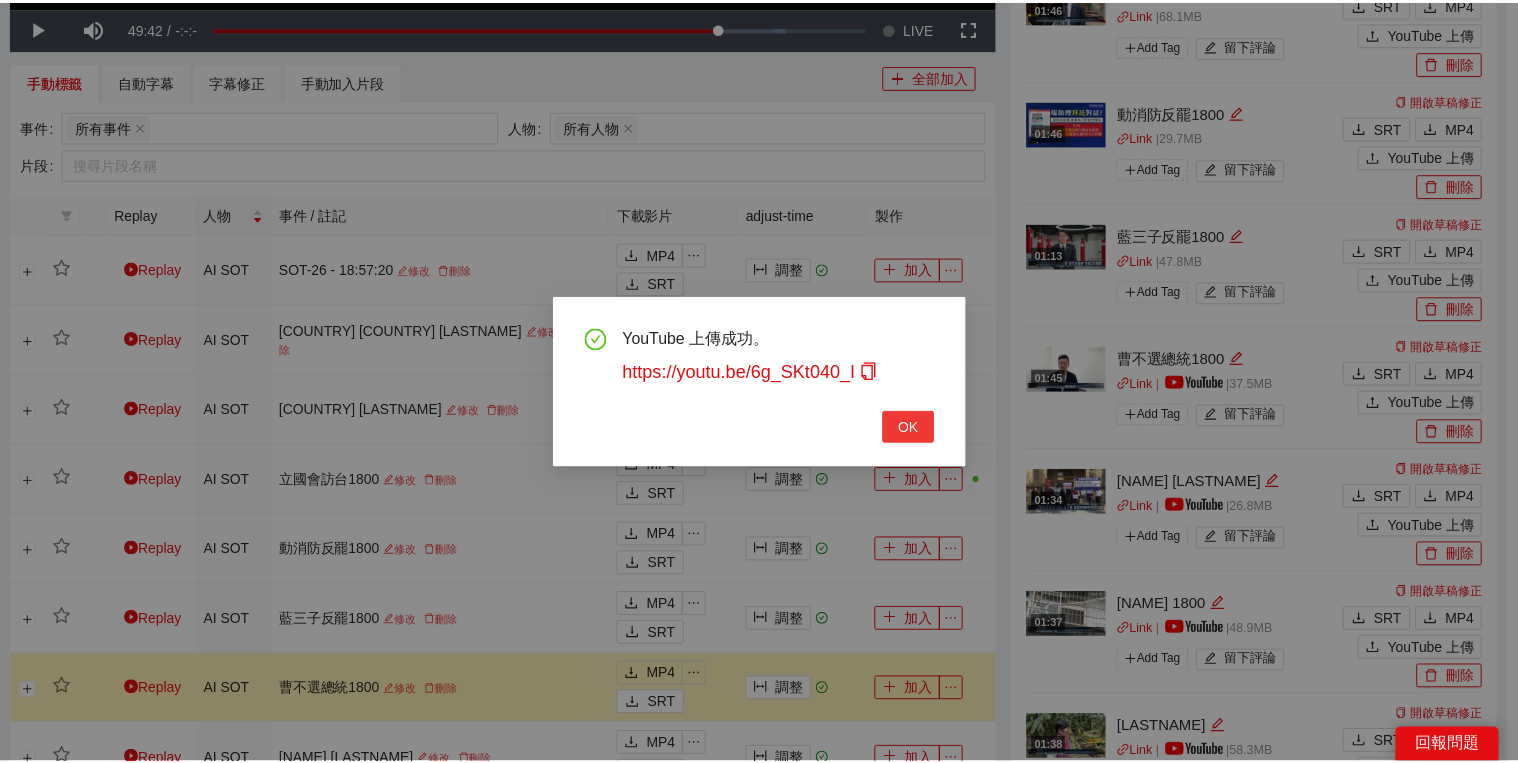 scroll, scrollTop: 308, scrollLeft: 0, axis: vertical 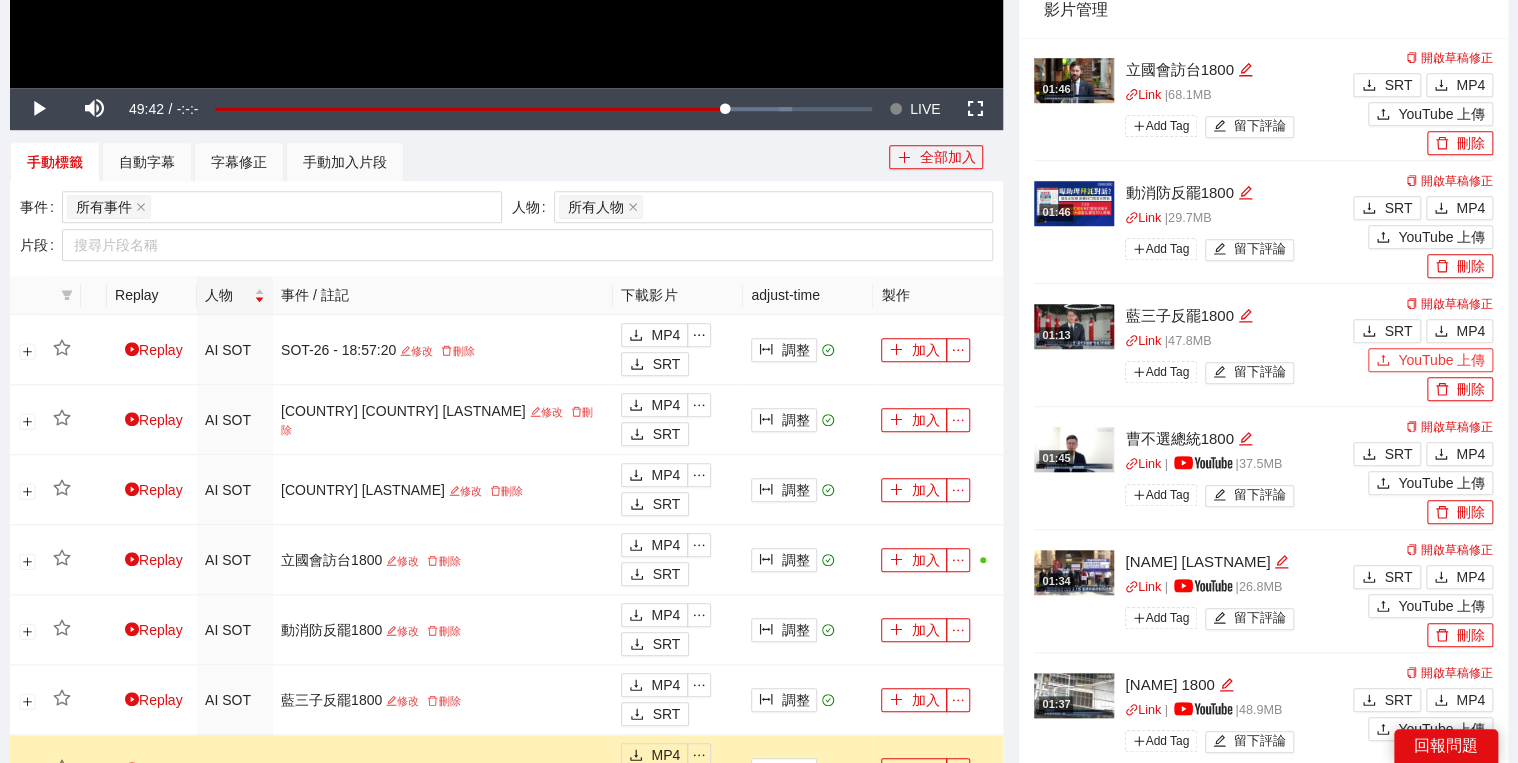 click on "YouTube 上傳" at bounding box center (1441, 360) 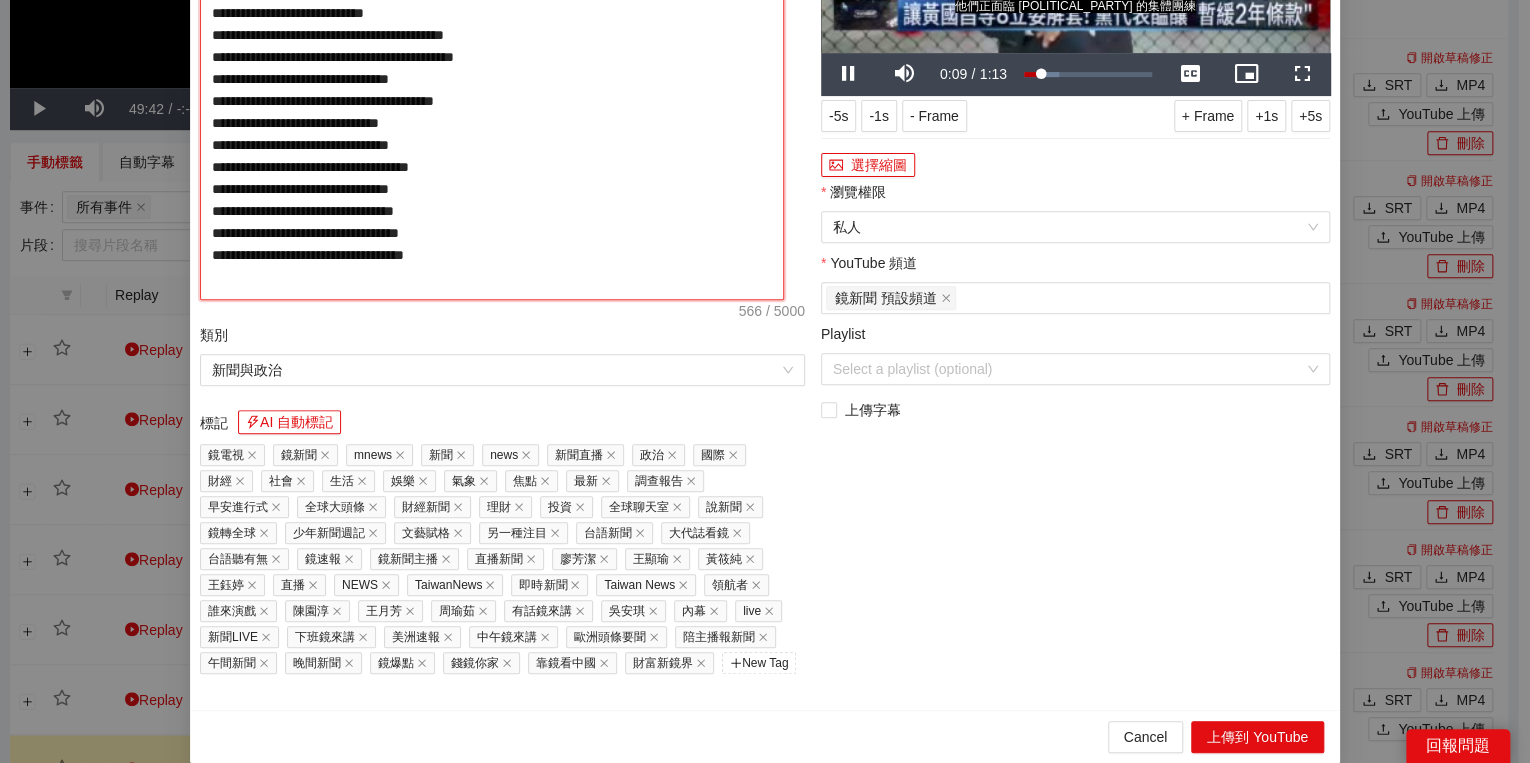click on "**********" at bounding box center [492, 93] 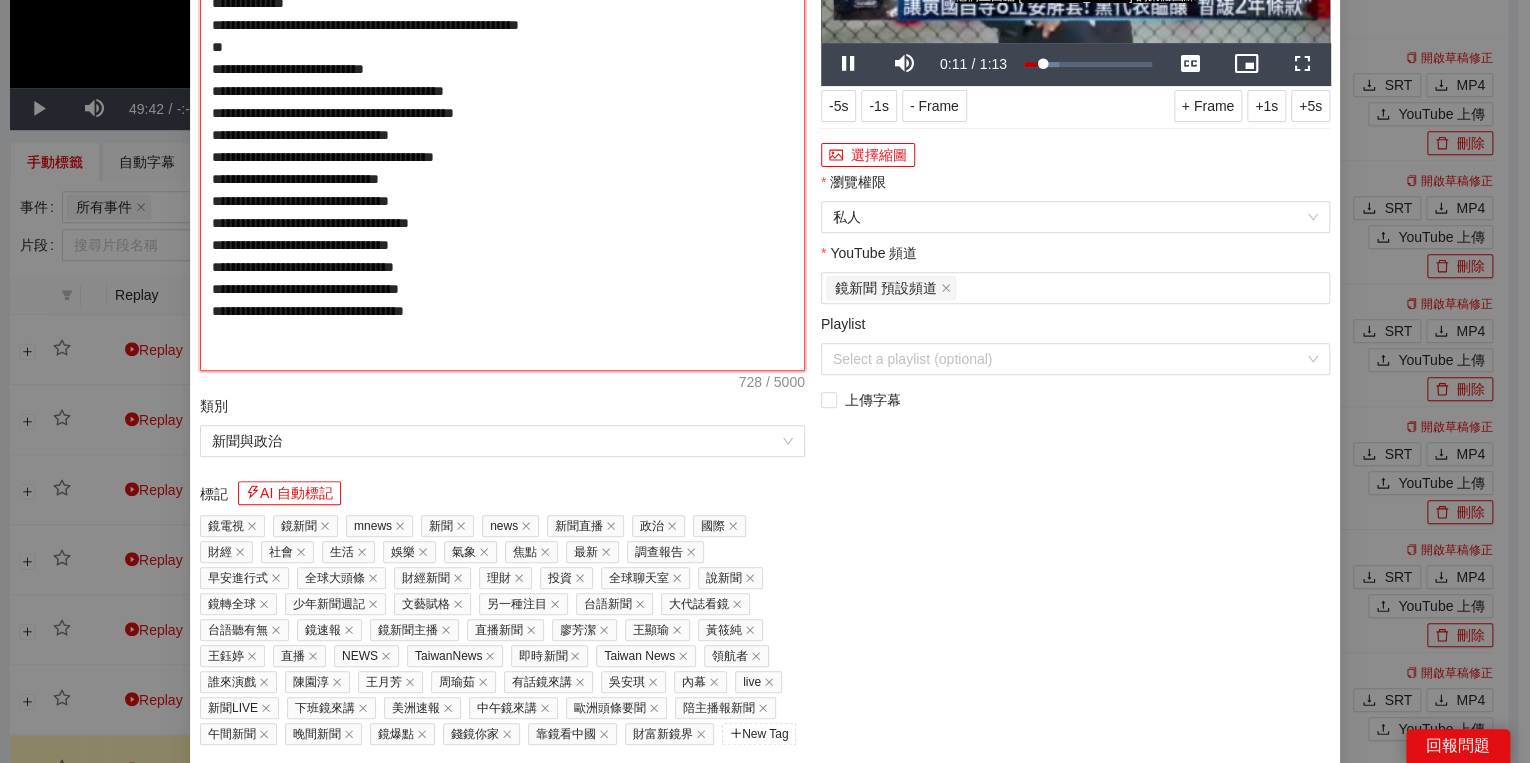 type on "**********" 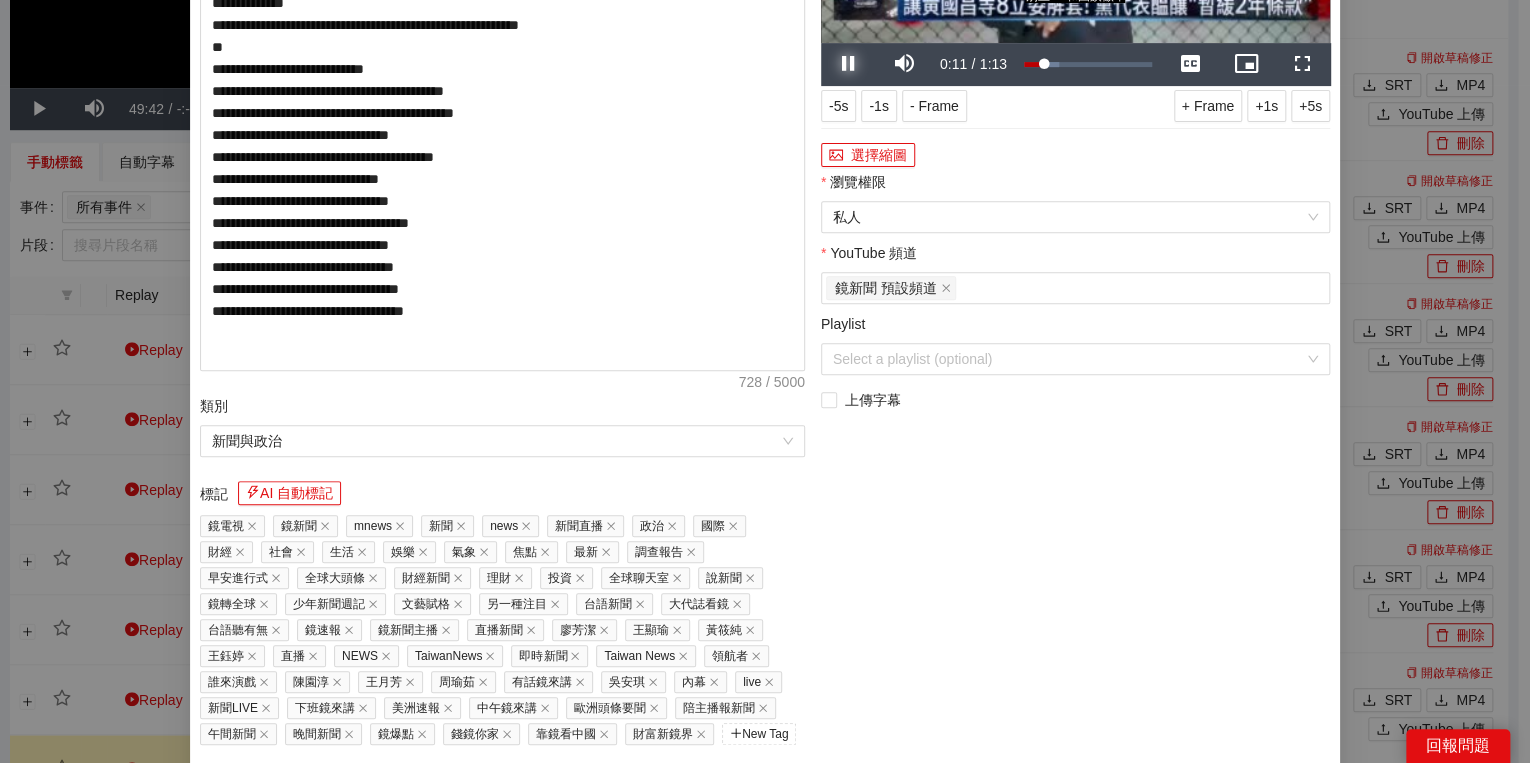 click at bounding box center (849, 64) 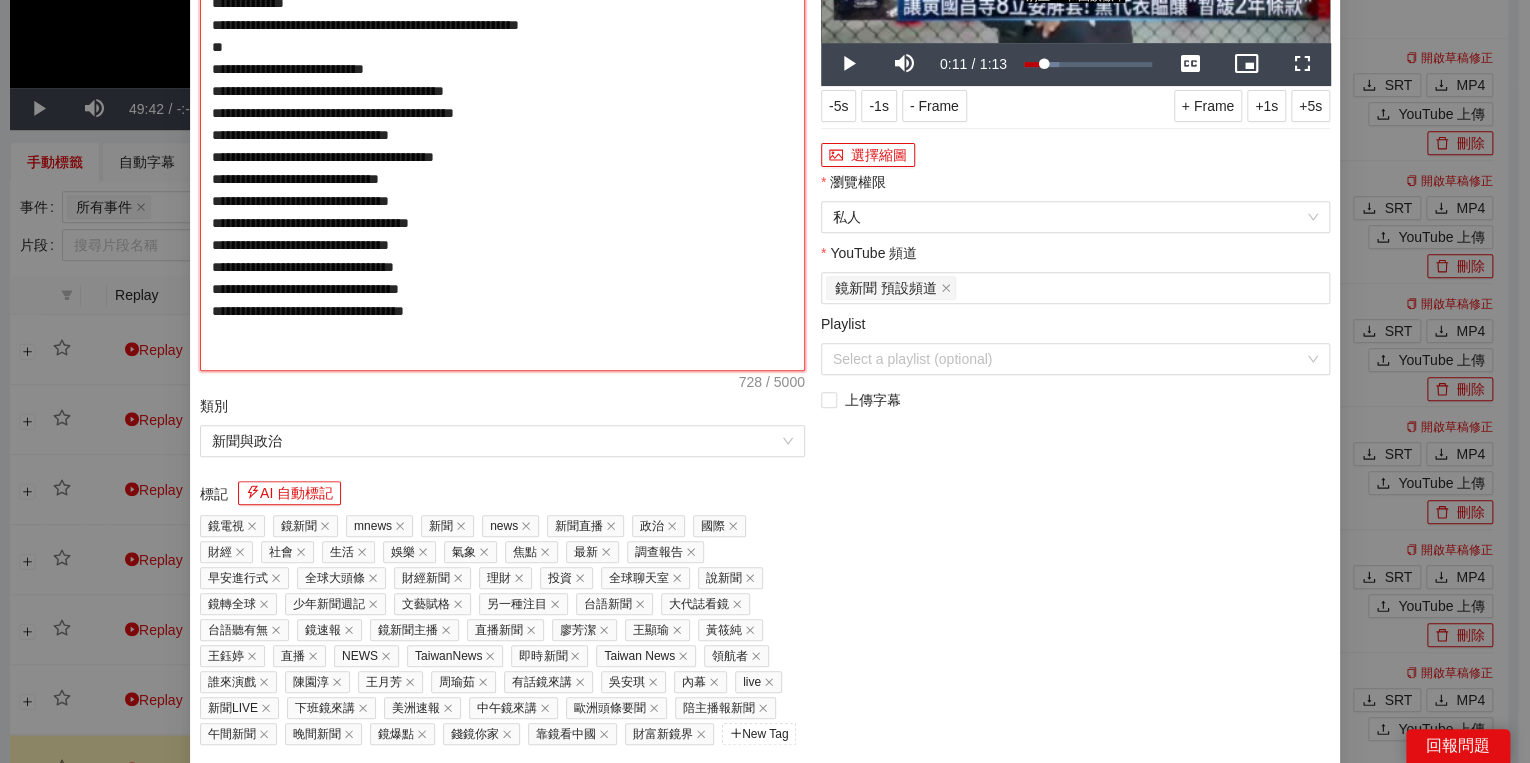 drag, startPoint x: 580, startPoint y: 196, endPoint x: 605, endPoint y: 198, distance: 25.079872 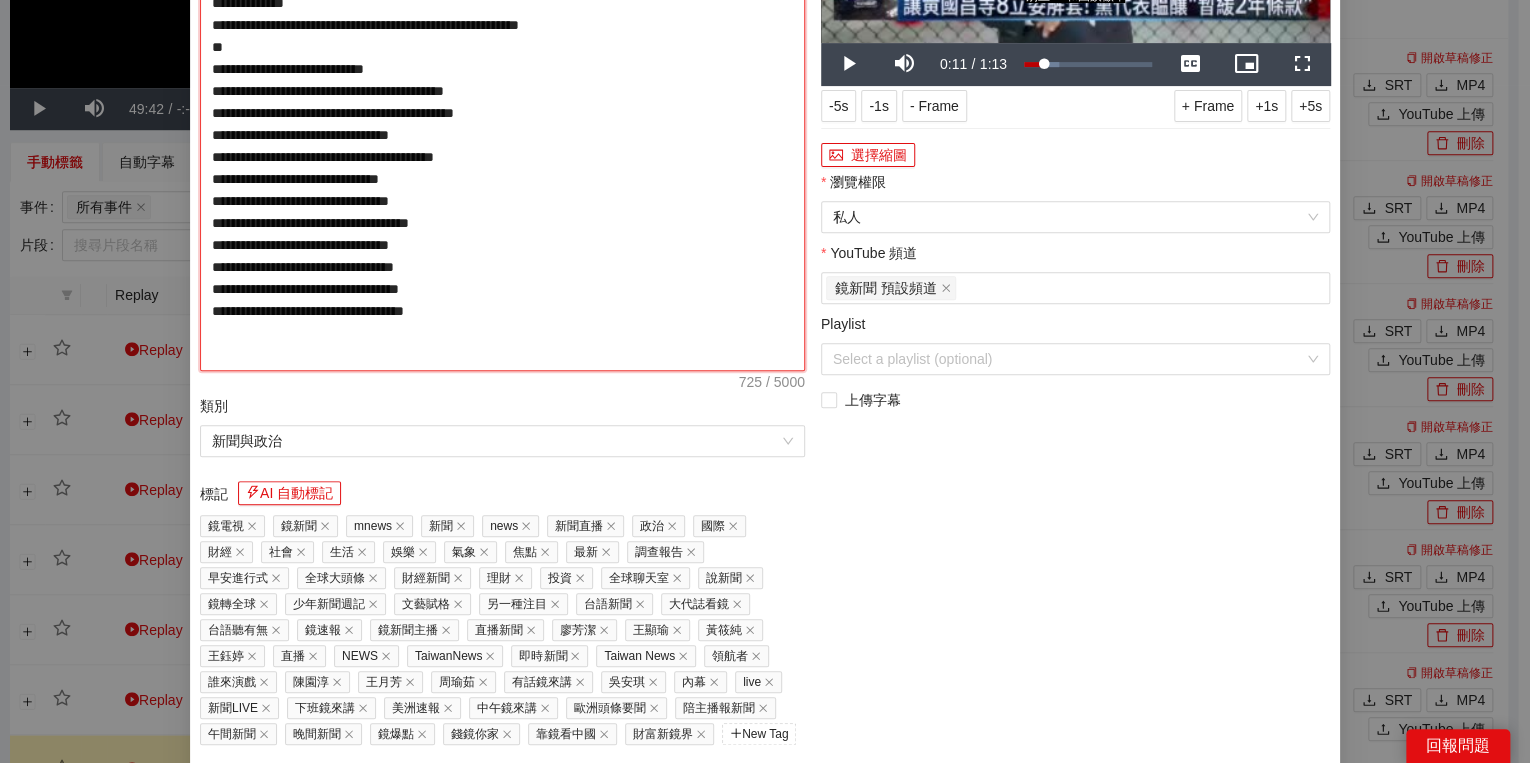 type on "**********" 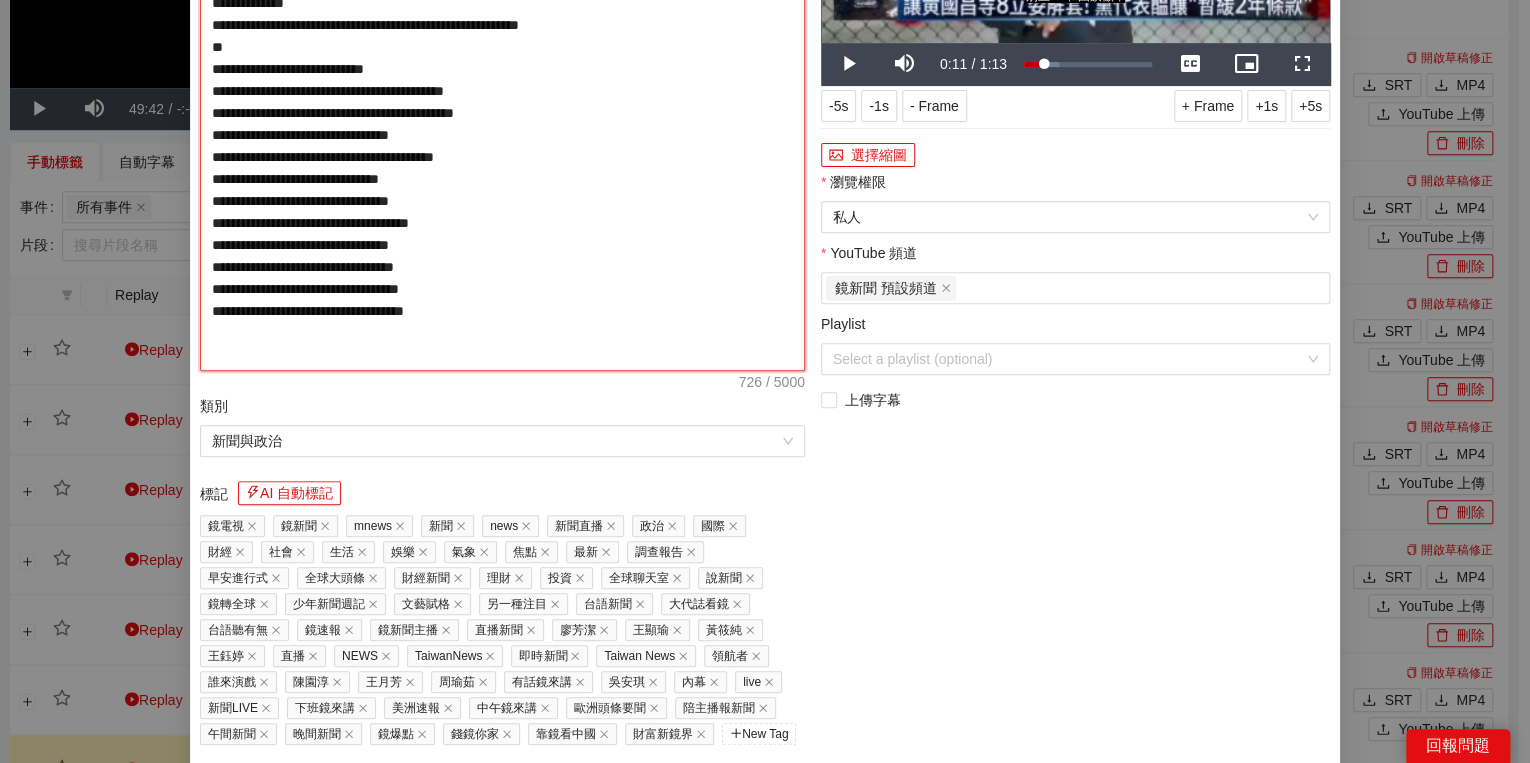 type on "**********" 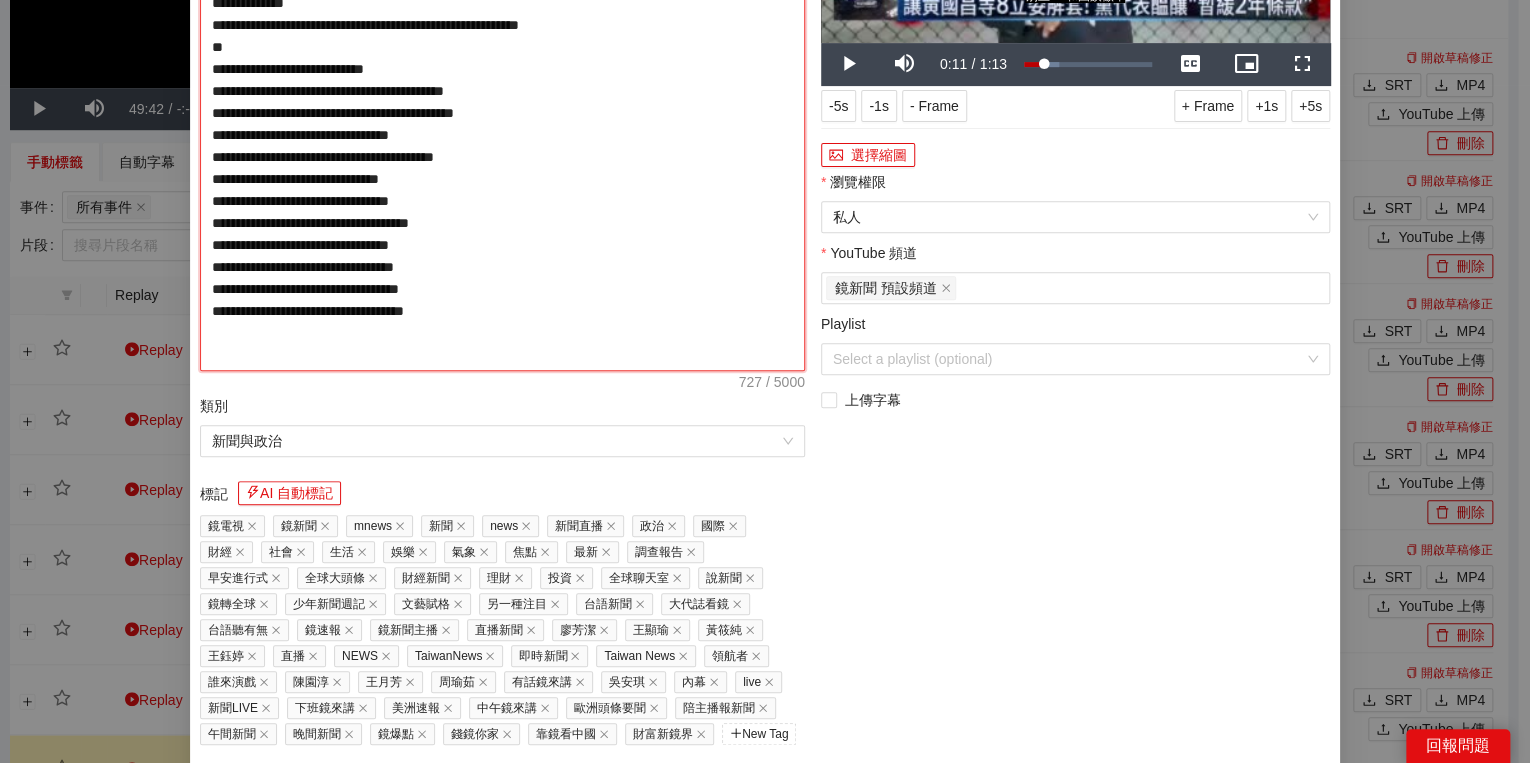 type on "**********" 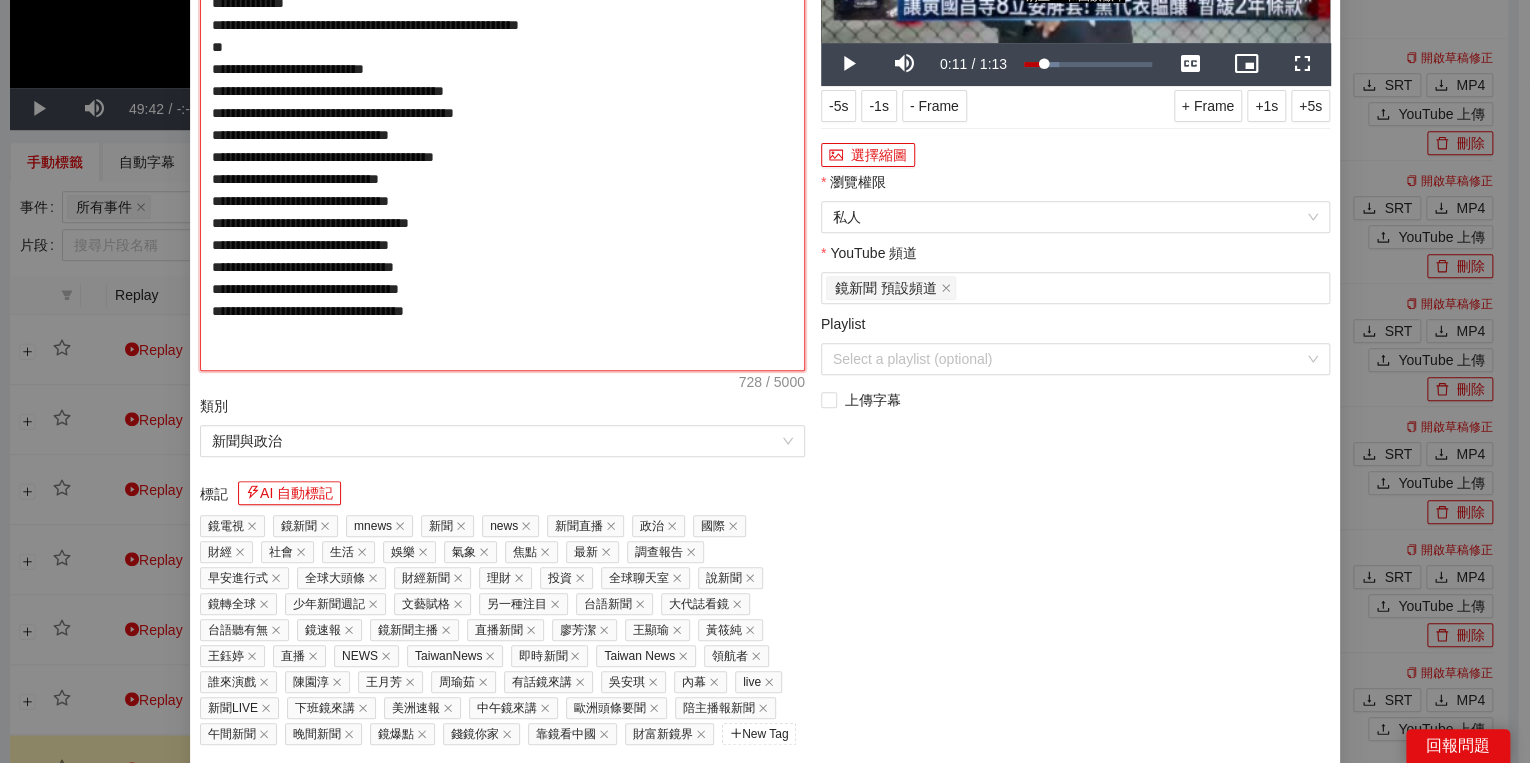 type on "**********" 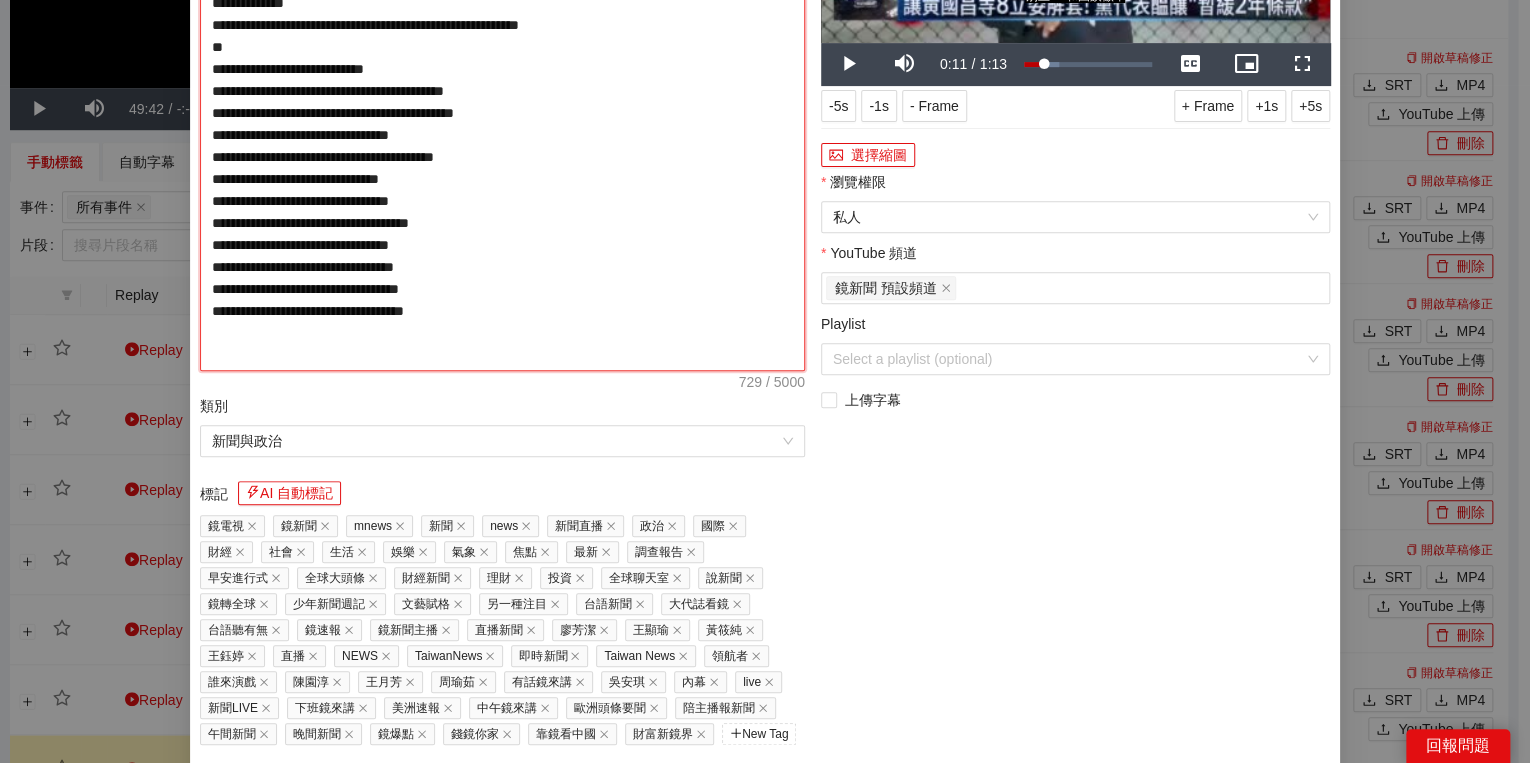 type on "**********" 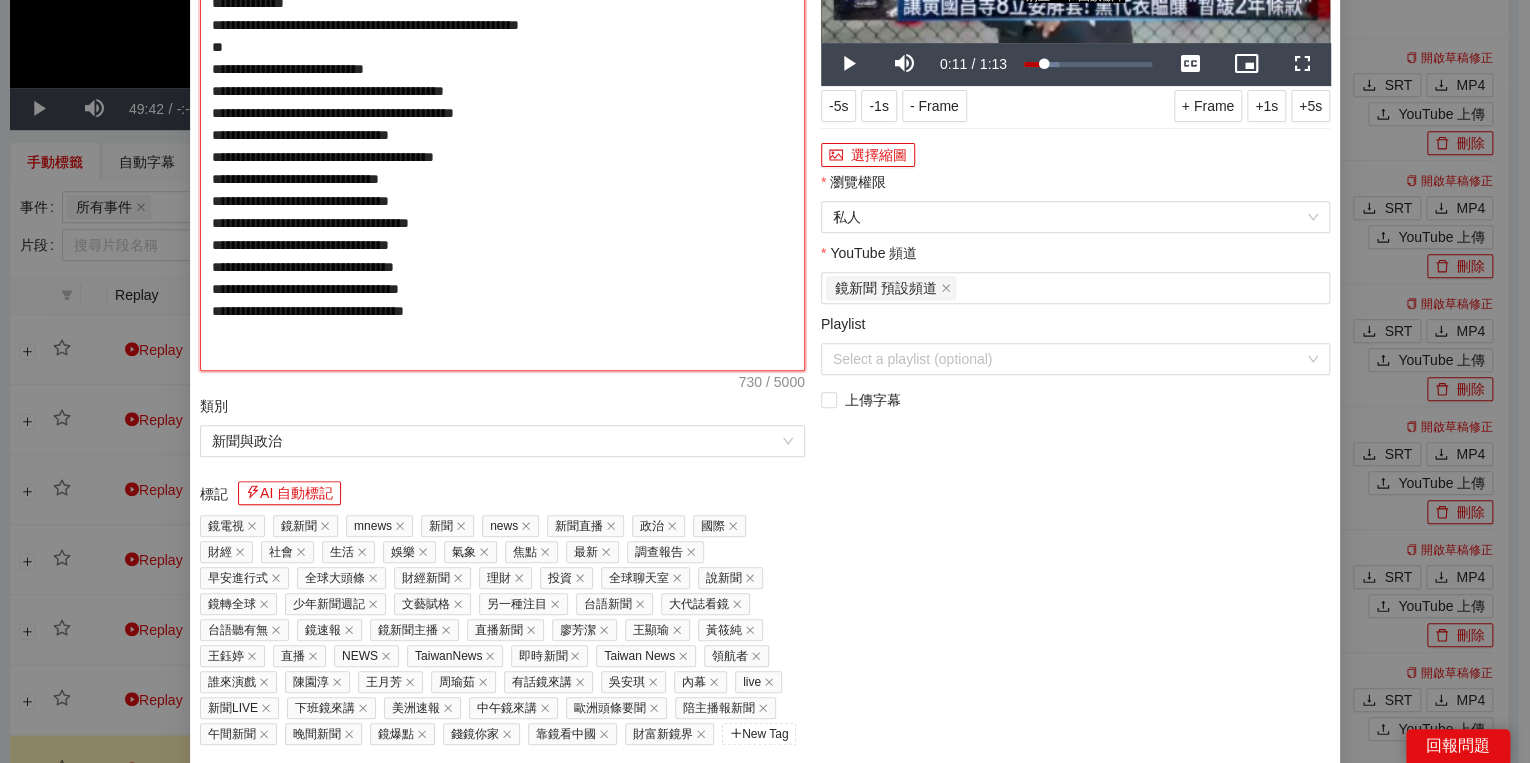 type on "**********" 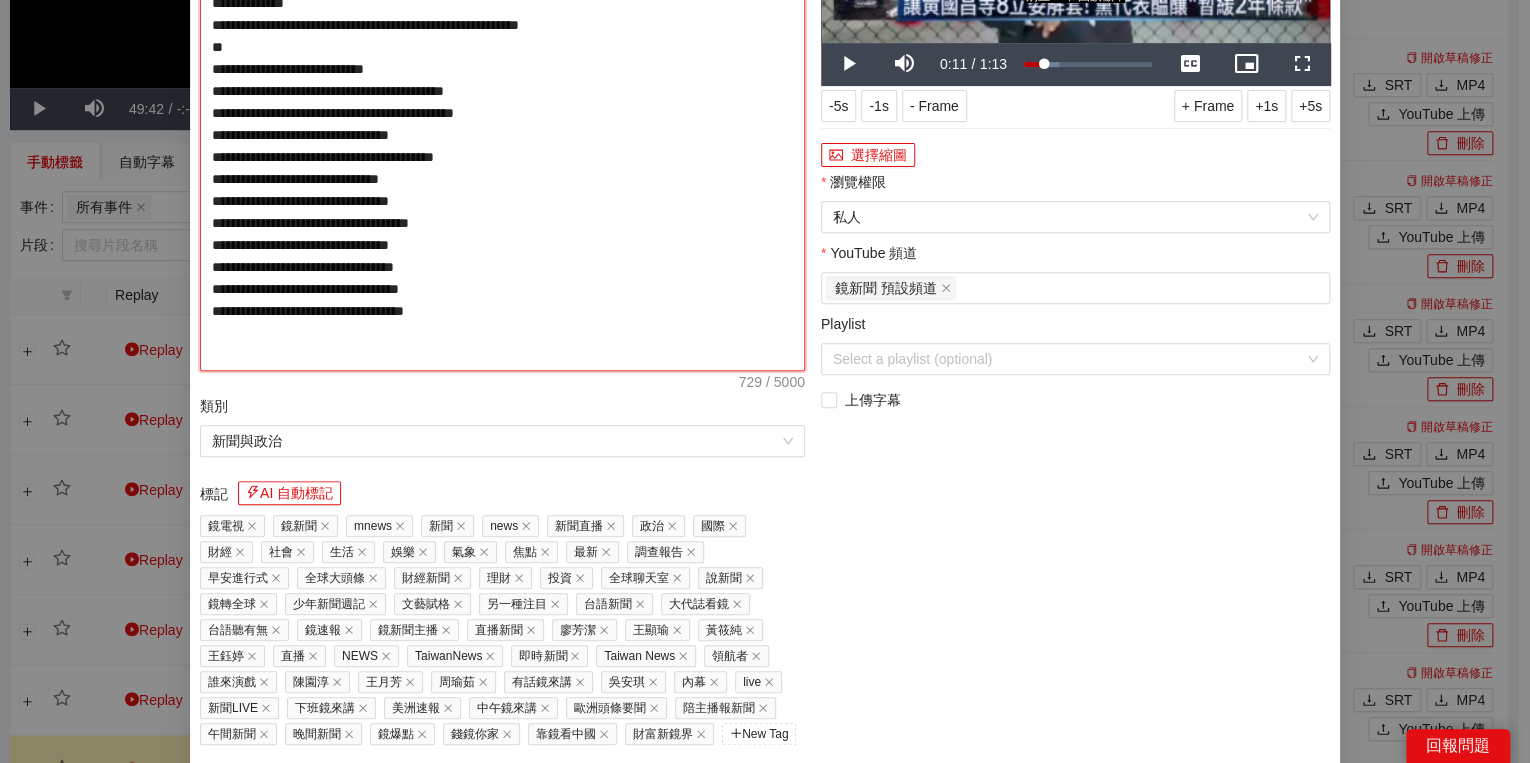 type on "**********" 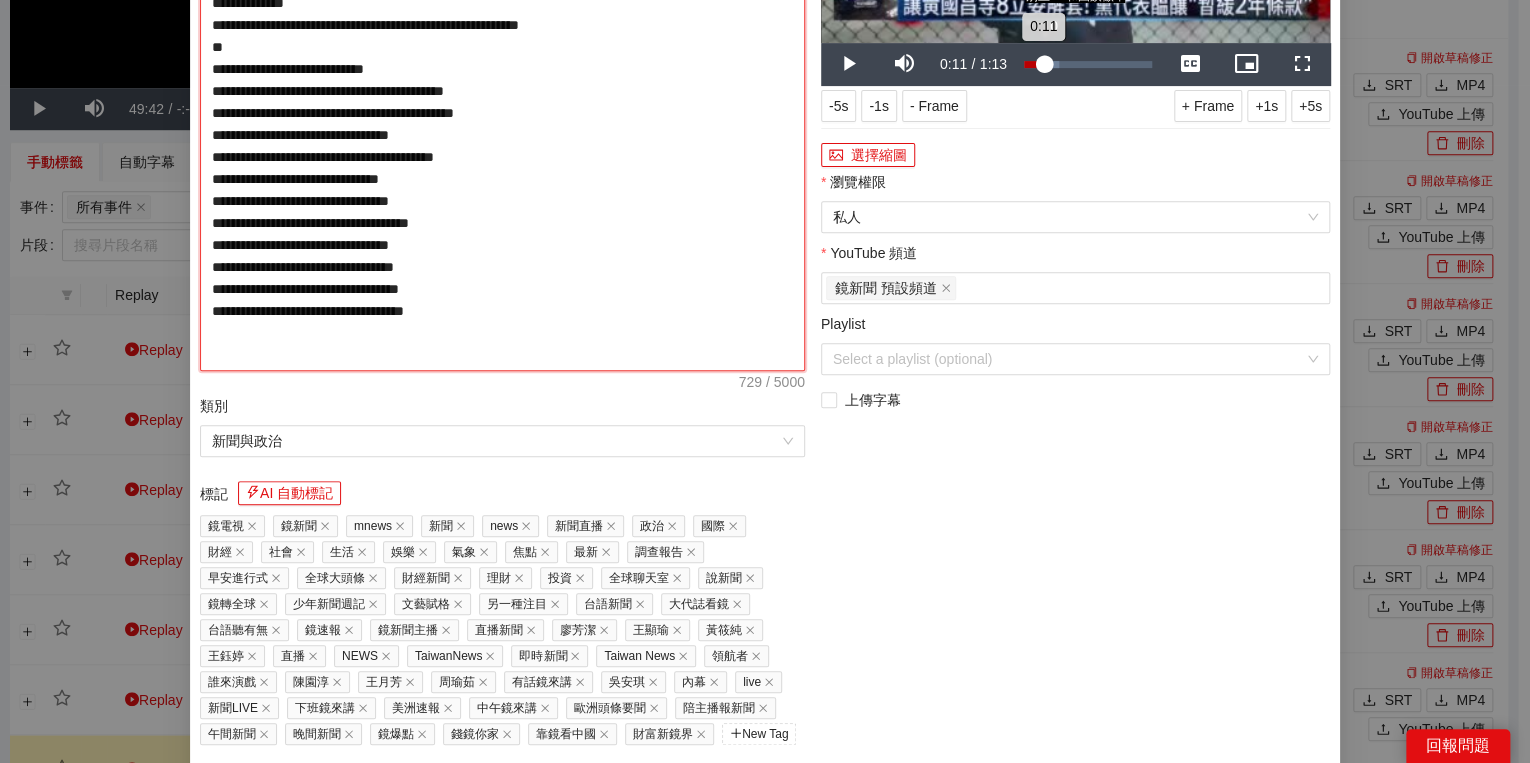 click on "0:11" at bounding box center [1034, 64] 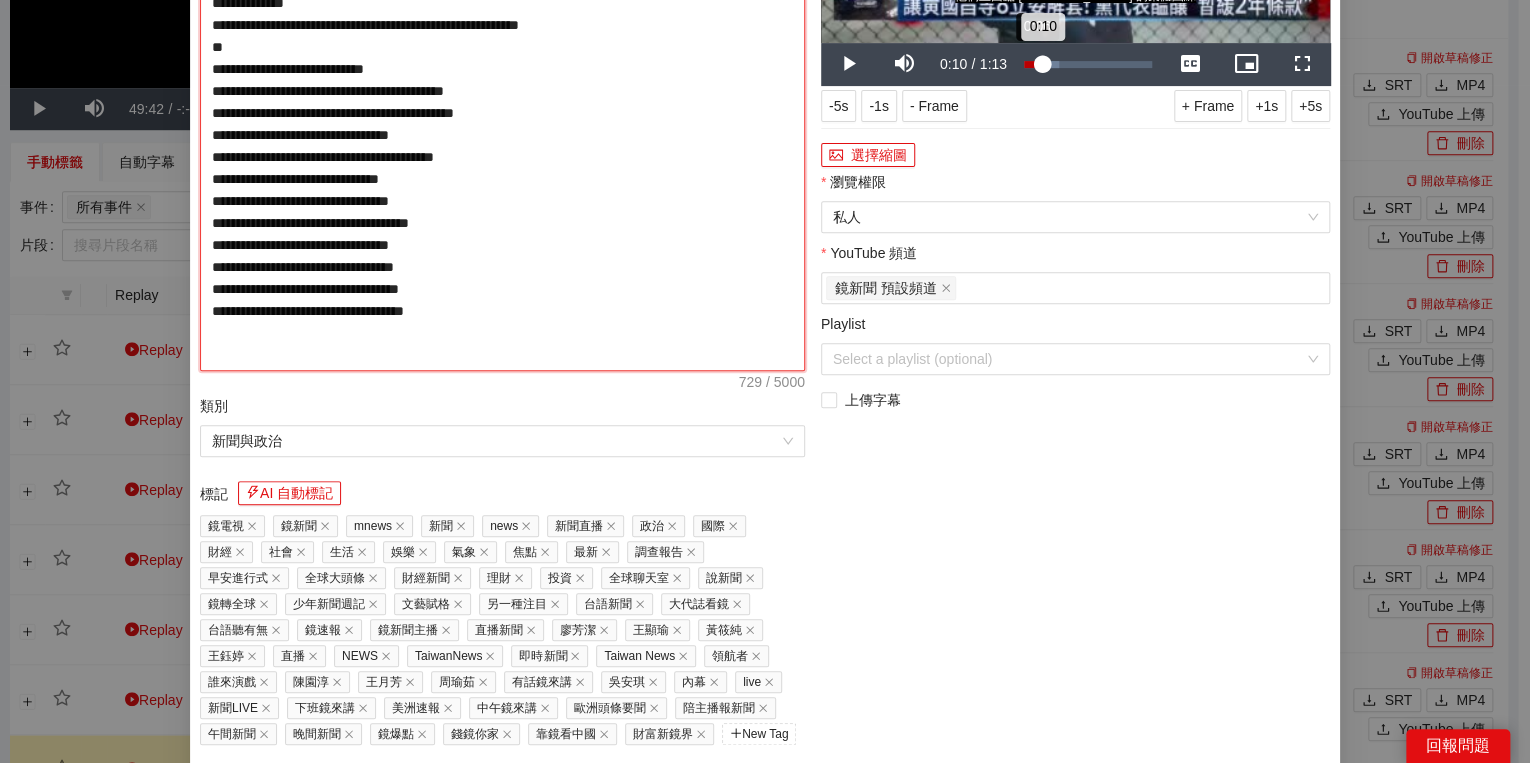 click on "0:10" at bounding box center (1033, 64) 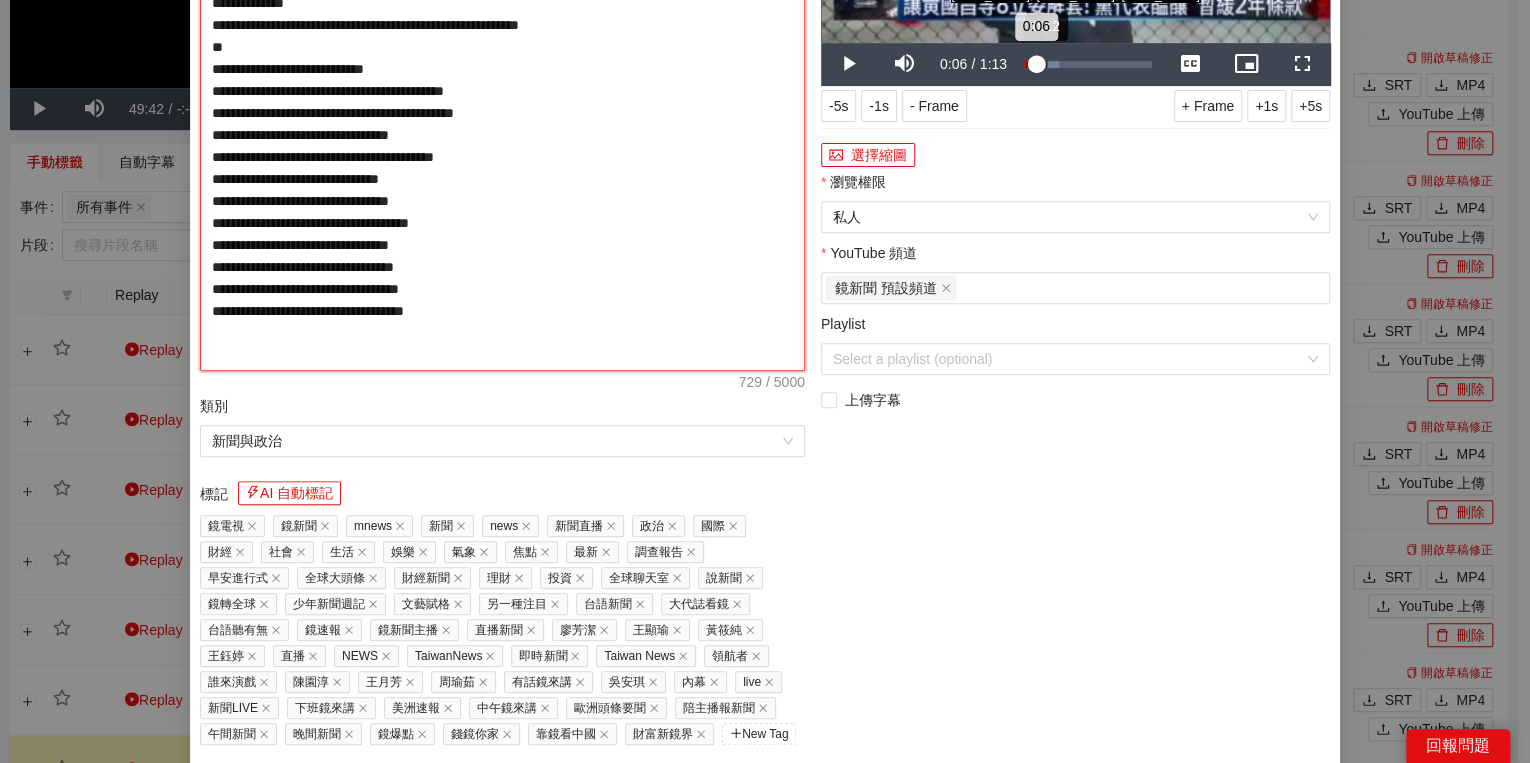 click on "0:06" at bounding box center (1030, 64) 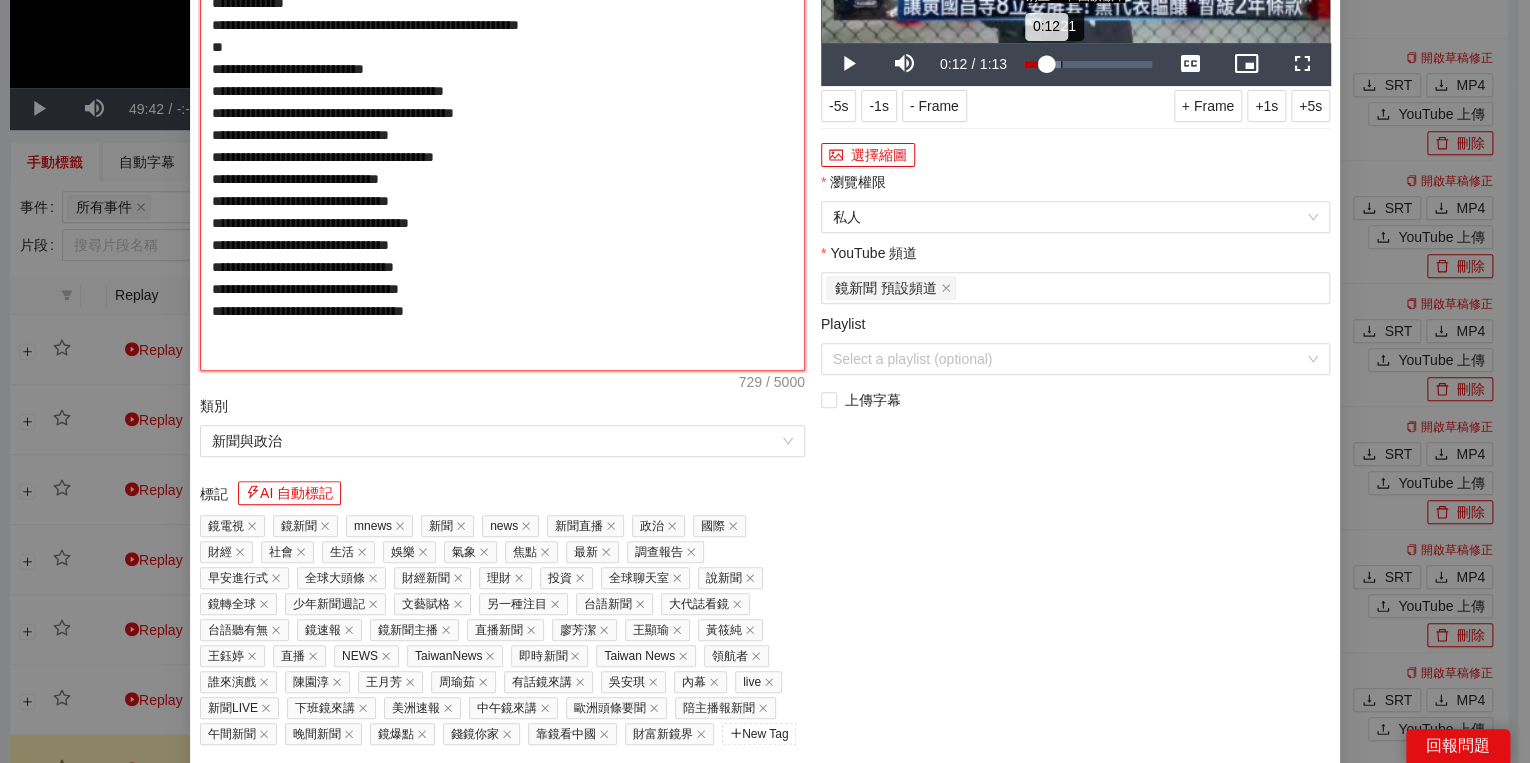click on "0:21" at bounding box center [1061, 64] 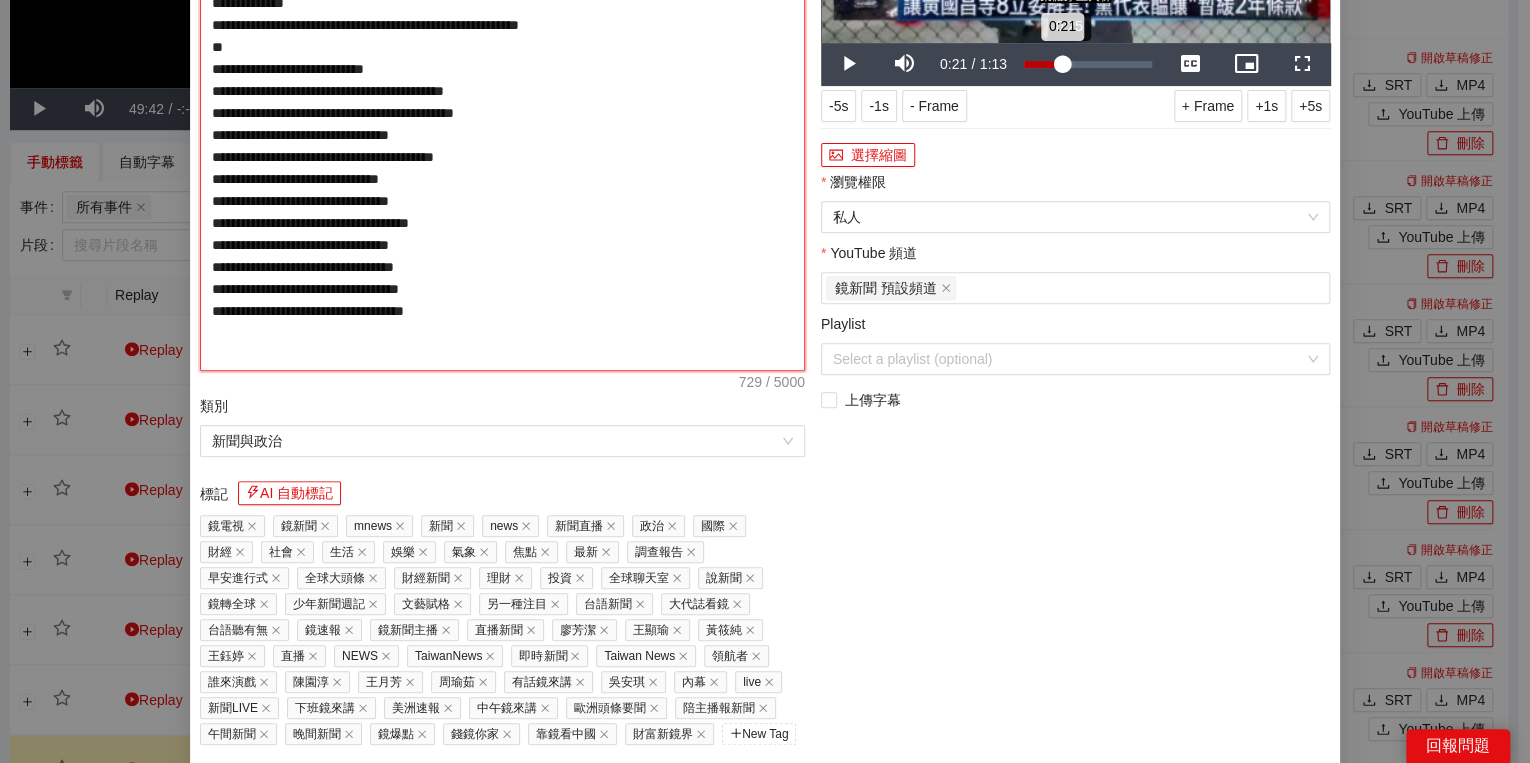 click on "0:21" at bounding box center [1043, 64] 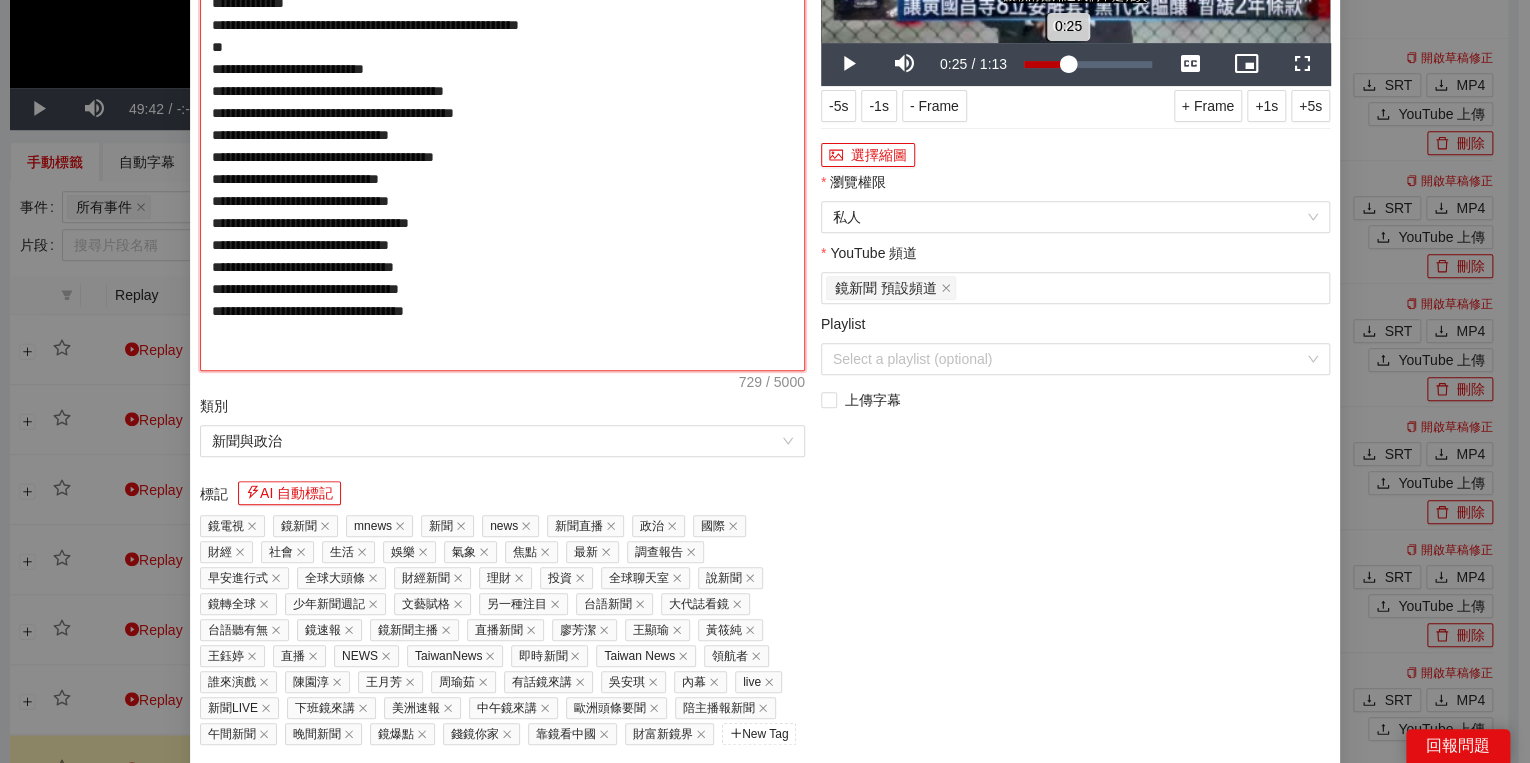click on "0:25" at bounding box center (1046, 64) 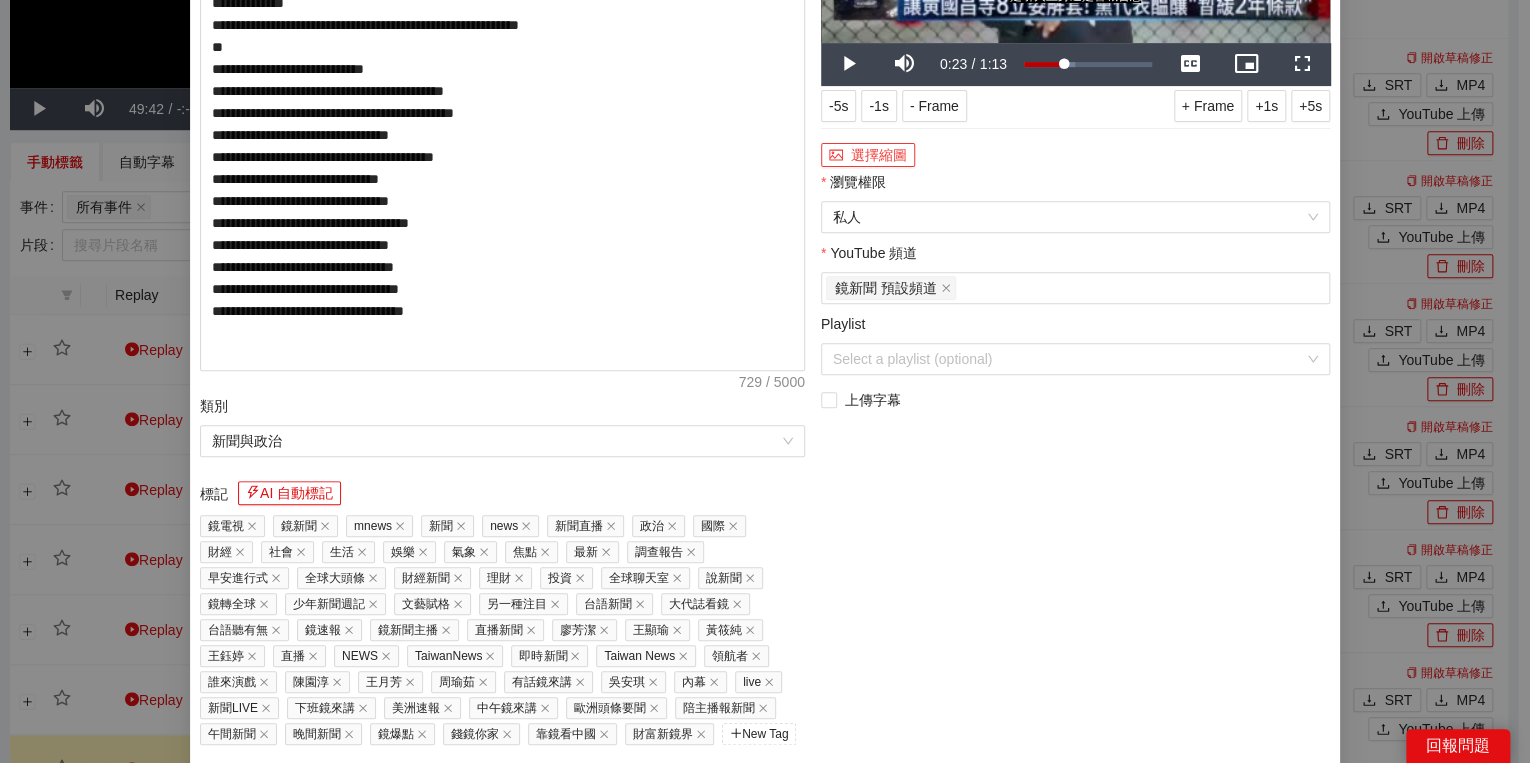 click on "選擇縮圖" at bounding box center (868, 155) 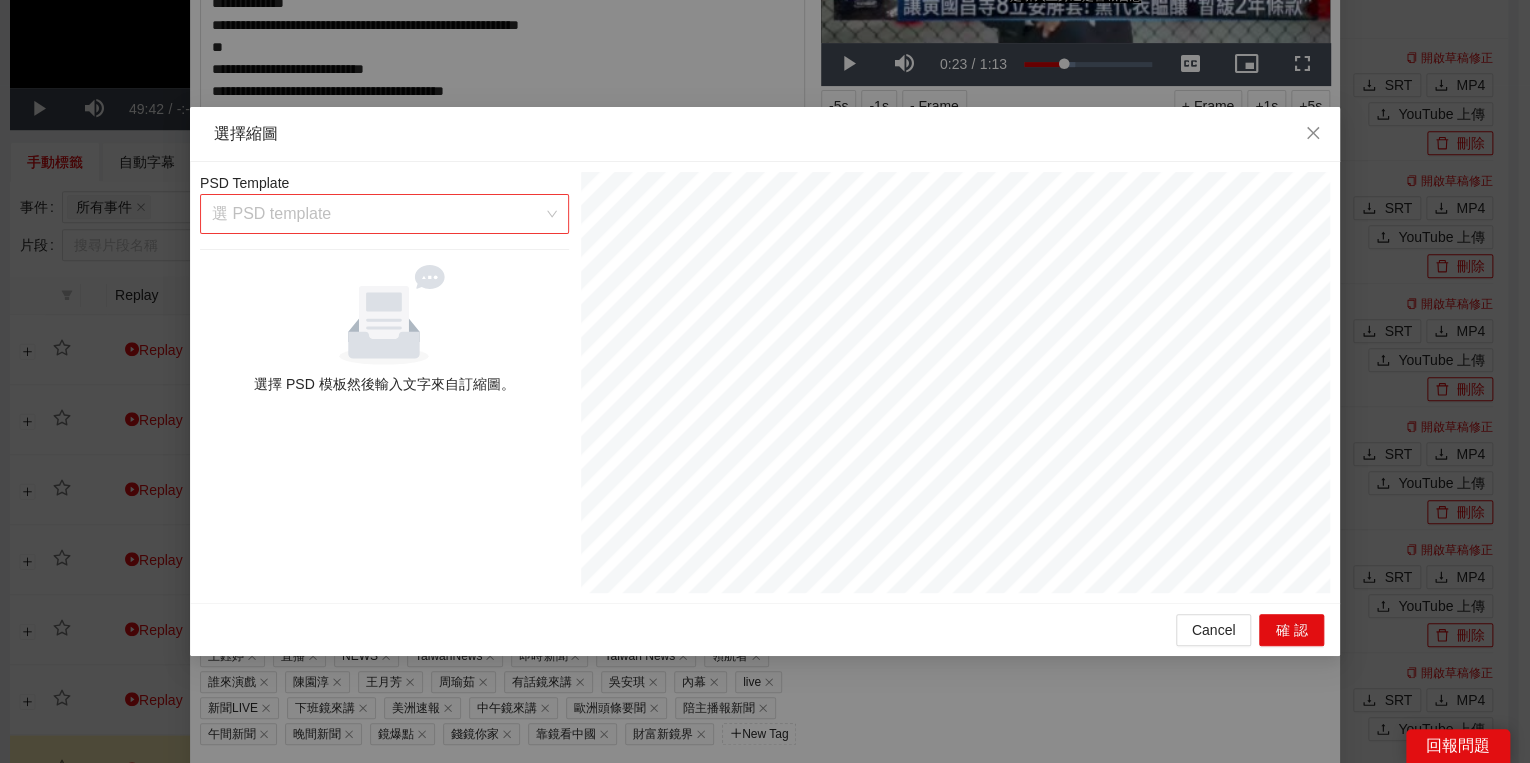 click at bounding box center [377, 214] 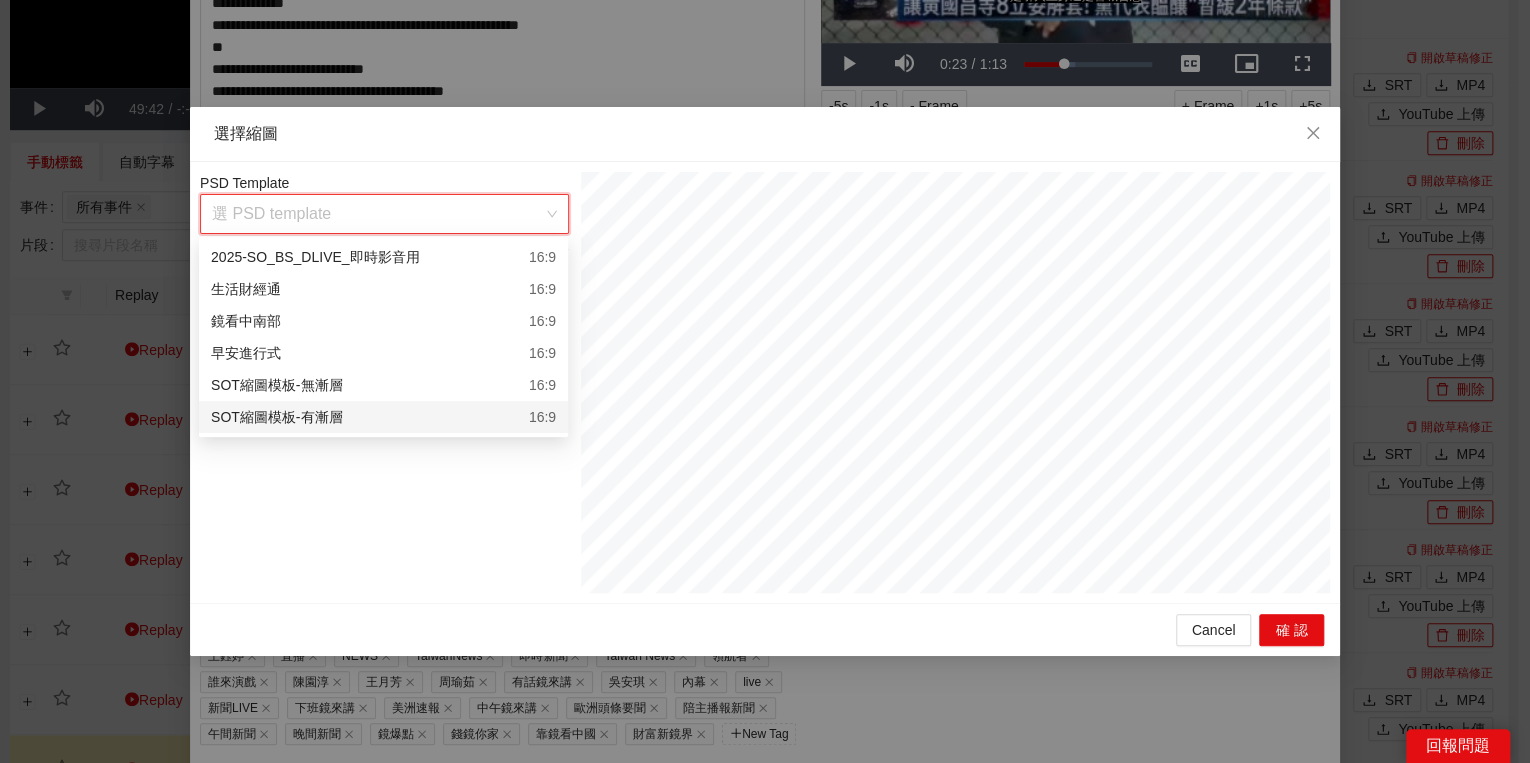 click on "SOT縮圖模板-有漸層 16:9" at bounding box center (383, 417) 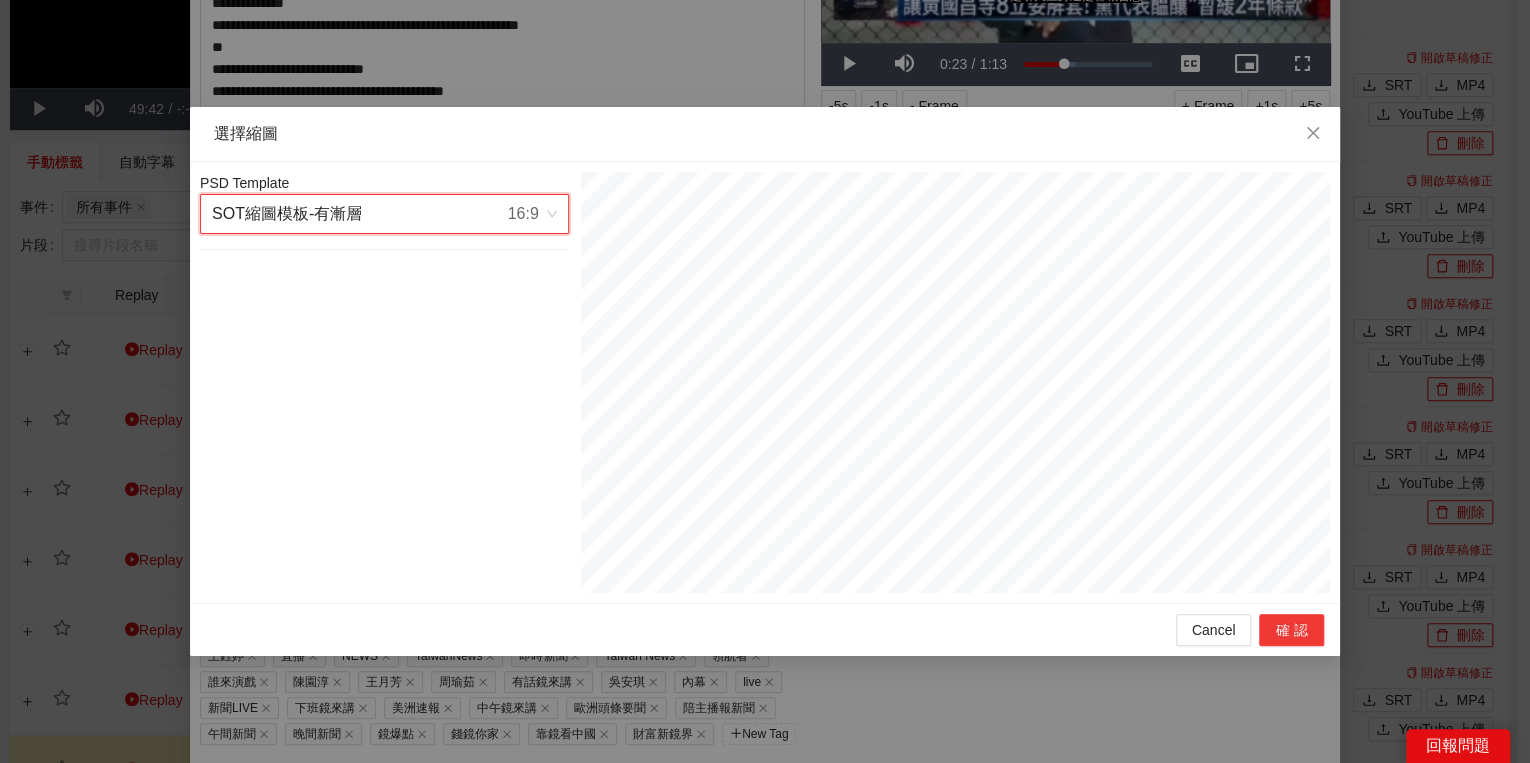 click on "確認" at bounding box center (1291, 630) 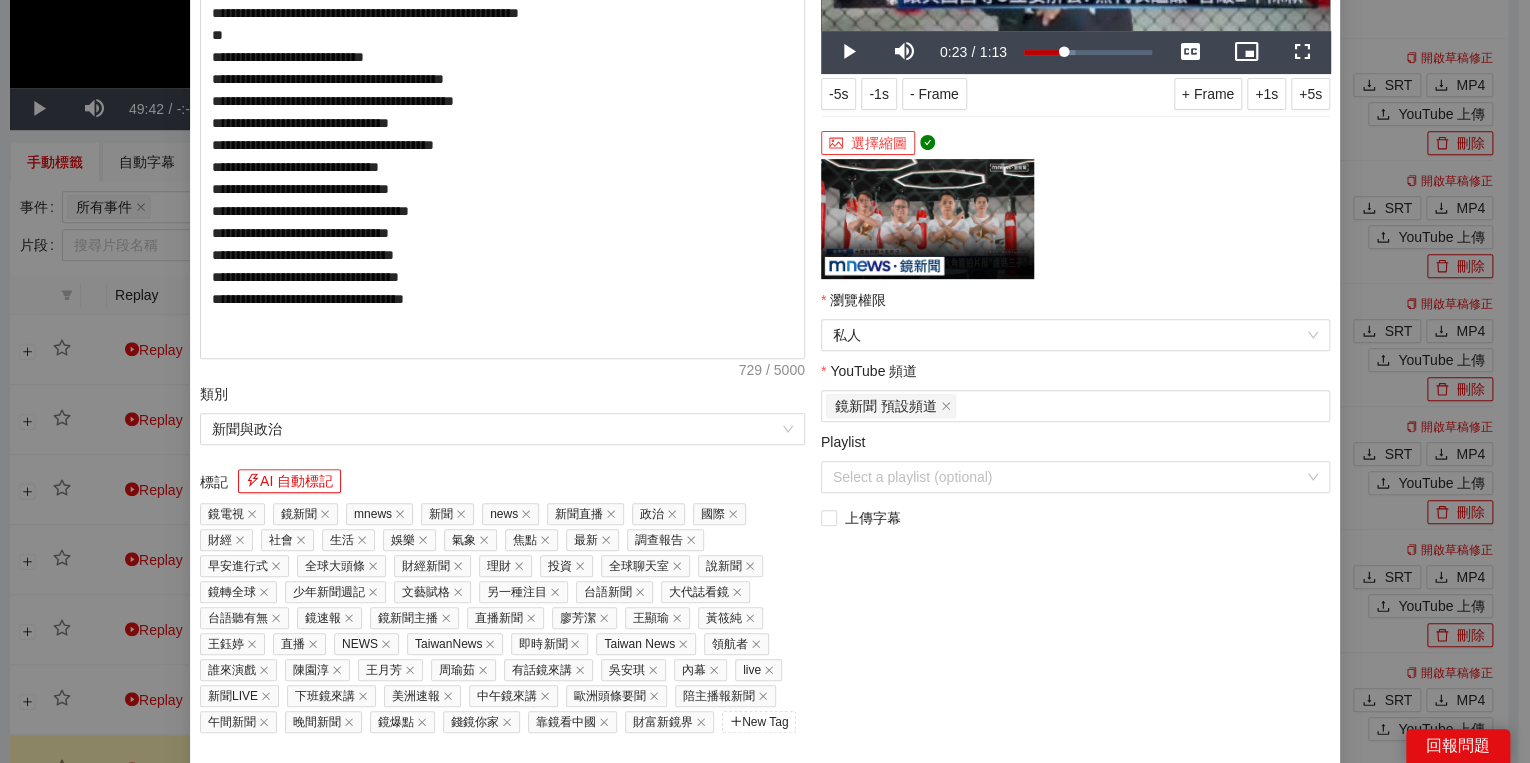 scroll, scrollTop: 374, scrollLeft: 0, axis: vertical 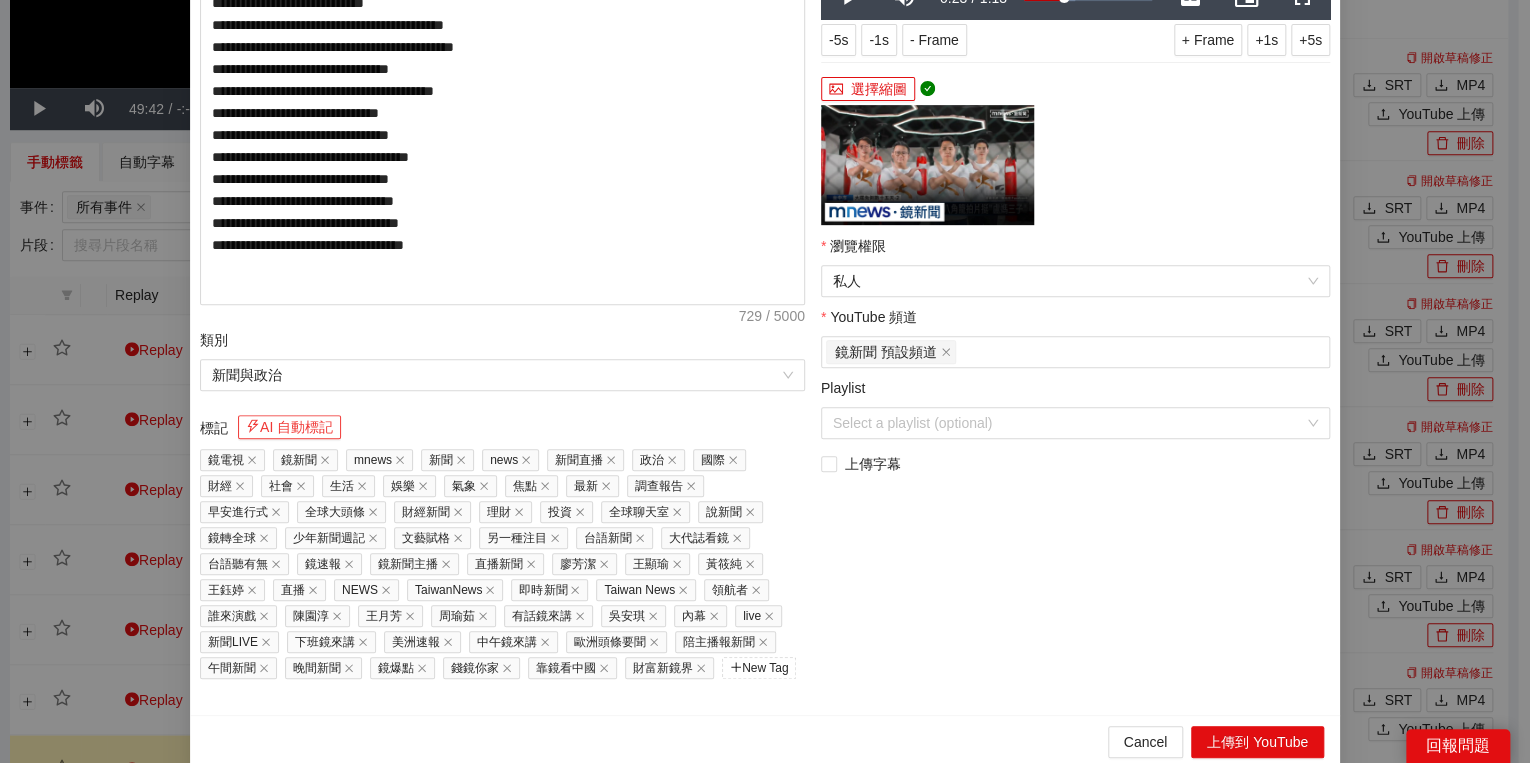 click on "AI 自動標記" at bounding box center (289, 427) 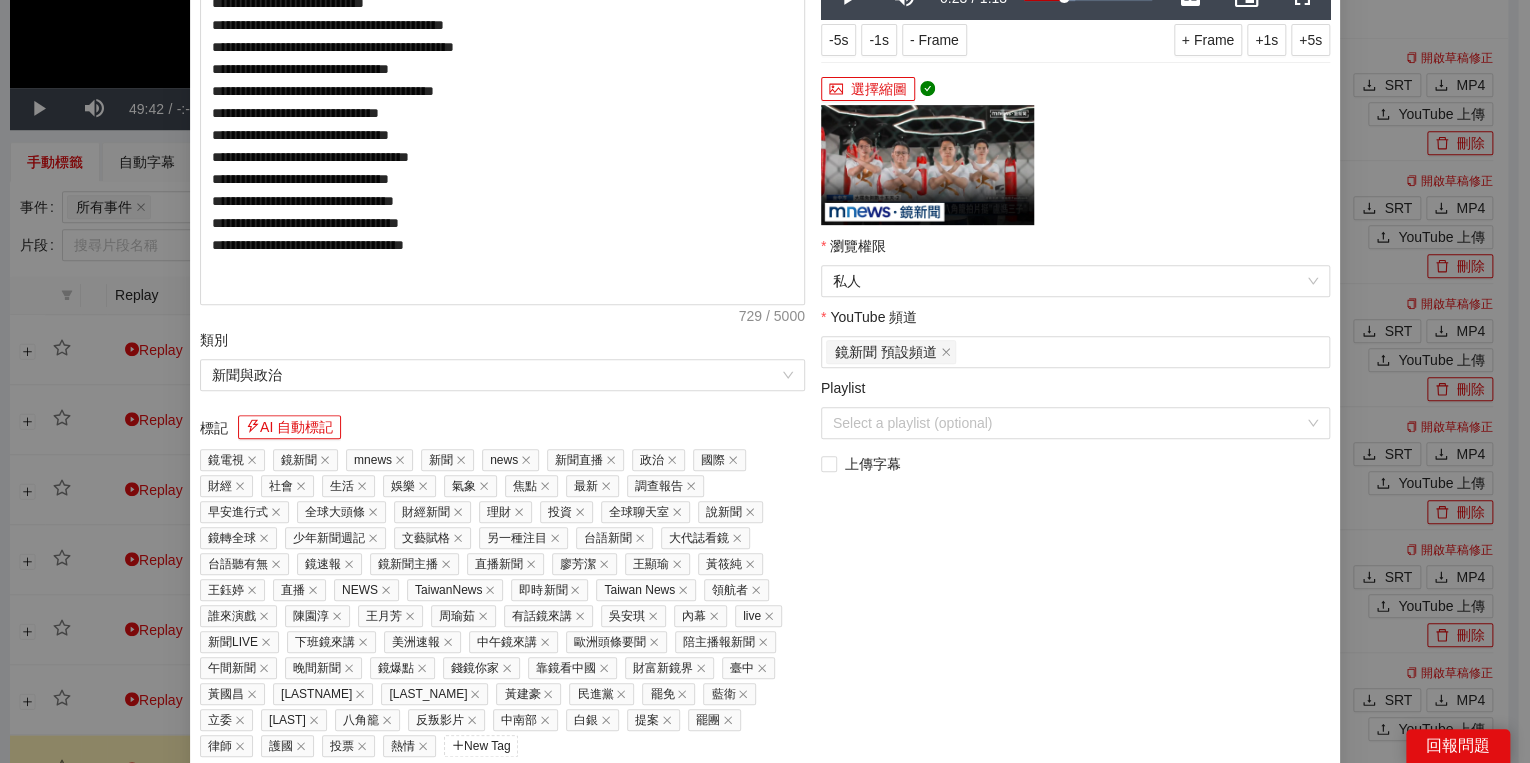 click on "林祐昌" at bounding box center (294, 720) 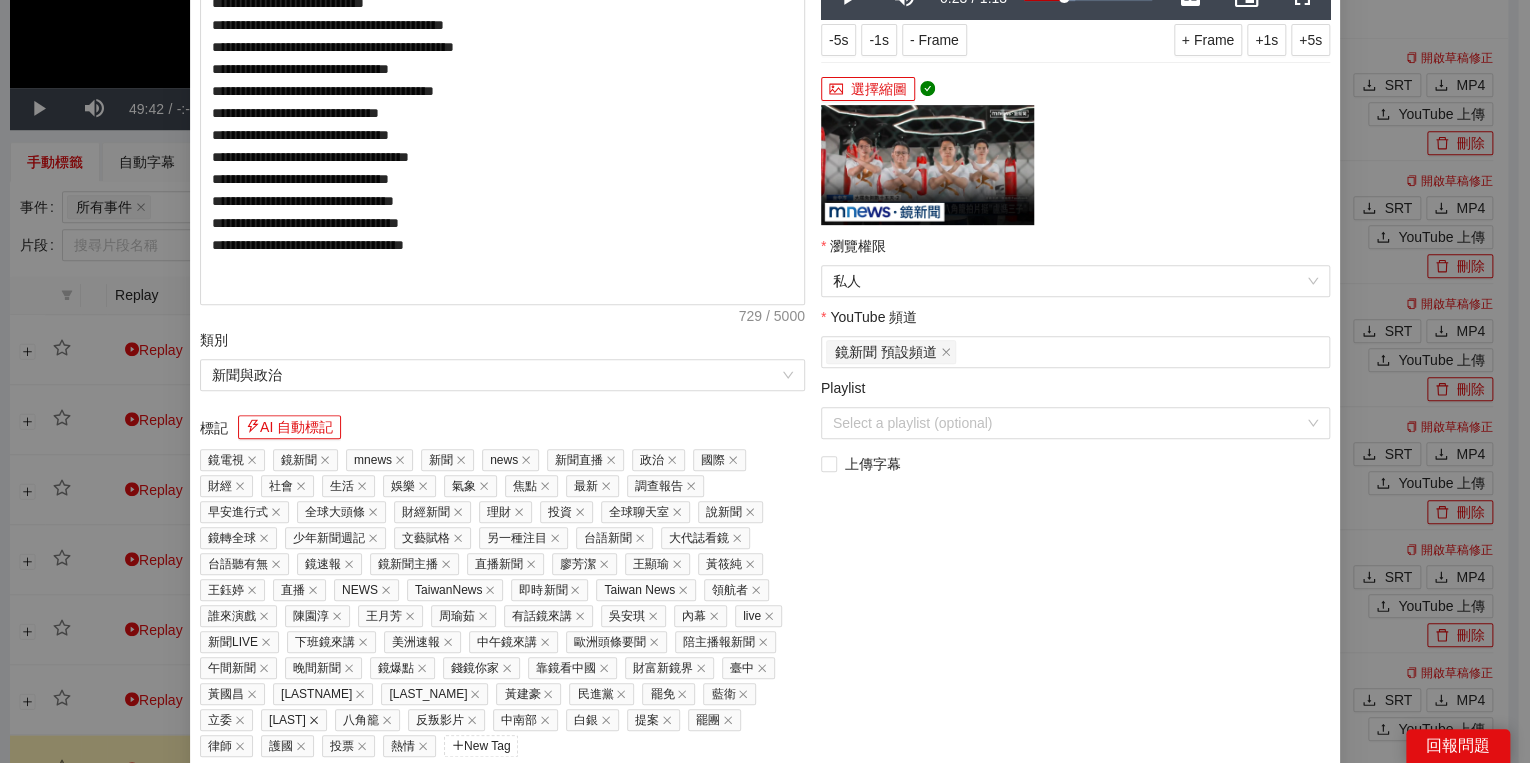 click 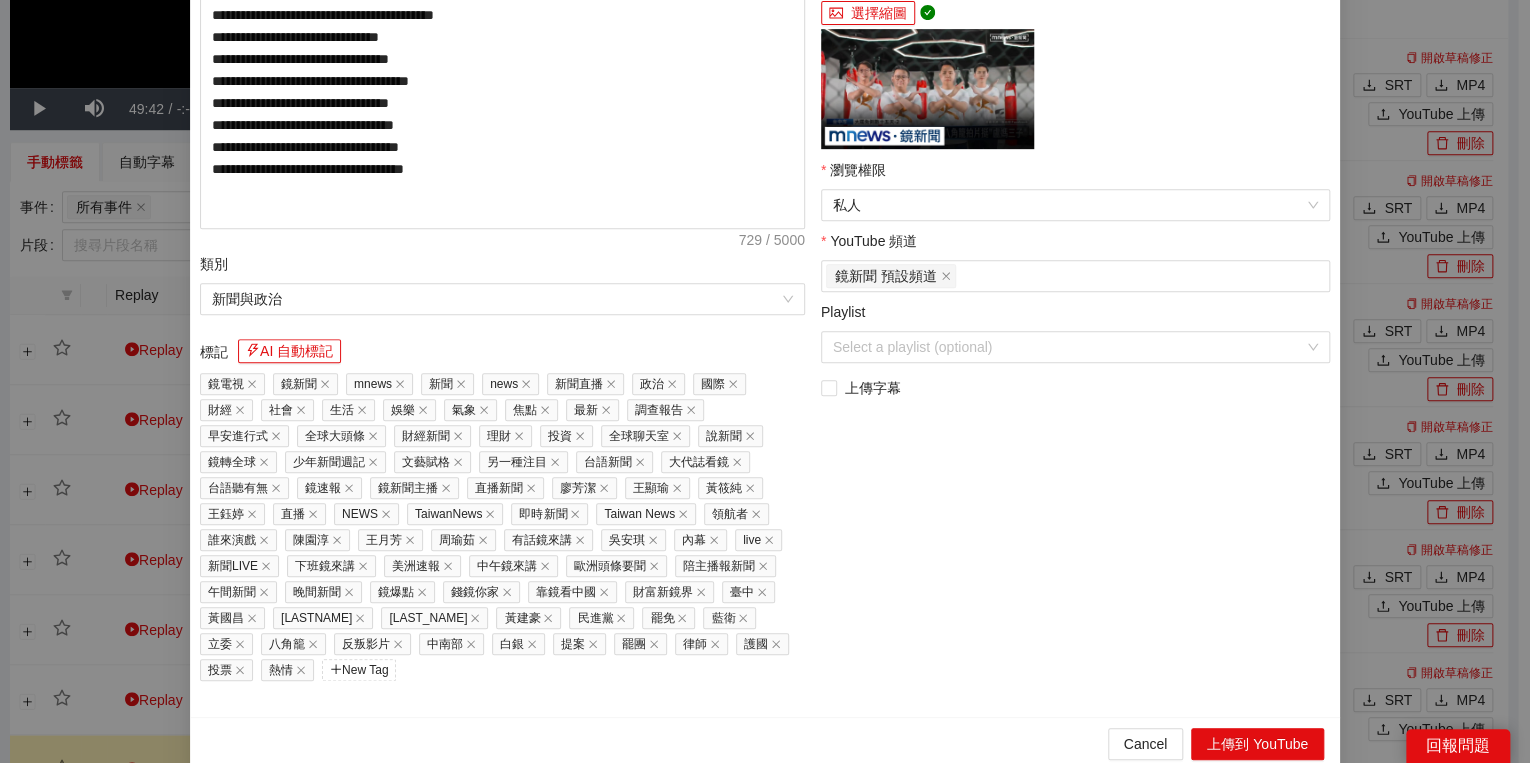 scroll, scrollTop: 451, scrollLeft: 0, axis: vertical 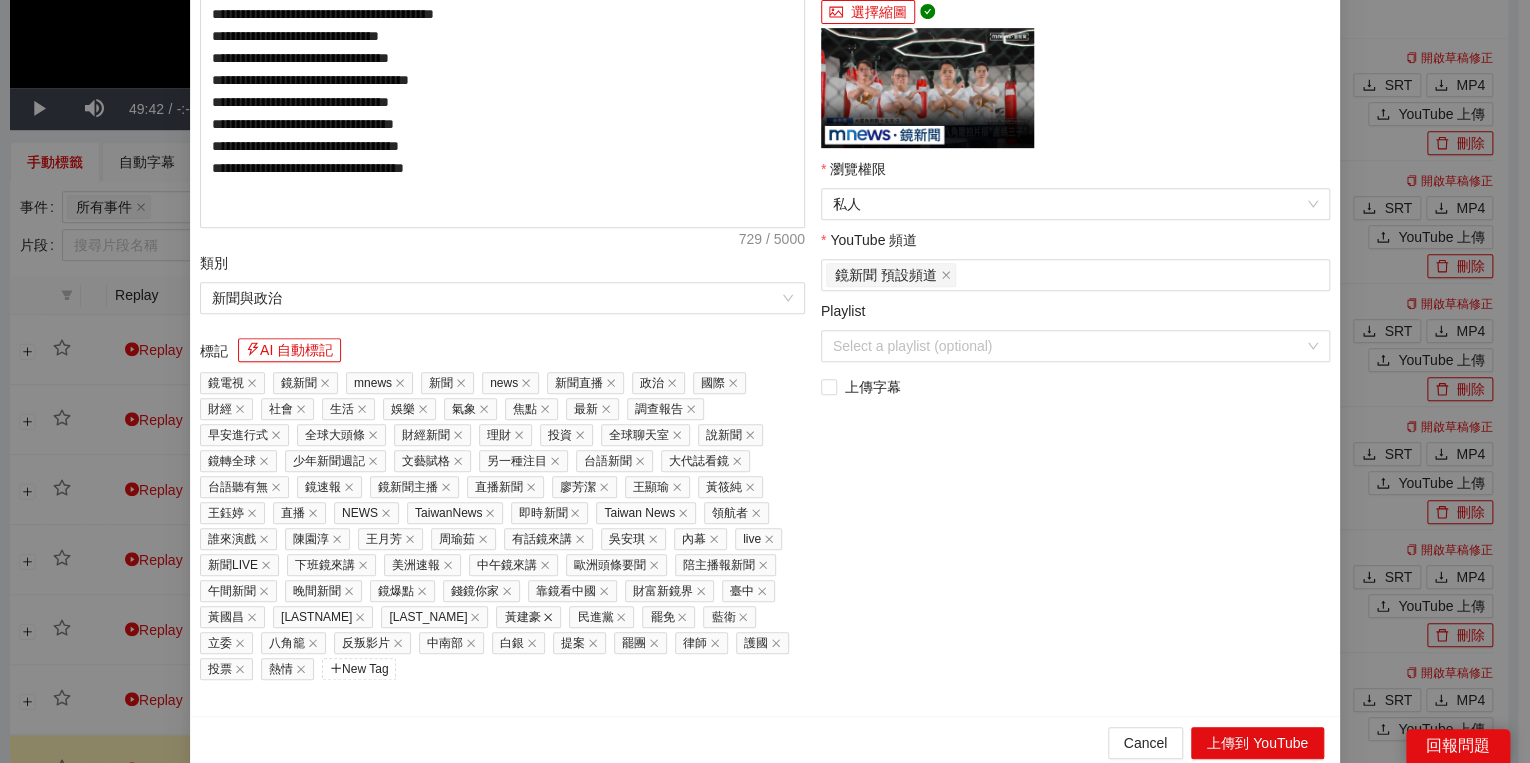 click 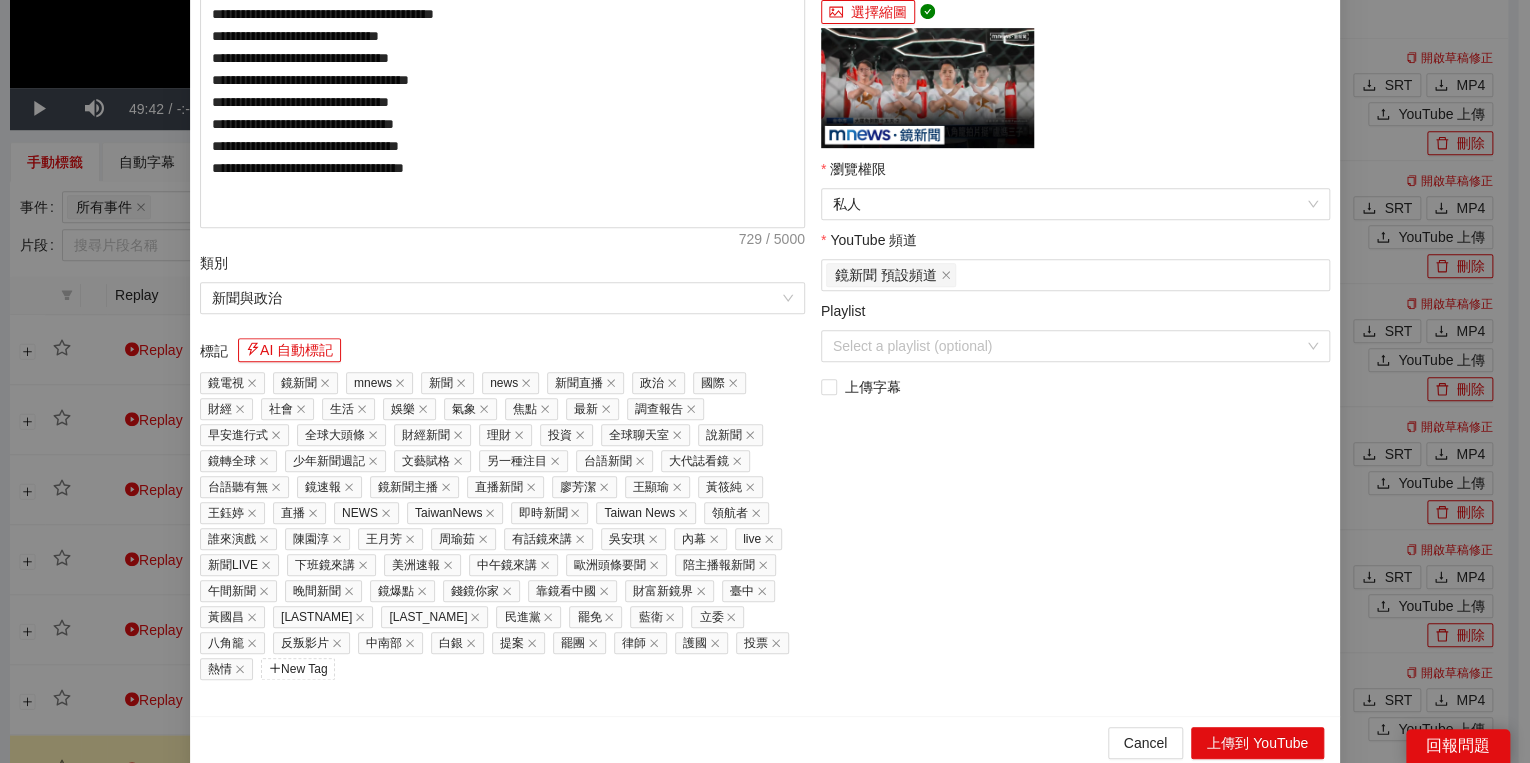scroll, scrollTop: 448, scrollLeft: 0, axis: vertical 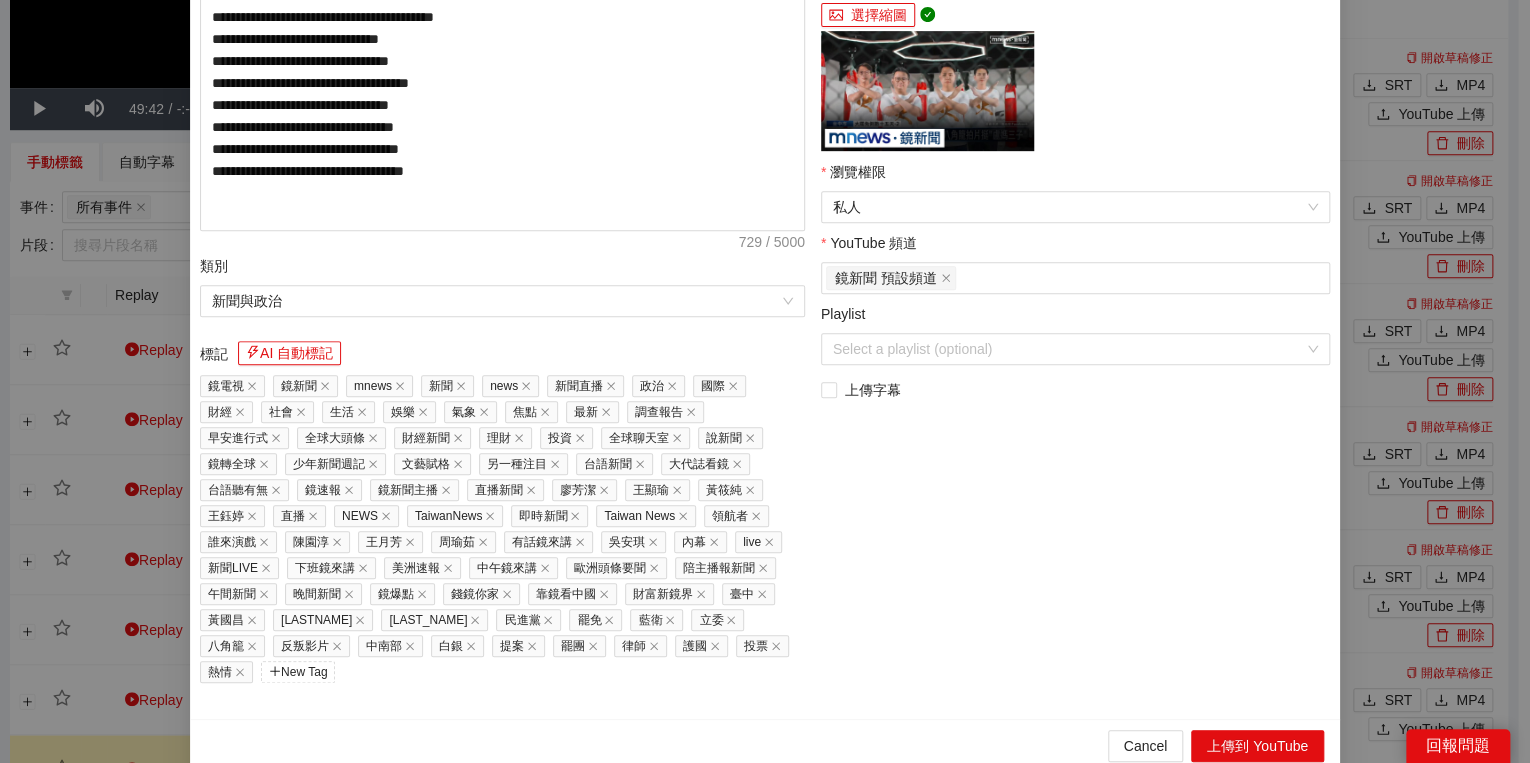 click on "Cancel 上傳到 YouTube" at bounding box center (765, 745) 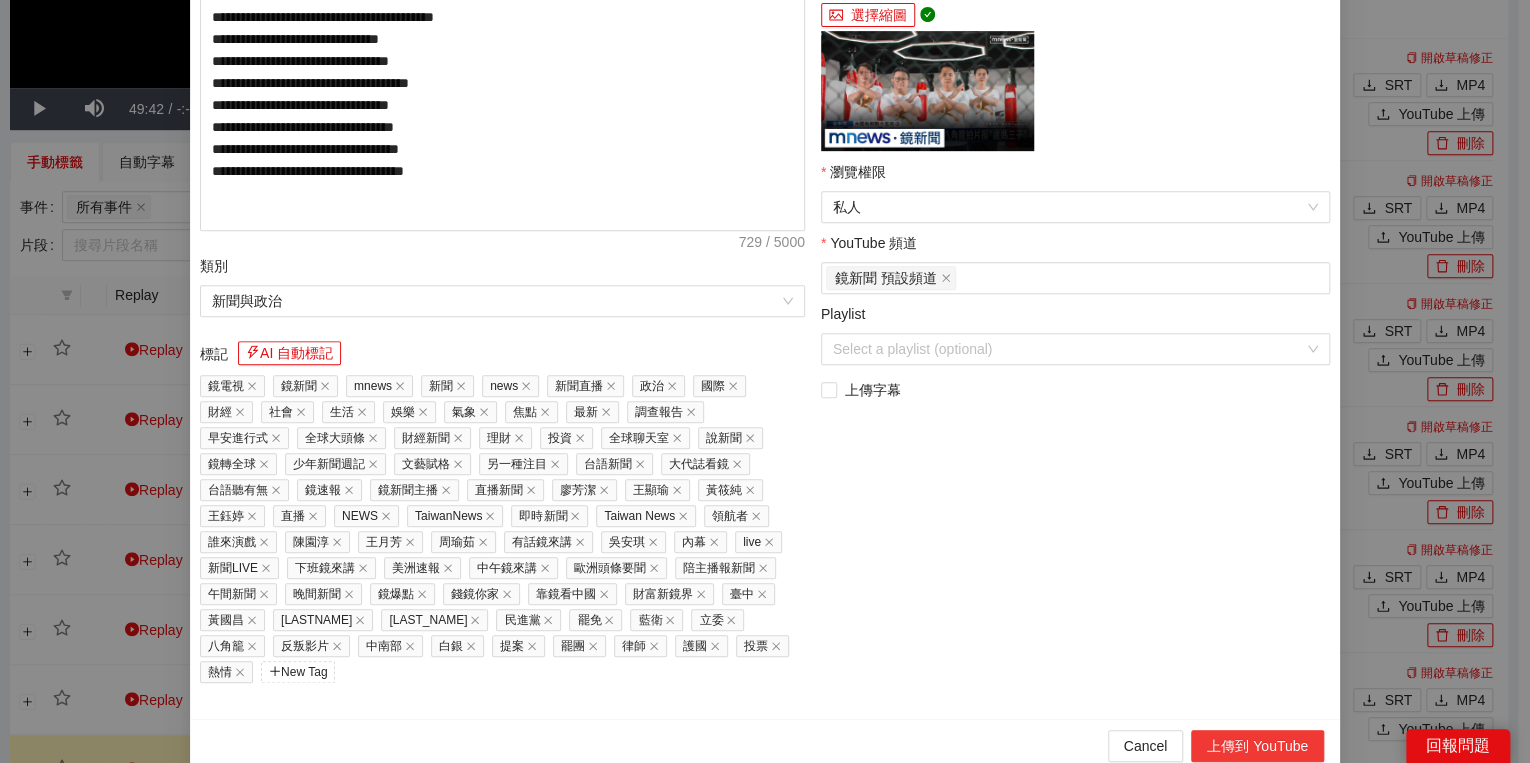 click on "上傳到 YouTube" at bounding box center [1257, 746] 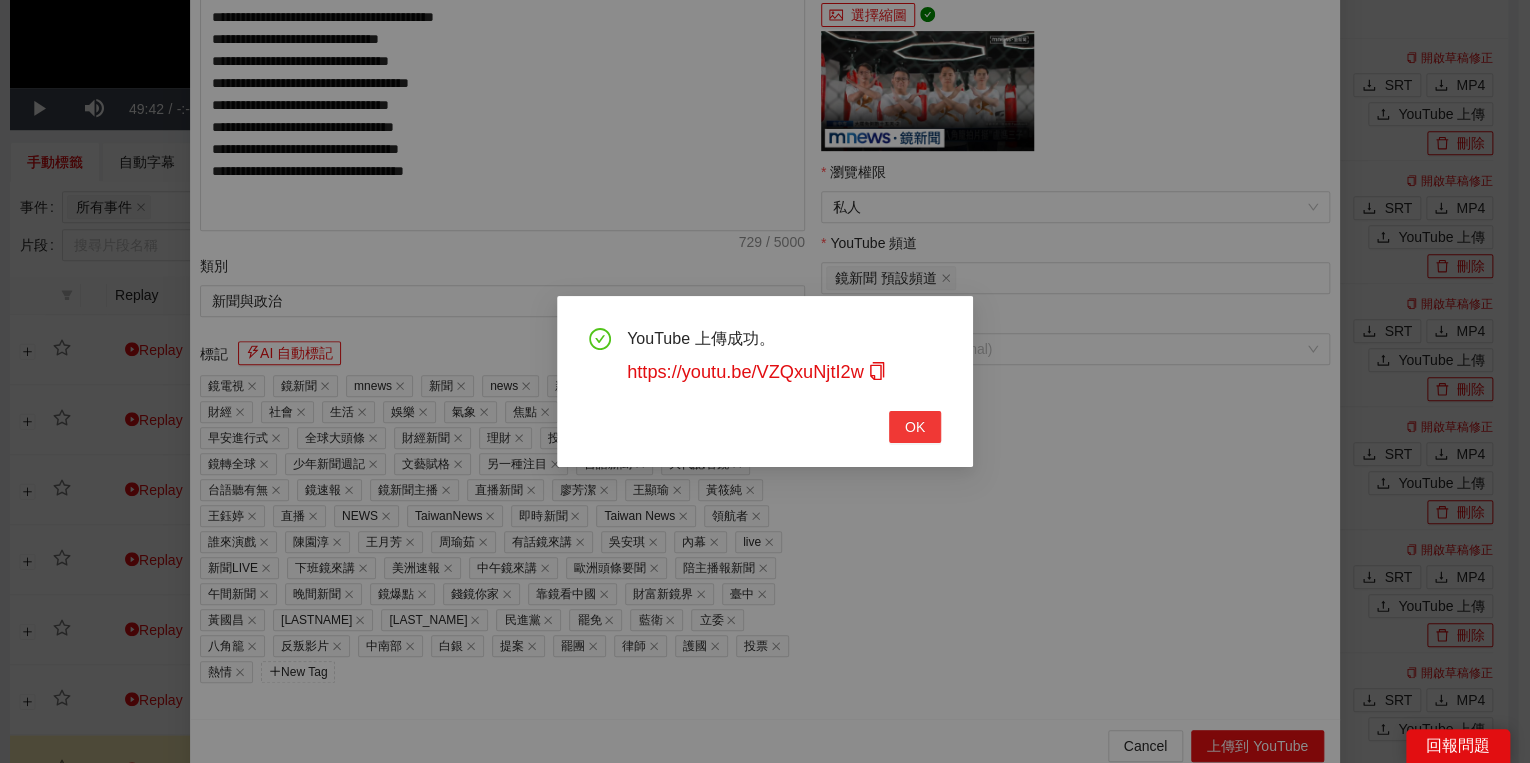 click on "OK" at bounding box center [915, 427] 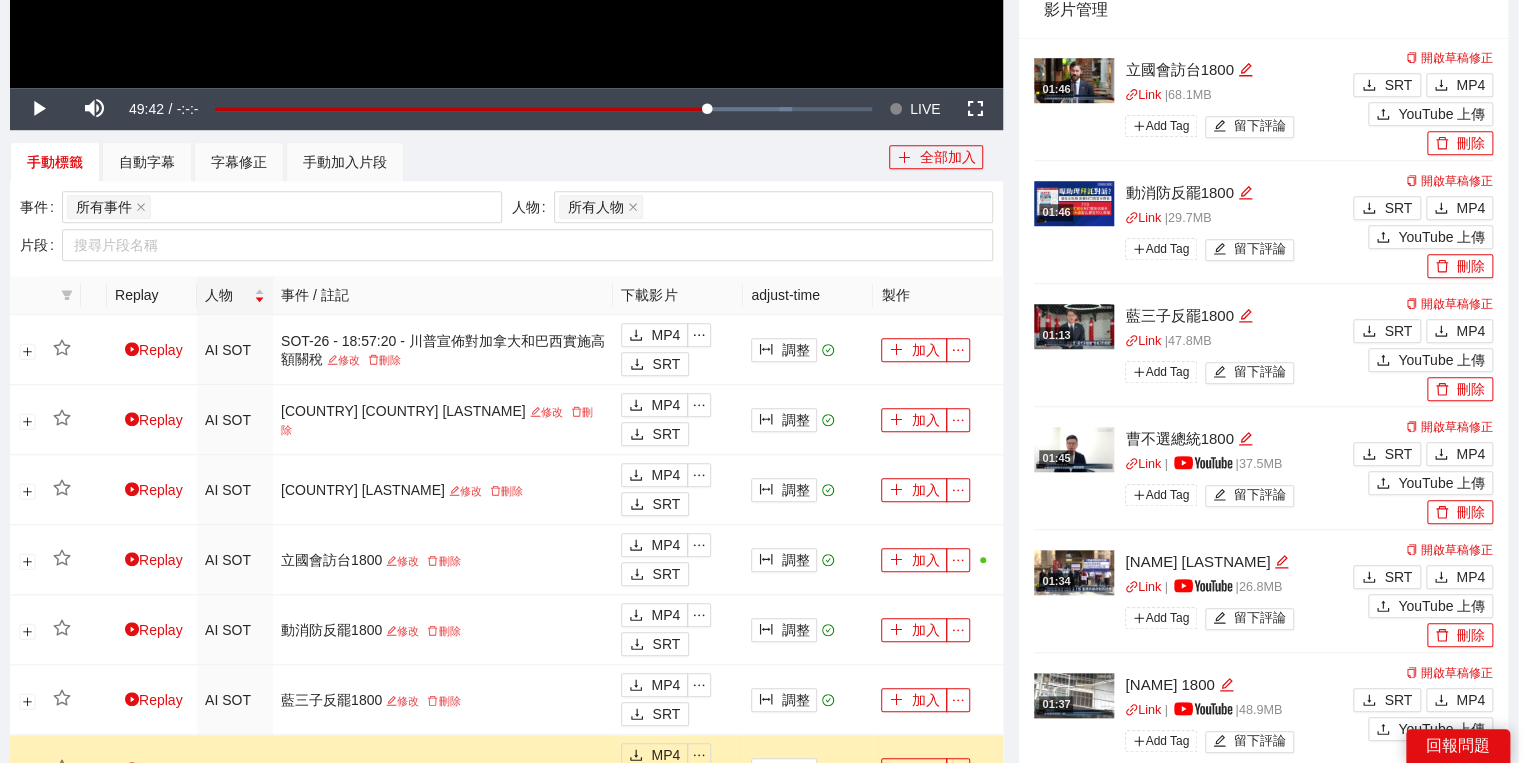 scroll, scrollTop: 308, scrollLeft: 0, axis: vertical 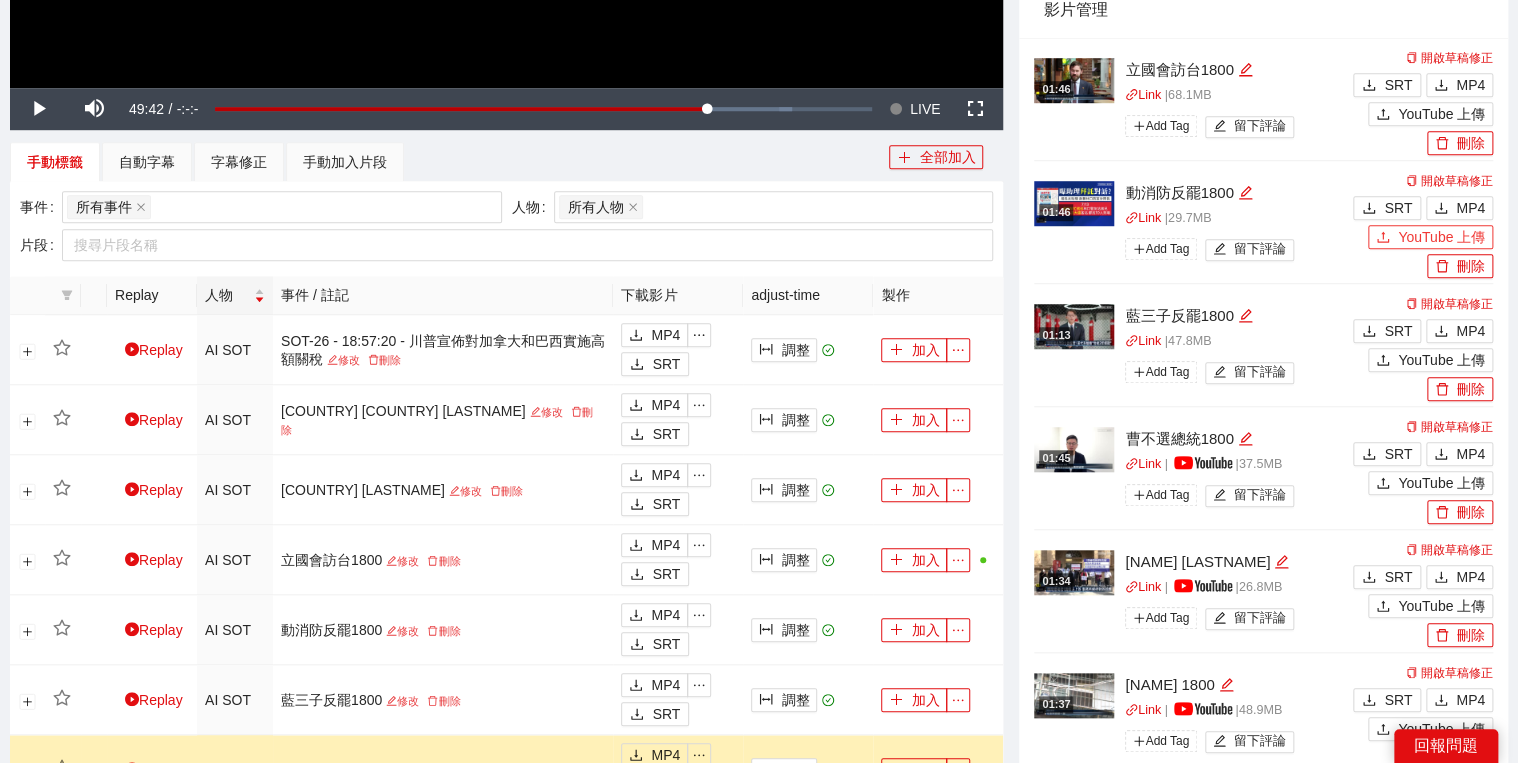 click on "YouTube 上傳" at bounding box center [1430, 237] 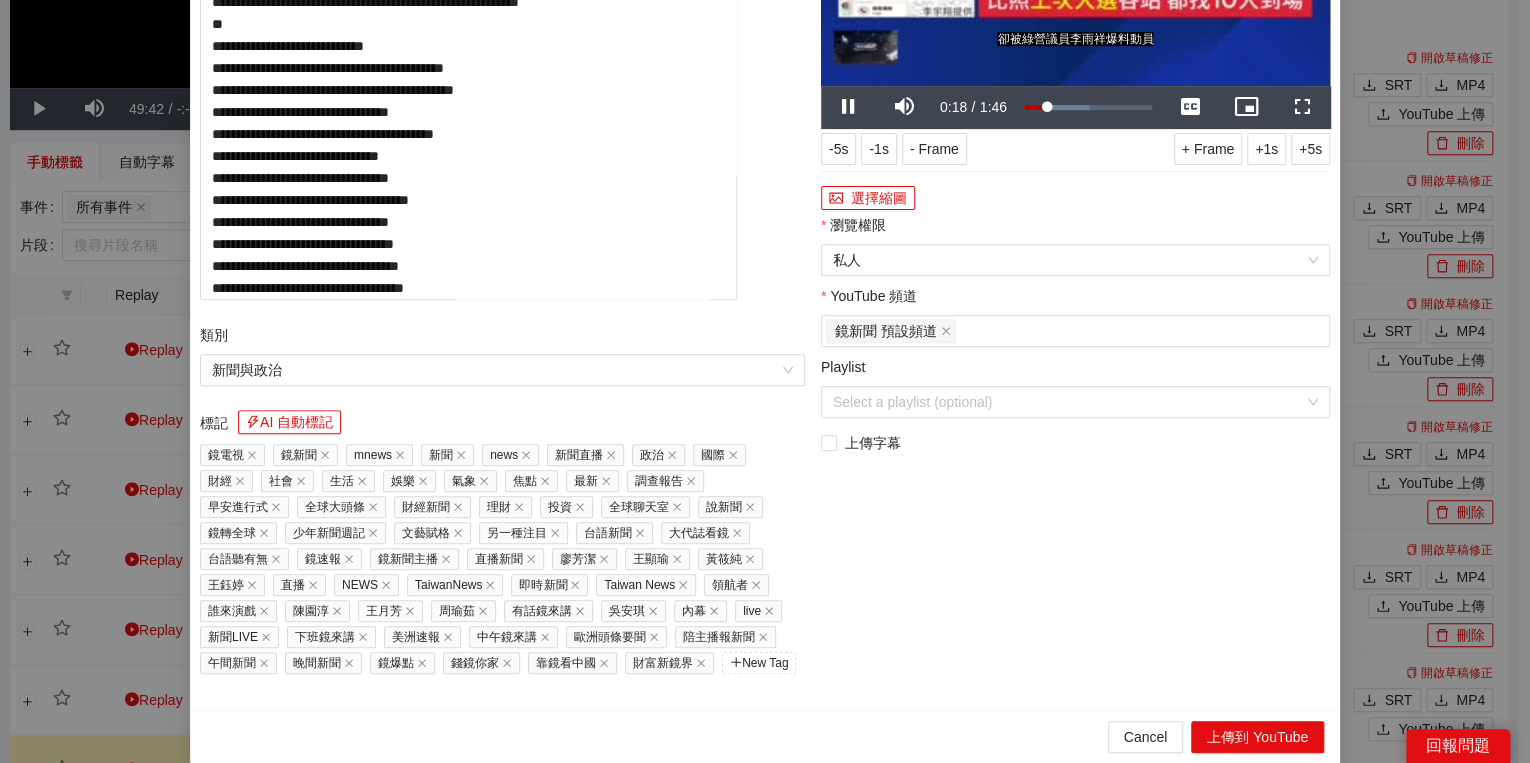 click on "說明 AI 自動說明" at bounding box center (502, -96) 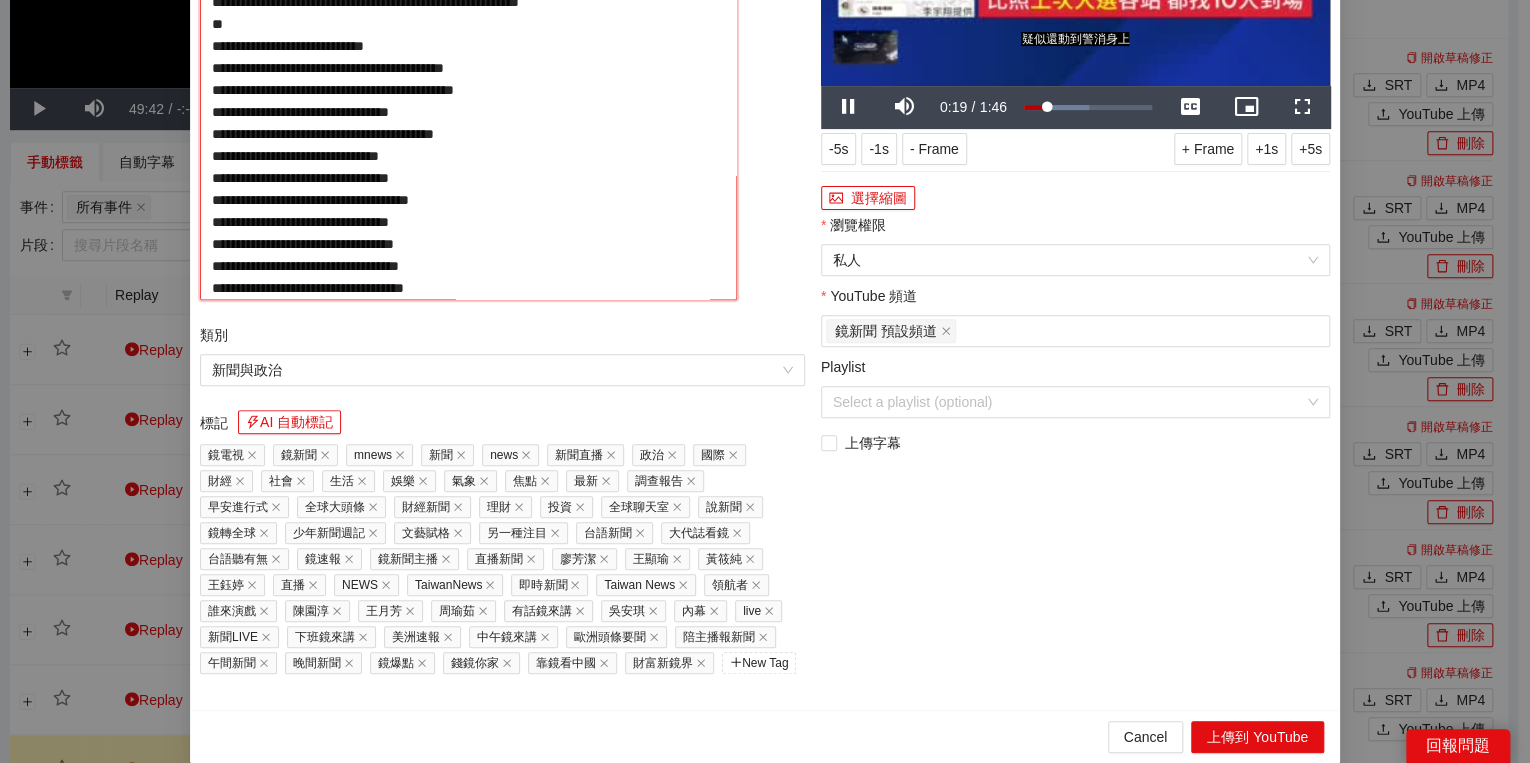 click on "**********" at bounding box center (468, 110) 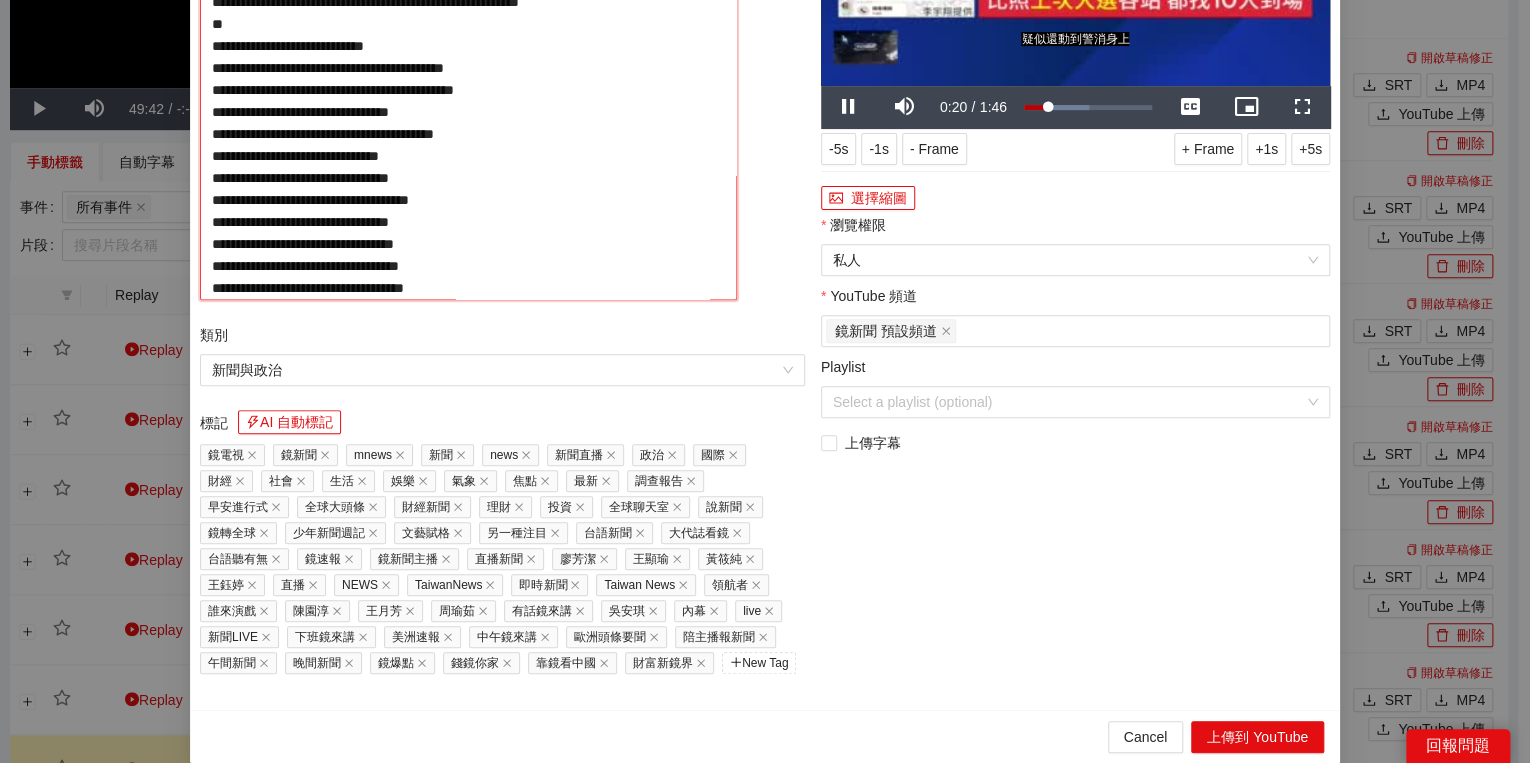 paste on "**********" 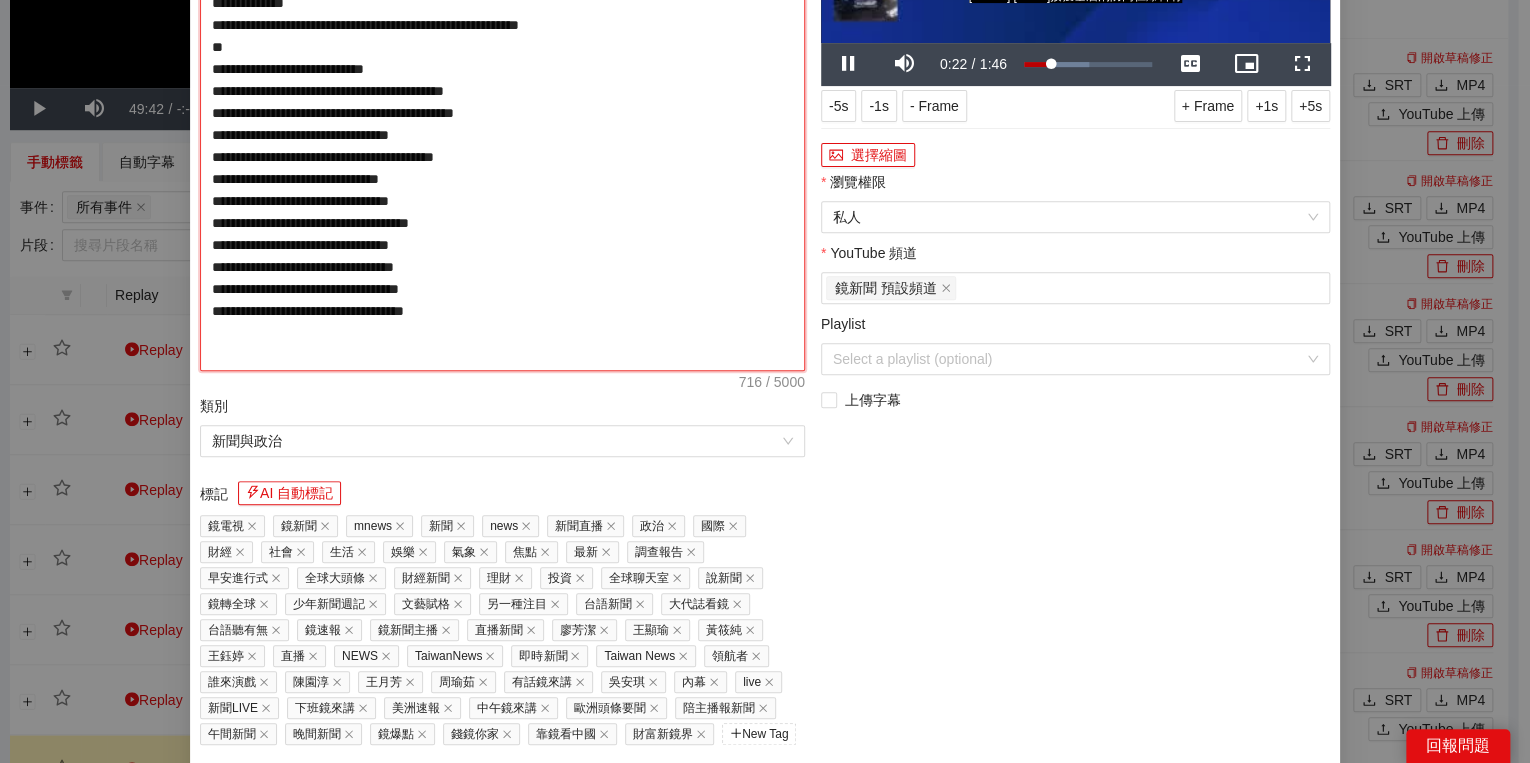 click on "**********" at bounding box center (502, 124) 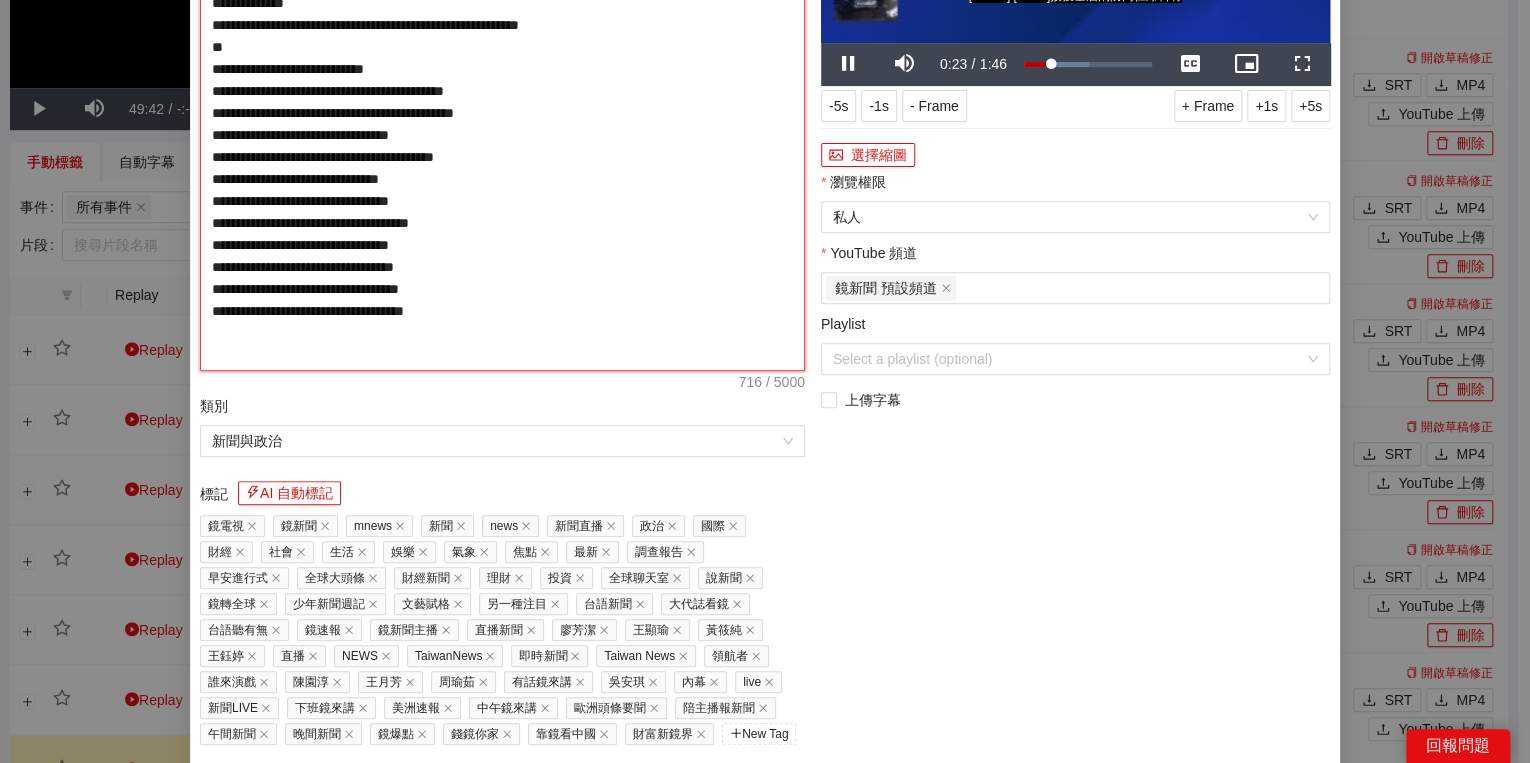type on "**********" 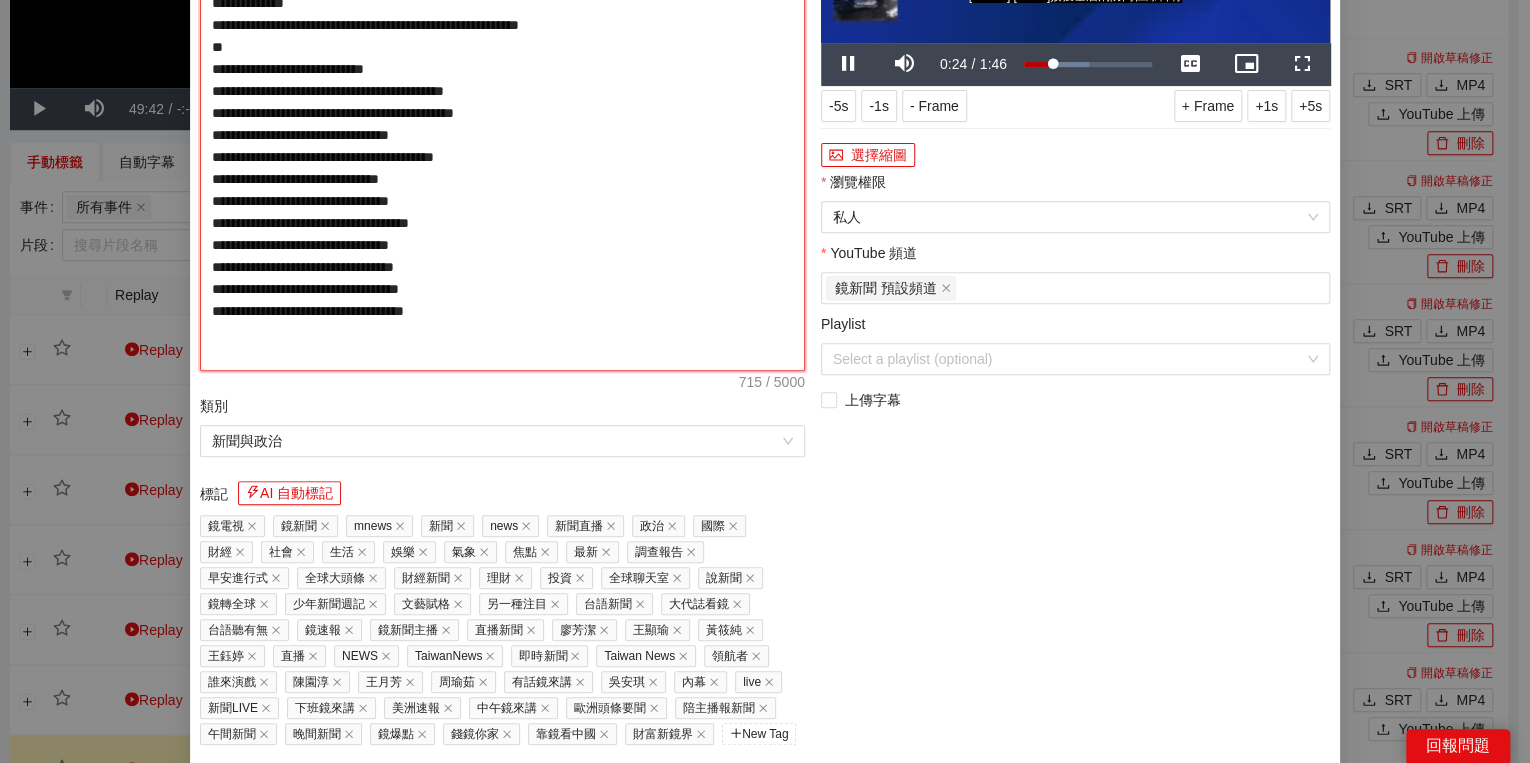 click on "**********" at bounding box center (502, 124) 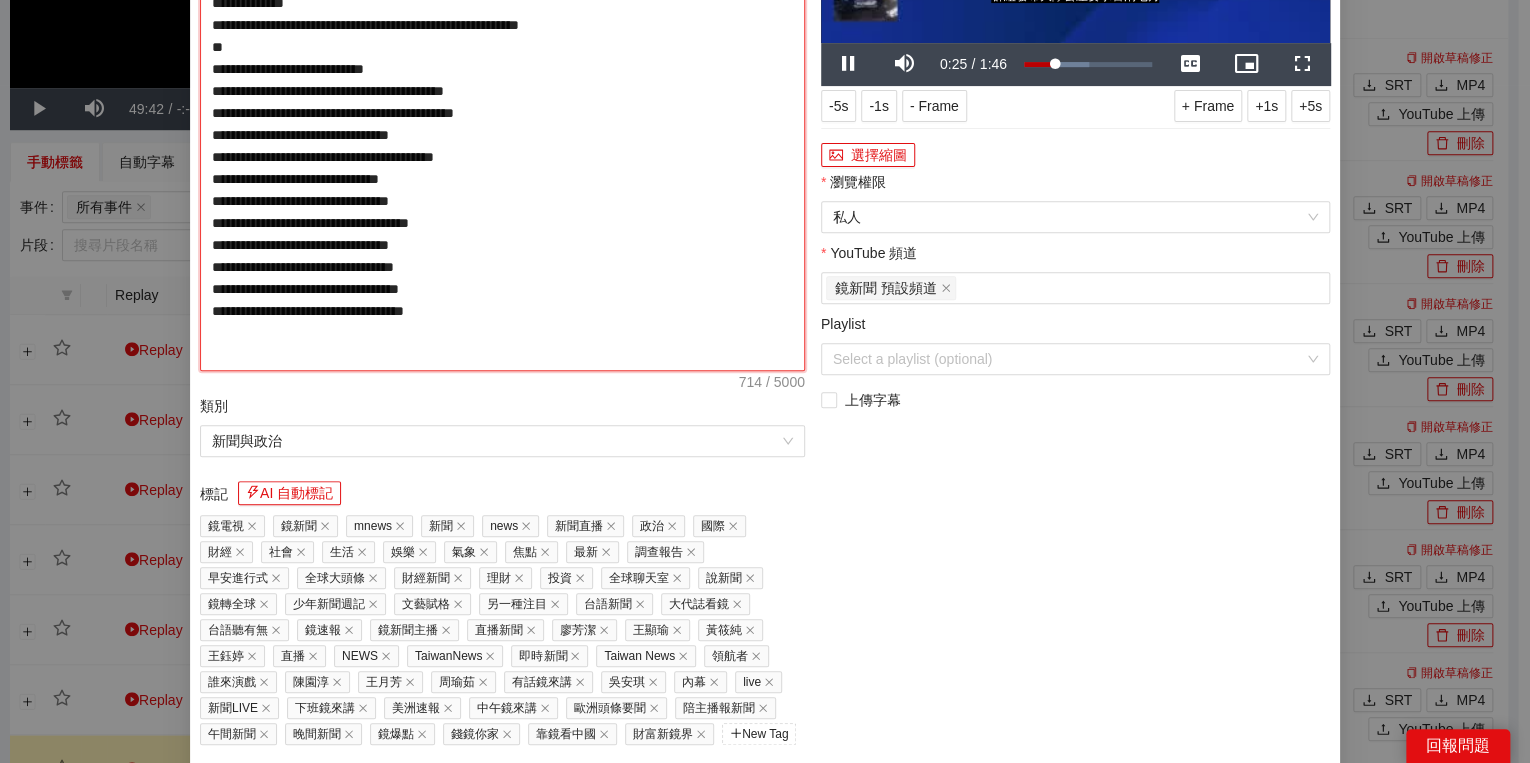 drag, startPoint x: 321, startPoint y: 235, endPoint x: 334, endPoint y: 235, distance: 13 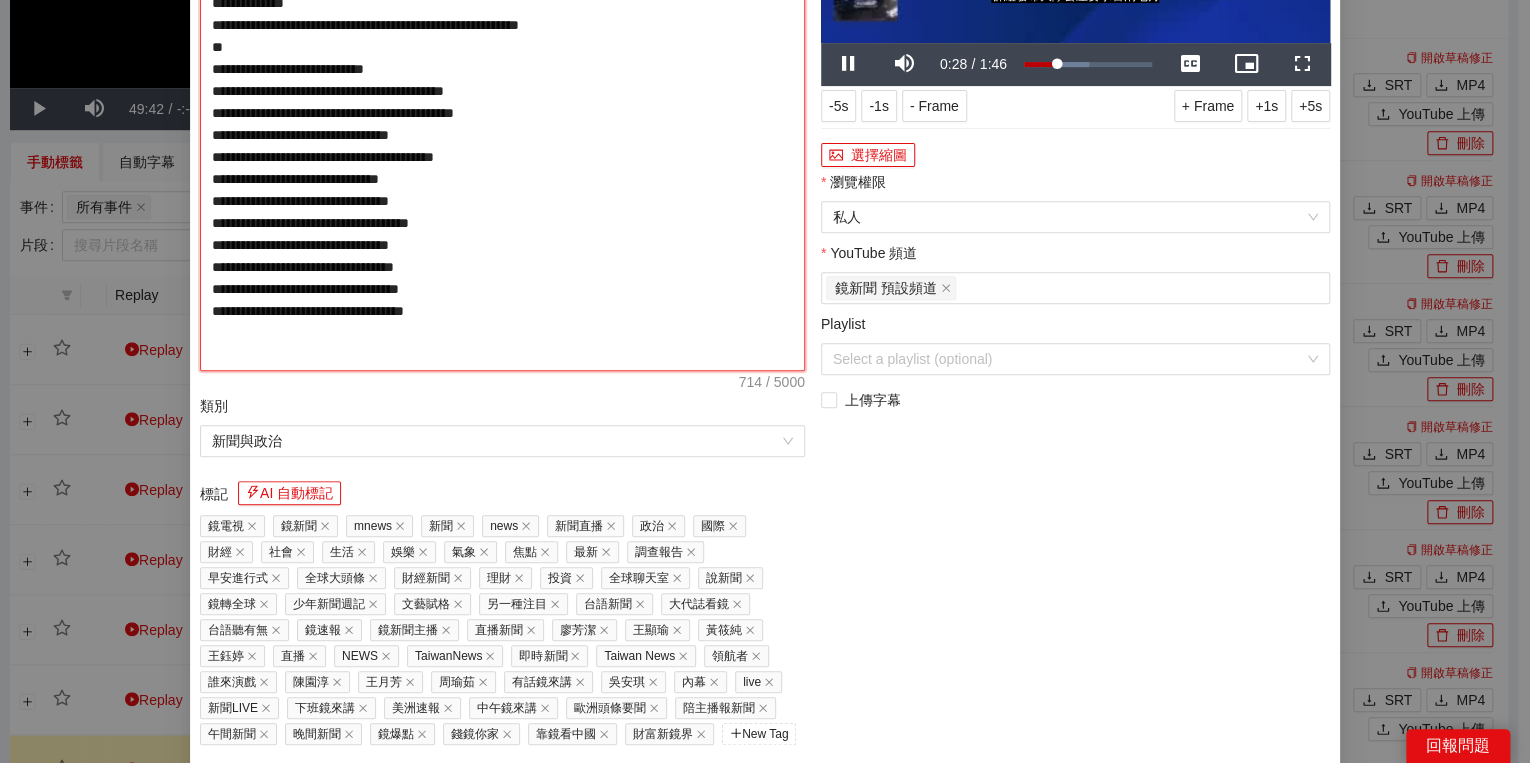drag, startPoint x: 343, startPoint y: 243, endPoint x: 315, endPoint y: 240, distance: 28.160255 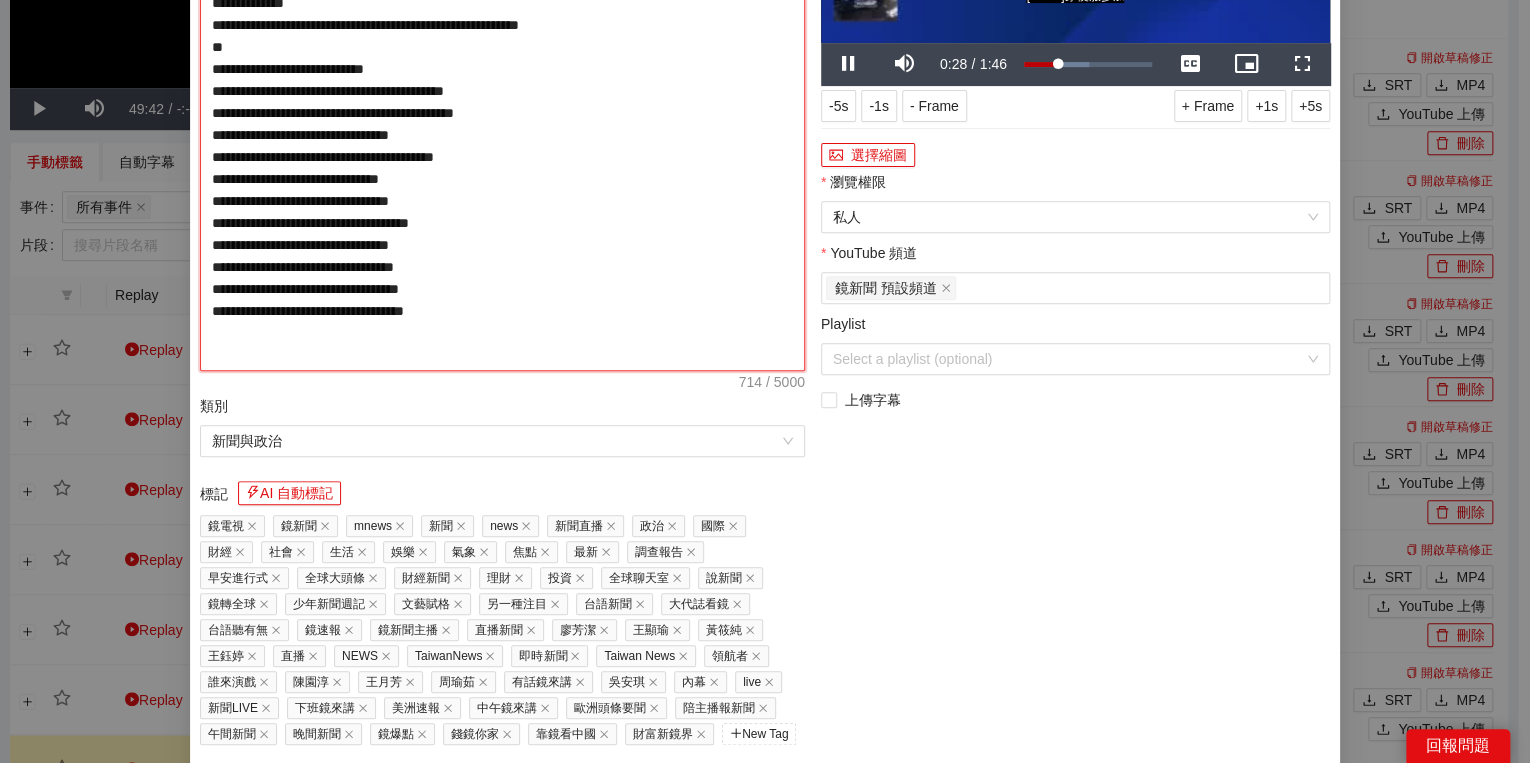 type on "**********" 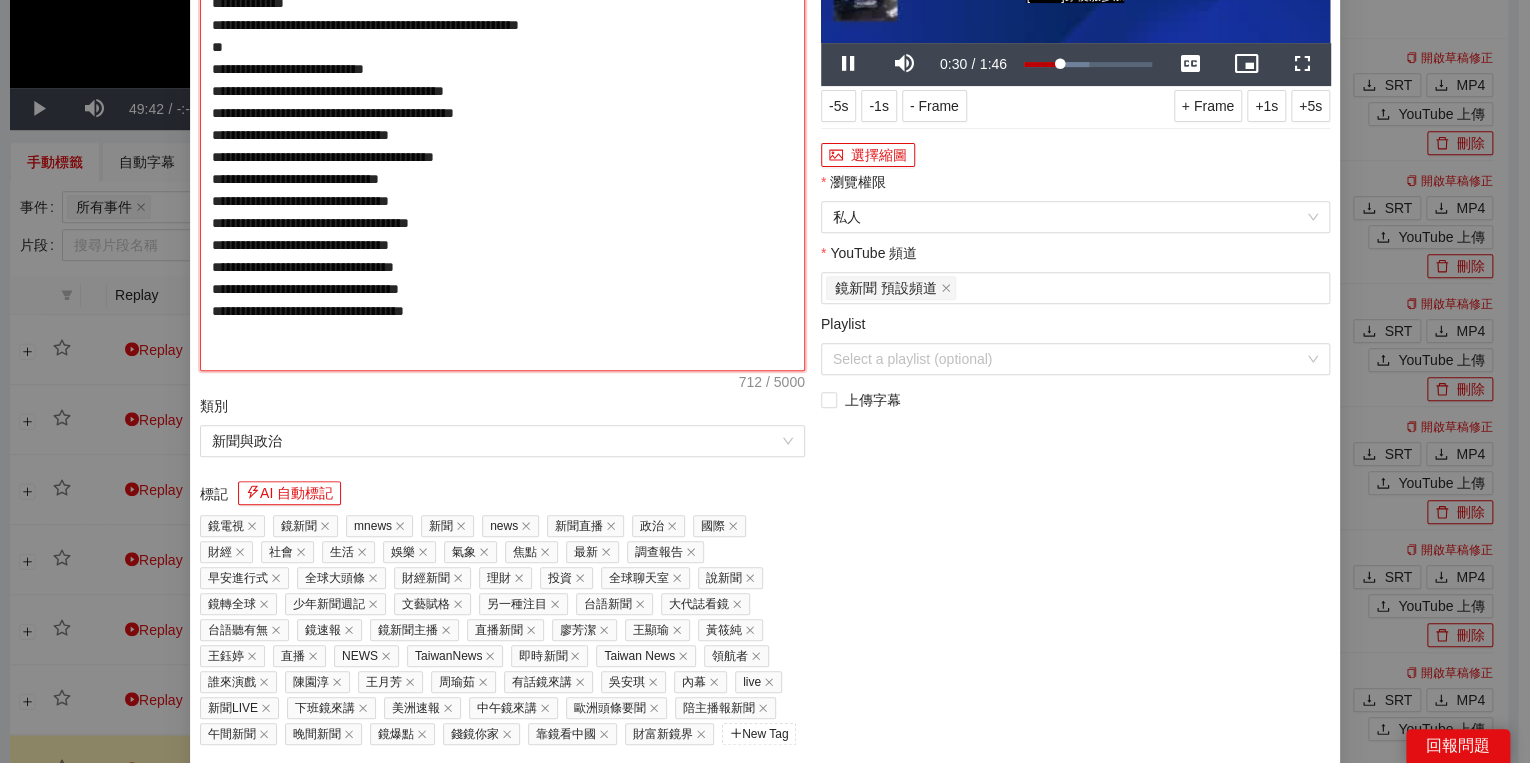 type on "**********" 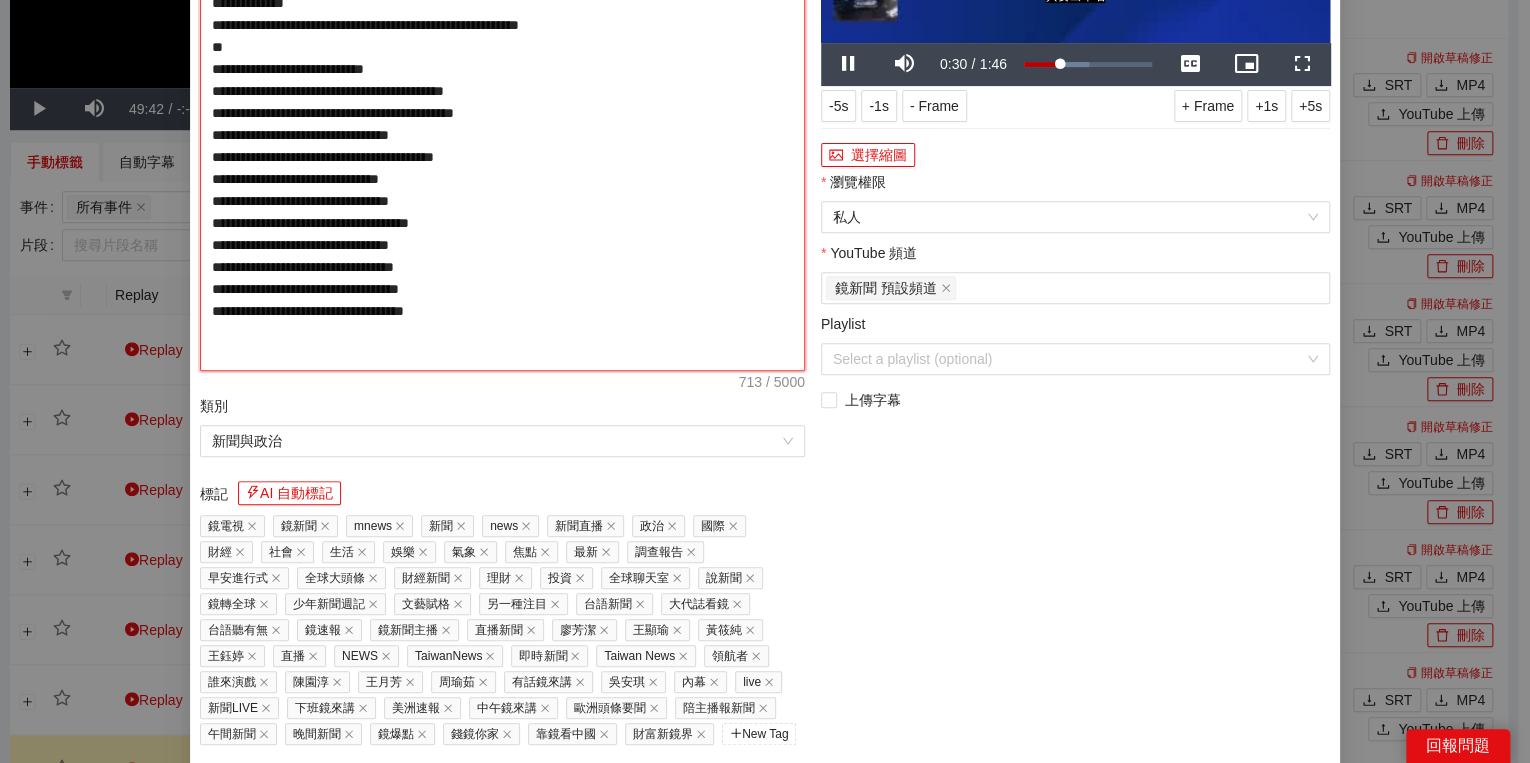type on "**********" 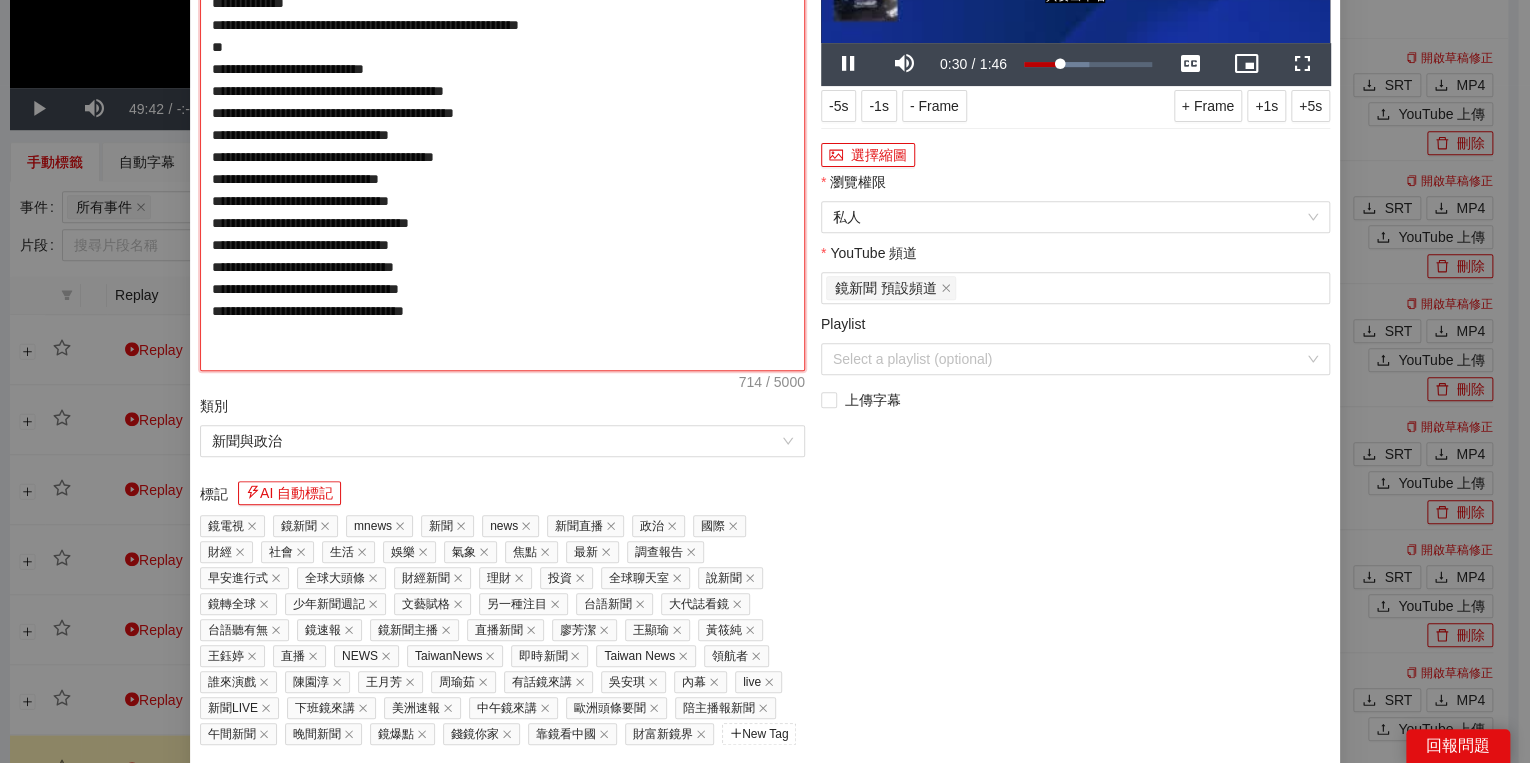 type on "**********" 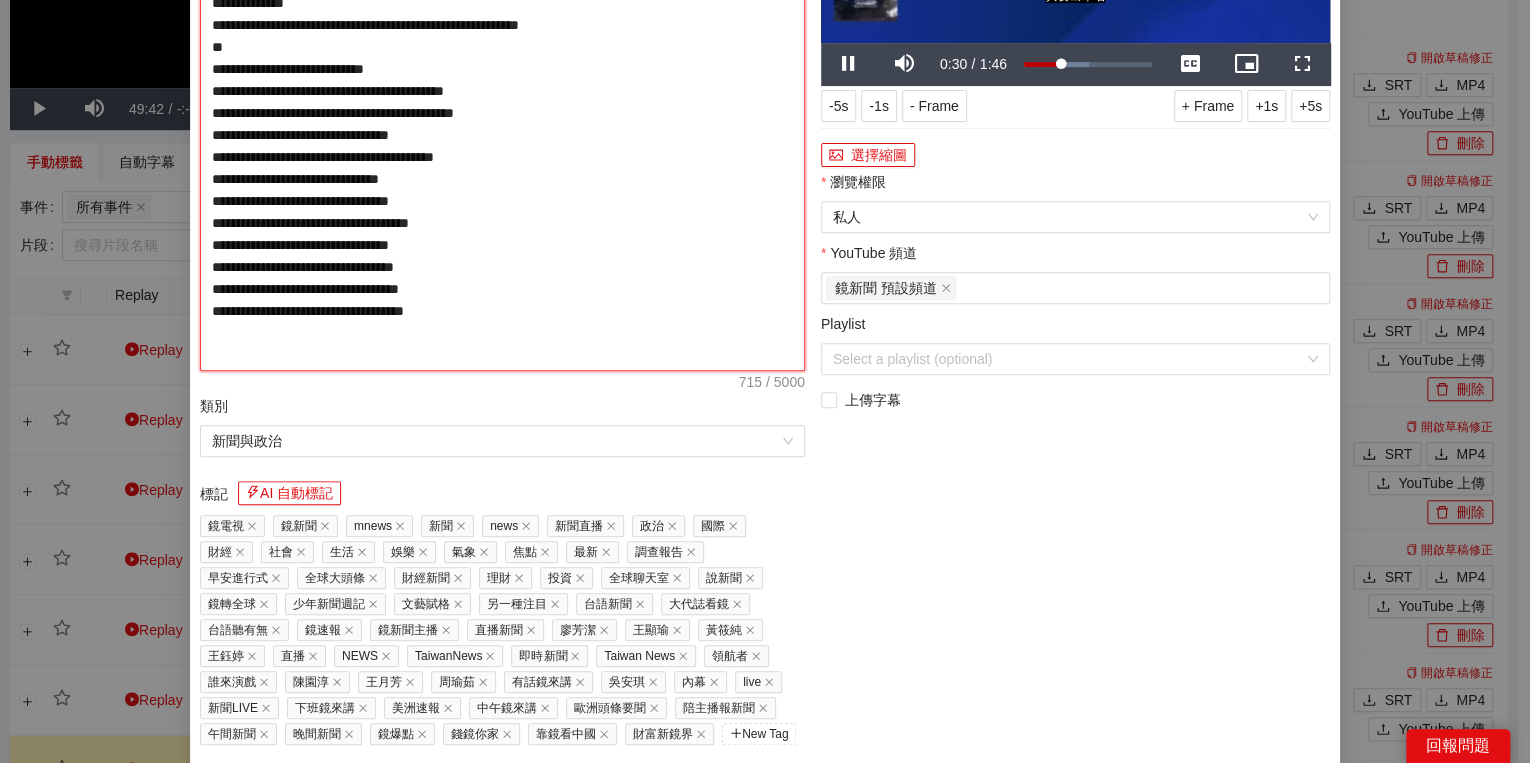 type on "**********" 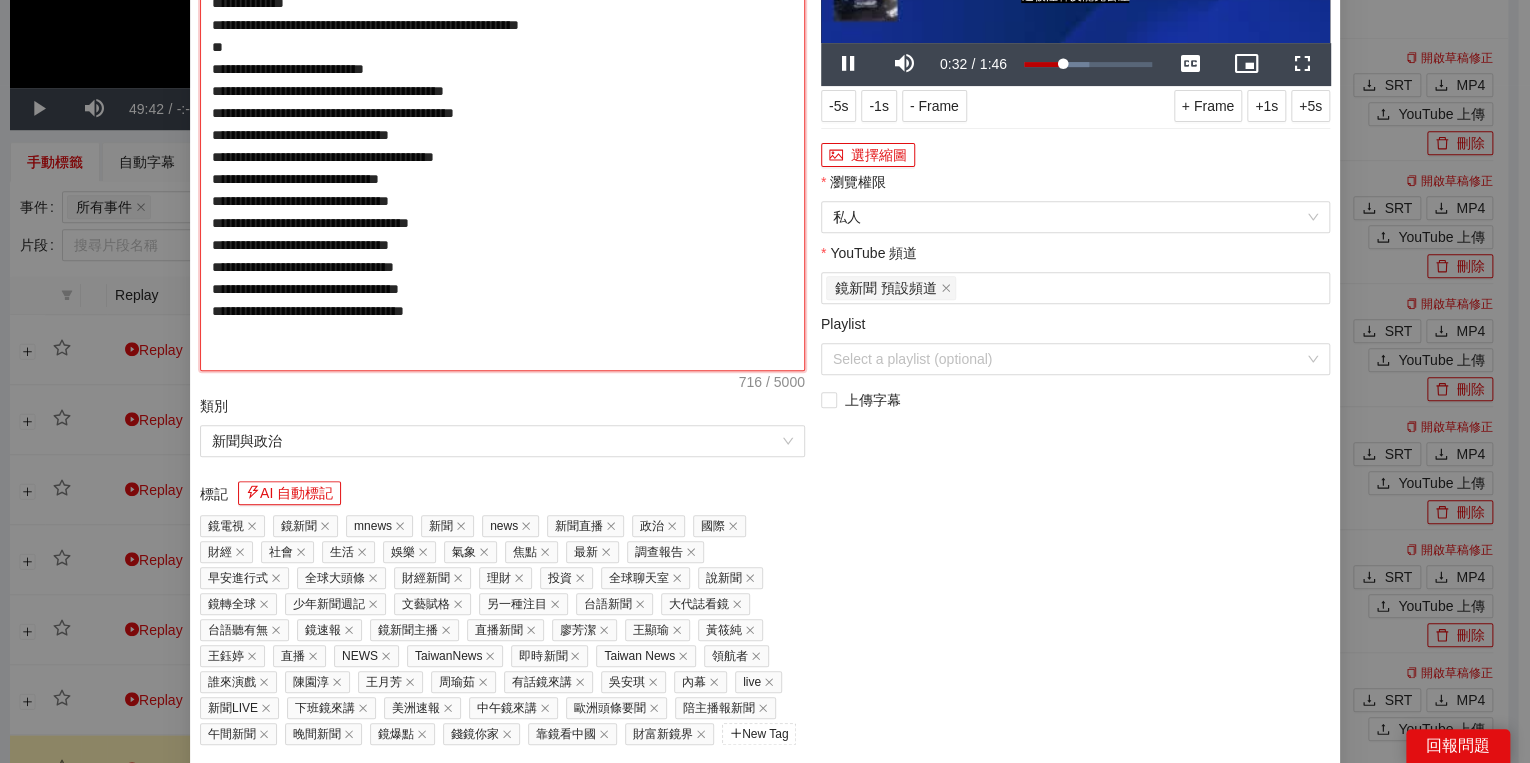 type on "**********" 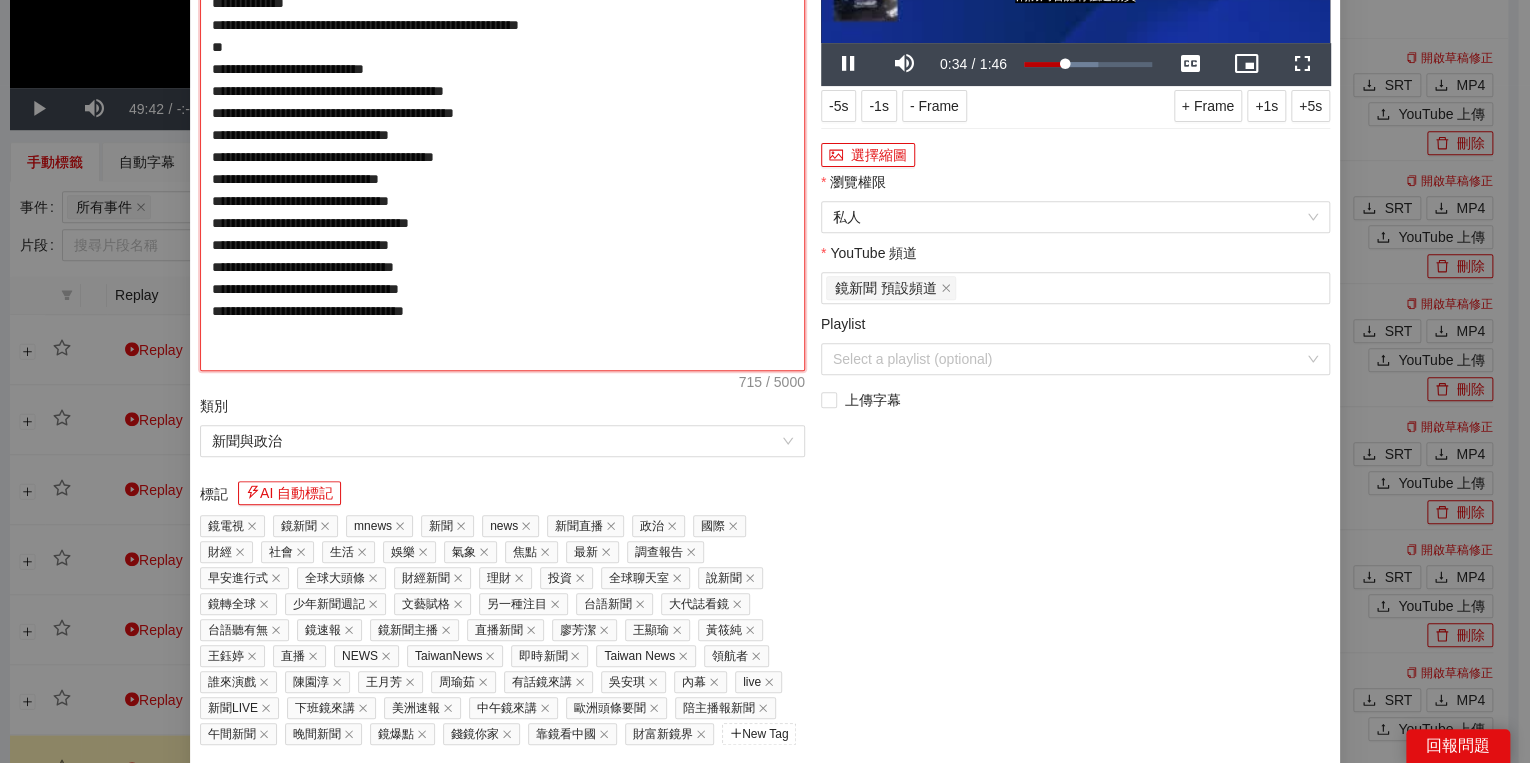 type on "**********" 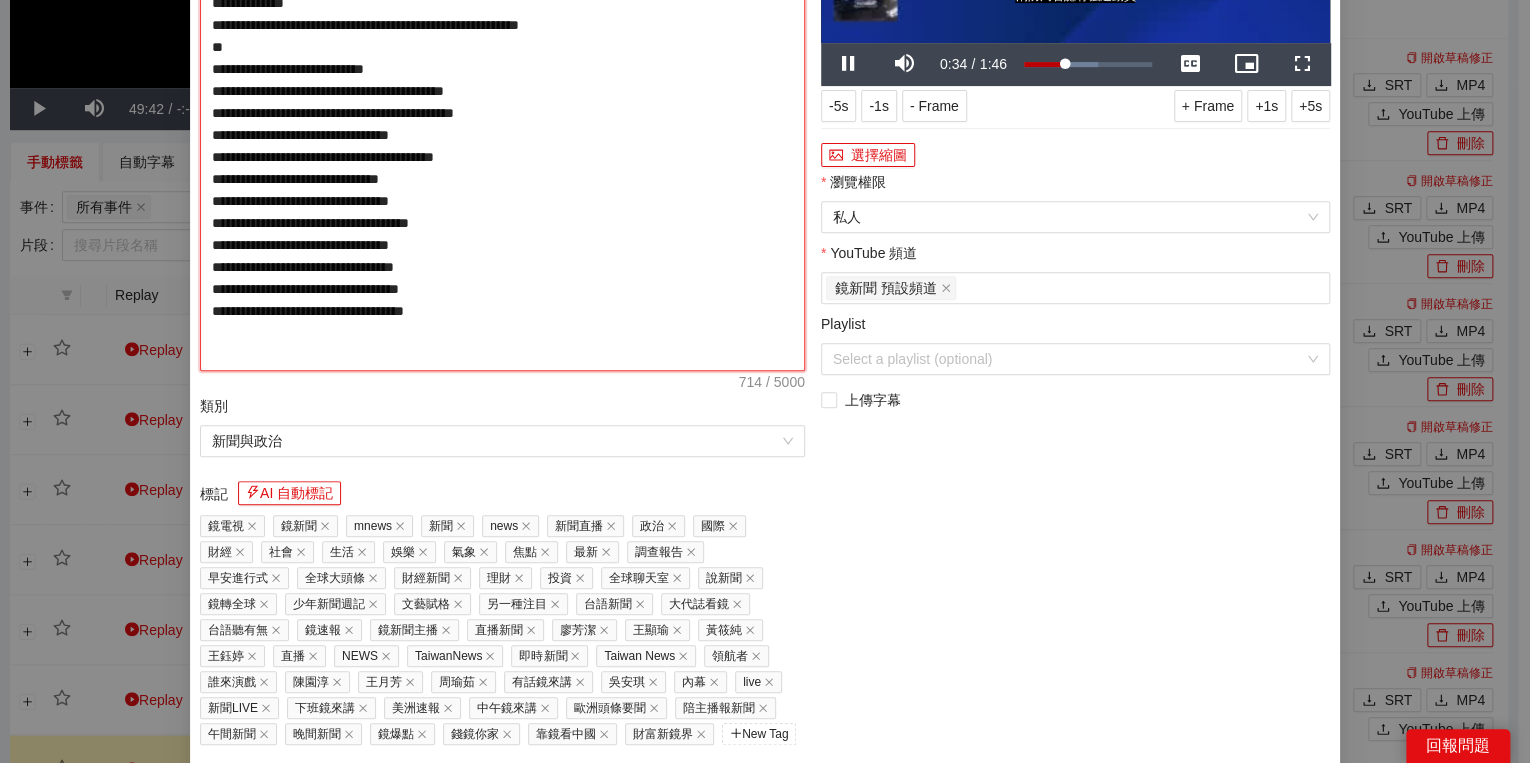 type on "**********" 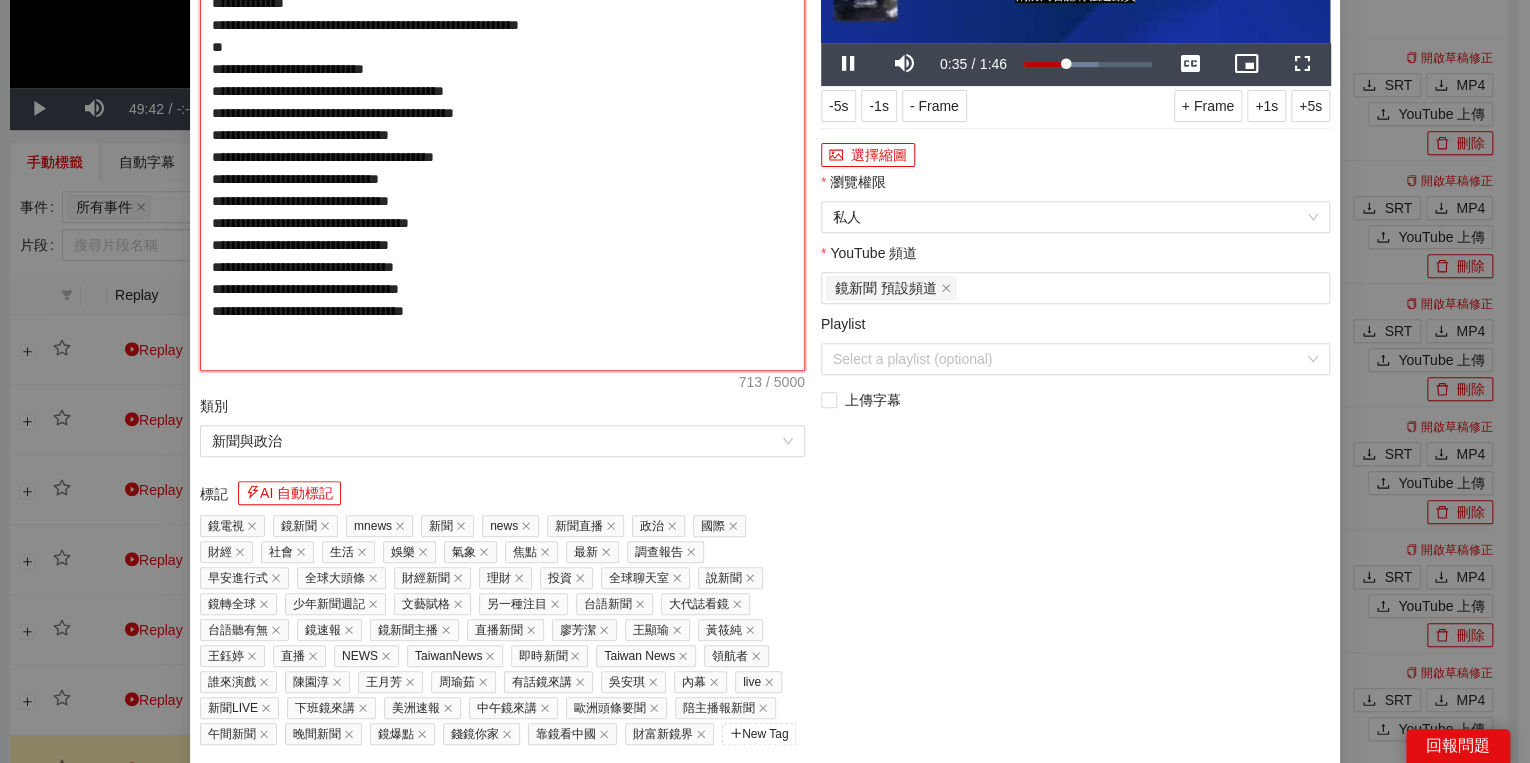 type on "**********" 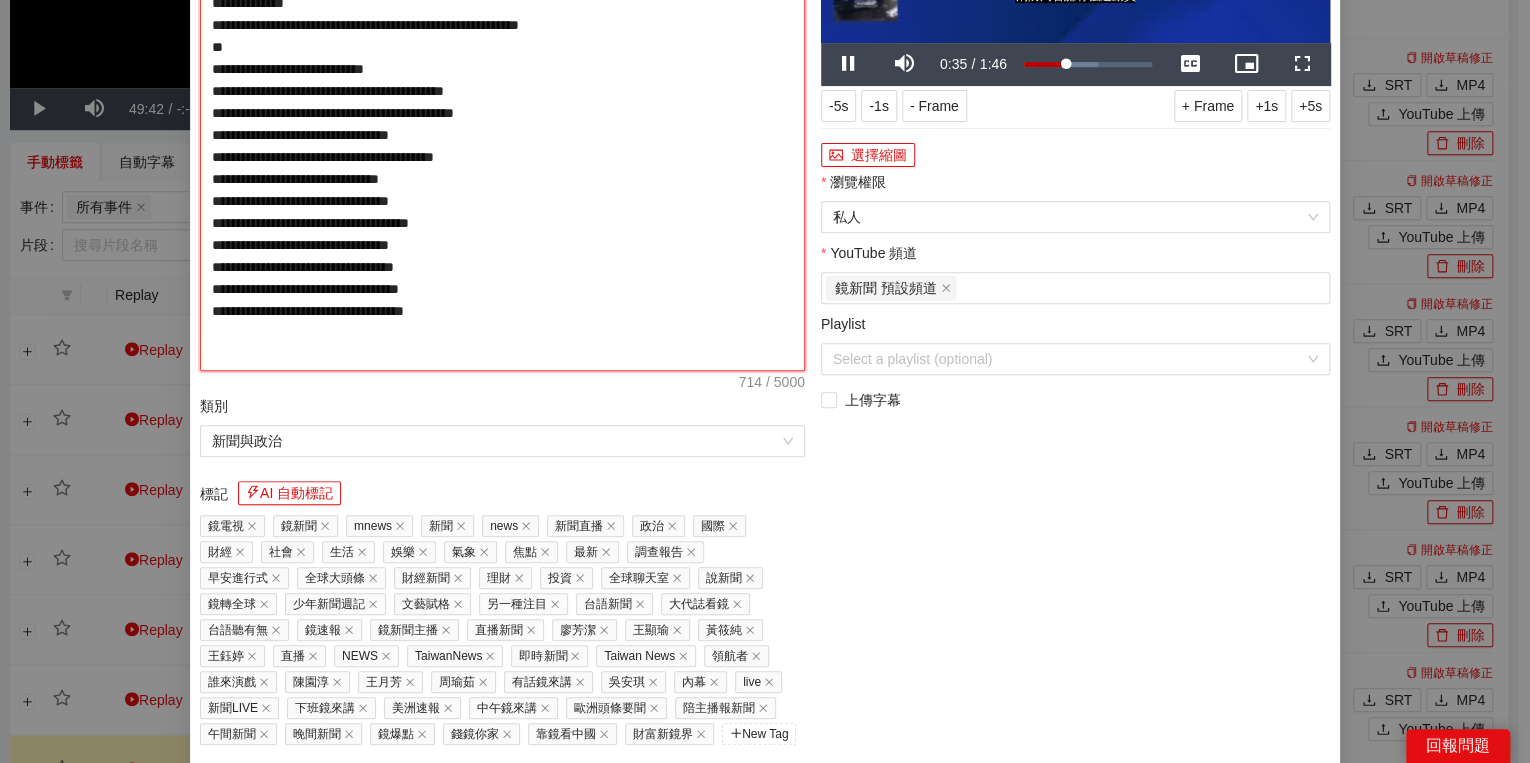 type on "**********" 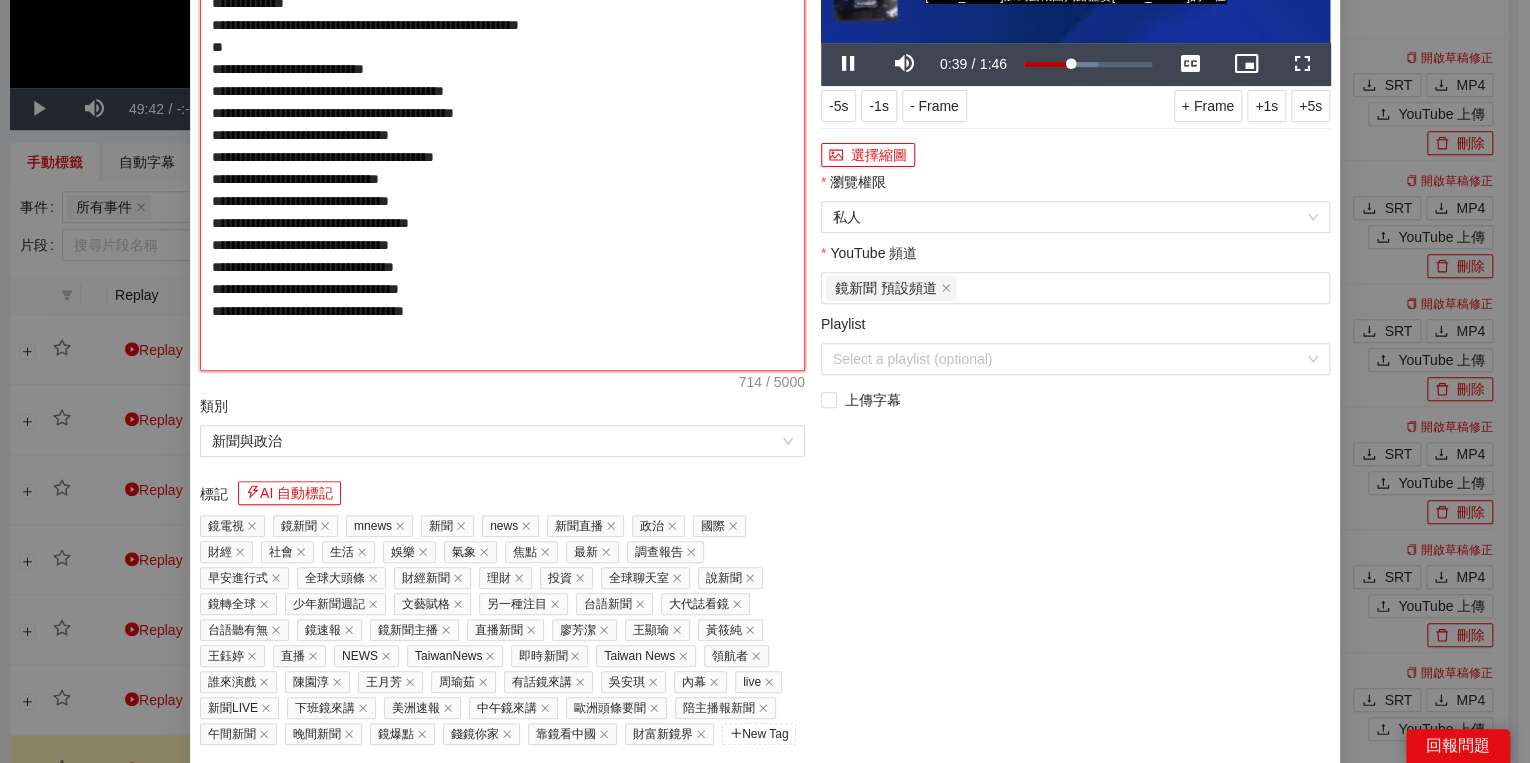 drag, startPoint x: 321, startPoint y: 242, endPoint x: 372, endPoint y: 241, distance: 51.009804 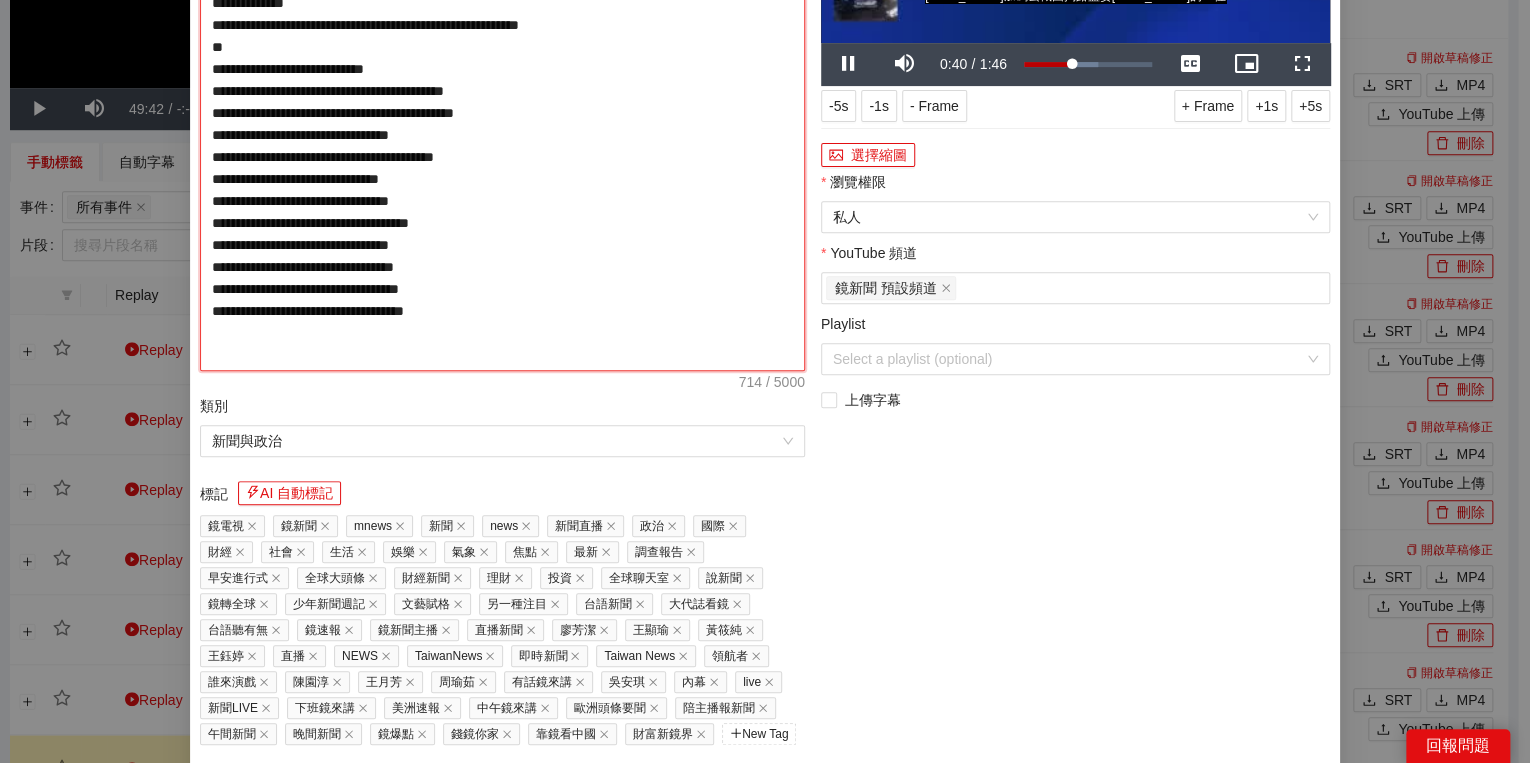 click on "**********" at bounding box center (502, 124) 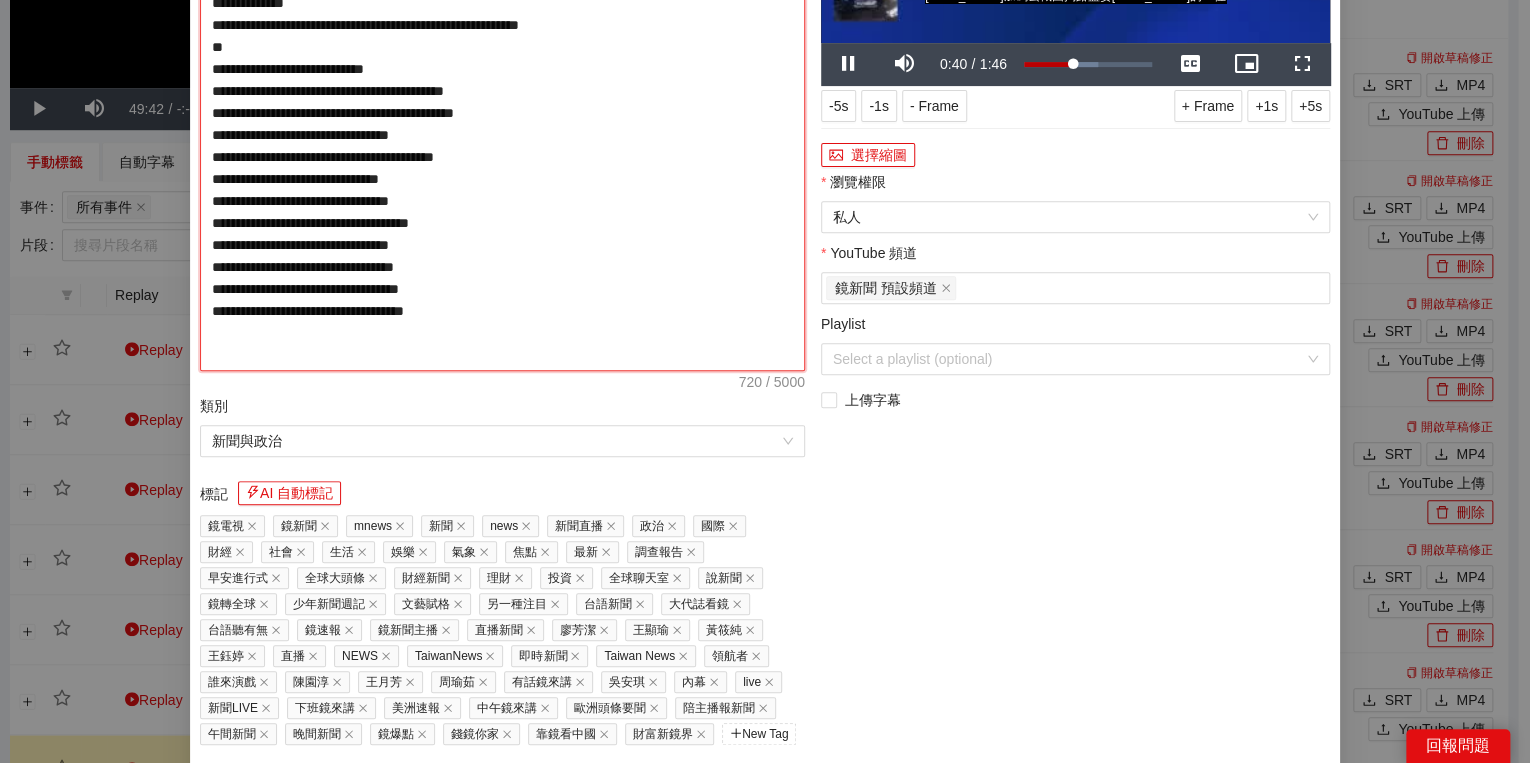 click on "**********" at bounding box center [502, 124] 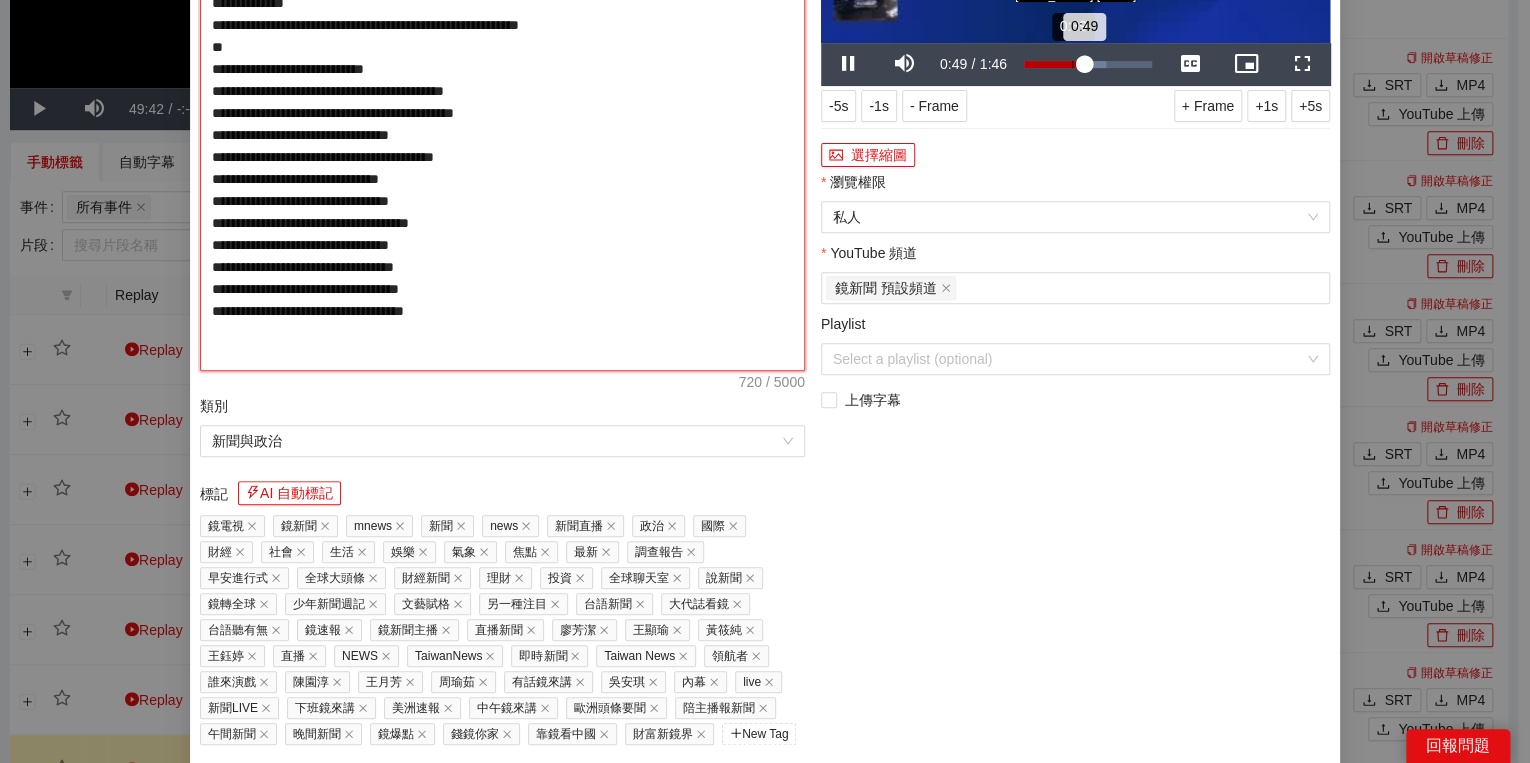 click on "Loaded :  64.27% 0:39 0:49" at bounding box center (1088, 64) 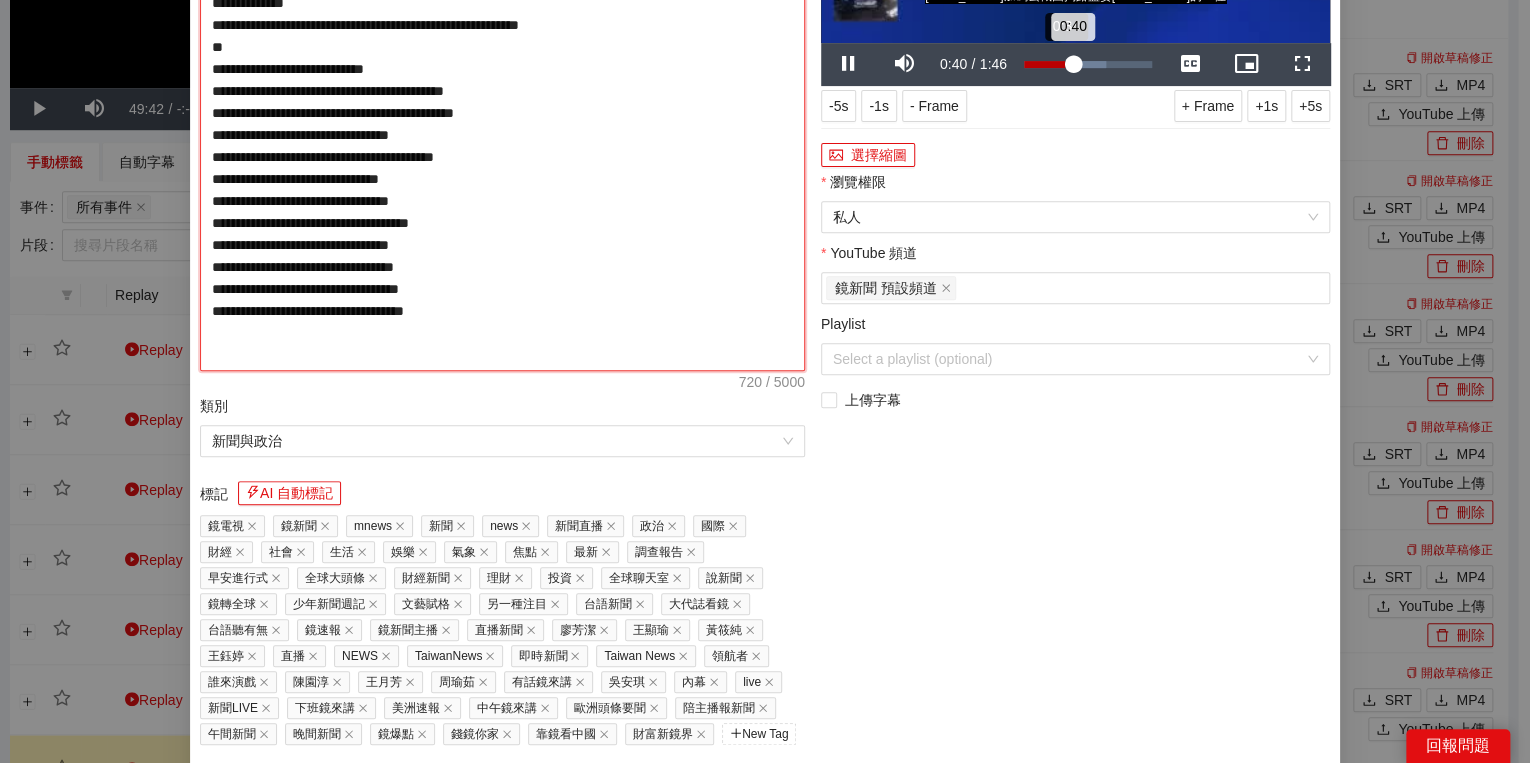 click on "0:40" at bounding box center [1048, 64] 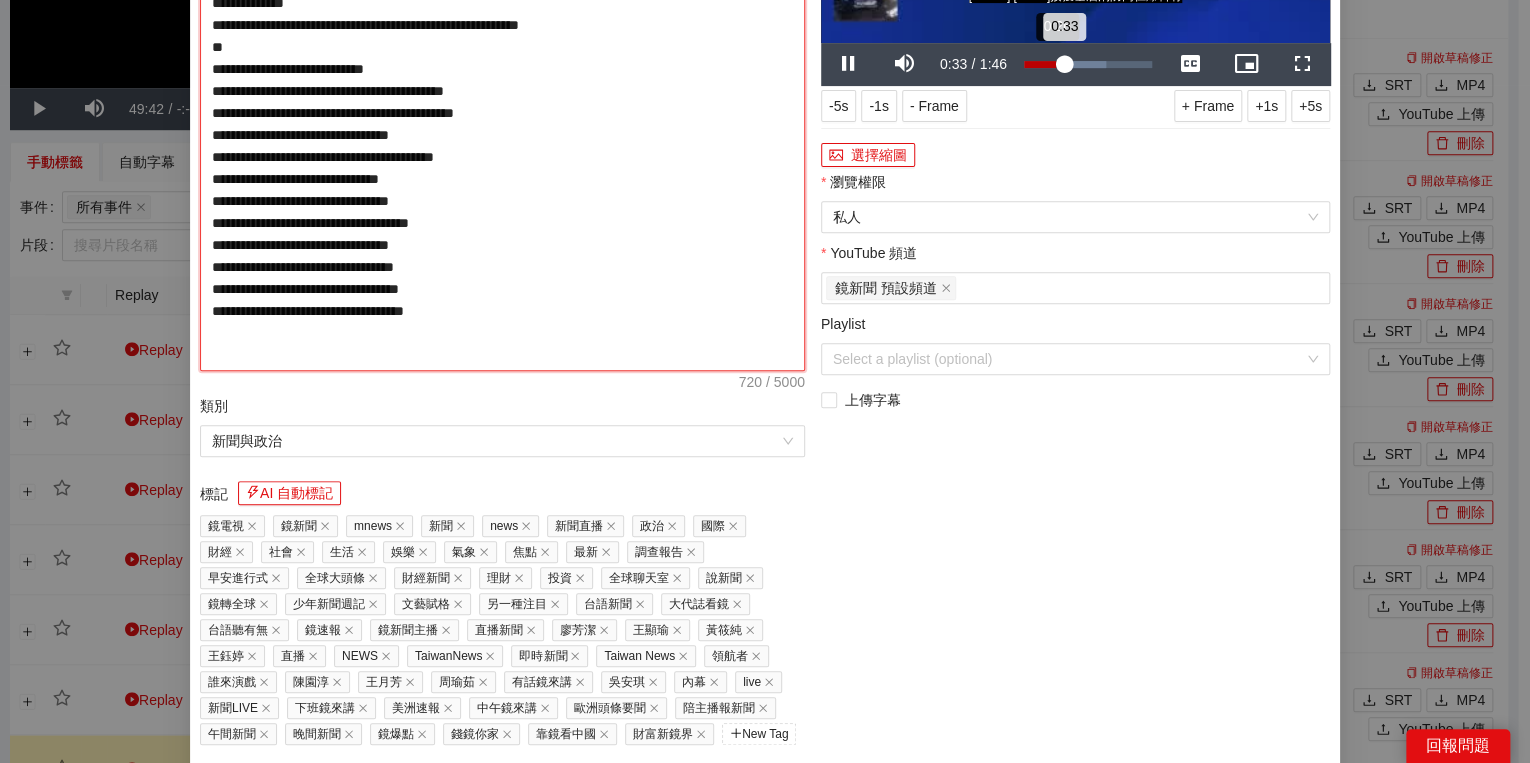 click on "0:33" at bounding box center (1044, 64) 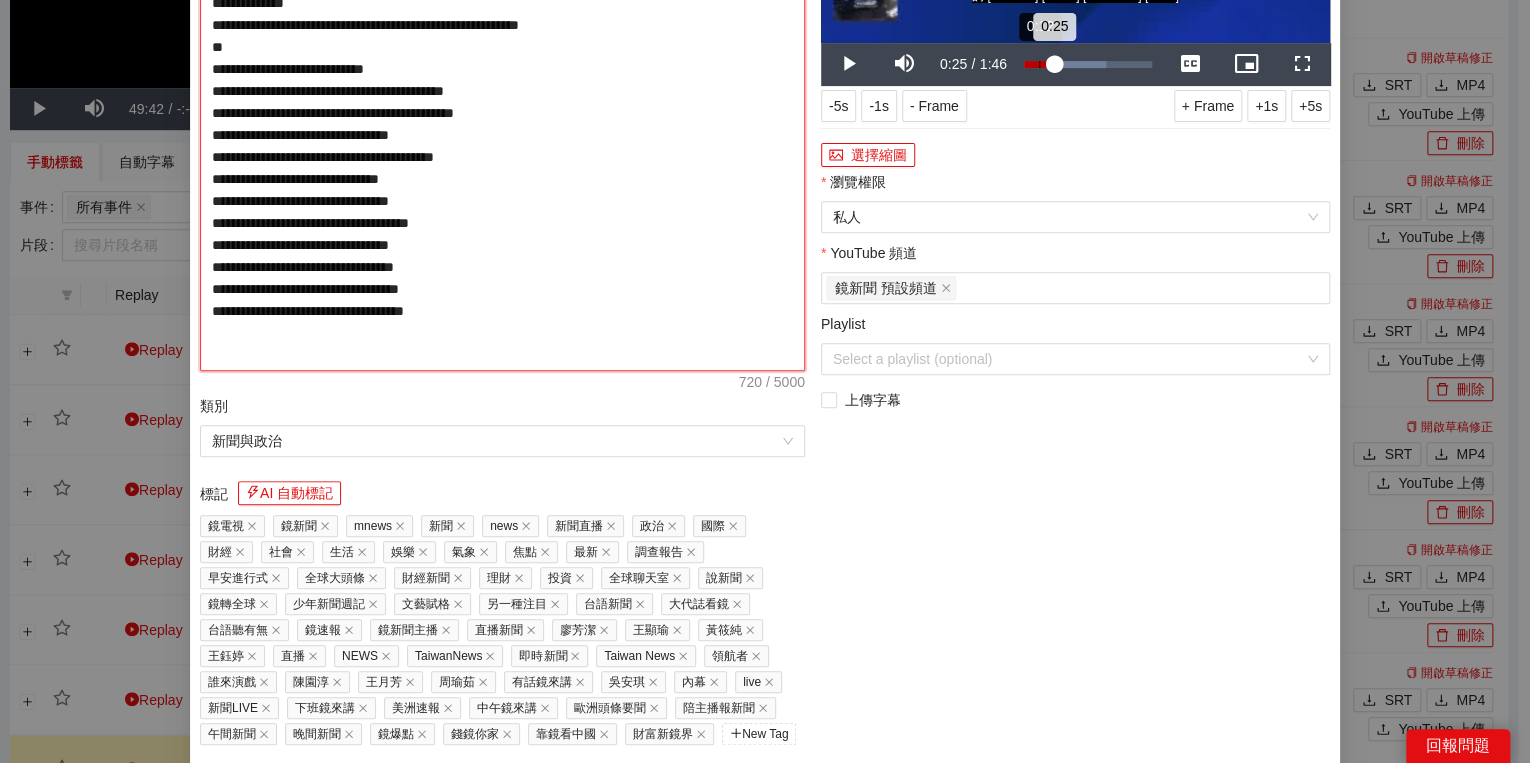 click on "Loaded :  64.27% 0:12 0:25" at bounding box center (1088, 64) 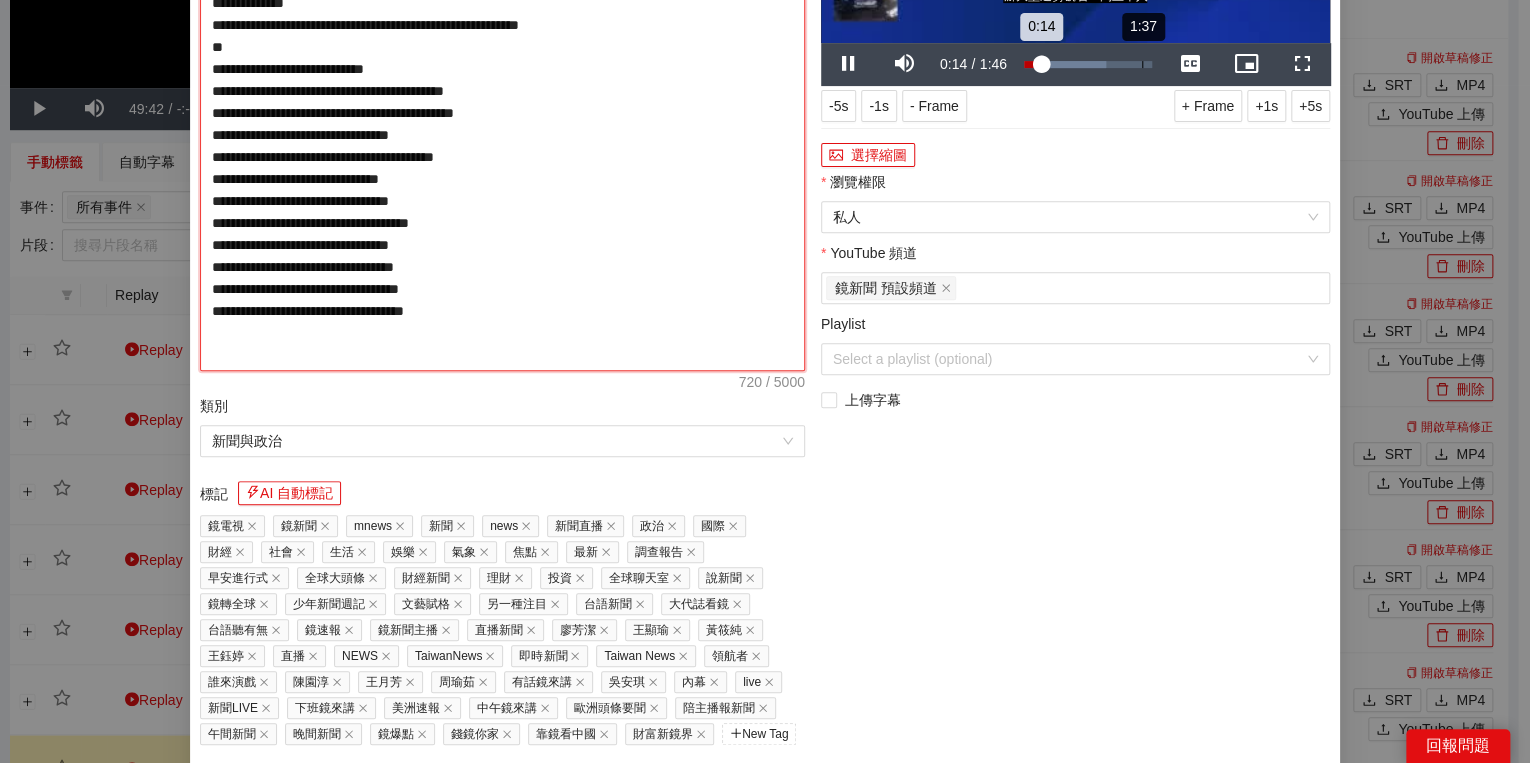 drag, startPoint x: 1136, startPoint y: 388, endPoint x: 1133, endPoint y: 374, distance: 14.3178215 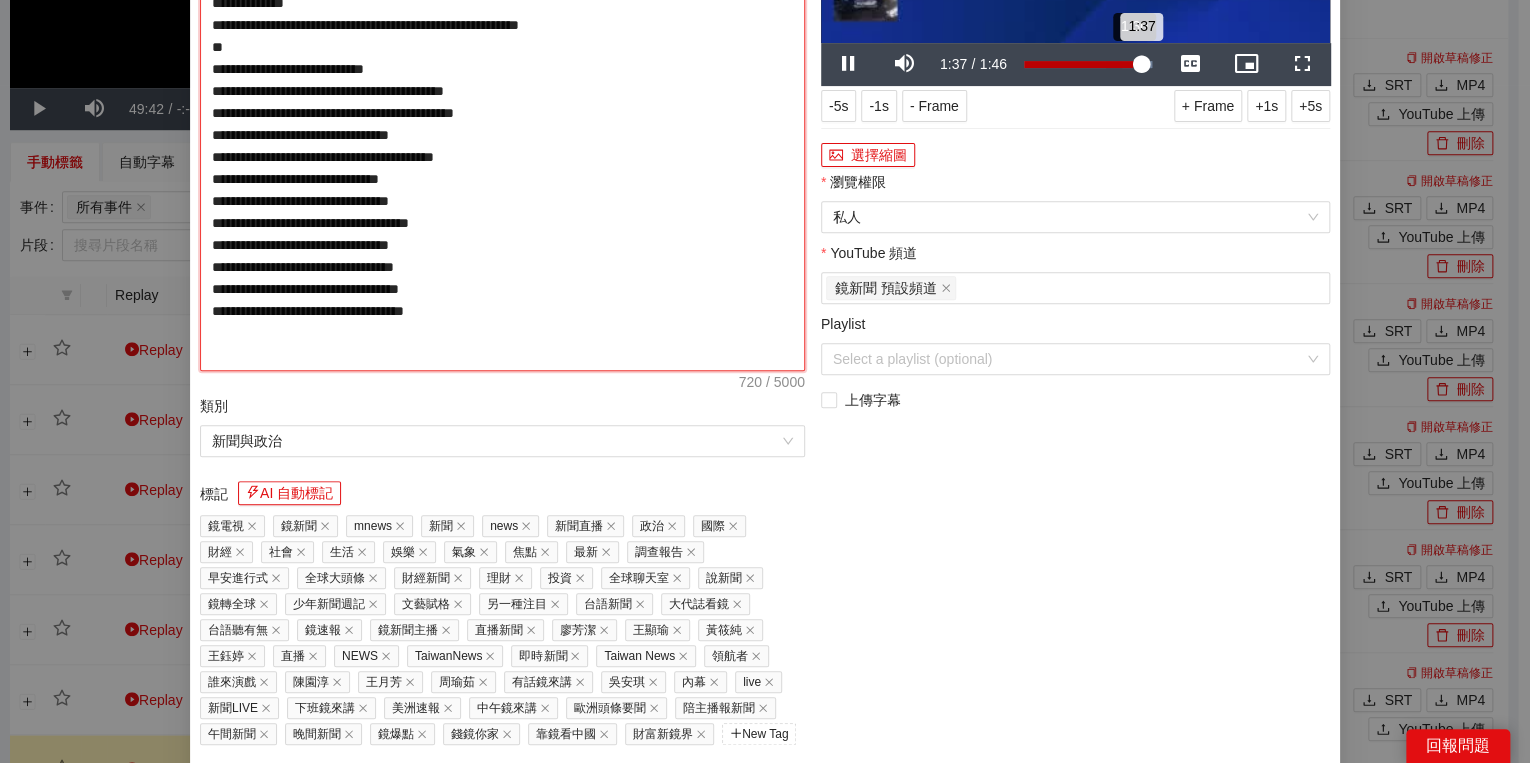 click on "1:37" at bounding box center [1083, 64] 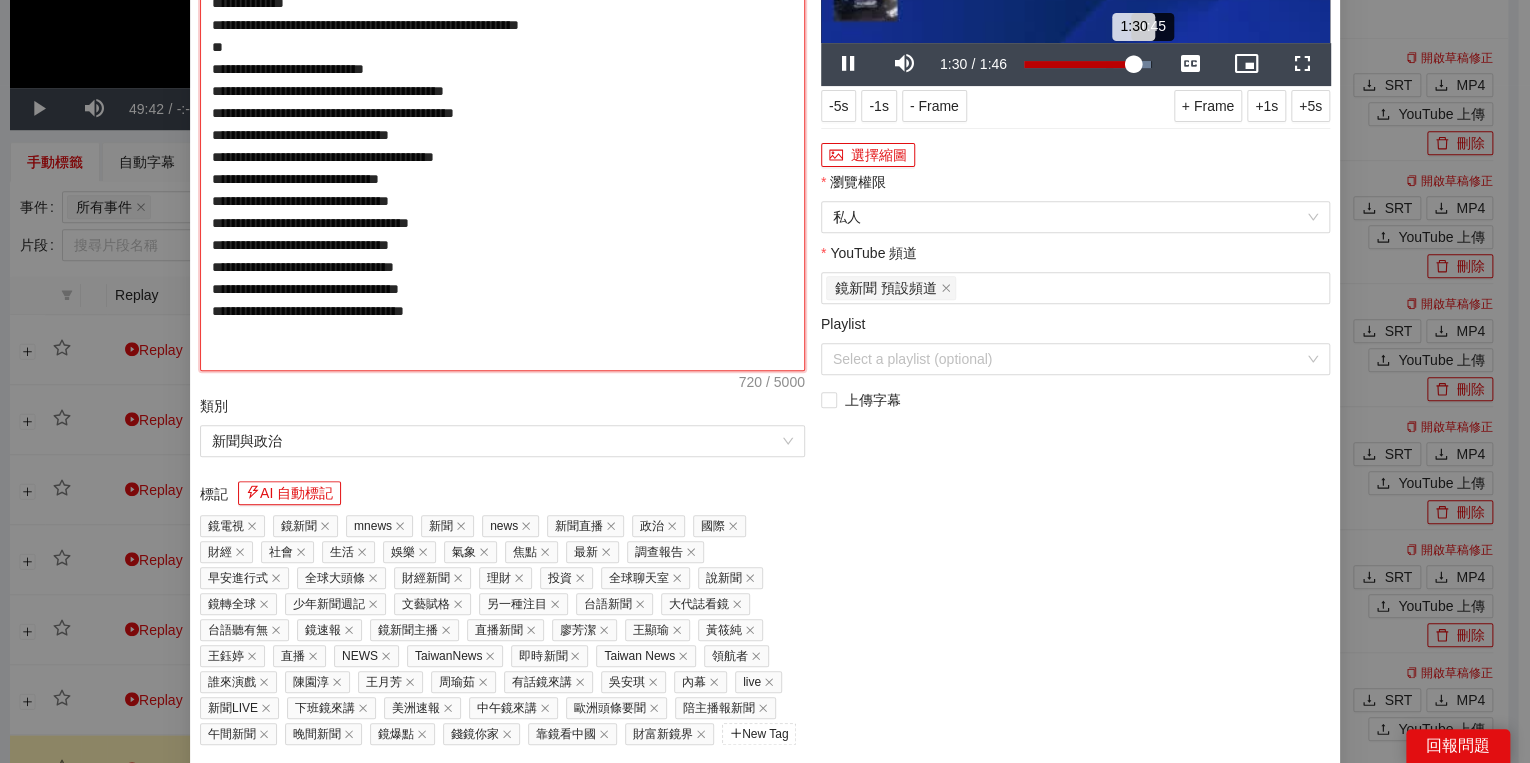 click on "Loaded :  100.00% 1:45 1:30" at bounding box center (1088, 64) 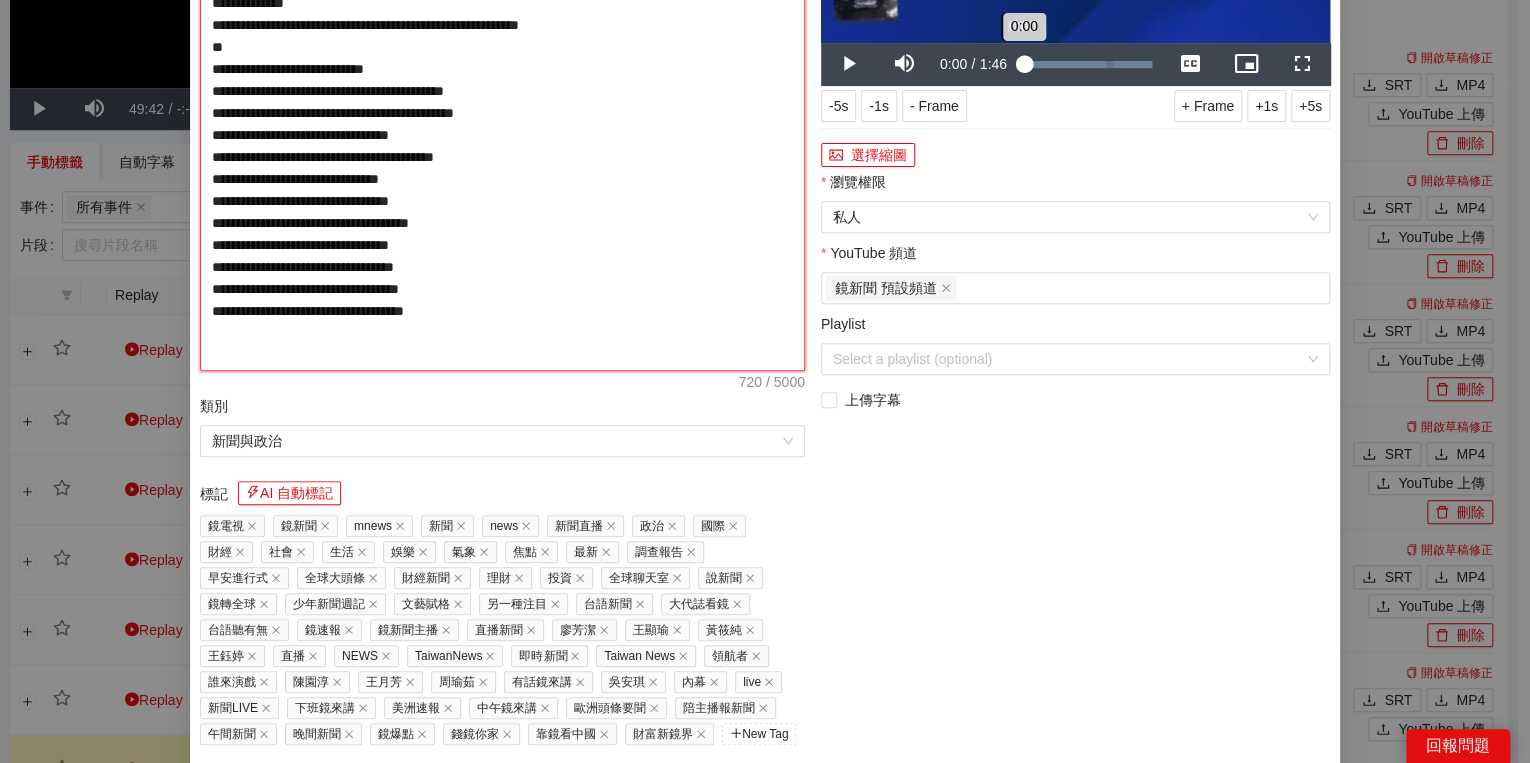click on "Loaded :  100.00% 0:00 0:00" at bounding box center [1088, 64] 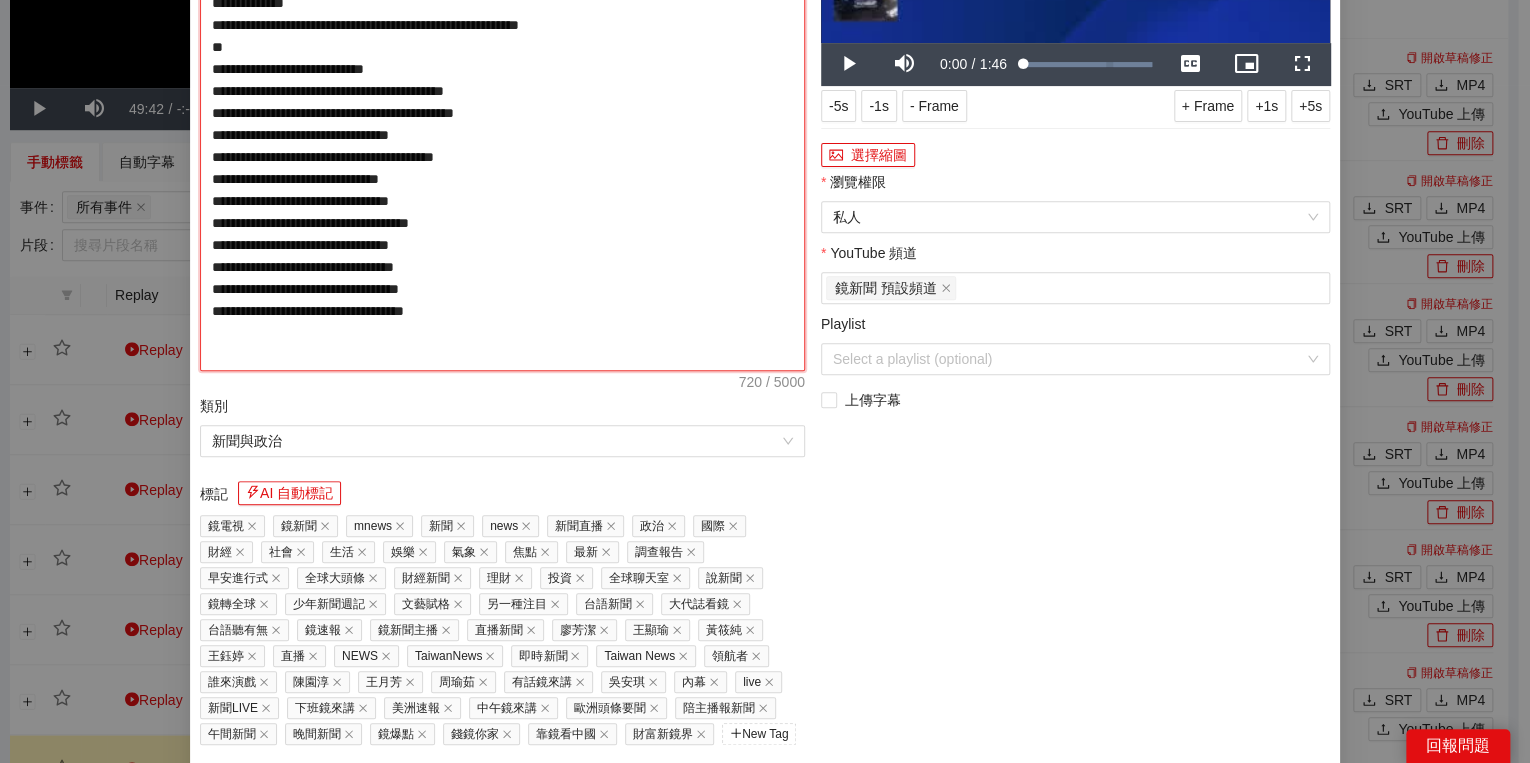 type on "**********" 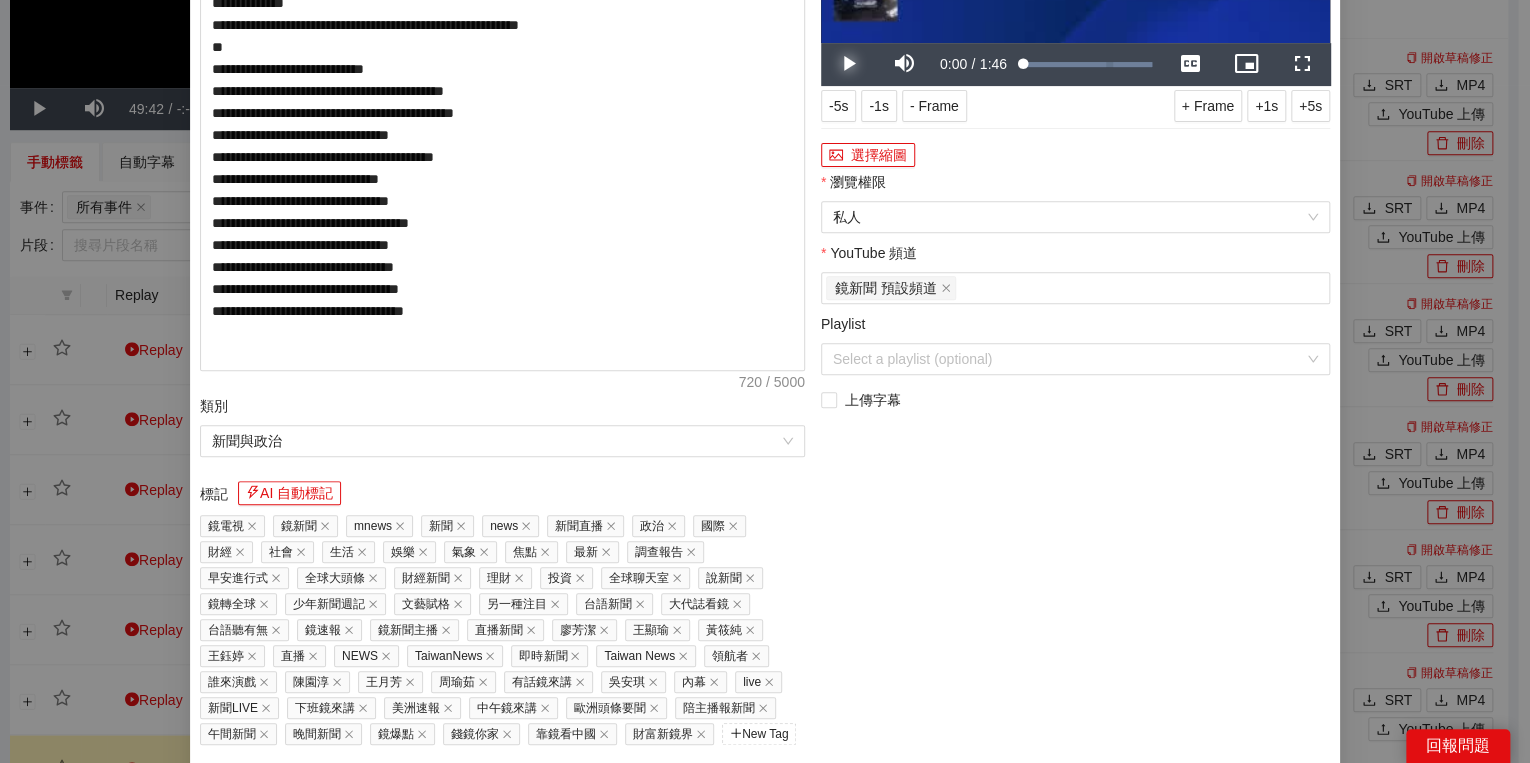 click at bounding box center [849, 64] 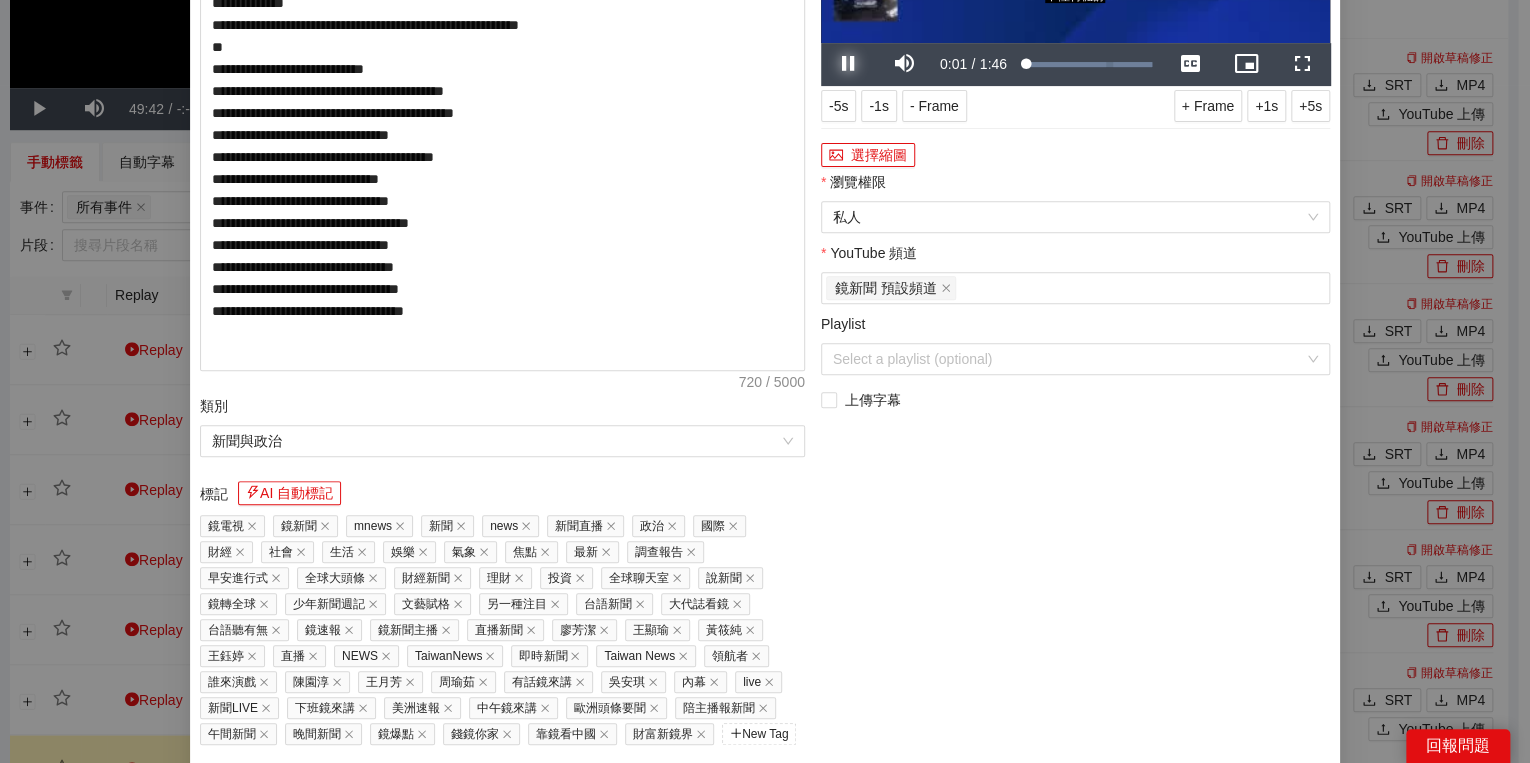 click at bounding box center [849, 64] 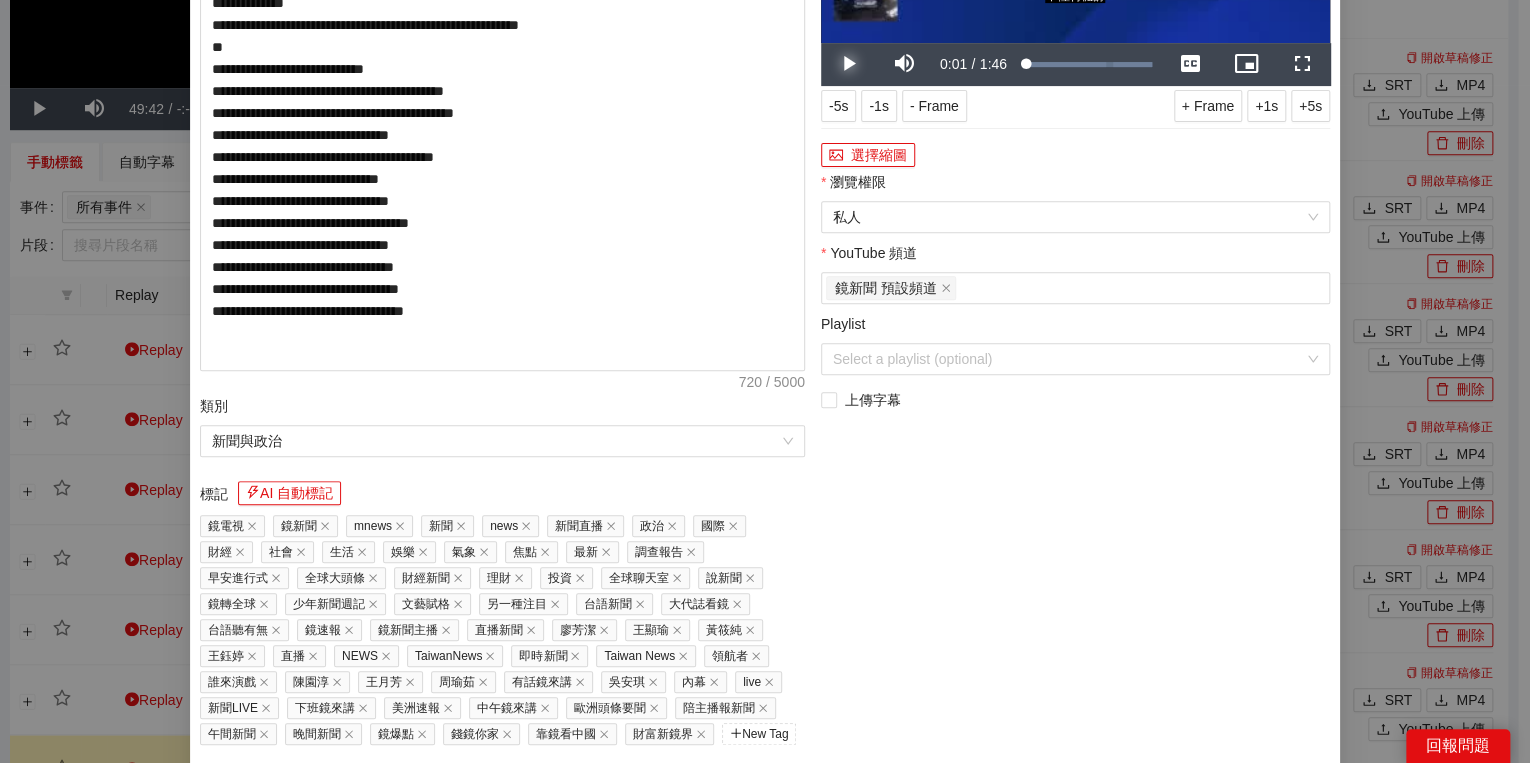 click at bounding box center (849, 64) 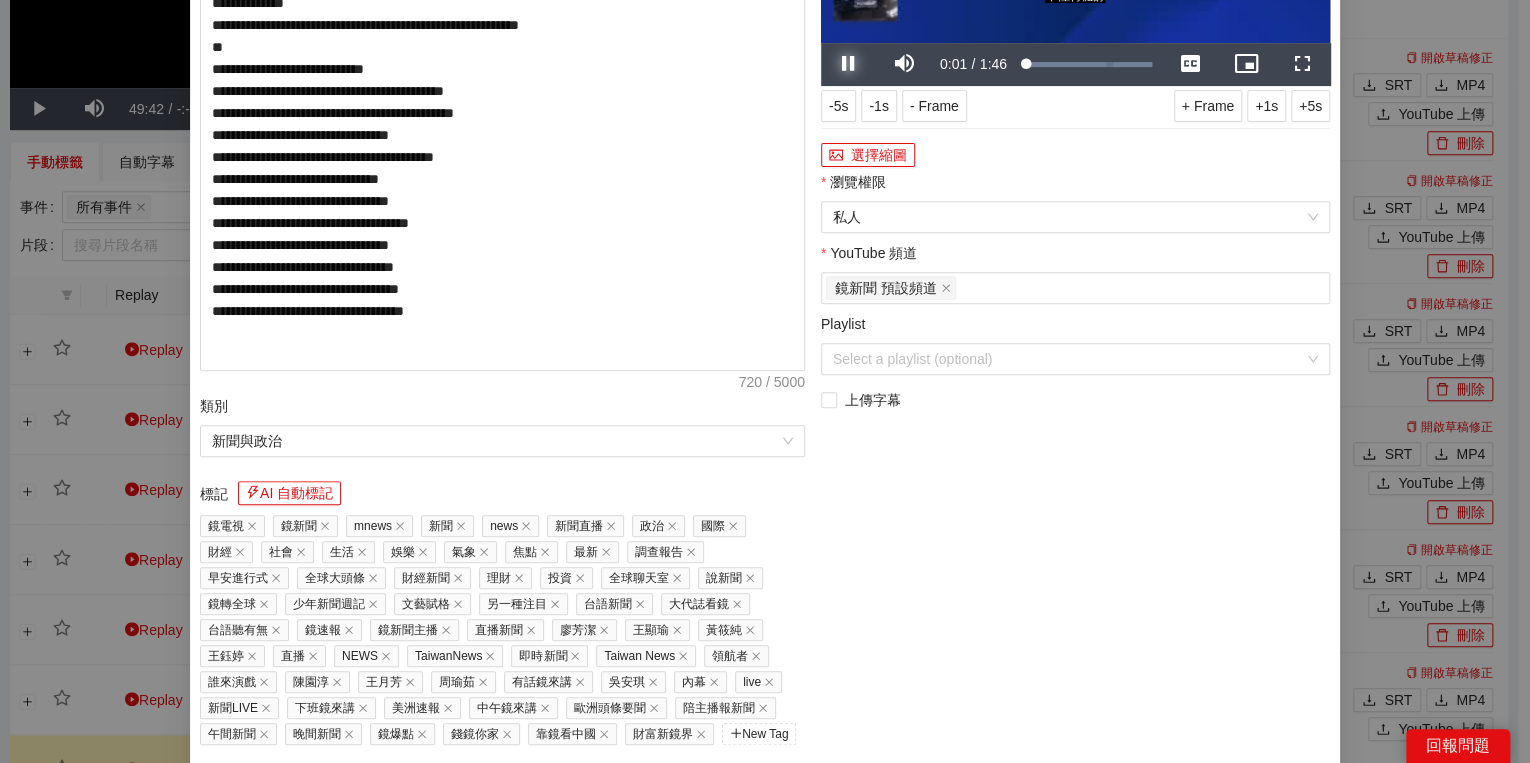 click at bounding box center (849, 64) 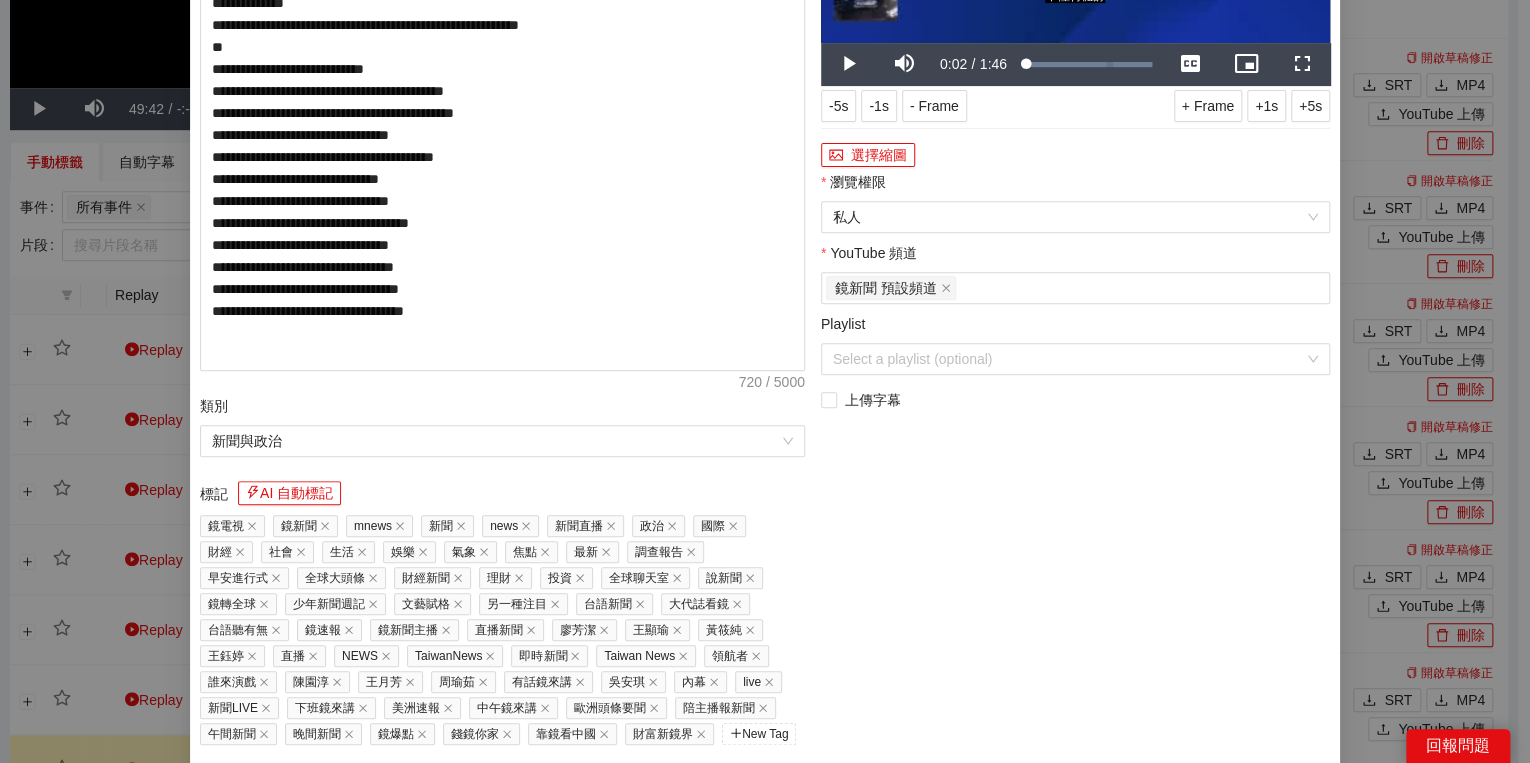 click on "選擇縮圖" at bounding box center [1075, 155] 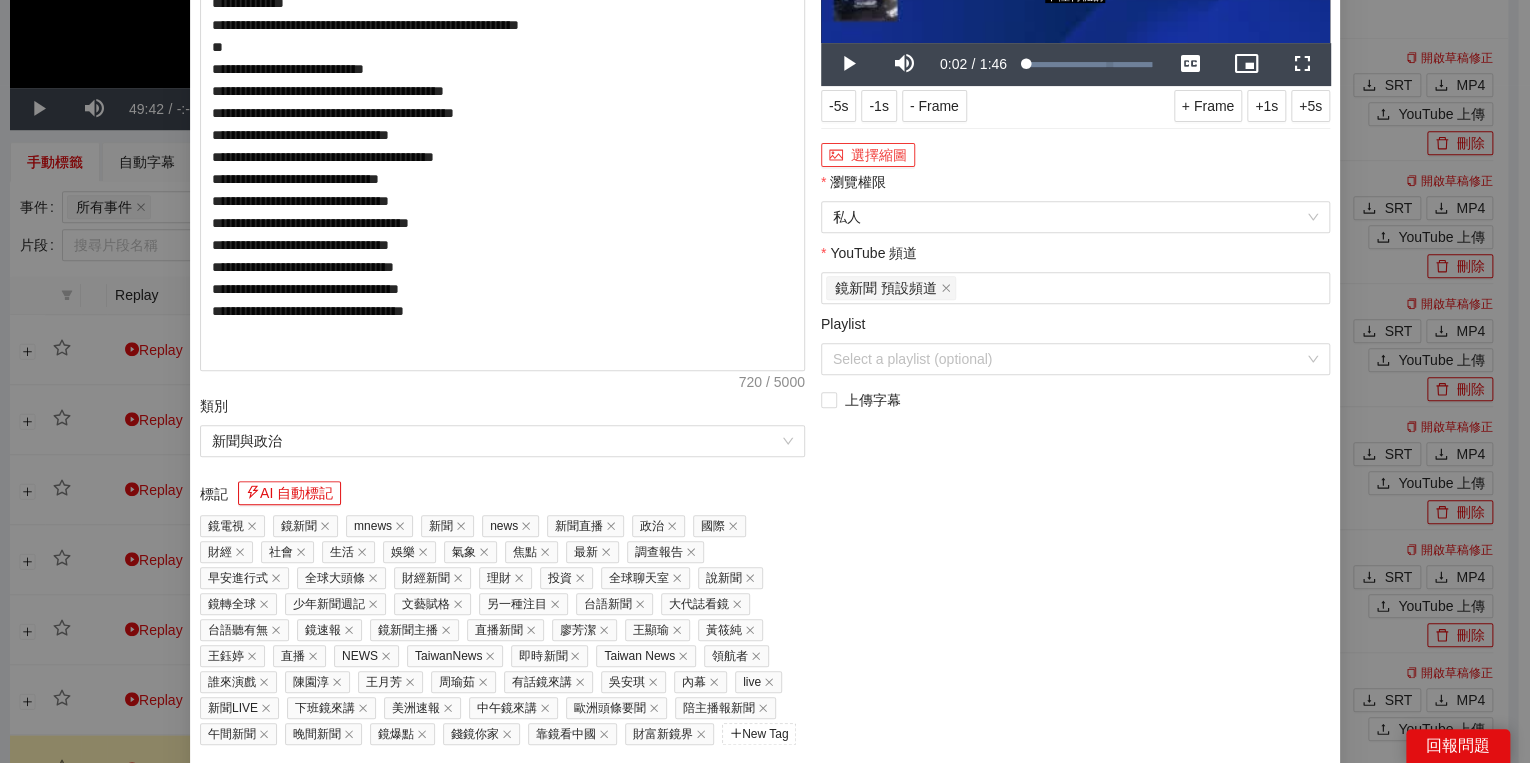 click on "選擇縮圖" at bounding box center [868, 155] 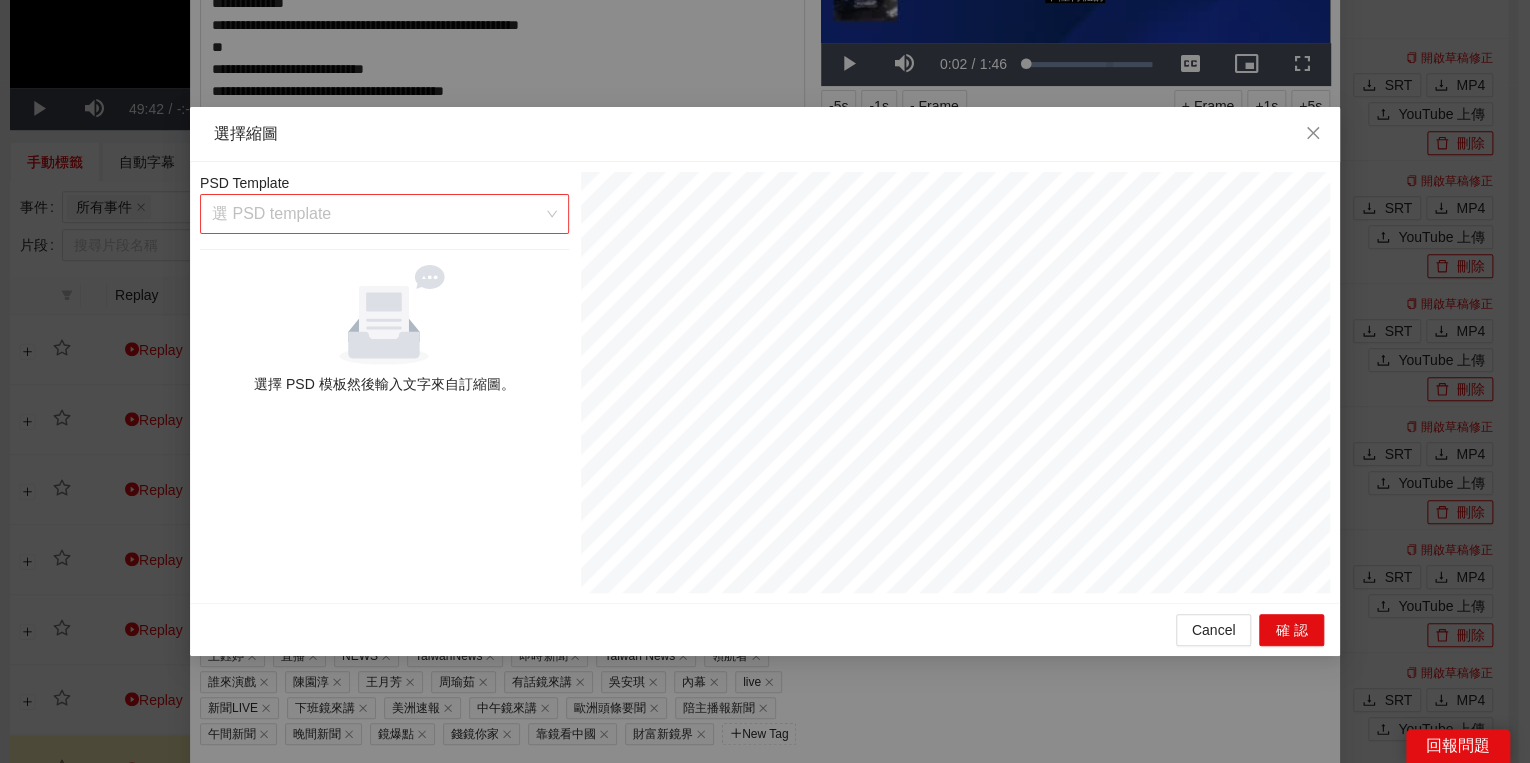 click at bounding box center (377, 214) 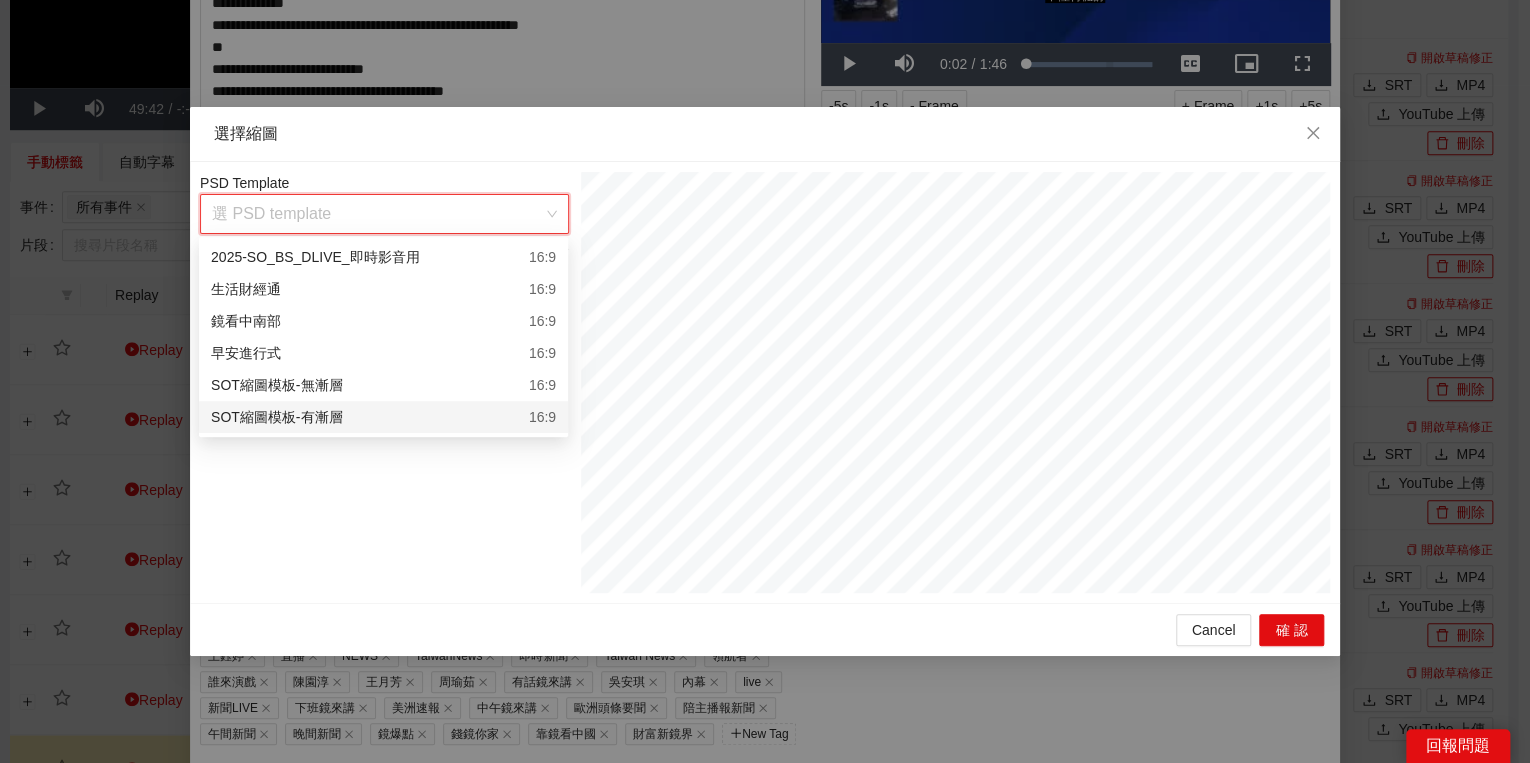 click on "SOT縮圖模板-有漸層 16:9" at bounding box center (383, 417) 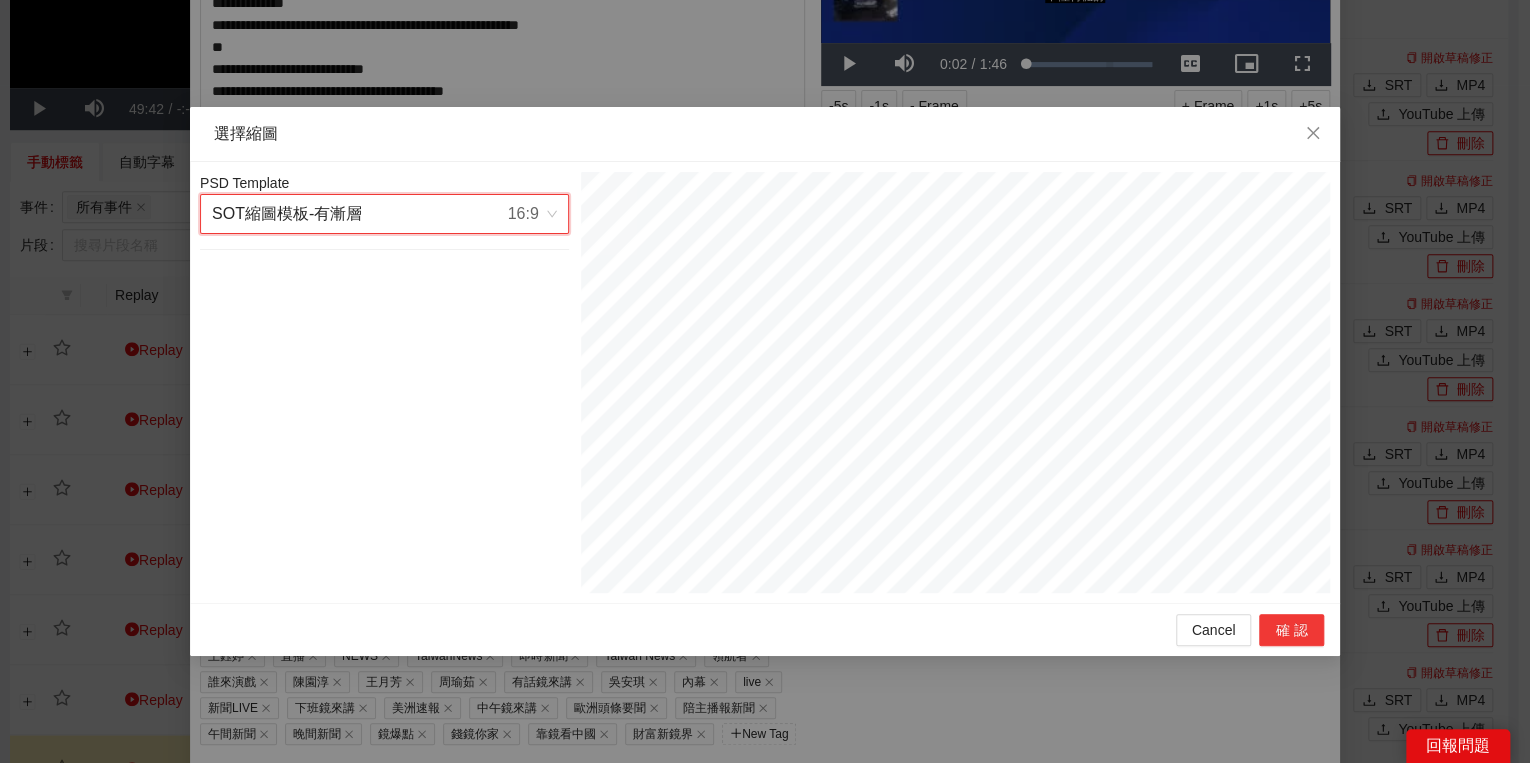 drag, startPoint x: 1305, startPoint y: 631, endPoint x: 1277, endPoint y: 628, distance: 28.160255 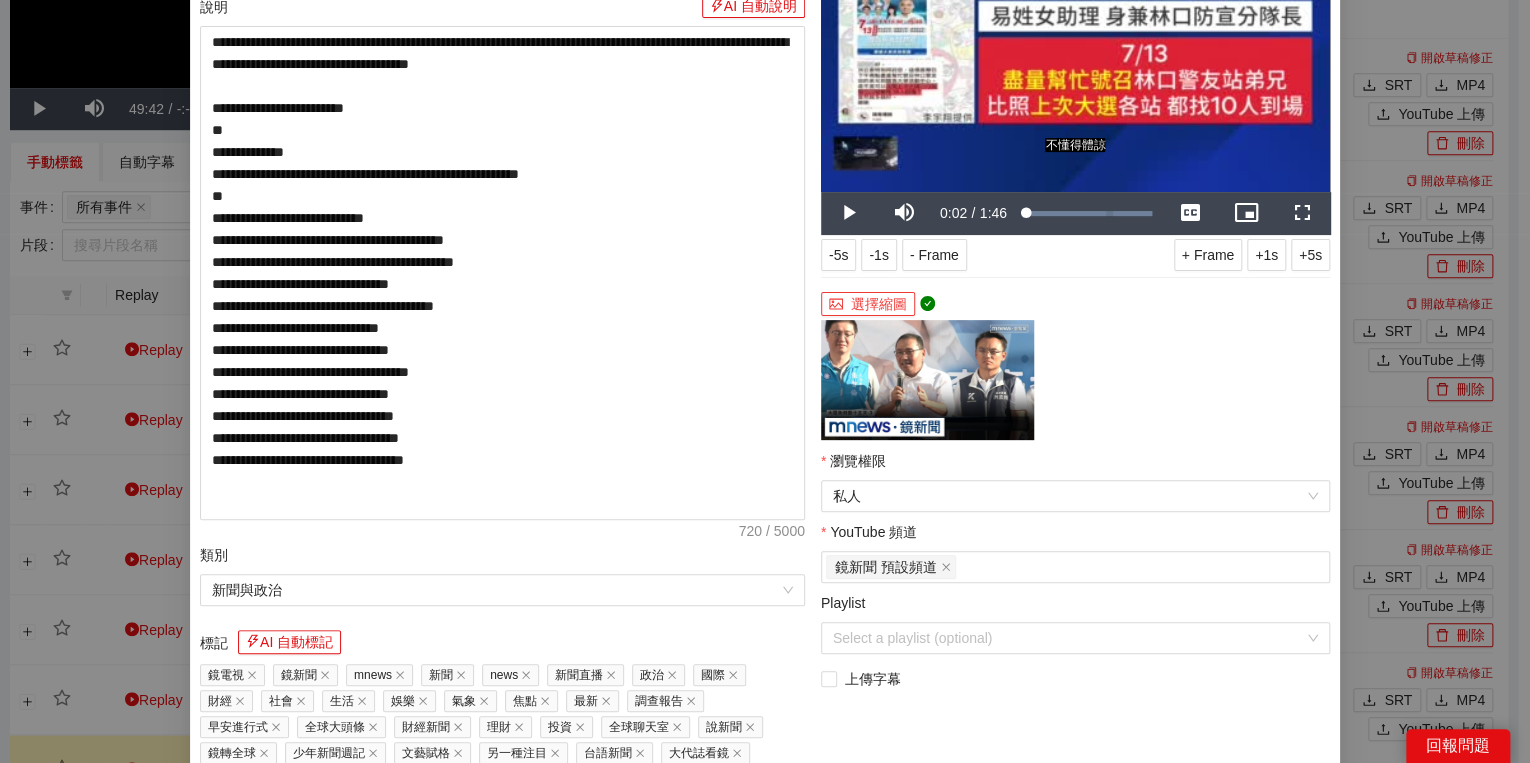 scroll, scrollTop: 320, scrollLeft: 0, axis: vertical 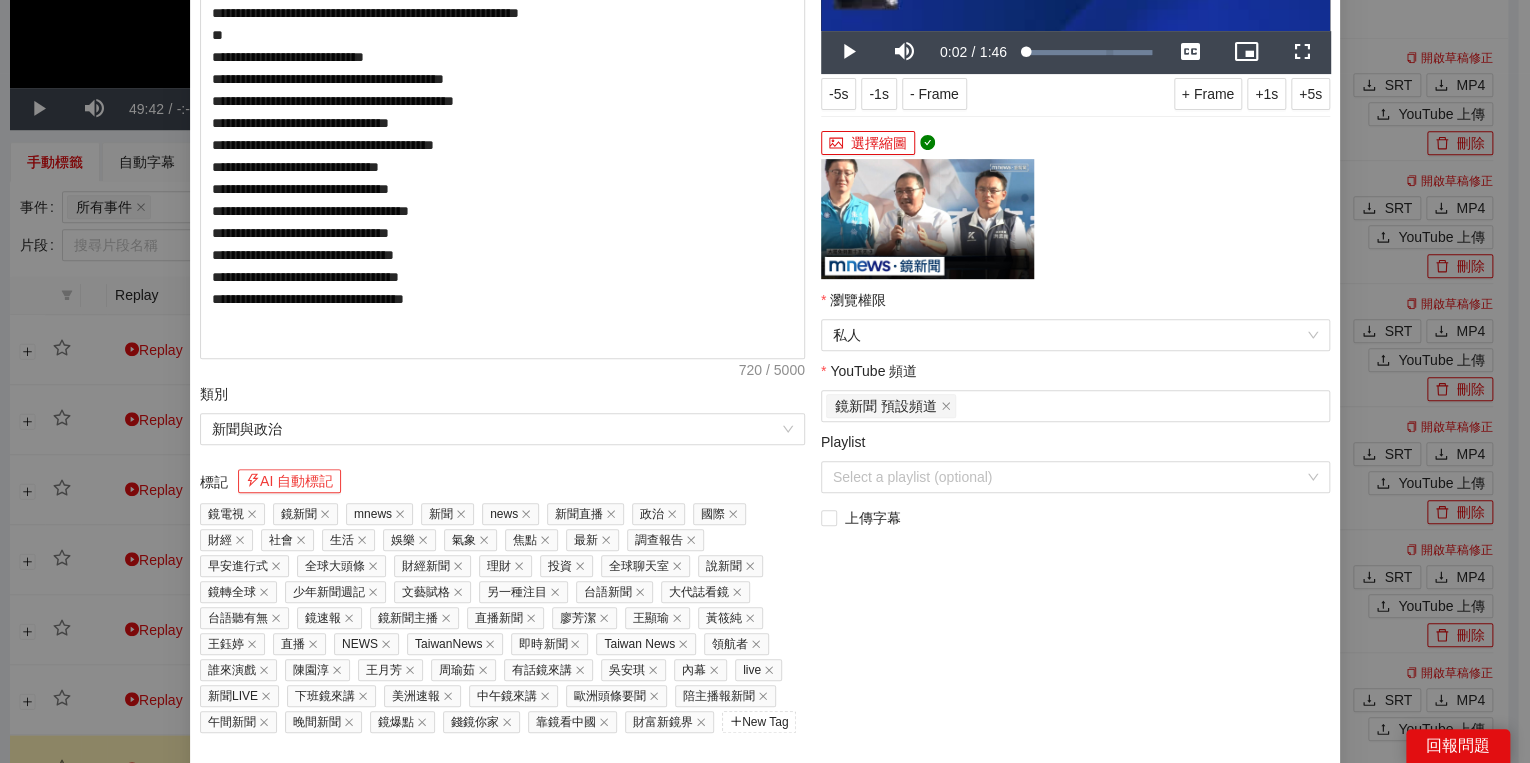 click on "AI 自動標記" at bounding box center (289, 481) 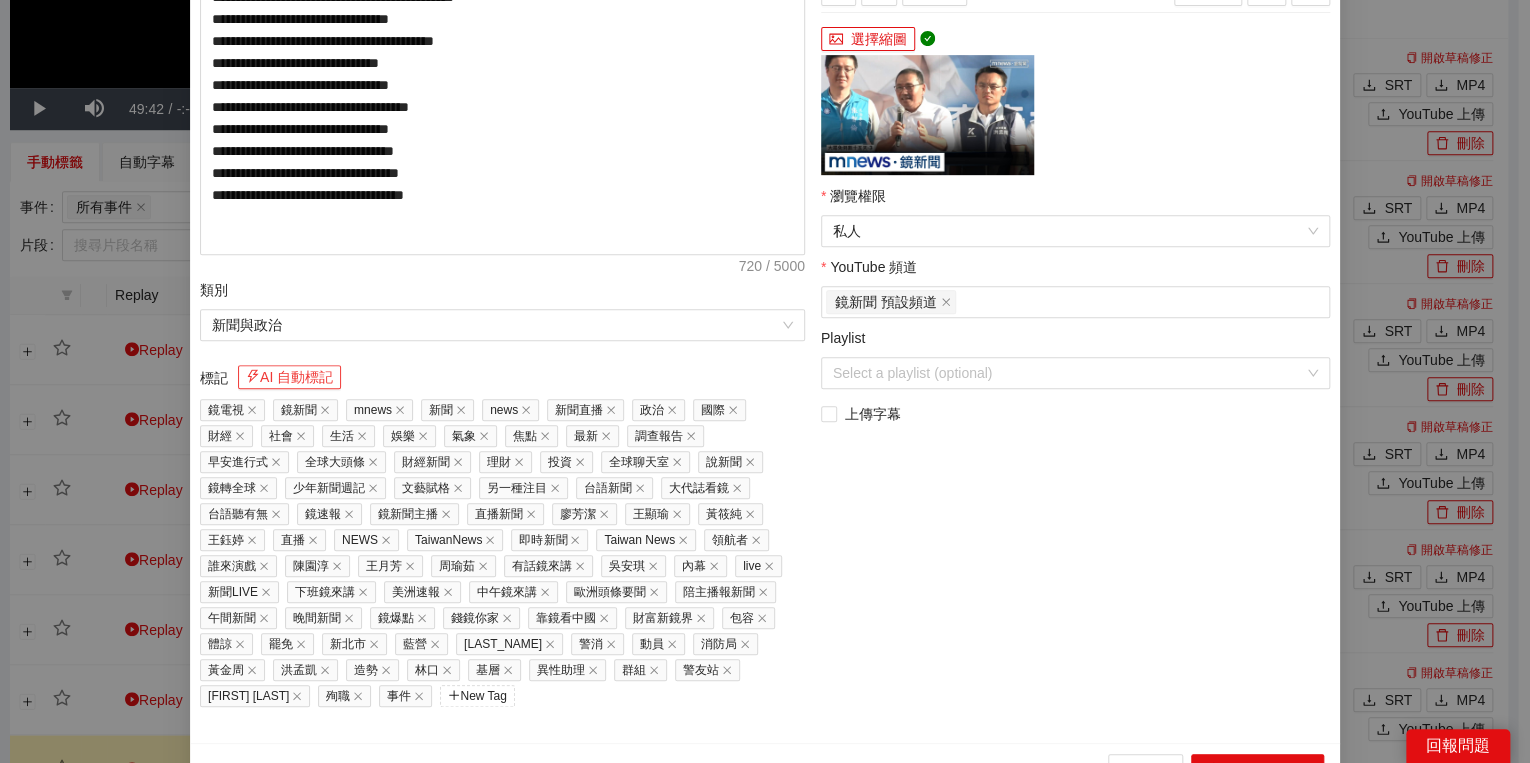scroll, scrollTop: 451, scrollLeft: 0, axis: vertical 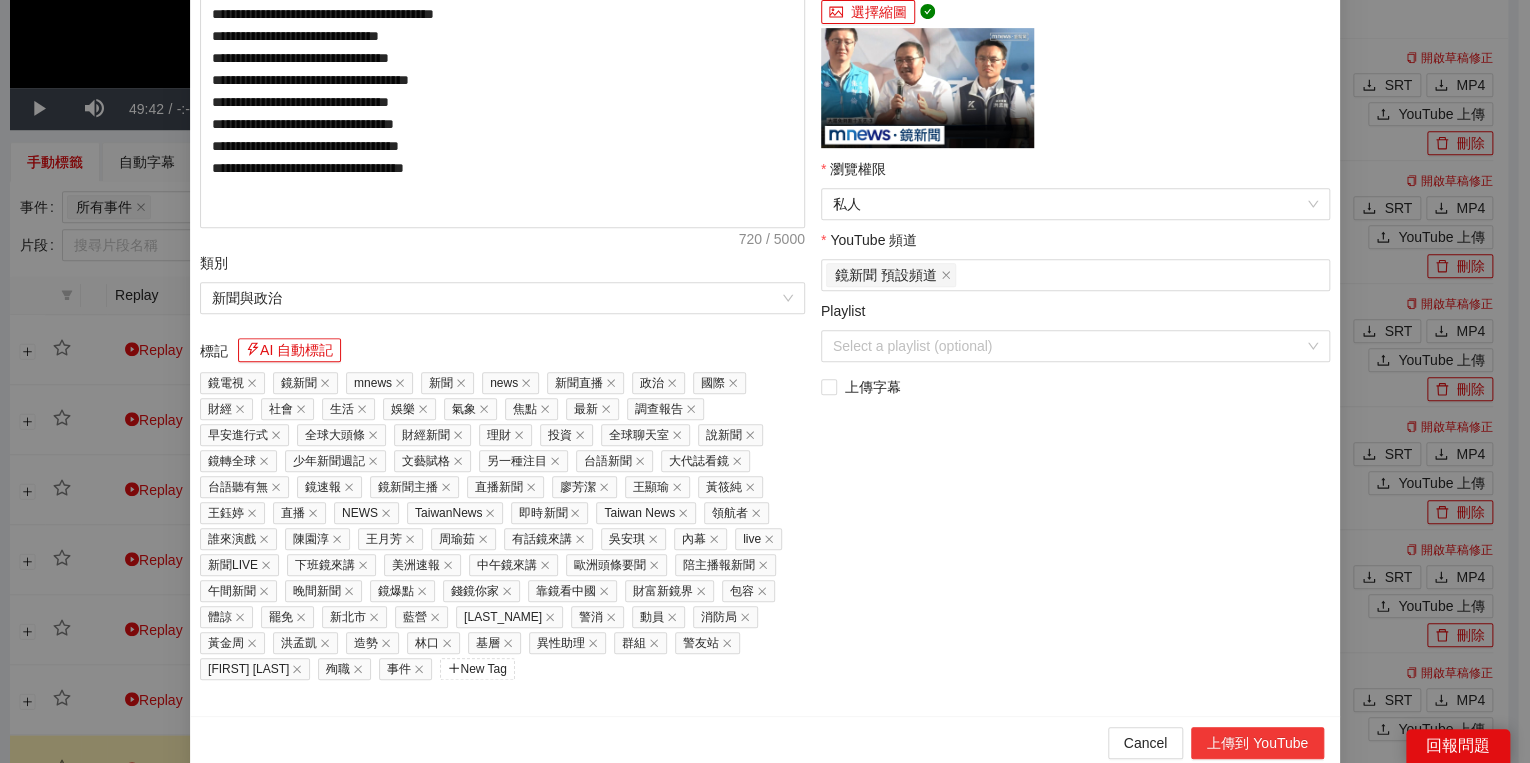 click on "上傳到 YouTube" at bounding box center (1257, 743) 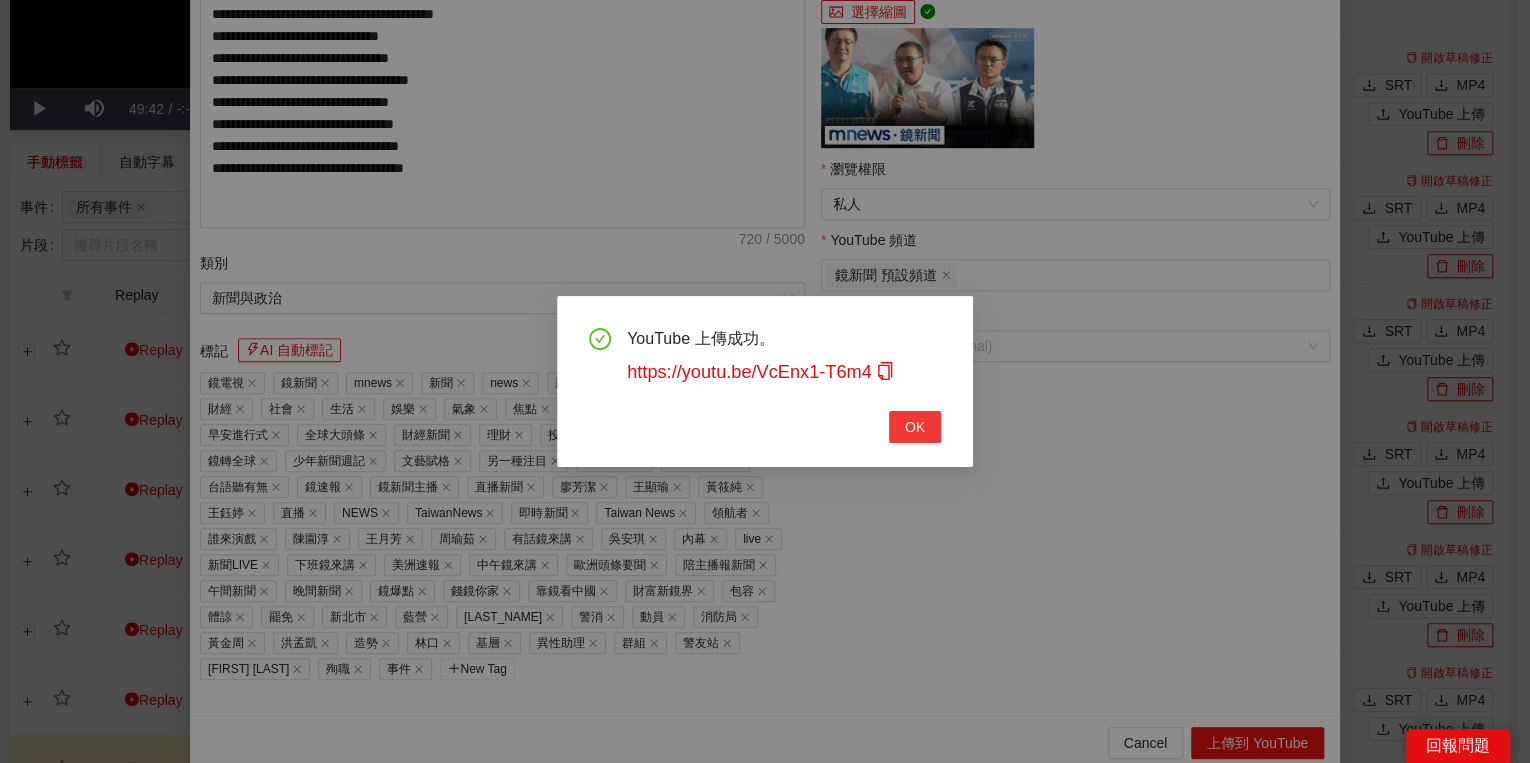 click on "OK" at bounding box center (915, 427) 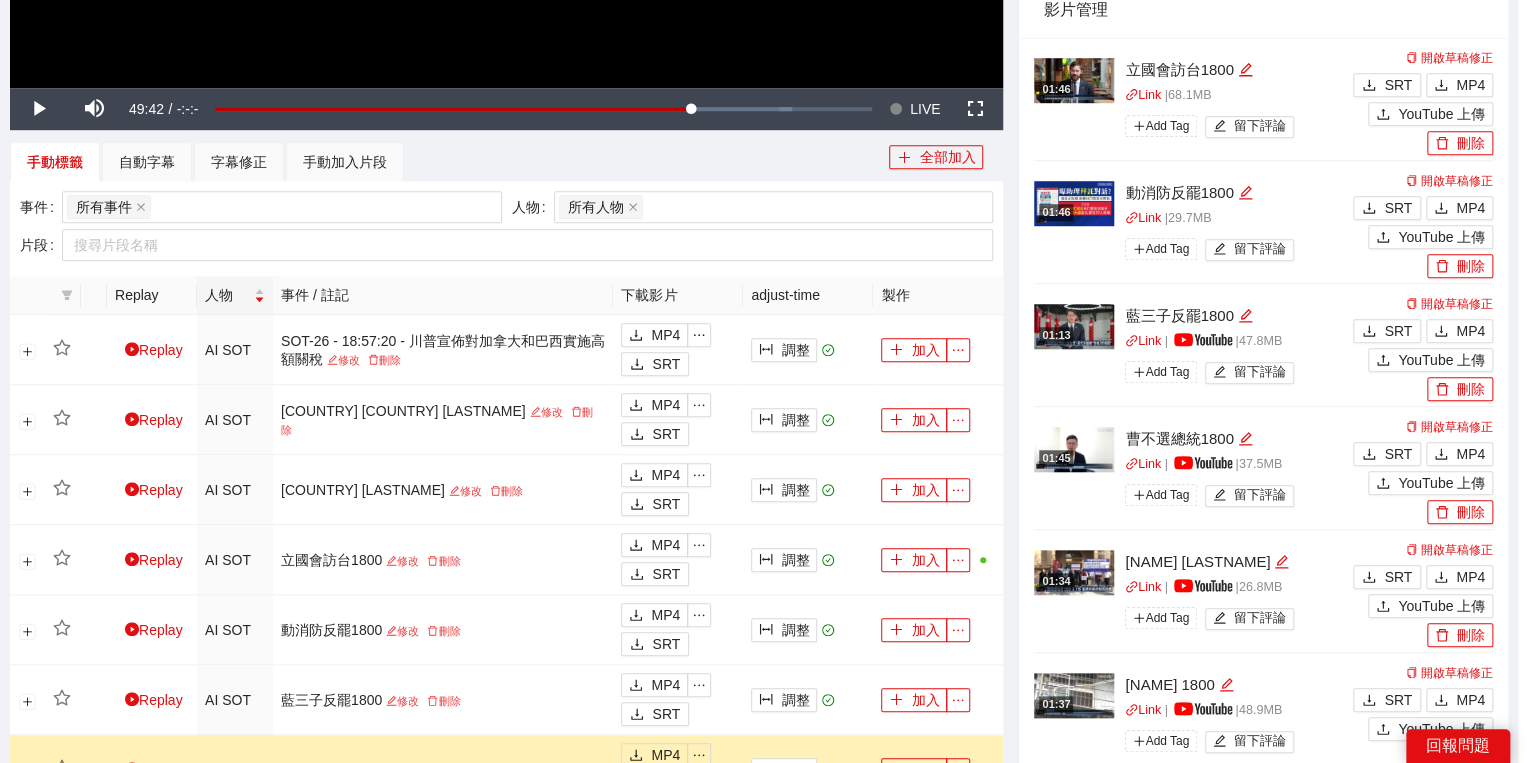 scroll, scrollTop: 308, scrollLeft: 0, axis: vertical 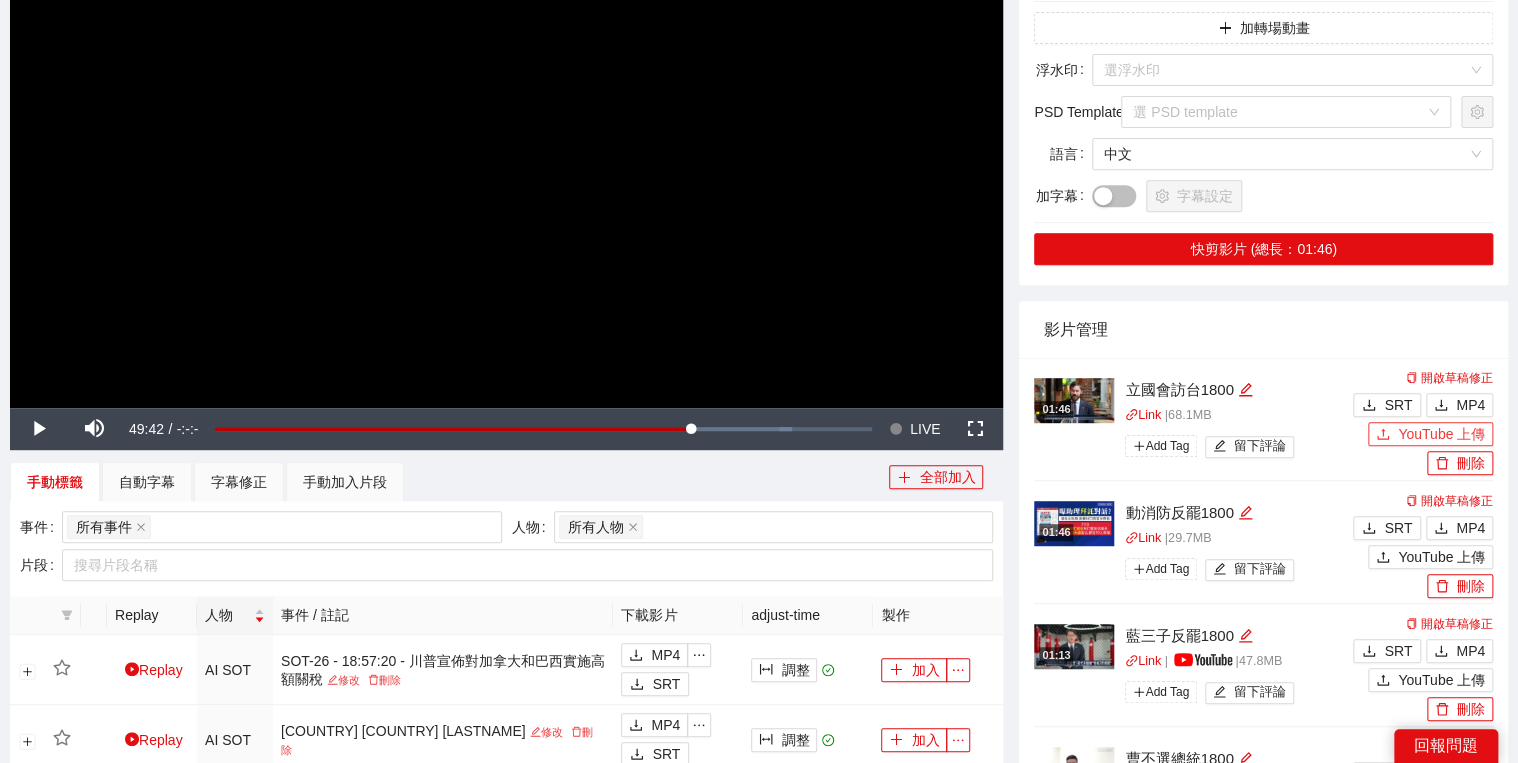 click 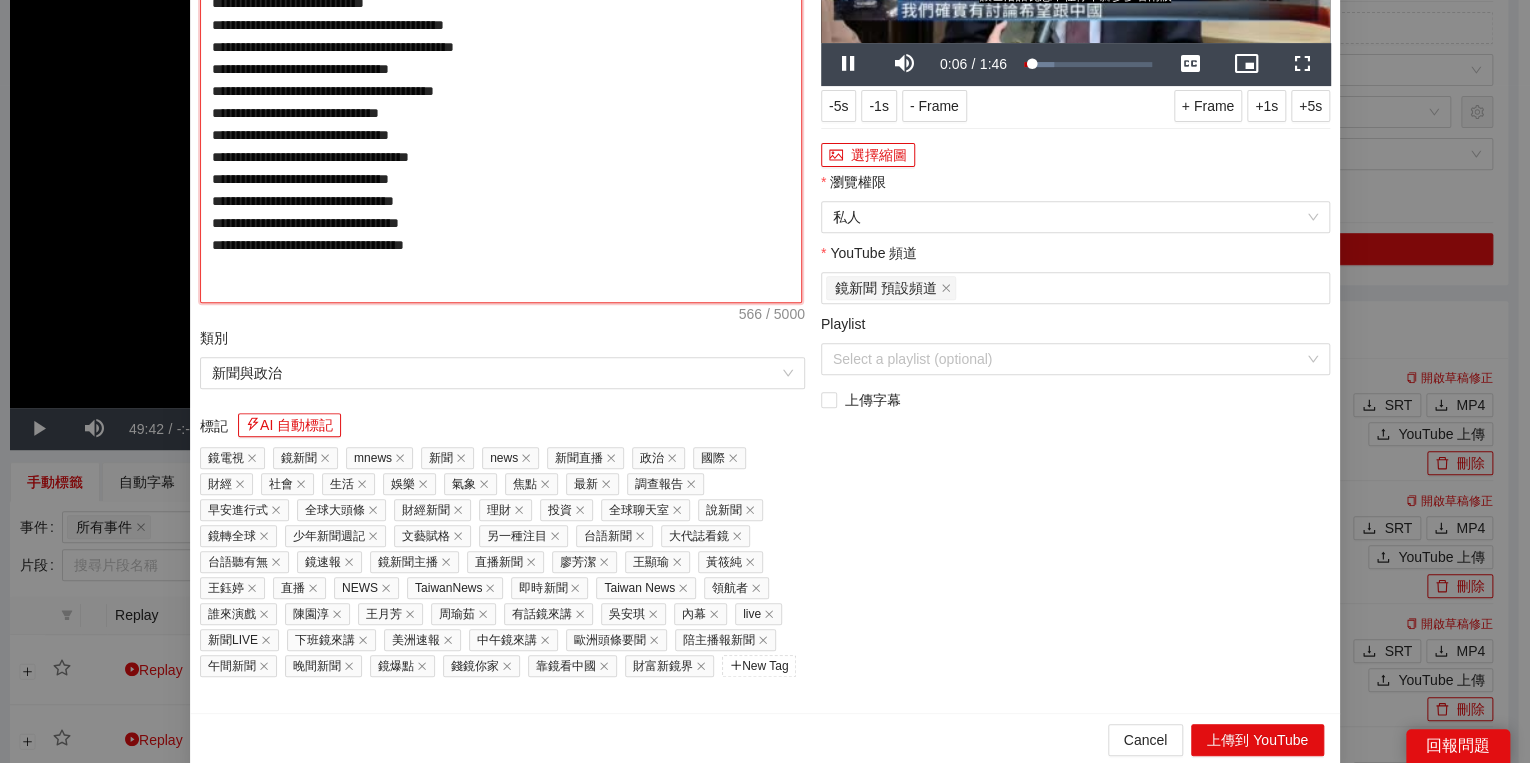 click on "**********" at bounding box center [501, 90] 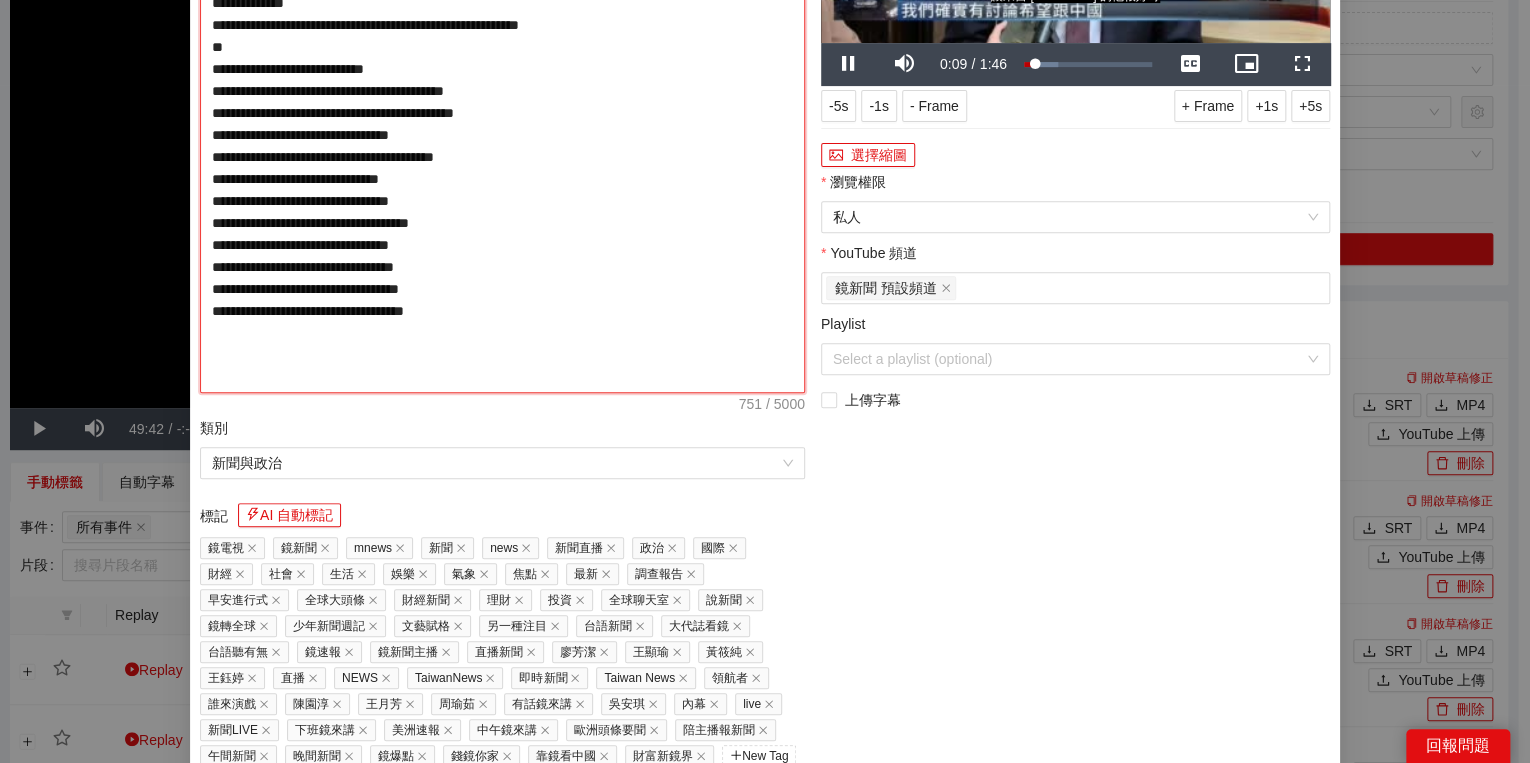 click on "**********" at bounding box center [502, 135] 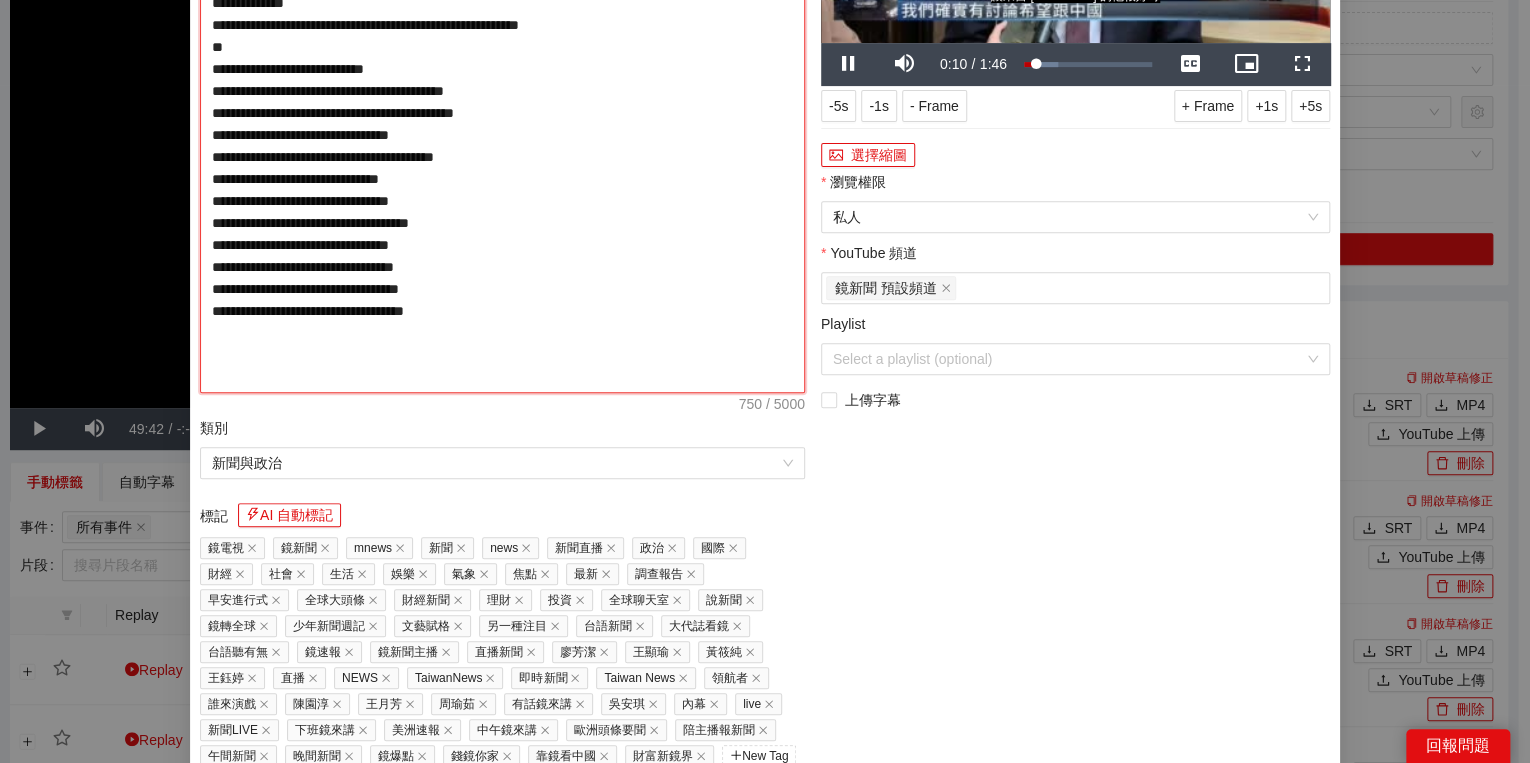 click on "**********" at bounding box center (502, 135) 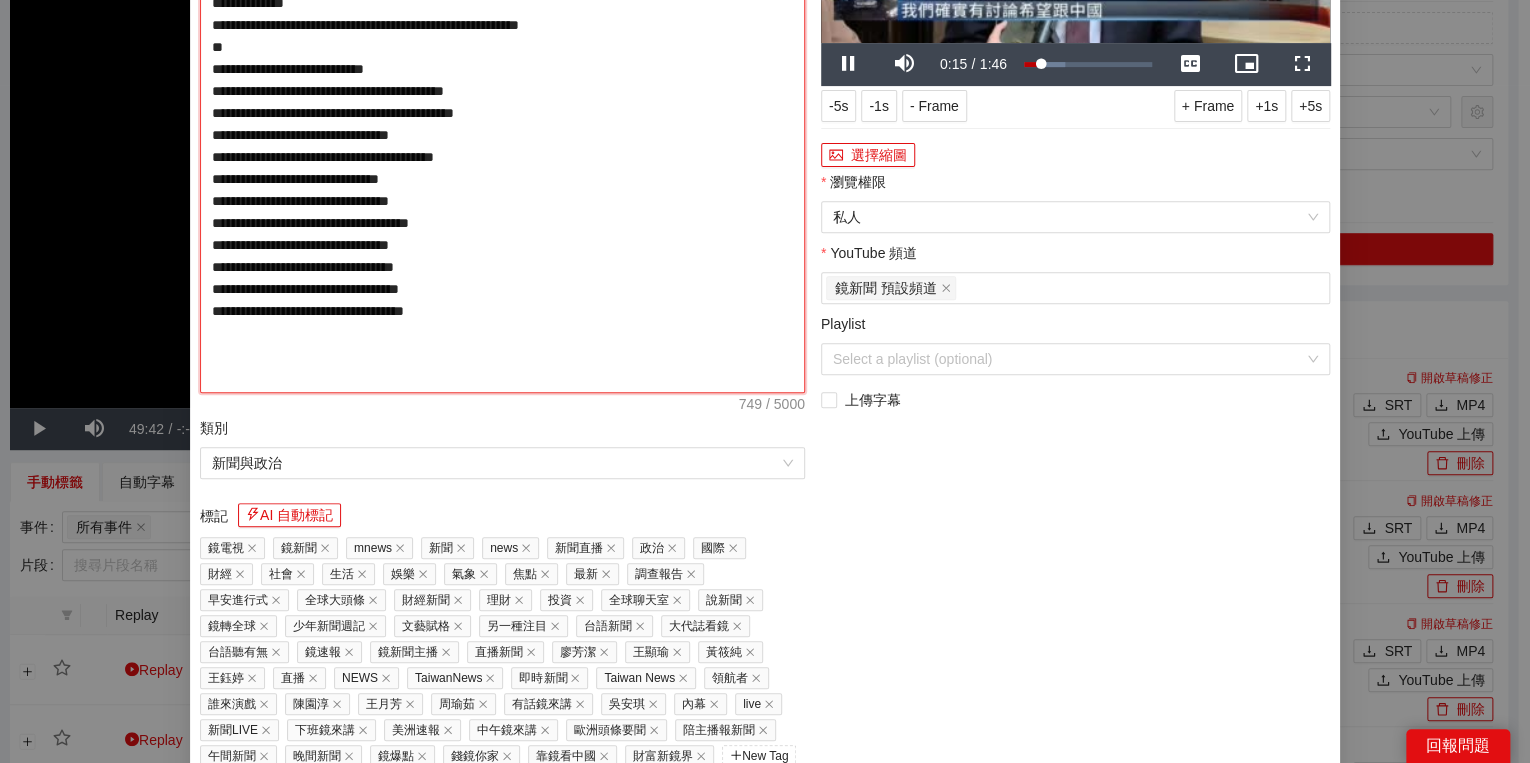 type on "**********" 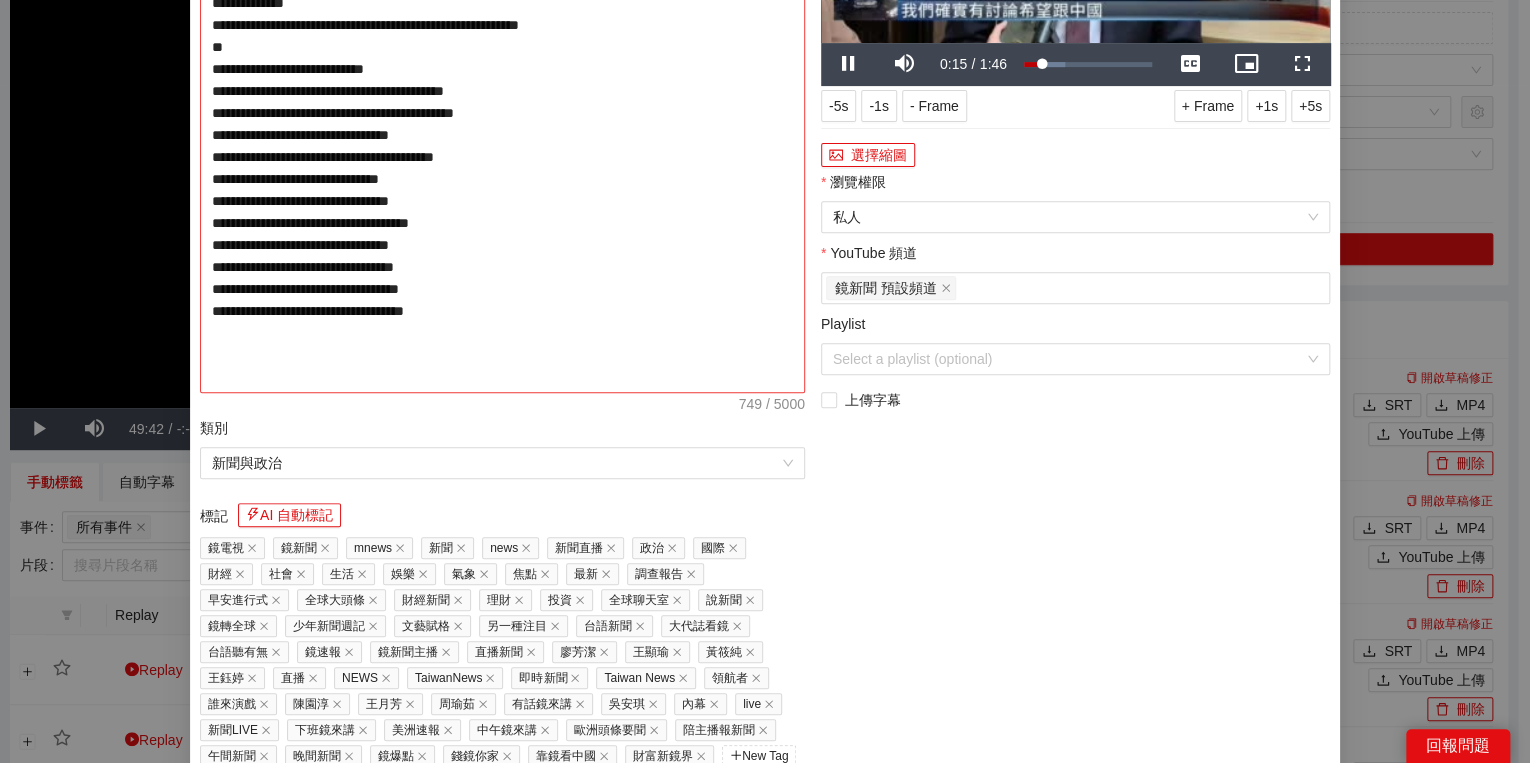 type on "**********" 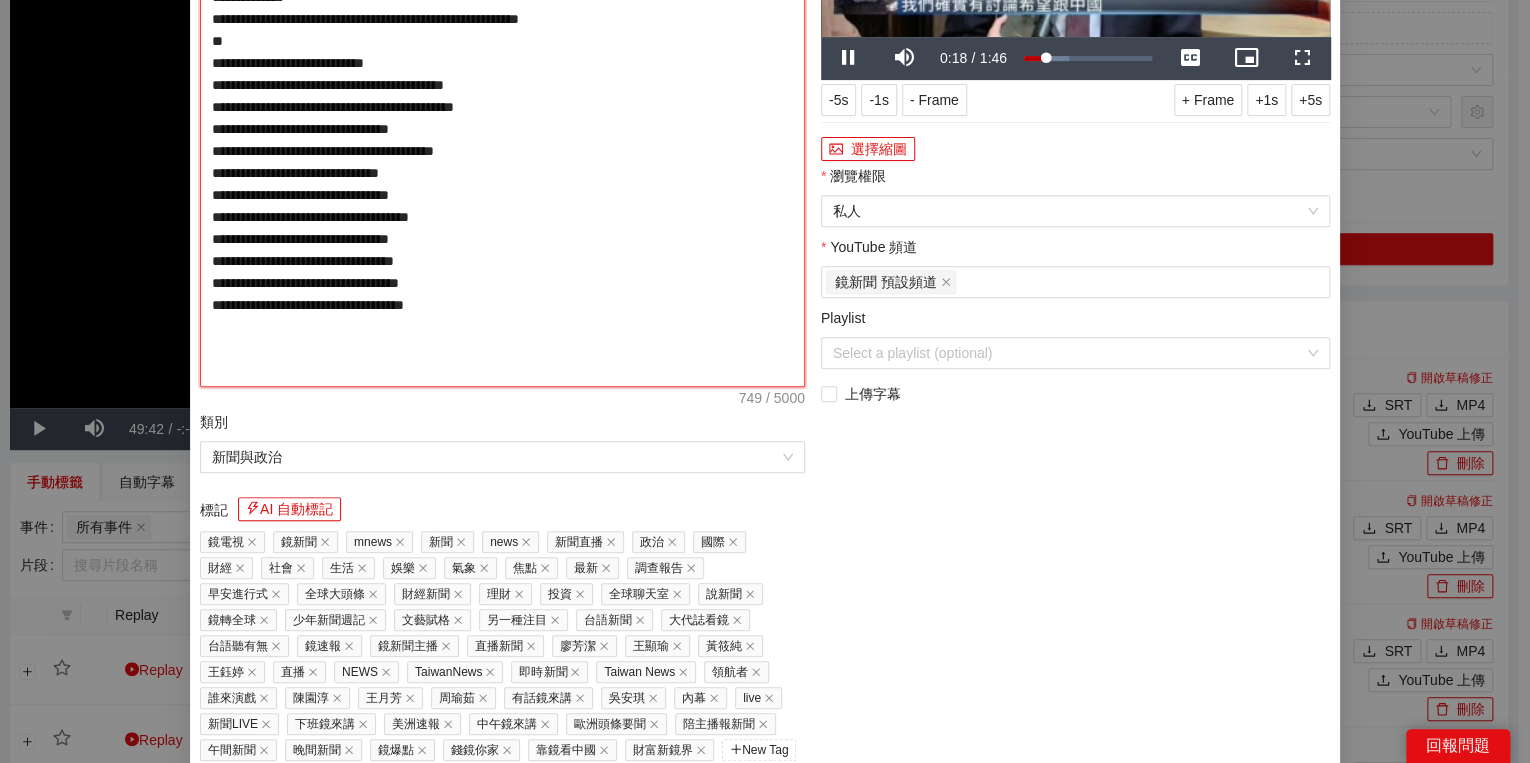 scroll, scrollTop: 396, scrollLeft: 0, axis: vertical 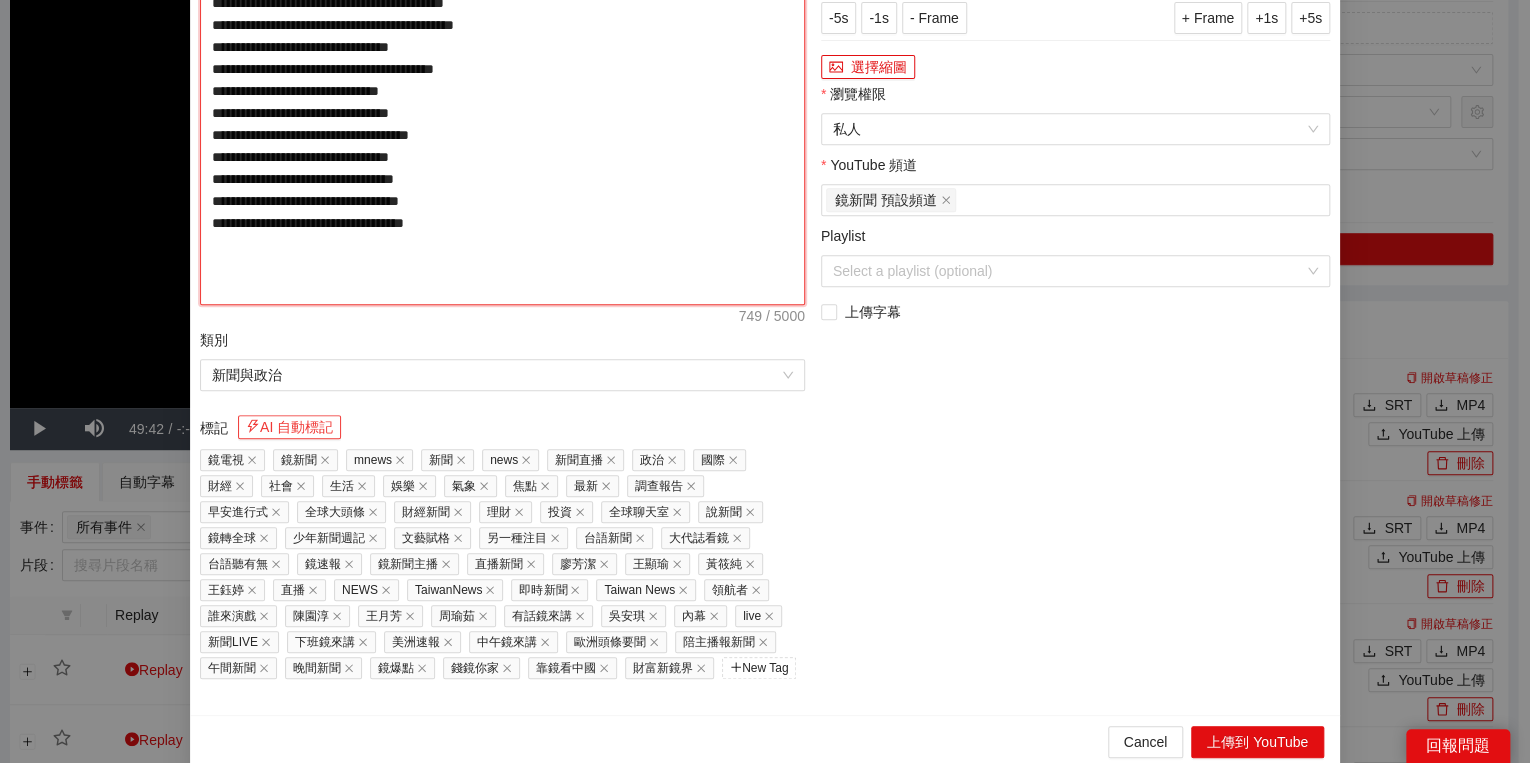 type on "**********" 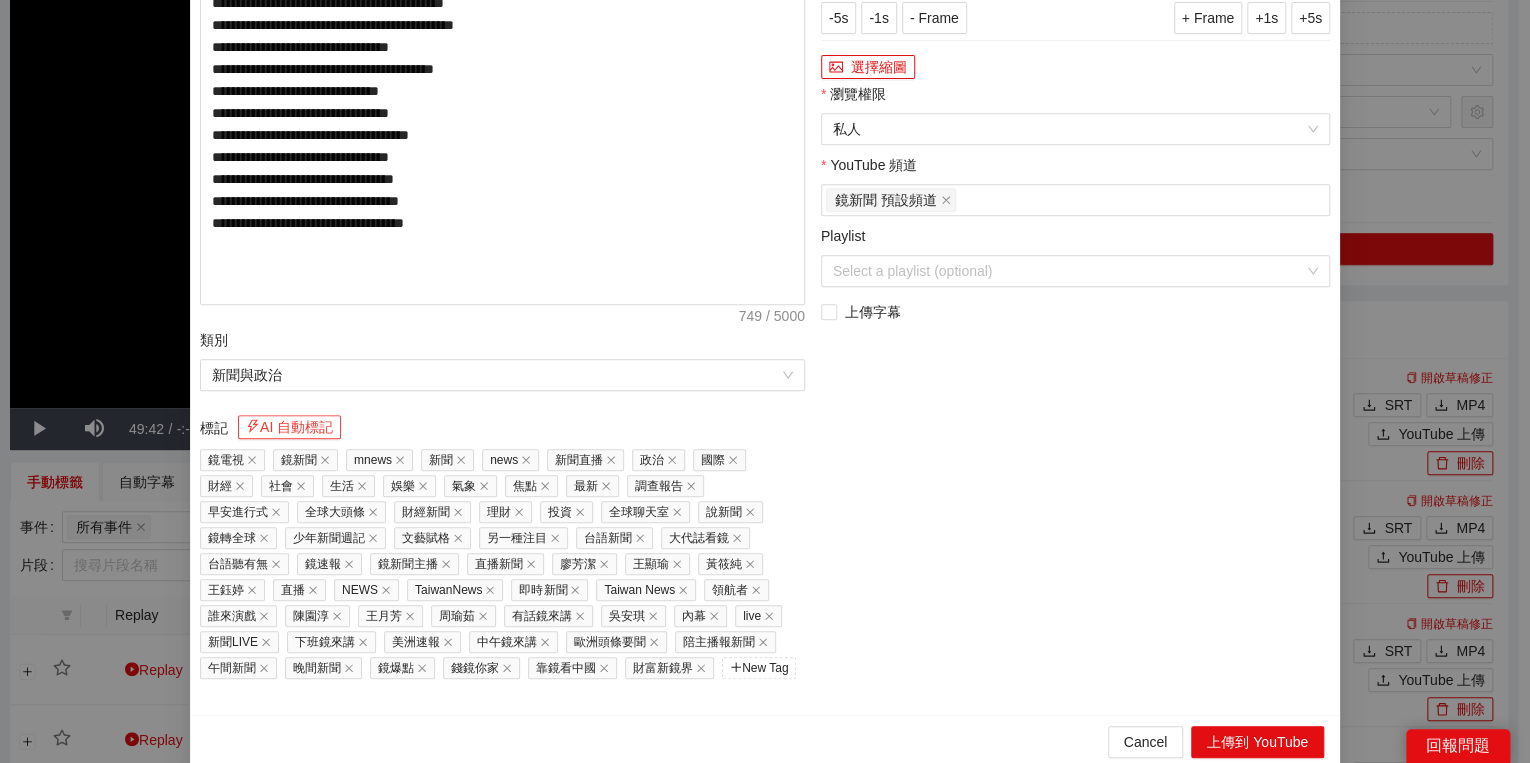 click on "AI 自動標記" at bounding box center (289, 427) 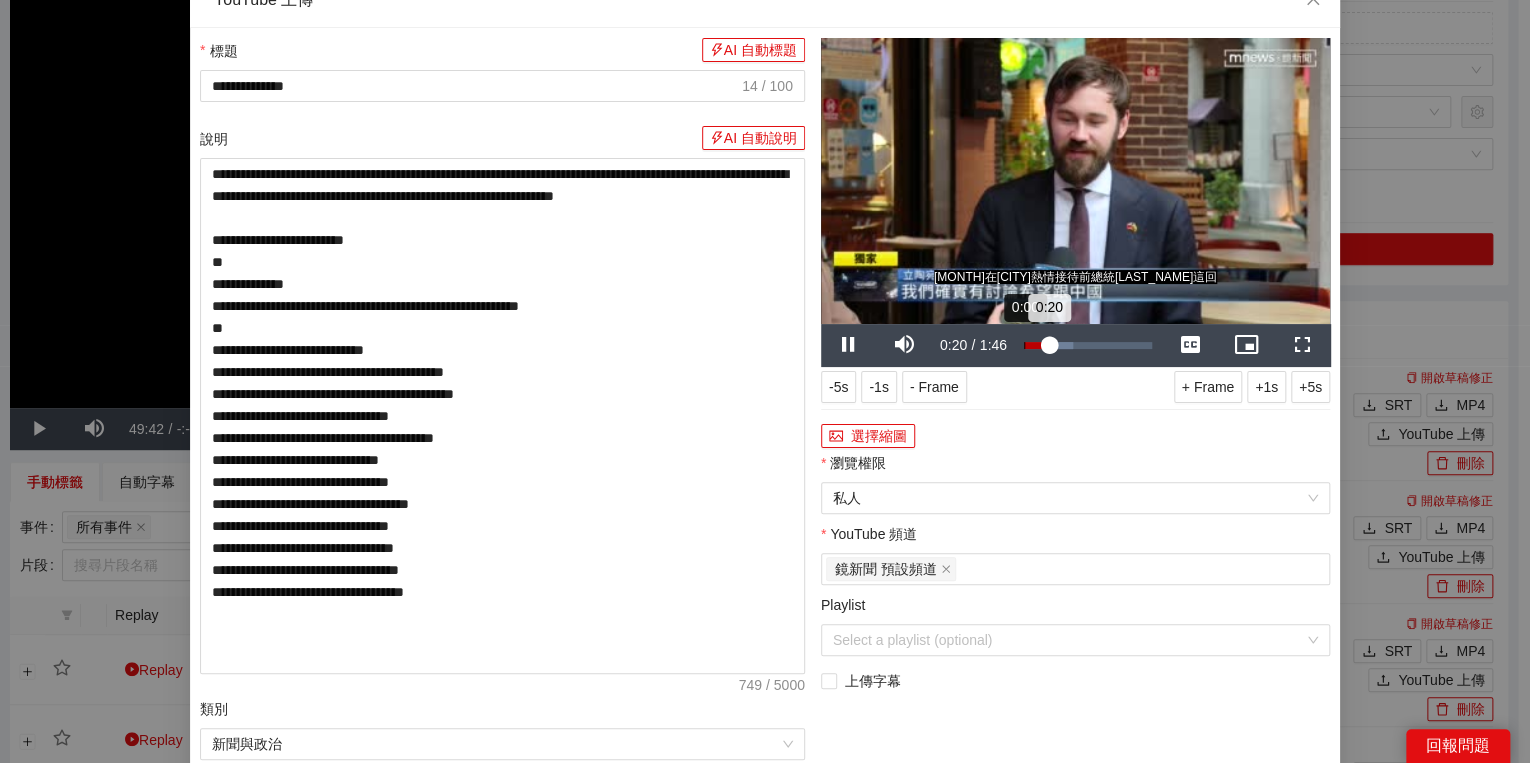 scroll, scrollTop: 0, scrollLeft: 0, axis: both 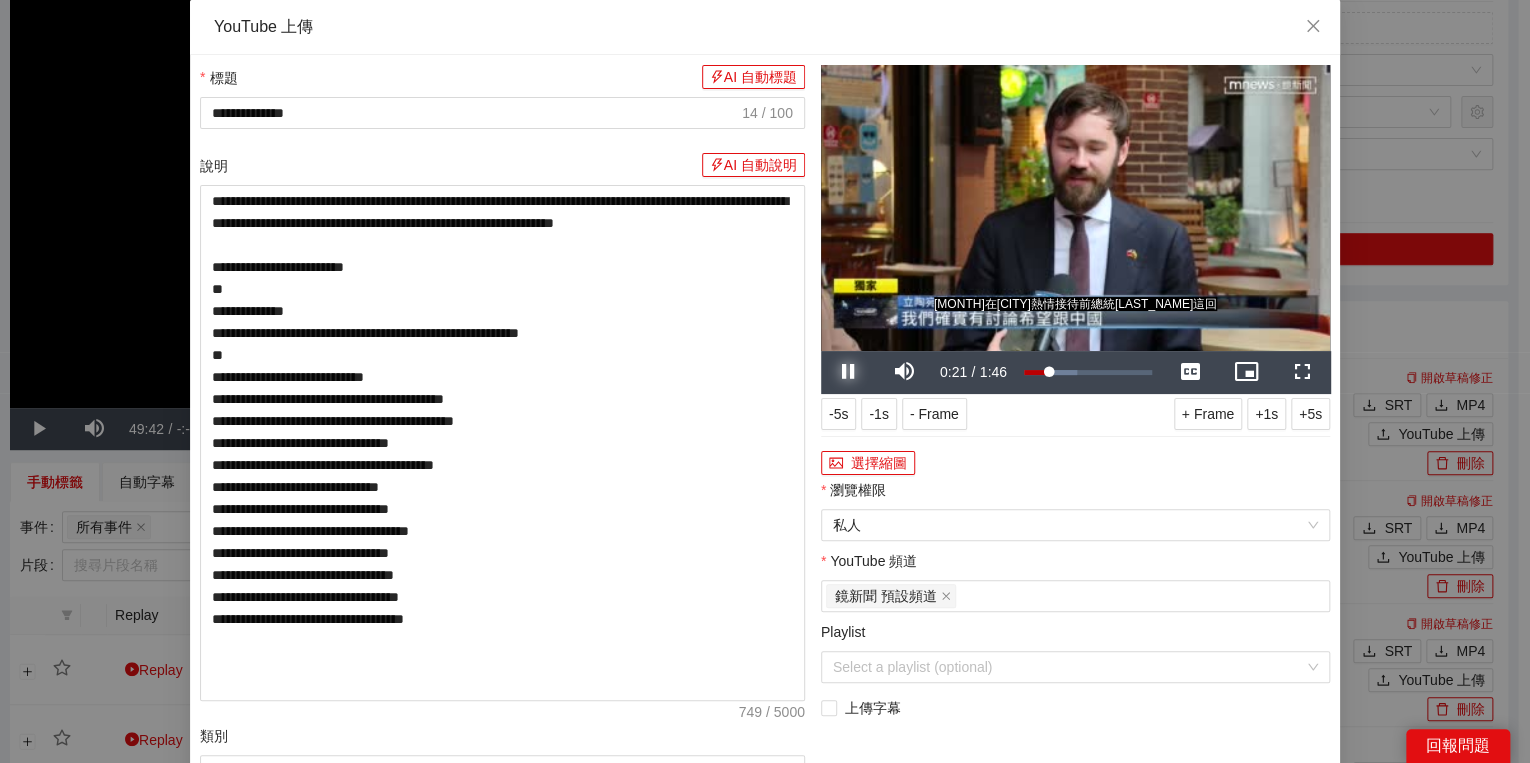 click at bounding box center [849, 372] 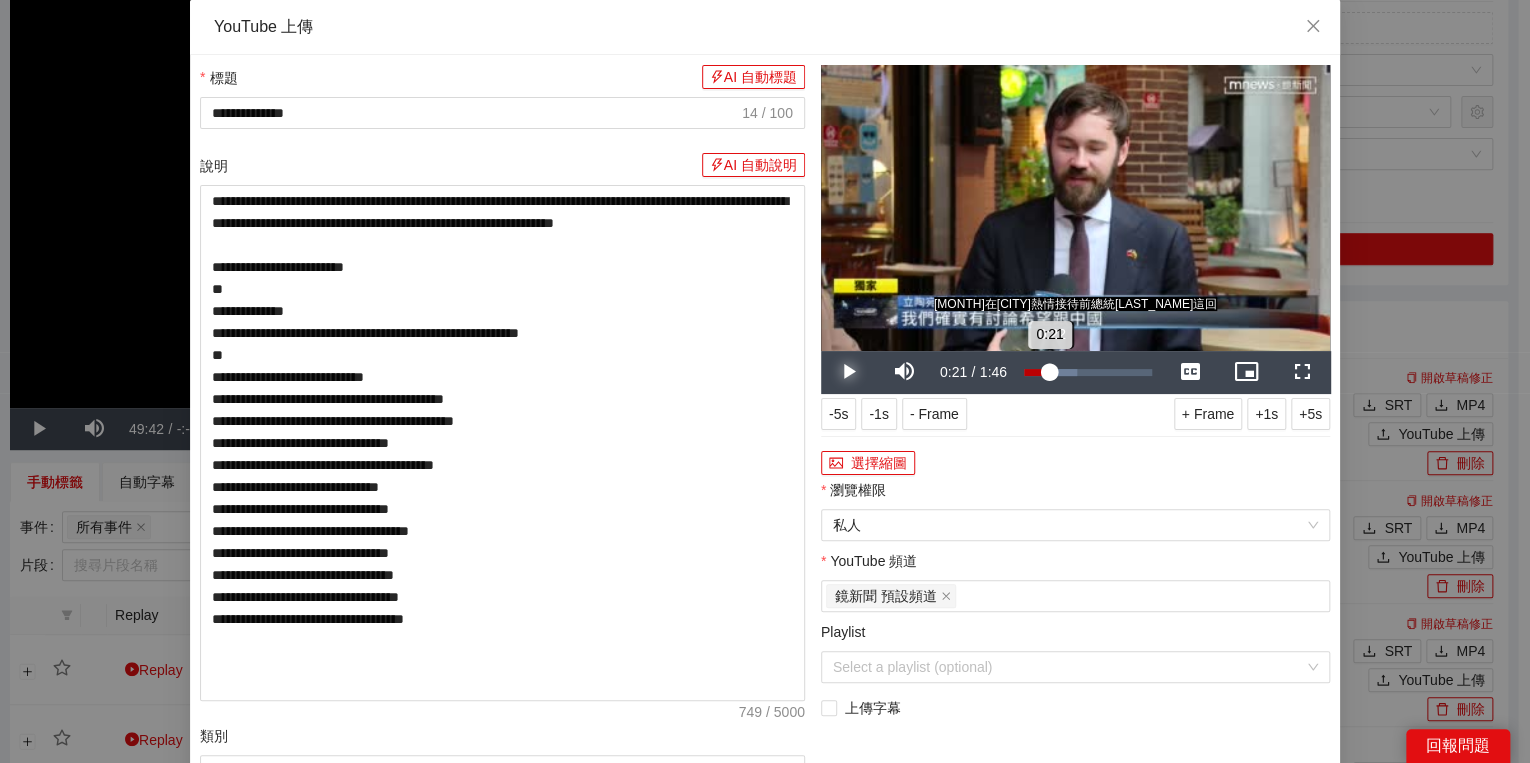 click on "0:21" at bounding box center [1037, 372] 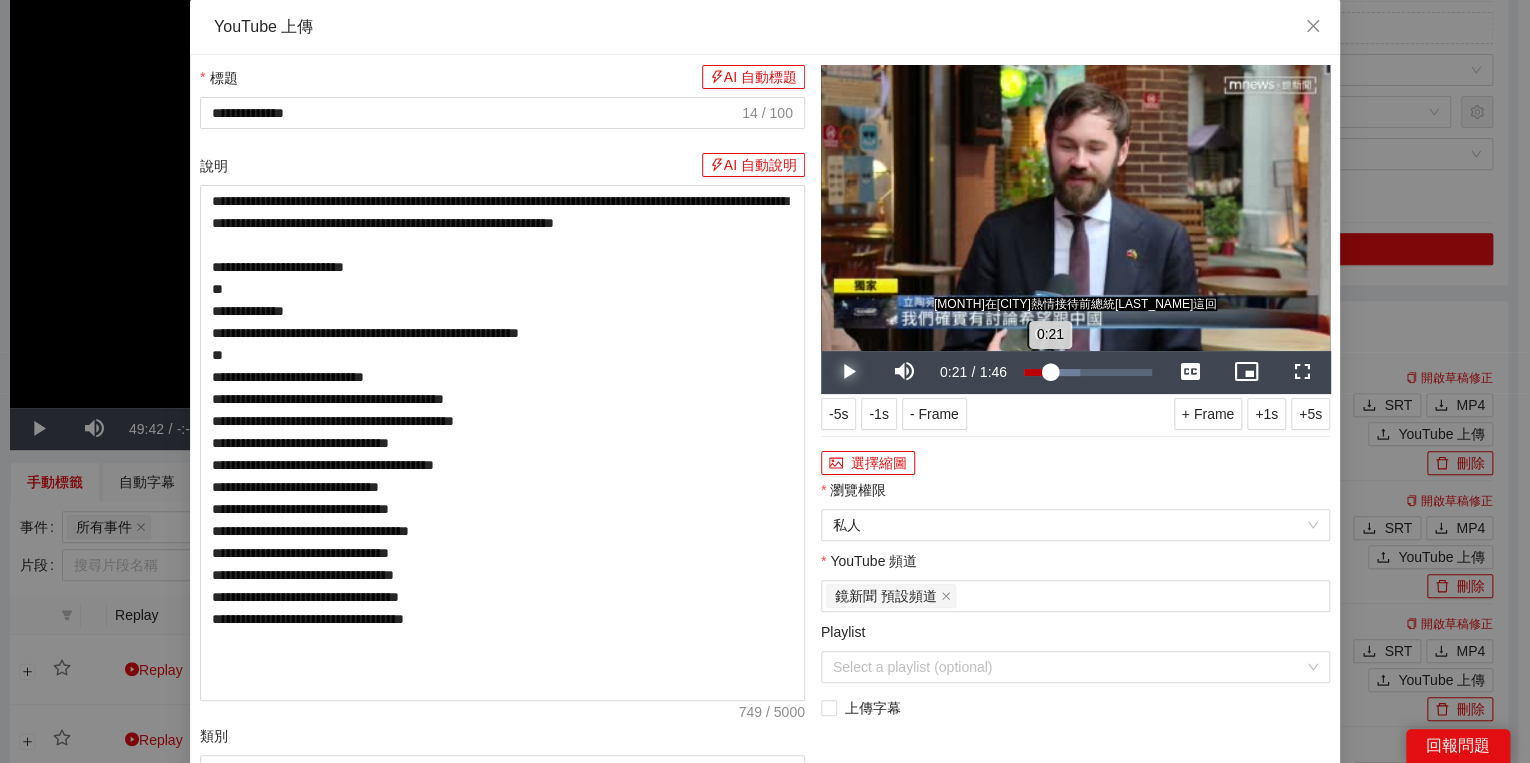 click on "0:21" at bounding box center (1037, 372) 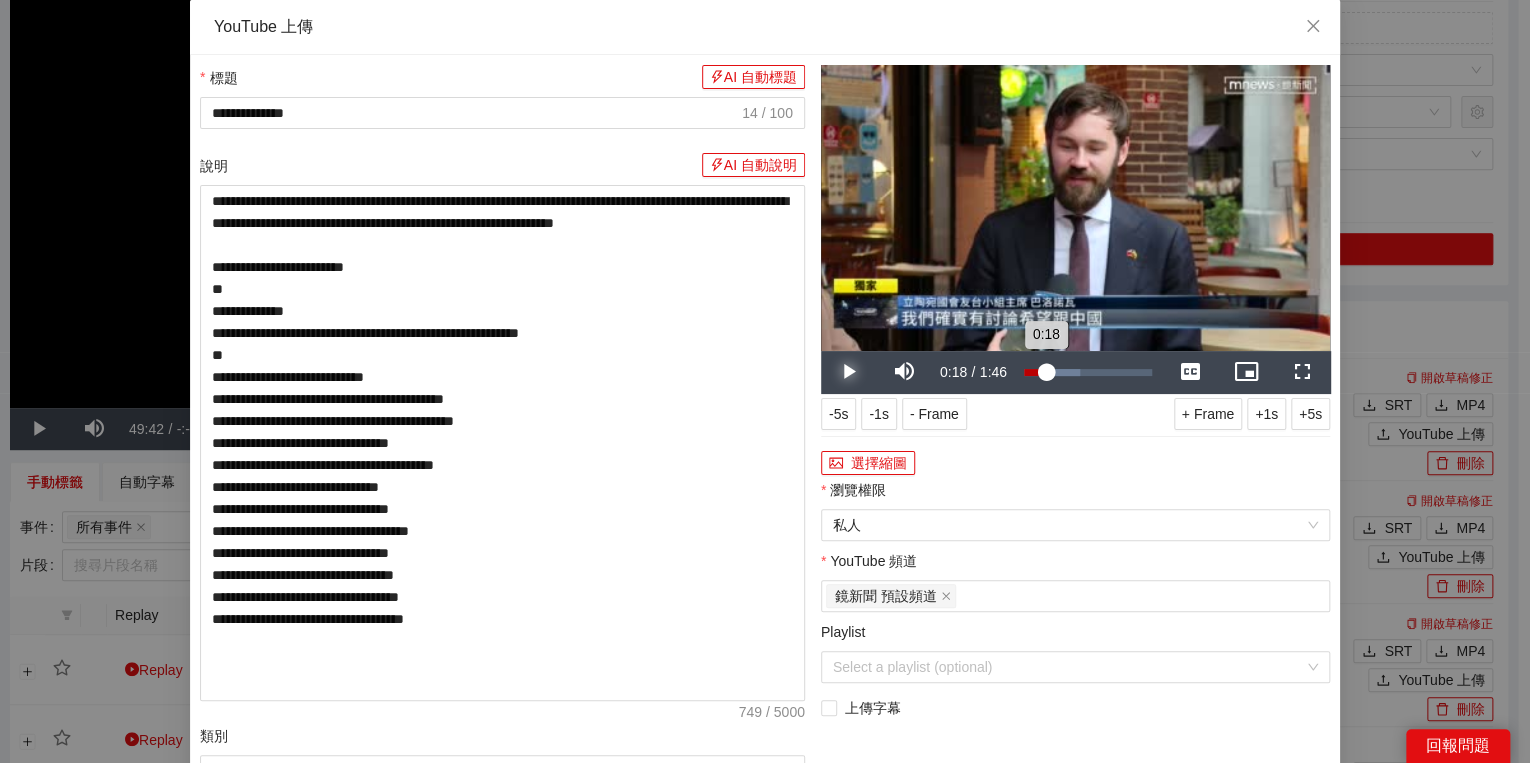 click on "0:18" at bounding box center (1035, 372) 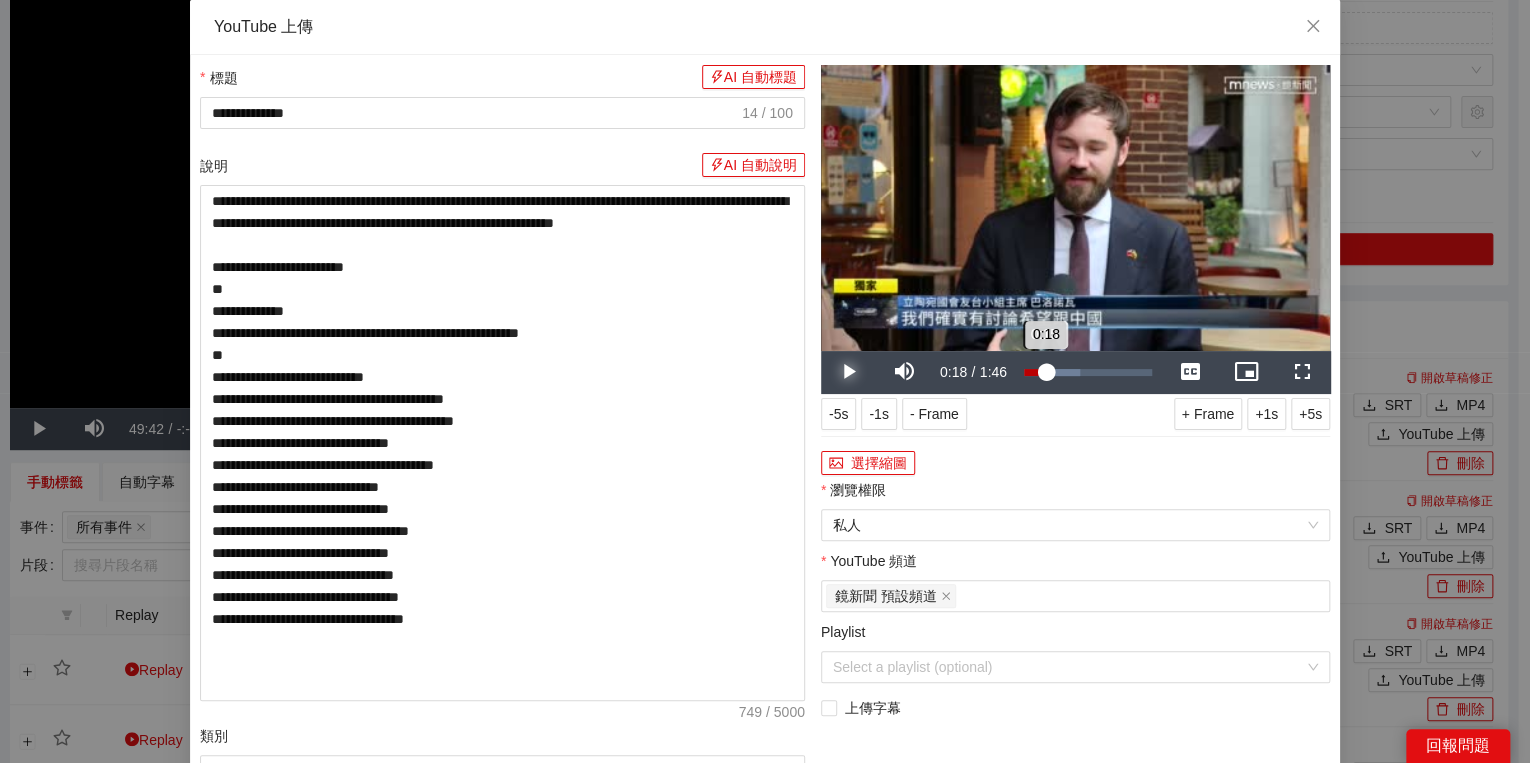 click on "0:18" at bounding box center [1035, 372] 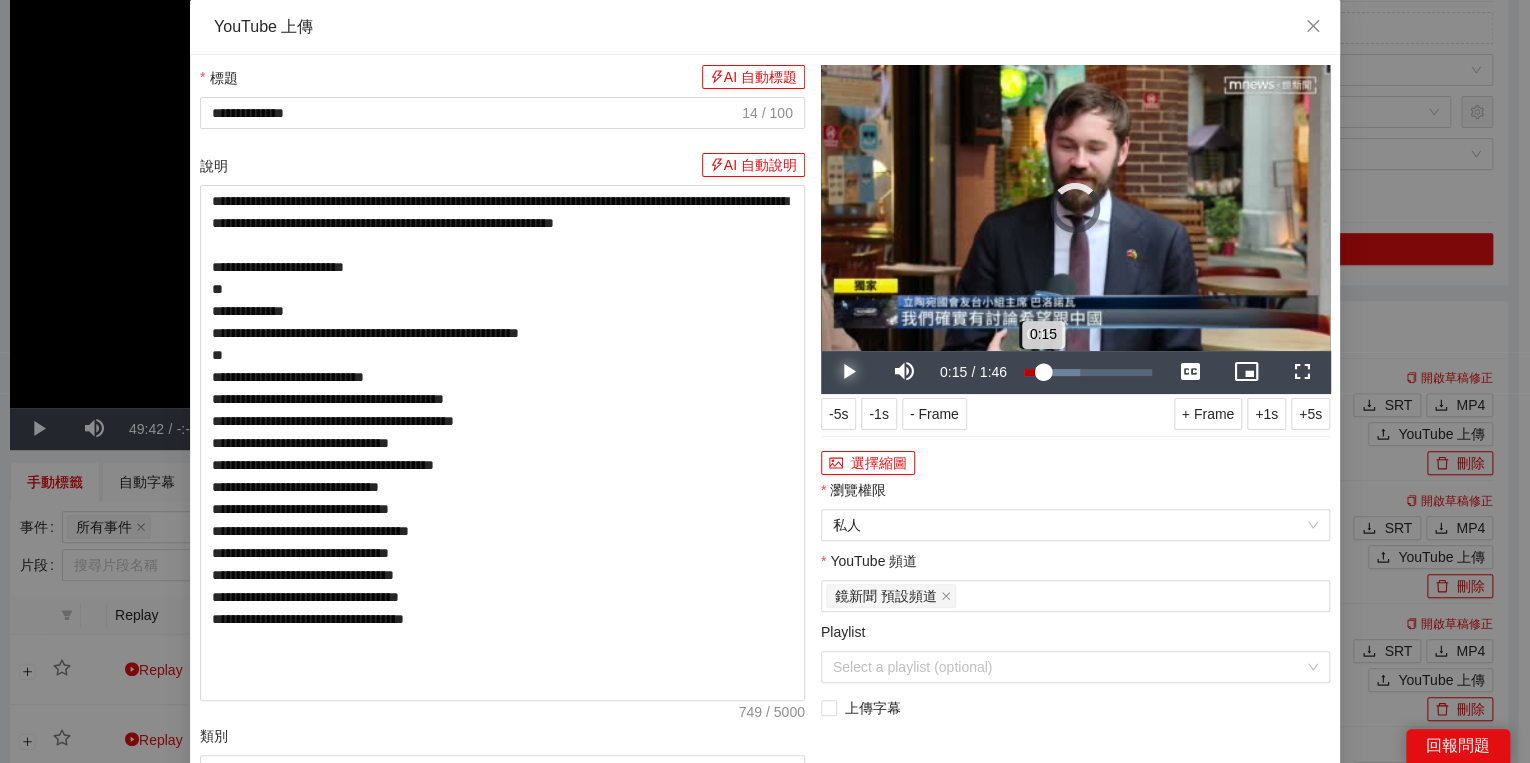 click on "0:15" at bounding box center [1033, 372] 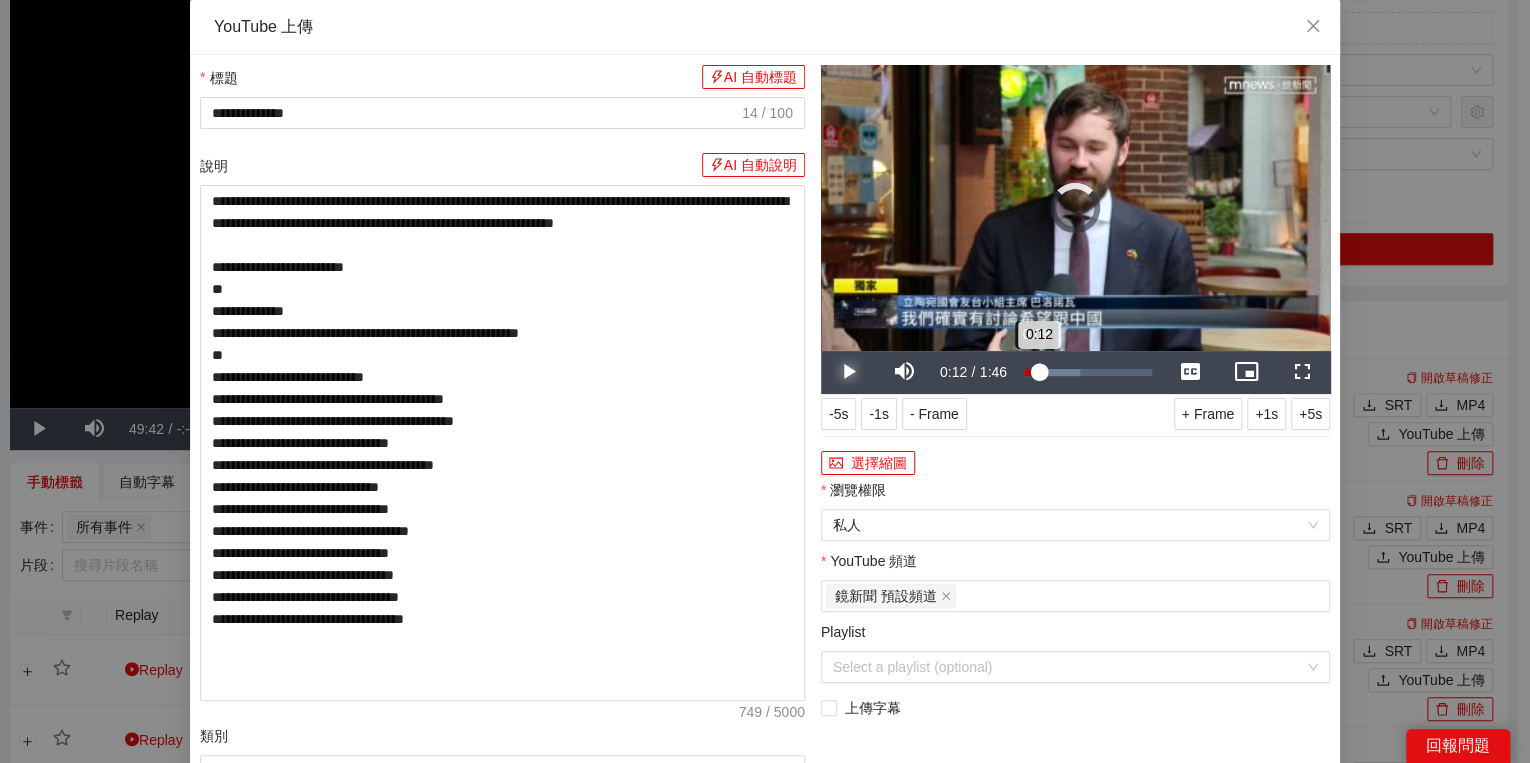 click on "0:12" at bounding box center (1031, 372) 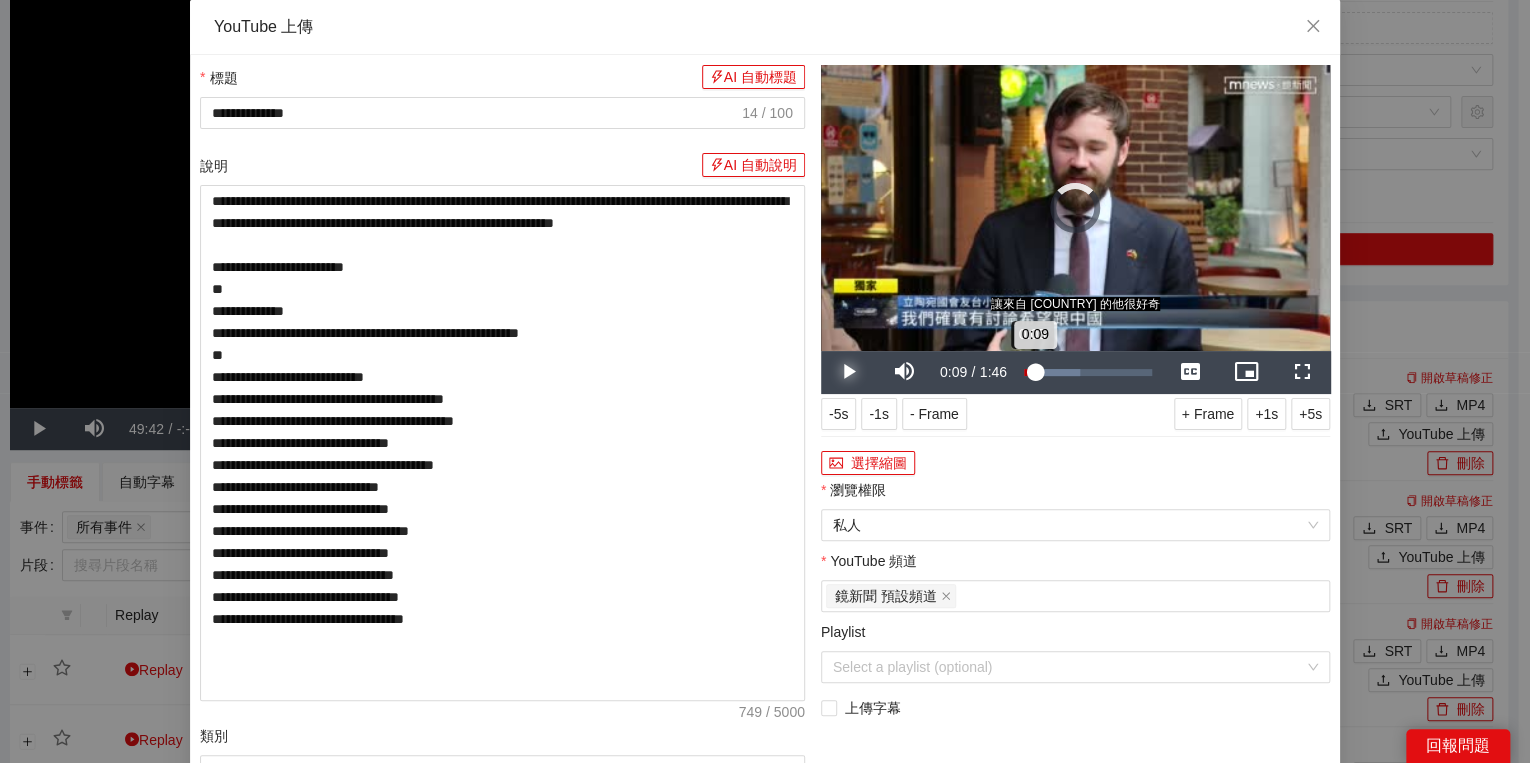 click on "0:09" at bounding box center (1029, 372) 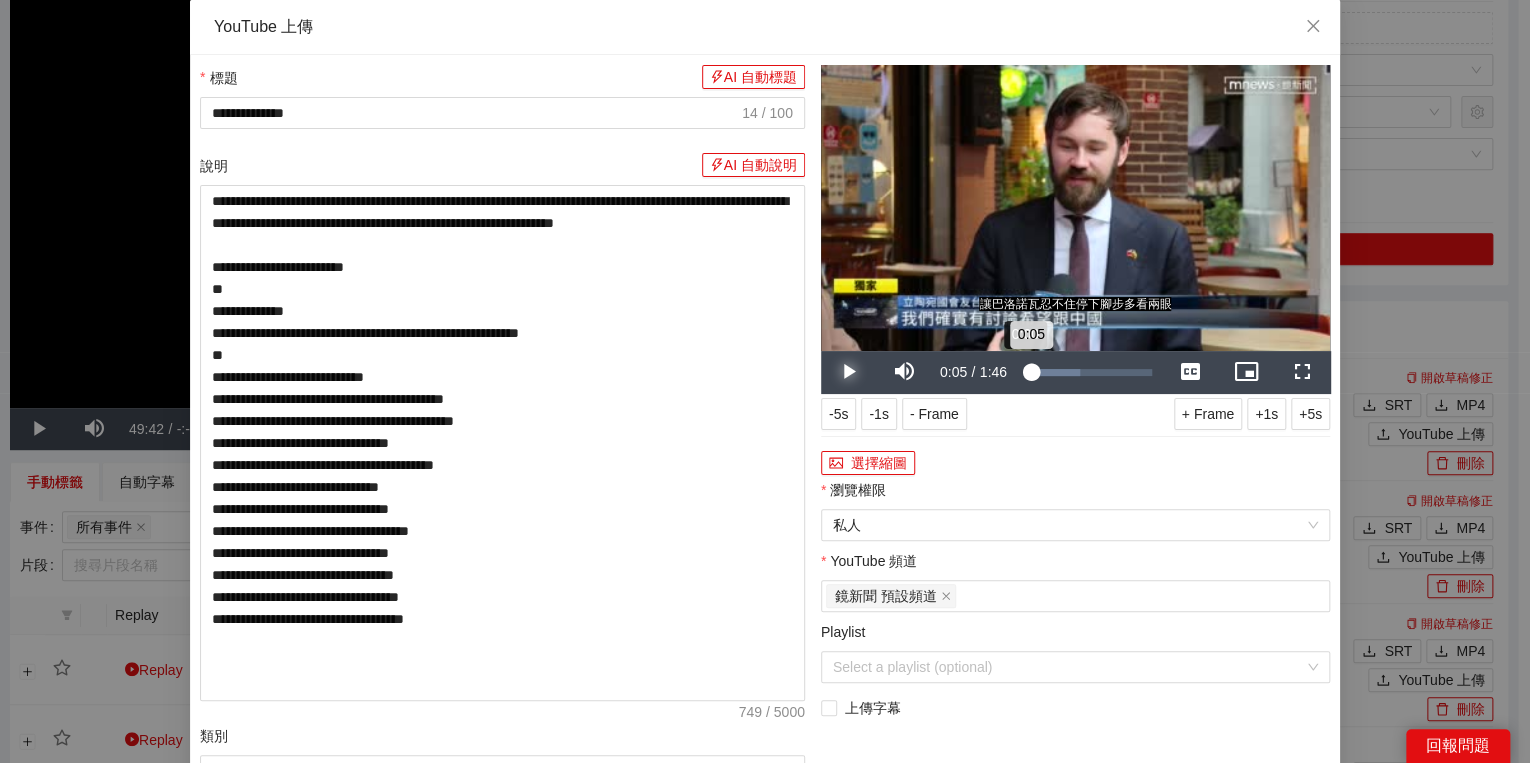 click on "0:05" at bounding box center (1027, 372) 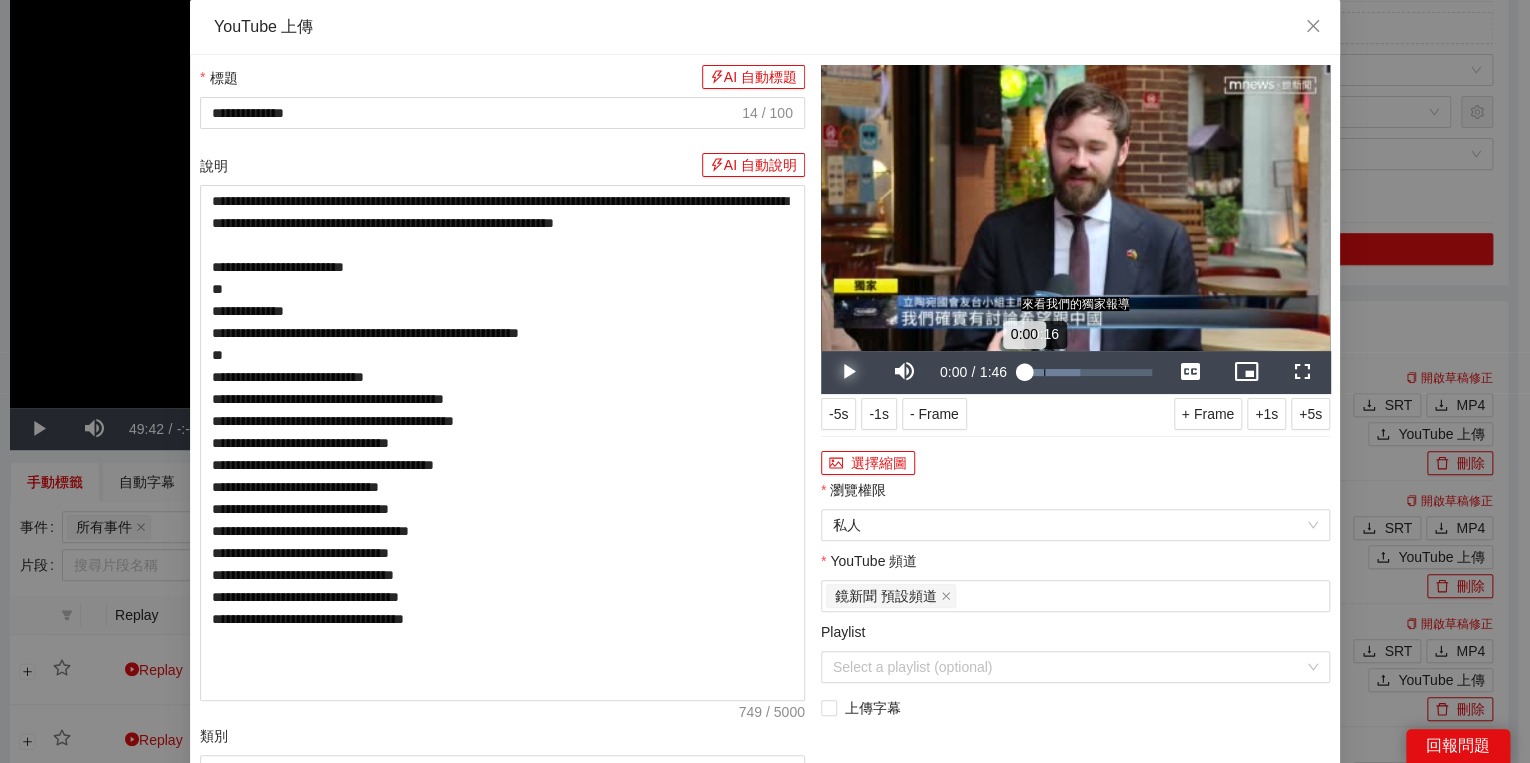 click on "Loaded :  44.20% 0:16 0:00" at bounding box center [1088, 372] 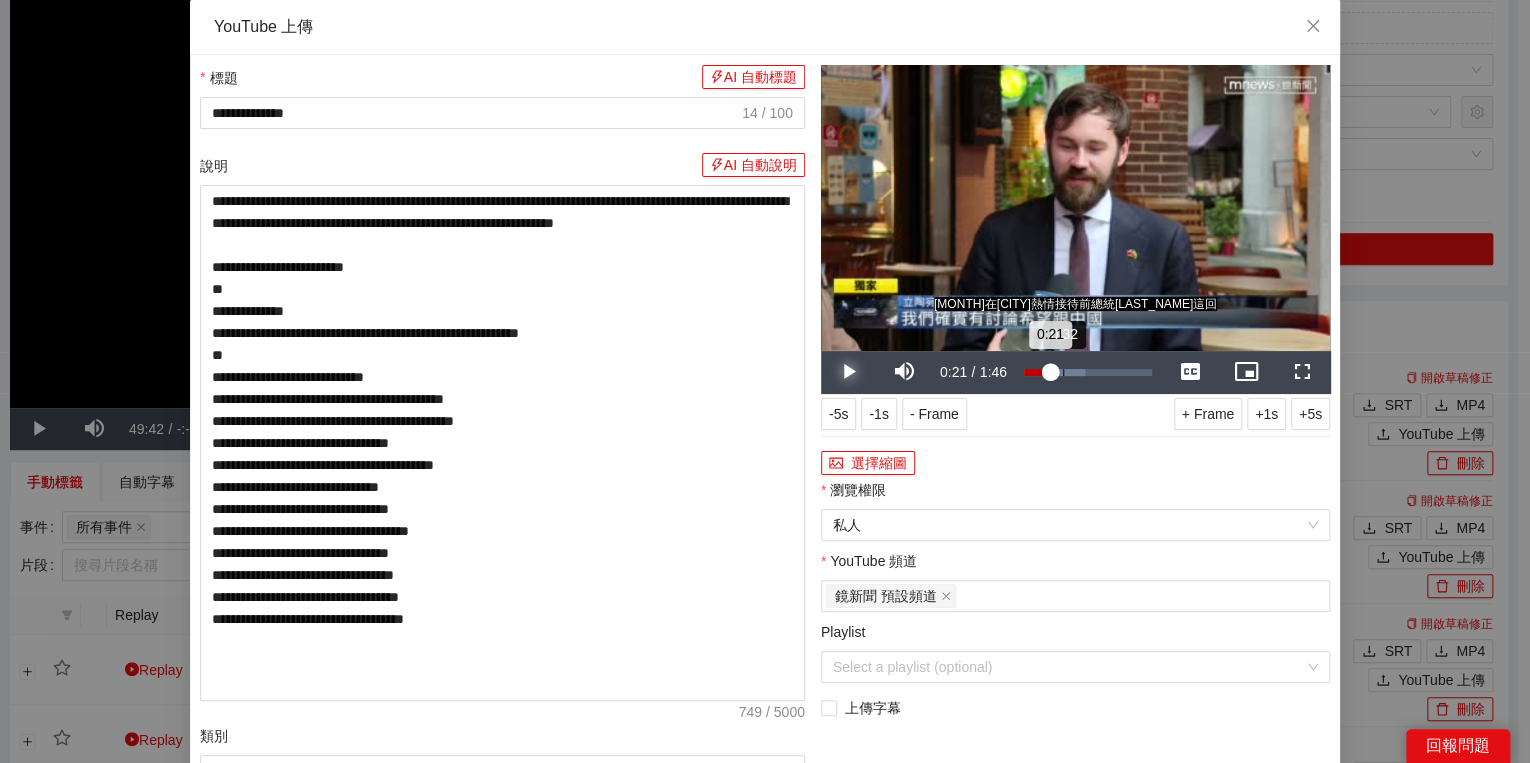click on "Loaded :  47.46% 0:32 0:21" at bounding box center [1088, 372] 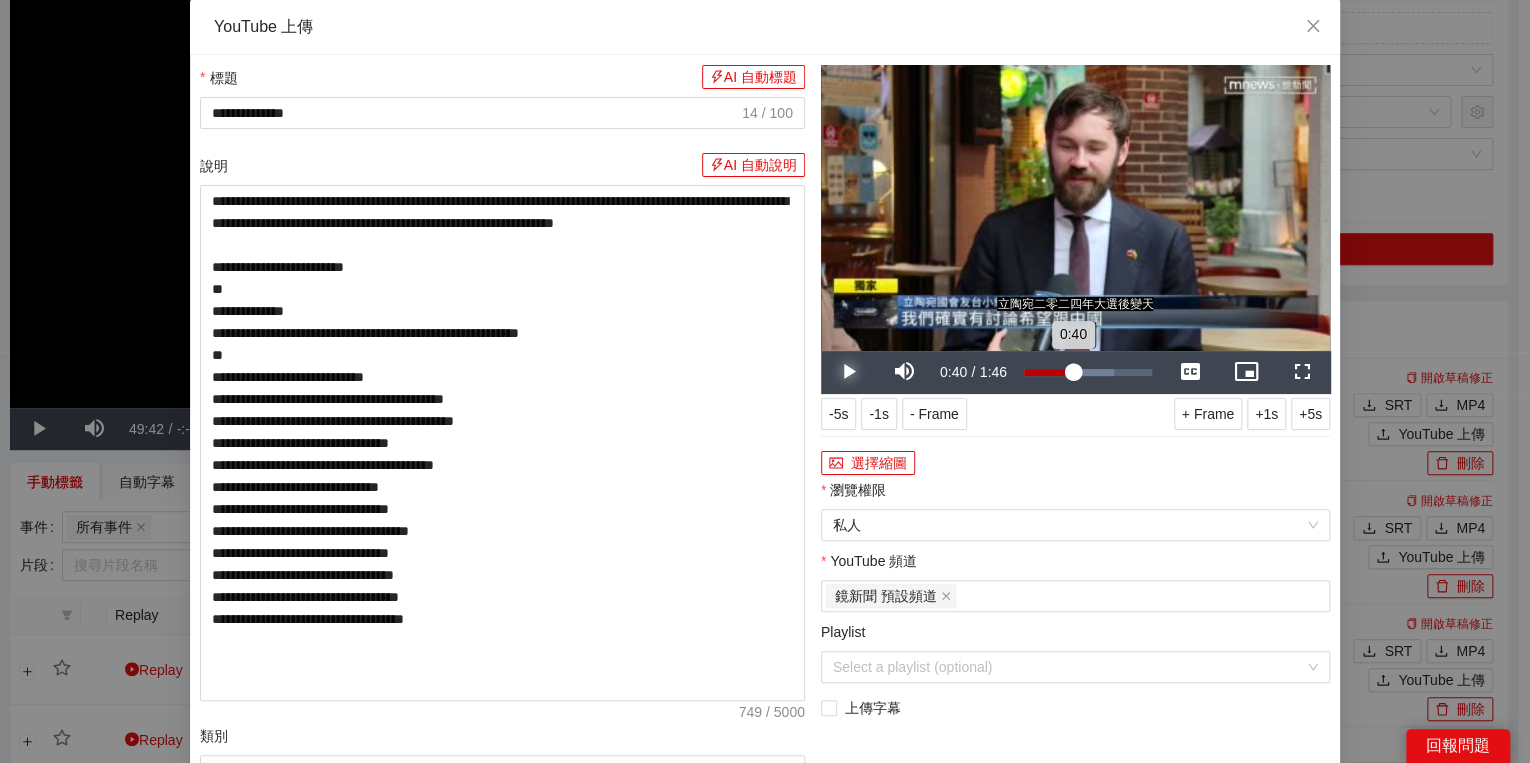 click on "0:40" at bounding box center [1048, 372] 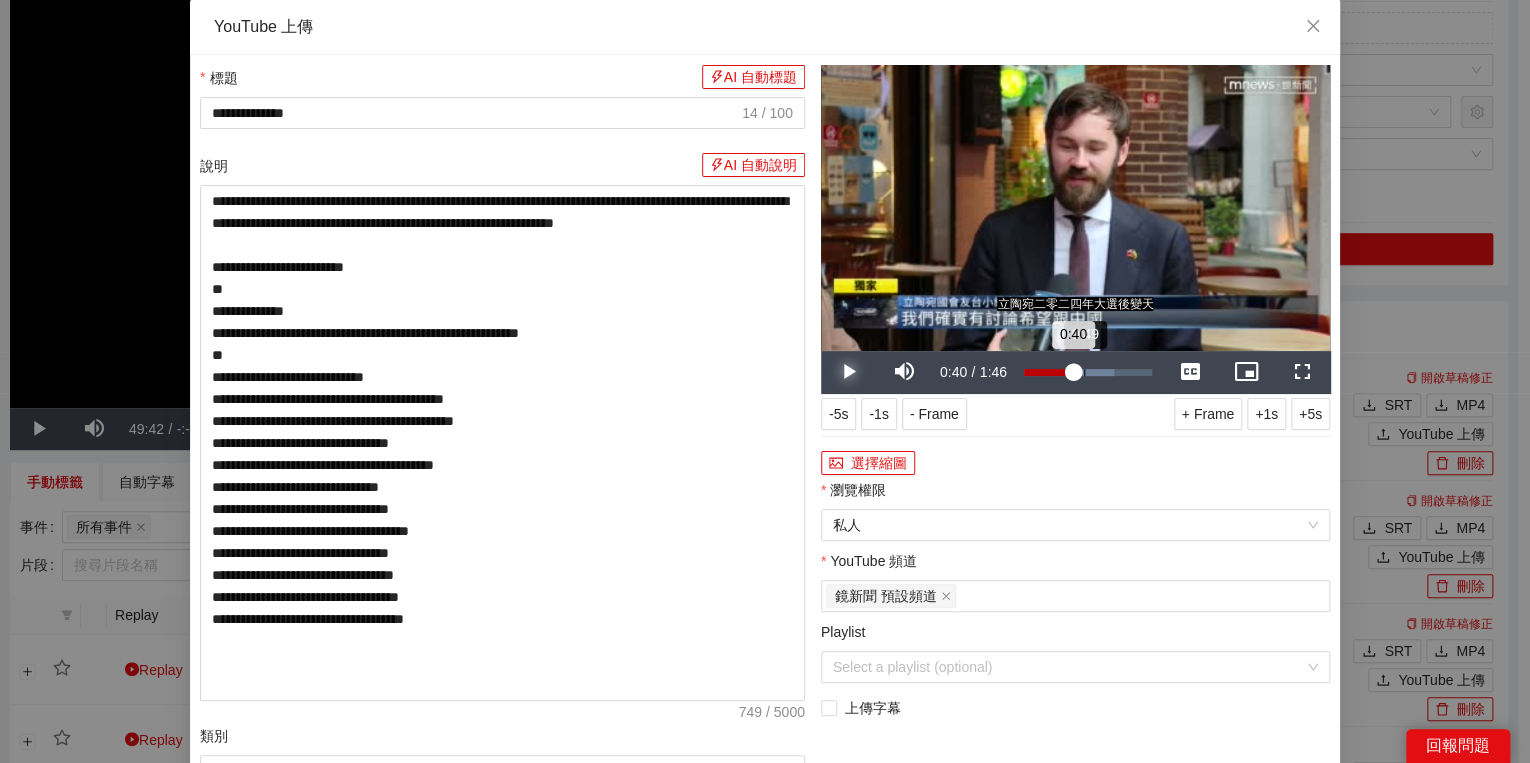 click on "Loaded :  70.46% 0:49 0:40" at bounding box center (1088, 372) 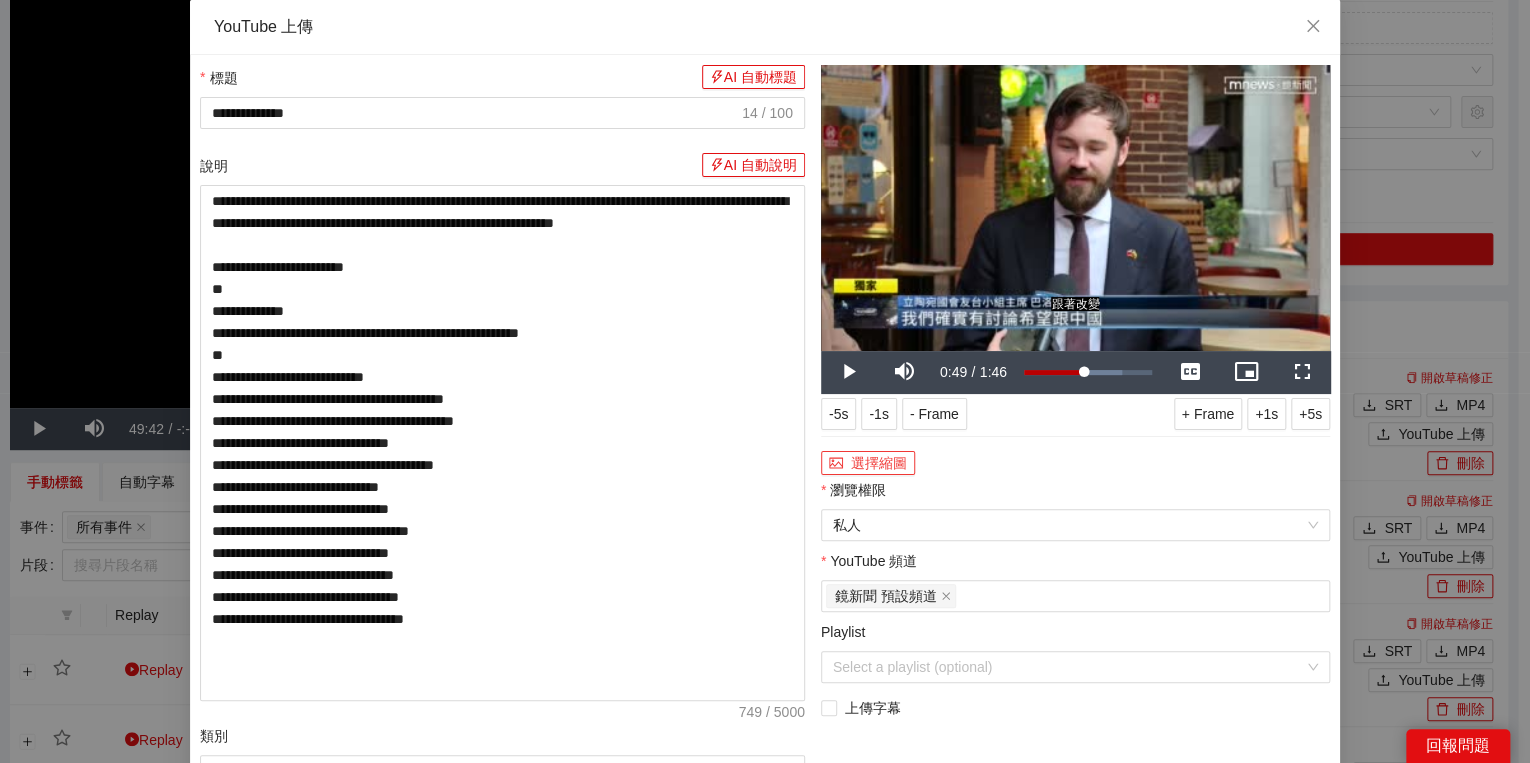 click on "選擇縮圖" at bounding box center [868, 463] 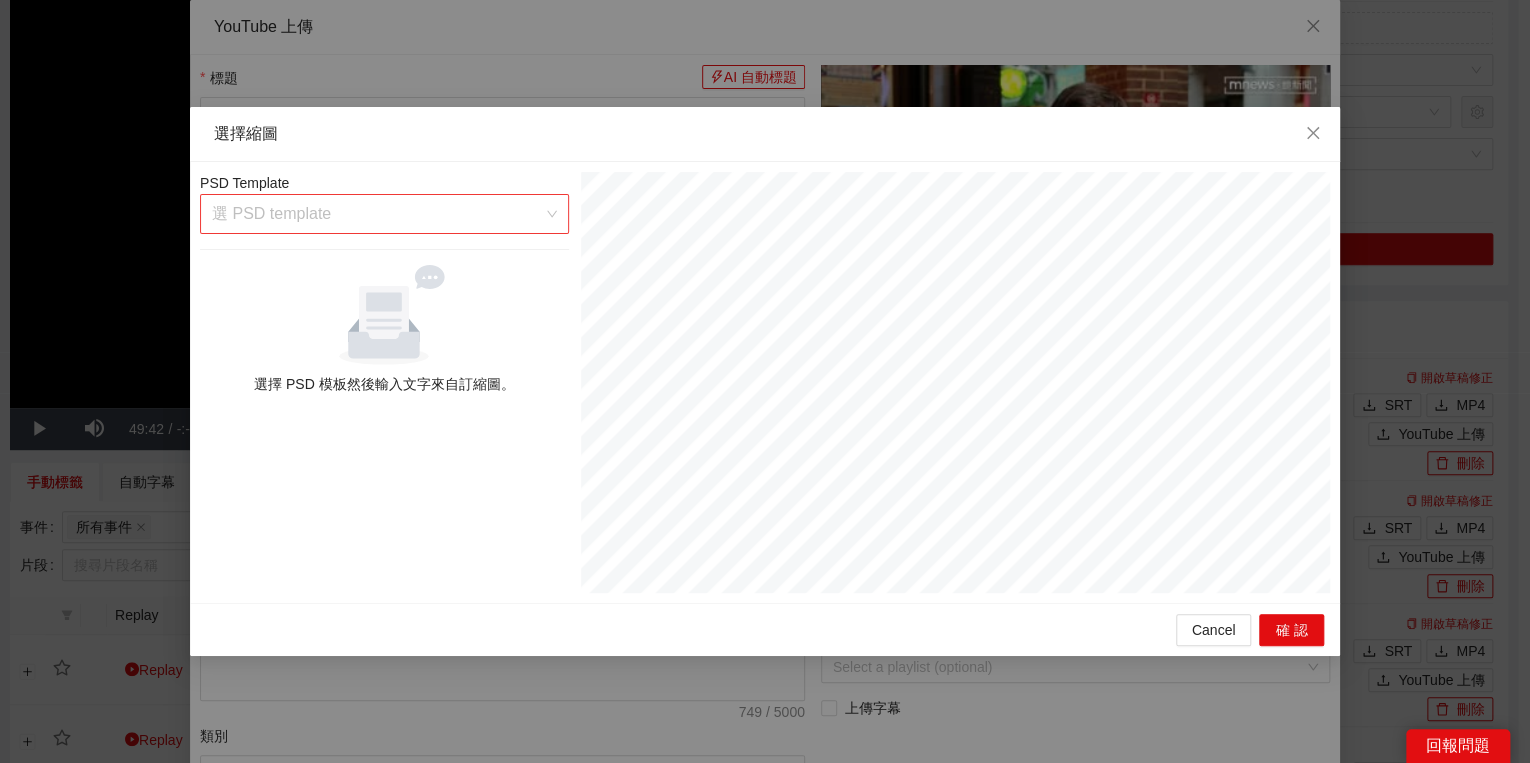 click on "選 PSD template" at bounding box center [384, 214] 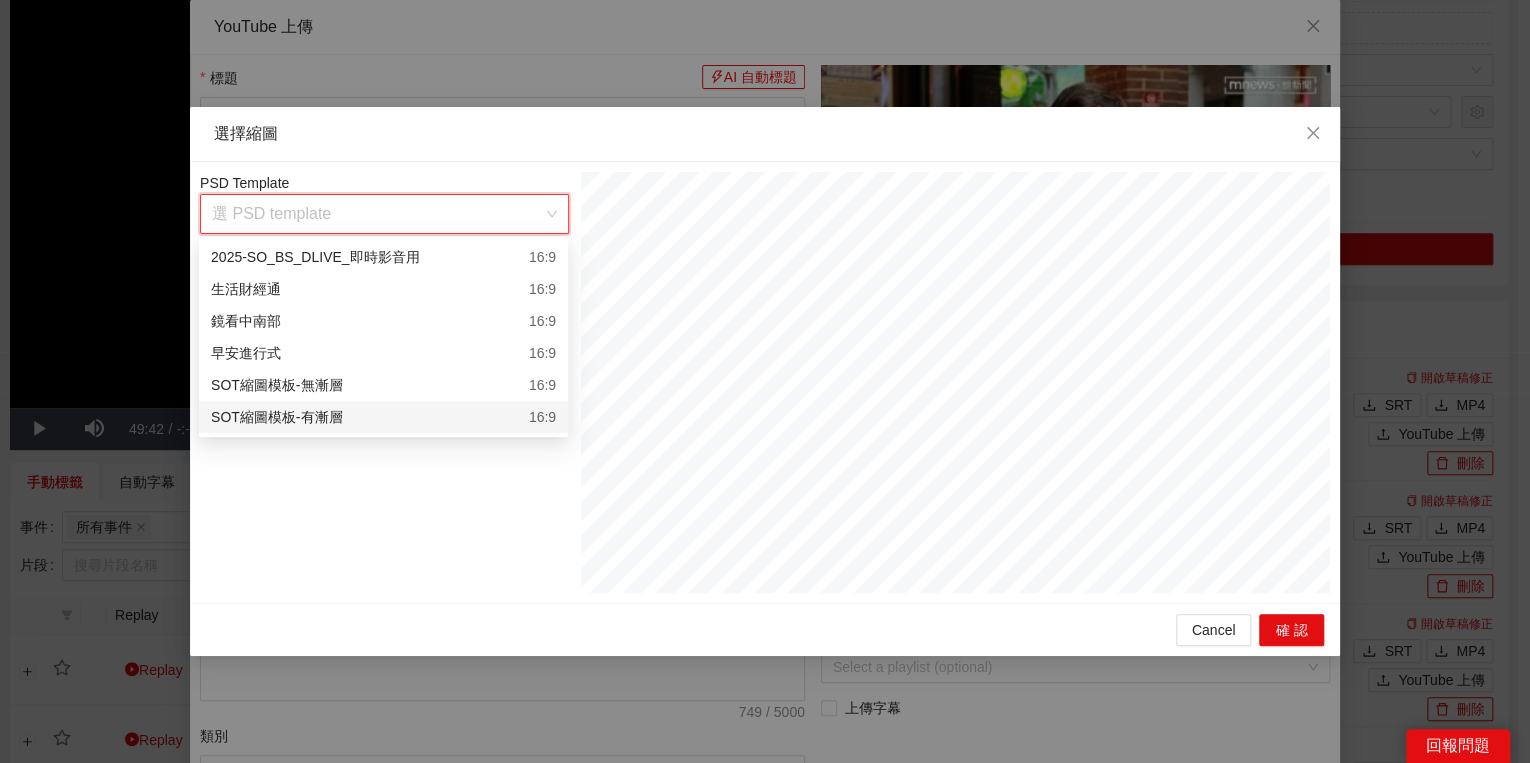 click on "SOT縮圖模板-有漸層 16:9" at bounding box center [383, 417] 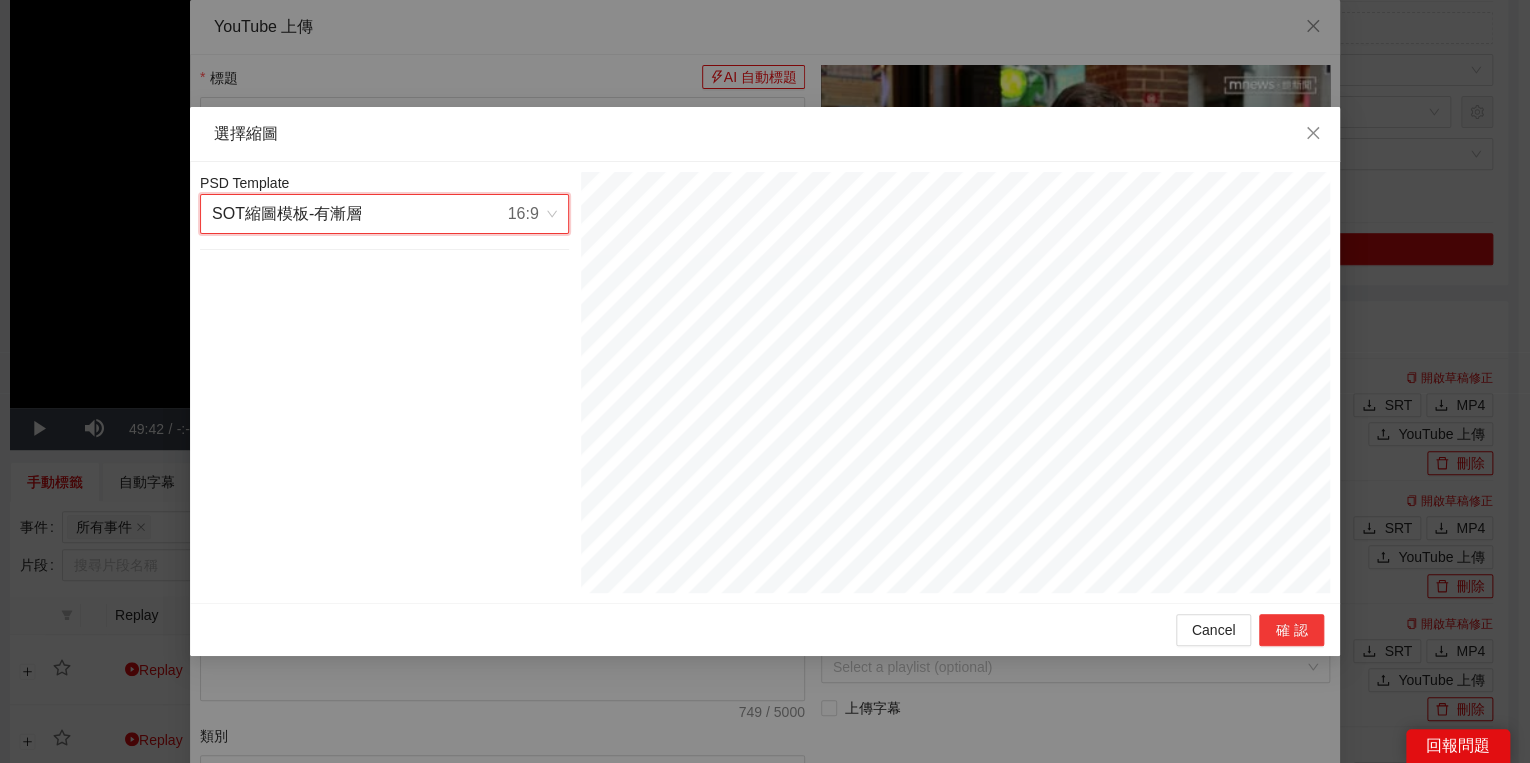 click on "確認" at bounding box center [1291, 630] 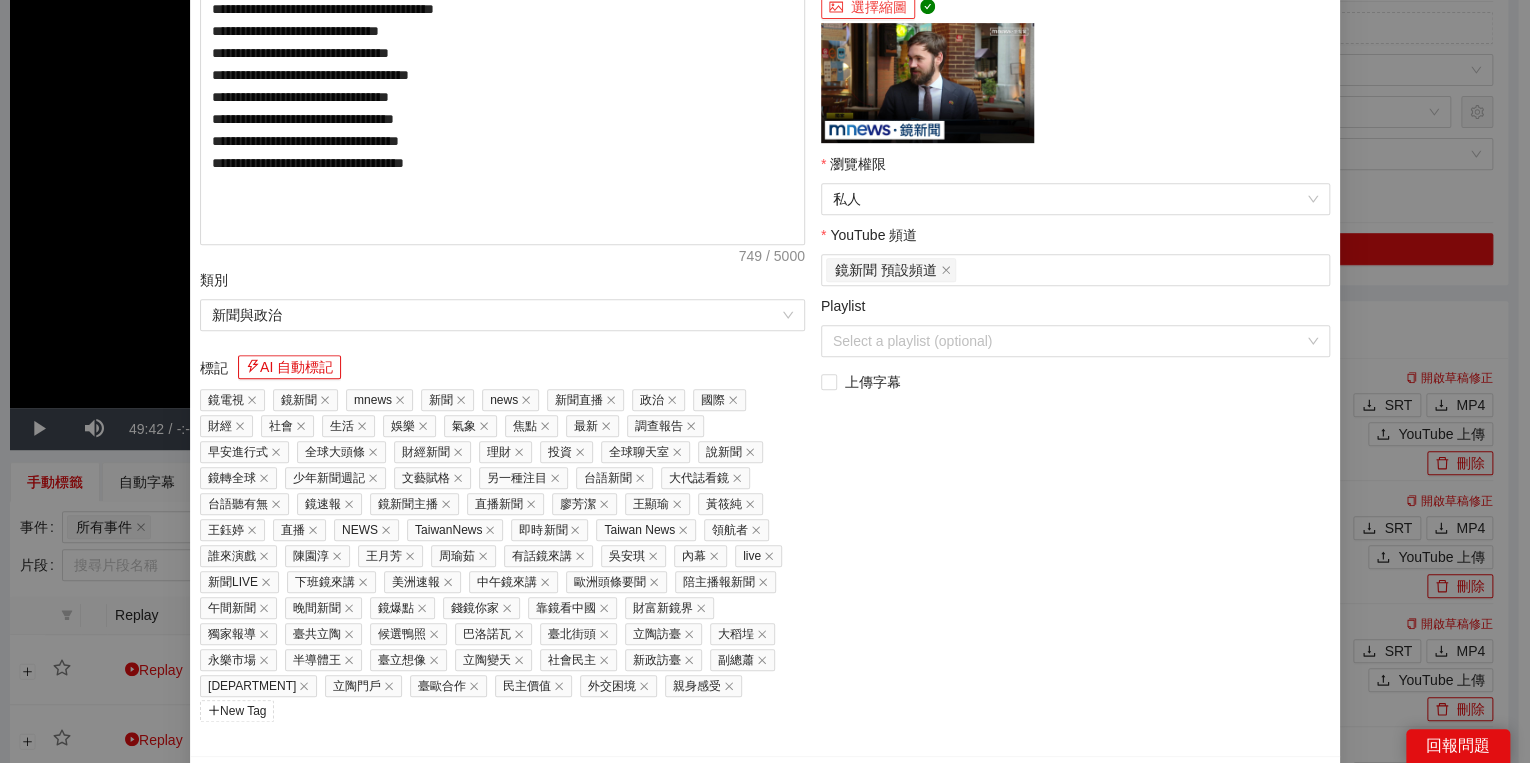 scroll, scrollTop: 473, scrollLeft: 0, axis: vertical 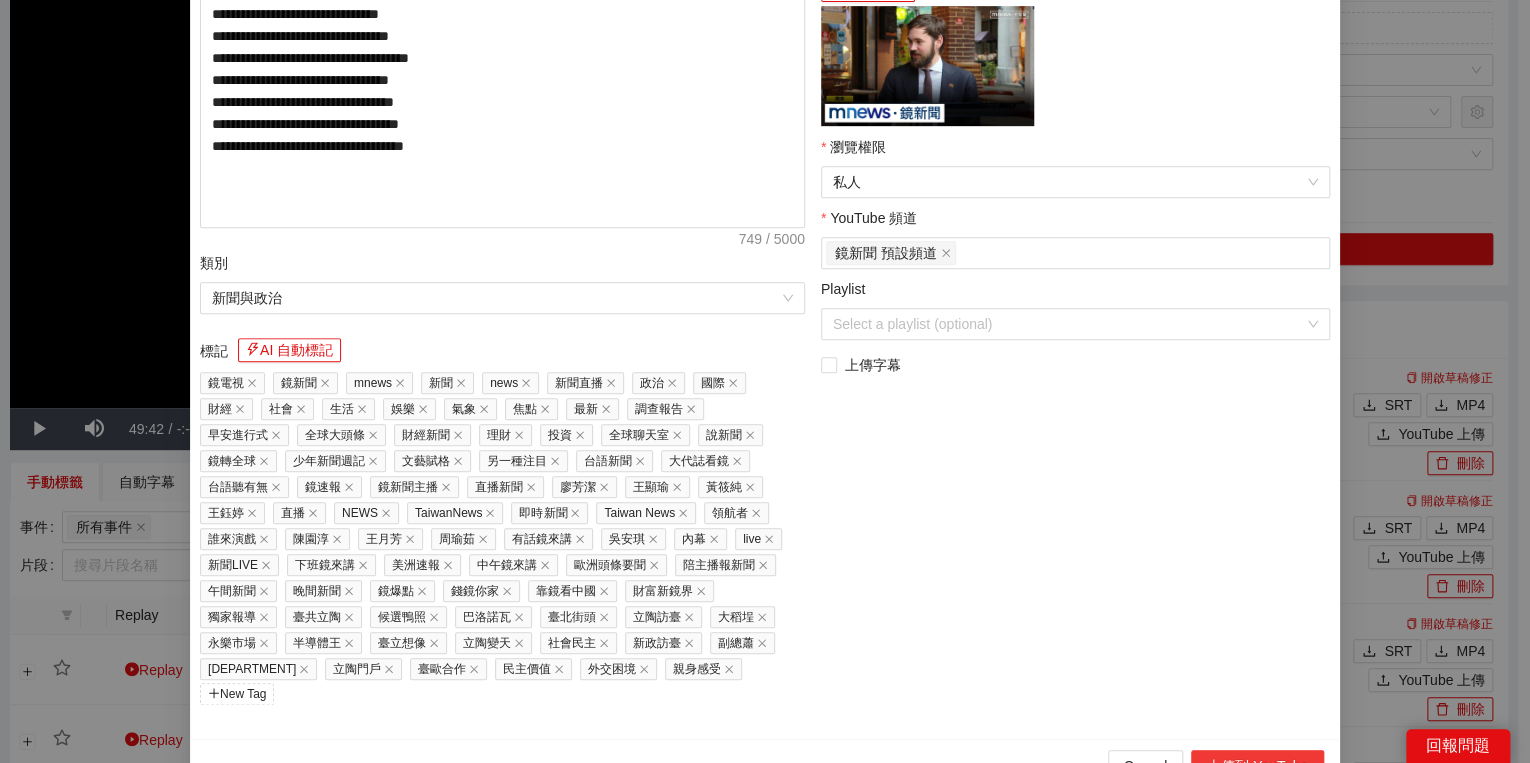 click on "上傳到 YouTube" at bounding box center (1257, 766) 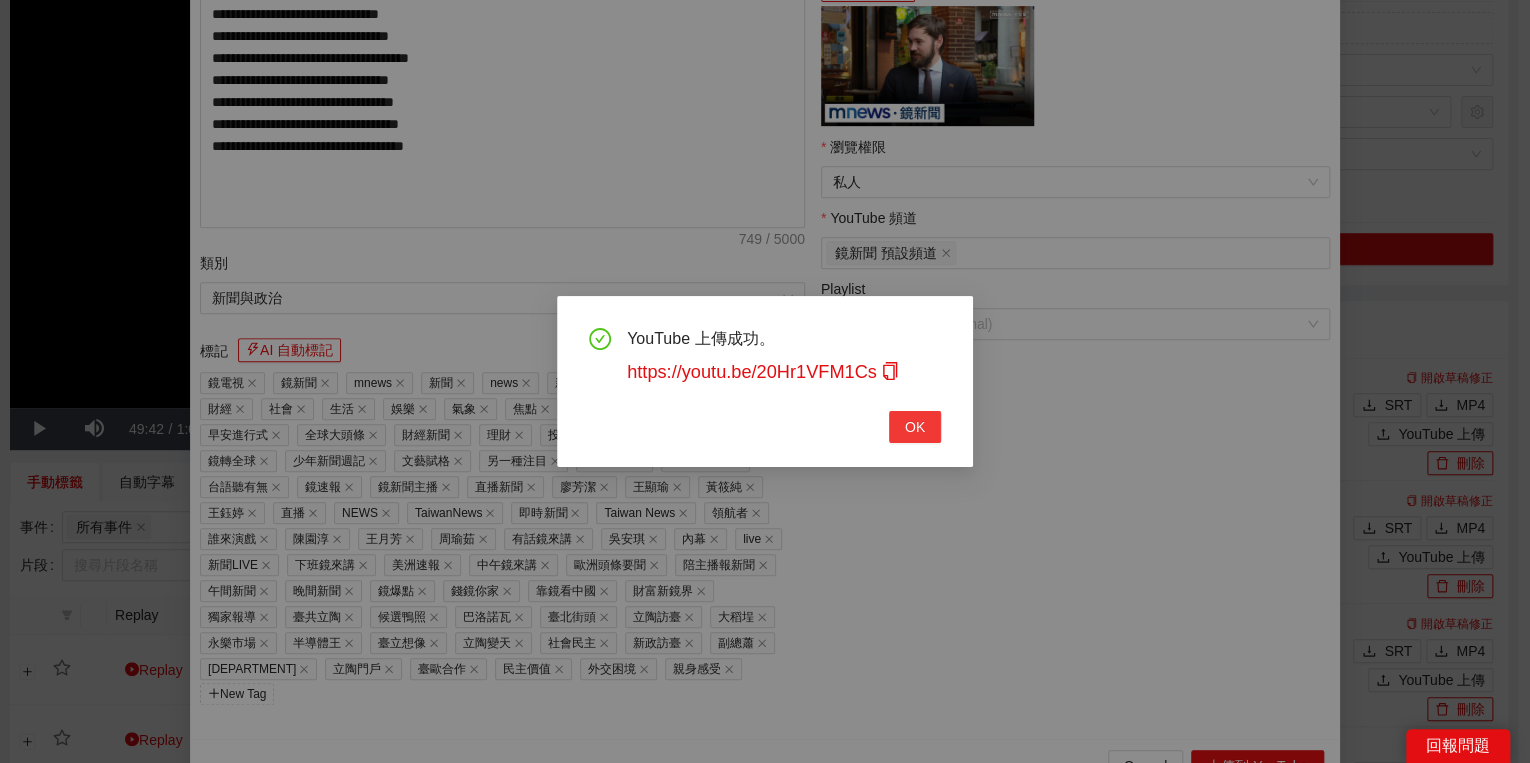 click on "OK" at bounding box center (915, 427) 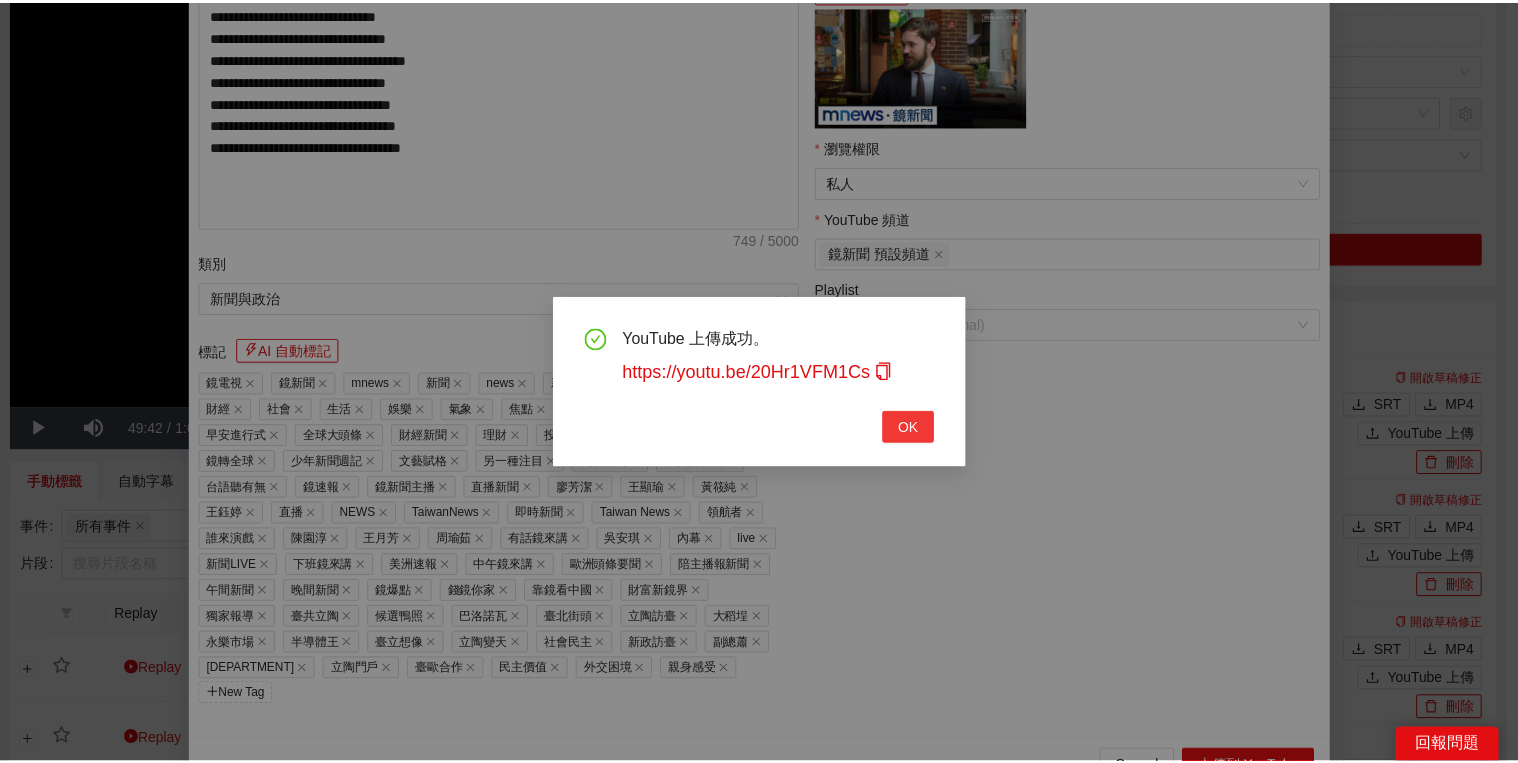 scroll, scrollTop: 308, scrollLeft: 0, axis: vertical 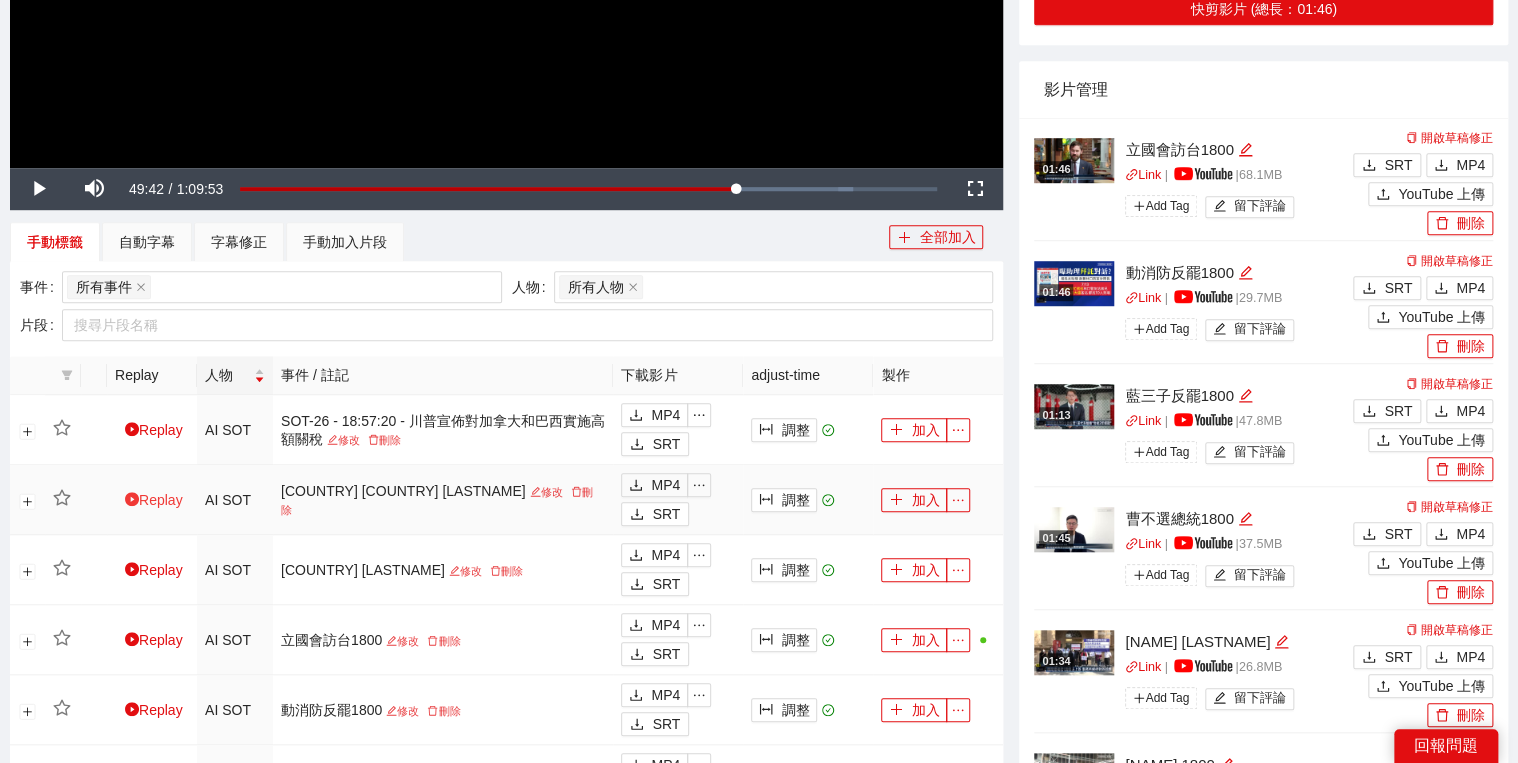 click on "Replay" at bounding box center (154, 500) 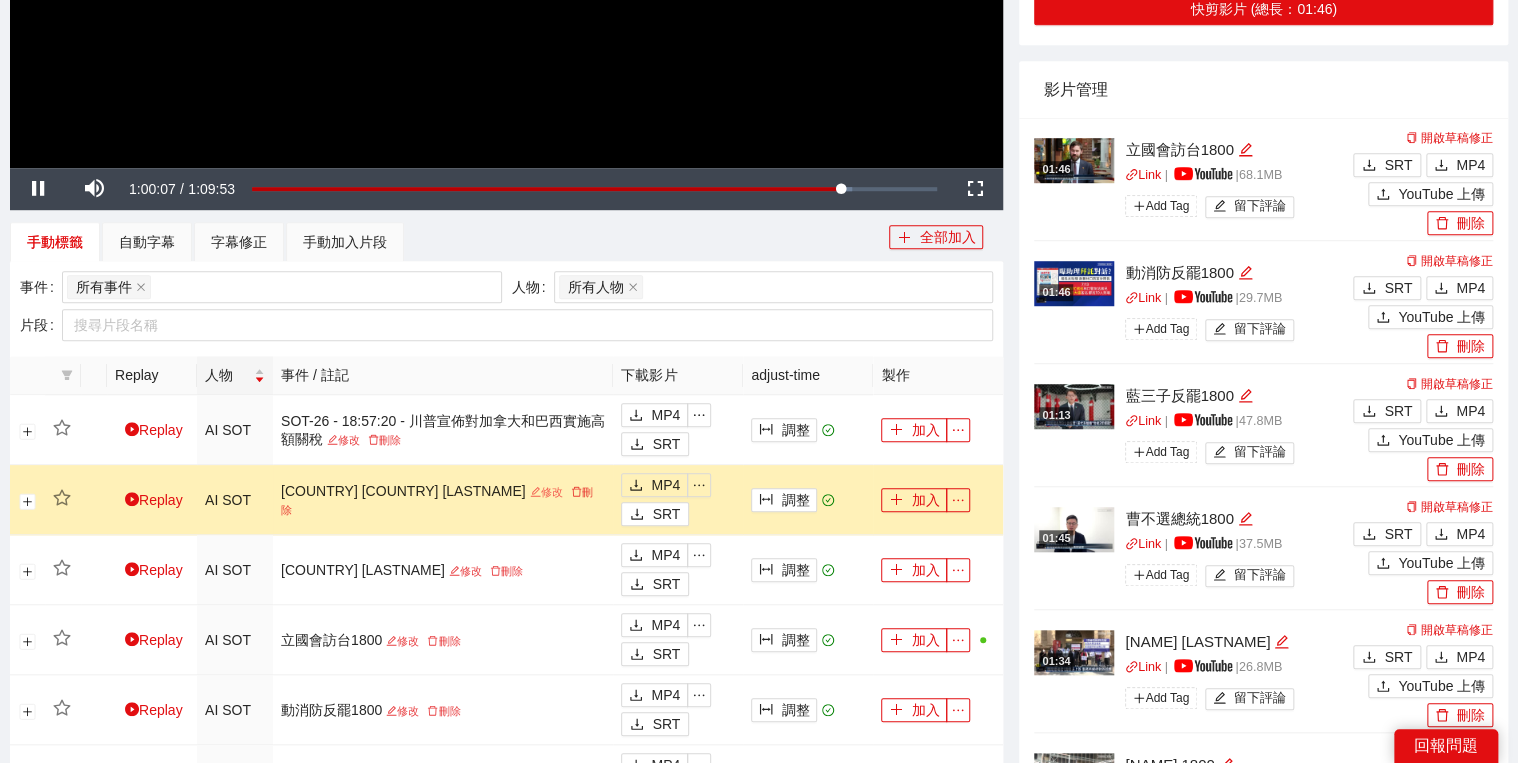 click on "修改" at bounding box center [546, 492] 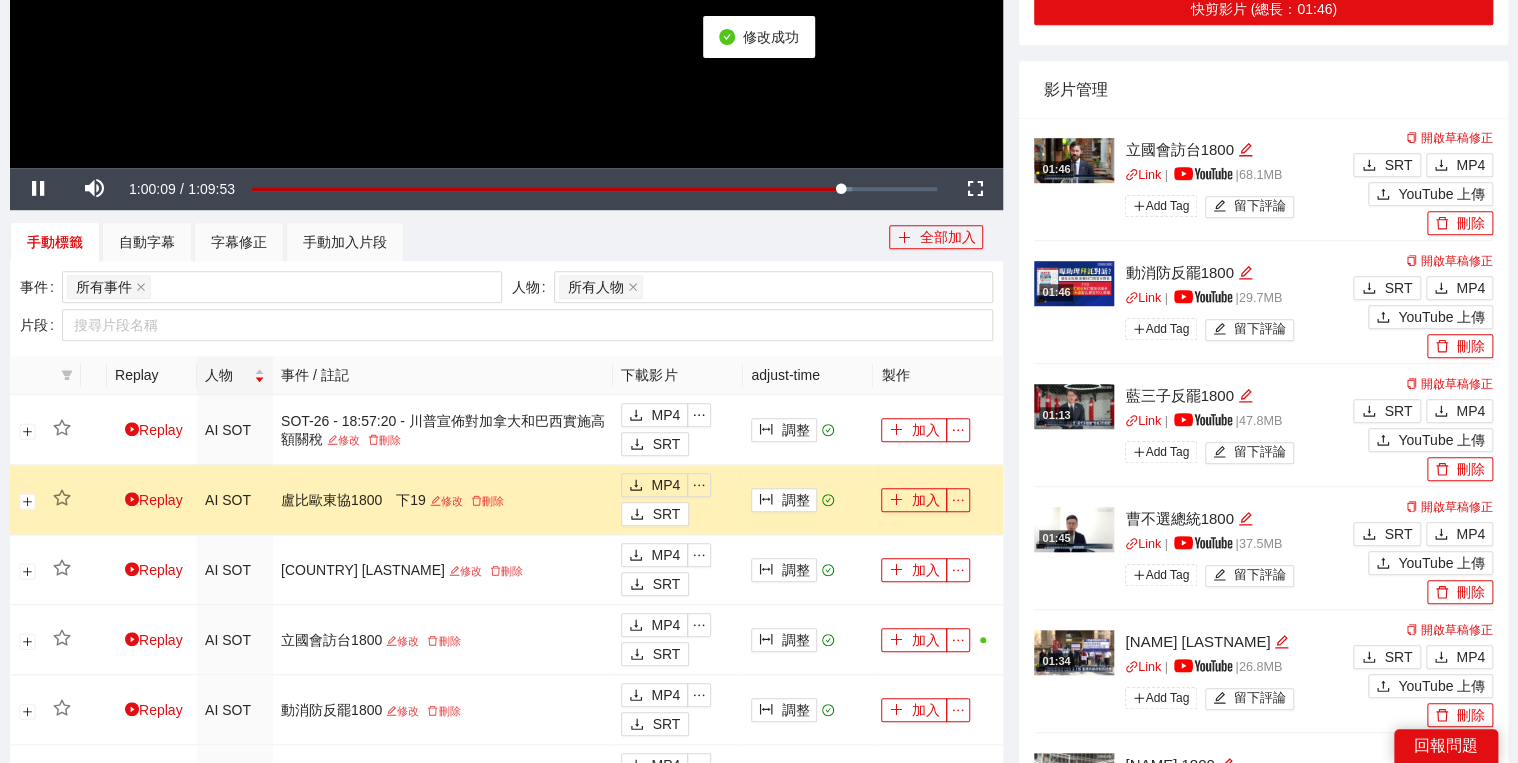 click at bounding box center [506, -112] 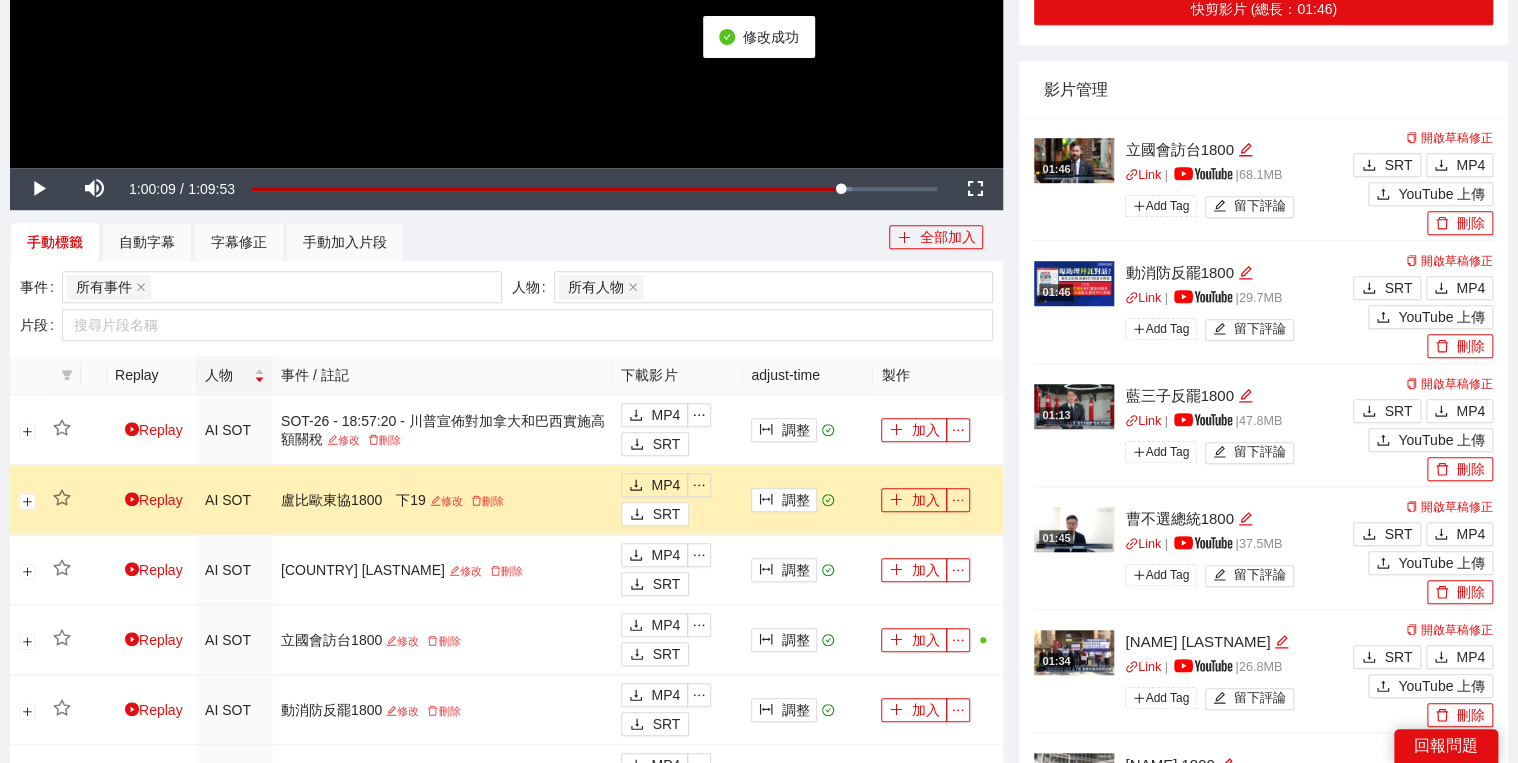 click on "加入" at bounding box center (938, 500) 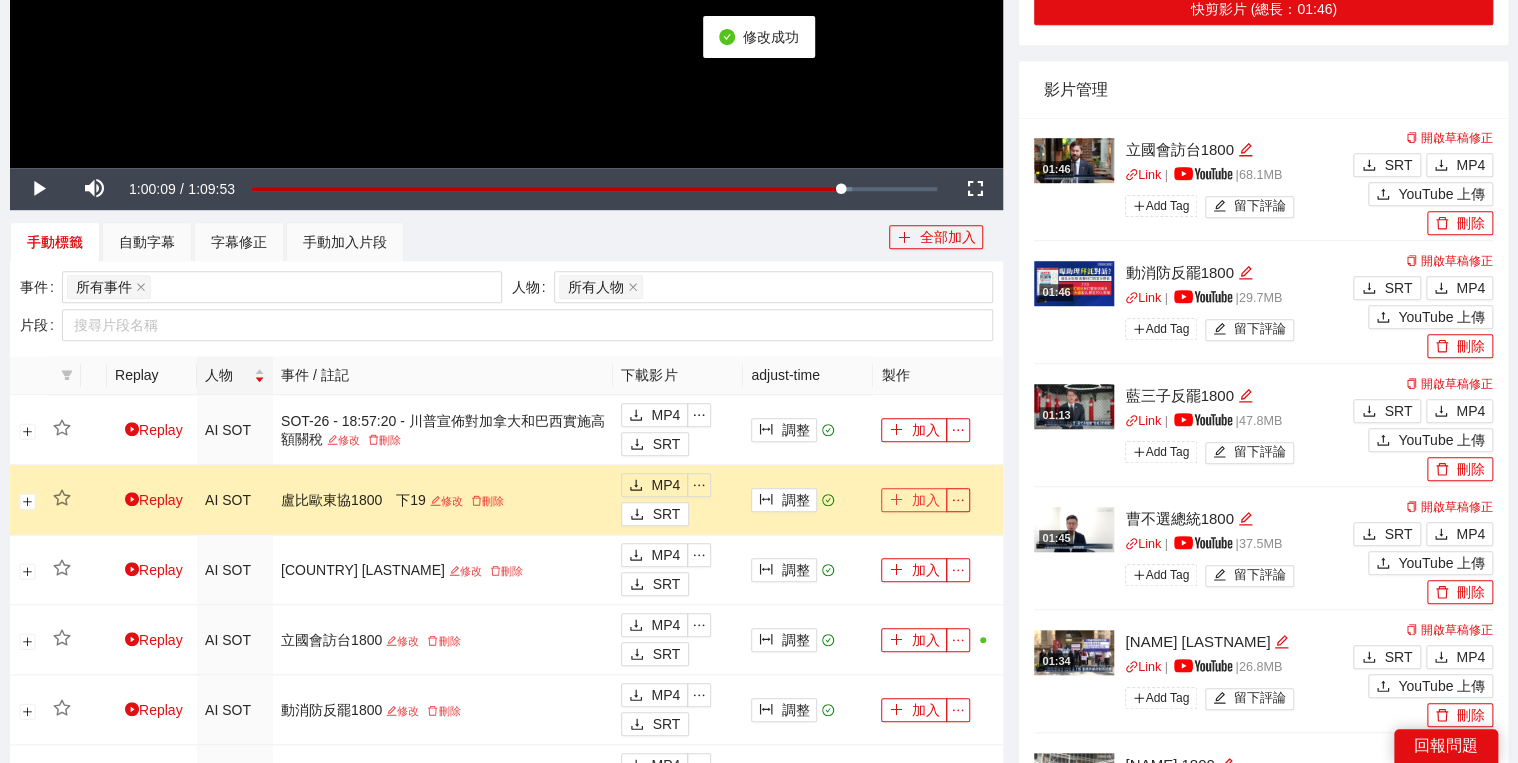 click 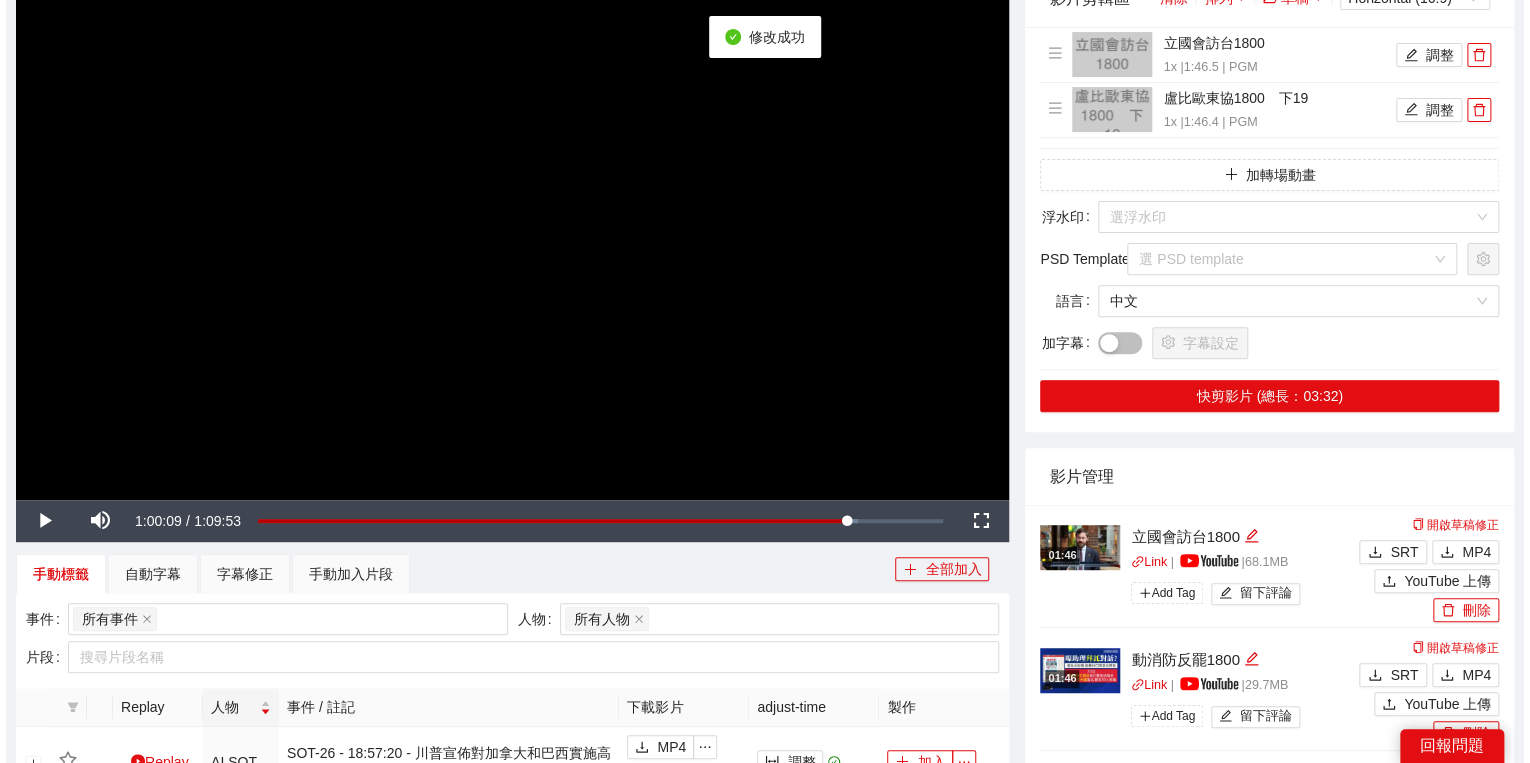 scroll, scrollTop: 0, scrollLeft: 0, axis: both 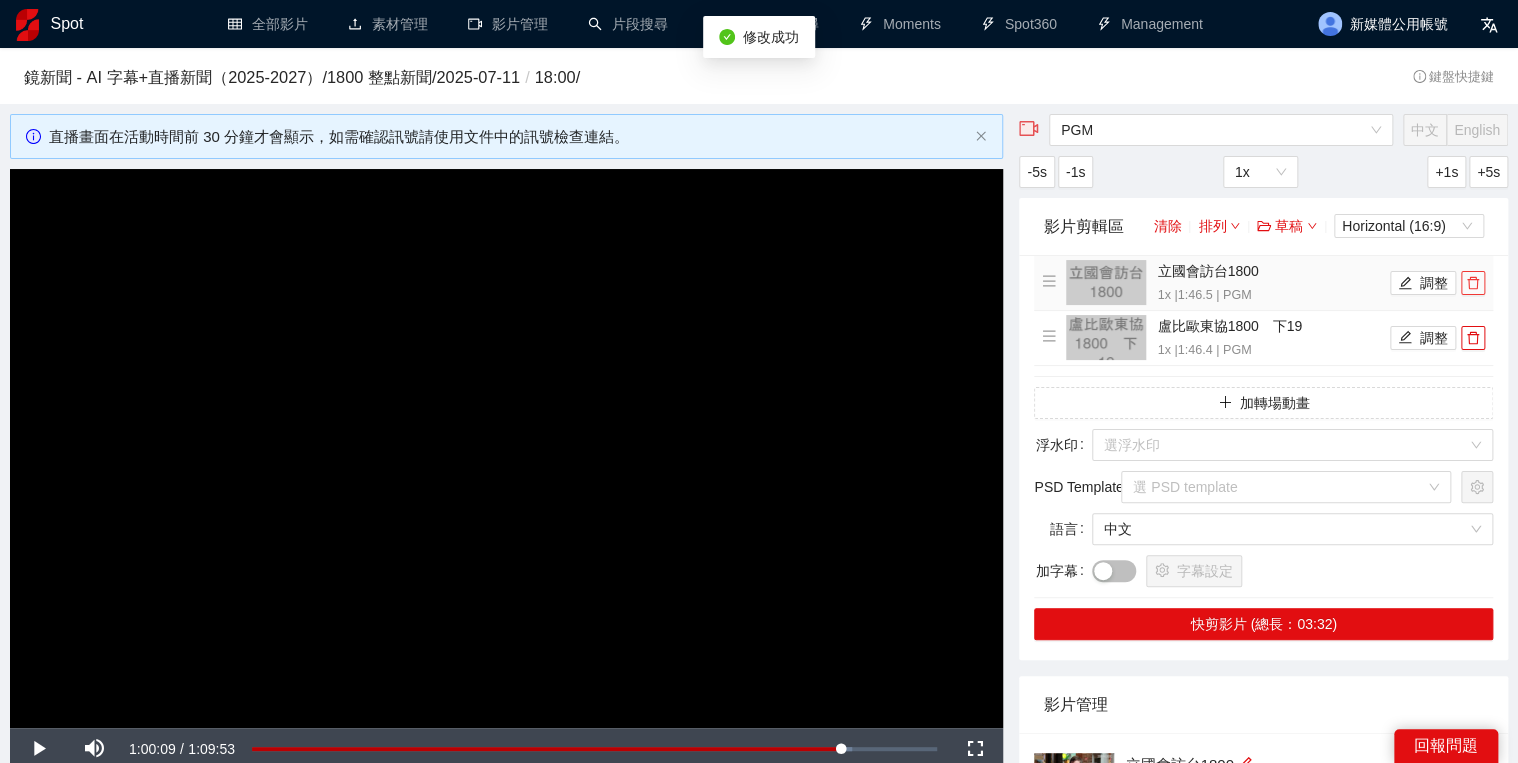 click 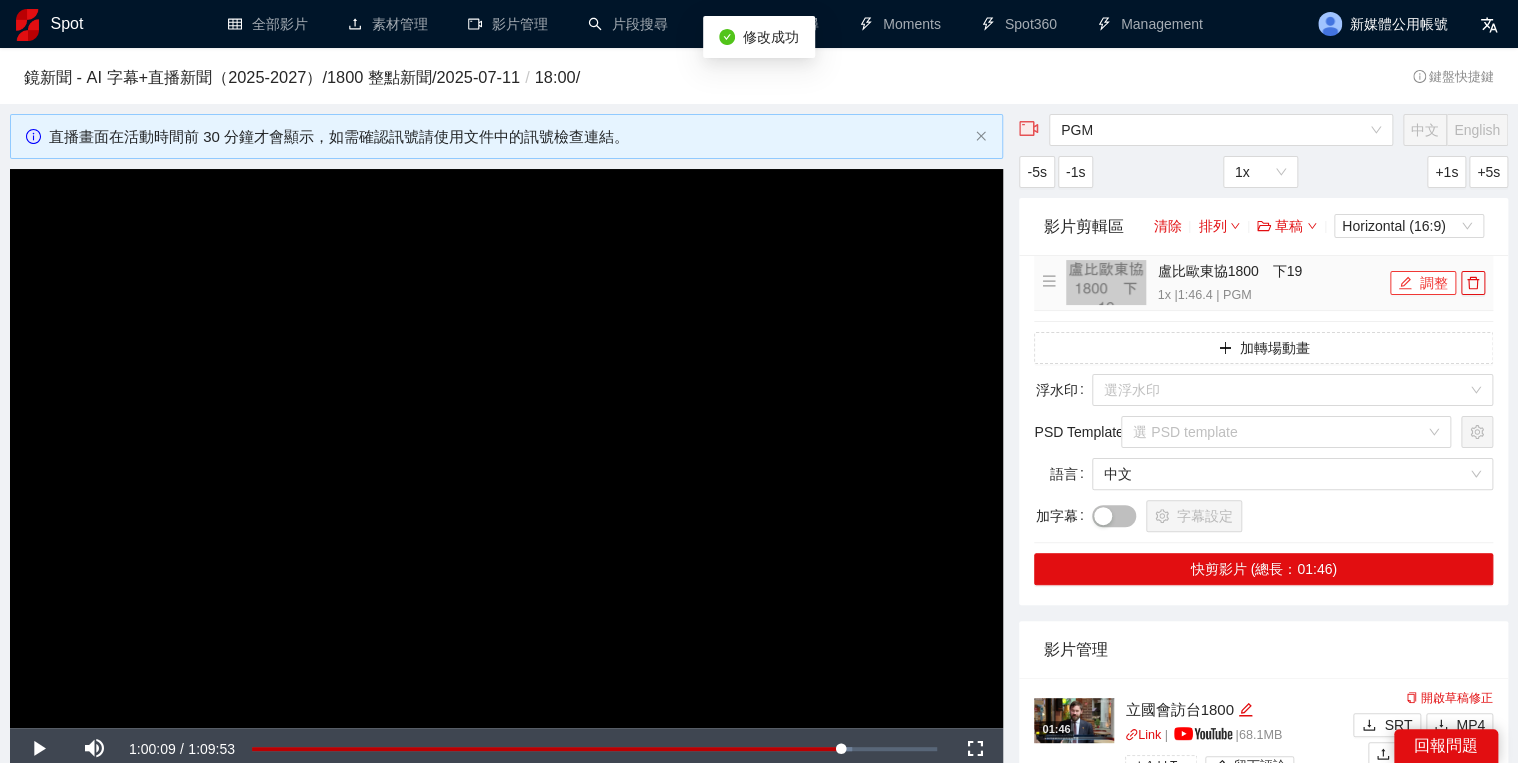 click on "調整" at bounding box center [1423, 283] 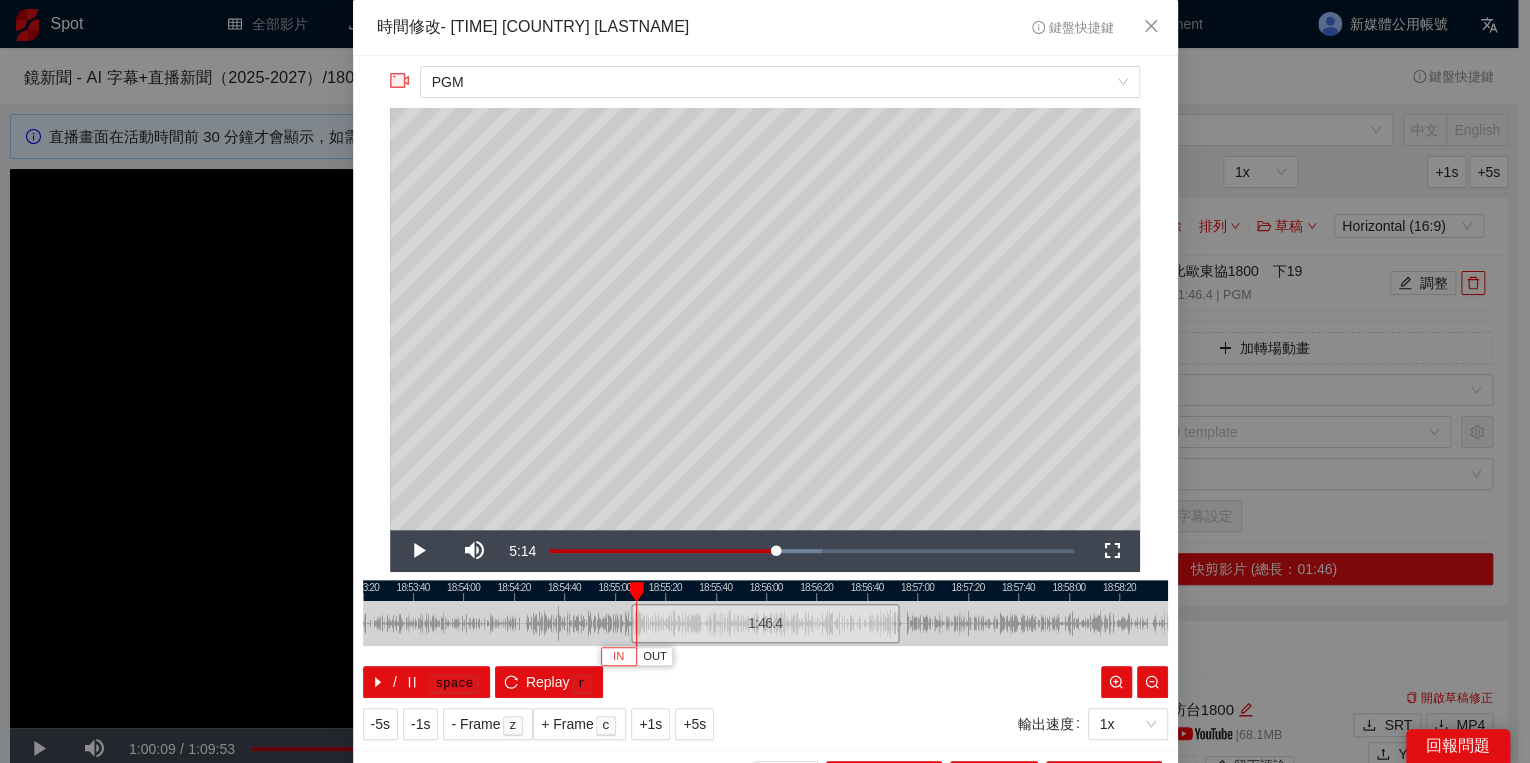 click on "IN" at bounding box center [619, 656] 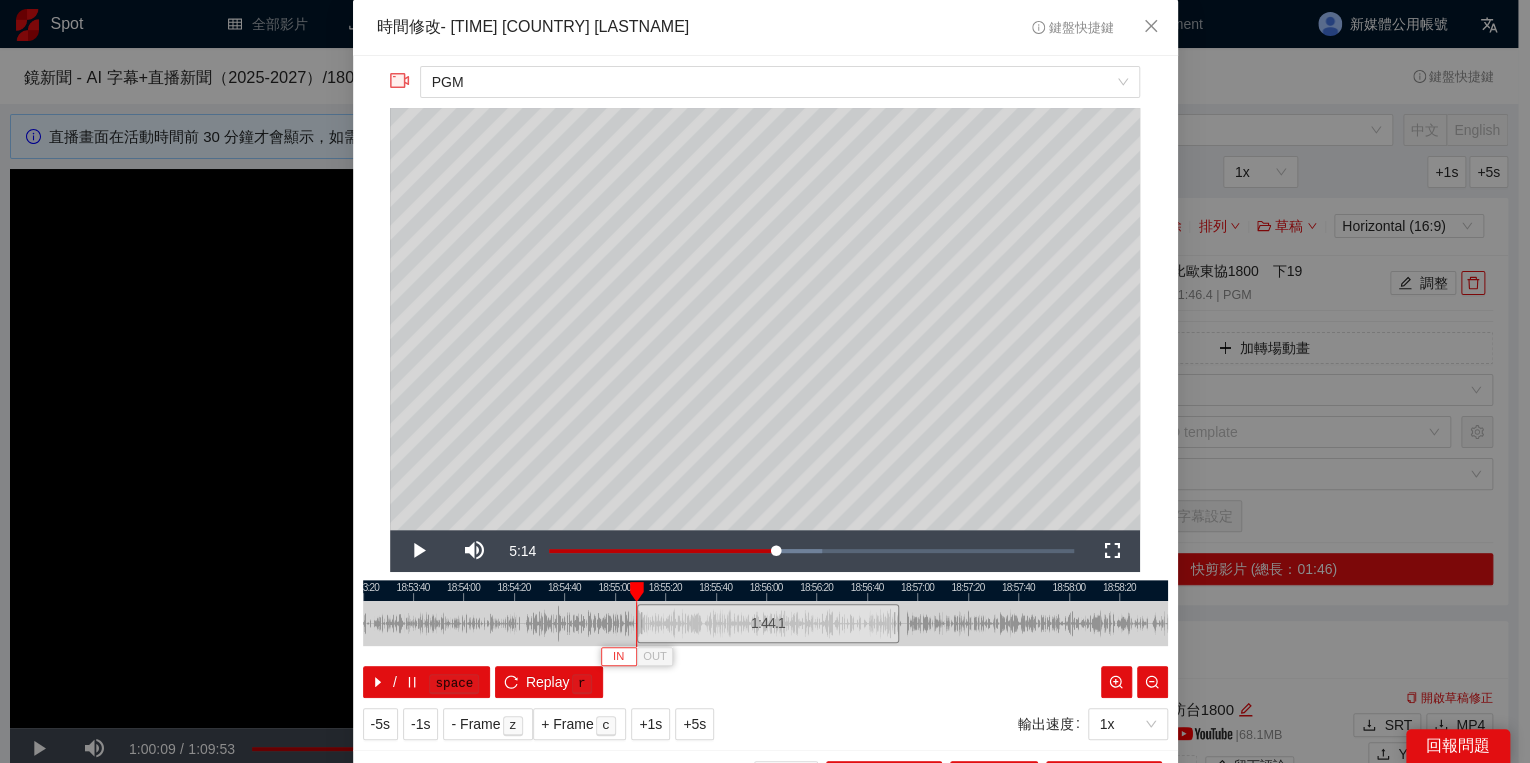 type 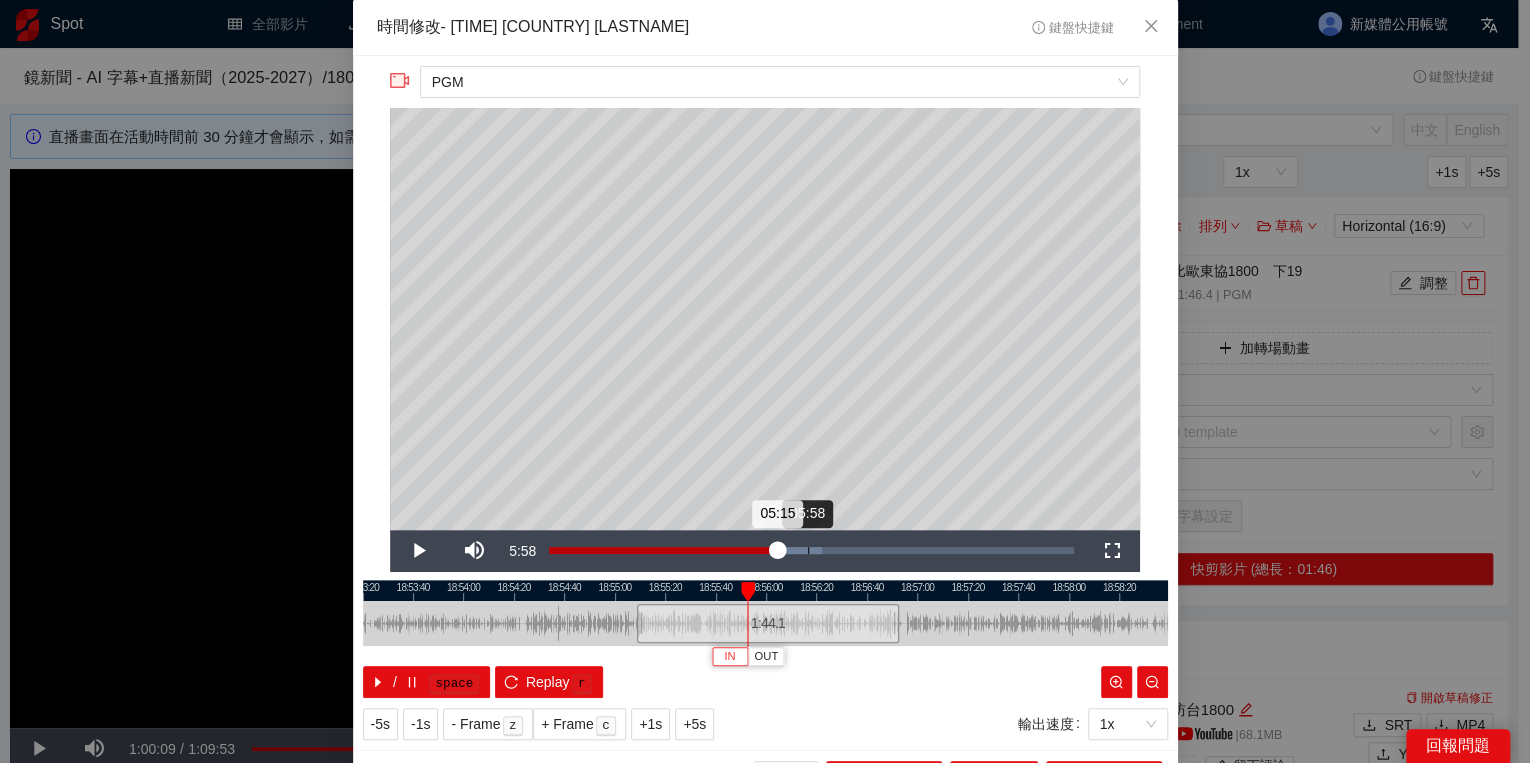 click on "05:58" at bounding box center [808, 550] 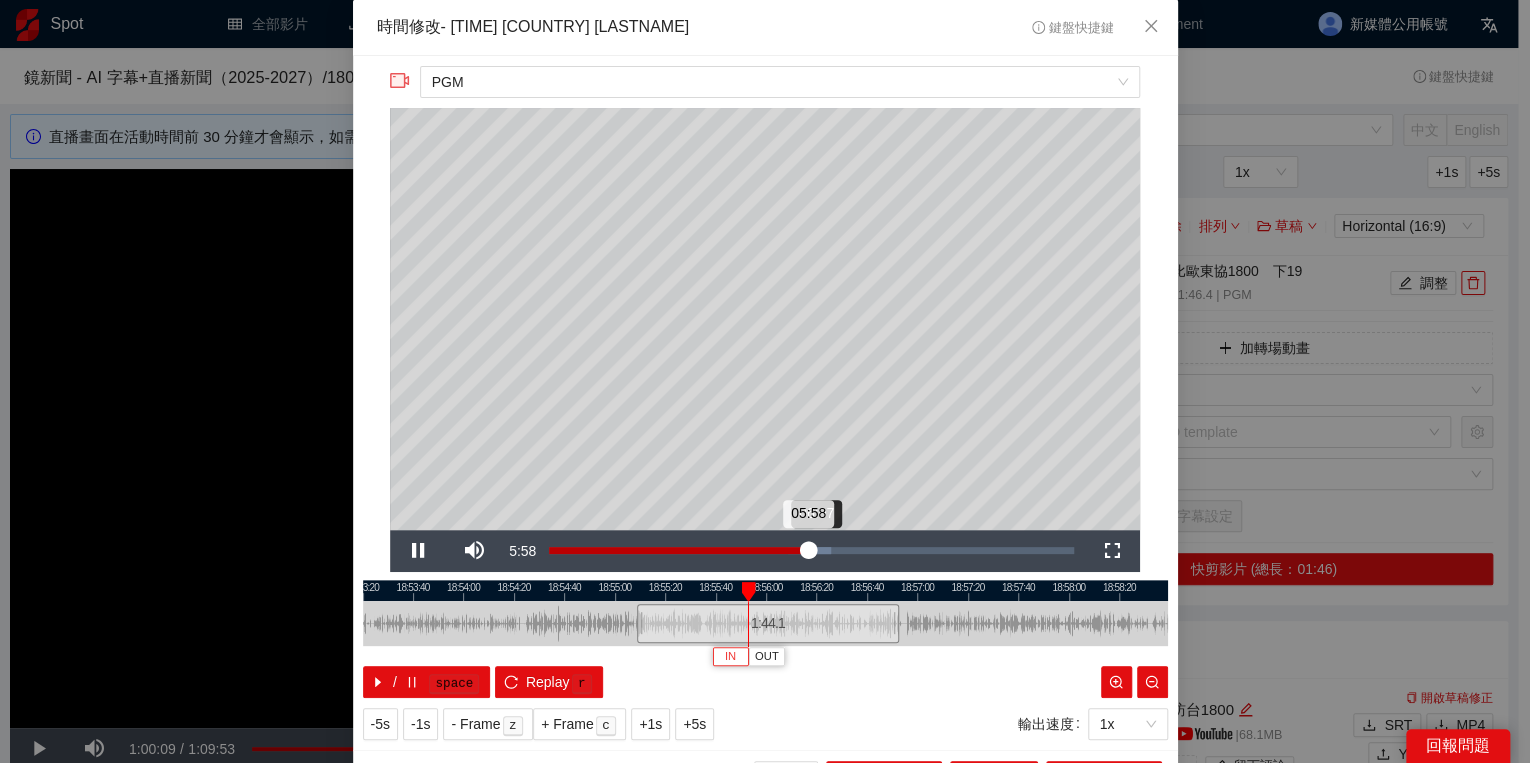 click on "05:58" at bounding box center (678, 550) 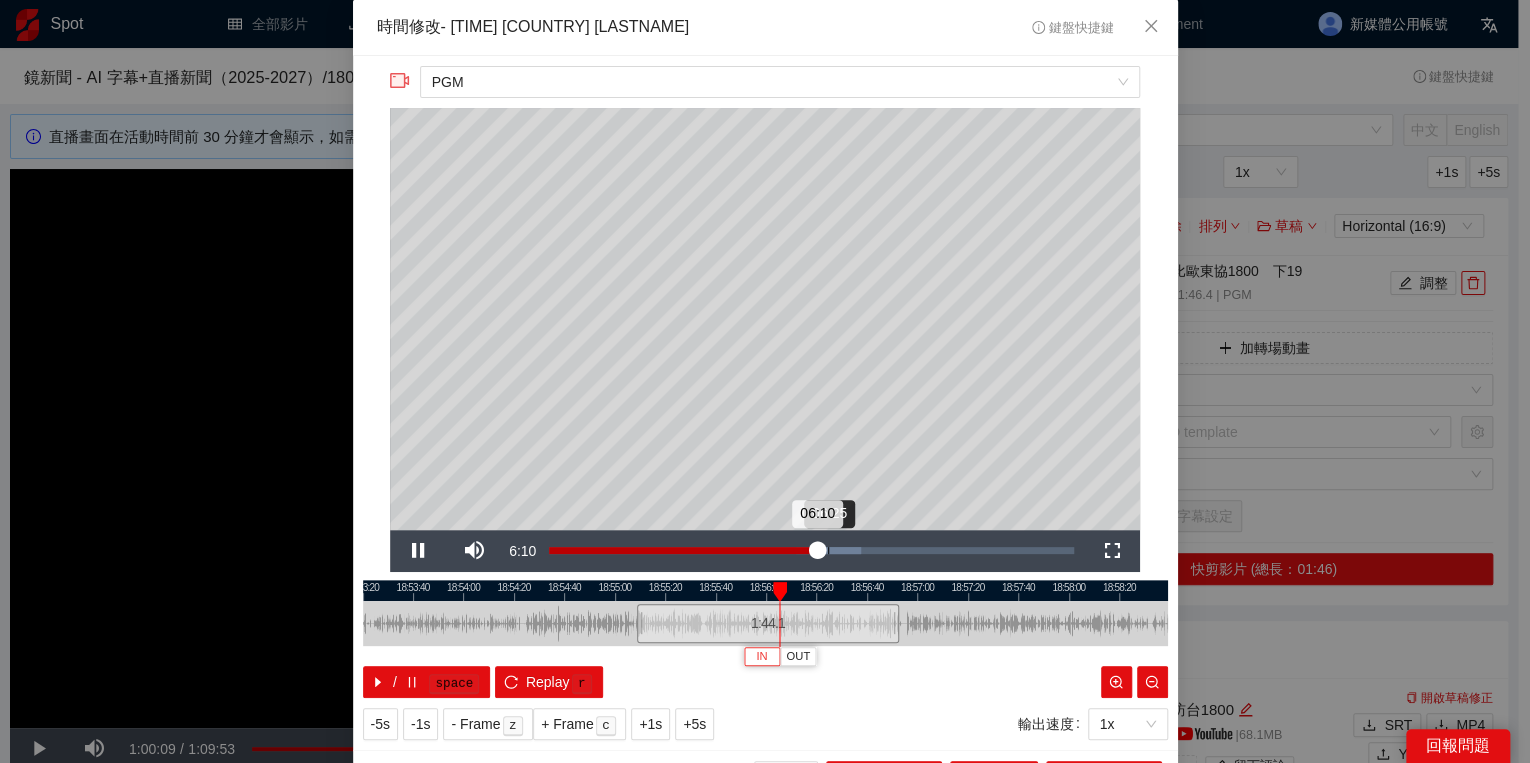click on "06:25" at bounding box center [828, 550] 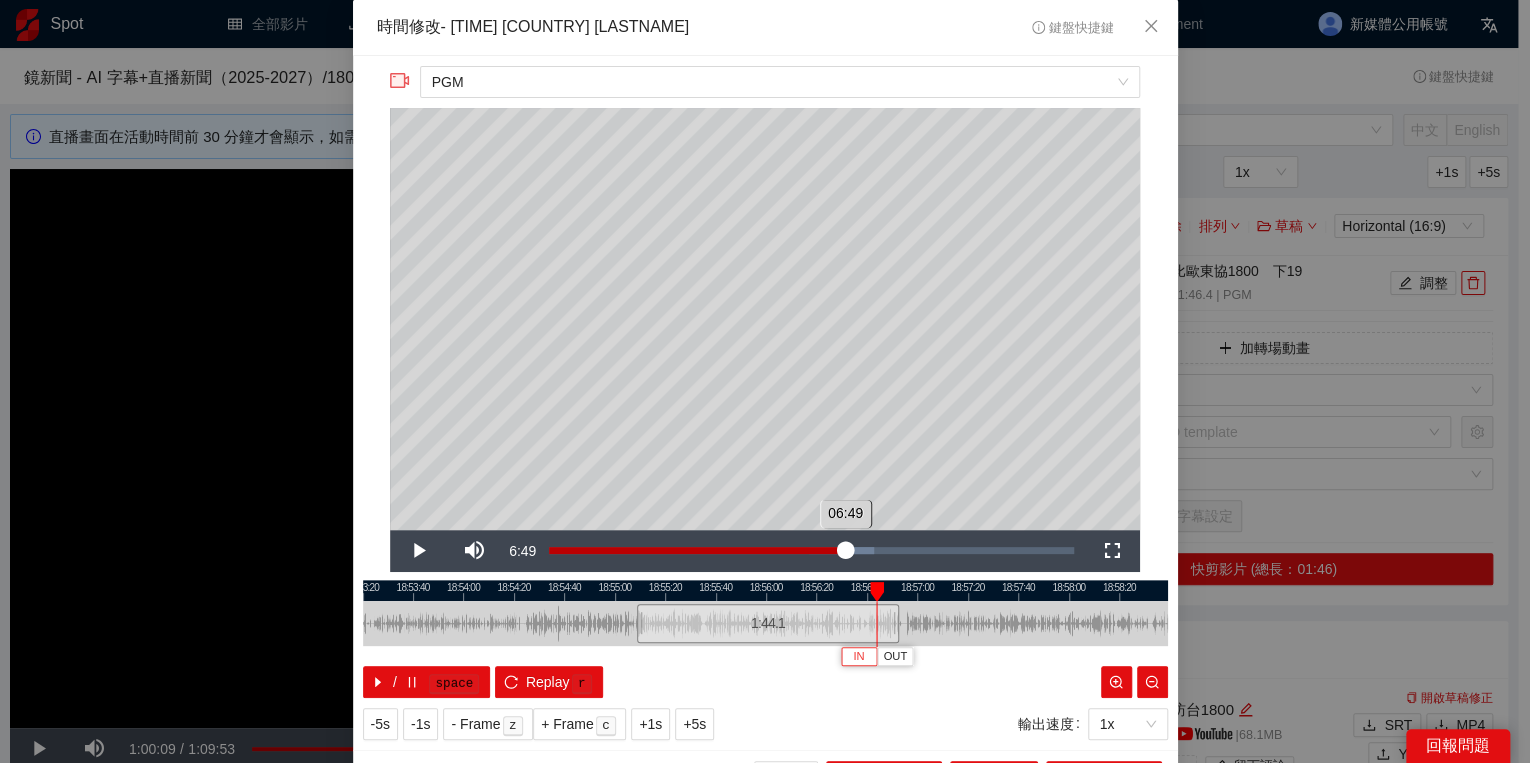 click on "Loaded :  61.98% 06:49 06:49" at bounding box center [811, 551] 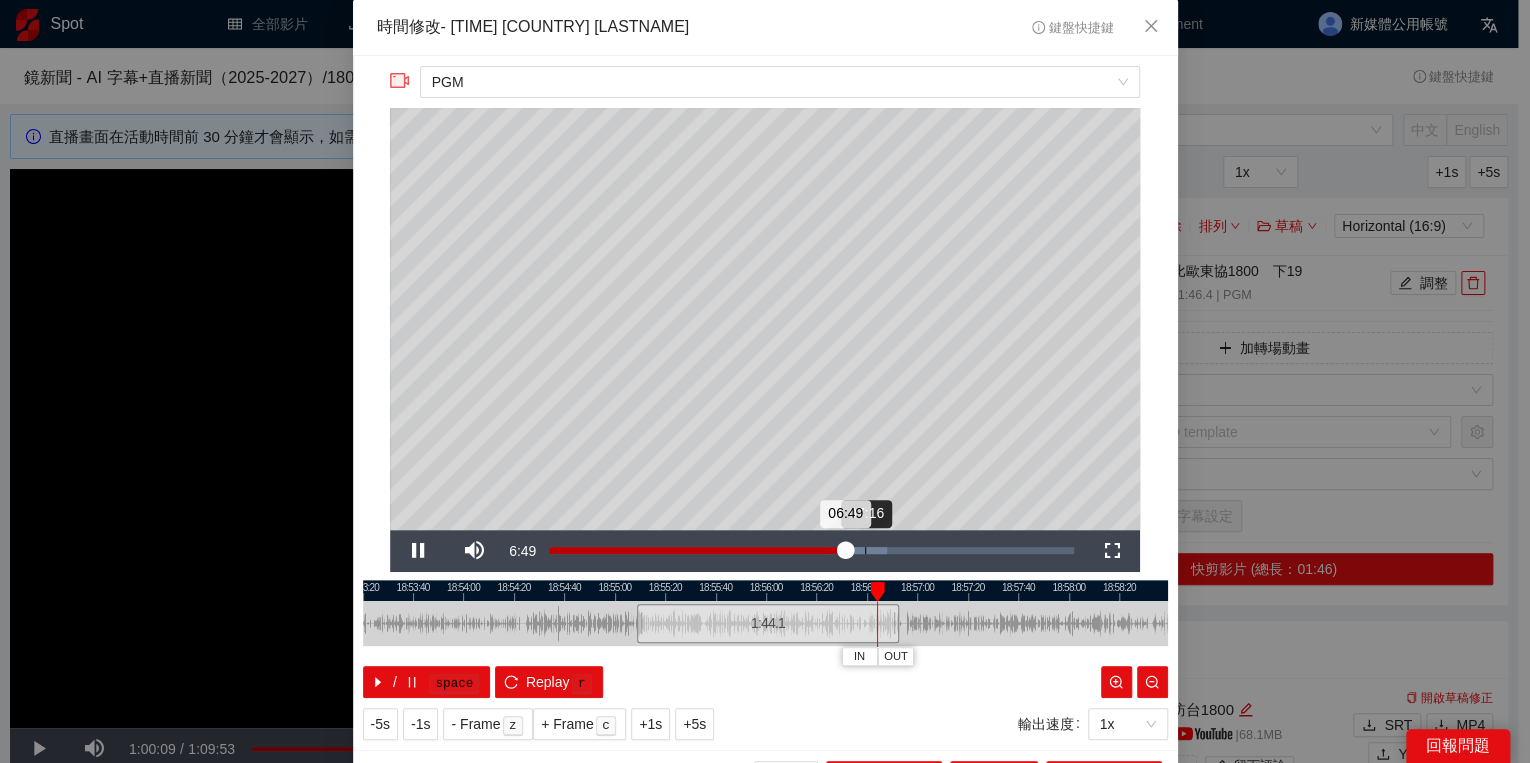 click on "Loaded :  64.45% 07:16 06:49" at bounding box center [811, 551] 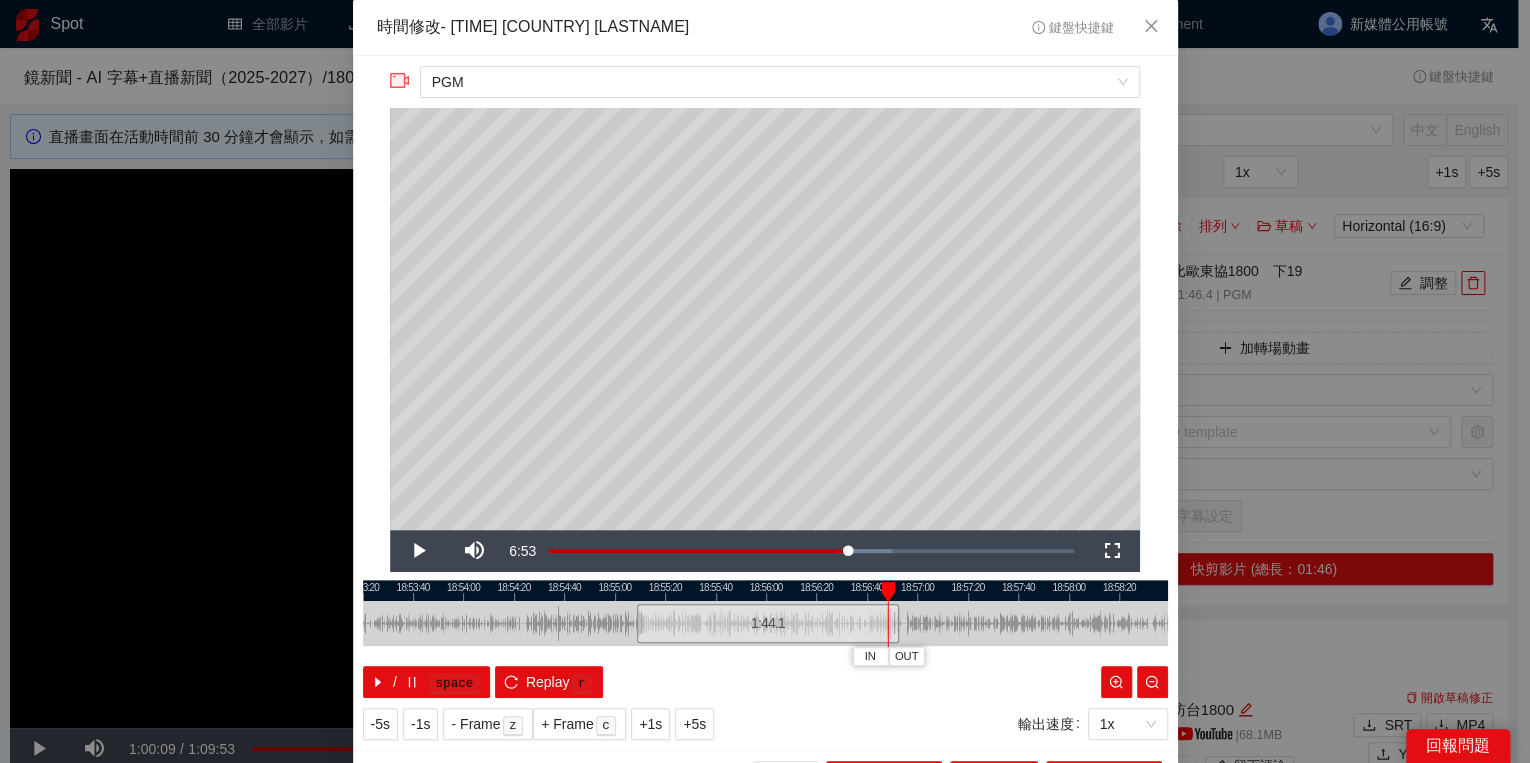 drag, startPoint x: 943, startPoint y: 594, endPoint x: 883, endPoint y: 594, distance: 60 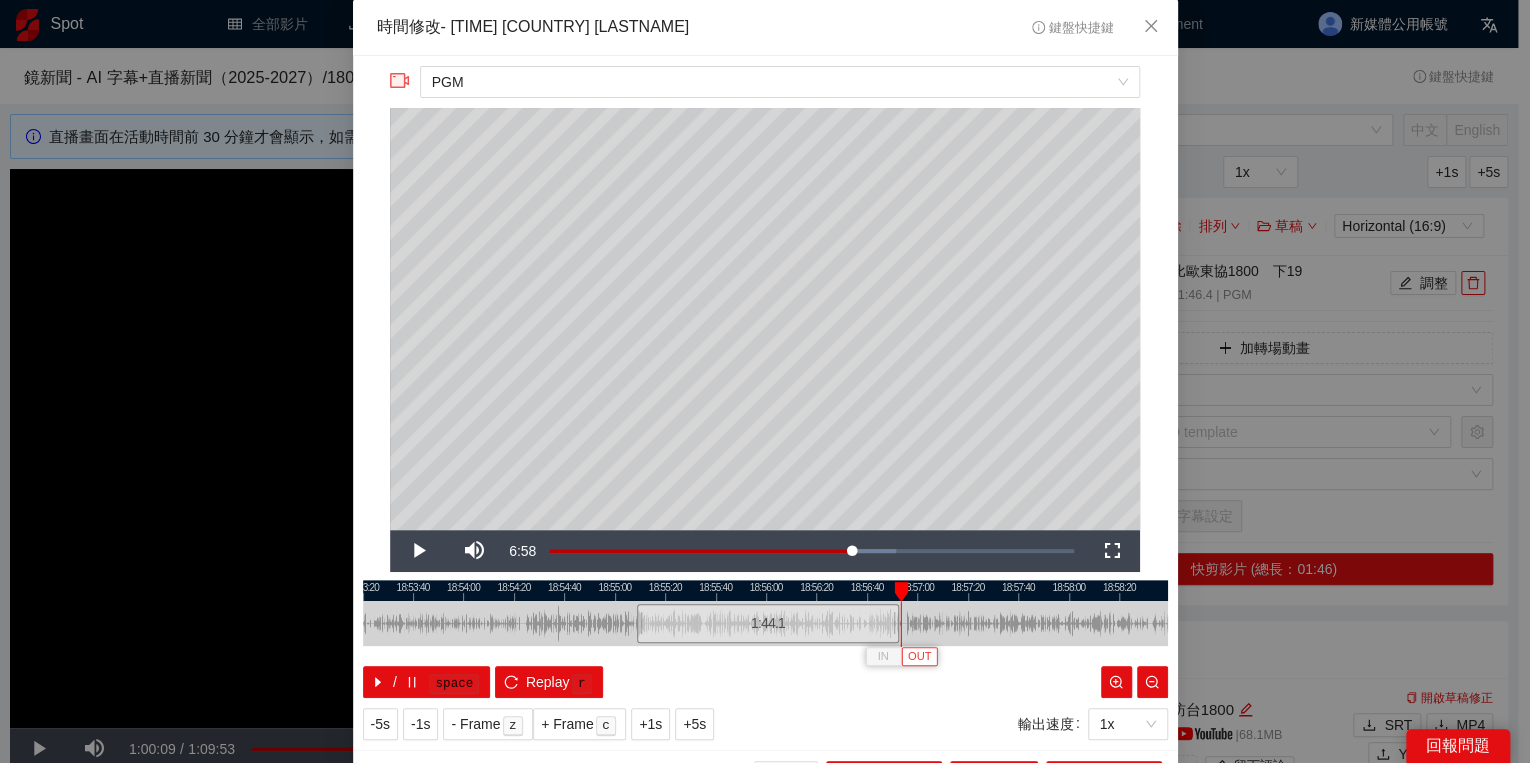 click on "OUT" at bounding box center (920, 657) 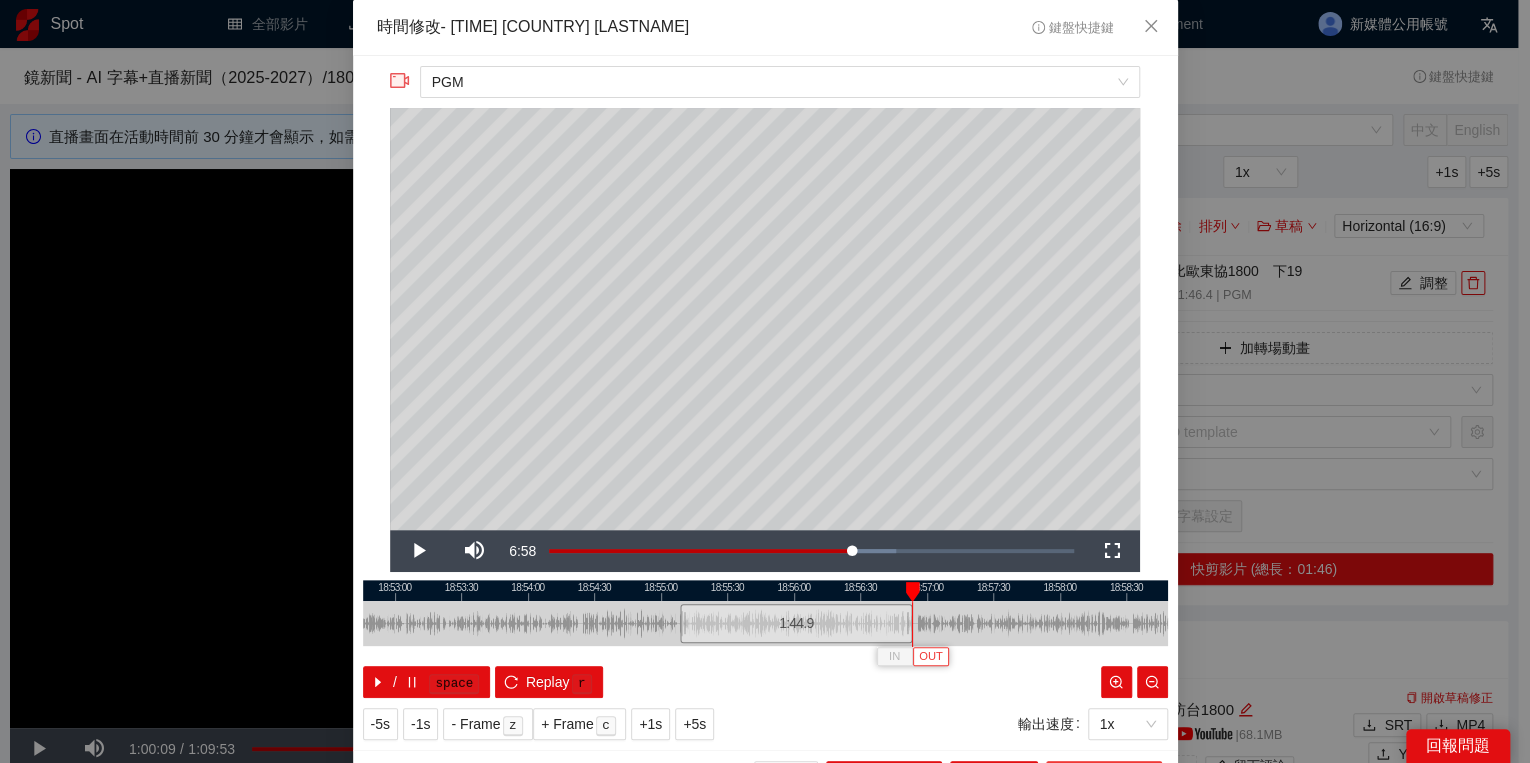 scroll, scrollTop: 39, scrollLeft: 0, axis: vertical 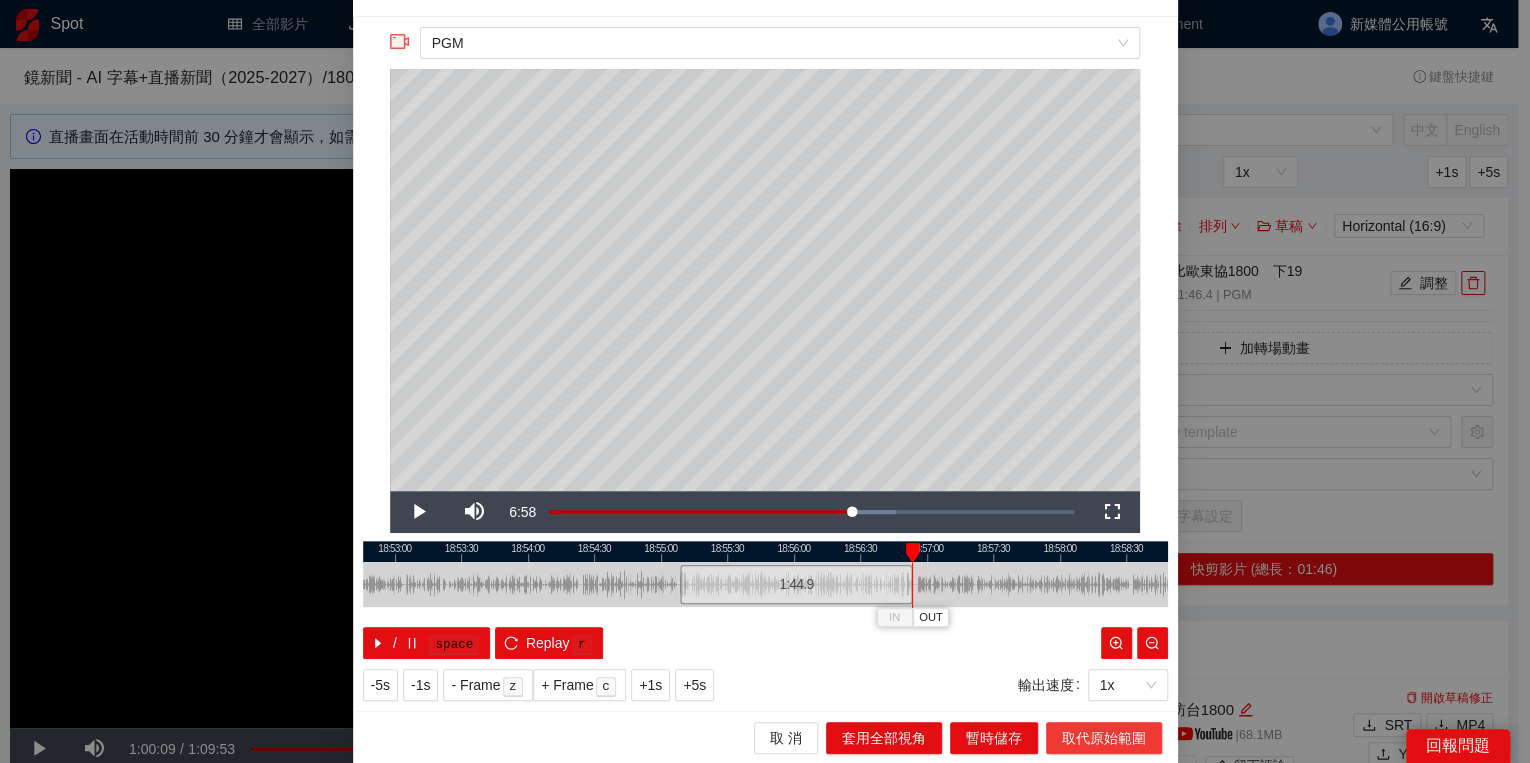 click on "取代原始範圍" at bounding box center (1104, 738) 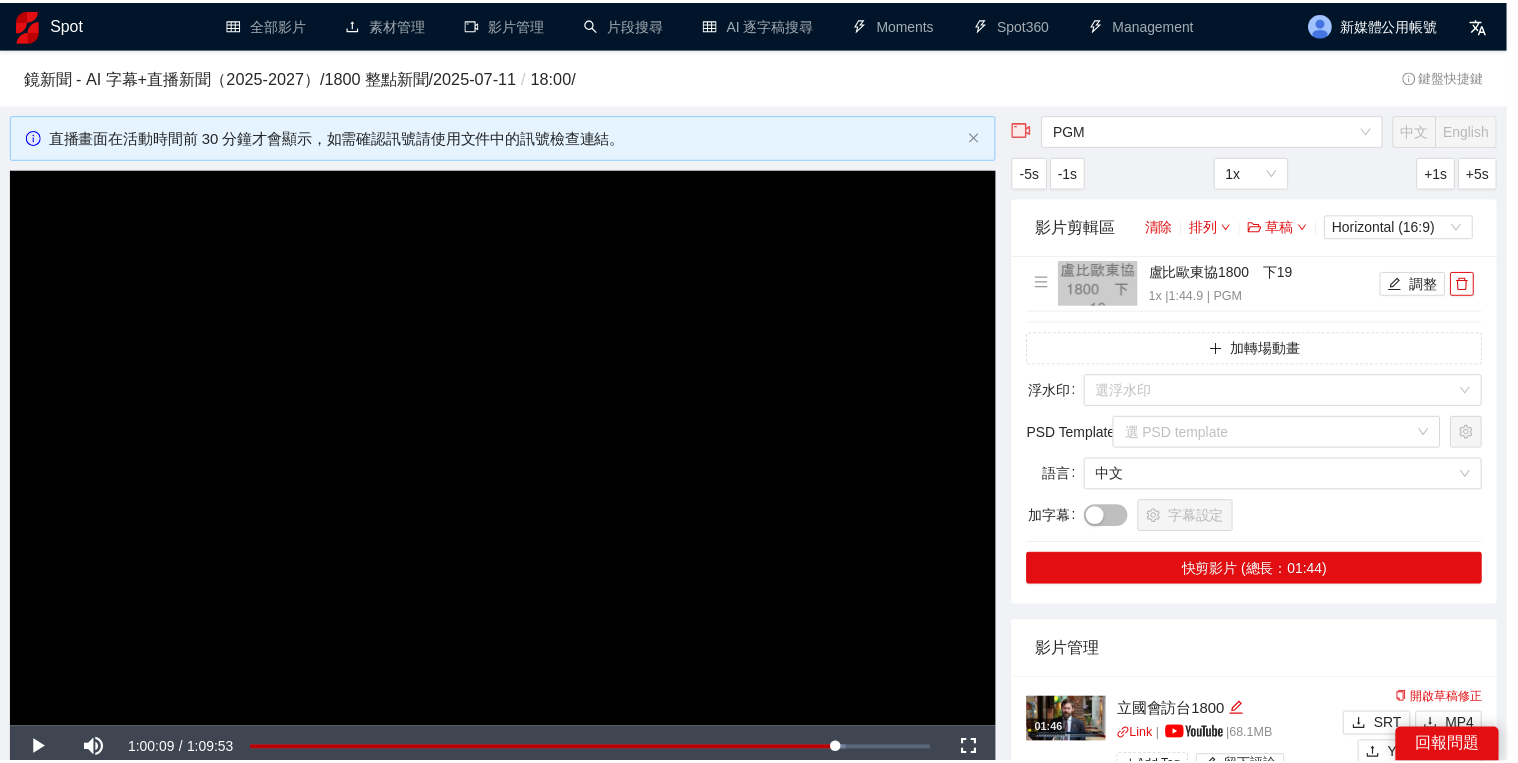 scroll, scrollTop: 0, scrollLeft: 0, axis: both 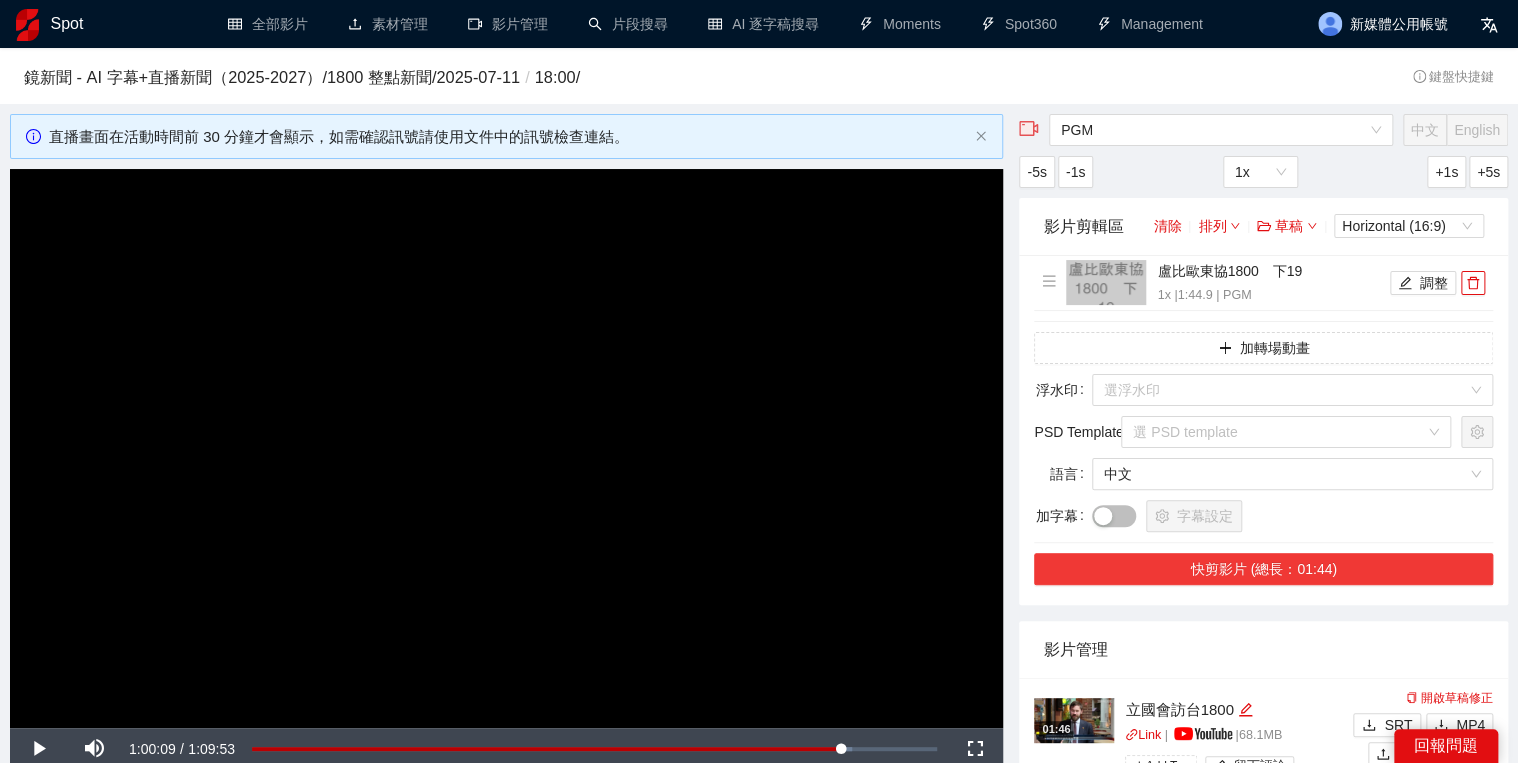 click on "快剪影片 (總長：01:44)" at bounding box center (1263, 569) 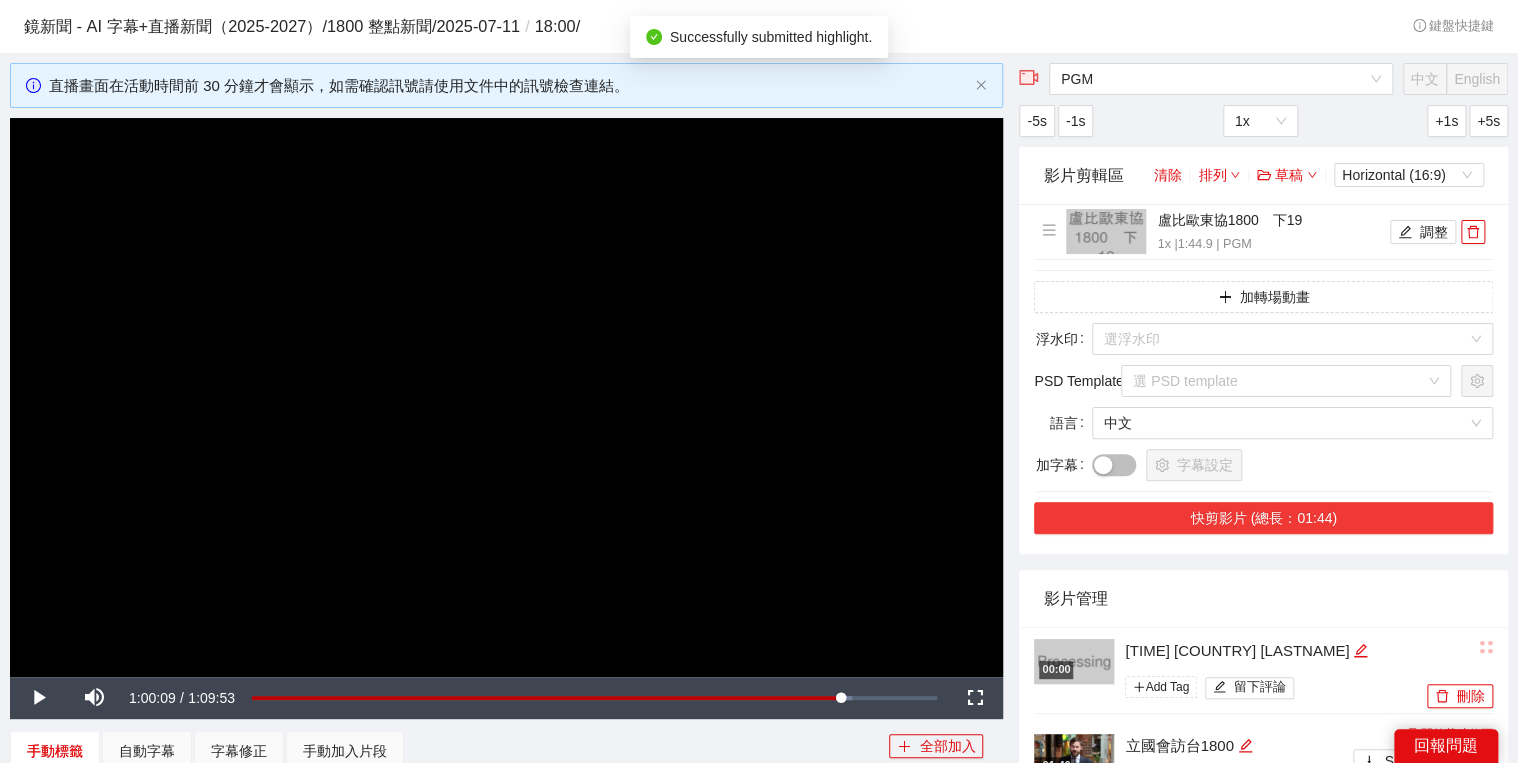scroll, scrollTop: 80, scrollLeft: 0, axis: vertical 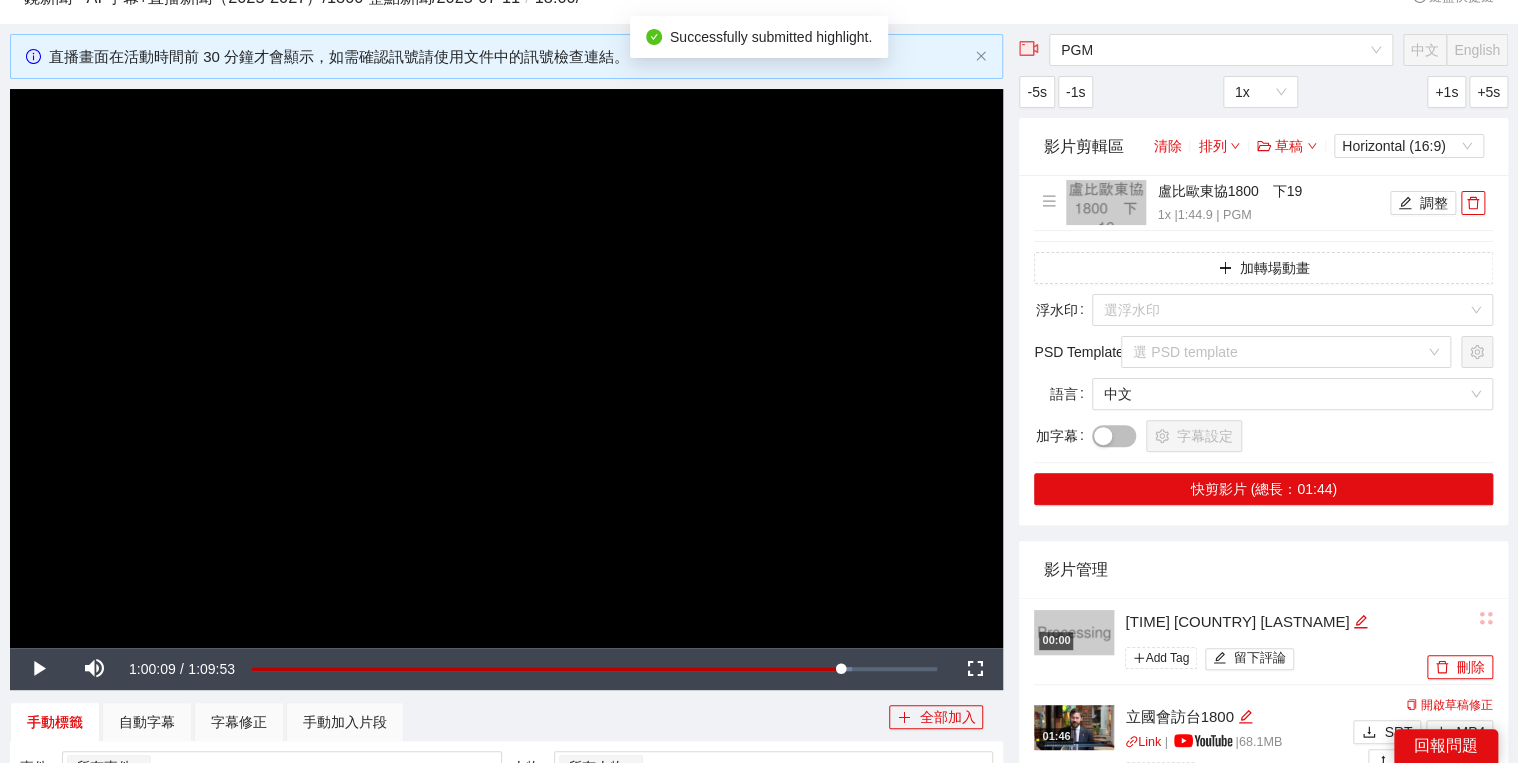 click on "00:00 18:55:06 pm AI SOT   Add Tag   留下評論   刪除" at bounding box center (1263, 641) 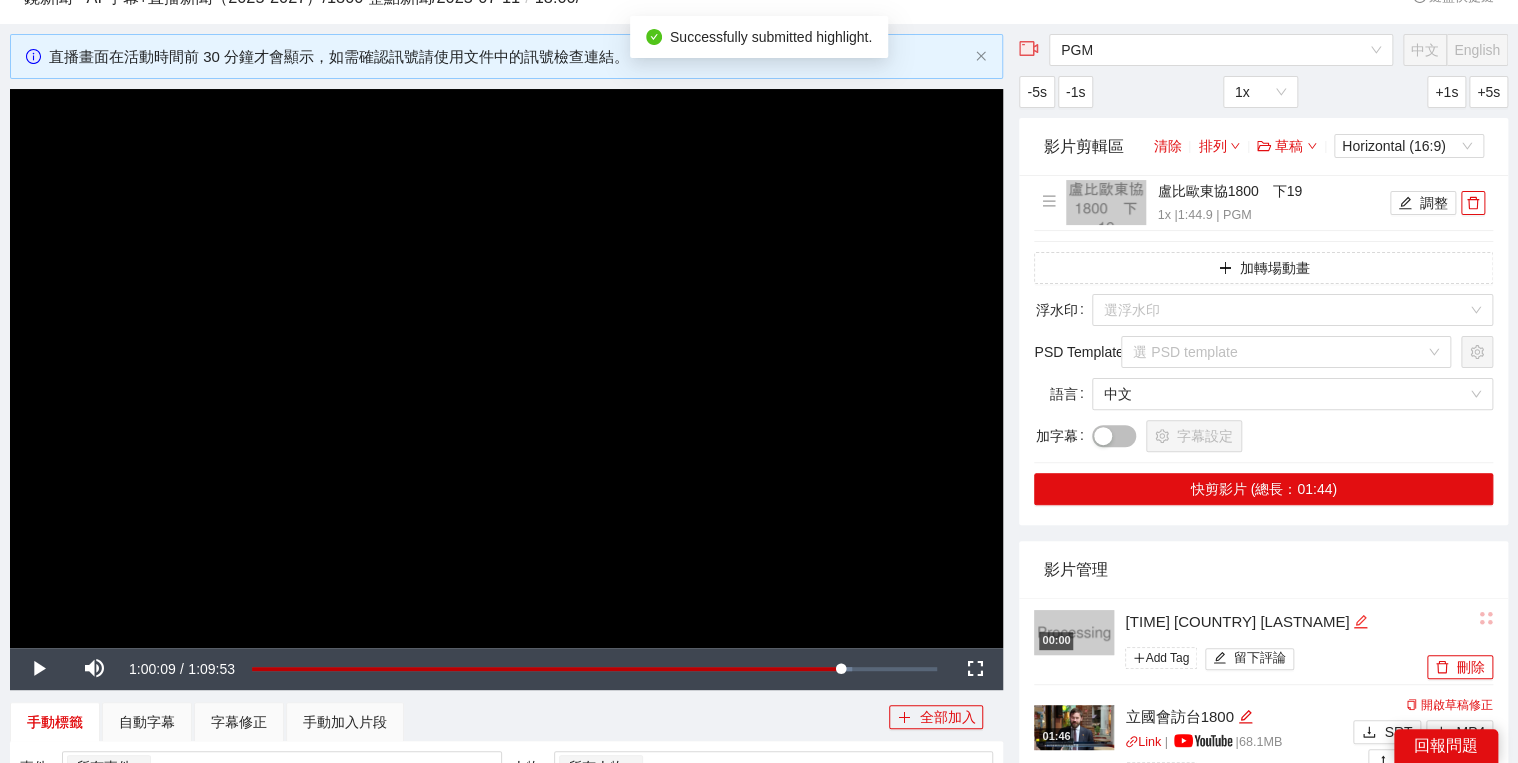 click 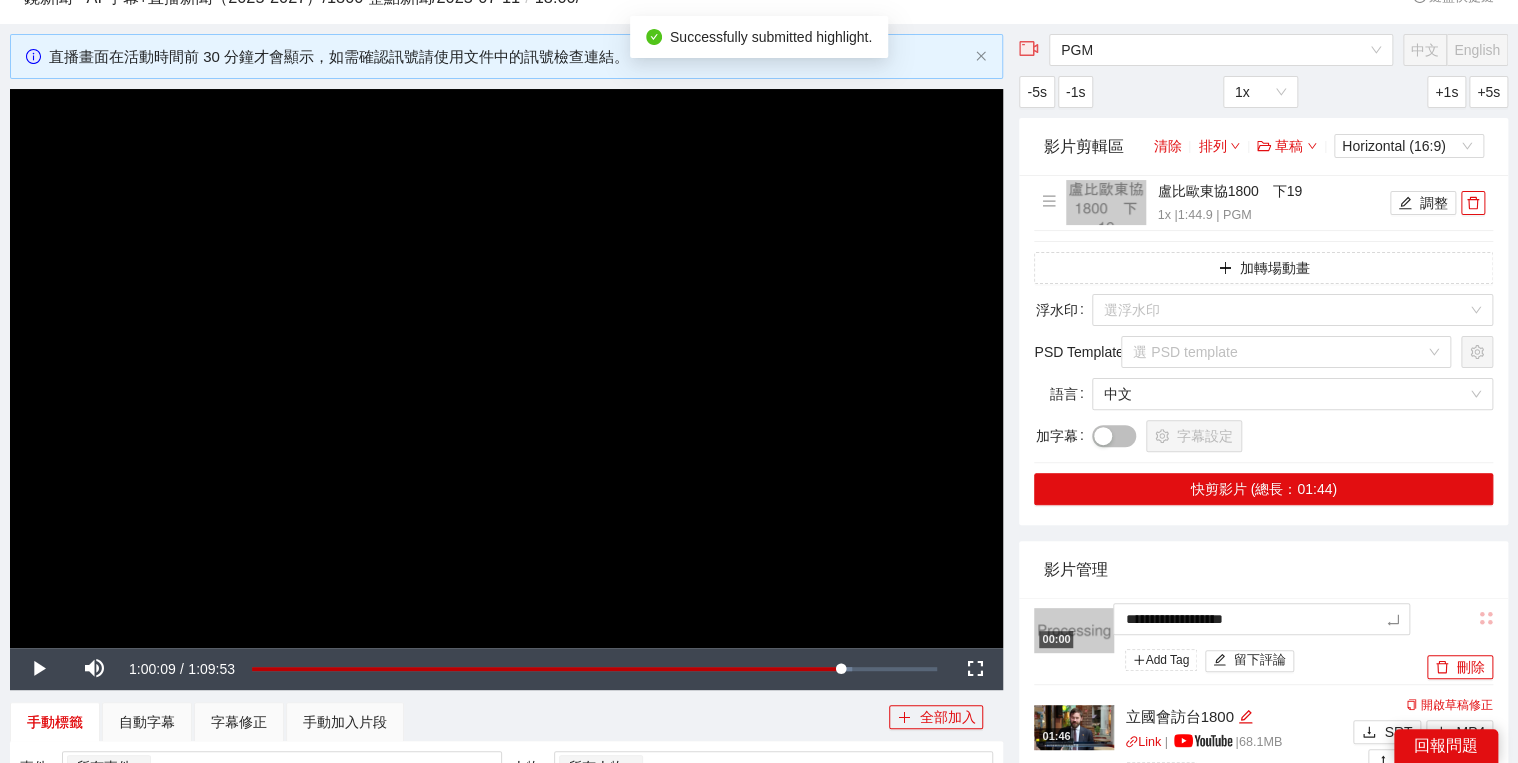 drag, startPoint x: 1271, startPoint y: 623, endPoint x: 1012, endPoint y: 584, distance: 261.91983 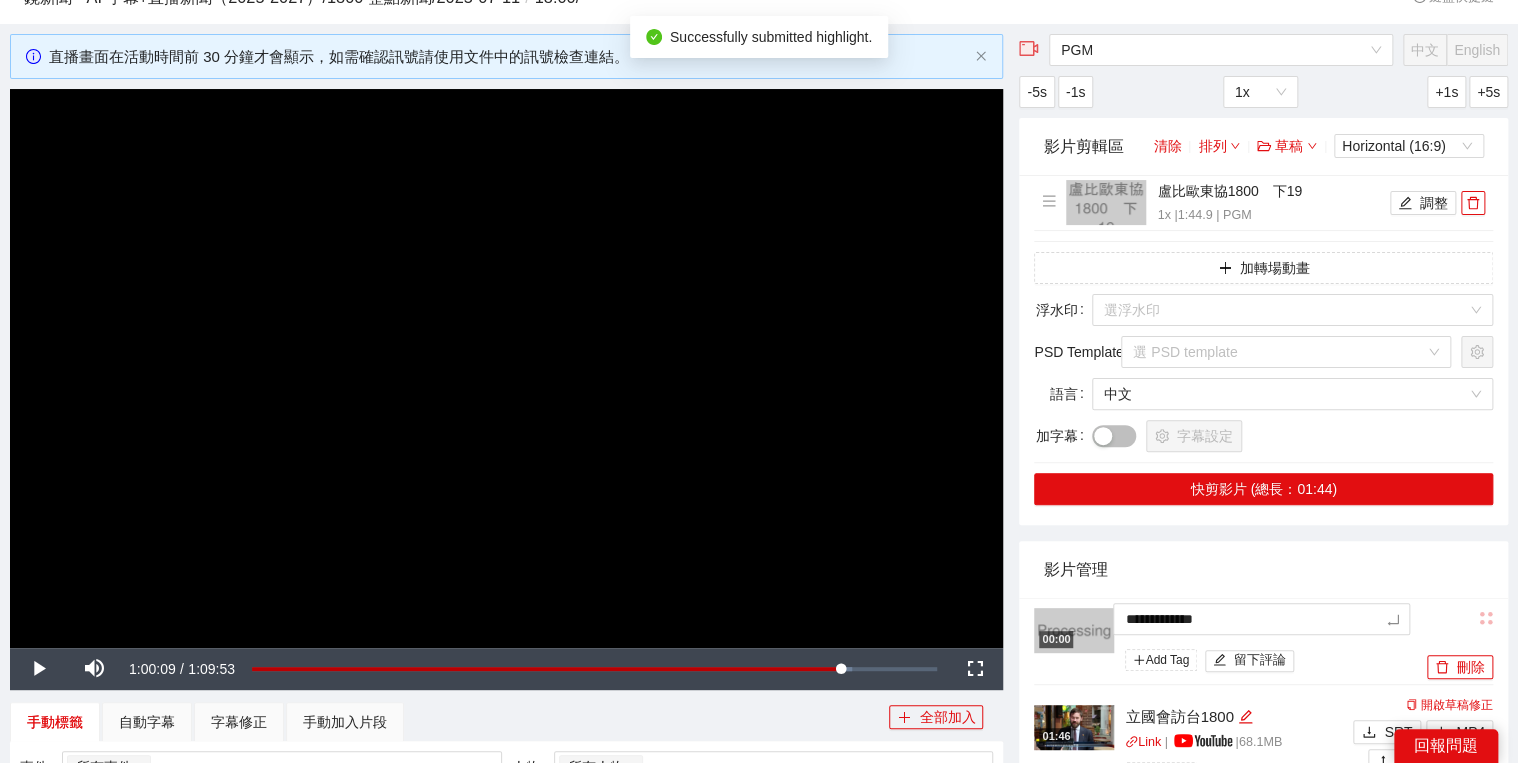 click on "影片管理" at bounding box center (1263, 569) 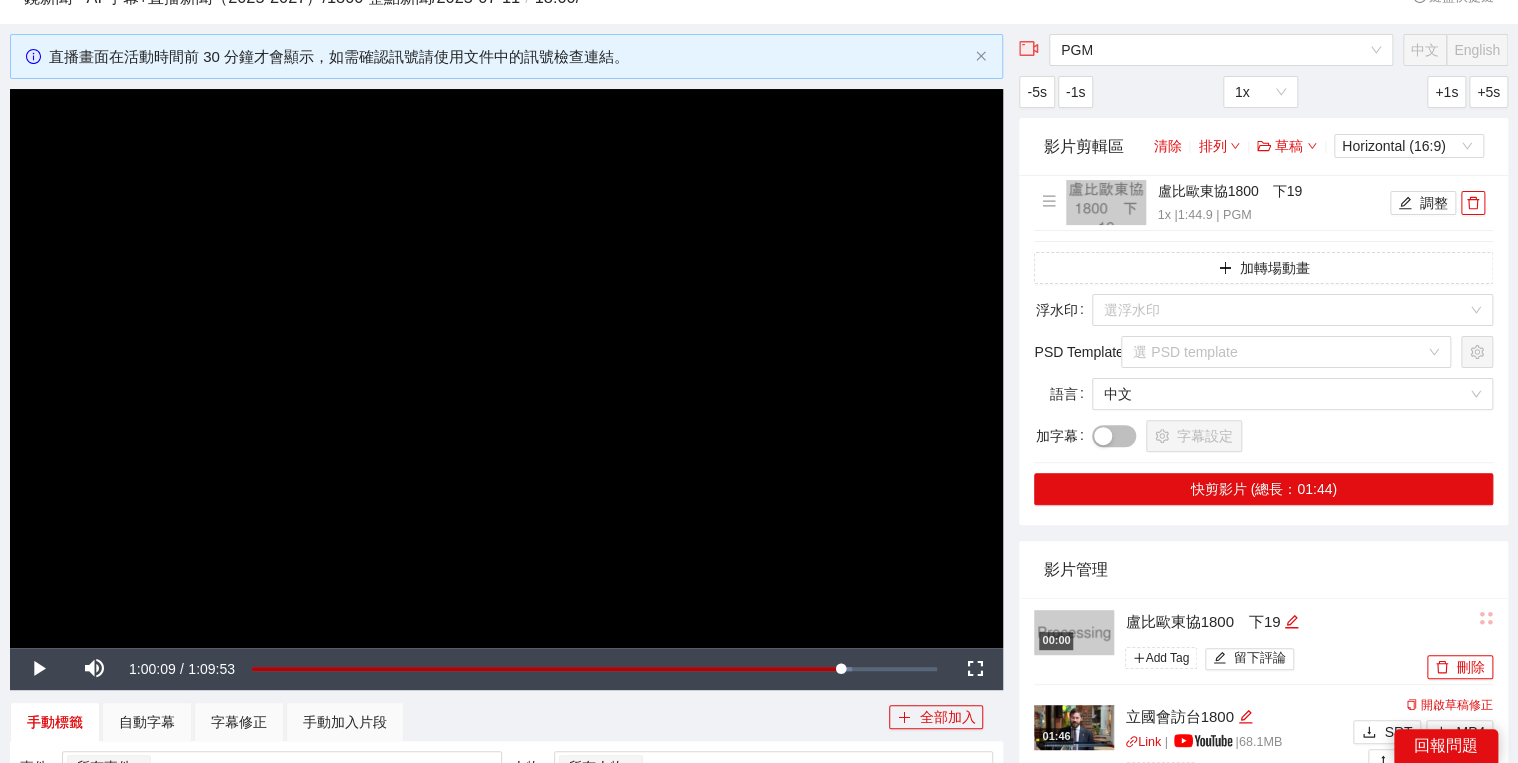click on "影片管理" at bounding box center [1263, 569] 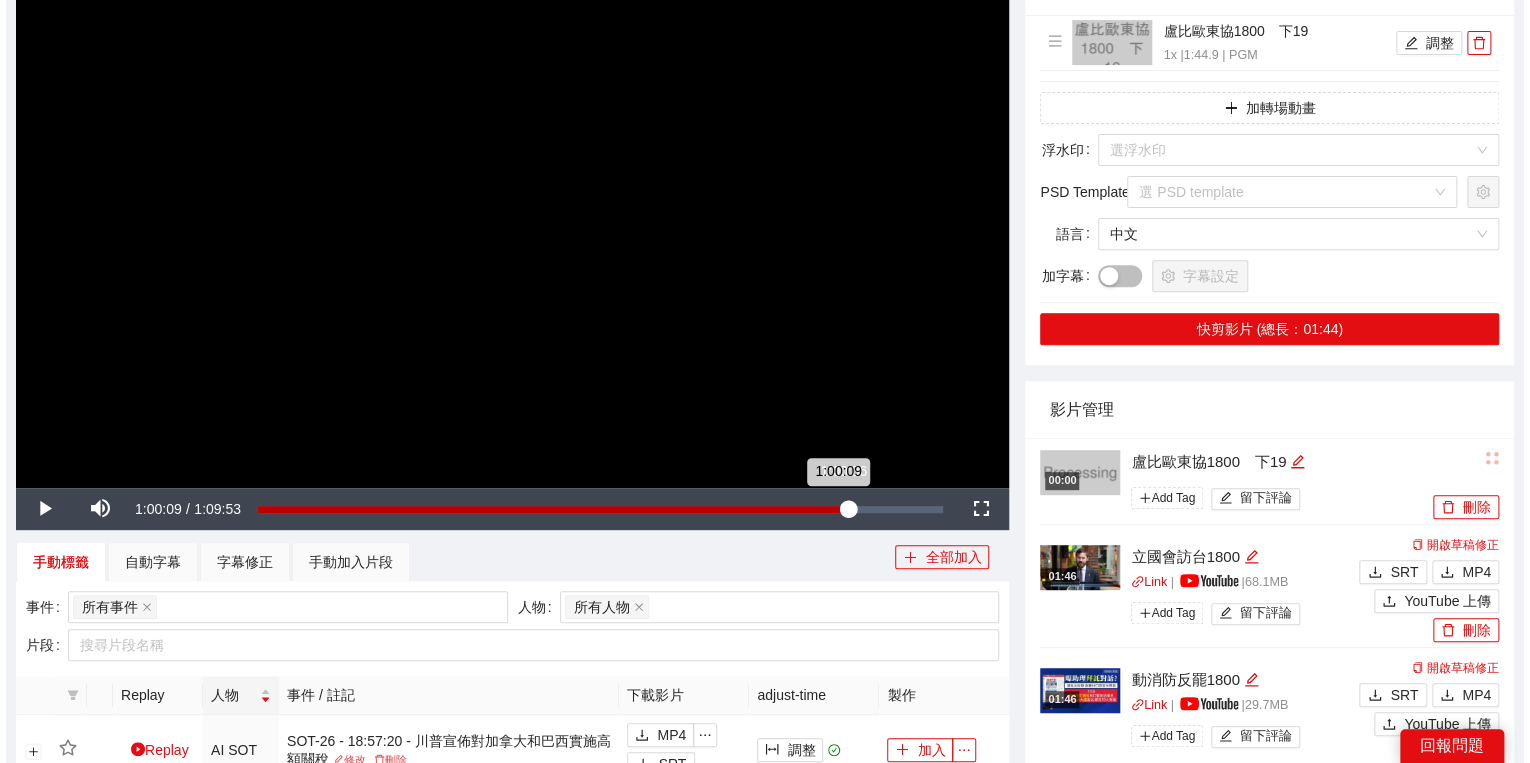 scroll, scrollTop: 320, scrollLeft: 0, axis: vertical 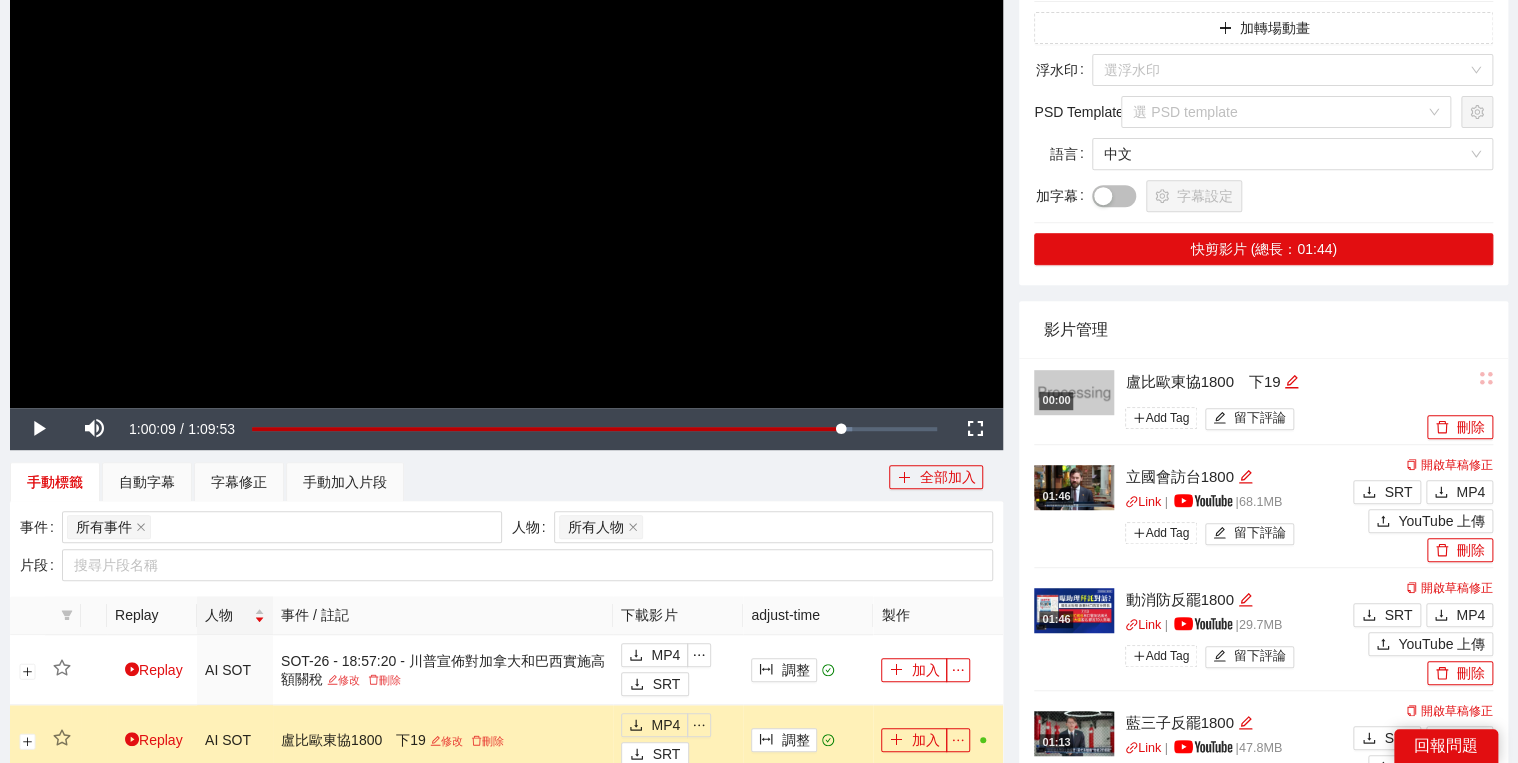 click at bounding box center [506, 128] 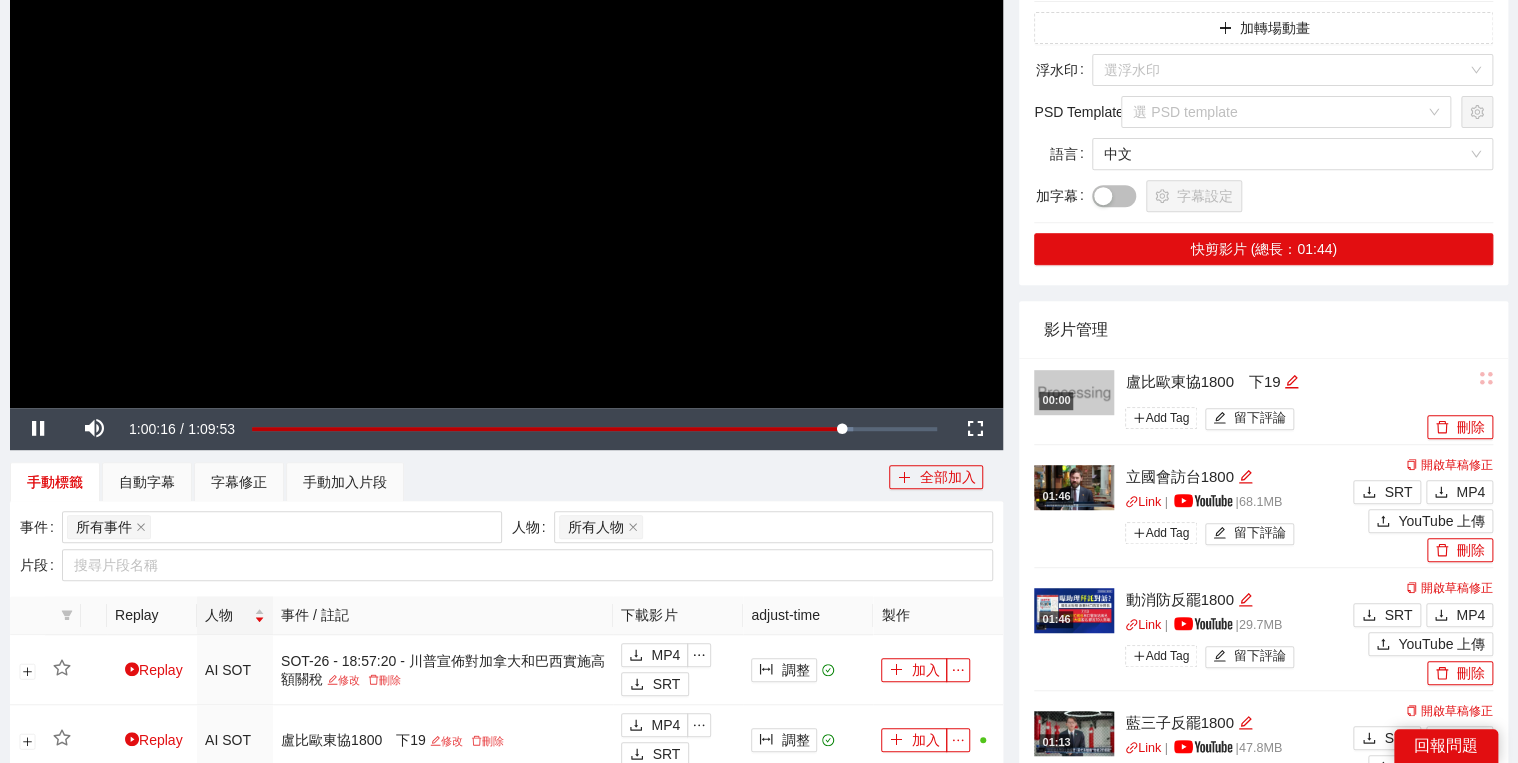 click on "手動標籤 自動字幕 字幕修正 手動加入片段" at bounding box center (449, 482) 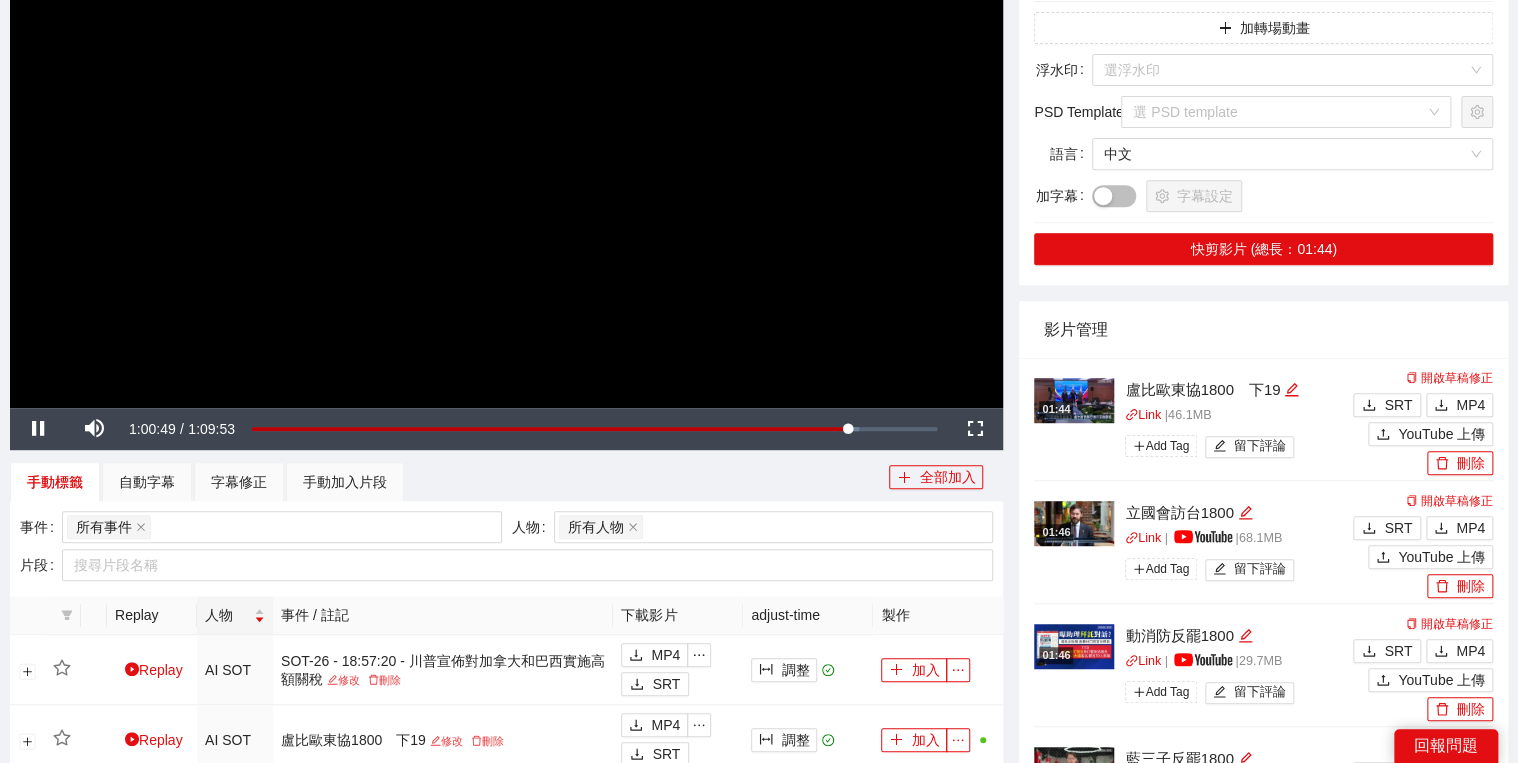 click at bounding box center [506, 128] 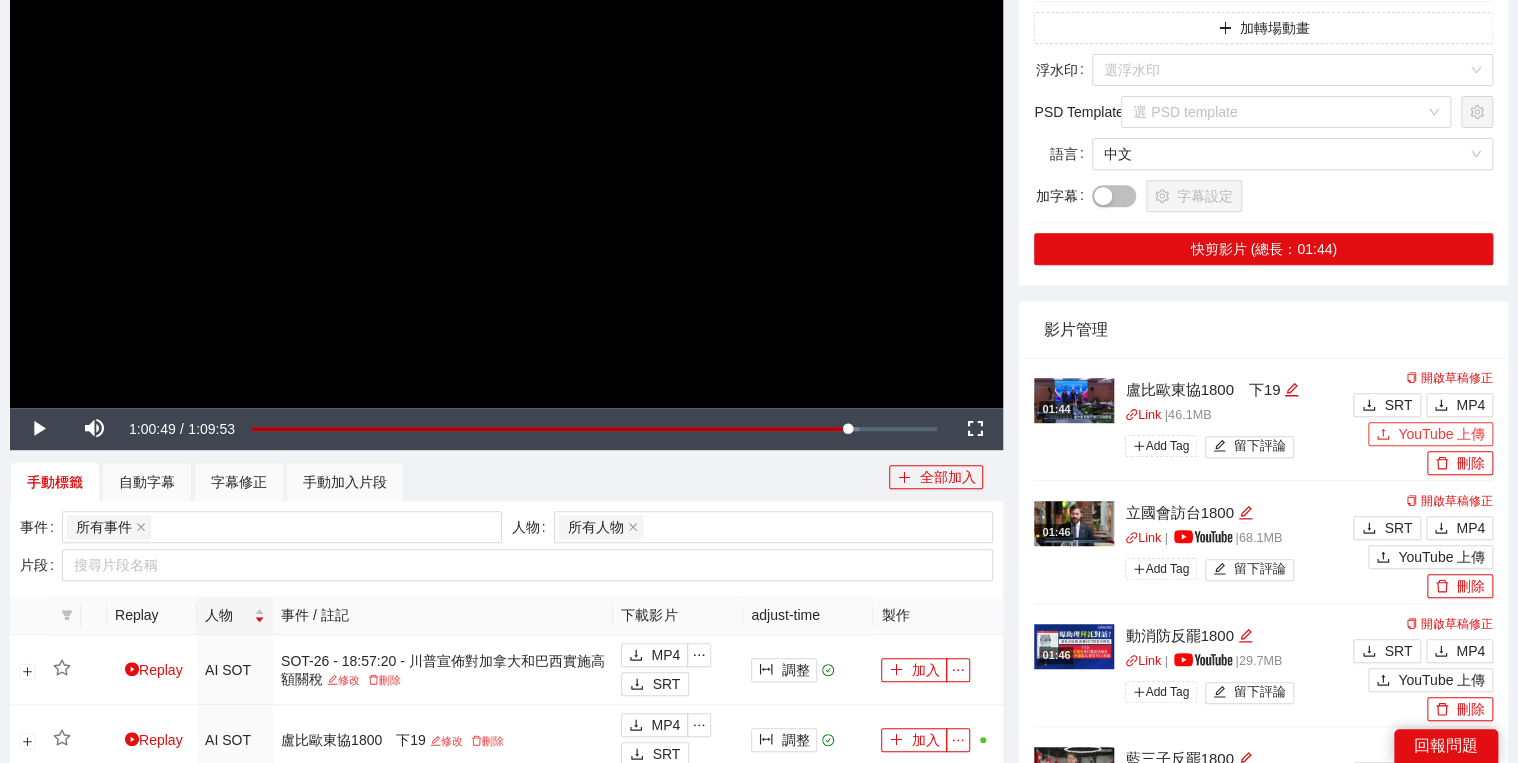 click on "YouTube 上傳" at bounding box center (1441, 434) 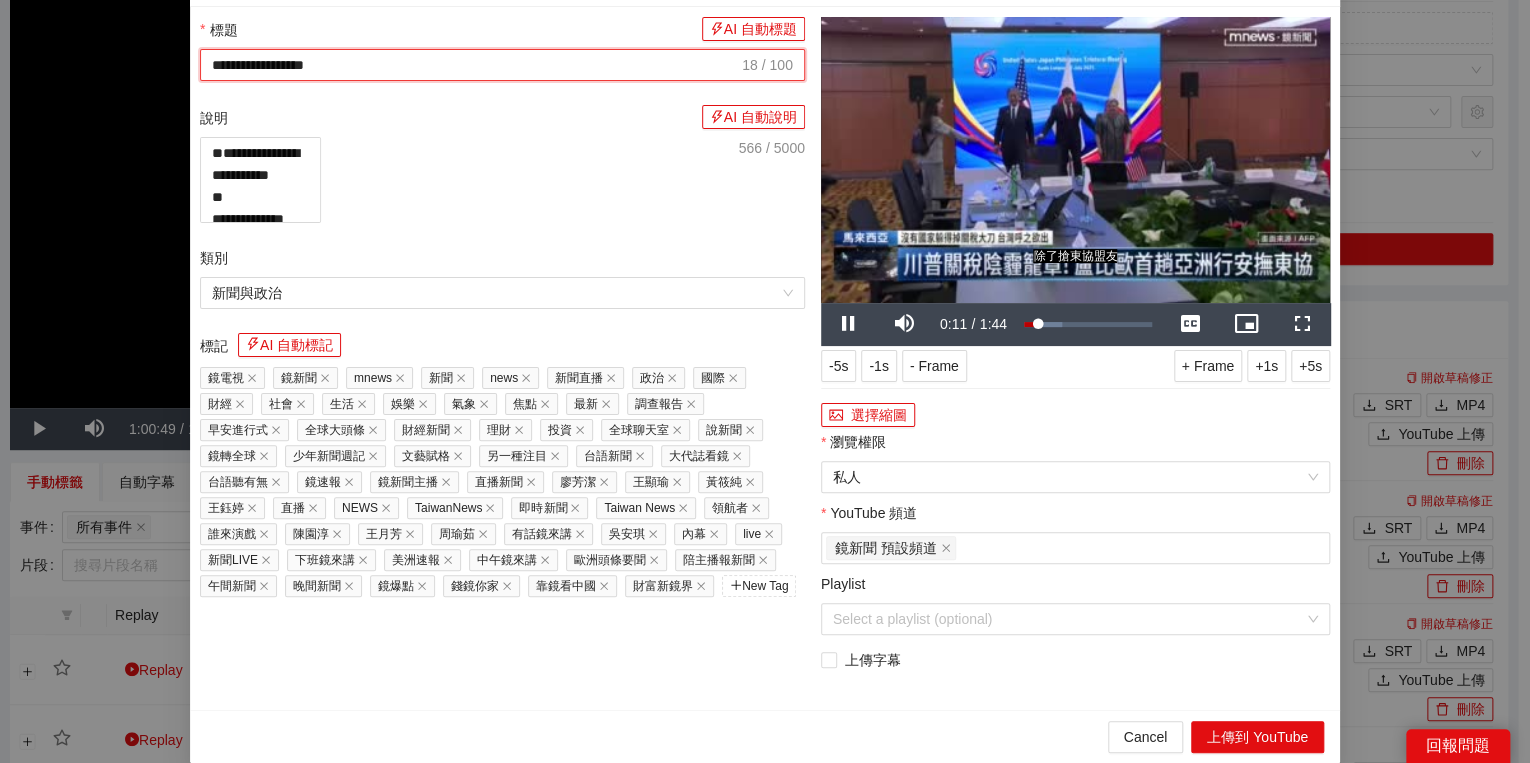 click on "**********" at bounding box center [475, 65] 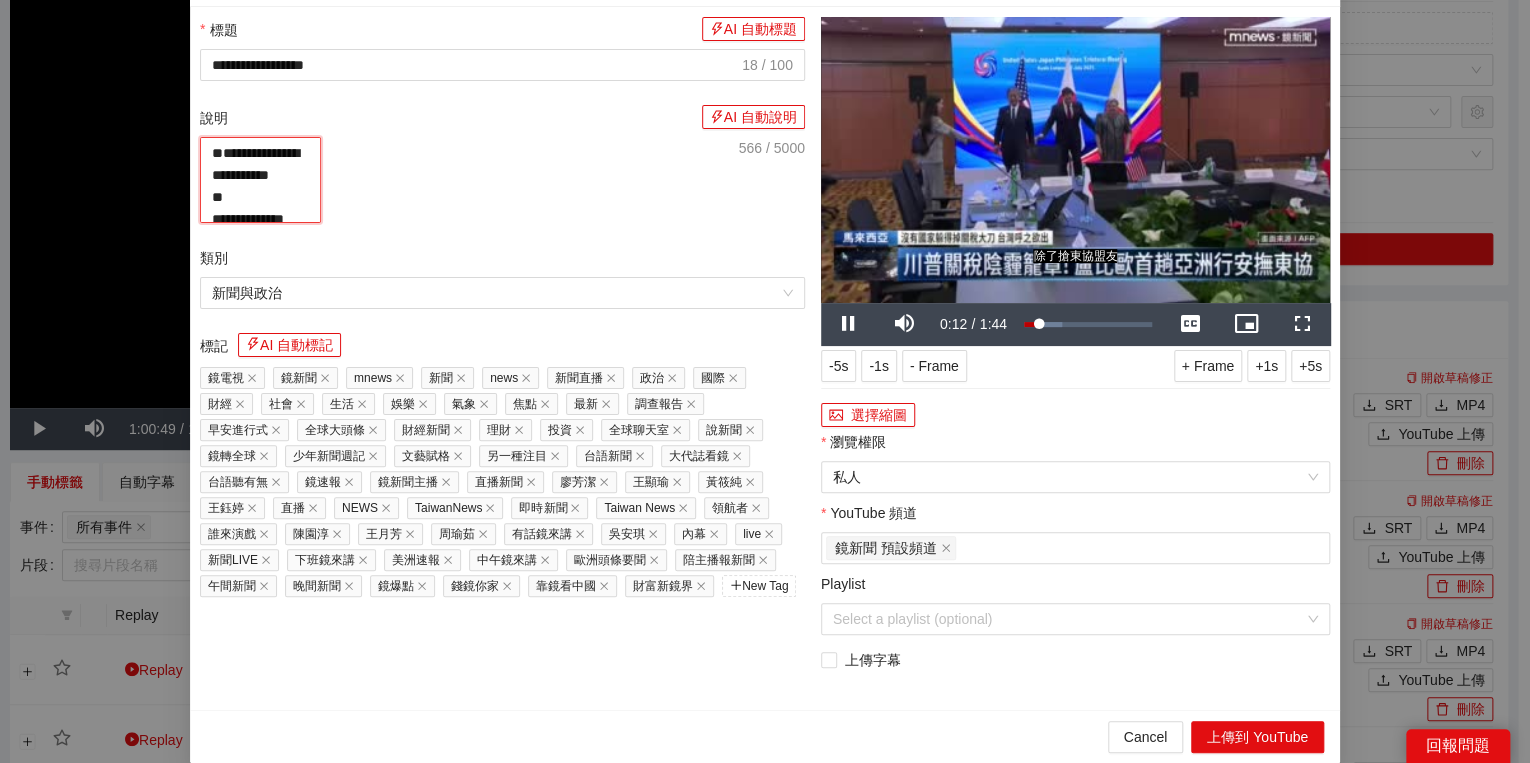 click on "**********" at bounding box center [260, 180] 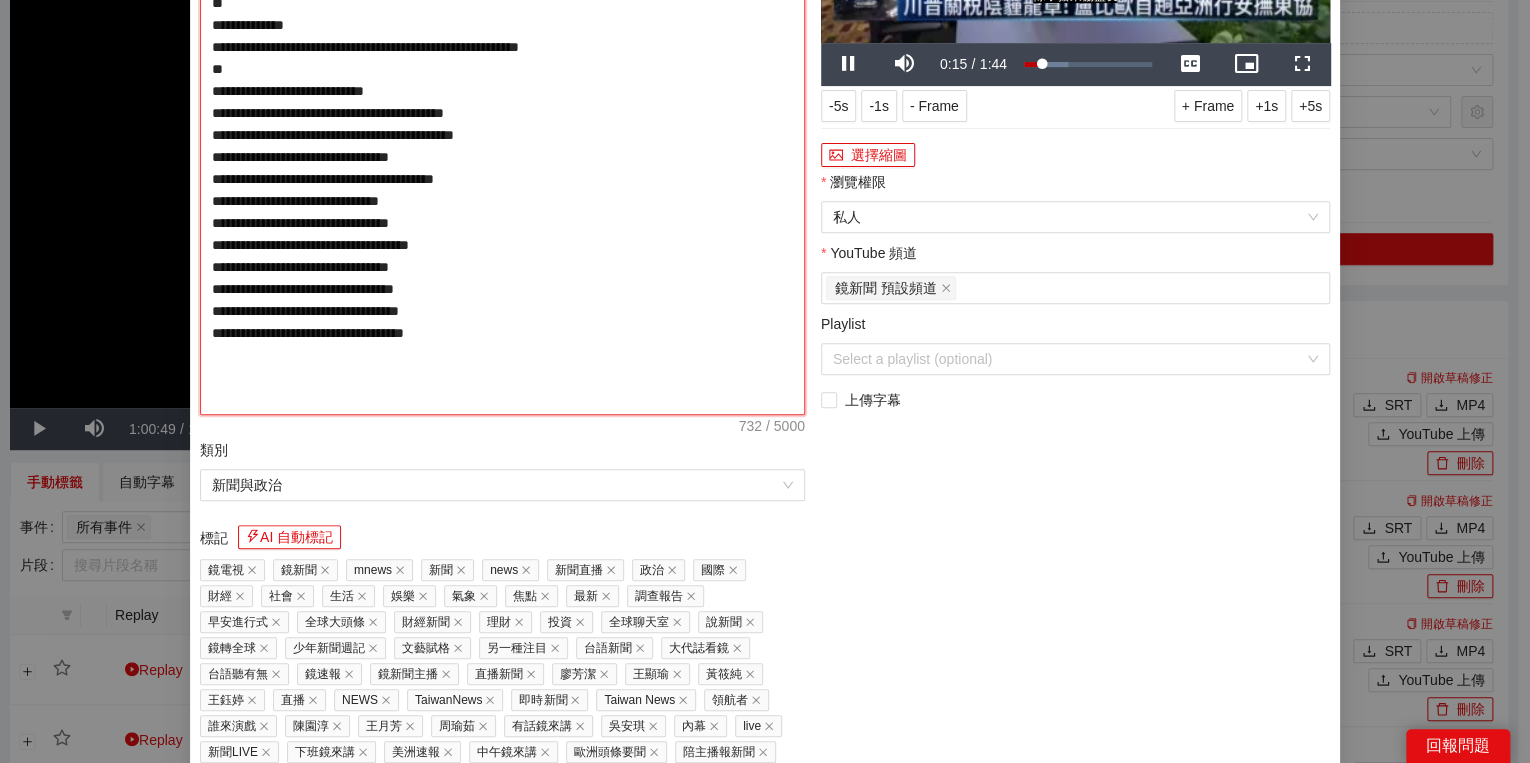 drag, startPoint x: 629, startPoint y: 195, endPoint x: 616, endPoint y: 193, distance: 13.152946 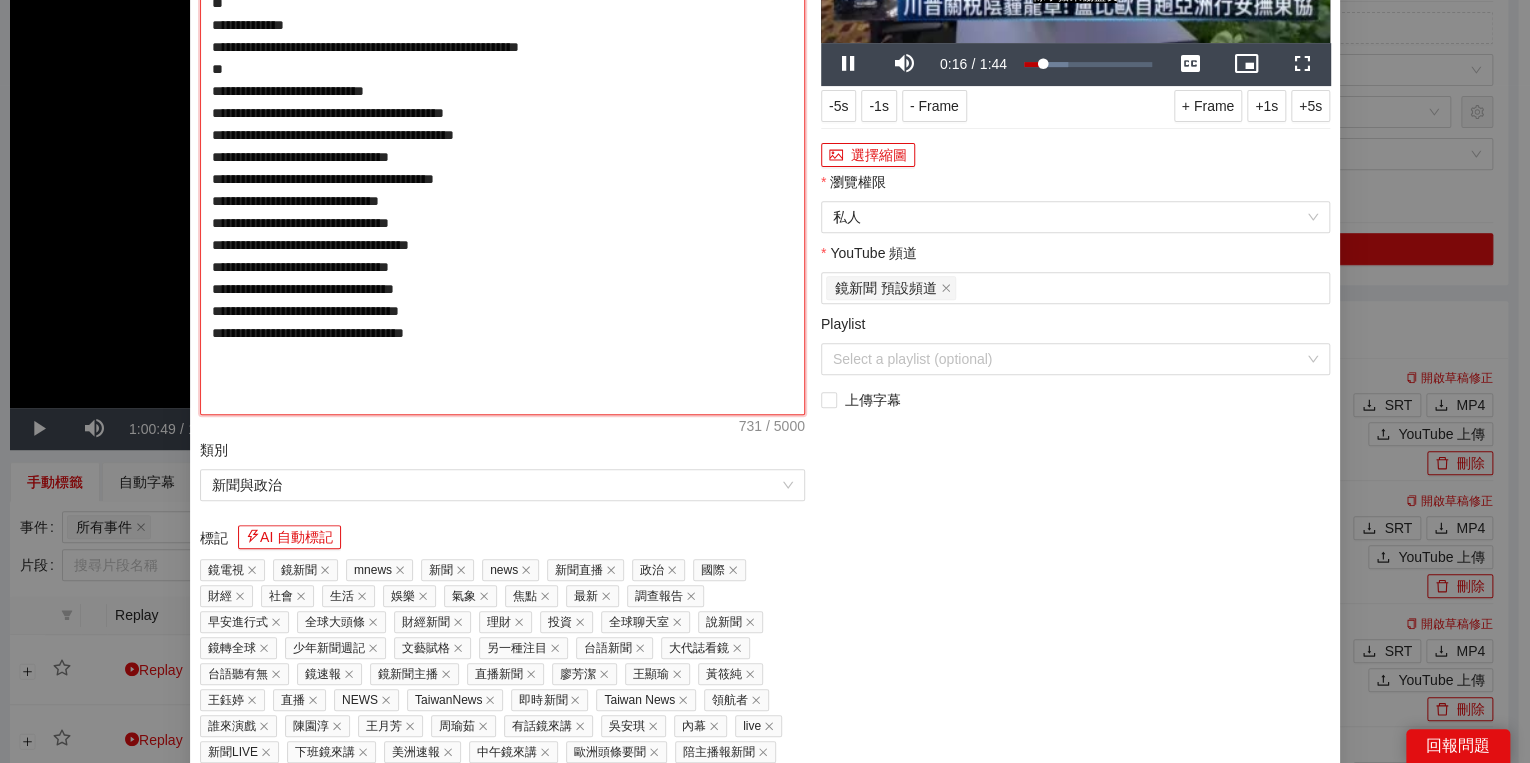 drag, startPoint x: 636, startPoint y: 201, endPoint x: 651, endPoint y: 200, distance: 15.033297 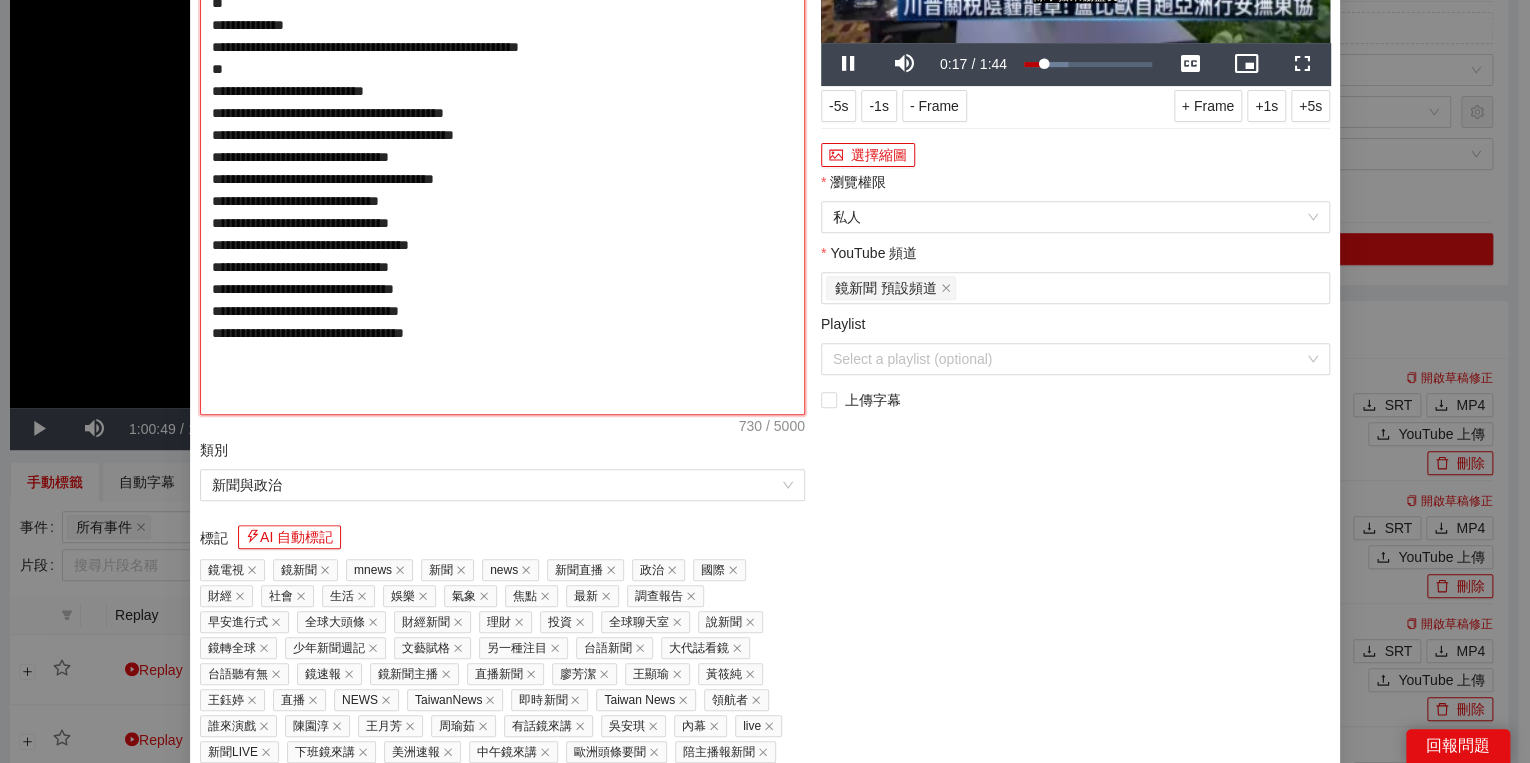 click on "**********" at bounding box center [502, 146] 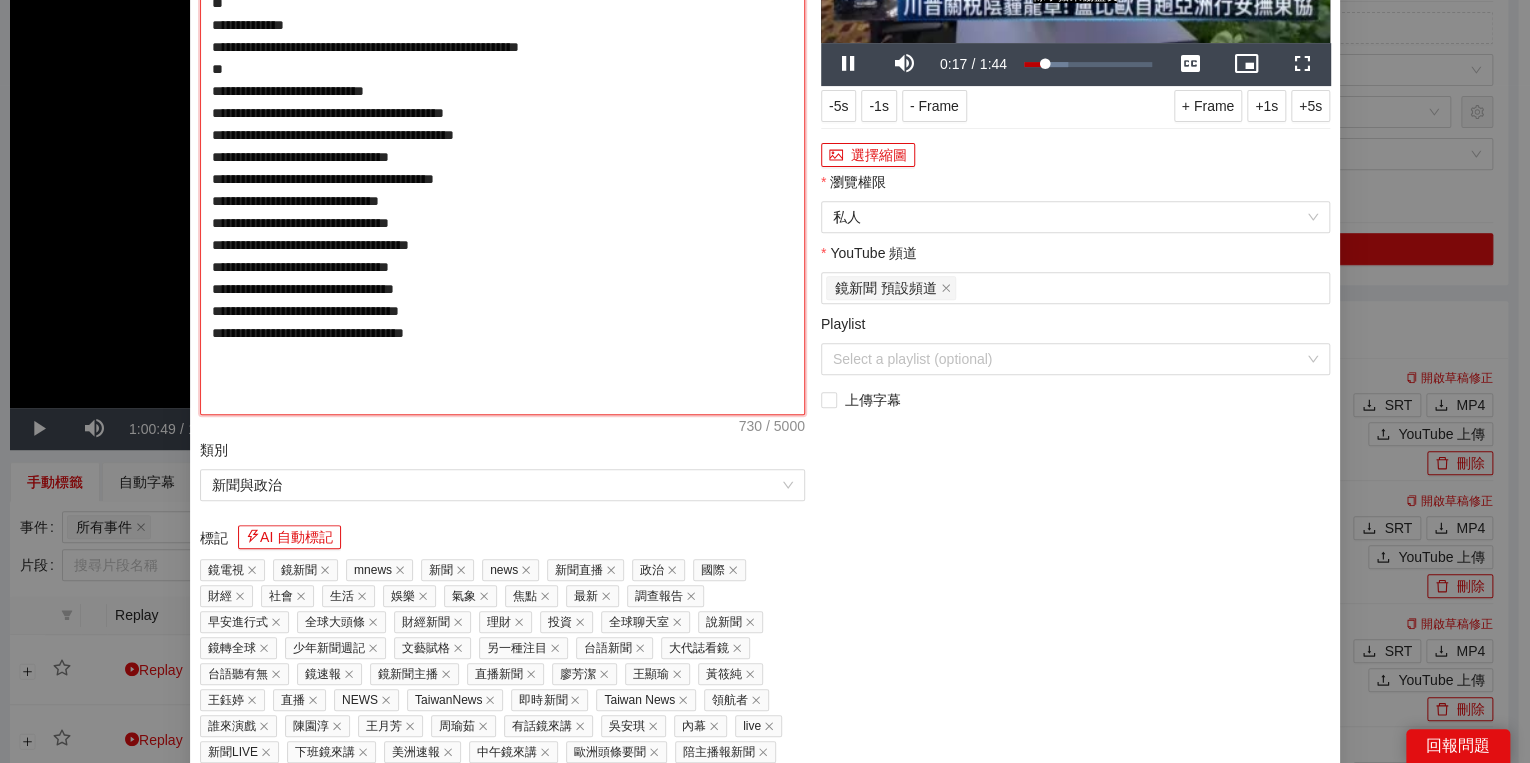 type on "**********" 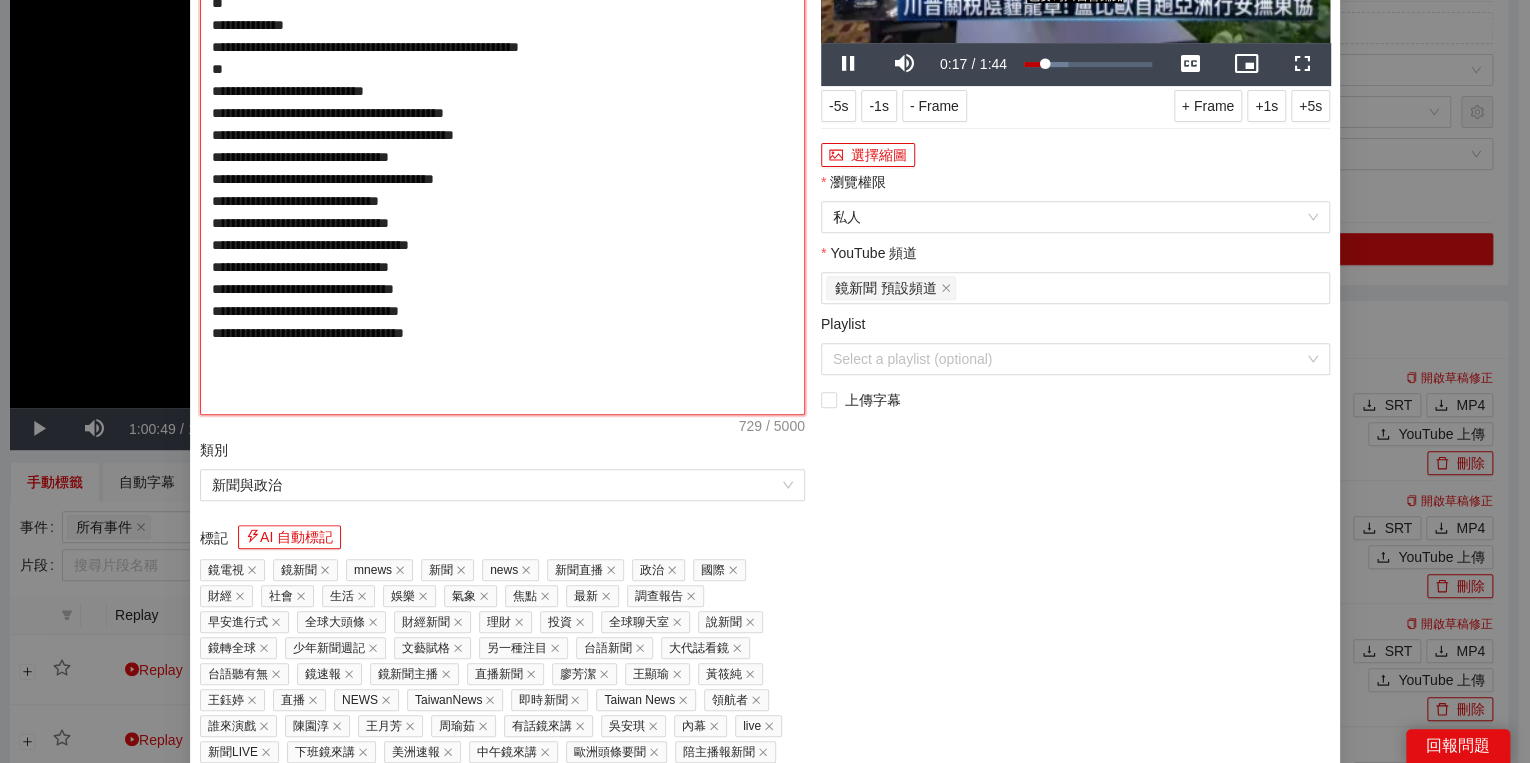 click on "**********" at bounding box center [502, 146] 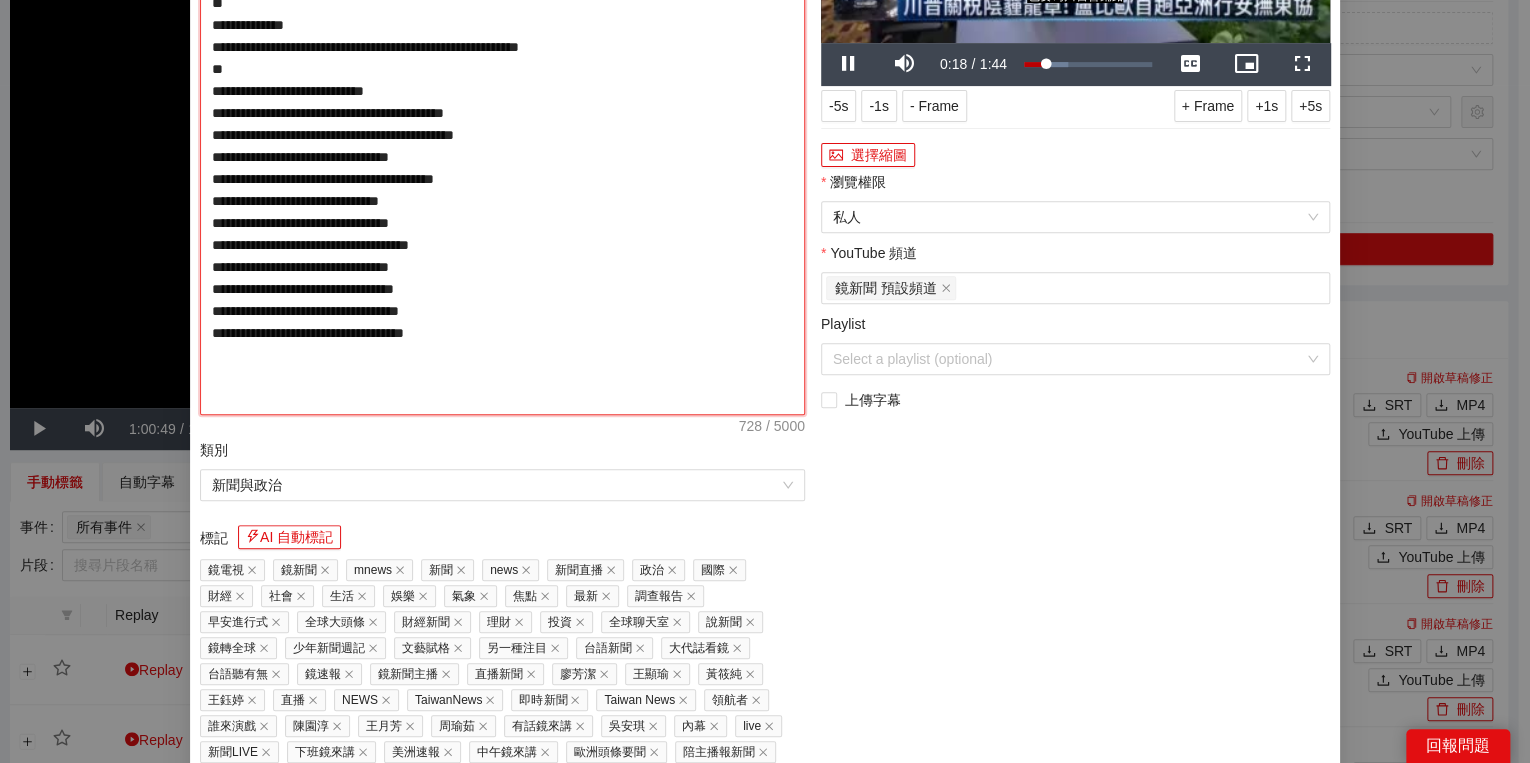 click on "**********" at bounding box center (502, 146) 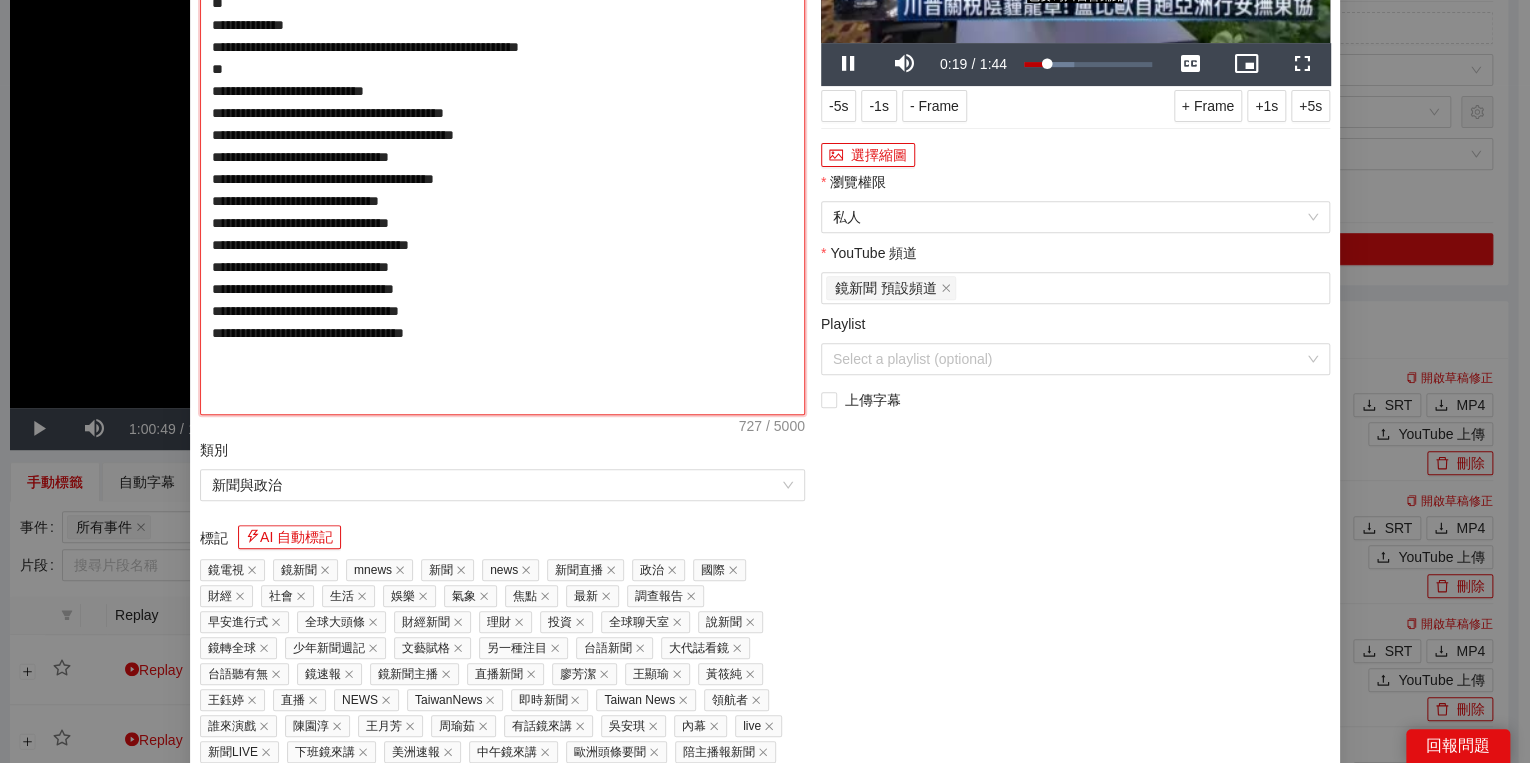 click on "**********" at bounding box center [502, 146] 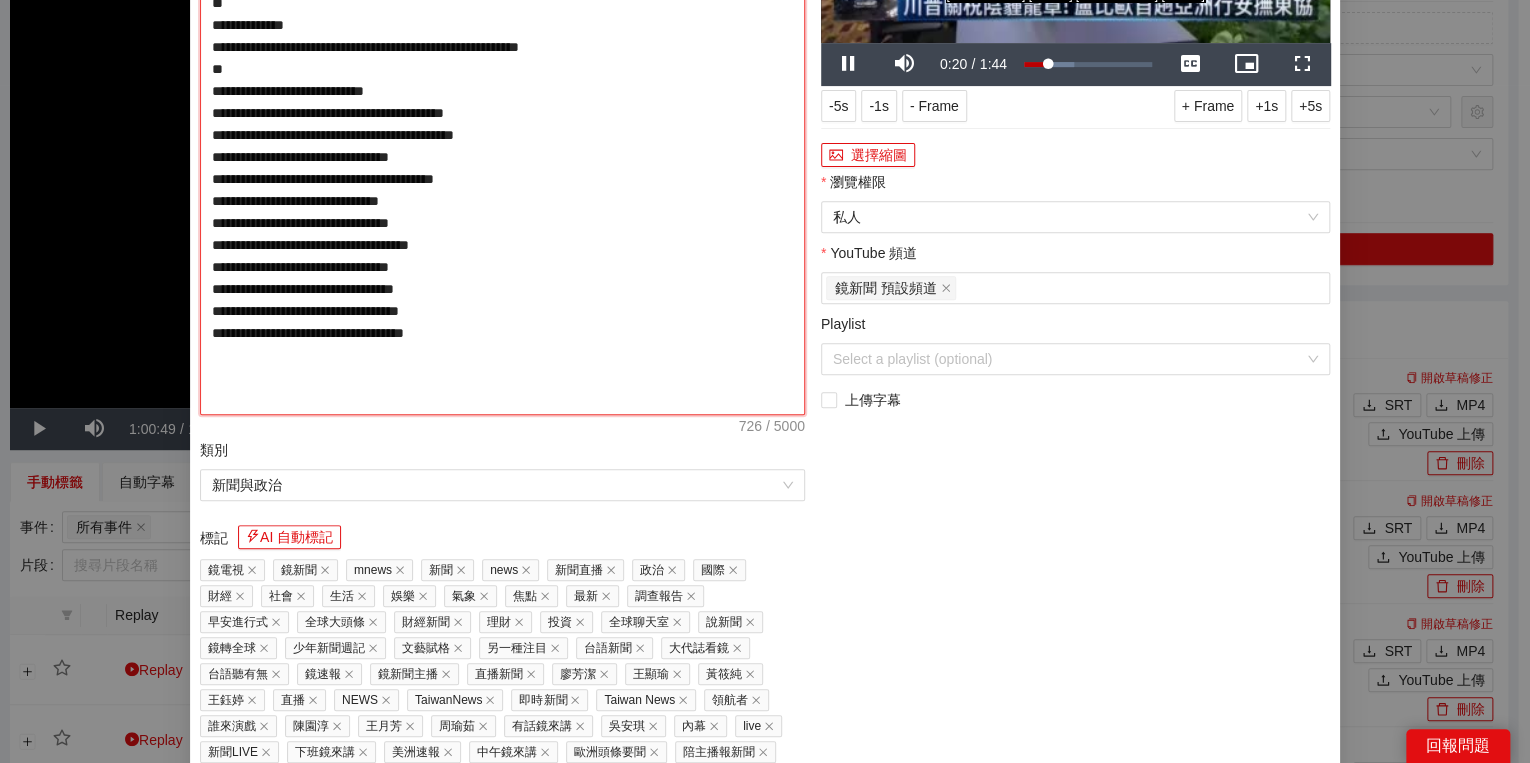 click on "**********" at bounding box center (502, 146) 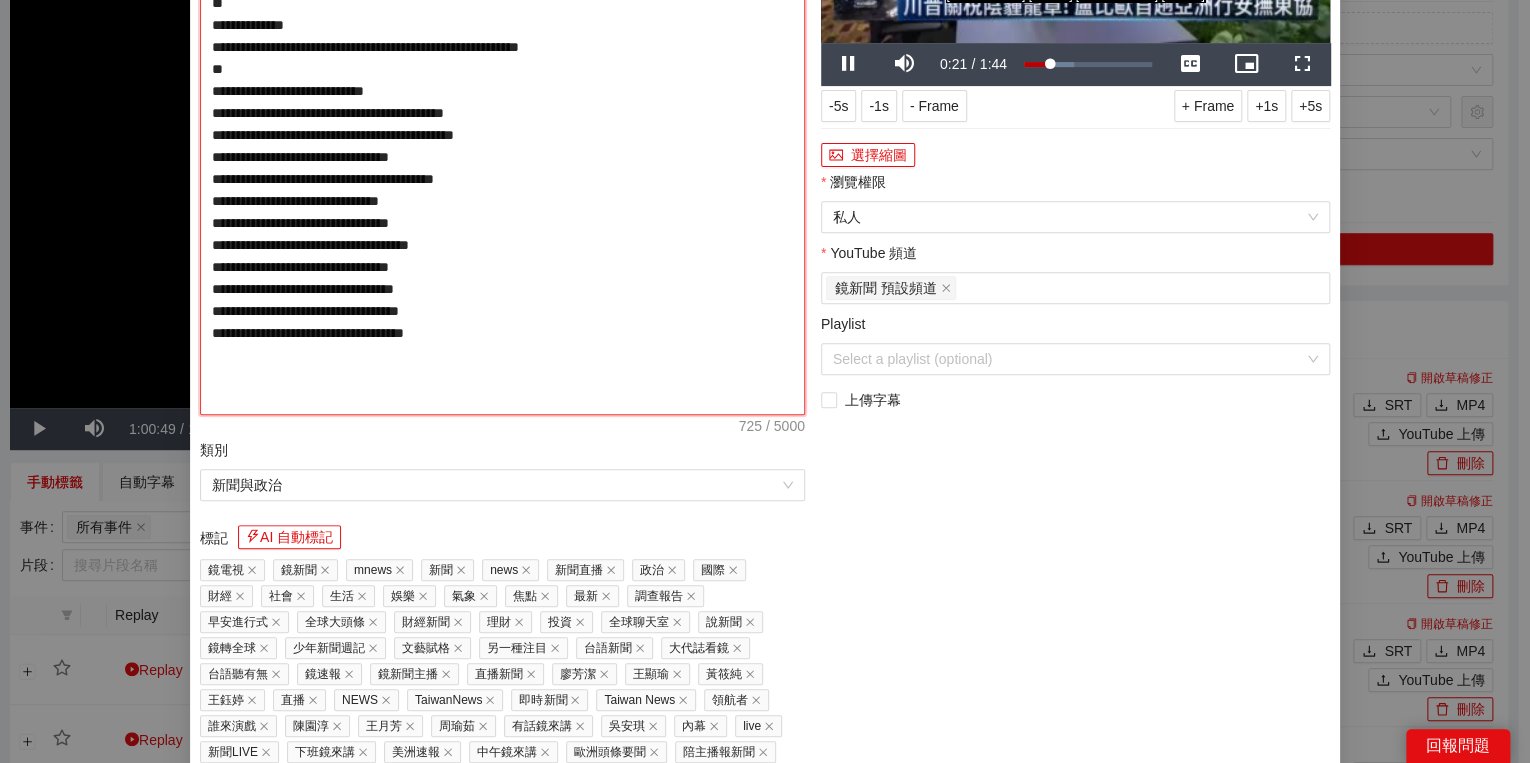 click on "**********" at bounding box center (502, 146) 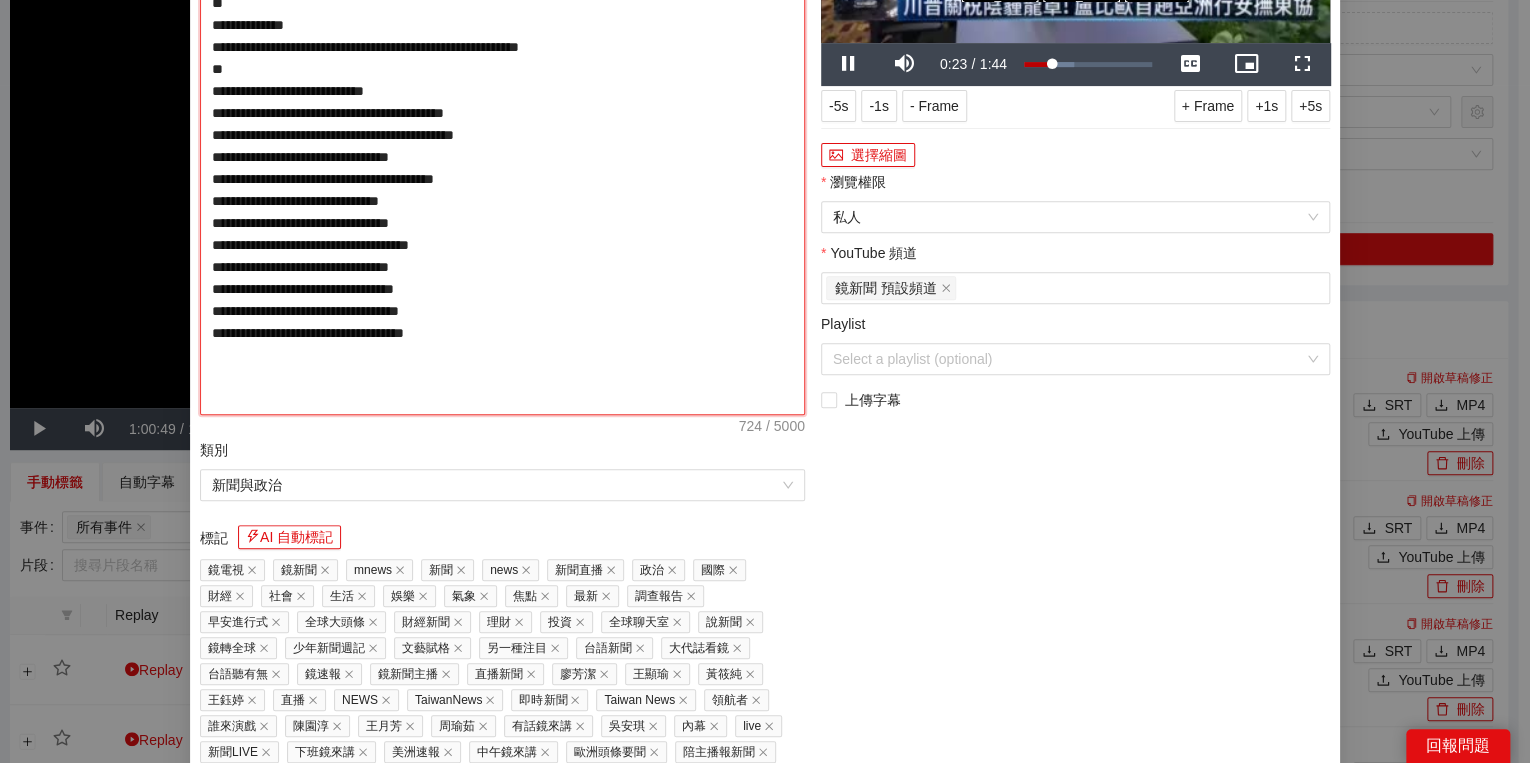 click on "**********" at bounding box center (502, 146) 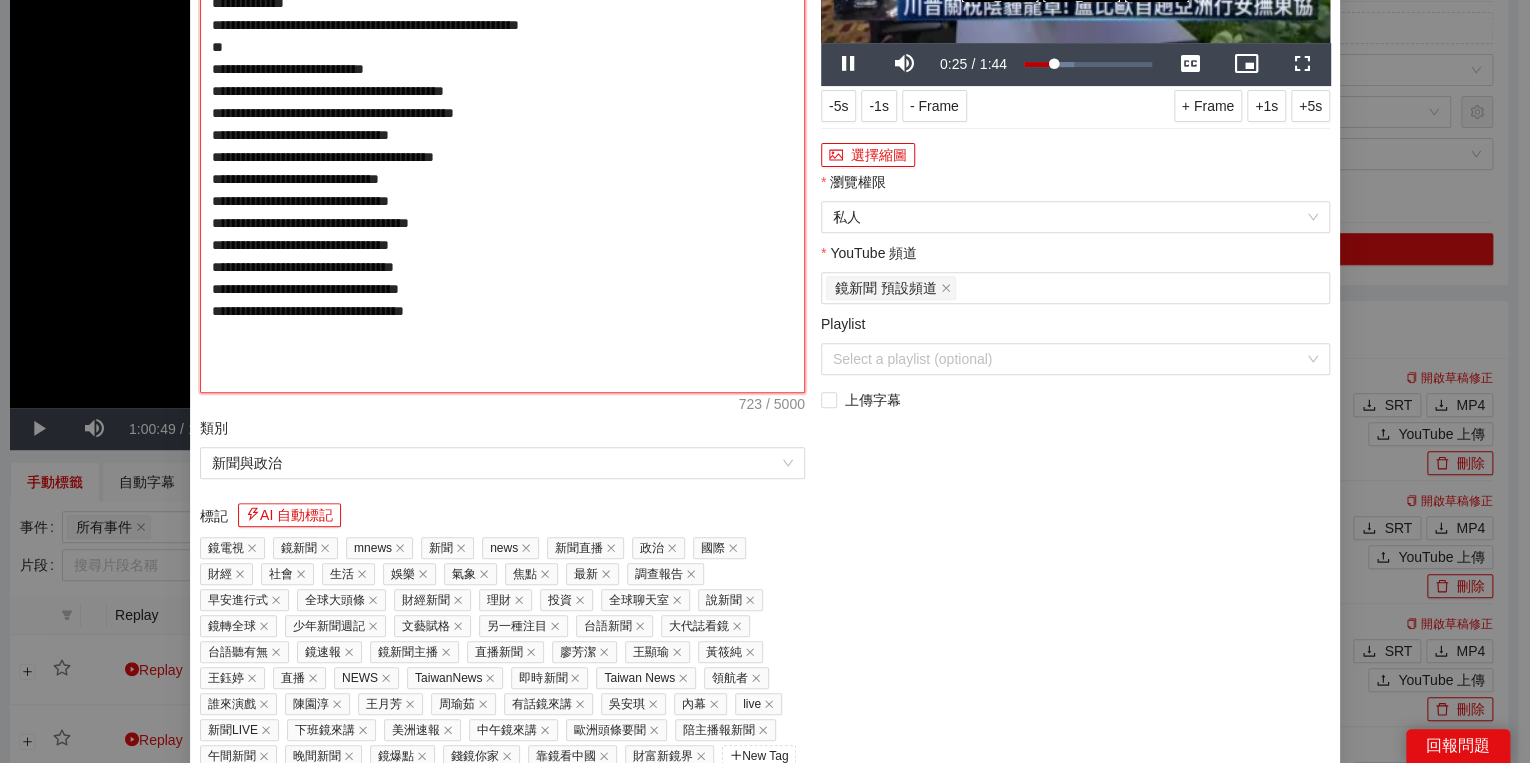 click on "**********" at bounding box center [502, 135] 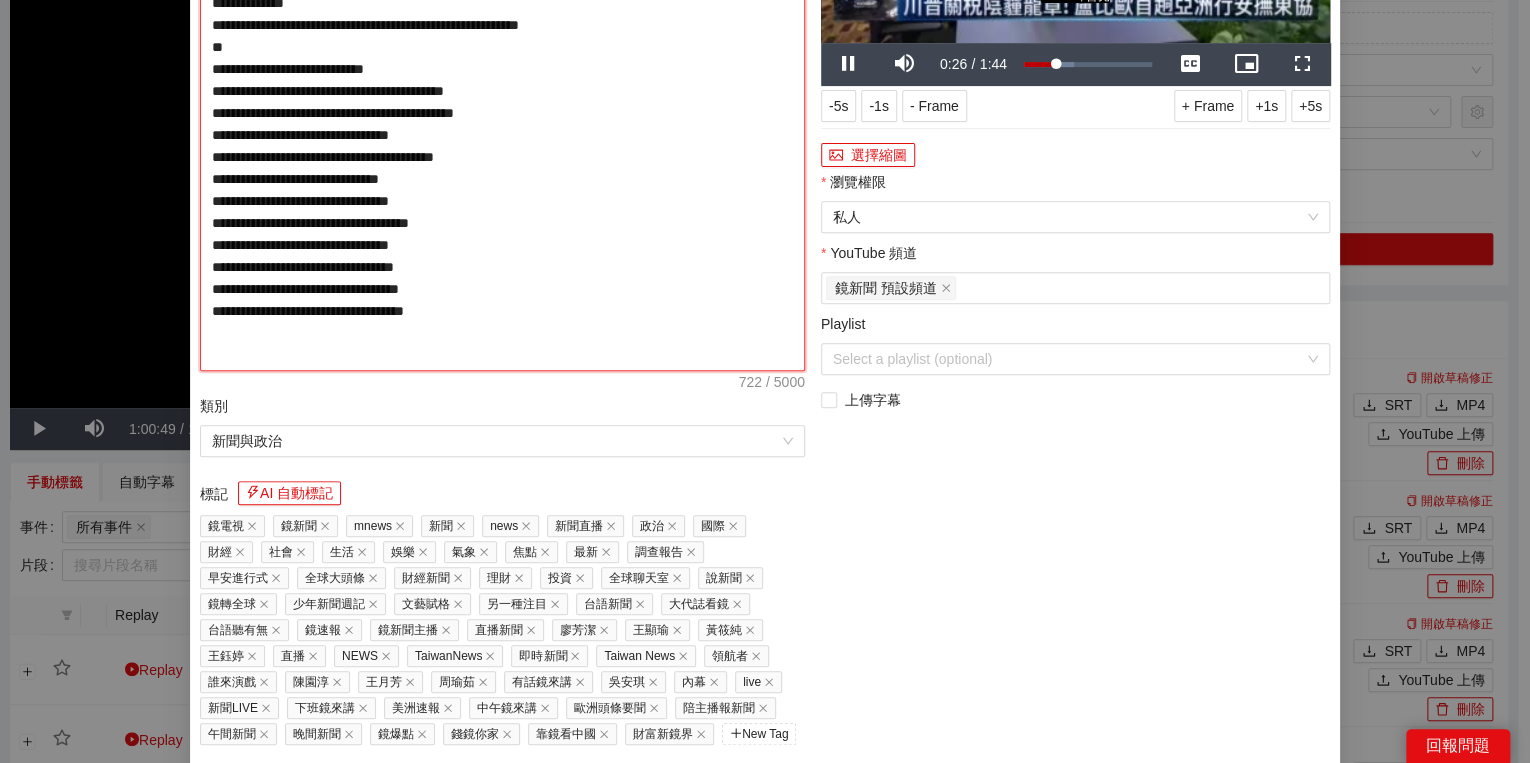 click on "**********" at bounding box center [502, 124] 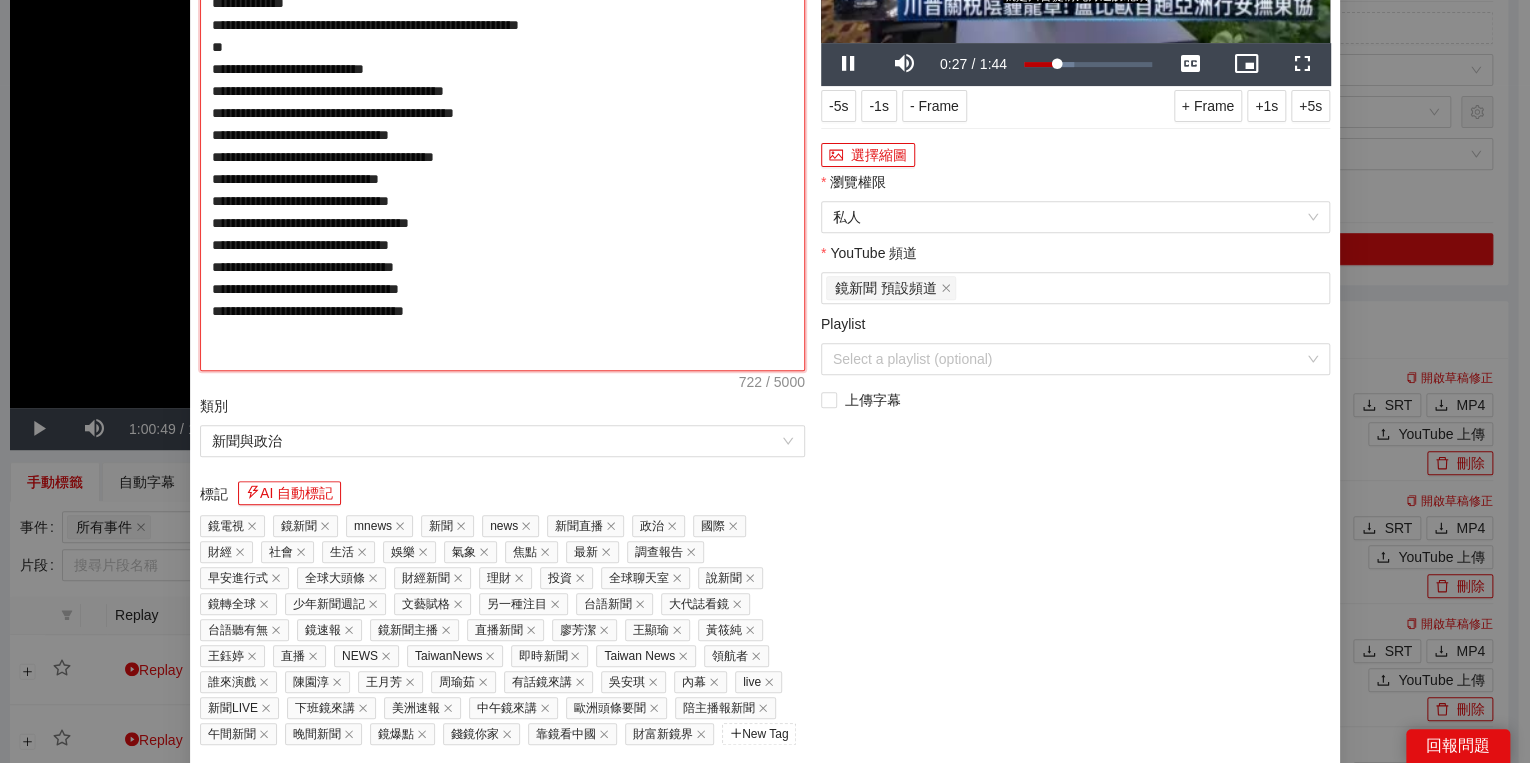 type on "**********" 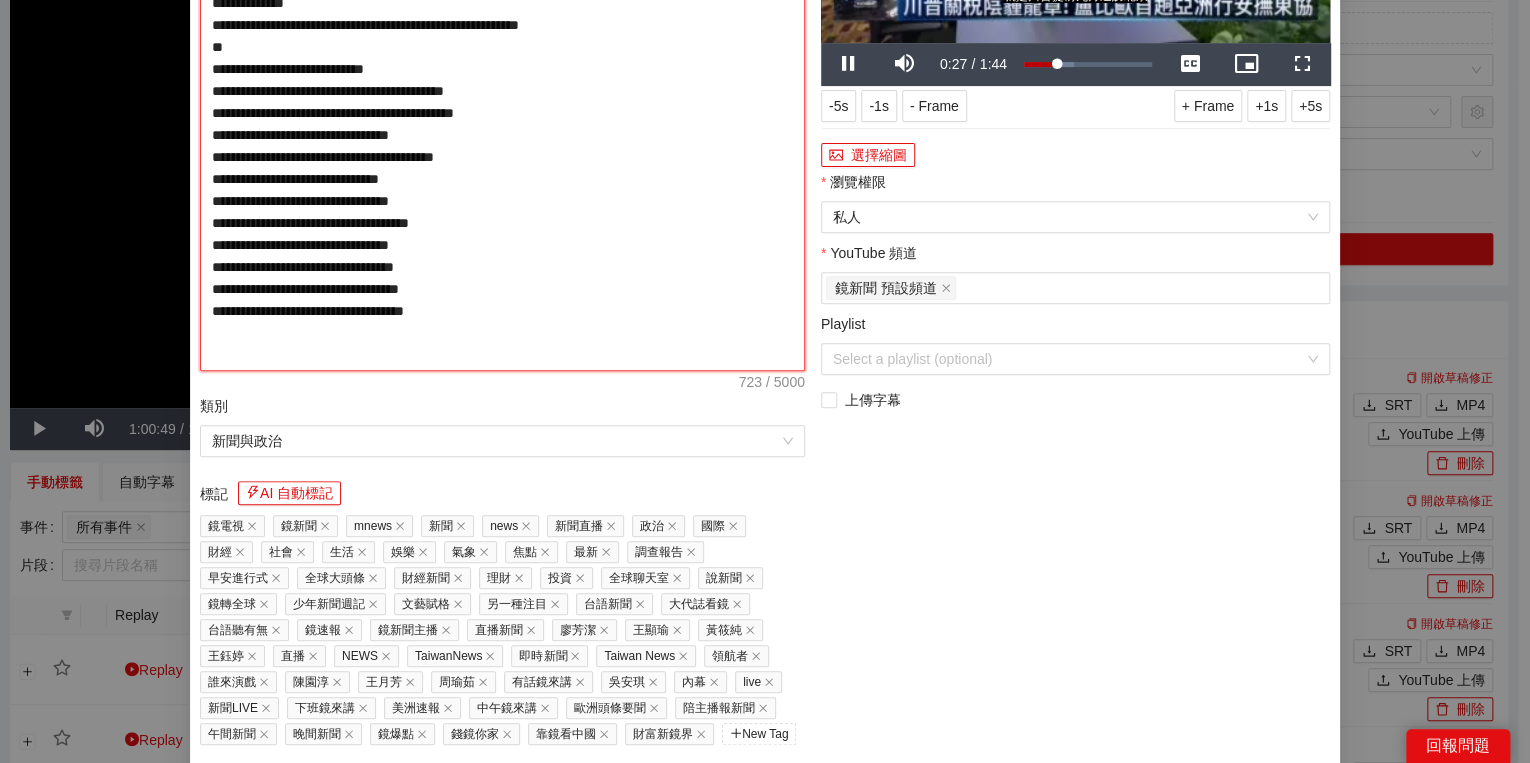 type on "**********" 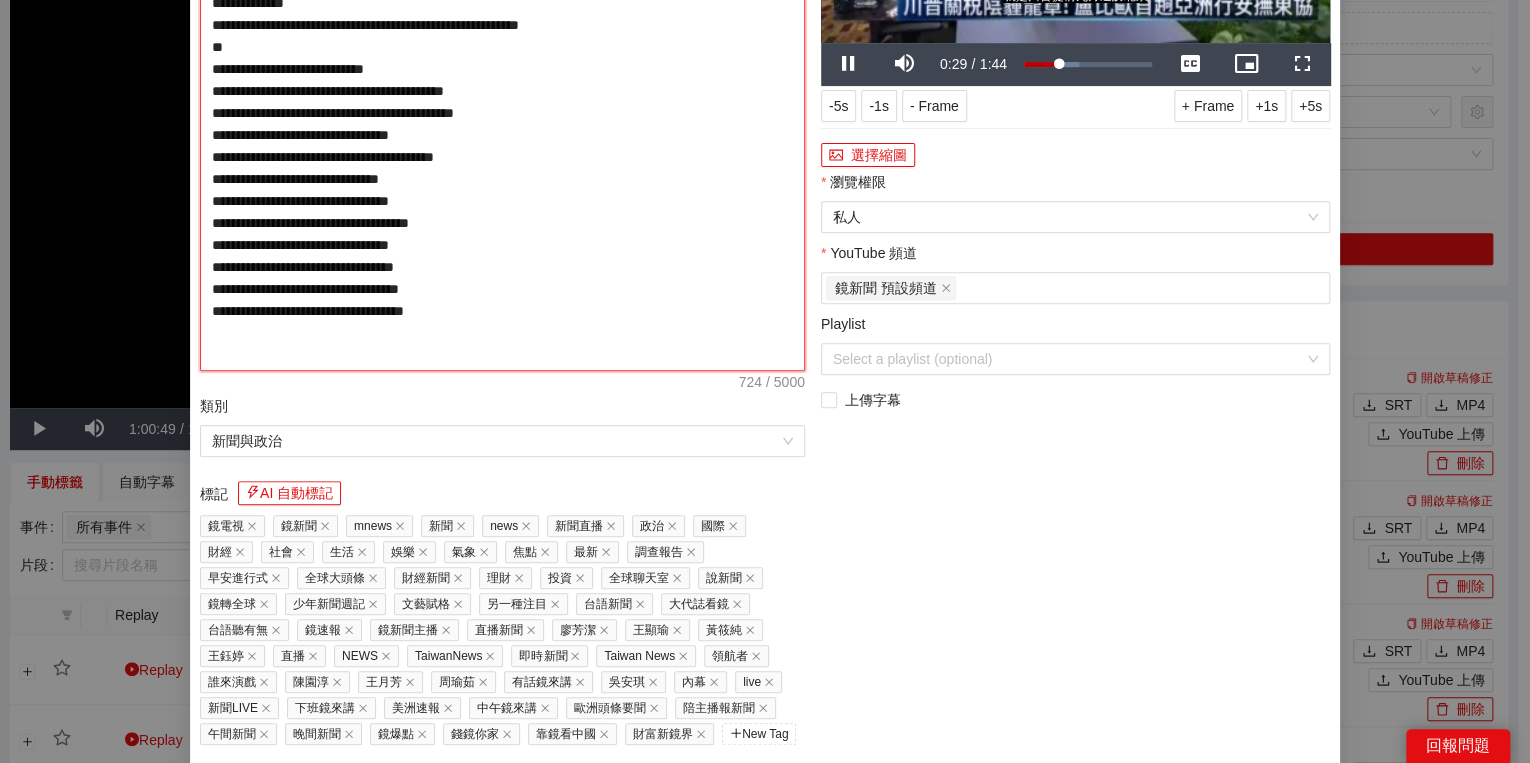 type on "**********" 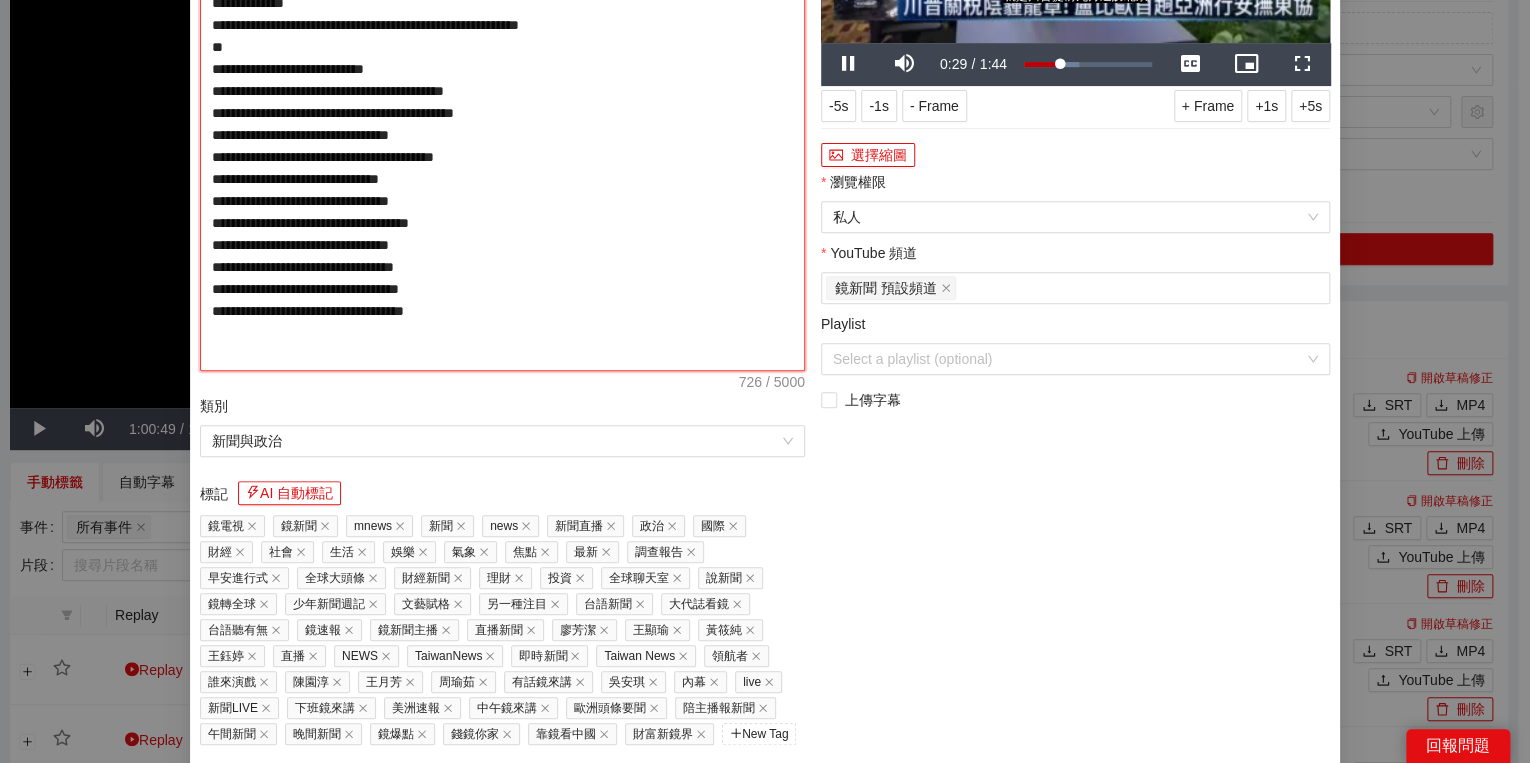 type on "**********" 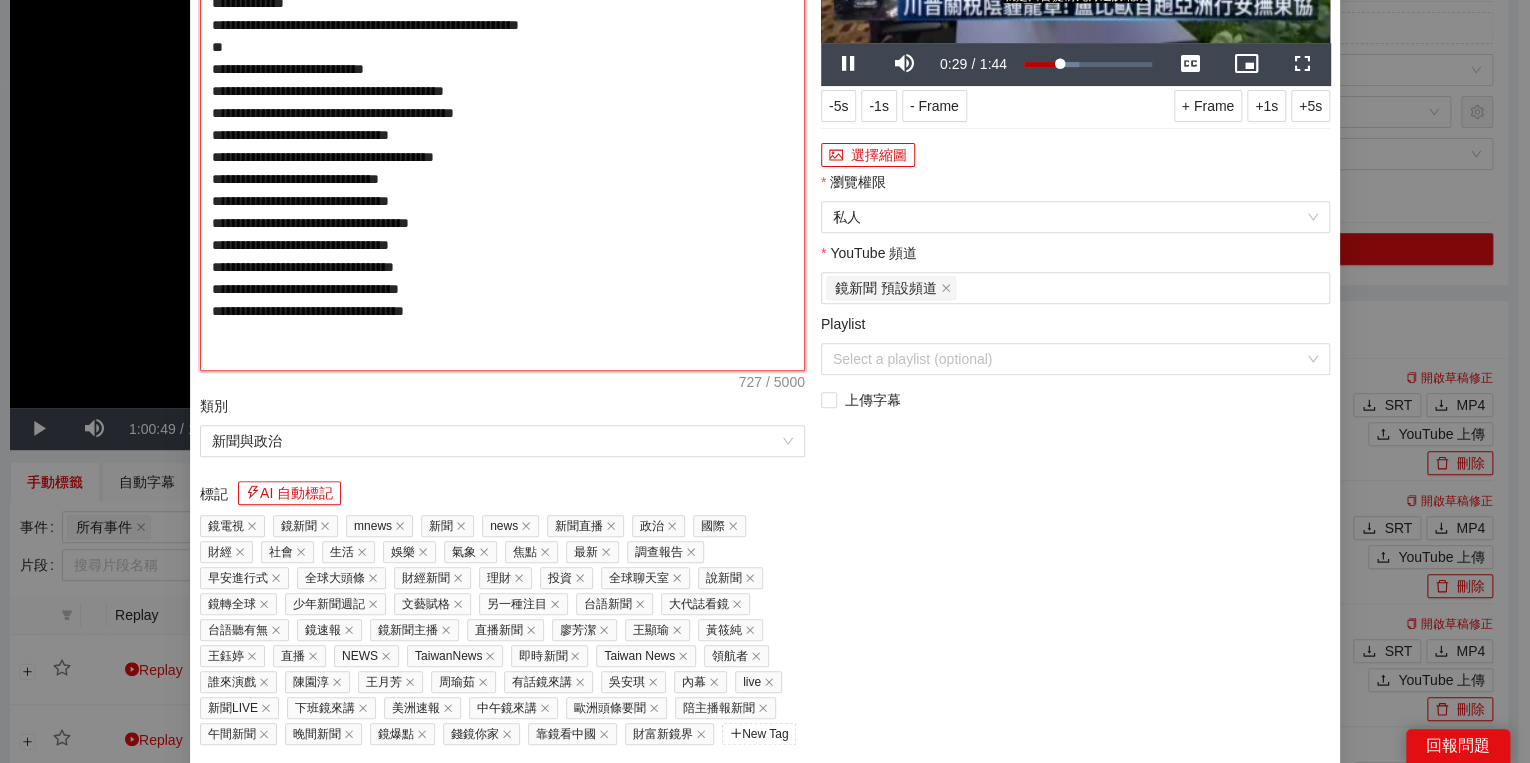 type on "**********" 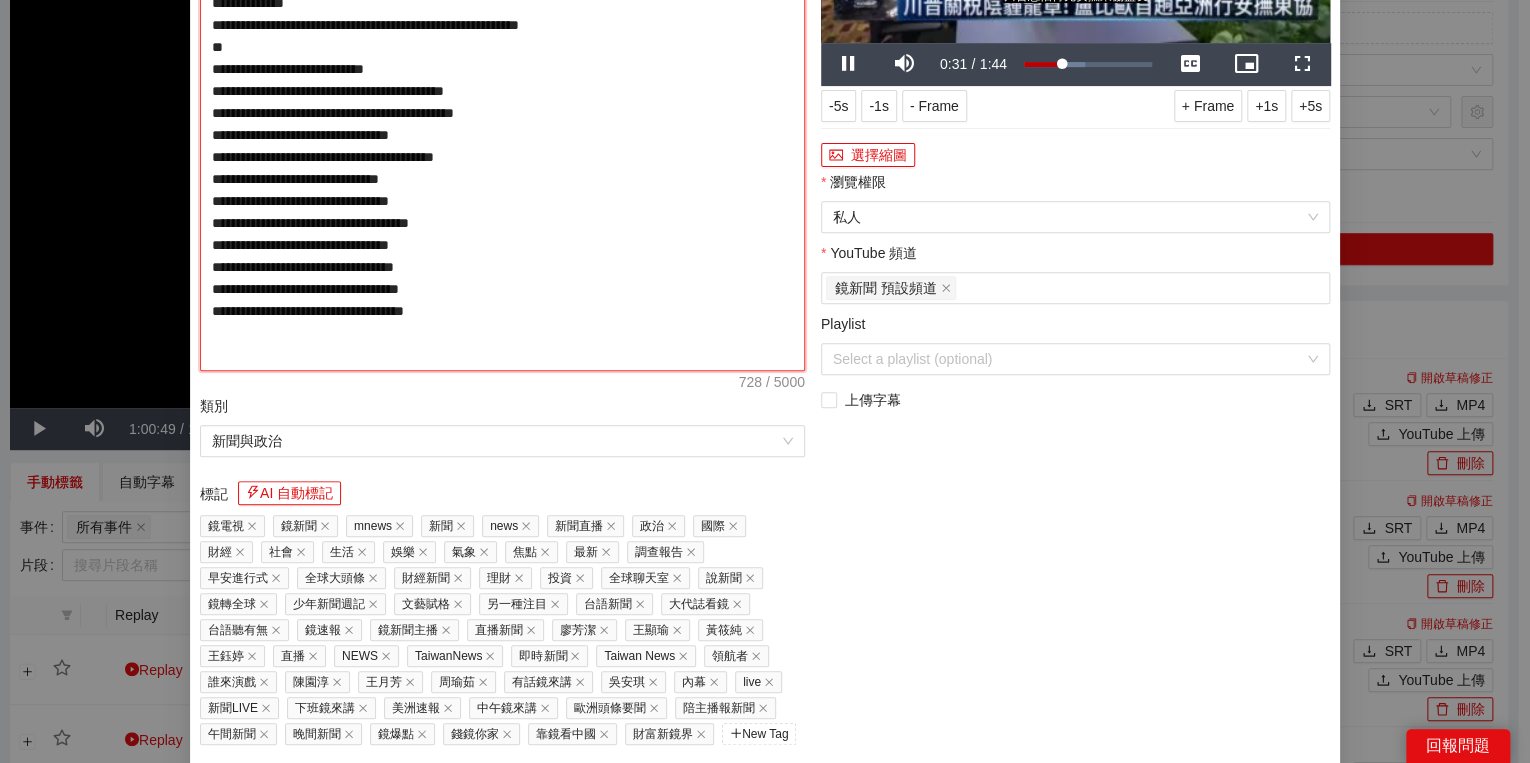 type on "**********" 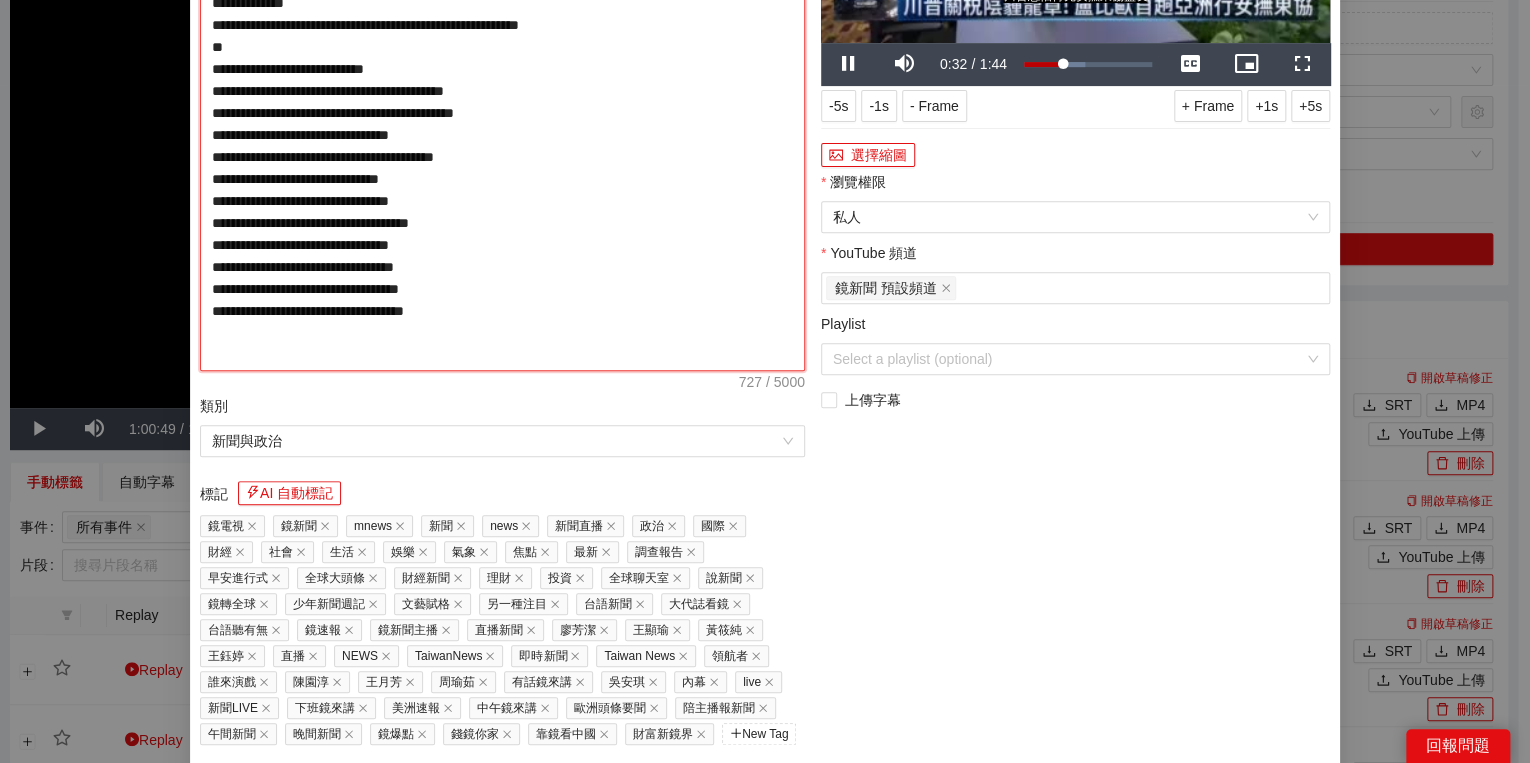 type on "**********" 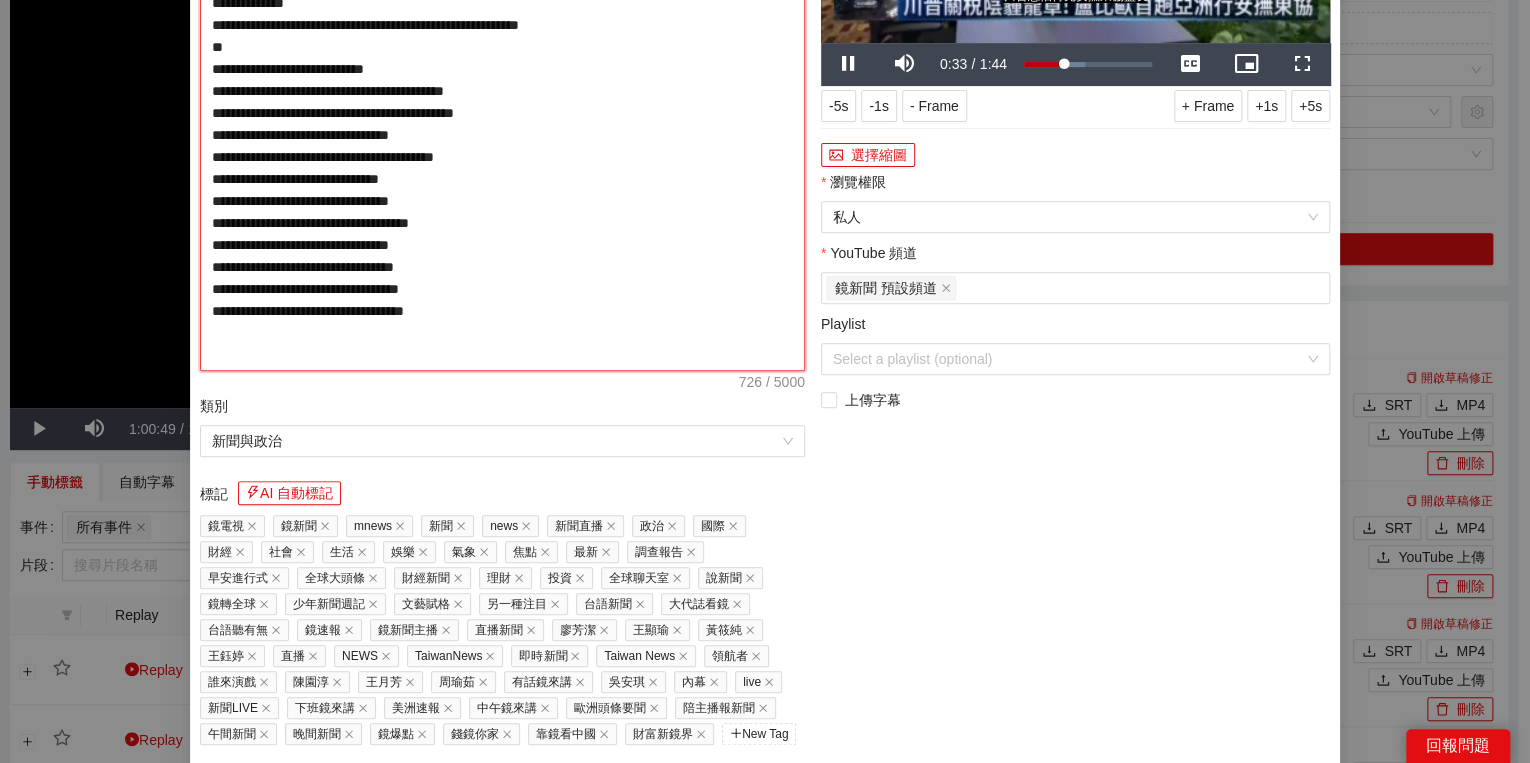 type on "**********" 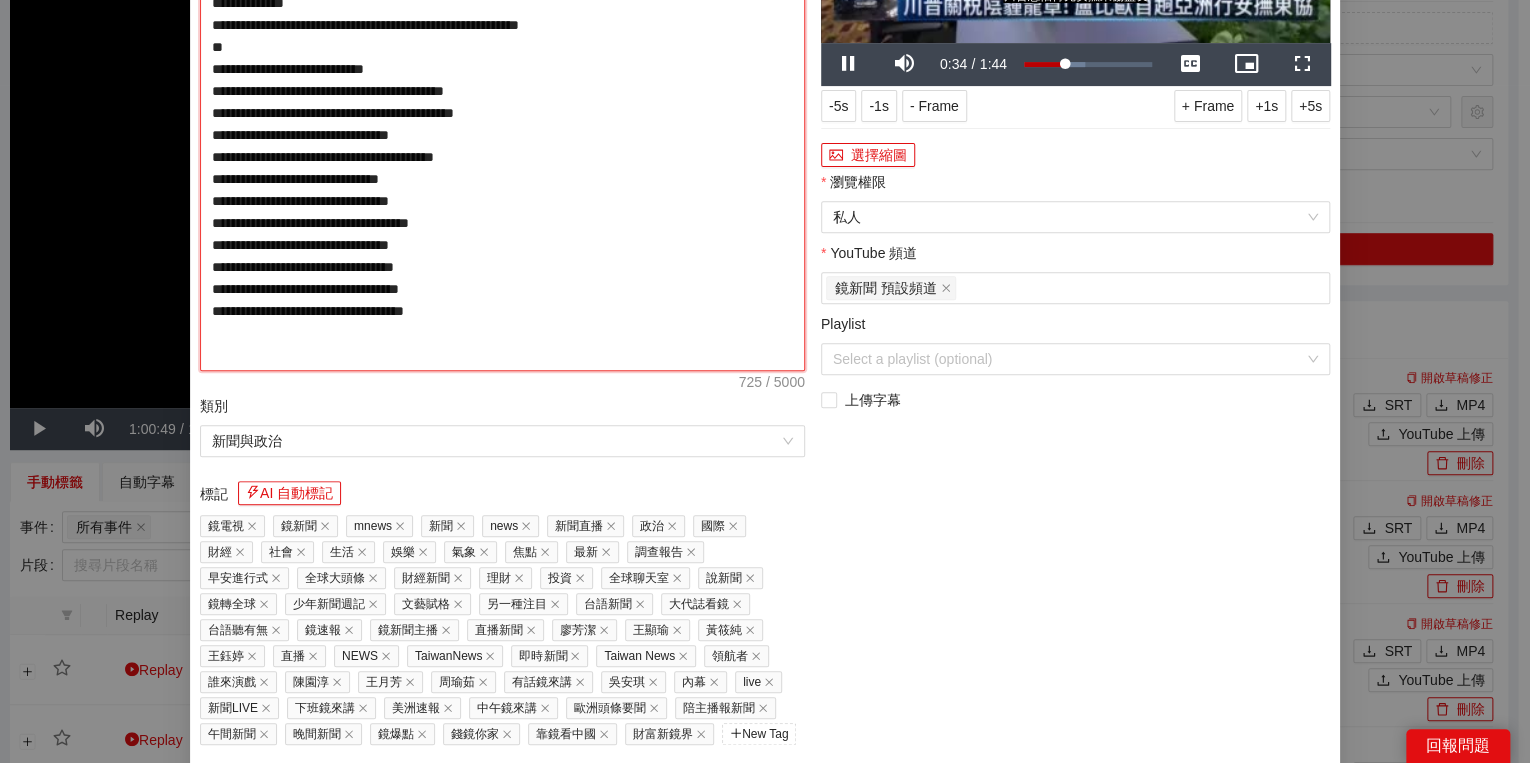 type on "**********" 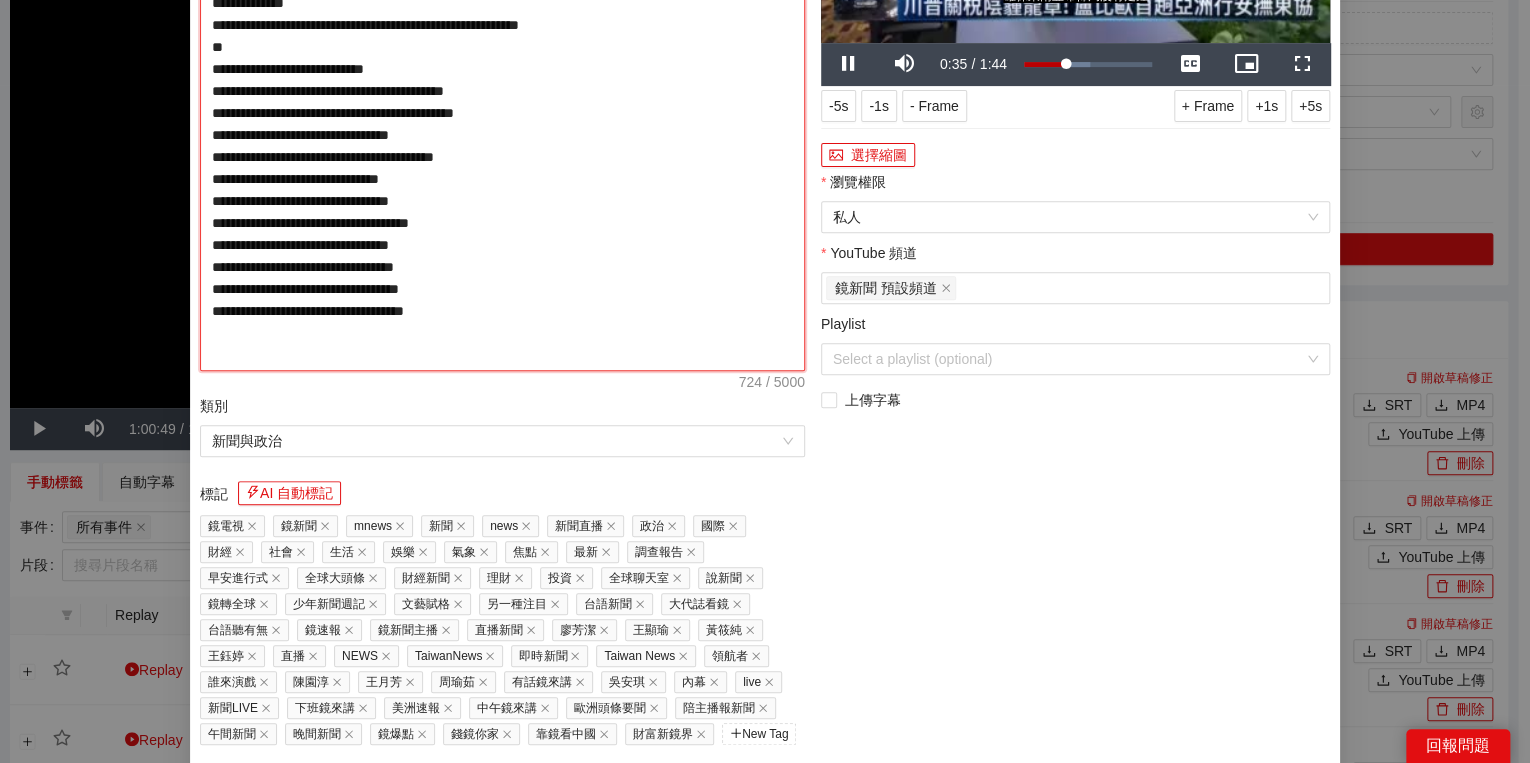 type on "**********" 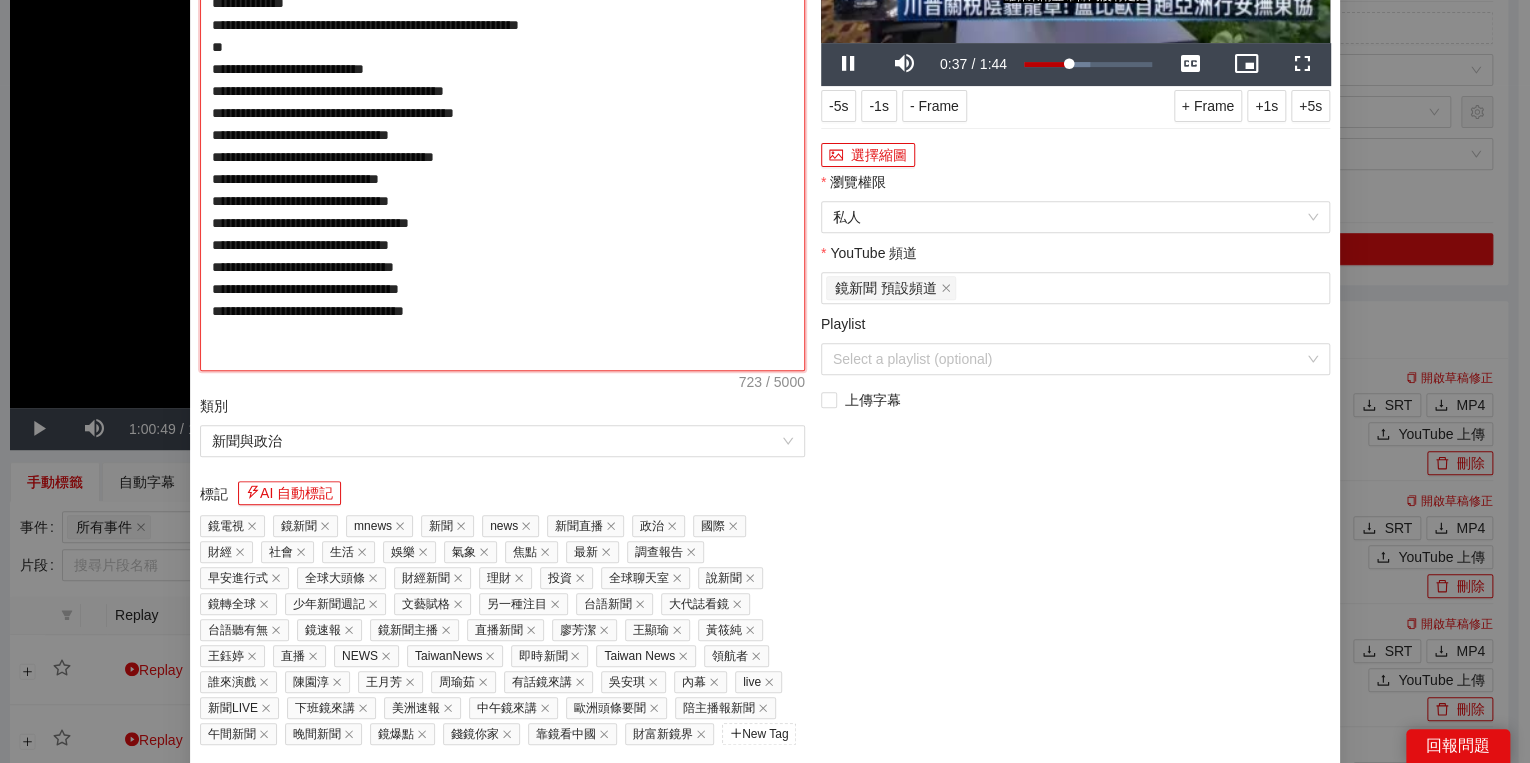 type on "**********" 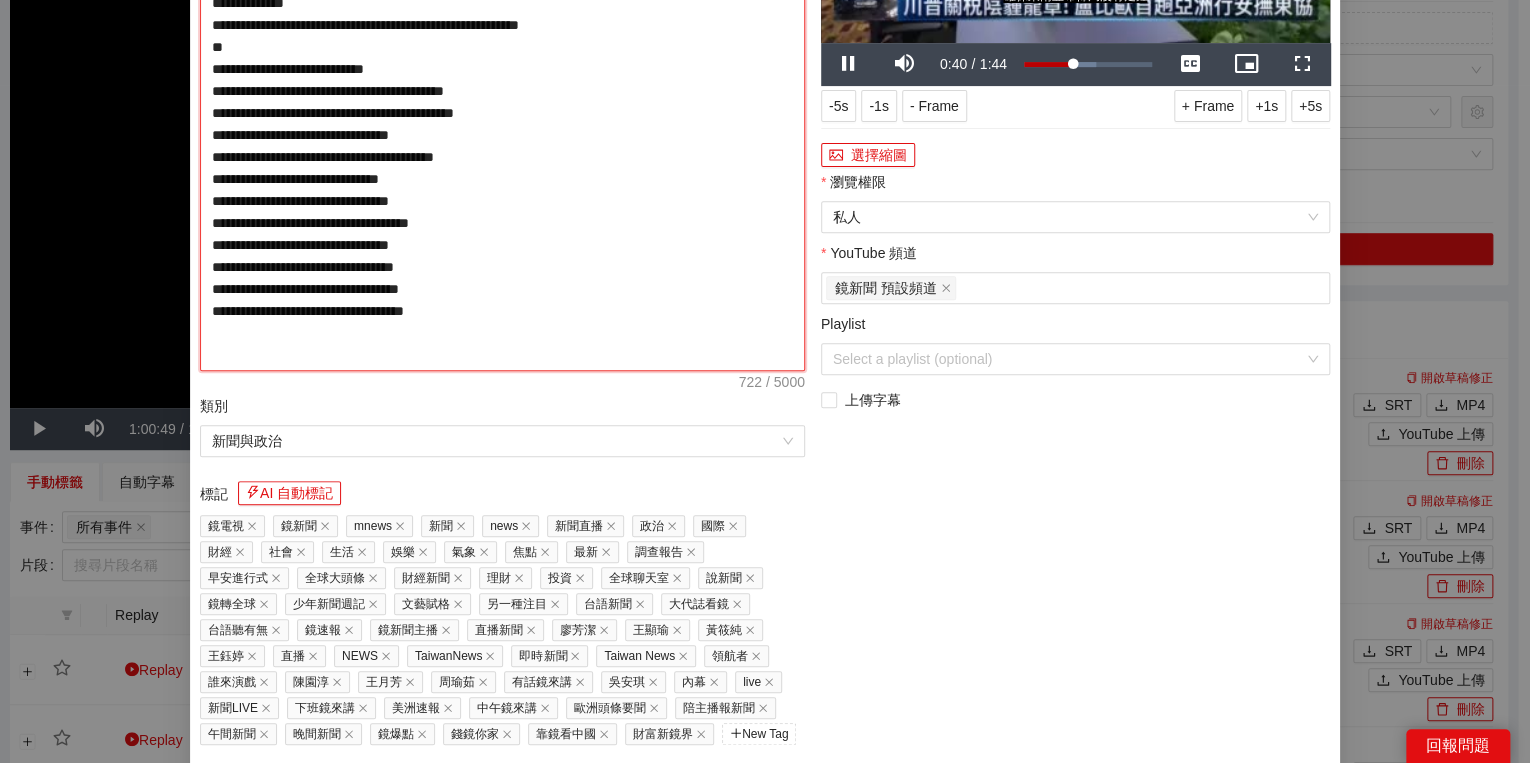 type on "**********" 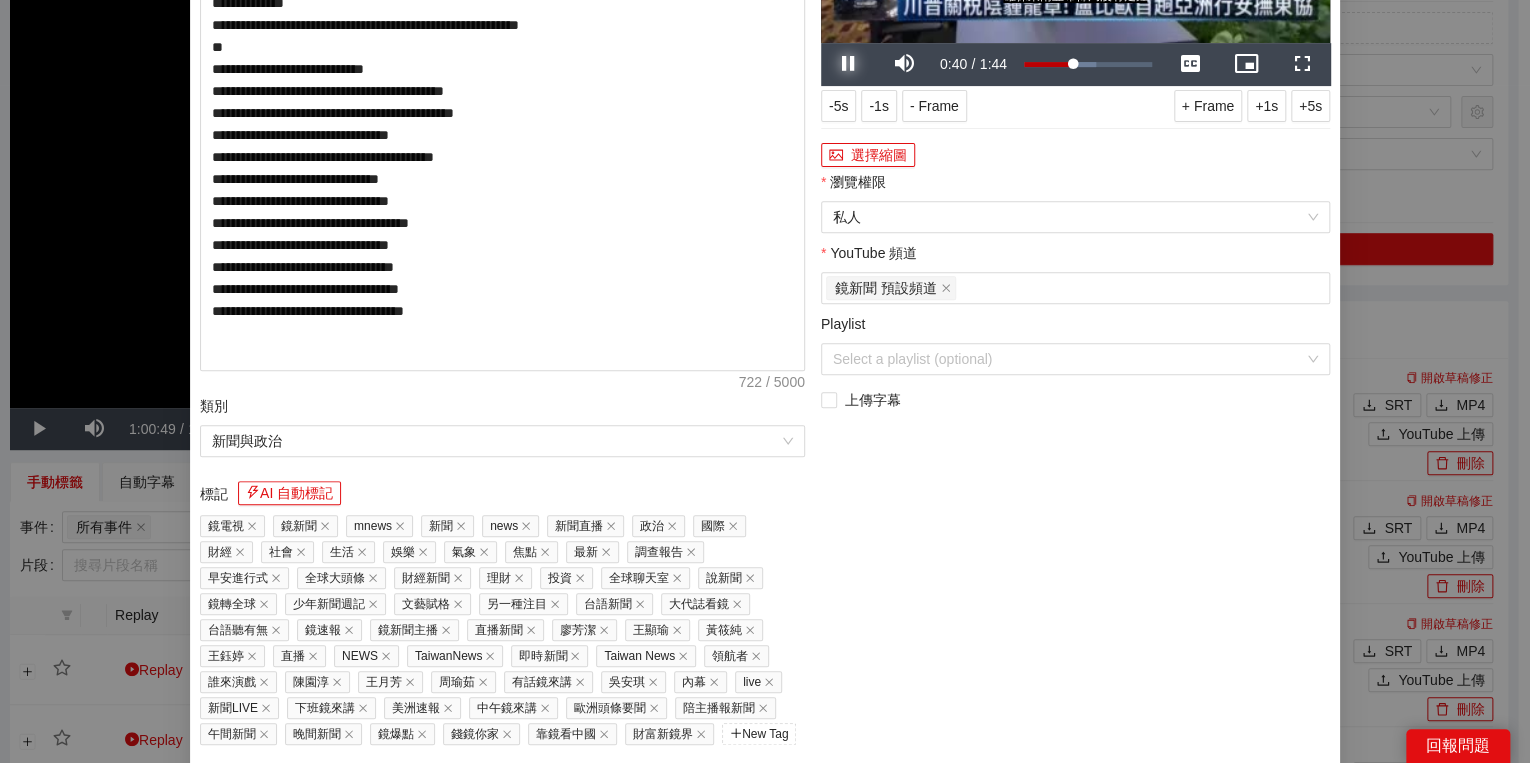 click at bounding box center [849, 64] 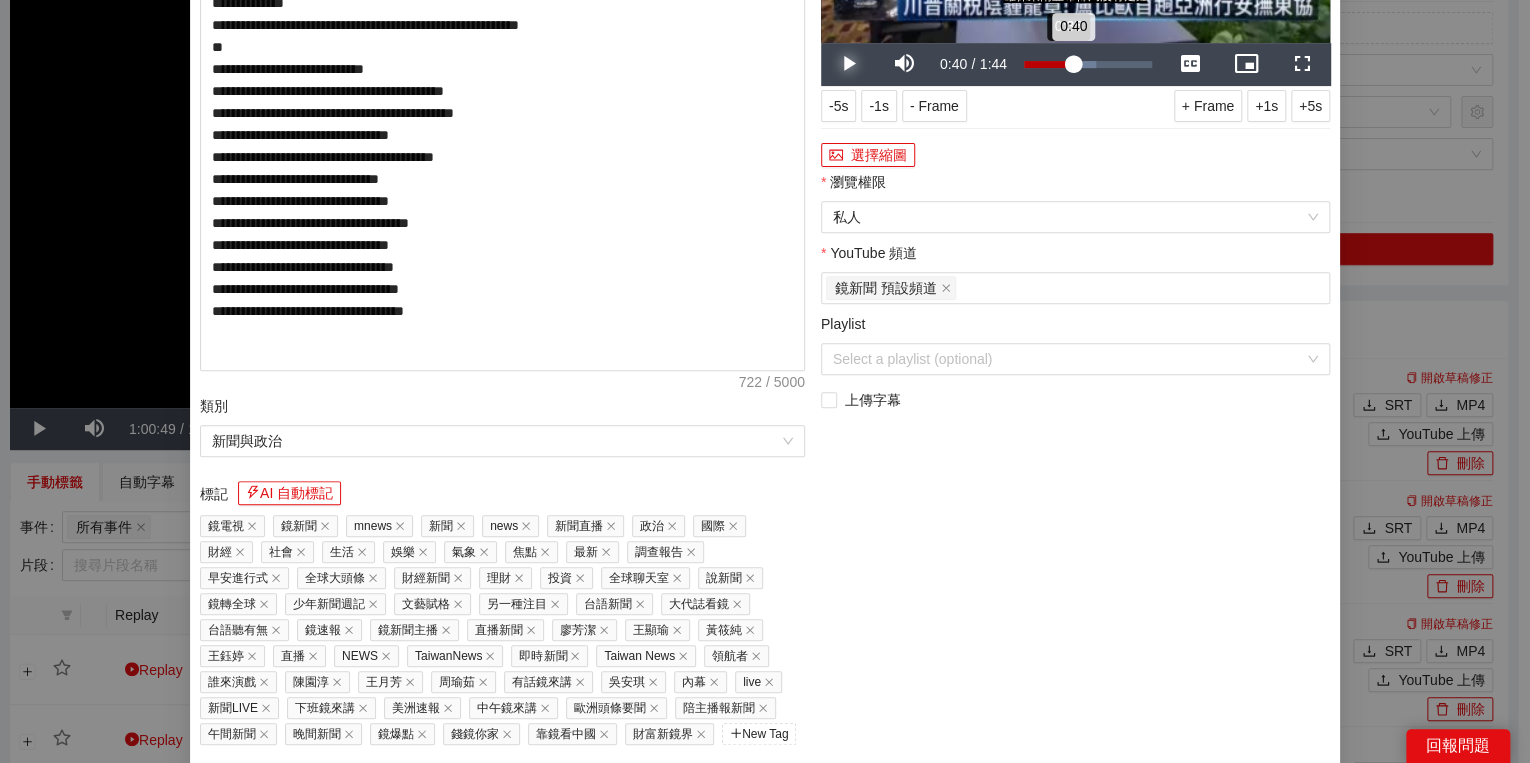 click on "0:40" at bounding box center [1048, 64] 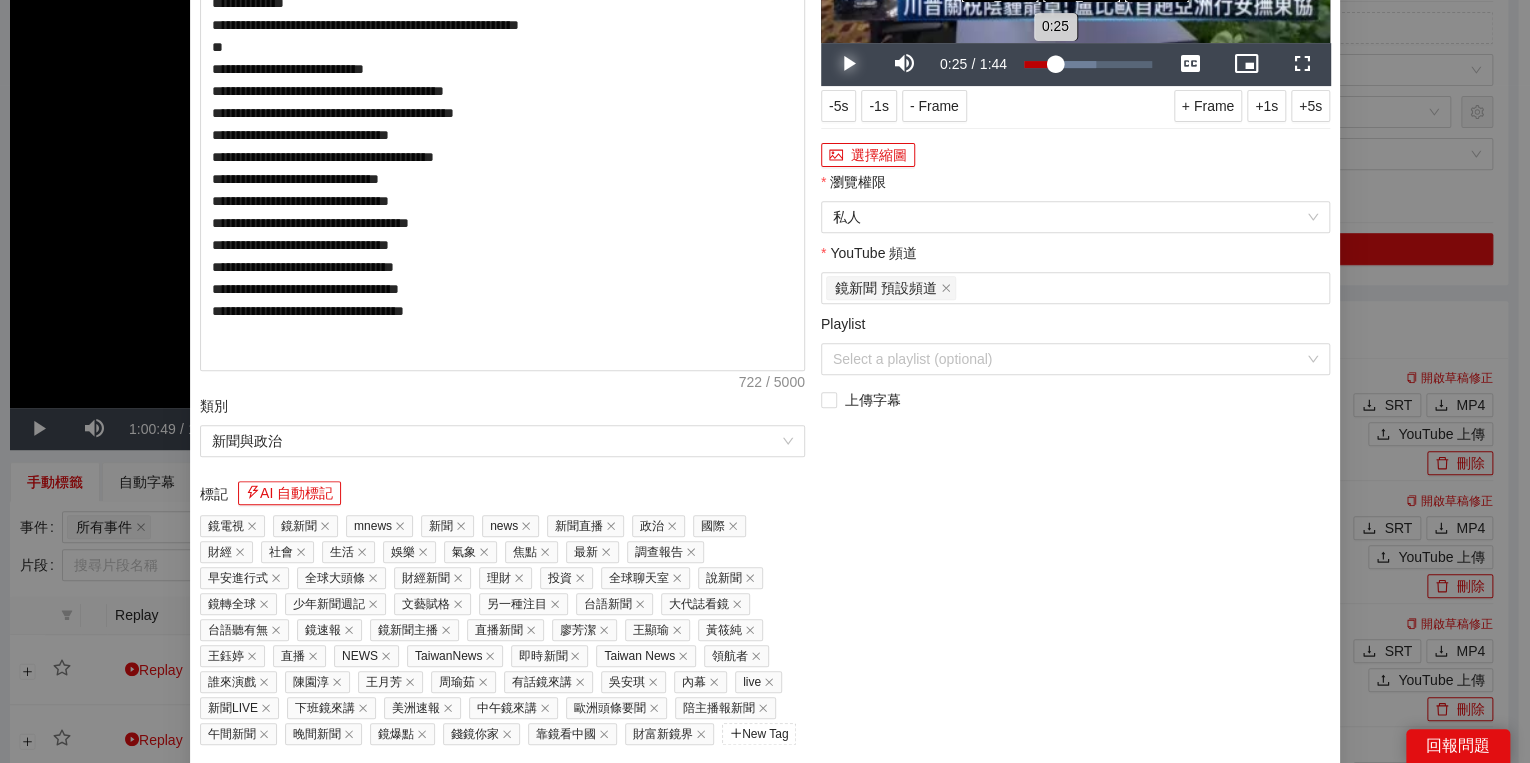 click on "Loaded :  56.14% 0:25 0:25" at bounding box center [1088, 64] 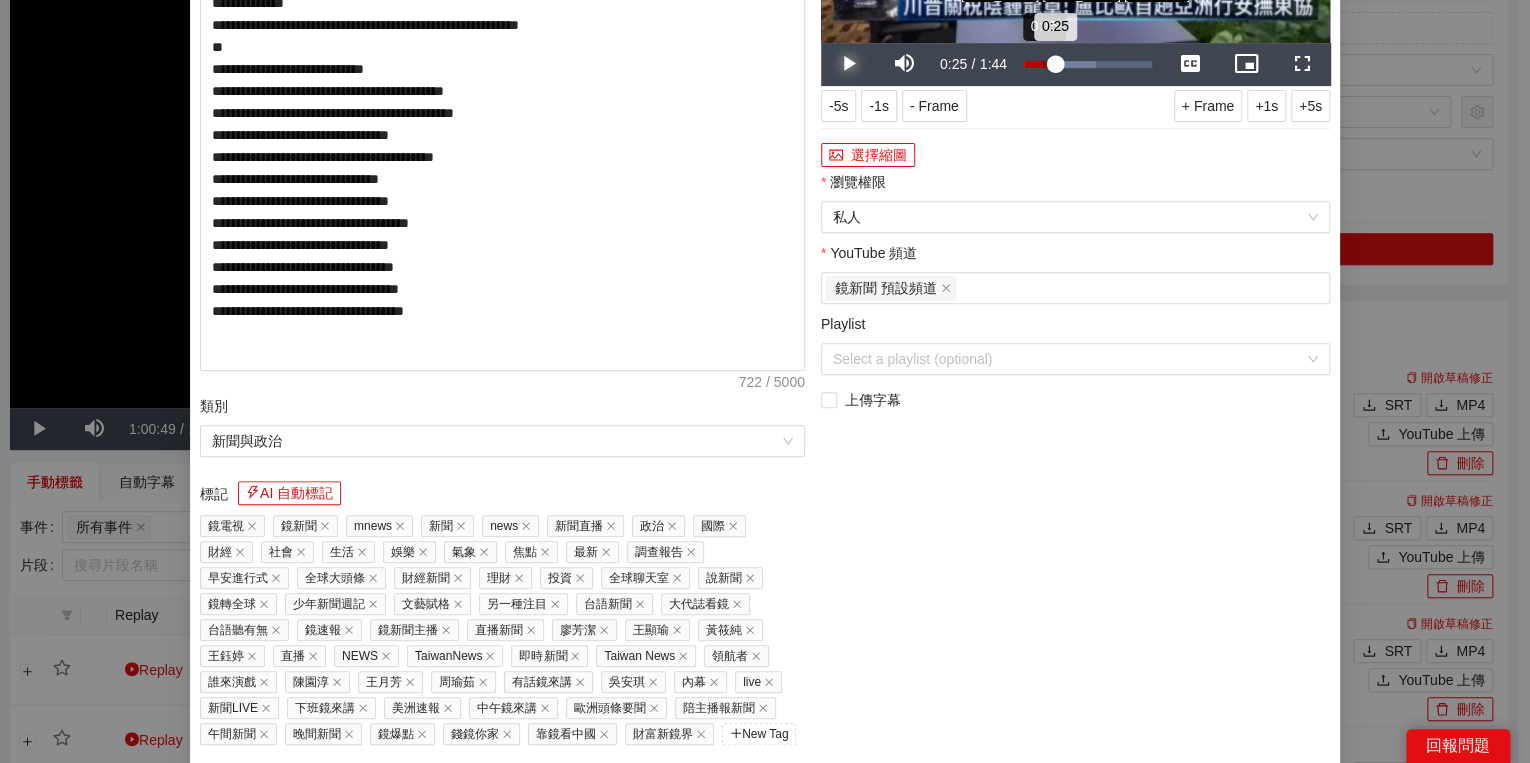 click on "0:15" at bounding box center (1043, 64) 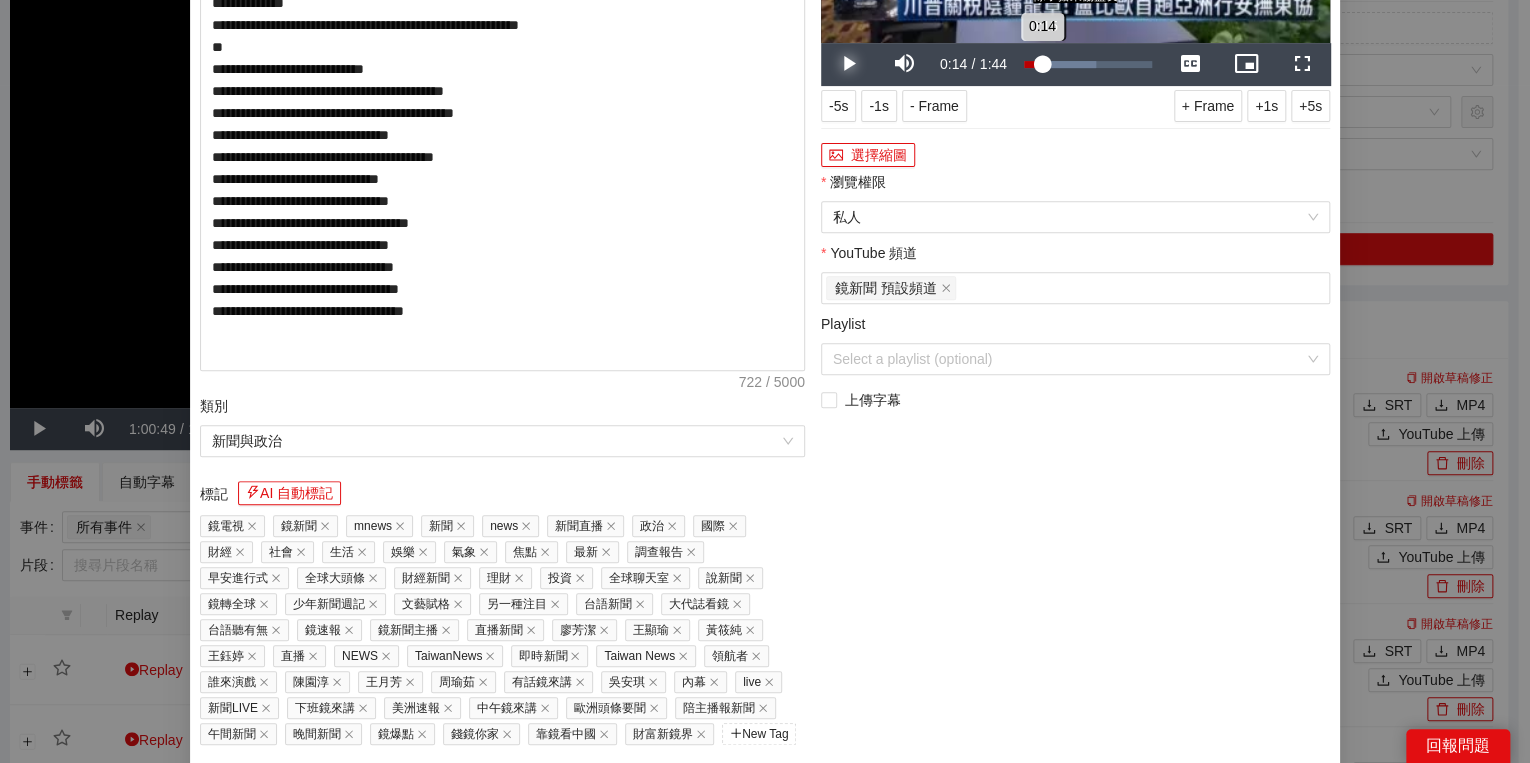 click on "0:14" at bounding box center [1033, 64] 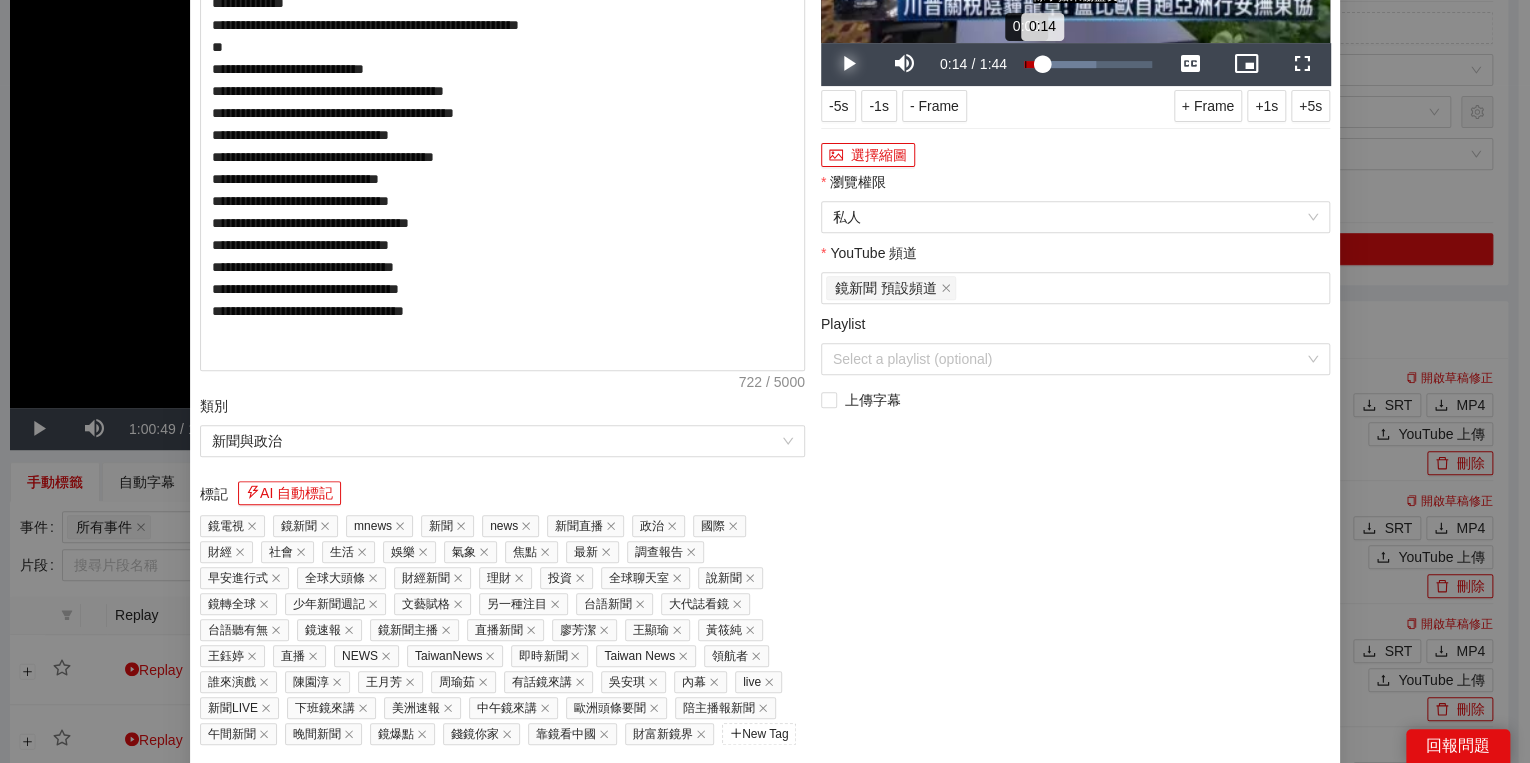 click on "0:00" at bounding box center [1025, 64] 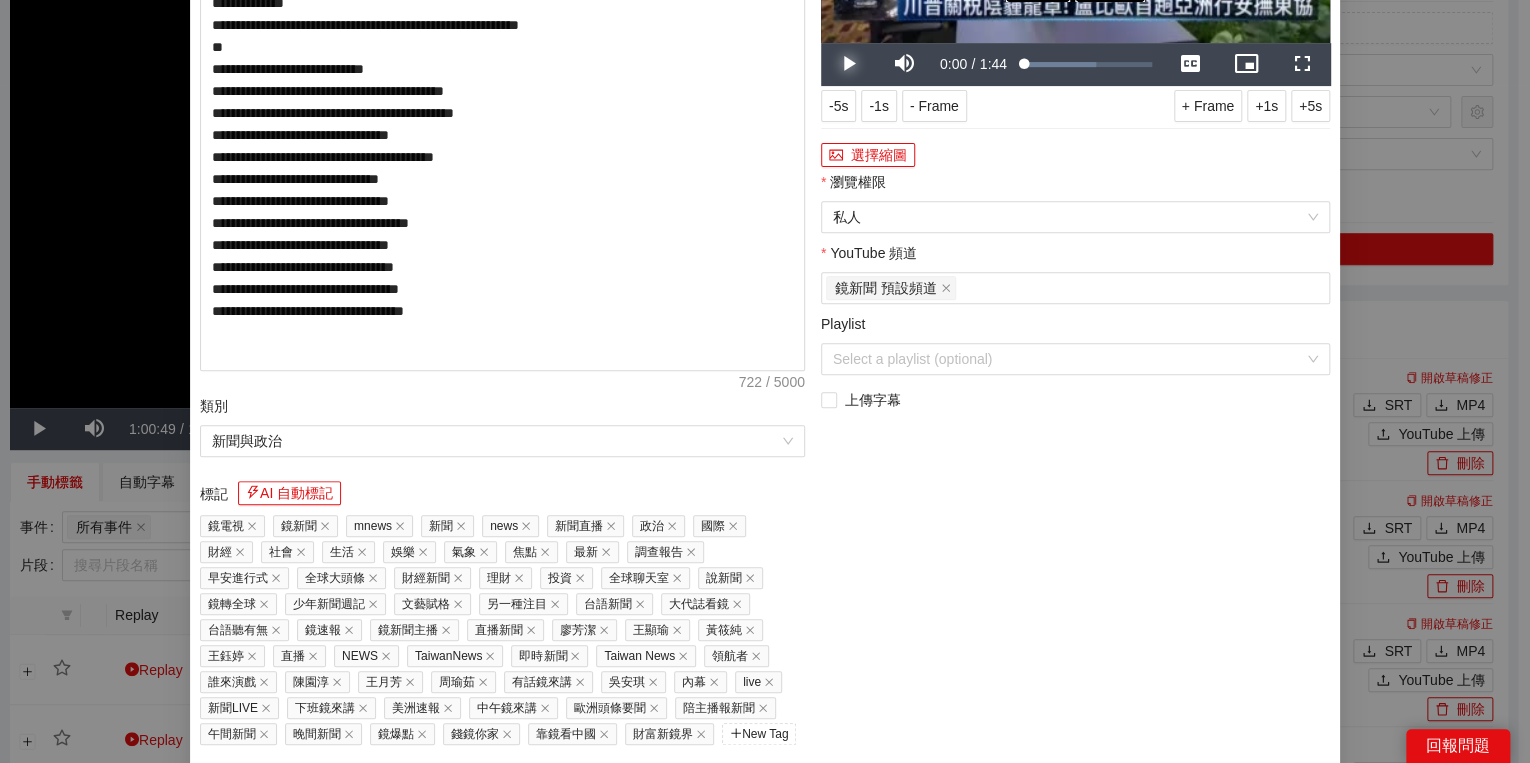 click at bounding box center [849, 64] 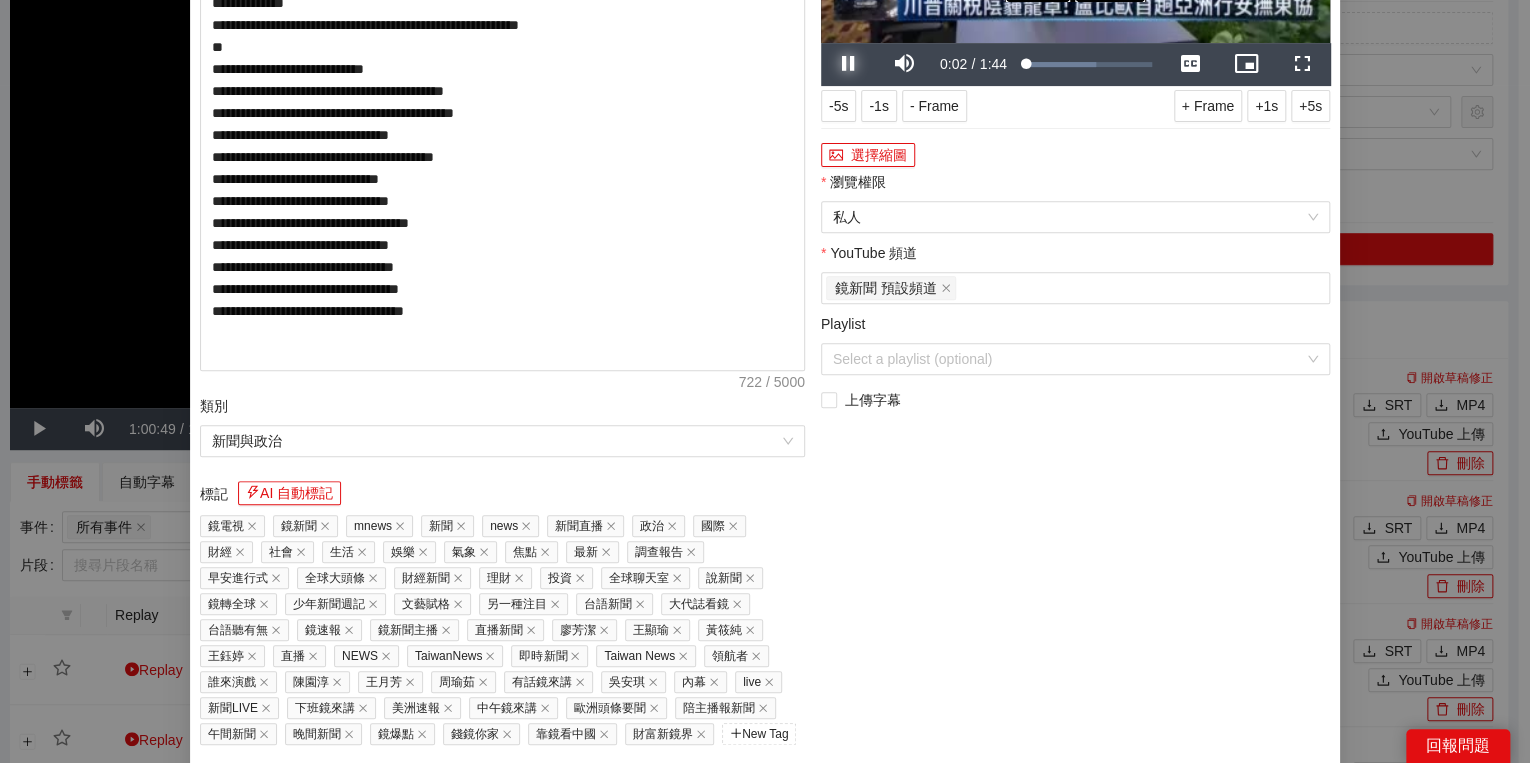click at bounding box center (849, 64) 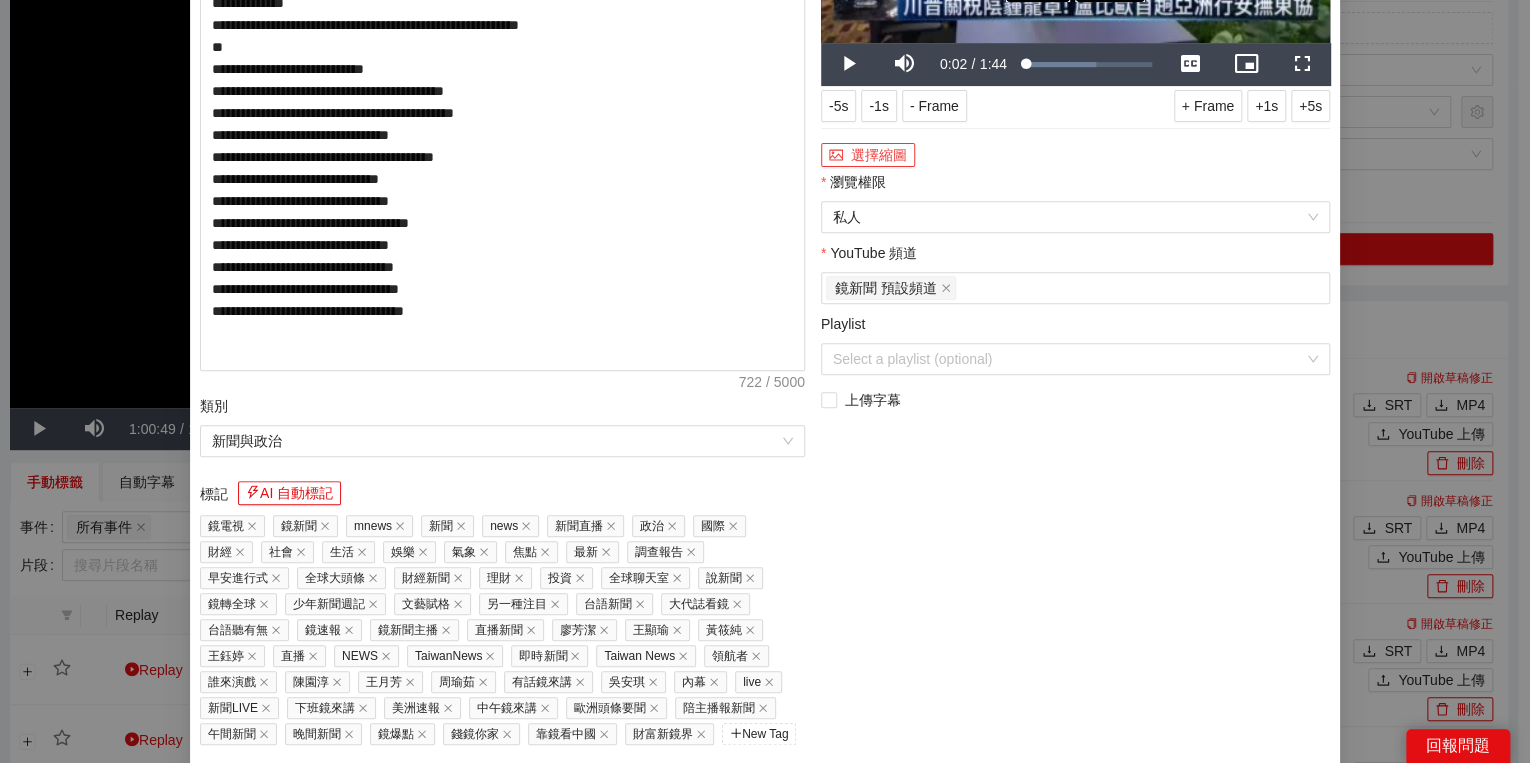 click on "選擇縮圖" at bounding box center (868, 155) 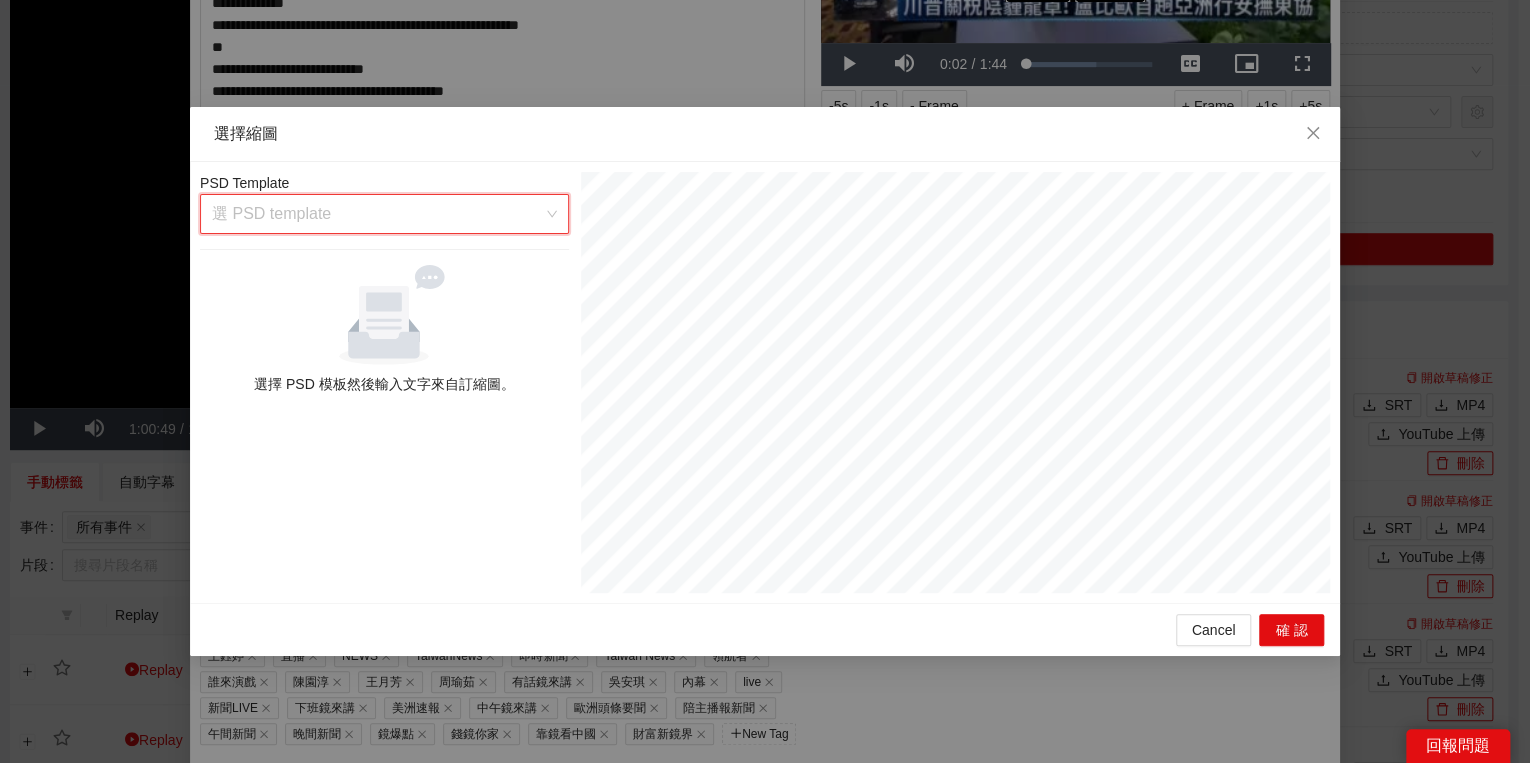click at bounding box center (377, 214) 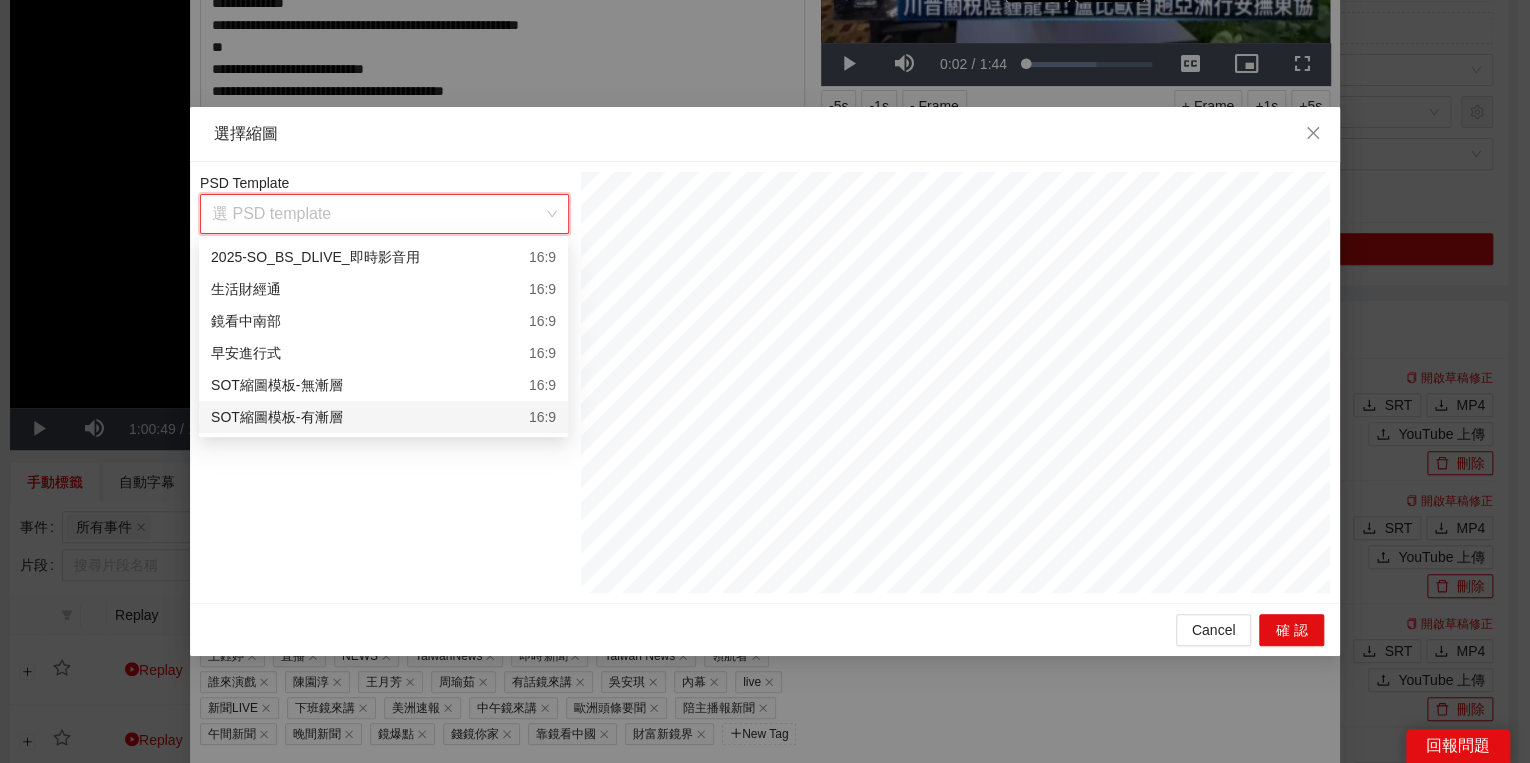 click on "SOT縮圖模板-有漸層 16:9" at bounding box center (383, 417) 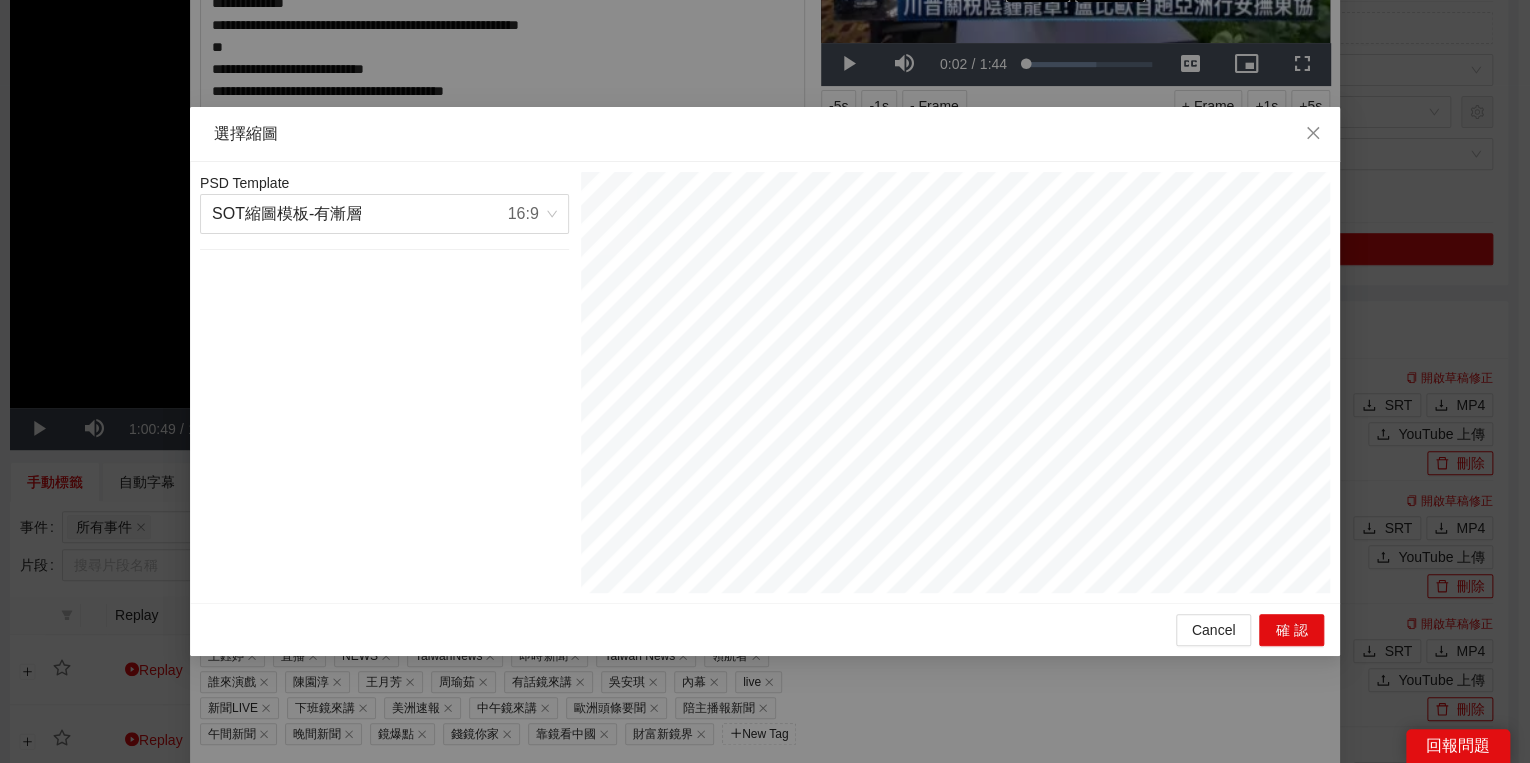 click on "Cancel 確認" at bounding box center (765, 629) 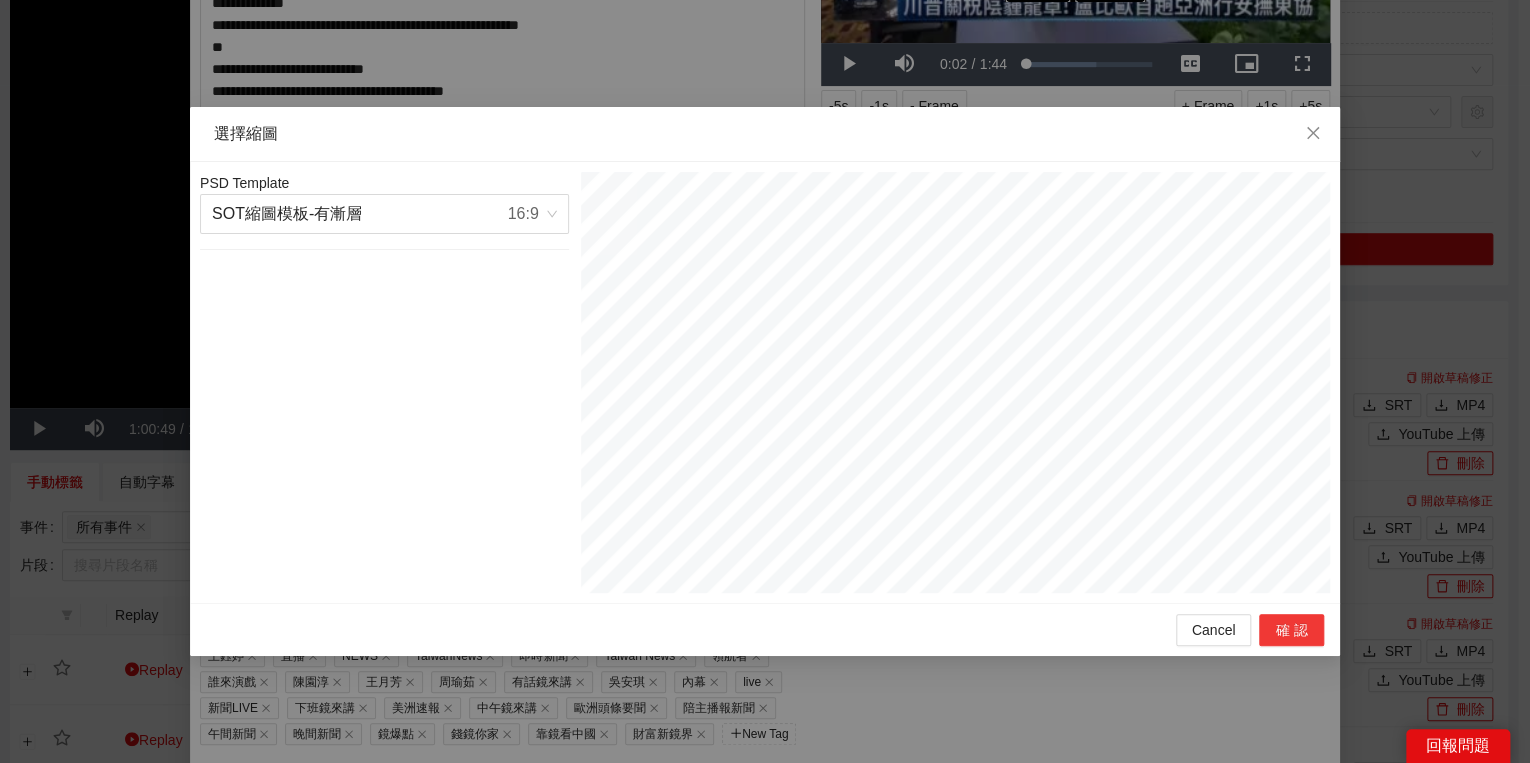 click on "確認" at bounding box center (1291, 630) 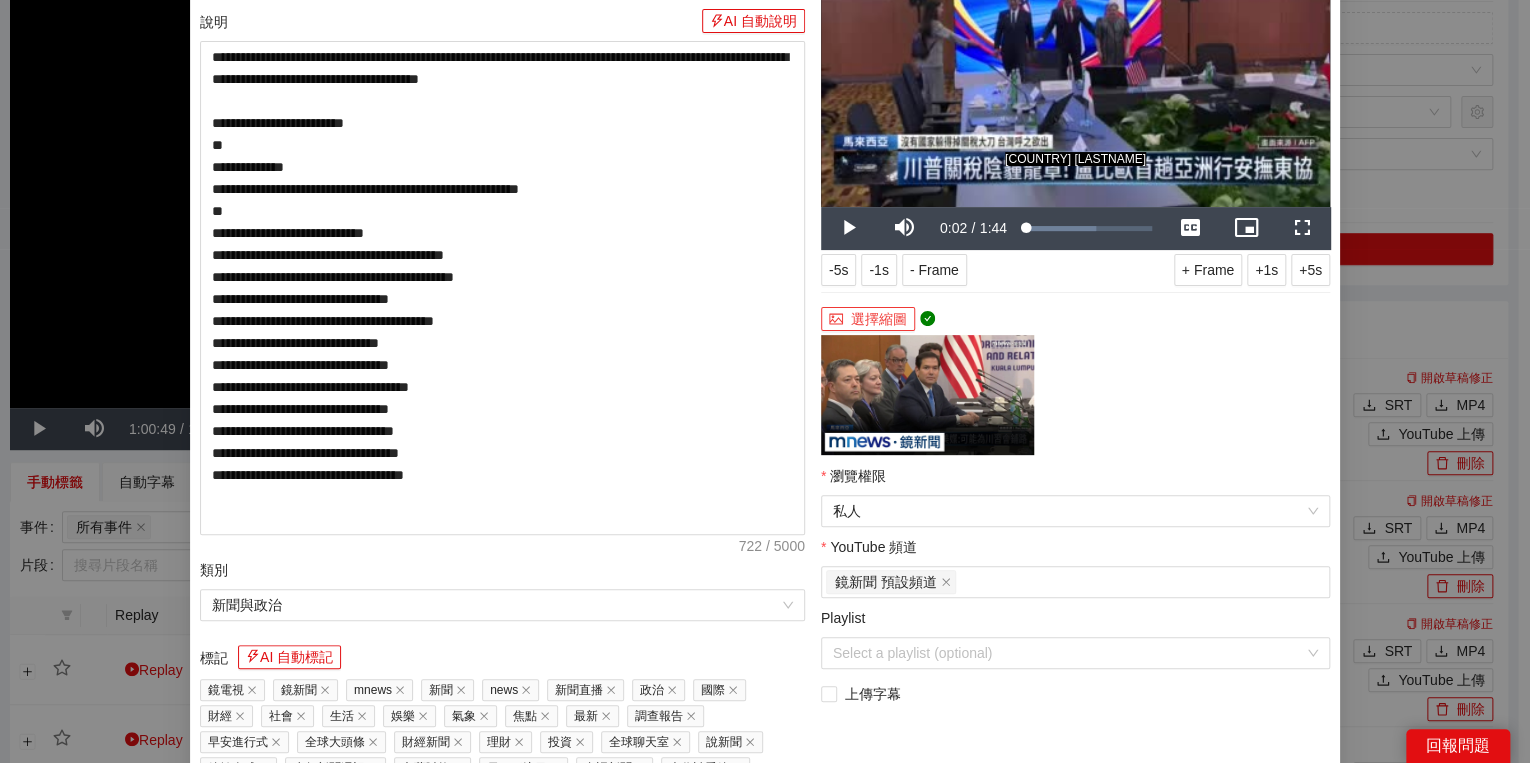scroll, scrollTop: 320, scrollLeft: 0, axis: vertical 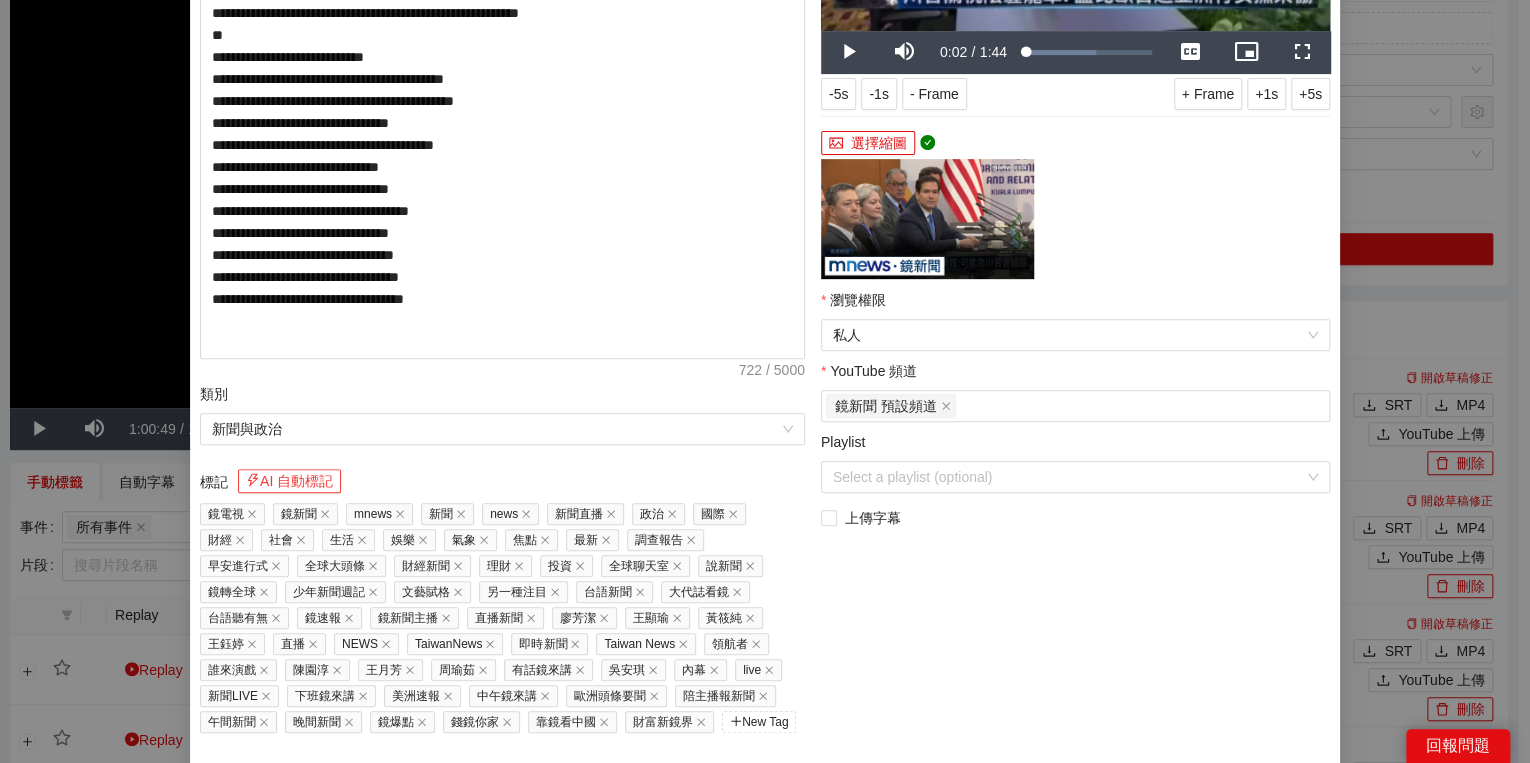 click on "AI 自動標記" at bounding box center (289, 481) 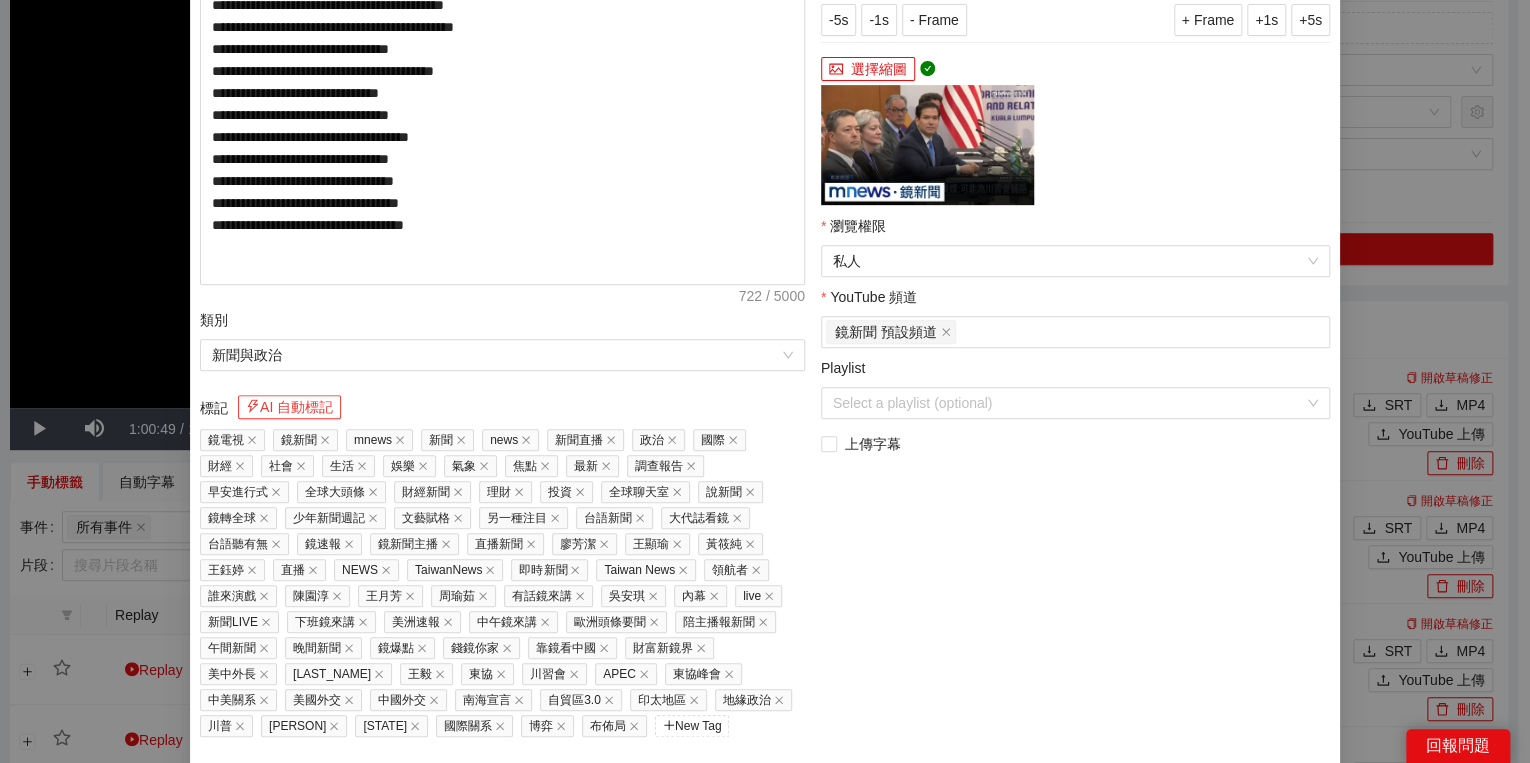 scroll, scrollTop: 451, scrollLeft: 0, axis: vertical 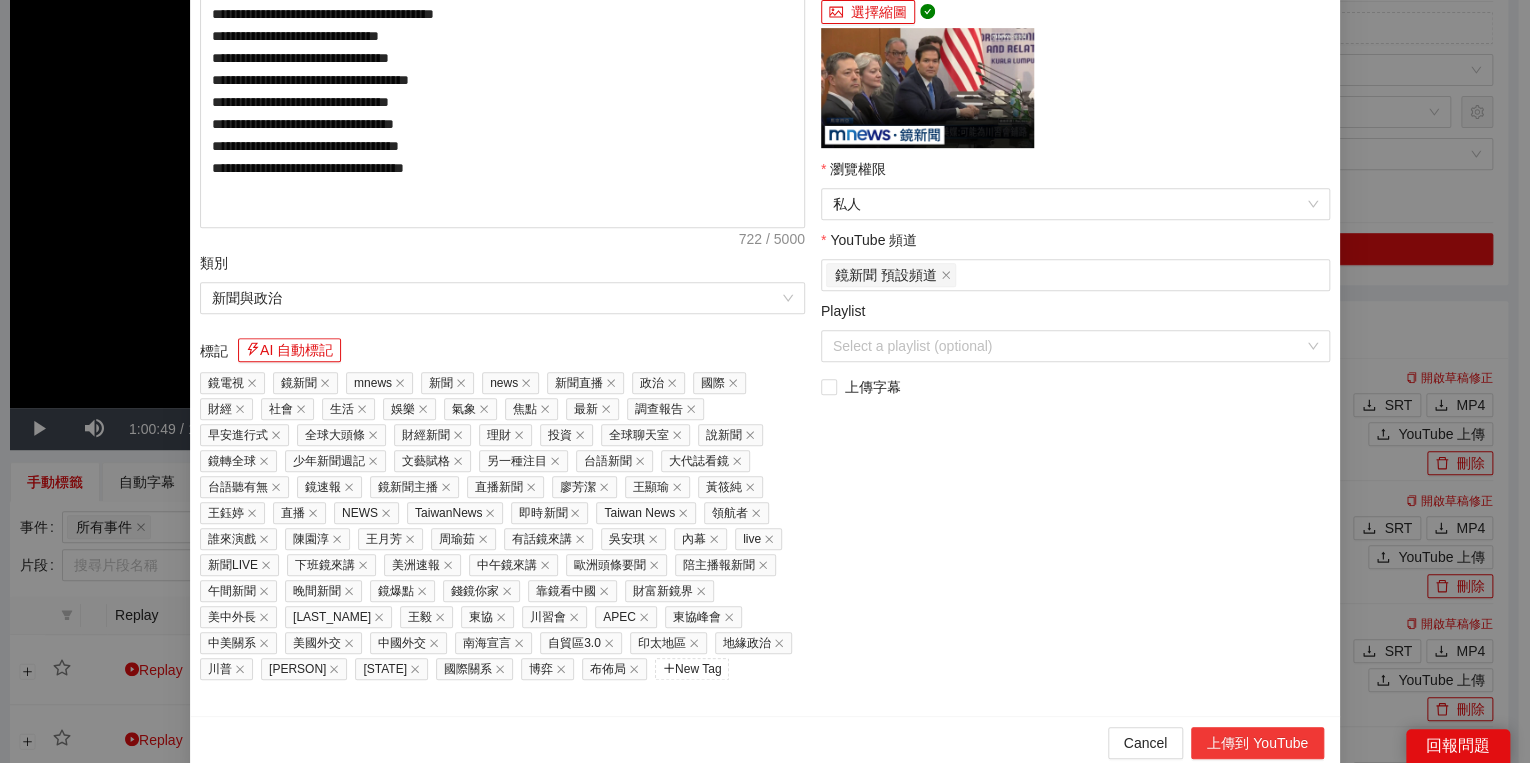 drag, startPoint x: 1260, startPoint y: 724, endPoint x: 1242, endPoint y: 731, distance: 19.313208 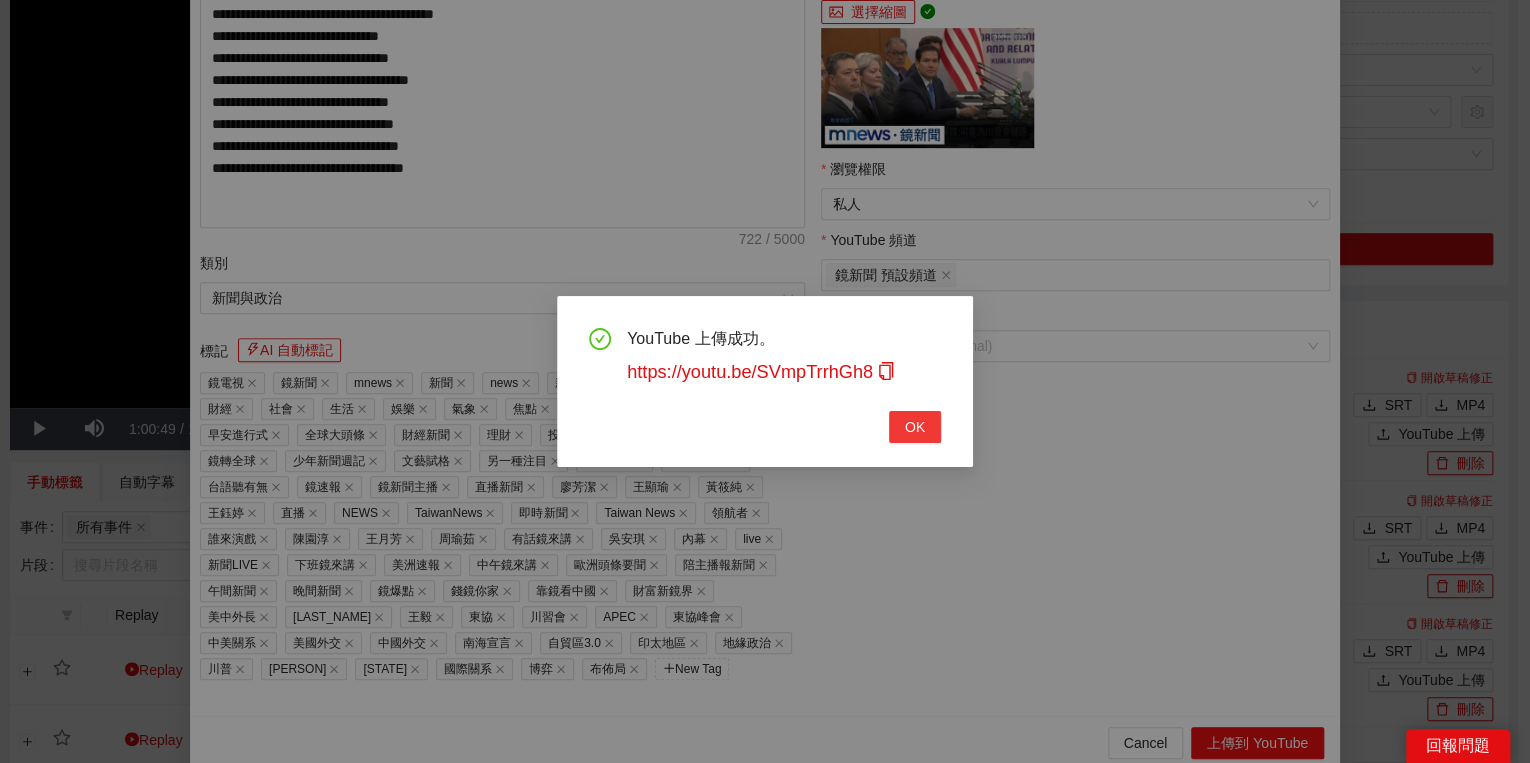 click on "OK" at bounding box center (915, 427) 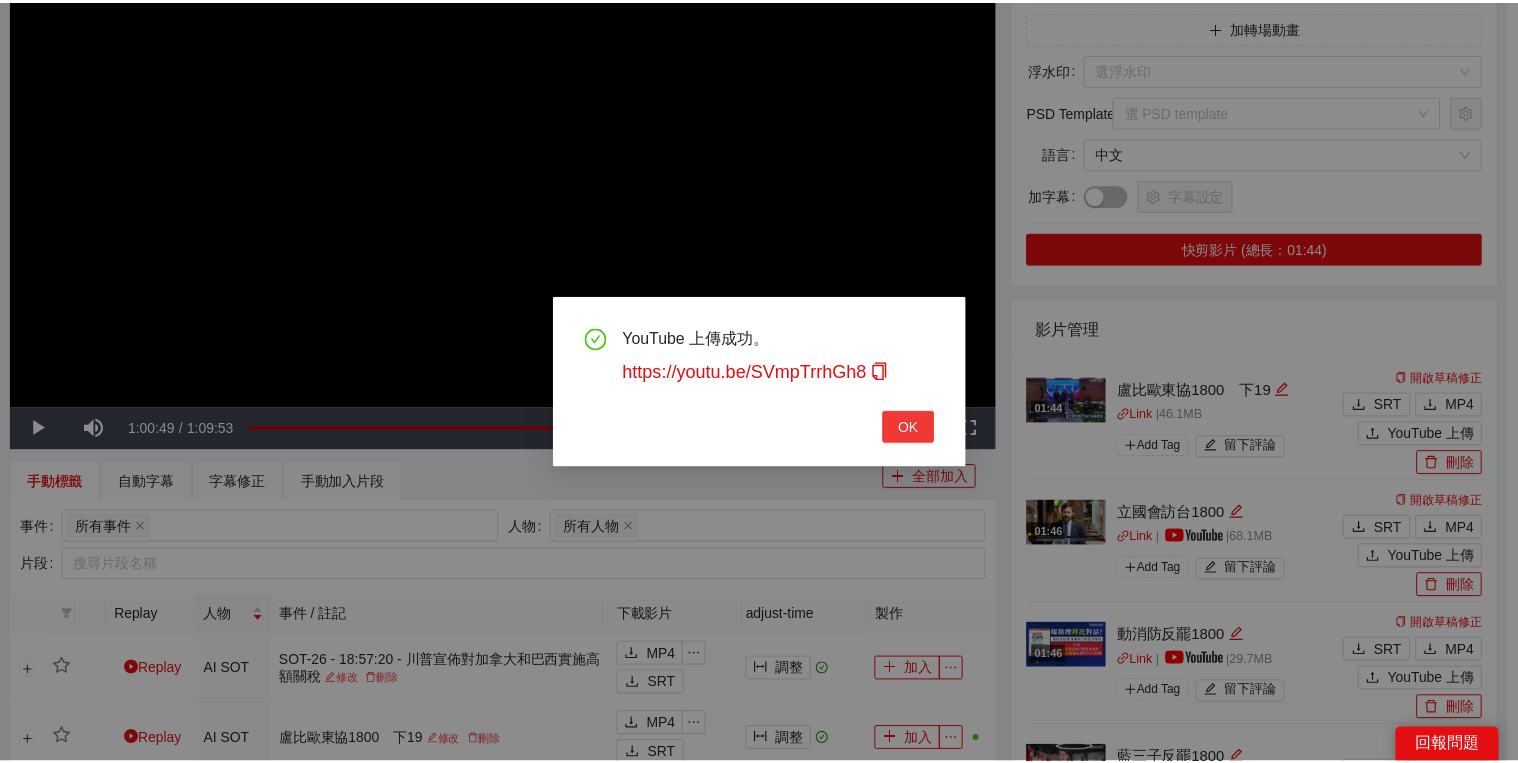 scroll, scrollTop: 308, scrollLeft: 0, axis: vertical 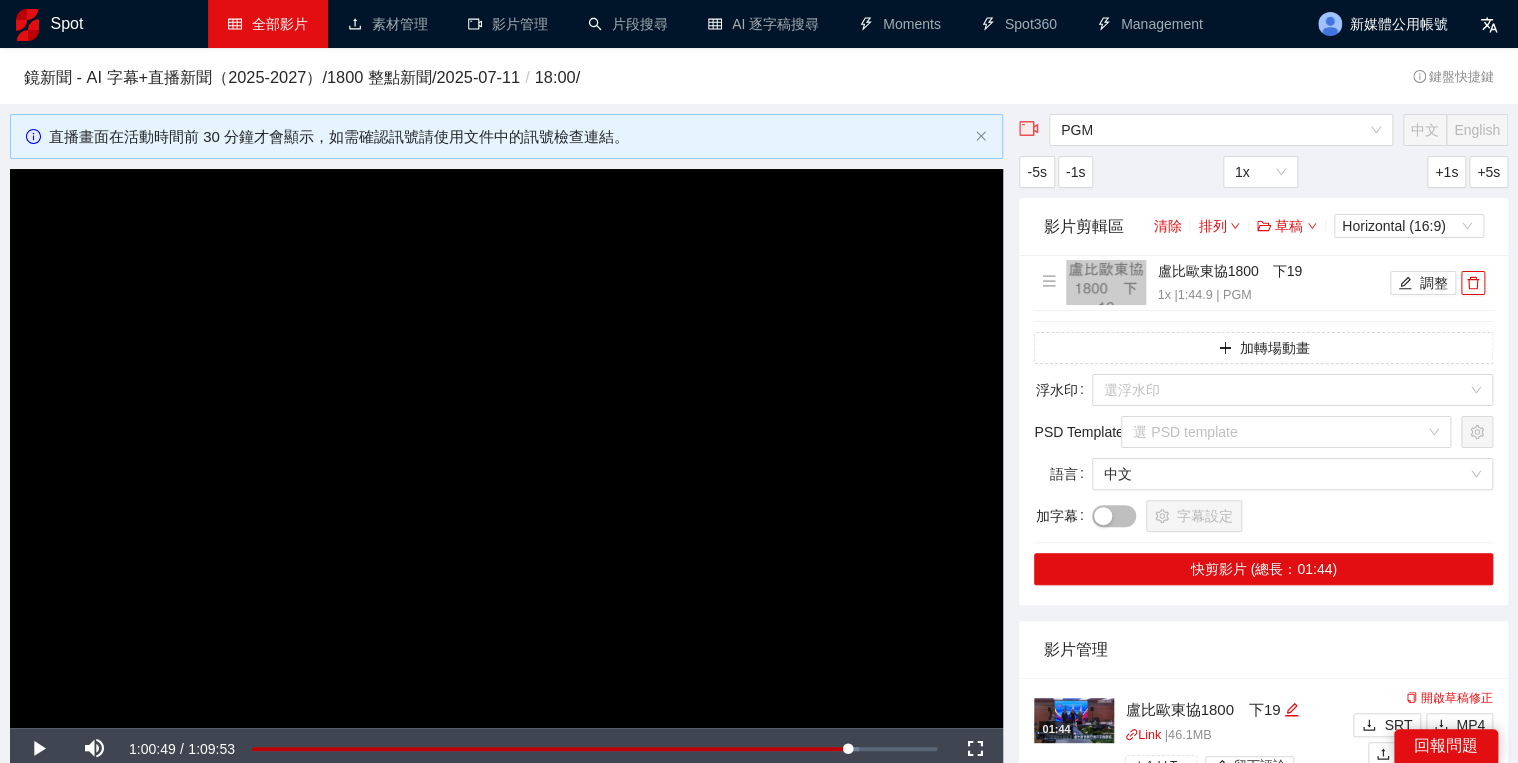click on "全部影片" at bounding box center [268, 24] 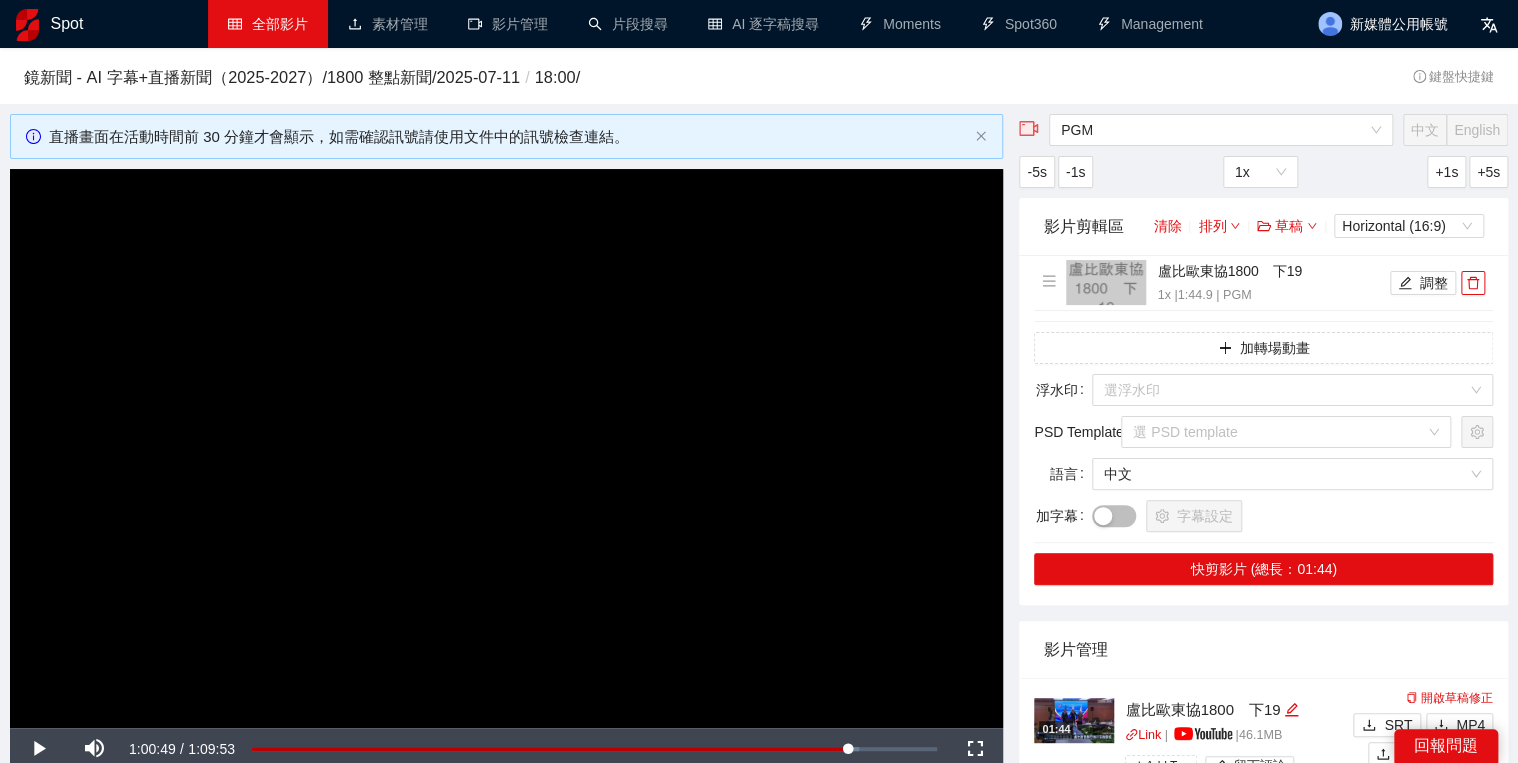 click on "全部影片" at bounding box center [268, 24] 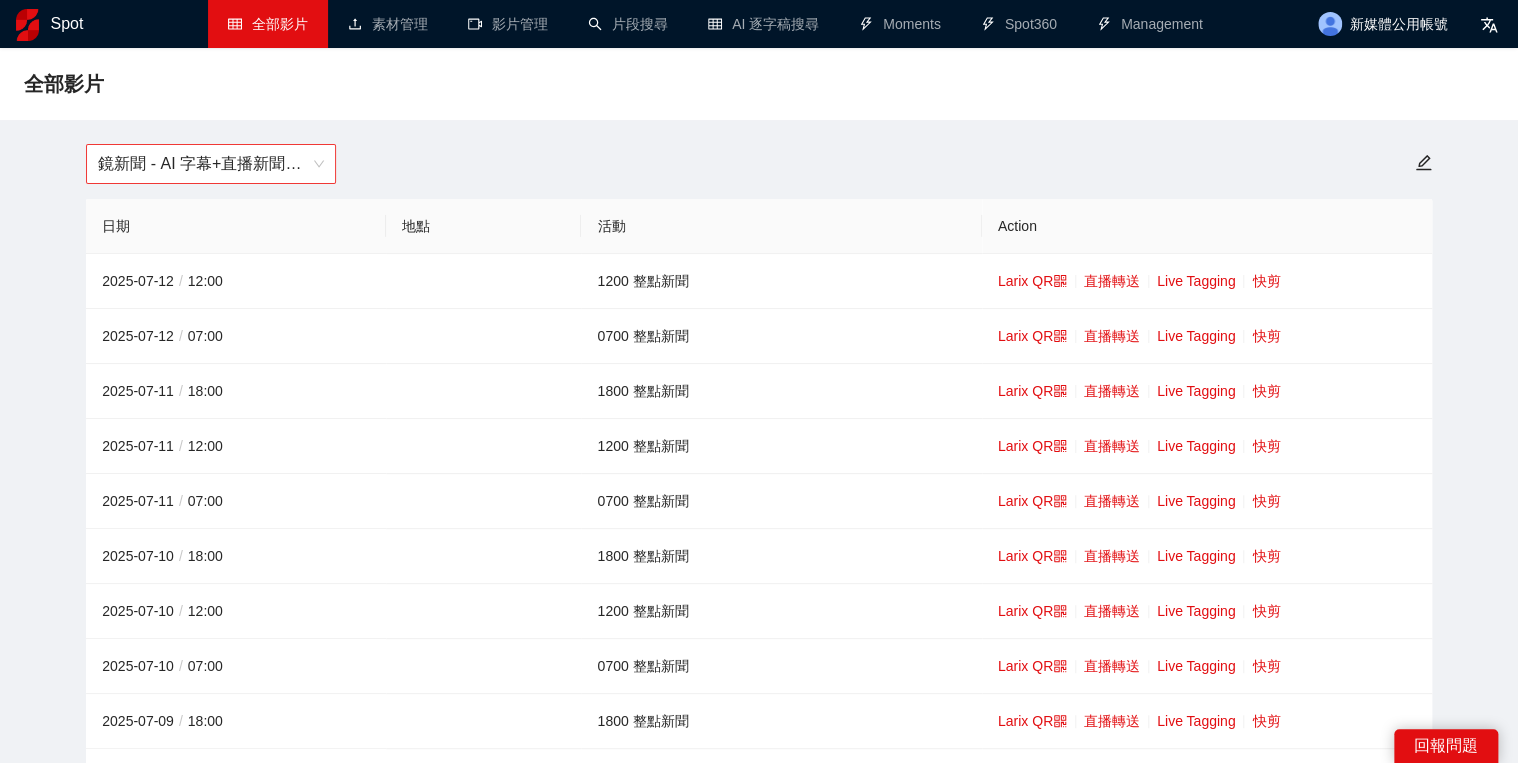 click on "鏡新聞 - AI 字幕+直播新聞（2025-2027）" at bounding box center (211, 164) 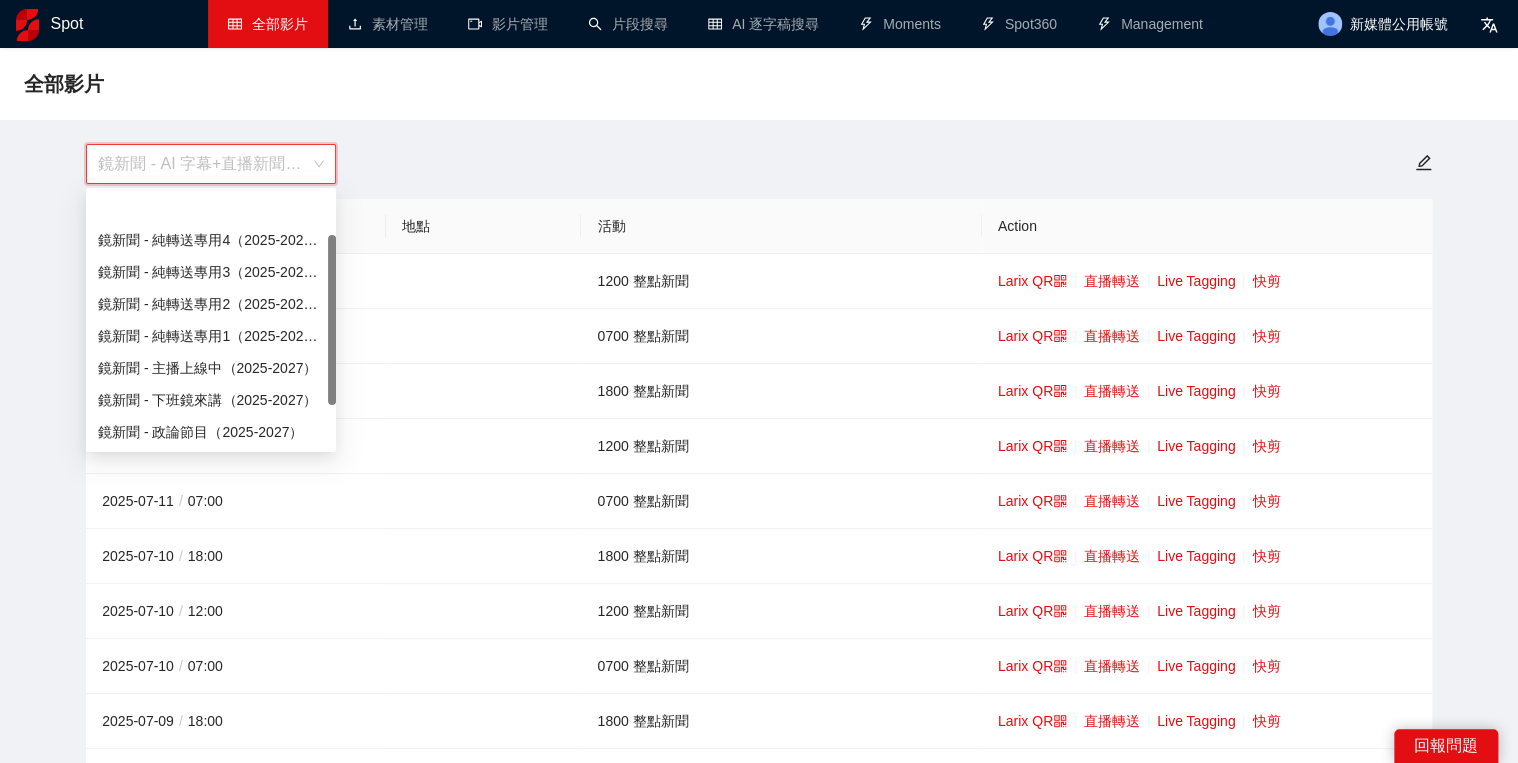 scroll, scrollTop: 64, scrollLeft: 0, axis: vertical 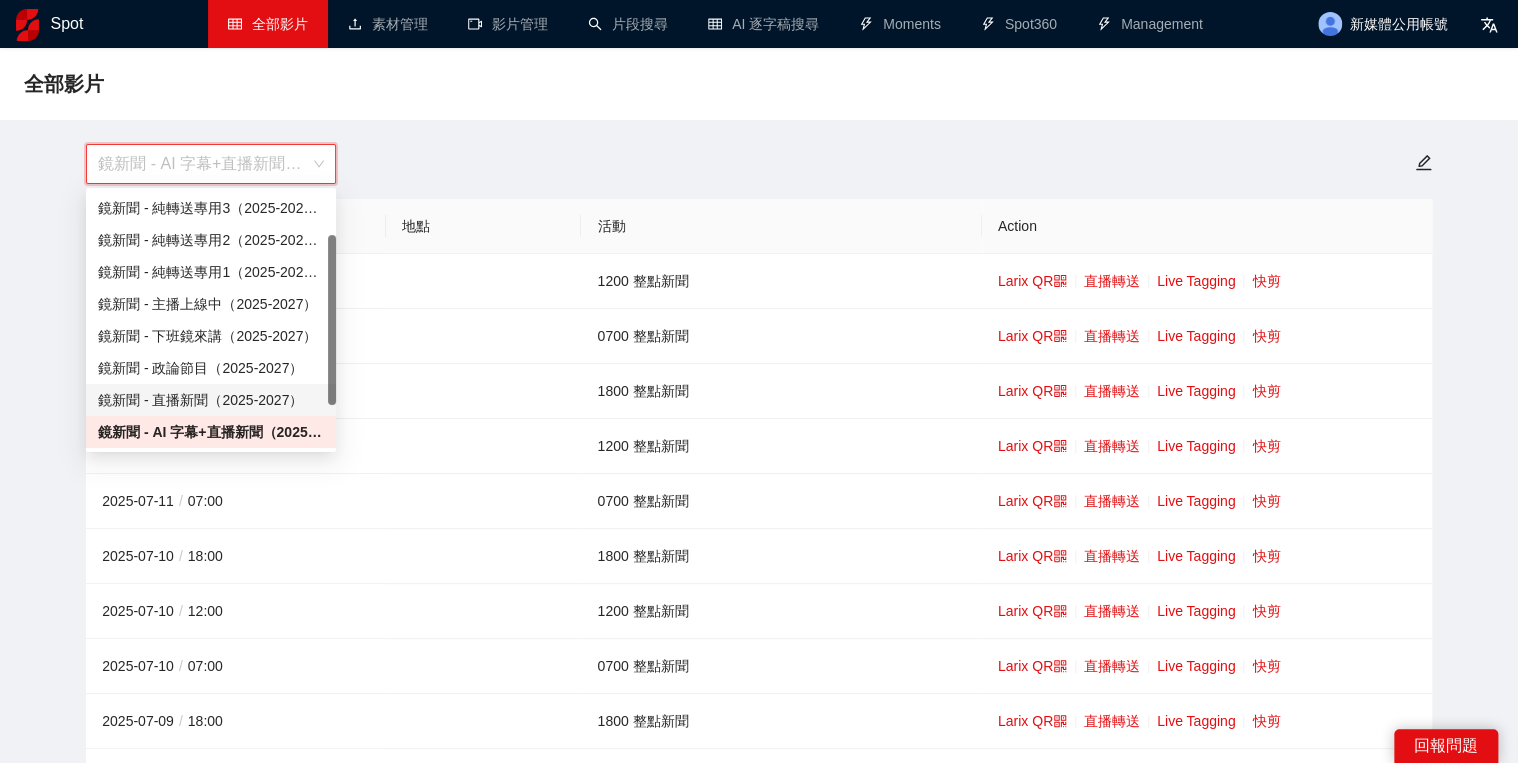 click on "鏡新聞 - 直播新聞（2025-2027）" at bounding box center (211, 400) 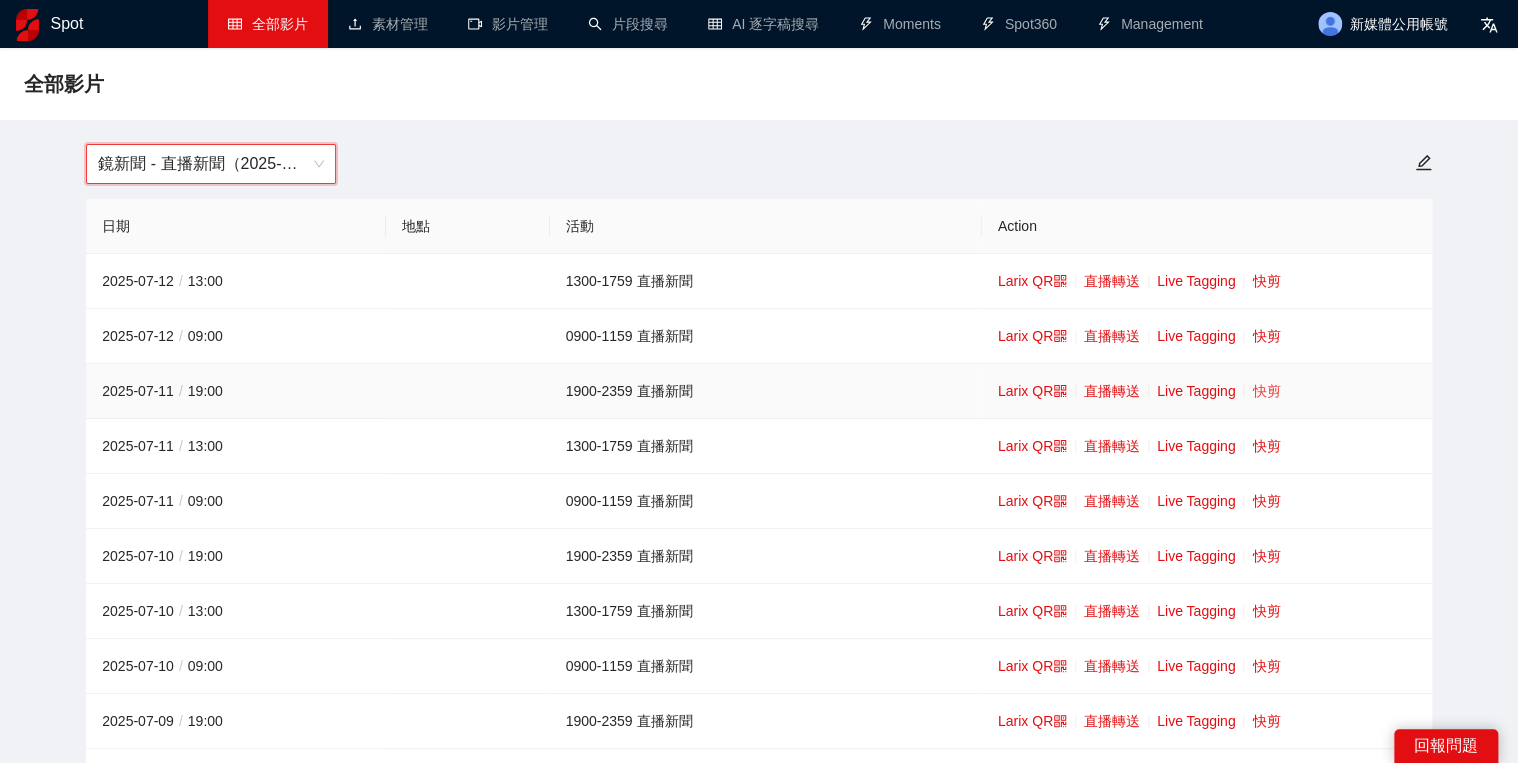 click on "快剪" at bounding box center [1266, 391] 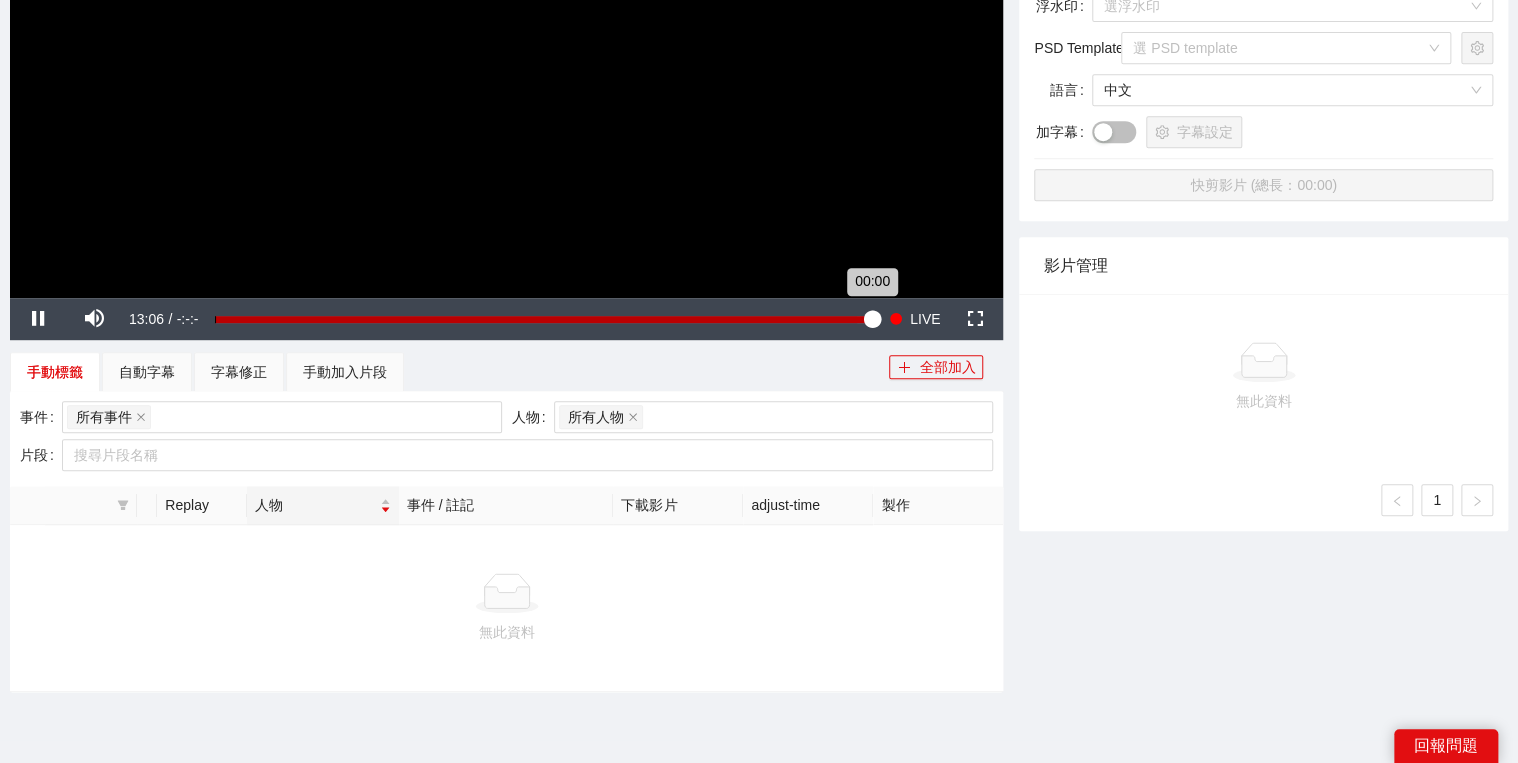 scroll, scrollTop: 480, scrollLeft: 0, axis: vertical 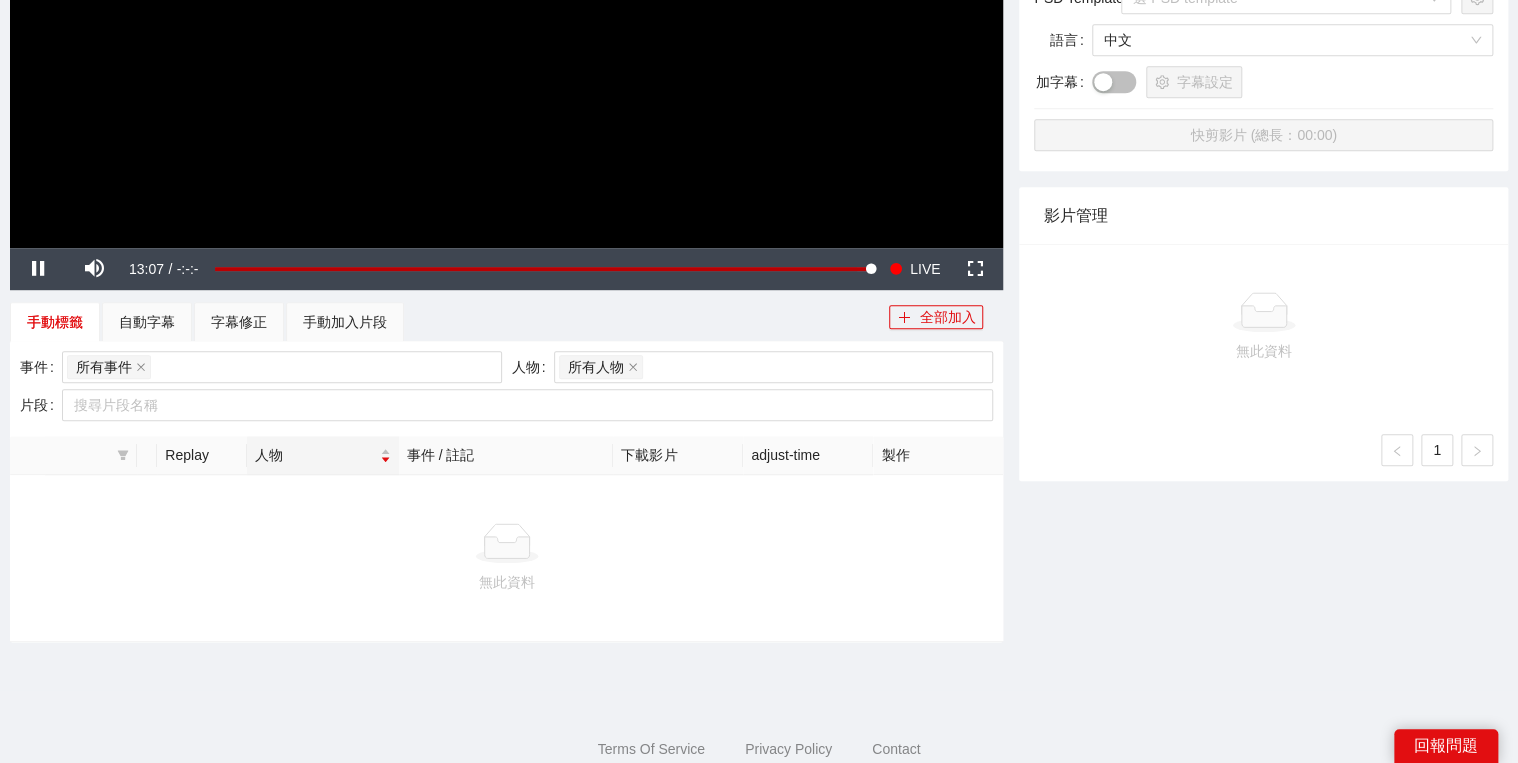 click at bounding box center [506, -32] 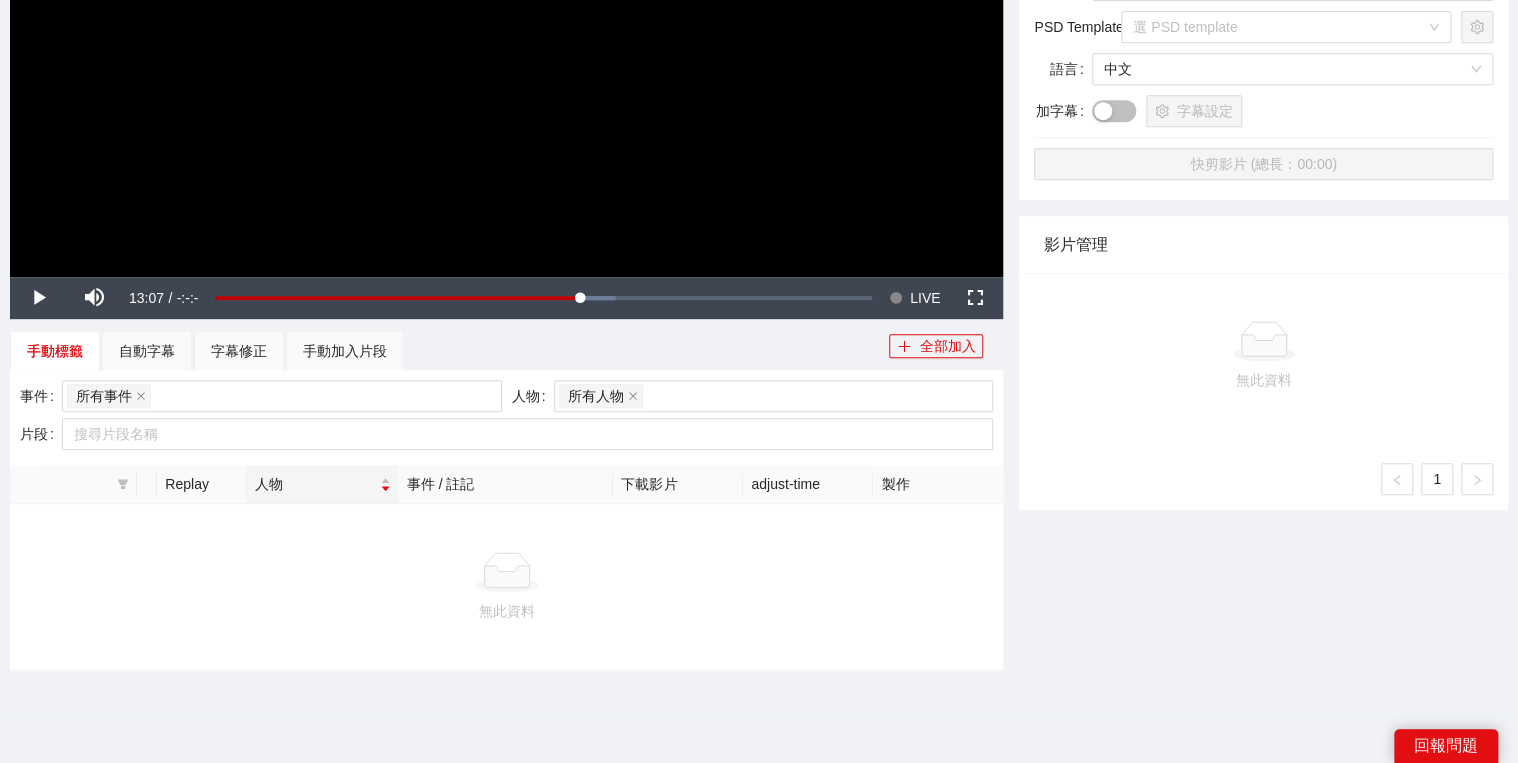 scroll, scrollTop: 400, scrollLeft: 0, axis: vertical 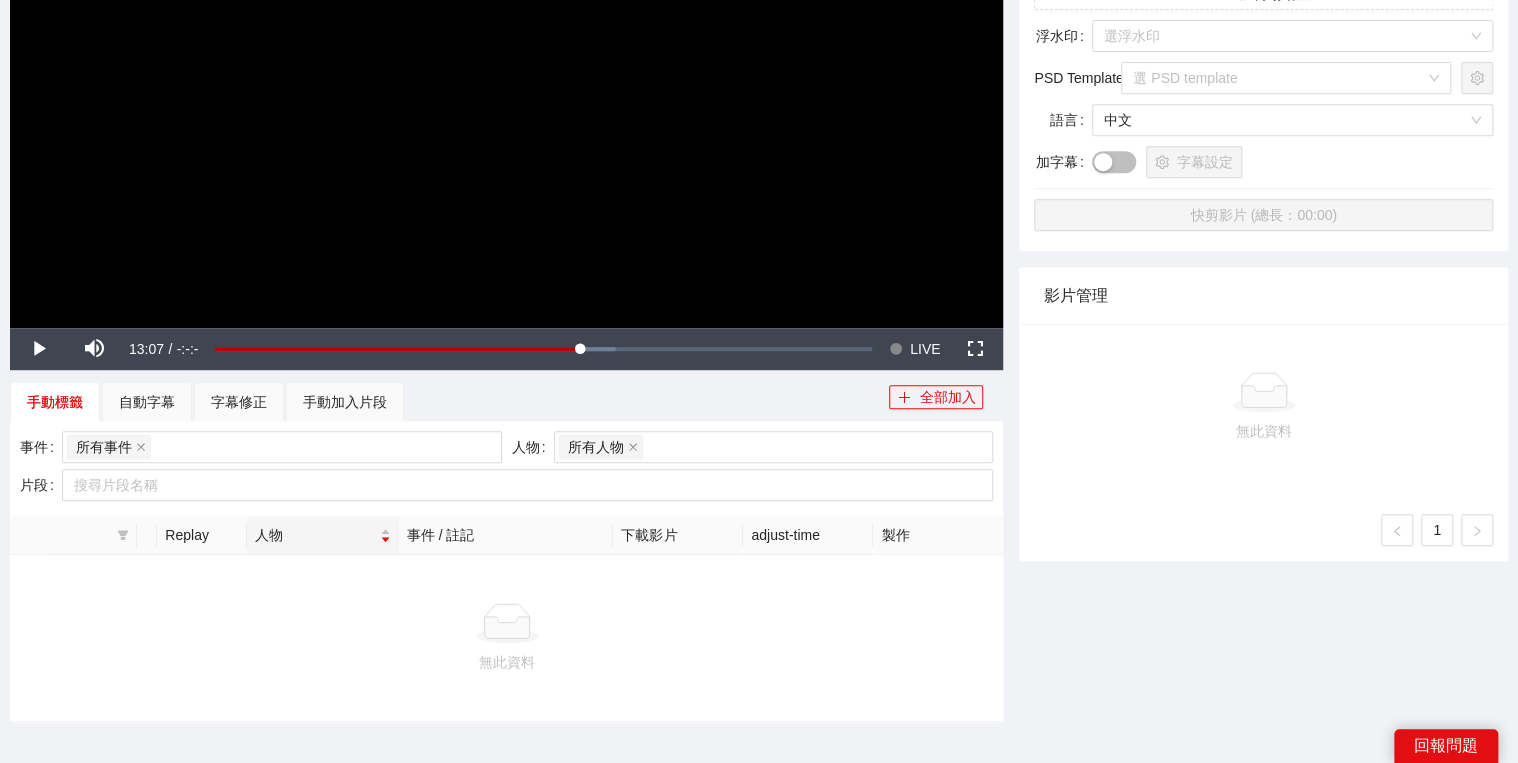 click at bounding box center [506, 48] 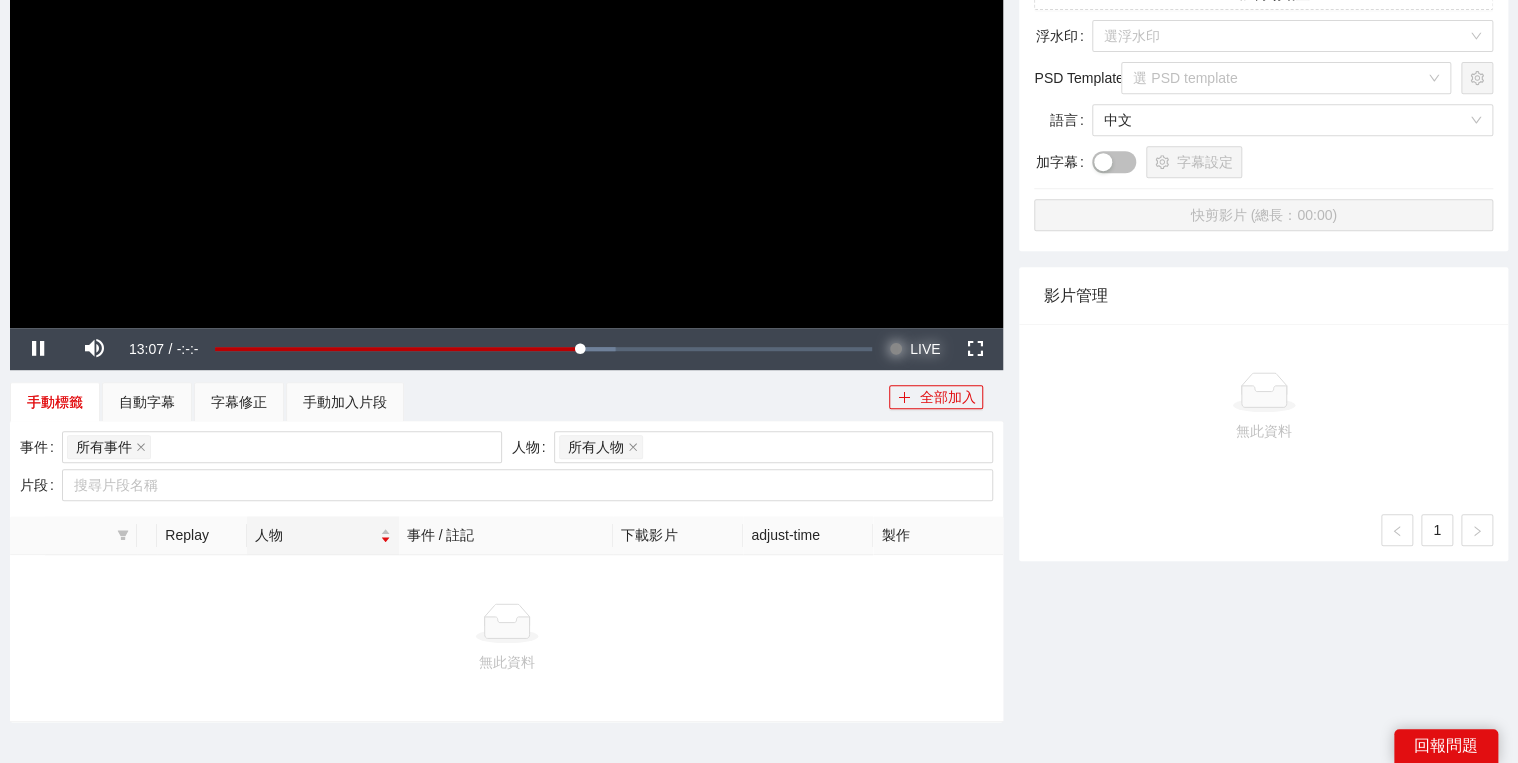 click at bounding box center (896, 349) 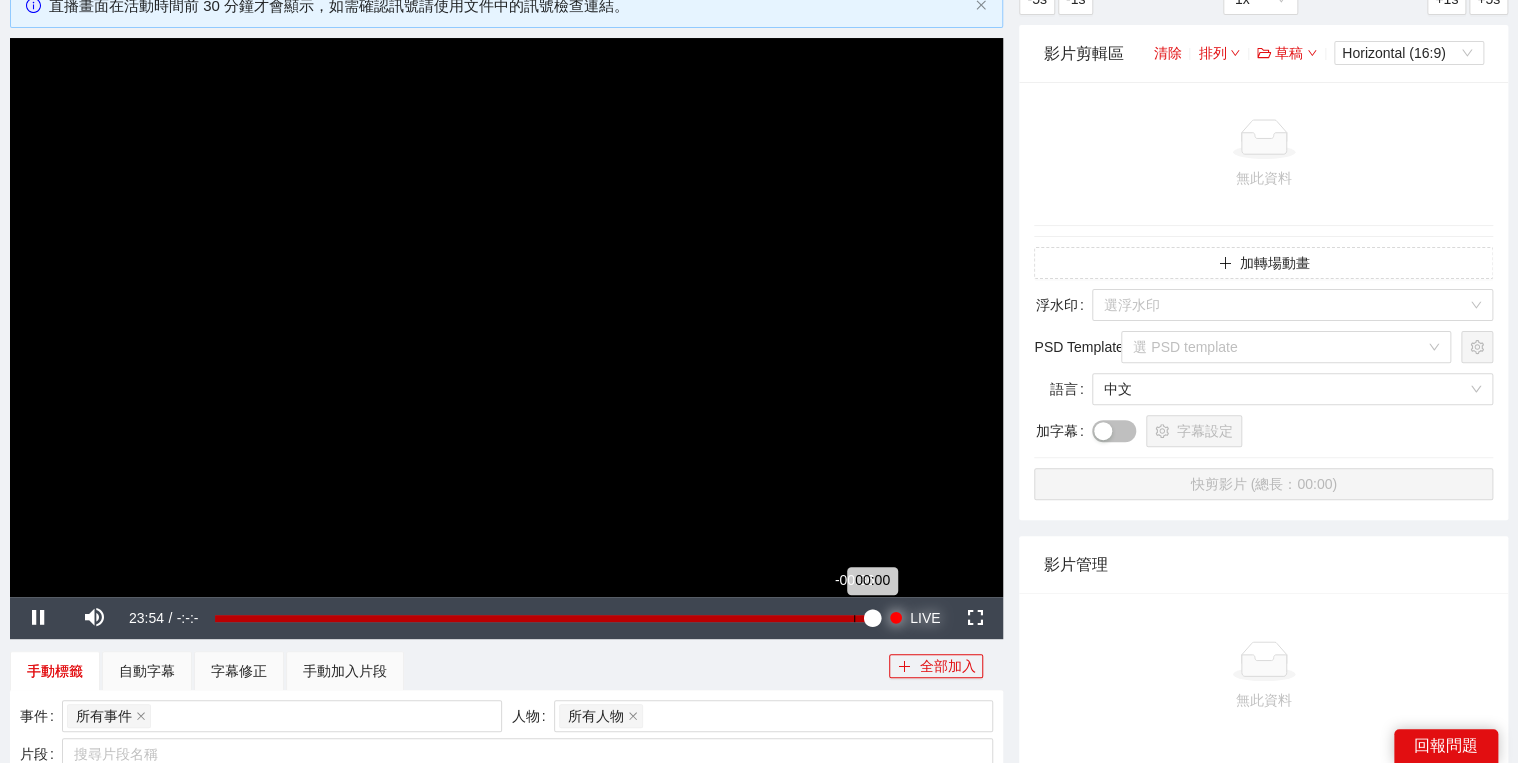 scroll, scrollTop: 160, scrollLeft: 0, axis: vertical 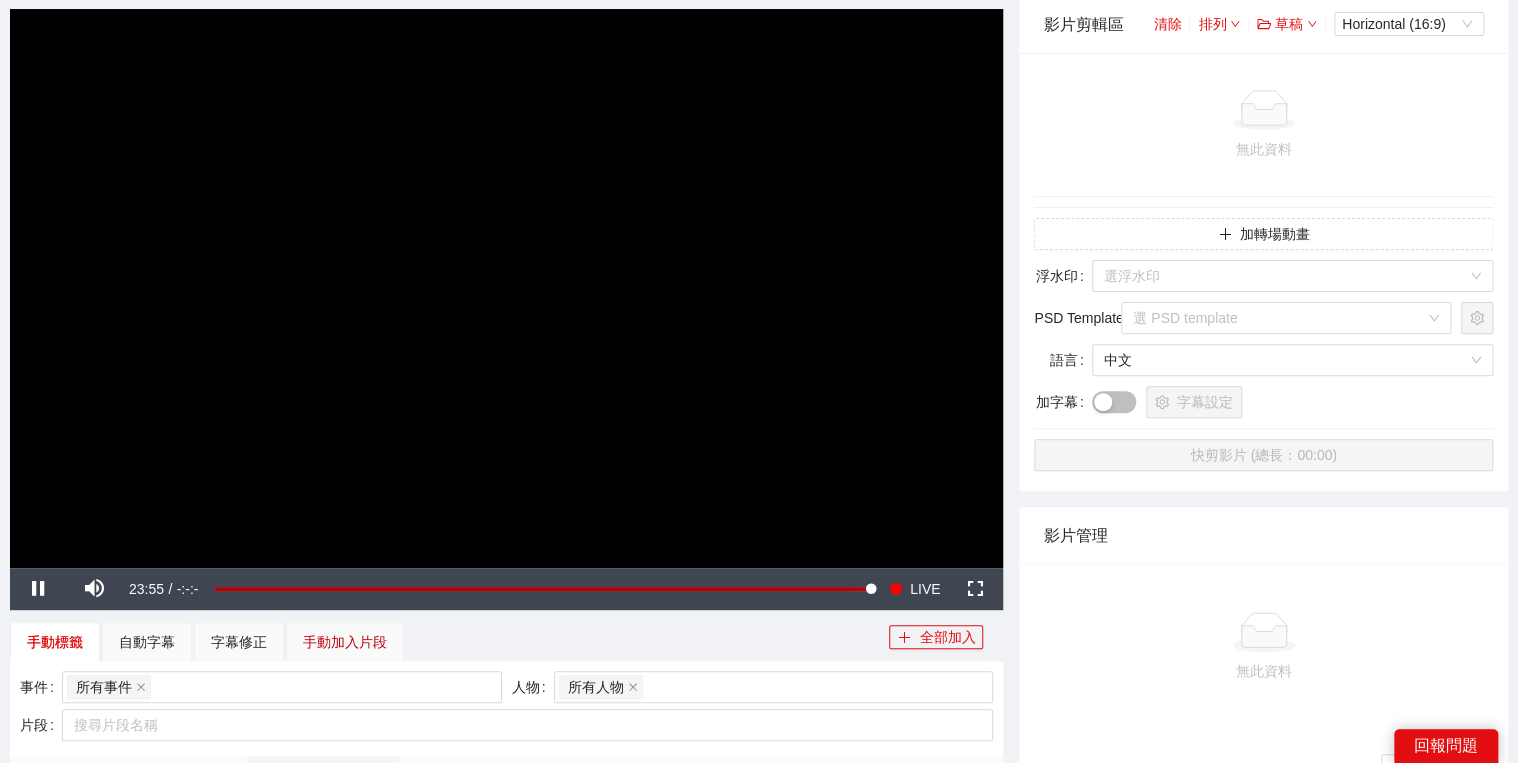 click on "手動加入片段" at bounding box center [345, 642] 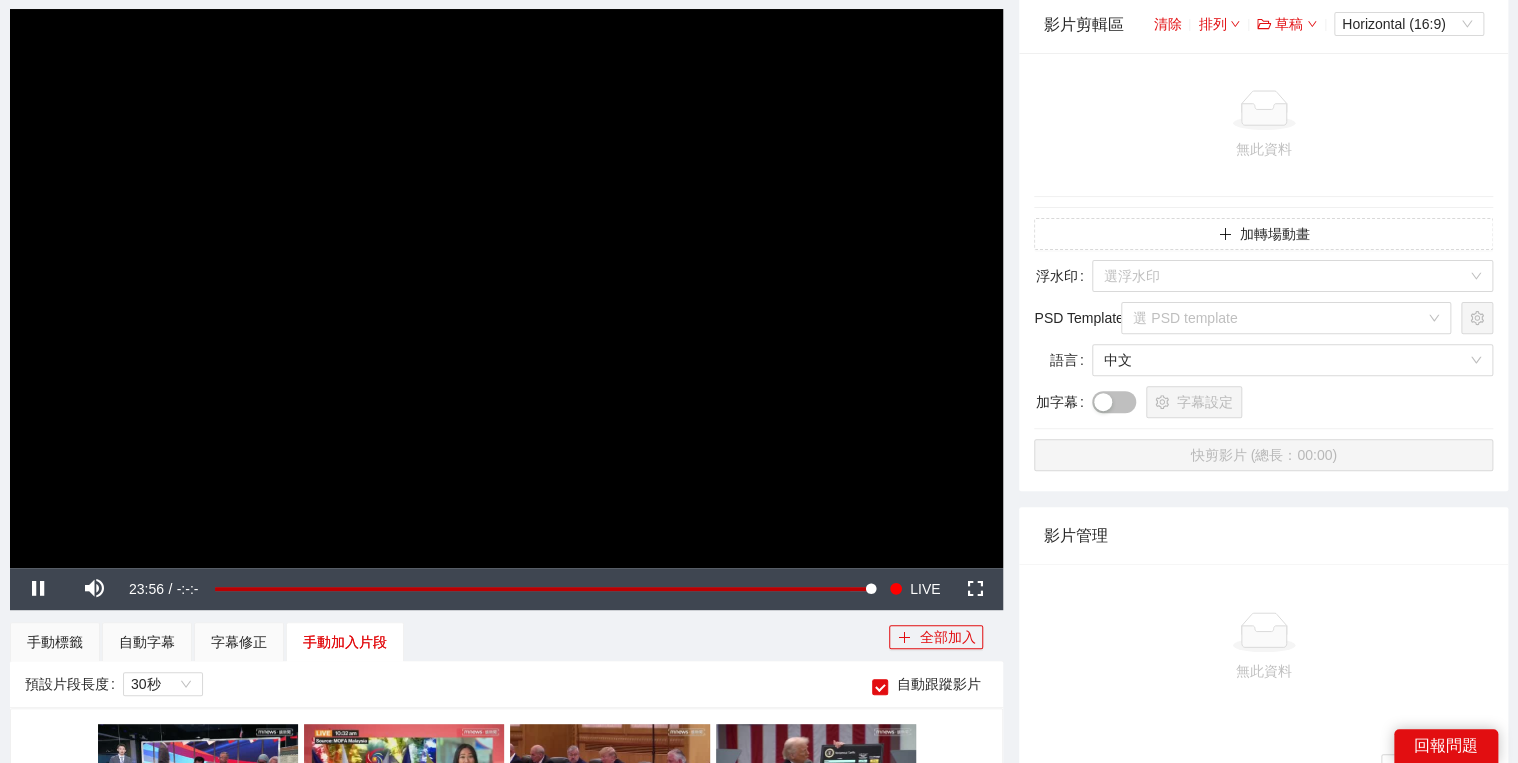 click at bounding box center (506, 288) 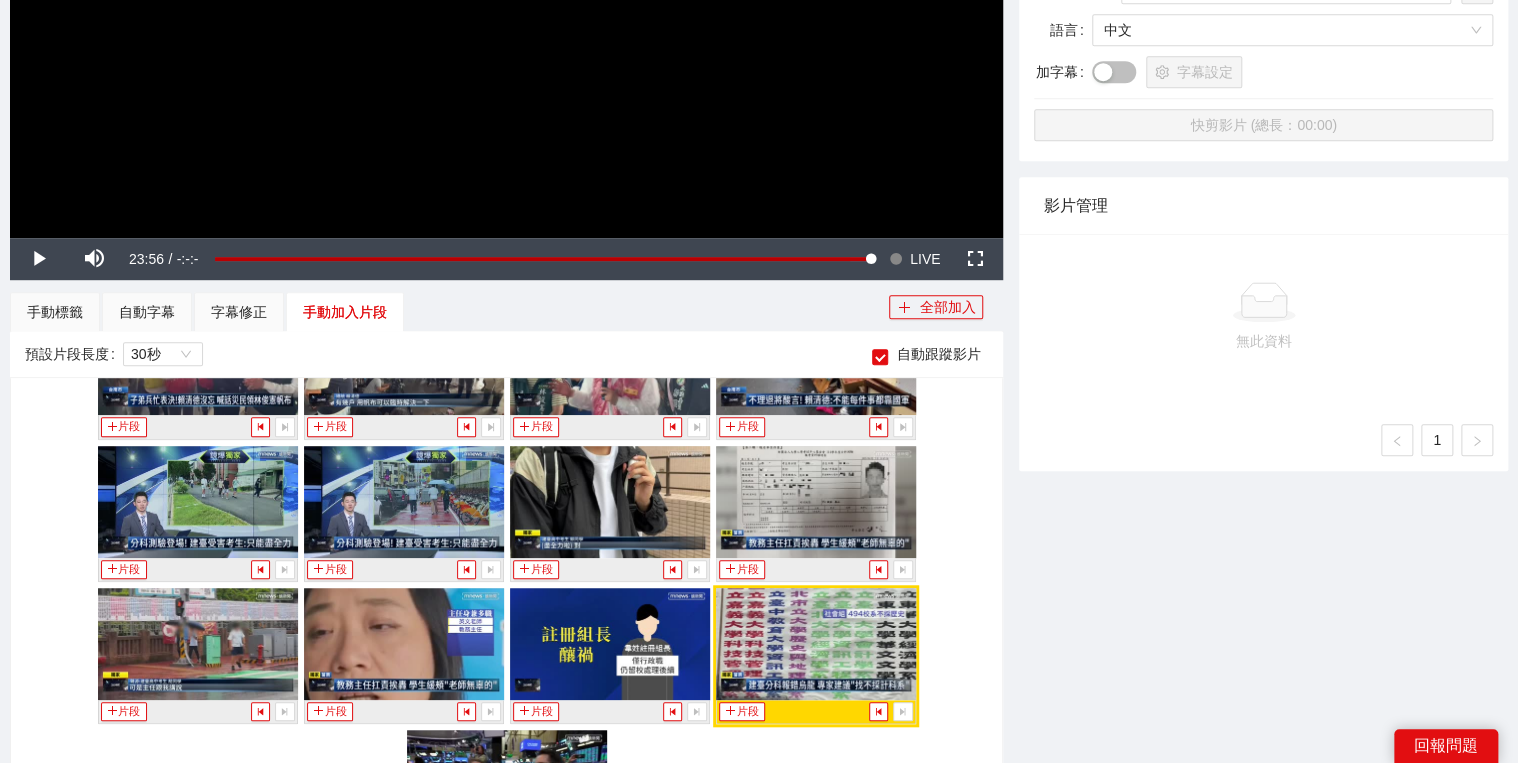 scroll, scrollTop: 640, scrollLeft: 0, axis: vertical 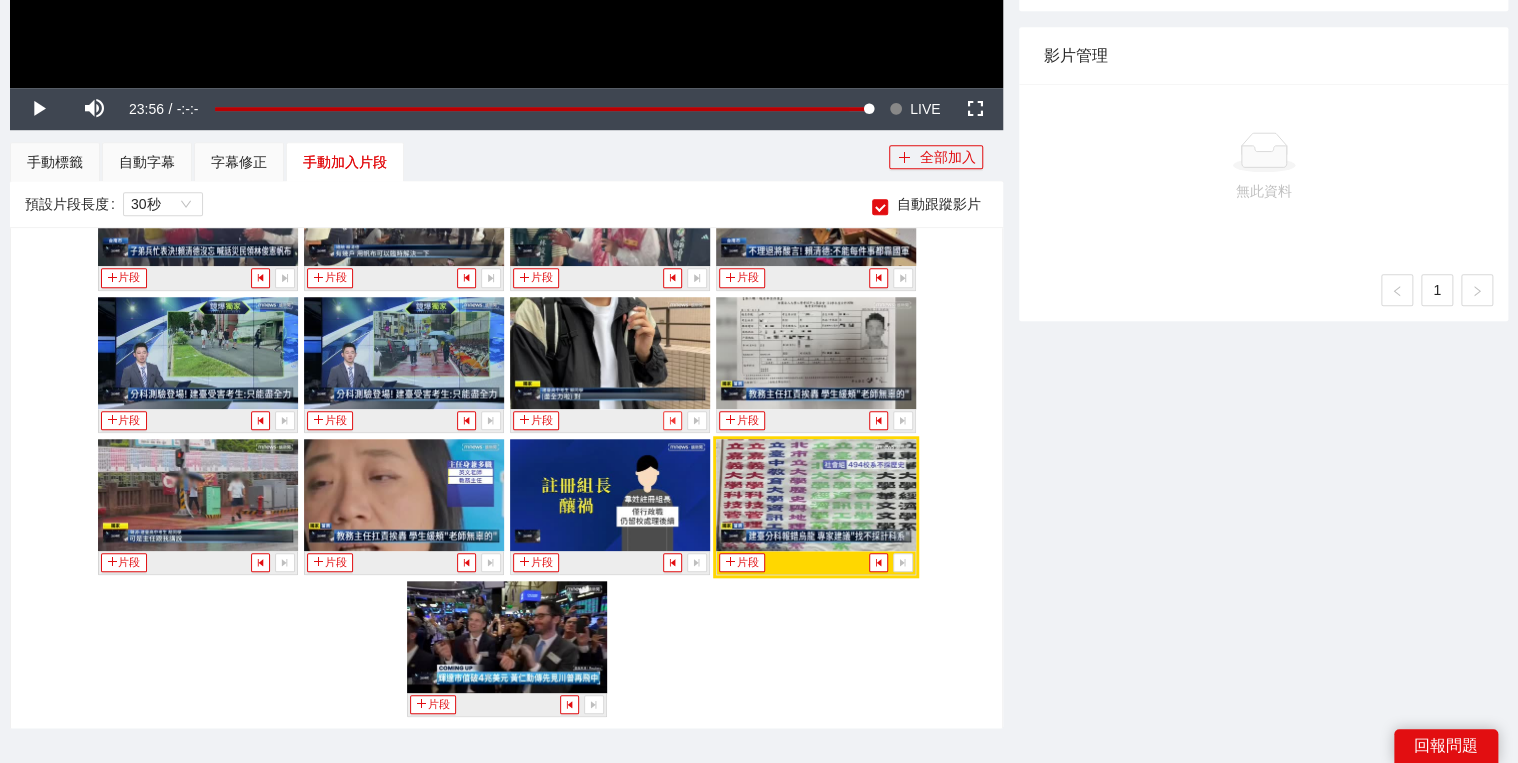 click 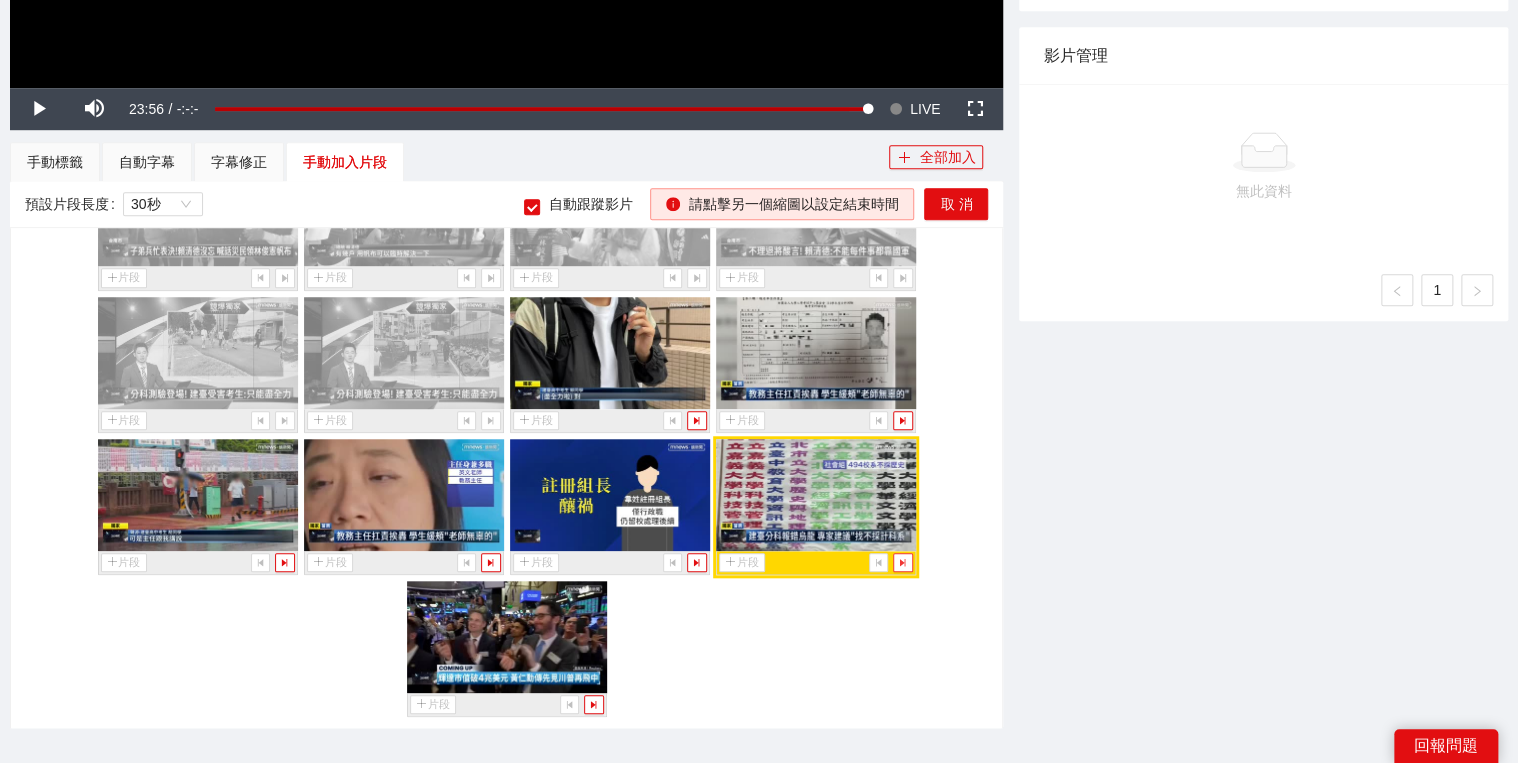 click 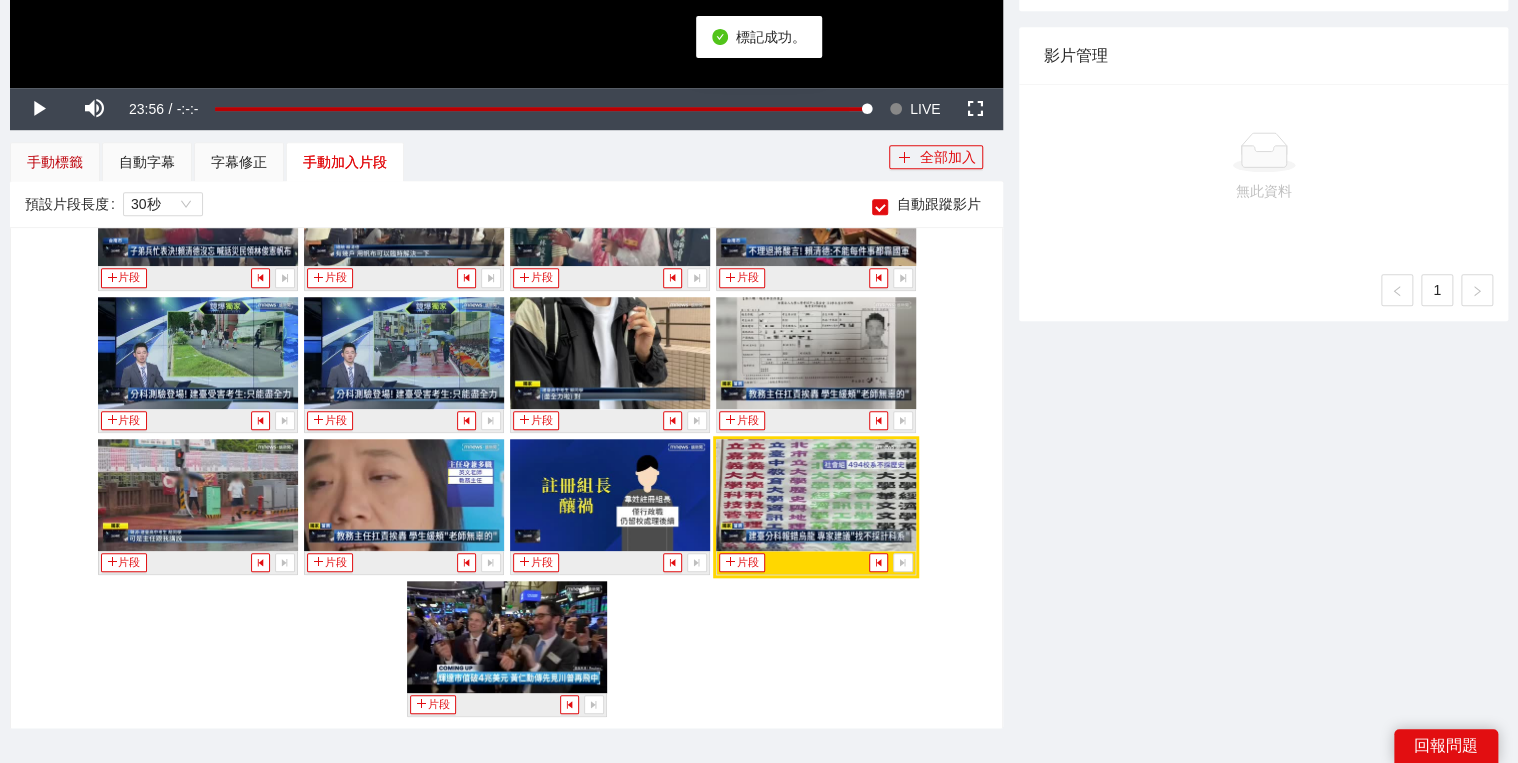 click on "手動標籤" at bounding box center (55, 162) 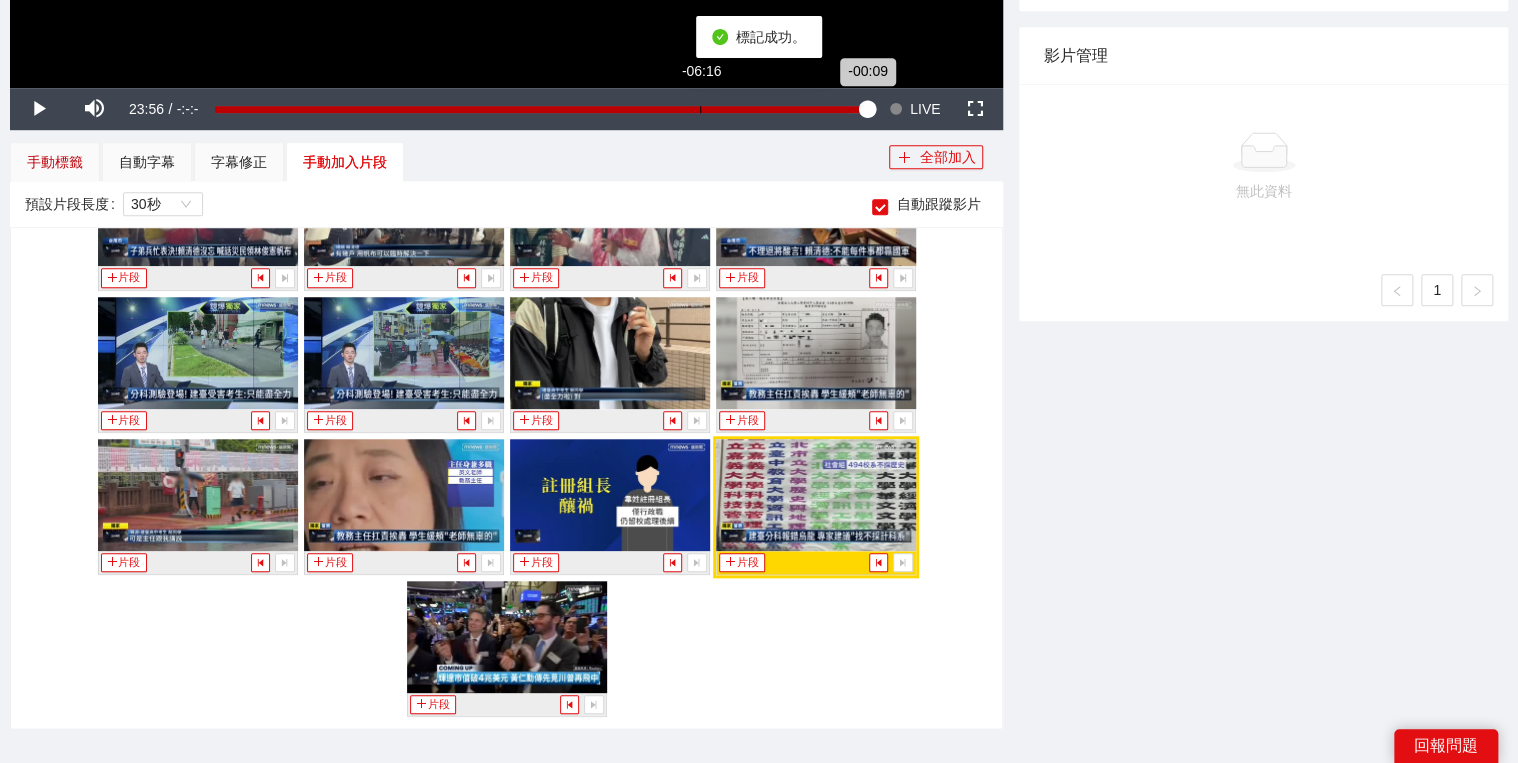 scroll, scrollTop: 460, scrollLeft: 0, axis: vertical 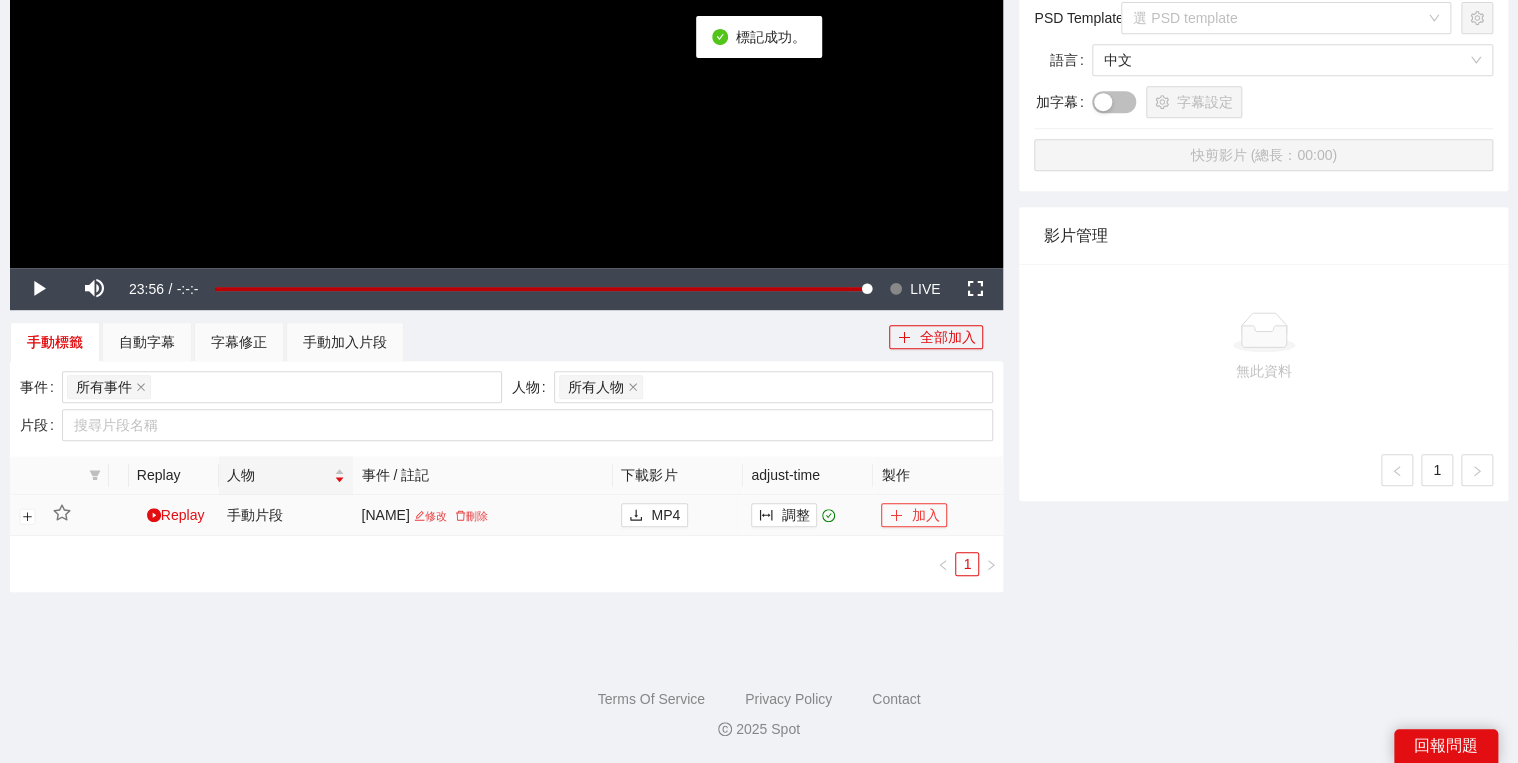 click on "加入" at bounding box center (914, 515) 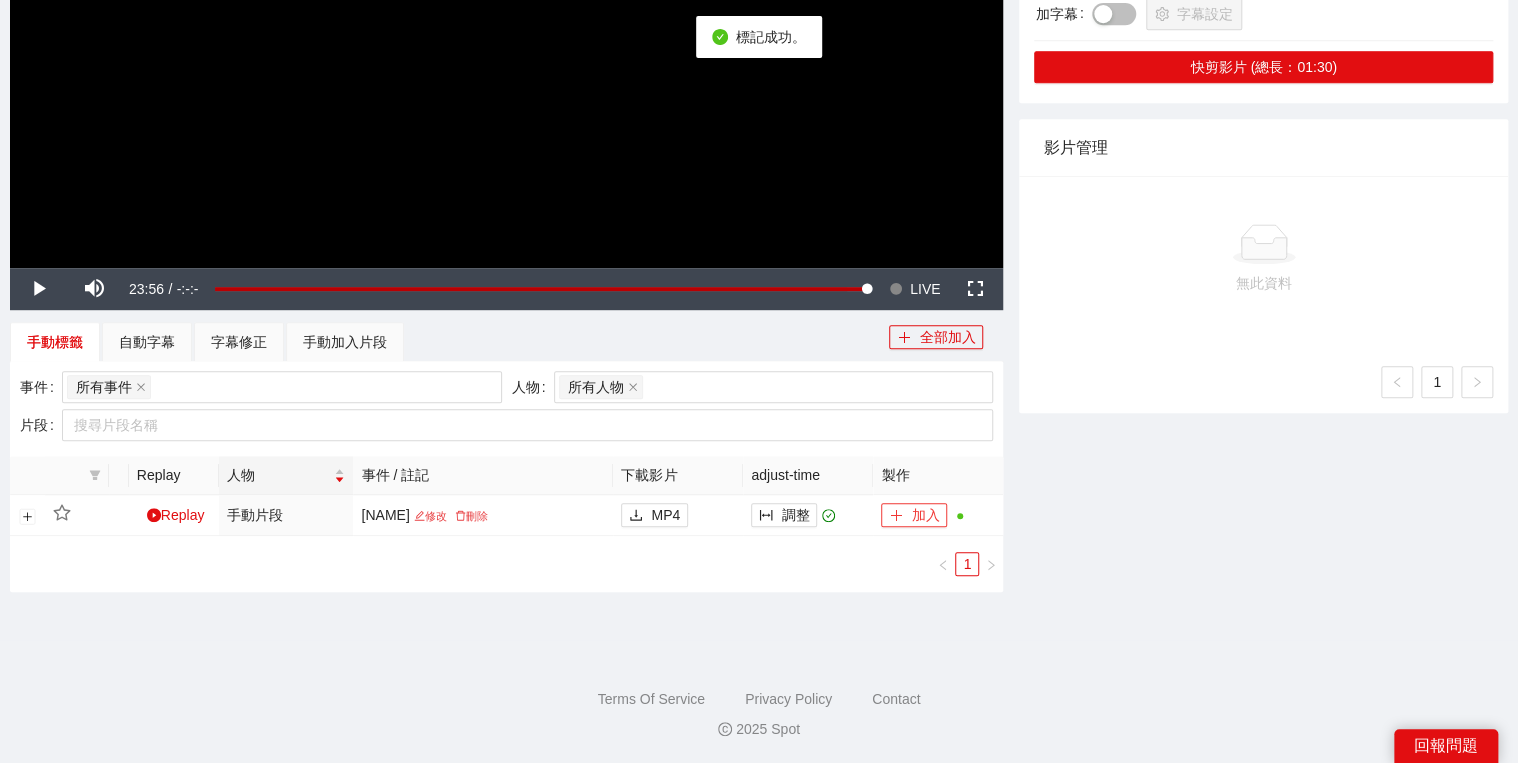 scroll, scrollTop: 140, scrollLeft: 0, axis: vertical 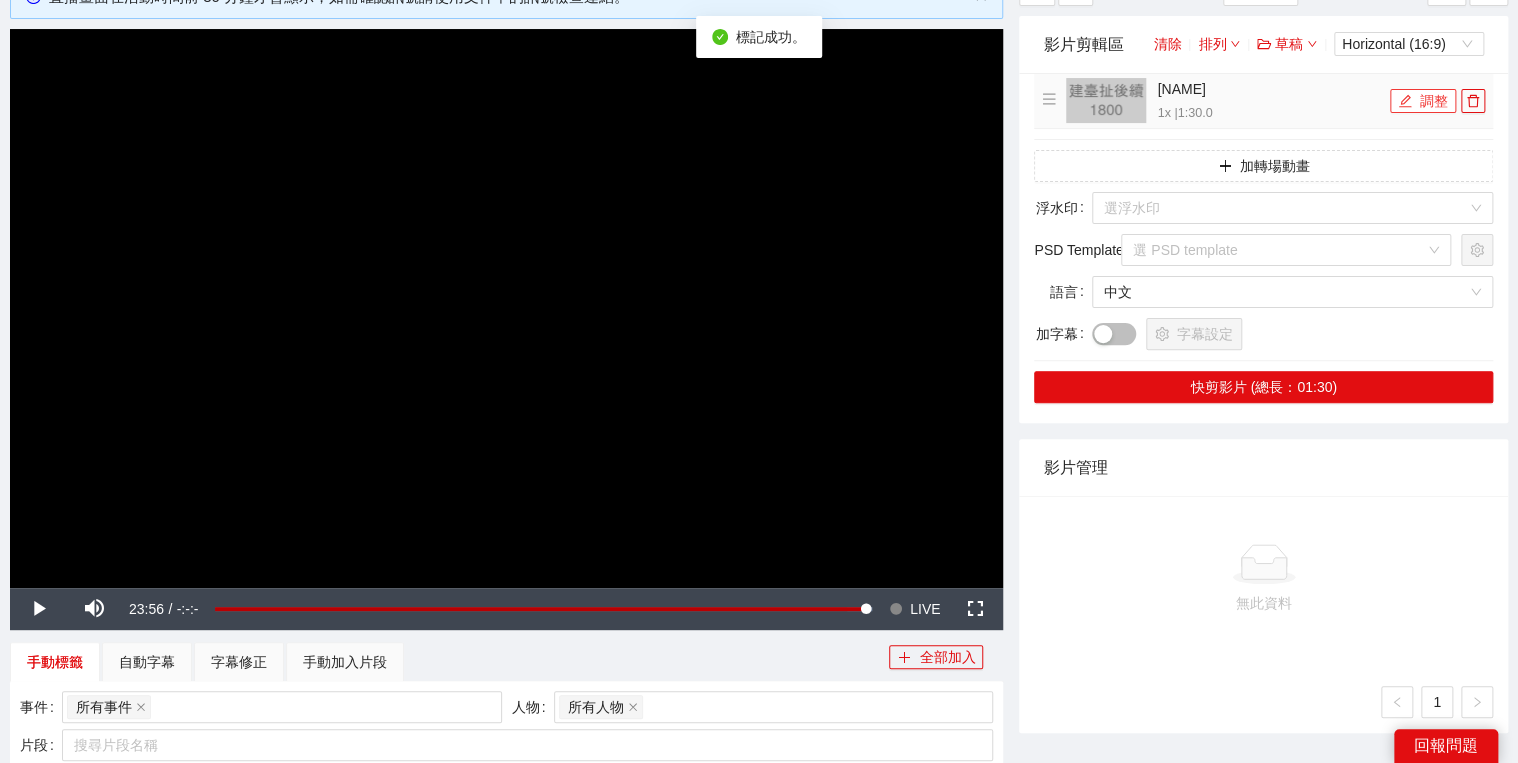 click on "調整" at bounding box center [1423, 101] 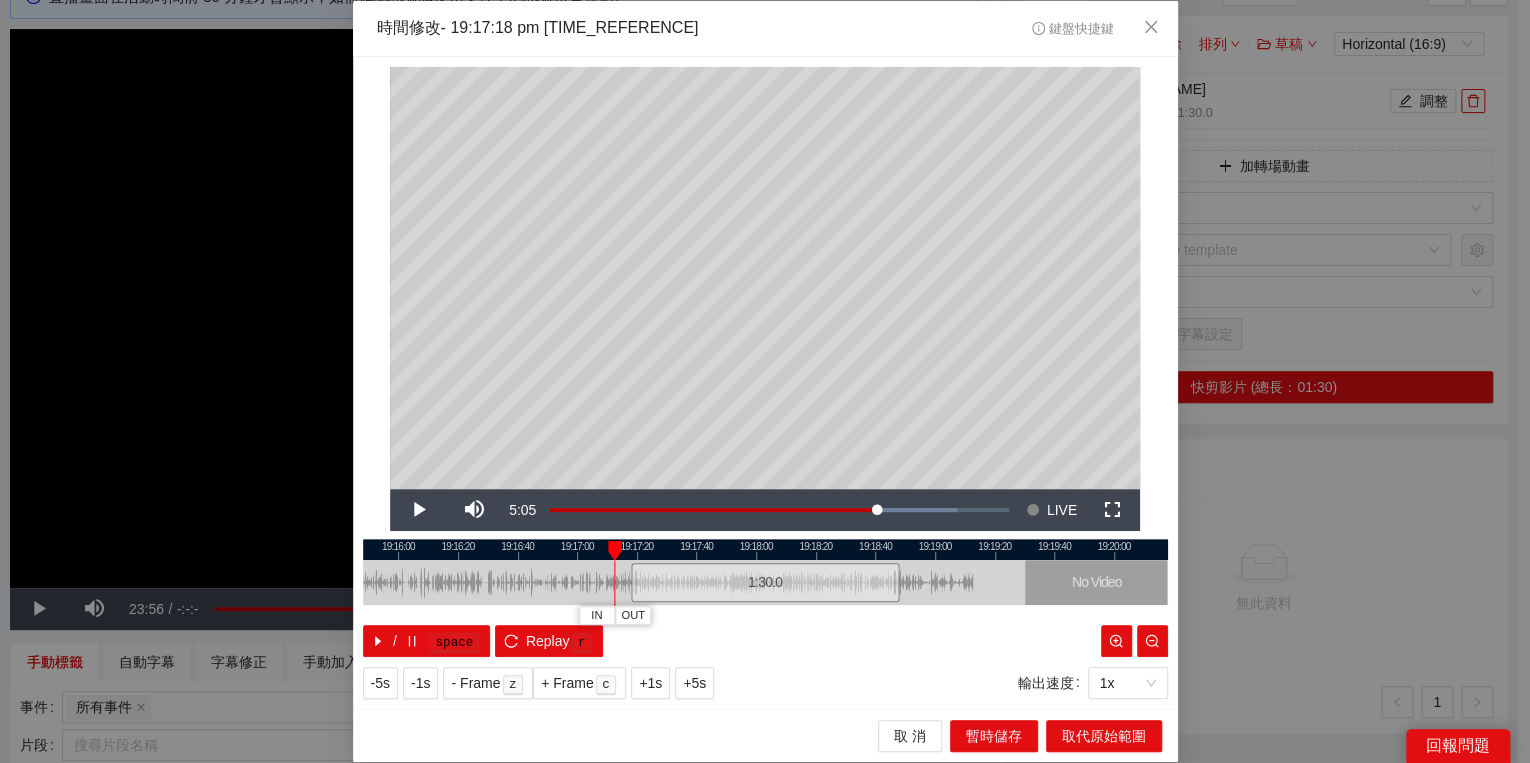 drag, startPoint x: 628, startPoint y: 551, endPoint x: 607, endPoint y: 555, distance: 21.377558 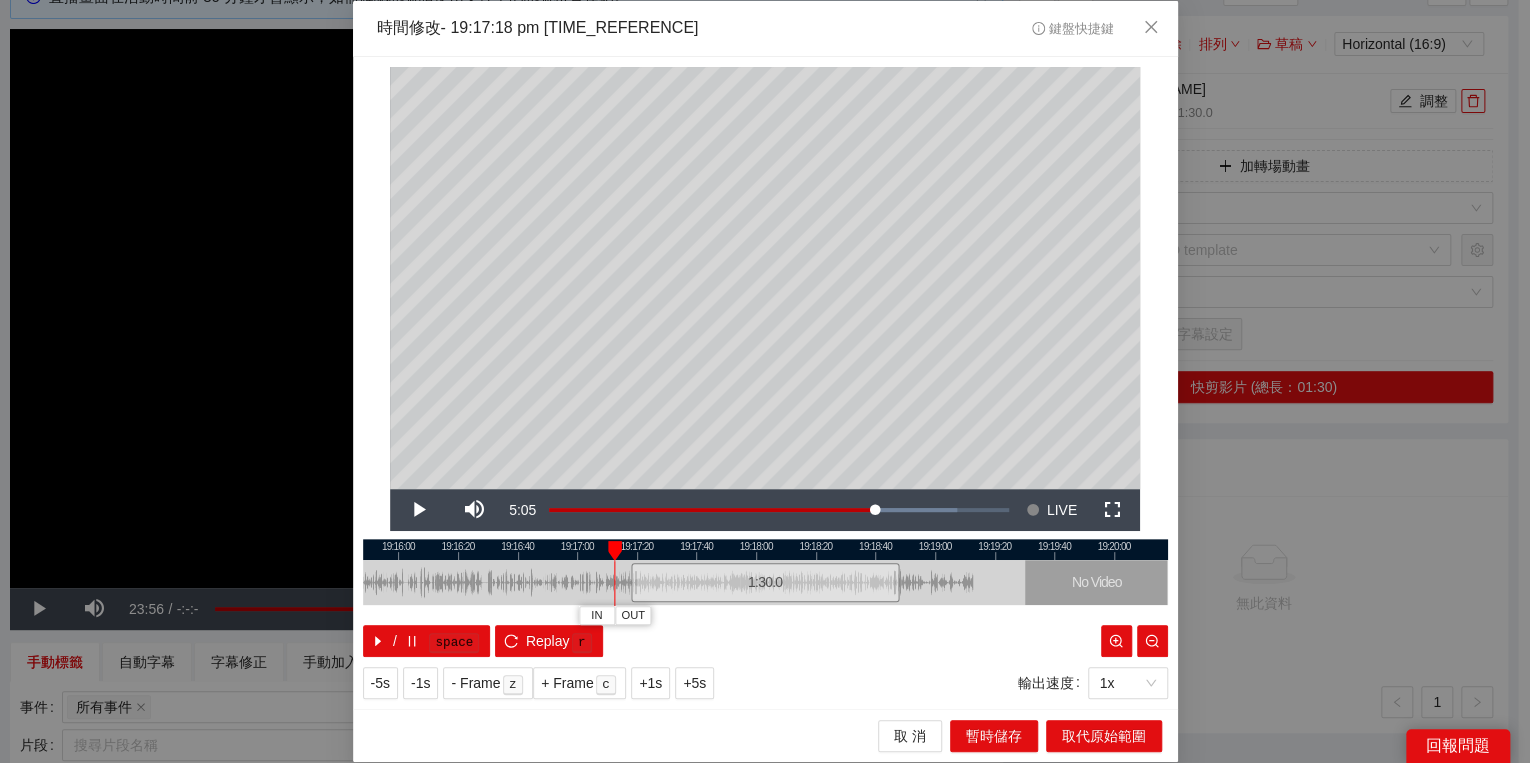 drag, startPoint x: 611, startPoint y: 552, endPoint x: 595, endPoint y: 552, distance: 16 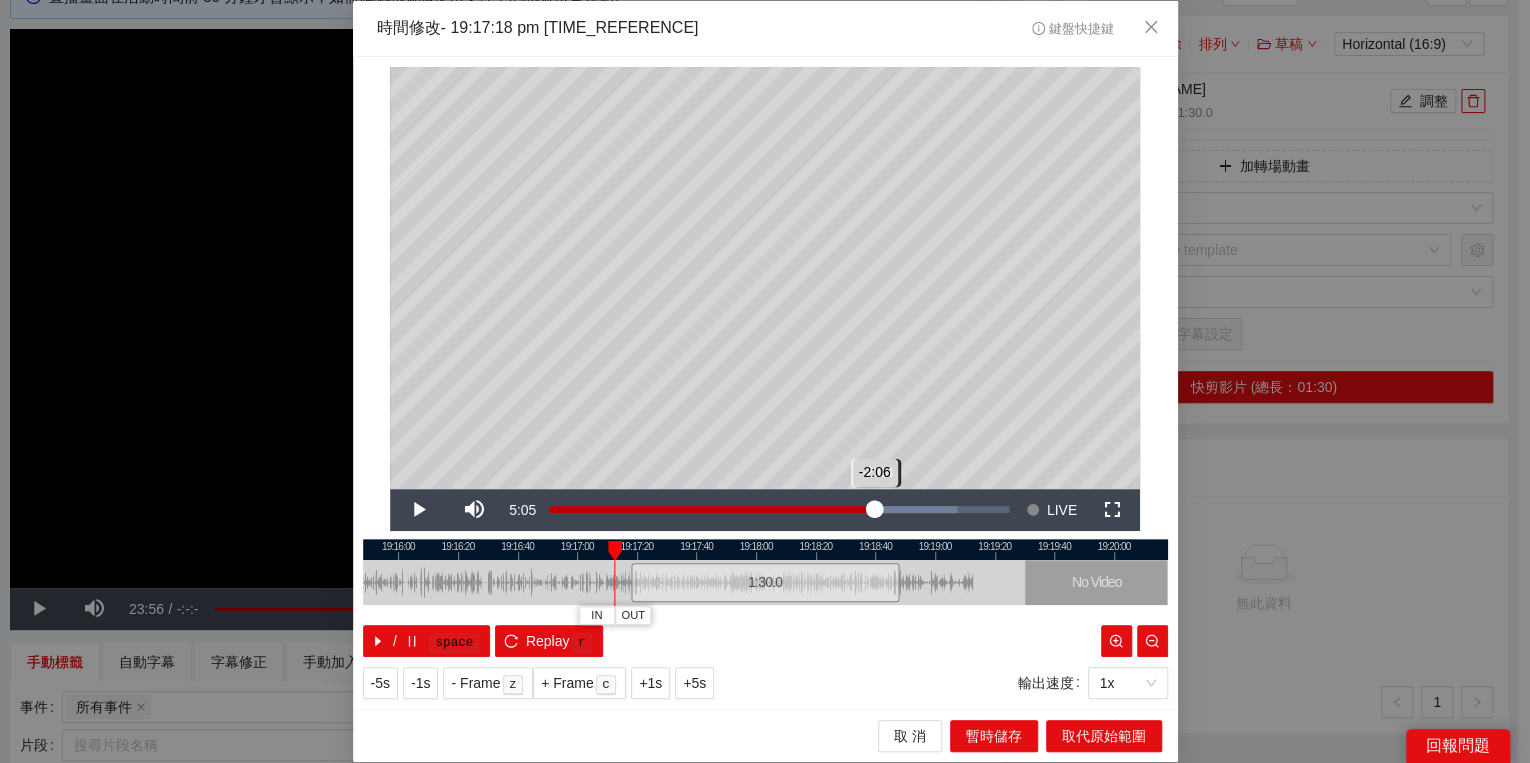 click on "-2:06" at bounding box center (711, 509) 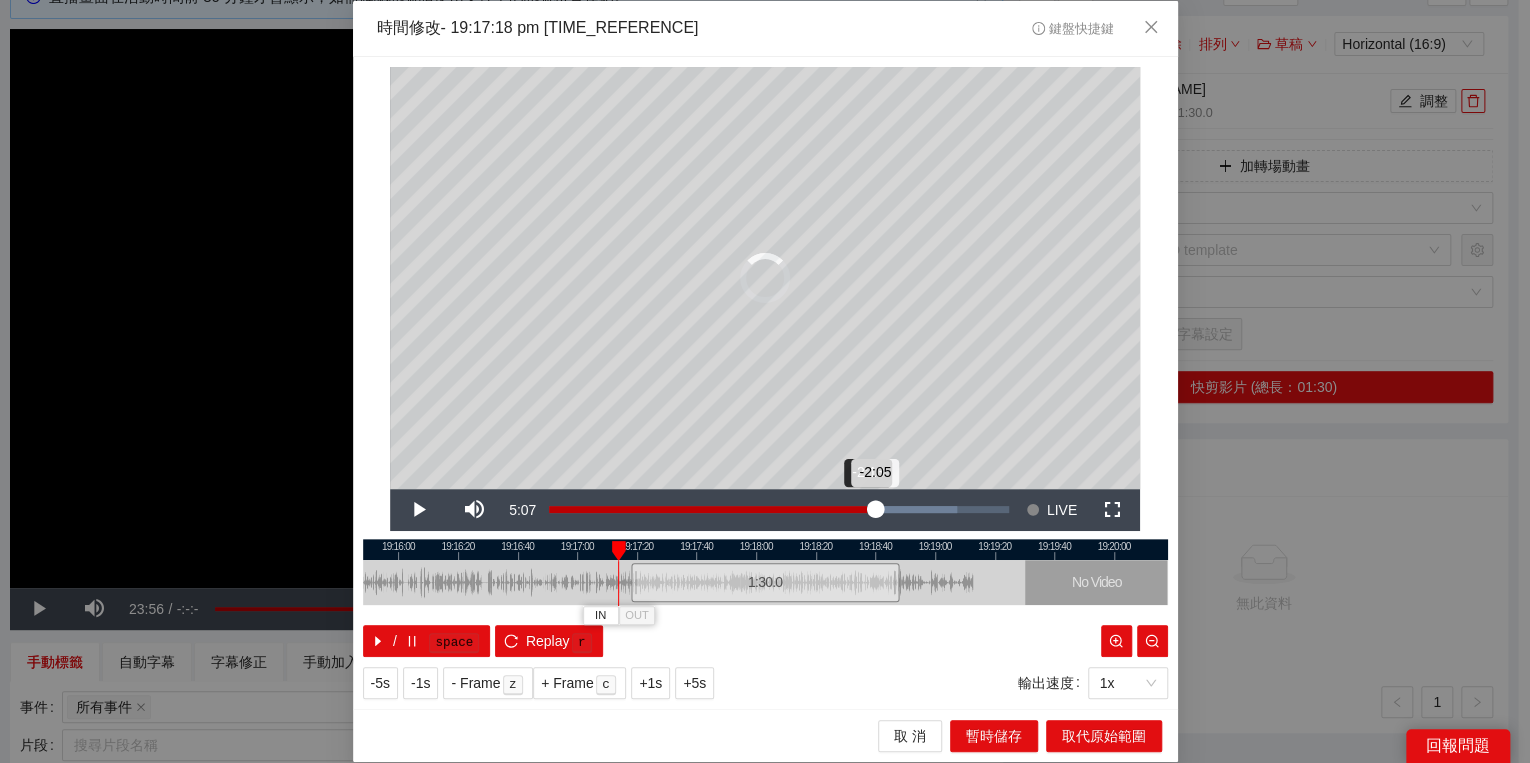 click on "-2:05" at bounding box center [712, 509] 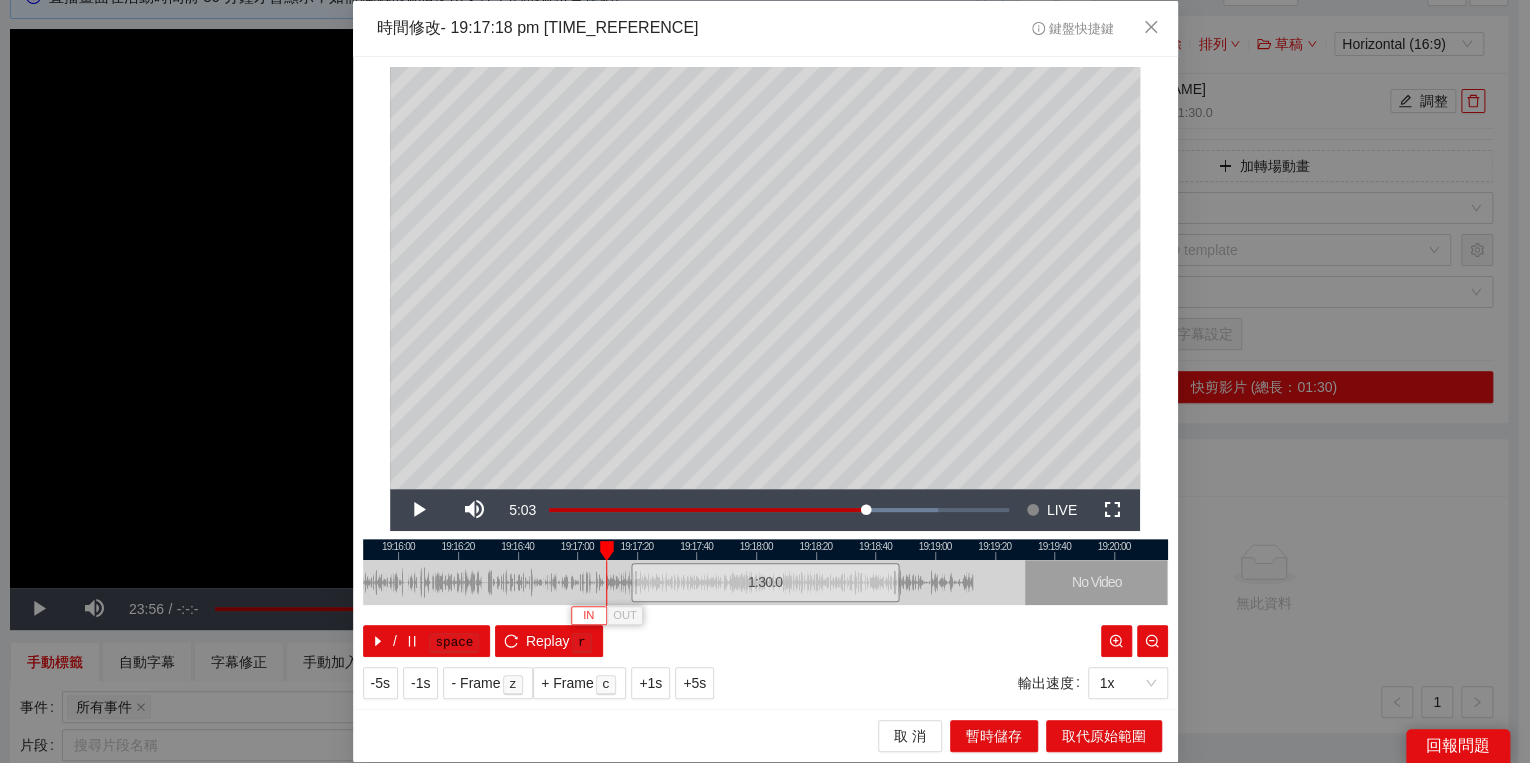 click on "IN" at bounding box center (588, 616) 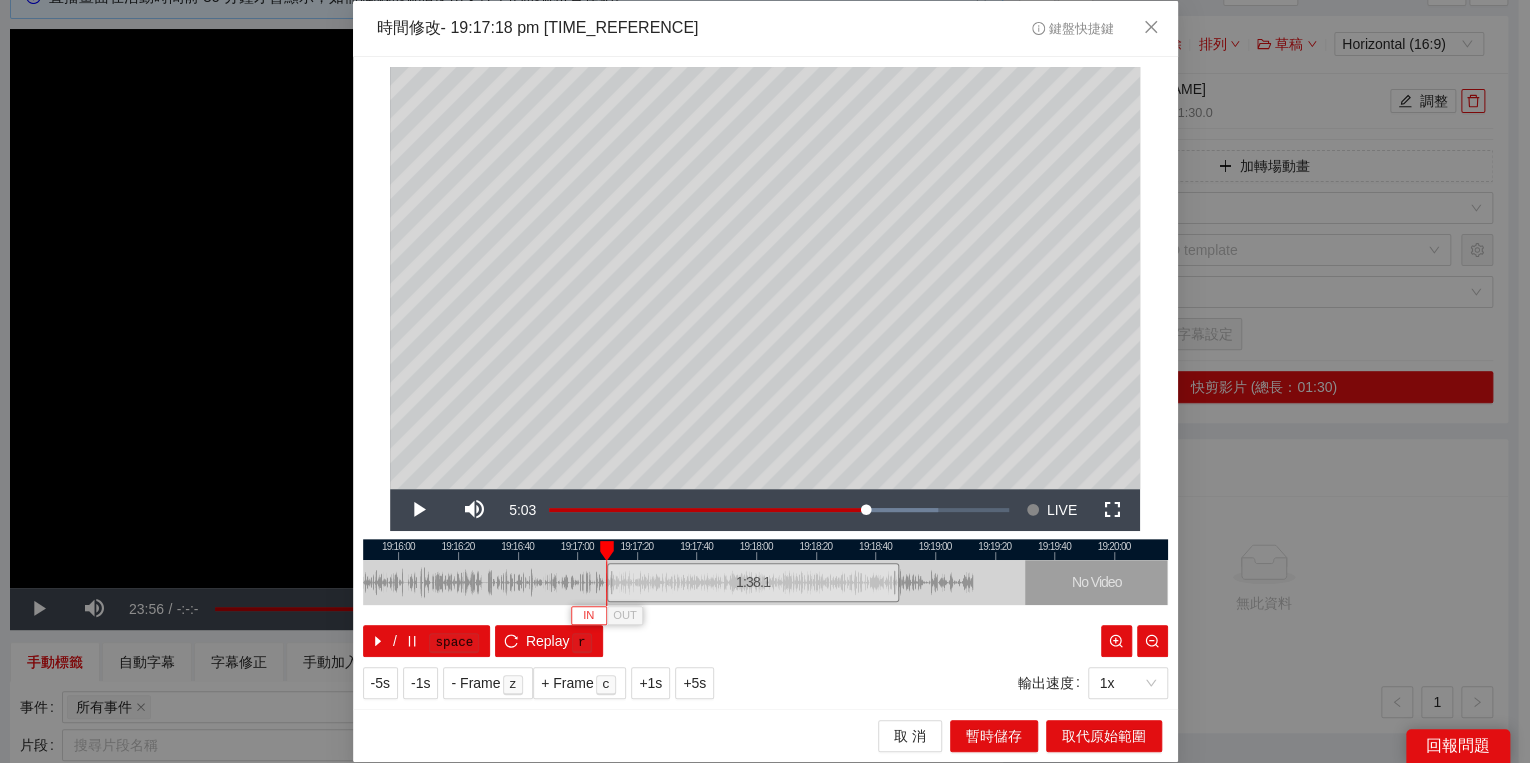type 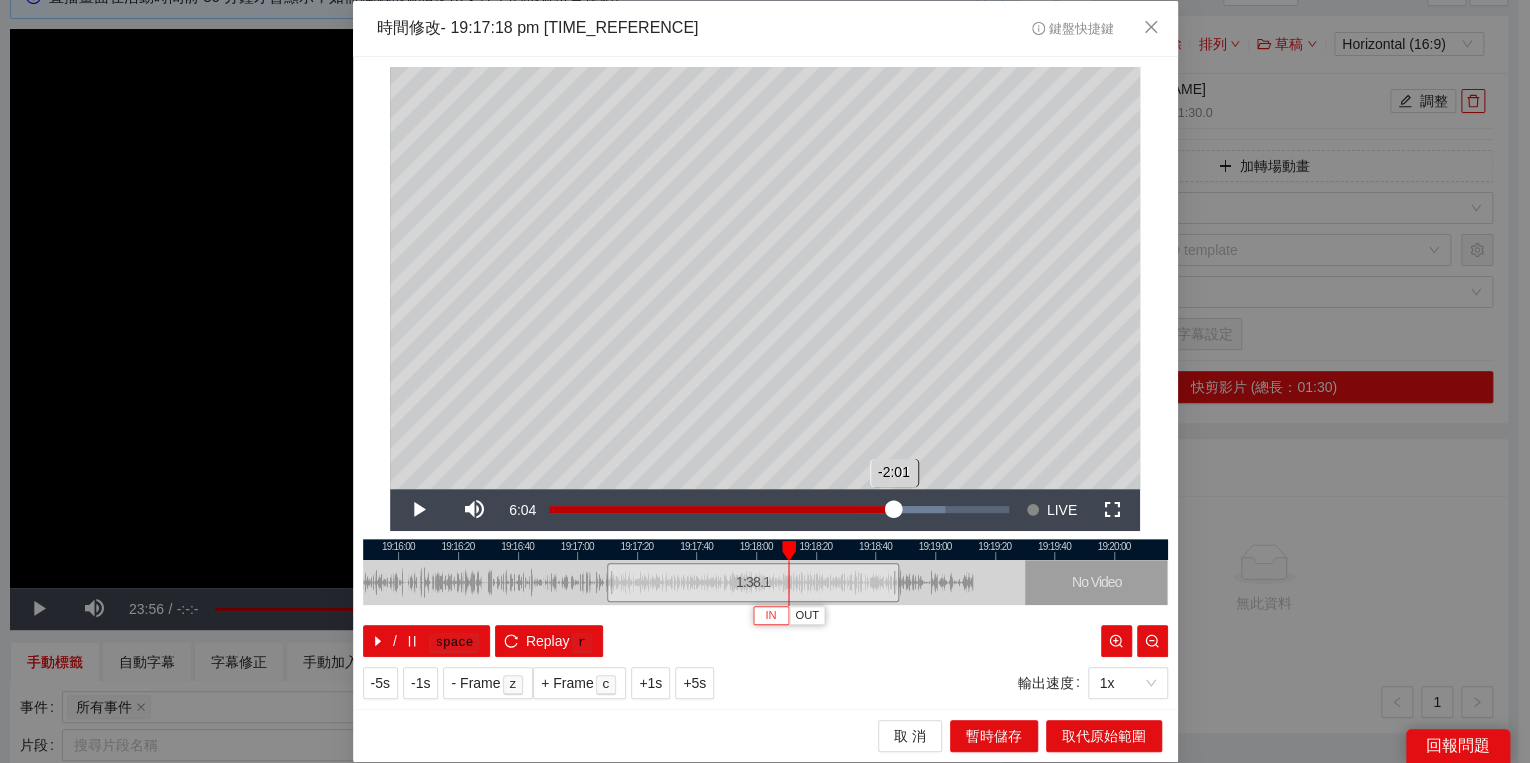 click on "Loaded :  86.24% -2:01 -2:01" at bounding box center (779, 510) 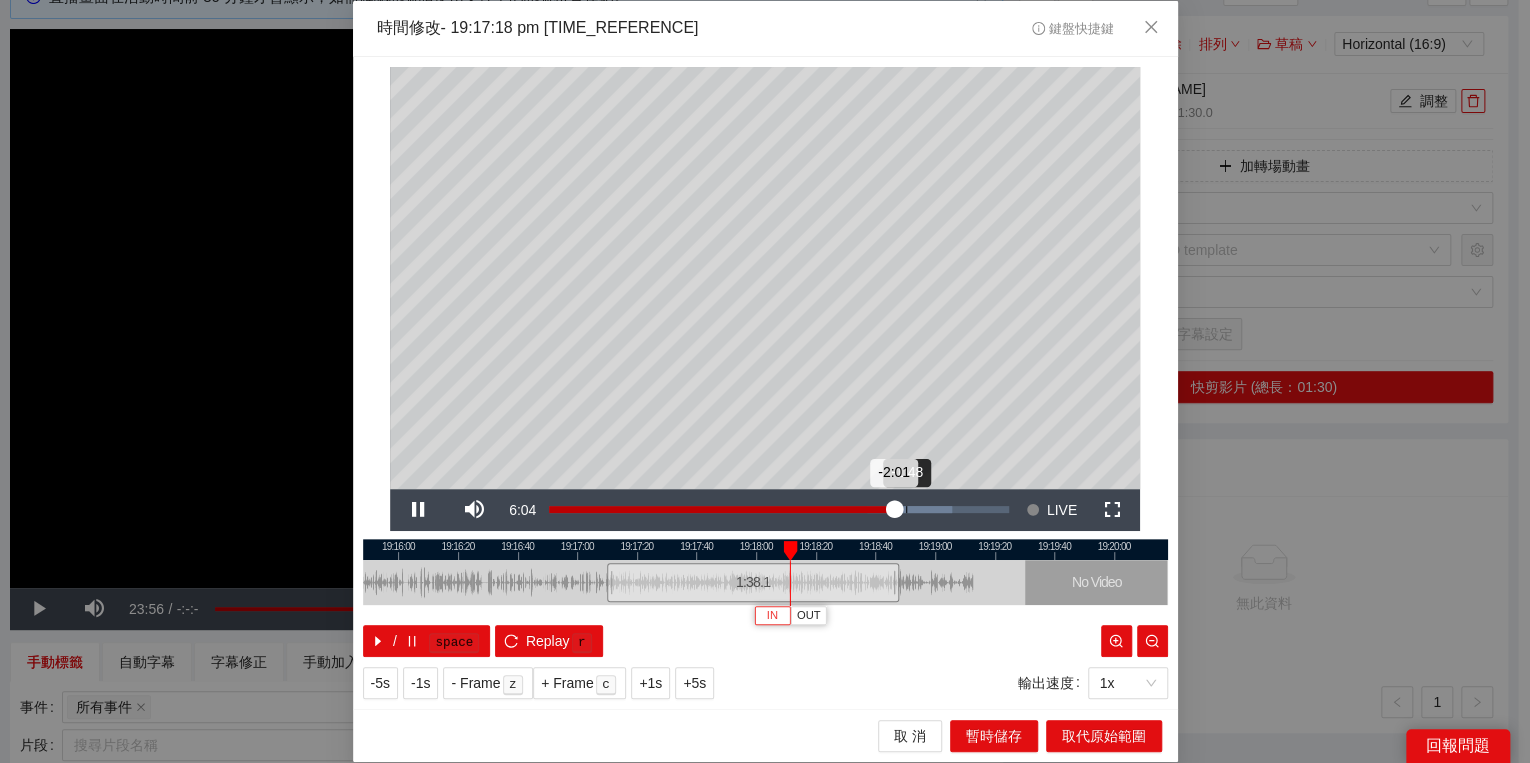 click on "Loaded :  87.64% -1:48 -2:01" at bounding box center (779, 510) 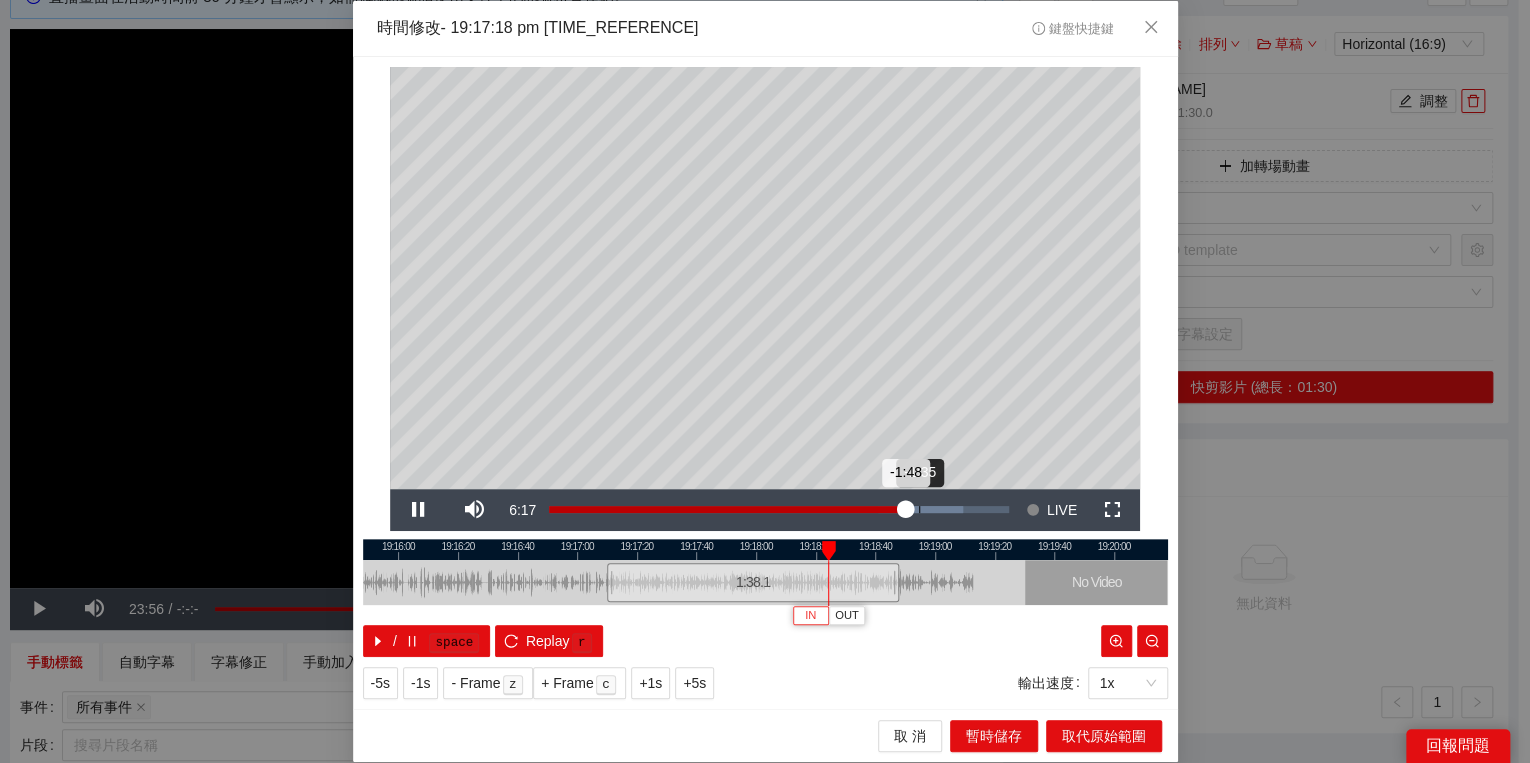 click on "Loaded :  90.11% -1:35 -1:48" at bounding box center (779, 510) 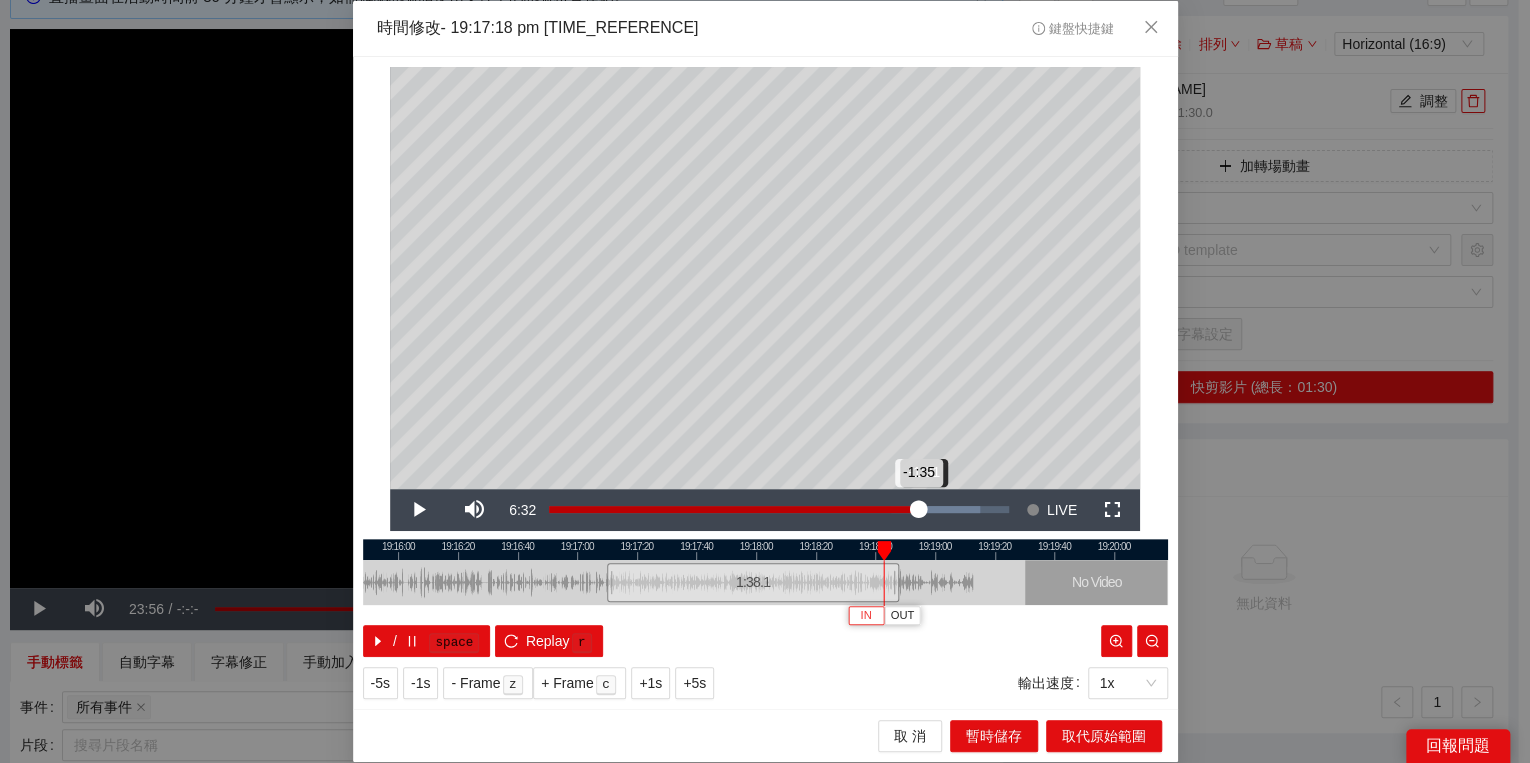 click on "-1:35" at bounding box center (734, 509) 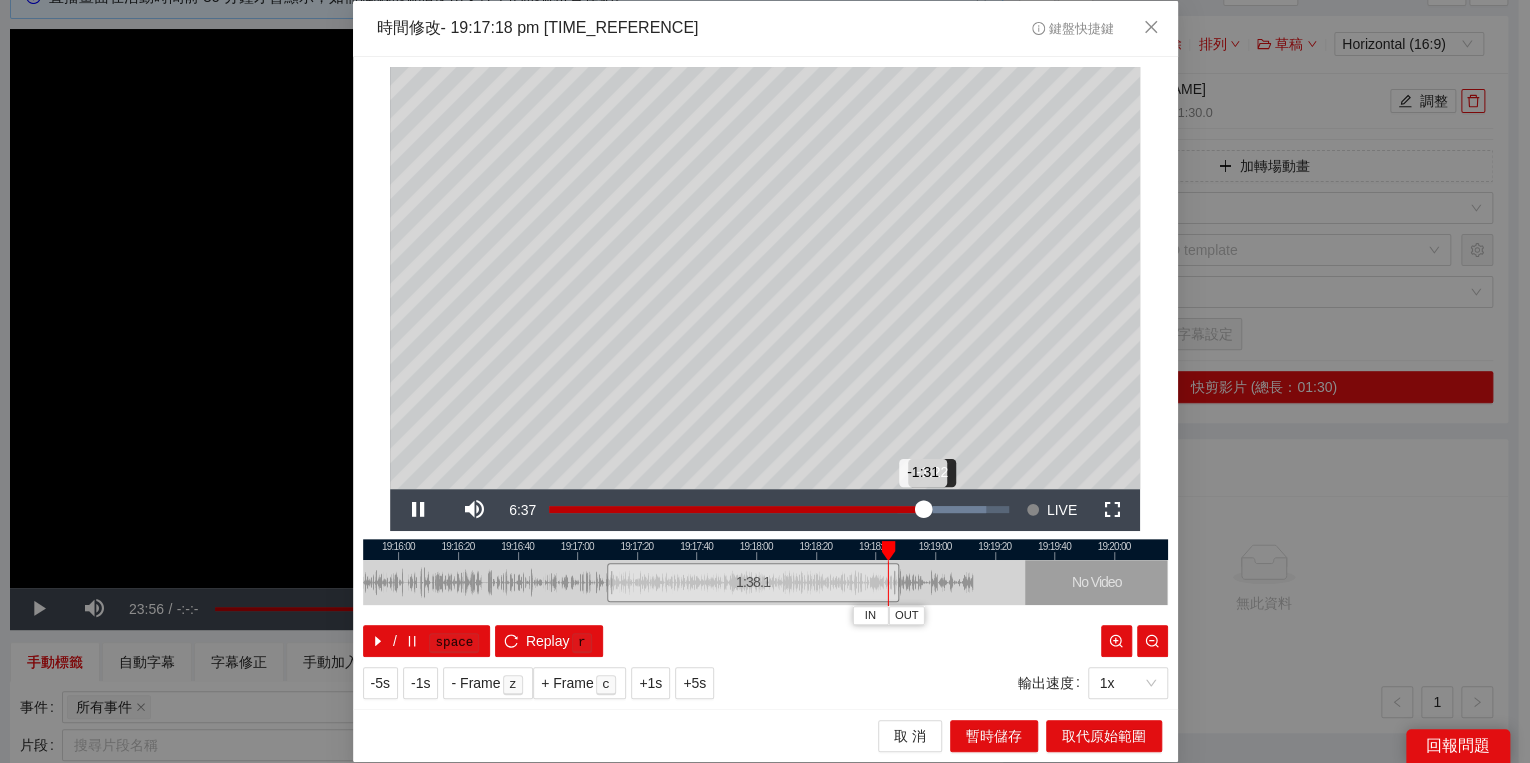 click on "-1:31" at bounding box center [736, 509] 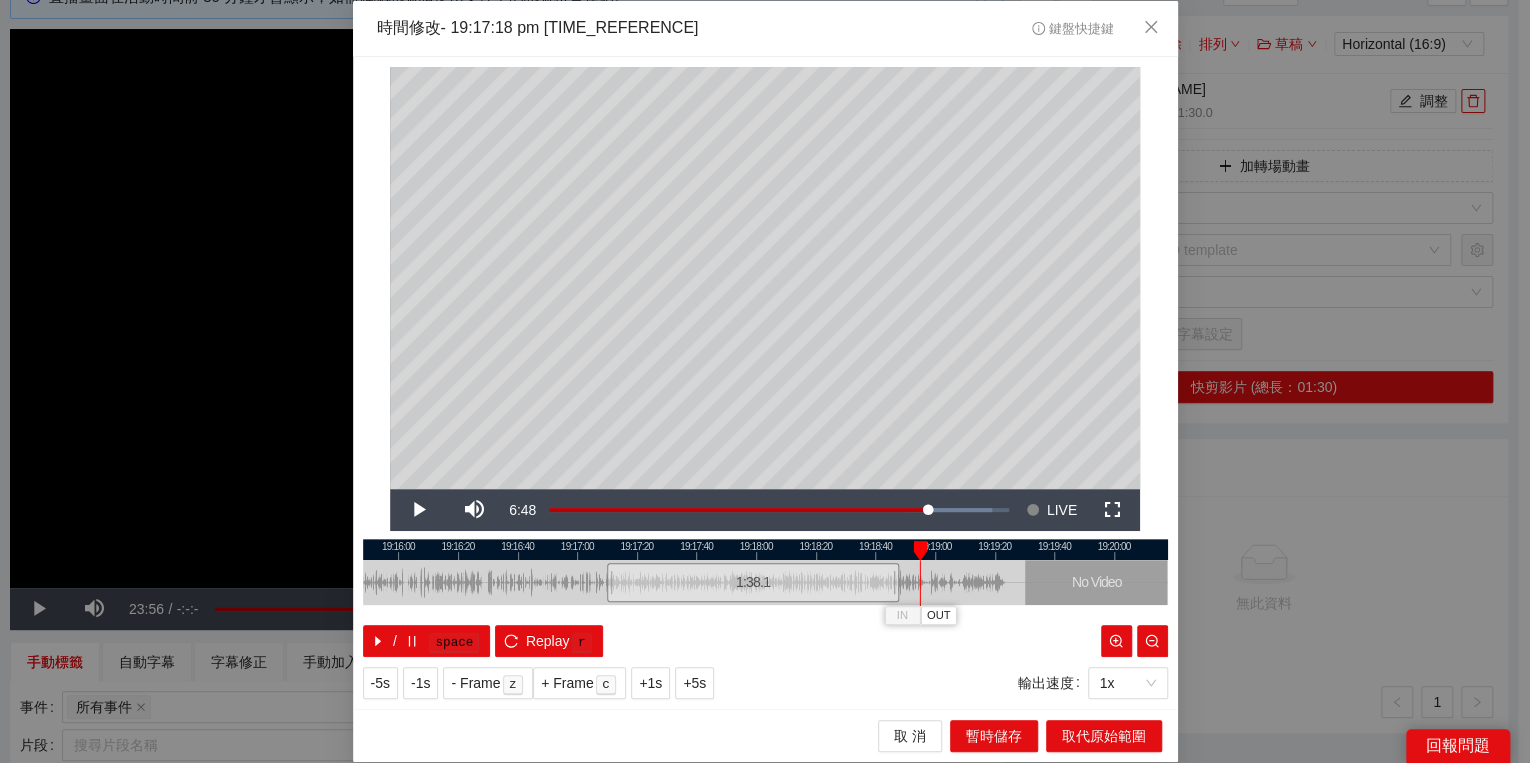 click at bounding box center (920, 551) 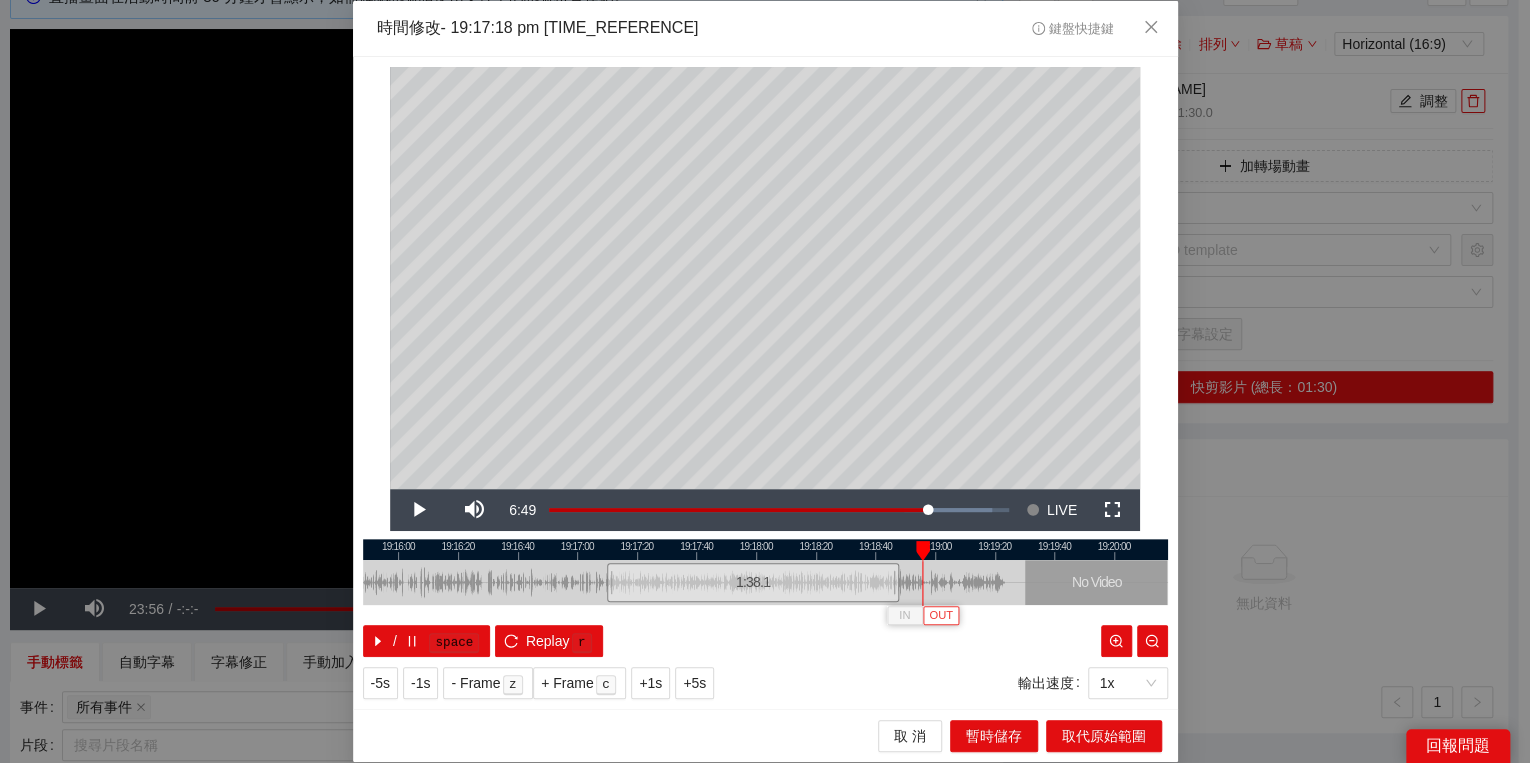 click on "OUT" at bounding box center [941, 616] 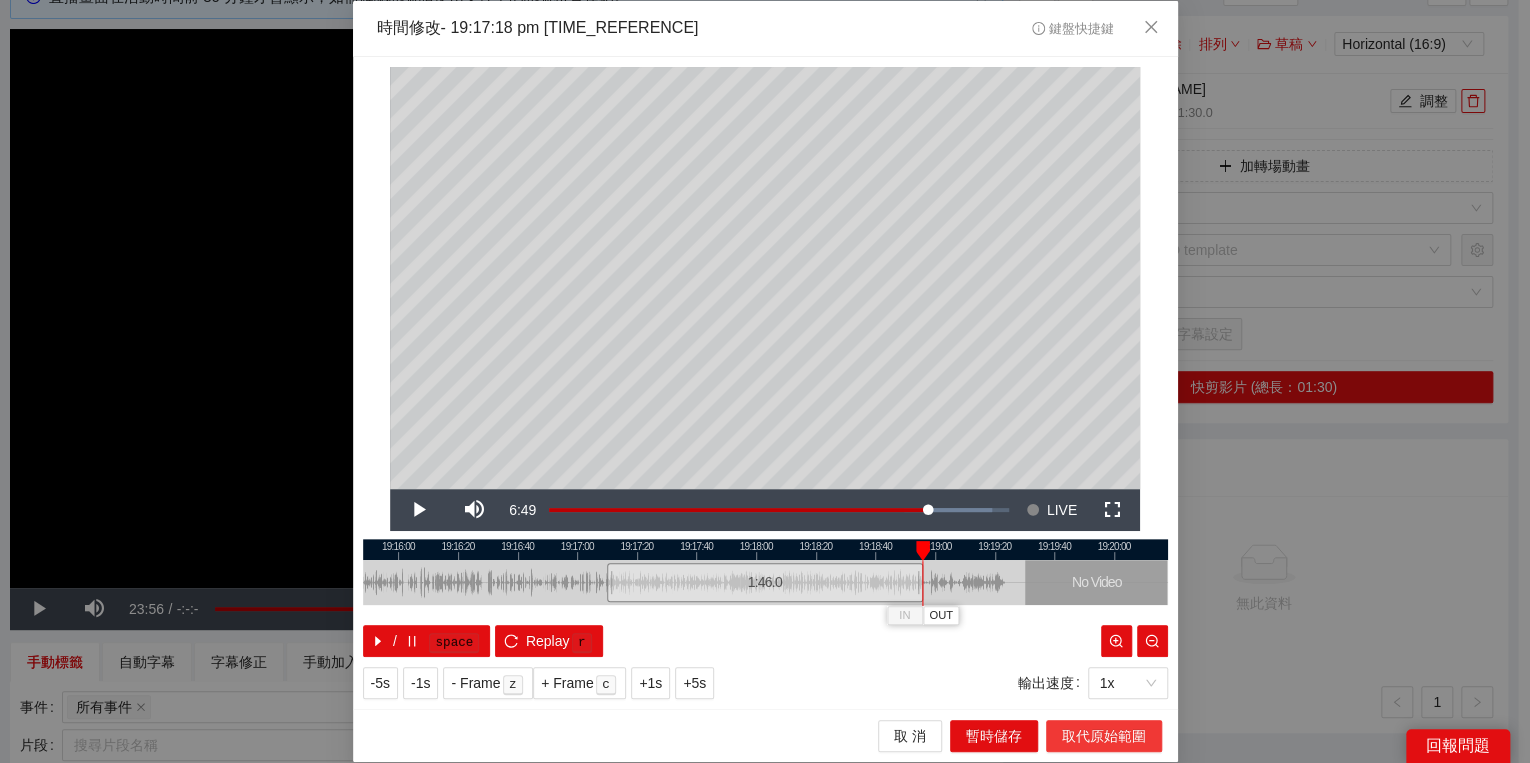 click on "取代原始範圍" at bounding box center (1104, 736) 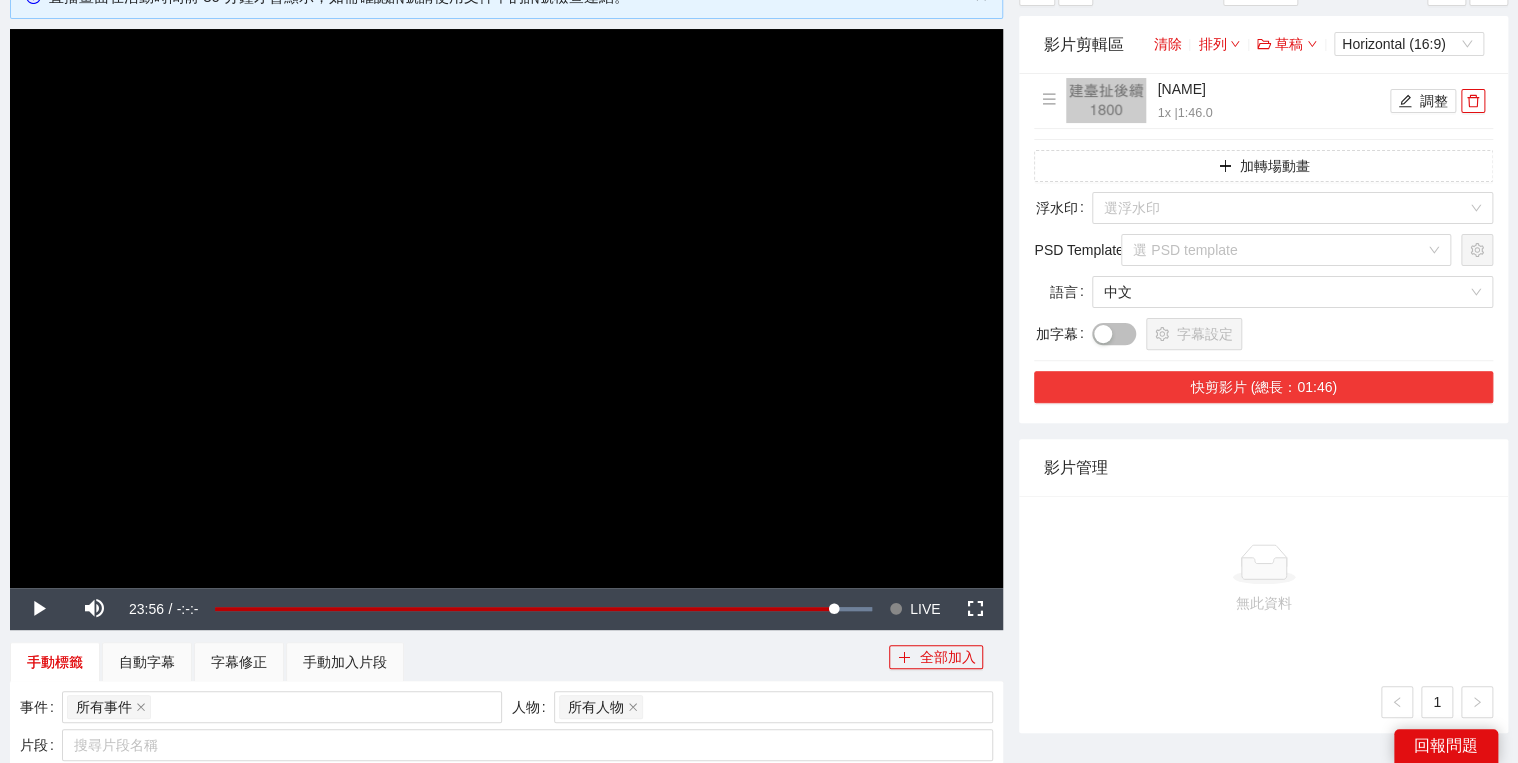 click on "快剪影片 (總長：01:46)" at bounding box center [1263, 387] 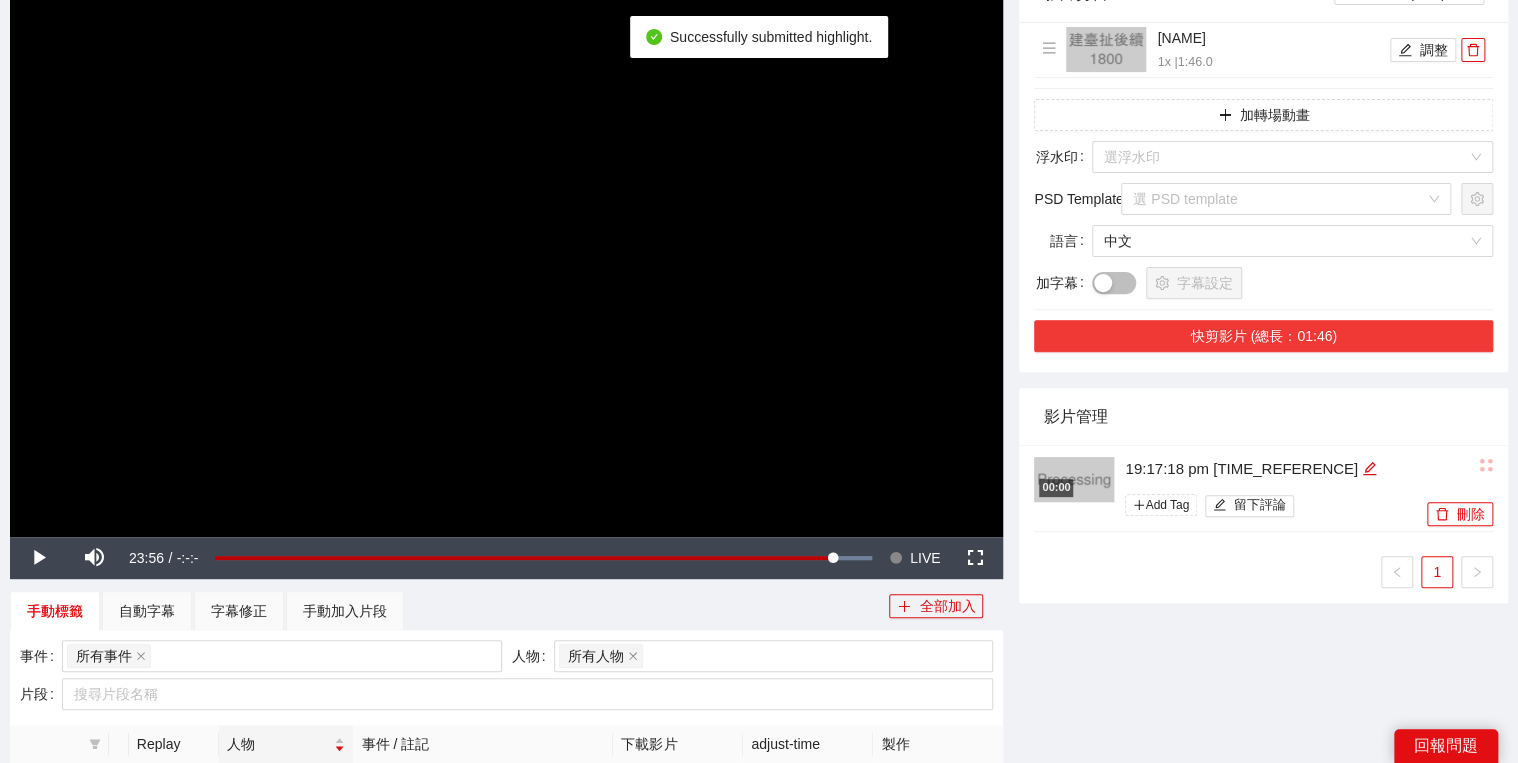 scroll, scrollTop: 220, scrollLeft: 0, axis: vertical 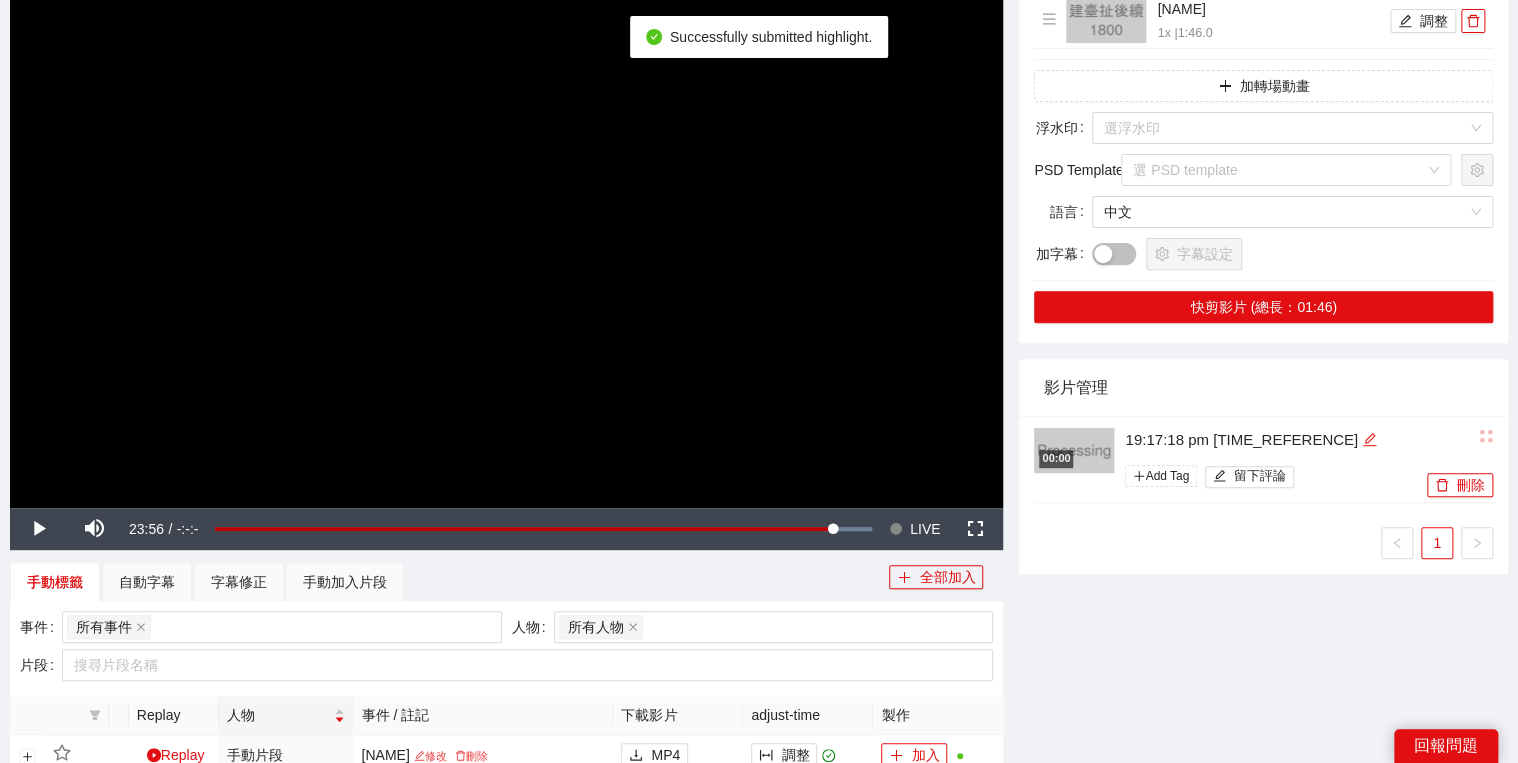 click 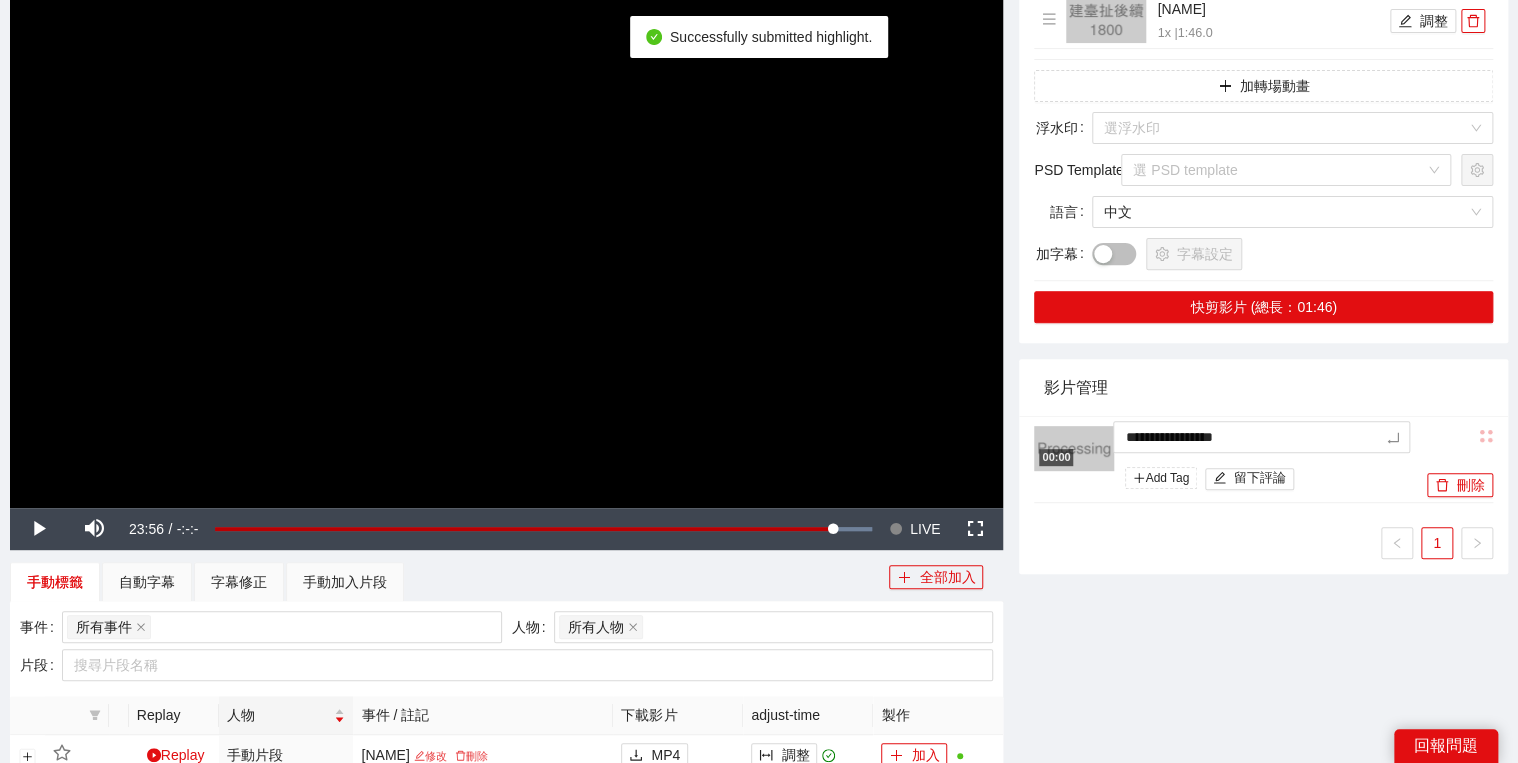 click on "**********" at bounding box center (1228, 460) 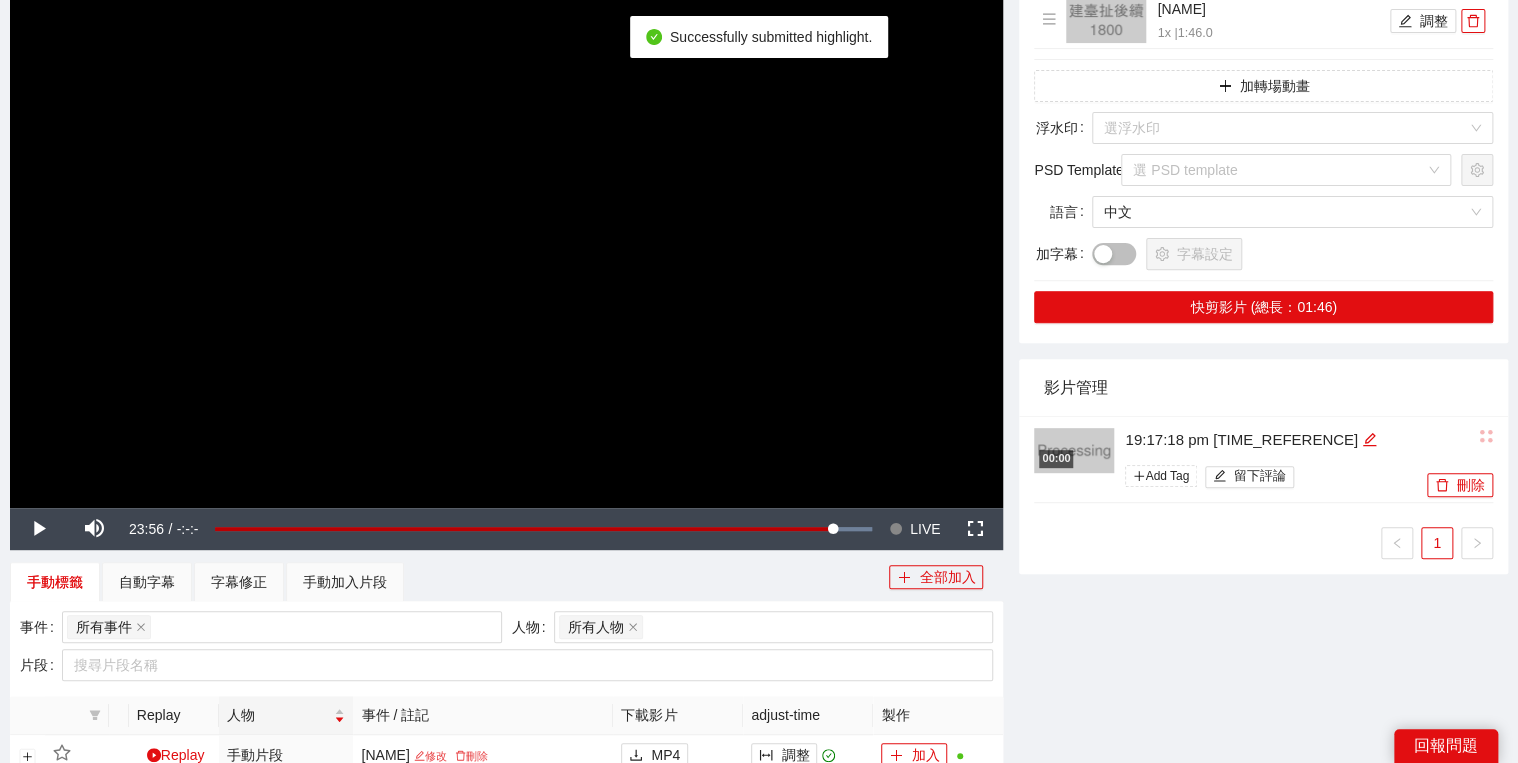 click on "影片管理" at bounding box center (1263, 387) 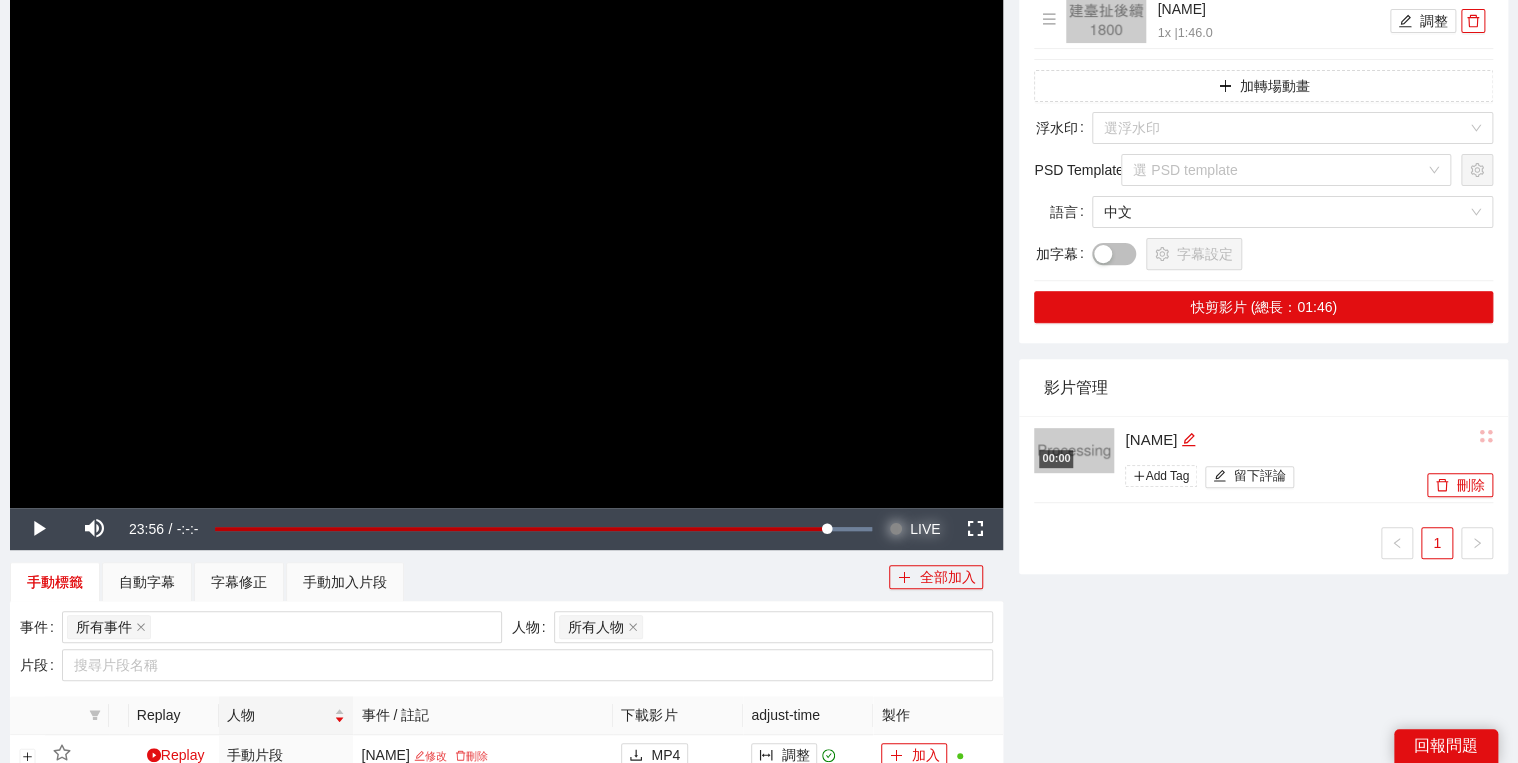 drag, startPoint x: 893, startPoint y: 524, endPoint x: 885, endPoint y: 460, distance: 64.49806 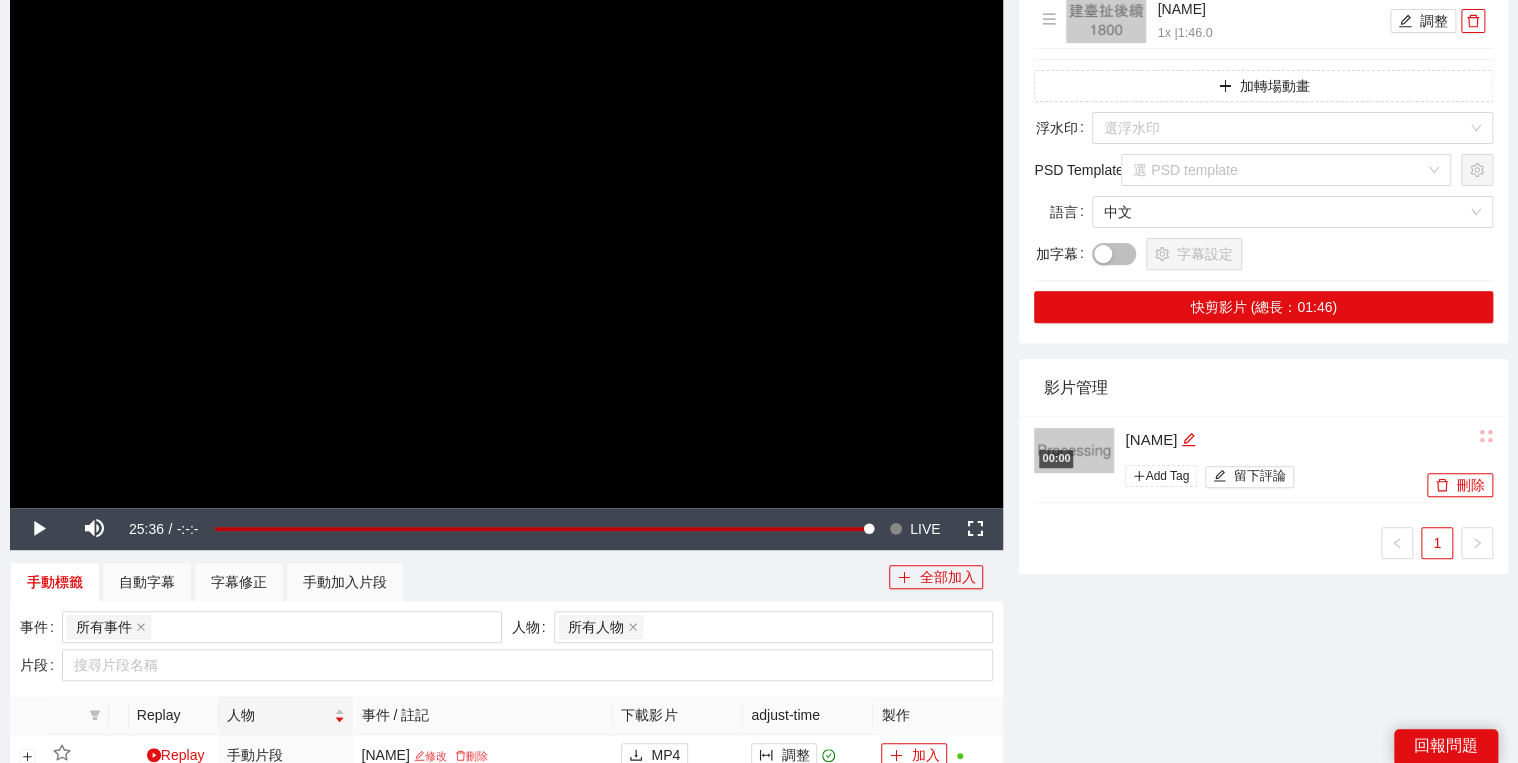 click at bounding box center (506, 228) 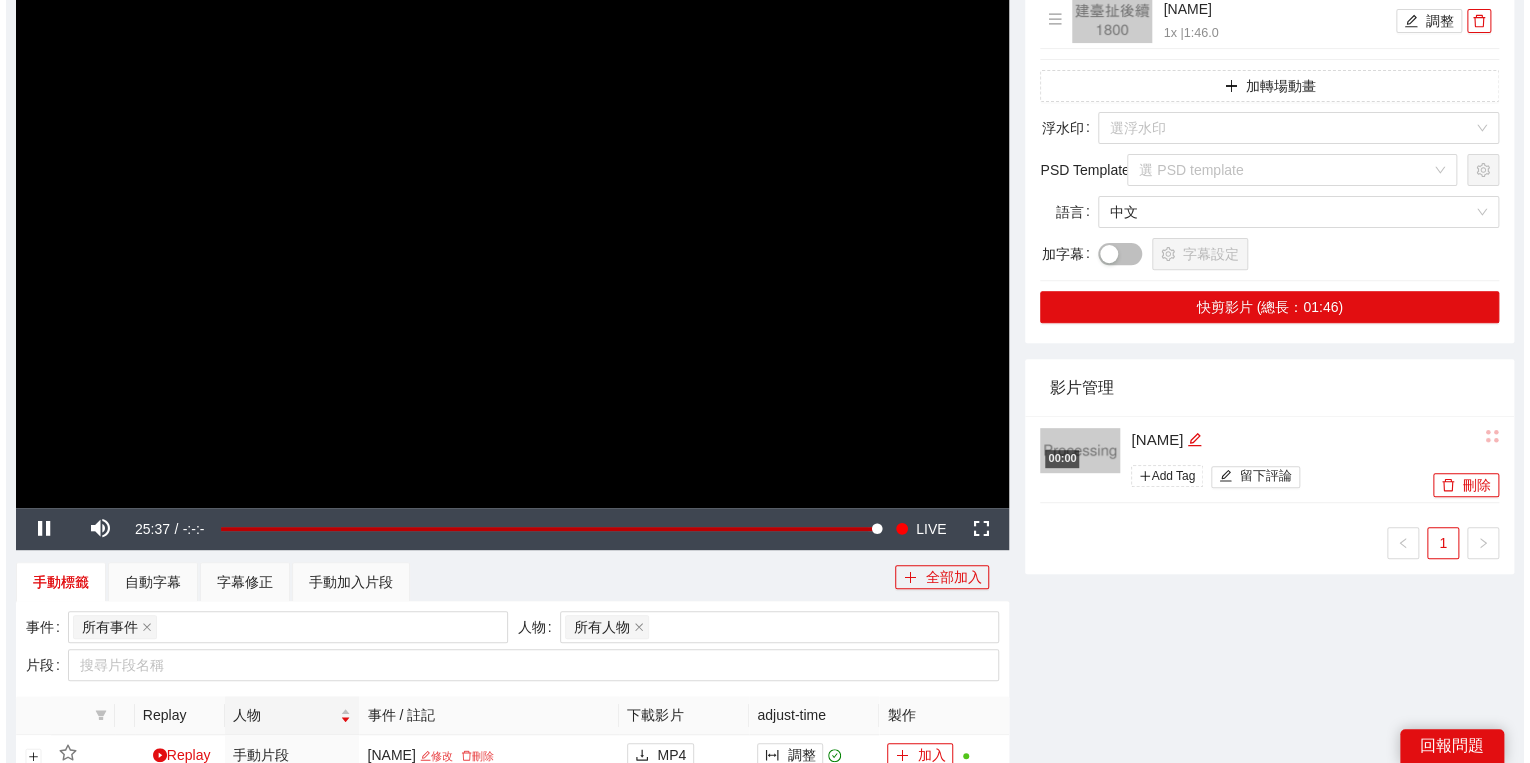 scroll, scrollTop: 380, scrollLeft: 0, axis: vertical 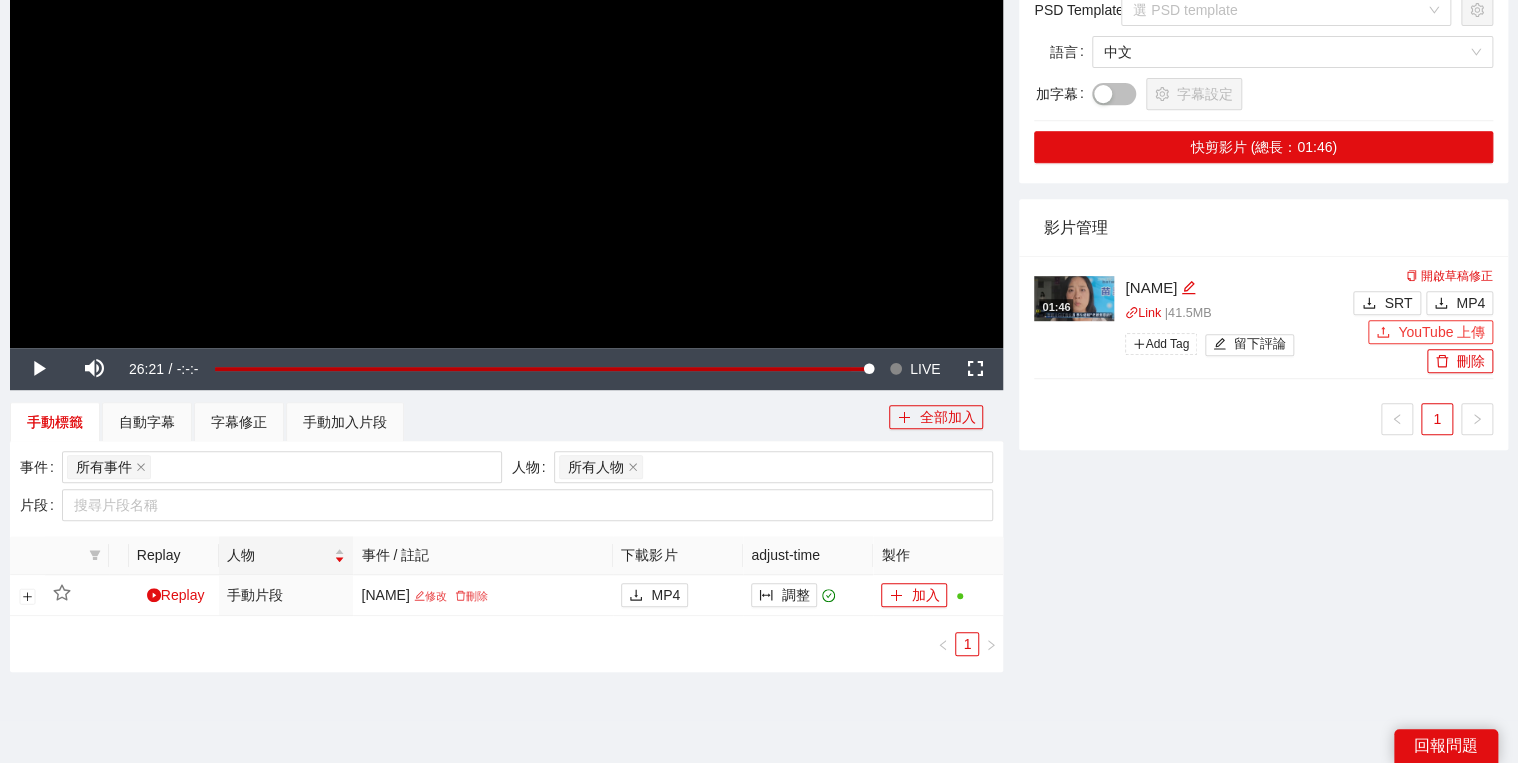 click 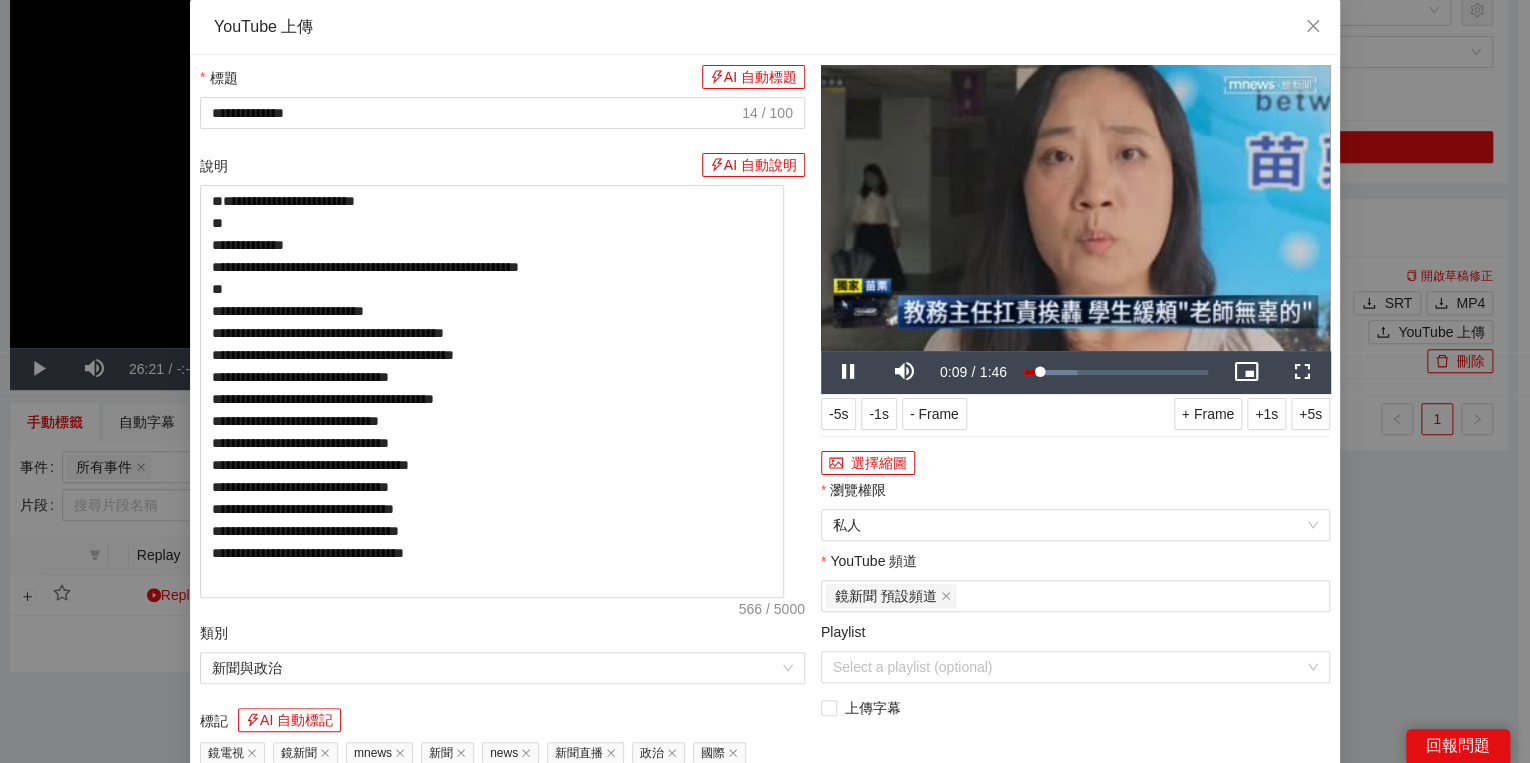 click on "選擇縮圖" at bounding box center (1075, 463) 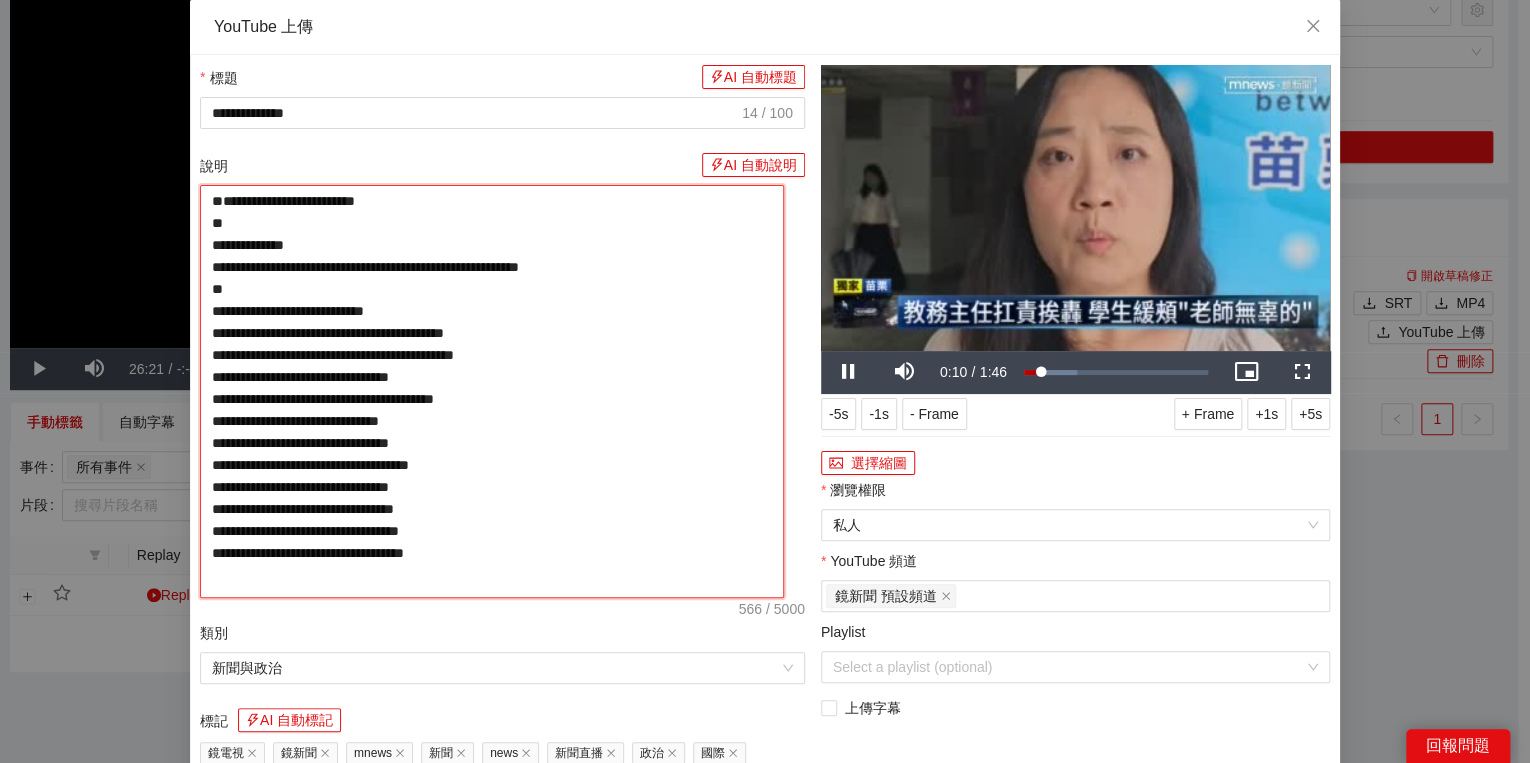 click on "**********" at bounding box center [492, 391] 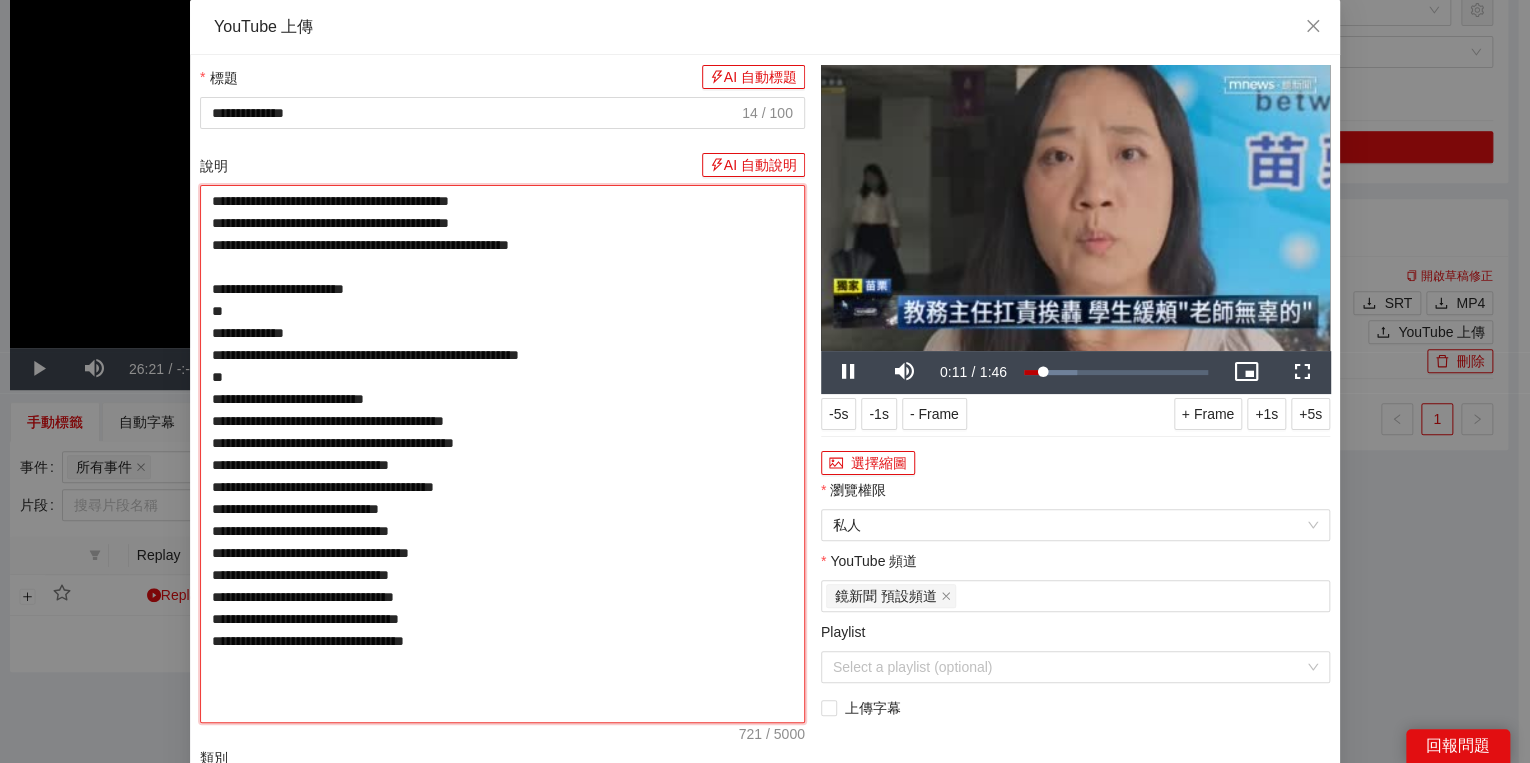 click on "**********" at bounding box center [502, 454] 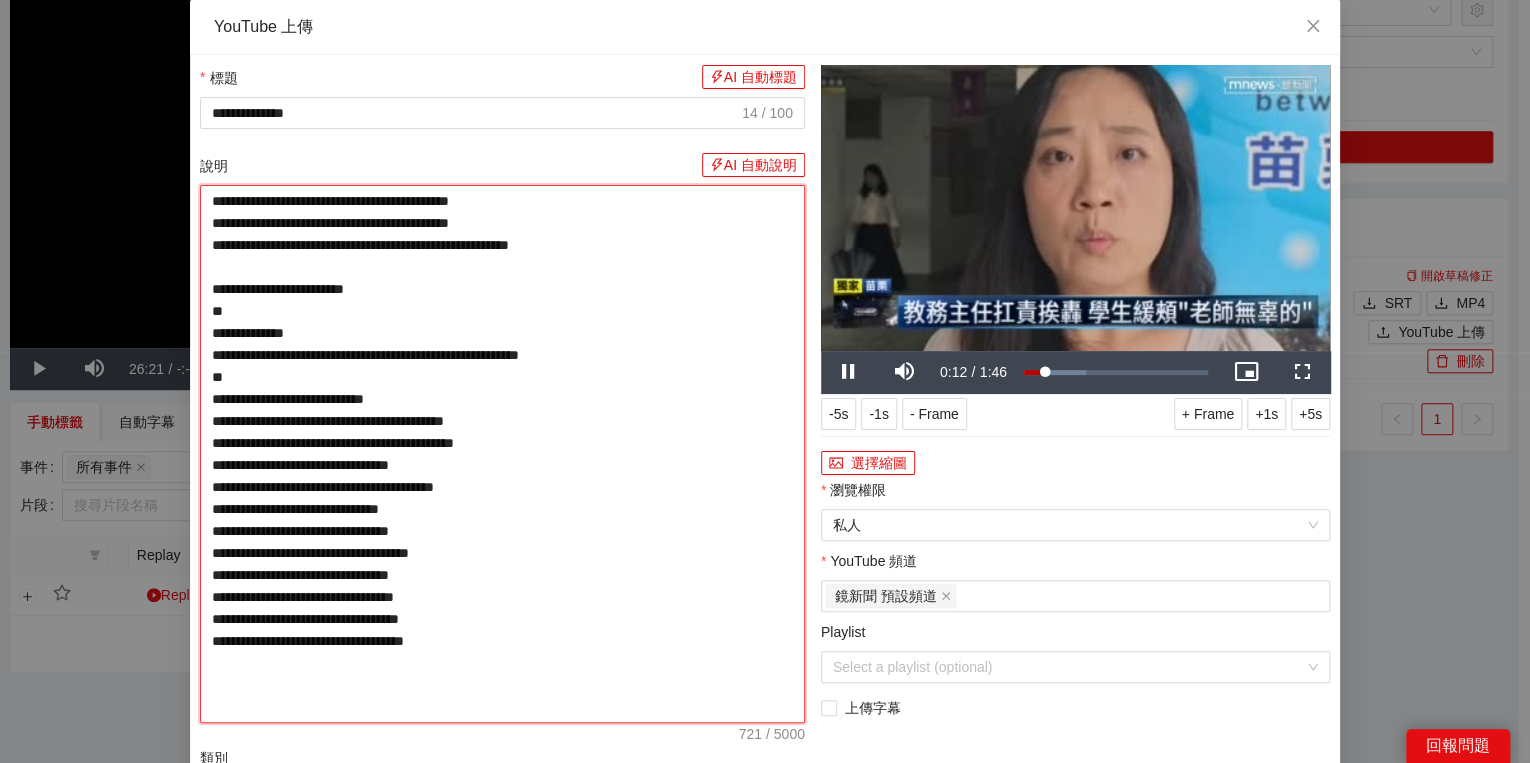 type on "**********" 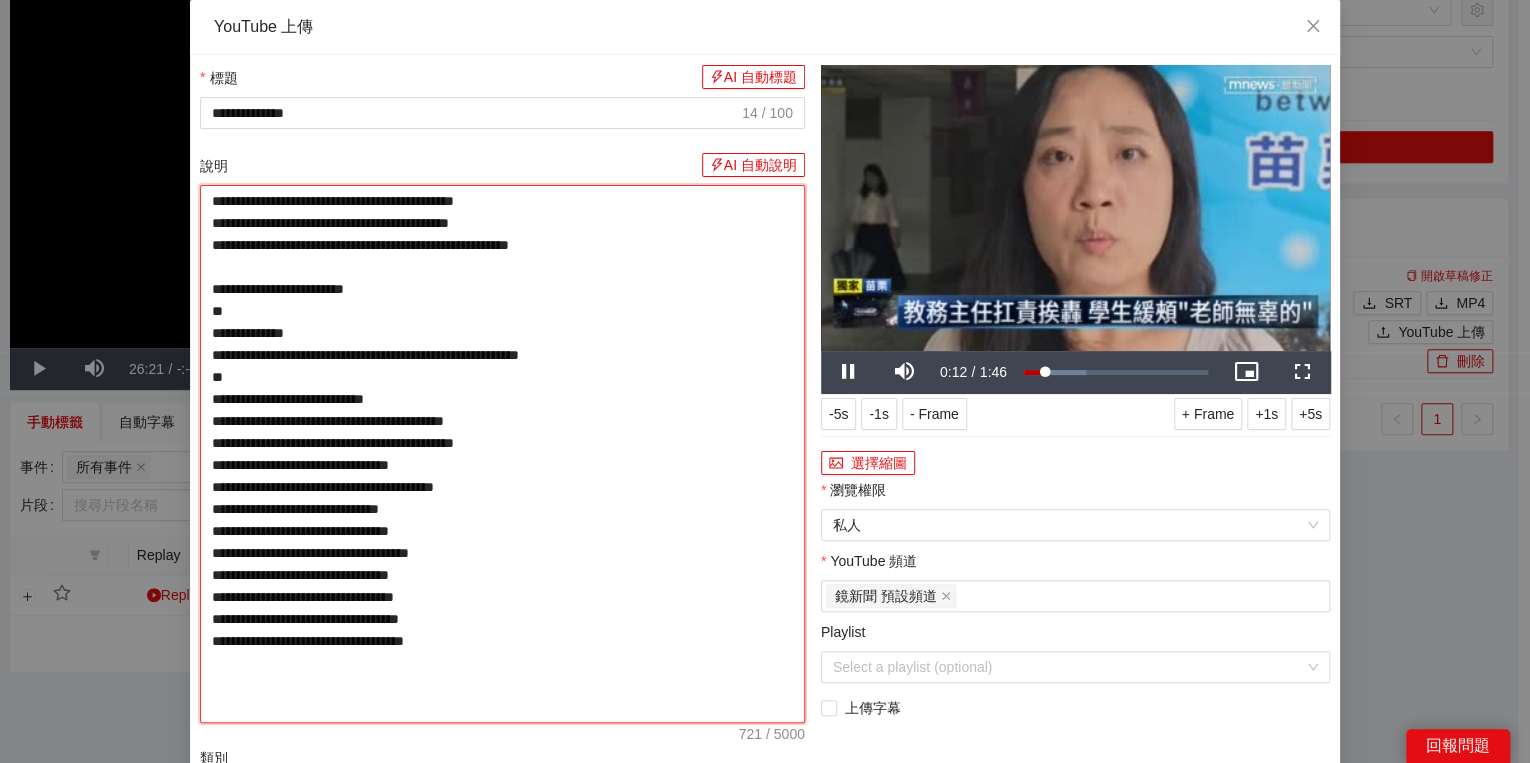 type on "**********" 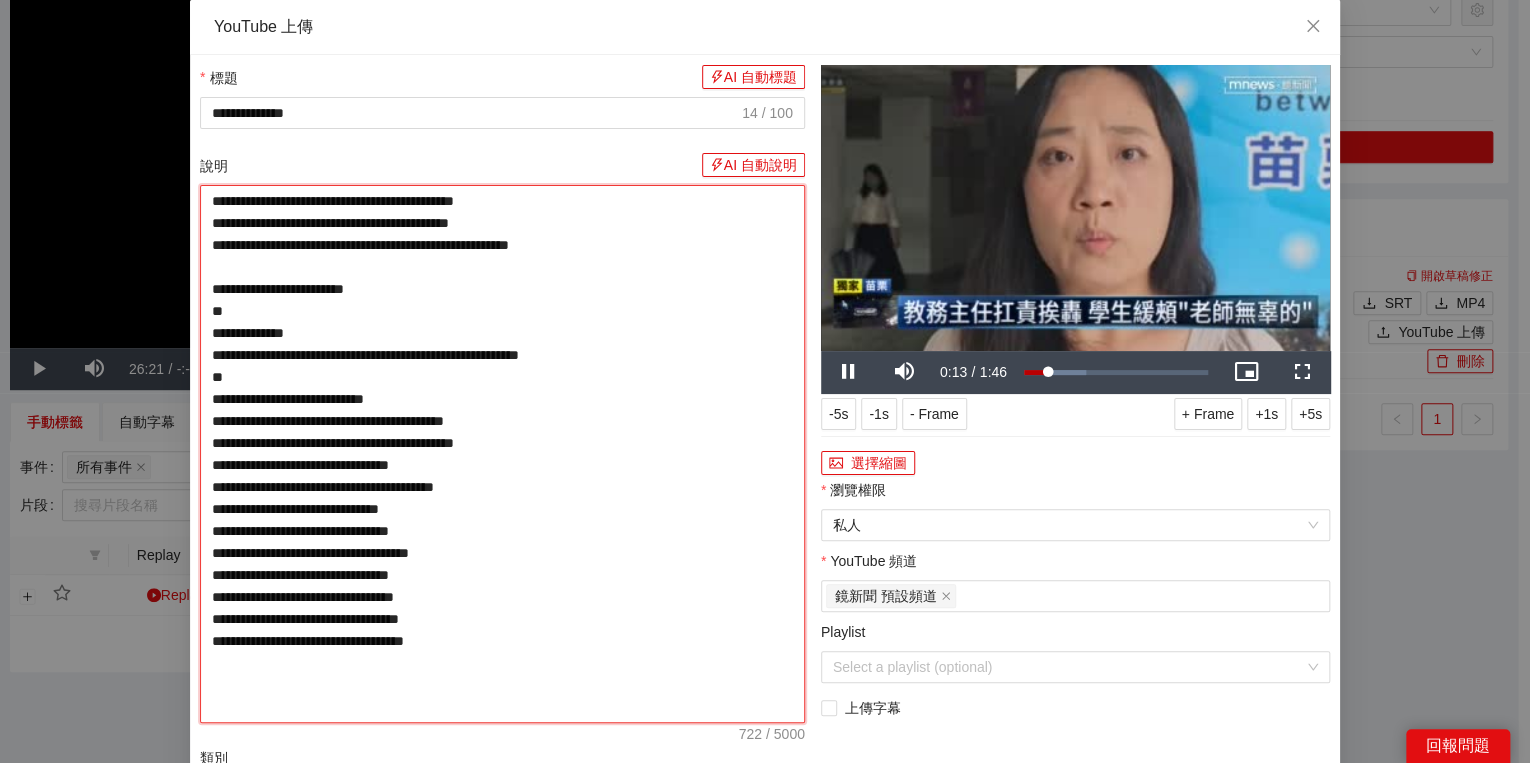 type on "**********" 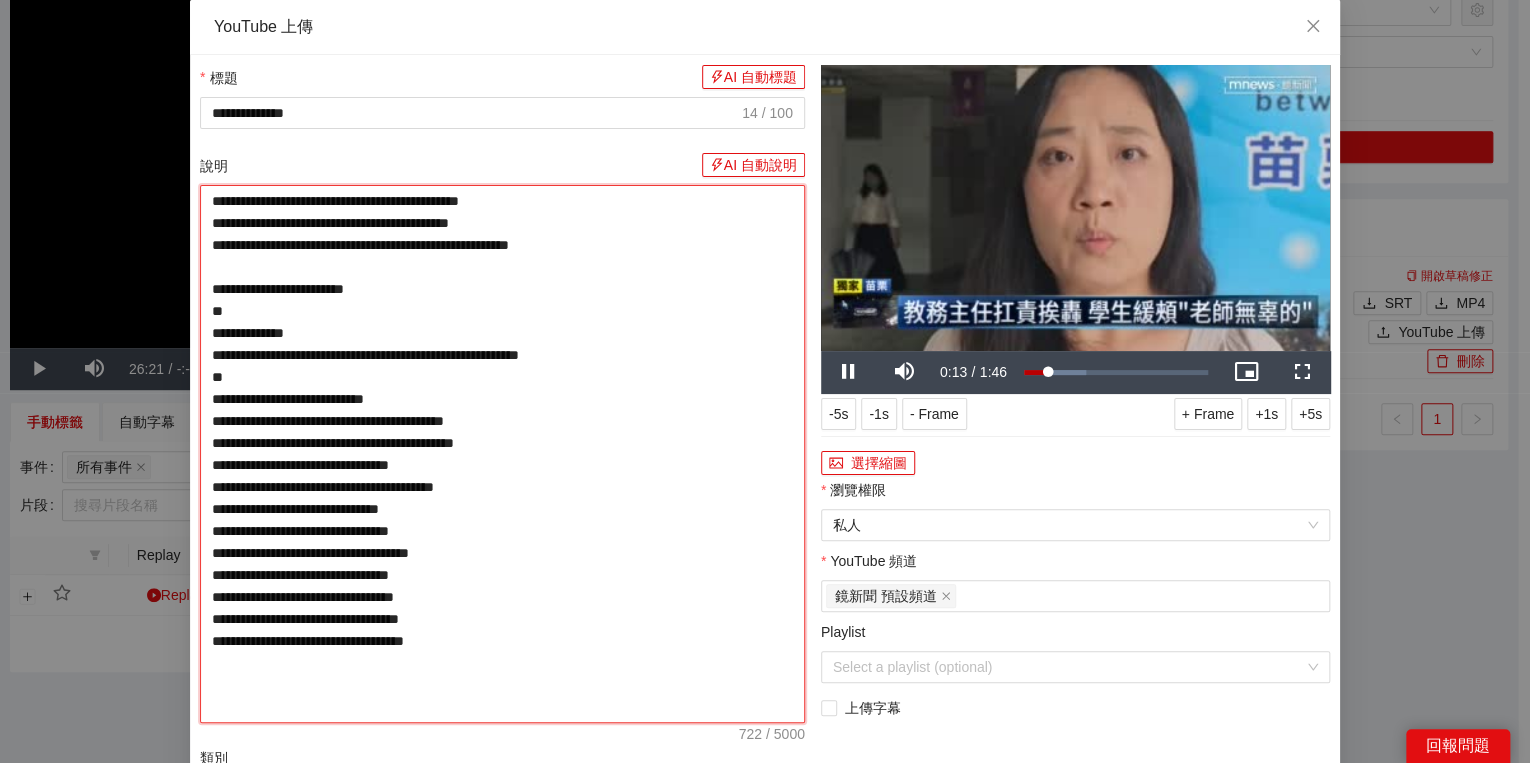 type on "**********" 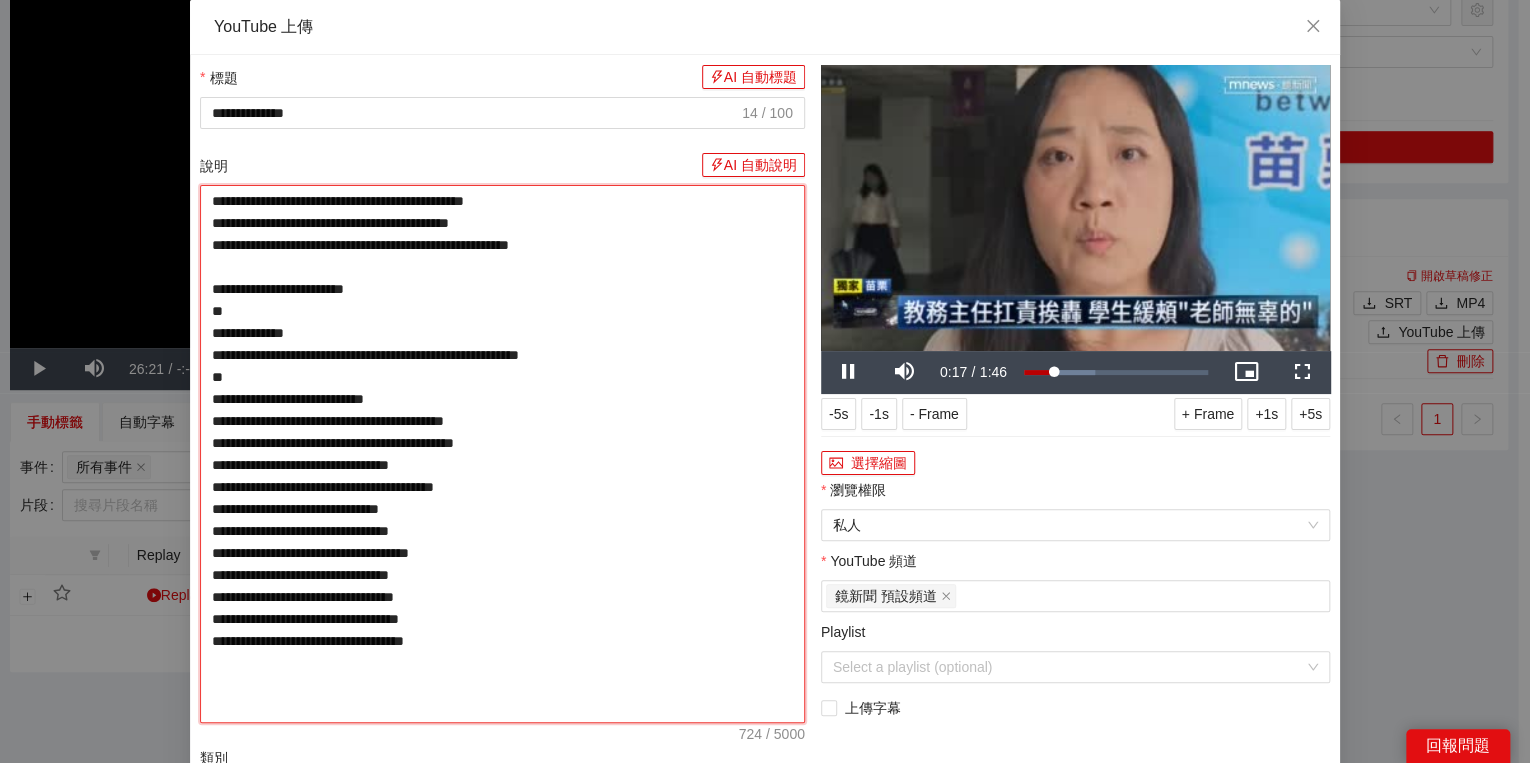 type on "**********" 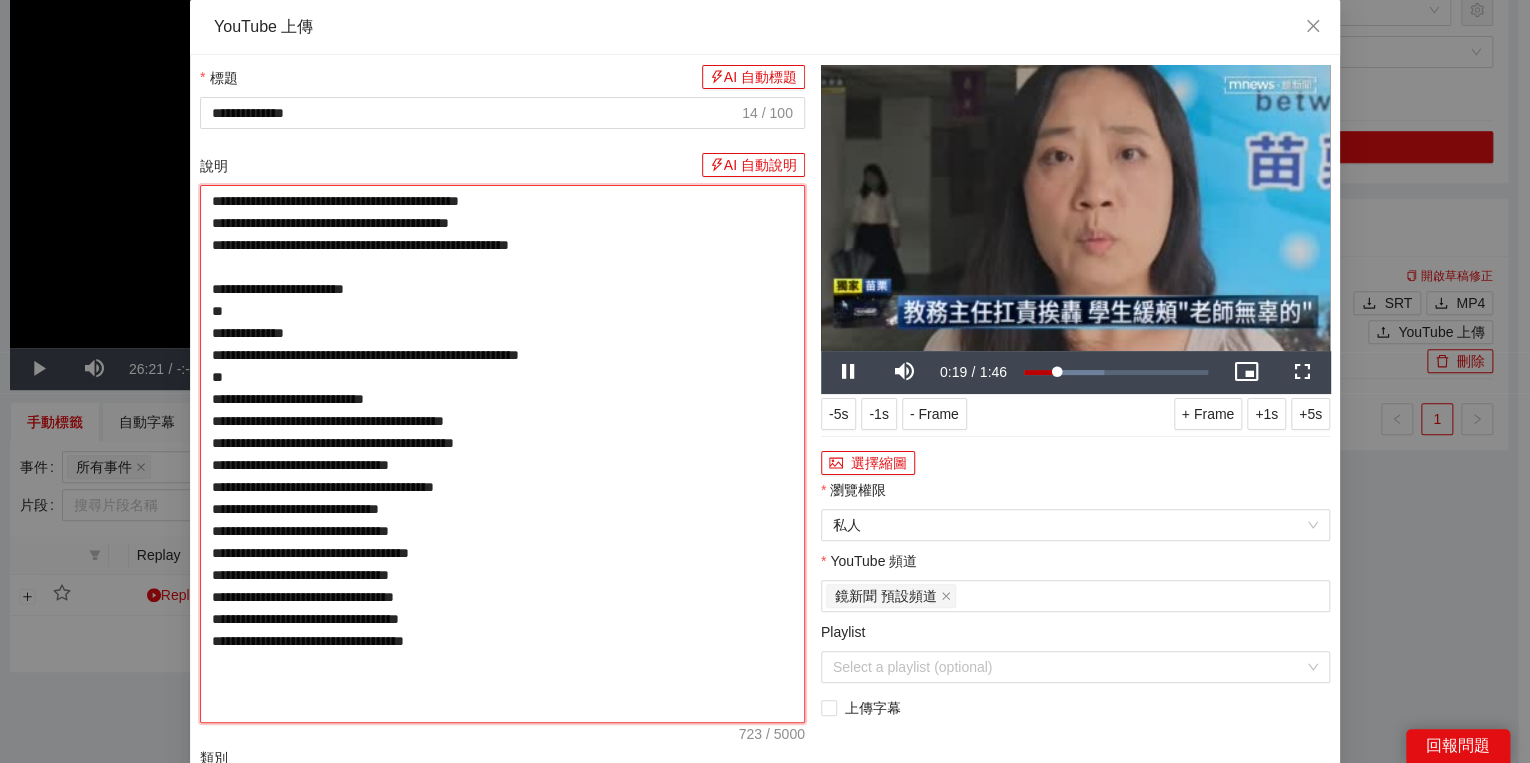 type on "**********" 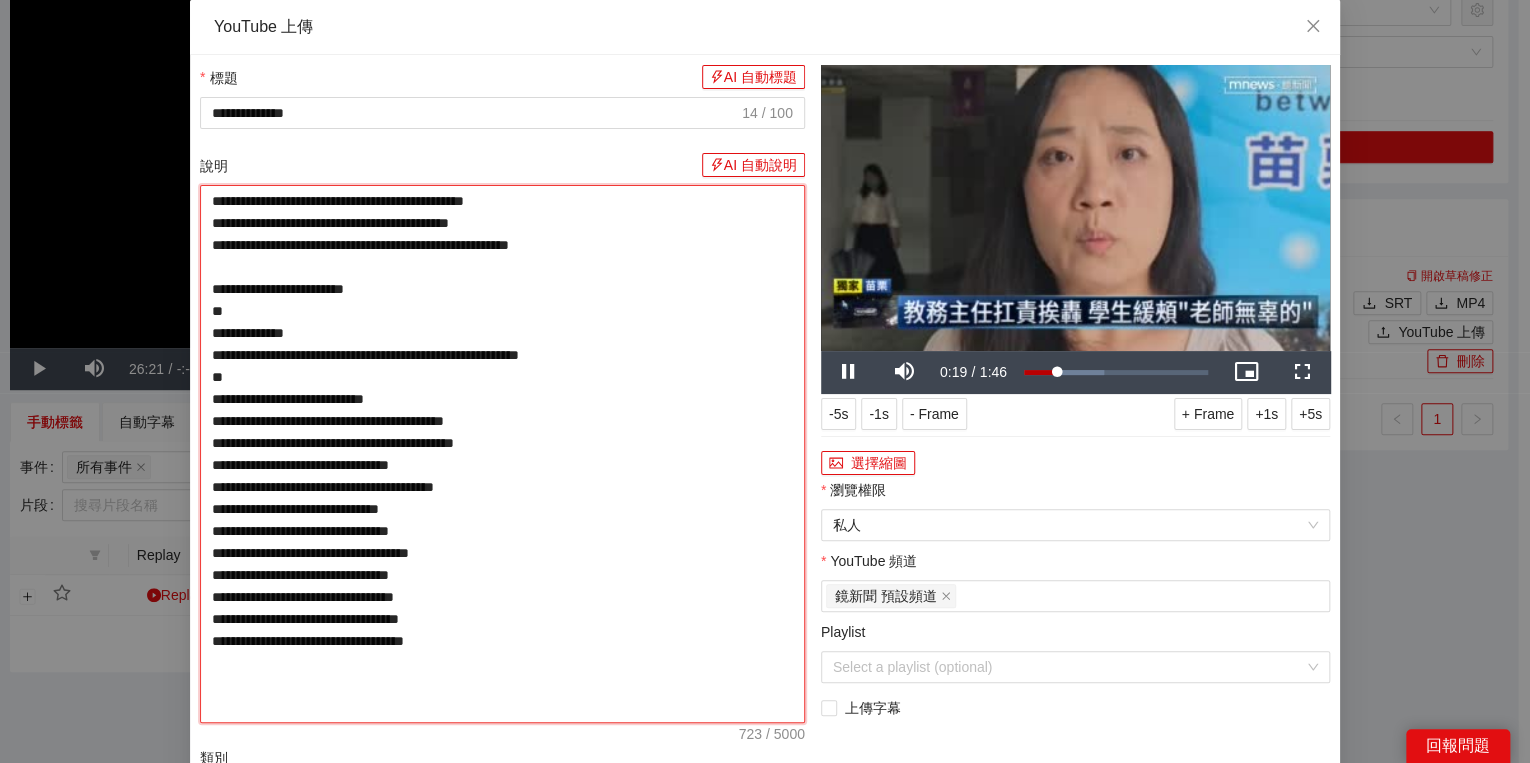 type on "**********" 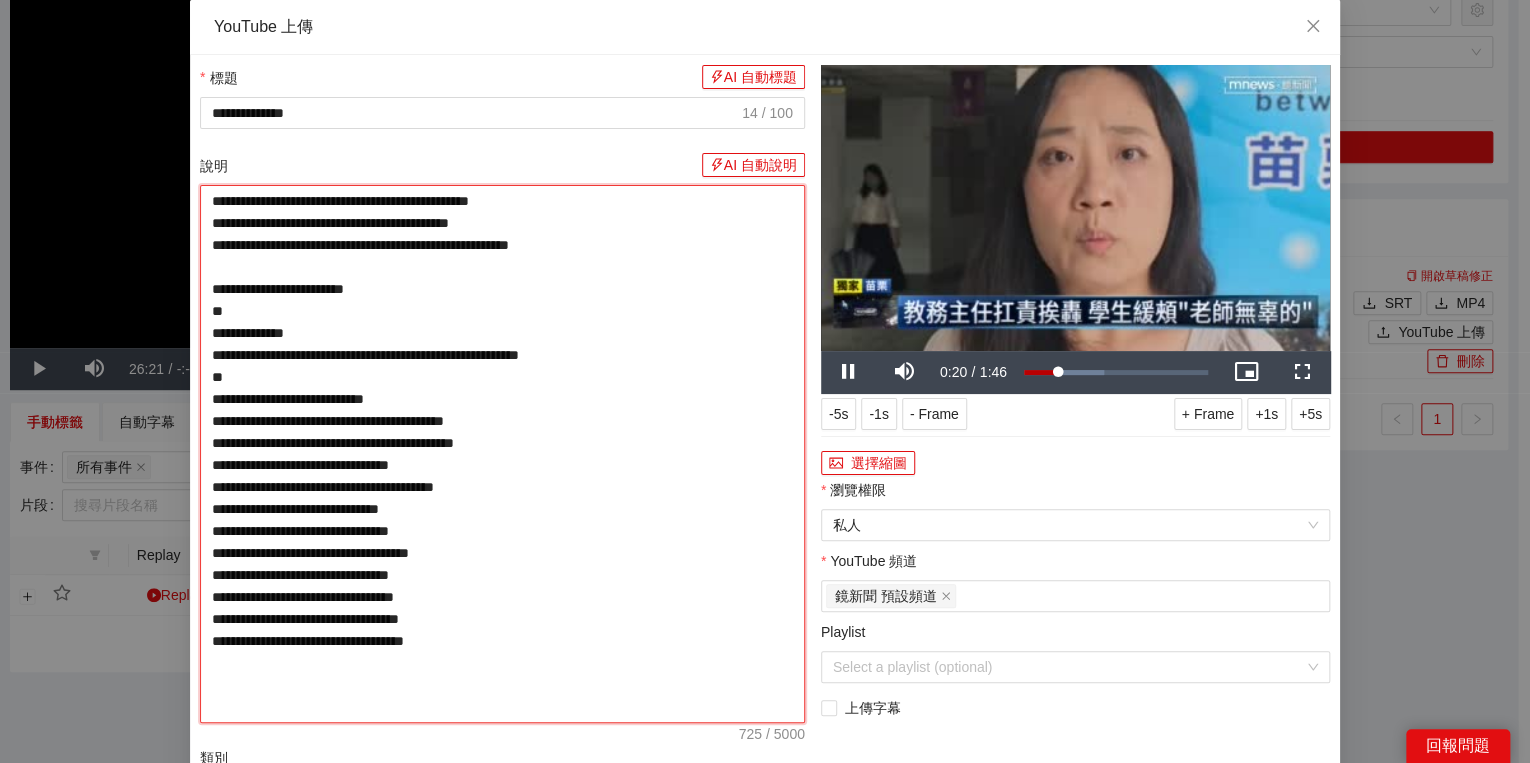type on "**********" 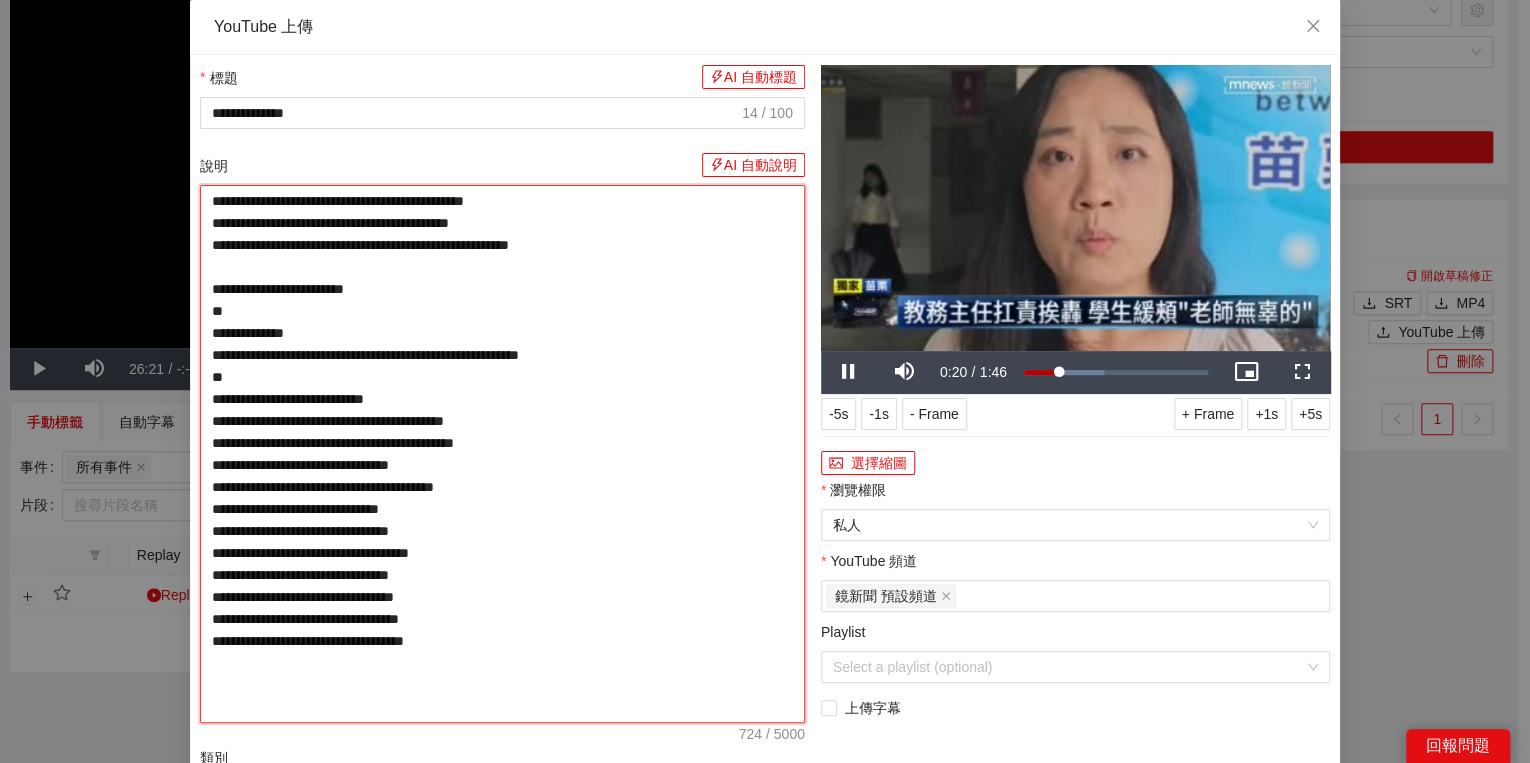 type on "**********" 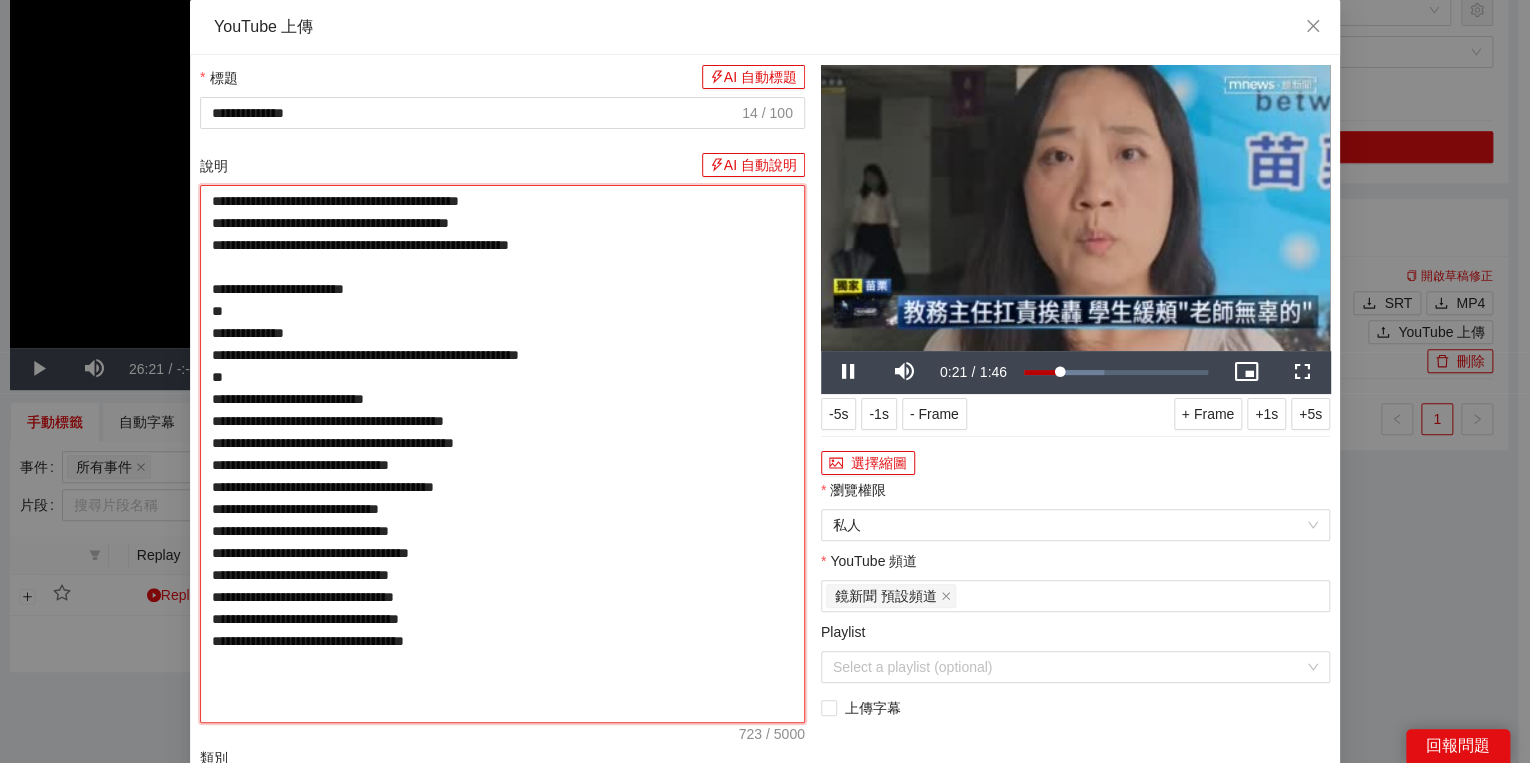 type on "**********" 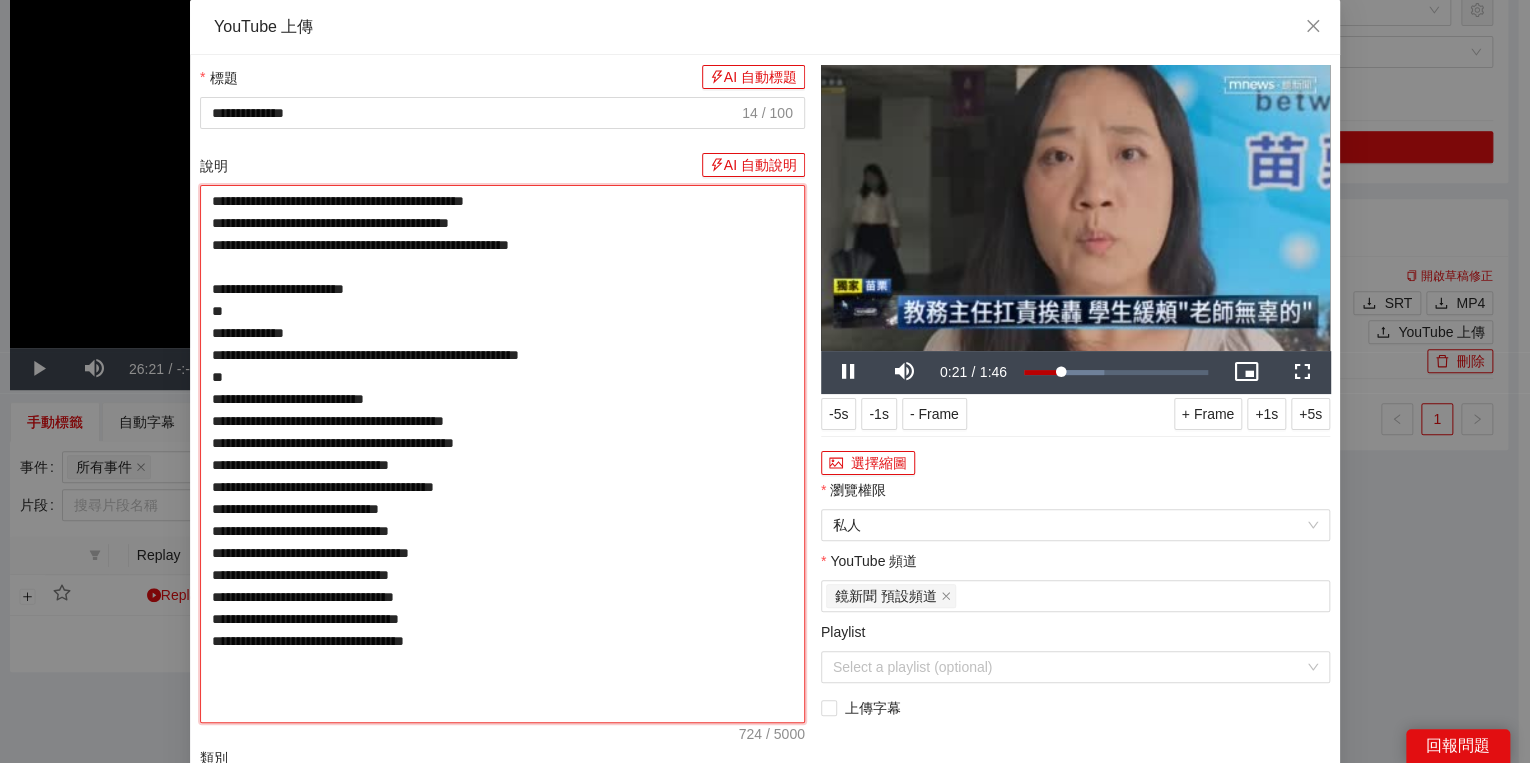 type on "**********" 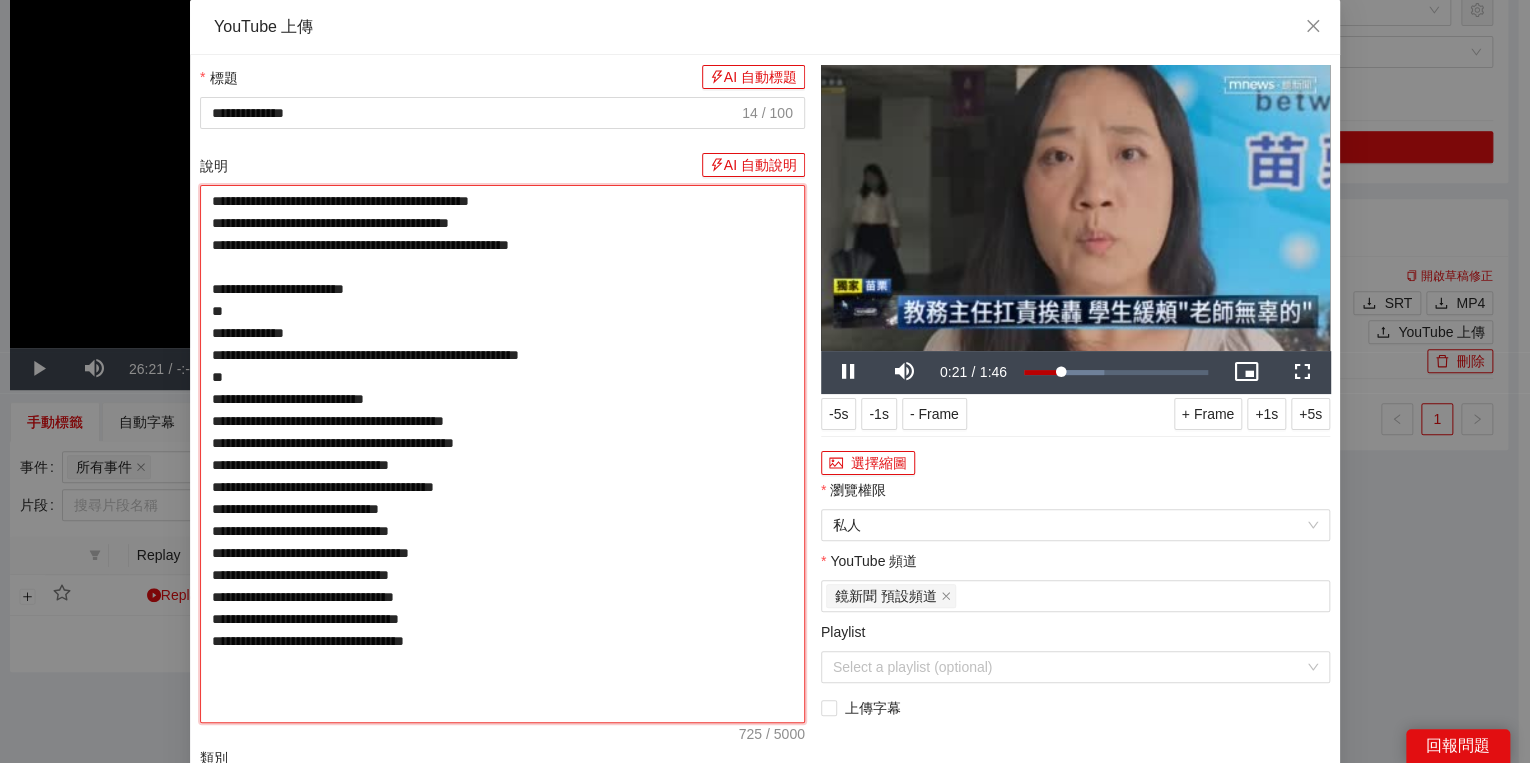 type on "**********" 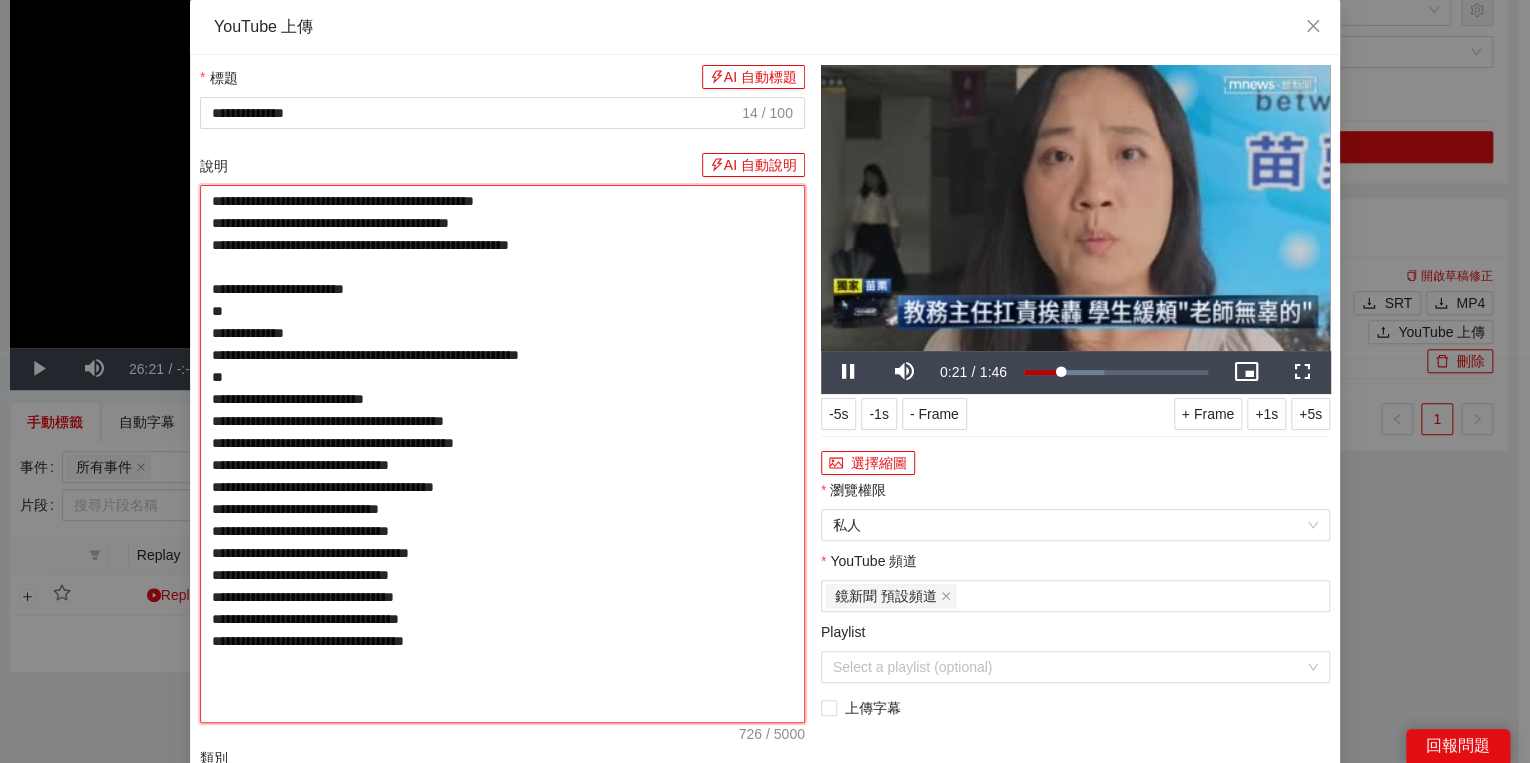 type on "**********" 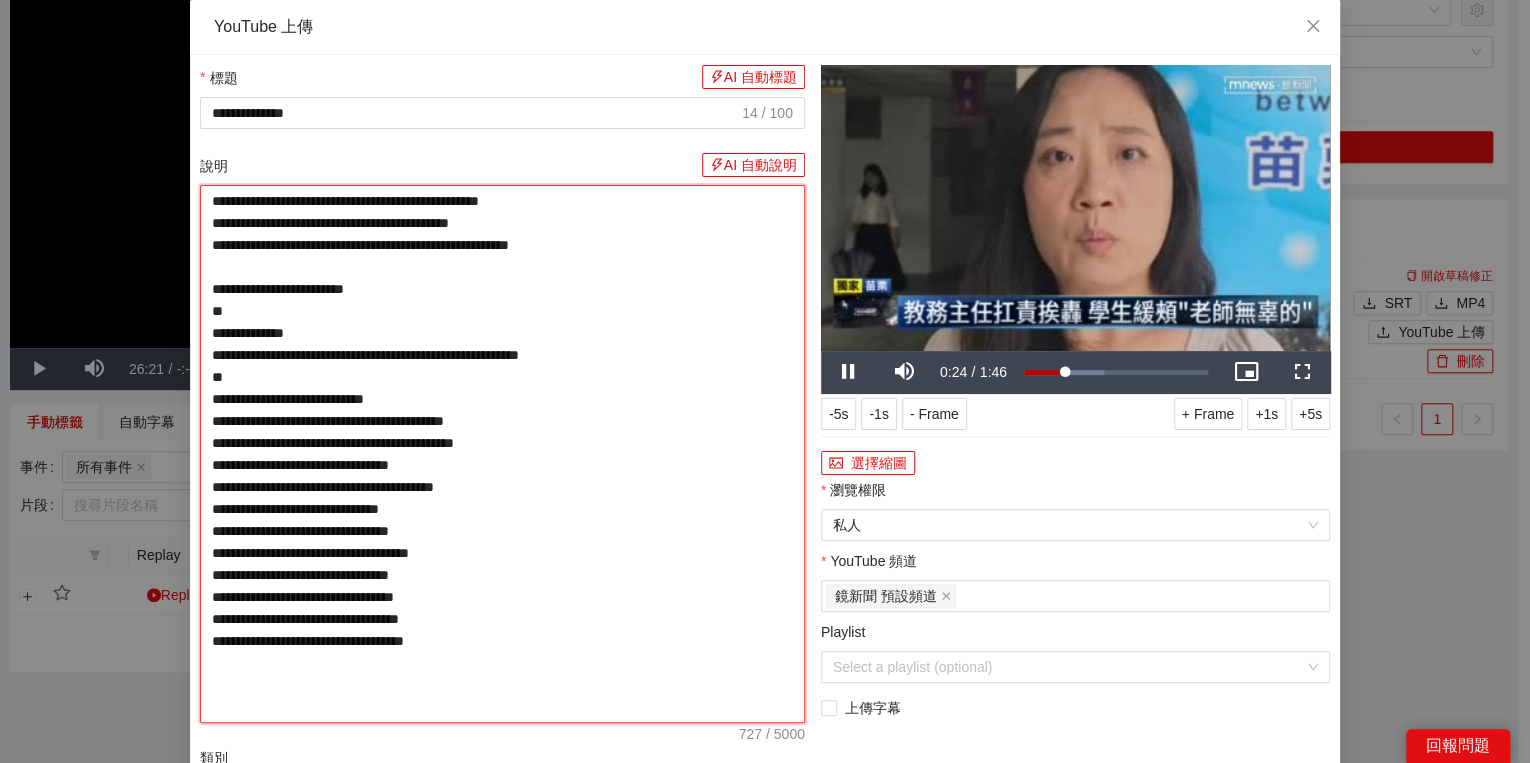 type on "**********" 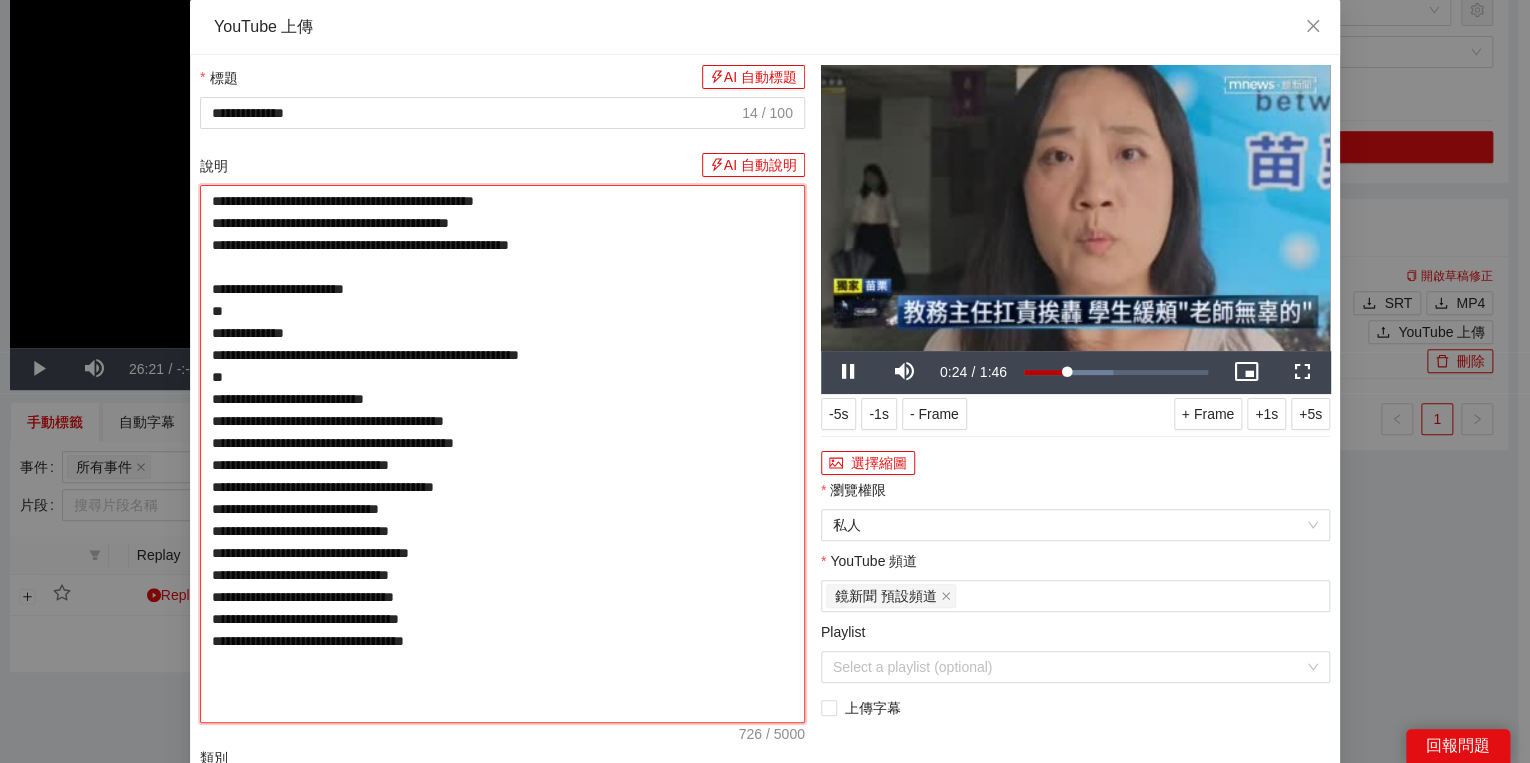 type on "**********" 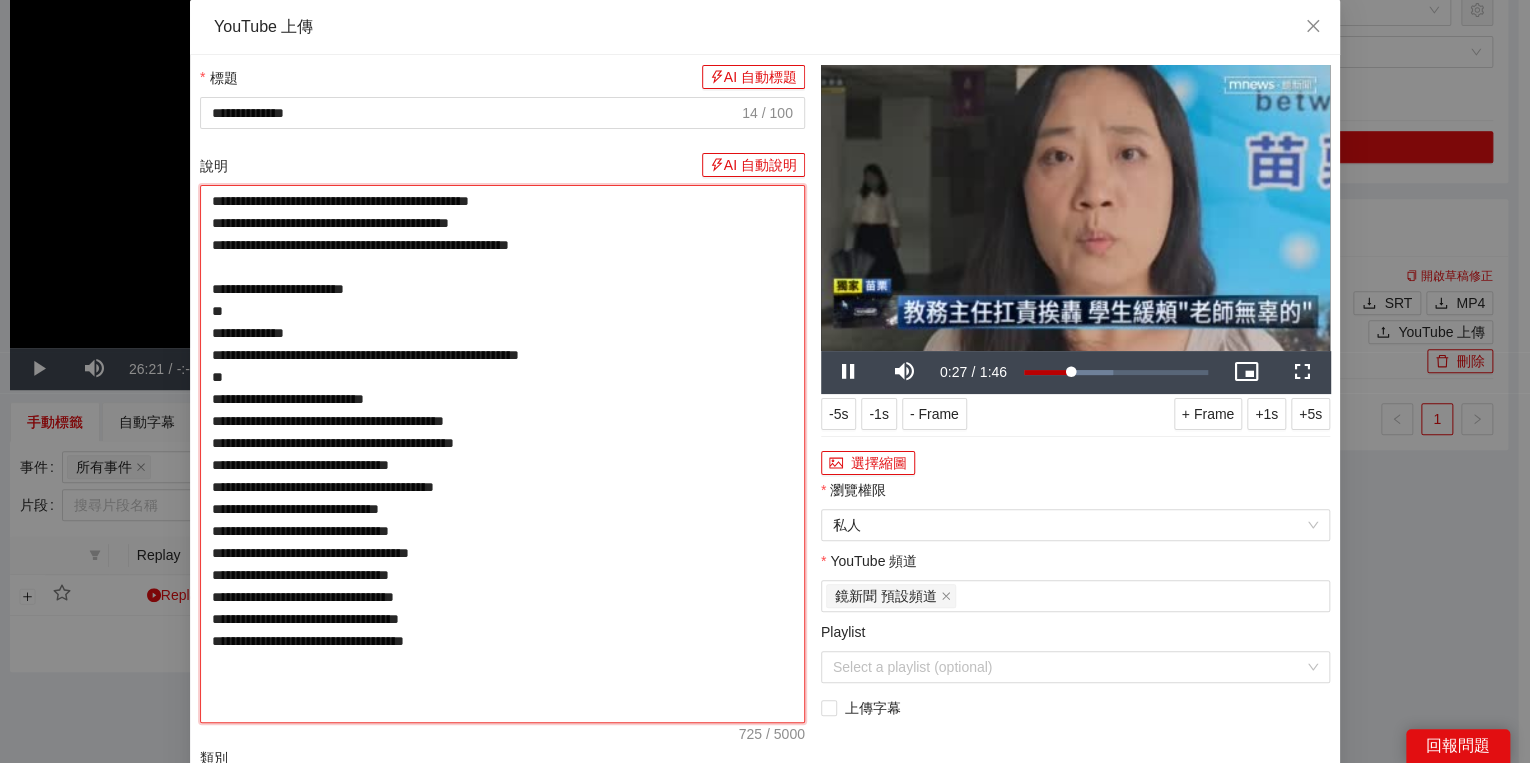 type on "**********" 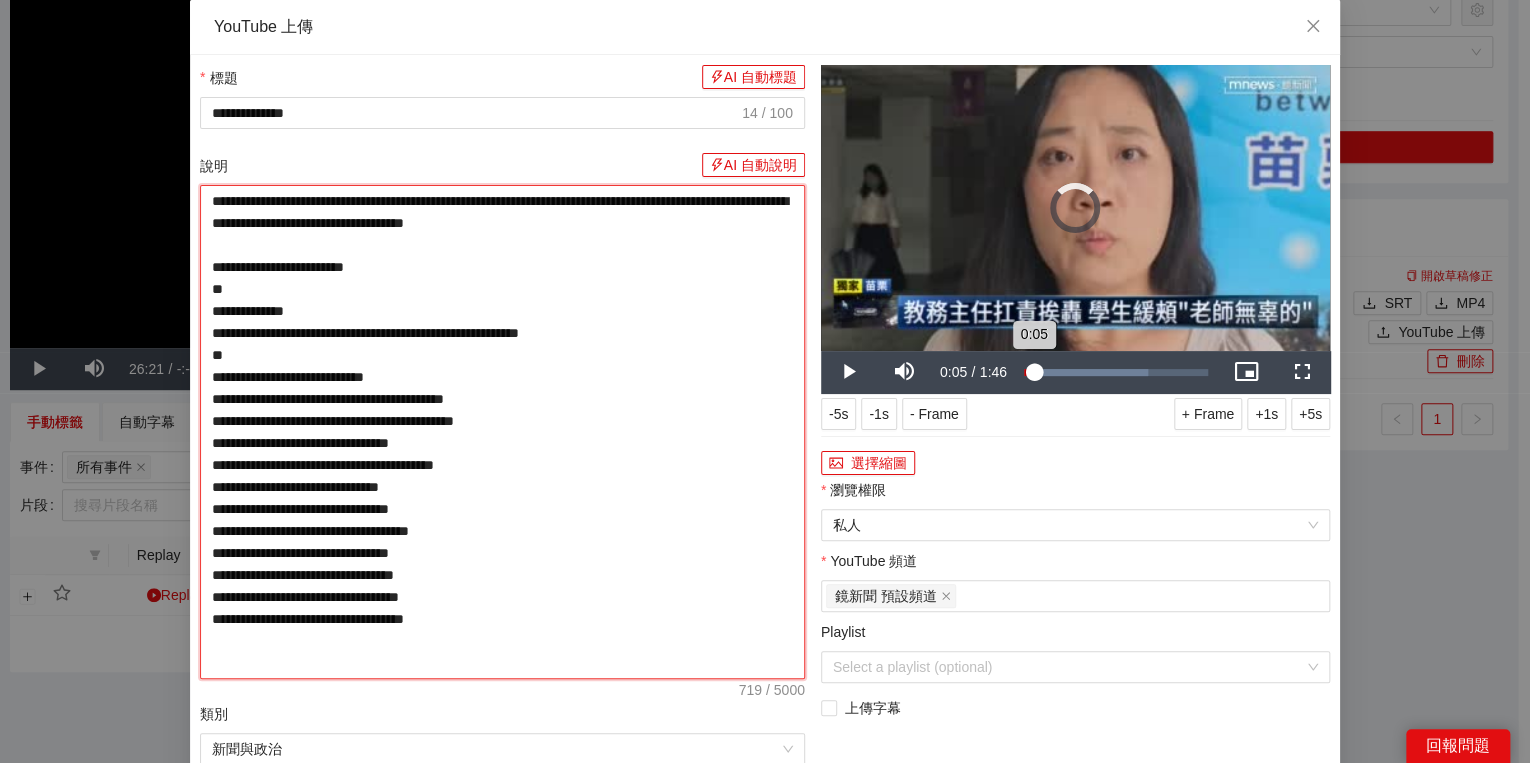 click on "Loaded :  67.69% 0:05 0:05" at bounding box center [1116, 372] 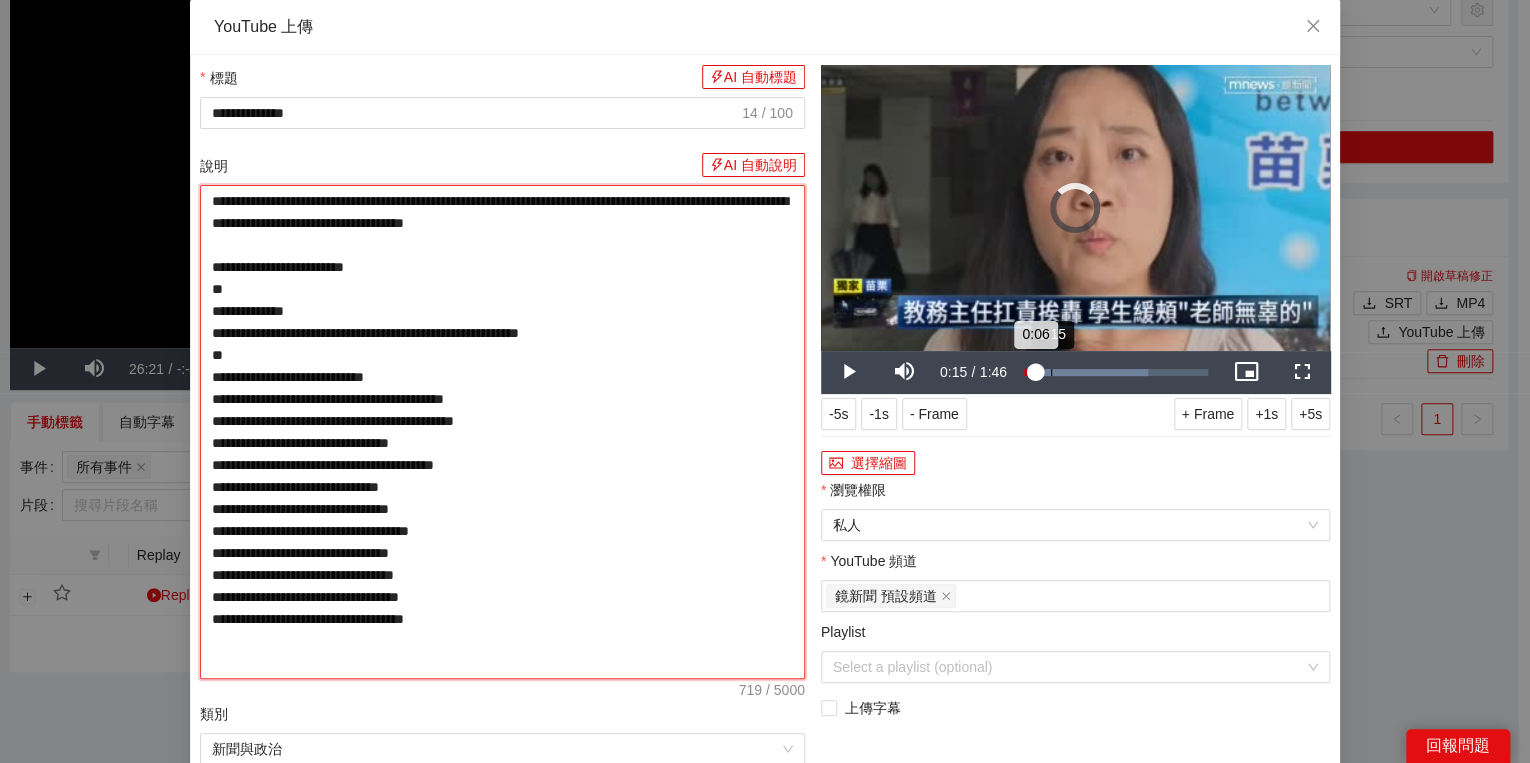 click on "Loaded :  67.69% 0:15 0:06" at bounding box center (1116, 372) 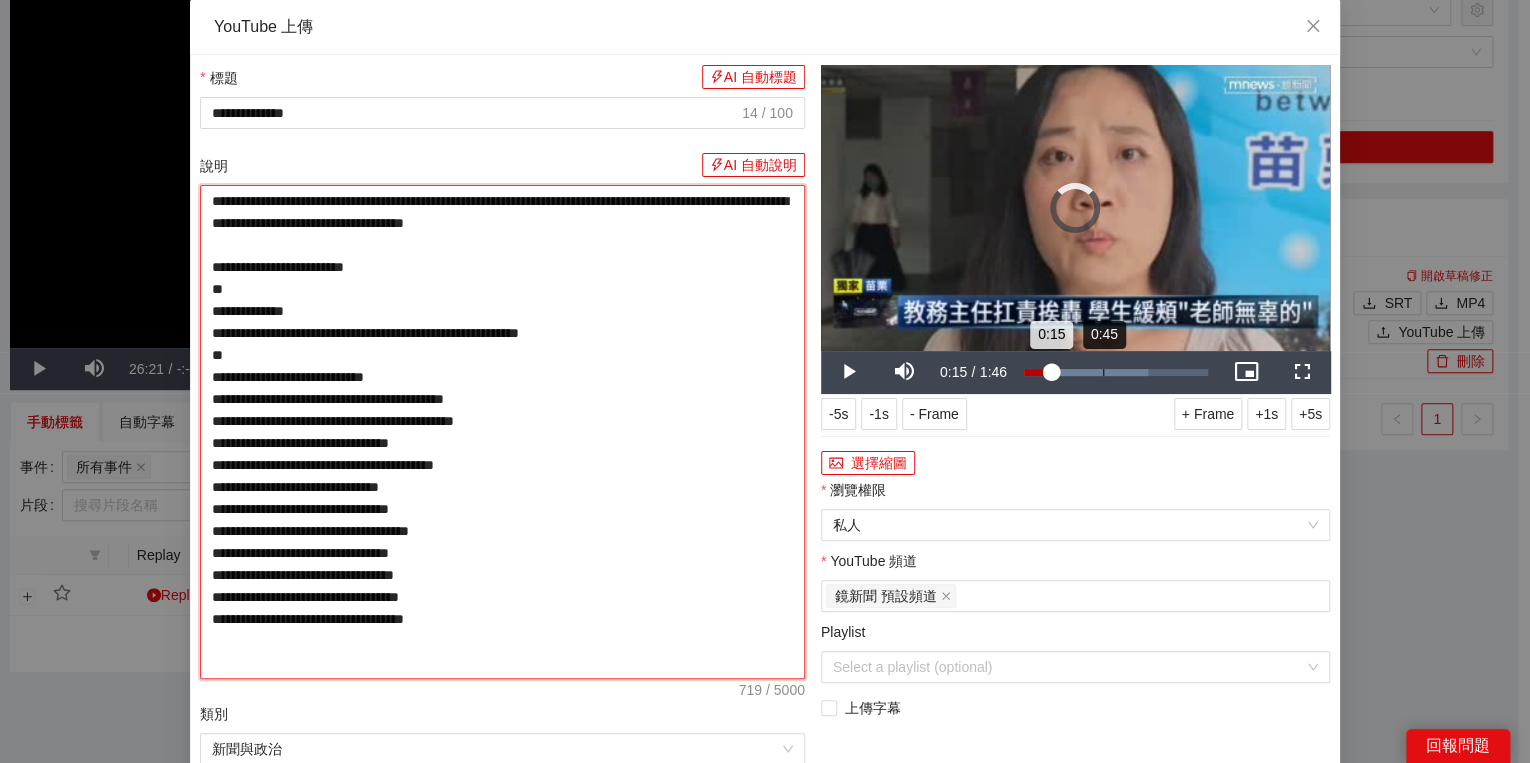 click on "Loaded :  67.69% 0:45 0:15" at bounding box center [1116, 372] 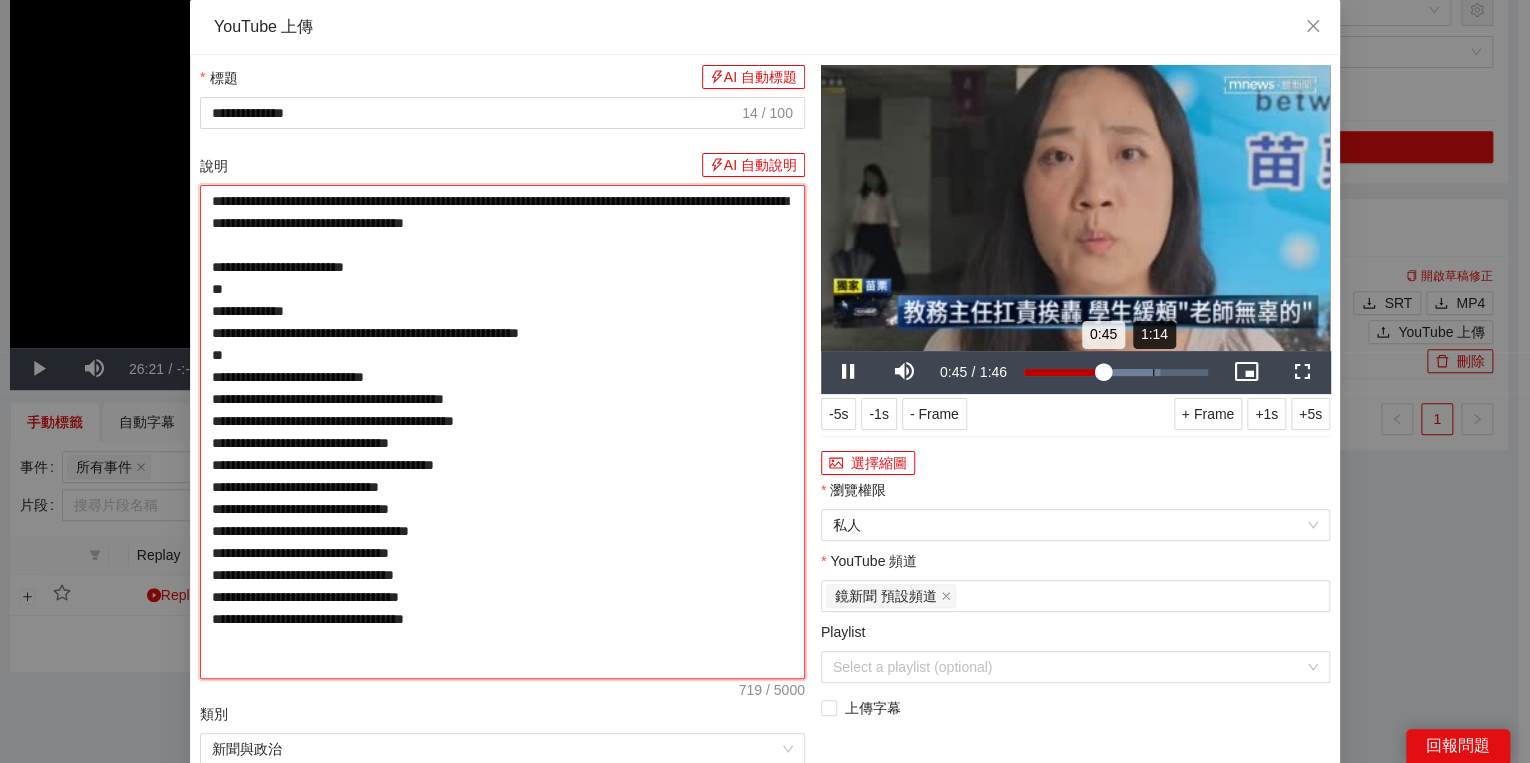click on "Loaded :  74.12% 1:14 0:45" at bounding box center (1116, 372) 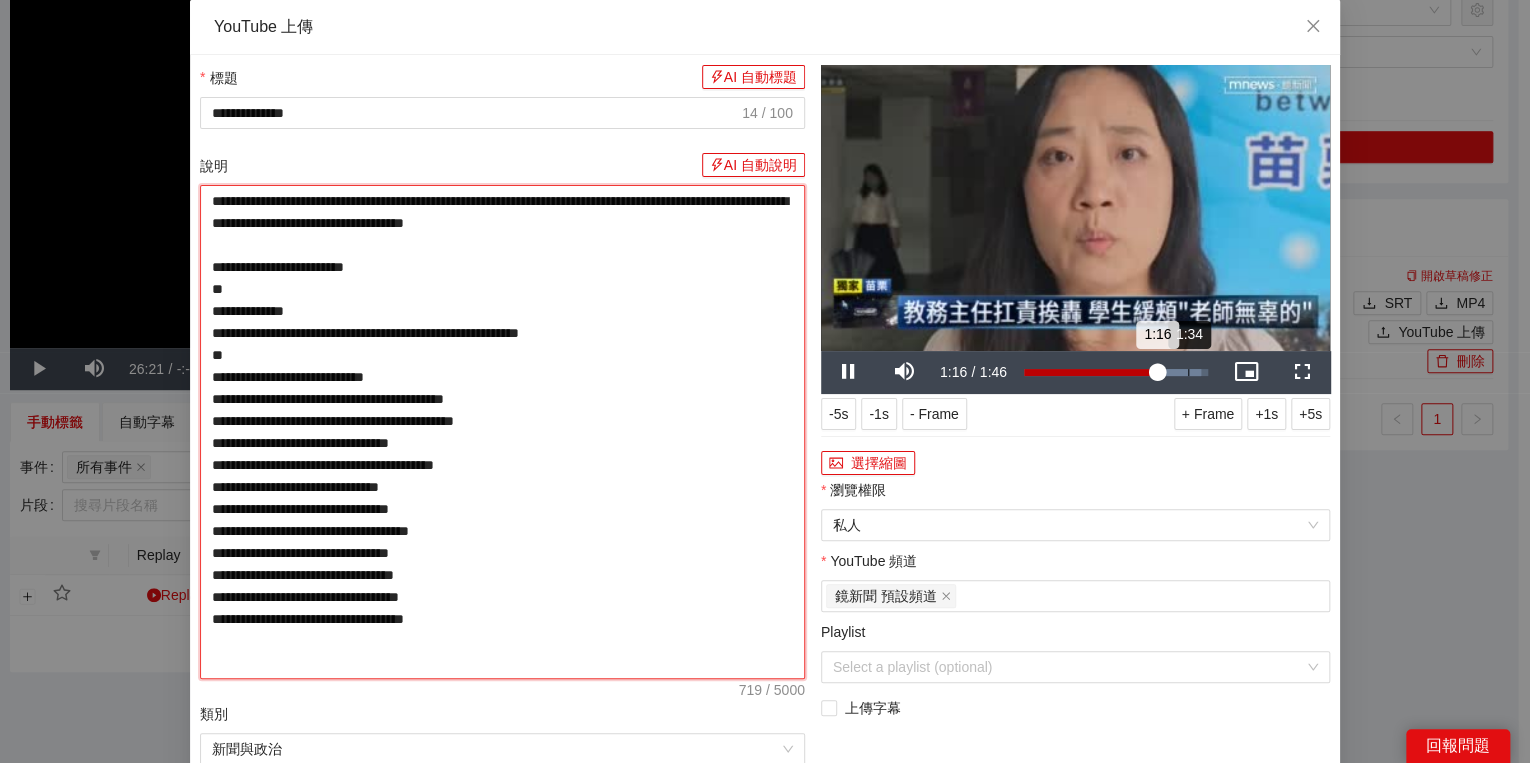 click on "Loaded :  96.06% 1:34 1:16" at bounding box center (1116, 372) 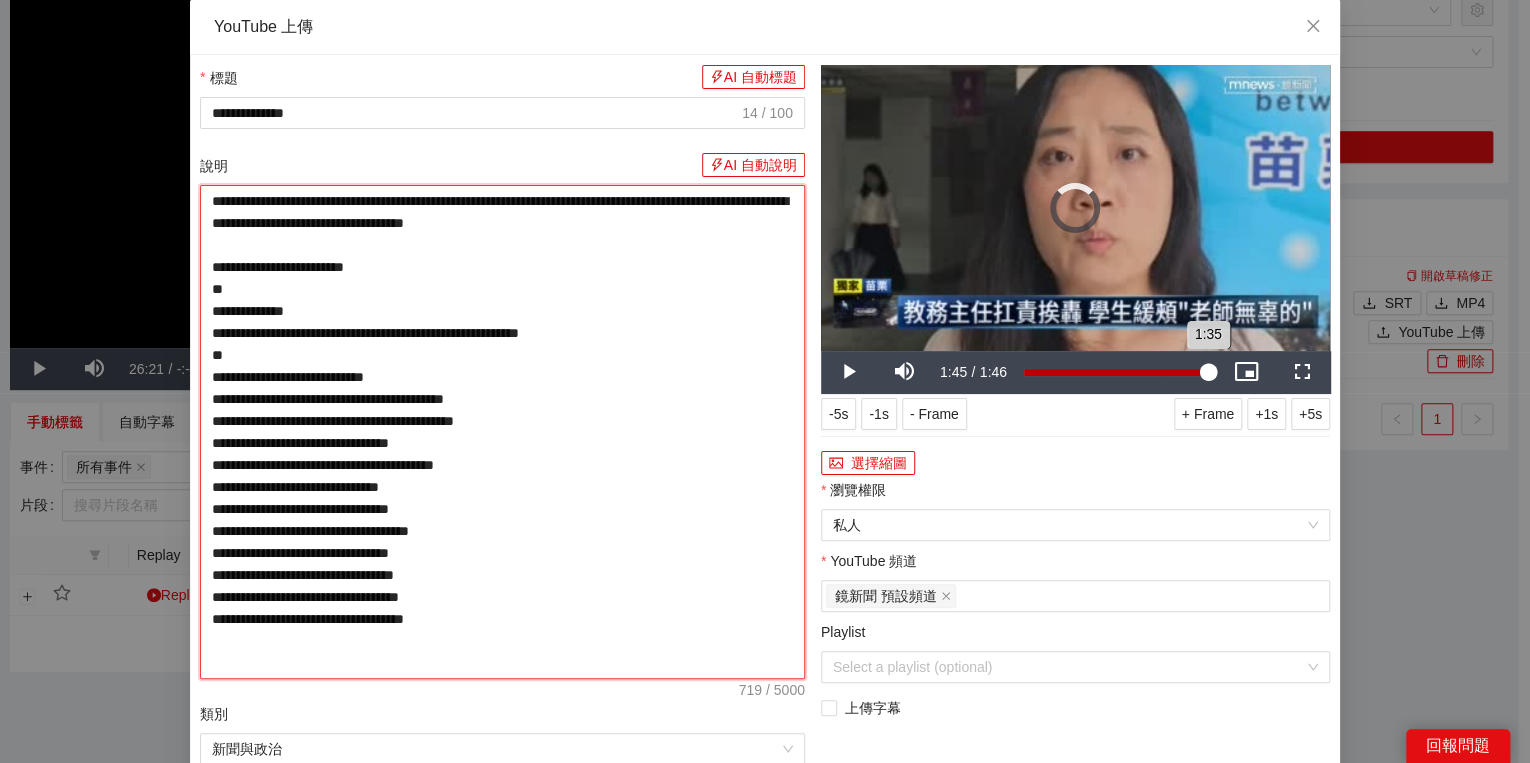 click on "Loaded :  100.00% 1:46 1:35" at bounding box center (1116, 372) 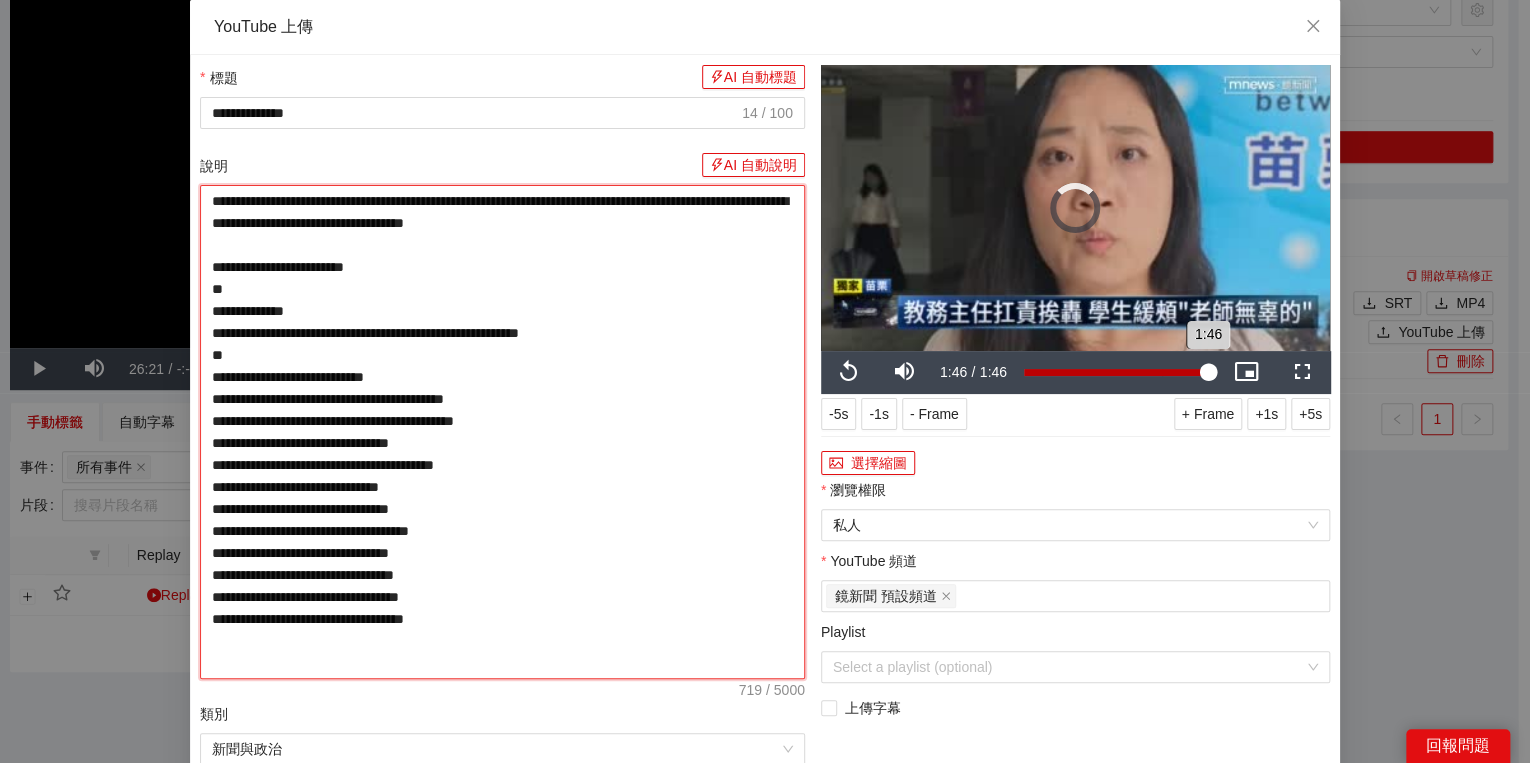 click on "1:46" at bounding box center (1116, 372) 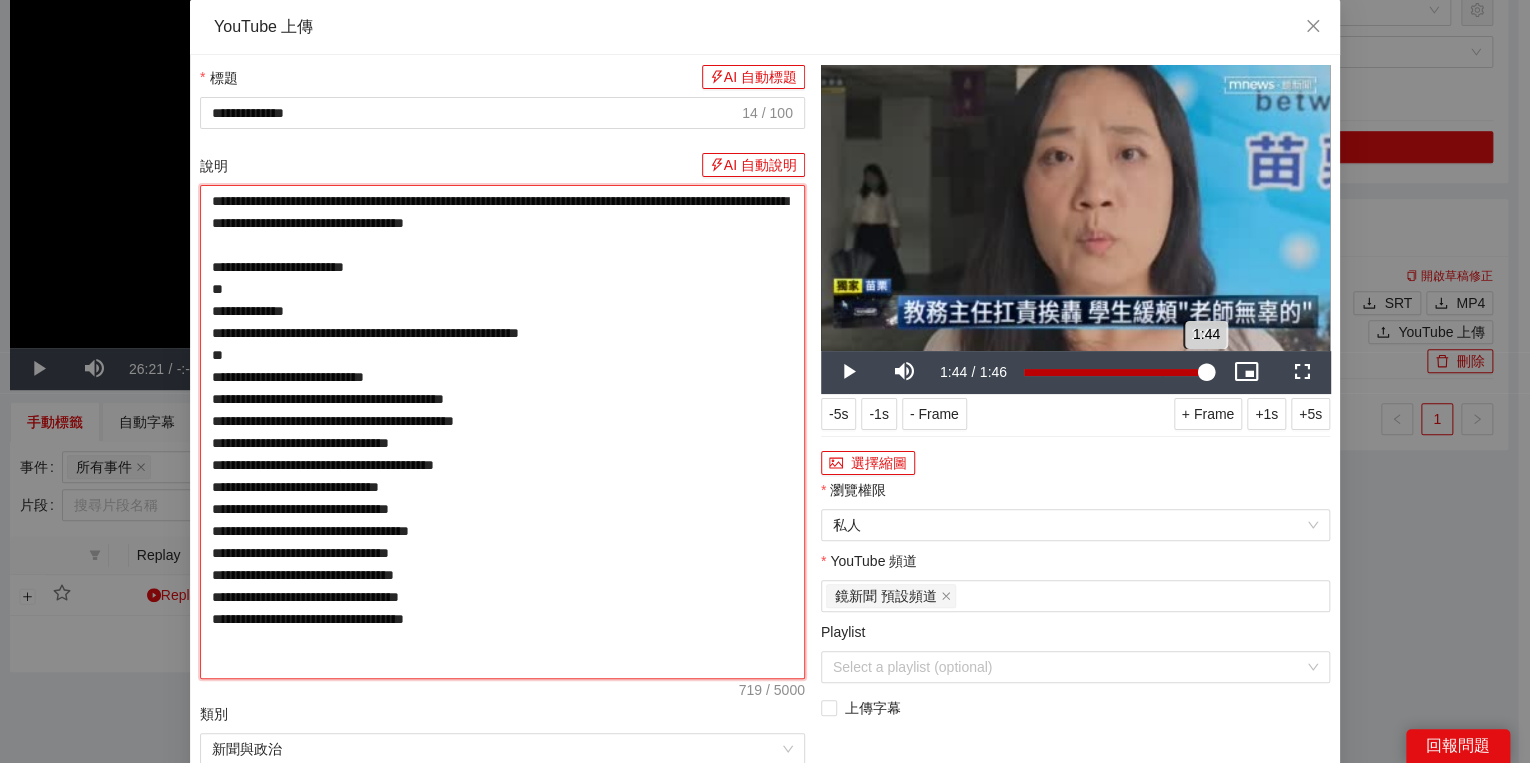 click on "1:44" at bounding box center (1115, 372) 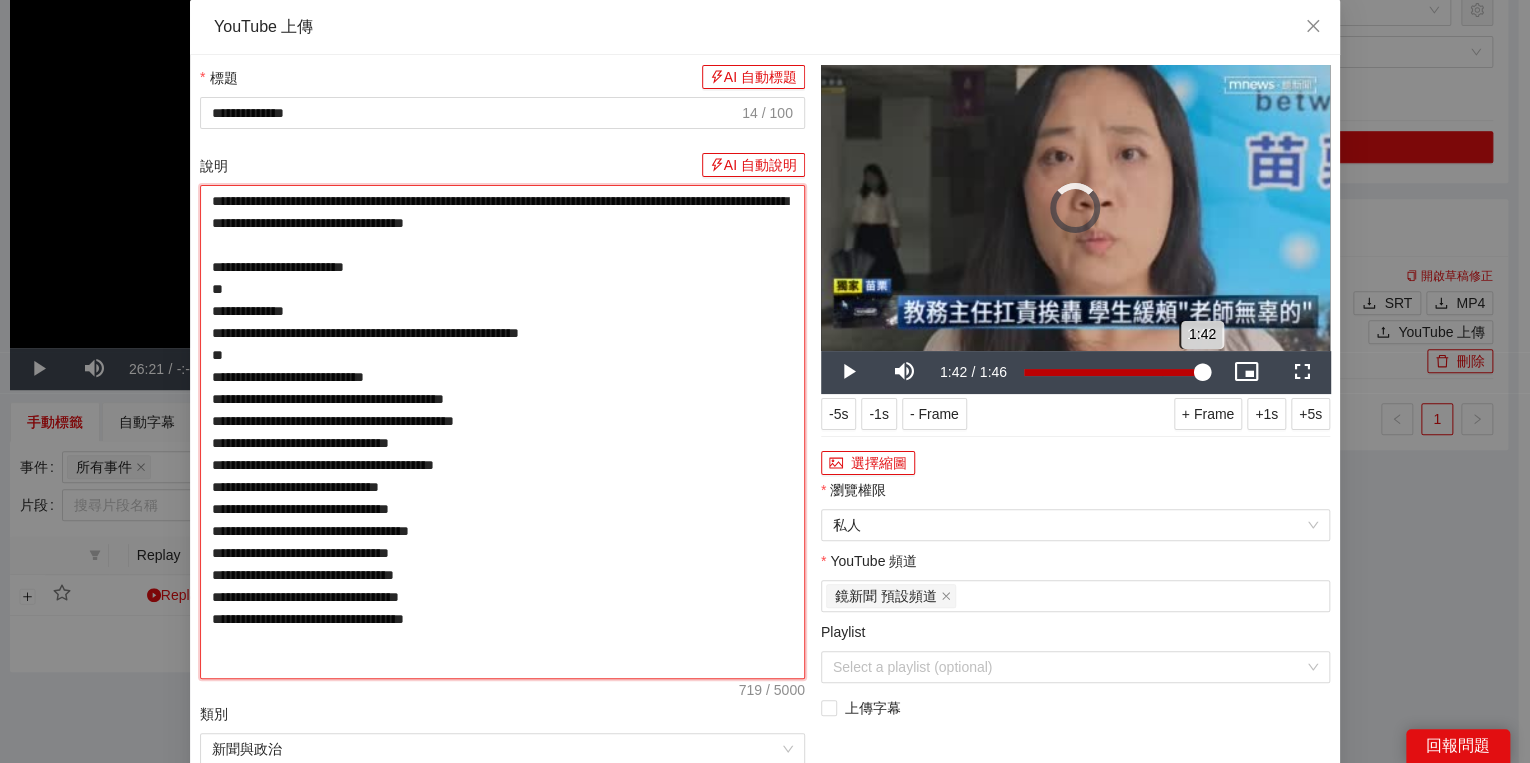 click on "1:42" at bounding box center [1113, 372] 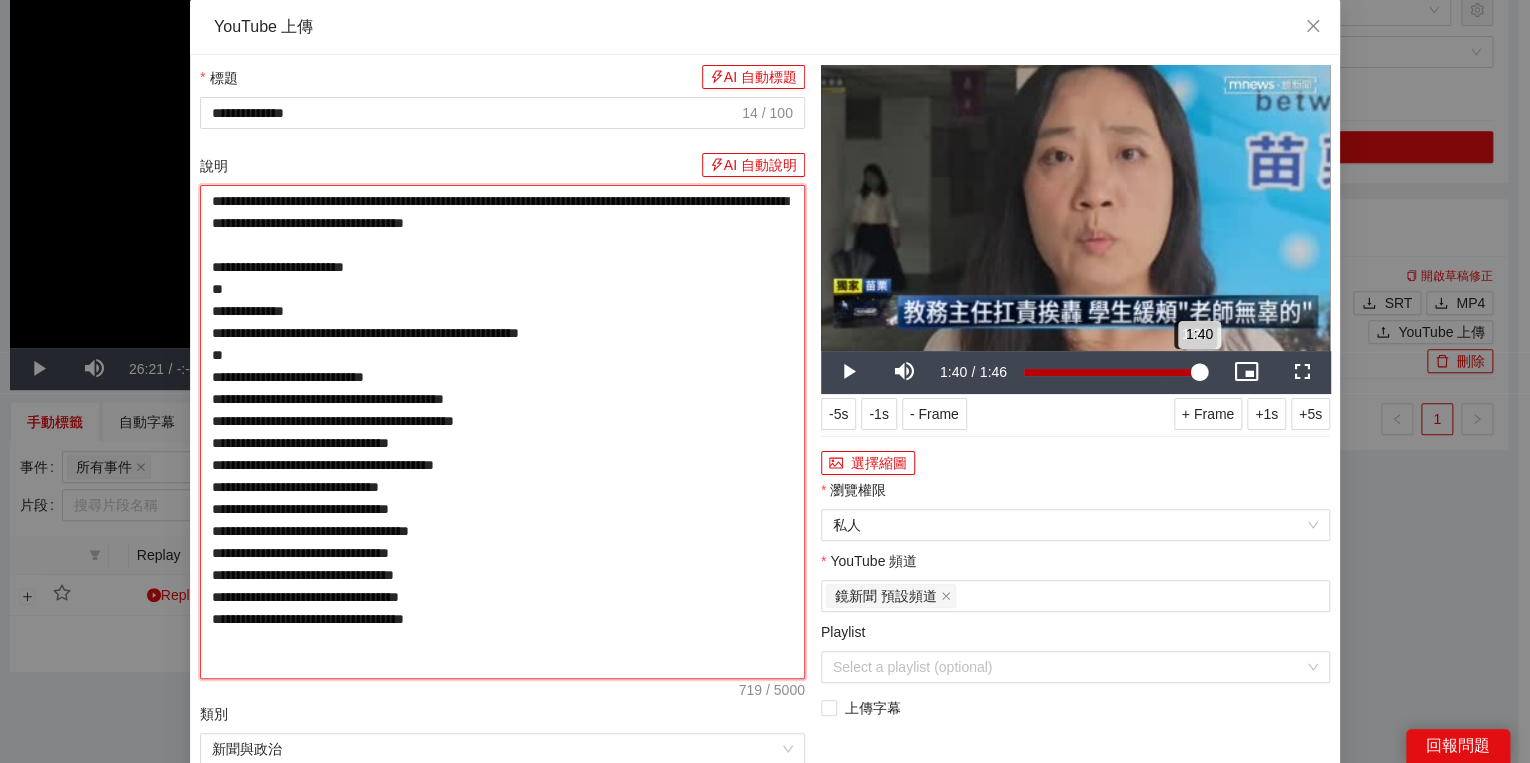 click on "1:40" at bounding box center [1111, 372] 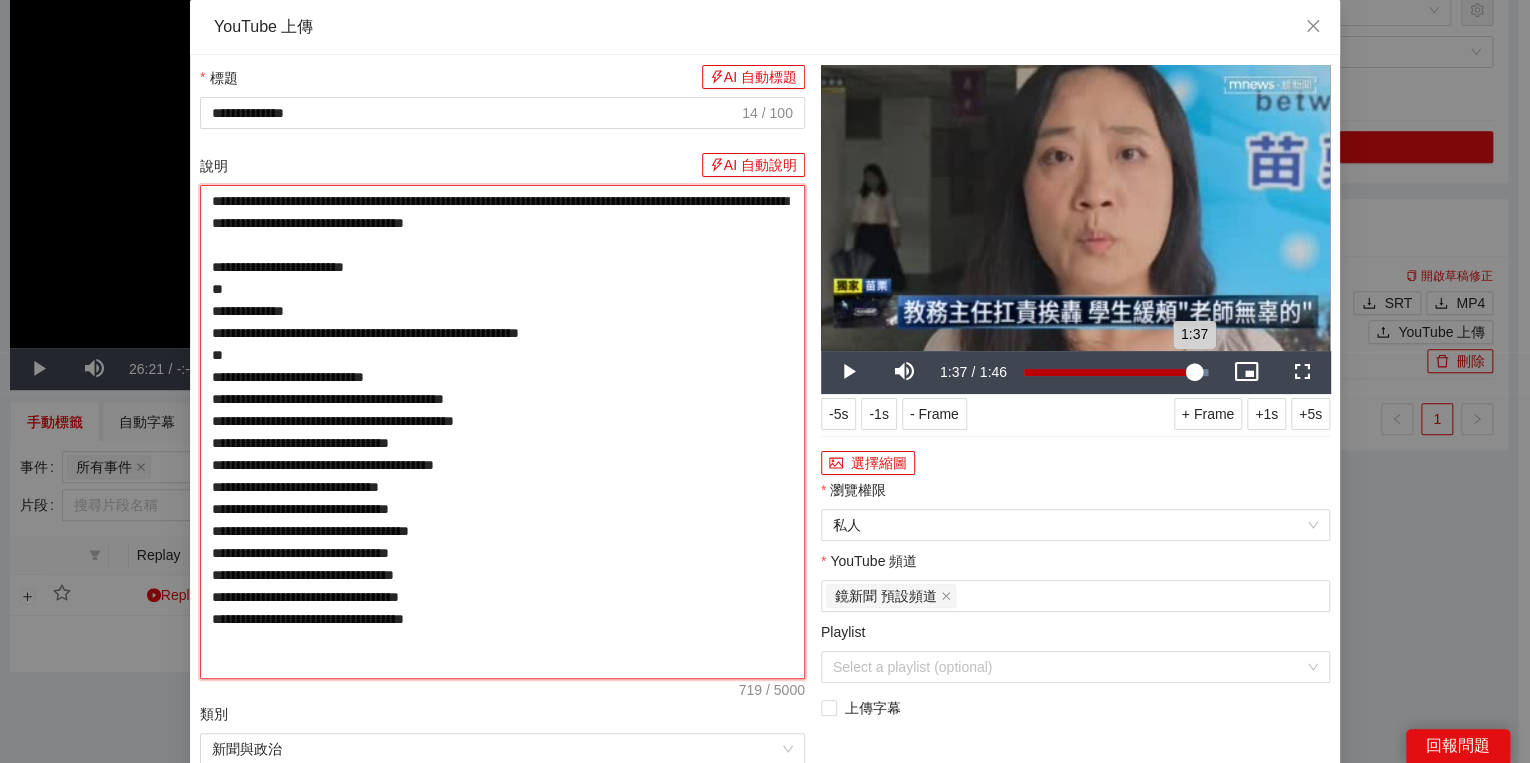 click on "1:37" at bounding box center (1109, 372) 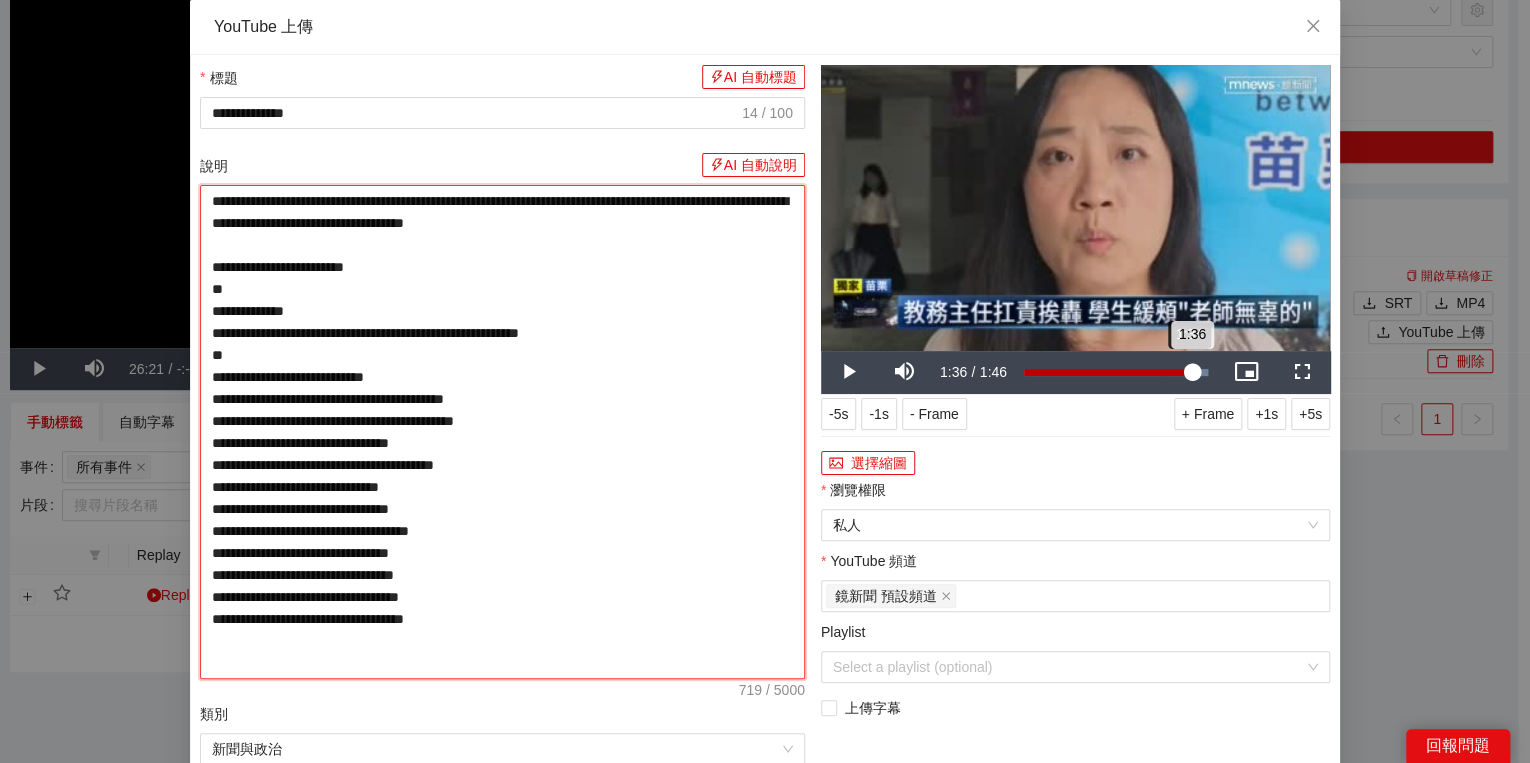 click on "1:36" at bounding box center (1108, 372) 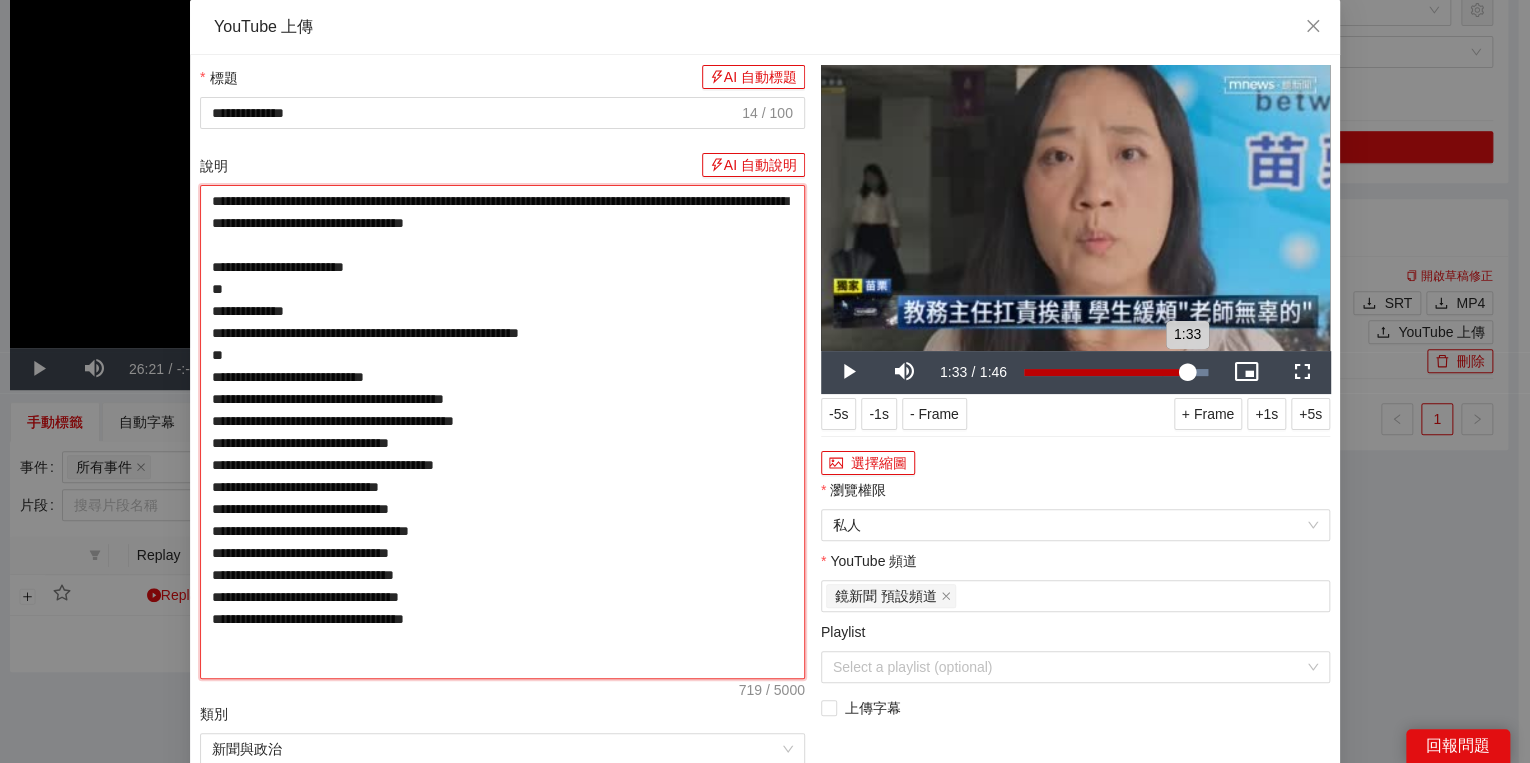 click on "1:33" at bounding box center [1105, 372] 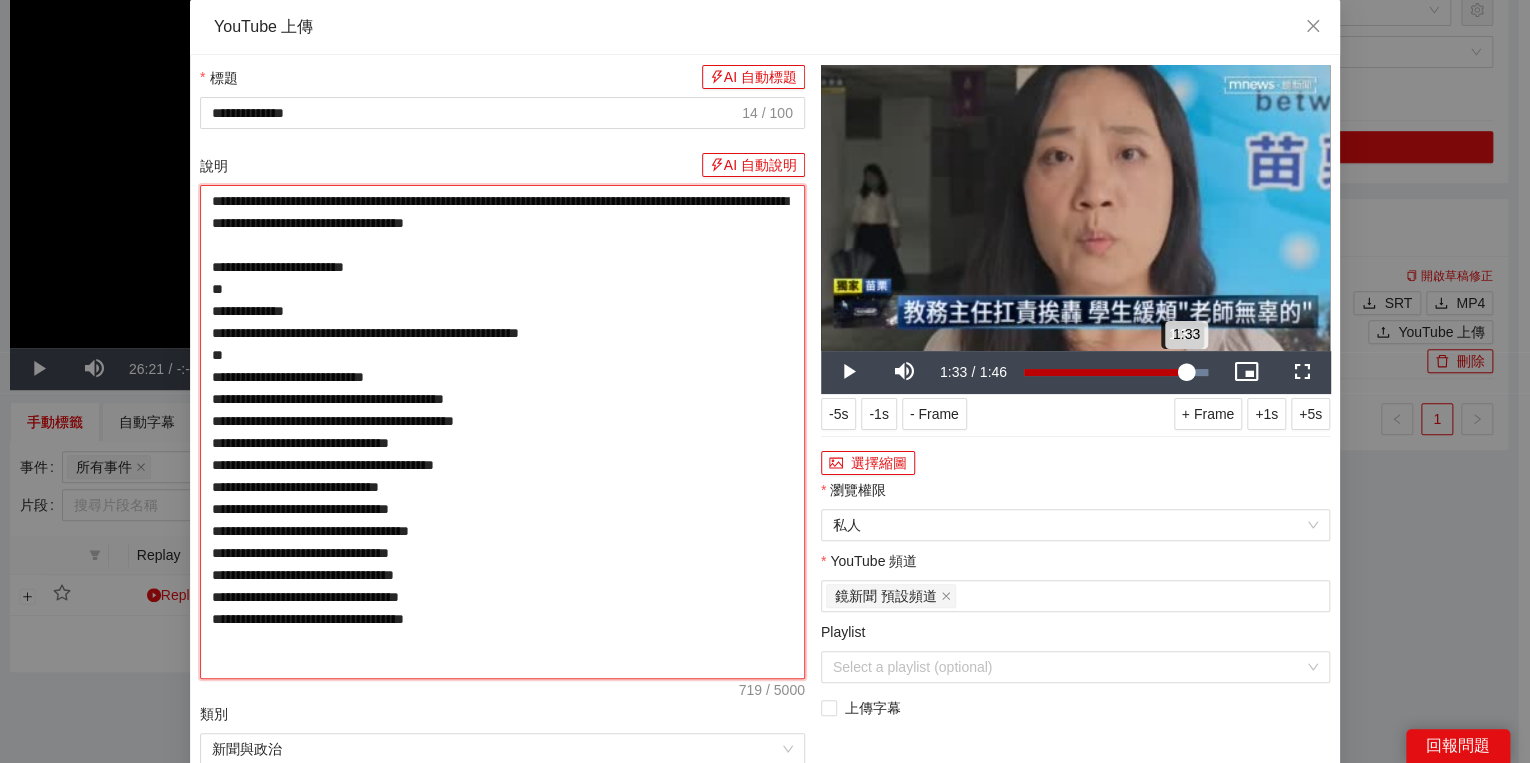 click on "1:33" at bounding box center [1105, 372] 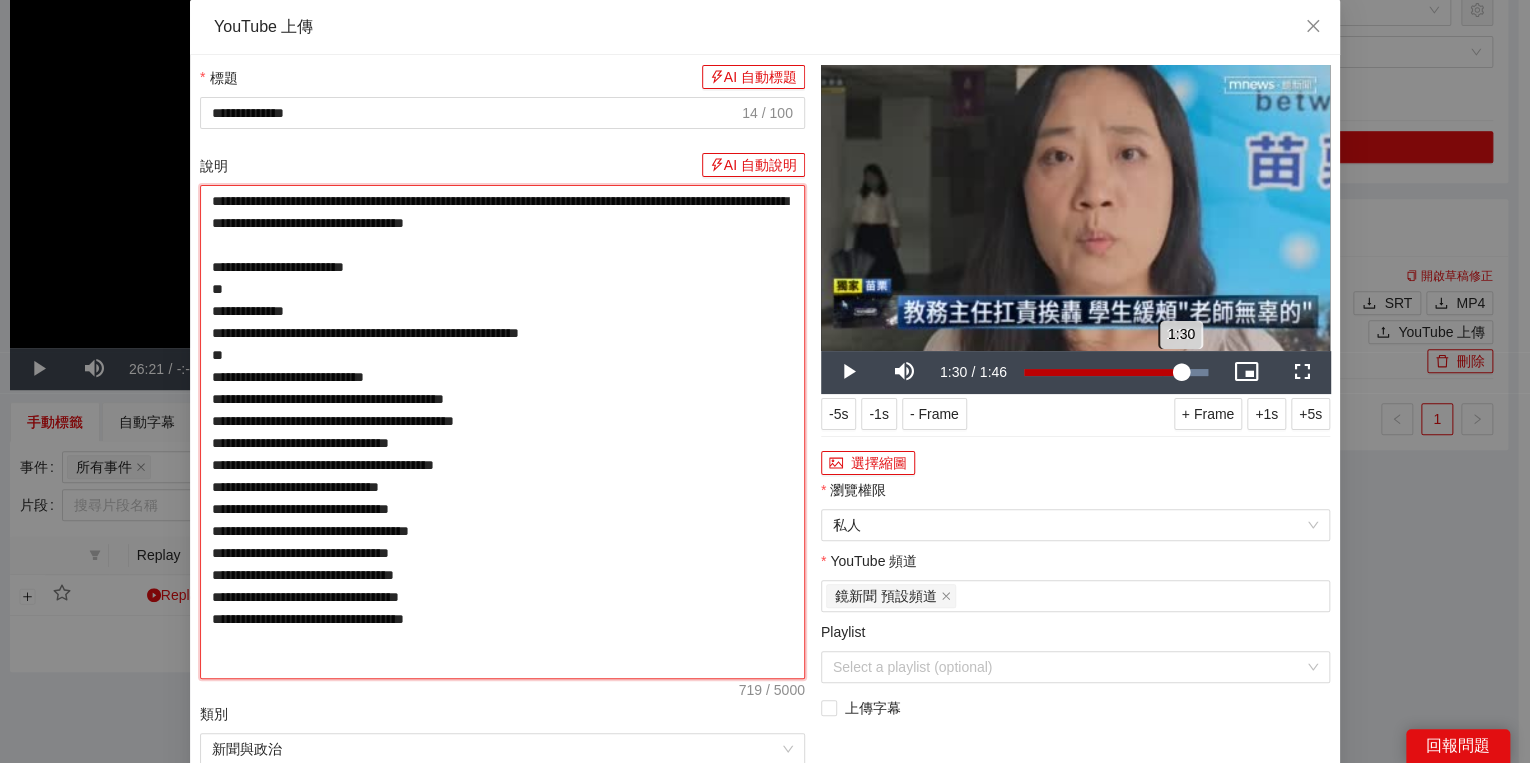 click on "1:30" at bounding box center [1102, 372] 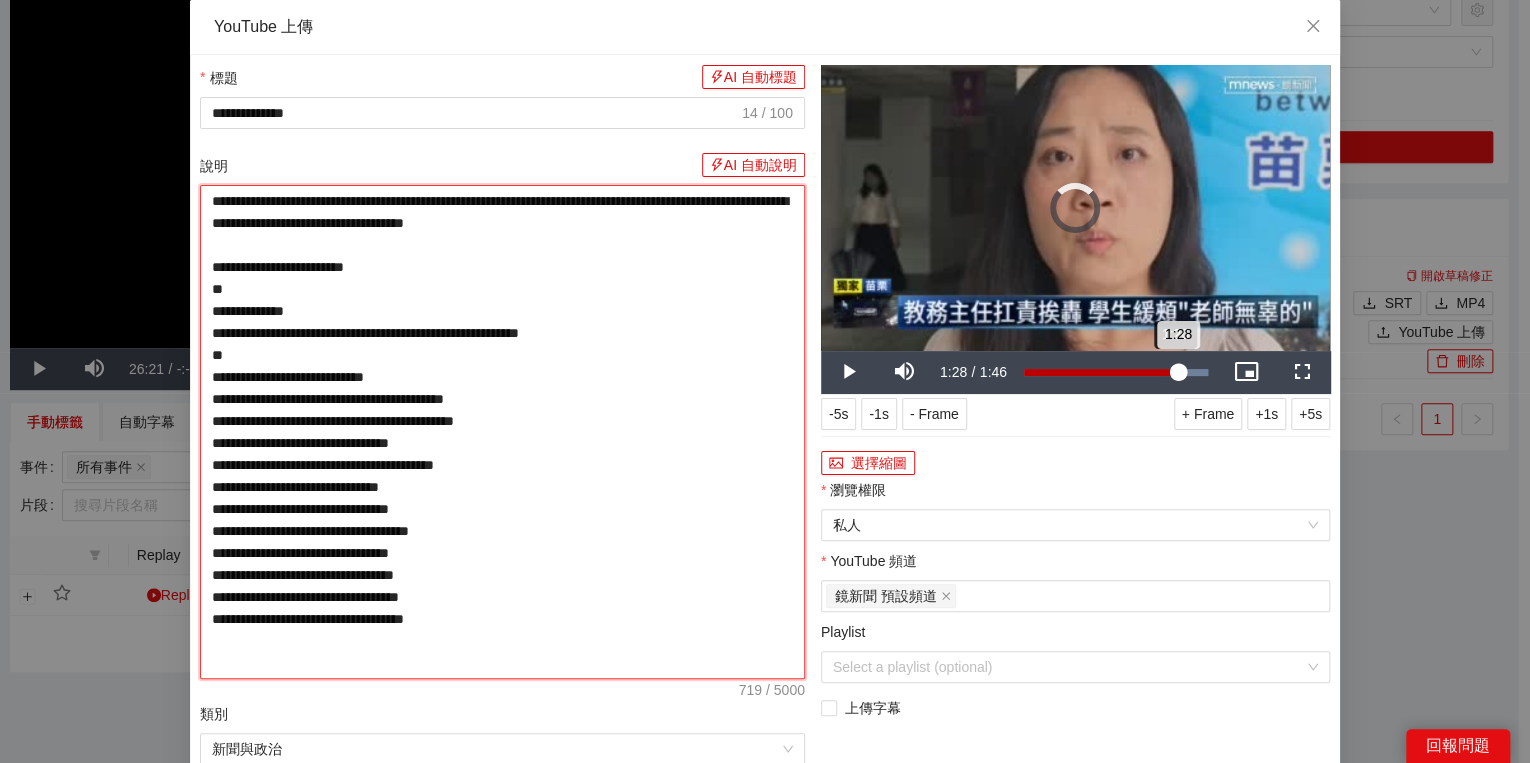 click on "1:28" at bounding box center [1101, 372] 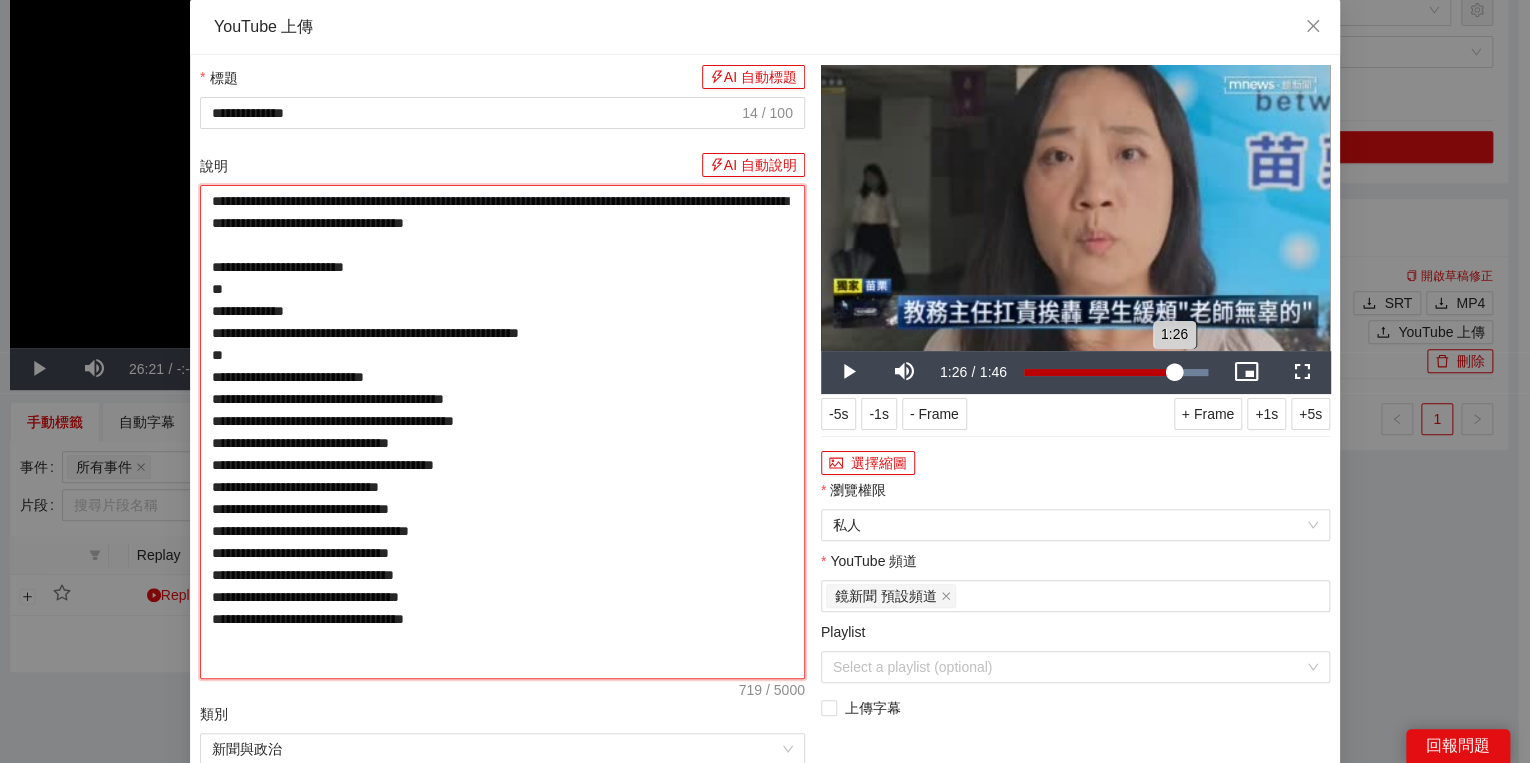 click on "1:26" at bounding box center (1099, 372) 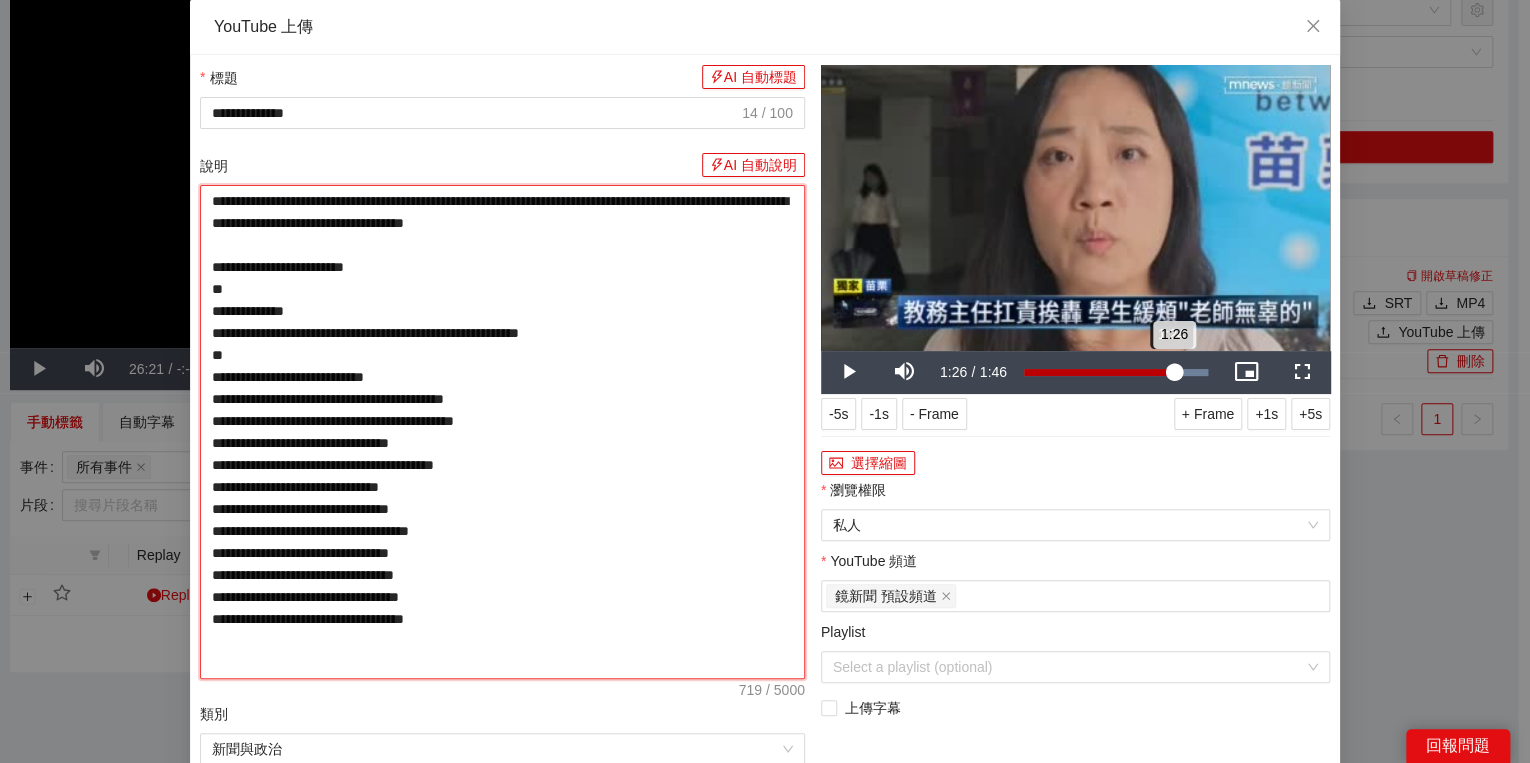 click on "1:26" at bounding box center [1099, 372] 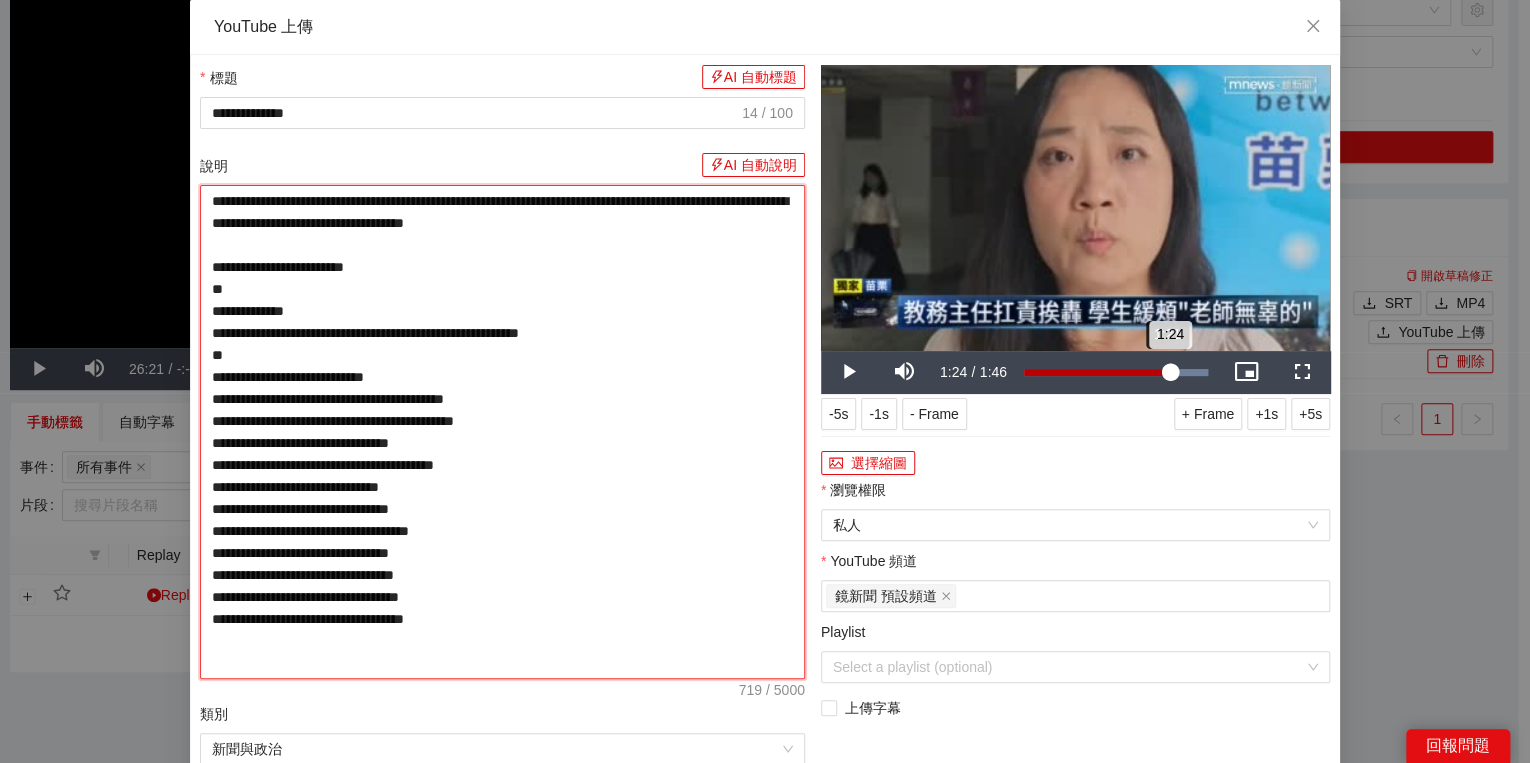 click on "1:24" at bounding box center (1097, 372) 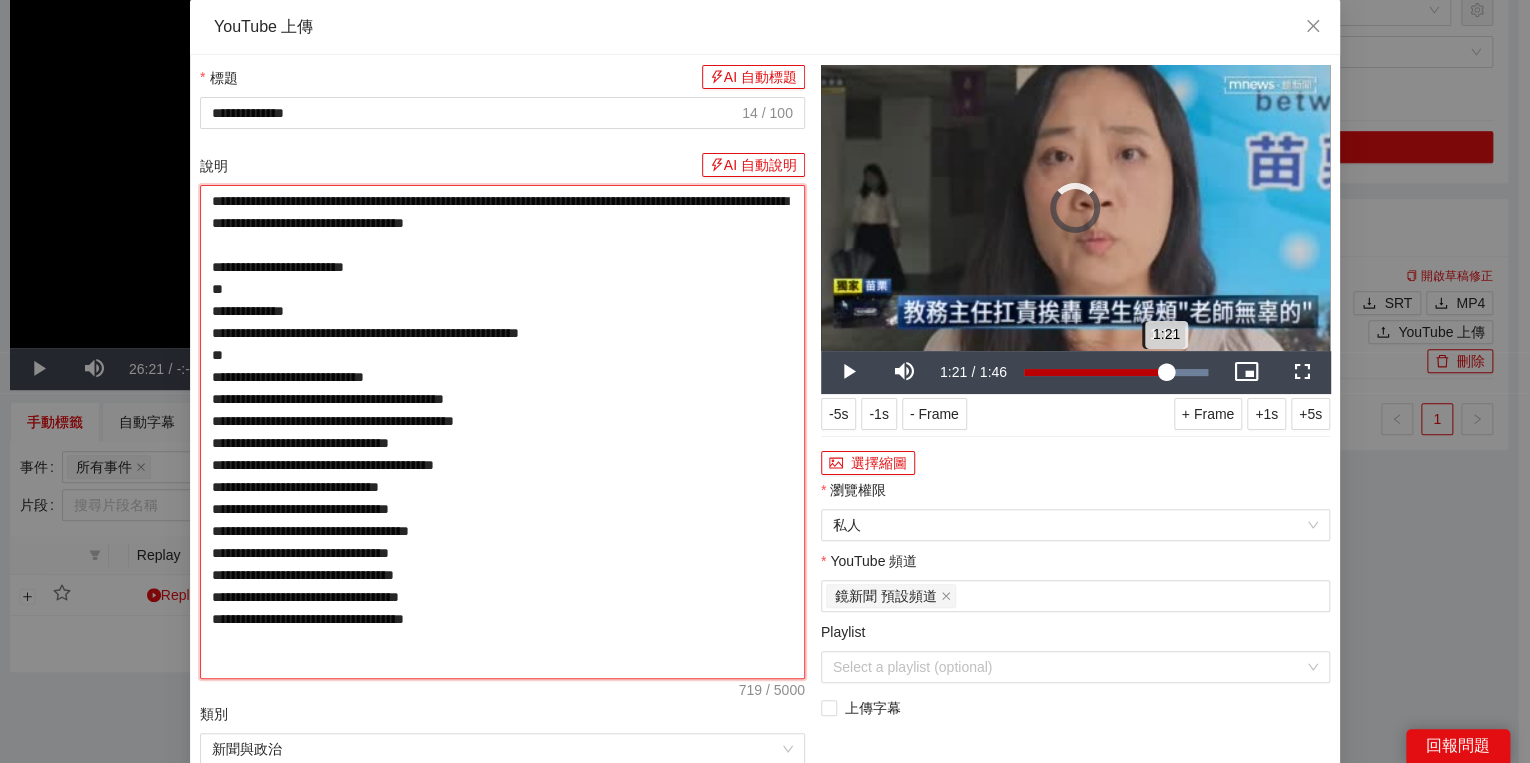 click on "1:21" at bounding box center (1095, 372) 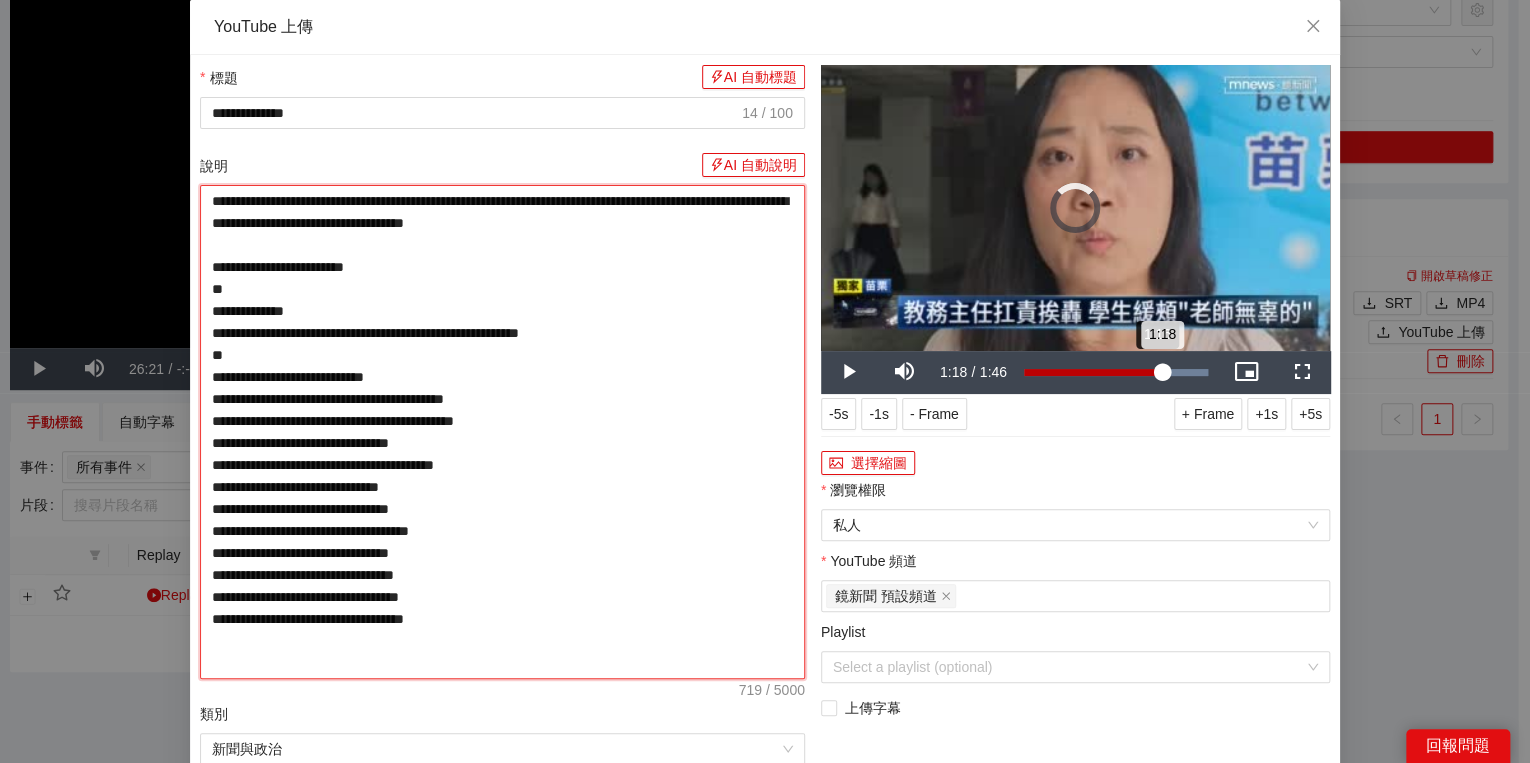 click on "1:18" at bounding box center [1093, 372] 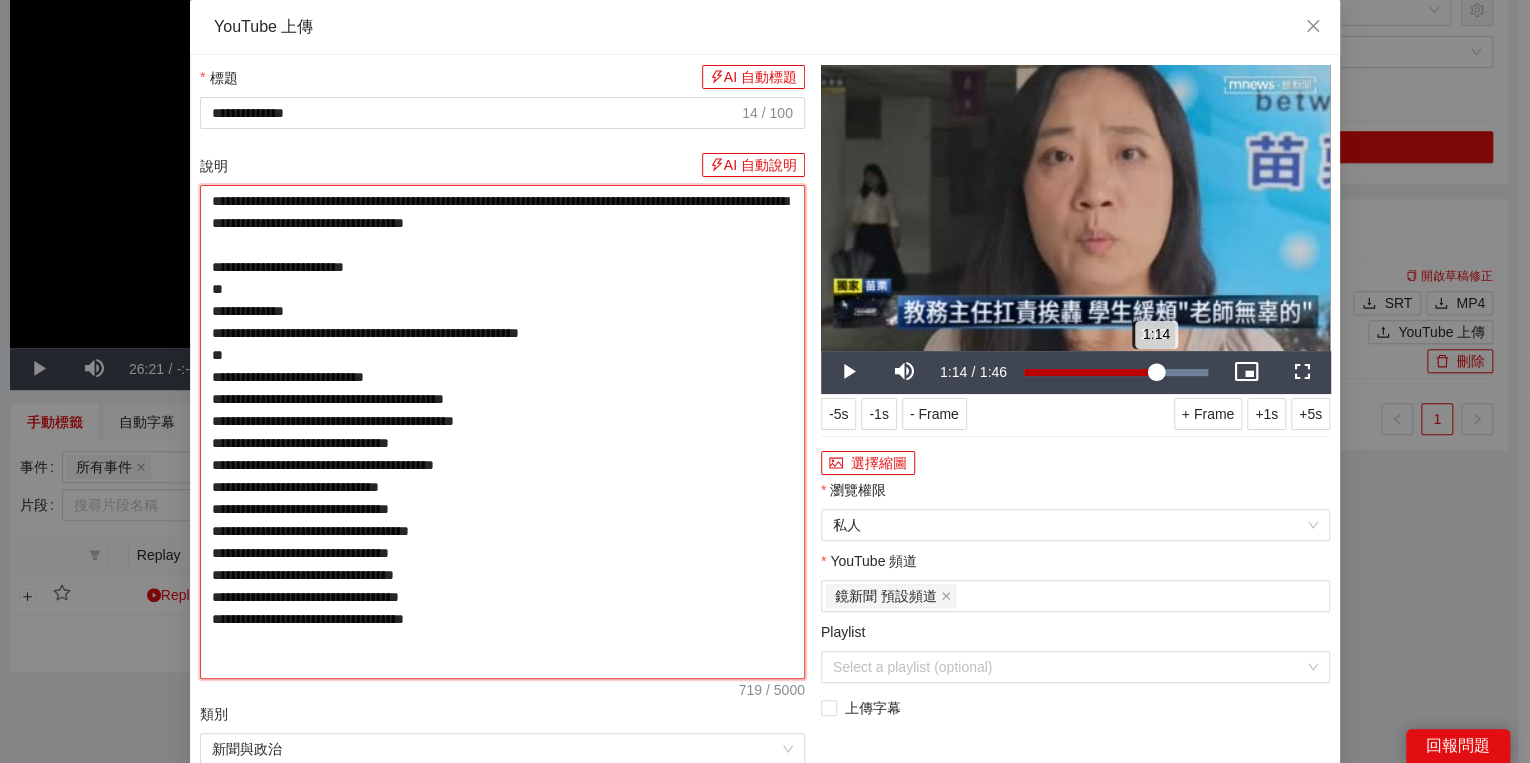 click on "1:14" at bounding box center (1090, 372) 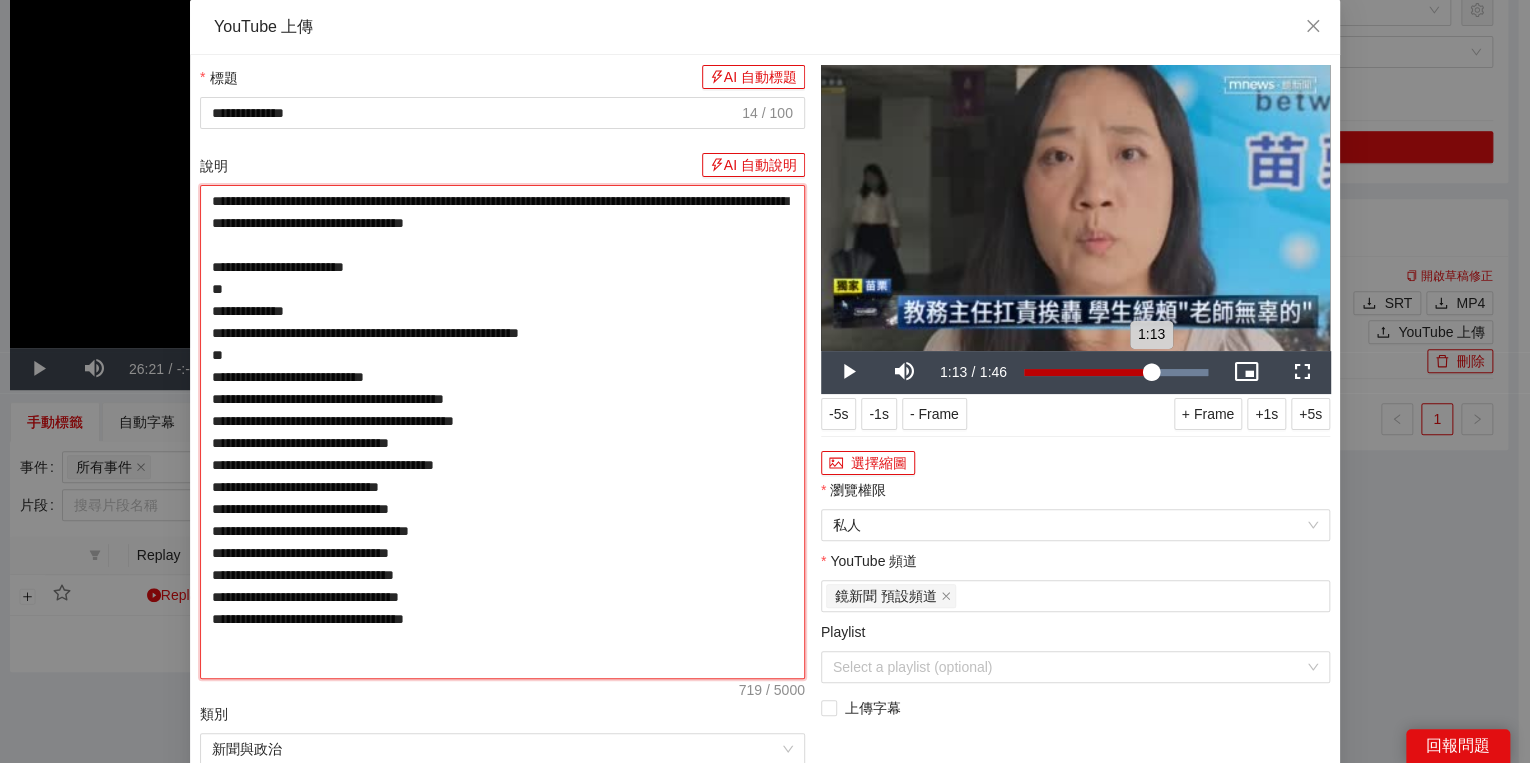 click on "1:13" at bounding box center (1087, 372) 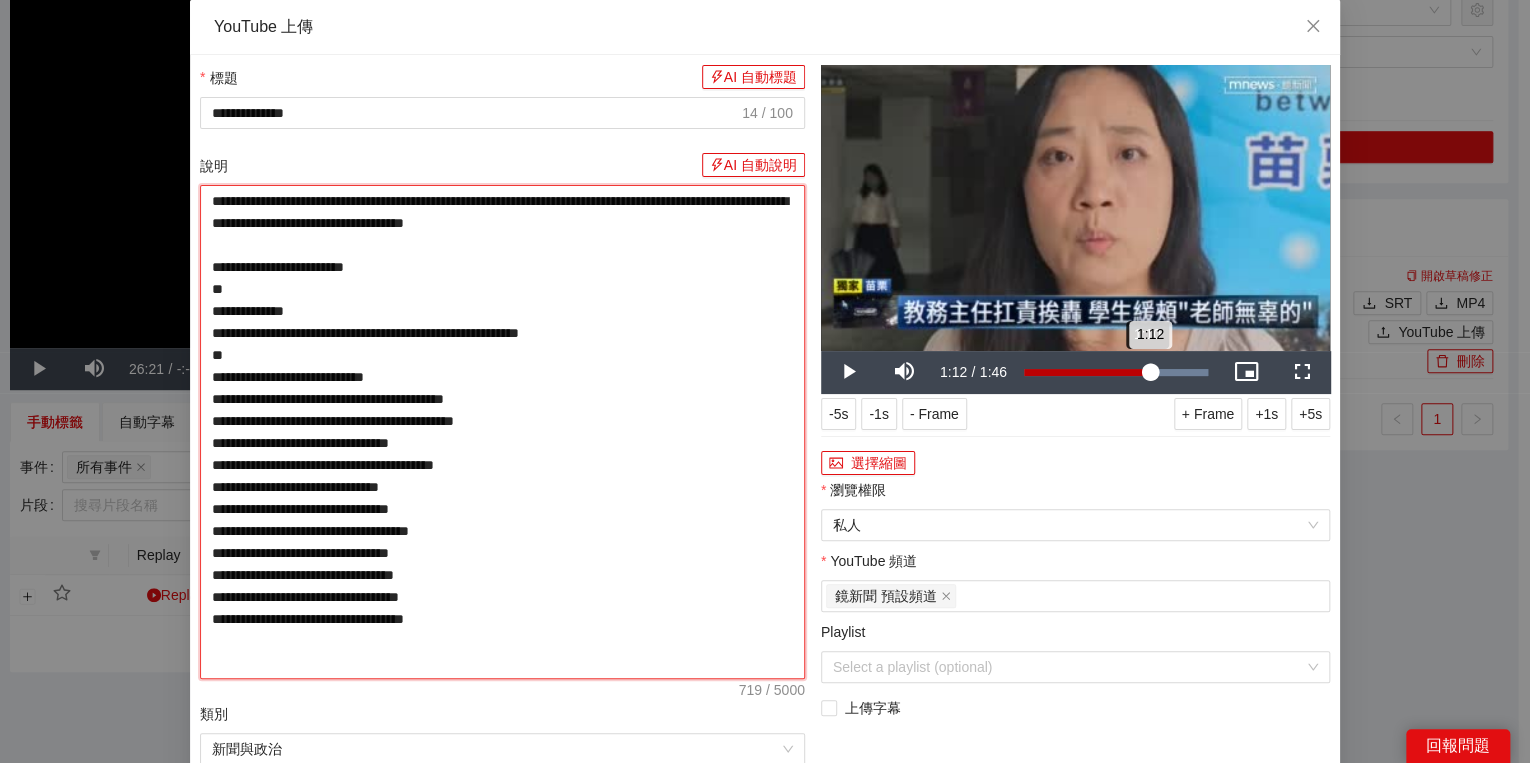 click on "1:12" at bounding box center [1087, 372] 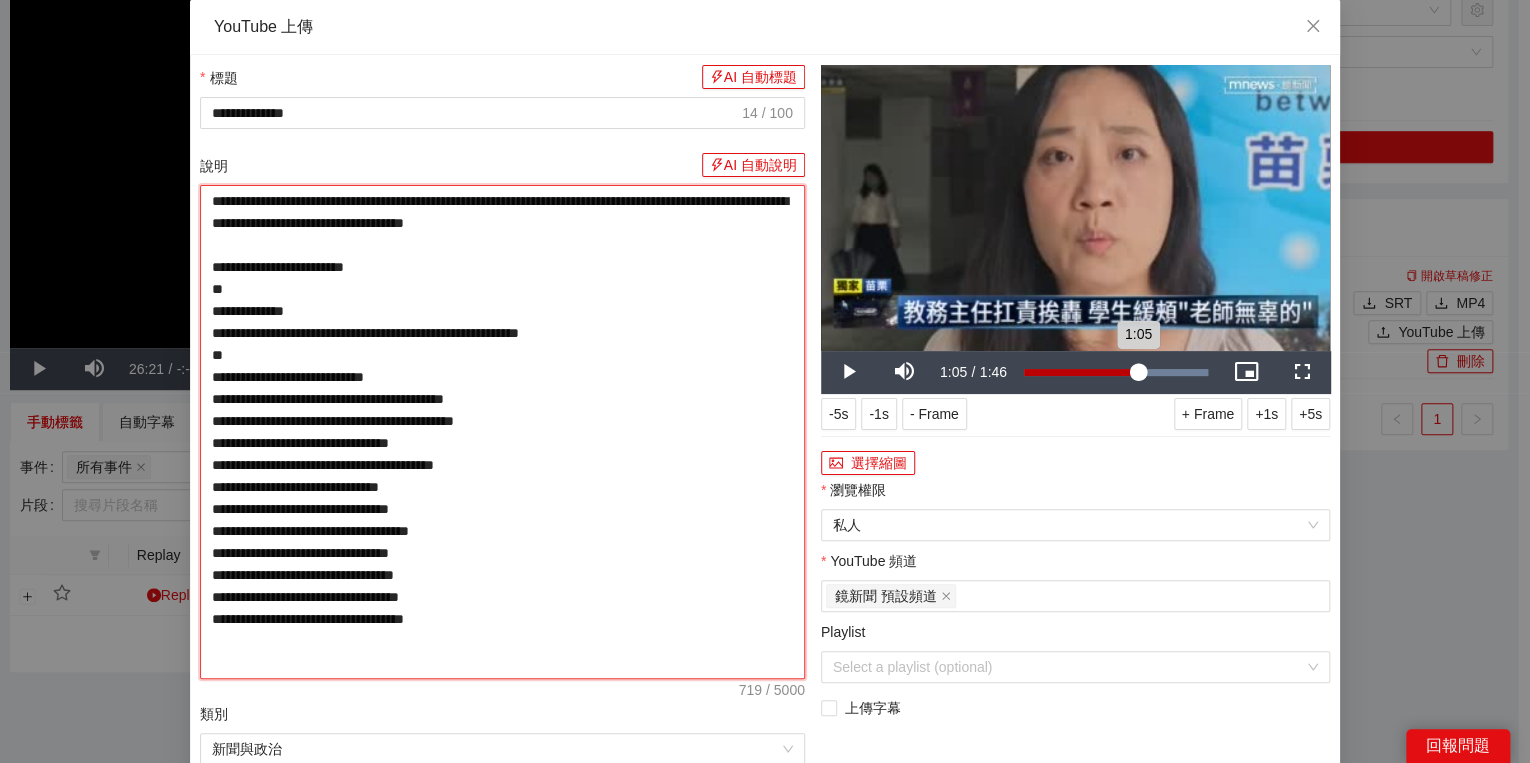 click on "1:05" at bounding box center [1081, 372] 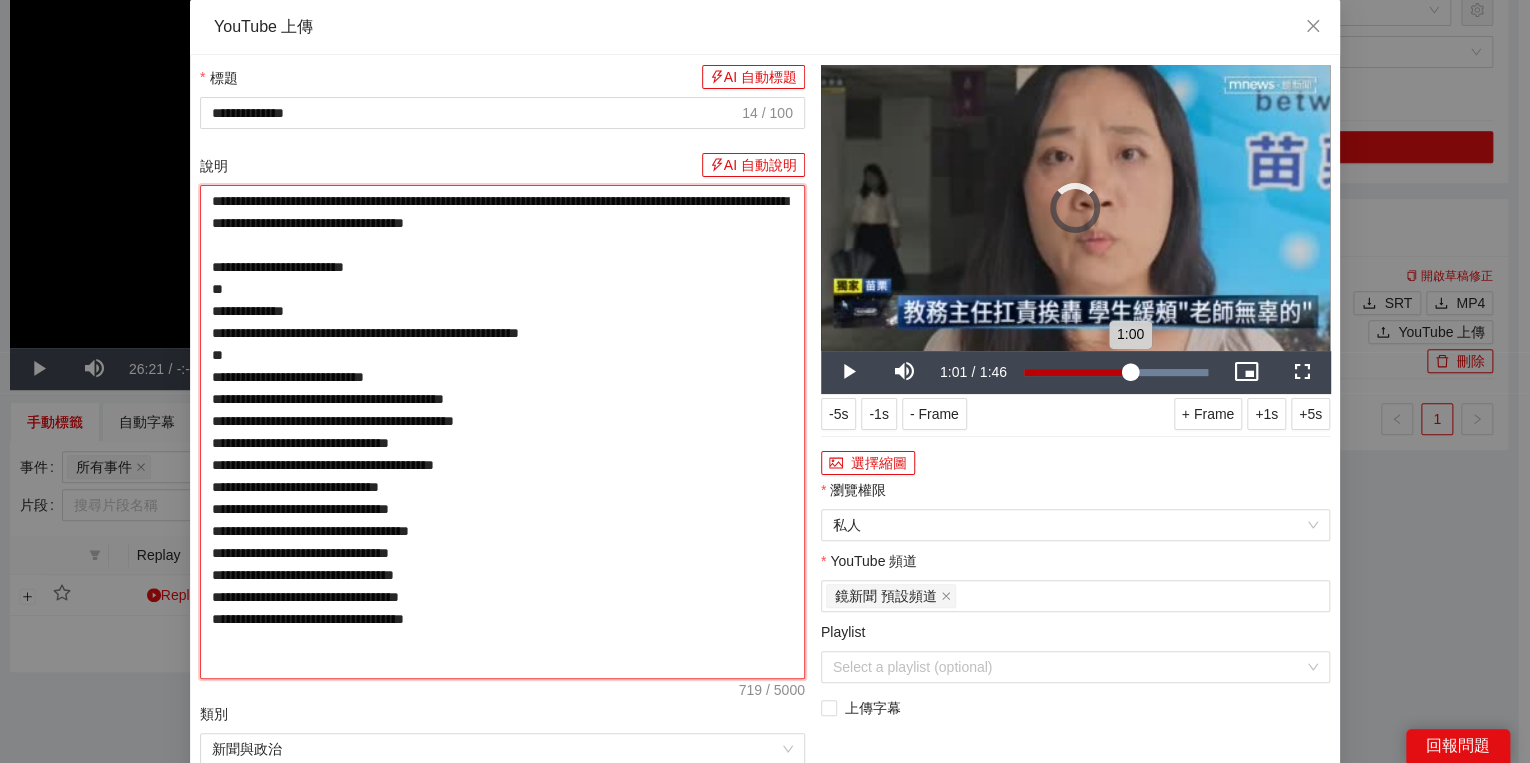 click on "1:00" at bounding box center (1077, 372) 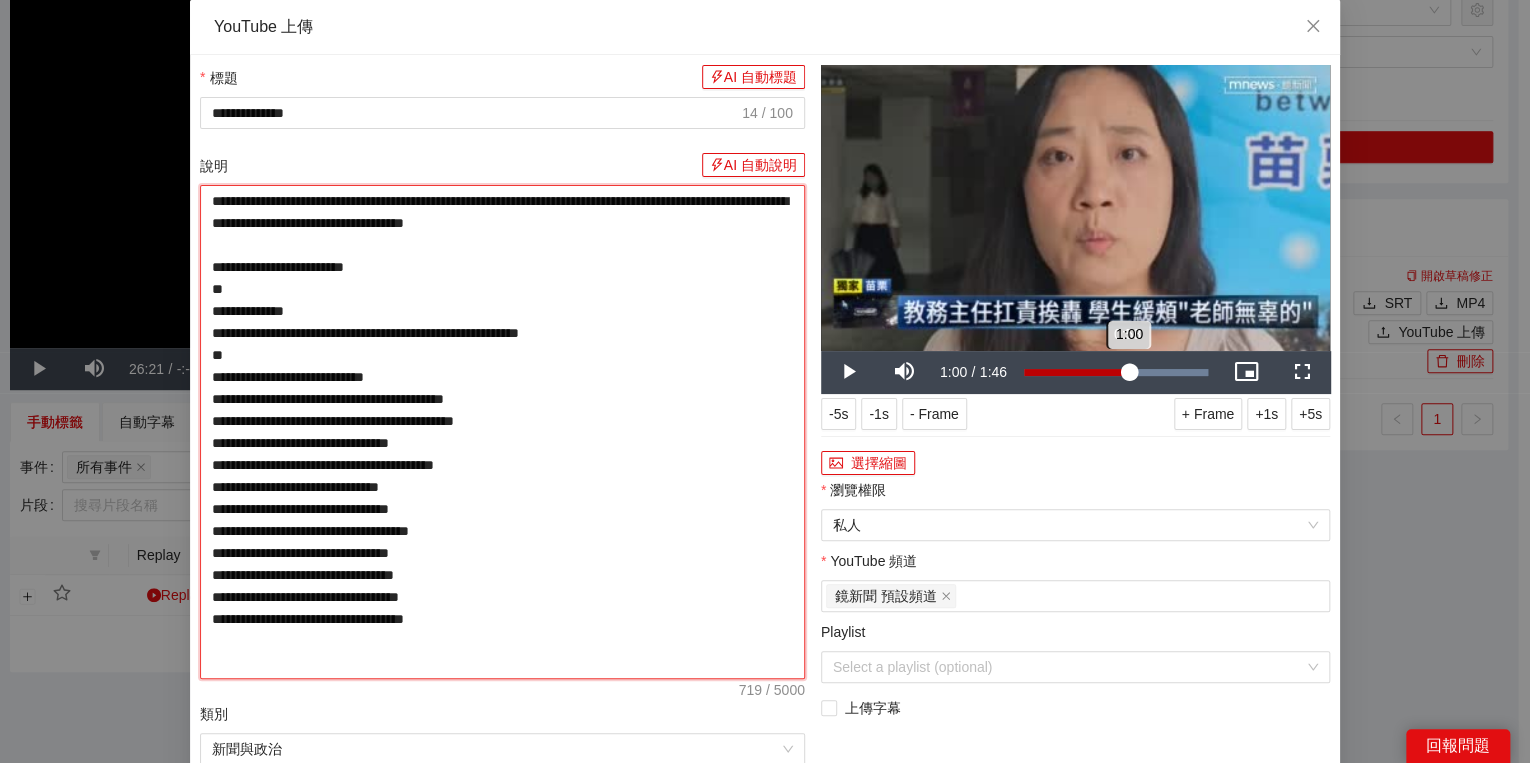 click on "1:00" at bounding box center [1076, 372] 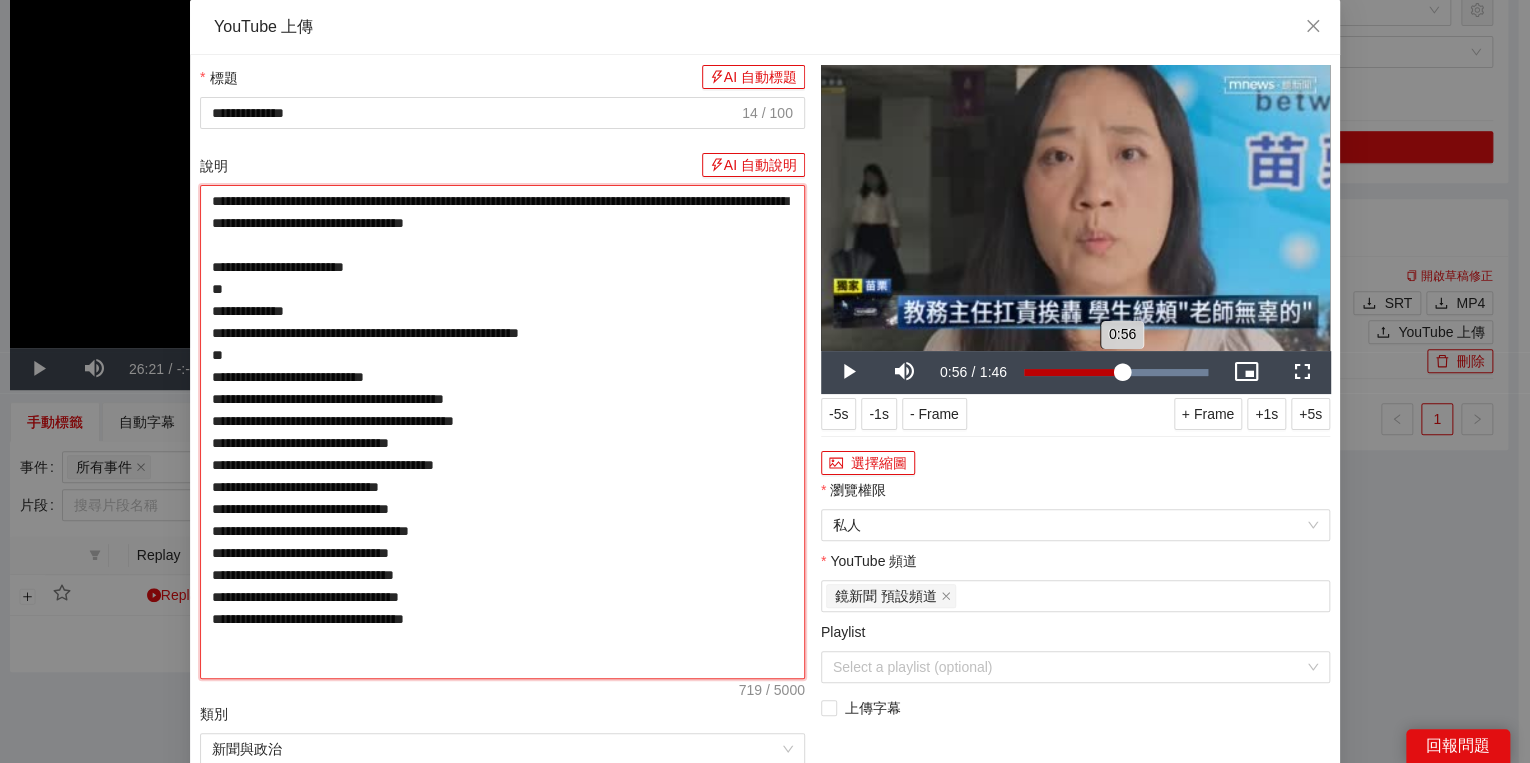 click on "0:56" at bounding box center (1073, 372) 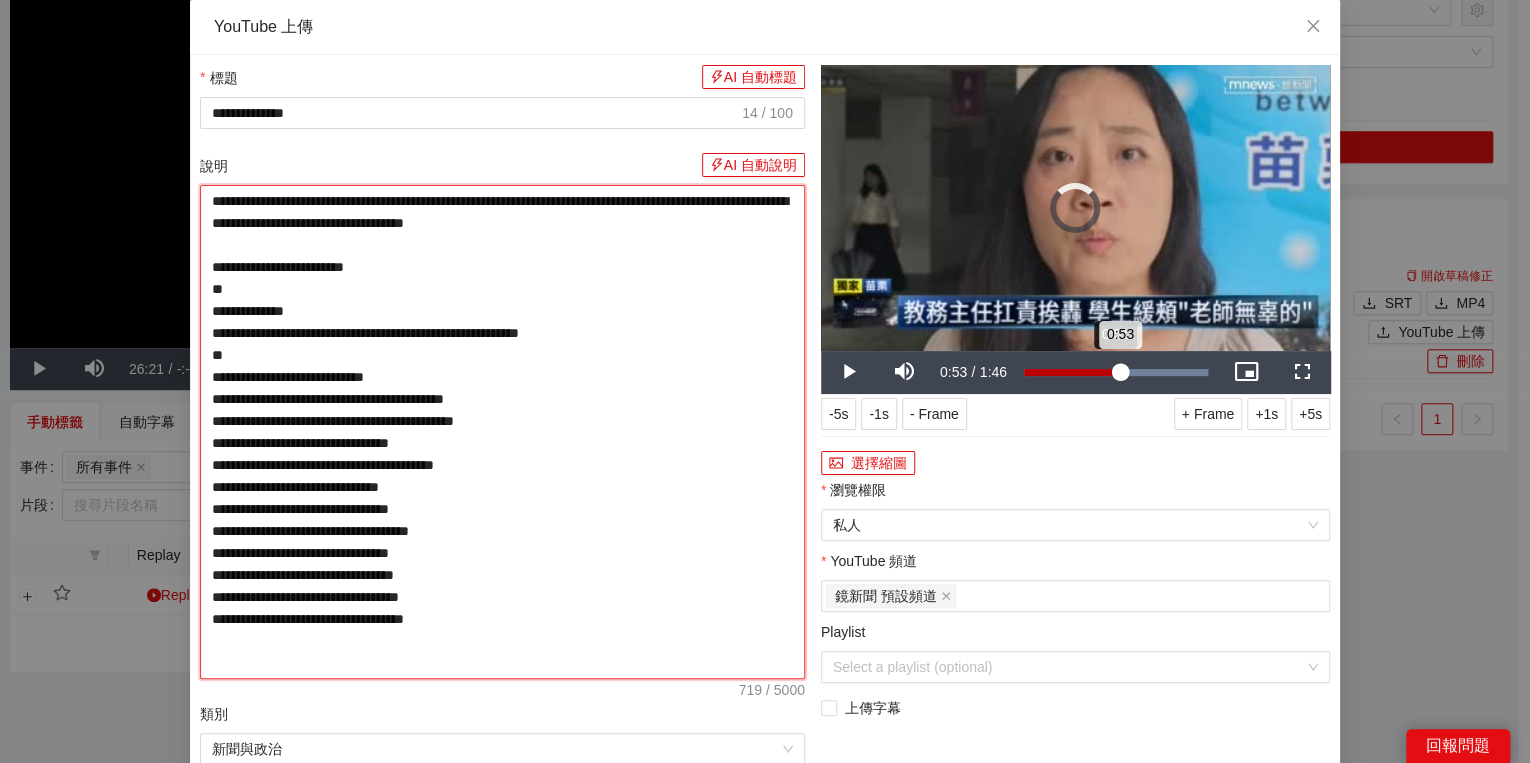 click on "0:53" at bounding box center (1072, 372) 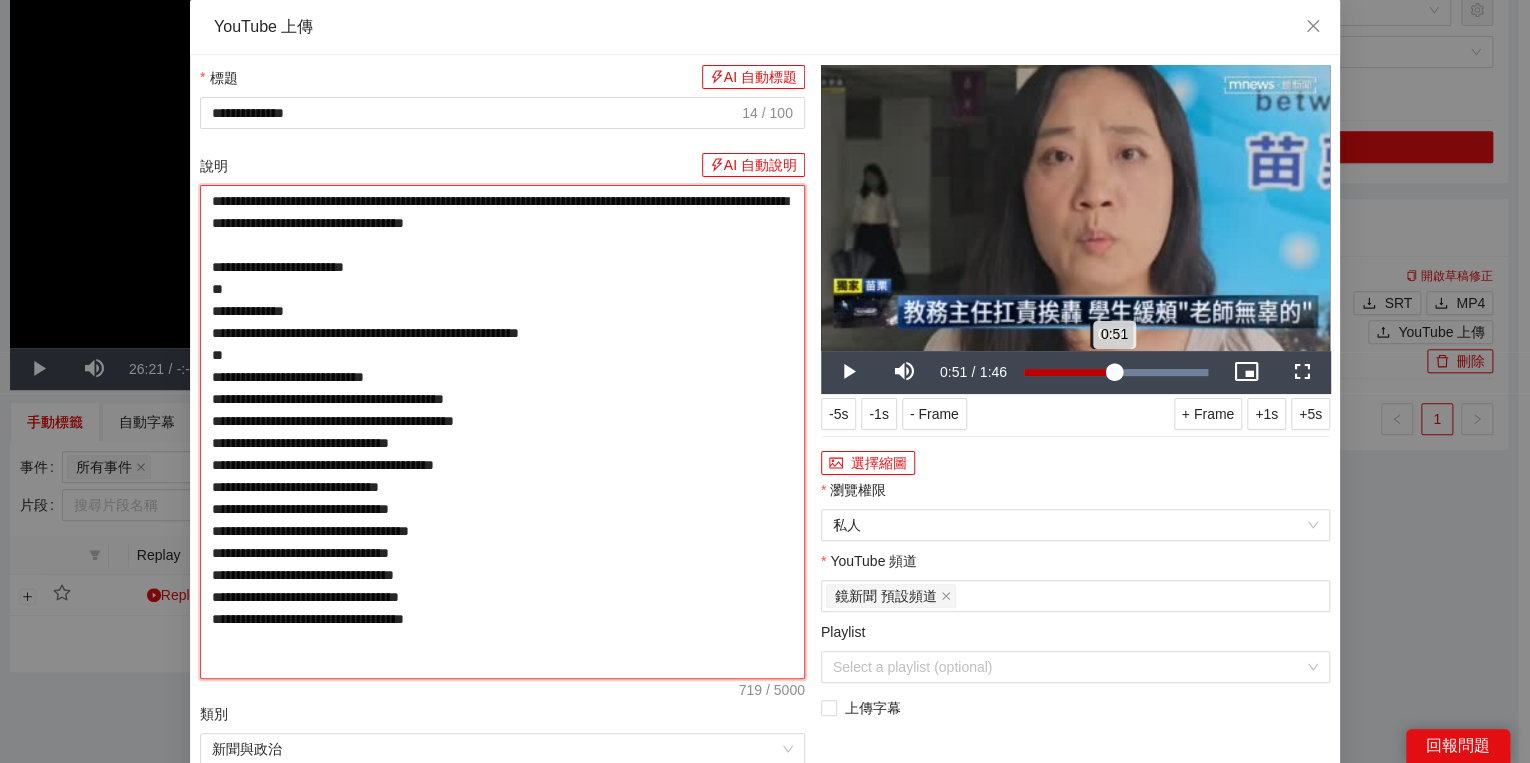 drag, startPoint x: 1103, startPoint y: 372, endPoint x: 1092, endPoint y: 369, distance: 11.401754 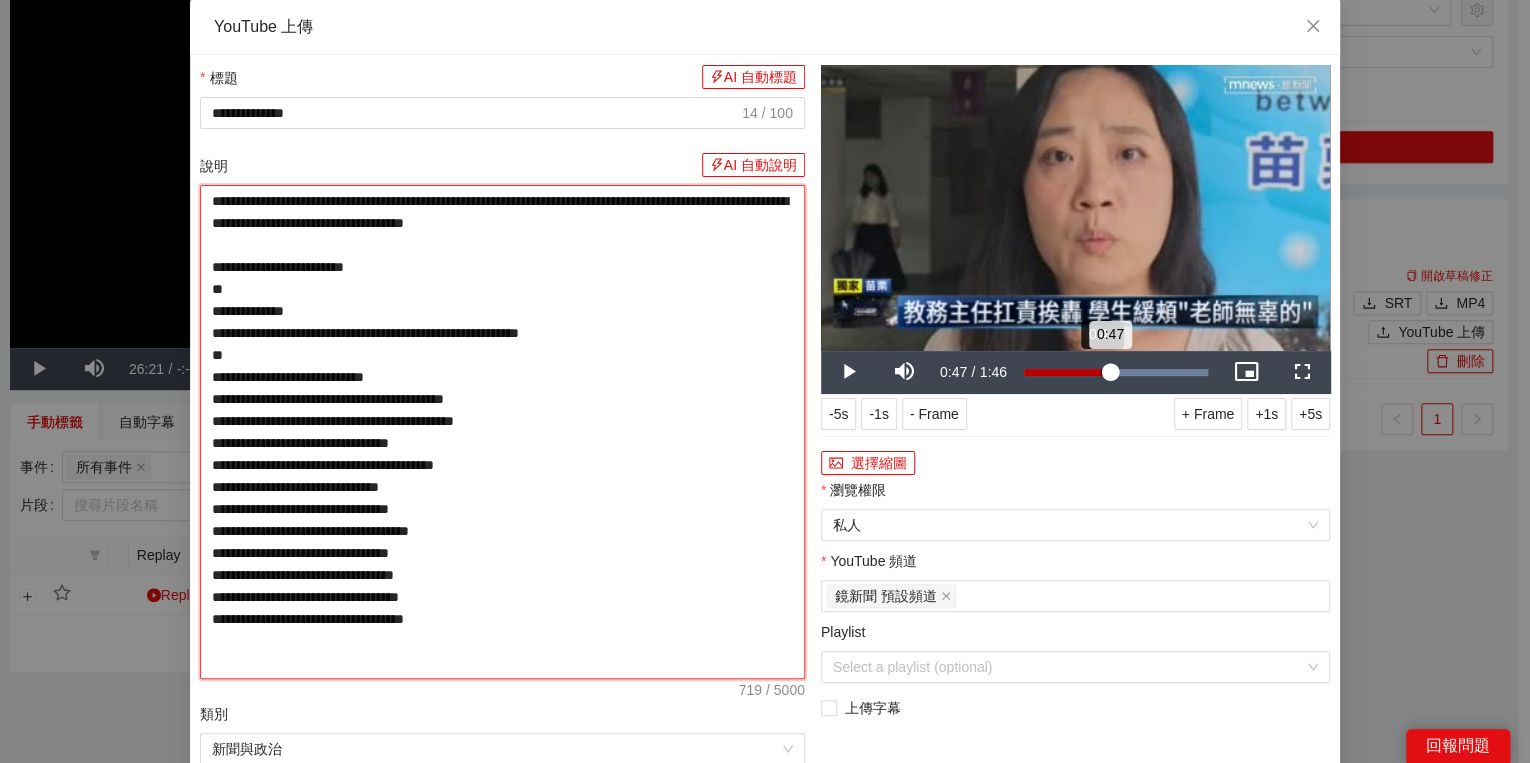 click on "0:47" at bounding box center [1067, 372] 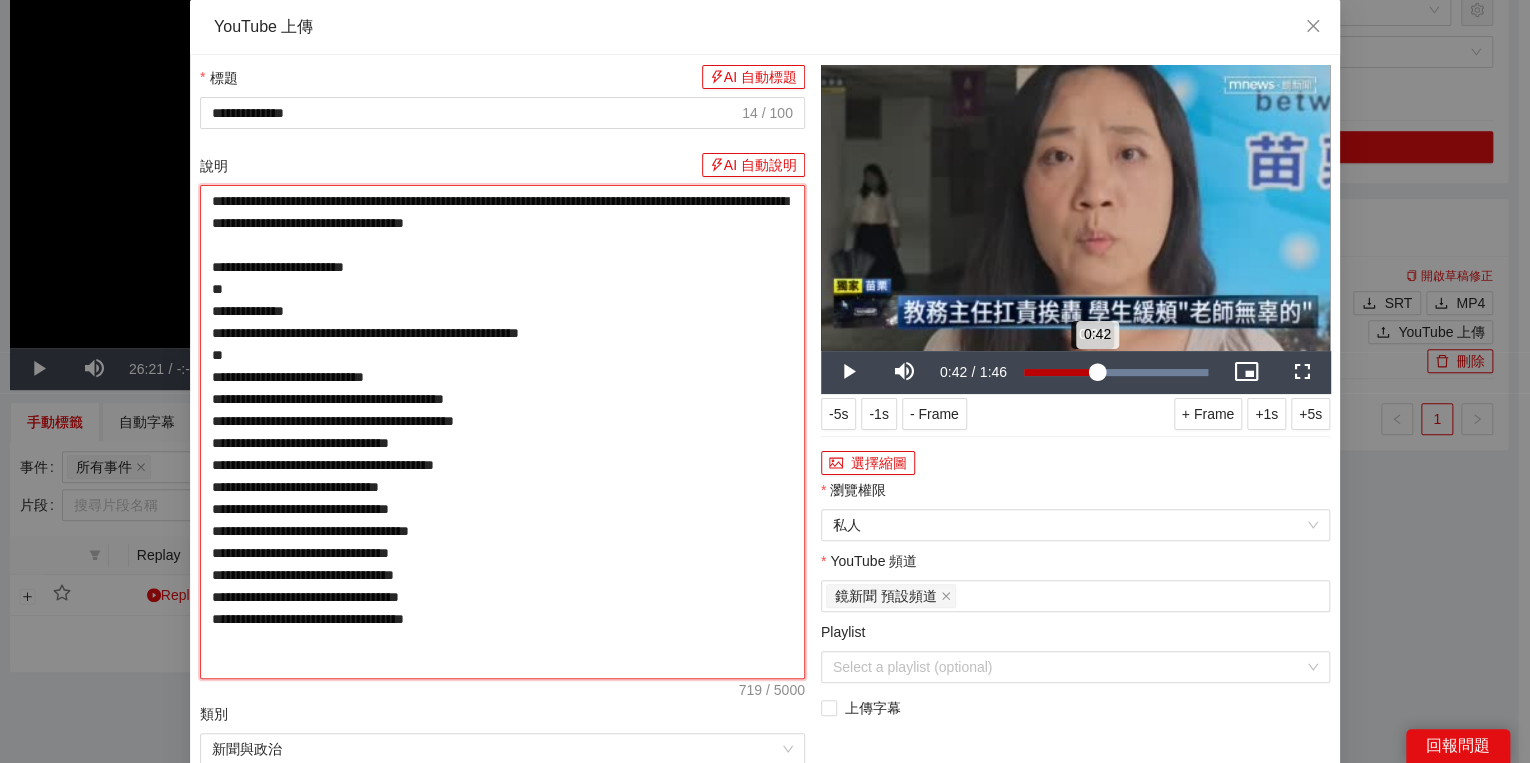 click on "0:42" at bounding box center (1060, 372) 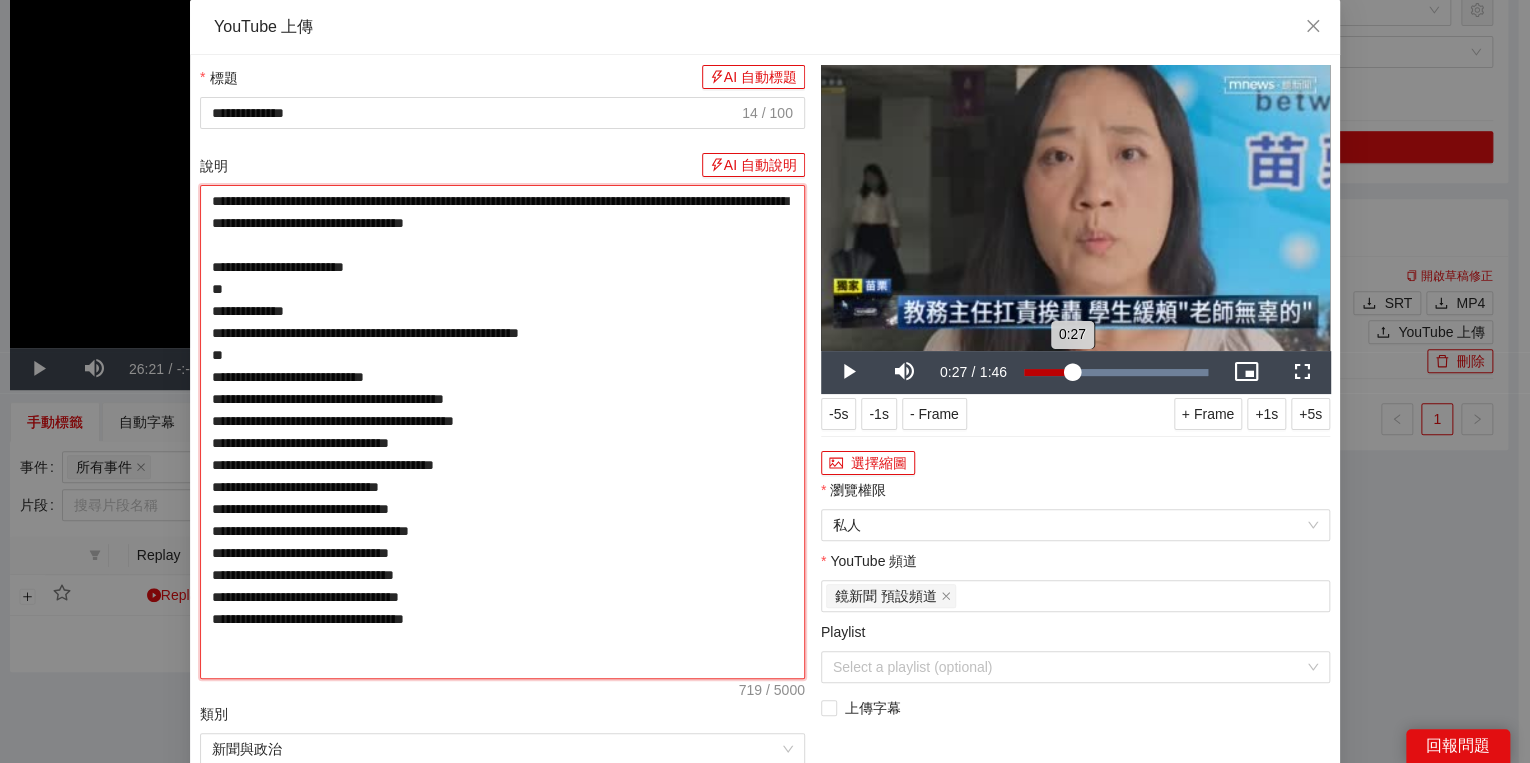 click on "Loaded :  100.00% 0:27 0:27" at bounding box center [1116, 372] 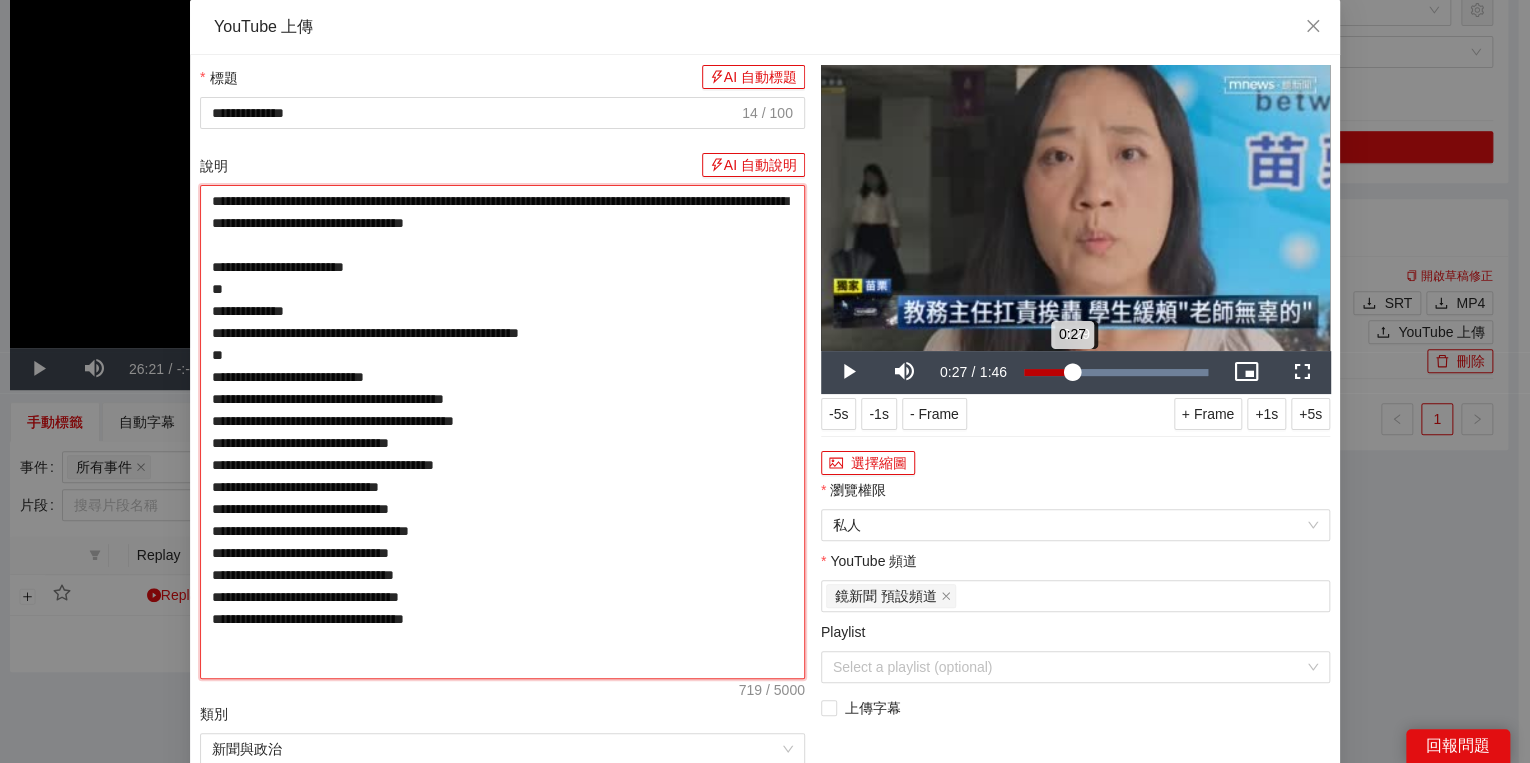 click on "0:27" at bounding box center (1048, 372) 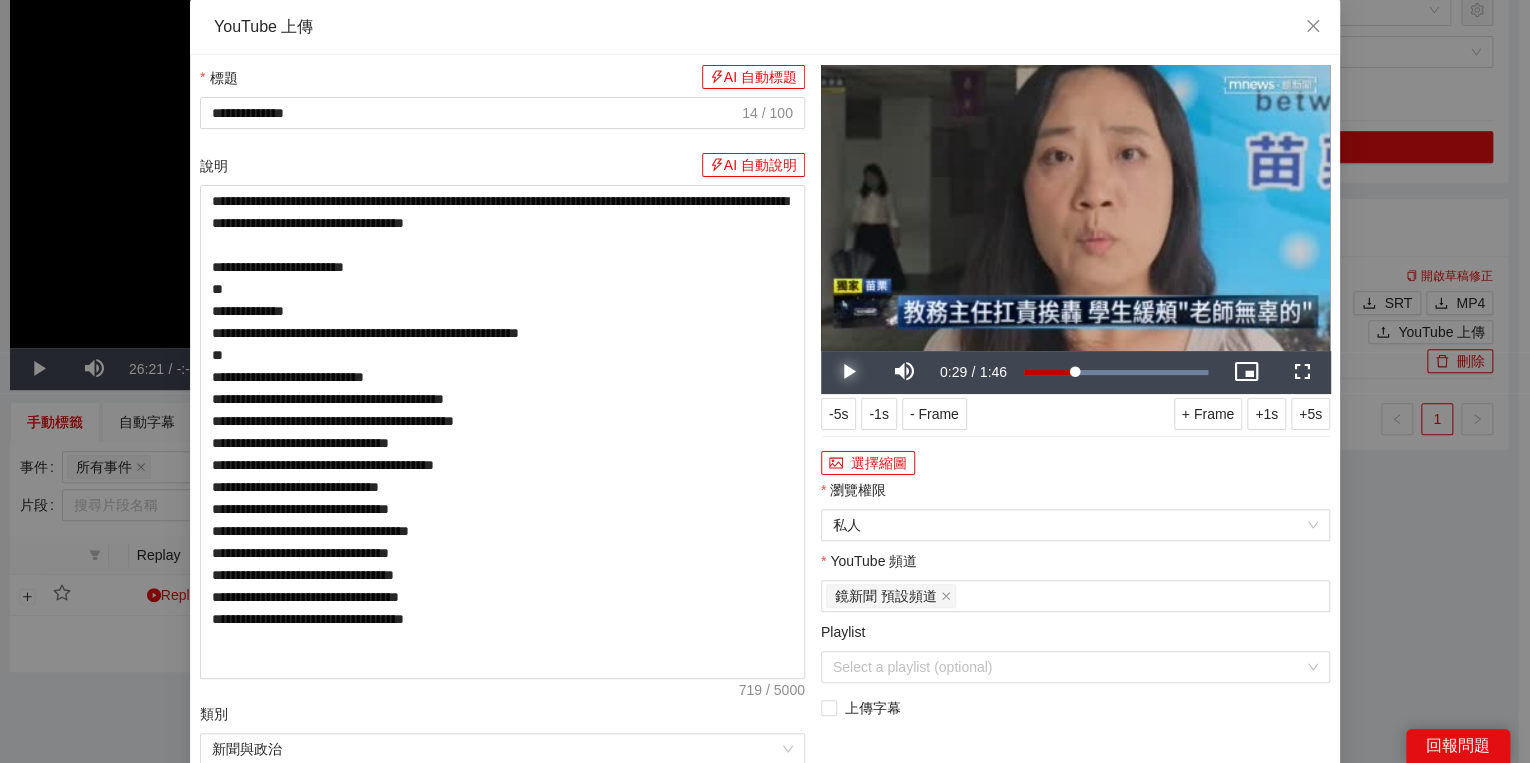 click at bounding box center [849, 372] 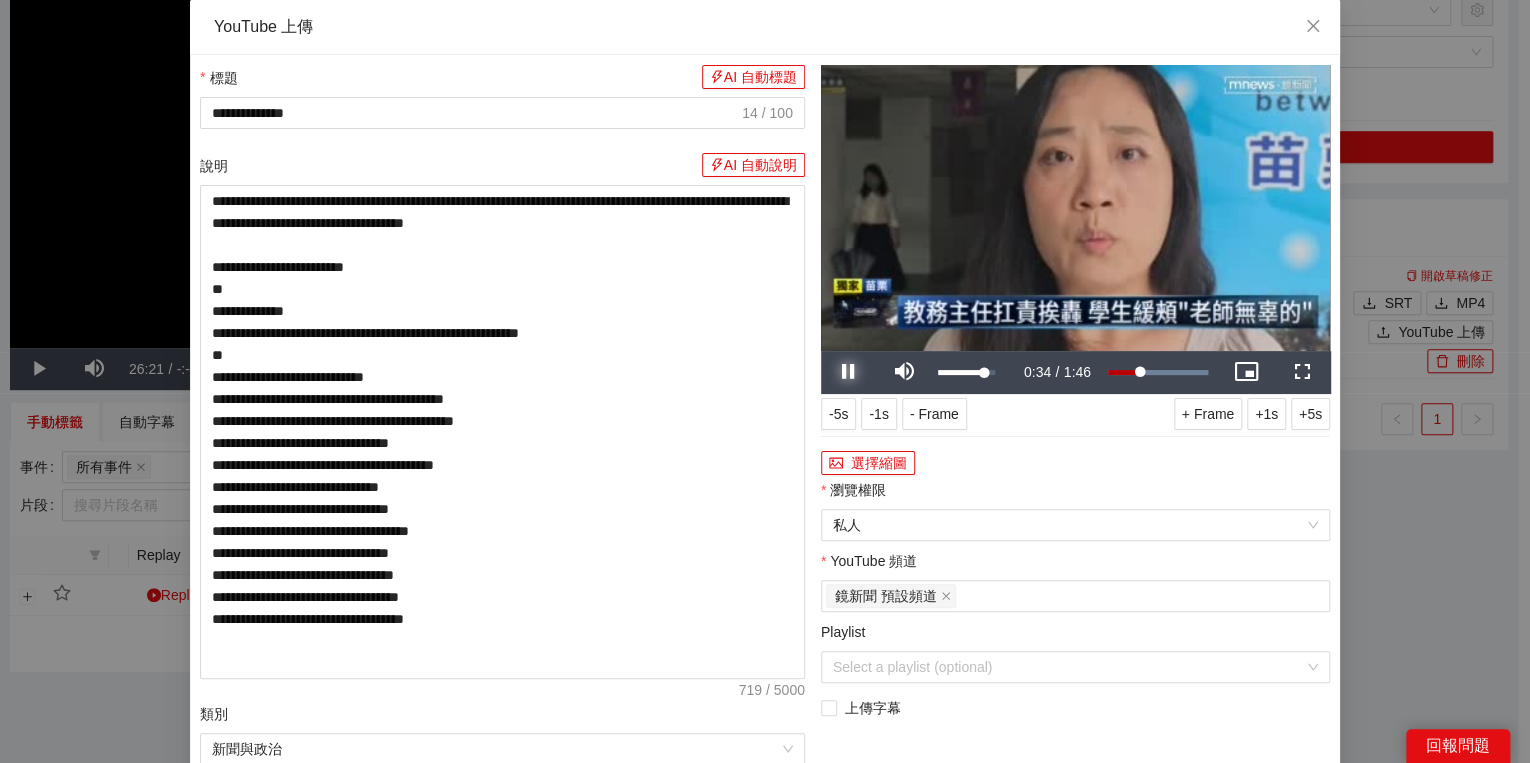 click on "Pause" at bounding box center [849, 372] 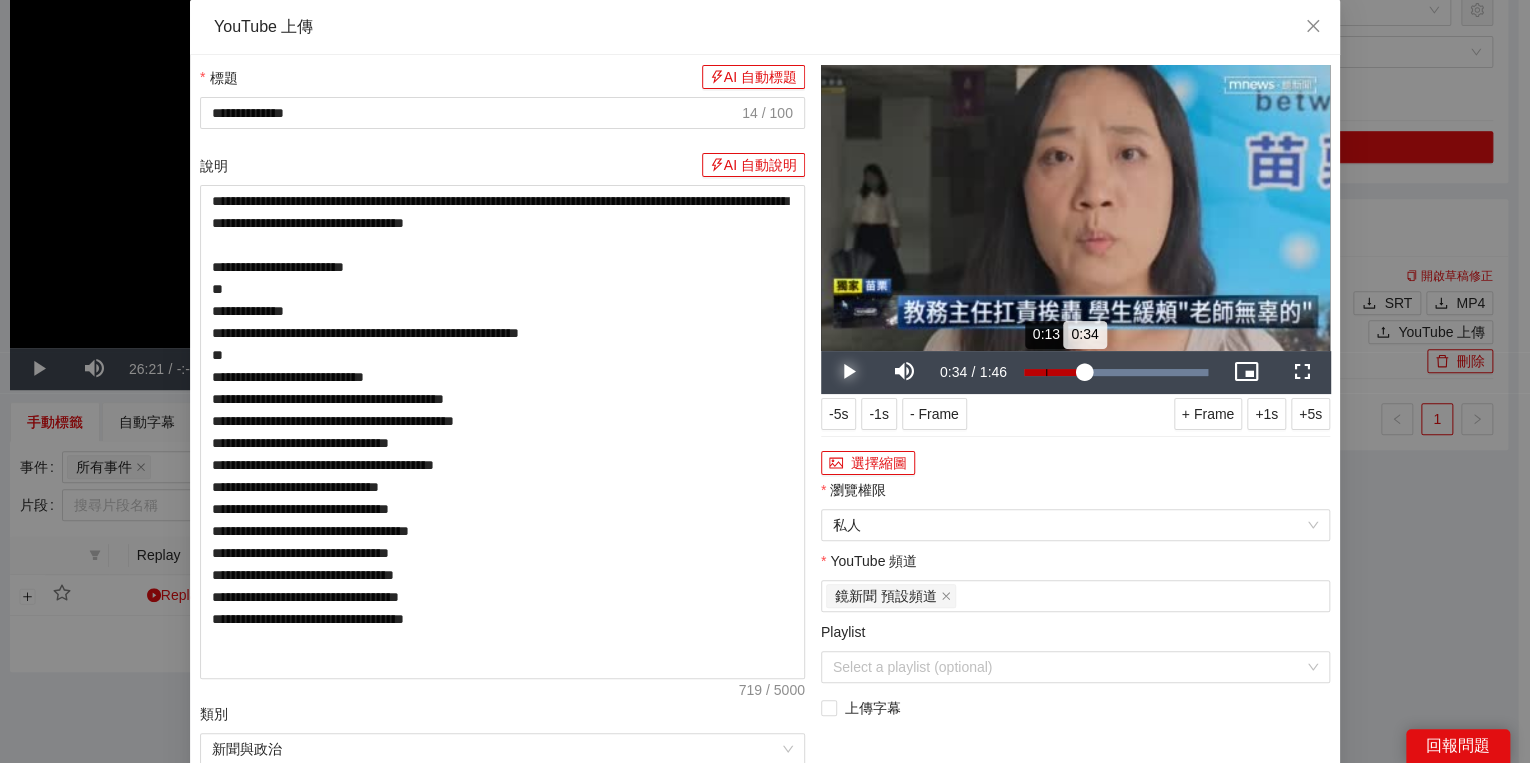 click on "Play" at bounding box center [849, 372] 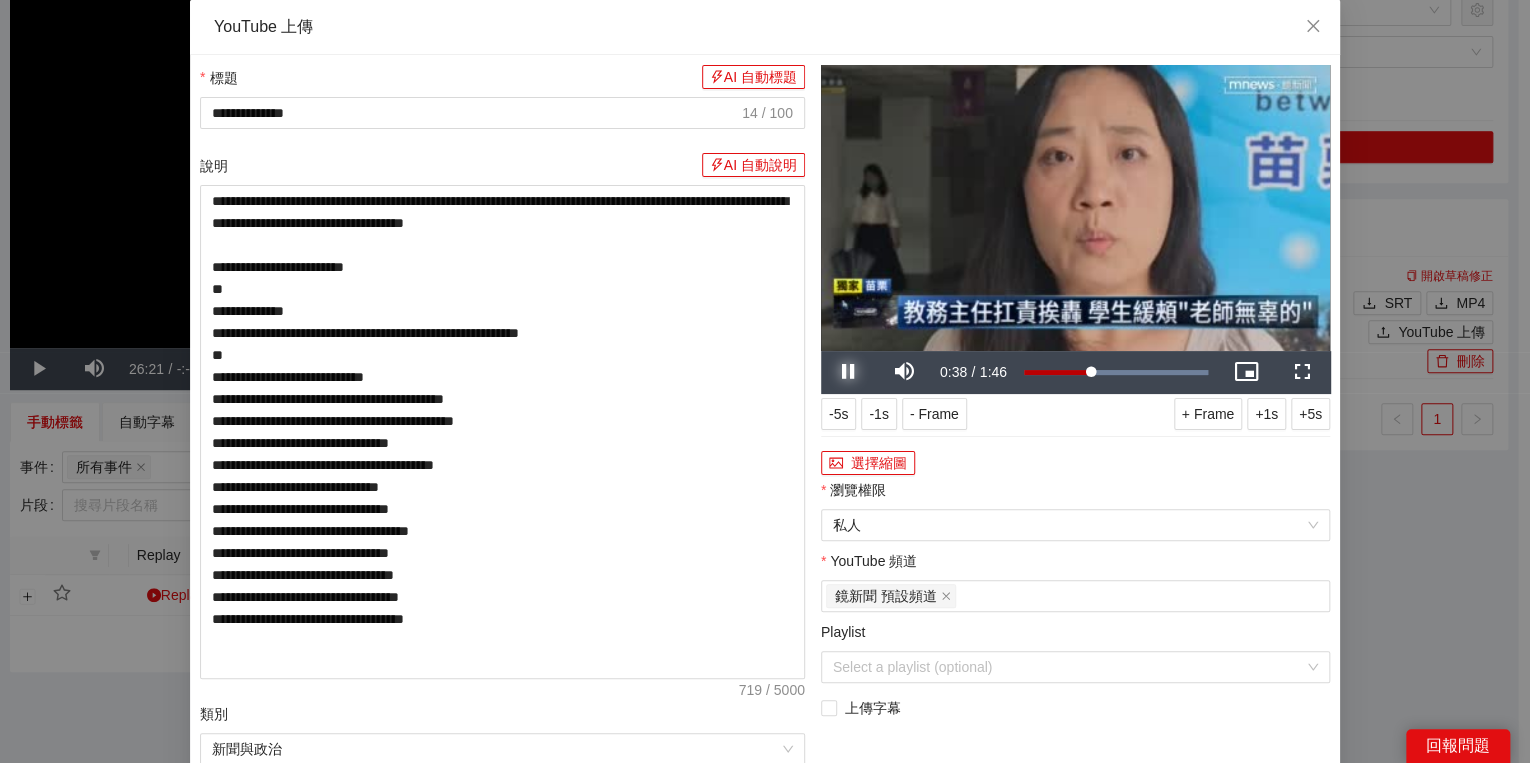 click on "Pause" at bounding box center (849, 372) 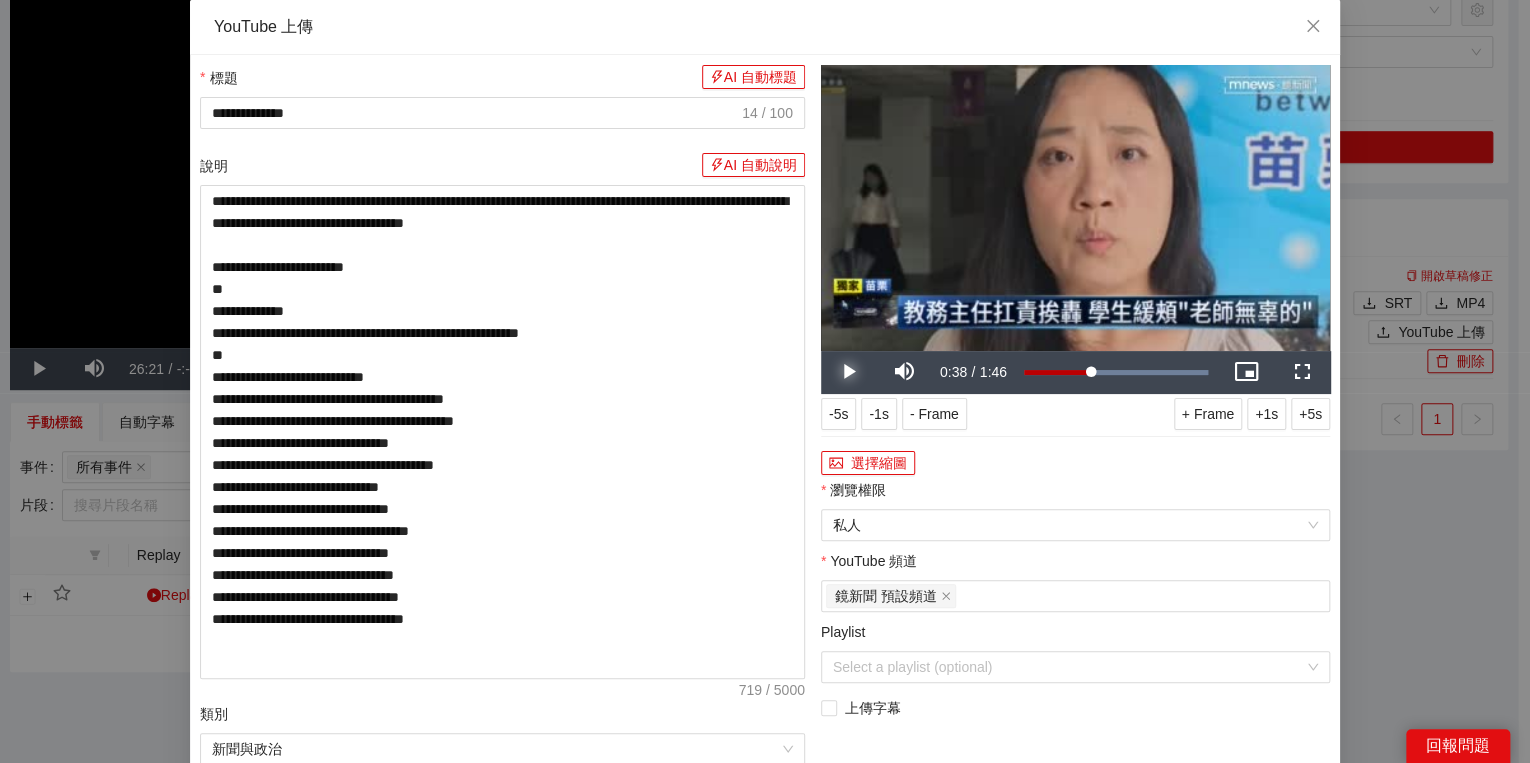 click on "Play" at bounding box center (849, 372) 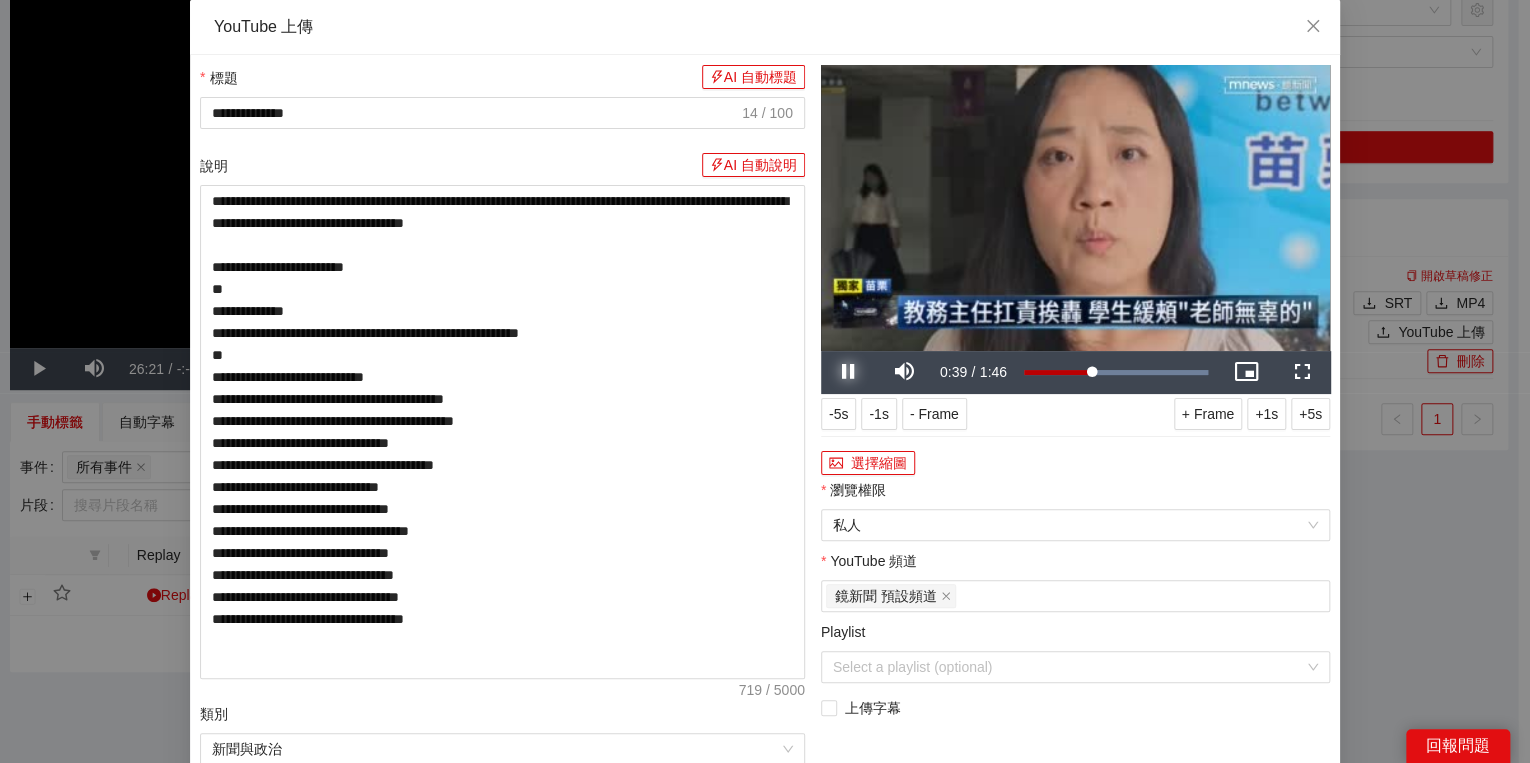 click on "Pause" at bounding box center [849, 372] 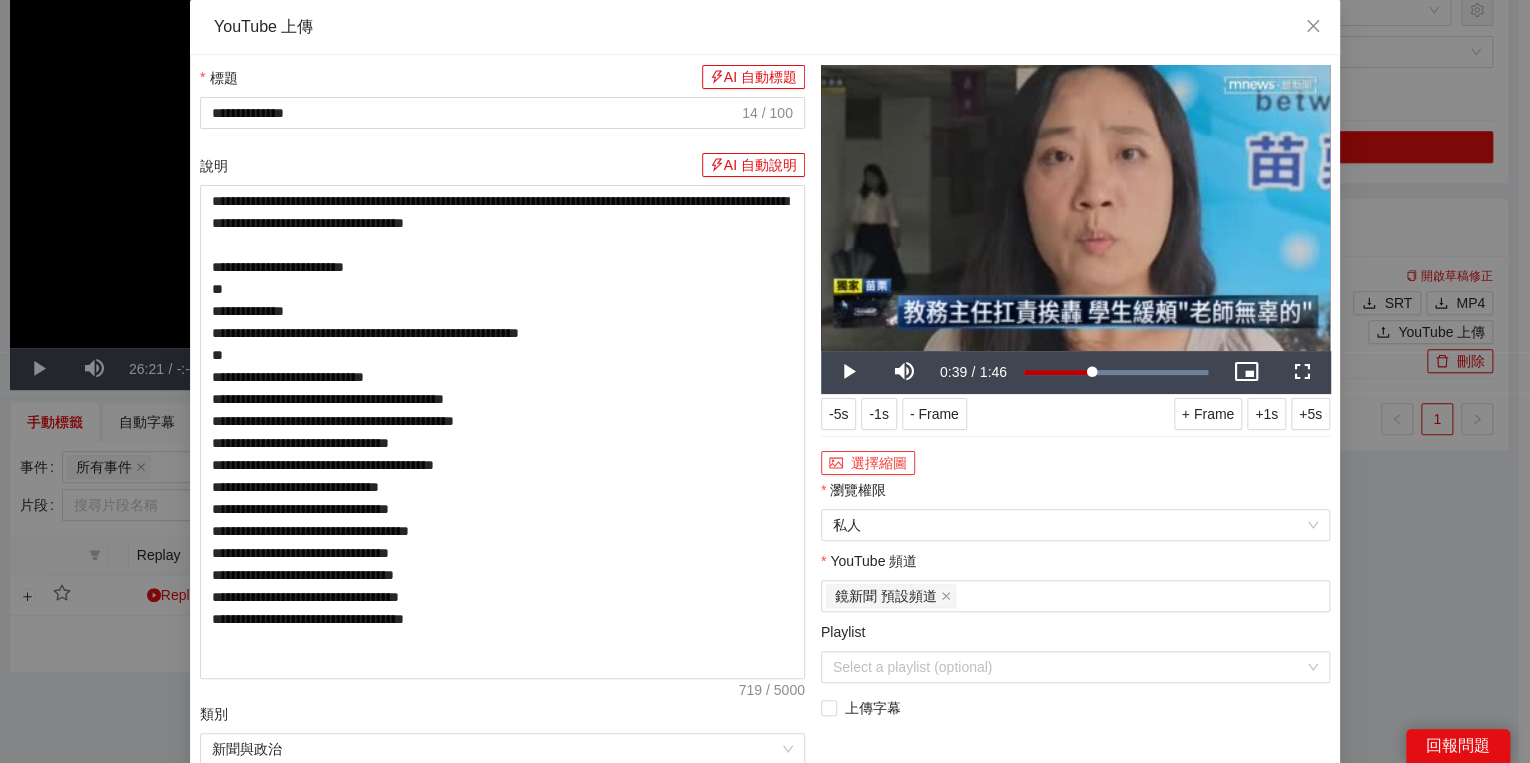 click on "選擇縮圖" at bounding box center (868, 463) 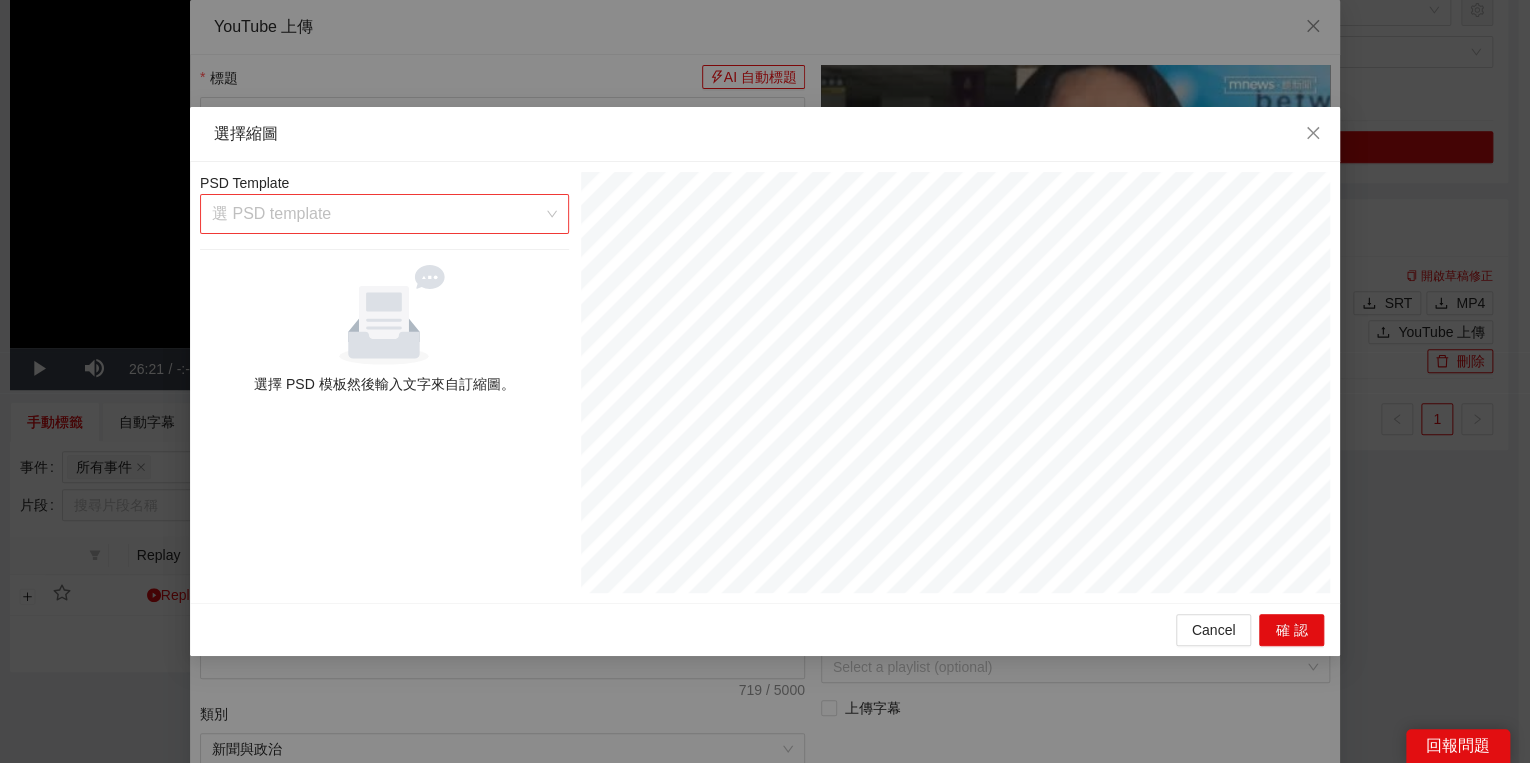 click at bounding box center [377, 214] 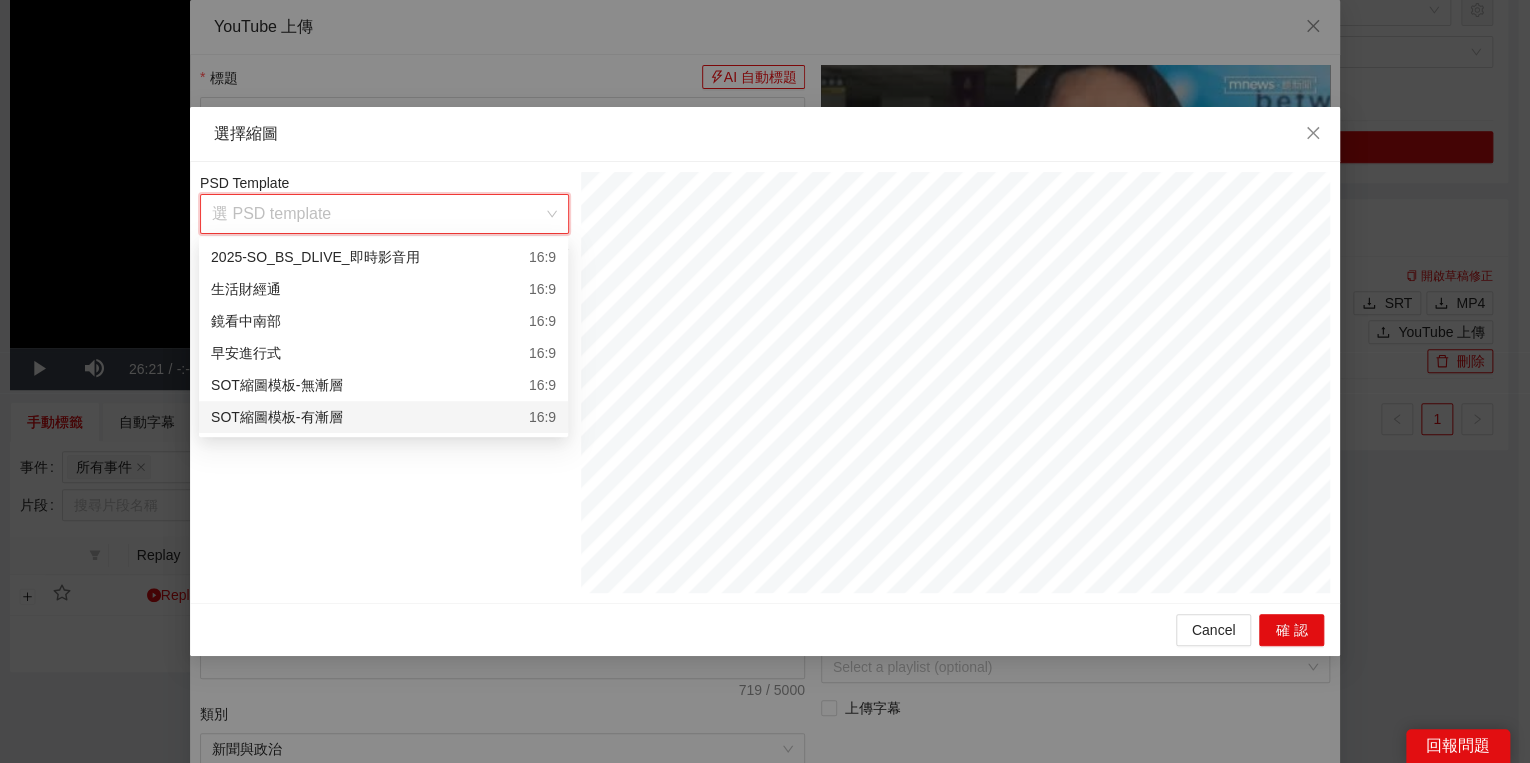 click on "SOT縮圖模板-有漸層 16:9" at bounding box center (383, 417) 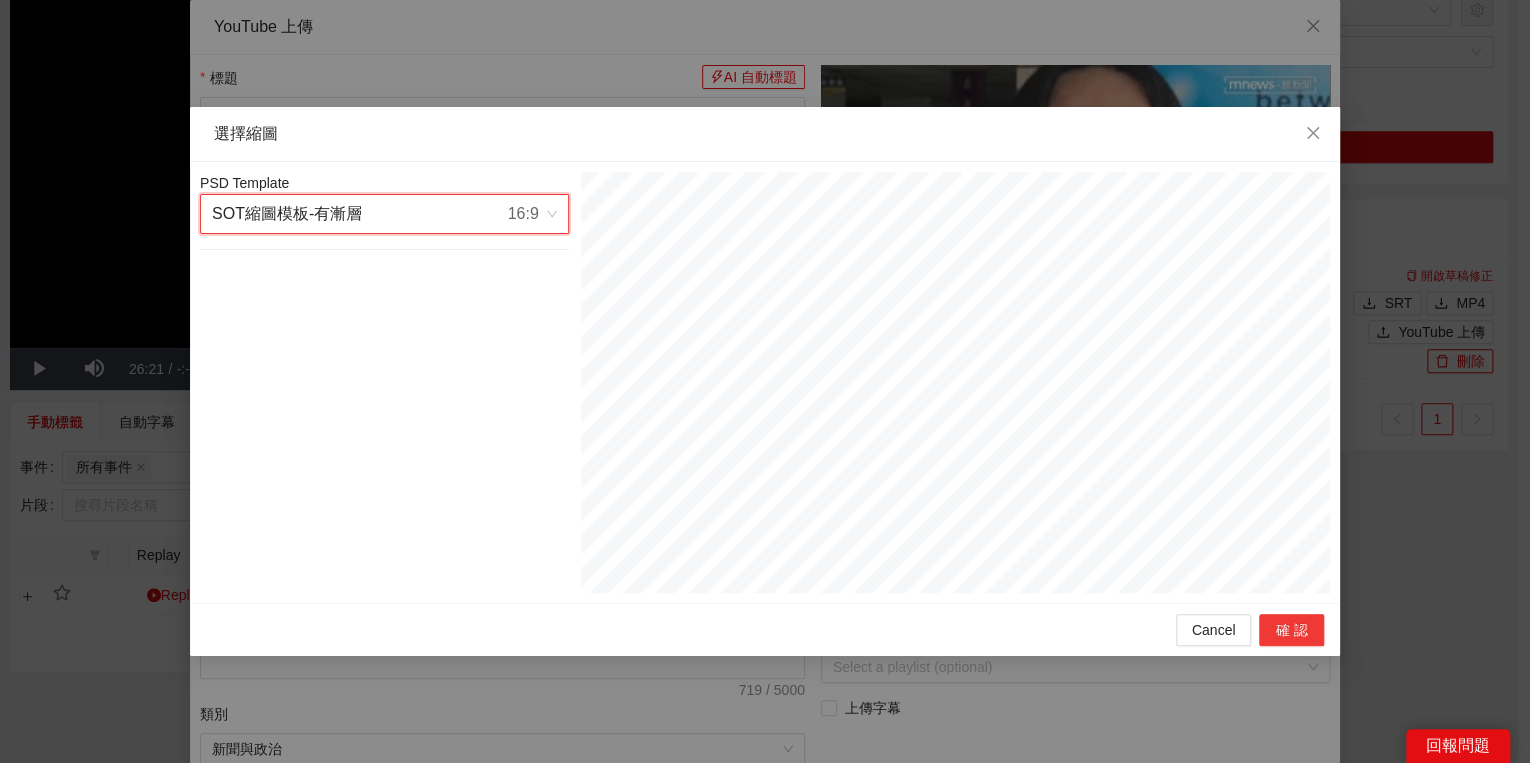 click on "確認" at bounding box center (1291, 630) 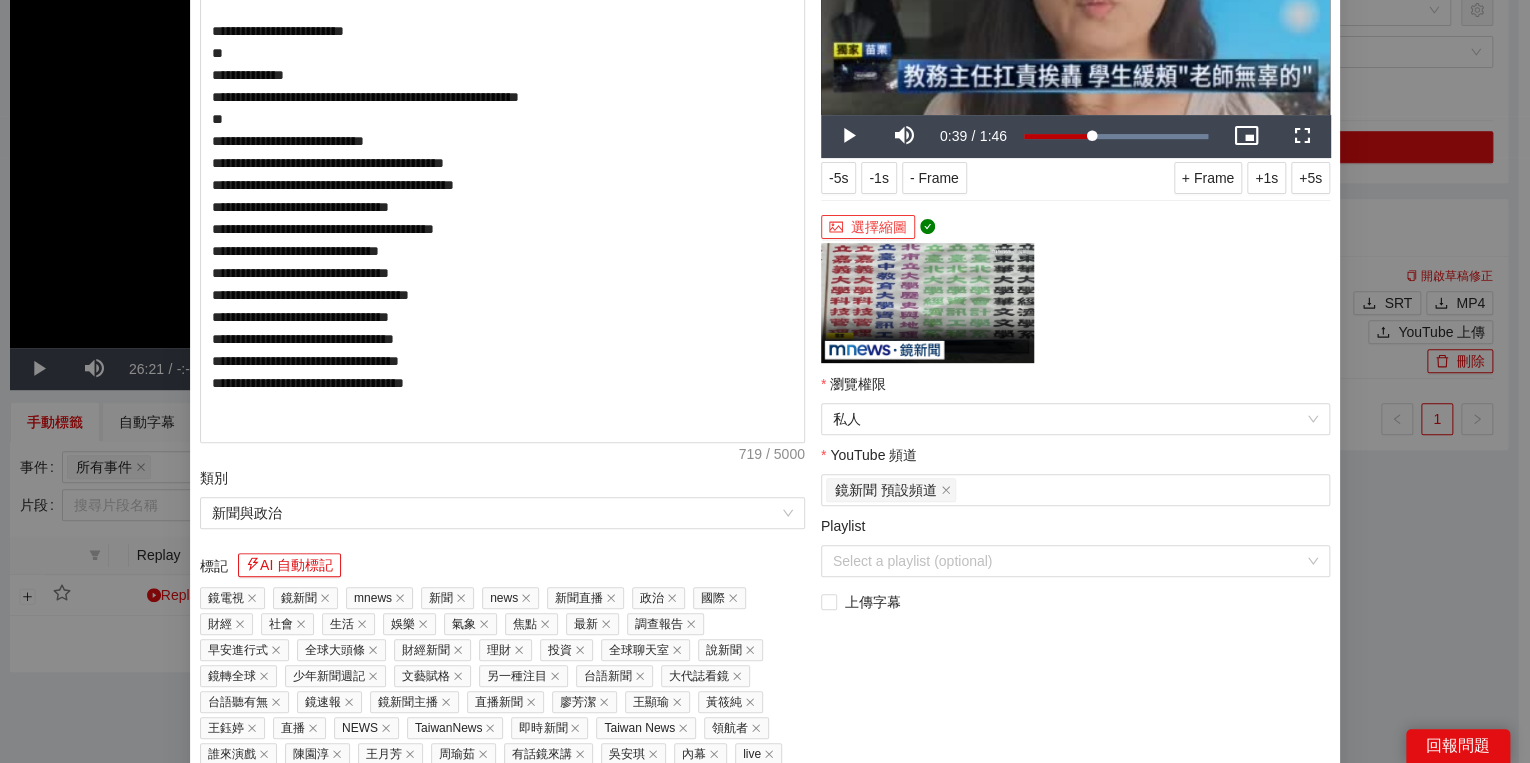 scroll, scrollTop: 374, scrollLeft: 0, axis: vertical 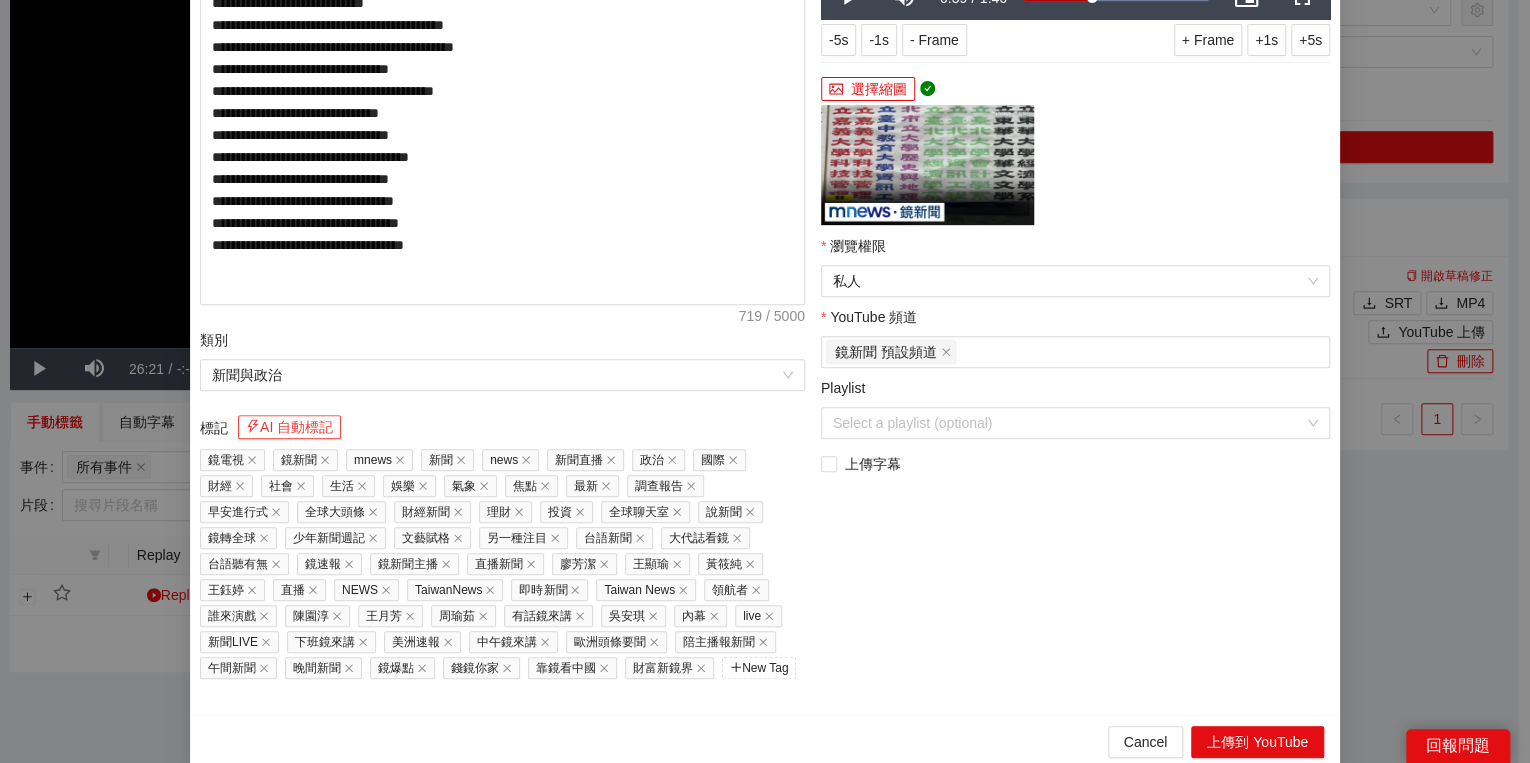 click on "AI 自動標記" at bounding box center (289, 427) 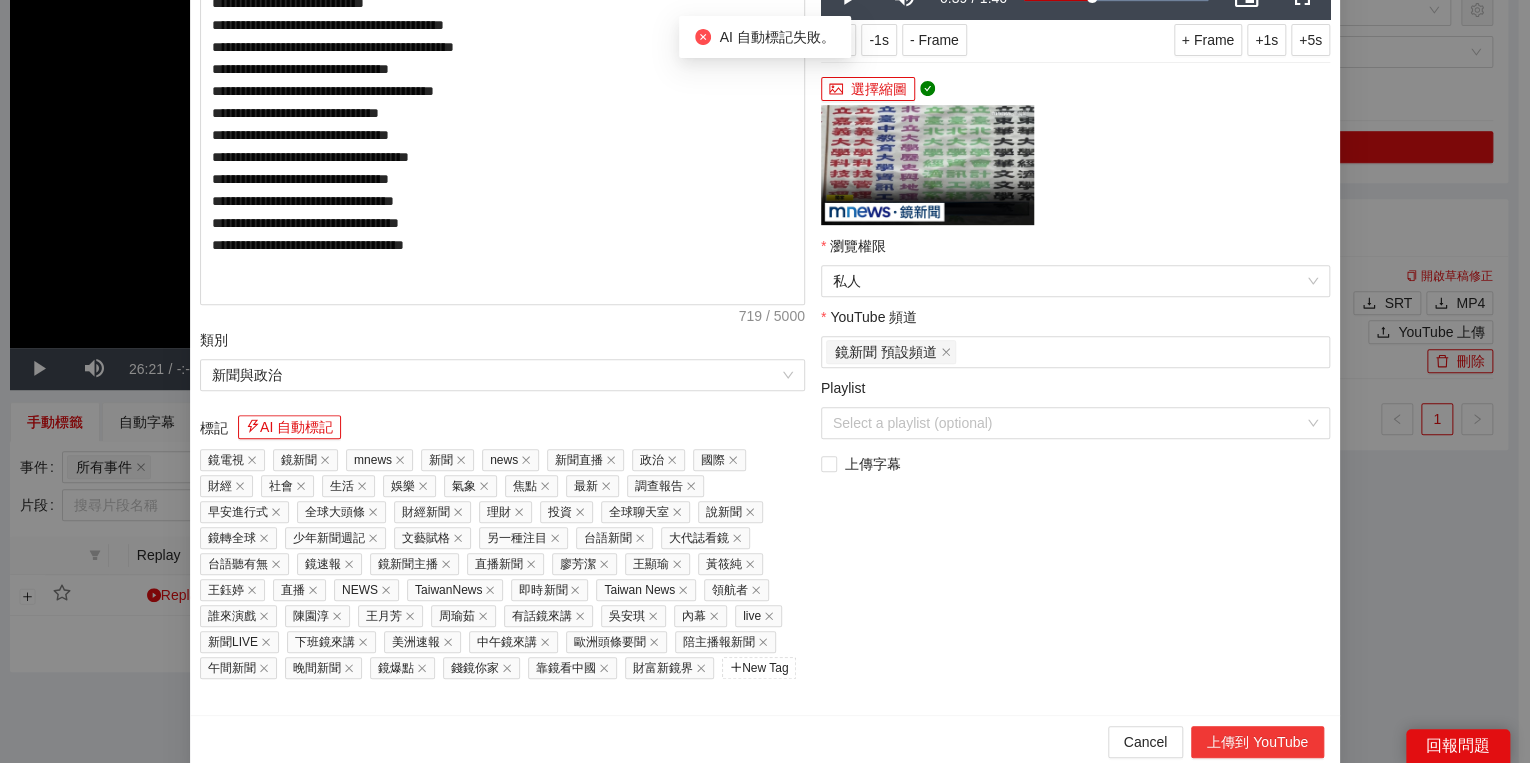 click on "上傳到 YouTube" at bounding box center (1257, 742) 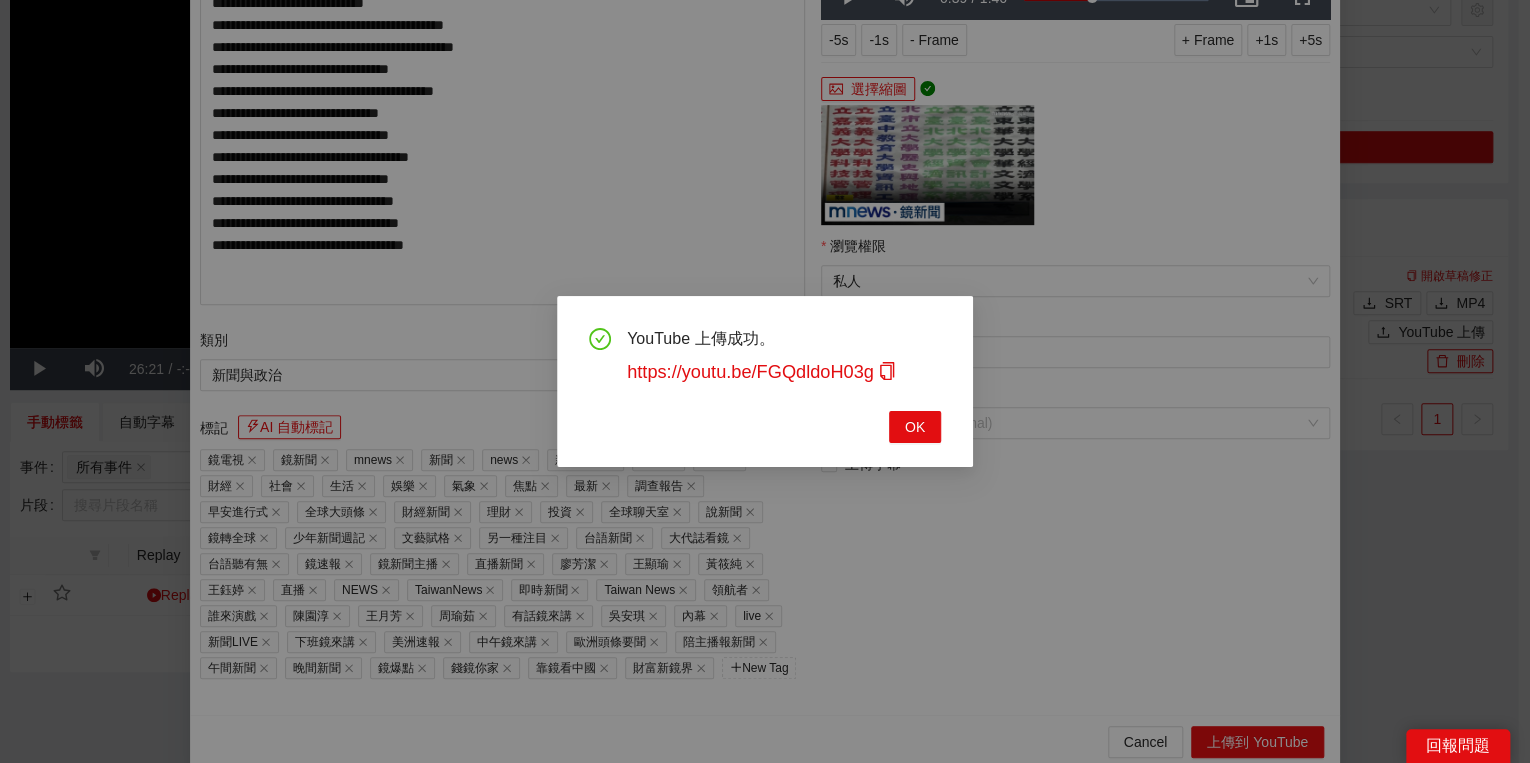 click on "YouTube 上傳成功。 https://youtu.be/FGQdldoH03g OK" at bounding box center [765, 381] 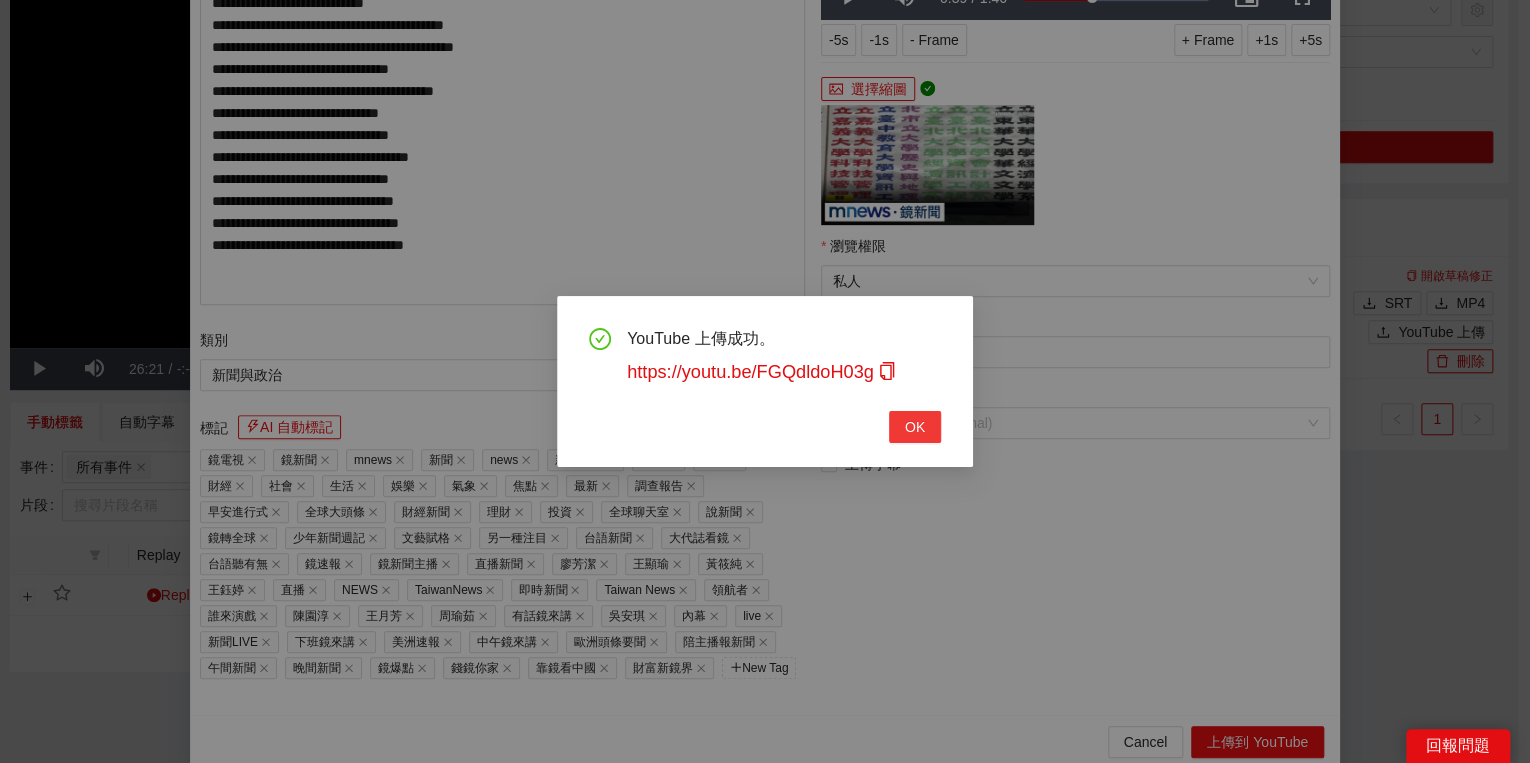 click on "OK" at bounding box center [915, 427] 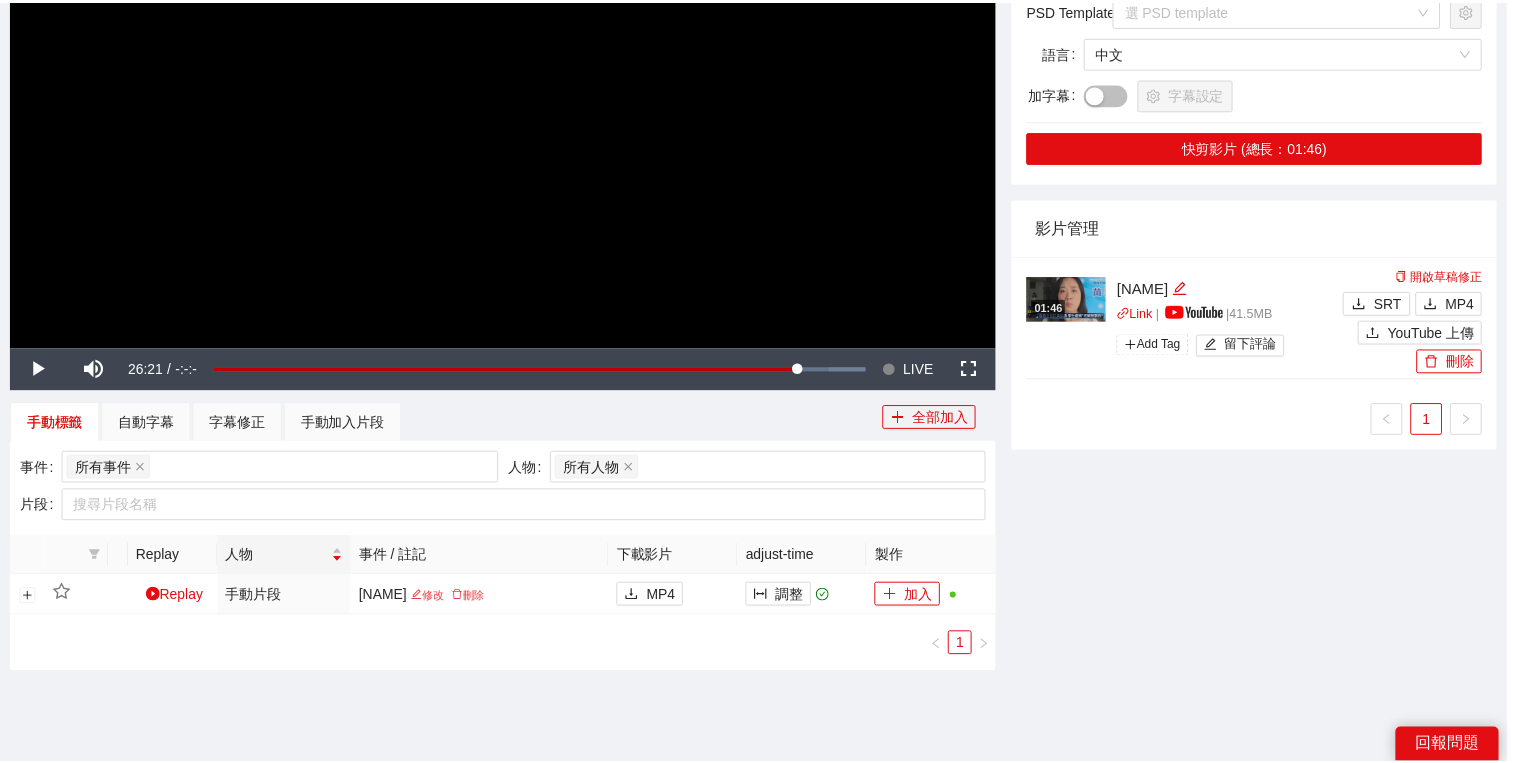 scroll, scrollTop: 308, scrollLeft: 0, axis: vertical 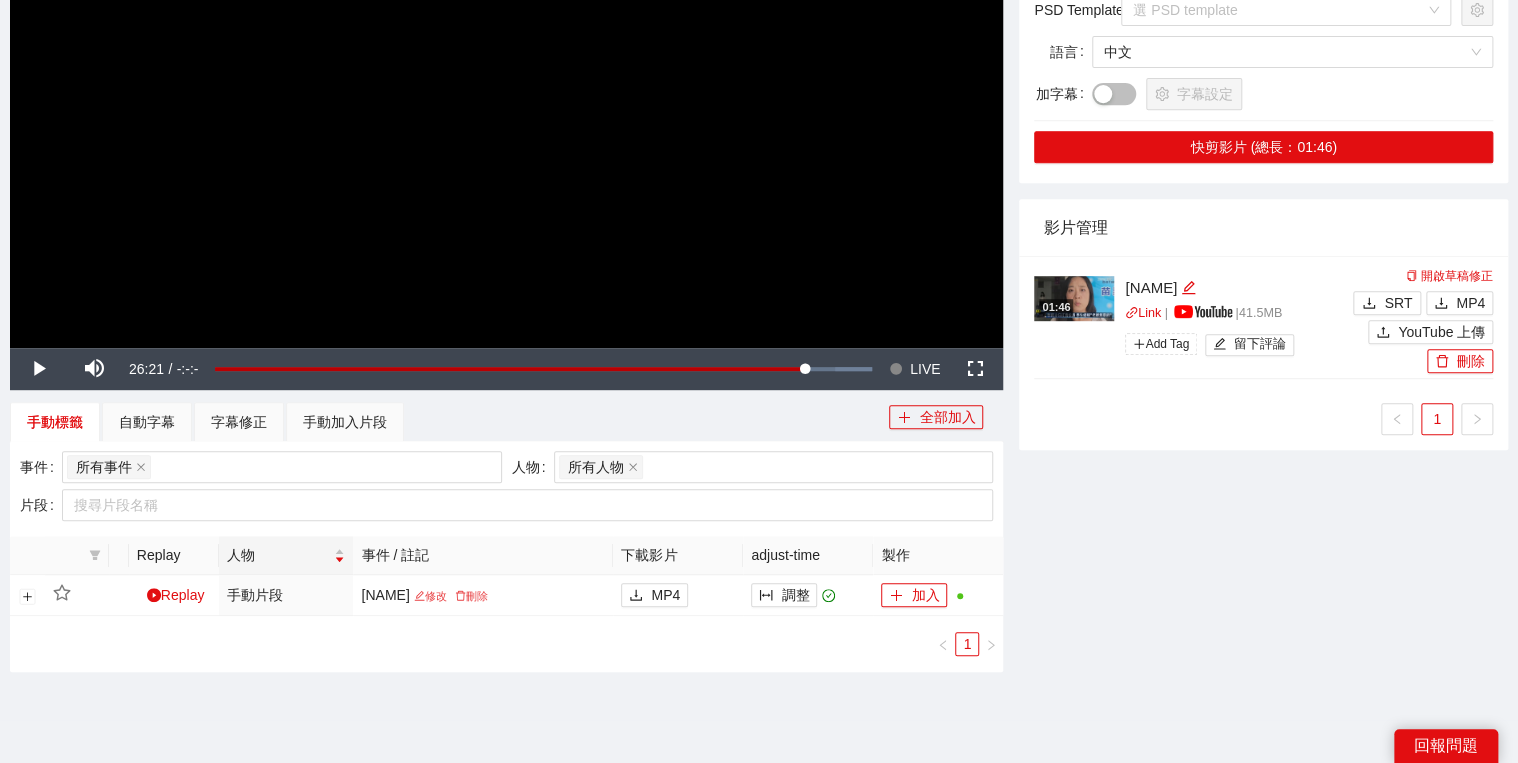 click at bounding box center (506, 68) 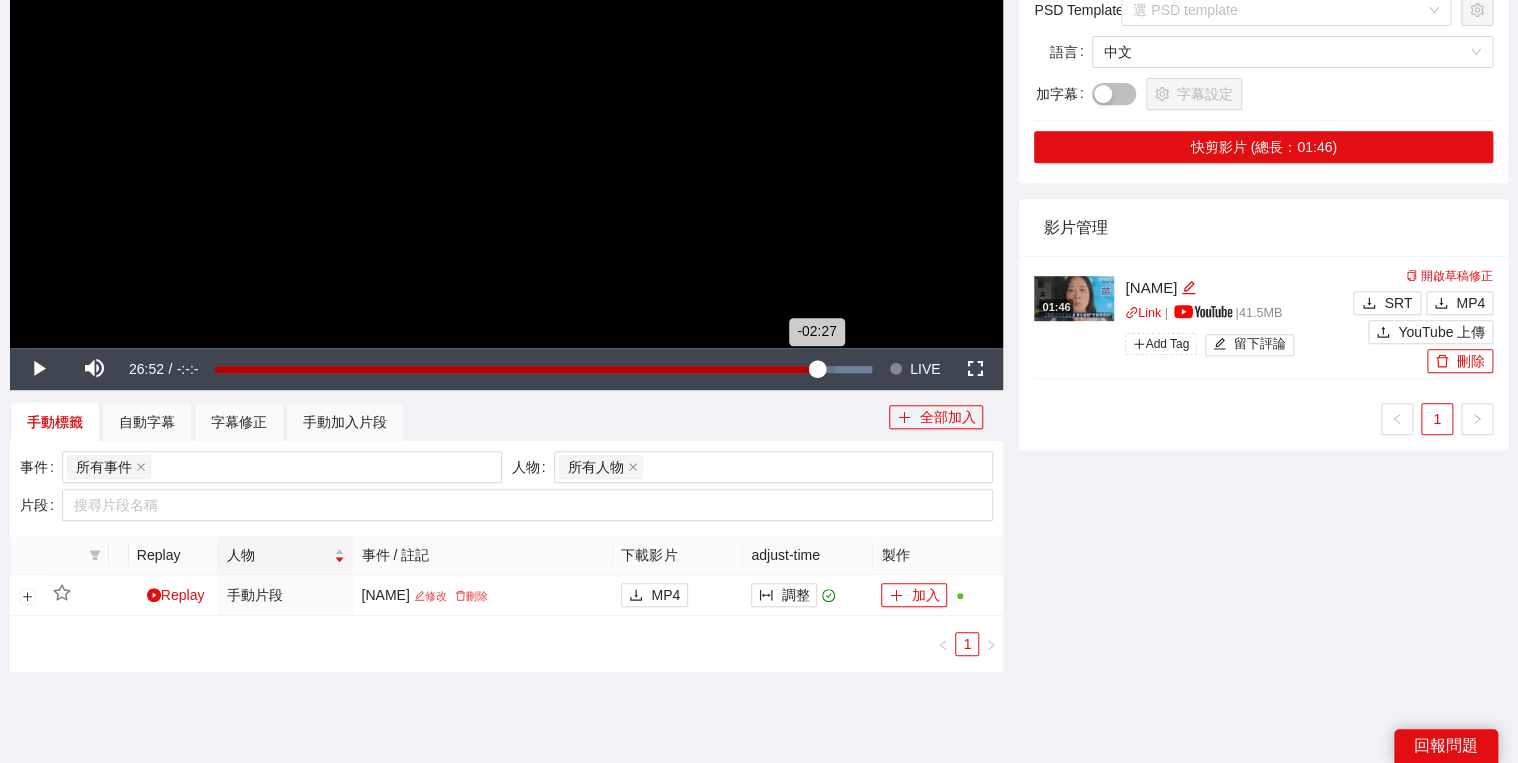 click on "-02:27" at bounding box center (515, 369) 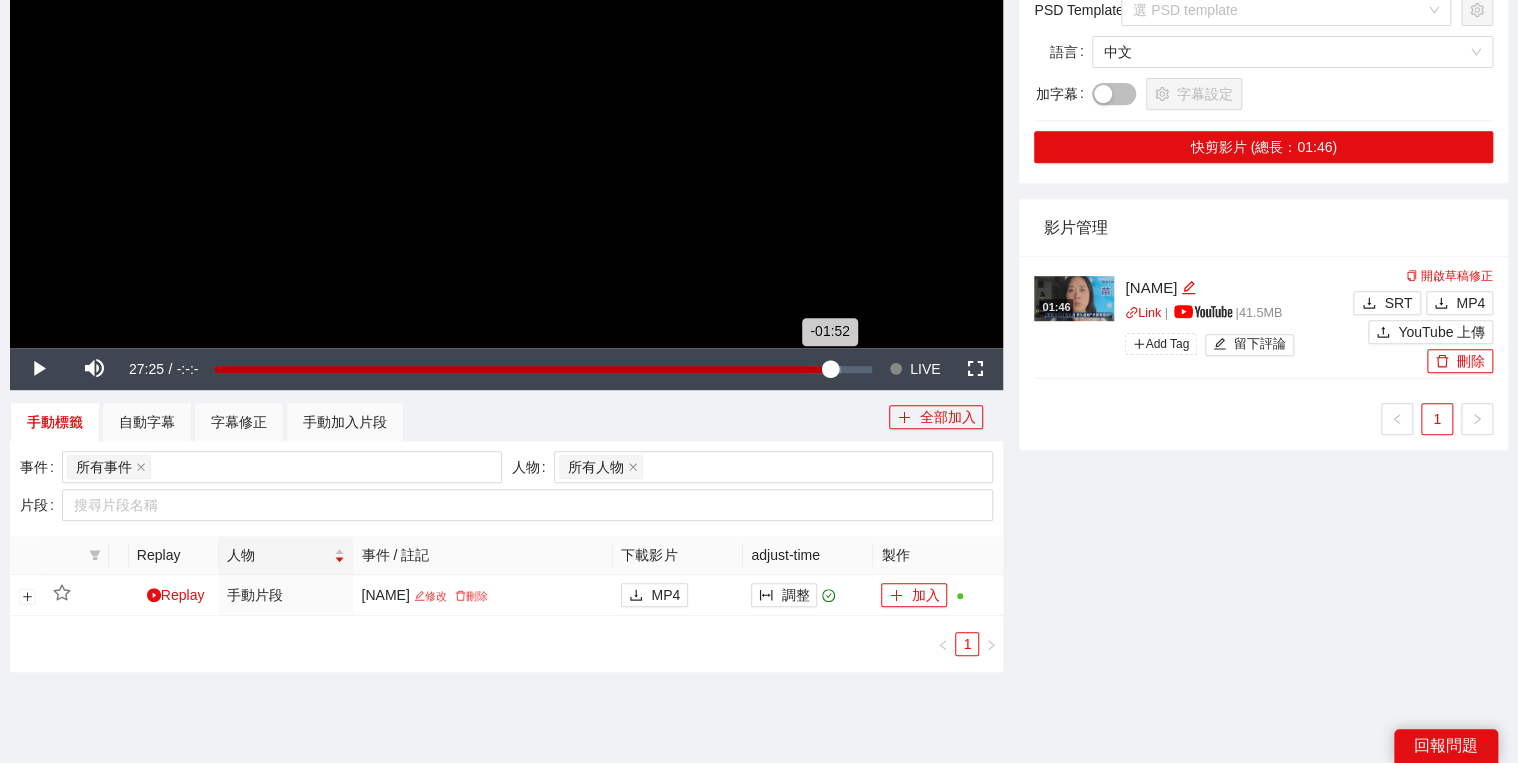 click on "Loaded :  95.22% -01:52 -01:52" at bounding box center [543, 369] 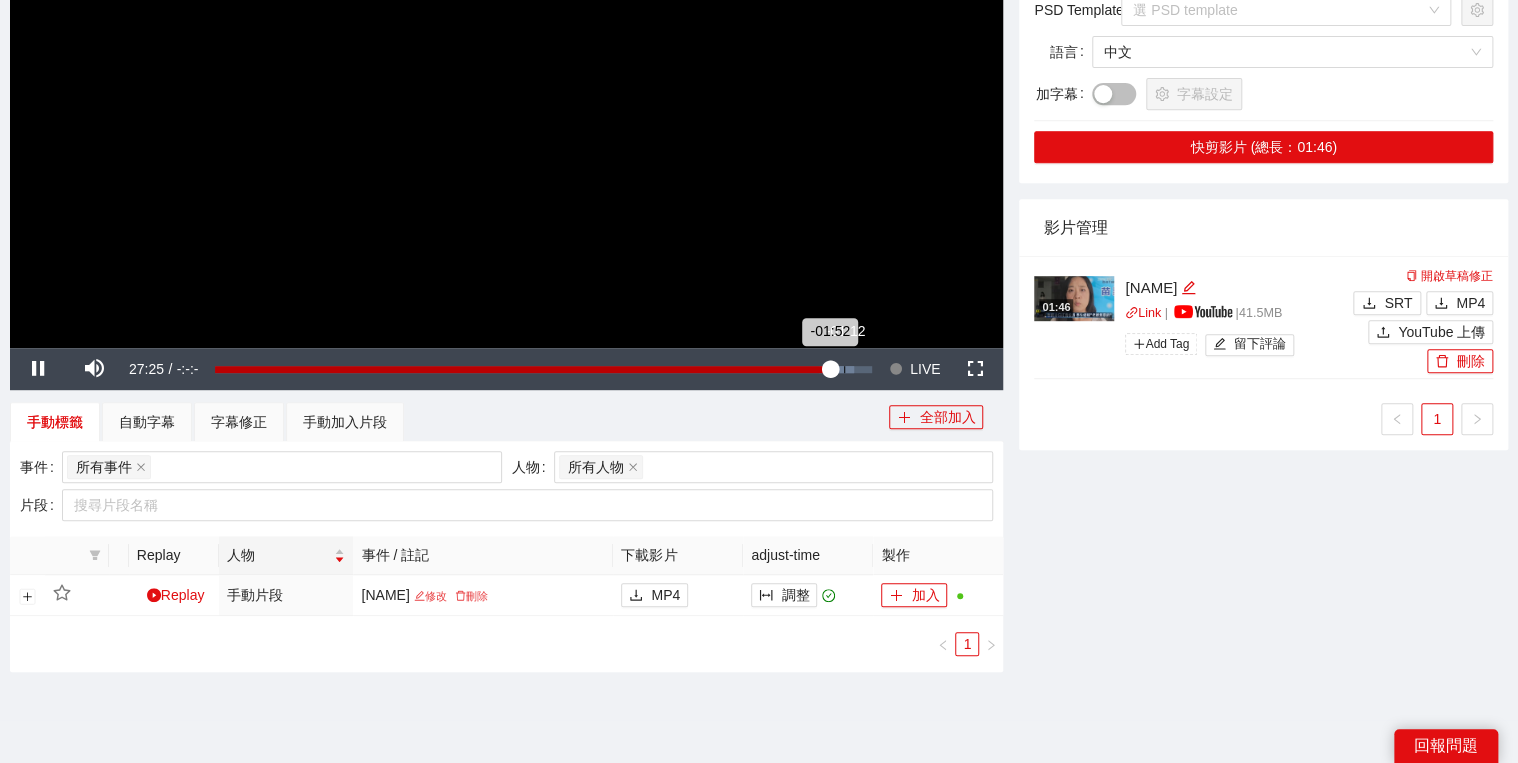 click on "Loaded :  97.27% -01:12 -01:52" at bounding box center (543, 369) 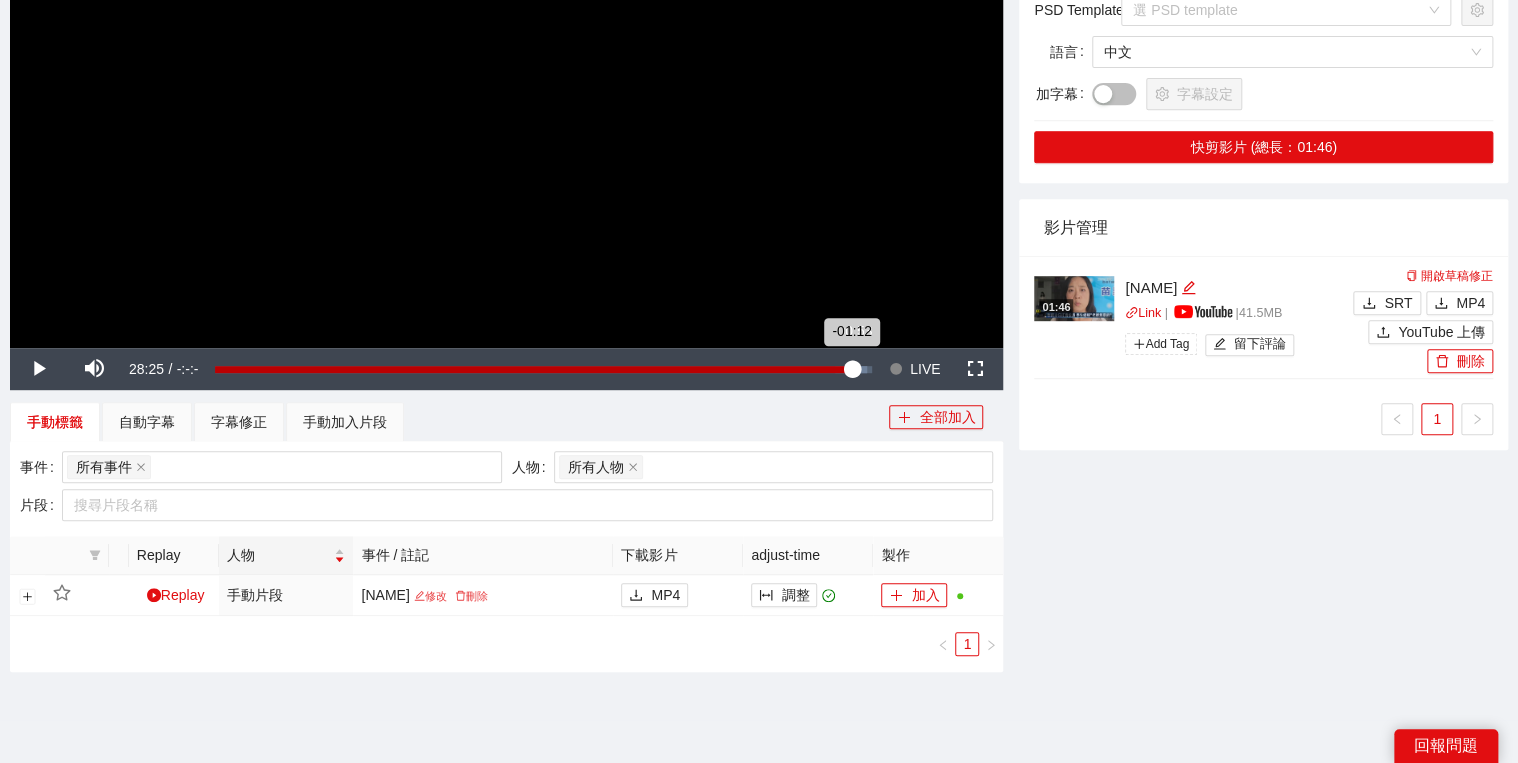 click on "-01:12" at bounding box center [533, 369] 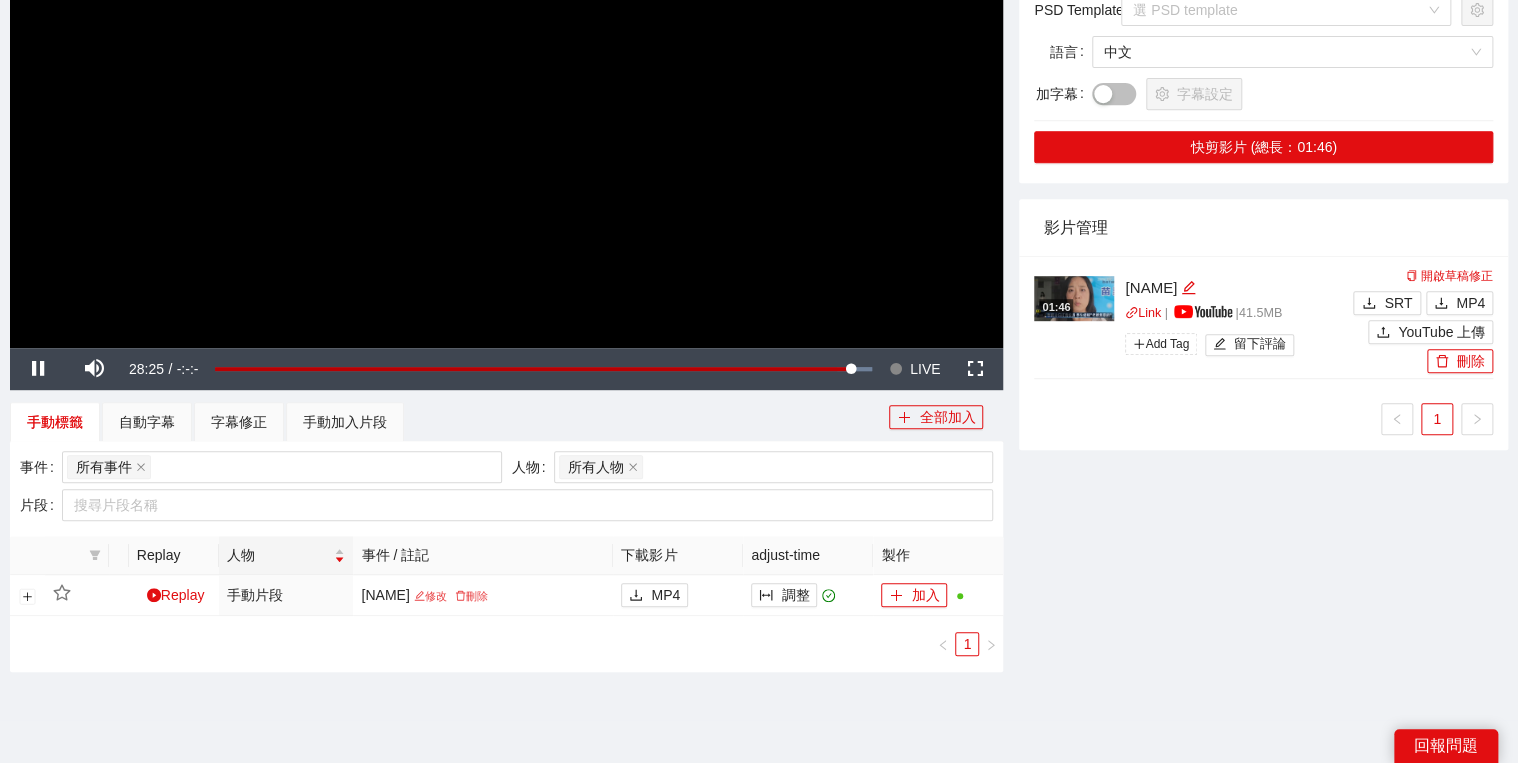click at bounding box center [506, 68] 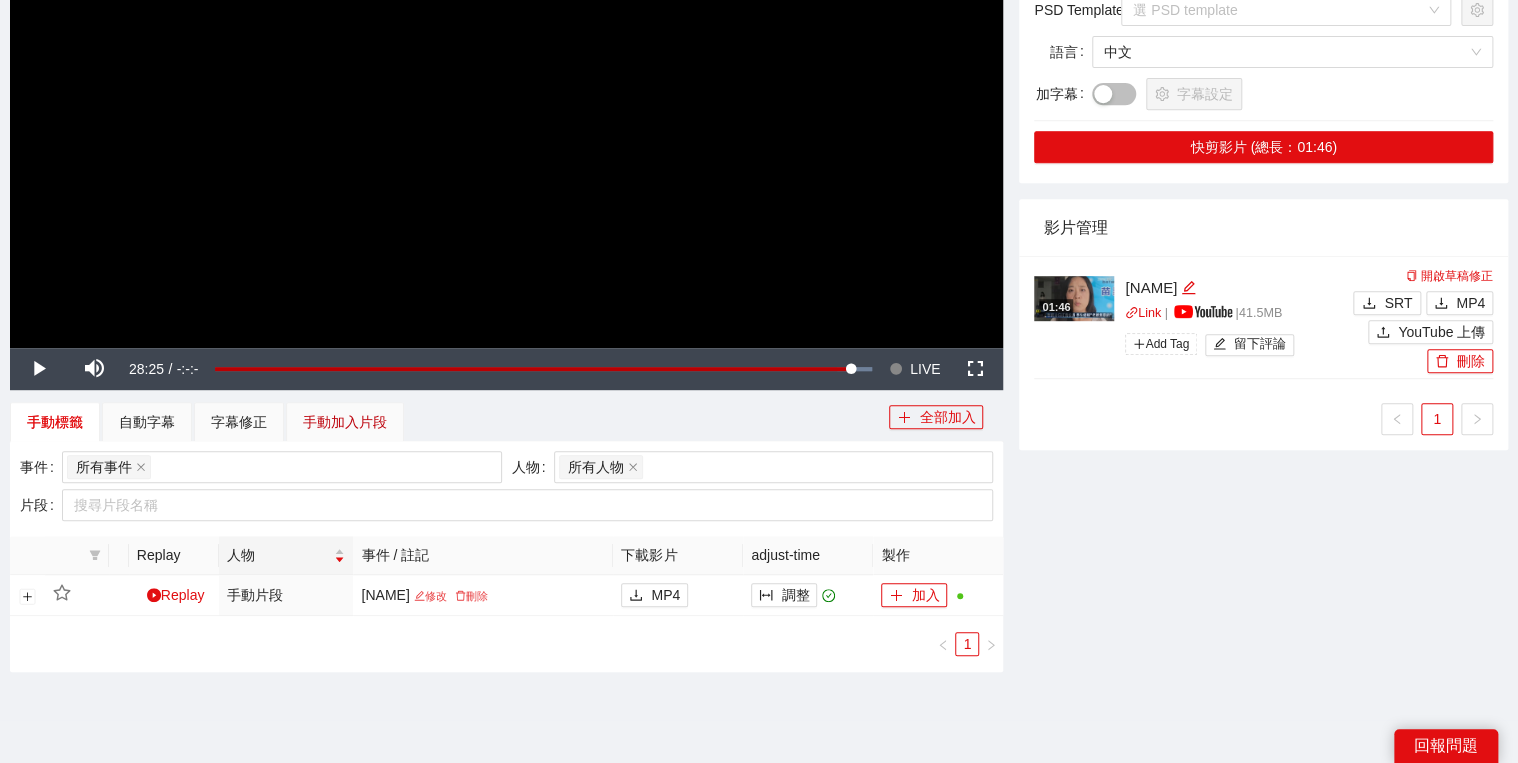 click on "手動加入片段" at bounding box center (345, 422) 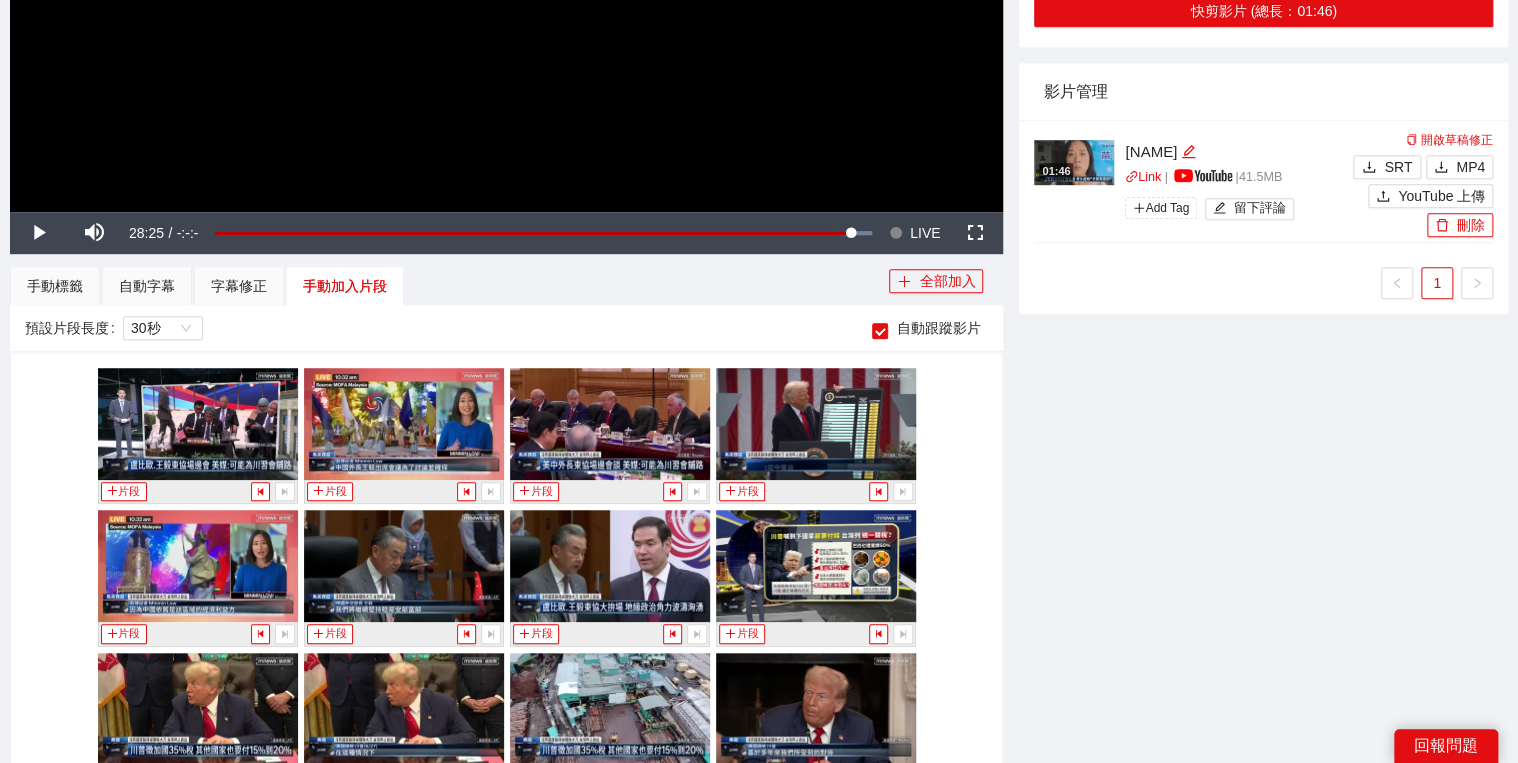 scroll, scrollTop: 776, scrollLeft: 0, axis: vertical 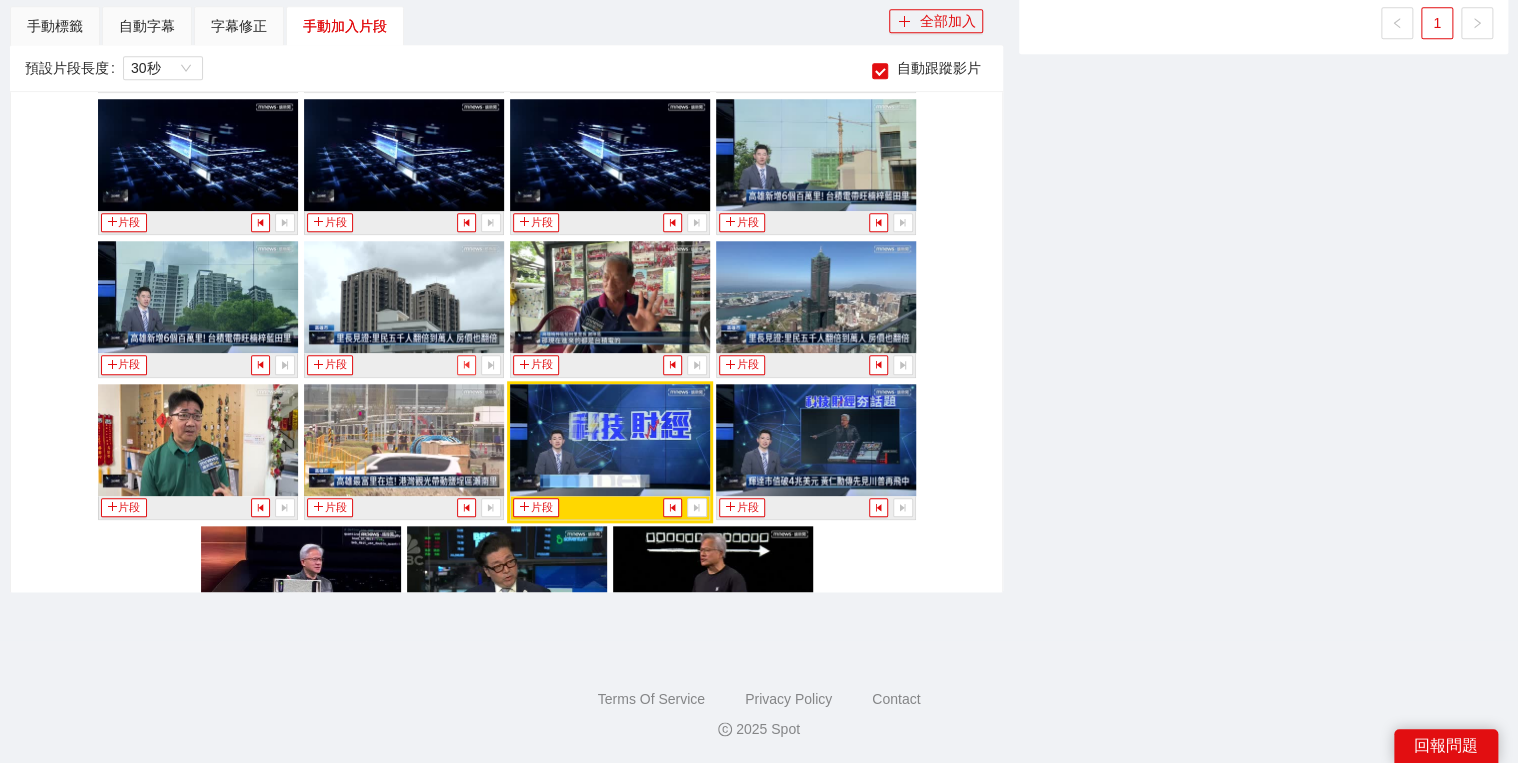 click 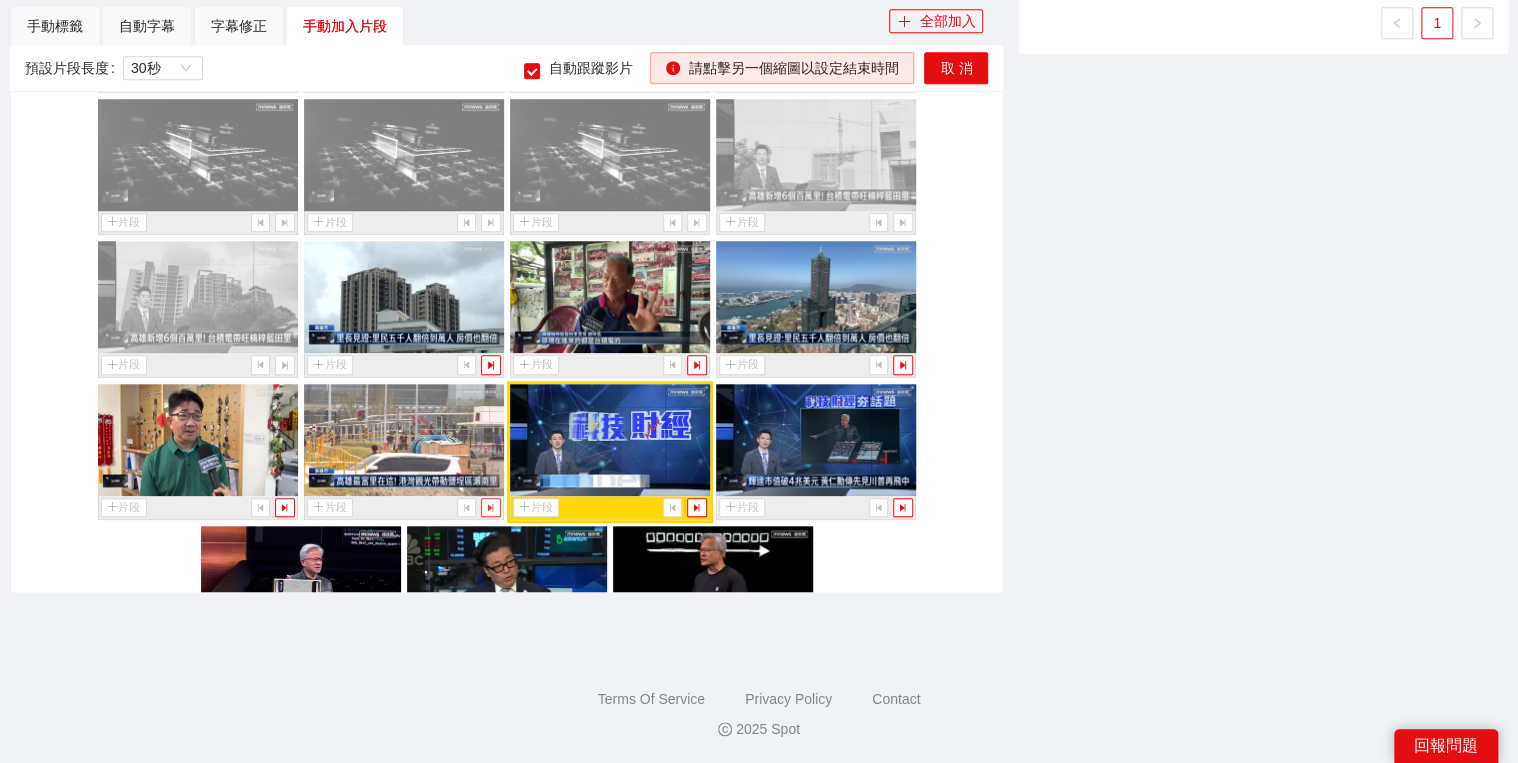 click 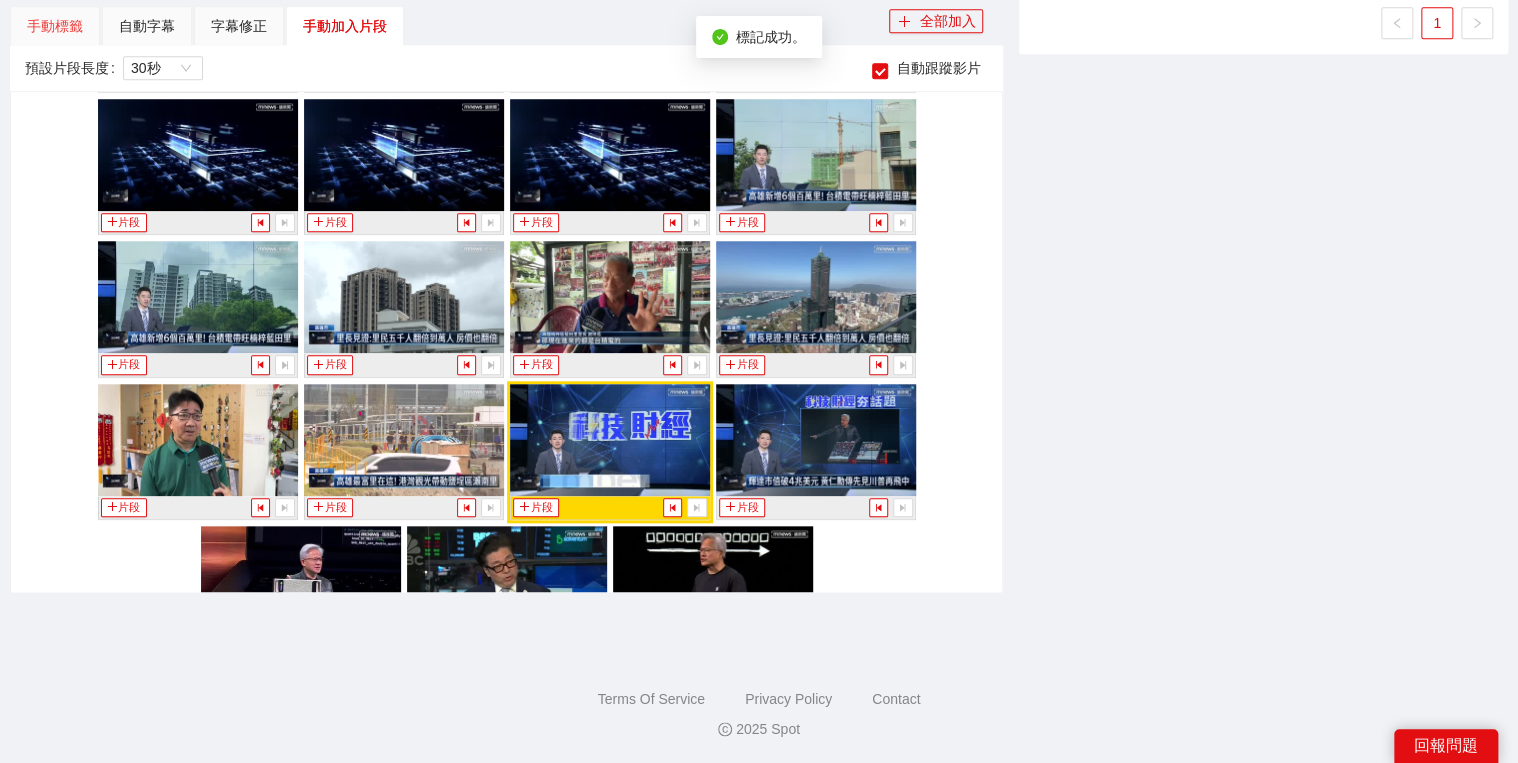click on "手動標籤" at bounding box center [55, 26] 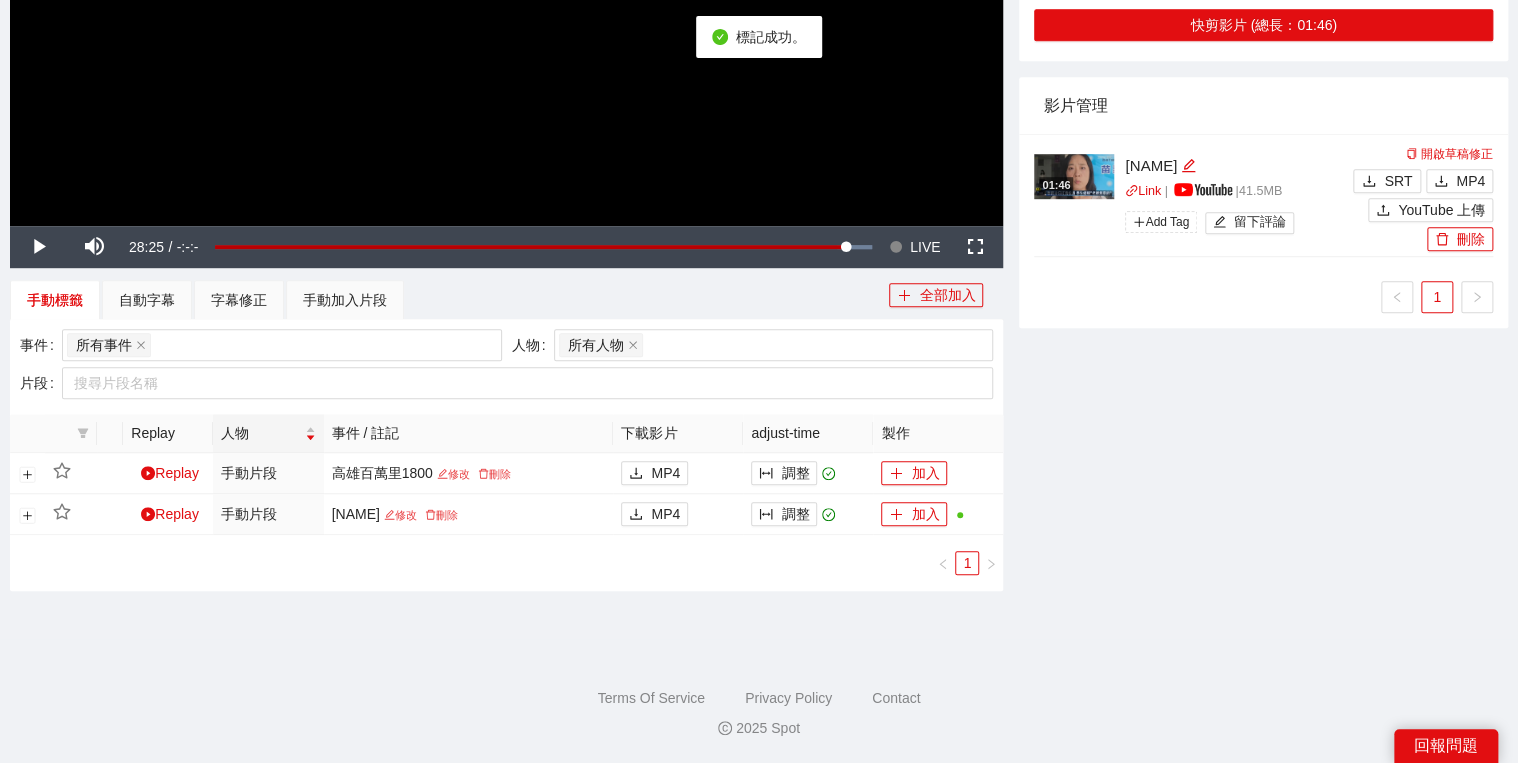 scroll, scrollTop: 500, scrollLeft: 0, axis: vertical 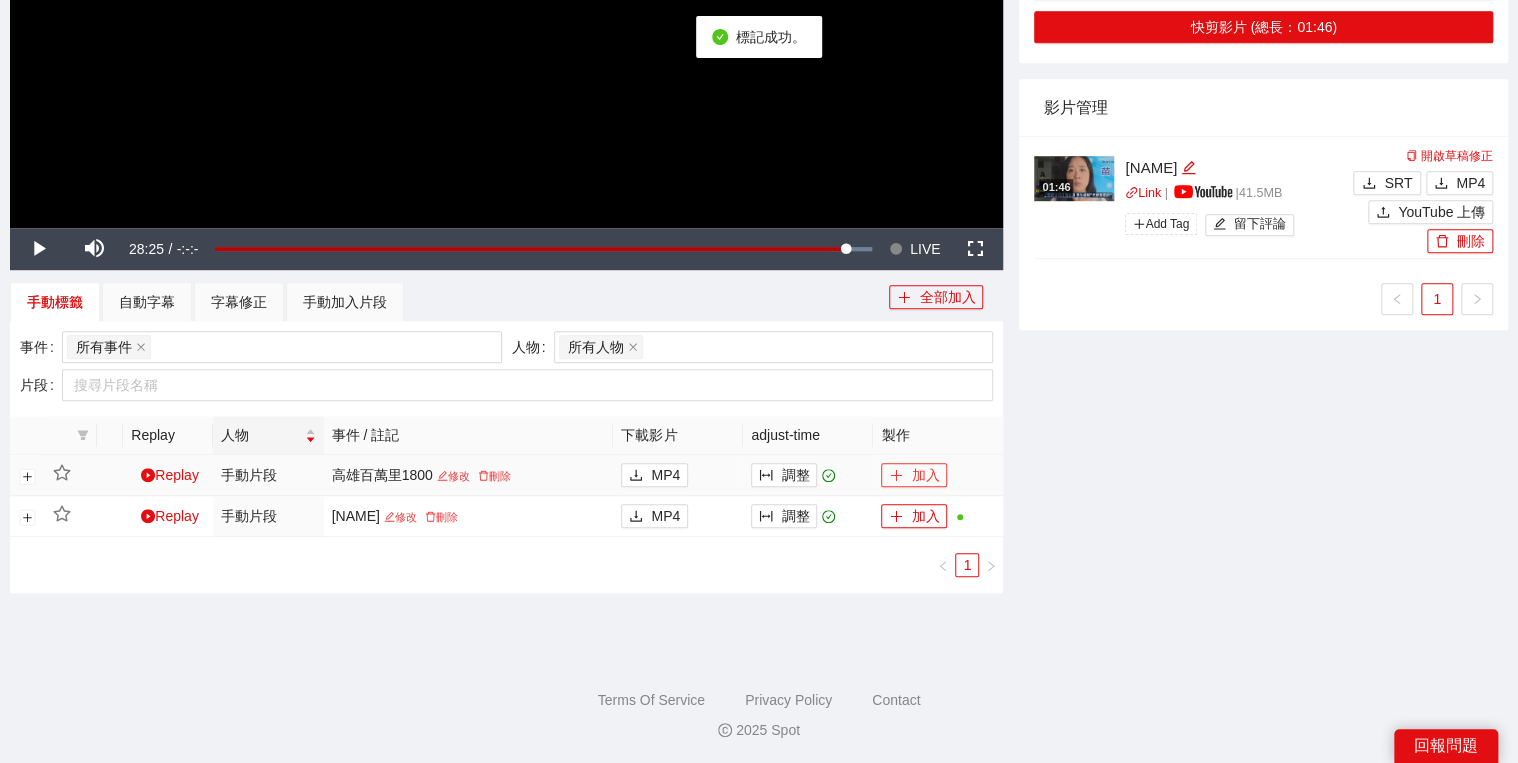 click on "加入" at bounding box center (914, 475) 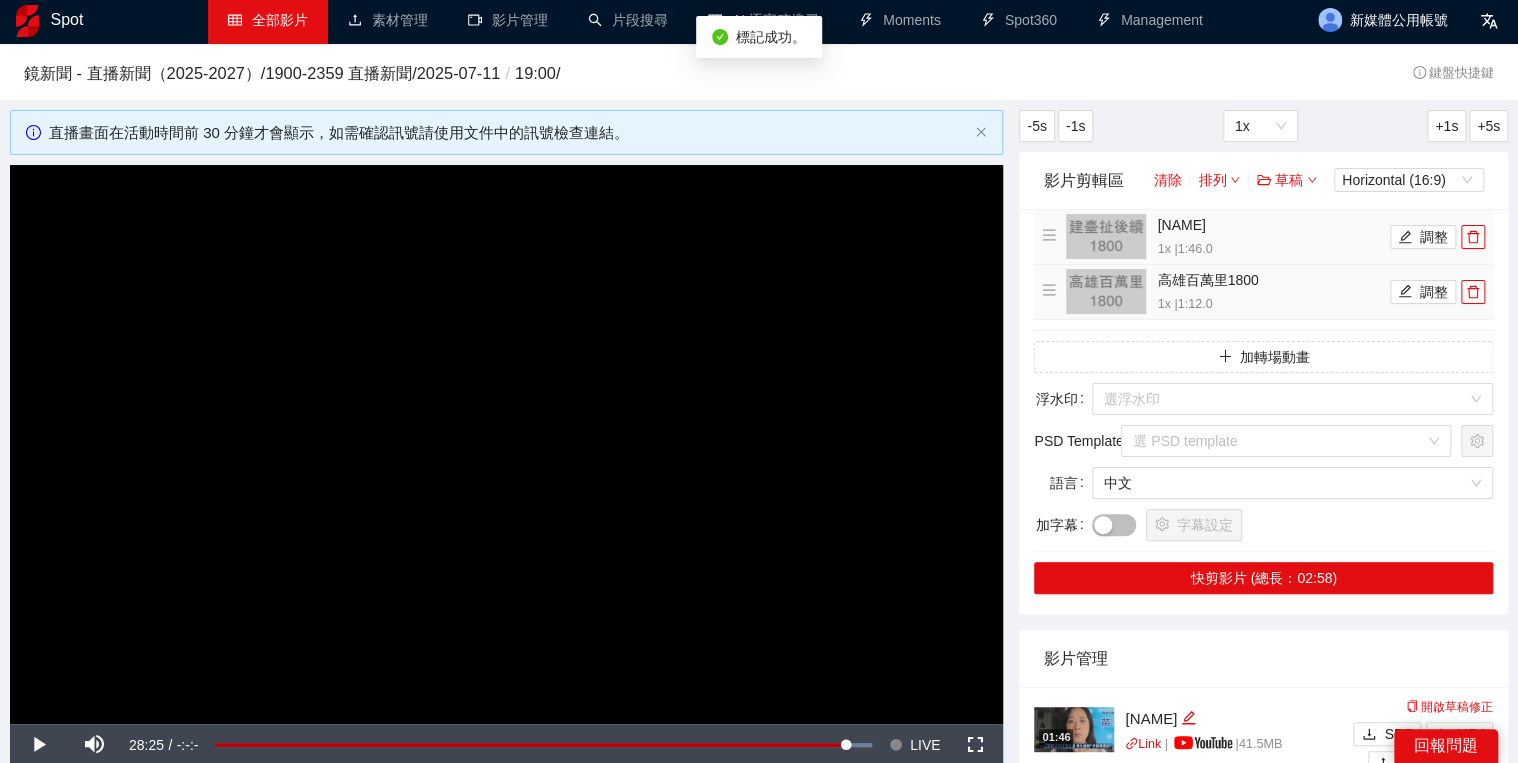 scroll, scrollTop: 0, scrollLeft: 0, axis: both 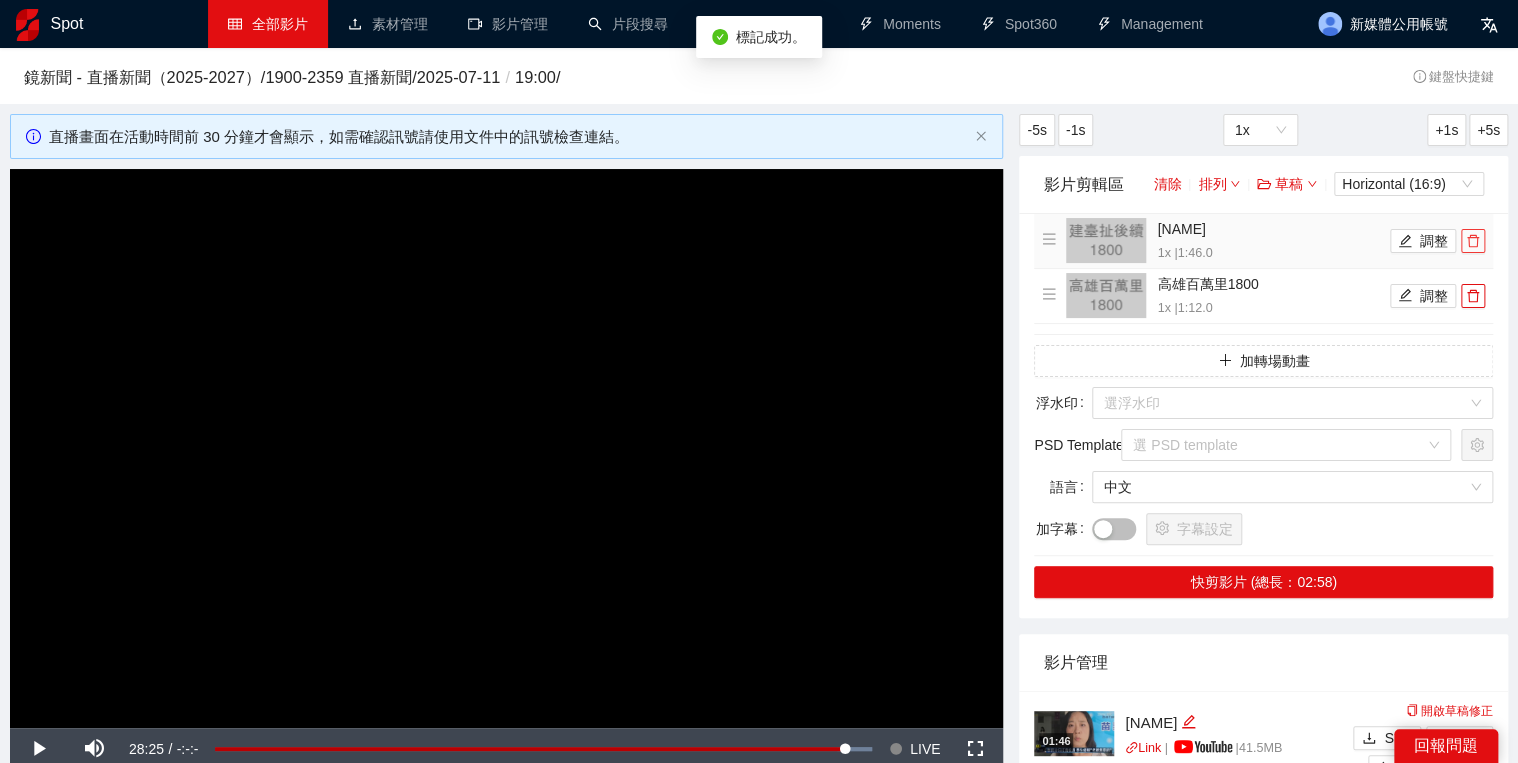 click at bounding box center [1473, 241] 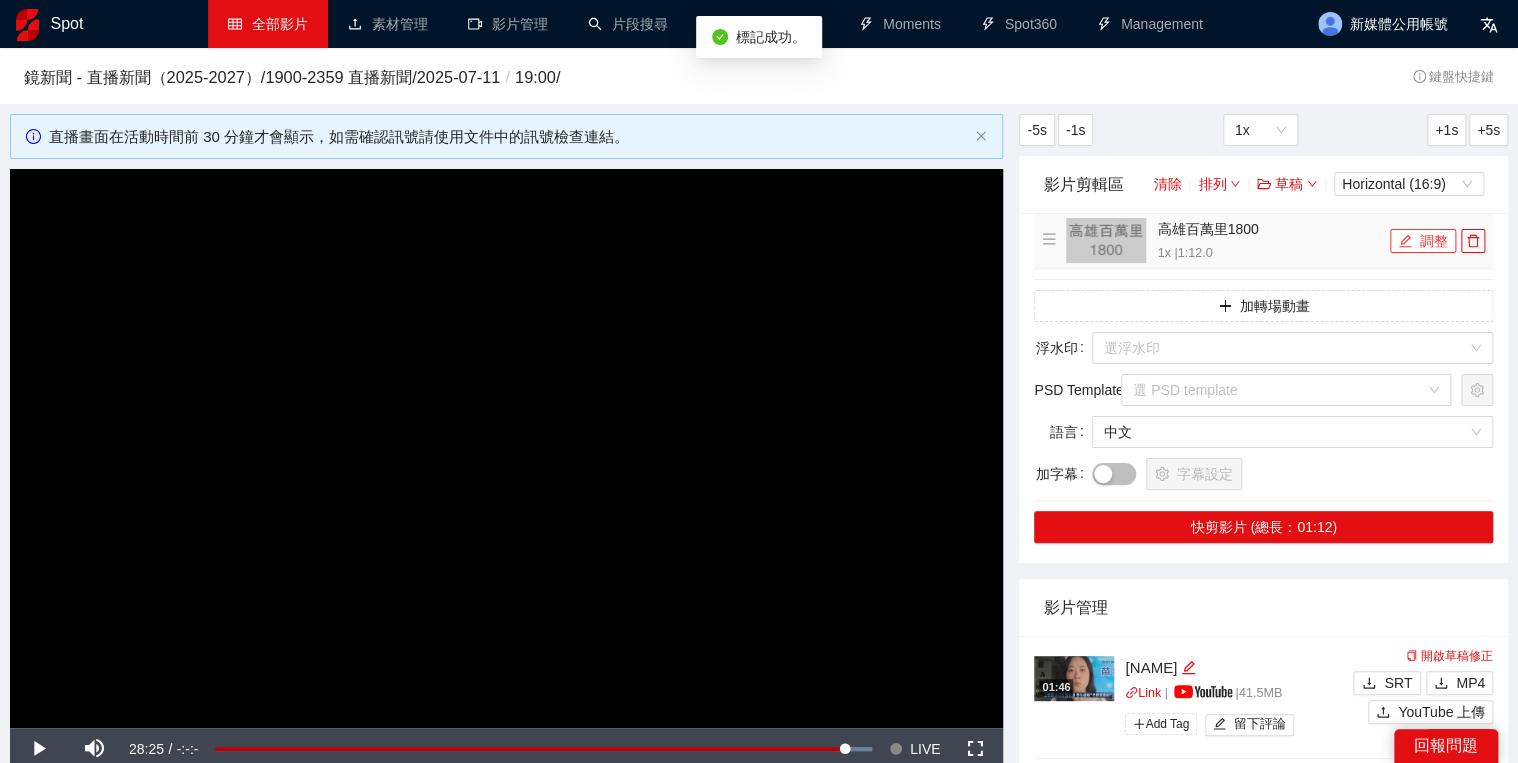 click on "調整" at bounding box center [1423, 241] 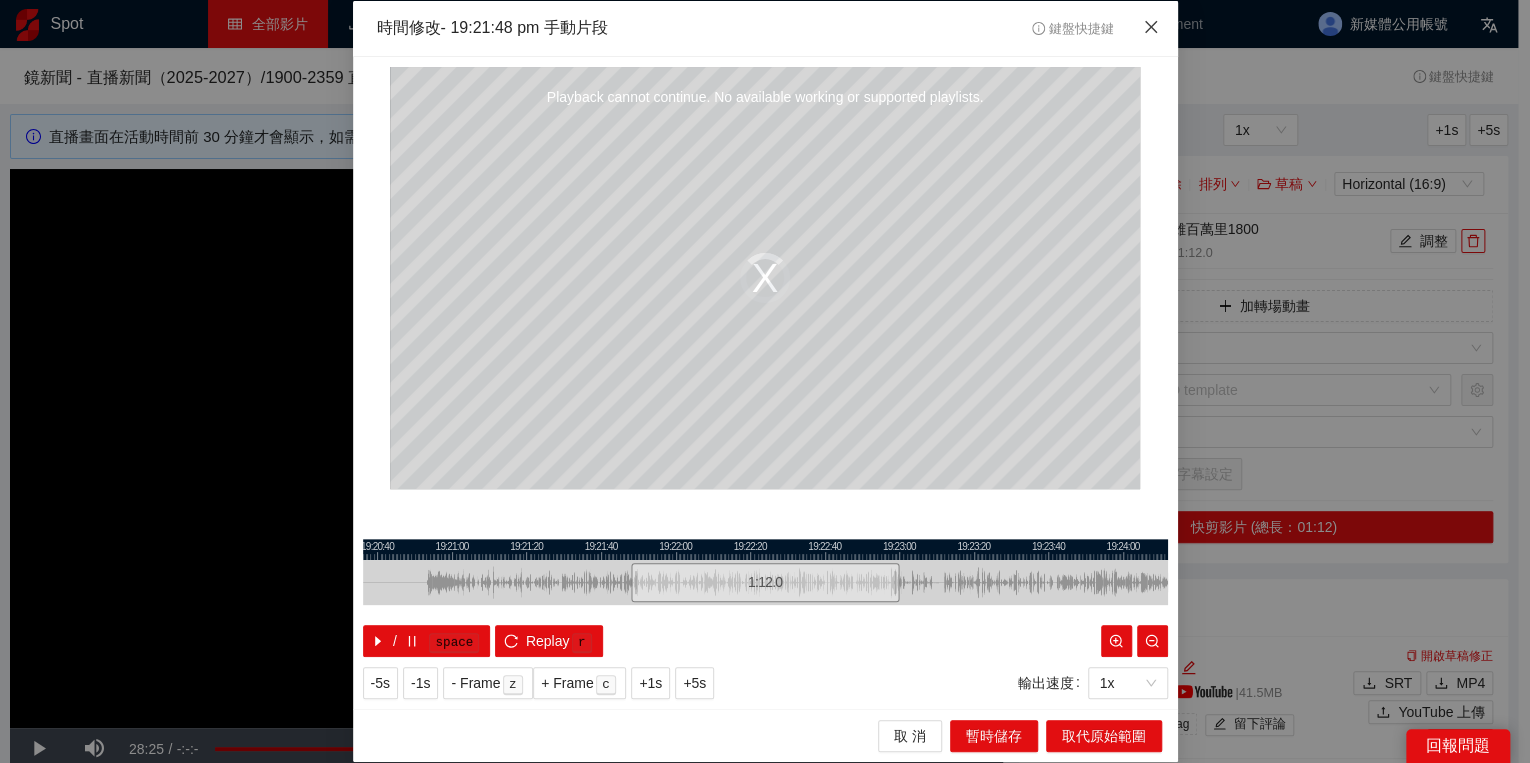 click 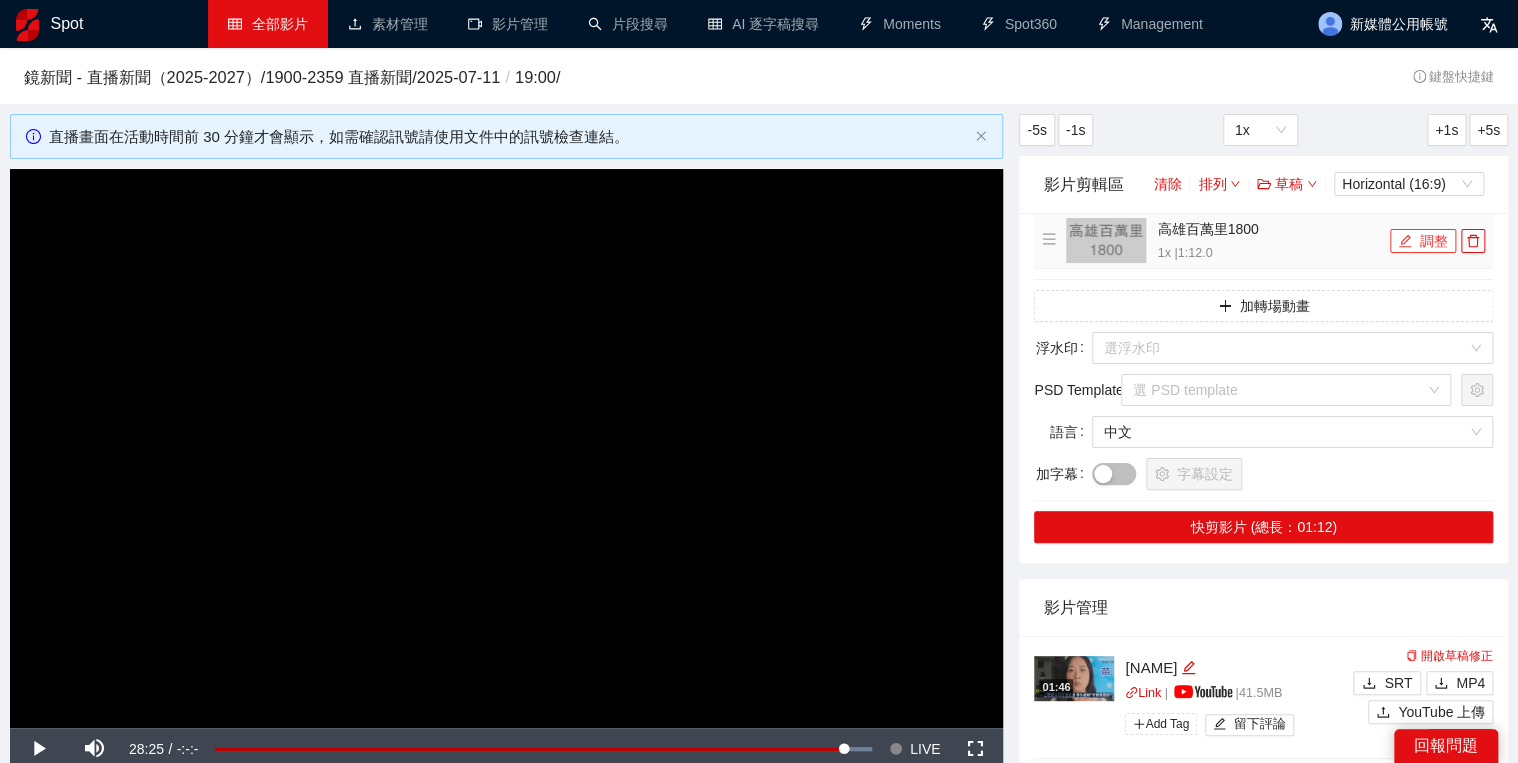 click on "調整" at bounding box center [1423, 241] 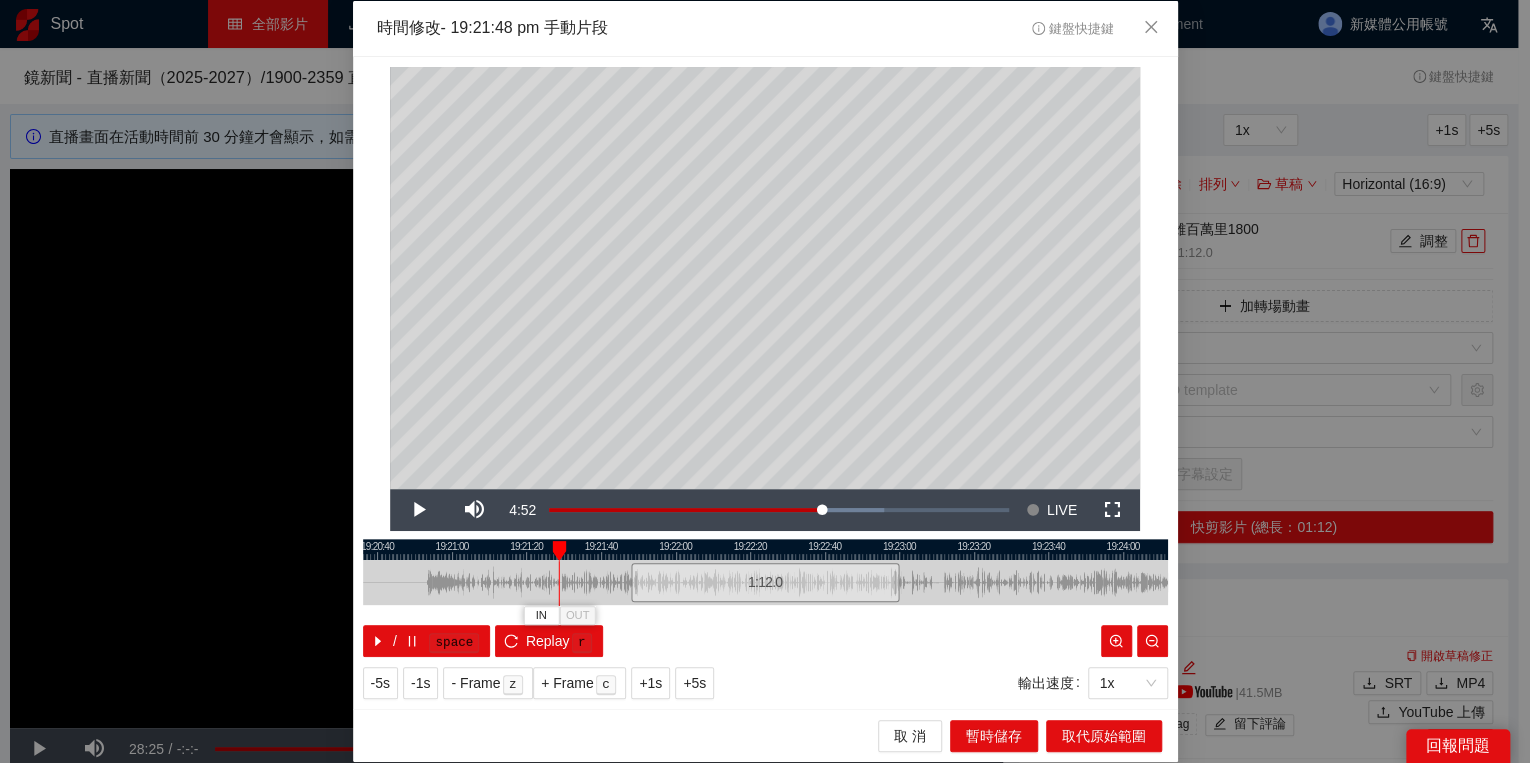 drag, startPoint x: 632, startPoint y: 548, endPoint x: 540, endPoint y: 557, distance: 92.43917 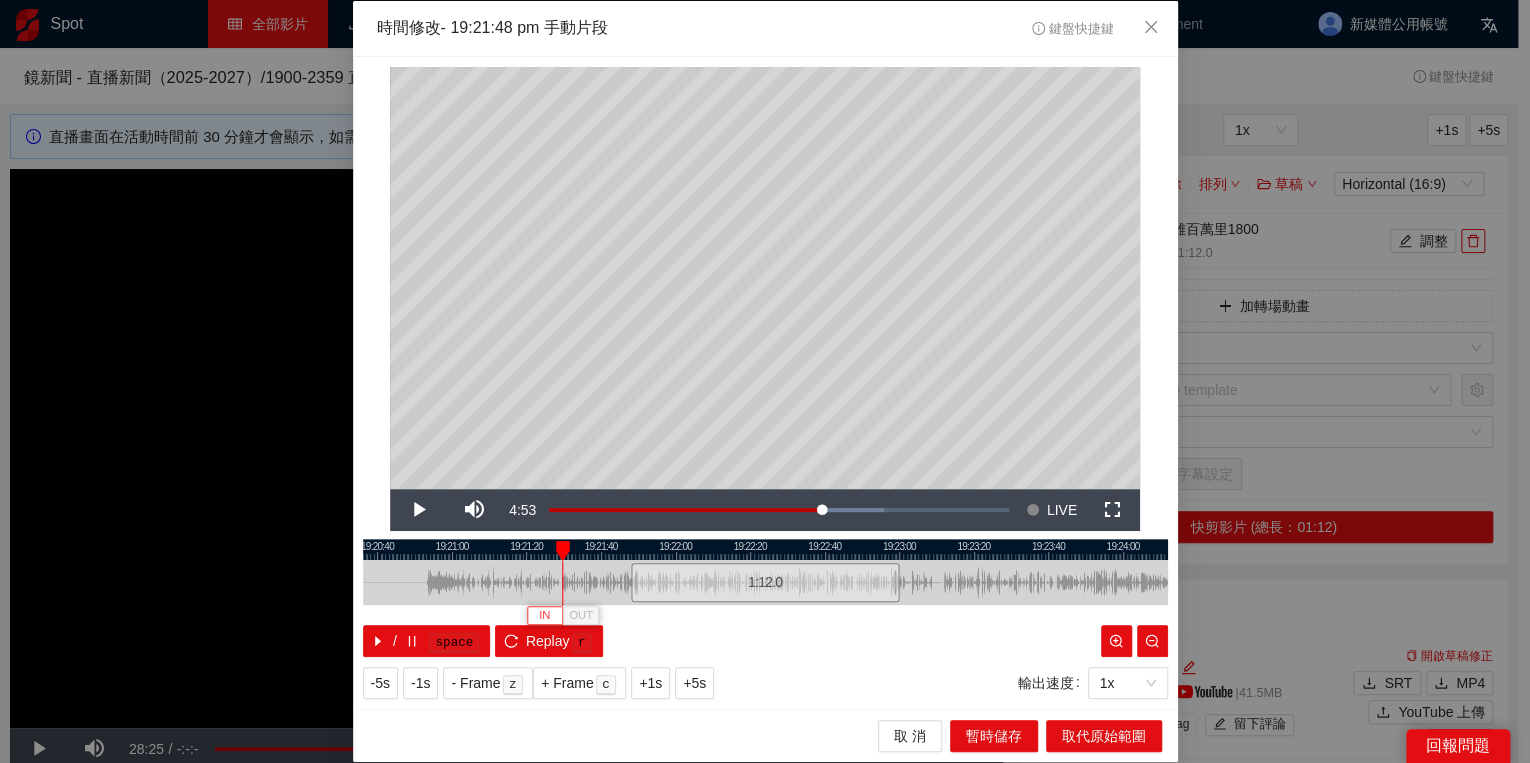 click on "IN" at bounding box center [544, 616] 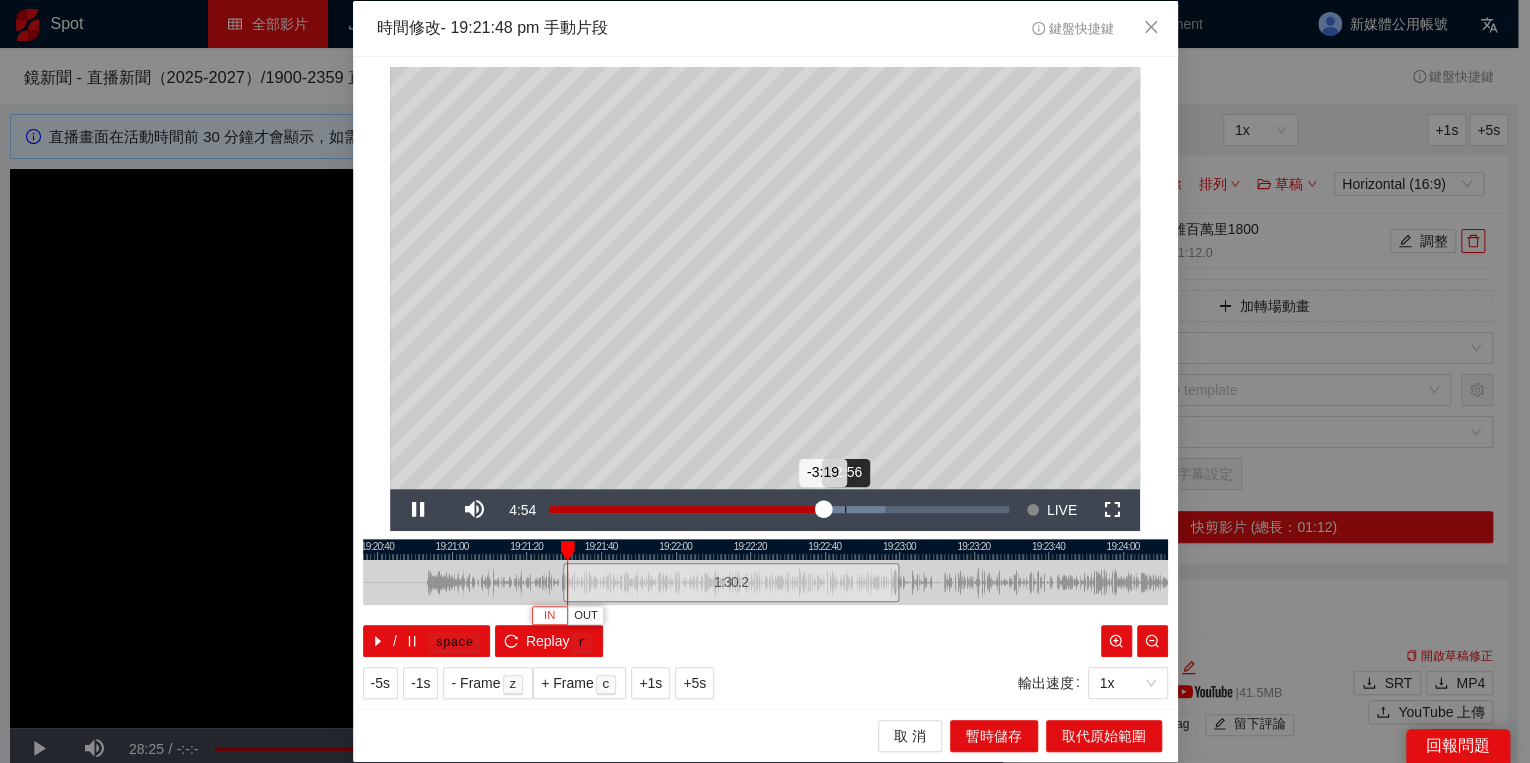 click on "Loaded :  73.16% -2:56 -3:19" at bounding box center [779, 509] 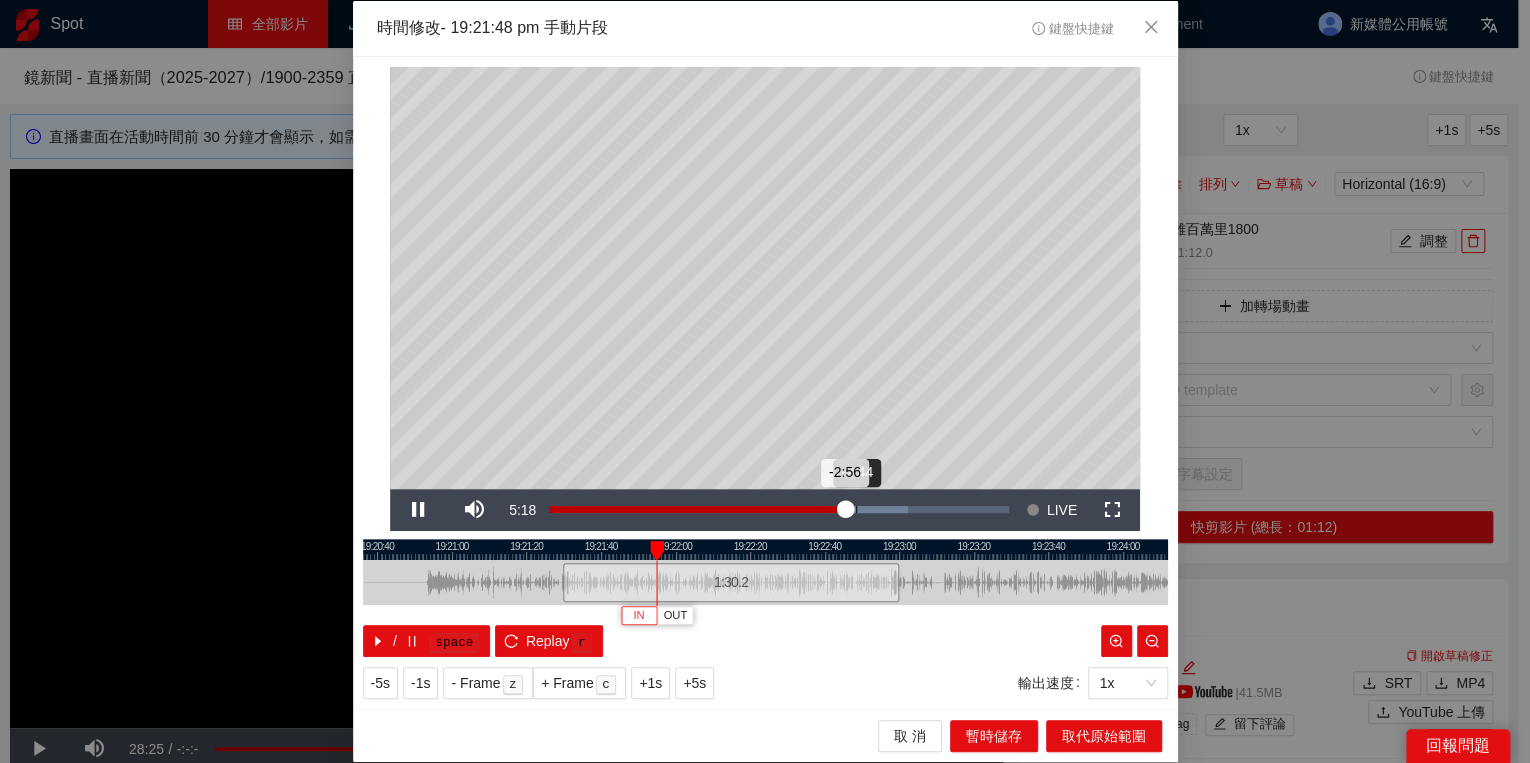click on "Loaded :  78.04% -2:44 -2:56" at bounding box center (779, 509) 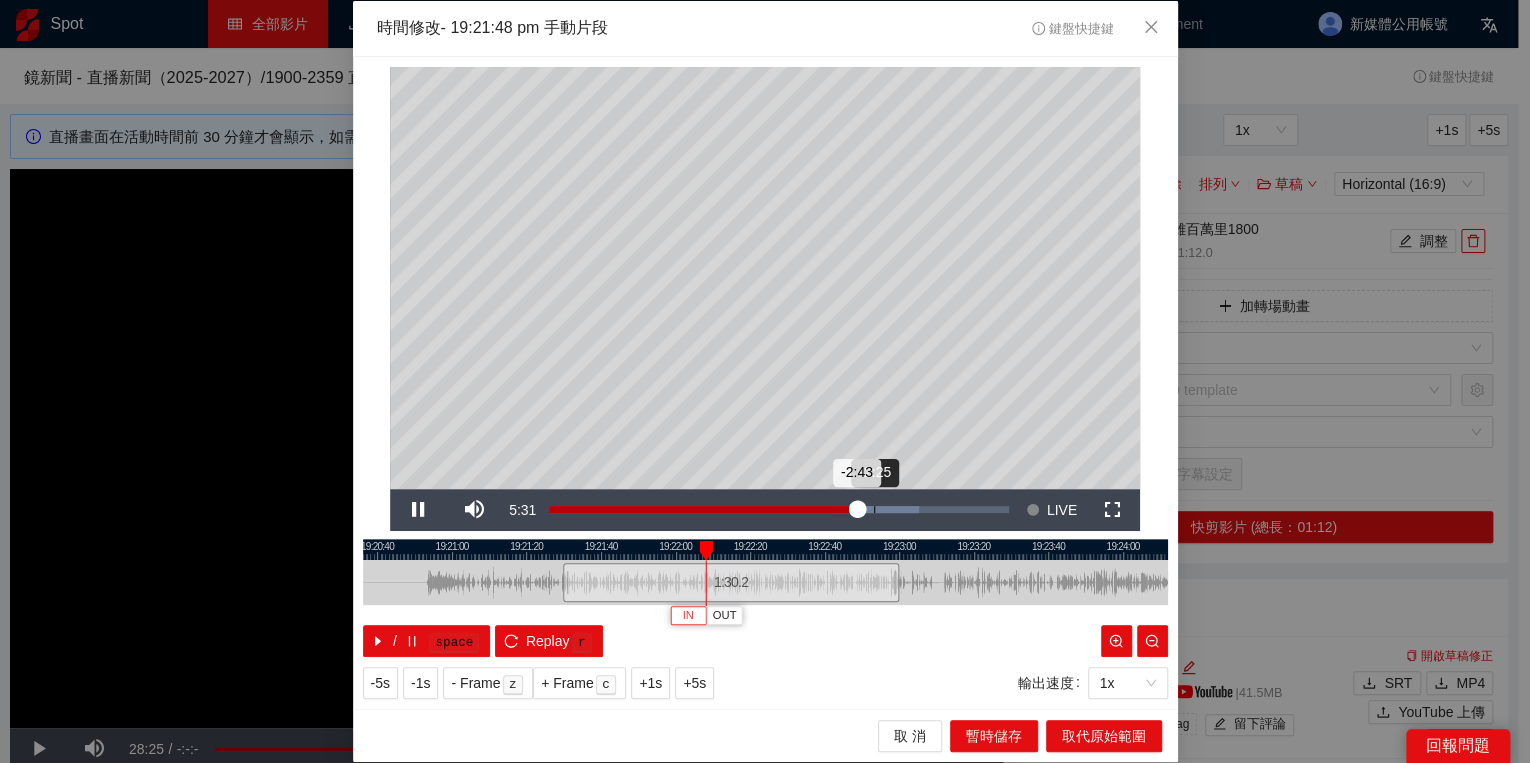 click on "Loaded :  80.48% -2:25 -2:43" at bounding box center [779, 509] 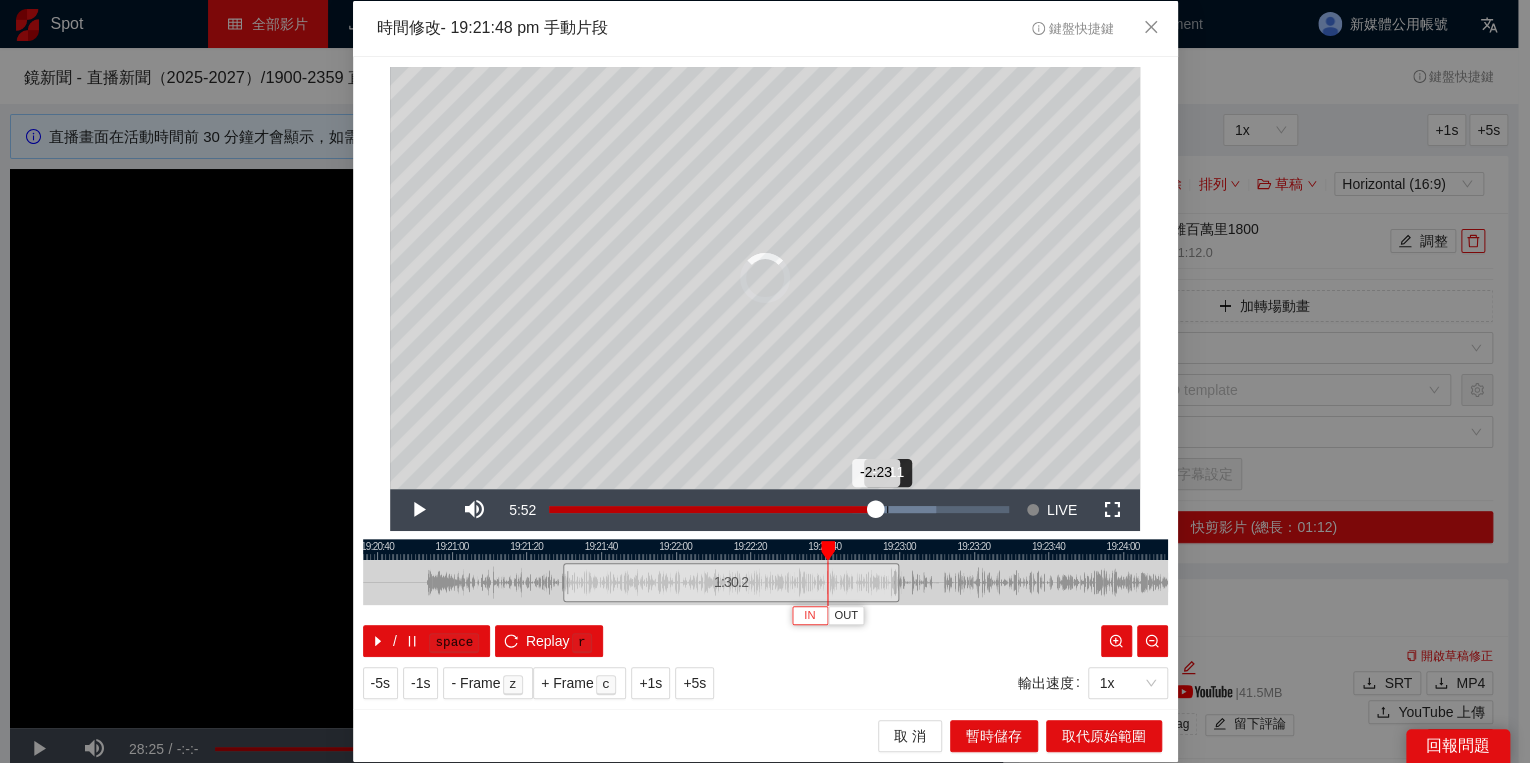 click on "Loaded :  84.14% -2:11 -2:23" at bounding box center [779, 509] 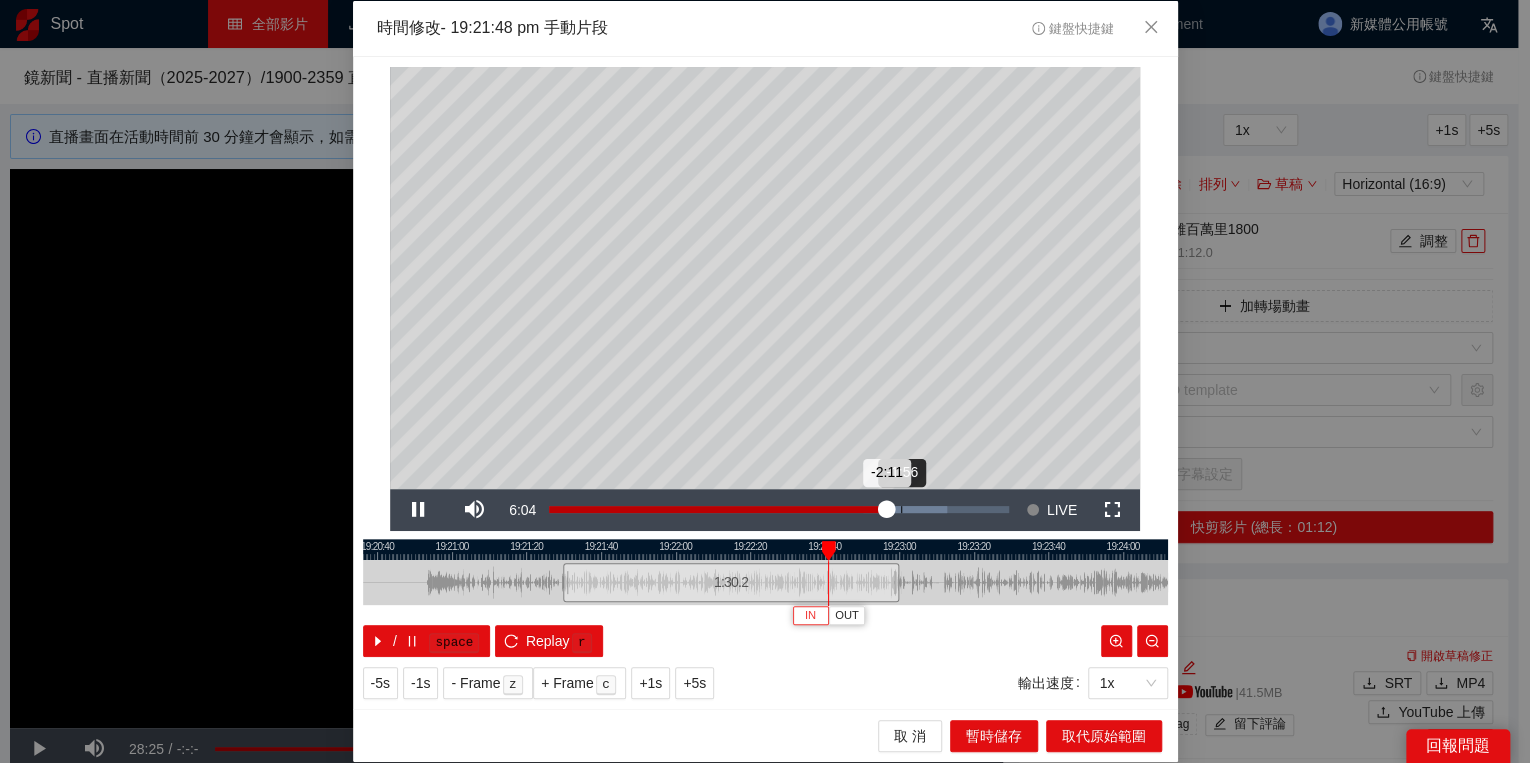 click on "Loaded :  86.57% -1:56 -2:11" at bounding box center (779, 509) 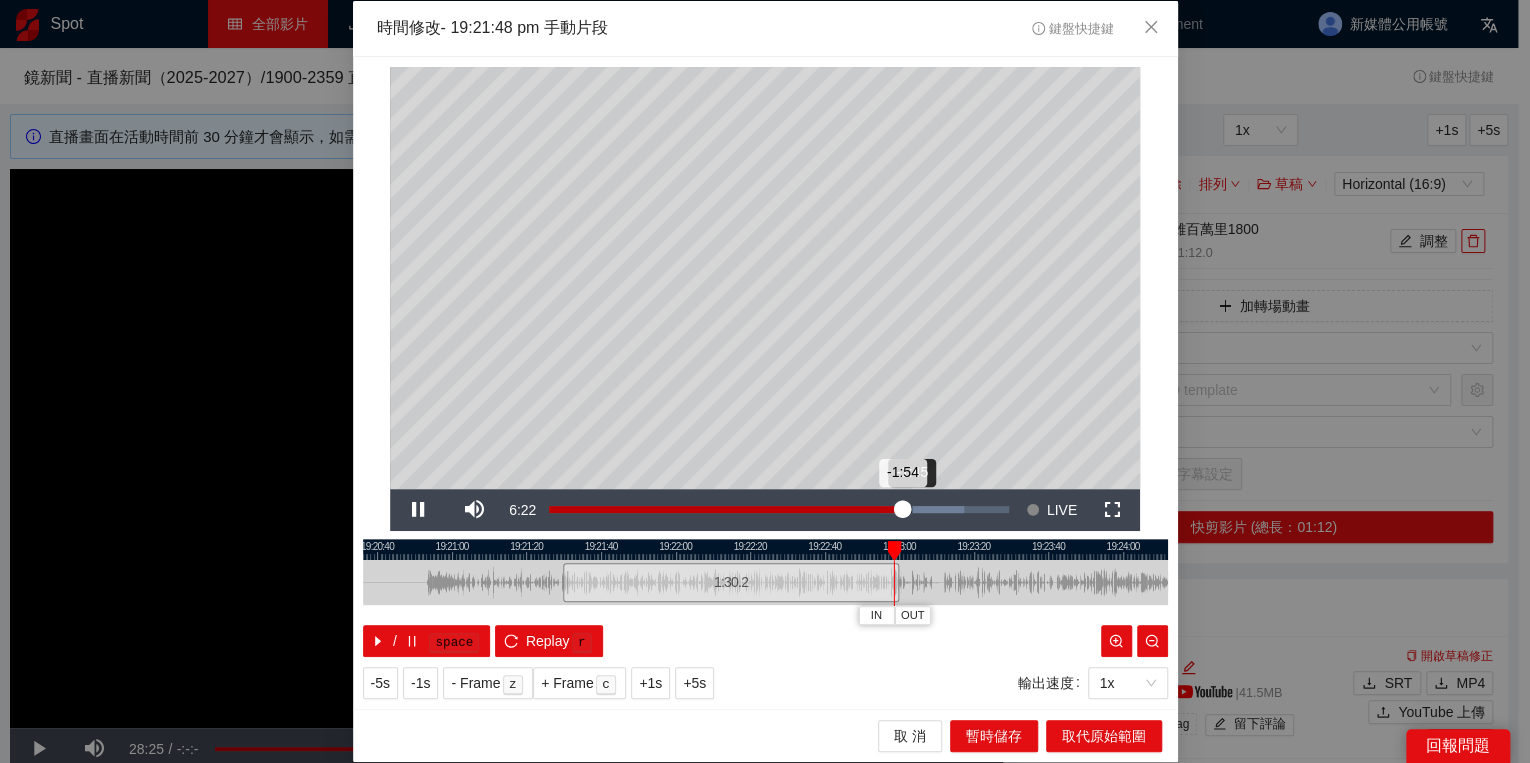 click on "-1:54" at bounding box center (726, 509) 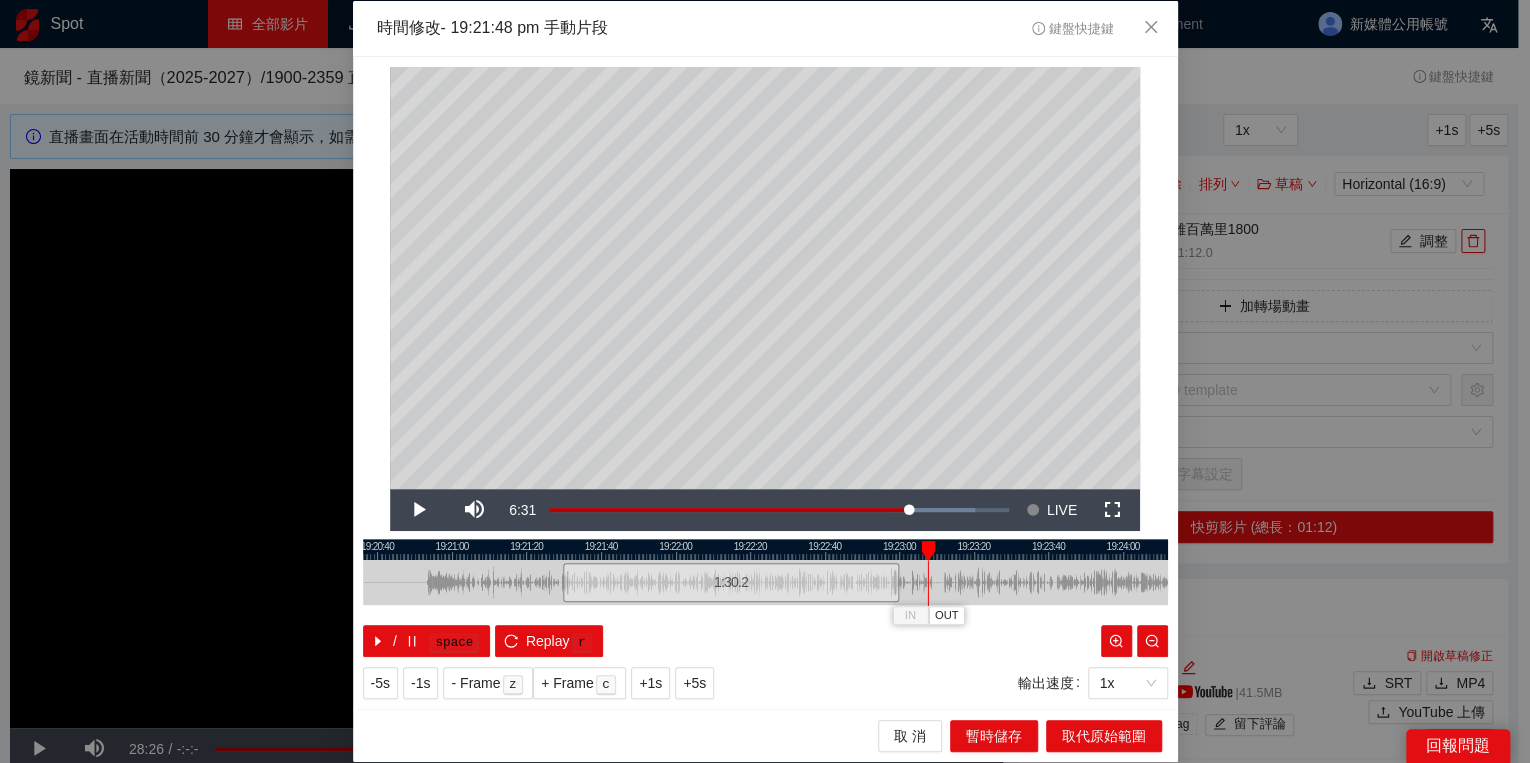 click at bounding box center [928, 551] 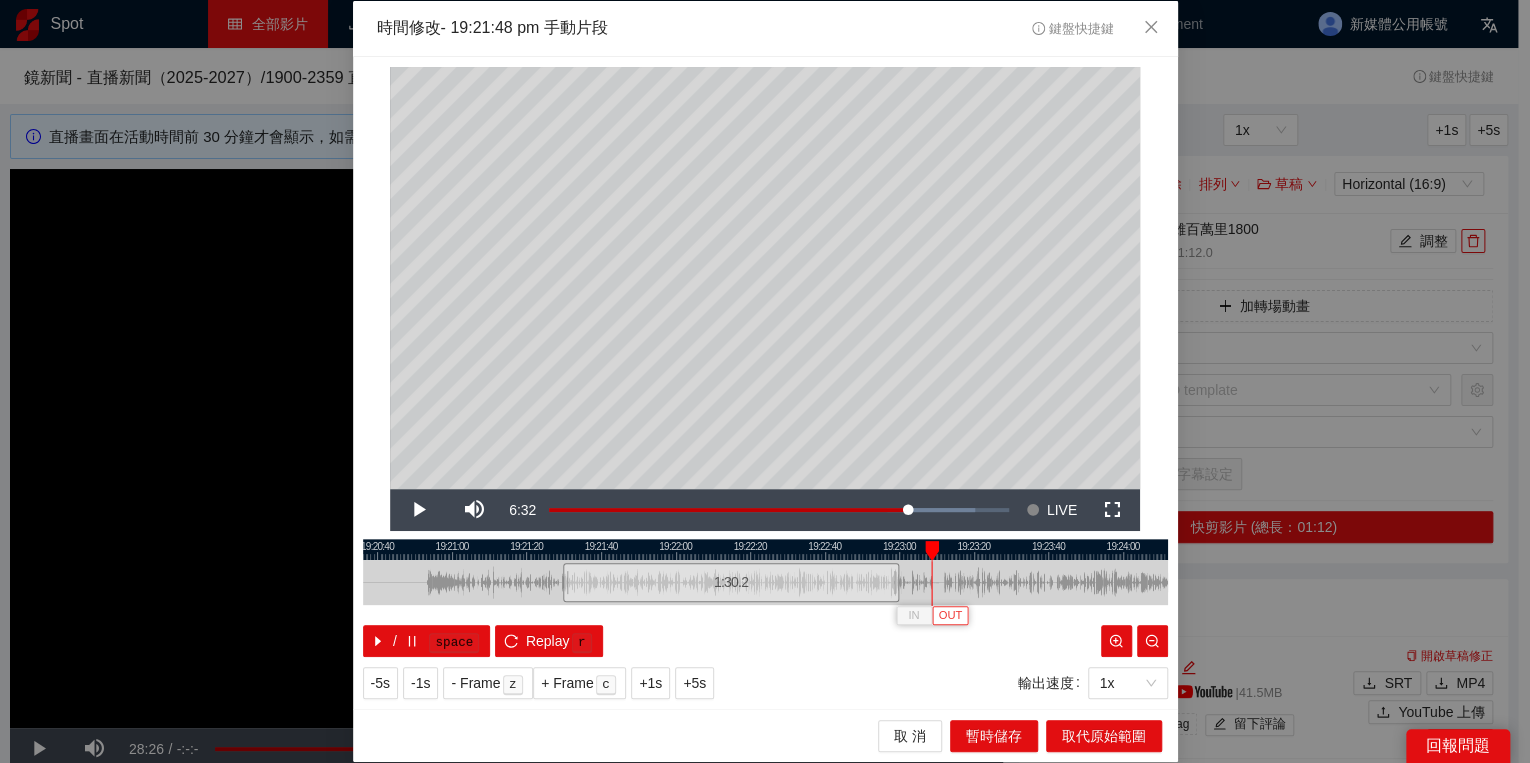 click on "OUT" at bounding box center [950, 616] 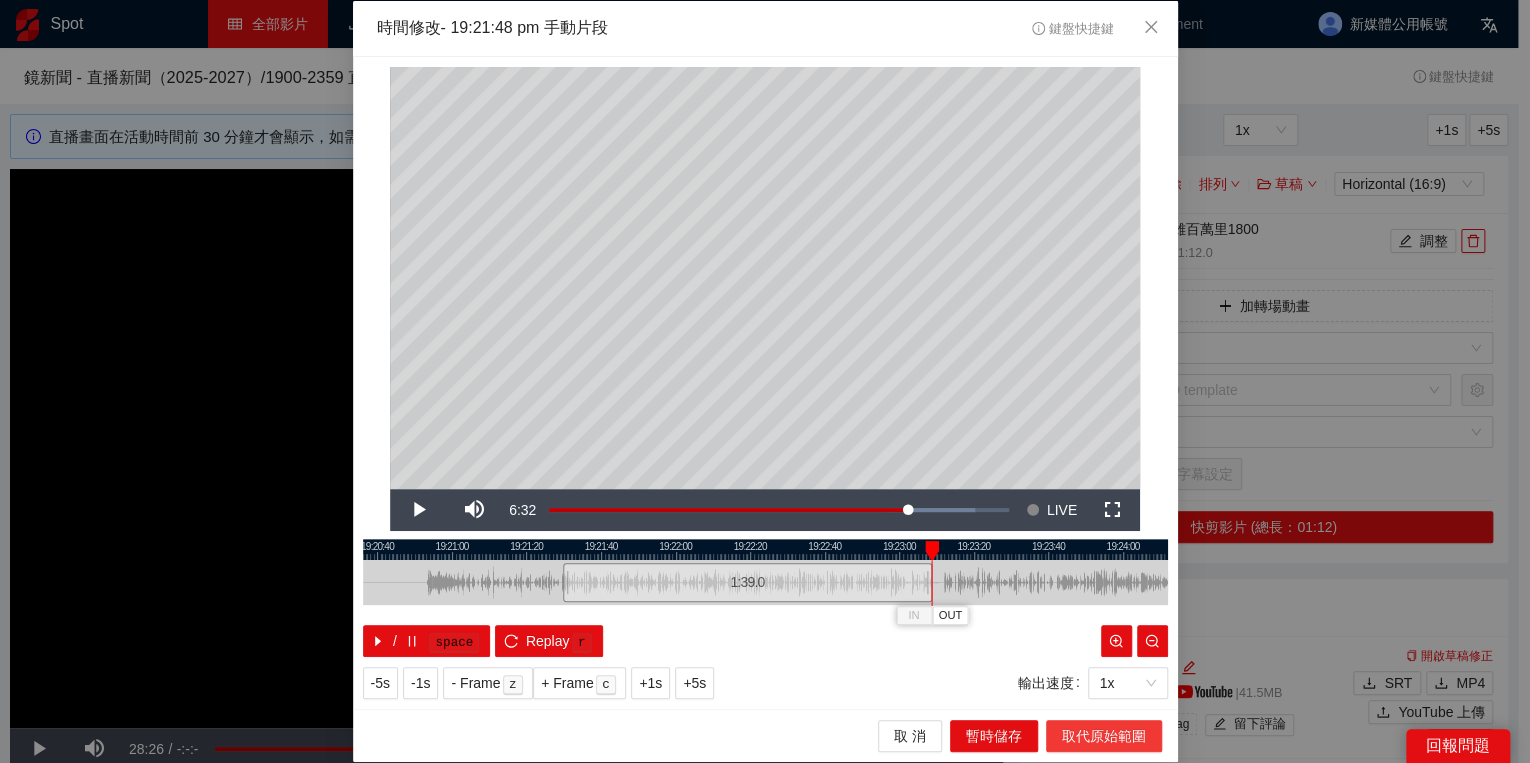 click on "取代原始範圍" at bounding box center (1104, 736) 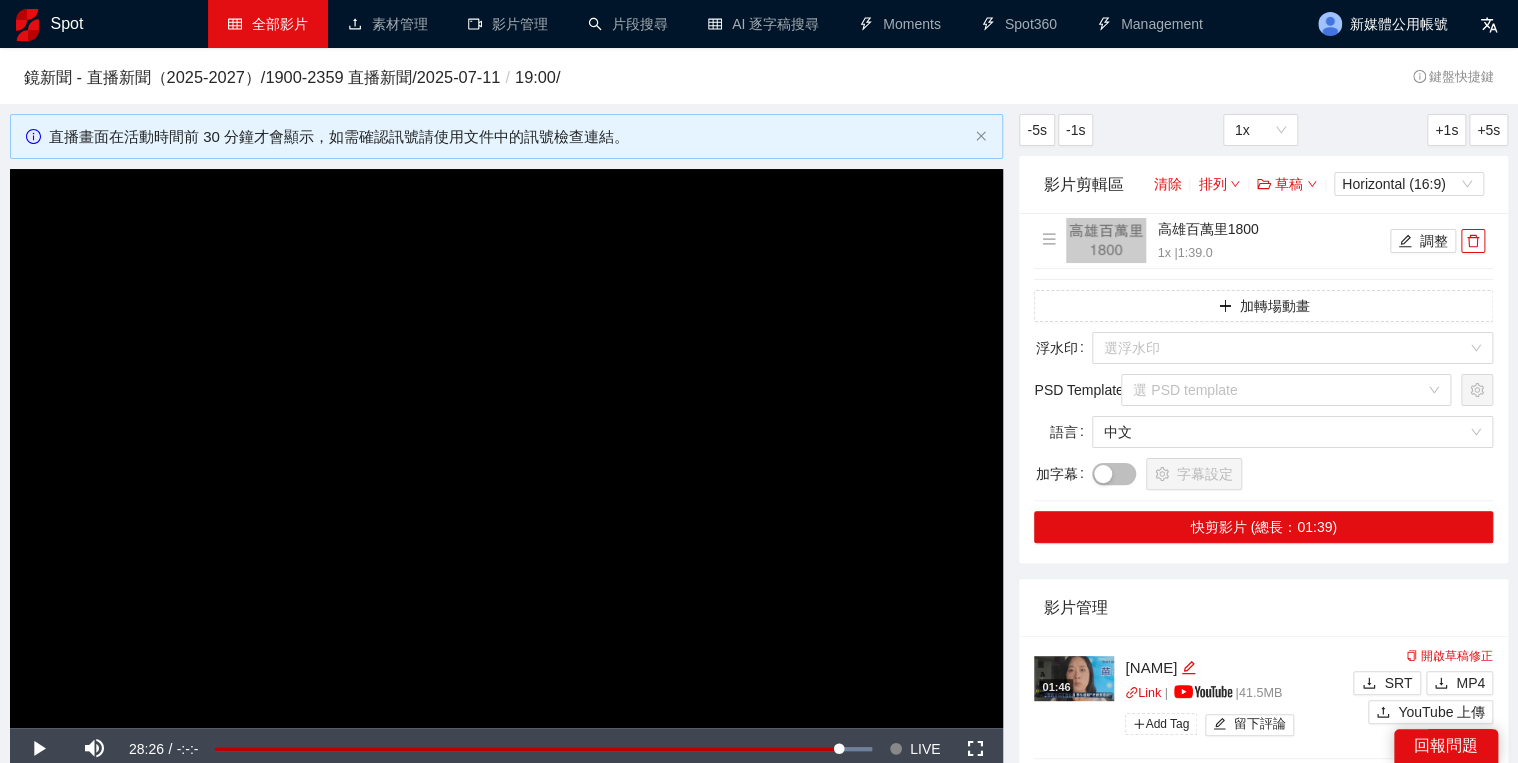 click on "高雄百萬里1800 1x |  1:39.0     調整   加轉場動畫 浮水印 選浮水印 PSD Template 選 PSD template 語言 中文 加字幕   字幕設定 快剪影片 (總長：01:39)" at bounding box center [1263, 388] 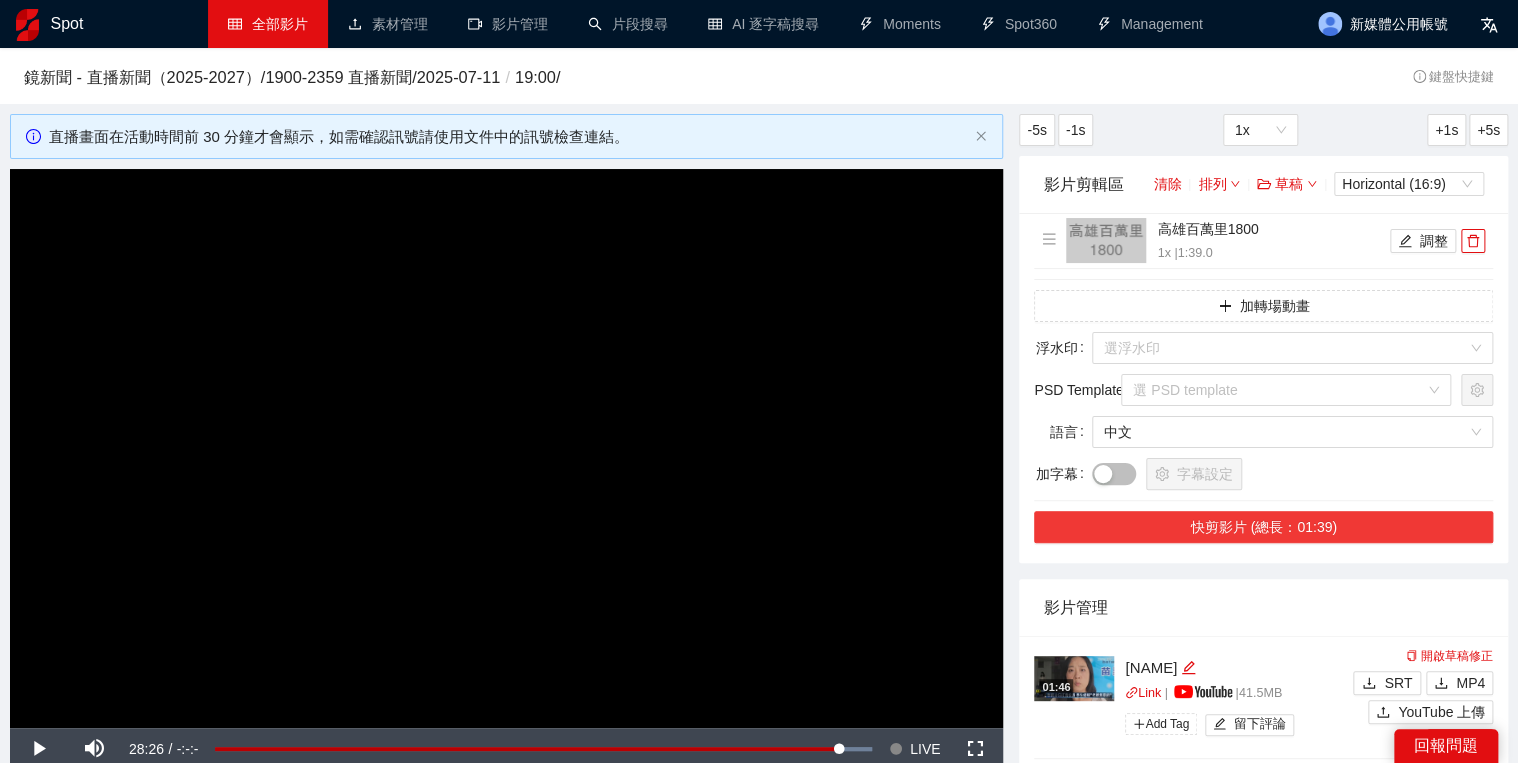 click on "快剪影片 (總長：01:39)" at bounding box center [1263, 527] 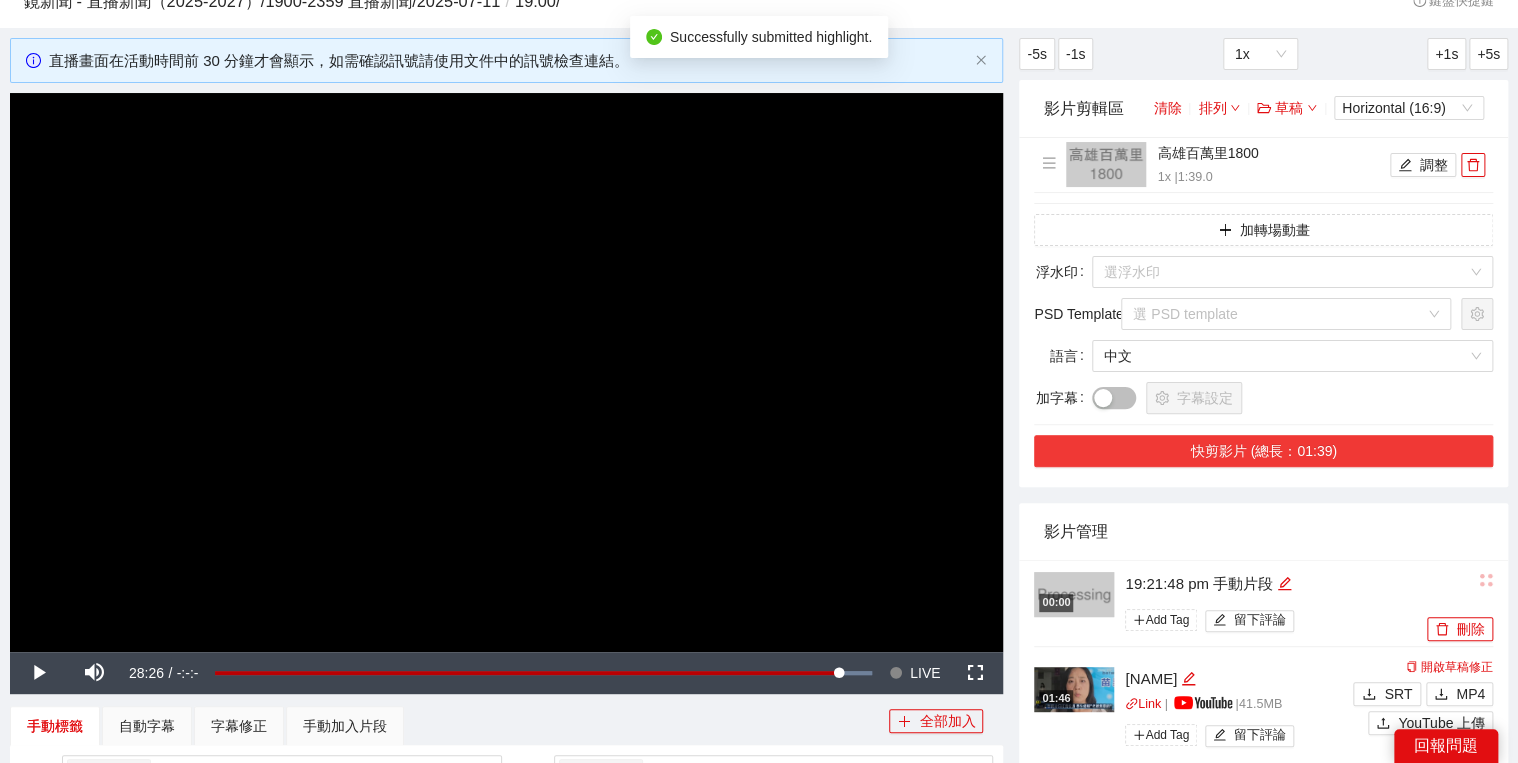 scroll, scrollTop: 80, scrollLeft: 0, axis: vertical 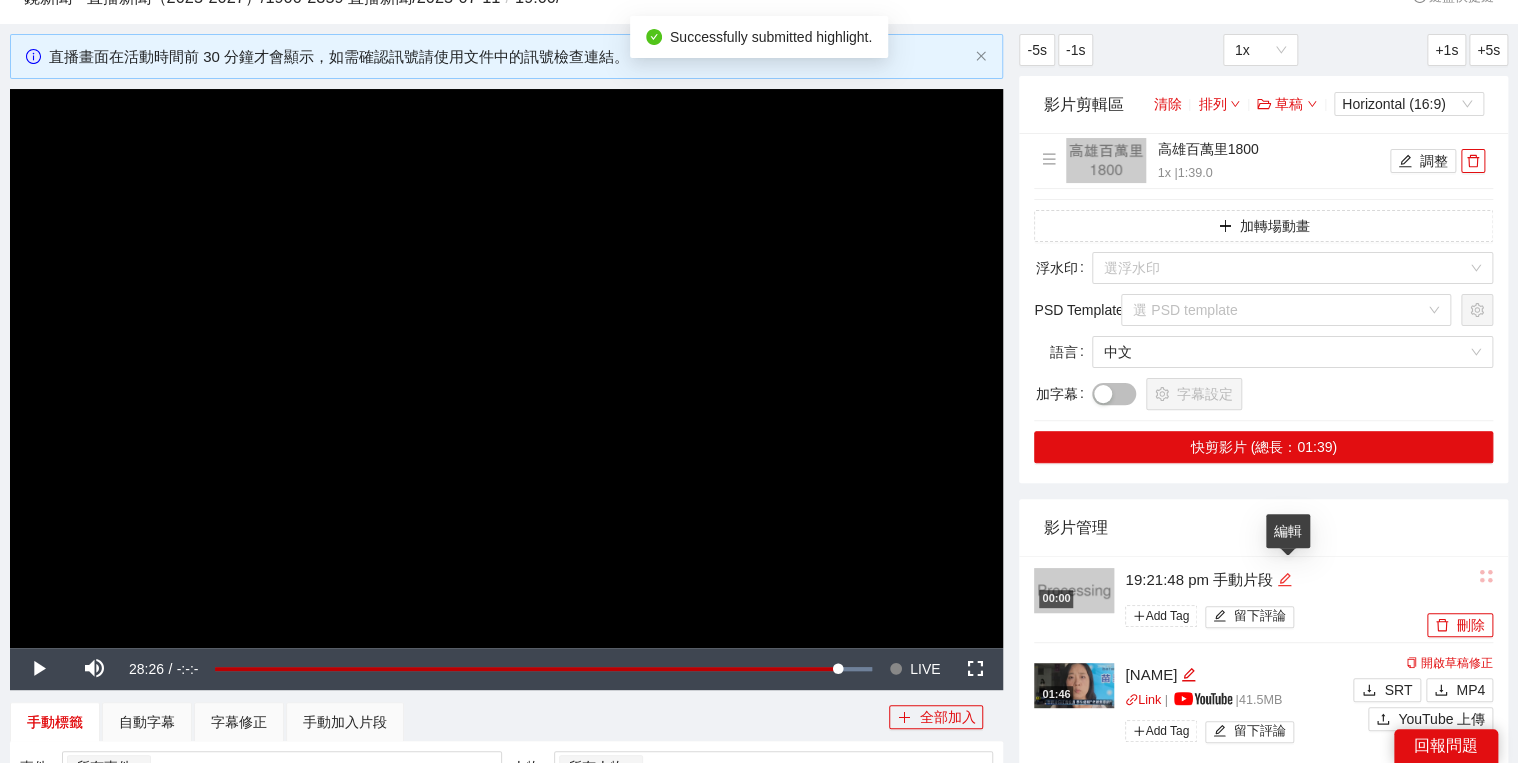 click at bounding box center [1284, 580] 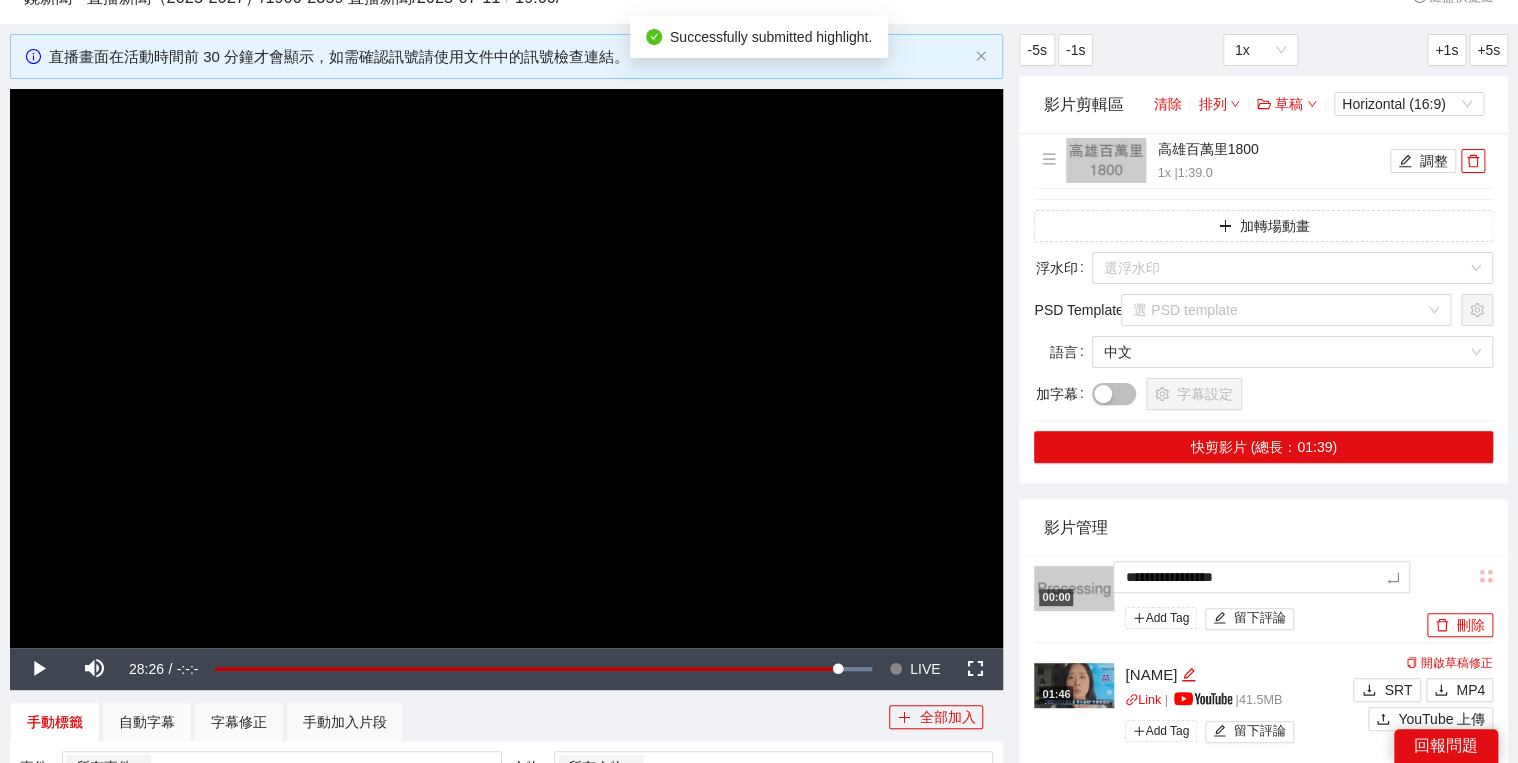 click on "**********" at bounding box center (1263, 599) 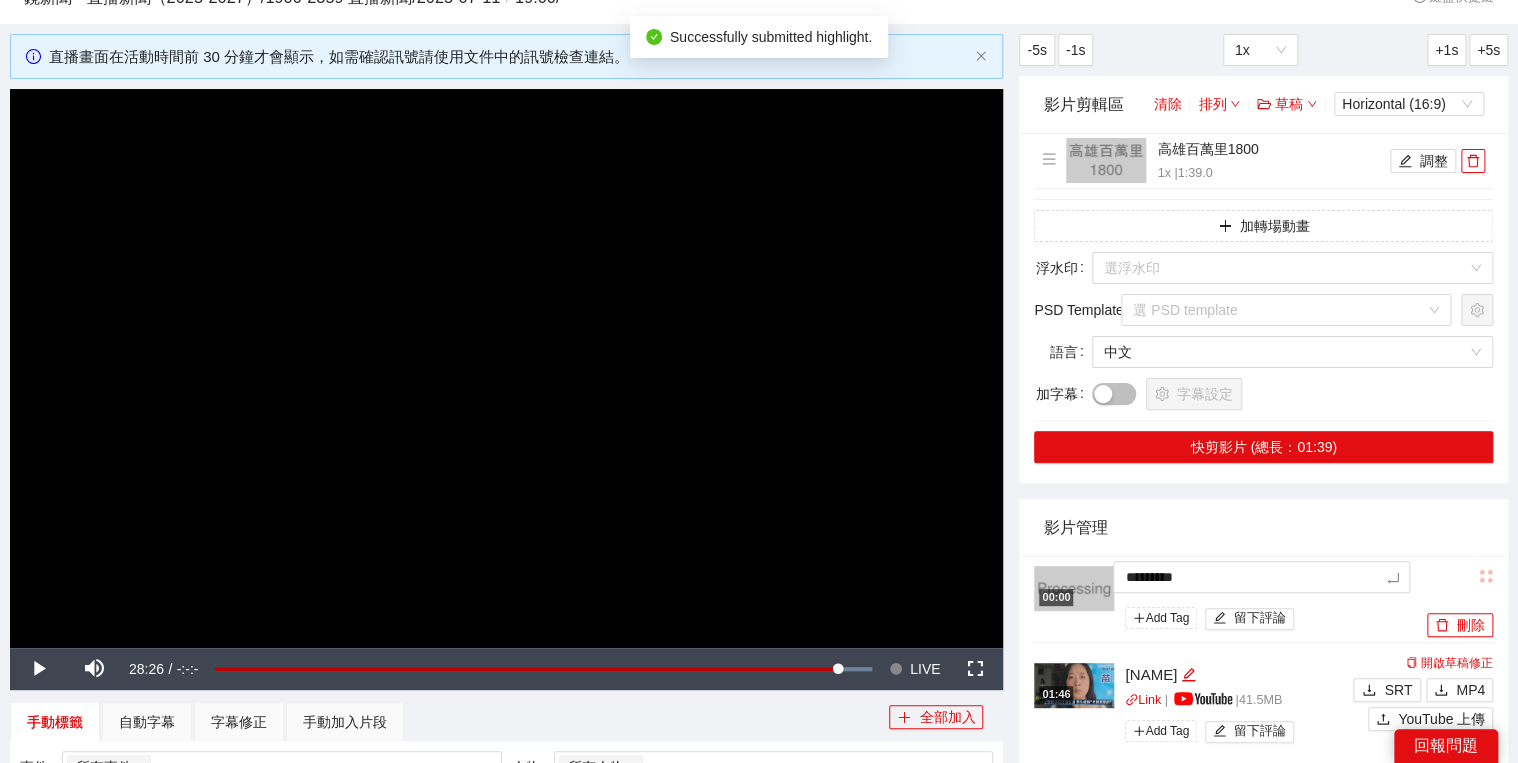 click on "影片管理" at bounding box center (1263, 527) 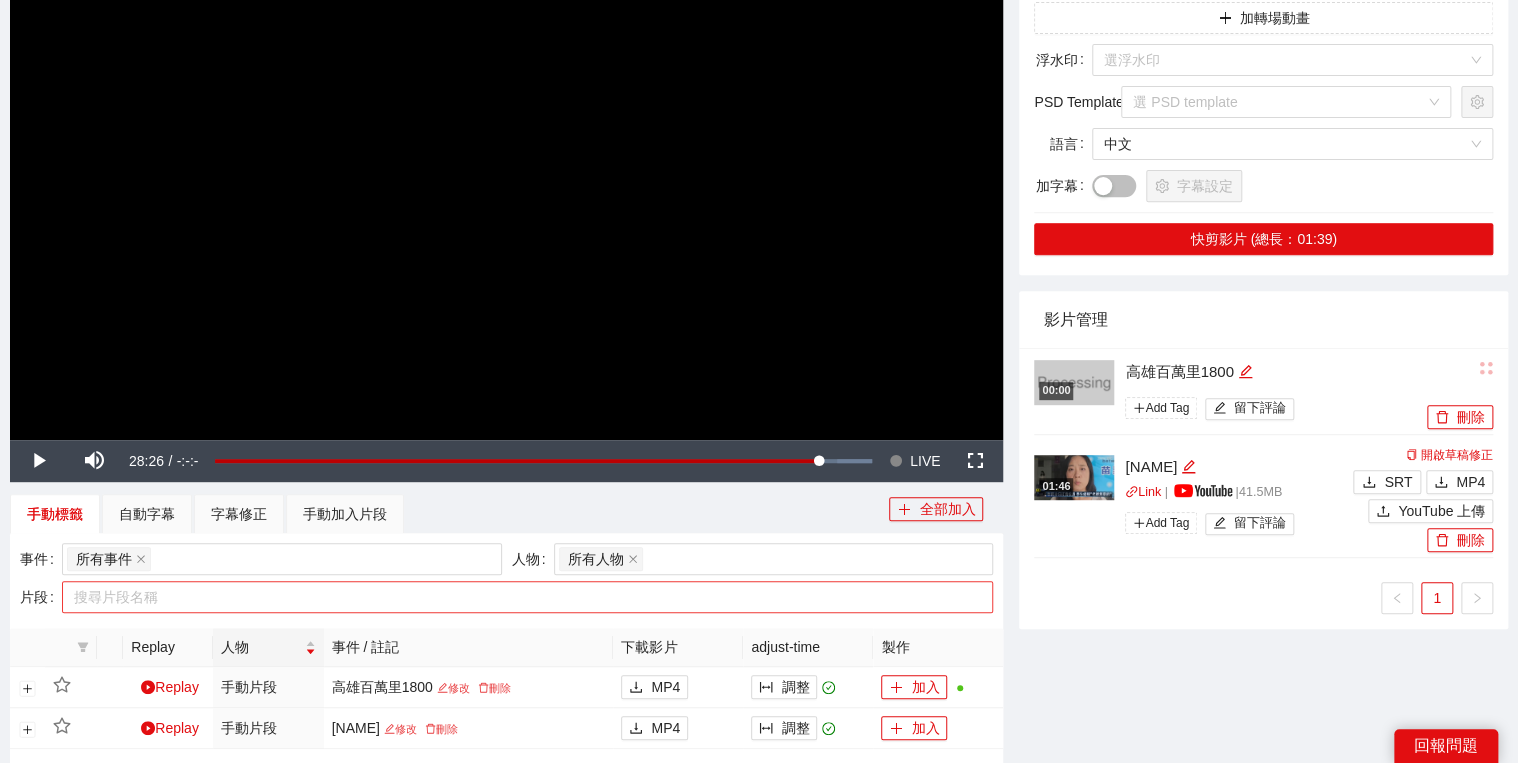 scroll, scrollTop: 320, scrollLeft: 0, axis: vertical 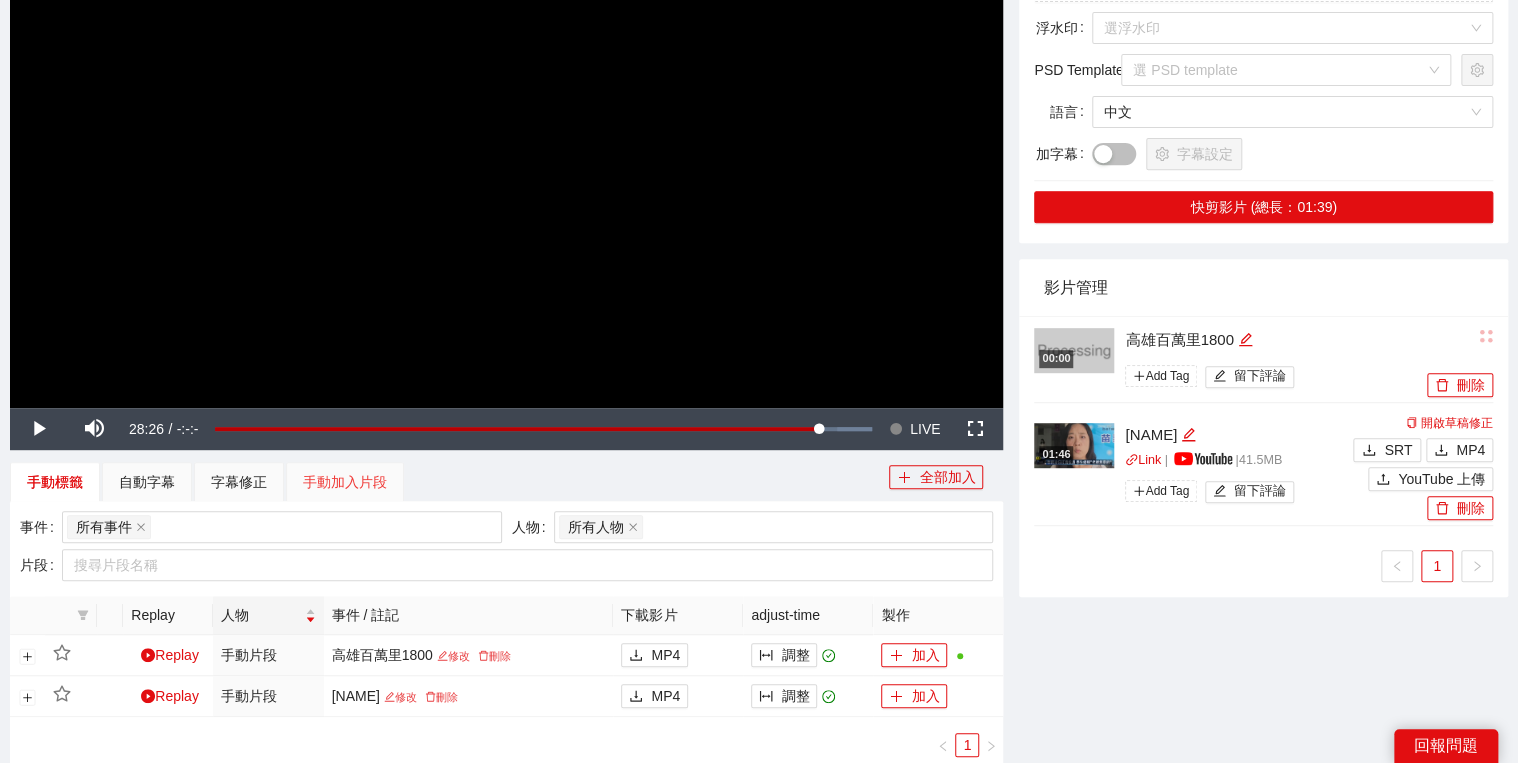 click on "手動加入片段" at bounding box center (345, 482) 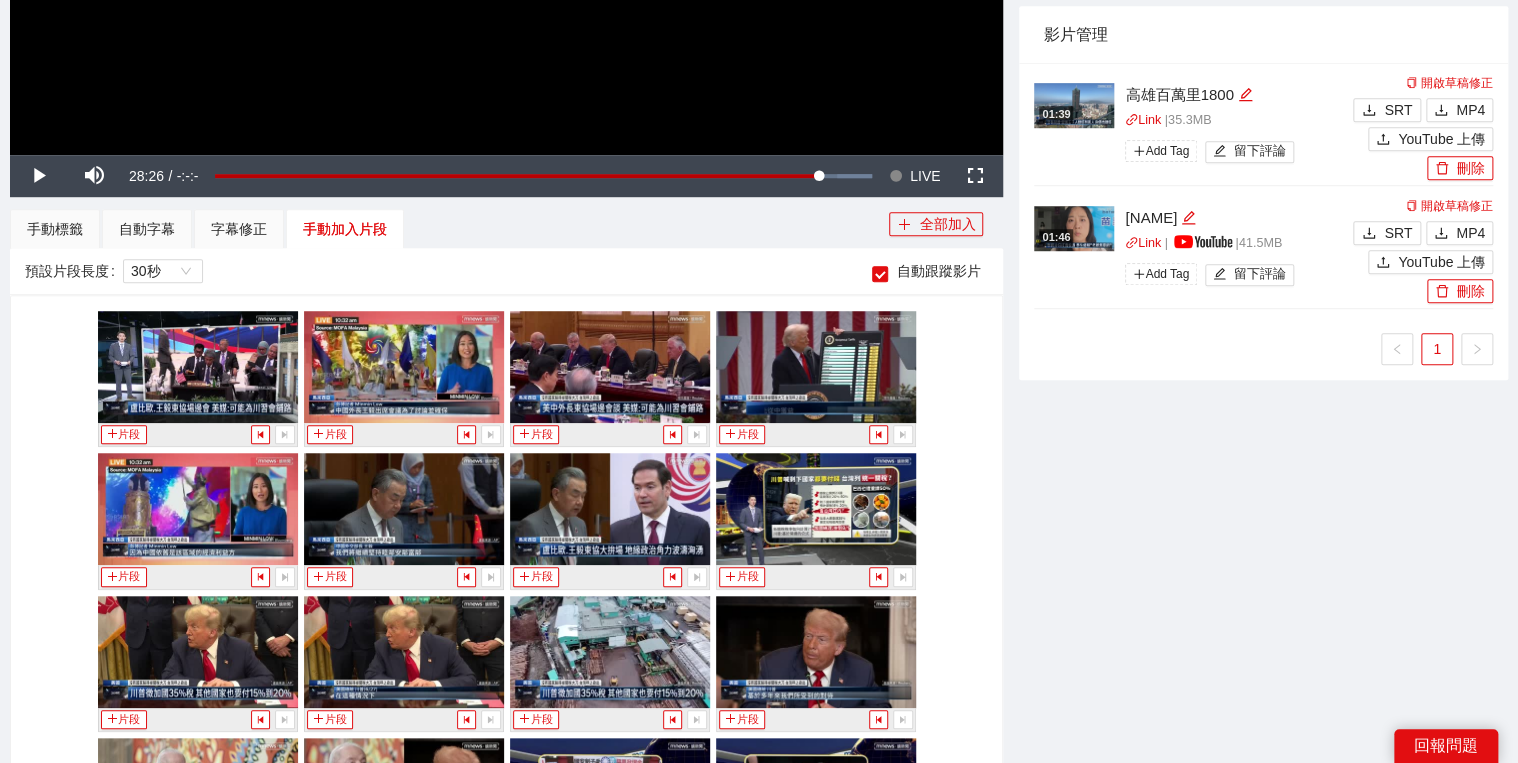 scroll, scrollTop: 640, scrollLeft: 0, axis: vertical 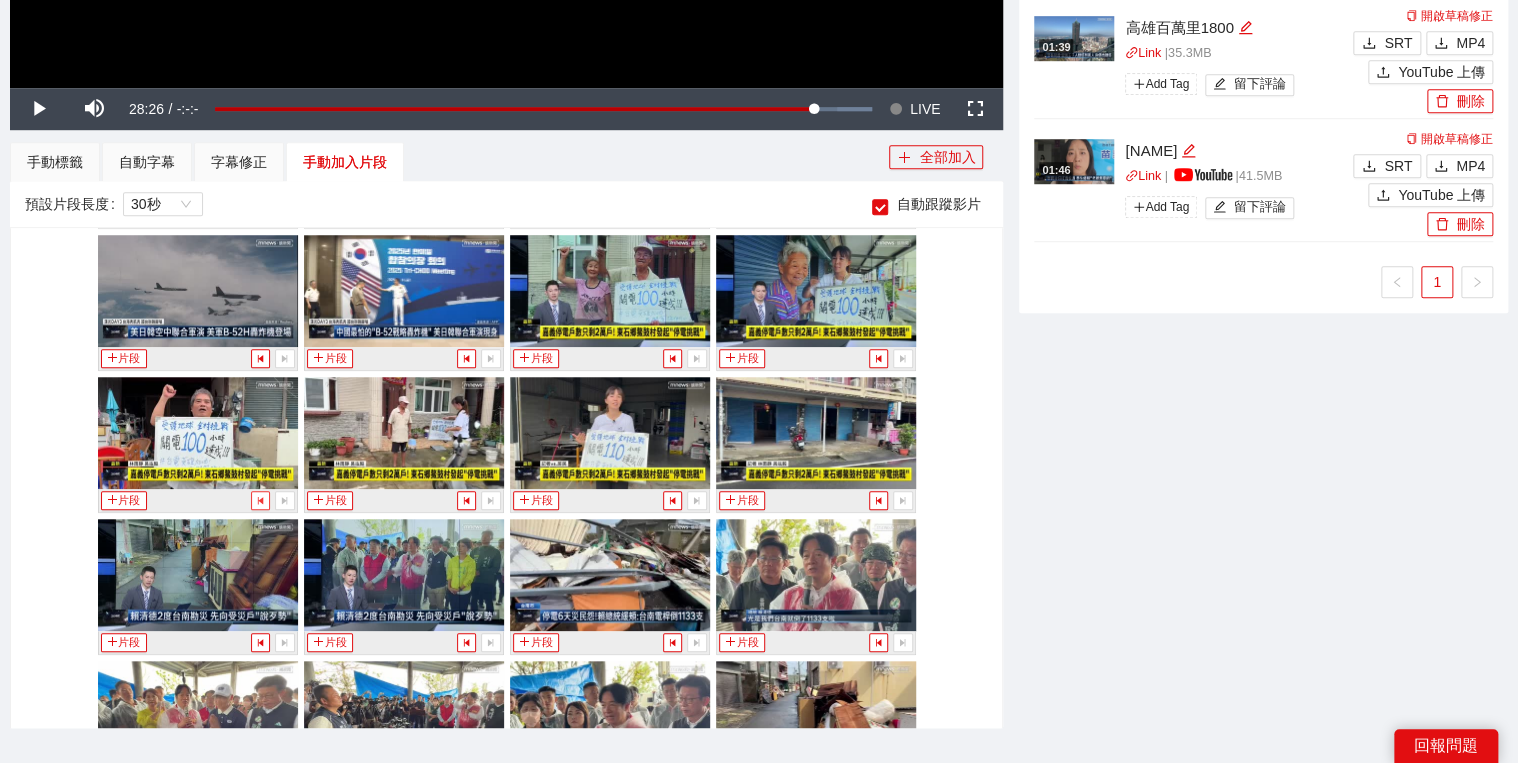 click 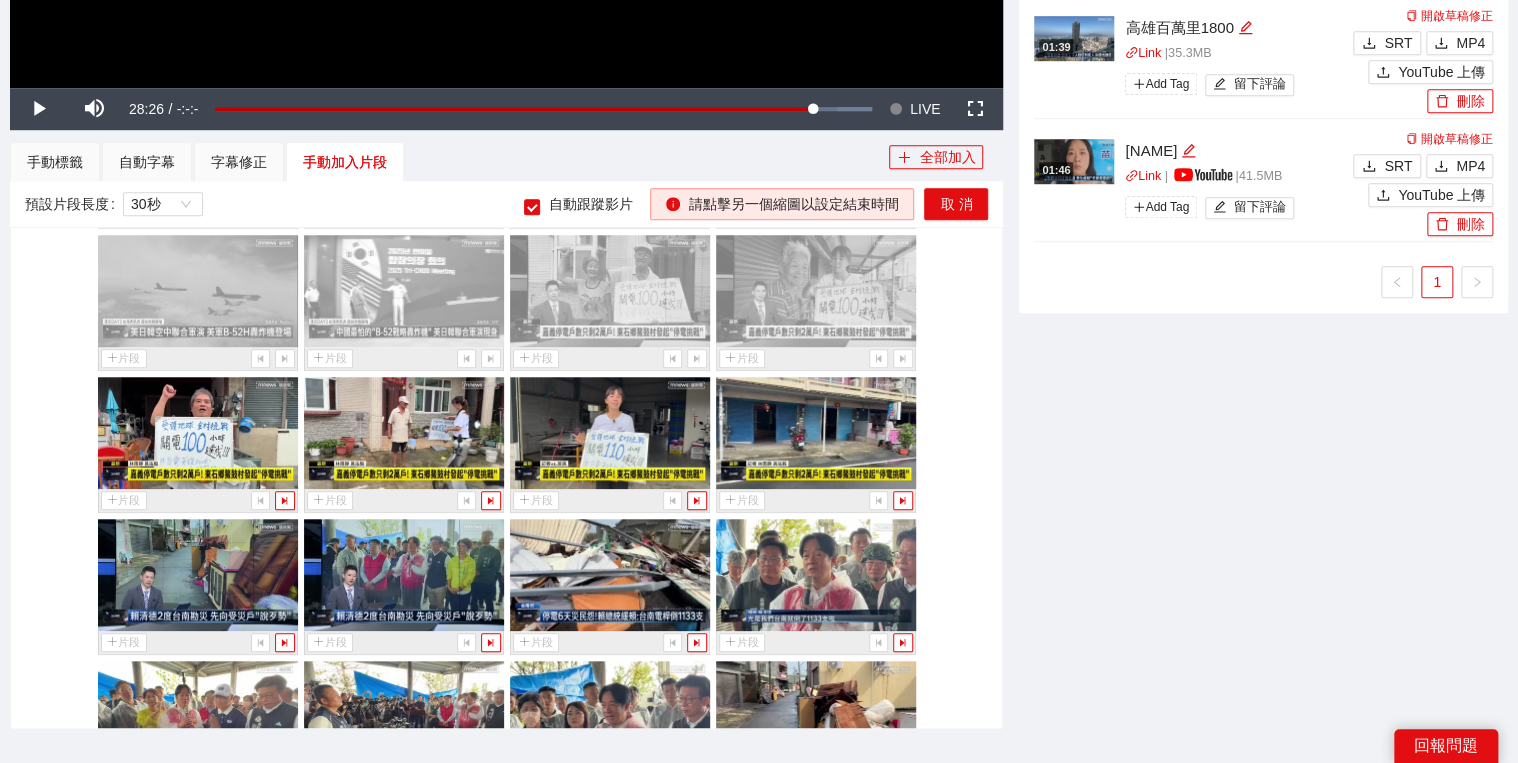 click at bounding box center (890, 500) 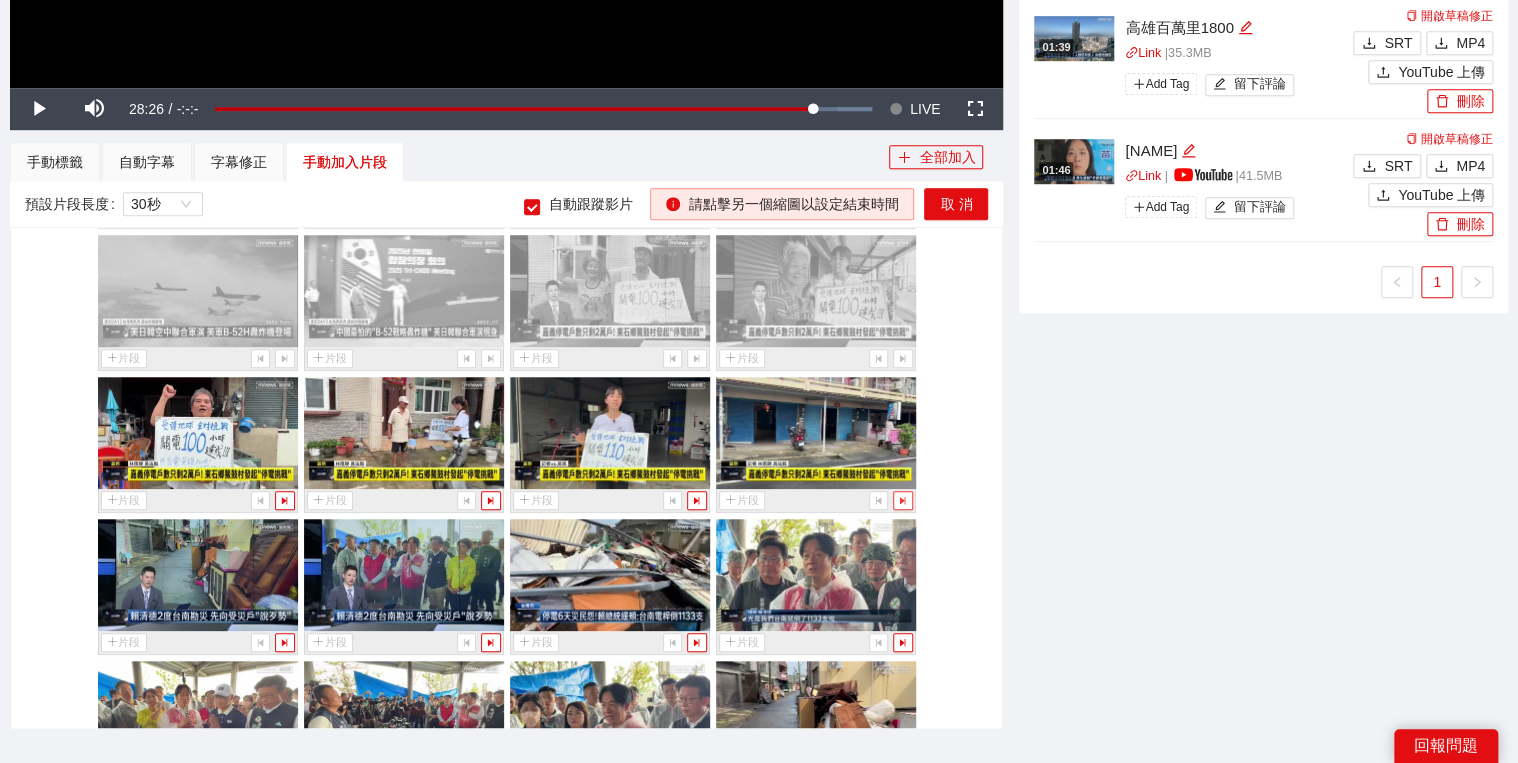 click 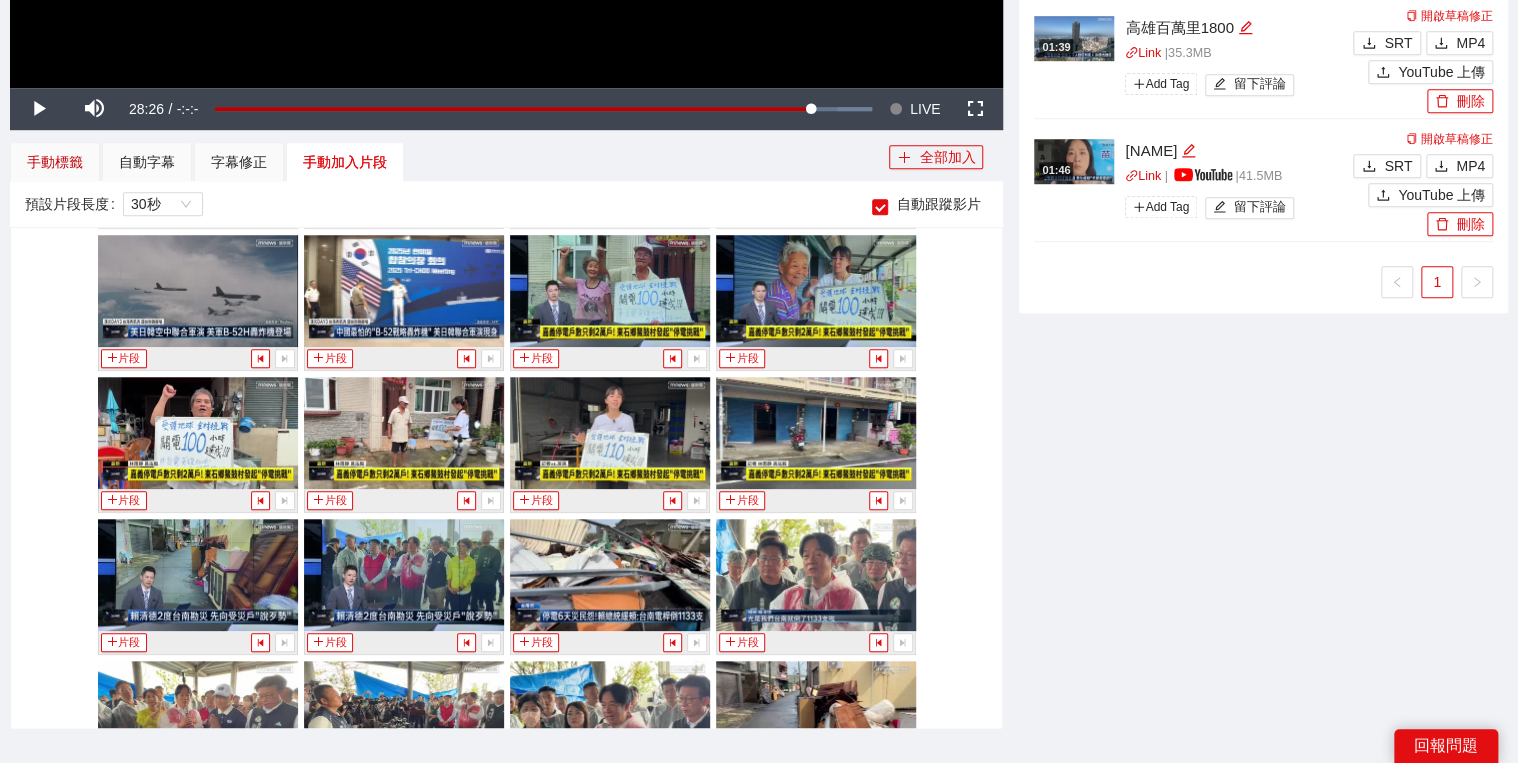 click on "手動標籤" at bounding box center [55, 162] 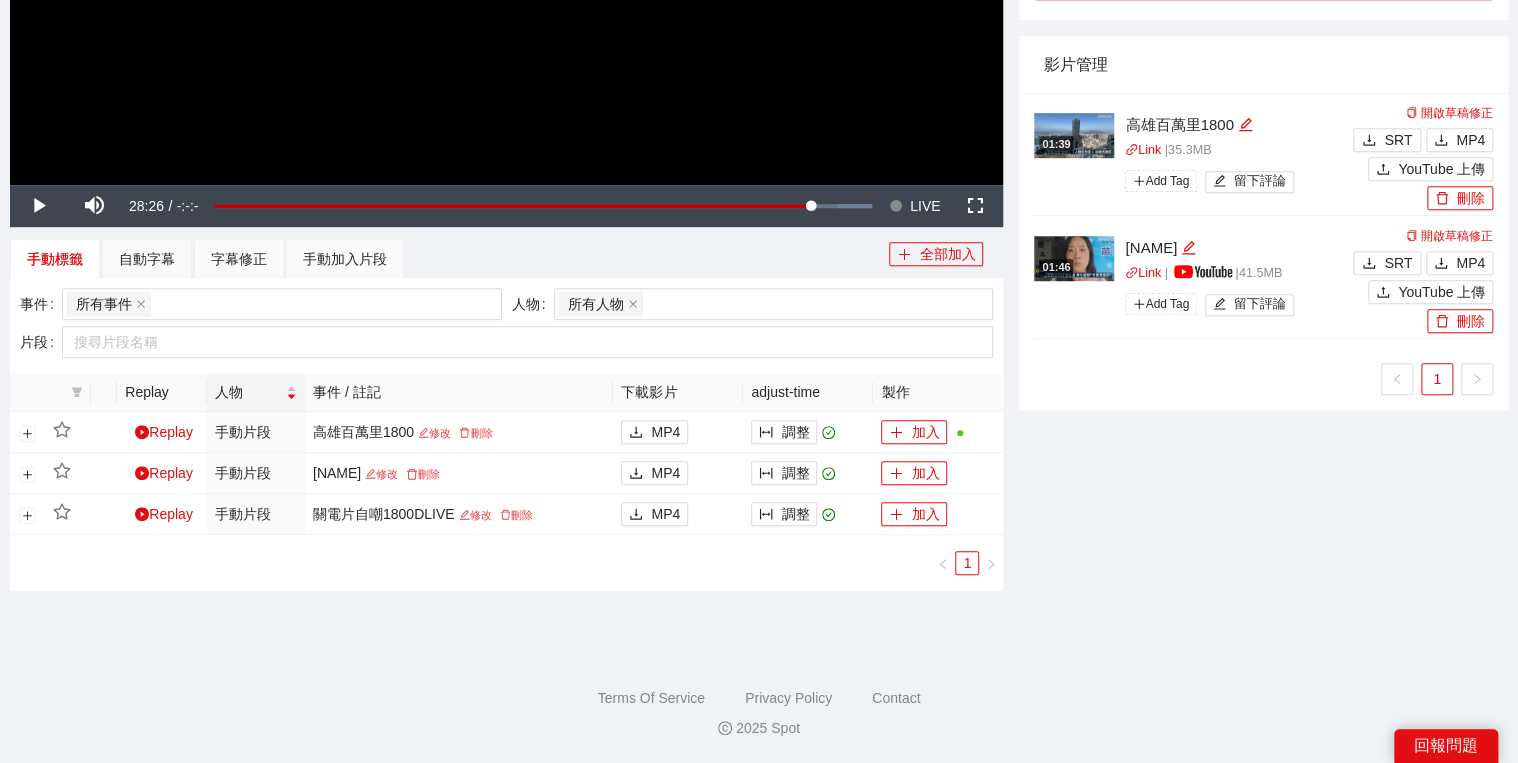 scroll, scrollTop: 541, scrollLeft: 0, axis: vertical 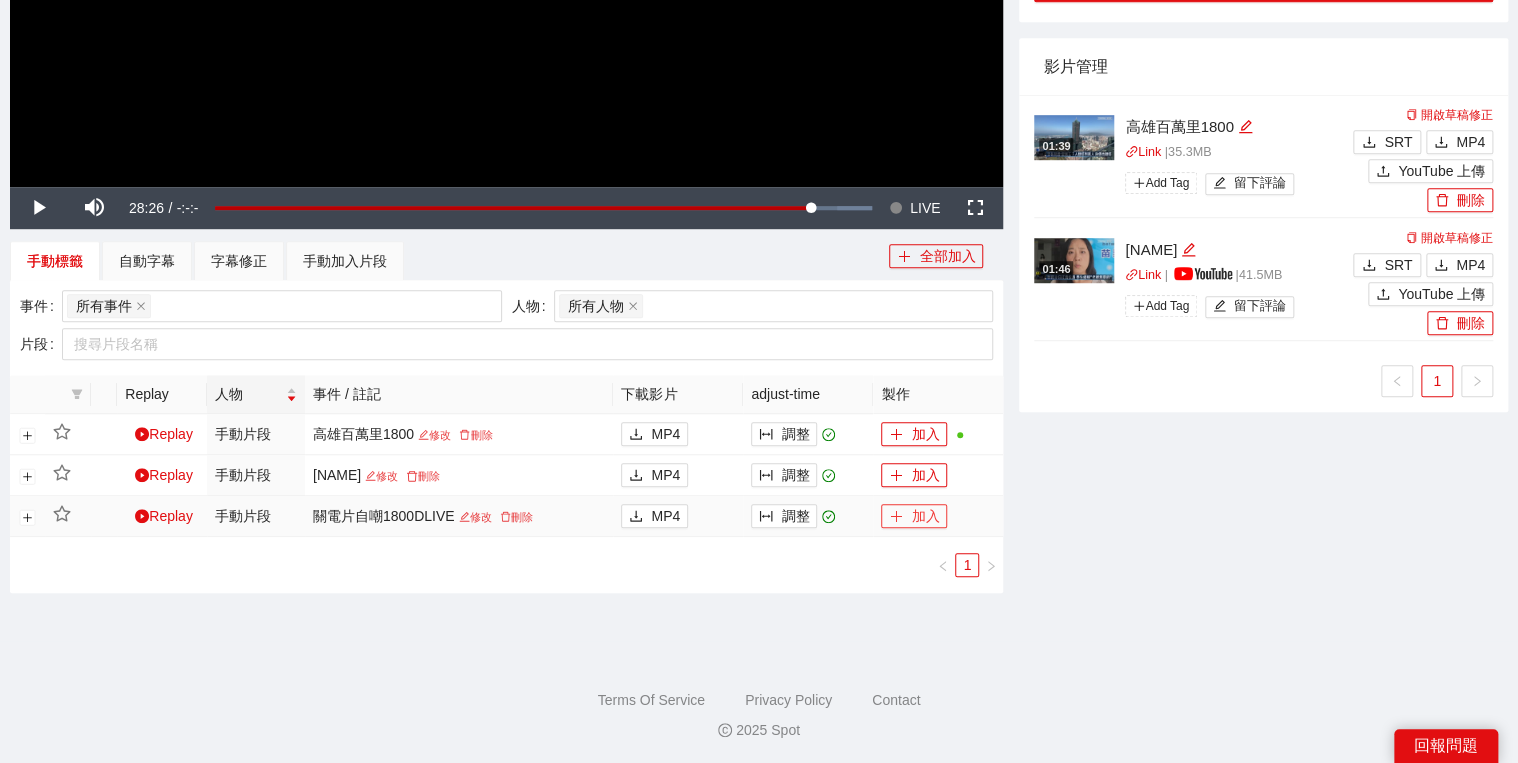 click on "加入" at bounding box center (914, 516) 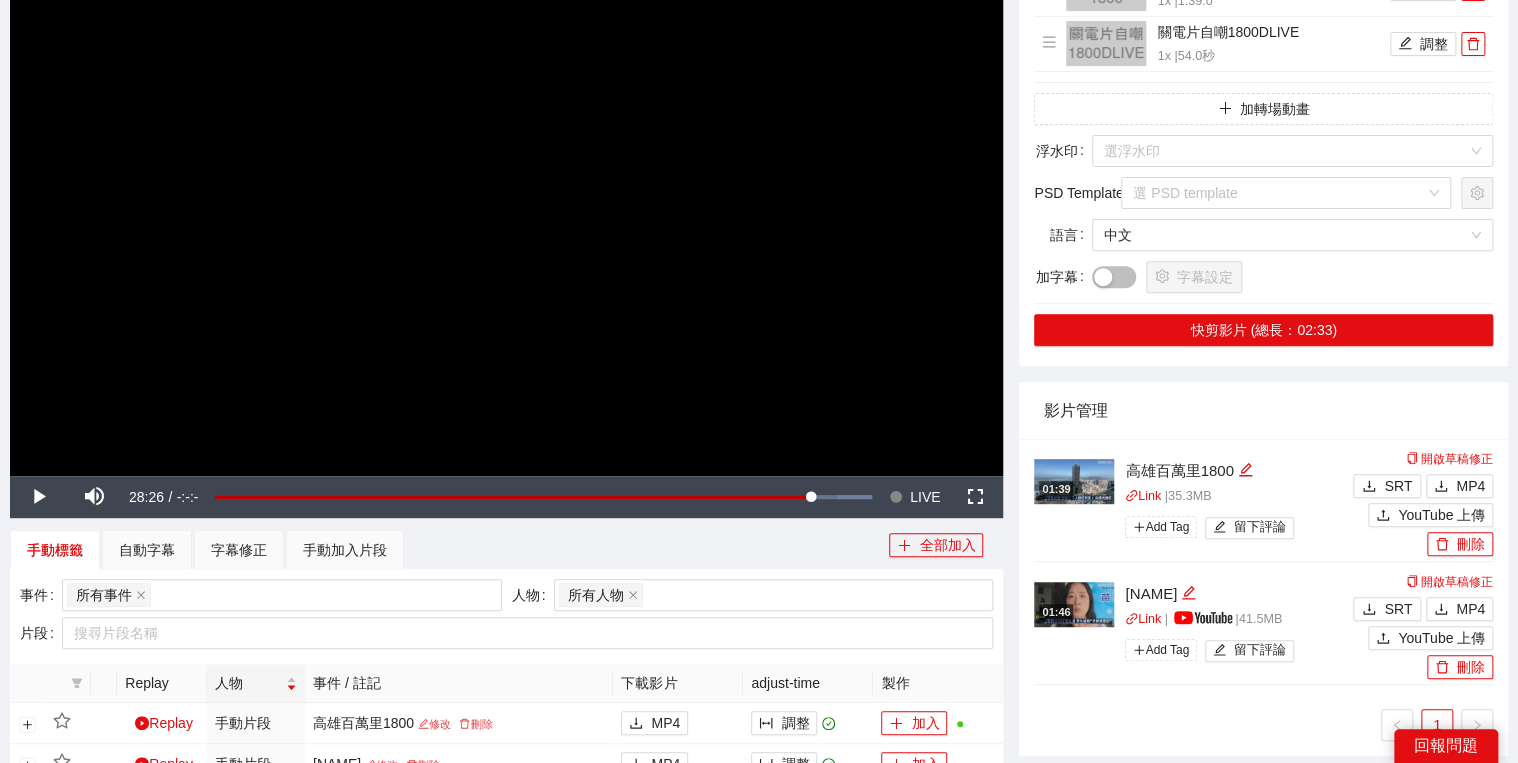 scroll, scrollTop: 221, scrollLeft: 0, axis: vertical 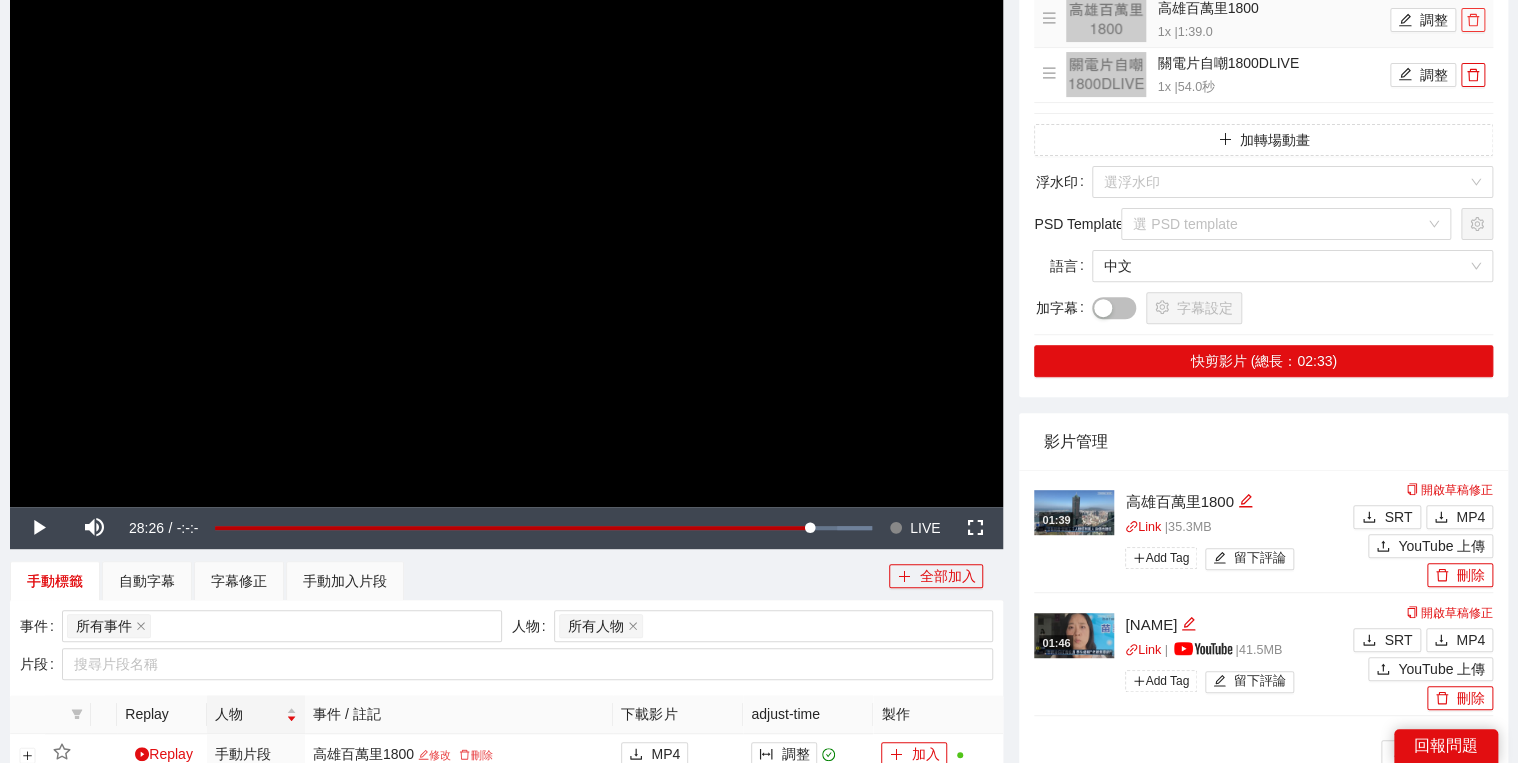click 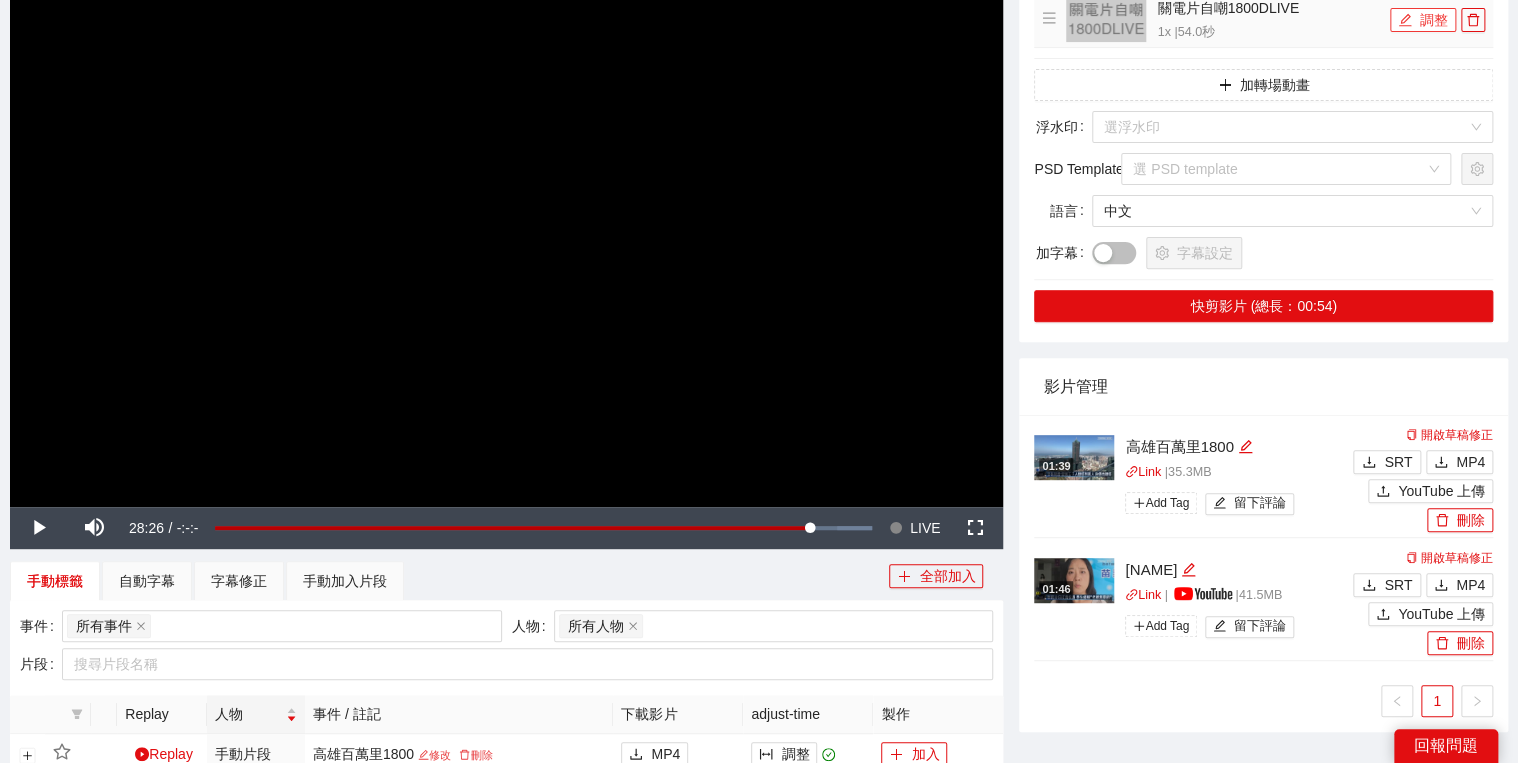 click on "調整" at bounding box center [1423, 20] 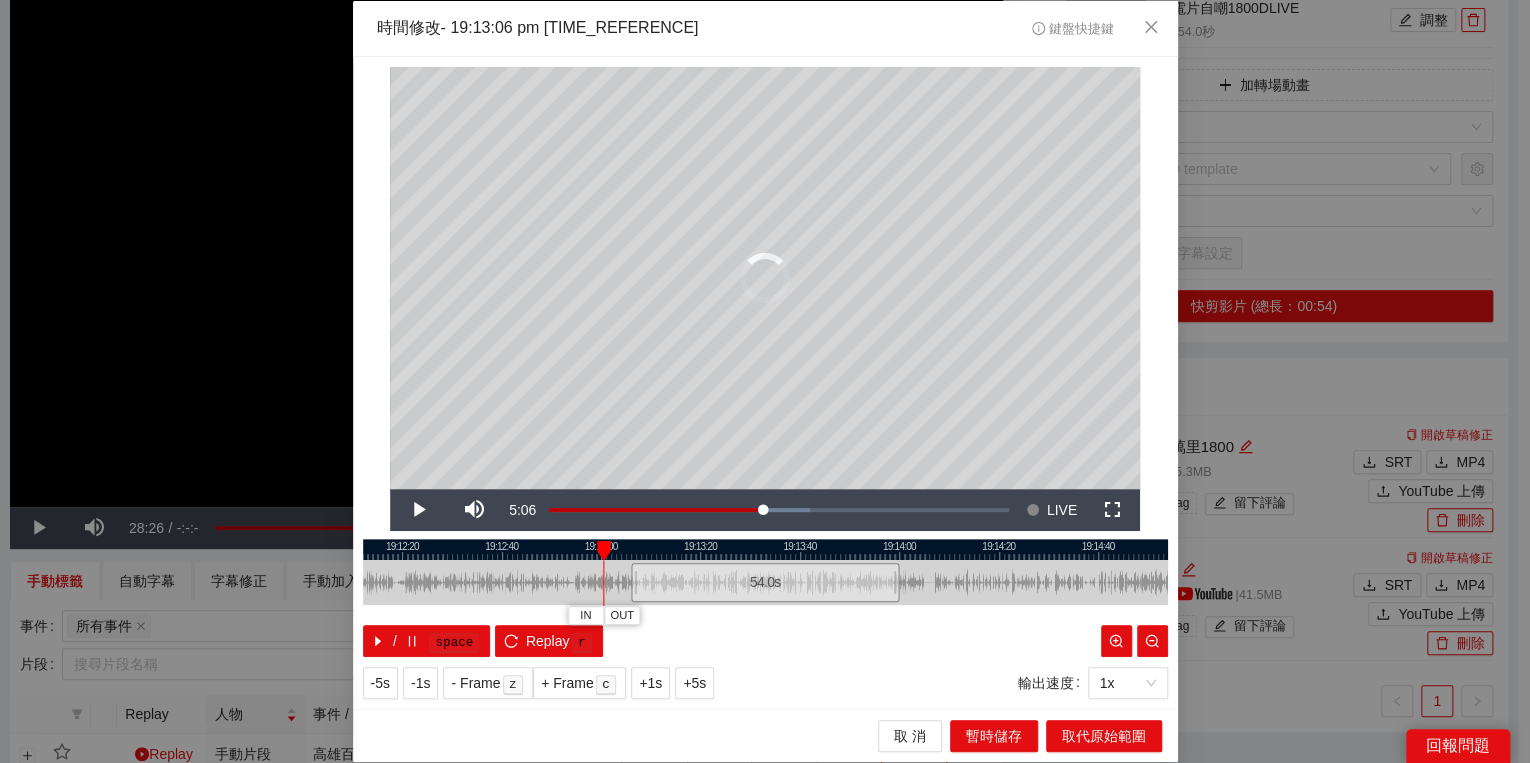 drag, startPoint x: 634, startPoint y: 544, endPoint x: 572, endPoint y: 552, distance: 62.514 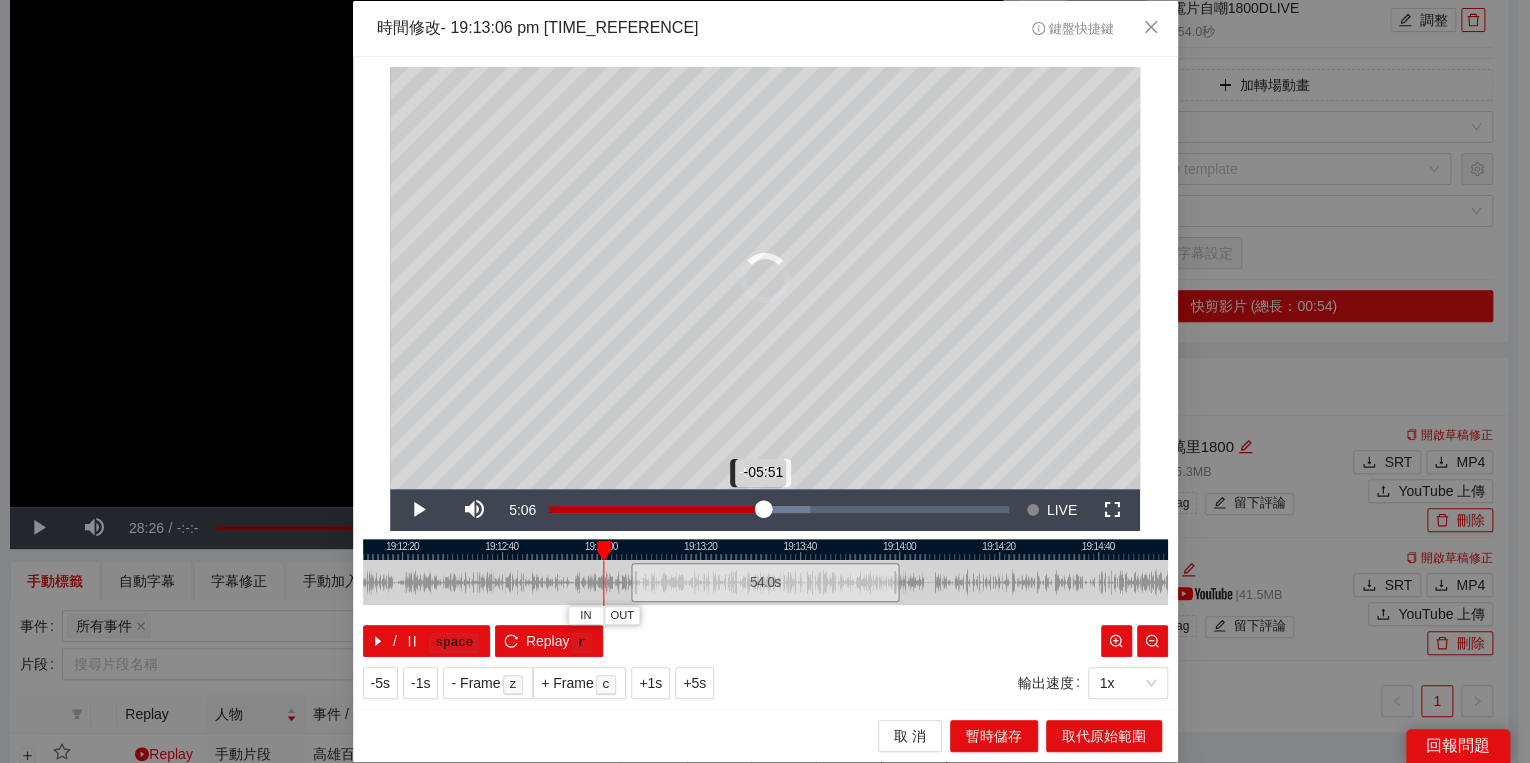 click on "-05:51" at bounding box center [656, 509] 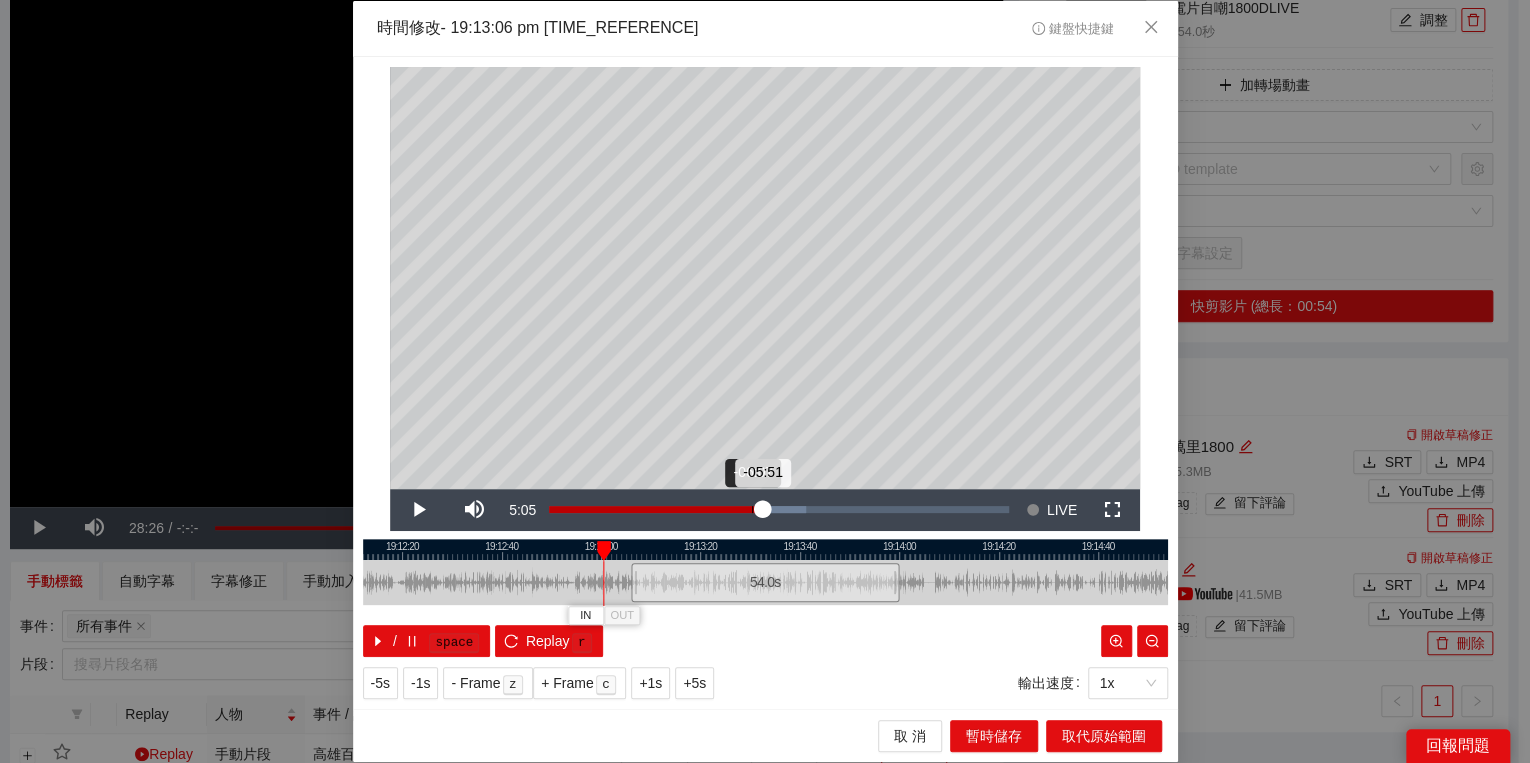 click on "Loaded :  55.95% -06:07 -05:51" at bounding box center (779, 509) 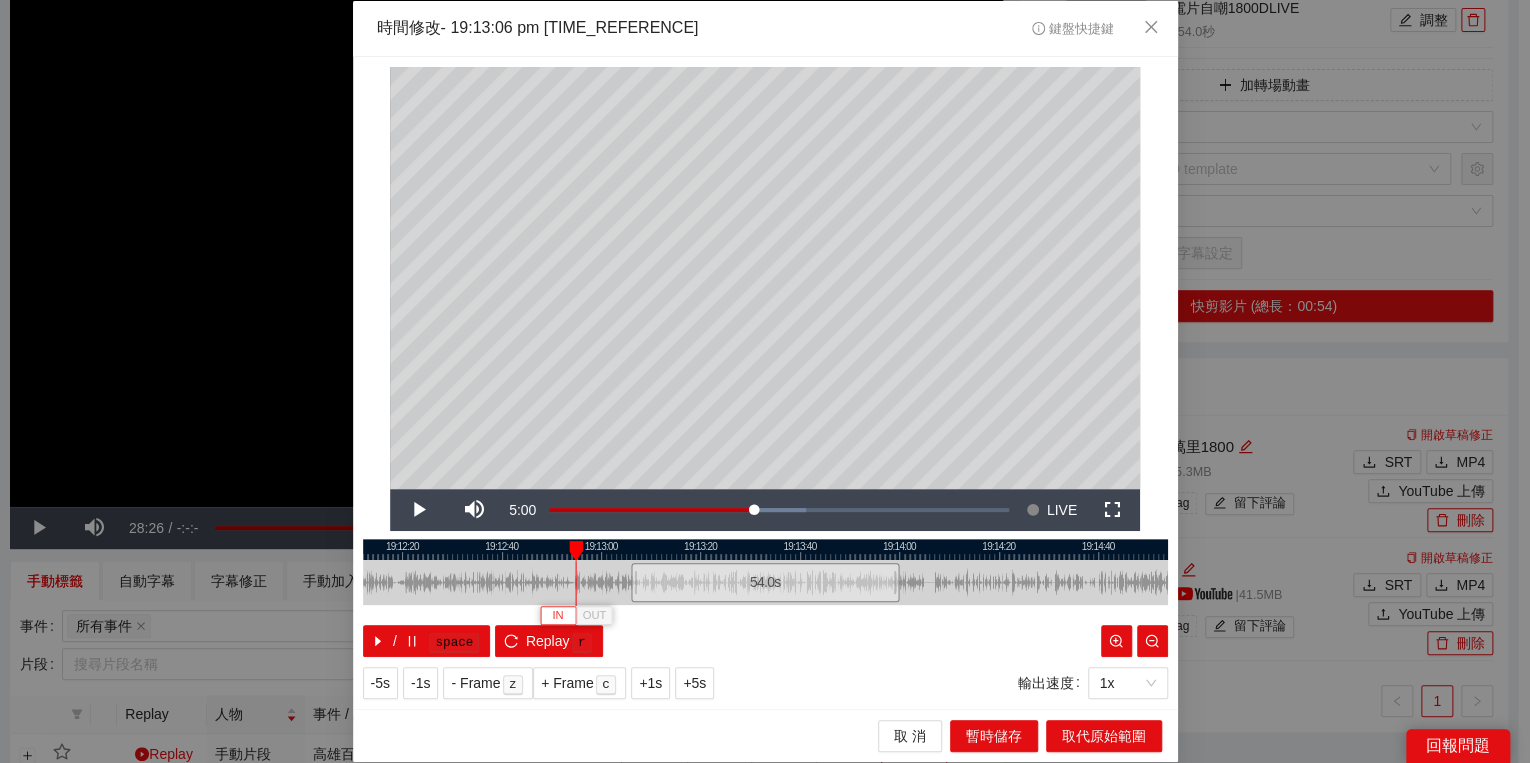 click on "IN" at bounding box center [557, 616] 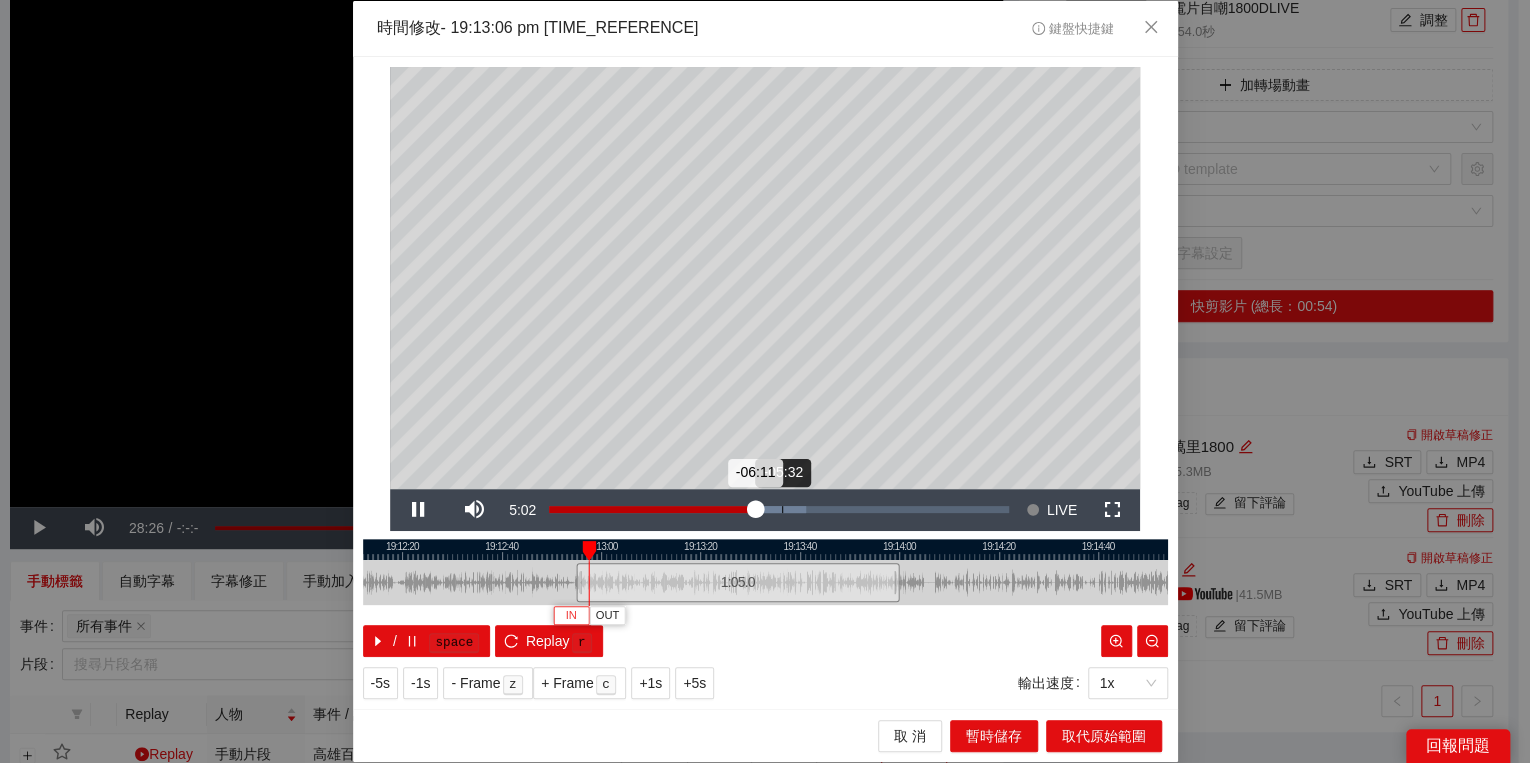 click on "Loaded :  55.95% -05:32 -06:11" at bounding box center (779, 510) 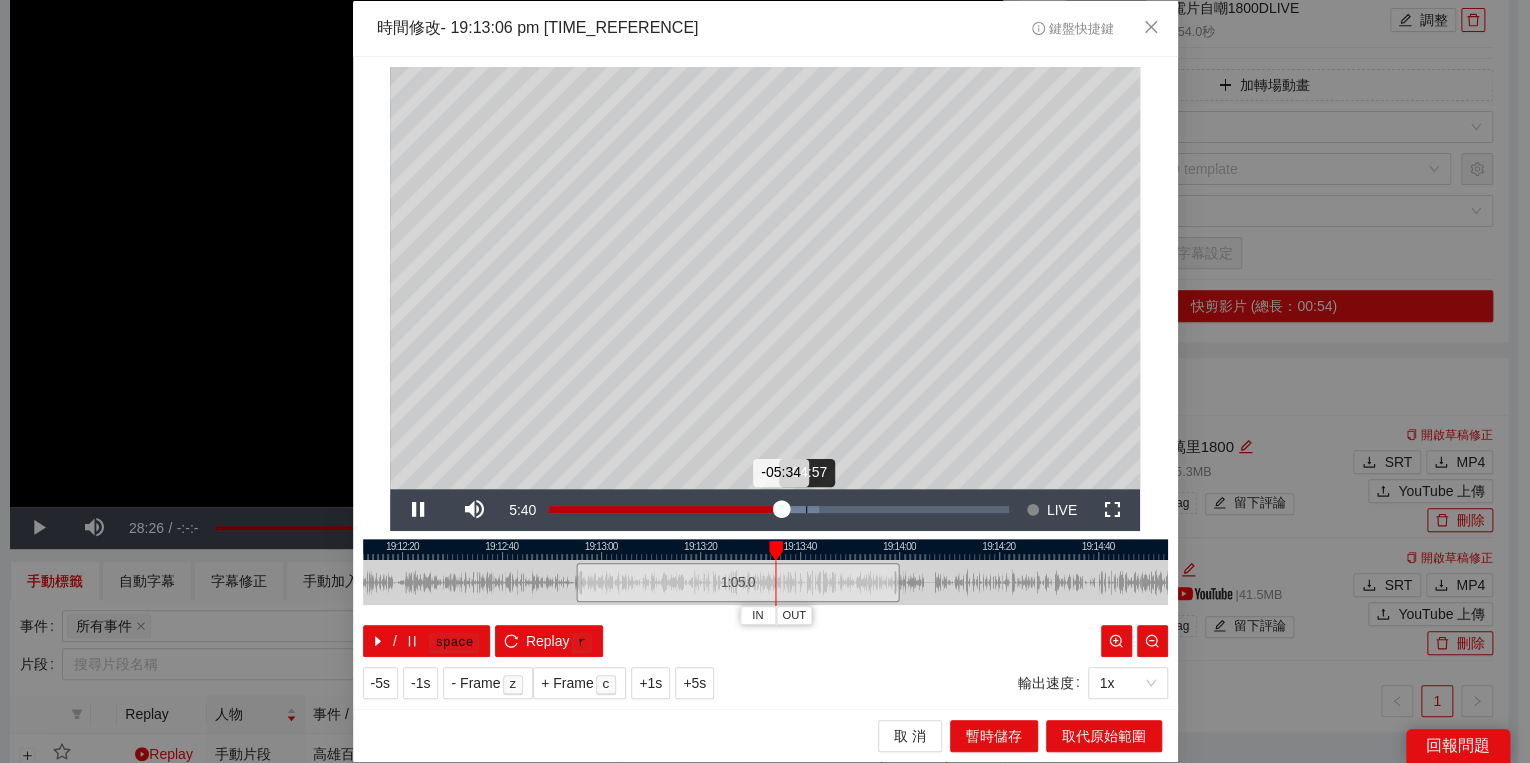 click on "Loaded :  58.71% -04:57 -05:34" at bounding box center (779, 509) 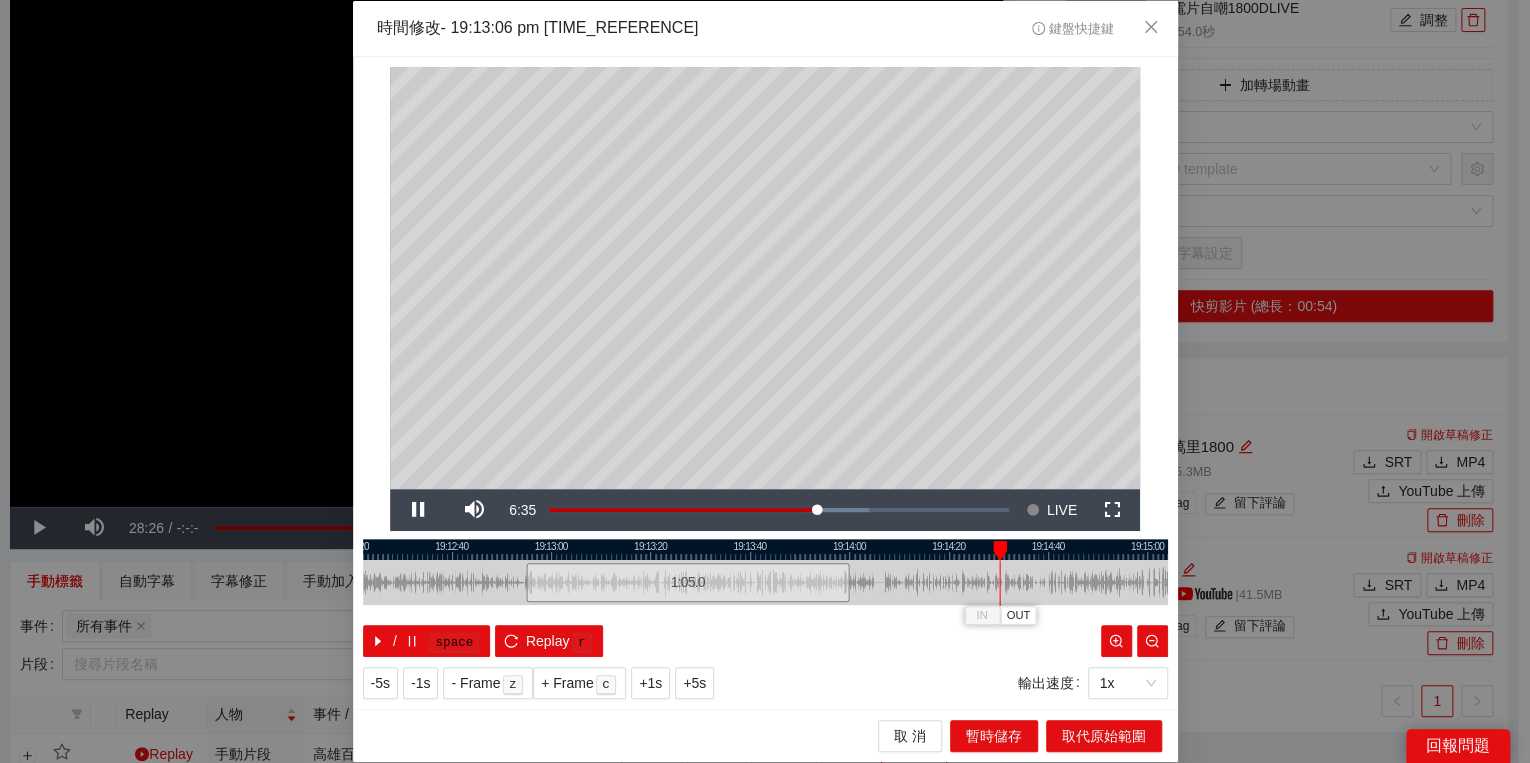 drag, startPoint x: 1057, startPoint y: 549, endPoint x: 1004, endPoint y: 553, distance: 53.15073 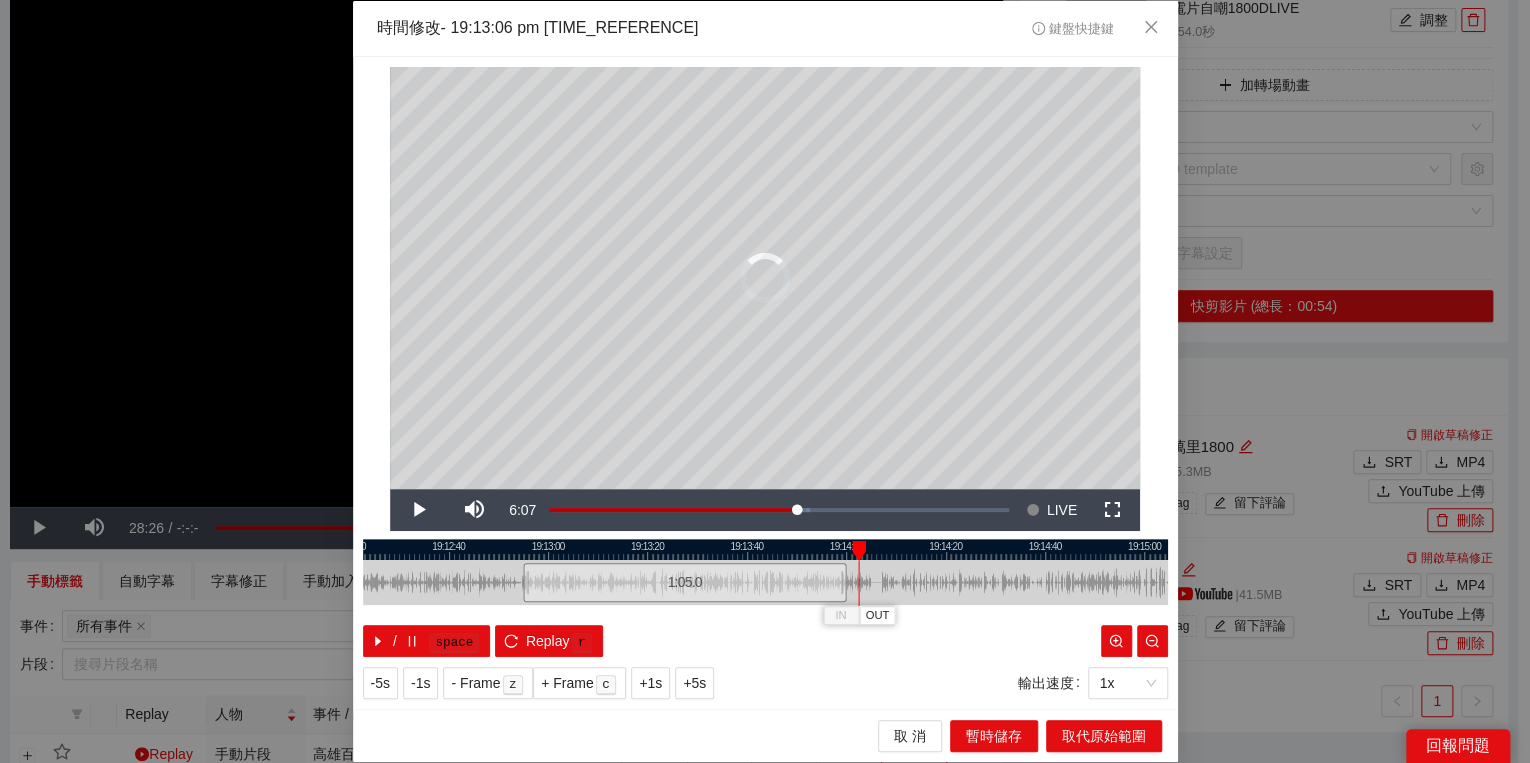 drag, startPoint x: 1004, startPoint y: 553, endPoint x: 866, endPoint y: 553, distance: 138 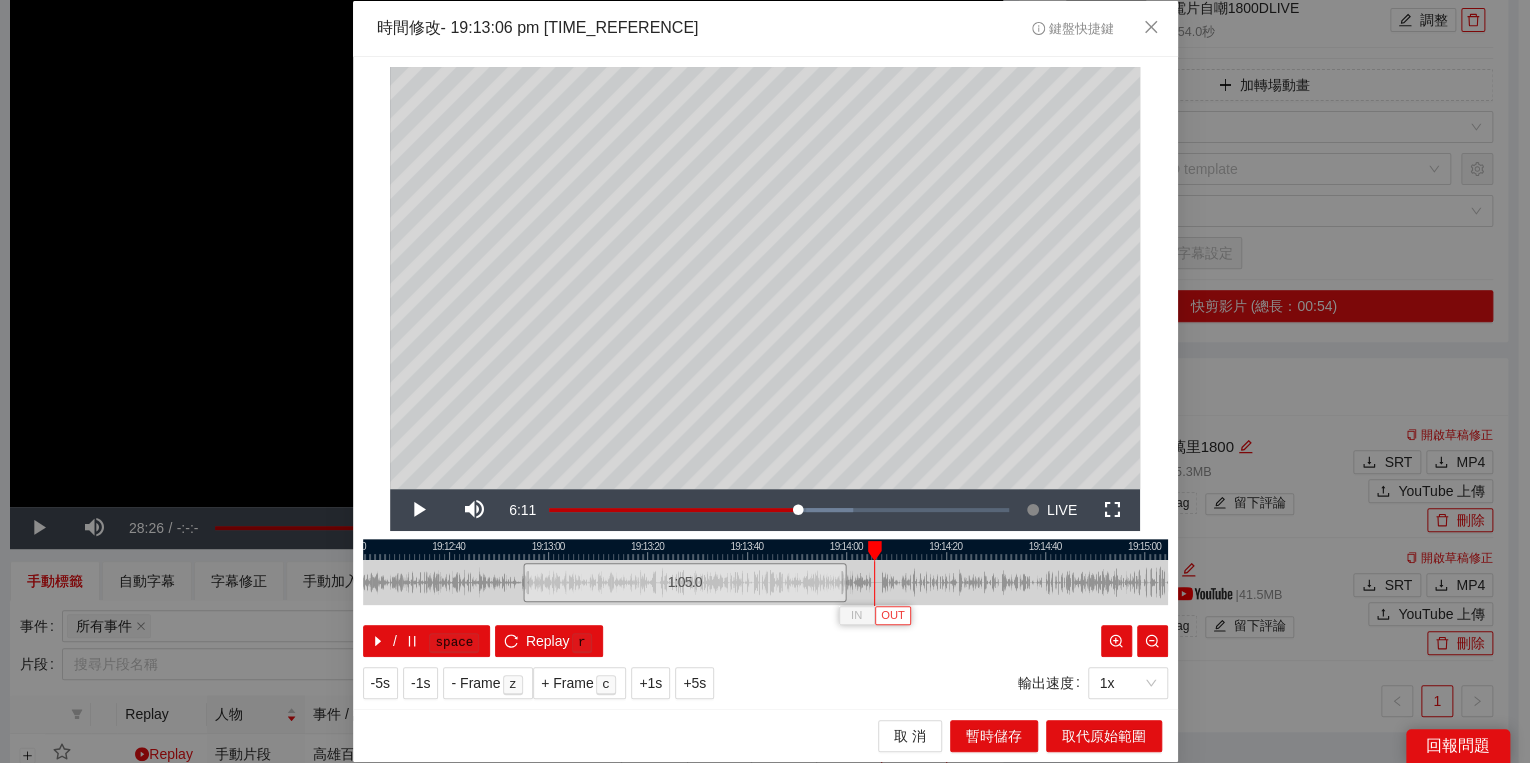 click on "OUT" at bounding box center (893, 616) 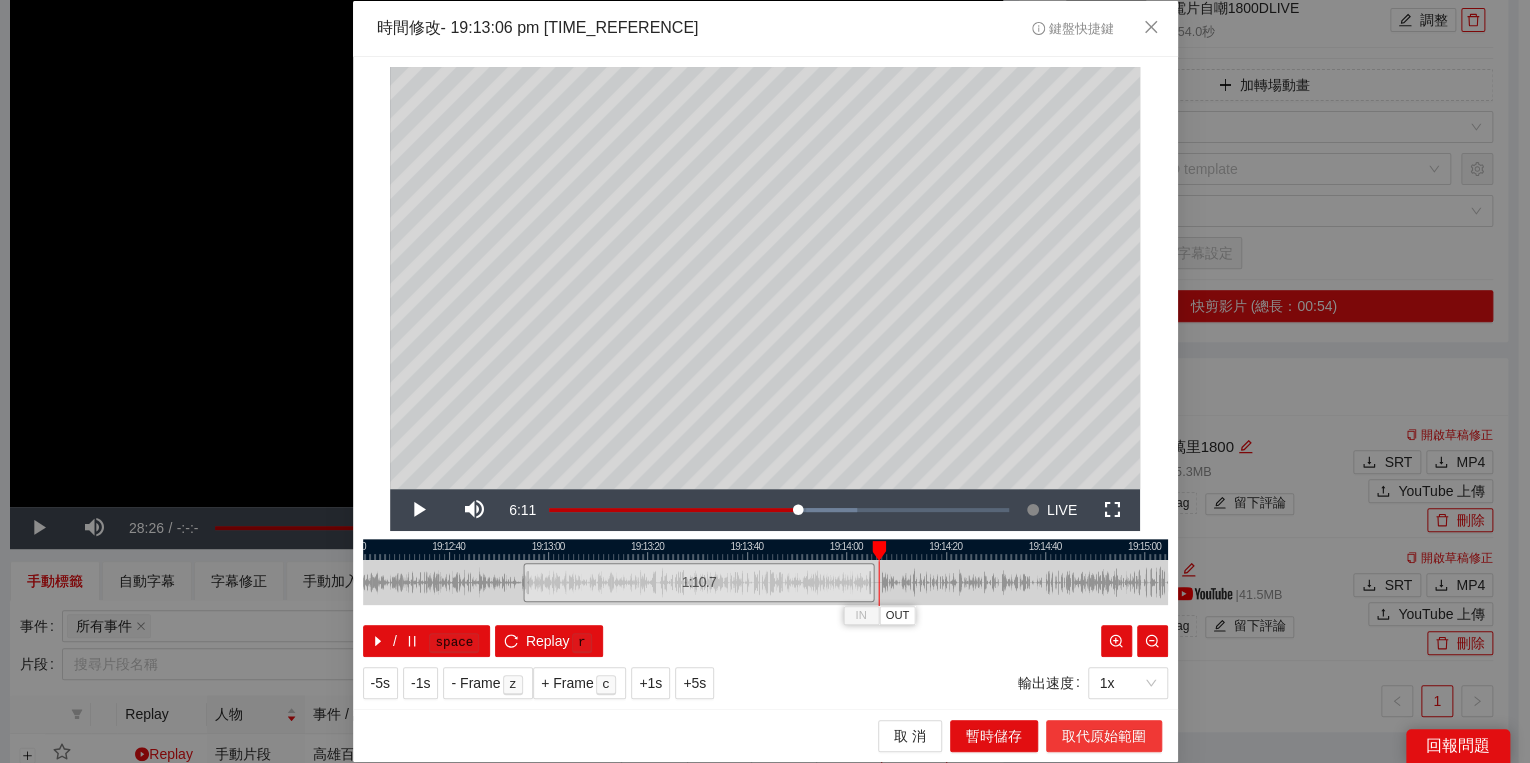 click on "取代原始範圍" at bounding box center (1104, 736) 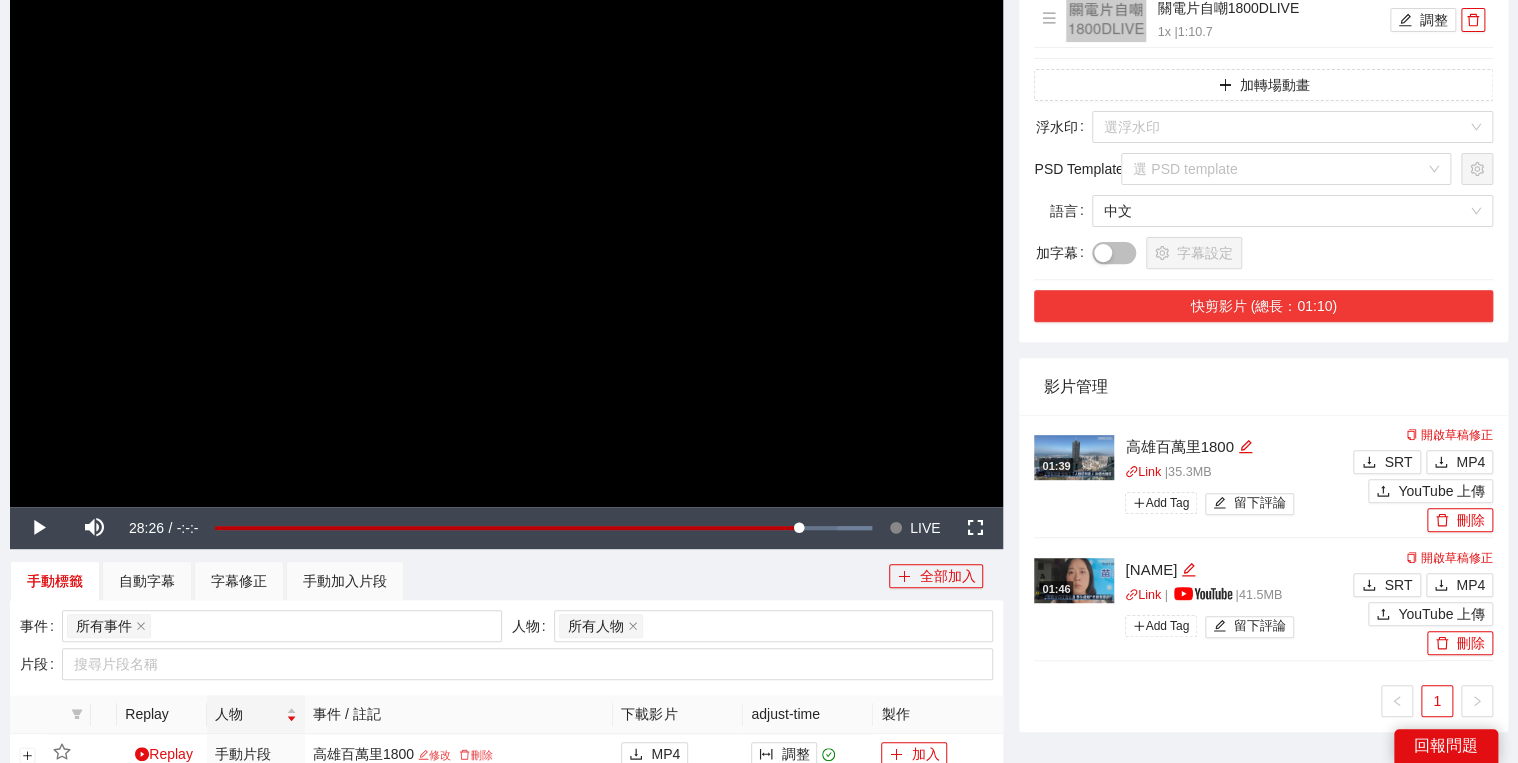 drag, startPoint x: 1410, startPoint y: 304, endPoint x: 1382, endPoint y: 328, distance: 36.878178 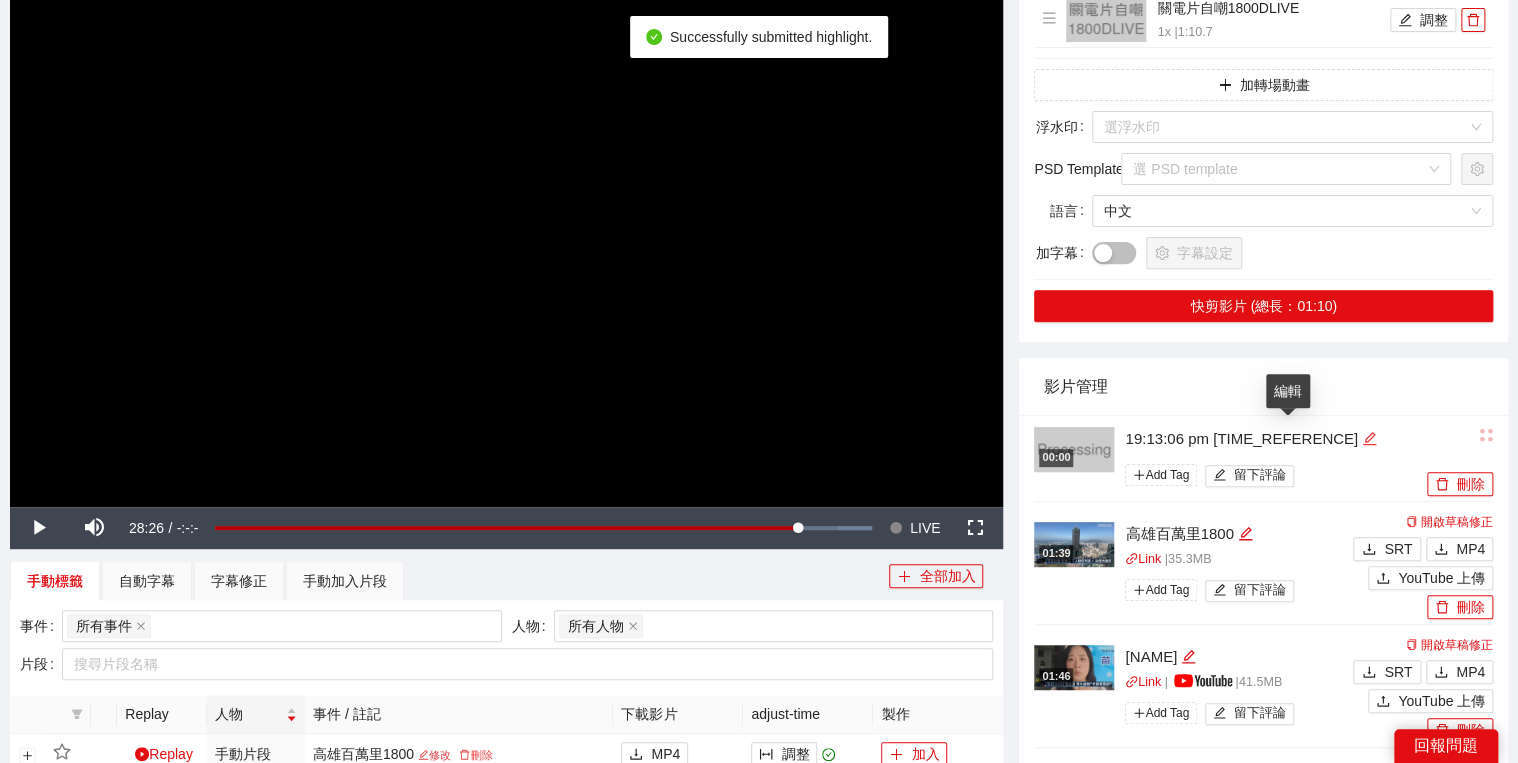 click 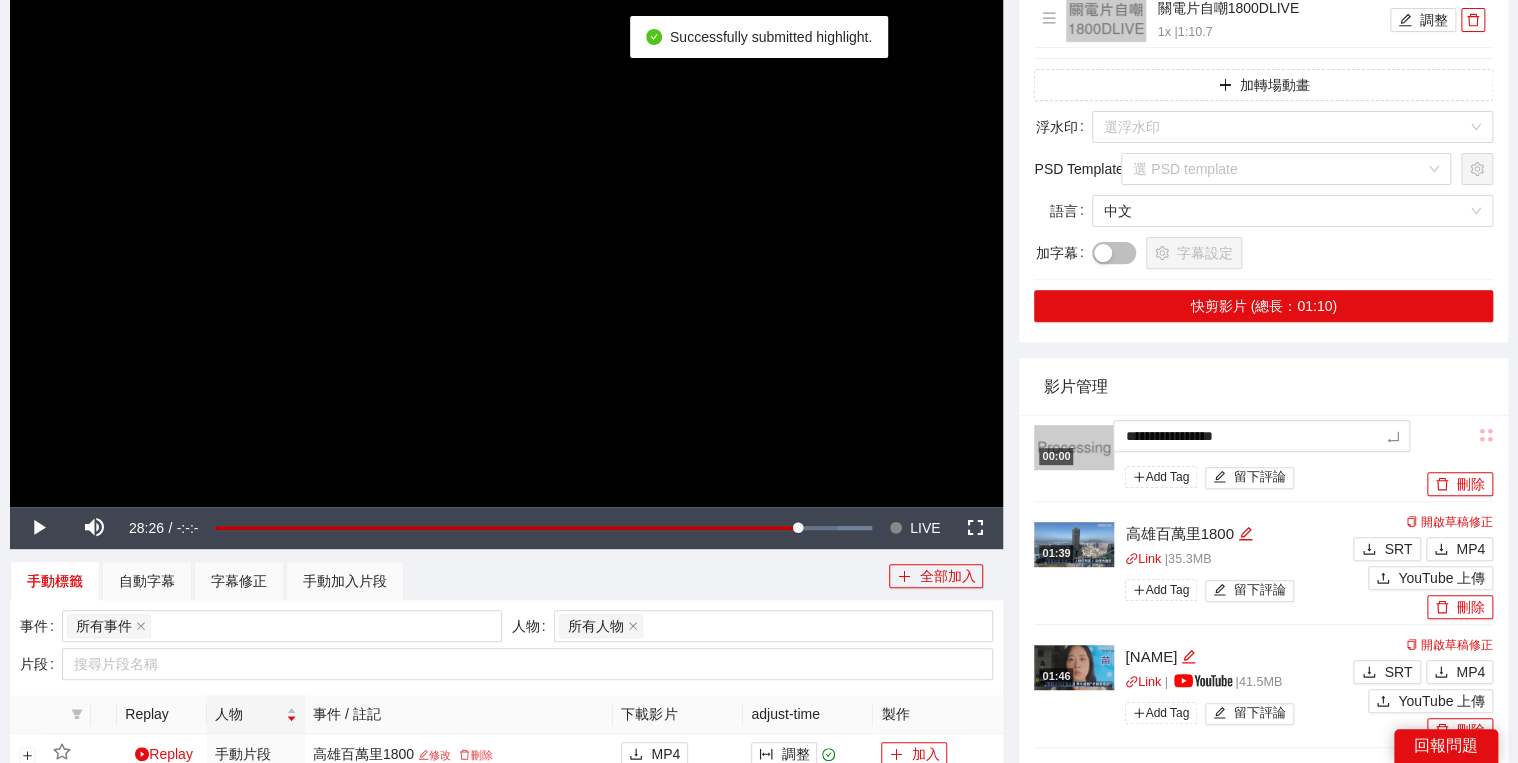 drag, startPoint x: 1158, startPoint y: 449, endPoint x: 1256, endPoint y: 385, distance: 117.047 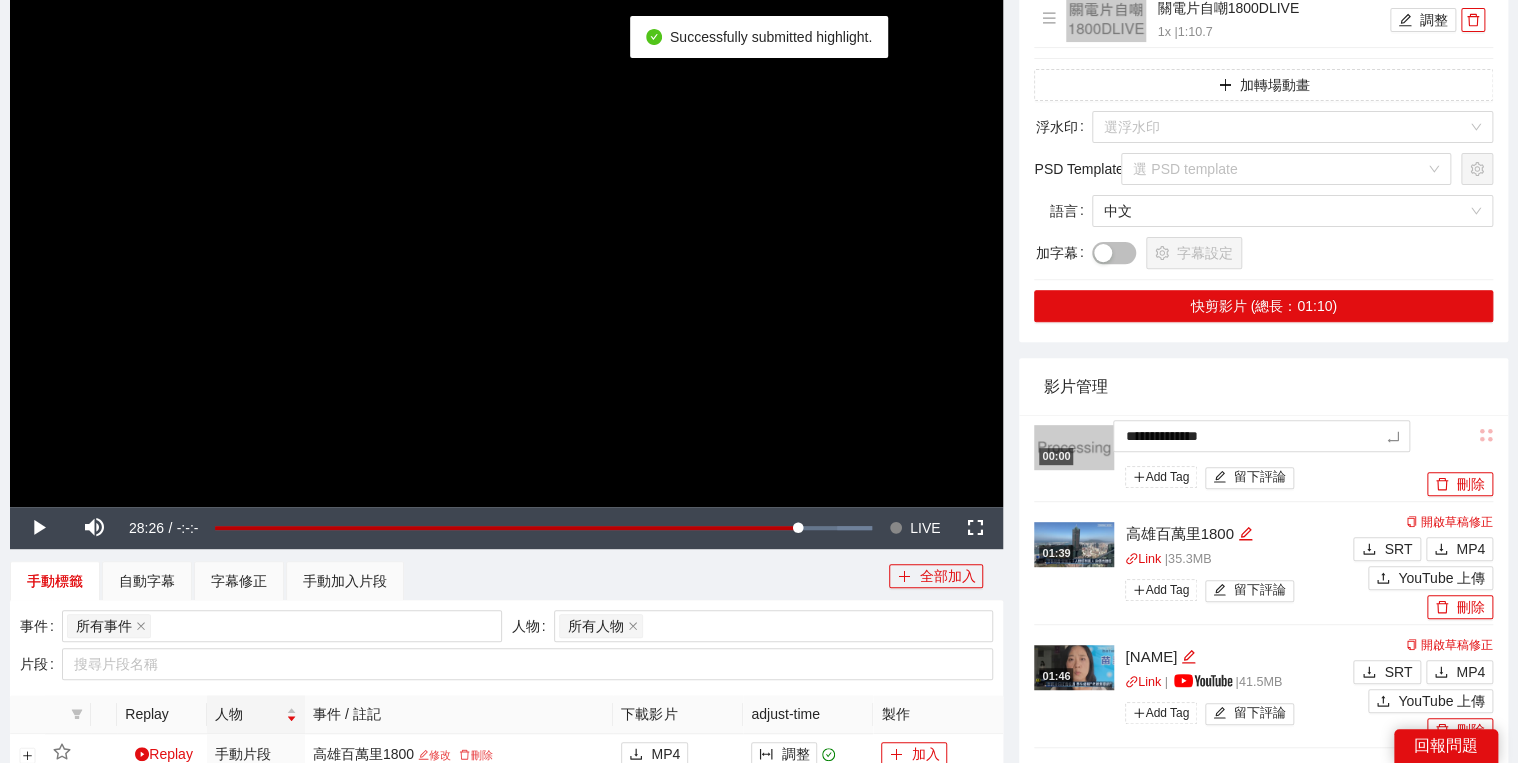 click on "影片管理" at bounding box center [1263, 386] 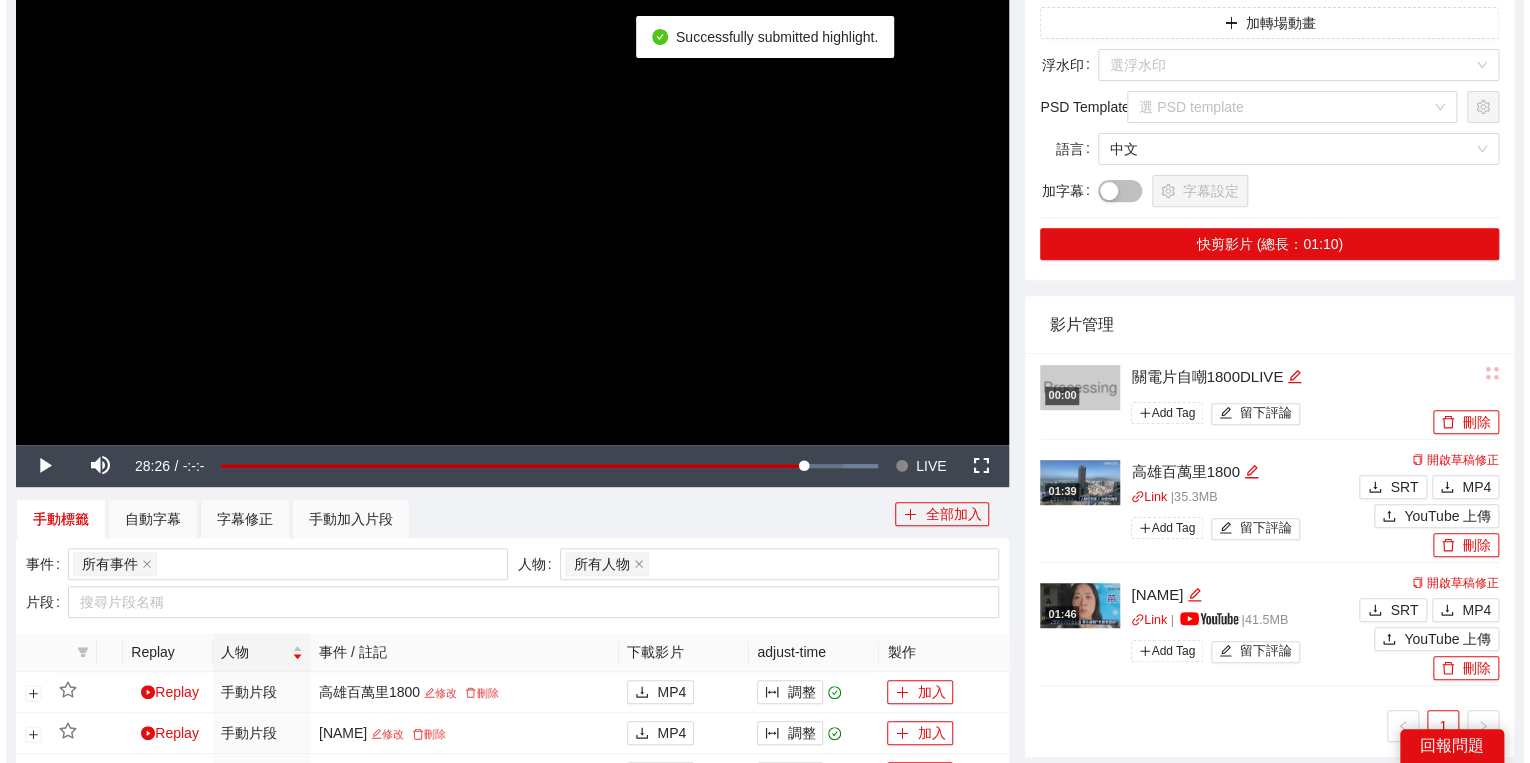 scroll, scrollTop: 301, scrollLeft: 0, axis: vertical 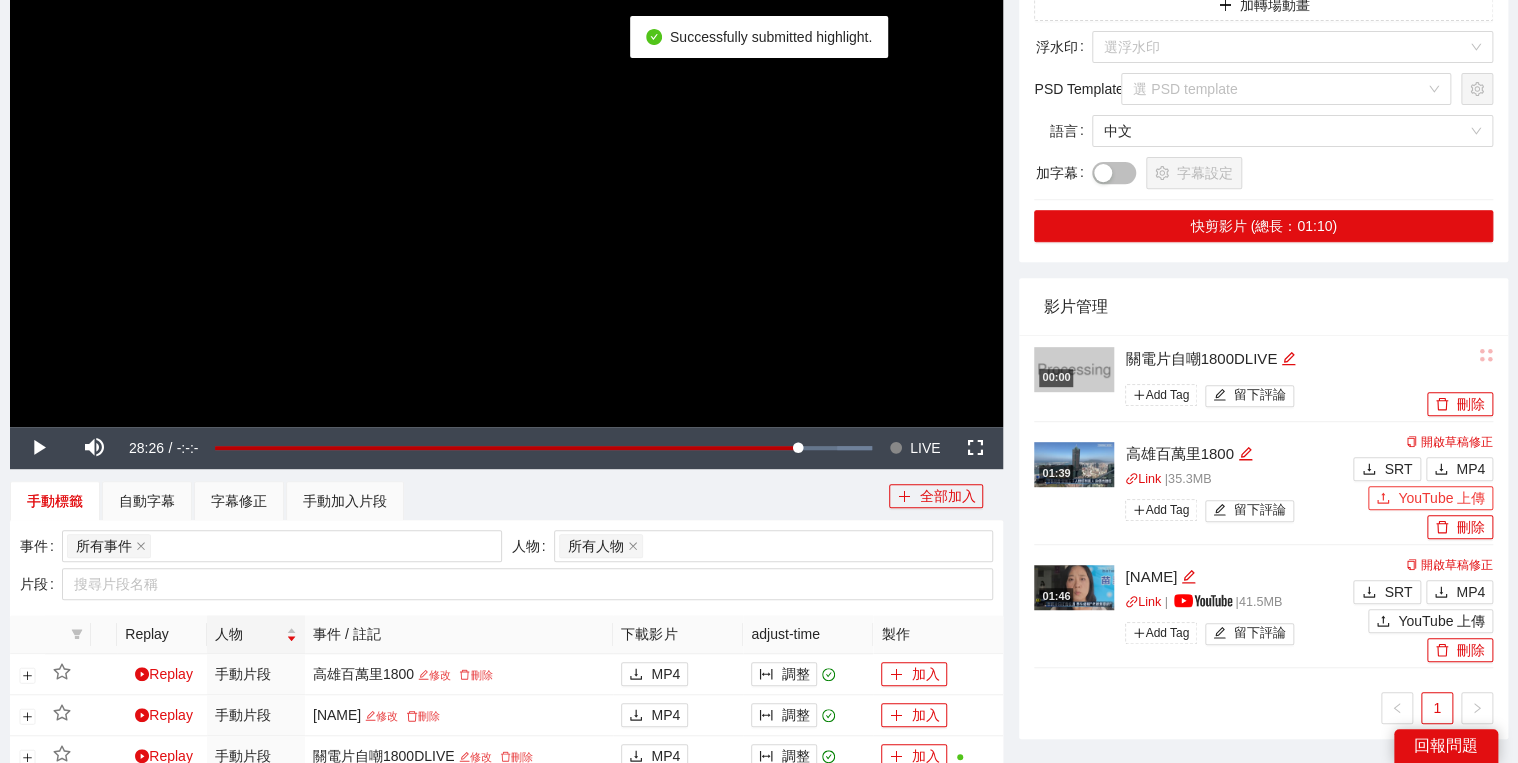 click 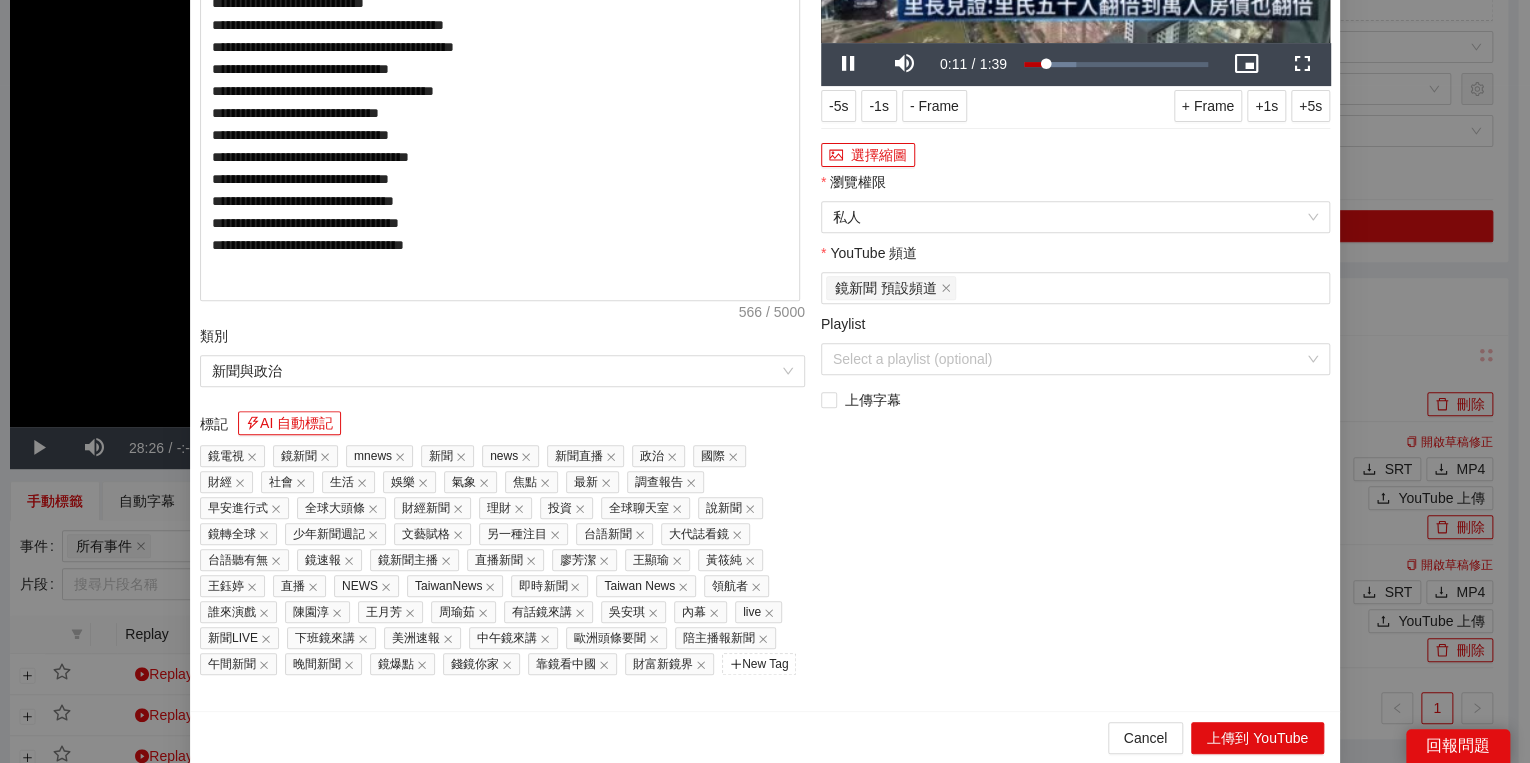 click on "選擇縮圖" at bounding box center (1075, 155) 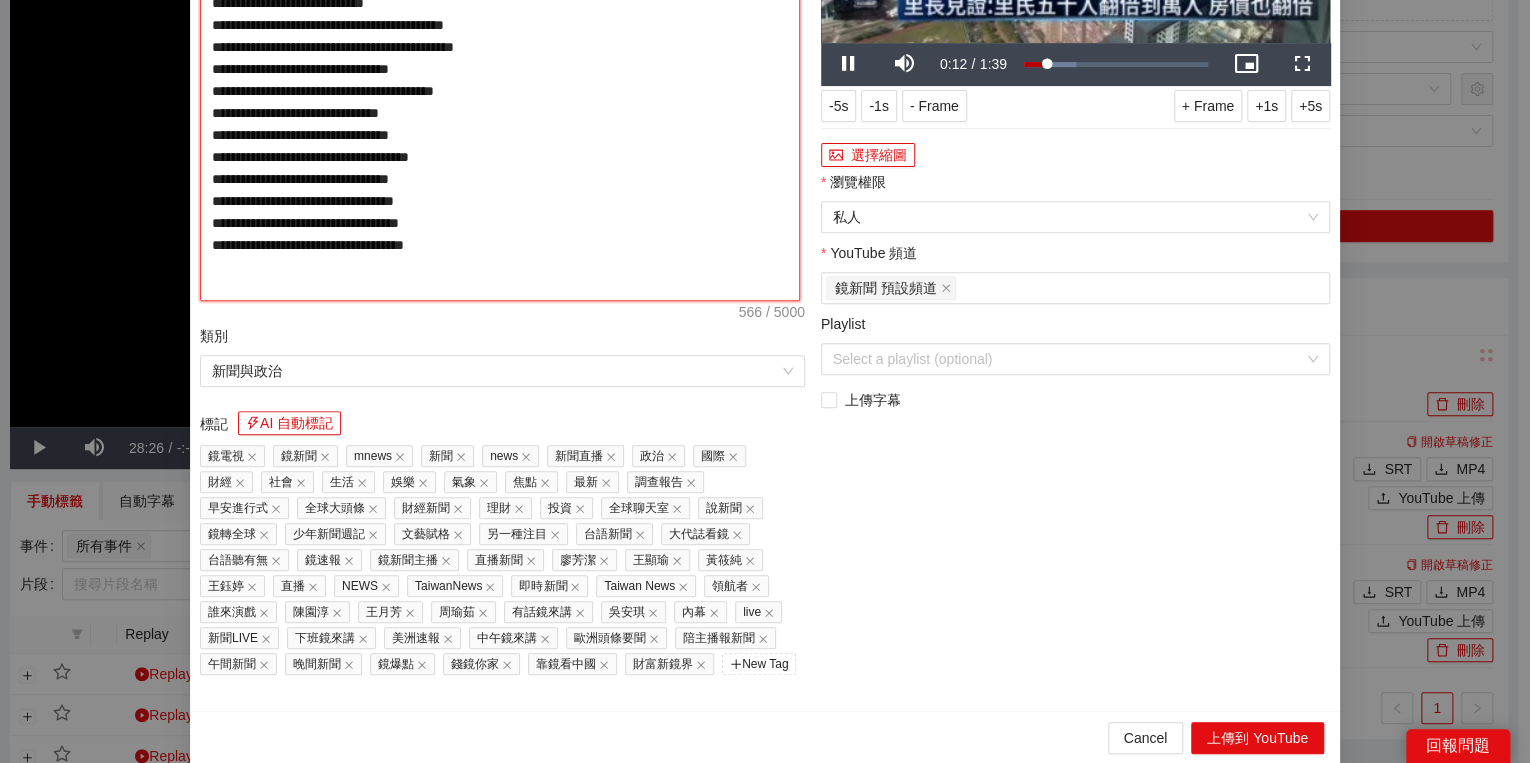 click on "**********" at bounding box center (500, 89) 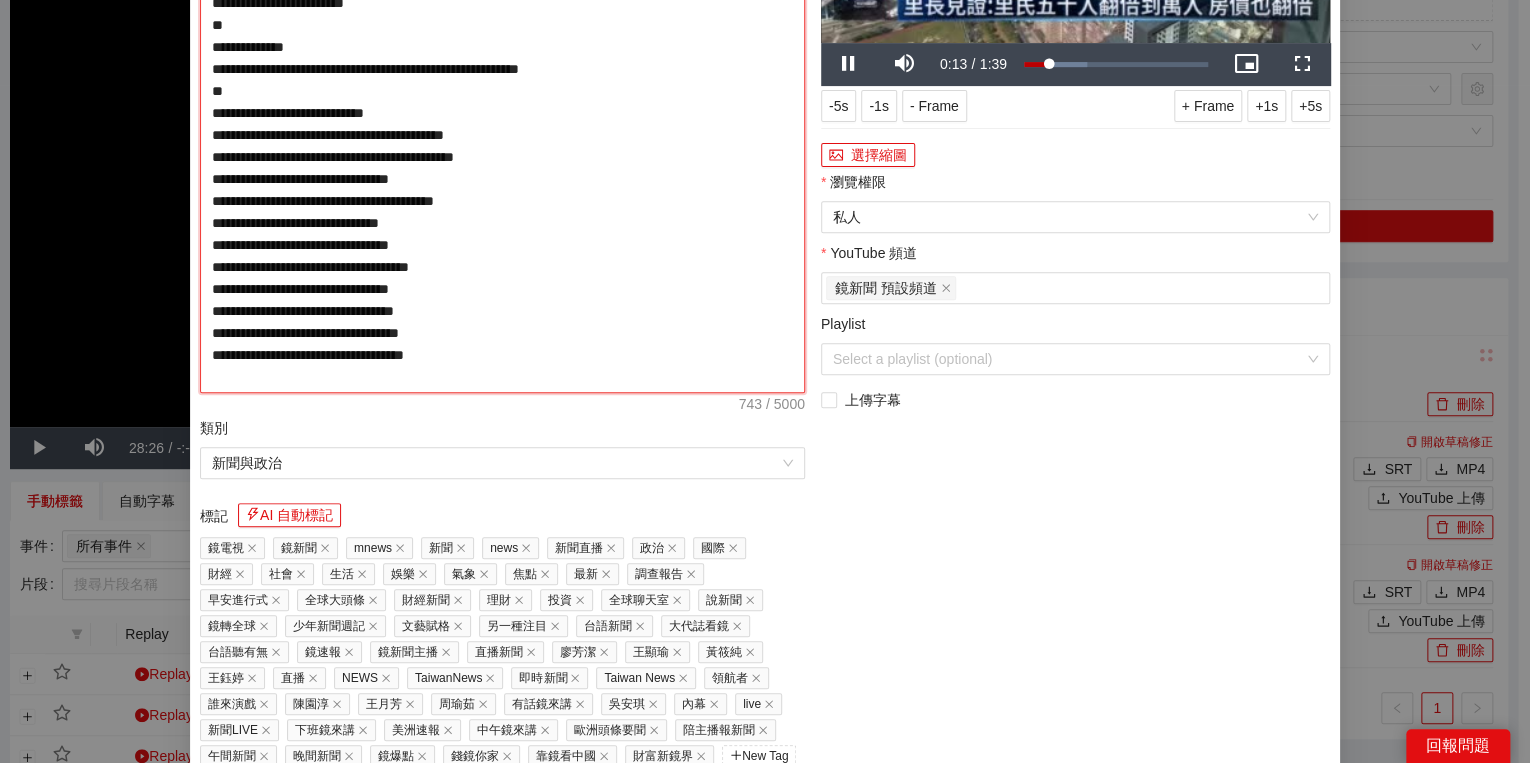 click on "**********" at bounding box center (502, 135) 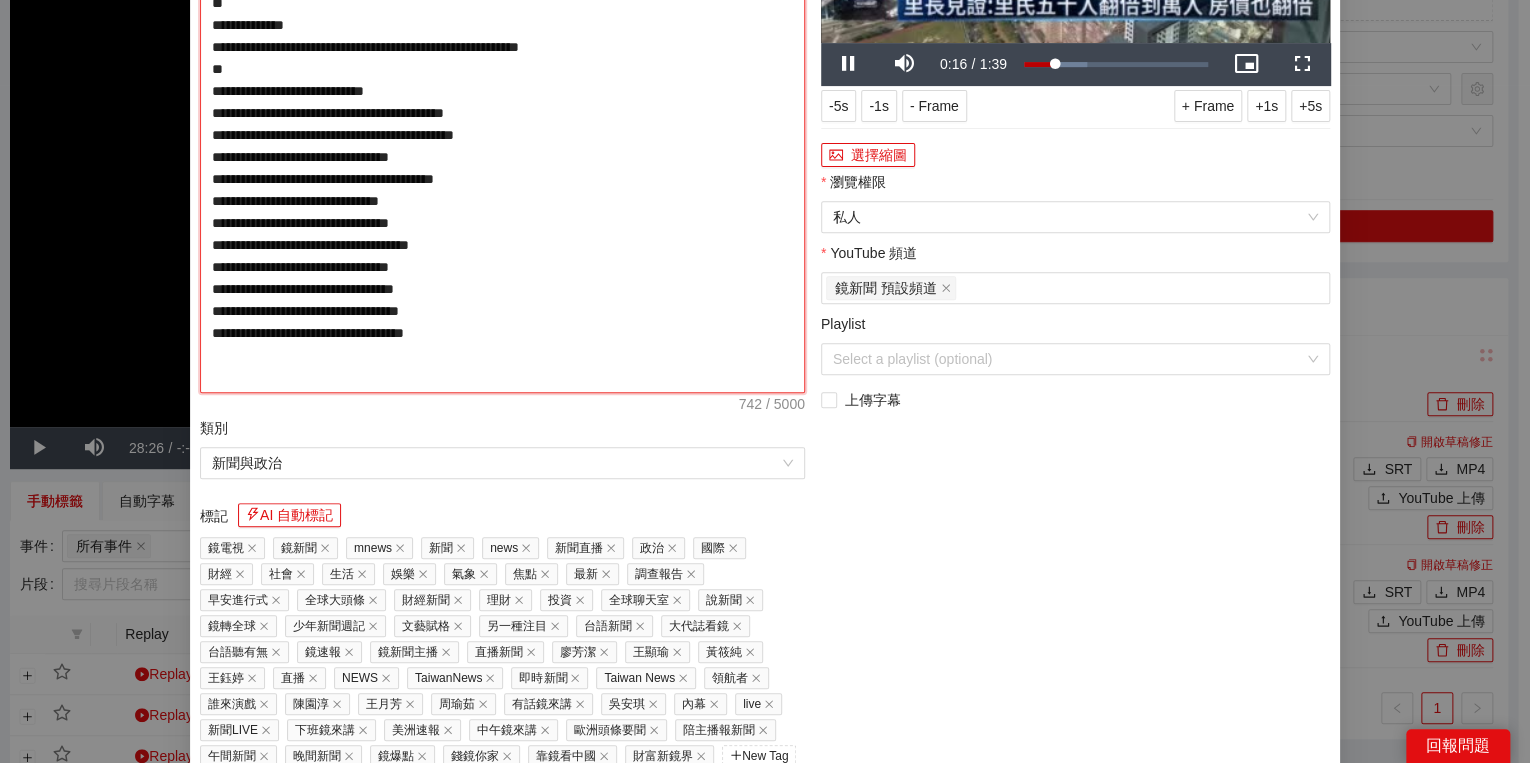 click on "**********" at bounding box center [502, 135] 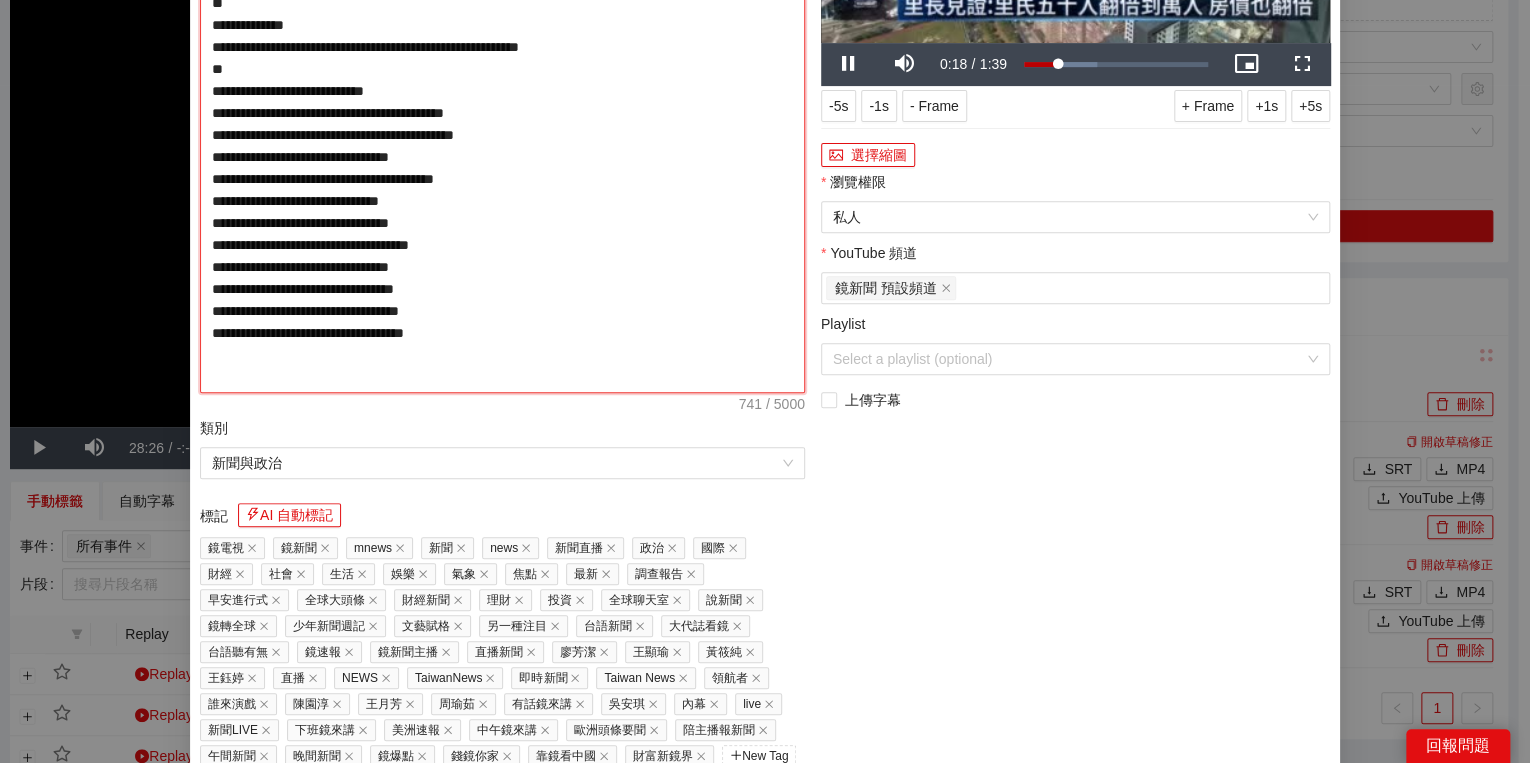 drag, startPoint x: 556, startPoint y: 204, endPoint x: 572, endPoint y: 204, distance: 16 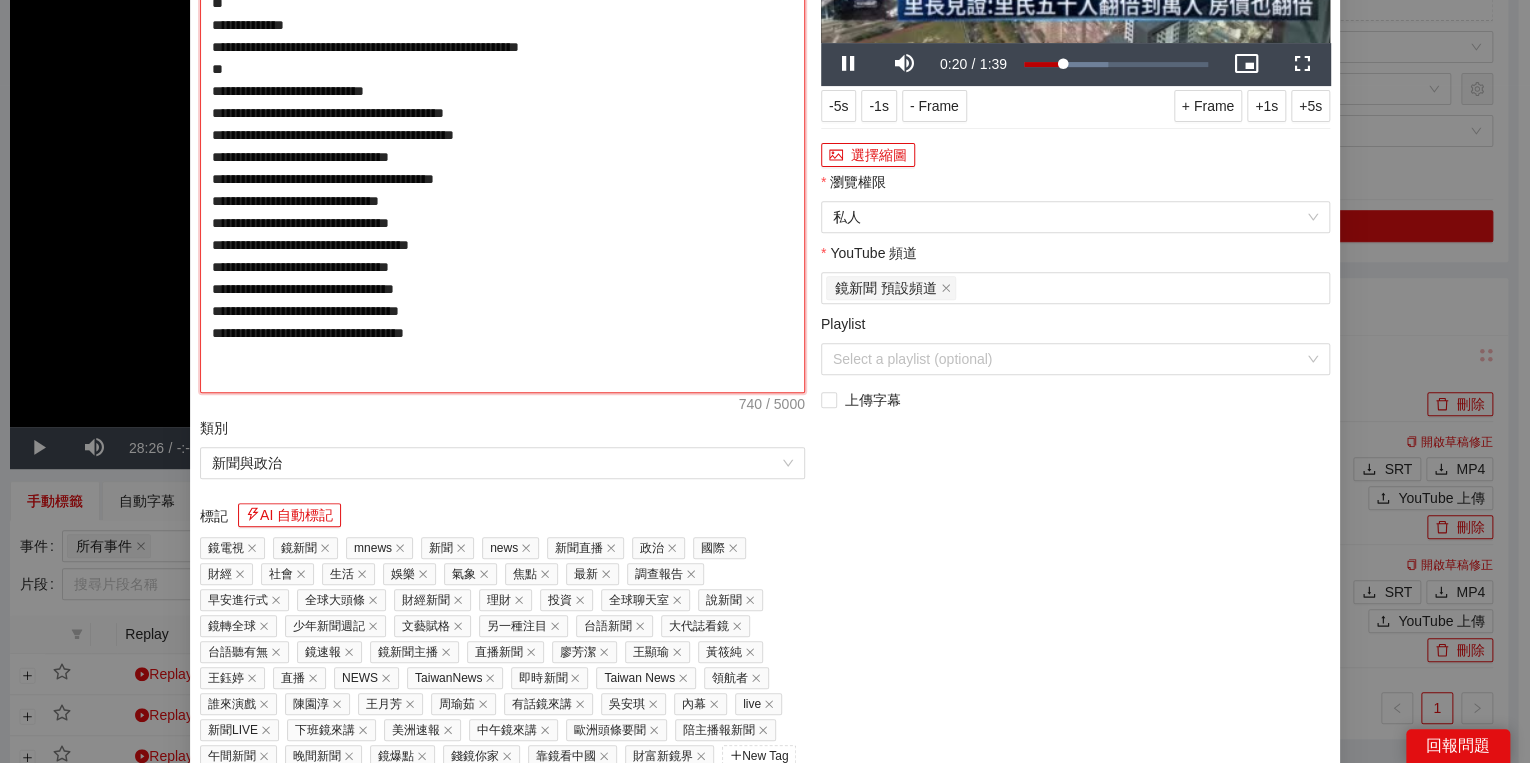 click on "**********" at bounding box center [502, 135] 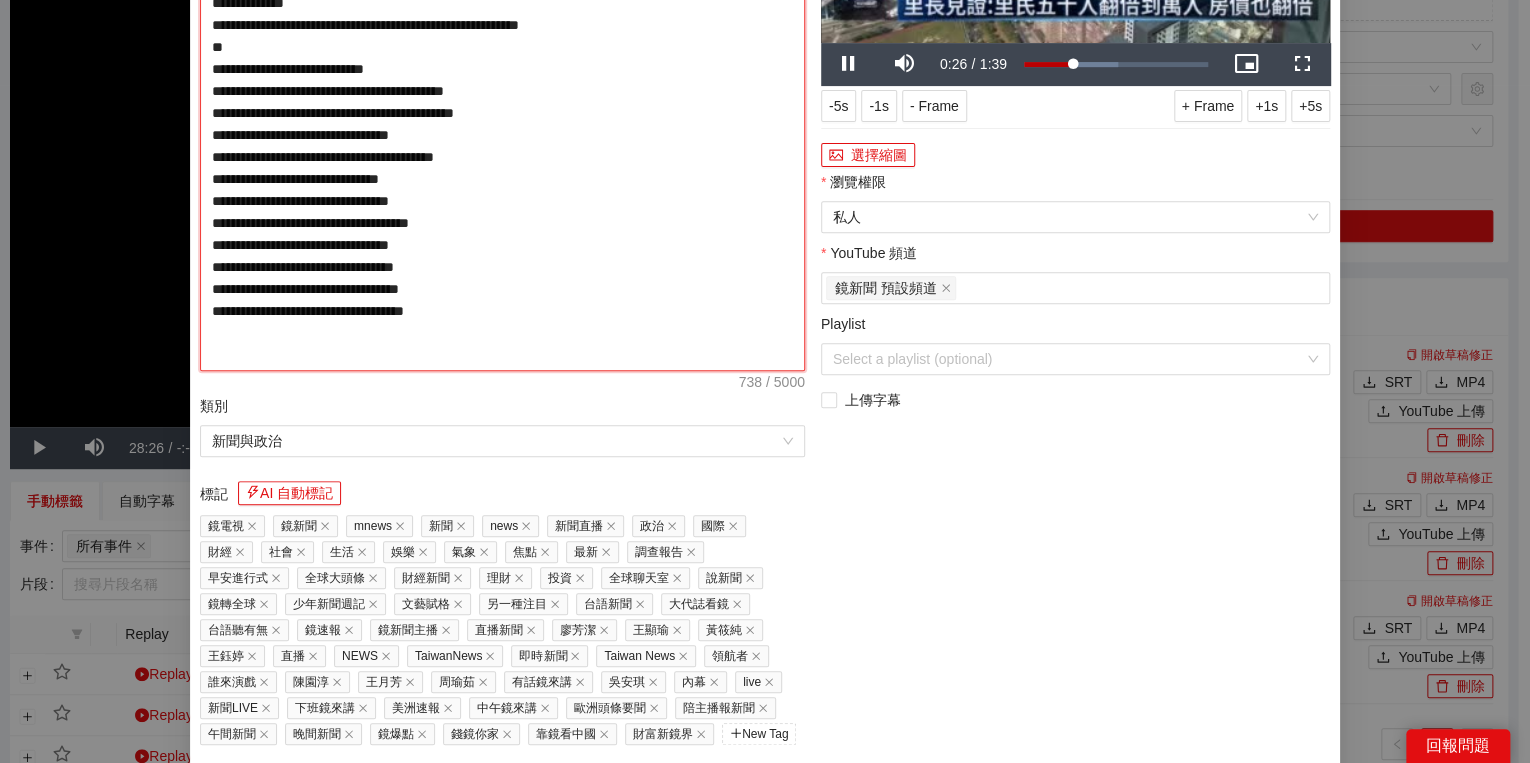 click on "**********" at bounding box center (502, 124) 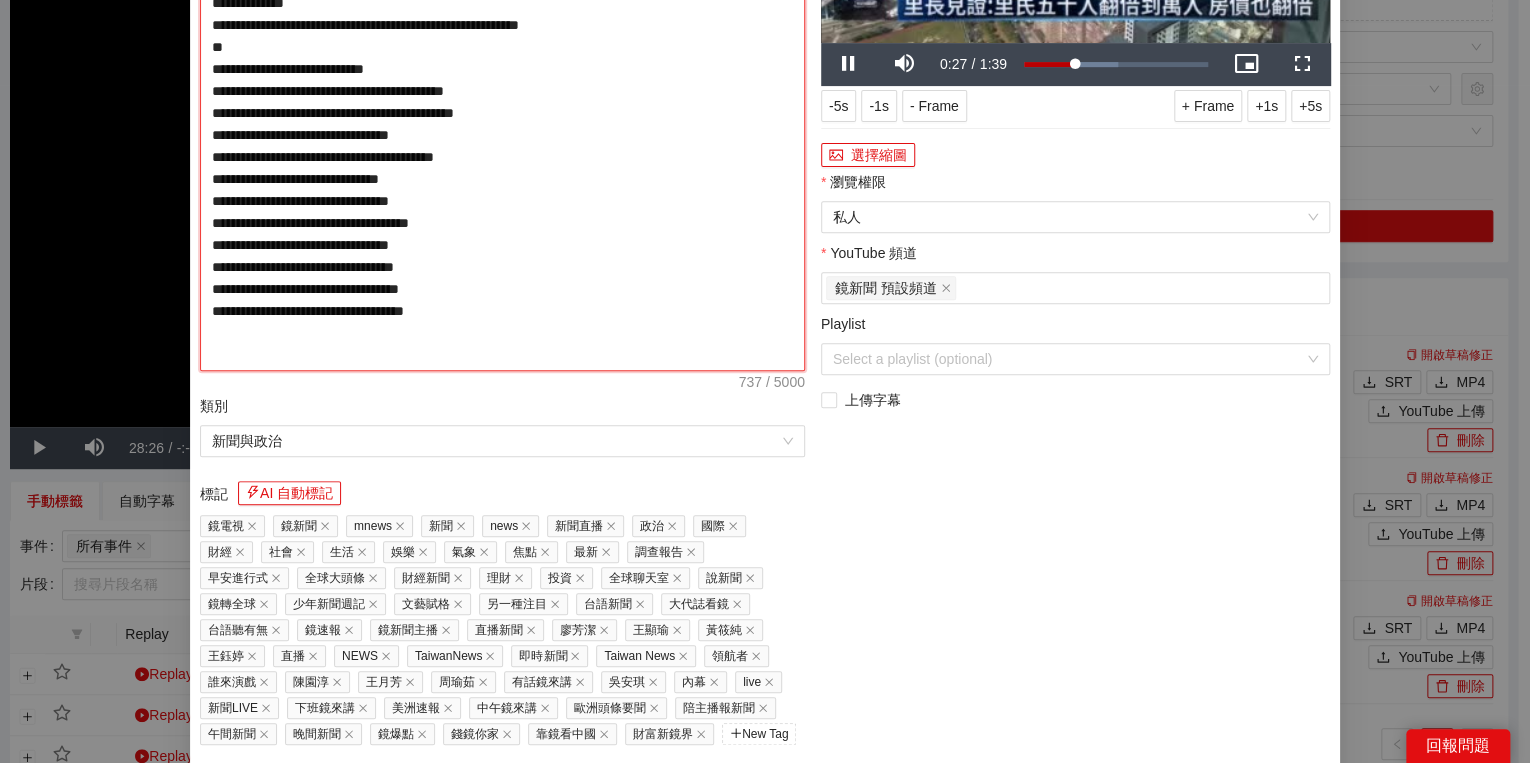 click on "**********" at bounding box center (502, 124) 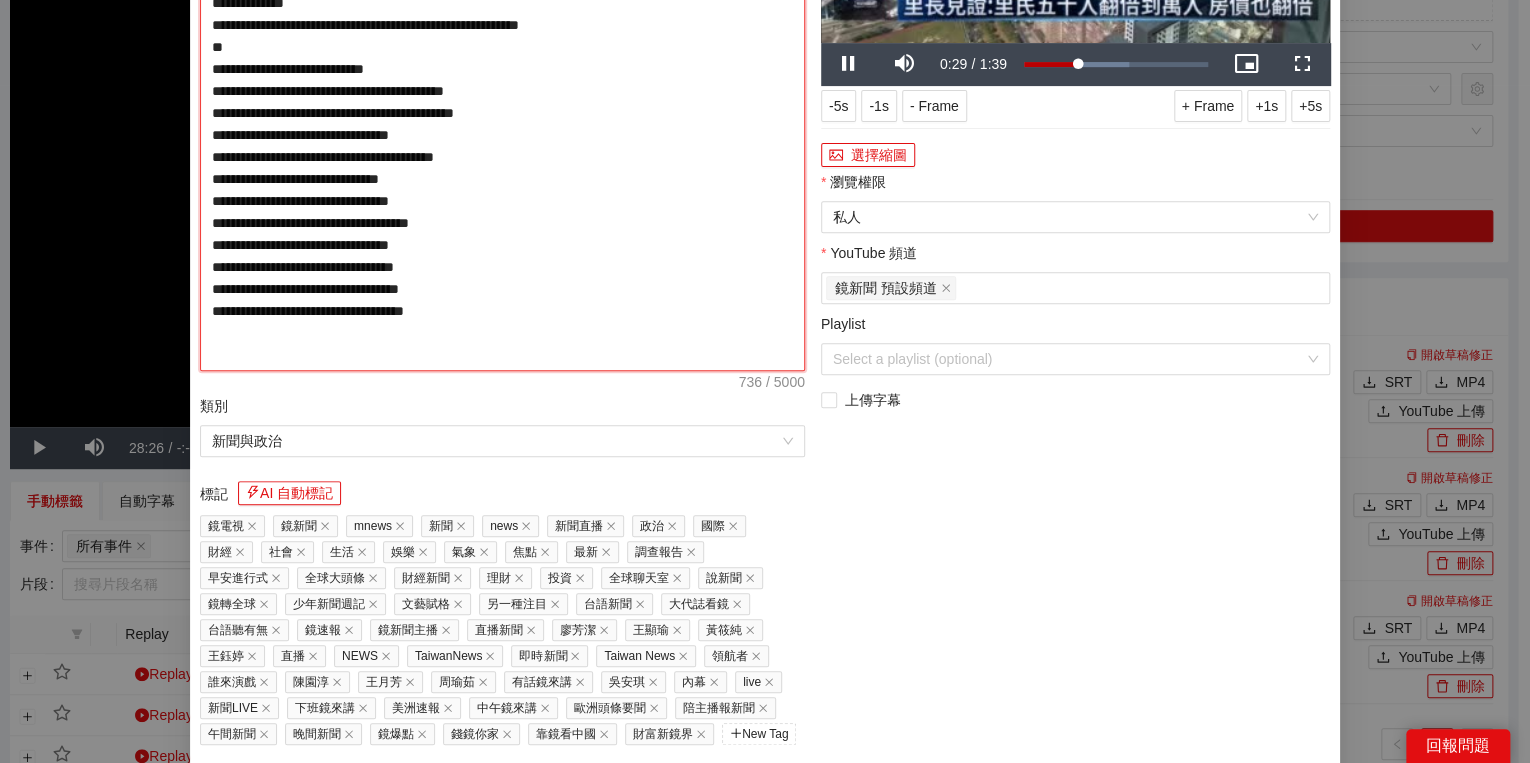 click on "**********" at bounding box center (502, 124) 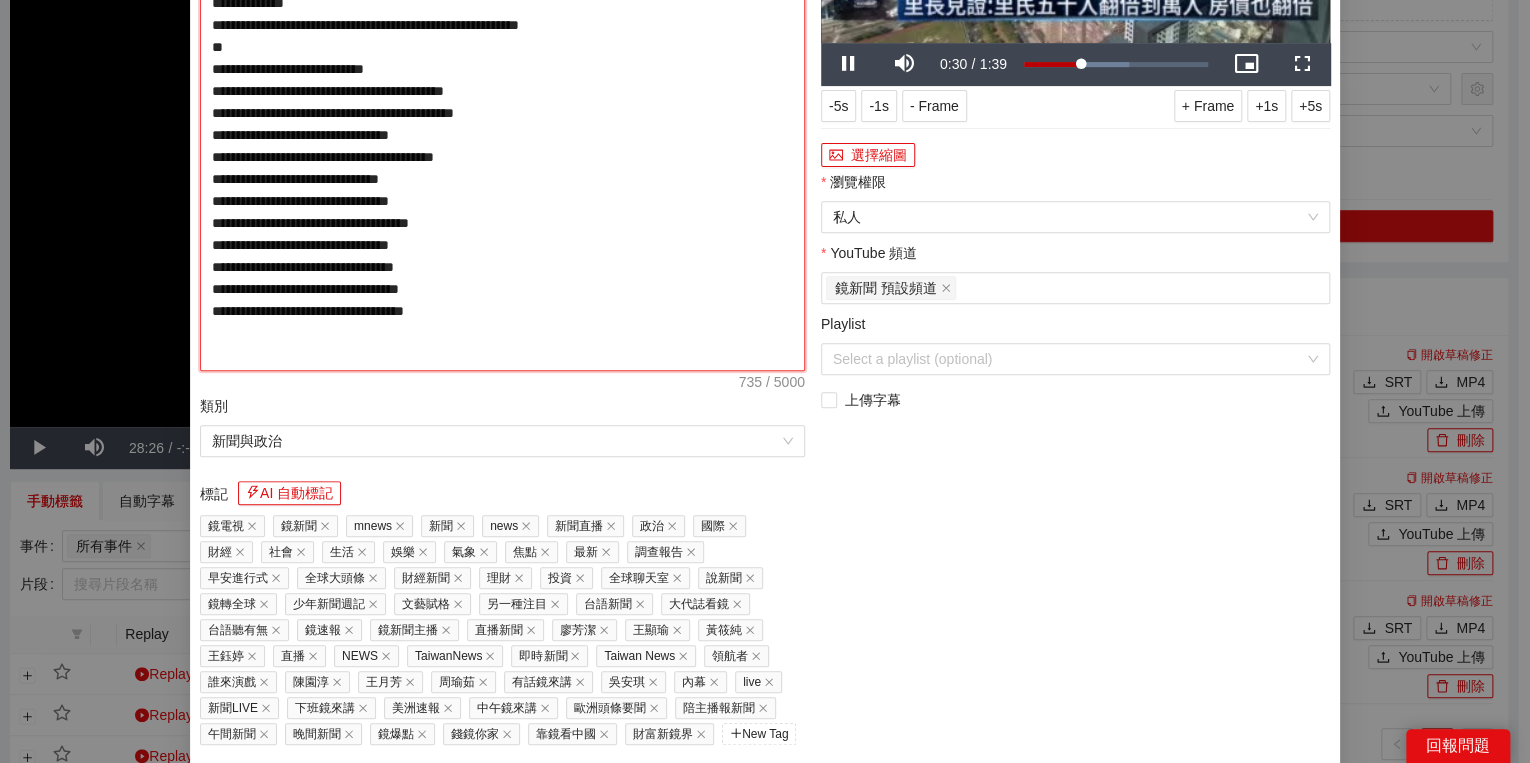 click on "**********" at bounding box center [502, 124] 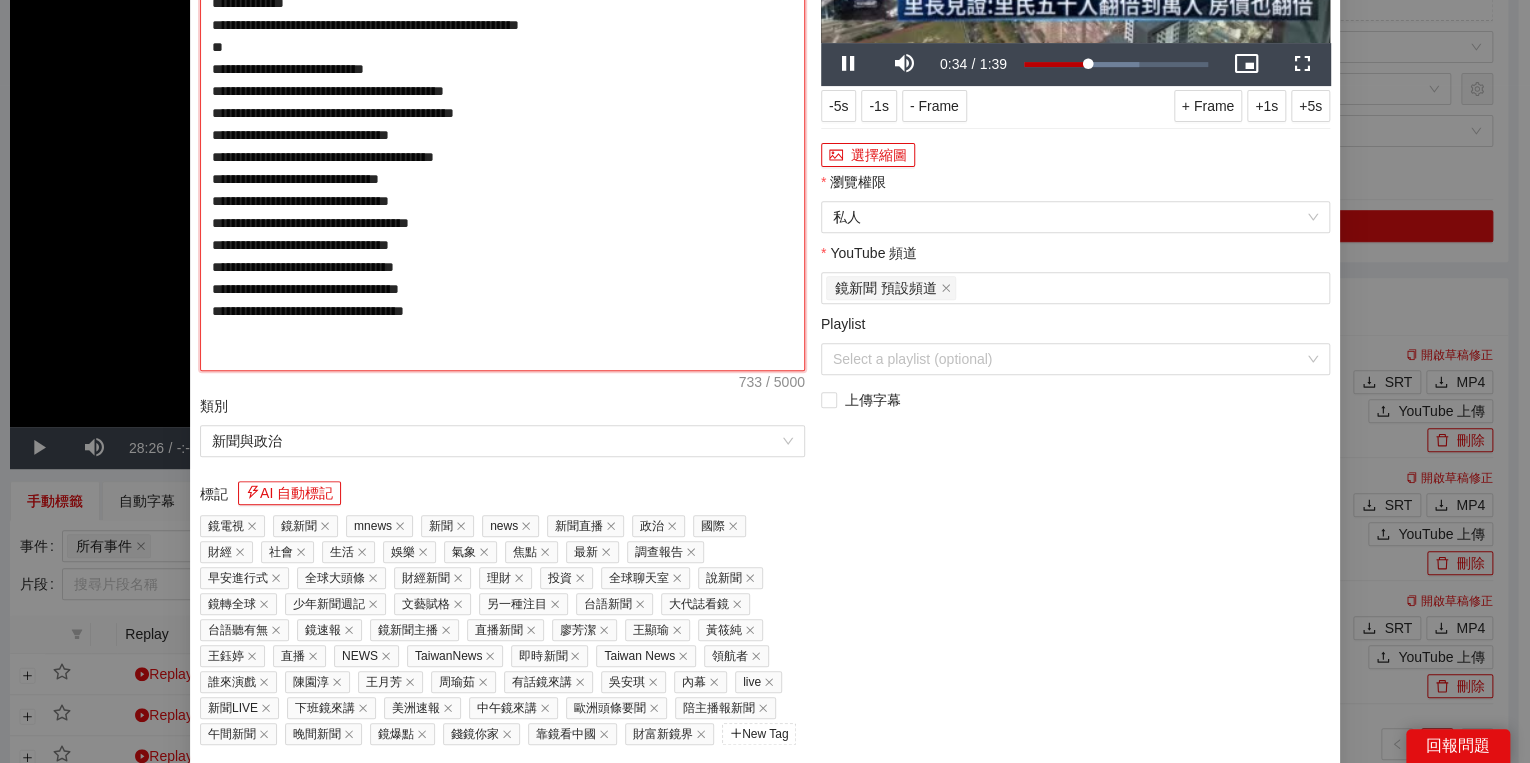 click on "**********" at bounding box center (502, 124) 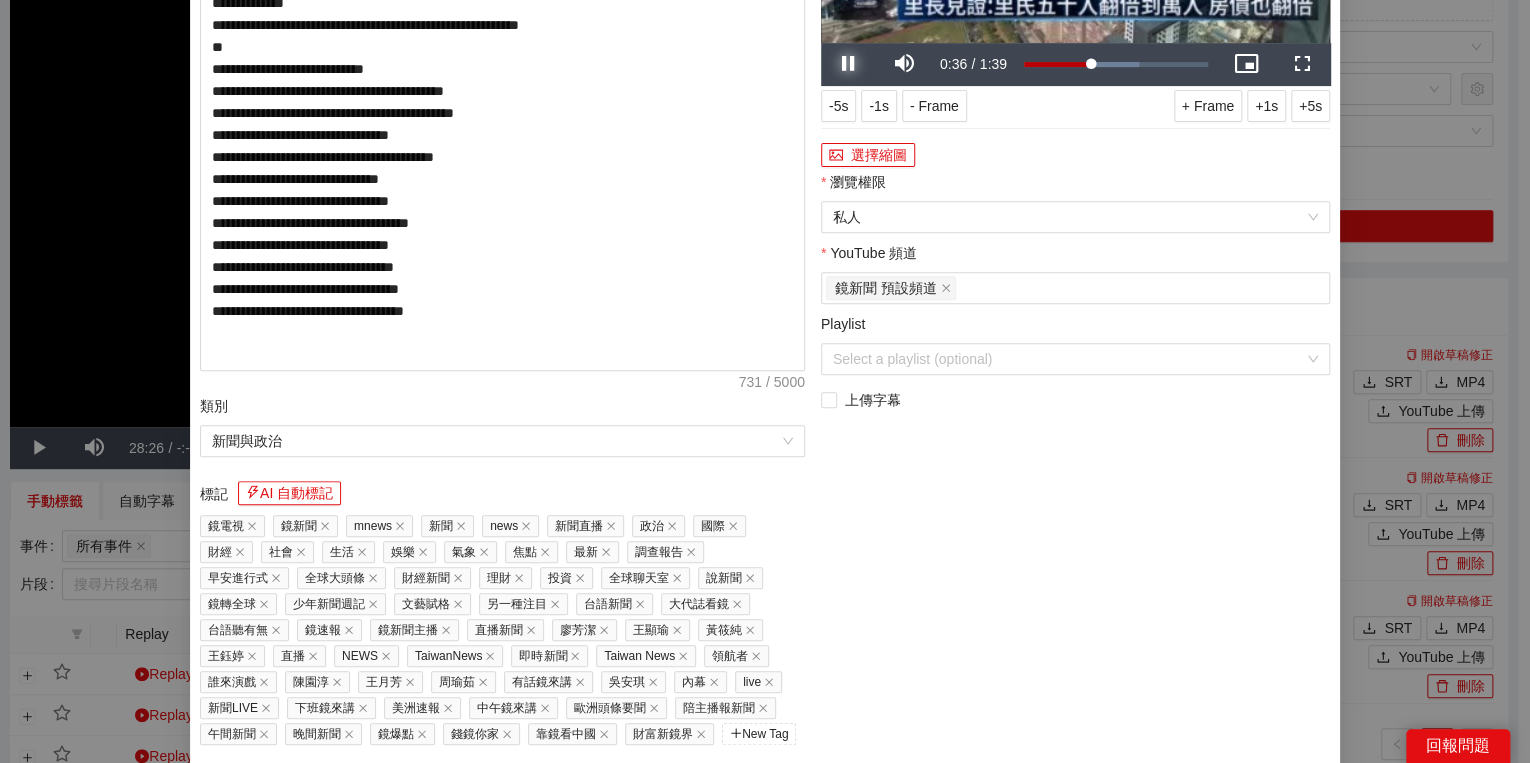 click at bounding box center (849, 64) 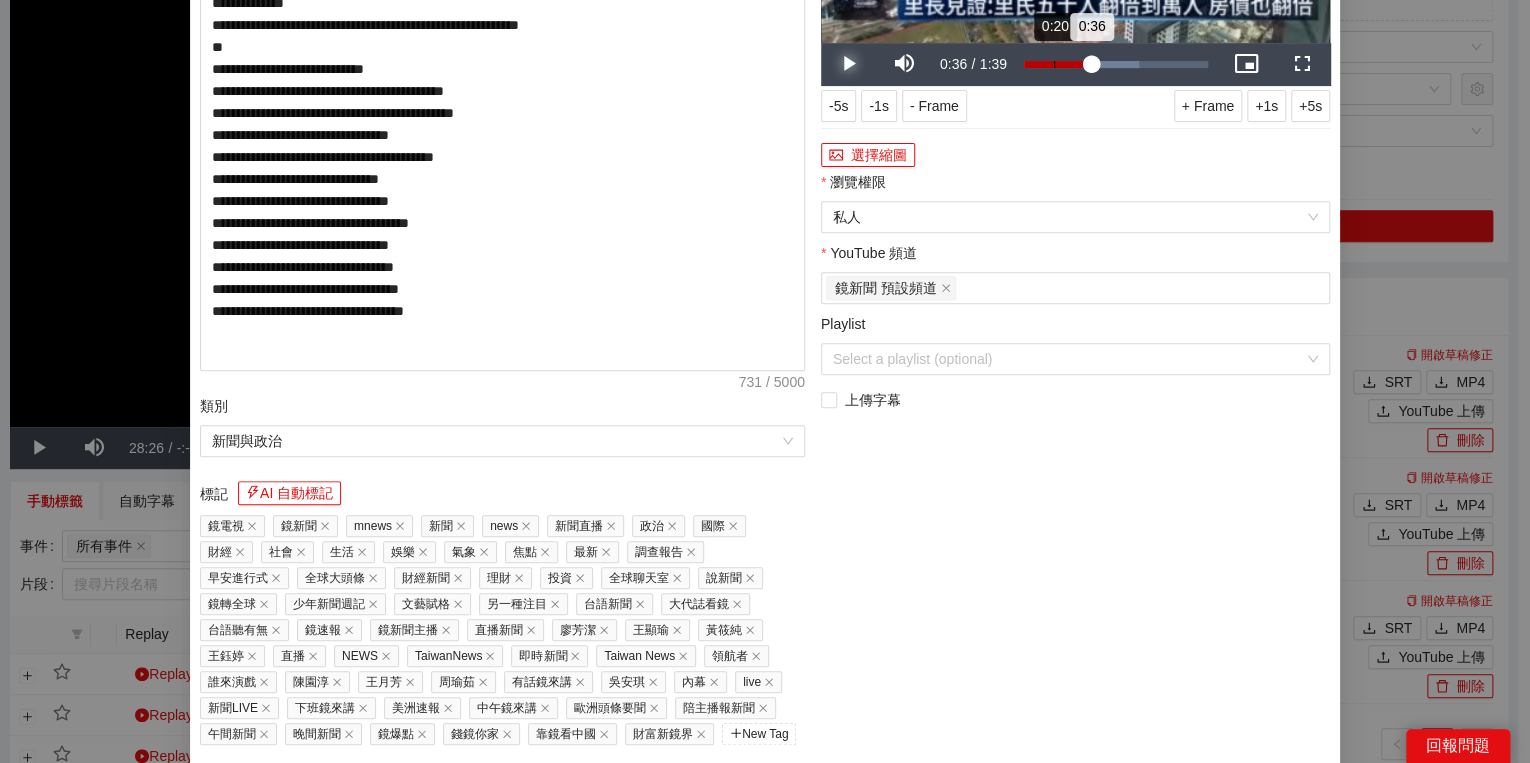 click on "Loaded :  62.58% 0:20 0:36" at bounding box center (1116, 64) 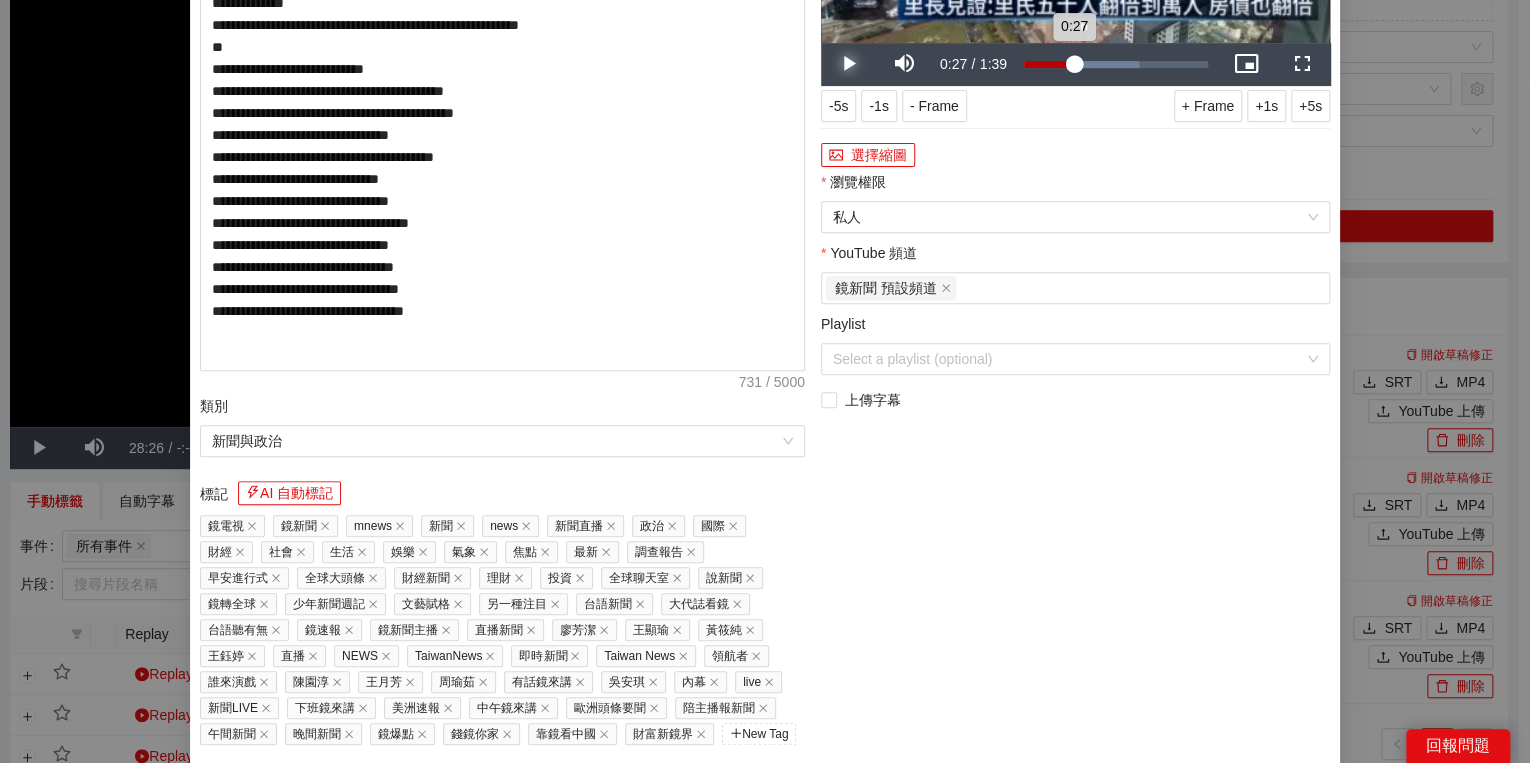 click on "Loaded :  62.58% 0:26 0:27" at bounding box center [1116, 64] 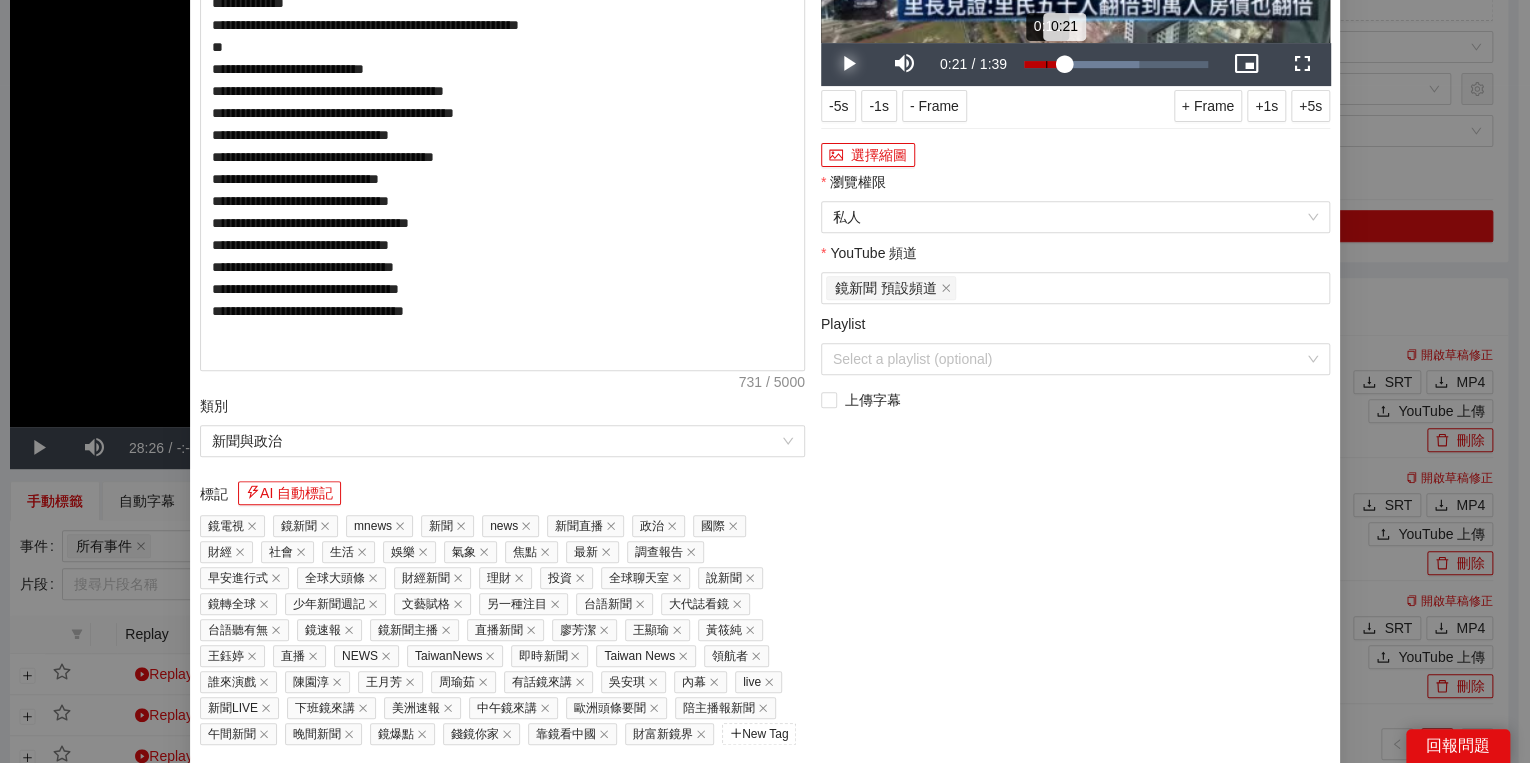 click on "Loaded :  62.58% 0:11 0:21" at bounding box center (1116, 64) 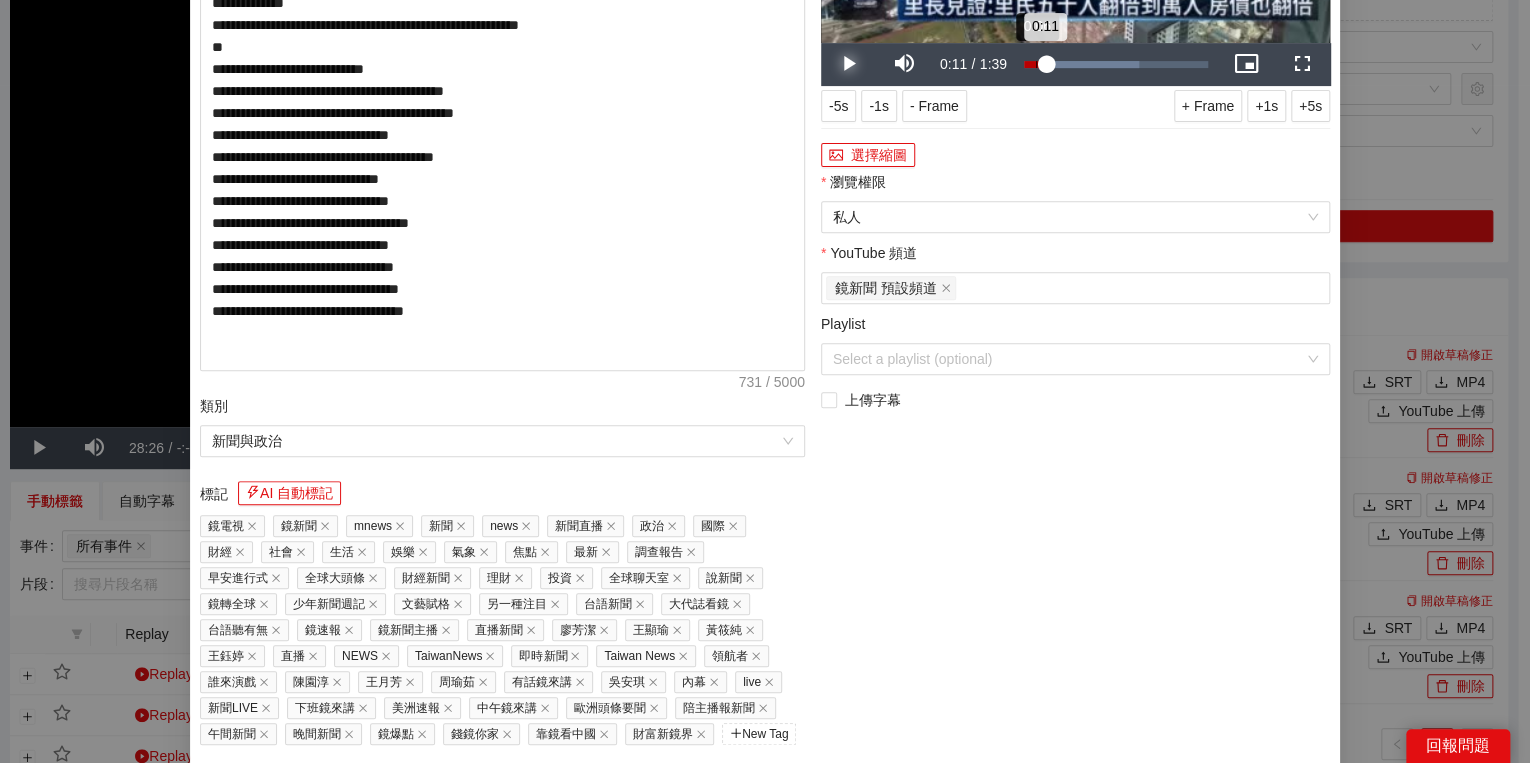click on "Loaded :  62.58% 0:06 0:11" at bounding box center (1116, 64) 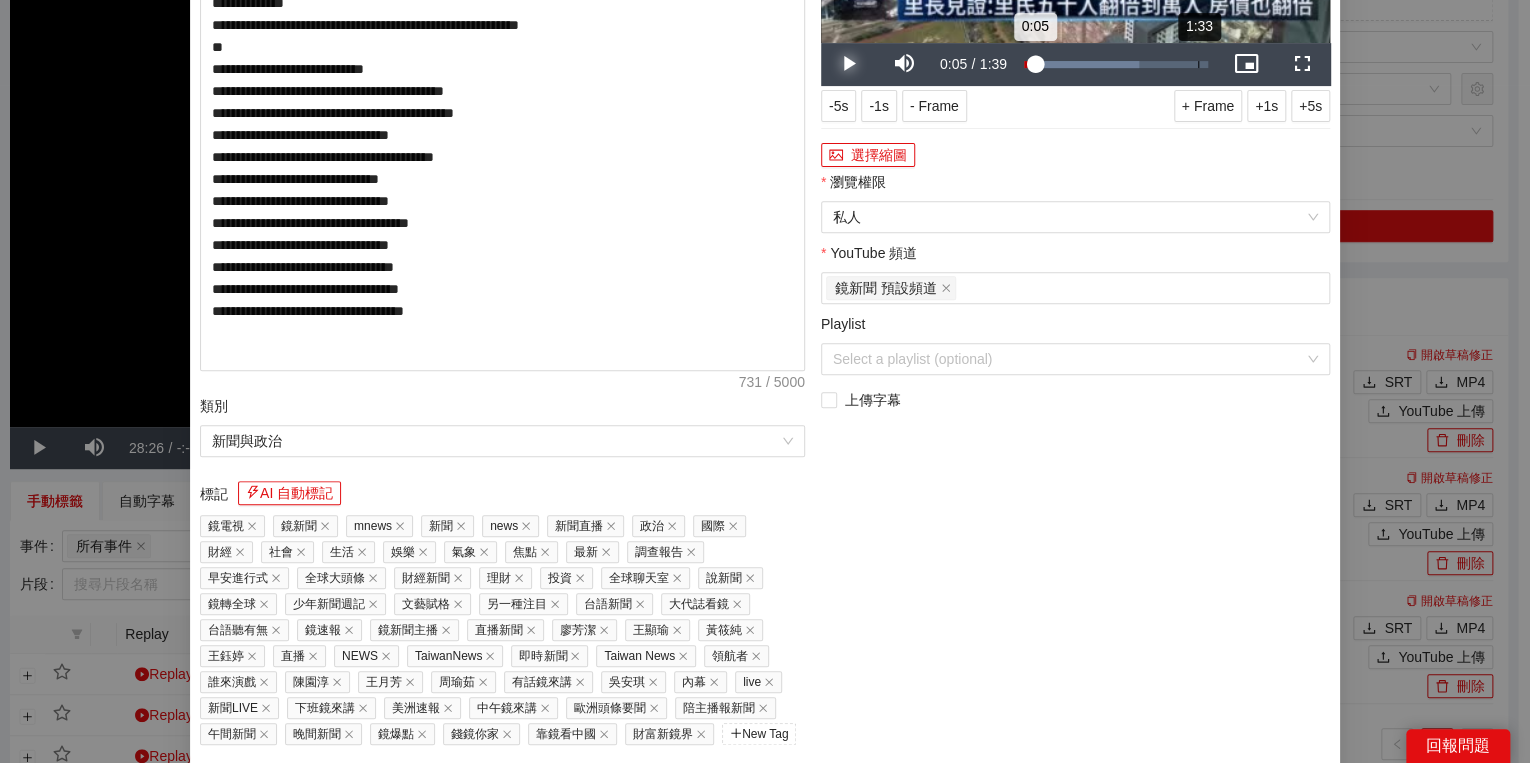 click on "Loaded :  62.58% 1:33 0:05" at bounding box center [1116, 64] 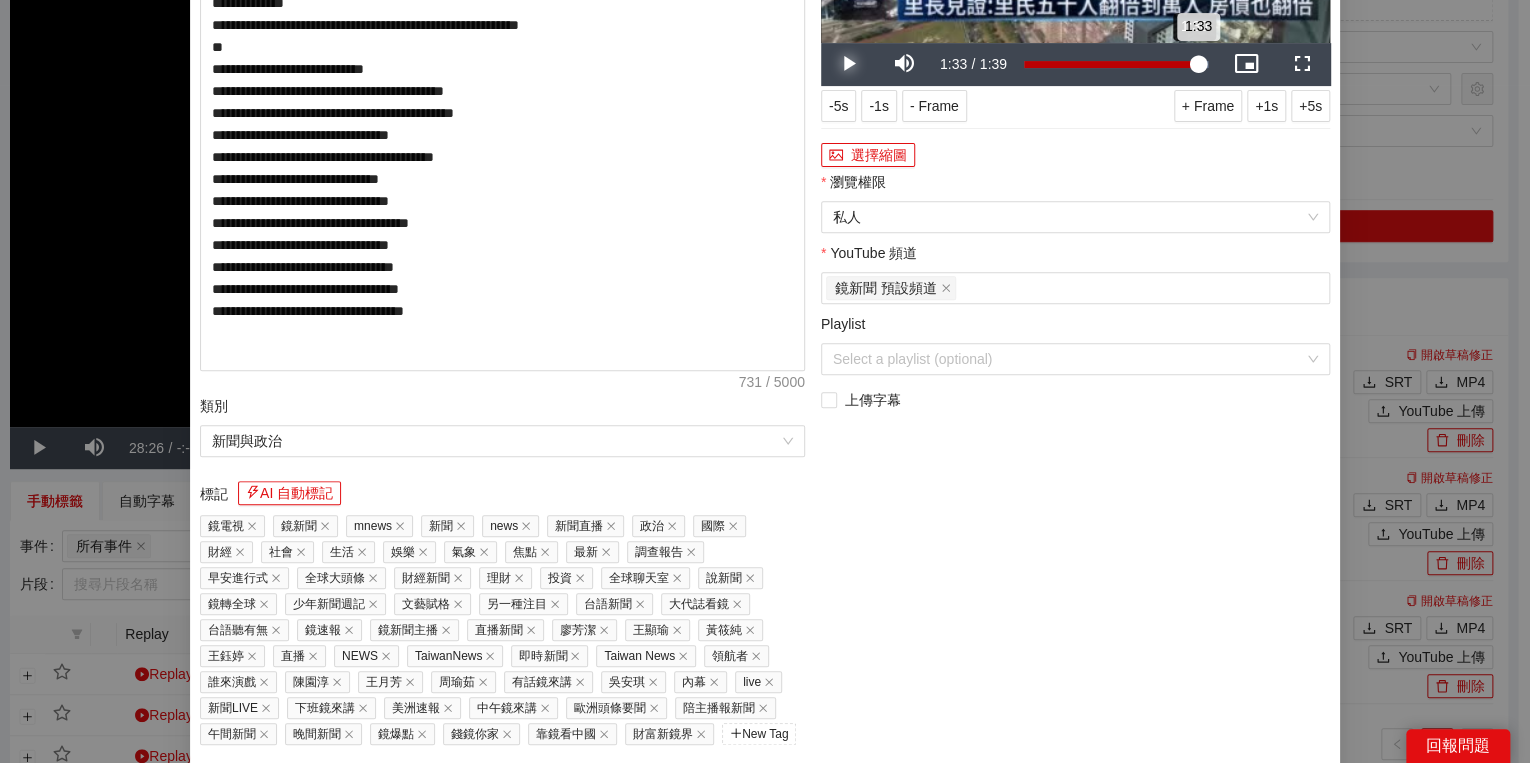 click on "1:33" at bounding box center (1111, 64) 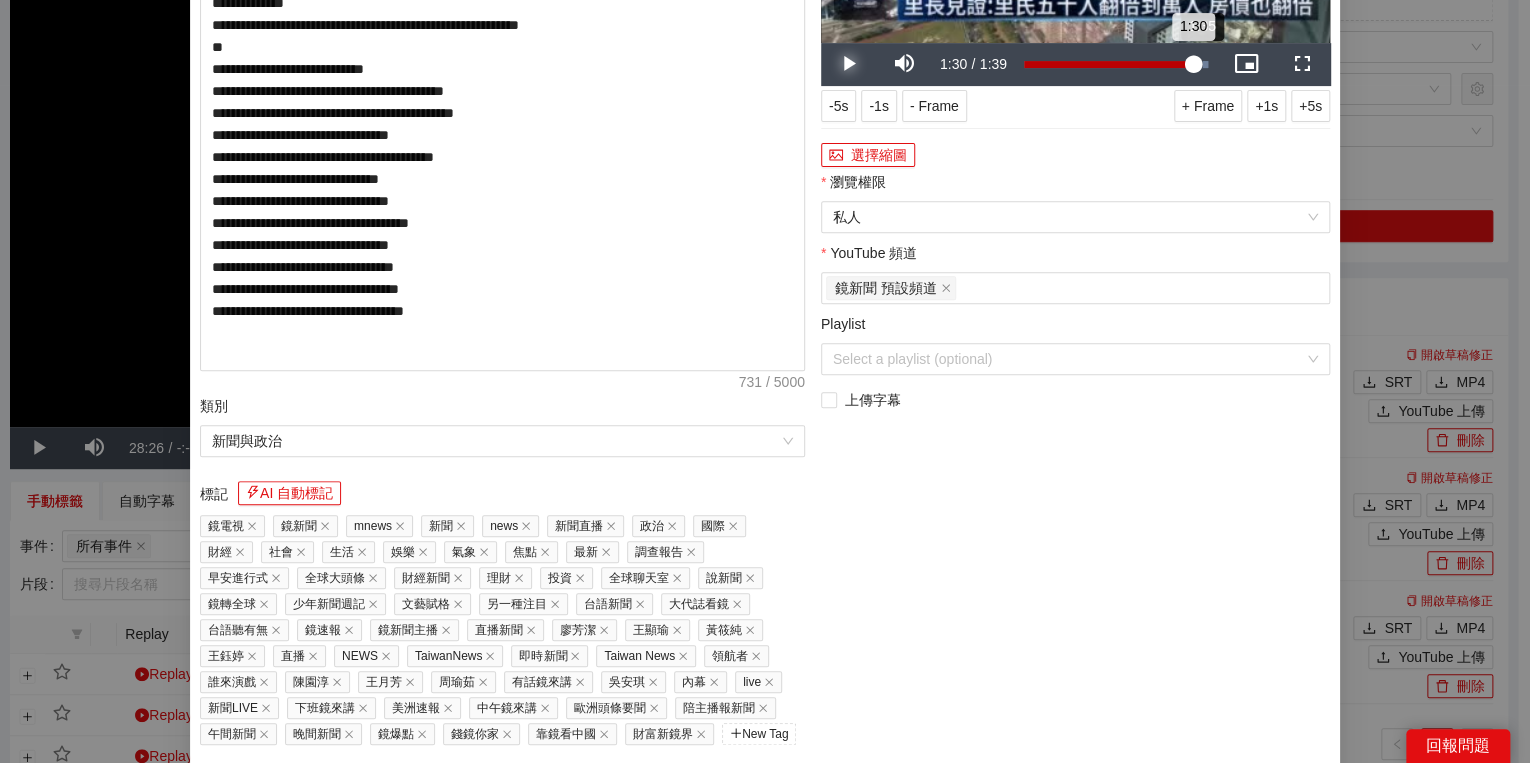 click on "1:30" at bounding box center (1108, 64) 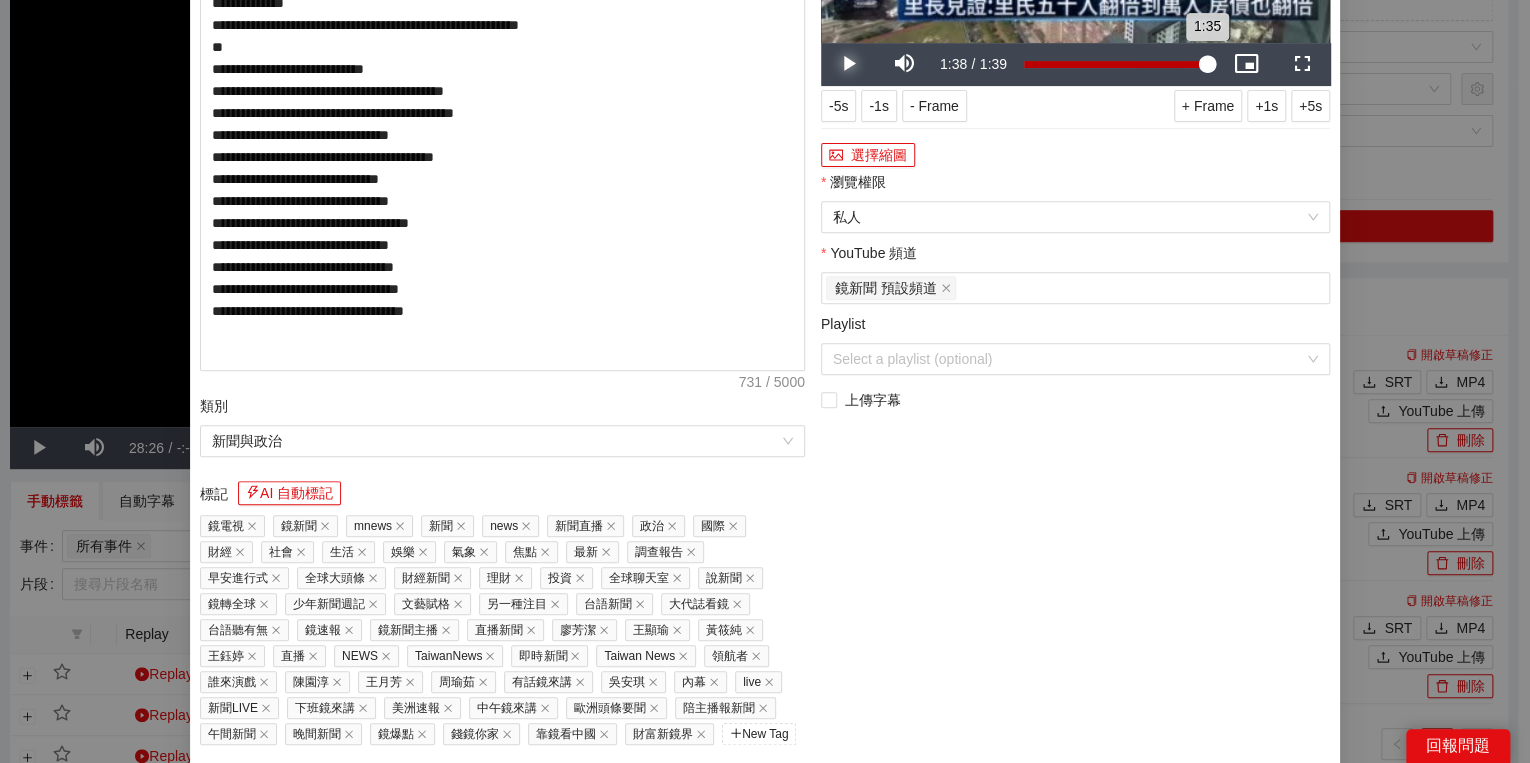 click on "1:35" at bounding box center (1115, 64) 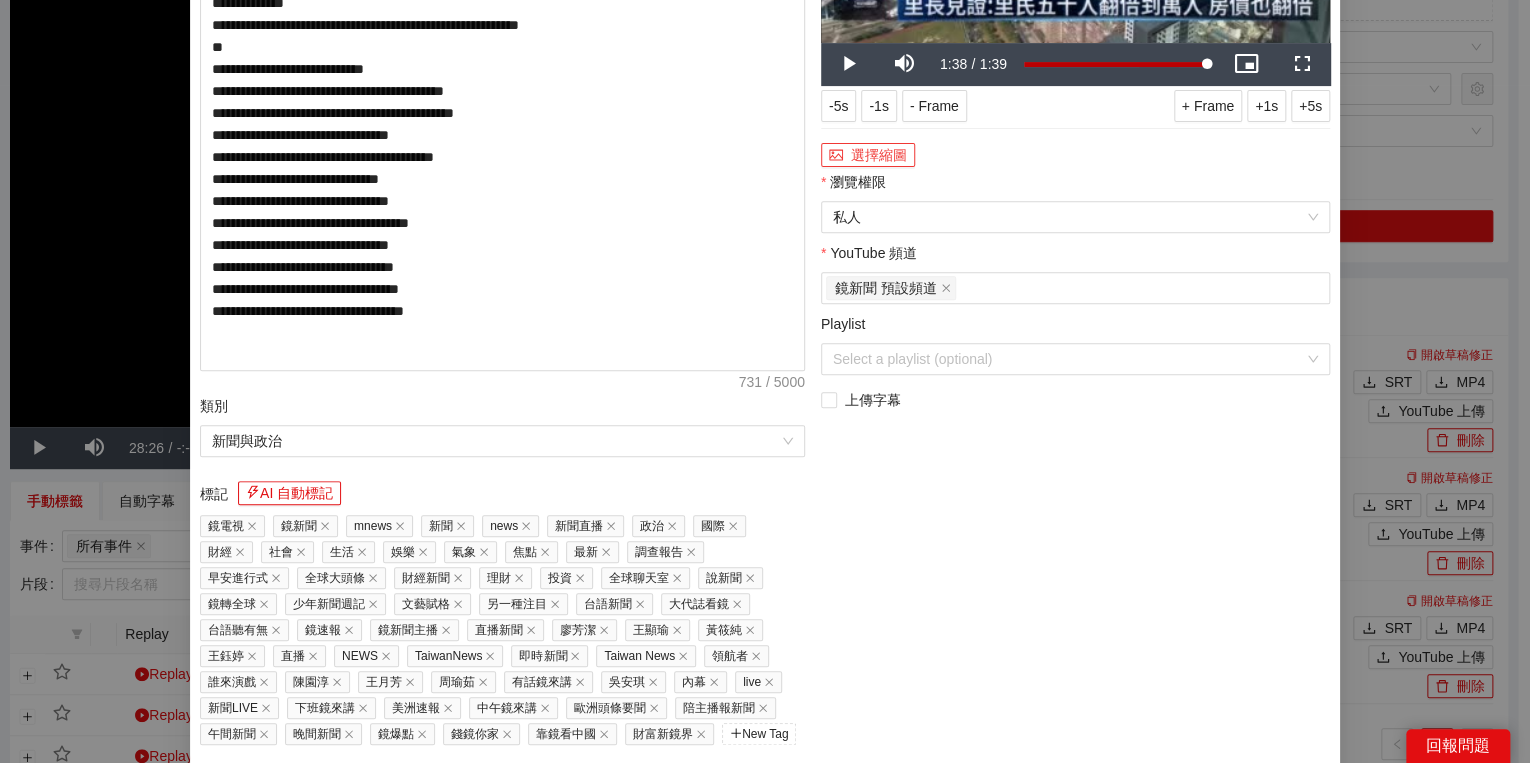 click on "選擇縮圖" at bounding box center (868, 155) 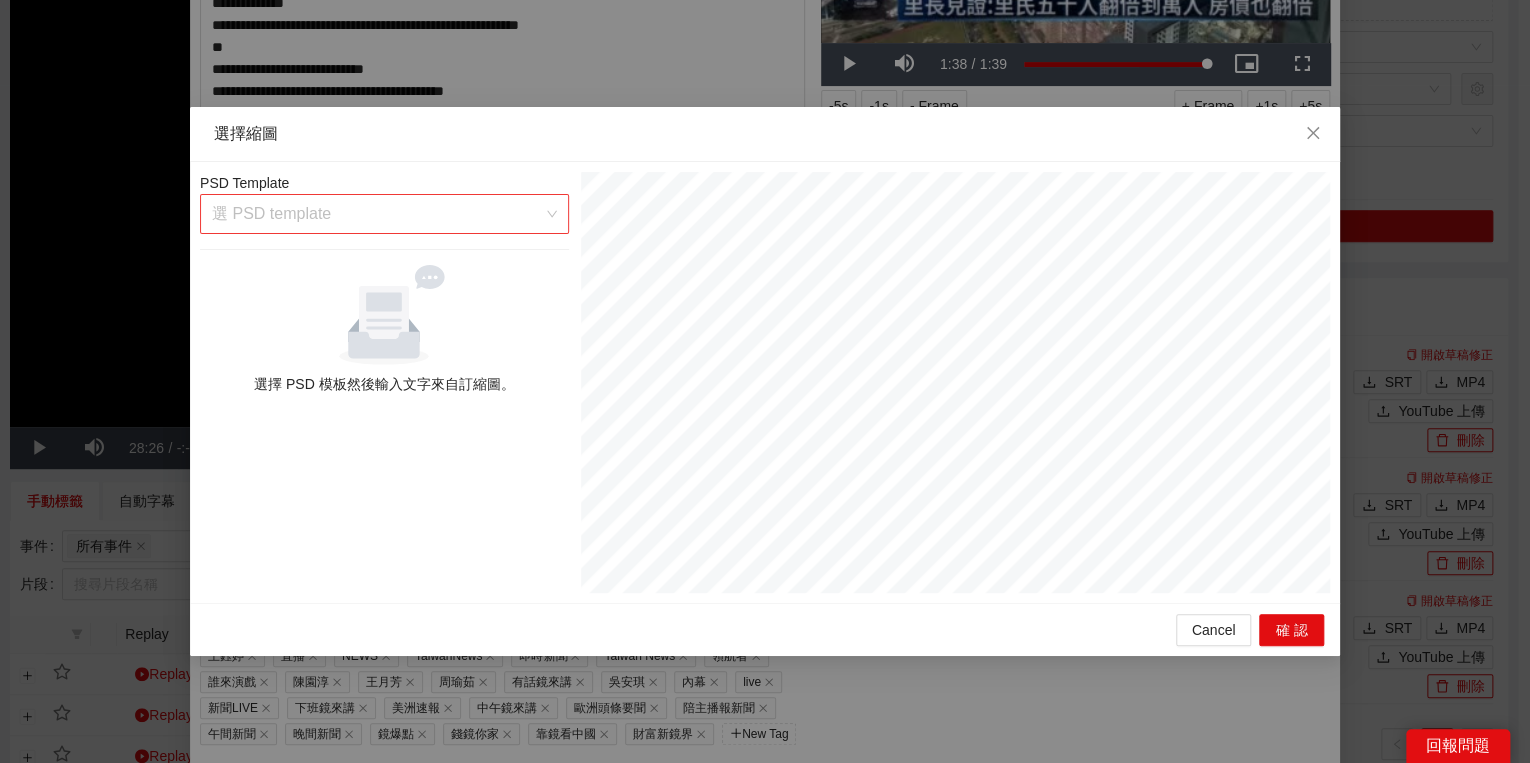 click at bounding box center (377, 214) 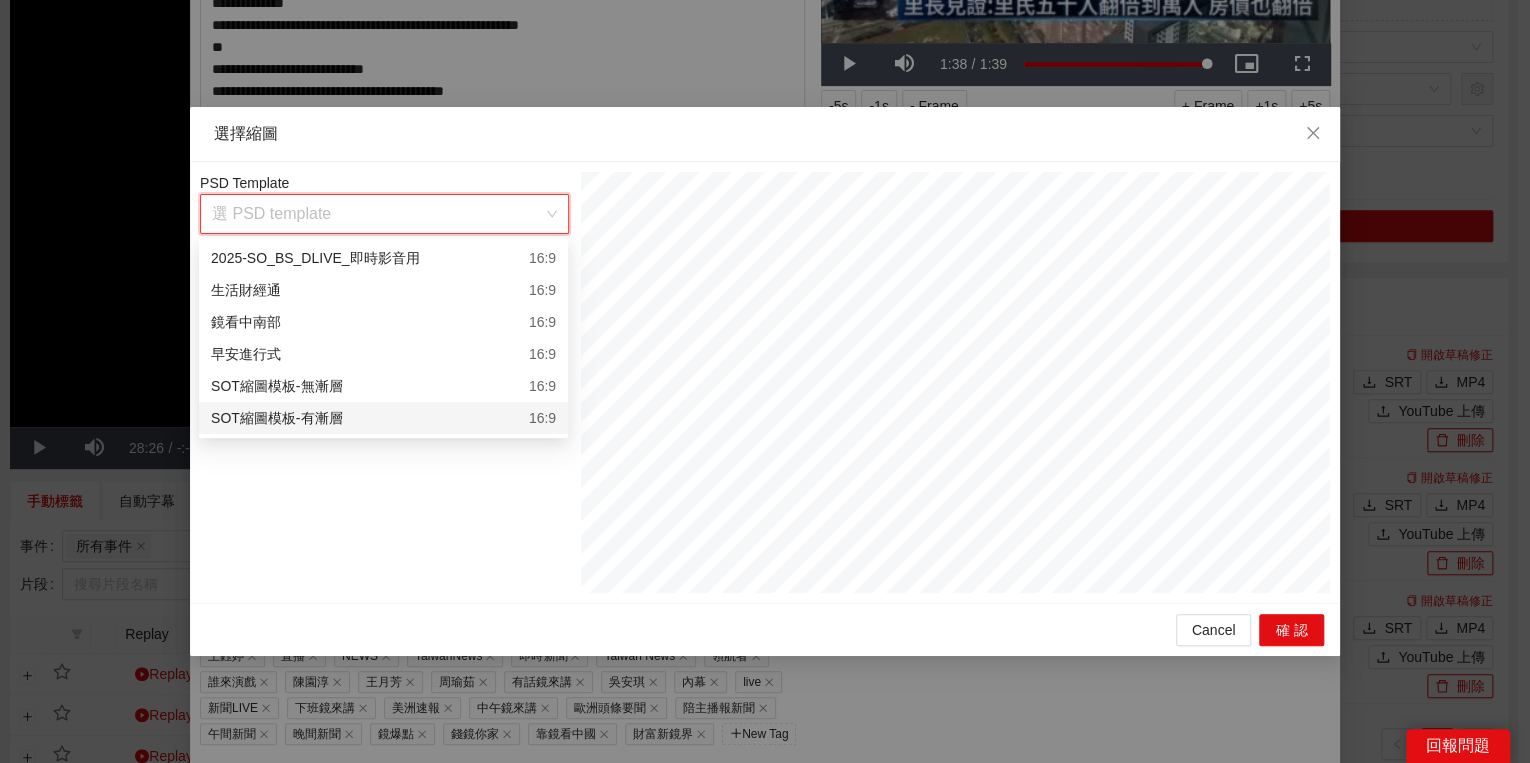 click on "SOT縮圖模板-有漸層 16:9" at bounding box center [383, 418] 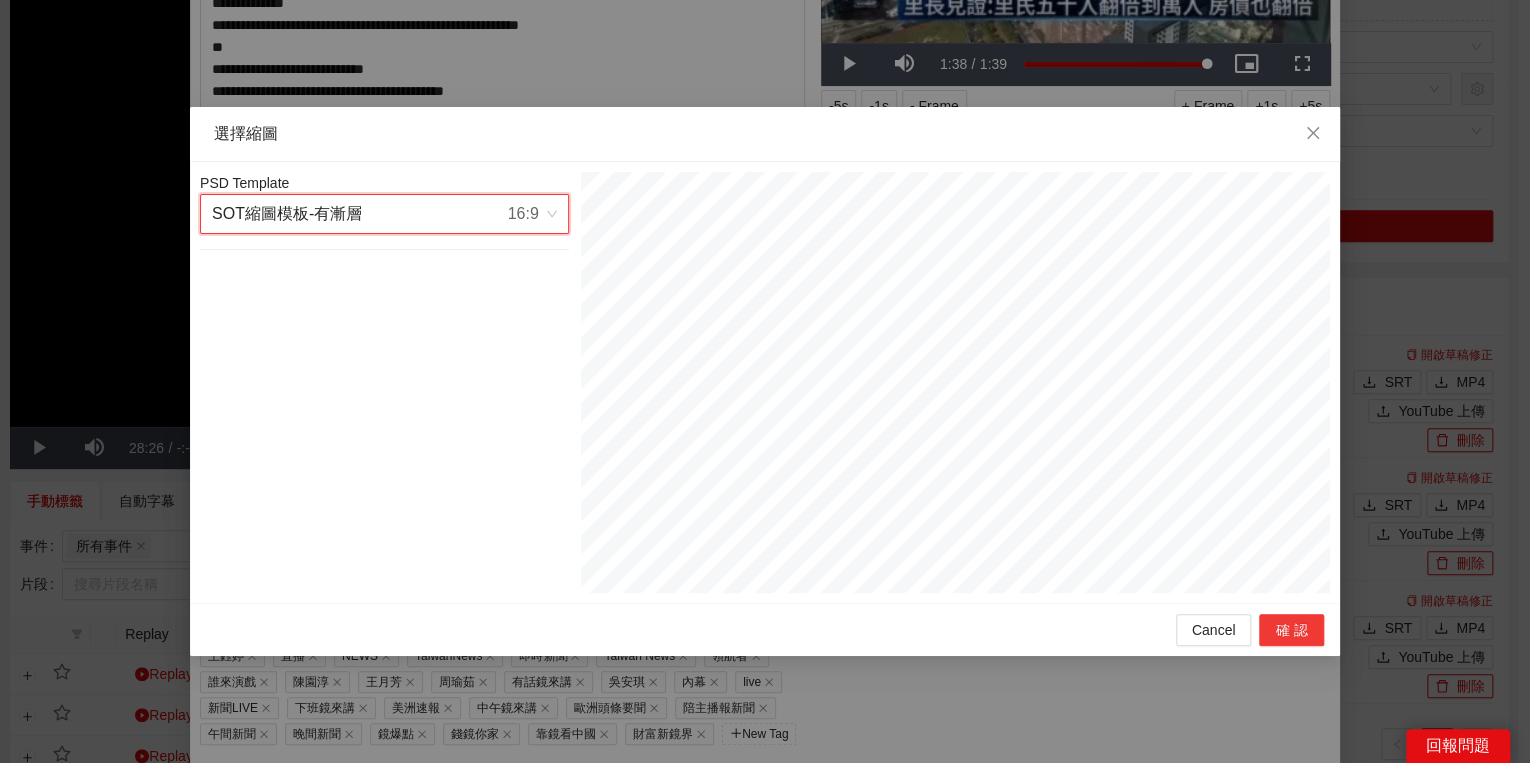 click on "確認" at bounding box center (1291, 630) 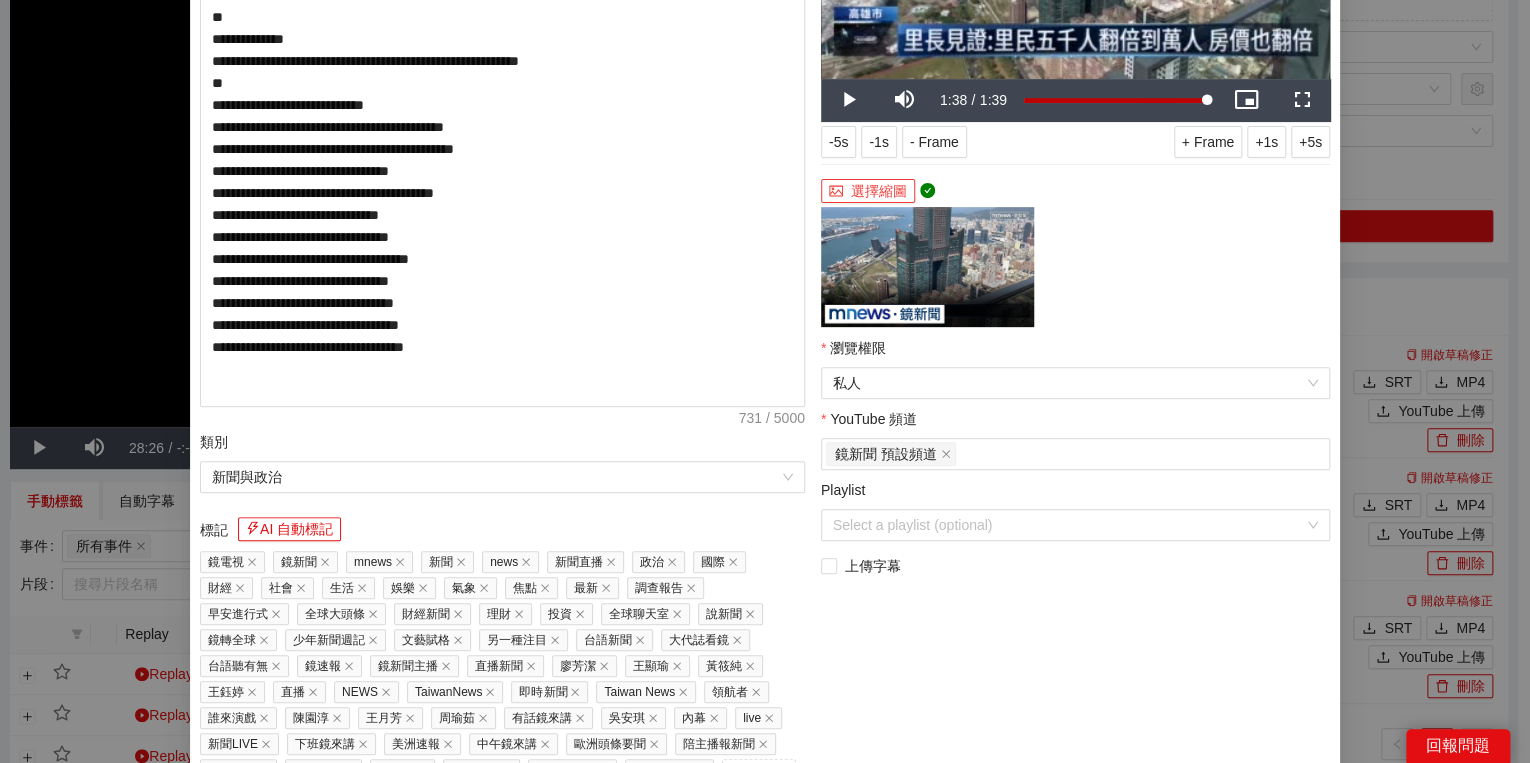 scroll, scrollTop: 374, scrollLeft: 0, axis: vertical 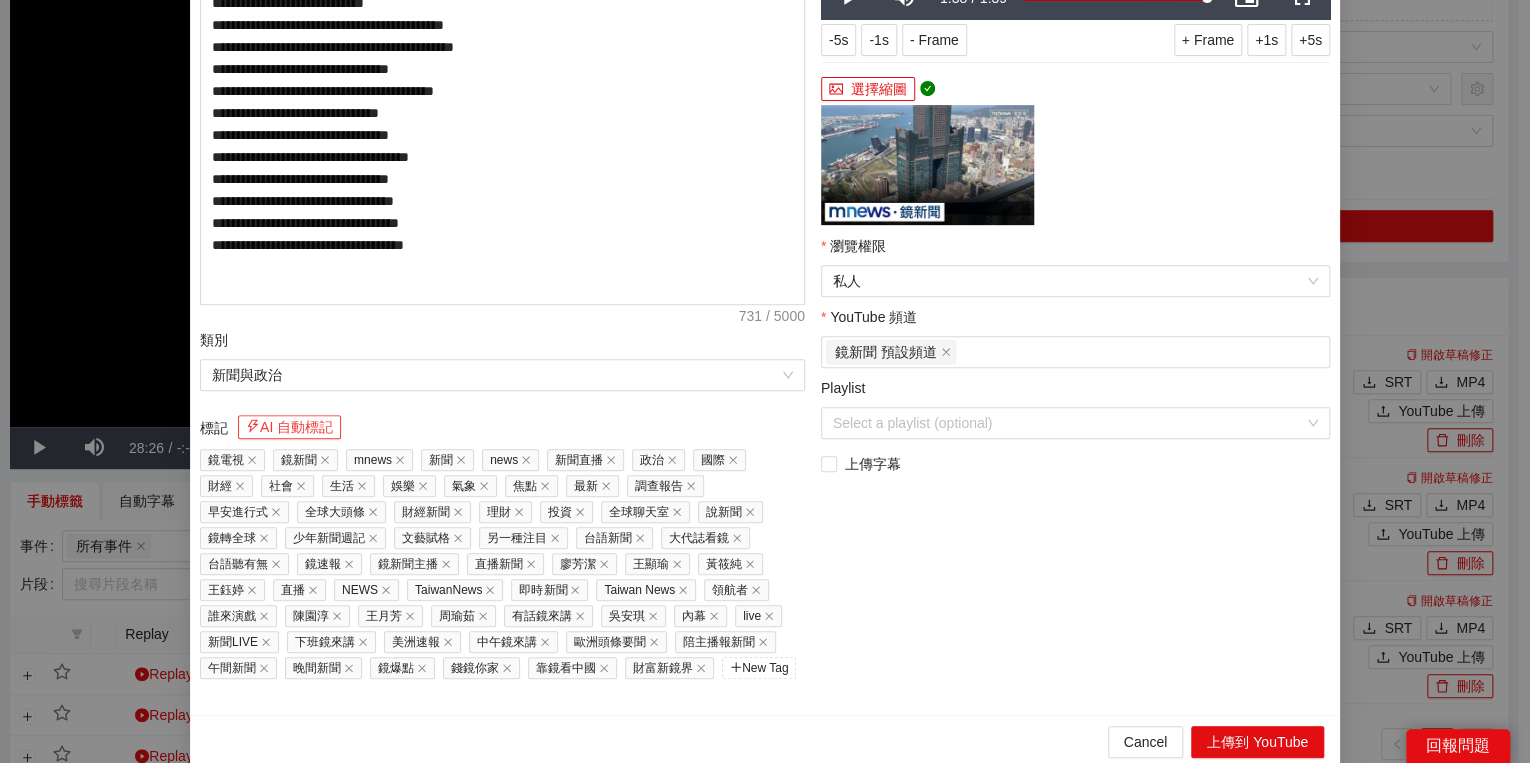 click on "AI 自動標記" at bounding box center (289, 427) 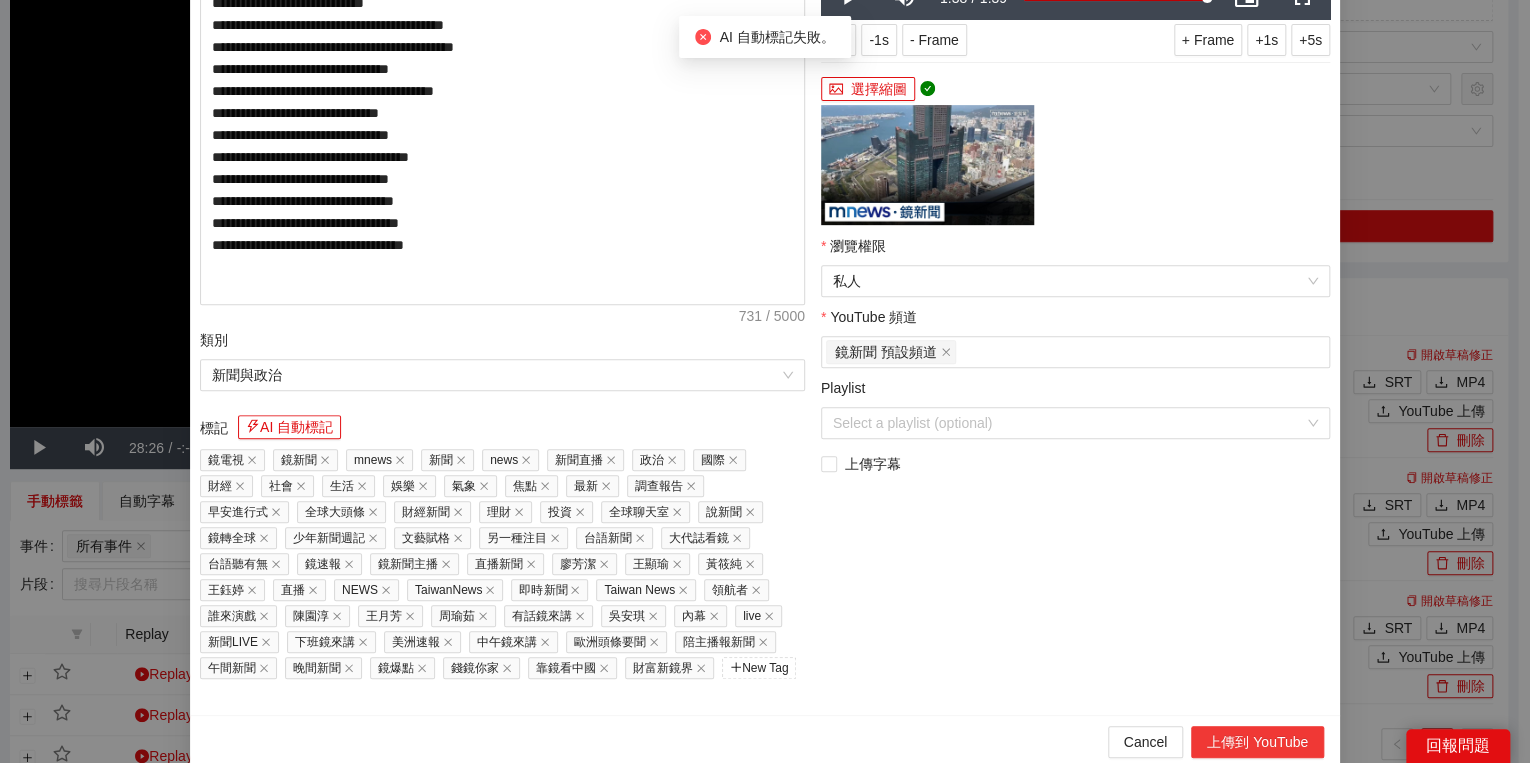 click on "上傳到 YouTube" at bounding box center [1257, 742] 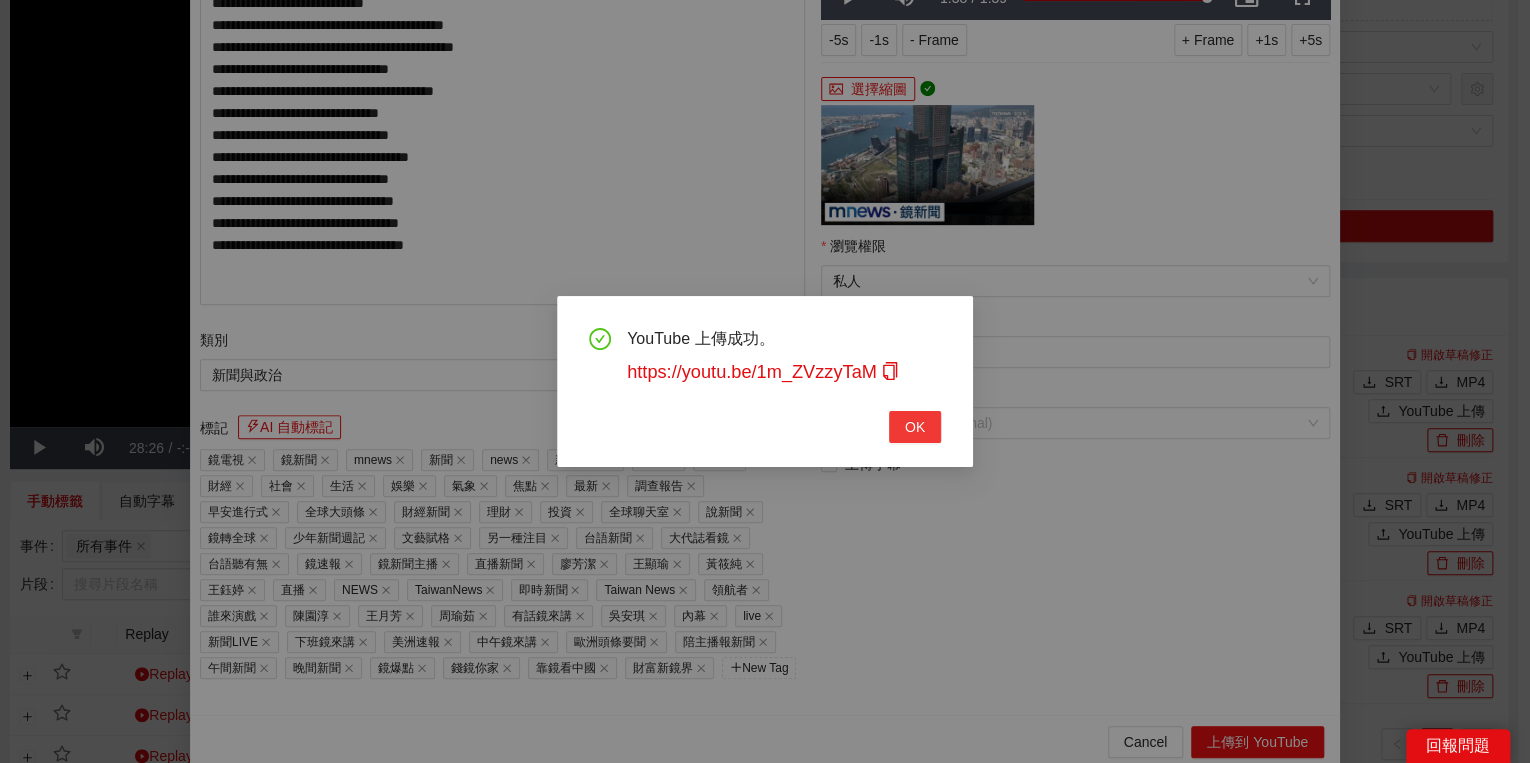 click on "OK" at bounding box center [915, 427] 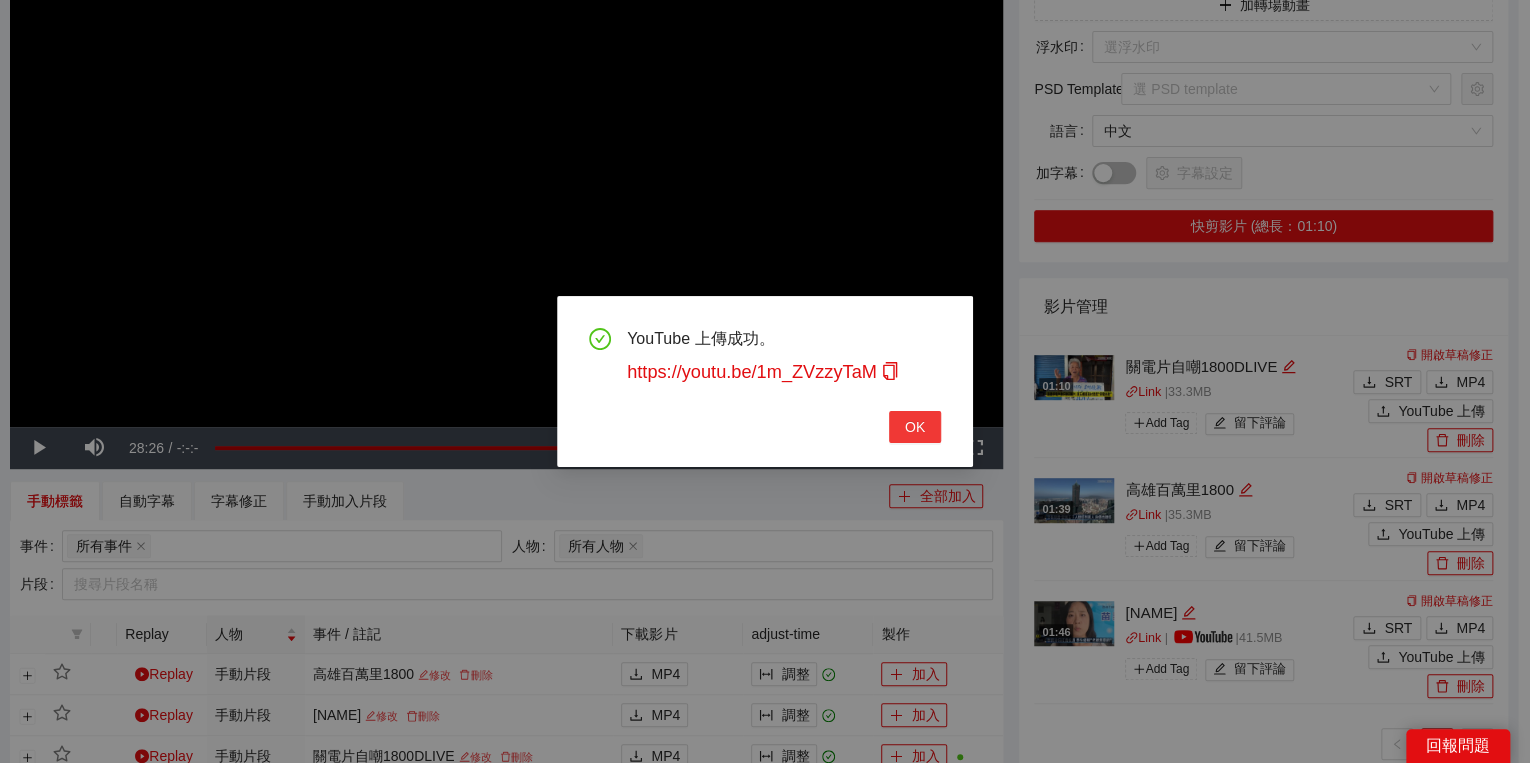 scroll, scrollTop: 308, scrollLeft: 0, axis: vertical 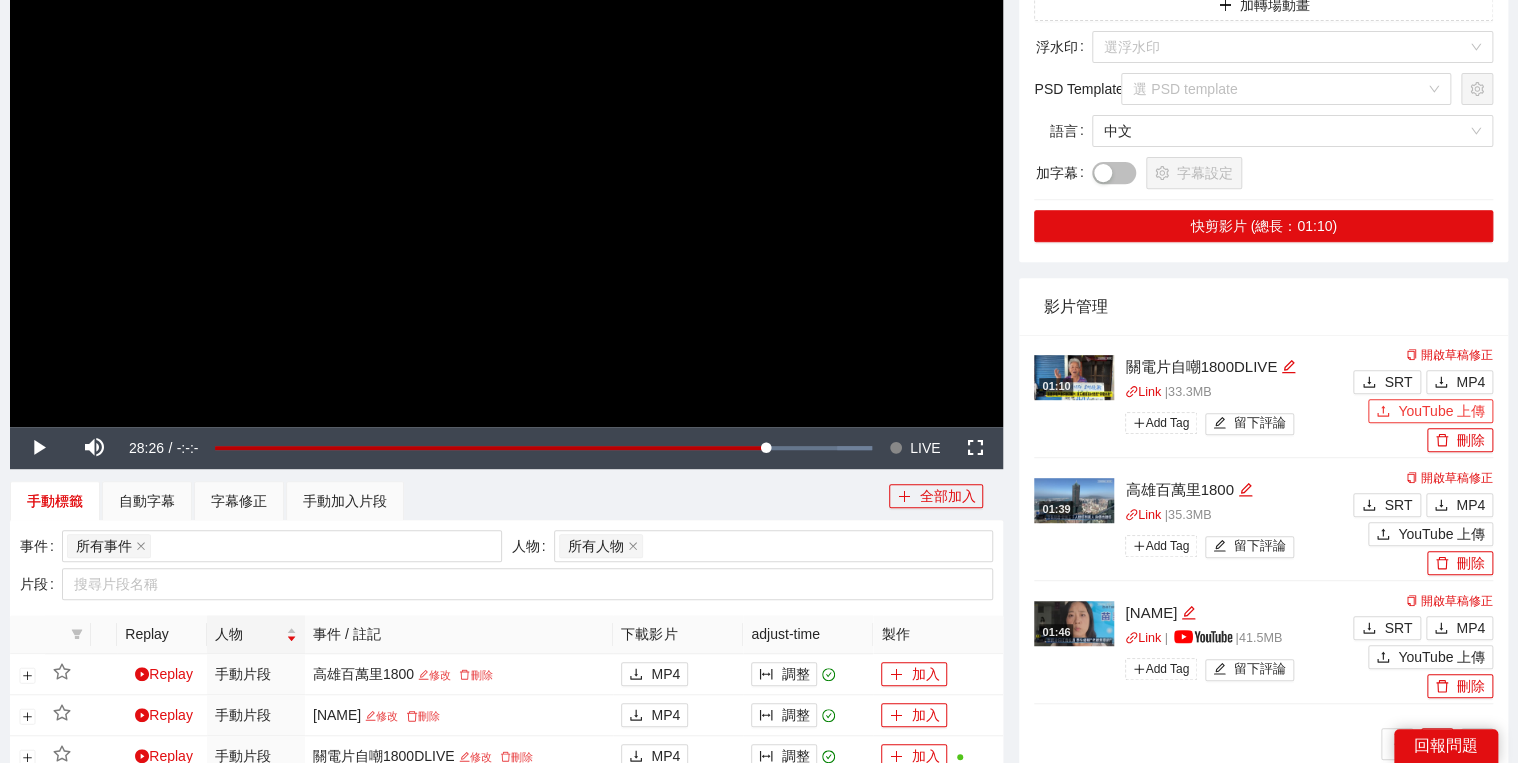 click on "YouTube 上傳" at bounding box center (1441, 411) 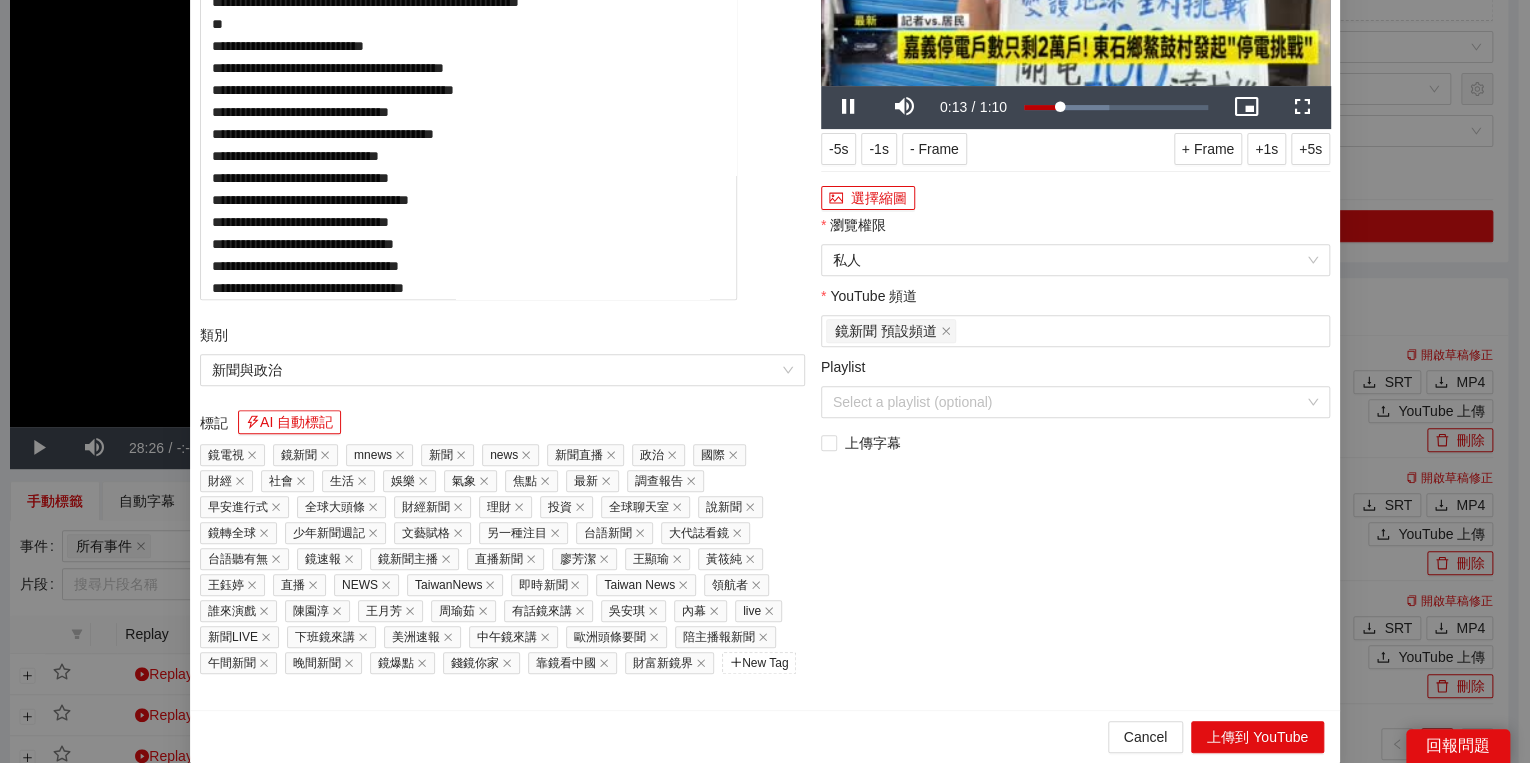 click on "選擇縮圖" at bounding box center [1075, 198] 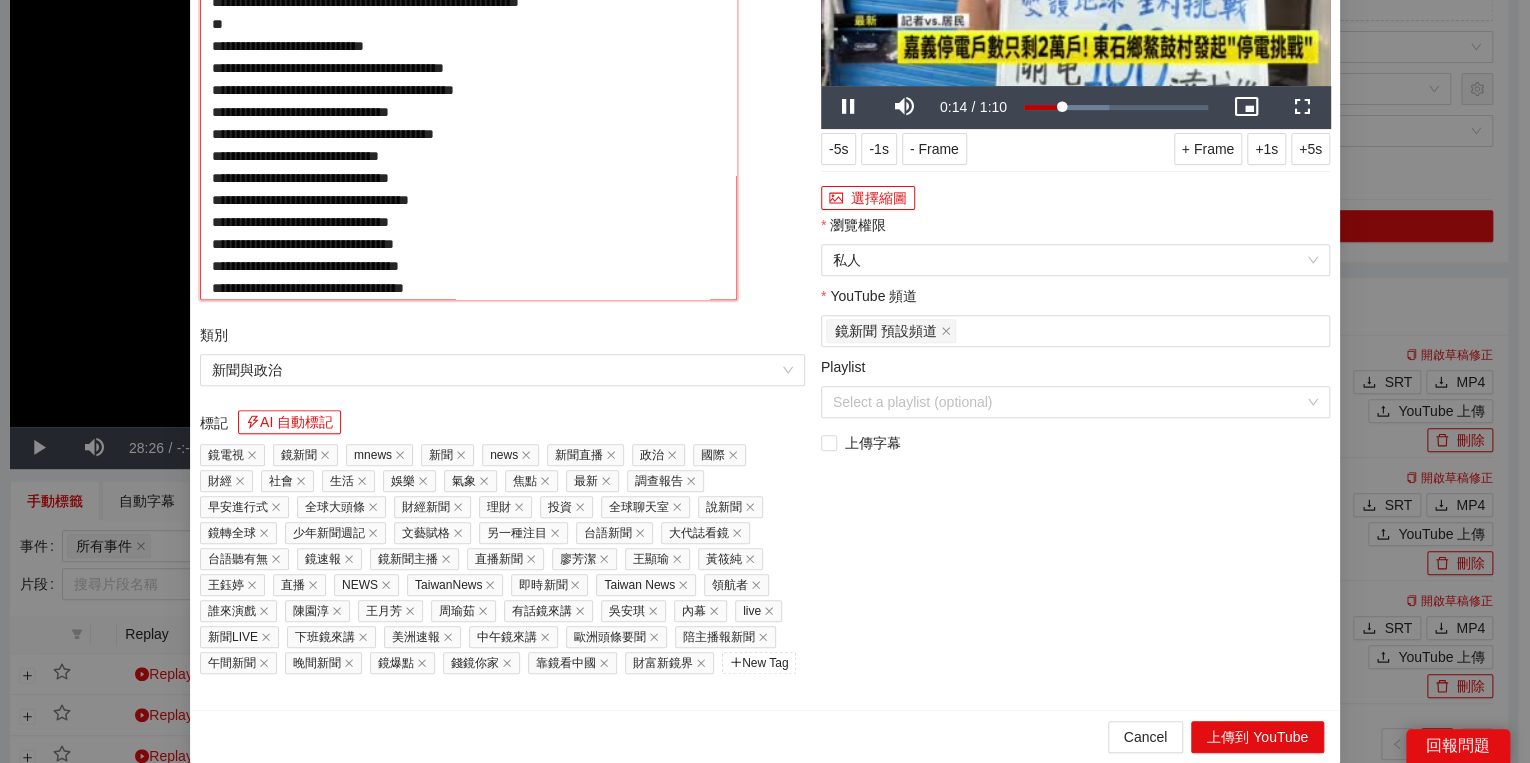 click on "**********" at bounding box center [468, 110] 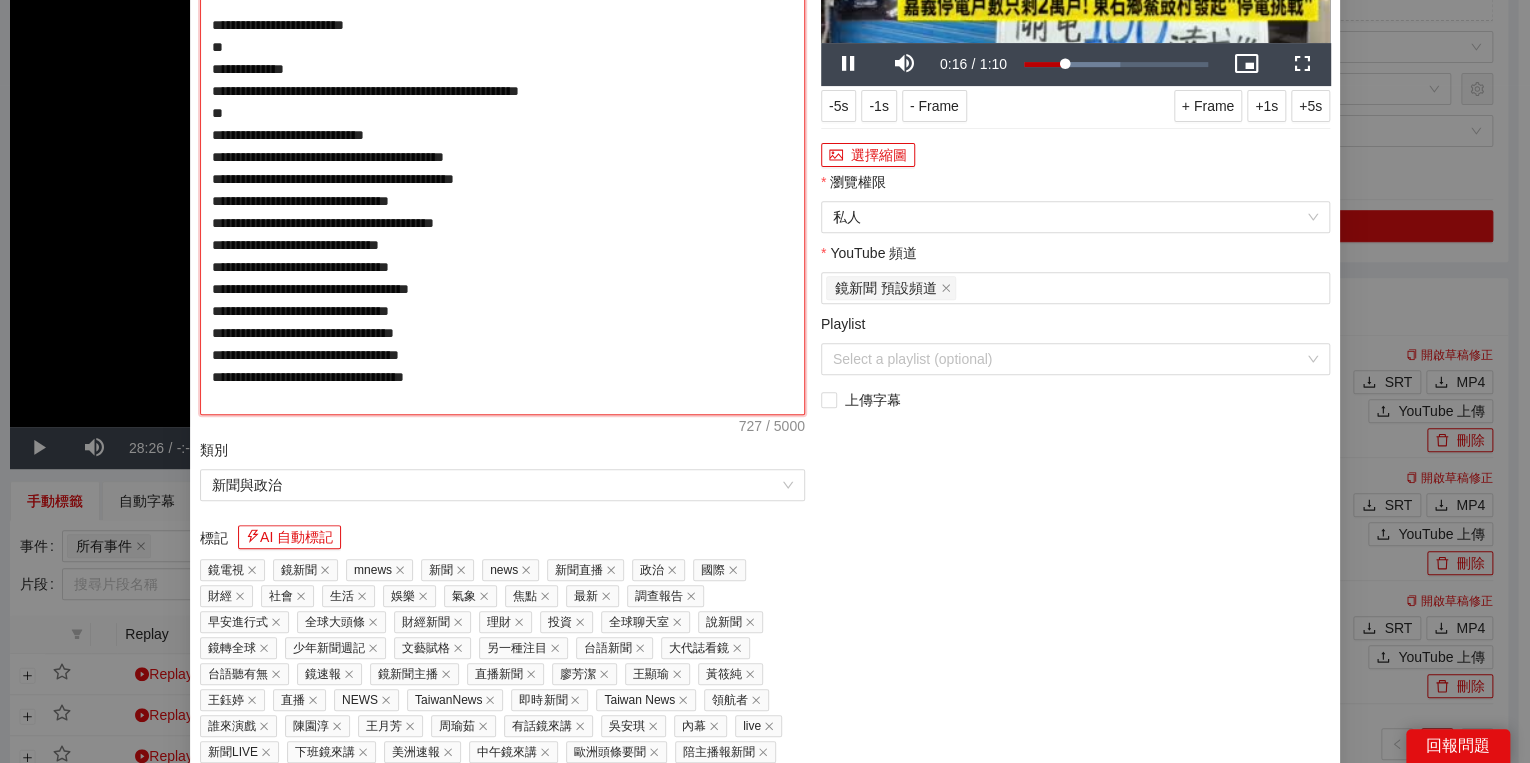 drag, startPoint x: 205, startPoint y: 216, endPoint x: 219, endPoint y: 217, distance: 14.035668 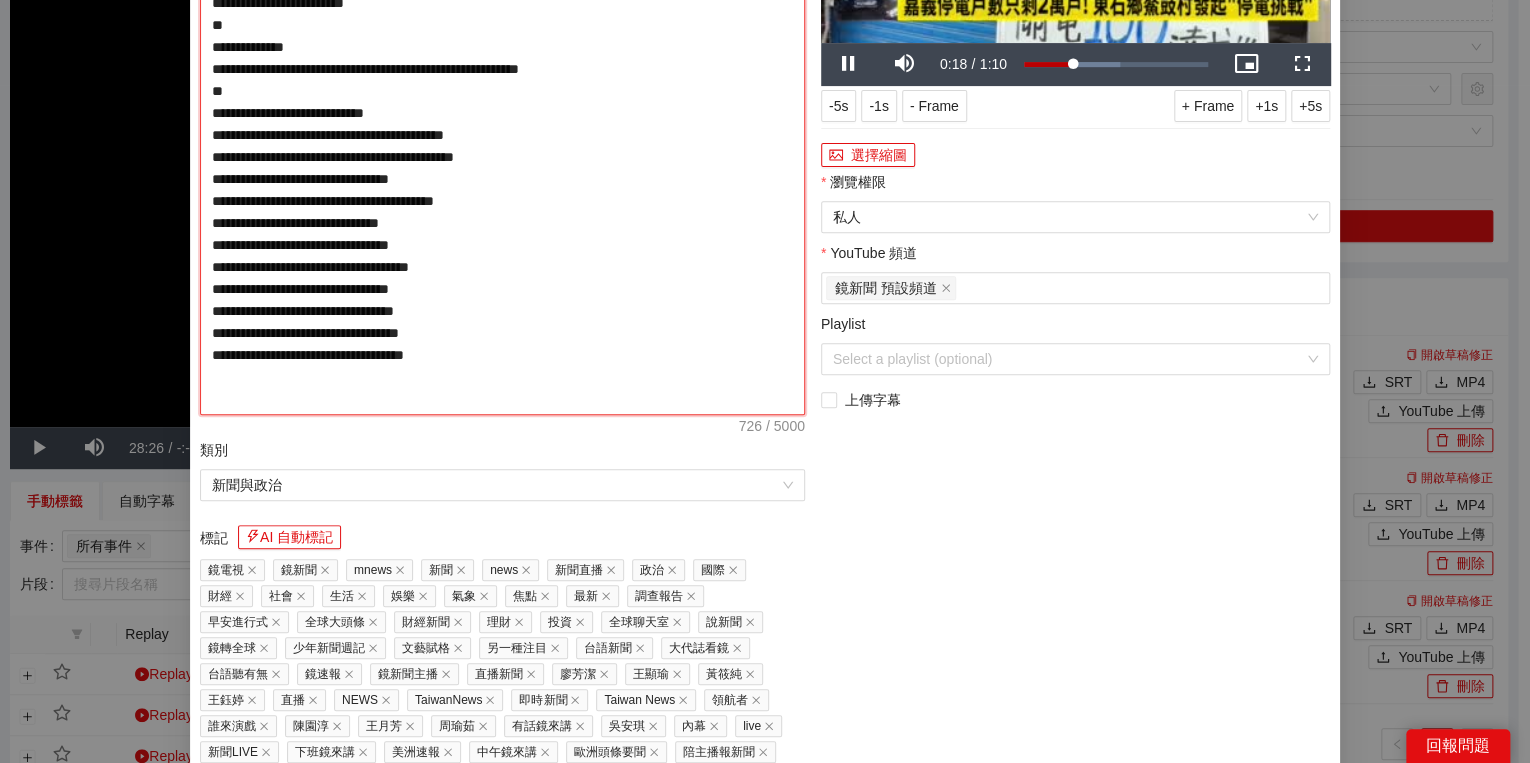 click on "**********" at bounding box center [502, 146] 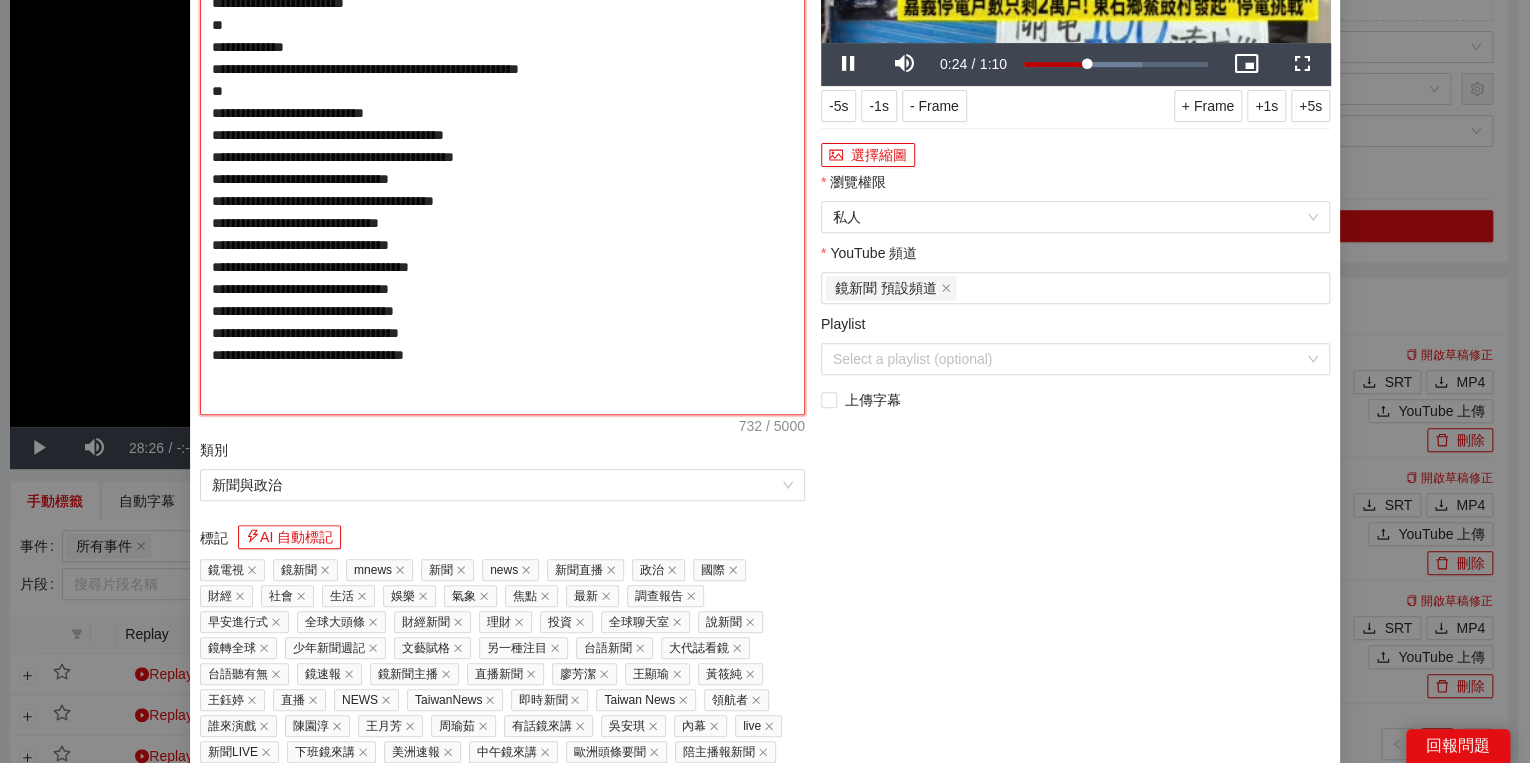 click on "**********" at bounding box center [502, 146] 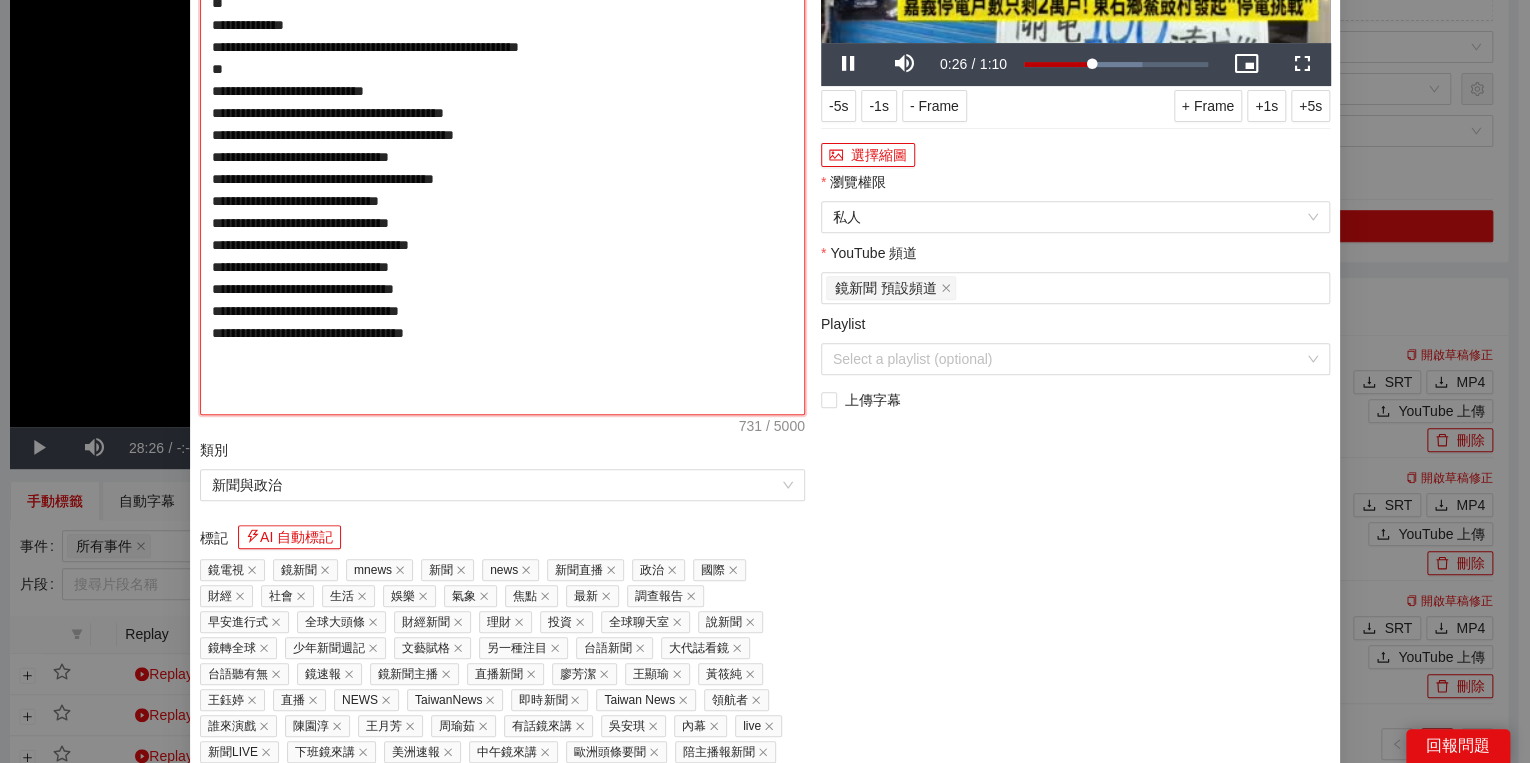 click on "**********" at bounding box center (502, 146) 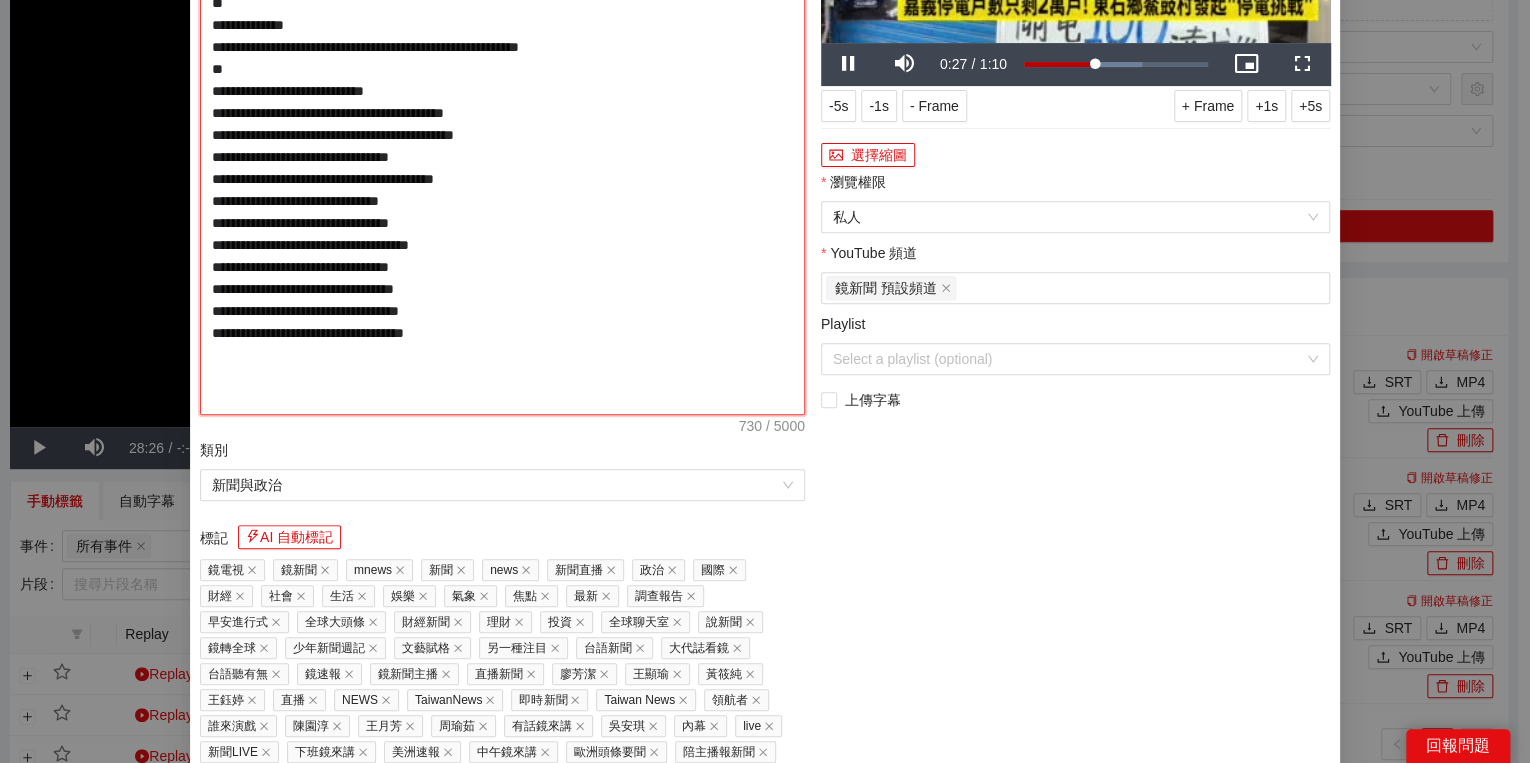 click on "**********" at bounding box center [502, 146] 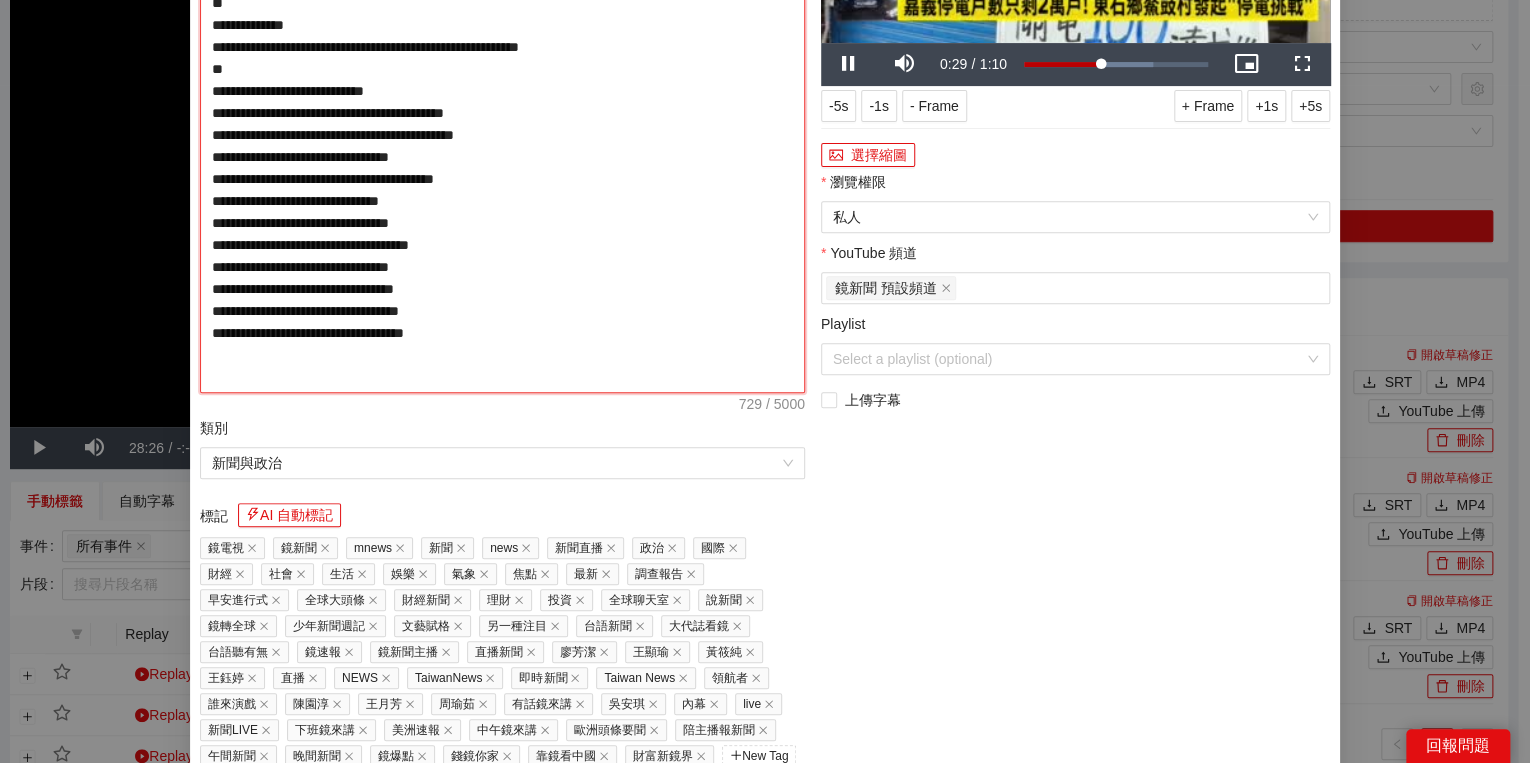 drag, startPoint x: 372, startPoint y: 241, endPoint x: 400, endPoint y: 242, distance: 28.01785 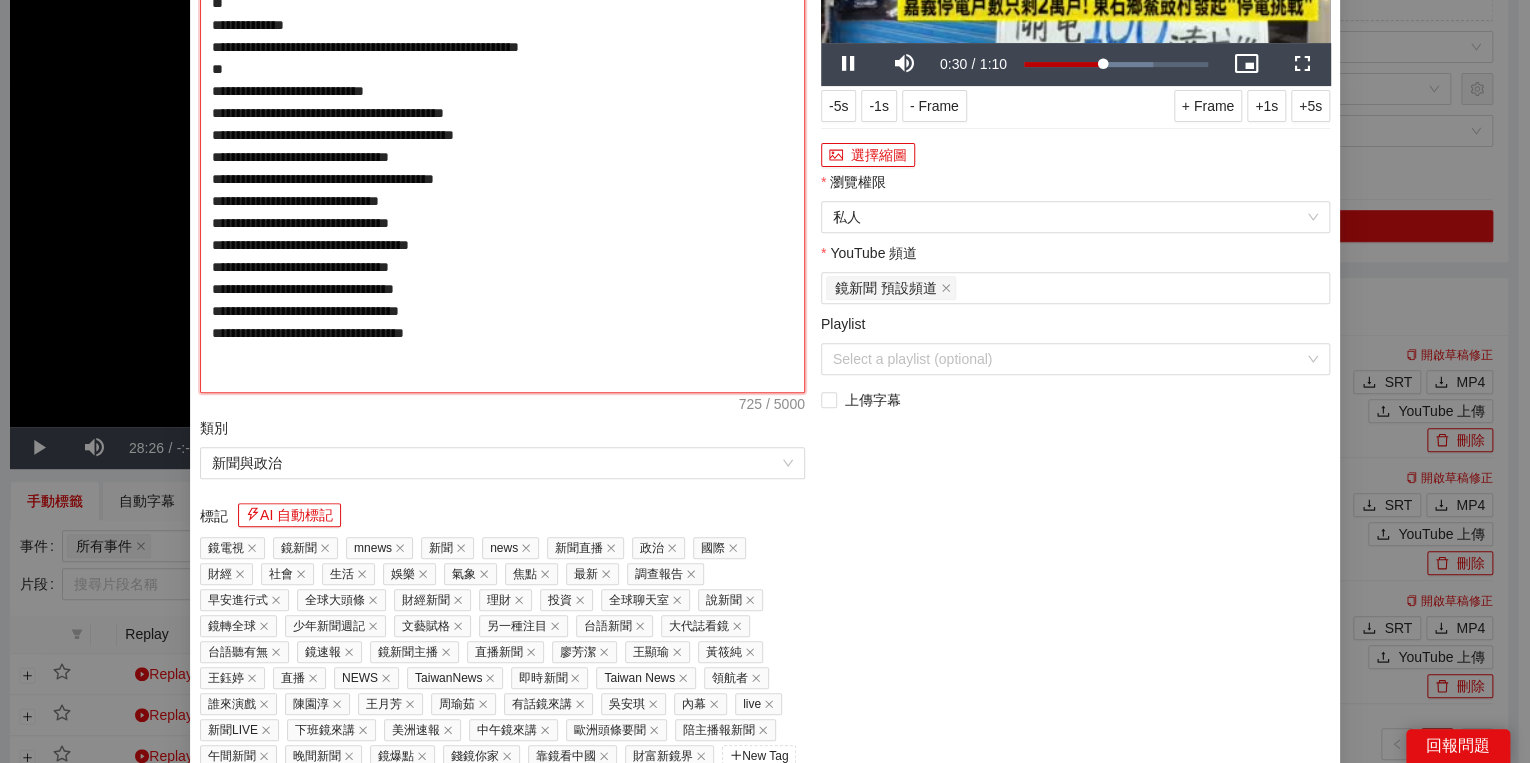 click on "**********" at bounding box center (502, 135) 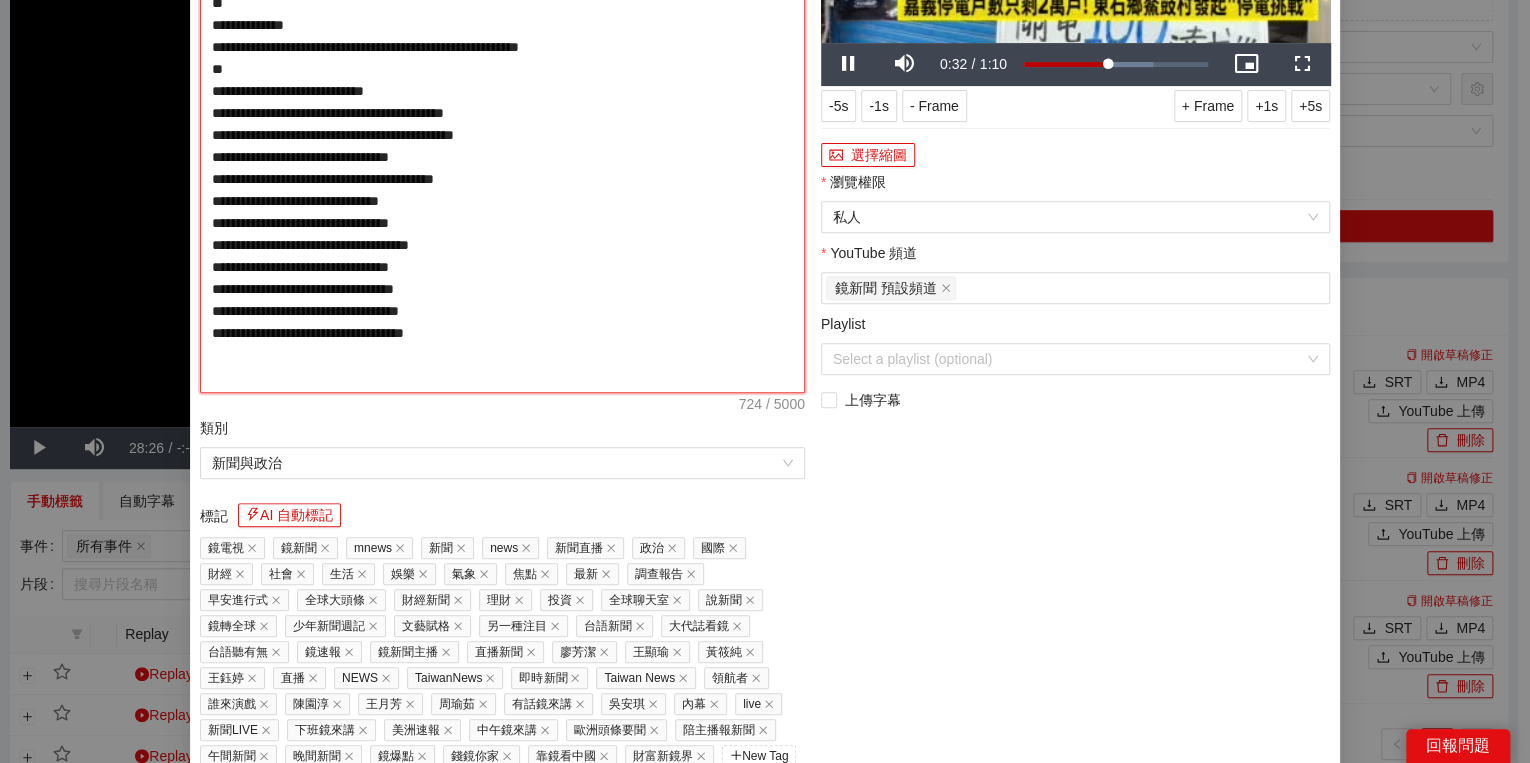 click on "**********" at bounding box center [502, 135] 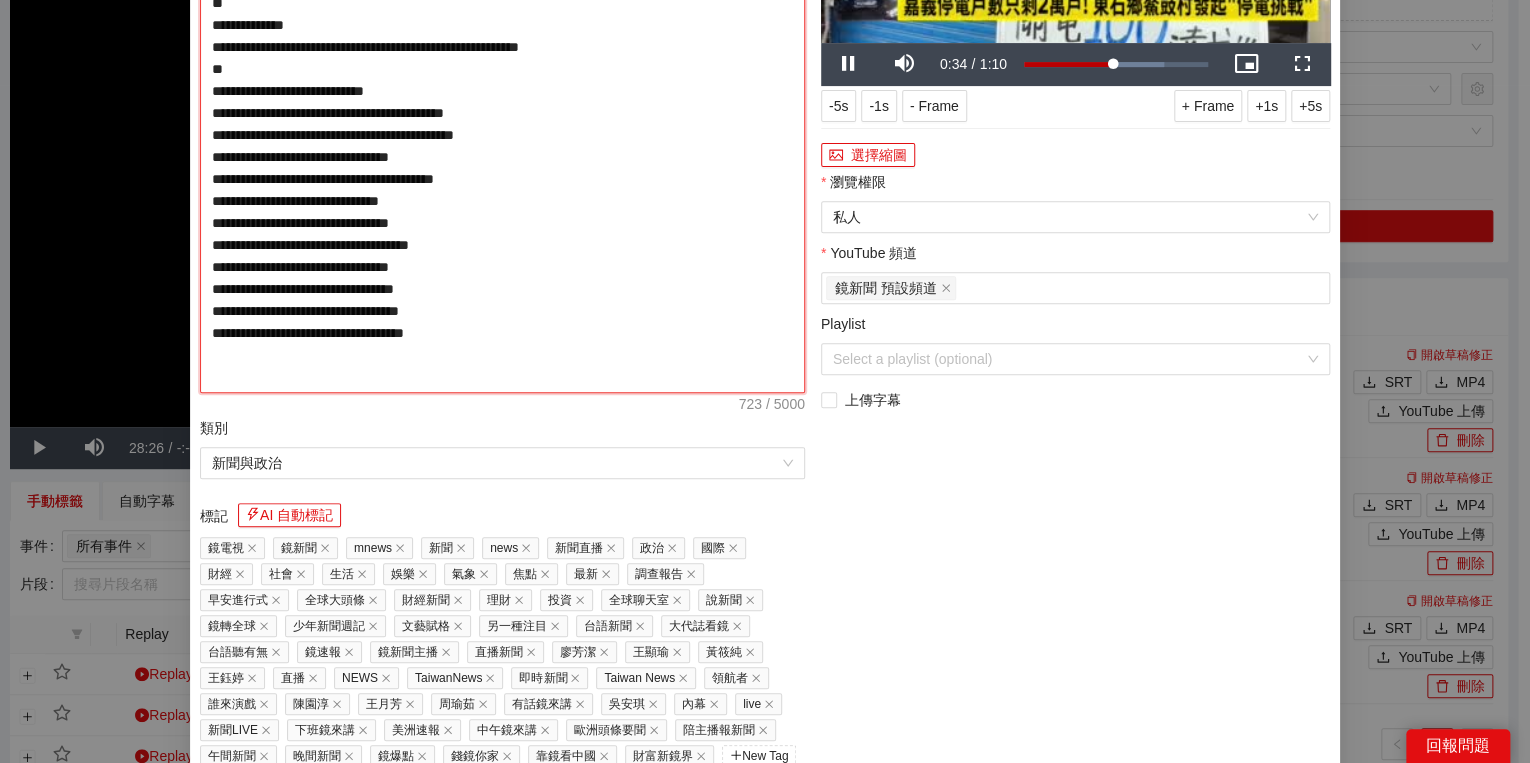 click on "**********" at bounding box center [502, 135] 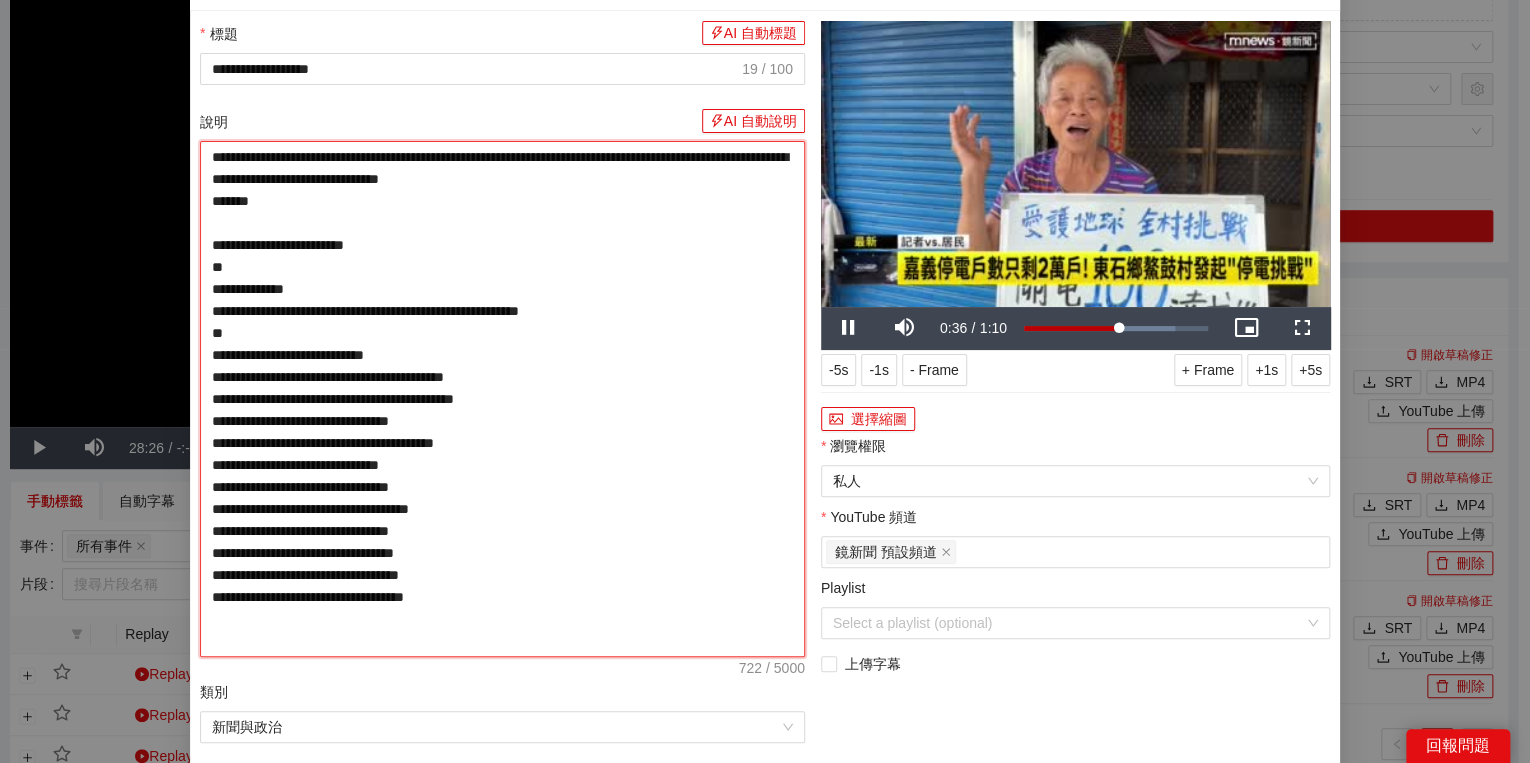 scroll, scrollTop: 80, scrollLeft: 0, axis: vertical 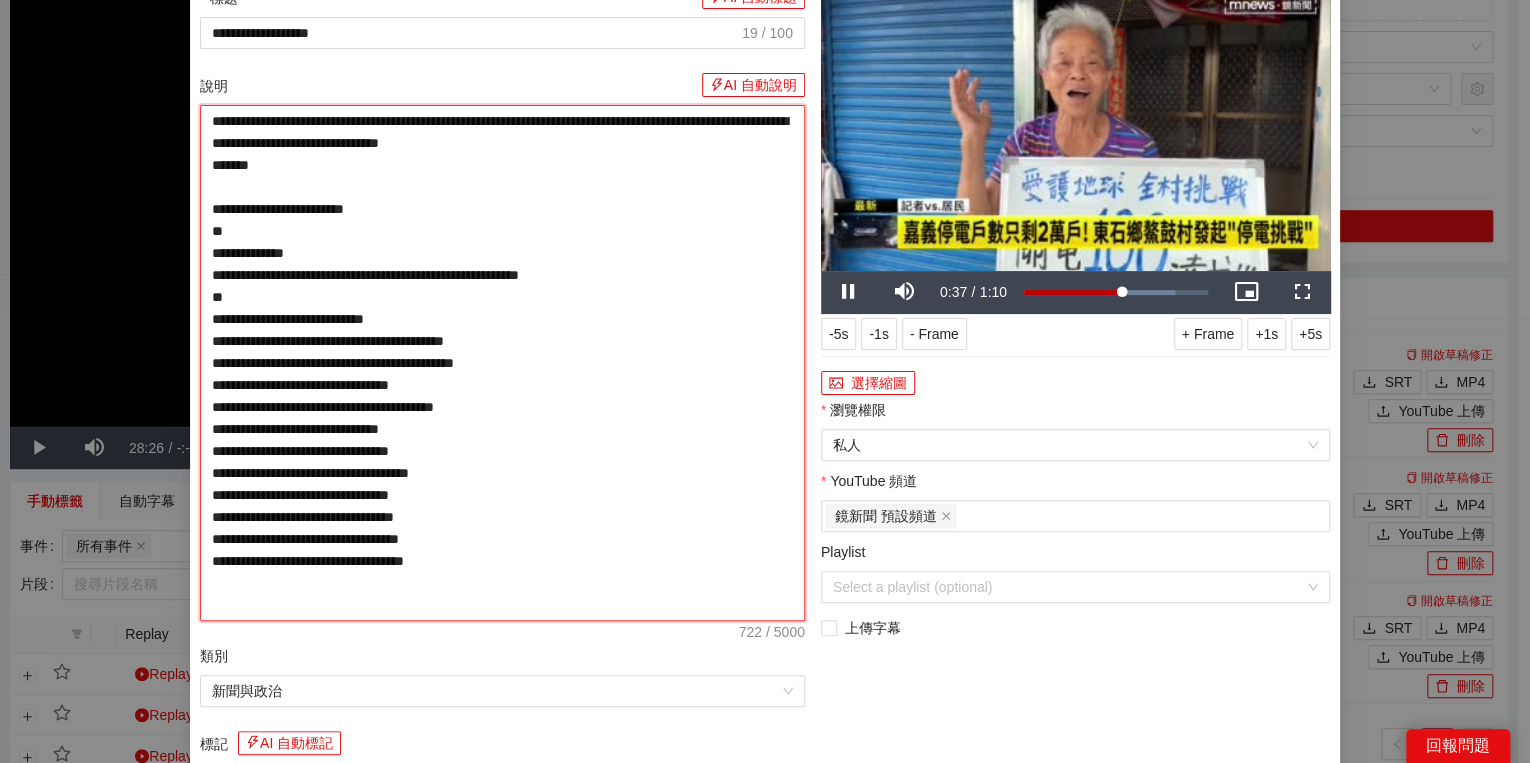 click on "**********" at bounding box center (502, 363) 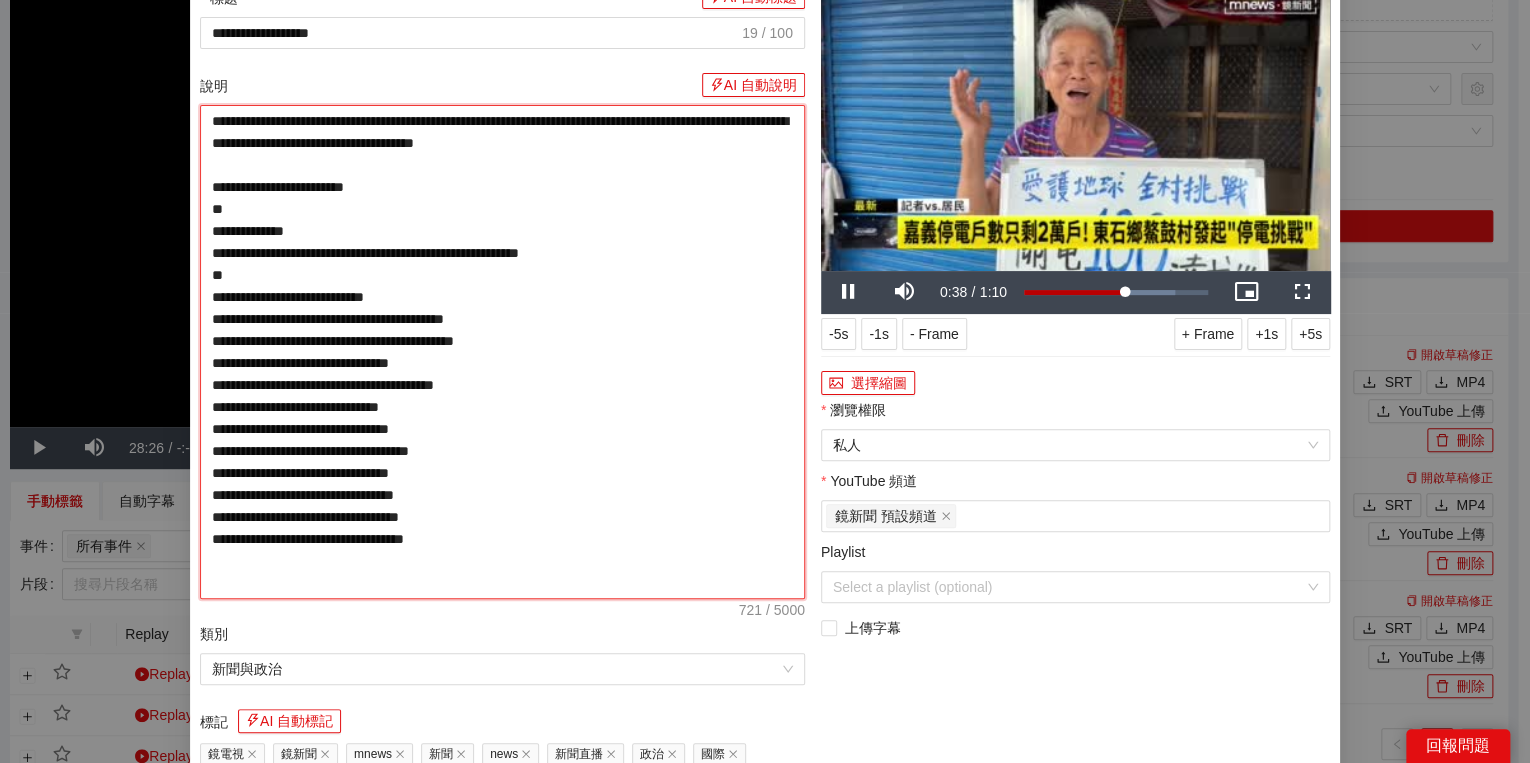 click on "**********" at bounding box center (502, 352) 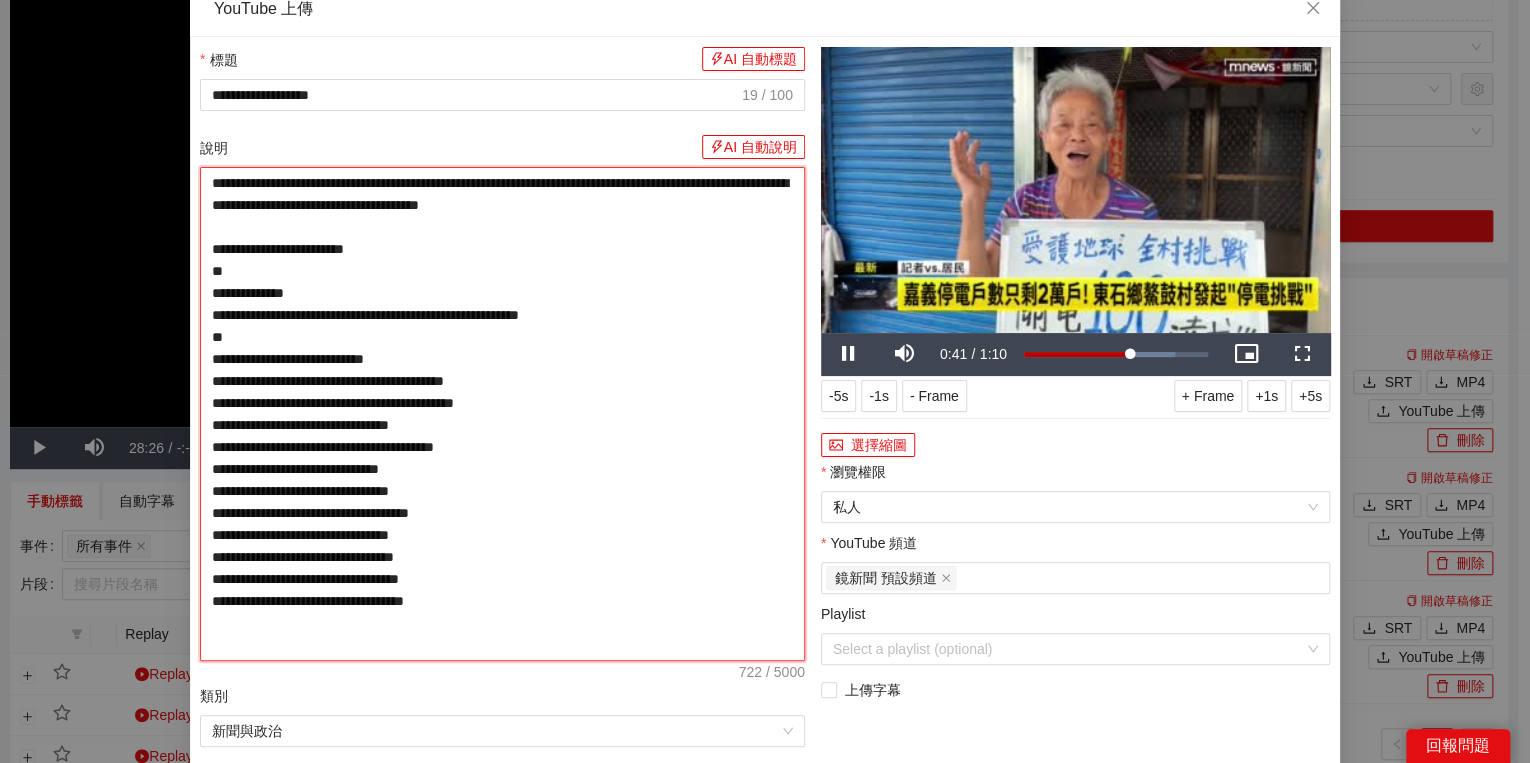 scroll, scrollTop: 0, scrollLeft: 0, axis: both 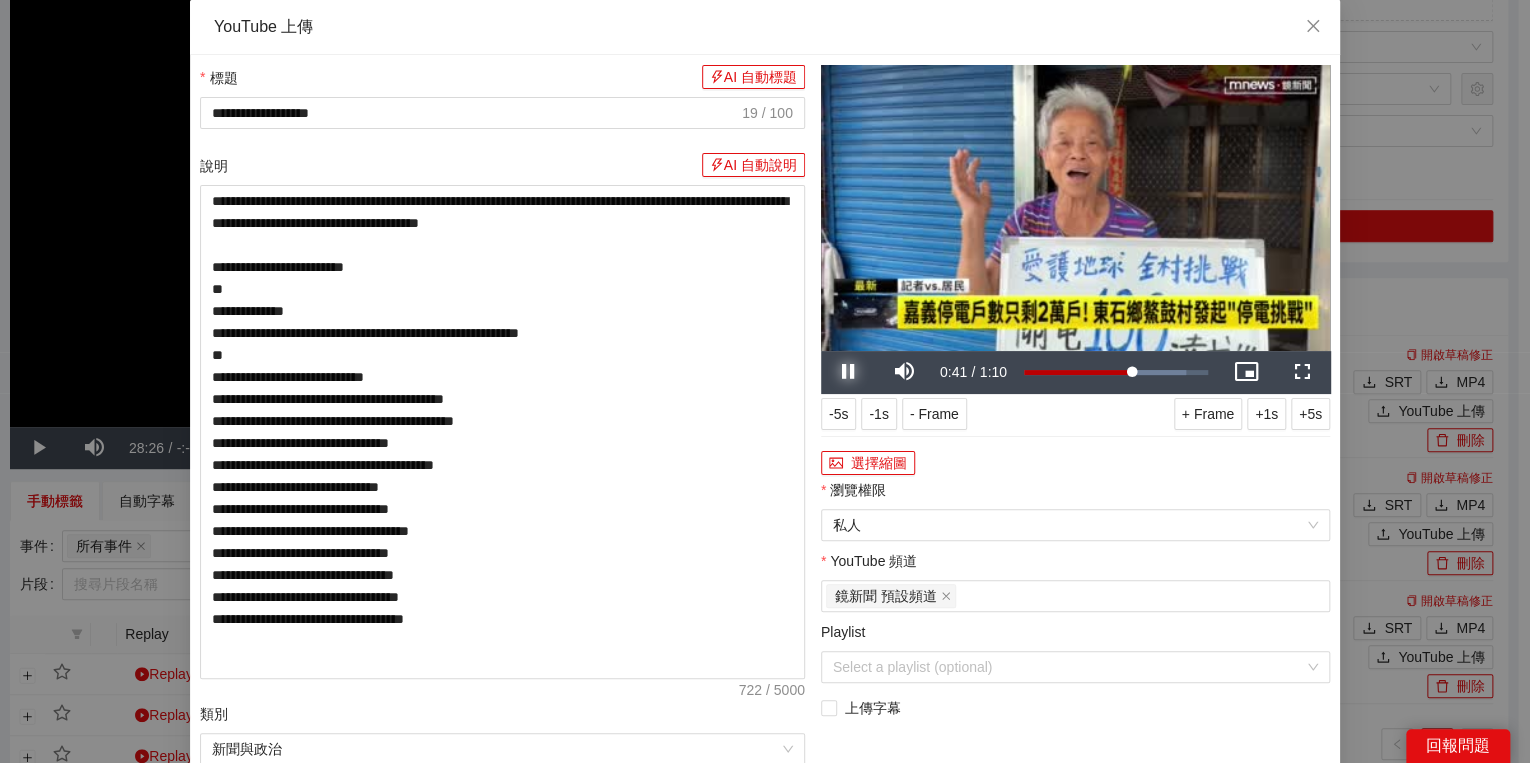 click at bounding box center [849, 372] 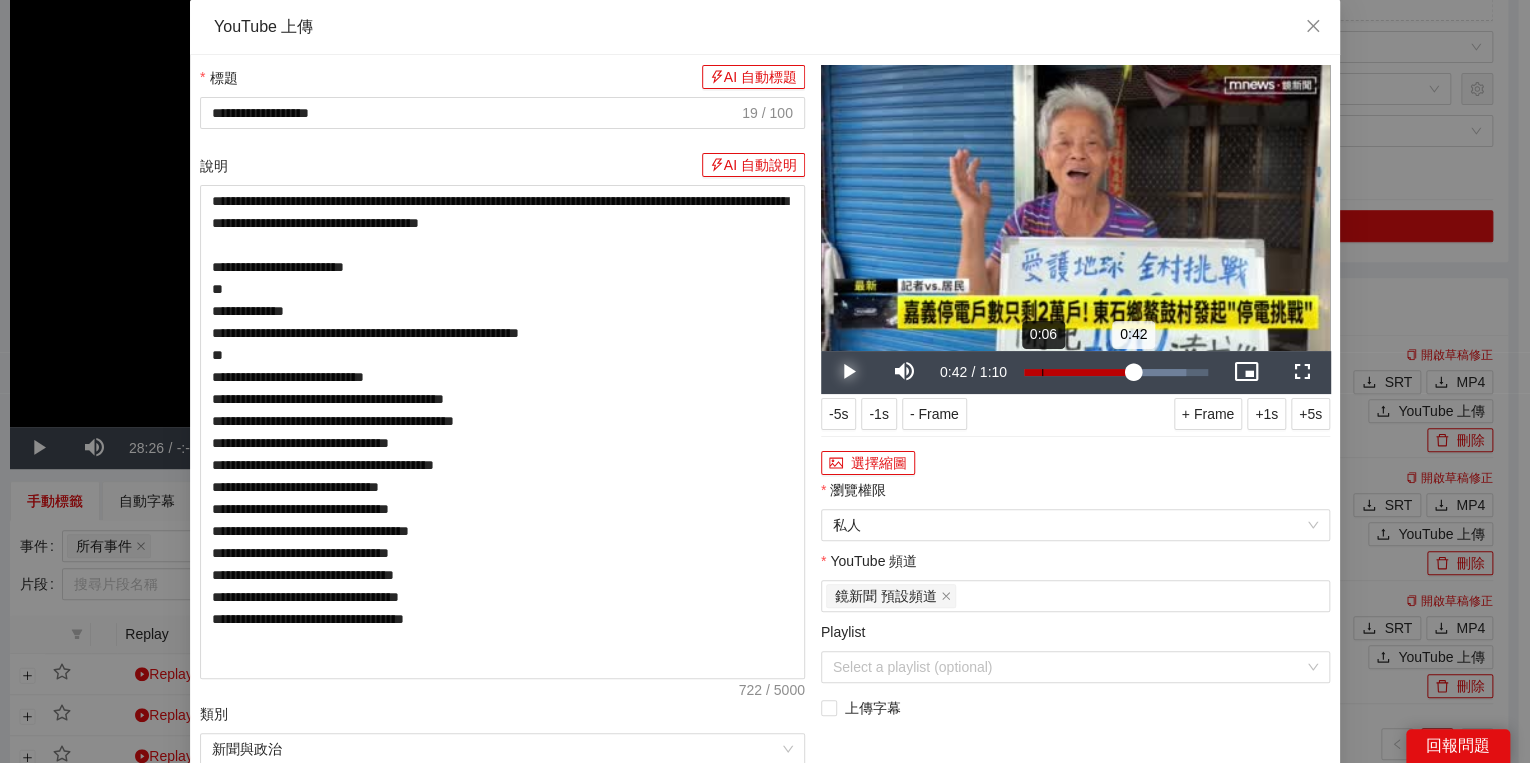 click on "Loaded :  88.06% 0:06 0:42" at bounding box center (1116, 372) 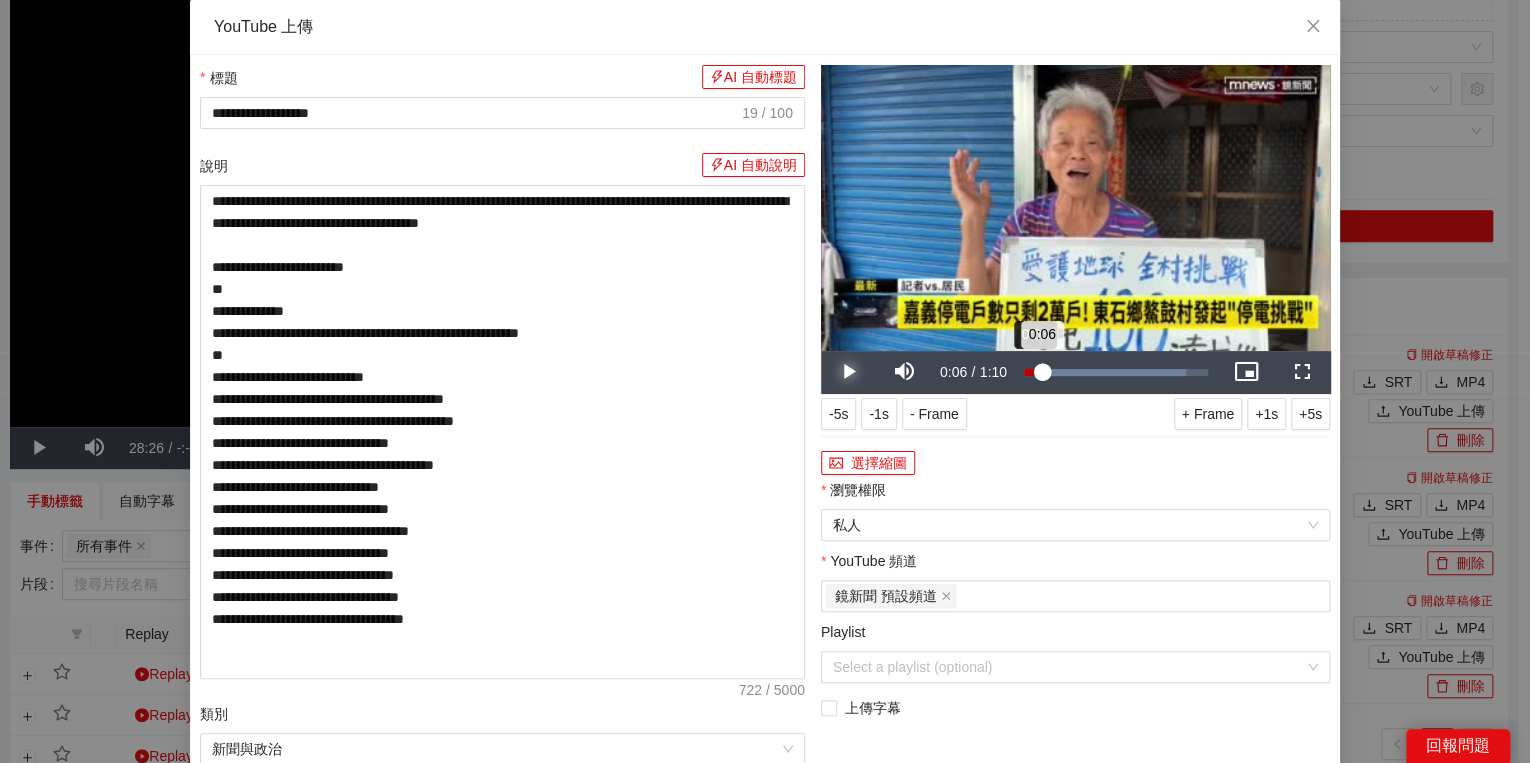 click on "0:06" at bounding box center (1033, 372) 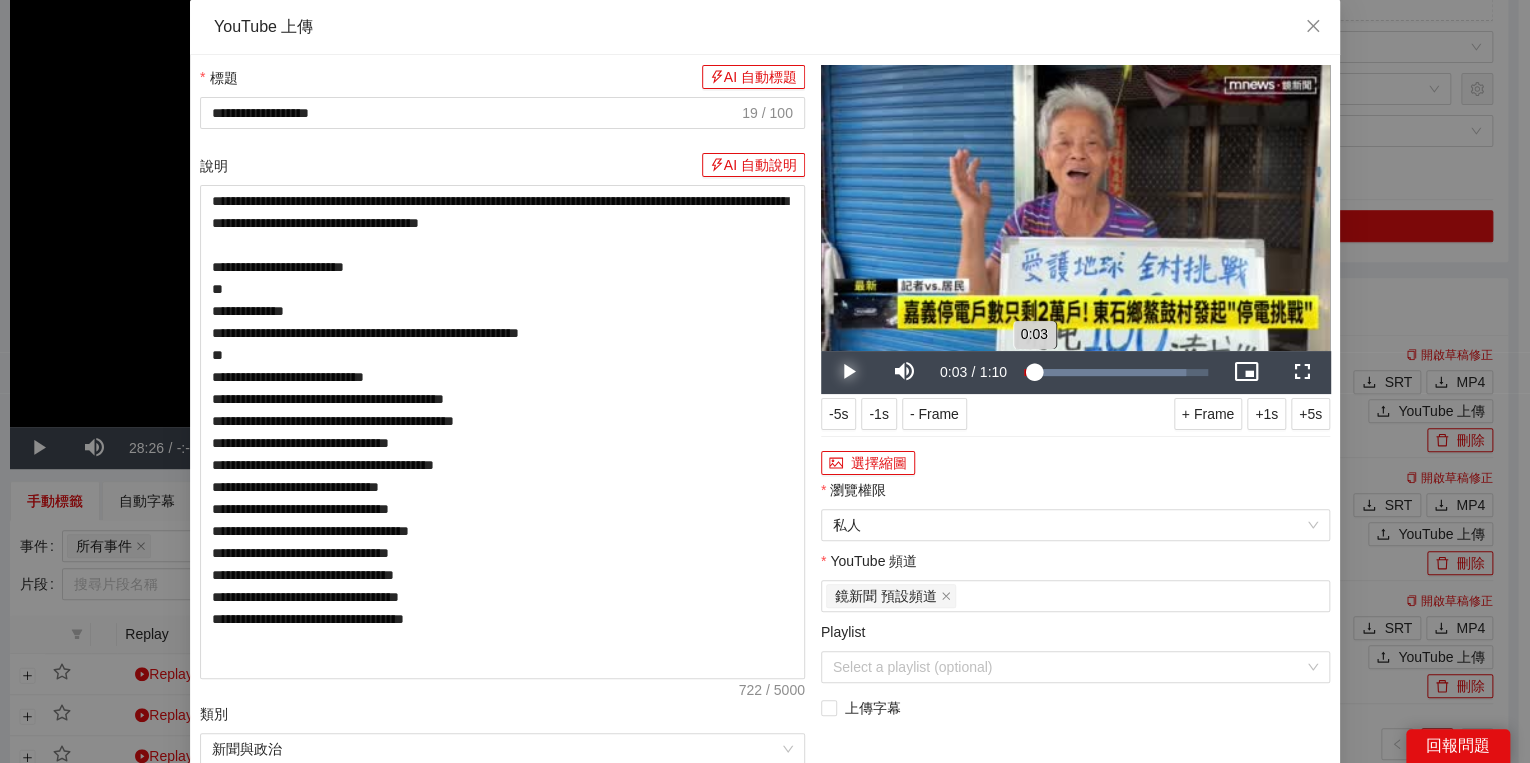 click on "0:03" at bounding box center [1029, 372] 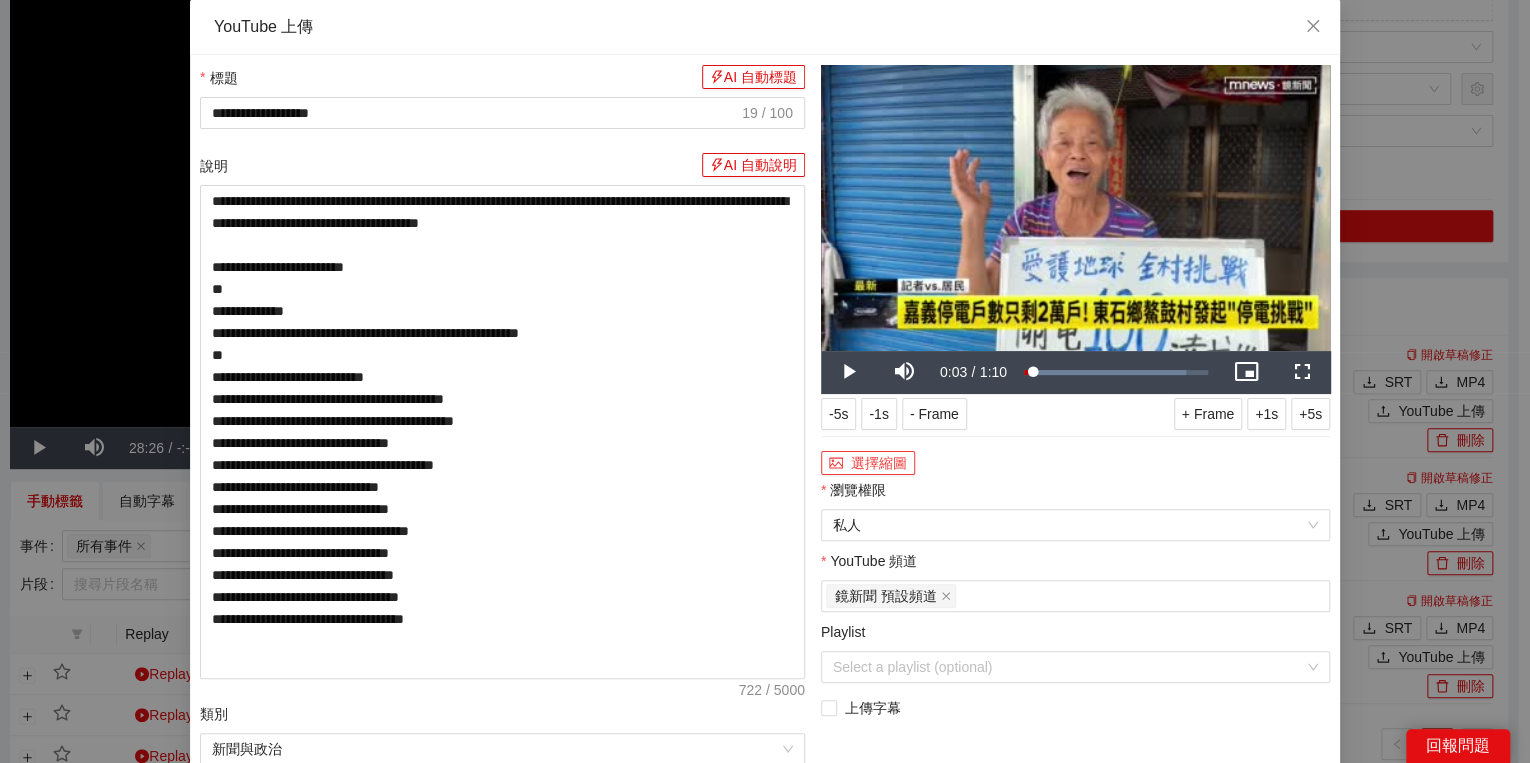 click on "選擇縮圖" at bounding box center [868, 463] 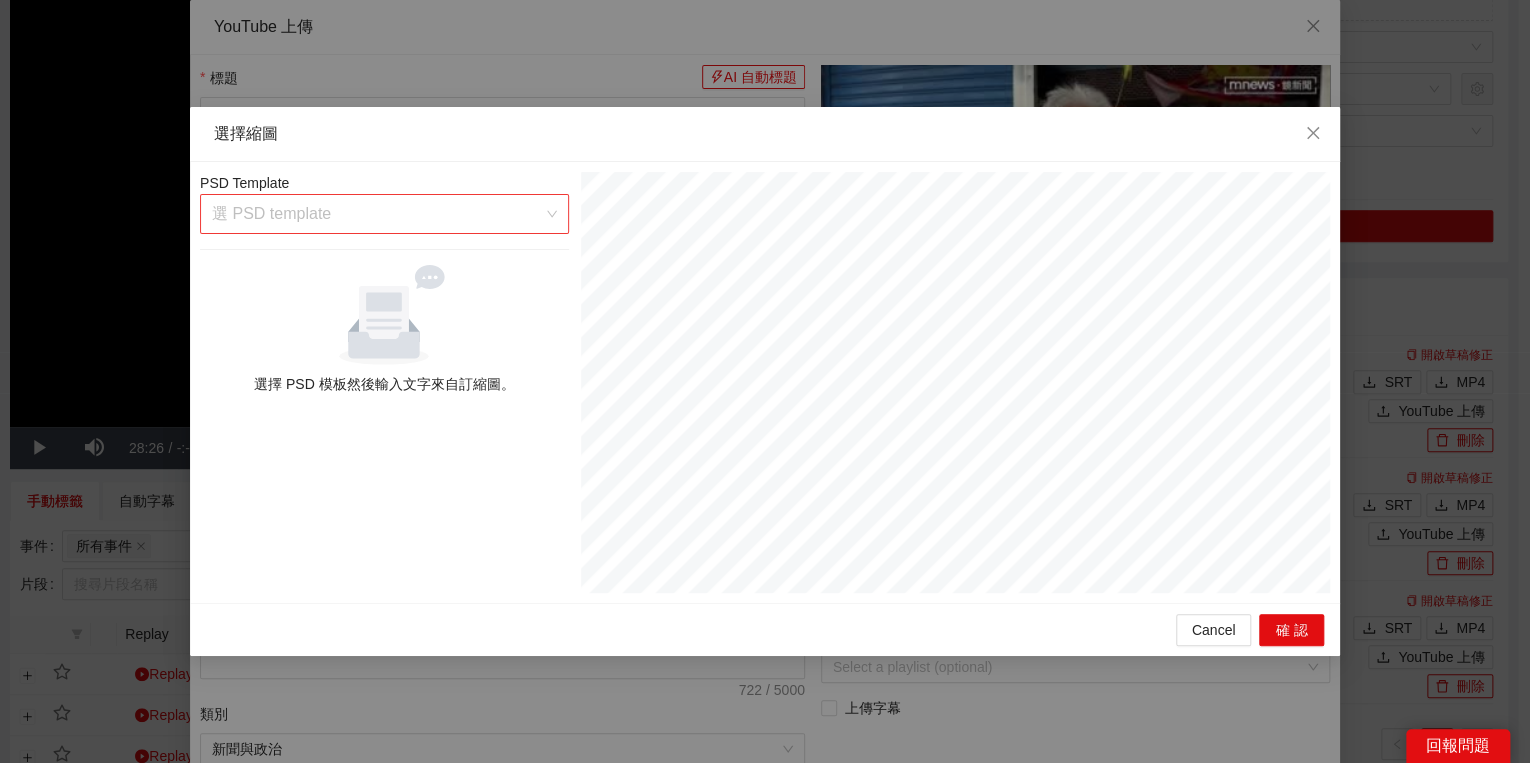 click on "選 PSD template" at bounding box center (384, 214) 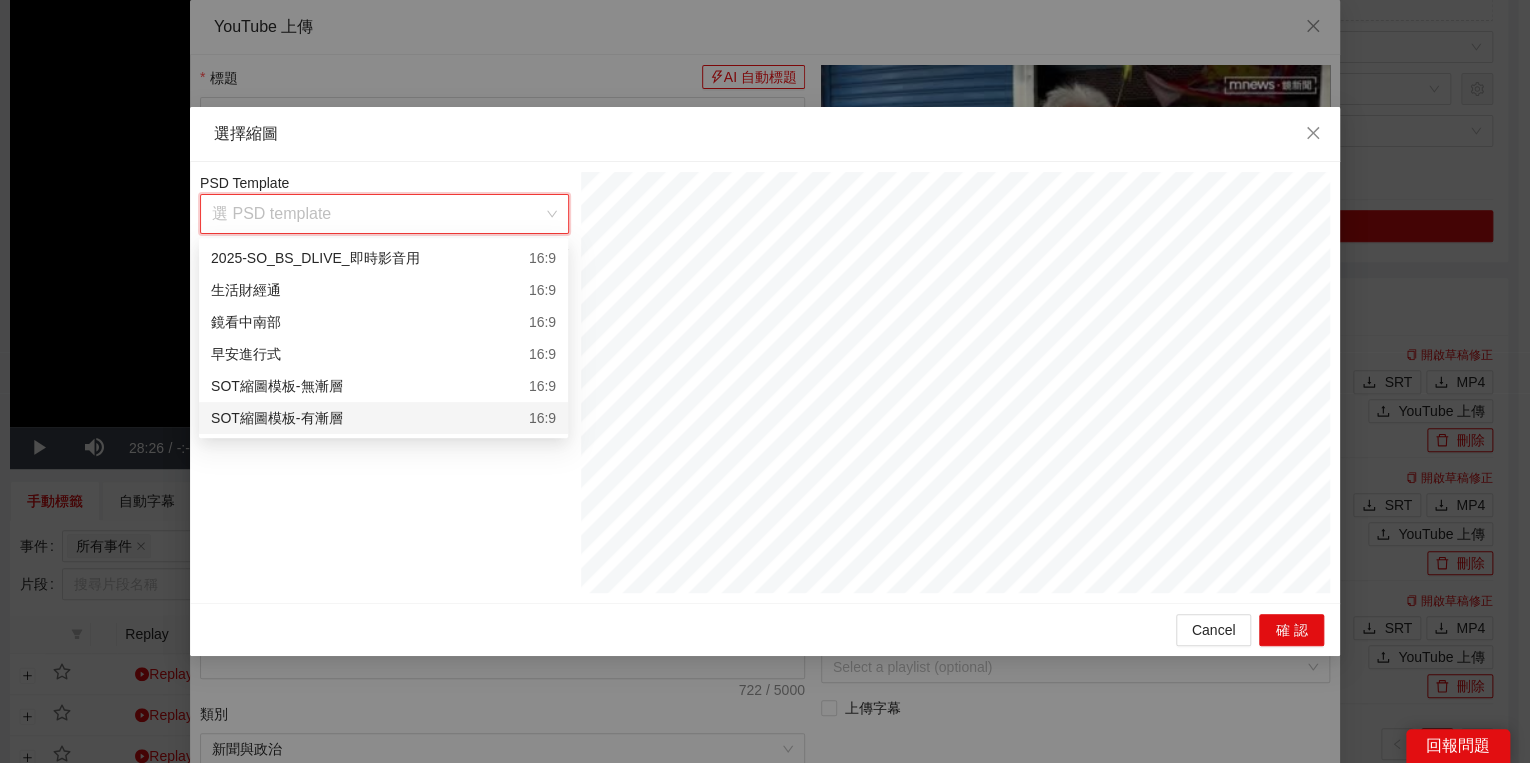 click on "SOT縮圖模板-有漸層 16:9" at bounding box center [383, 418] 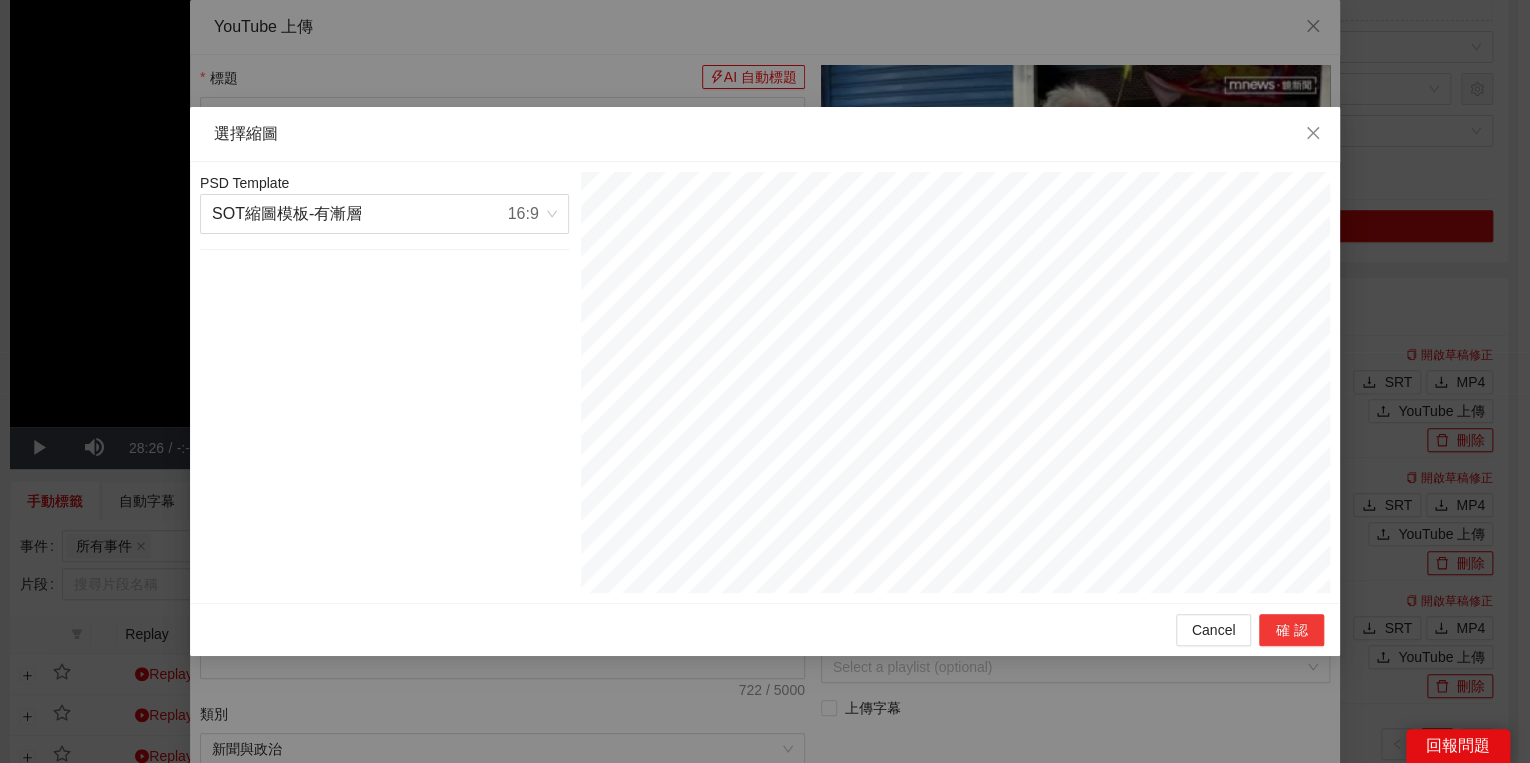 click on "確認" at bounding box center [1291, 630] 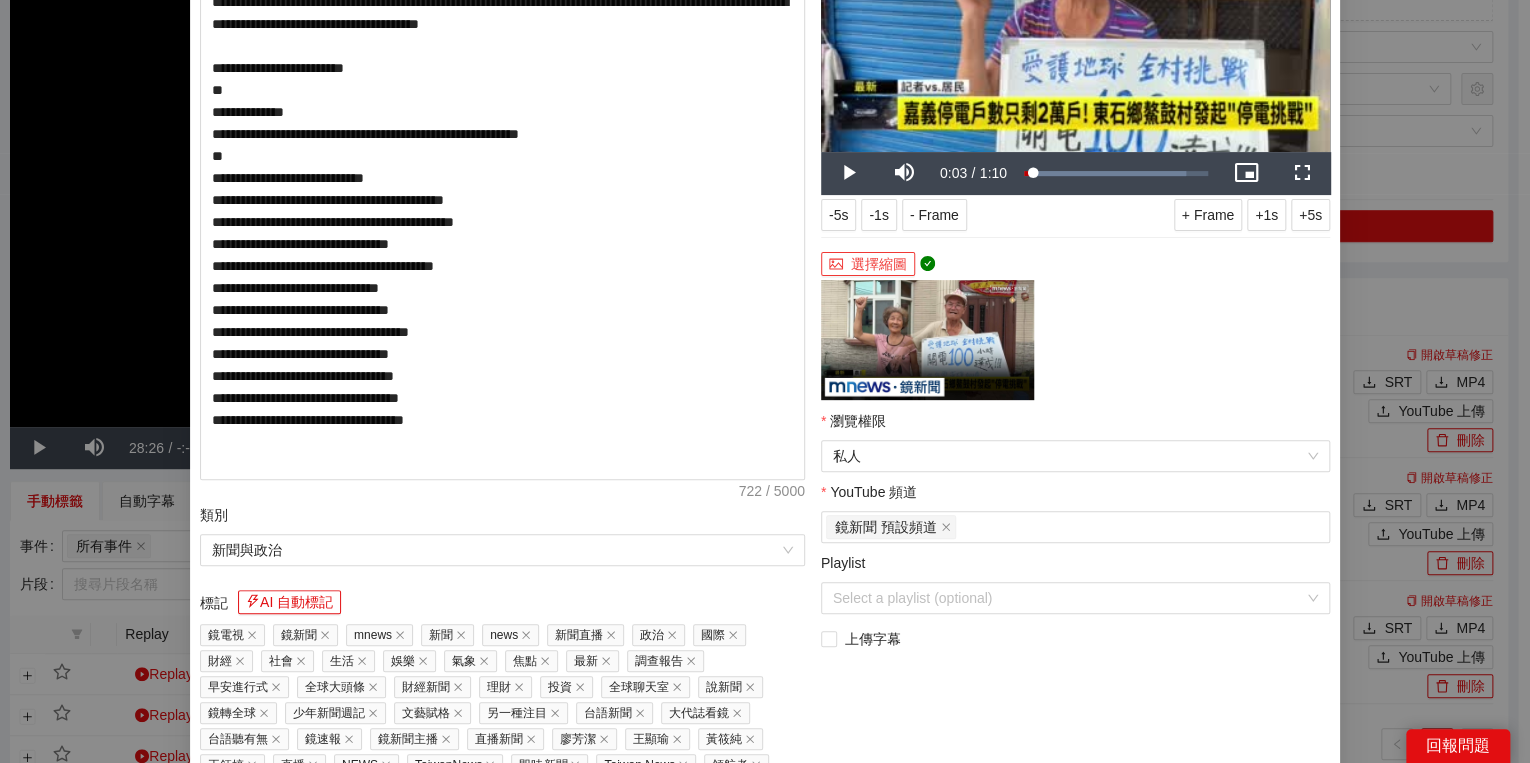 scroll, scrollTop: 320, scrollLeft: 0, axis: vertical 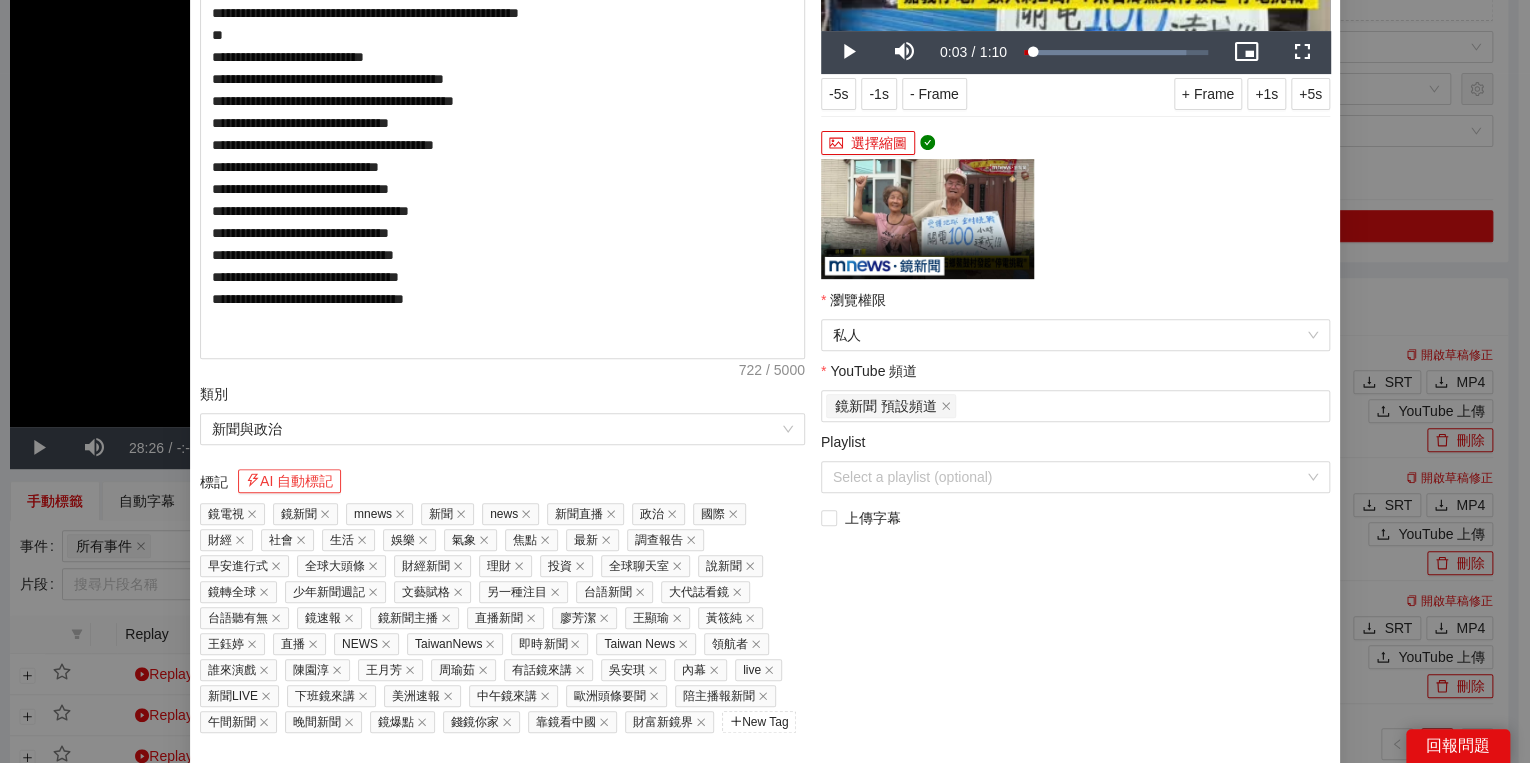 click 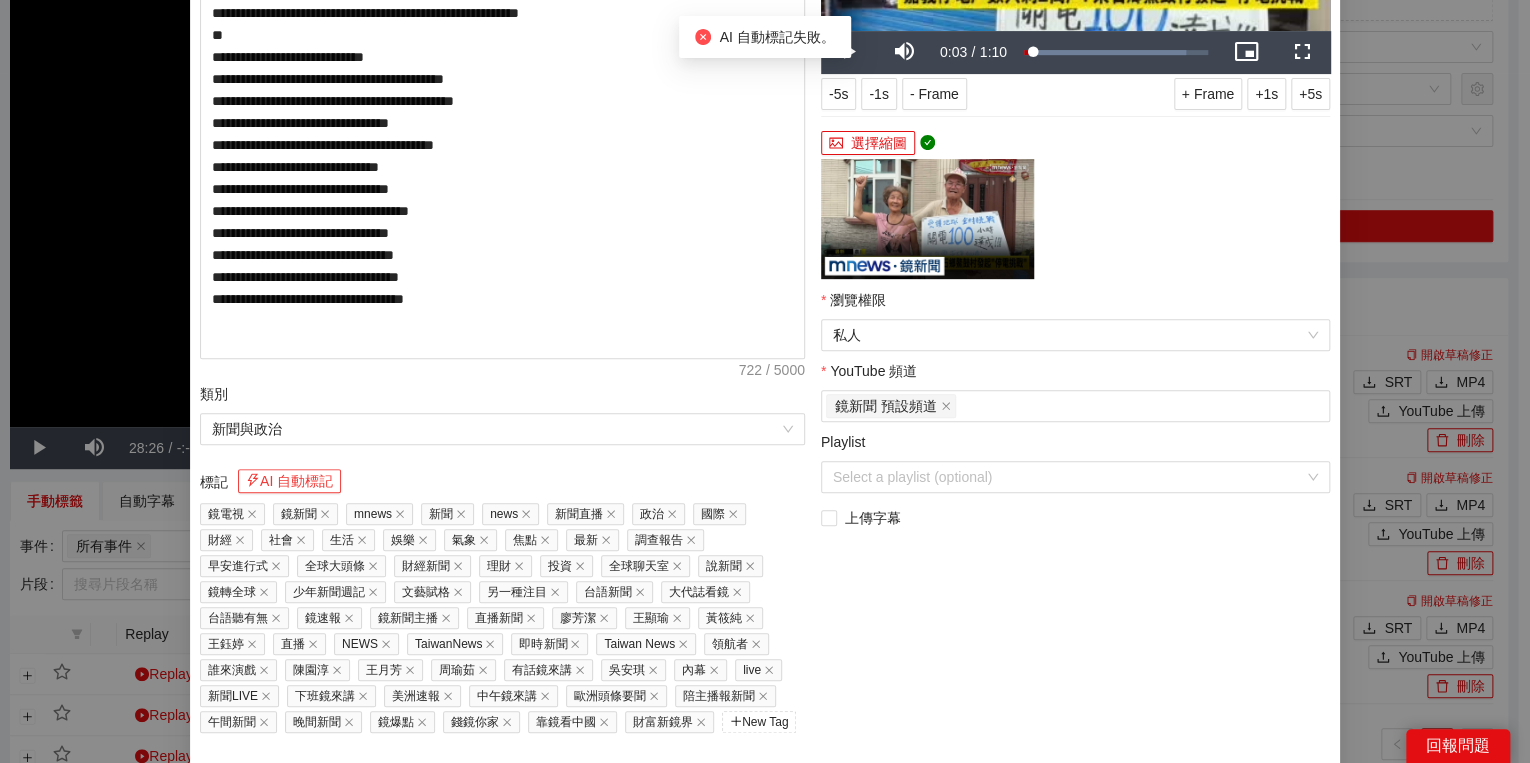 scroll, scrollTop: 374, scrollLeft: 0, axis: vertical 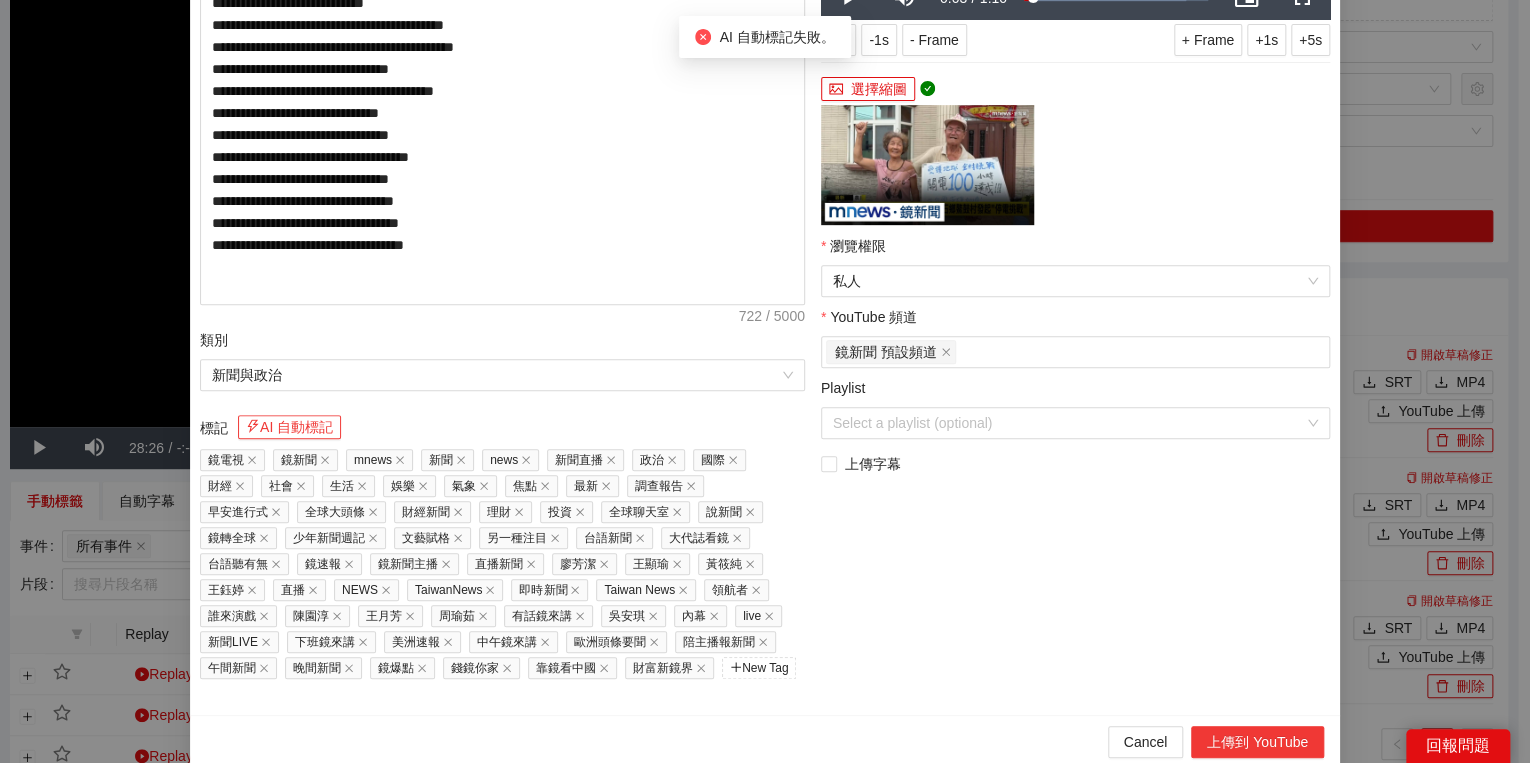 click on "上傳到 YouTube" at bounding box center [1257, 742] 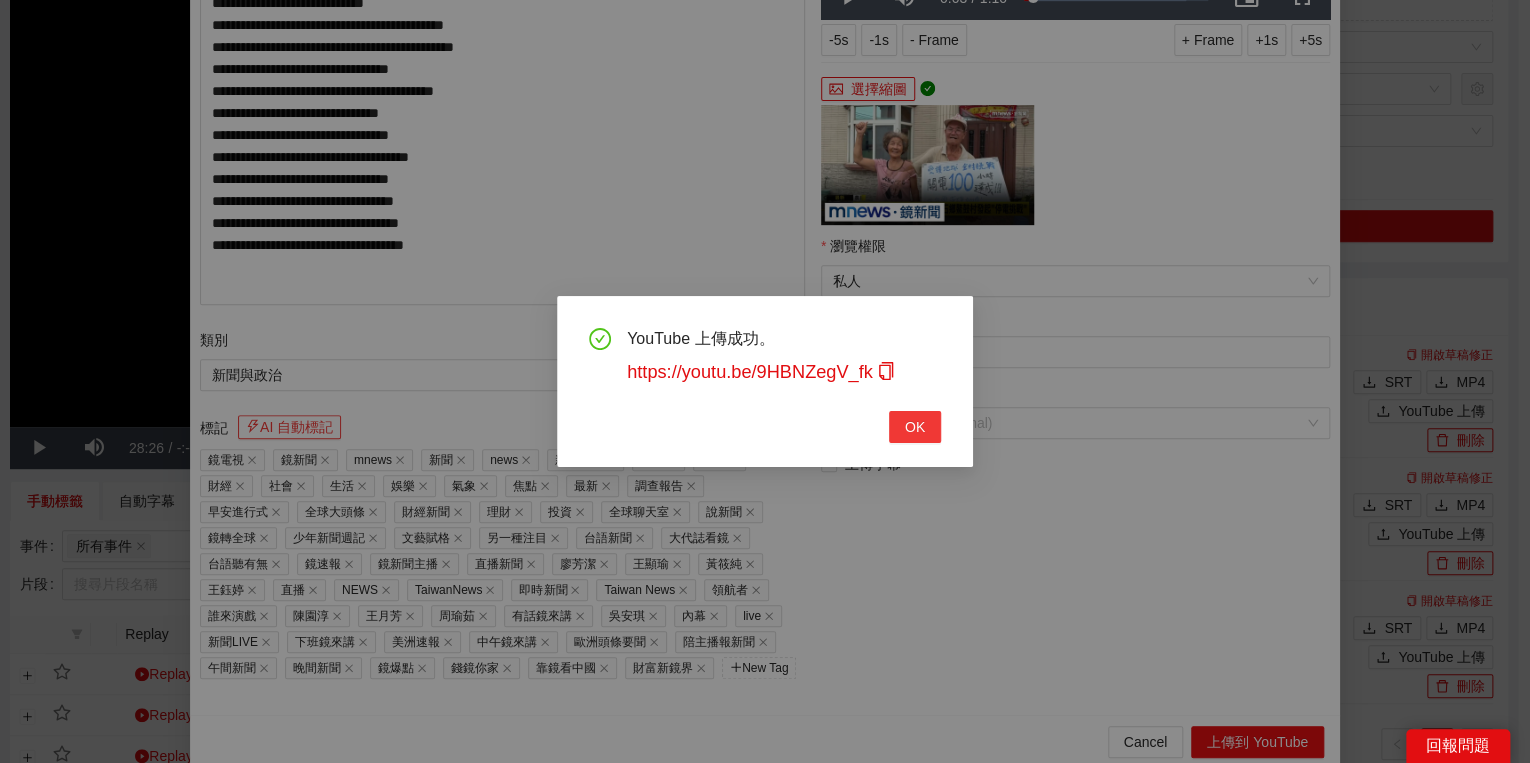 click on "OK" at bounding box center (915, 427) 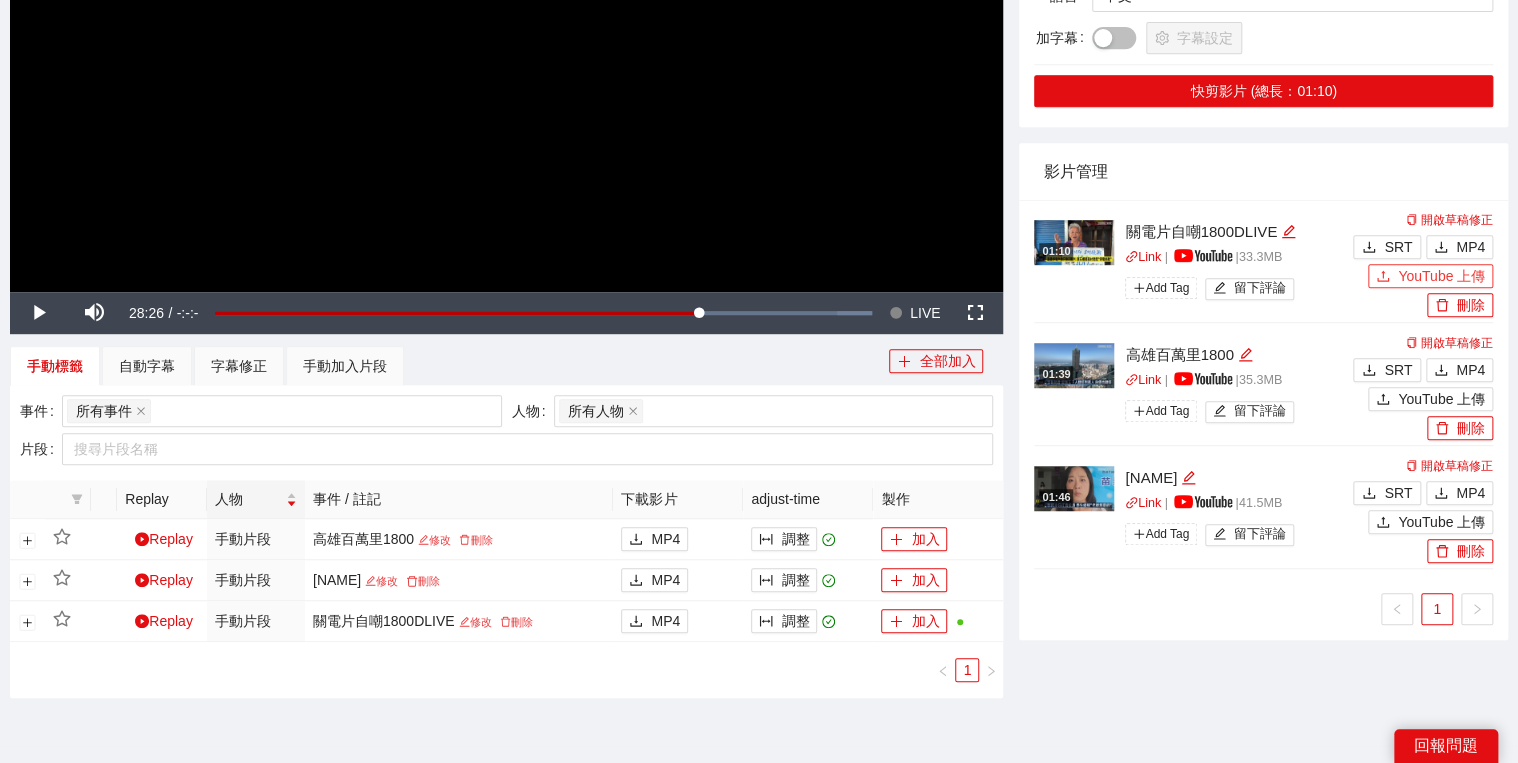 scroll, scrollTop: 301, scrollLeft: 0, axis: vertical 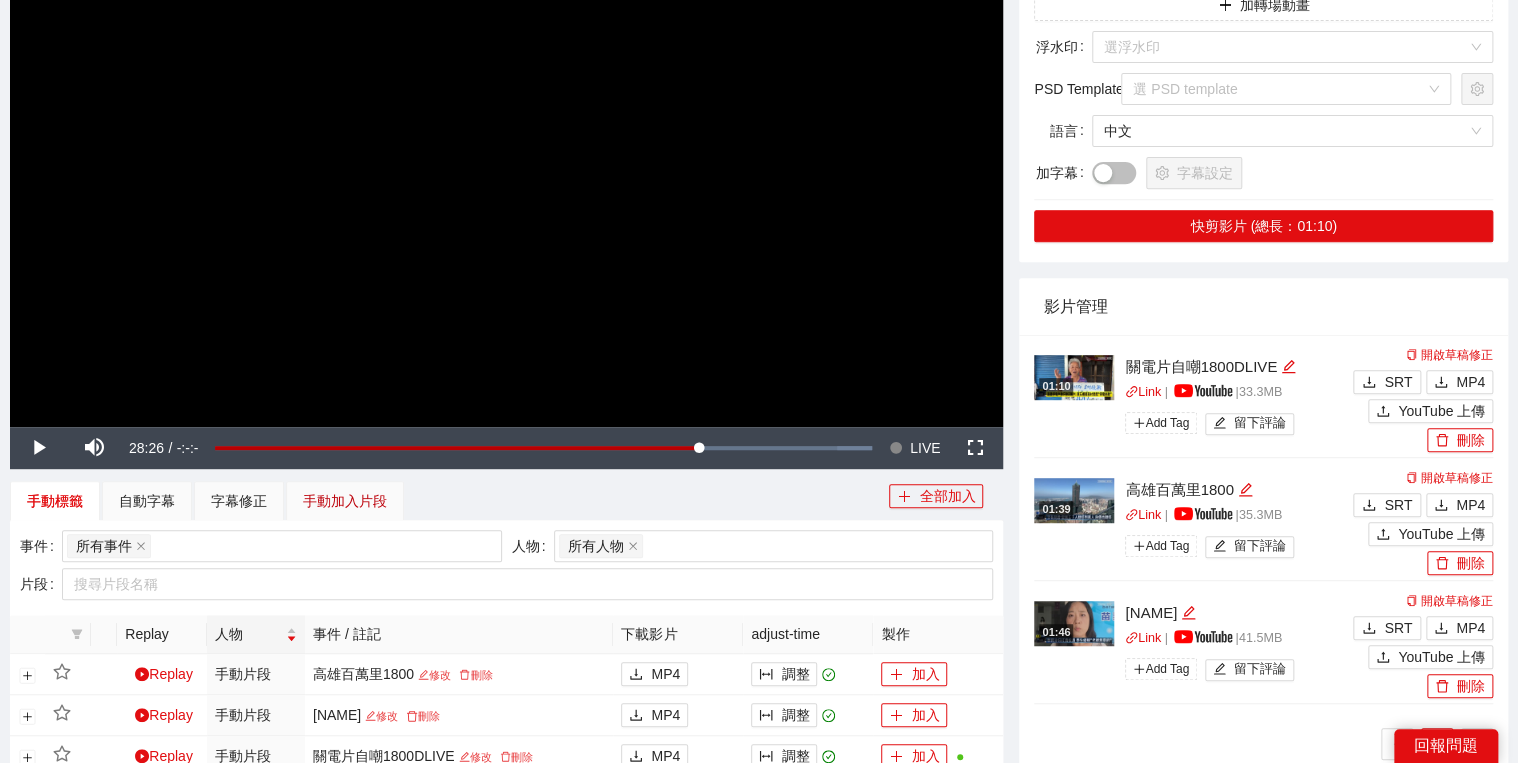 drag, startPoint x: 361, startPoint y: 505, endPoint x: 467, endPoint y: 454, distance: 117.630775 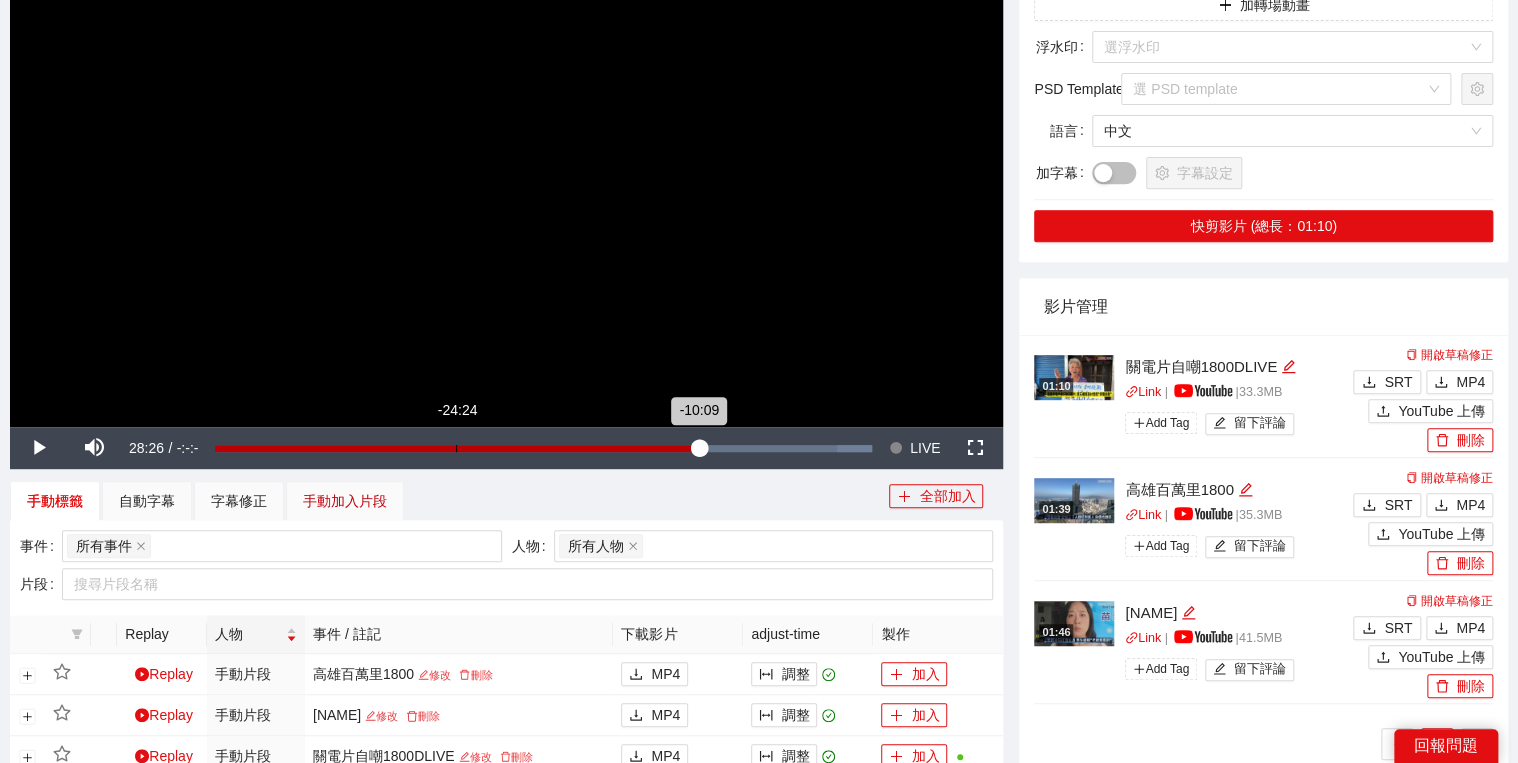click on "手動加入片段" at bounding box center (345, 501) 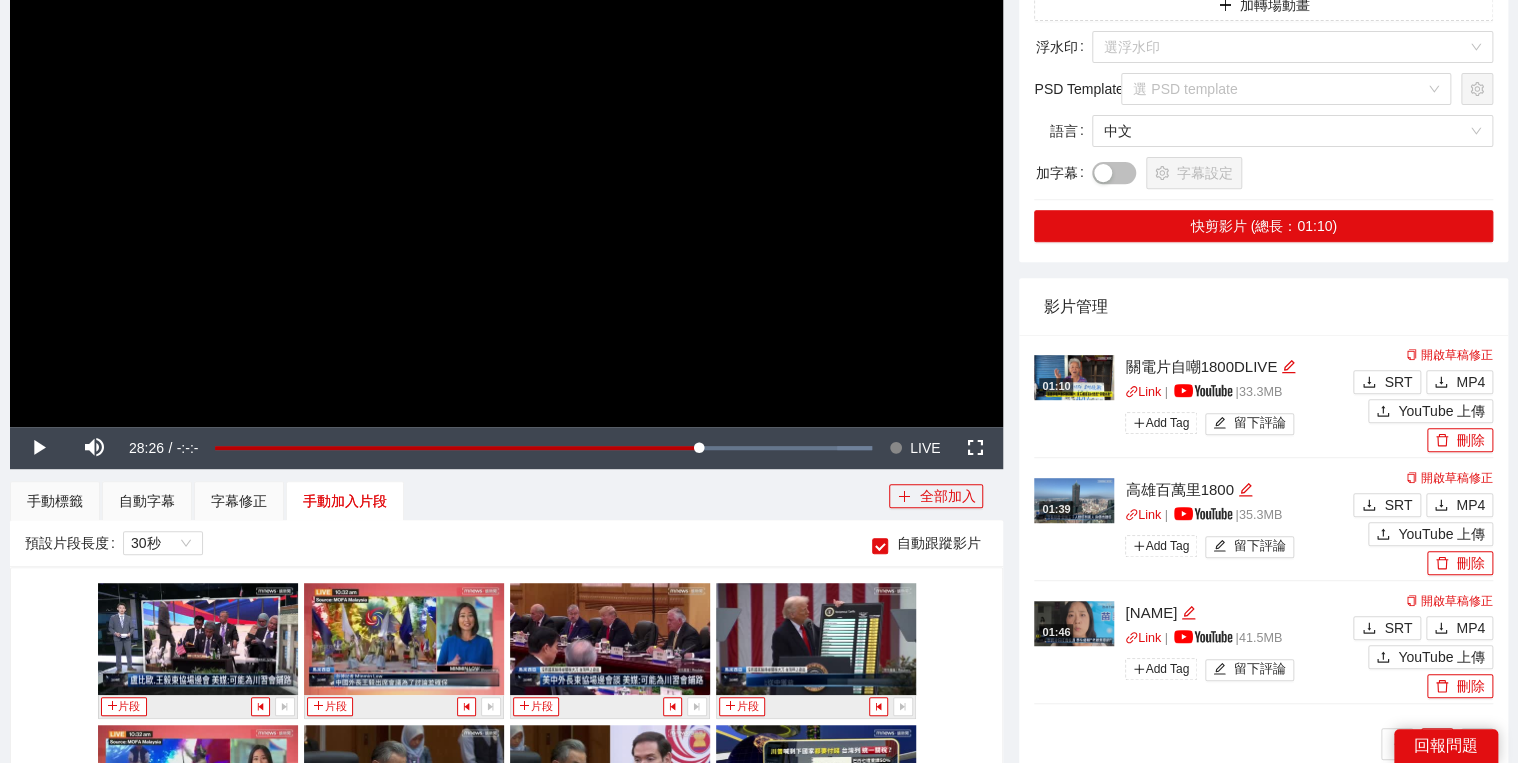 scroll, scrollTop: 621, scrollLeft: 0, axis: vertical 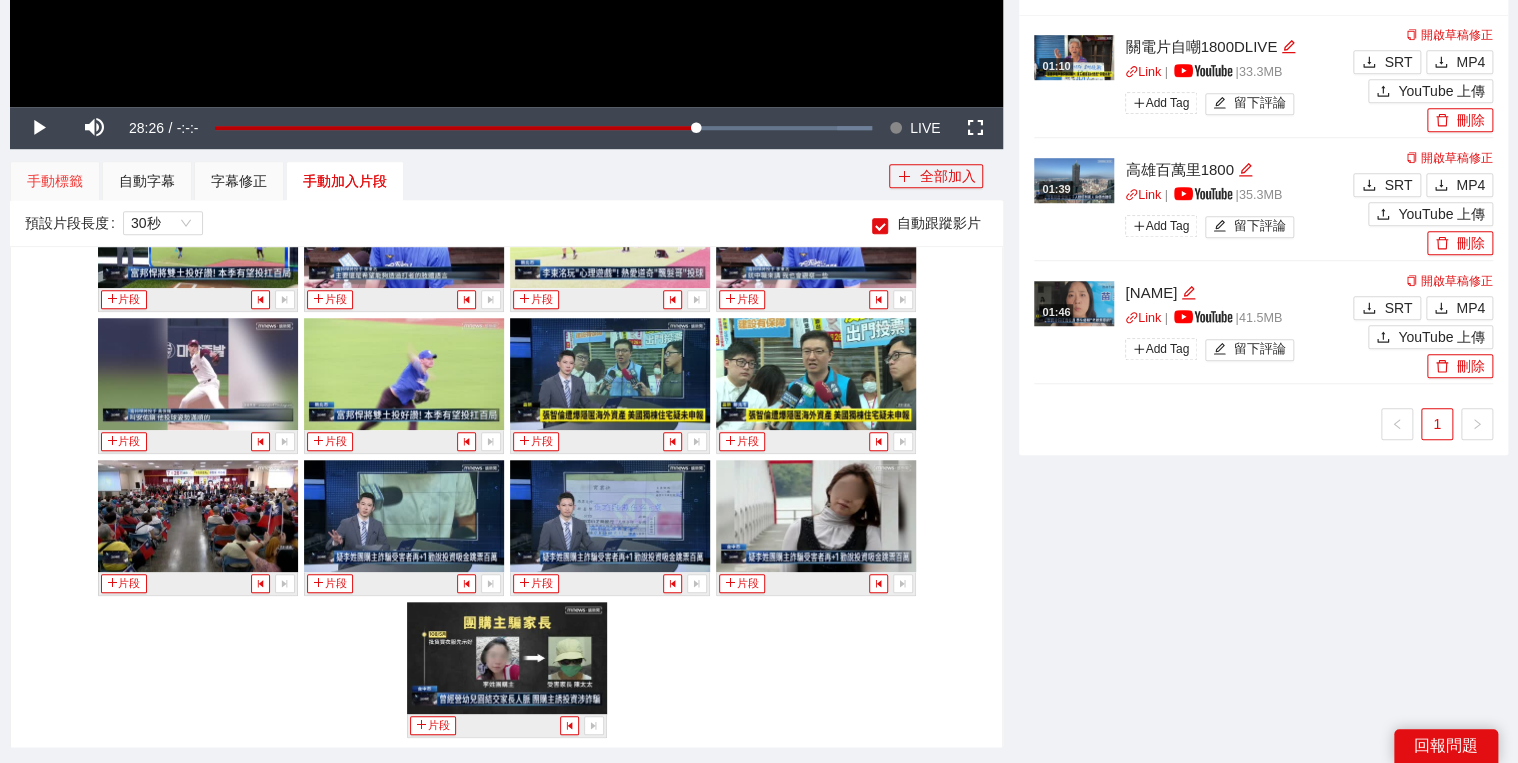 click on "手動標籤" at bounding box center (55, 181) 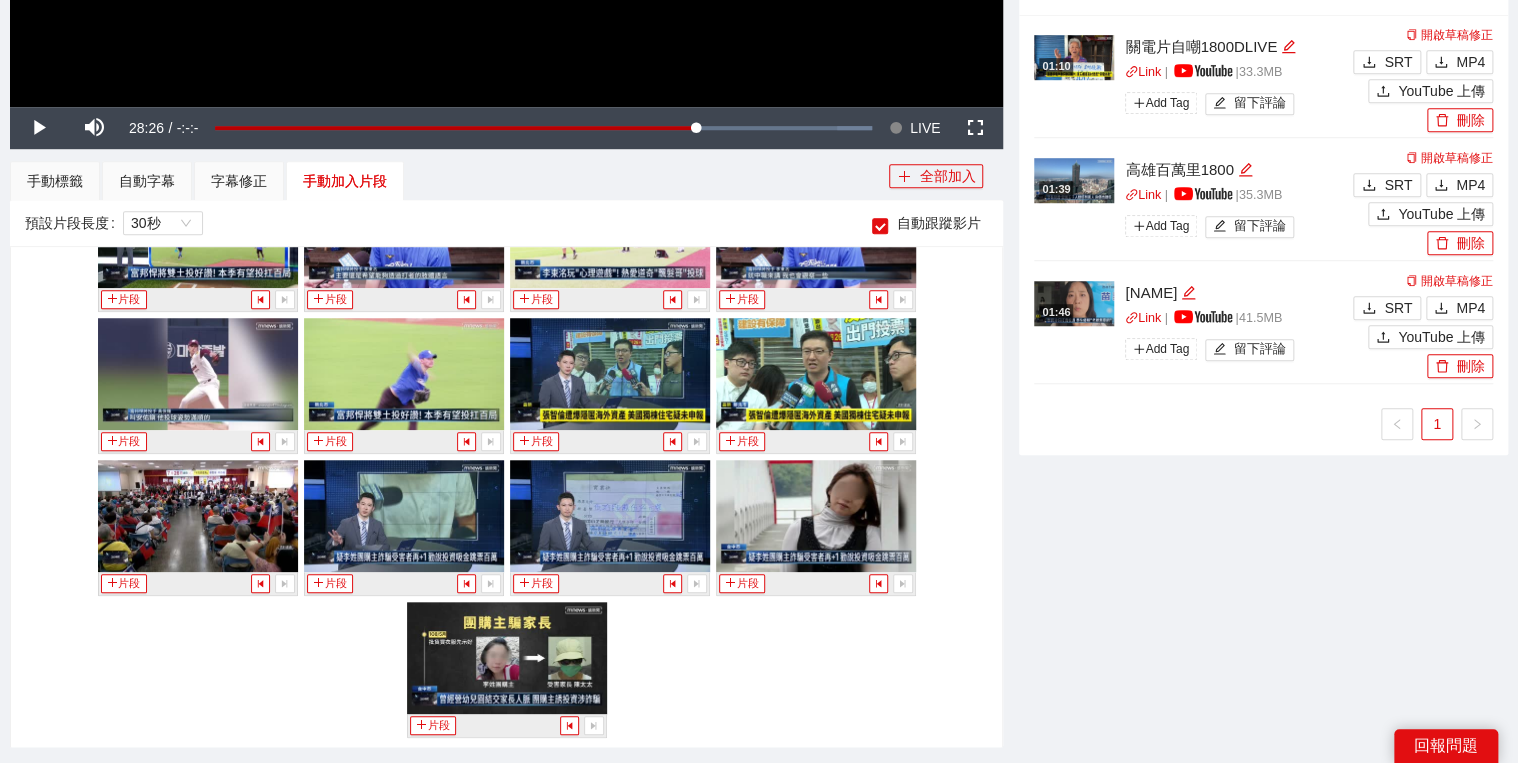 scroll, scrollTop: 541, scrollLeft: 0, axis: vertical 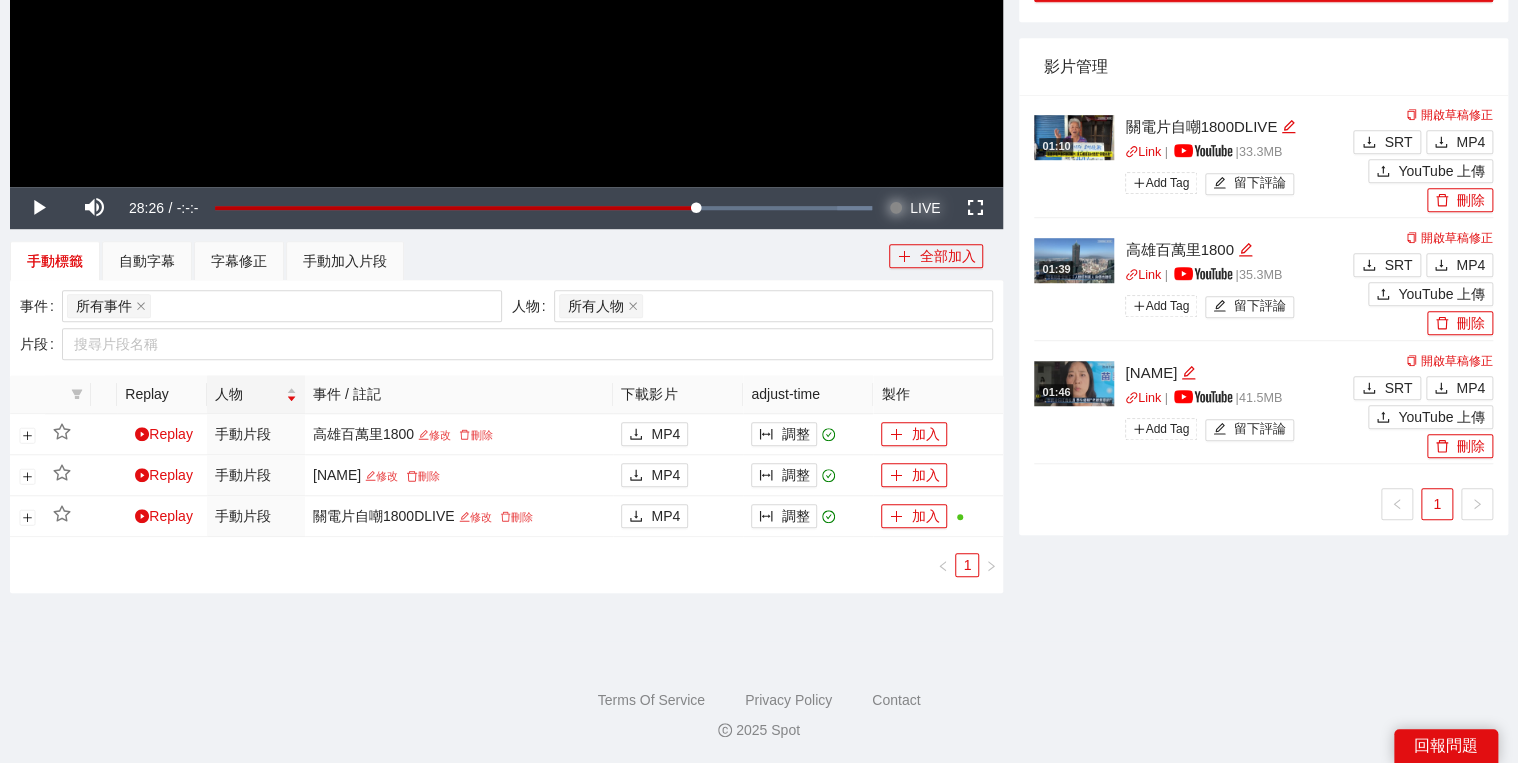 click on "LIVE" at bounding box center [925, 208] 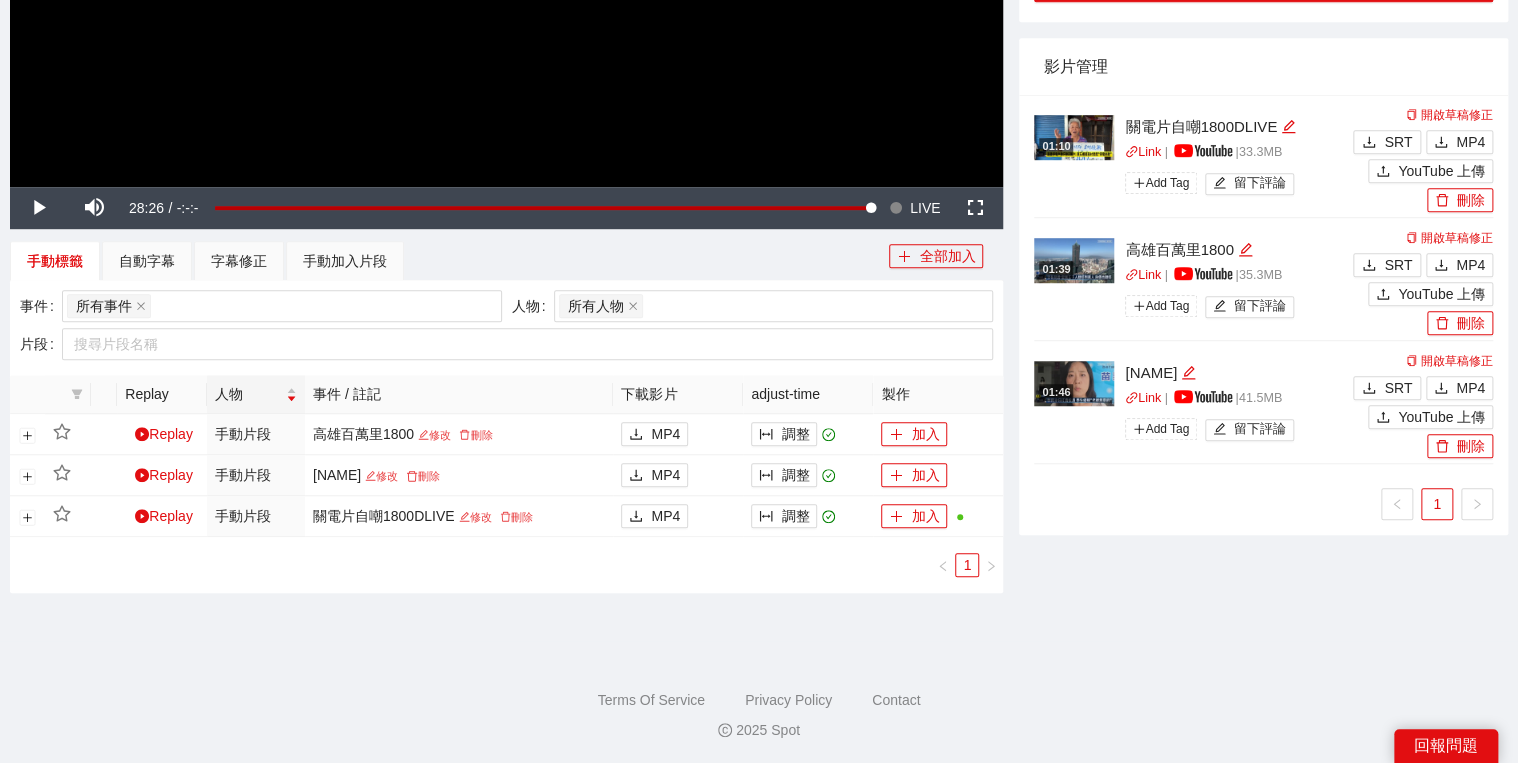 click at bounding box center [506, -93] 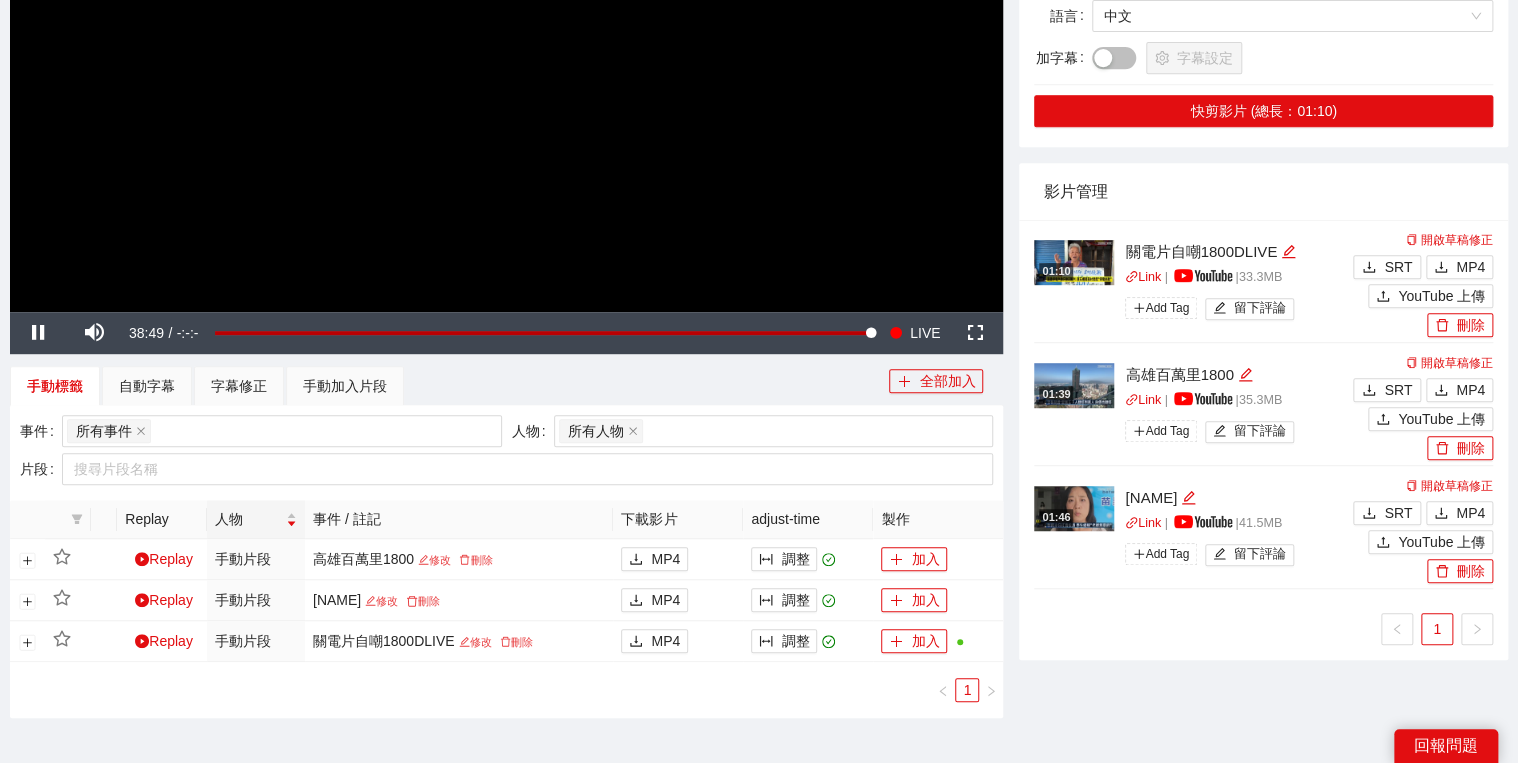 scroll, scrollTop: 221, scrollLeft: 0, axis: vertical 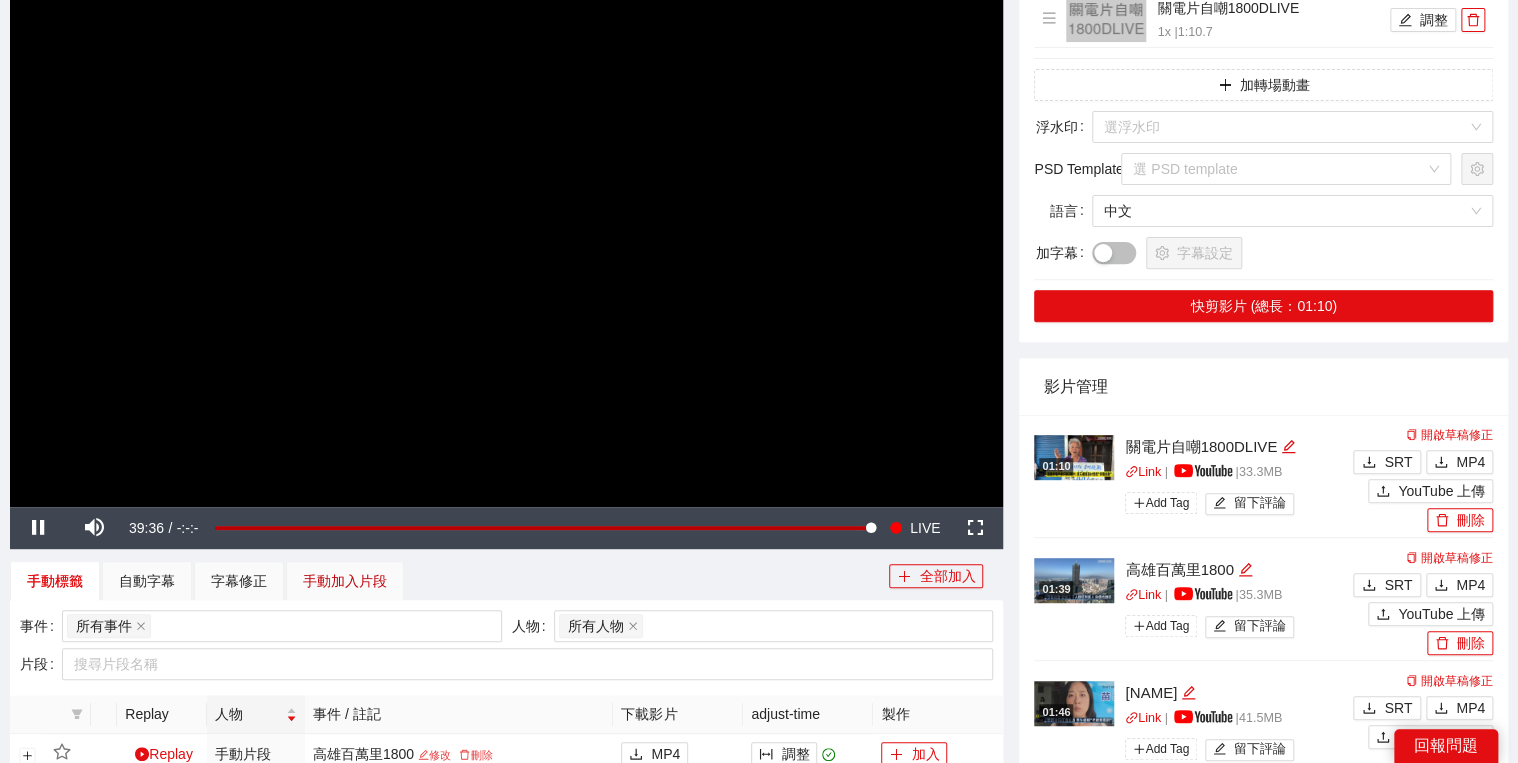click on "手動加入片段" at bounding box center [345, 581] 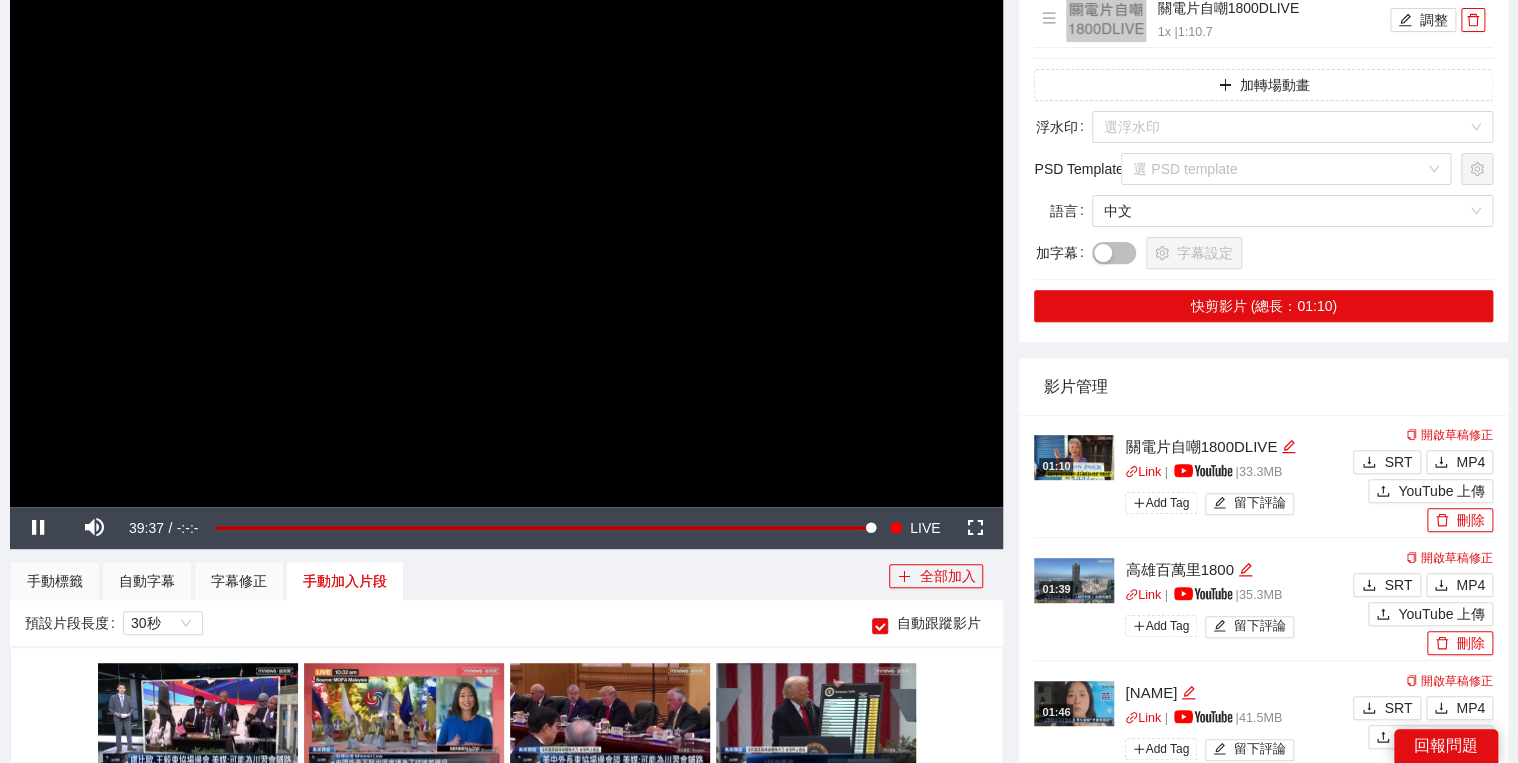 scroll, scrollTop: 4353, scrollLeft: 0, axis: vertical 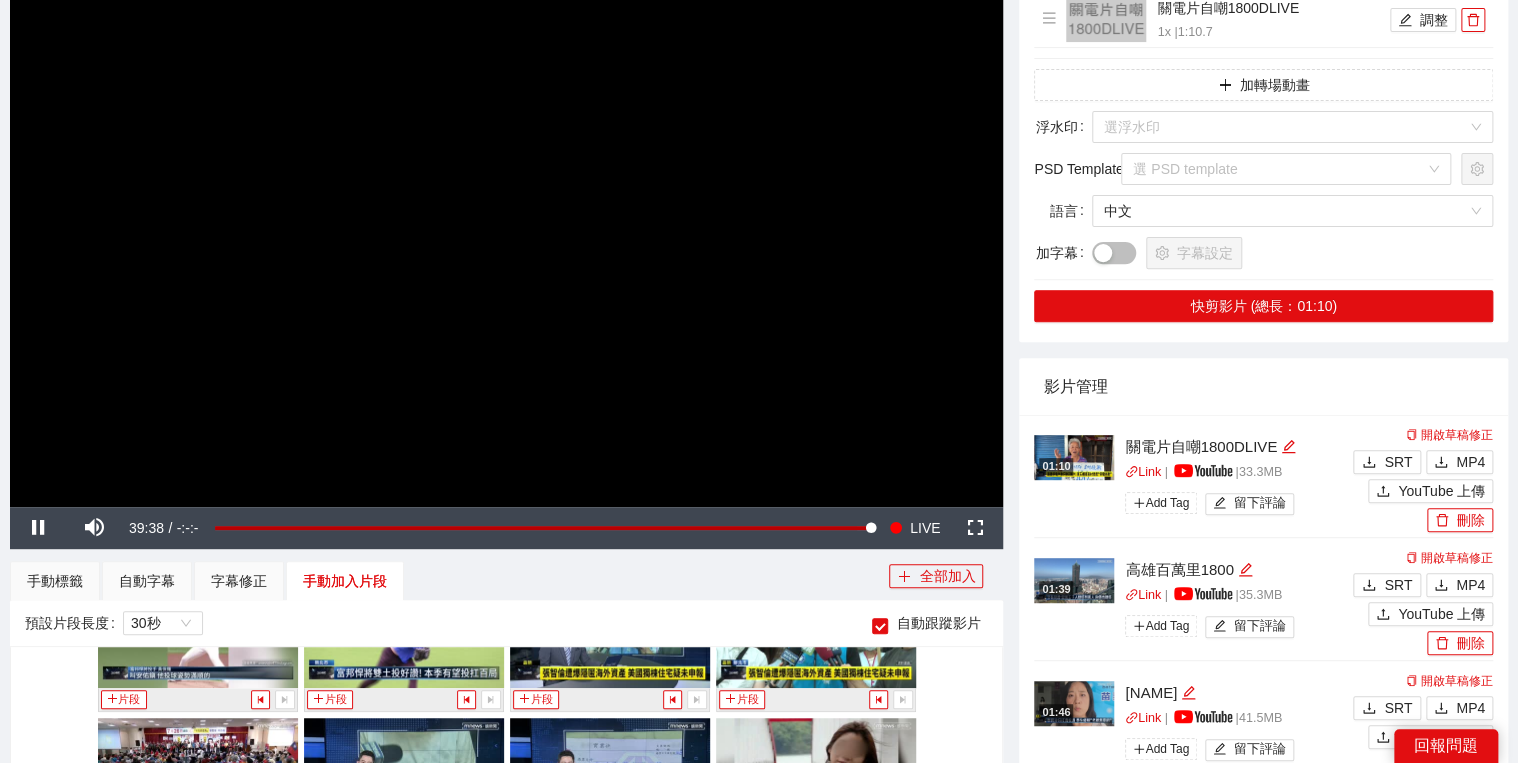 click at bounding box center [506, 227] 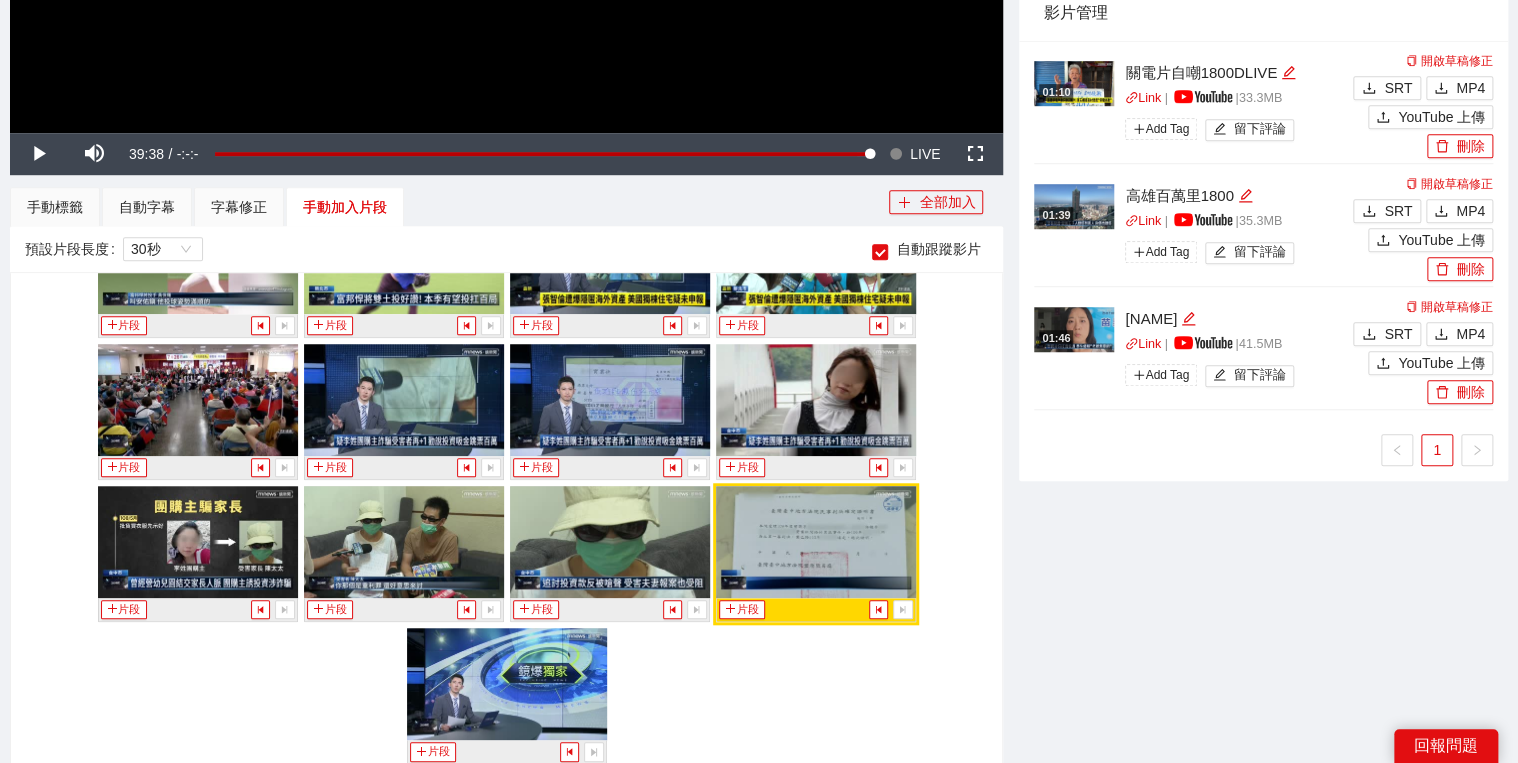 scroll, scrollTop: 776, scrollLeft: 0, axis: vertical 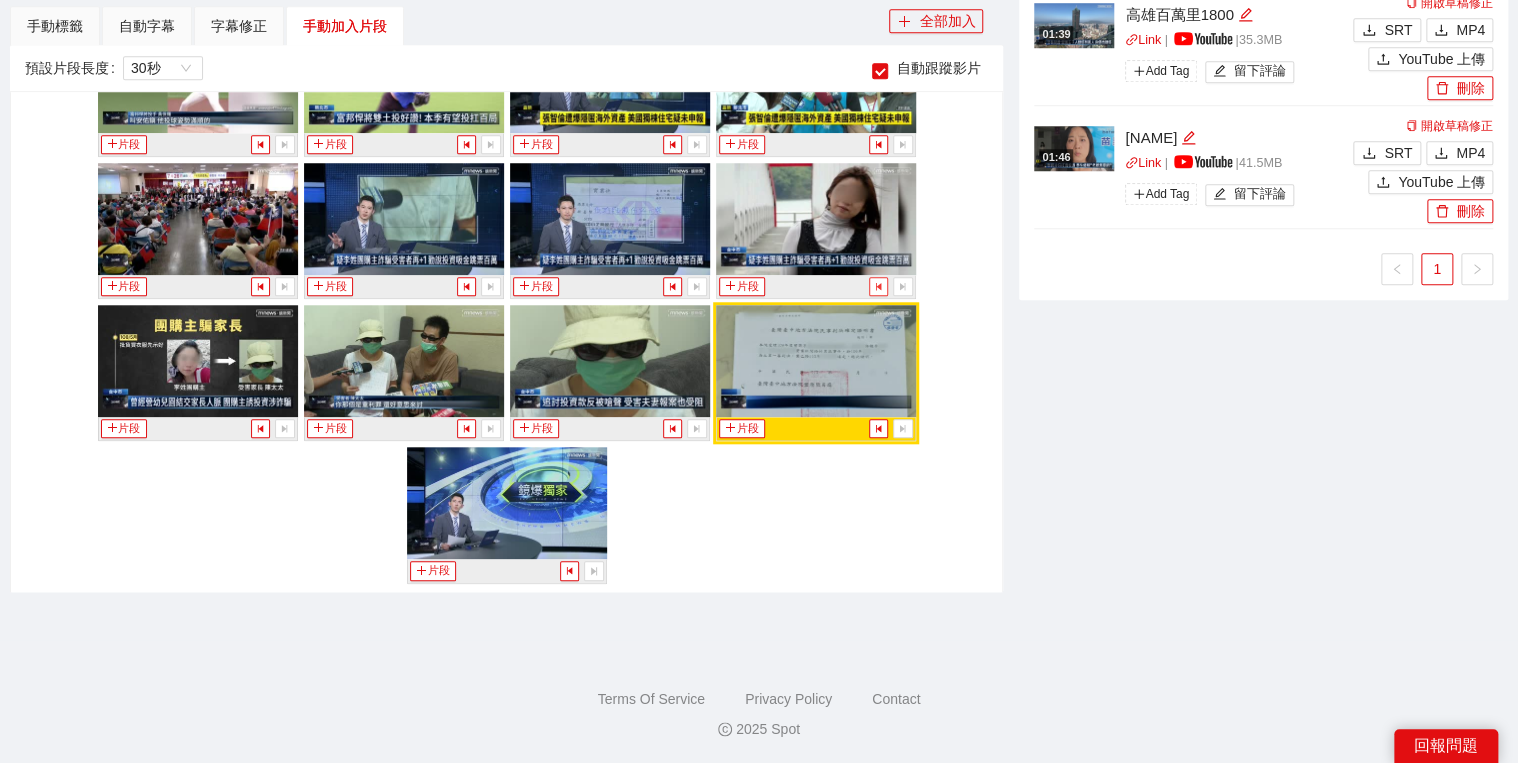 click at bounding box center [878, 286] 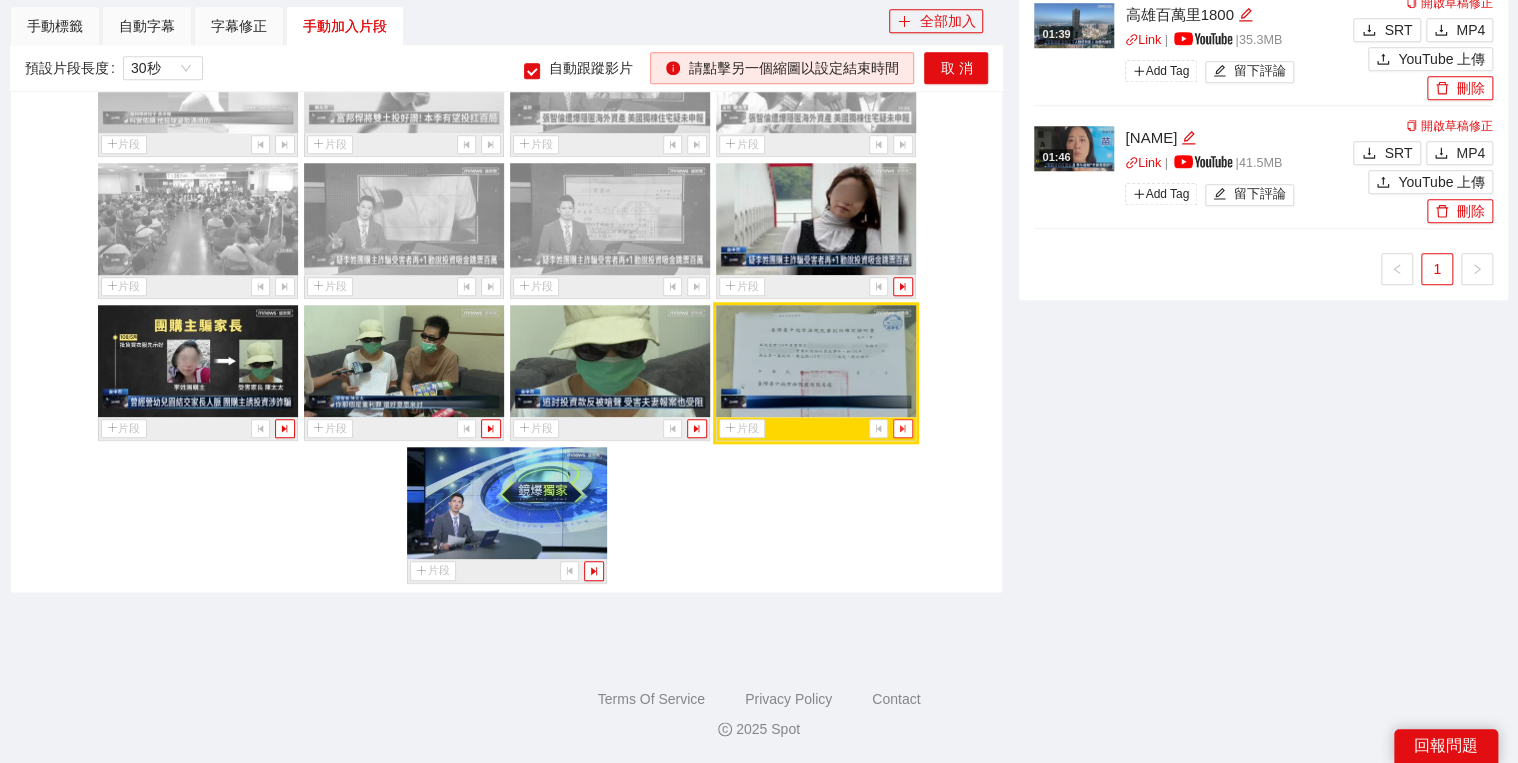 click at bounding box center (902, 428) 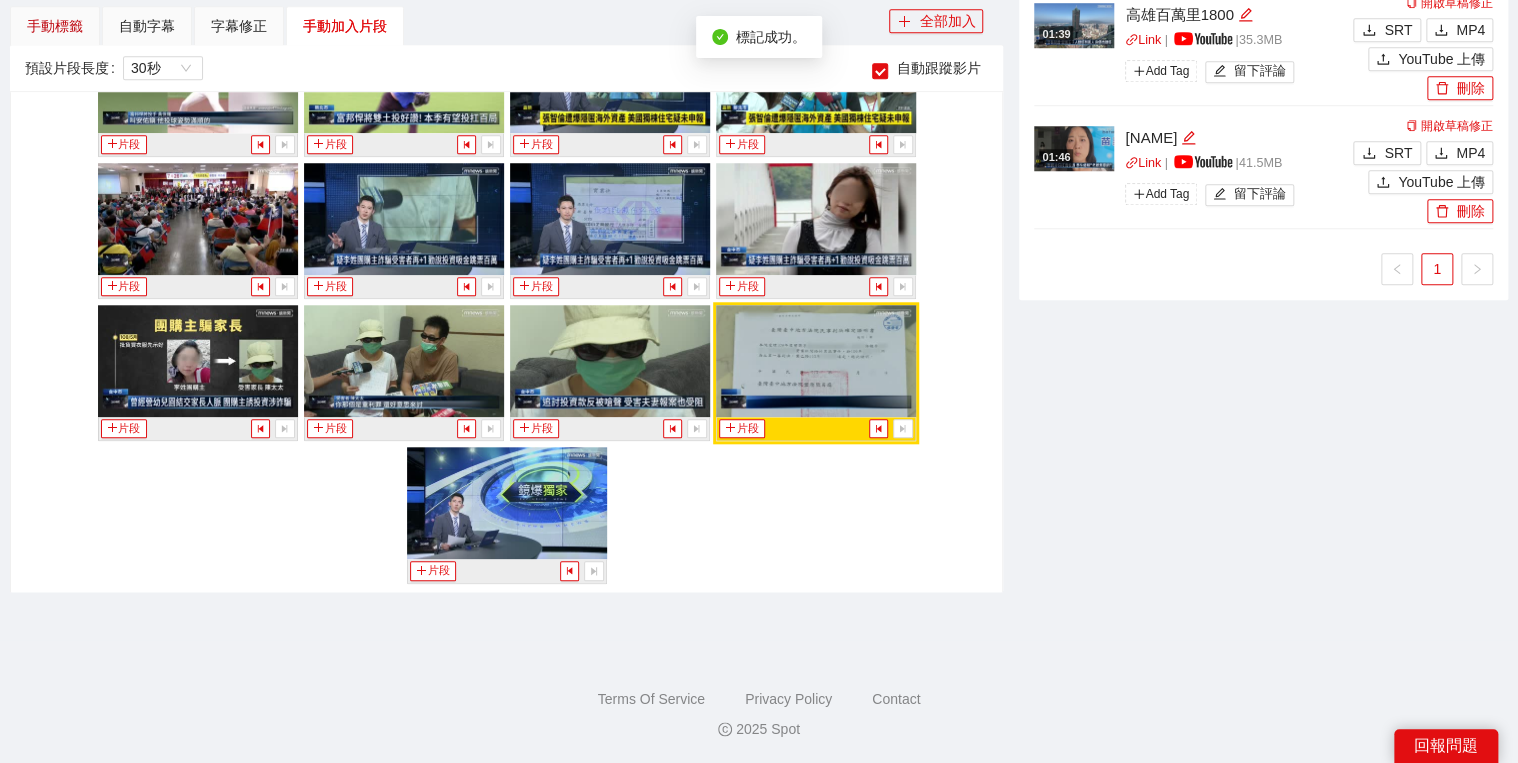 click on "手動標籤" at bounding box center [55, 26] 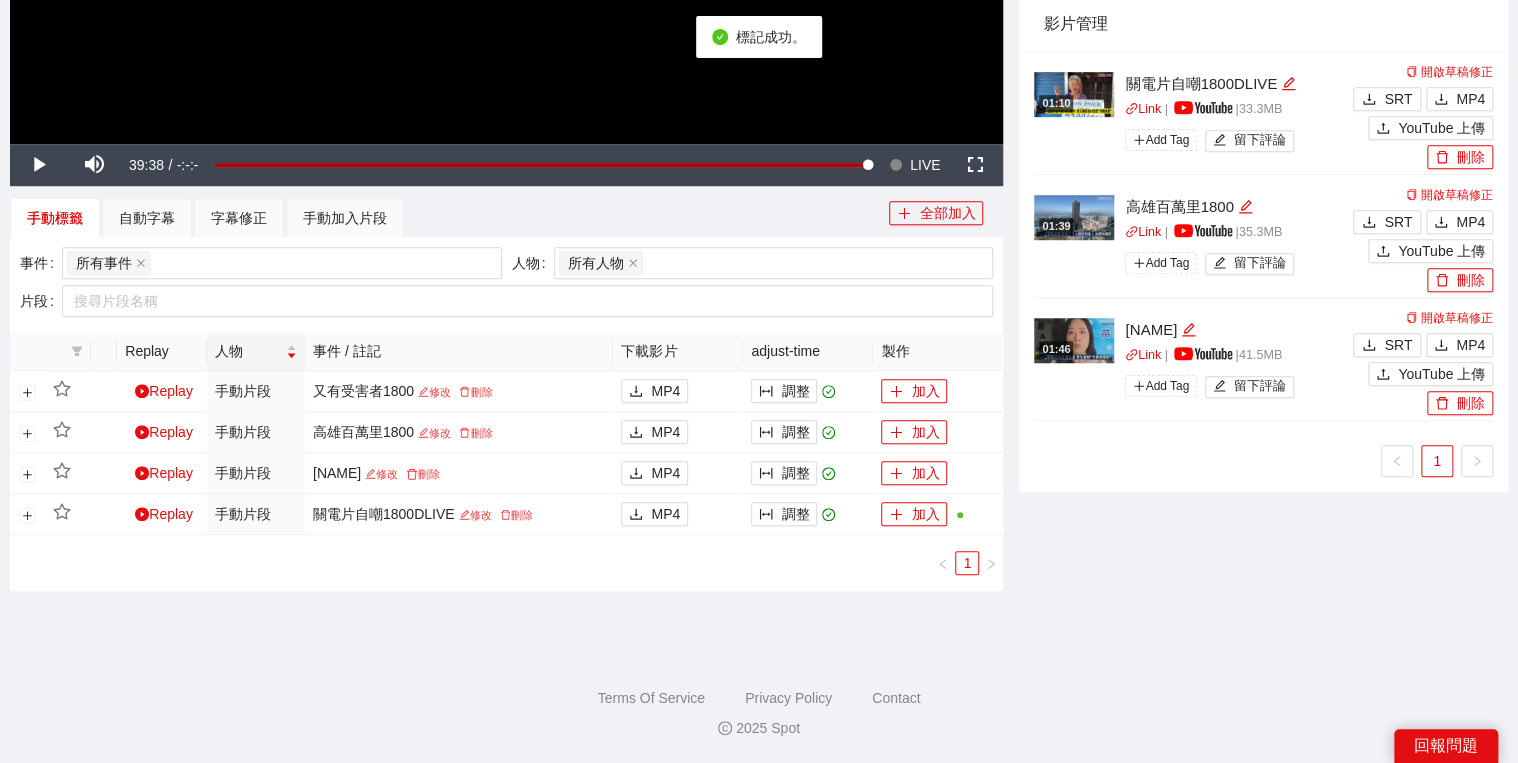 scroll, scrollTop: 582, scrollLeft: 0, axis: vertical 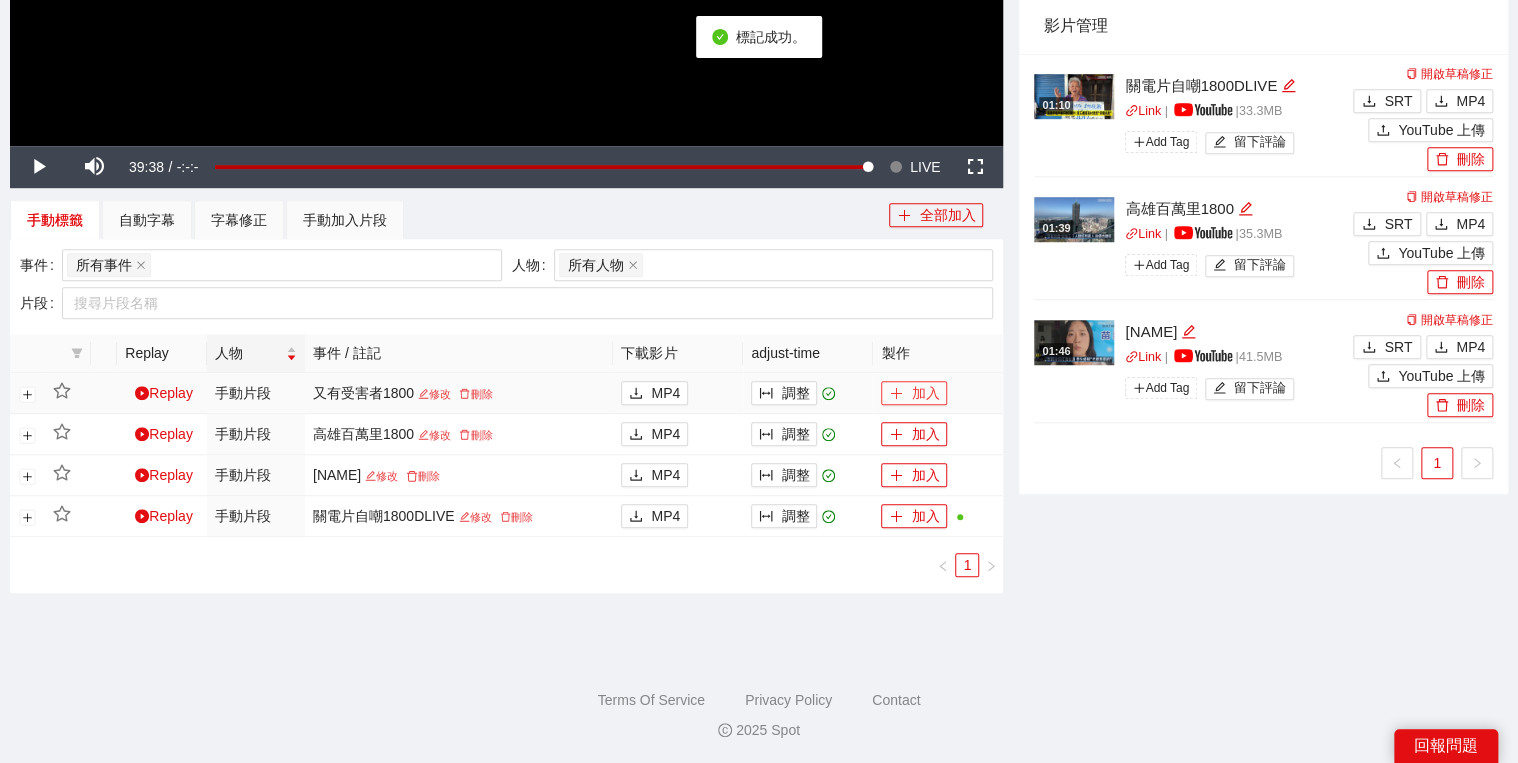 click on "加入" at bounding box center [914, 393] 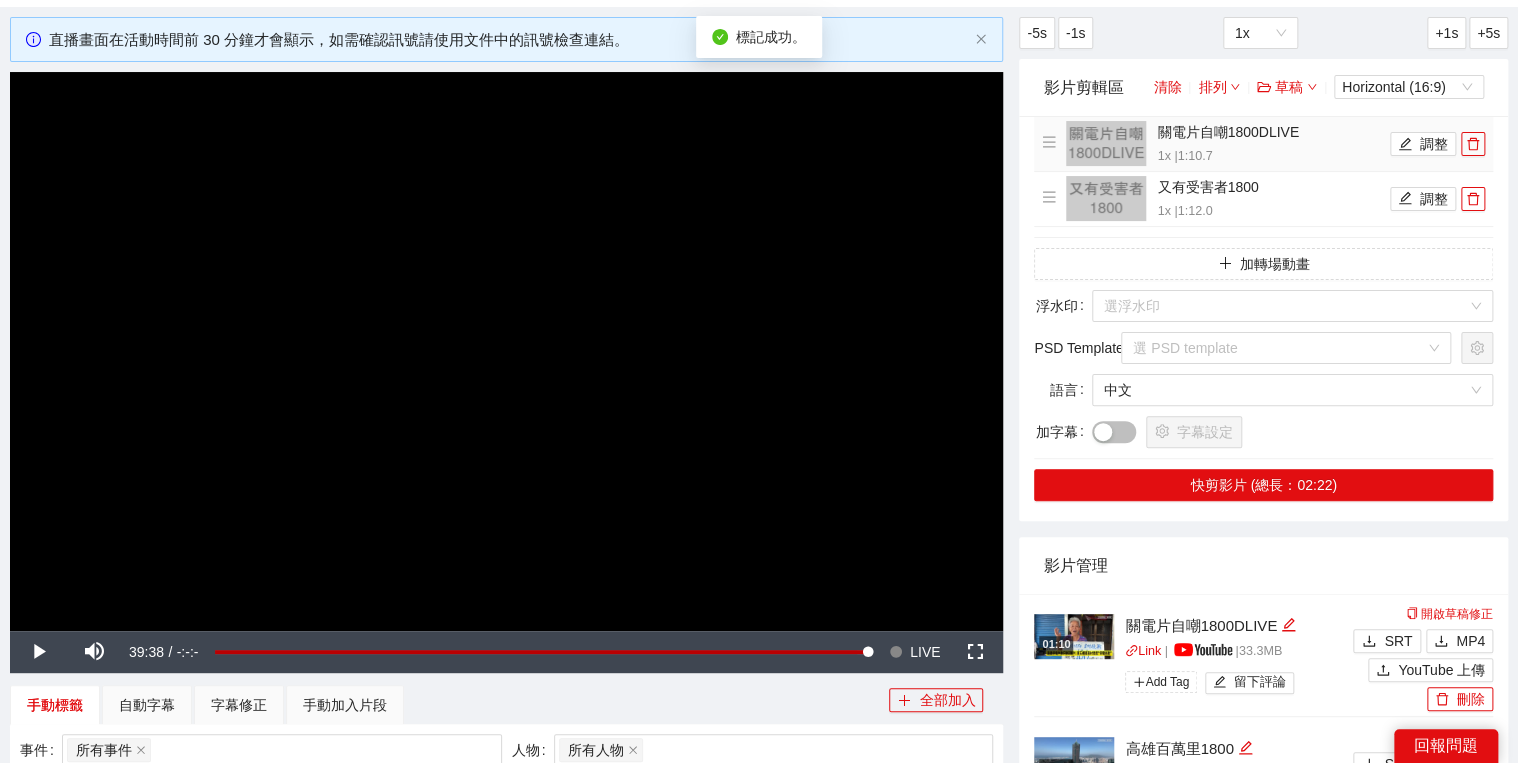 scroll, scrollTop: 22, scrollLeft: 0, axis: vertical 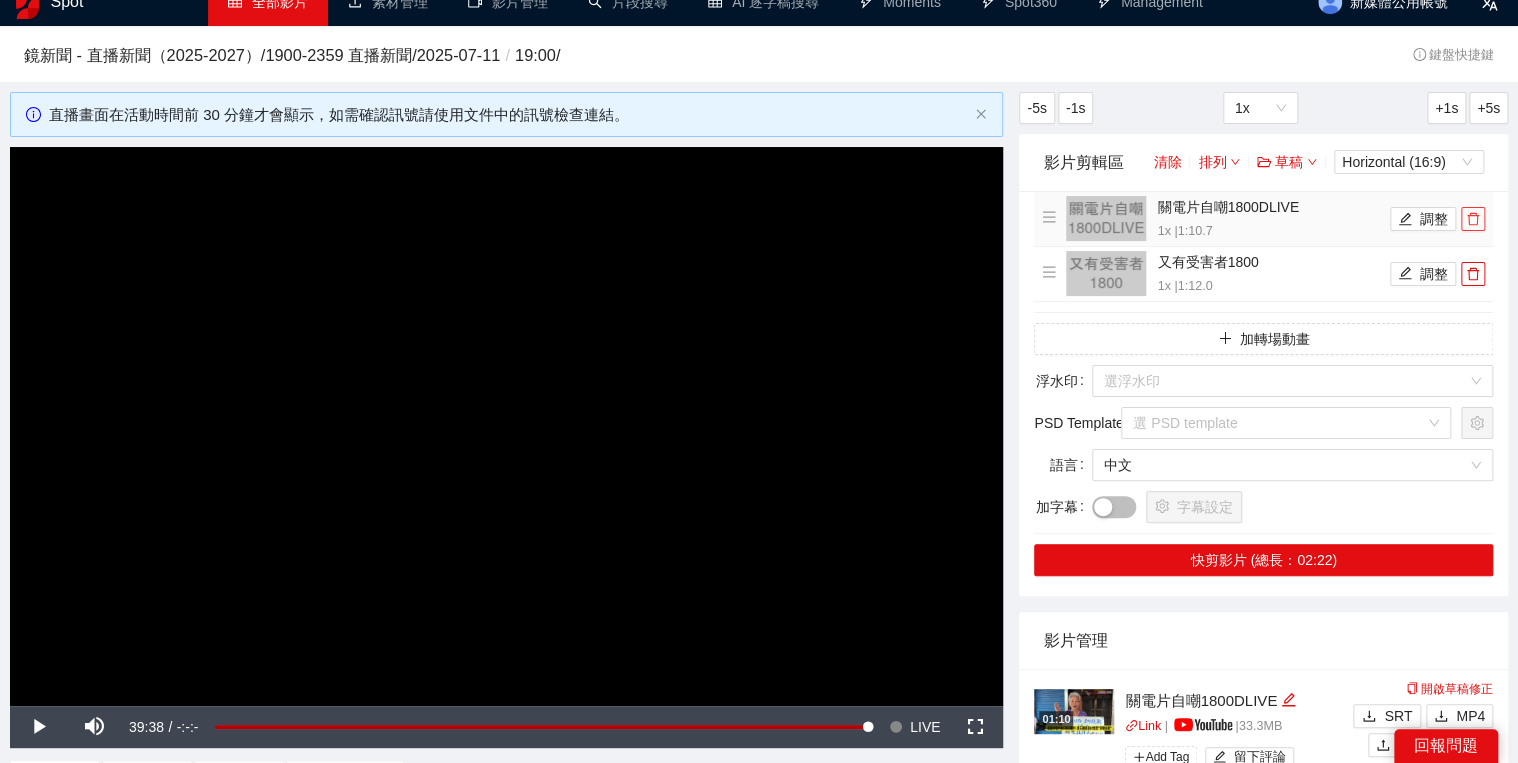 click at bounding box center [1473, 219] 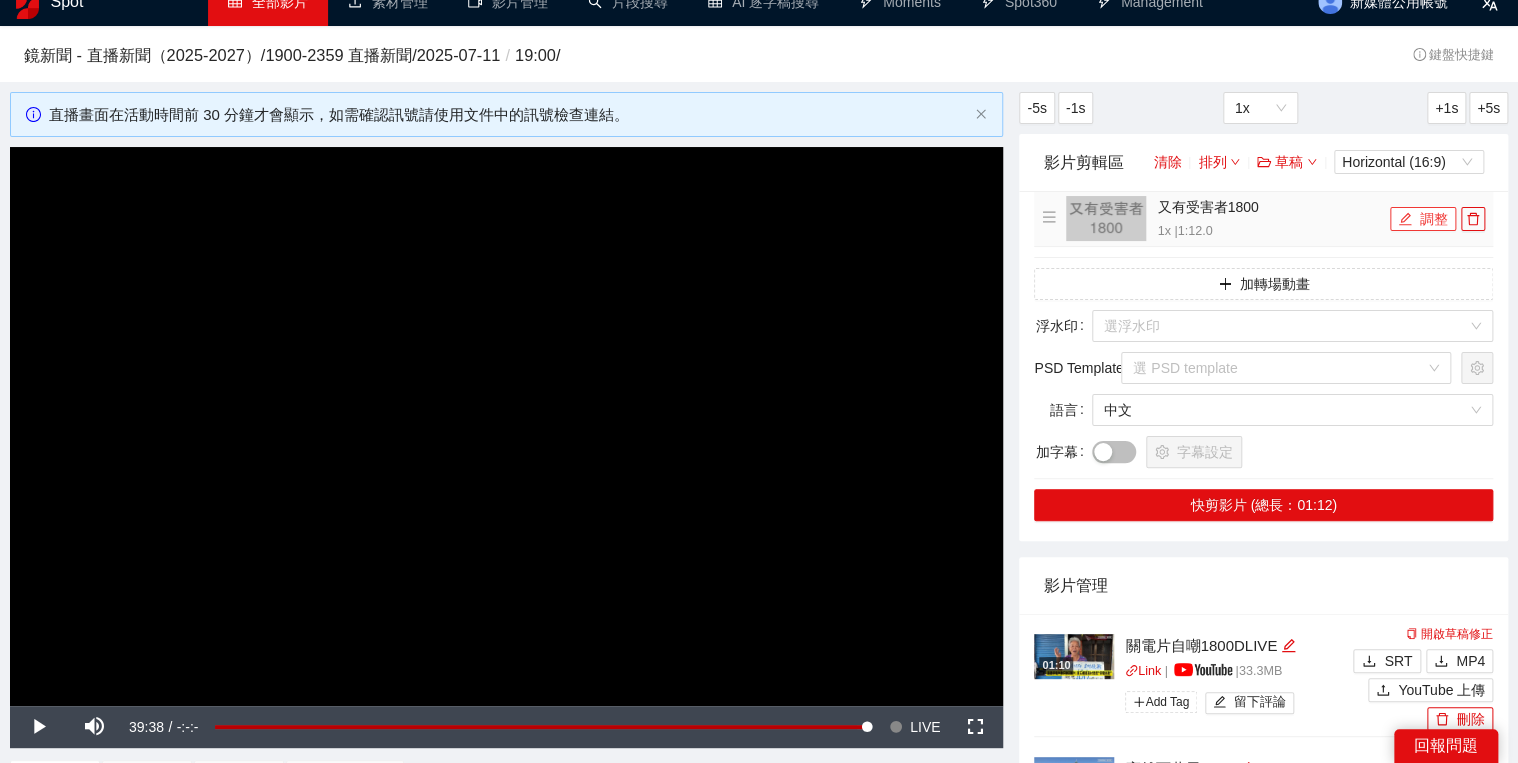 click on "調整" at bounding box center (1423, 219) 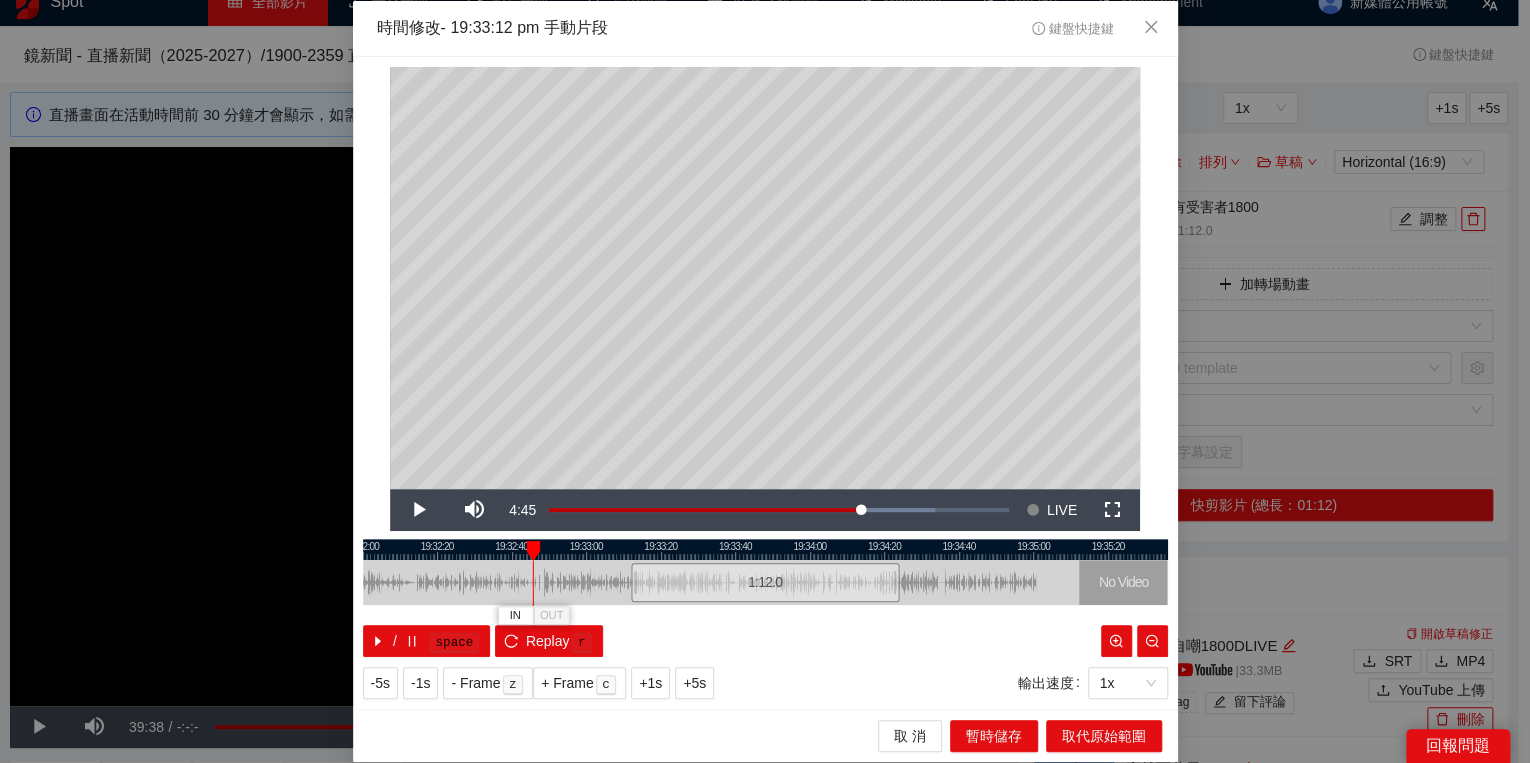drag, startPoint x: 636, startPoint y: 544, endPoint x: 509, endPoint y: 556, distance: 127.56567 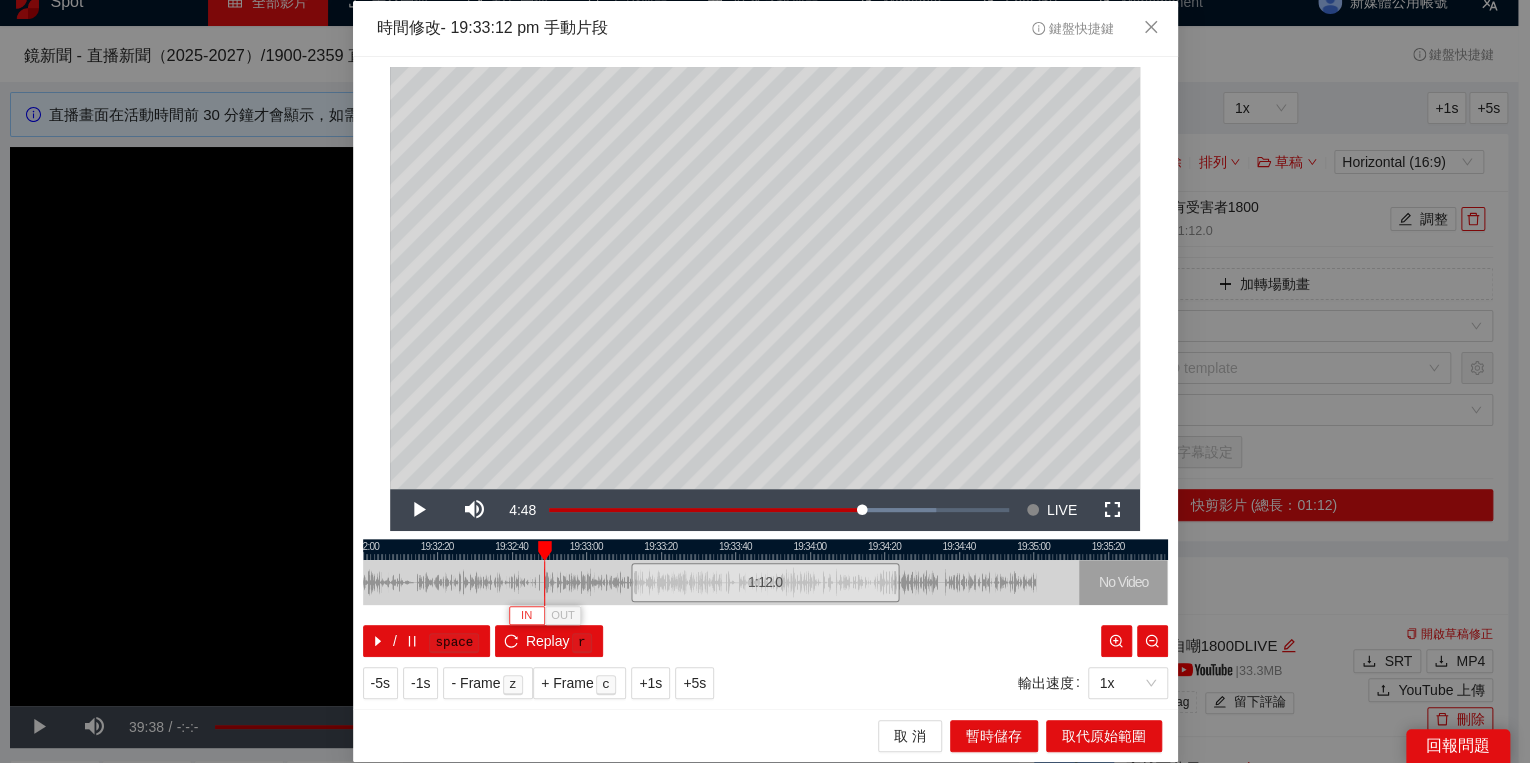 click on "IN" at bounding box center (526, 616) 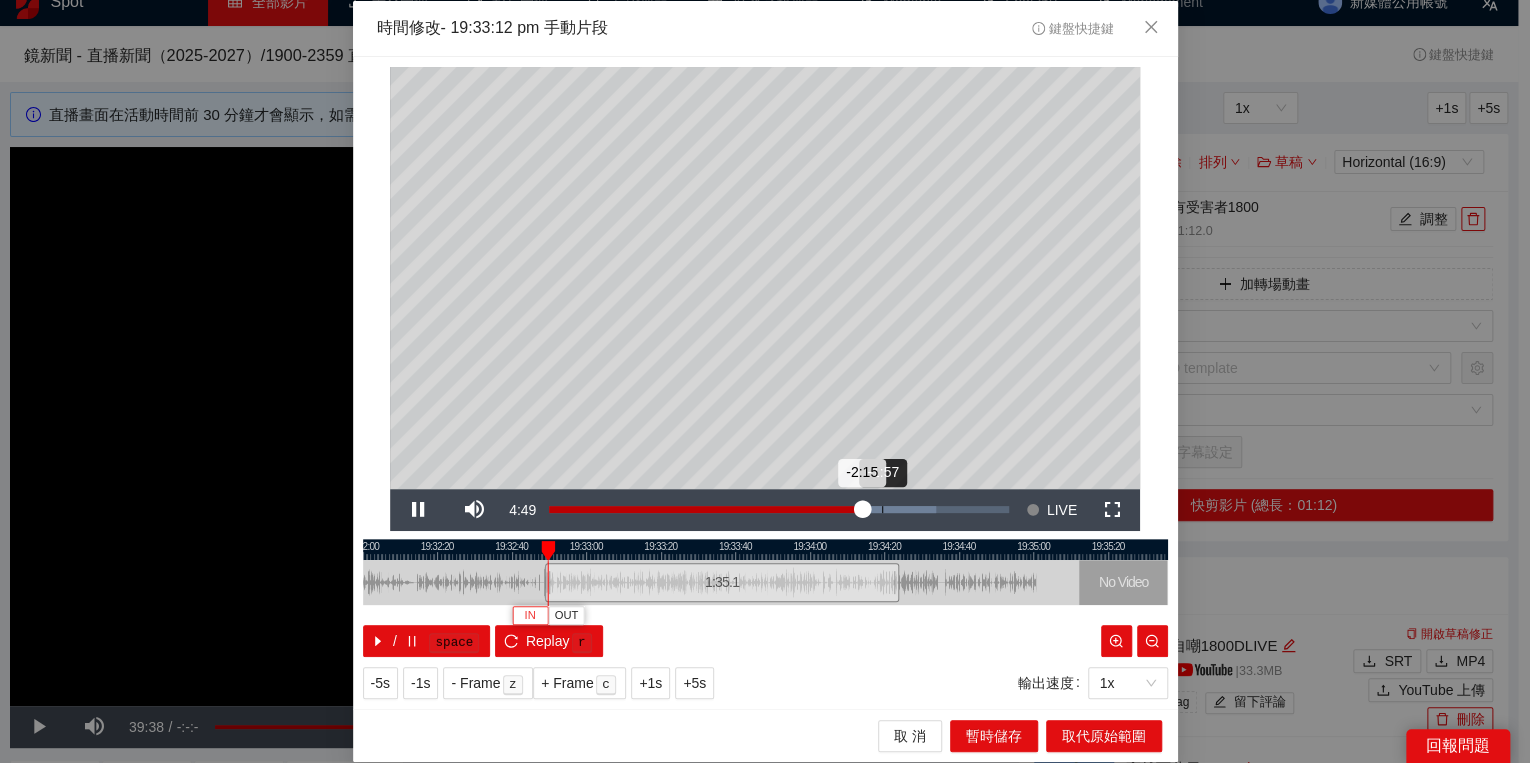click on "Loaded :  84.27% -1:57 -2:15" at bounding box center (779, 510) 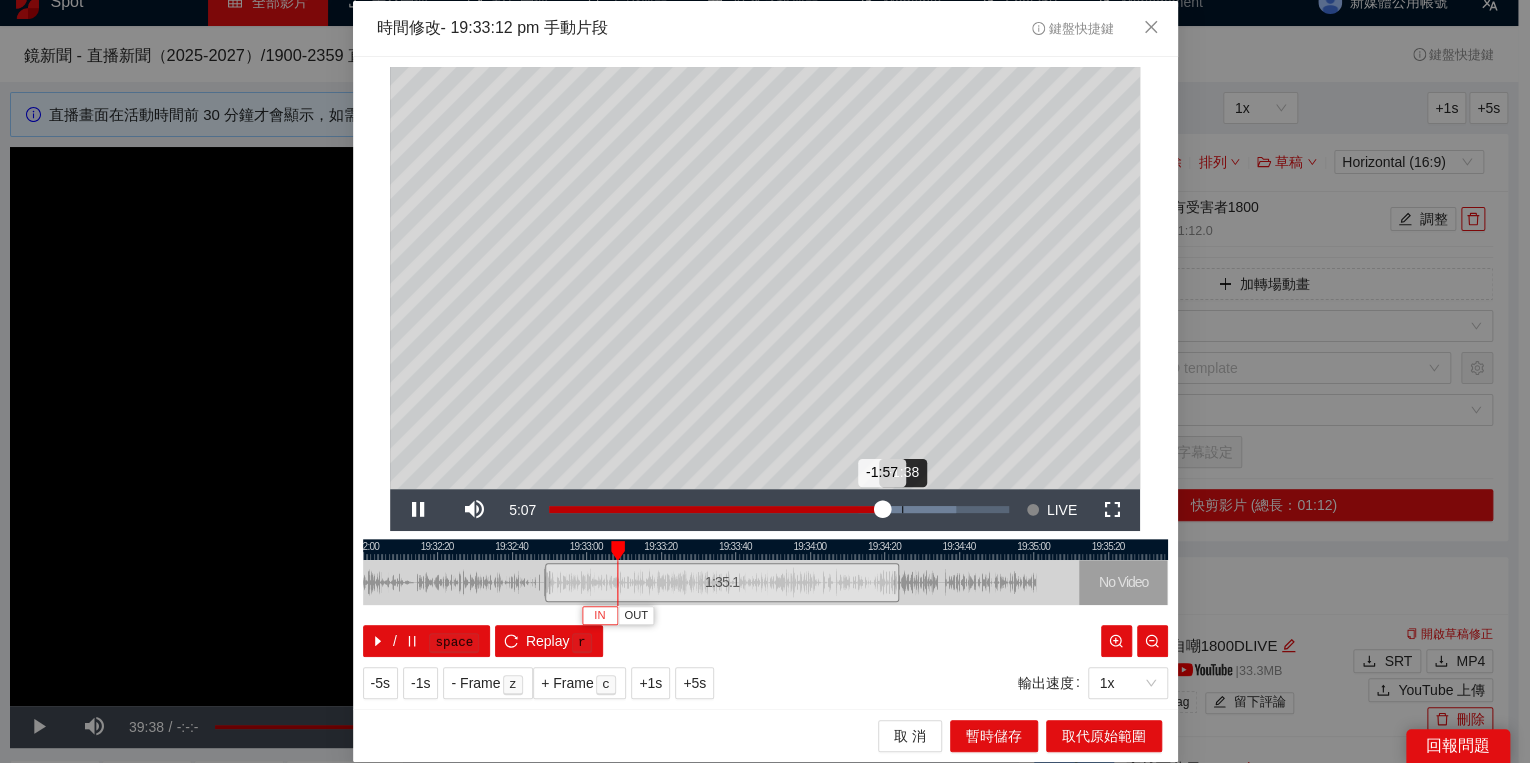 click on "Loaded :  88.56% -1:38 -1:57" at bounding box center [779, 510] 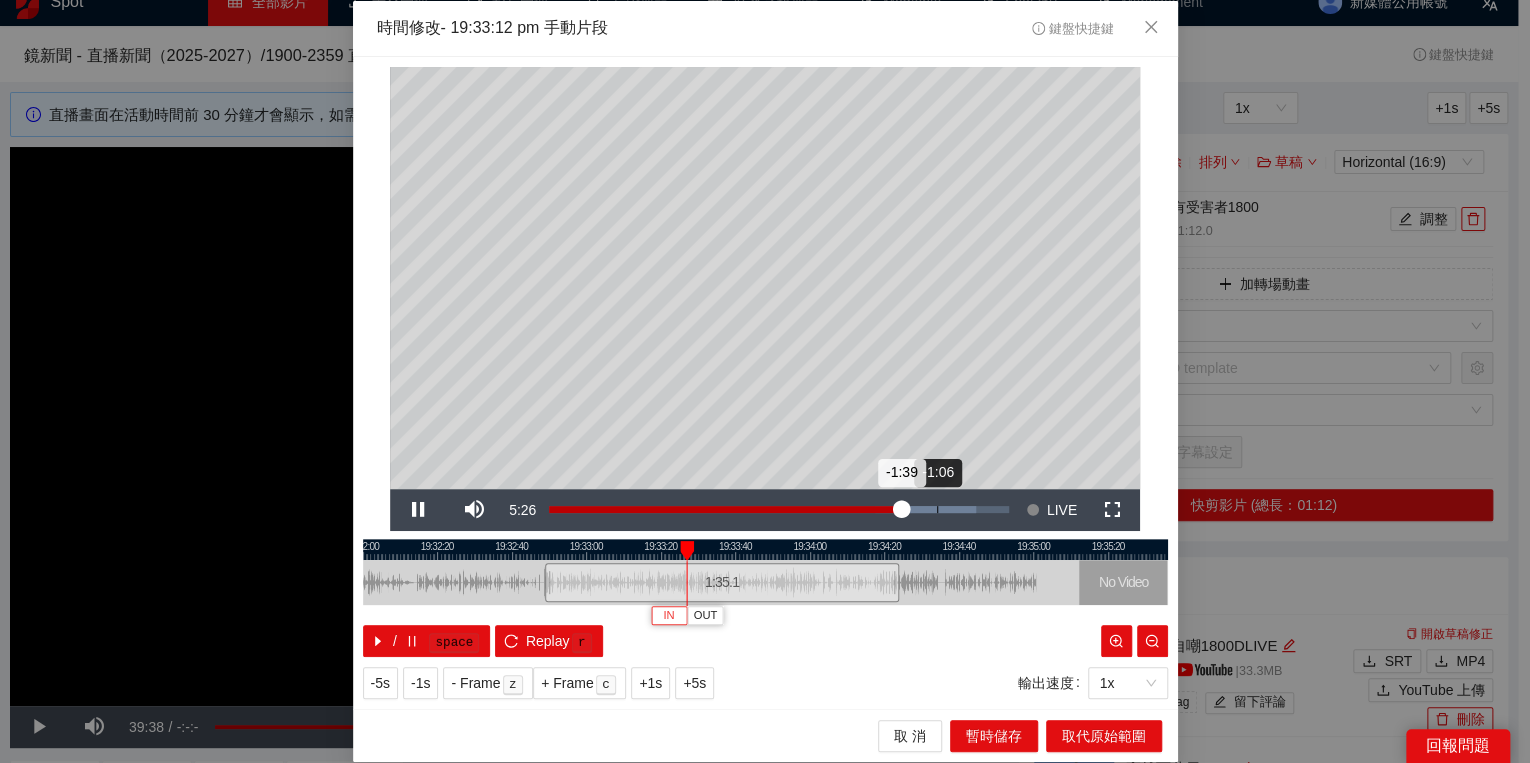 click on "Loaded :  92.84% -1:06 -1:39" at bounding box center (779, 509) 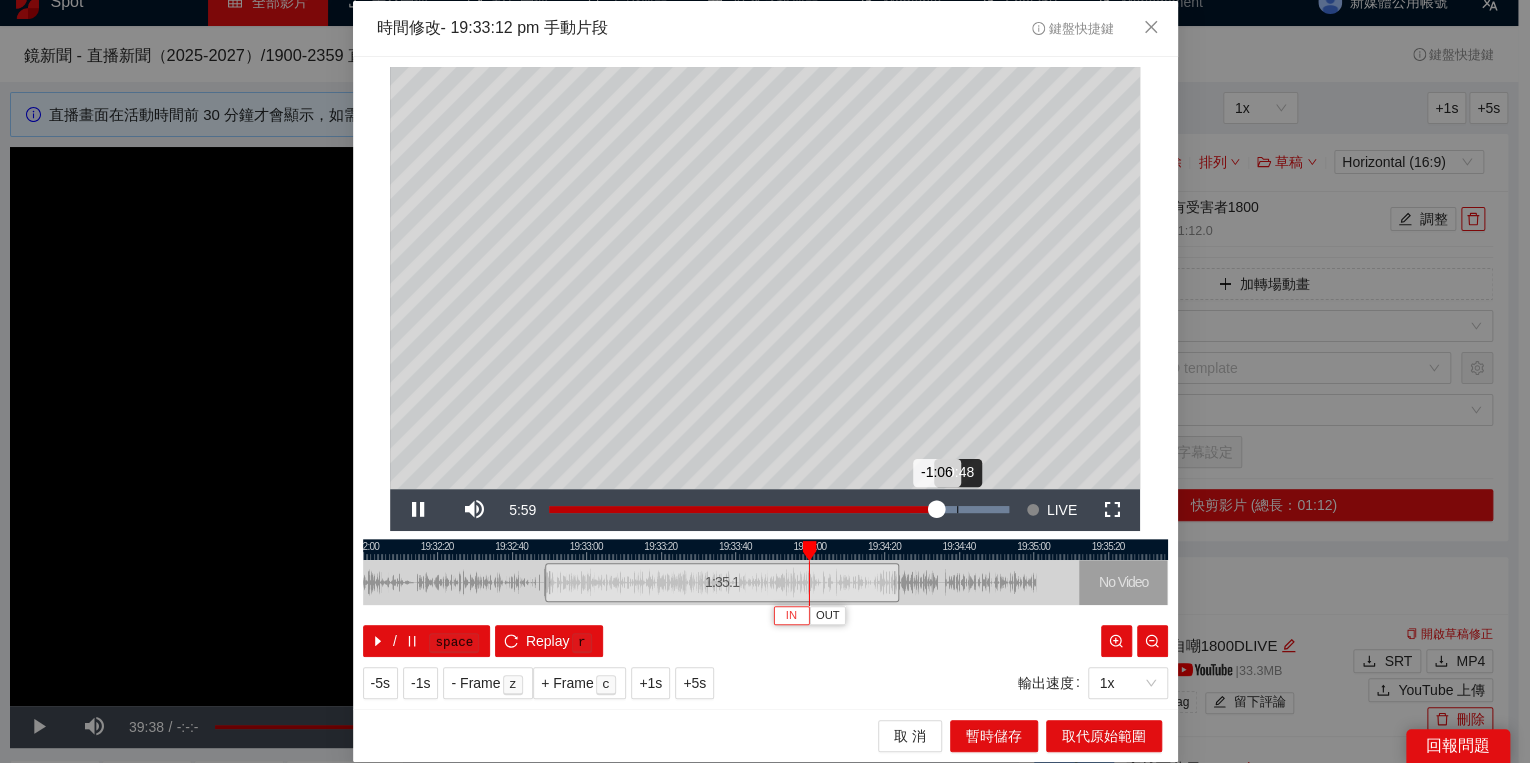 click on "Loaded :  99.99% -0:48 -1:06" at bounding box center [779, 509] 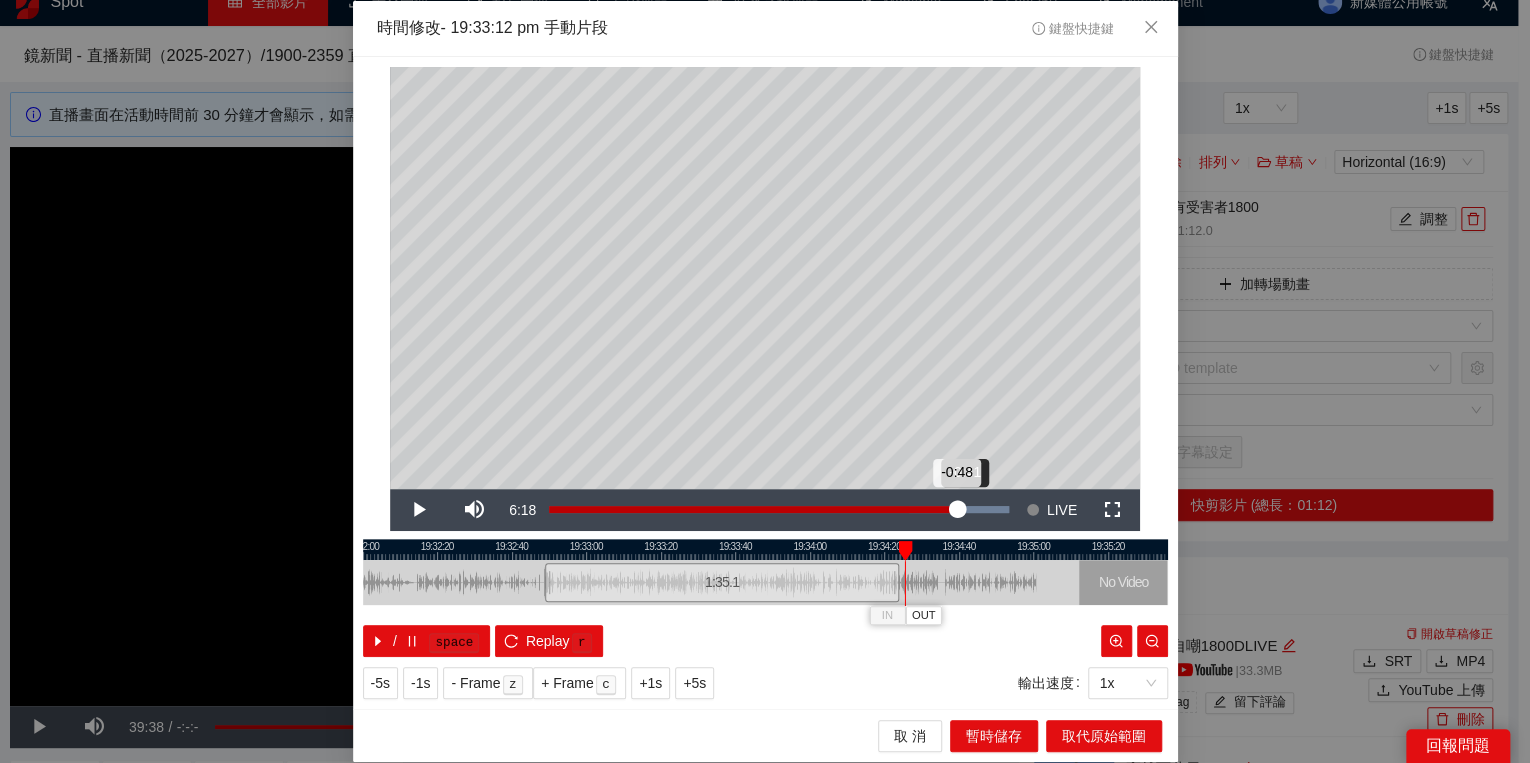 click on "-0:48" at bounding box center (753, 509) 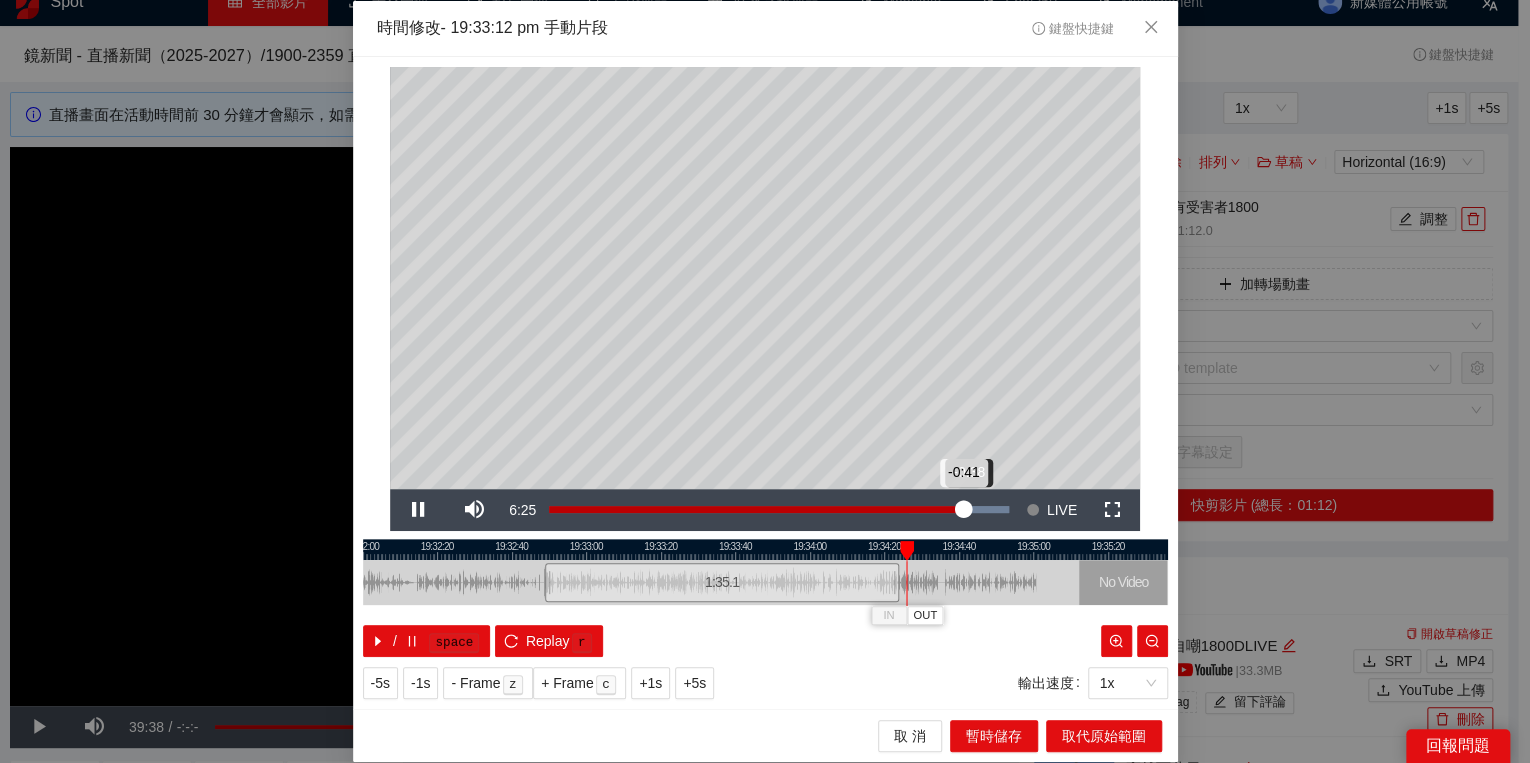 click on "-0:41" at bounding box center [756, 509] 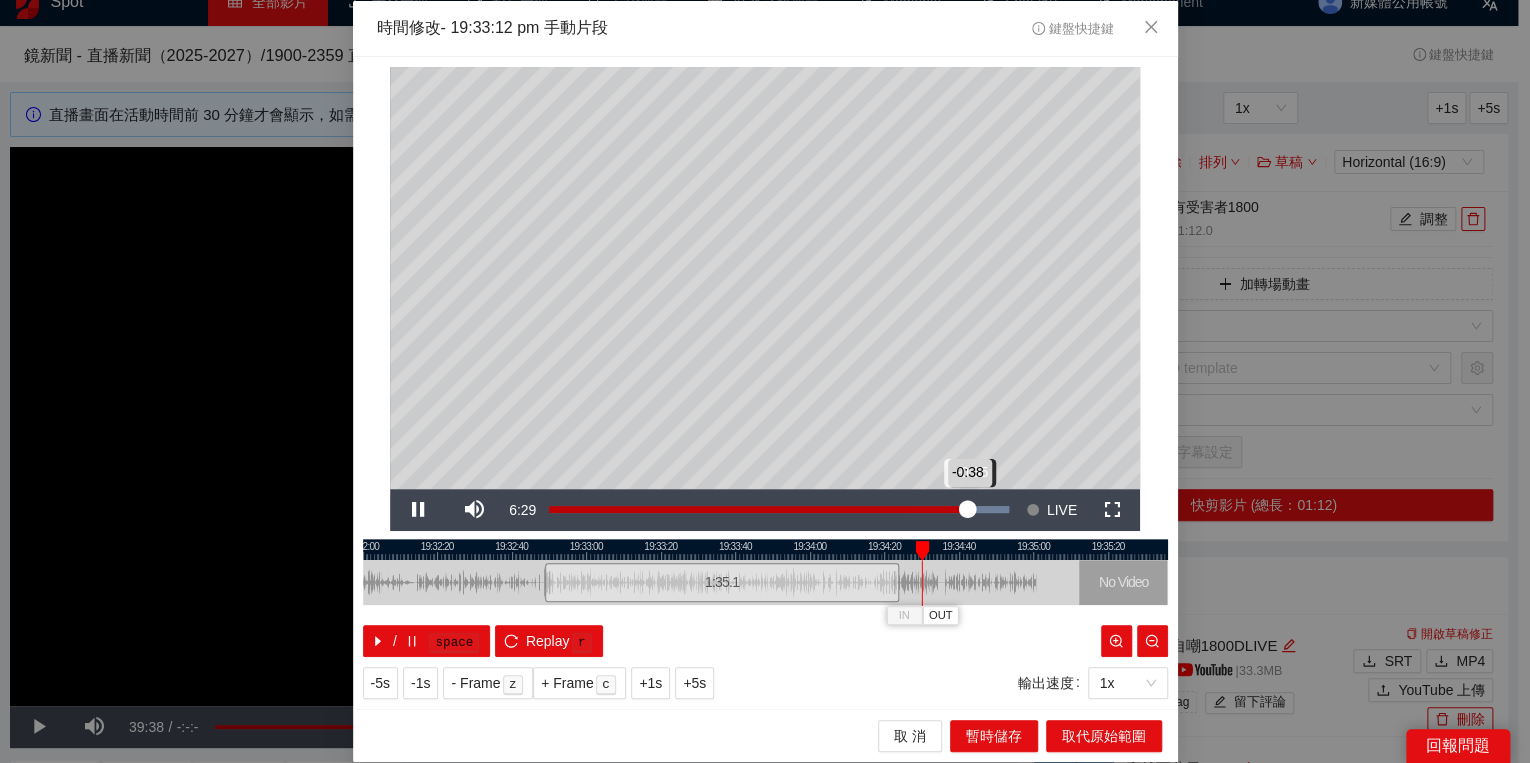 click on "-0:38" at bounding box center [758, 509] 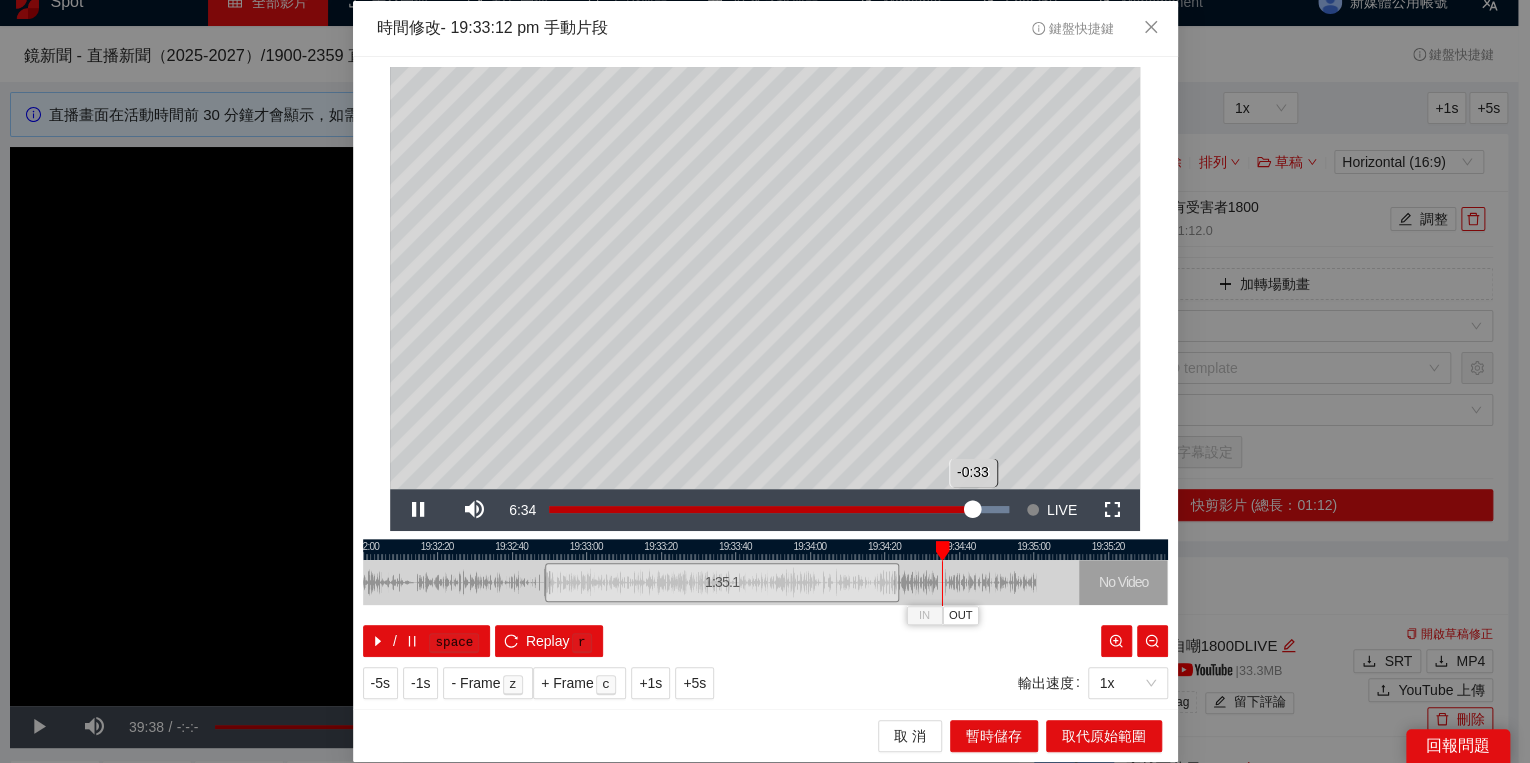 click on "-0:33" at bounding box center [761, 509] 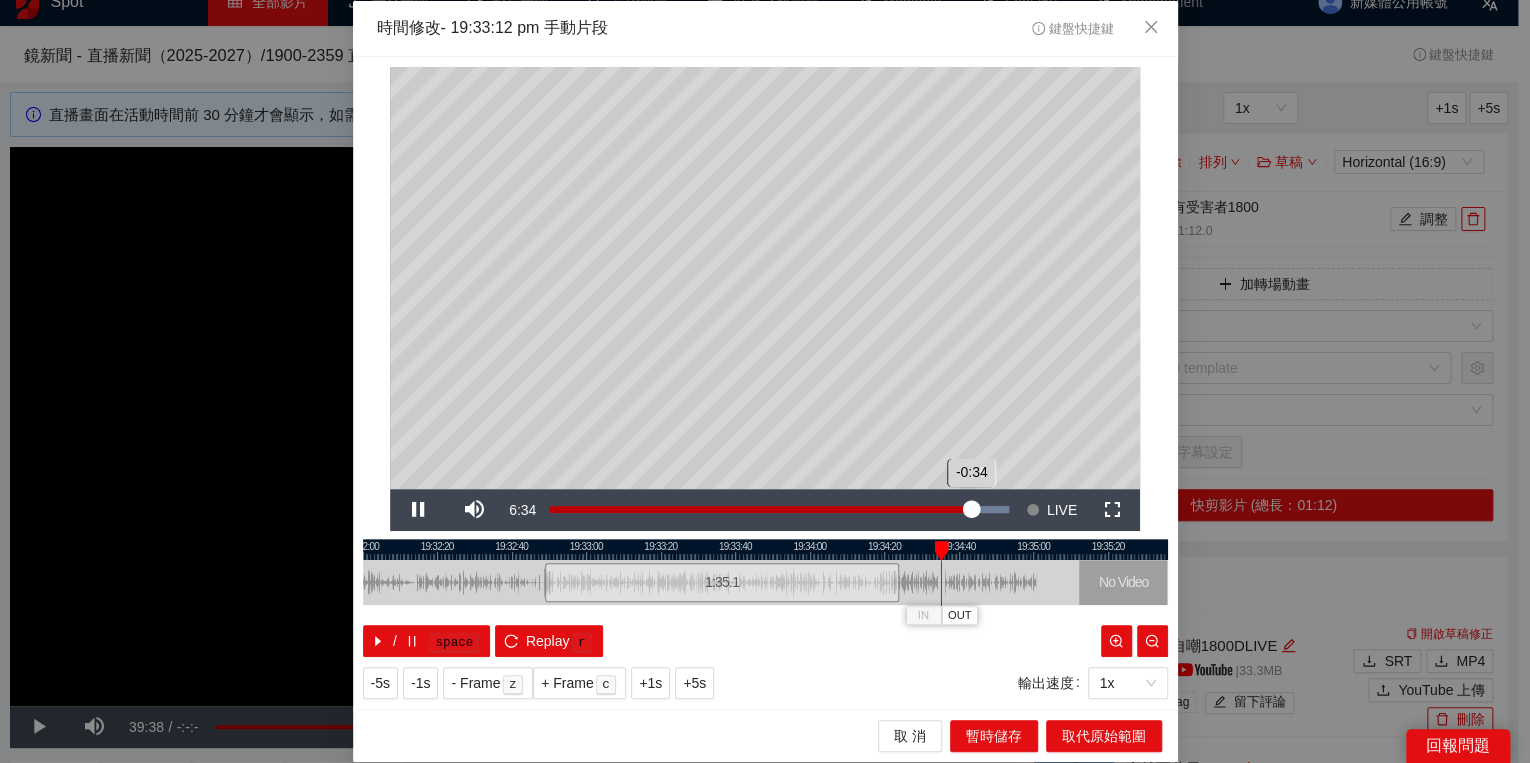 click on "-0:34" at bounding box center [760, 509] 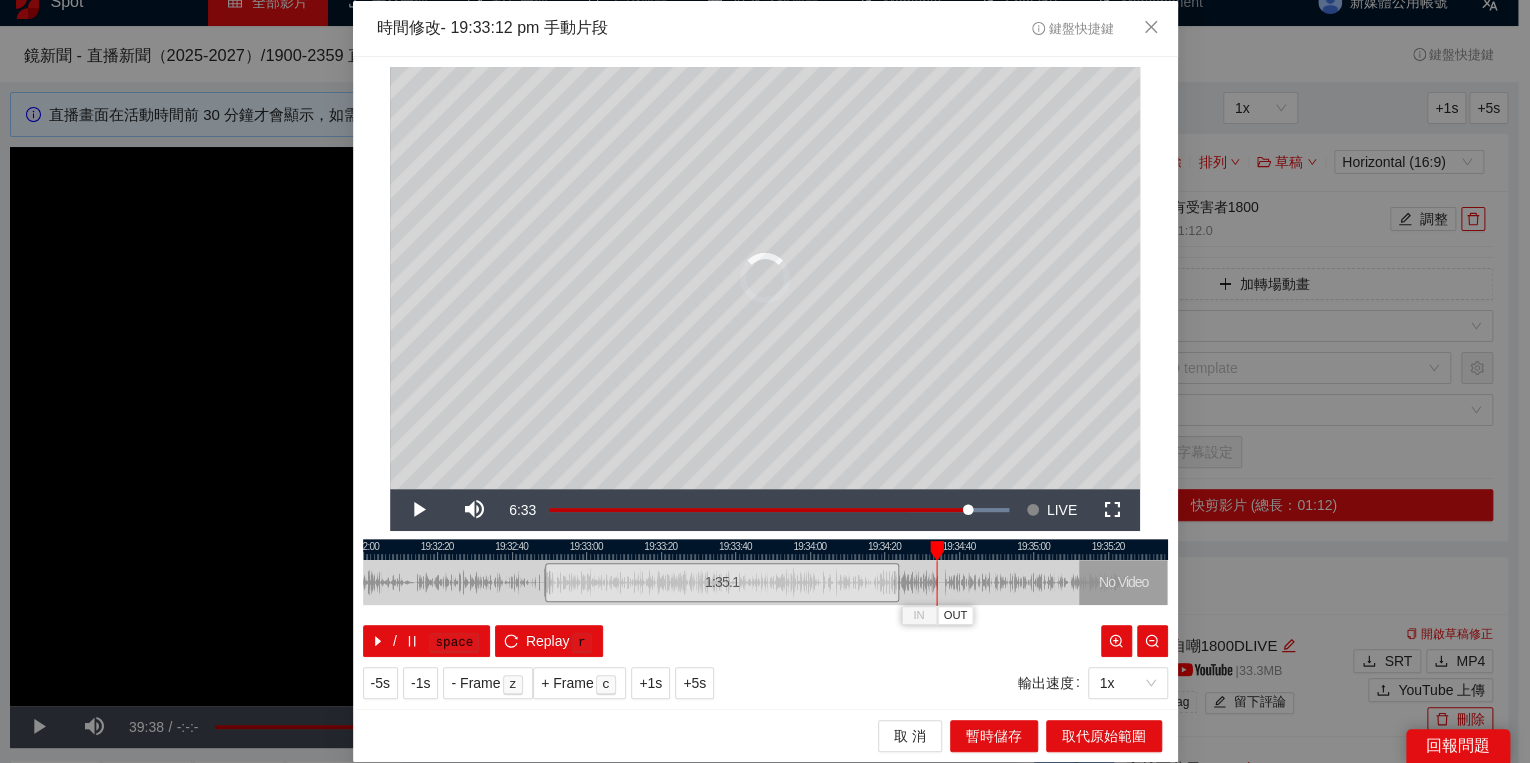 click at bounding box center [937, 551] 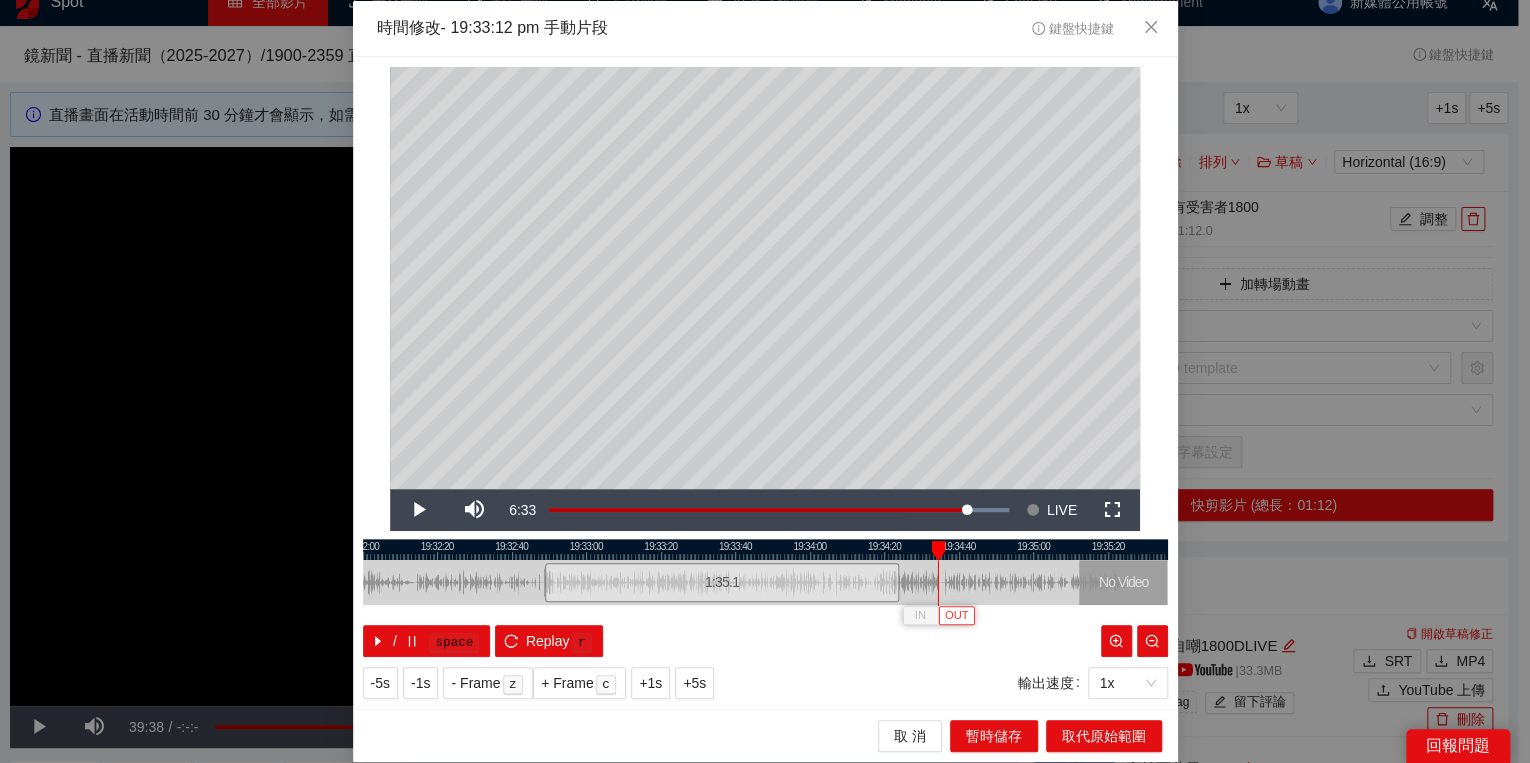 click on "OUT" at bounding box center [957, 616] 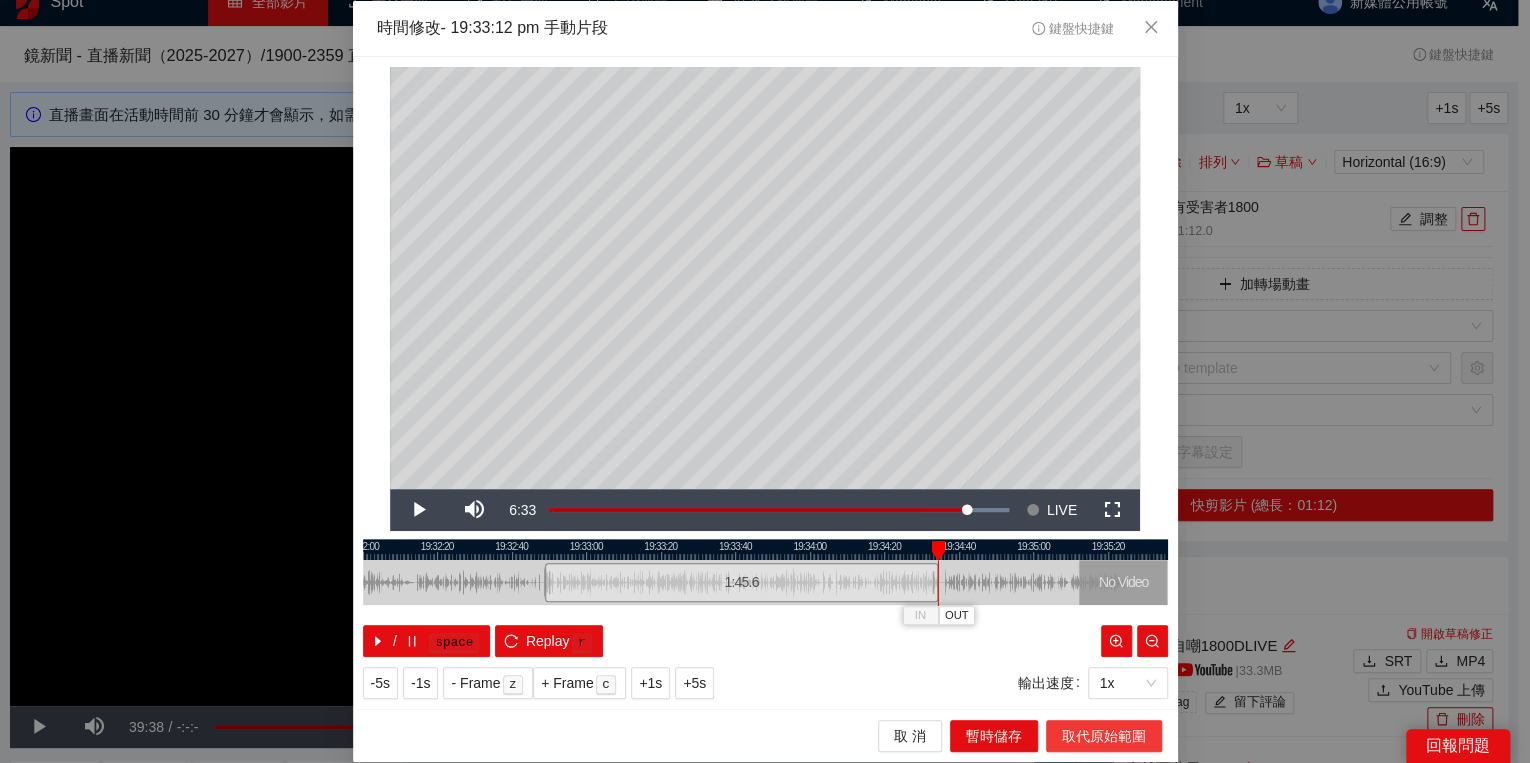 click on "取代原始範圍" at bounding box center [1104, 736] 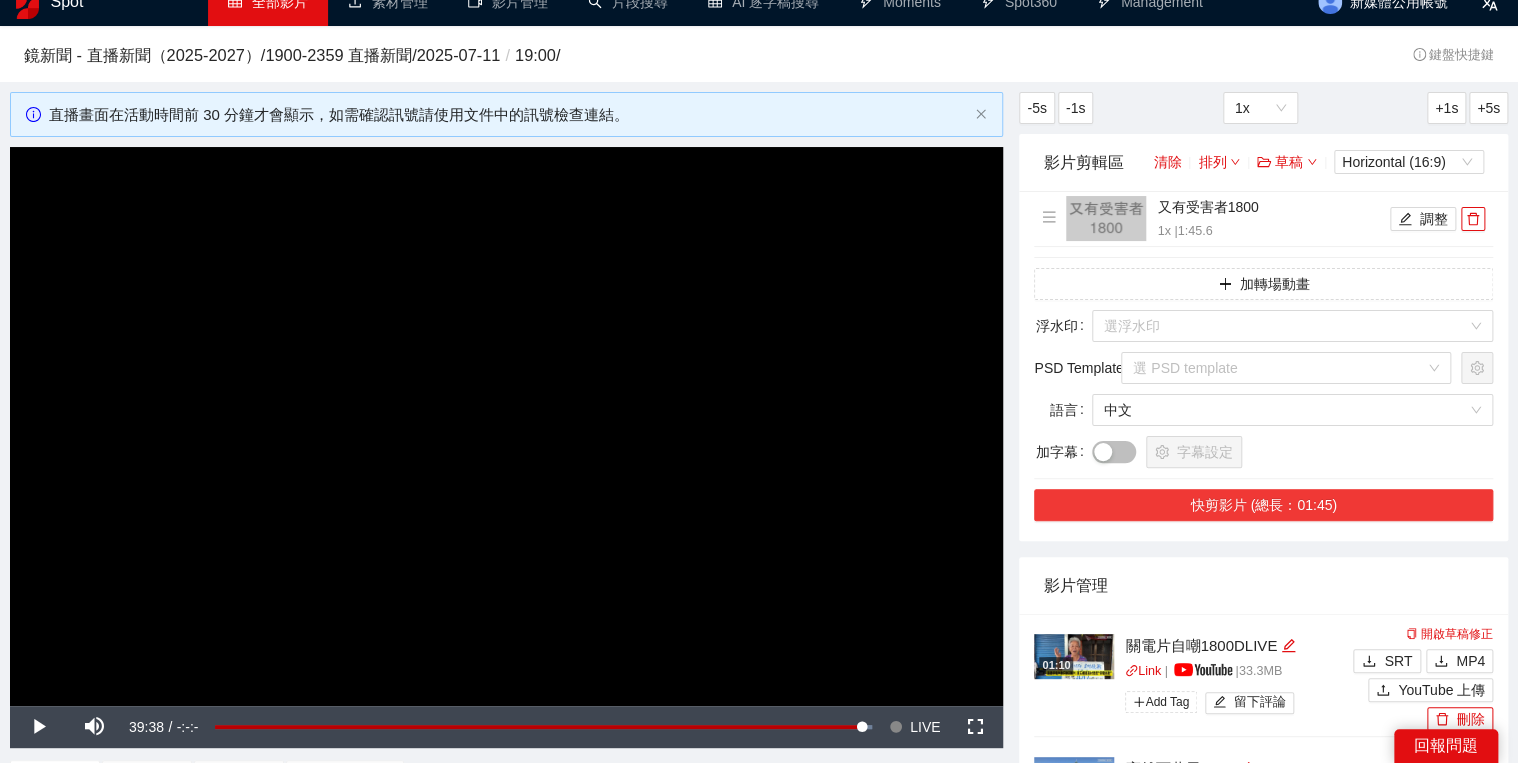 click on "快剪影片 (總長：01:45)" at bounding box center [1263, 505] 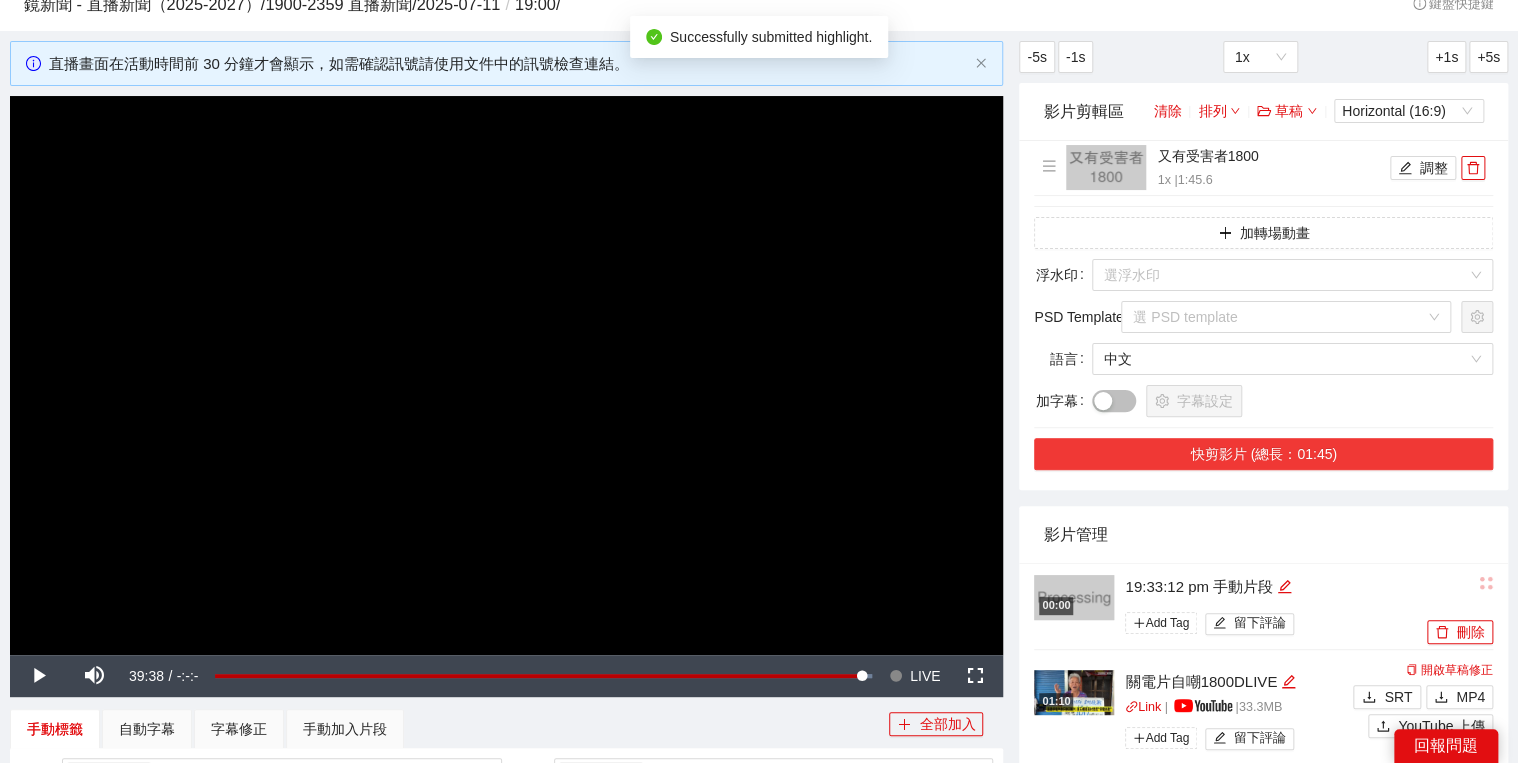 scroll, scrollTop: 102, scrollLeft: 0, axis: vertical 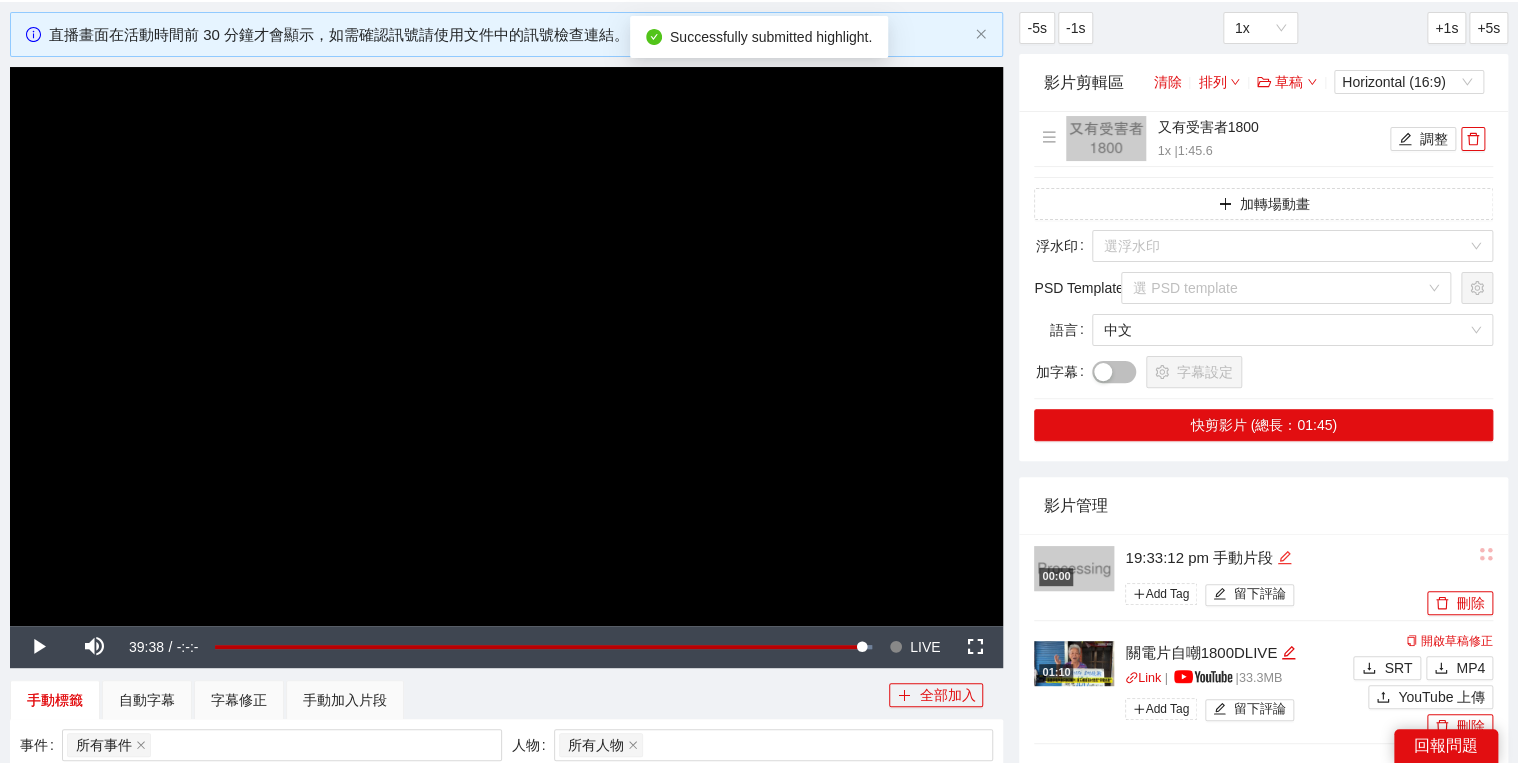 click 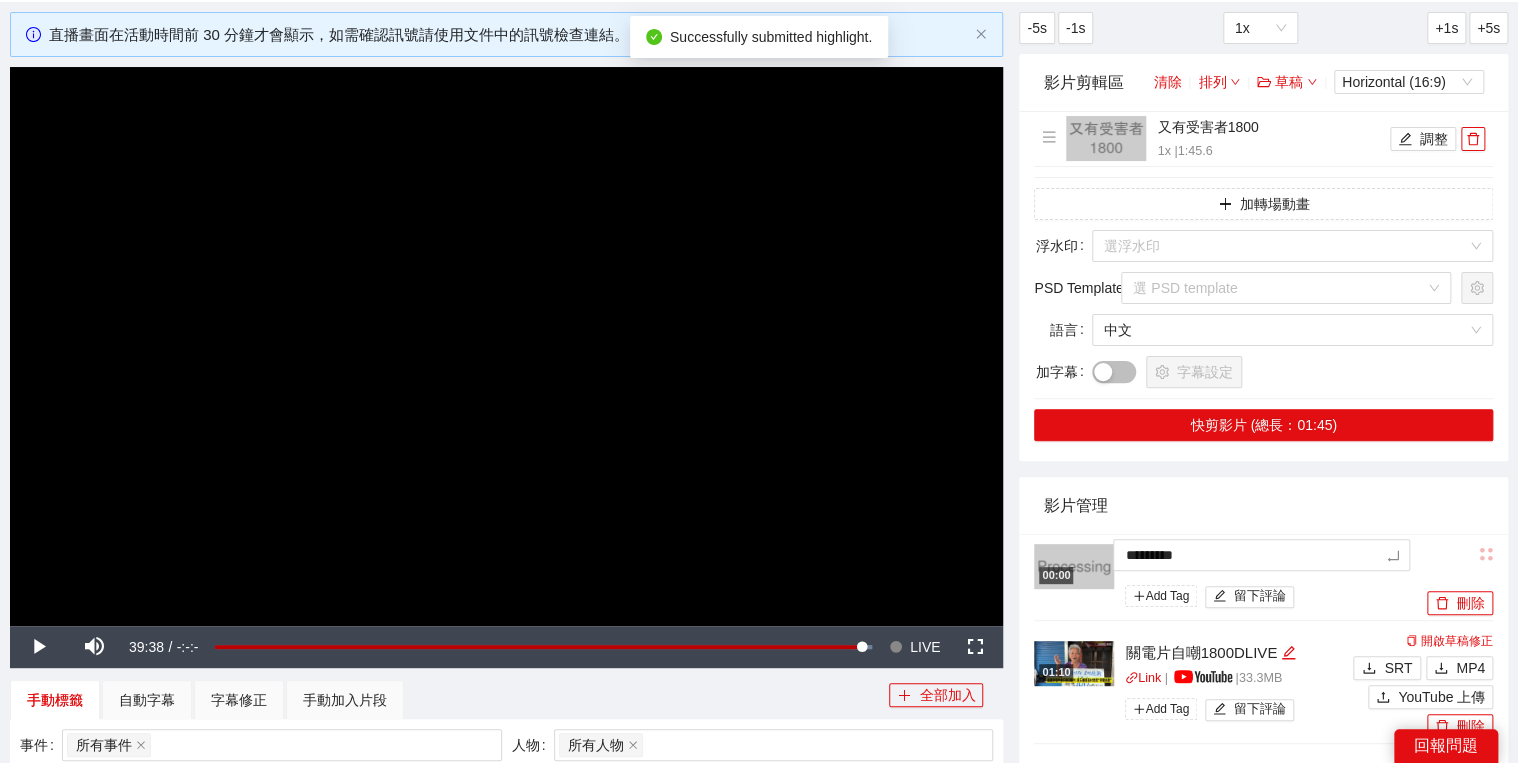 drag, startPoint x: 1225, startPoint y: 551, endPoint x: 1157, endPoint y: 506, distance: 81.5414 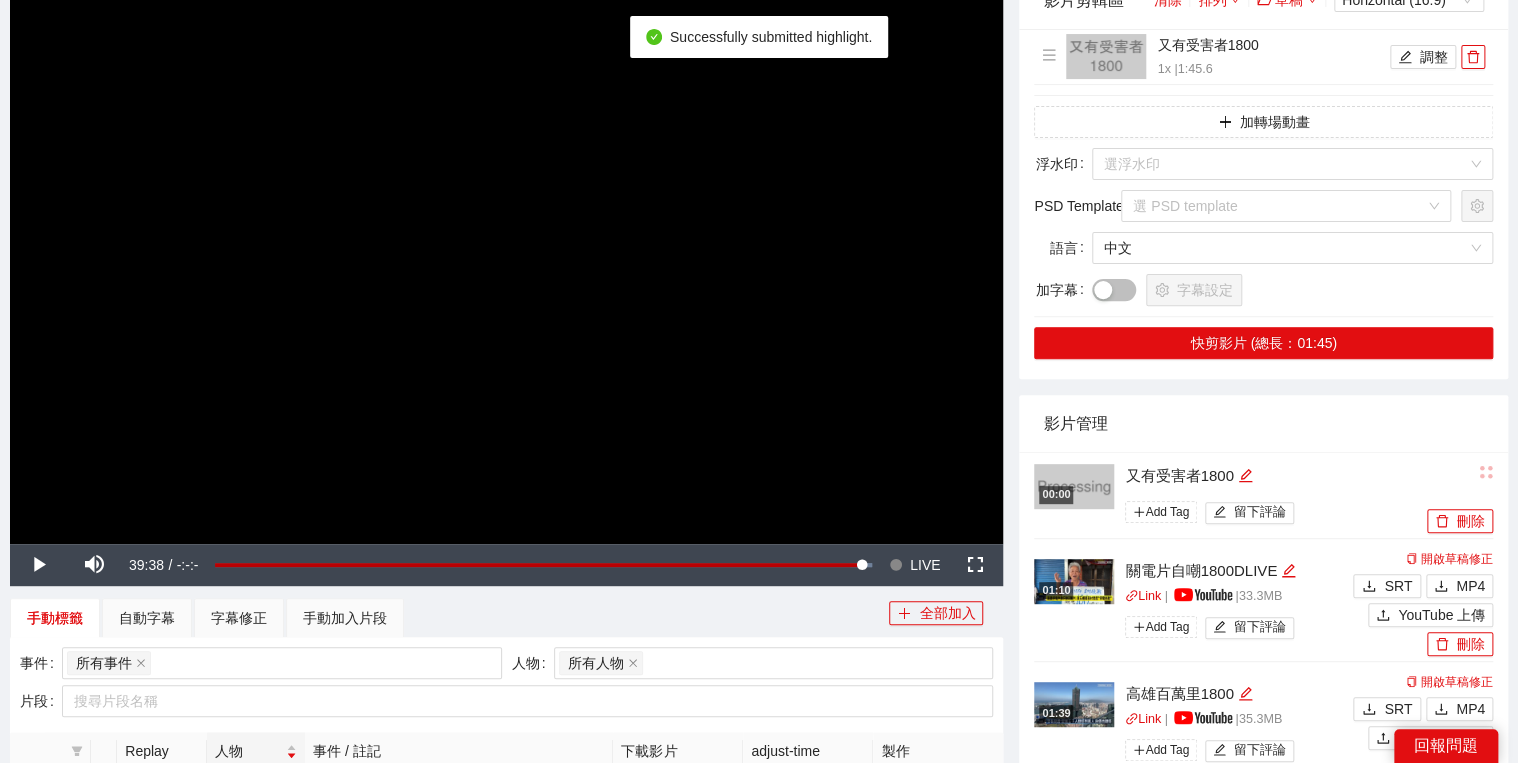 scroll, scrollTop: 262, scrollLeft: 0, axis: vertical 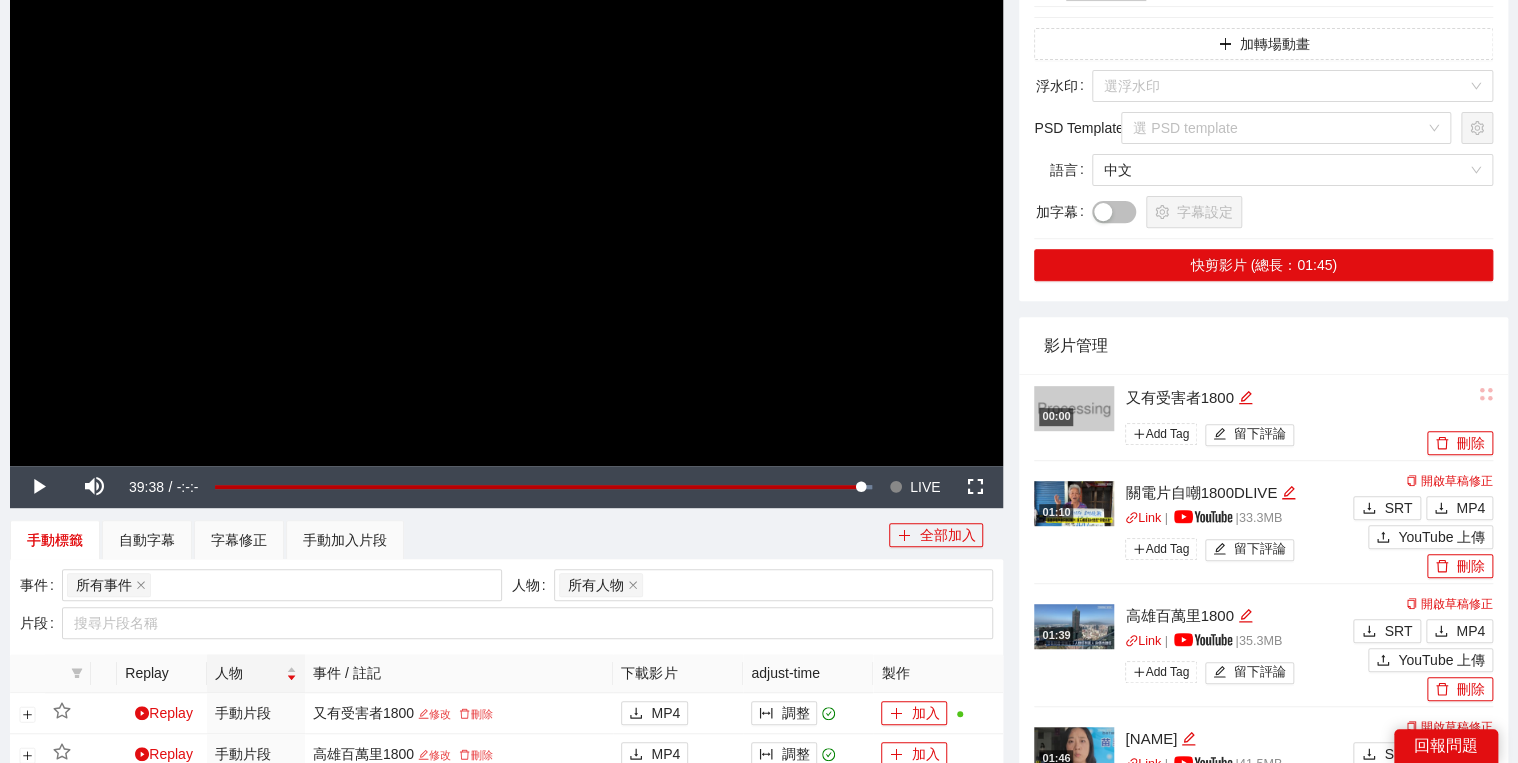 drag, startPoint x: 1180, startPoint y: 359, endPoint x: 1141, endPoint y: 356, distance: 39.115215 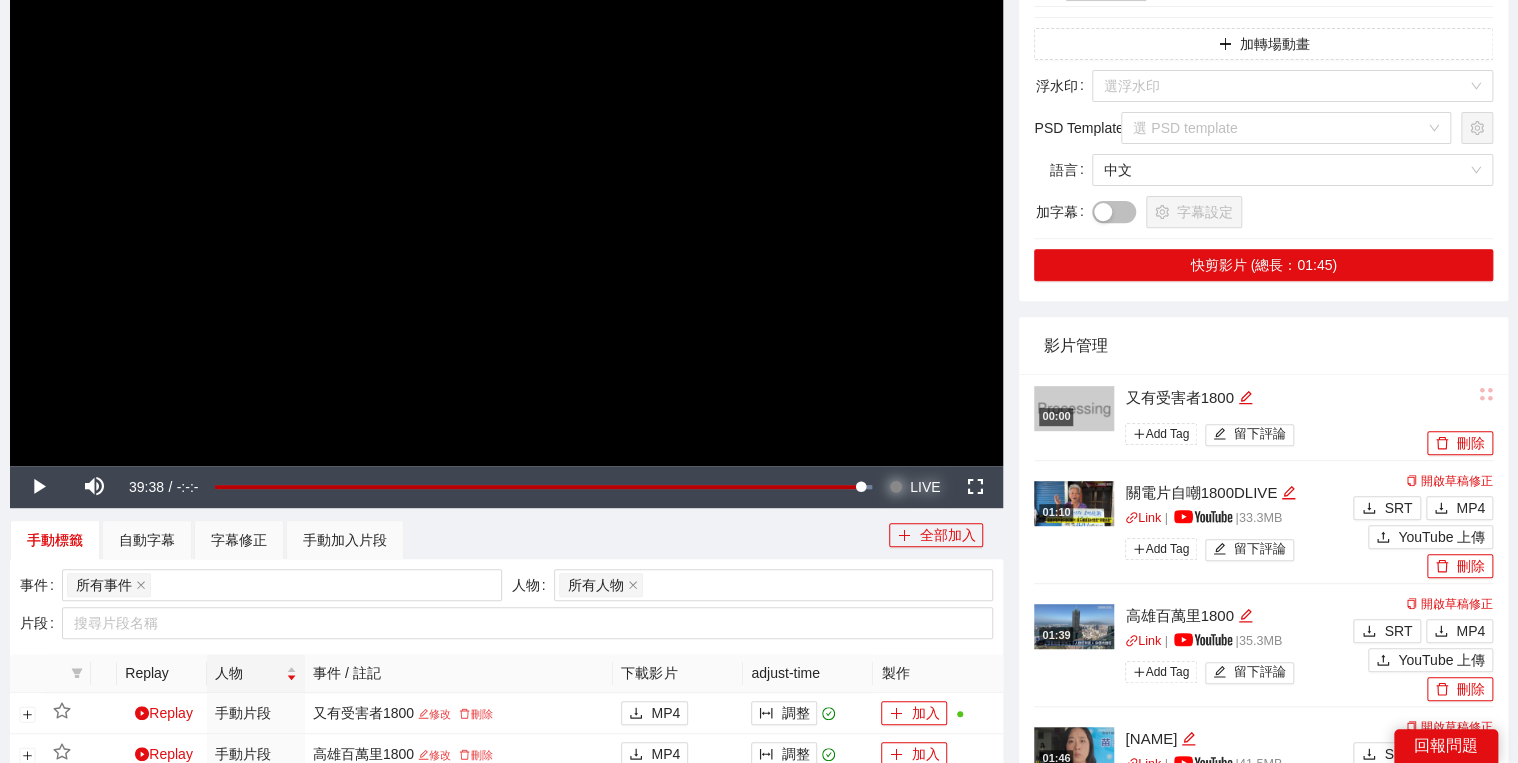 click at bounding box center (896, 487) 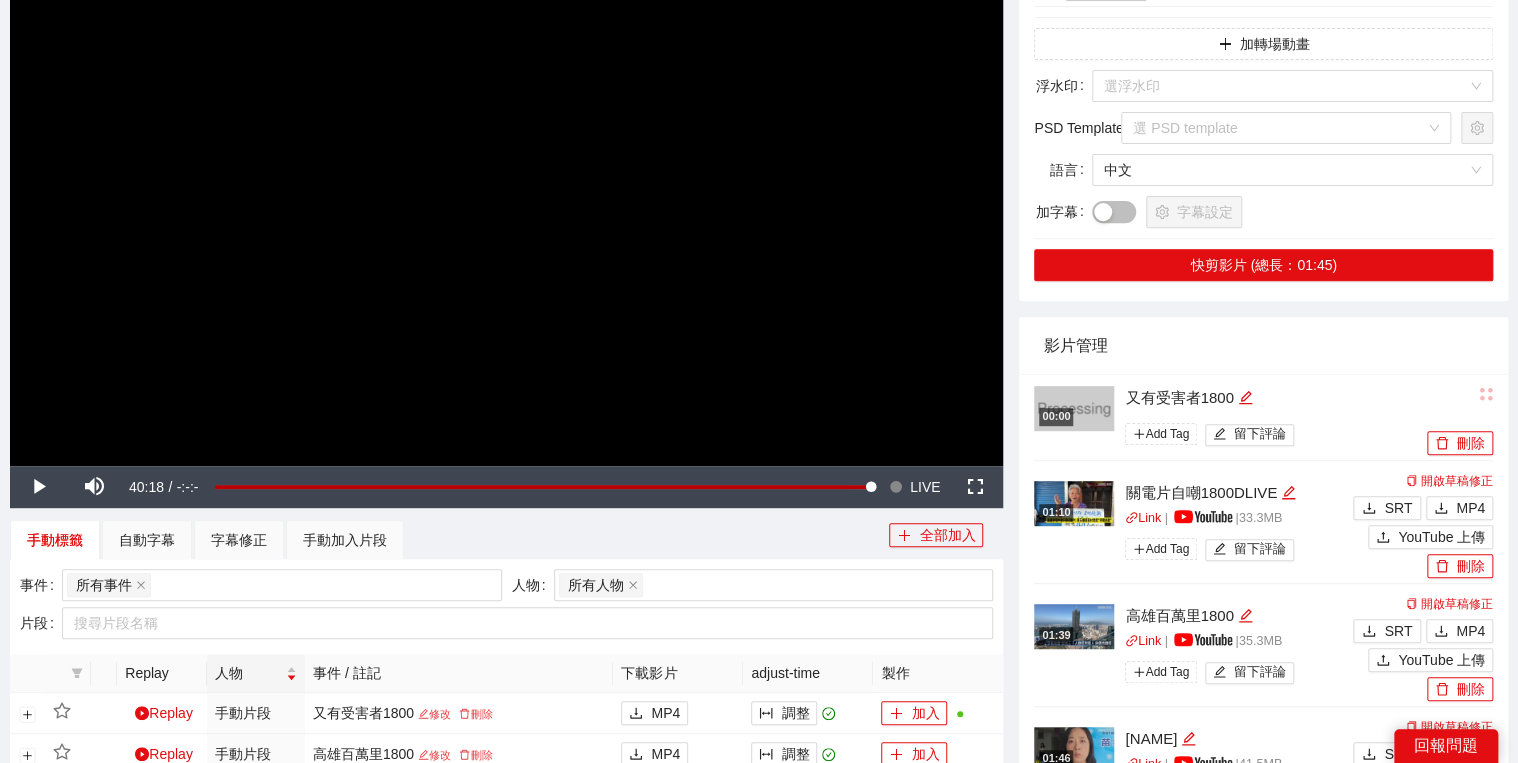click at bounding box center [506, 186] 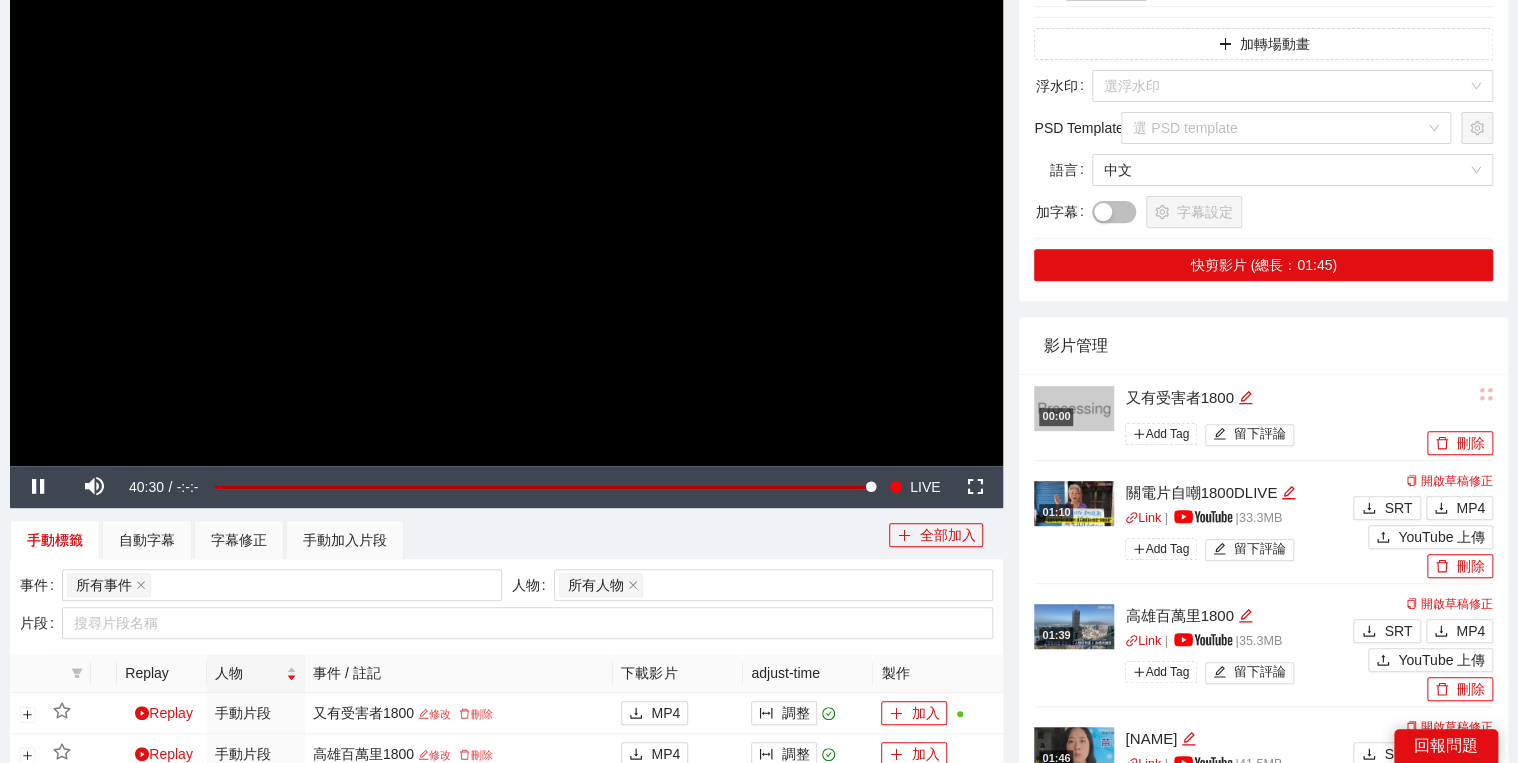 click at bounding box center [506, 186] 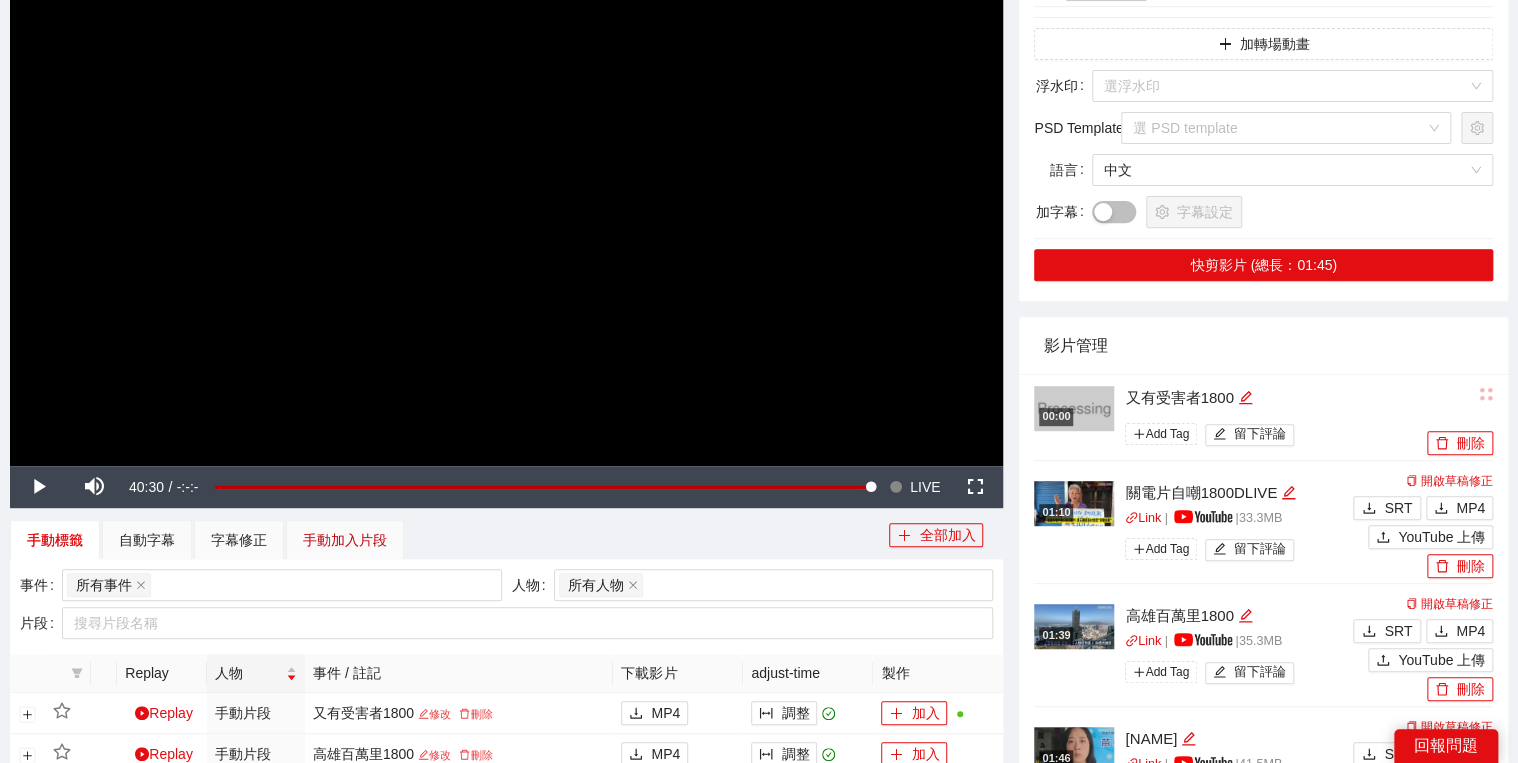 click on "手動加入片段" at bounding box center (345, 540) 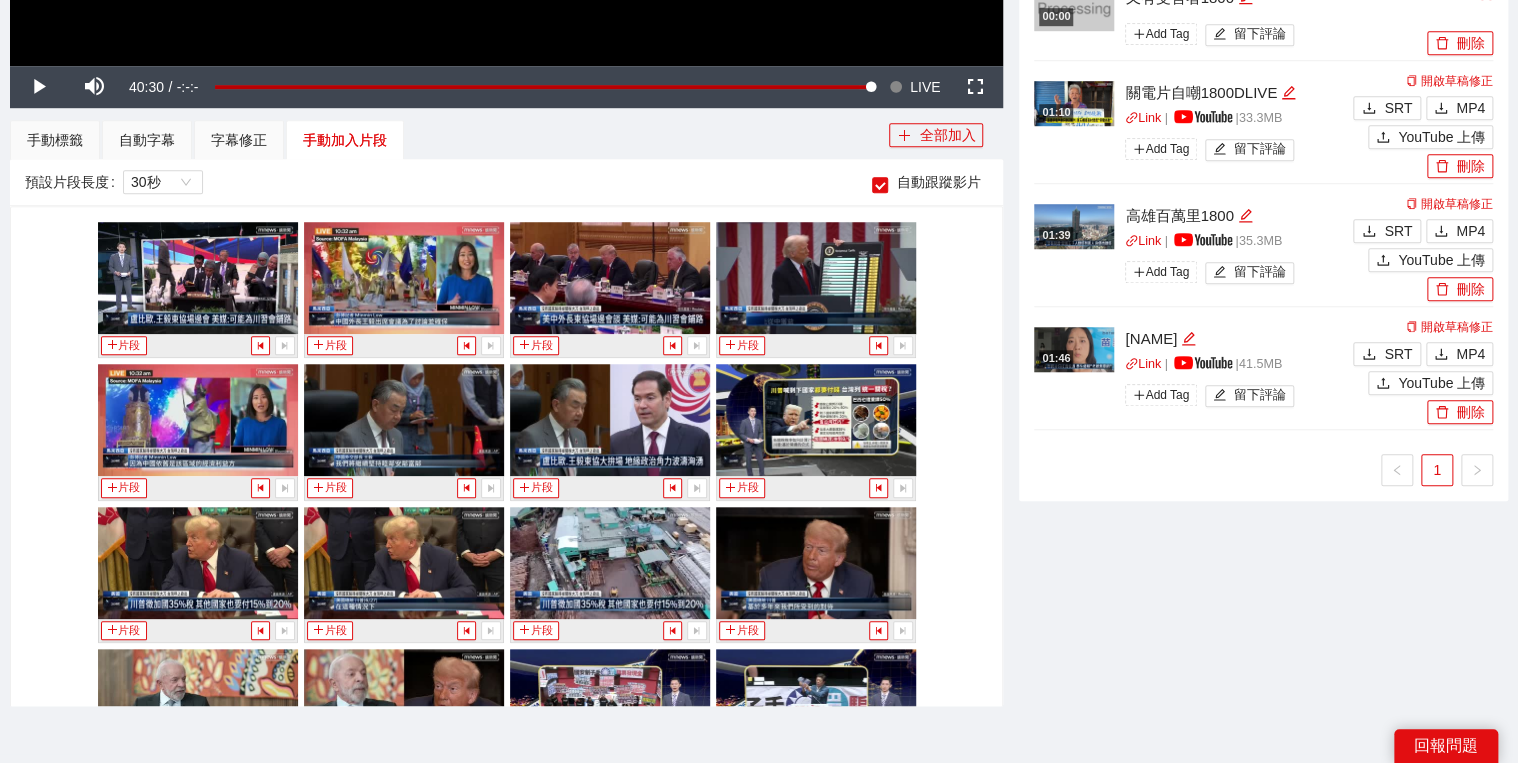scroll, scrollTop: 776, scrollLeft: 0, axis: vertical 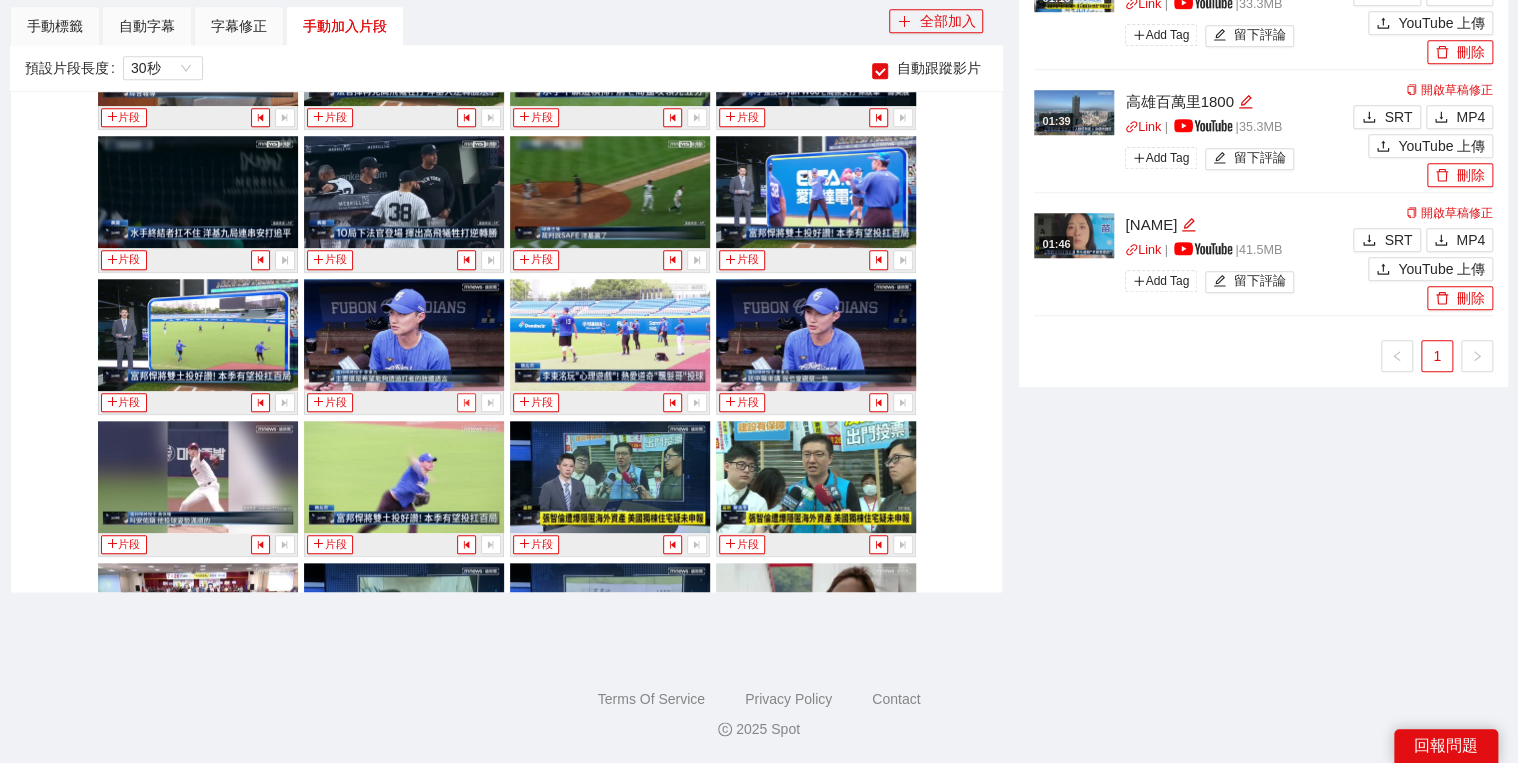 click 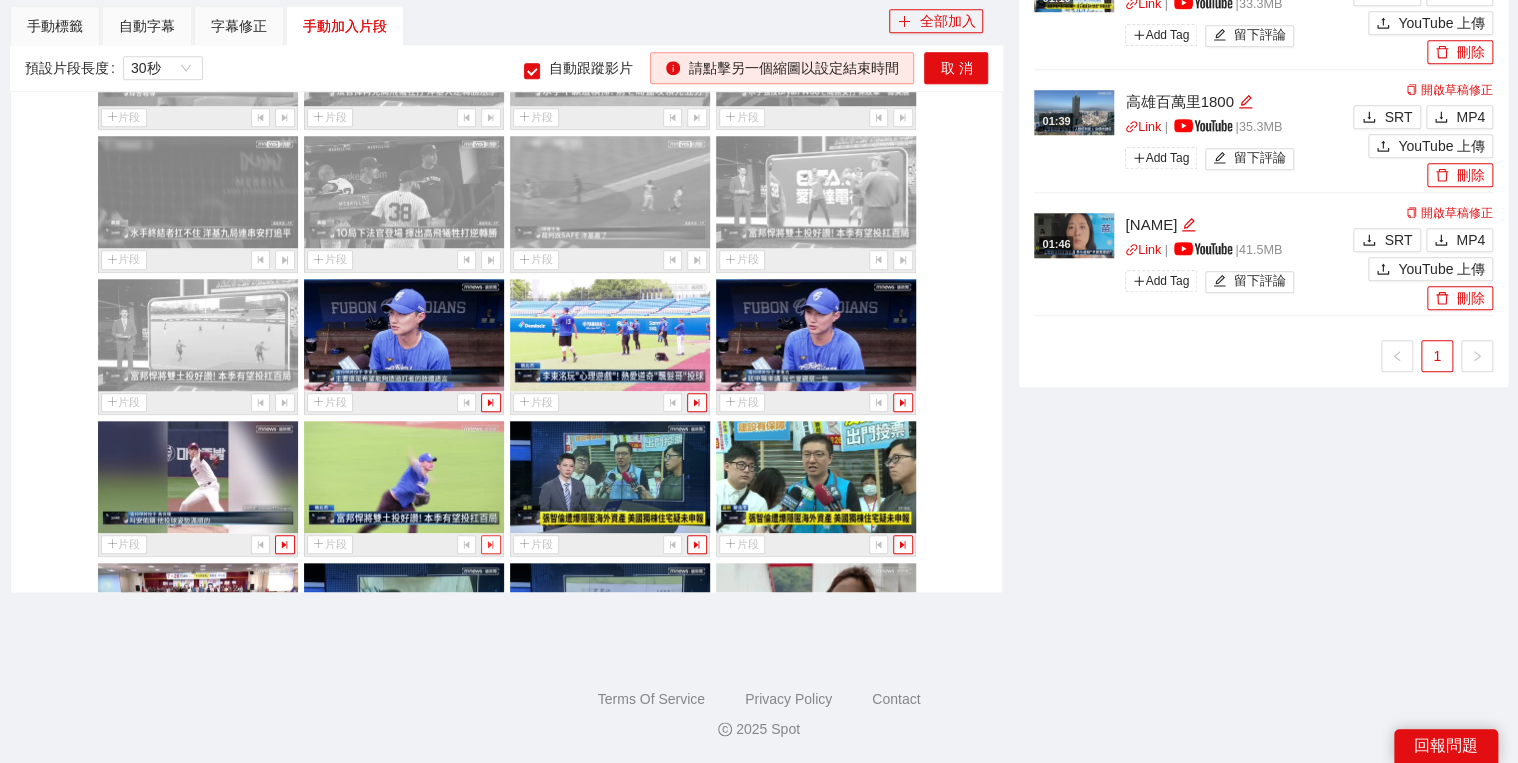 click 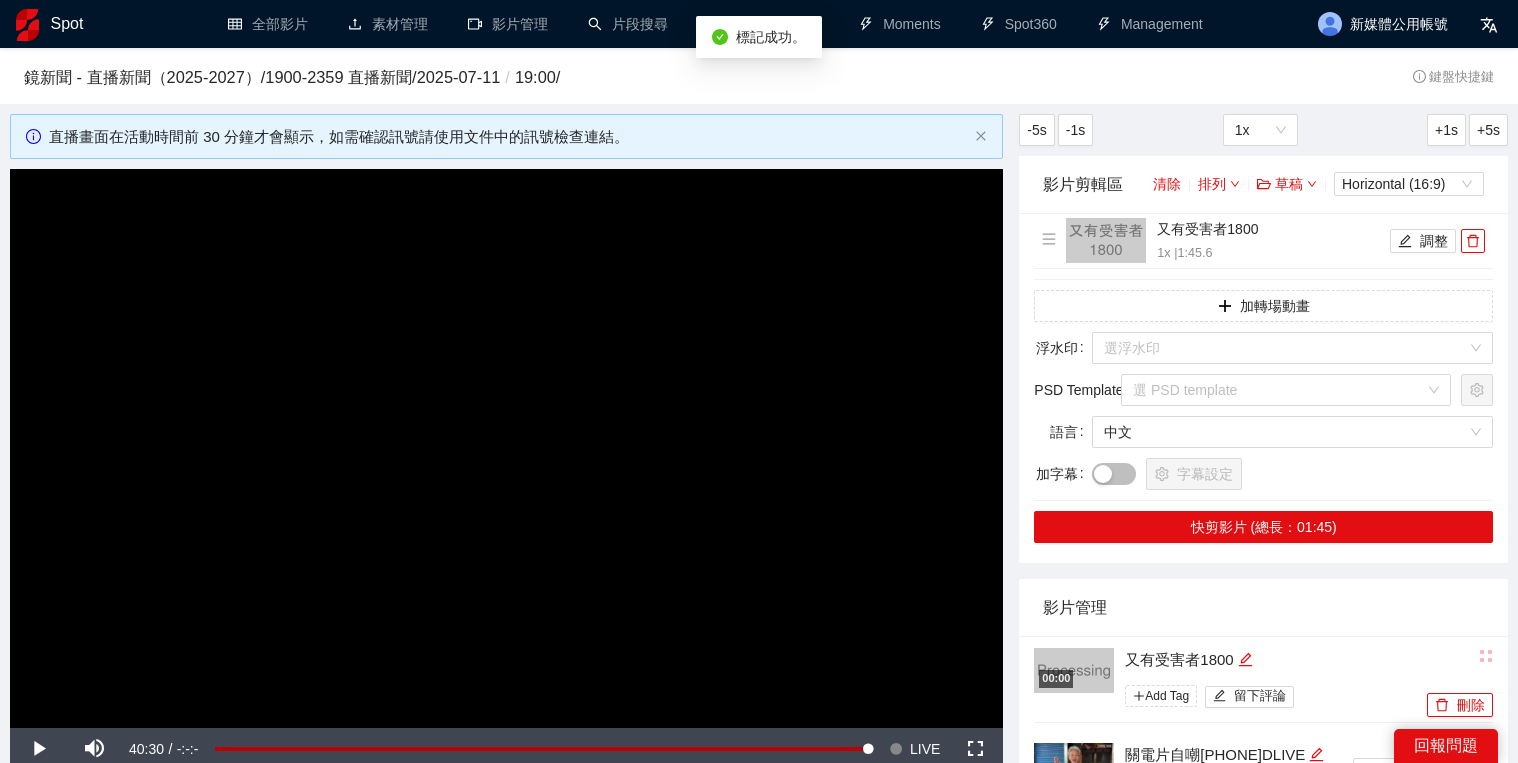 scroll, scrollTop: 623, scrollLeft: 0, axis: vertical 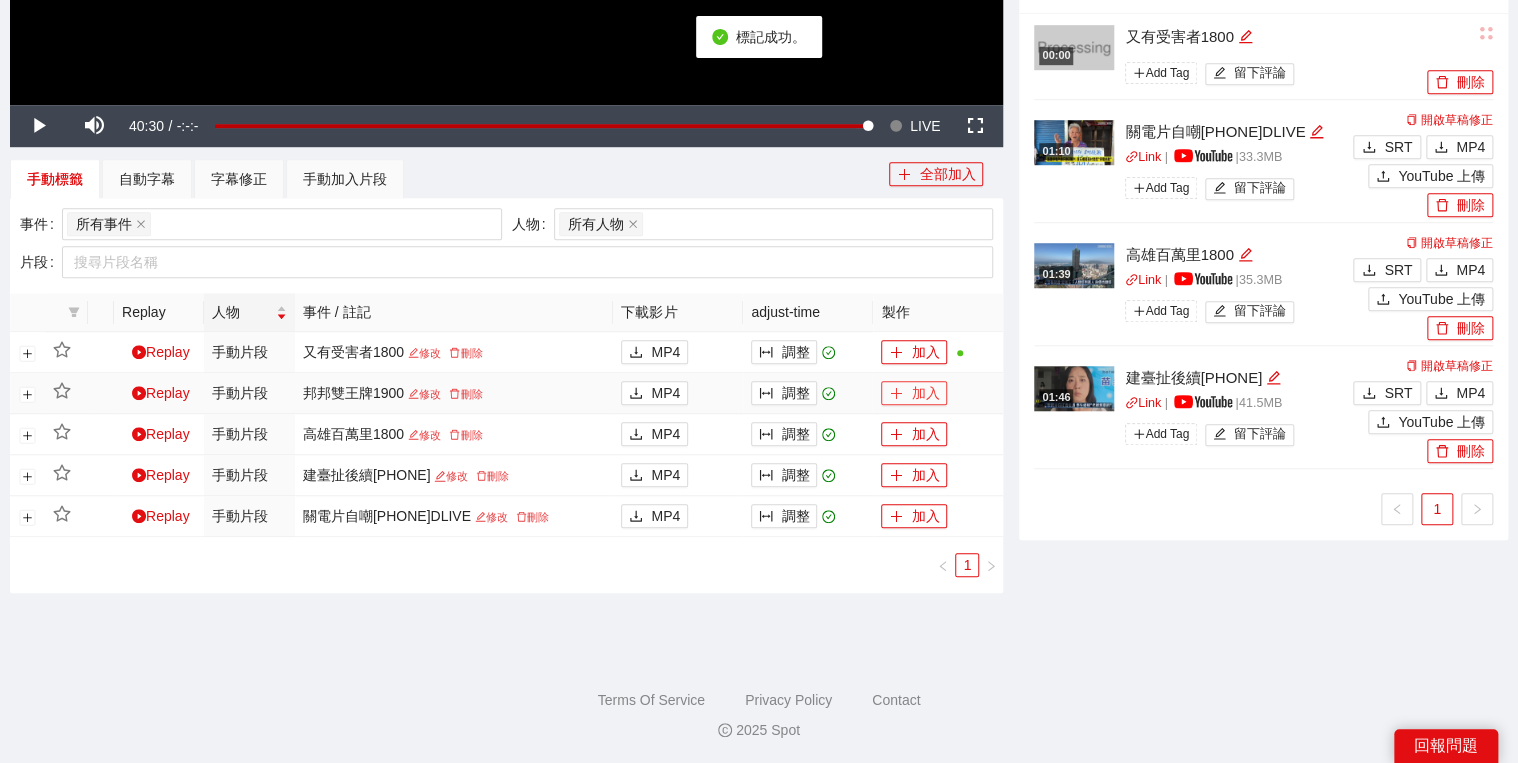 click on "加入" at bounding box center (914, 393) 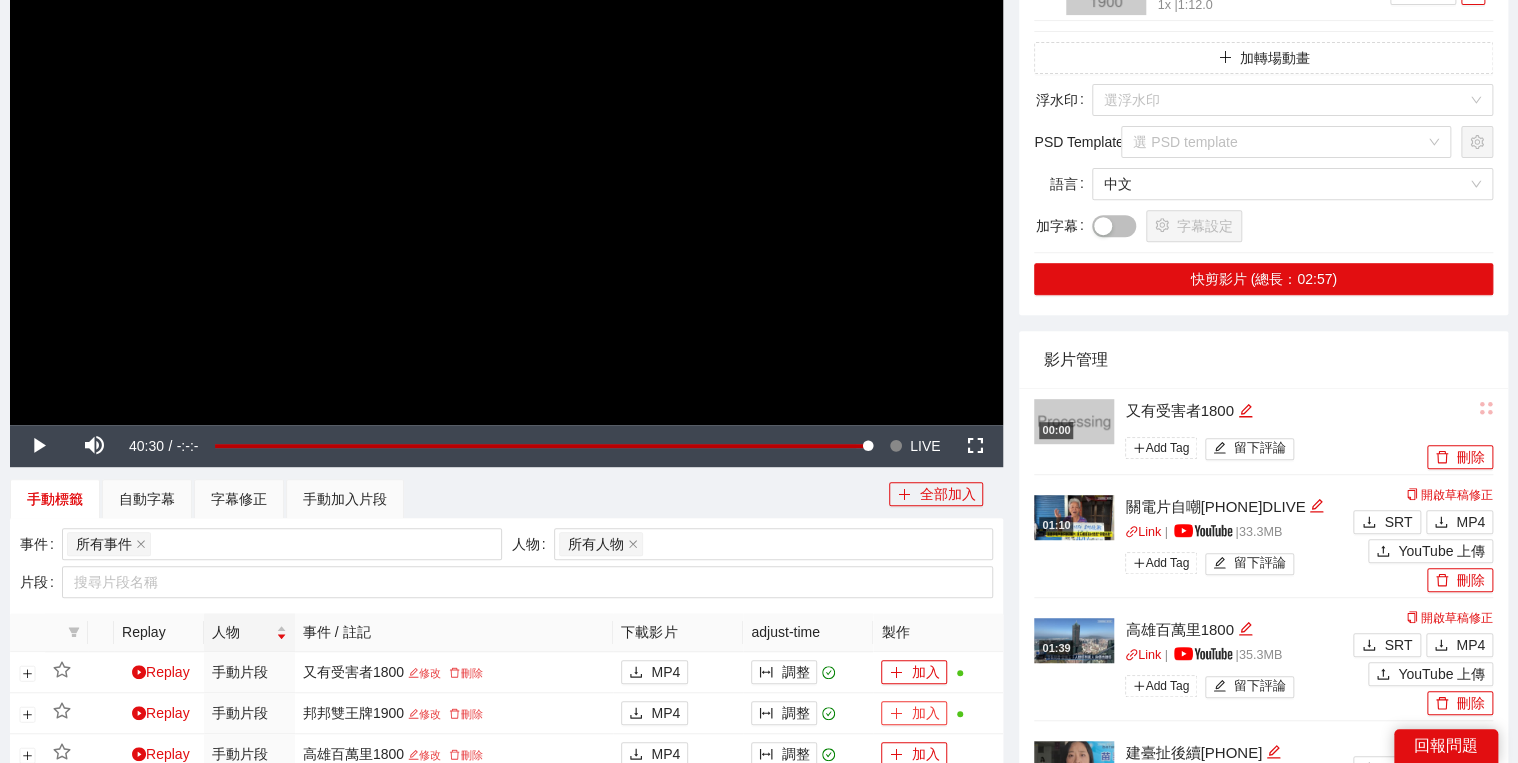 scroll, scrollTop: 0, scrollLeft: 0, axis: both 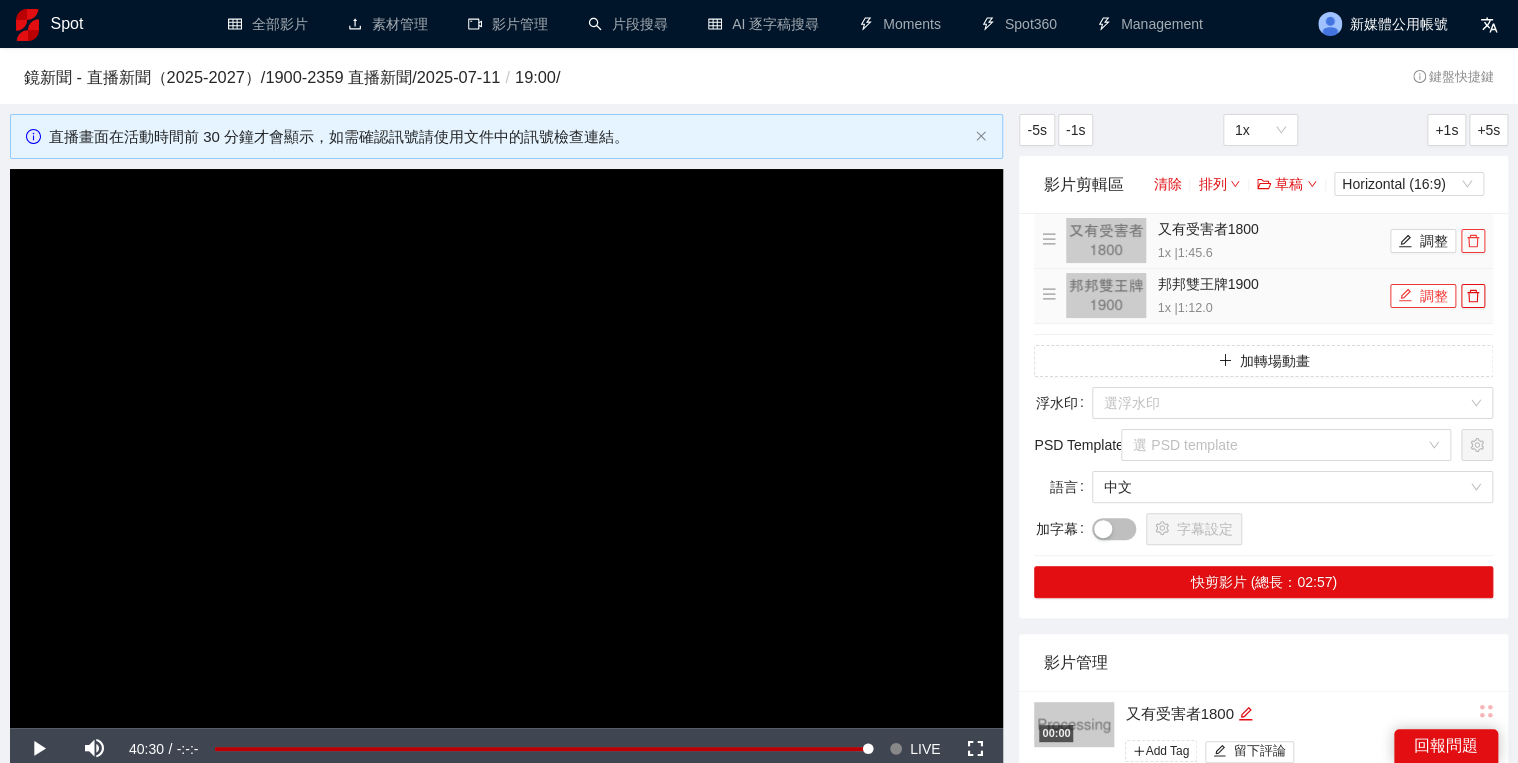 drag, startPoint x: 1472, startPoint y: 252, endPoint x: 1426, endPoint y: 232, distance: 50.159744 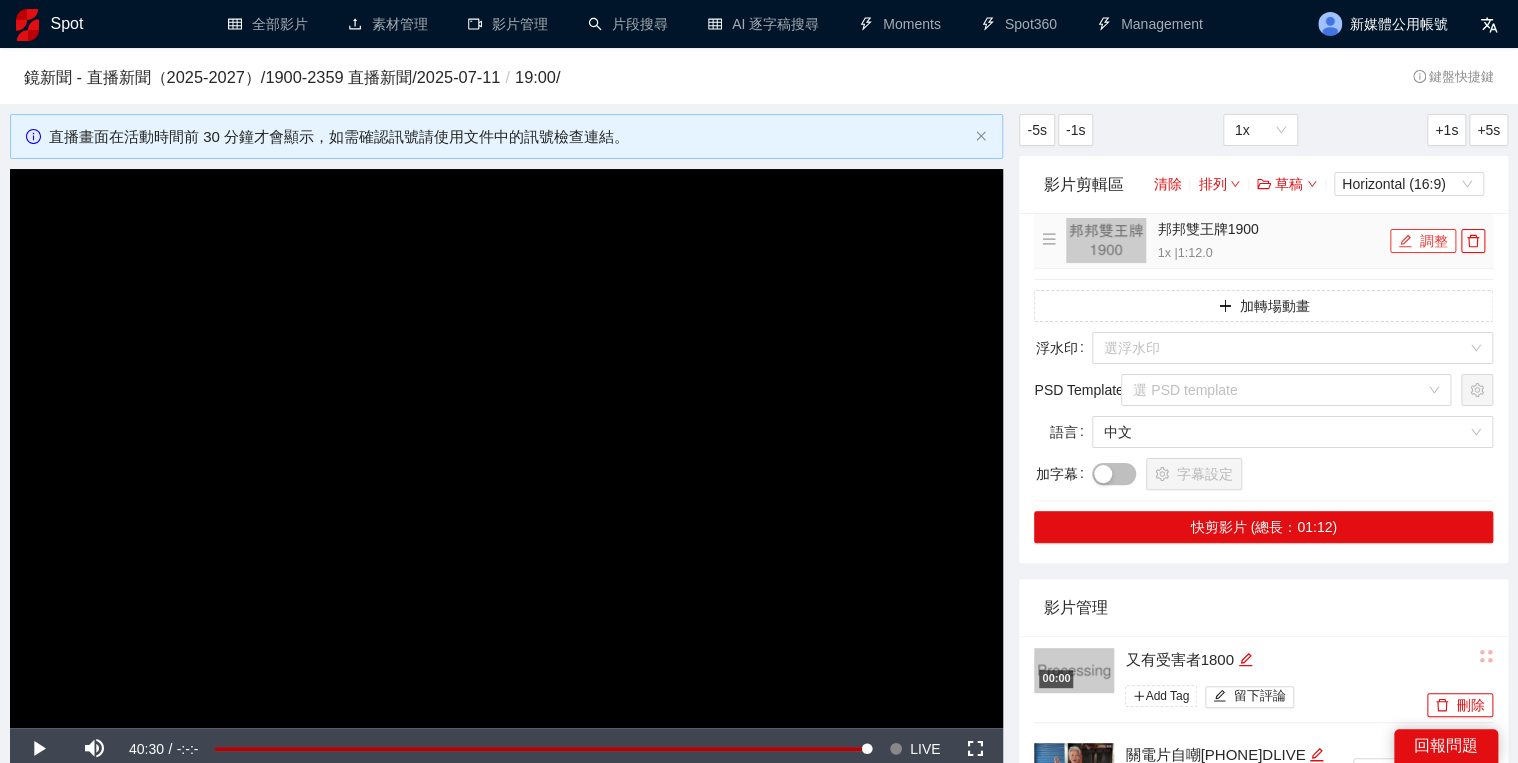 click on "調整" at bounding box center (1423, 241) 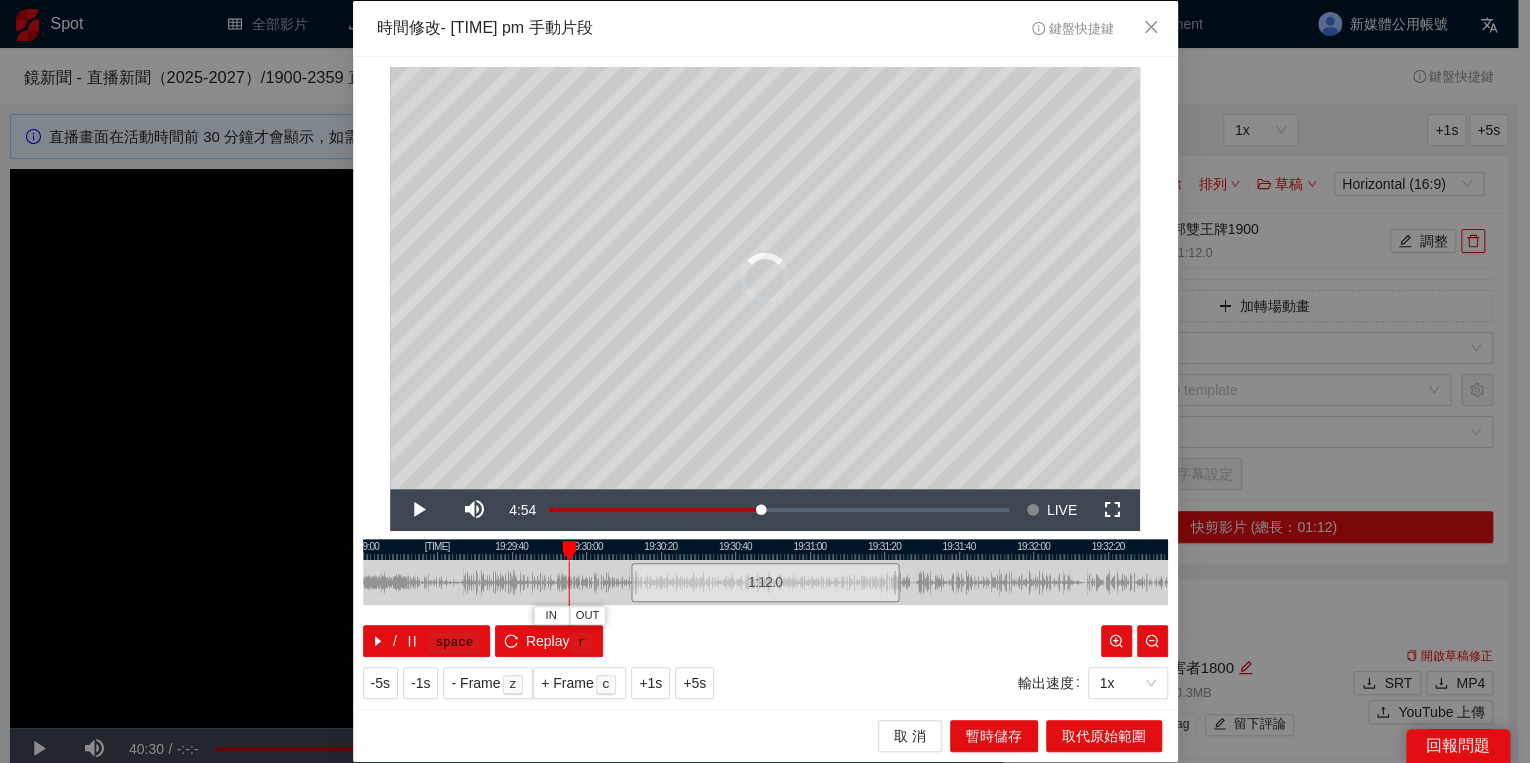 drag, startPoint x: 638, startPoint y: 552, endPoint x: 572, endPoint y: 558, distance: 66.27216 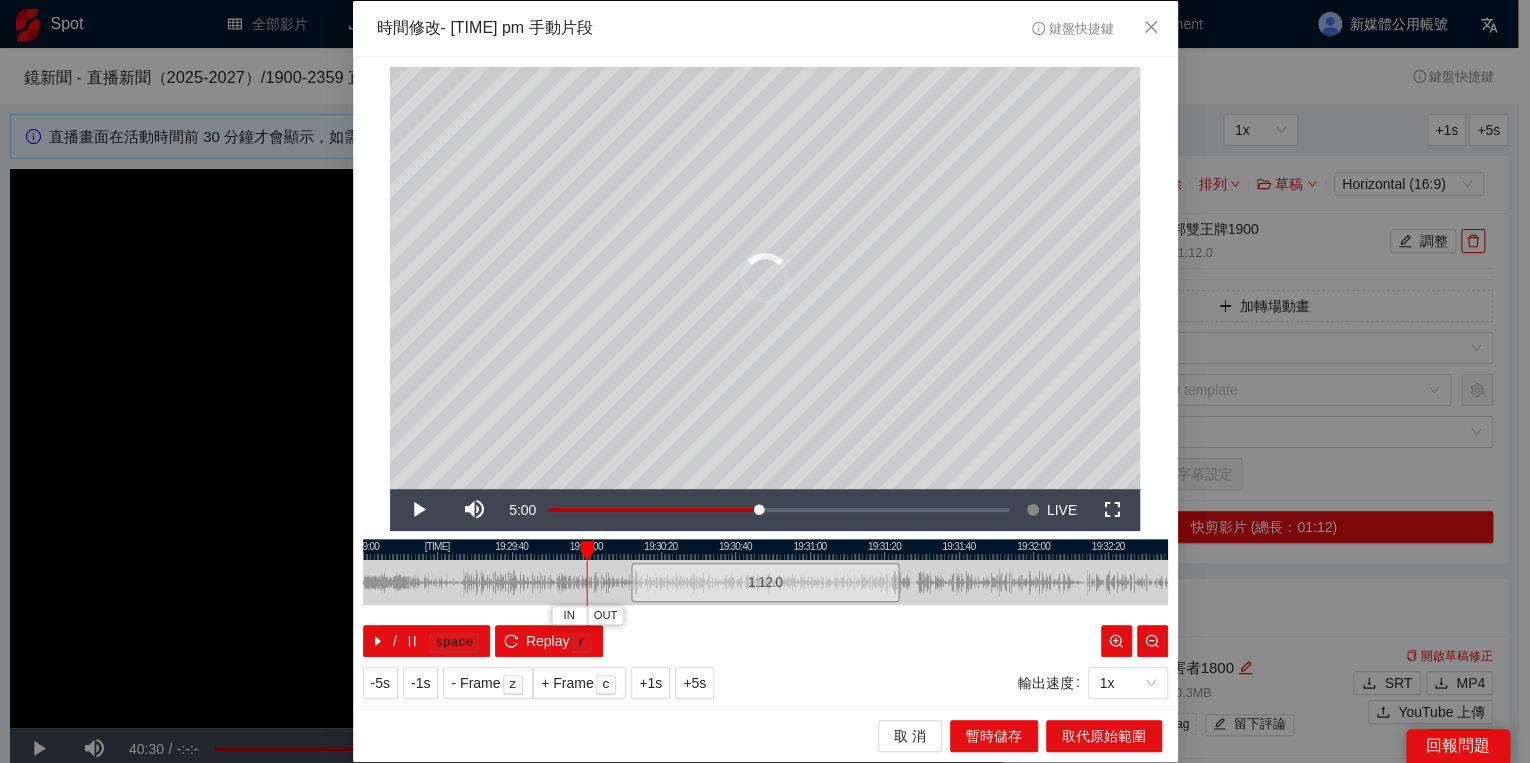 drag, startPoint x: 587, startPoint y: 551, endPoint x: 556, endPoint y: 556, distance: 31.400637 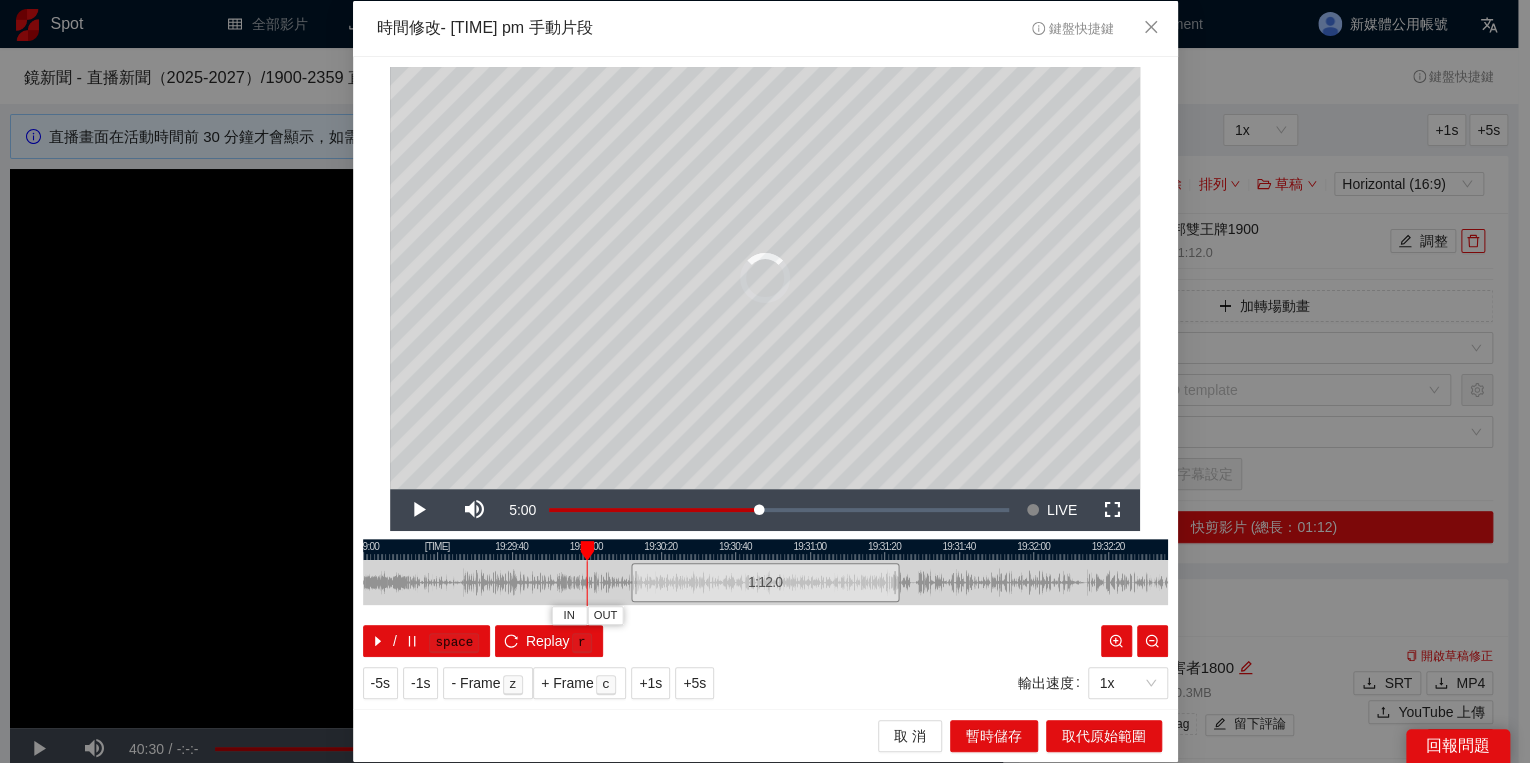 click on "19:29:00 19:29:20 19:29:40 19:30:00 19:30:20 19:30:40 19:31:00 19:31:20 19:31:40 19:32:00 19:32:20 IN OUT 1:12.0 /   space  Replay  r" at bounding box center (765, 598) 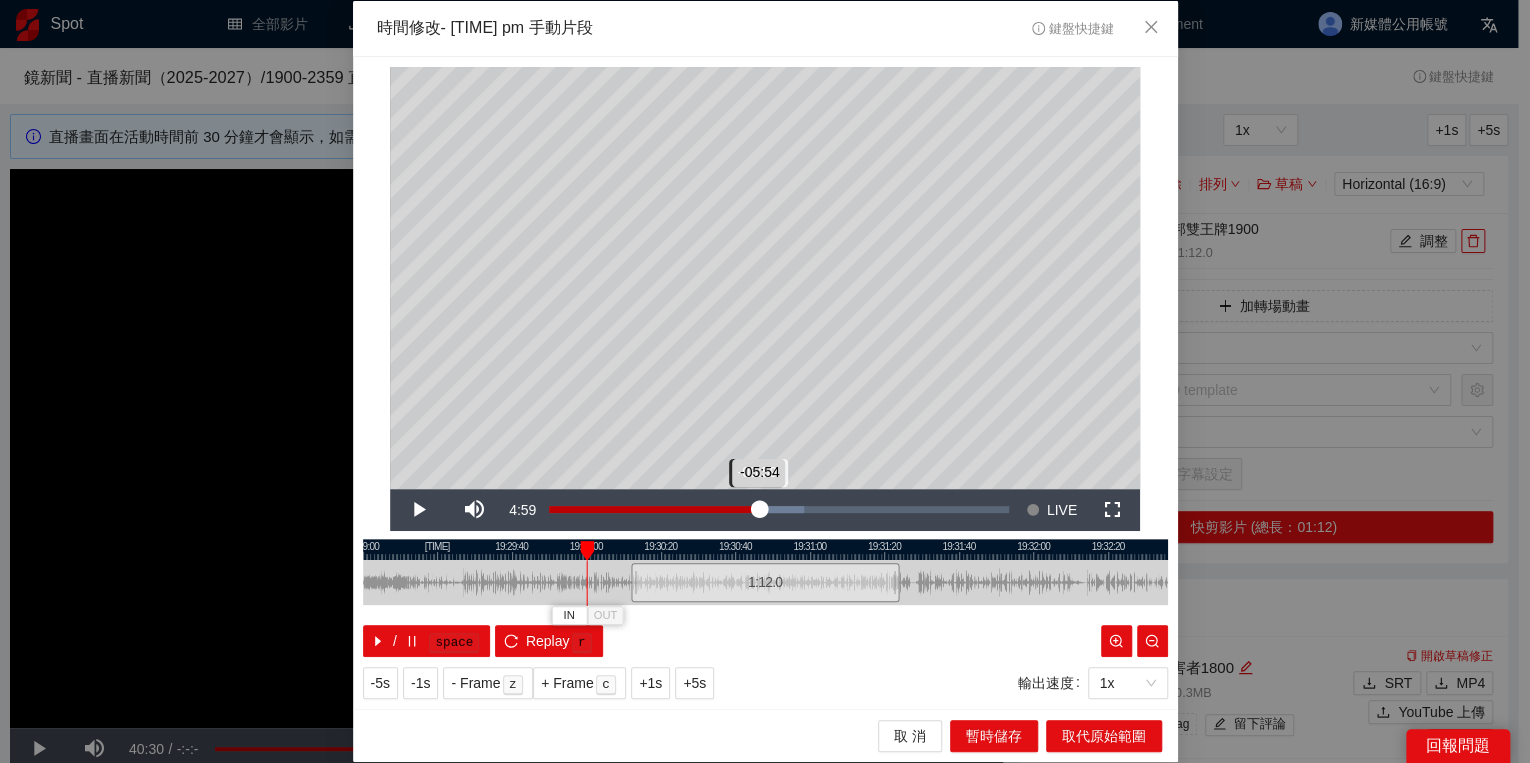 click on "-05:54" at bounding box center [654, 509] 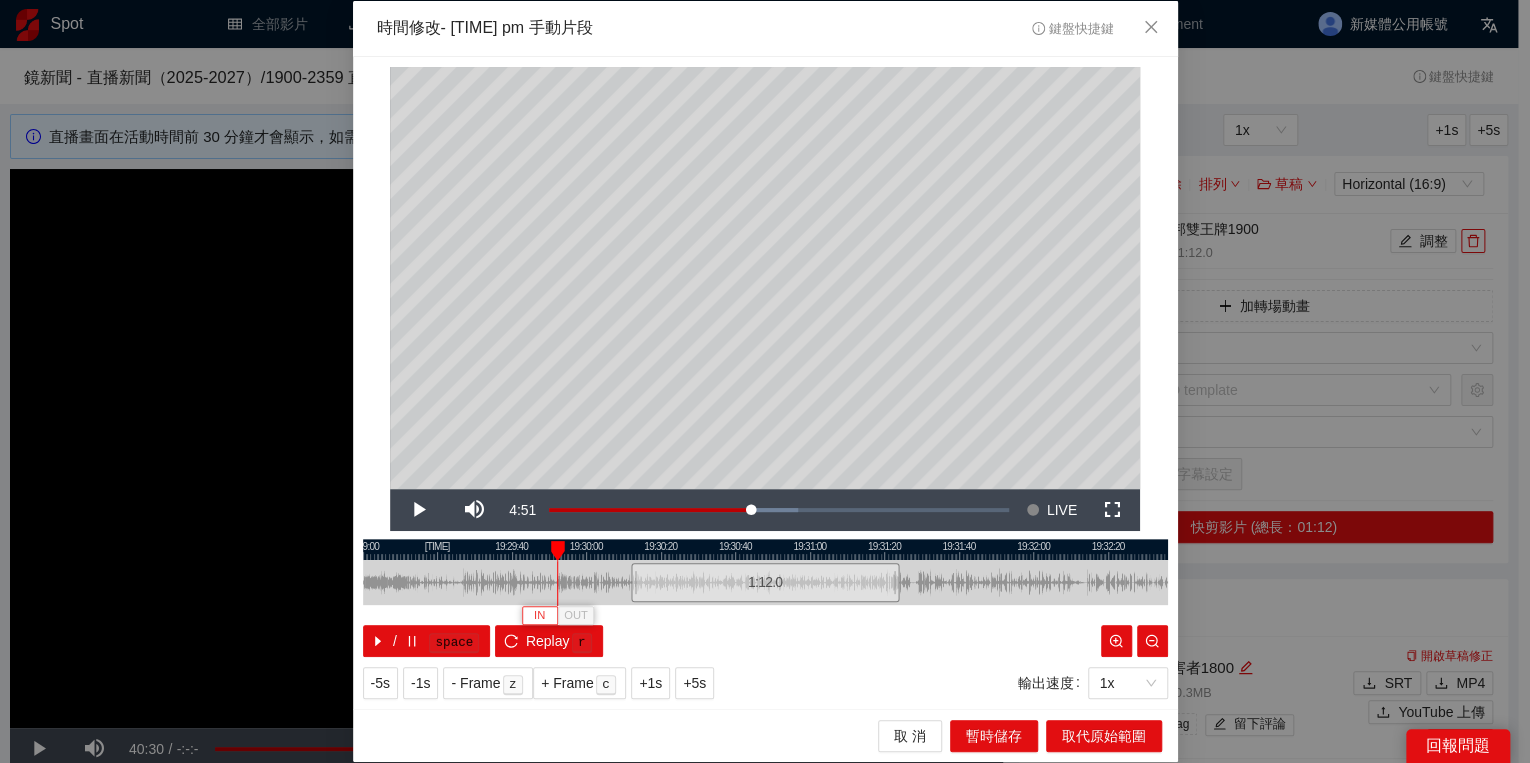 click on "IN" at bounding box center (539, 616) 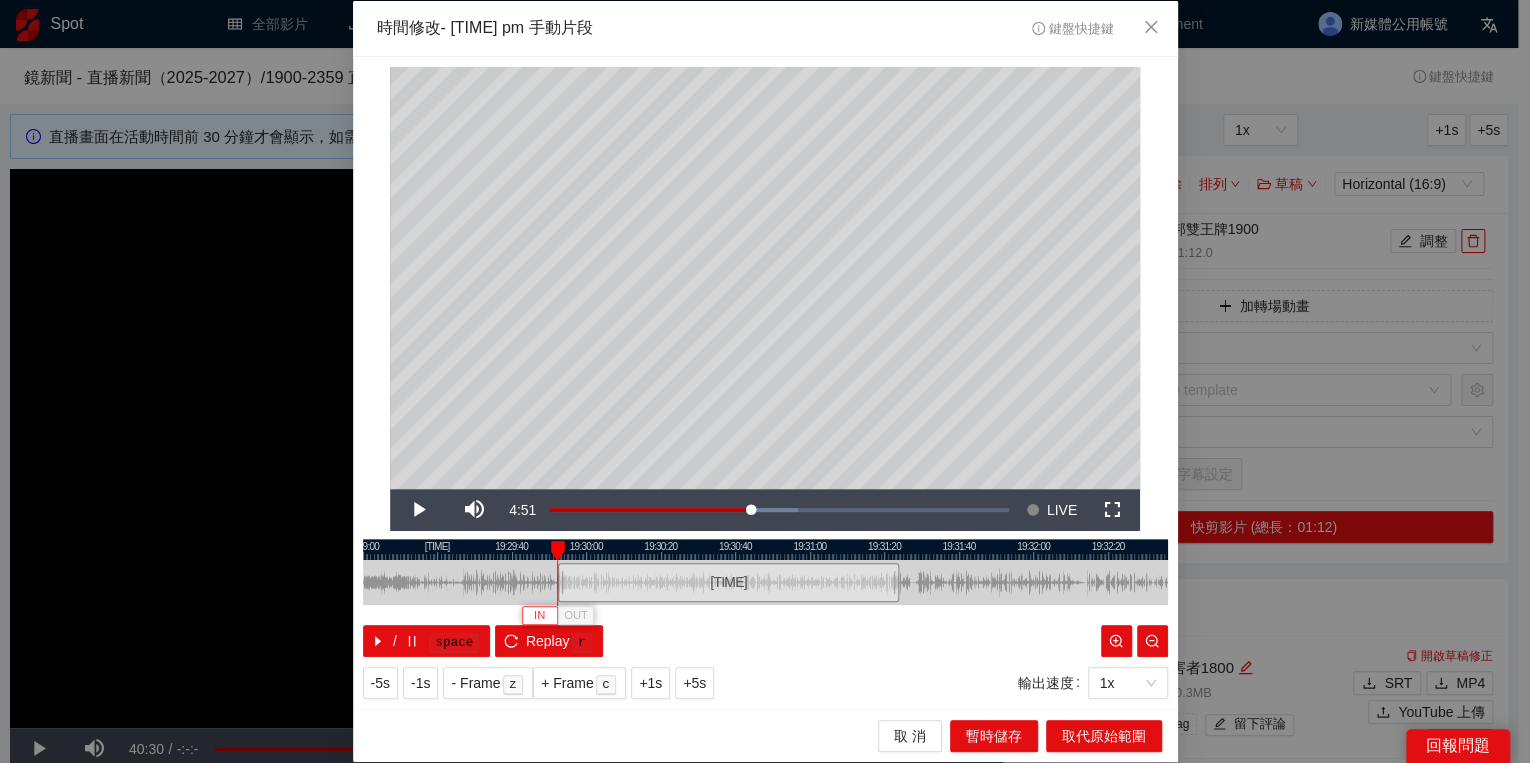 type 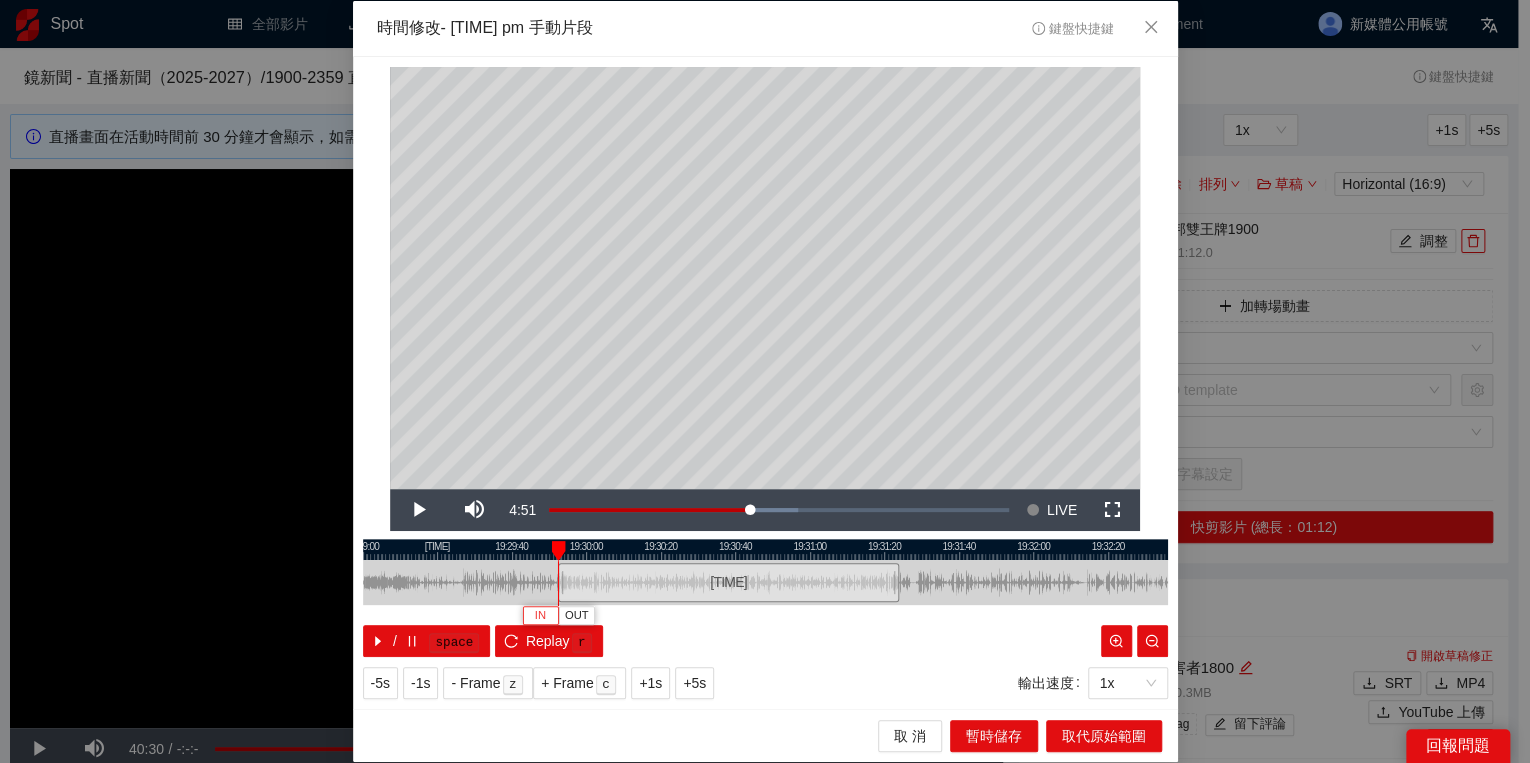 click on "IN" at bounding box center [540, 615] 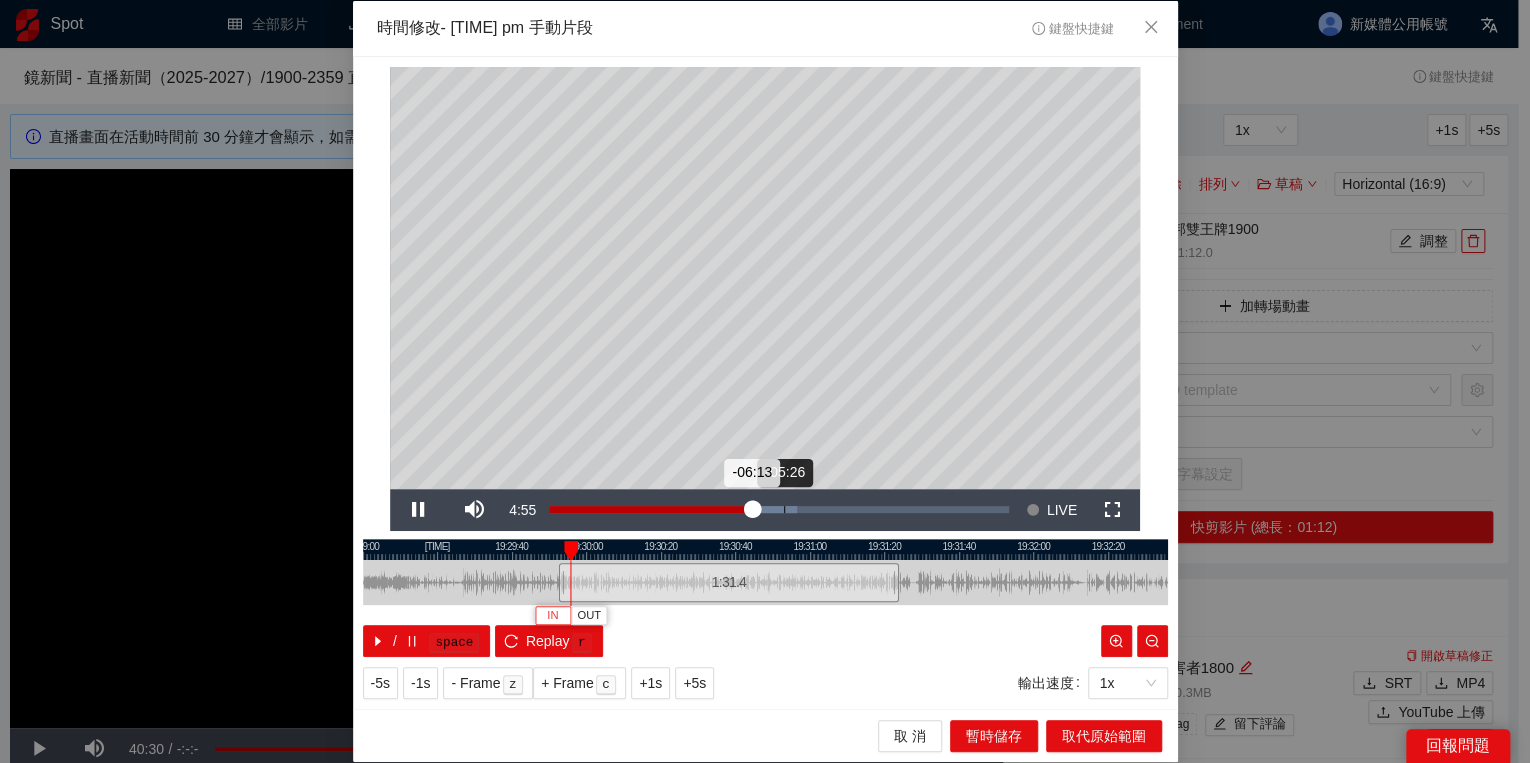 click on "Loaded :  54.05% -05:26 -06:13" at bounding box center [779, 510] 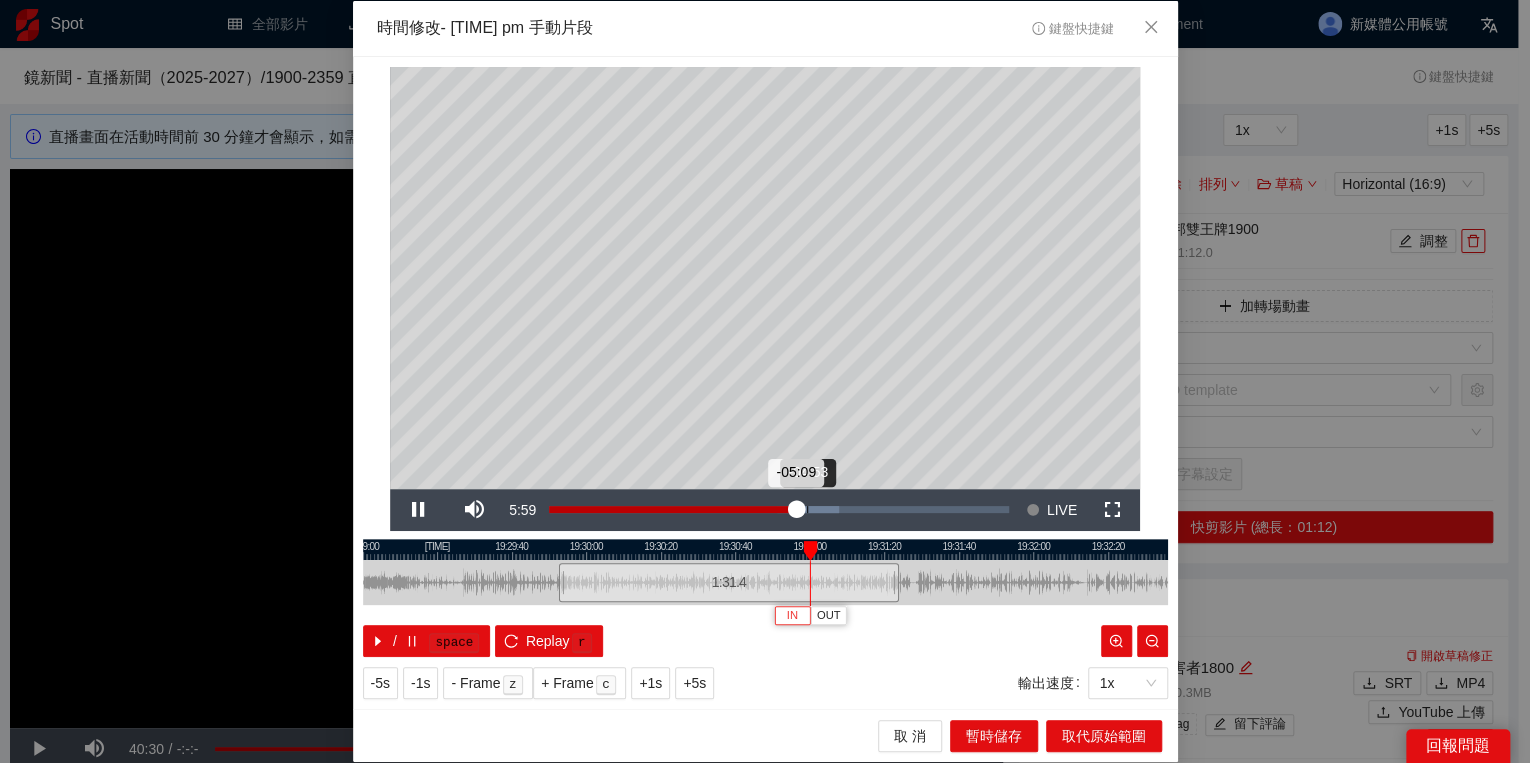 click on "Loaded :  63.05% -04:53 -05:09" at bounding box center [779, 510] 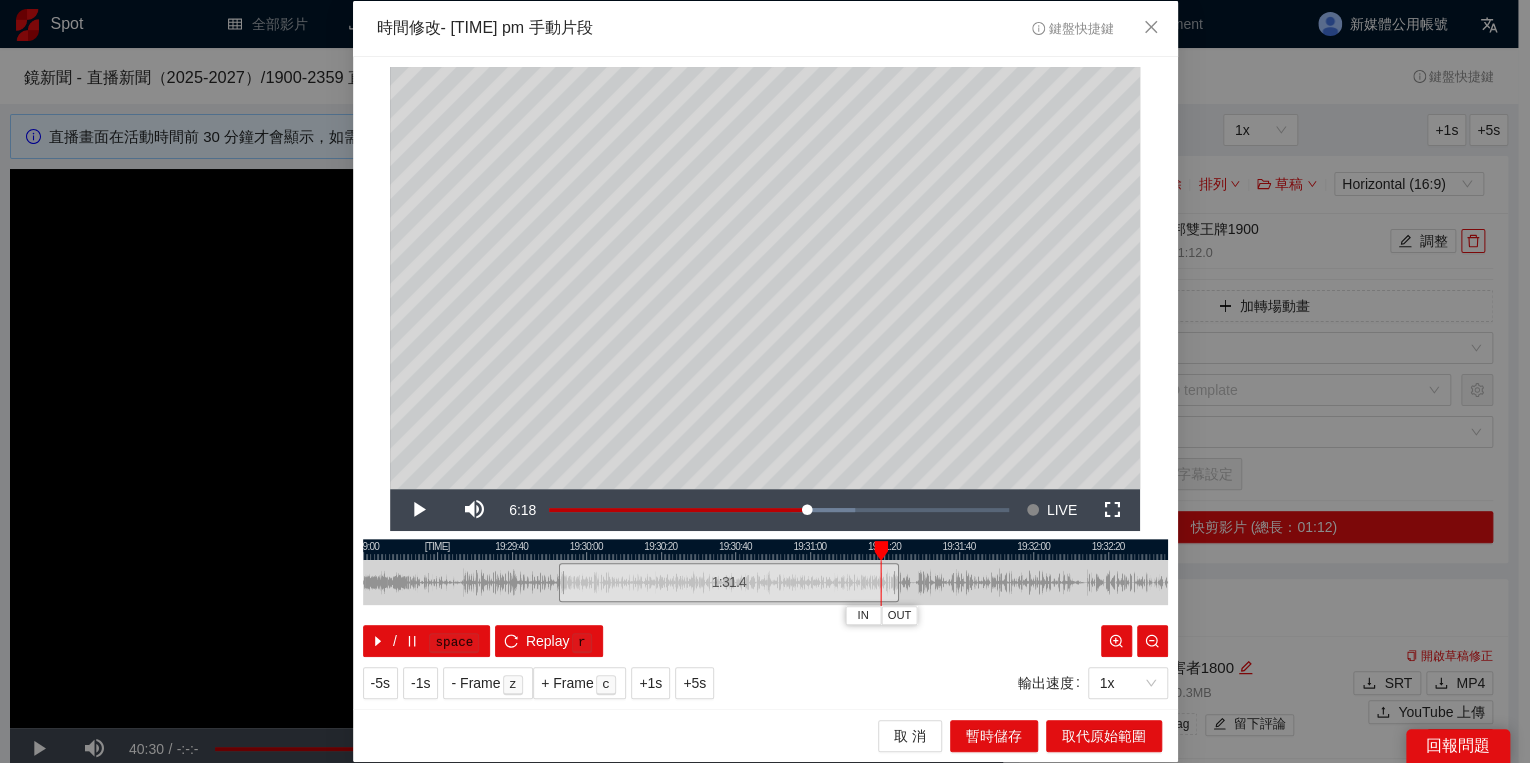 drag, startPoint x: 892, startPoint y: 548, endPoint x: 881, endPoint y: 552, distance: 11.7046995 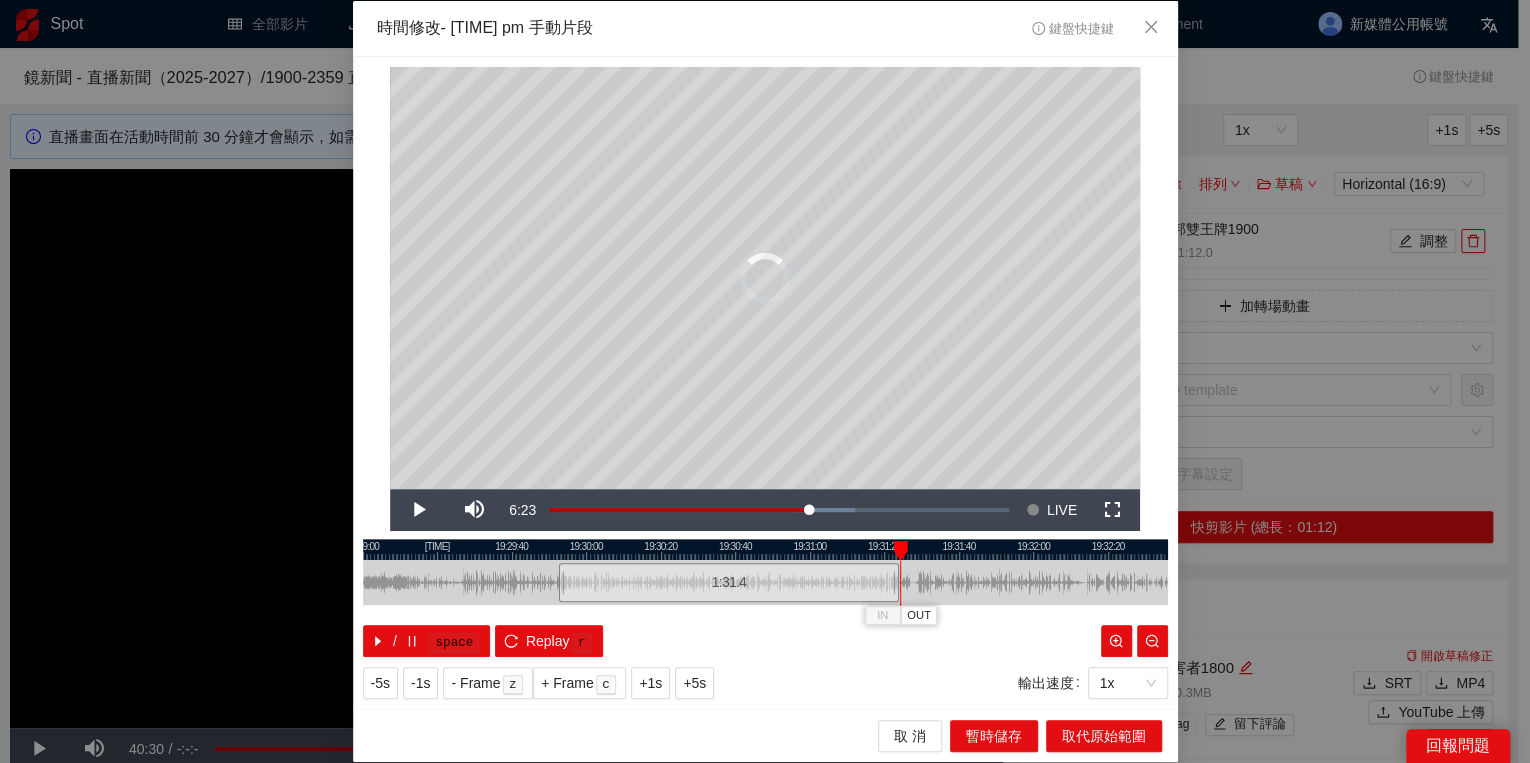 click at bounding box center (901, 551) 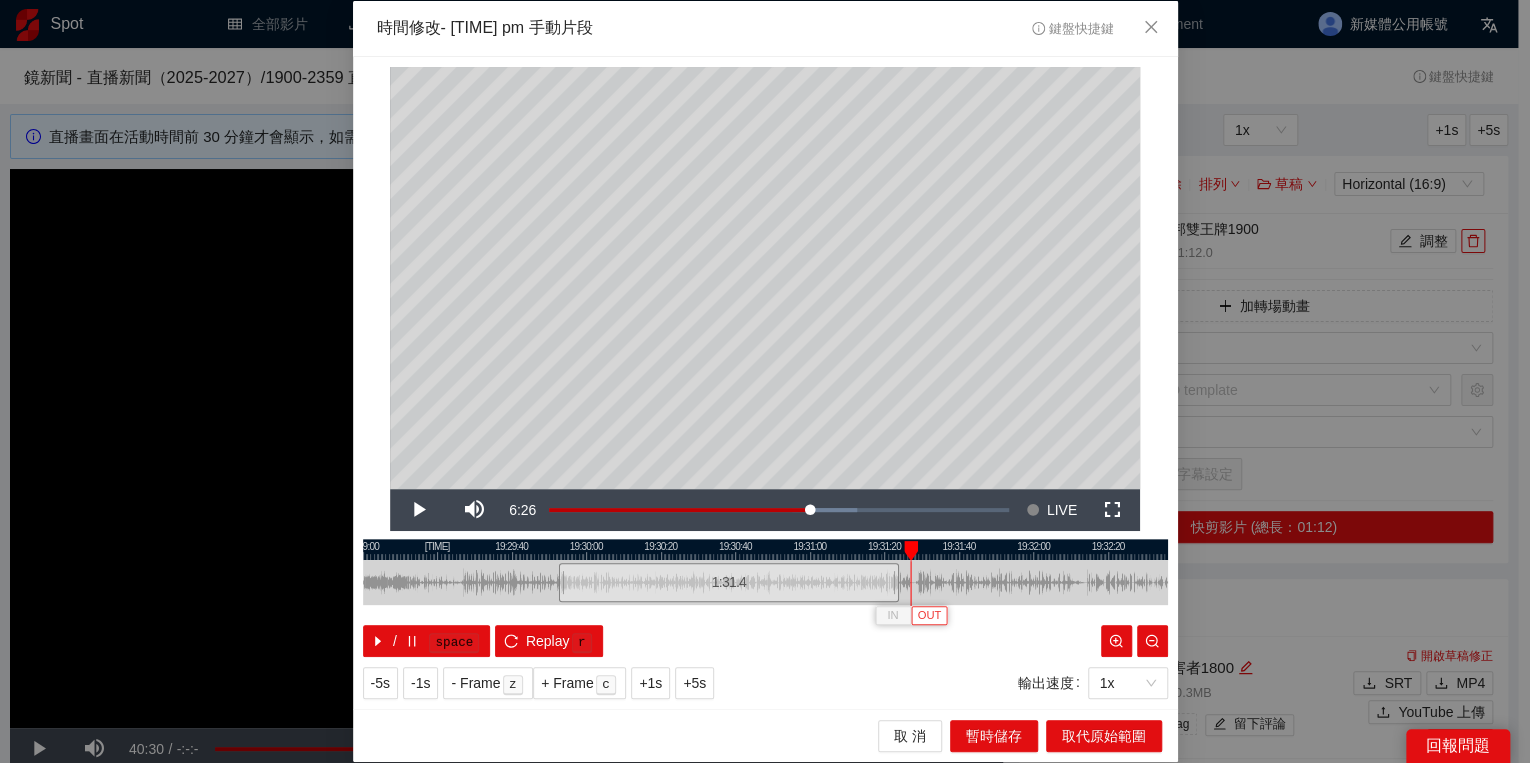 click on "OUT" at bounding box center (929, 616) 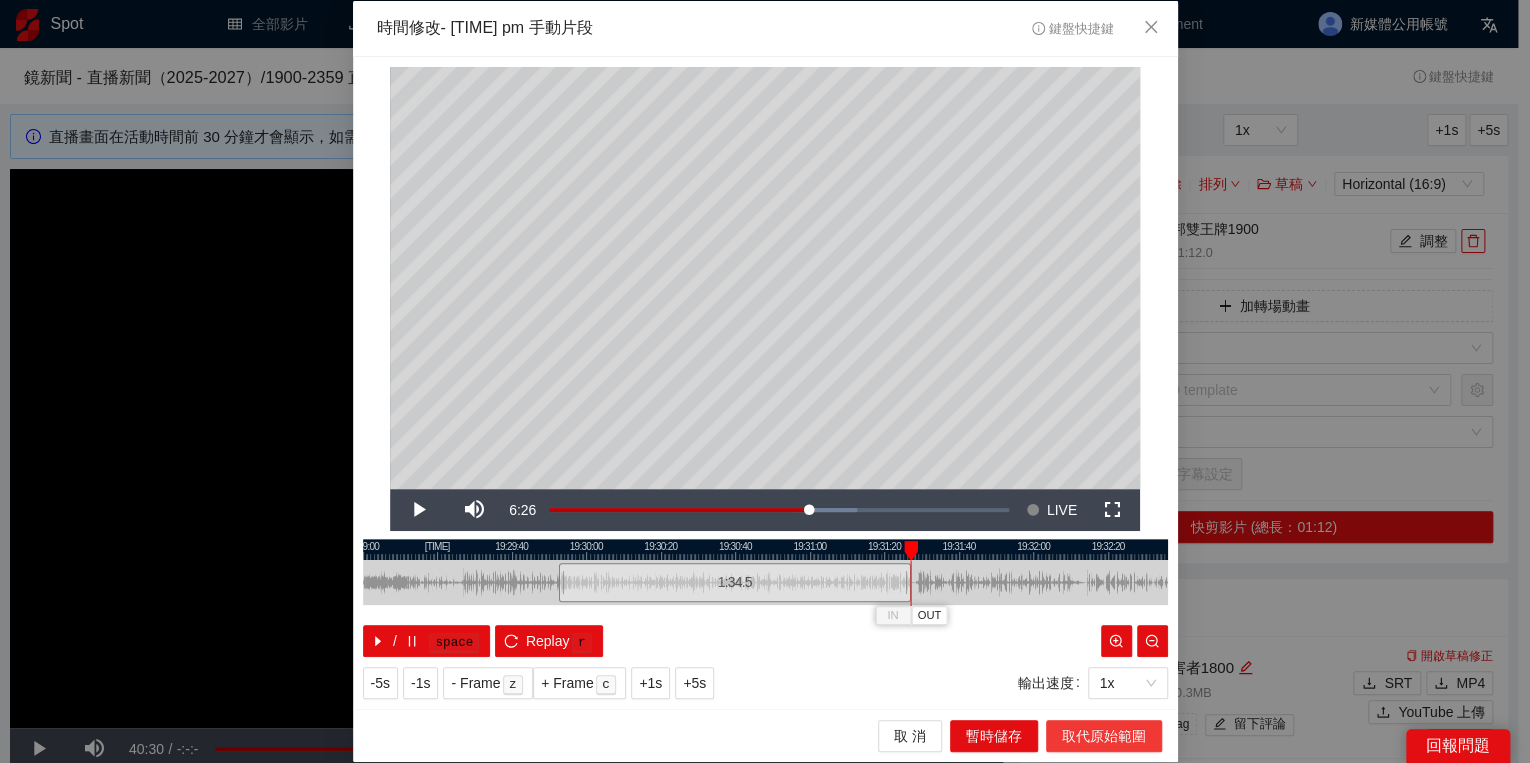 click on "取代原始範圍" at bounding box center [1104, 736] 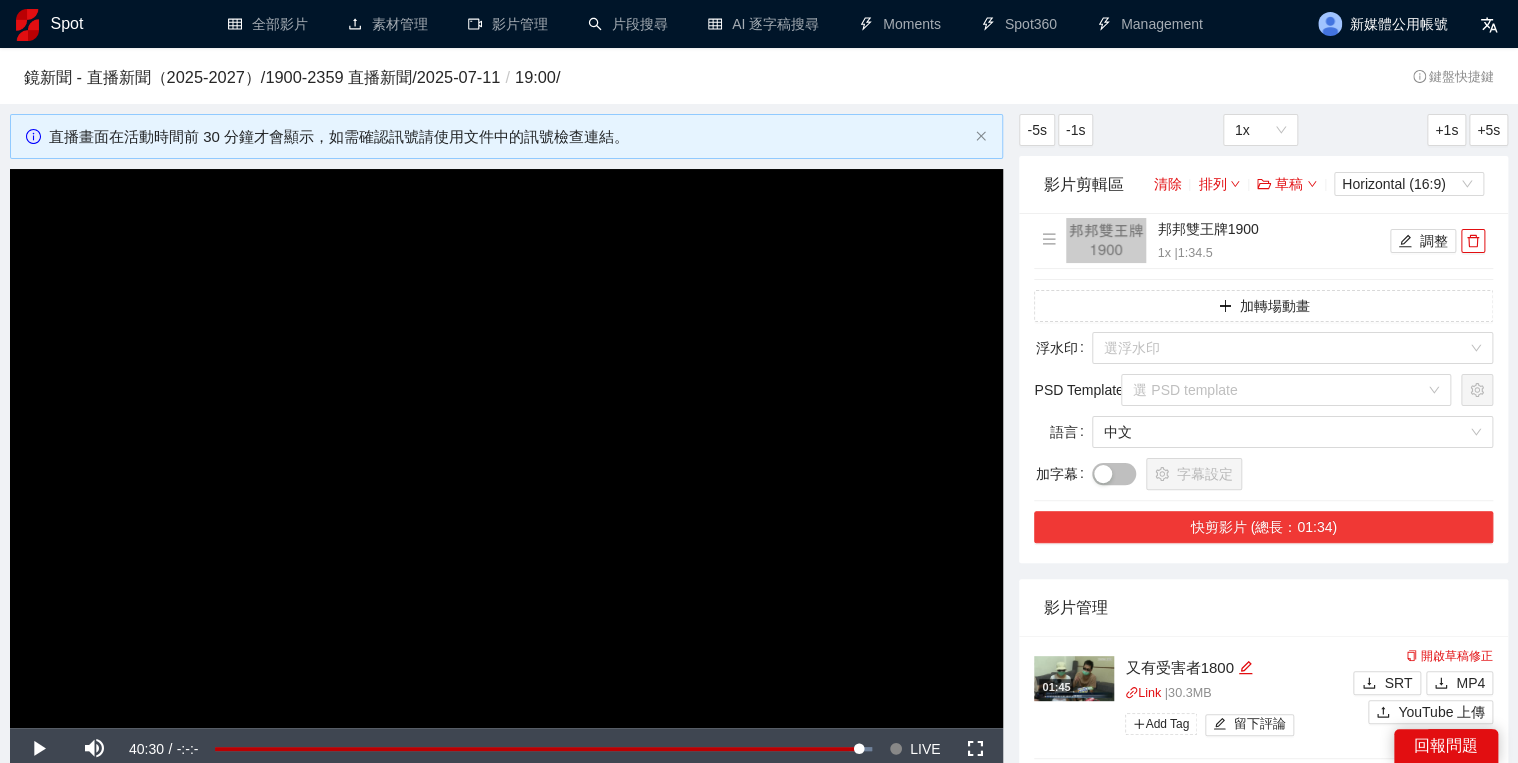 click on "快剪影片 (總長：01:34)" at bounding box center (1263, 527) 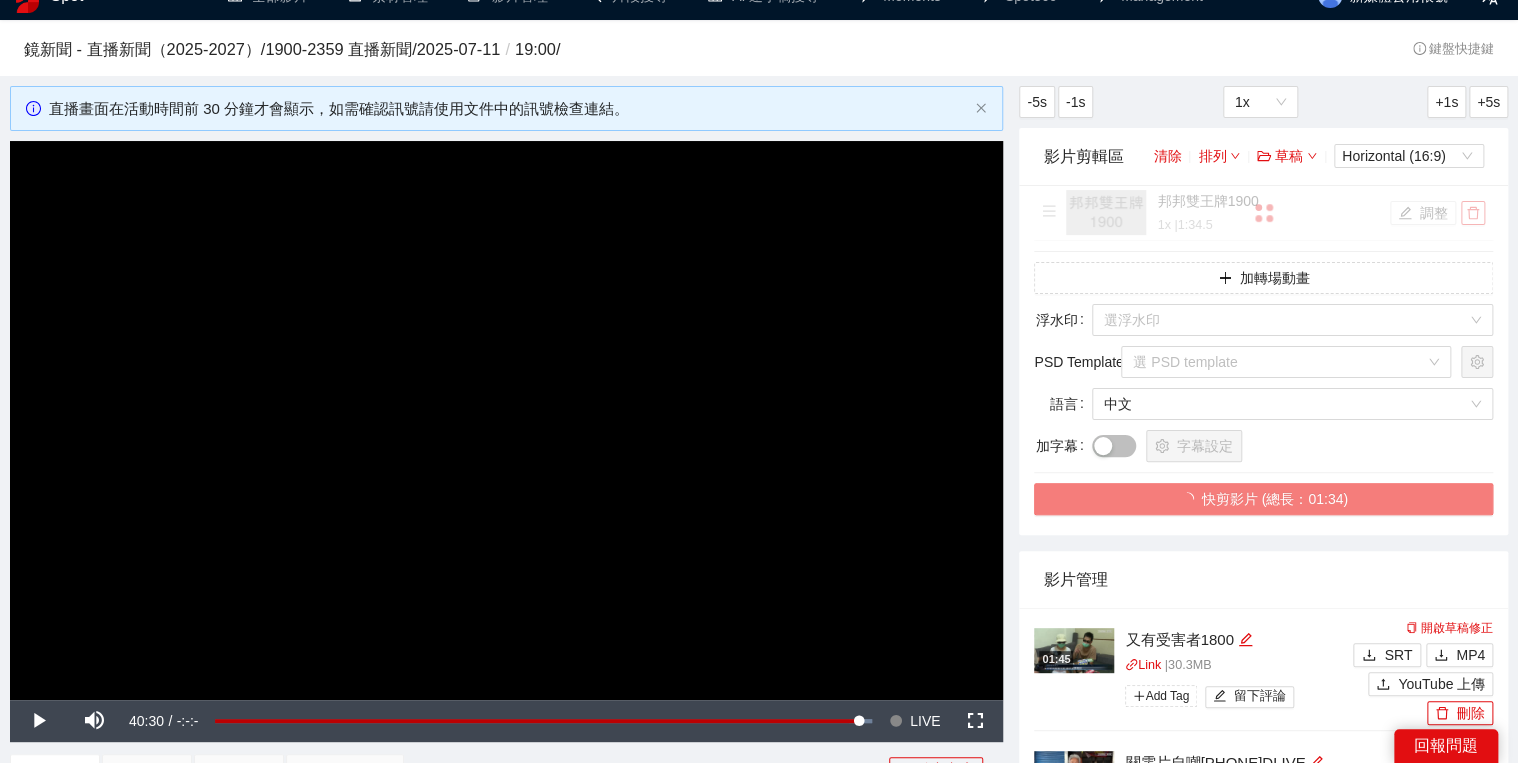 scroll, scrollTop: 80, scrollLeft: 0, axis: vertical 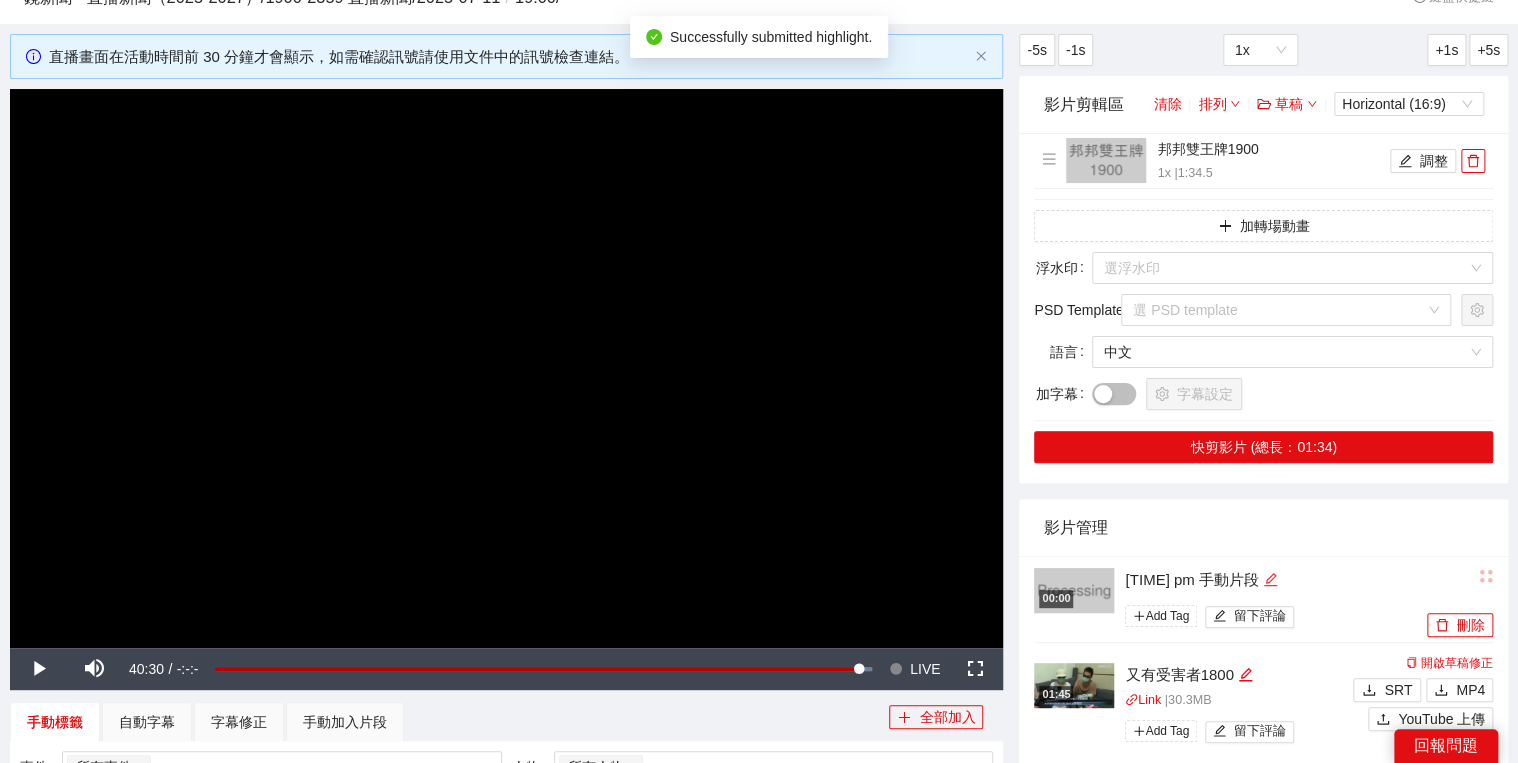 click 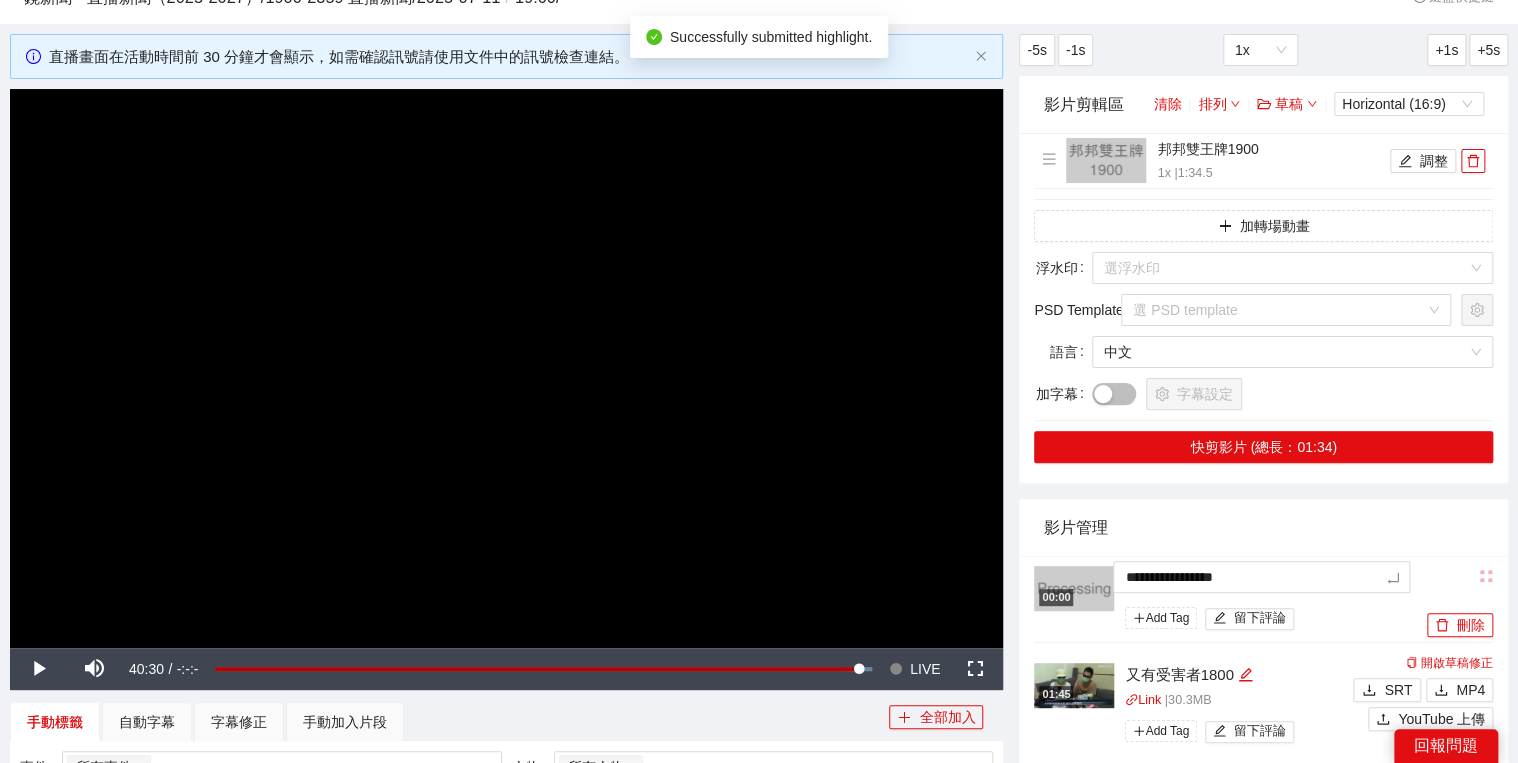 drag, startPoint x: 1287, startPoint y: 572, endPoint x: 1222, endPoint y: 522, distance: 82.006096 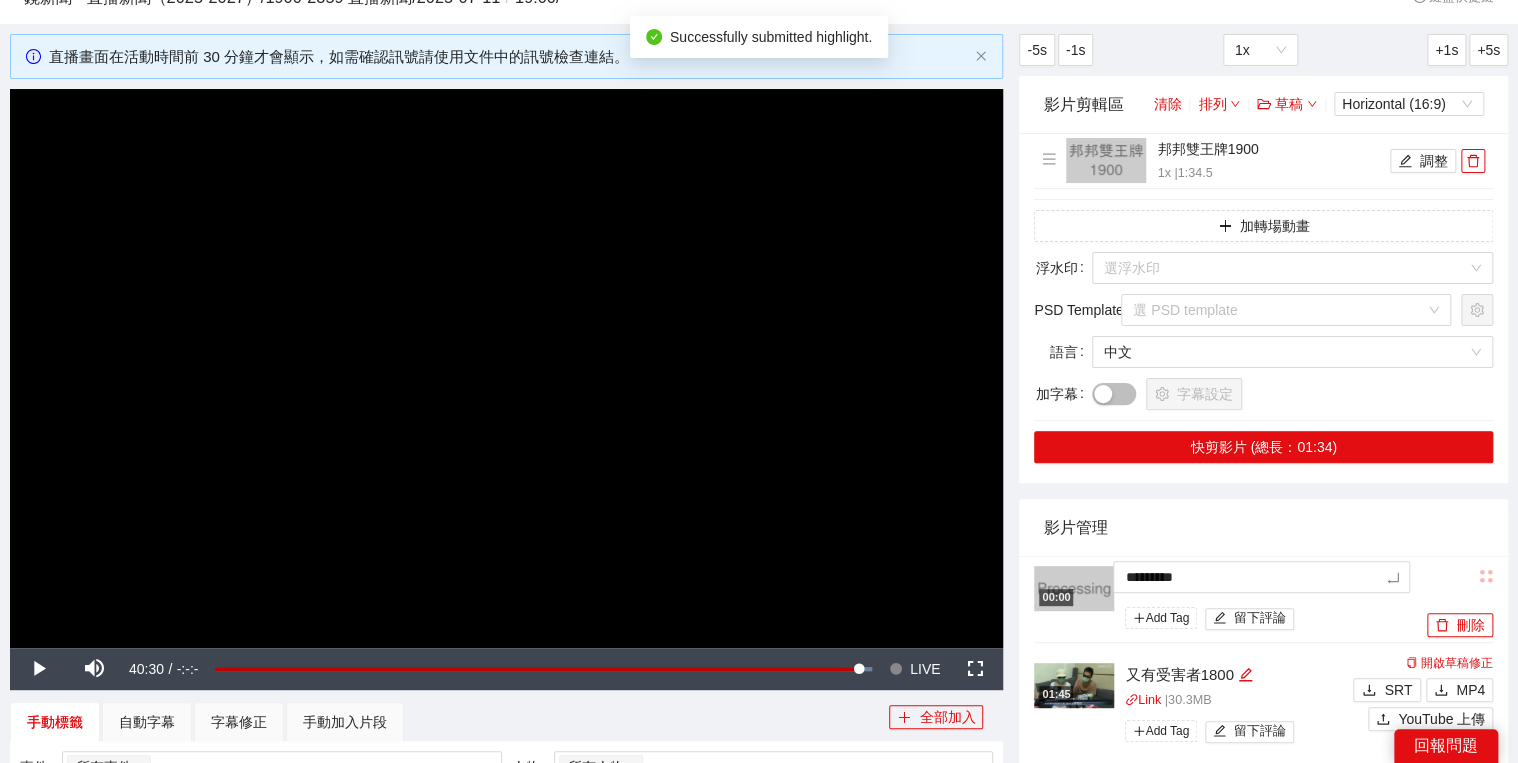 click on "影片管理" at bounding box center [1263, 527] 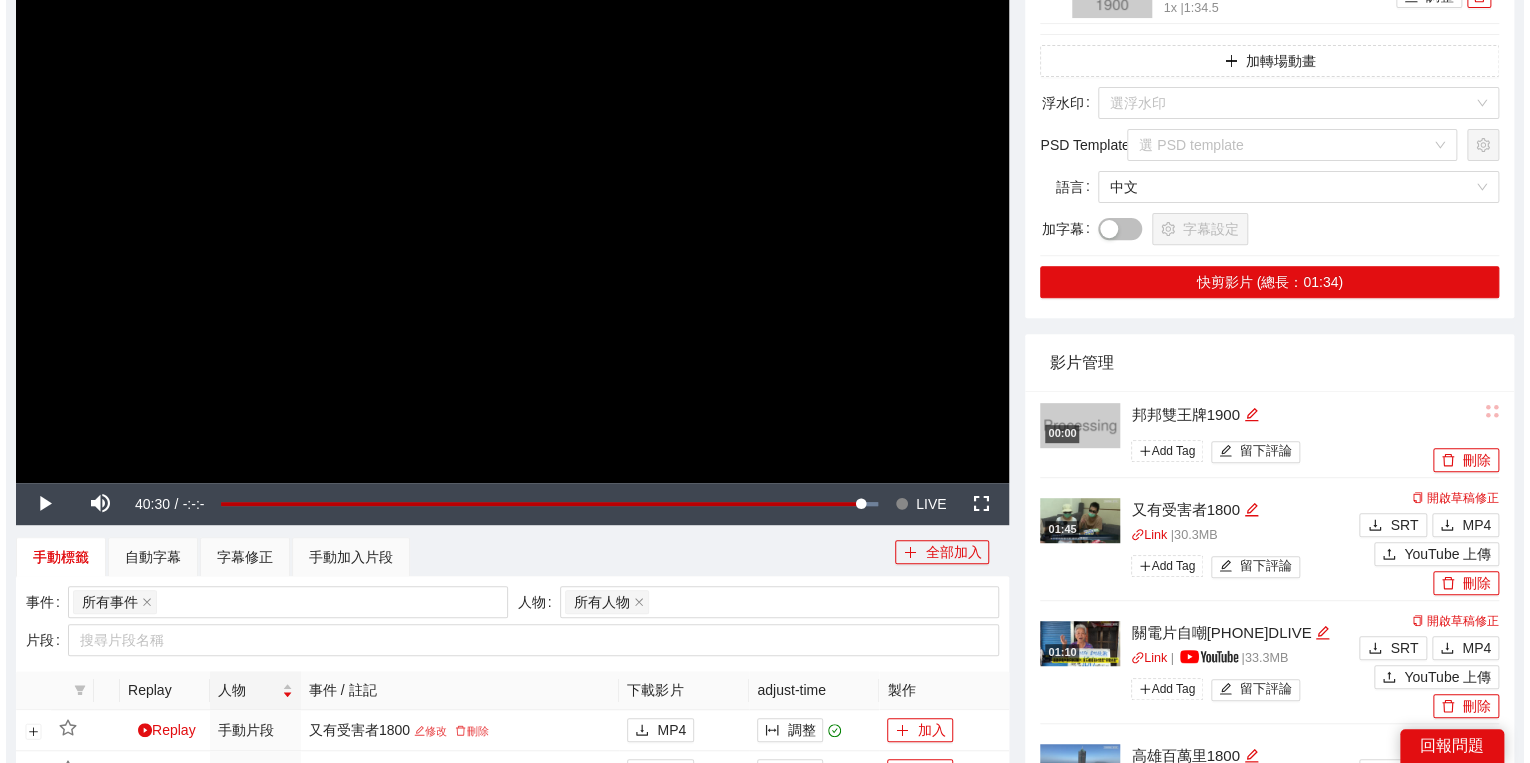 scroll, scrollTop: 400, scrollLeft: 0, axis: vertical 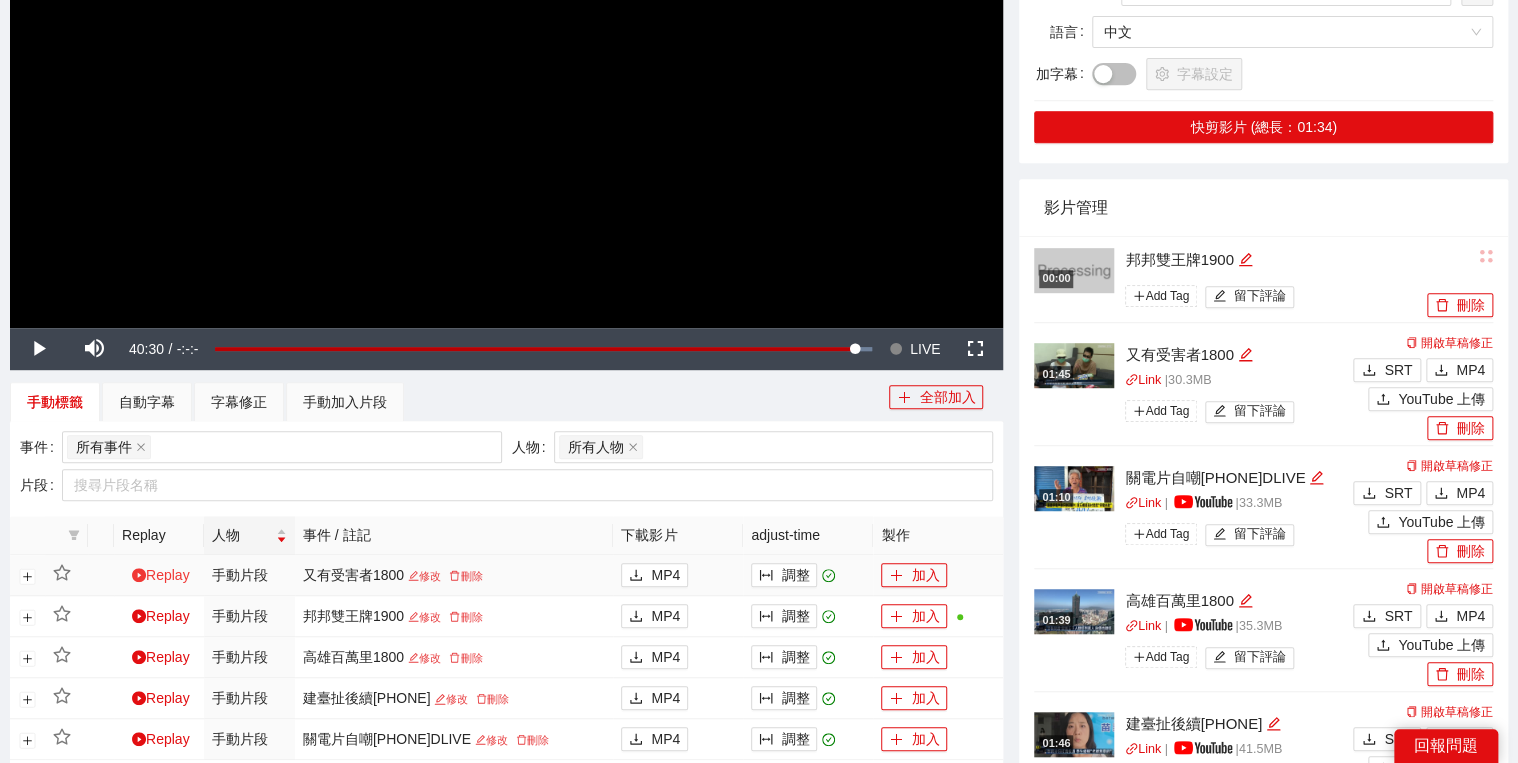 click on "Replay" at bounding box center [161, 575] 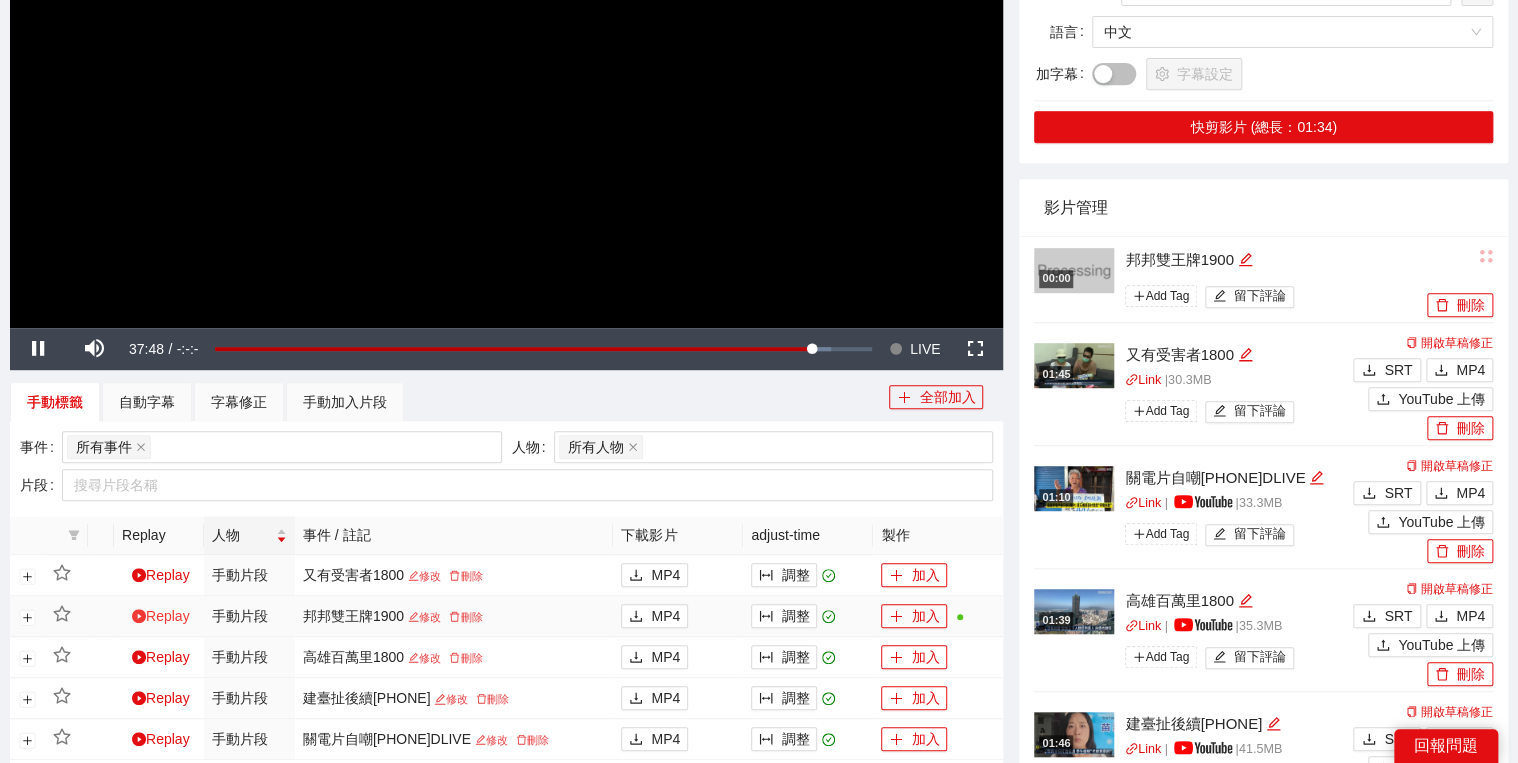 click on "Replay" at bounding box center (161, 616) 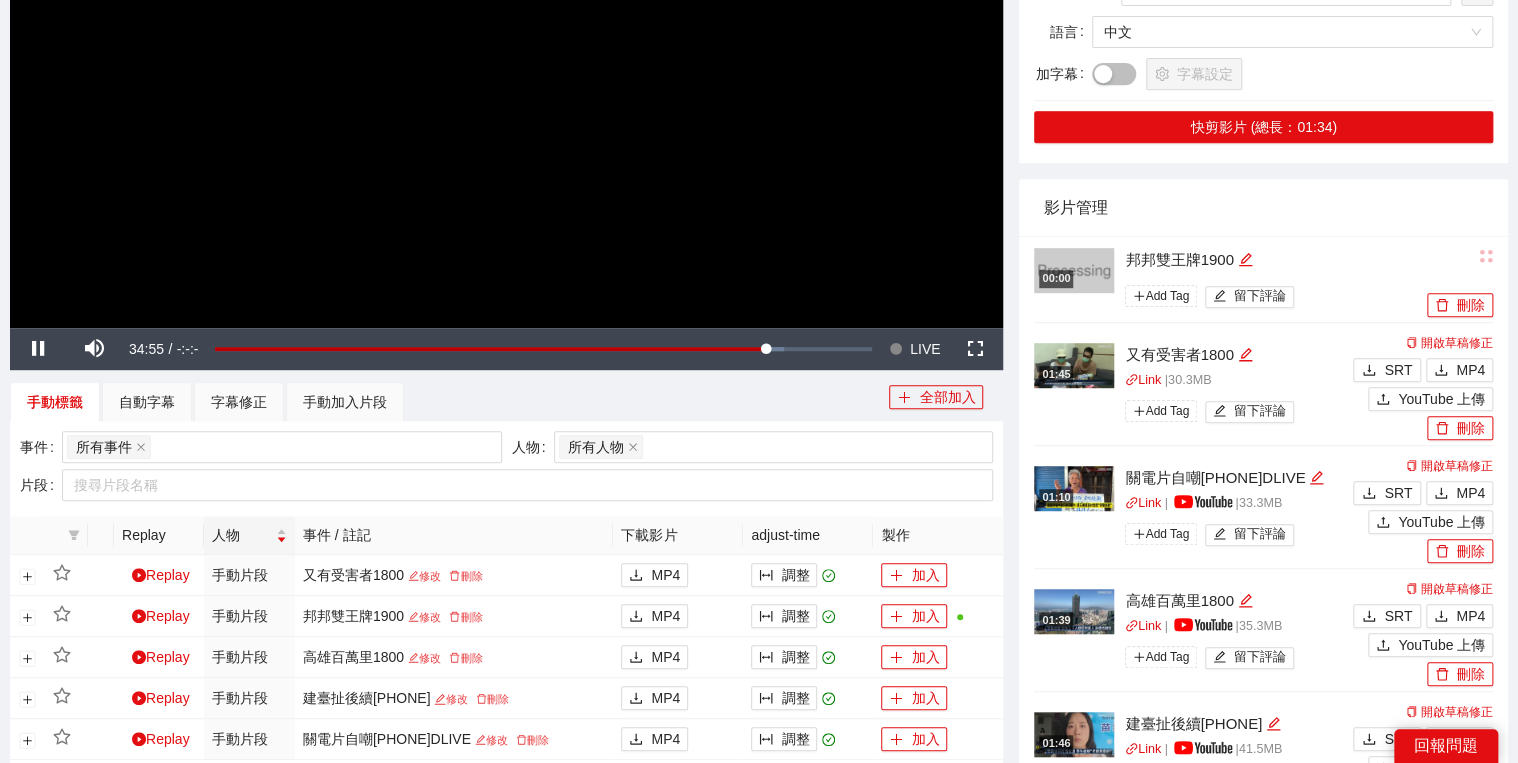click on "01:10 關電片自嘲1800DLIVE  Link   |   |  33.3  MB  Add Tag   留下評論   開啟草稿修正 SRT MP4 YouTube 上傳   刪除" at bounding box center [1263, 507] 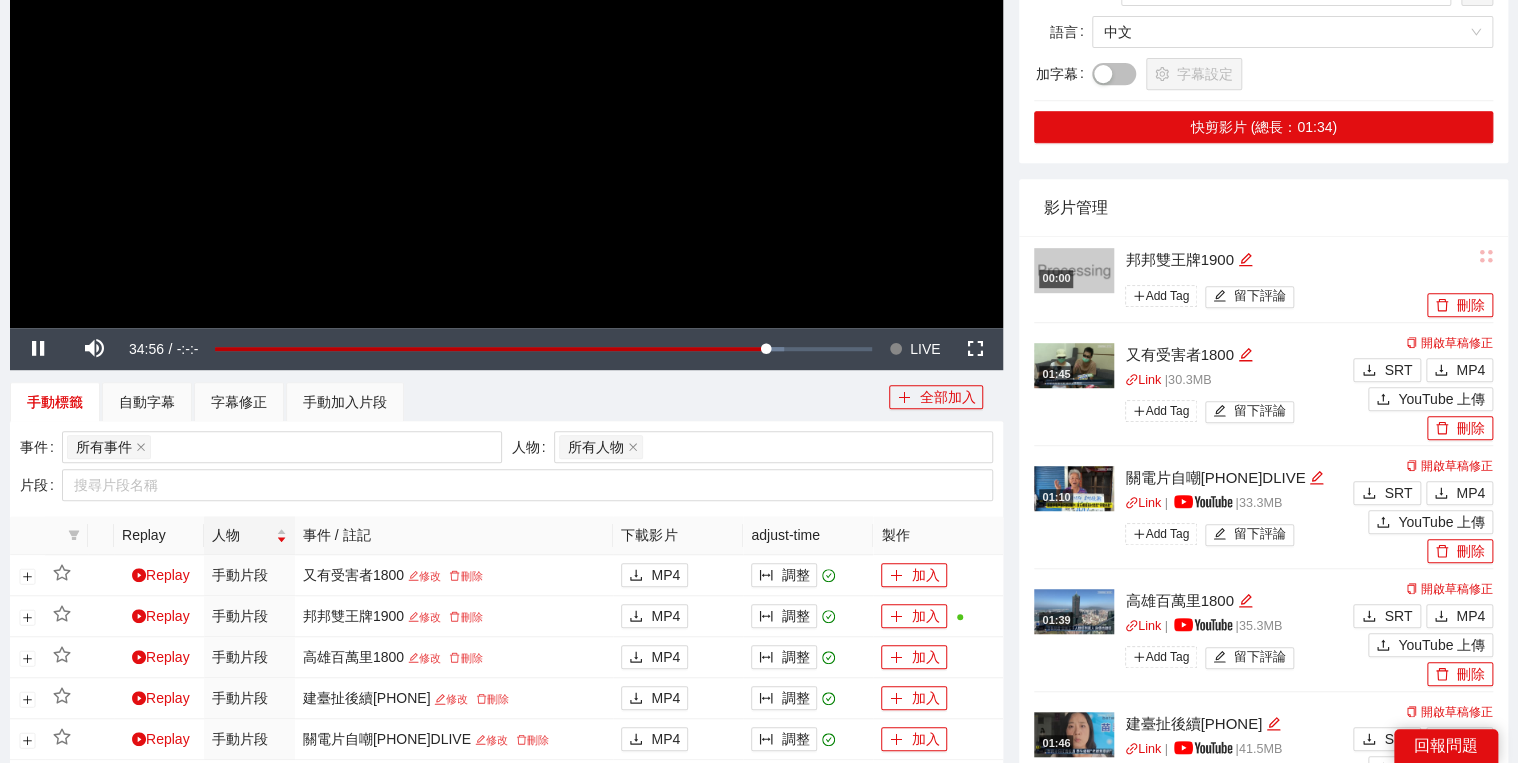 click at bounding box center [506, 48] 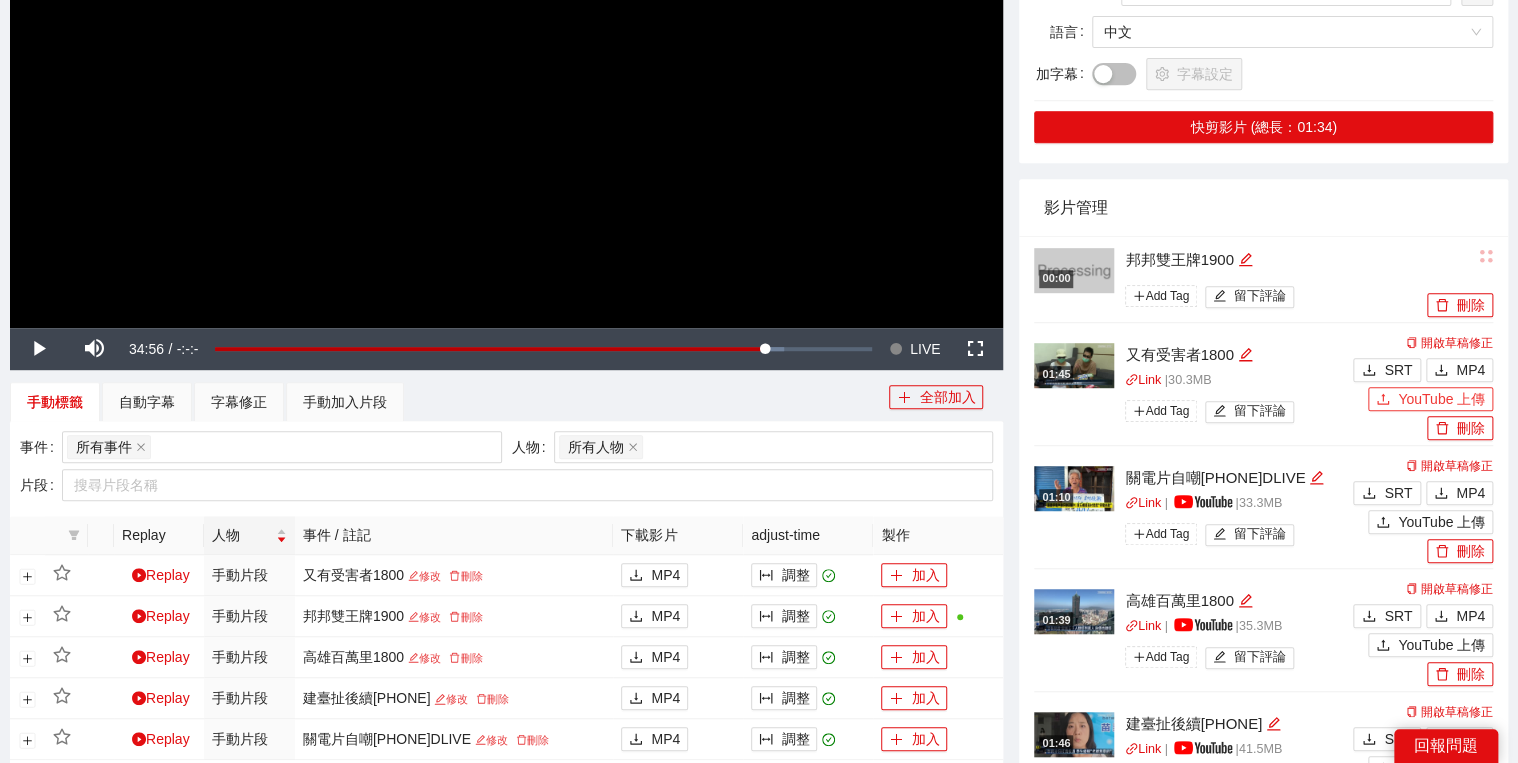 click 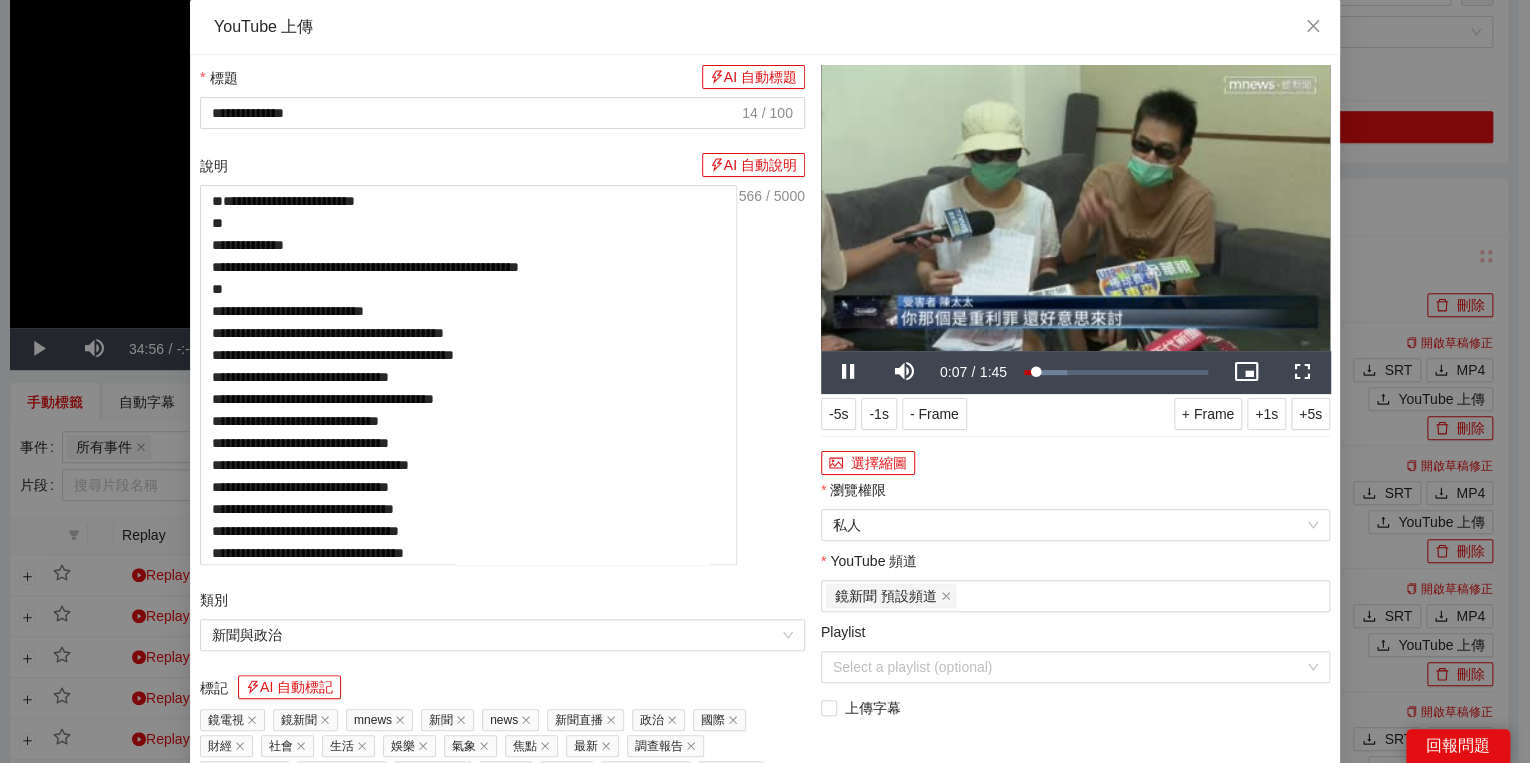 click on "瀏覽權限" at bounding box center (1075, 494) 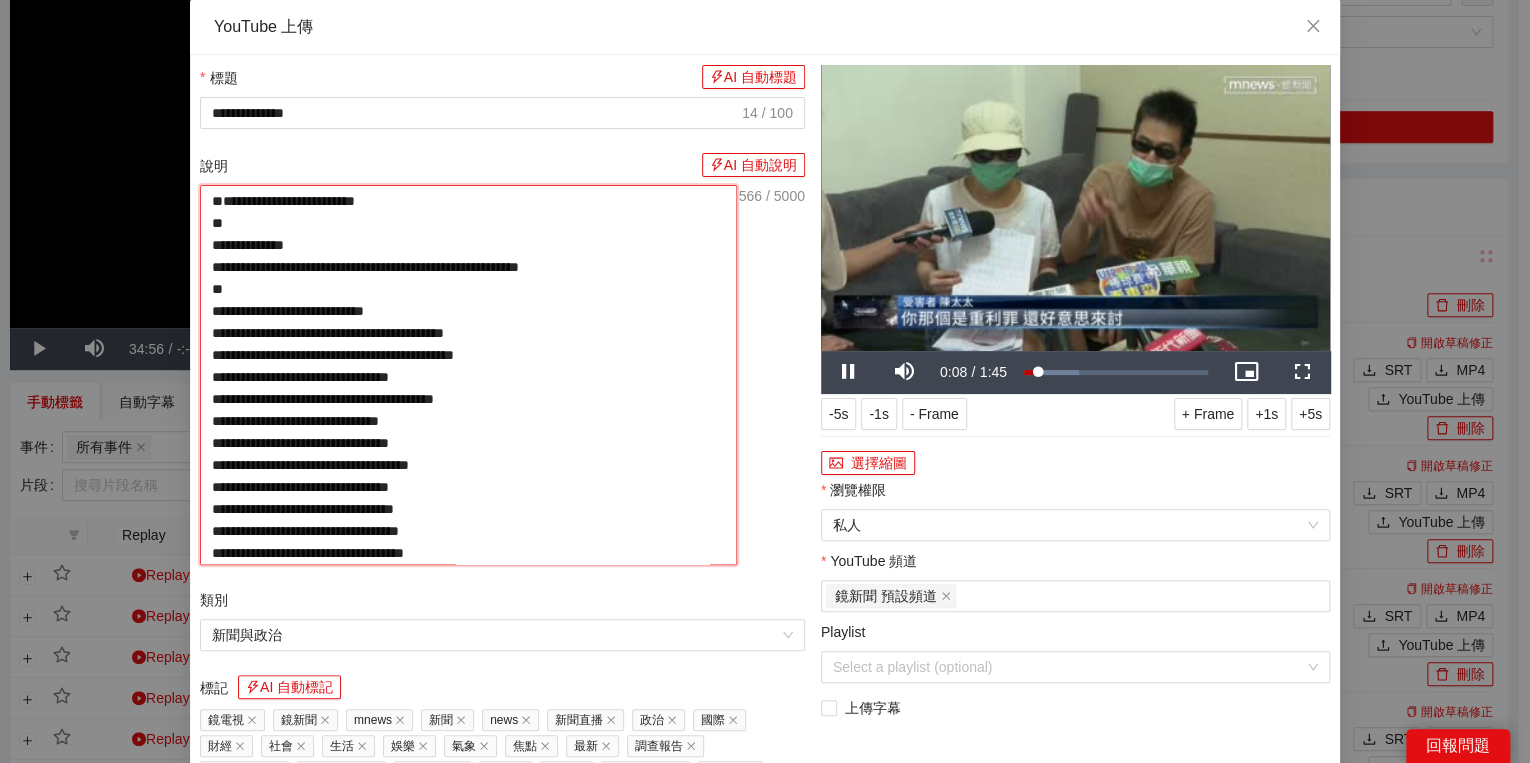 click on "**********" at bounding box center [468, 375] 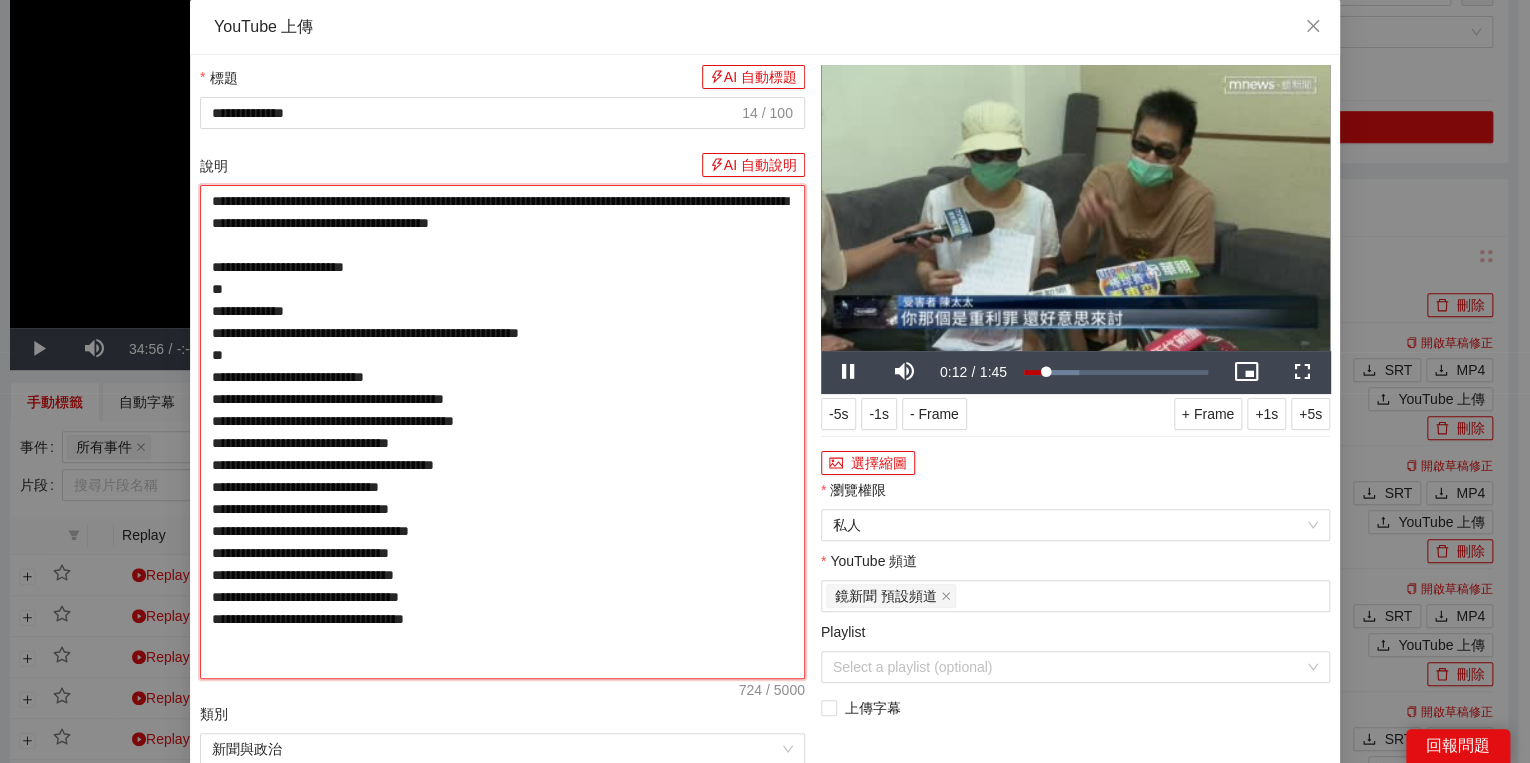 type on "**********" 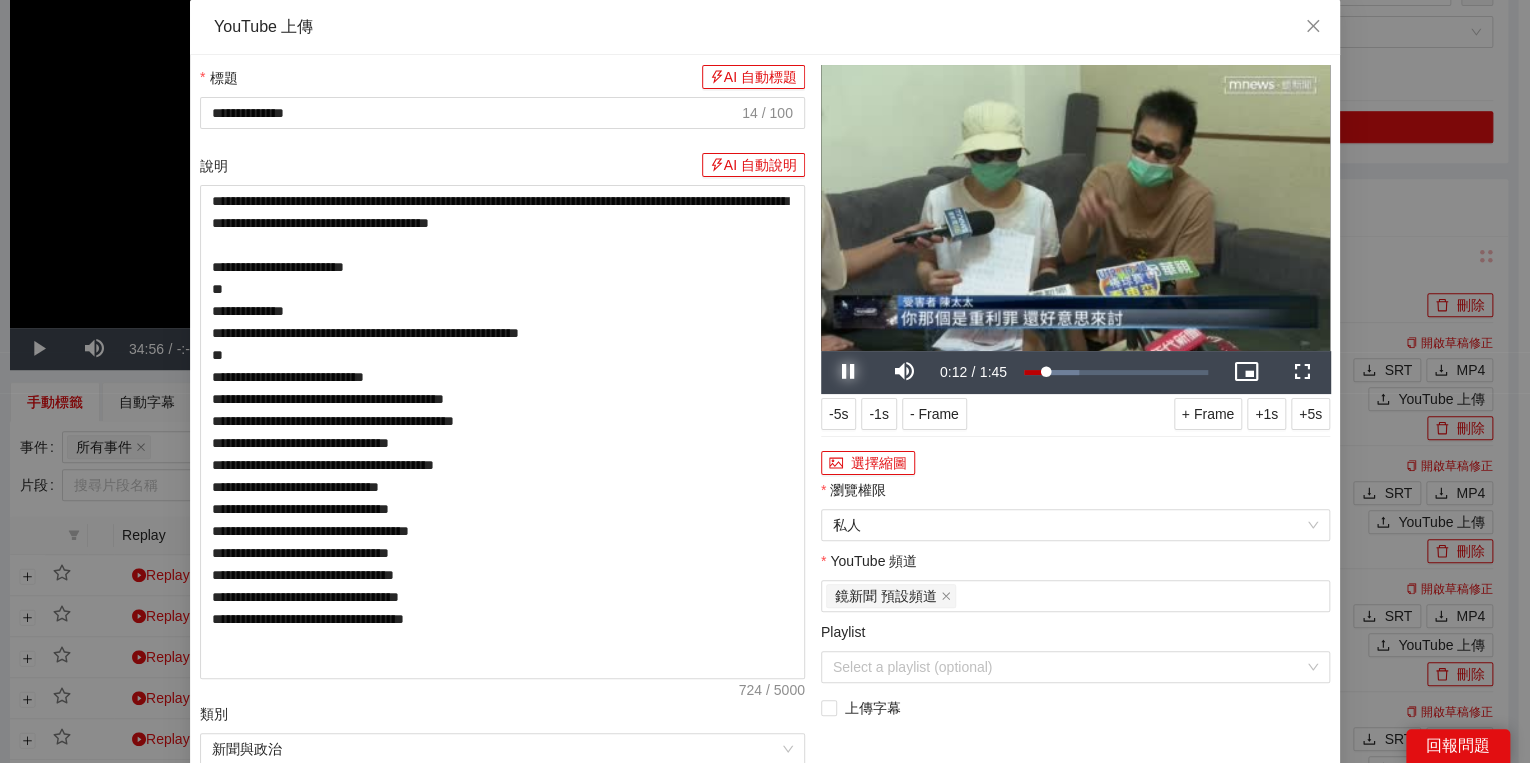 click at bounding box center [849, 372] 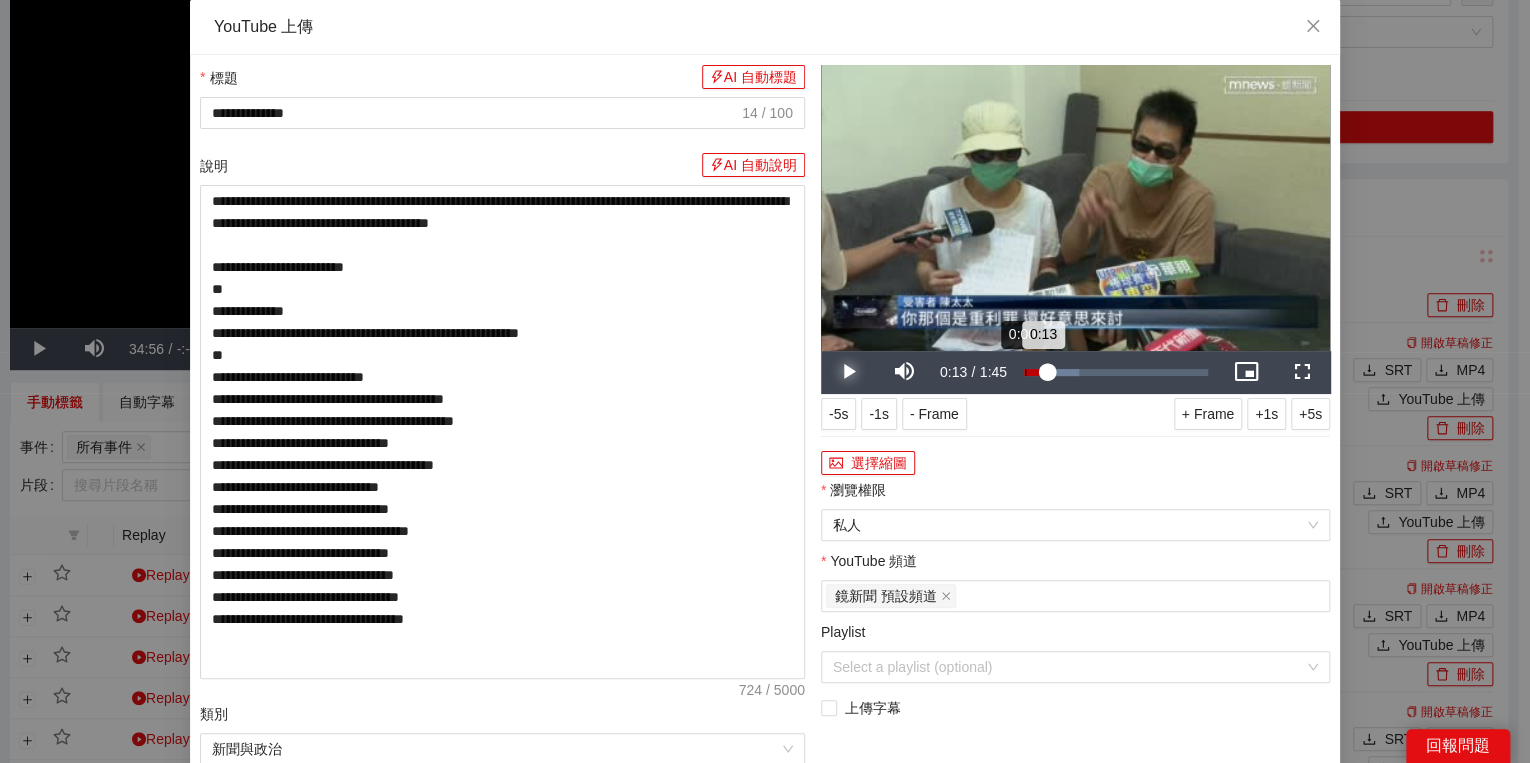 click on "0:13" at bounding box center (1035, 372) 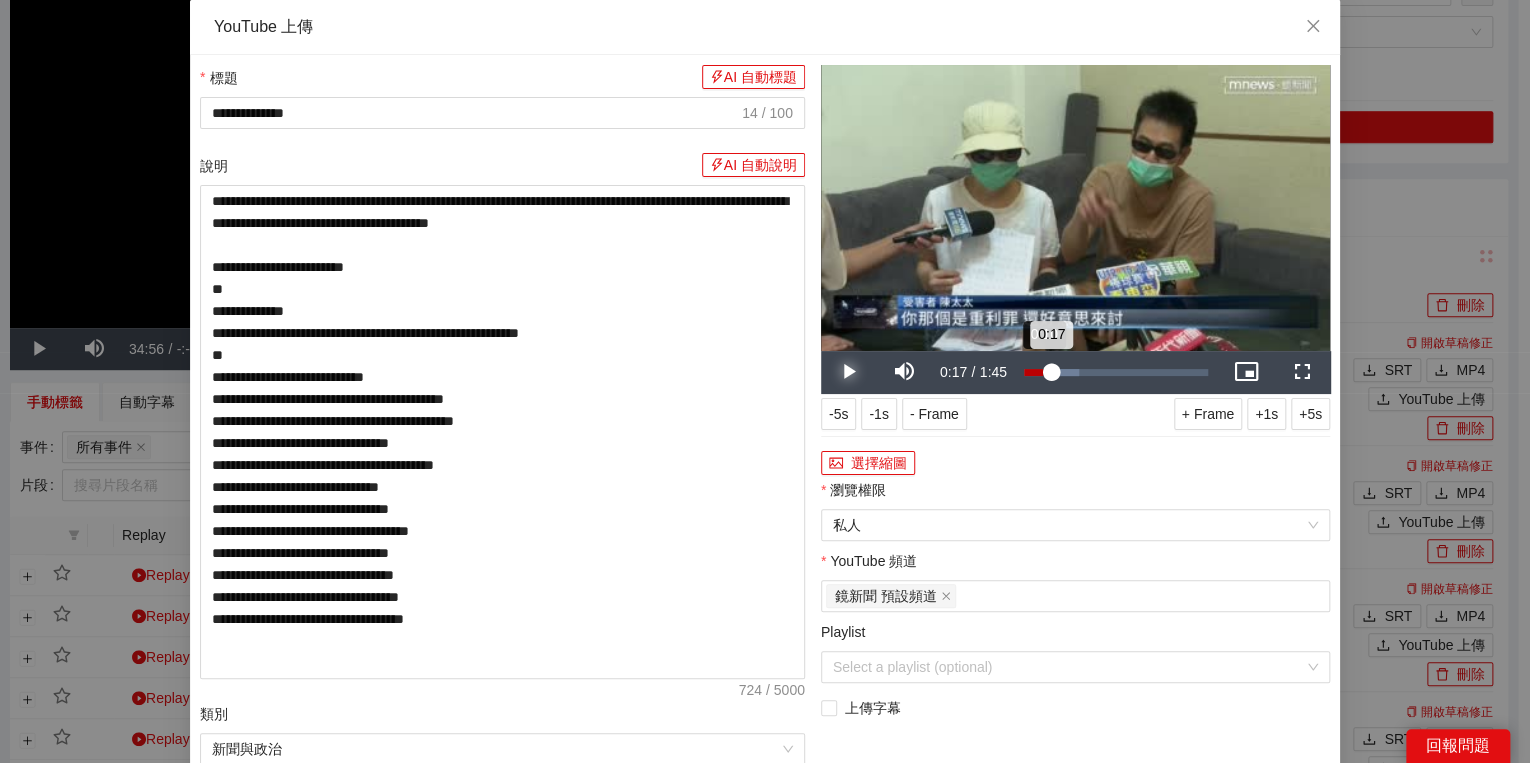 click on "0:17" at bounding box center (1037, 372) 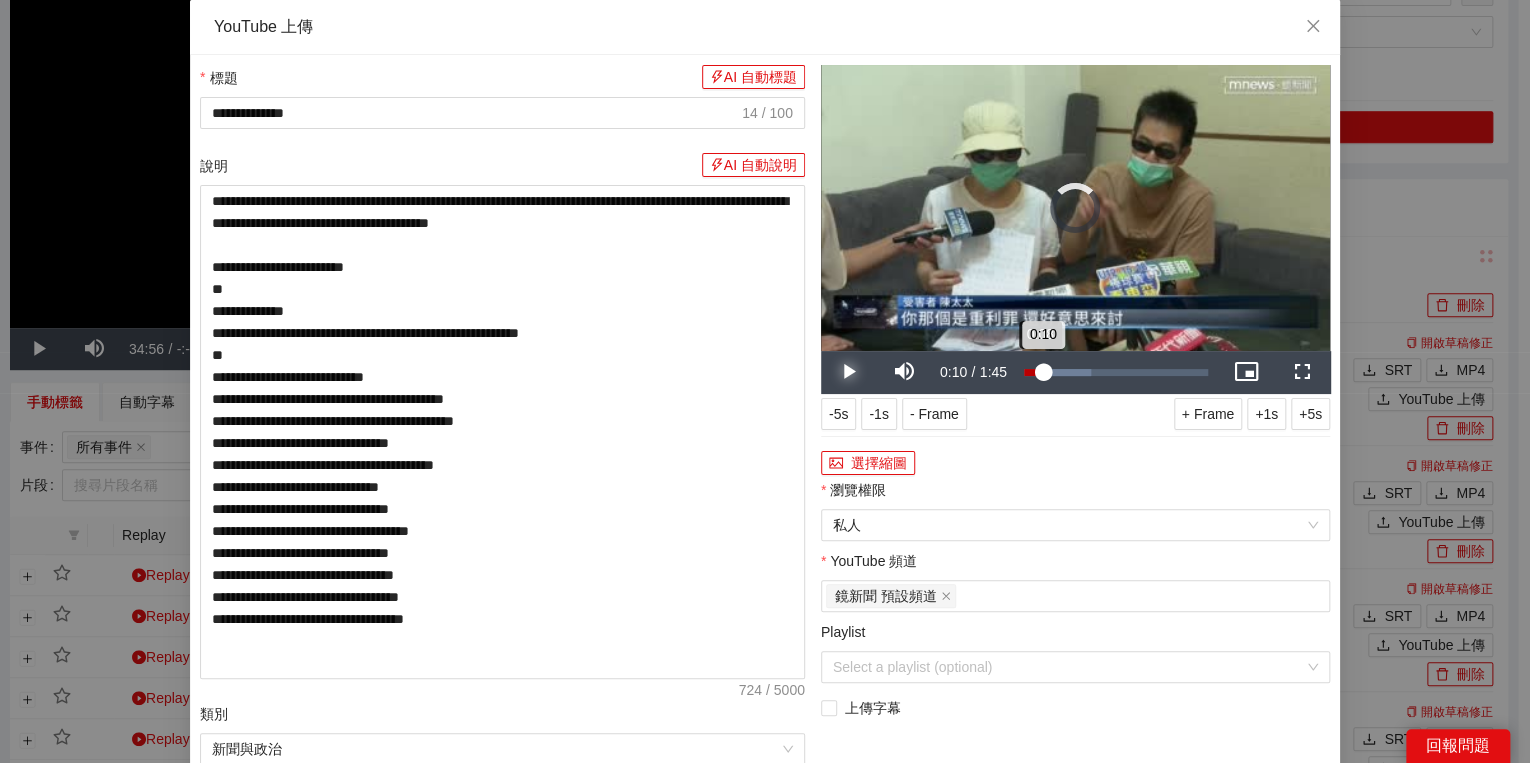 click on "0:10" at bounding box center (1033, 372) 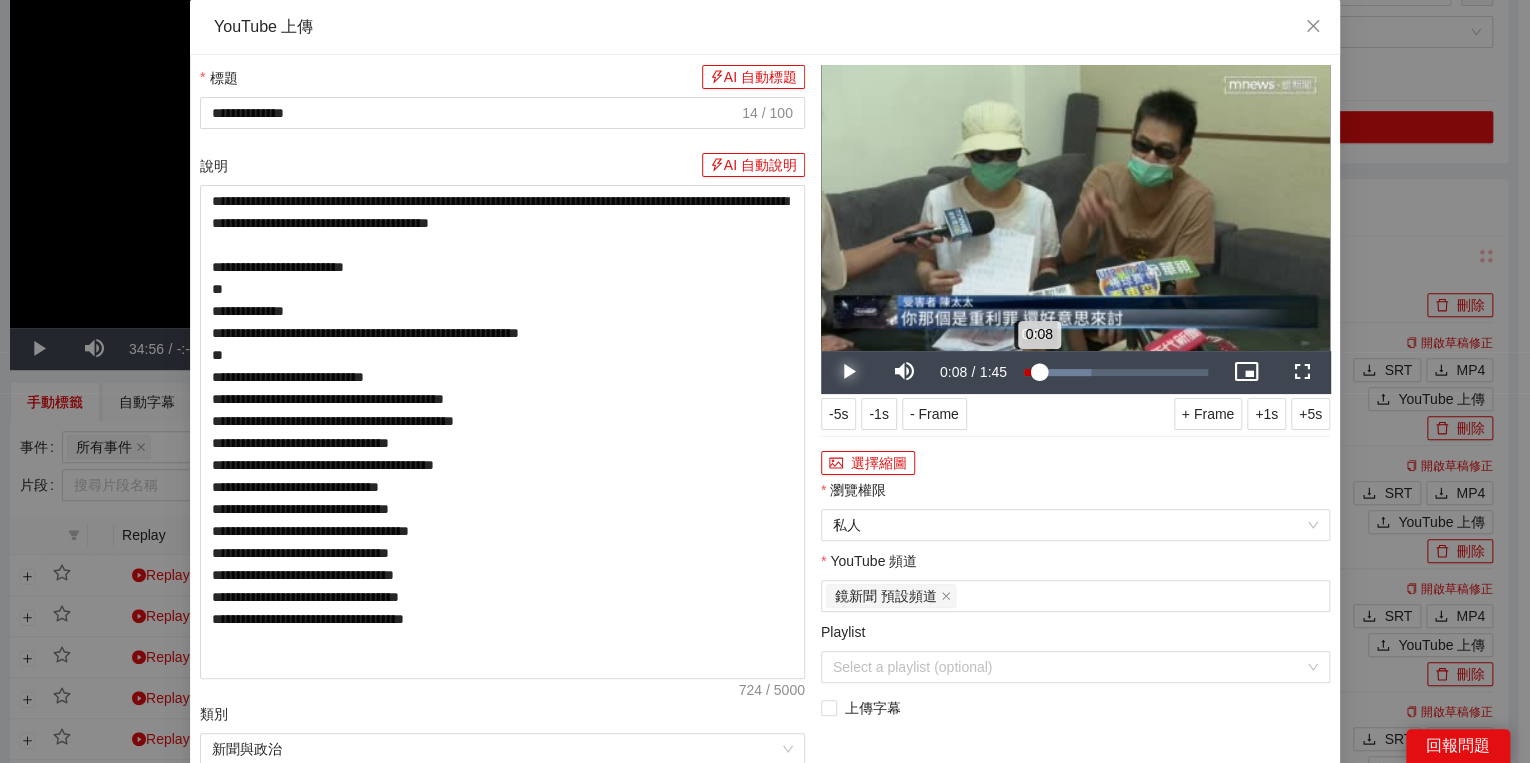 click on "0:08" at bounding box center (1031, 372) 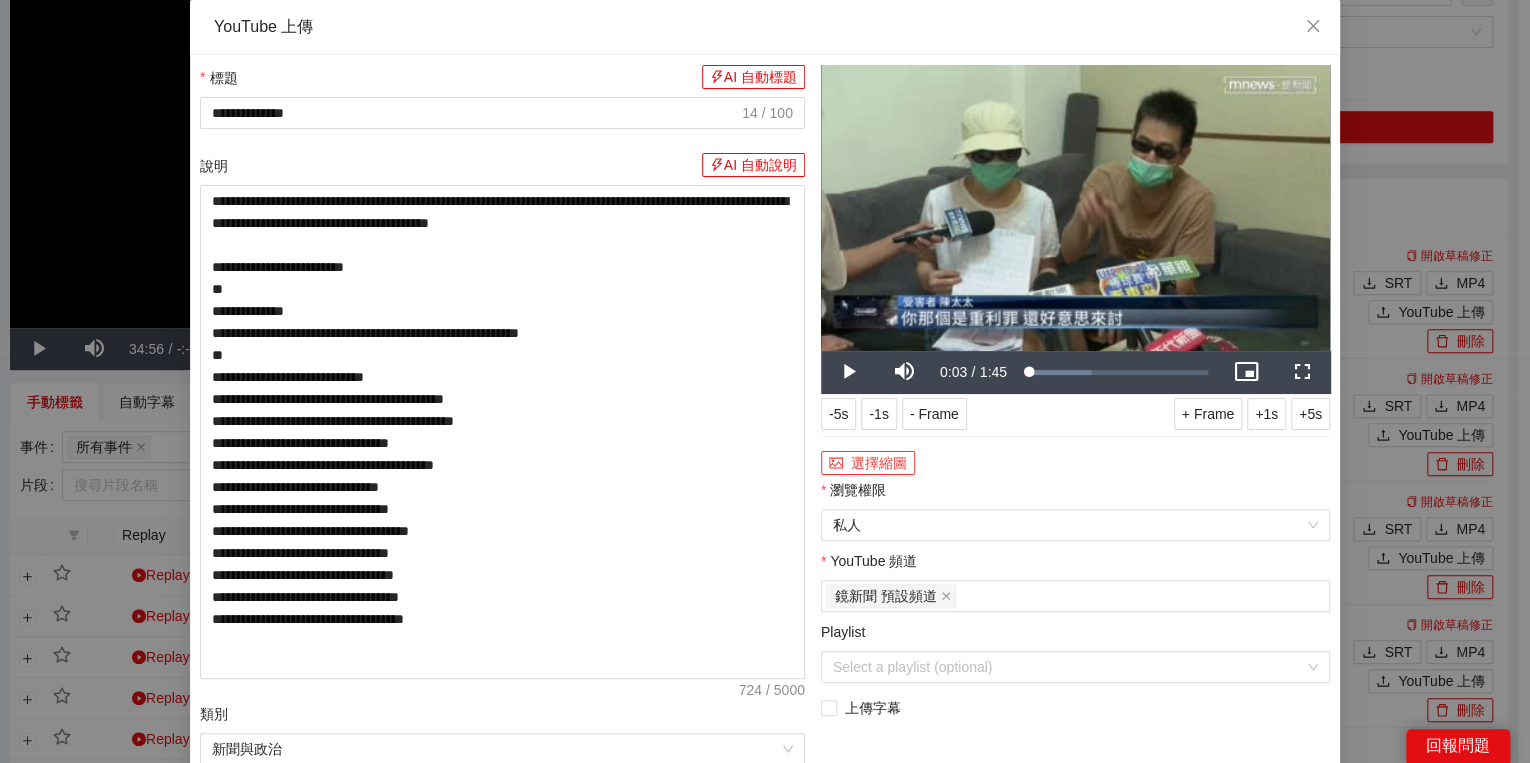 click on "選擇縮圖" at bounding box center (868, 463) 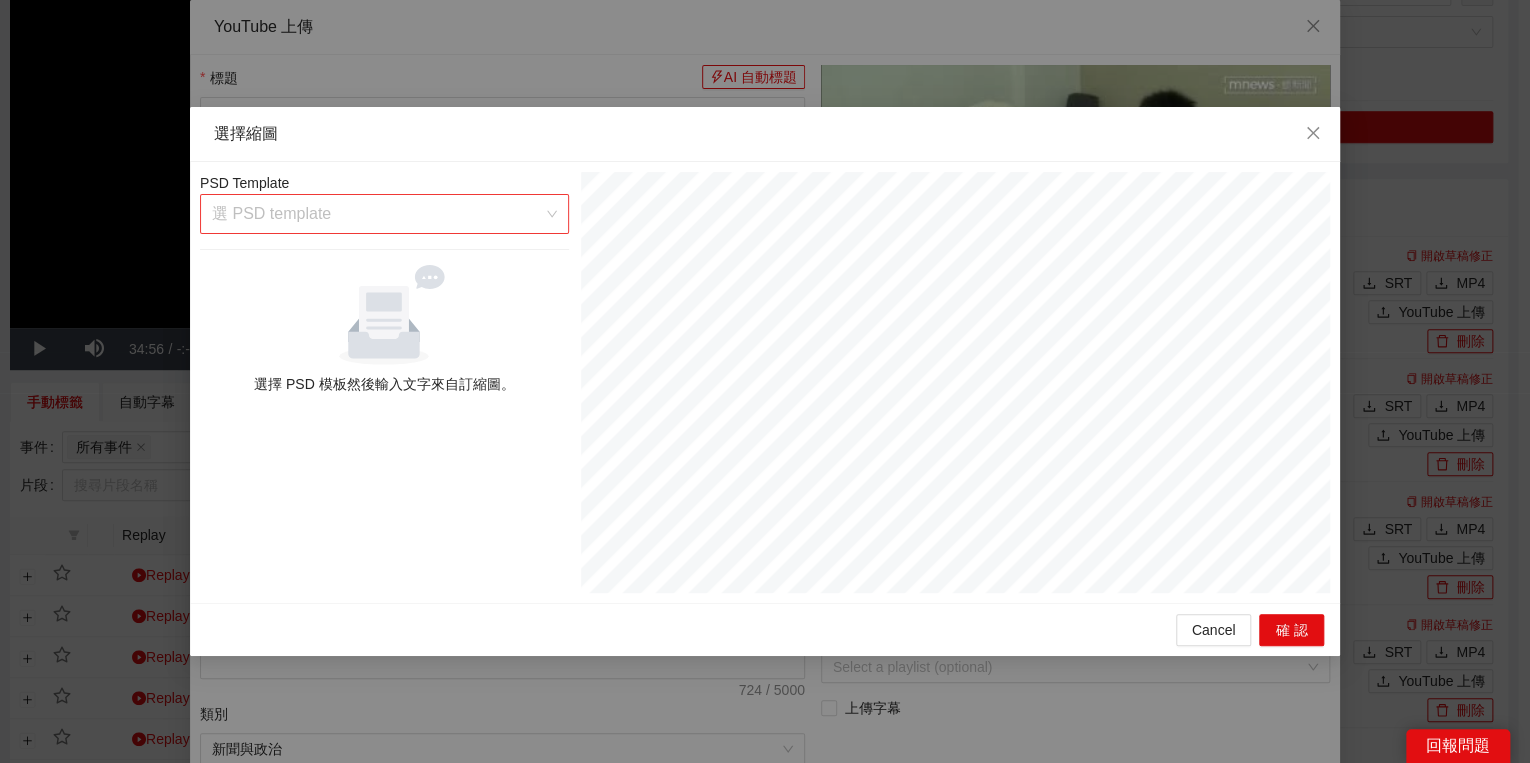 drag, startPoint x: 466, startPoint y: 214, endPoint x: 460, endPoint y: 228, distance: 15.231546 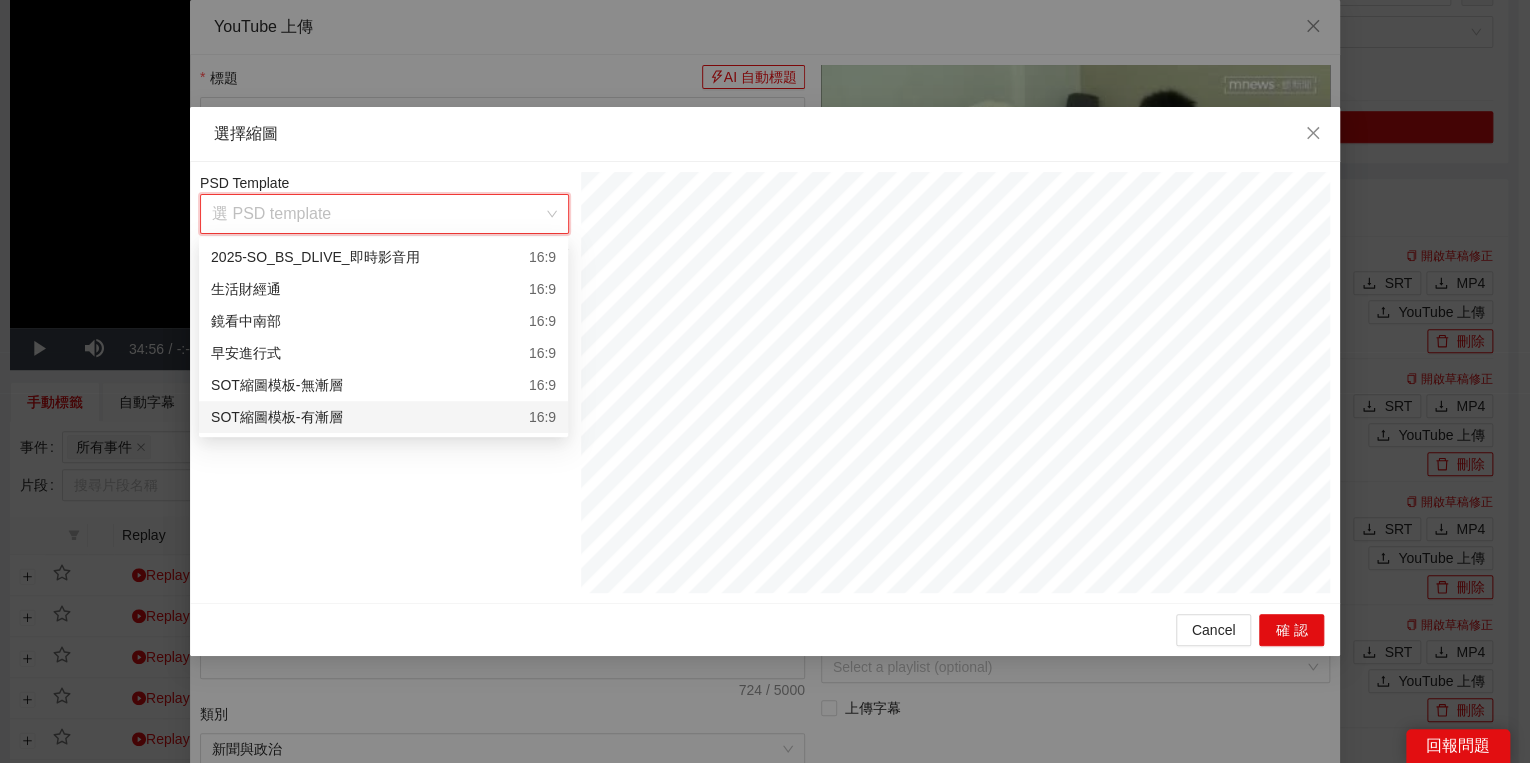 click on "SOT縮圖模板-有漸層" at bounding box center [276, 417] 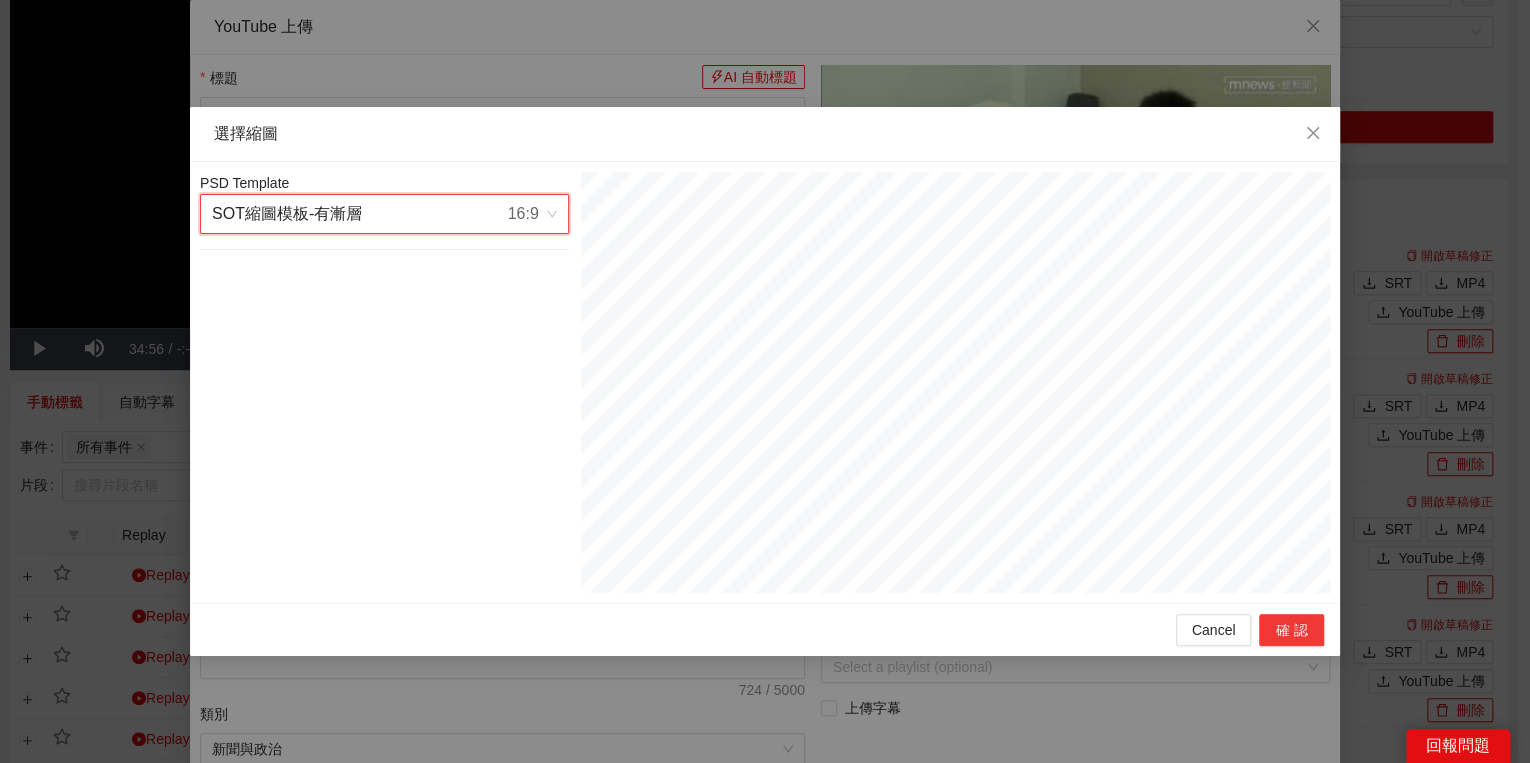 click on "確認" at bounding box center [1291, 630] 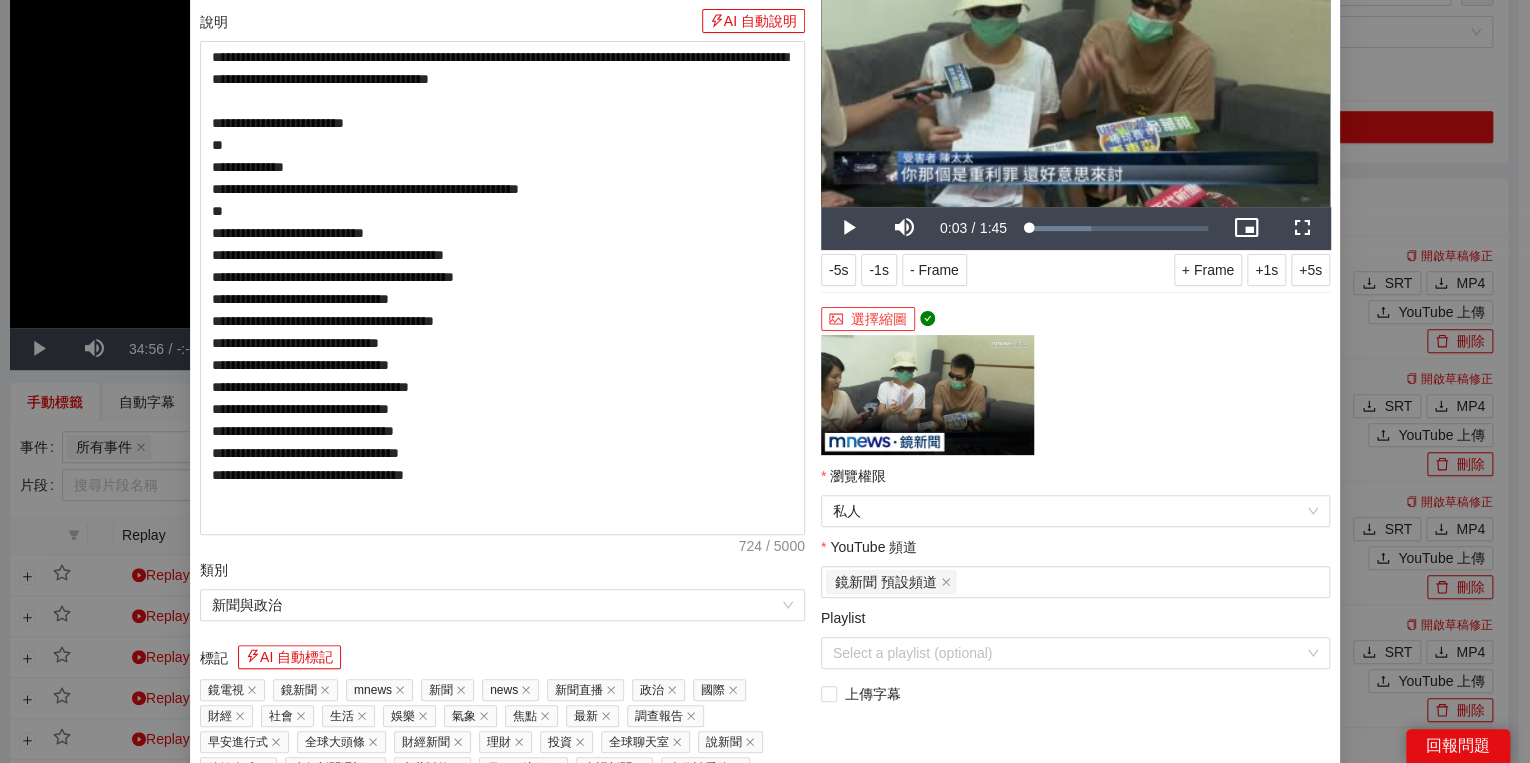 scroll, scrollTop: 320, scrollLeft: 0, axis: vertical 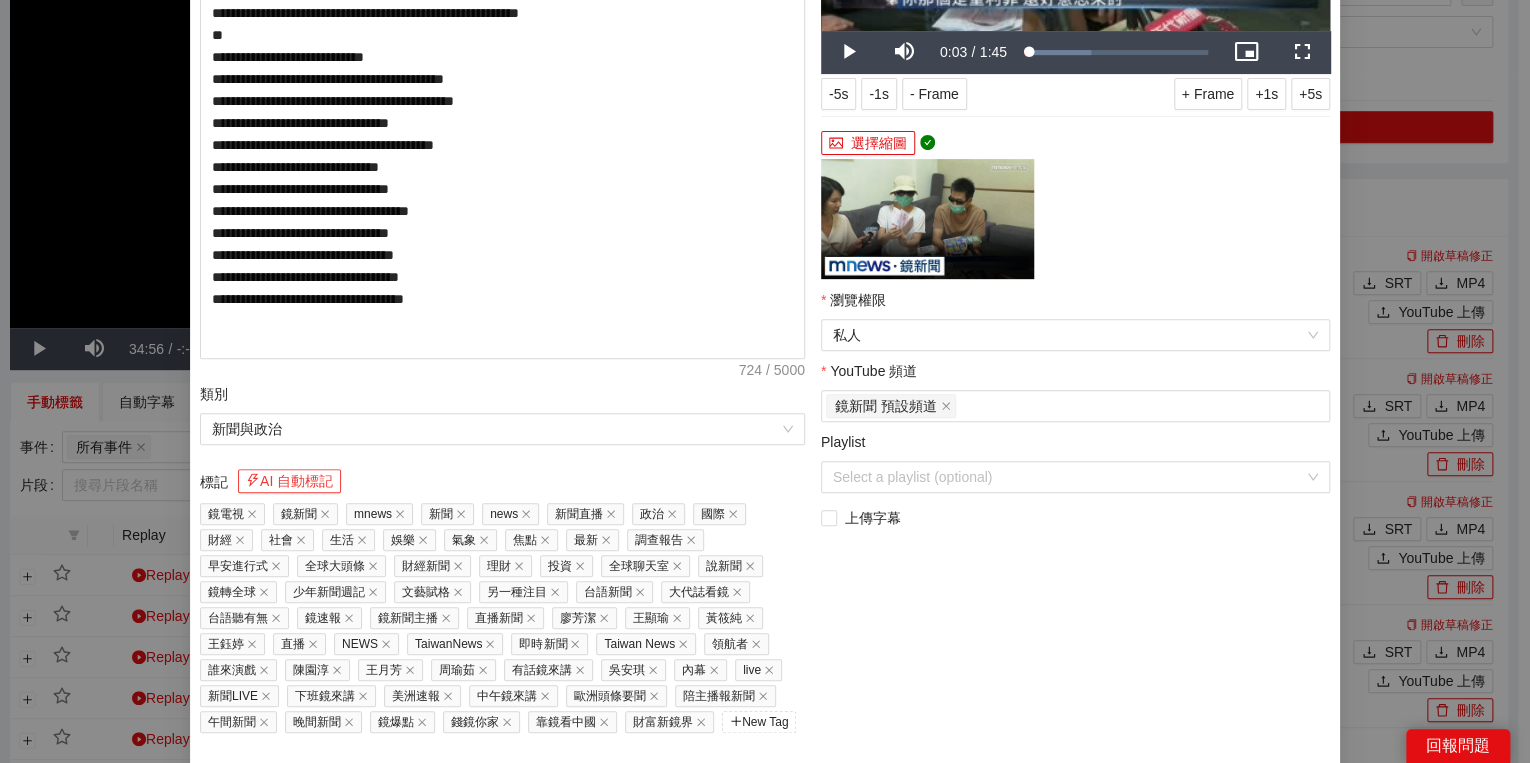 click on "AI 自動標記" at bounding box center [289, 481] 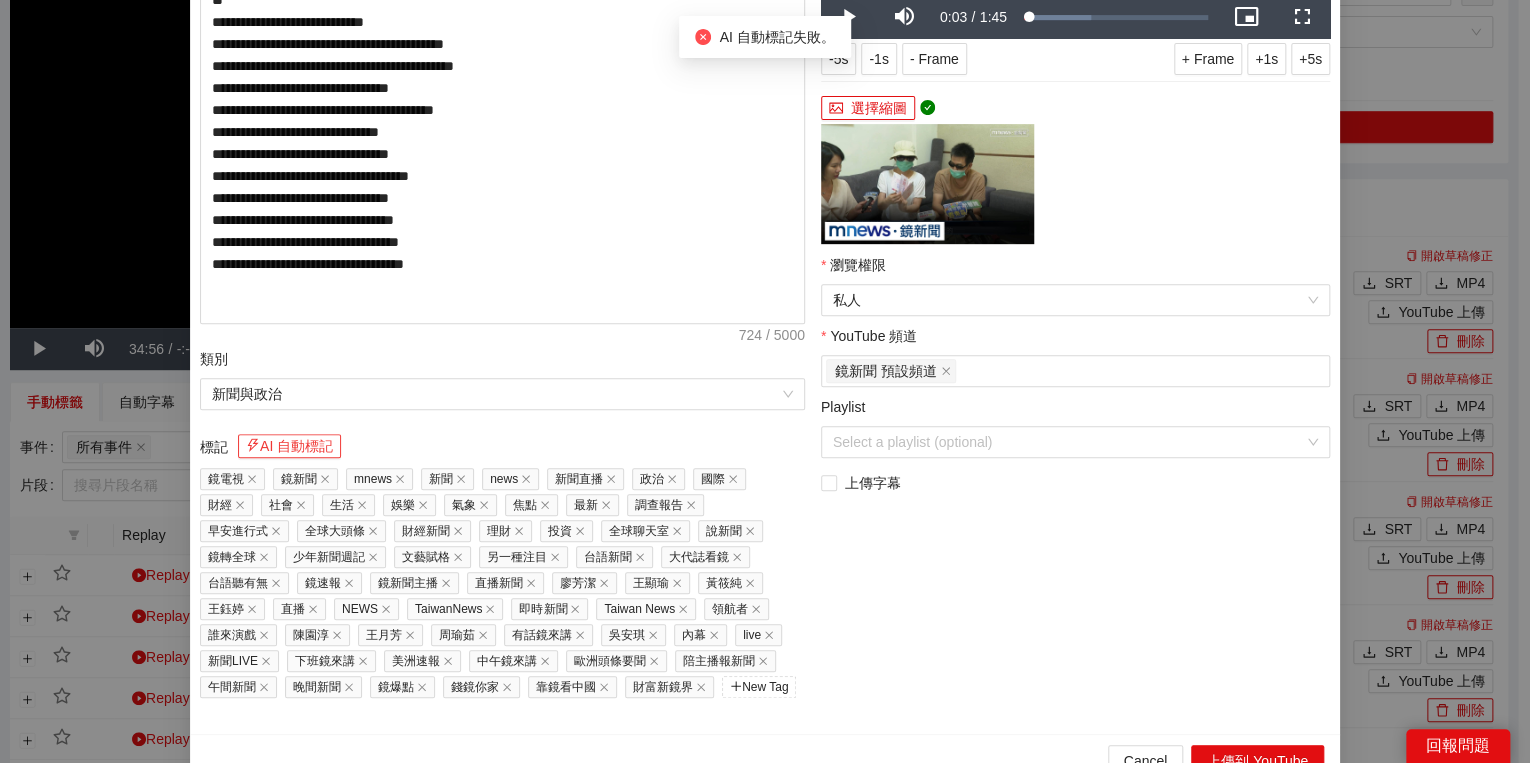 scroll, scrollTop: 374, scrollLeft: 0, axis: vertical 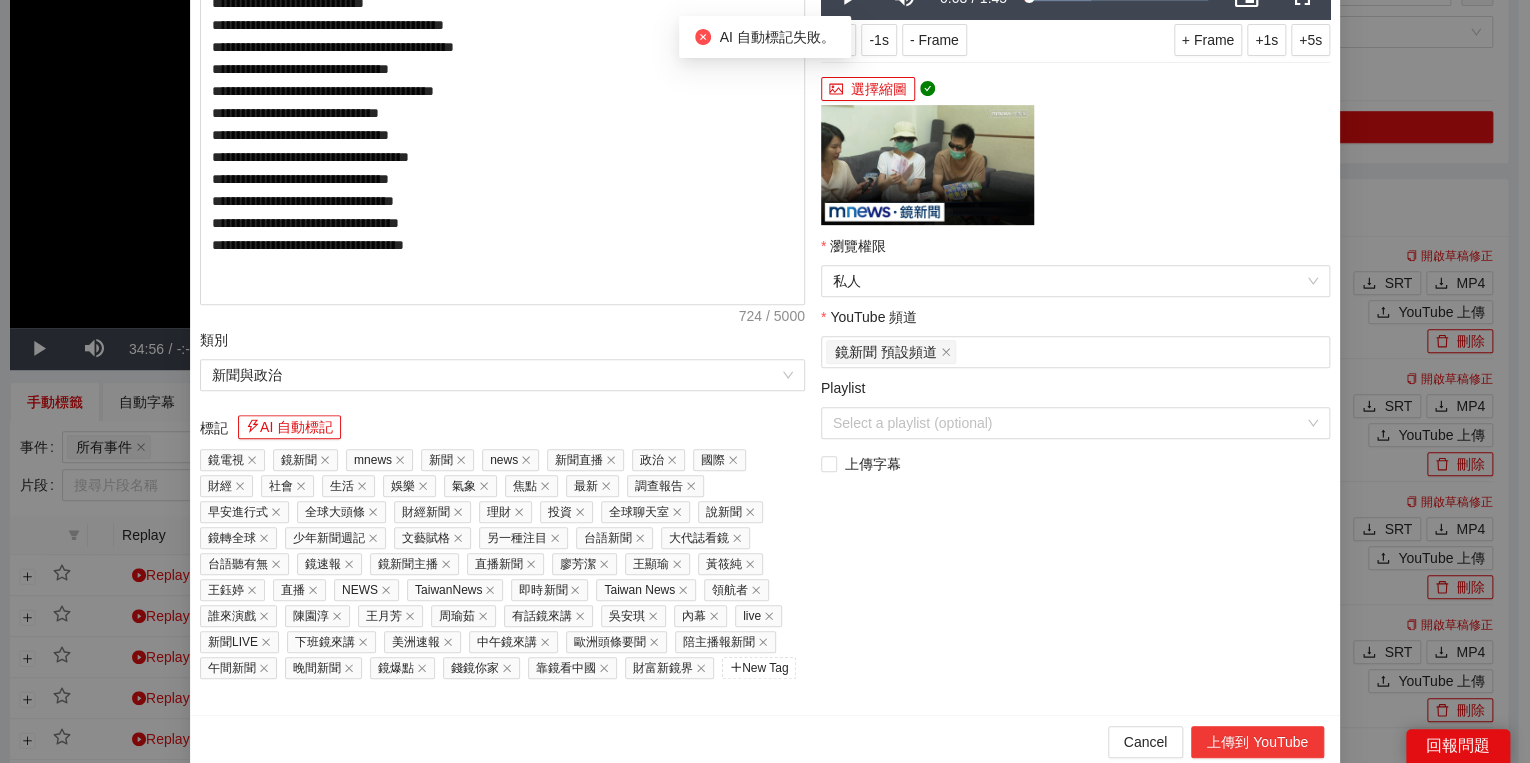 click on "上傳到 YouTube" at bounding box center [1257, 742] 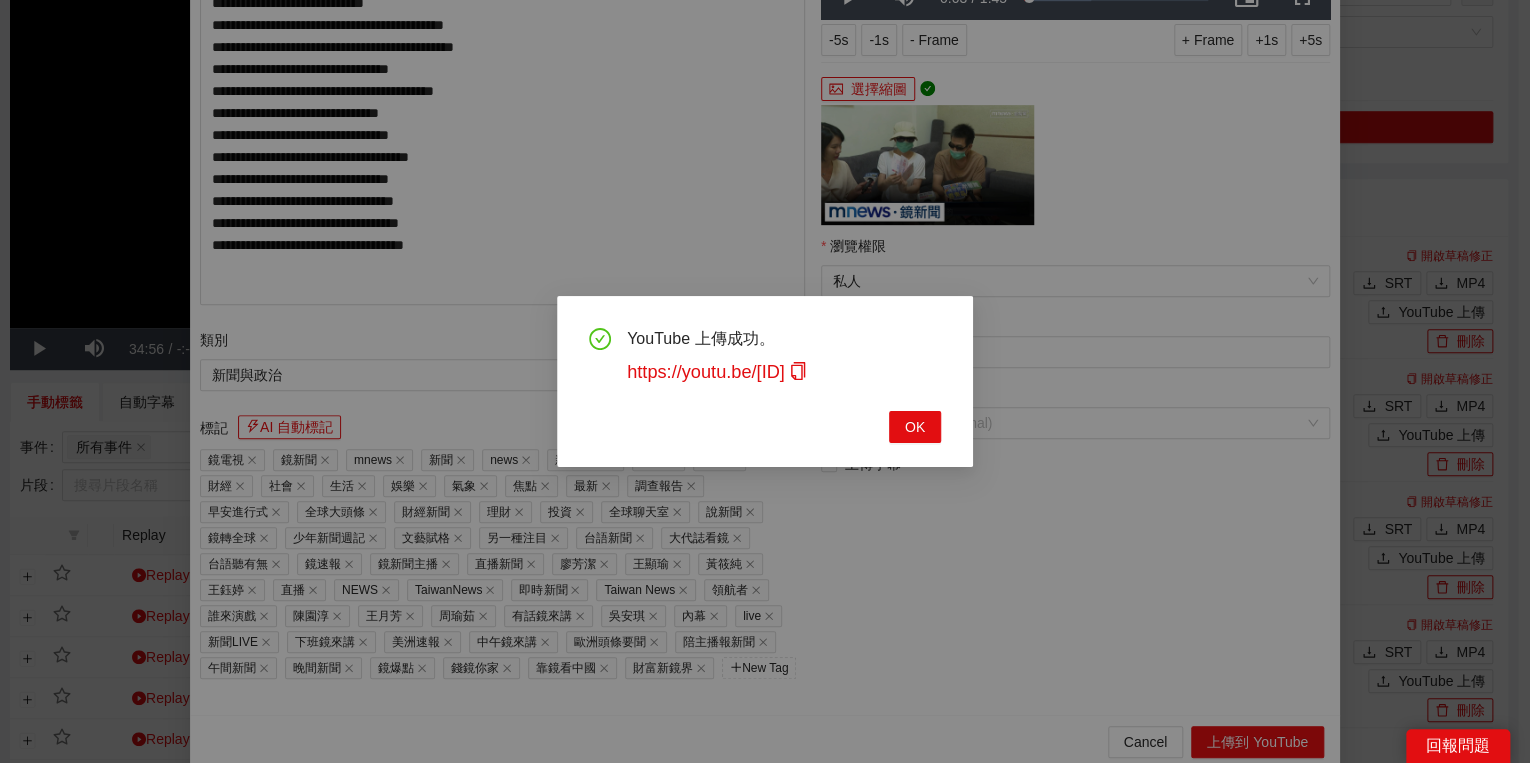 click on "YouTube 上傳成功。 https://youtu.be/4cfVsVx56I0 OK" at bounding box center [765, 385] 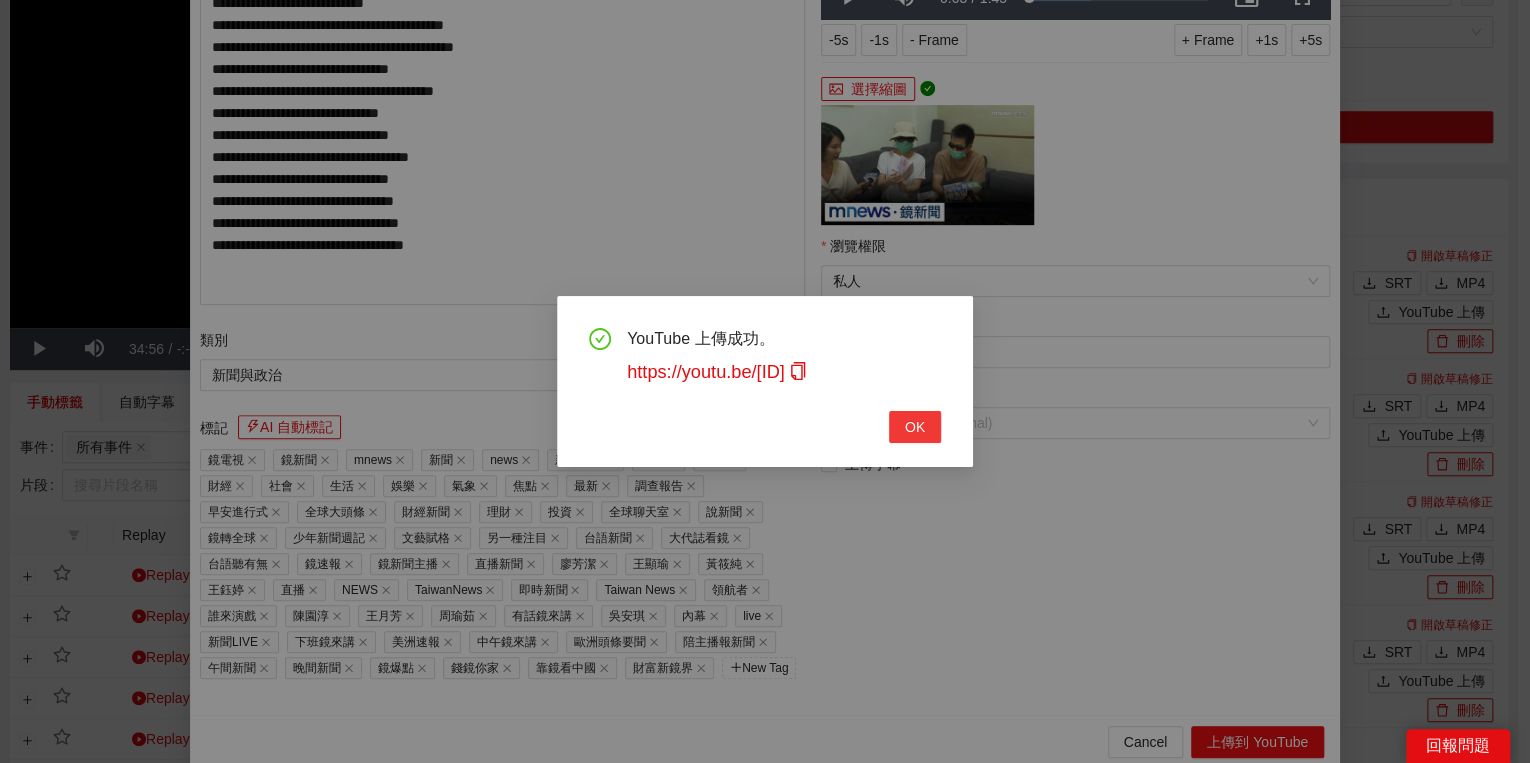 click on "OK" at bounding box center (915, 427) 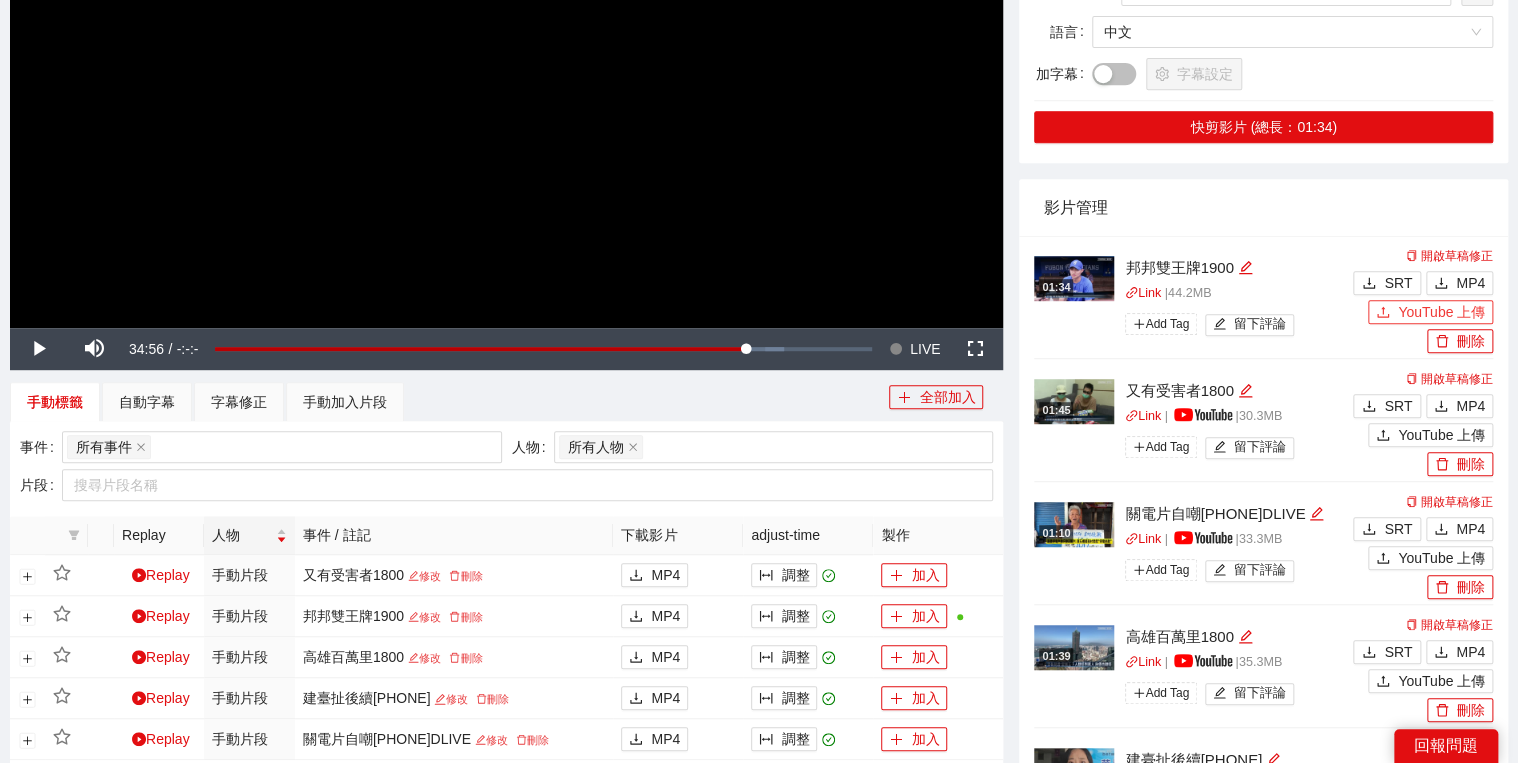 click on "YouTube 上傳" at bounding box center (1441, 312) 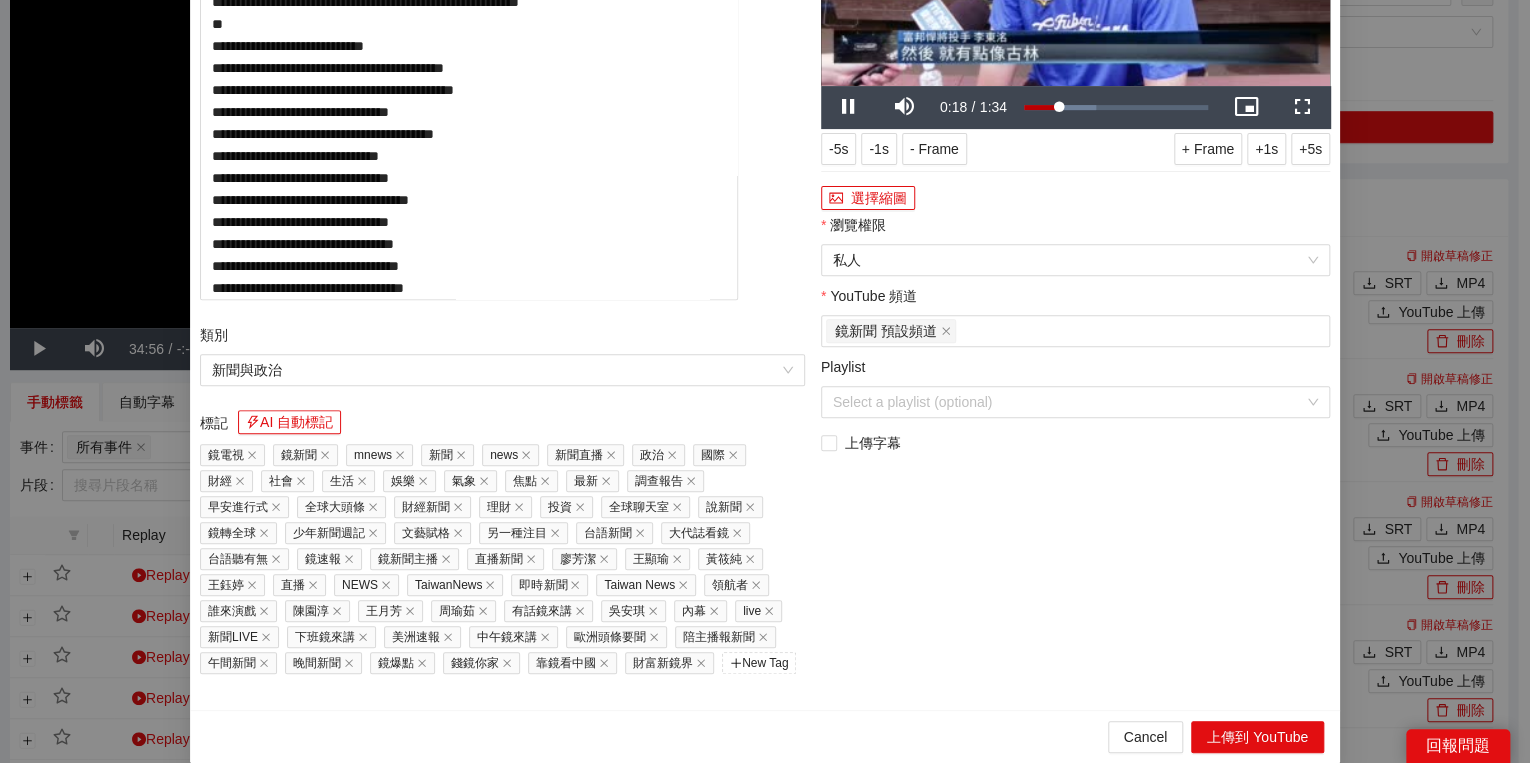 drag, startPoint x: 1156, startPoint y: 460, endPoint x: 1000, endPoint y: 421, distance: 160.80112 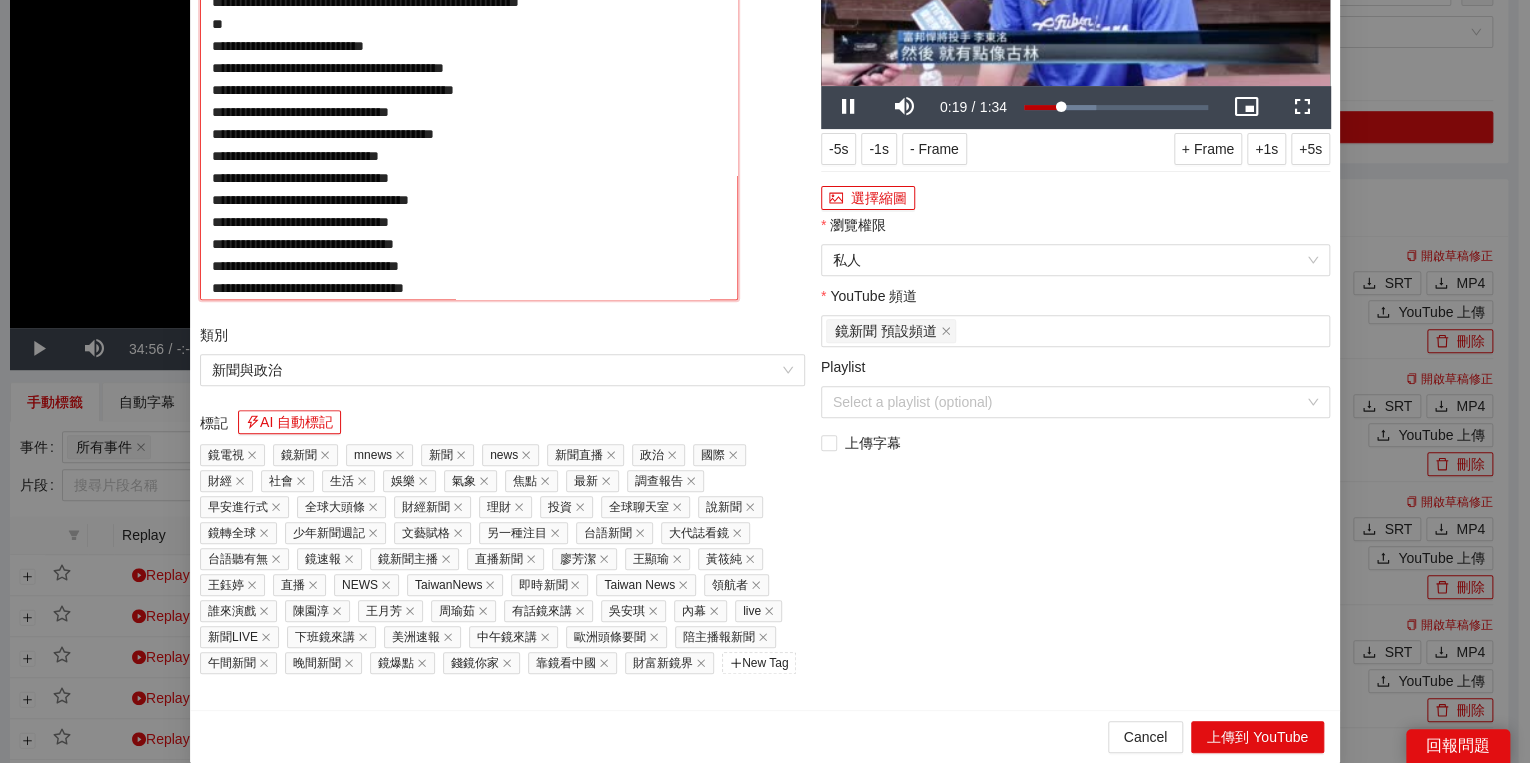 click on "**********" at bounding box center (469, 110) 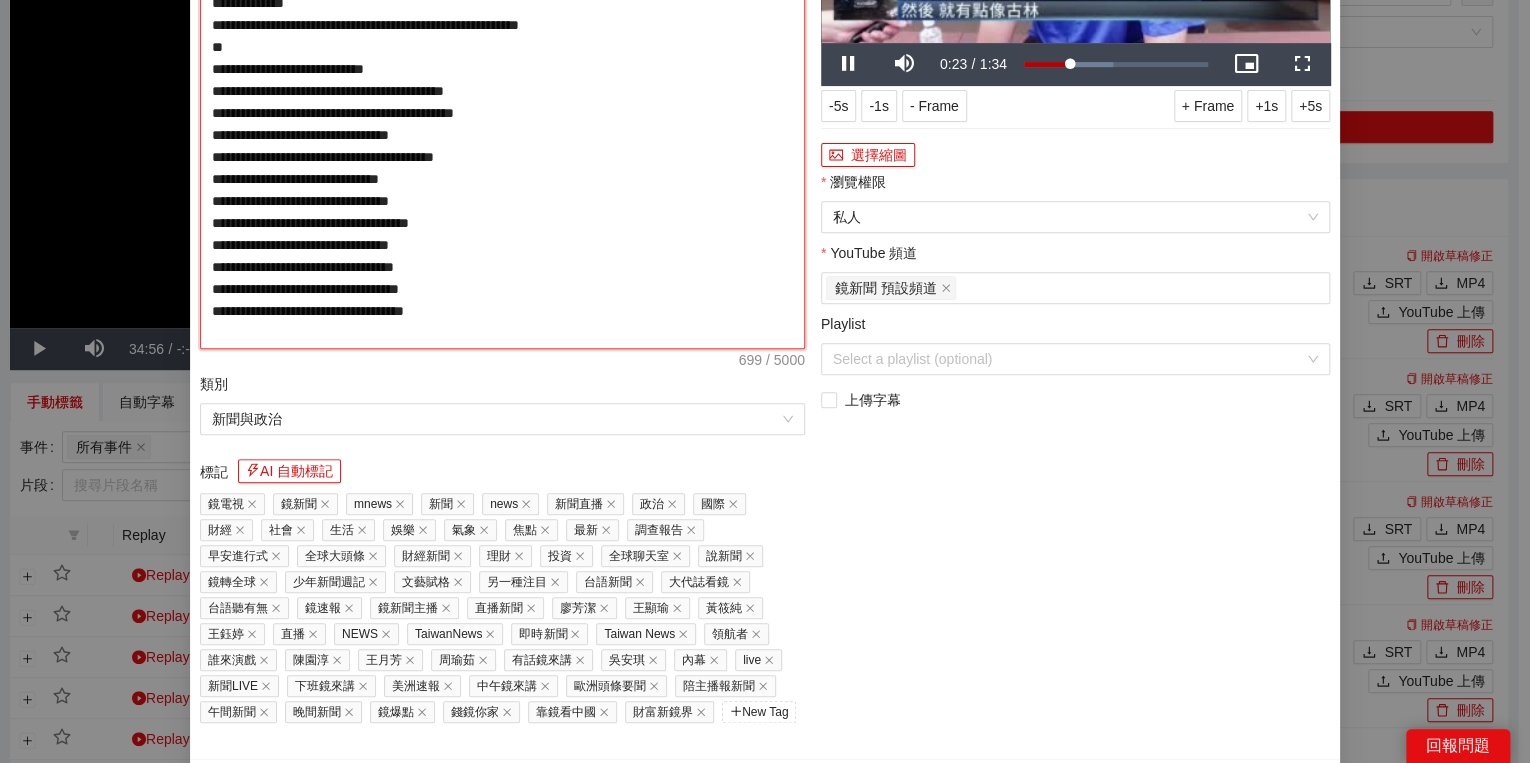 type on "**********" 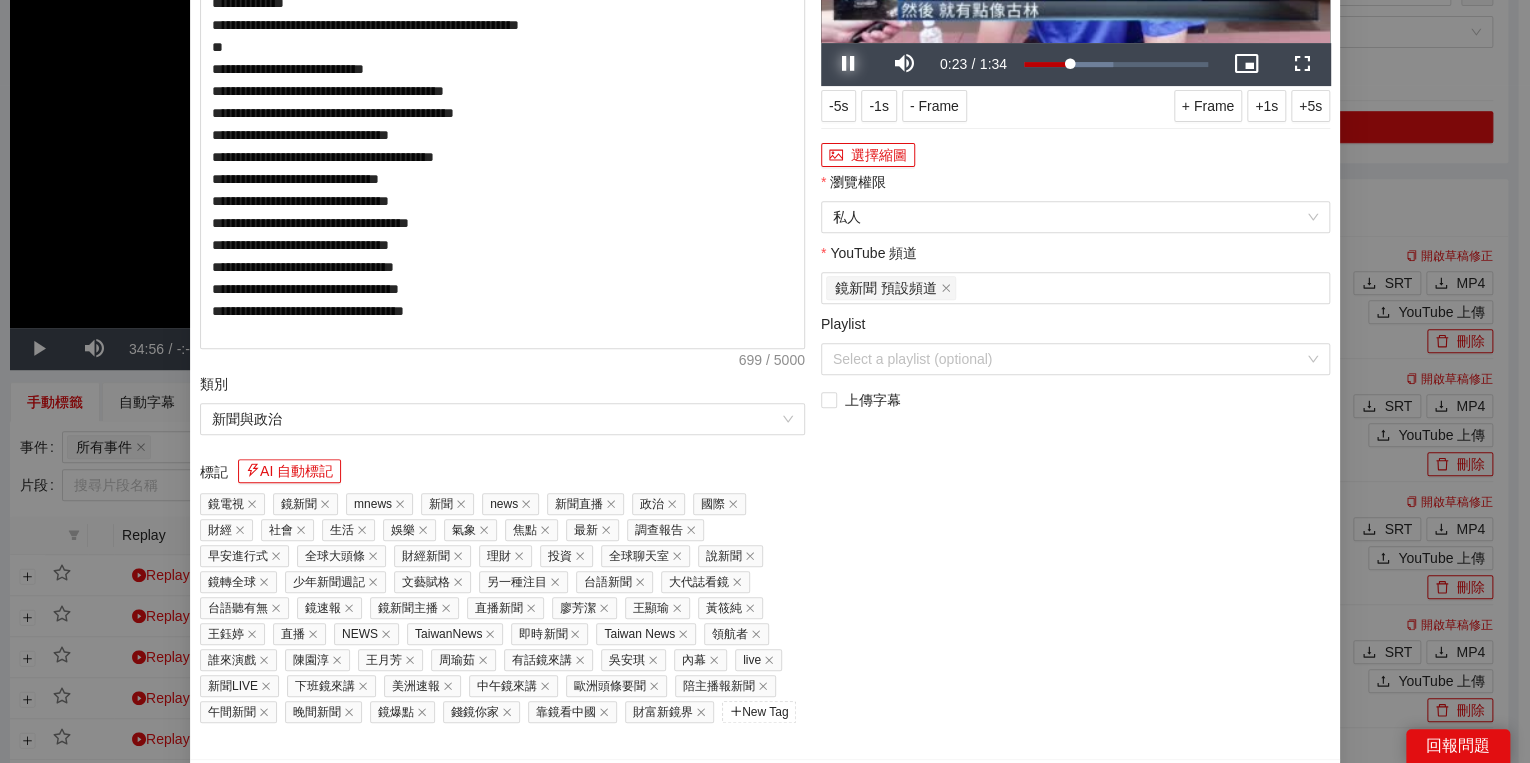 click at bounding box center [849, 64] 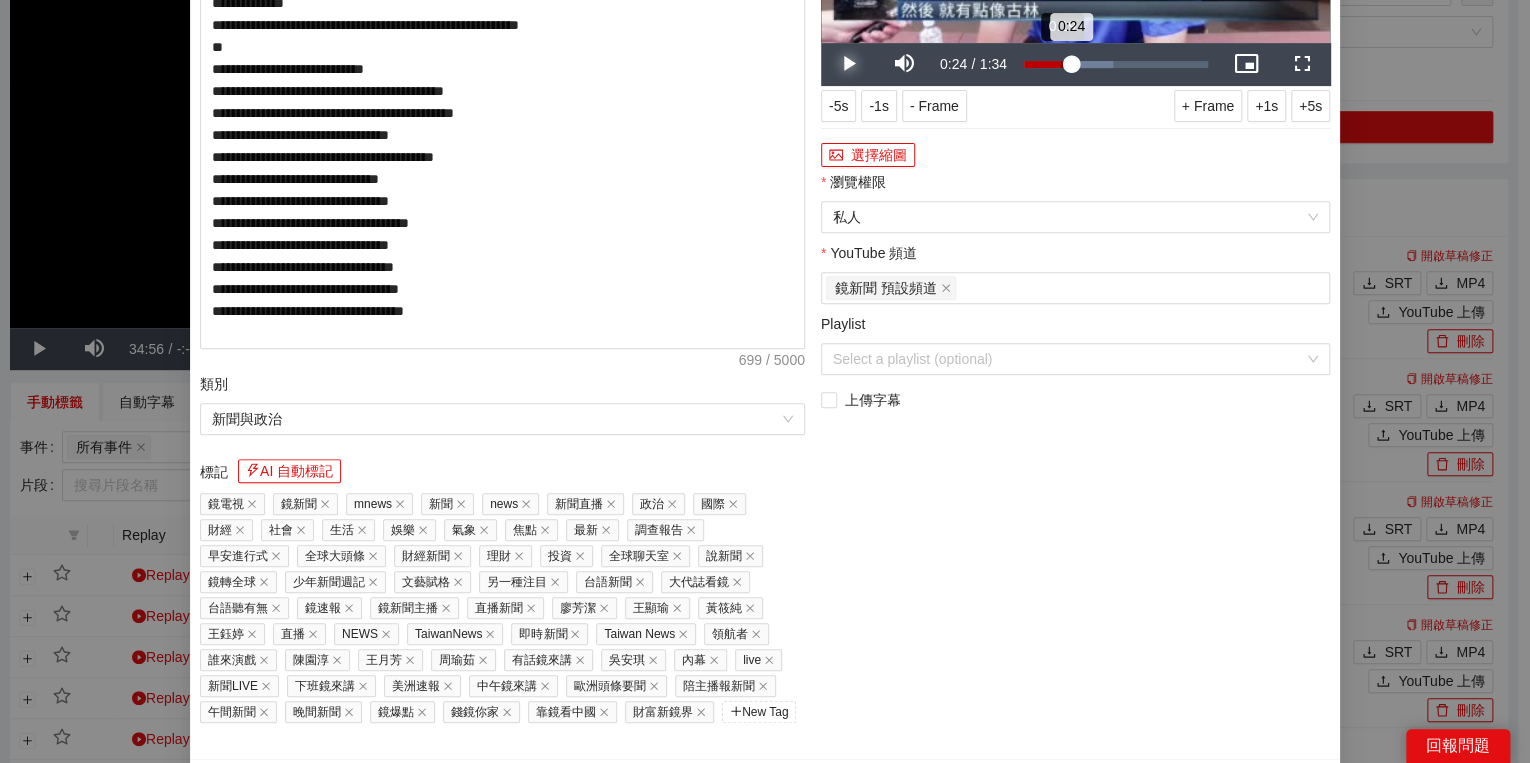 click on "0:24" at bounding box center [1047, 64] 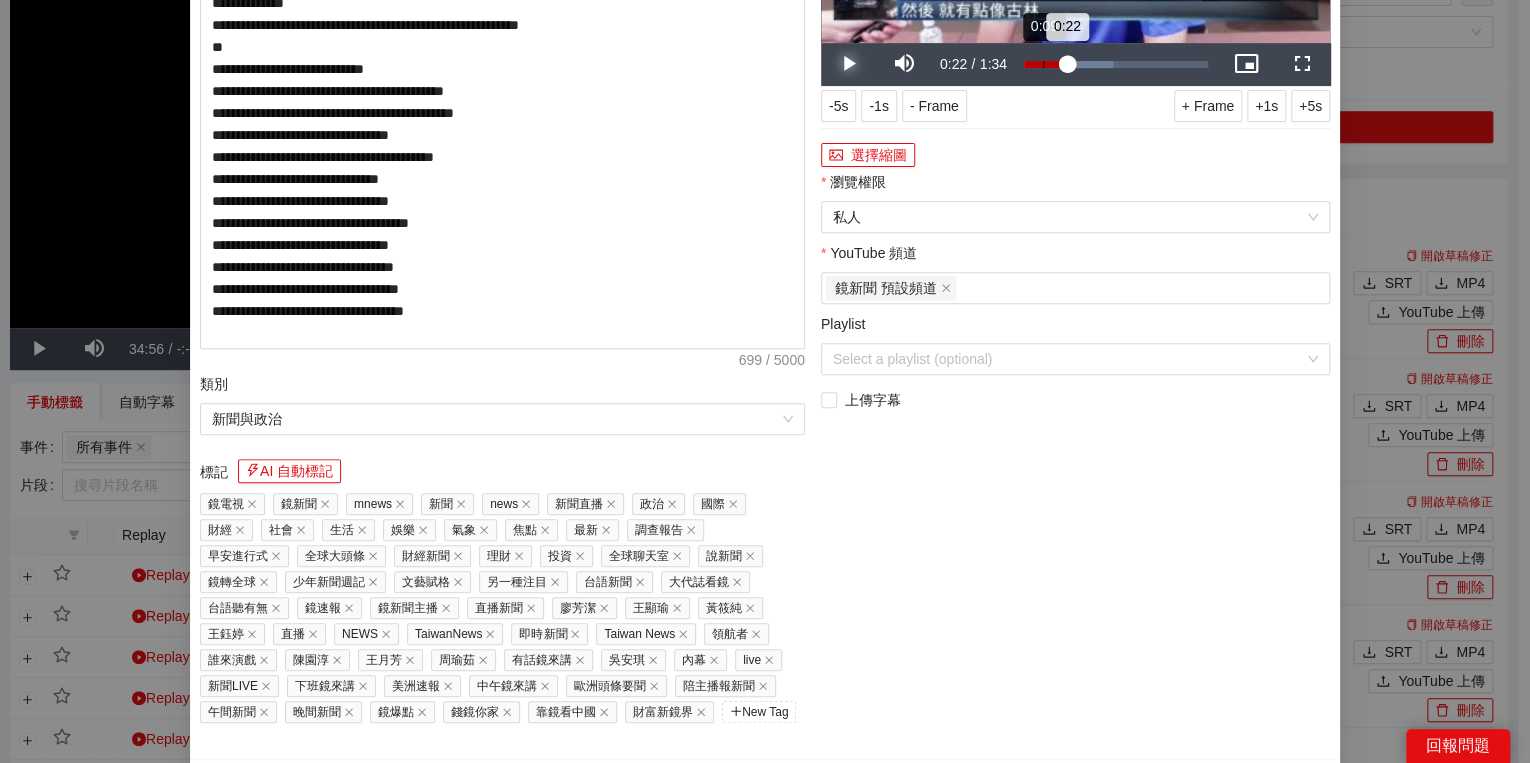 click on "Loaded :  48.15% 0:09 0:22" at bounding box center (1116, 64) 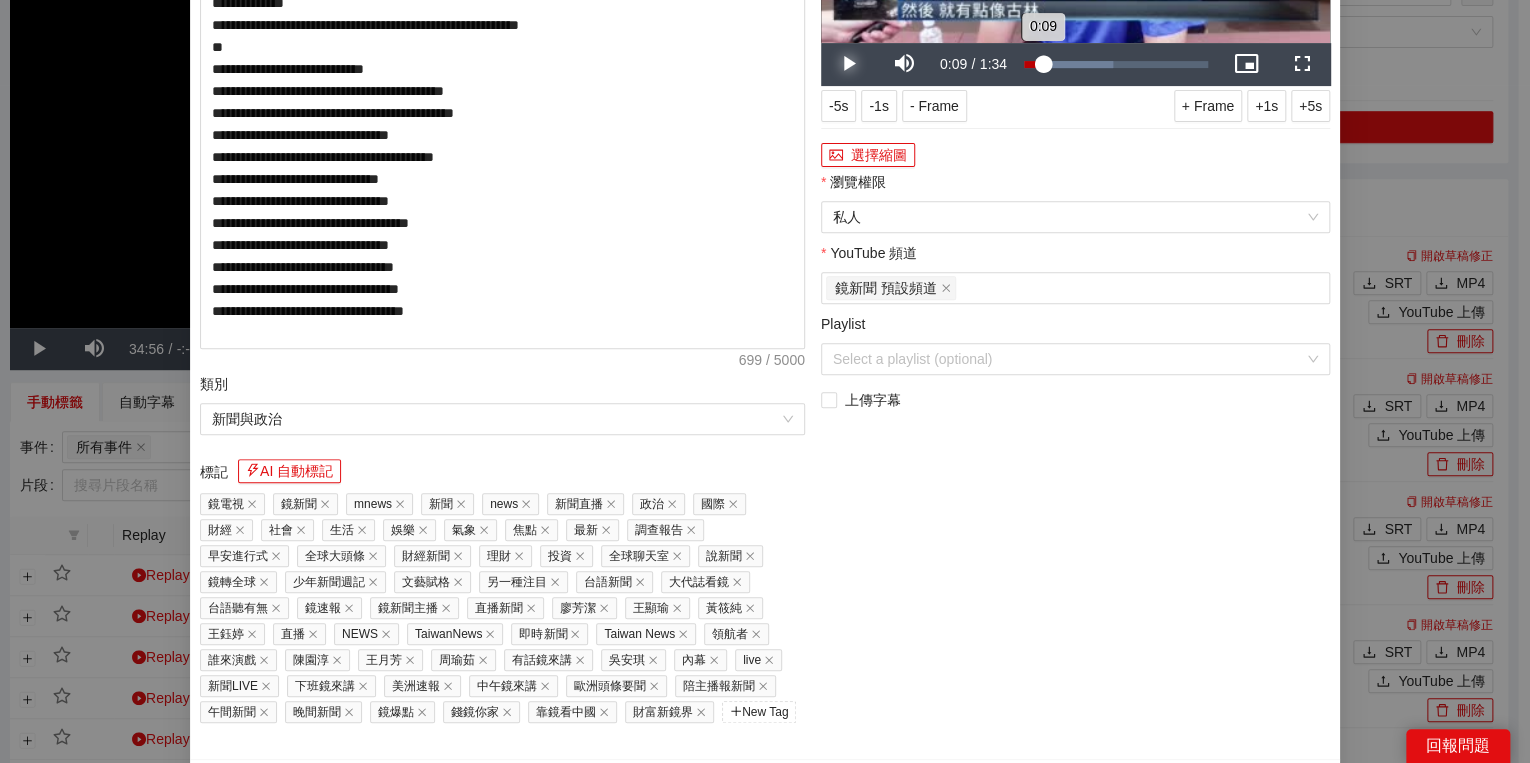 click on "0:09" at bounding box center [1033, 64] 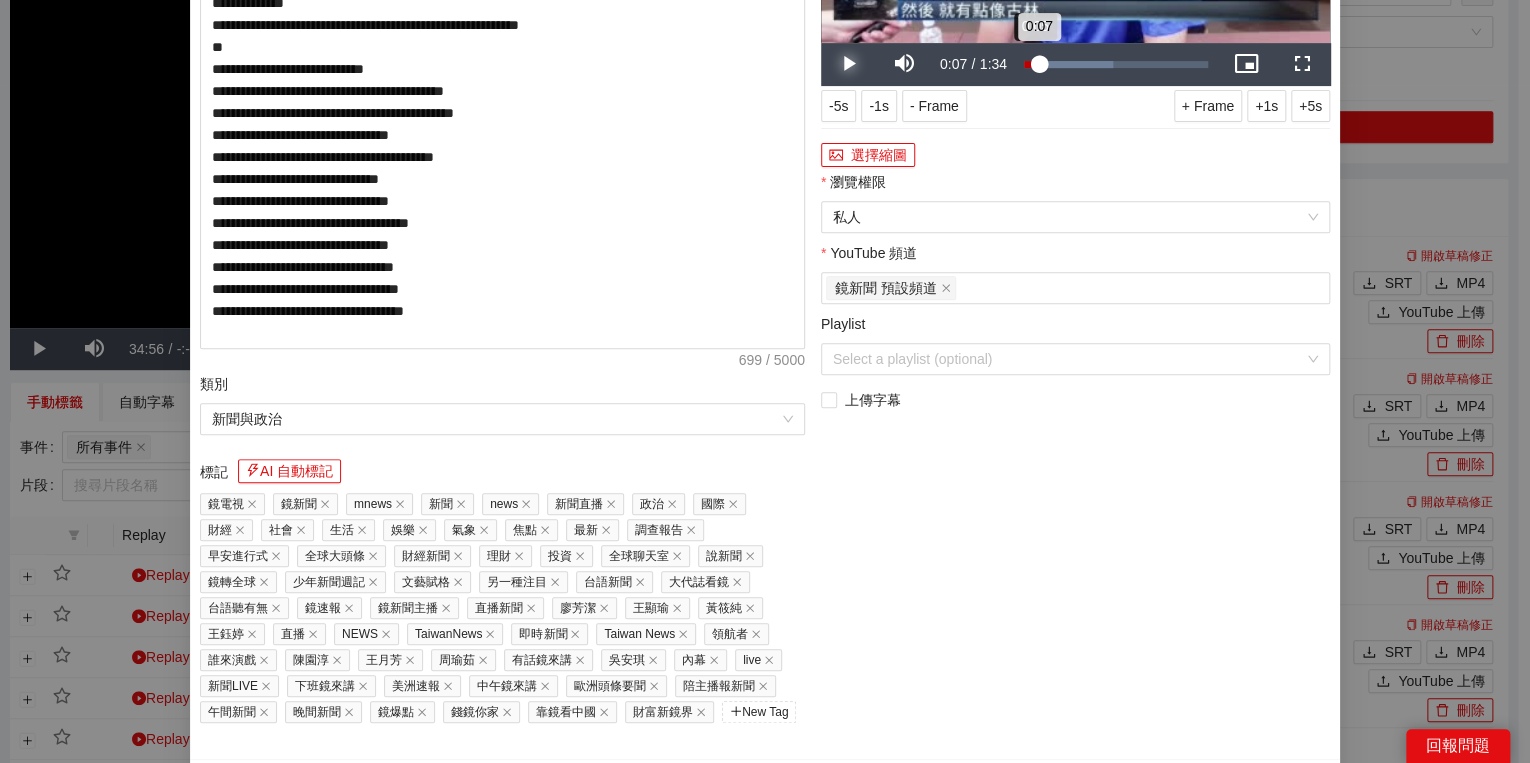 click on "0:07" at bounding box center [1031, 64] 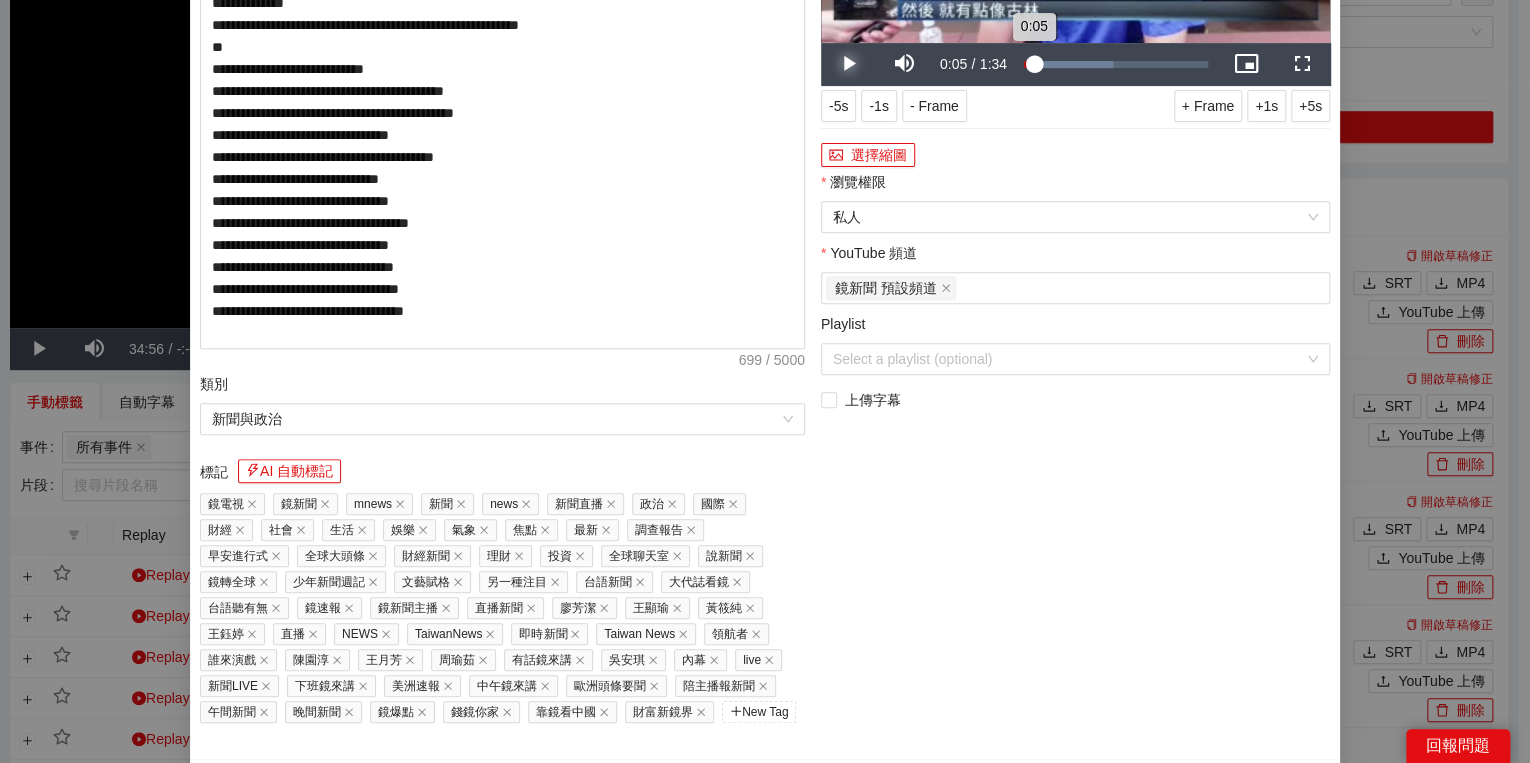 click on "0:05" at bounding box center (1029, 64) 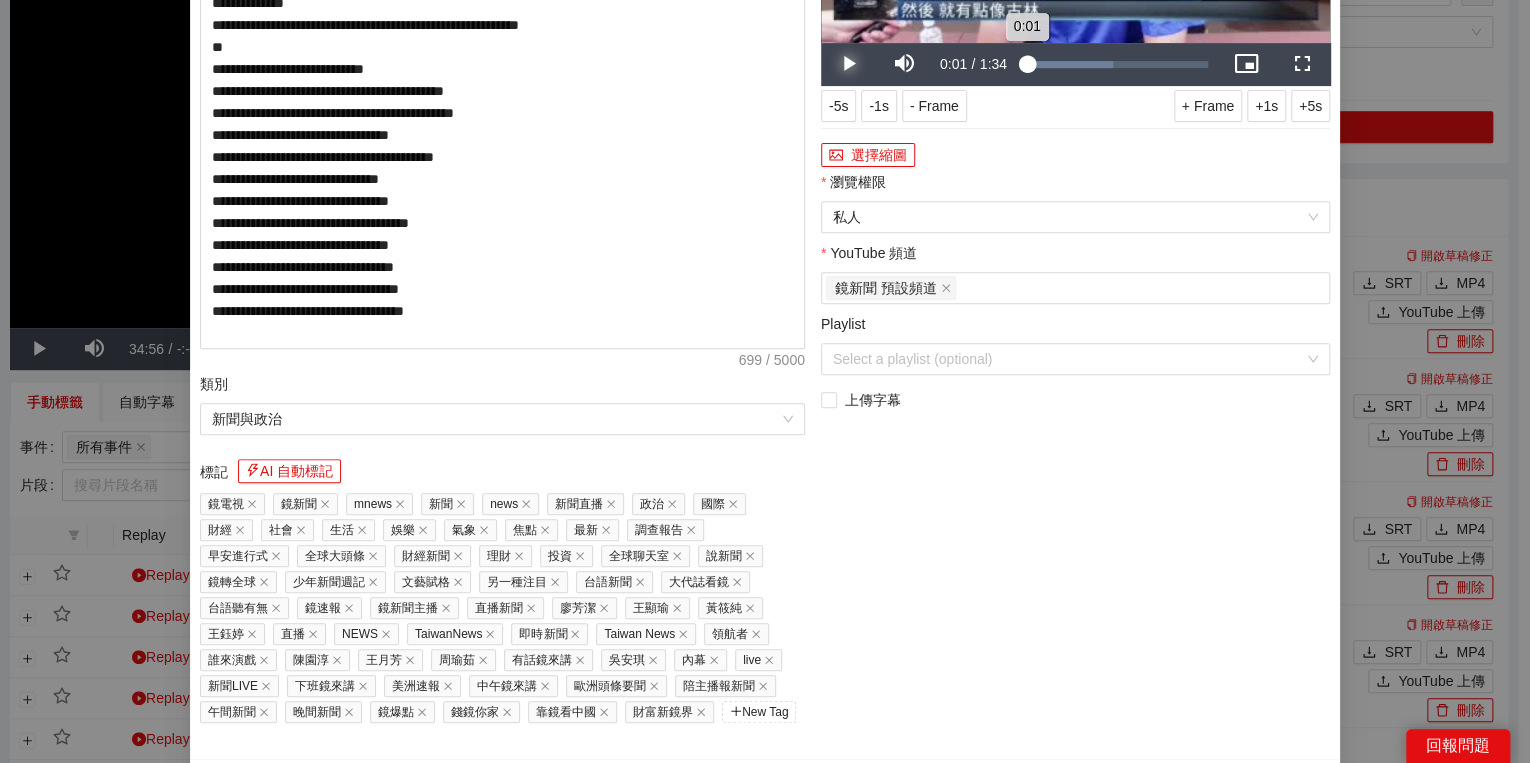 click on "0:01" at bounding box center [1025, 64] 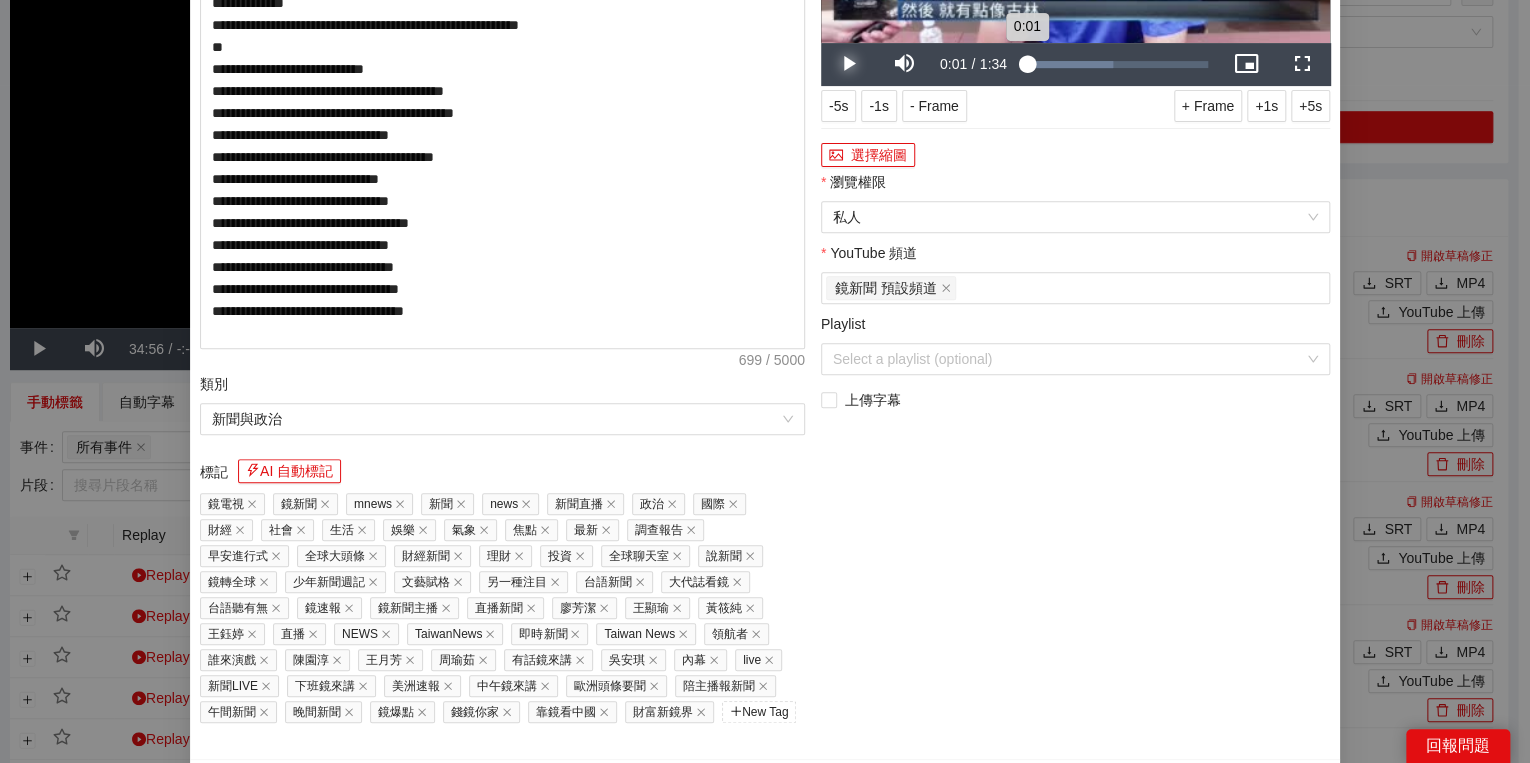 click on "0:01" at bounding box center [1025, 64] 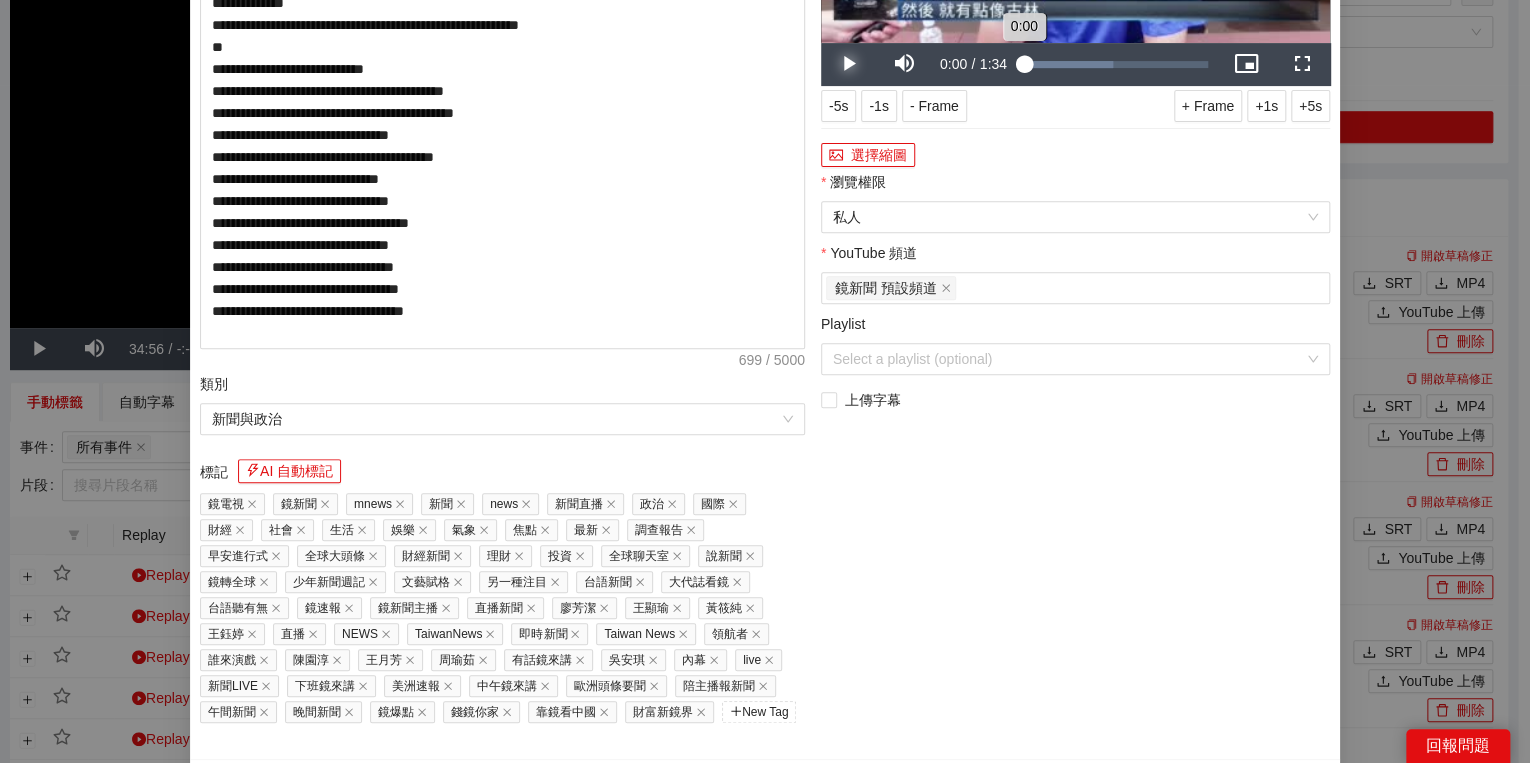 click on "0:00" at bounding box center (1024, 64) 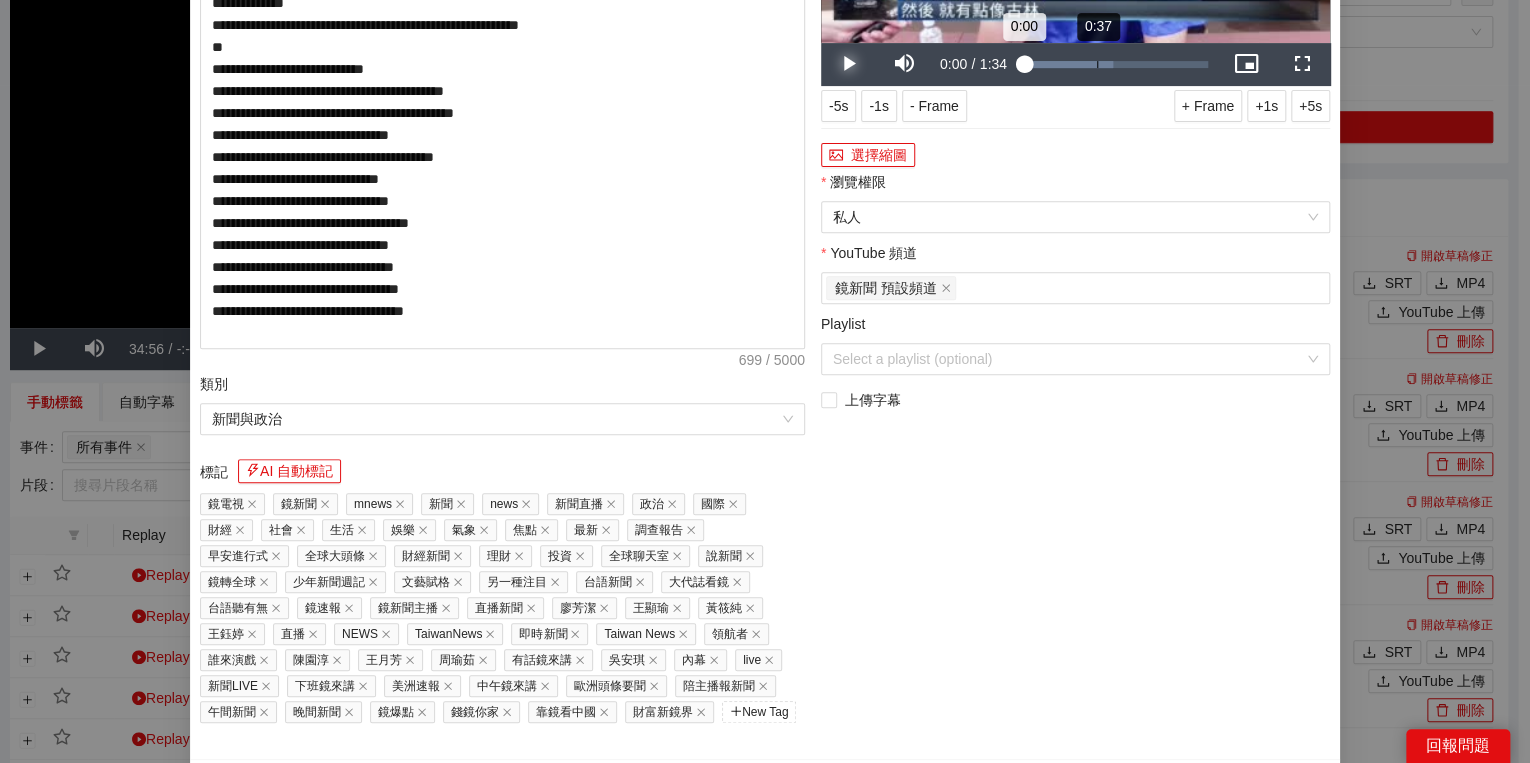 click on "Loaded :  48.15% 0:37 0:00" at bounding box center (1116, 64) 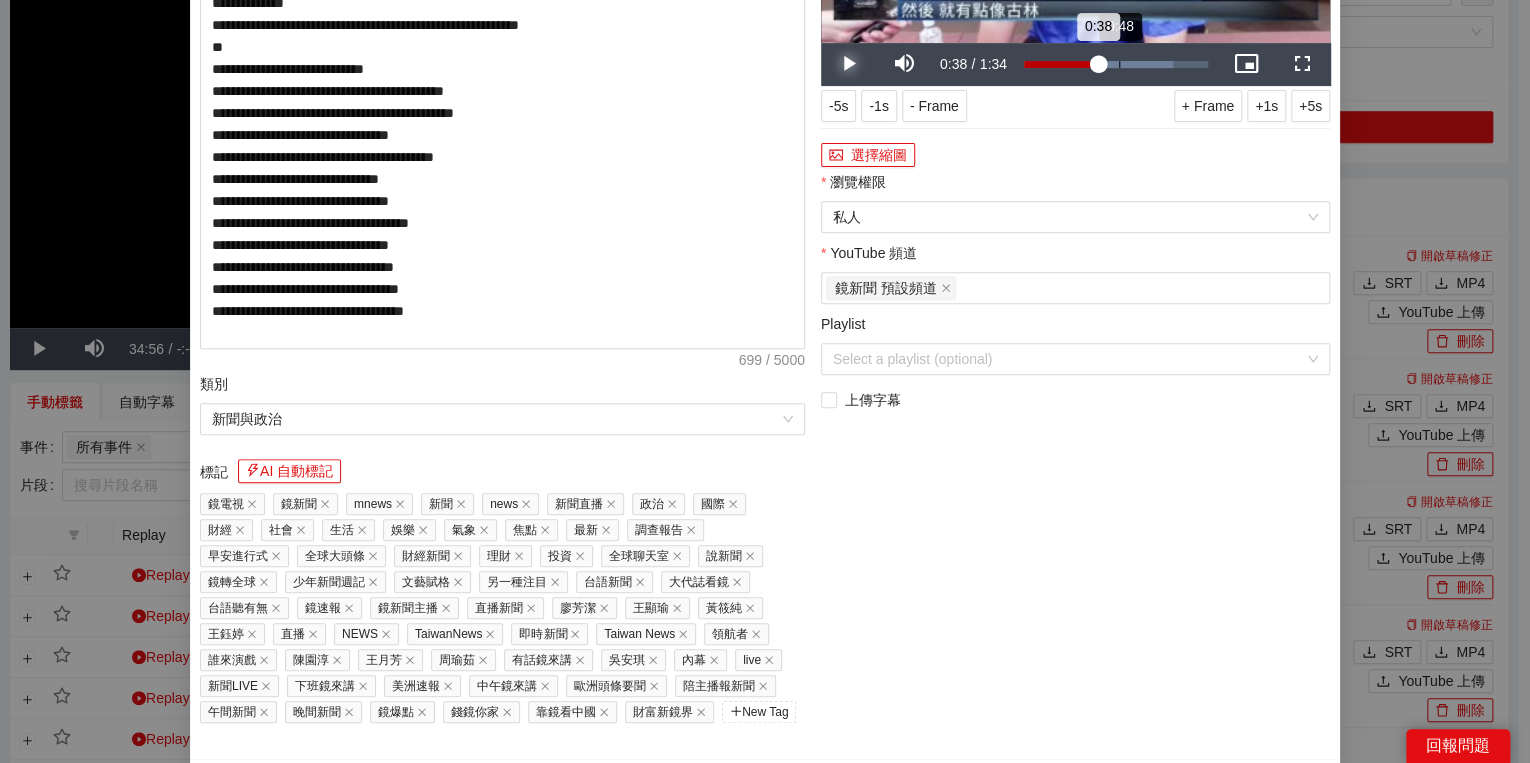 click on "0:48" at bounding box center (1119, 64) 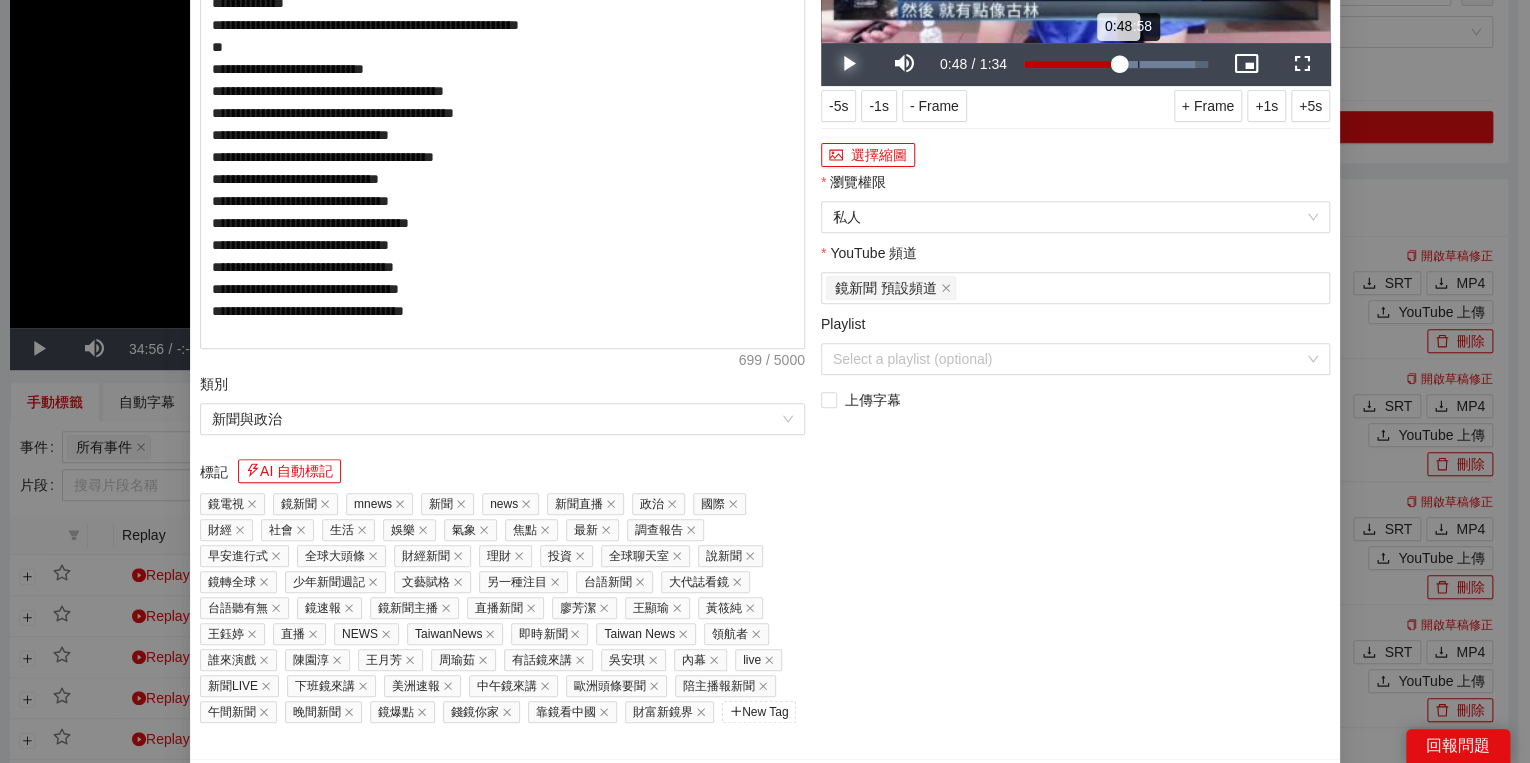 click on "Loaded :  92.83% 0:58 0:48" at bounding box center (1116, 64) 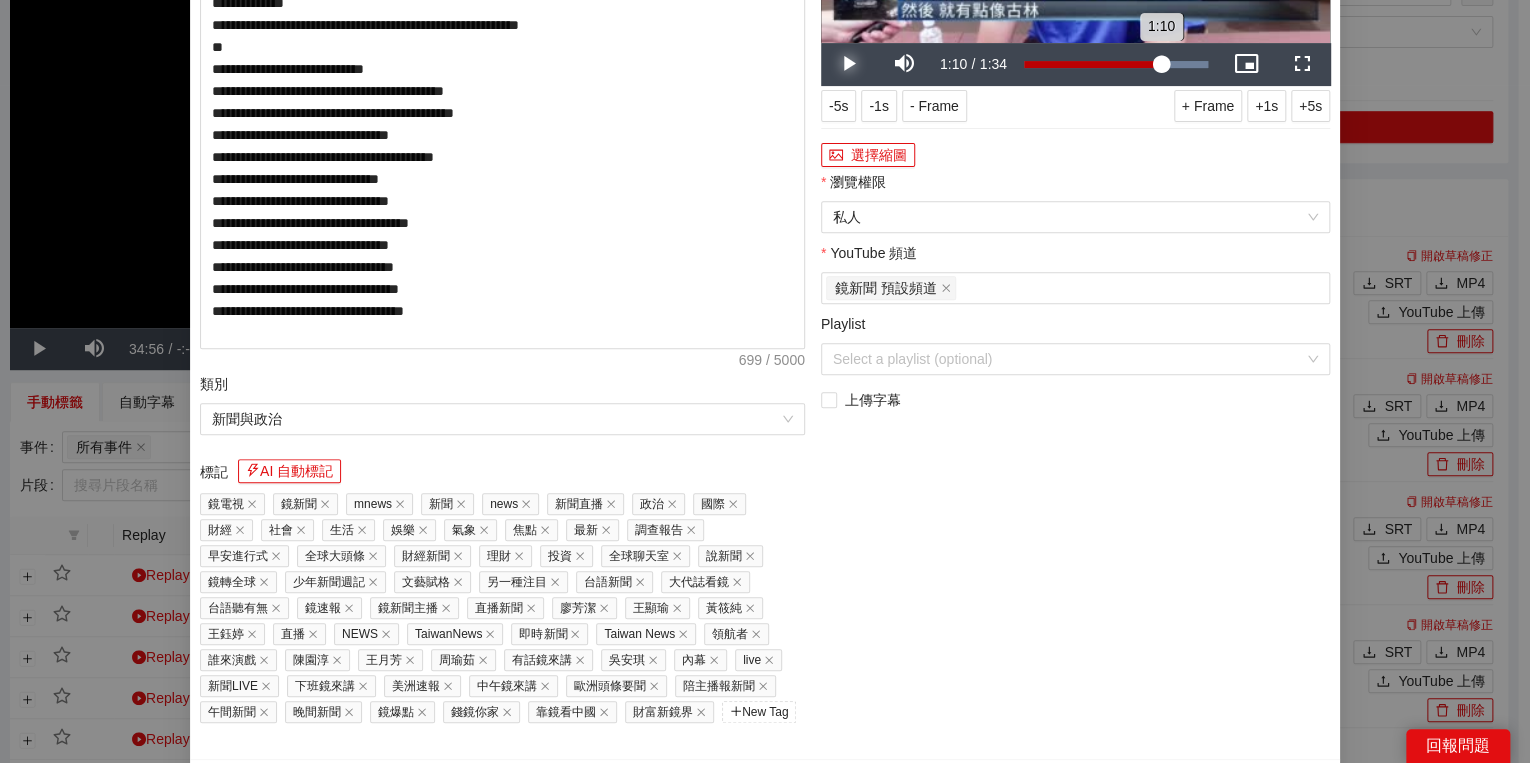 click on "Loaded :  100.00% 1:10 1:10" at bounding box center (1116, 64) 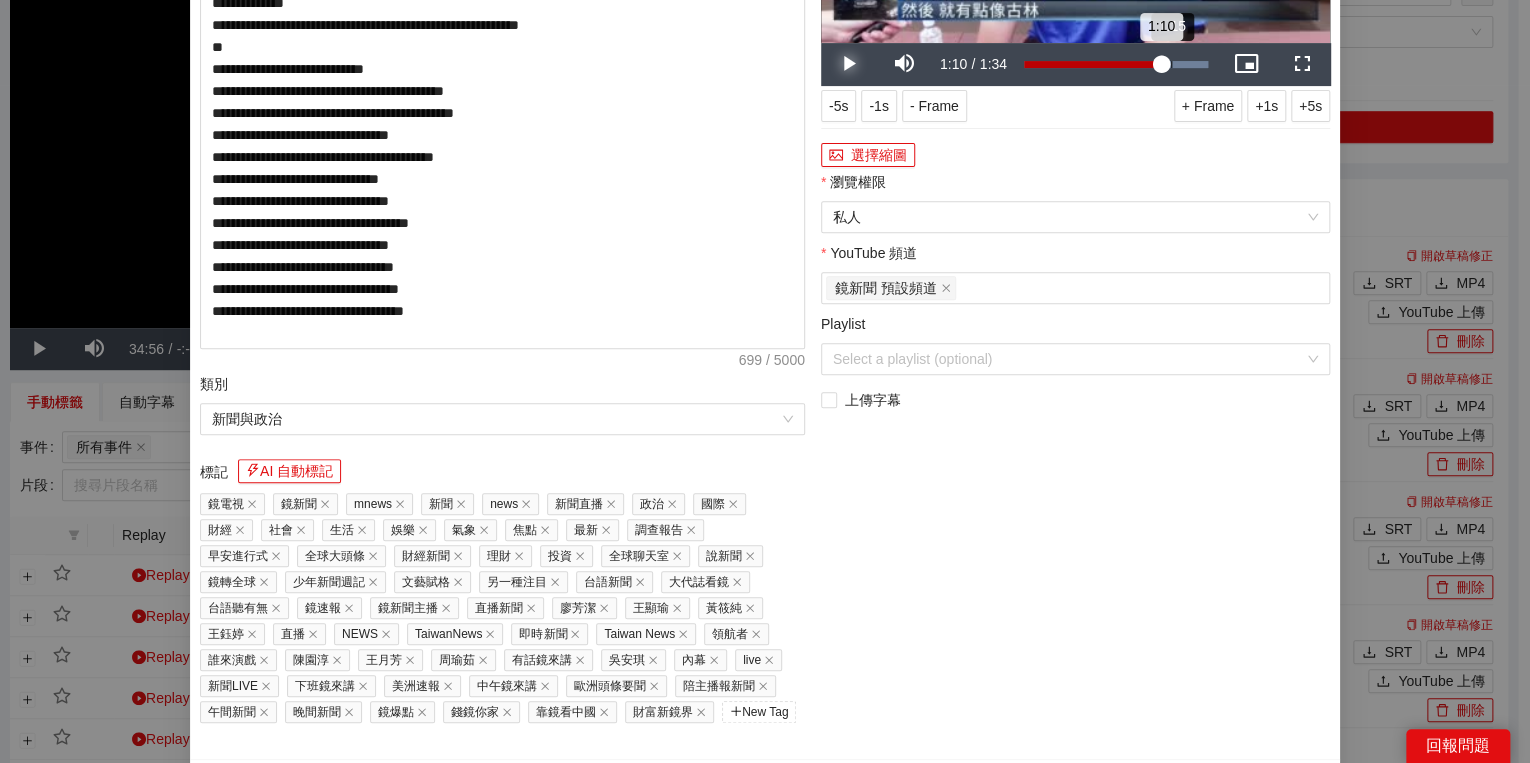 click on "1:10" at bounding box center [1092, 64] 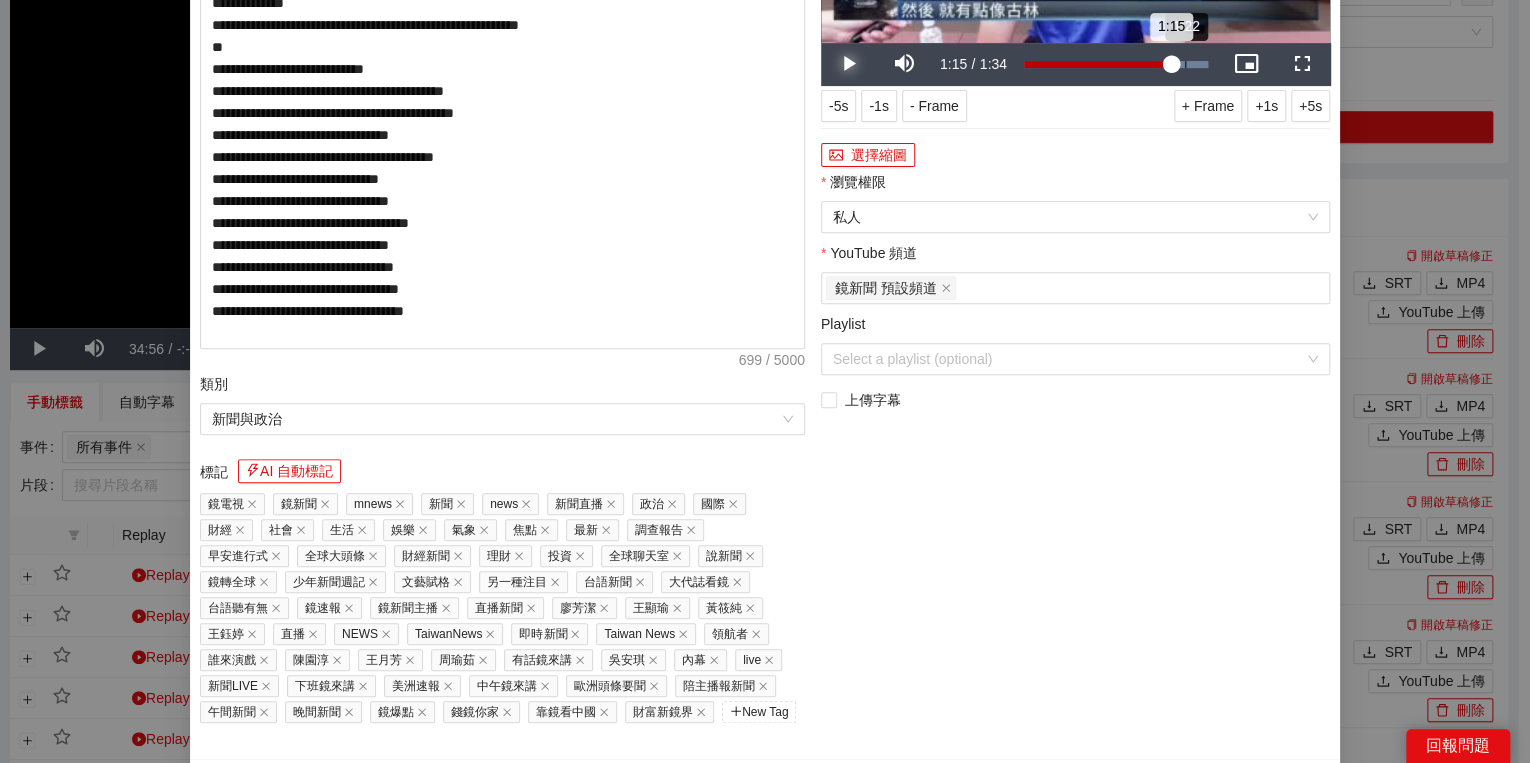 click on "1:22" at bounding box center (1185, 64) 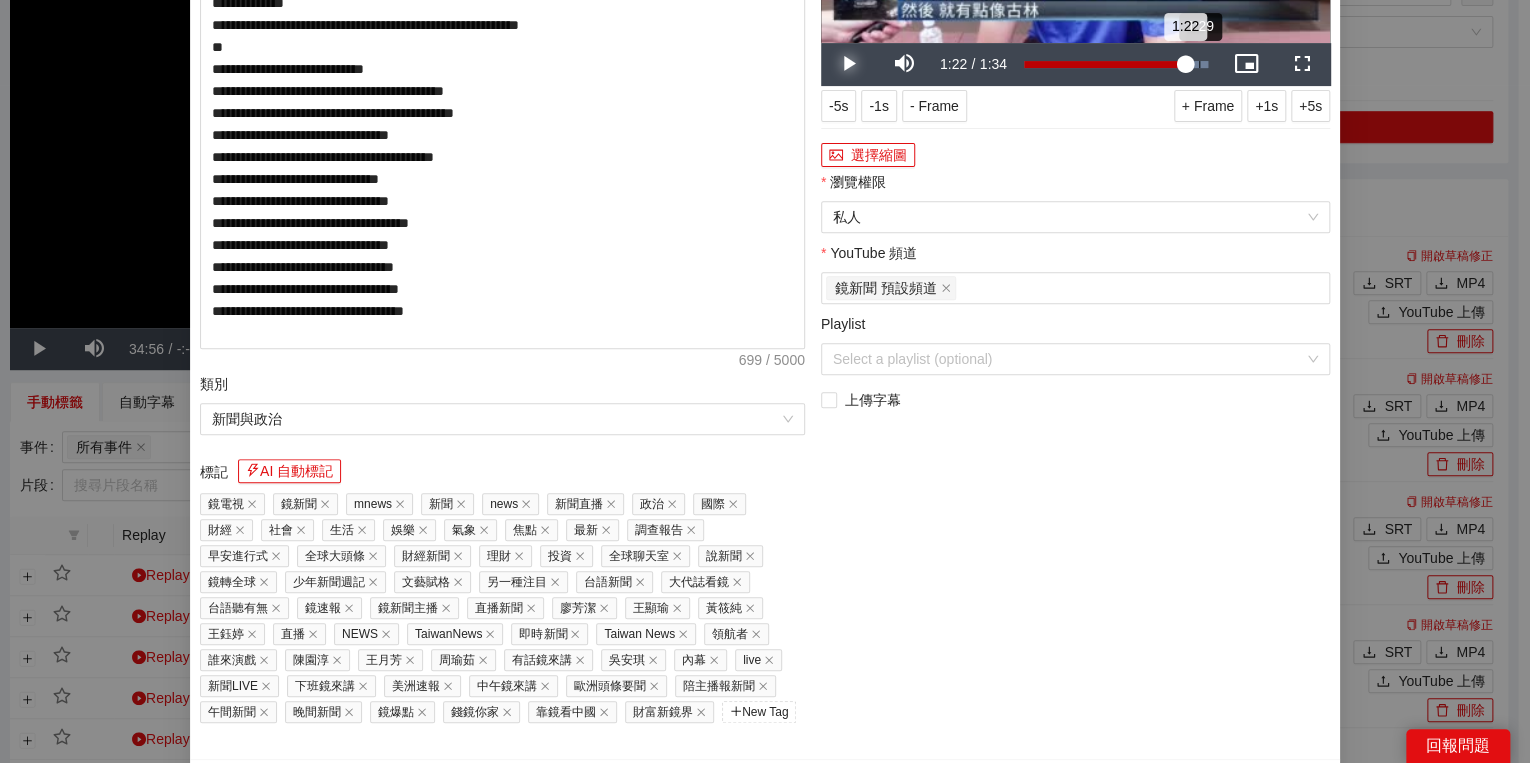 click on "1:29" at bounding box center [1199, 64] 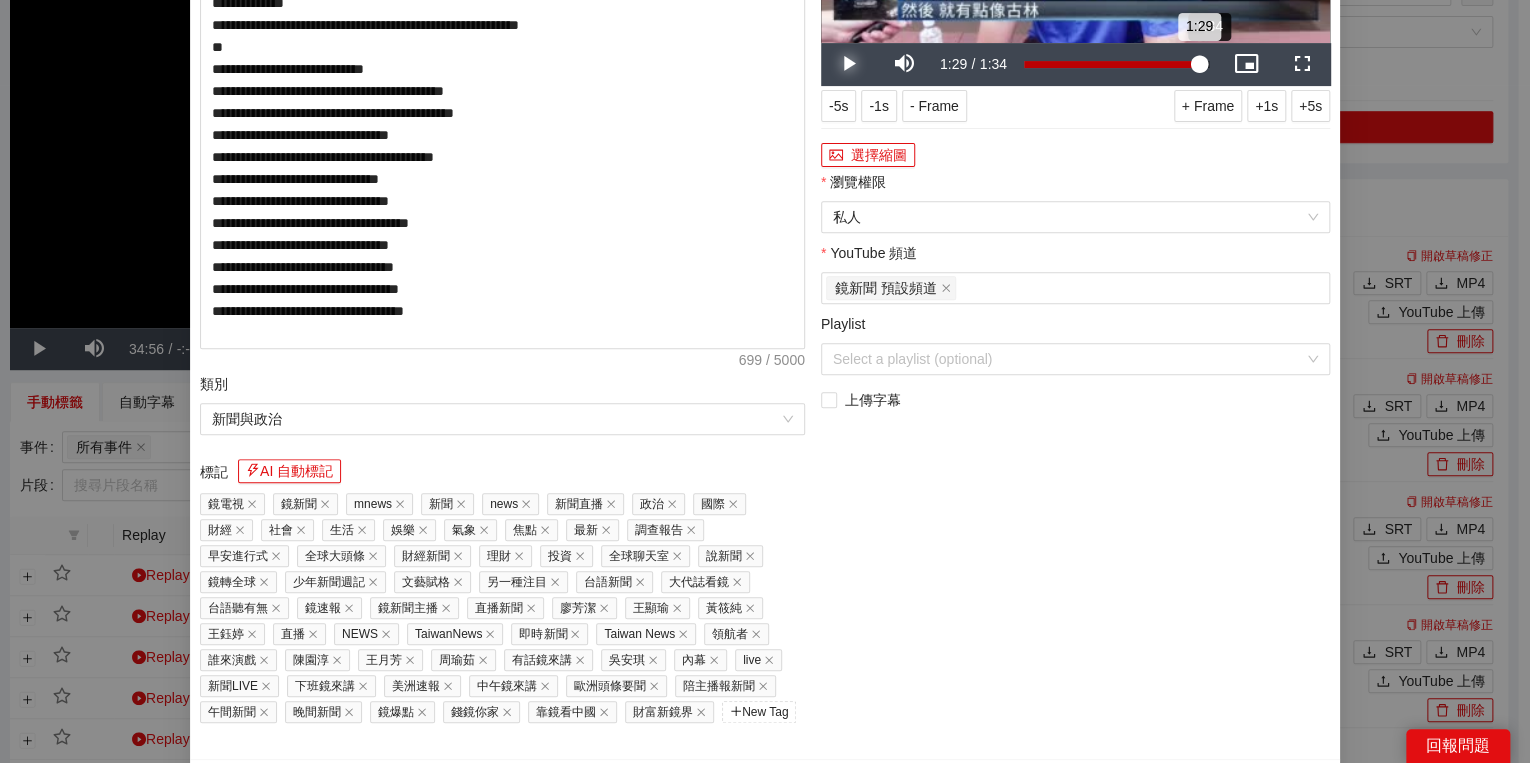 click on "Loaded :  100.00% 1:34 1:29" at bounding box center (1116, 64) 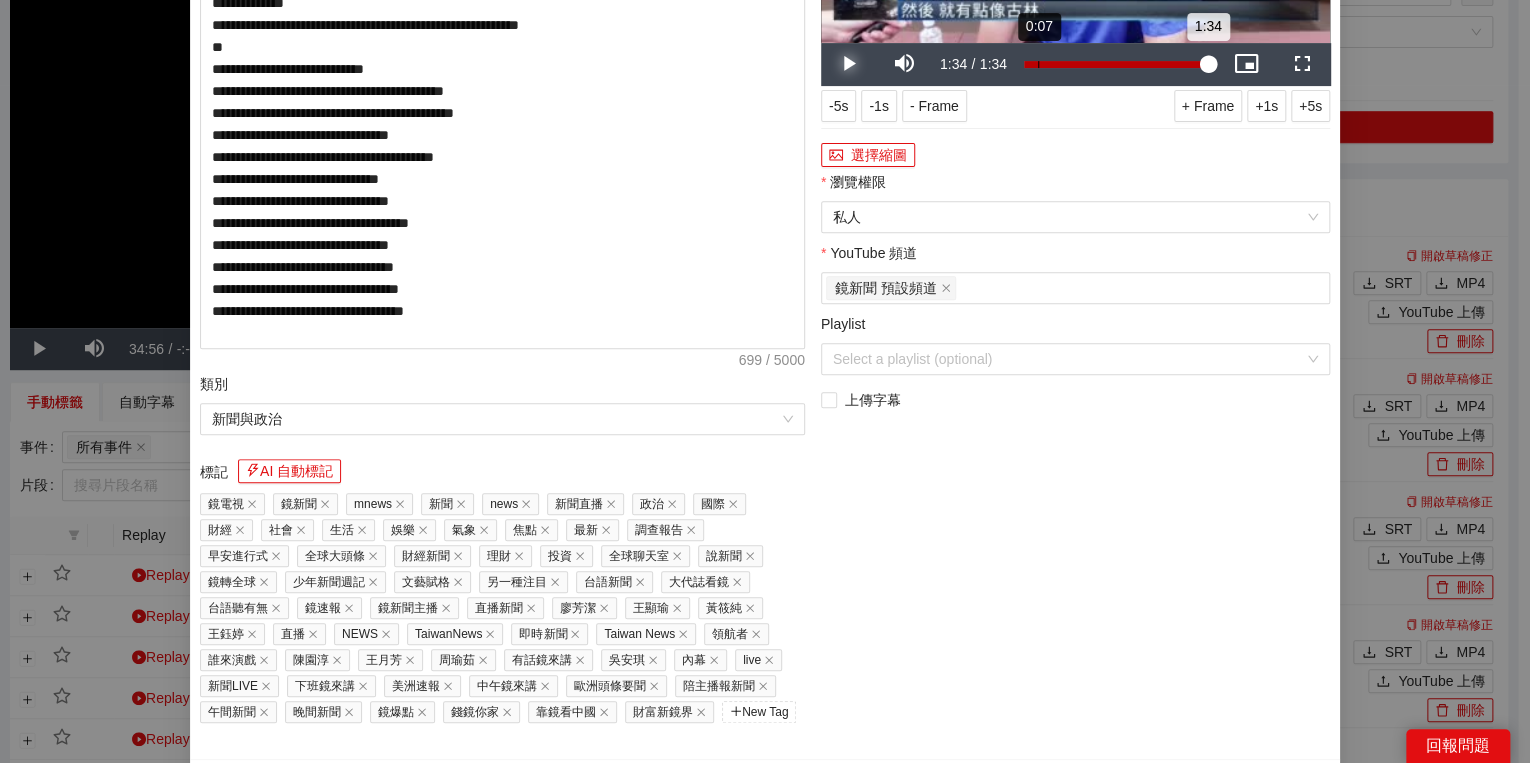 click on "Loaded :  100.00% 0:07 1:34" at bounding box center (1116, 64) 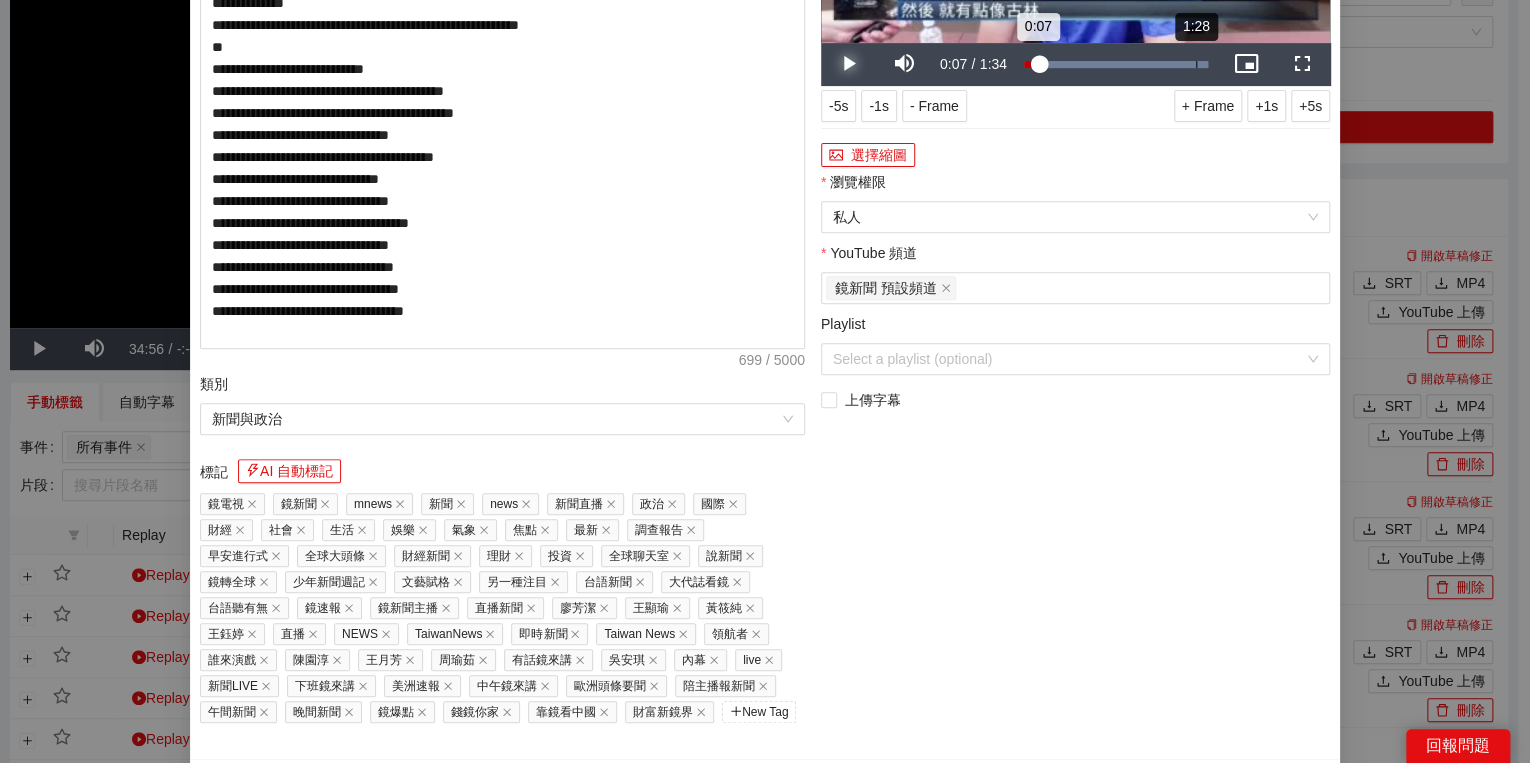 click on "Loaded :  100.00% 1:28 0:07" at bounding box center [1116, 64] 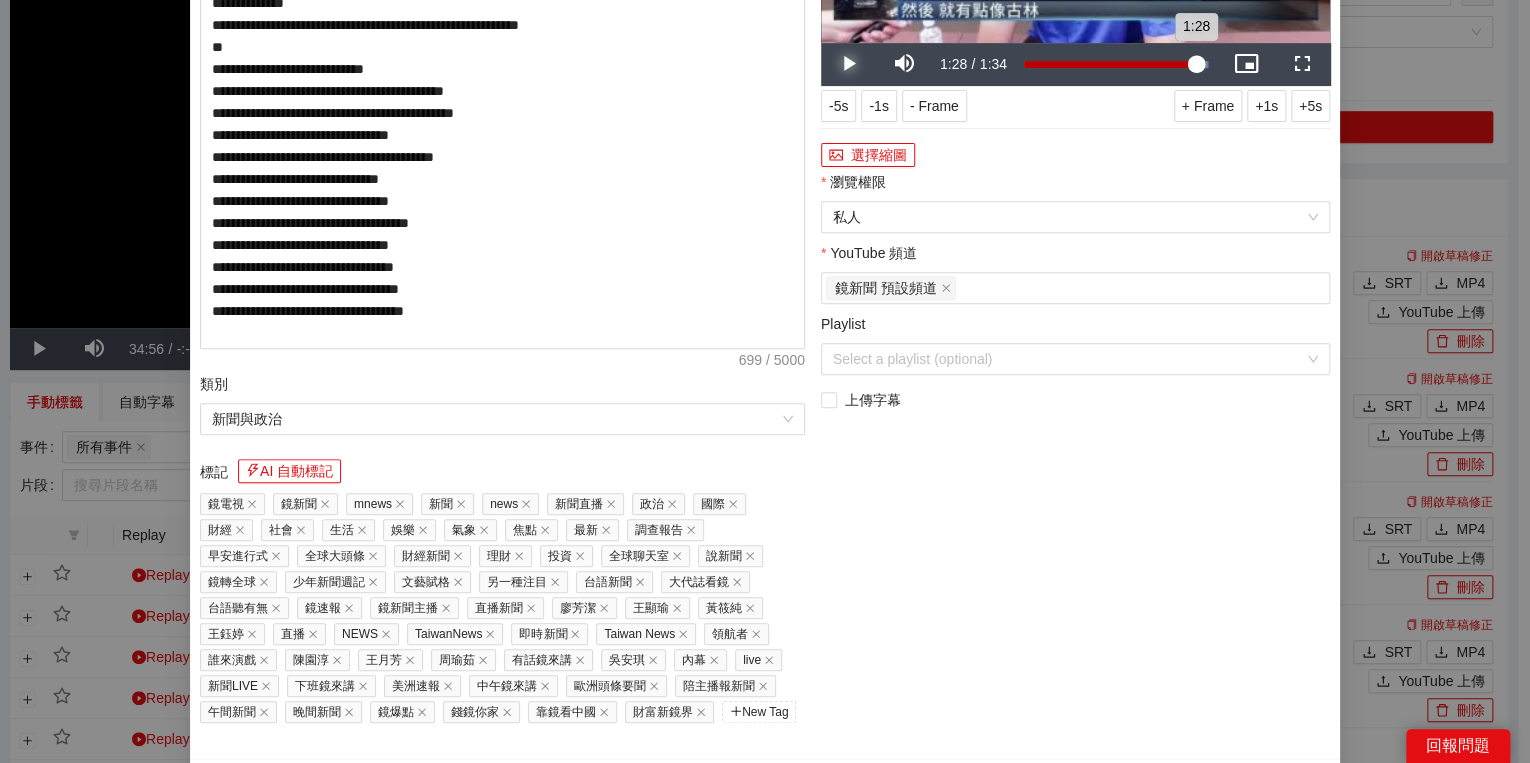 click on "1:28" at bounding box center [1110, 64] 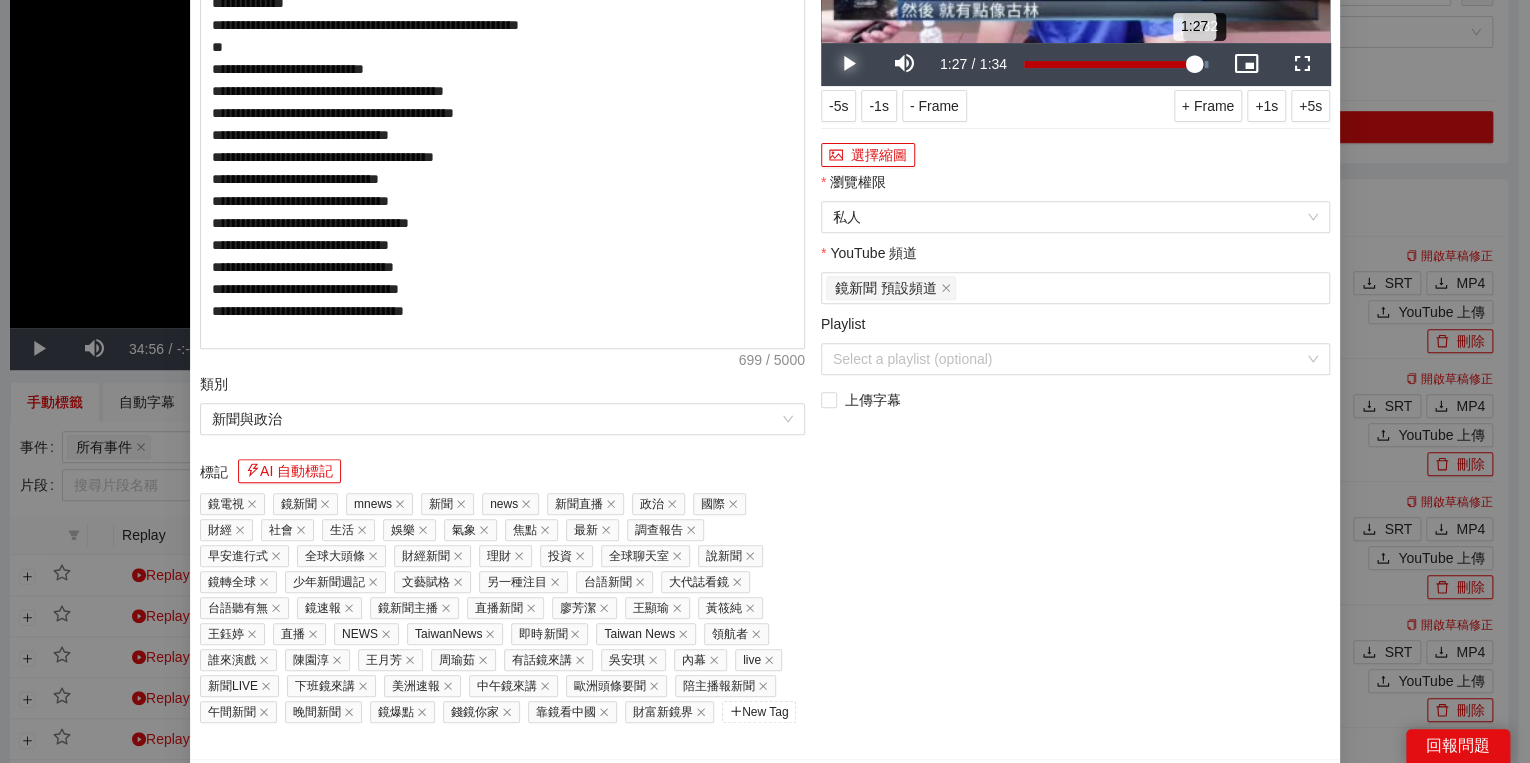 click on "1:27" at bounding box center (1109, 64) 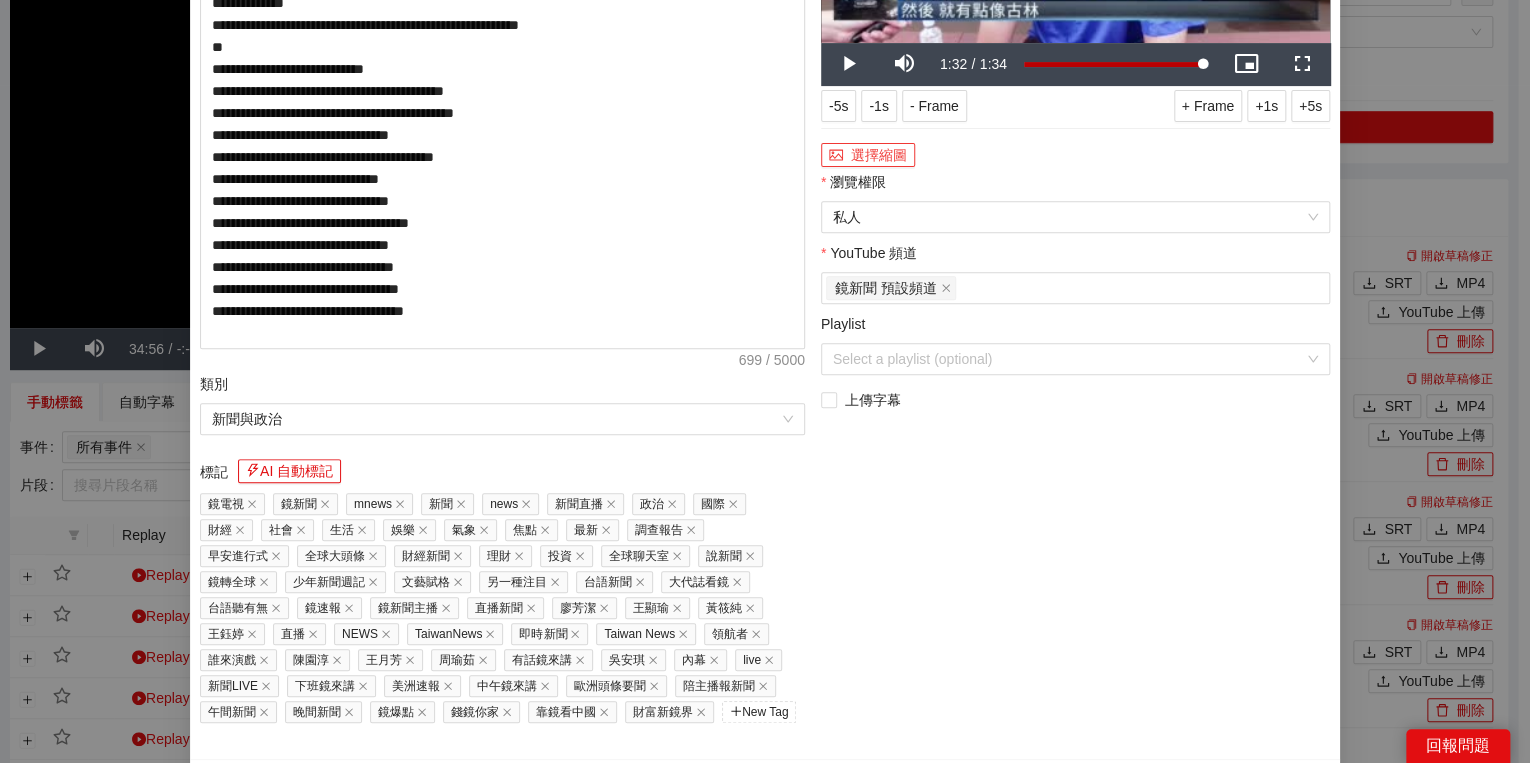 click on "選擇縮圖" at bounding box center [868, 155] 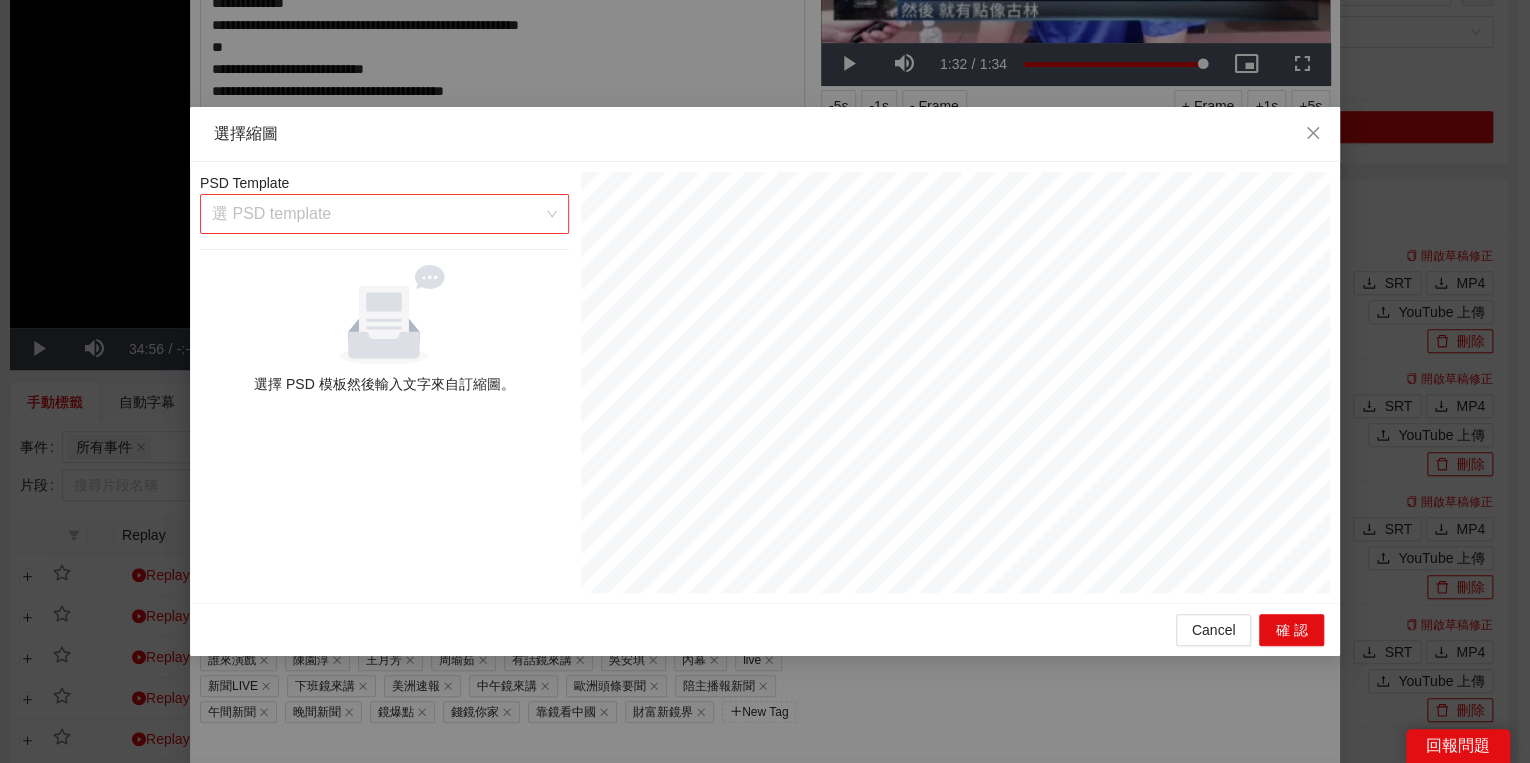 click at bounding box center (377, 214) 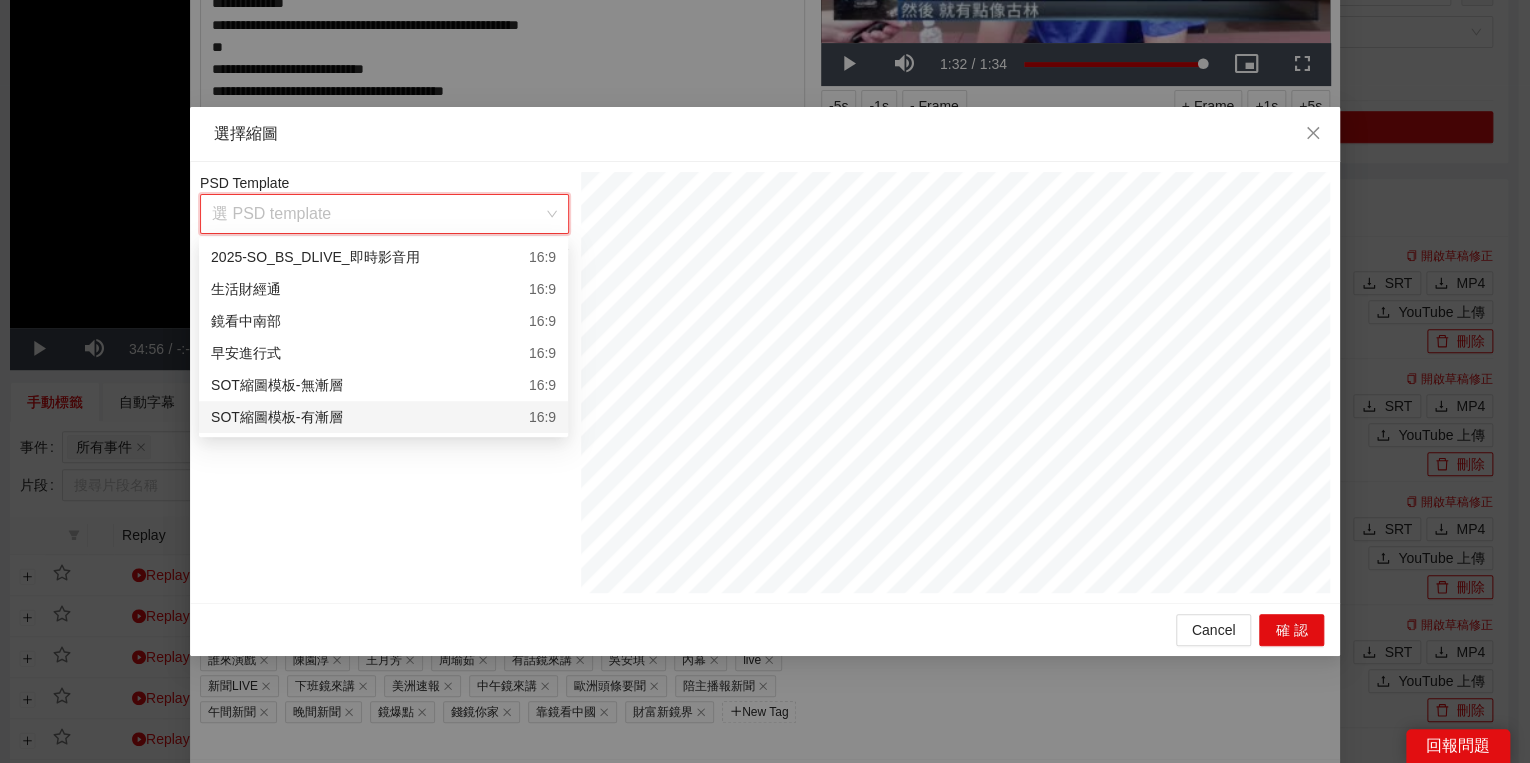 click on "SOT縮圖模板-有漸層 16:9" at bounding box center (383, 417) 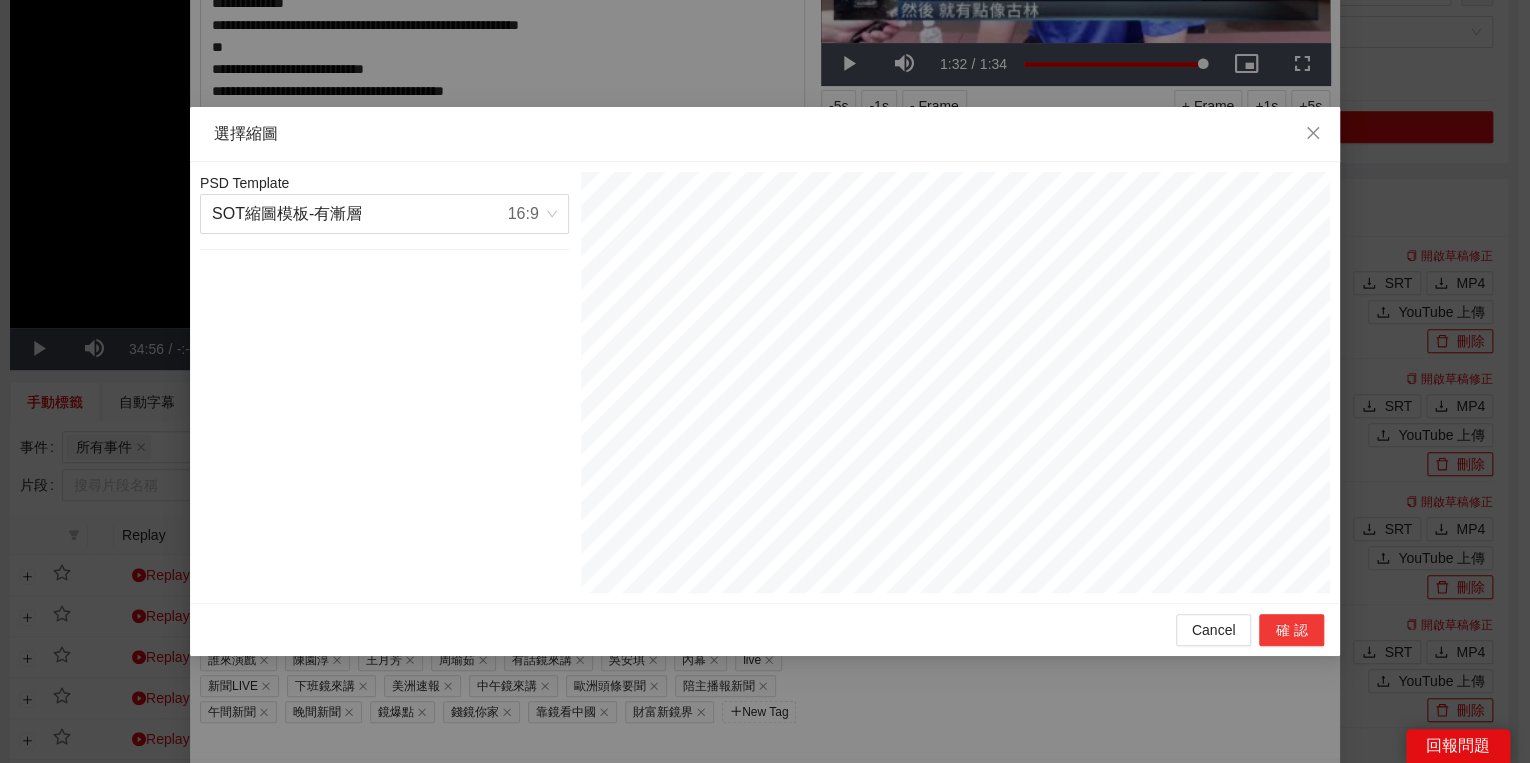 click on "確認" at bounding box center (1291, 630) 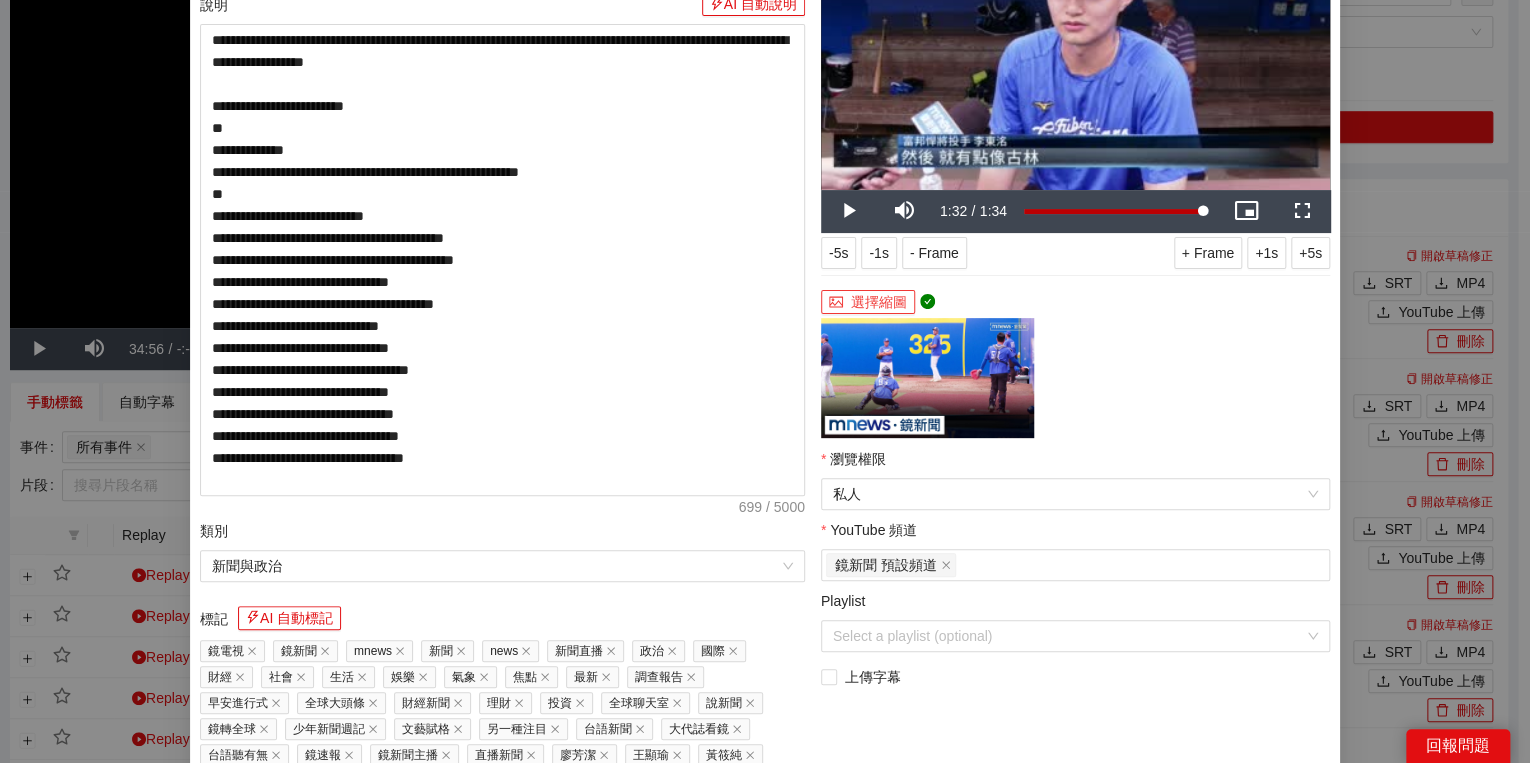 scroll, scrollTop: 352, scrollLeft: 0, axis: vertical 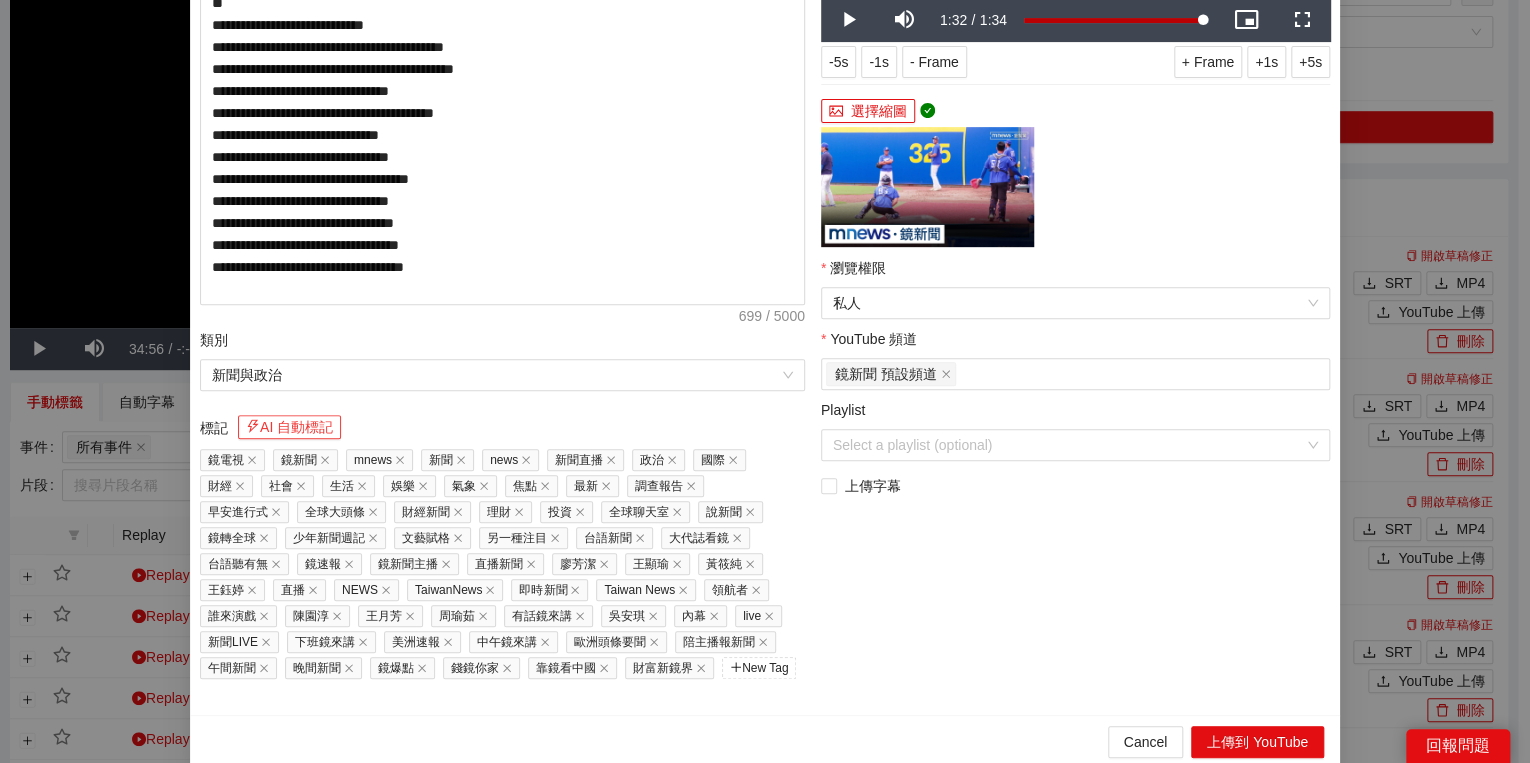 click on "AI 自動標記" at bounding box center (289, 427) 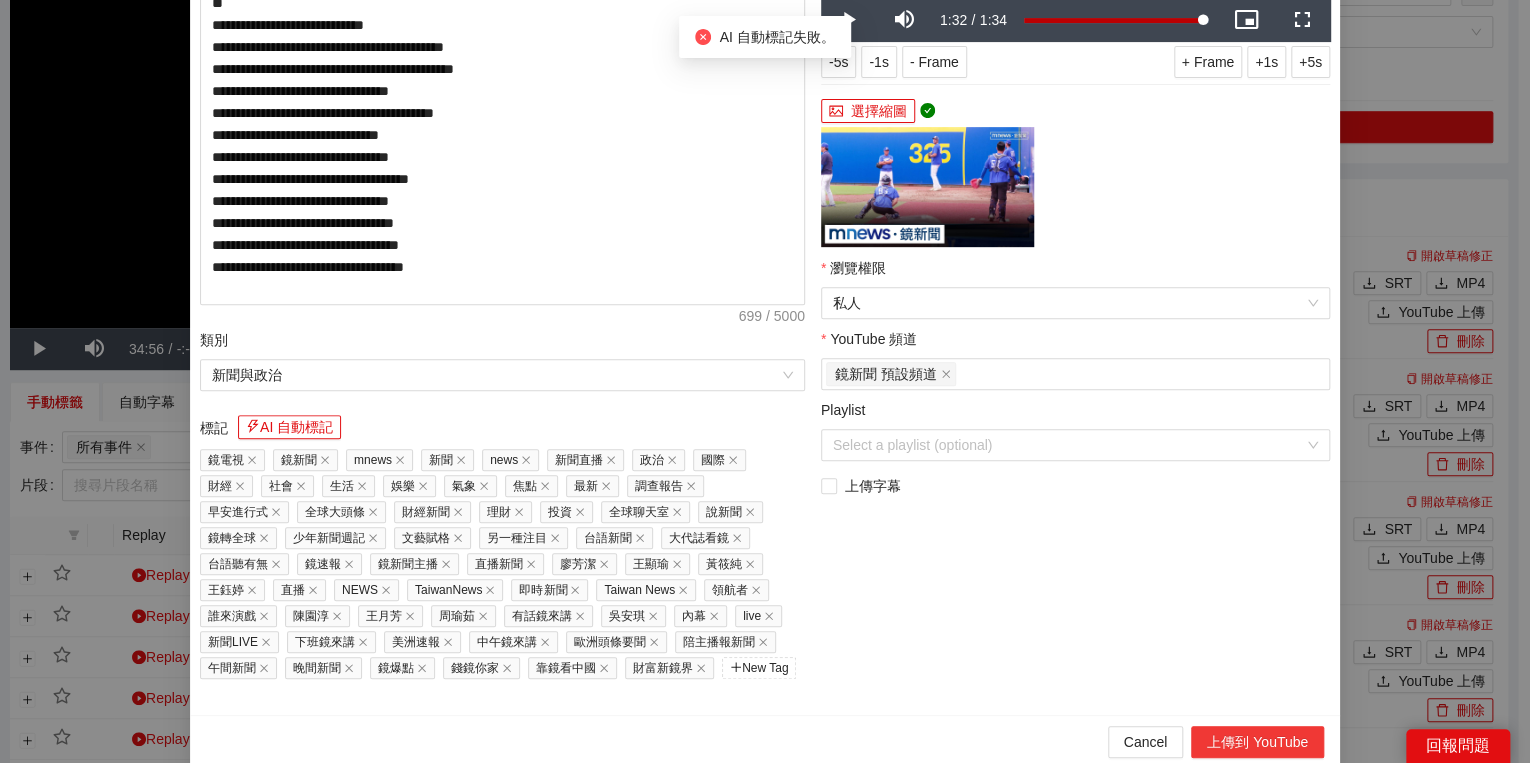 click on "上傳到 YouTube" at bounding box center (1257, 742) 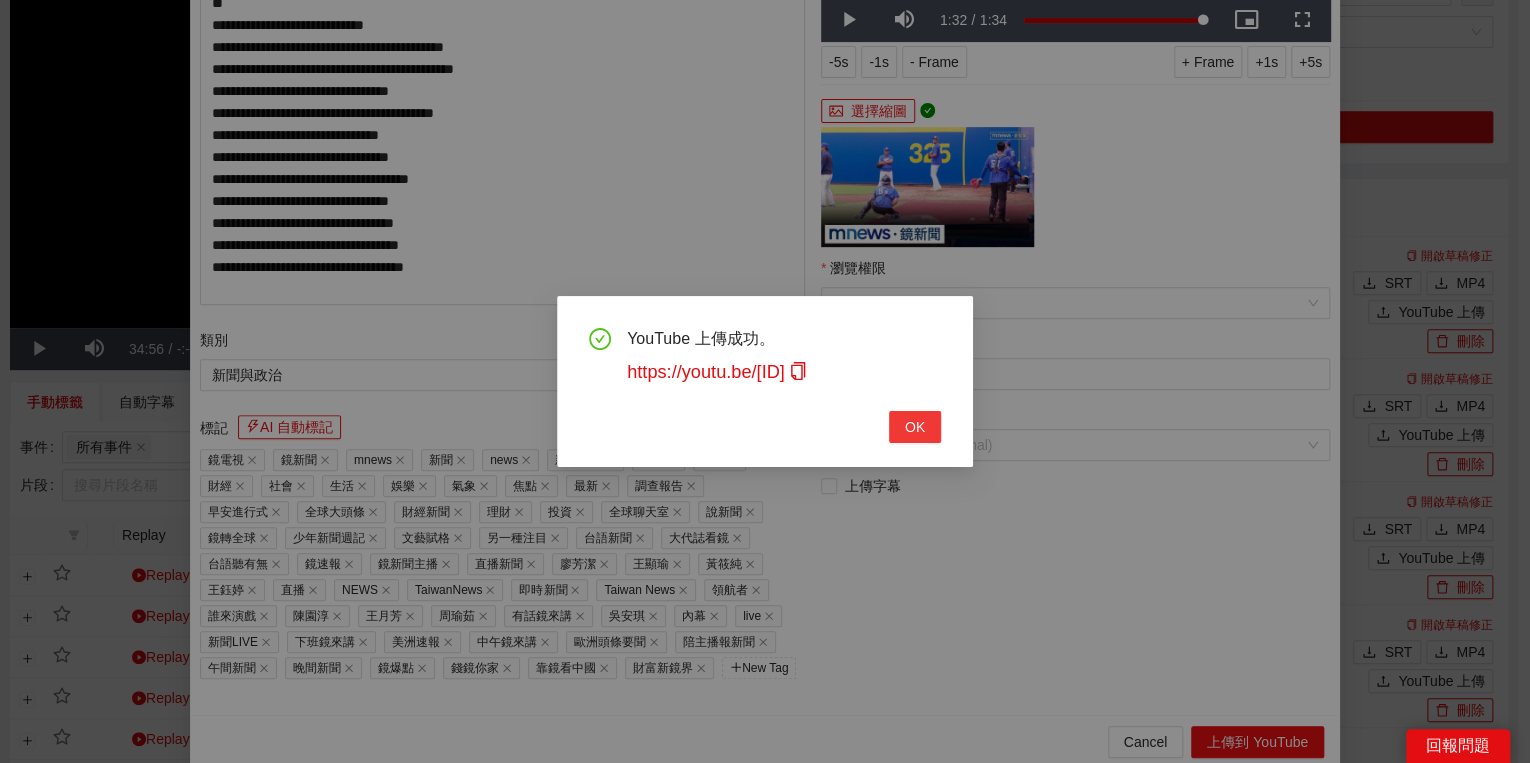 click on "OK" at bounding box center [915, 427] 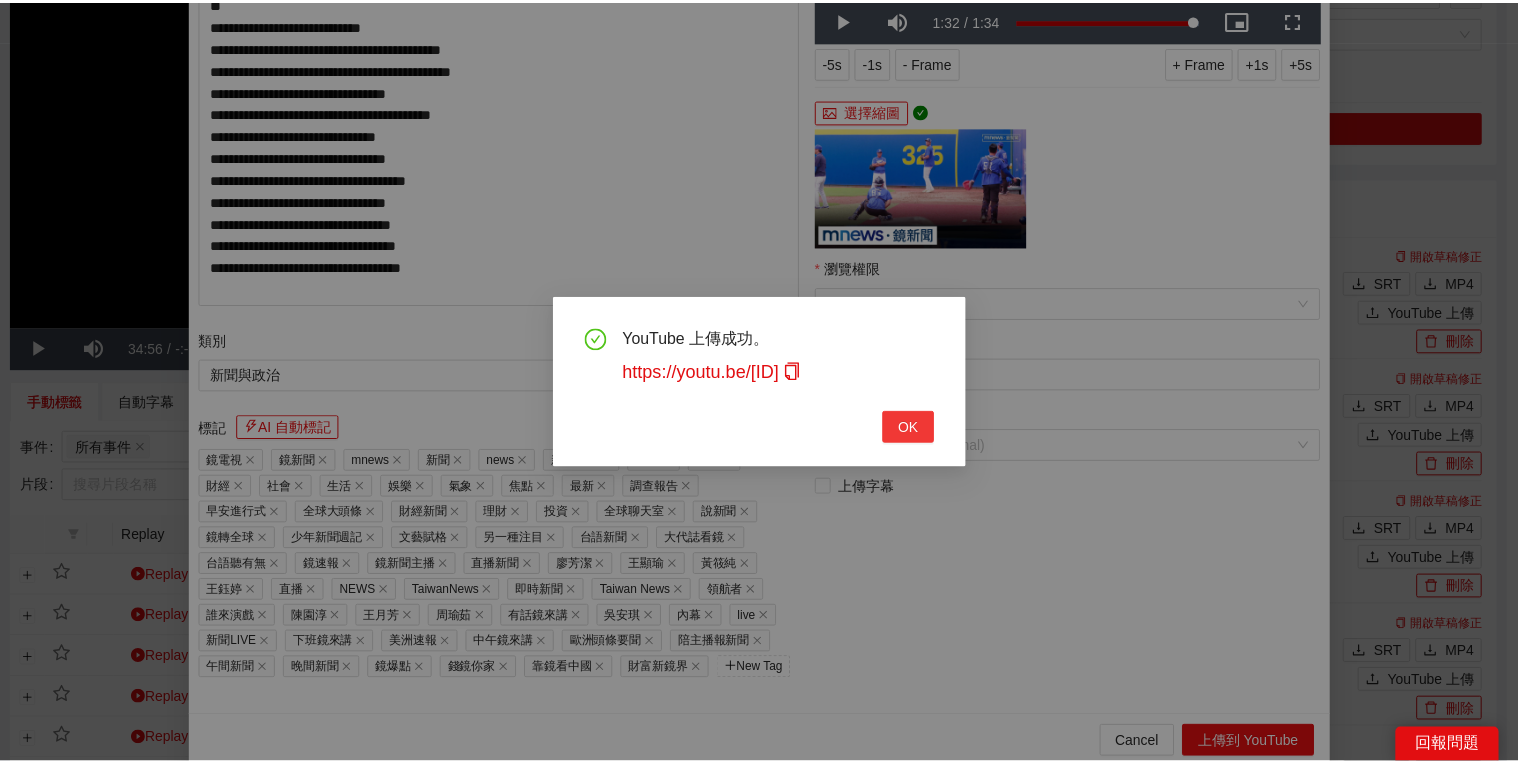 scroll, scrollTop: 308, scrollLeft: 0, axis: vertical 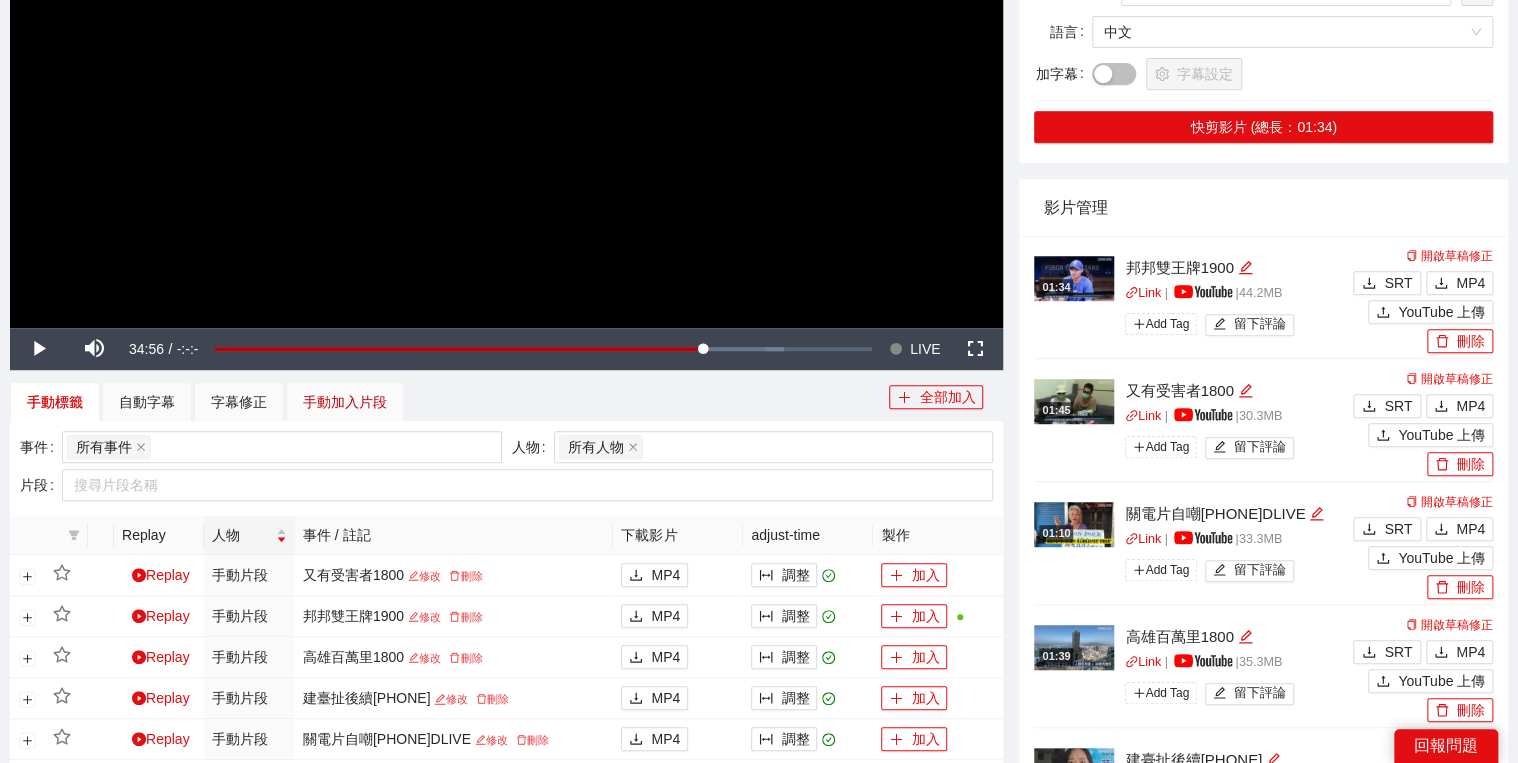 click on "手動加入片段" at bounding box center [345, 402] 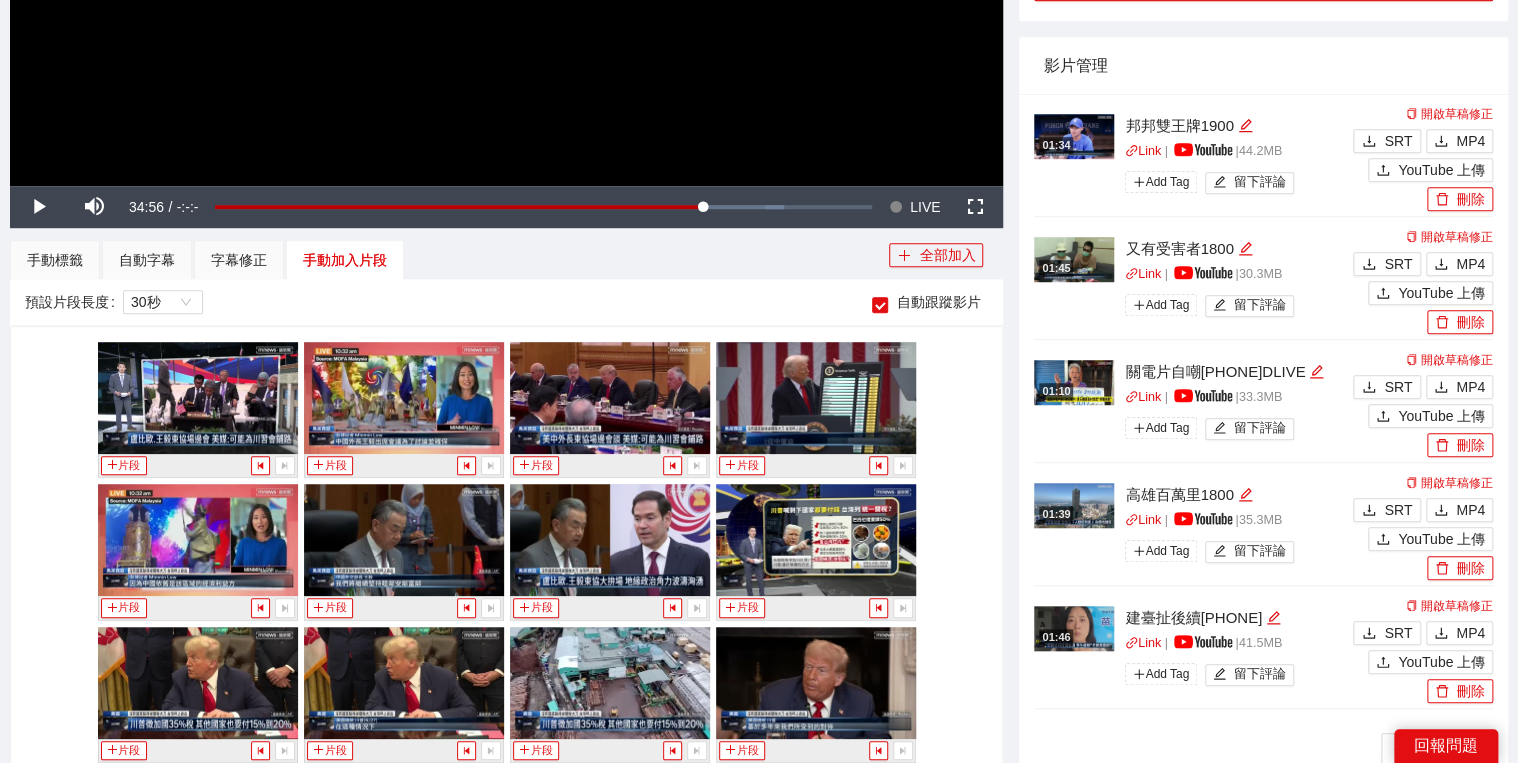 scroll, scrollTop: 640, scrollLeft: 0, axis: vertical 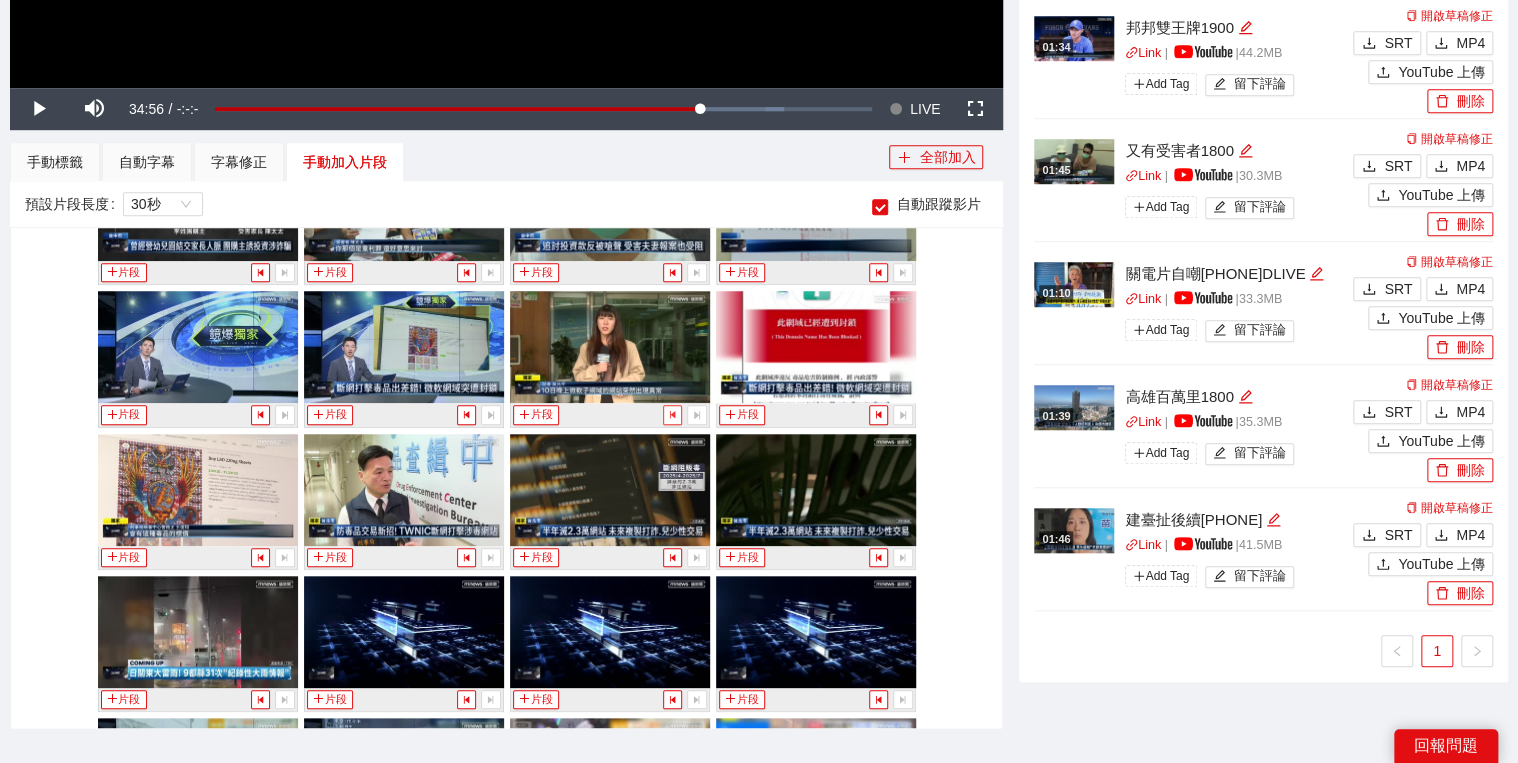 click at bounding box center [672, 414] 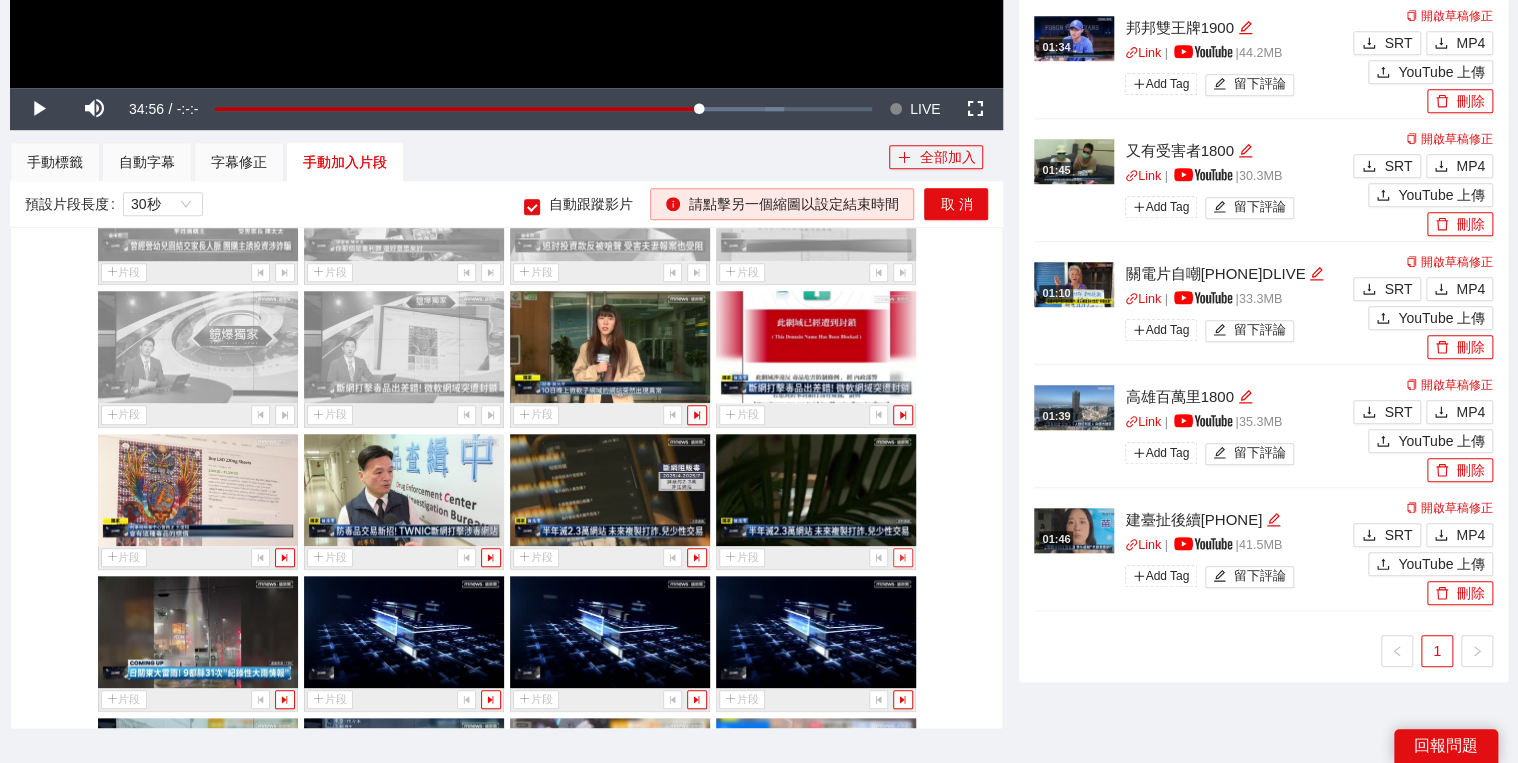 click 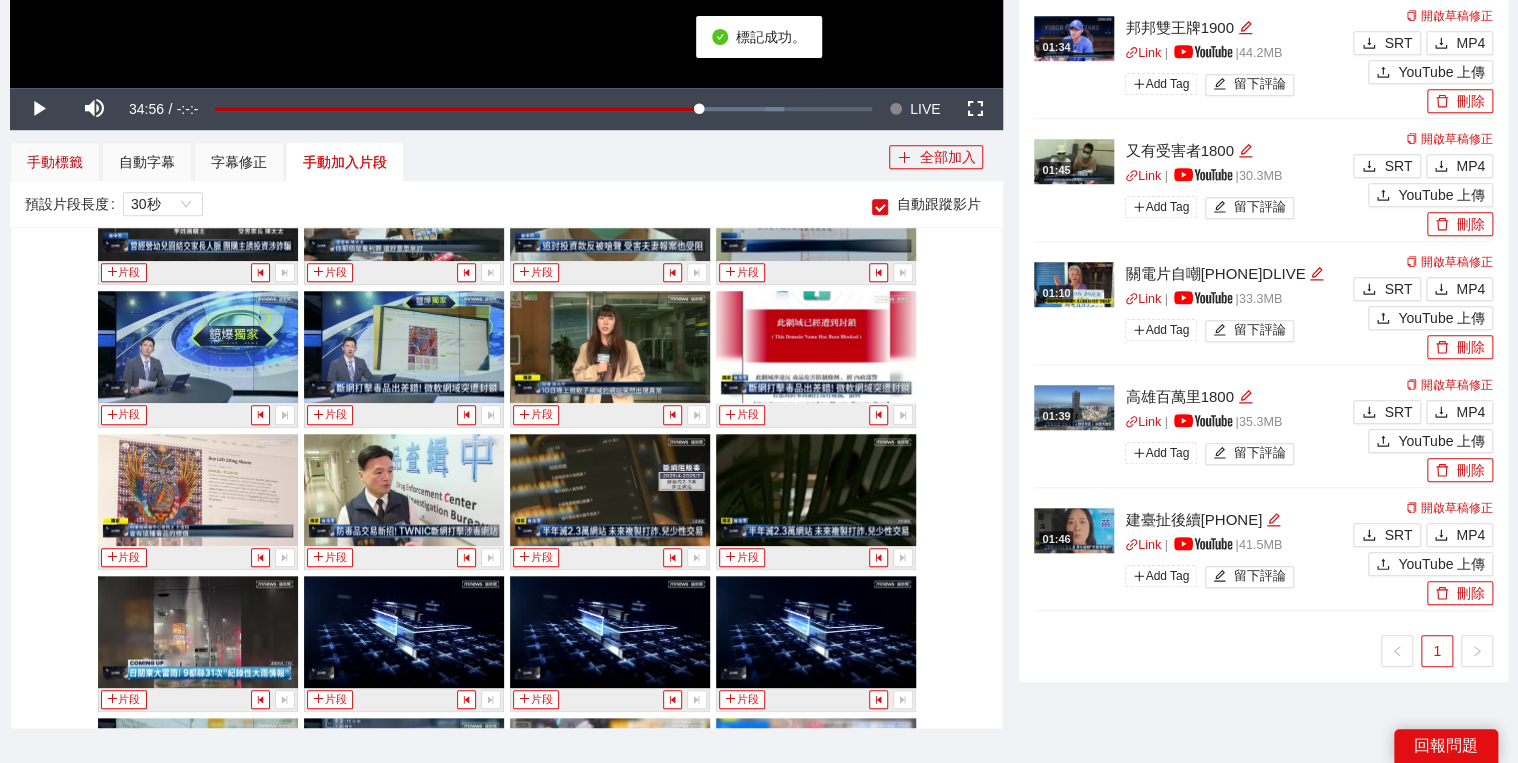 click on "手動標籤" at bounding box center (55, 162) 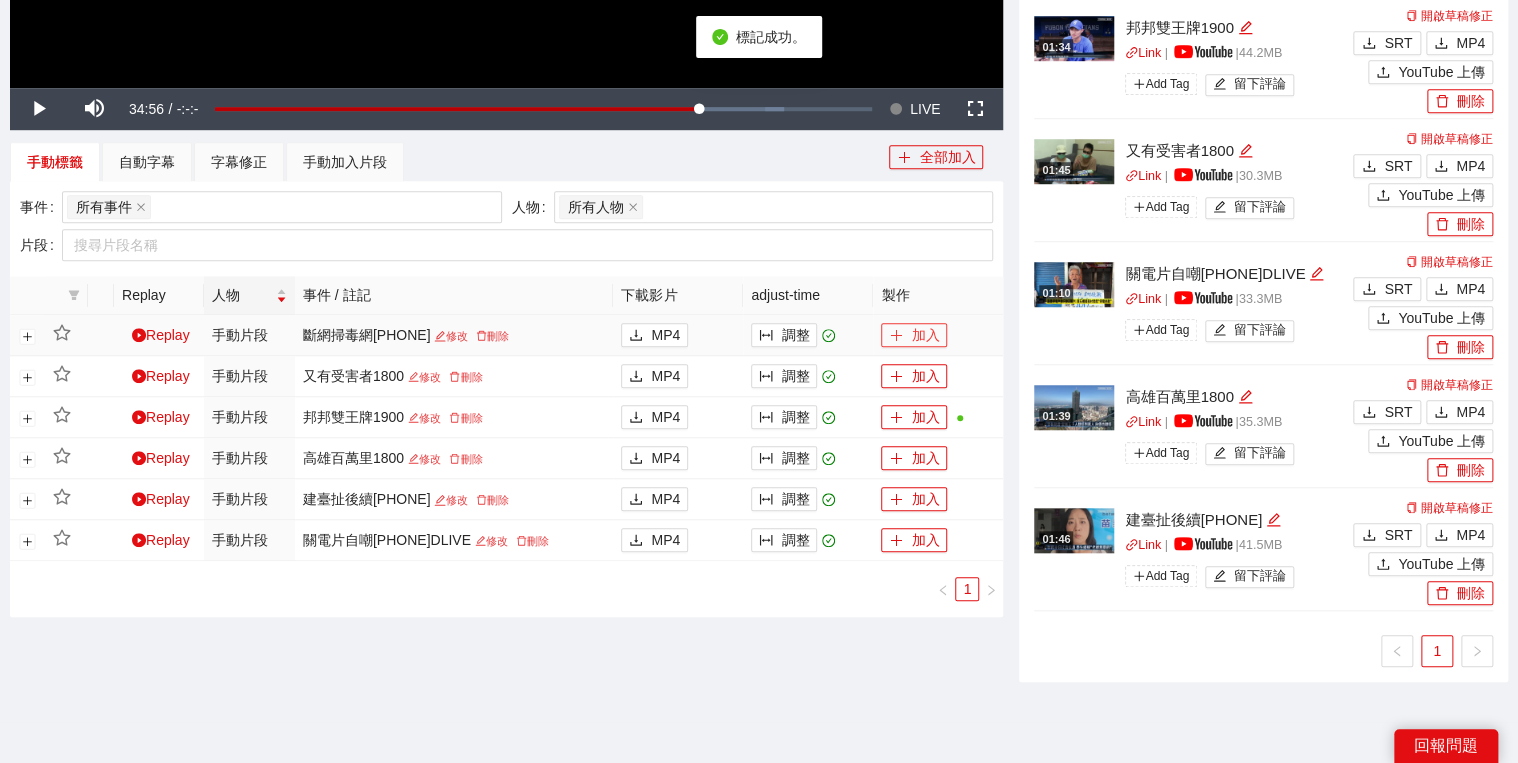 click on "加入" at bounding box center (914, 335) 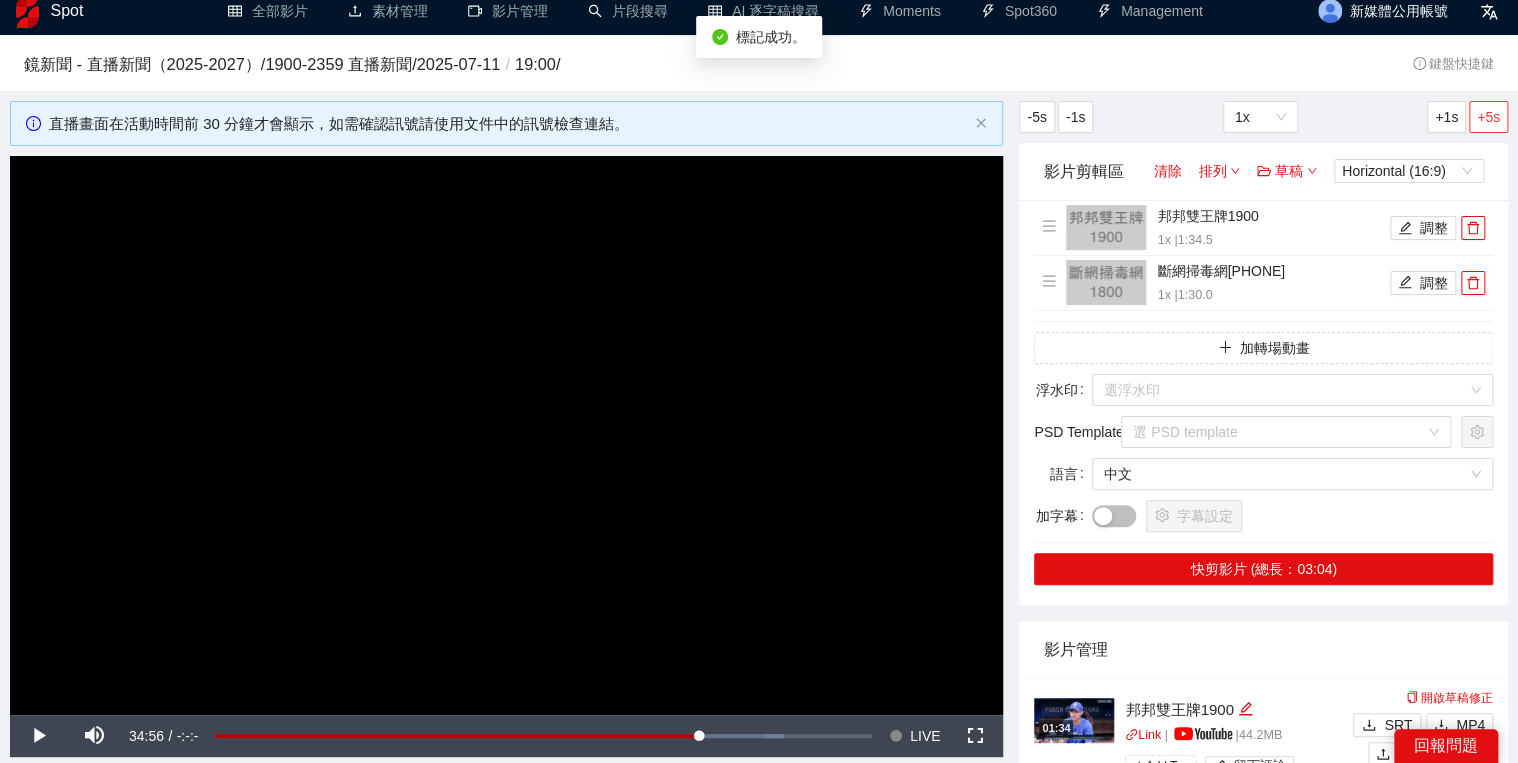scroll, scrollTop: 0, scrollLeft: 0, axis: both 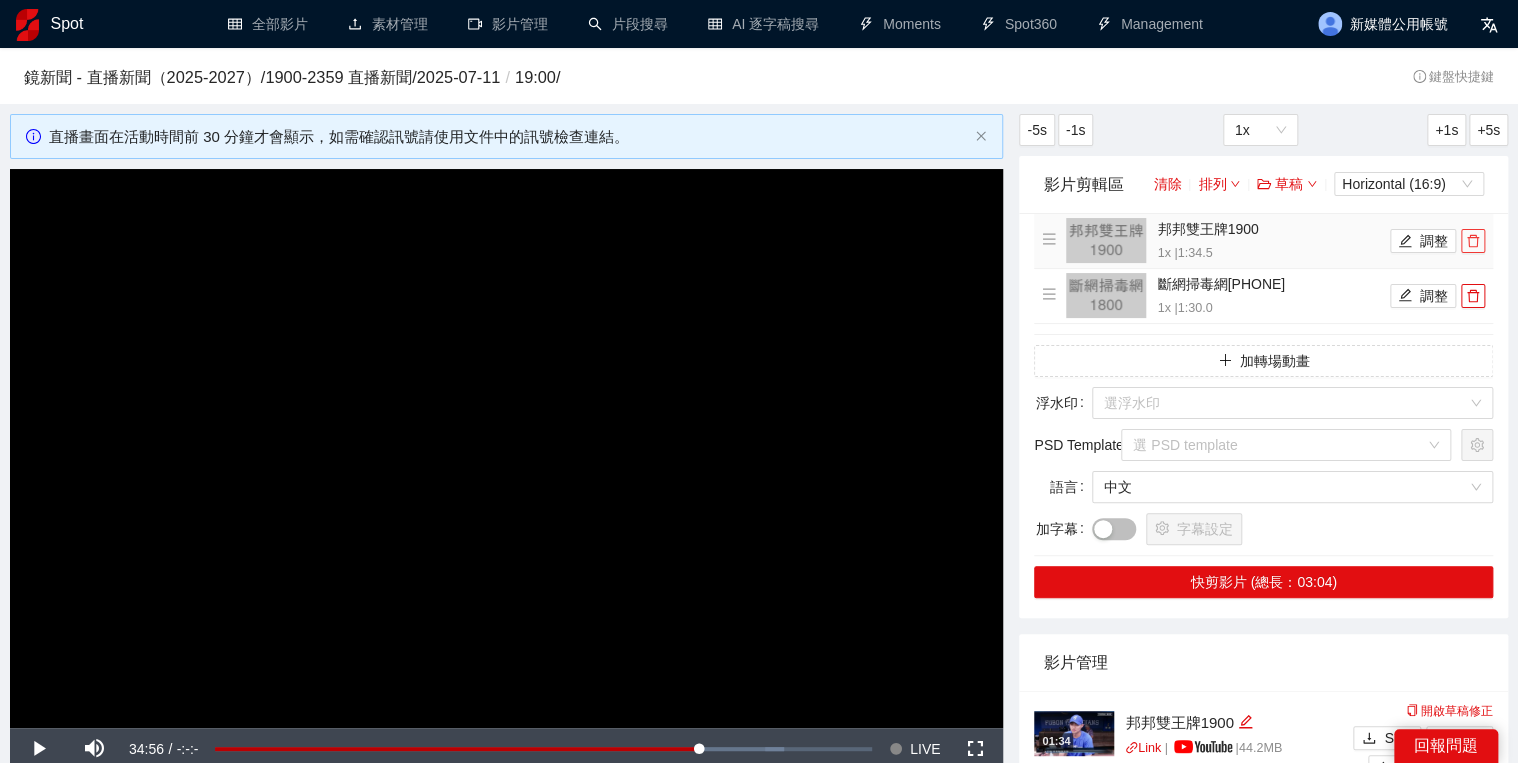 click 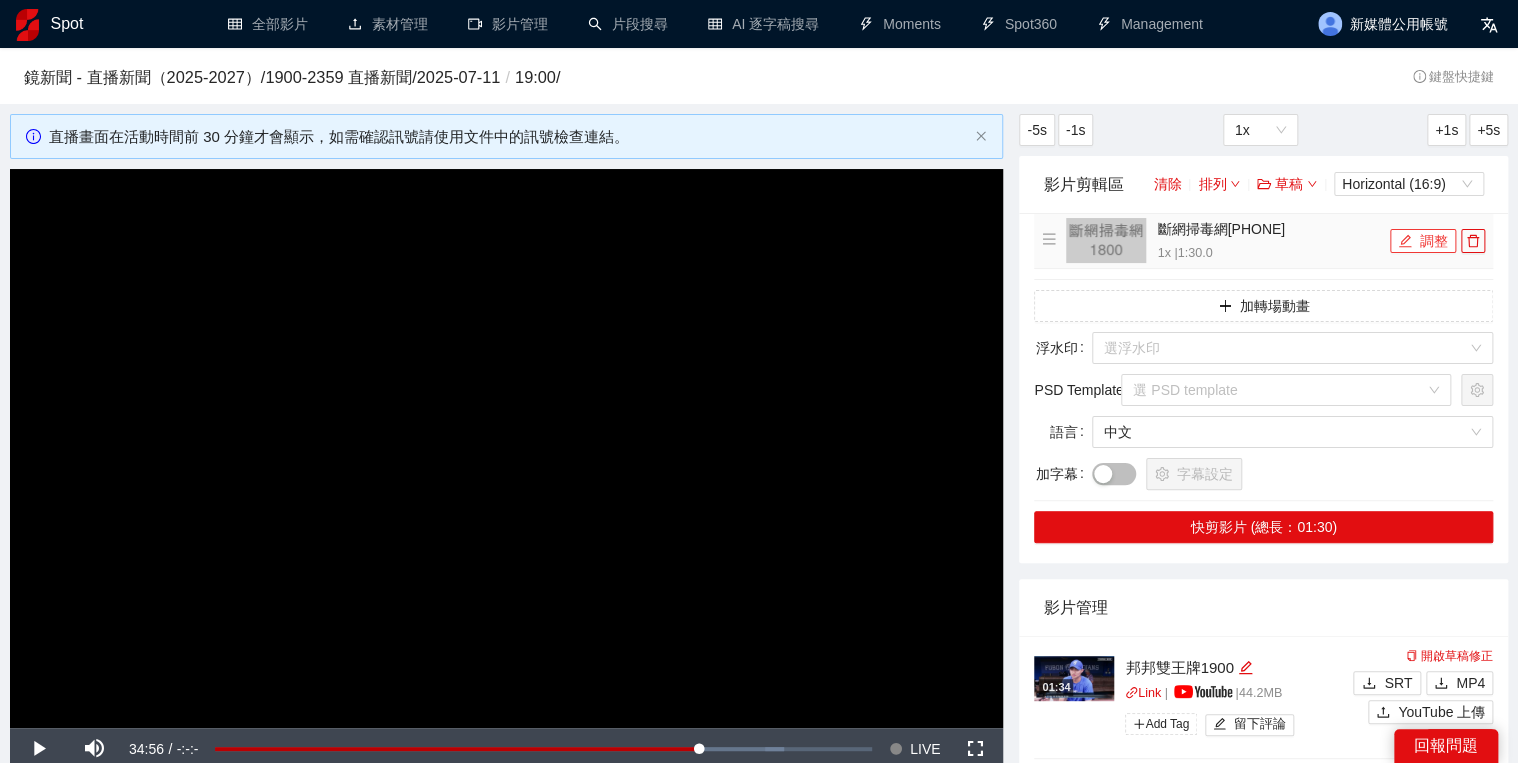 click on "調整" at bounding box center [1423, 241] 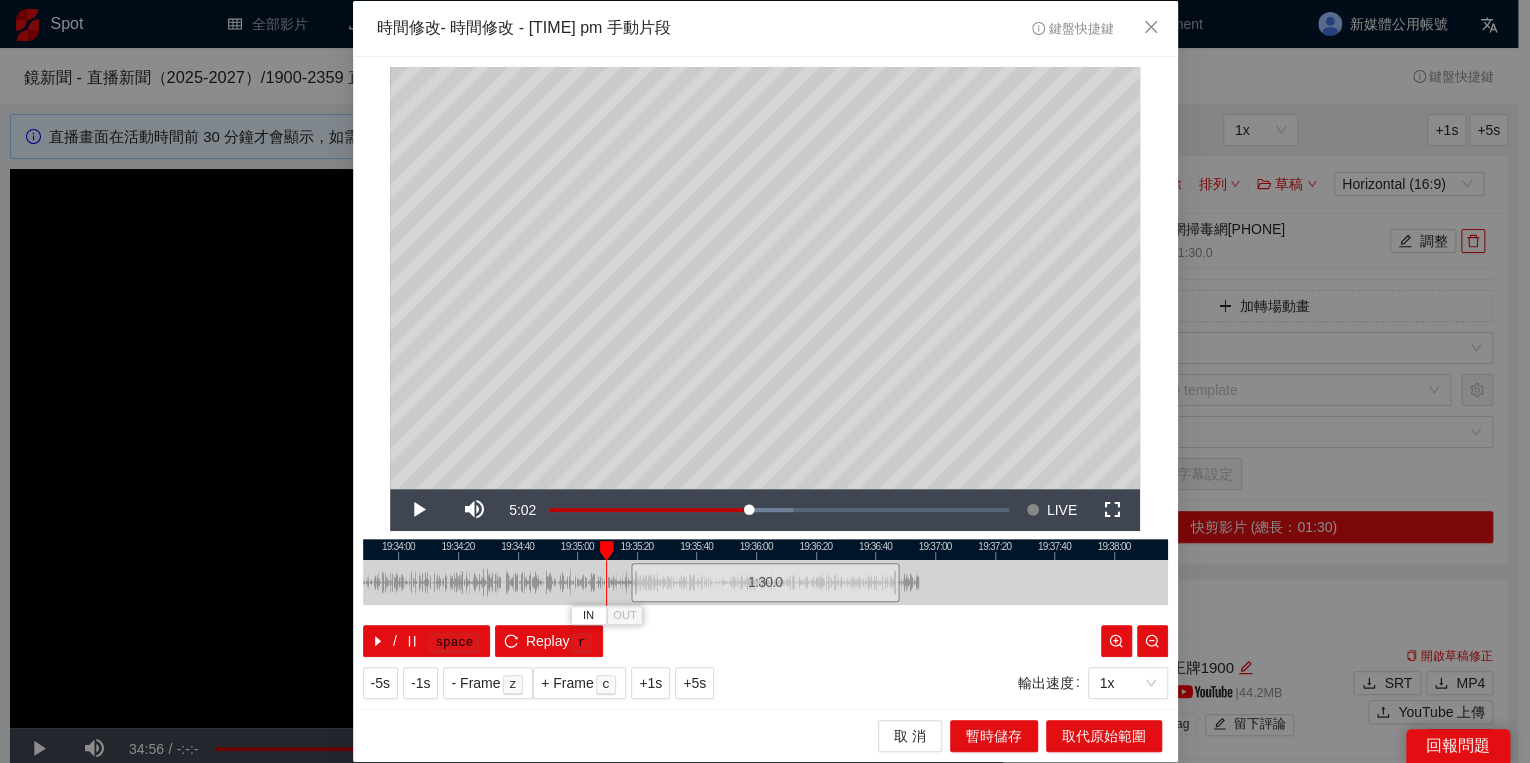 drag, startPoint x: 628, startPoint y: 556, endPoint x: 555, endPoint y: 556, distance: 73 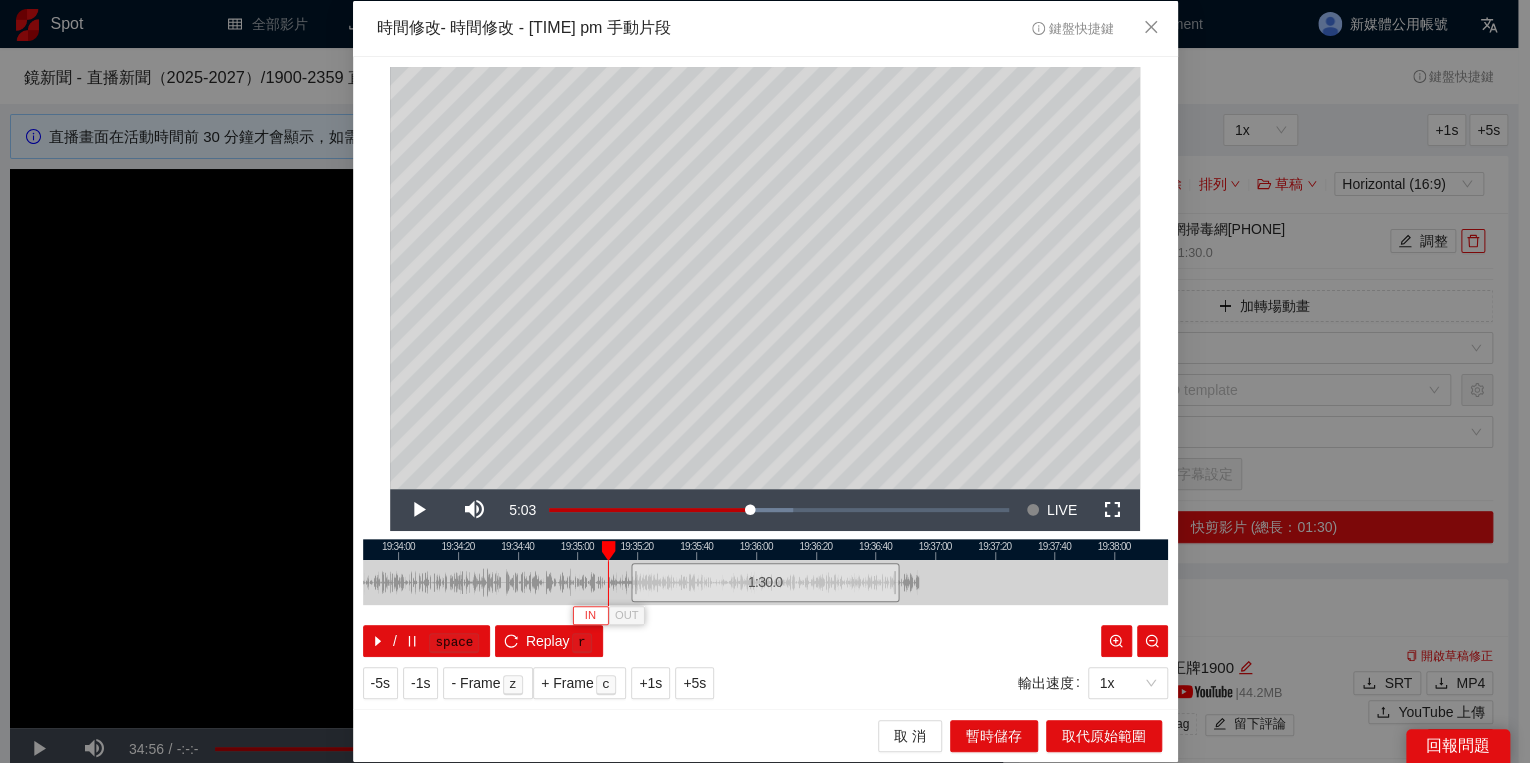 click on "IN" at bounding box center (590, 616) 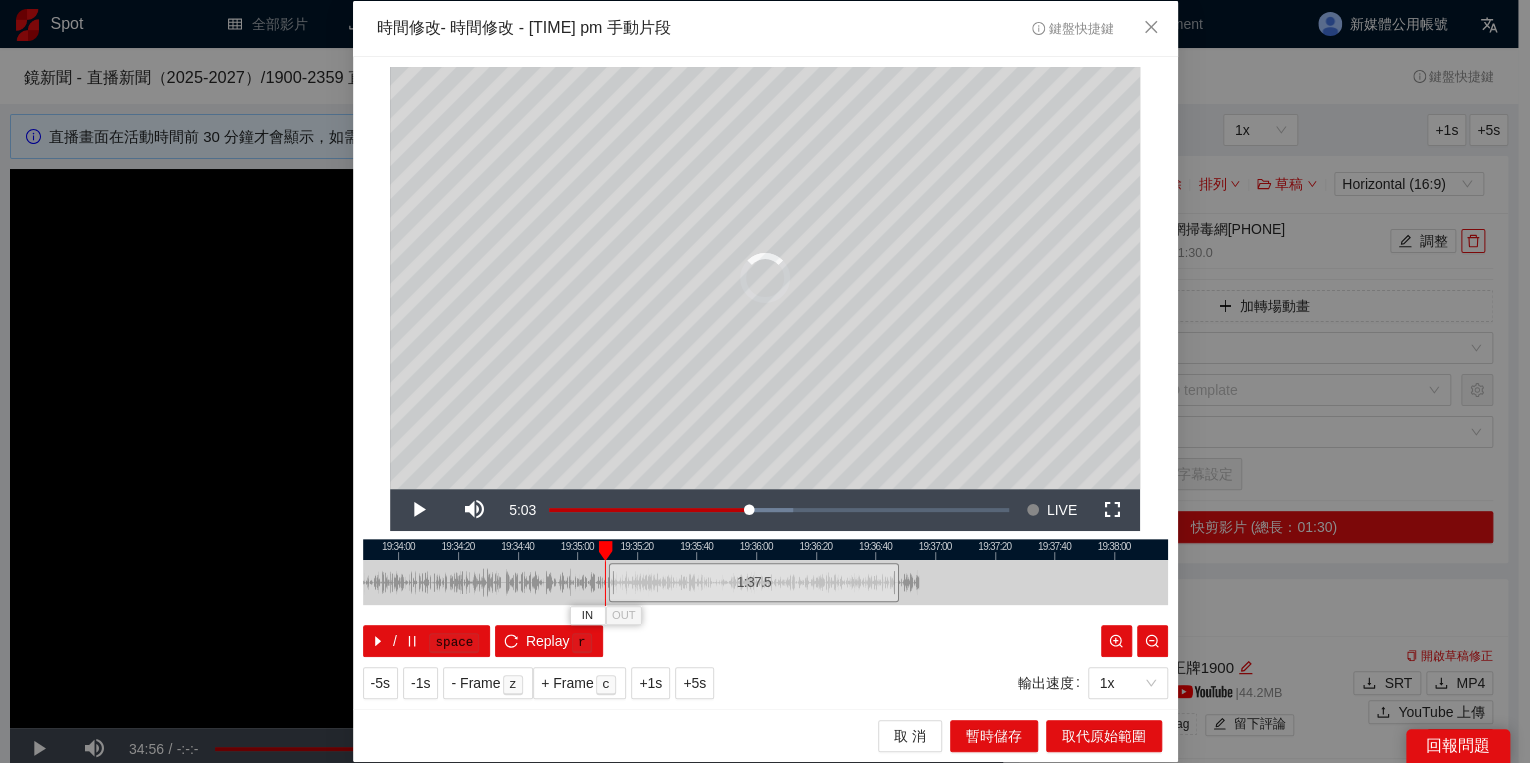 click at bounding box center [605, 551] 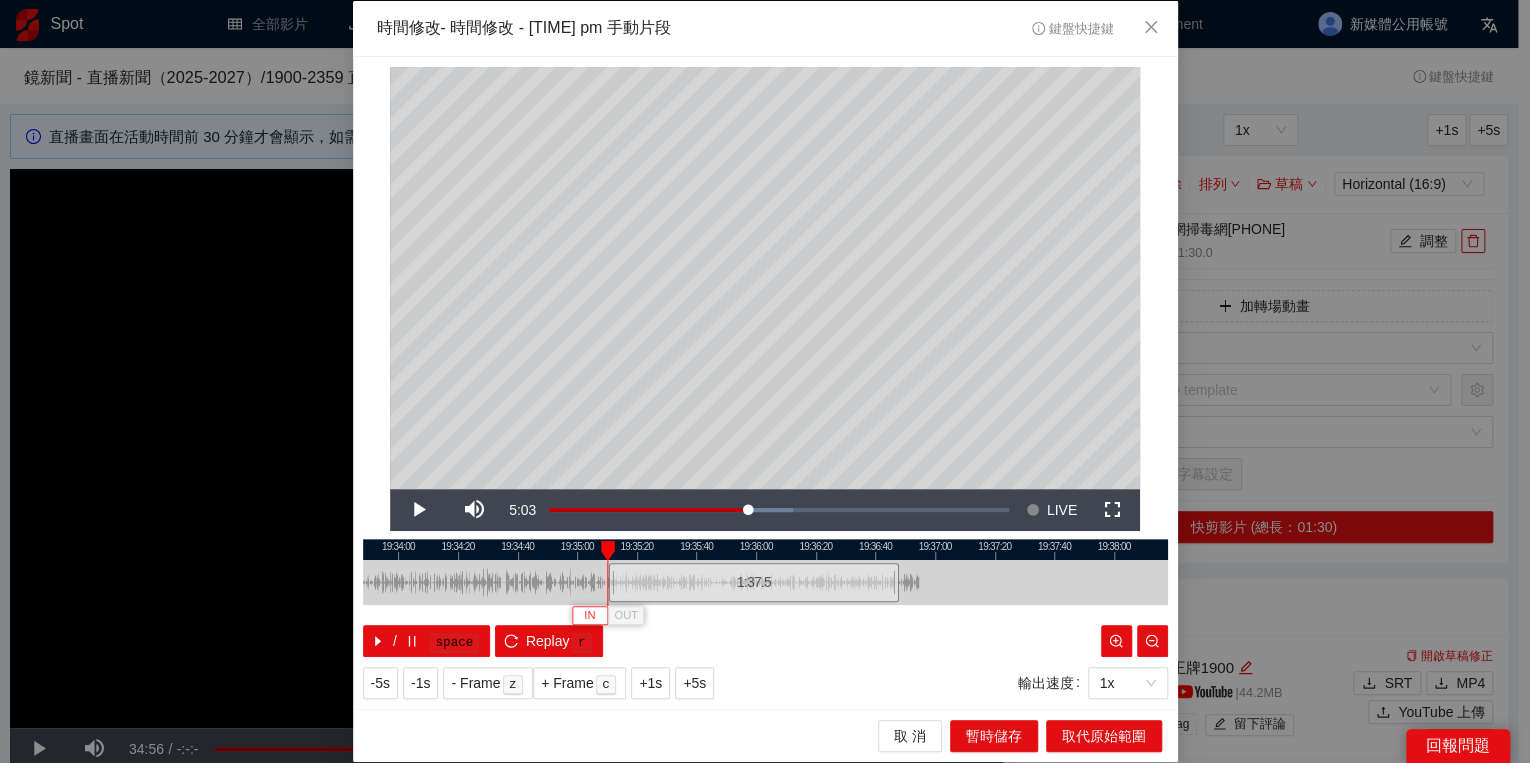 click on "IN" at bounding box center (589, 616) 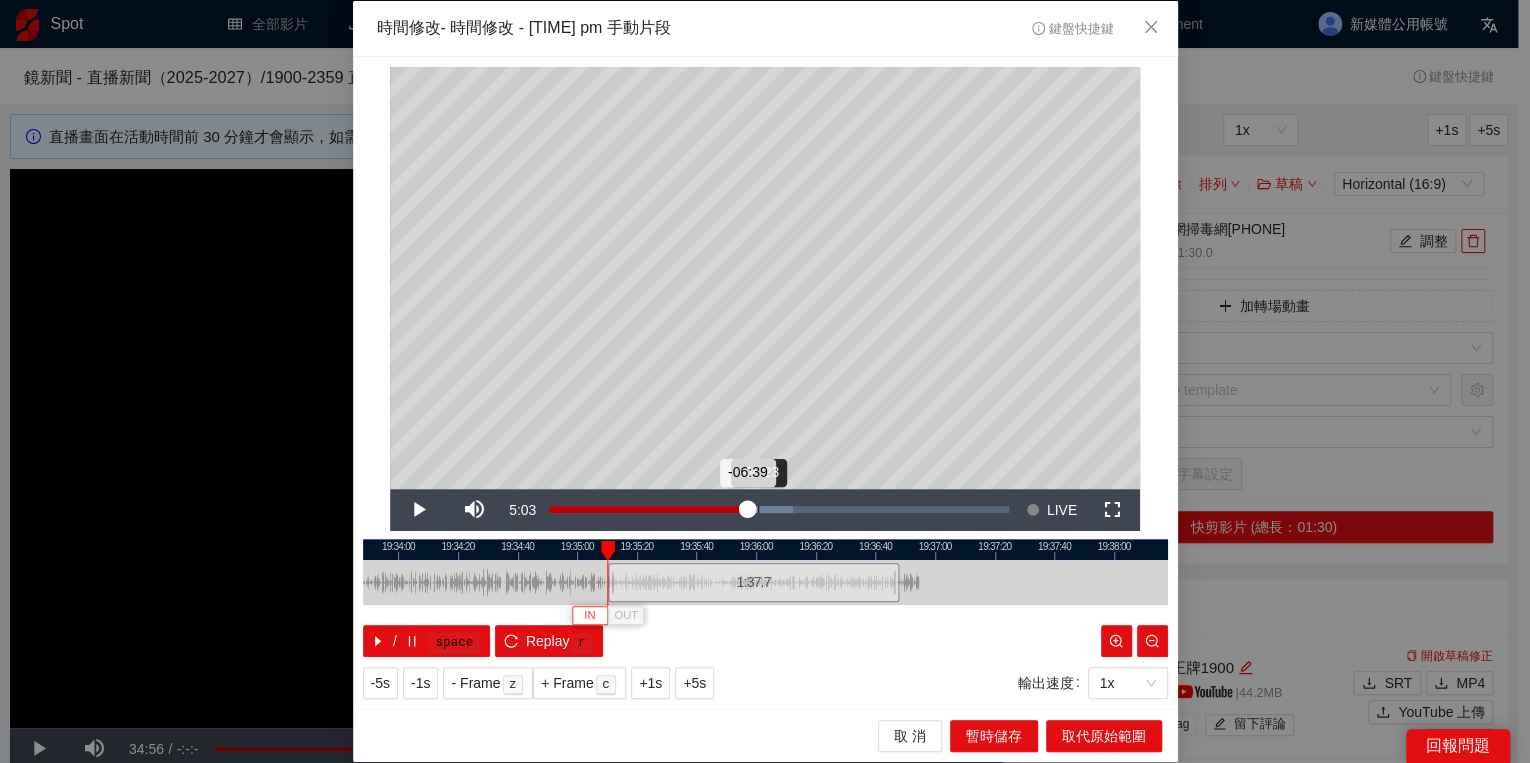 type 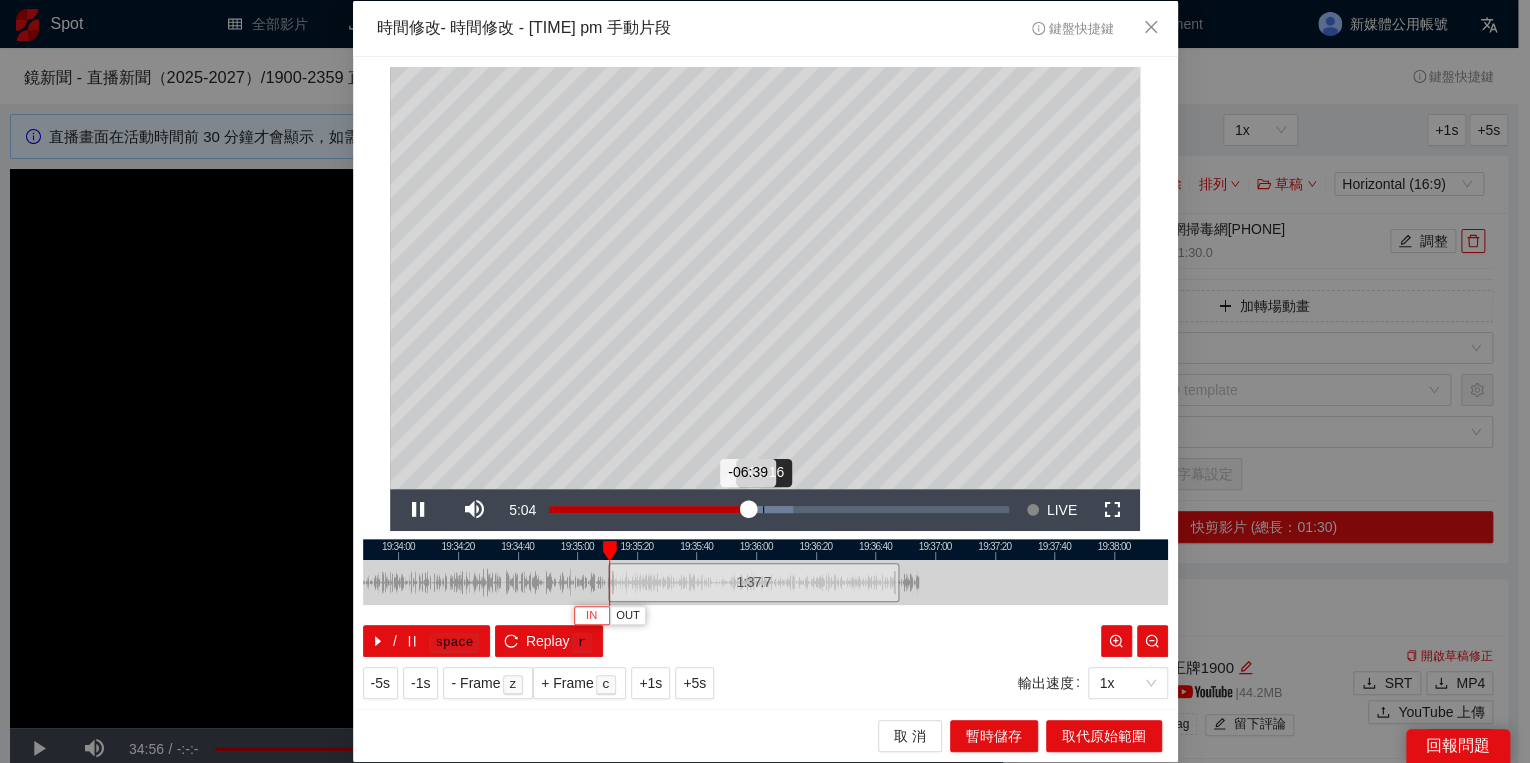 click on "Loaded :  53.04% -06:16 -06:39" at bounding box center [779, 509] 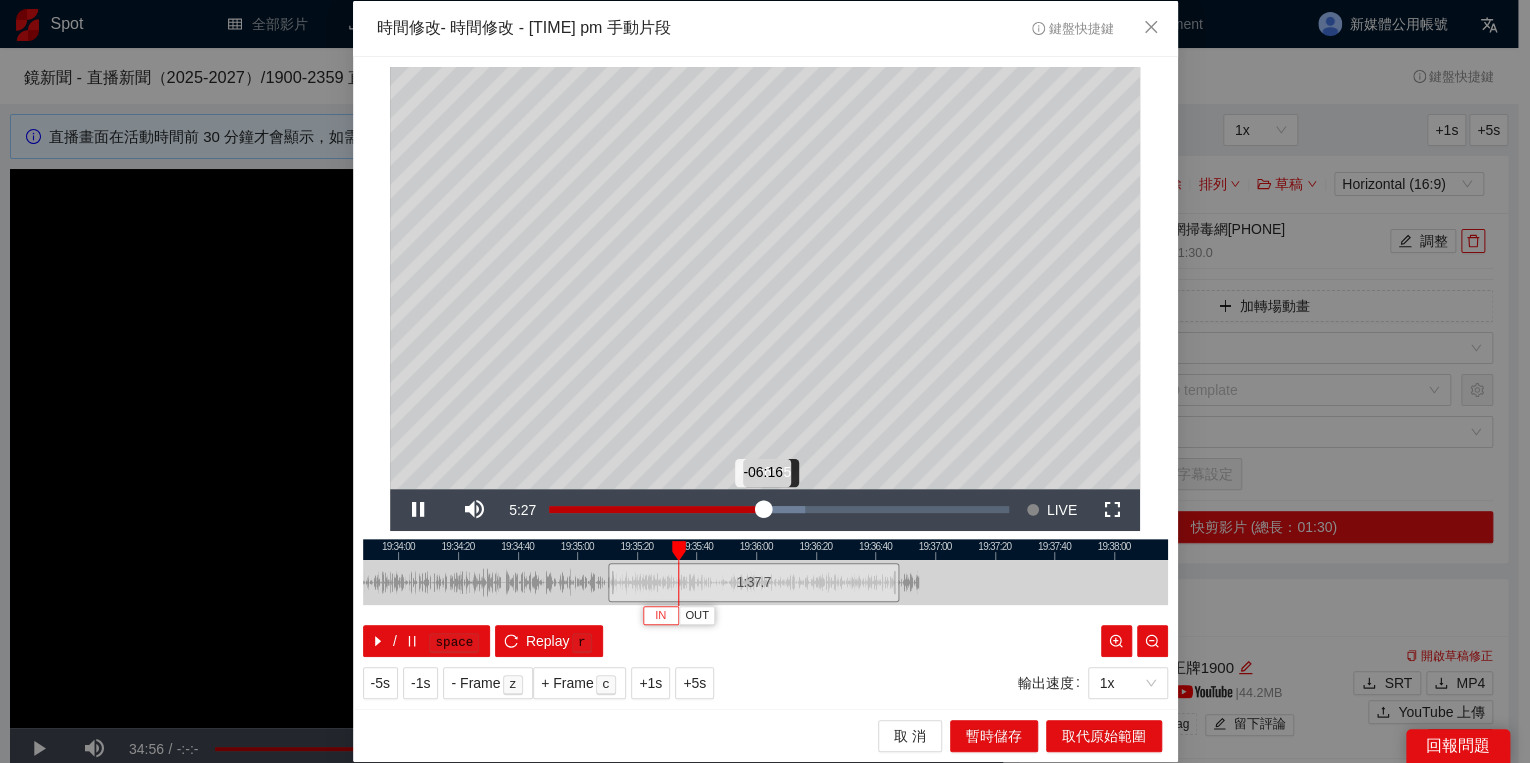 click on "-06:16" at bounding box center (656, 509) 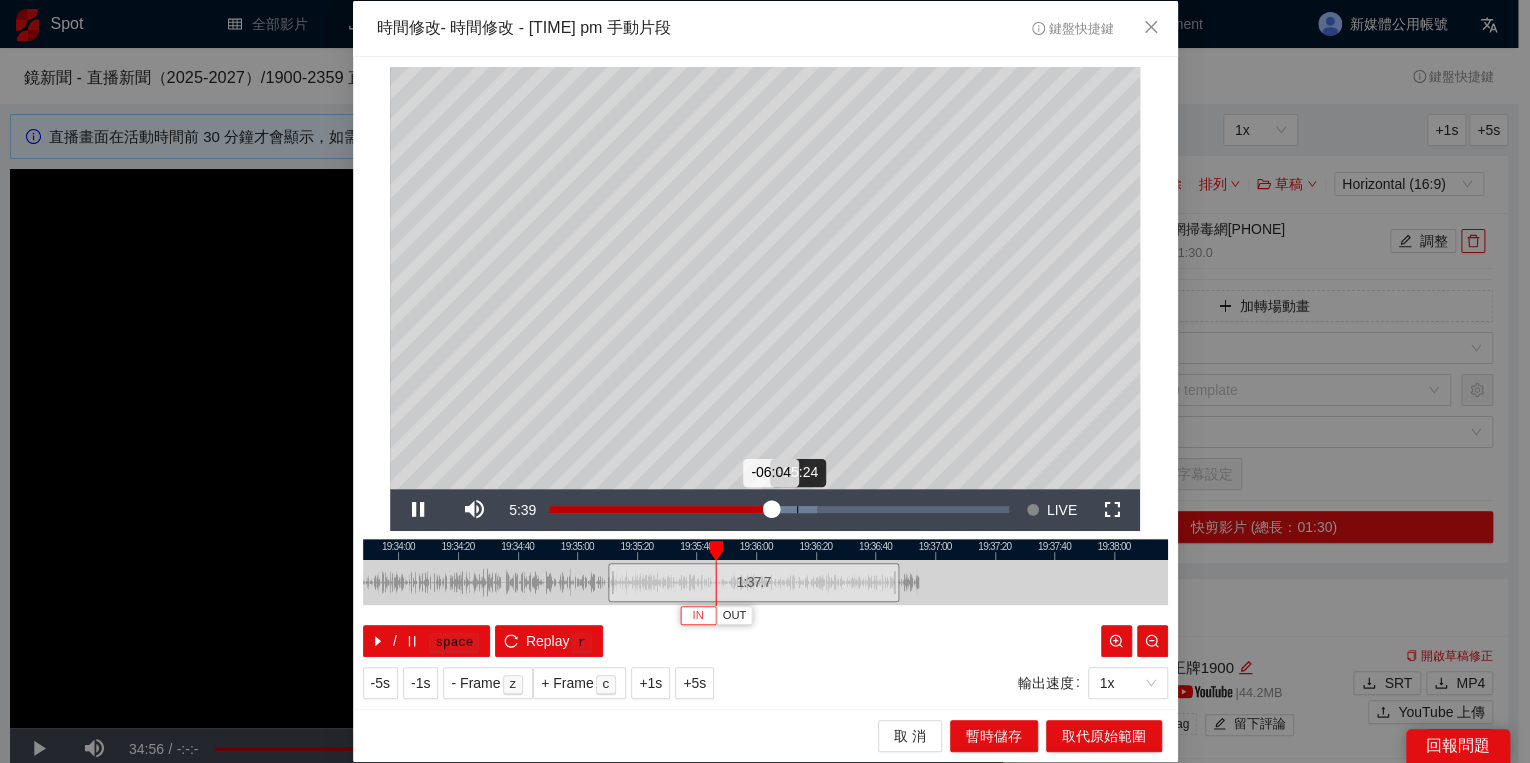 click on "Loaded :  58.25% -05:24 -06:04" at bounding box center [779, 509] 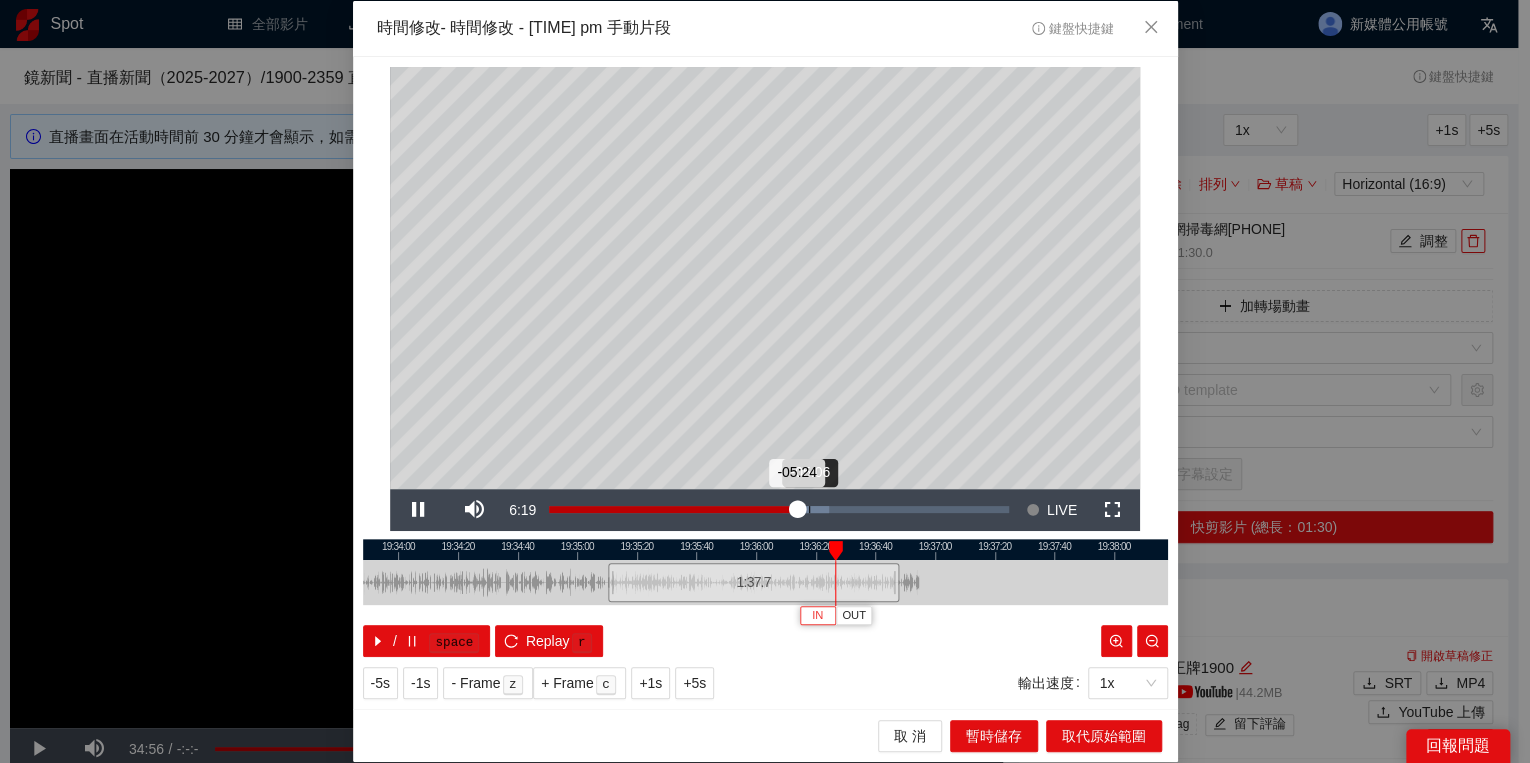 click on "Loaded :  60.86% -05:06 -05:24" at bounding box center [779, 510] 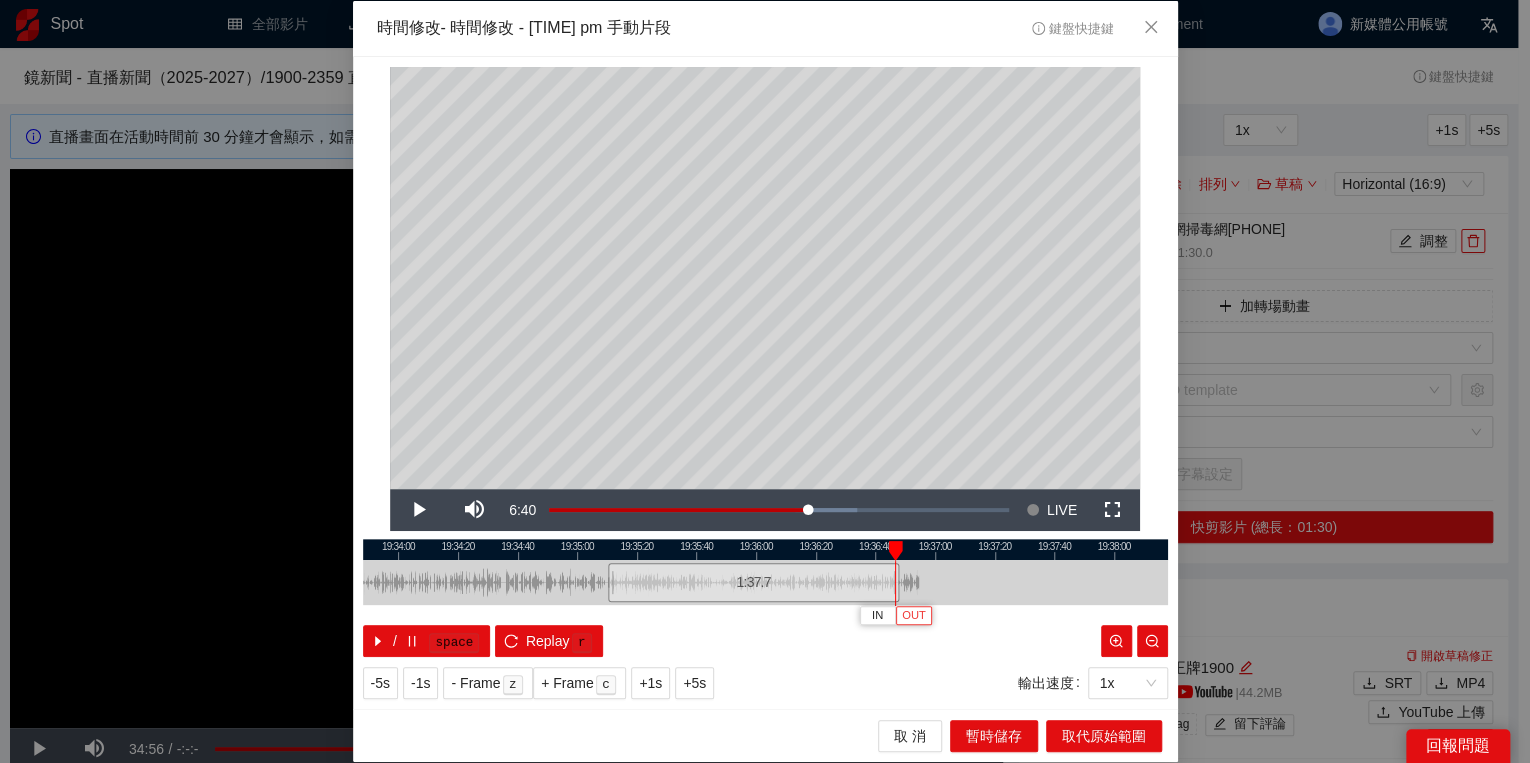 click on "OUT" at bounding box center [913, 615] 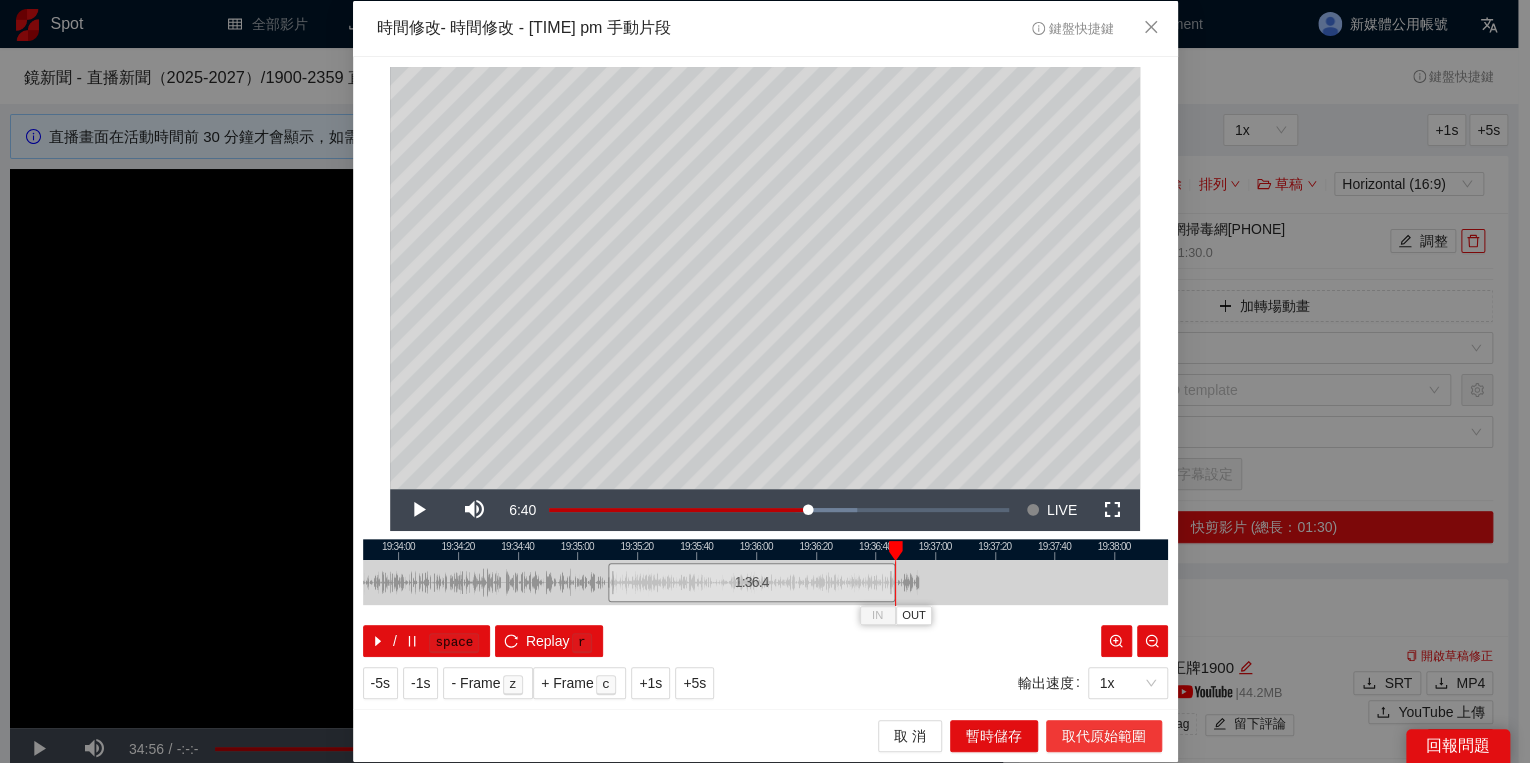click on "取代原始範圍" at bounding box center [1104, 736] 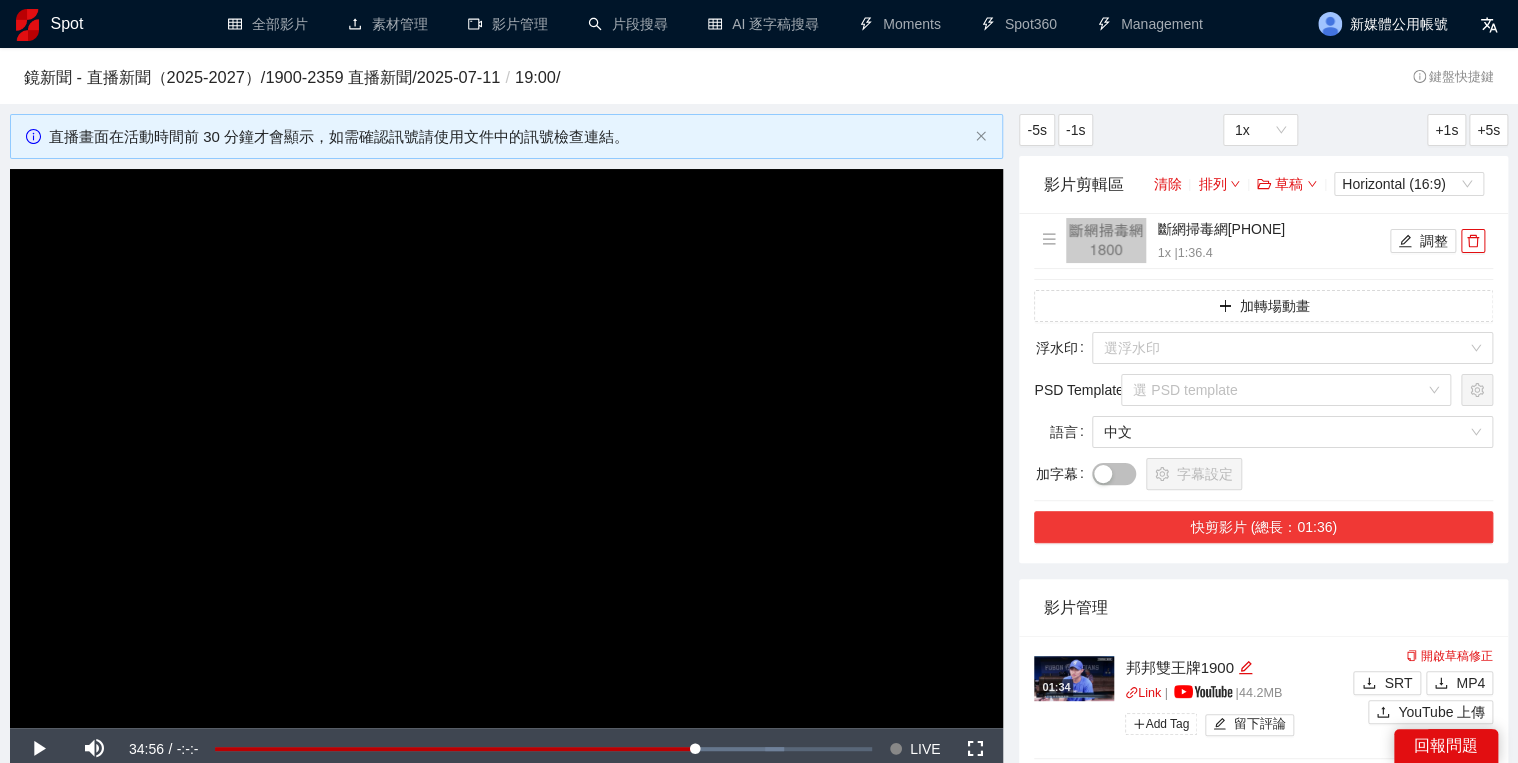 click on "快剪影片 (總長：01:36)" at bounding box center (1263, 527) 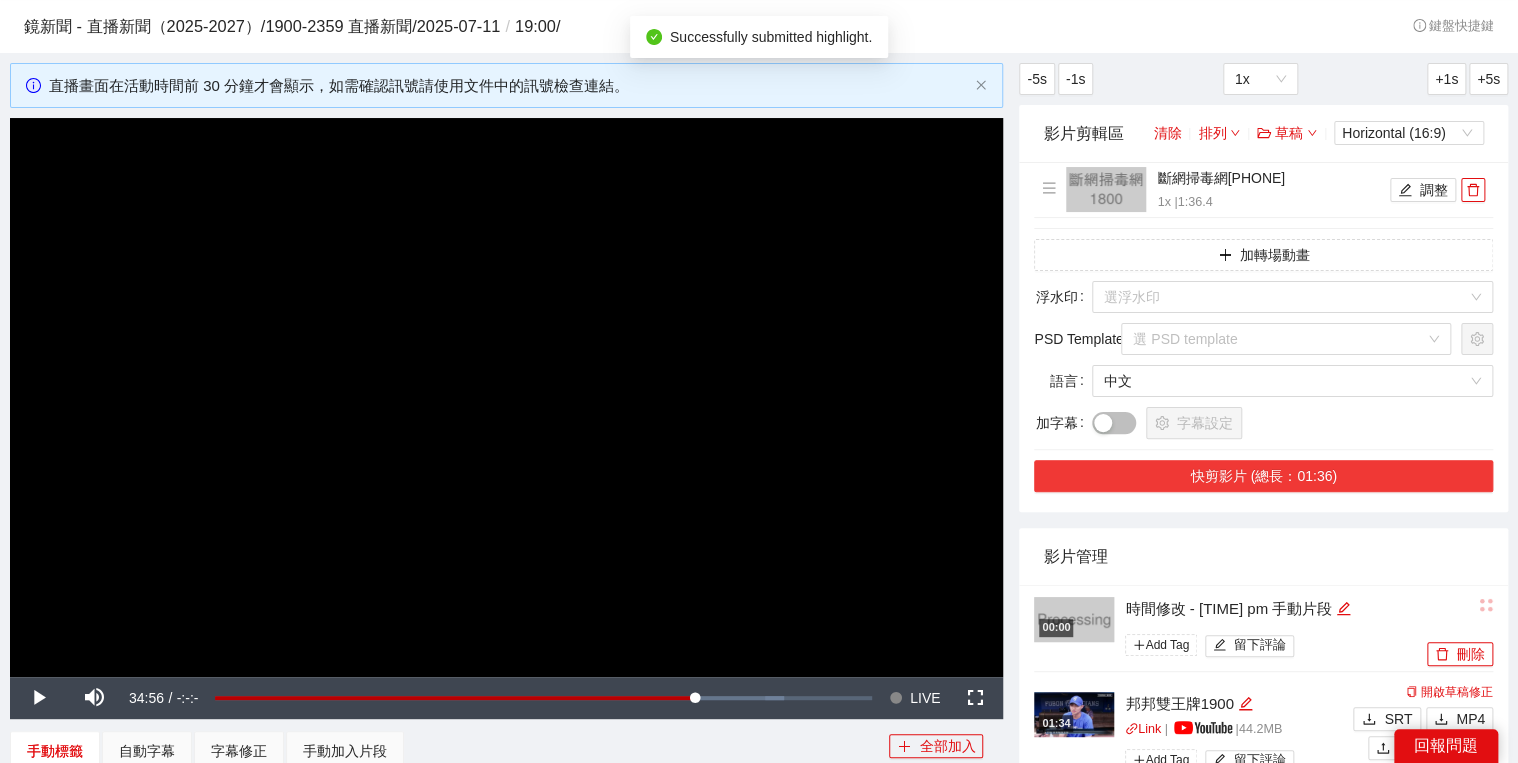 scroll, scrollTop: 80, scrollLeft: 0, axis: vertical 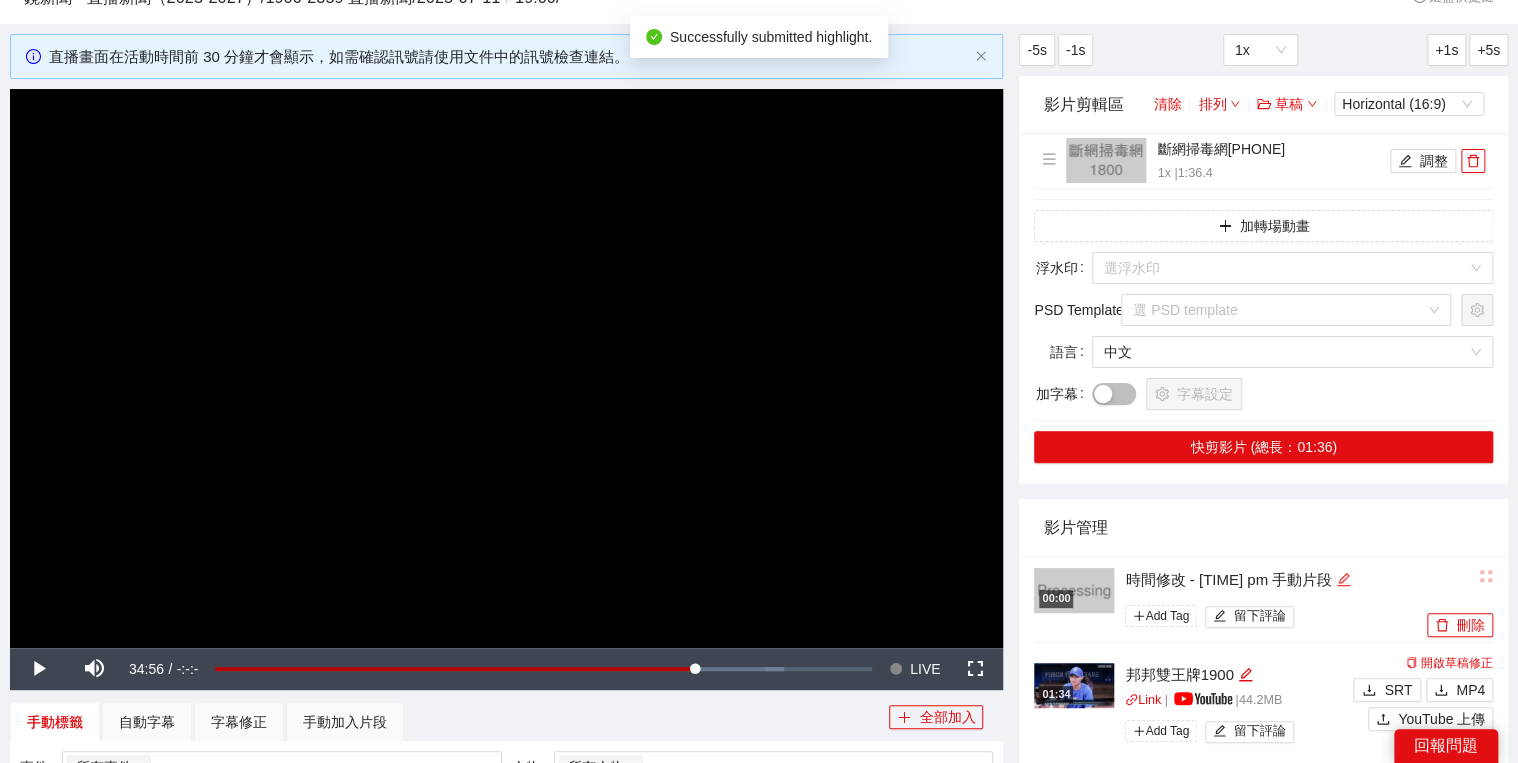 click 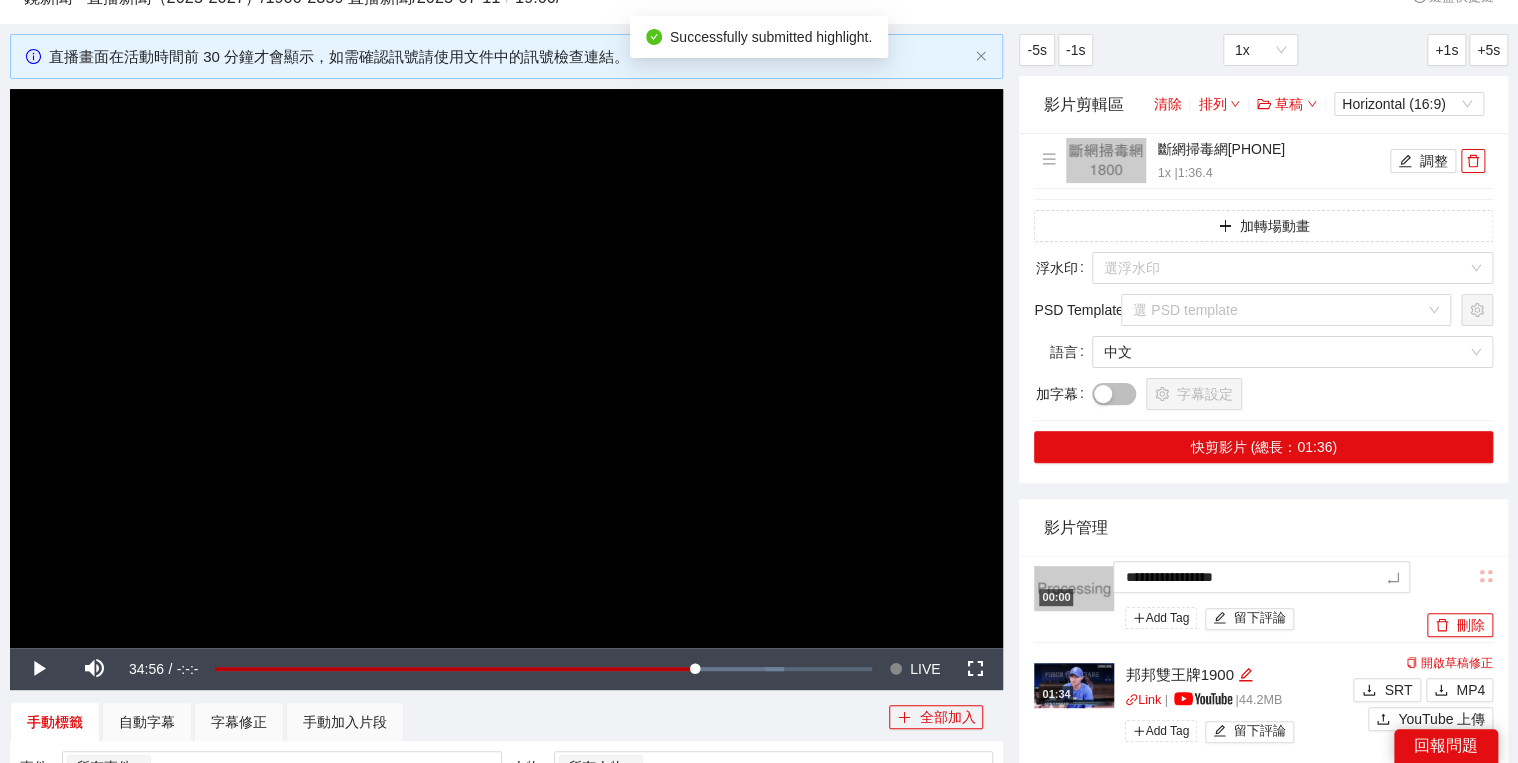click on "**********" at bounding box center (1263, 942) 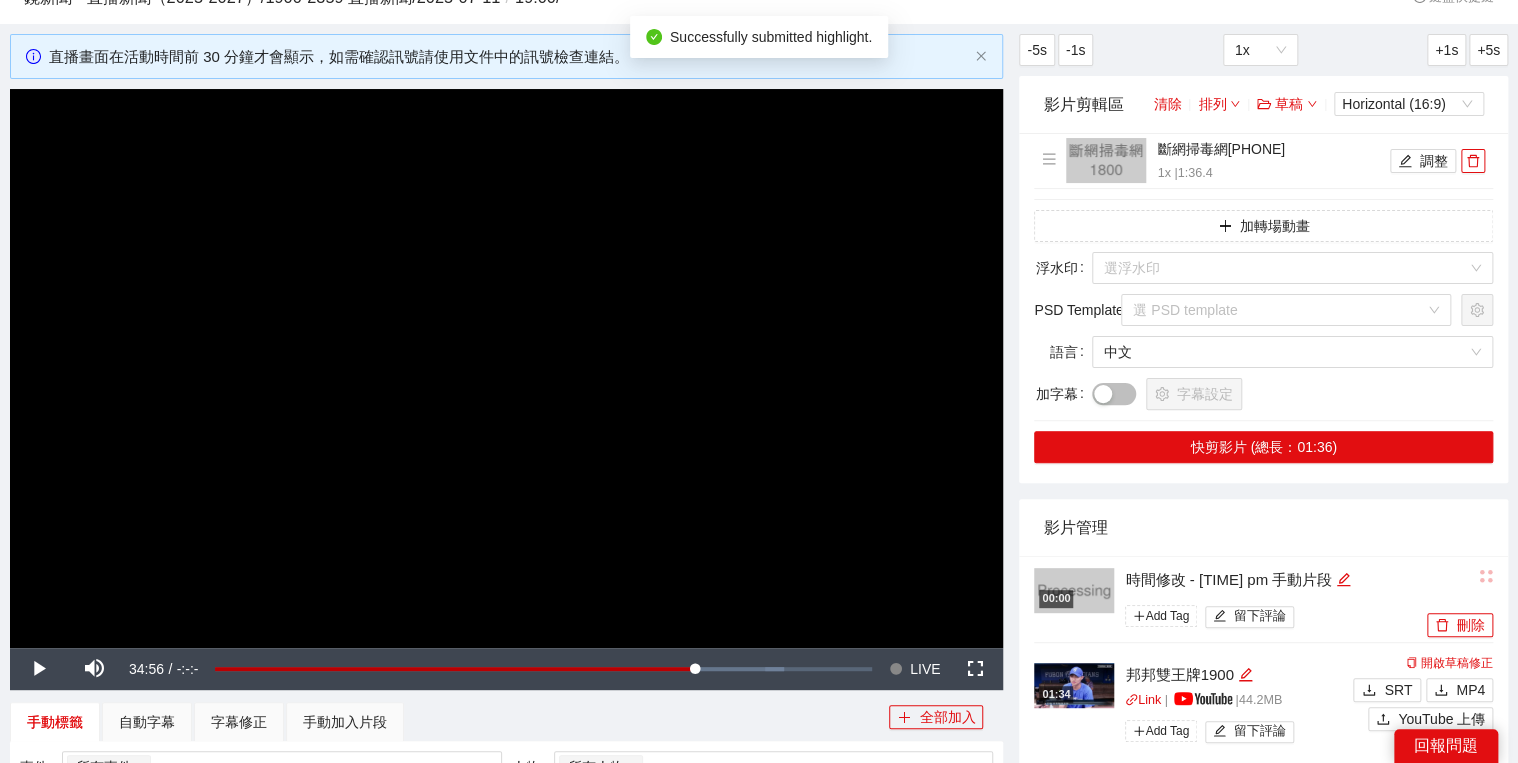 click on "影片管理" at bounding box center (1263, 527) 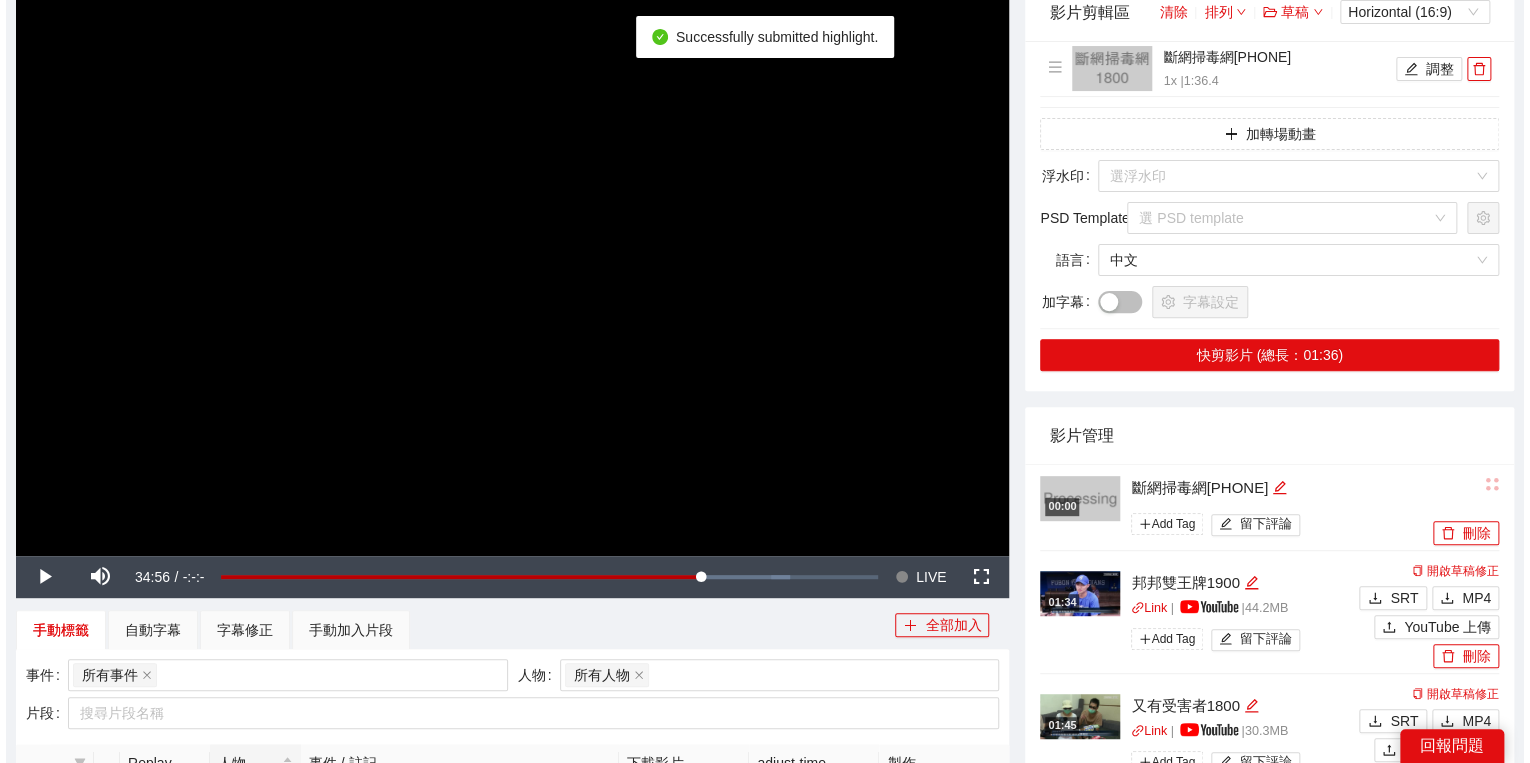 scroll, scrollTop: 320, scrollLeft: 0, axis: vertical 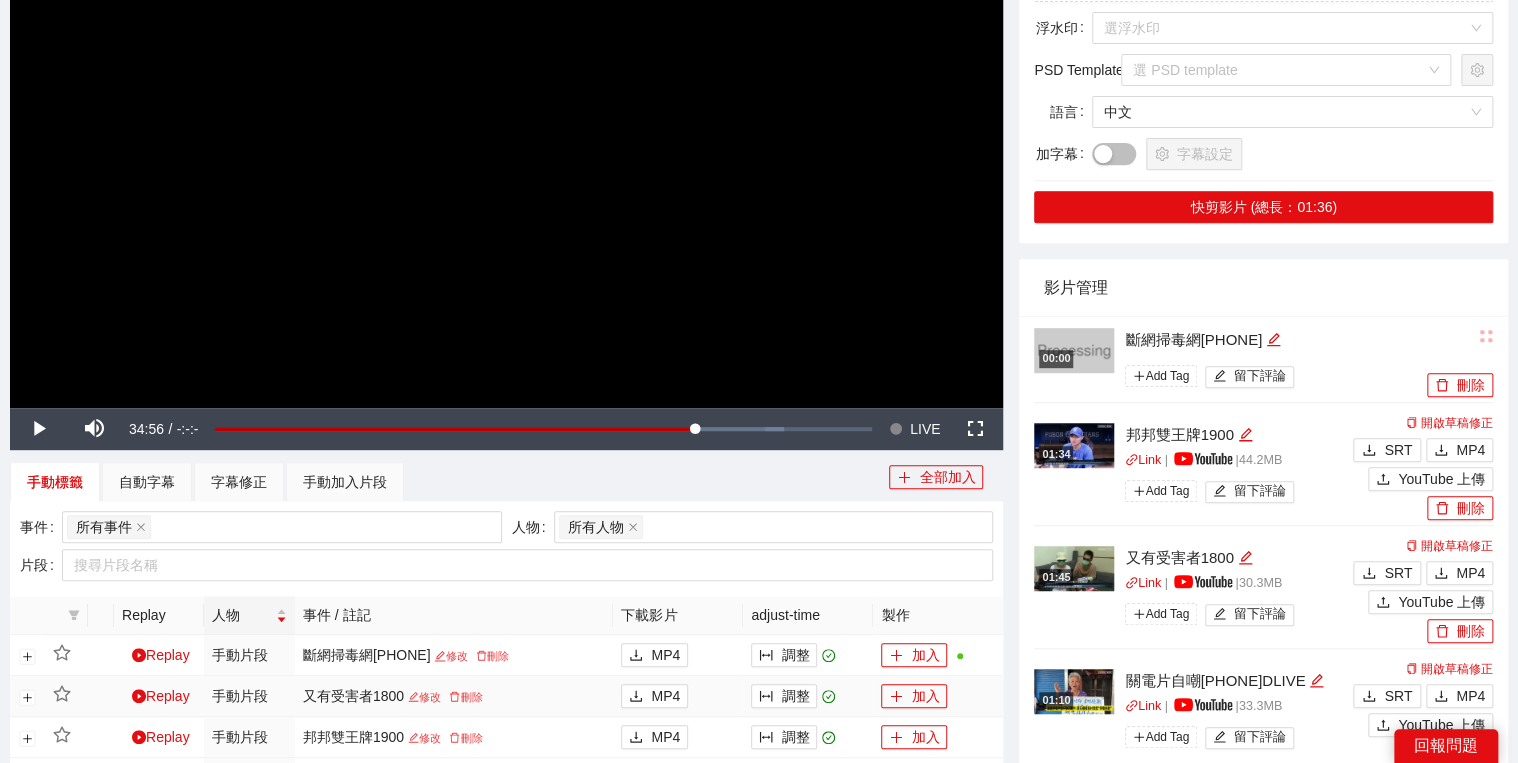 drag, startPoint x: 740, startPoint y: 277, endPoint x: 800, endPoint y: 677, distance: 404.47498 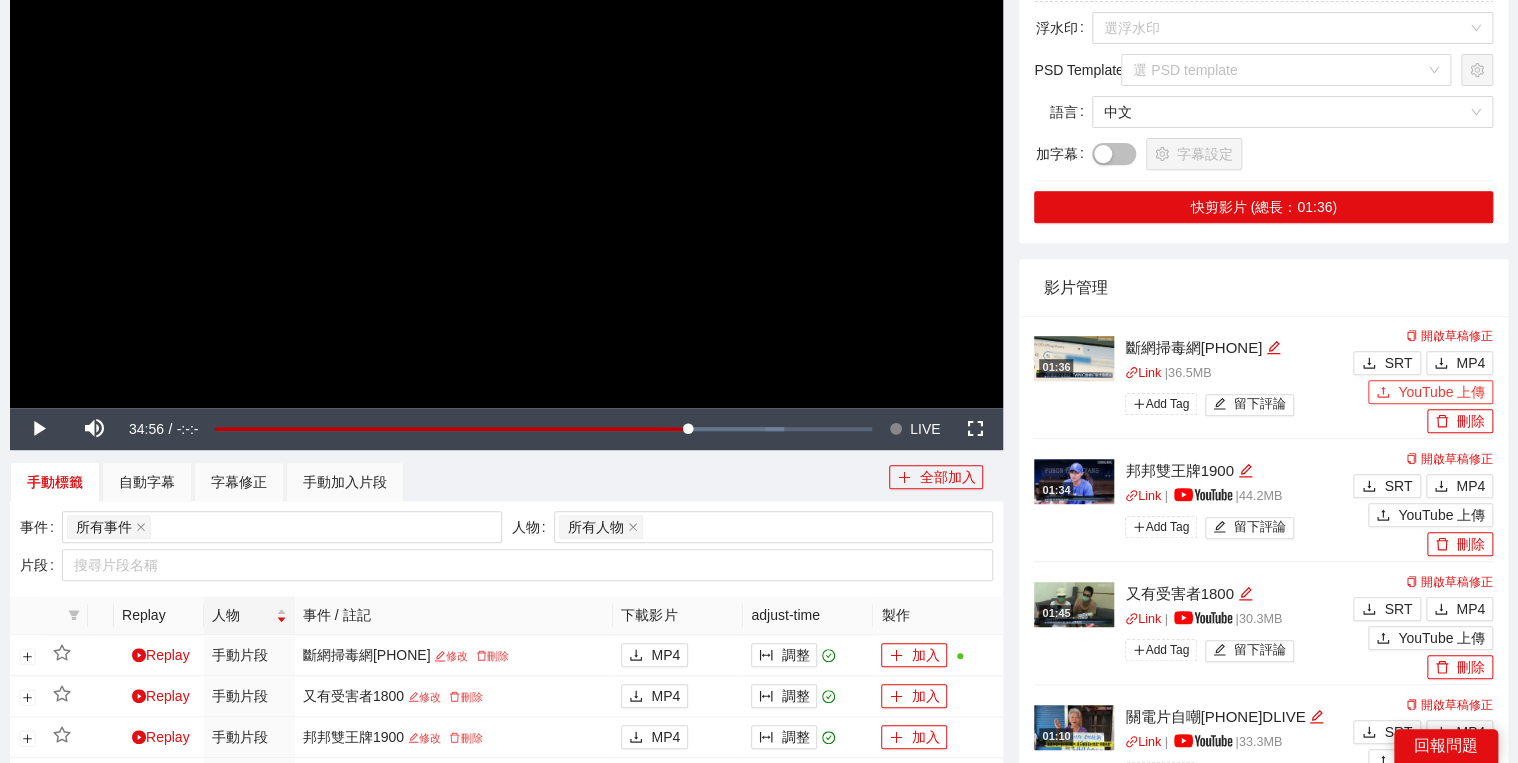 click on "YouTube 上傳" at bounding box center (1430, 392) 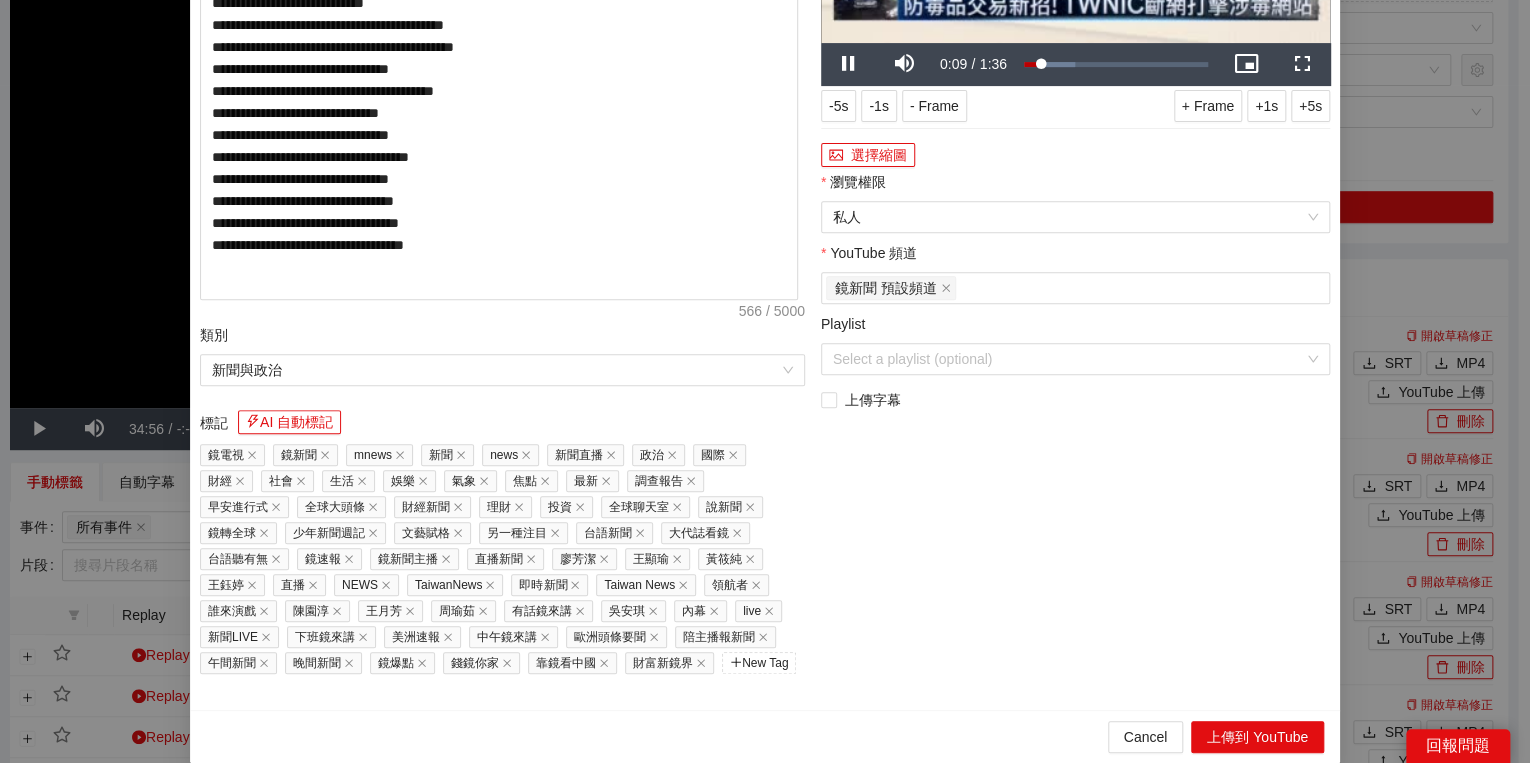 drag, startPoint x: 465, startPoint y: 36, endPoint x: 414, endPoint y: 92, distance: 75.74299 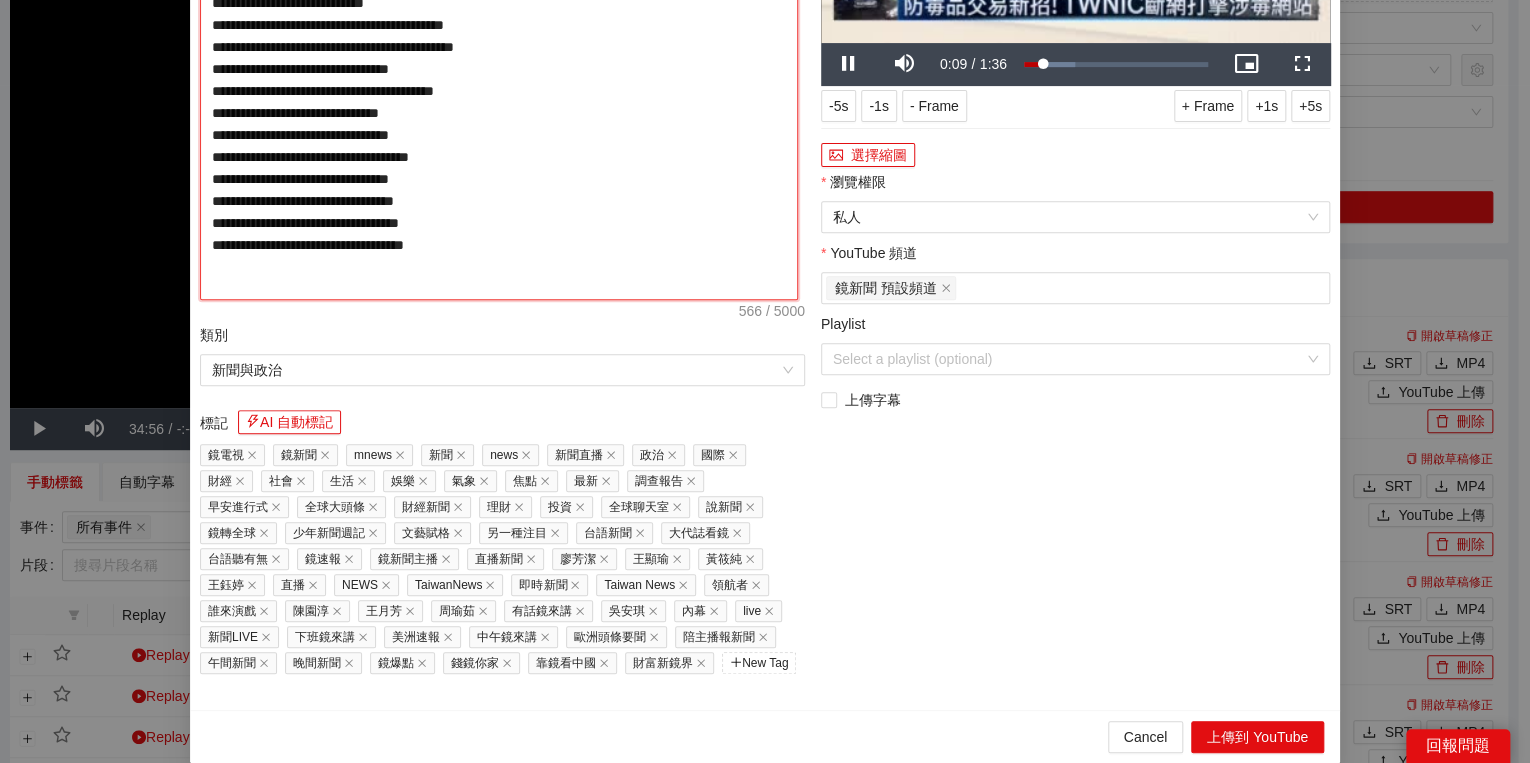 click on "**********" at bounding box center [499, 88] 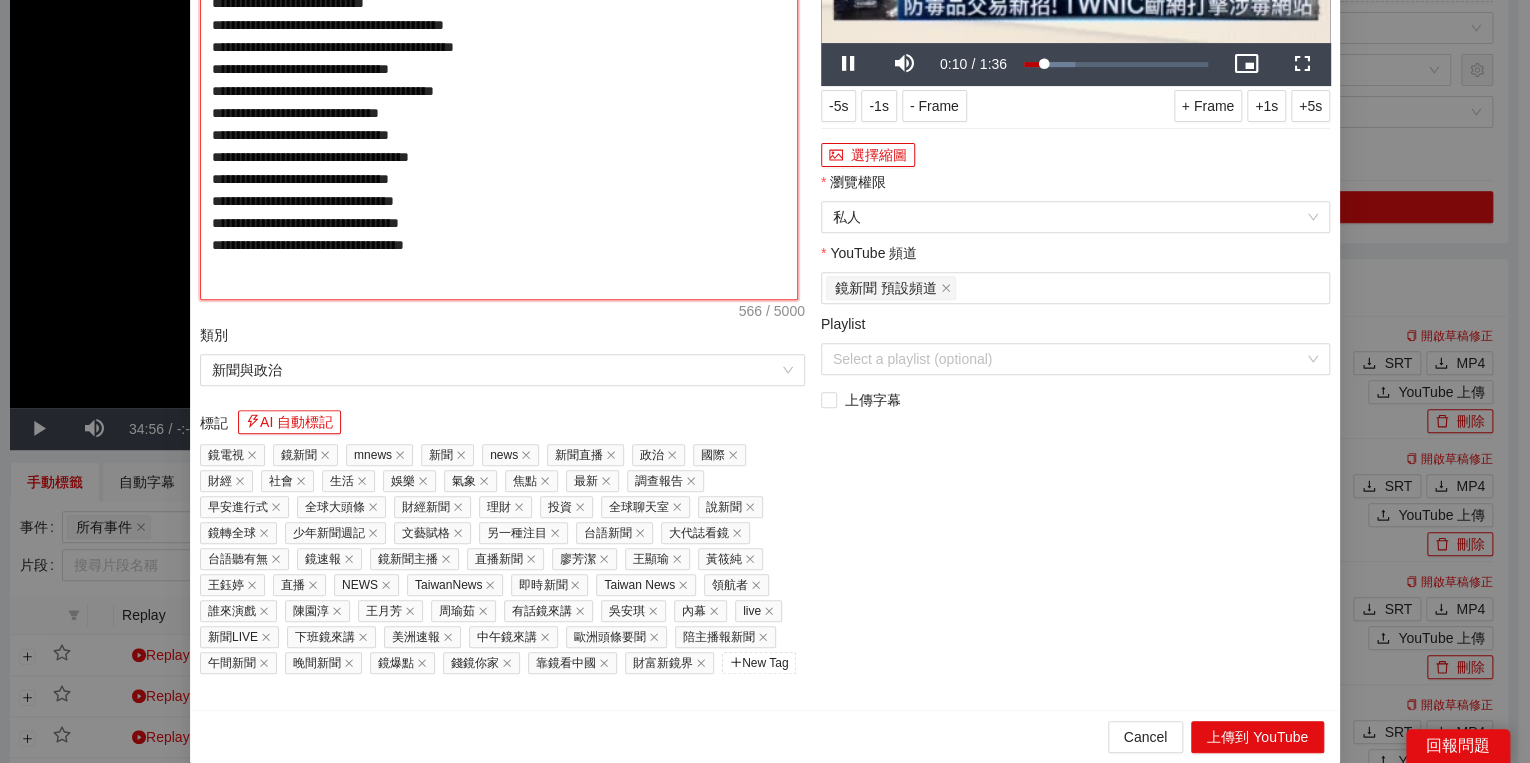 paste on "**********" 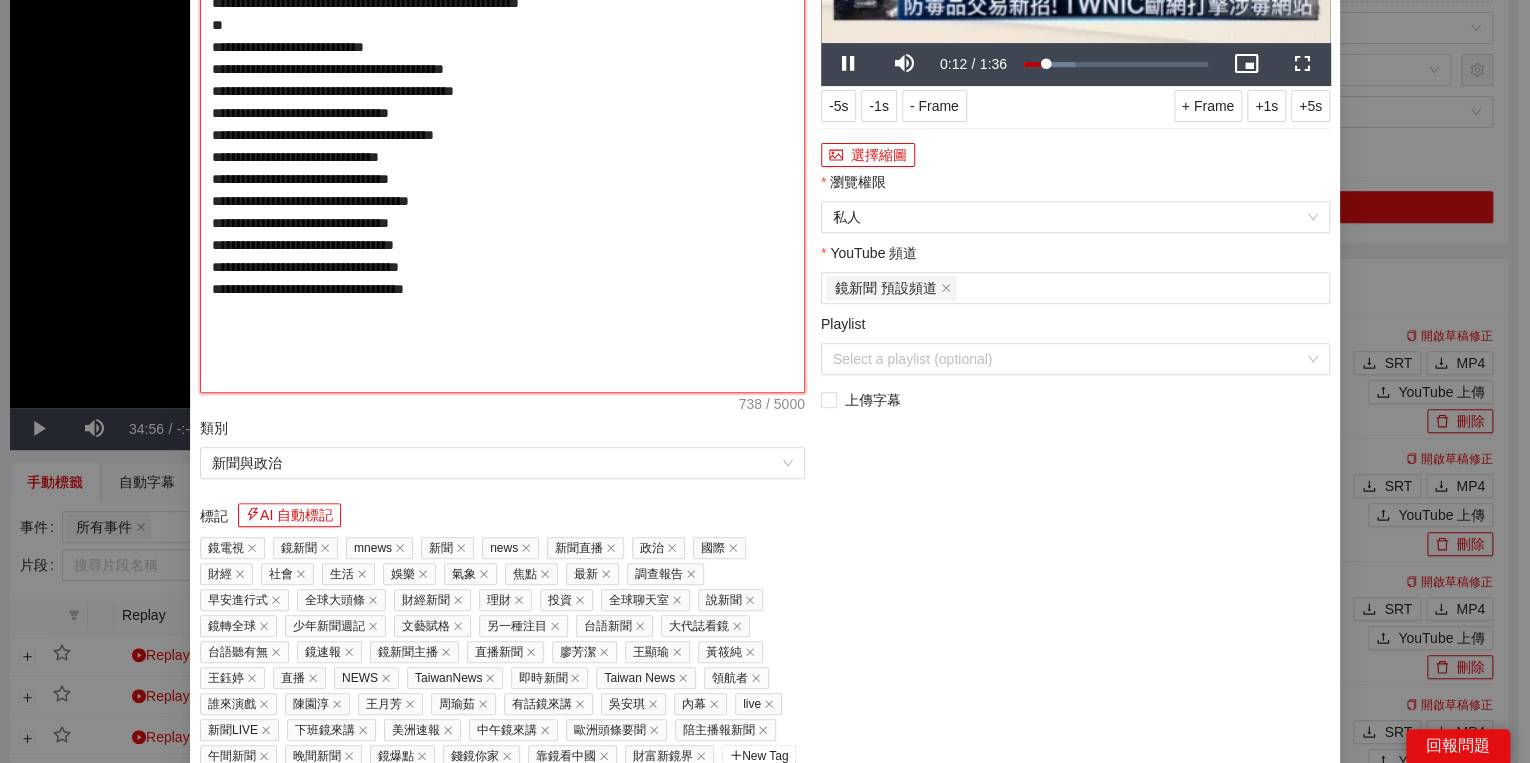 click on "**********" at bounding box center [502, 135] 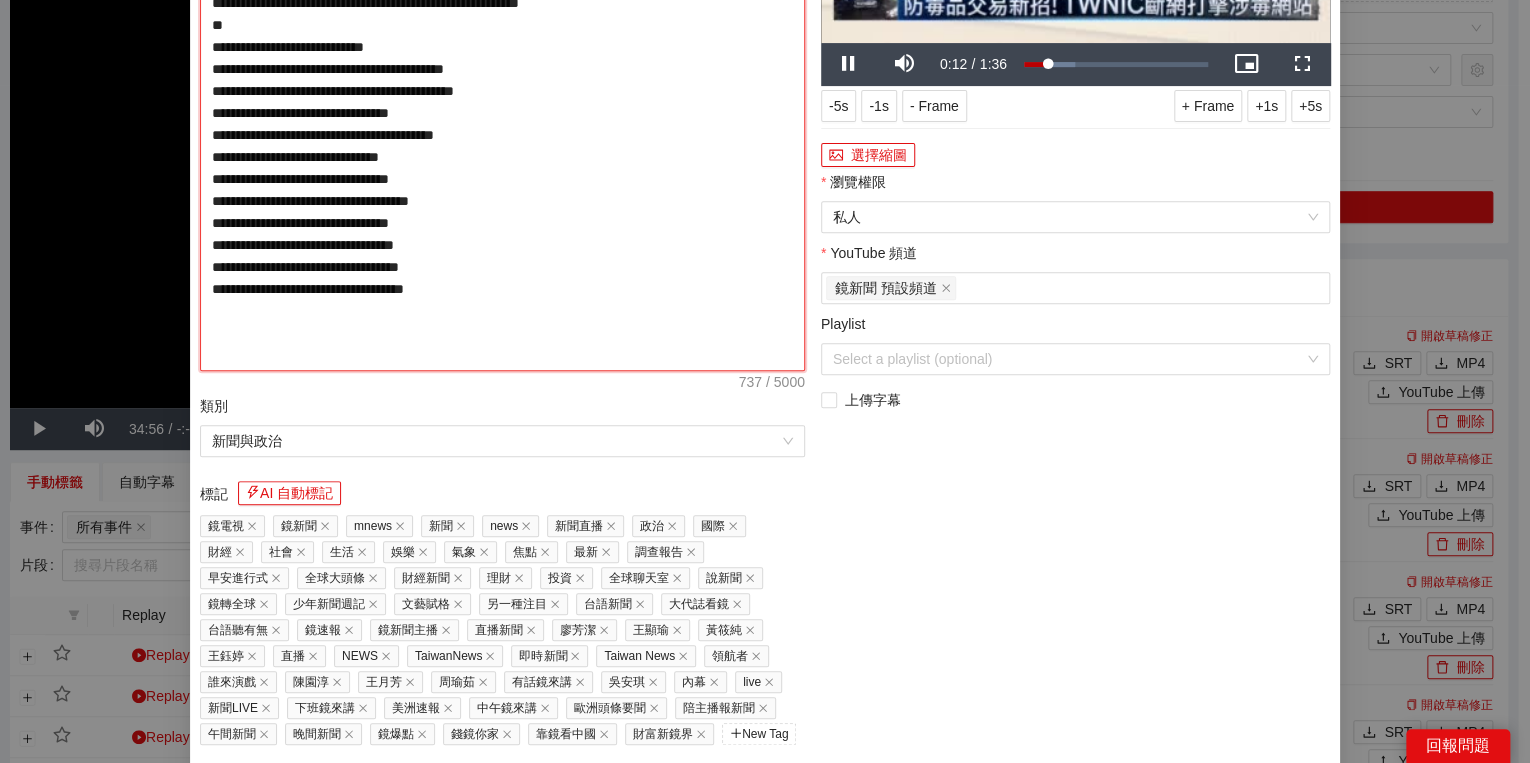 click on "**********" at bounding box center [502, 124] 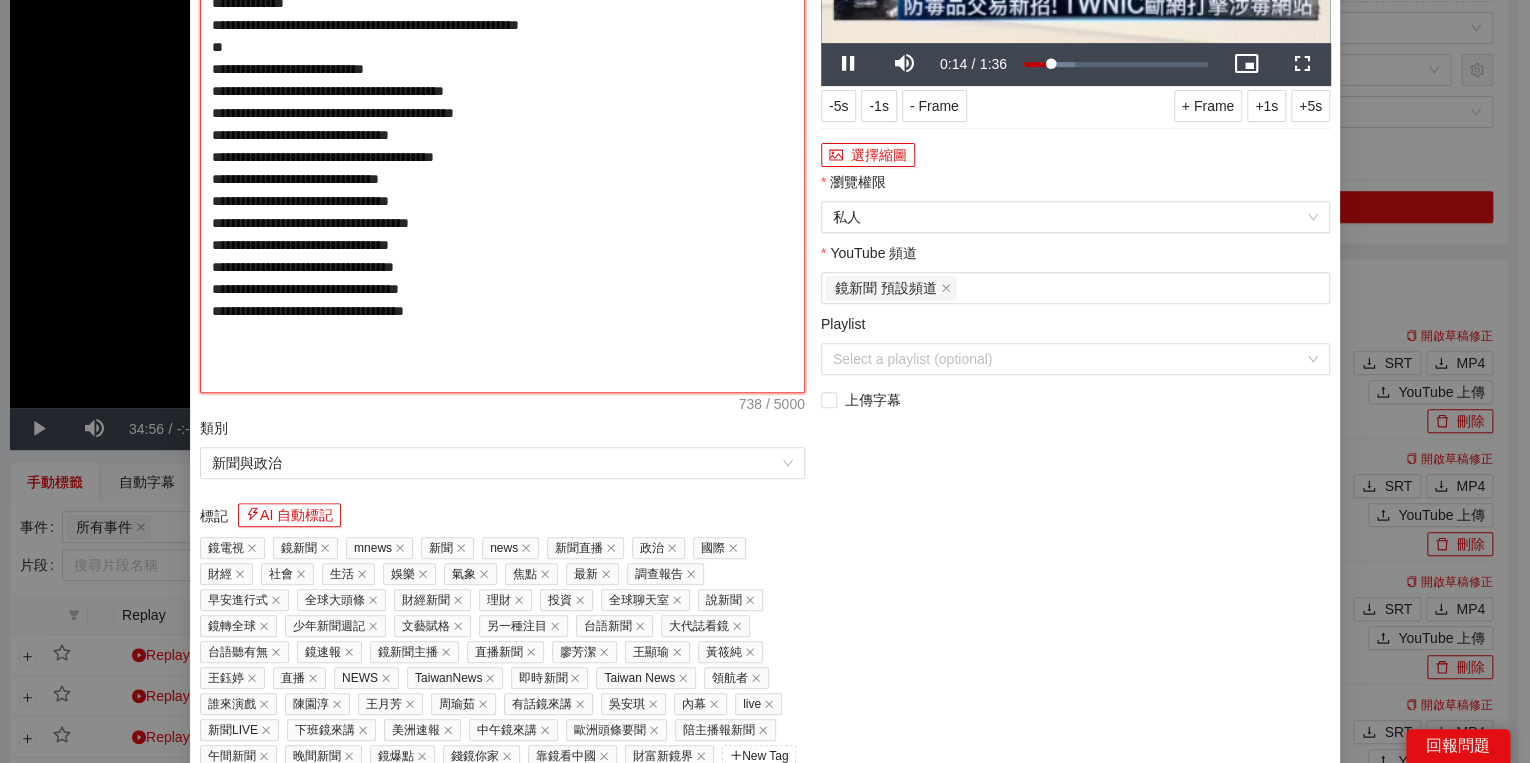 drag, startPoint x: 236, startPoint y: 198, endPoint x: 255, endPoint y: 204, distance: 19.924858 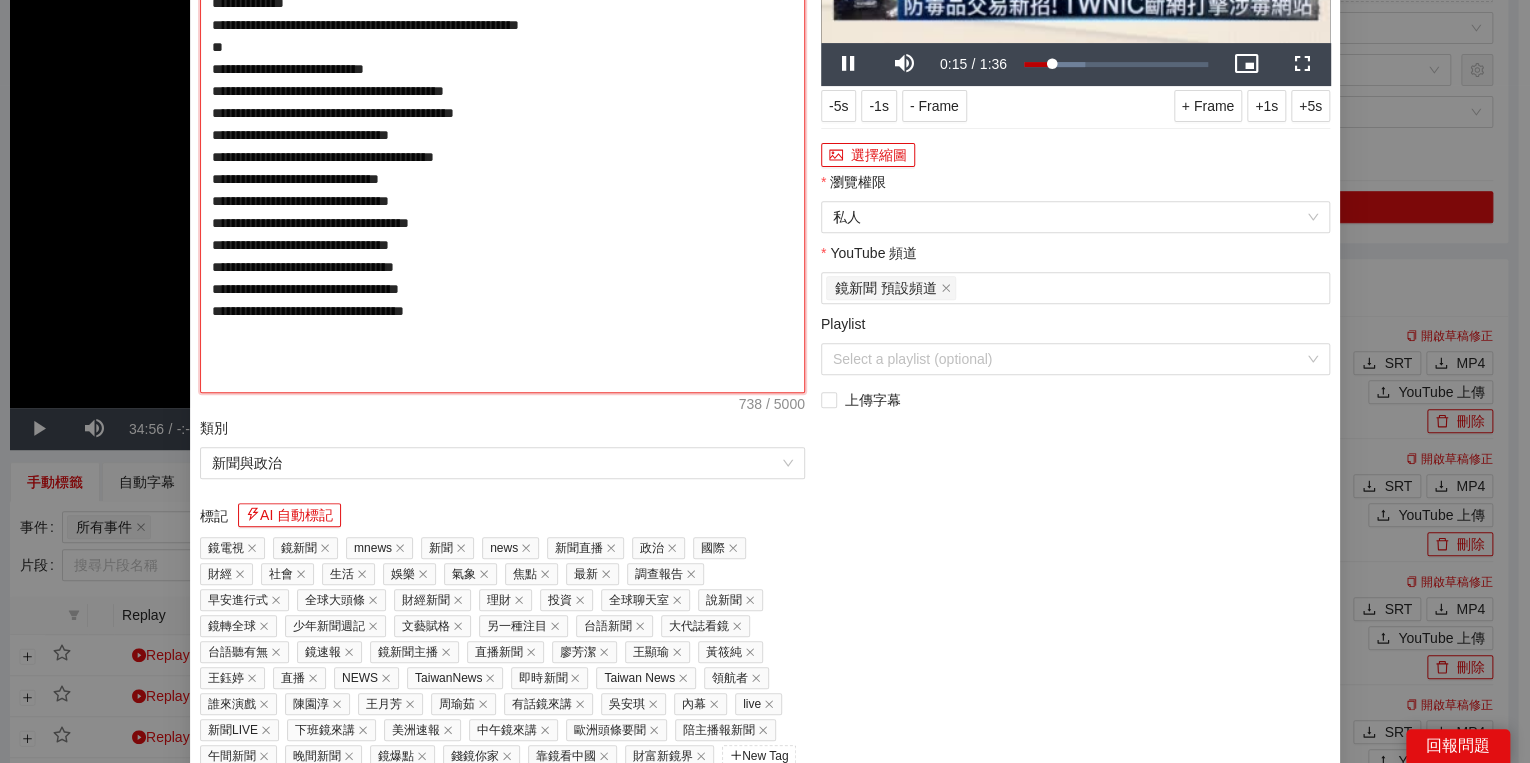 type on "**********" 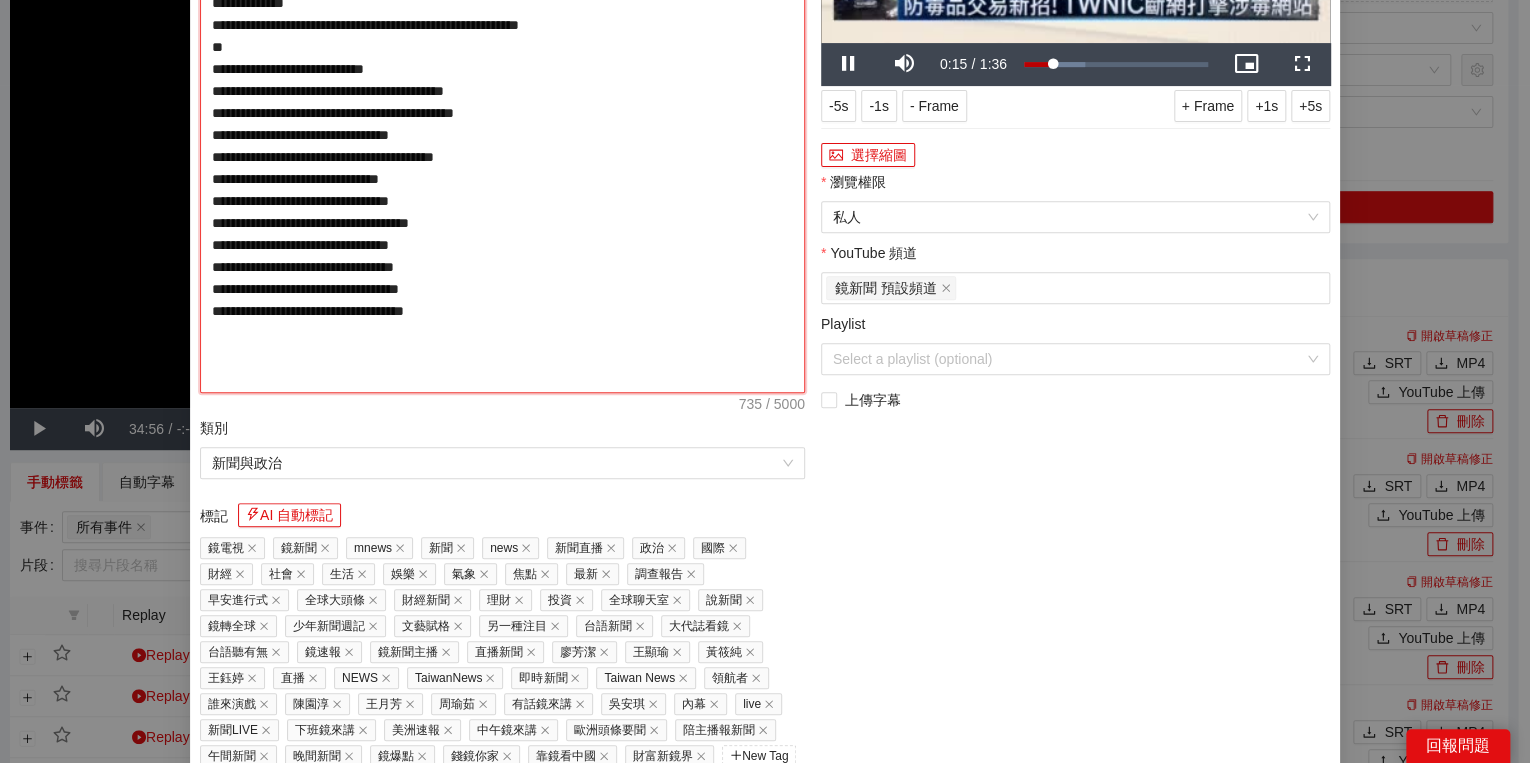 type on "**********" 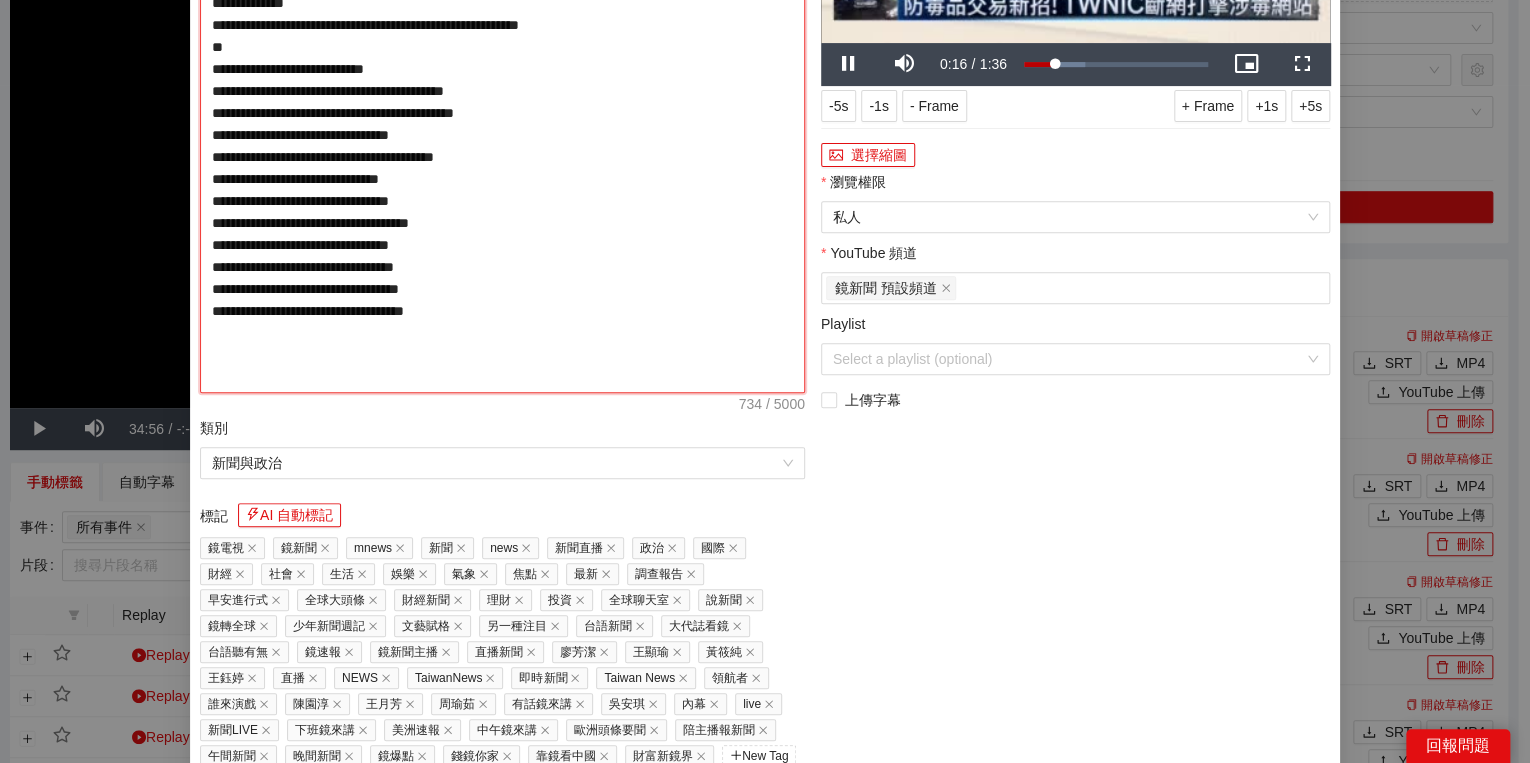 type on "**********" 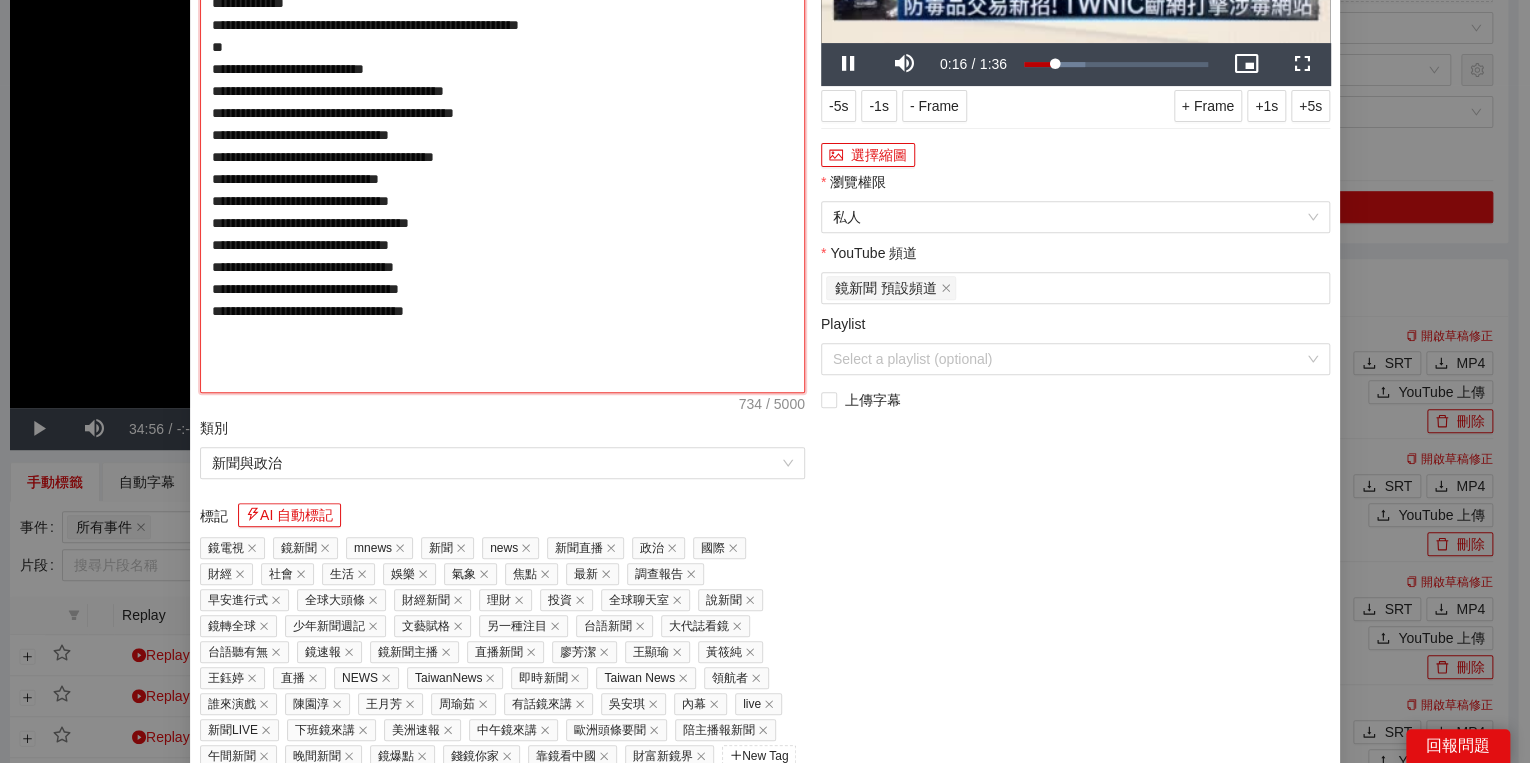type on "**********" 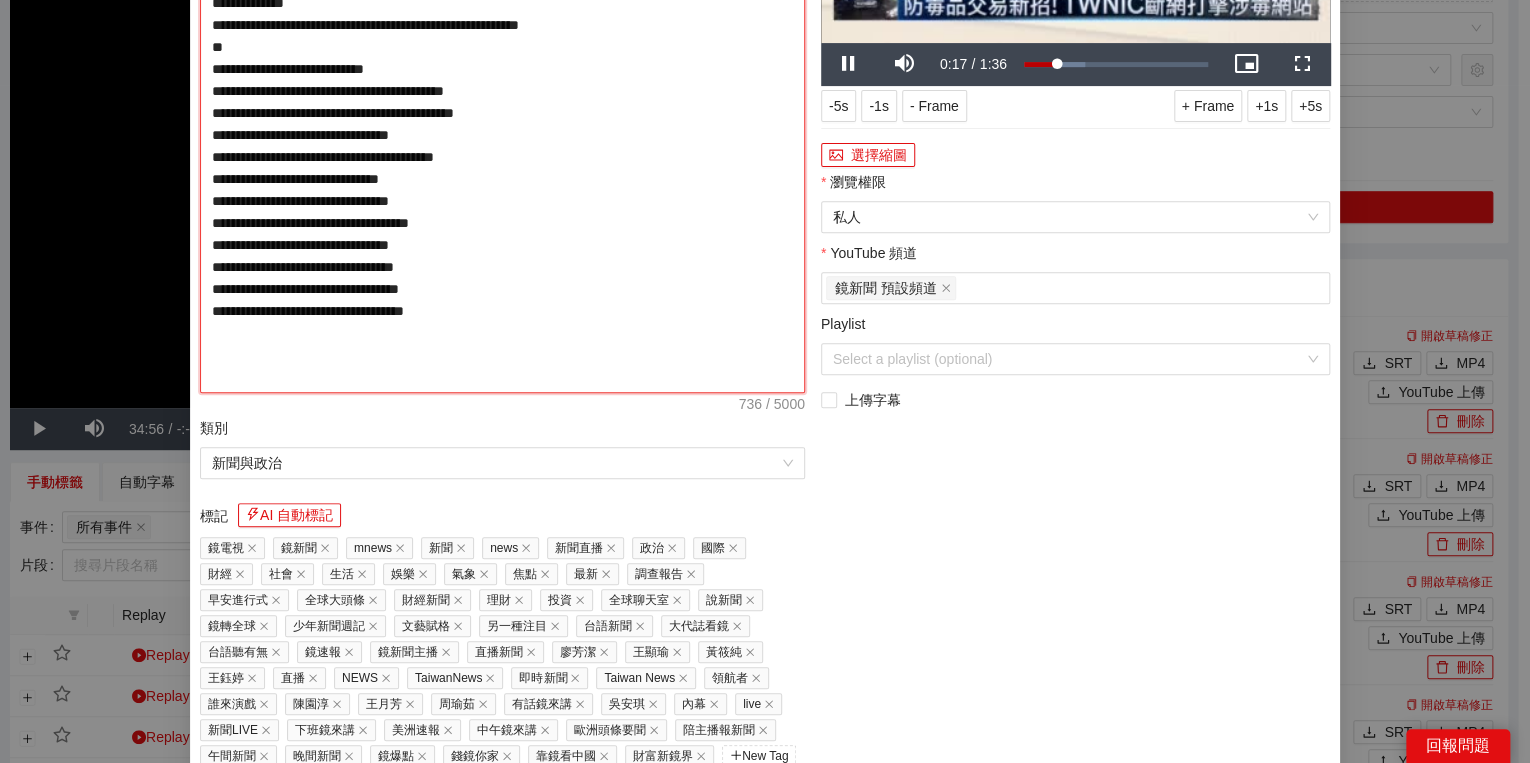 type on "**********" 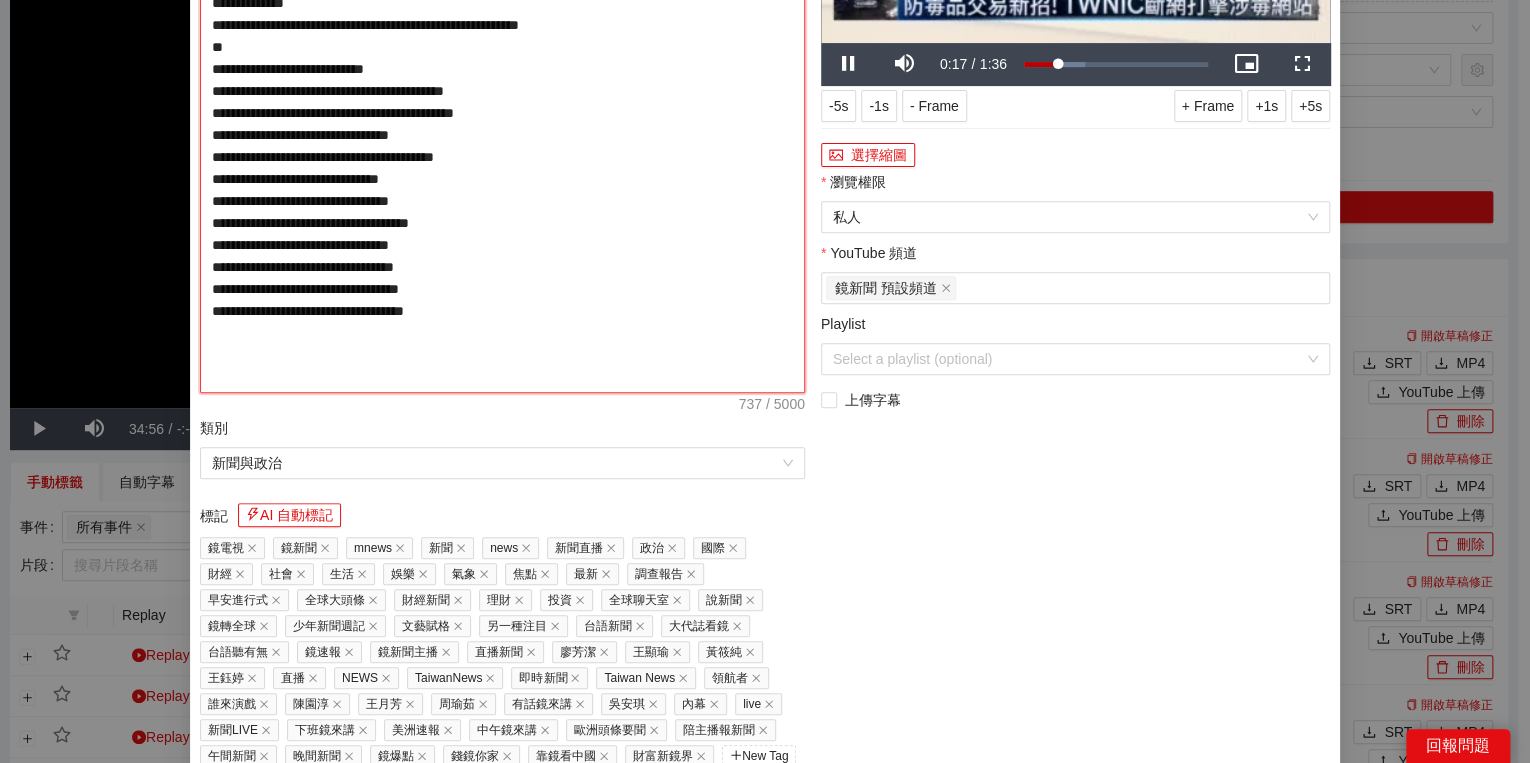type on "**********" 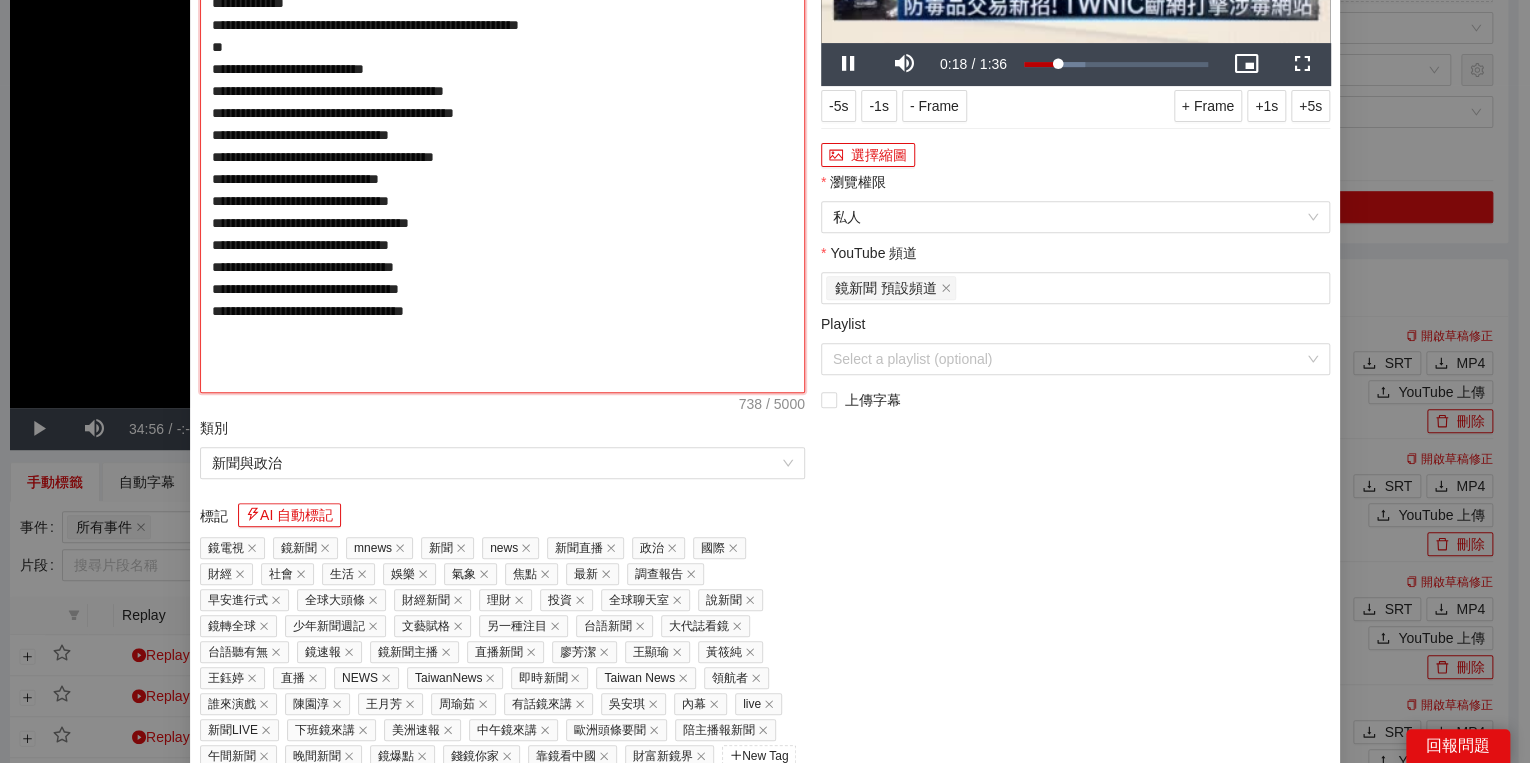 type on "**********" 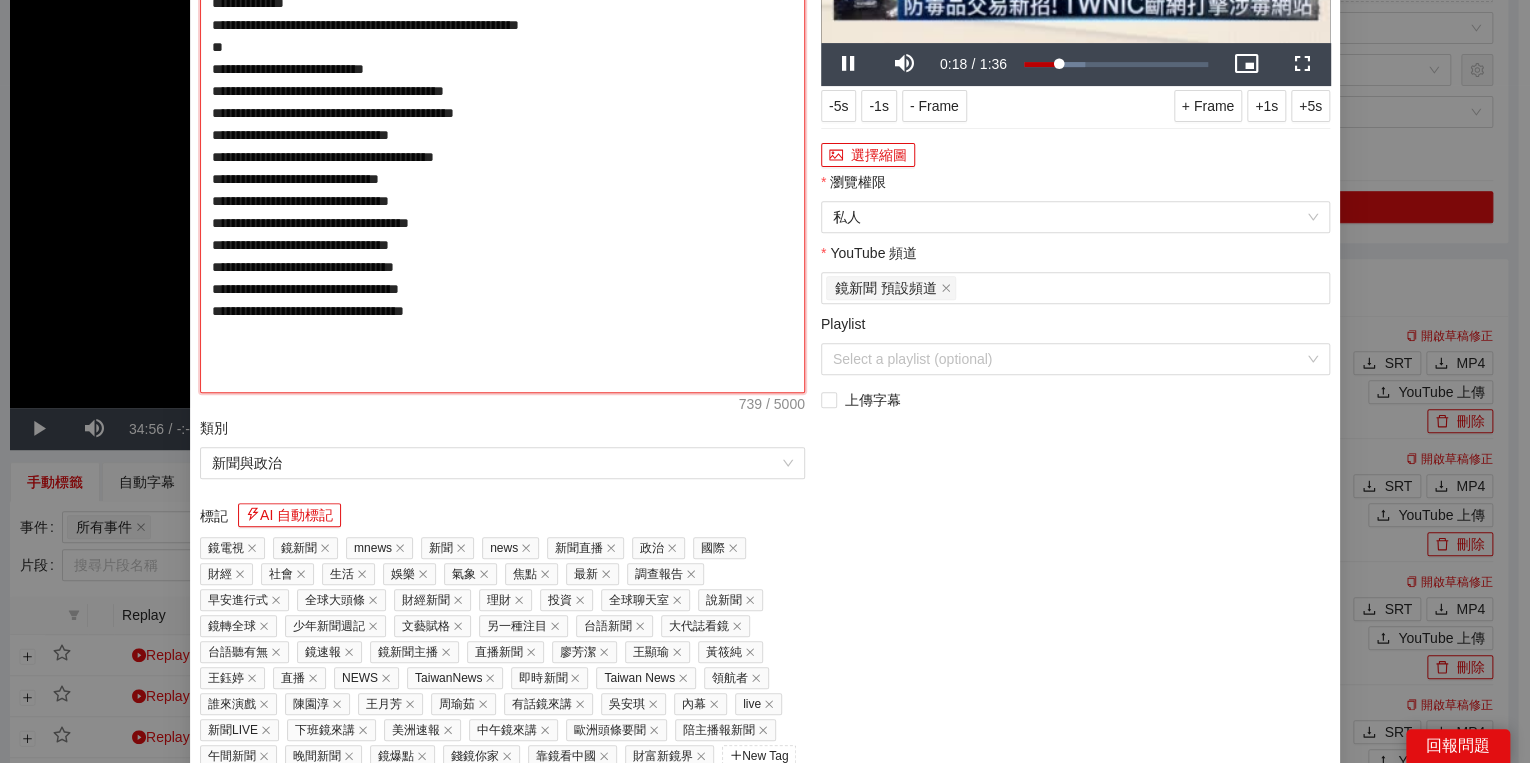 type on "**********" 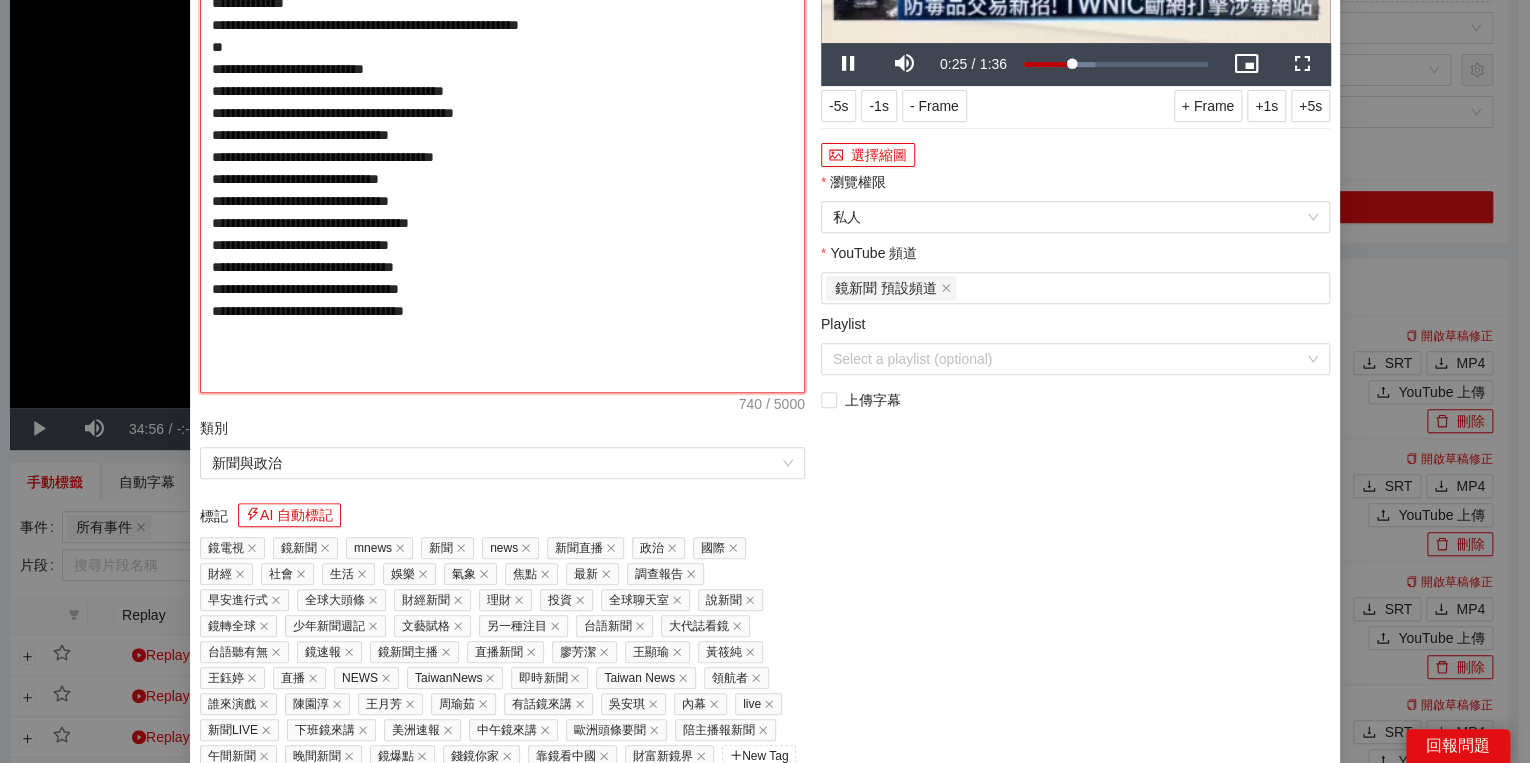 click on "**********" at bounding box center (502, 135) 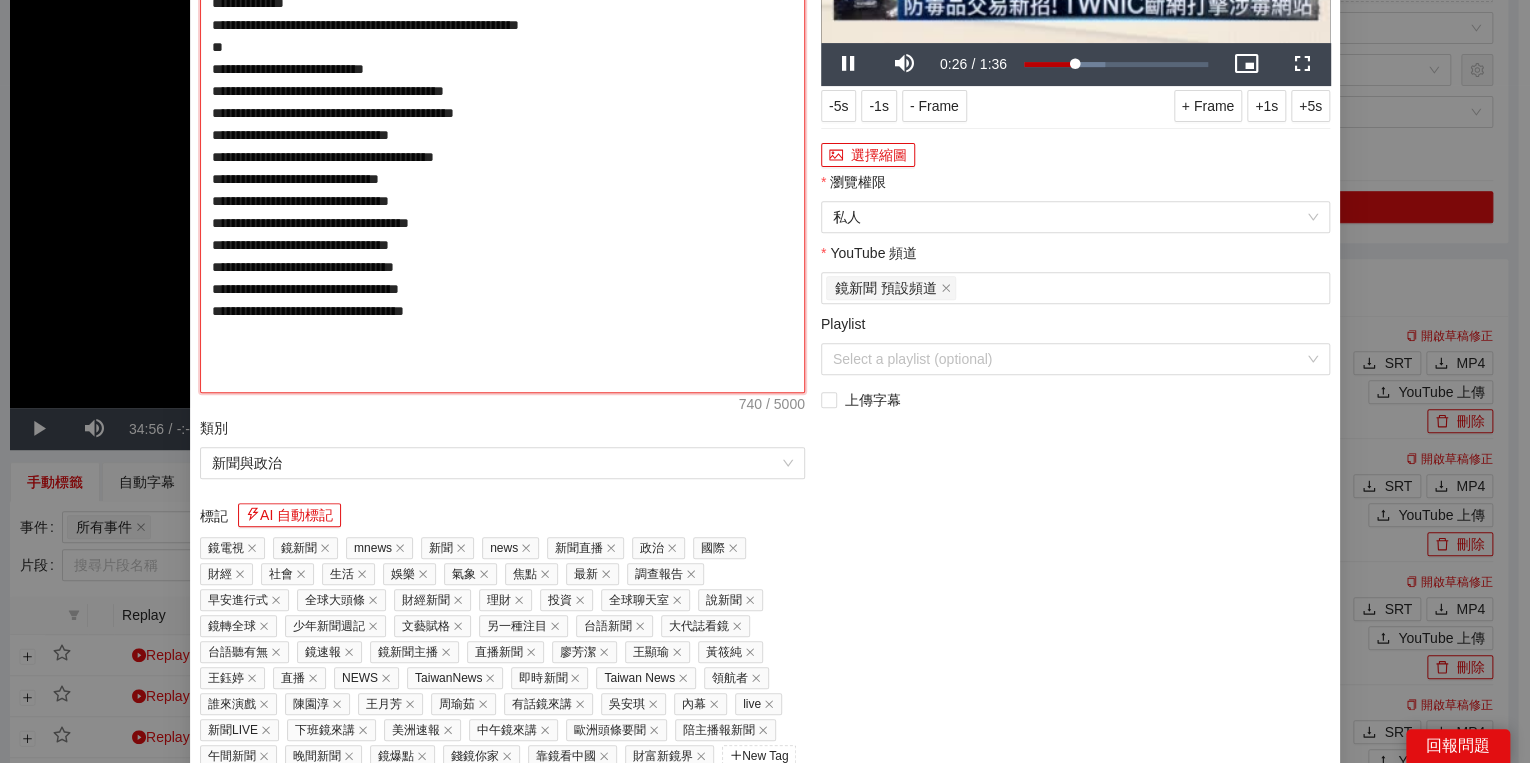 drag, startPoint x: 285, startPoint y: 196, endPoint x: 238, endPoint y: 198, distance: 47.042534 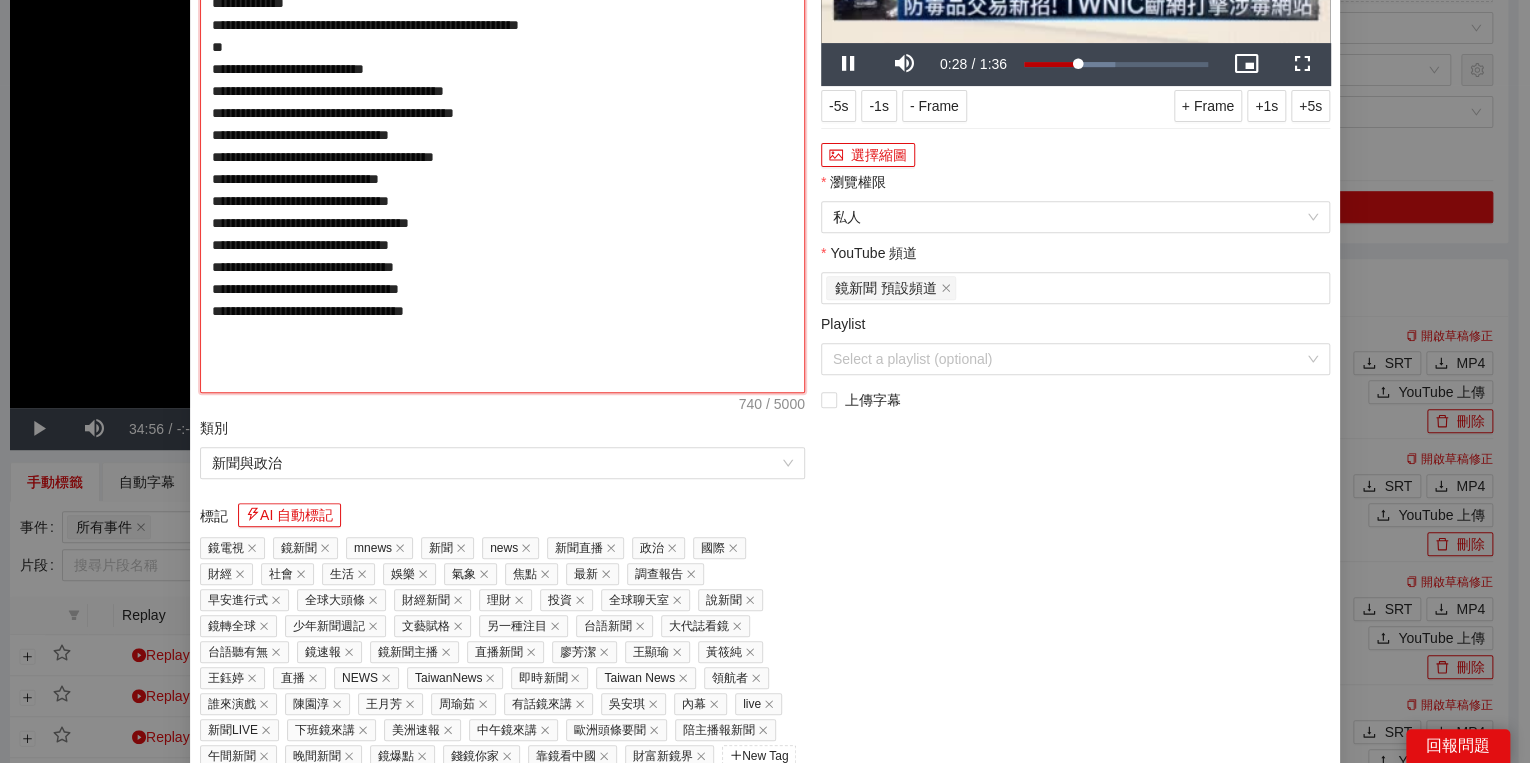 drag, startPoint x: 430, startPoint y: 270, endPoint x: 452, endPoint y: 268, distance: 22.090721 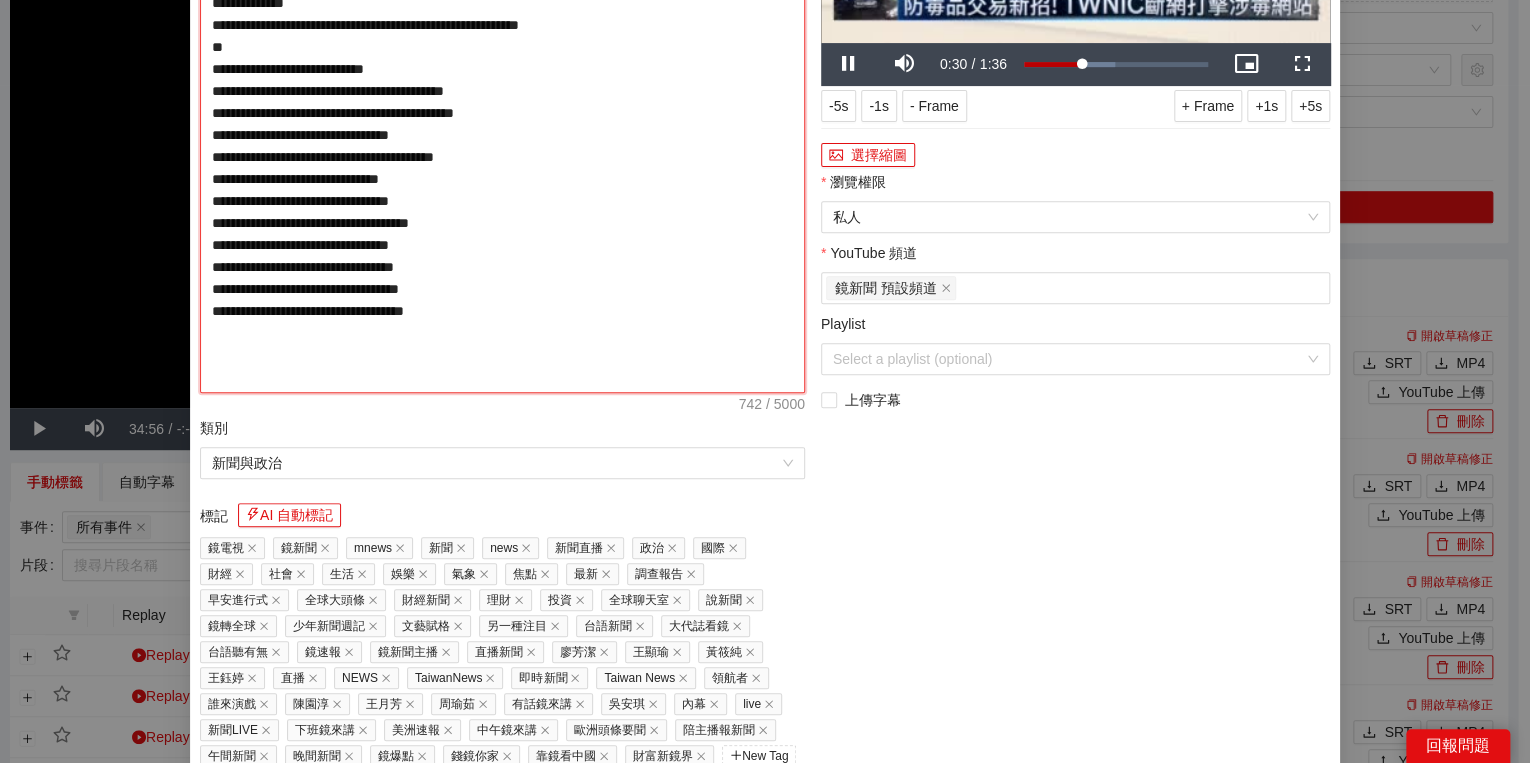 type on "**********" 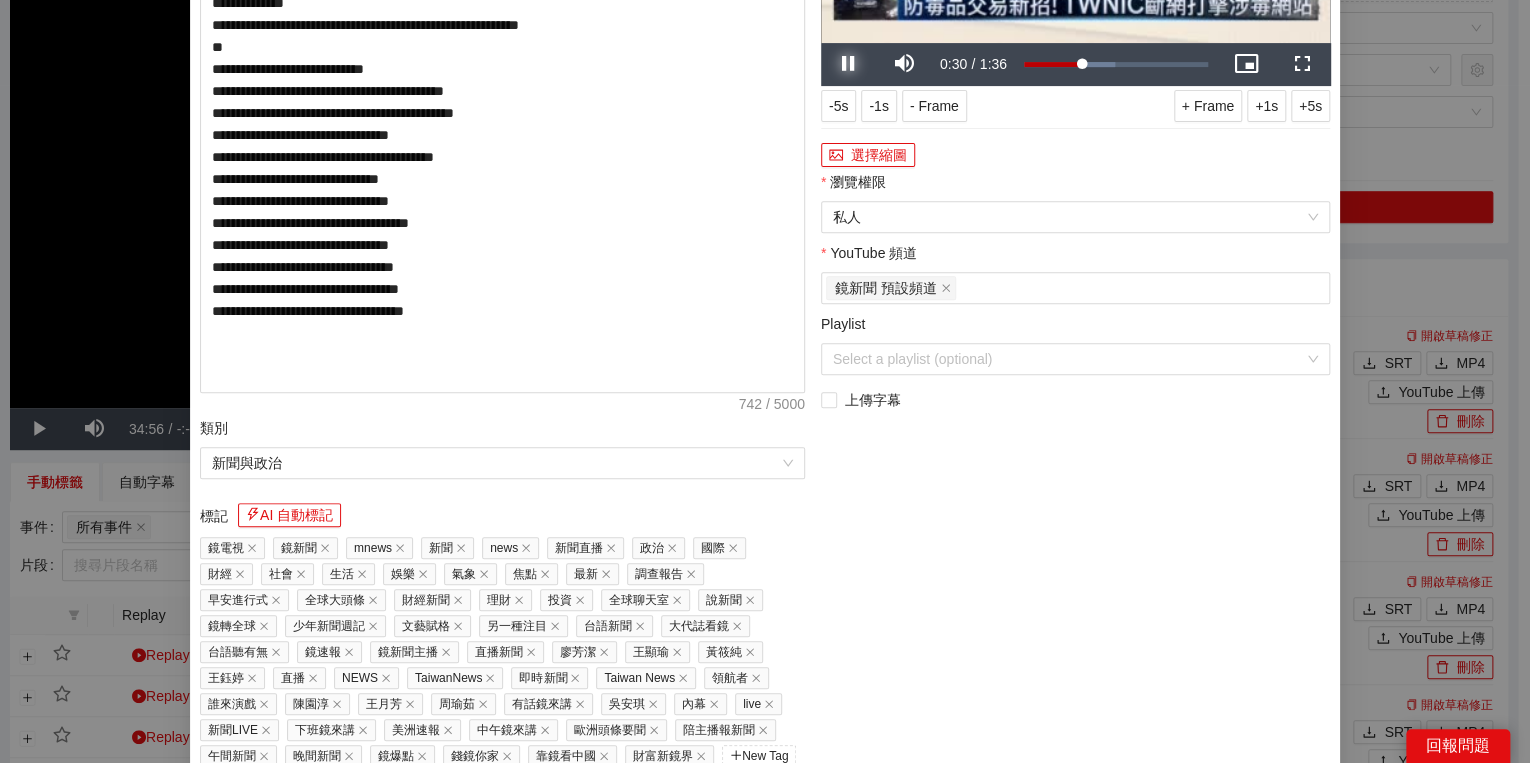 click at bounding box center [849, 64] 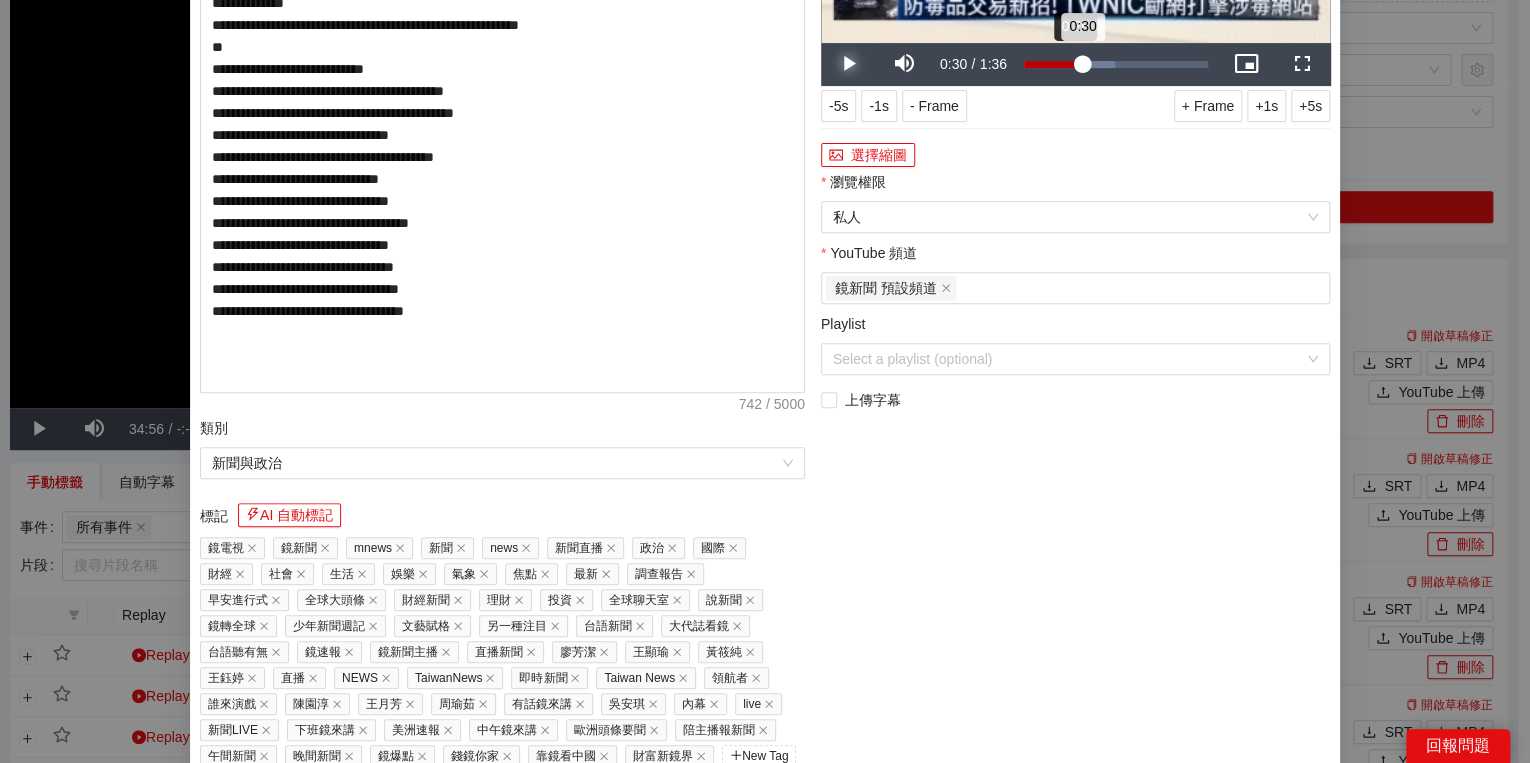 click on "0:30" at bounding box center [1053, 64] 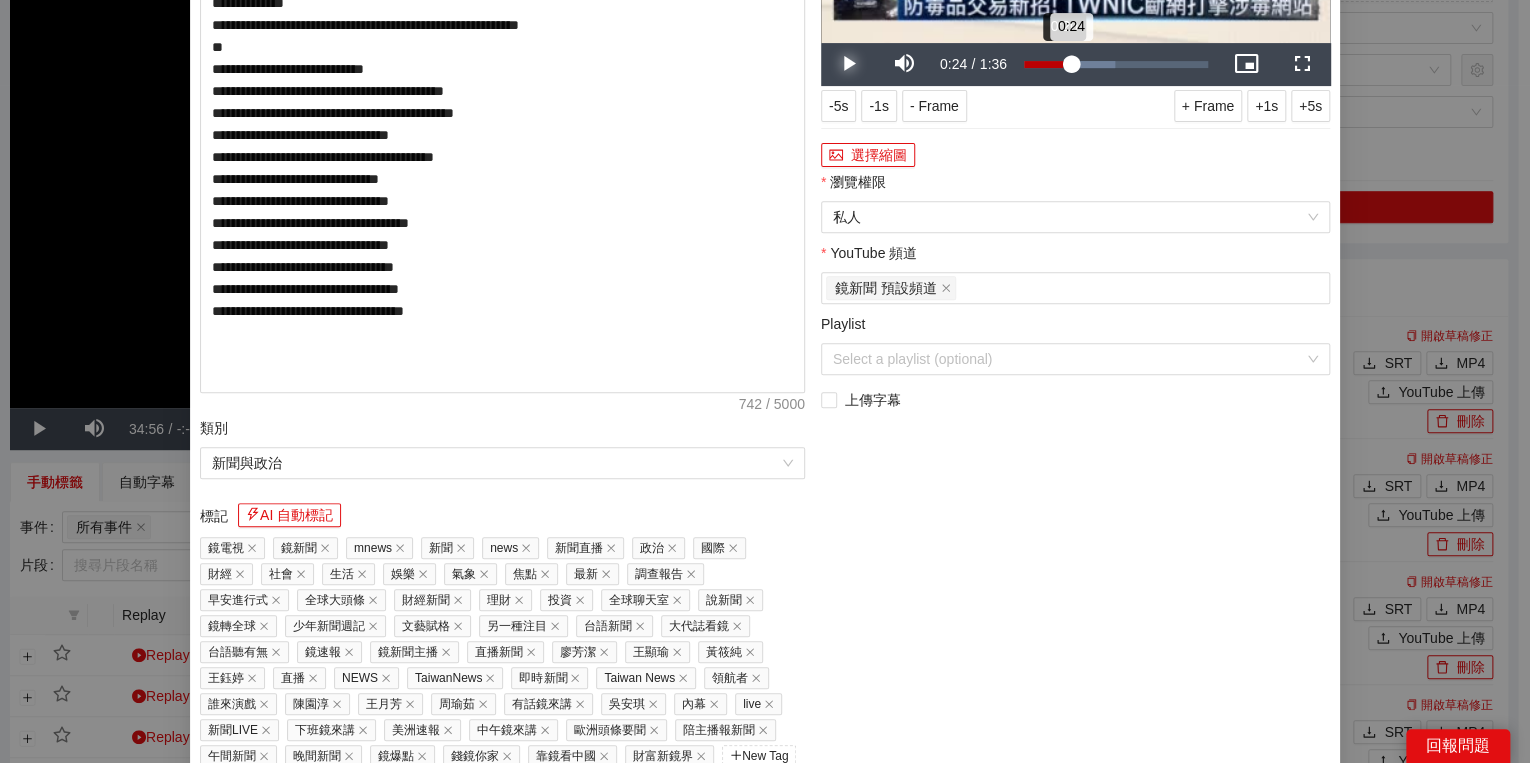 click on "0:24" at bounding box center [1047, 64] 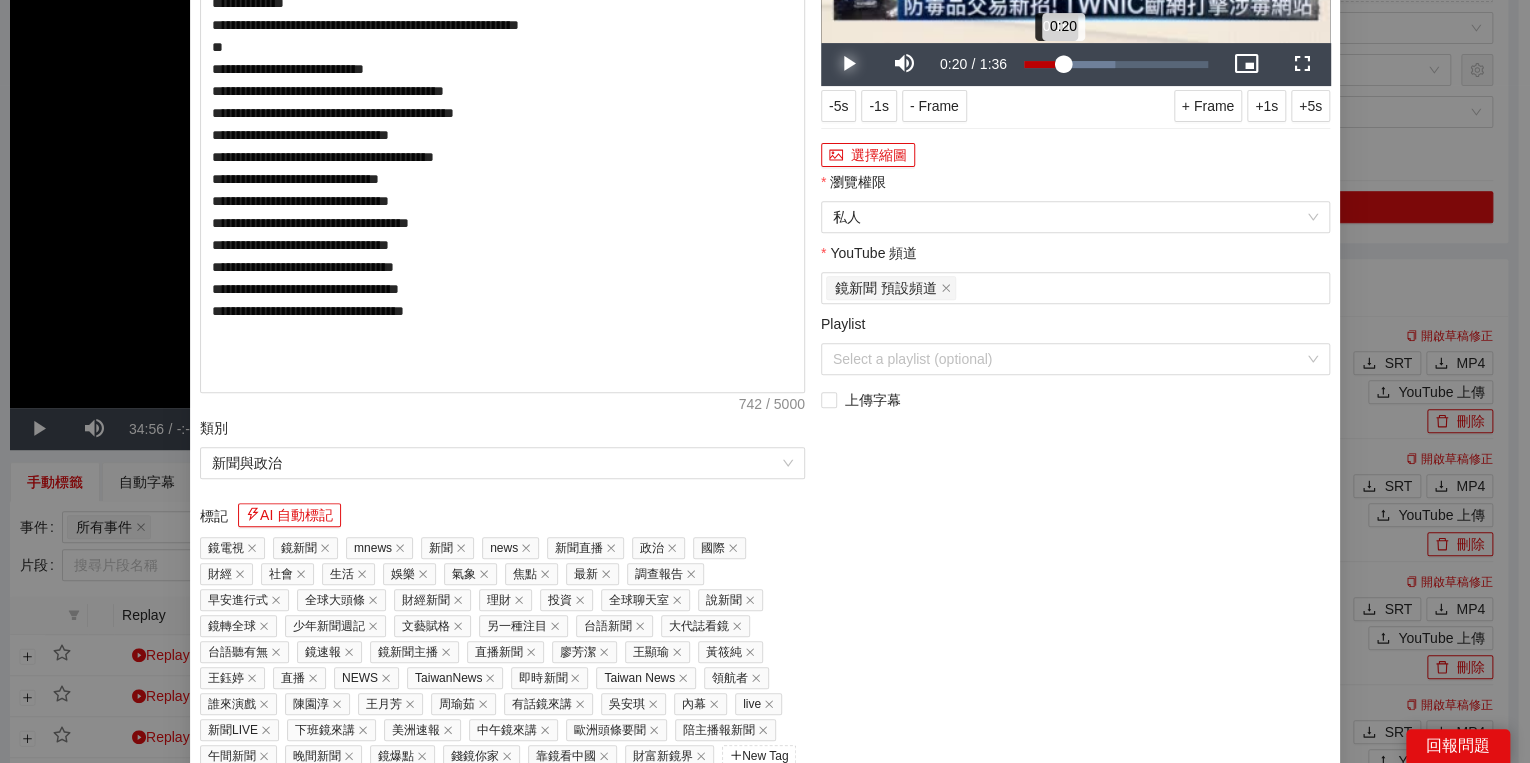 click on "0:20" at bounding box center [1043, 64] 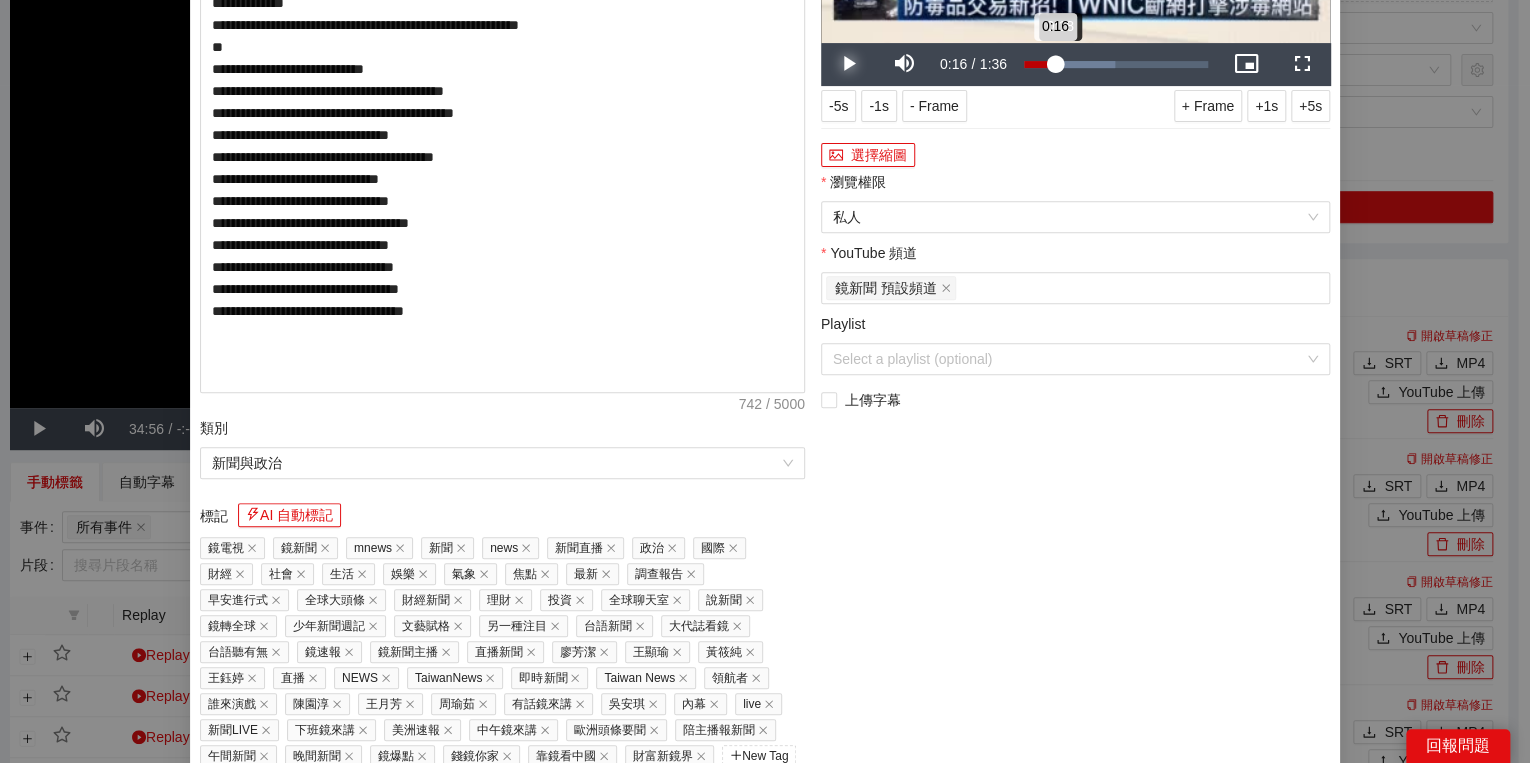 click on "0:16" at bounding box center (1039, 64) 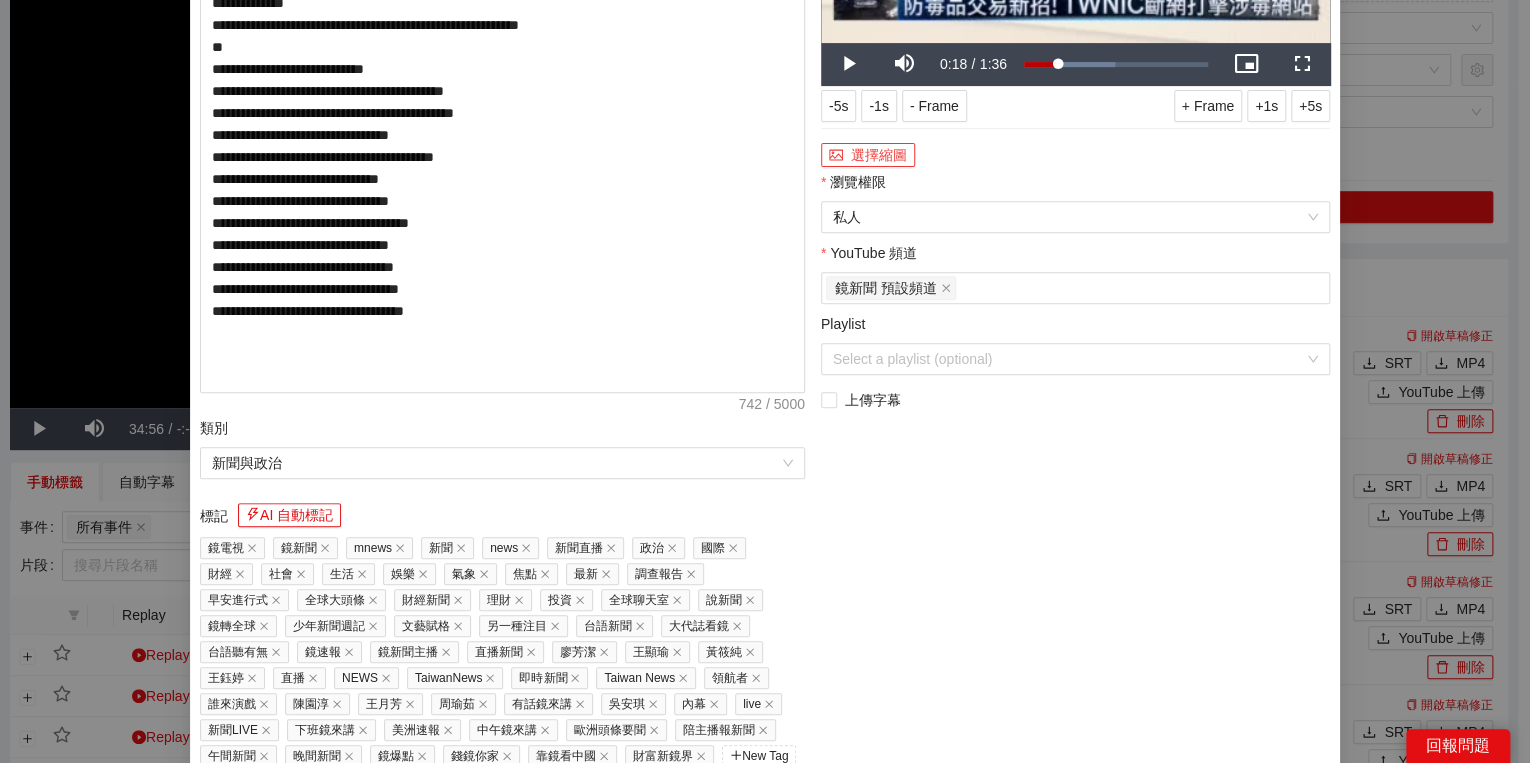 click on "選擇縮圖" at bounding box center [868, 155] 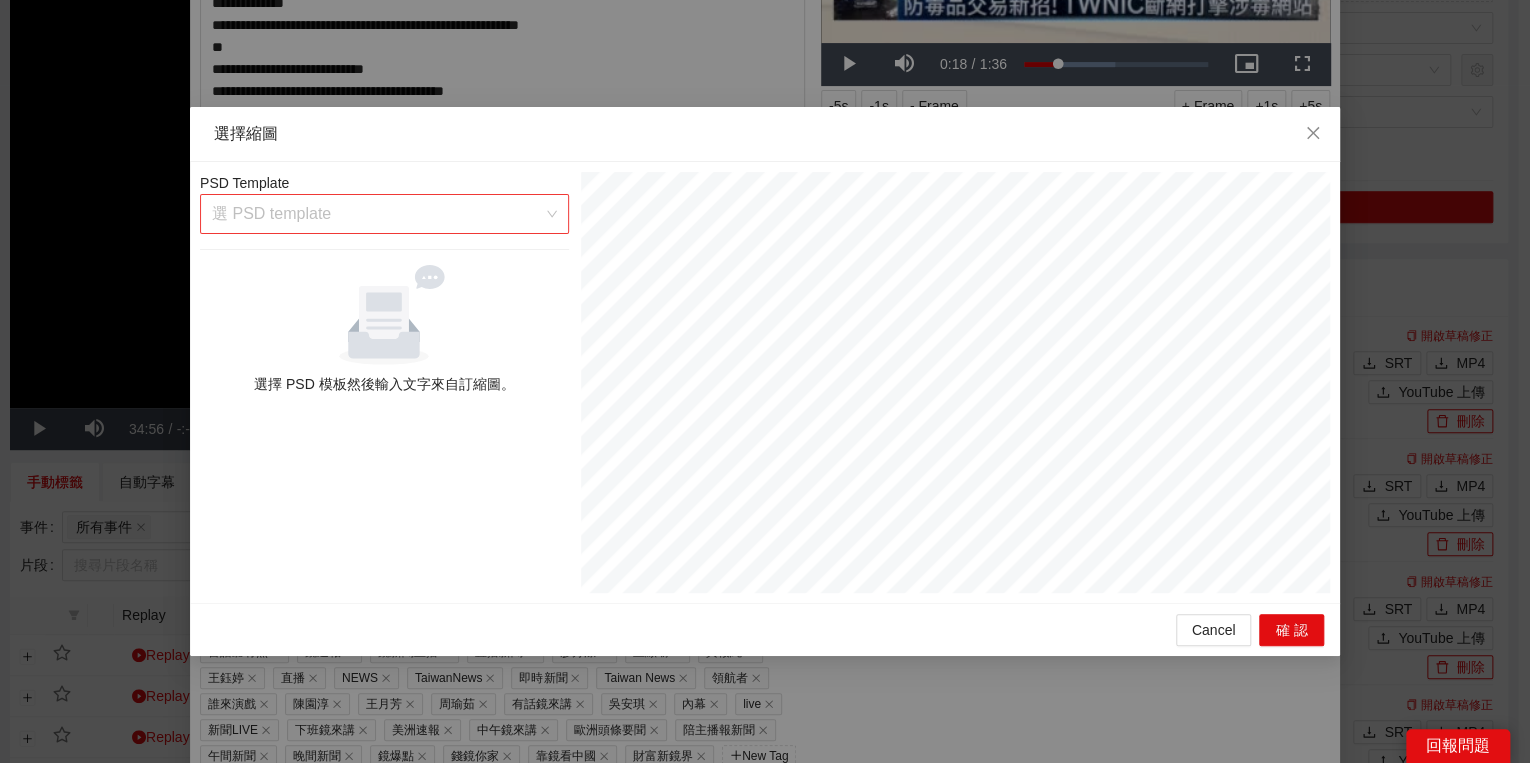 click at bounding box center (377, 214) 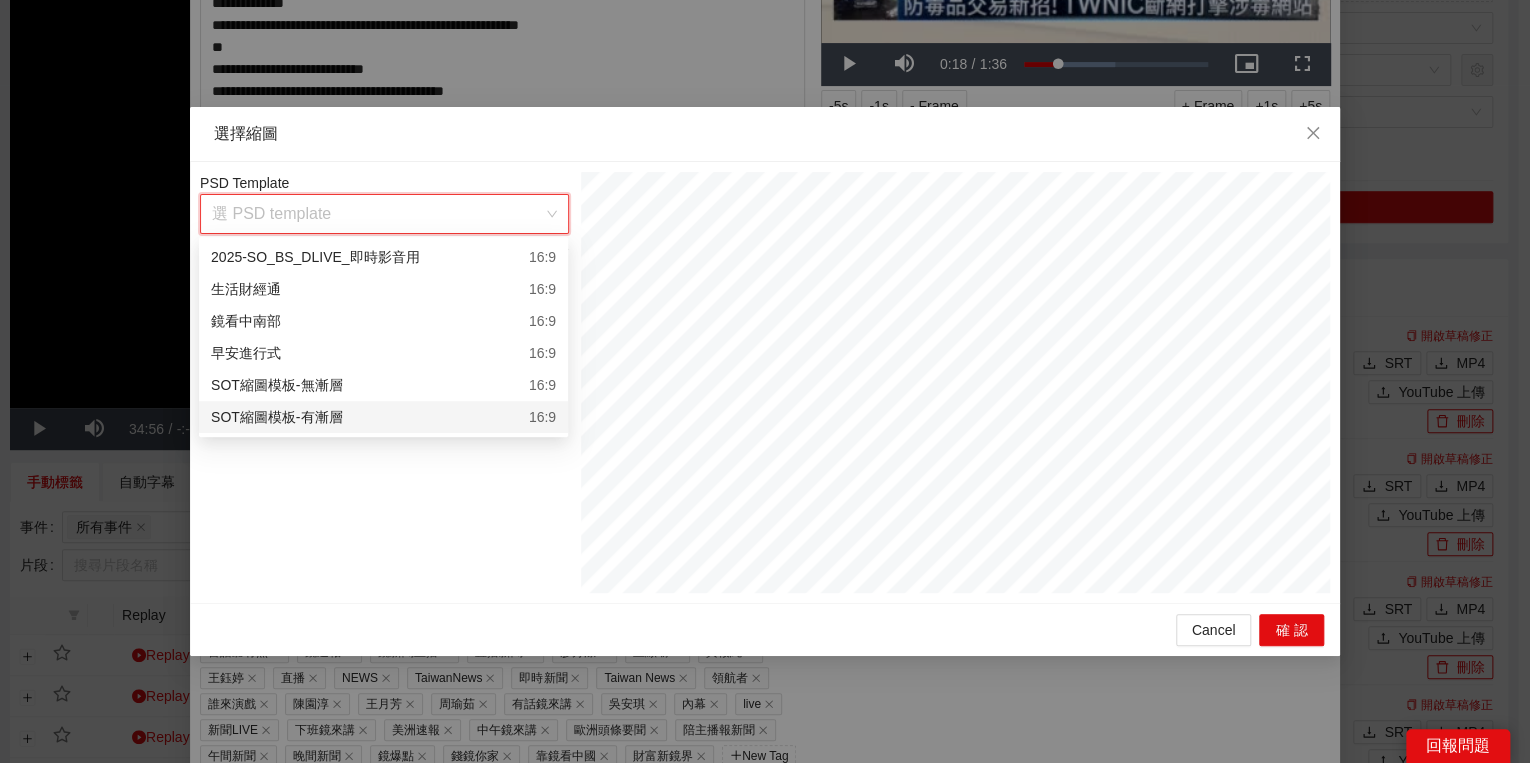 click on "SOT縮圖模板-有漸層 16:9" at bounding box center (383, 417) 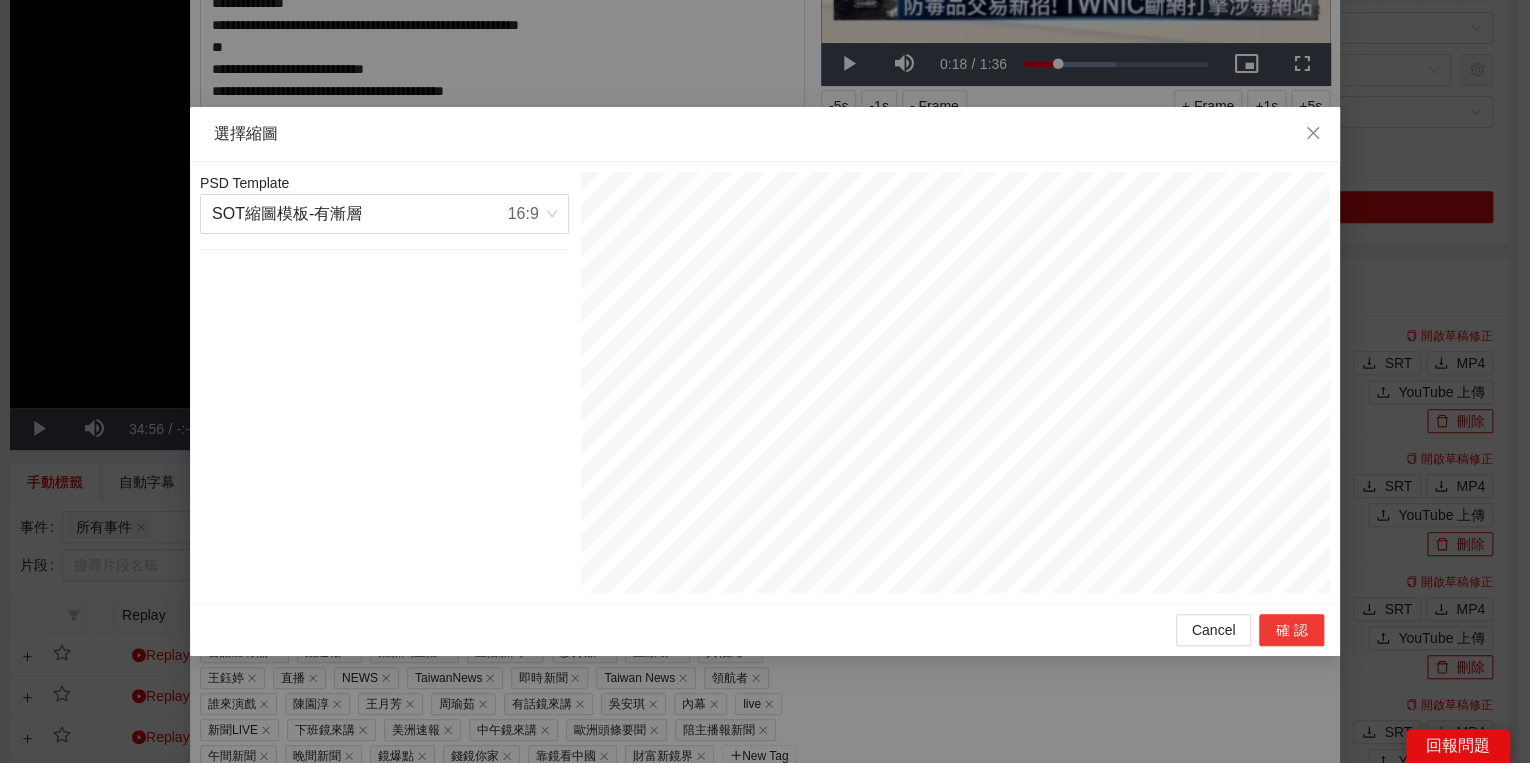 click on "確認" at bounding box center [1291, 630] 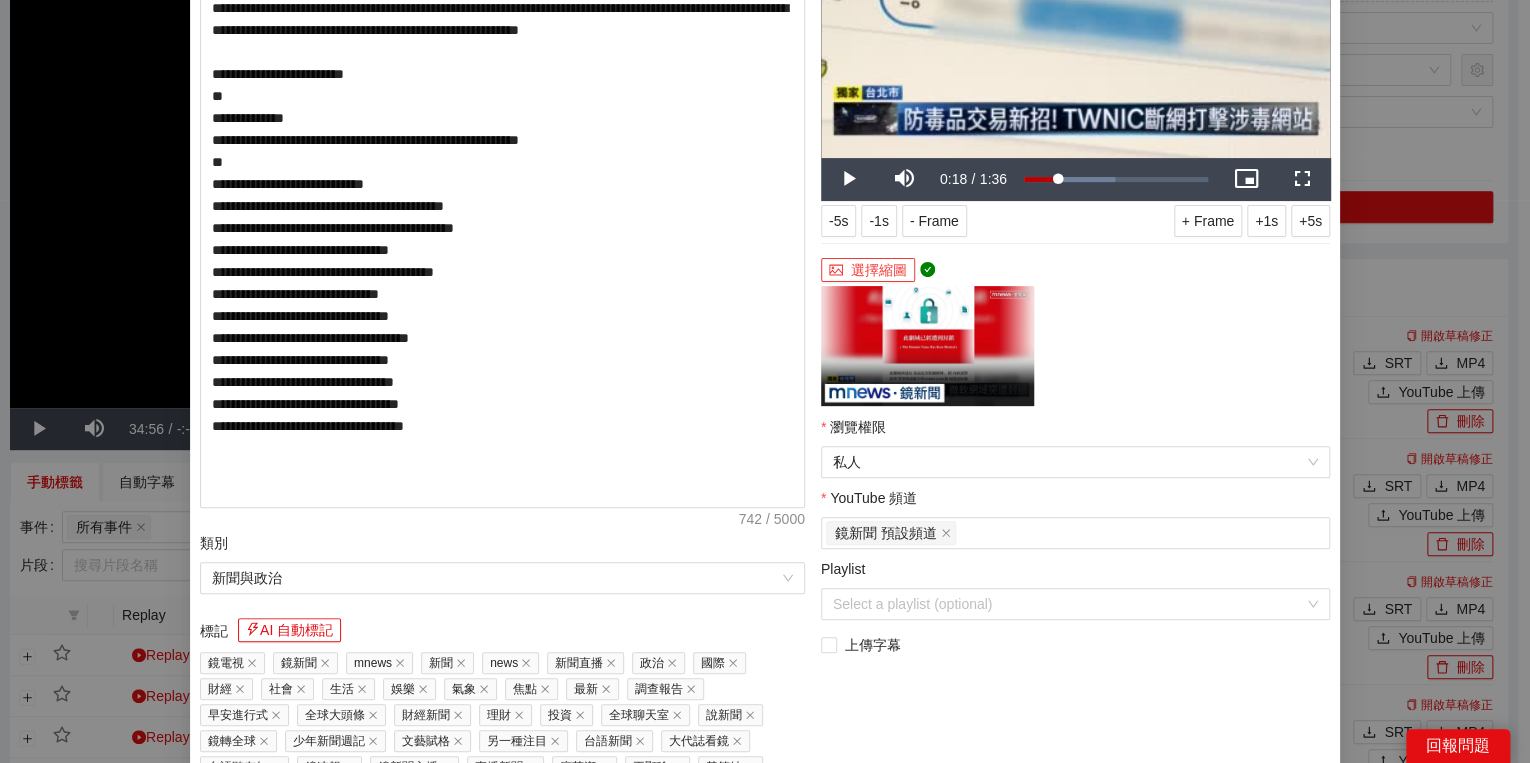 scroll, scrollTop: 396, scrollLeft: 0, axis: vertical 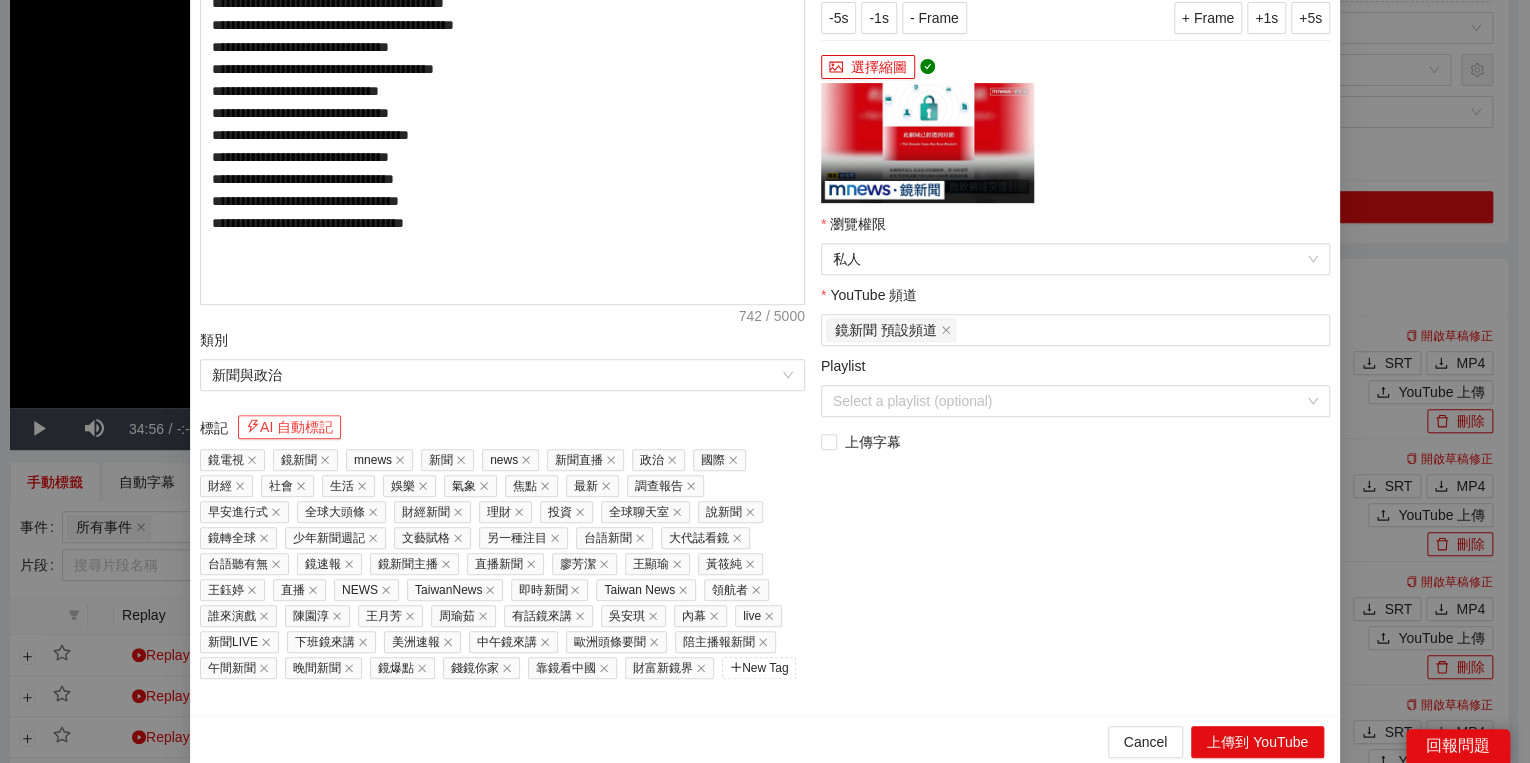 click on "AI 自動標記" at bounding box center [289, 427] 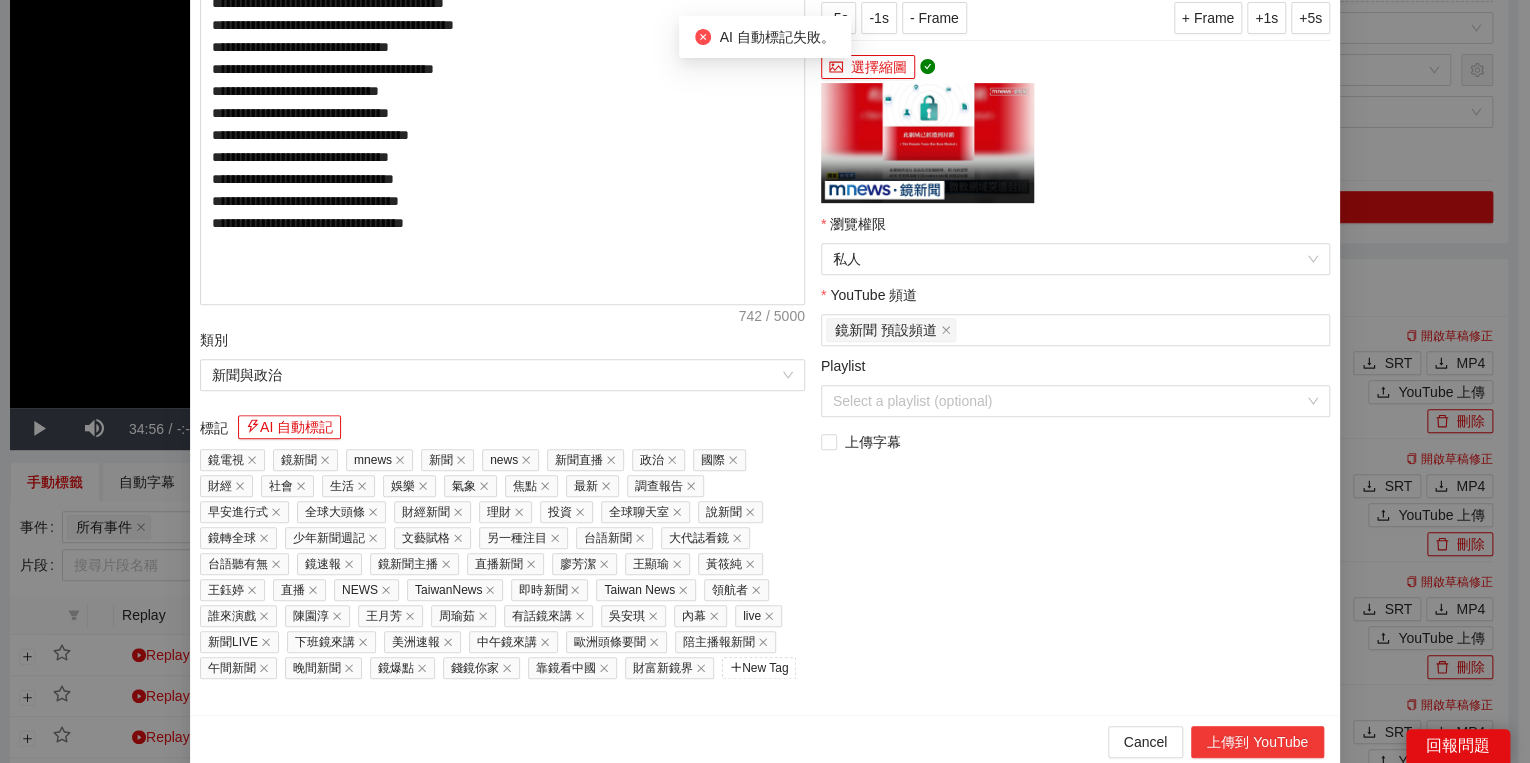 click on "上傳到 YouTube" at bounding box center [1257, 742] 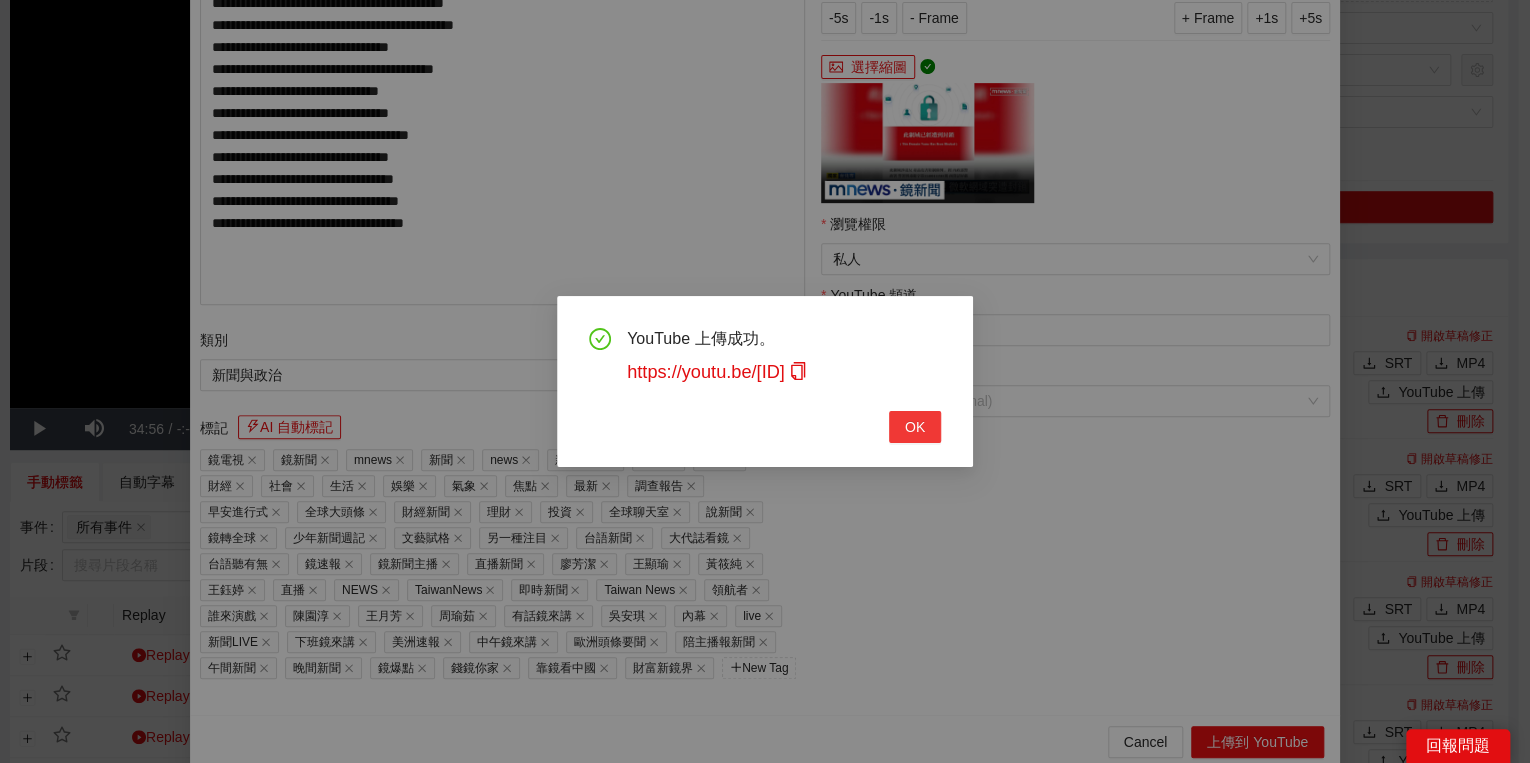 click on "OK" at bounding box center [915, 427] 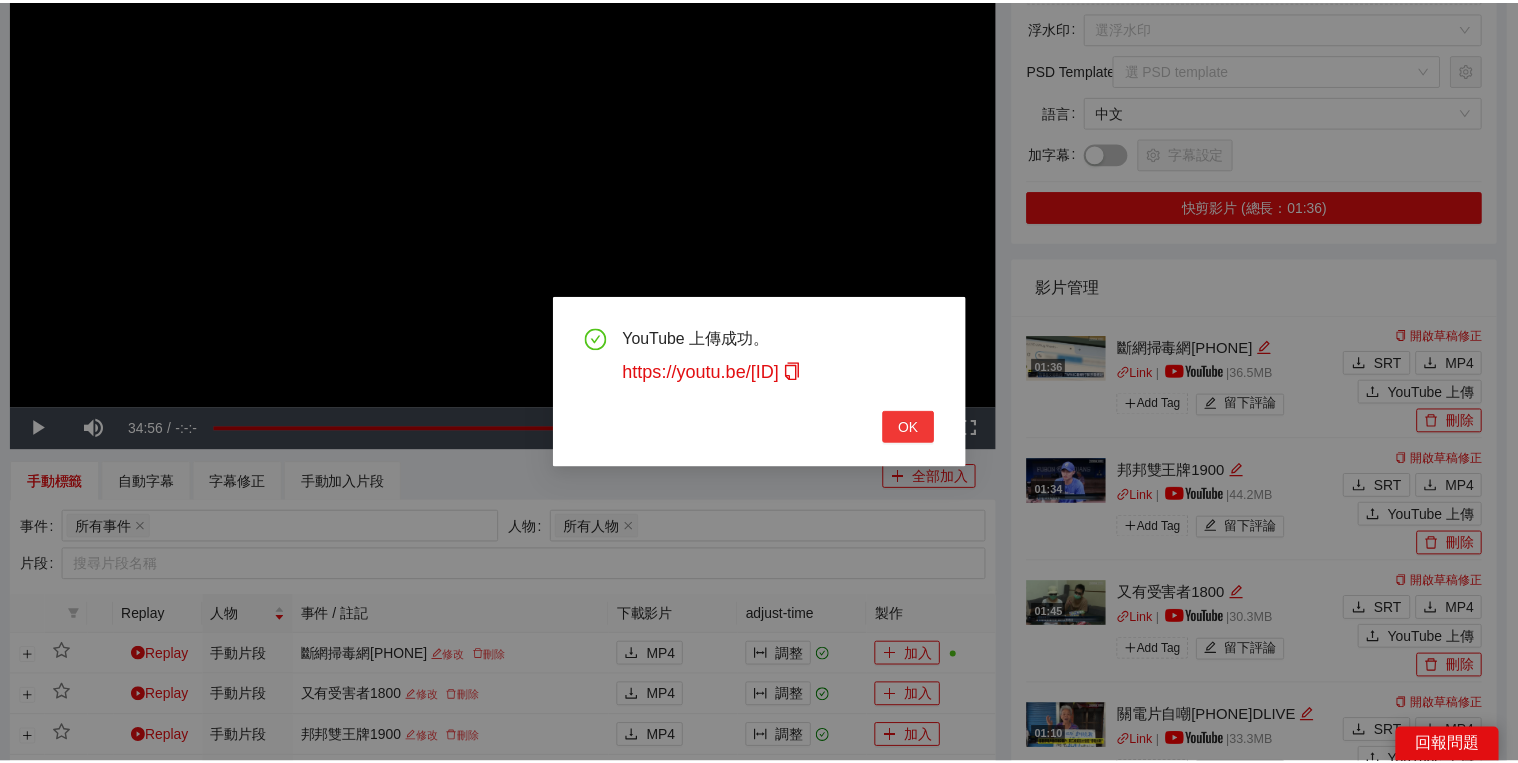 scroll, scrollTop: 308, scrollLeft: 0, axis: vertical 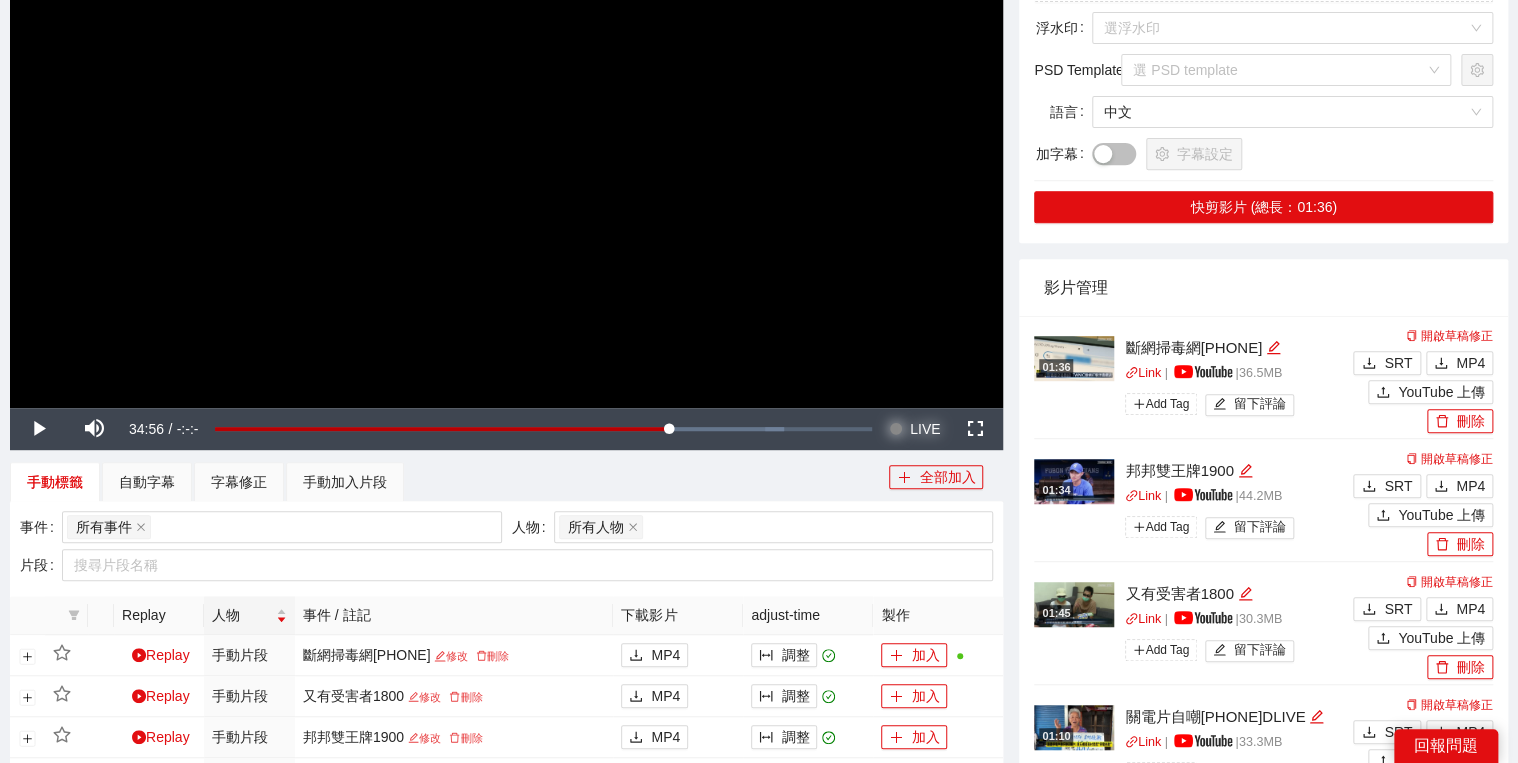 click on "LIVE" at bounding box center [925, 429] 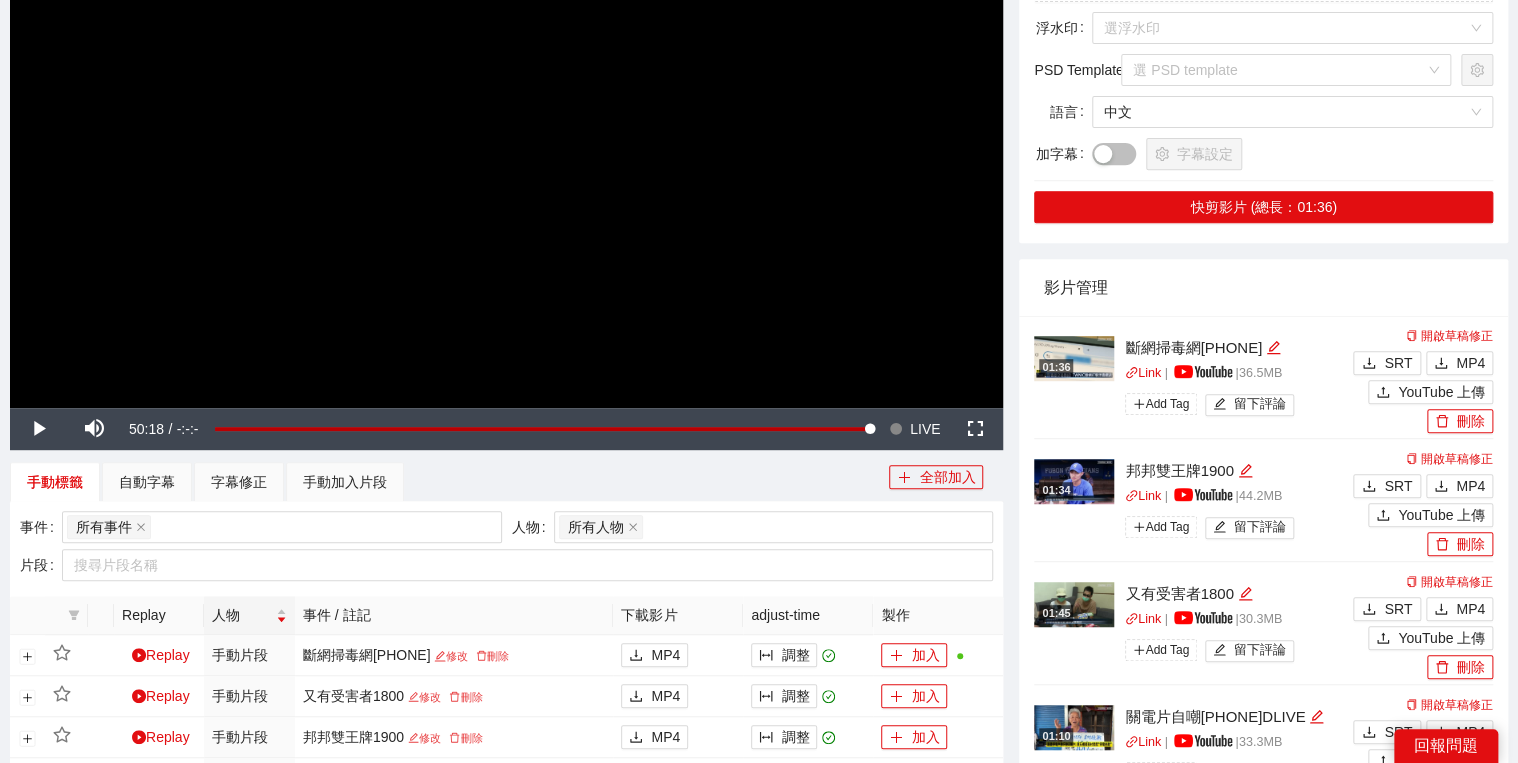 click at bounding box center (506, 128) 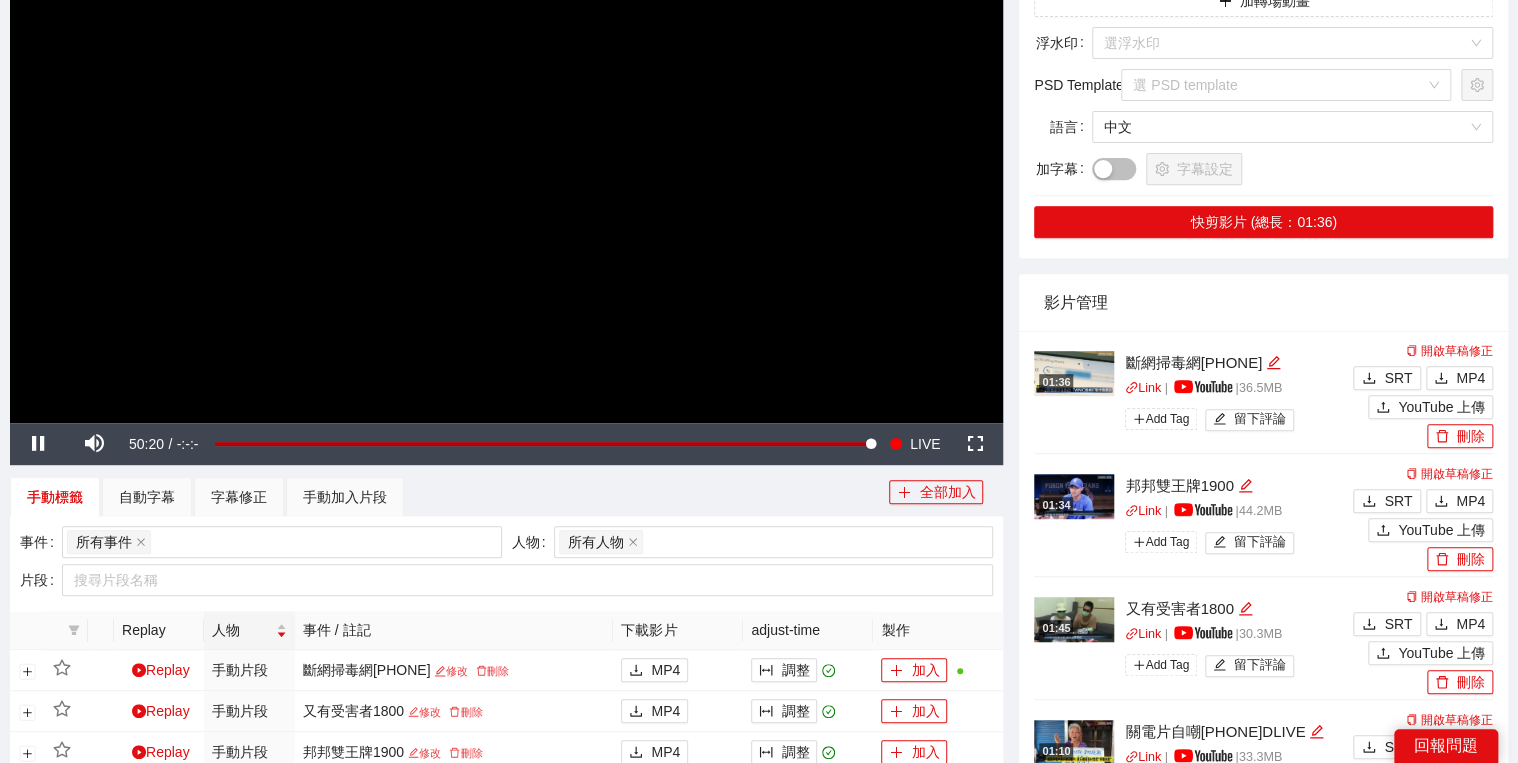 scroll, scrollTop: 160, scrollLeft: 0, axis: vertical 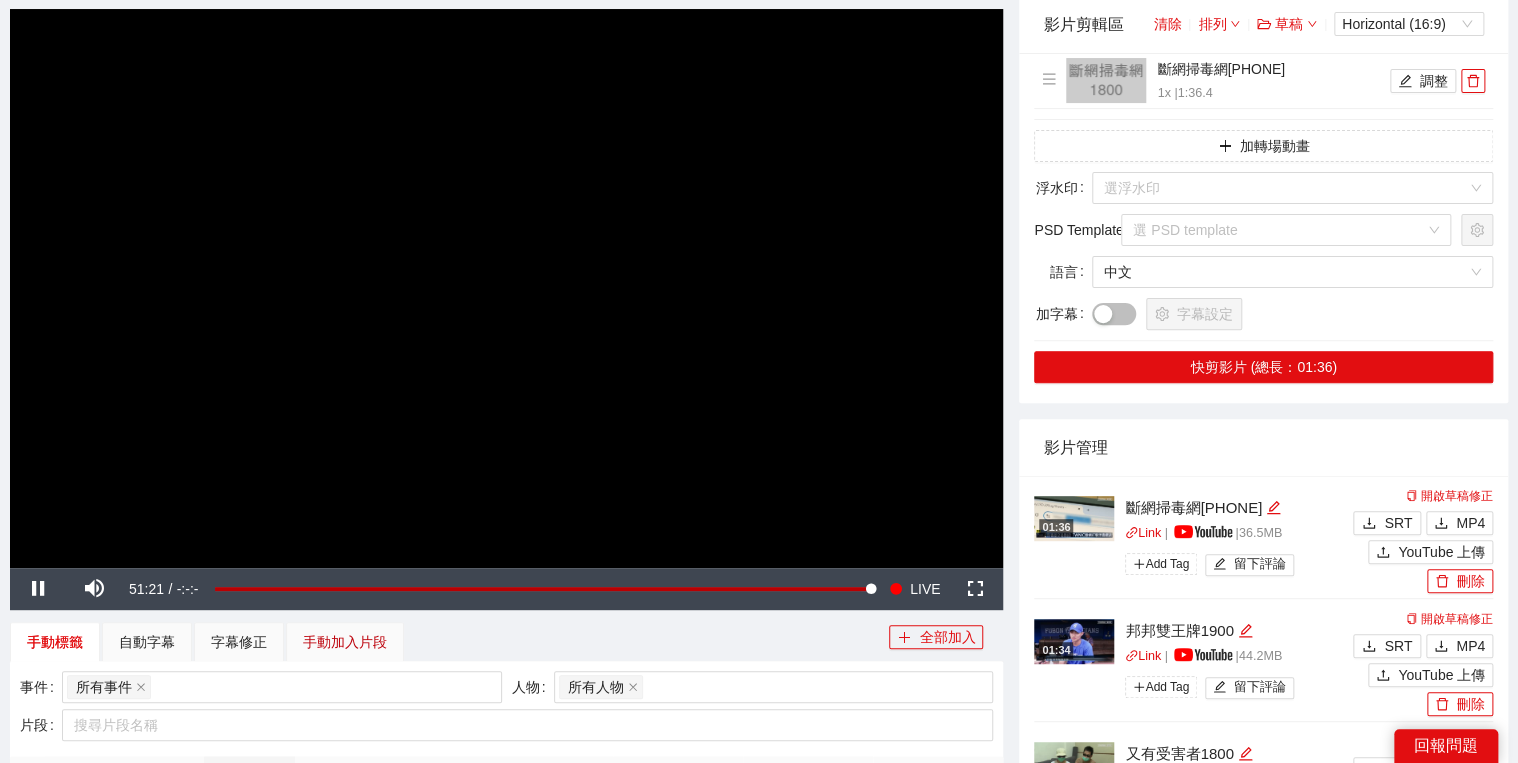 click on "手動加入片段" at bounding box center (345, 642) 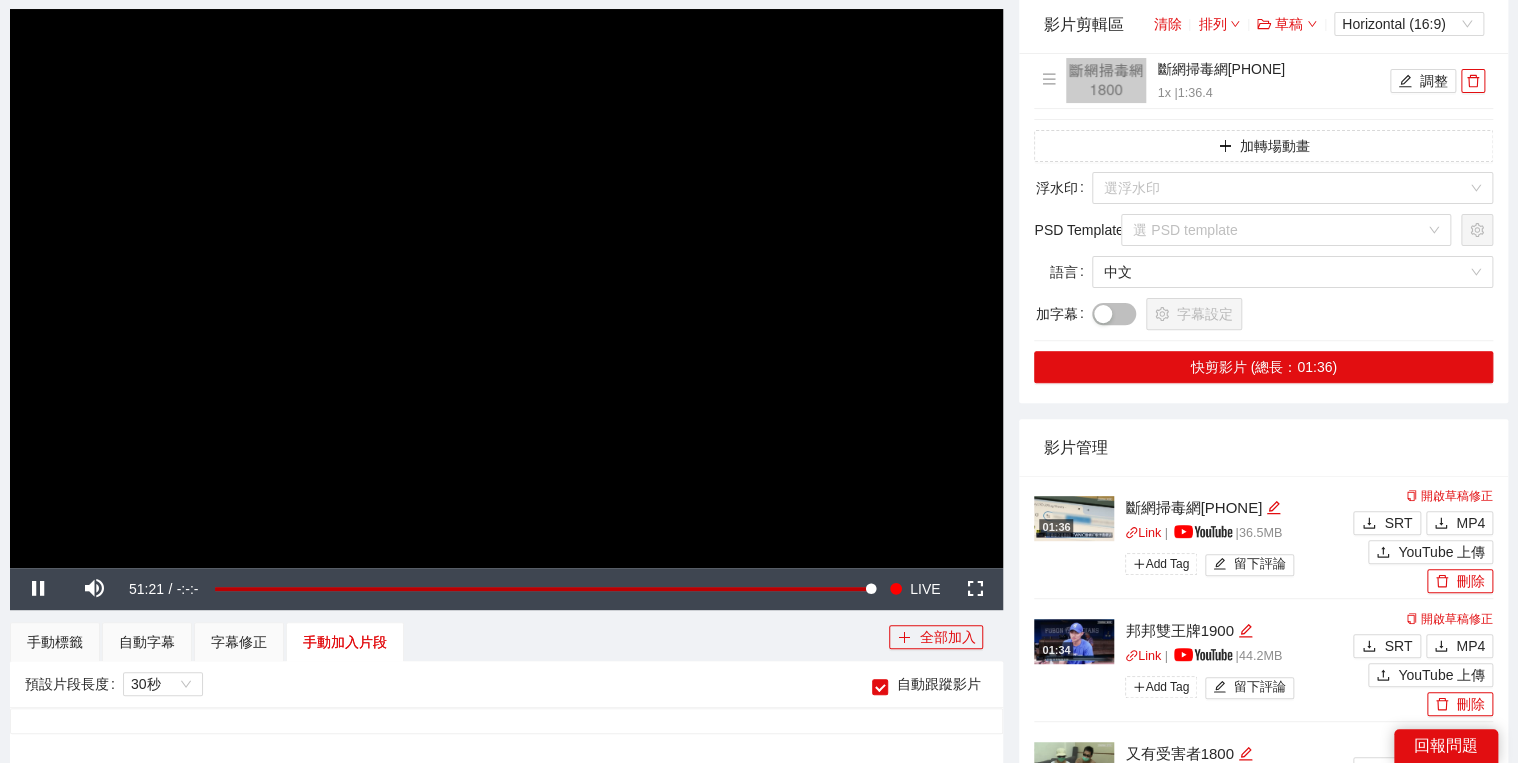 click at bounding box center (506, 288) 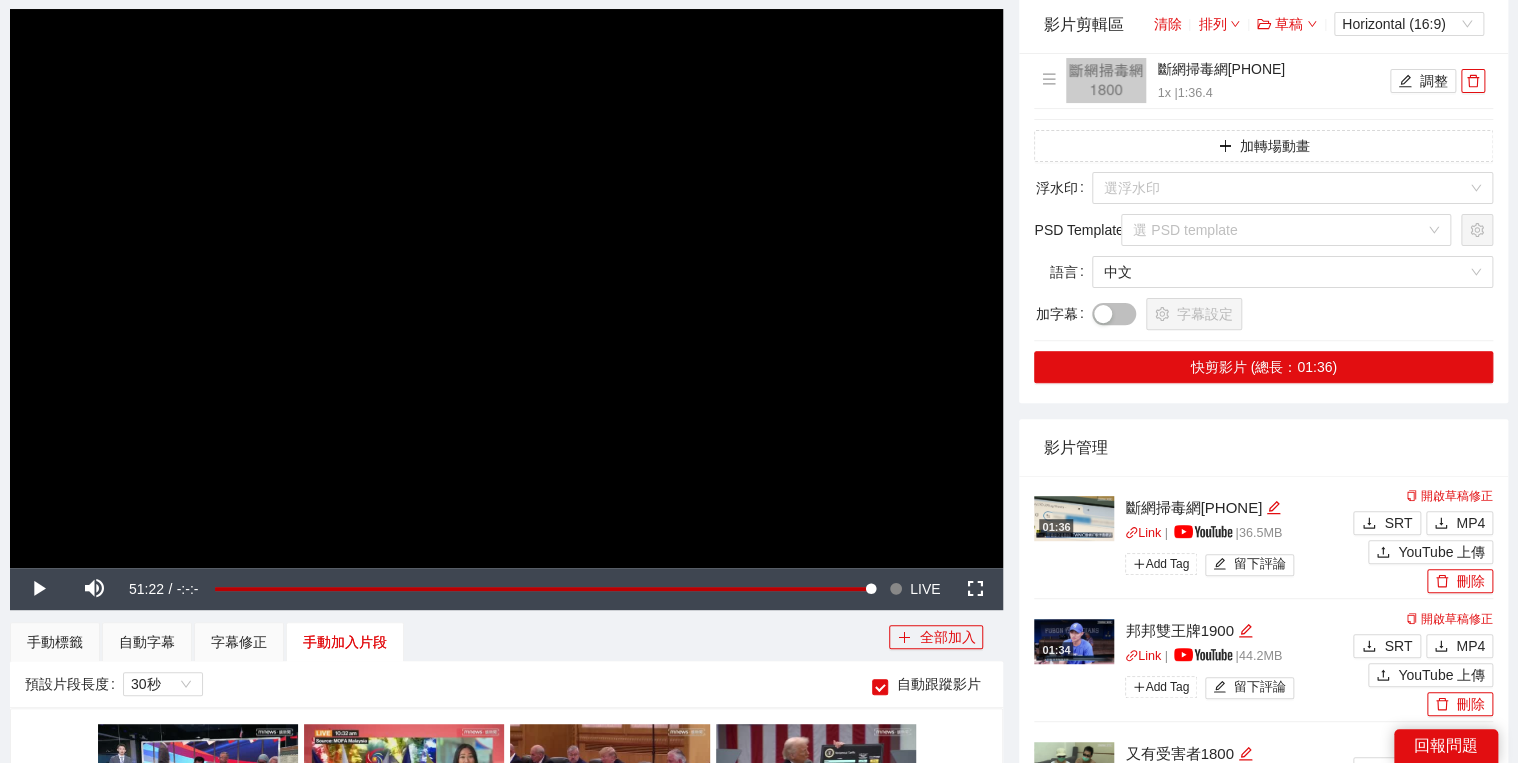 scroll, scrollTop: 620, scrollLeft: 0, axis: vertical 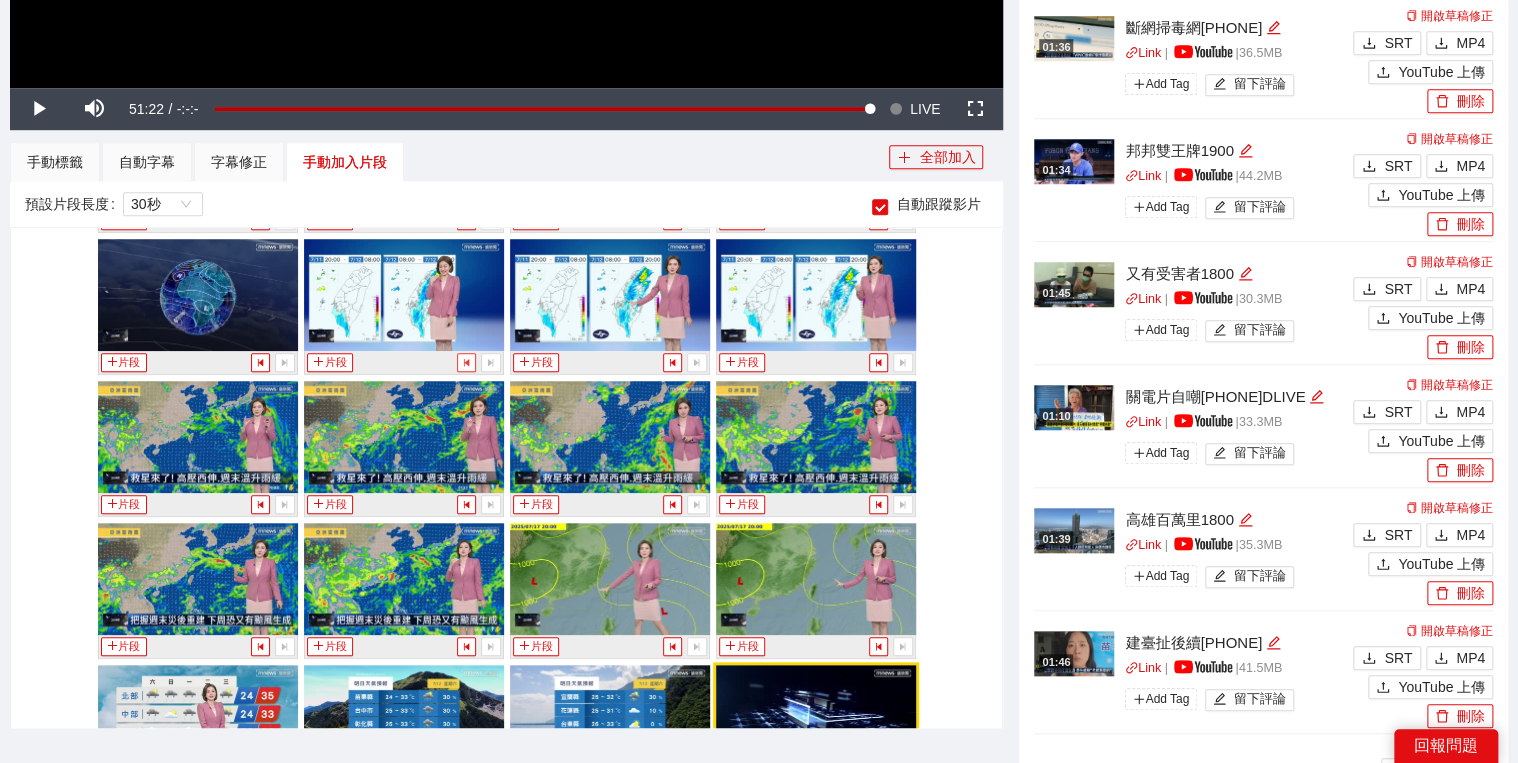 click 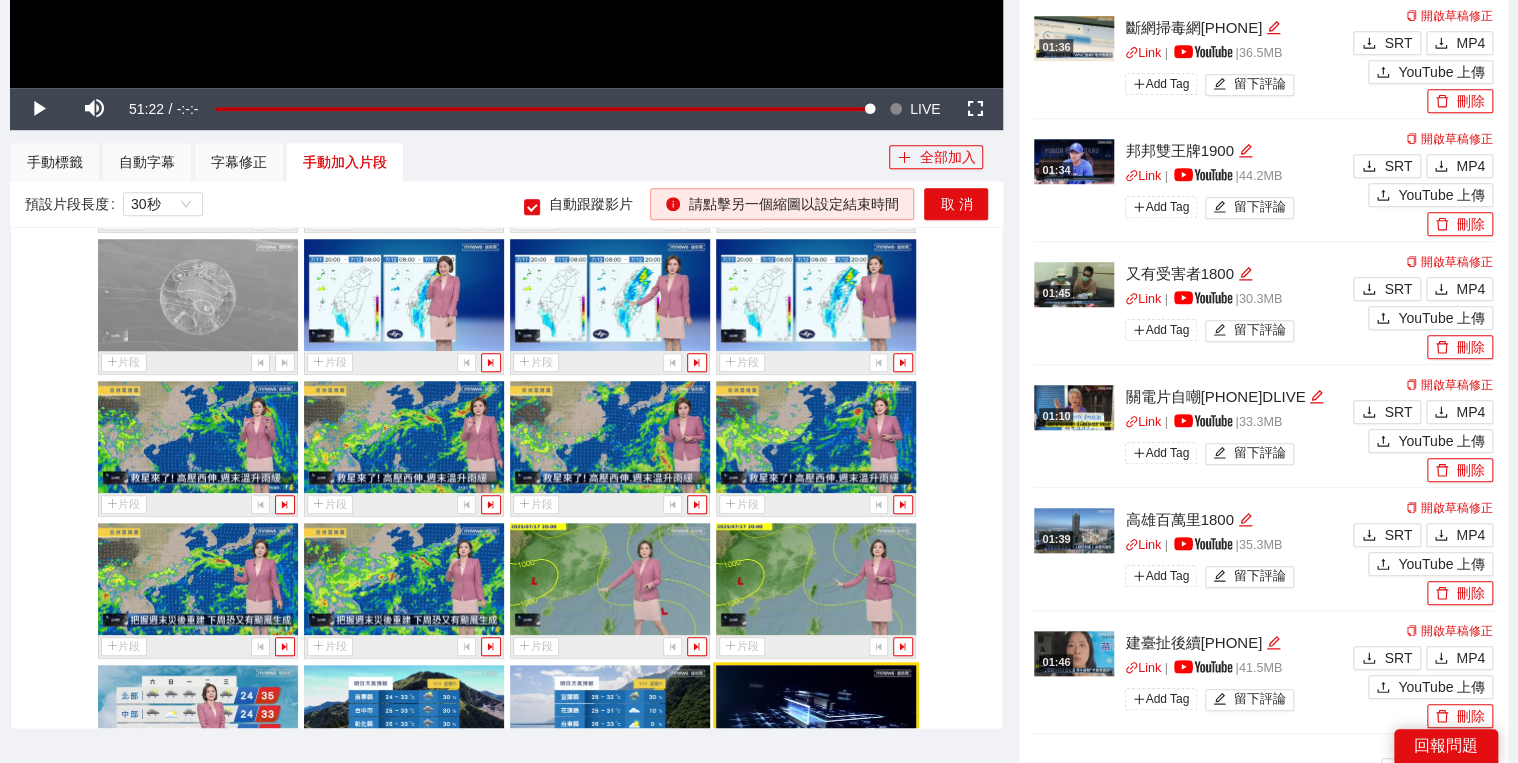 scroll, scrollTop: 5631, scrollLeft: 0, axis: vertical 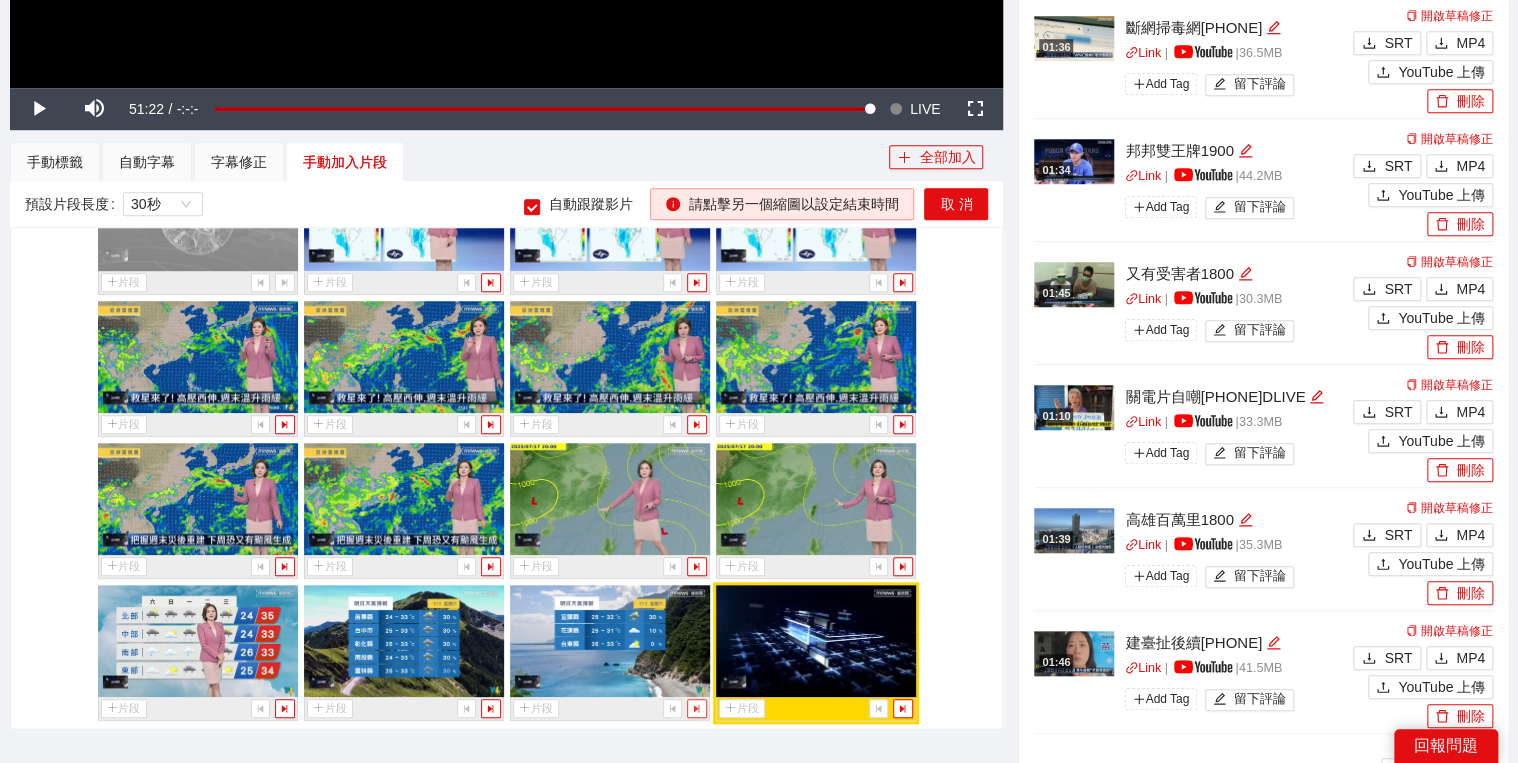 click at bounding box center (696, 708) 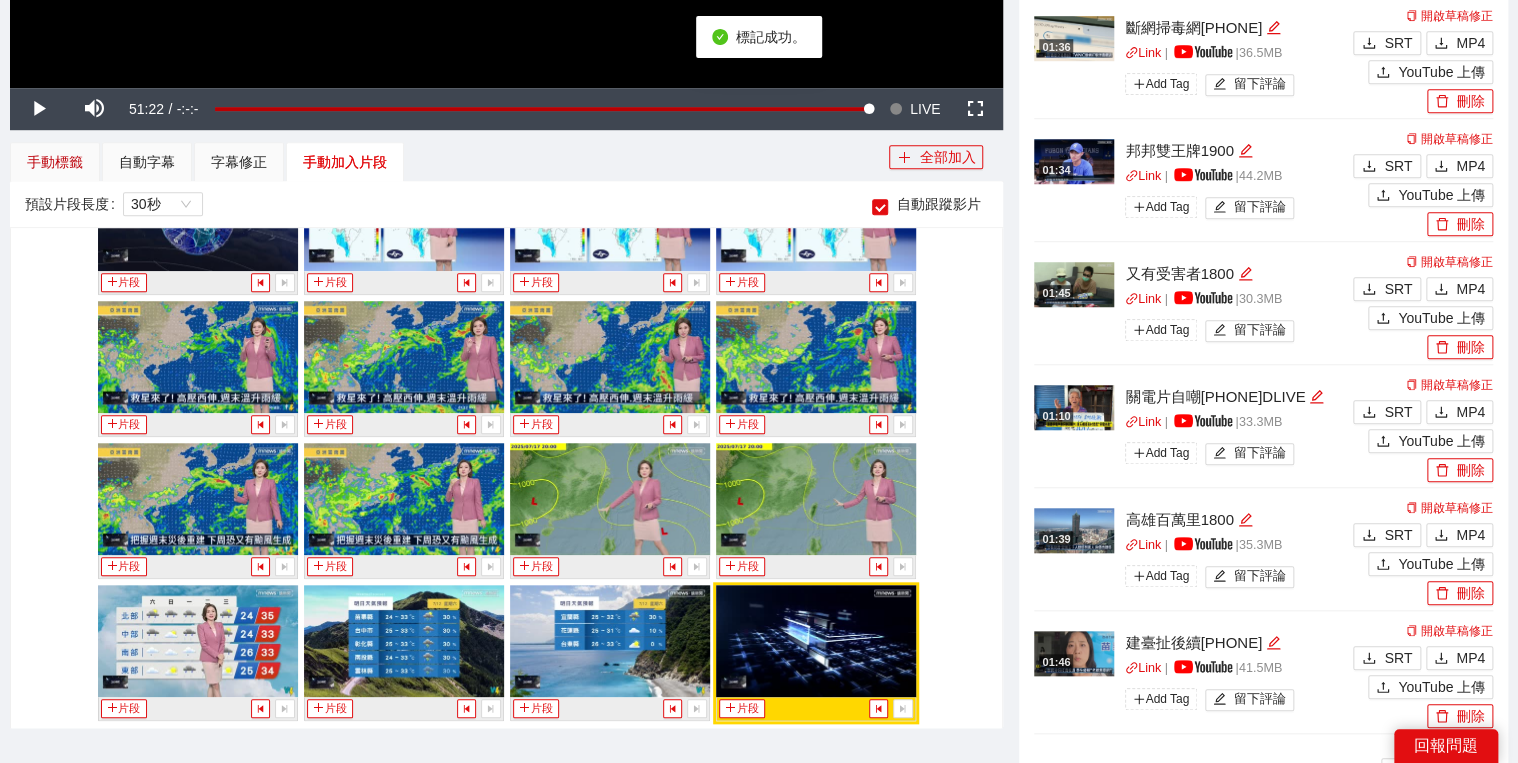 click on "手動標籤" at bounding box center (55, 162) 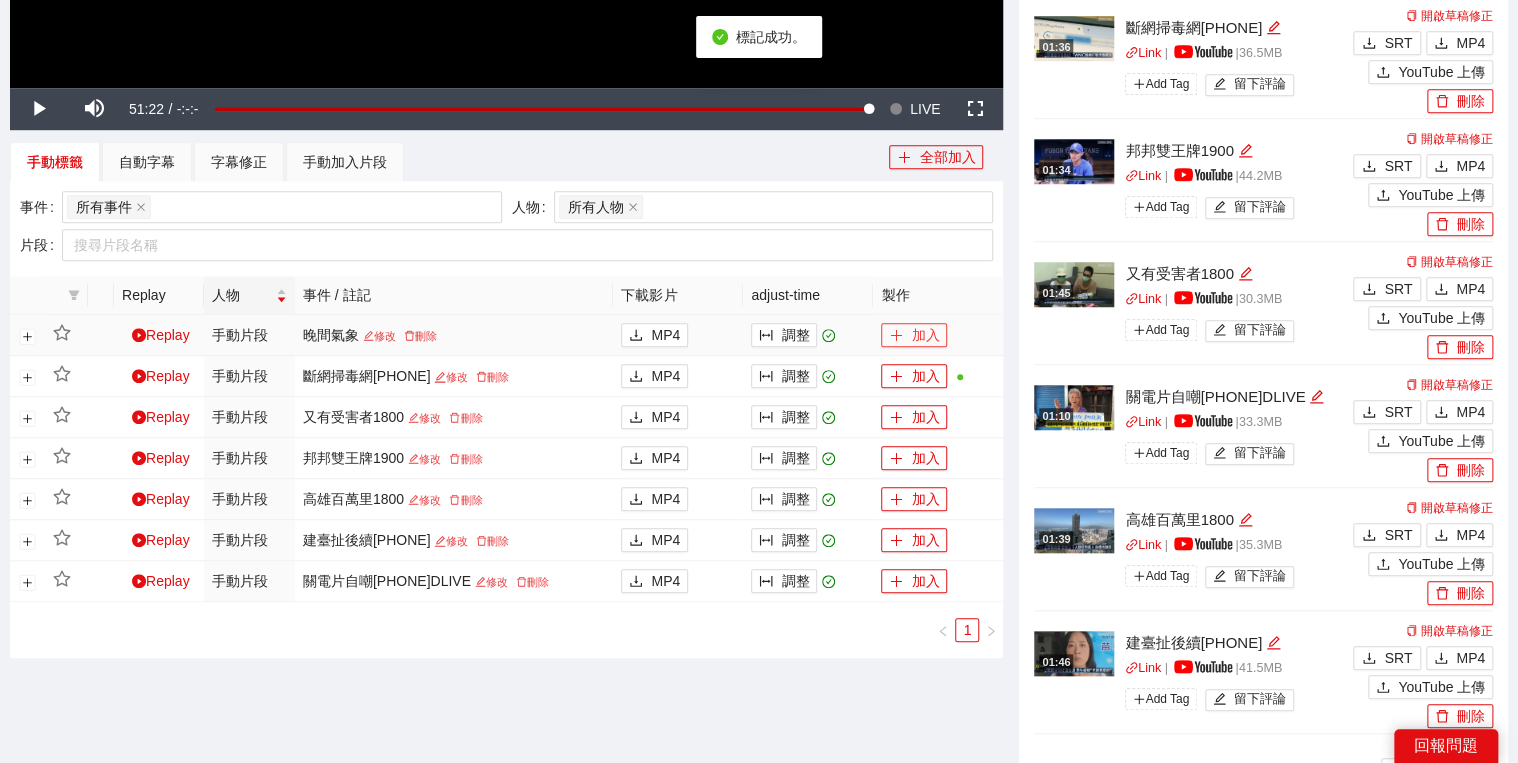 click on "加入" at bounding box center (914, 335) 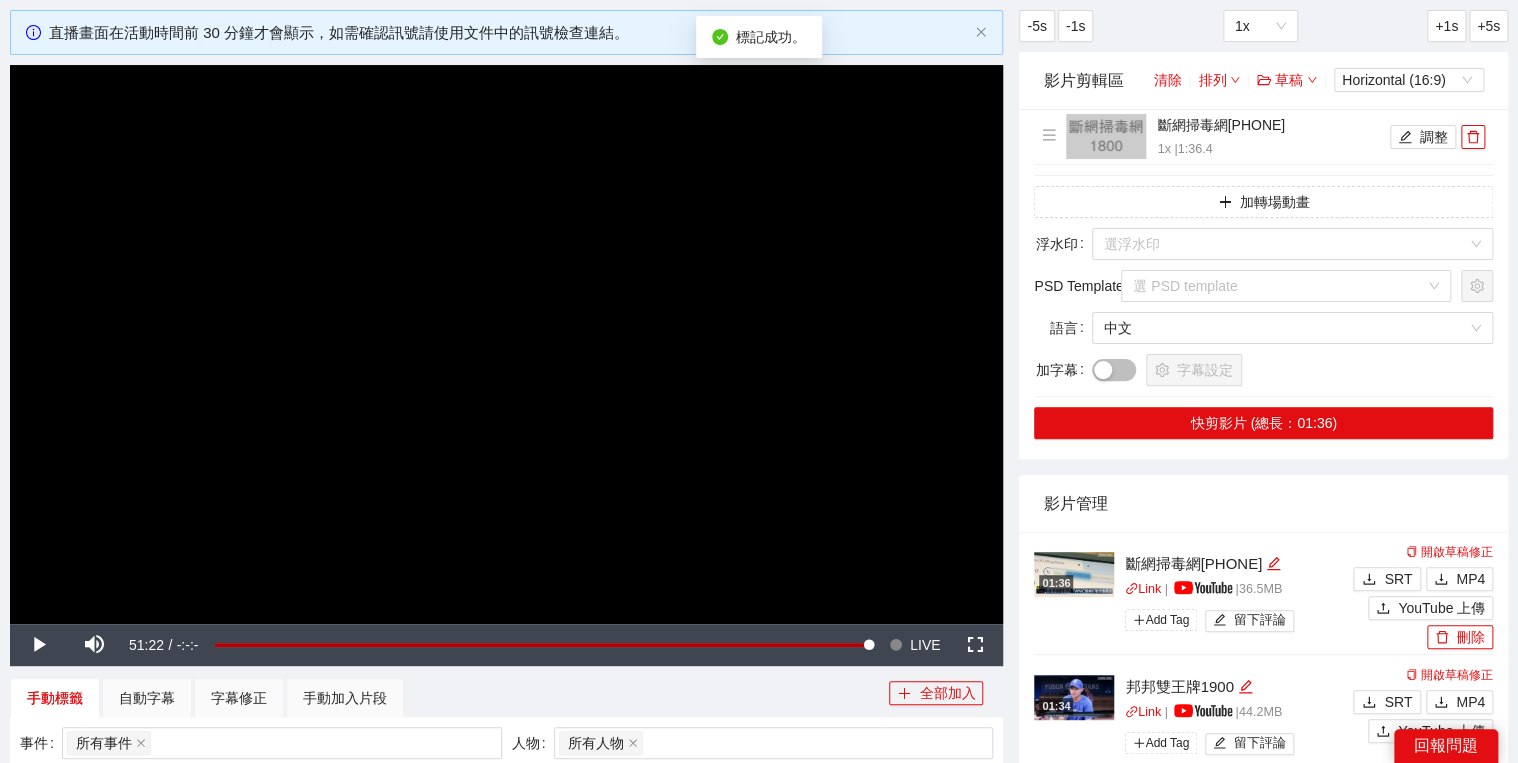 scroll, scrollTop: 0, scrollLeft: 0, axis: both 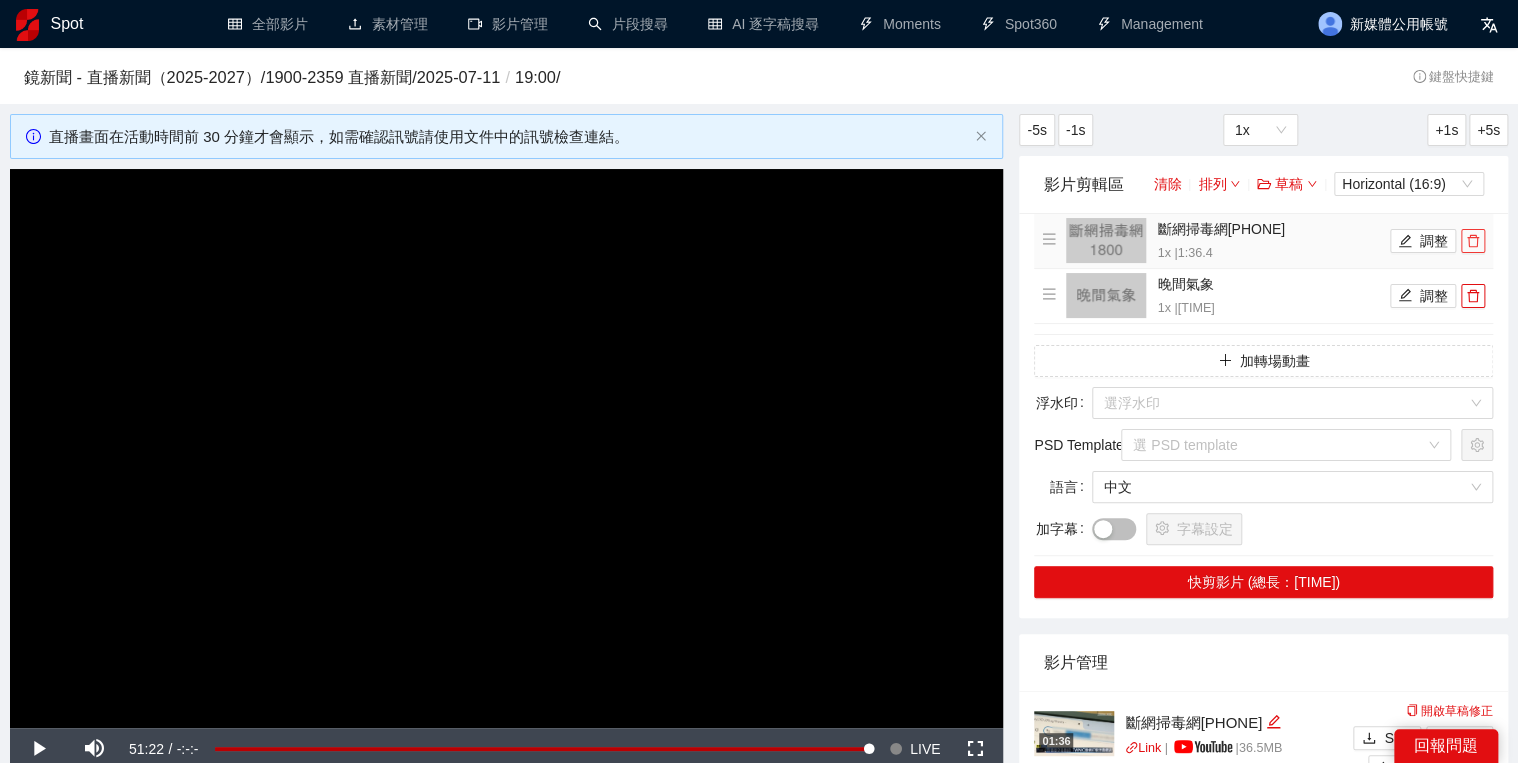 click 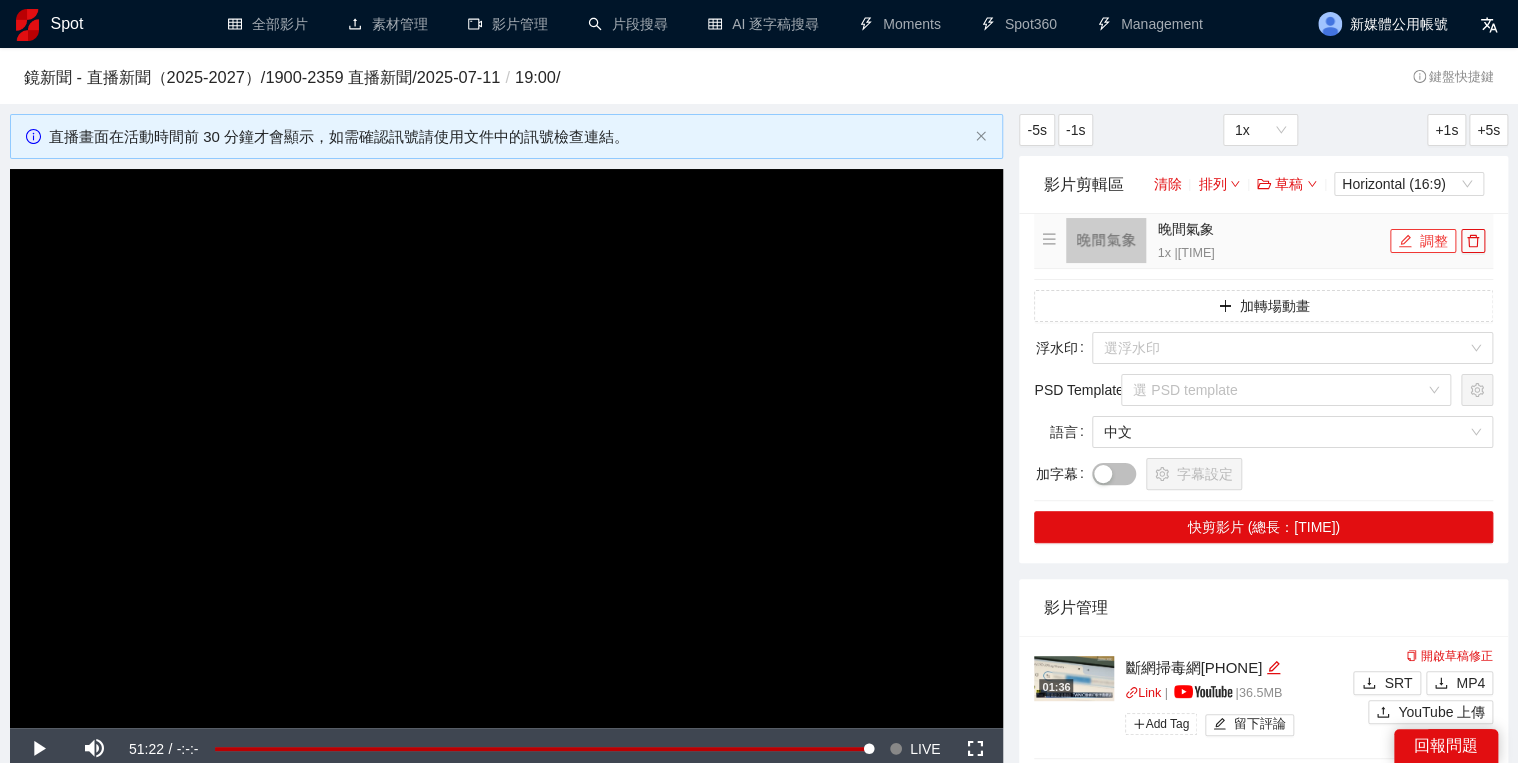 click on "調整" at bounding box center (1423, 241) 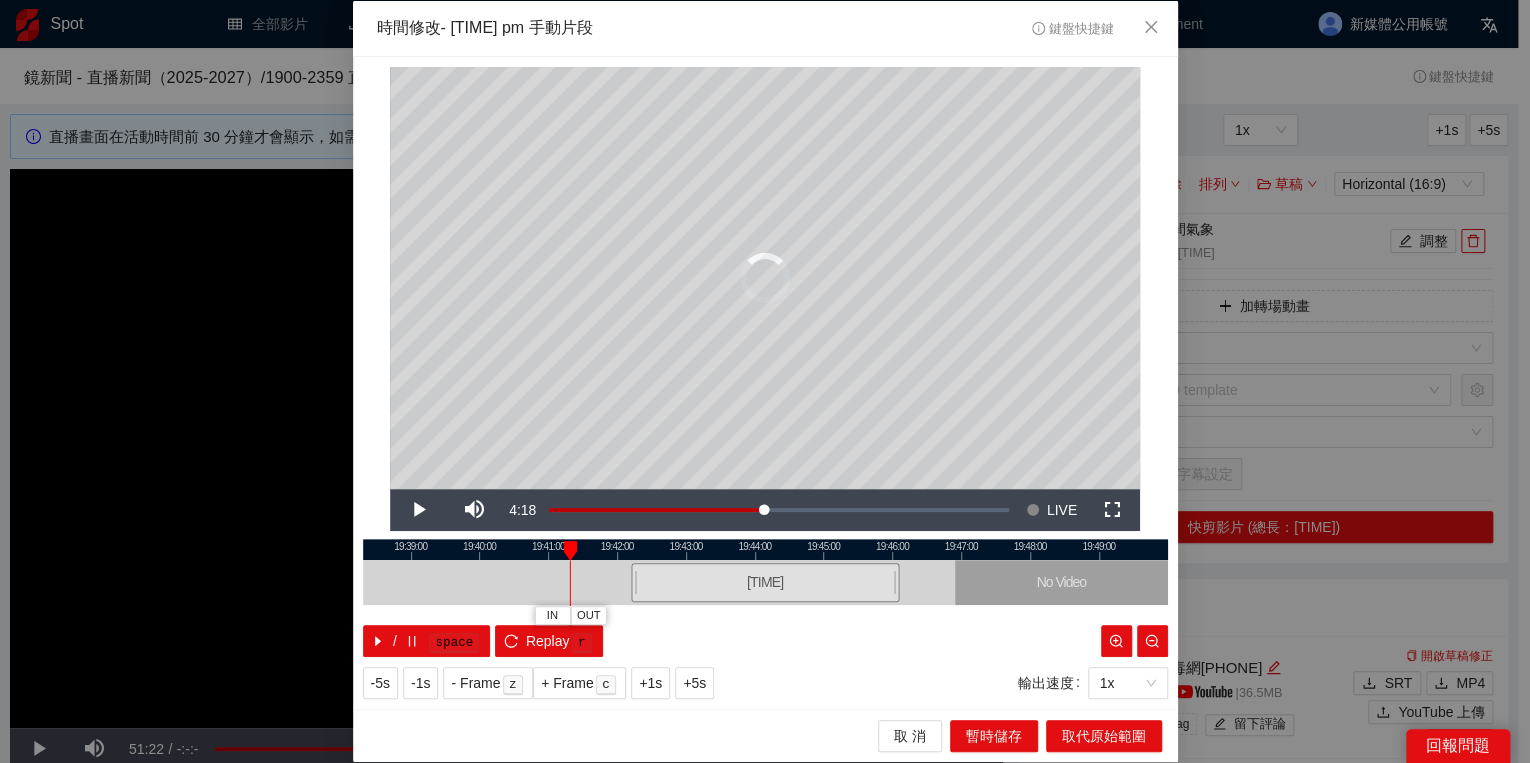 drag, startPoint x: 623, startPoint y: 552, endPoint x: 568, endPoint y: 550, distance: 55.03635 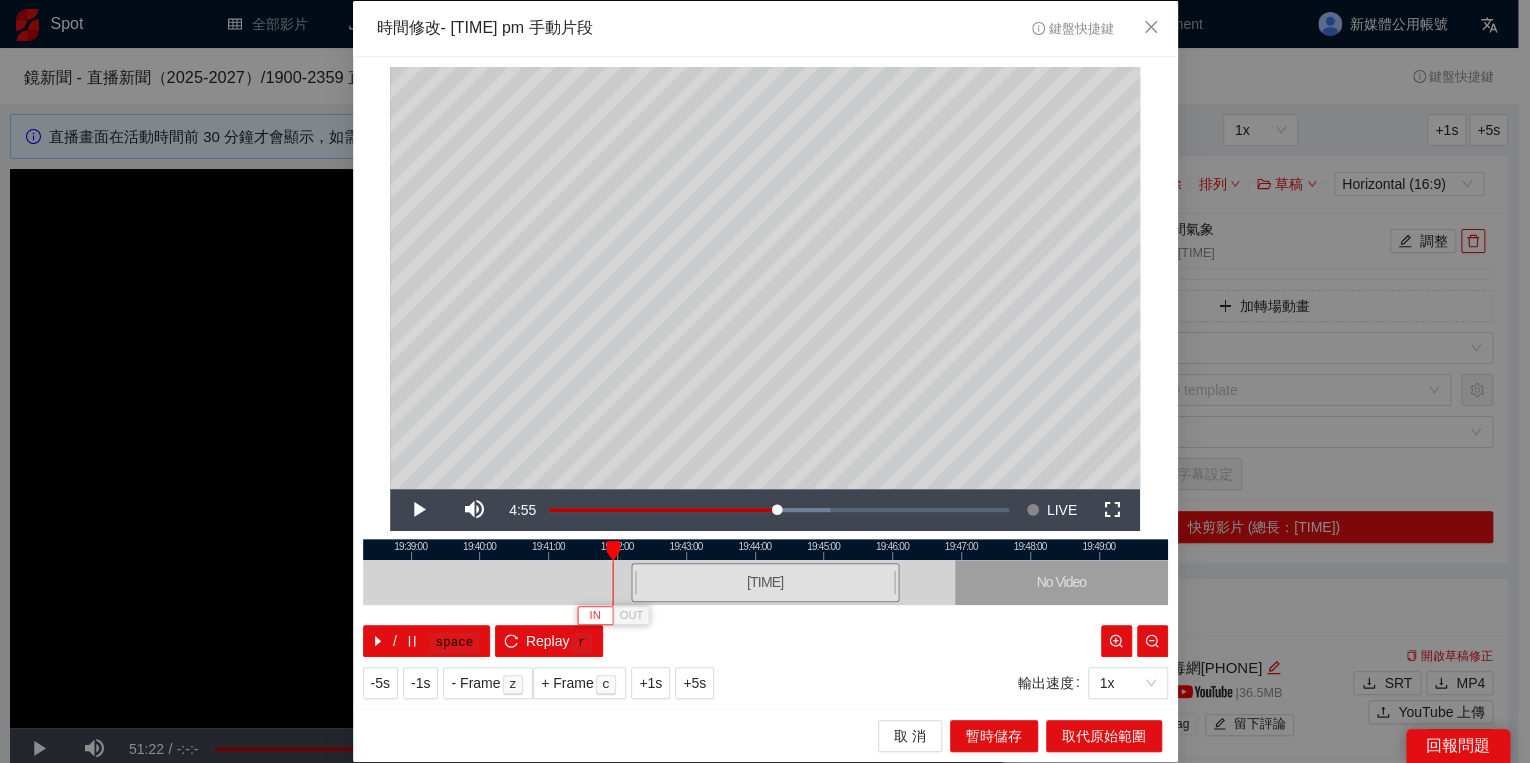 click on "IN" at bounding box center (595, 615) 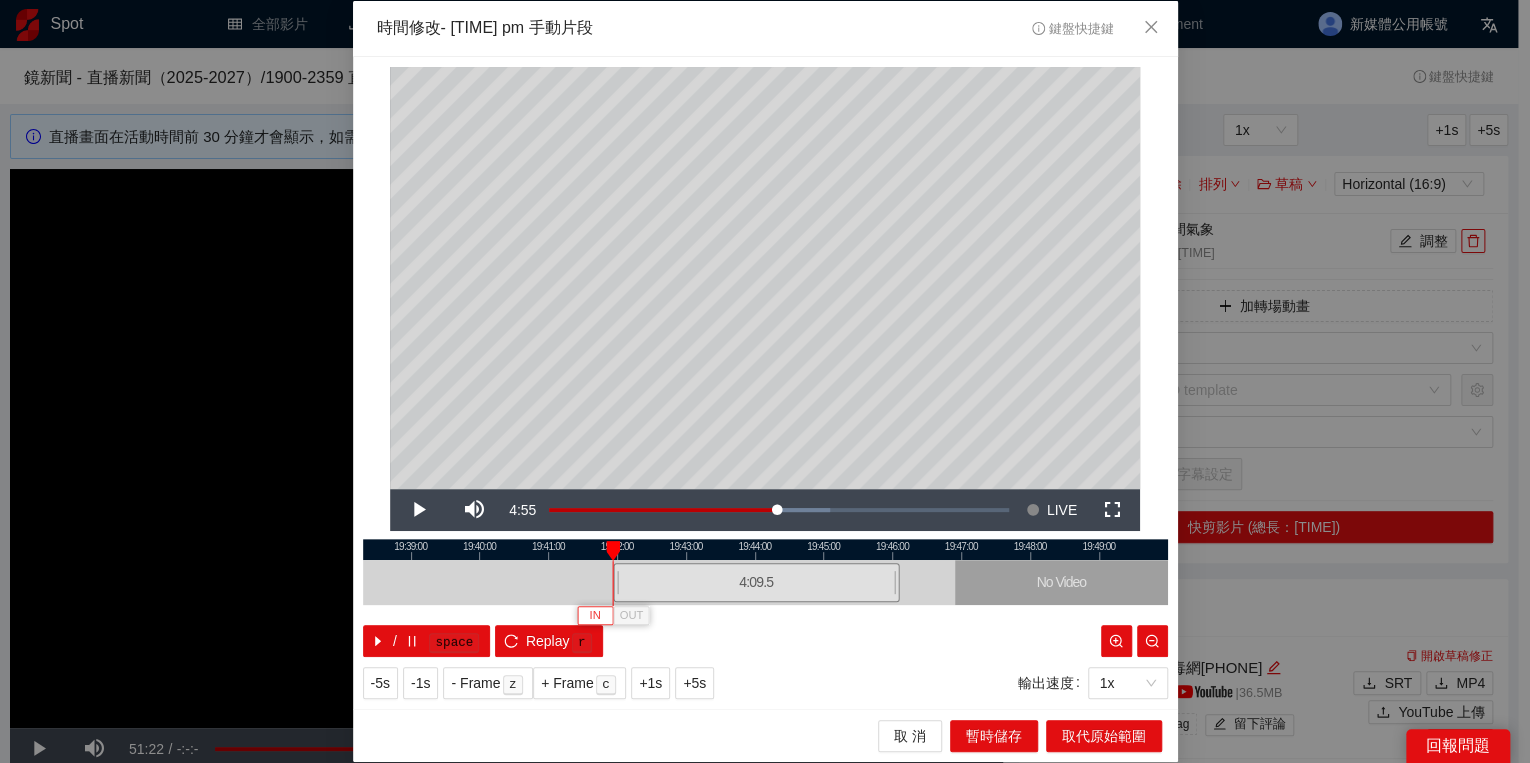 type 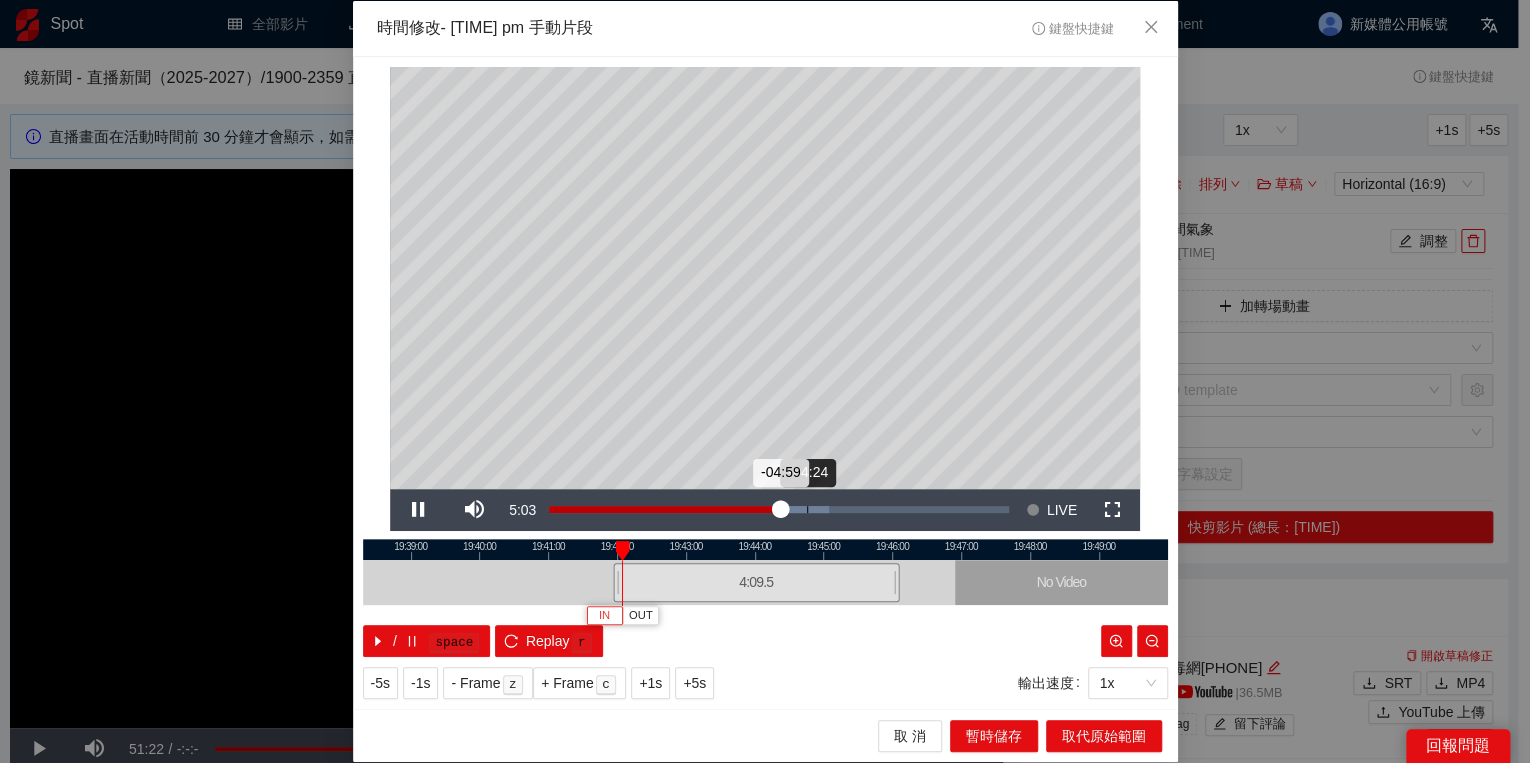 click on "Loaded :  60.99% -04:24 -04:59" at bounding box center (779, 510) 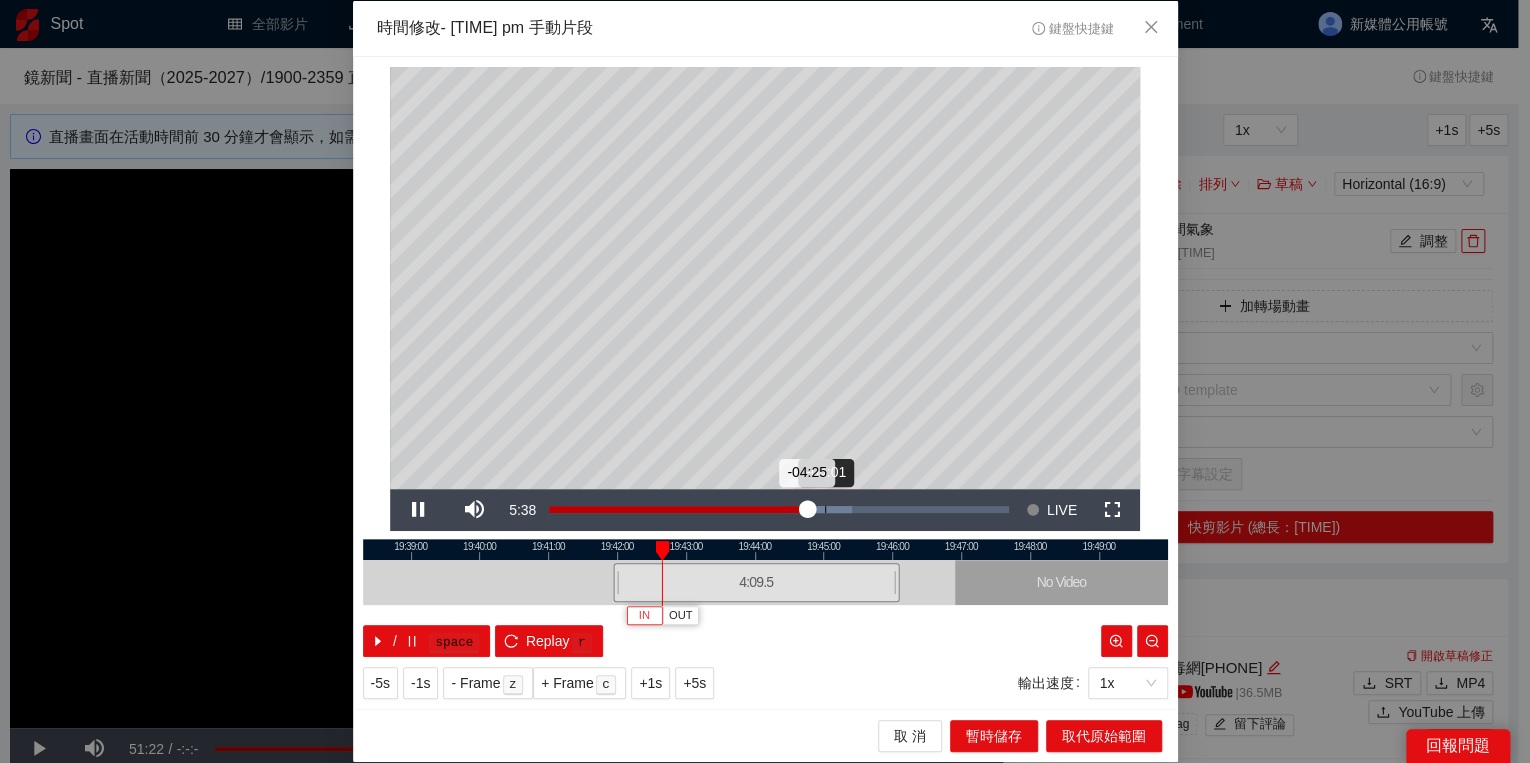 click on "Loaded :  65.99% -04:01 -04:25" at bounding box center [779, 510] 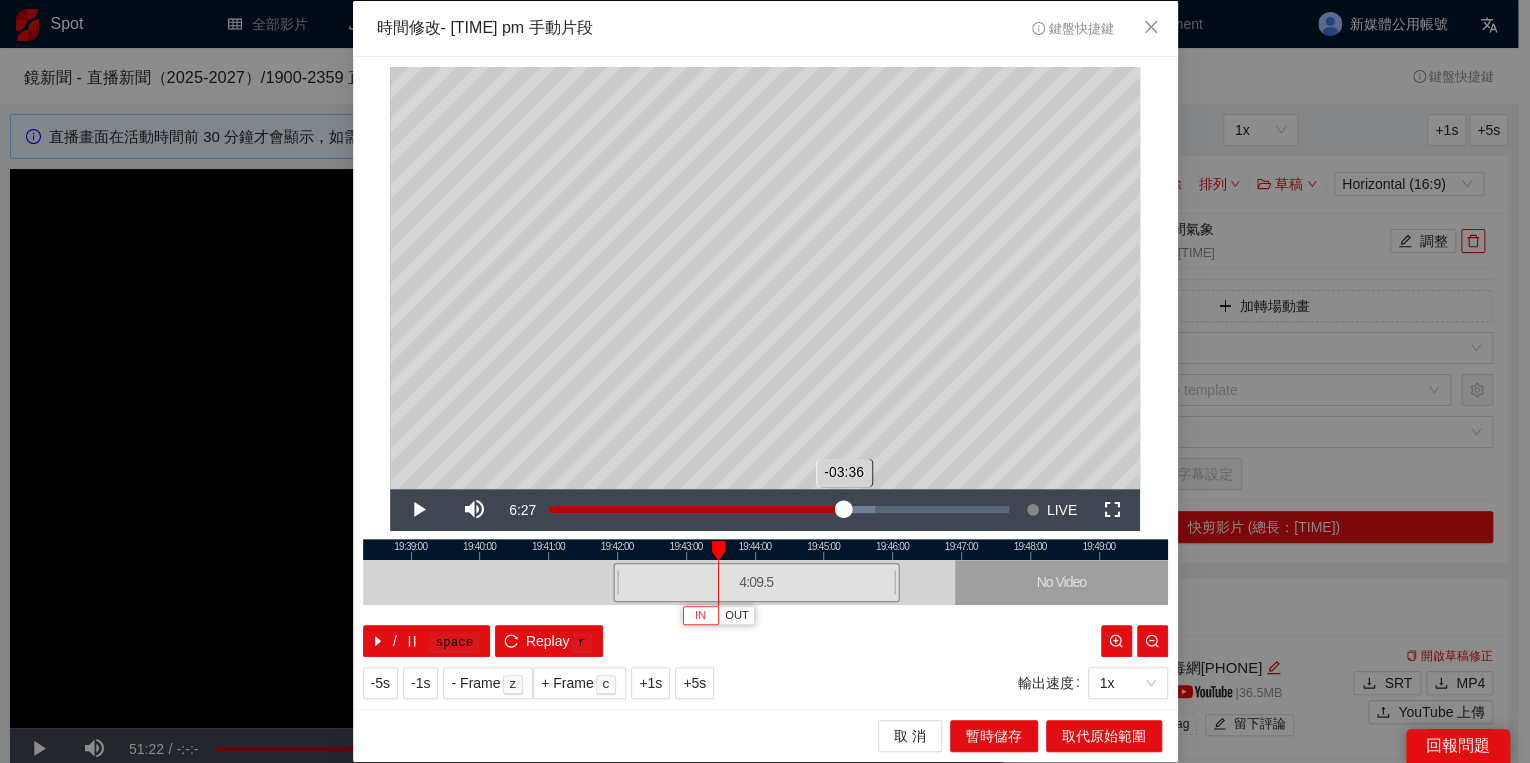 click on "Loaded :  70.99% -03:36 -03:36" at bounding box center (779, 510) 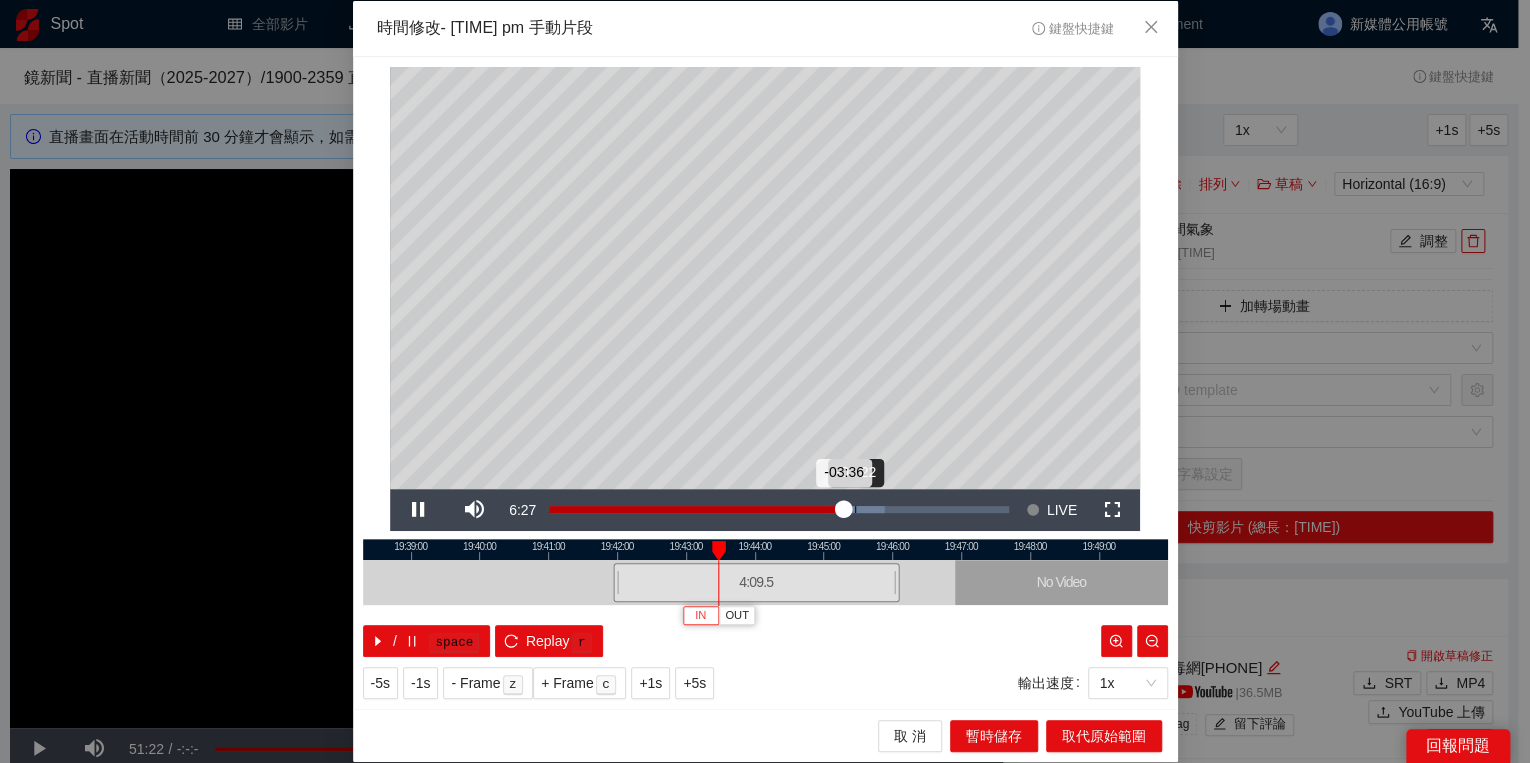 click on "Loaded :  72.99% -03:22 -03:36" at bounding box center (779, 510) 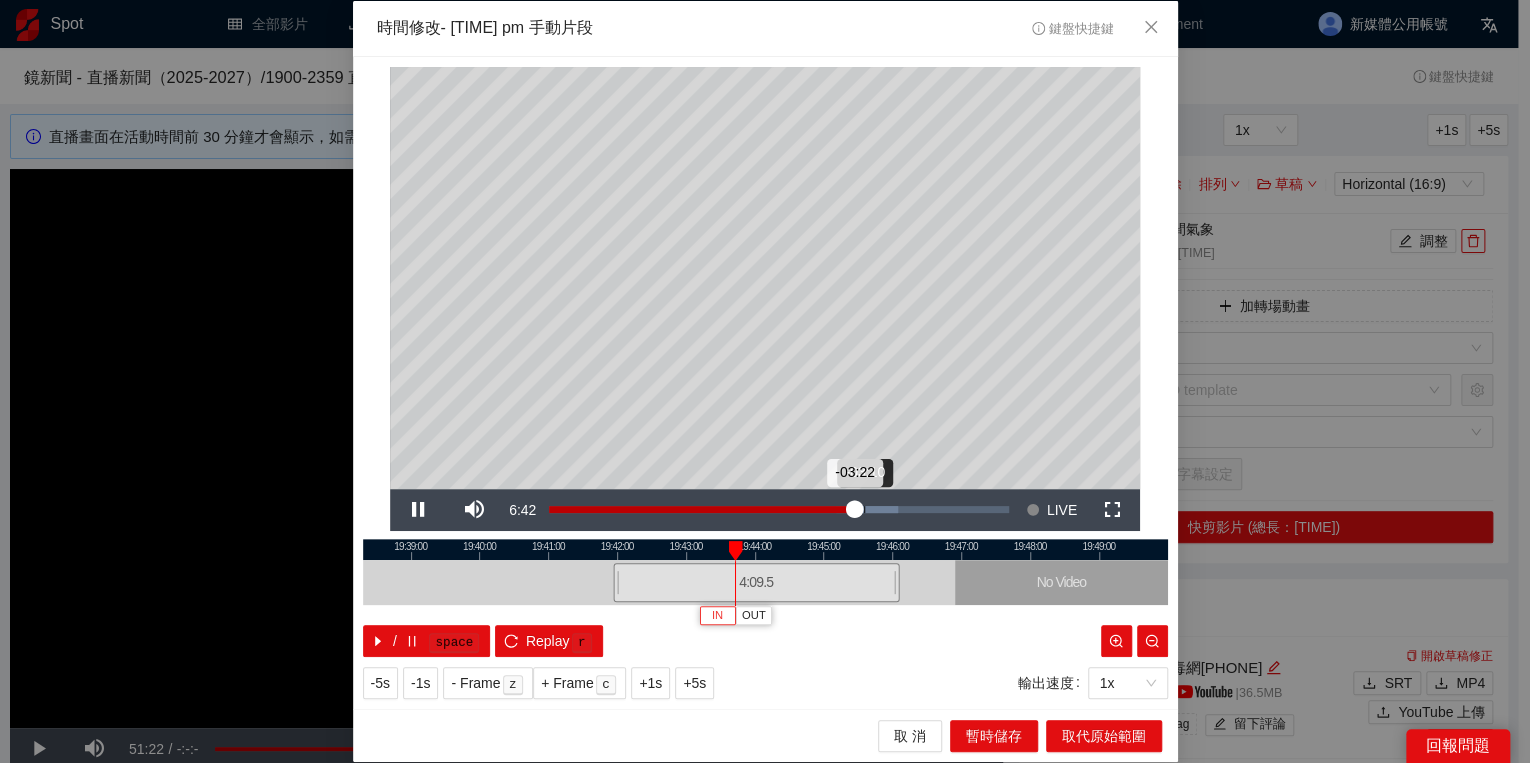 click on "Loaded :  75.99% -03:10 -03:22" at bounding box center [779, 510] 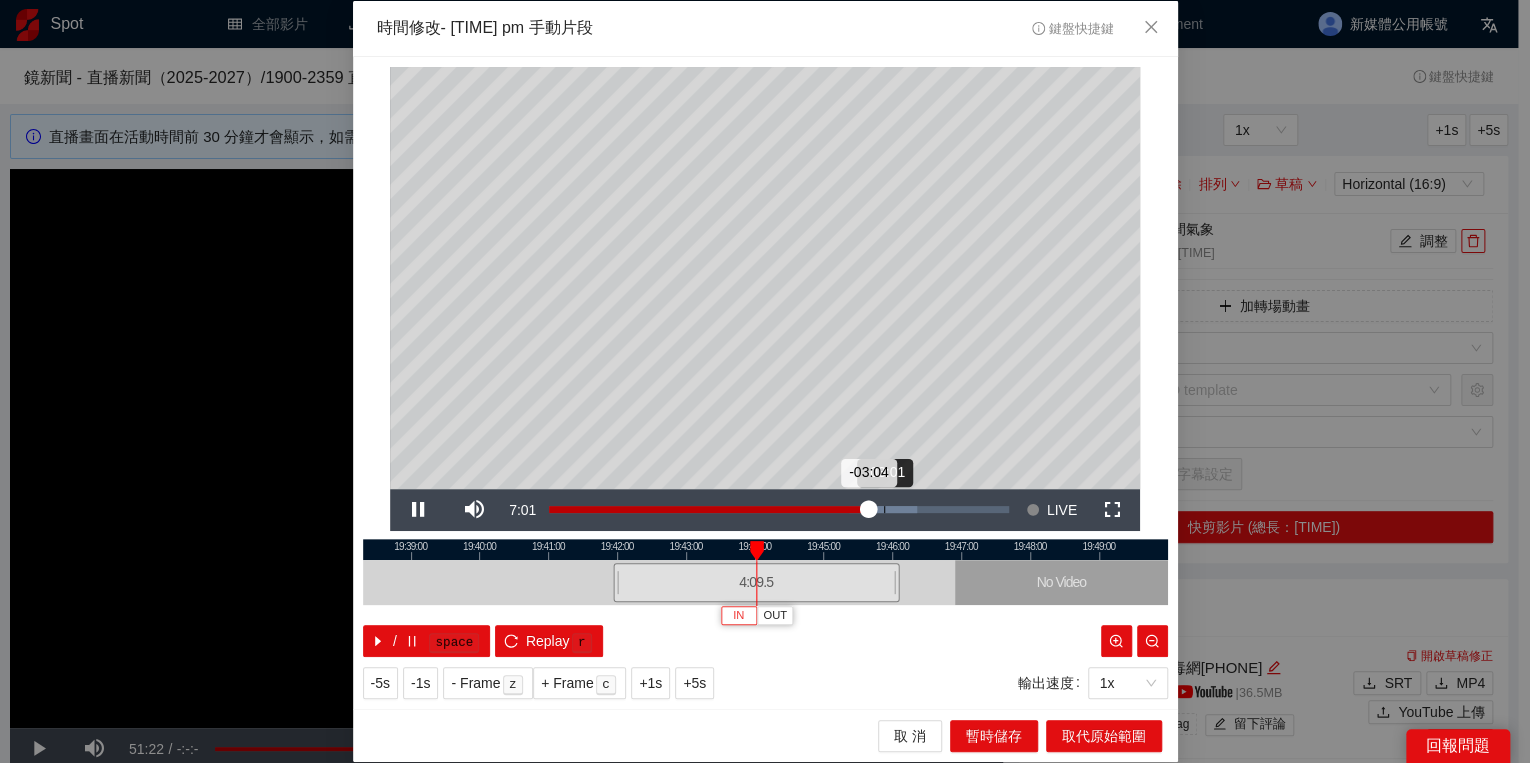 click on "Loaded :  79.99% -03:01 -03:04" at bounding box center (779, 510) 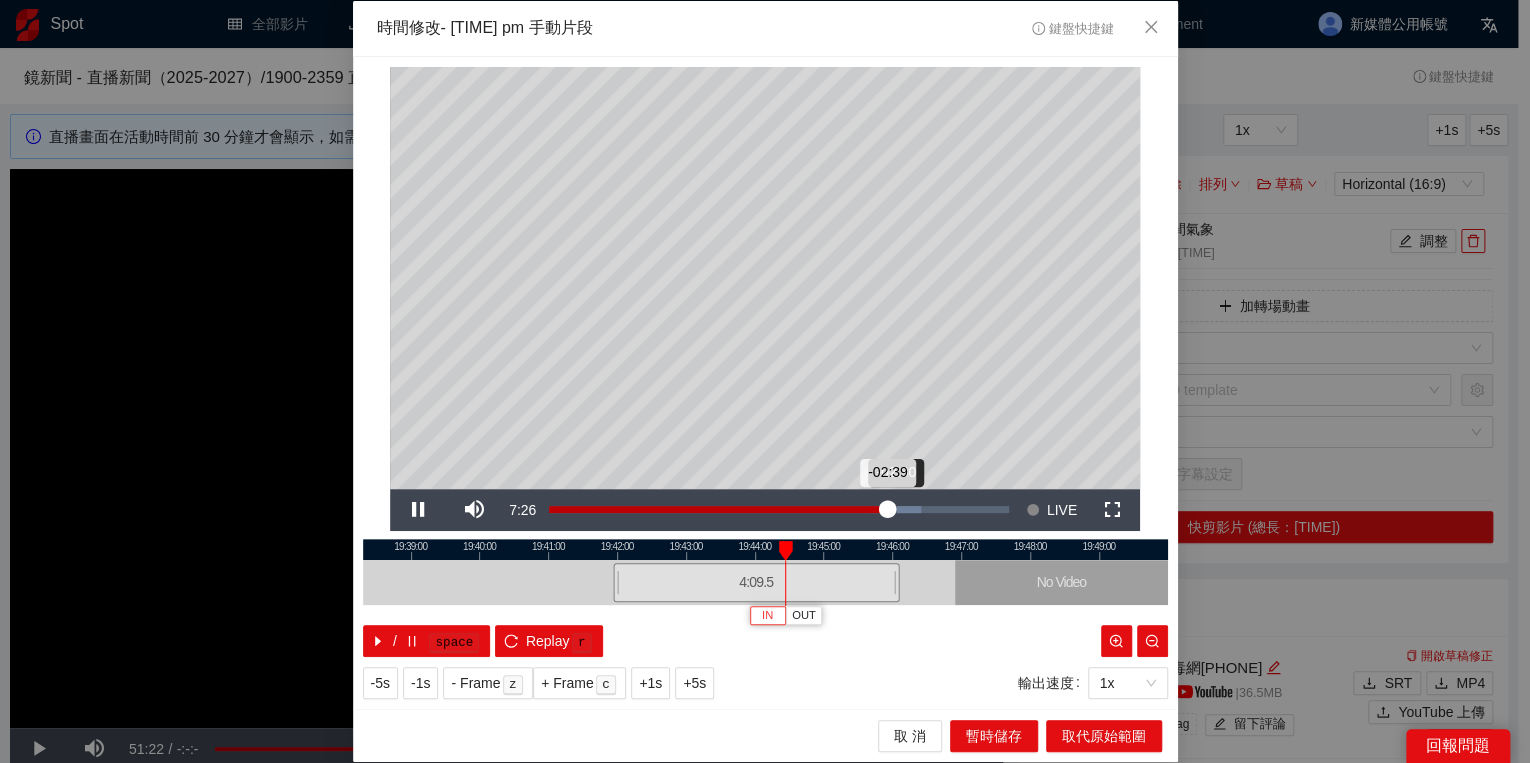 click on "-02:39" at bounding box center [718, 509] 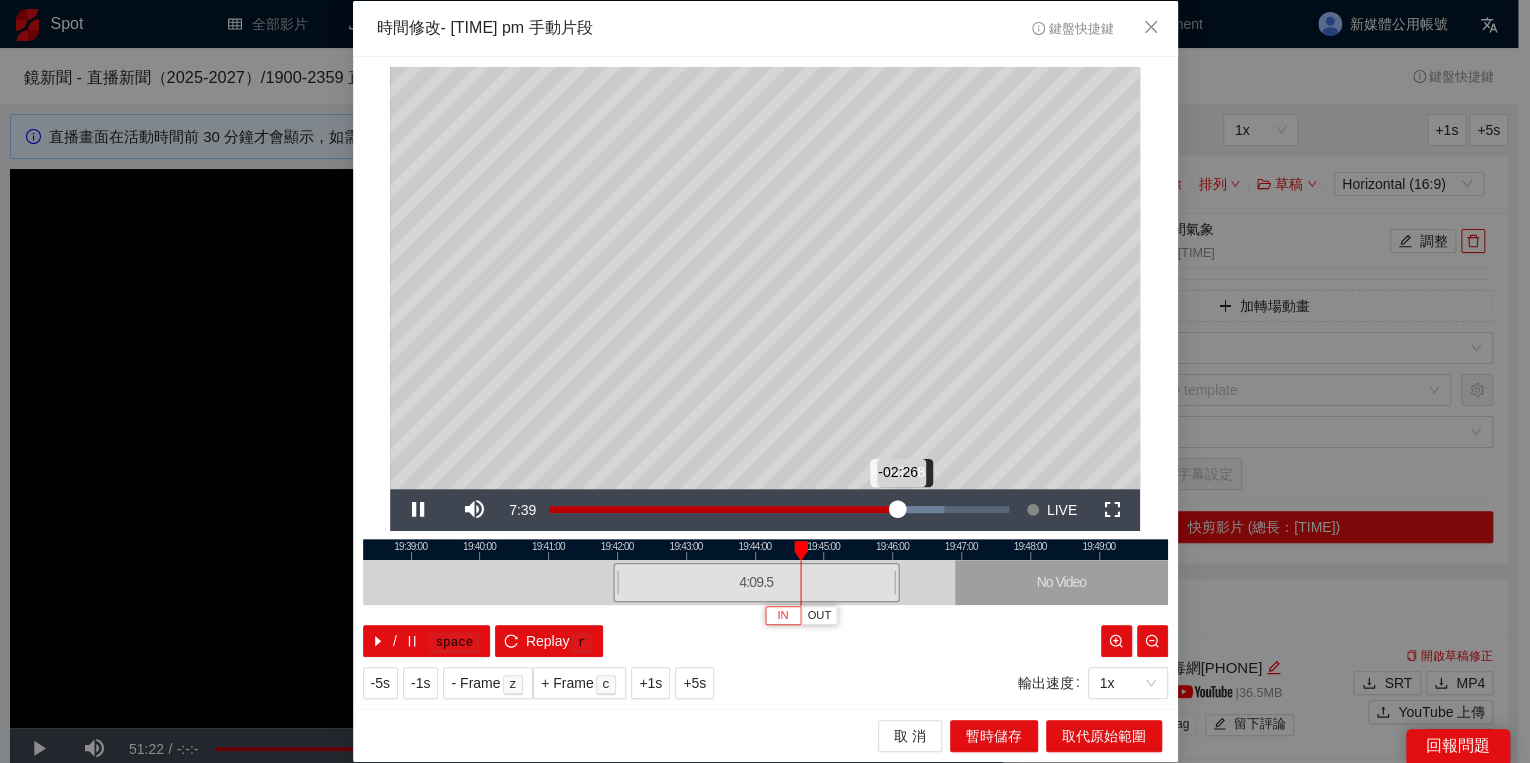click on "-02:26" at bounding box center [723, 509] 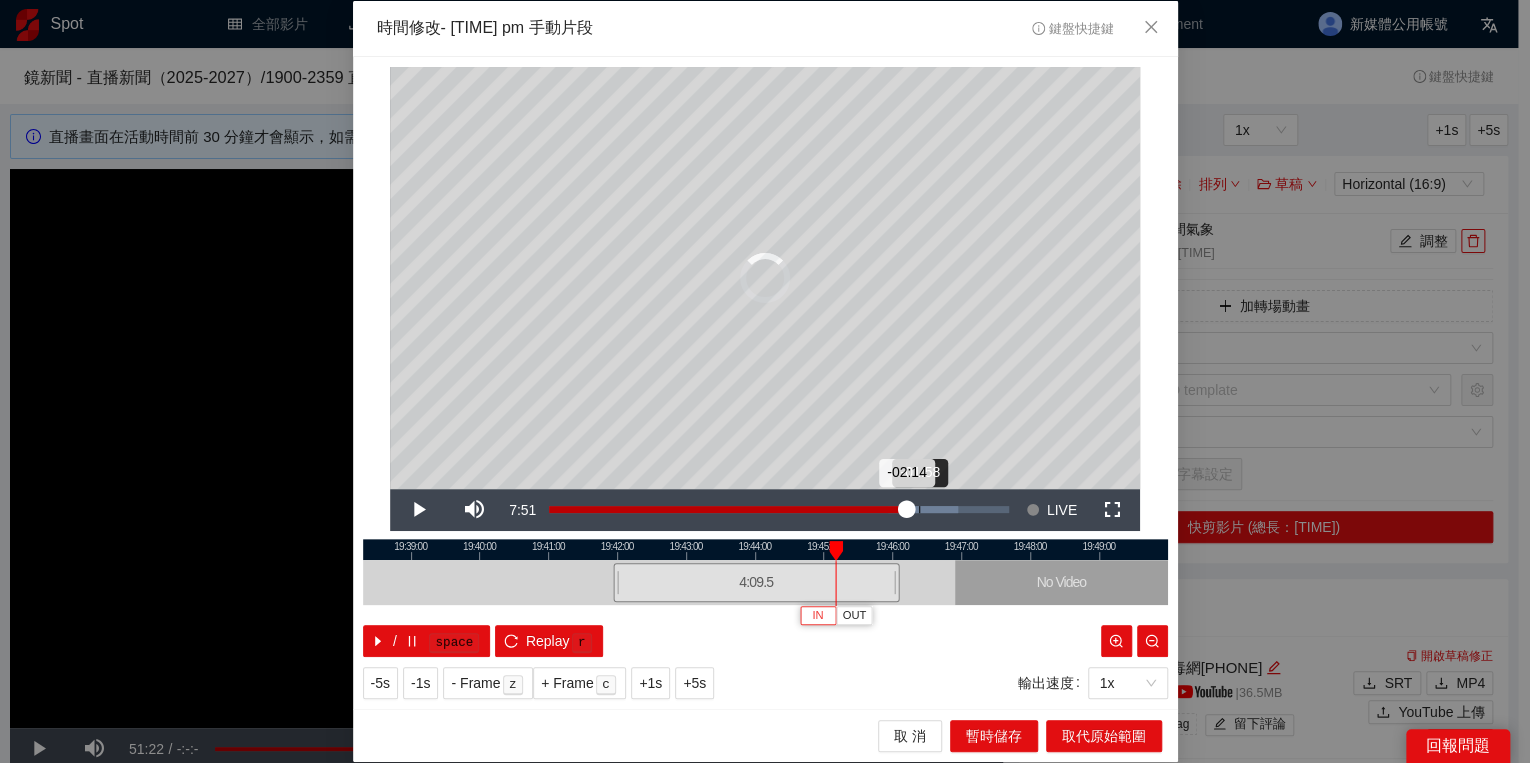 click on "Loaded :  88.99% -01:58 -02:14" at bounding box center [779, 510] 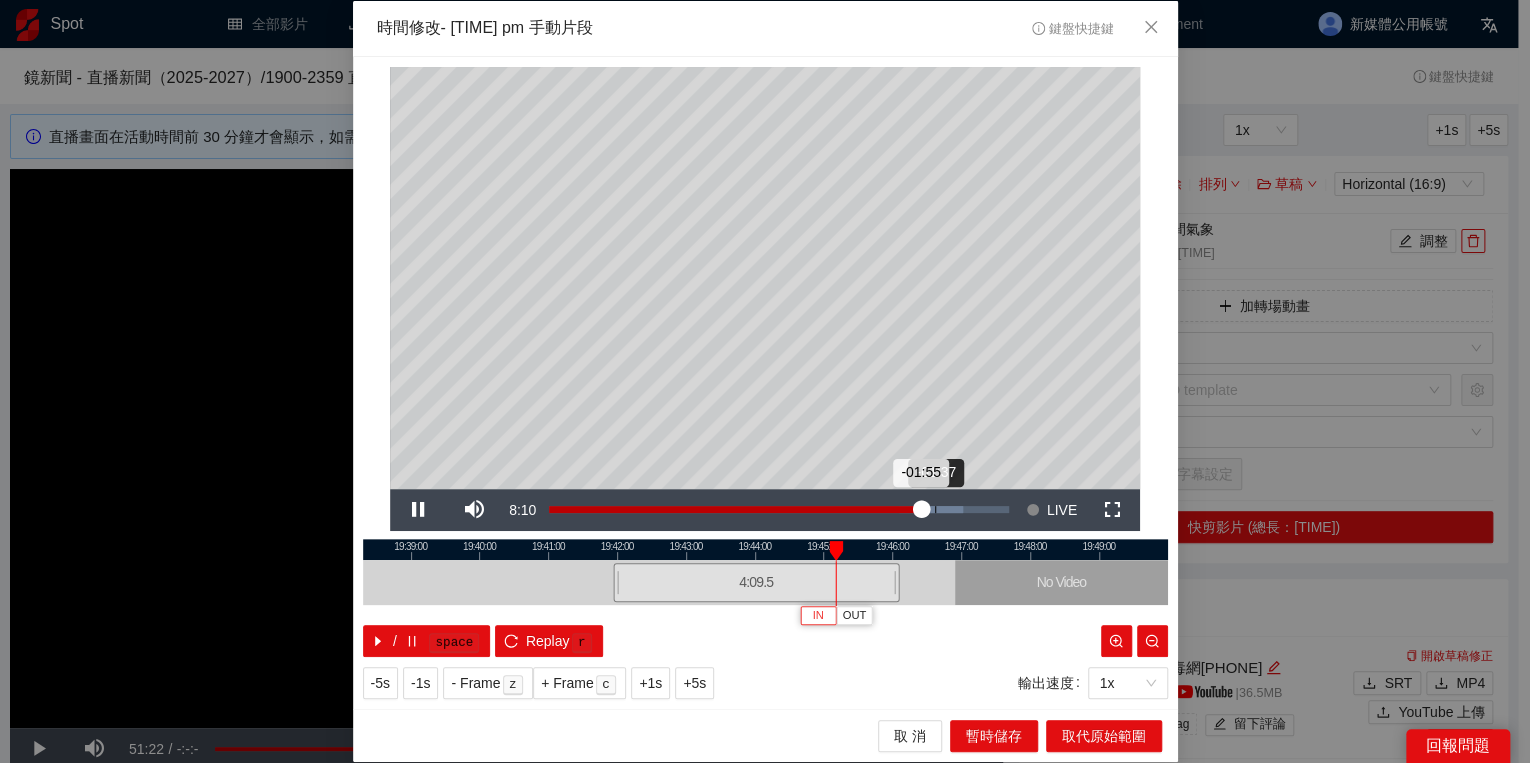 click on "Loaded :  90.09% -01:37 -01:55" at bounding box center (779, 510) 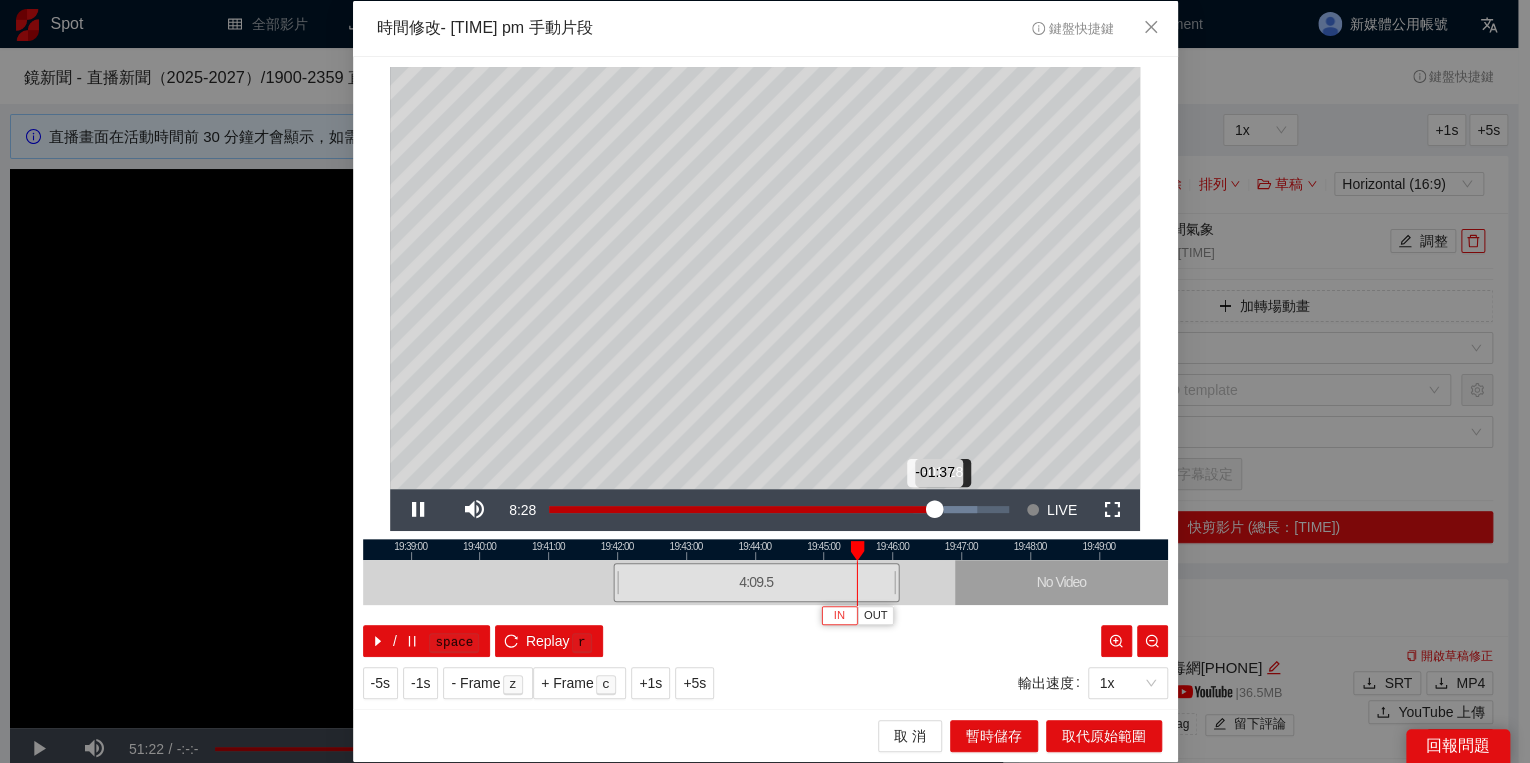 click on "-01:37" at bounding box center [742, 509] 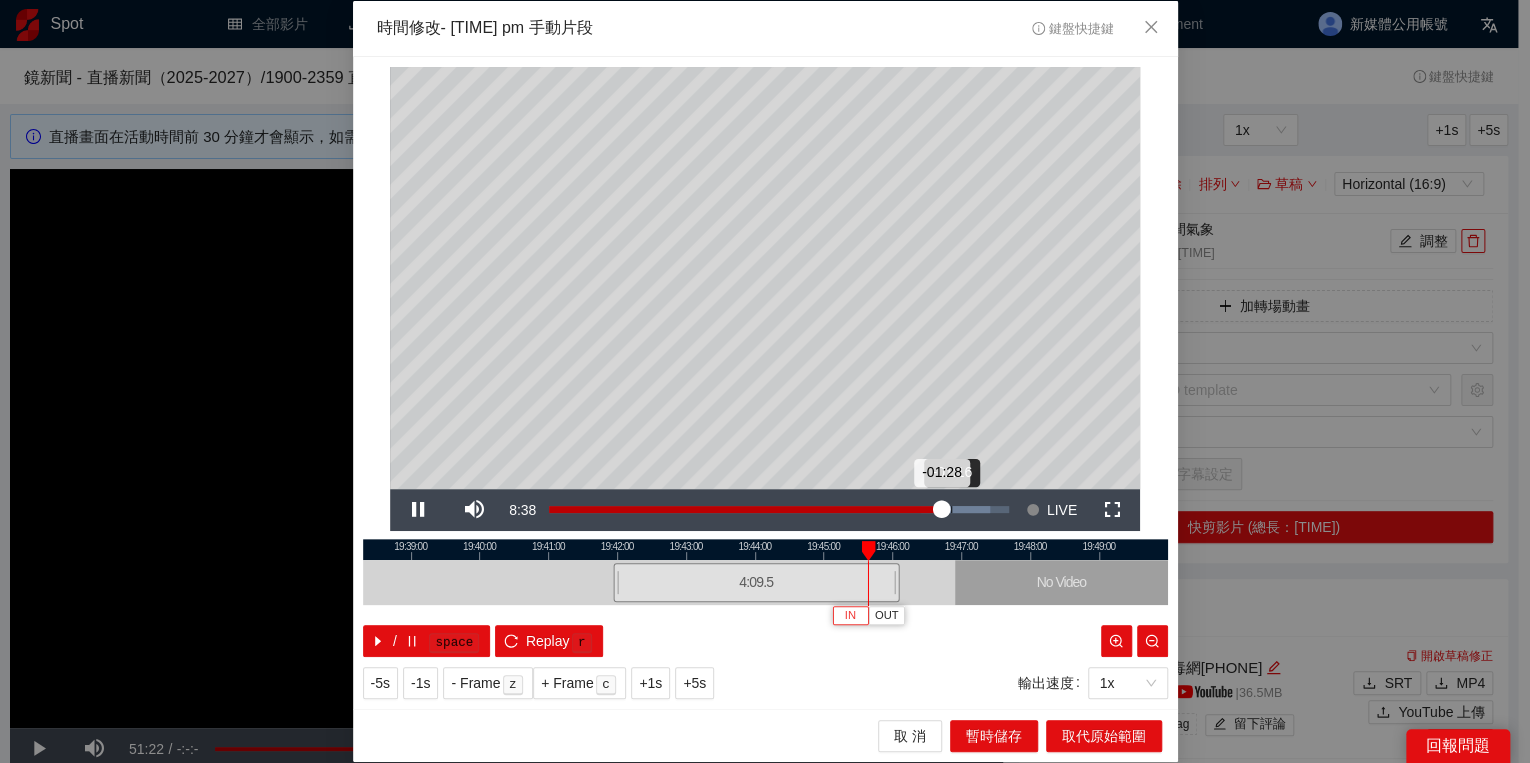 click on "-01:28" at bounding box center (745, 509) 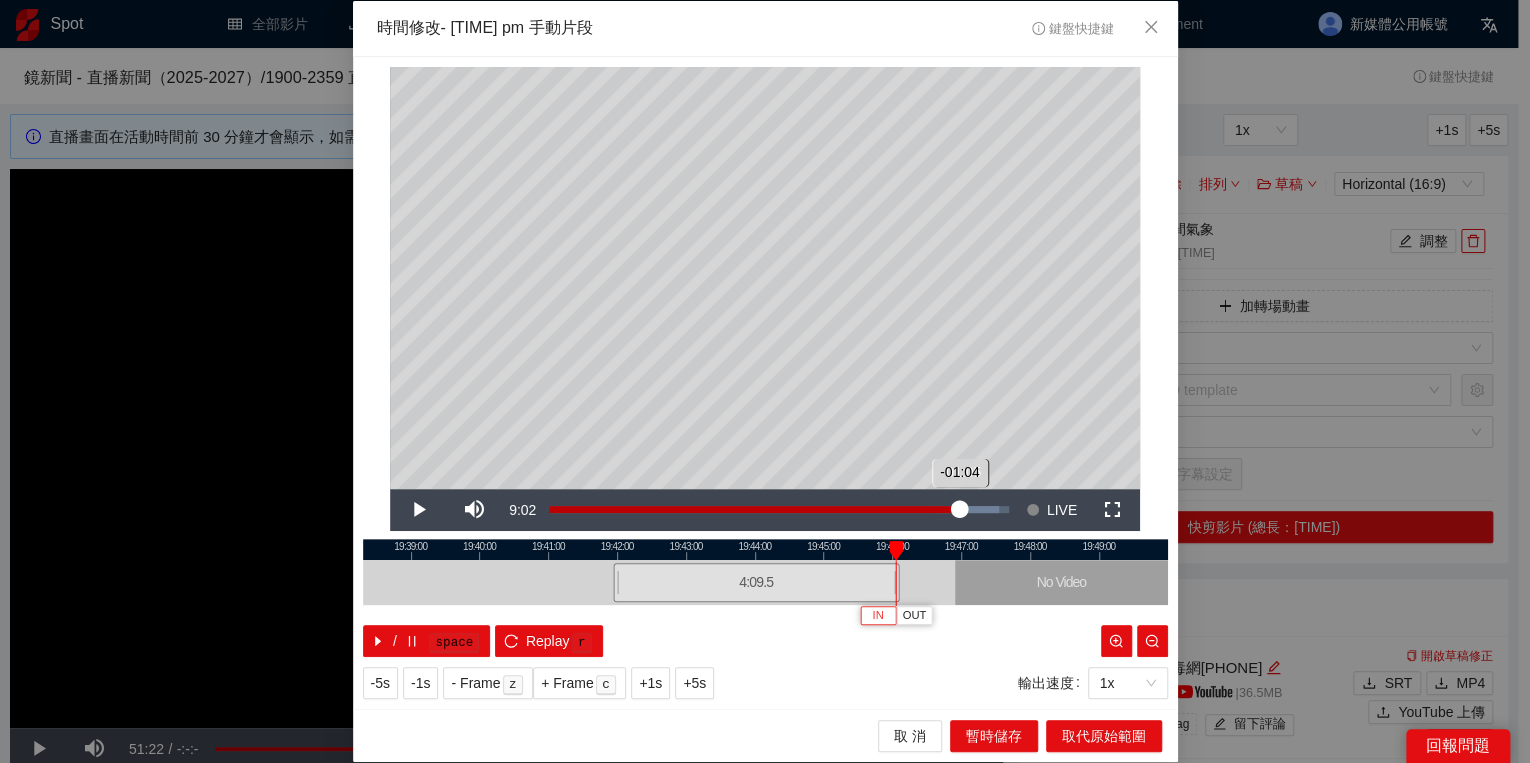 click on "-01:04" at bounding box center (754, 509) 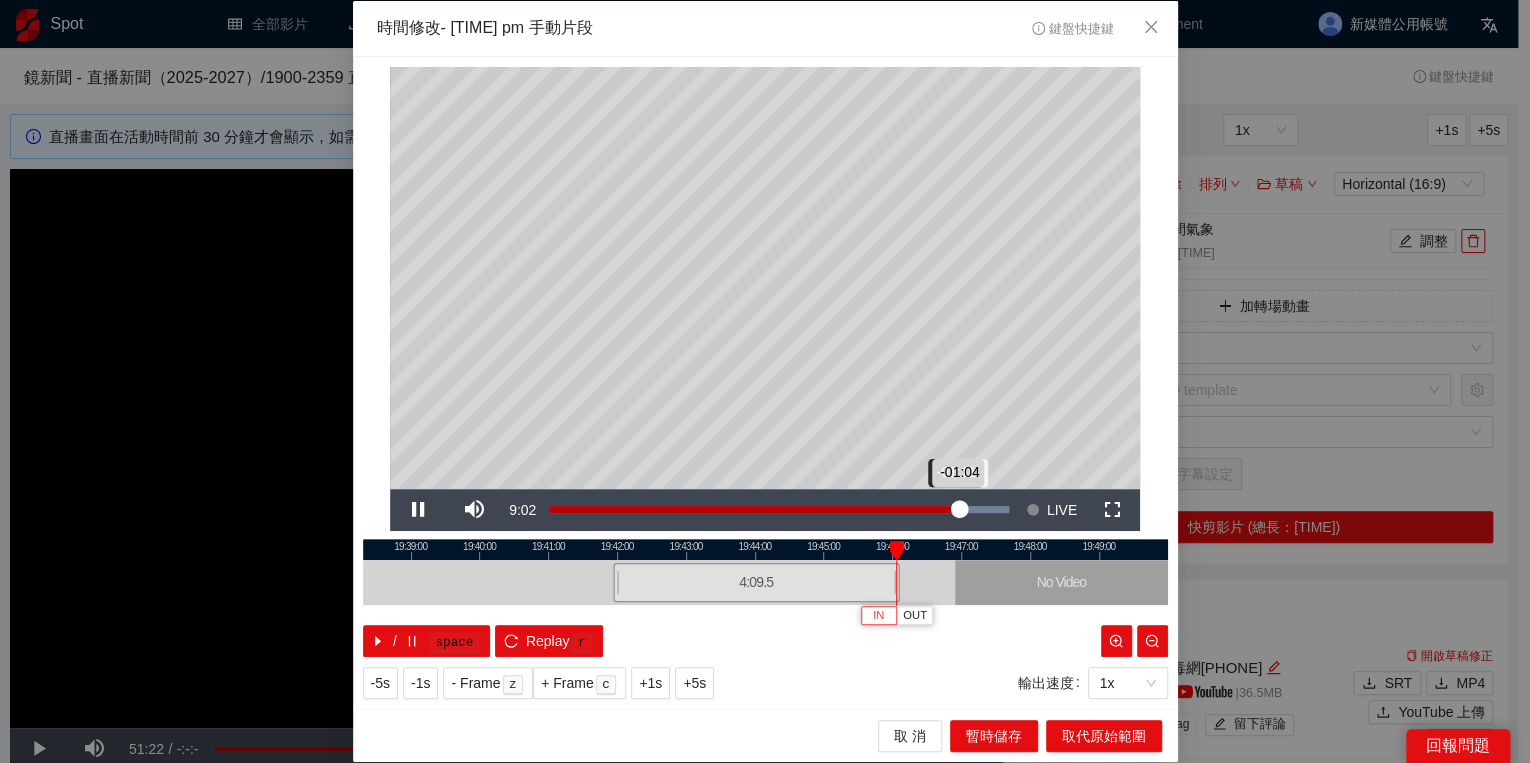 click on "-01:04" at bounding box center (754, 509) 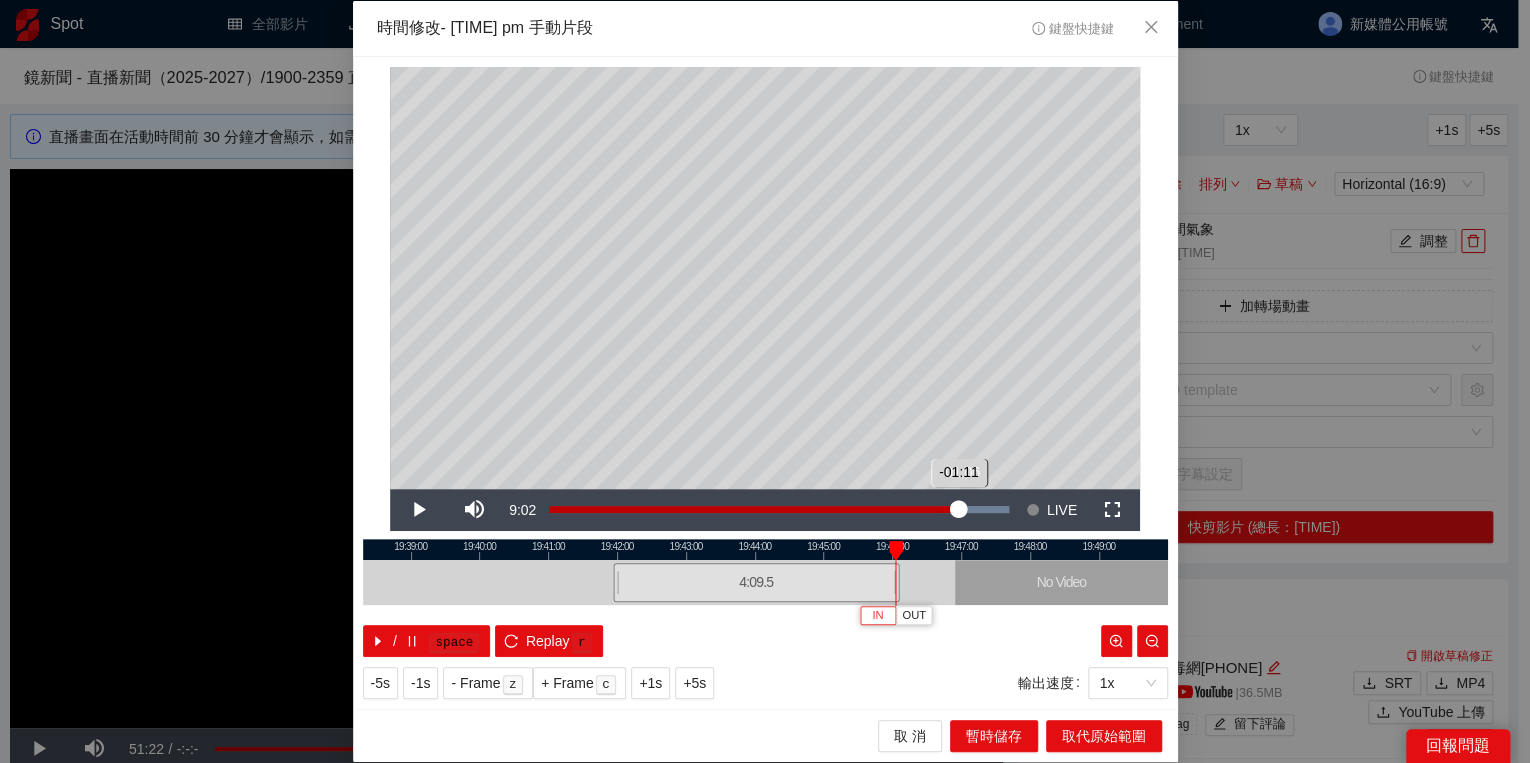 click on "-01:11" at bounding box center [754, 509] 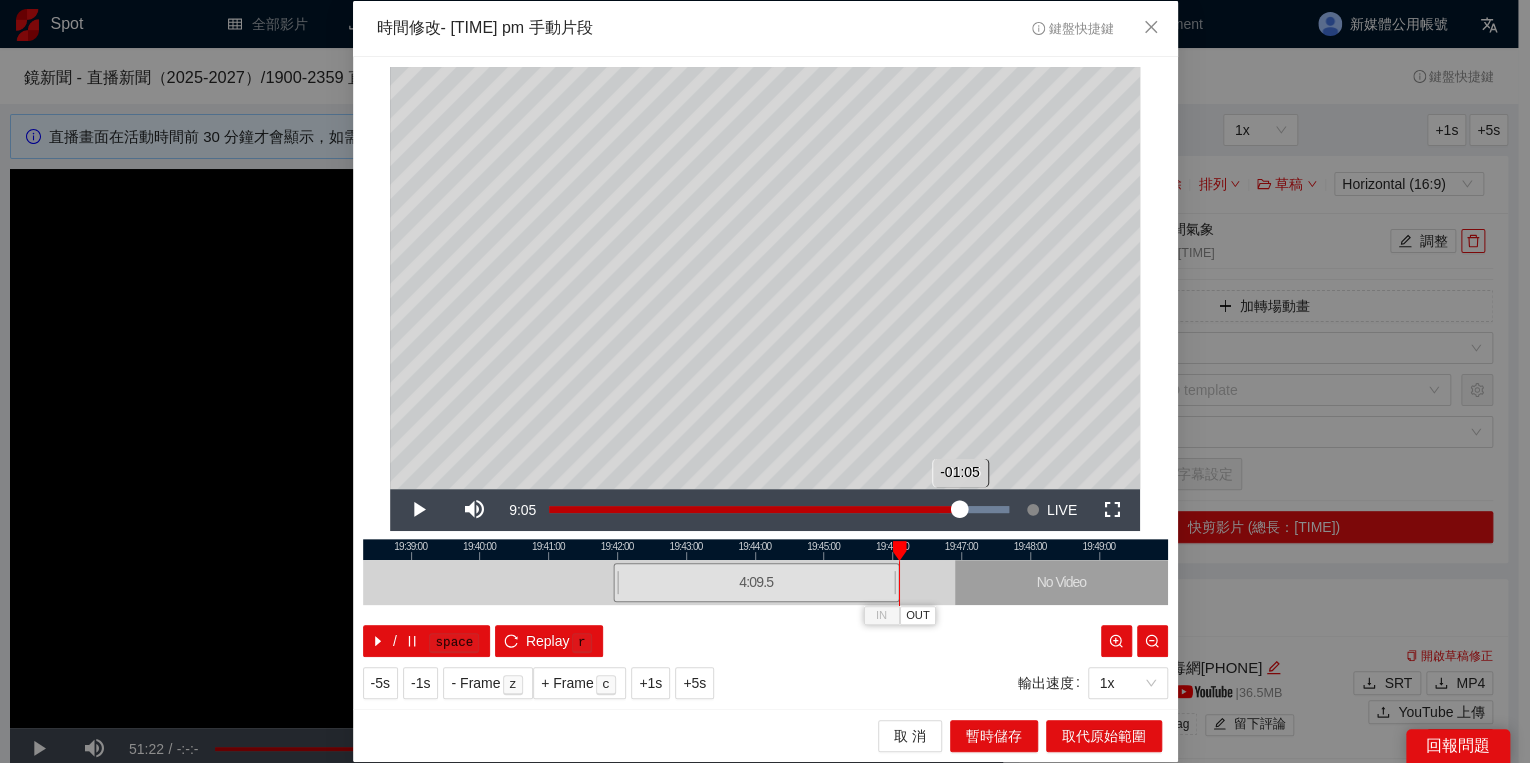 click on "-01:05" at bounding box center (754, 509) 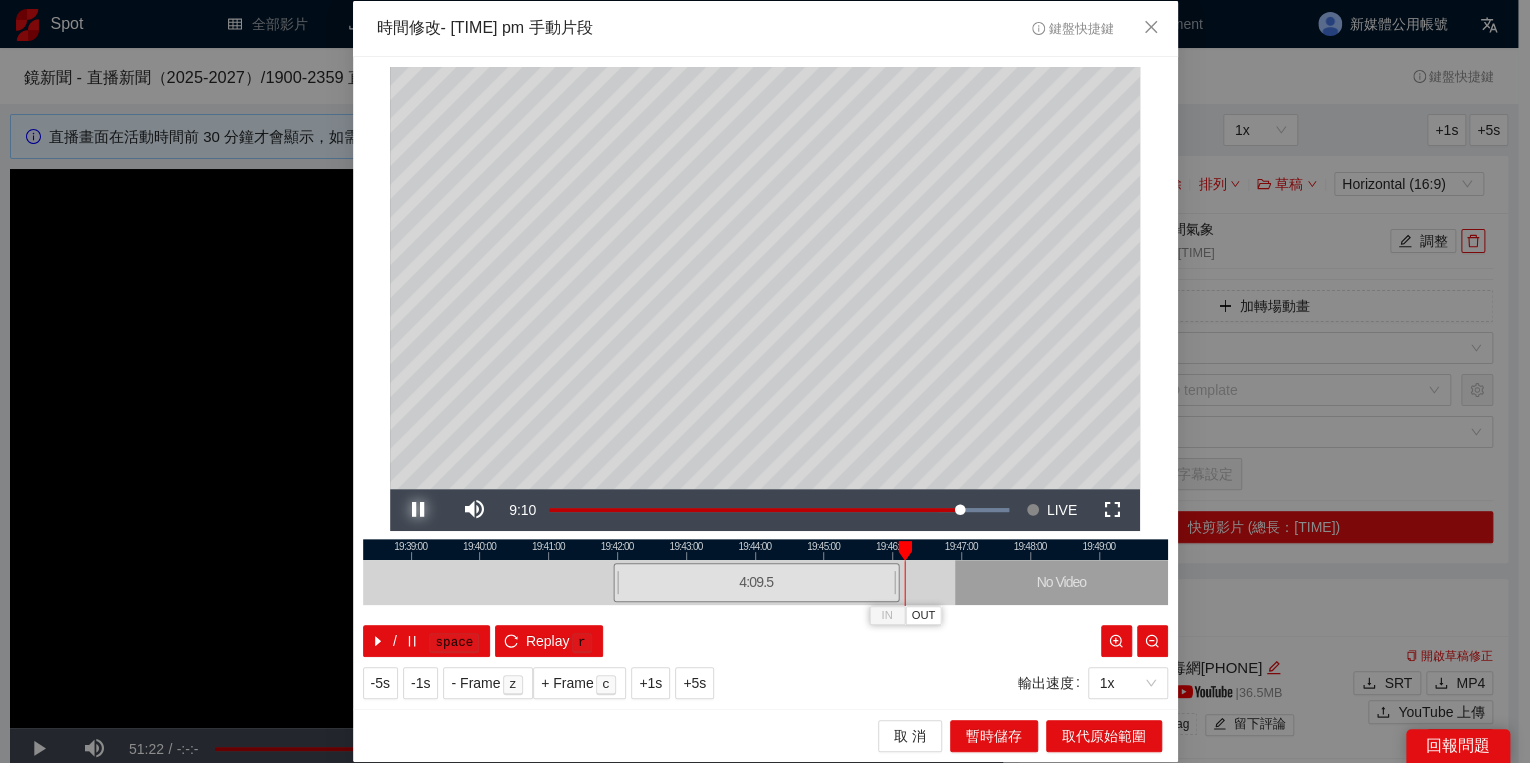 click at bounding box center (418, 510) 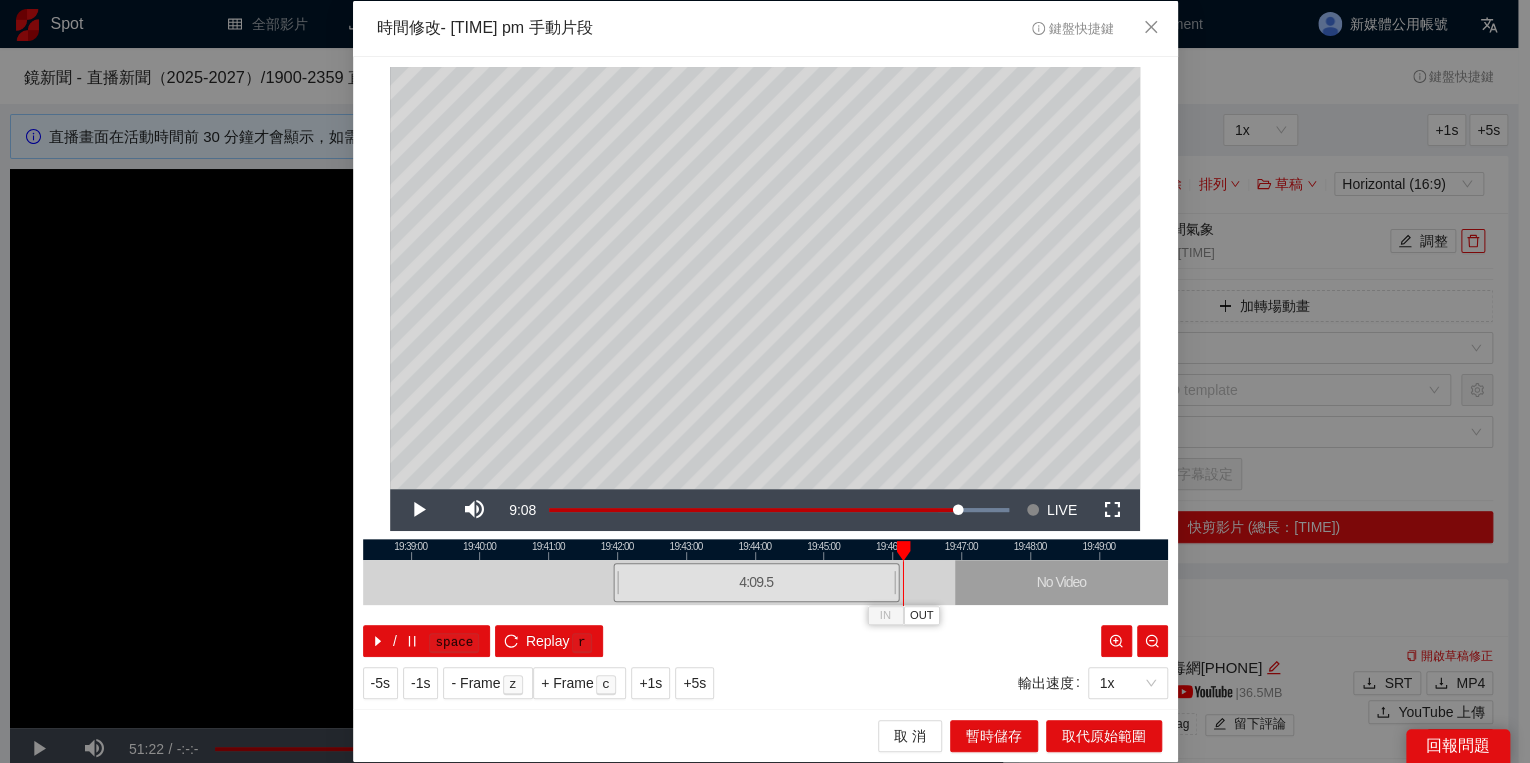 click at bounding box center (903, 551) 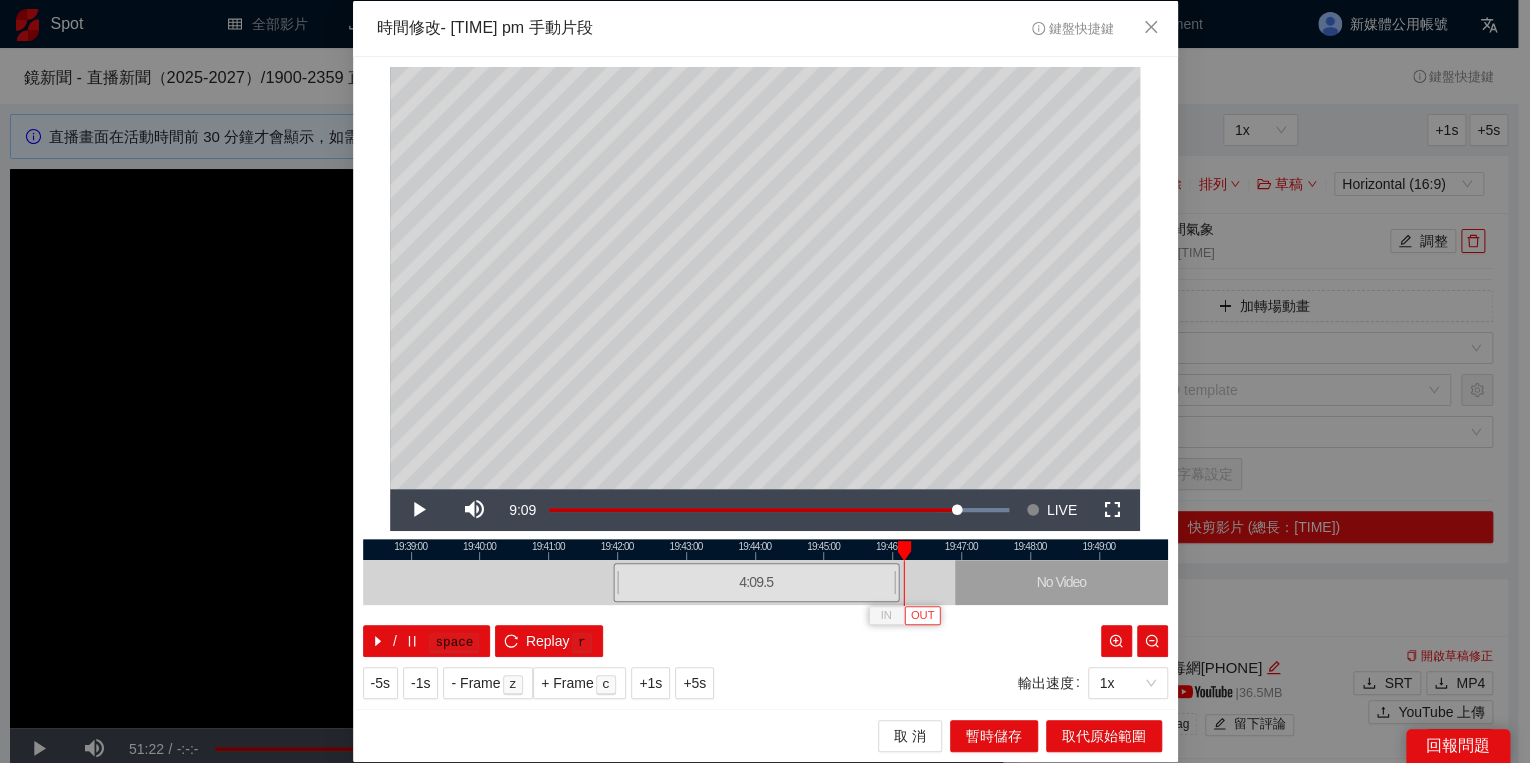 click on "OUT" at bounding box center [923, 616] 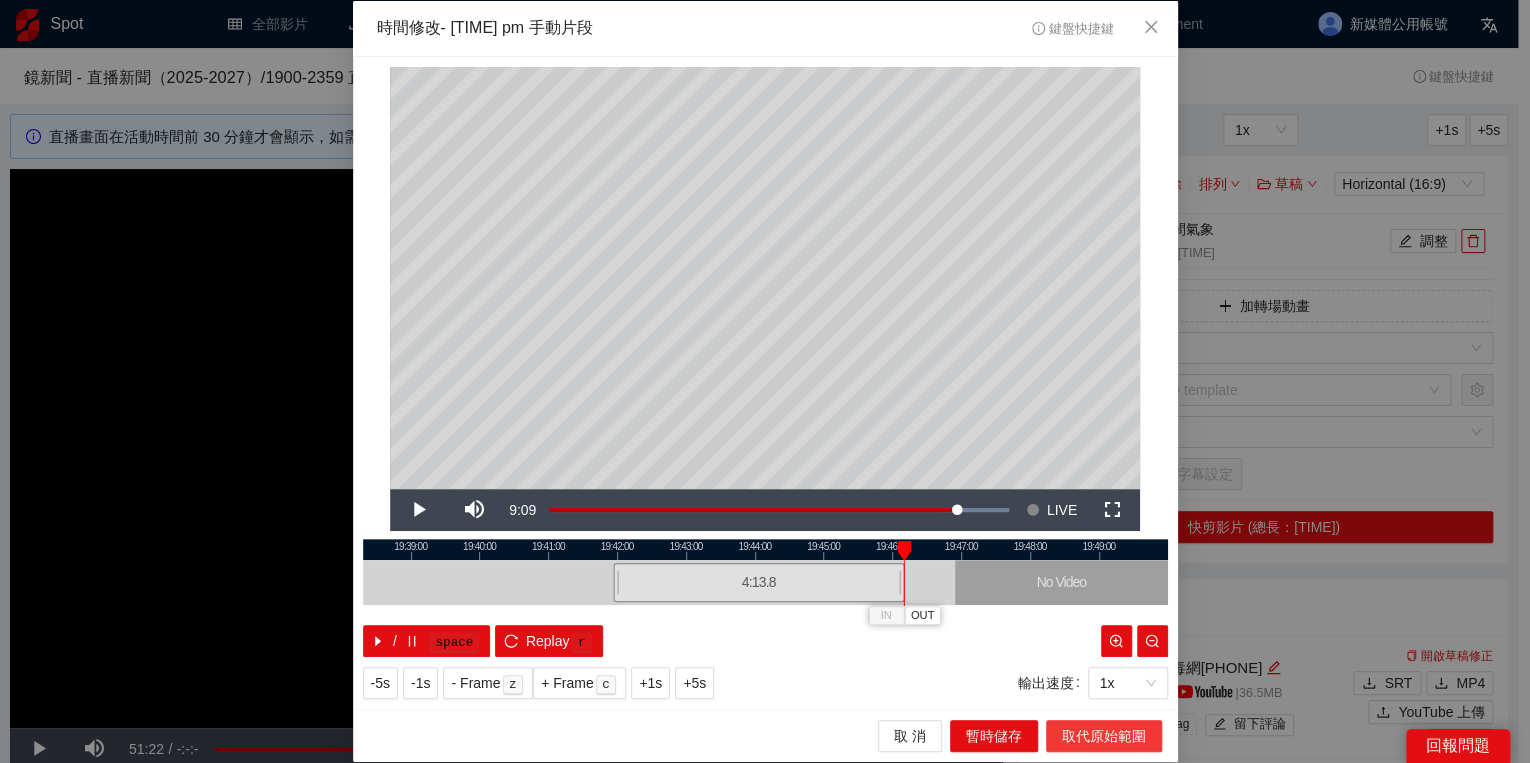 click on "取代原始範圍" at bounding box center [1104, 736] 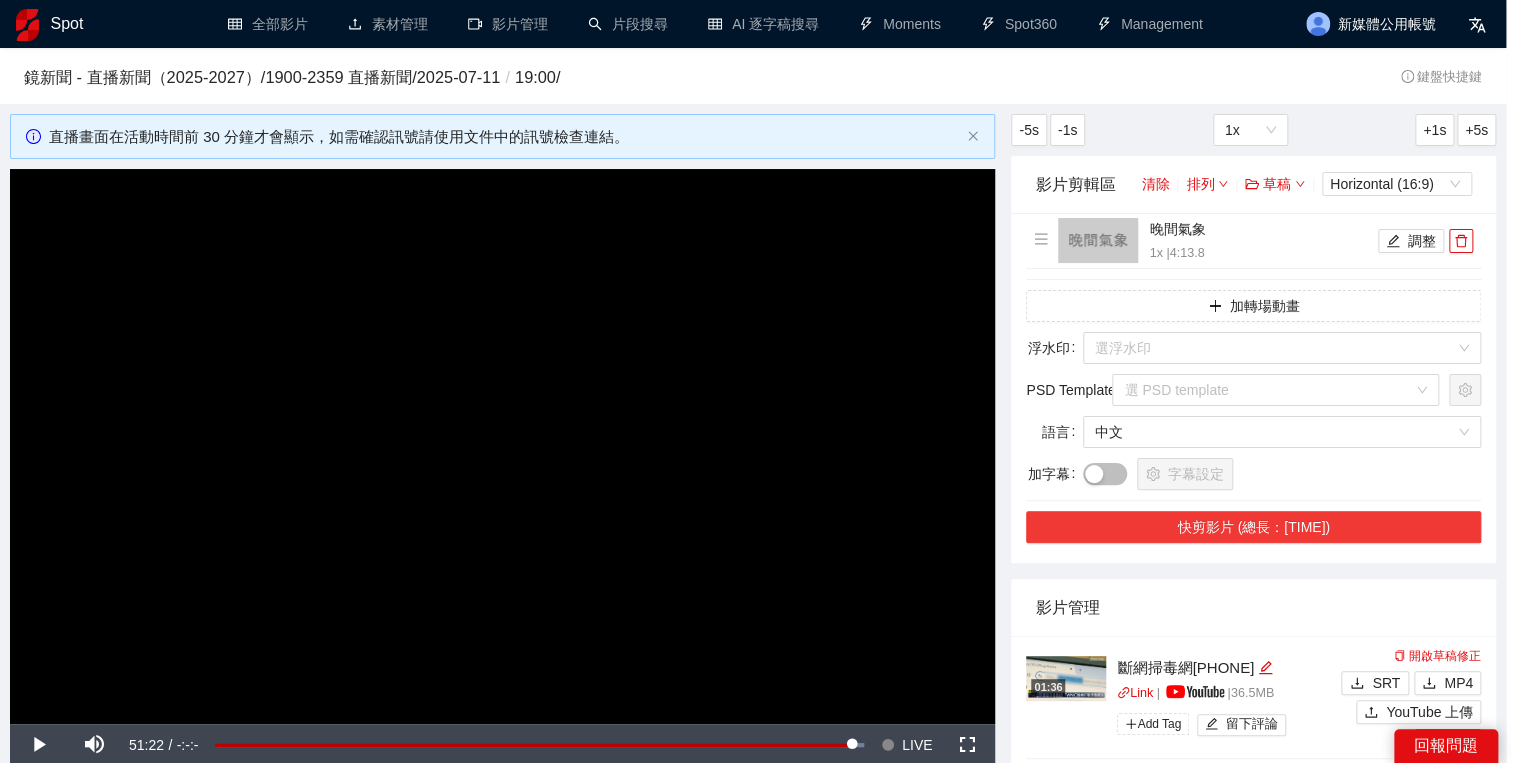 click on "快剪影片 (總長：04:13)" at bounding box center (1253, 527) 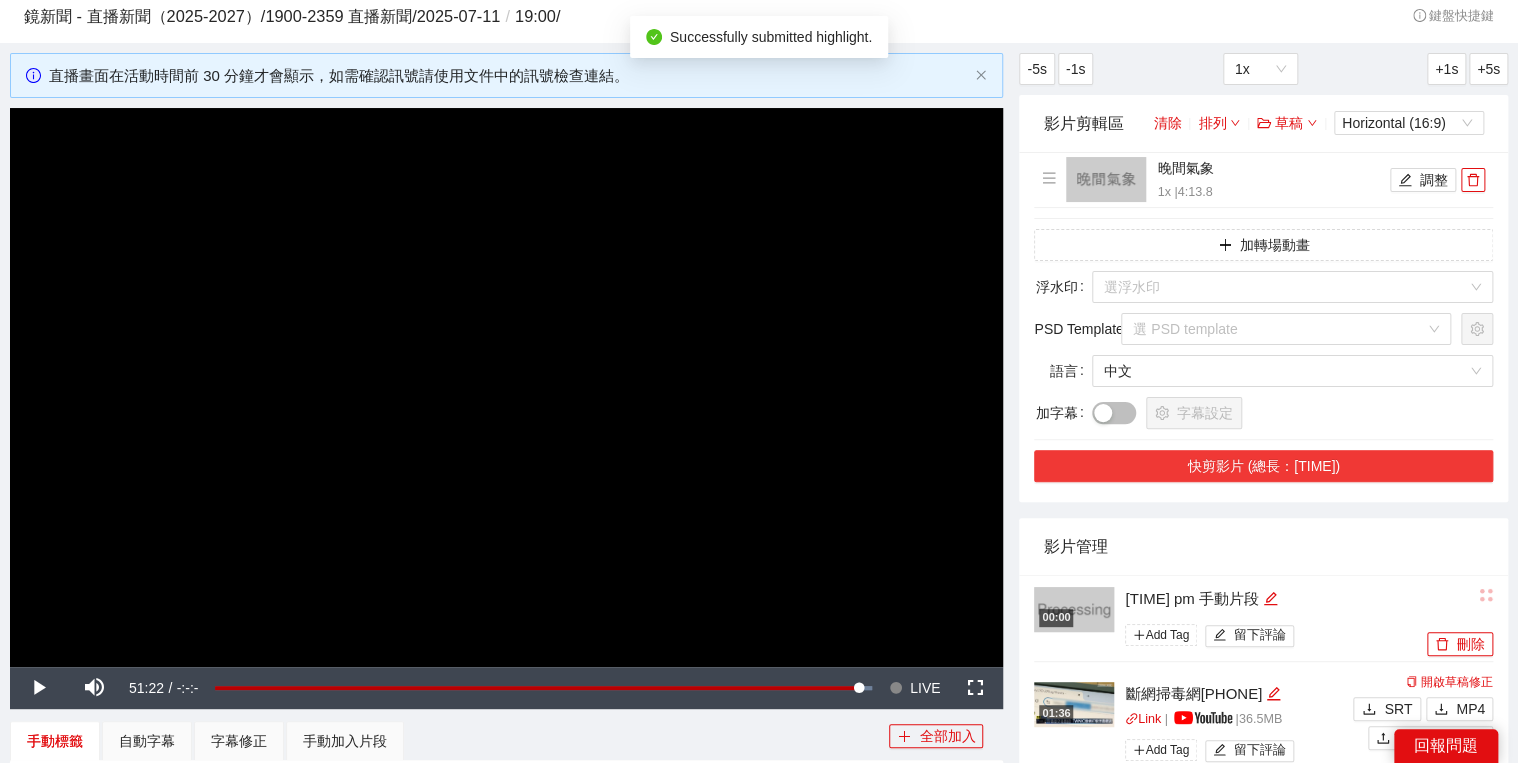 scroll, scrollTop: 80, scrollLeft: 0, axis: vertical 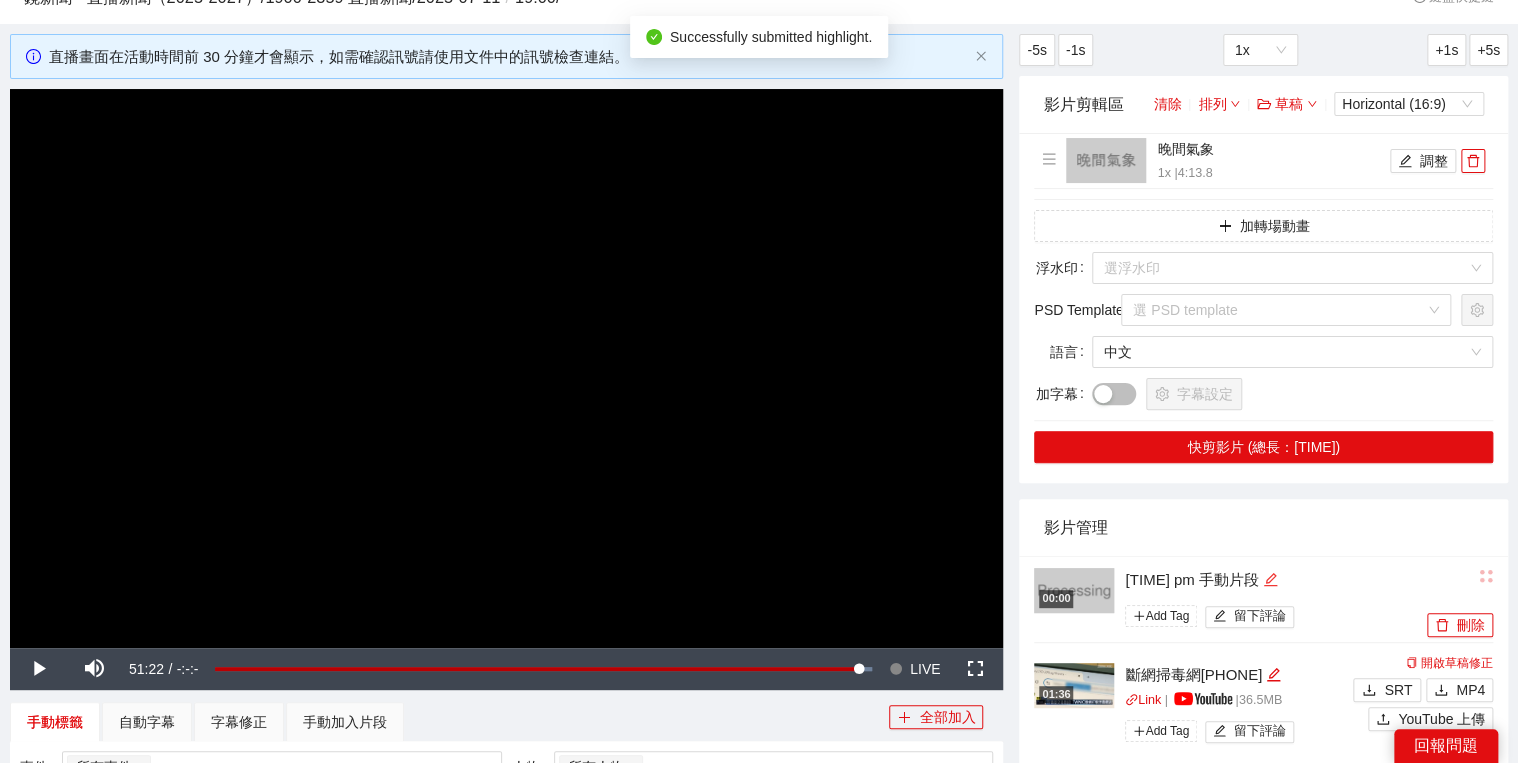 click on "19:42:12 pm 手動片段" at bounding box center [1273, 580] 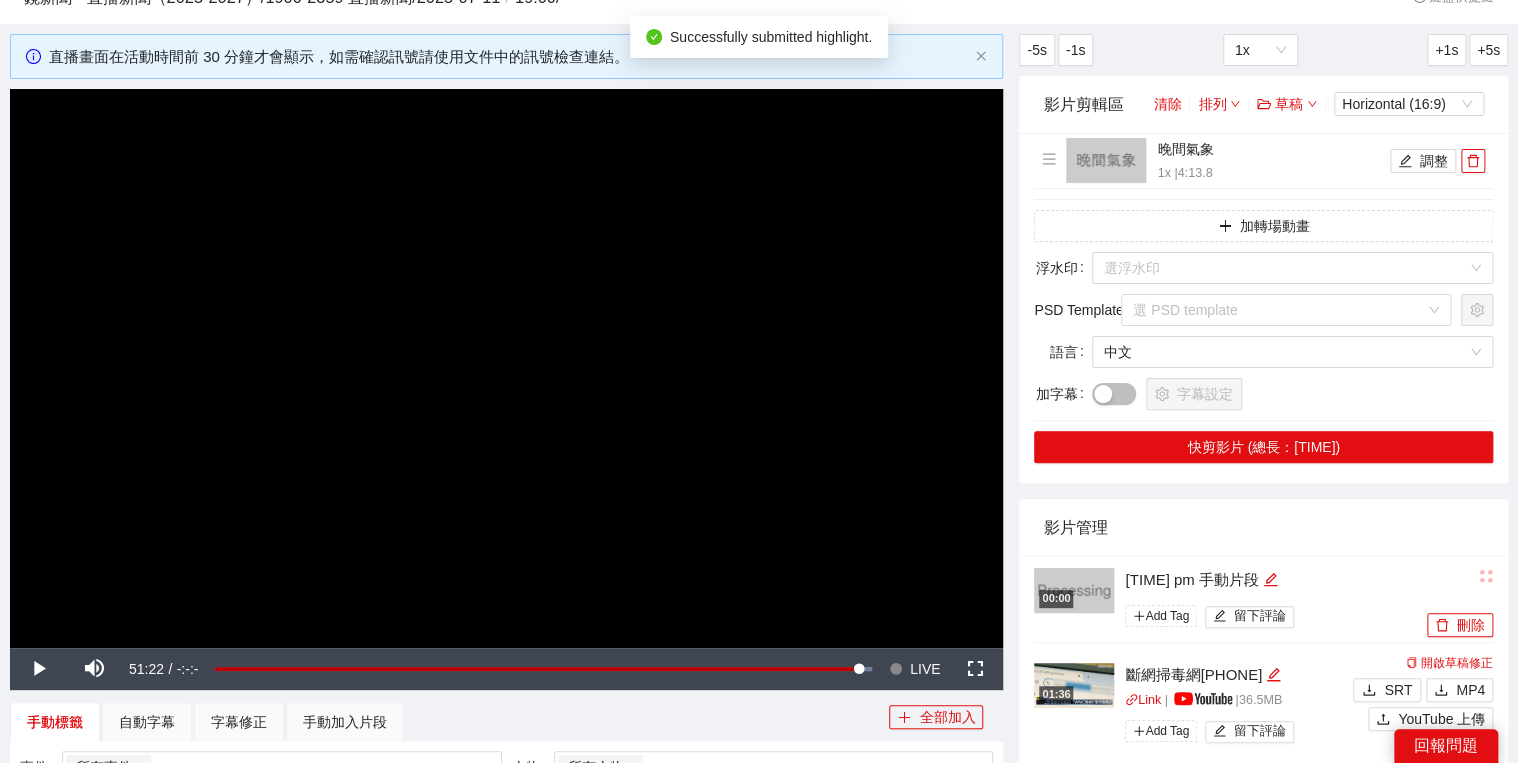 click on "19:42:12 pm 手動片段" at bounding box center [1273, 580] 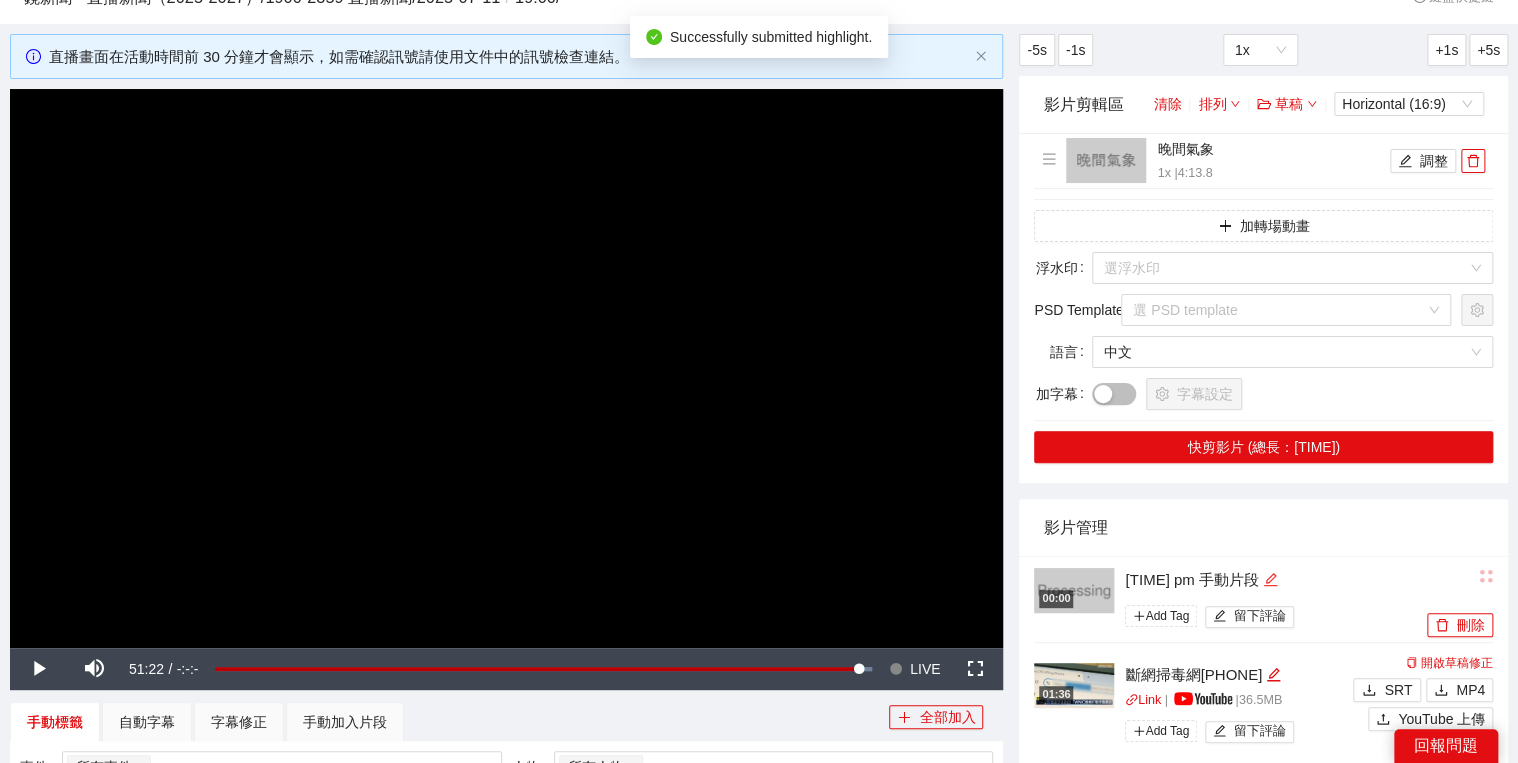 click 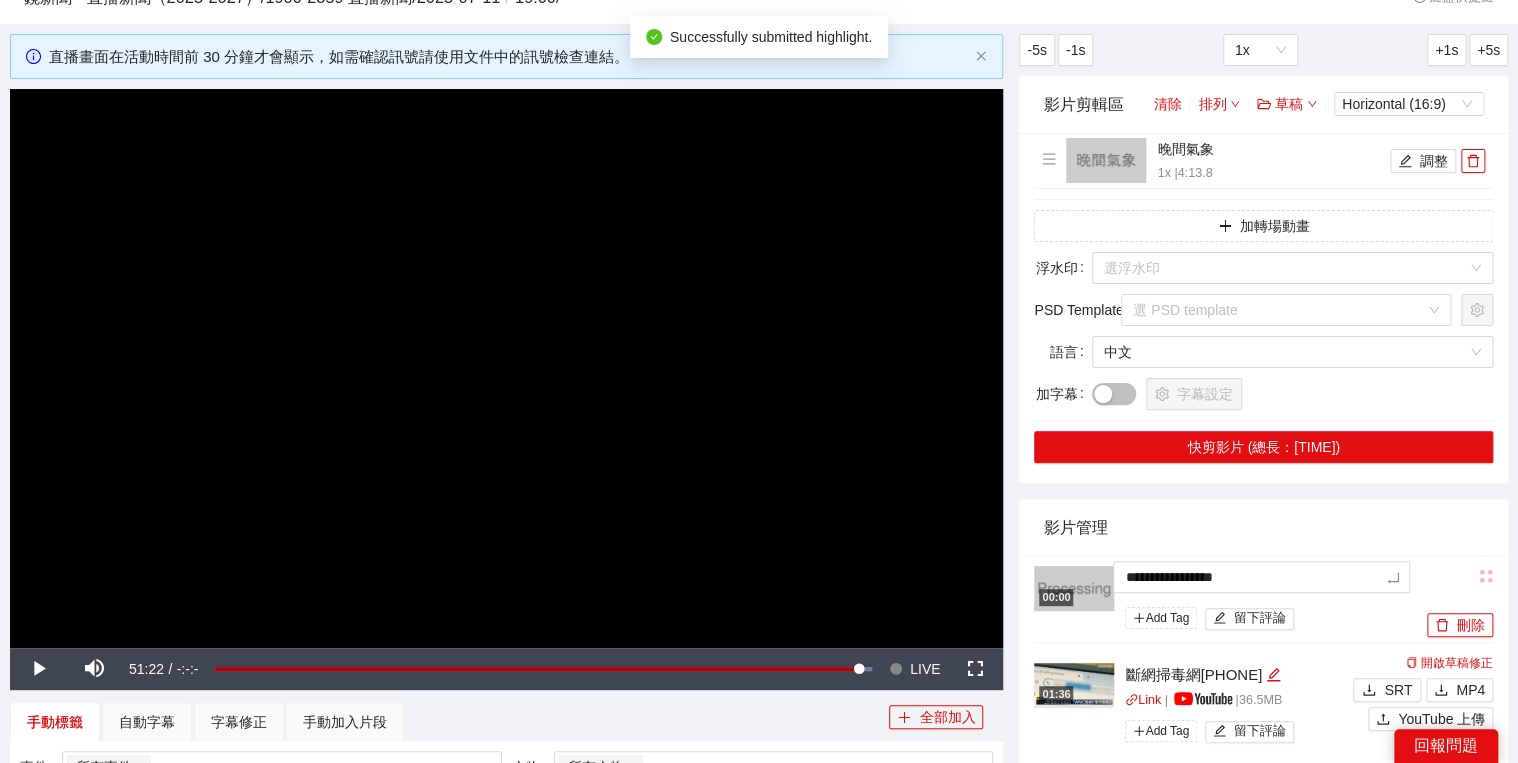 type on "****" 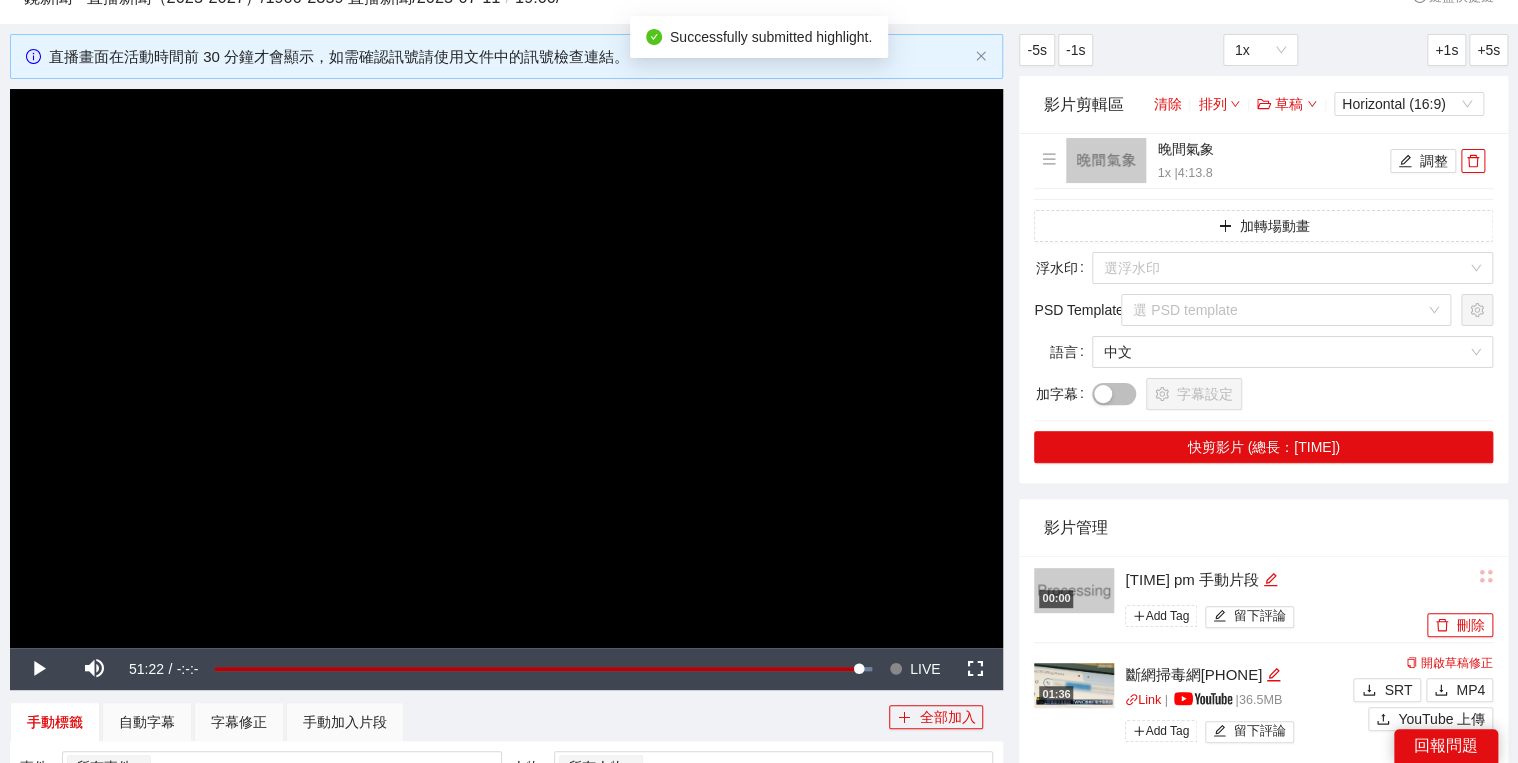 click on "影片管理" at bounding box center (1263, 527) 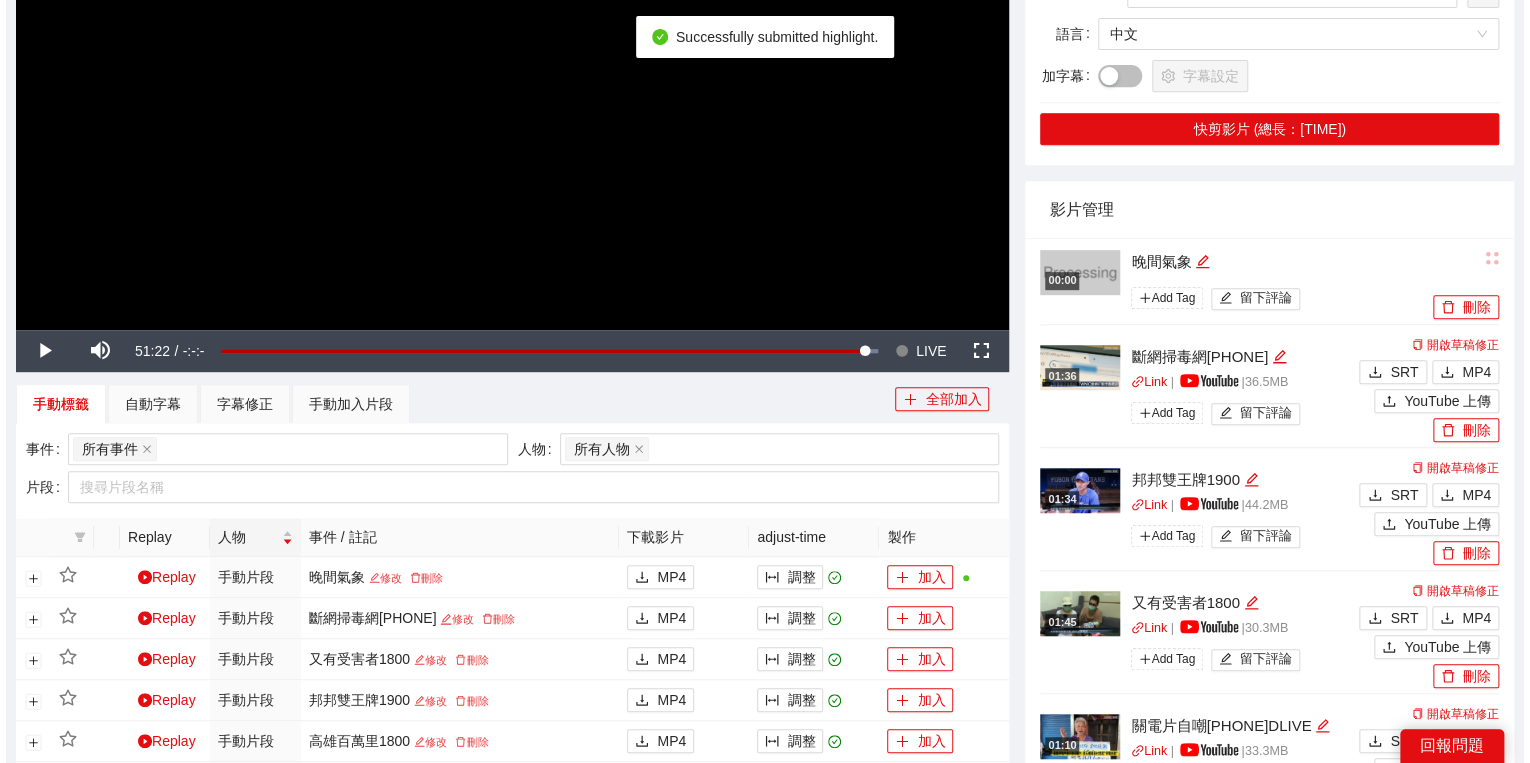scroll, scrollTop: 400, scrollLeft: 0, axis: vertical 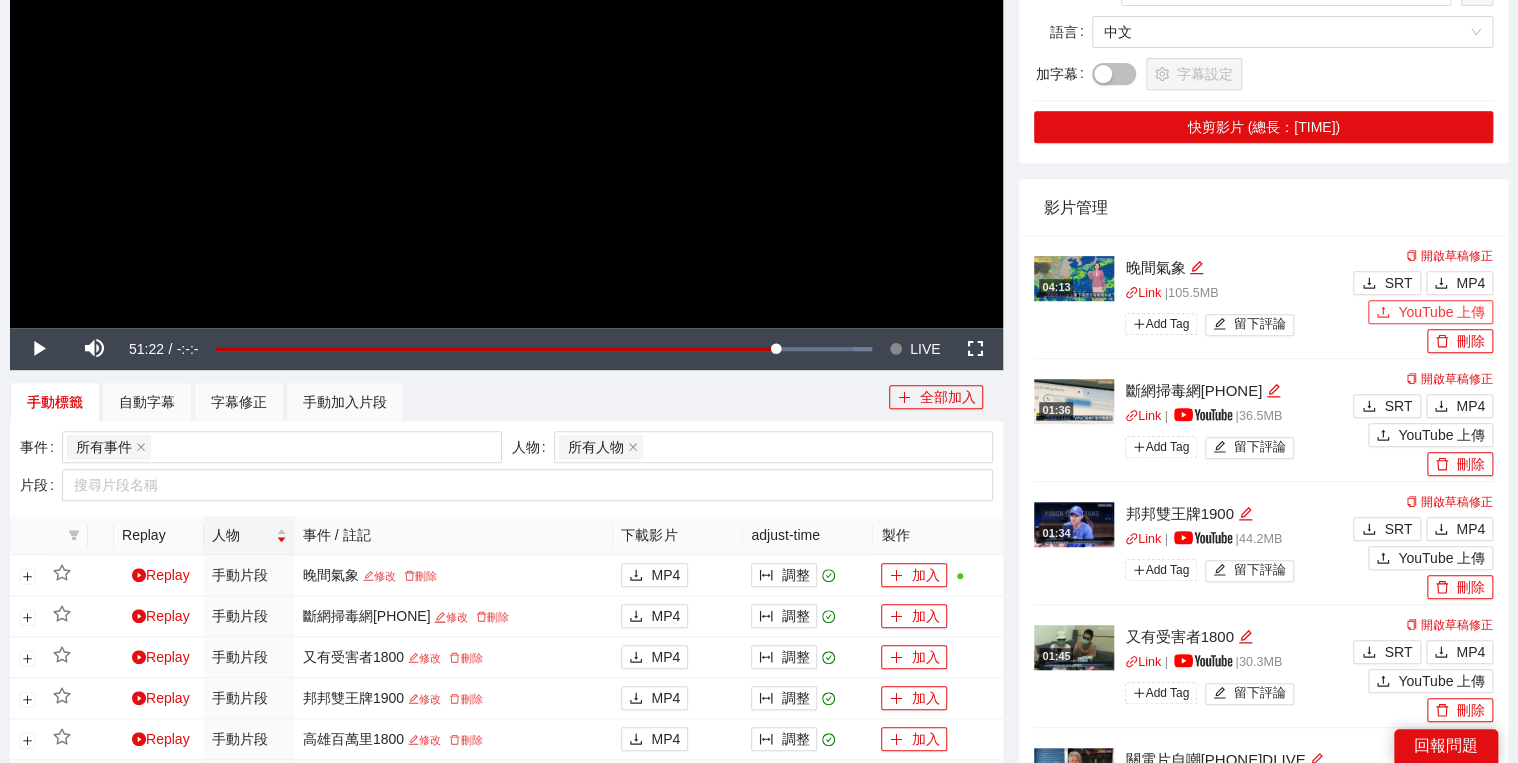 click on "YouTube 上傳" at bounding box center (1430, 312) 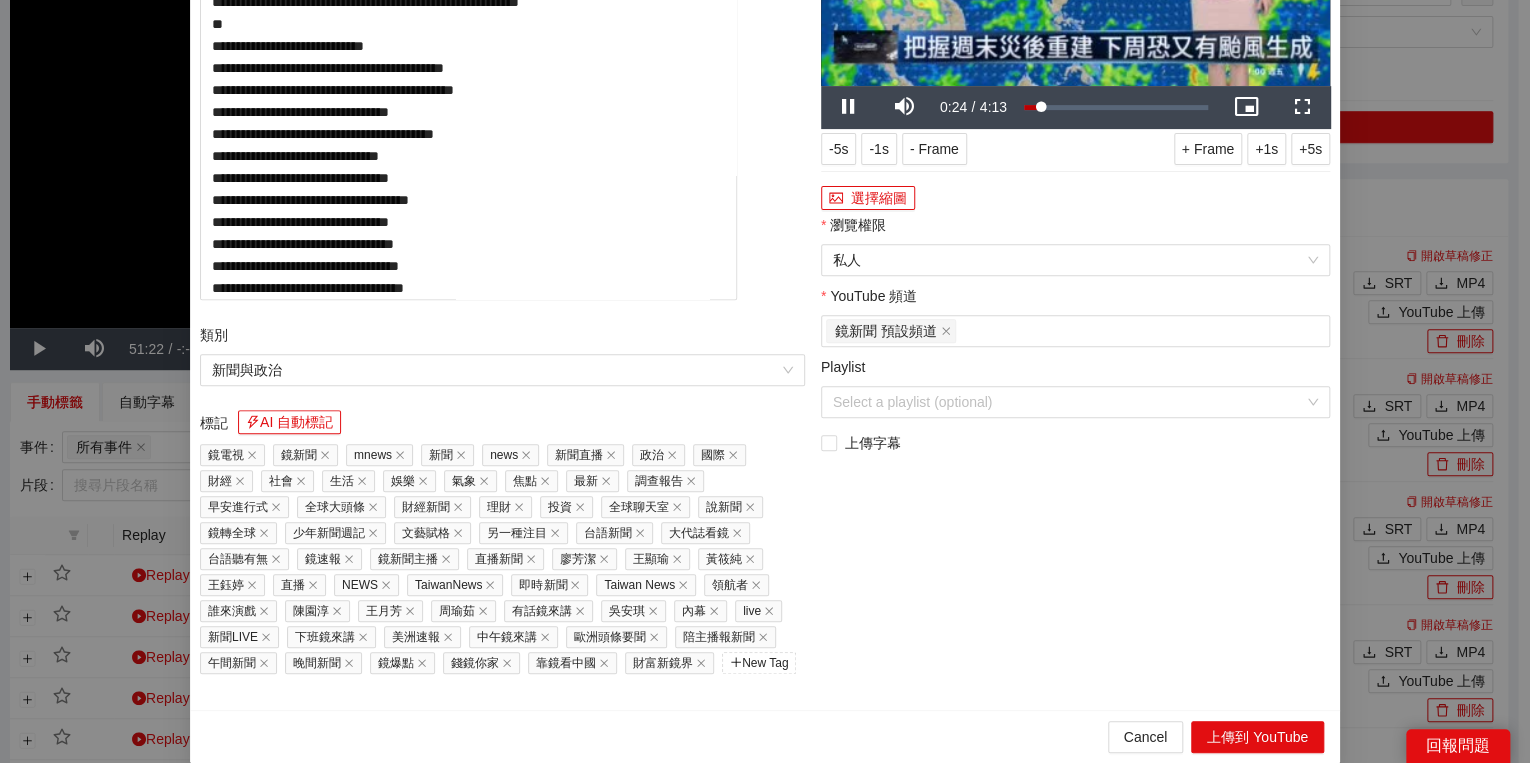 click on "選擇縮圖" at bounding box center [1075, 198] 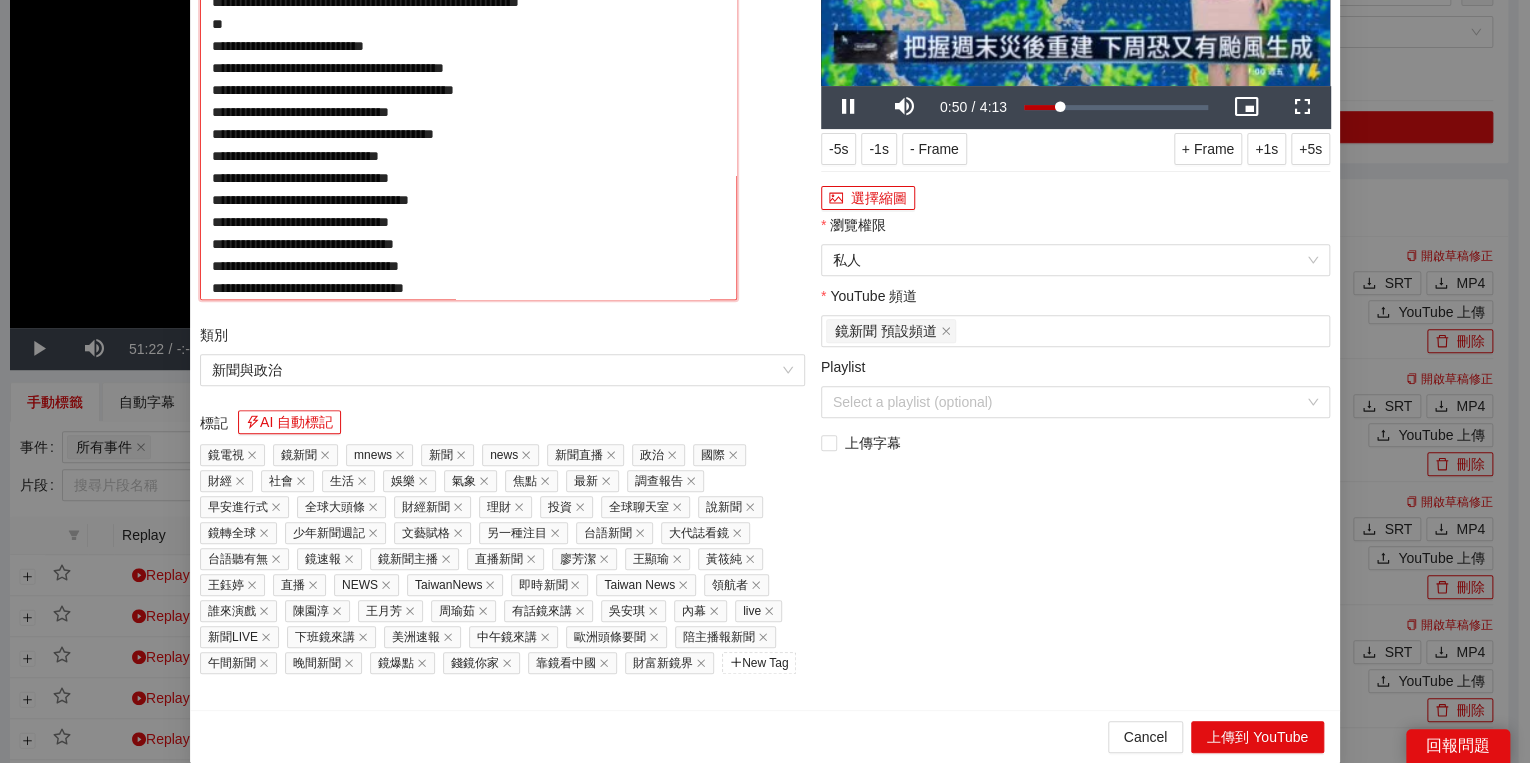 click on "**********" at bounding box center (468, 110) 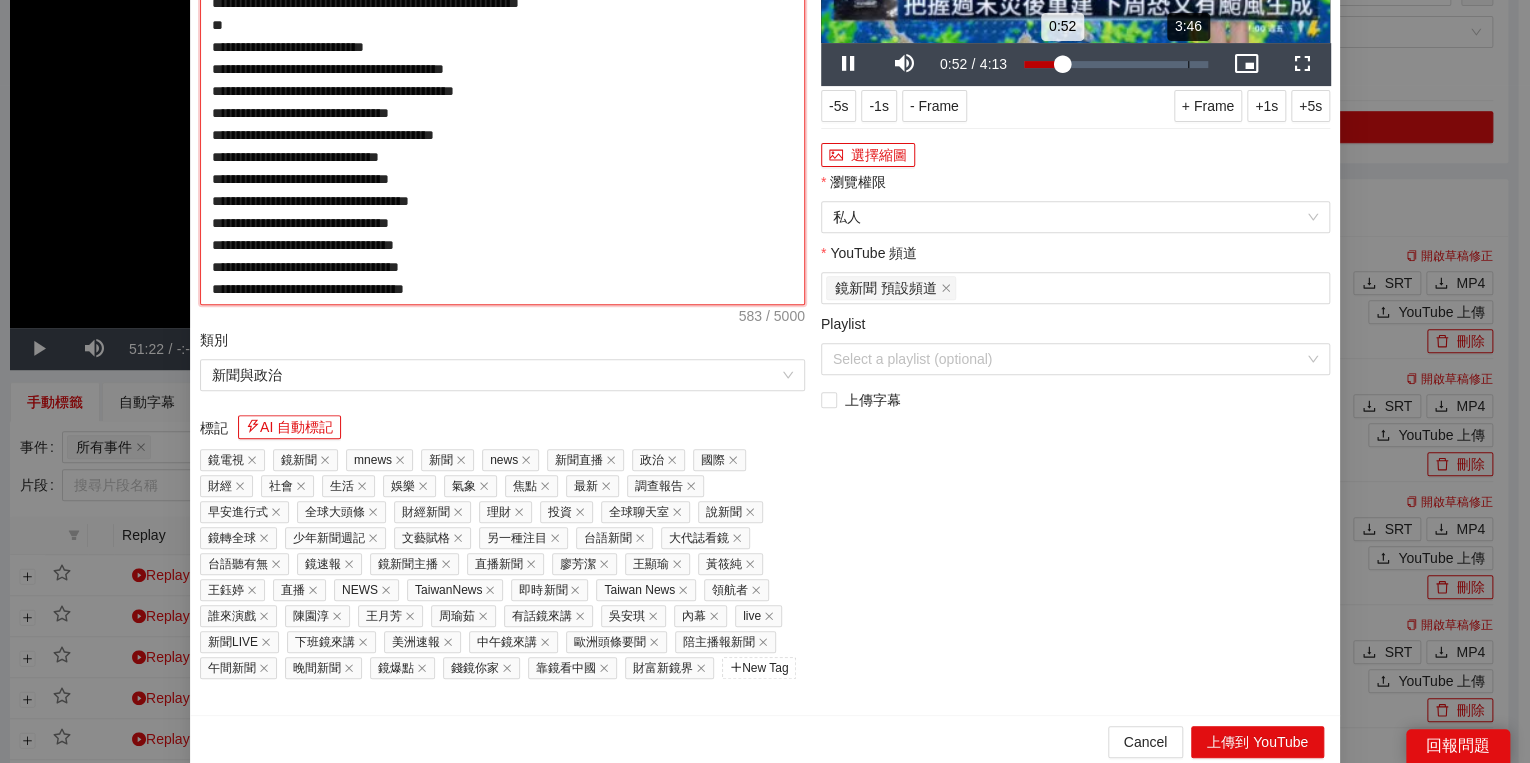 click on "Loaded :  21.52% 3:46 0:52" at bounding box center [1116, 64] 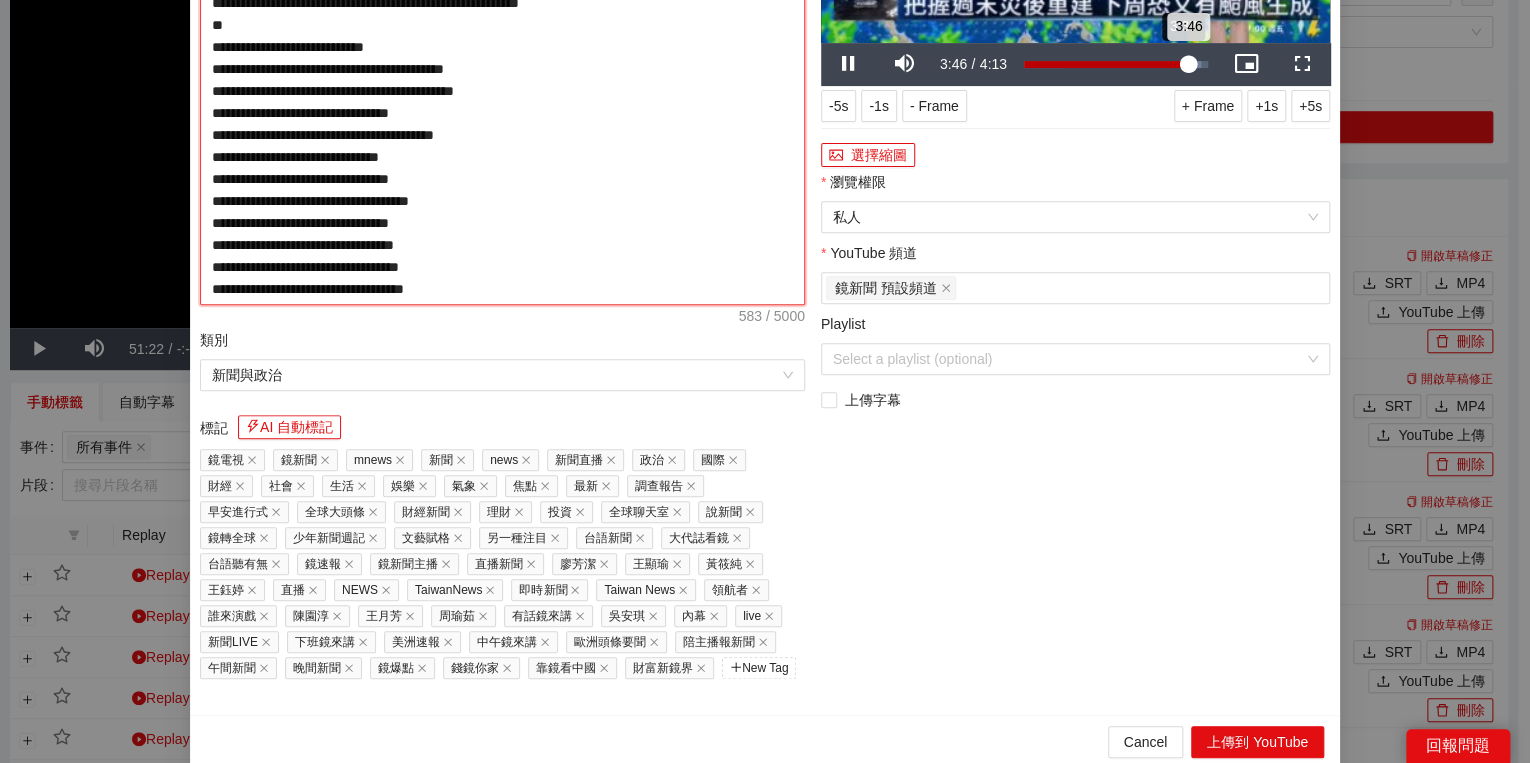 drag, startPoint x: 1170, startPoint y: 376, endPoint x: 1152, endPoint y: 382, distance: 18.973665 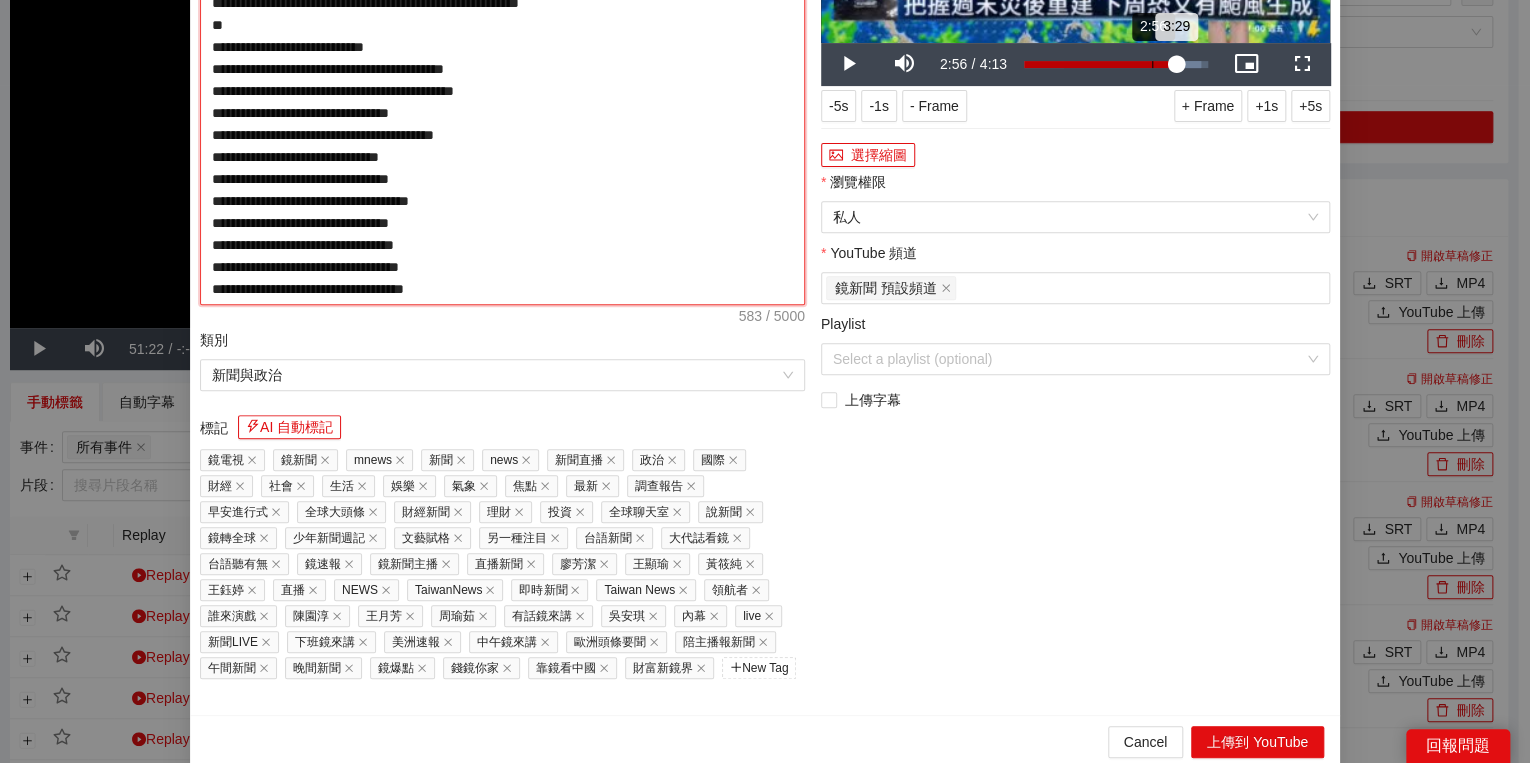 click on "Loaded :  96.11% 2:56 3:29" at bounding box center (1116, 64) 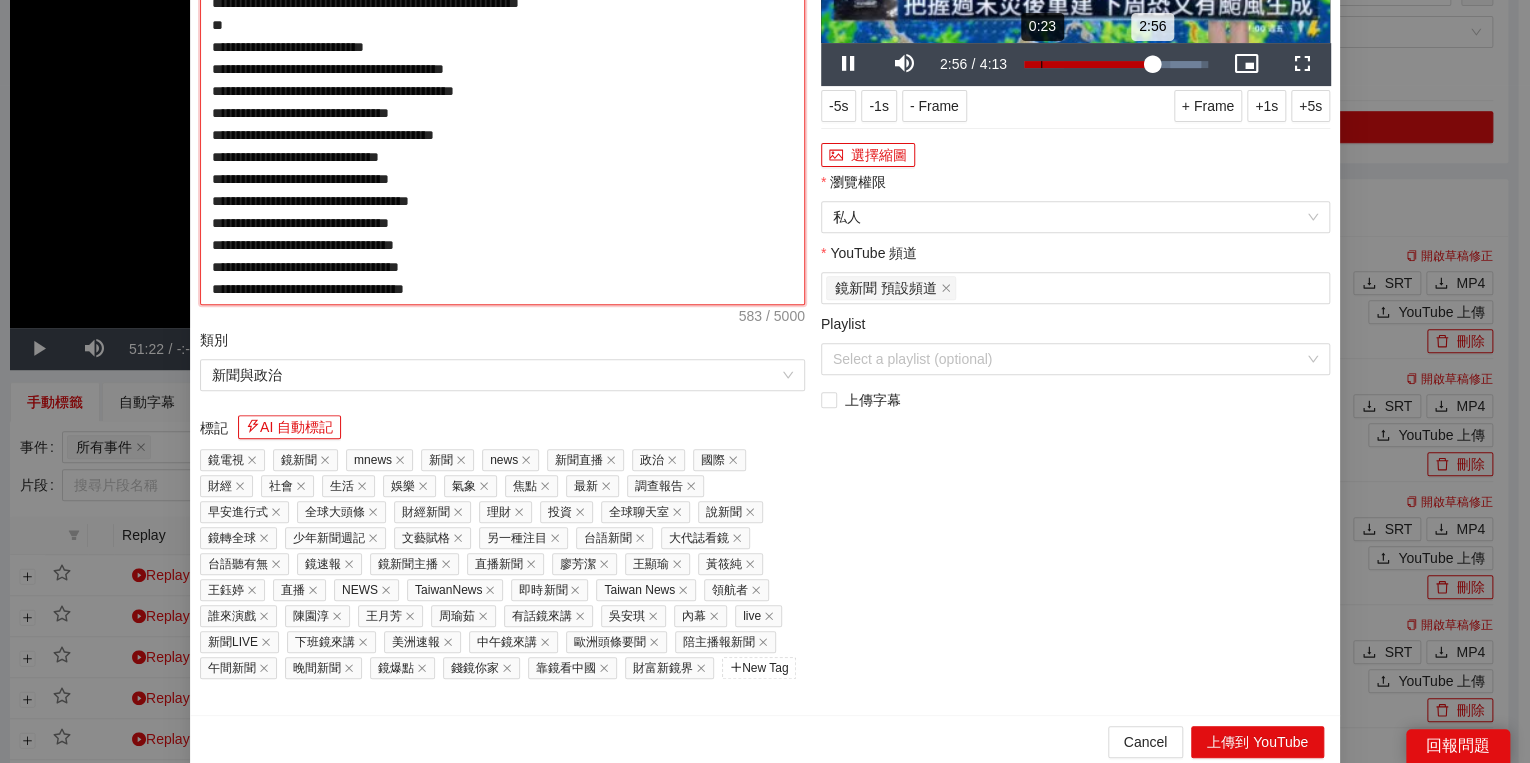 click on "Loaded :  96.11% 0:23 2:56" at bounding box center [1116, 64] 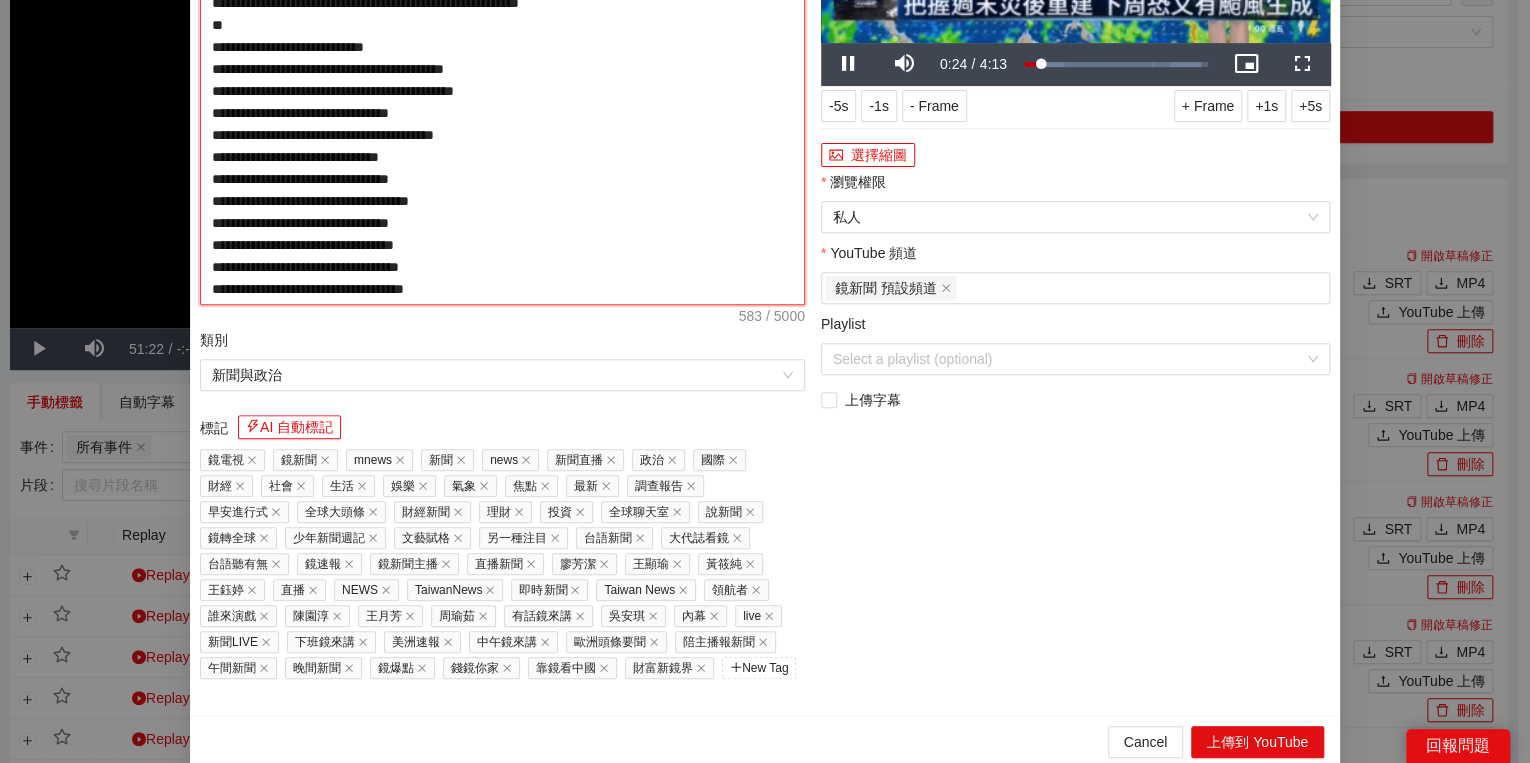 type on "**********" 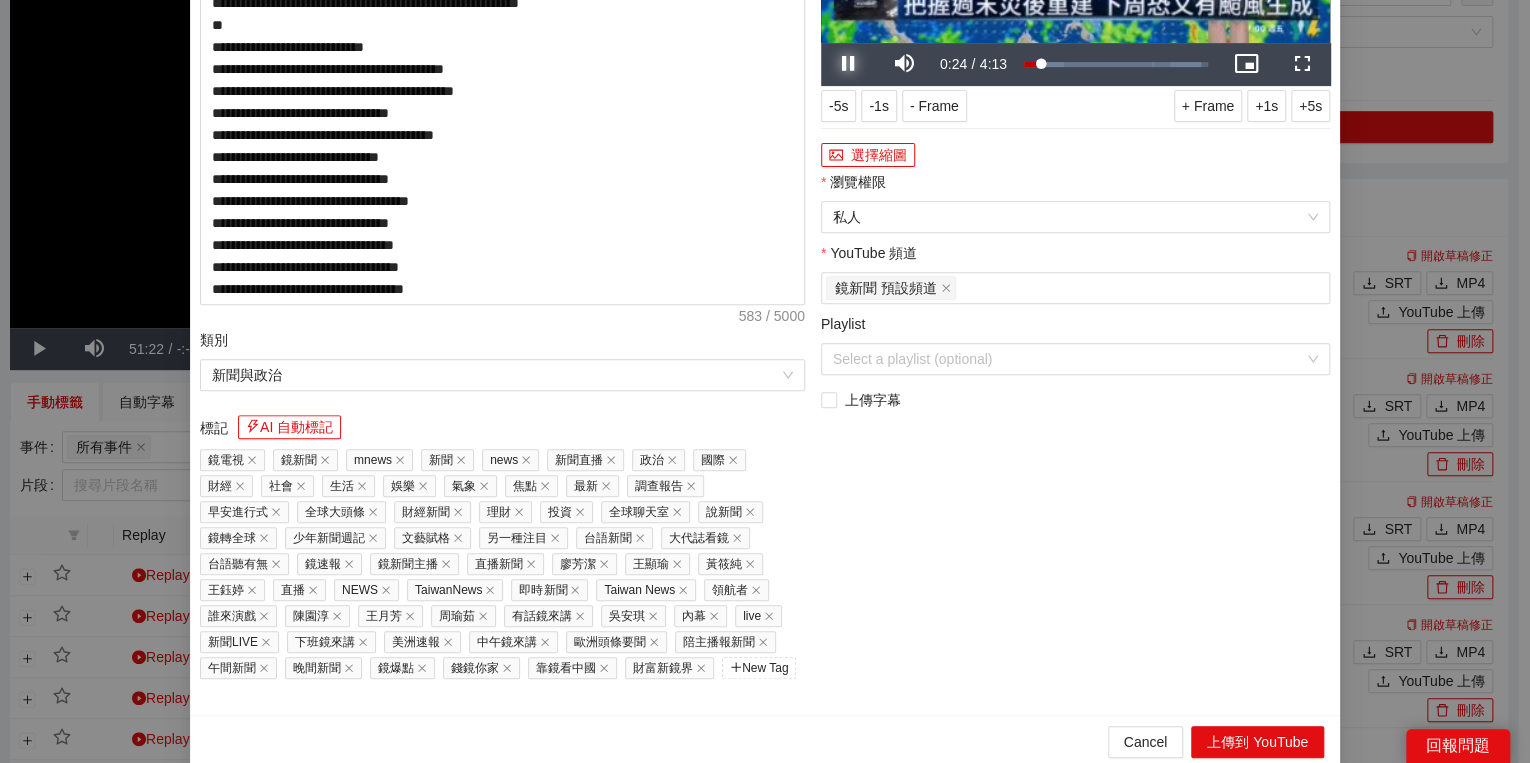 click at bounding box center [849, 64] 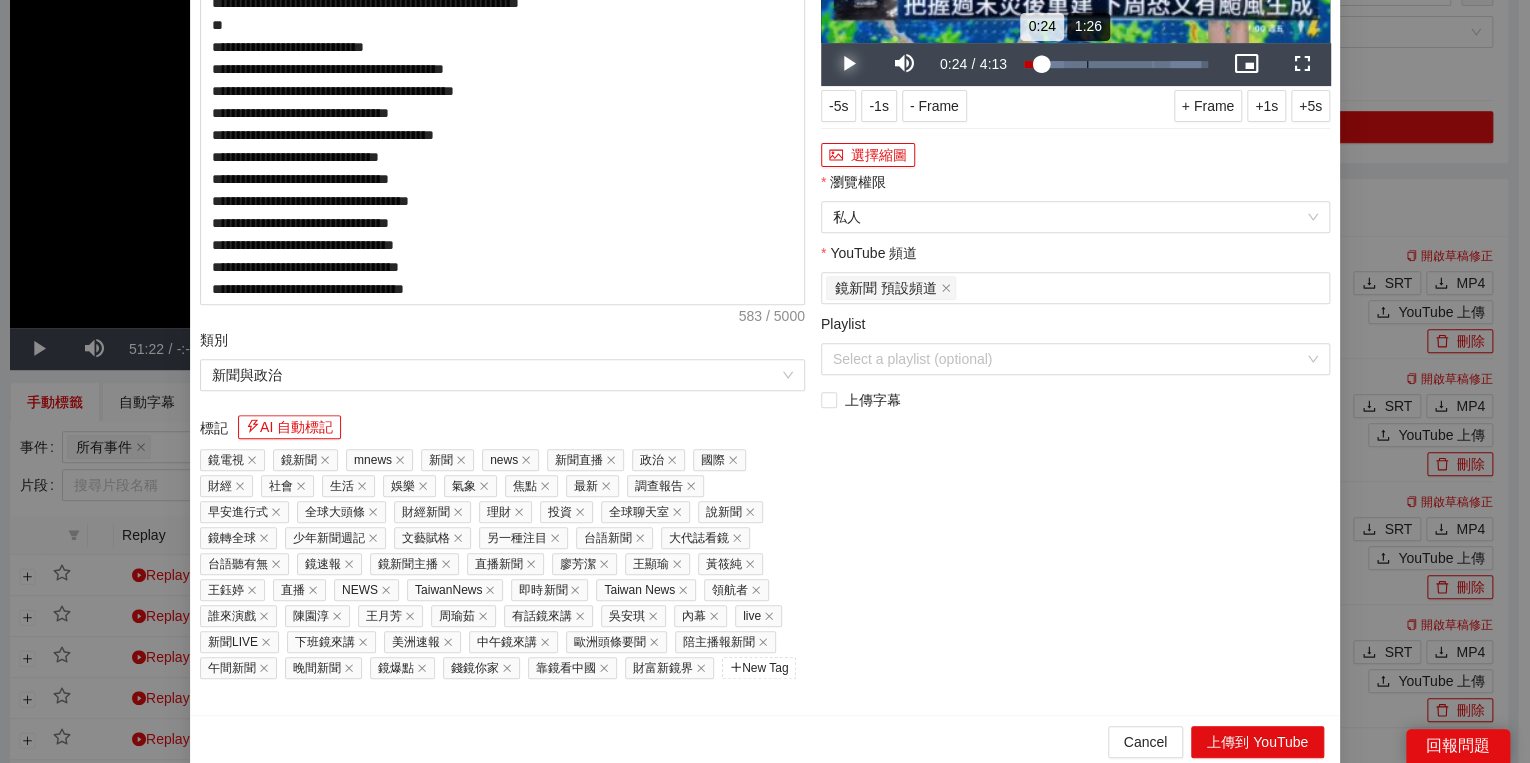click on "Loaded :  96.11% 1:26 0:24" at bounding box center [1116, 64] 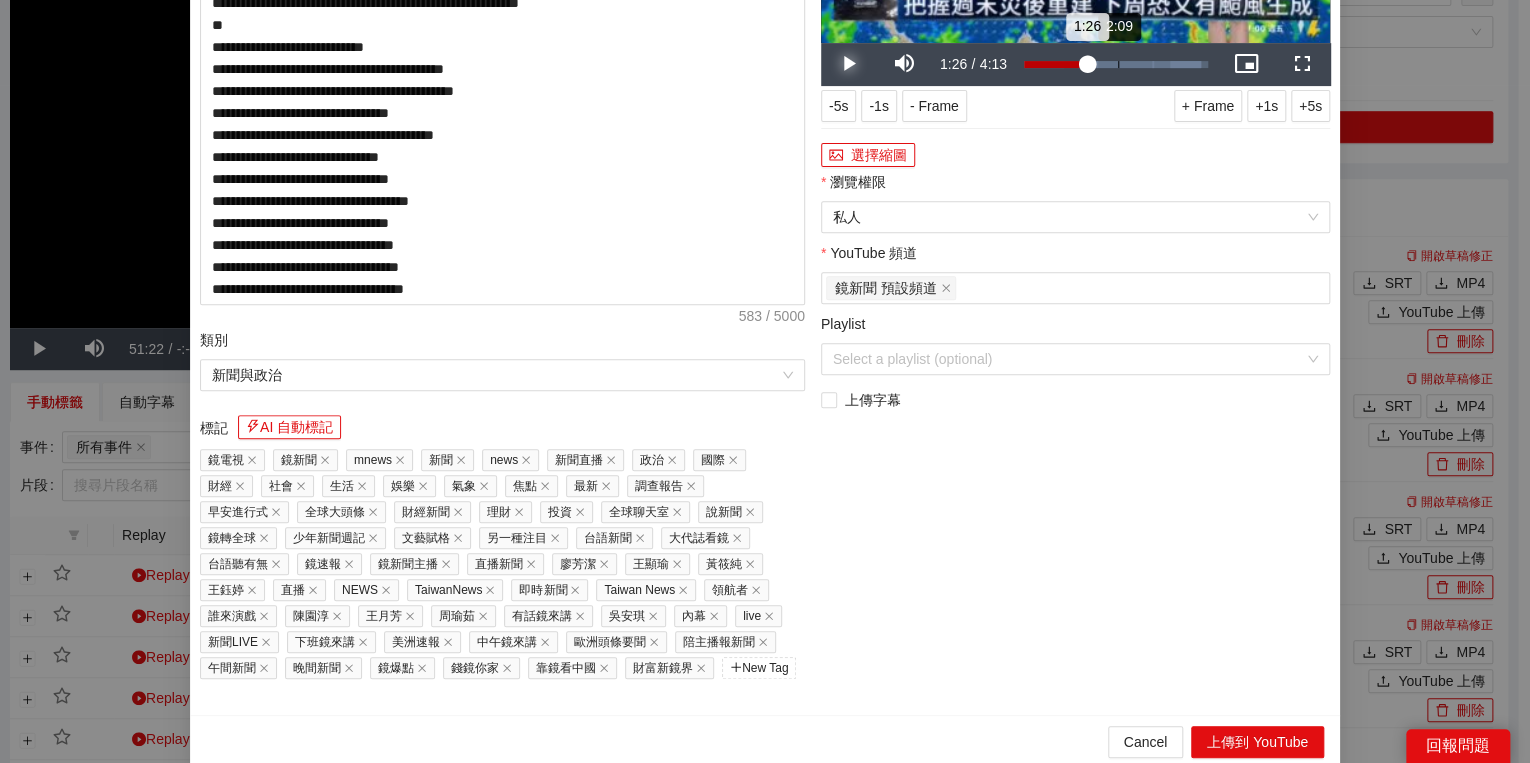 click on "2:09" at bounding box center (1118, 64) 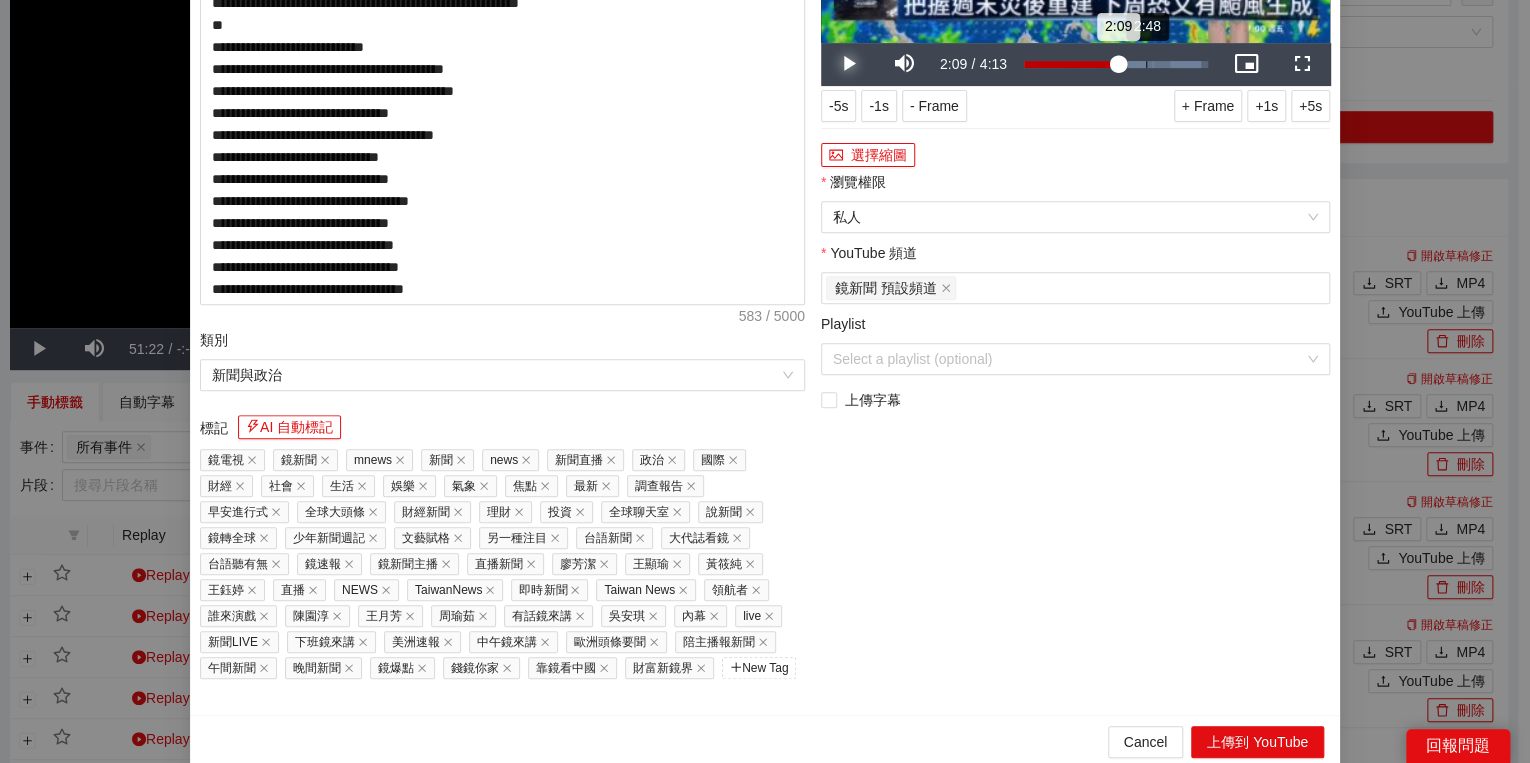 click on "Loaded :  96.11% 2:48 2:09" at bounding box center [1116, 64] 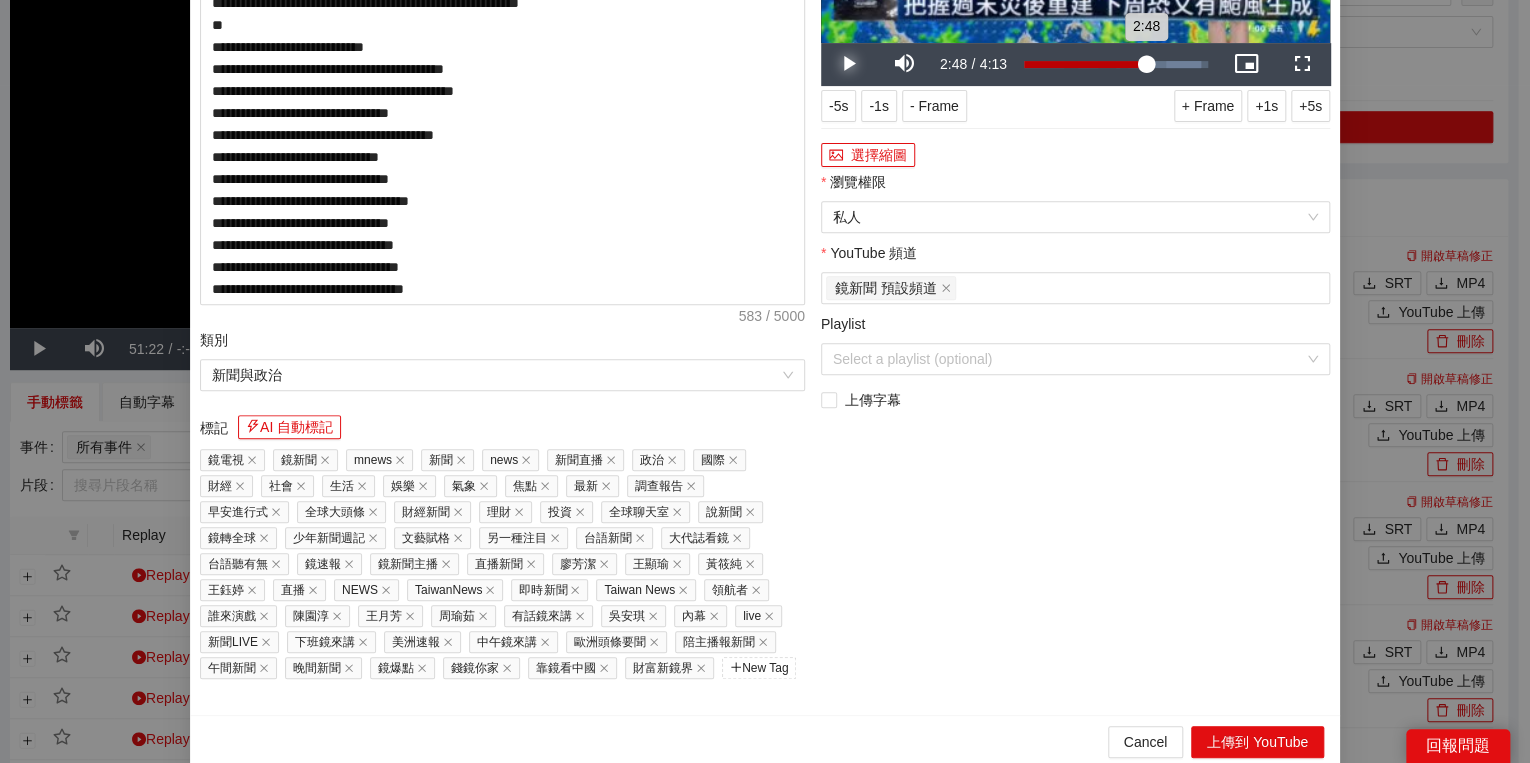 click on "2:48" at bounding box center (1085, 64) 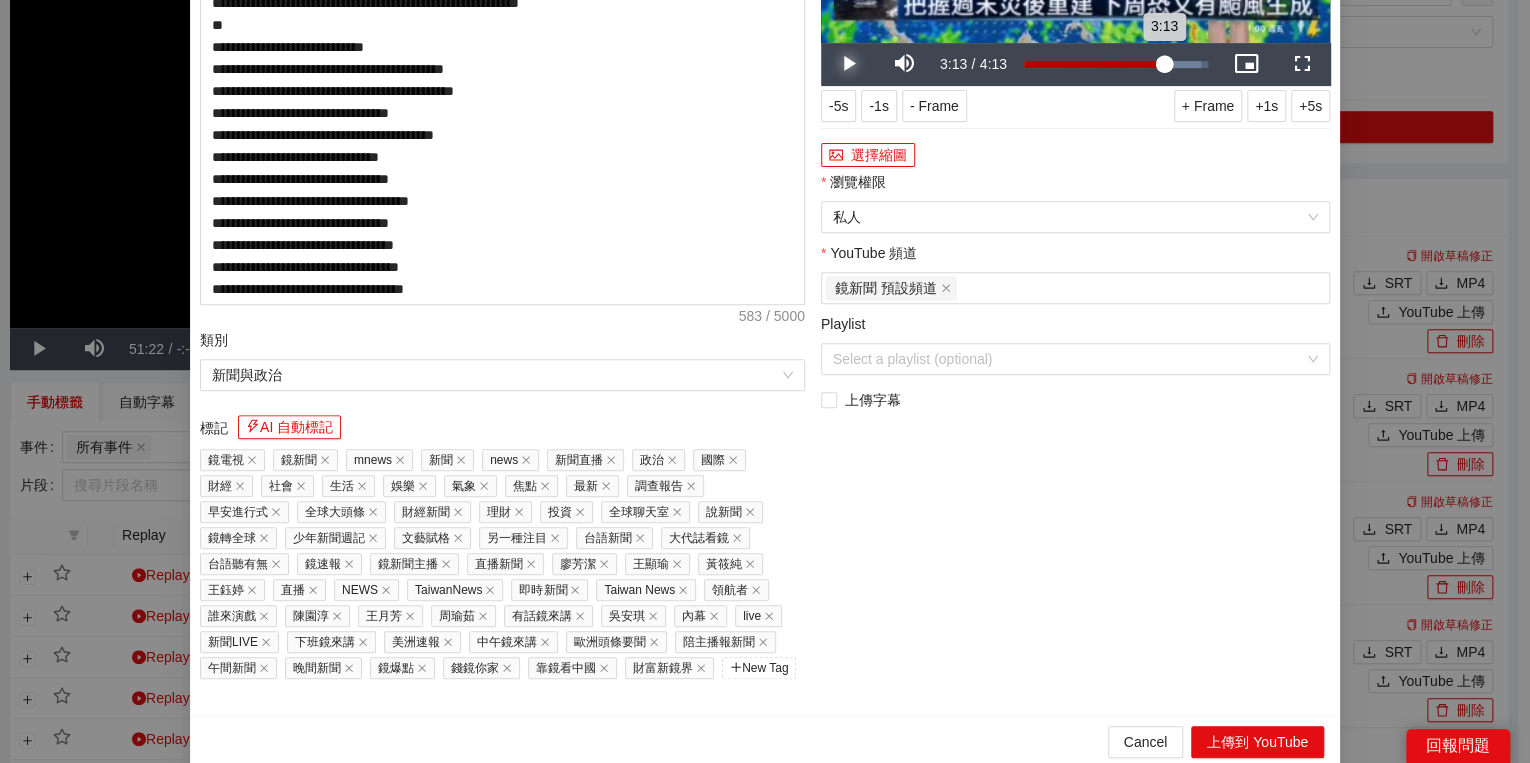 click on "Loaded :  96.11% 3:13 3:13" at bounding box center (1116, 64) 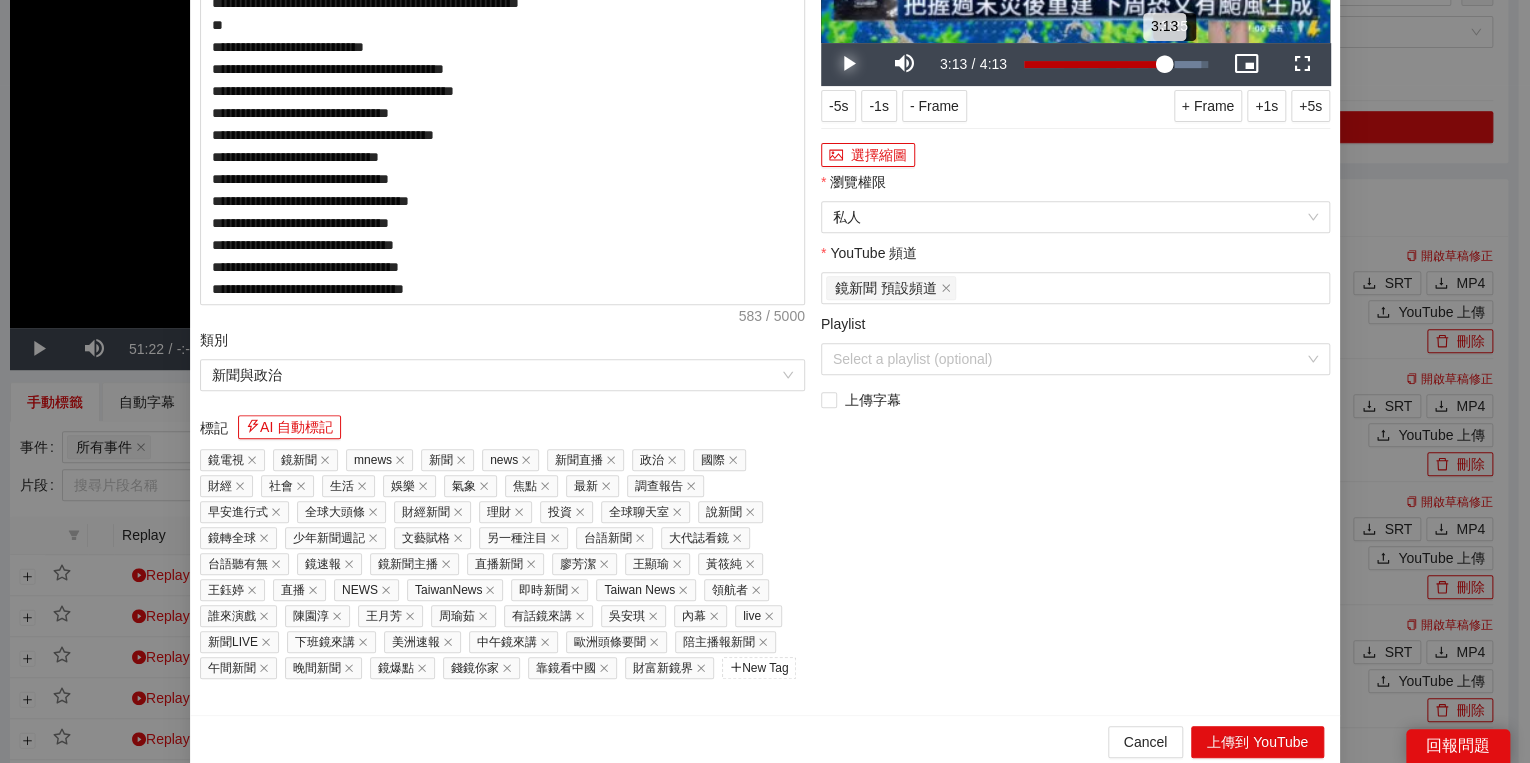 click on "3:13" at bounding box center (1094, 64) 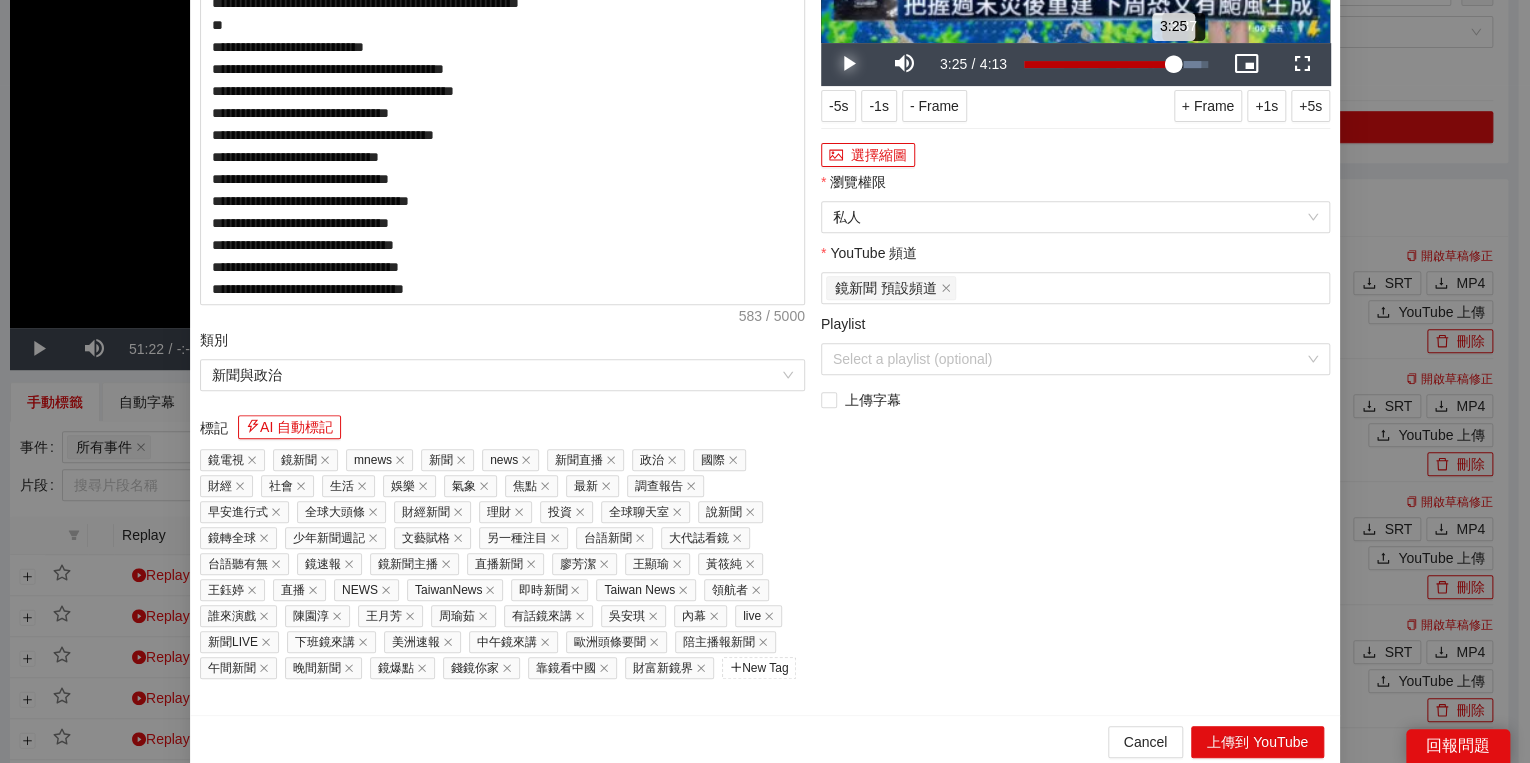 click on "3:25" at bounding box center (1098, 64) 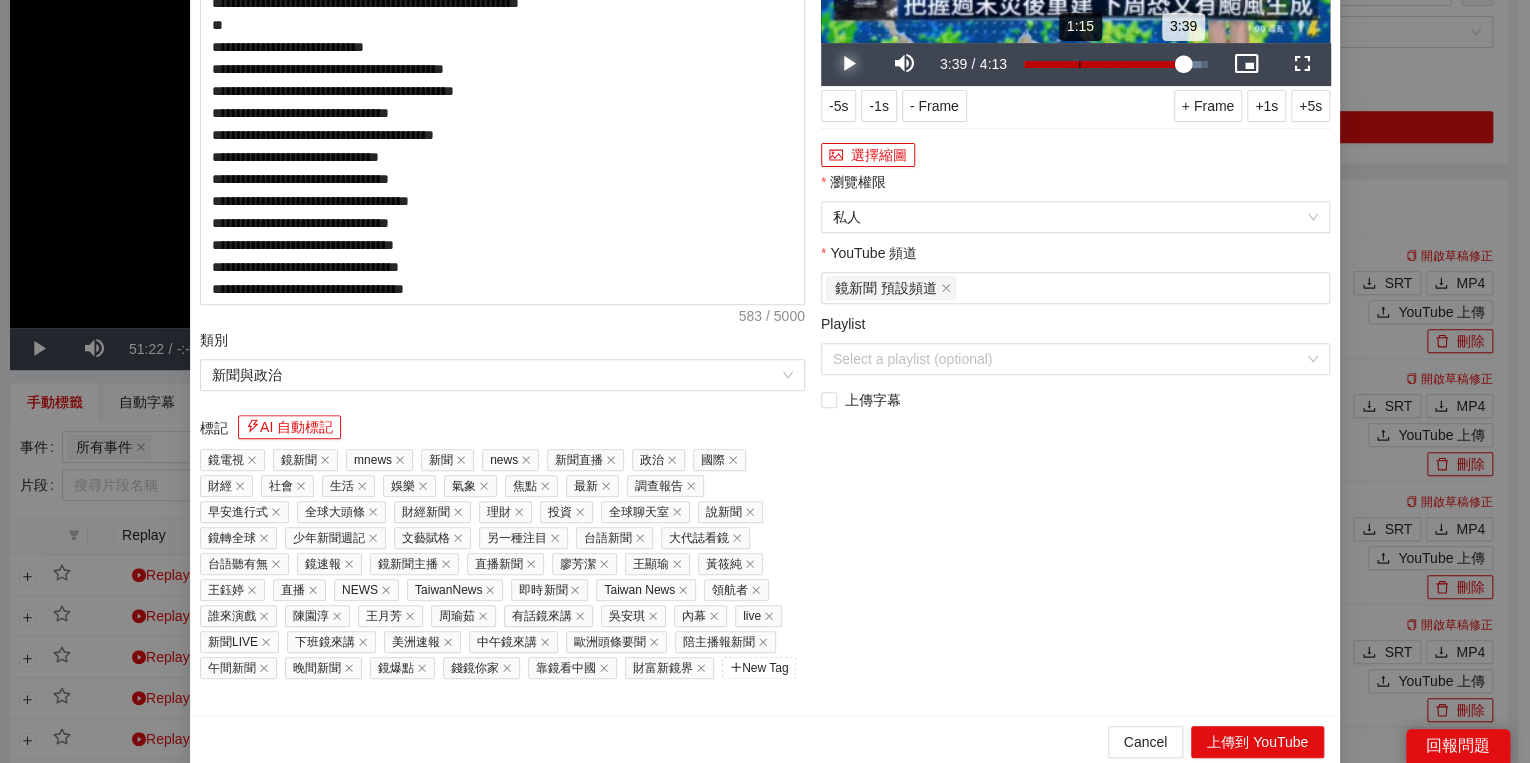 click on "Loaded :  96.11% 1:15 3:39" at bounding box center [1116, 64] 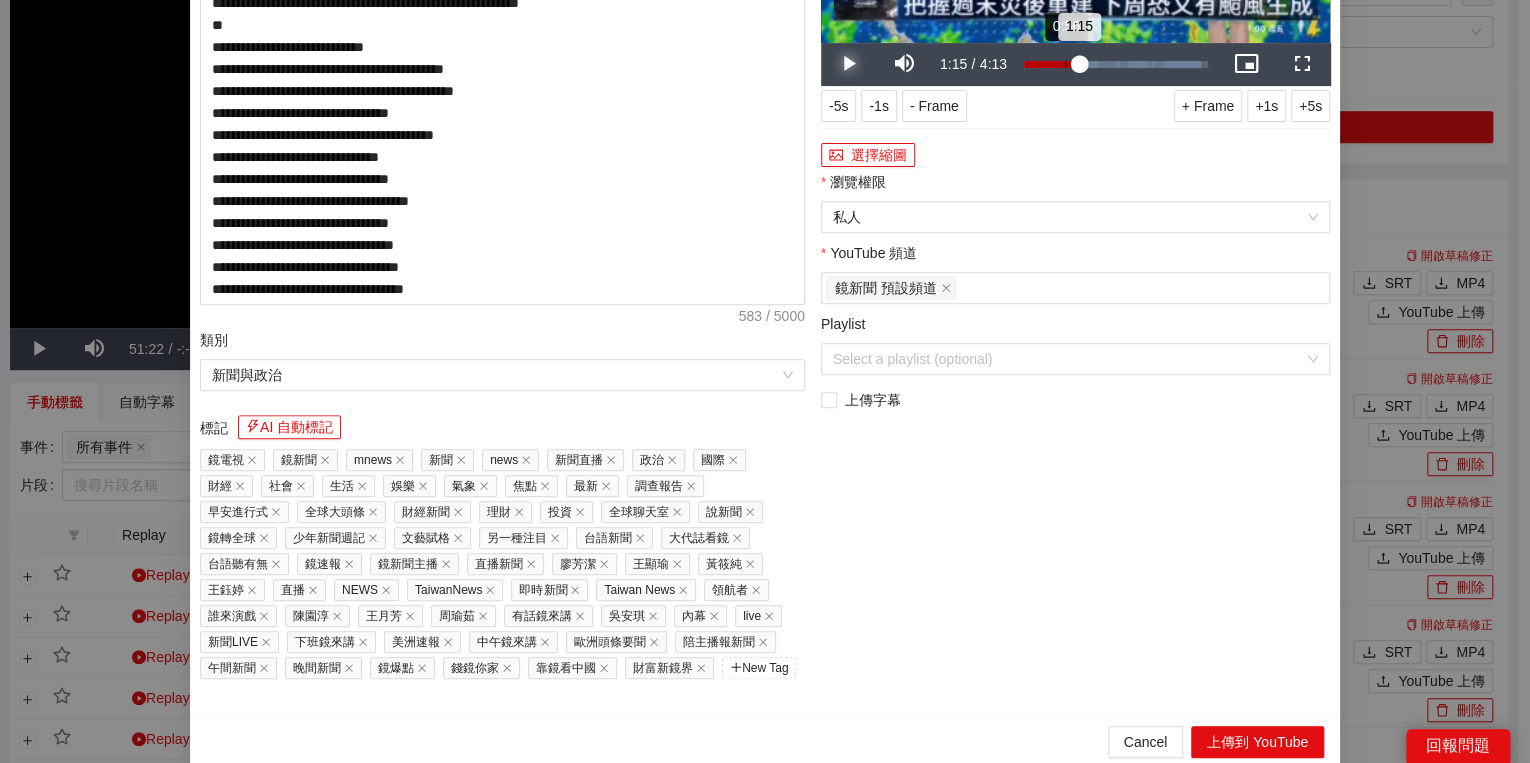 click on "0:56" at bounding box center (1065, 64) 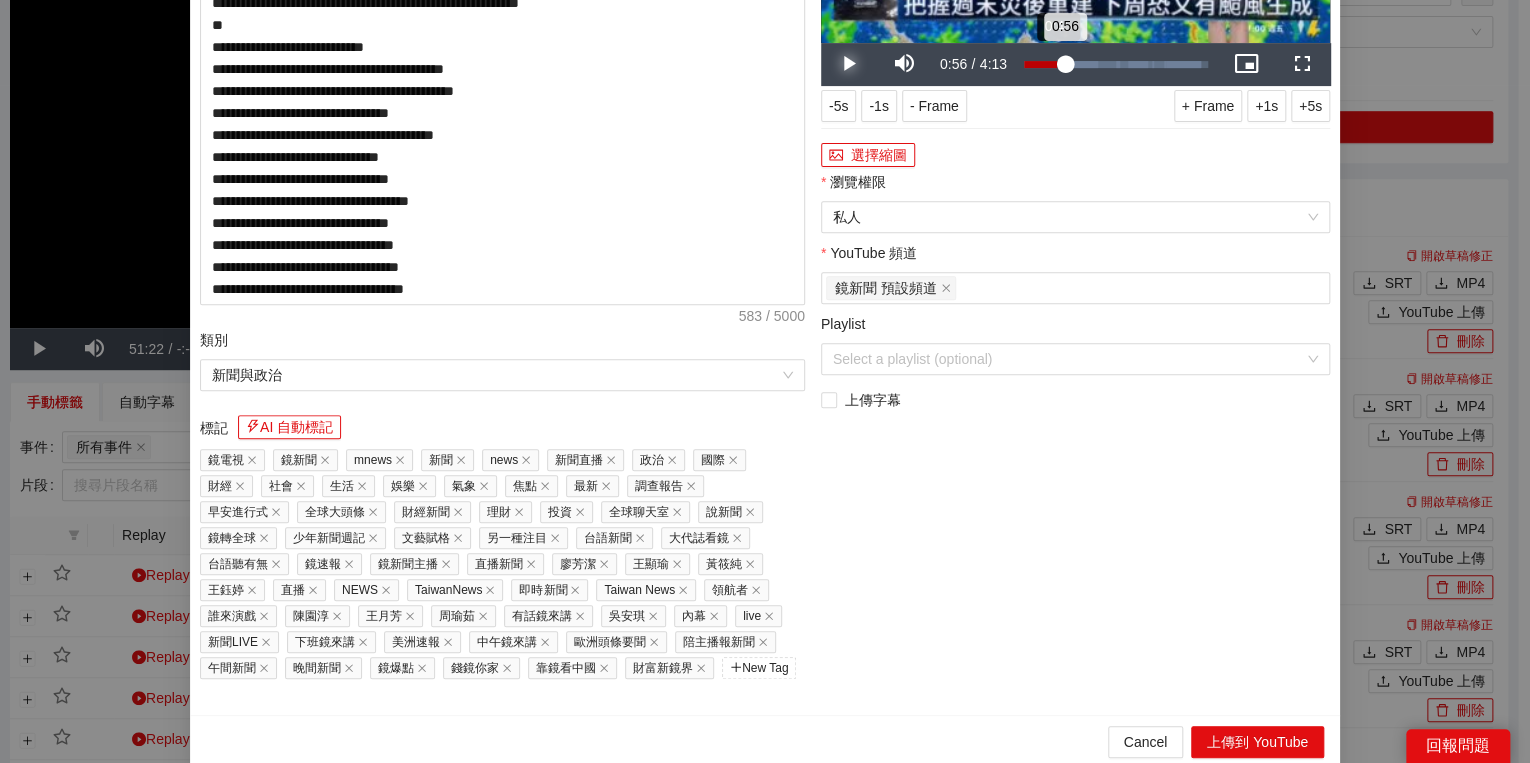 click on "0:56" at bounding box center [1044, 64] 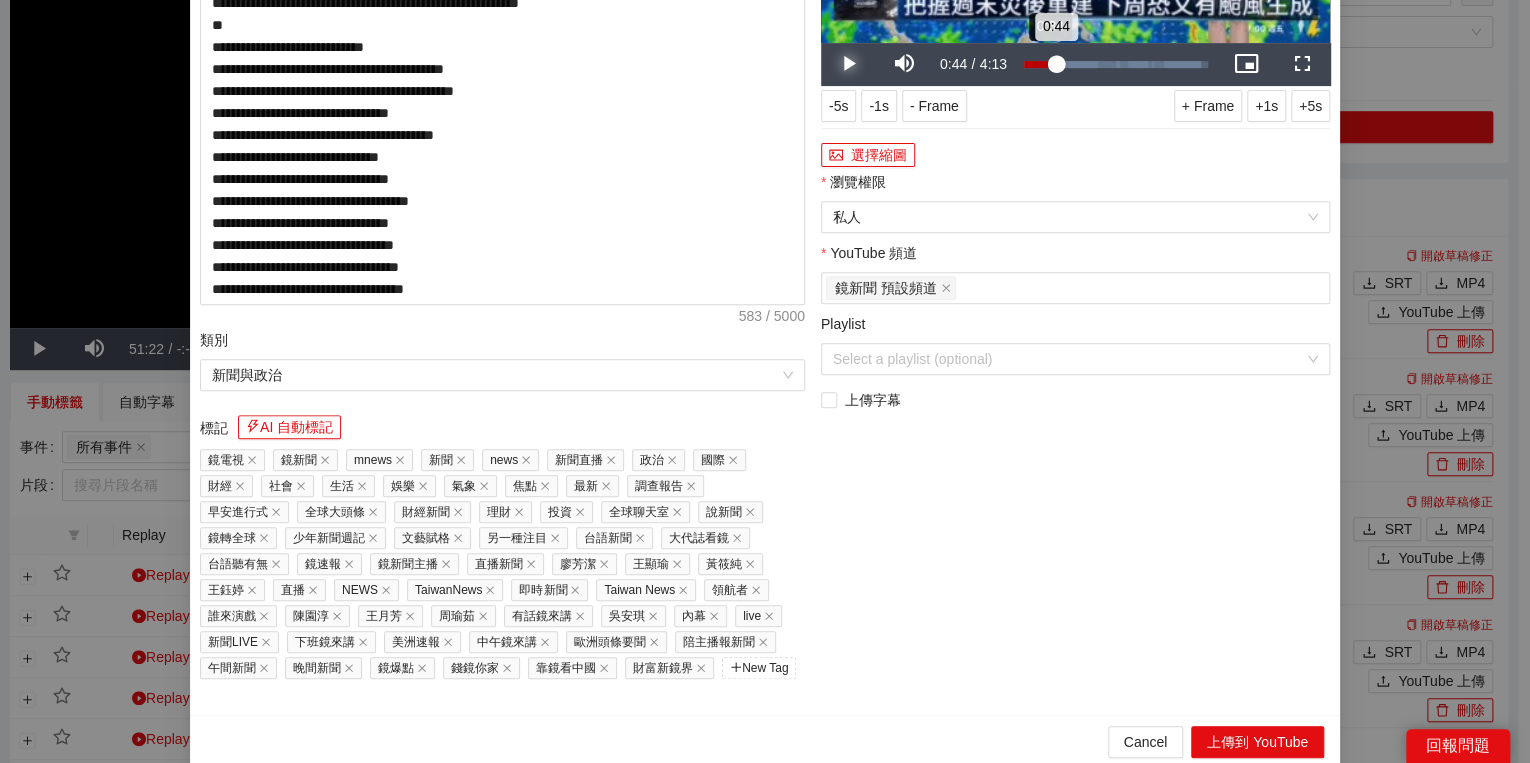 click on "0:44" at bounding box center [1040, 64] 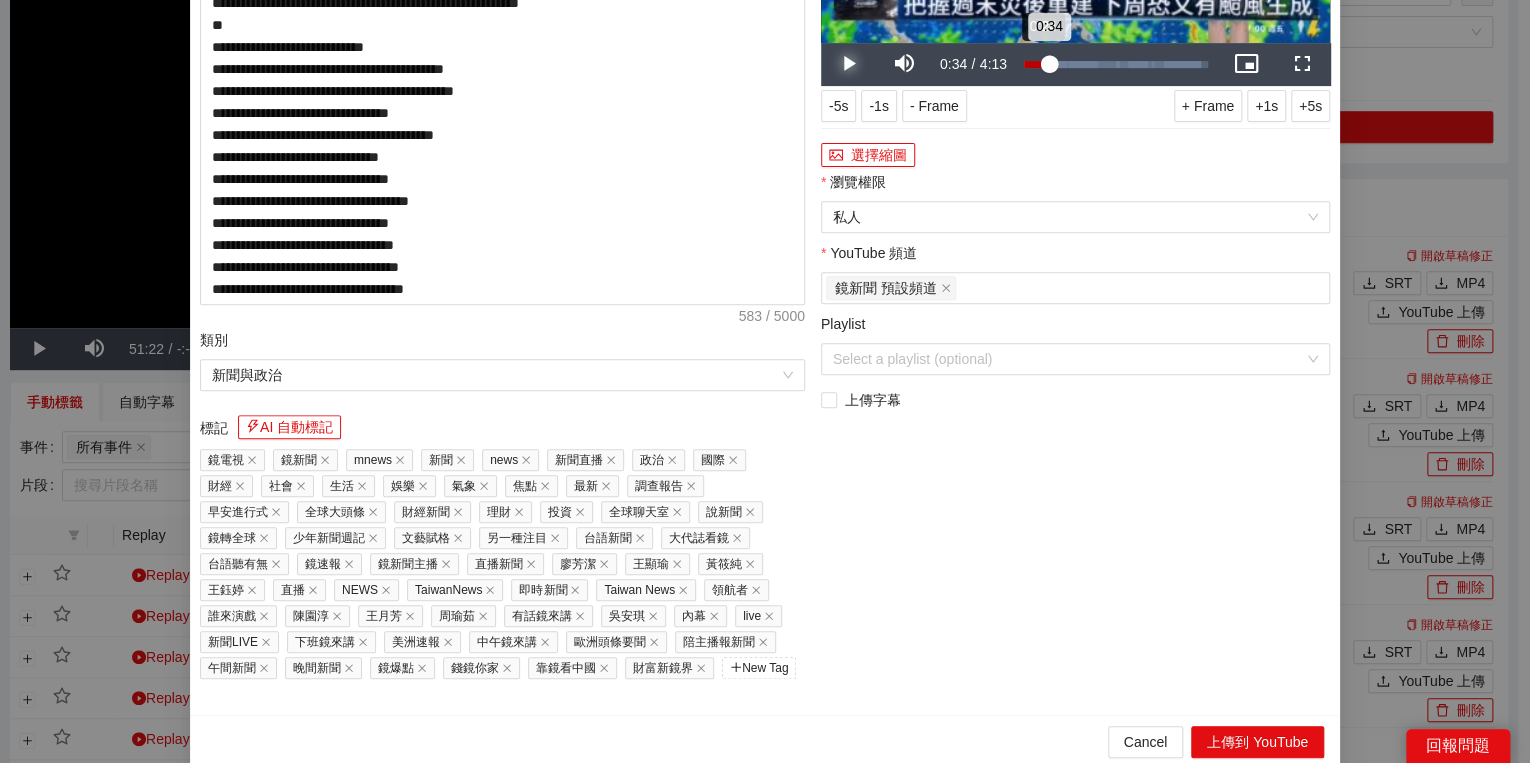 click on "0:34" at bounding box center [1036, 64] 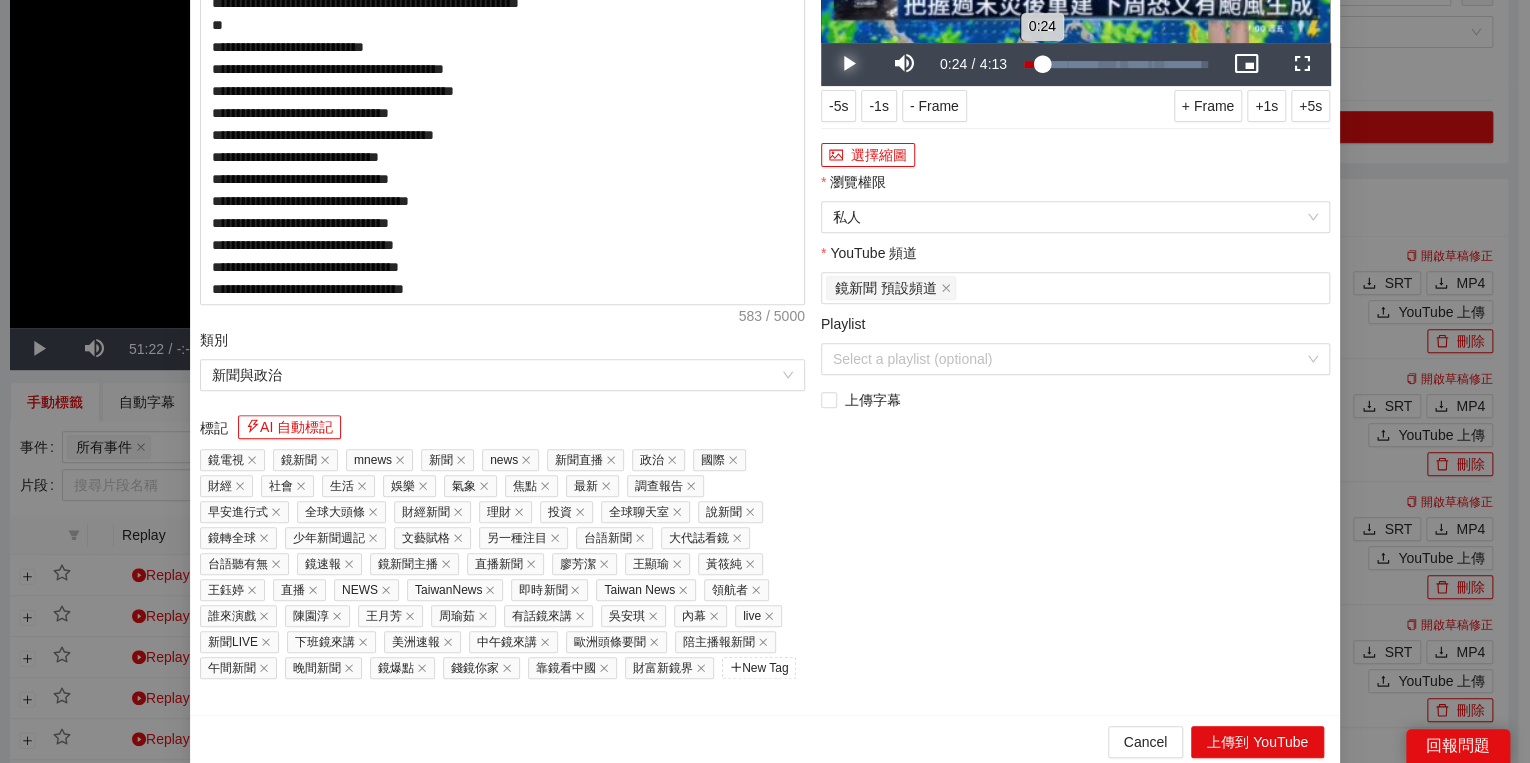 click on "0:24" at bounding box center [1033, 64] 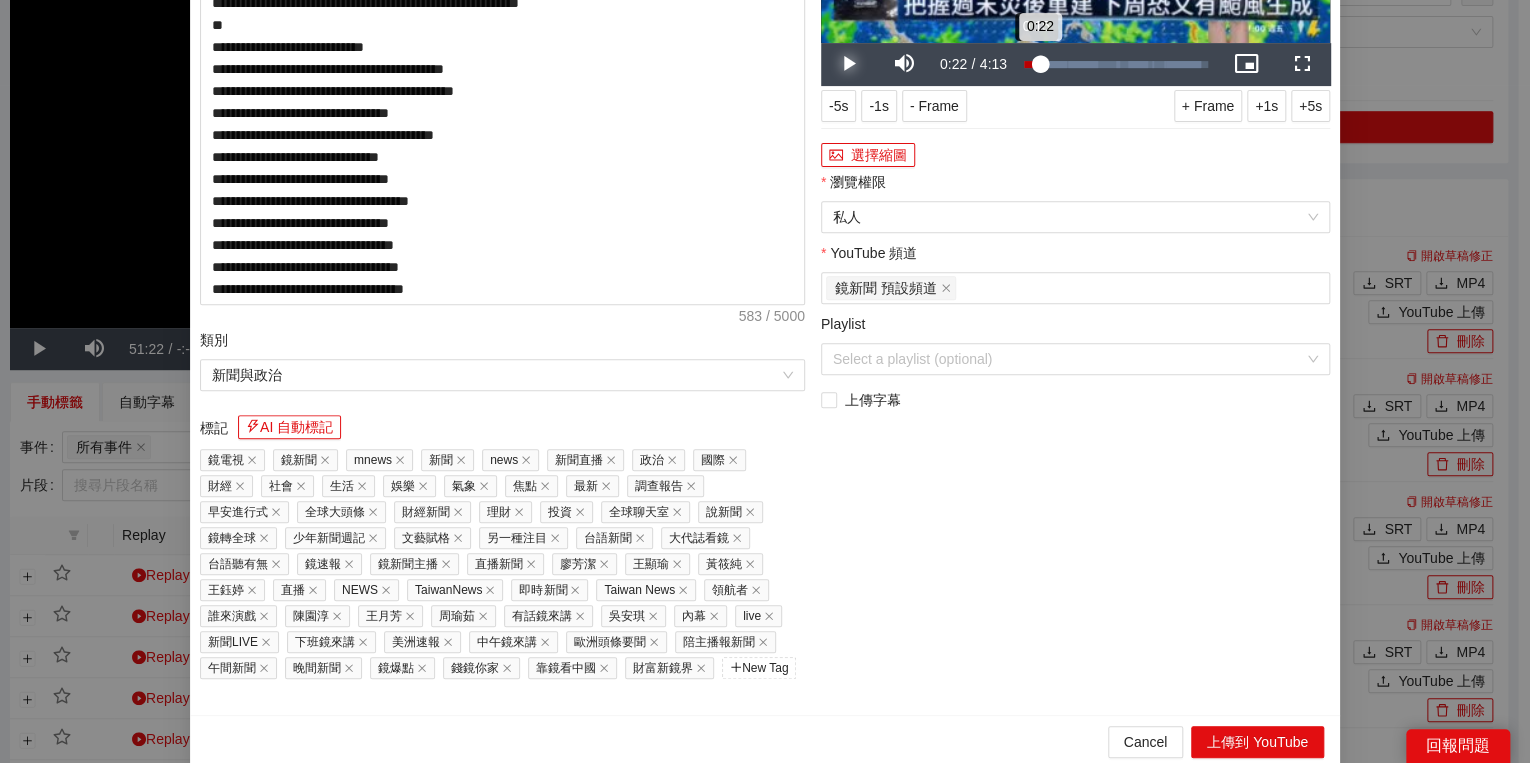 click on "0:22" at bounding box center [1032, 64] 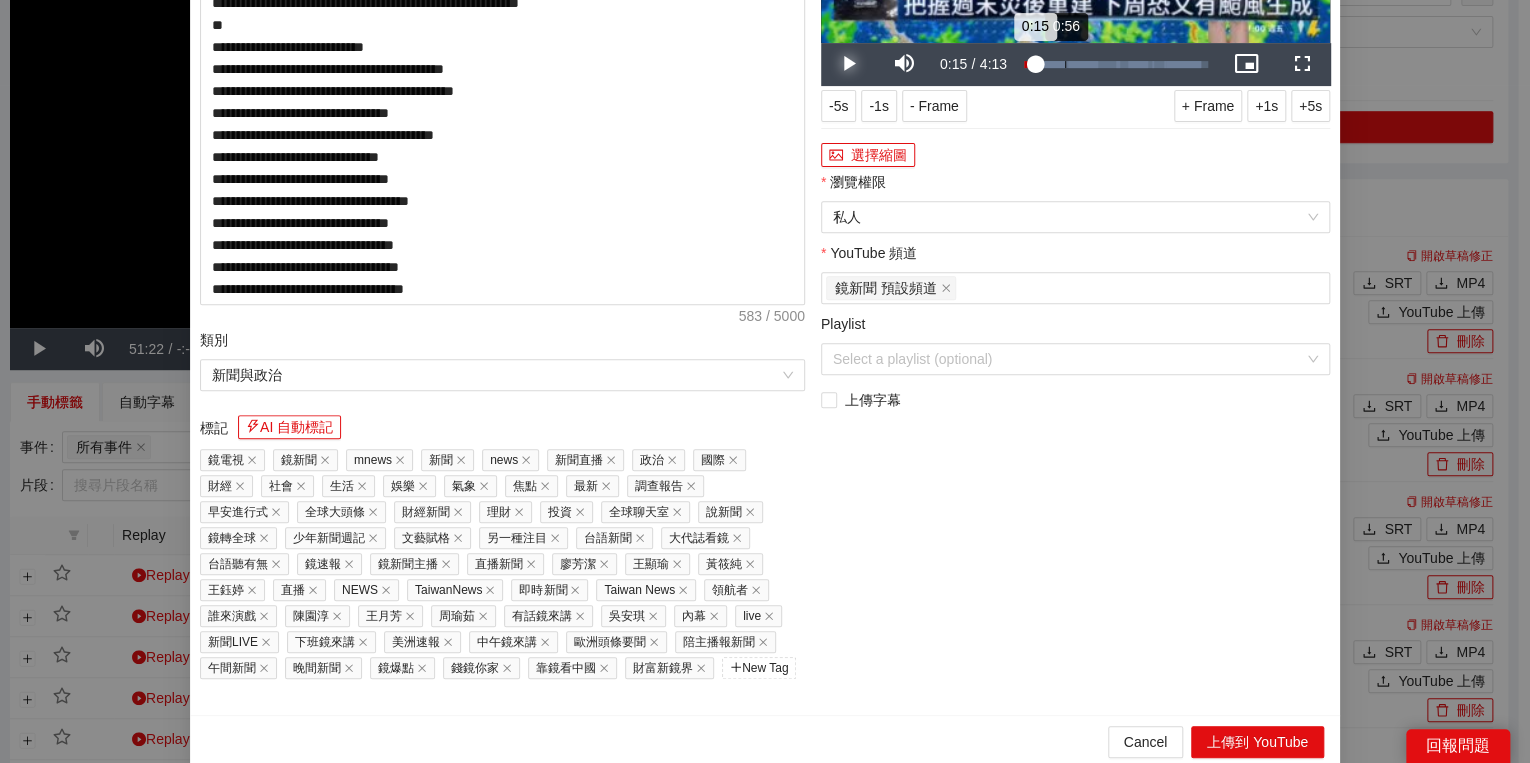 click on "Loaded :  96.11% 0:56 0:15" at bounding box center (1116, 64) 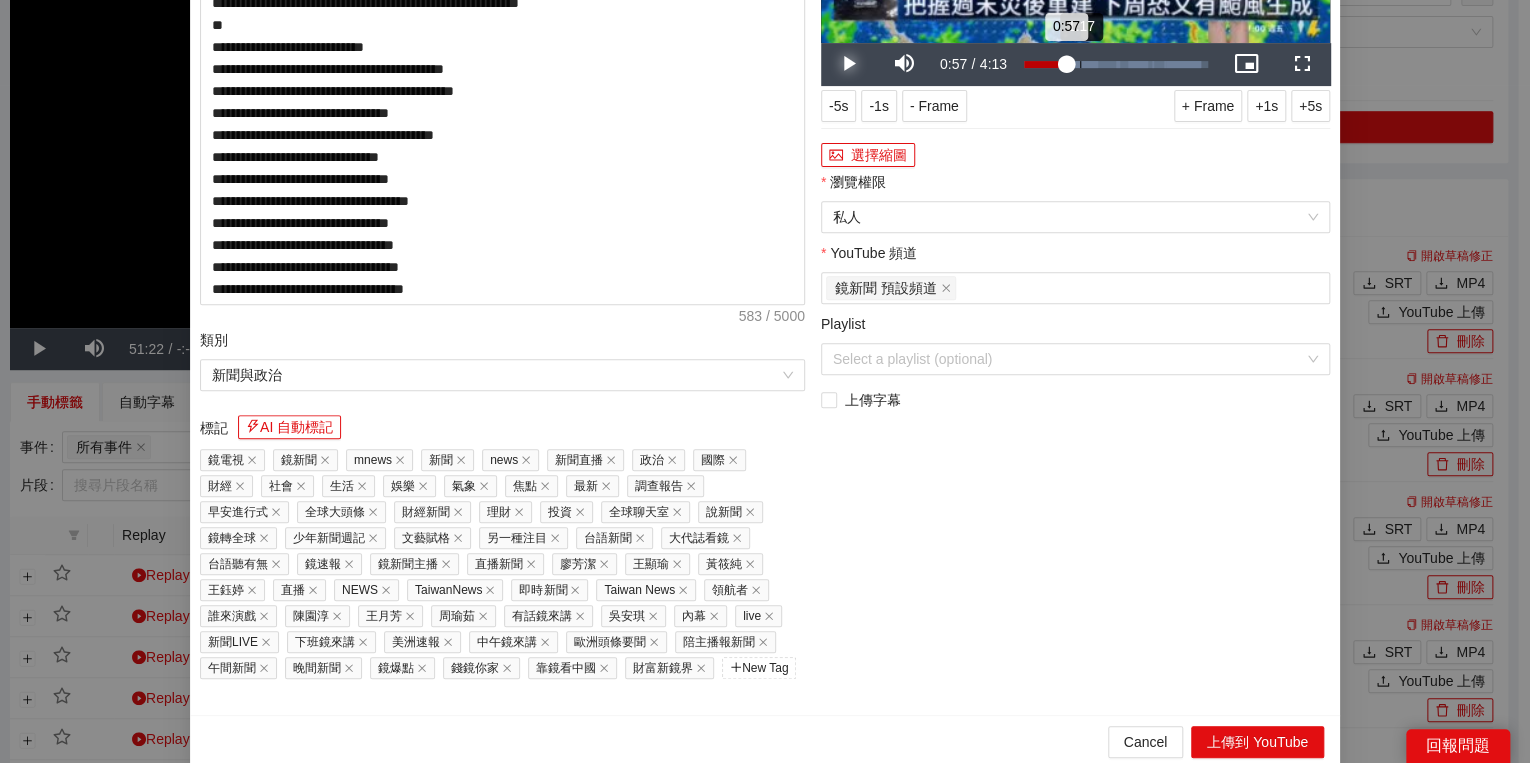 click on "Loaded :  96.11% 1:17 0:57" at bounding box center (1116, 64) 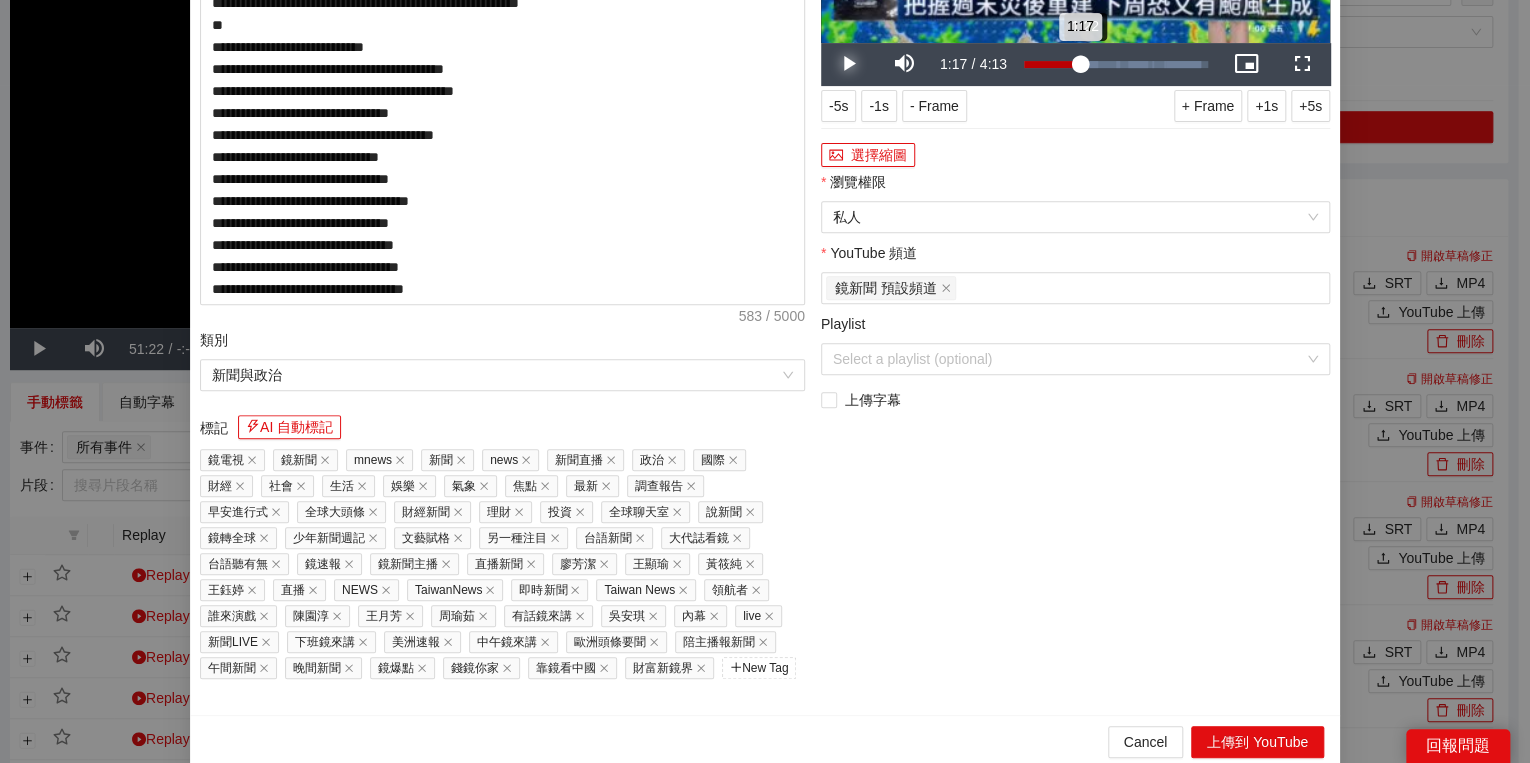 click on "1:17" at bounding box center (1052, 64) 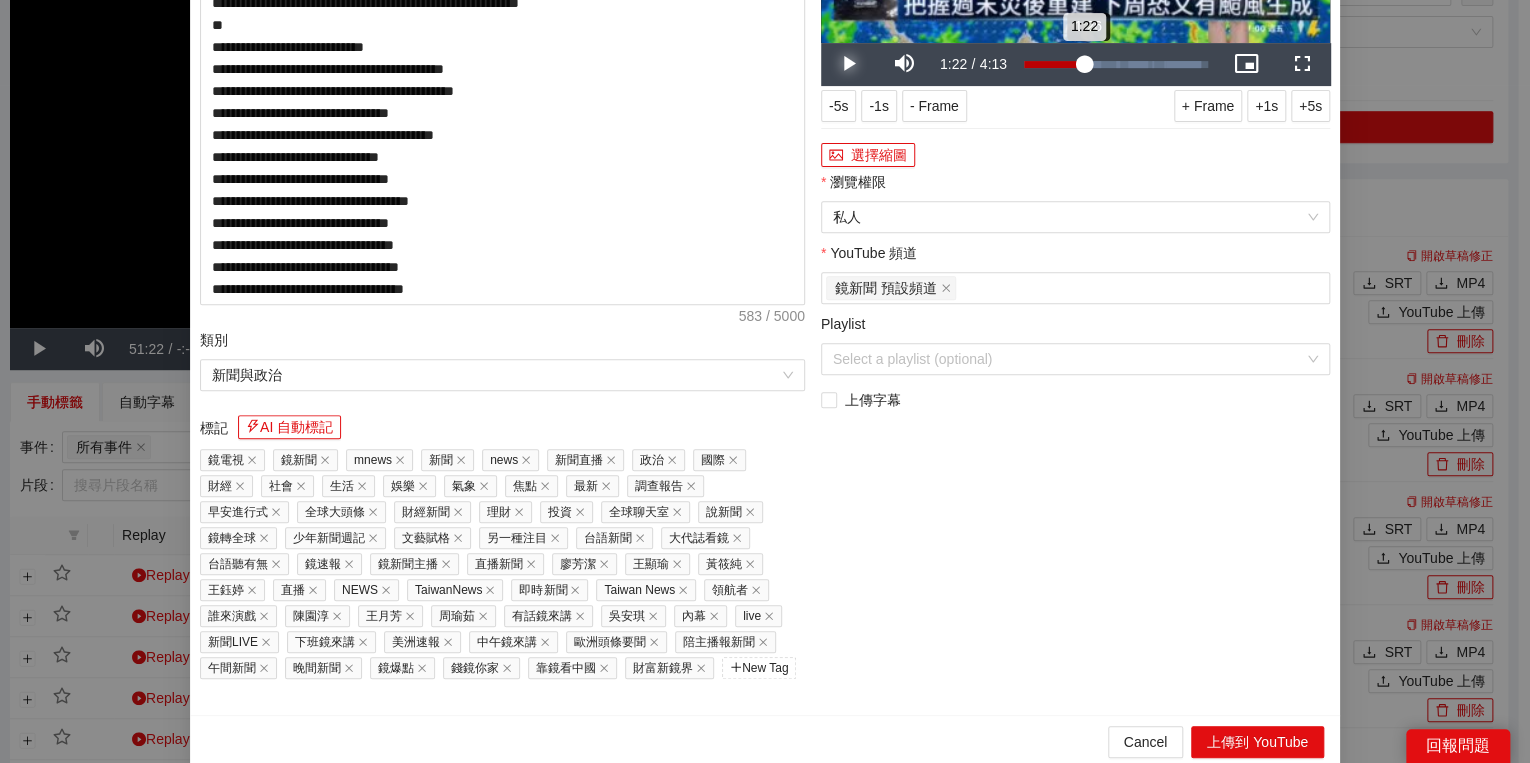 click on "1:22" at bounding box center (1054, 64) 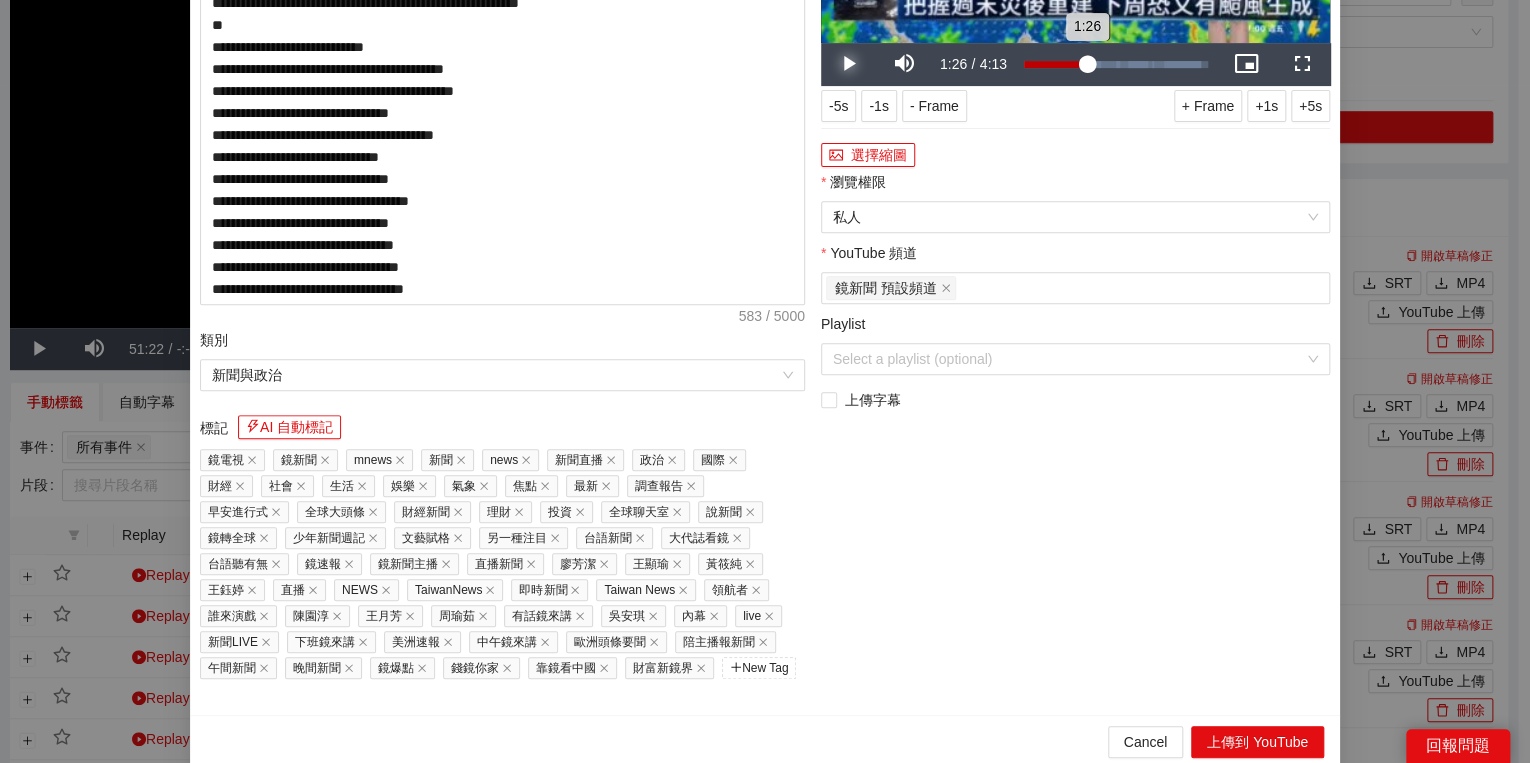 click on "1:26" at bounding box center (1055, 64) 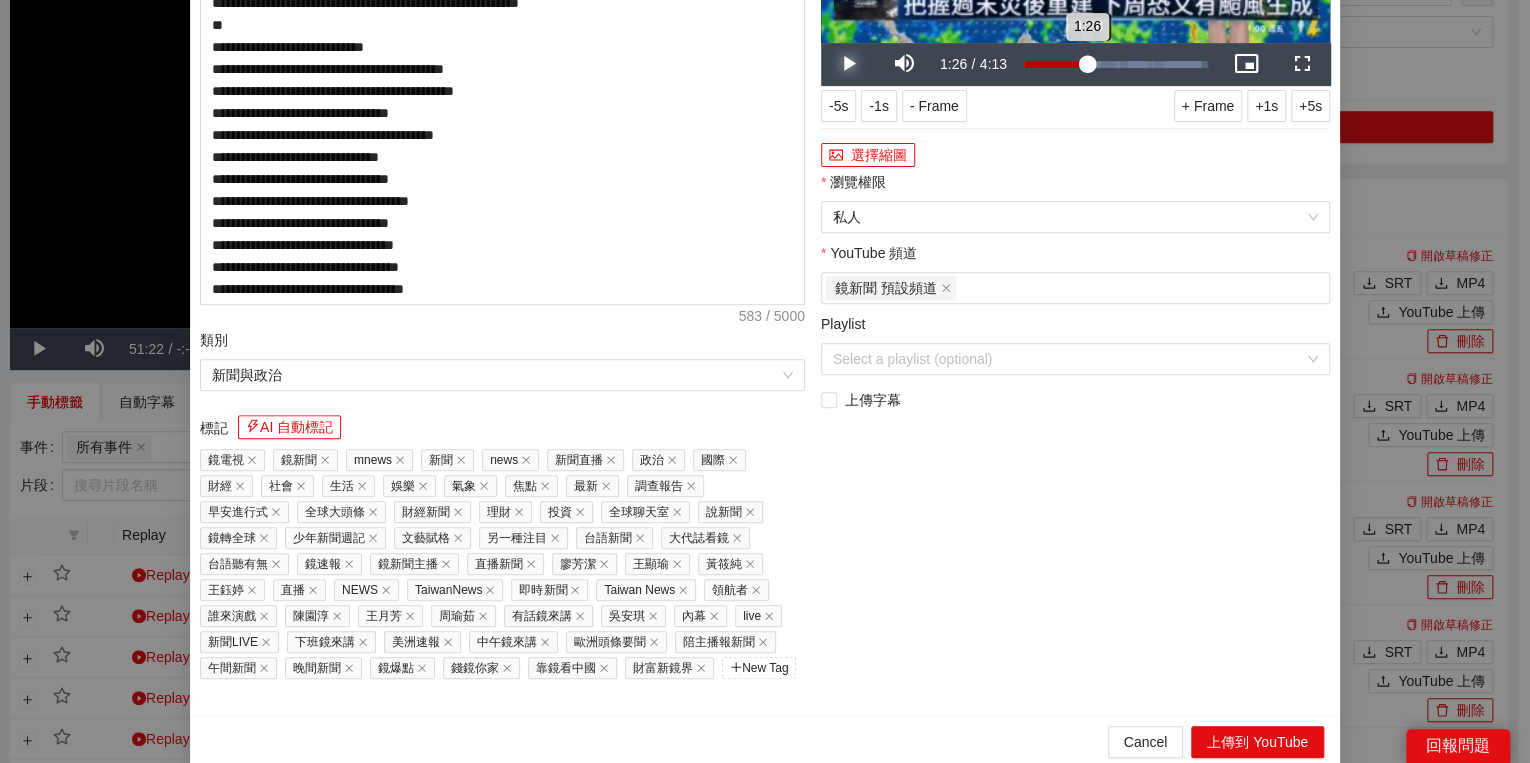 click on "1:26" at bounding box center (1055, 64) 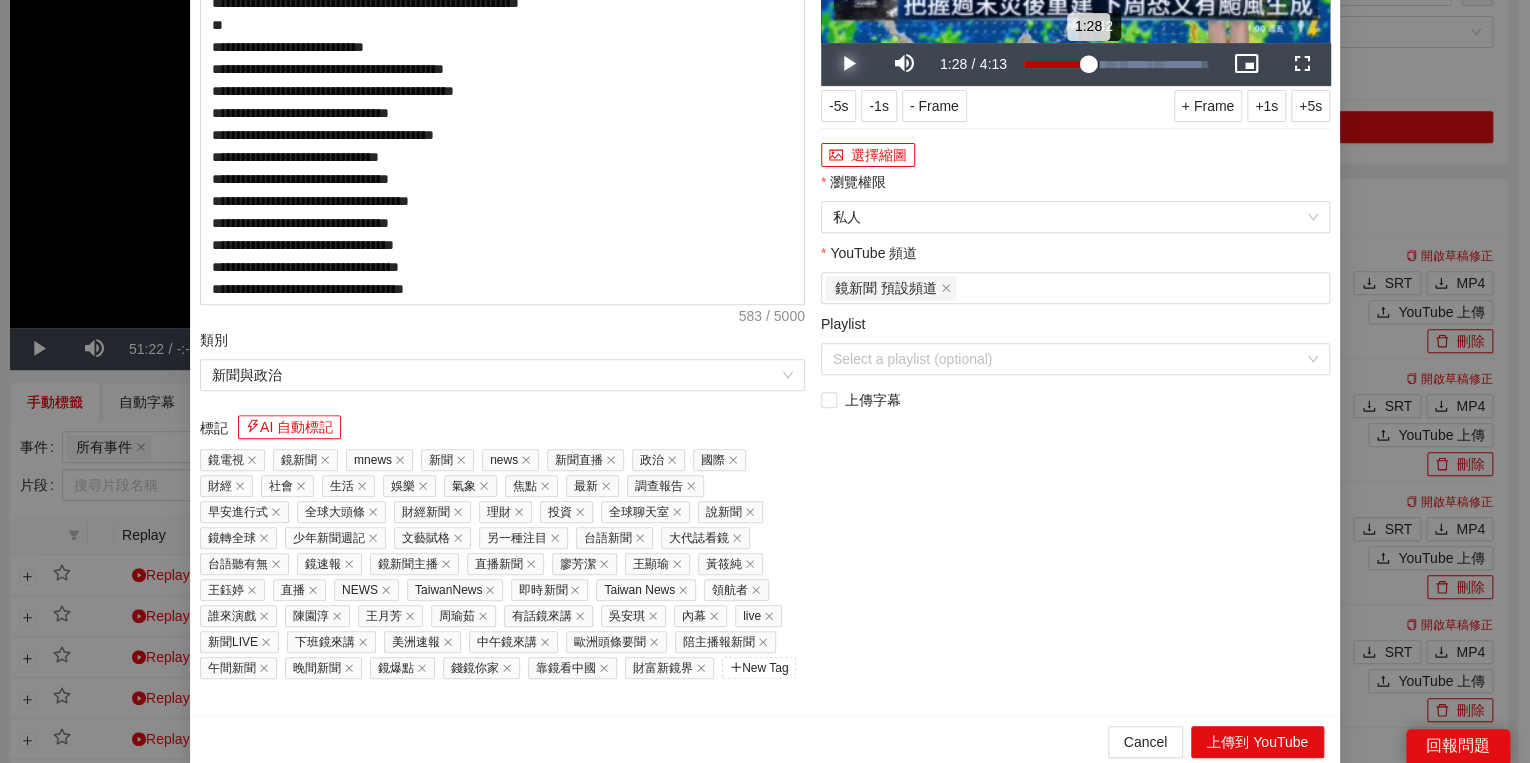click on "1:28" at bounding box center [1056, 64] 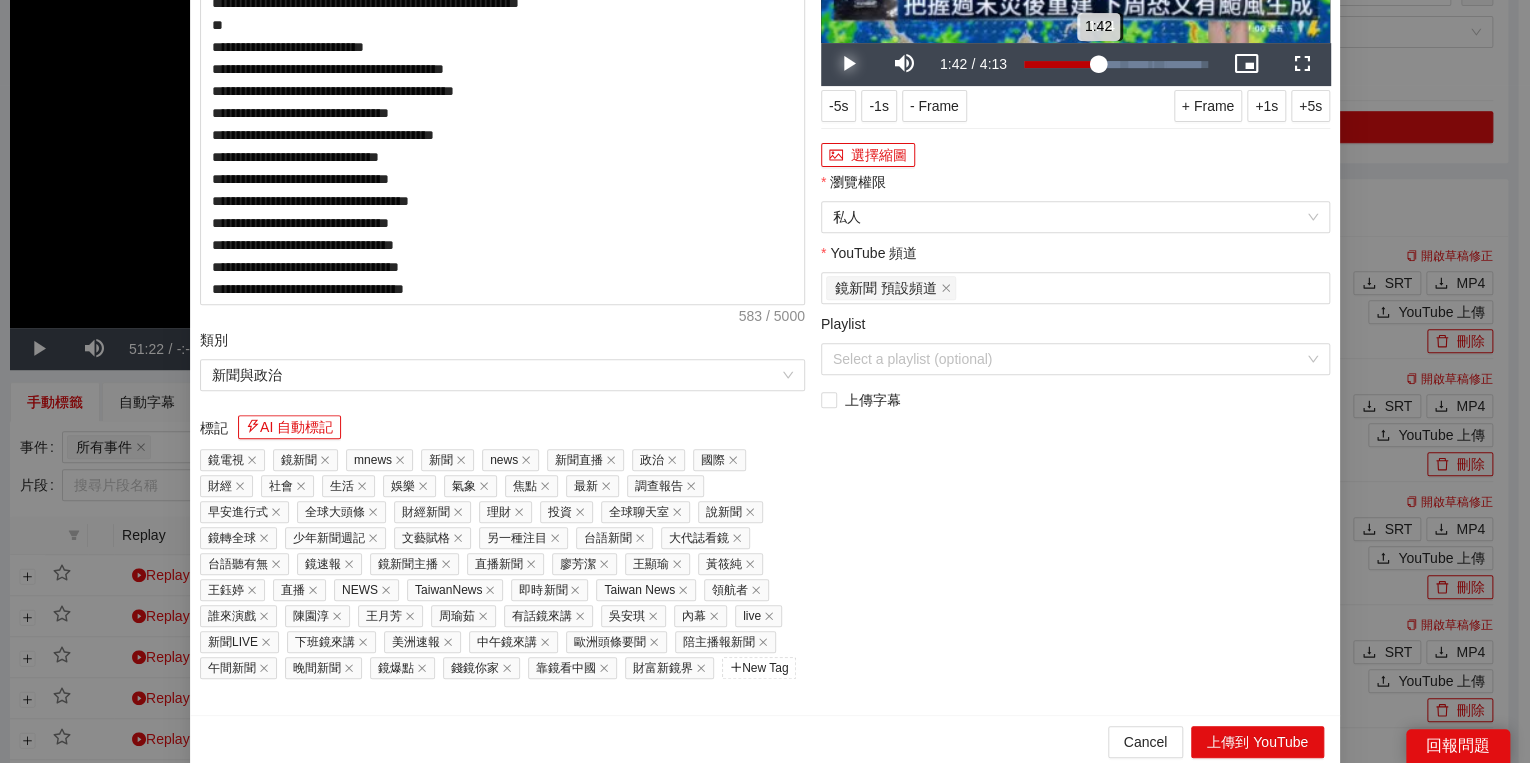 click on "1:42" at bounding box center (1061, 64) 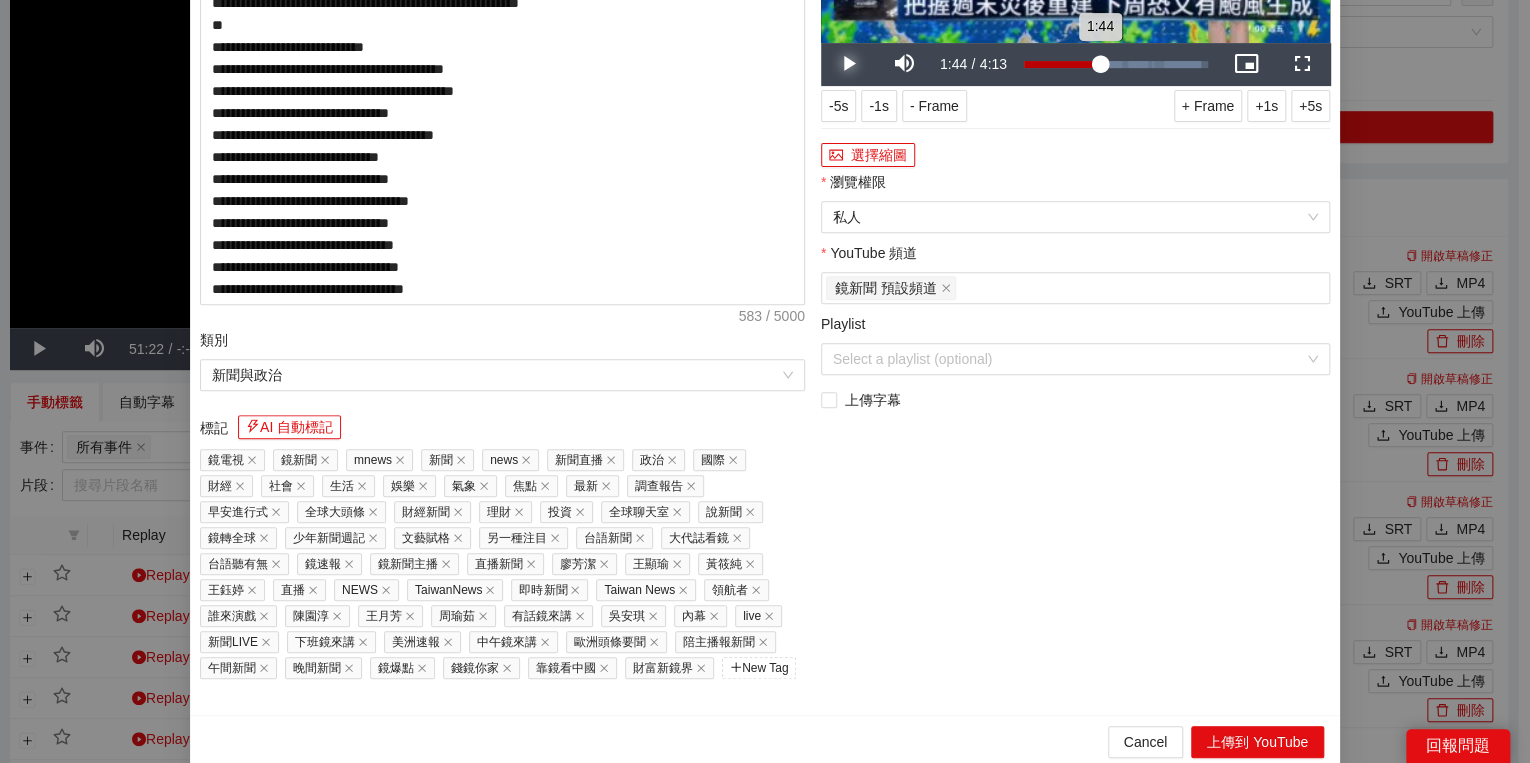 click on "1:44" at bounding box center [1062, 64] 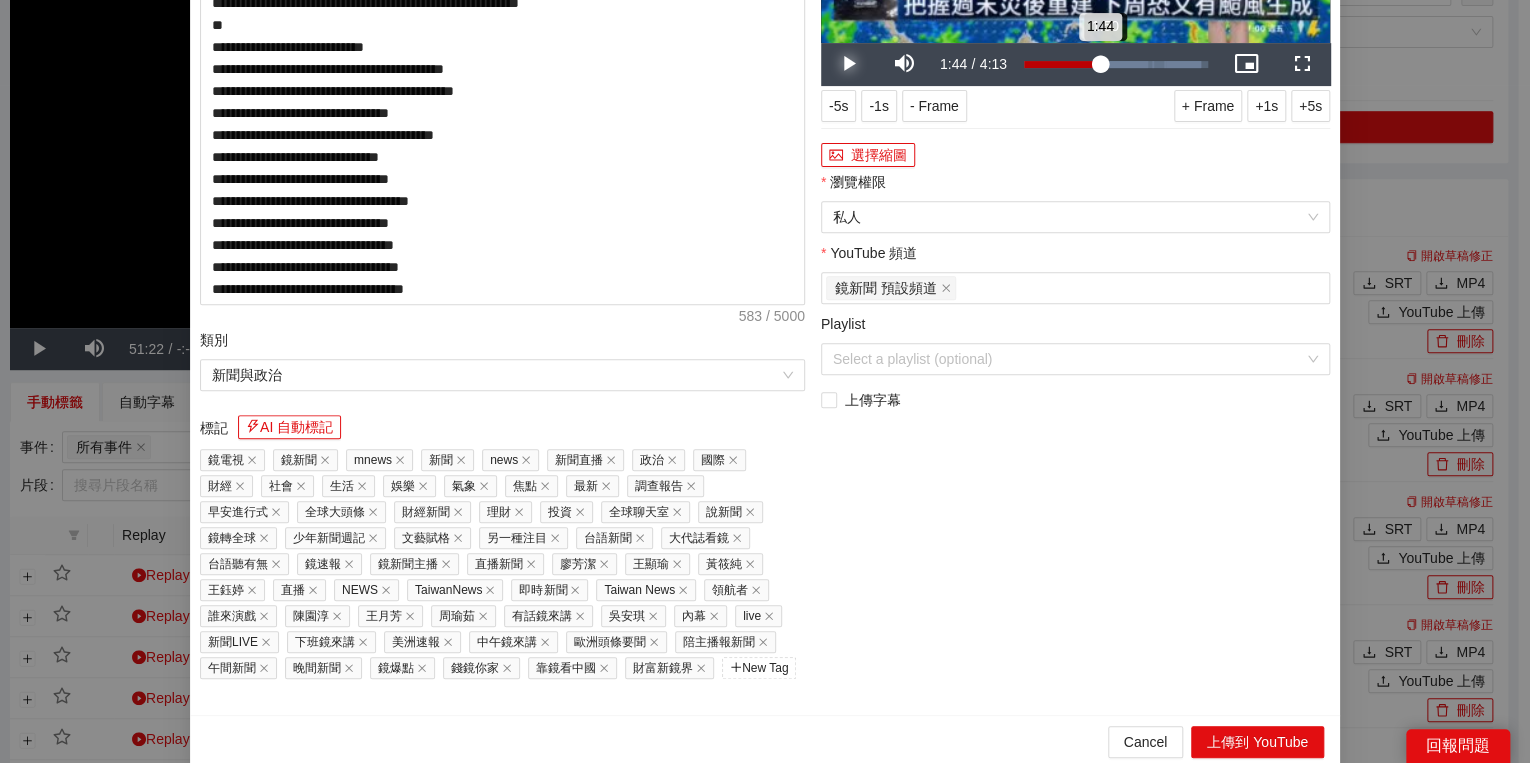 click on "1:44" at bounding box center [1062, 64] 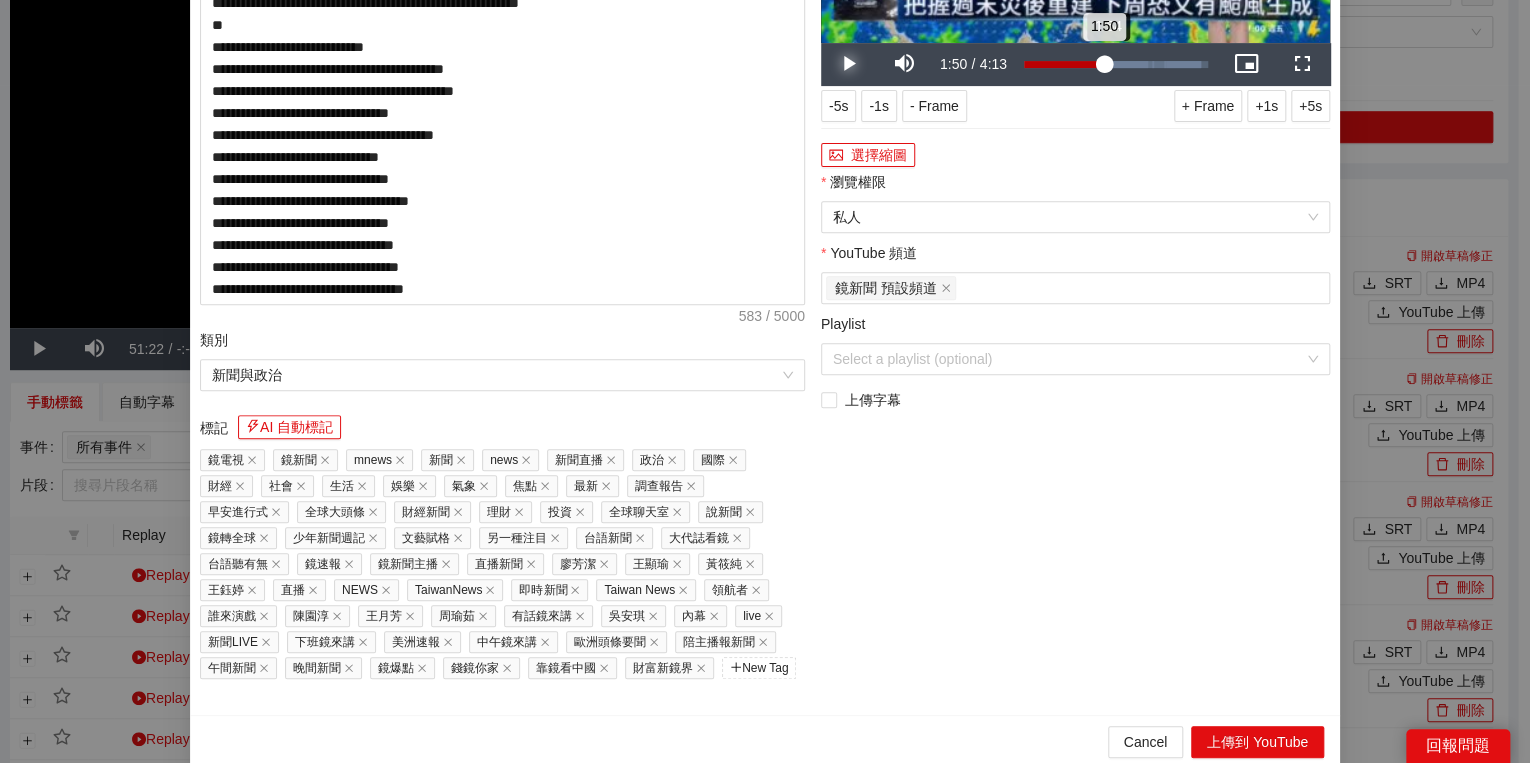 click on "1:50" at bounding box center (1064, 64) 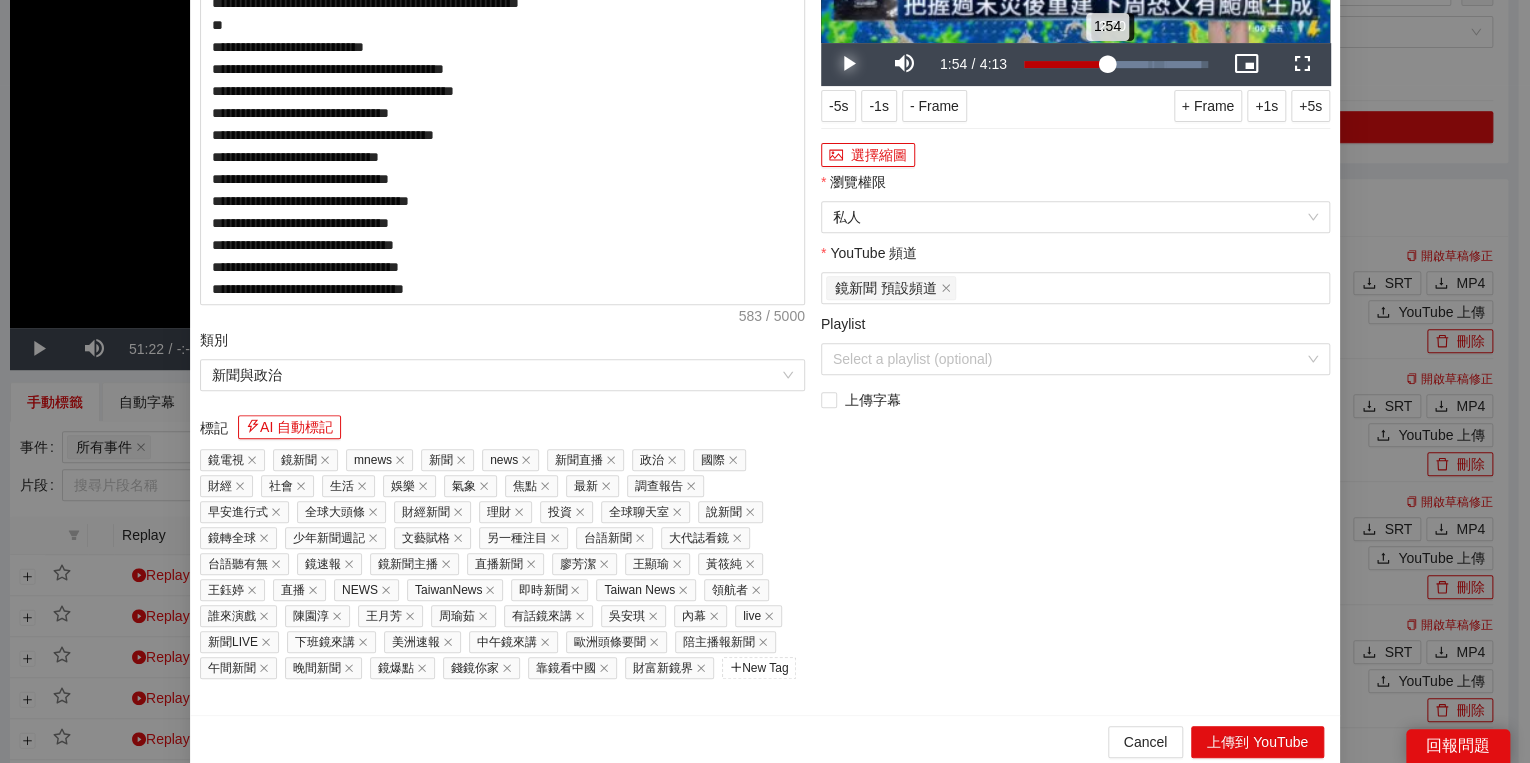 click on "1:54" at bounding box center [1065, 64] 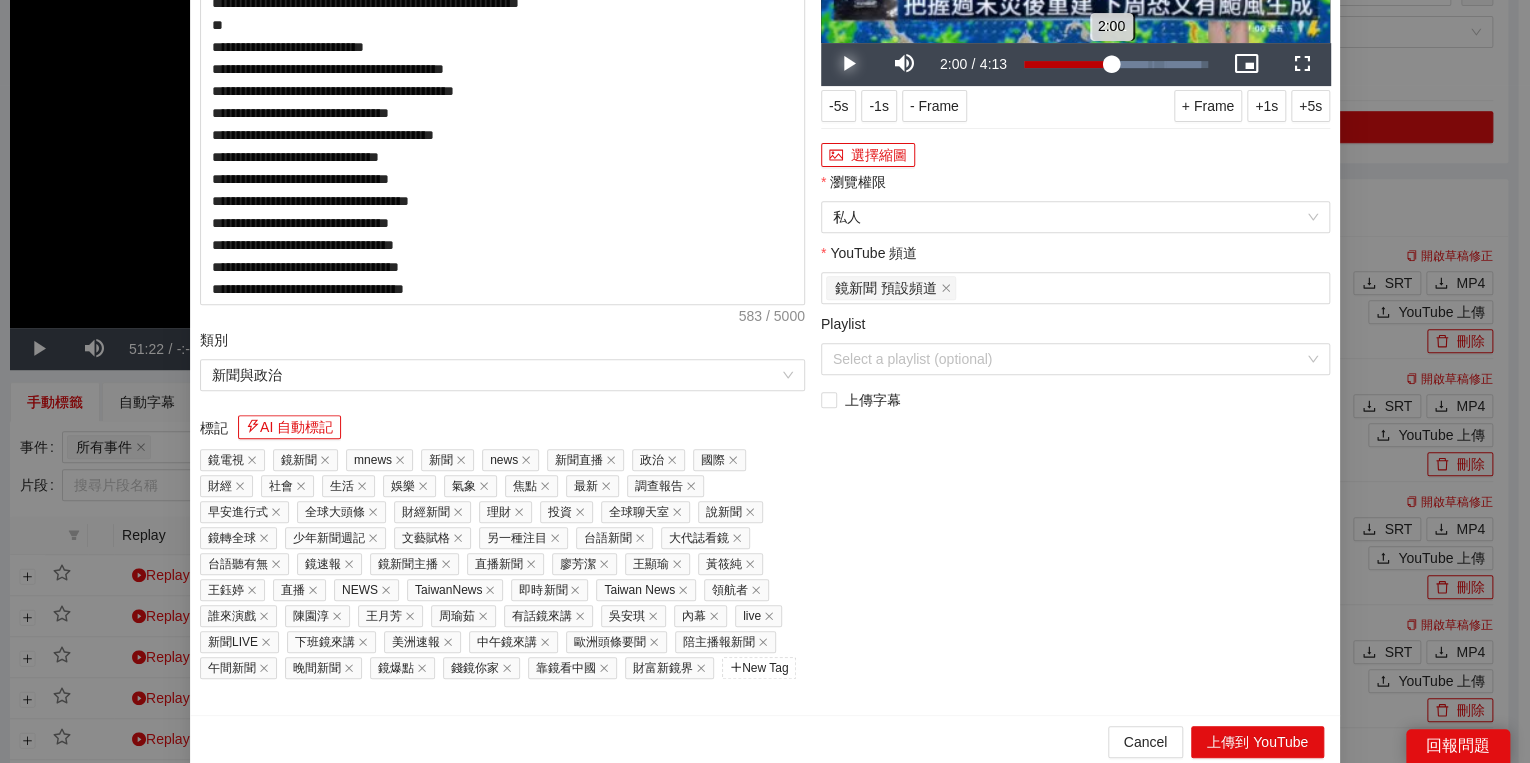 click on "2:00" at bounding box center [1067, 64] 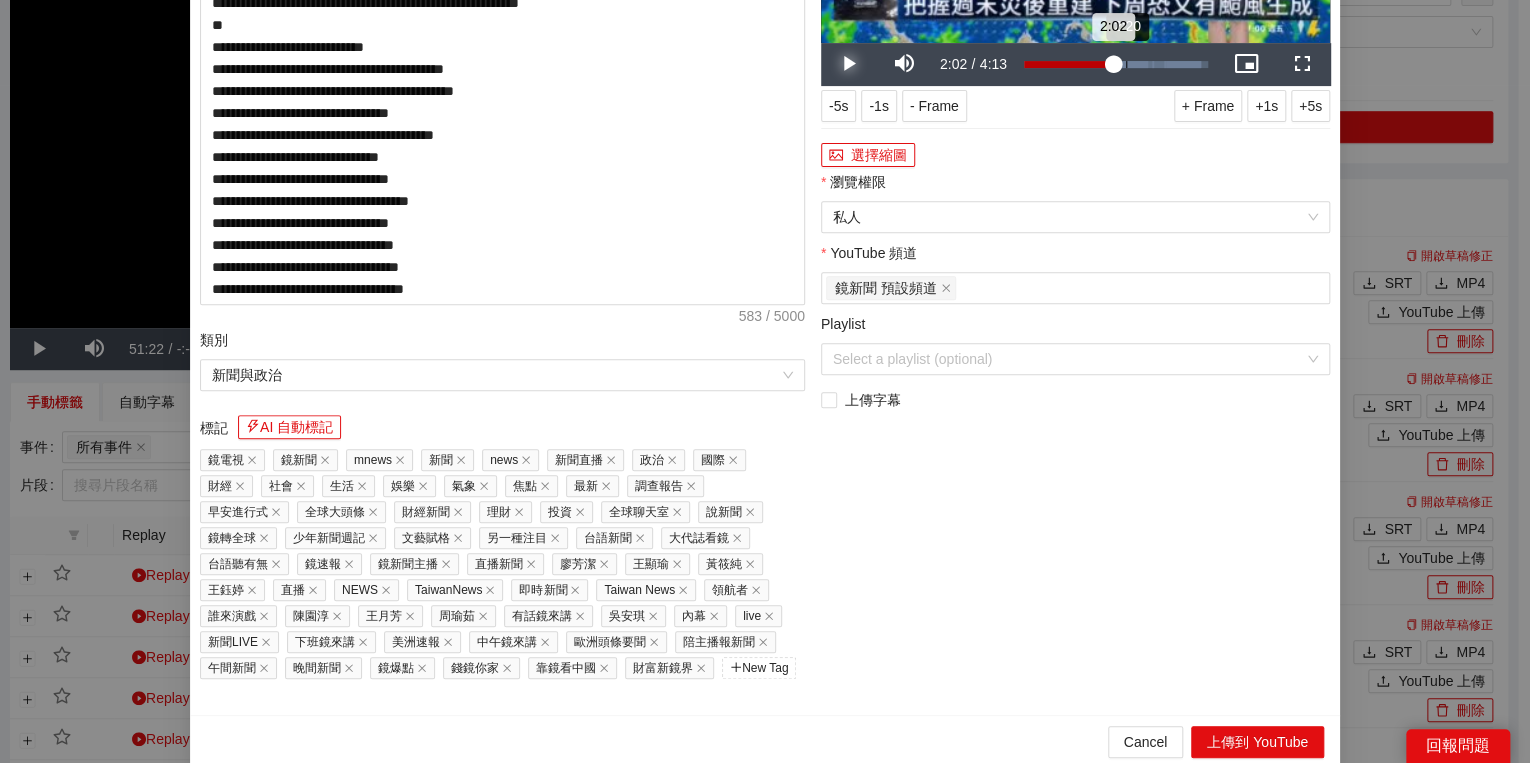 click on "2:20" at bounding box center [1126, 64] 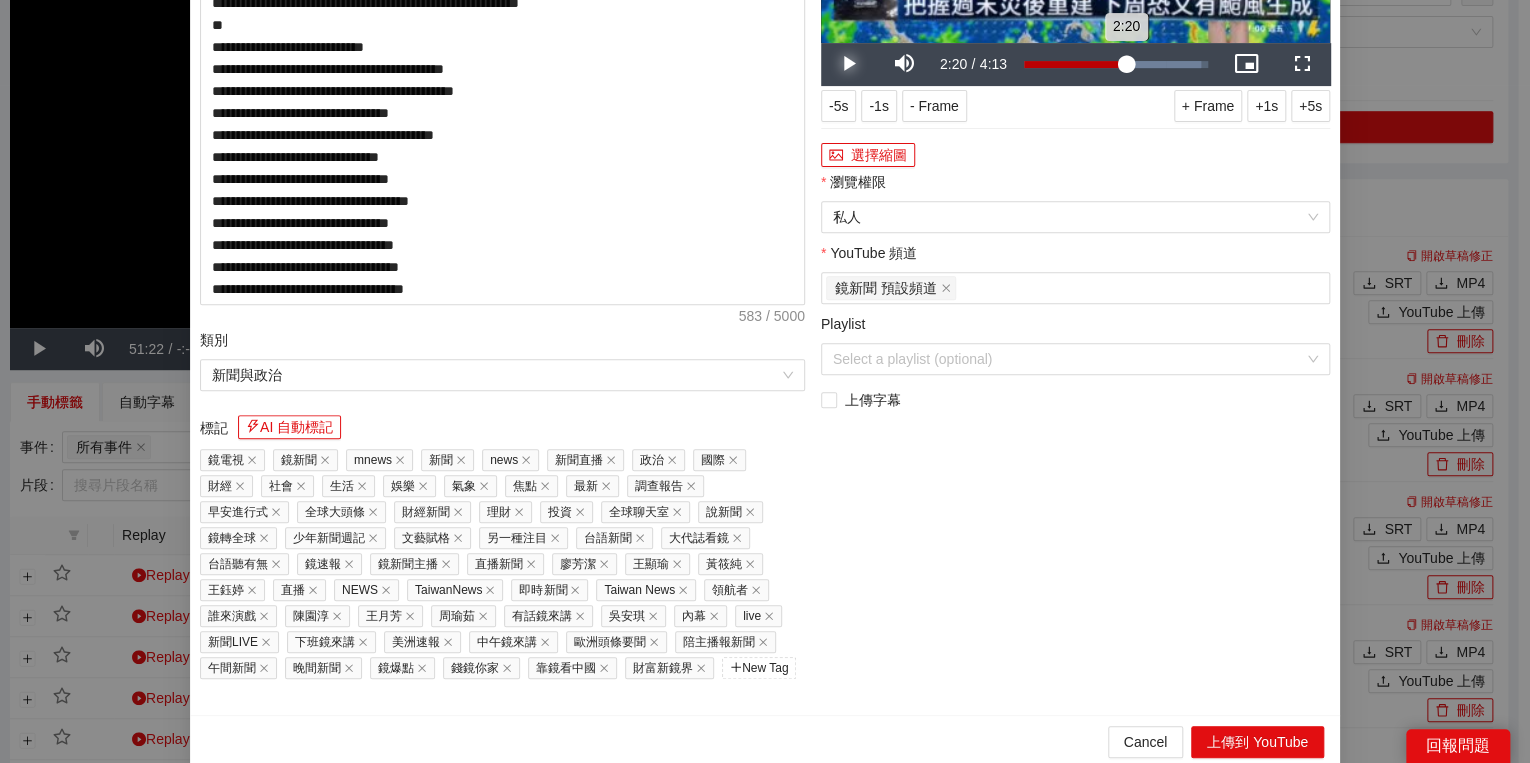 click on "2:20" at bounding box center (1075, 64) 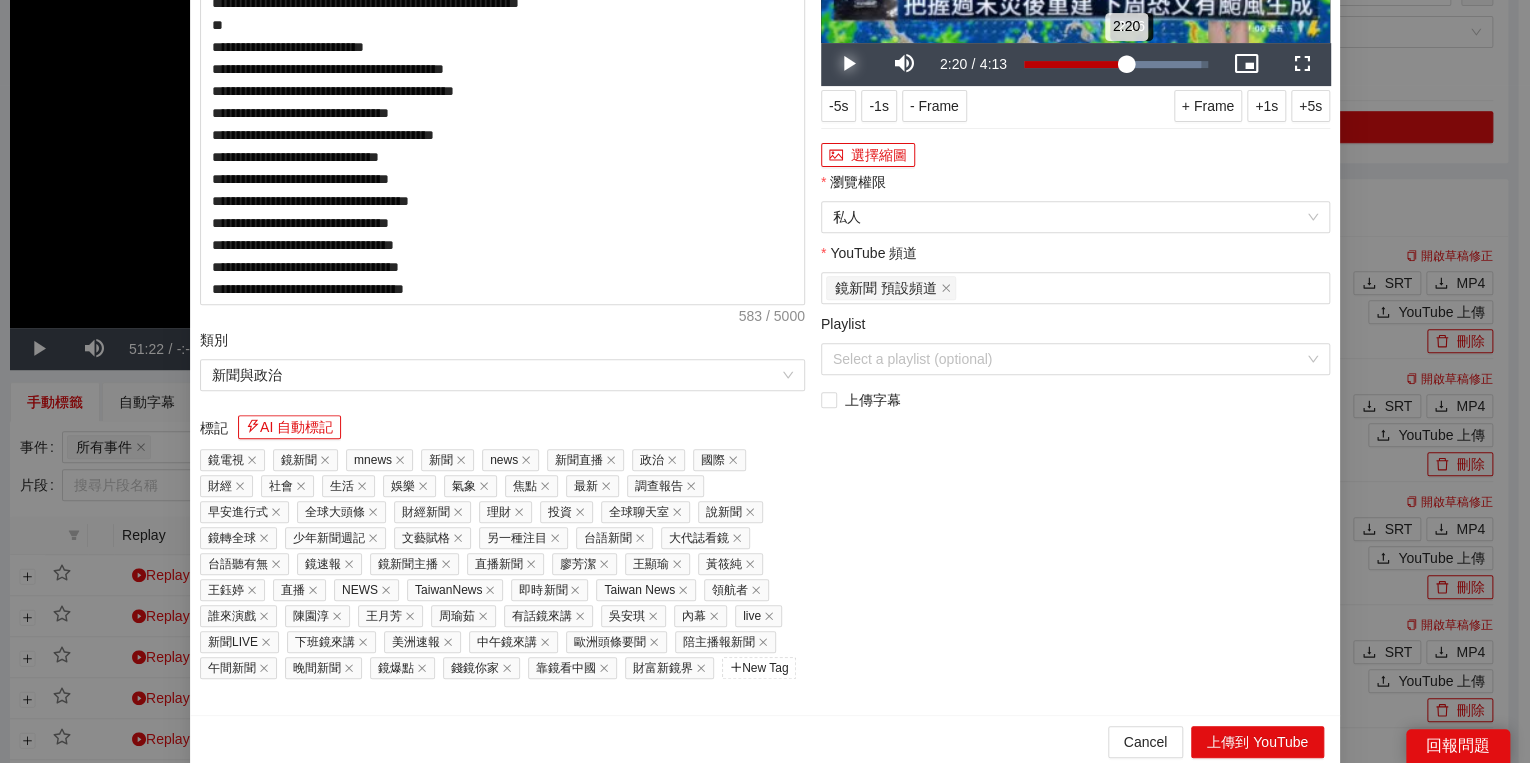 click on "2:20" at bounding box center [1075, 64] 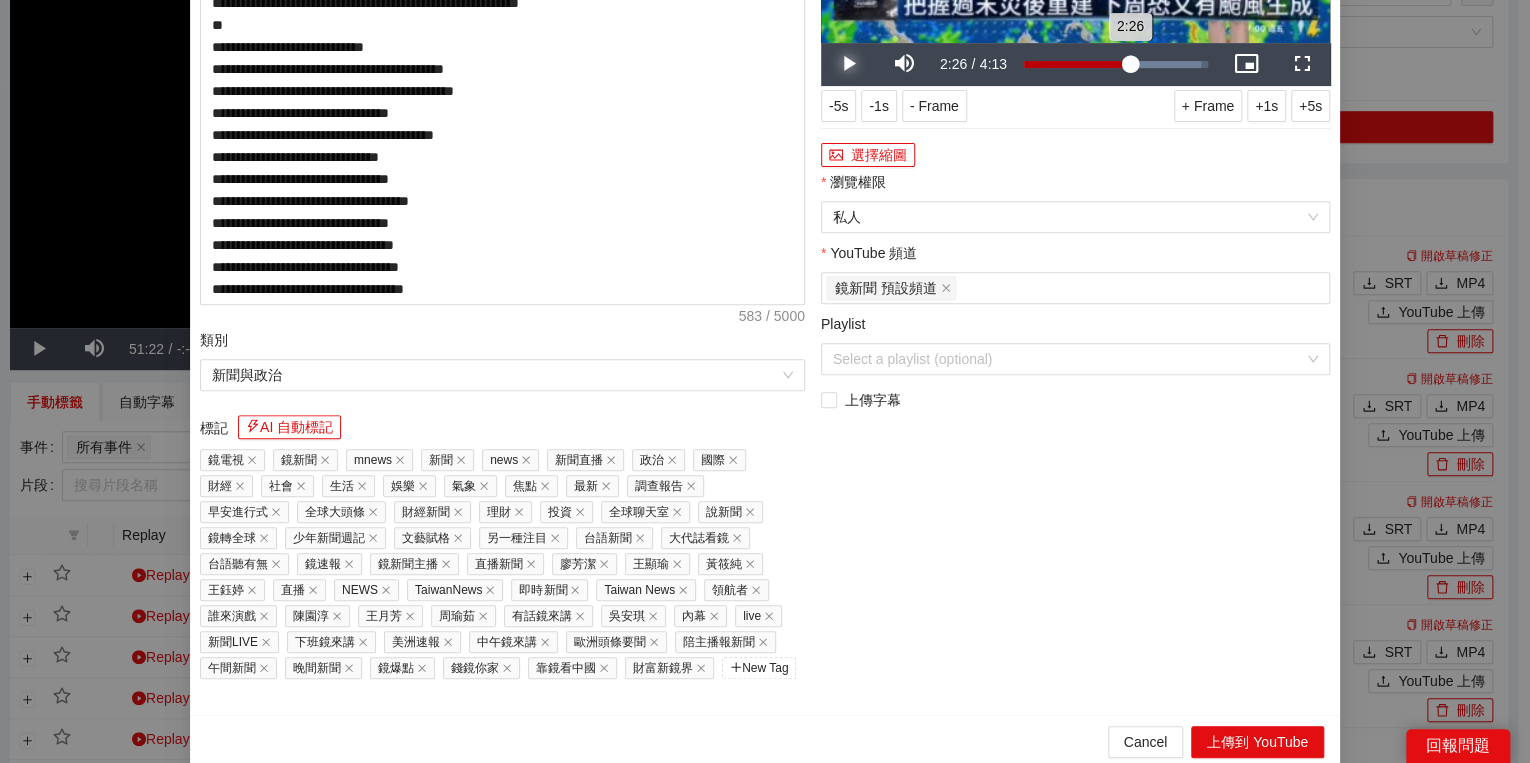 click on "2:26" at bounding box center (1077, 64) 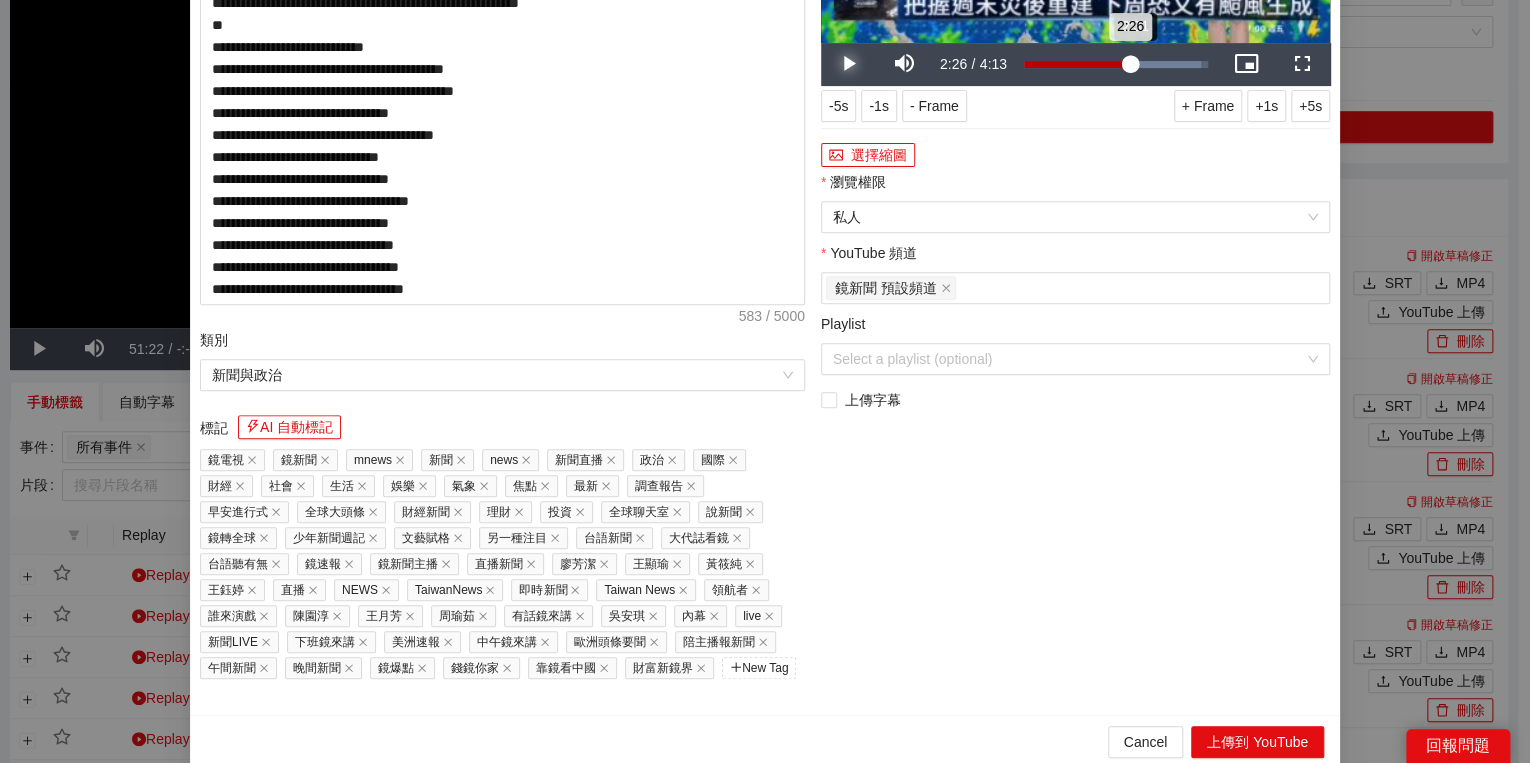 click on "2:26" at bounding box center (1077, 64) 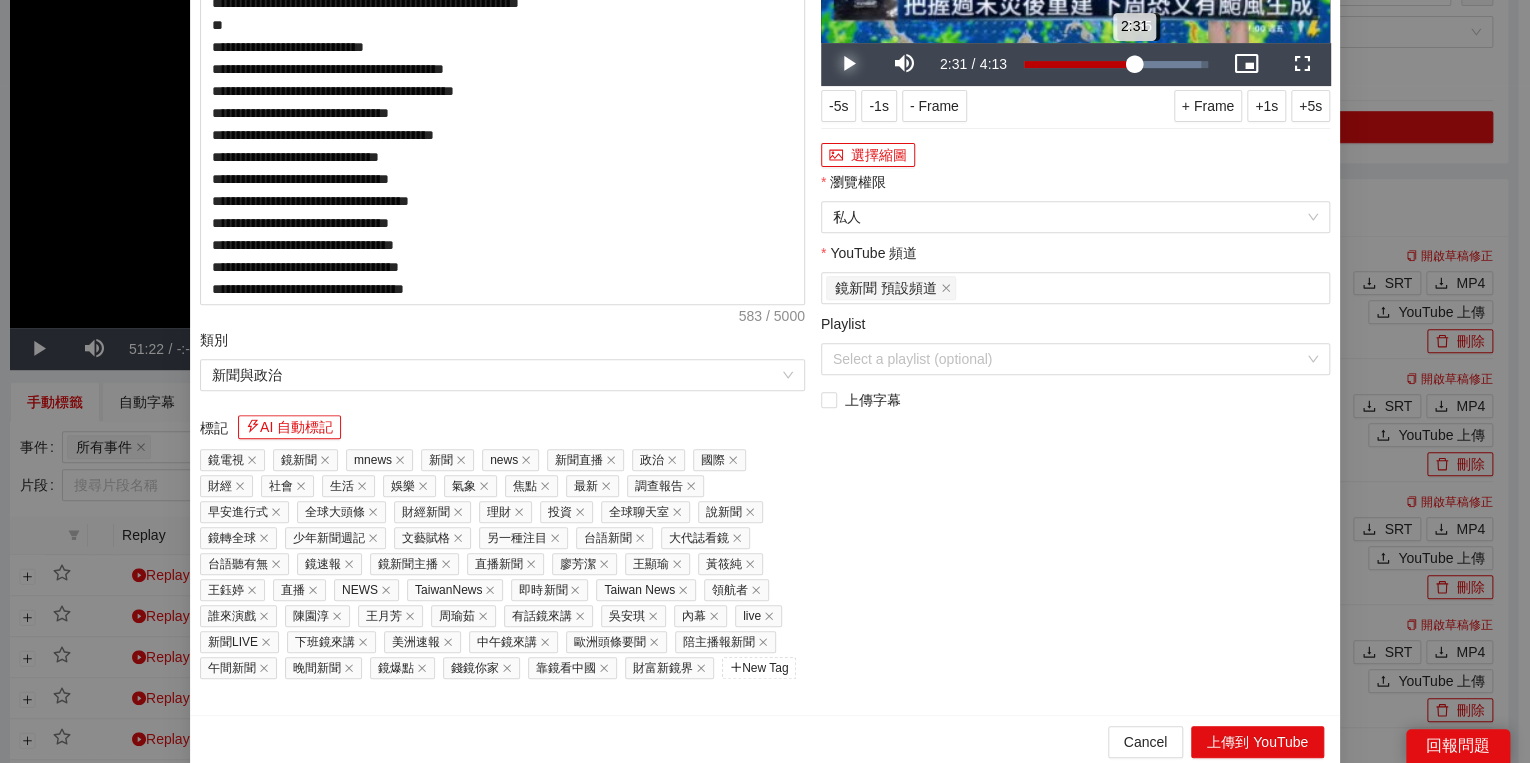 click on "2:31" at bounding box center (1079, 64) 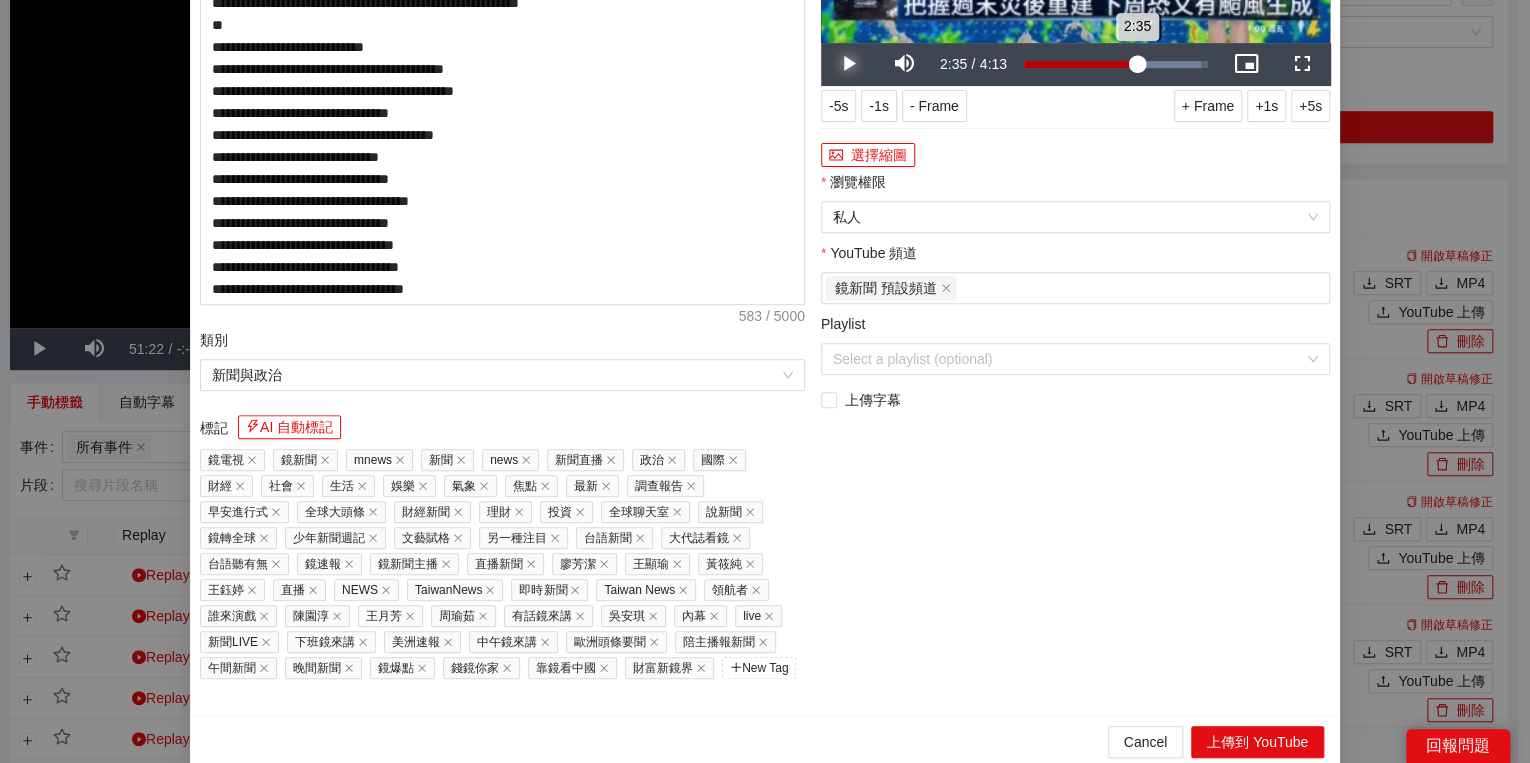 click on "2:35" at bounding box center (1080, 64) 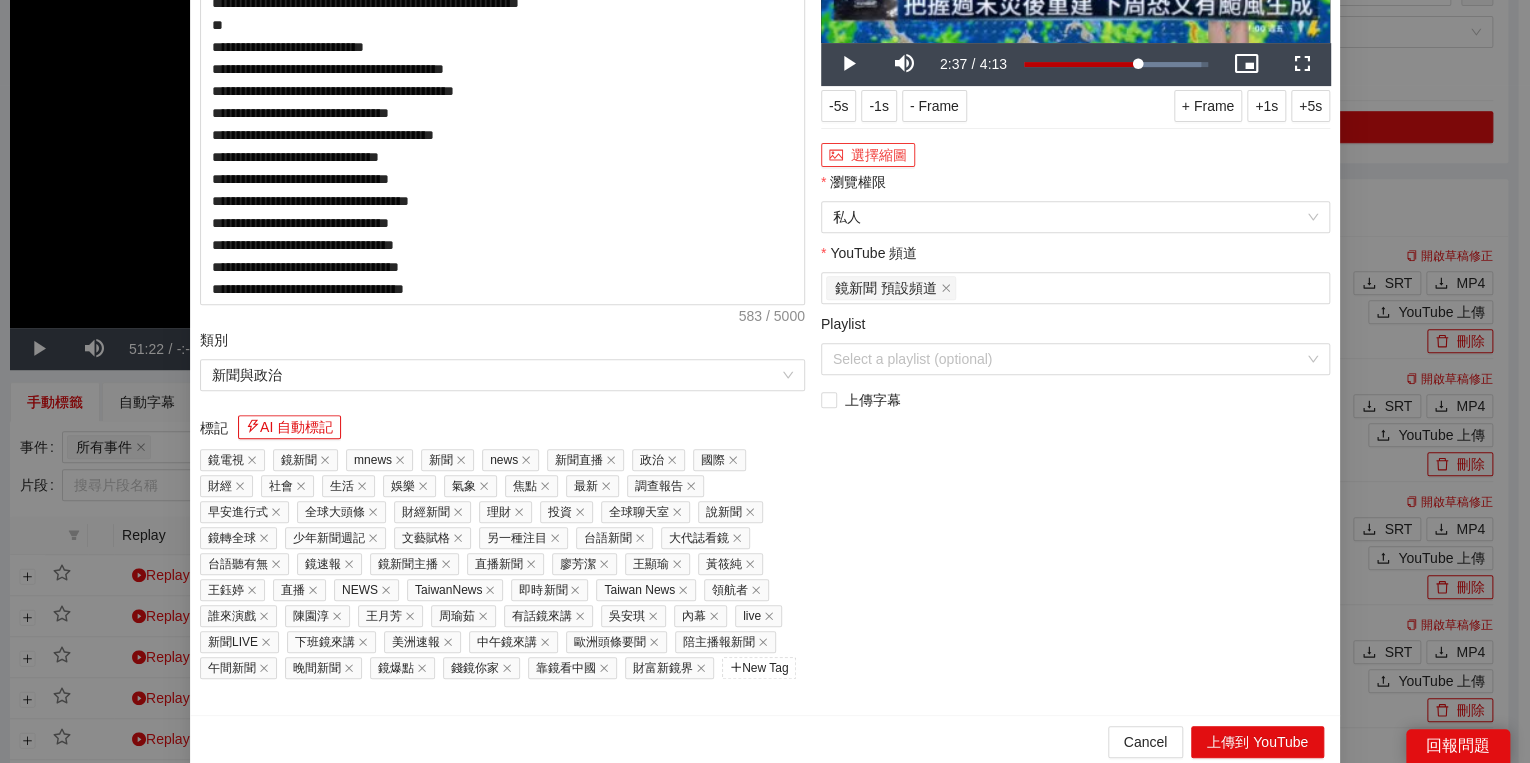 click on "選擇縮圖" at bounding box center [868, 155] 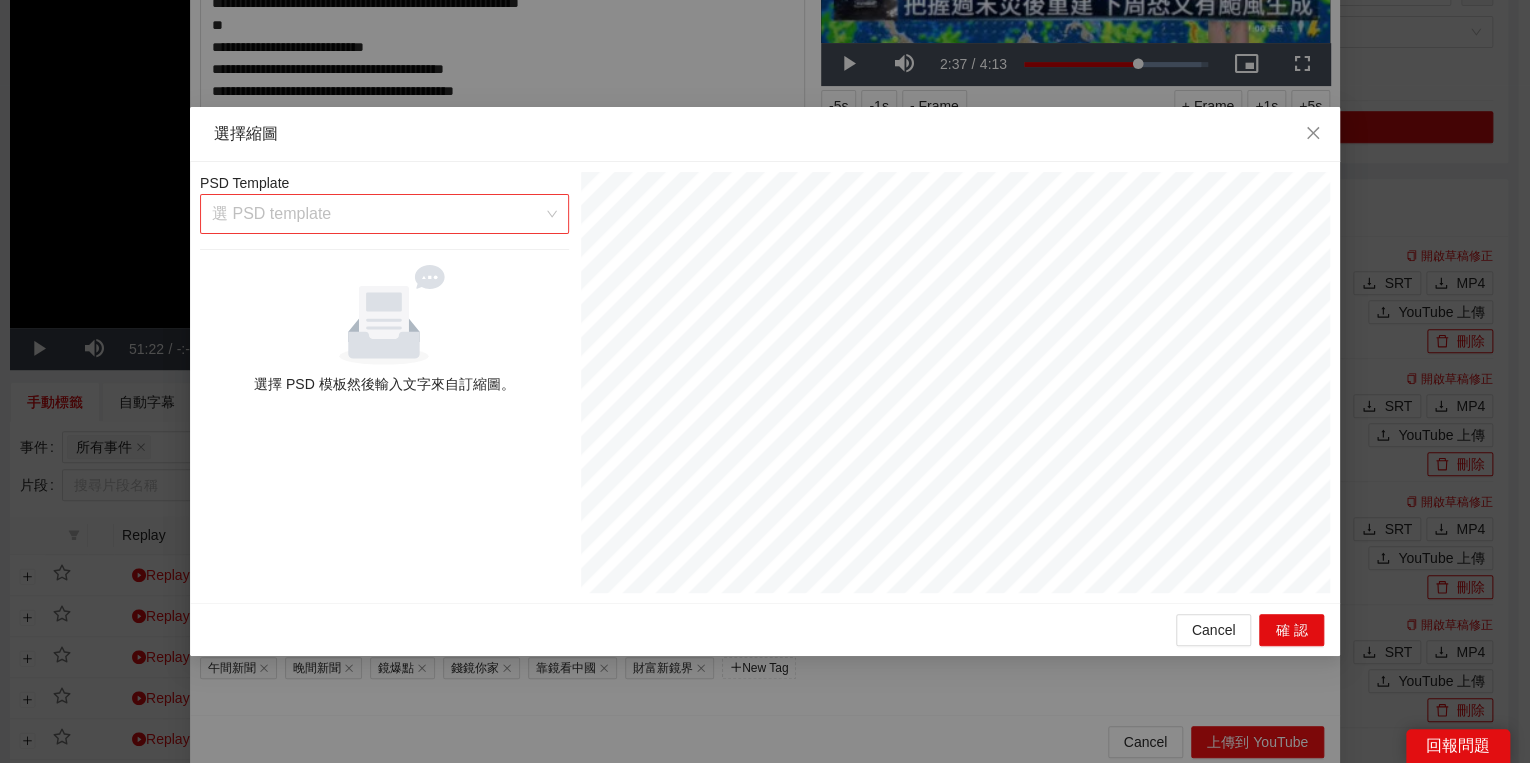click at bounding box center [377, 214] 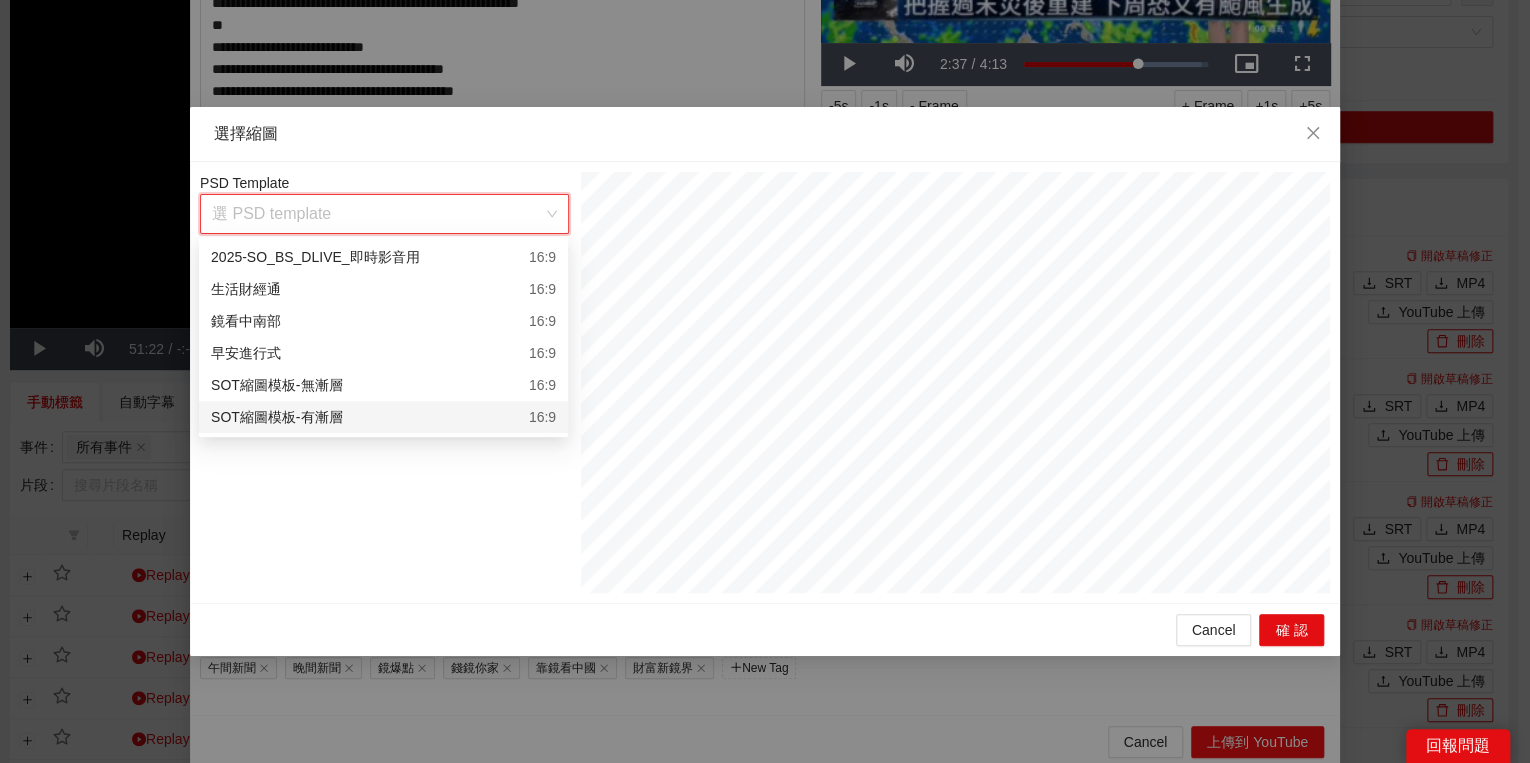 click on "SOT縮圖模板-有漸層 16:9" at bounding box center [383, 417] 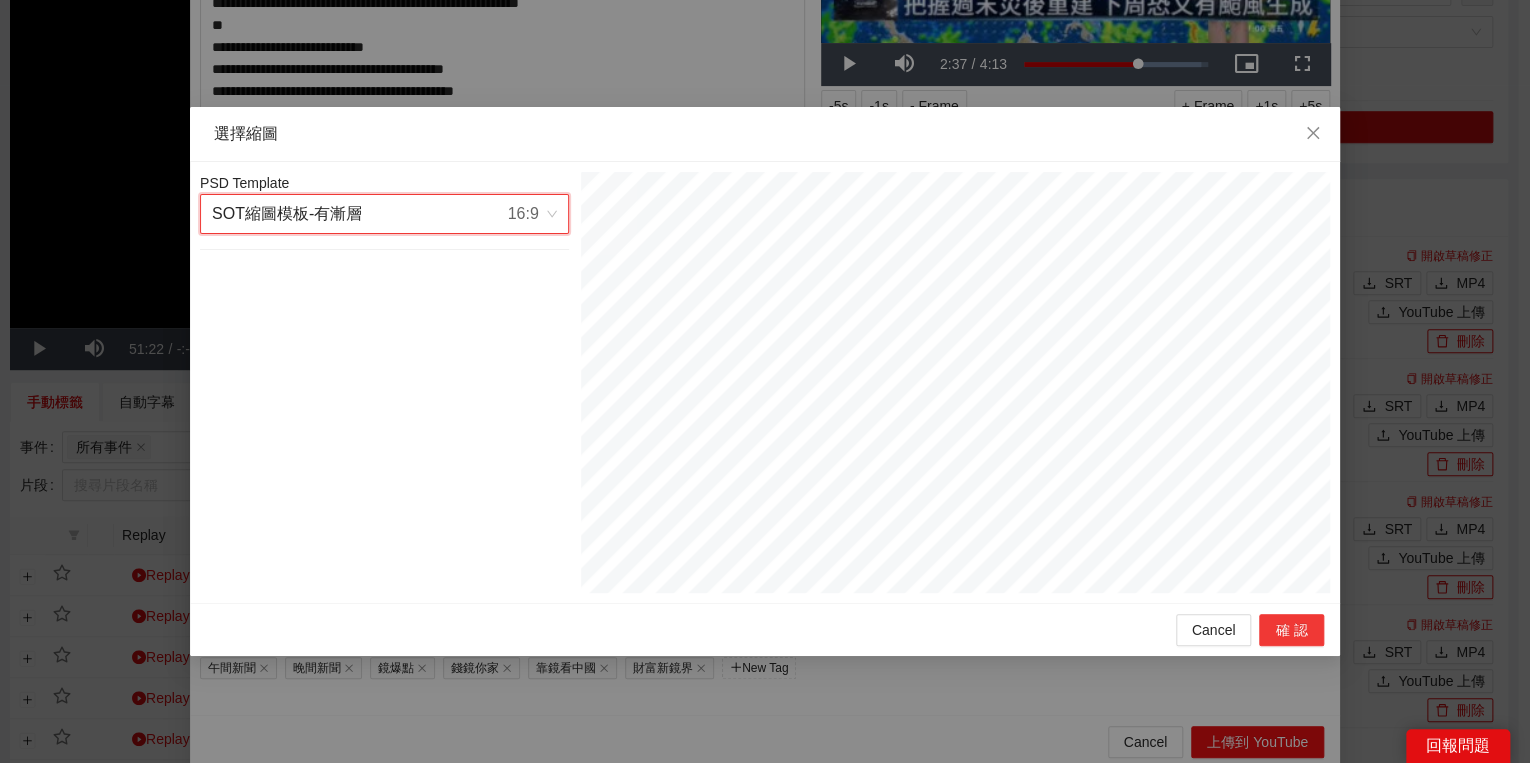 click on "確認" at bounding box center [1291, 630] 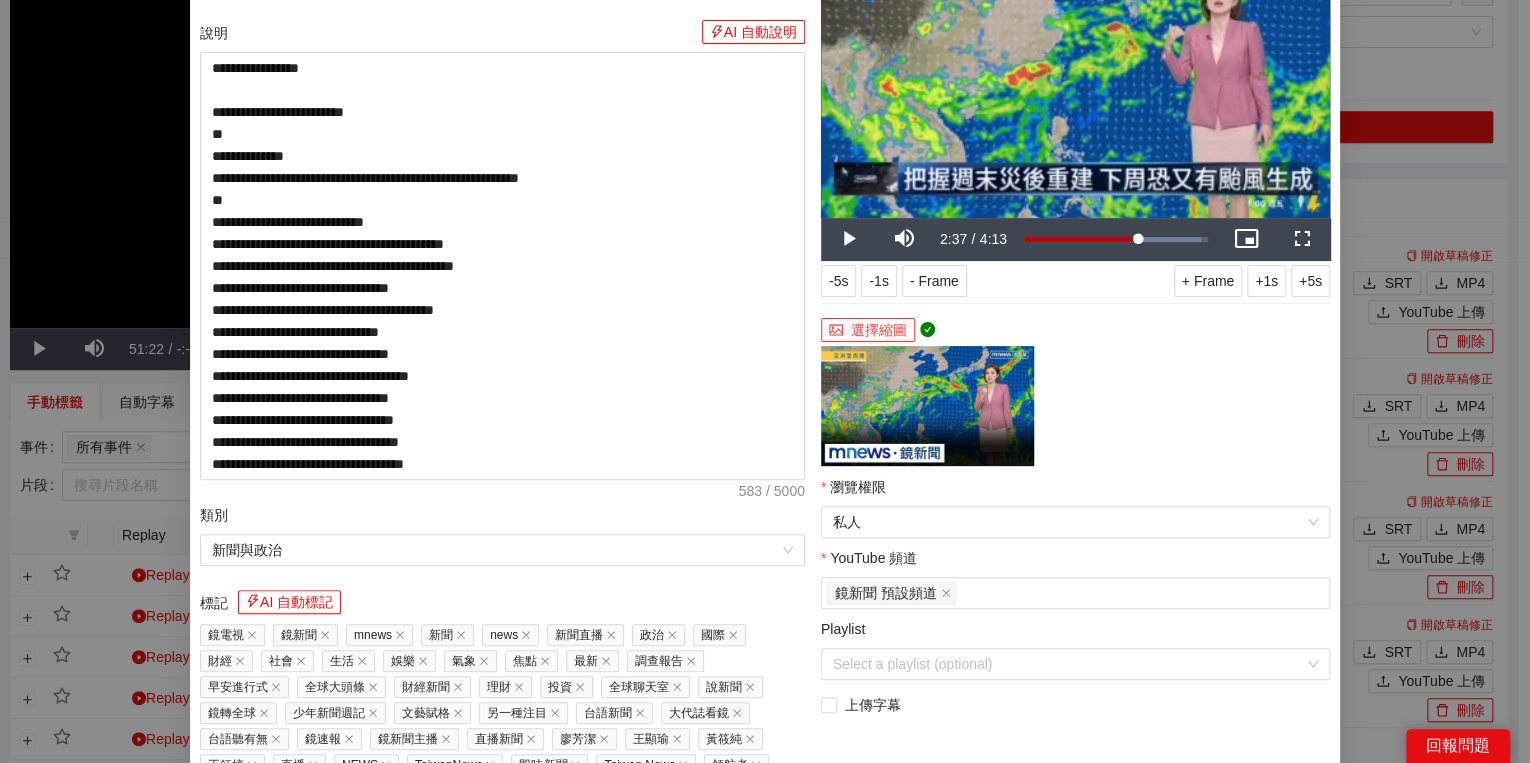 scroll, scrollTop: 308, scrollLeft: 0, axis: vertical 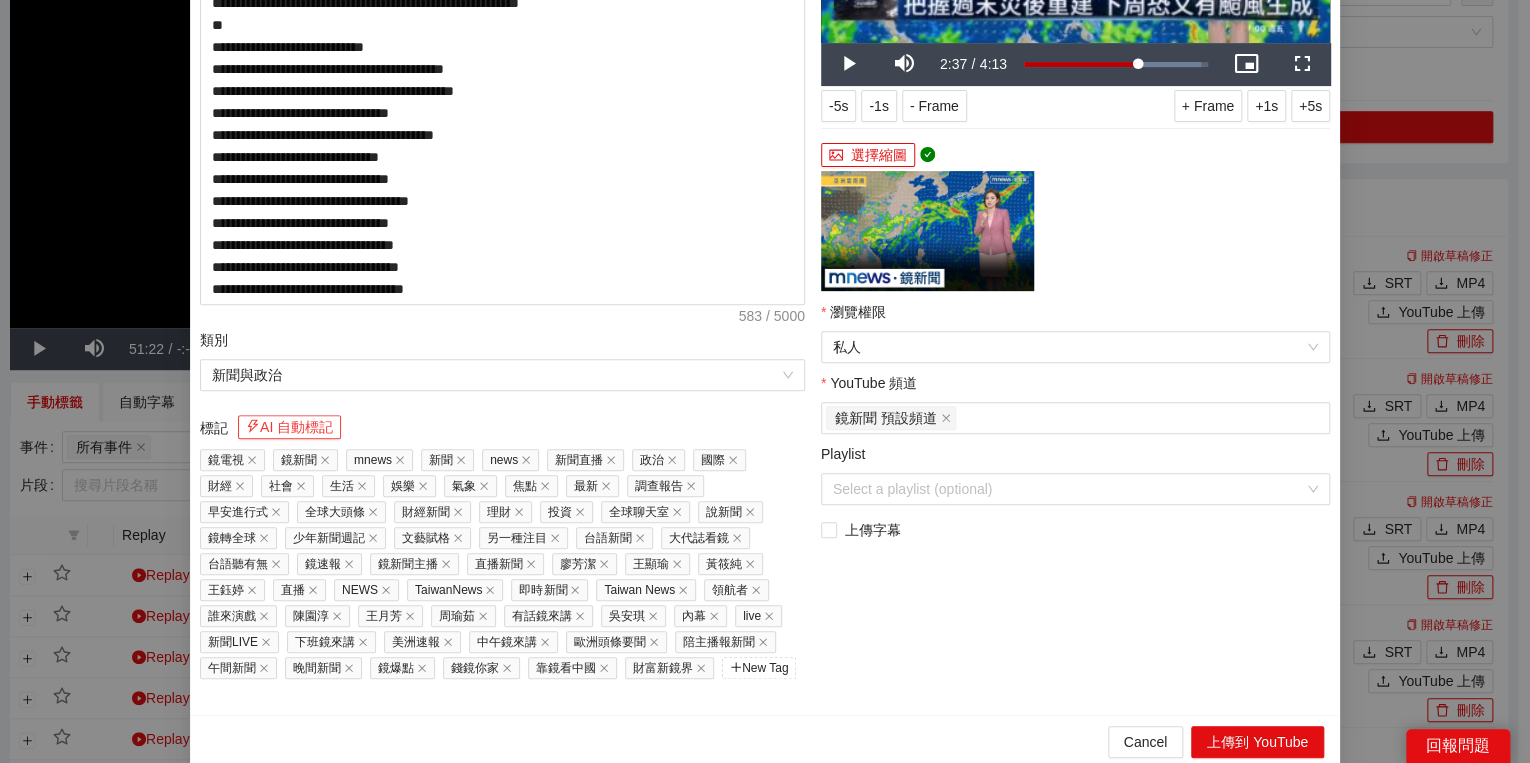 click on "AI 自動標記" at bounding box center (289, 427) 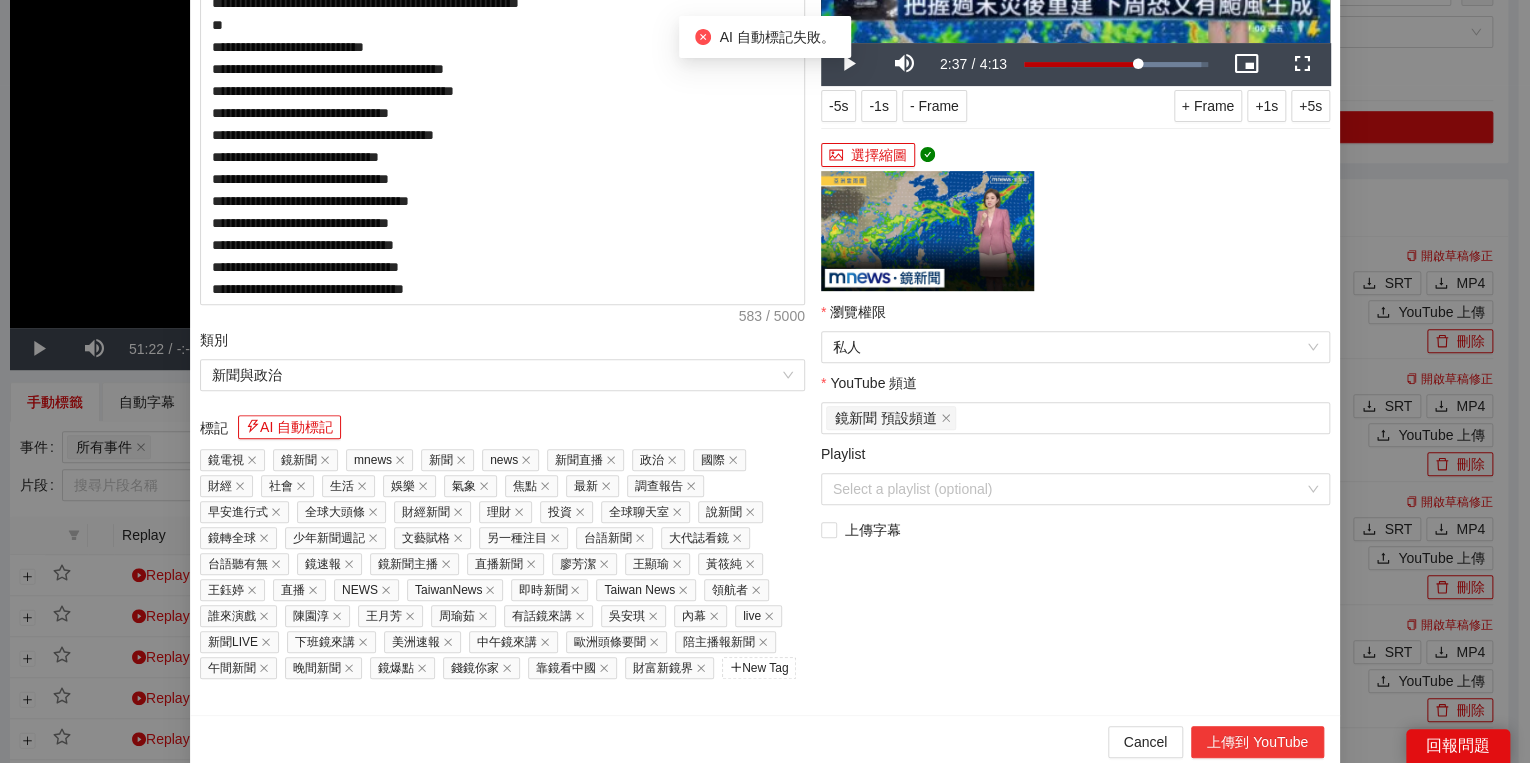 click on "上傳到 YouTube" at bounding box center [1257, 742] 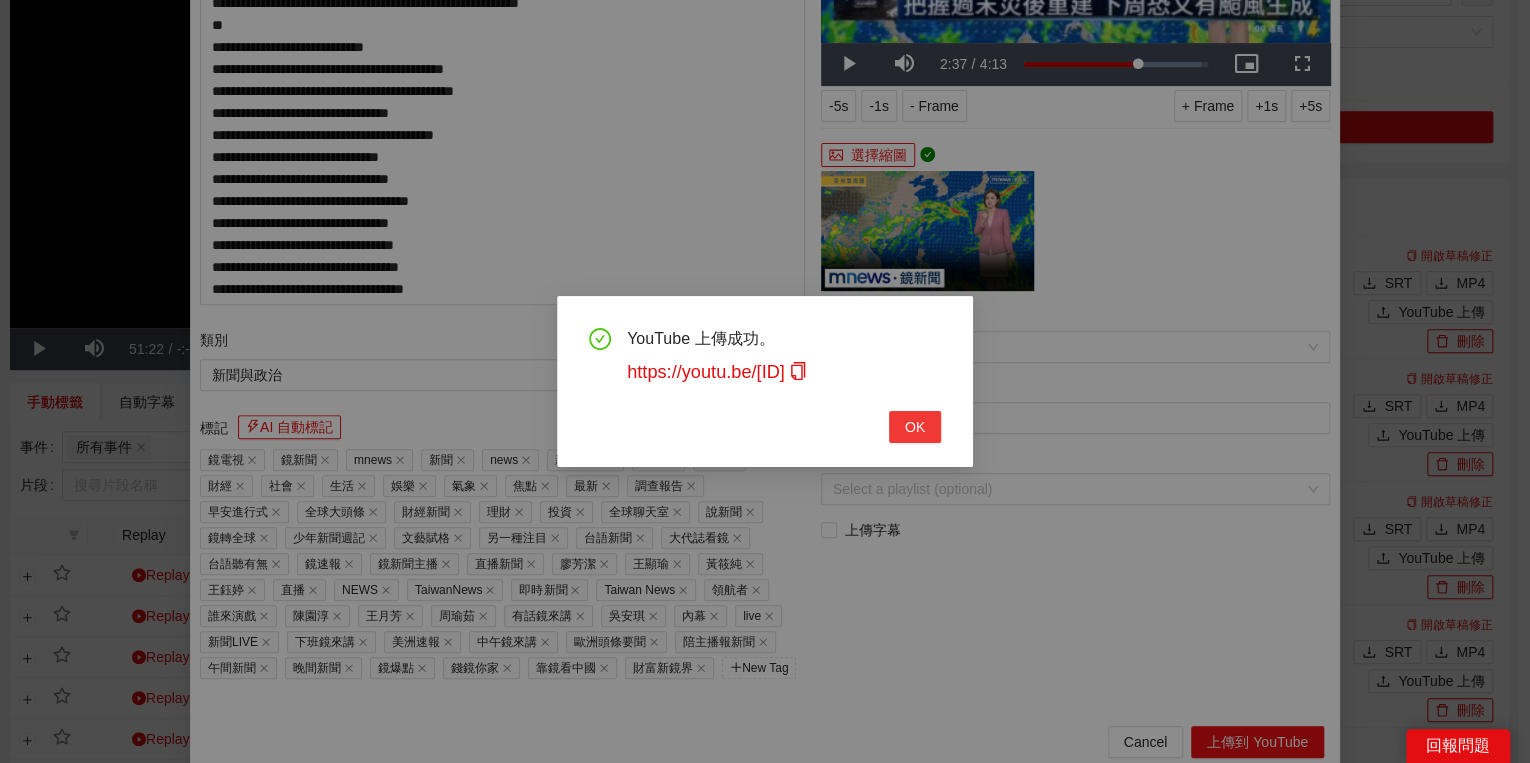 click on "OK" at bounding box center [915, 427] 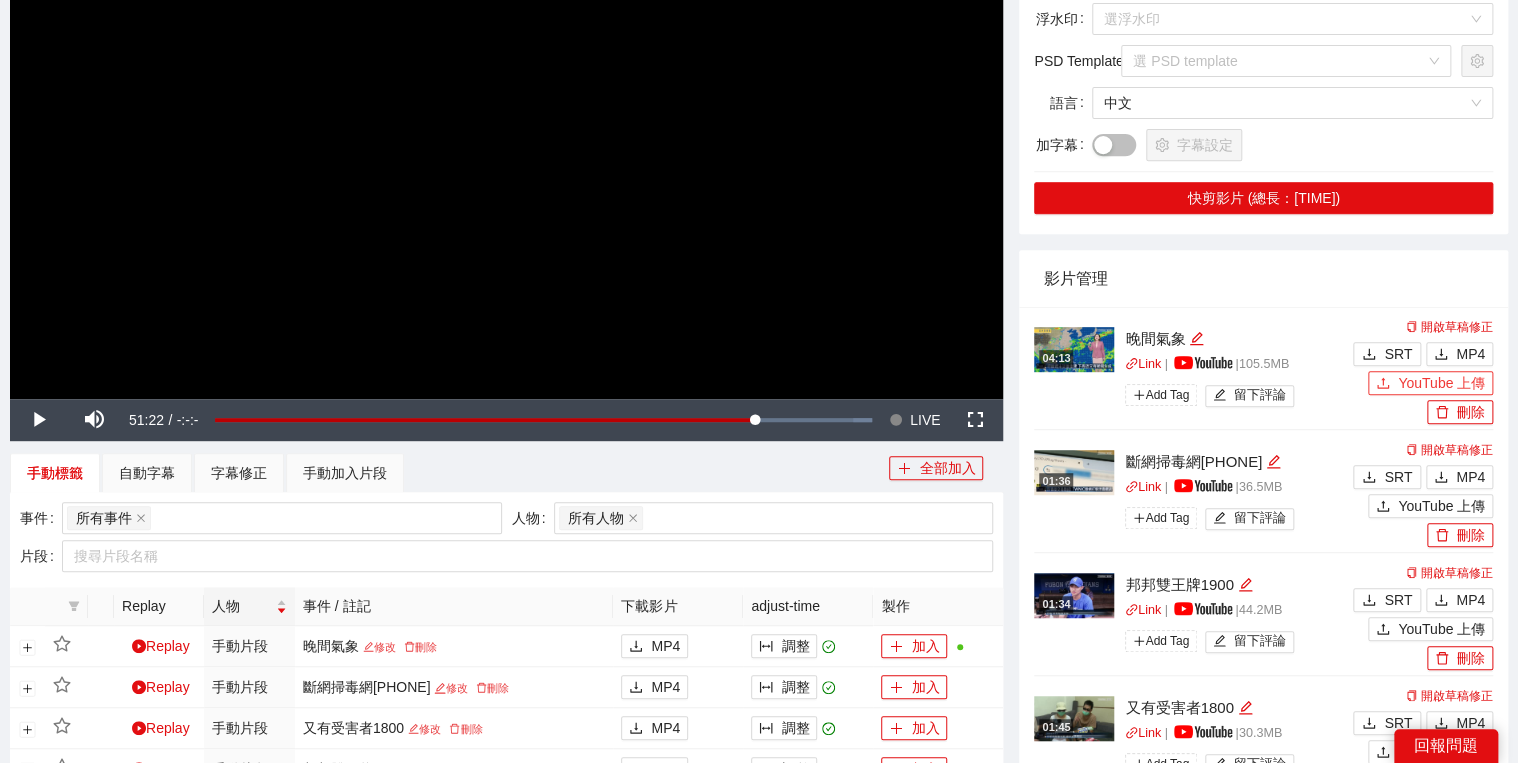 scroll, scrollTop: 240, scrollLeft: 0, axis: vertical 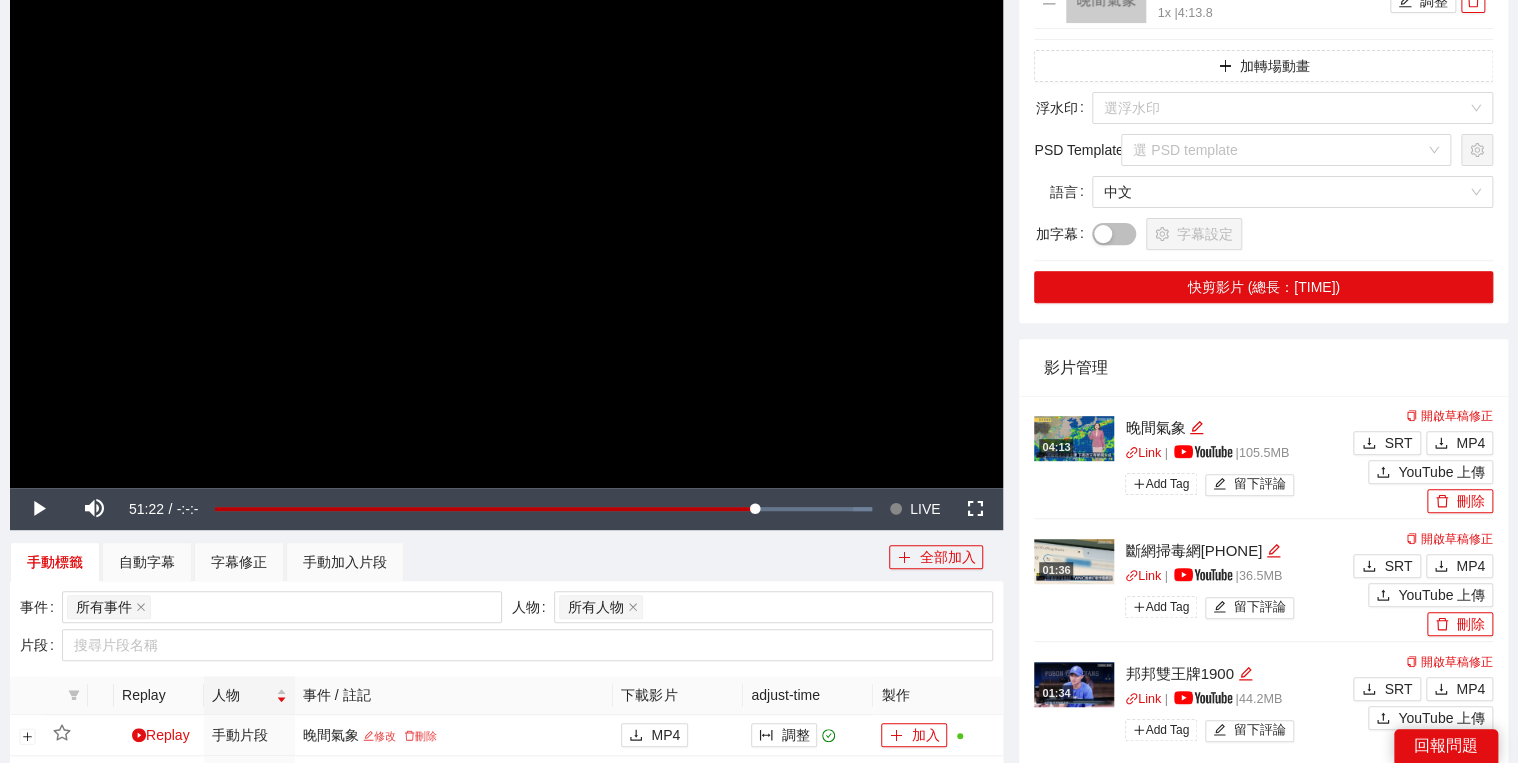 click at bounding box center (1074, 438) 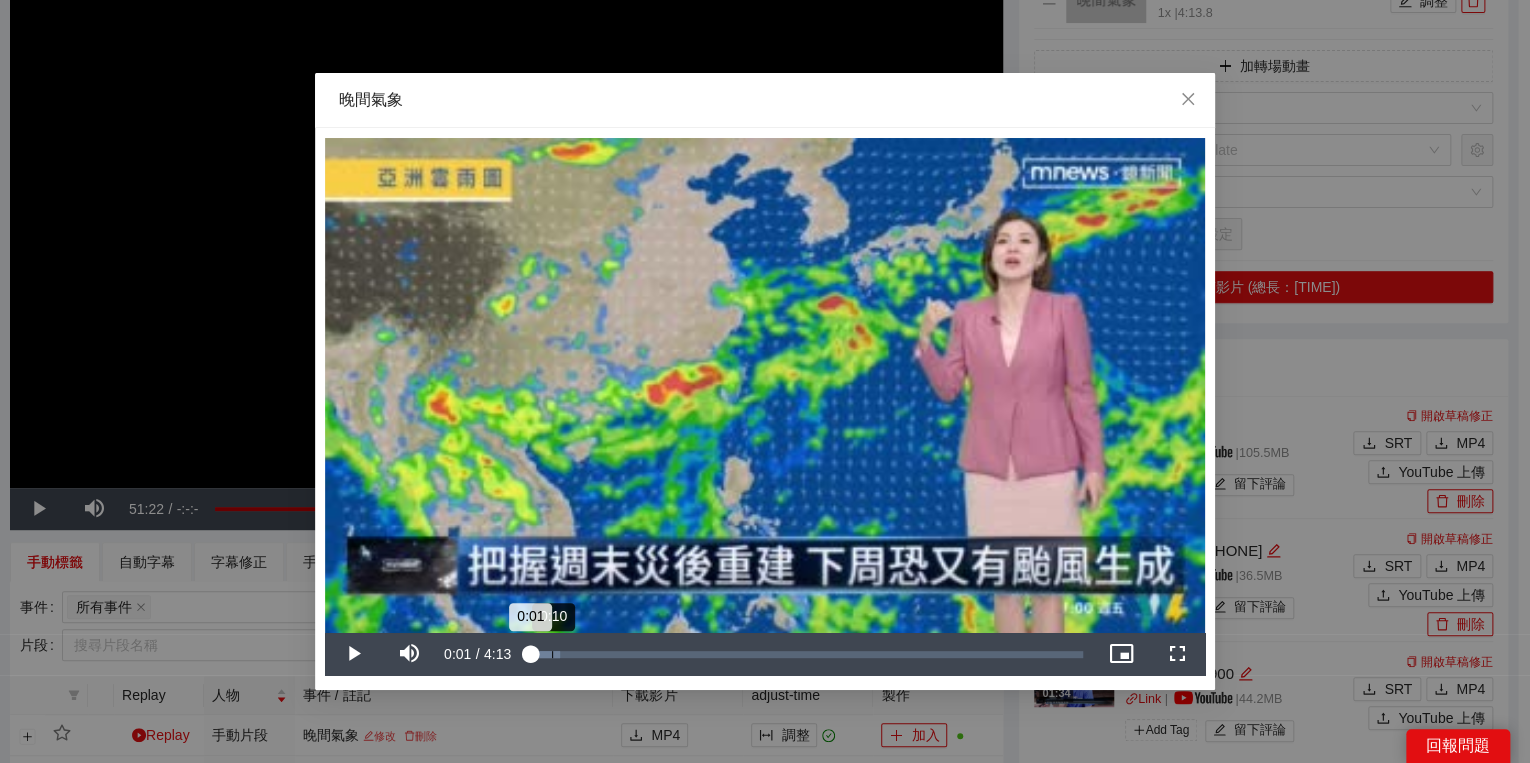 click on "Loaded :  5.74% 0:10 0:01" at bounding box center [805, 654] 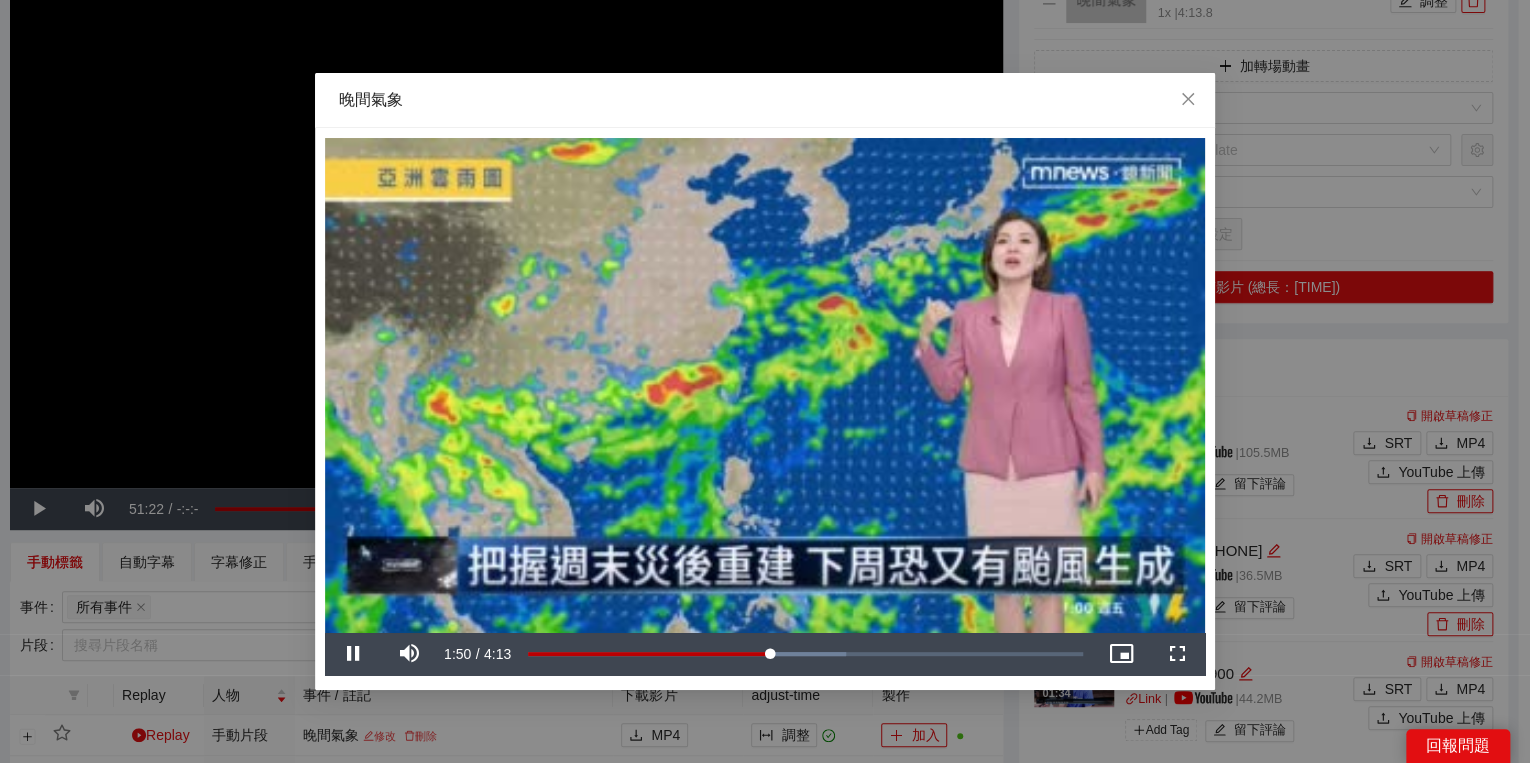 click at bounding box center [765, 385] 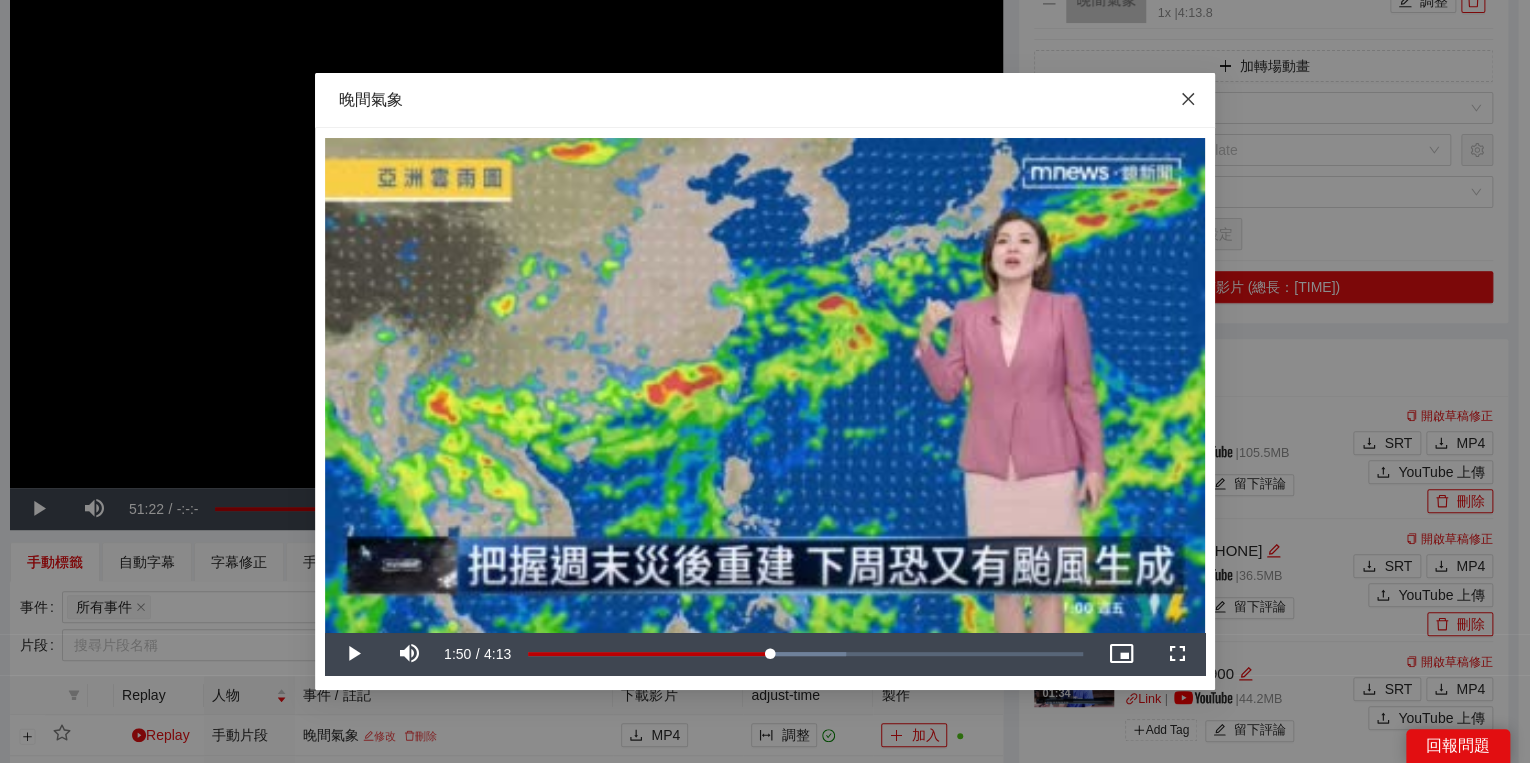 click at bounding box center [1188, 100] 